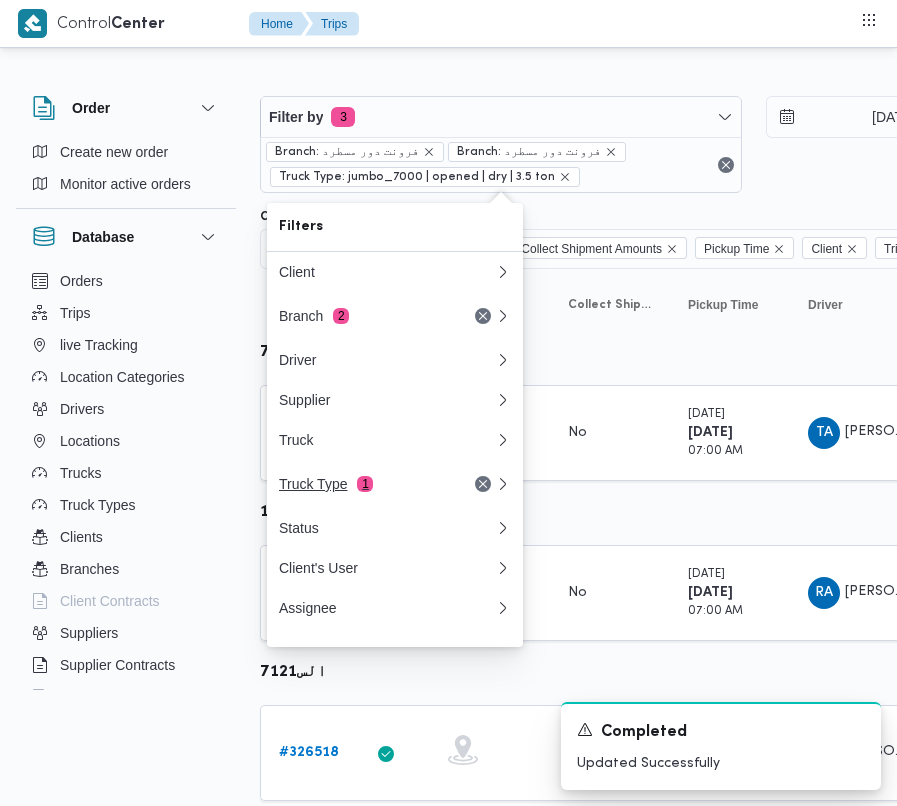 scroll, scrollTop: 0, scrollLeft: 0, axis: both 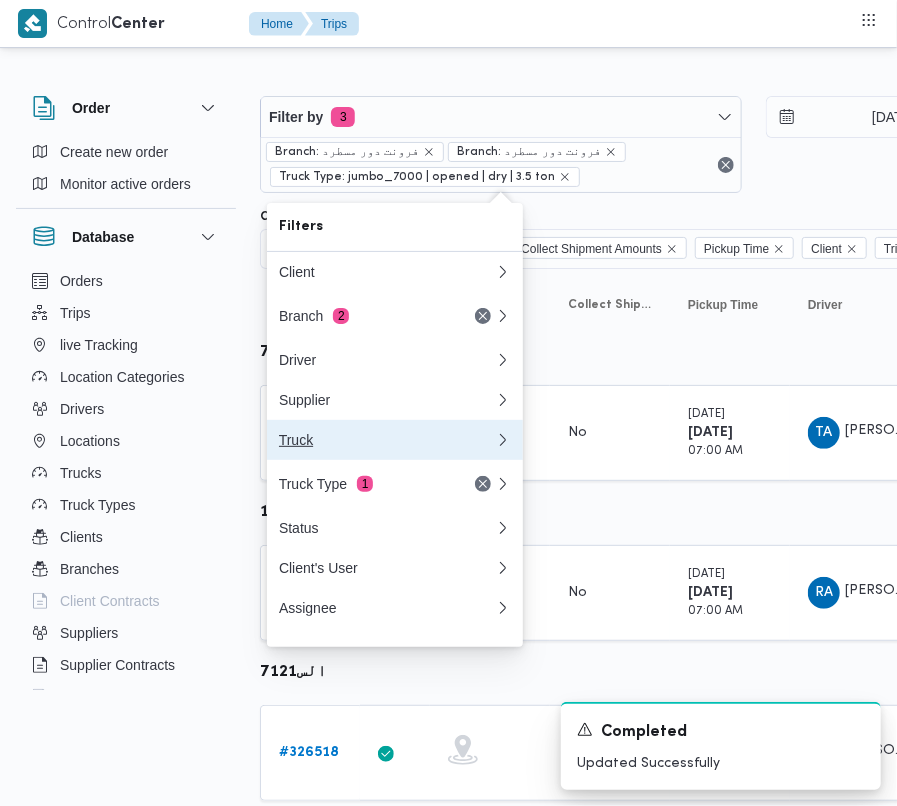 click on "Truck" at bounding box center [383, 440] 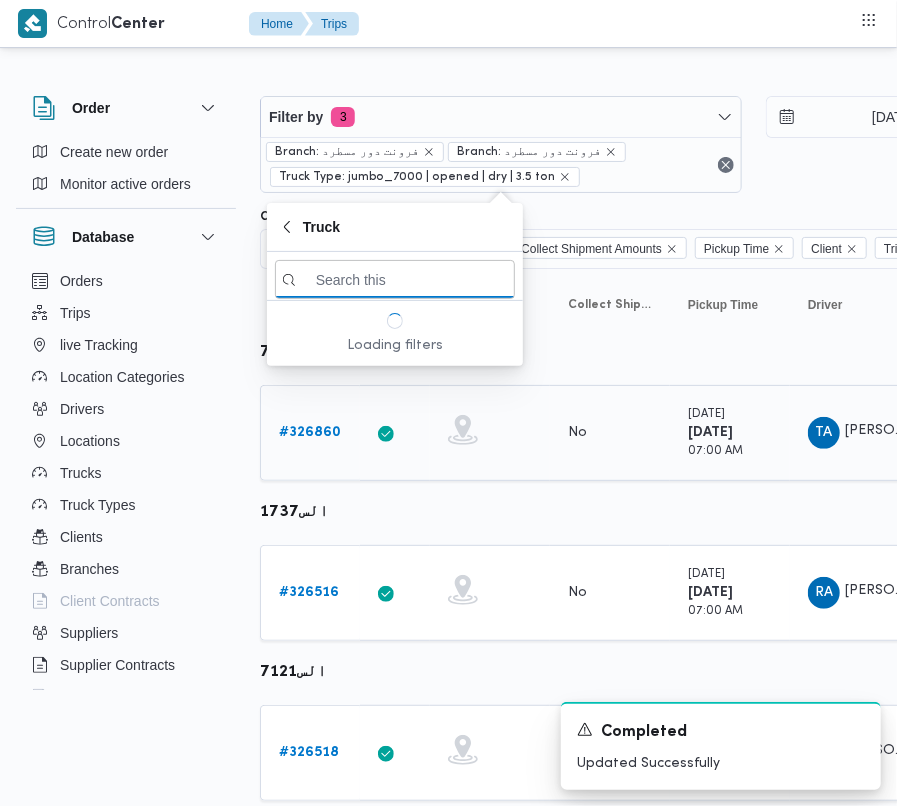 paste on "2784" 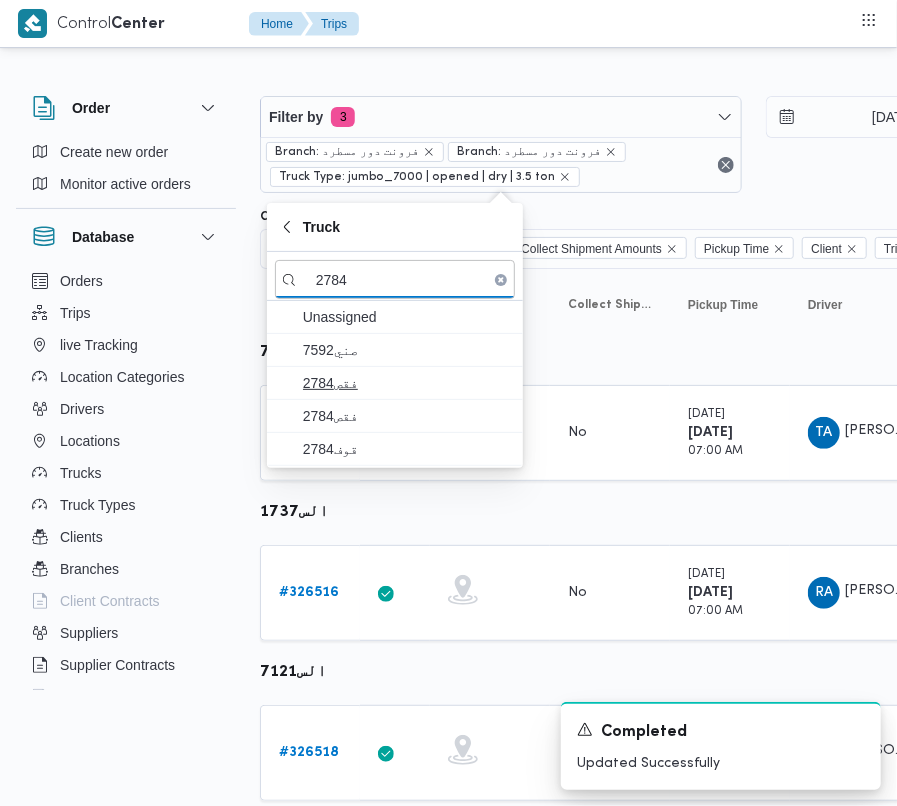 type on "2784" 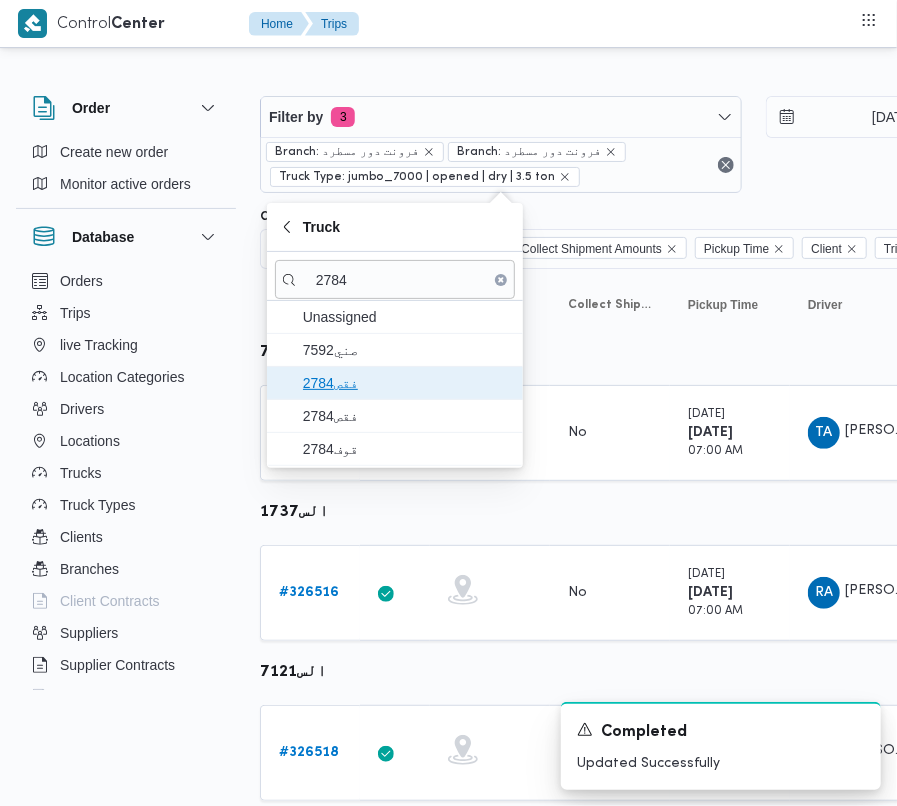click on "فقص2784" at bounding box center [407, 383] 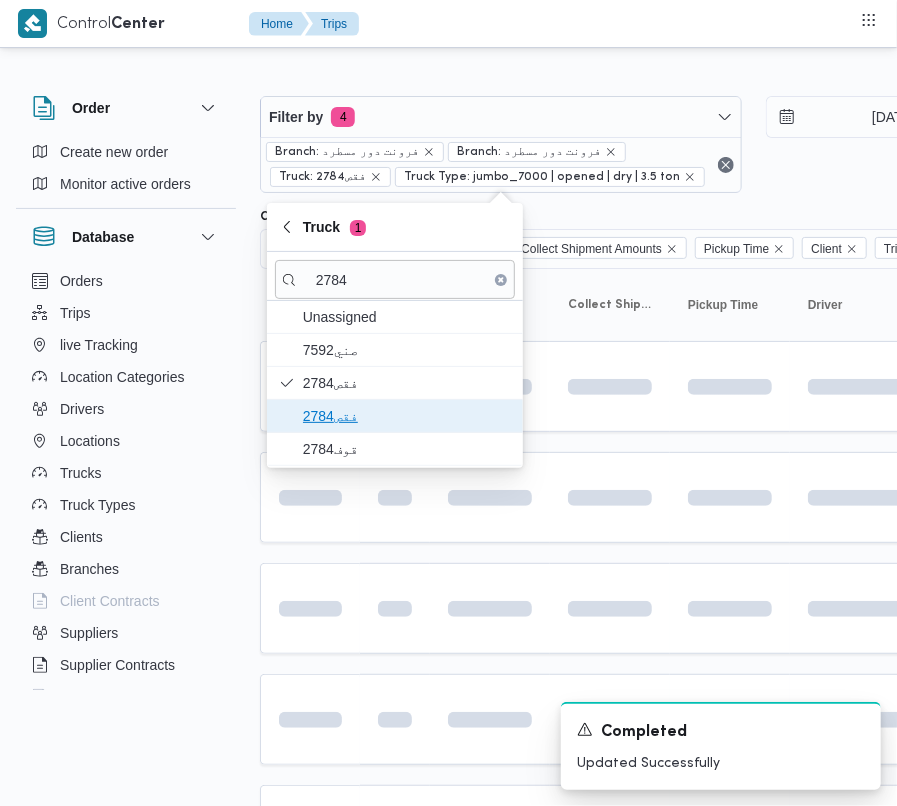click on "فقص2784" at bounding box center [407, 416] 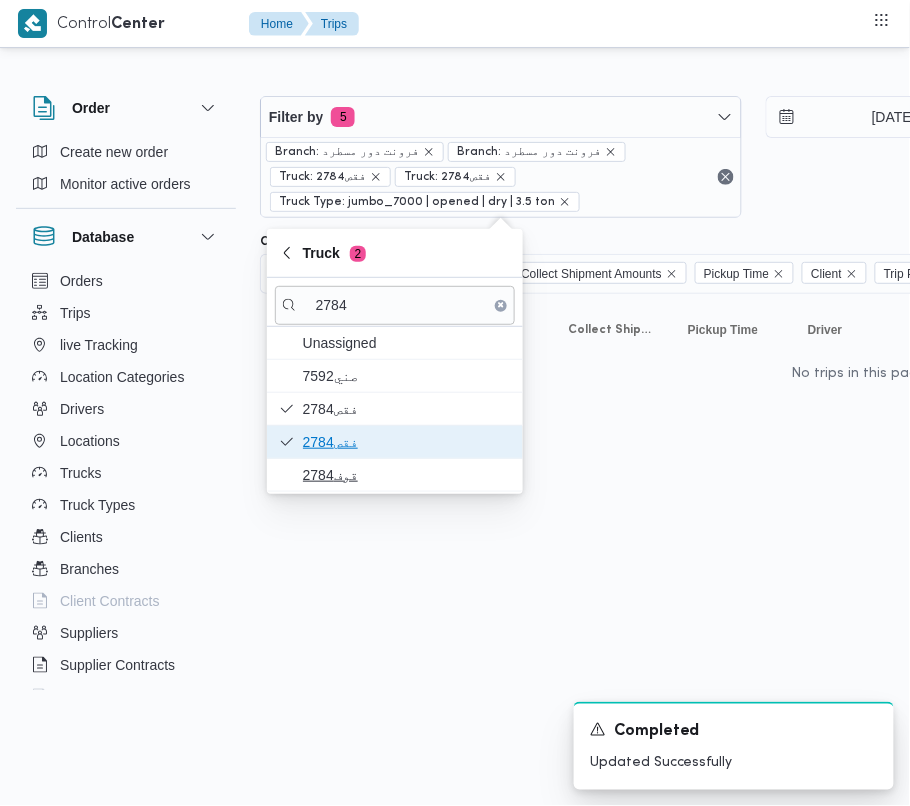 click on "Unassigned 7592صني فقص2784 فقص2784 قوف2784" at bounding box center [395, 409] 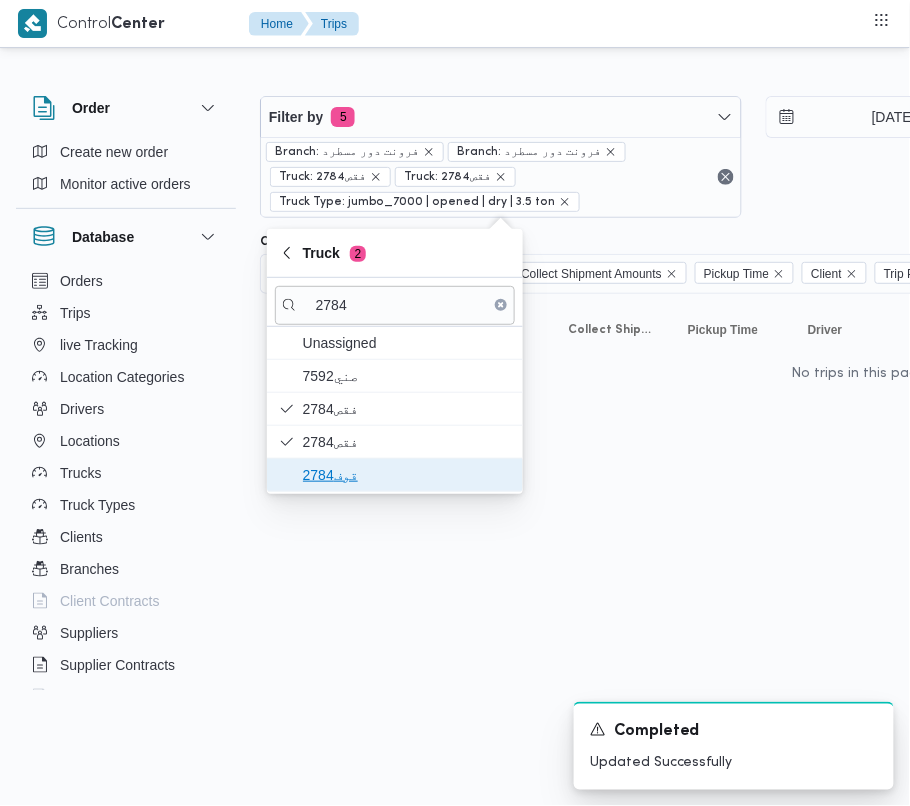 click on "قوف2784" at bounding box center [407, 475] 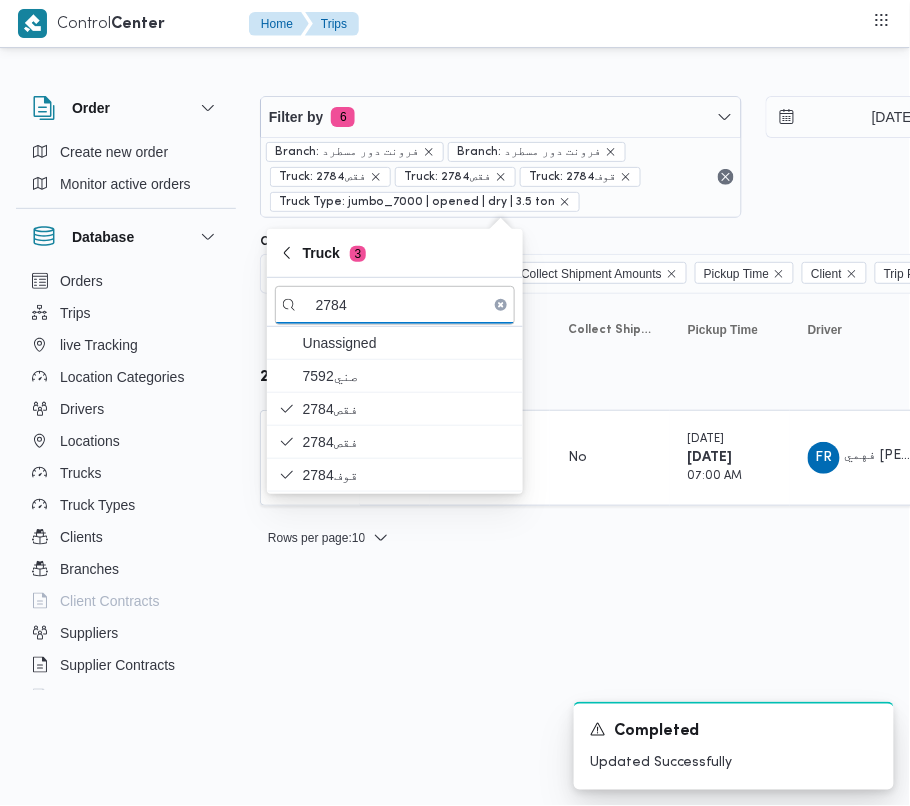 drag, startPoint x: 378, startPoint y: 601, endPoint x: 364, endPoint y: 581, distance: 24.41311 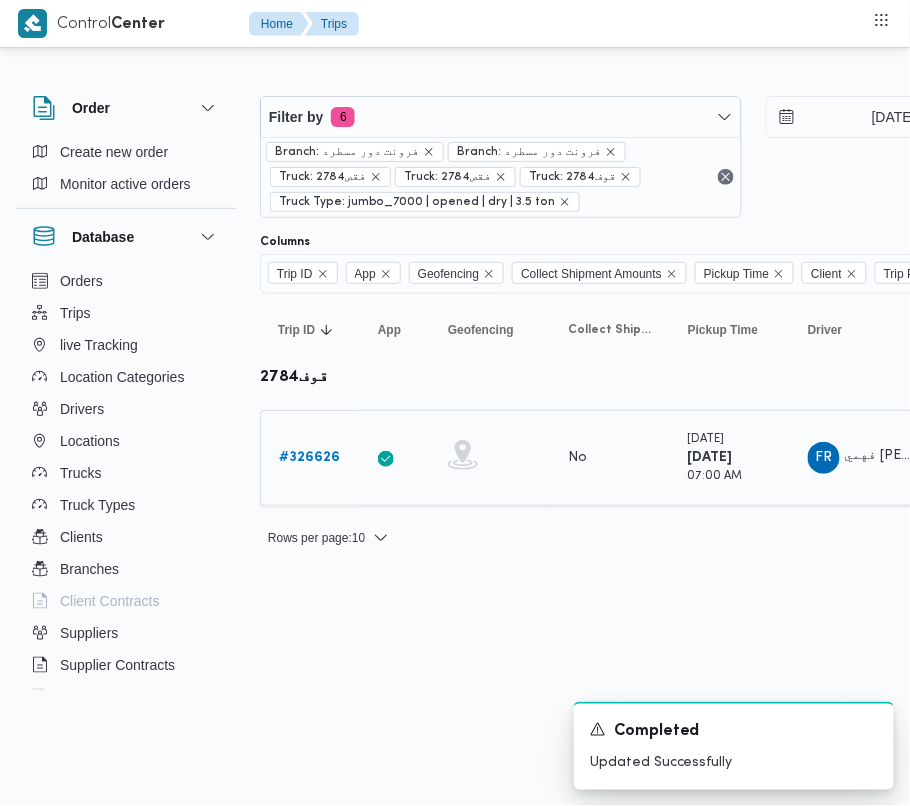 drag, startPoint x: 309, startPoint y: 430, endPoint x: 317, endPoint y: 460, distance: 31.04835 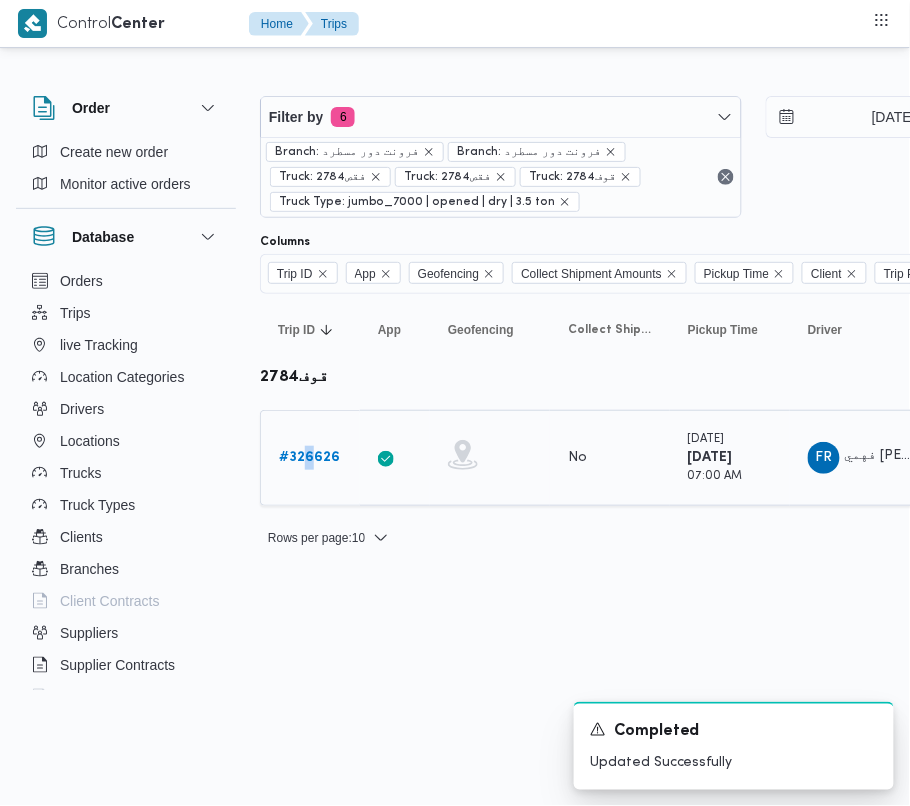 click on "# 326626" at bounding box center [309, 457] 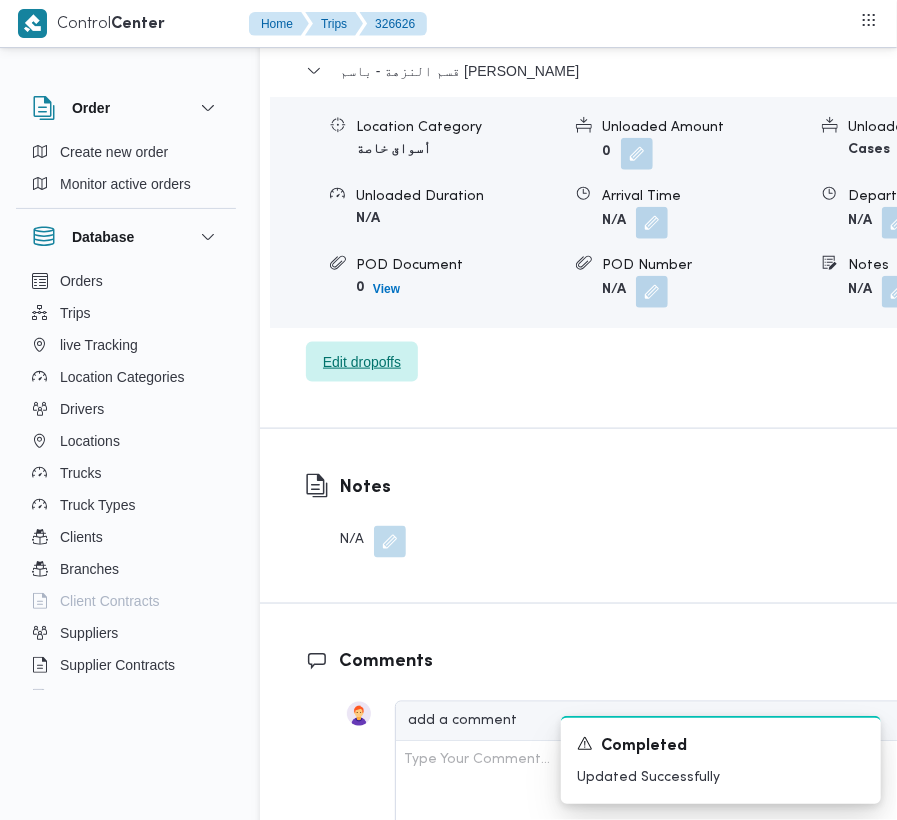 click on "Edit dropoffs" at bounding box center [362, 362] 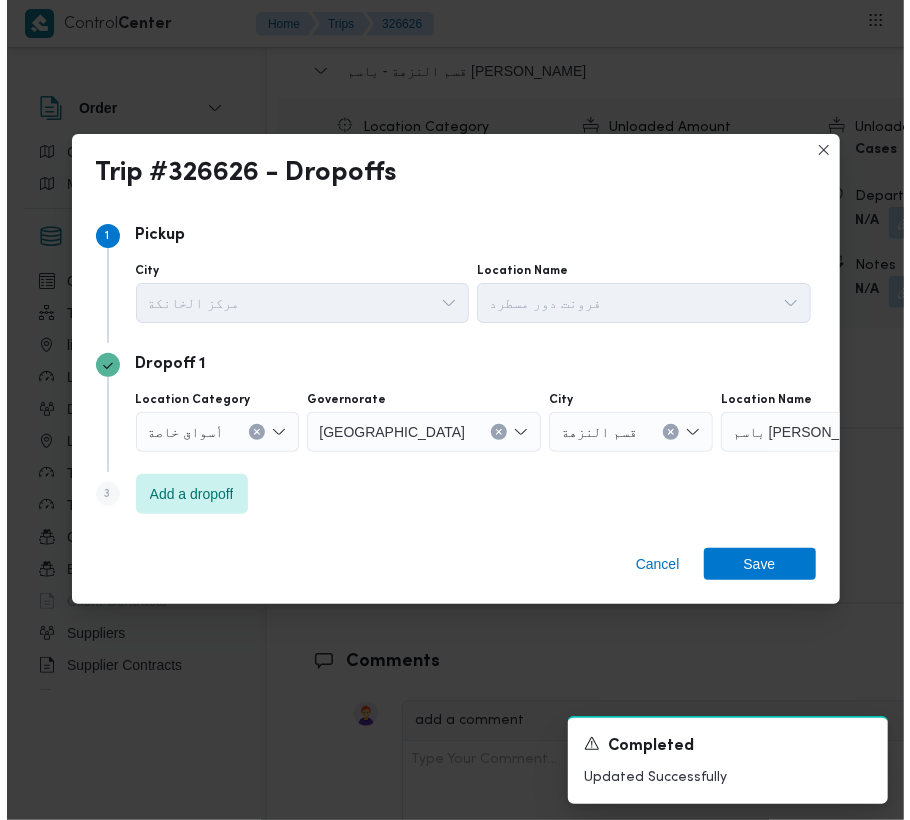 scroll, scrollTop: 3353, scrollLeft: 0, axis: vertical 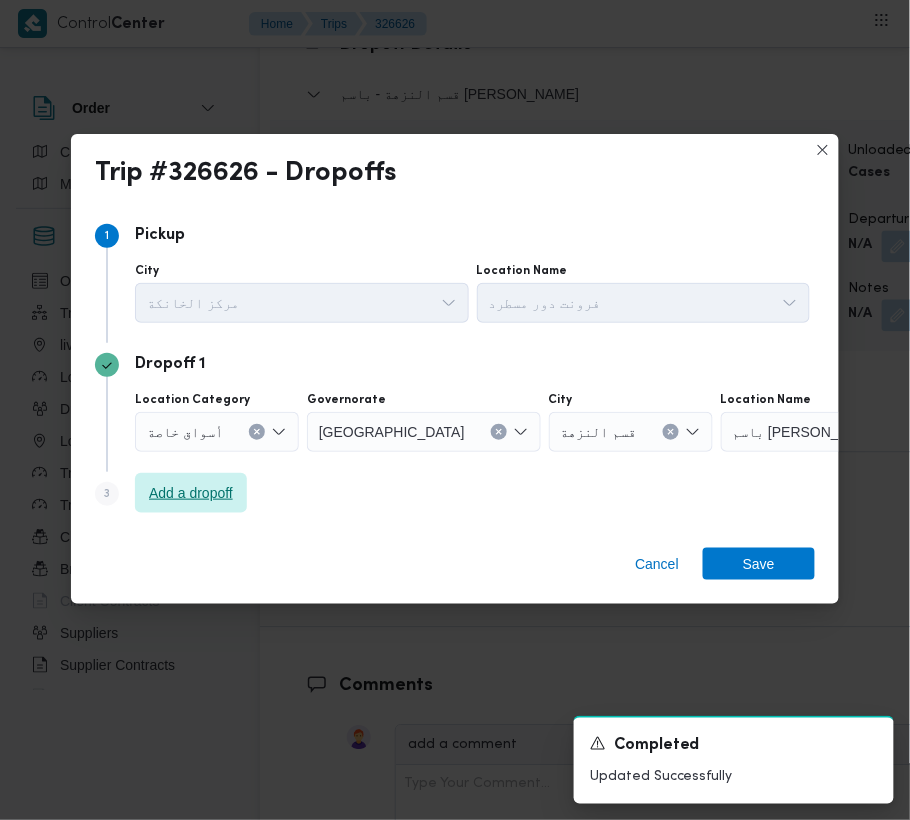 click on "Add a dropoff" at bounding box center [191, 493] 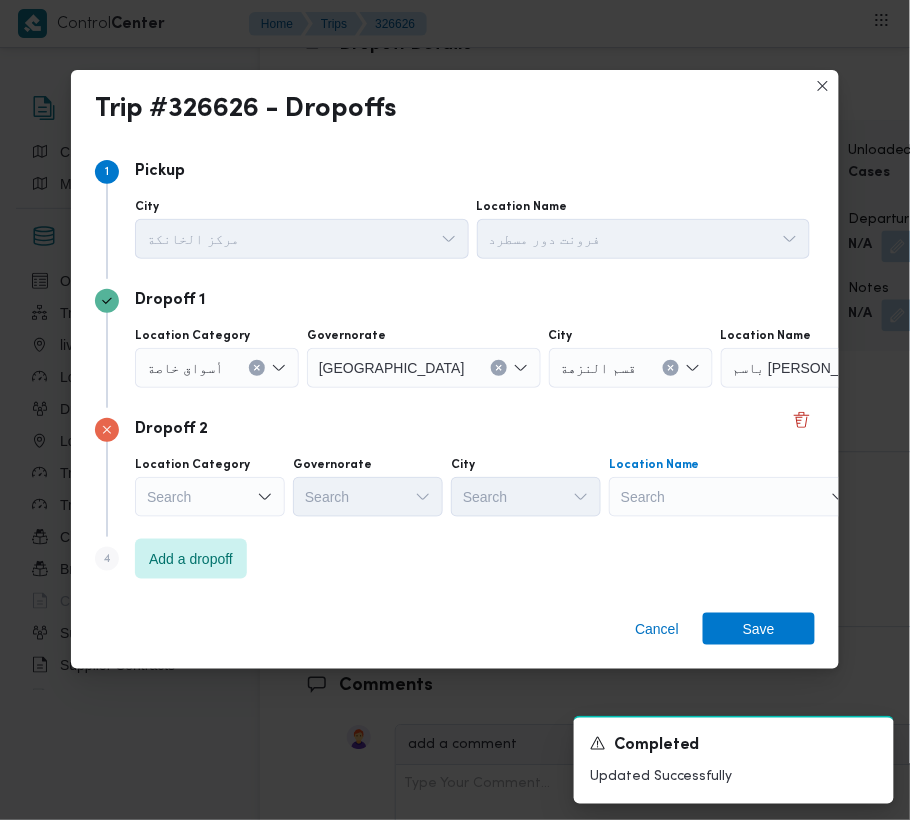 click on "Search" at bounding box center (846, 368) 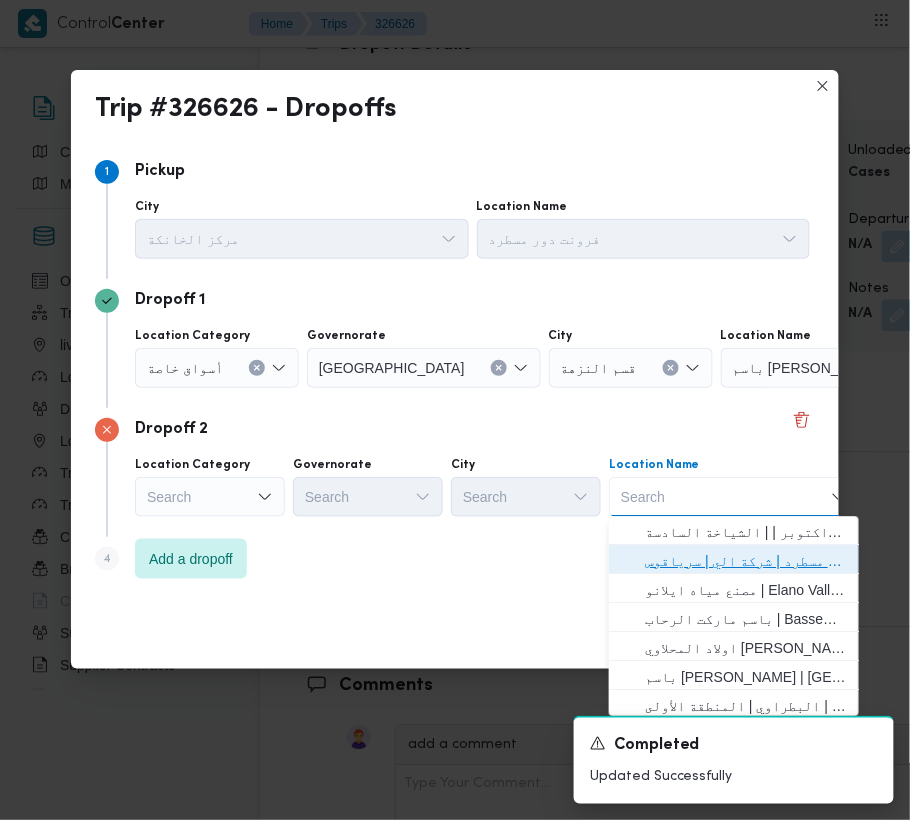 click on "فرونت دور مسطرد | شركة الي | سرياقوس" at bounding box center [746, 562] 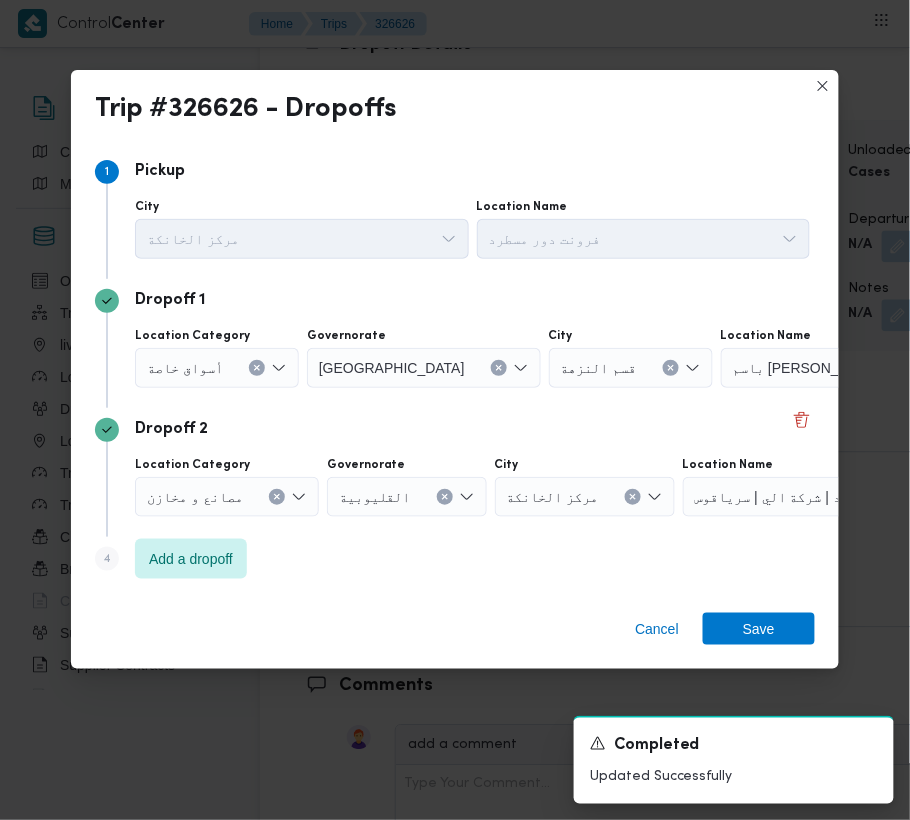 drag, startPoint x: 577, startPoint y: 369, endPoint x: 649, endPoint y: 377, distance: 72.443085 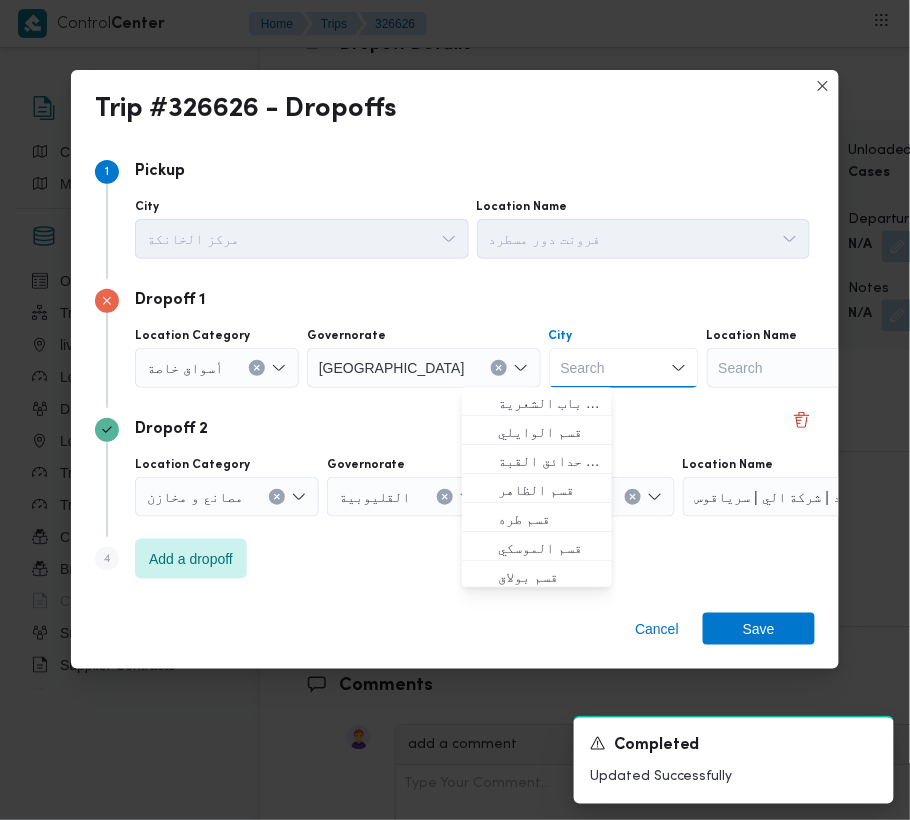 click on "Search" at bounding box center (832, 368) 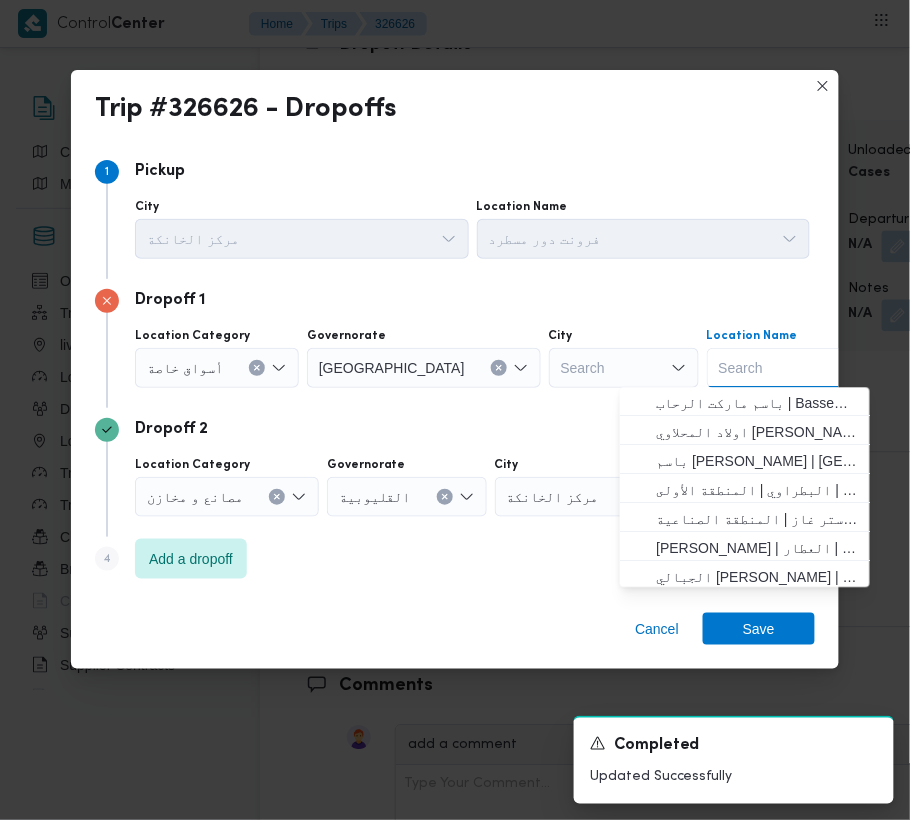paste on "Abanoub" 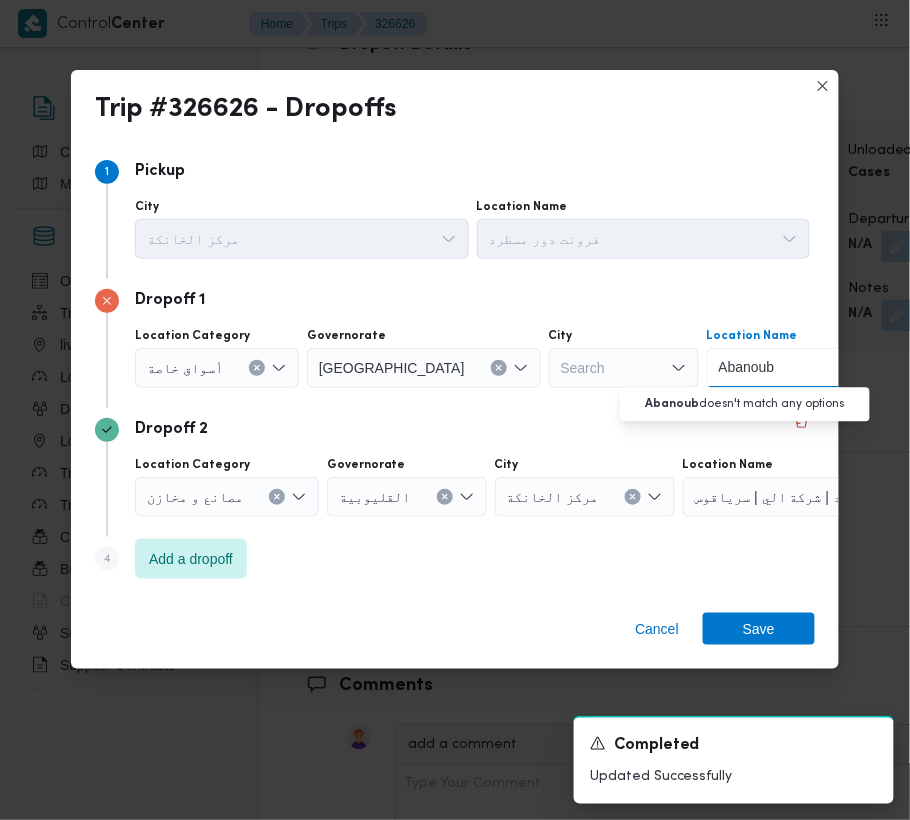 click on "Abanoub" at bounding box center (748, 368) 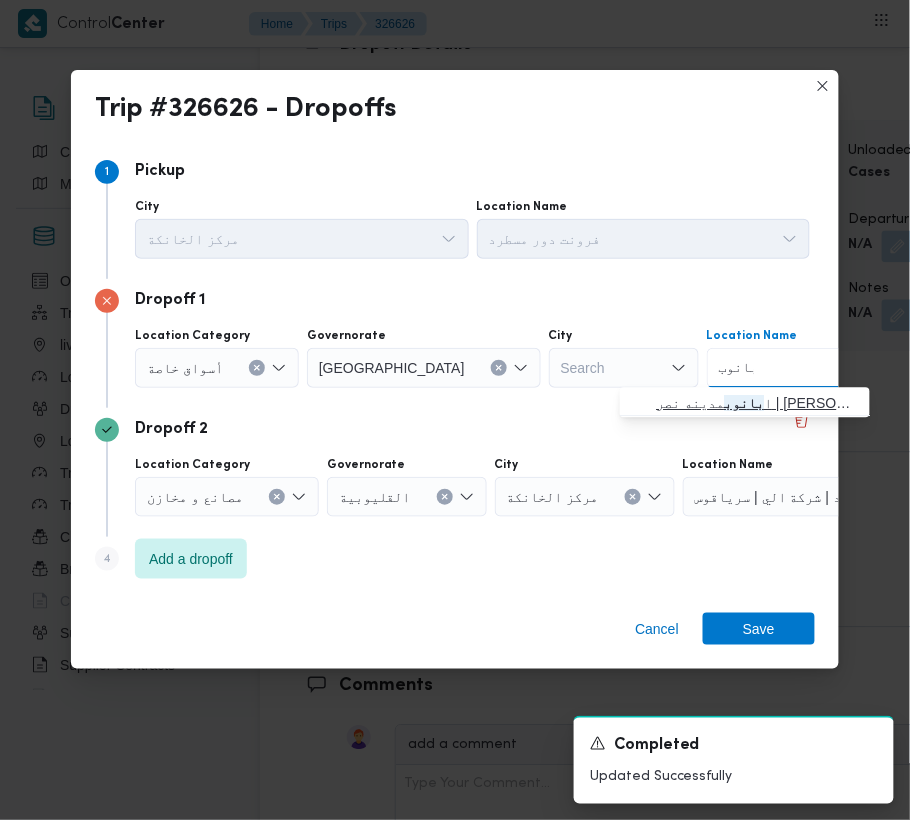 type on "بانوب" 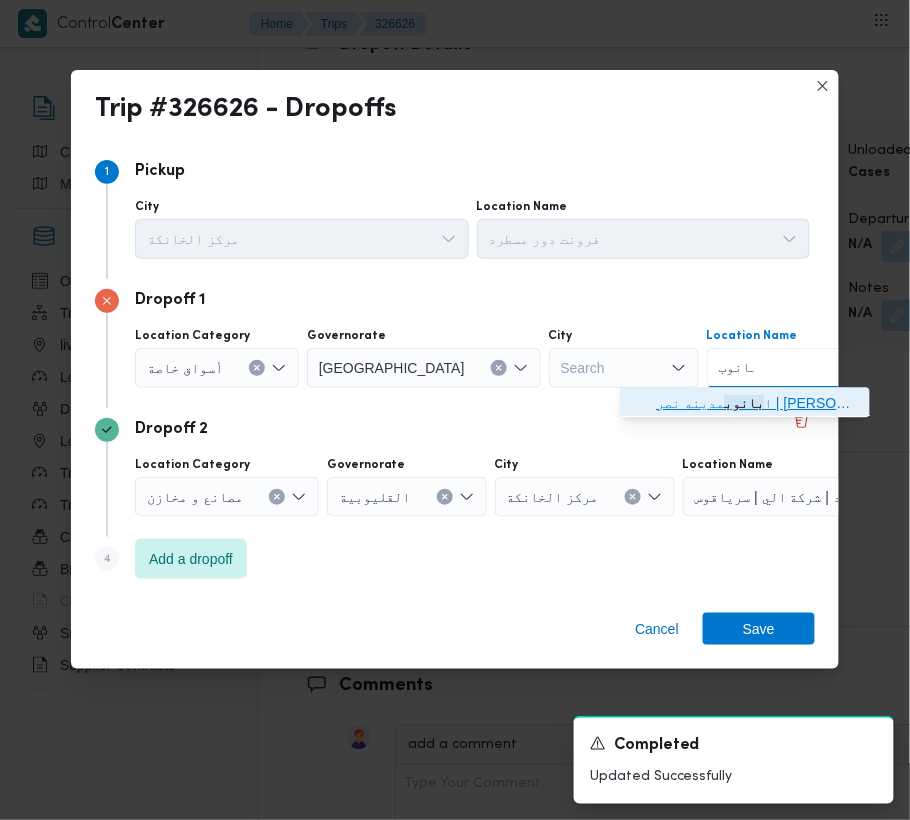 click on "ا بانوب  مدينه نصر | [PERSON_NAME][GEOGRAPHIC_DATA] | المنطقة الثامنة" at bounding box center (757, 404) 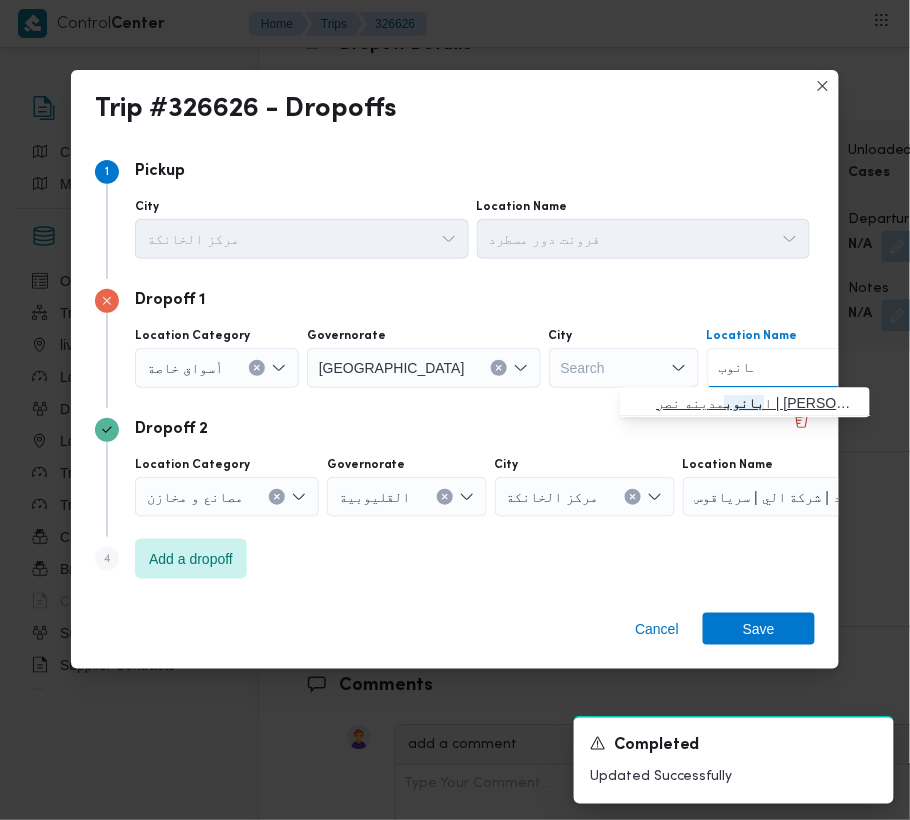 type 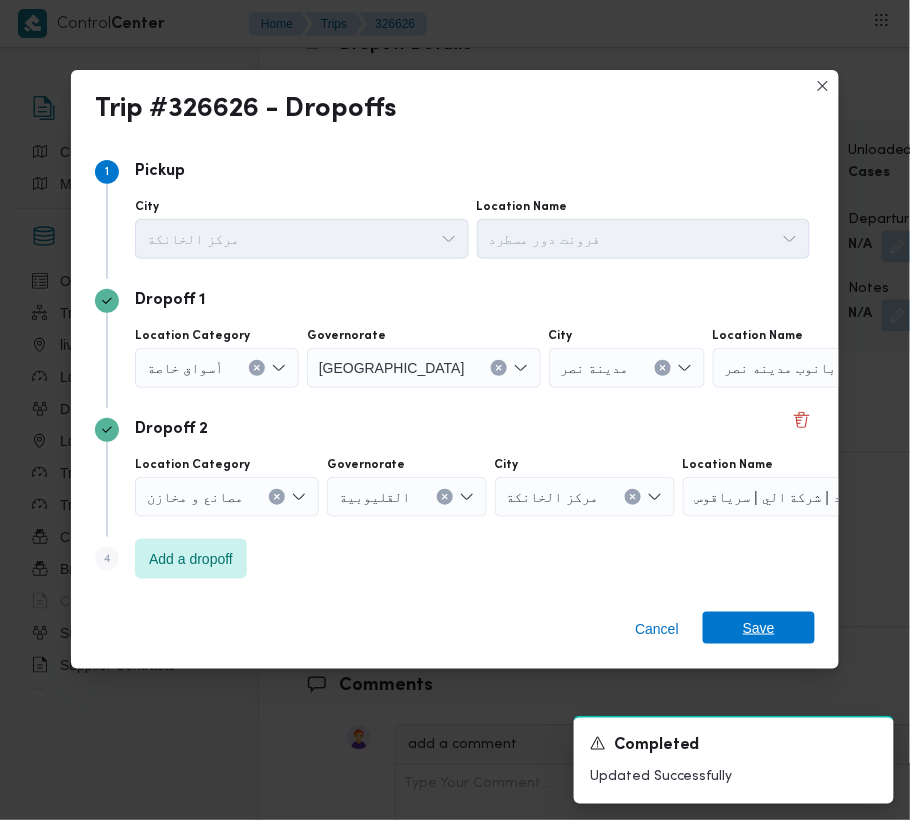 click on "Save" at bounding box center [759, 628] 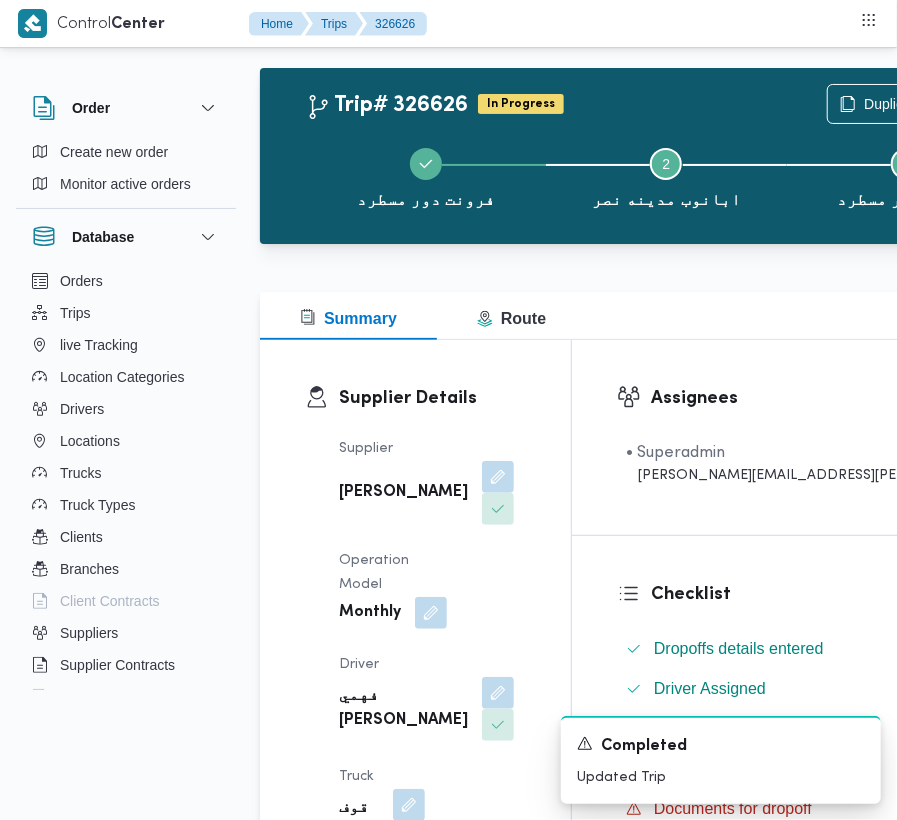 scroll, scrollTop: 0, scrollLeft: 0, axis: both 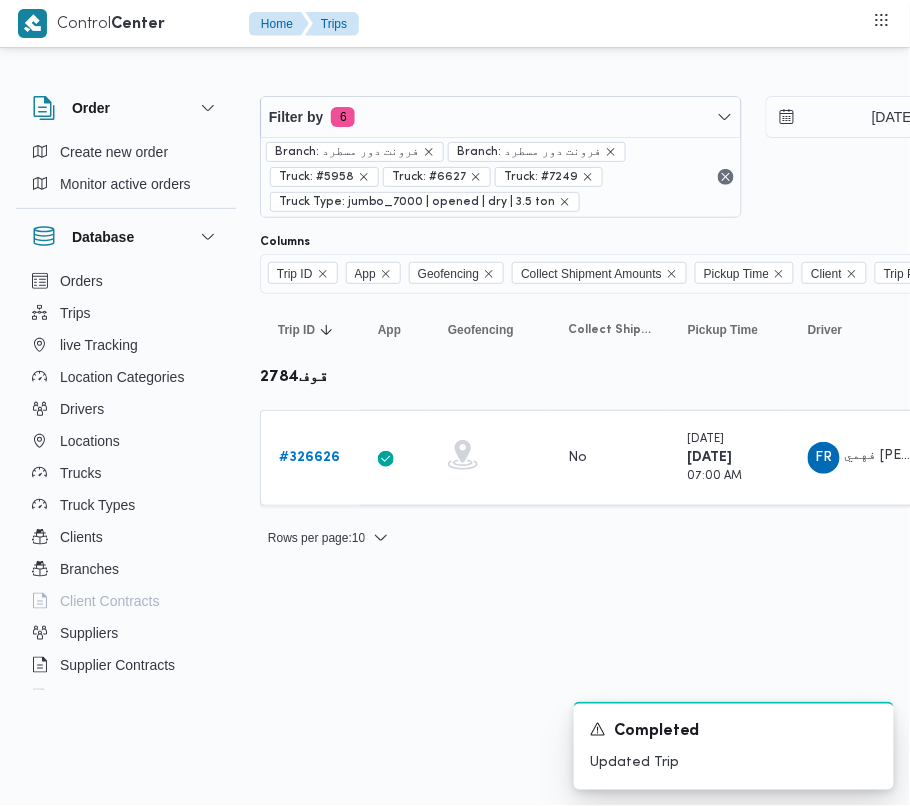 click on "Filter by 6 Branch: فرونت دور مسطرد Branch: فرونت دور مسطرد  Truck: #5958 Truck: #6627 Truck: #7249 Truck Type: jumbo_7000 | opened | dry | 3.5 ton [DATE] → [DATE]" at bounding box center [753, 157] 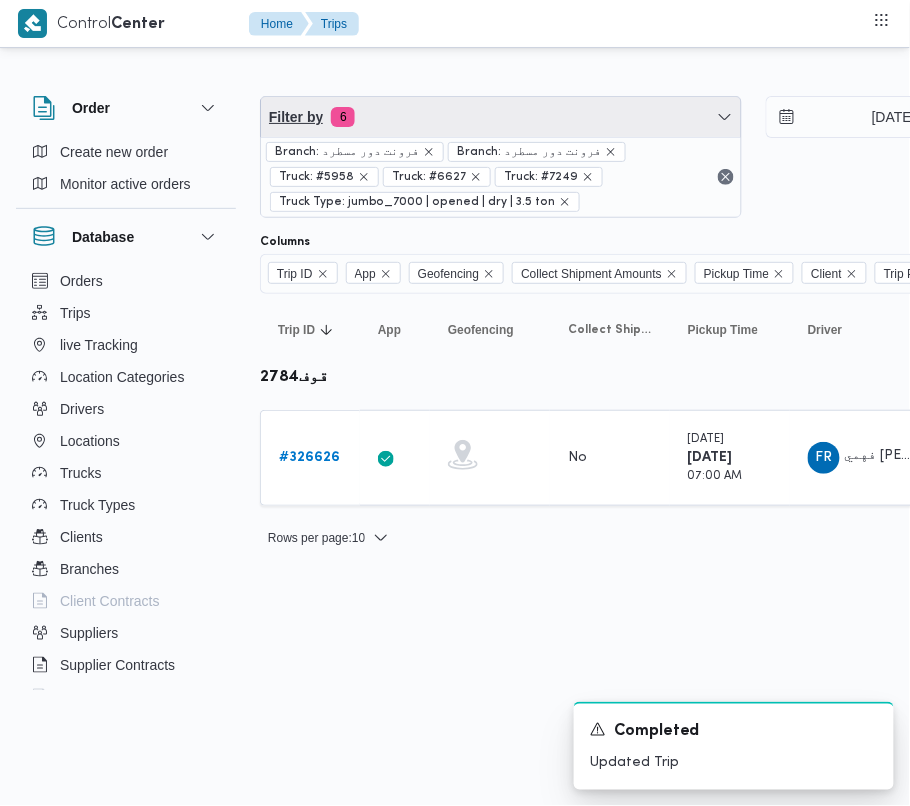 click on "Filter by 6" at bounding box center (501, 117) 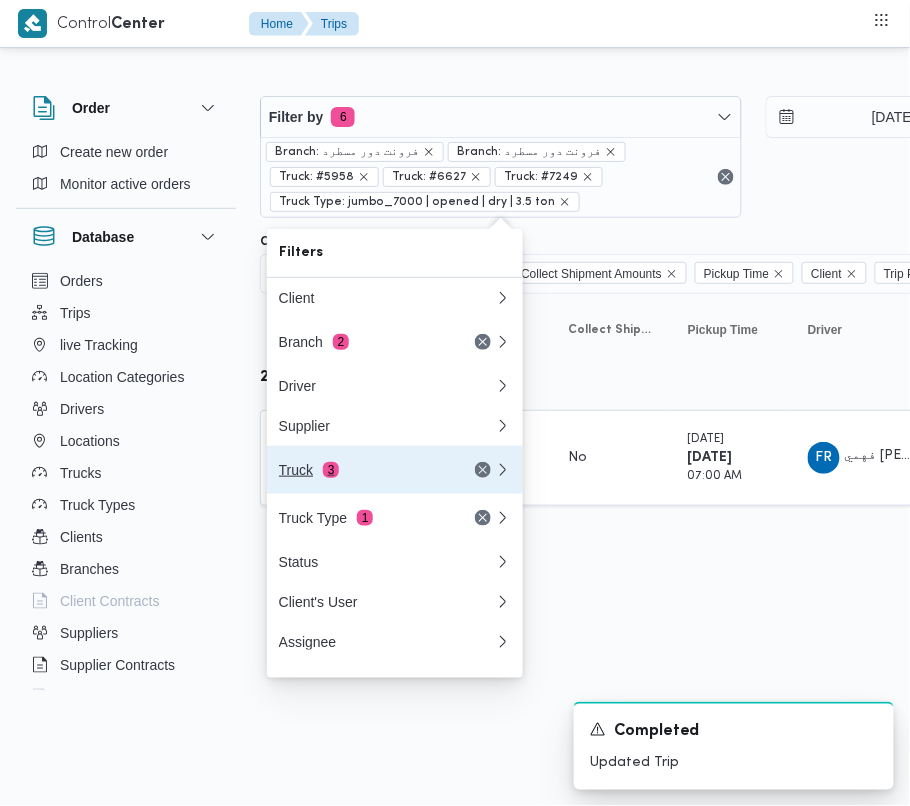 click on "Truck 3" at bounding box center (363, 470) 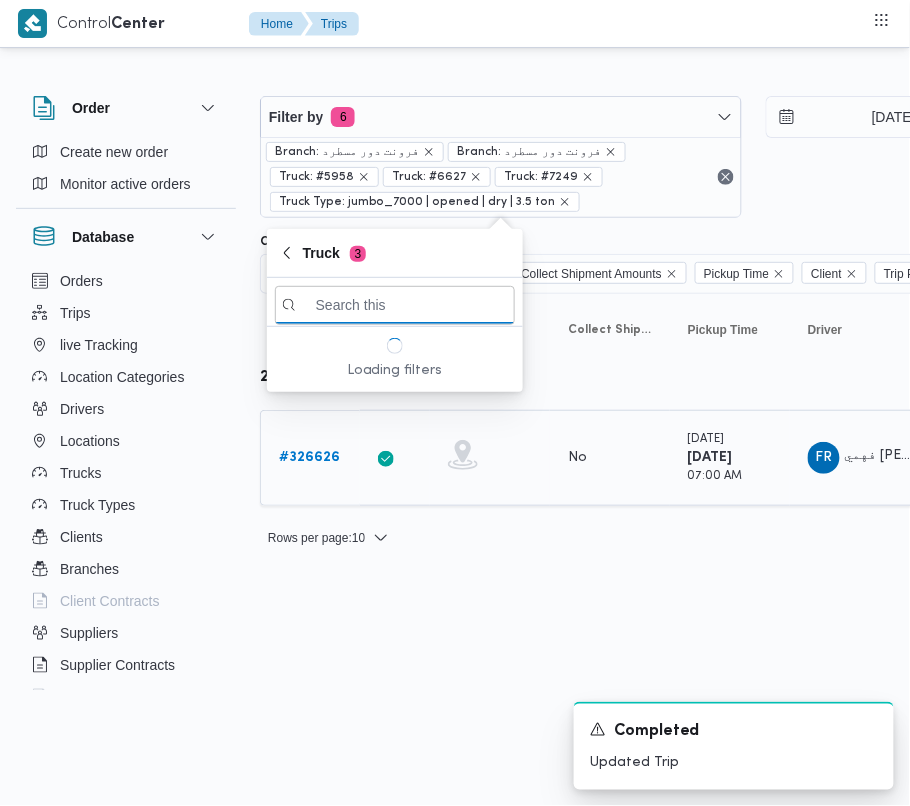 paste on "ومب628" 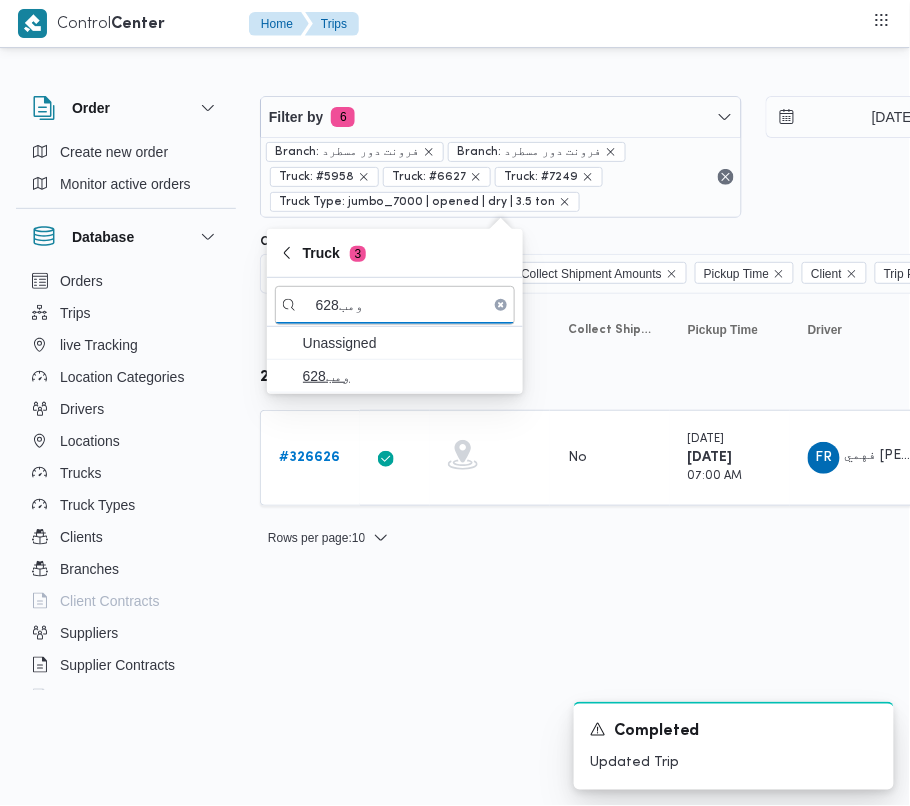 type on "ومب628" 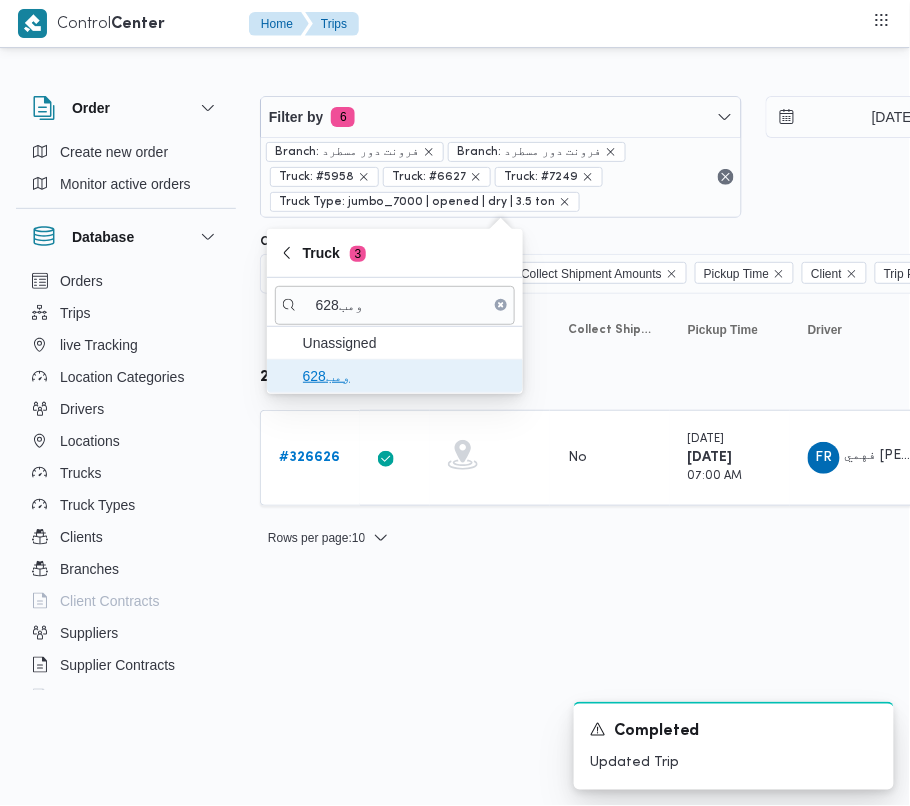 click on "ومب628" at bounding box center (407, 376) 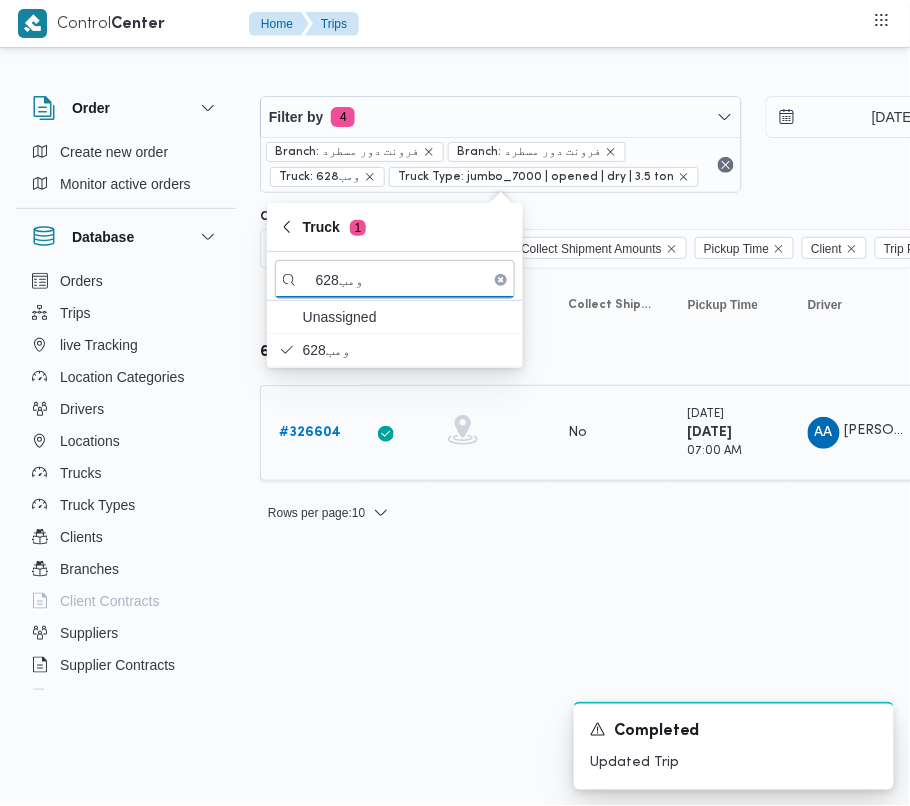 click on "# 326604" at bounding box center [310, 432] 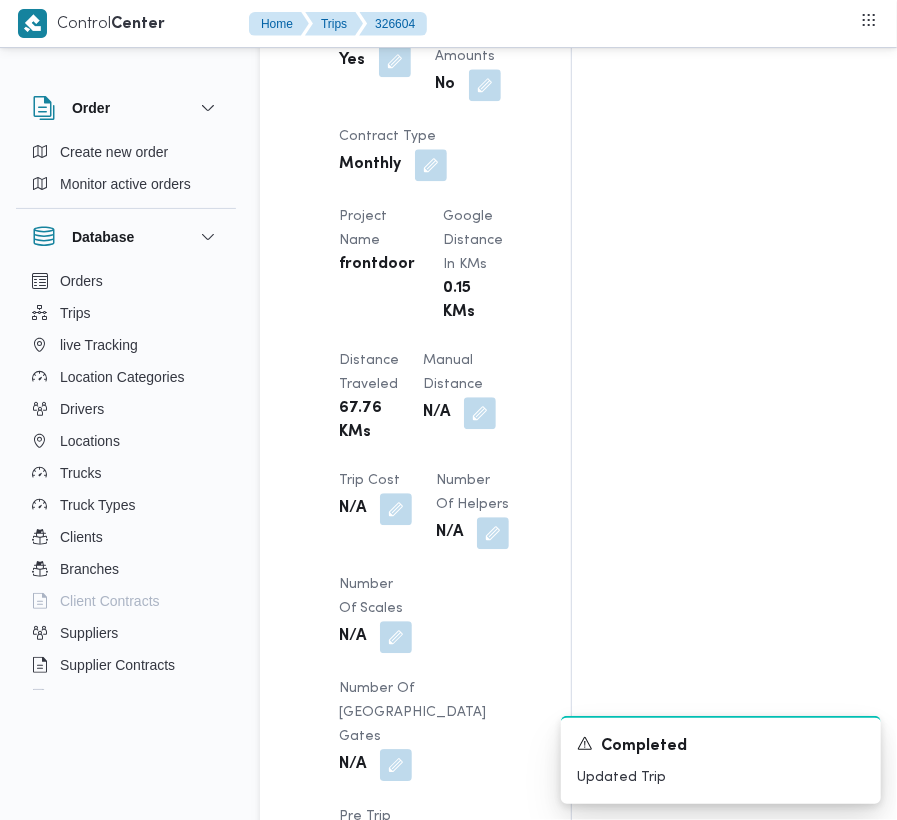 scroll, scrollTop: 2533, scrollLeft: 0, axis: vertical 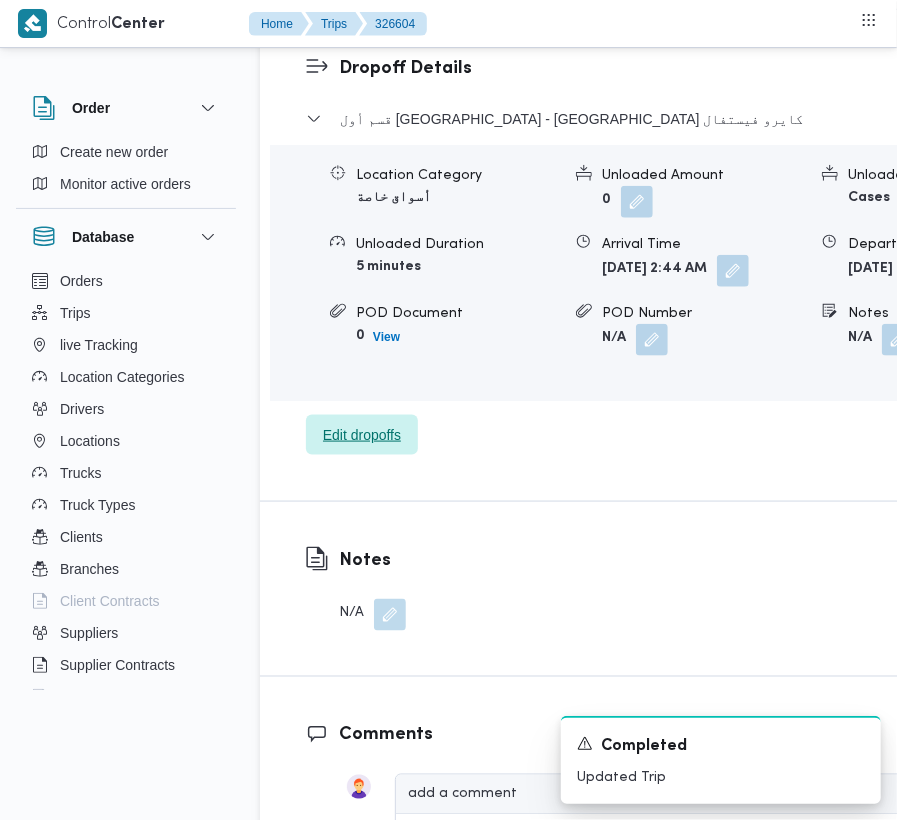 click on "Edit dropoffs" at bounding box center (362, 435) 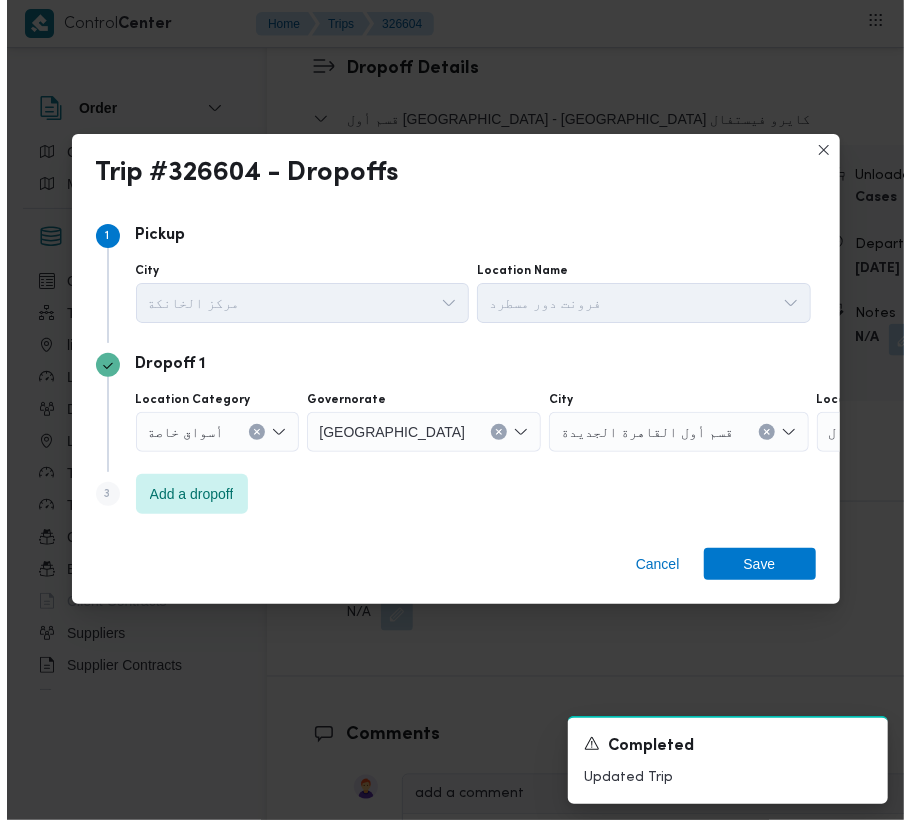 scroll, scrollTop: 3353, scrollLeft: 0, axis: vertical 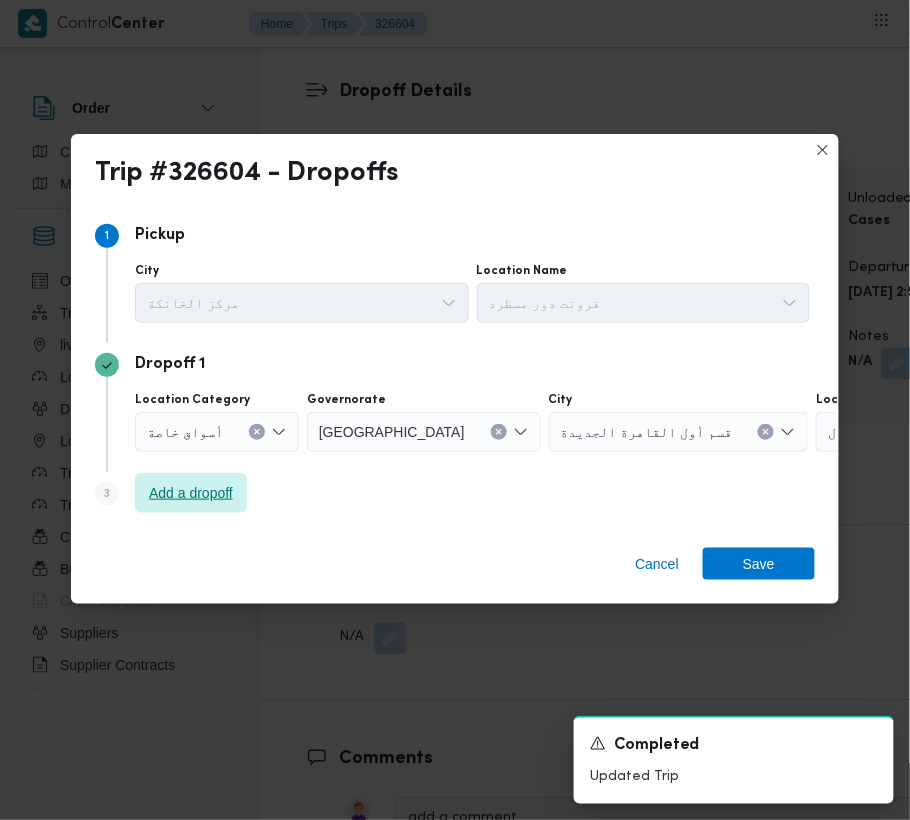 click on "Add a dropoff" at bounding box center [191, 493] 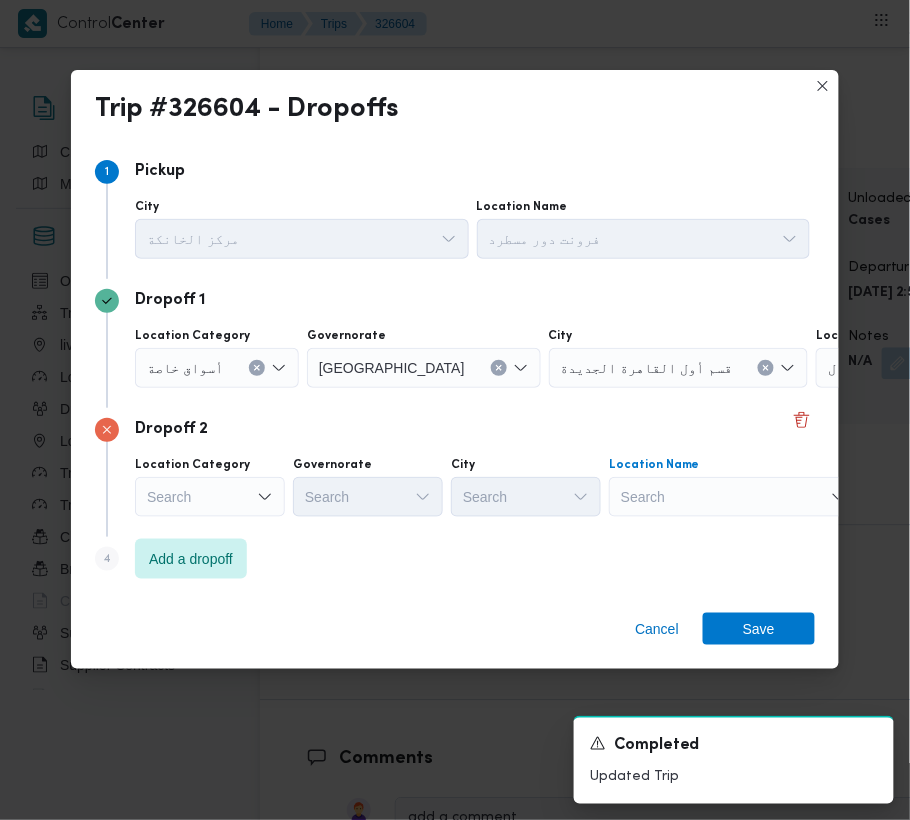 click on "Search" at bounding box center (941, 368) 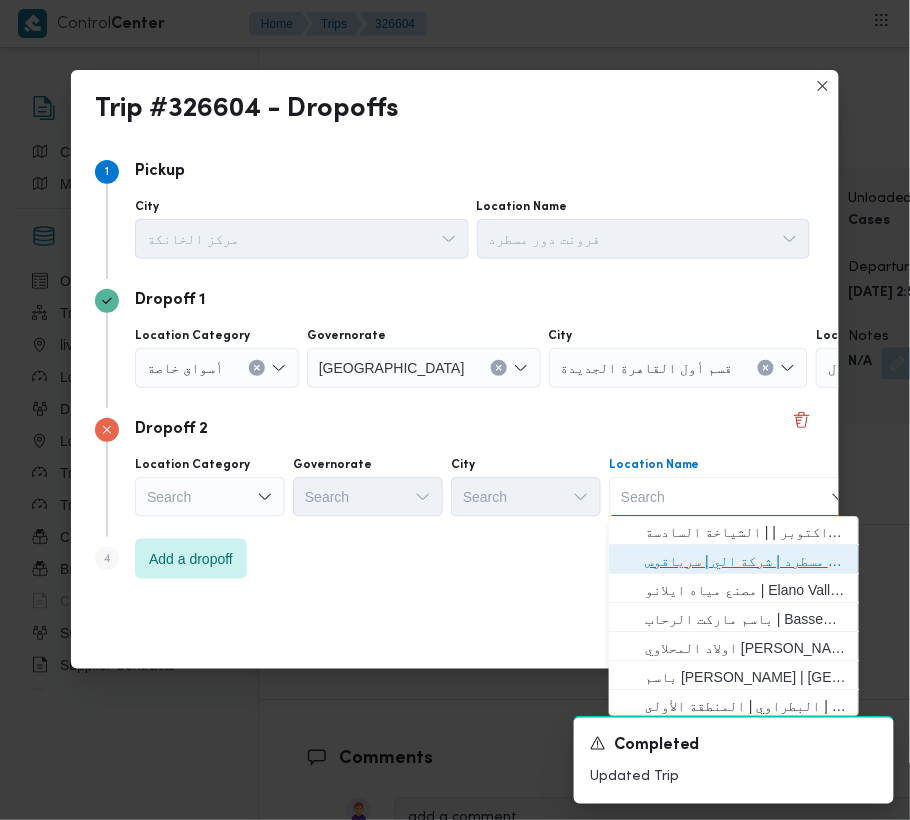 click on "فرونت دور مسطرد | شركة الي | سرياقوس" at bounding box center [746, 562] 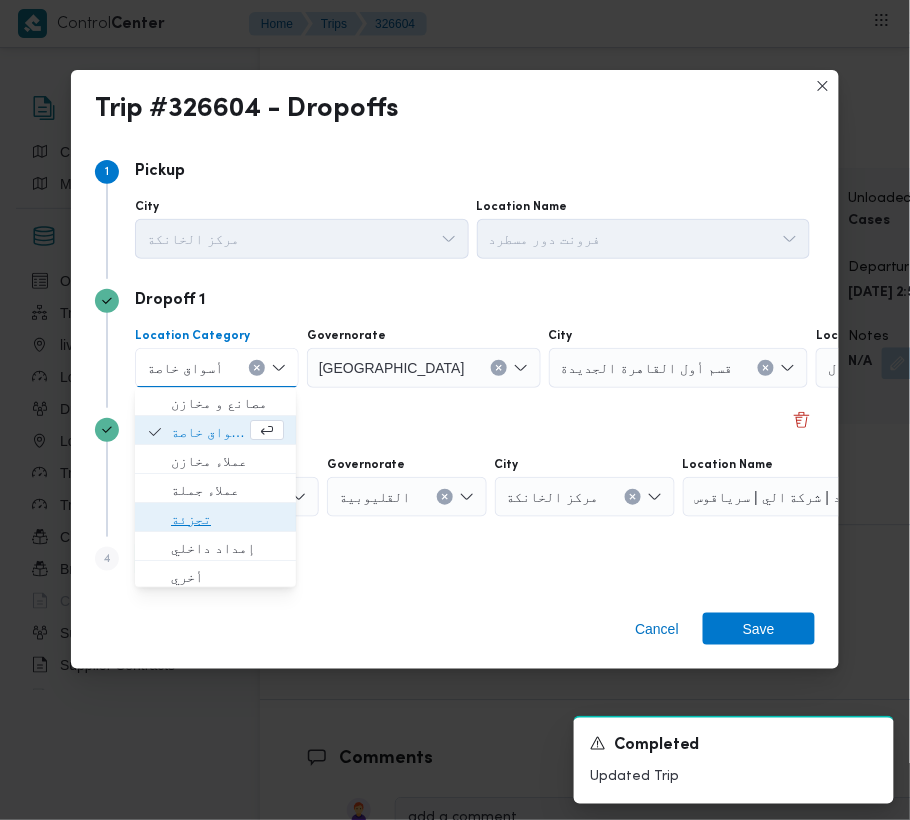 click on "تجزئة" at bounding box center (227, 520) 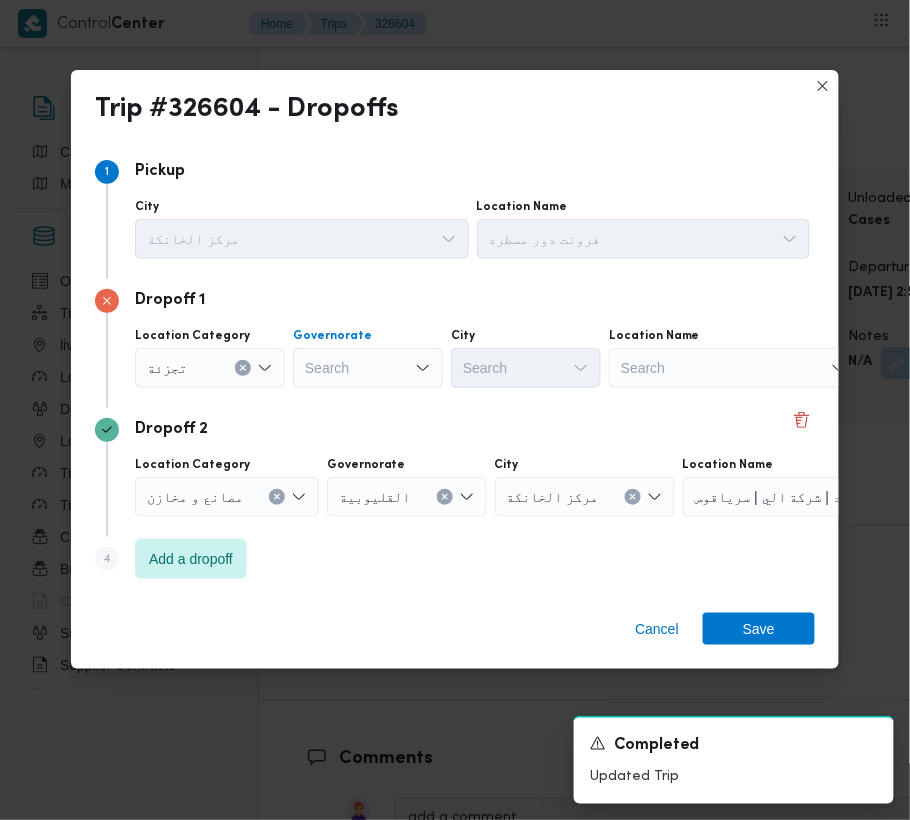 drag, startPoint x: 329, startPoint y: 357, endPoint x: 345, endPoint y: 357, distance: 16 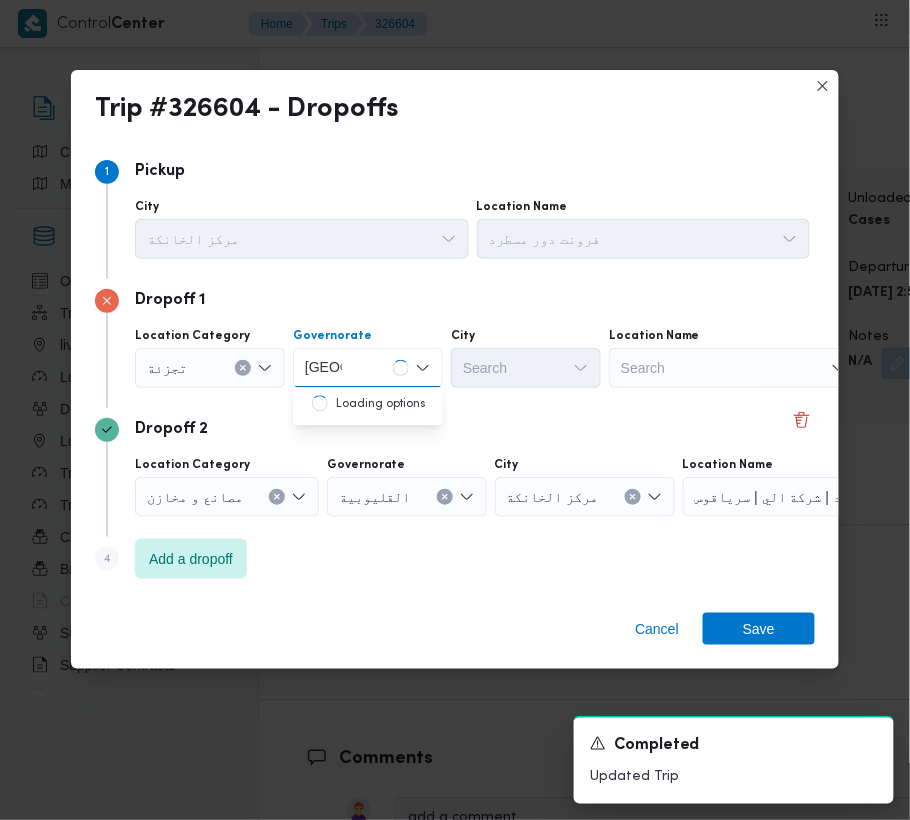 type on "[GEOGRAPHIC_DATA]" 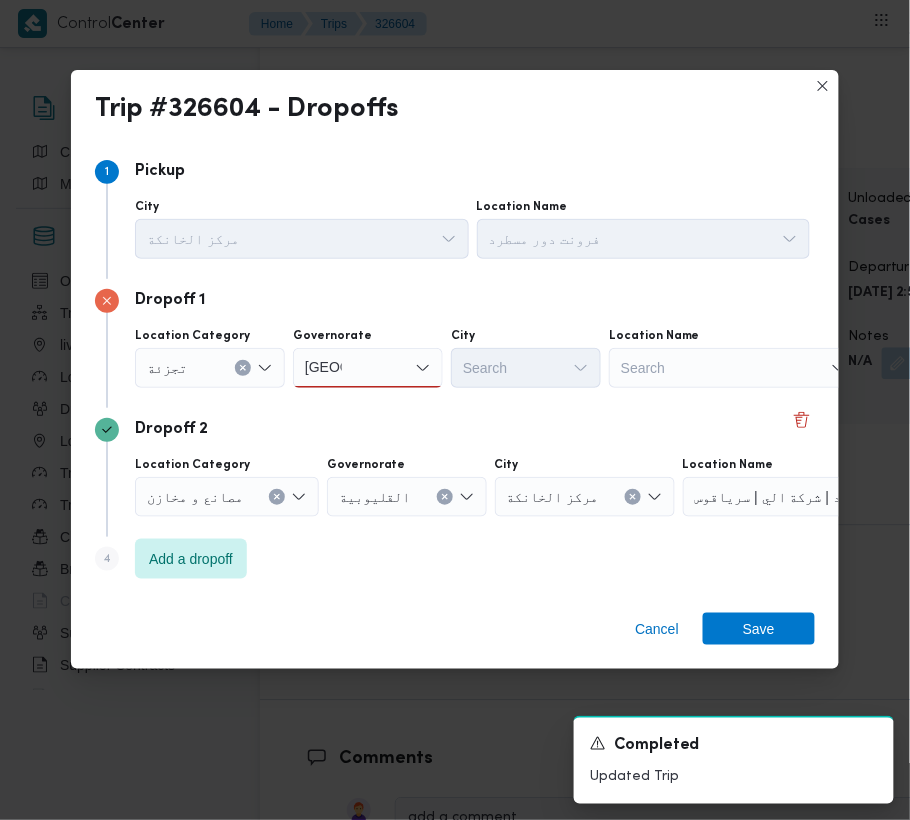 click on "[GEOGRAPHIC_DATA] [GEOGRAPHIC_DATA]" at bounding box center (368, 368) 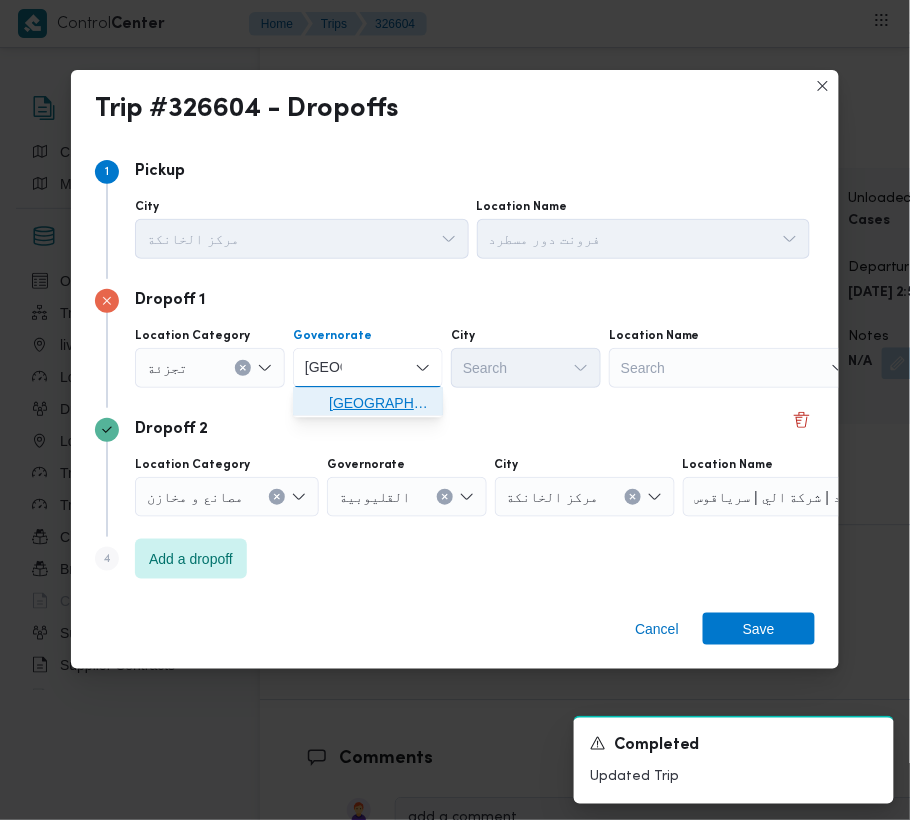 click on "[GEOGRAPHIC_DATA]" at bounding box center [368, 404] 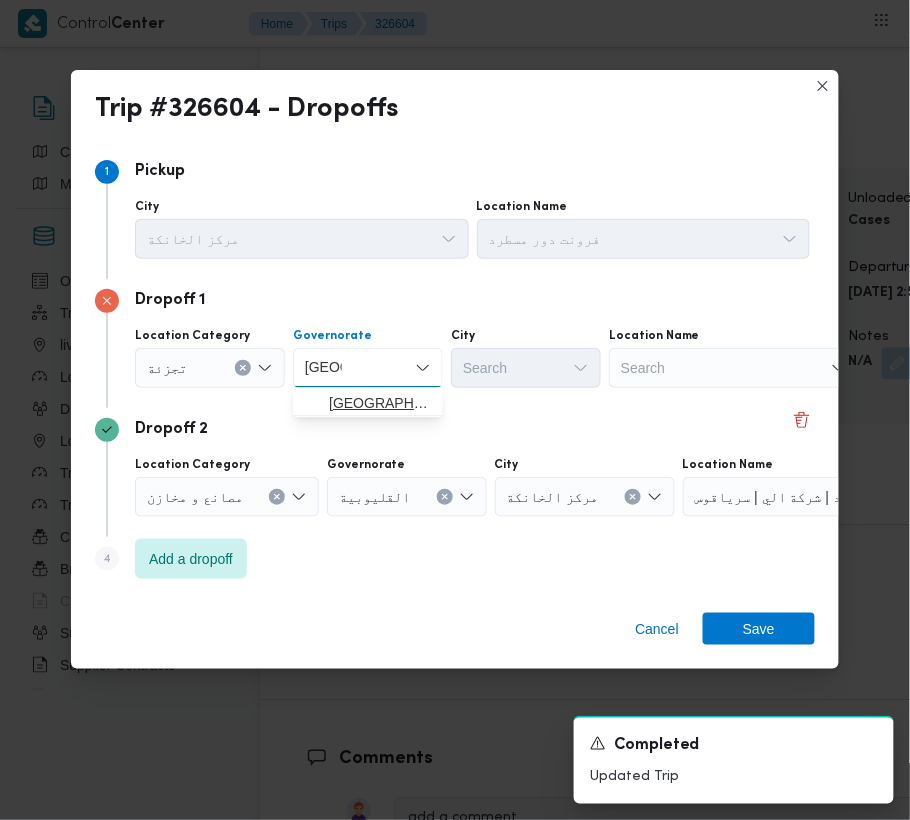 type 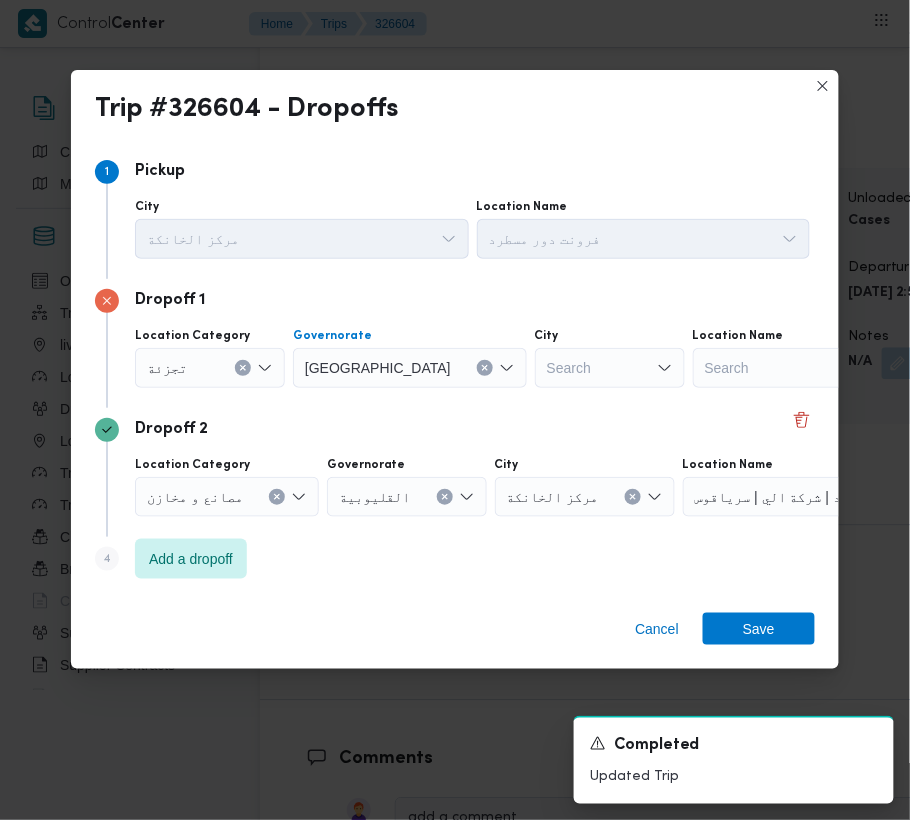 click on "Search" at bounding box center (610, 368) 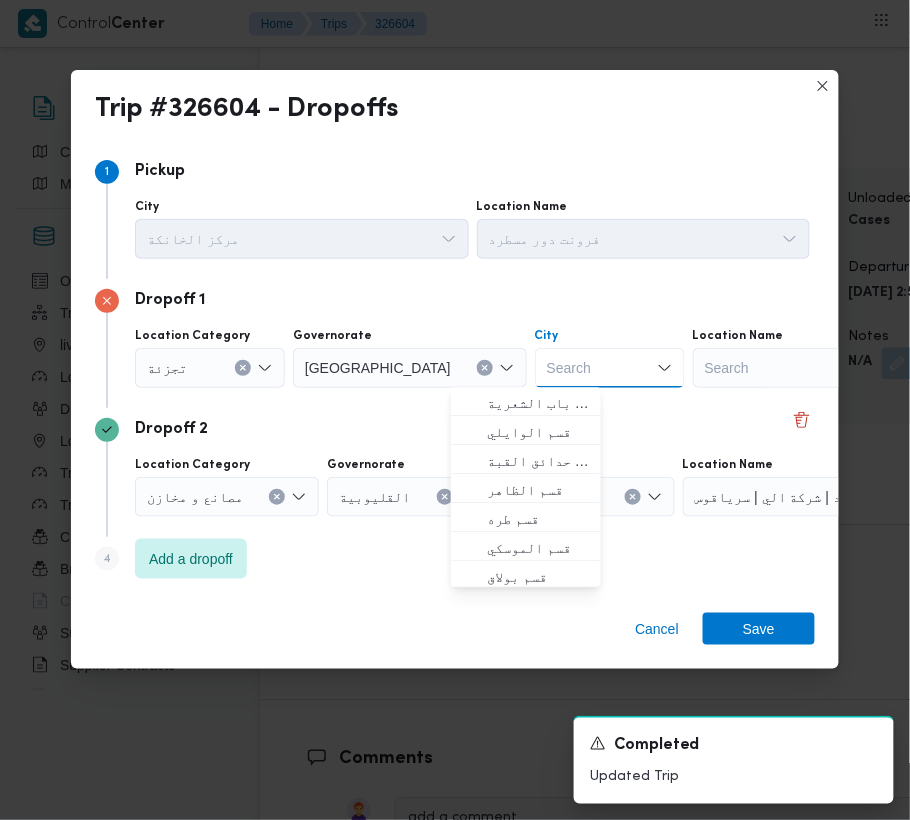 paste on "[PERSON_NAME]" 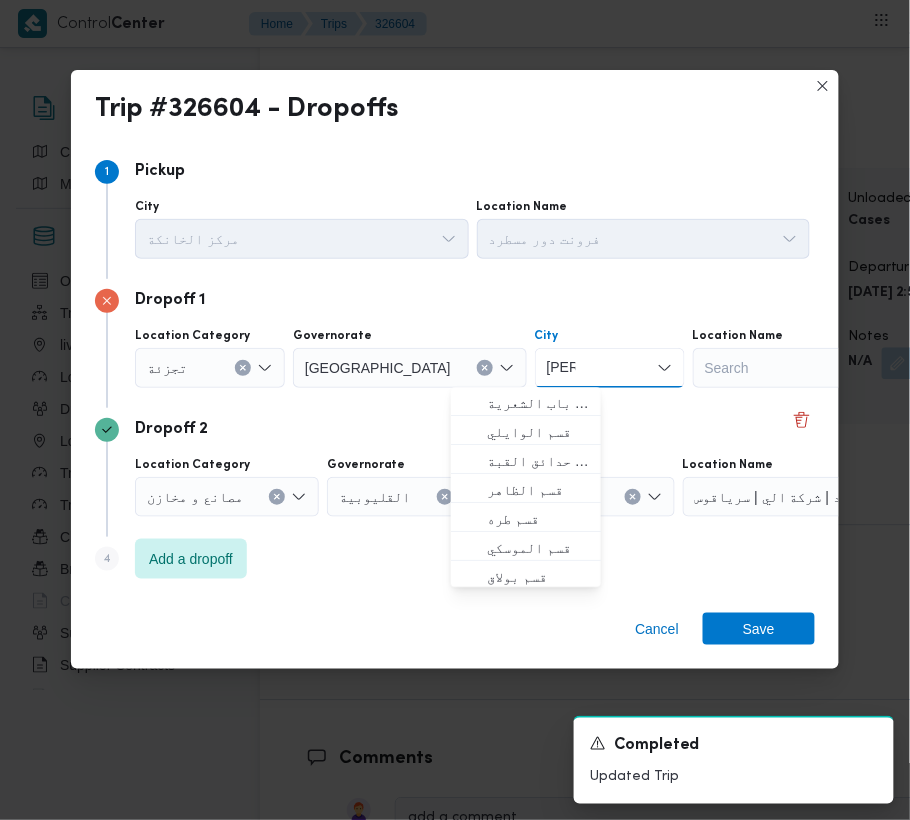 type on "[PERSON_NAME]" 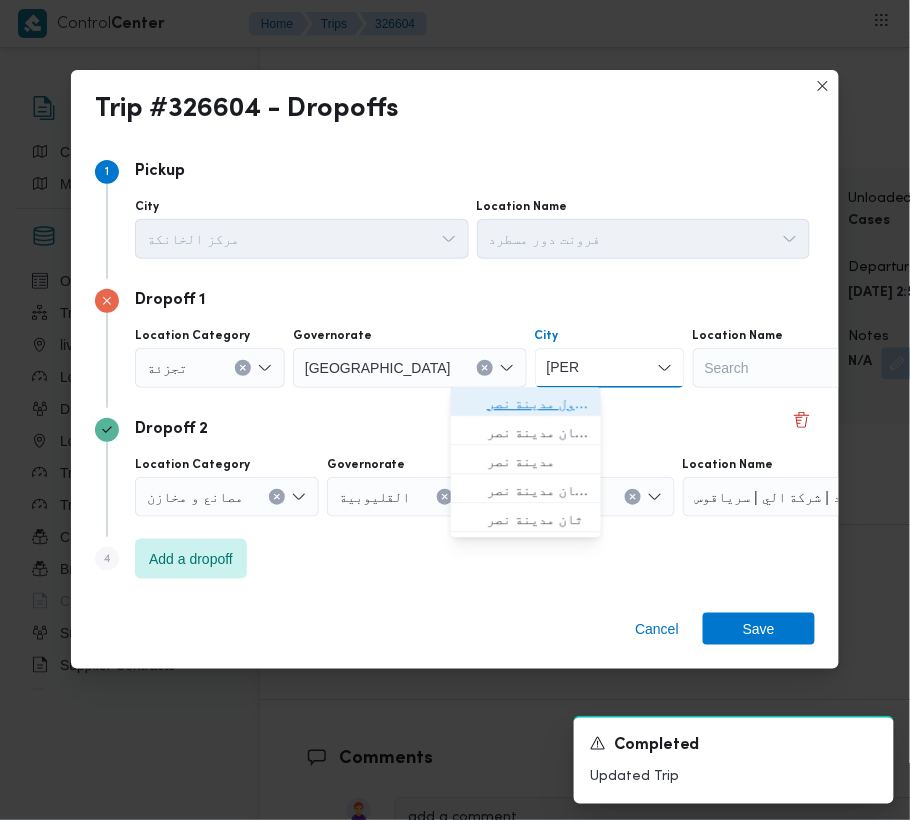 drag, startPoint x: 477, startPoint y: 402, endPoint x: 466, endPoint y: 397, distance: 12.083046 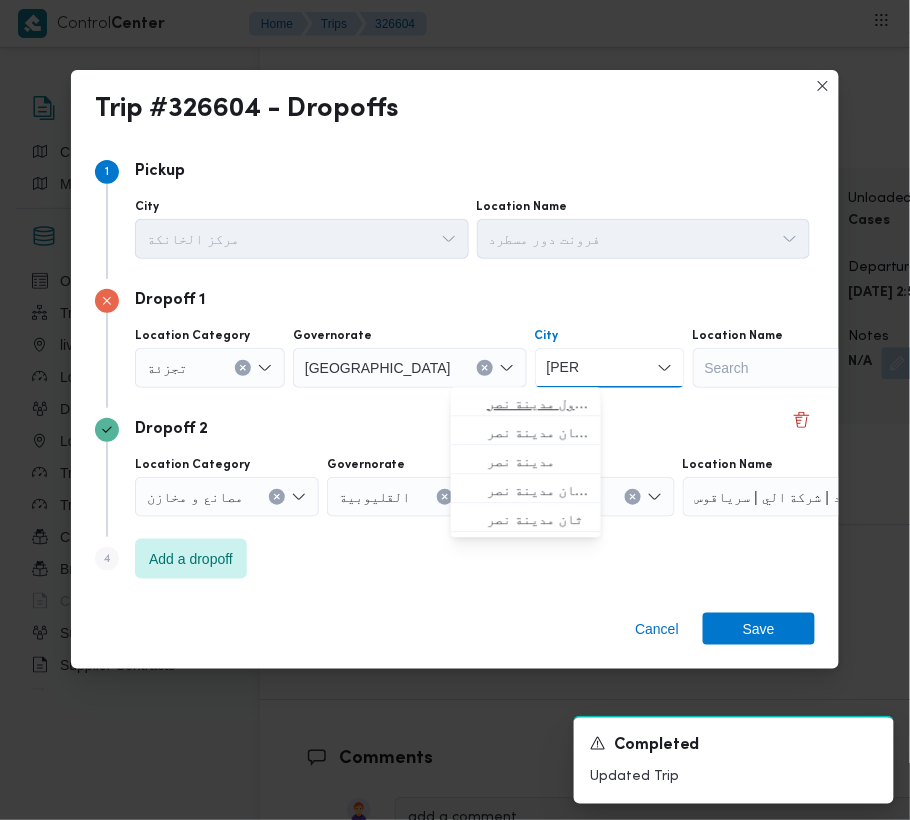 type 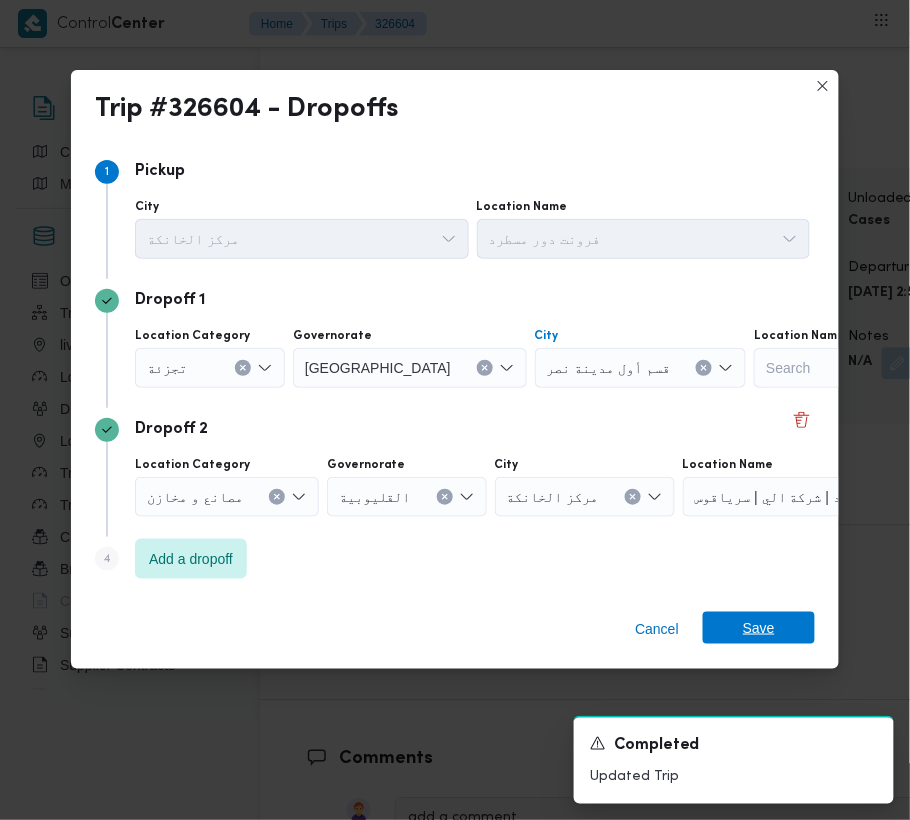 click on "Save" at bounding box center (759, 628) 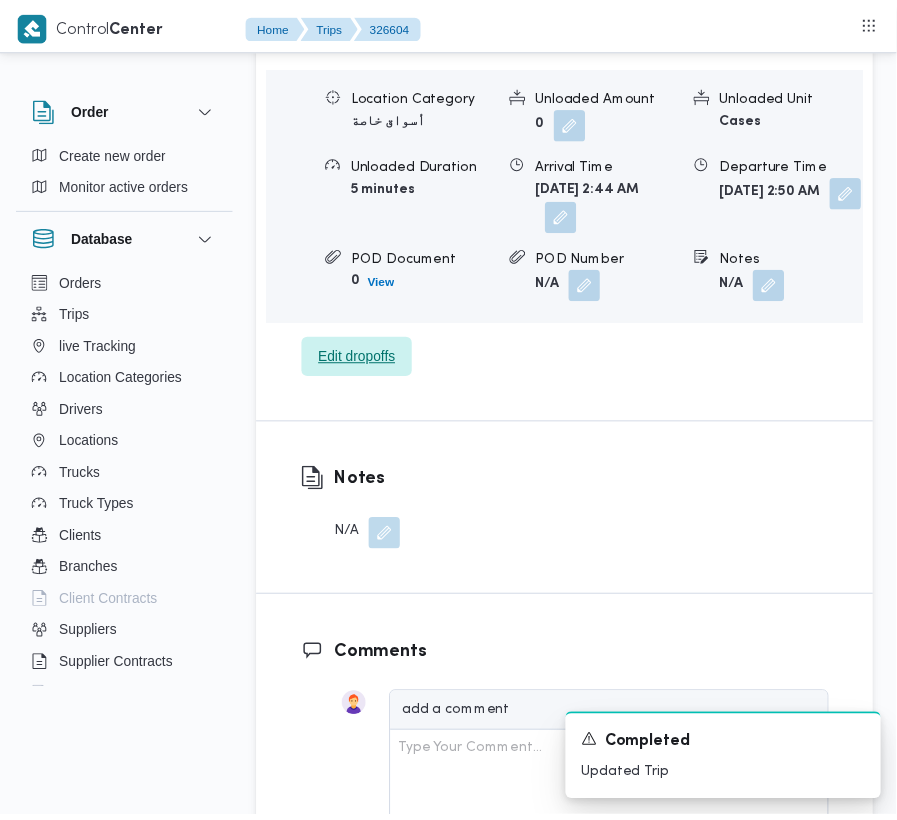 scroll, scrollTop: 3537, scrollLeft: 0, axis: vertical 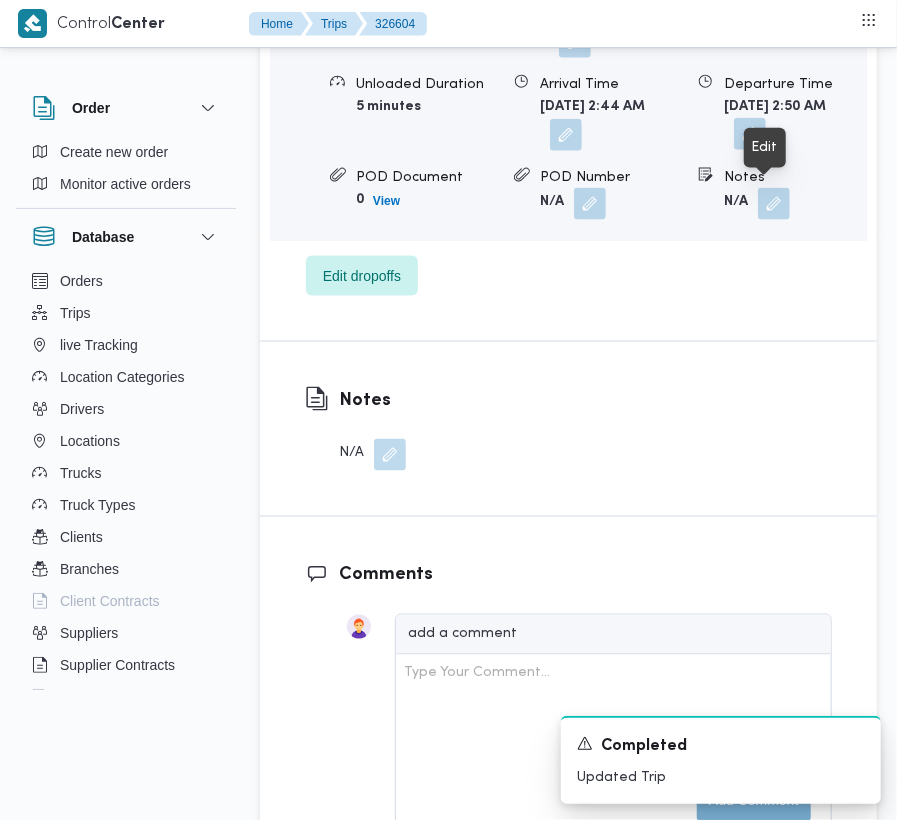 click at bounding box center [750, 134] 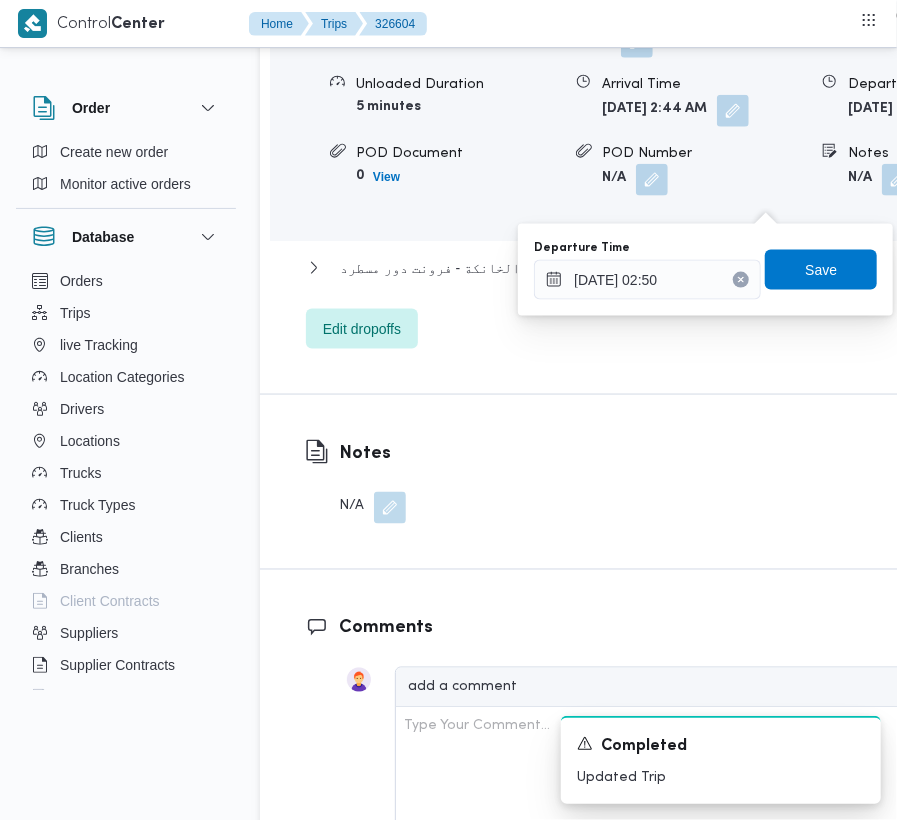click at bounding box center (741, 280) 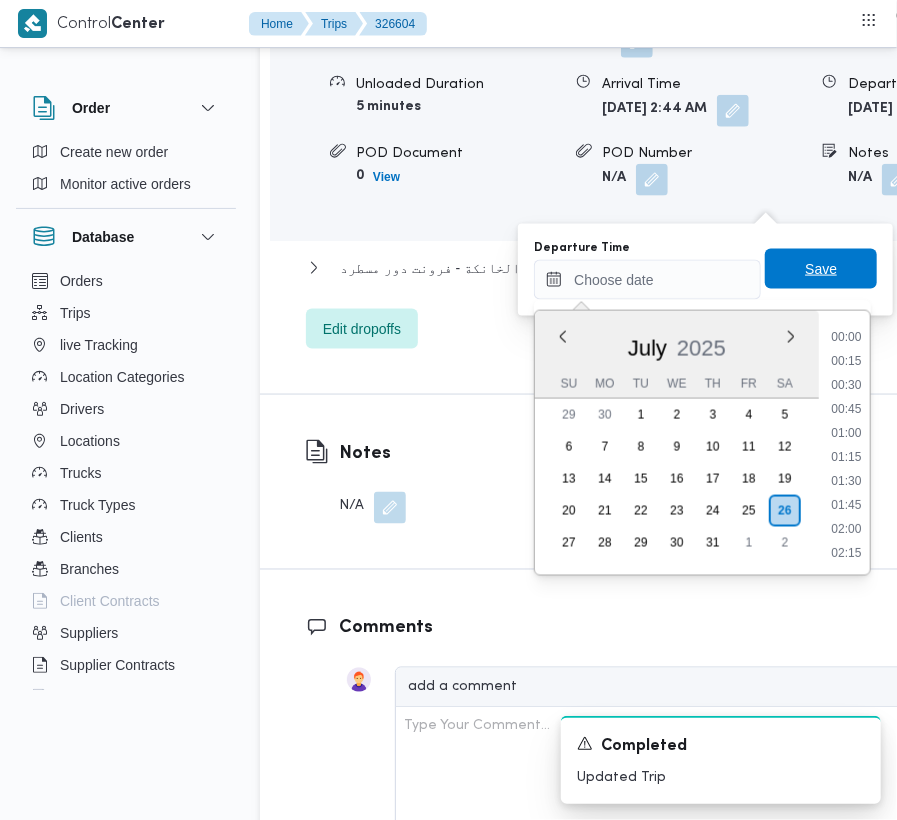 click on "Save" at bounding box center (821, 269) 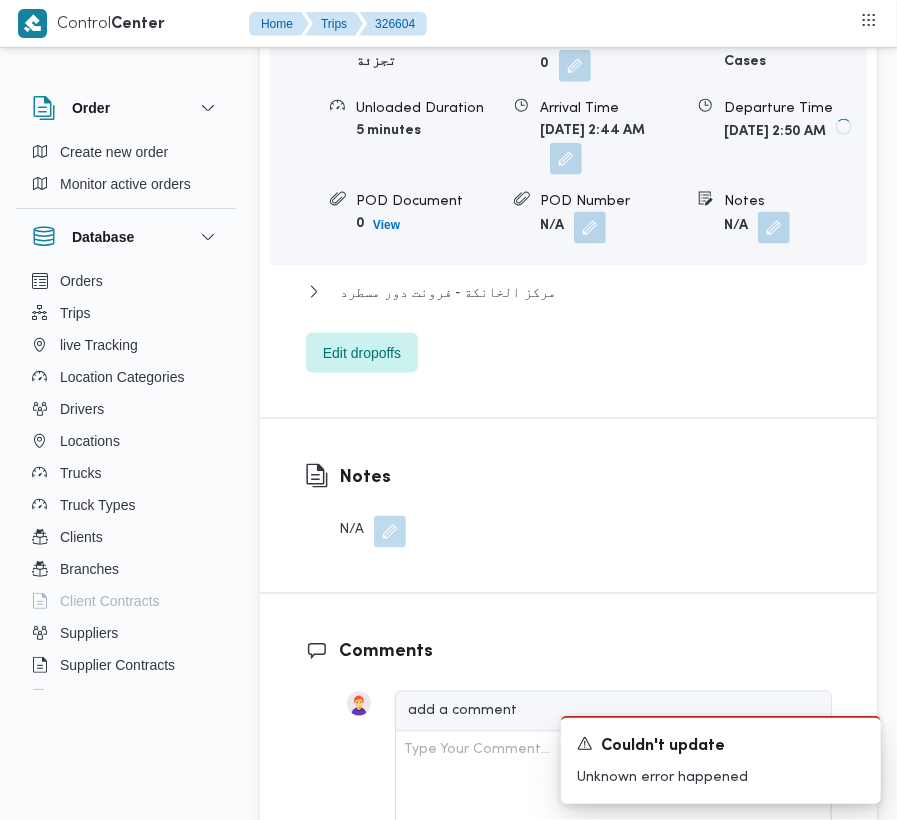 drag, startPoint x: 600, startPoint y: 200, endPoint x: 616, endPoint y: 220, distance: 25.612497 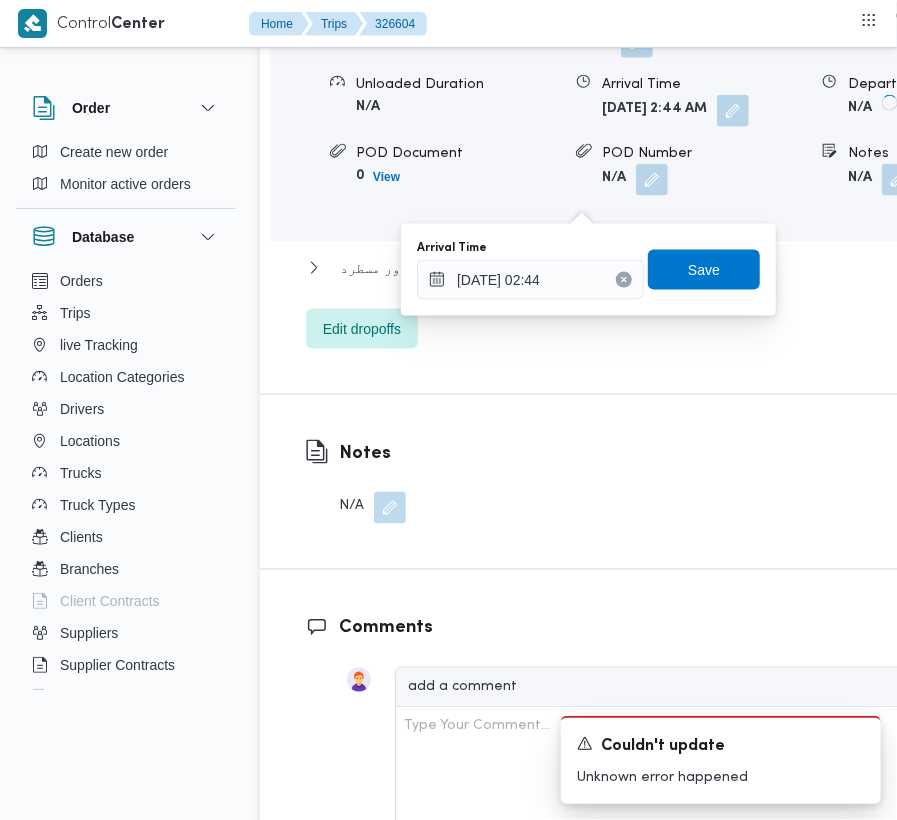 click 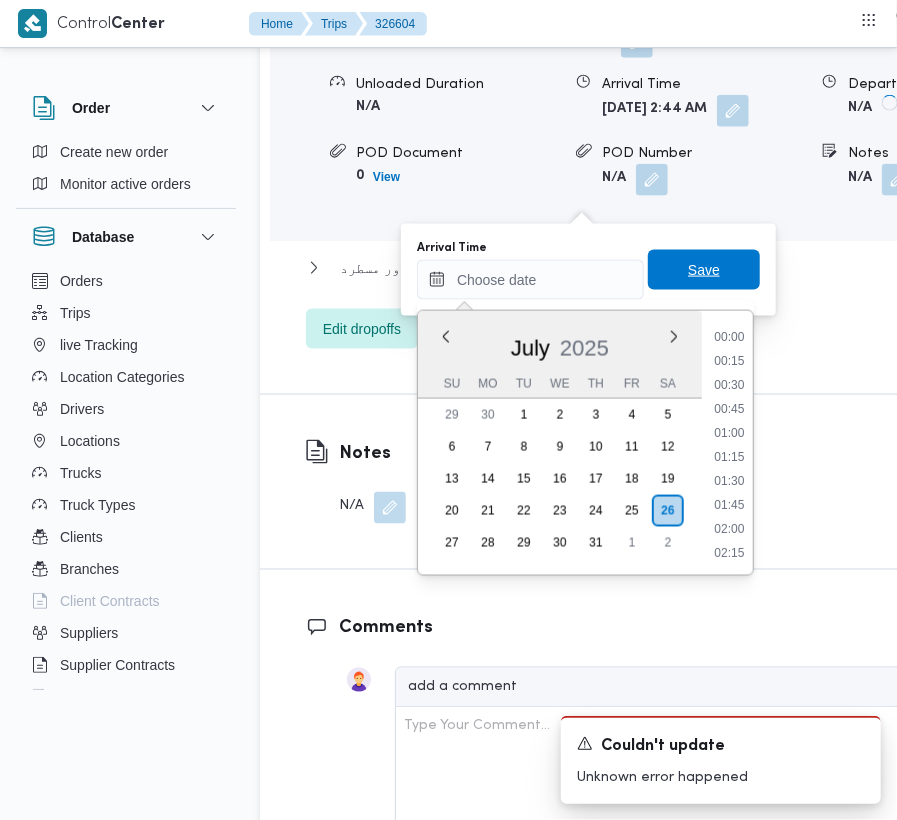scroll, scrollTop: 0, scrollLeft: 0, axis: both 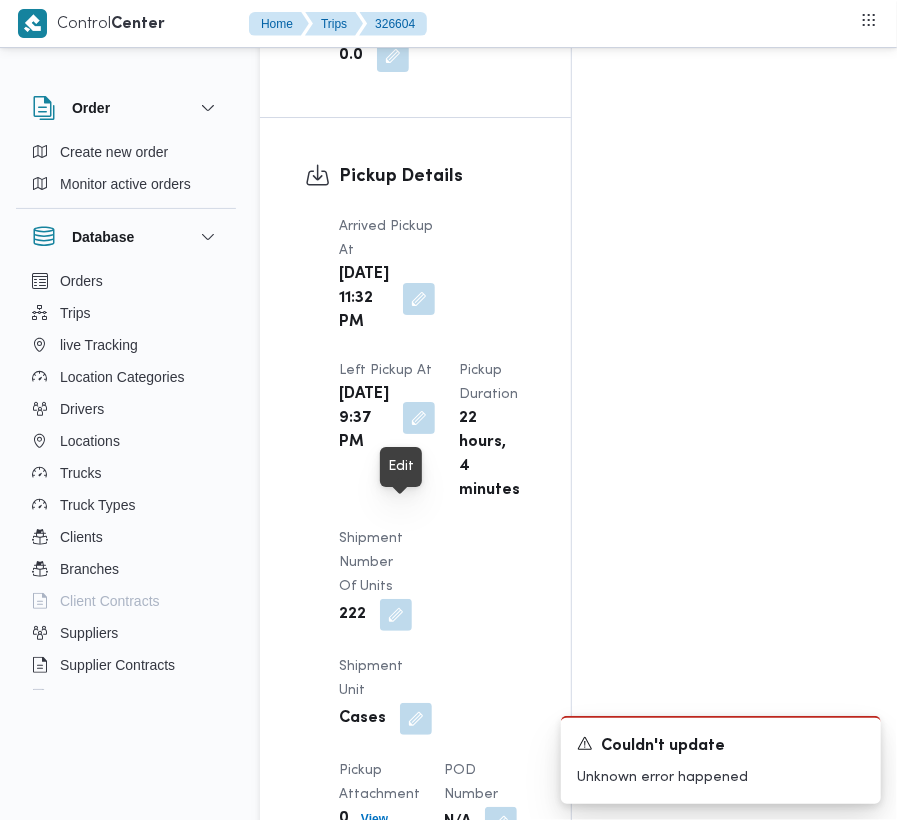 click at bounding box center [419, 418] 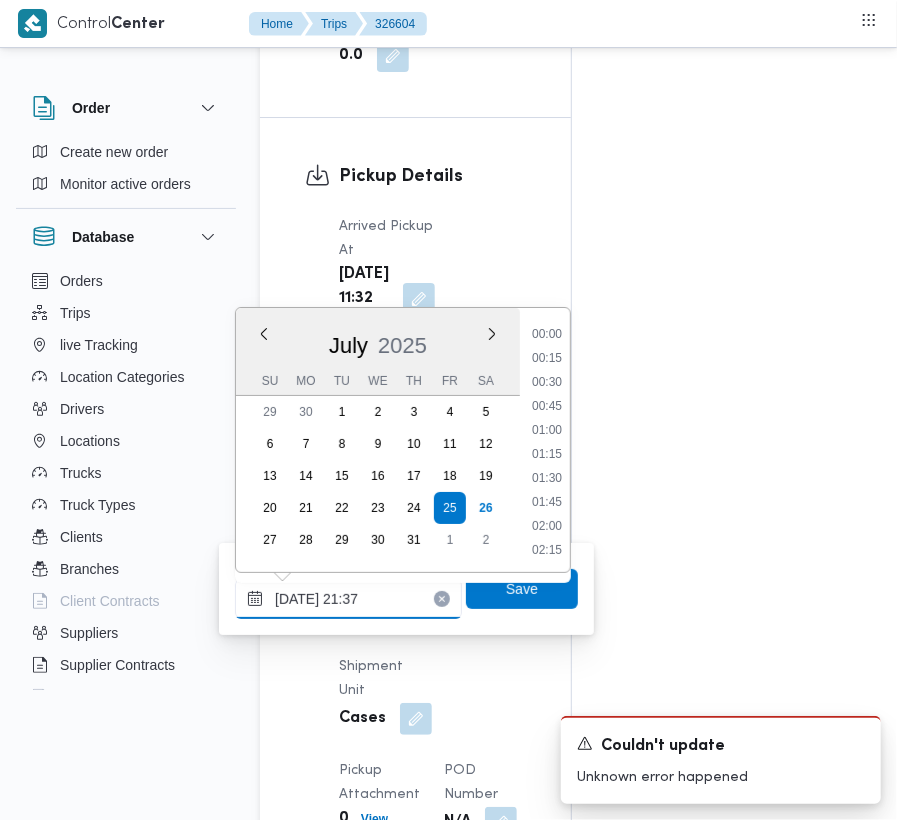 click on "[DATE] 21:37" at bounding box center (348, 599) 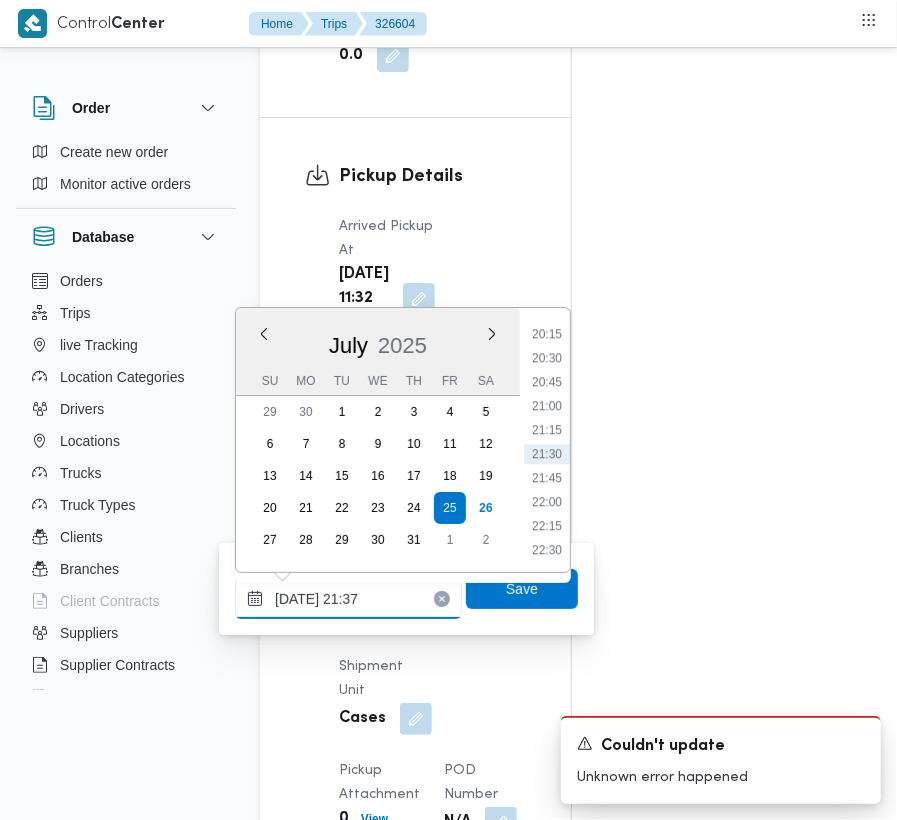 click on "[DATE] 21:37" at bounding box center (348, 599) 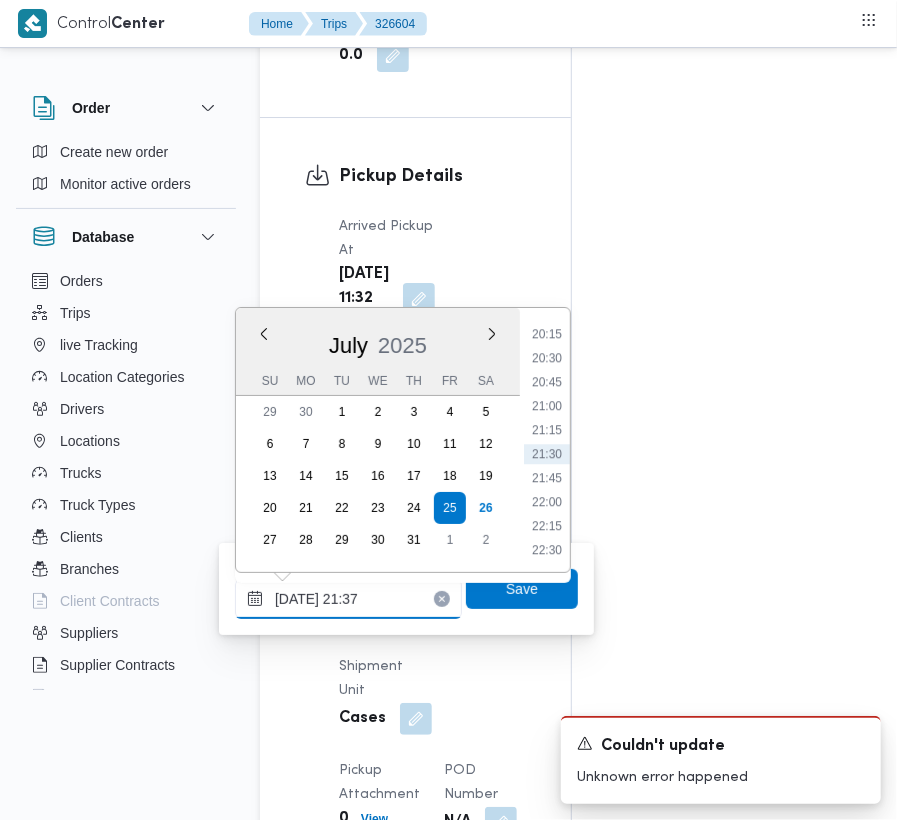 click on "[DATE] 21:37" at bounding box center [348, 599] 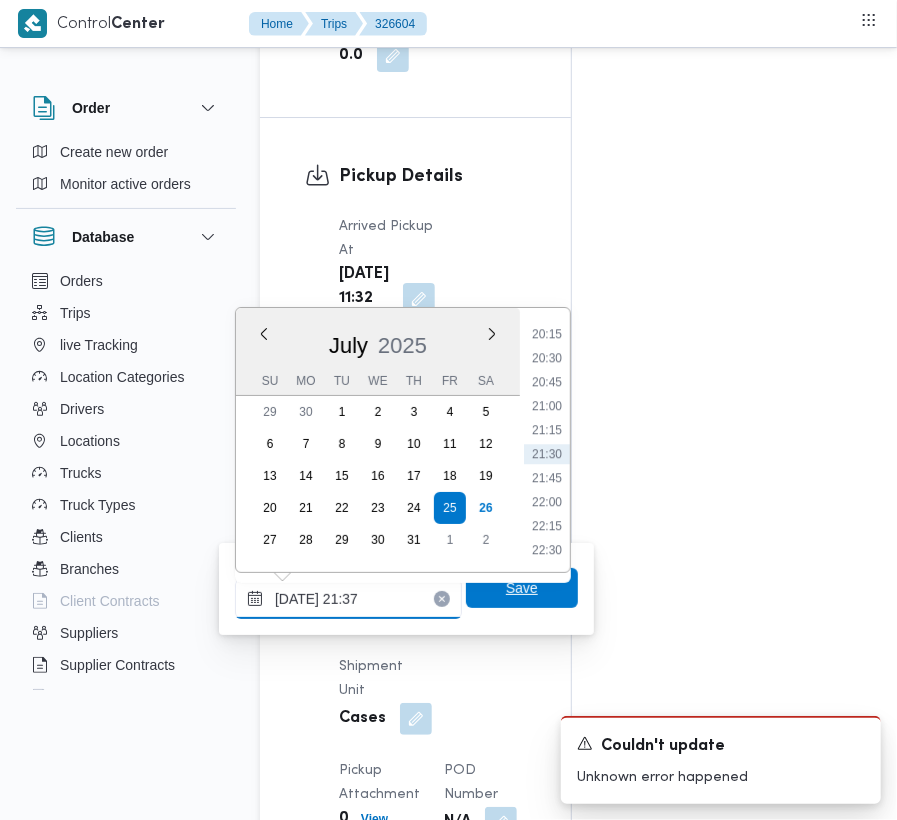 paste on "[DATE] 07:30" 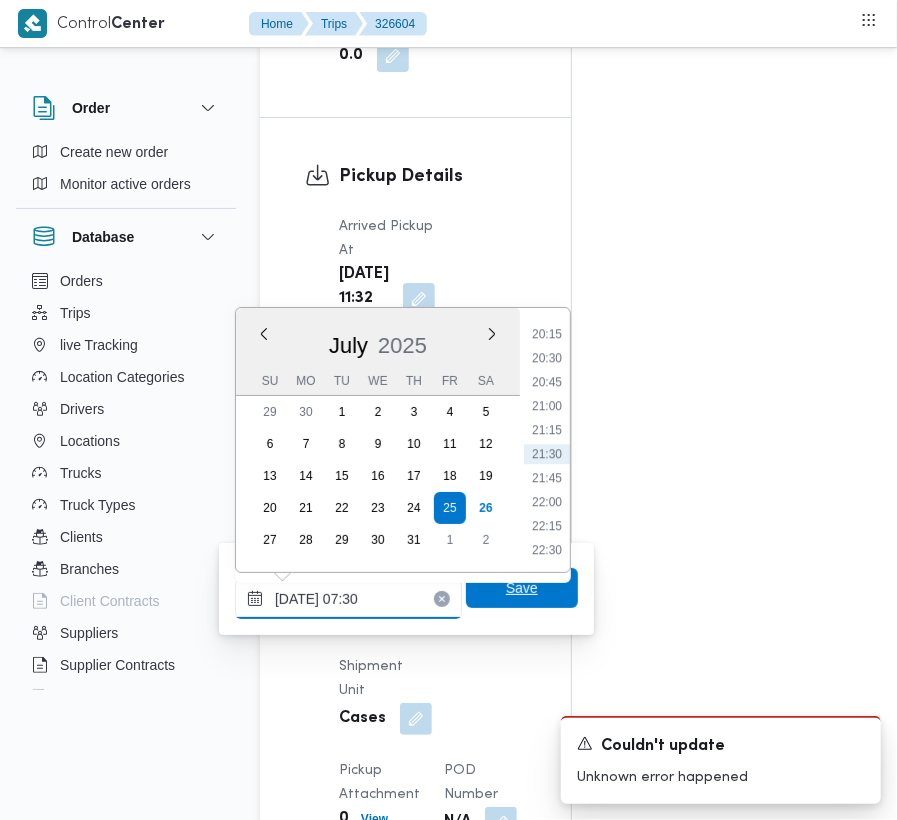 scroll, scrollTop: 720, scrollLeft: 0, axis: vertical 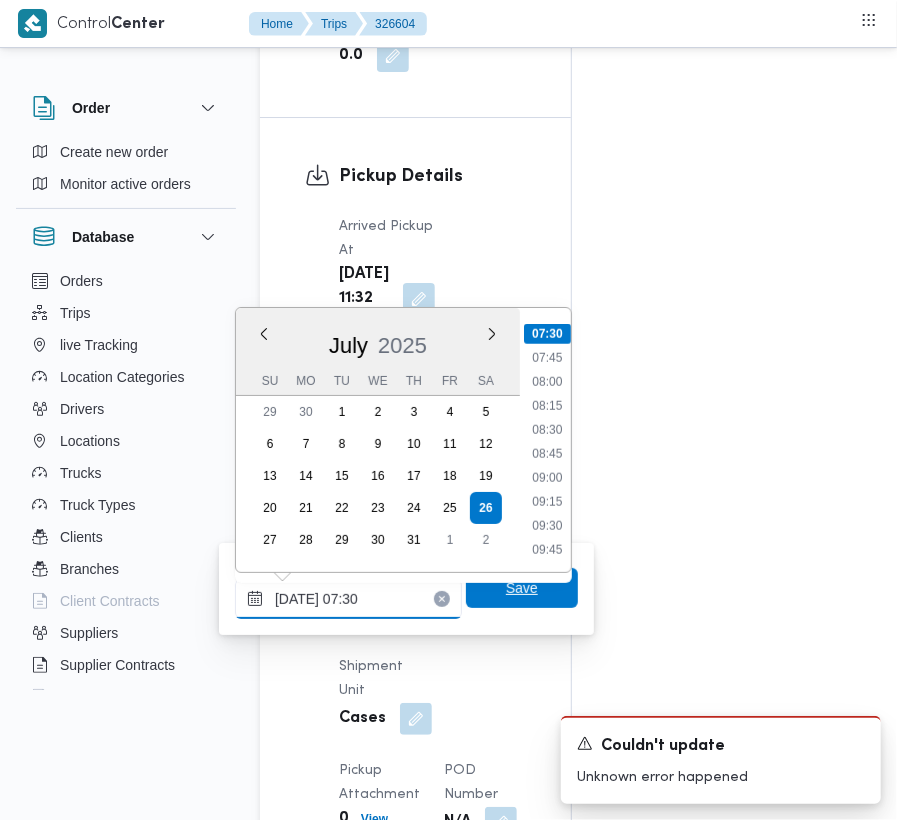 type on "[DATE] 07:30" 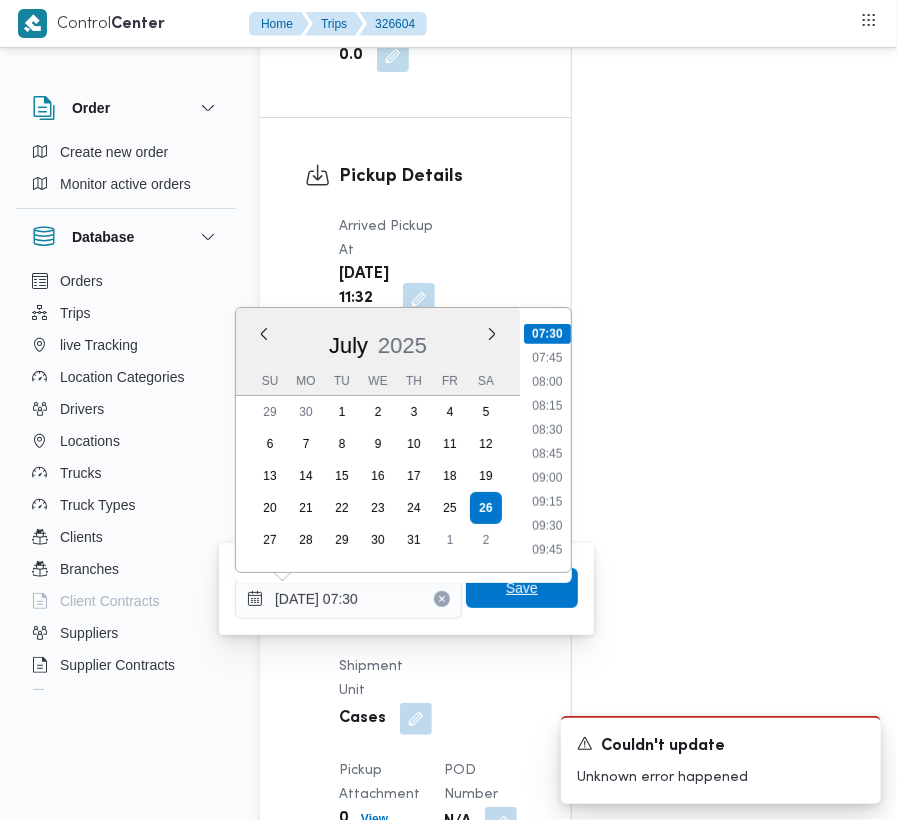click on "Save" at bounding box center [522, 588] 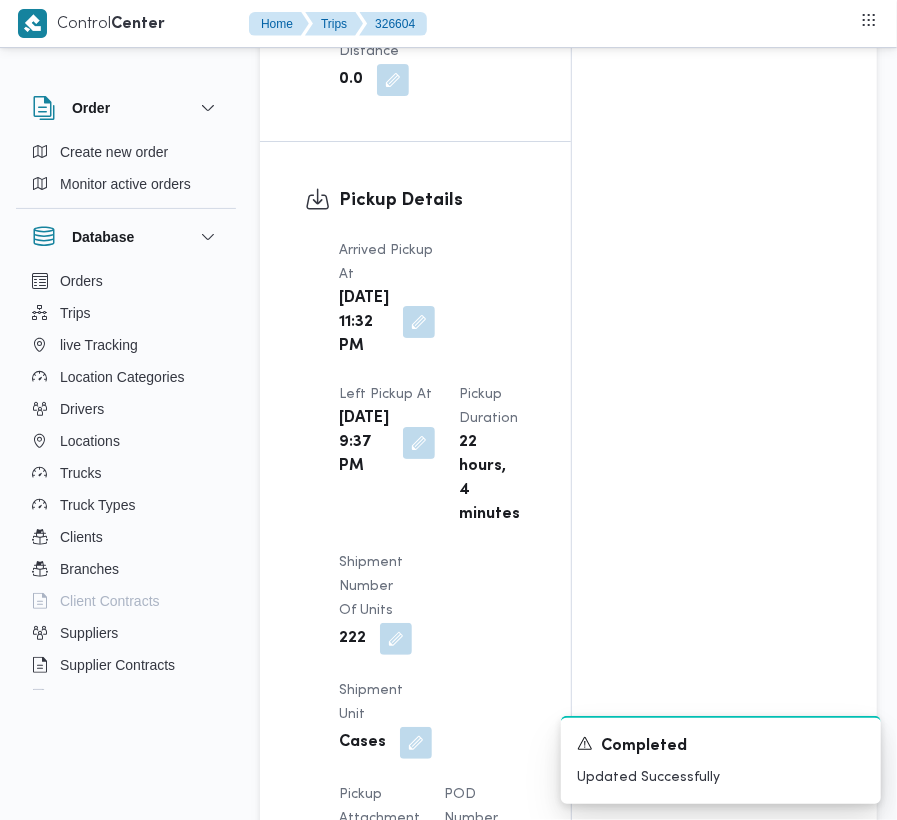click at bounding box center (419, 322) 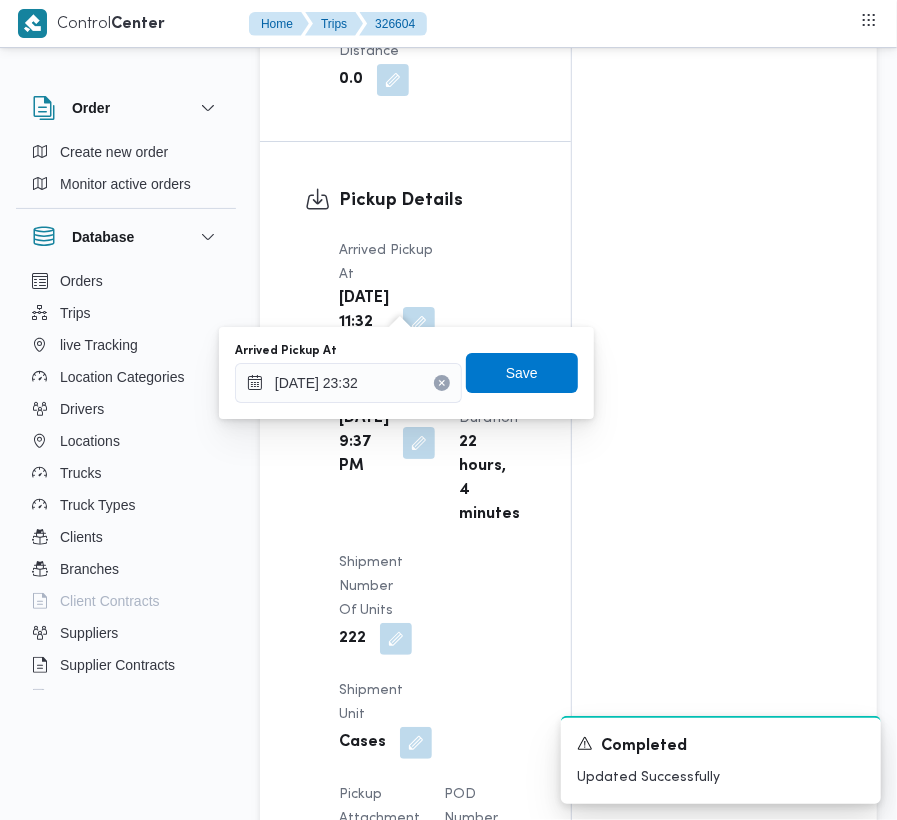 click on "Arrived Pickup At [DATE] 23:32 Save" at bounding box center (406, 373) 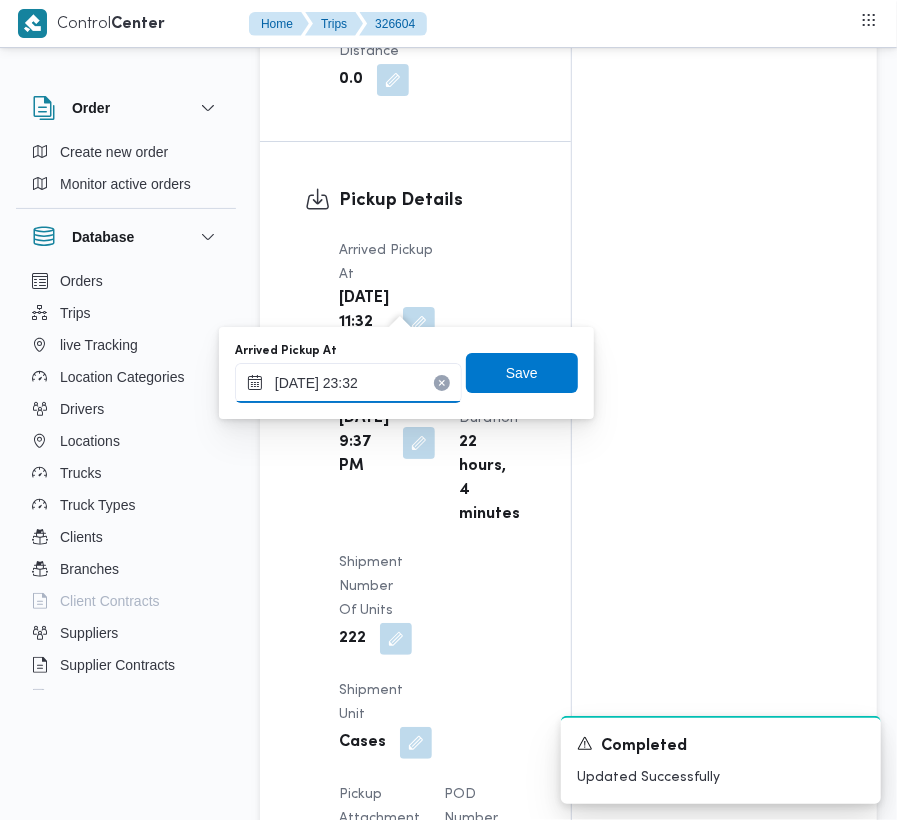 click on "[DATE] 23:32" at bounding box center [348, 383] 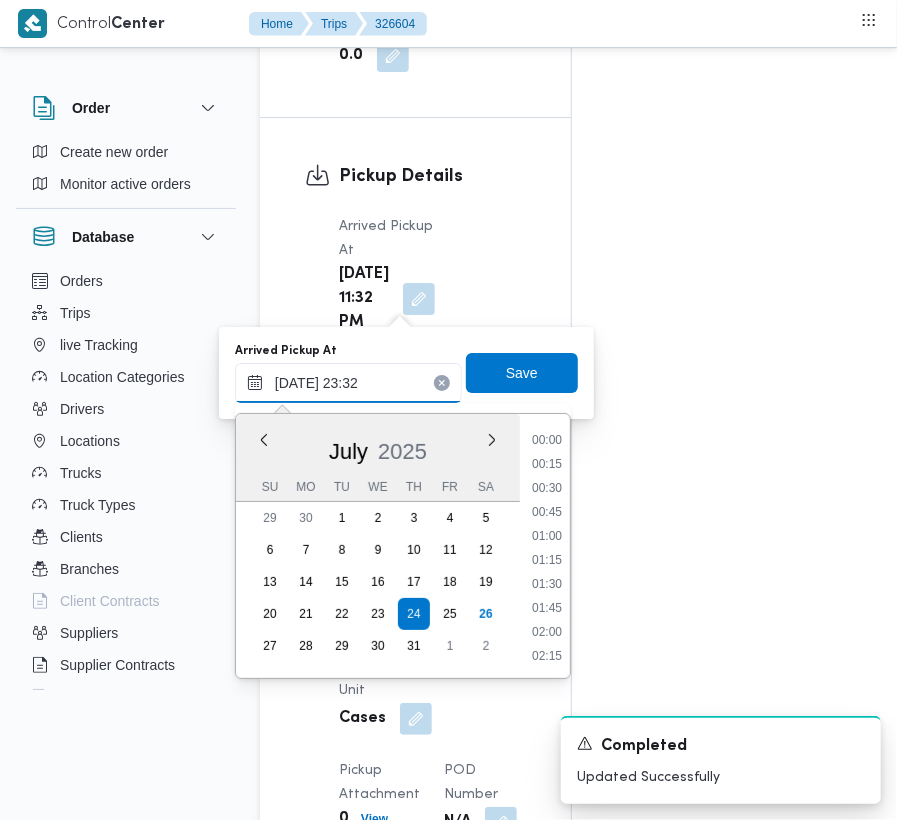 click on "[DATE] 23:32" at bounding box center [348, 383] 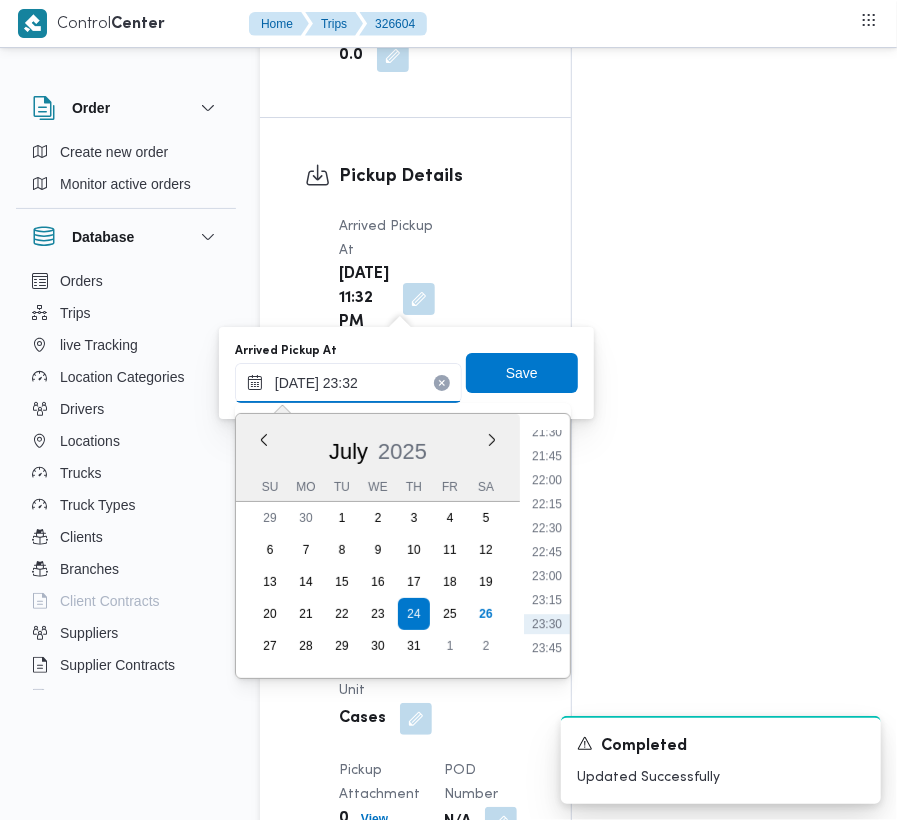 click on "[DATE] 23:32" at bounding box center (348, 383) 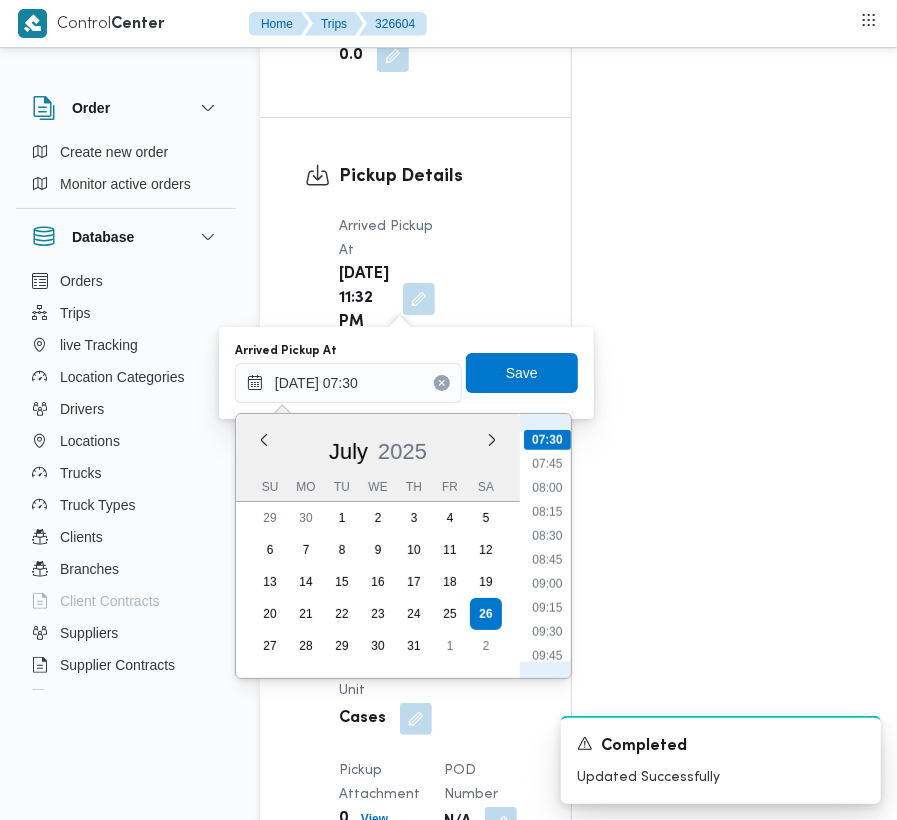 scroll, scrollTop: 522, scrollLeft: 0, axis: vertical 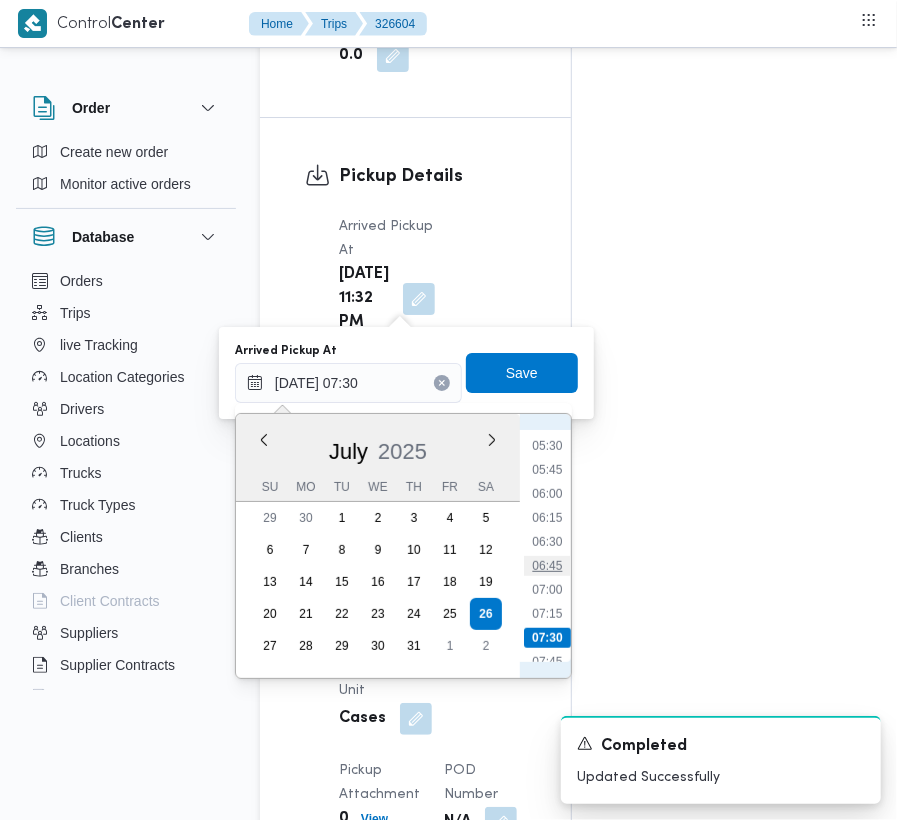 click on "06:45" at bounding box center (547, 566) 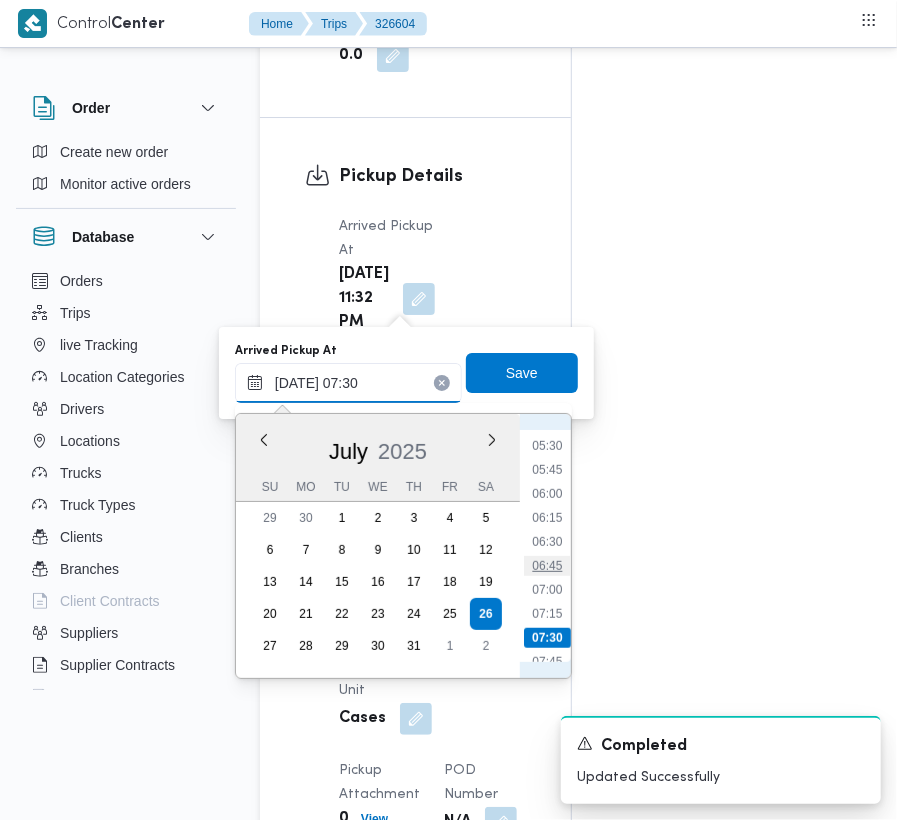 type on "[DATE] 06:45" 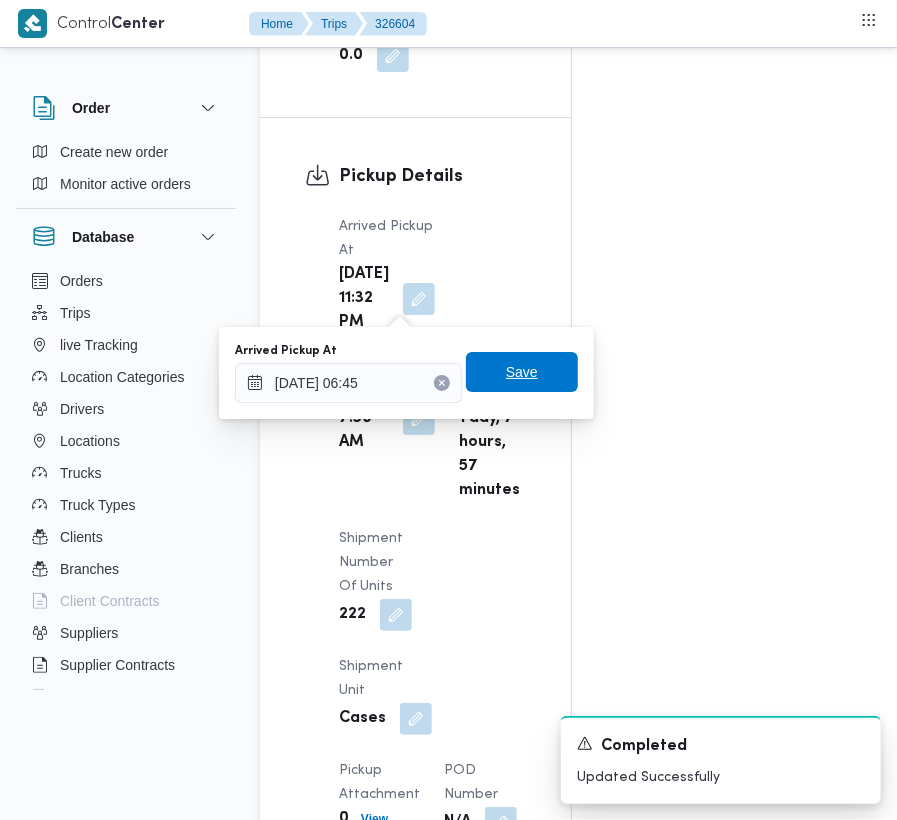 click on "Save" at bounding box center [522, 372] 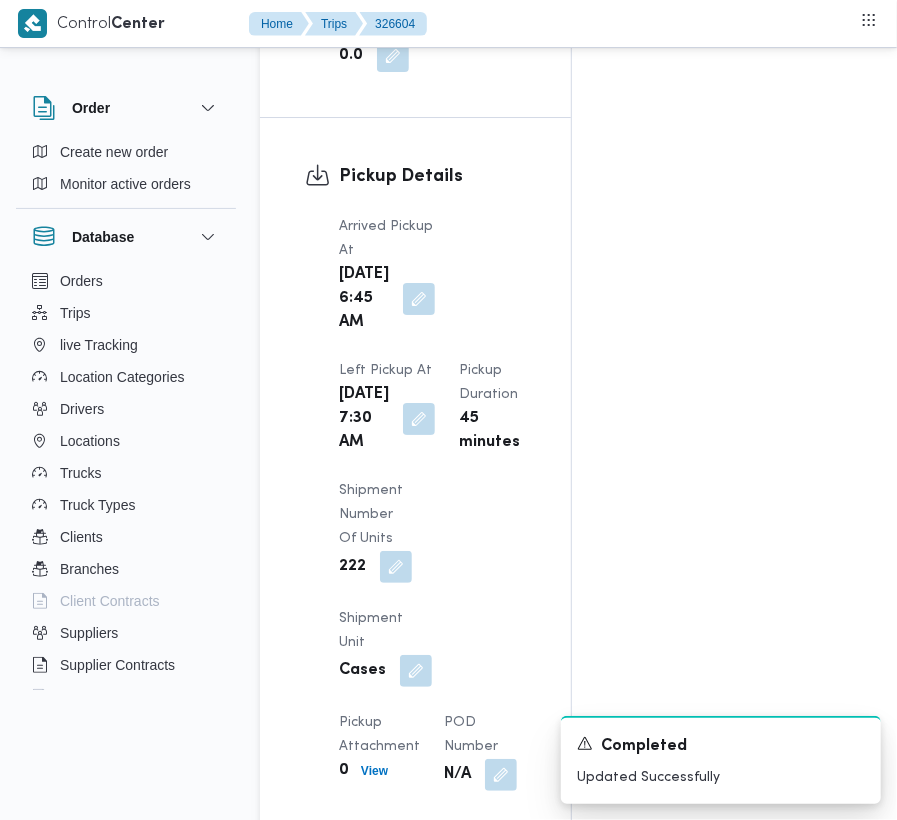 click on "Arrived Pickup At [DATE] 6:45 AM Left Pickup At [DATE] 7:30 AM Pickup Duration 45 minutes Shipment Number of Units 222 Shipment Unit Cases Pickup Attachment 0 View POD Number N/A" at bounding box center [432, 503] 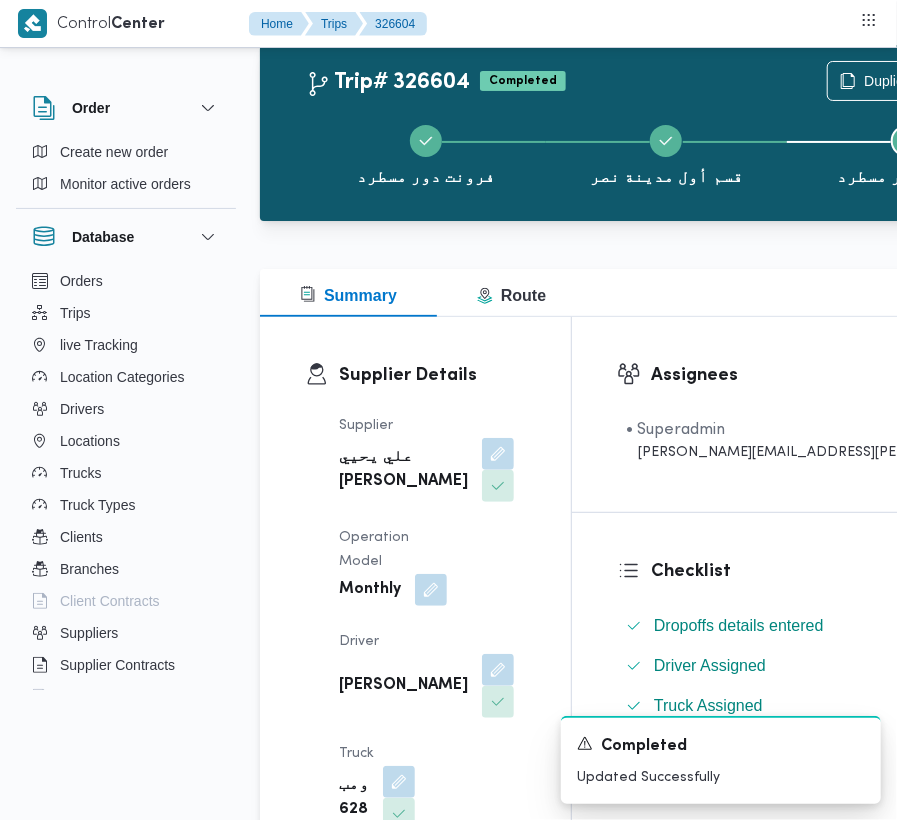 scroll, scrollTop: 0, scrollLeft: 0, axis: both 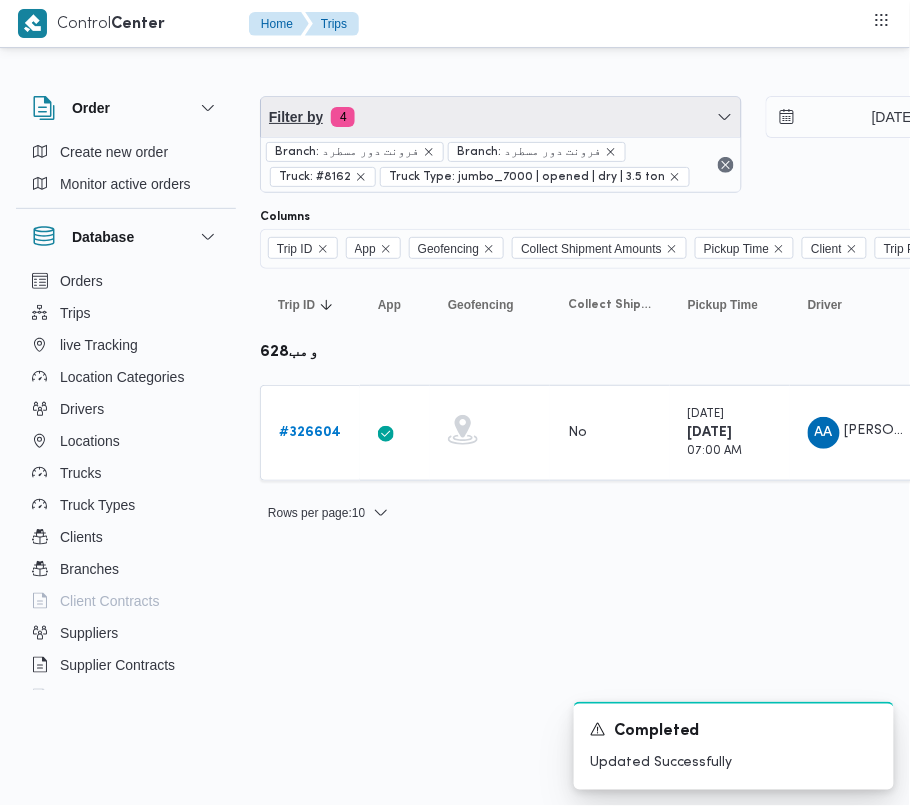 click on "Filter by 4" at bounding box center (501, 117) 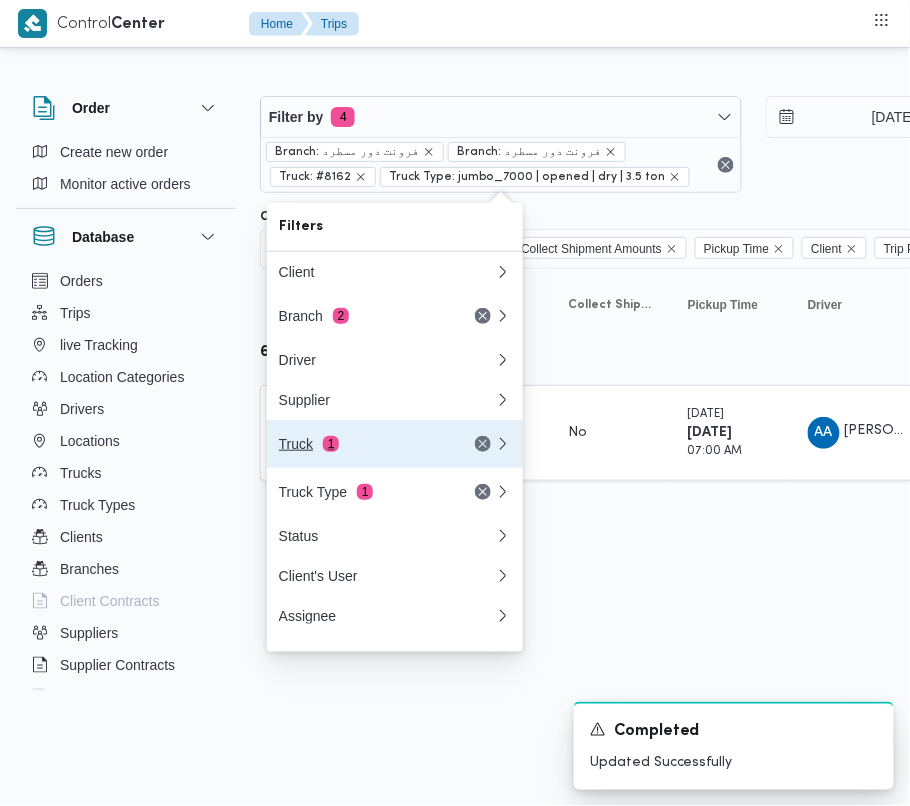 click on "Truck 1" at bounding box center (395, 444) 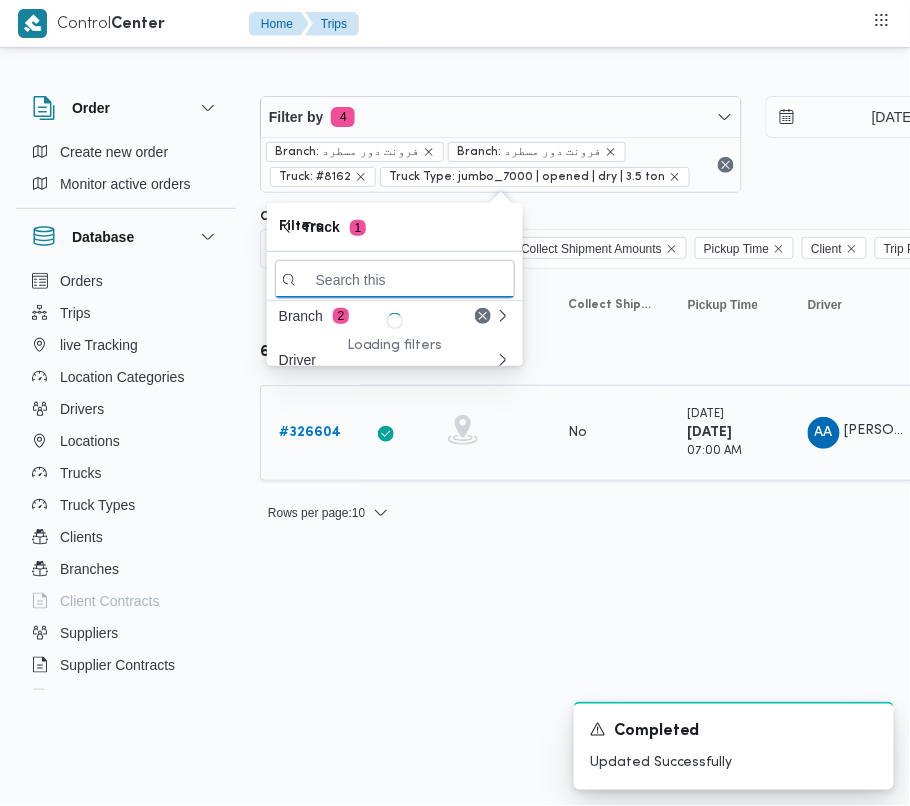 paste on "1492ت" 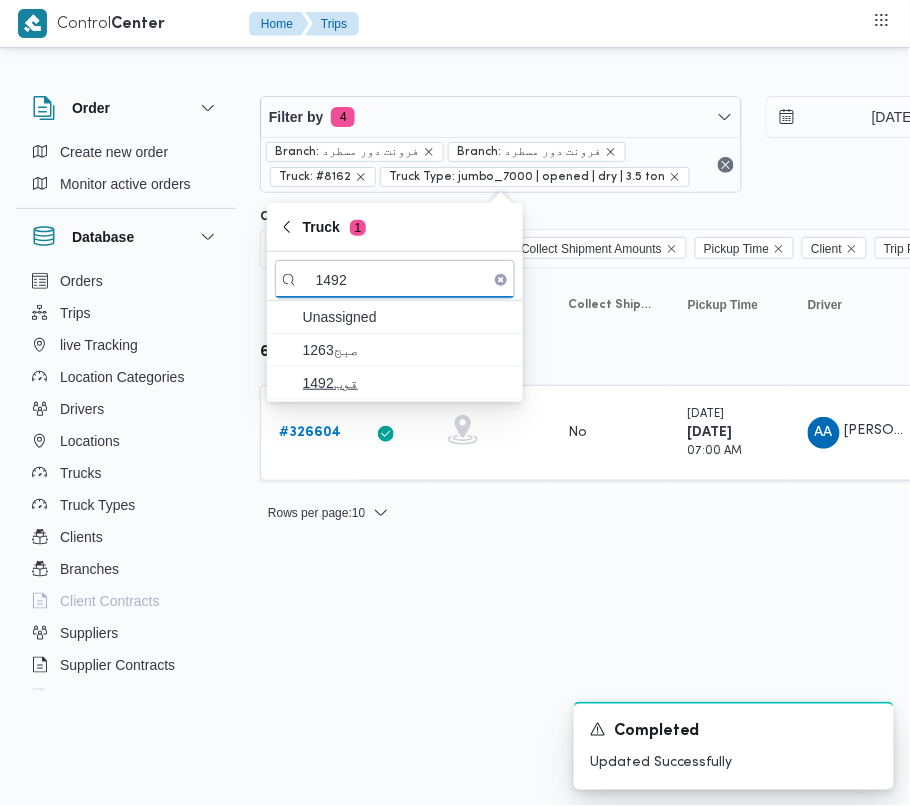 type on "1492" 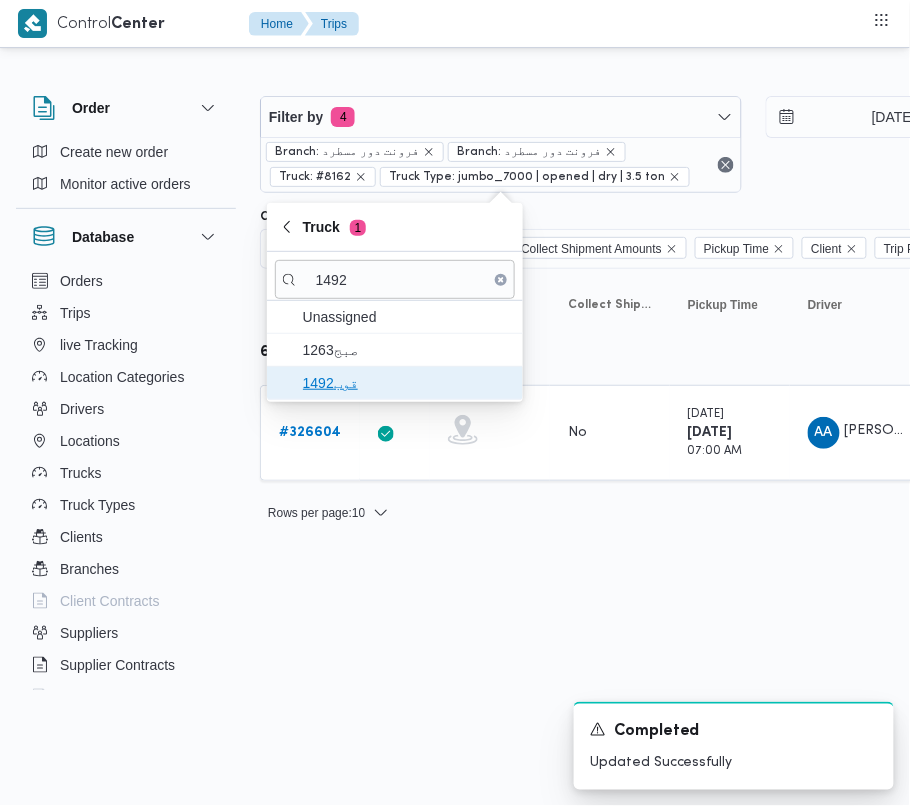 click on "قوب1492" at bounding box center [395, 383] 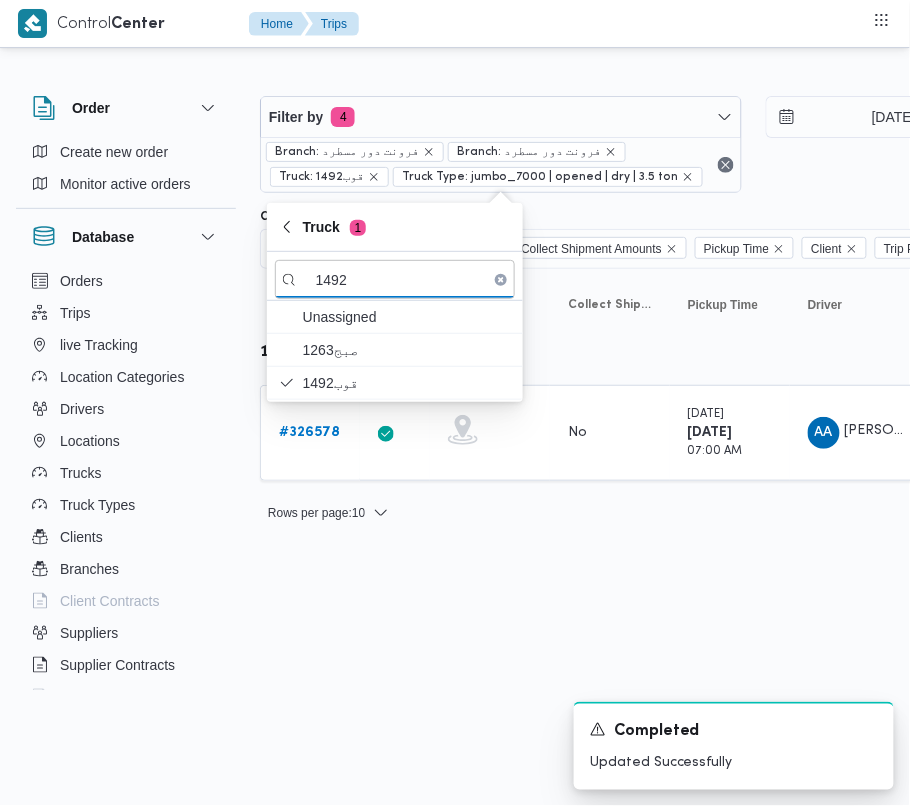 click on "Control  Center Home Trips Order Create new order Monitor active orders Database Orders Trips live Tracking Location Categories Drivers Locations Trucks Truck Types Clients Branches Client Contracts Suppliers Supplier Contracts Devices Users Projects SP Projects Admins organization assignees Tags Filter by 4 Branch: فرونت دور مسطرد Branch: فرونت دور مسطرد  Truck: قوب1492 Truck Type: jumbo_7000 | opened | dry | 3.5 ton [DATE] → [DATE] Group By Truck Columns Trip ID App Geofencing Collect Shipment Amounts Pickup Time Client Trip Points Driver Supplier Truck Status Platform Sorting Trip ID Click to sort in ascending order App Click to sort in ascending order Geofencing Click to sort in ascending order Collect Shipment Amounts Pickup Time Click to sort in ascending order Client Click to sort in ascending order Trip Points Driver Click to sort in ascending order Supplier Click to sort in ascending order Truck Click to sort in ascending order Status Platform Actions قوب1492 #" at bounding box center (455, 403) 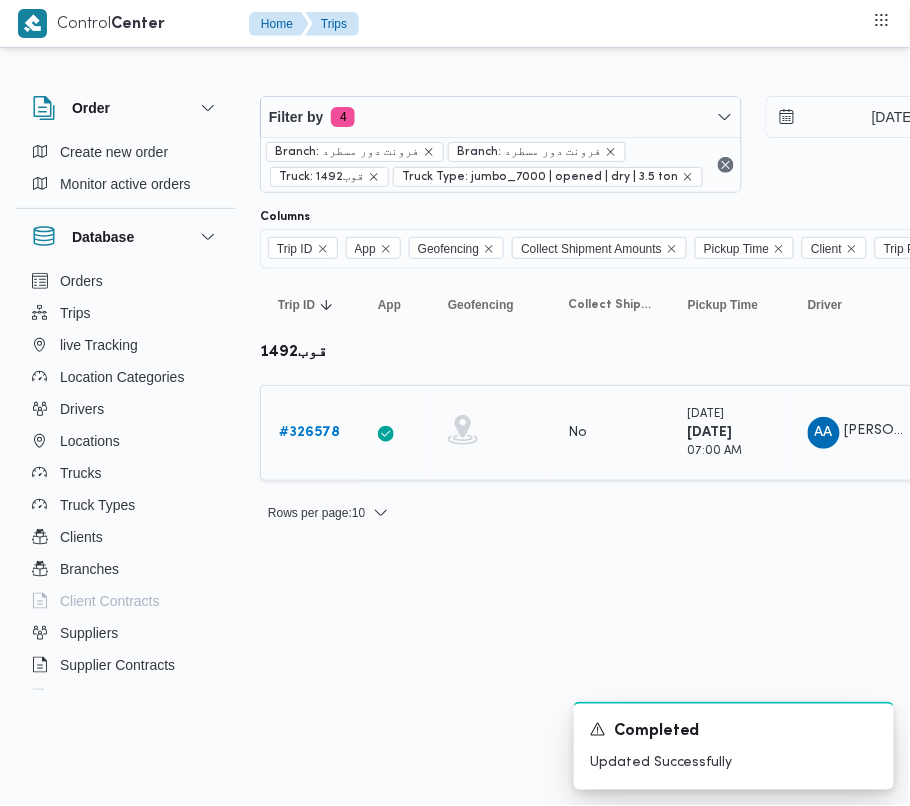 click on "# 326578" at bounding box center [309, 432] 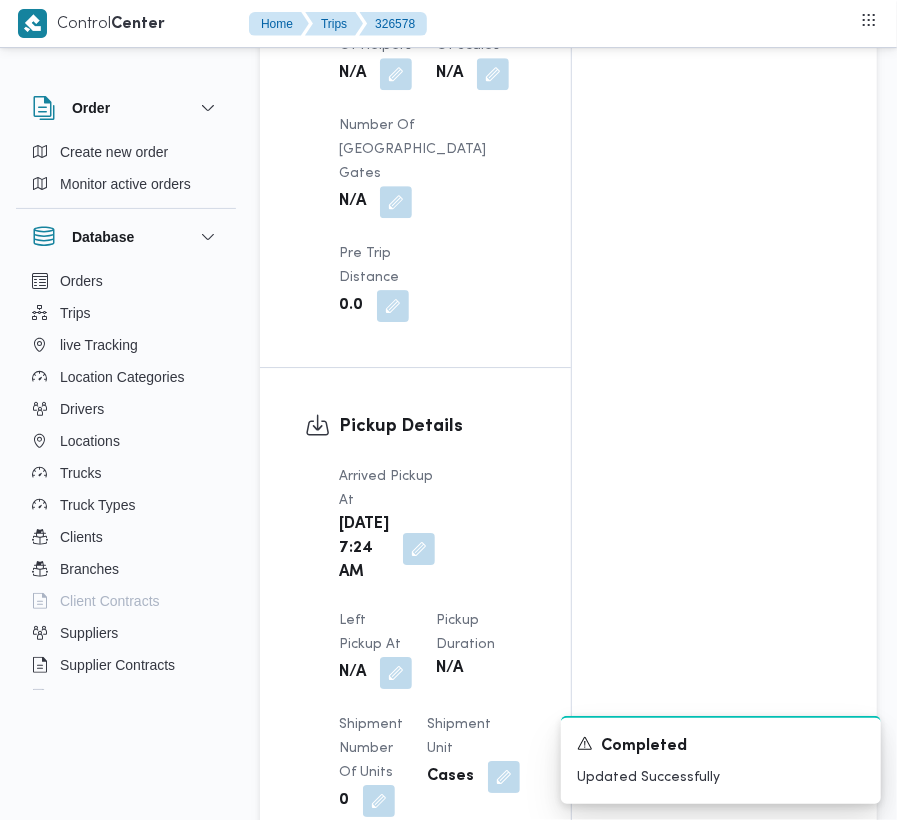 scroll, scrollTop: 2533, scrollLeft: 0, axis: vertical 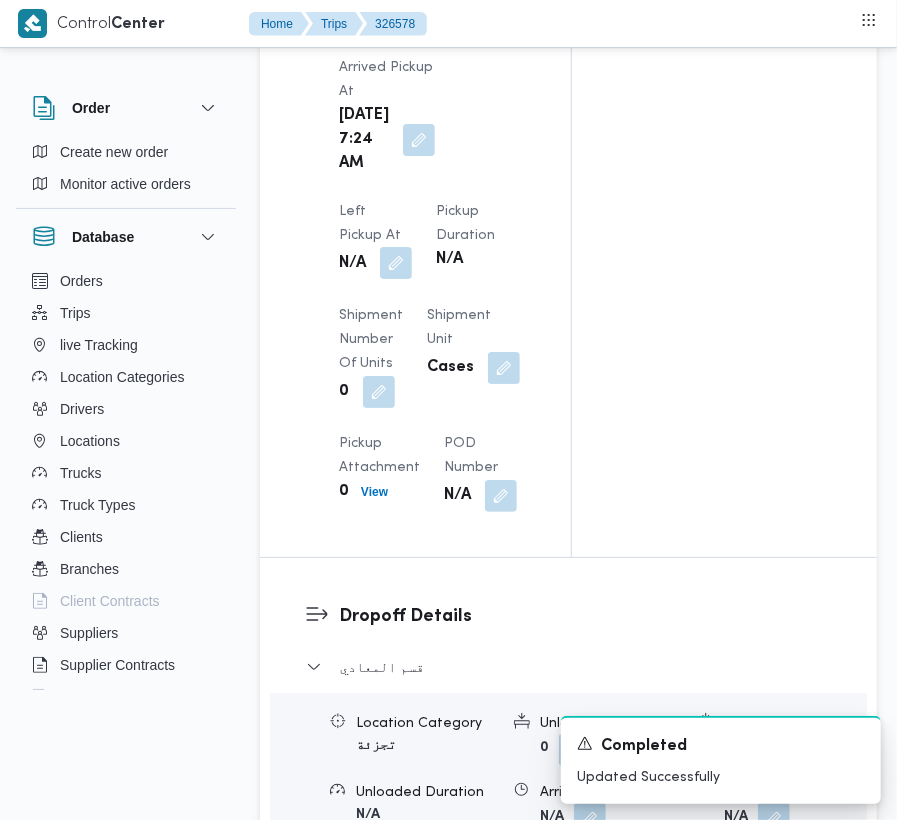 click at bounding box center [396, 263] 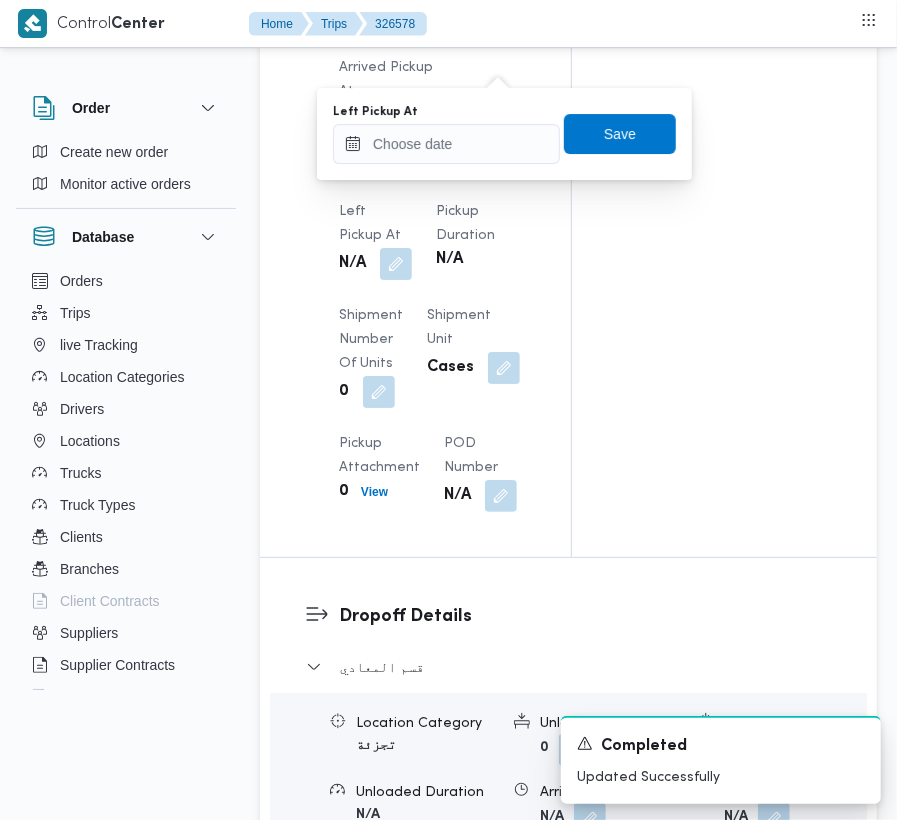 click on "Left Pickup At" at bounding box center [446, 134] 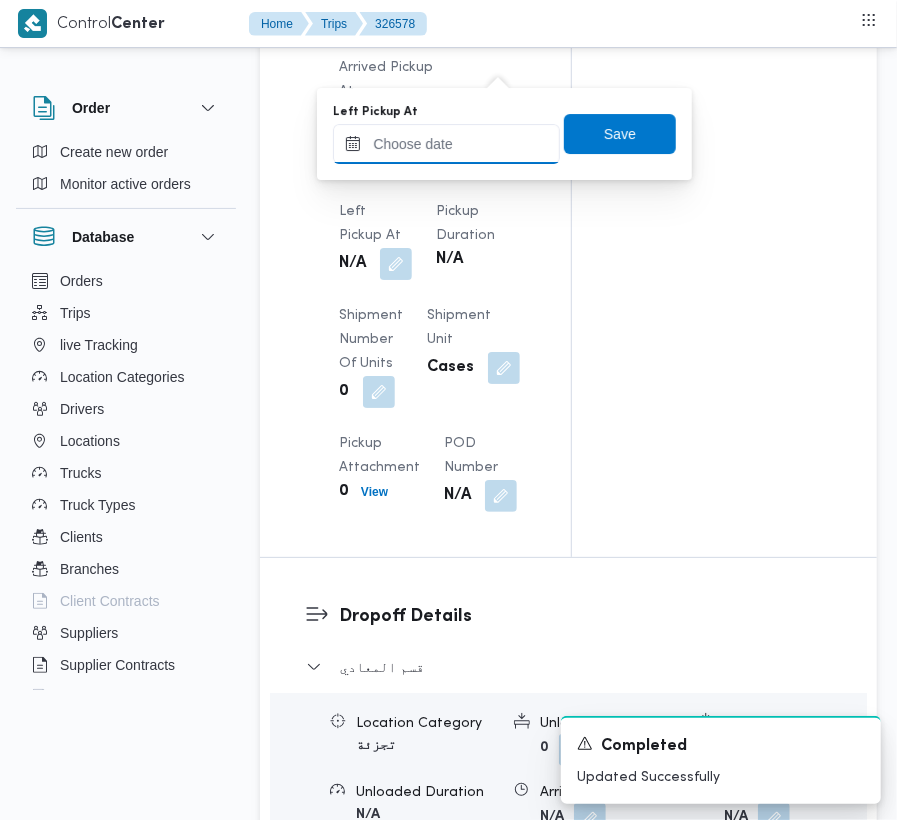 click on "Left Pickup At" at bounding box center (446, 144) 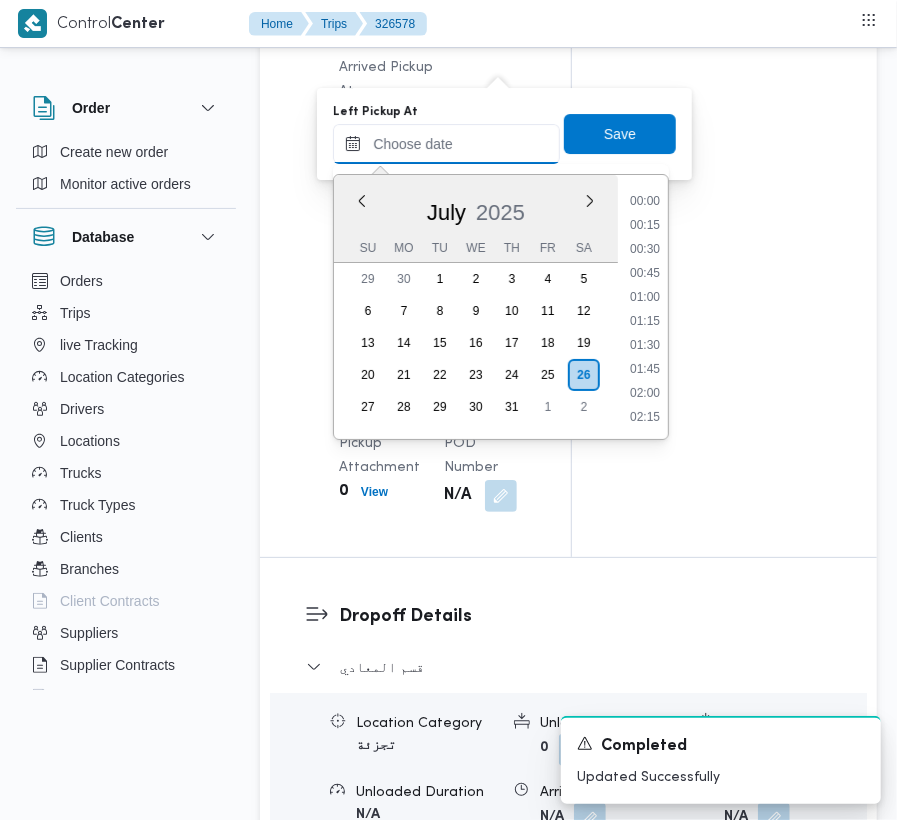 scroll, scrollTop: 673, scrollLeft: 0, axis: vertical 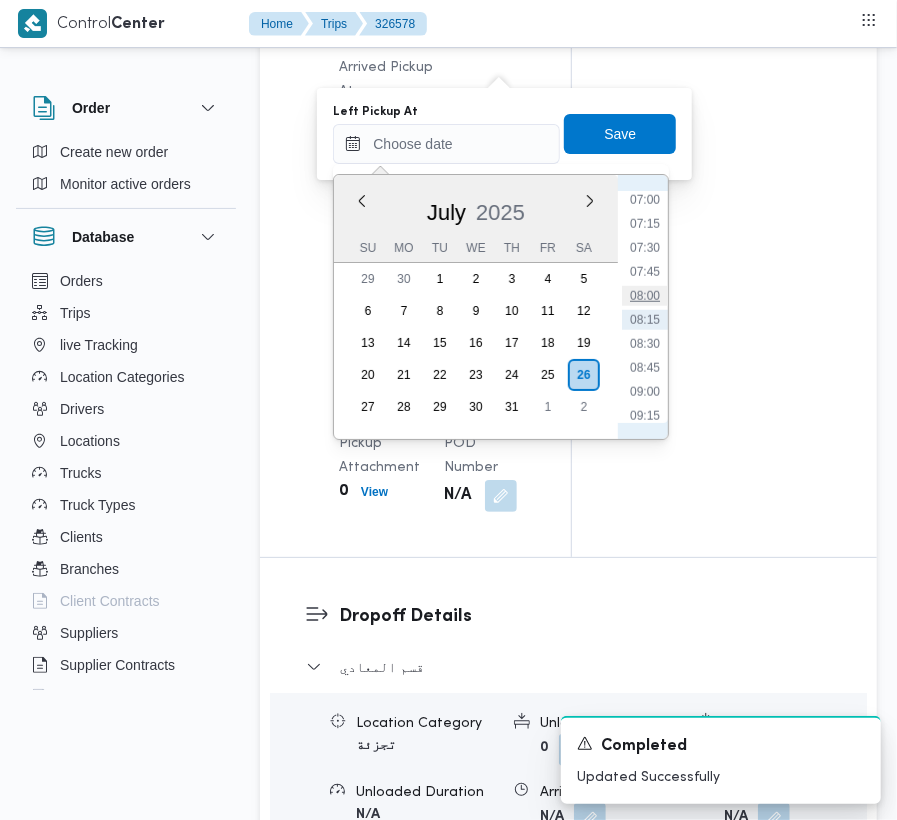 click on "08:00" at bounding box center [645, 296] 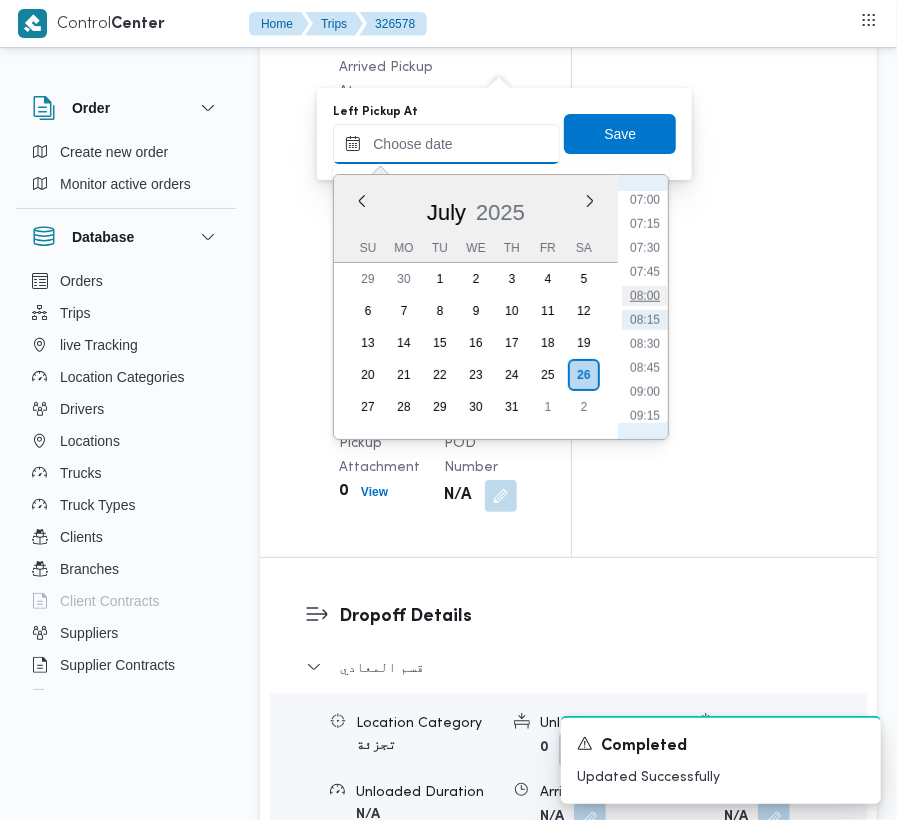 type on "[DATE] 08:00" 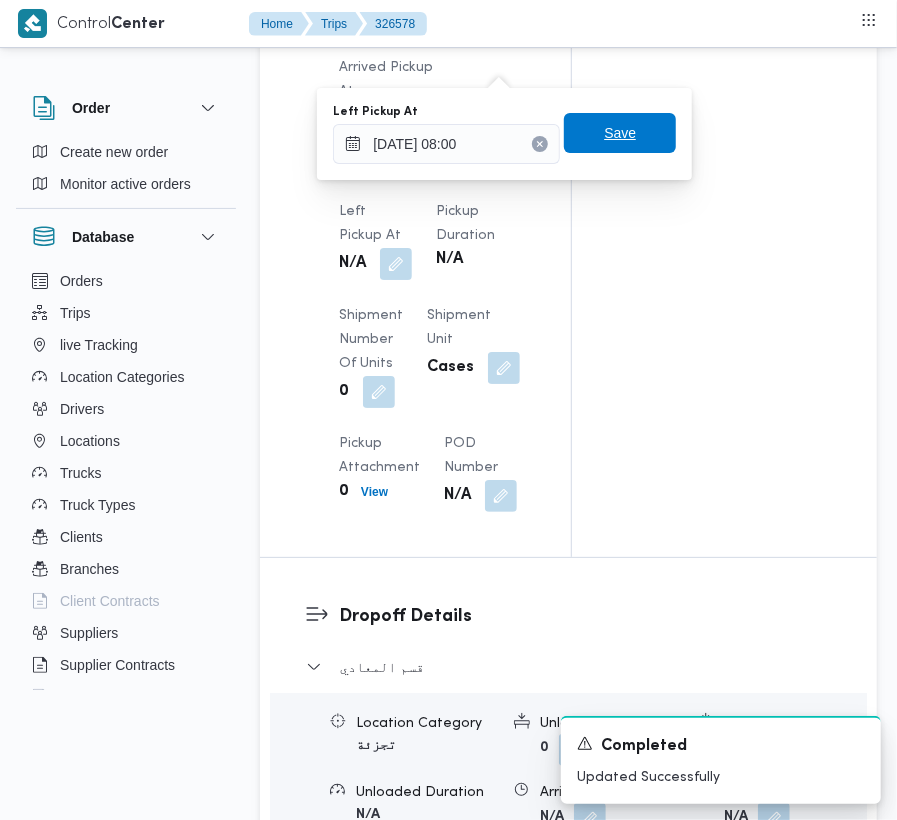 click on "Save" at bounding box center (620, 133) 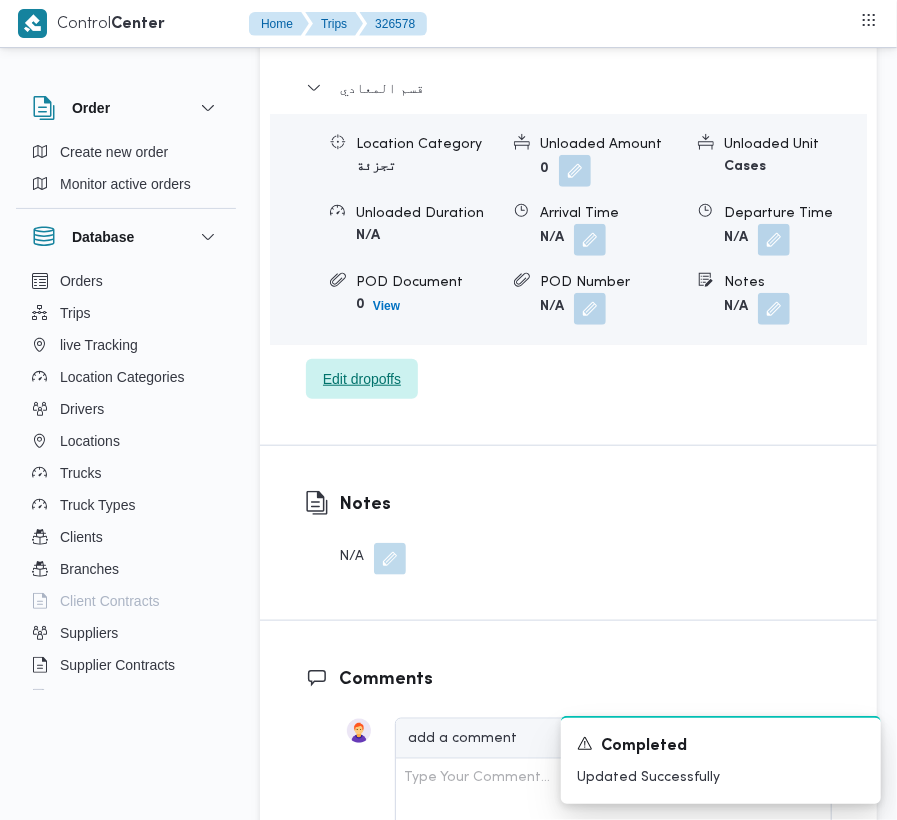 click on "Edit dropoffs" at bounding box center (362, 379) 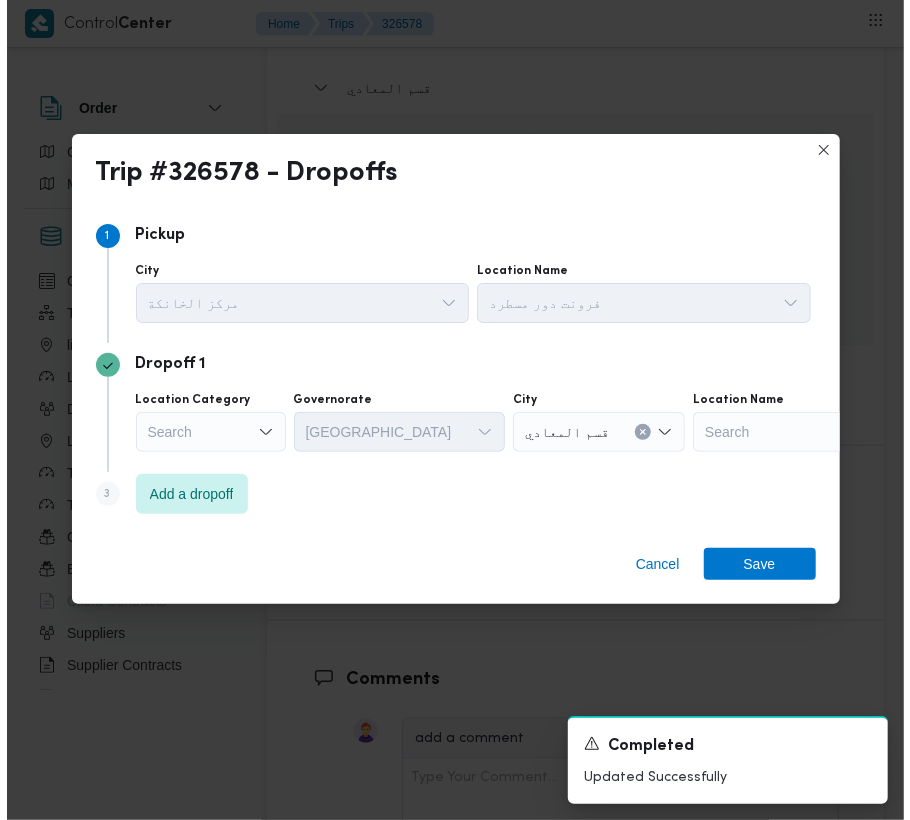 scroll, scrollTop: 3104, scrollLeft: 0, axis: vertical 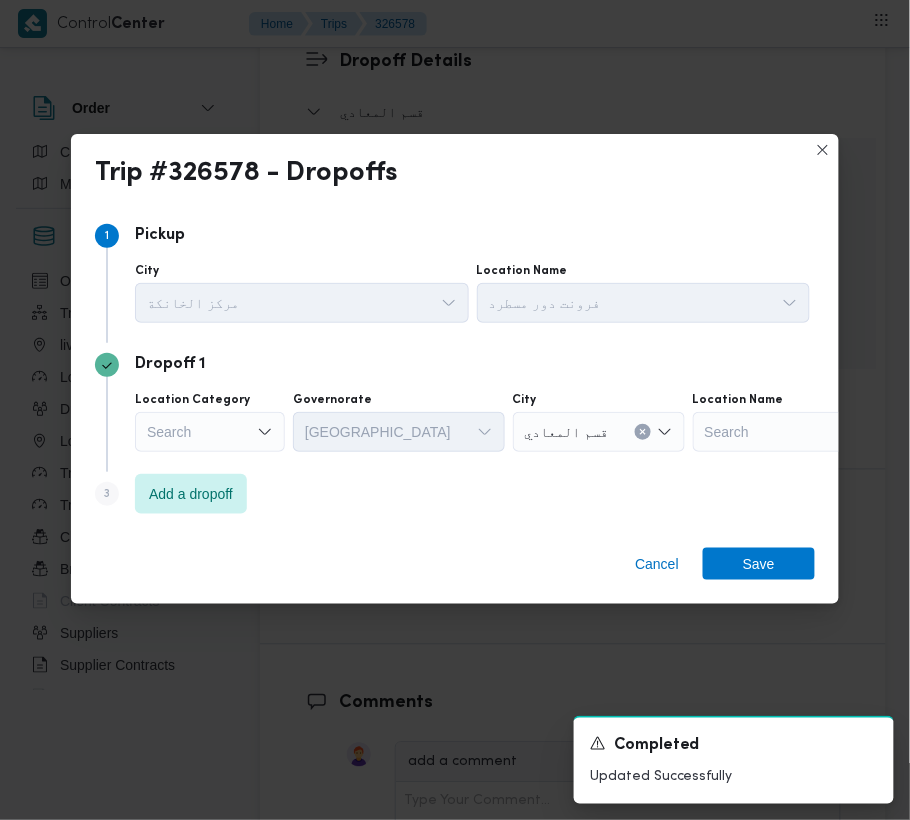 click on "Dropoff 1 Location Category Search Governorate [GEOGRAPHIC_DATA] City قسم المعادي Location Name Search" at bounding box center [455, 407] 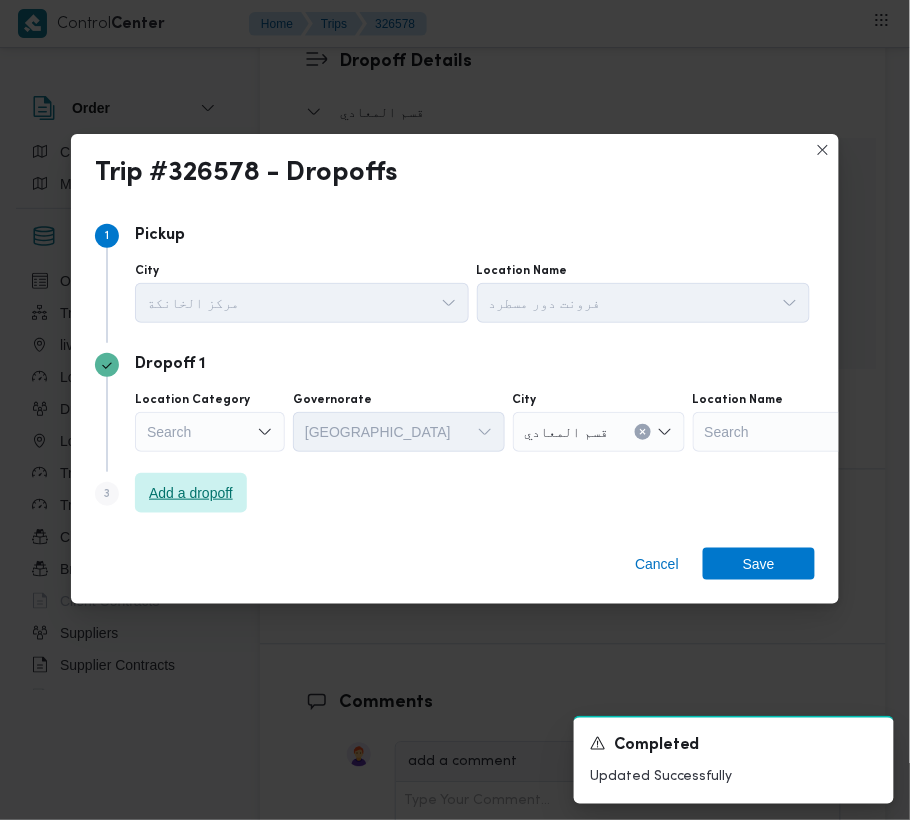 click on "Add a dropoff" at bounding box center (191, 493) 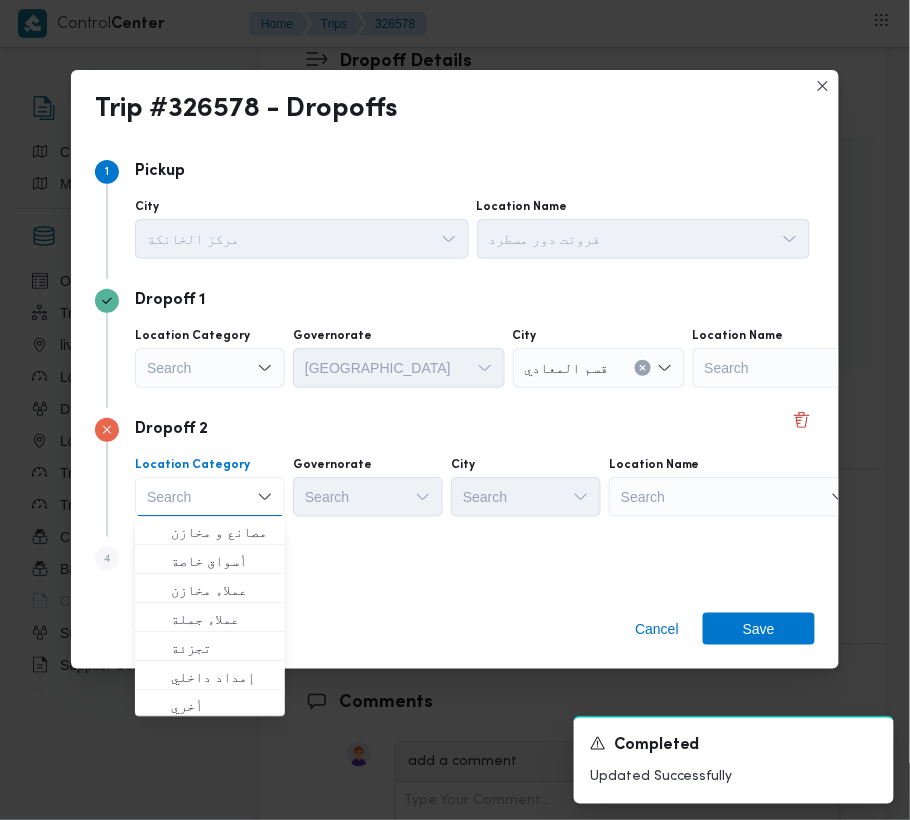 click on "Search" at bounding box center [818, 368] 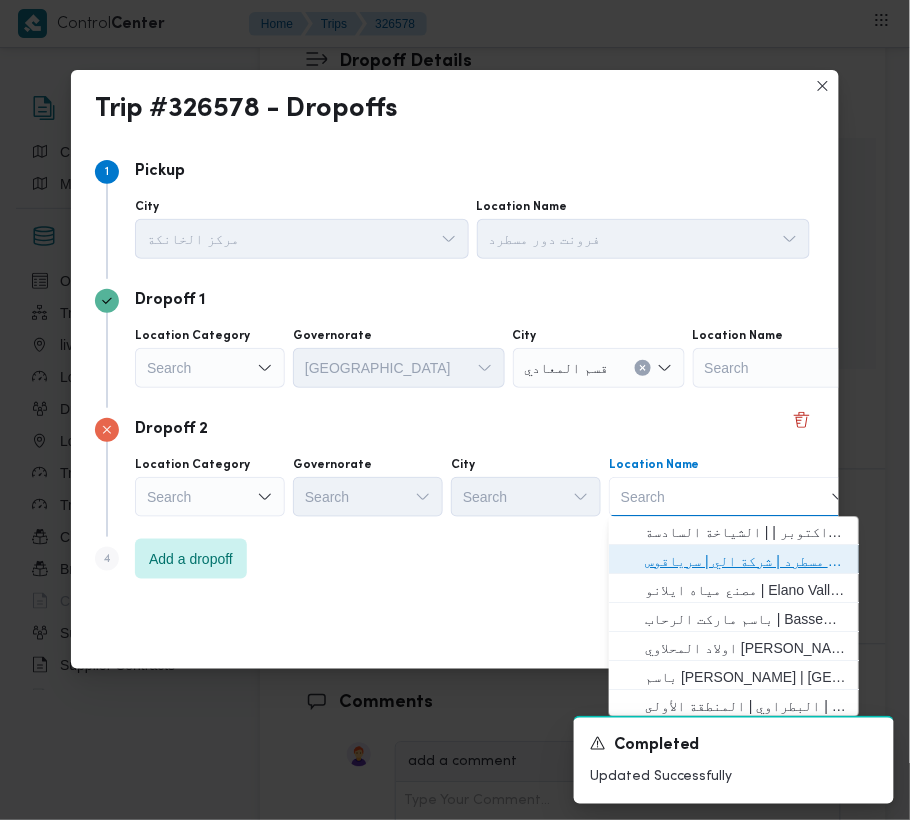 click on "فرونت دور مسطرد | شركة الي | سرياقوس" at bounding box center [746, 562] 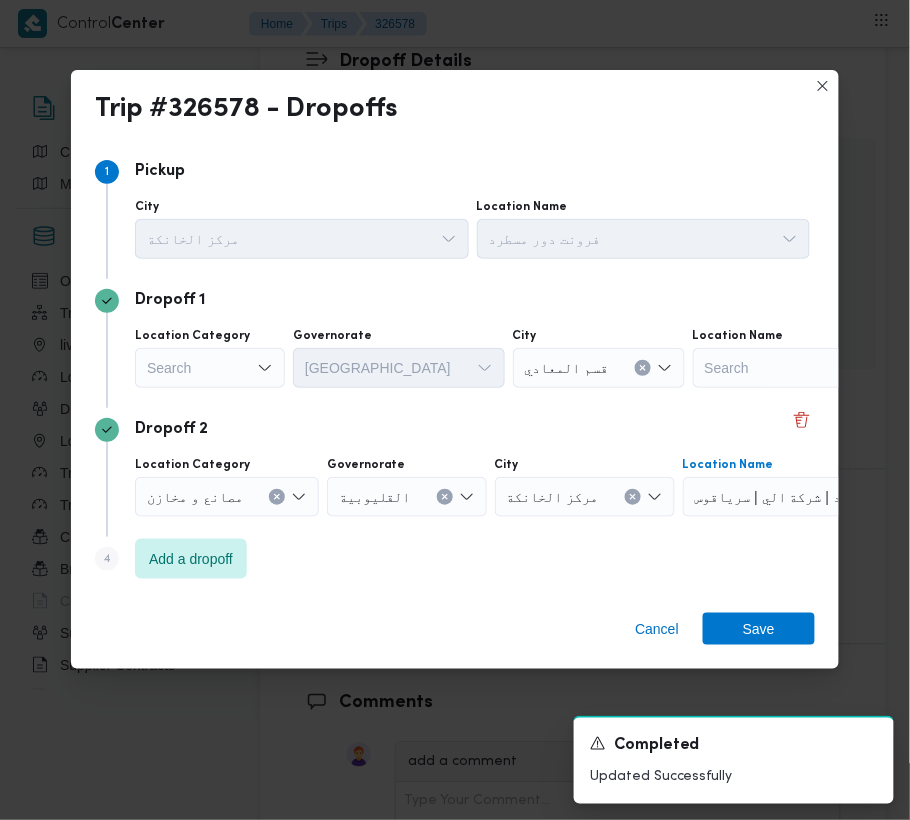 click on "Search" at bounding box center [210, 368] 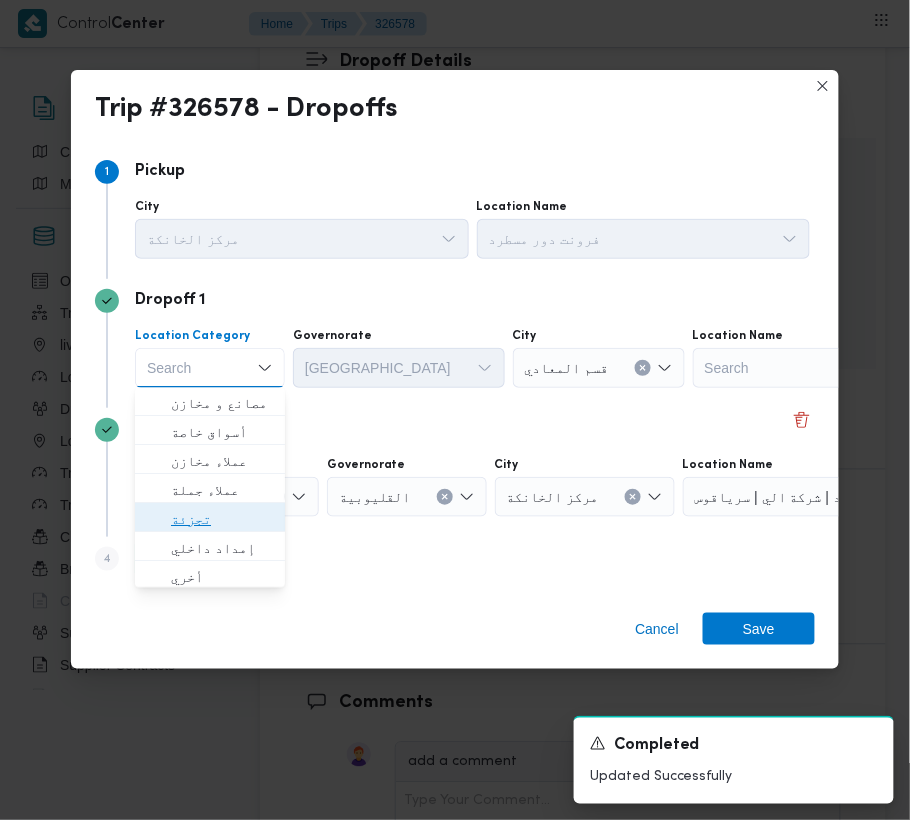 click on "تجزئة" at bounding box center (222, 520) 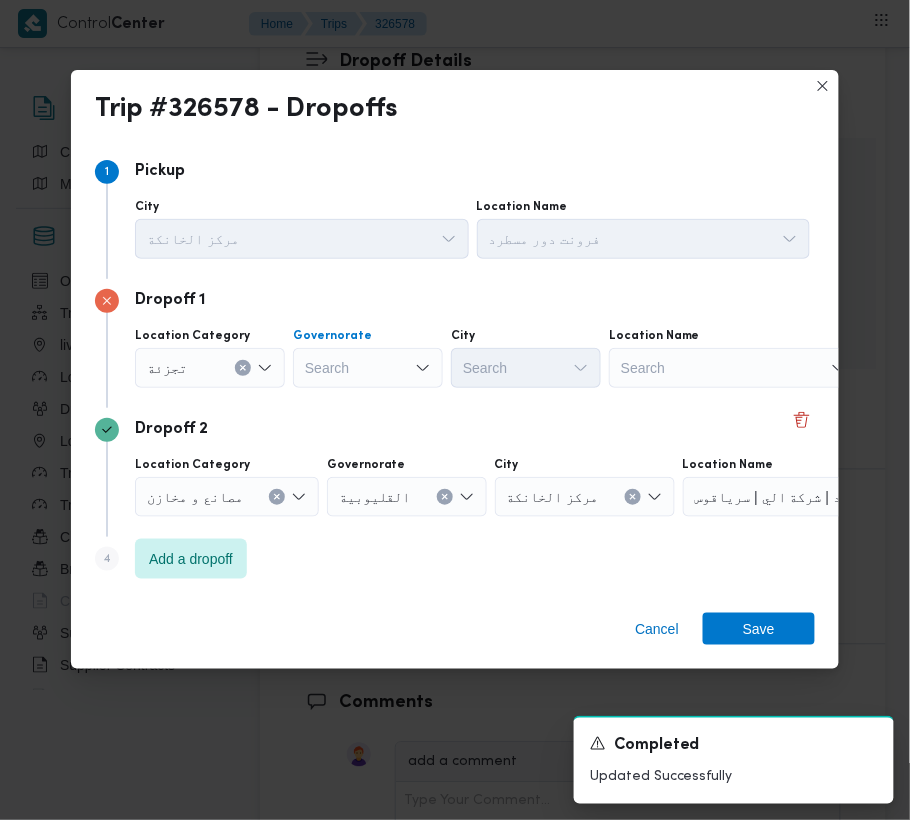 click on "Search" at bounding box center [368, 368] 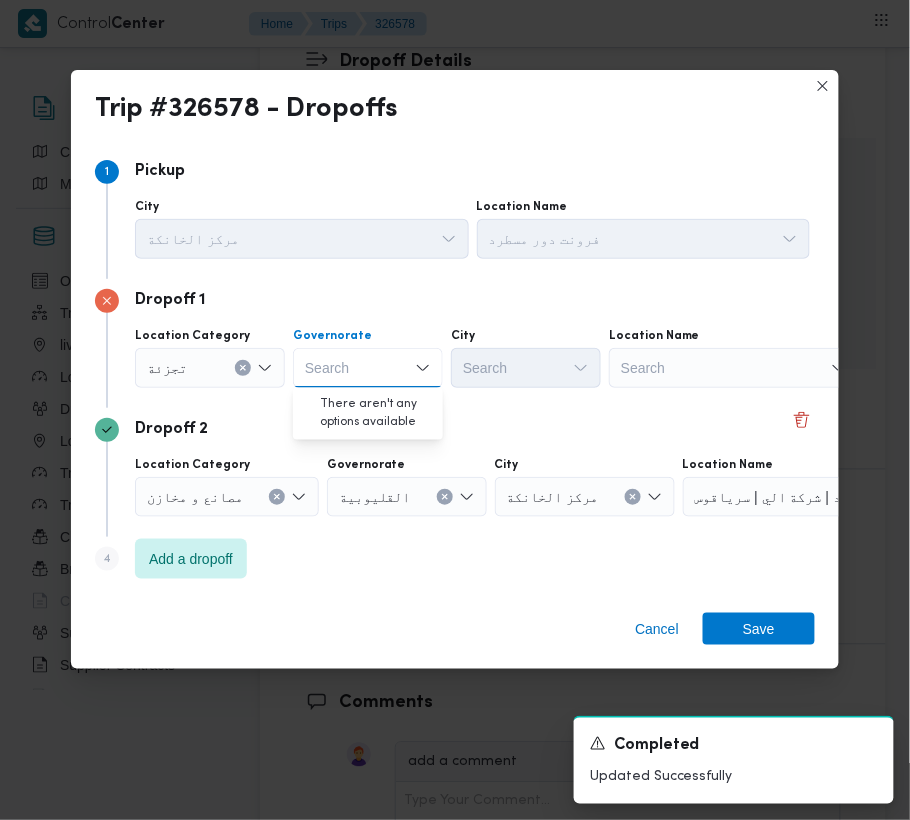 paste on "[GEOGRAPHIC_DATA]" 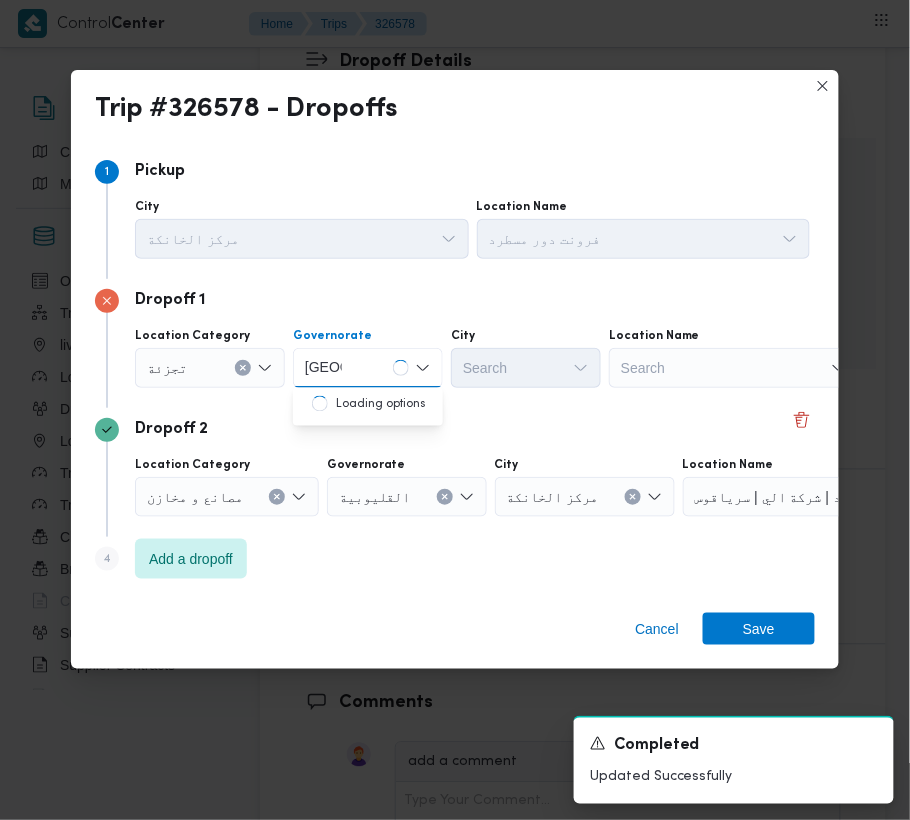 type on "[GEOGRAPHIC_DATA]" 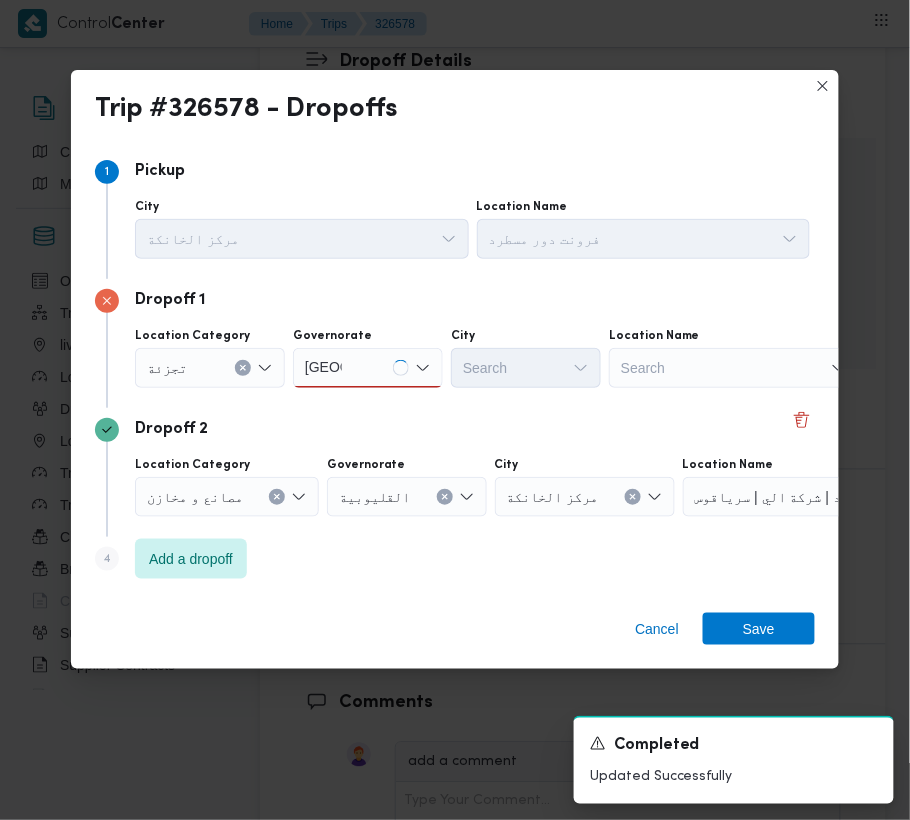 click on "[GEOGRAPHIC_DATA] [GEOGRAPHIC_DATA]" at bounding box center [368, 368] 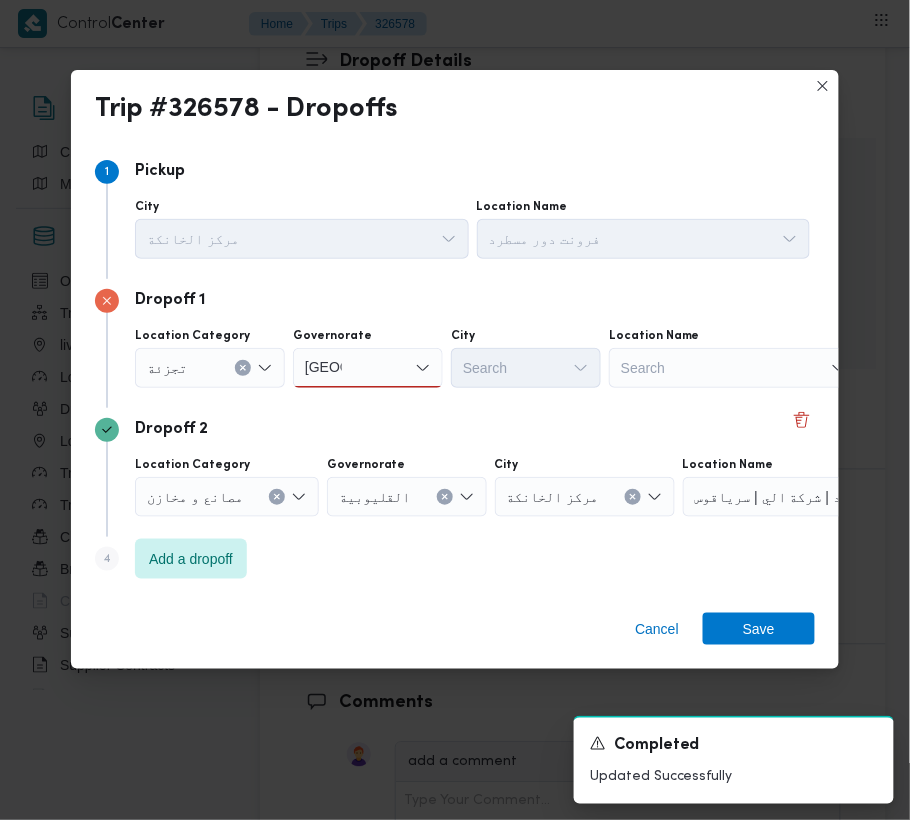 click on "[GEOGRAPHIC_DATA] [GEOGRAPHIC_DATA]" at bounding box center (368, 368) 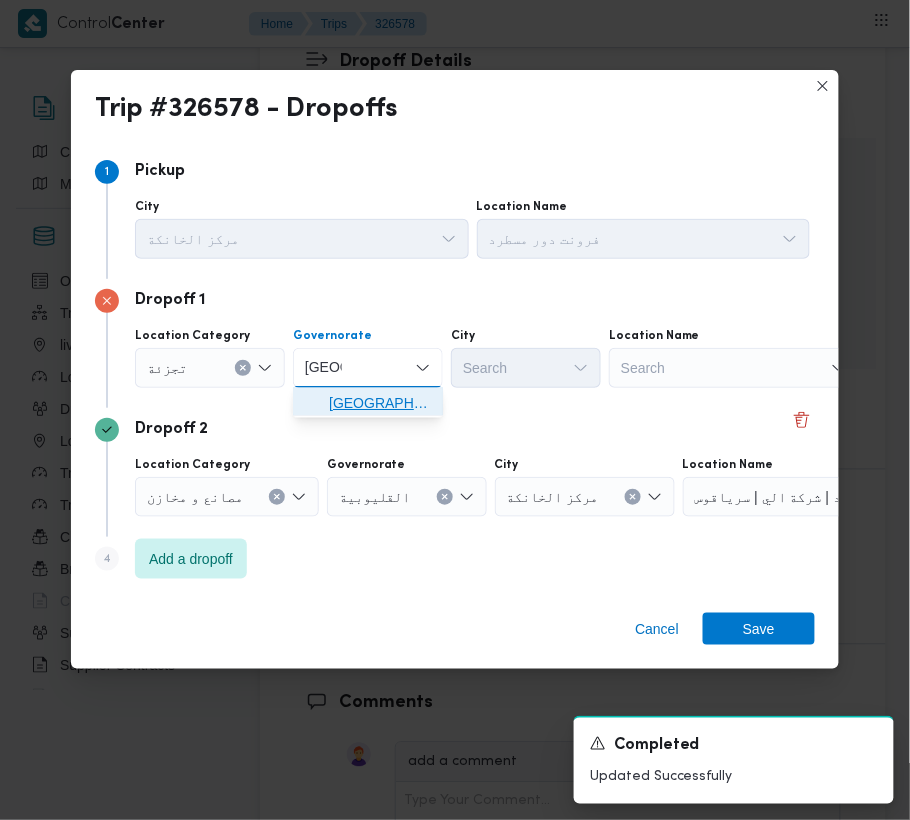 click on "[GEOGRAPHIC_DATA]" at bounding box center (380, 404) 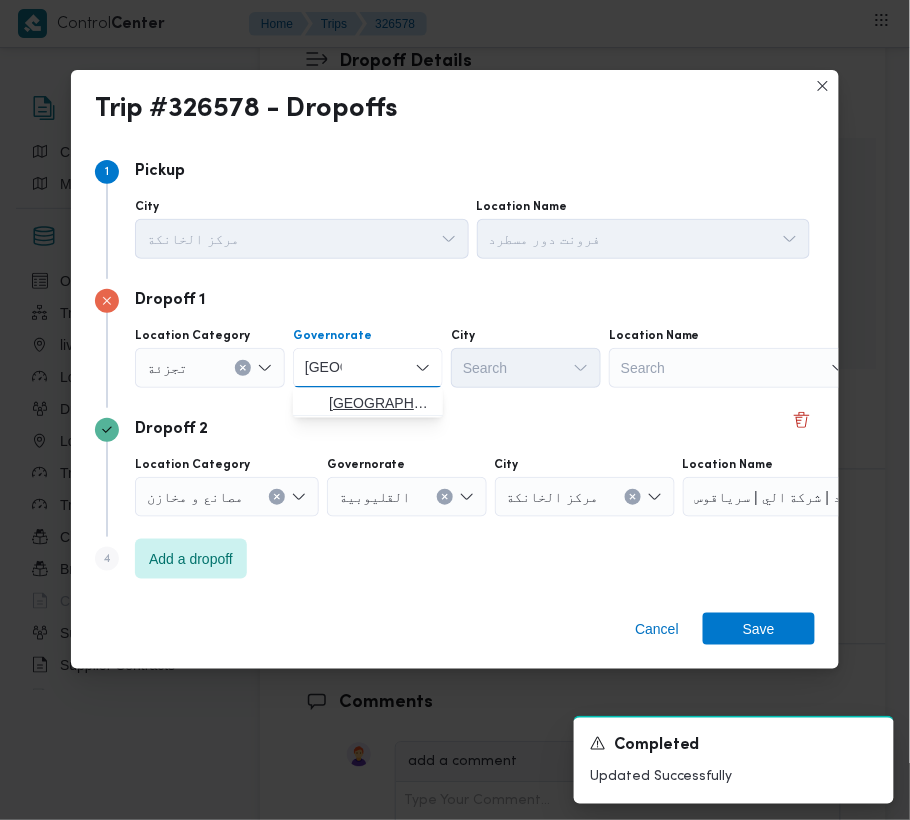 type 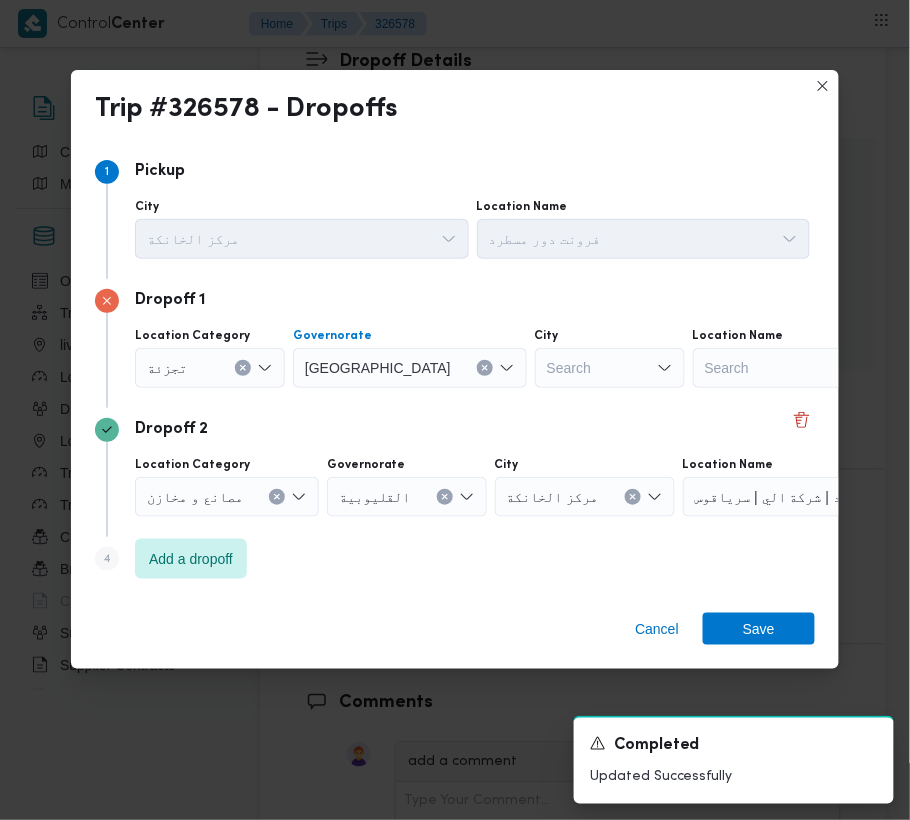 click on "Search" at bounding box center (610, 368) 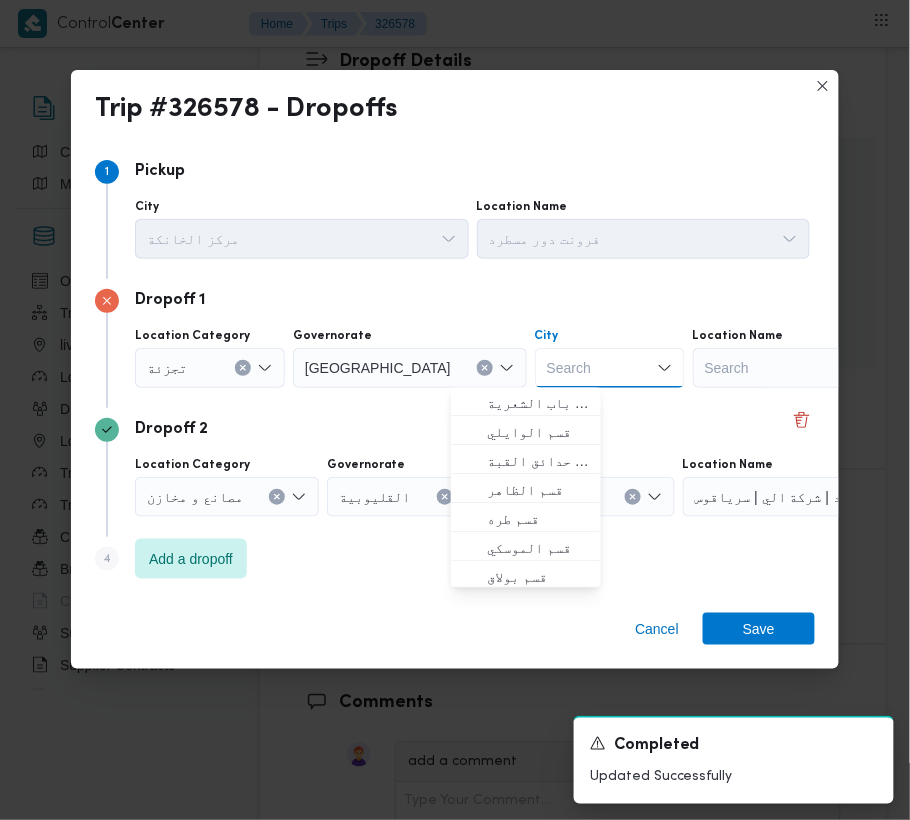 paste on "[GEOGRAPHIC_DATA]" 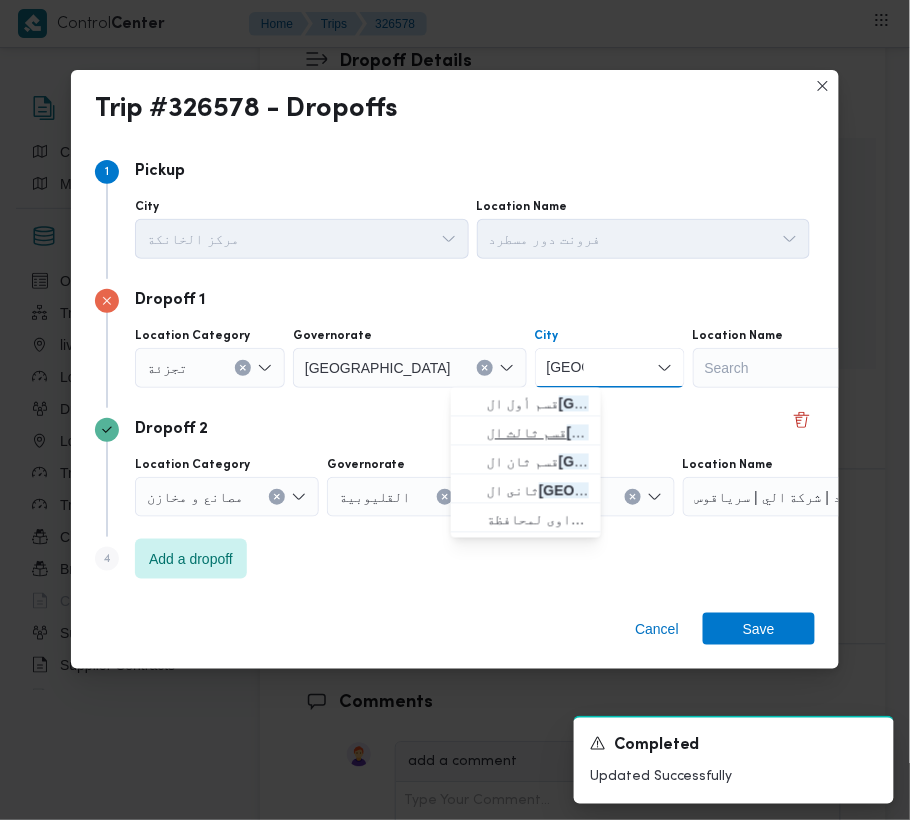type on "[GEOGRAPHIC_DATA]" 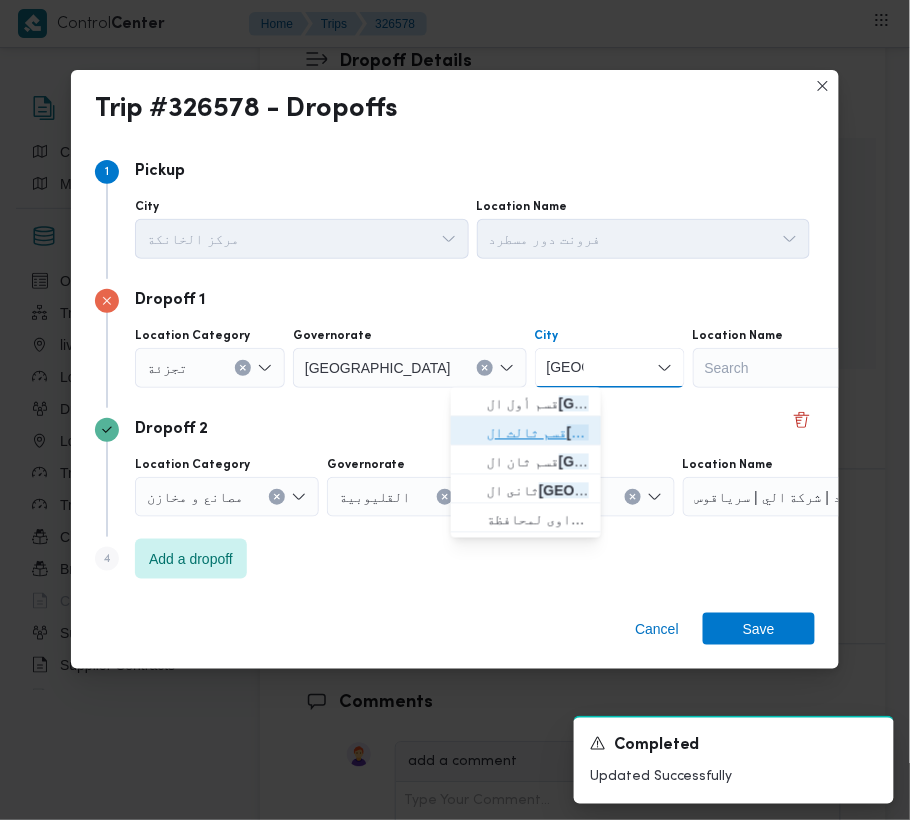 click on "[GEOGRAPHIC_DATA]" at bounding box center (642, 433) 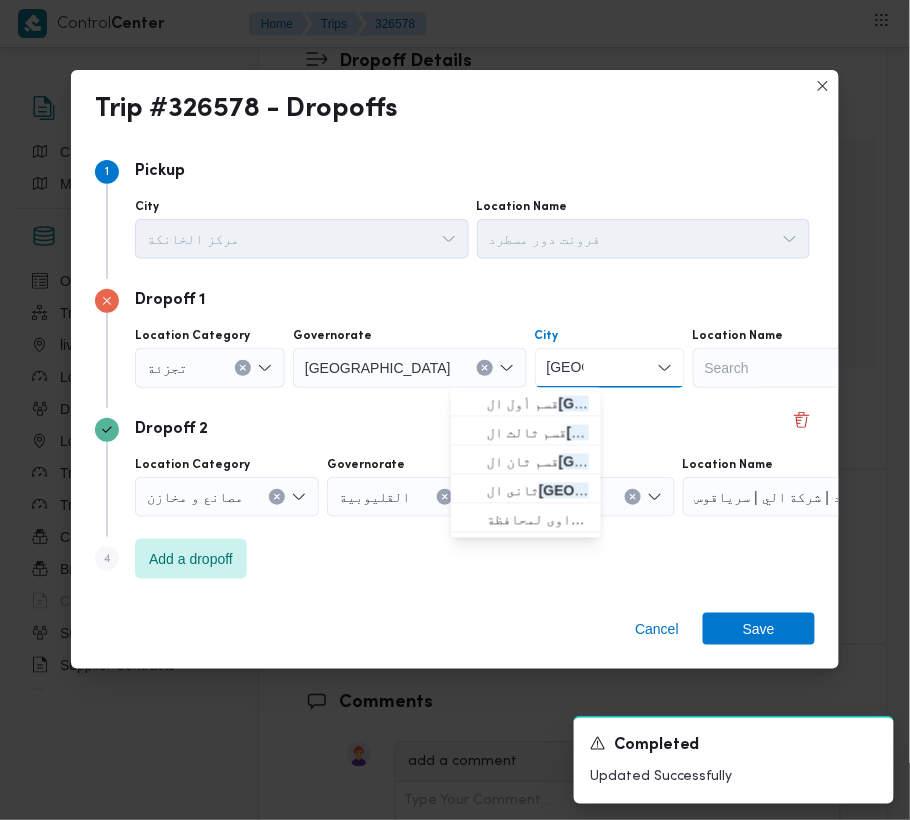 type 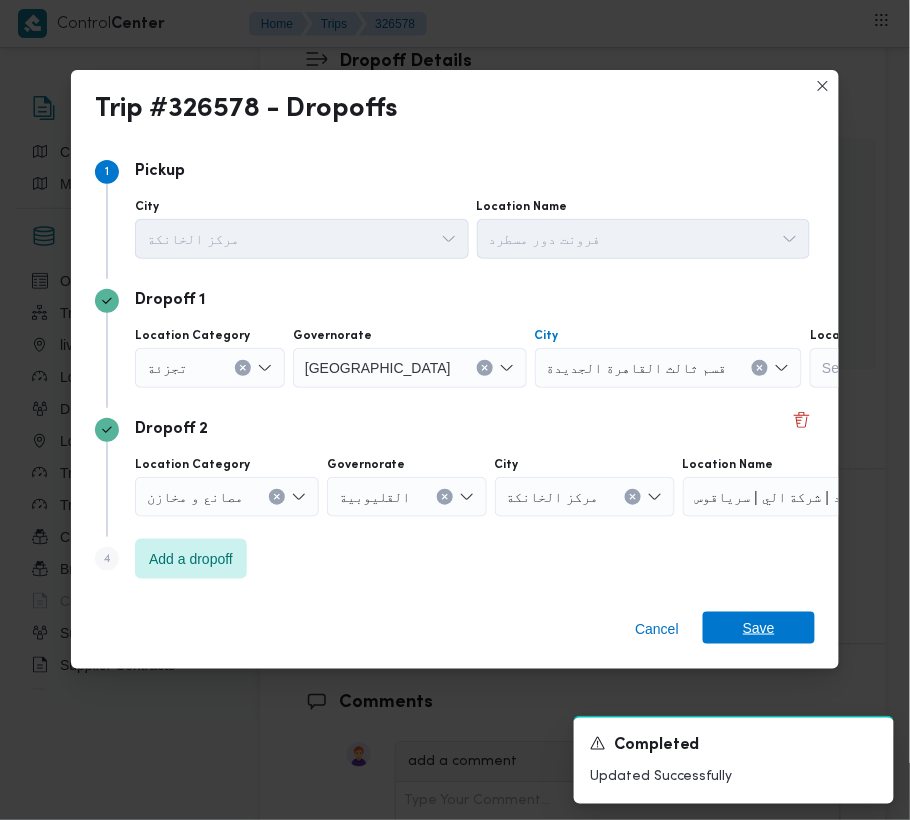 click on "Save" at bounding box center (759, 628) 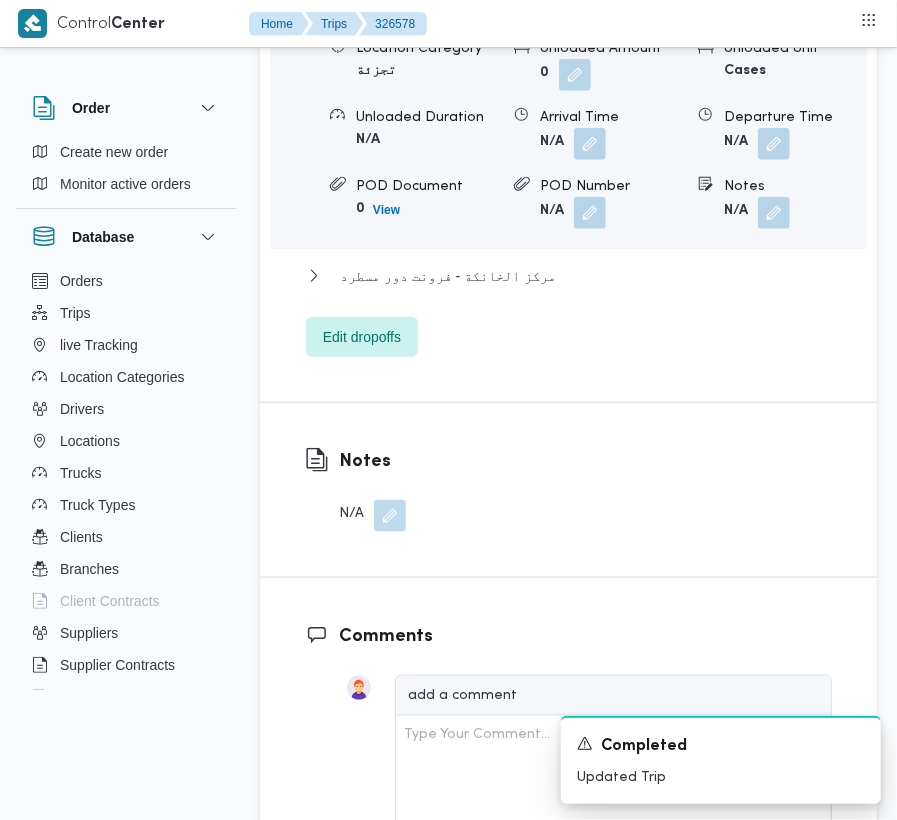 scroll, scrollTop: 3272, scrollLeft: 0, axis: vertical 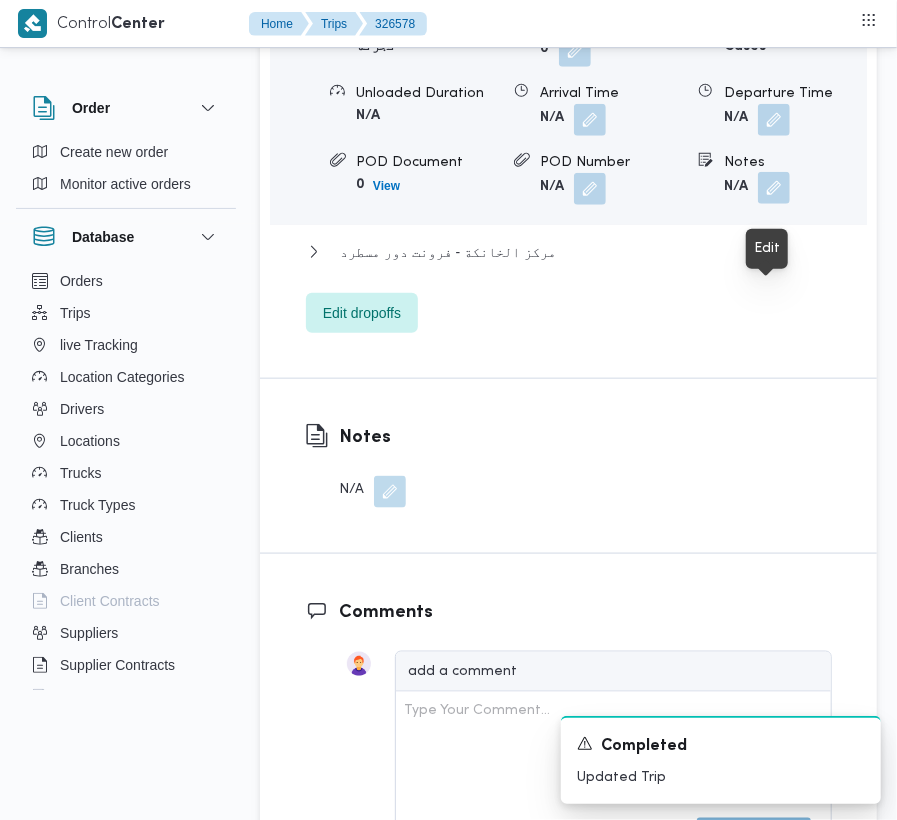click at bounding box center (774, 188) 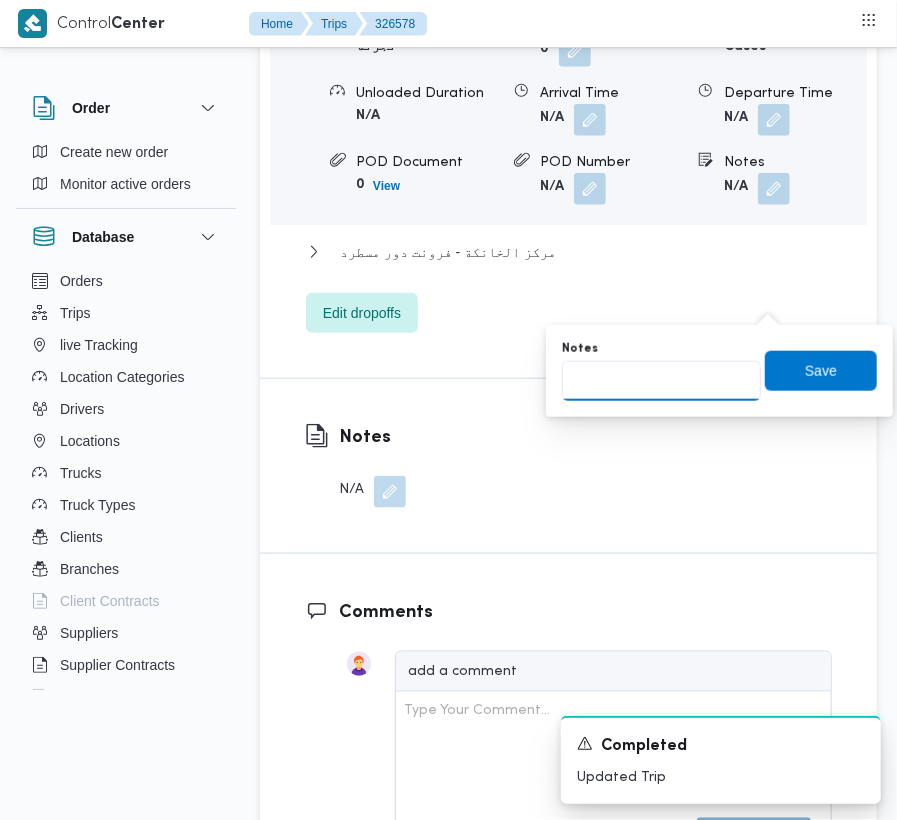 click on "Notes" at bounding box center (661, 381) 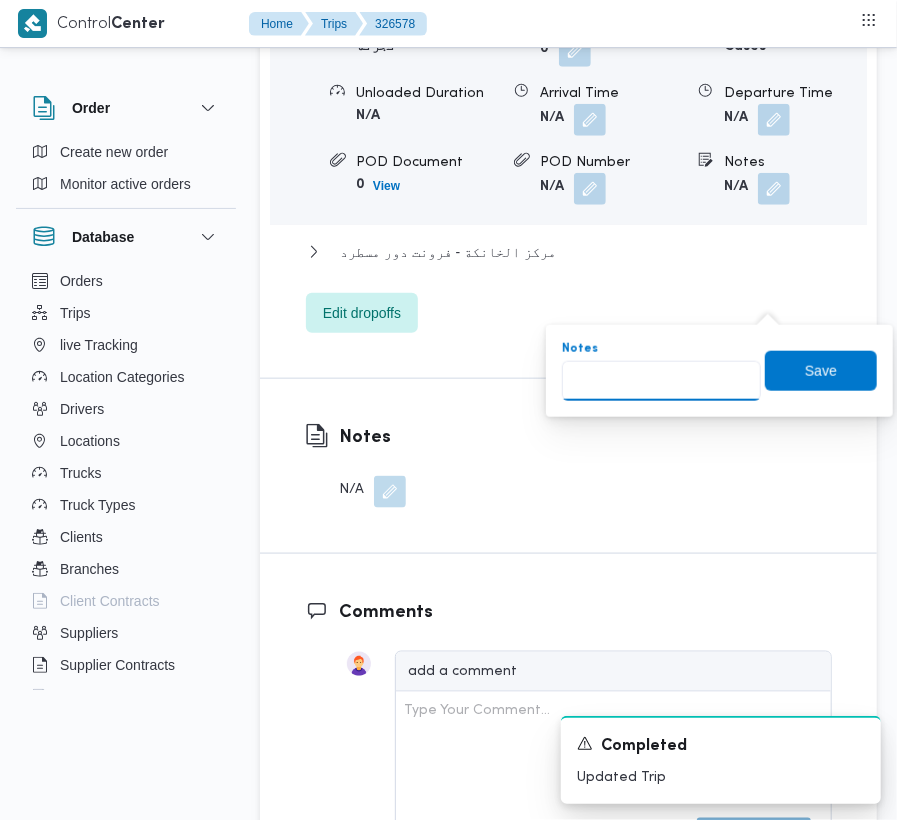 paste on "تجمع" 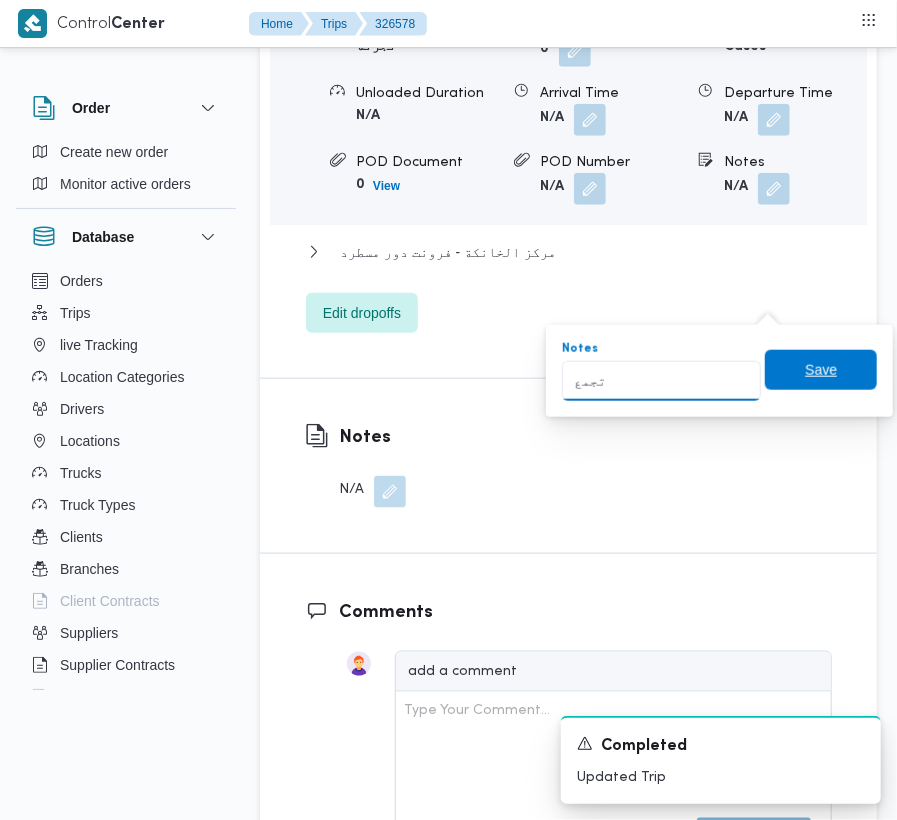 type on "تجمع" 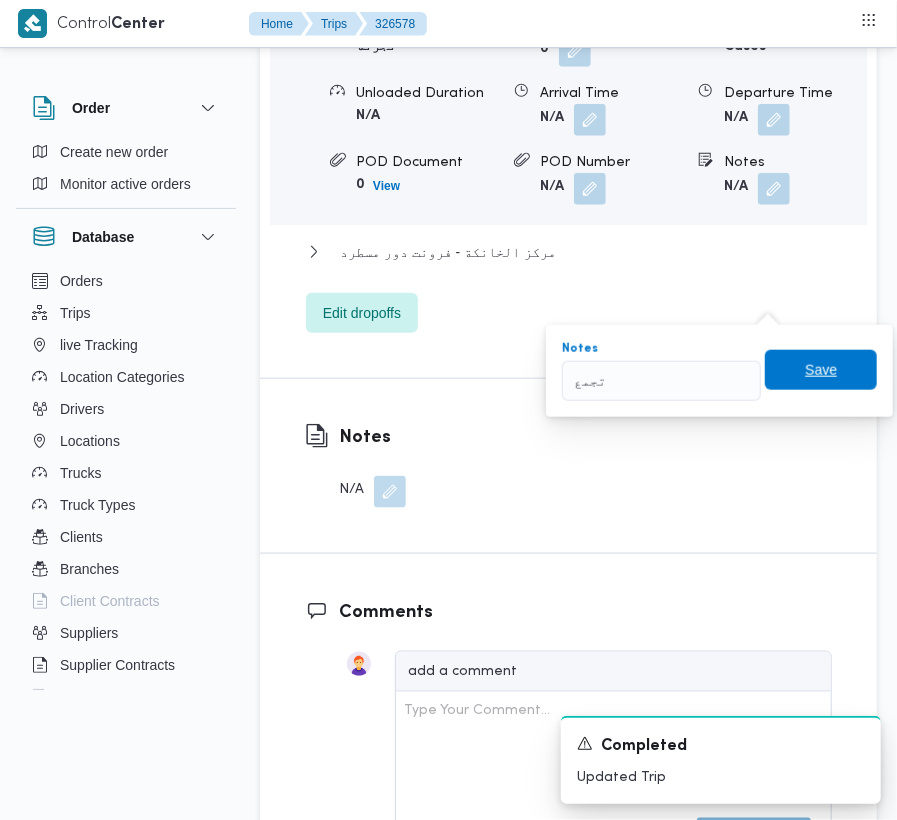 click on "Save" at bounding box center (821, 370) 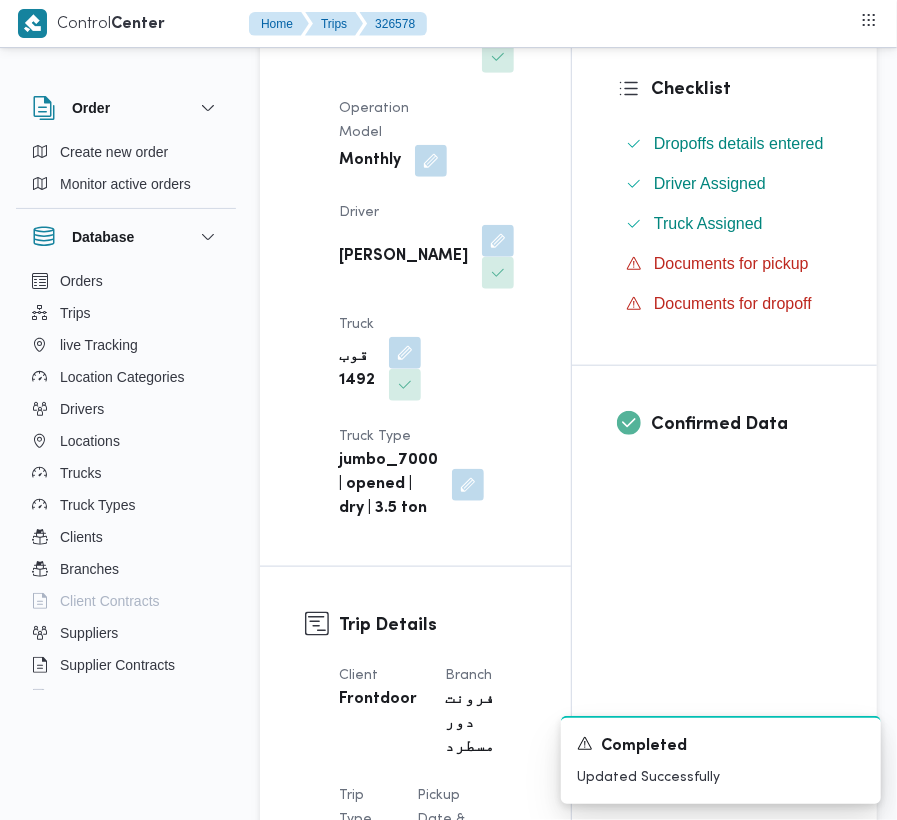 scroll, scrollTop: 21, scrollLeft: 0, axis: vertical 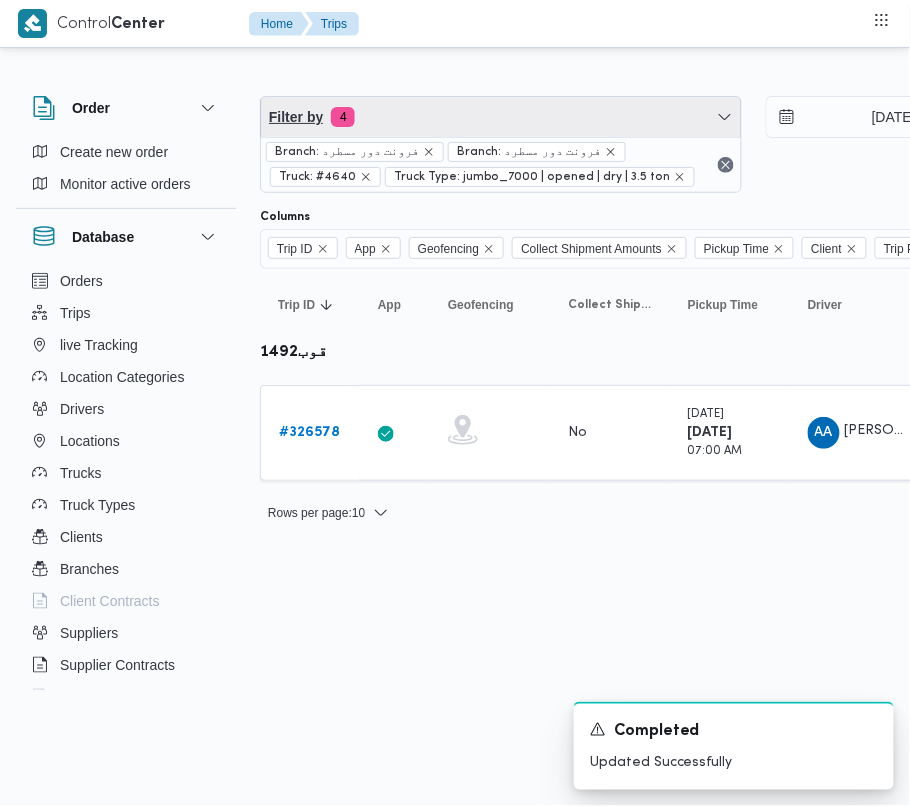 click on "Filter by 4" at bounding box center [501, 117] 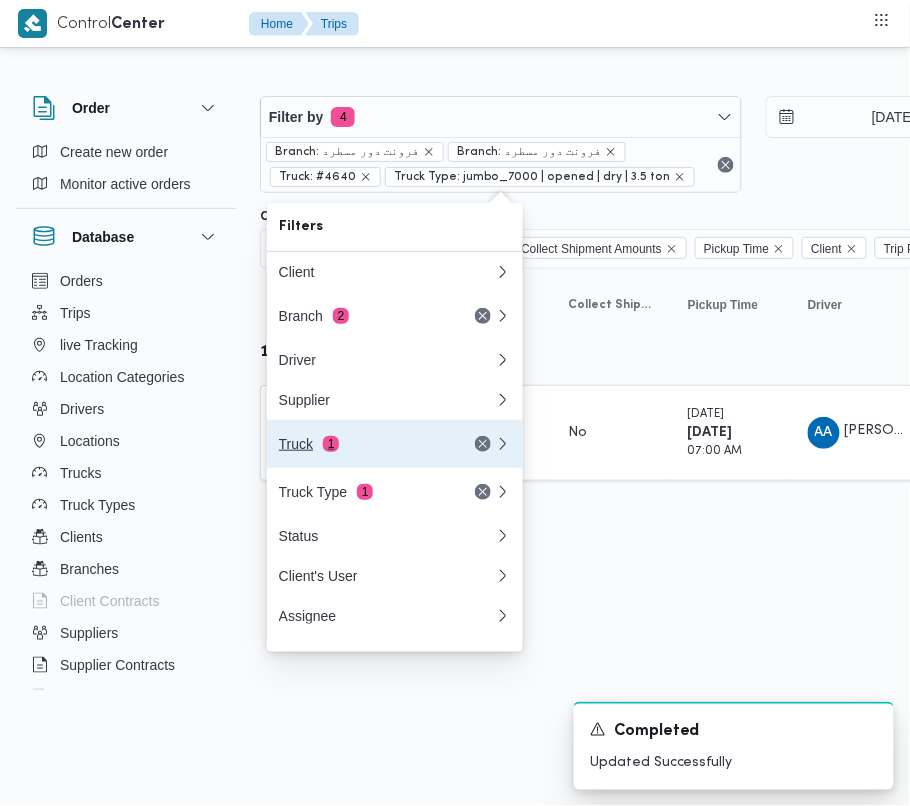 click on "Truck 1" at bounding box center (395, 444) 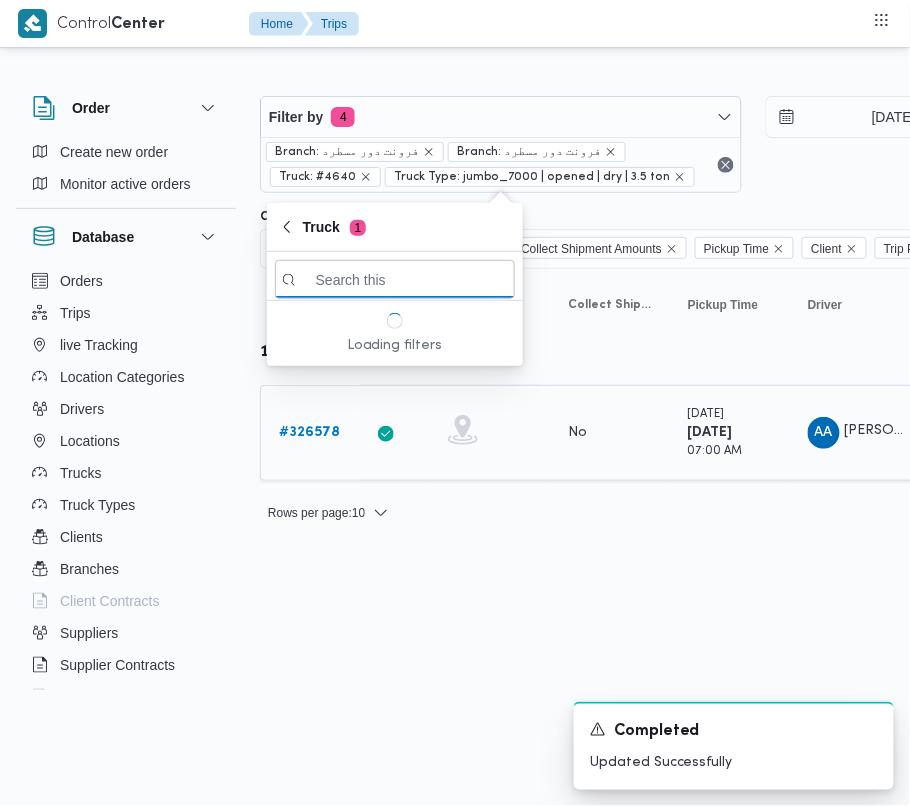 paste on "6375" 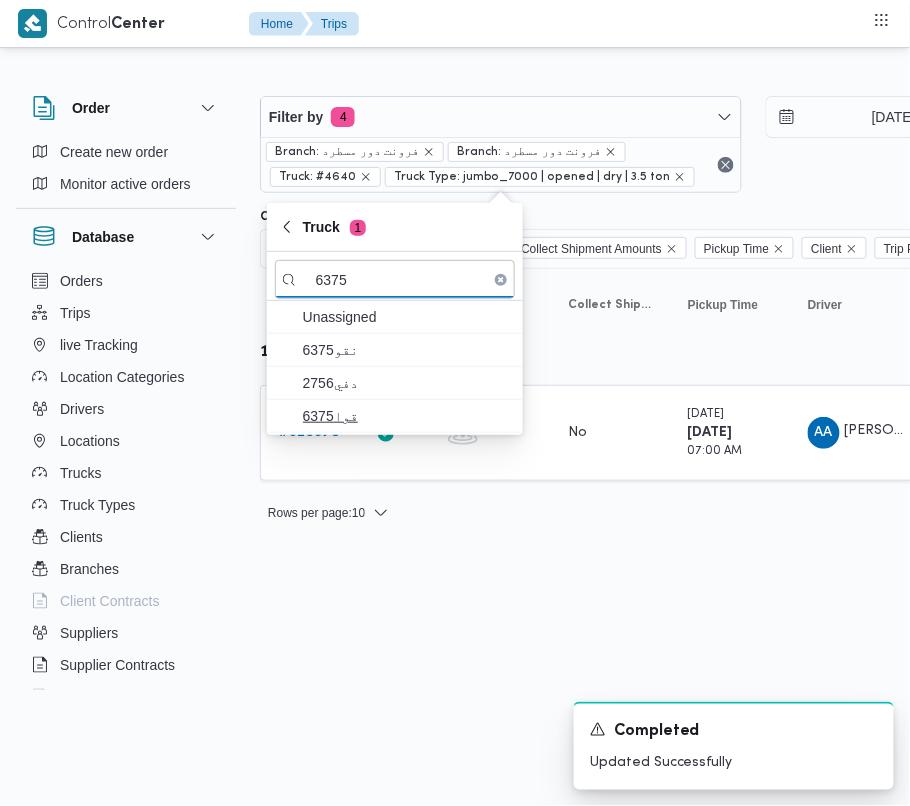 type on "6375" 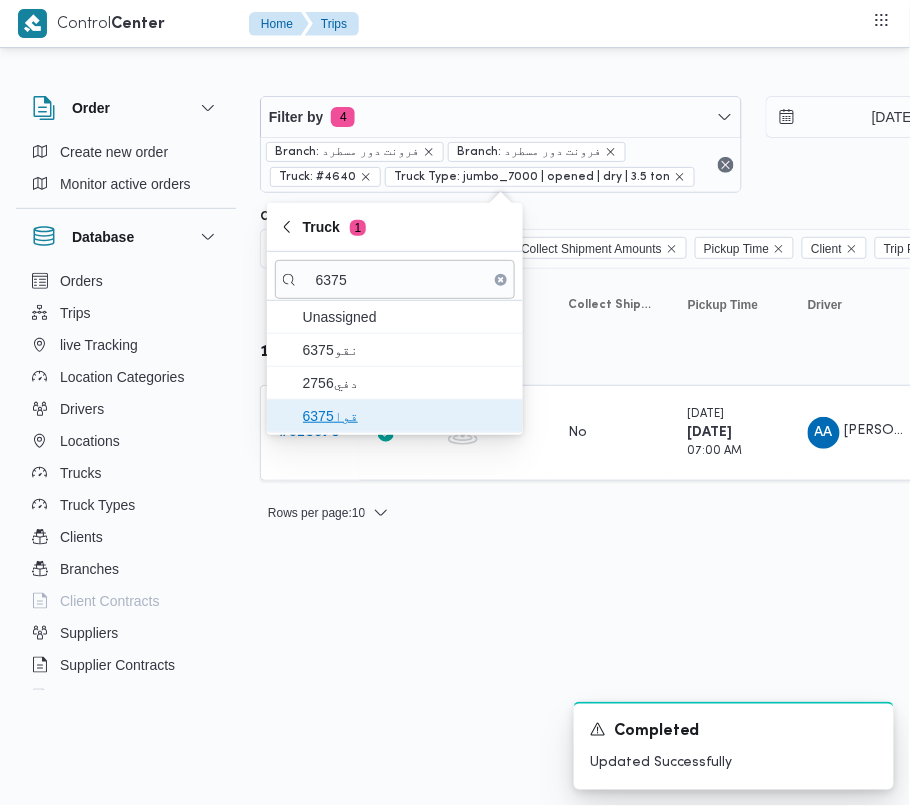 click on "قوا6375" at bounding box center [407, 416] 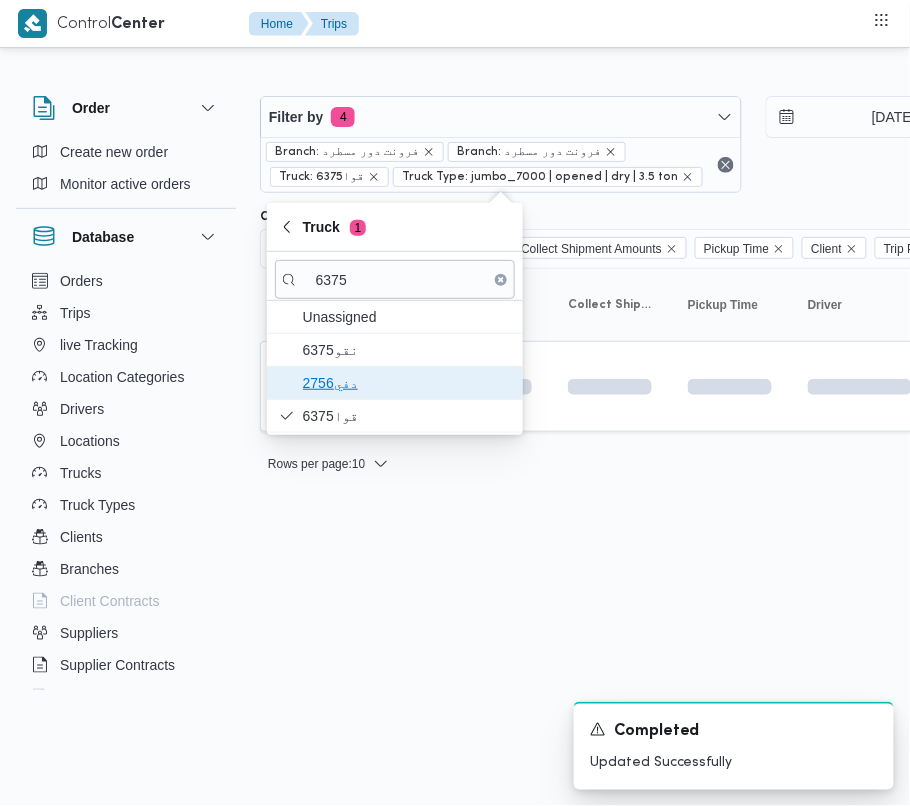 click on "دفي2756" at bounding box center [407, 383] 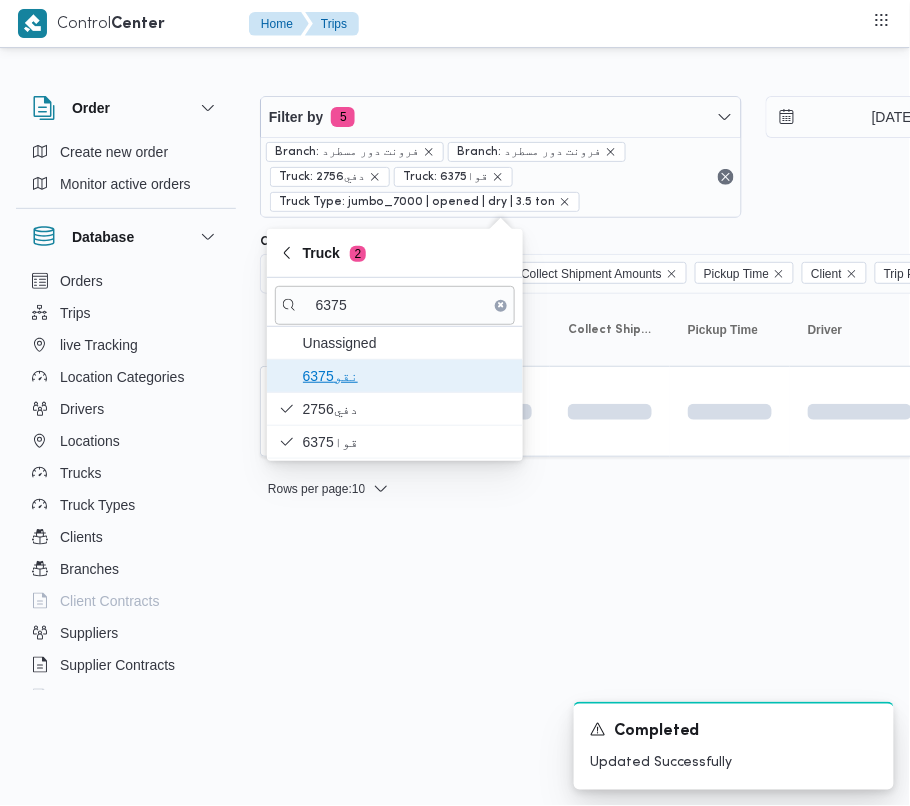 click on "نقو6375" at bounding box center [395, 376] 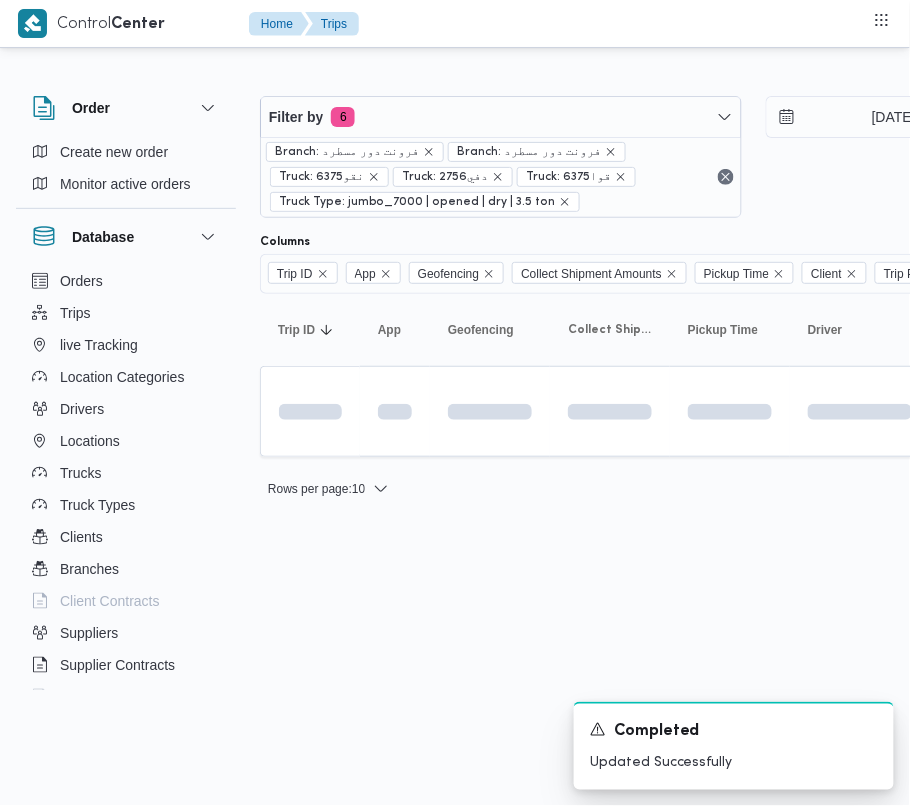 click on "Control  Center Home Trips Order Create new order Monitor active orders Database Orders Trips live Tracking Location Categories Drivers Locations Trucks Truck Types Clients Branches Client Contracts Suppliers Supplier Contracts Devices Users Projects SP Projects Admins organization assignees Tags Filter by 6 Branch: فرونت دور مسطرد Branch: فرونت دور مسطرد  Truck: نقو6375 Truck: دفي2756 Truck: قوا6375 Truck Type: jumbo_7000 | opened | dry | 3.5 ton [DATE] → [DATE] Group By Truck Columns Trip ID App Geofencing Collect Shipment Amounts Pickup Time Client Trip Points Driver Supplier Truck Status Platform Sorting Trip ID Click to sort in ascending order App Click to sort in ascending order Geofencing Click to sort in ascending order Collect Shipment Amounts Pickup Time Click to sort in ascending order Client Click to sort in ascending order Trip Points Driver Click to sort in ascending order Supplier Click to sort in ascending order Truck Click to sort in ascending order" at bounding box center (455, 403) 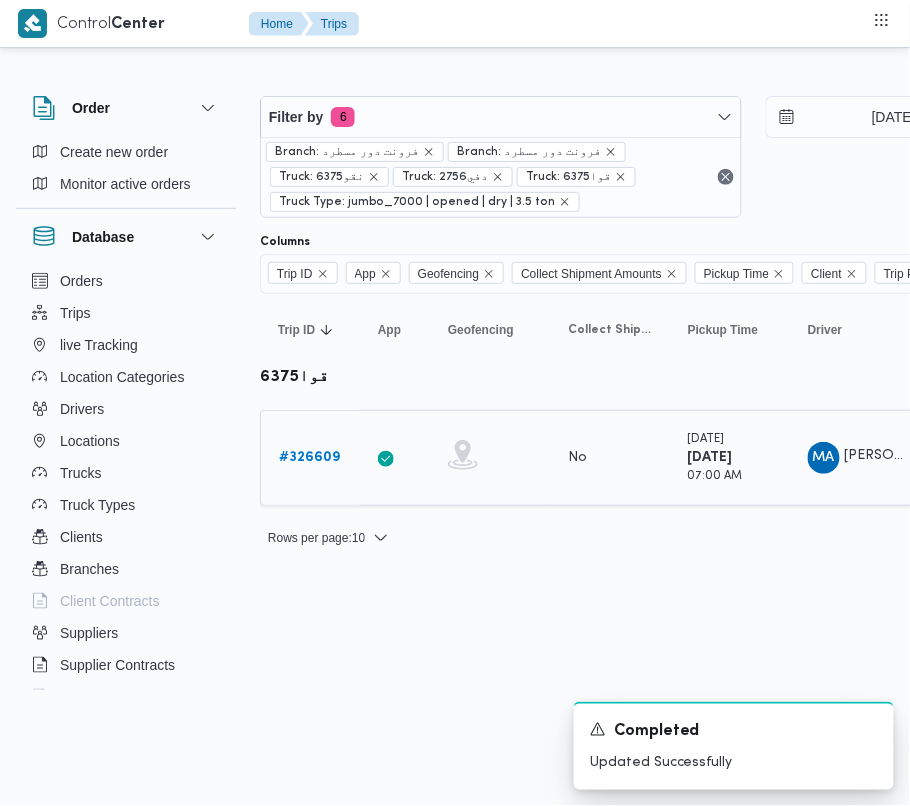 click on "# 326609" at bounding box center [309, 457] 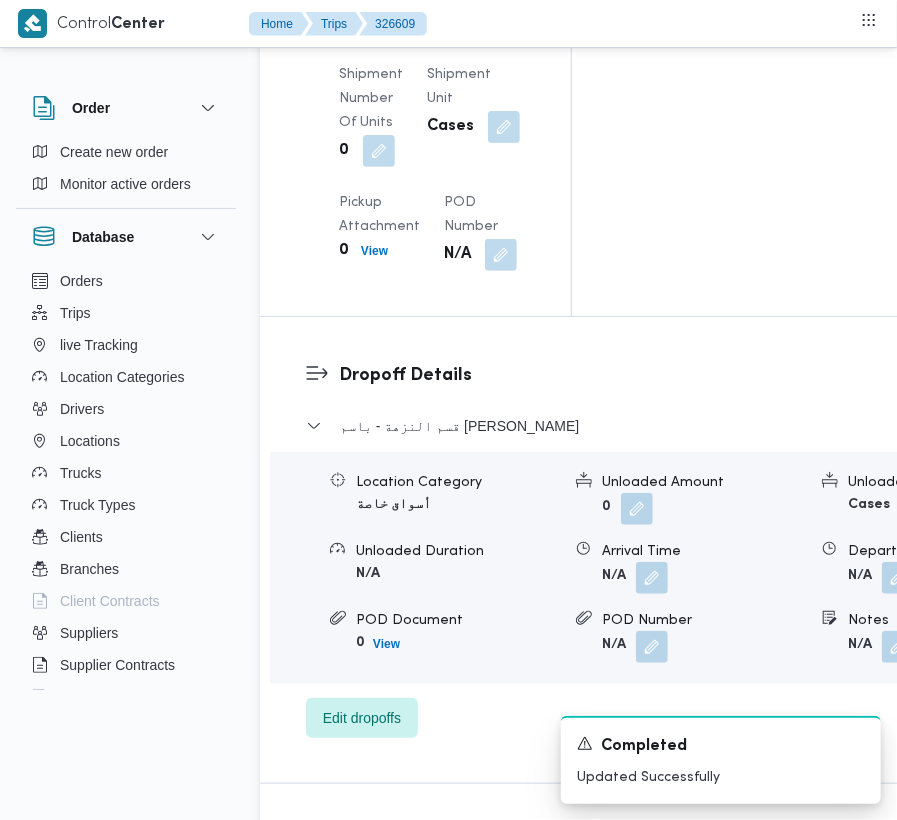 scroll, scrollTop: 3377, scrollLeft: 0, axis: vertical 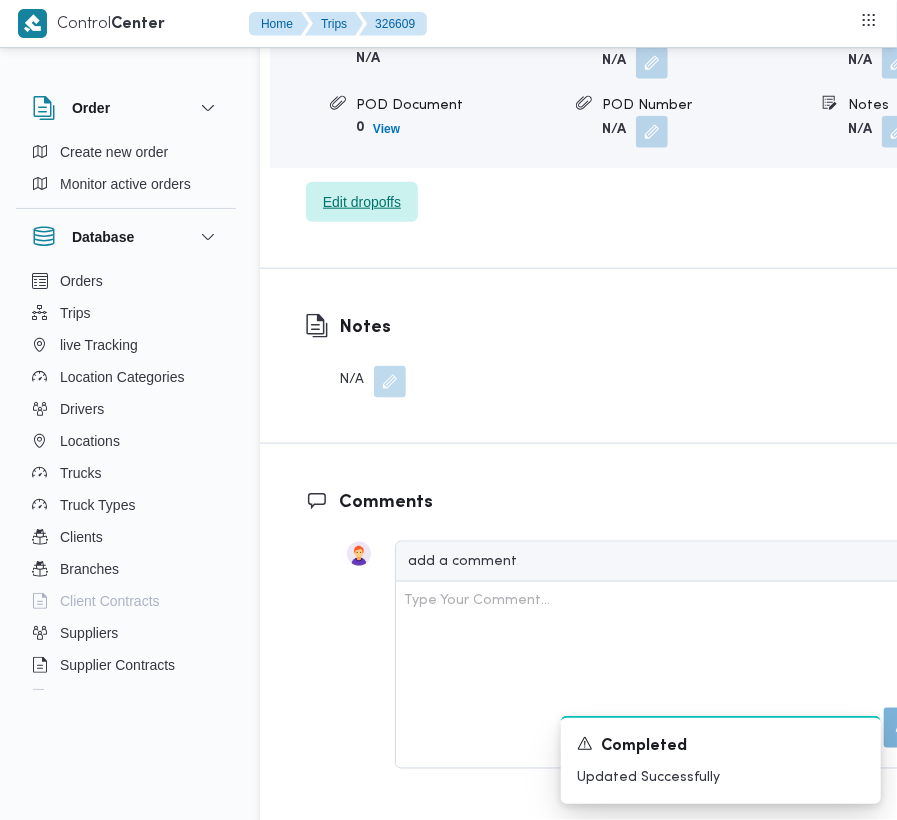 click on "Edit dropoffs" at bounding box center [362, 202] 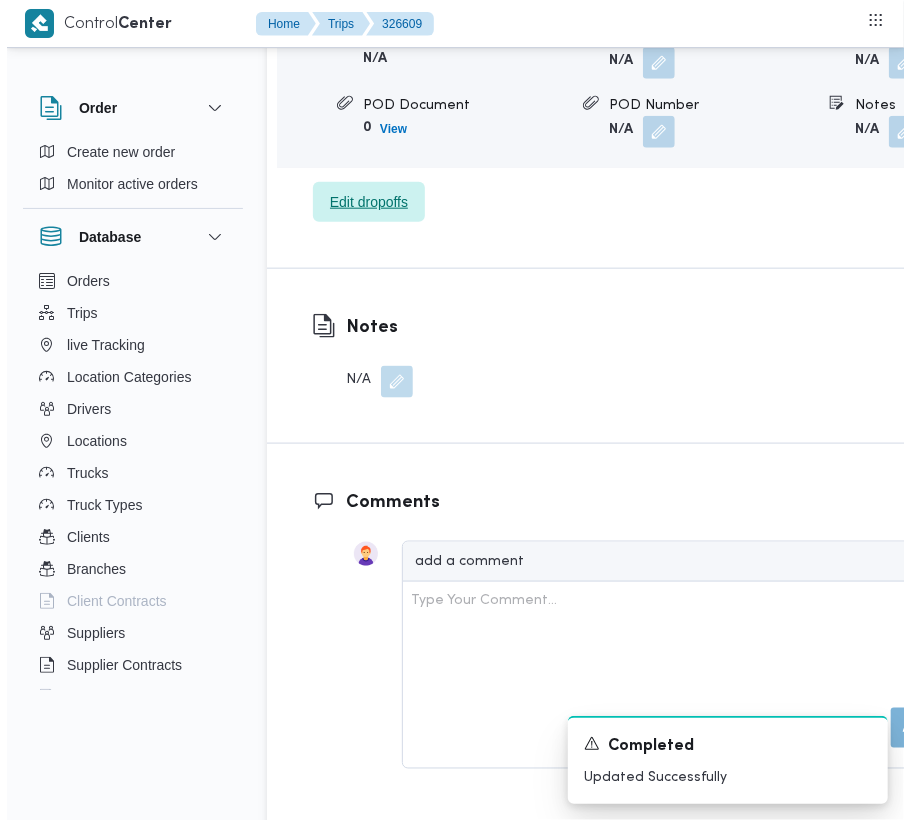 scroll, scrollTop: 3369, scrollLeft: 0, axis: vertical 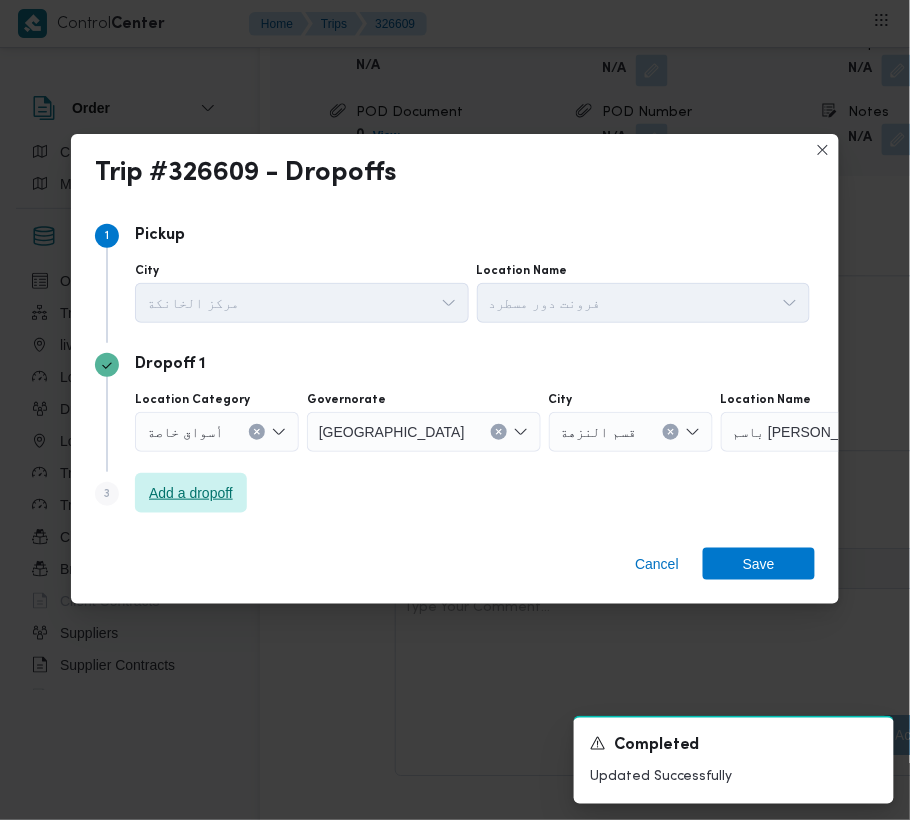 click on "Add a dropoff" at bounding box center [191, 493] 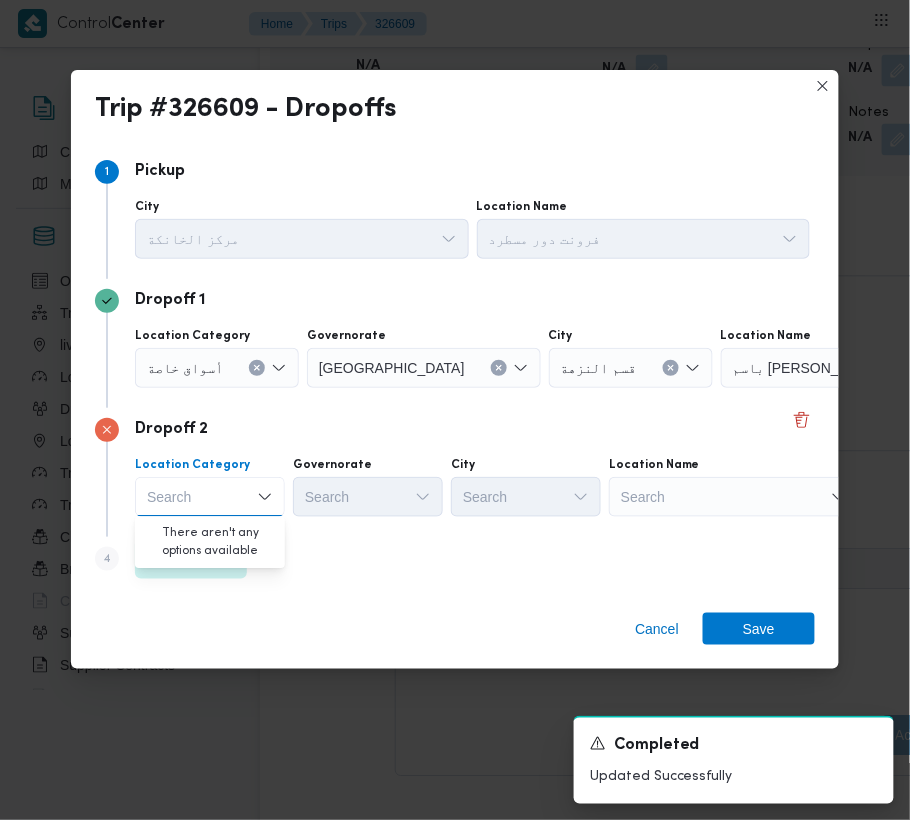 click on "Search" at bounding box center [846, 368] 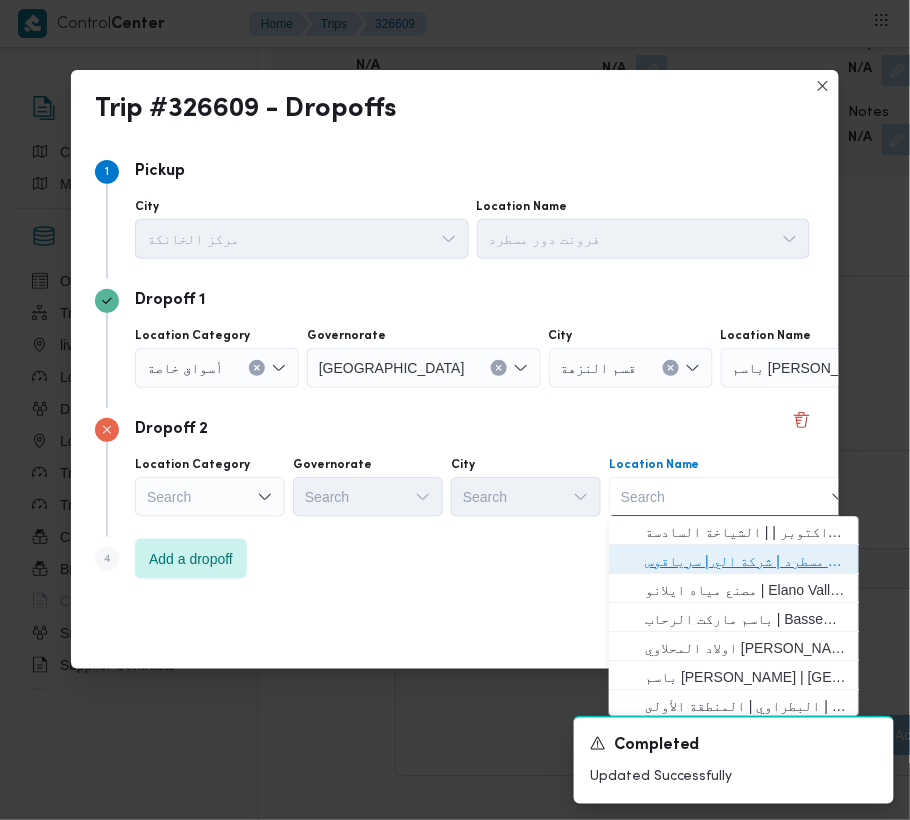 click on "فرونت دور مسطرد | شركة الي | سرياقوس" at bounding box center (746, 562) 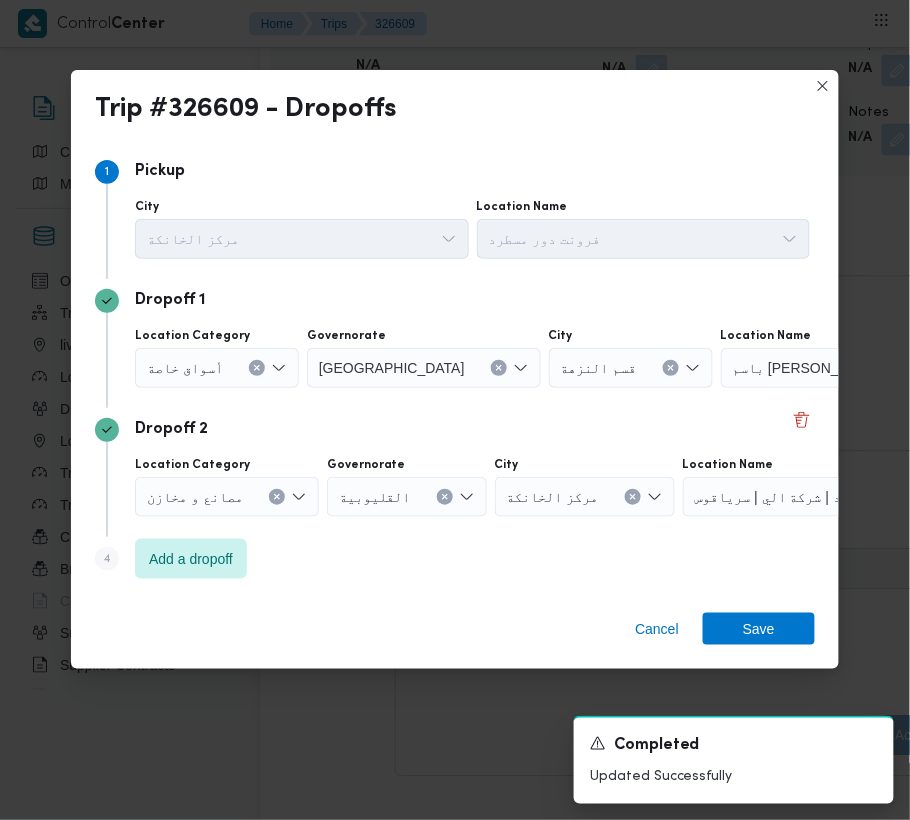 click on "Location Category أسواق خاصة Governorate [GEOGRAPHIC_DATA] City قسم النزهة Location Name باسم ماركت هيليوبلس" at bounding box center (472, 358) 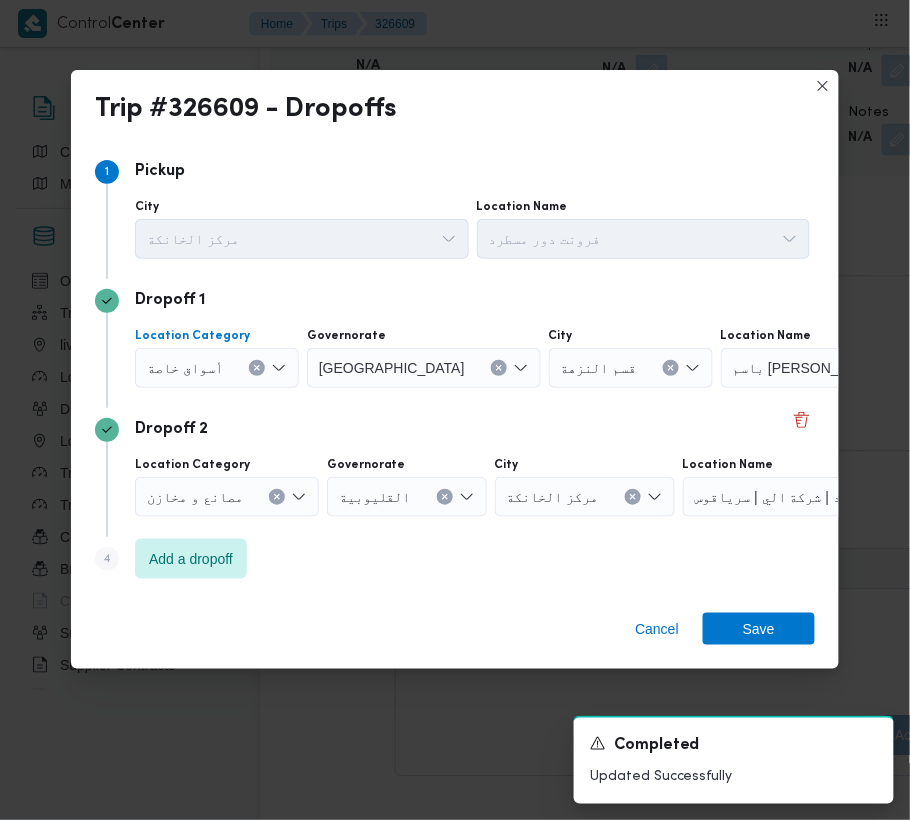 click on "أسواق خاصة" at bounding box center [185, 367] 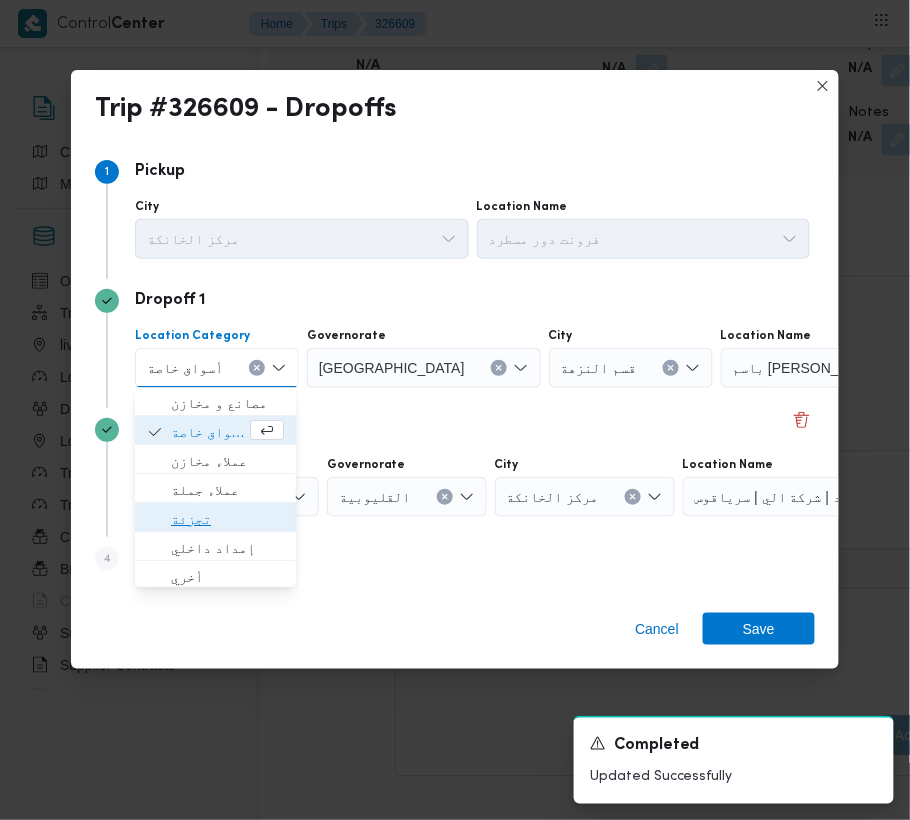 click on "تجزئة" at bounding box center [227, 520] 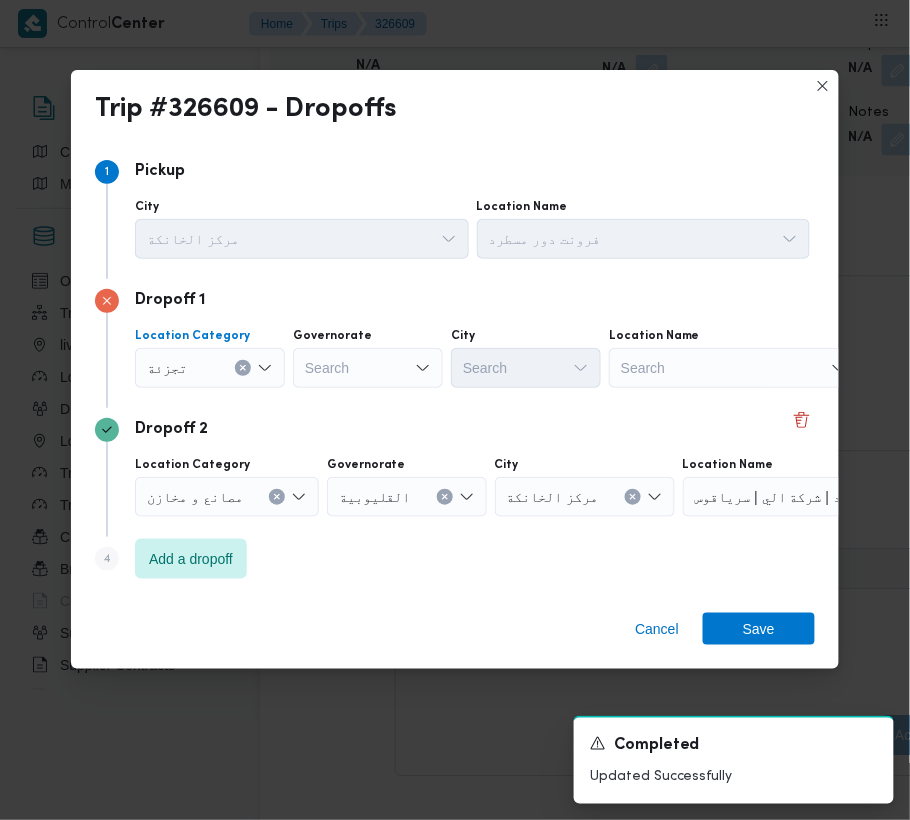 click on "Search" at bounding box center [368, 368] 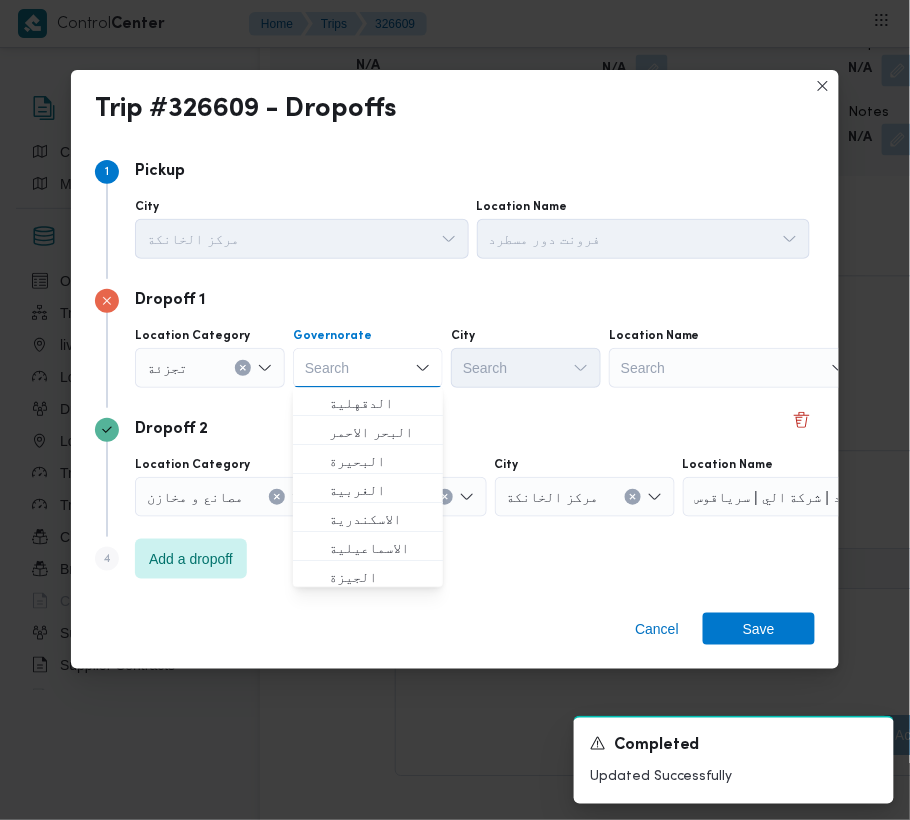 paste on "[GEOGRAPHIC_DATA]" 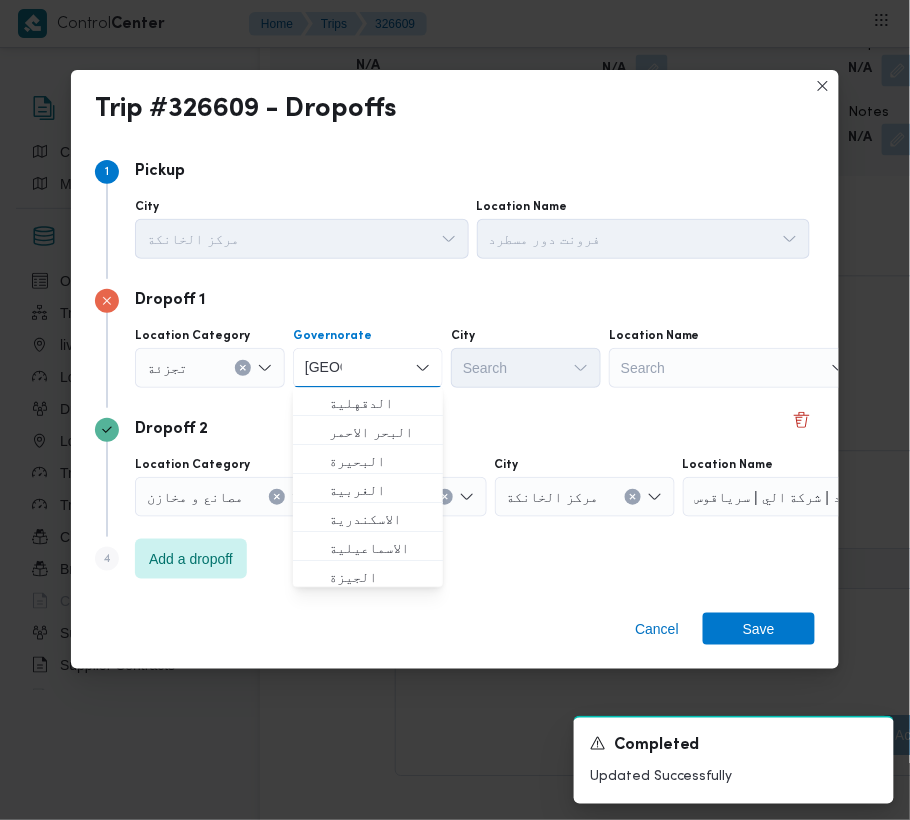 type on "[GEOGRAPHIC_DATA]" 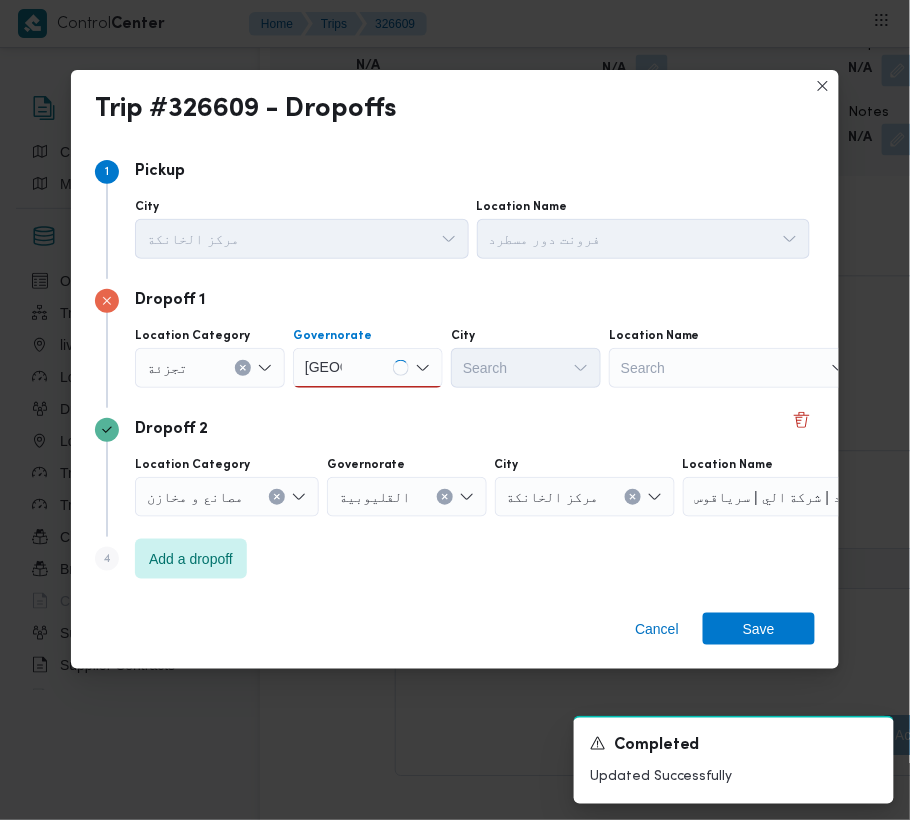 click on "[GEOGRAPHIC_DATA] [GEOGRAPHIC_DATA]" at bounding box center (368, 368) 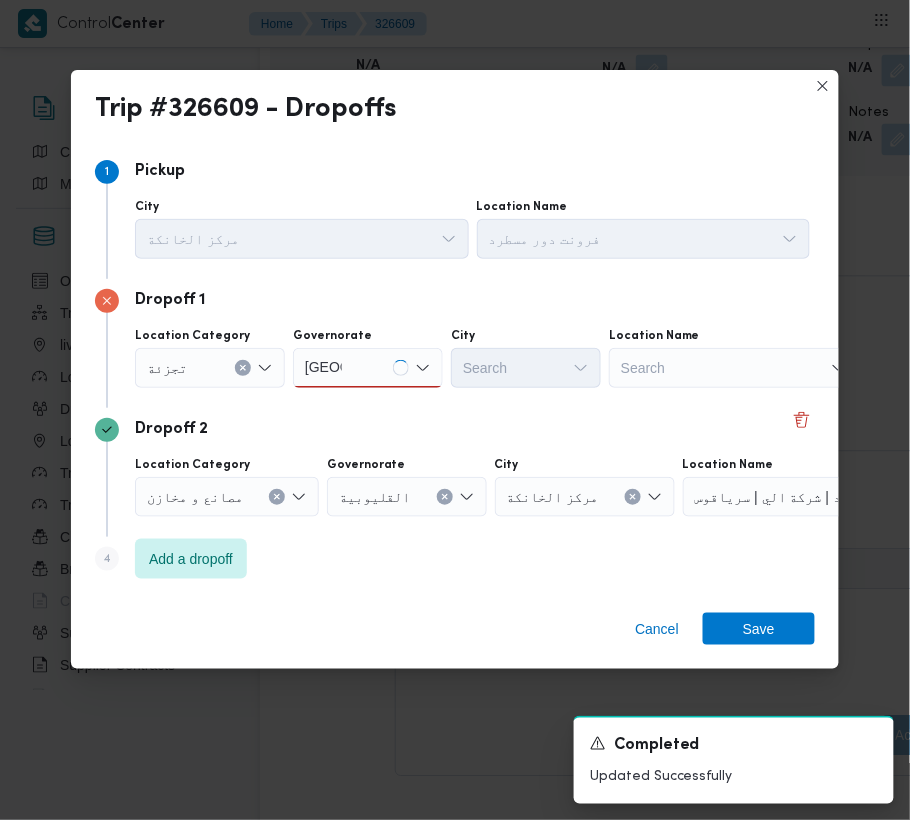 click on "[GEOGRAPHIC_DATA] [GEOGRAPHIC_DATA]" at bounding box center (368, 368) 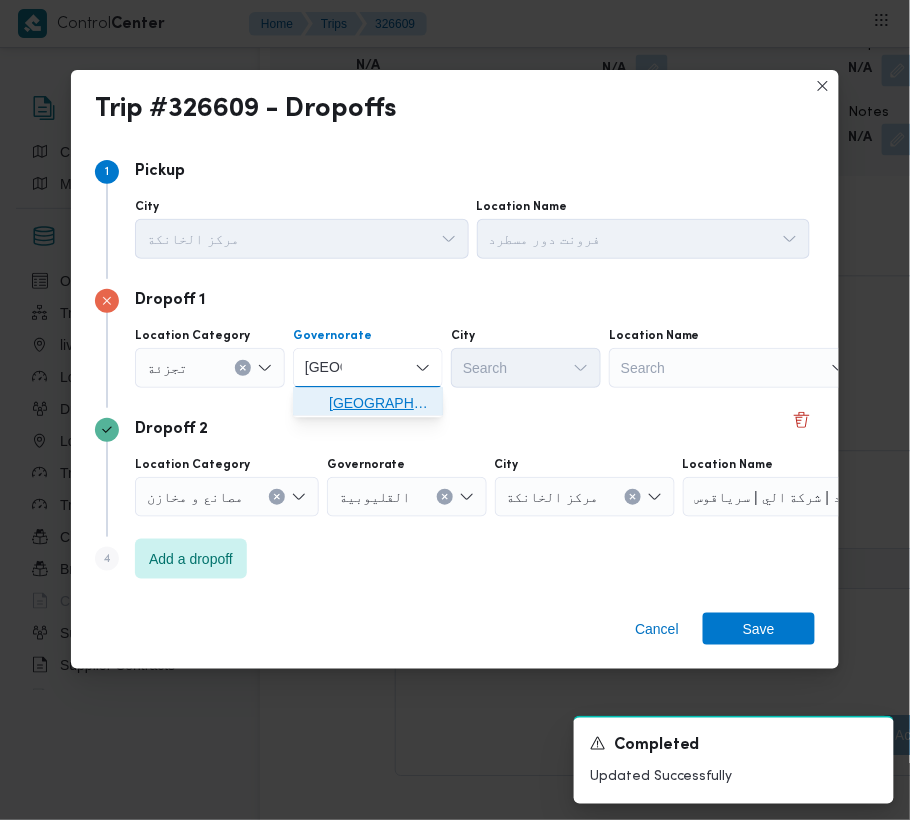 click on "[GEOGRAPHIC_DATA]" at bounding box center [380, 404] 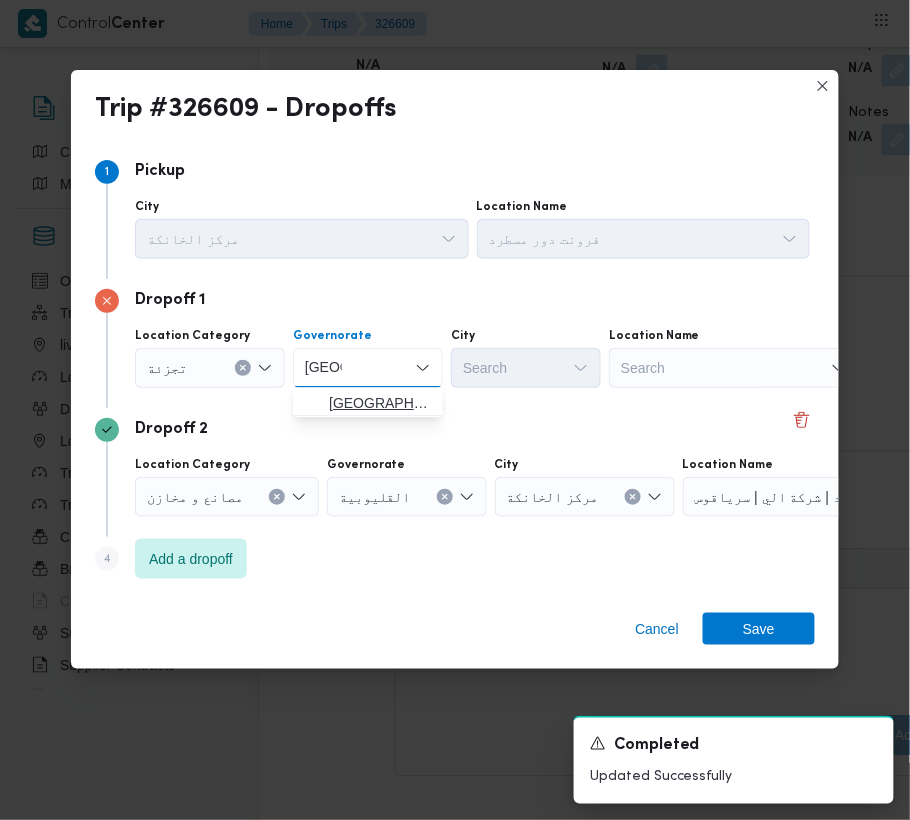 type 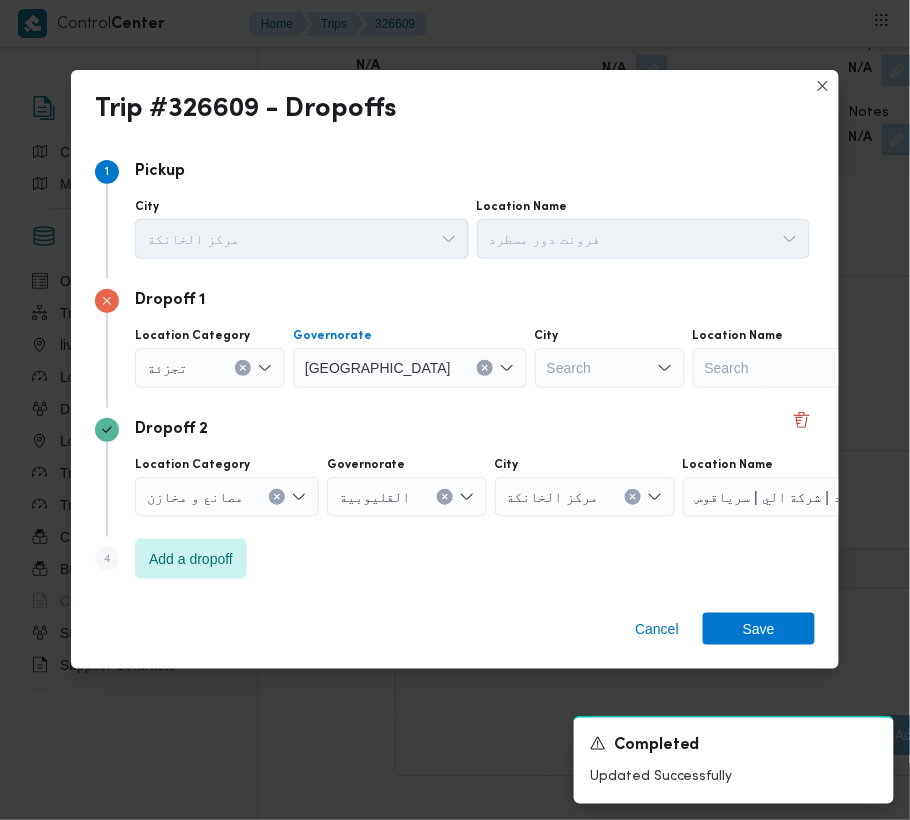 click on "Dropoff 1 Location Category تجزئة Governorate [GEOGRAPHIC_DATA] Combo box. Selected. [GEOGRAPHIC_DATA]. Press Backspace to delete [GEOGRAPHIC_DATA]. Combo box input. Search. Type some text or, to display a list of choices, press Down Arrow. To exit the list of choices, press Escape. City Search Location Name Search" at bounding box center [455, 343] 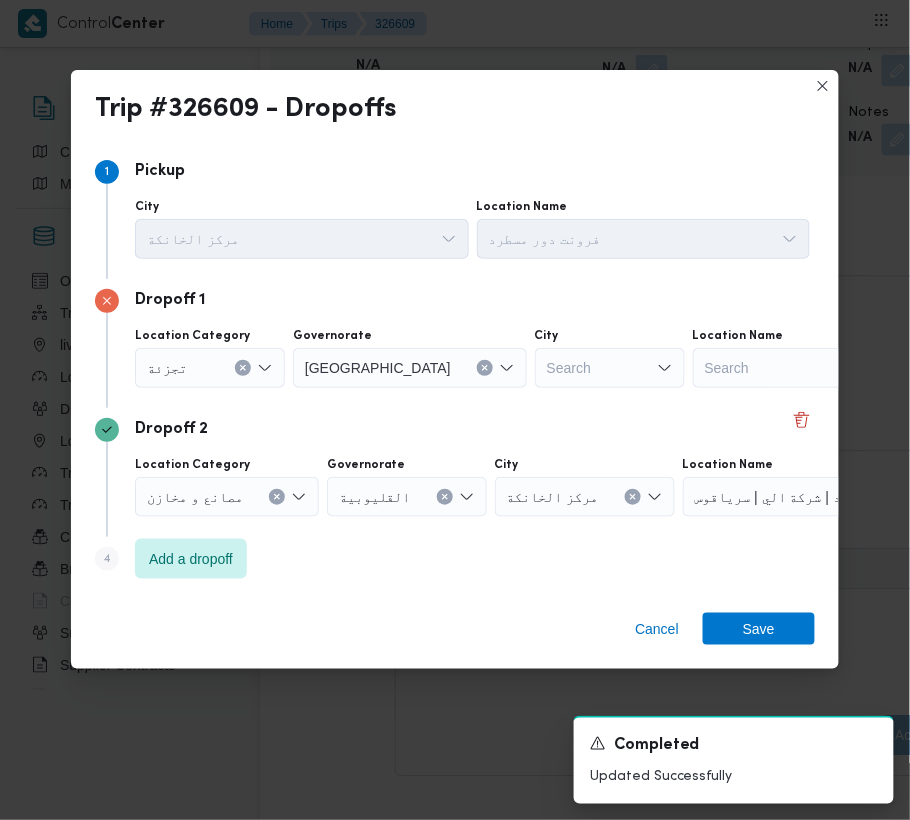 click on "Search" at bounding box center (610, 368) 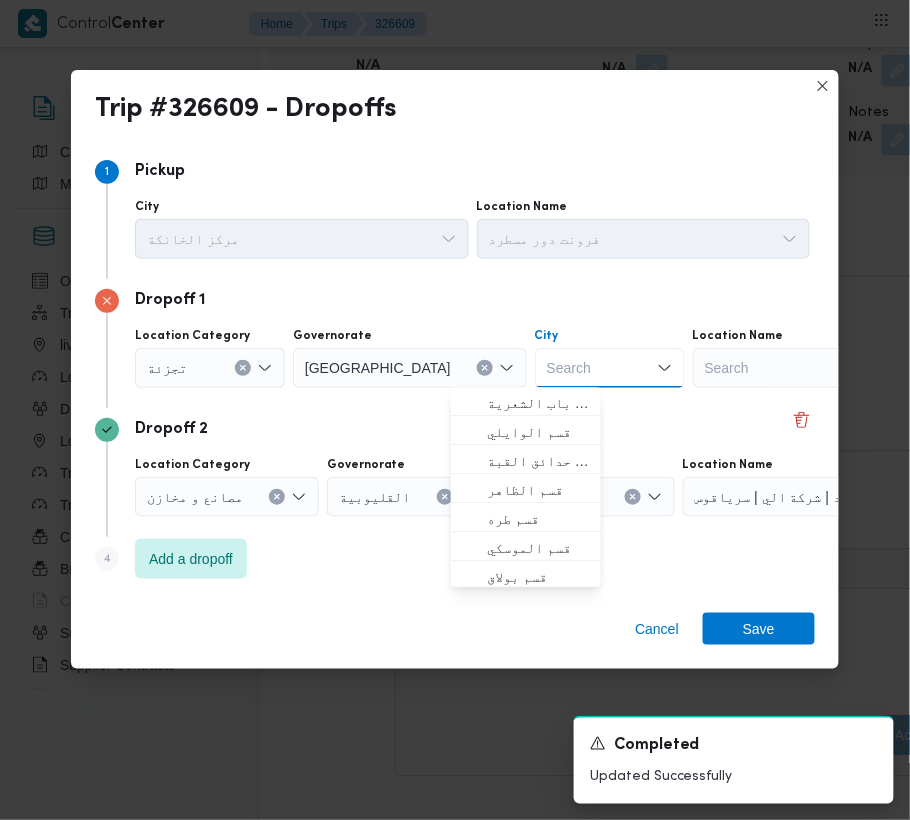 paste on "[GEOGRAPHIC_DATA]" 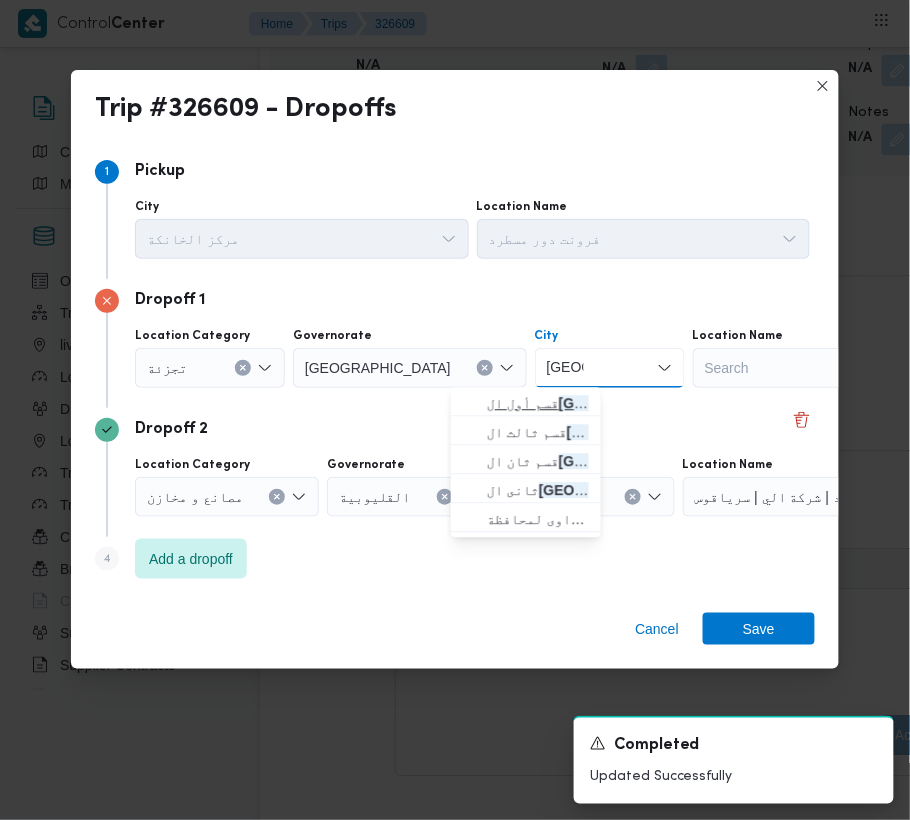 type on "[GEOGRAPHIC_DATA]" 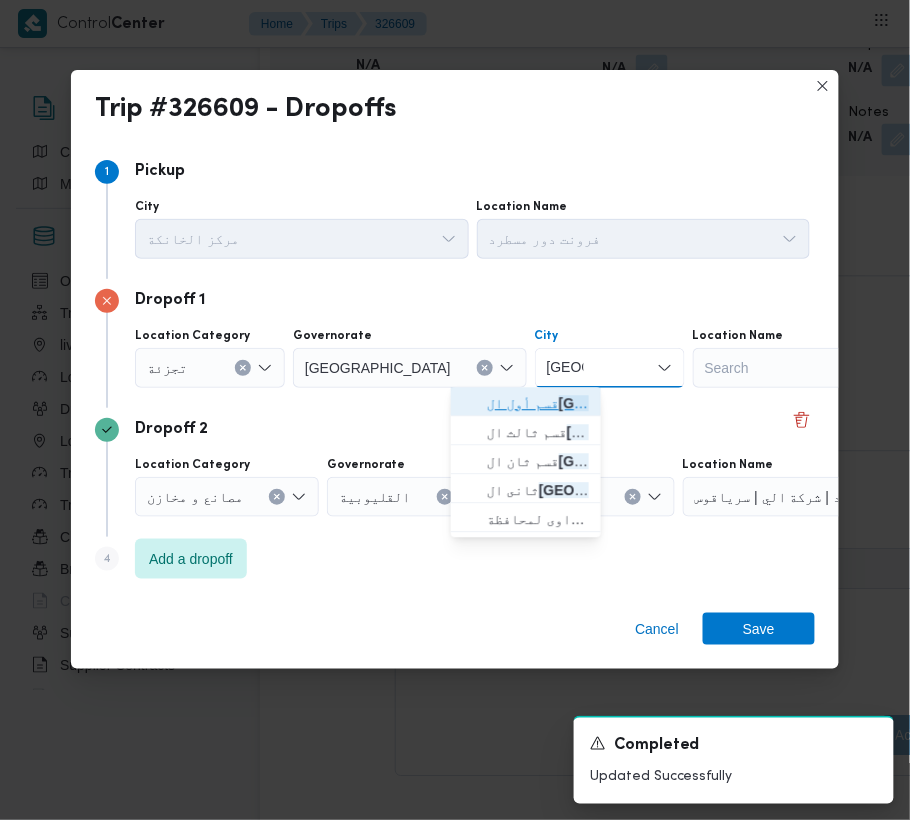 click on "قسم أول ال قاهرة  الجديدة" at bounding box center (538, 404) 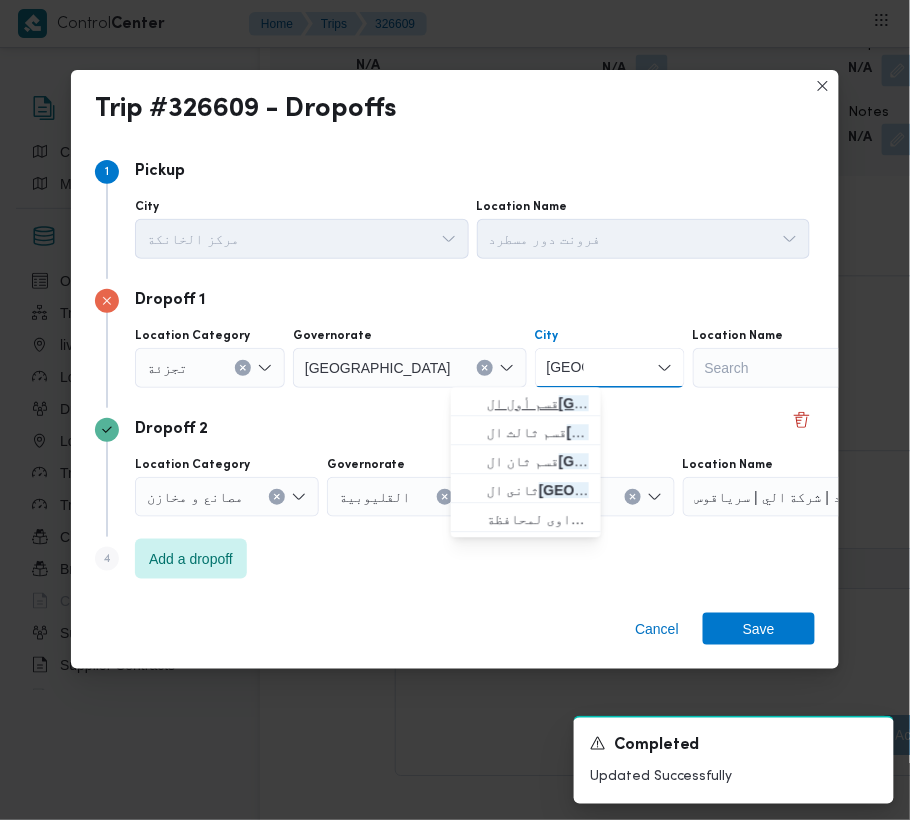 type 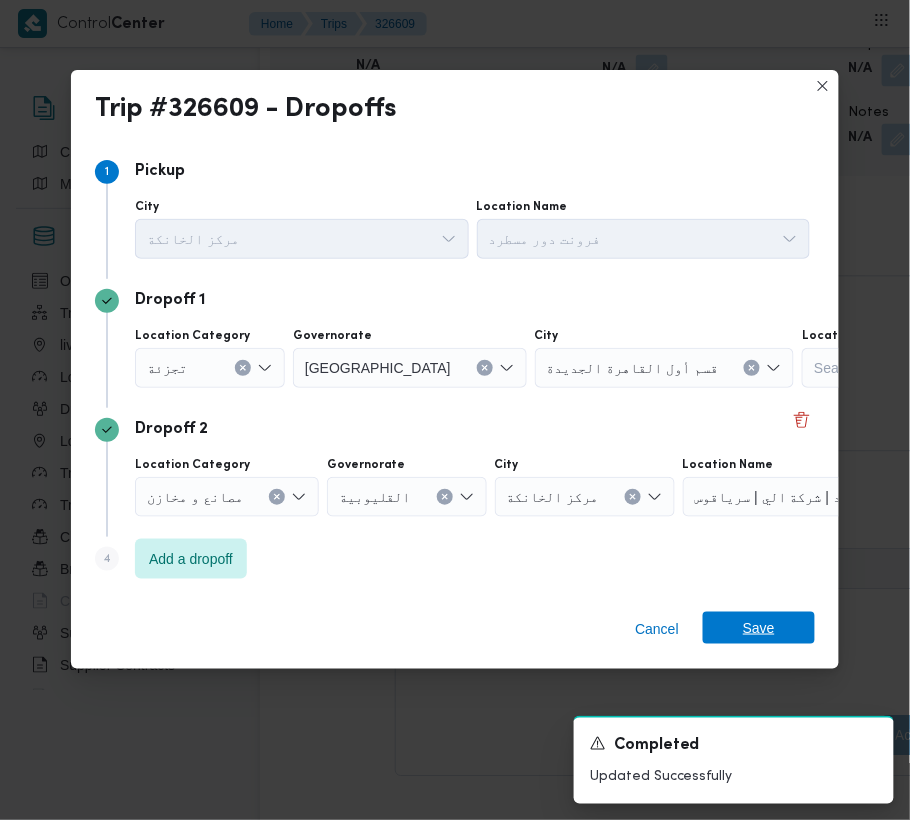 click on "Save" at bounding box center (759, 628) 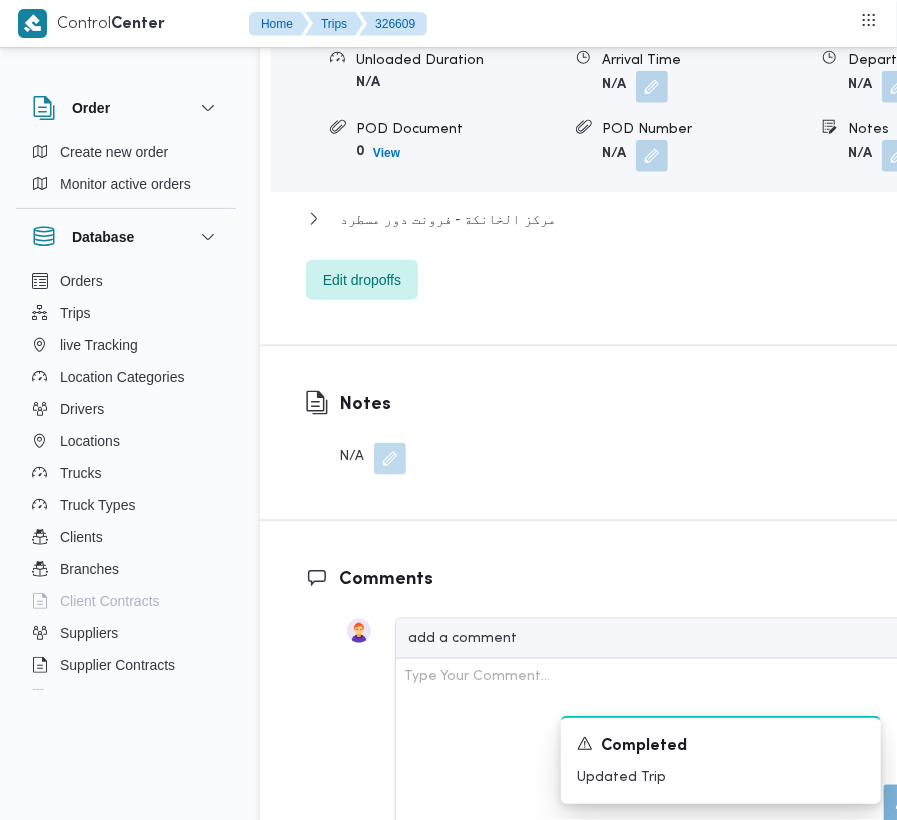 scroll, scrollTop: 3401, scrollLeft: 0, axis: vertical 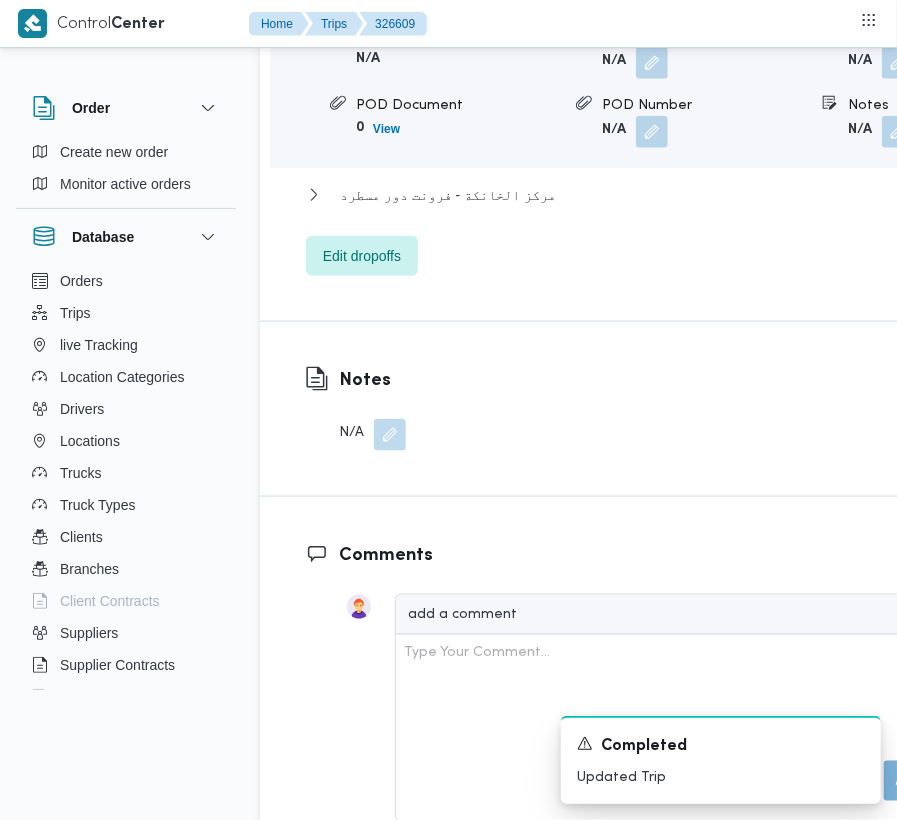 click at bounding box center [893, 132] 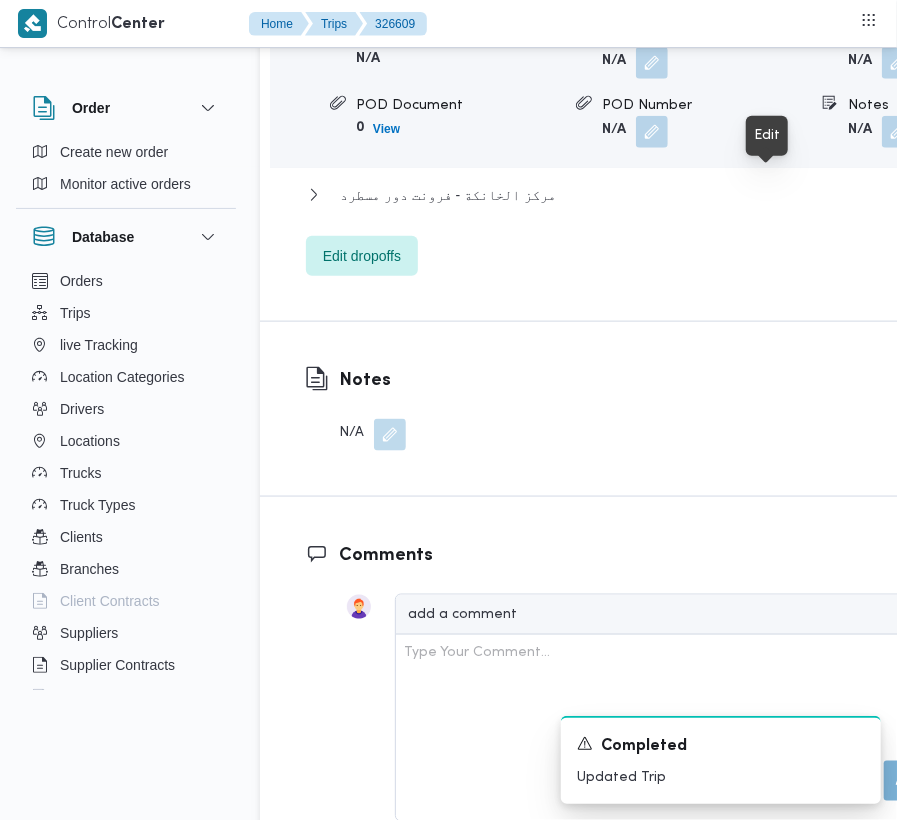 click at bounding box center [893, 132] 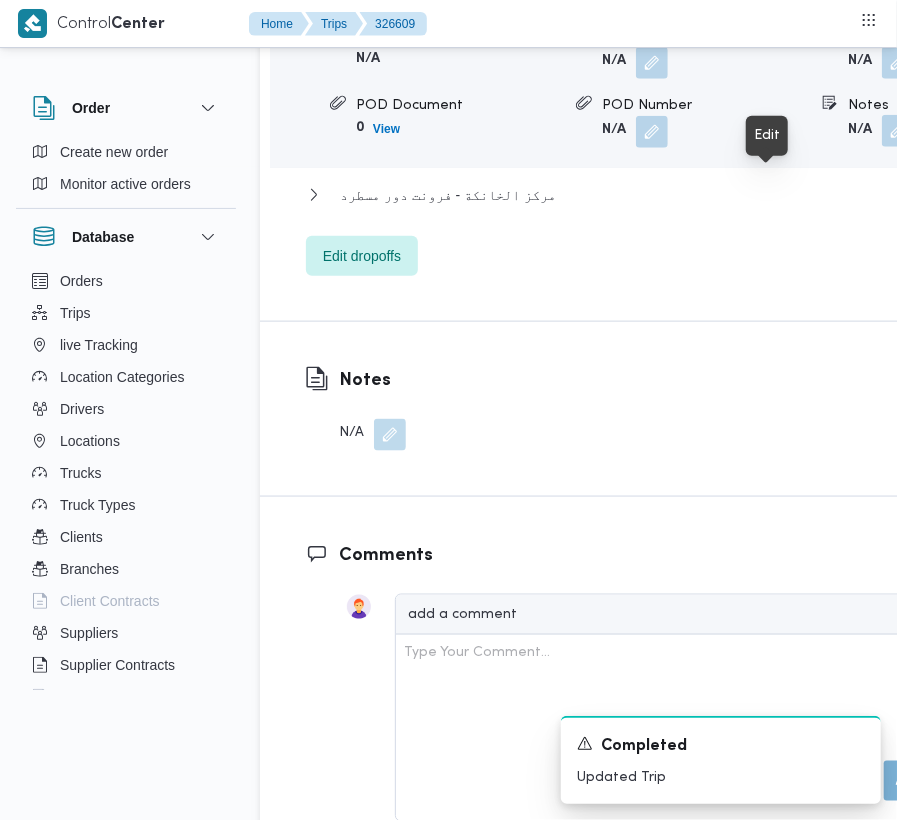 click at bounding box center (898, 131) 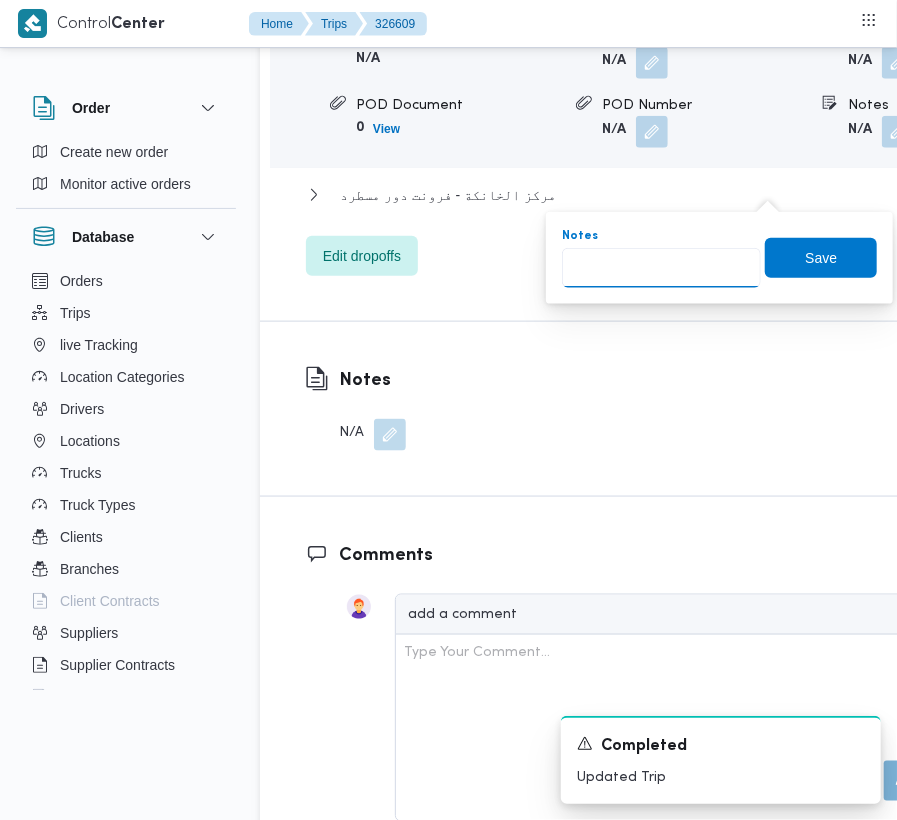 drag, startPoint x: 598, startPoint y: 284, endPoint x: 612, endPoint y: 285, distance: 14.035668 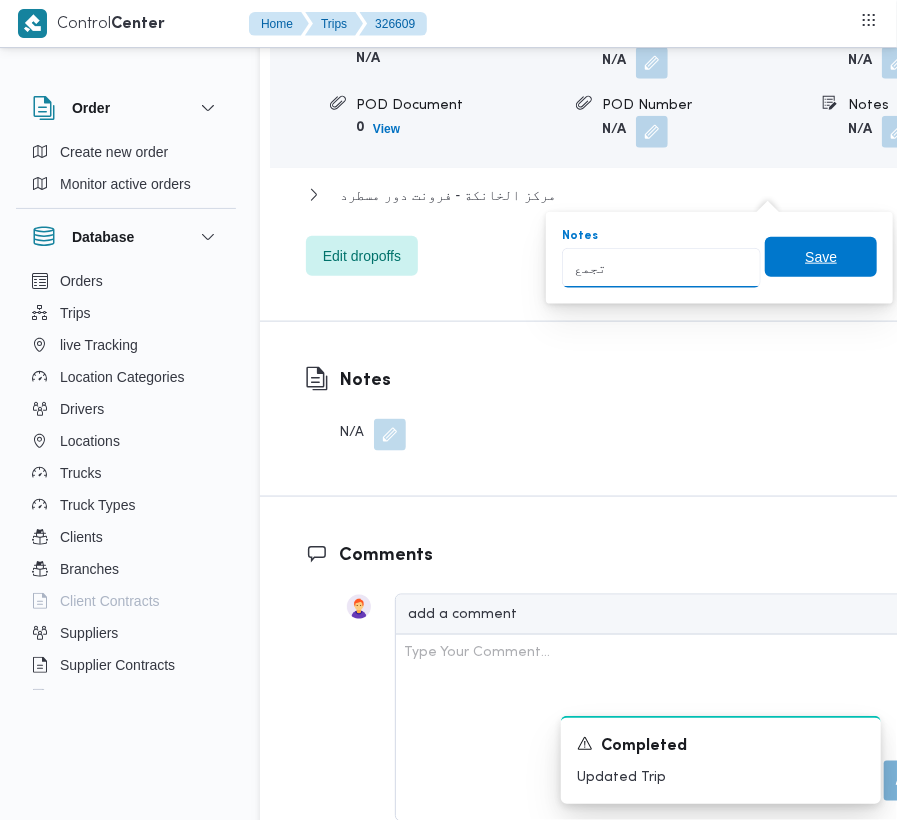 type on "تجمع" 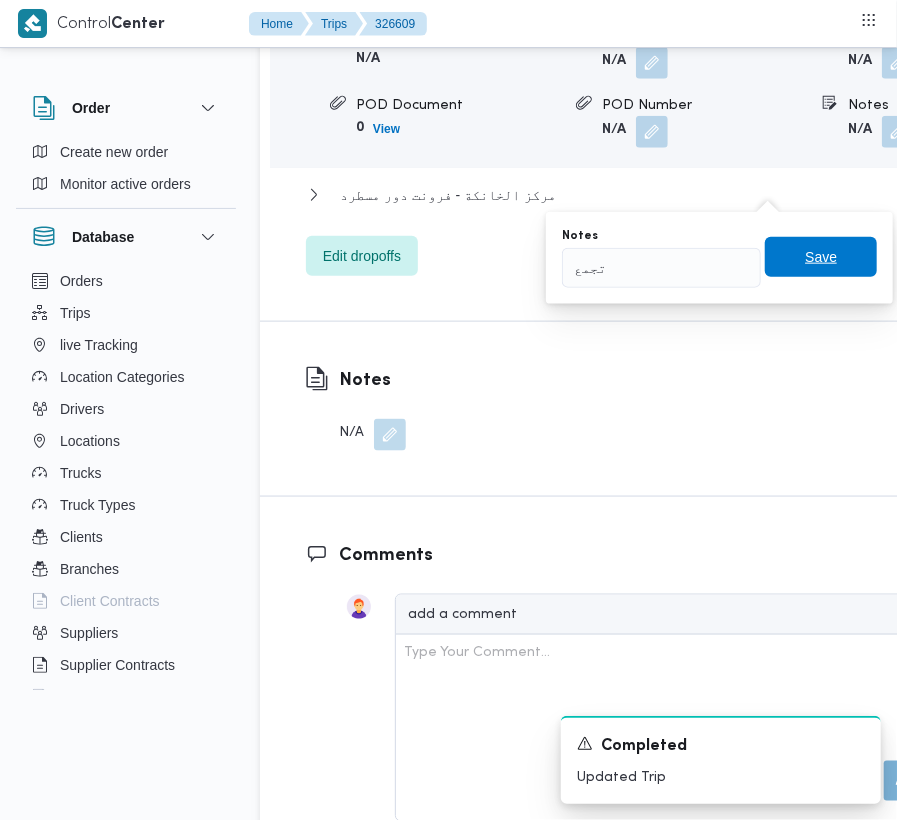 click on "Save" at bounding box center (821, 257) 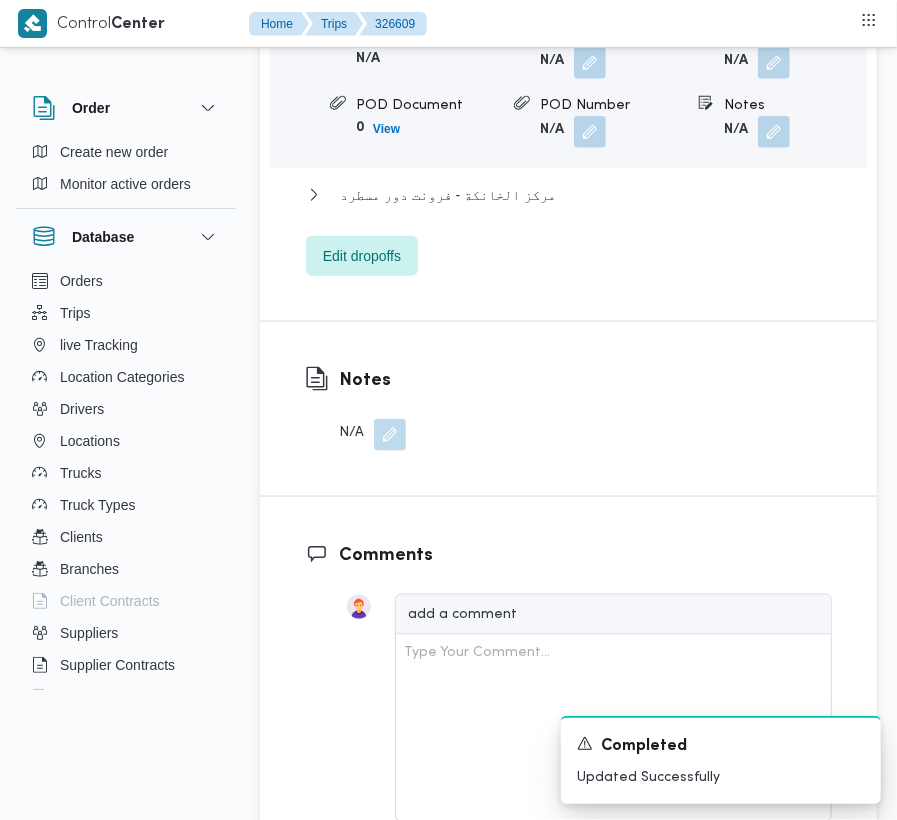 scroll, scrollTop: 2684, scrollLeft: 0, axis: vertical 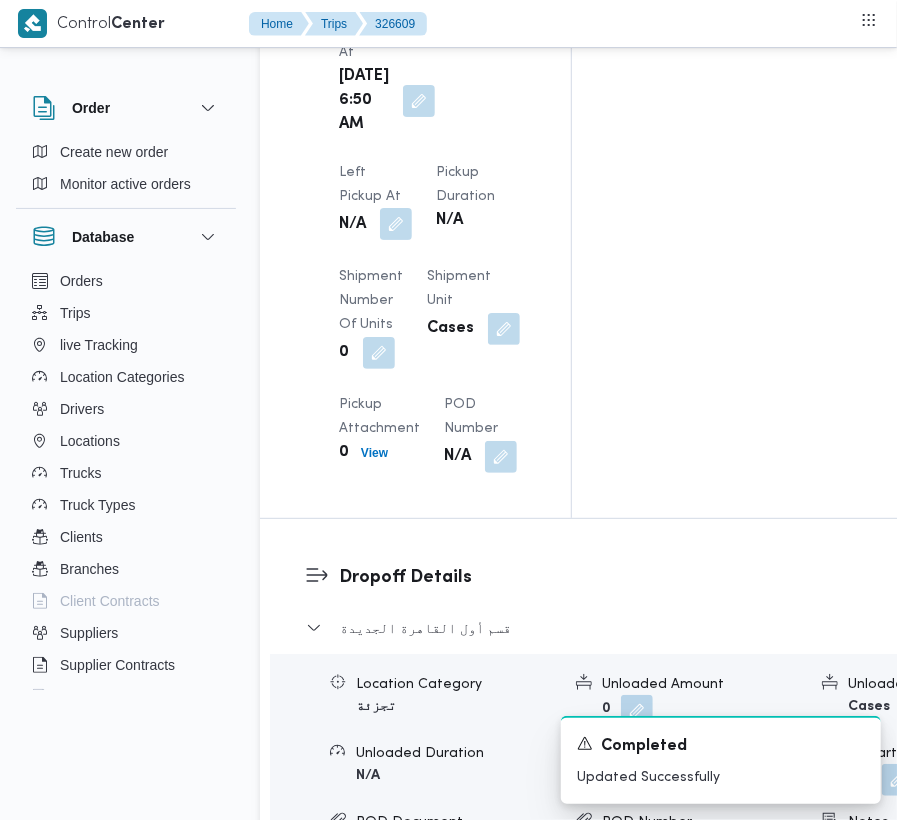 click at bounding box center [396, 224] 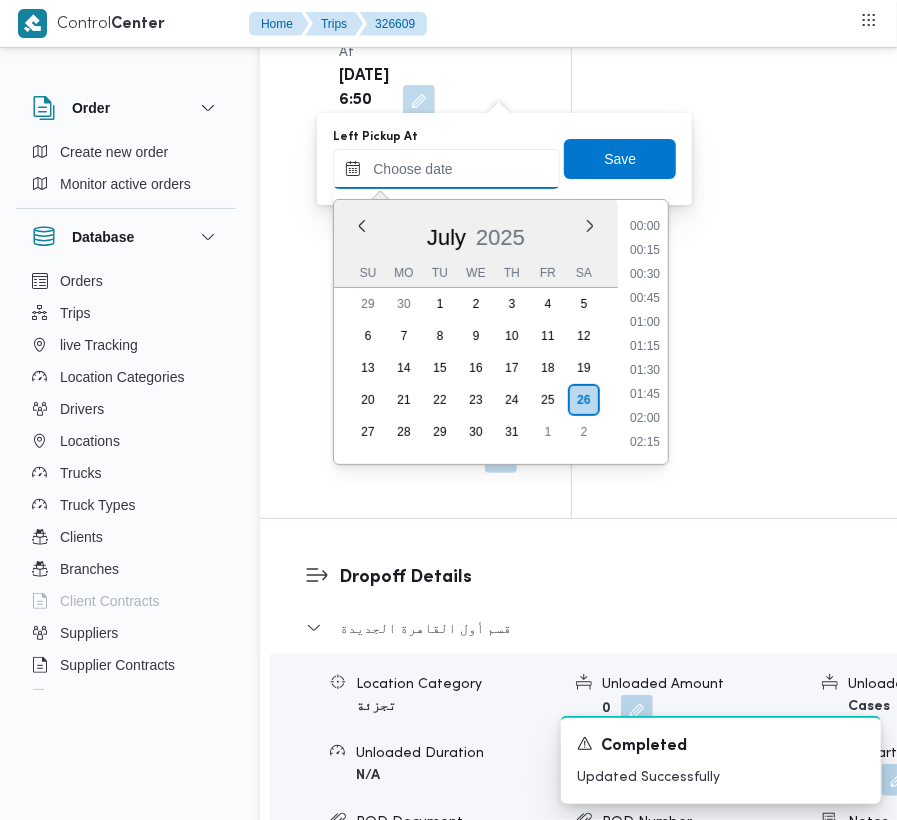 drag, startPoint x: 498, startPoint y: 169, endPoint x: 528, endPoint y: 188, distance: 35.510563 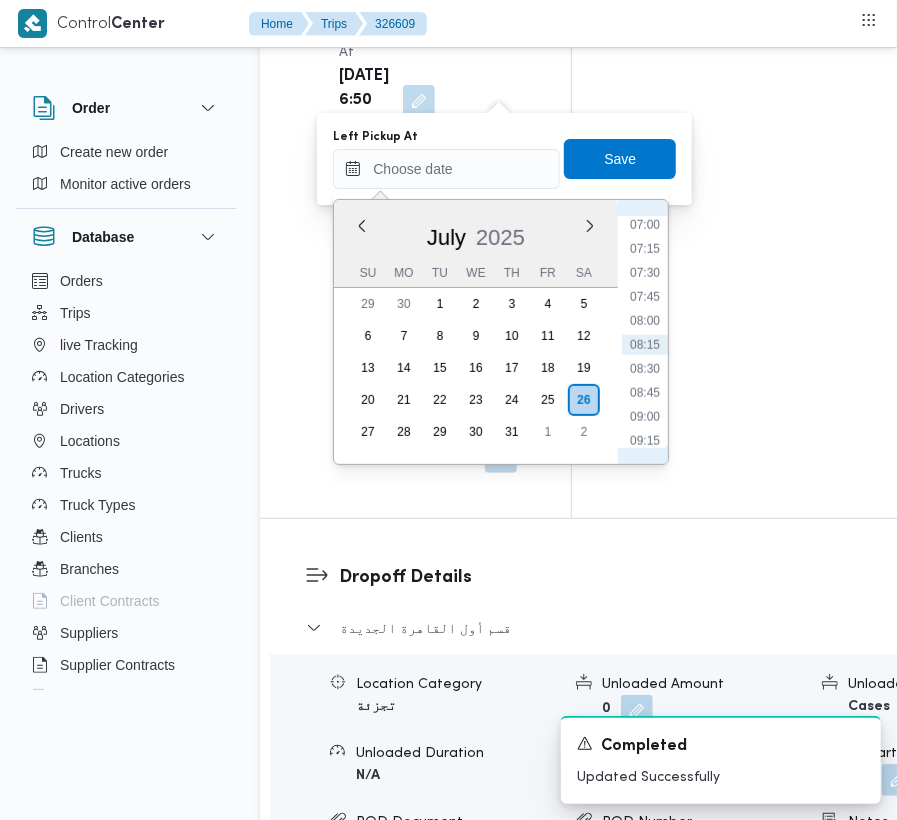 click on "07:30" at bounding box center [645, 273] 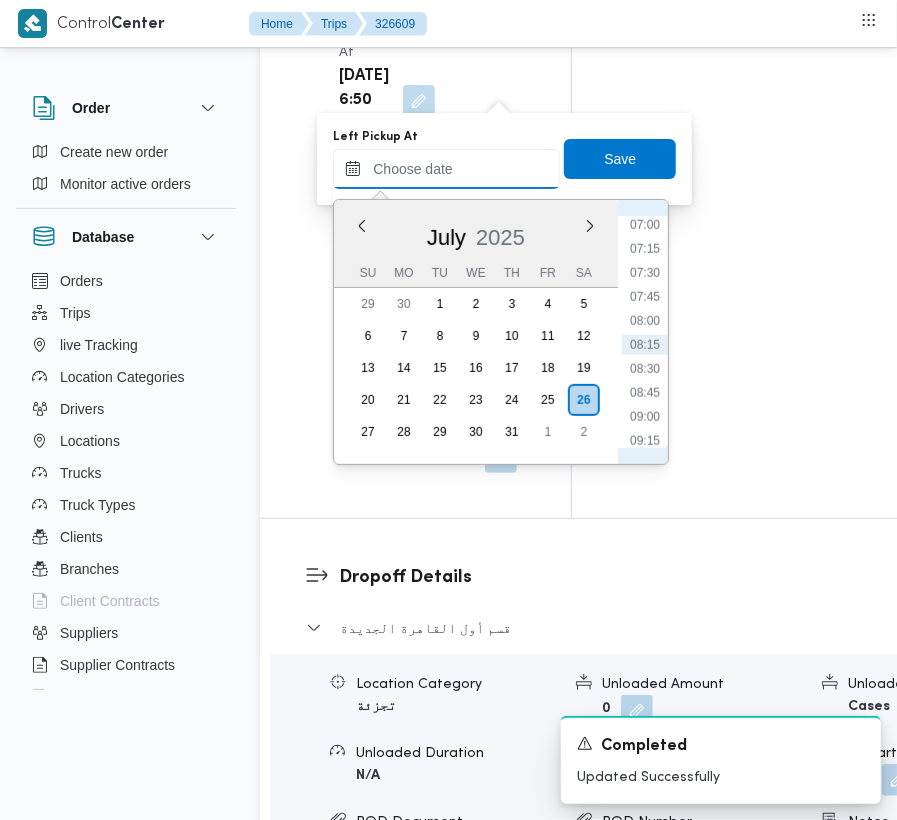 type on "[DATE] 07:30" 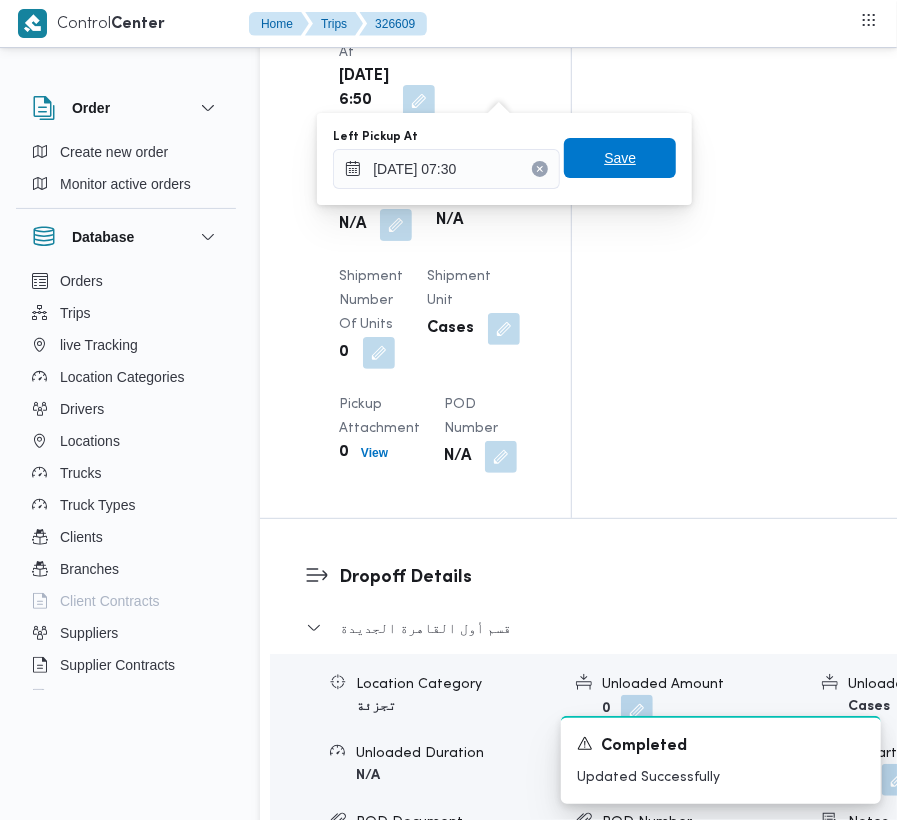 click on "Save" at bounding box center [620, 158] 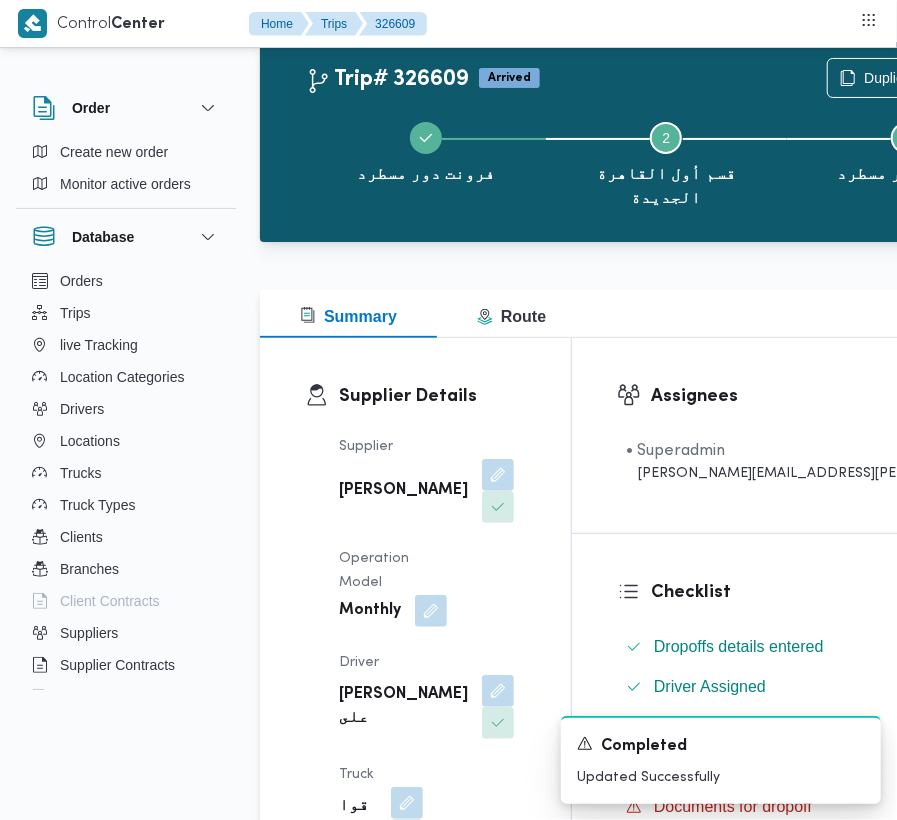 scroll, scrollTop: 0, scrollLeft: 0, axis: both 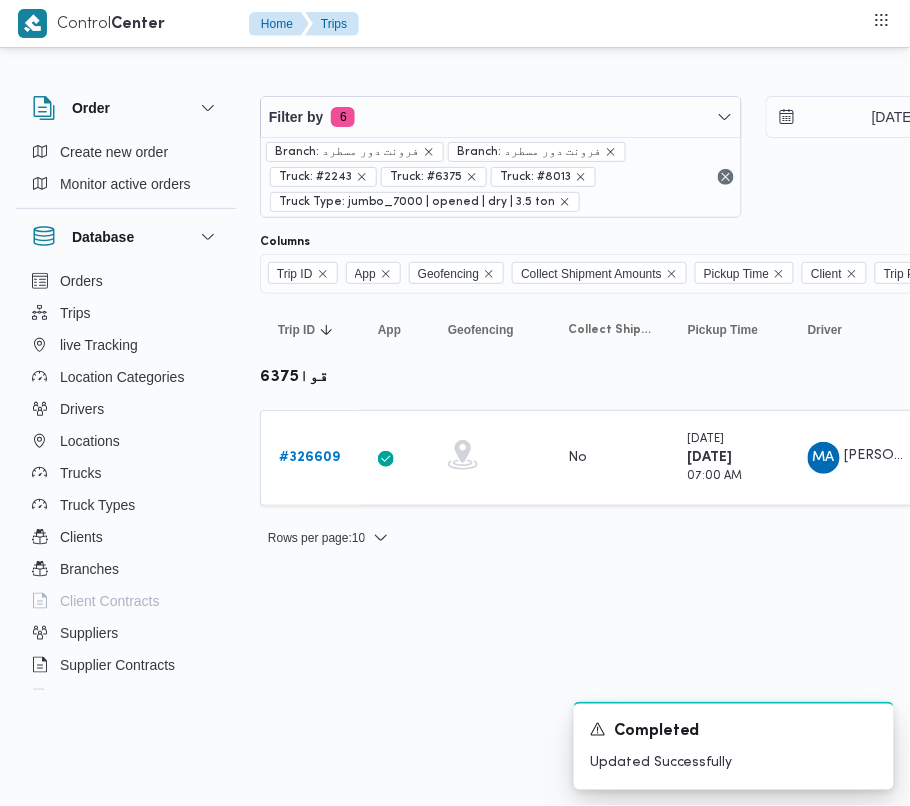 click on "Branch: فرونت دور مسطرد Branch: فرونت دور مسطرد  Truck: #2243 Truck: #6375 Truck: #8013 Truck Type: jumbo_7000 | opened | dry | 3.5 ton" at bounding box center [501, 177] 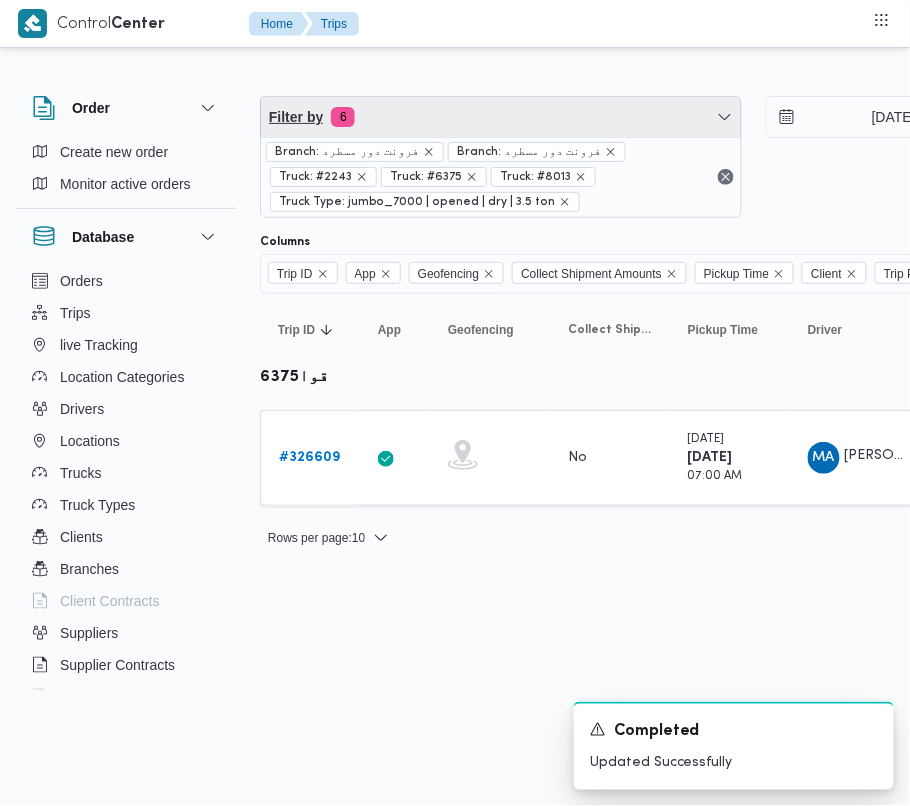 click on "6" at bounding box center (343, 117) 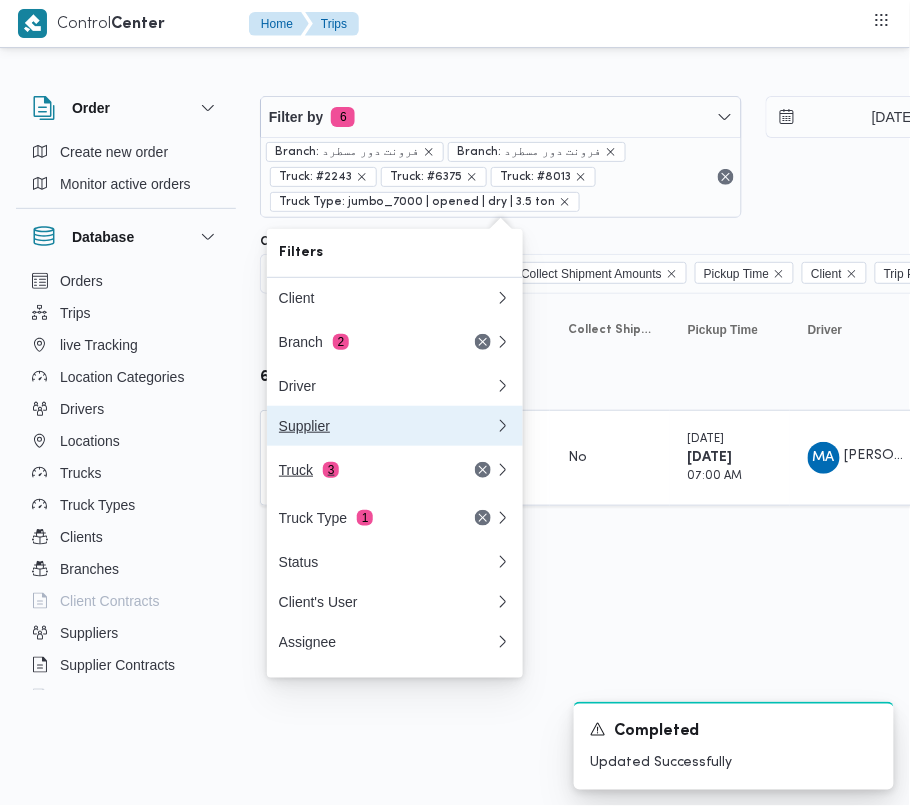 drag, startPoint x: 336, startPoint y: 445, endPoint x: 349, endPoint y: 480, distance: 37.336308 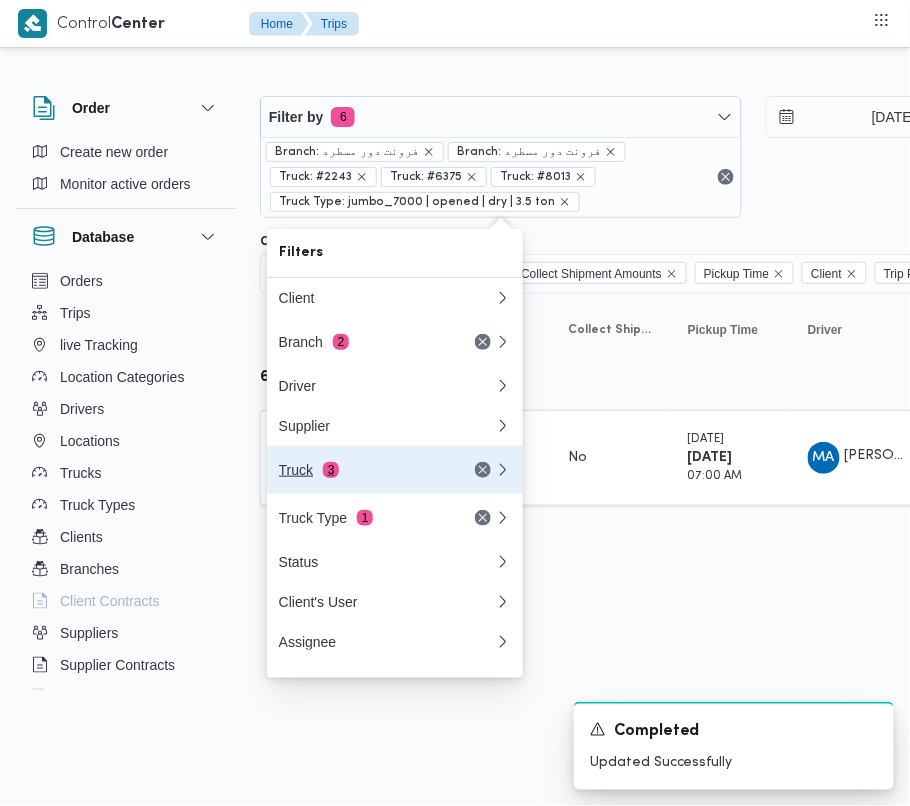 click on "Truck 3" at bounding box center [363, 470] 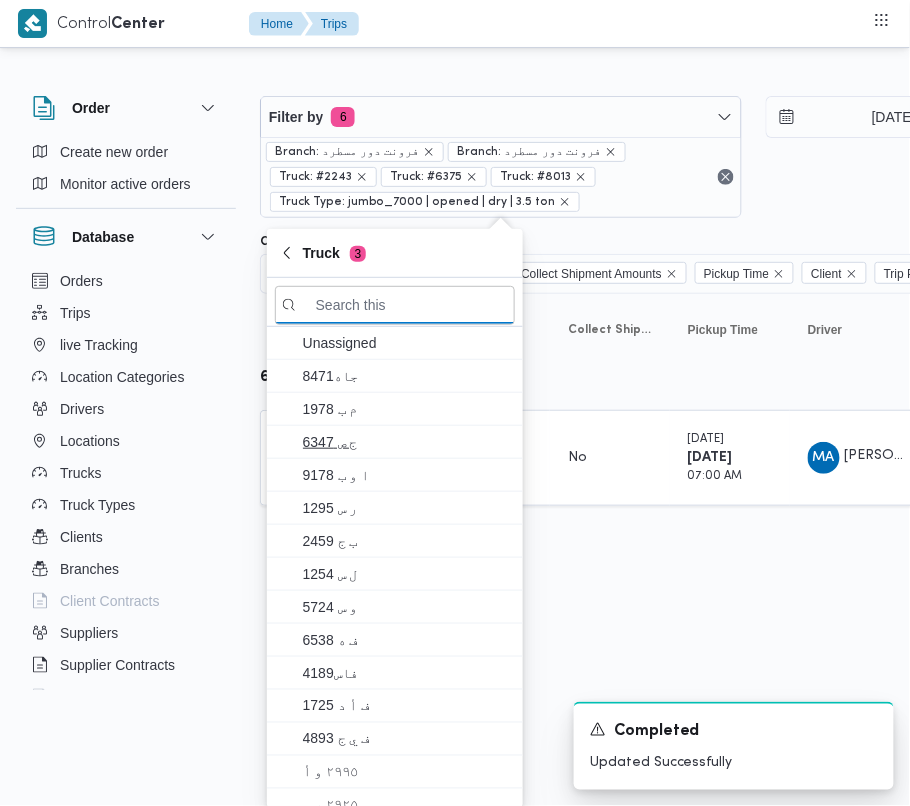 paste on "7621" 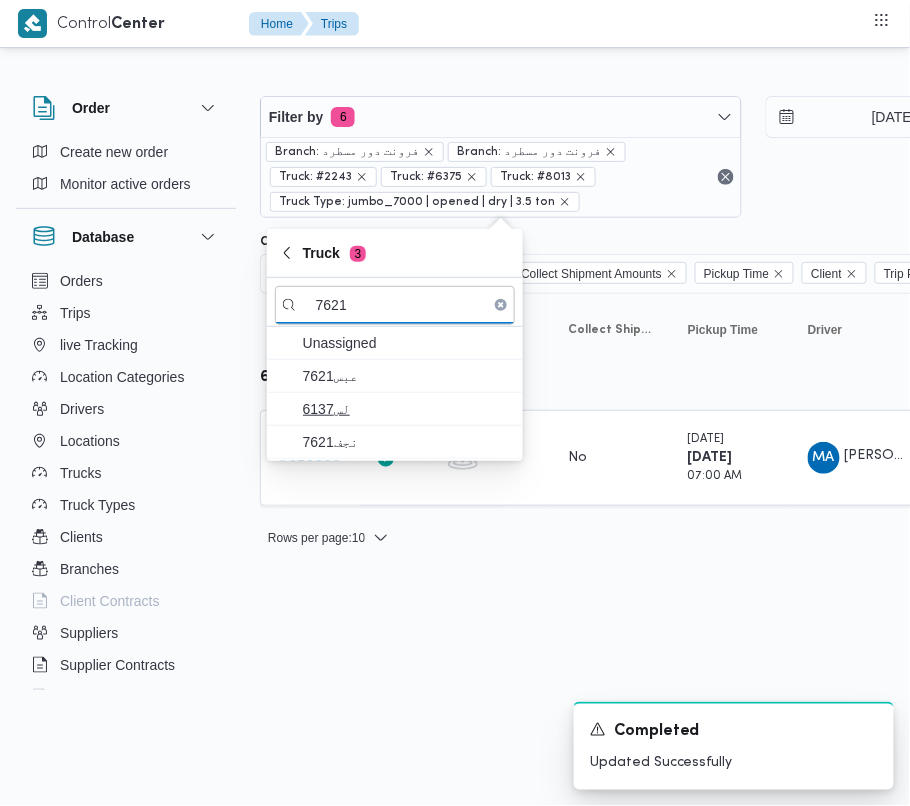 type on "7621" 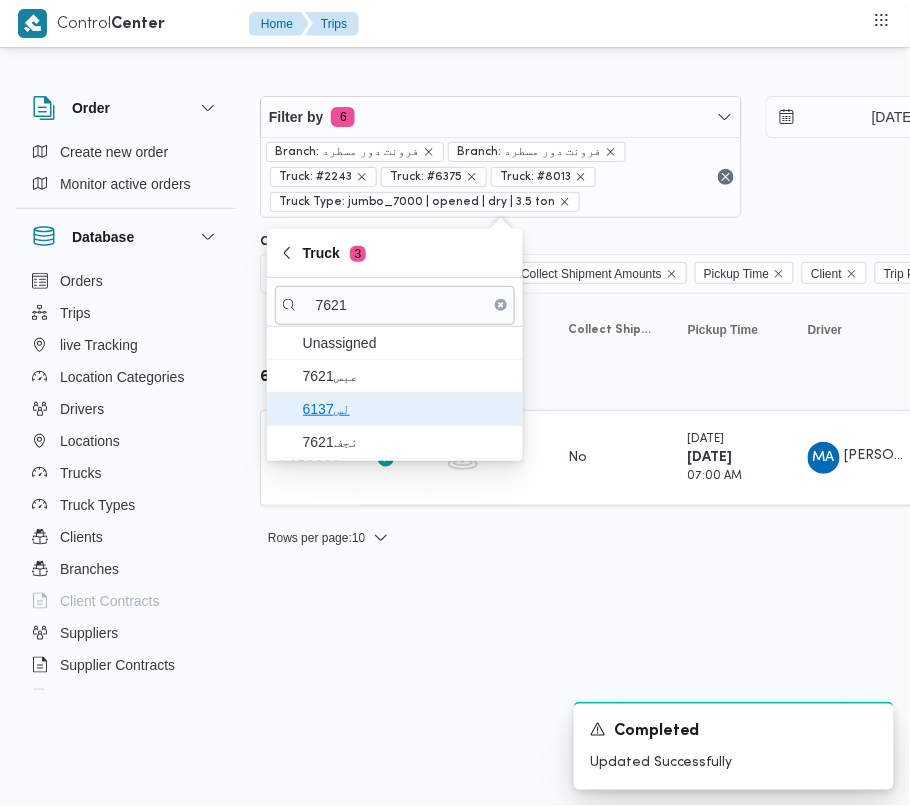click on "لس6137" at bounding box center [407, 409] 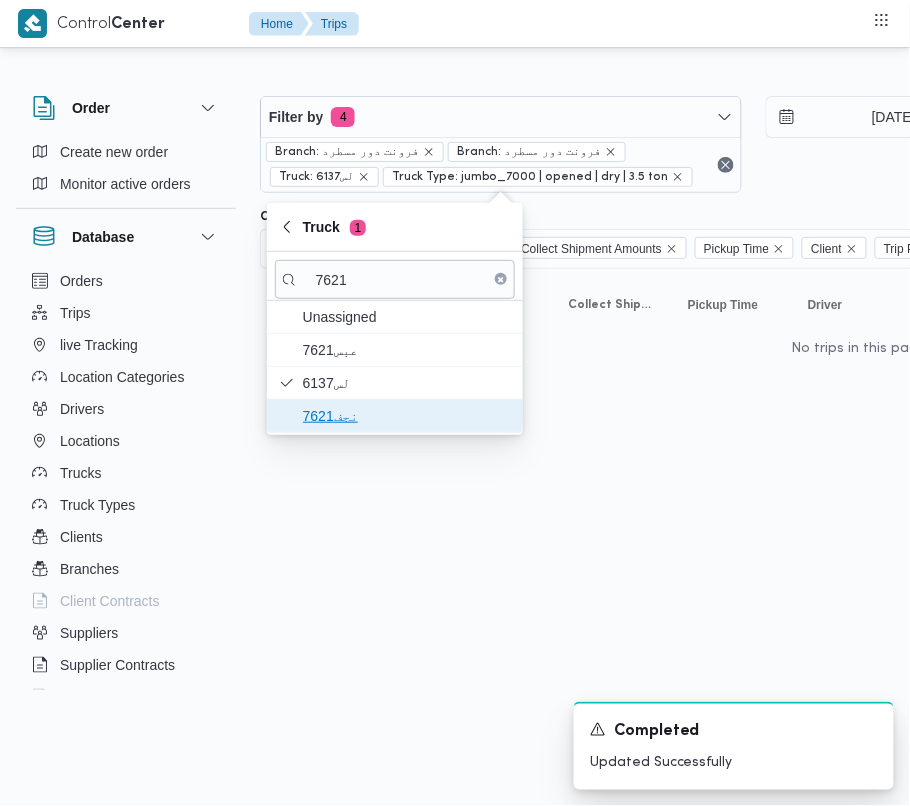 click on "نجف7621" at bounding box center (407, 416) 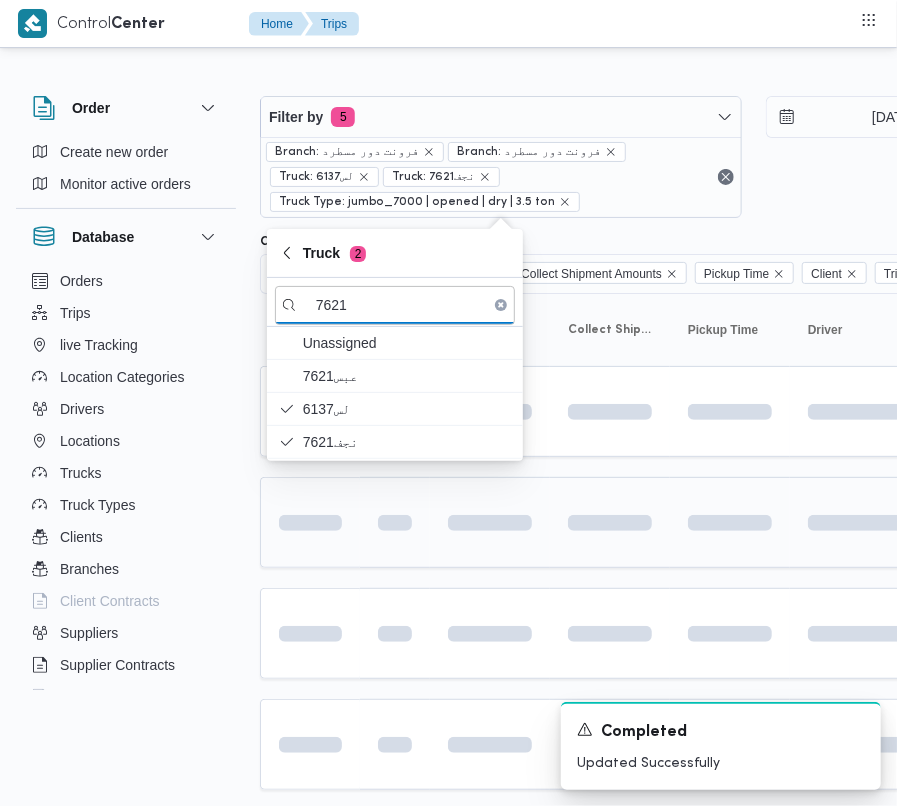 click at bounding box center (395, 522) 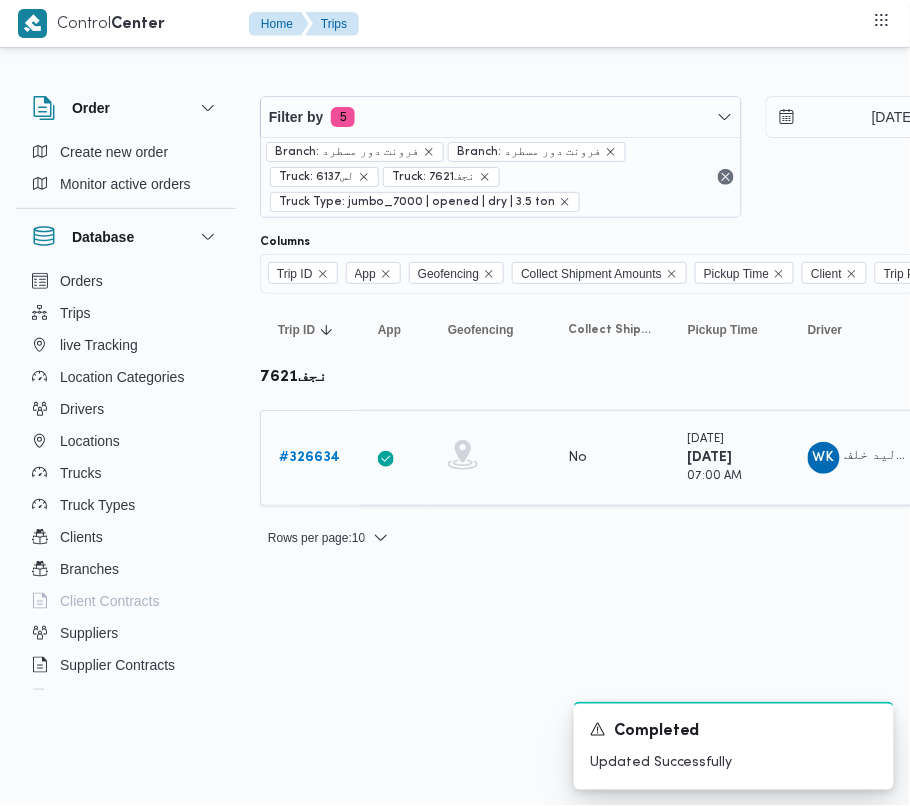 click on "# 326634" at bounding box center (309, 457) 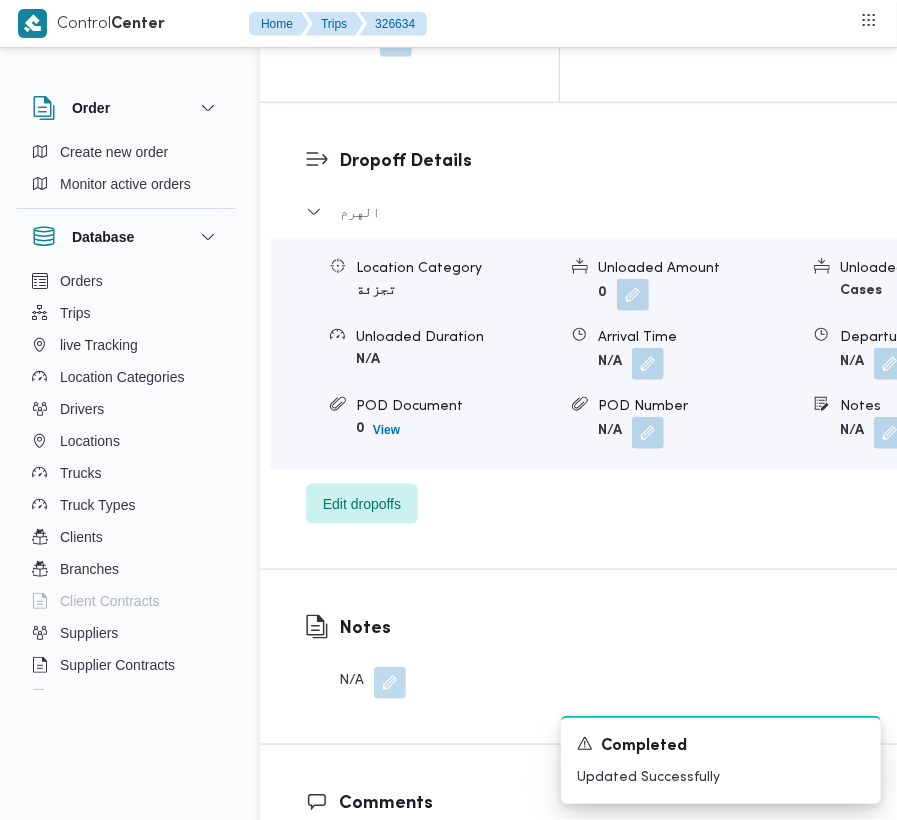 scroll, scrollTop: 3377, scrollLeft: 0, axis: vertical 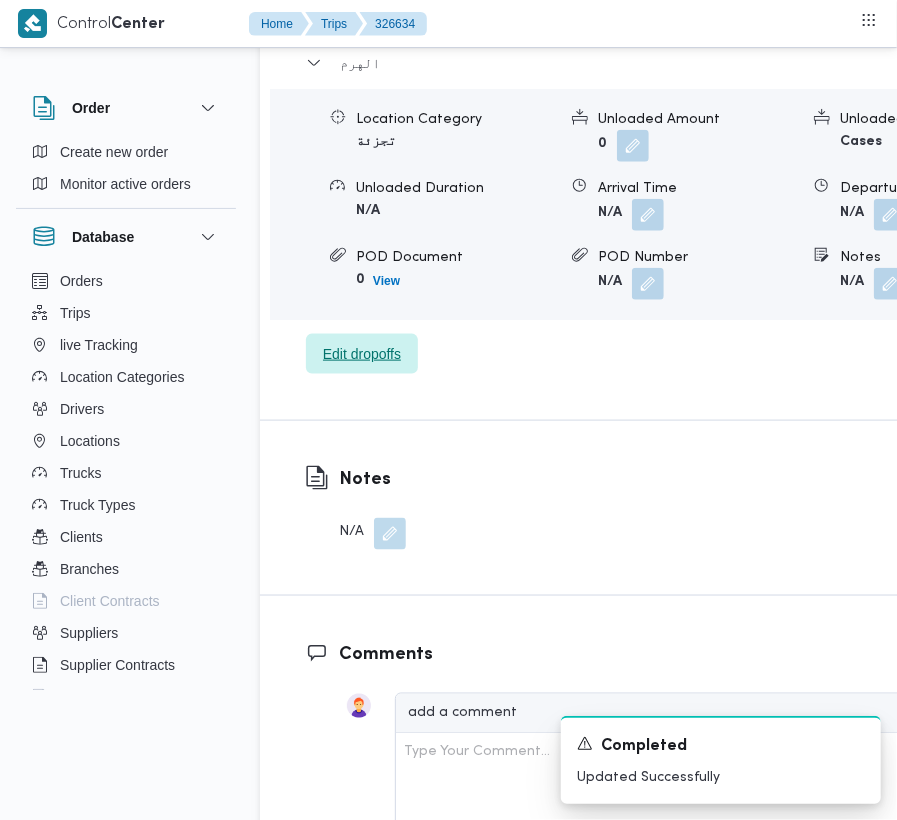 click on "Edit dropoffs" at bounding box center (362, 354) 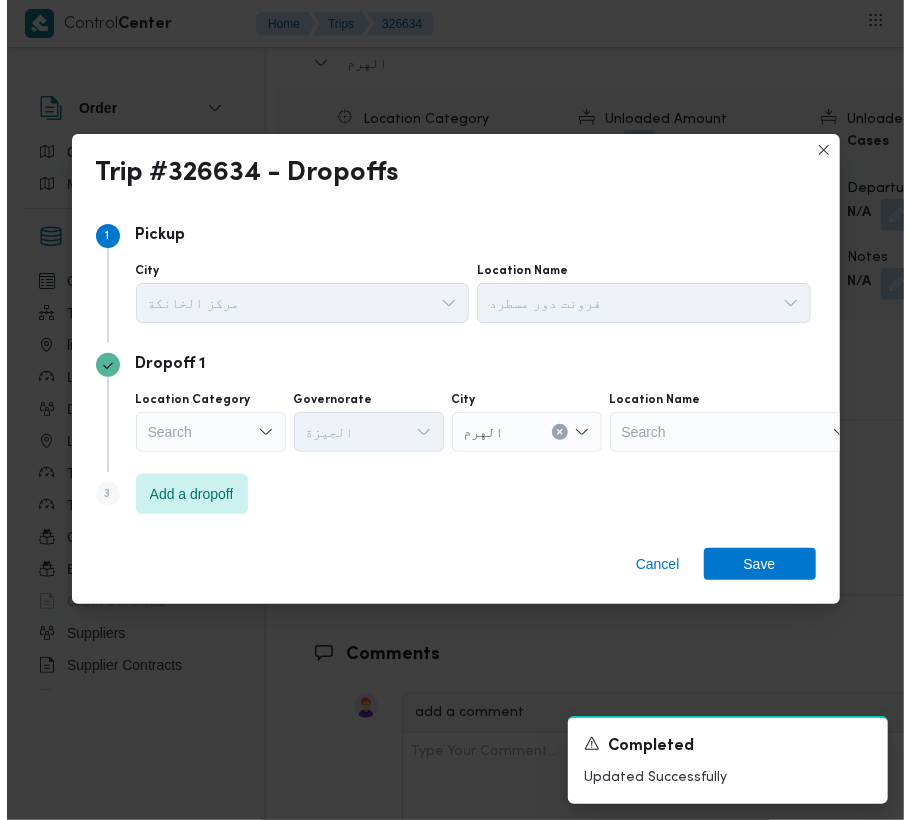 scroll, scrollTop: 3273, scrollLeft: 0, axis: vertical 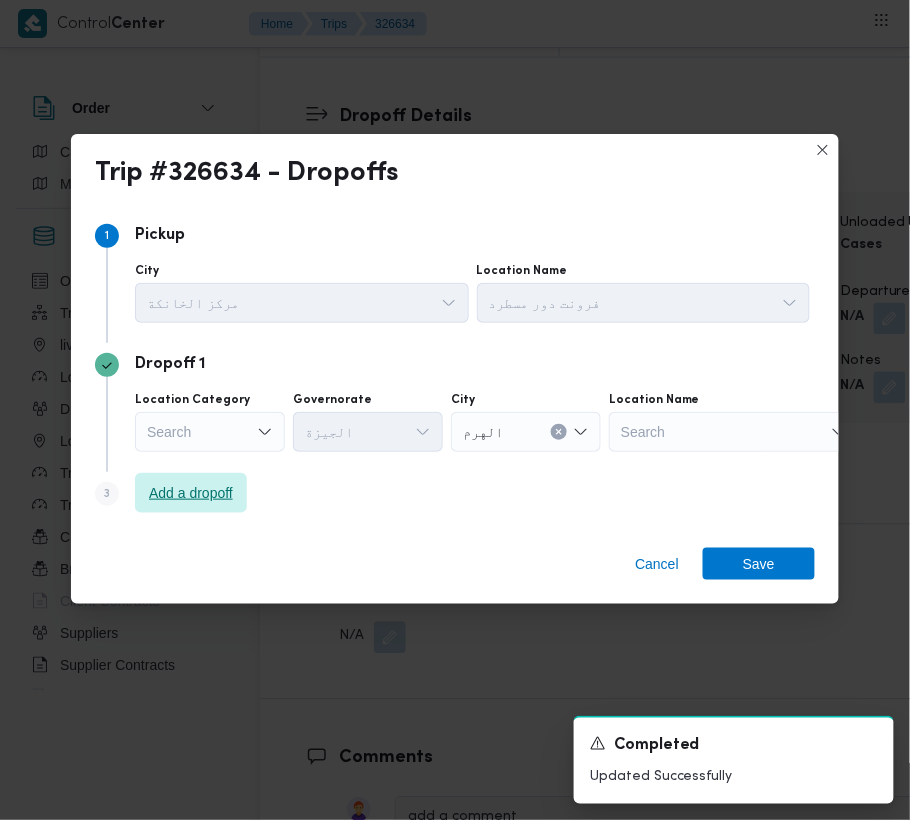 click on "Add a dropoff" at bounding box center (191, 493) 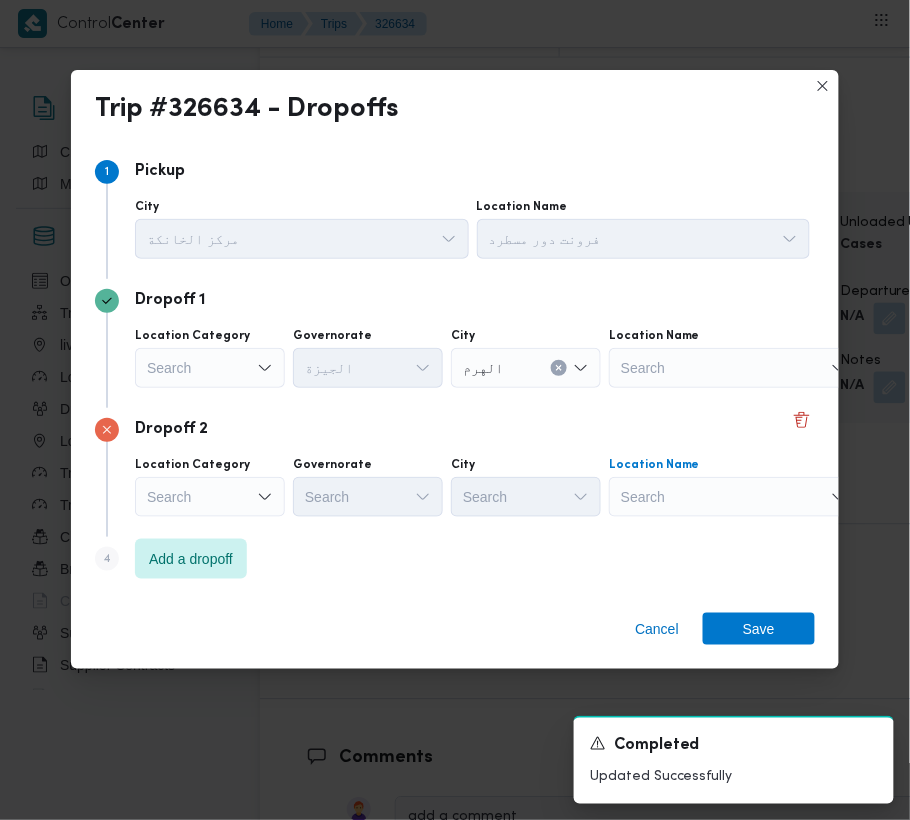 click on "Search" at bounding box center (734, 368) 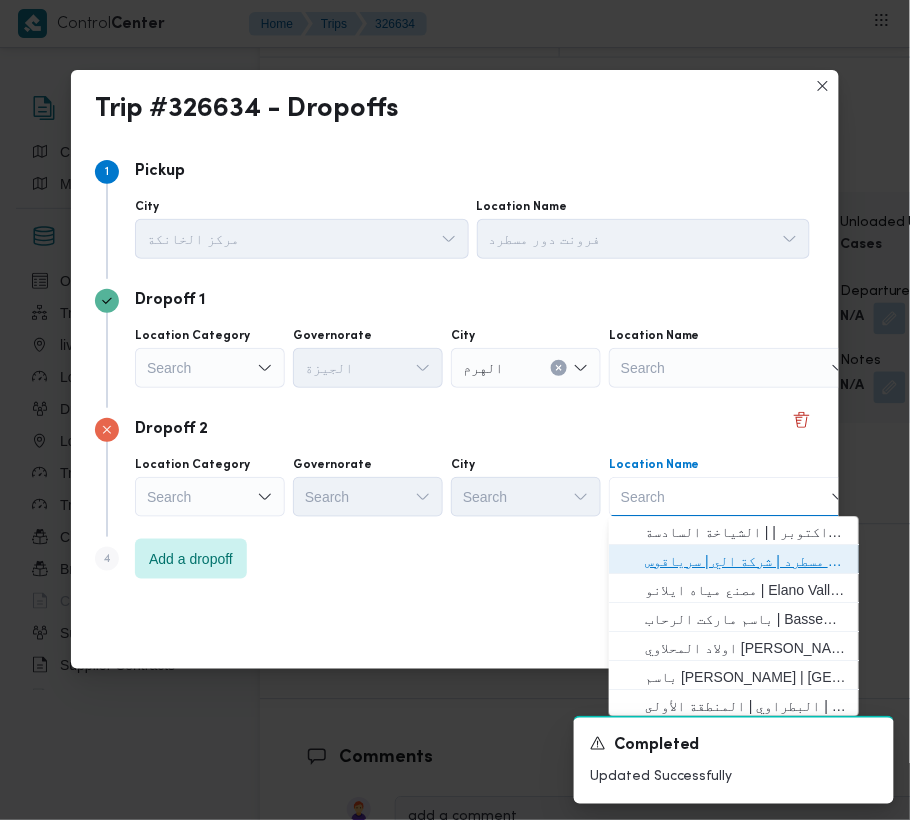 click on "فرونت دور مسطرد | شركة الي | سرياقوس" at bounding box center [746, 562] 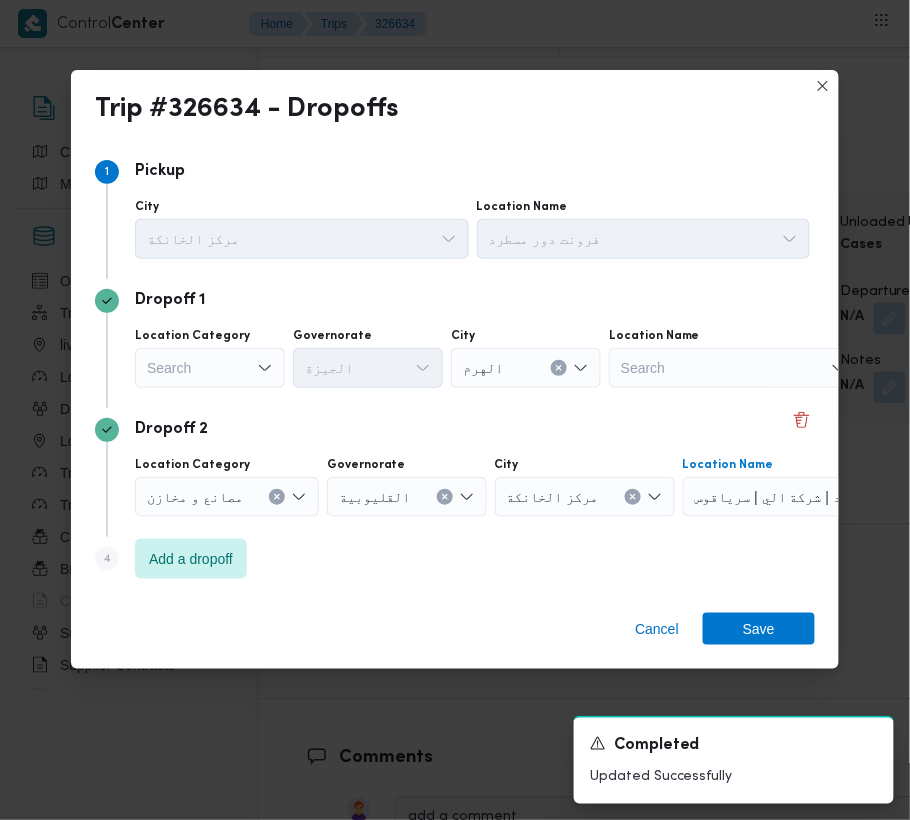 click on "Search" at bounding box center (210, 368) 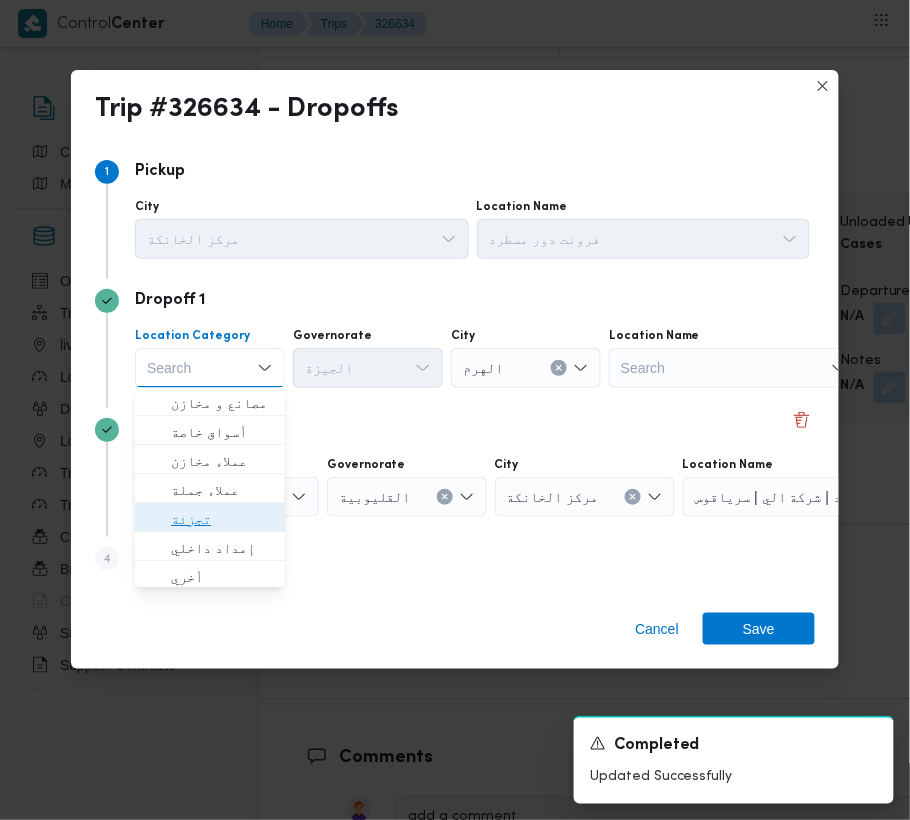 click on "تجزئة" at bounding box center (222, 520) 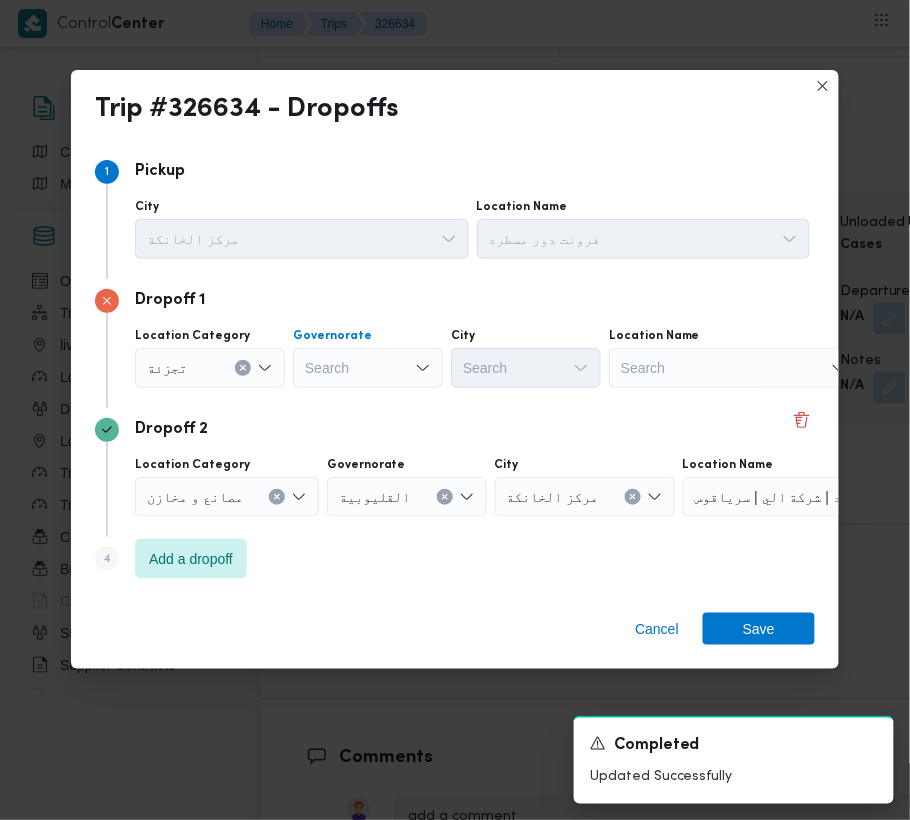 click on "Search" at bounding box center (368, 368) 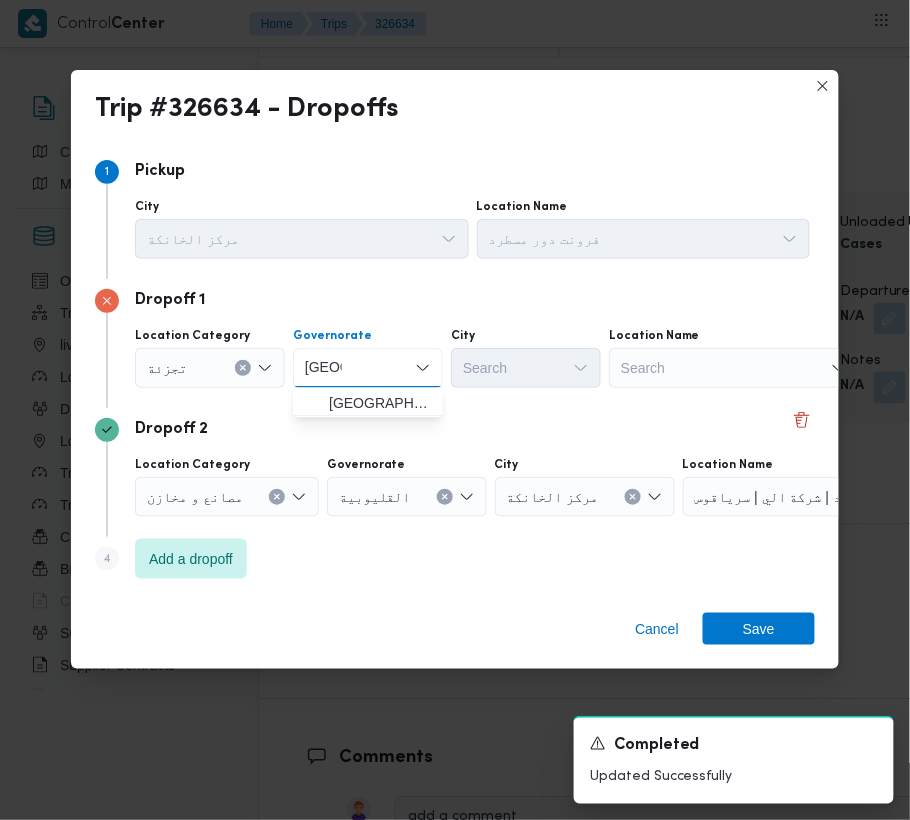 type on "[GEOGRAPHIC_DATA]" 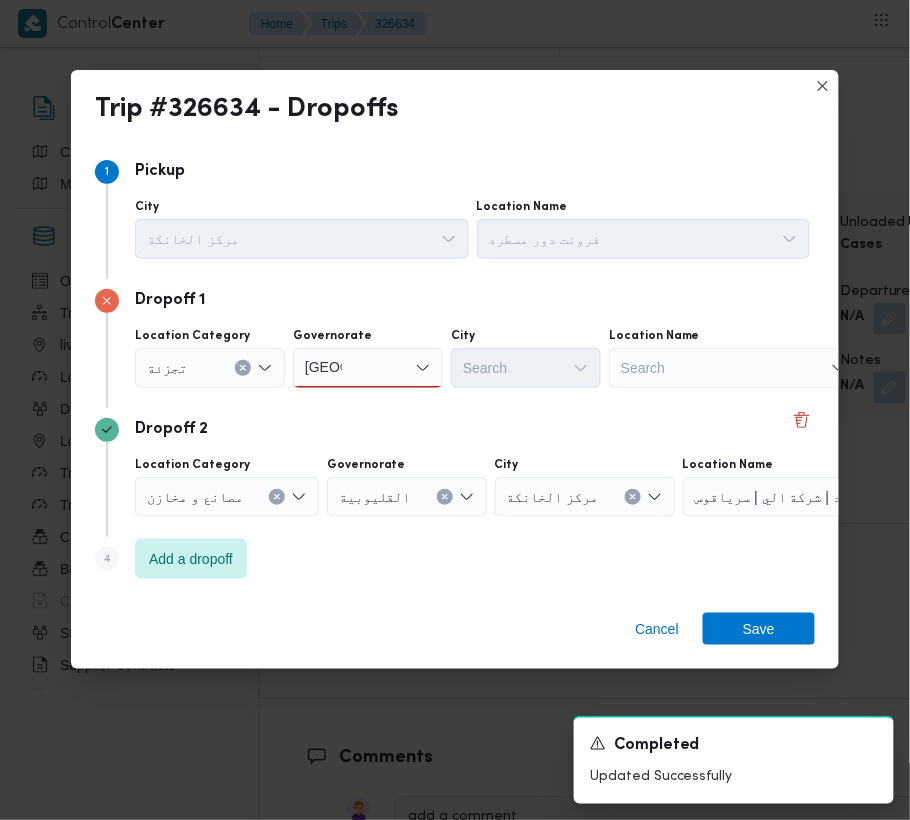 click on "[GEOGRAPHIC_DATA] [GEOGRAPHIC_DATA]" at bounding box center (368, 368) 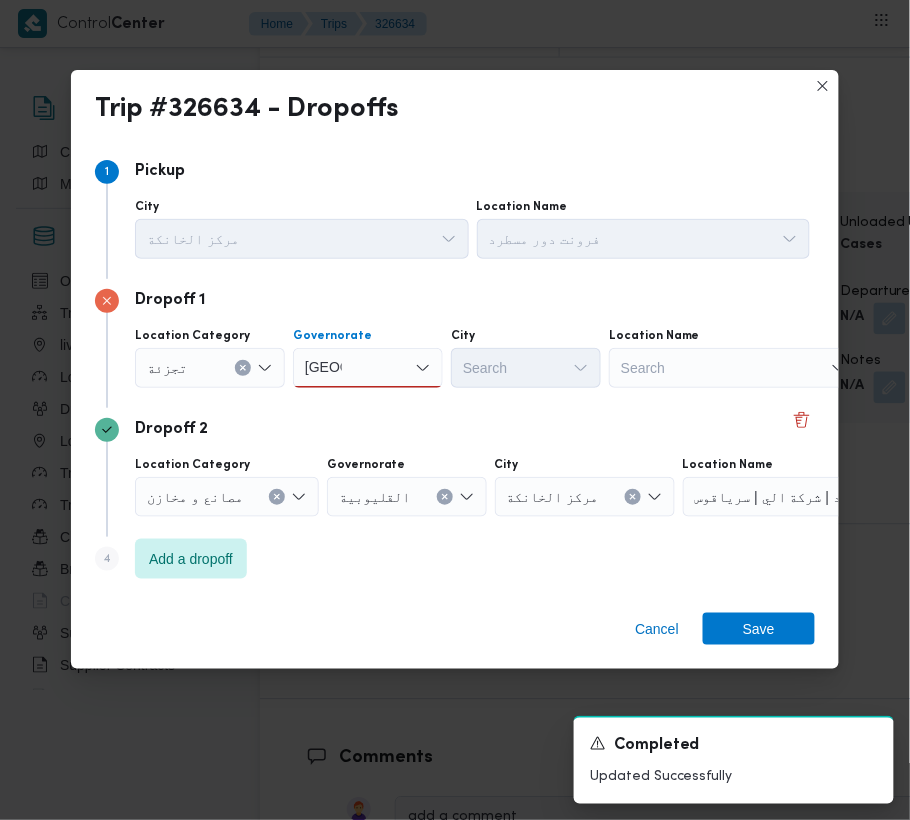 click on "[GEOGRAPHIC_DATA] [GEOGRAPHIC_DATA]" at bounding box center [368, 368] 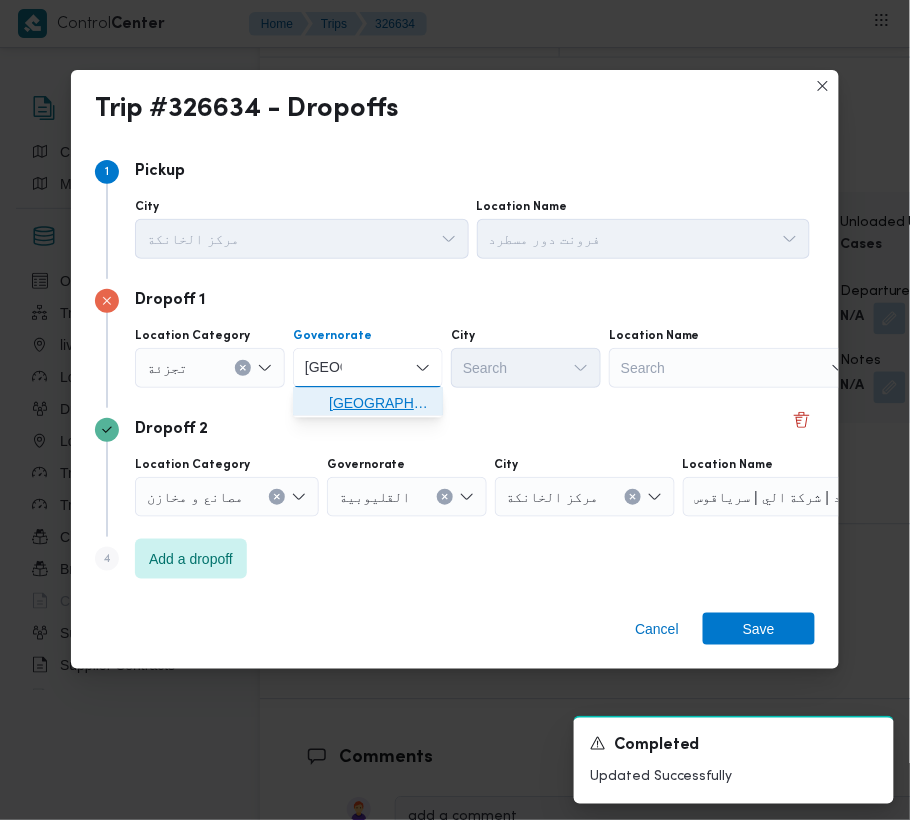 drag, startPoint x: 366, startPoint y: 381, endPoint x: 370, endPoint y: 408, distance: 27.294687 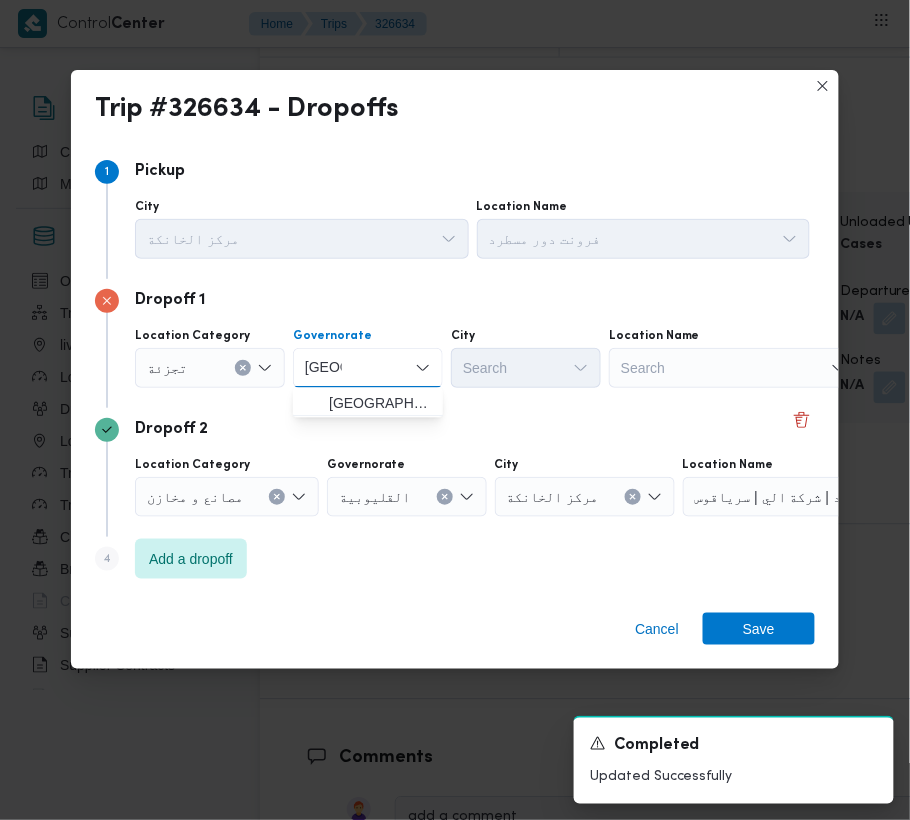 type 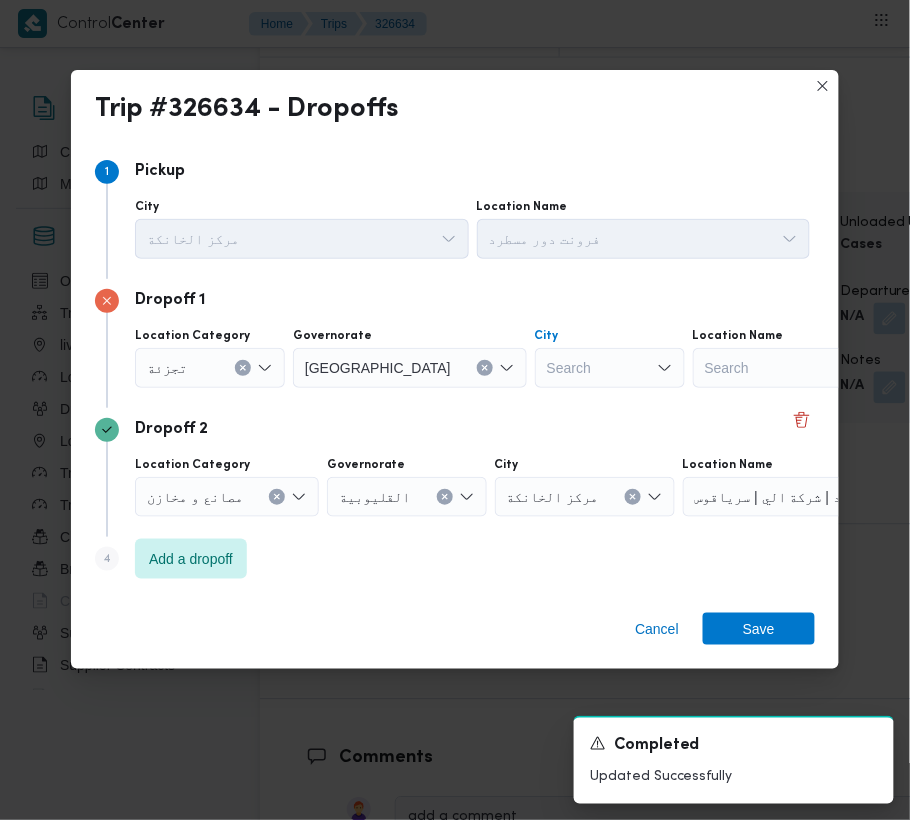 click on "Search" at bounding box center (610, 368) 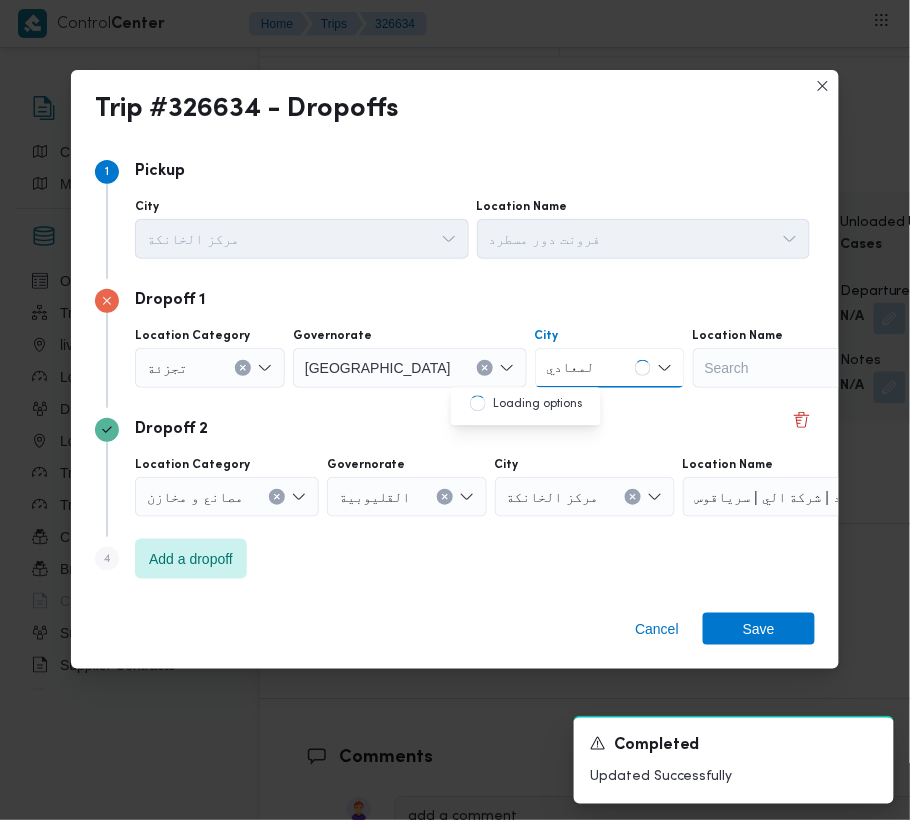 type on "المعادي" 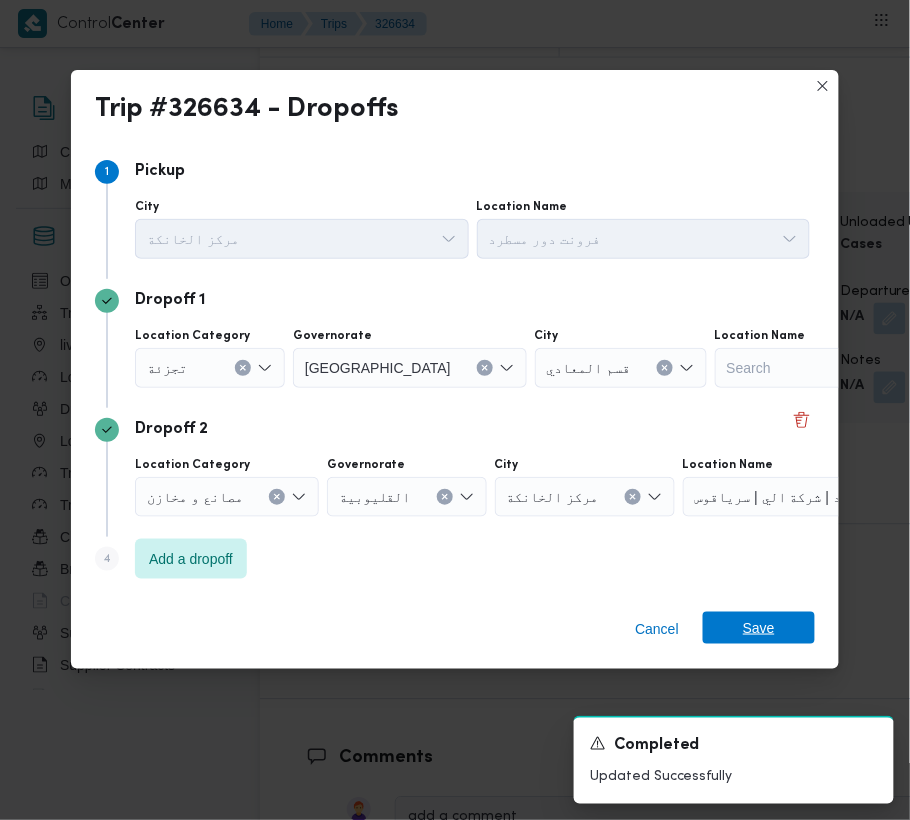 click on "Save" at bounding box center (759, 628) 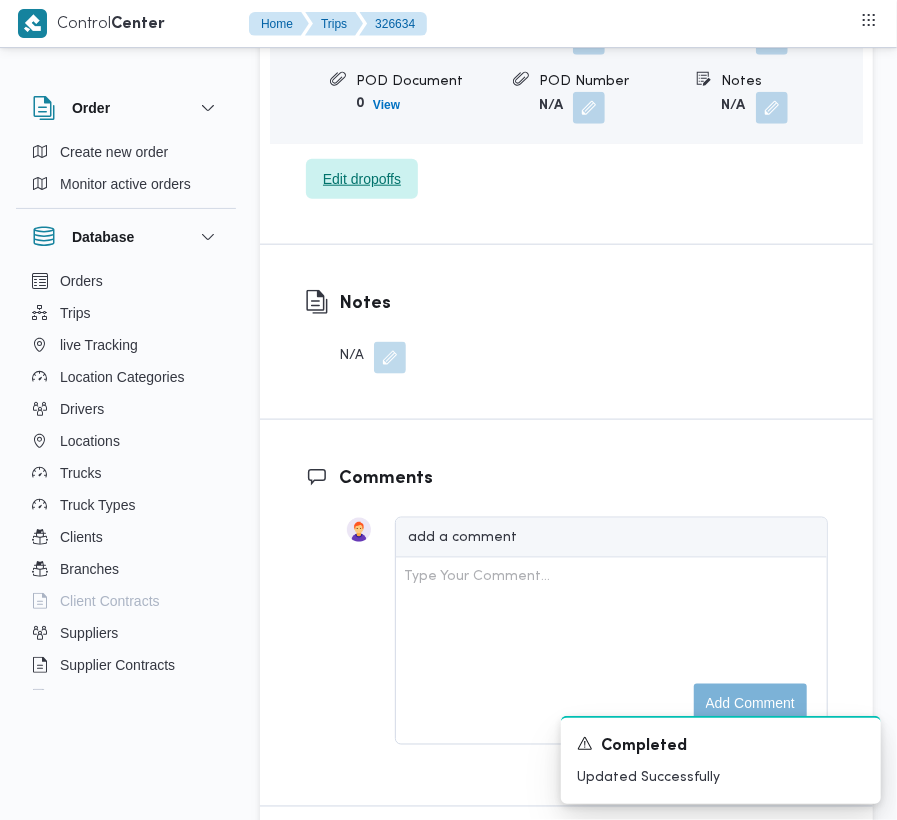 scroll, scrollTop: 2660, scrollLeft: 0, axis: vertical 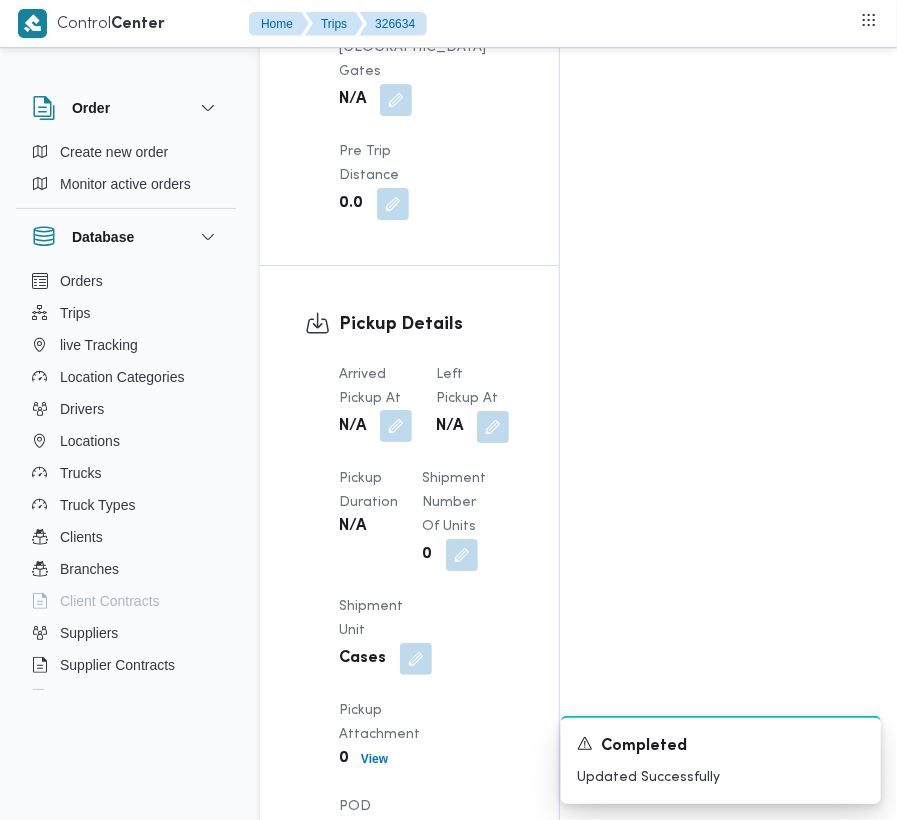 click at bounding box center [396, 426] 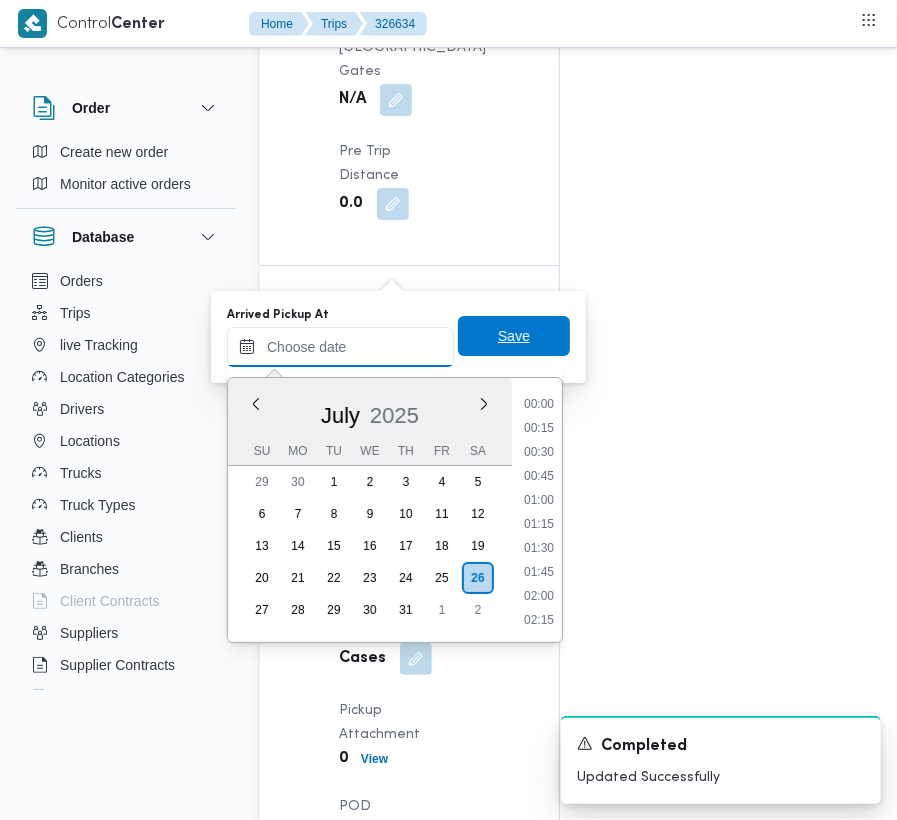 drag, startPoint x: 397, startPoint y: 340, endPoint x: 498, endPoint y: 330, distance: 101.49384 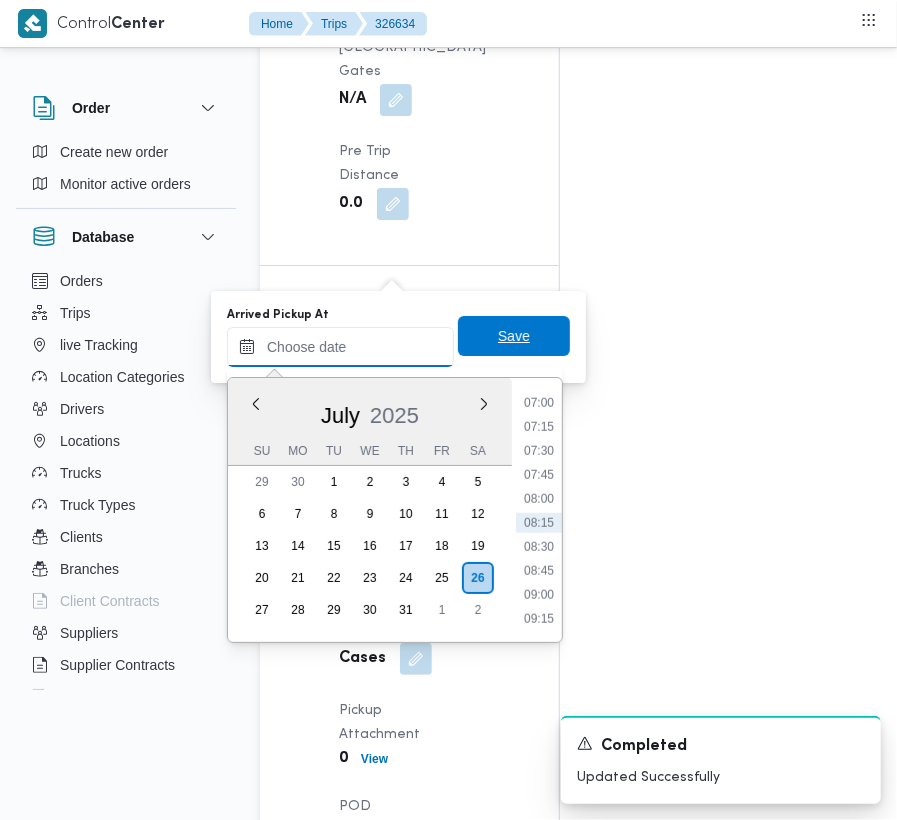 paste on "[DATE] 07:30" 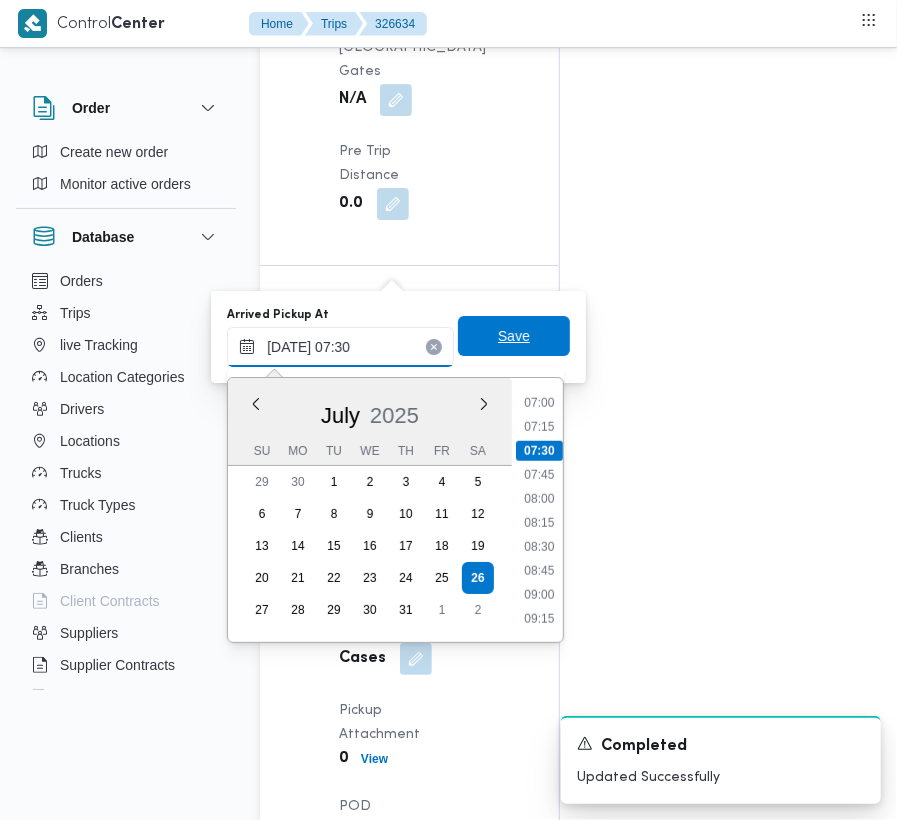 type on "[DATE] 07:30" 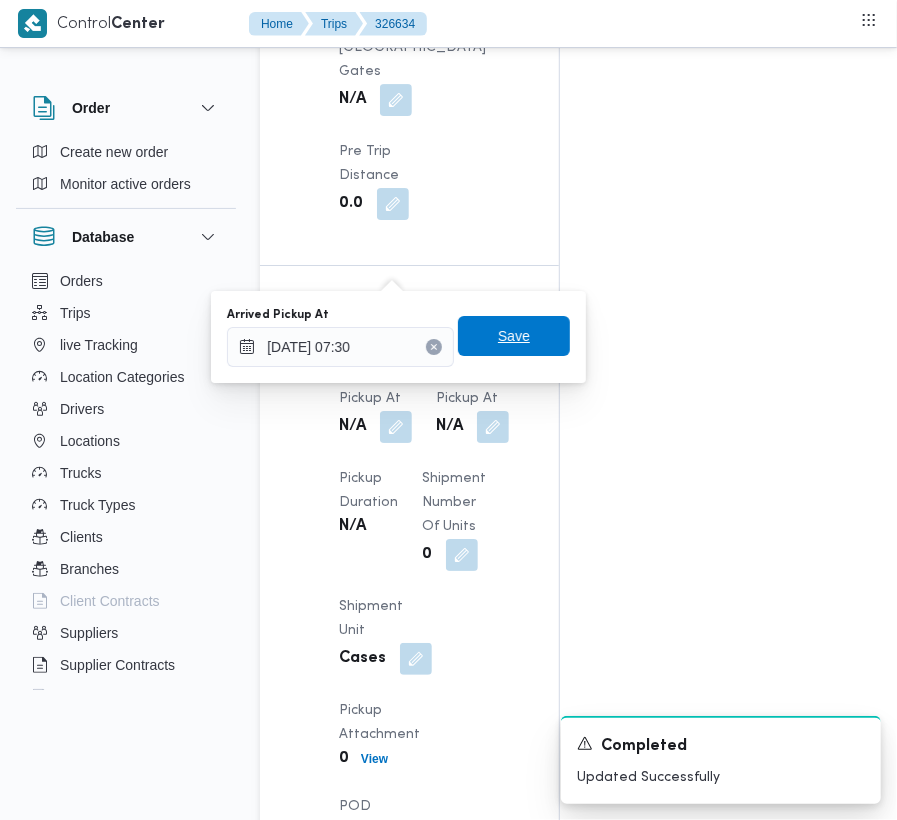 click on "Save" at bounding box center [514, 336] 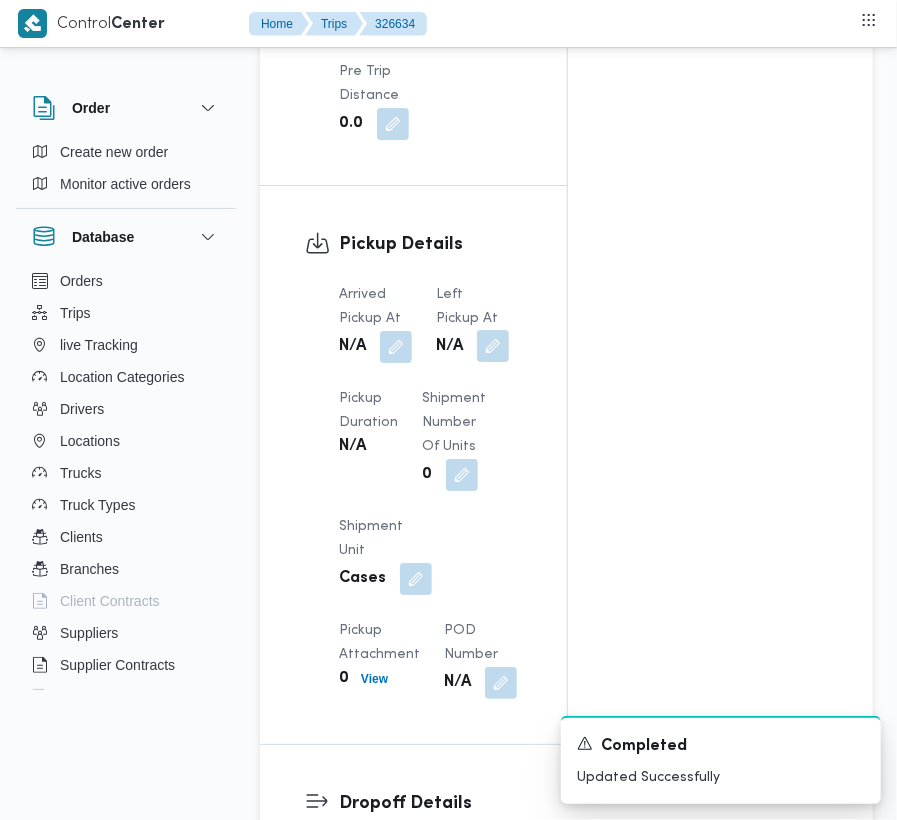 click at bounding box center [493, 346] 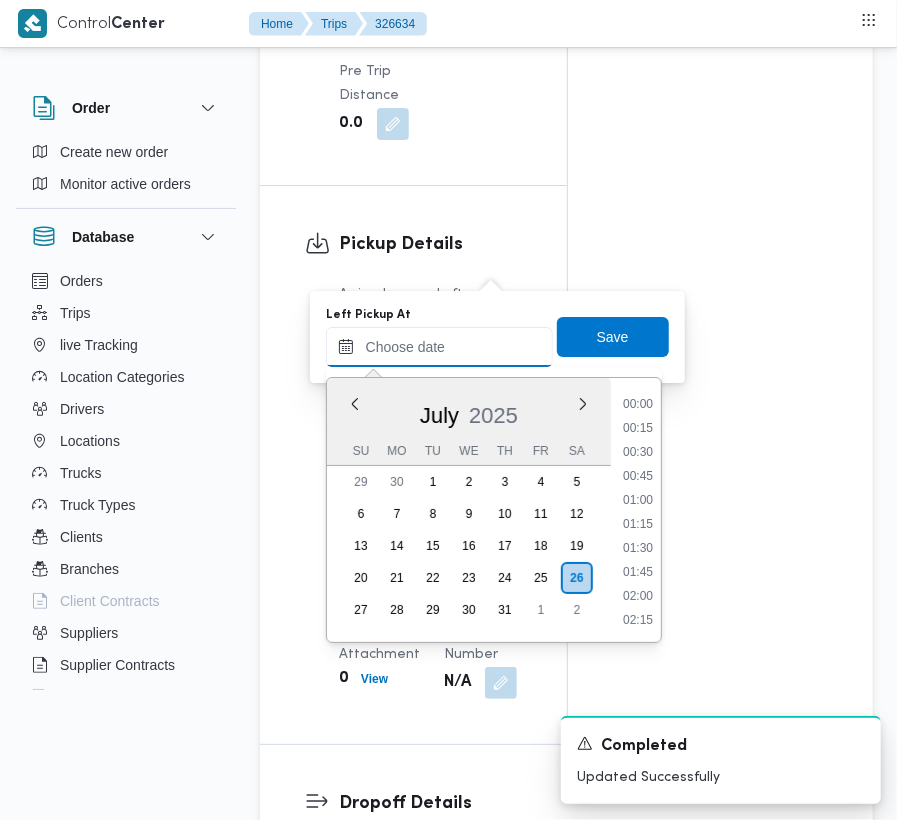 drag, startPoint x: 465, startPoint y: 338, endPoint x: 494, endPoint y: 344, distance: 29.614185 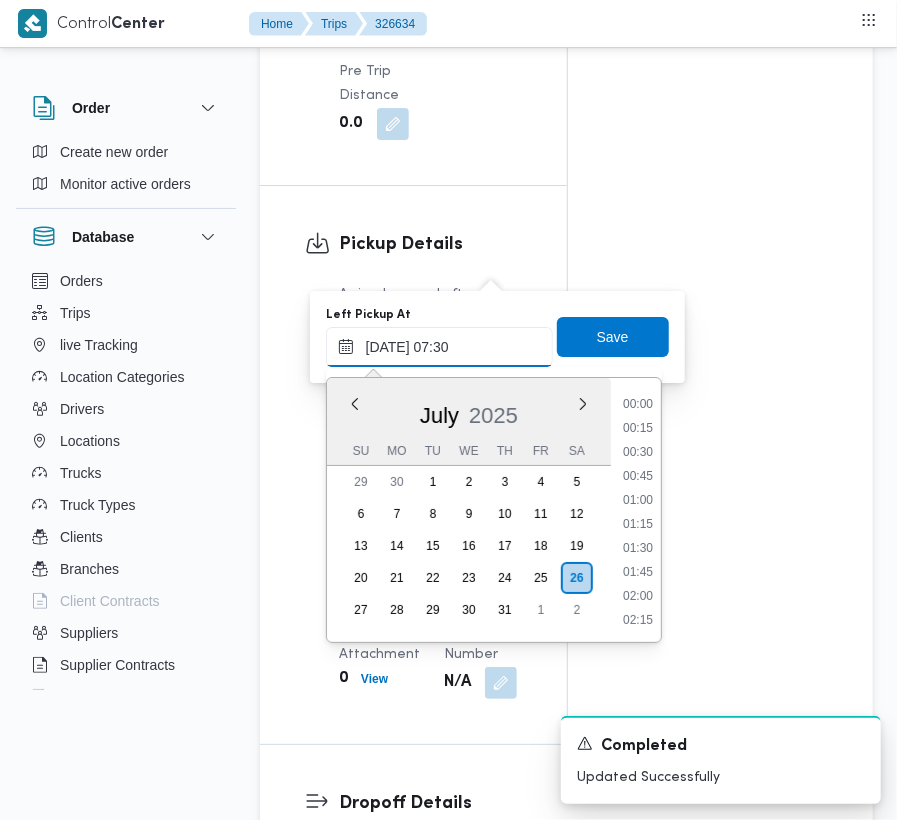 scroll, scrollTop: 673, scrollLeft: 0, axis: vertical 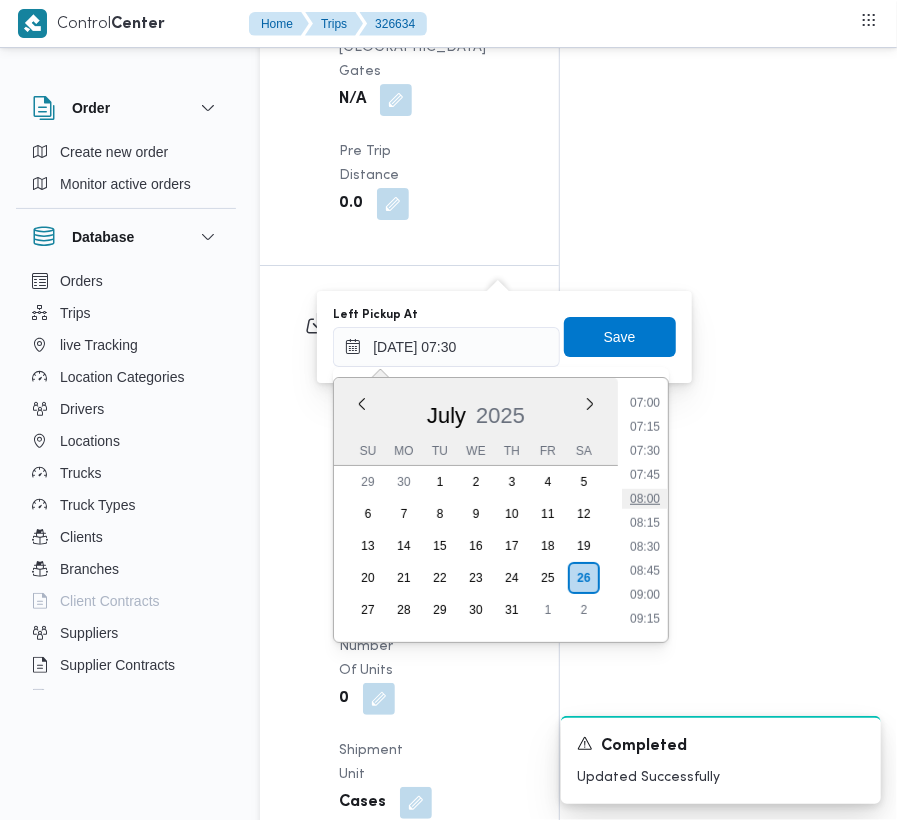 click on "08:00" at bounding box center [645, 499] 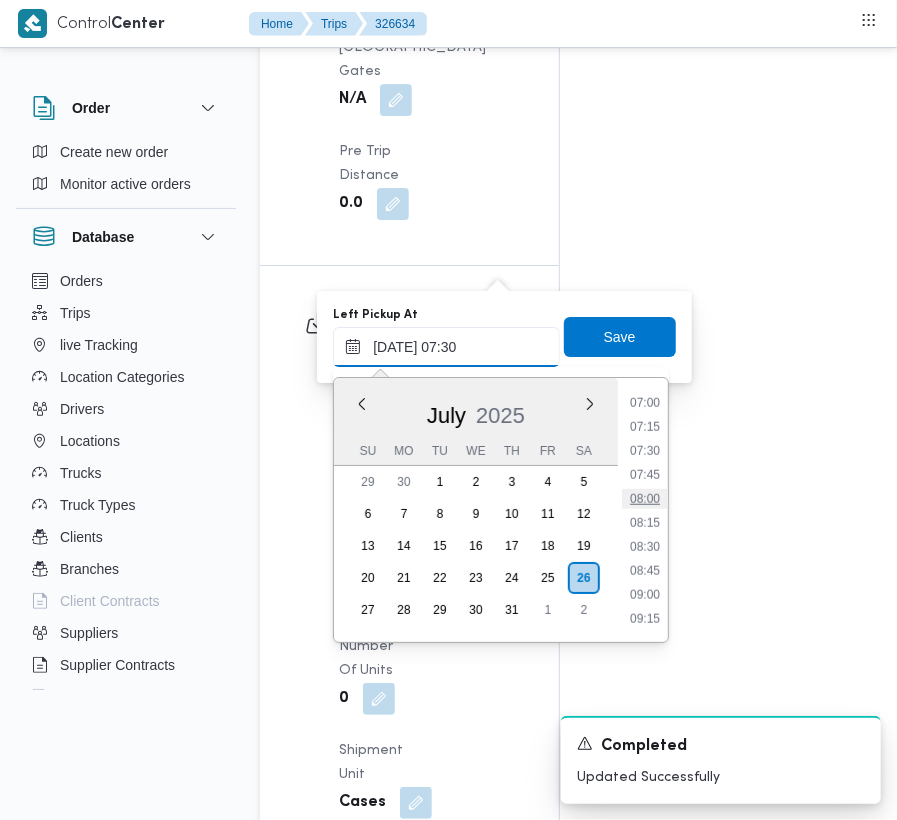 type on "[DATE] 08:00" 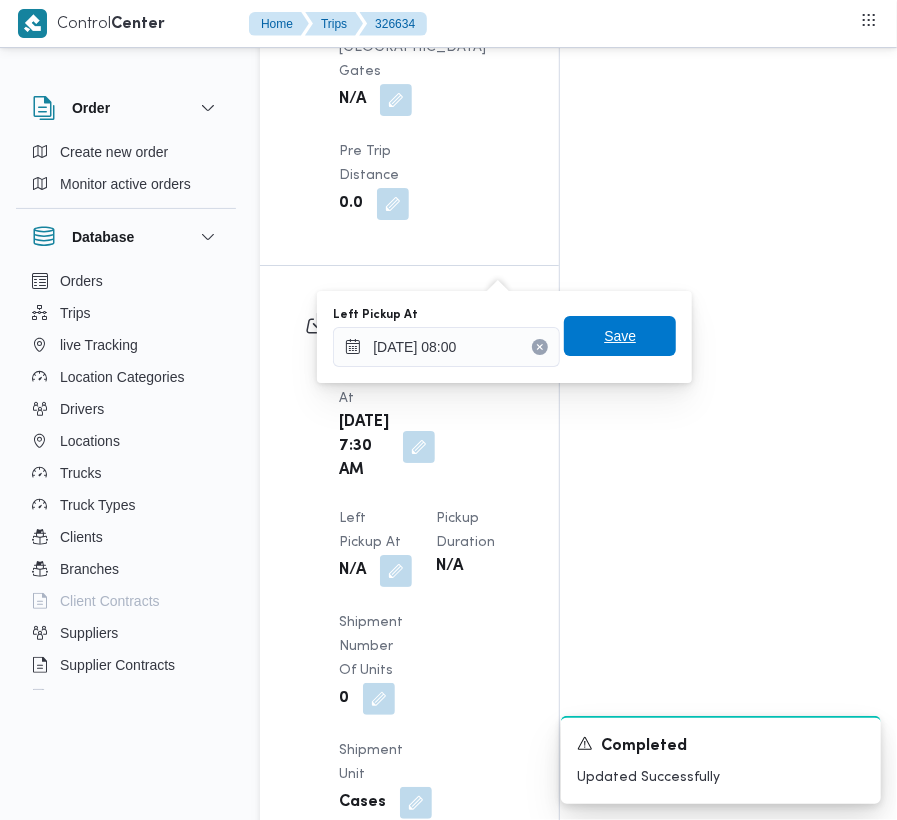 click on "Save" at bounding box center [620, 336] 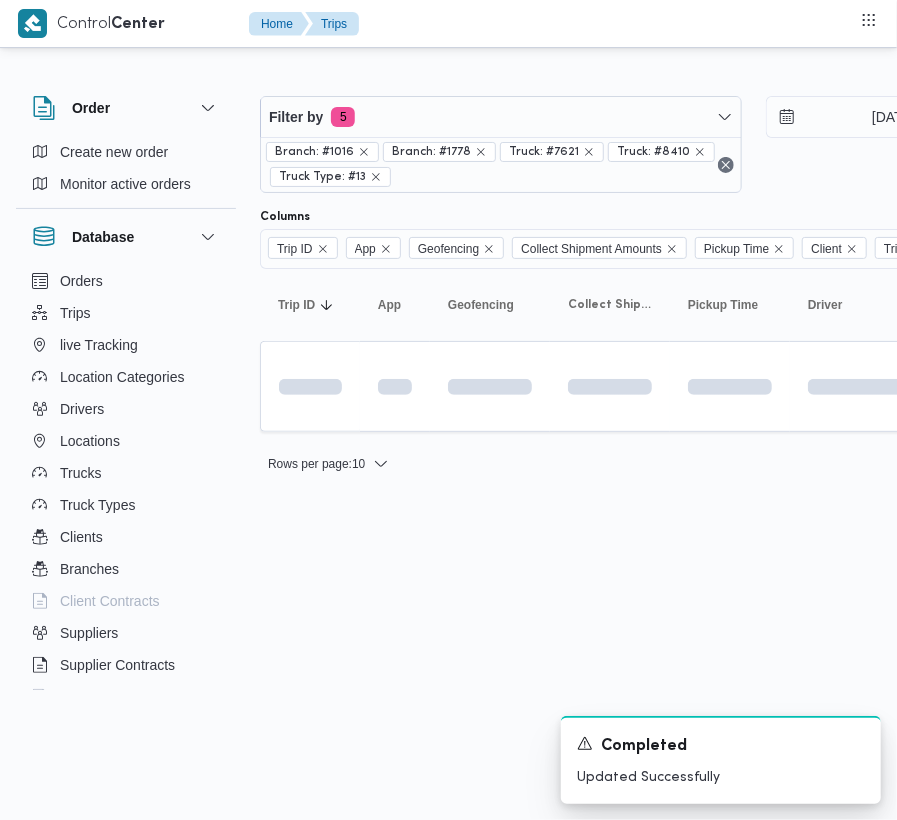 scroll, scrollTop: 0, scrollLeft: 0, axis: both 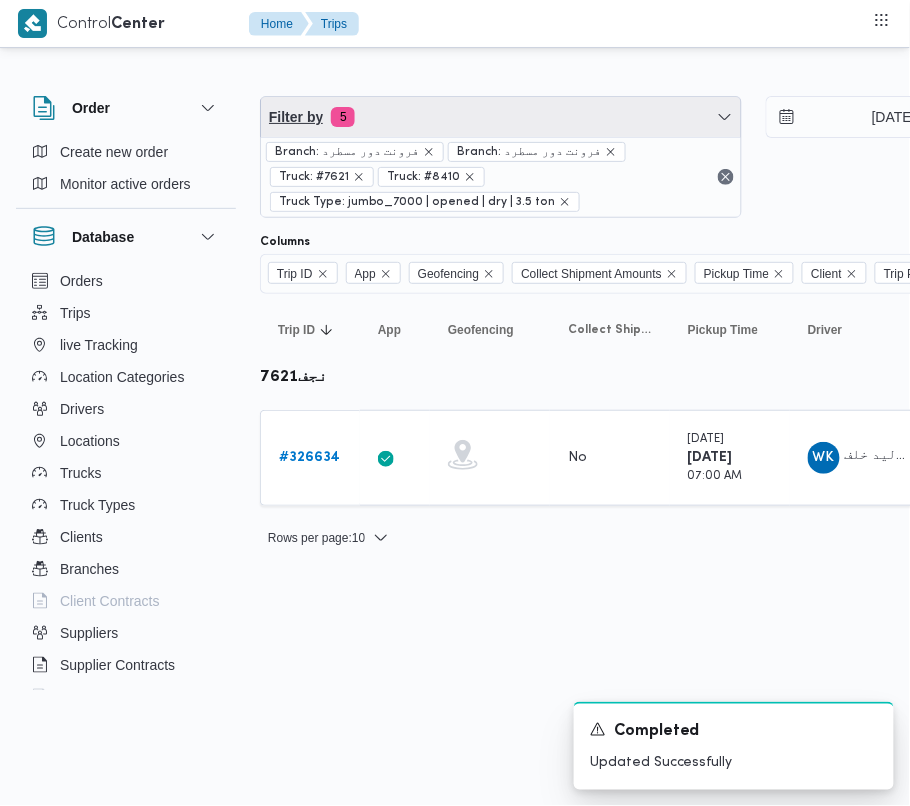 click on "Filter by 5" at bounding box center (501, 117) 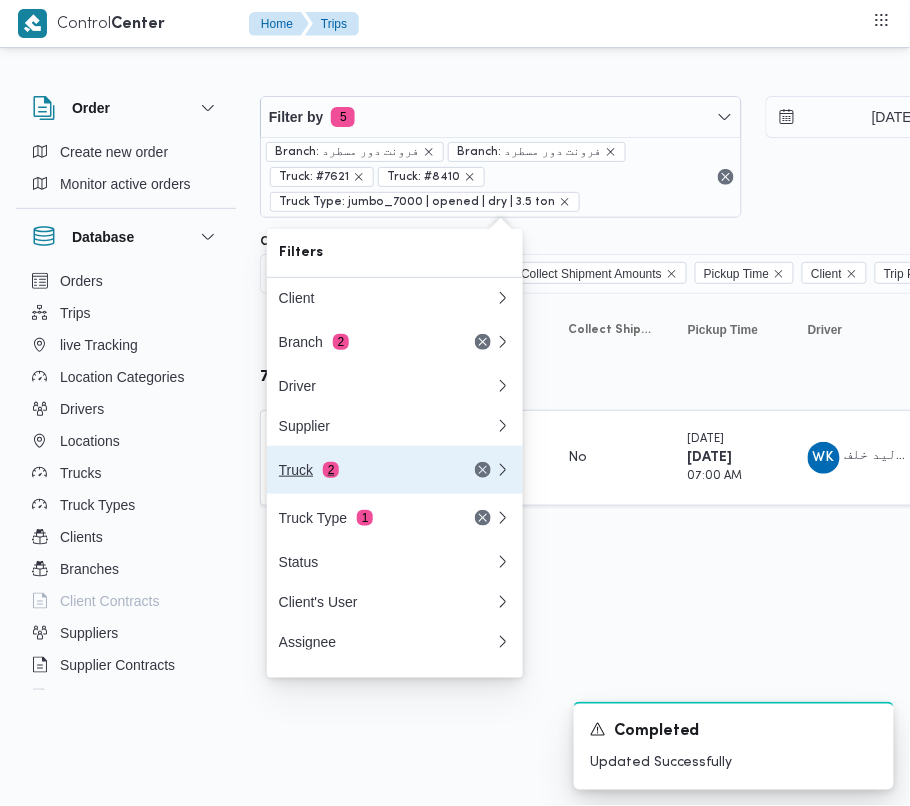 click on "Truck 2" at bounding box center [363, 470] 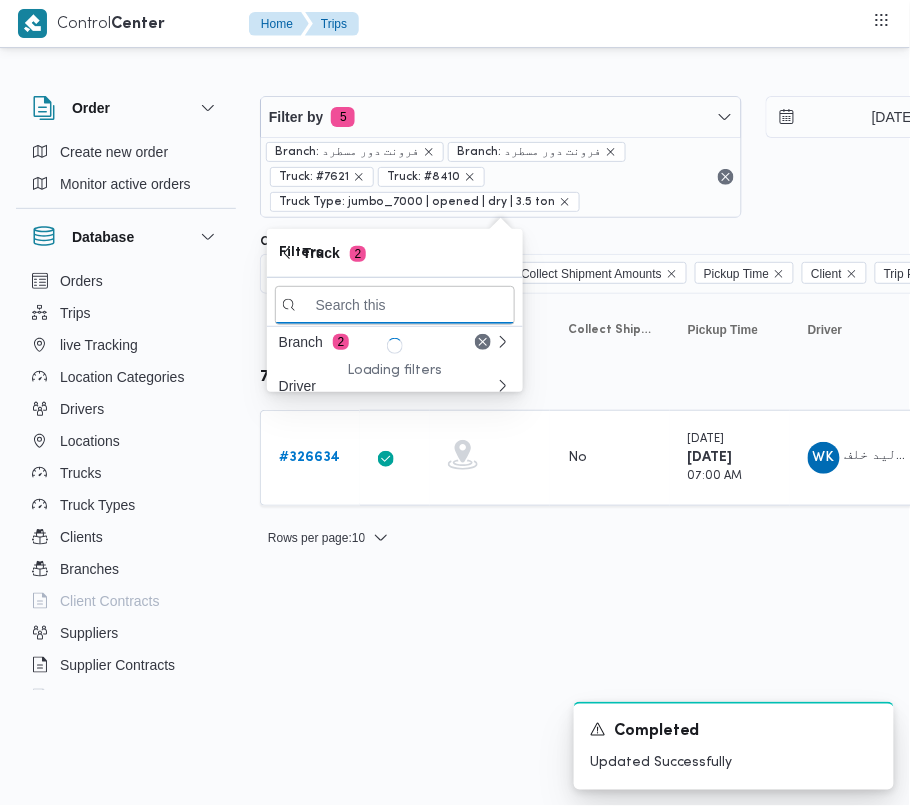 paste on "2721" 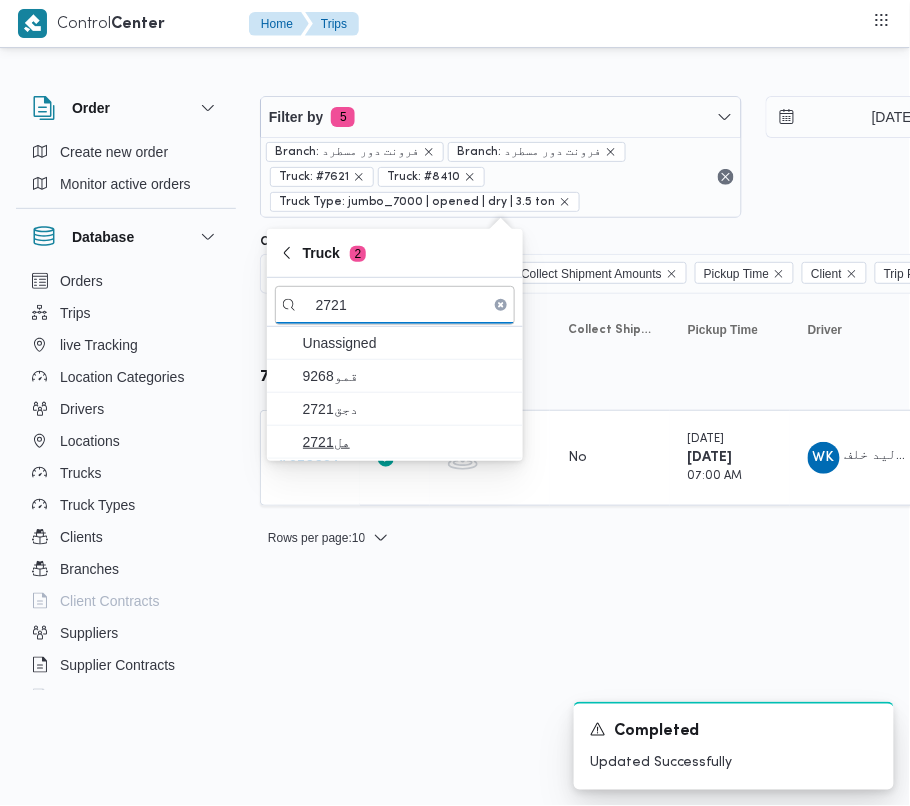 type on "2721" 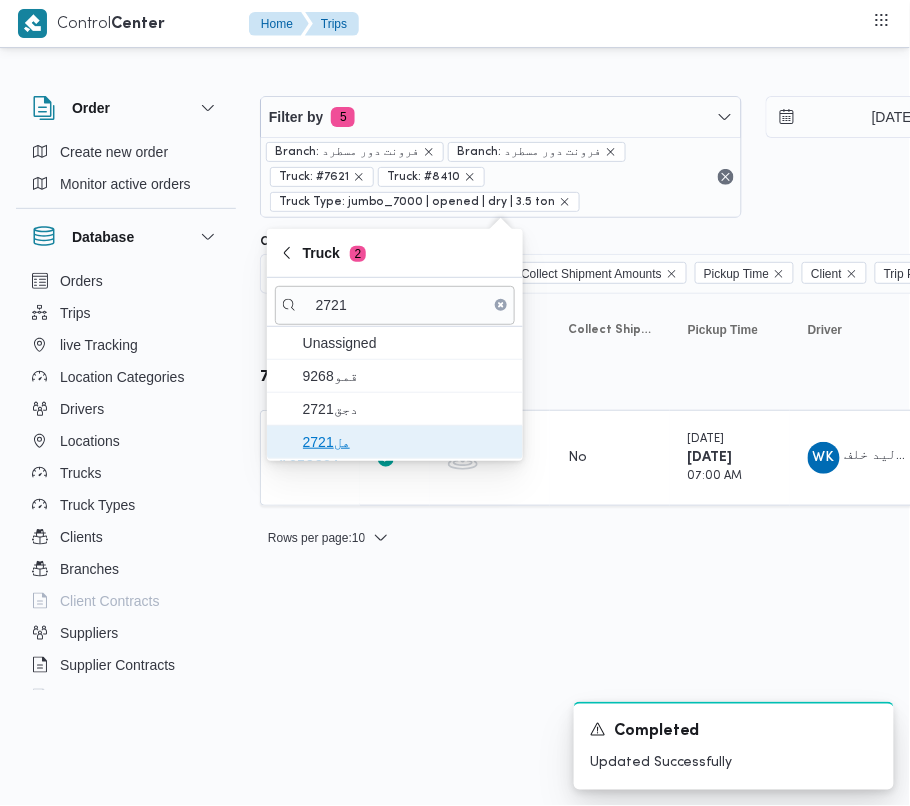 click on "هل2721" at bounding box center [407, 442] 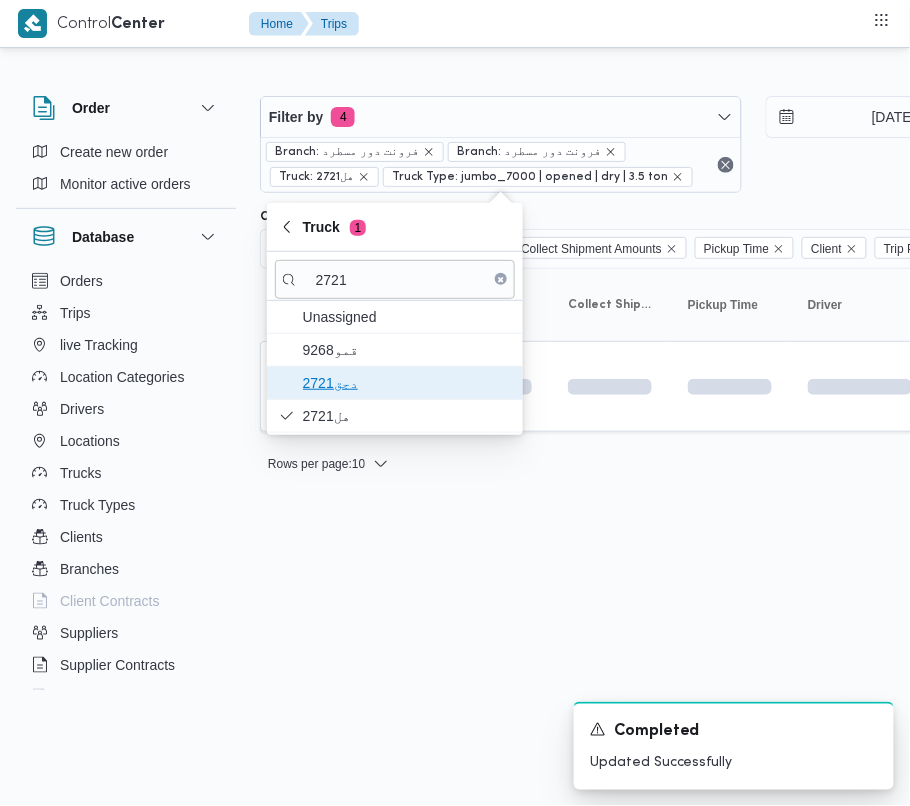 click on "دجق2721" at bounding box center [407, 383] 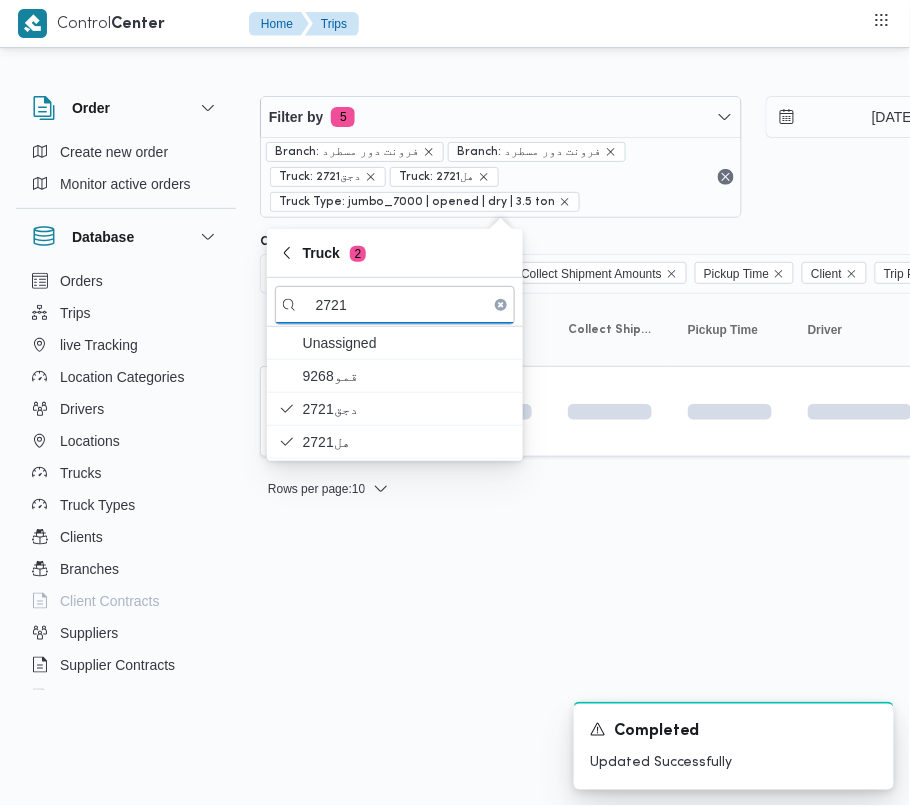 click on "Control  Center Home Trips Order Create new order Monitor active orders Database Orders Trips live Tracking Location Categories Drivers Locations Trucks Truck Types Clients Branches Client Contracts Suppliers Supplier Contracts Devices Users Projects SP Projects Admins organization assignees Tags Filter by 5 Branch: فرونت دور مسطرد Branch: فرونت دور مسطرد  Truck: دجق2721 Truck: هل2721 Truck Type: jumbo_7000 | opened | dry | 3.5 ton [DATE] → [DATE] Group By Truck Columns Trip ID App Geofencing Collect Shipment Amounts Pickup Time Client Trip Points Driver Supplier Truck Status Platform Sorting Trip ID Click to sort in ascending order App Click to sort in ascending order Geofencing Click to sort in ascending order Collect Shipment Amounts Pickup Time Click to sort in ascending order Client Click to sort in ascending order Trip Points Driver Click to sort in ascending order Supplier Click to sort in ascending order Truck Click to sort in ascending order Status Platform :  1" at bounding box center [455, 403] 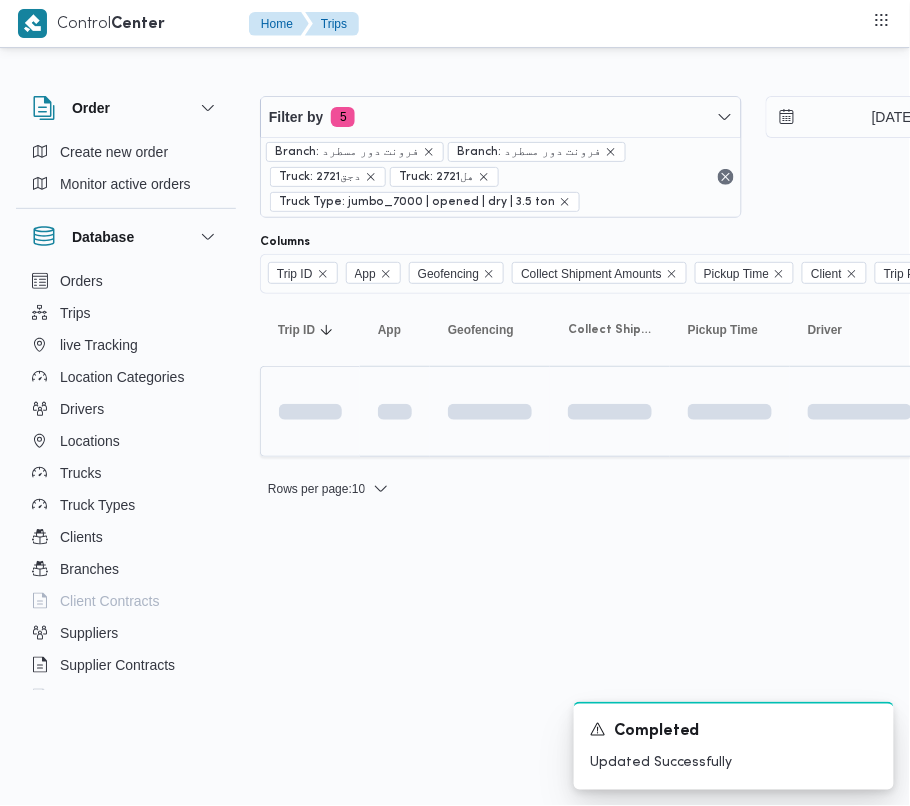 click at bounding box center (310, 411) 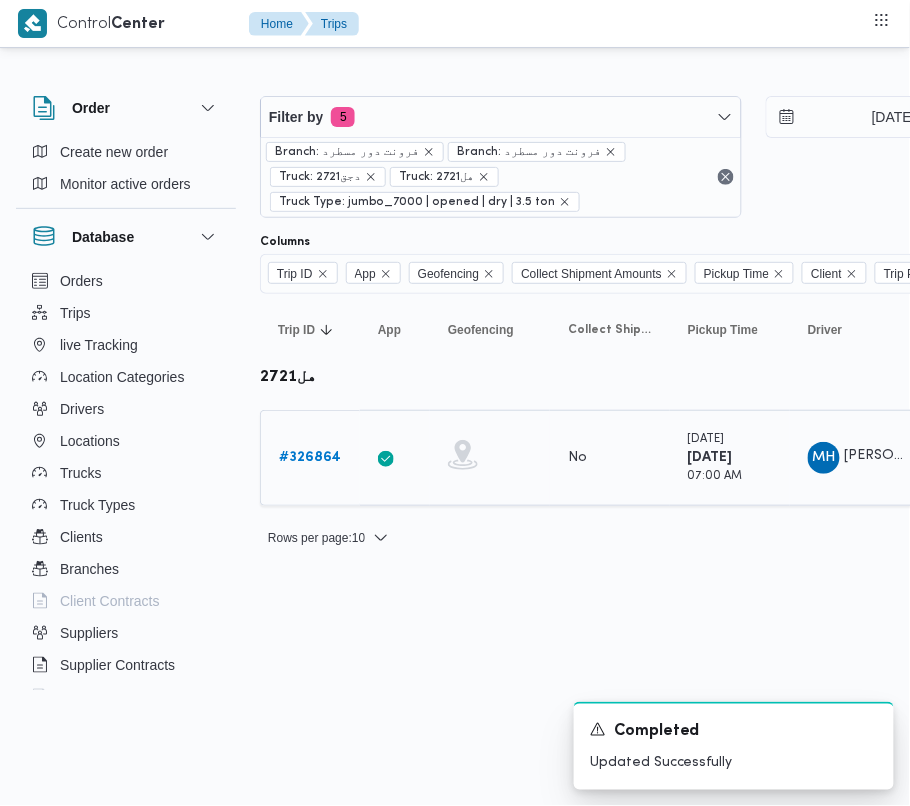 click on "Trip ID # 326864" at bounding box center [310, 458] 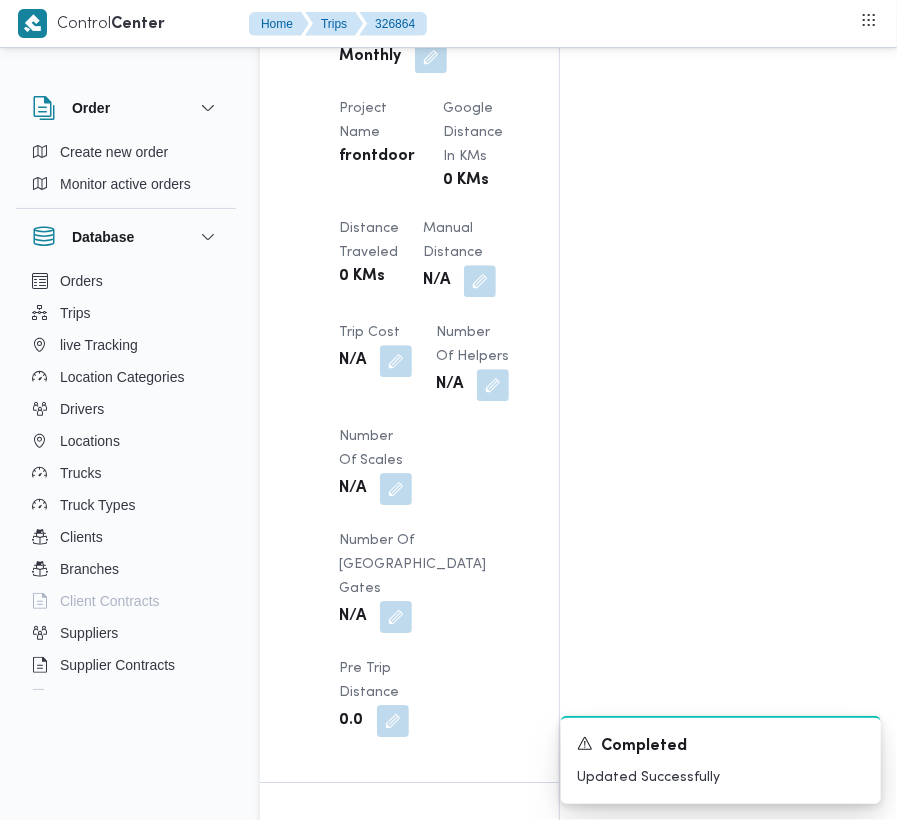 scroll, scrollTop: 2533, scrollLeft: 0, axis: vertical 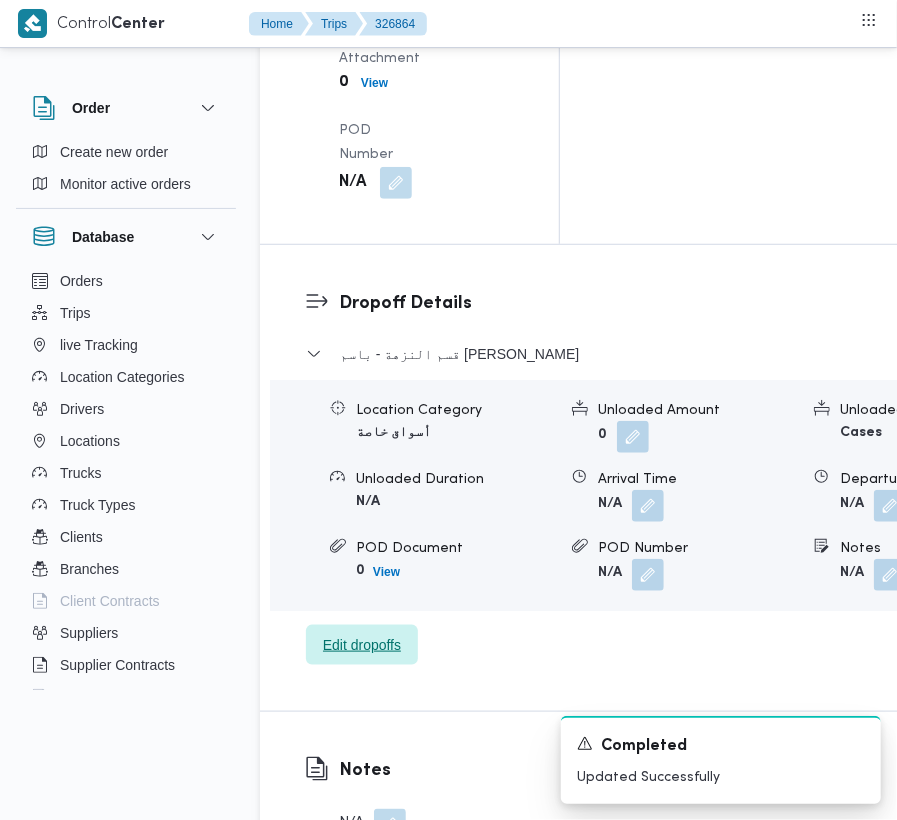 click on "Edit dropoffs" at bounding box center (362, 645) 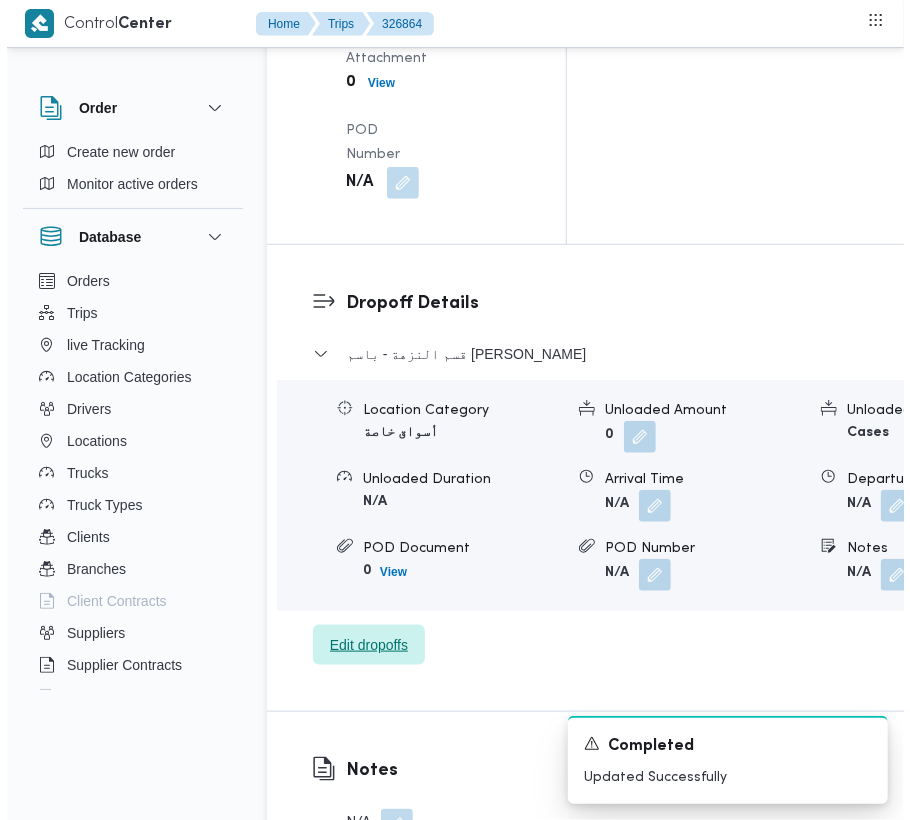 scroll, scrollTop: 2854, scrollLeft: 0, axis: vertical 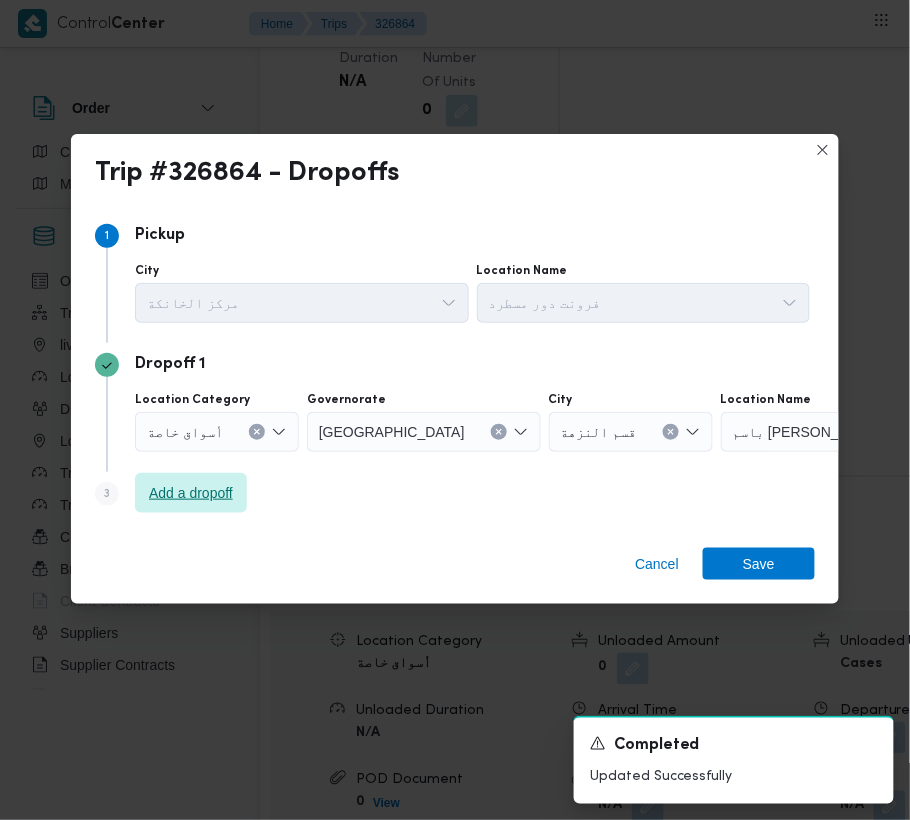 click on "Add a dropoff" at bounding box center [191, 493] 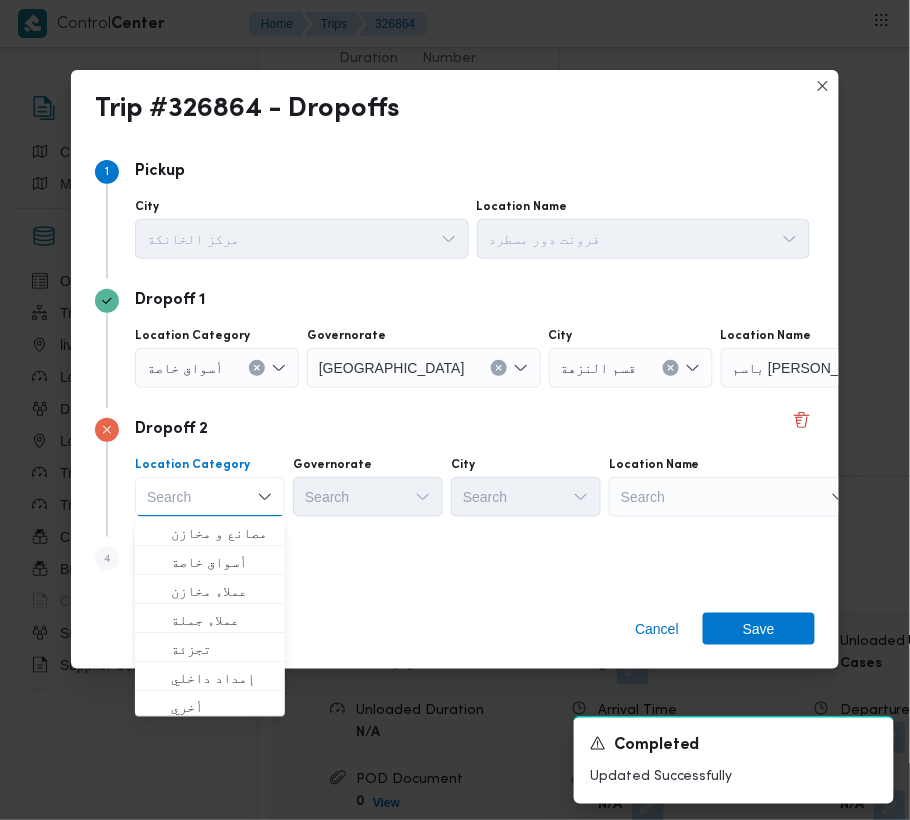 click on "Search" at bounding box center [846, 368] 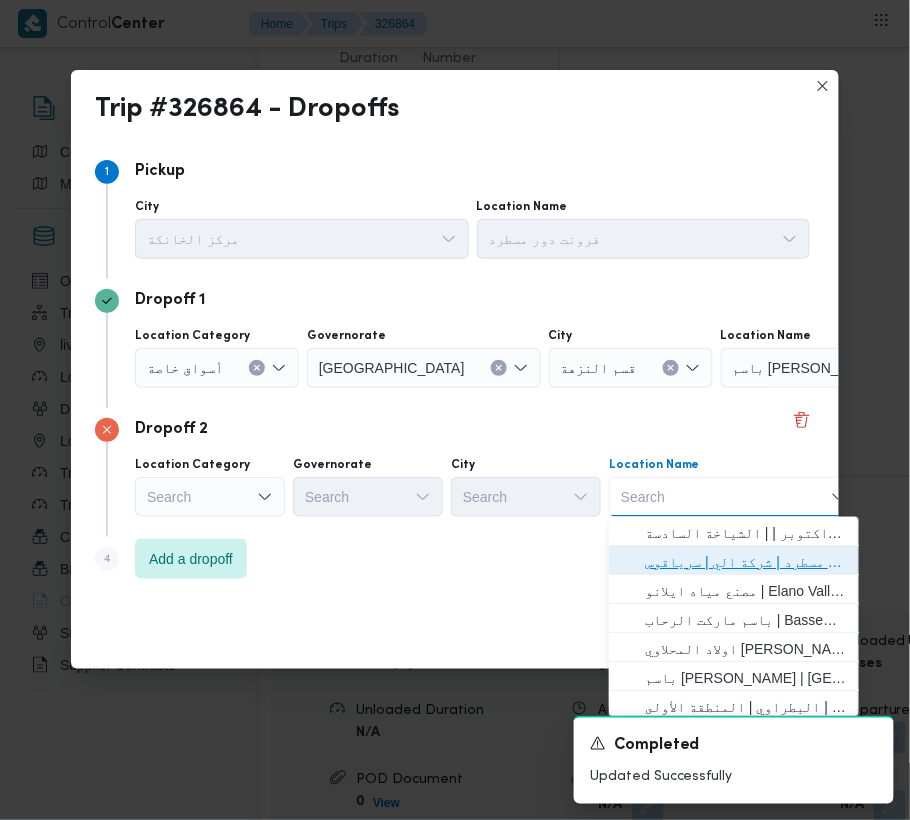 click on "فرونت دور مسطرد | شركة الي | سرياقوس" at bounding box center (746, 562) 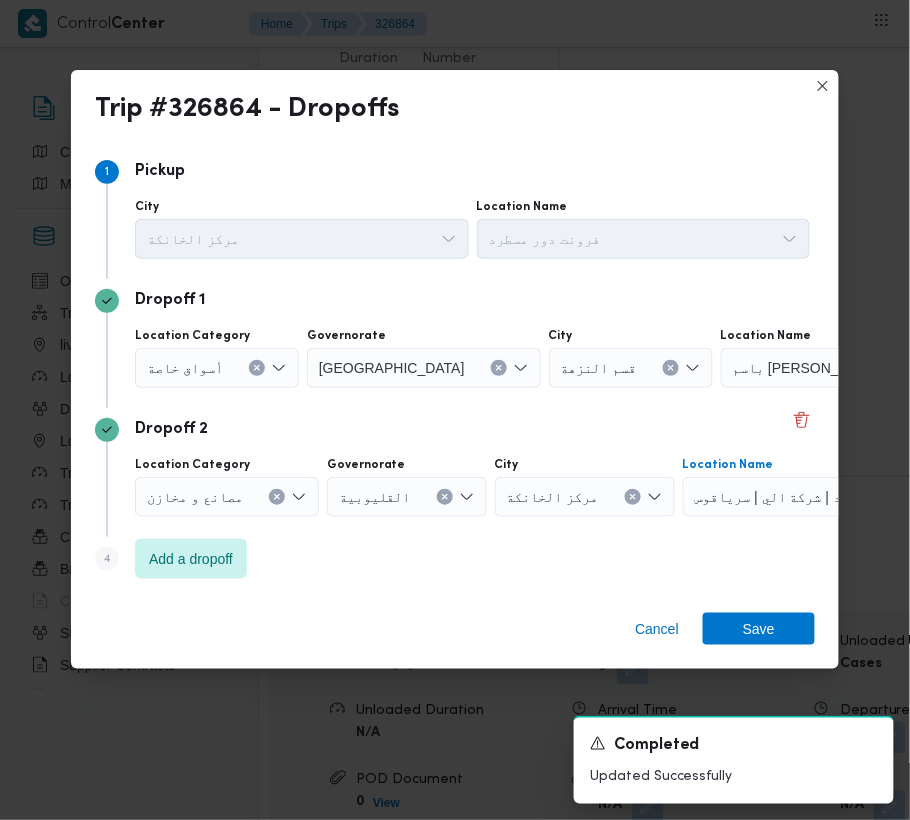 click on "أسواق خاصة" at bounding box center (185, 367) 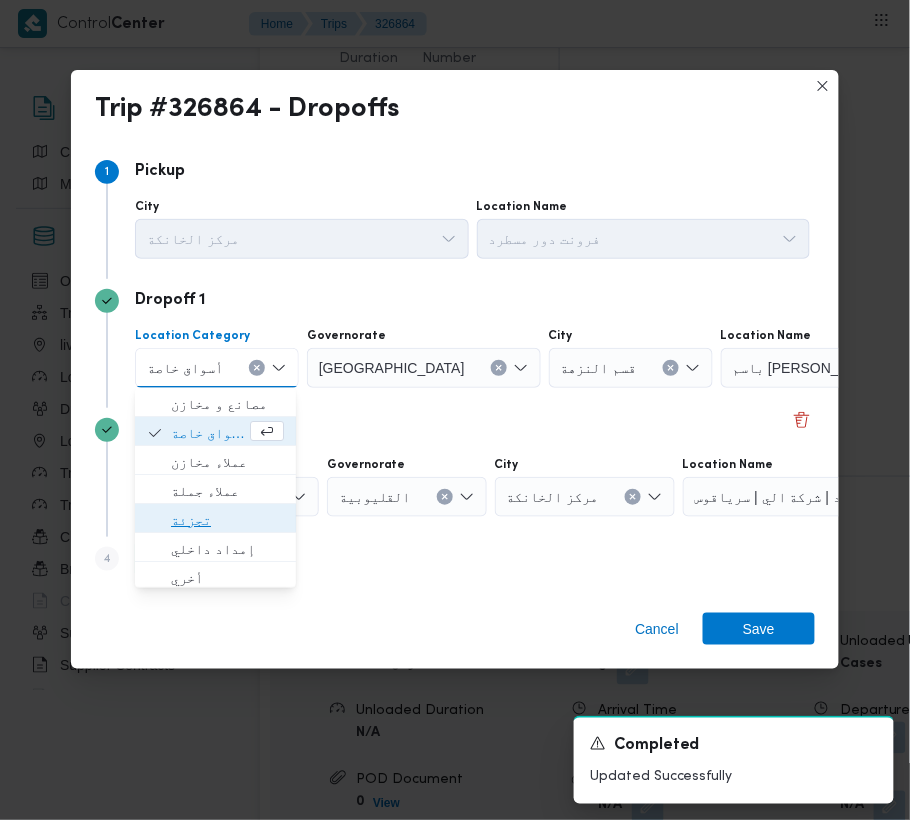 click on "تجزئة" at bounding box center (215, 520) 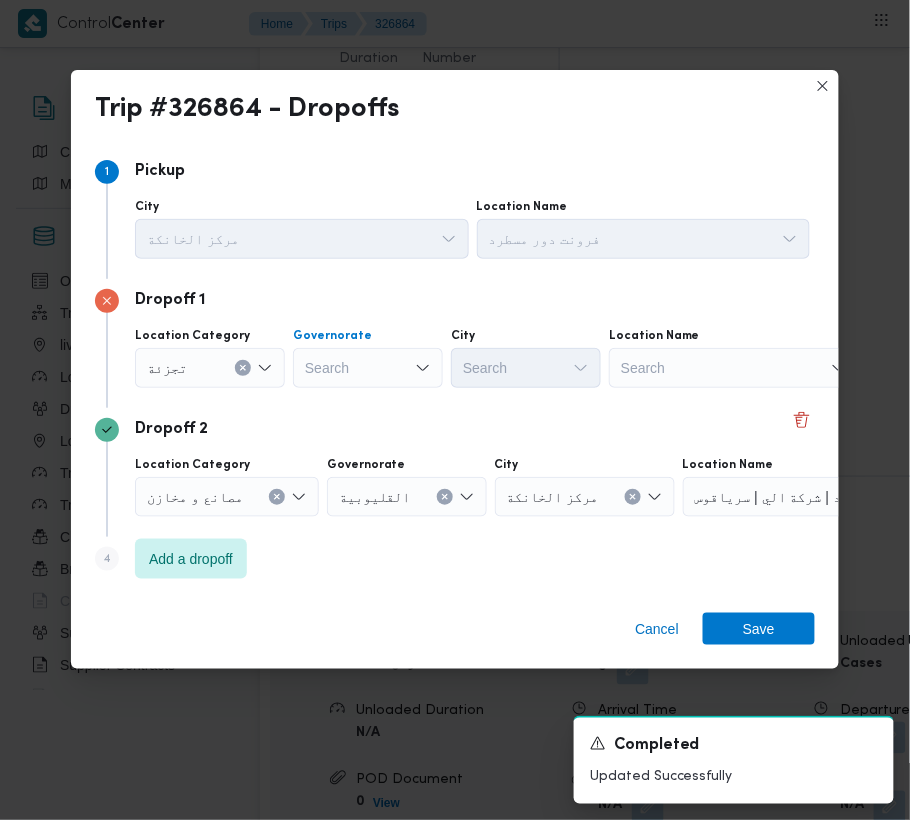 click on "Search" at bounding box center (368, 368) 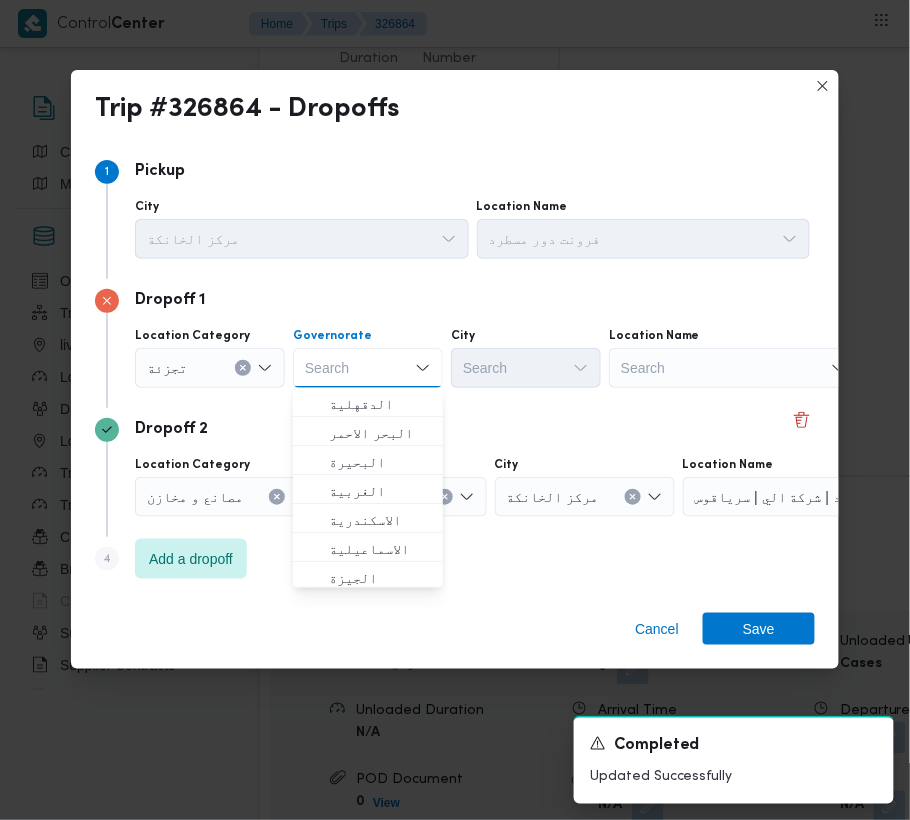 paste on "[GEOGRAPHIC_DATA]" 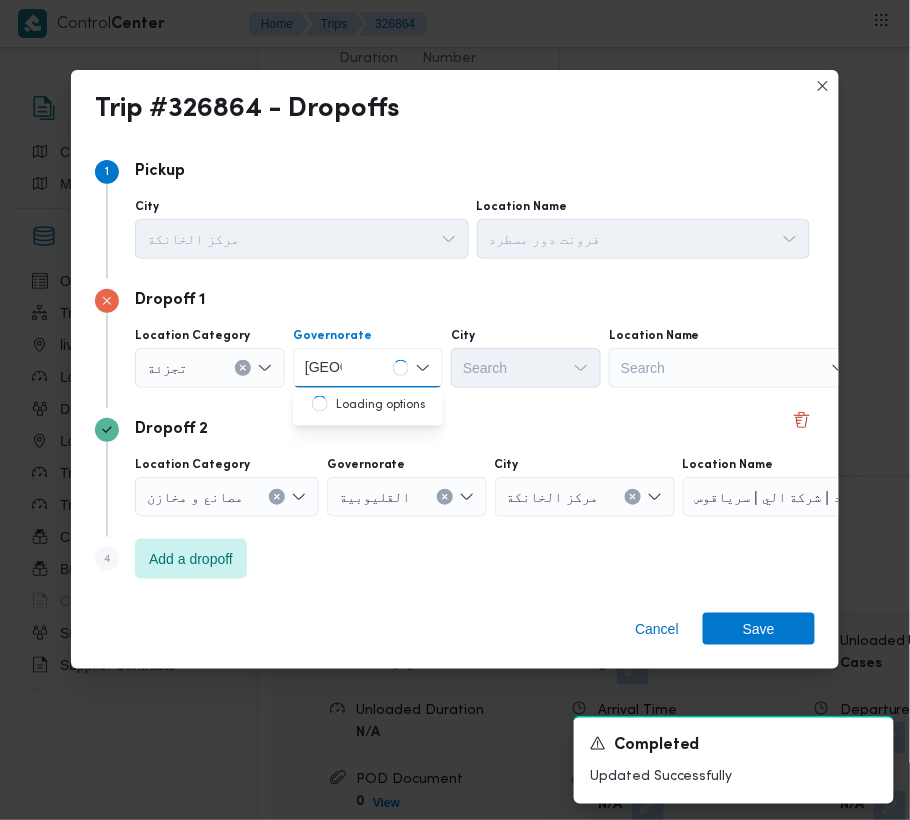 type on "[GEOGRAPHIC_DATA]" 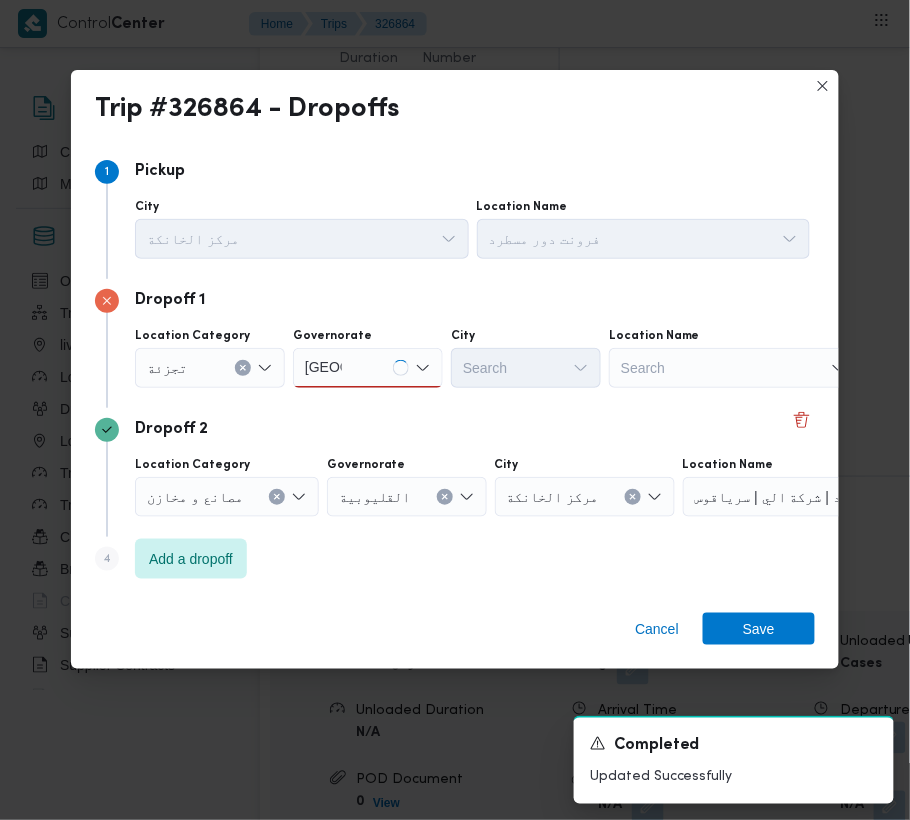 click on "Dropoff 2" at bounding box center (455, 430) 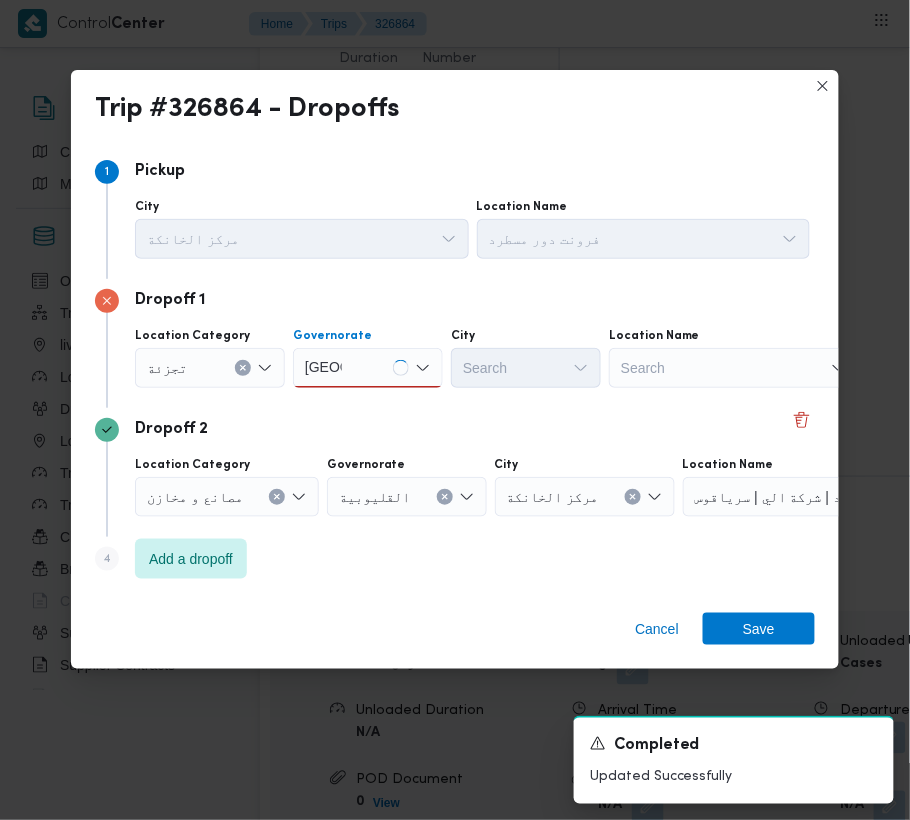 click on "[GEOGRAPHIC_DATA] [GEOGRAPHIC_DATA]" at bounding box center [368, 368] 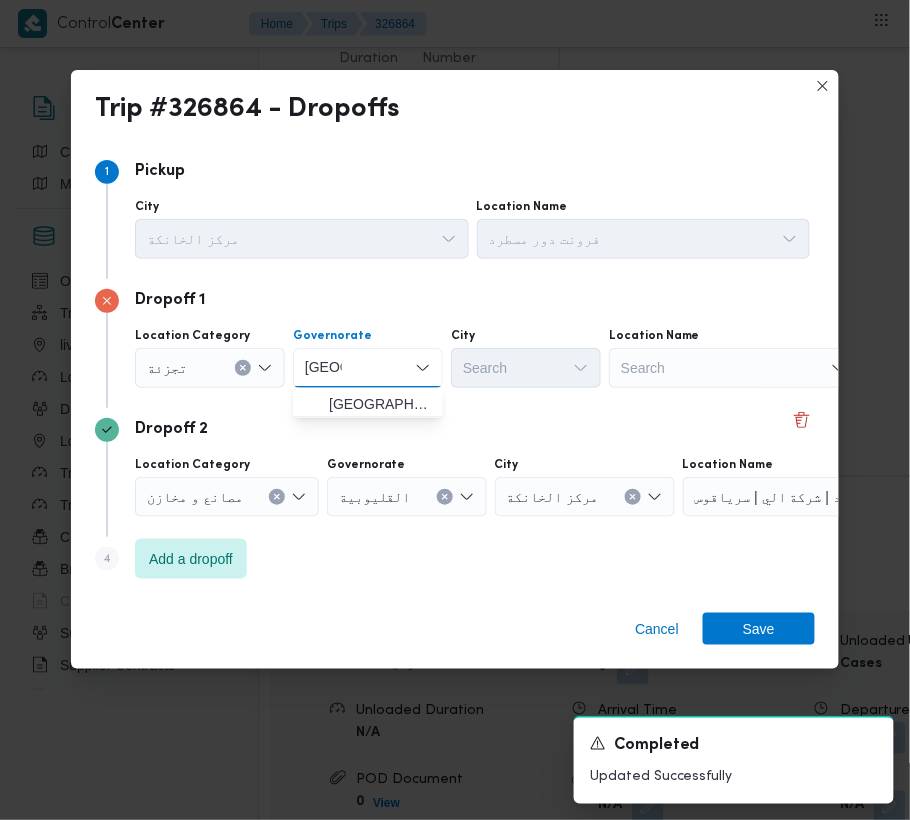 click on "[GEOGRAPHIC_DATA]" at bounding box center (380, 404) 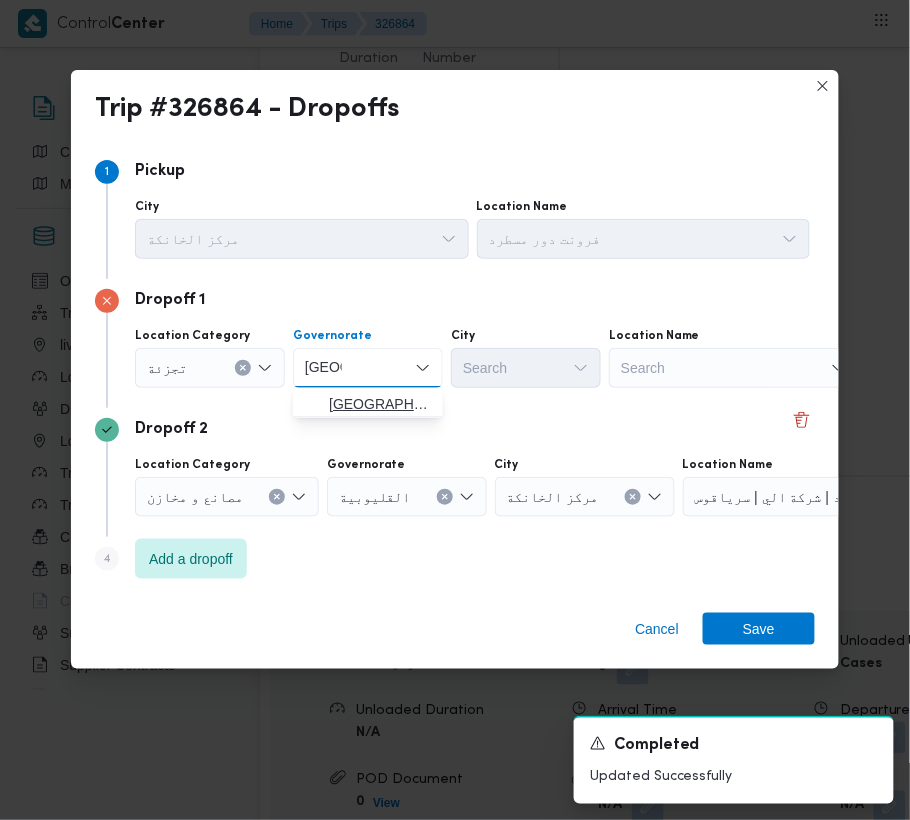 type 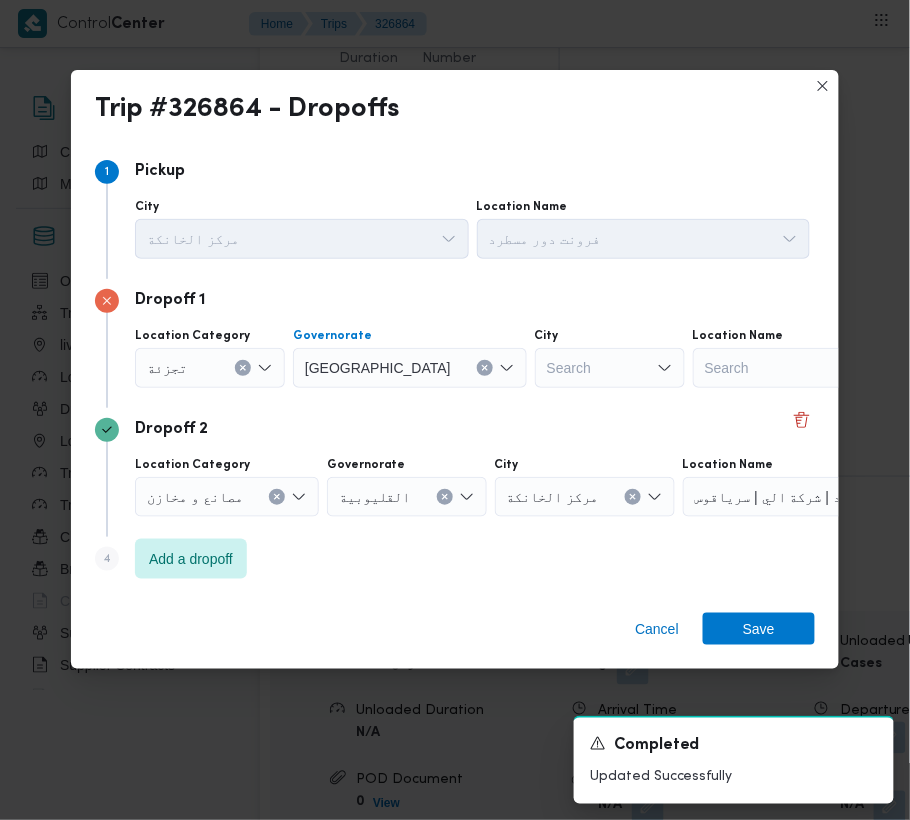 click on "Search" at bounding box center (610, 368) 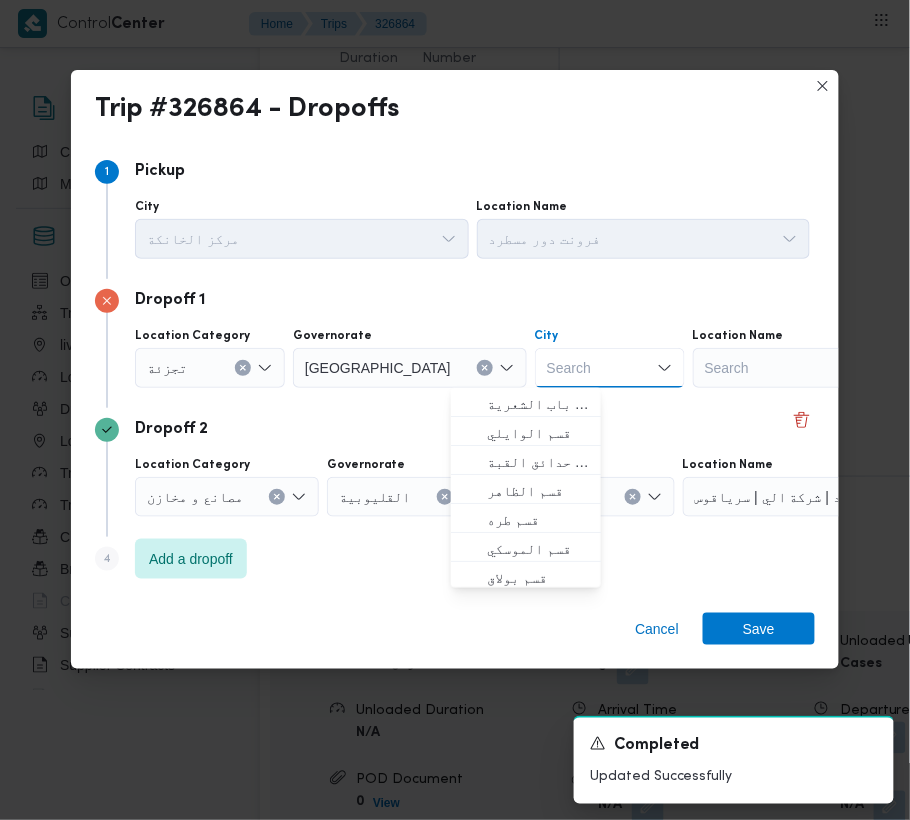 paste on "[GEOGRAPHIC_DATA]" 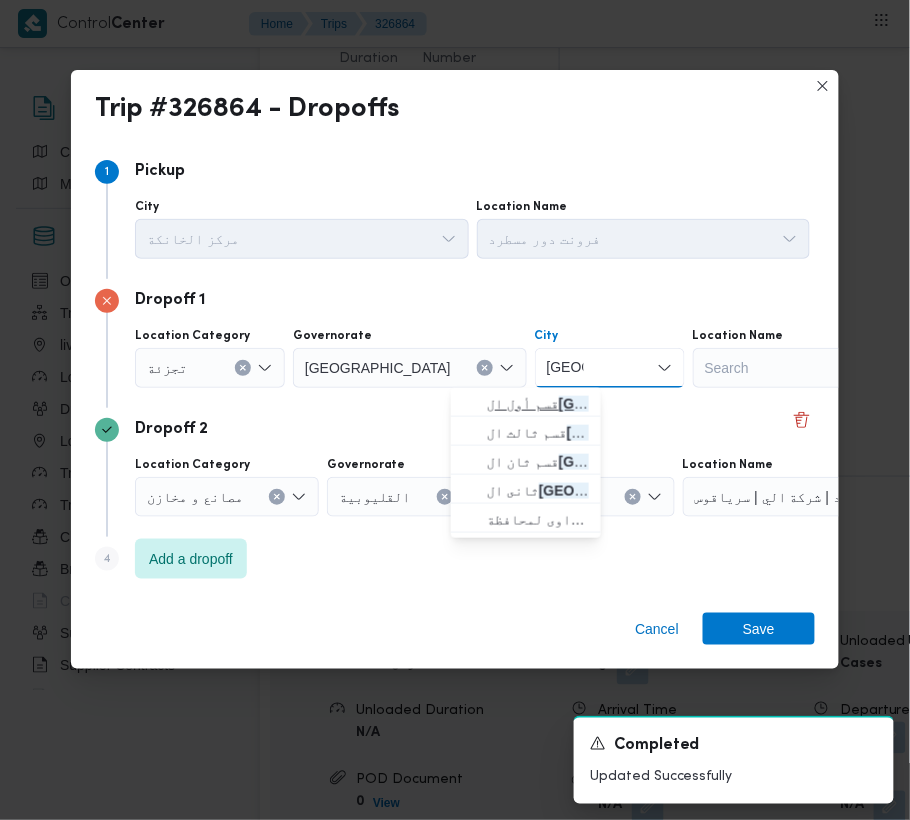 type on "[GEOGRAPHIC_DATA]" 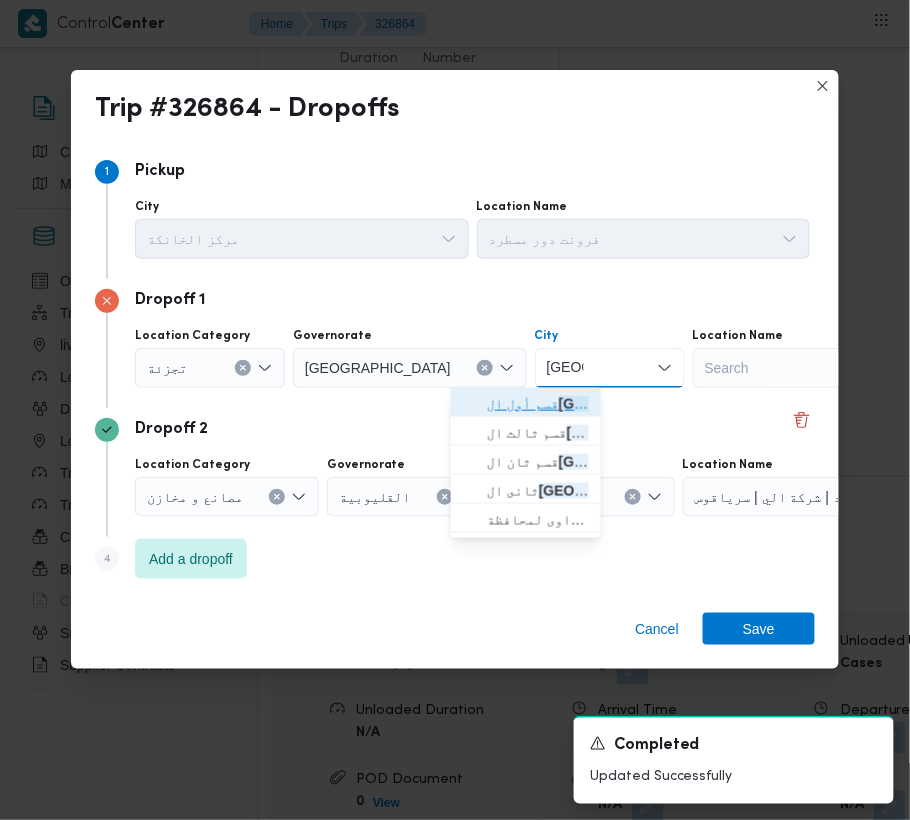 click 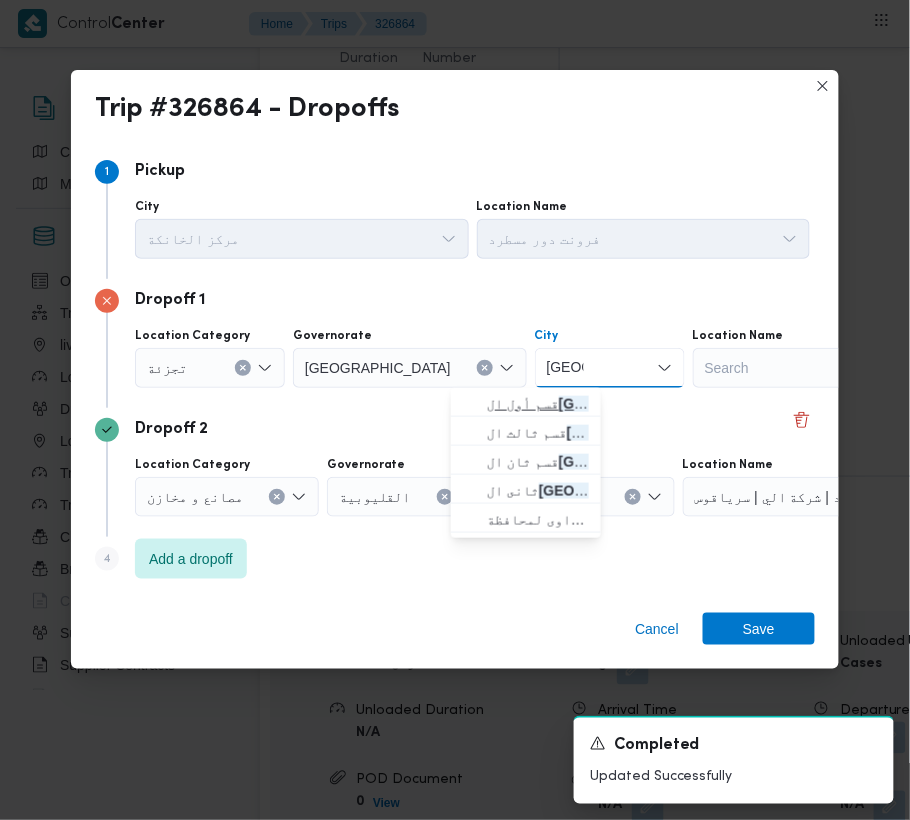 type 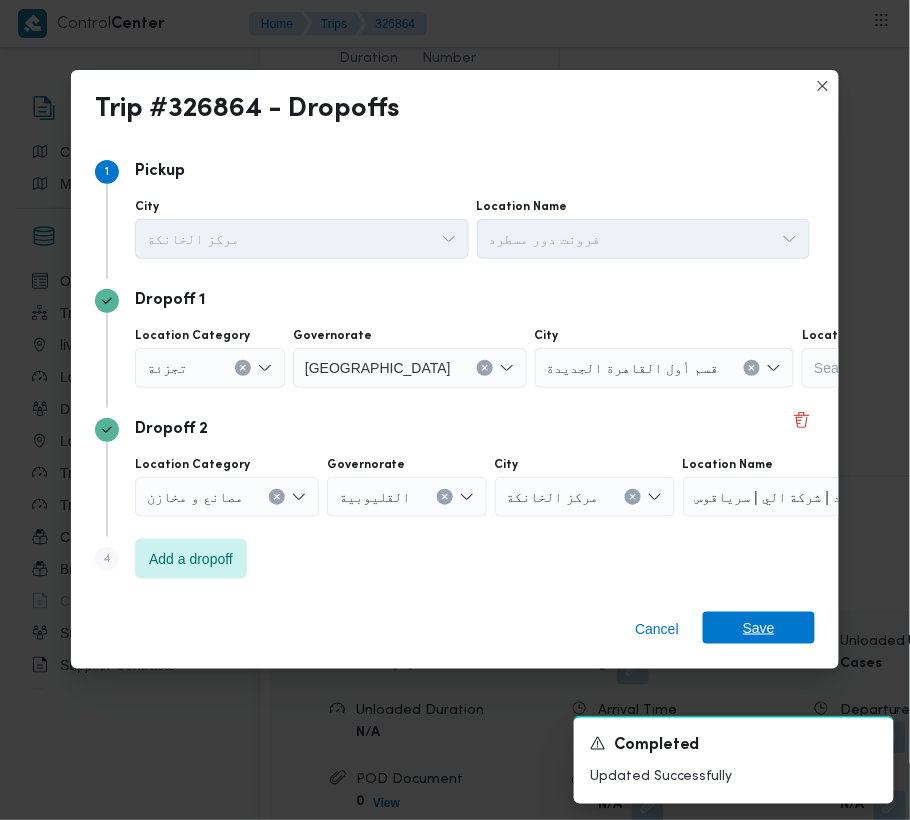 click on "Save" at bounding box center (759, 628) 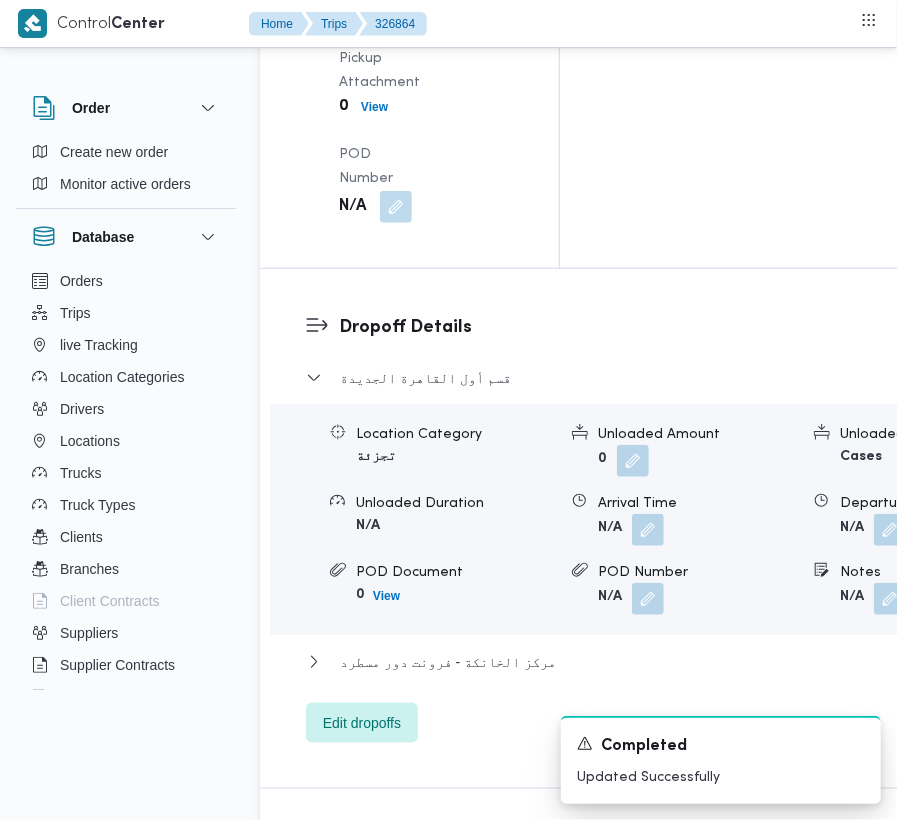 scroll, scrollTop: 3110, scrollLeft: 0, axis: vertical 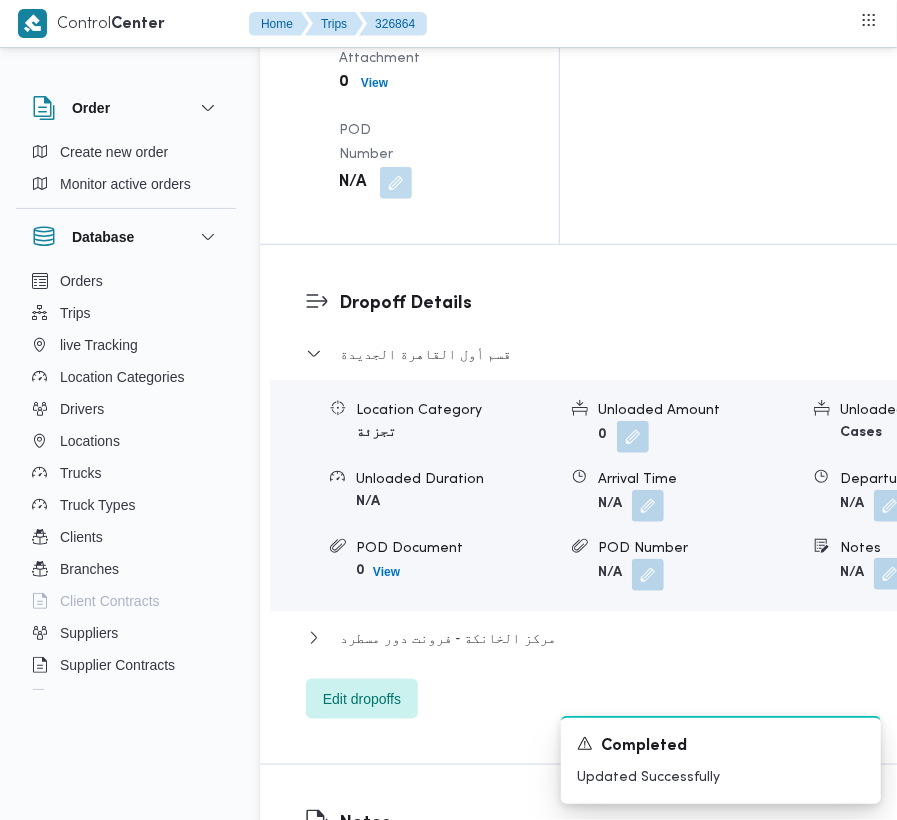 click at bounding box center [890, 574] 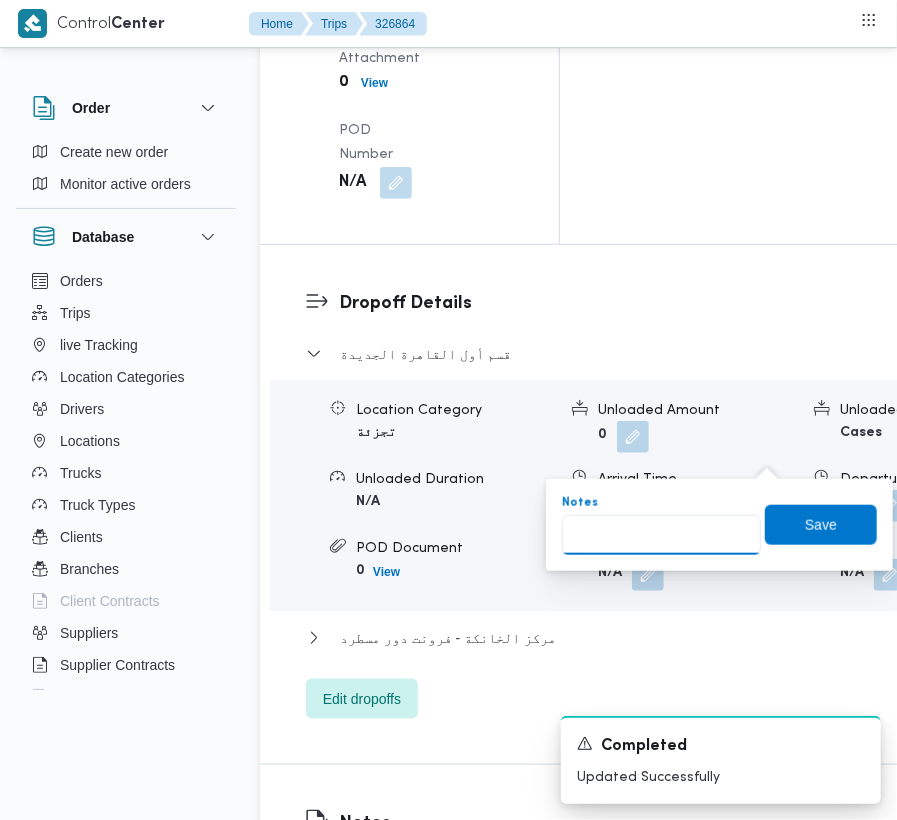 click on "Notes" at bounding box center [661, 535] 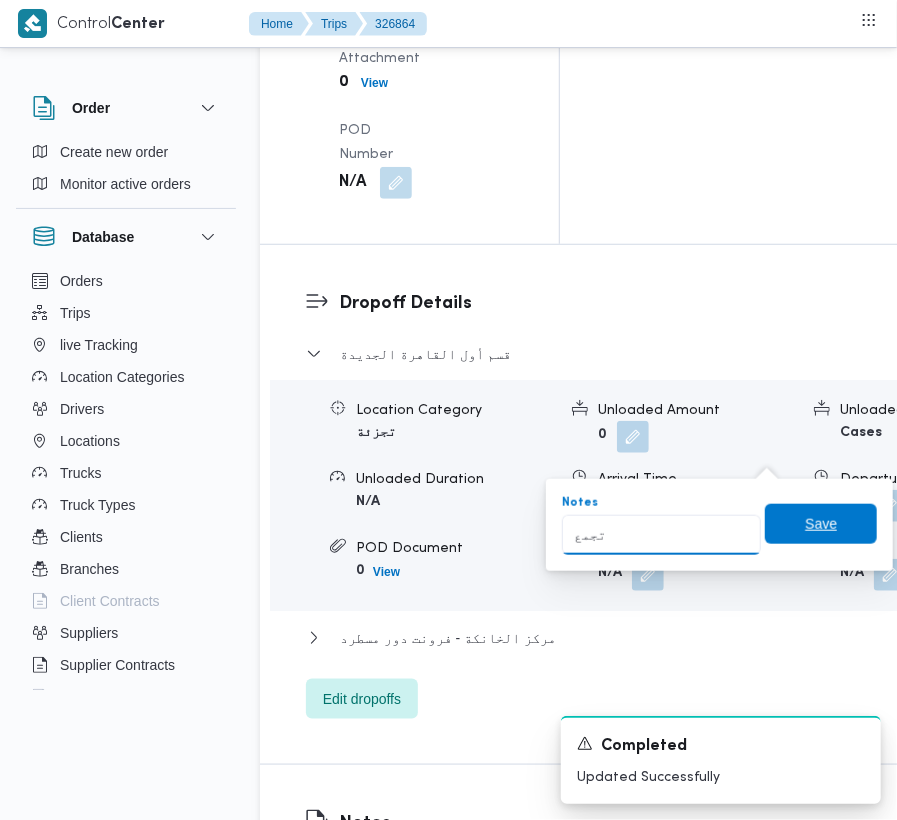 type on "تجمع" 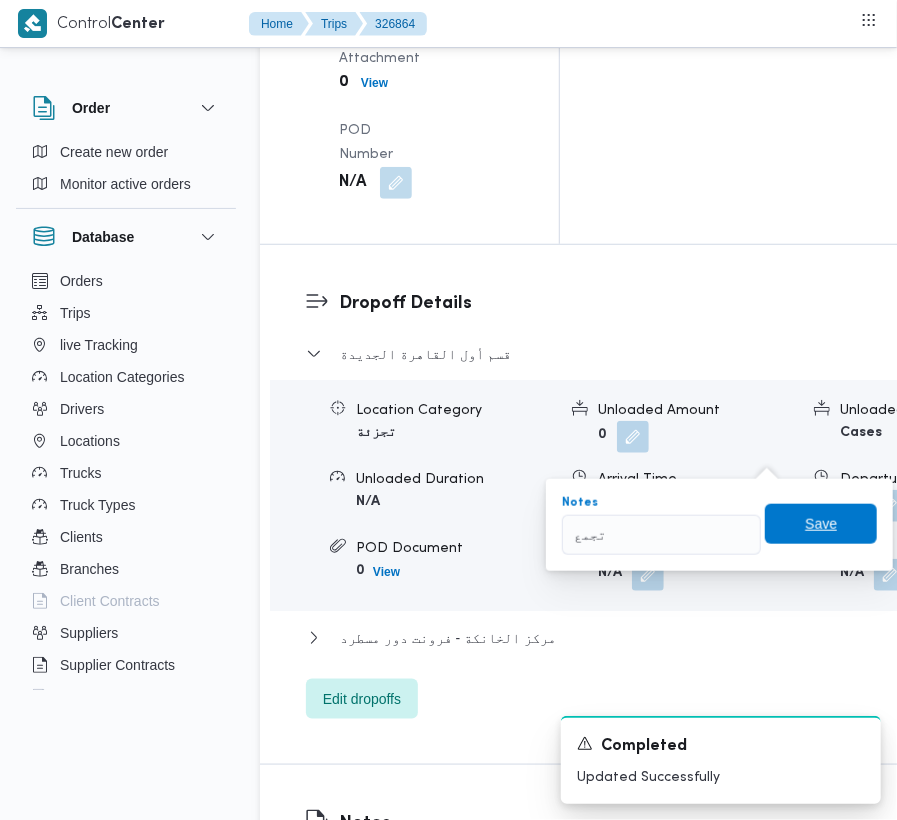 click on "Save" at bounding box center [821, 524] 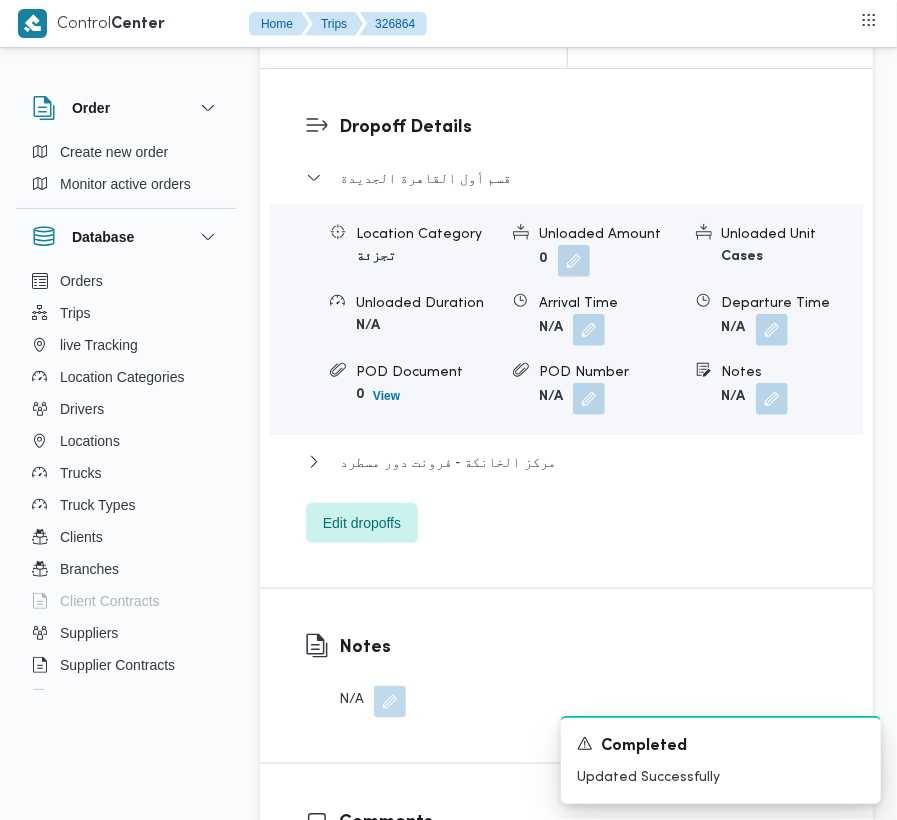 scroll, scrollTop: 2393, scrollLeft: 0, axis: vertical 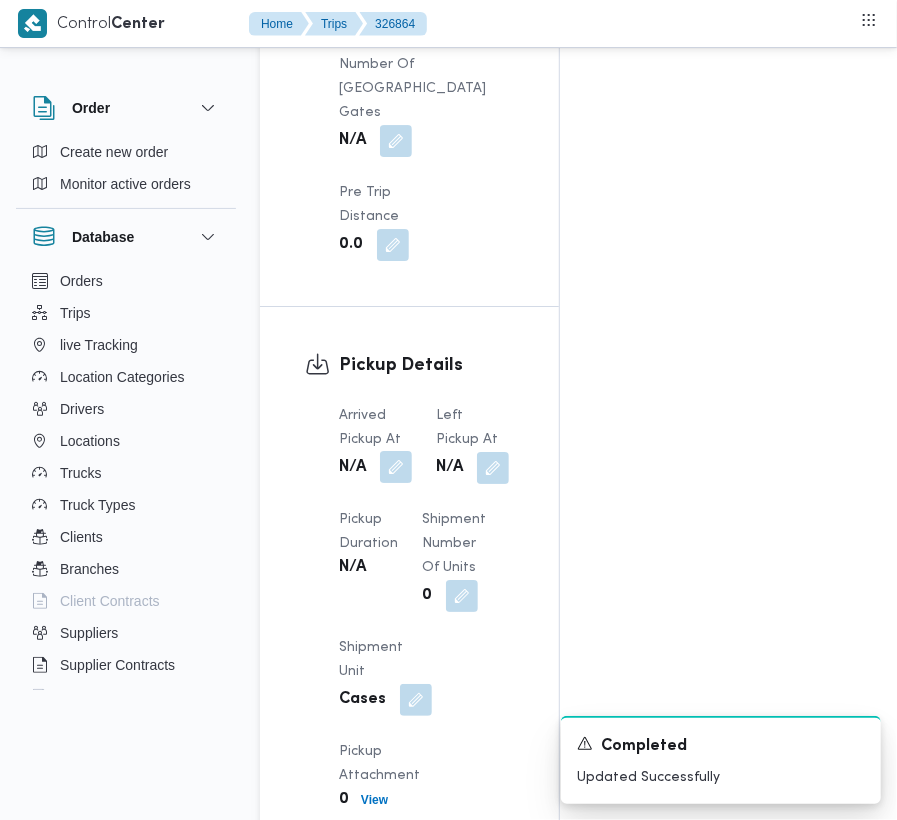 click at bounding box center (396, 467) 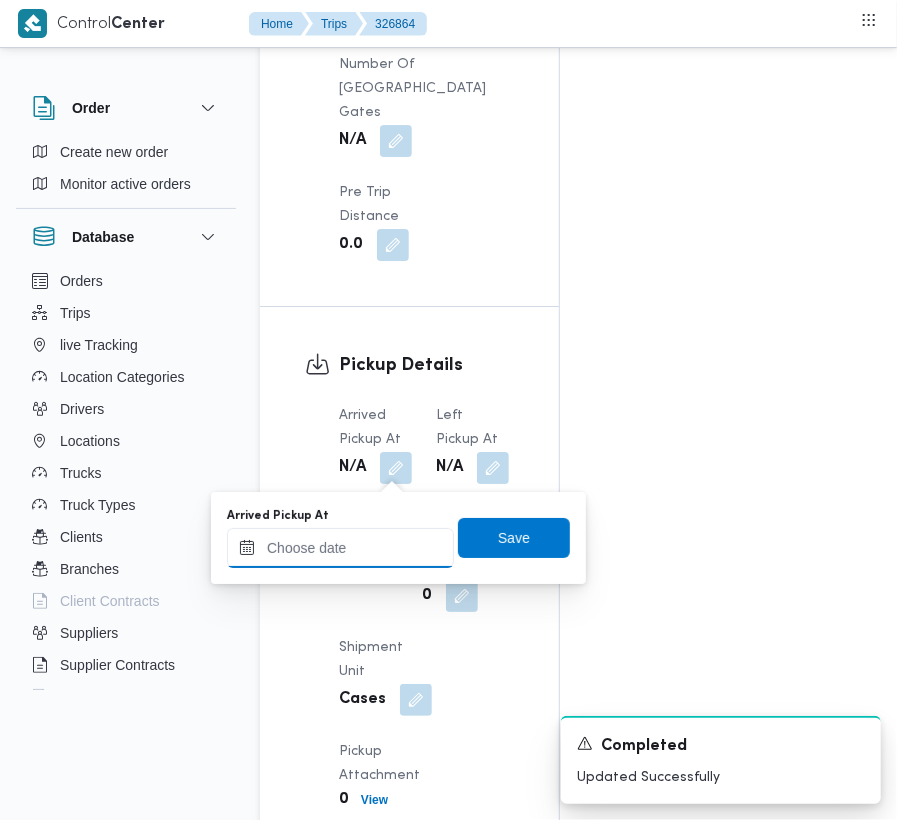click on "Arrived Pickup At" at bounding box center (340, 548) 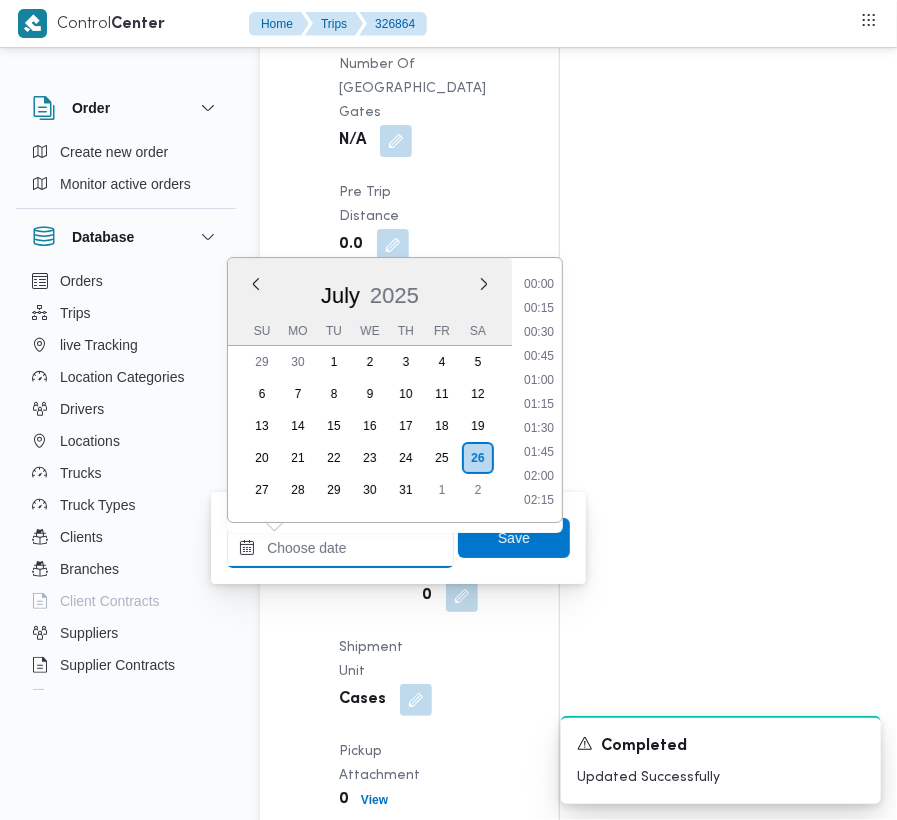 paste on "[DATE]  7:00:00 AM" 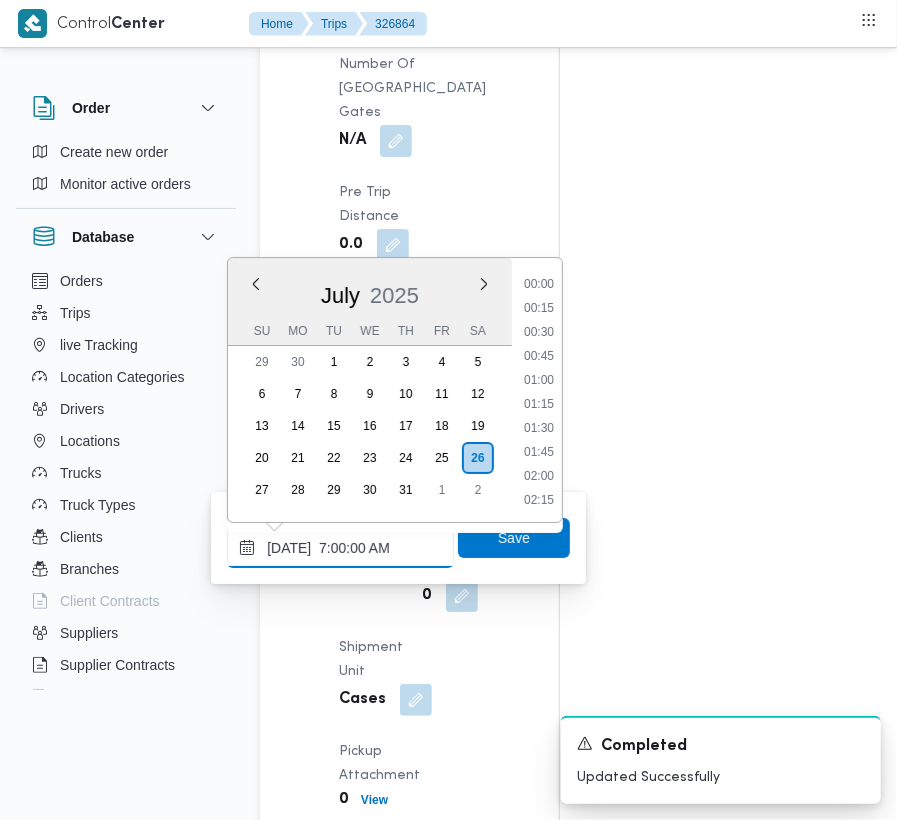 scroll, scrollTop: 672, scrollLeft: 0, axis: vertical 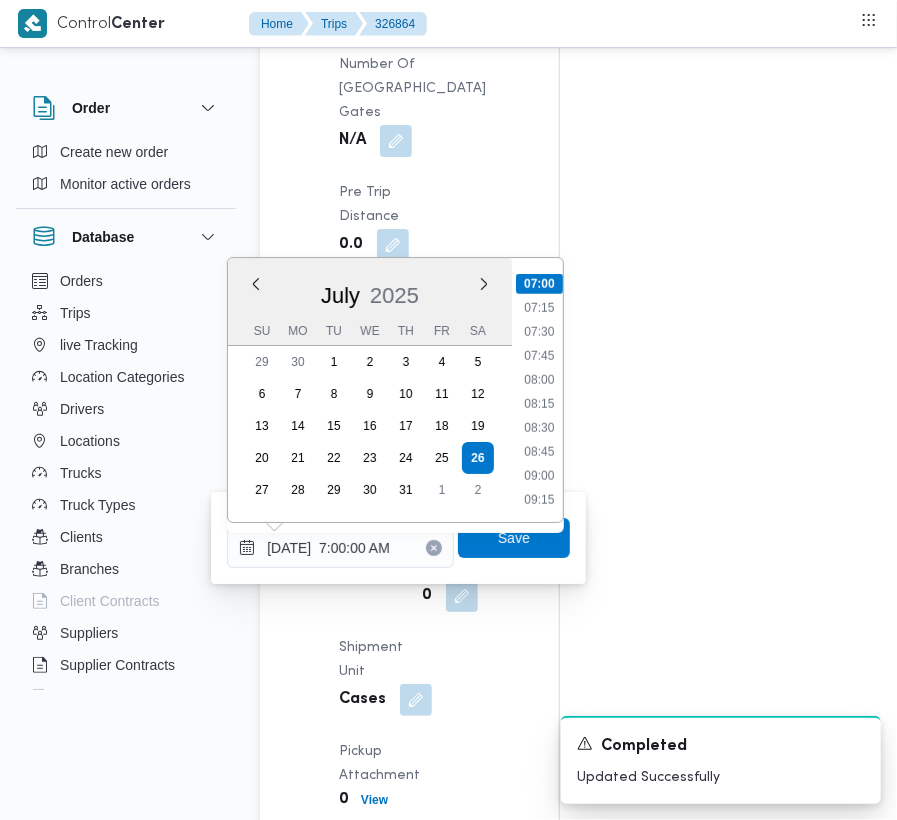drag, startPoint x: 388, startPoint y: 528, endPoint x: 514, endPoint y: 517, distance: 126.47925 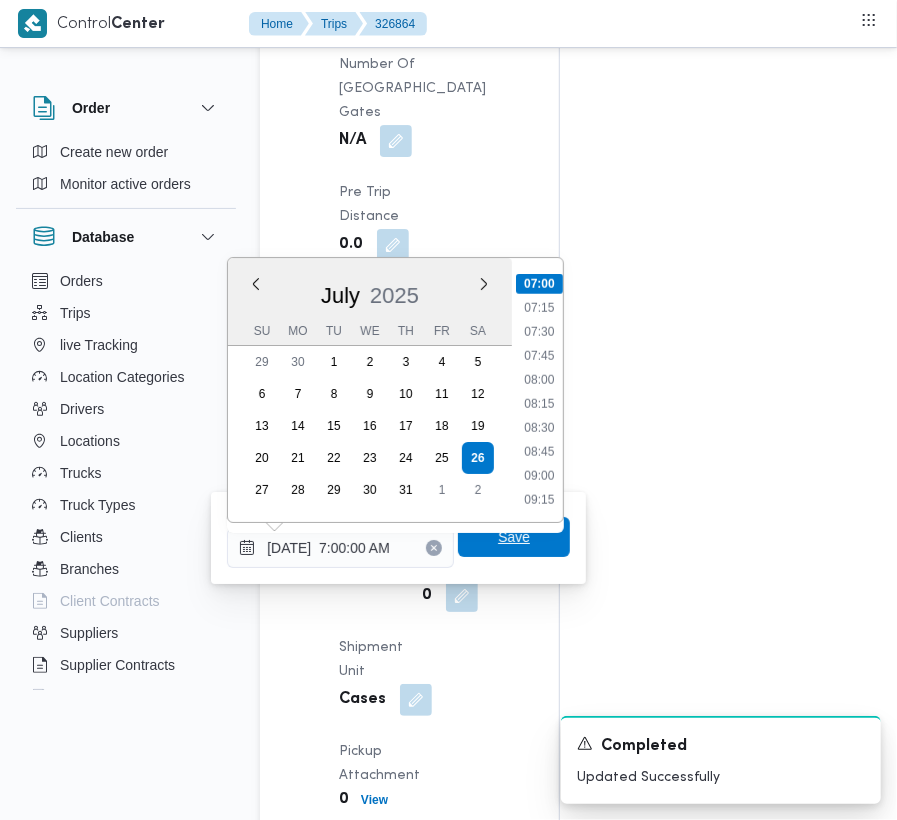 type on "[DATE] 07:00" 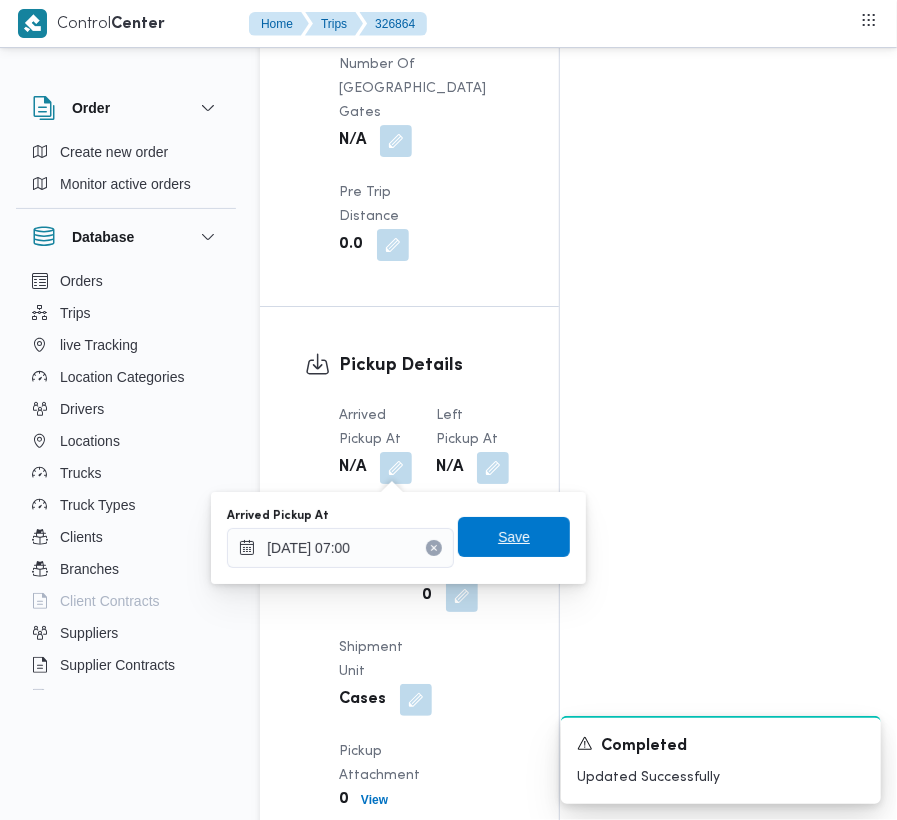 click on "Save" at bounding box center [514, 537] 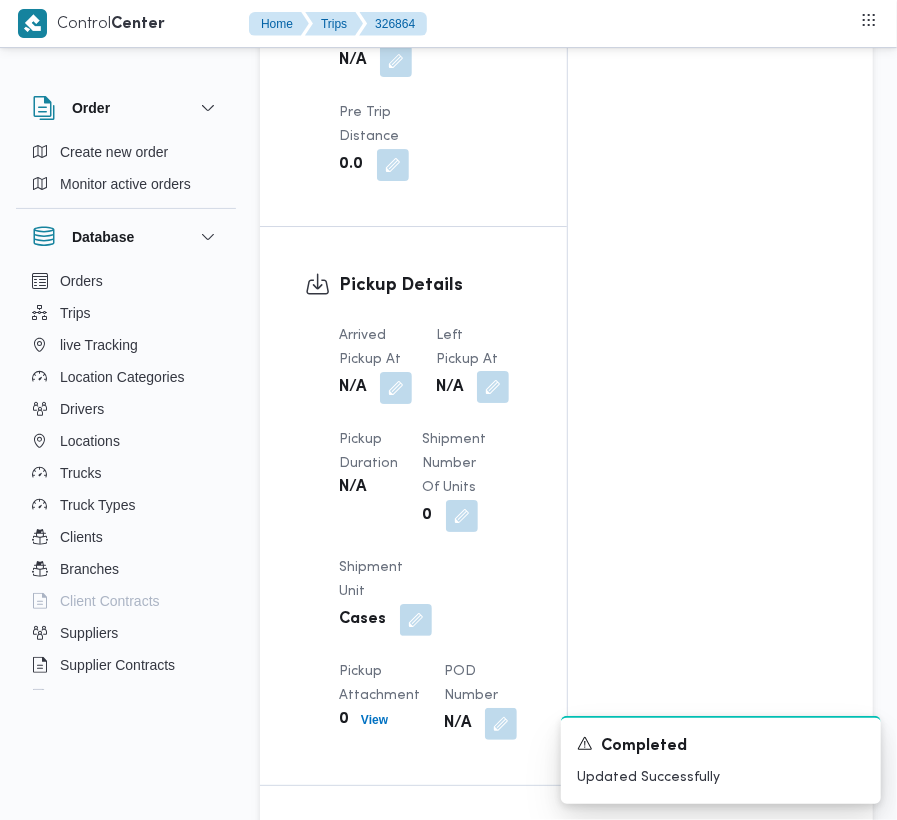 click at bounding box center (493, 387) 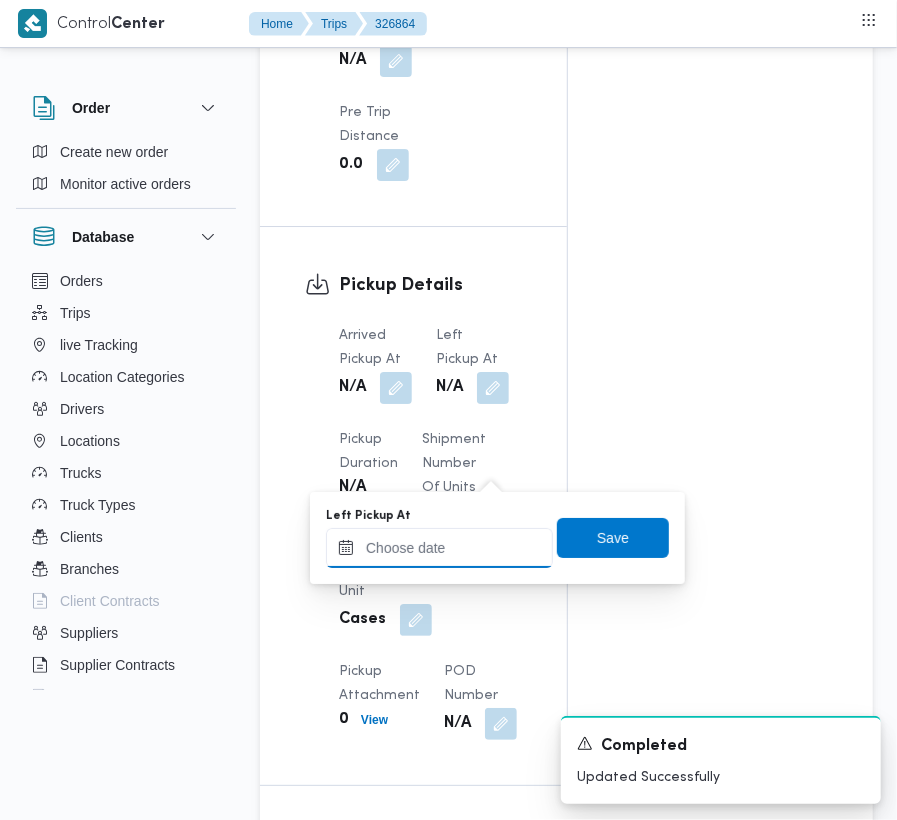 click on "Left Pickup At" at bounding box center [439, 548] 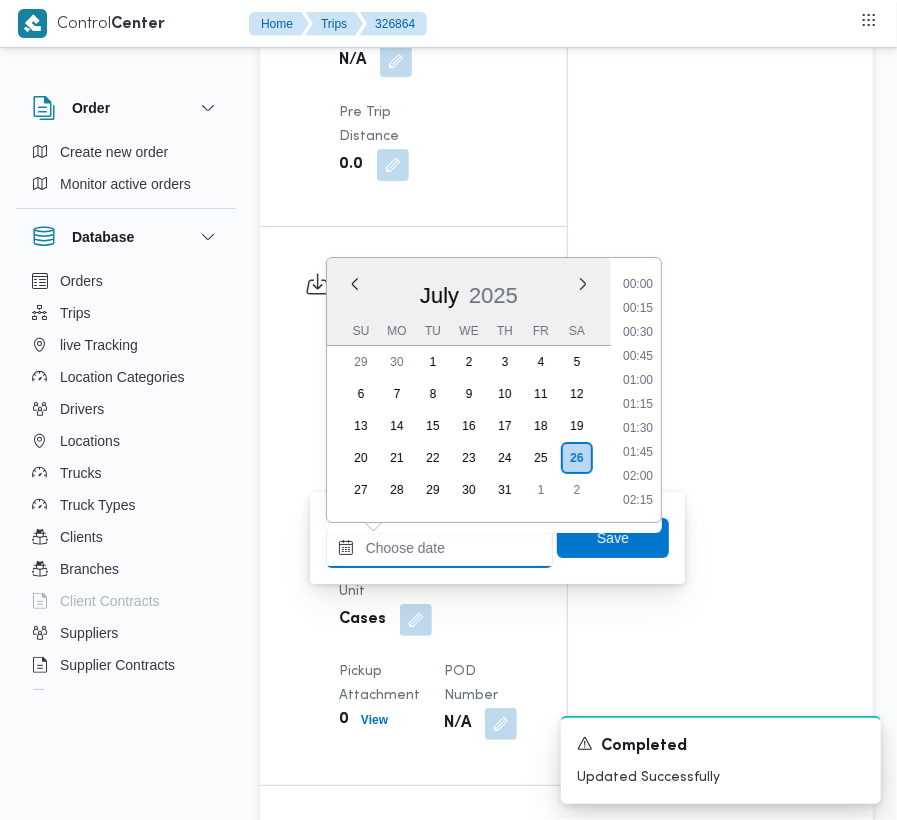 paste on "[DATE]  7:00:00 AM" 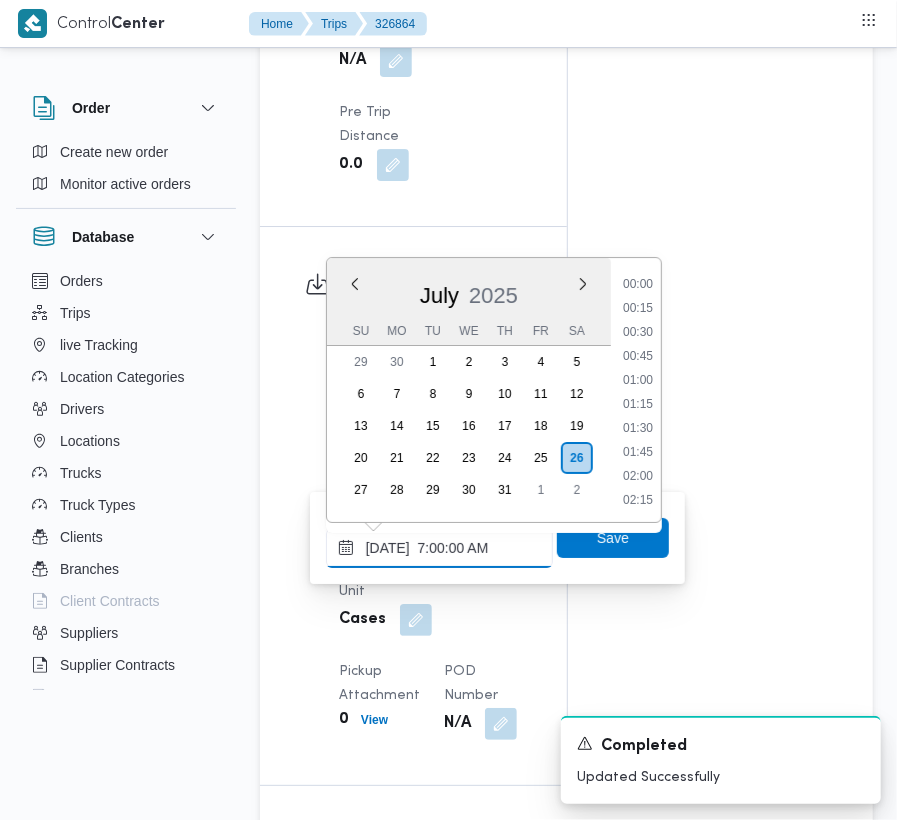 scroll, scrollTop: 672, scrollLeft: 0, axis: vertical 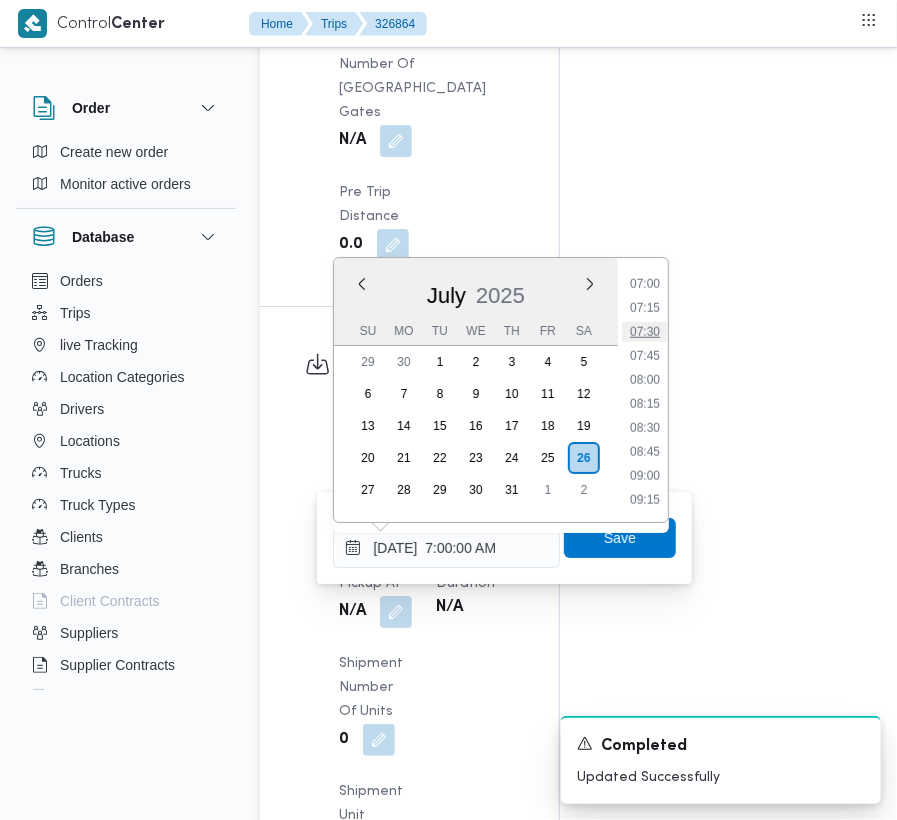 click on "07:30" at bounding box center (645, 332) 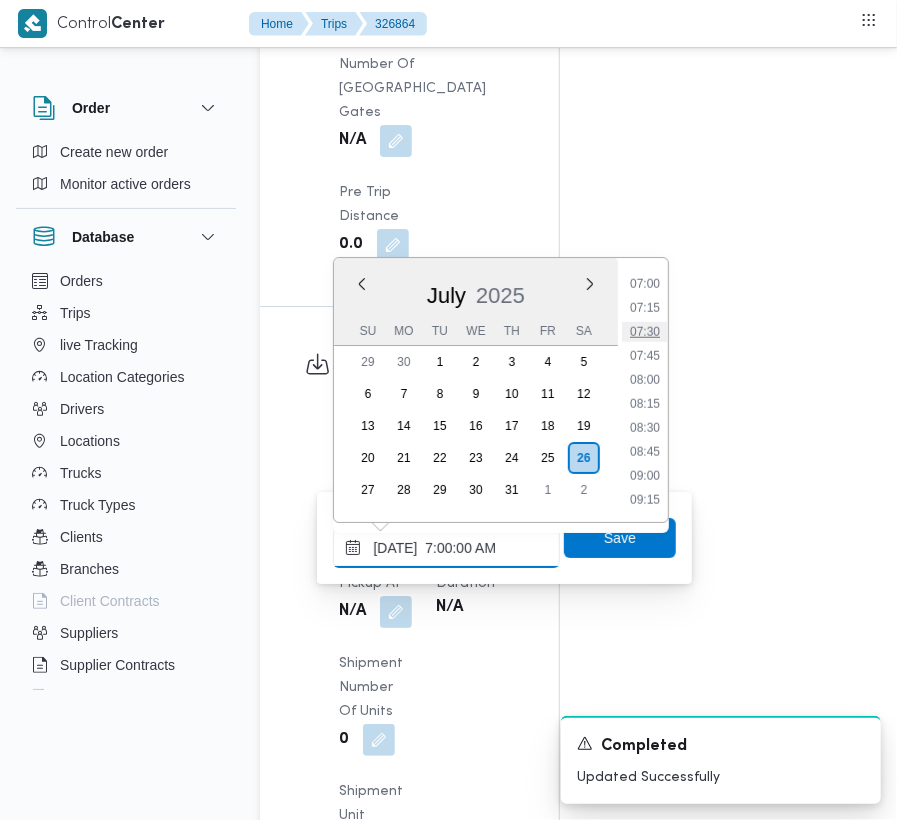 type on "[DATE] 07:30" 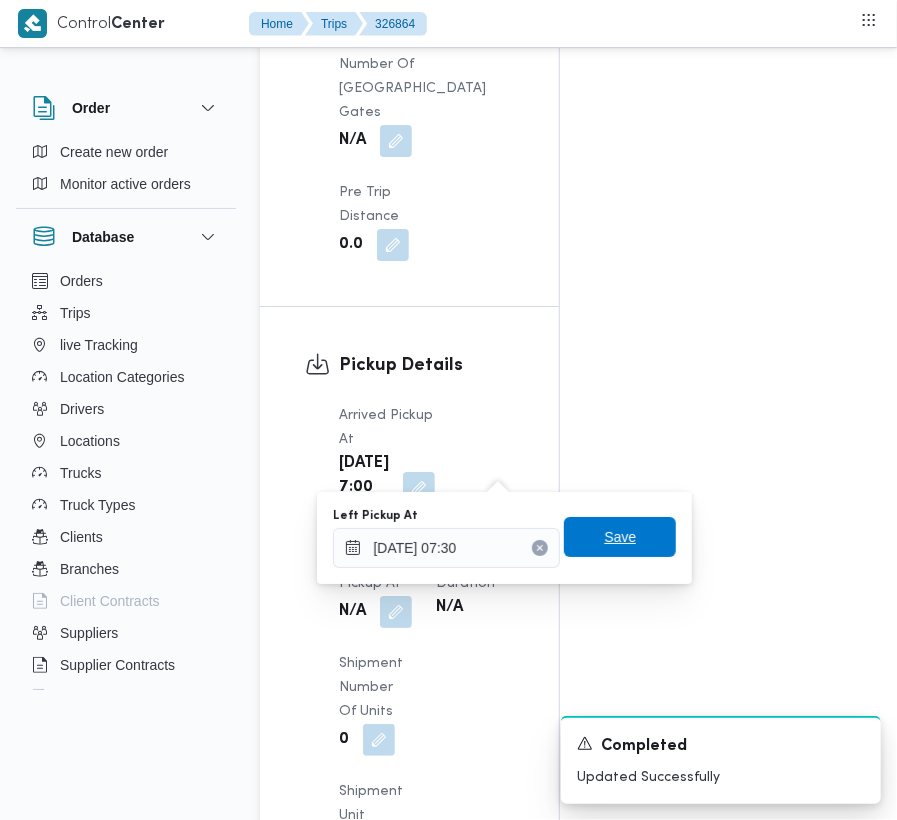 click on "Save" at bounding box center [620, 537] 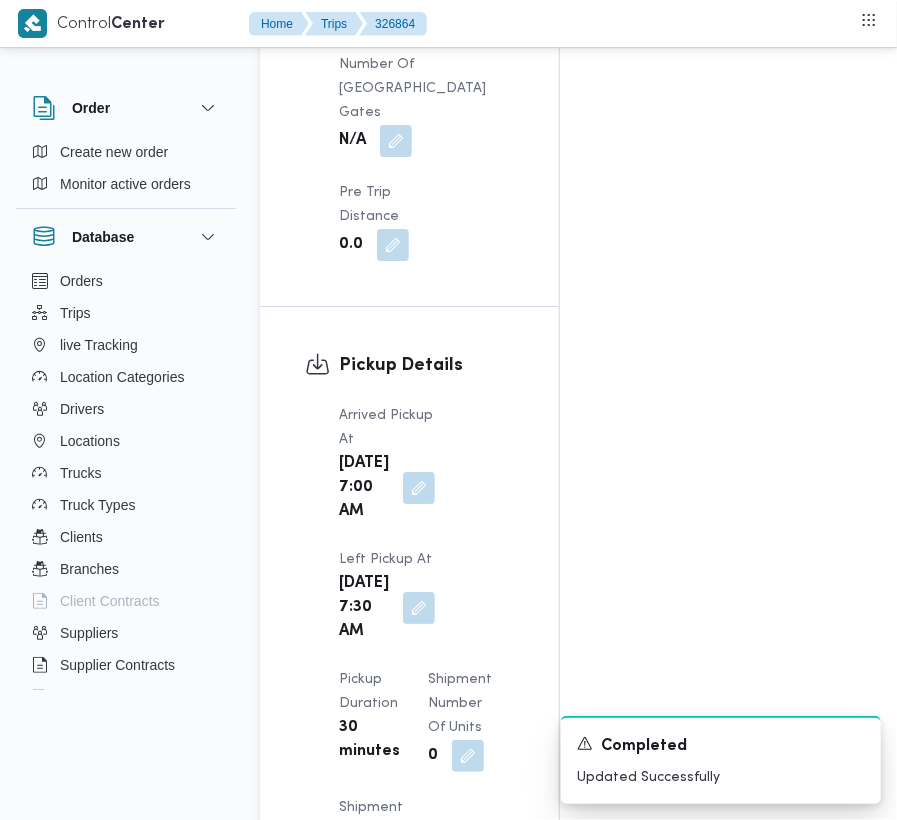click on "Assignees •   Superadmin [EMAIL_ADDRESS][PERSON_NAME][DOMAIN_NAME] Checklist Dropoffs details entered Driver Assigned Truck Assigned Documents for pickup Documents for dropoff Confirmed Data" at bounding box center [805, -441] 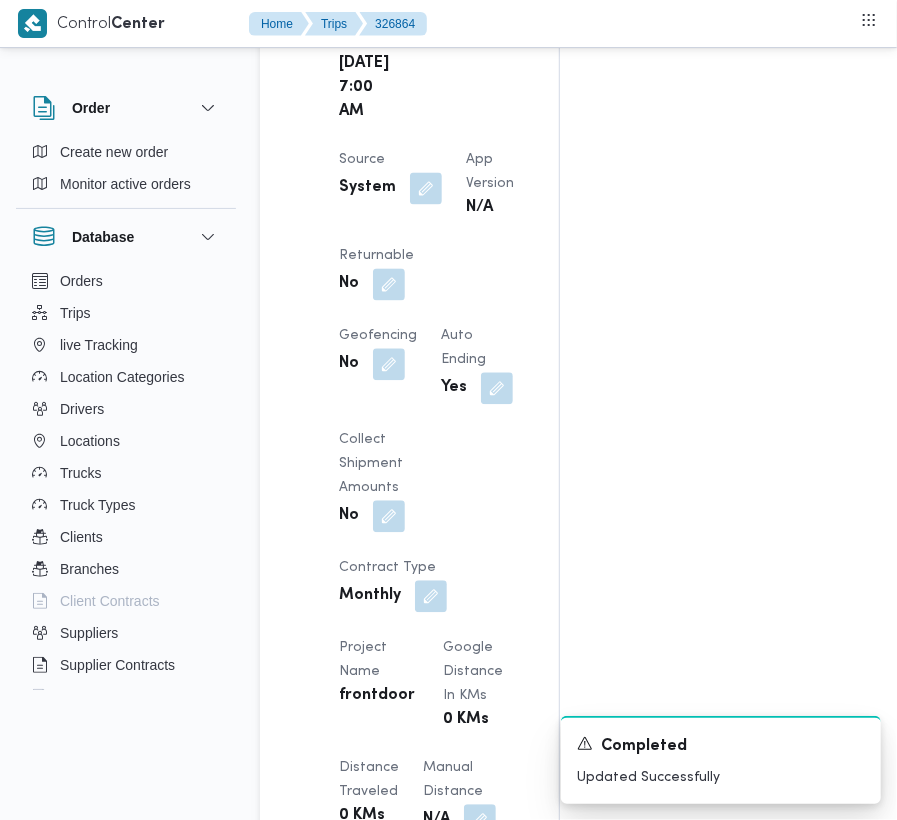 scroll, scrollTop: 844, scrollLeft: 0, axis: vertical 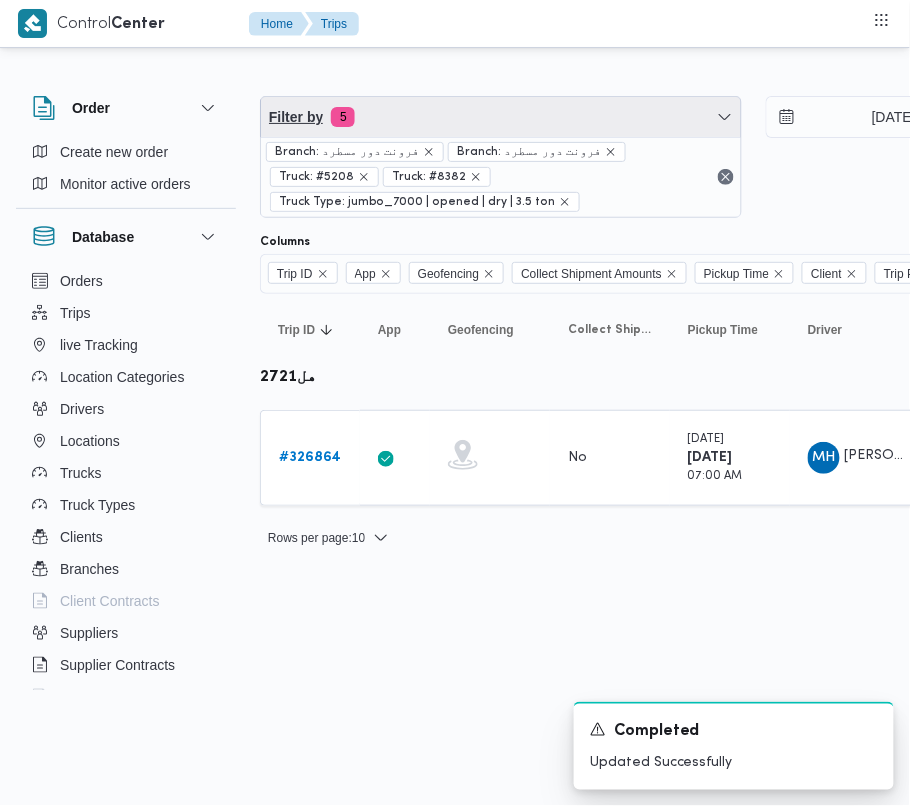 click on "Filter by 5" at bounding box center [501, 117] 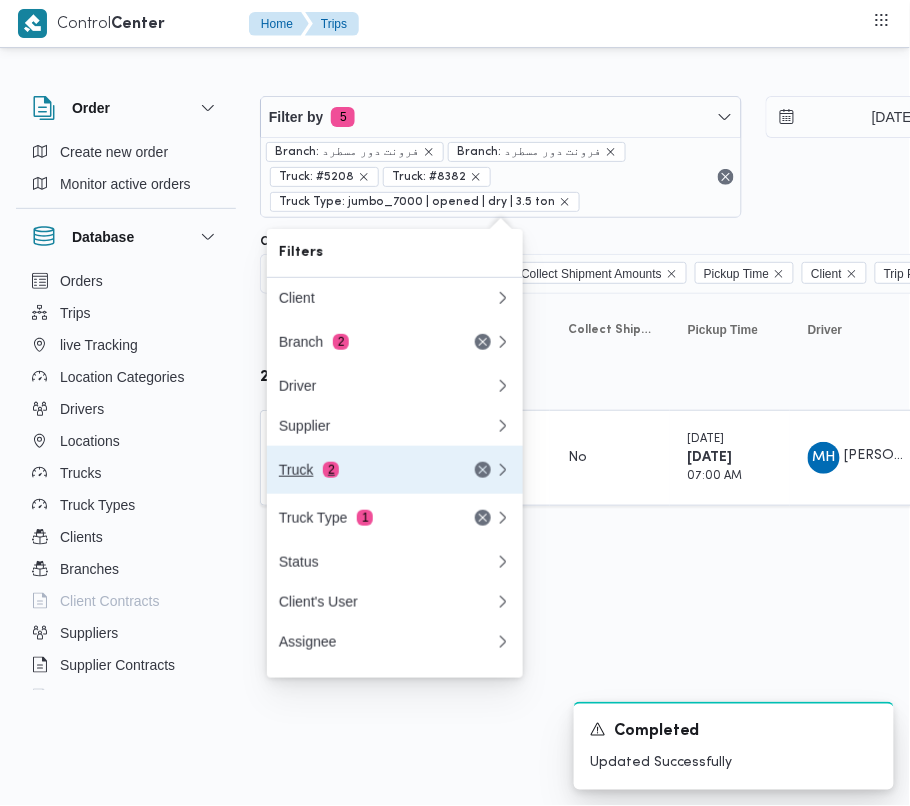 click on "Truck 2" at bounding box center [363, 470] 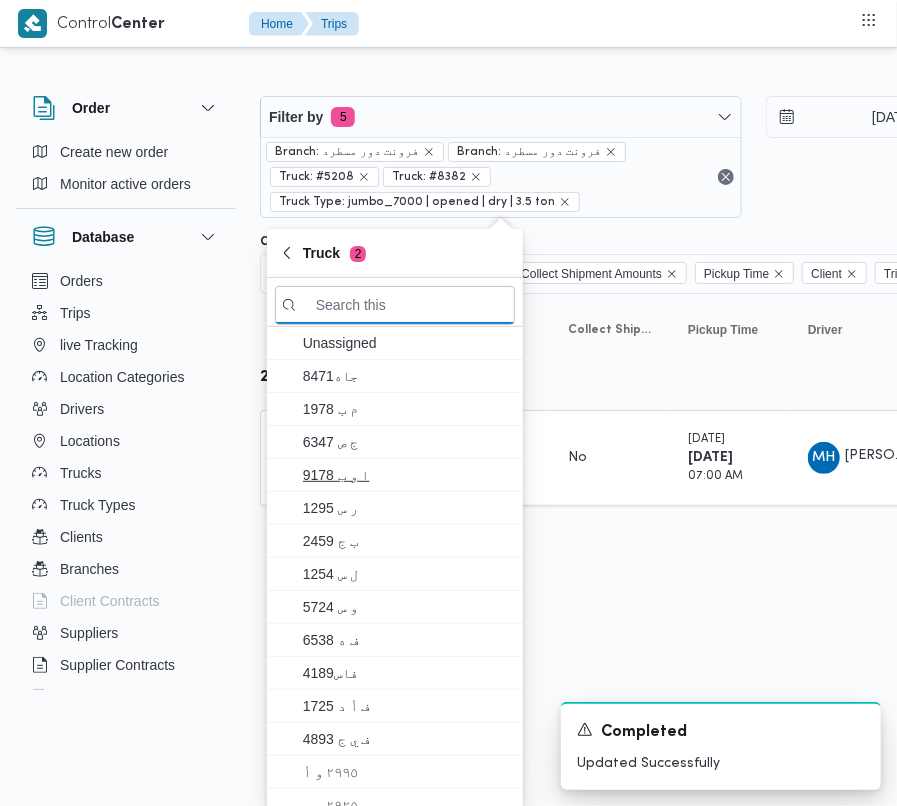 paste on "9743" 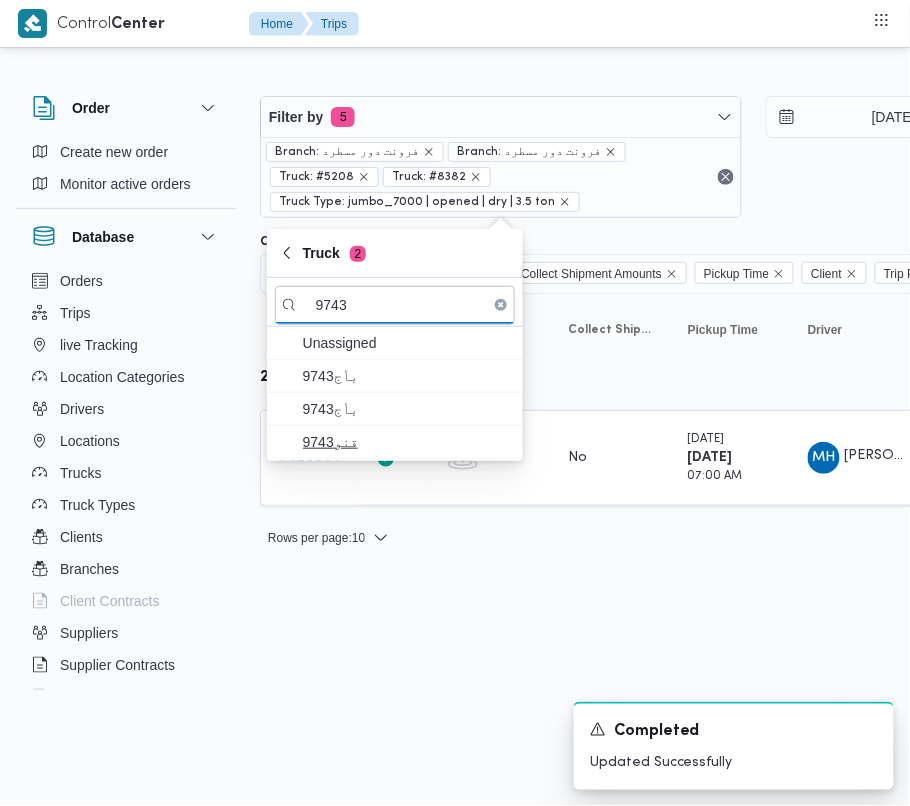 type on "9743" 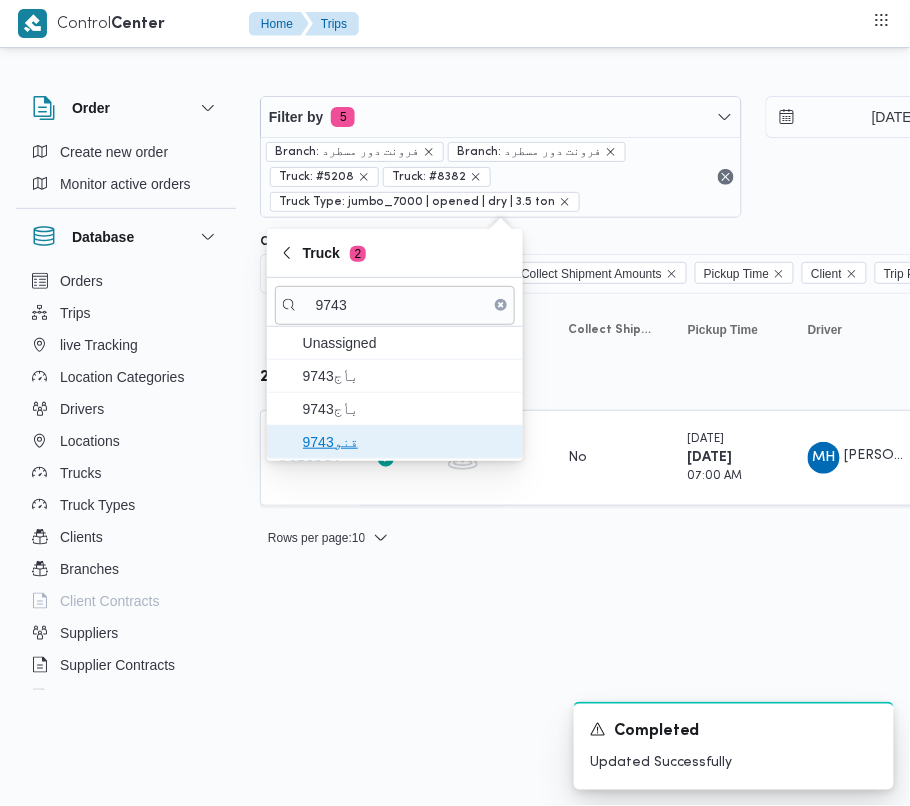 click on "قنو9743" at bounding box center [407, 442] 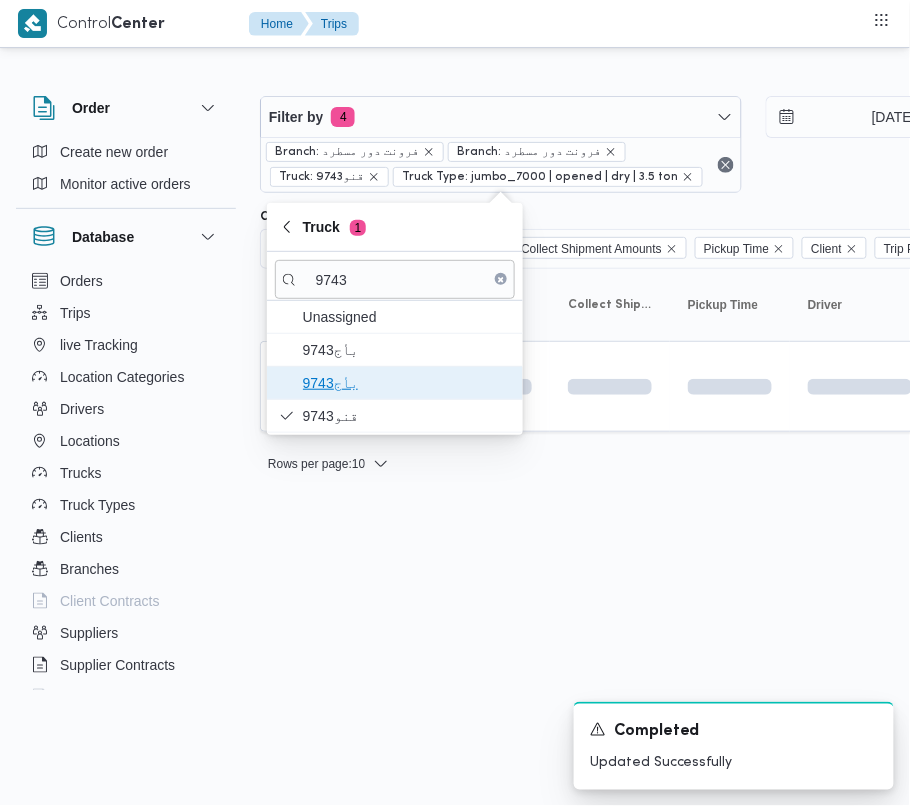 click on "9743بأج" at bounding box center [407, 383] 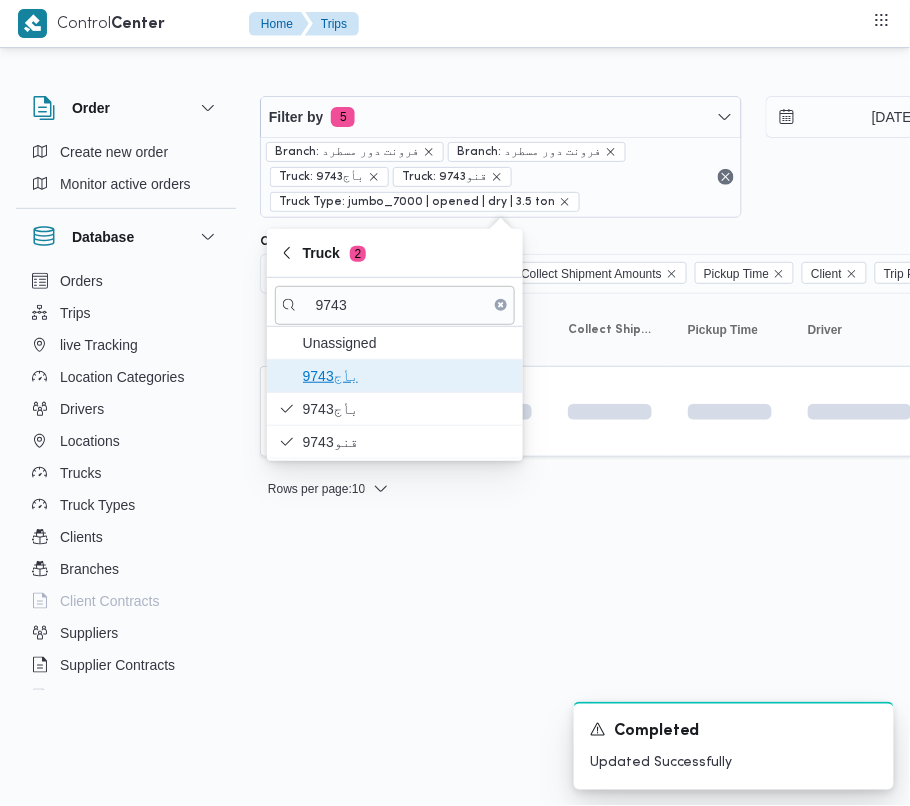 click on "9743بأج" at bounding box center [407, 376] 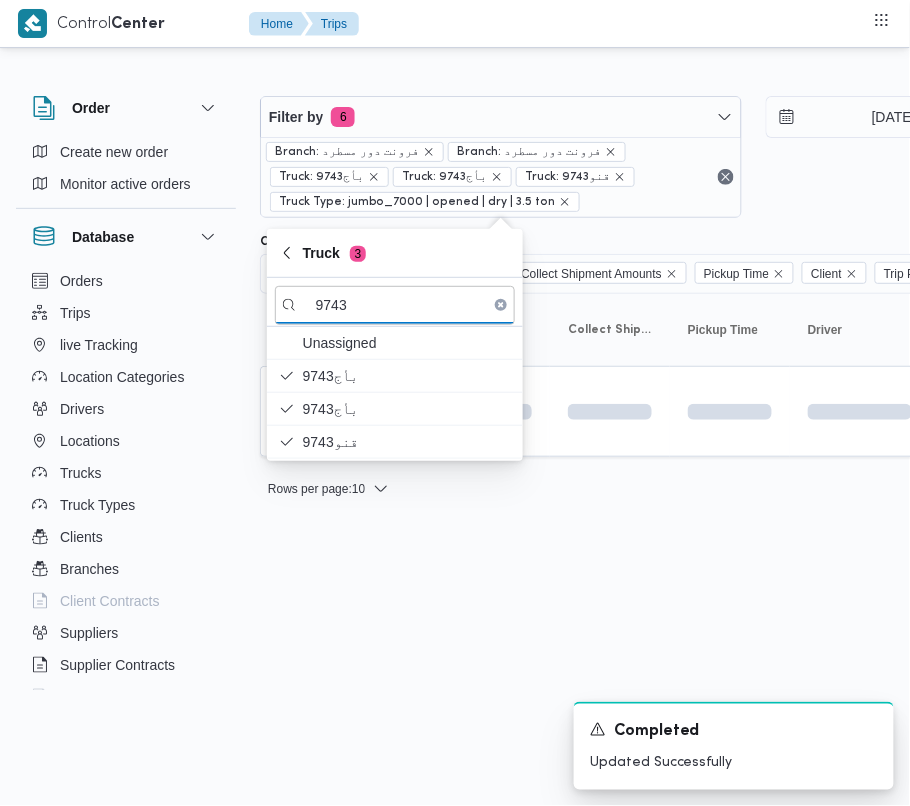 click on "Control  Center Home Trips Order Create new order Monitor active orders Database Orders Trips live Tracking Location Categories Drivers Locations Trucks Truck Types Clients Branches Client Contracts Suppliers Supplier Contracts Devices Users Projects SP Projects Admins organization assignees Tags Filter by 6 Branch: فرونت دور مسطرد Branch: فرونت دور مسطرد  Truck: 9743بأج Truck: 9743بأج Truck: قنو9743 Truck Type: jumbo_7000 | opened | dry | 3.5 ton [DATE] → [DATE] Group By Truck Columns Trip ID App Geofencing Collect Shipment Amounts Pickup Time Client Trip Points Driver Supplier Truck Status Platform Sorting Trip ID Click to sort in ascending order App Click to sort in ascending order Geofencing Click to sort in ascending order Collect Shipment Amounts Pickup Time Click to sort in ascending order Client Click to sort in ascending order Trip Points Driver Click to sort in ascending order Supplier Click to sort in ascending order Truck Click to sort in ascending order" at bounding box center (455, 403) 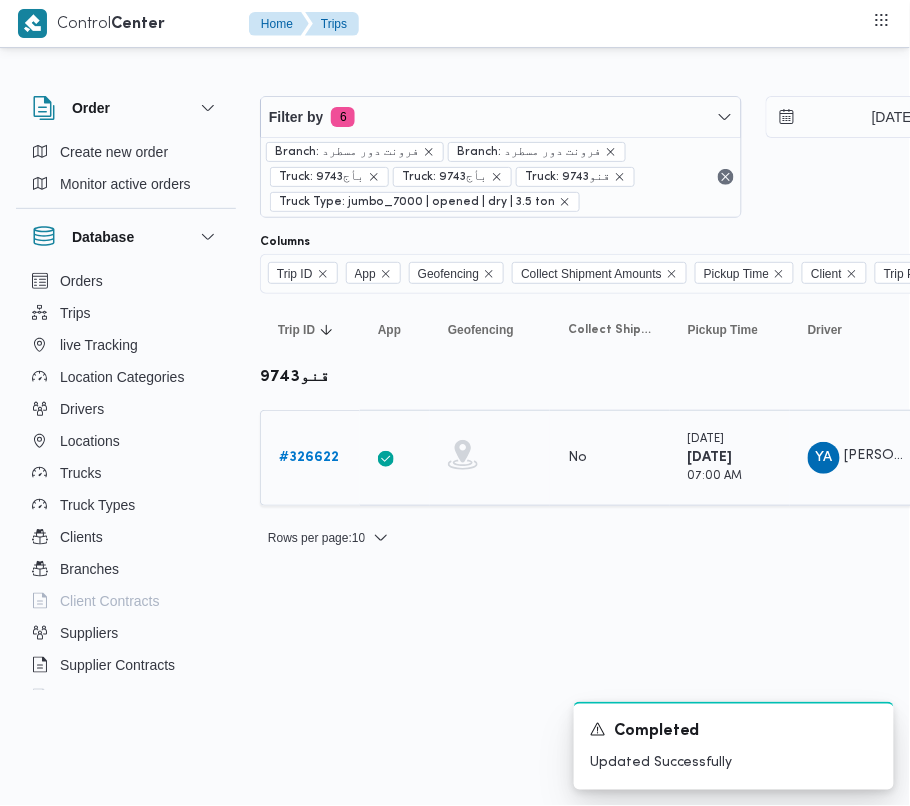 click on "# 326622" at bounding box center [309, 457] 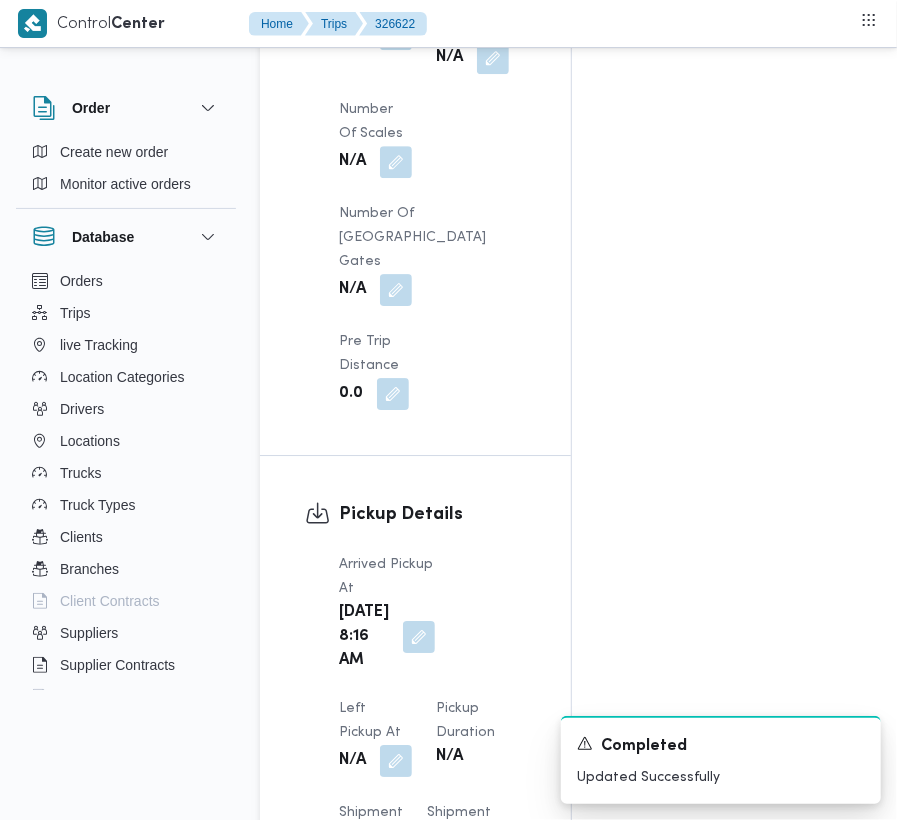 scroll, scrollTop: 2533, scrollLeft: 0, axis: vertical 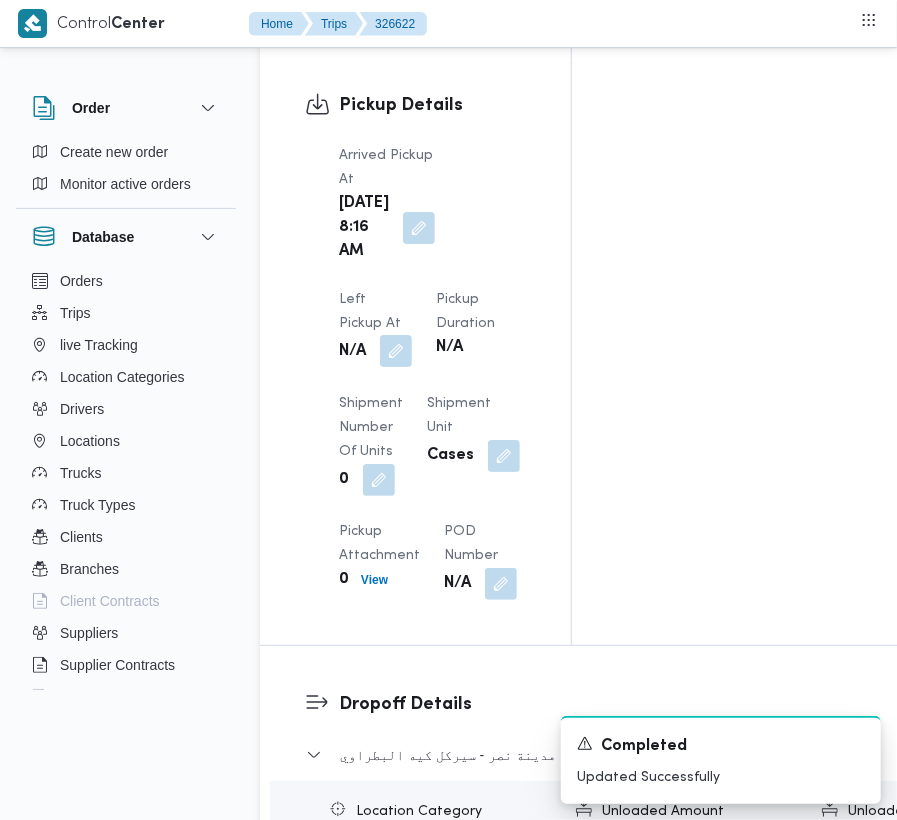 click at bounding box center [396, 351] 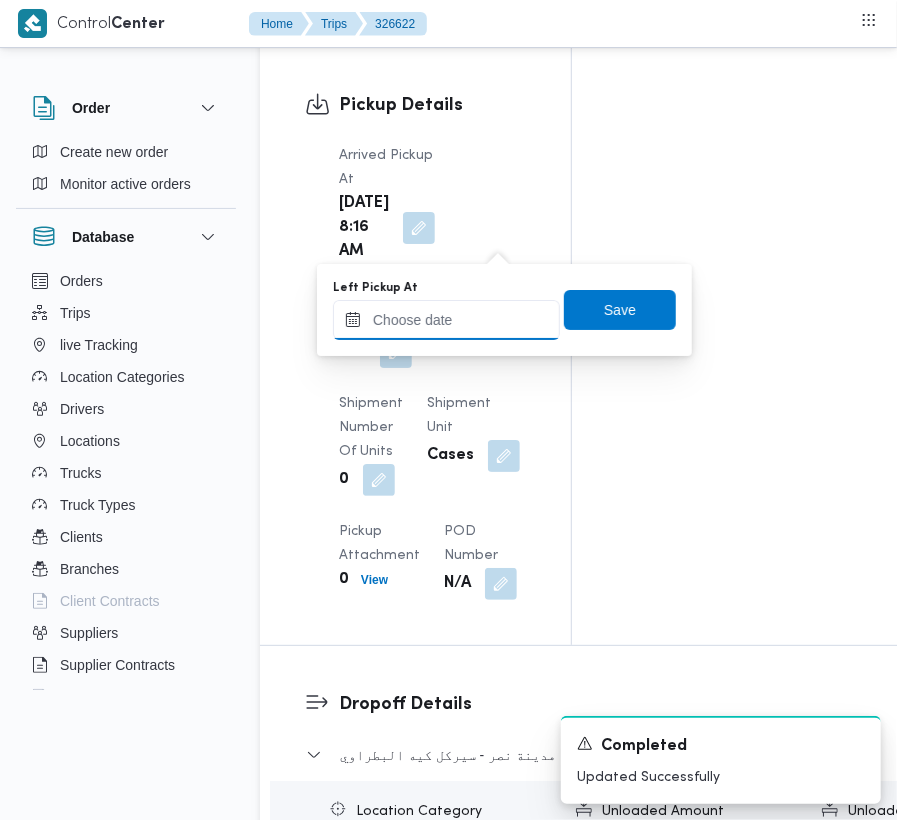 click on "Left Pickup At" at bounding box center [446, 320] 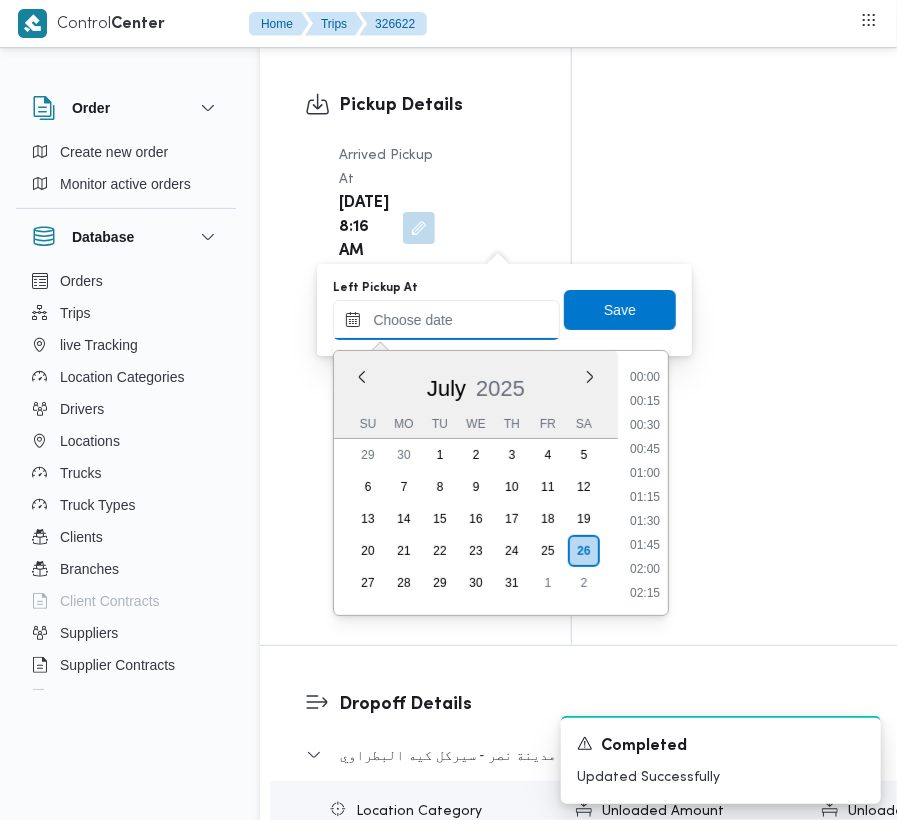 scroll, scrollTop: 697, scrollLeft: 0, axis: vertical 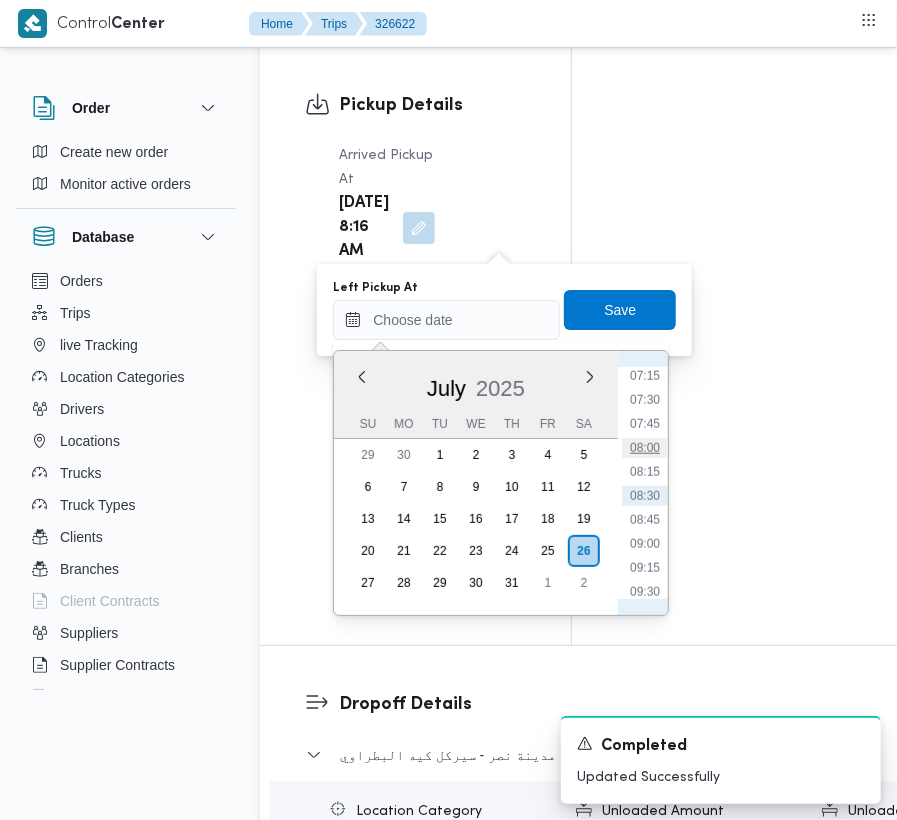 click on "08:00" at bounding box center [645, 448] 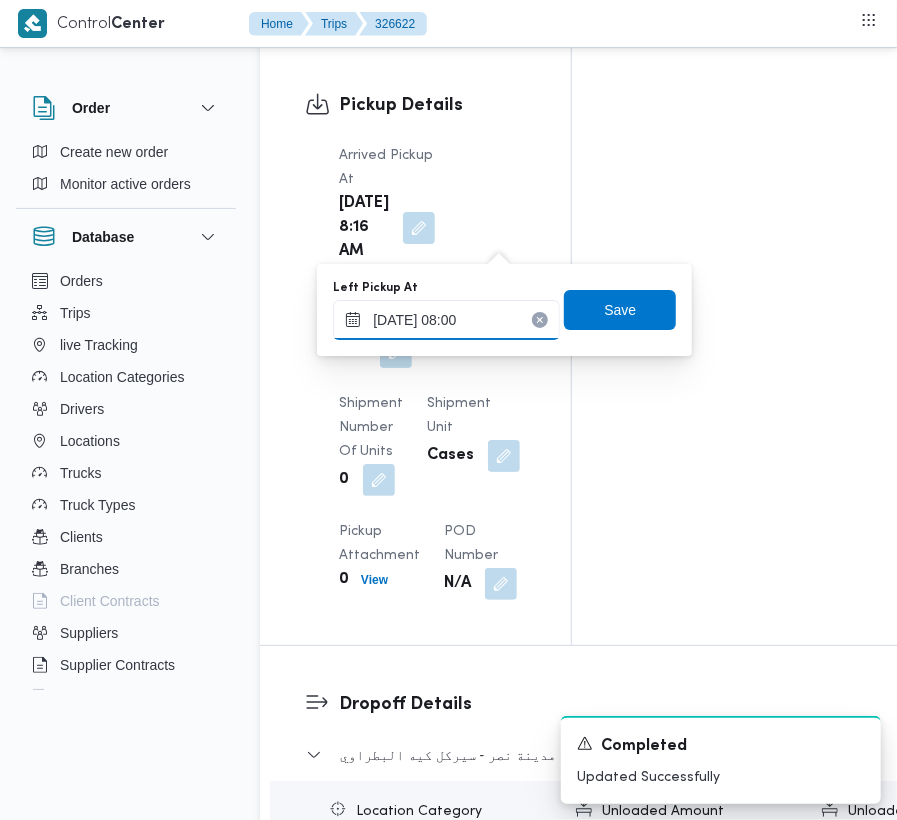 click on "[DATE] 08:00" at bounding box center (446, 320) 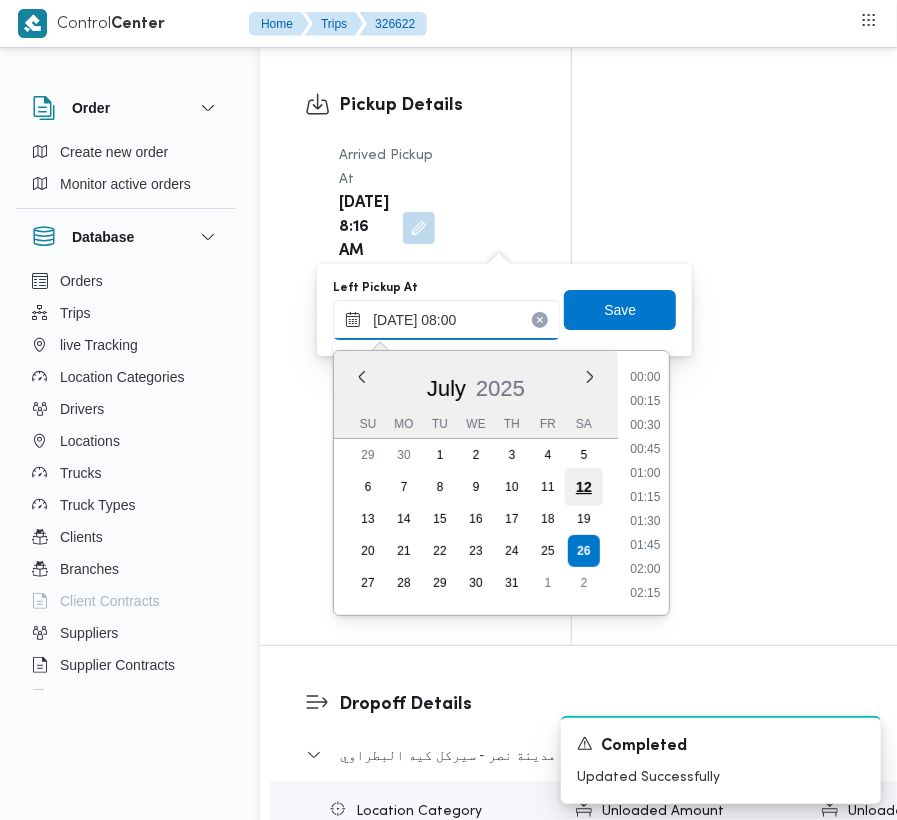 scroll, scrollTop: 648, scrollLeft: 0, axis: vertical 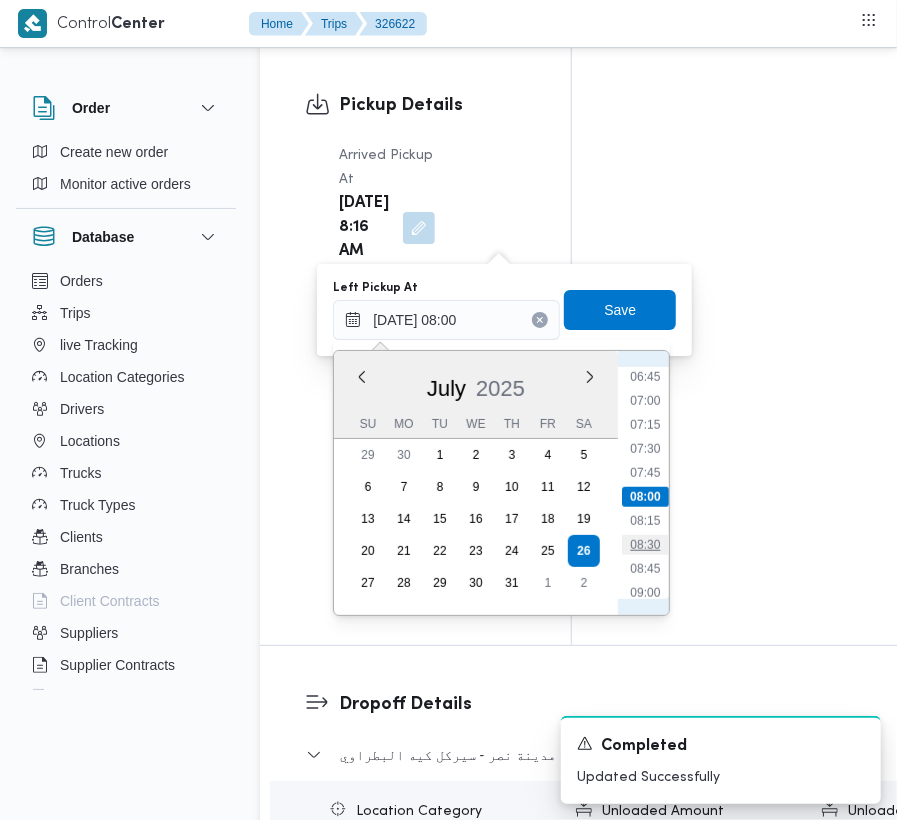 click on "08:30" at bounding box center (646, 545) 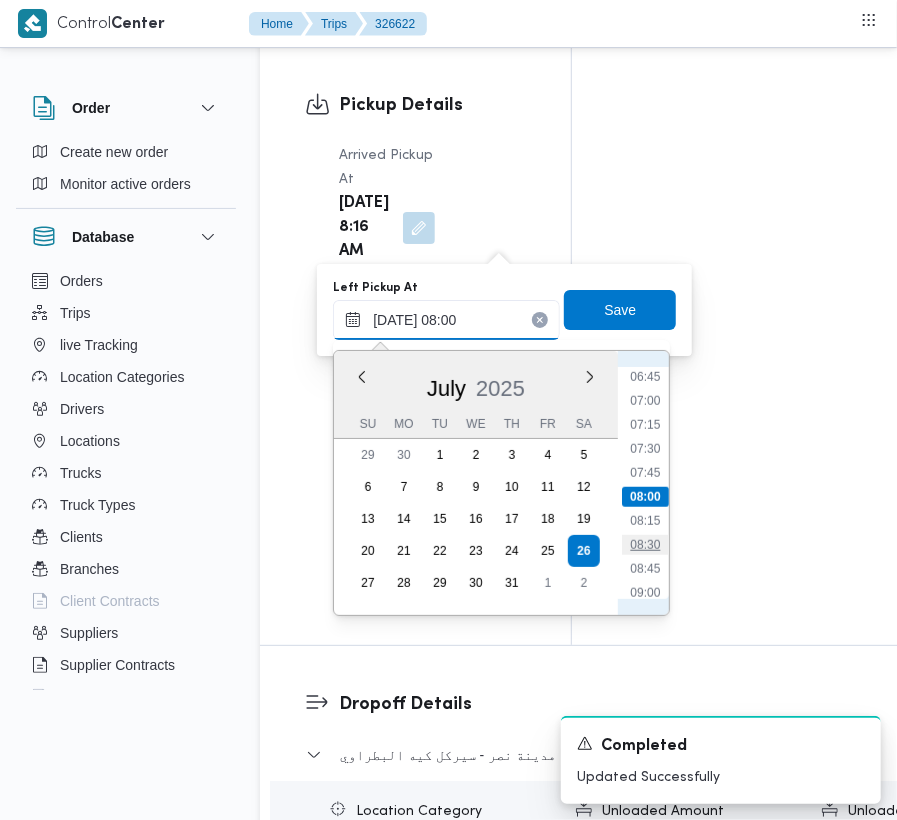 type on "[DATE] 08:30" 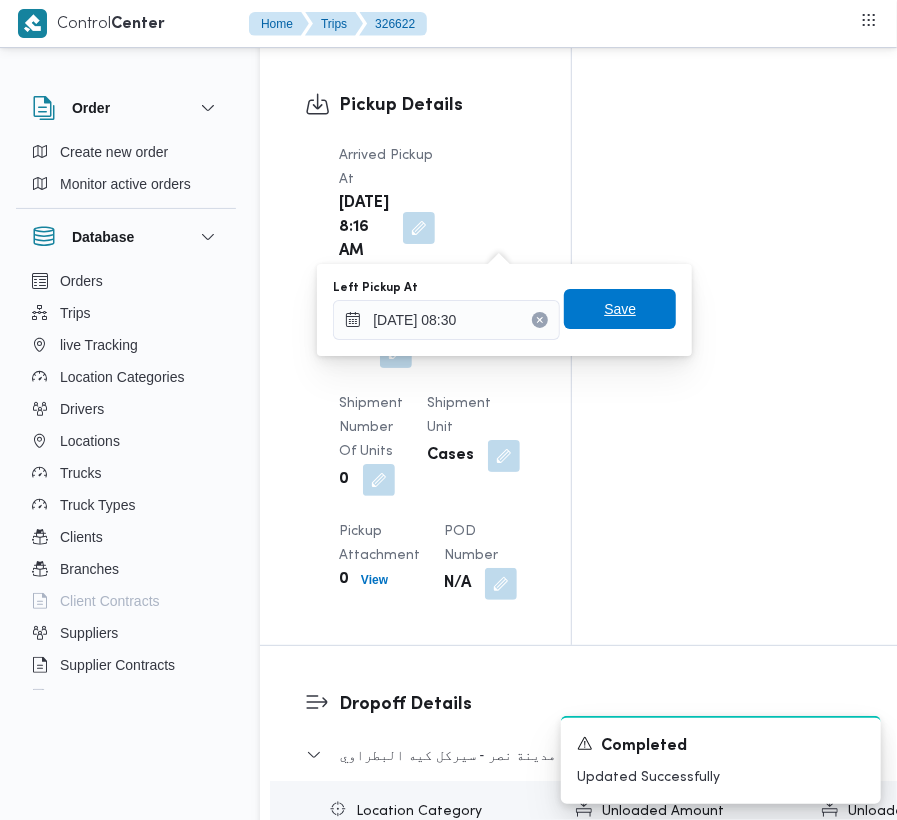 click on "Save" at bounding box center [620, 309] 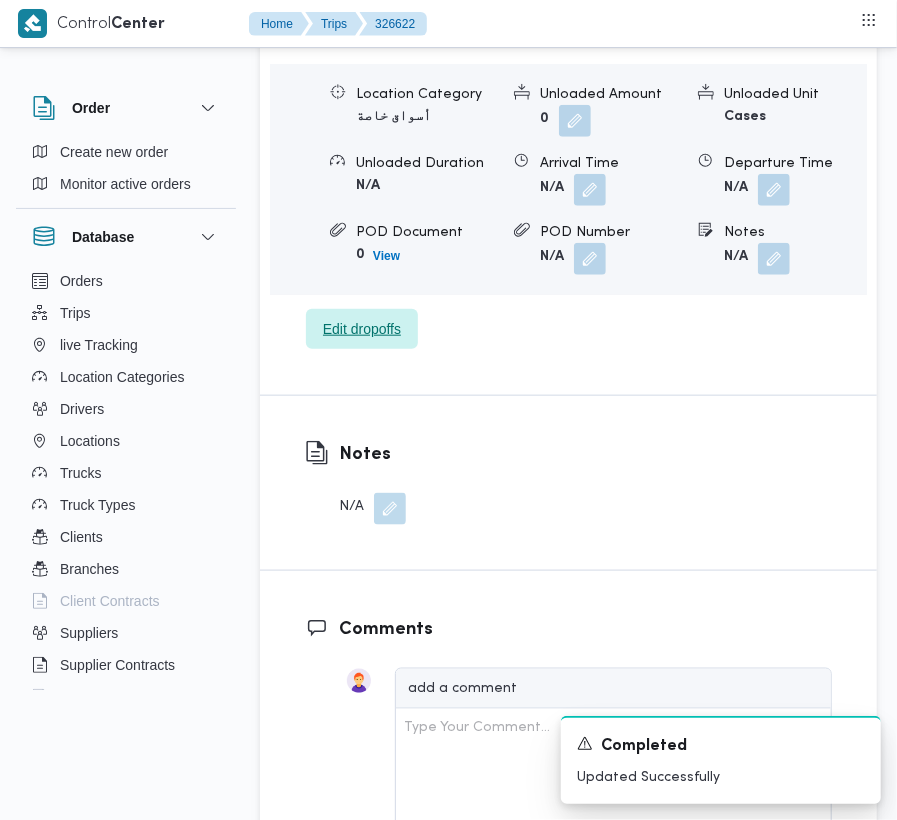 click on "Edit dropoffs" at bounding box center (362, 329) 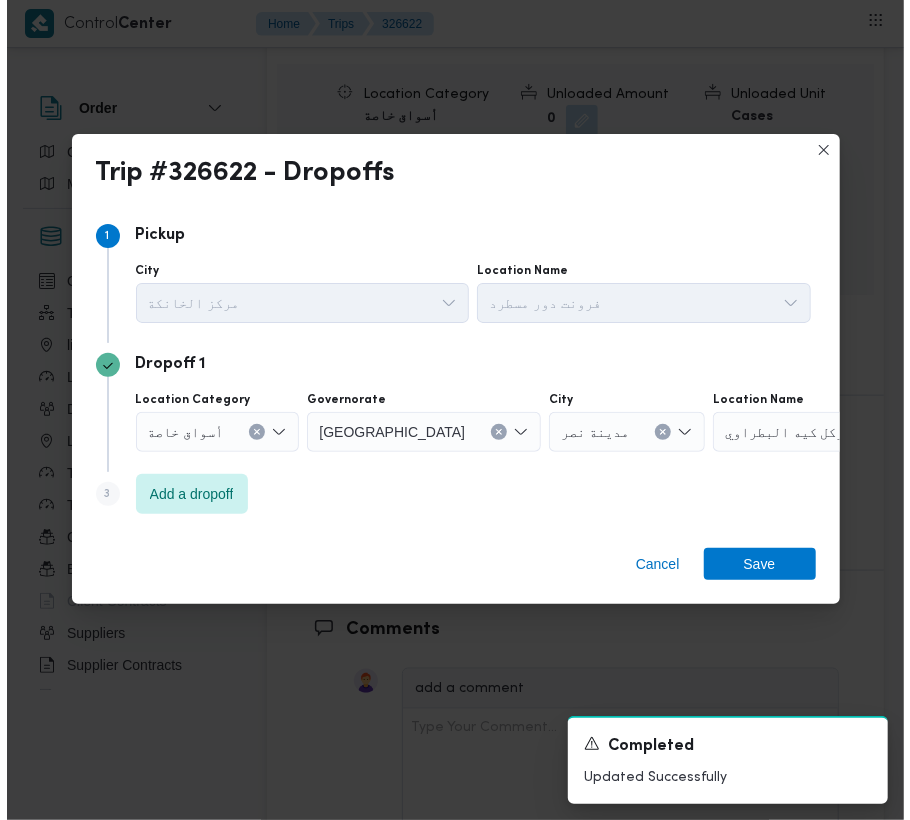 scroll, scrollTop: 3226, scrollLeft: 0, axis: vertical 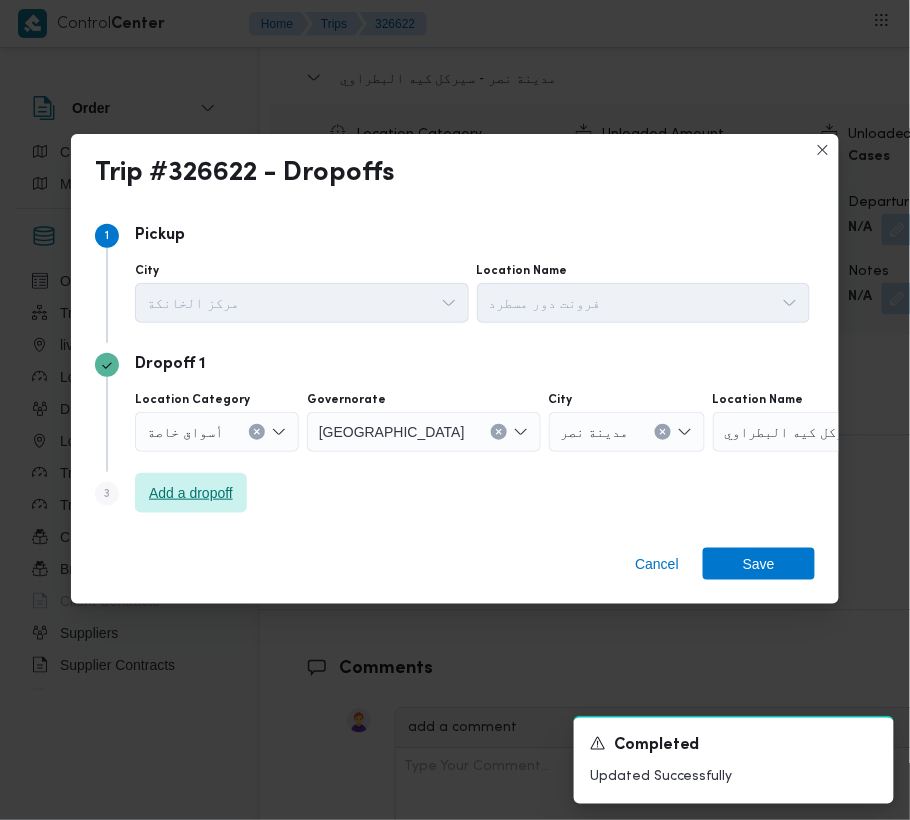 click on "Add a dropoff" at bounding box center [191, 493] 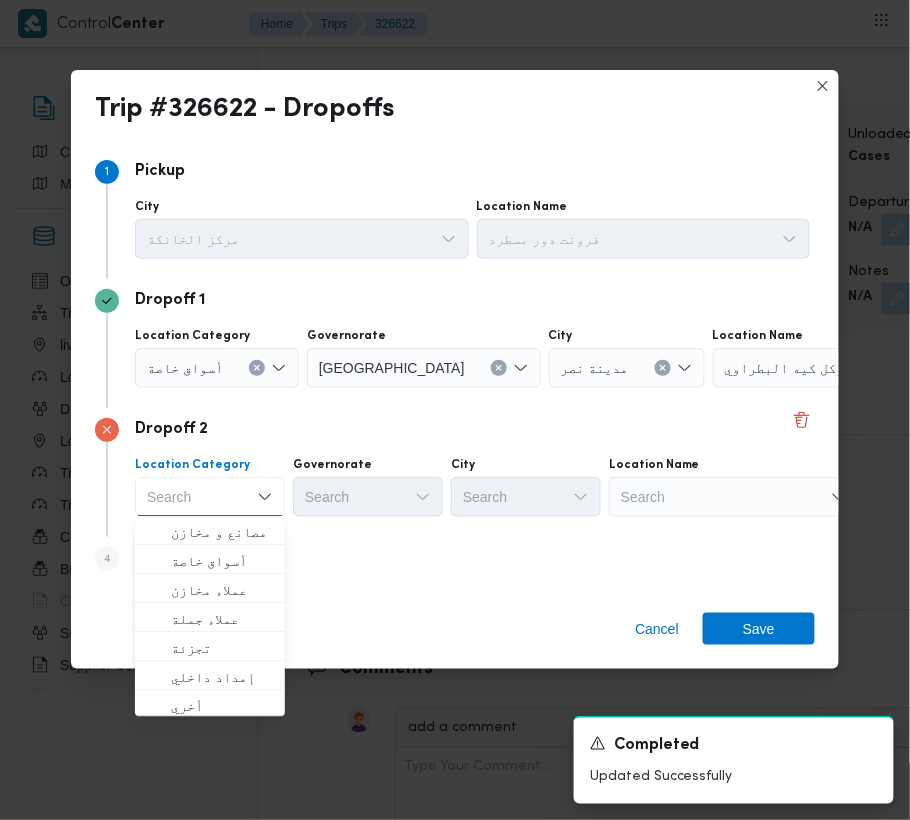 click on "Search" at bounding box center [838, 368] 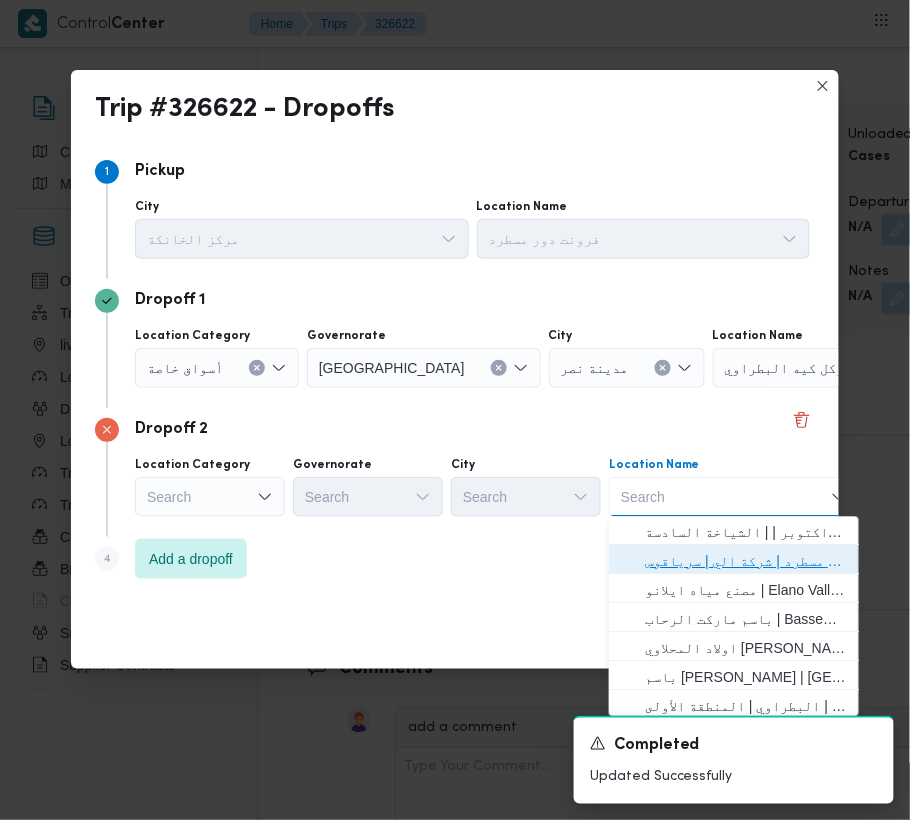 click on "فرونت دور مسطرد | شركة الي | سرياقوس" at bounding box center [746, 562] 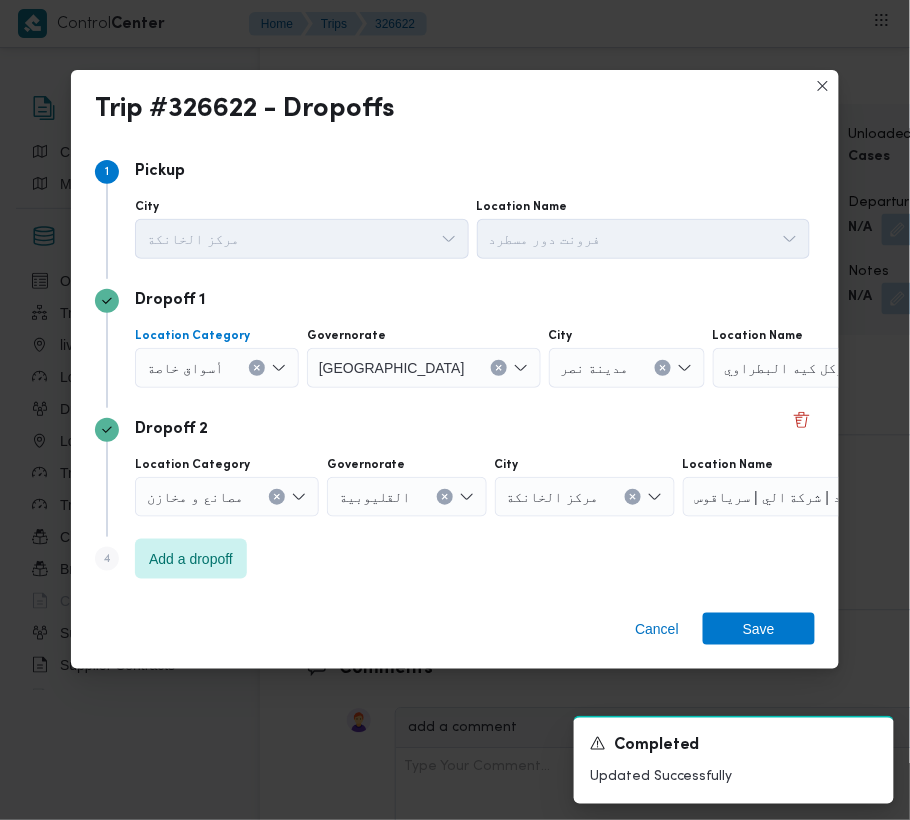 click on "أسواق خاصة" at bounding box center [185, 367] 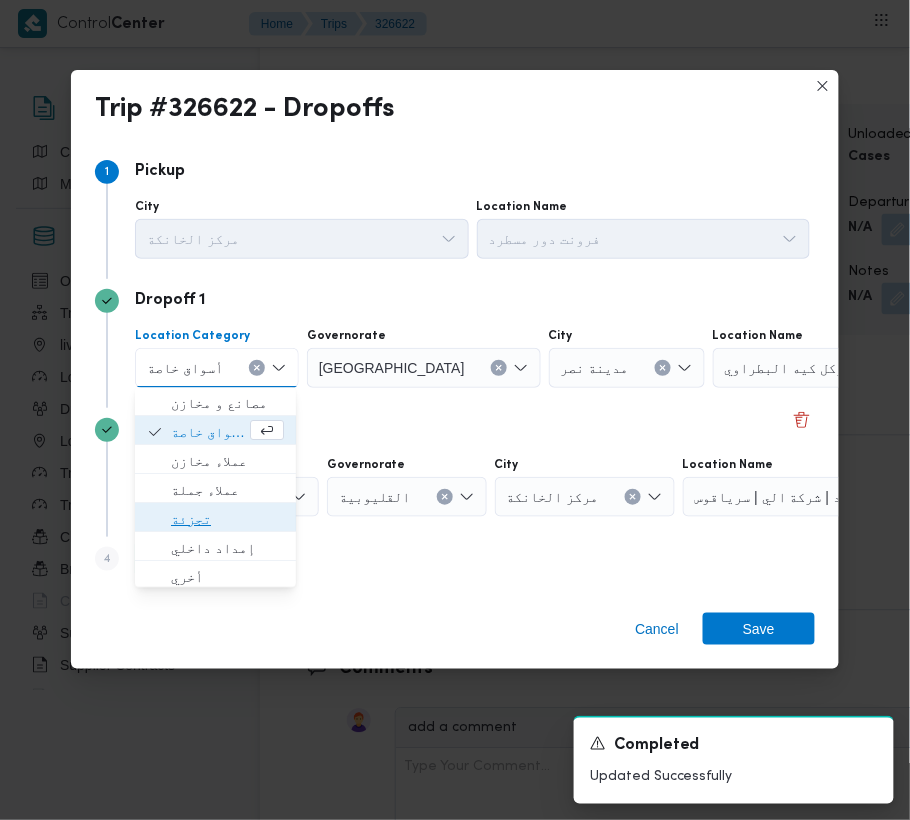 click on "تجزئة" at bounding box center [227, 520] 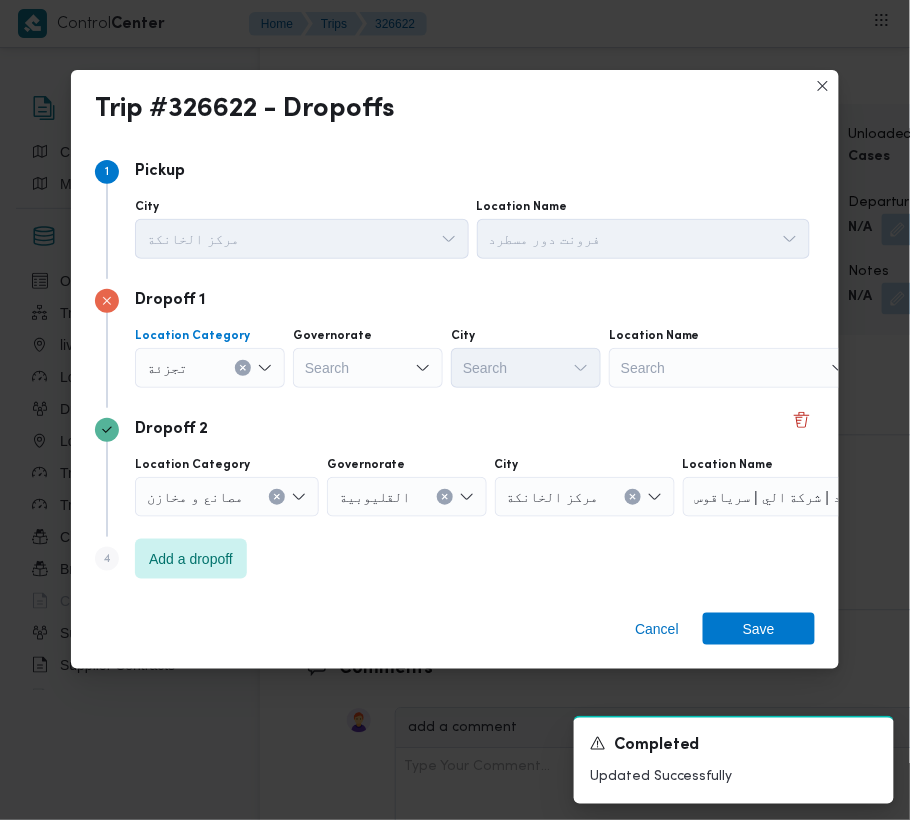 click on "Search" at bounding box center (368, 368) 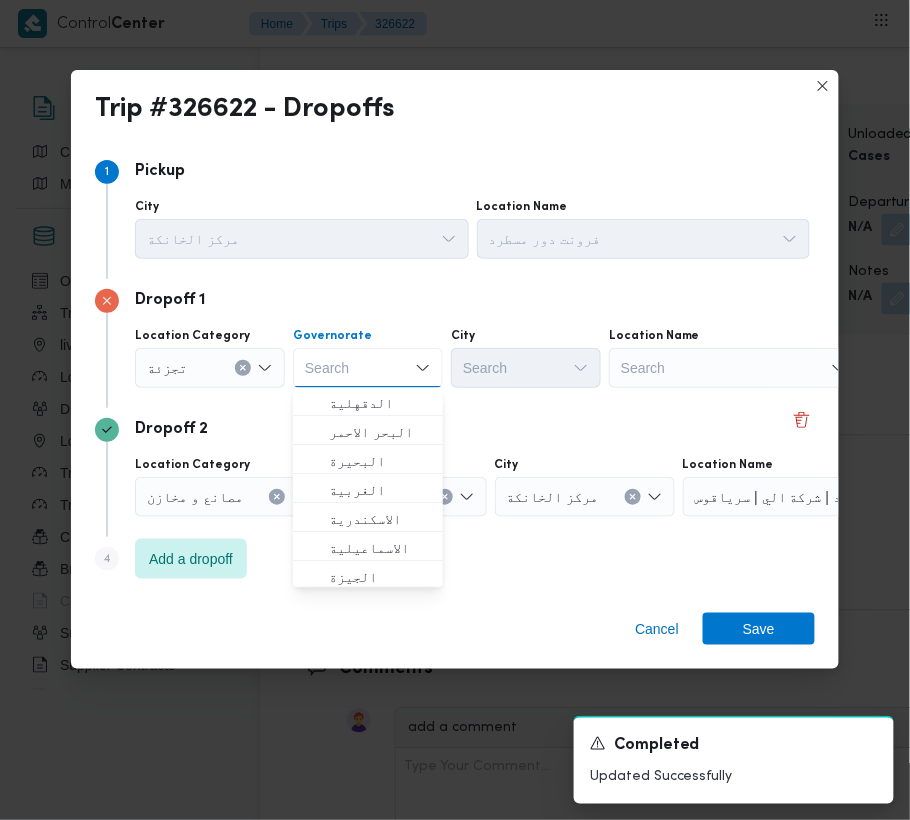 click on "Search" at bounding box center (368, 368) 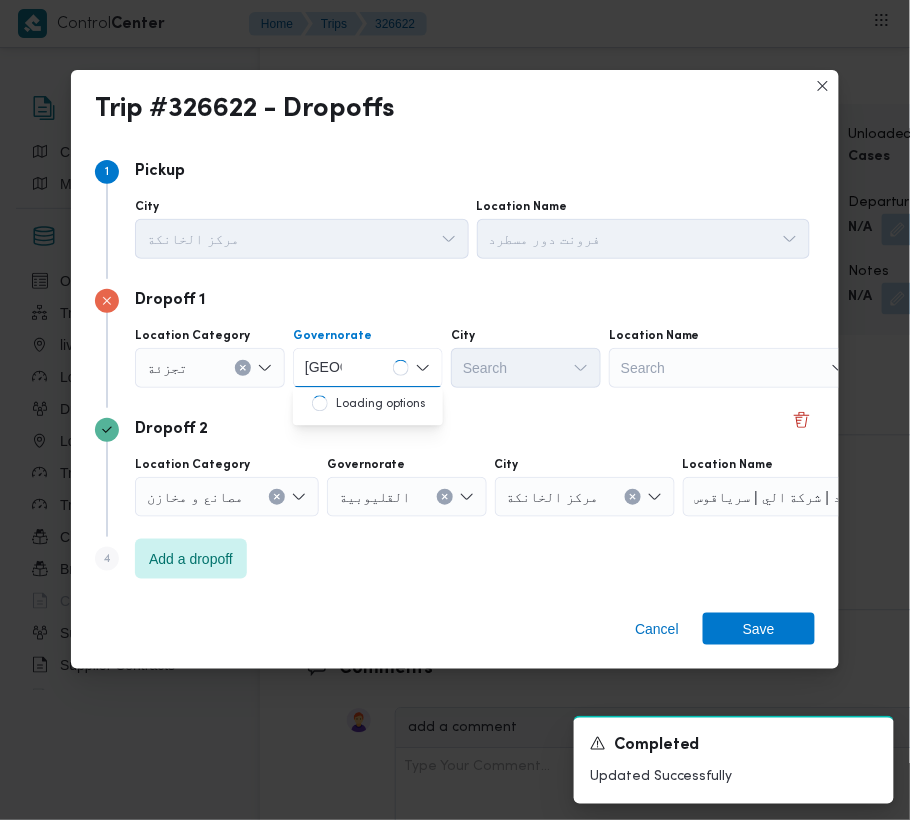 type on "[GEOGRAPHIC_DATA]" 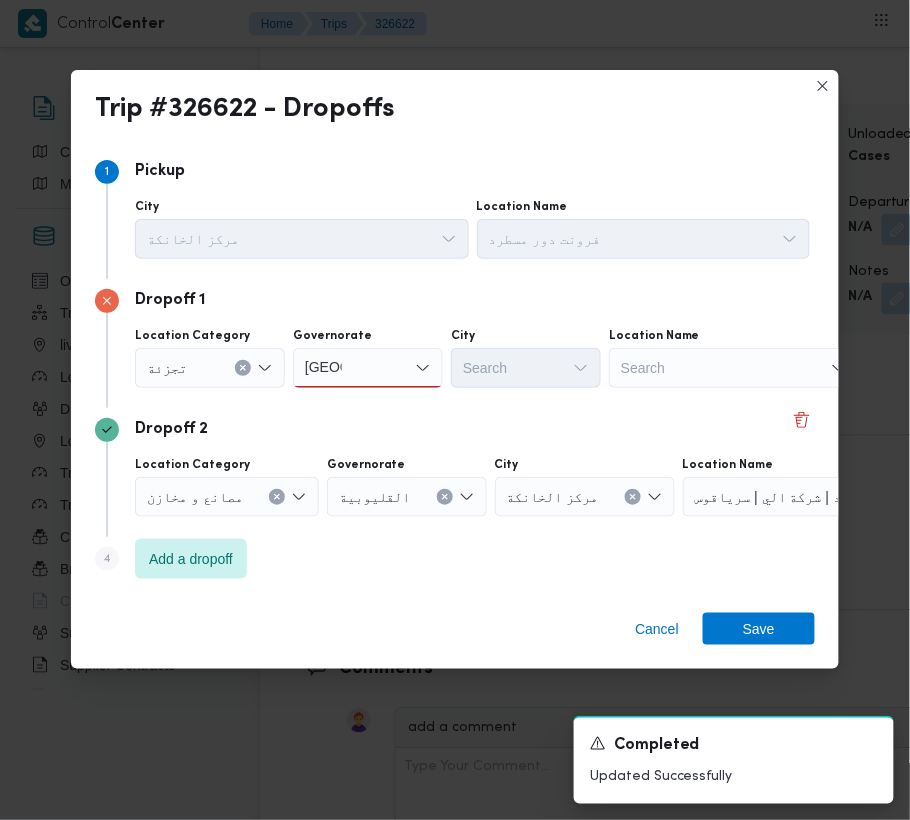 click on "[GEOGRAPHIC_DATA] [GEOGRAPHIC_DATA]" at bounding box center (368, 368) 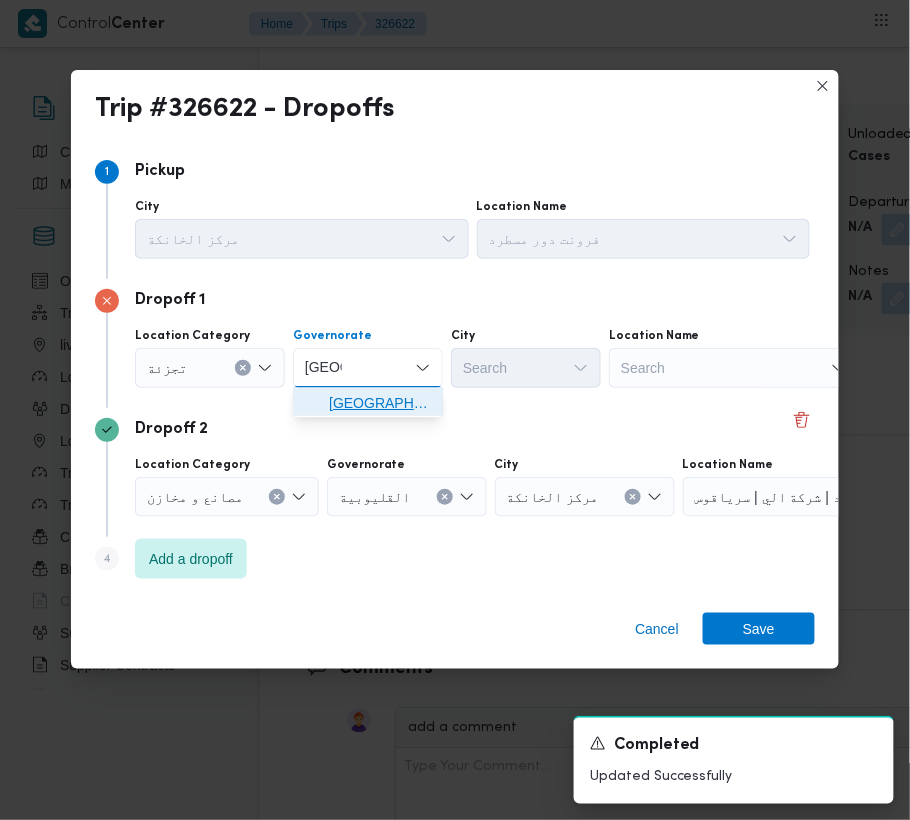 click on "[GEOGRAPHIC_DATA]" at bounding box center [380, 404] 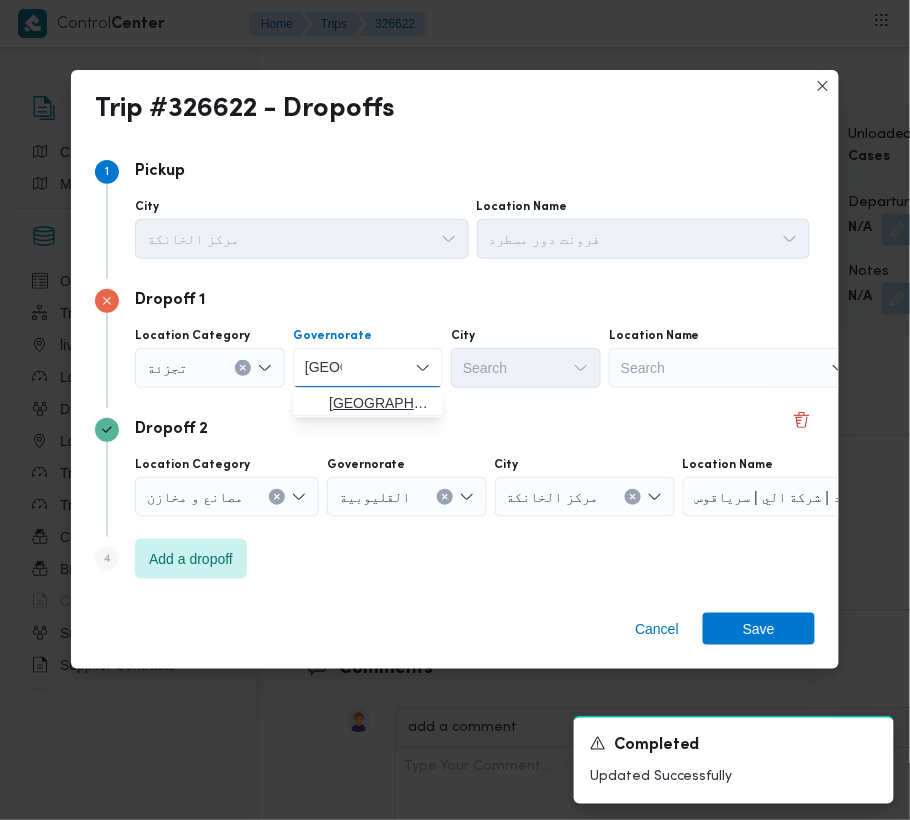 type 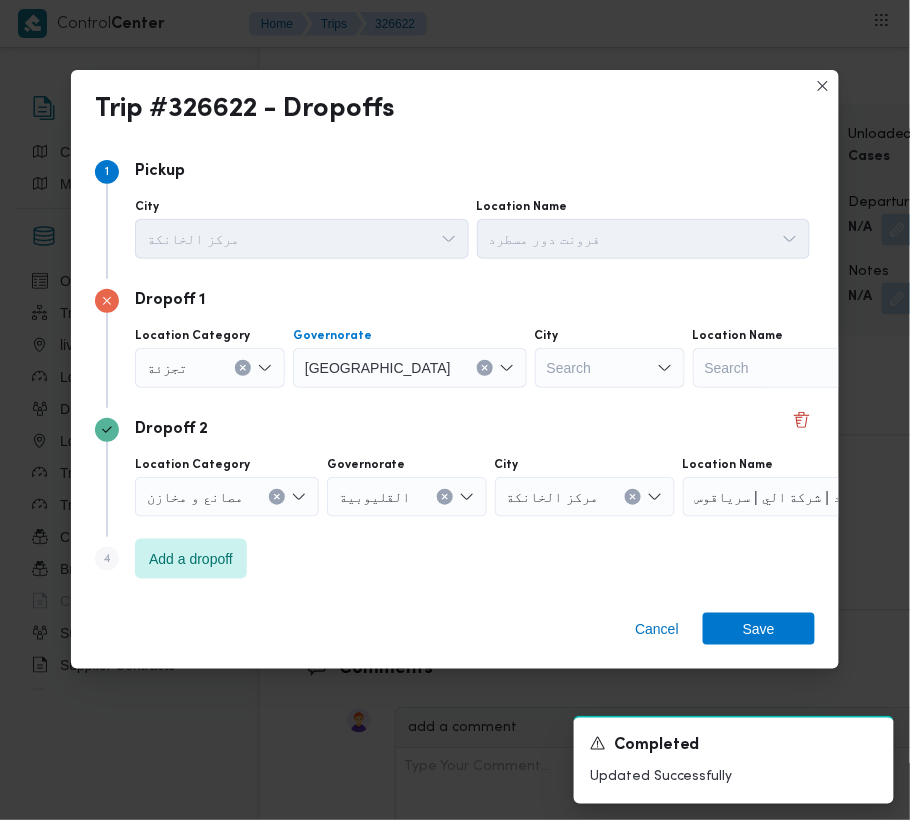 click on "Search" at bounding box center (610, 368) 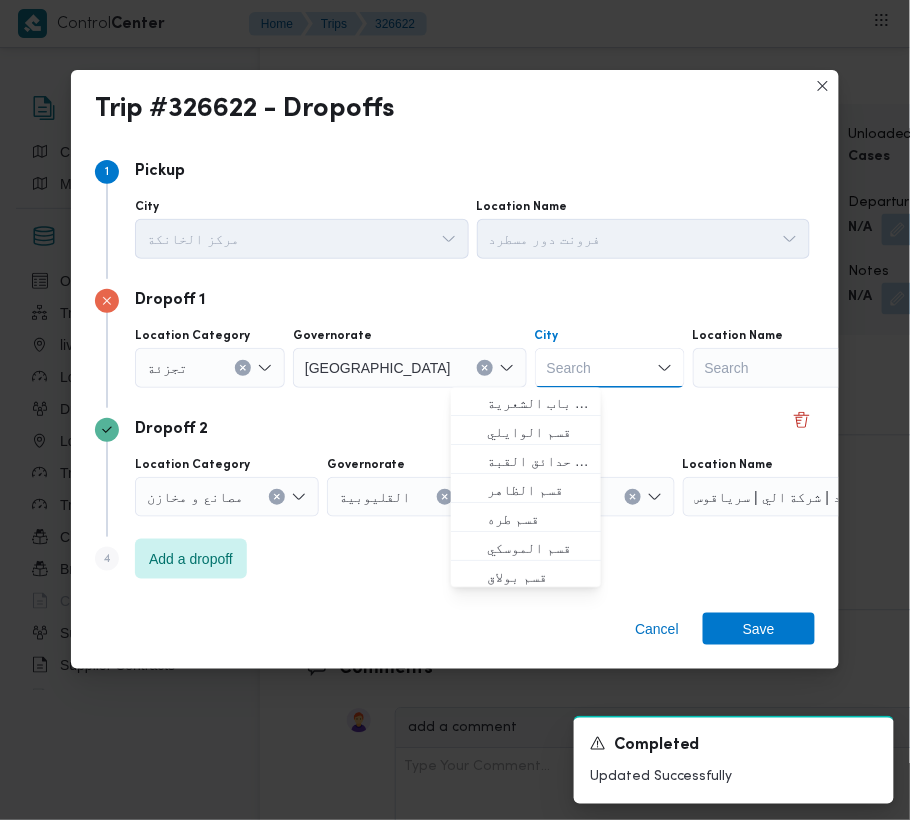 paste on "مقطم" 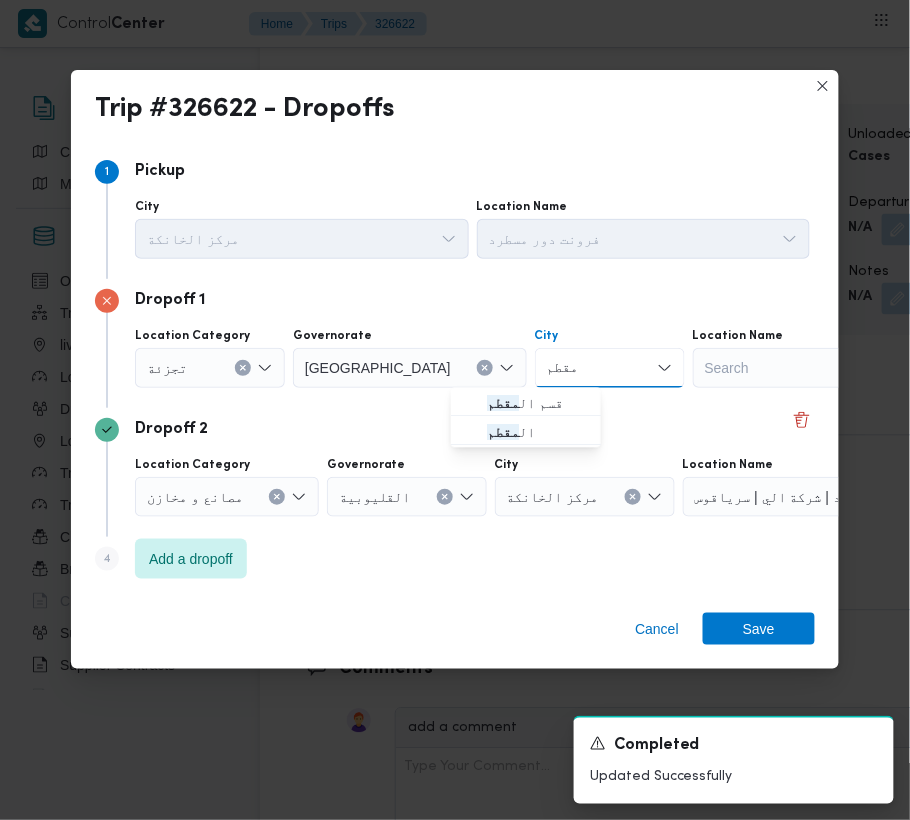 type on "مقطم" 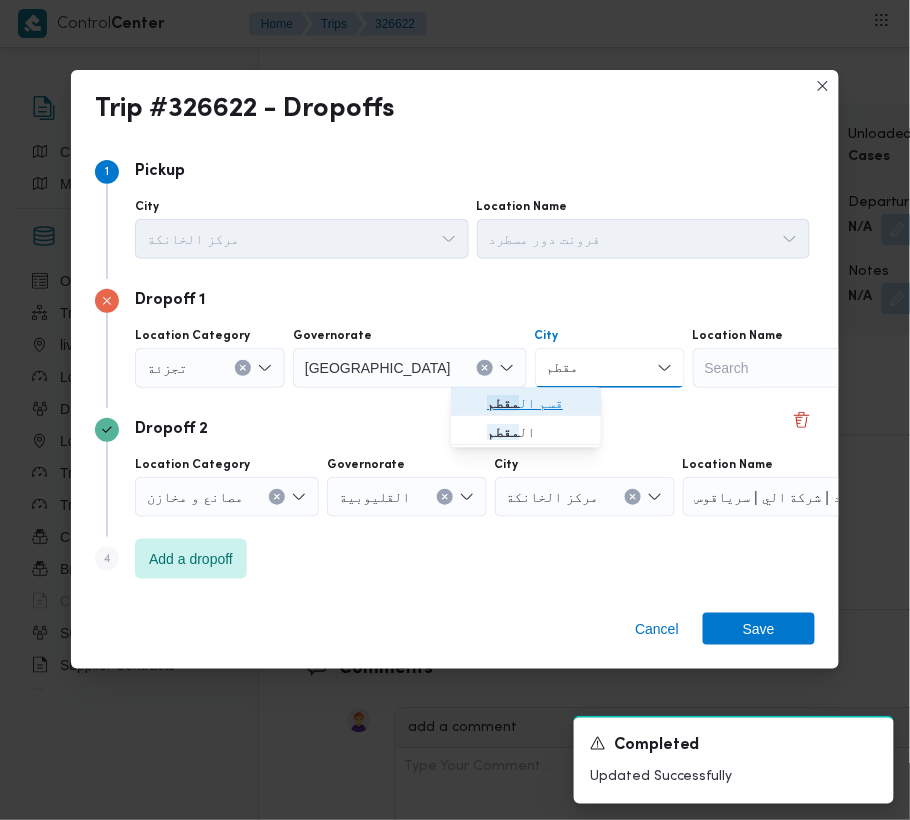 click on "مقطم" at bounding box center (503, 404) 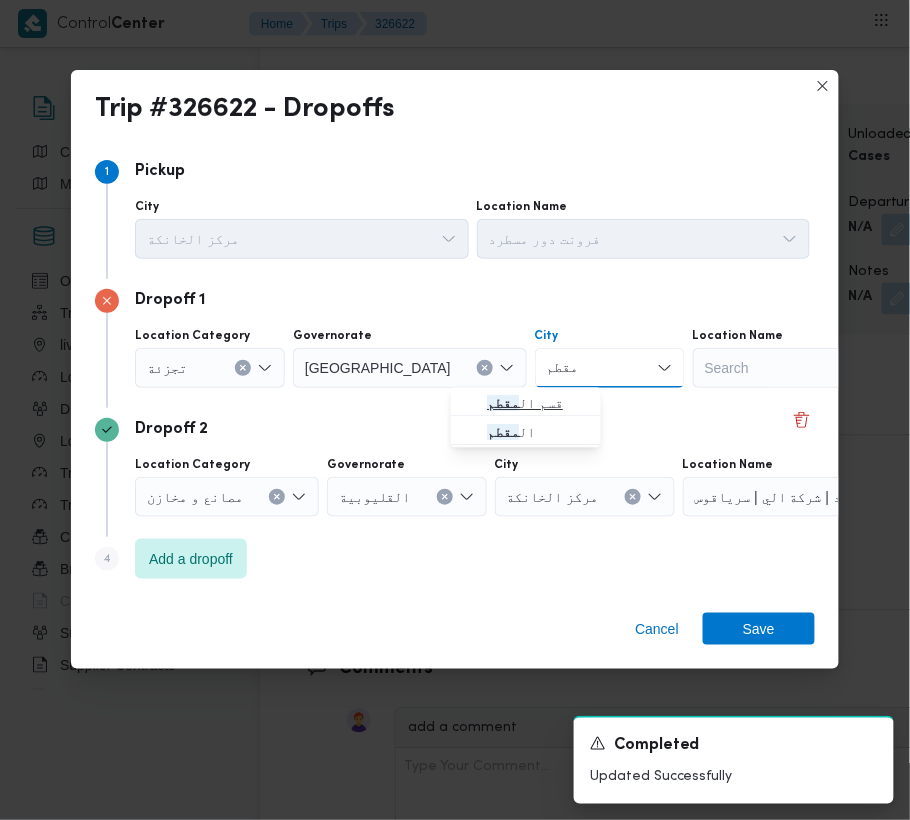 type 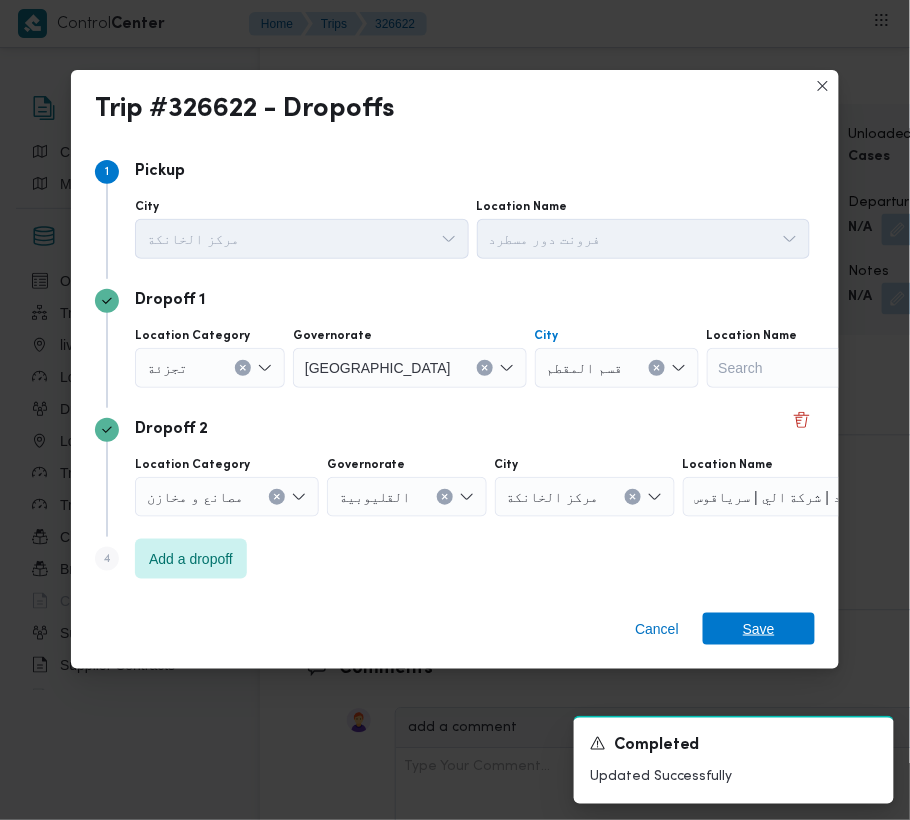 drag, startPoint x: 789, startPoint y: 621, endPoint x: 801, endPoint y: 546, distance: 75.95393 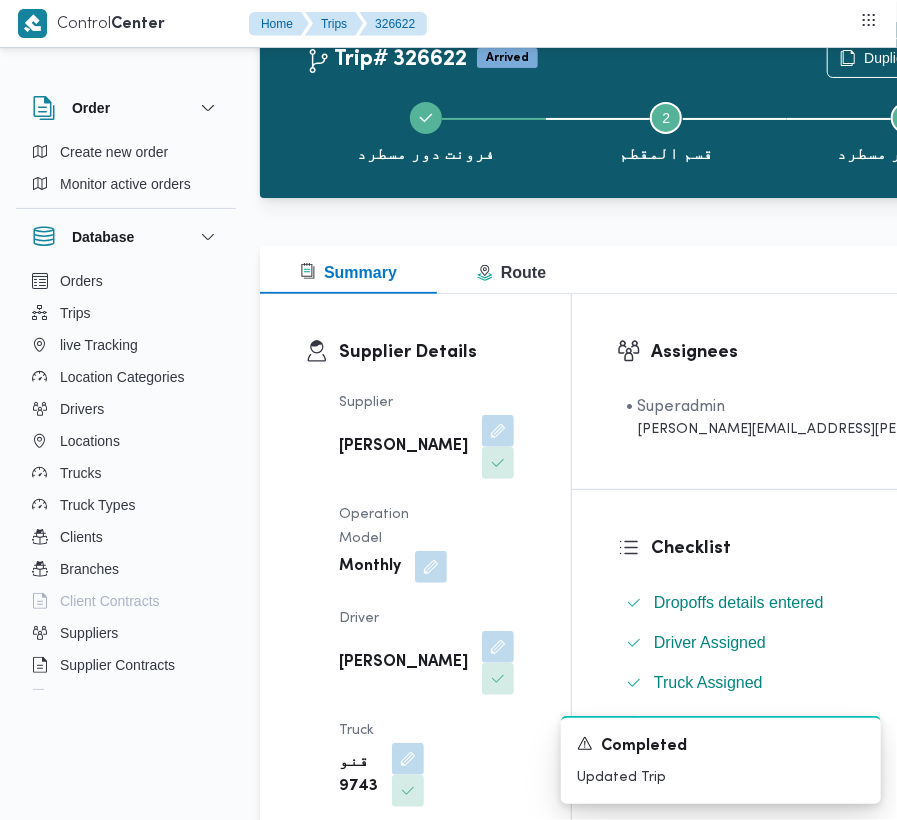 scroll, scrollTop: 0, scrollLeft: 0, axis: both 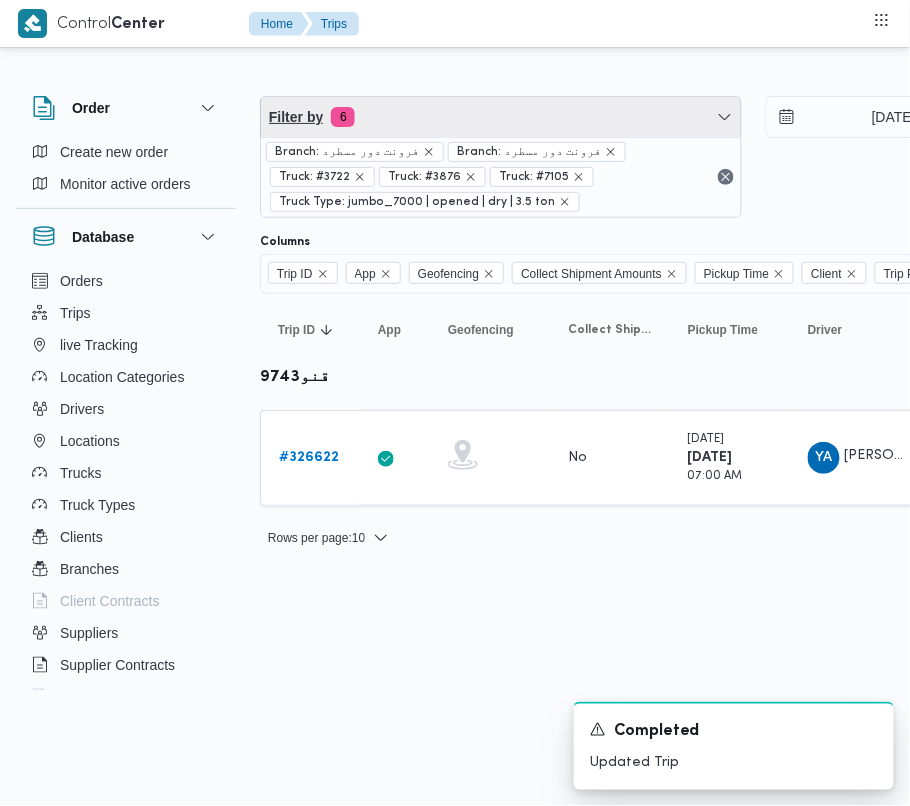 click on "Filter by 6" at bounding box center [501, 117] 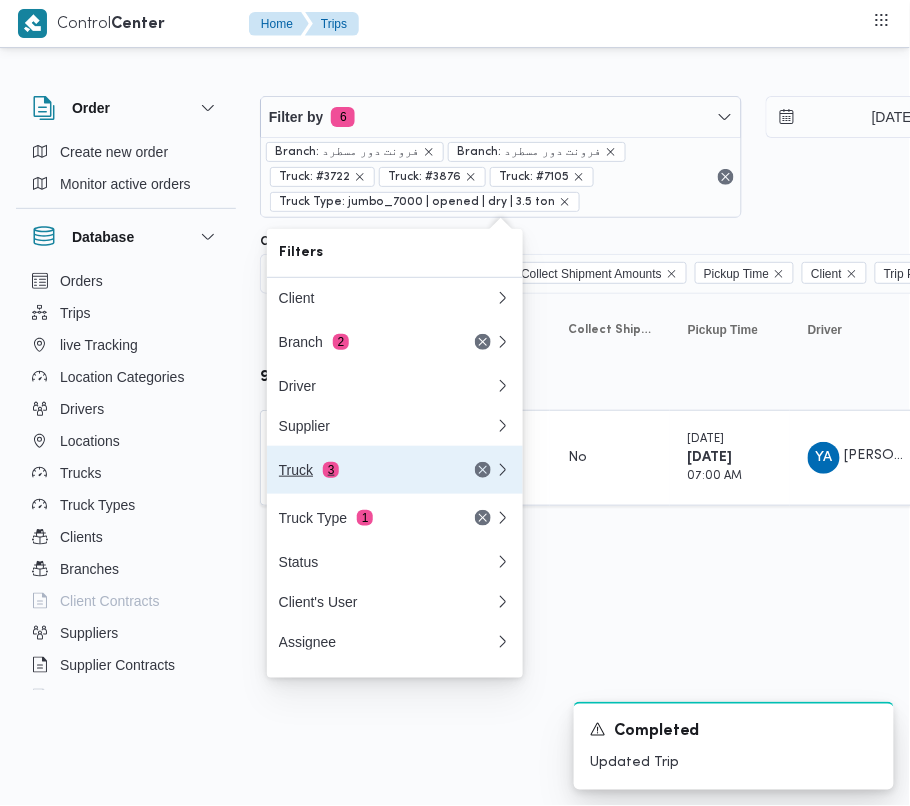 click on "Truck 3" at bounding box center (363, 470) 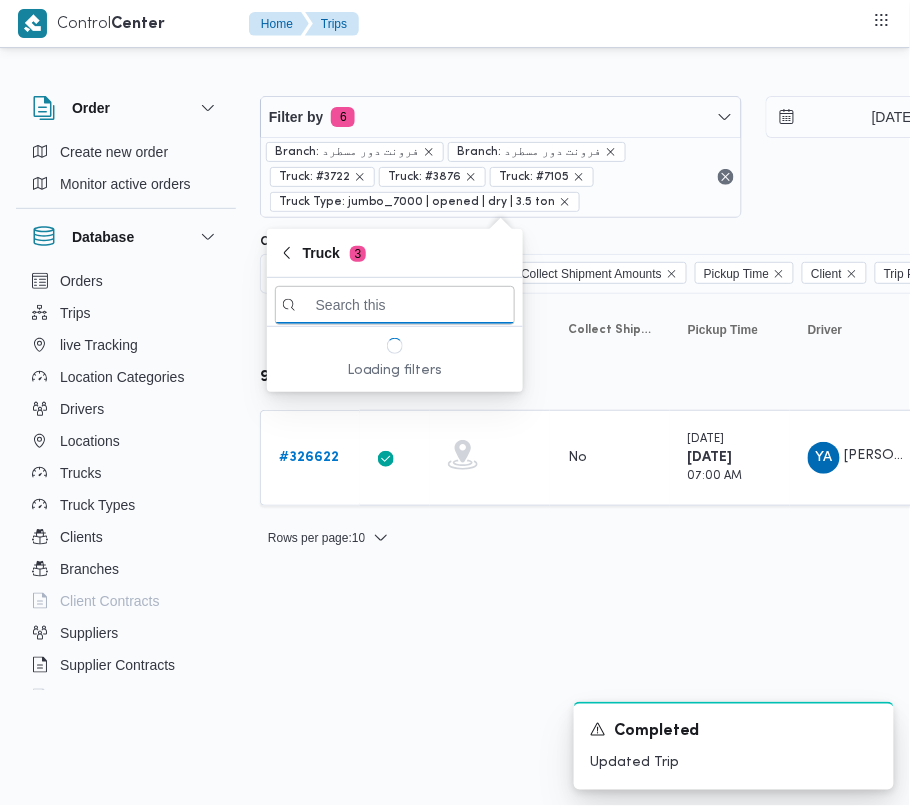 paste on "3592" 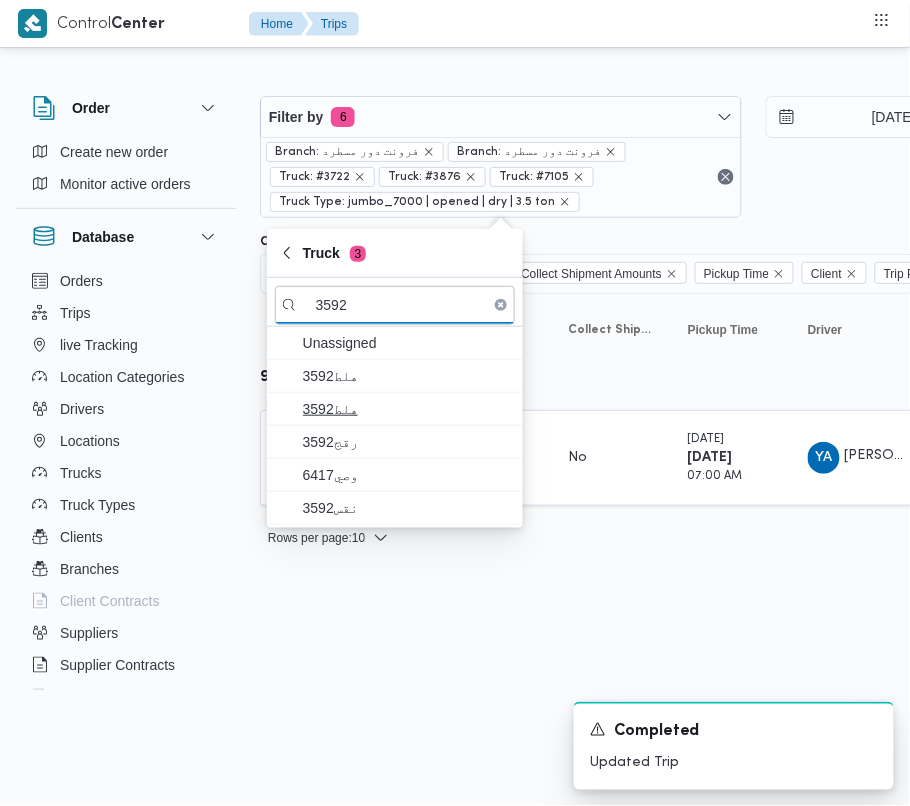 type on "3592" 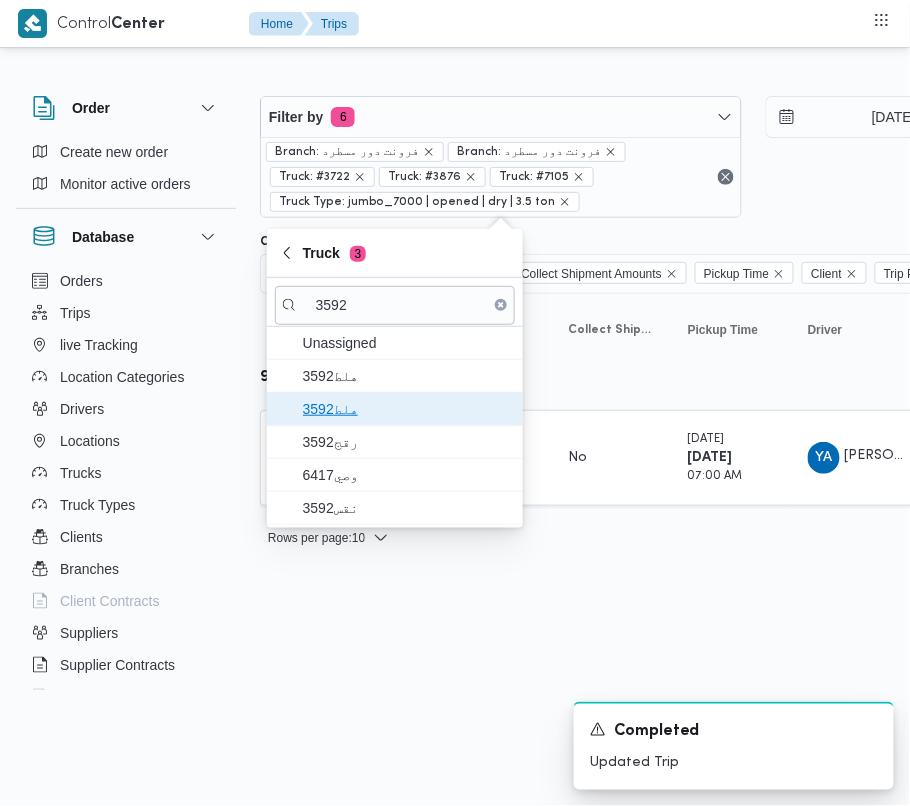 click on "هلط3592" at bounding box center (407, 409) 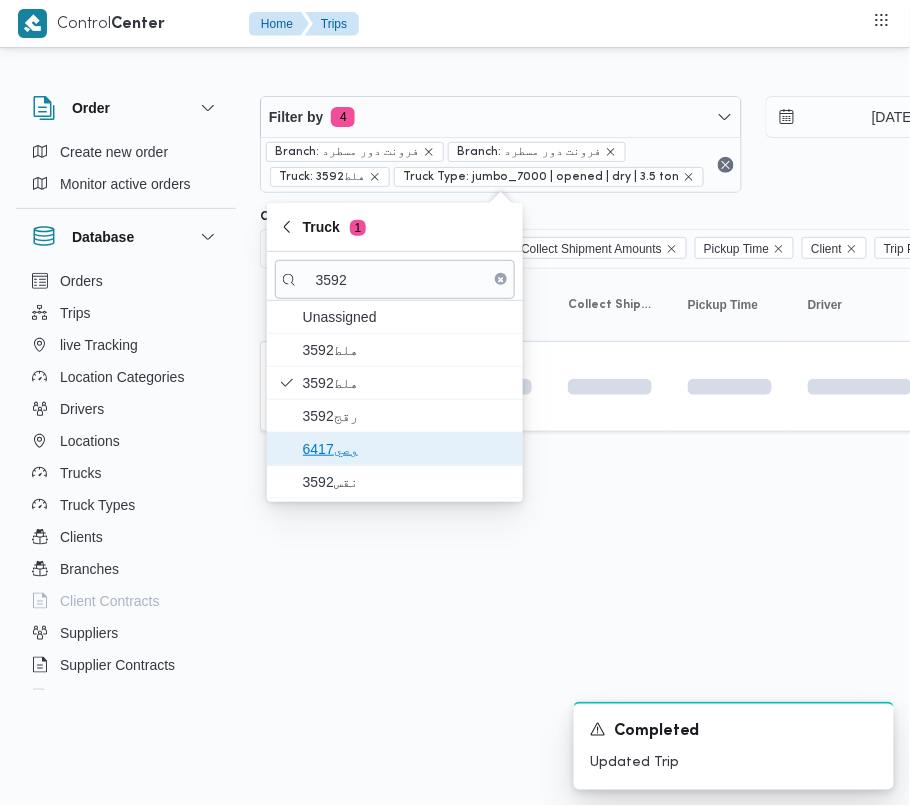 click on "وصي6417" at bounding box center (395, 449) 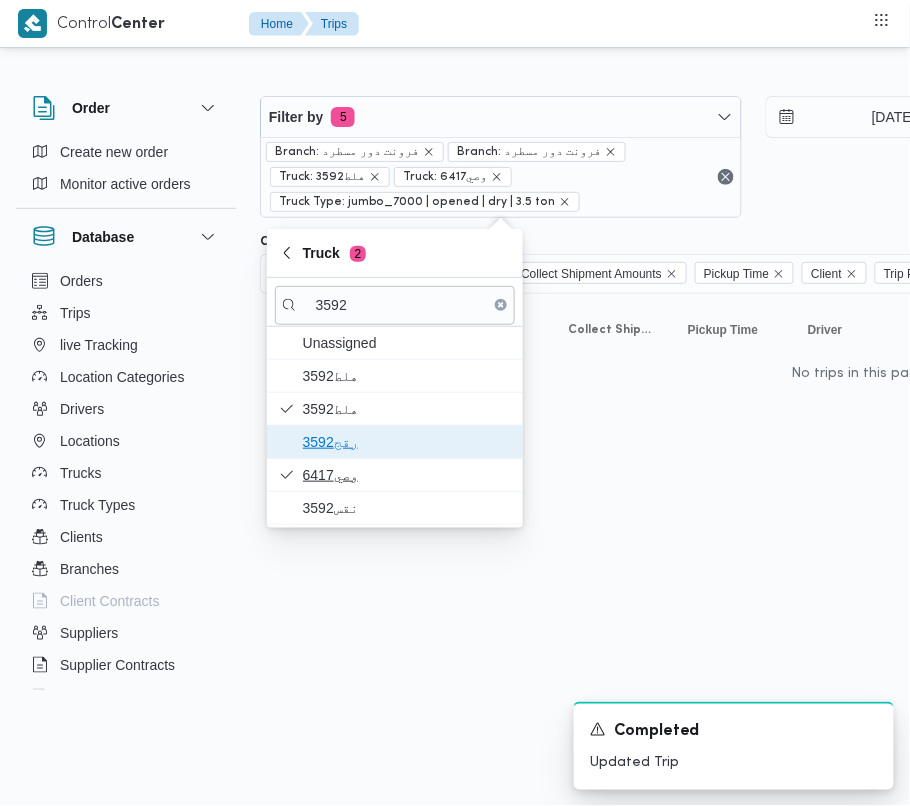 click on "رقج3592" at bounding box center [407, 442] 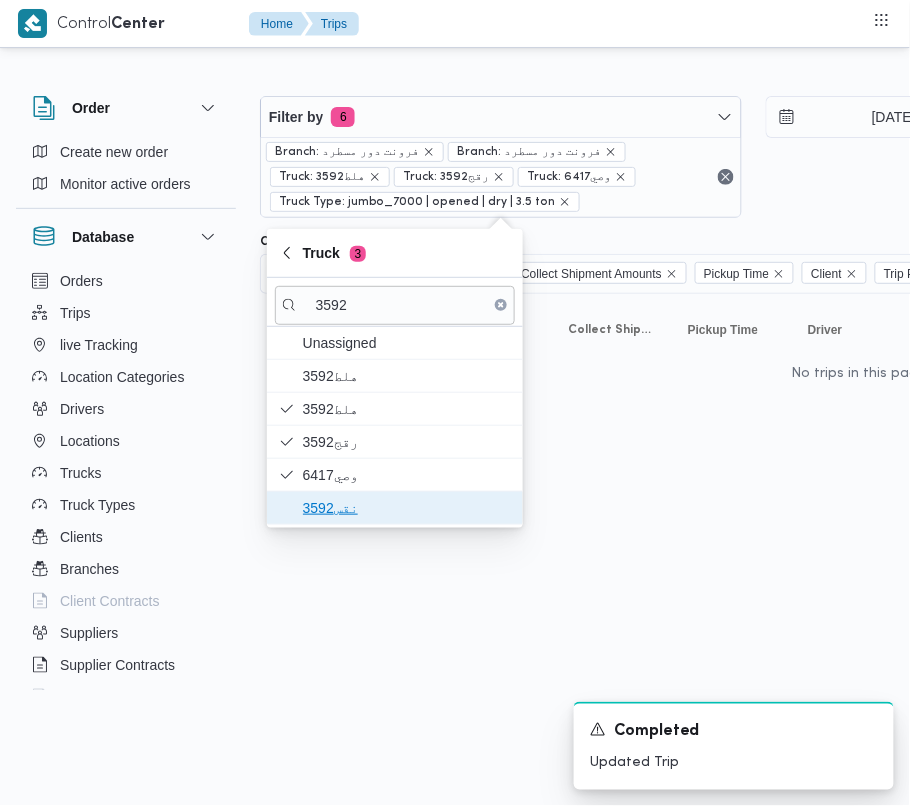 click on "نقس3592" at bounding box center [407, 508] 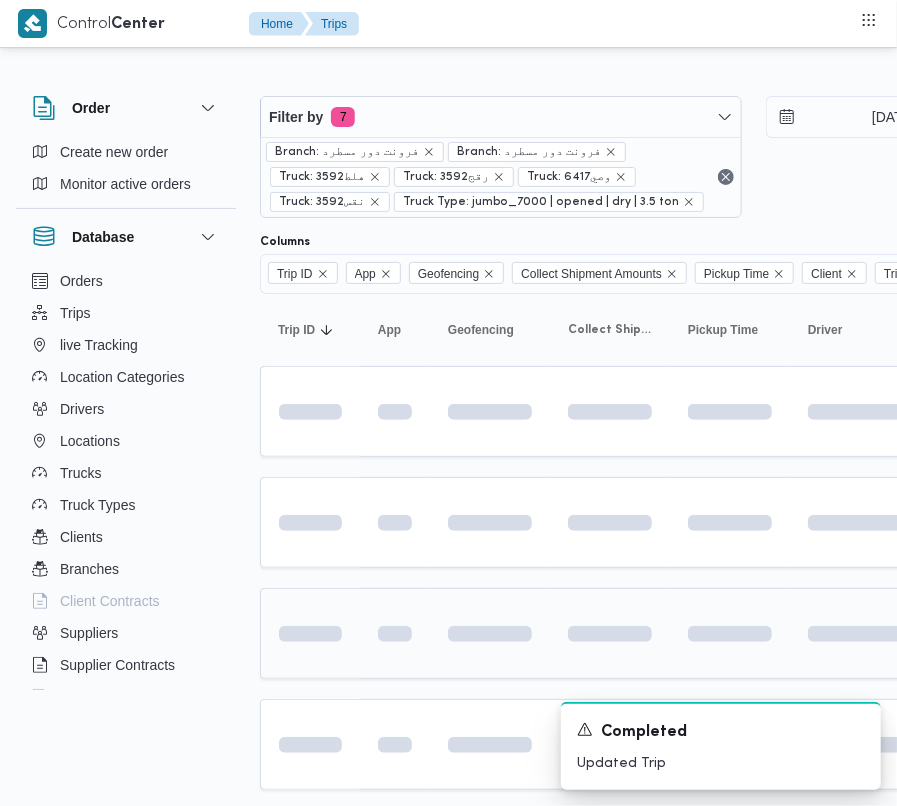 click at bounding box center (395, 633) 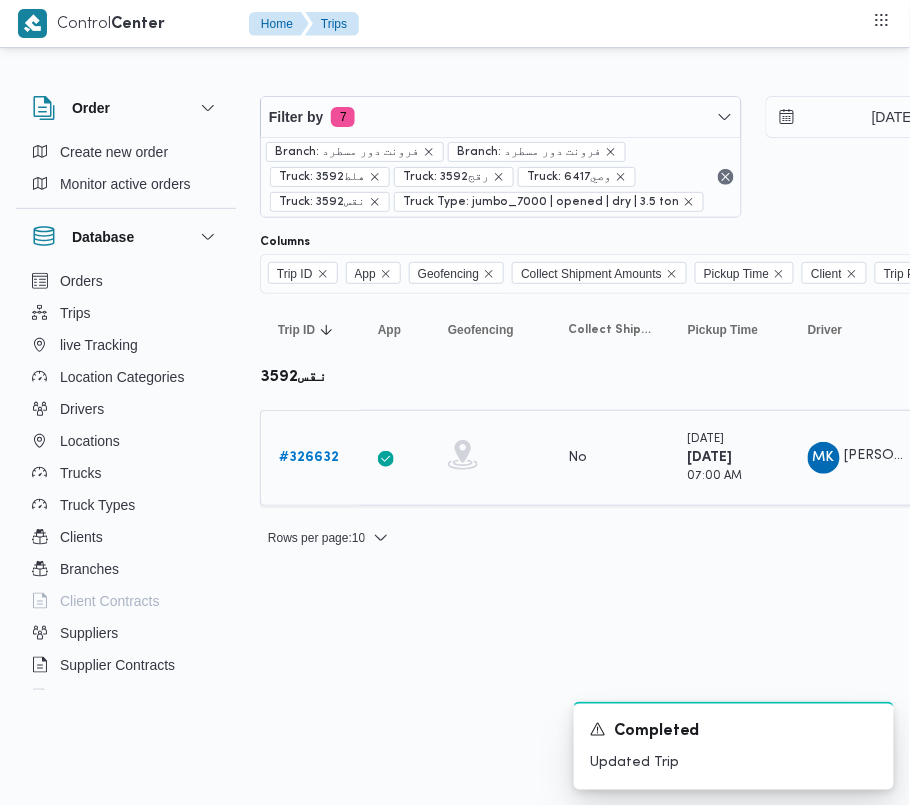 click on "# 326632" at bounding box center [309, 457] 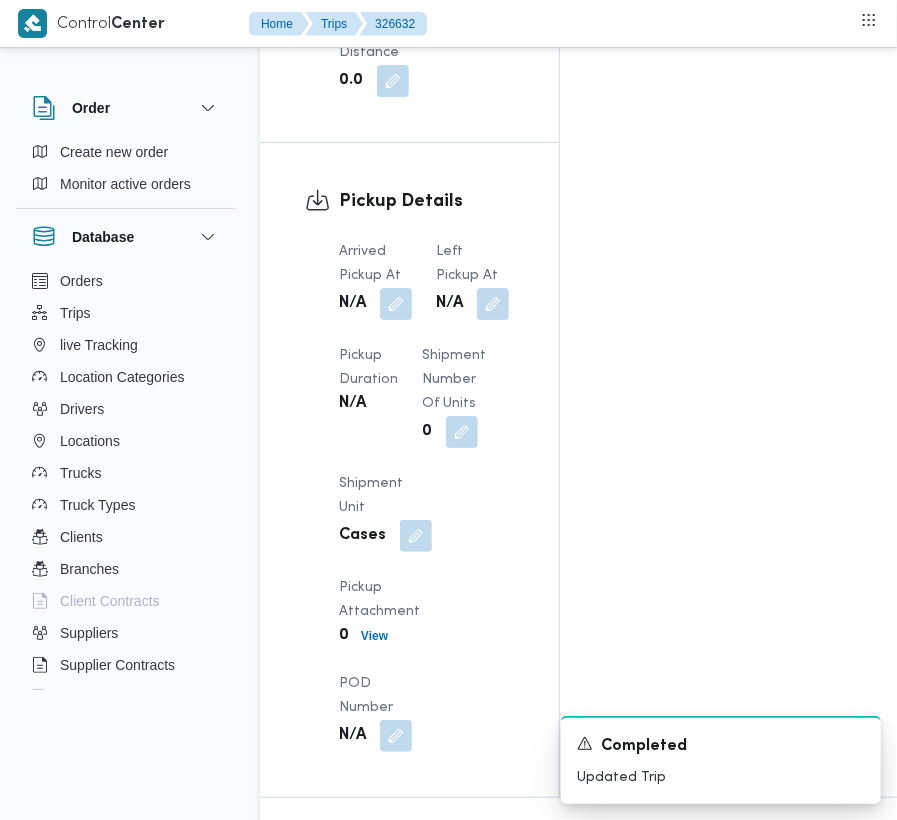 scroll, scrollTop: 3377, scrollLeft: 0, axis: vertical 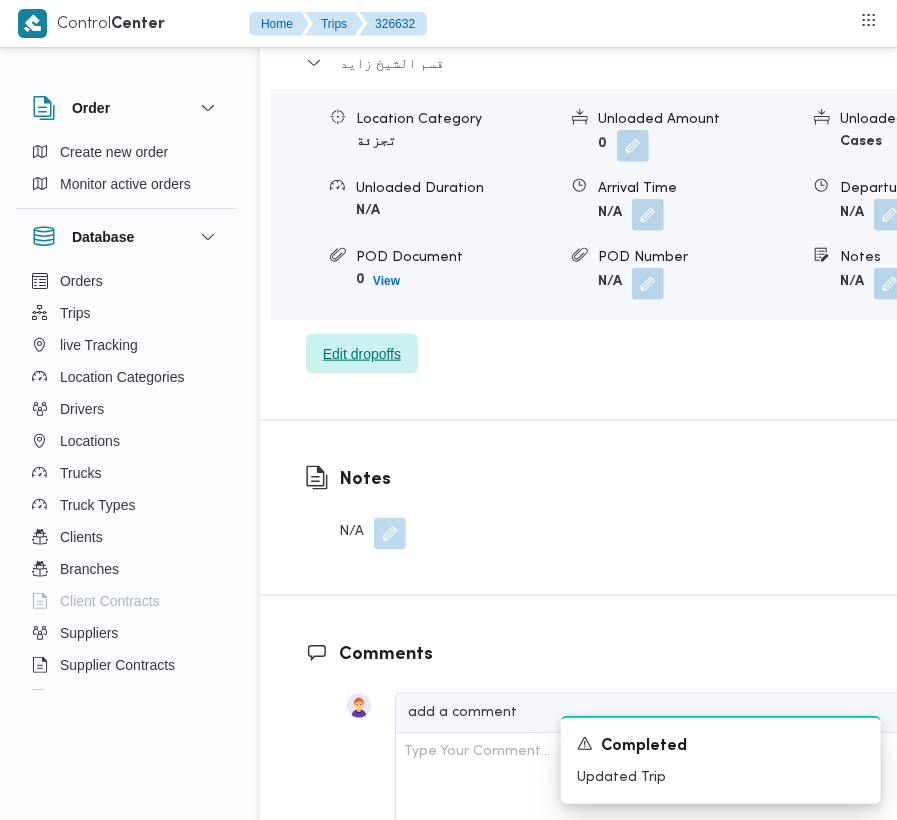 click on "Edit dropoffs" at bounding box center (362, 354) 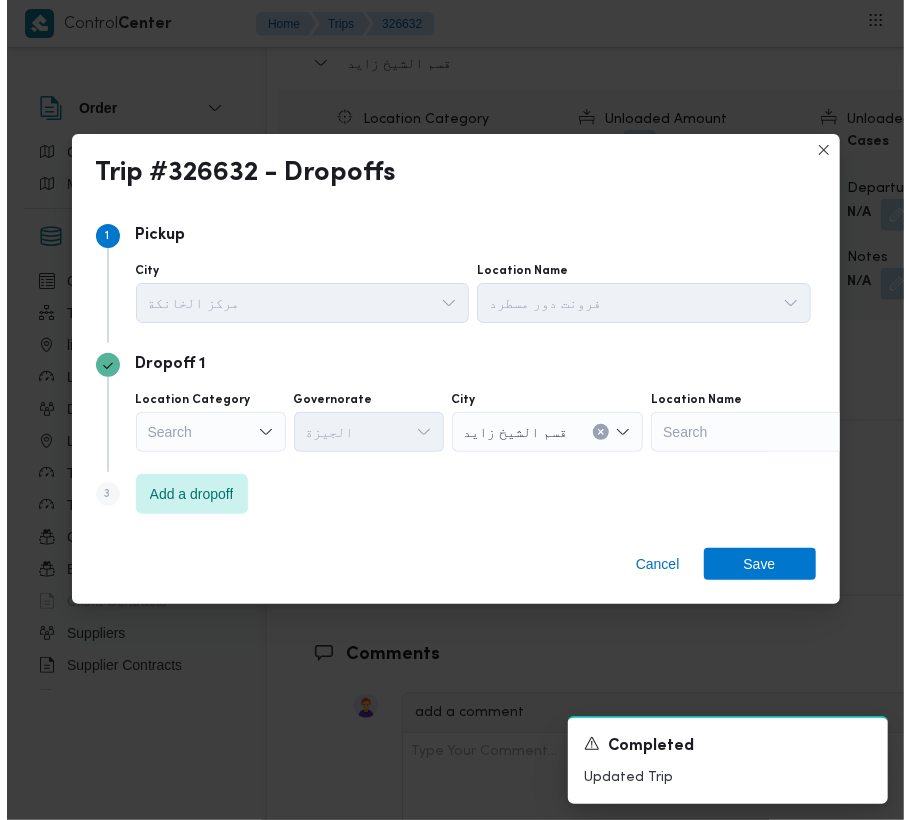 scroll, scrollTop: 3273, scrollLeft: 0, axis: vertical 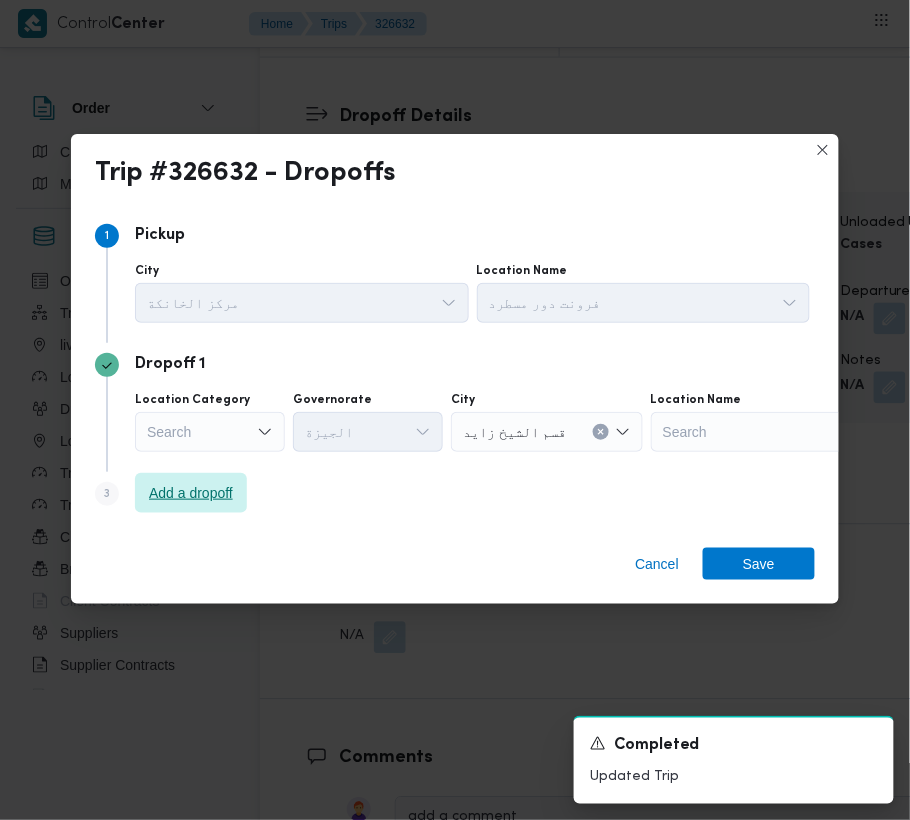 click on "Add a dropoff" at bounding box center [191, 493] 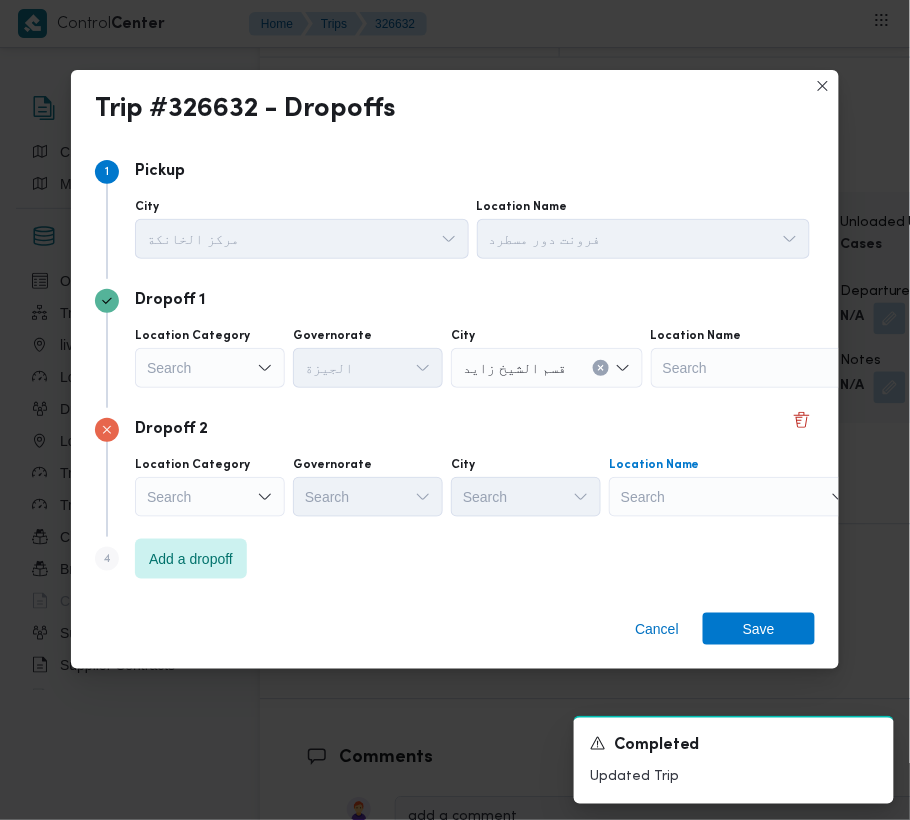 click on "Search" at bounding box center [776, 368] 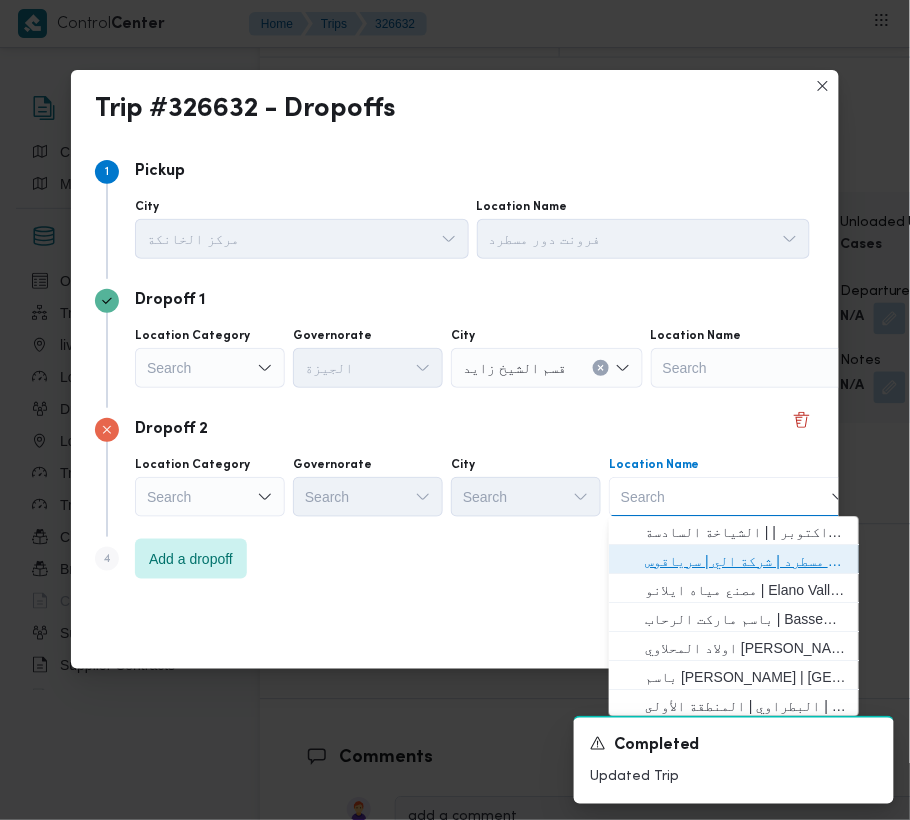 click on "فرونت دور مسطرد | شركة الي | سرياقوس" at bounding box center [746, 562] 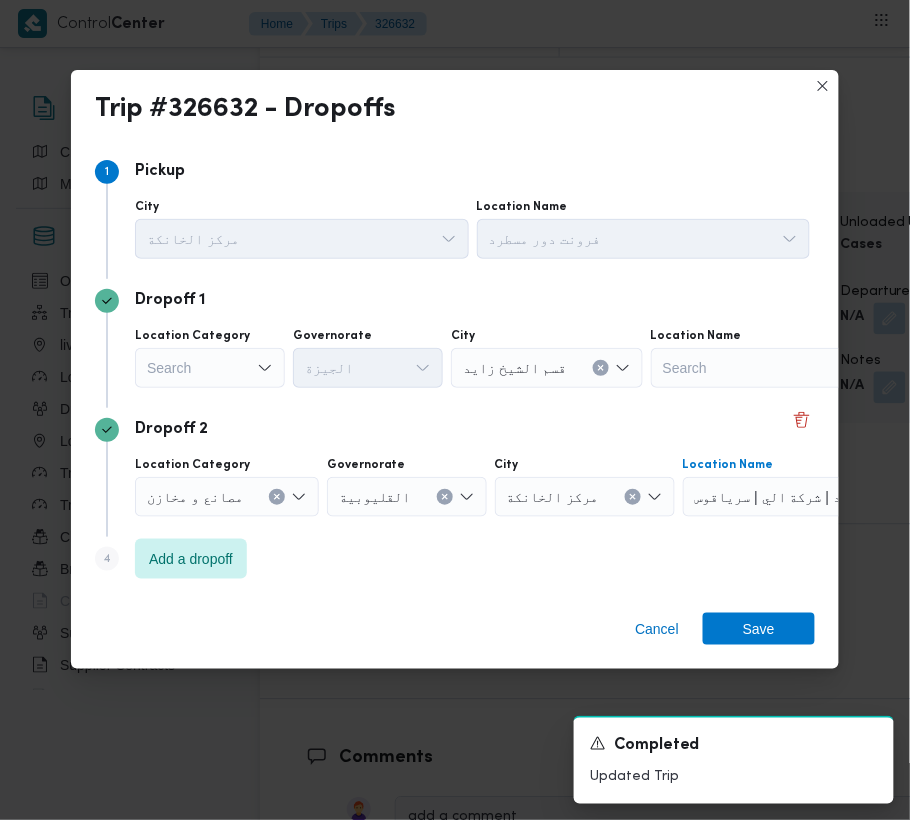 click on "Search" at bounding box center [210, 368] 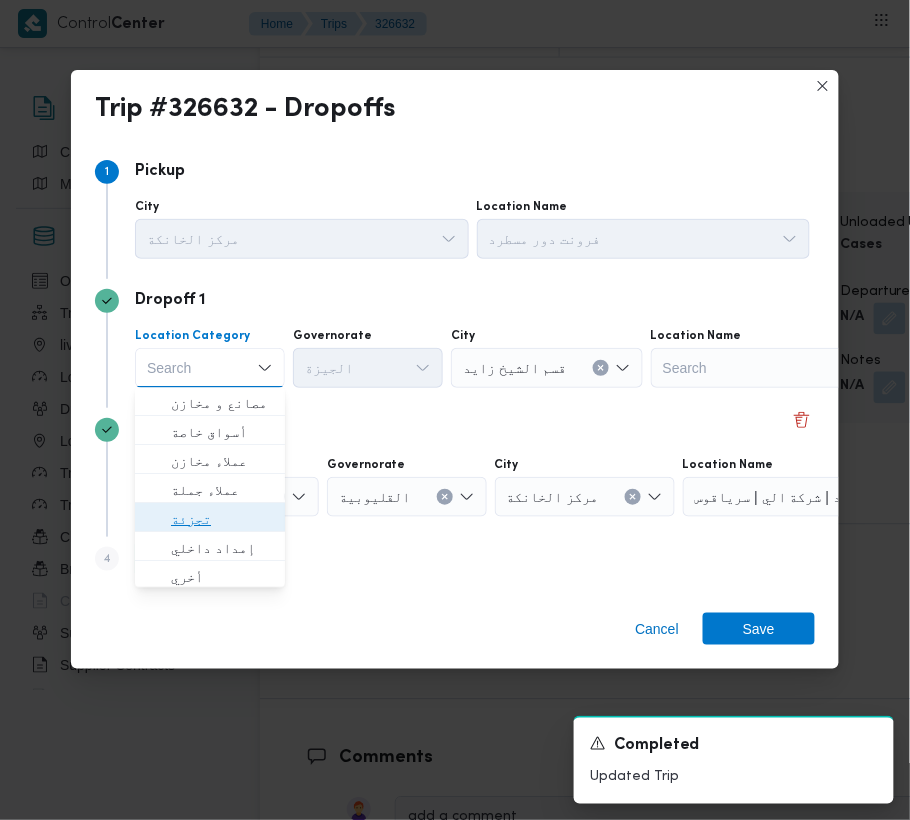 drag, startPoint x: 212, startPoint y: 514, endPoint x: 218, endPoint y: 482, distance: 32.55764 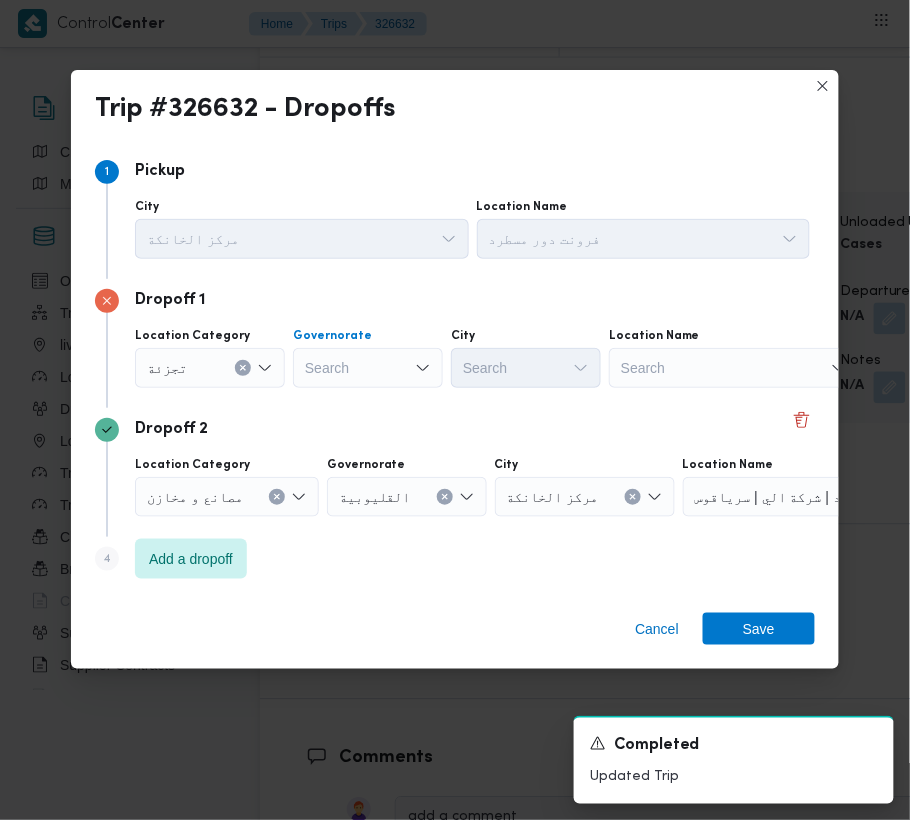 click on "Search" at bounding box center (368, 368) 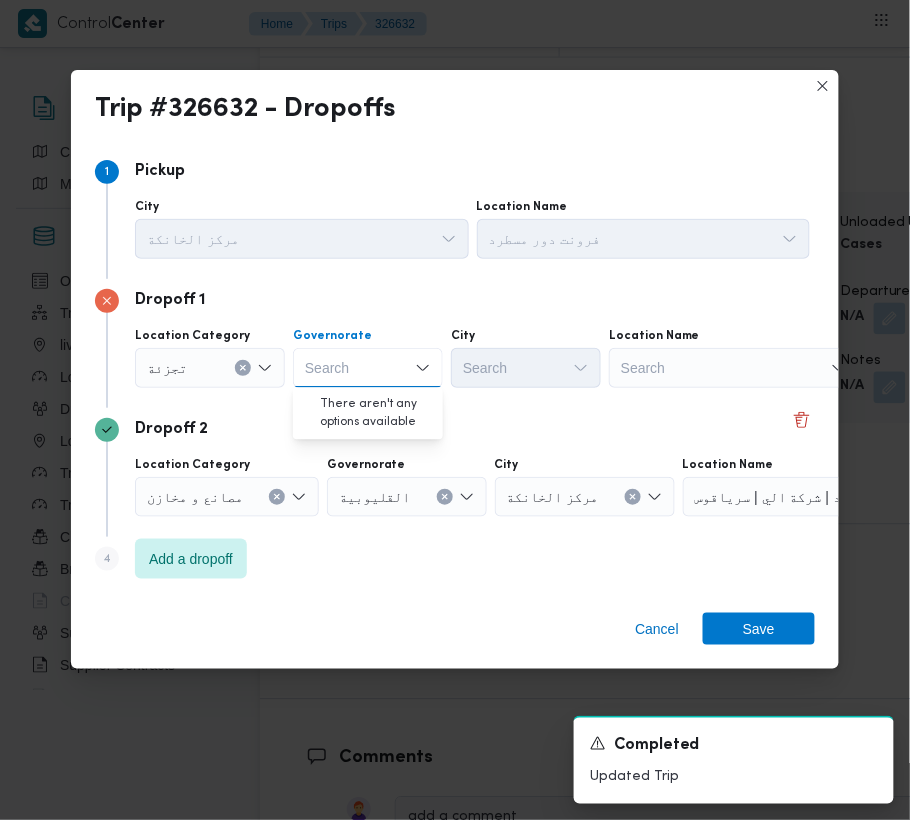 paste on "[GEOGRAPHIC_DATA]" 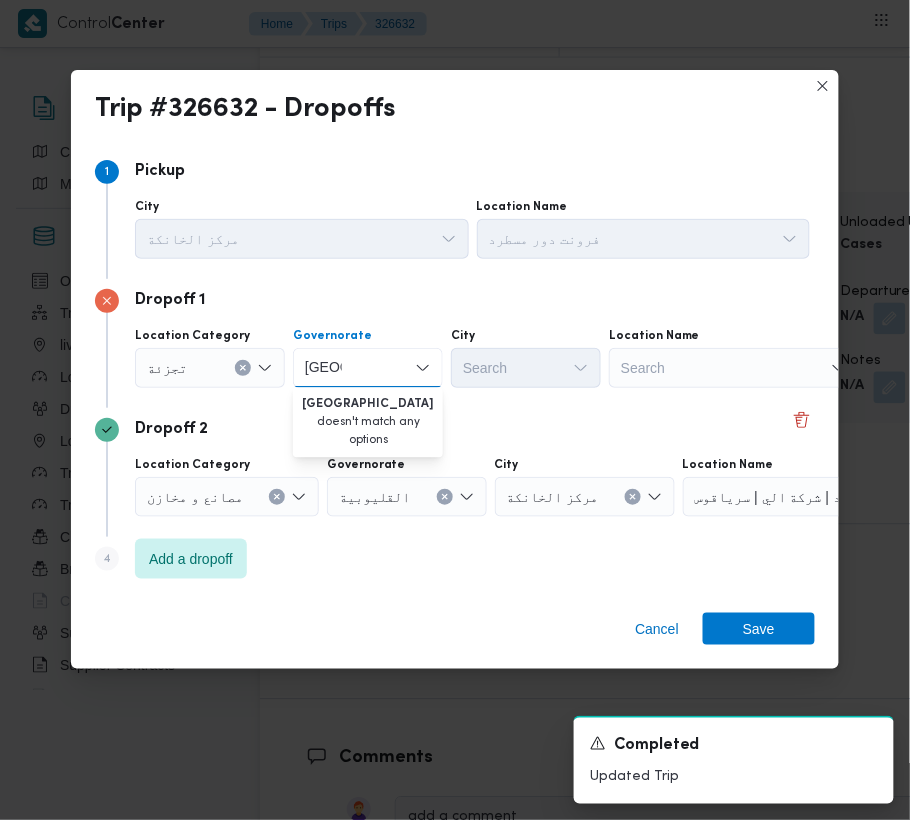 type on "[GEOGRAPHIC_DATA]" 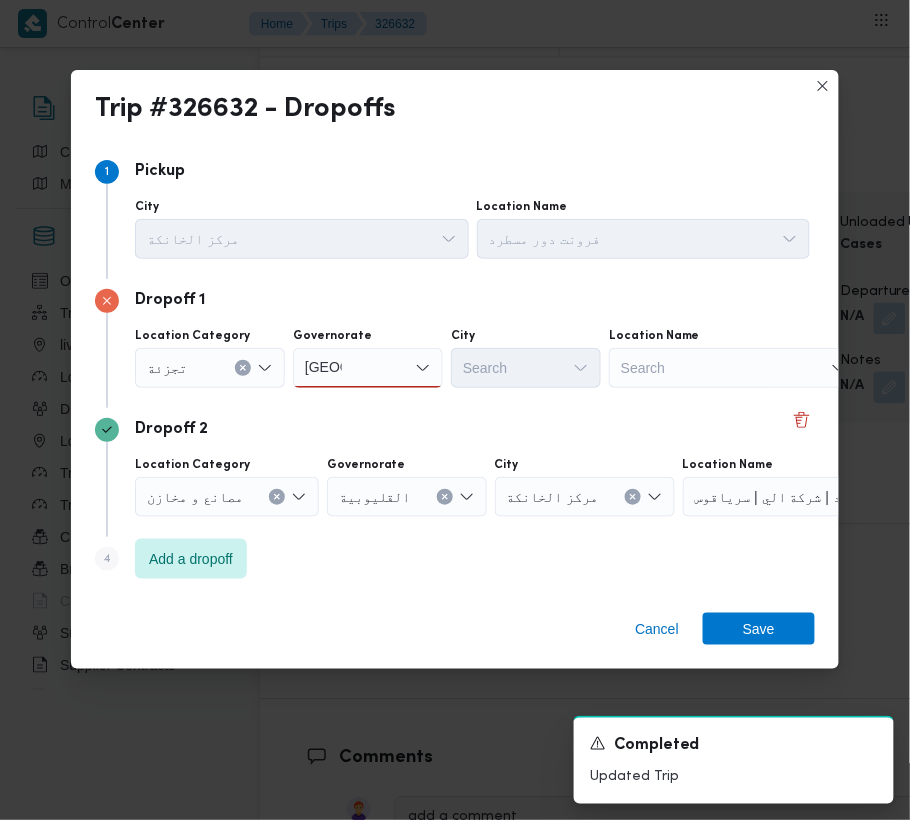 click on "[GEOGRAPHIC_DATA]" at bounding box center (323, 368) 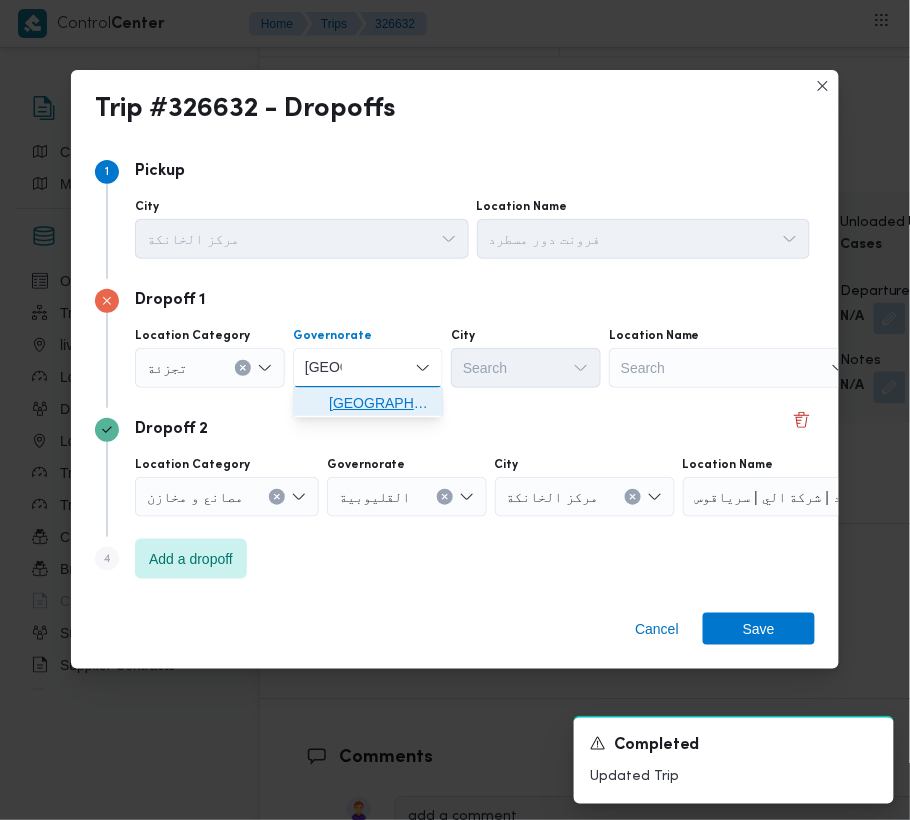 click on "[GEOGRAPHIC_DATA]" at bounding box center (380, 404) 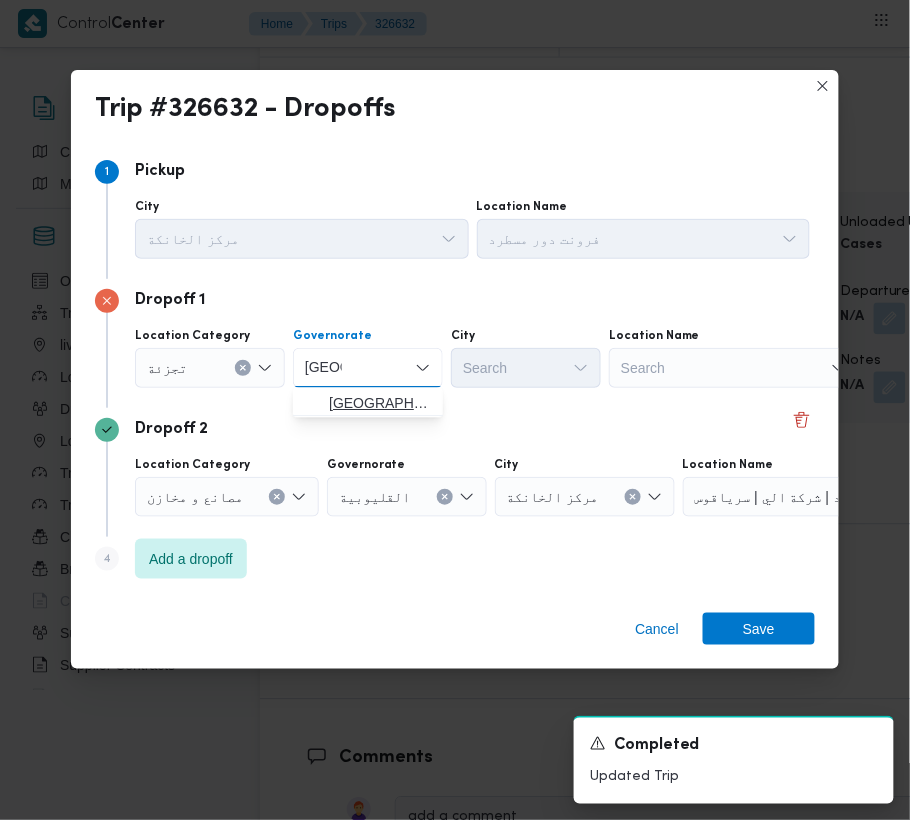type 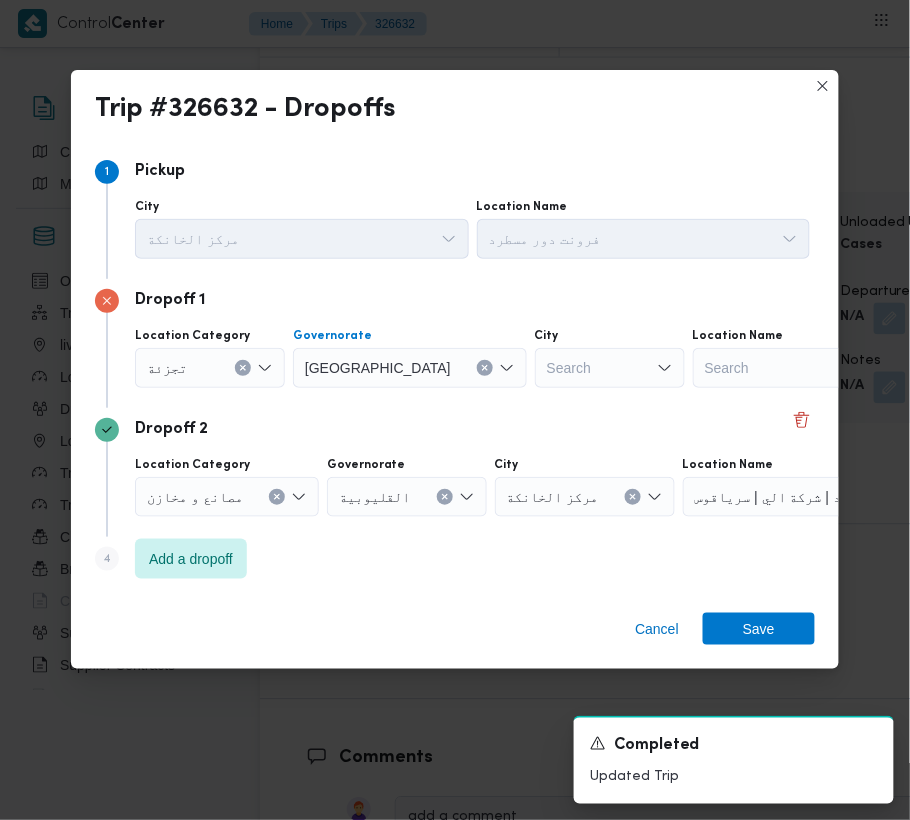 click on "Search" at bounding box center (610, 368) 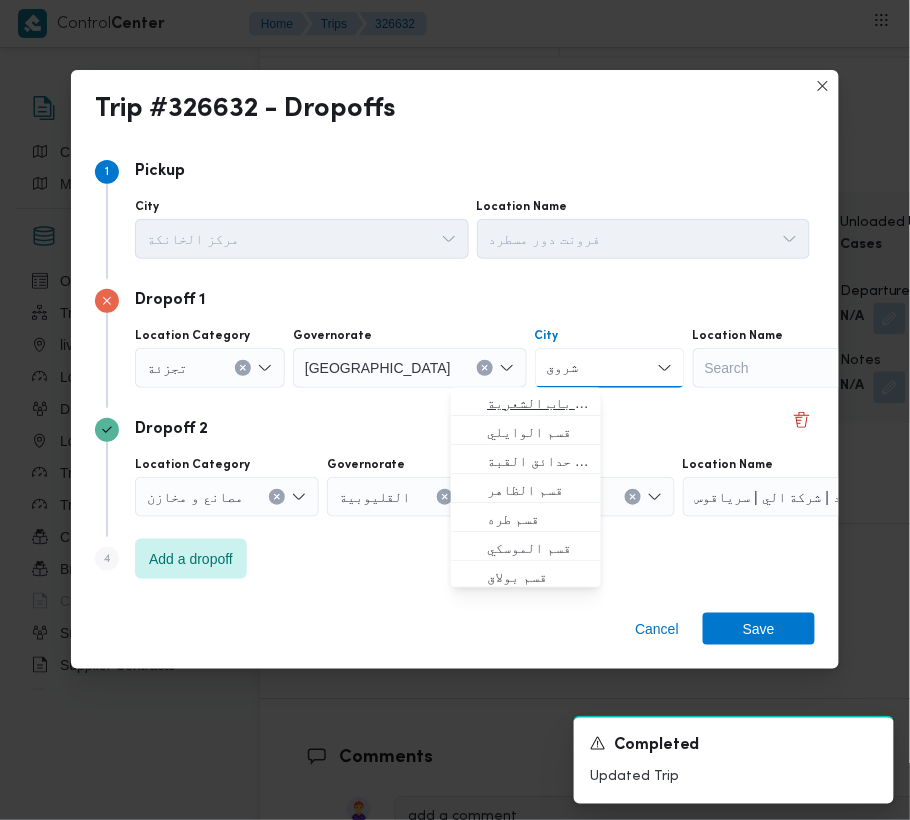 type on "شروق" 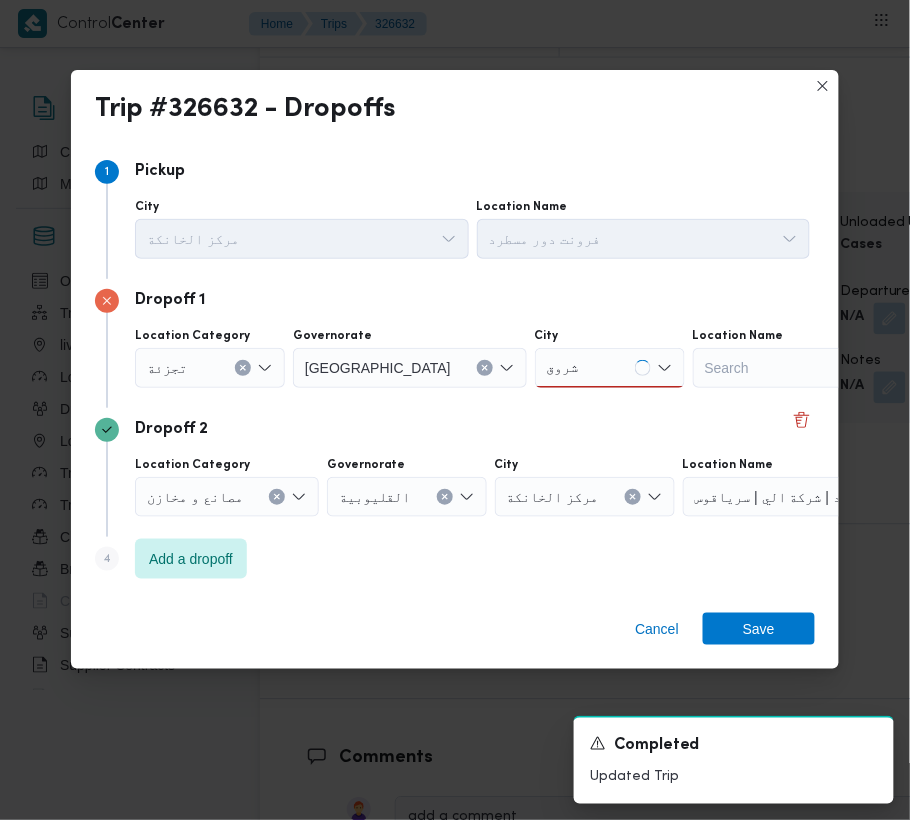 drag, startPoint x: 510, startPoint y: 348, endPoint x: 513, endPoint y: 366, distance: 18.248287 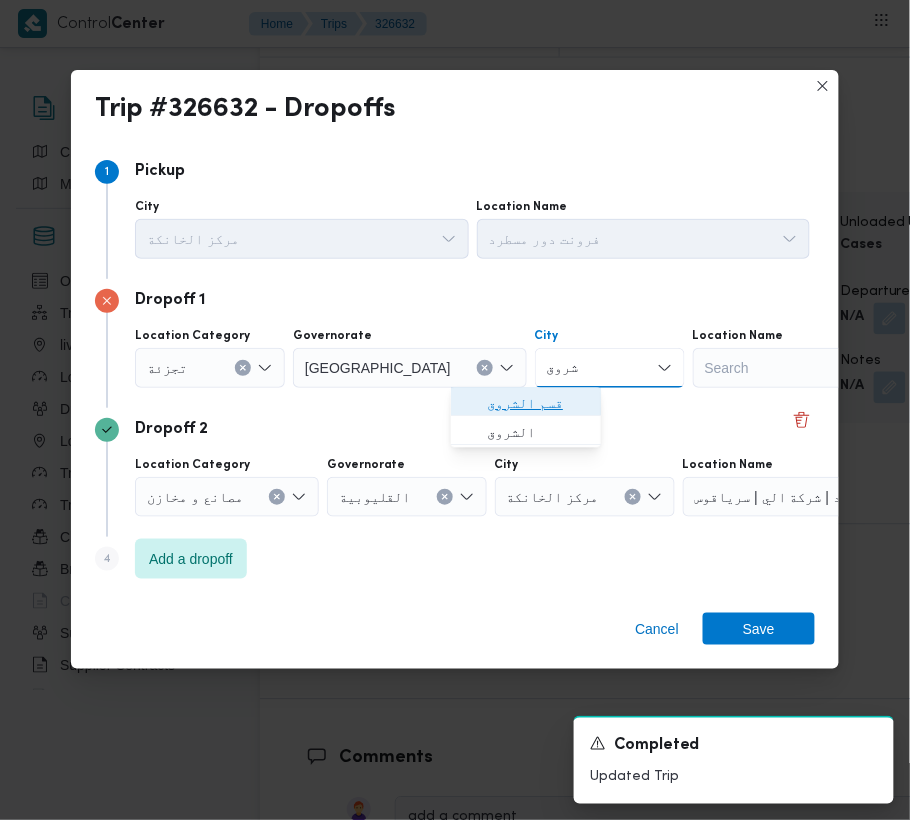 click on "قسم الشروق" at bounding box center [538, 404] 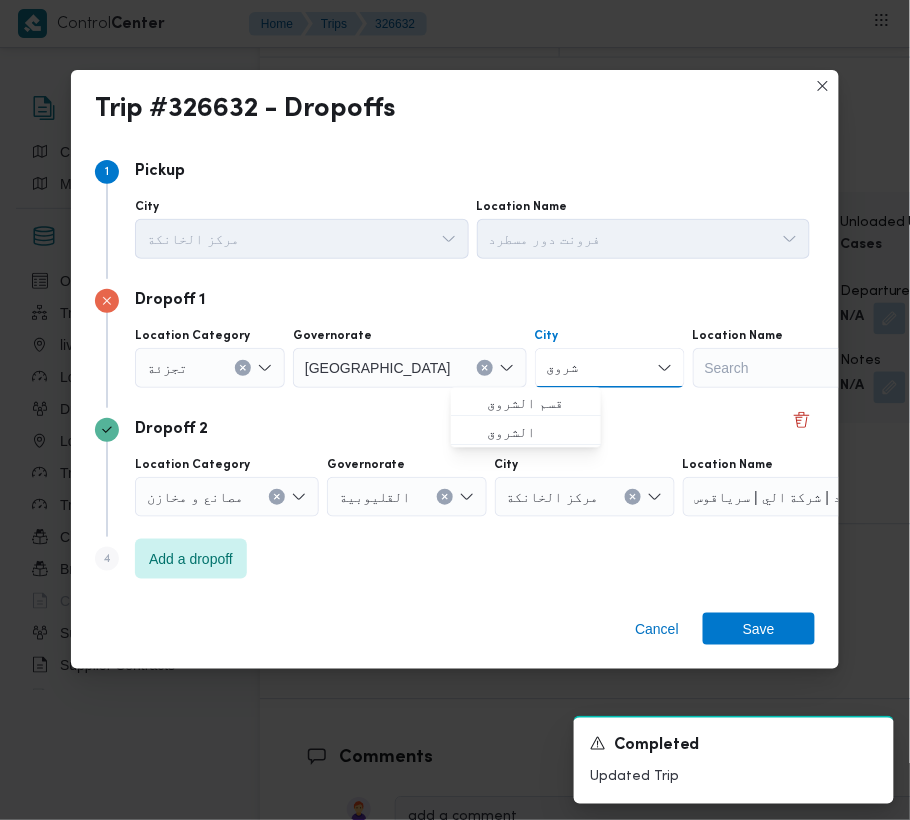 type 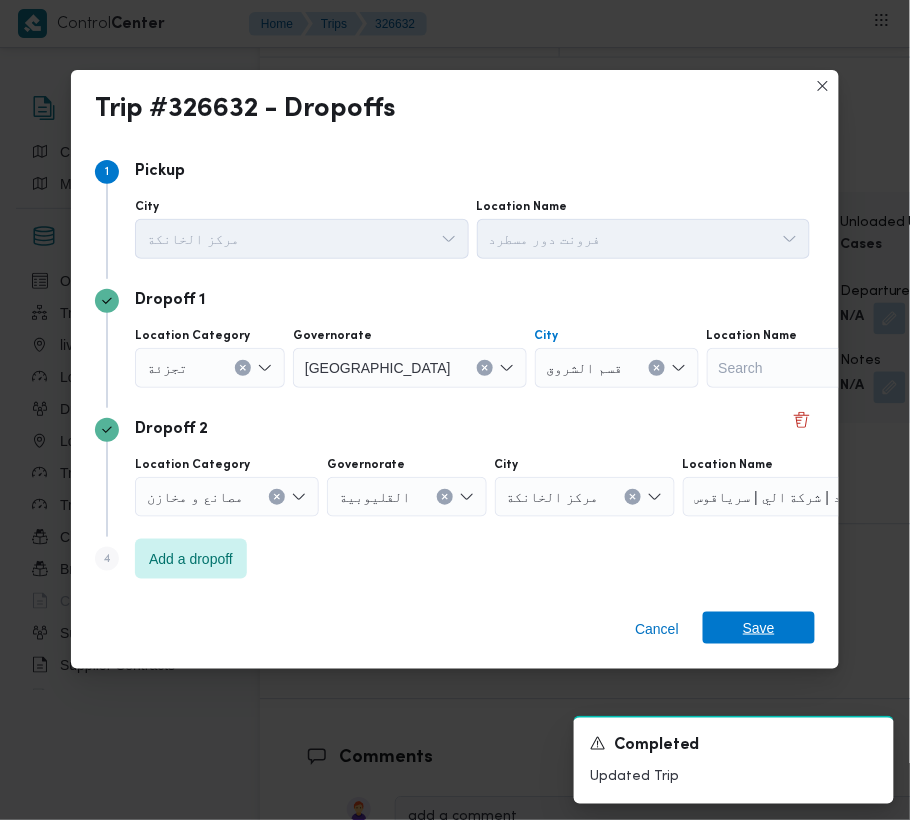 click on "Save" at bounding box center (759, 628) 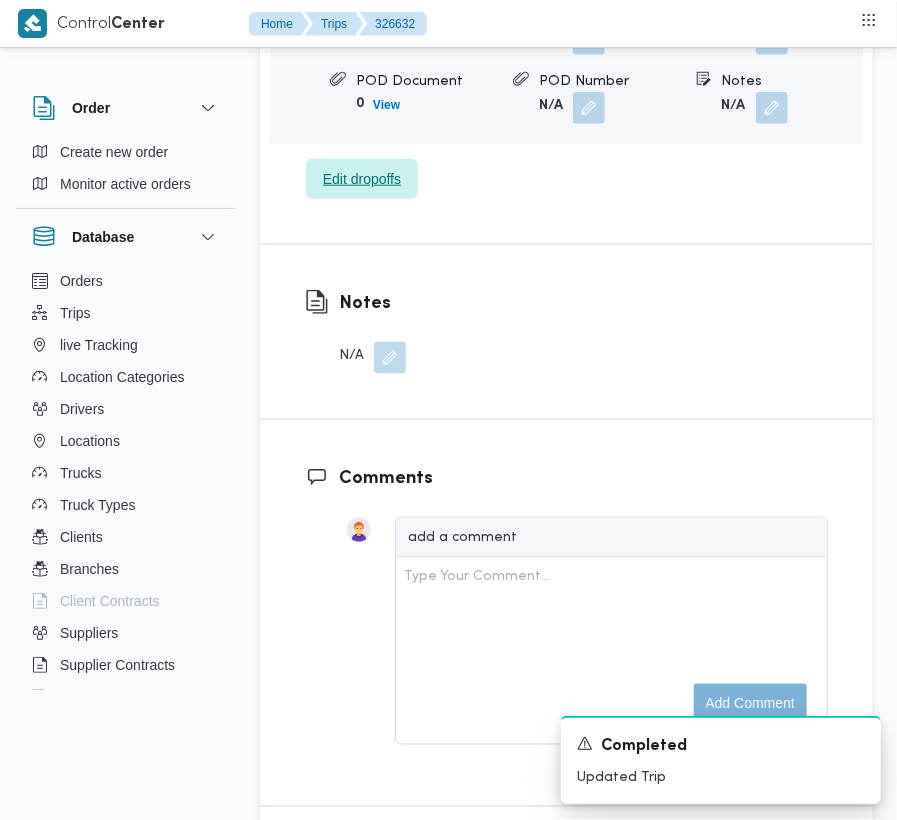 scroll, scrollTop: 2660, scrollLeft: 0, axis: vertical 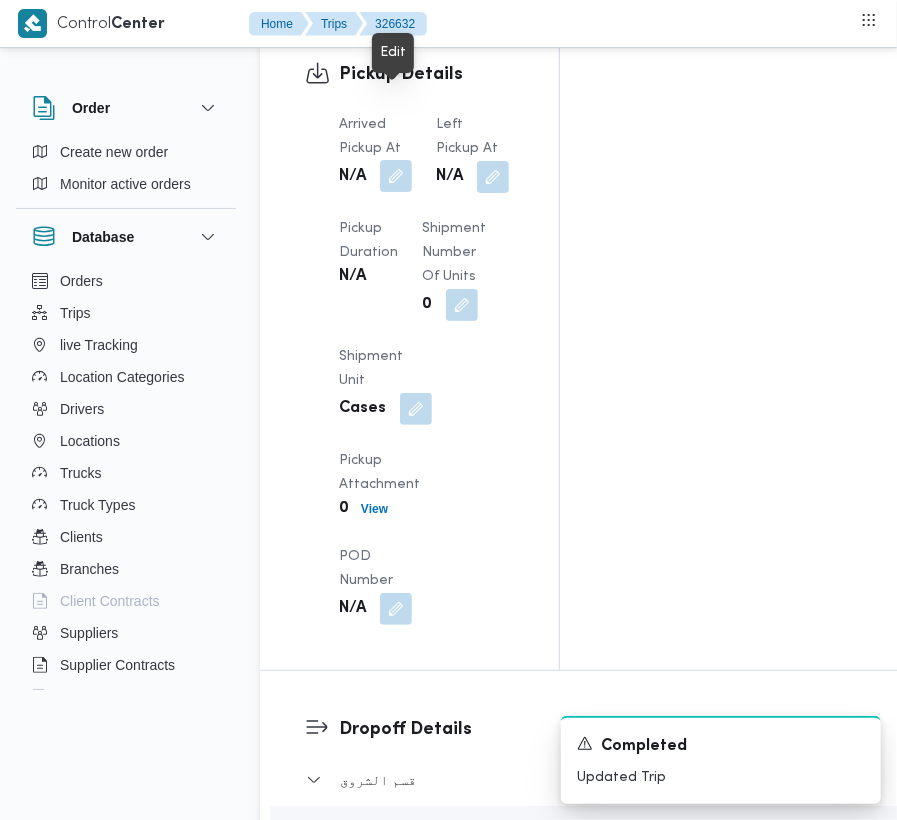 click at bounding box center (396, 176) 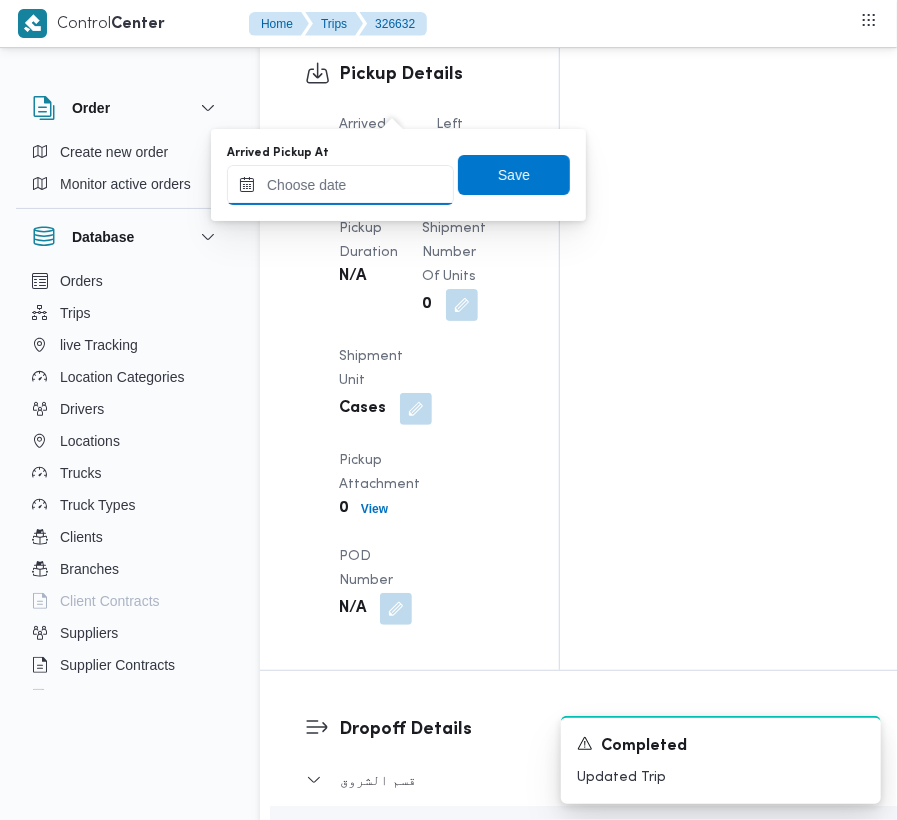 click on "Arrived Pickup At" at bounding box center [340, 185] 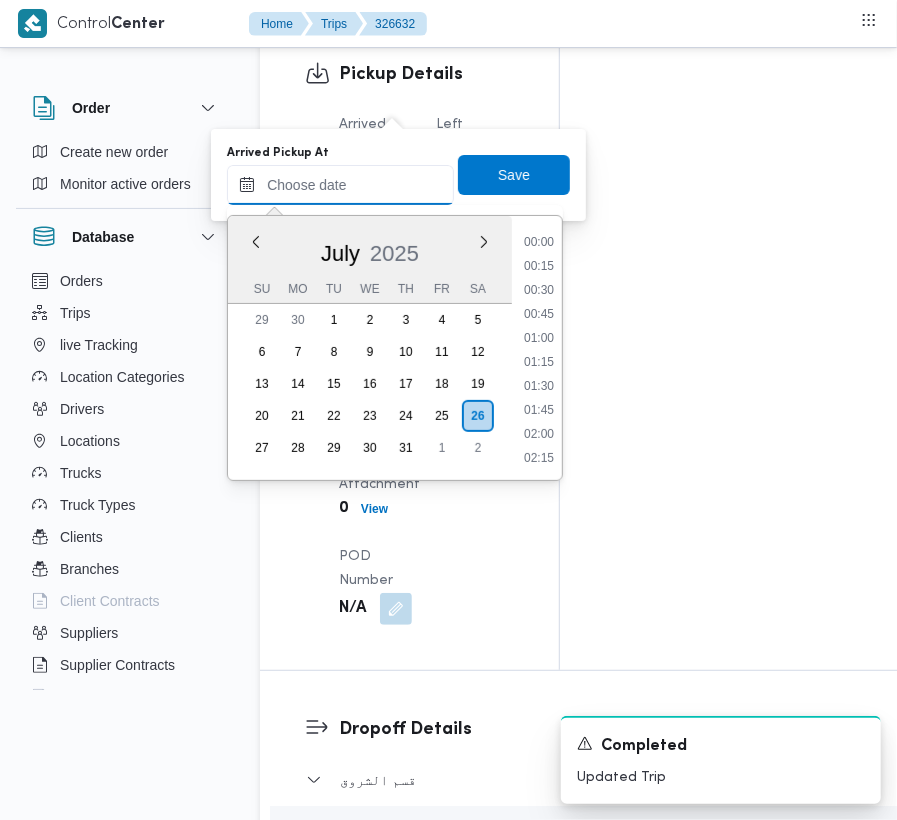 paste on "[DATE]  7:00:00 AM" 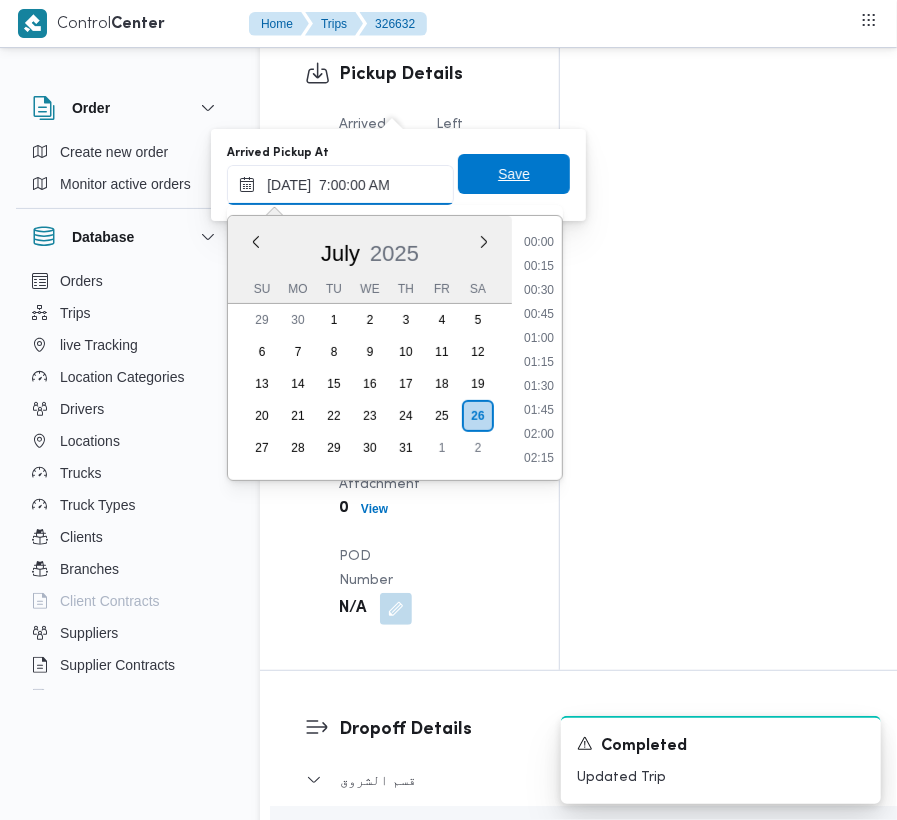 scroll, scrollTop: 672, scrollLeft: 0, axis: vertical 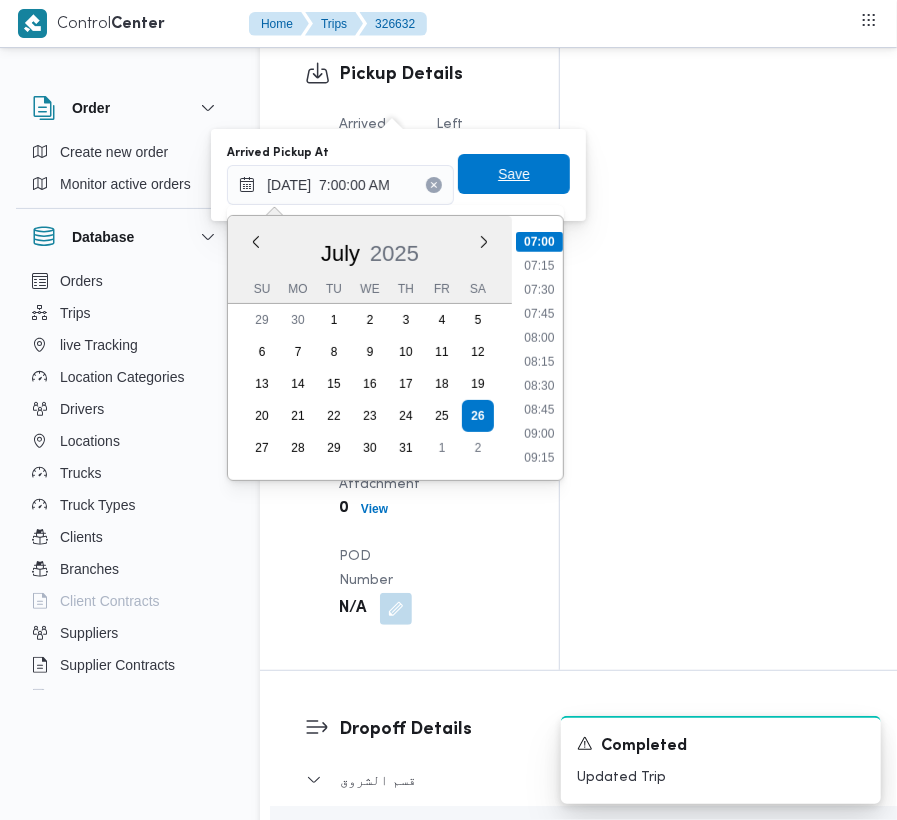 type on "[DATE] 07:00" 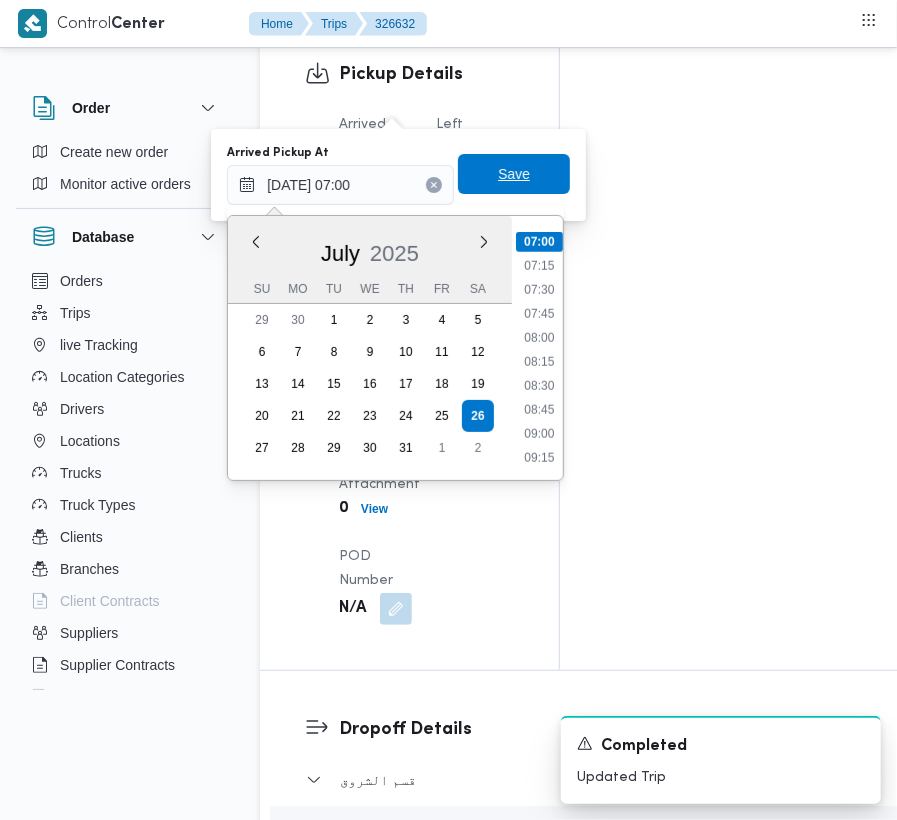 click on "Save" at bounding box center (514, 174) 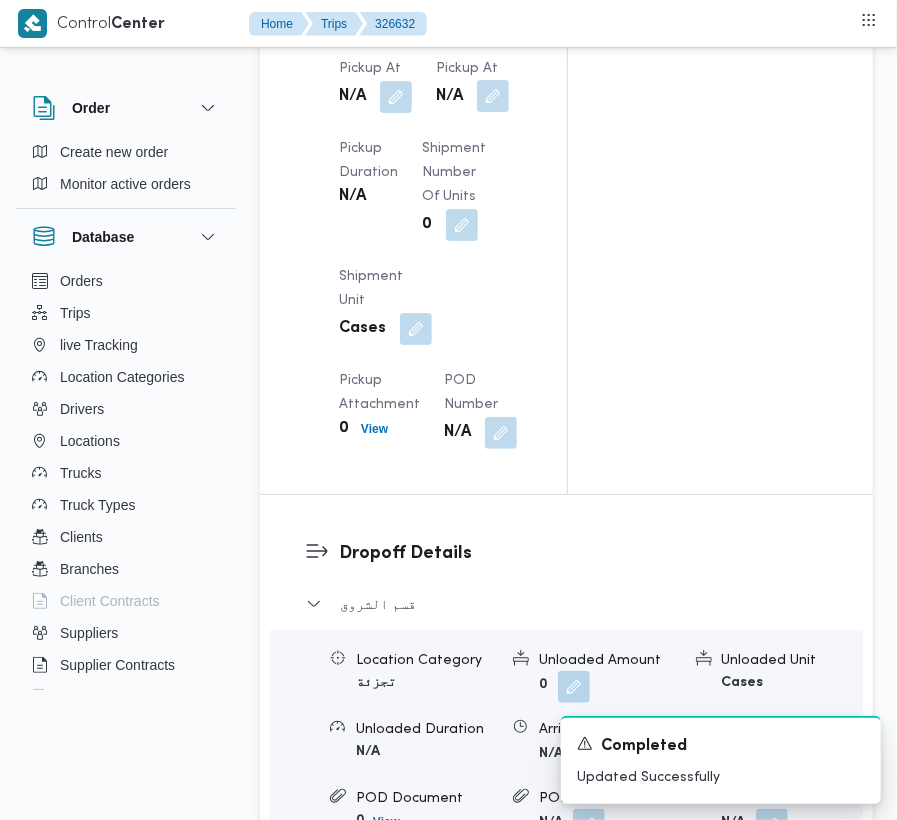 click at bounding box center (493, 96) 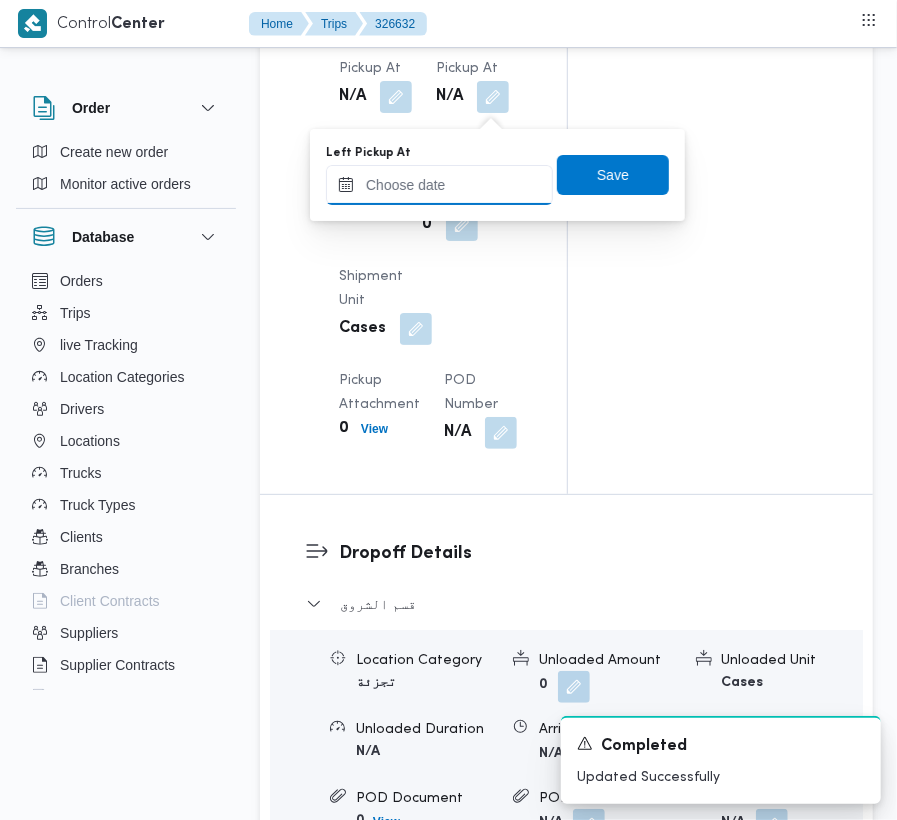 click on "Left Pickup At" at bounding box center [439, 185] 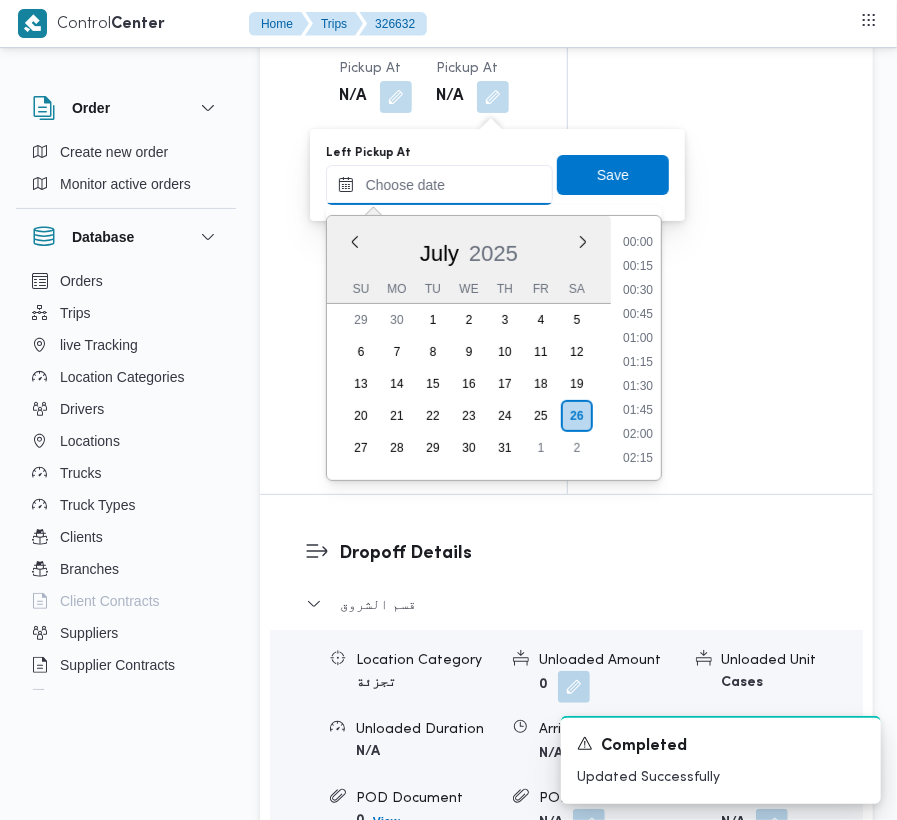 paste on "[DATE]  7:00:00 AM" 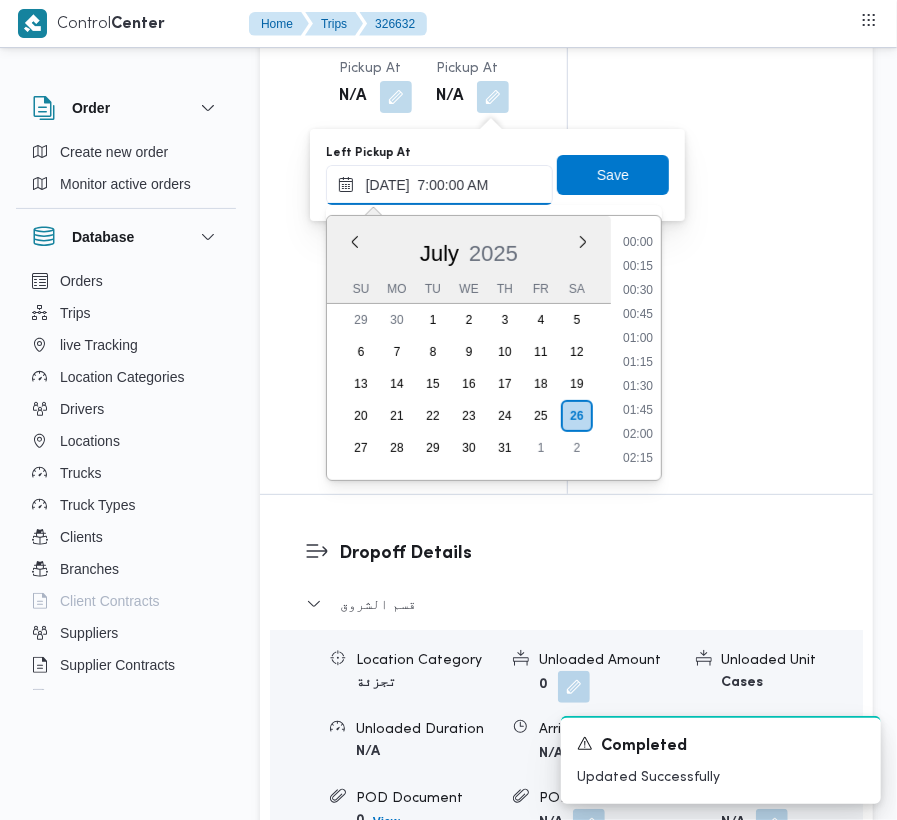 scroll, scrollTop: 672, scrollLeft: 0, axis: vertical 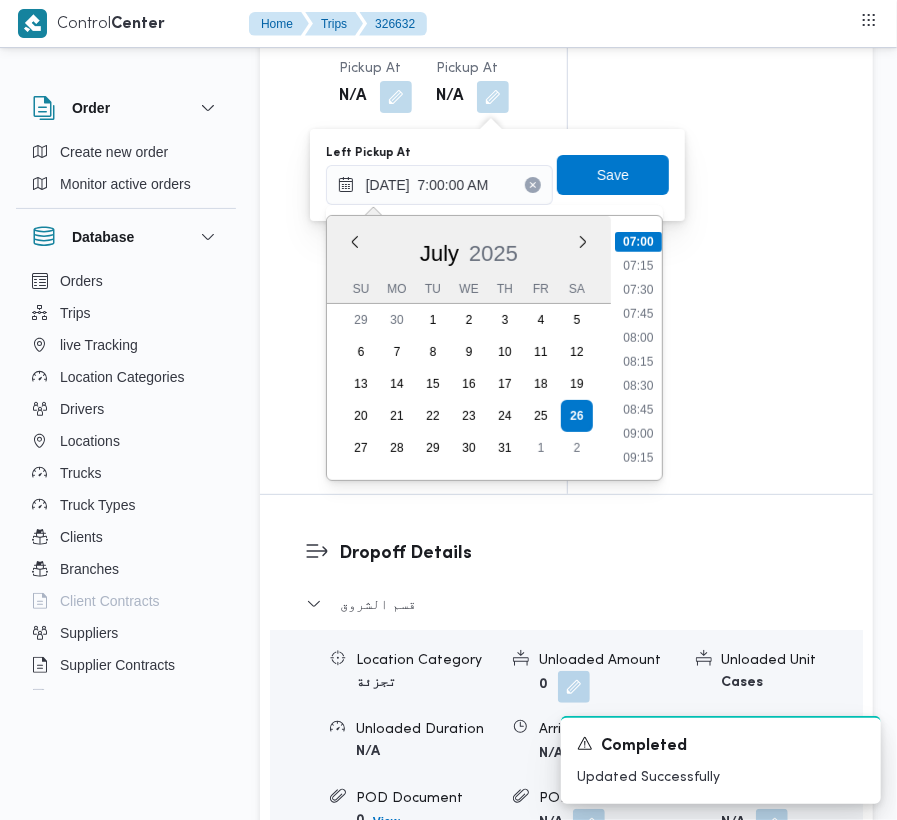 click on "07:45" at bounding box center [638, 314] 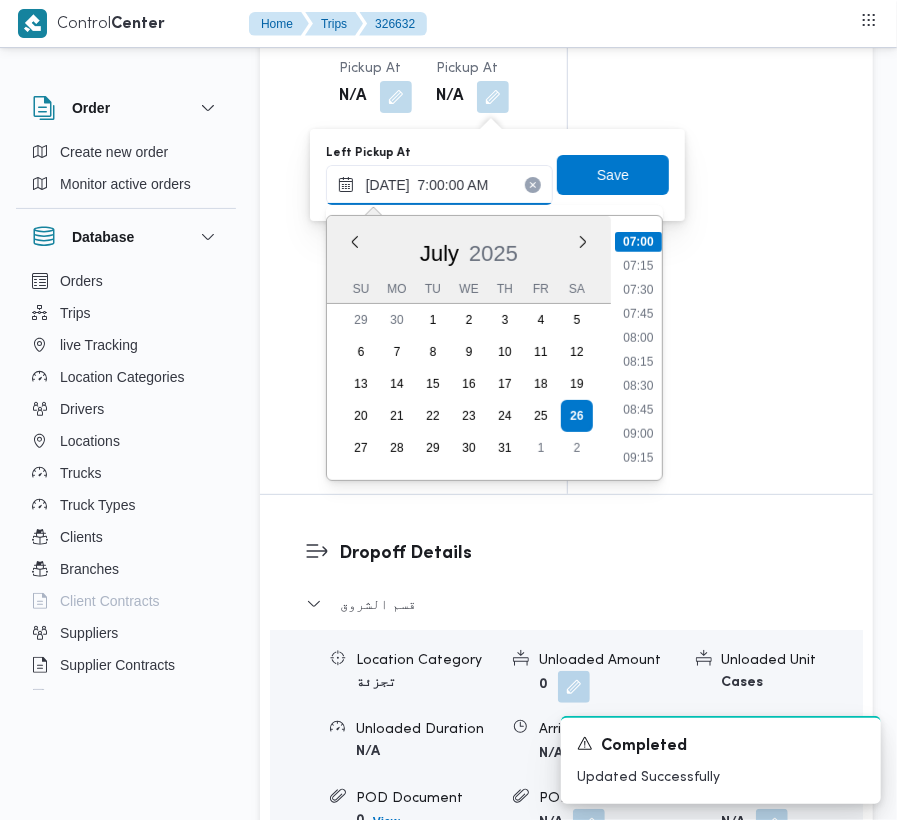 type on "[DATE] 07:45" 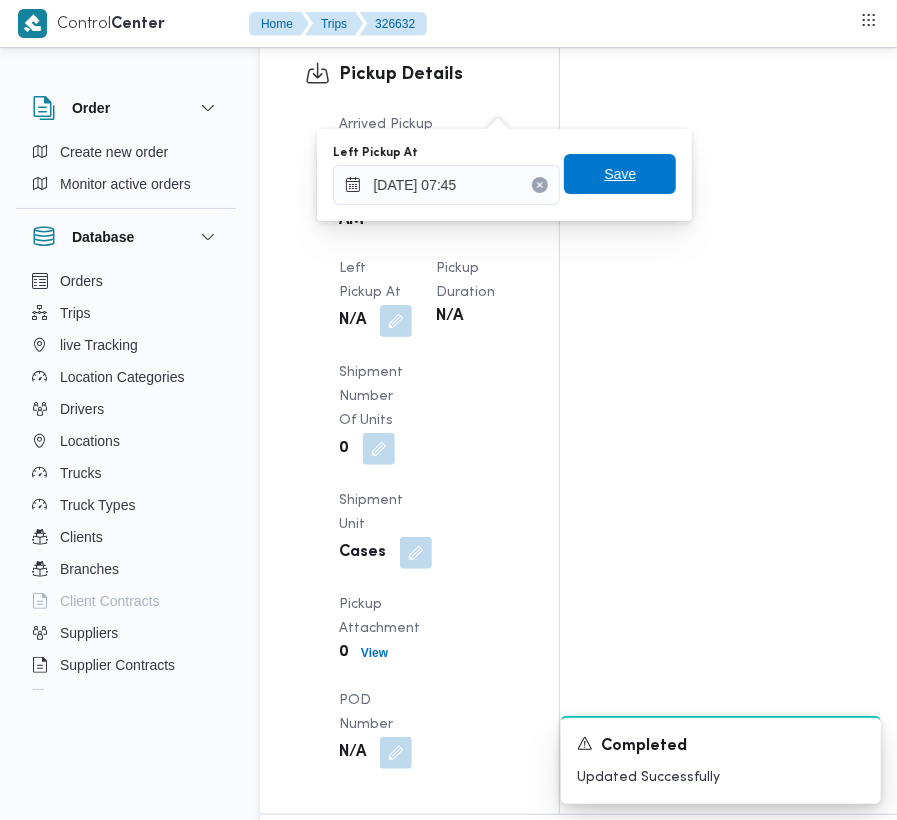click on "Save" at bounding box center [620, 174] 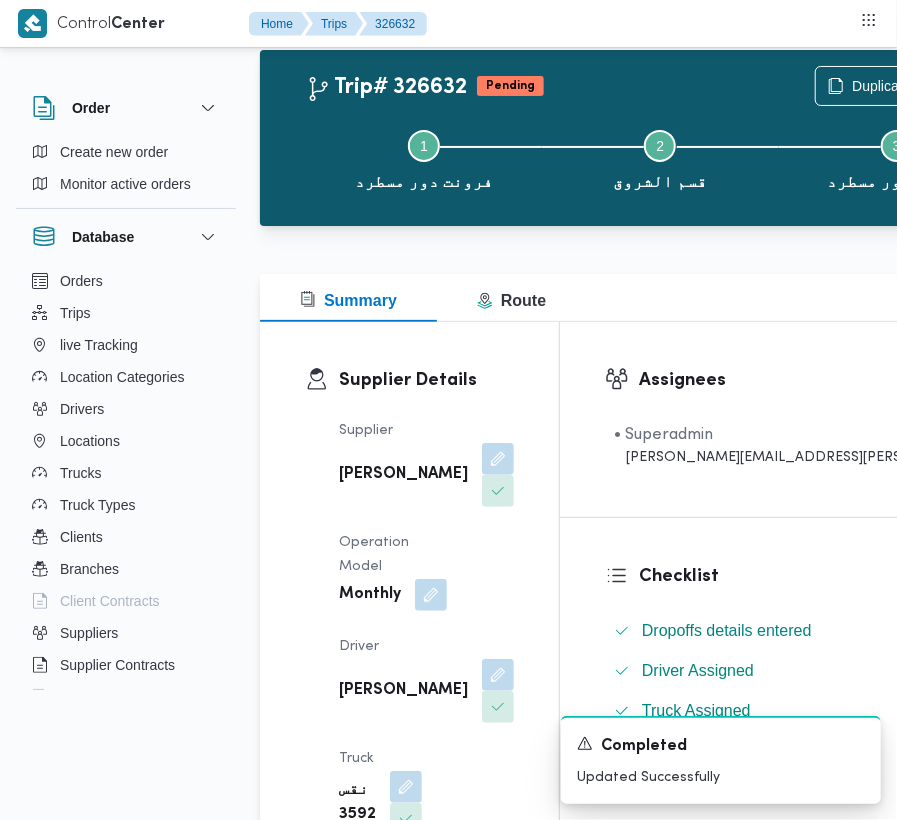 scroll, scrollTop: 0, scrollLeft: 0, axis: both 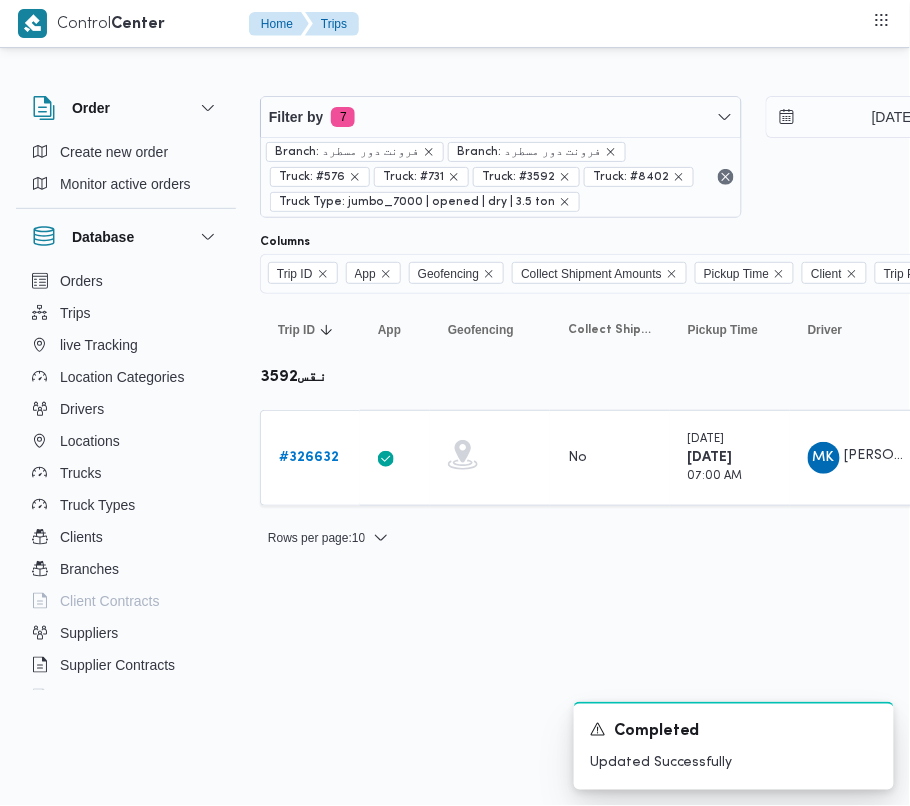 click on "Branch: فرونت دور مسطرد Branch: فرونت دور مسطرد  Truck: #576 Truck: #731 Truck: #3592 Truck: #8402 Truck Type: jumbo_7000 | opened | dry | 3.5 ton" at bounding box center (501, 177) 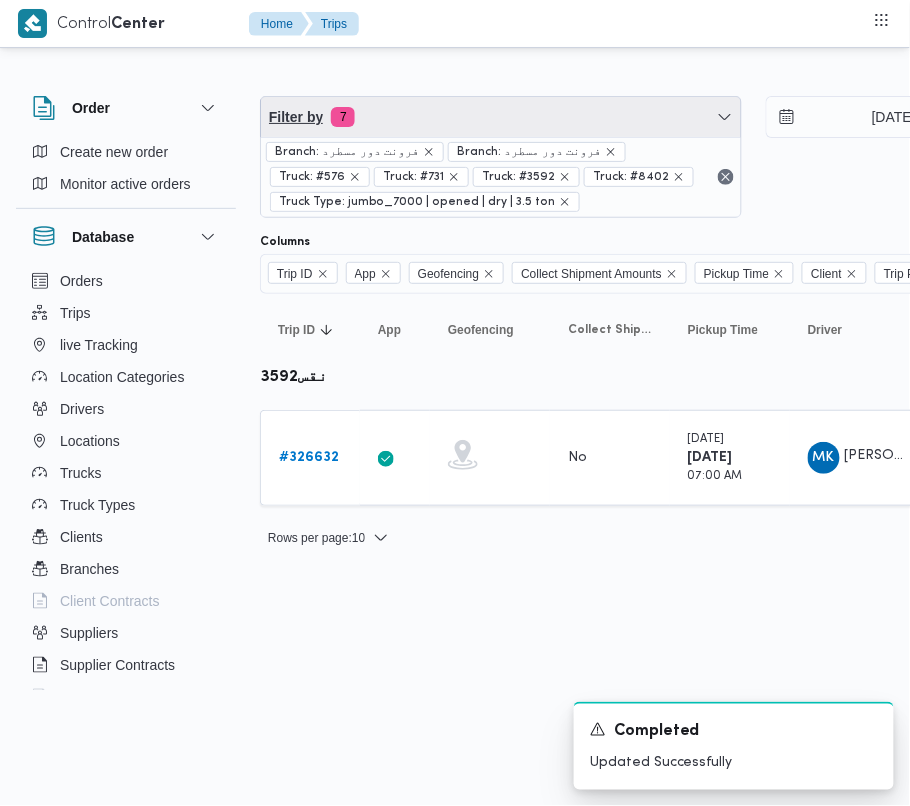 click on "Filter by 7" at bounding box center (501, 117) 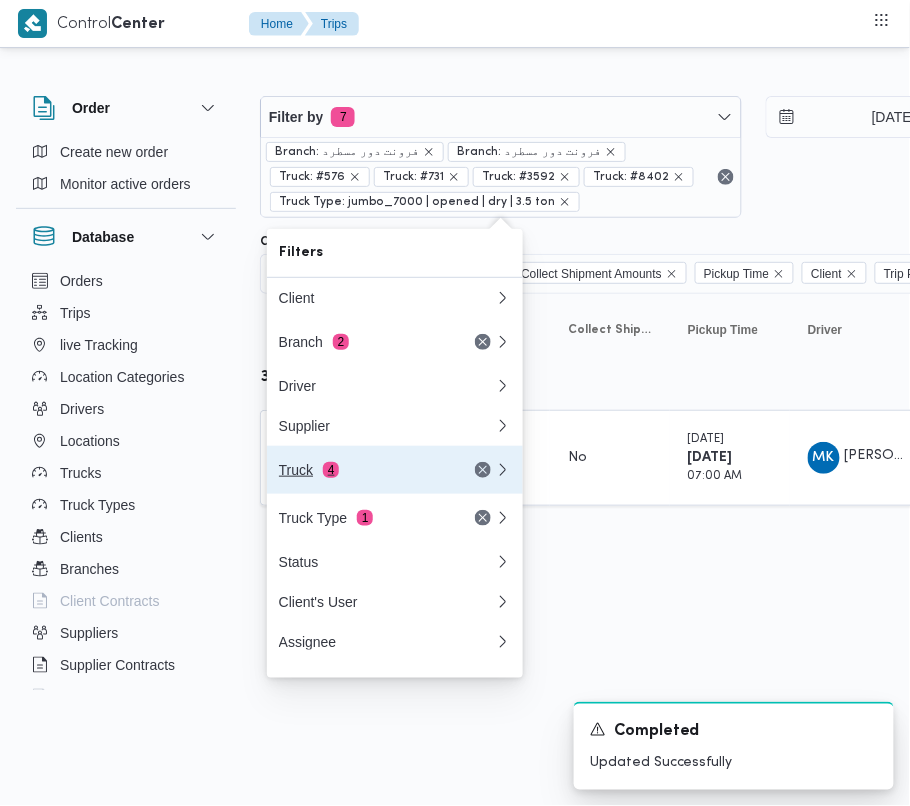 click on "Truck 4" at bounding box center [395, 470] 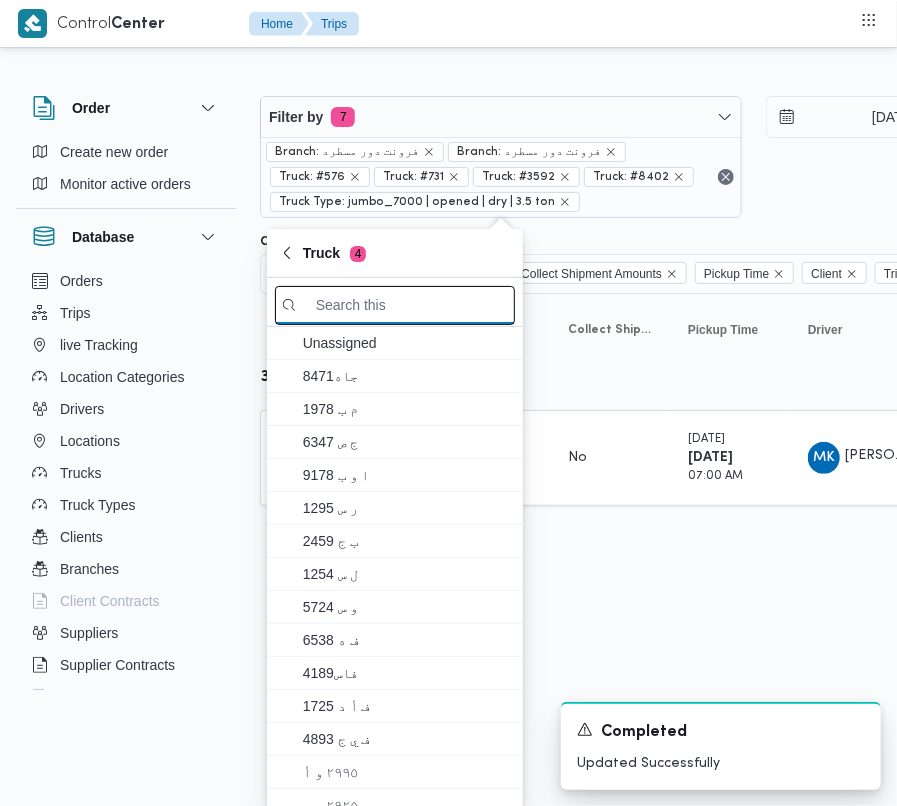 paste on "5138" 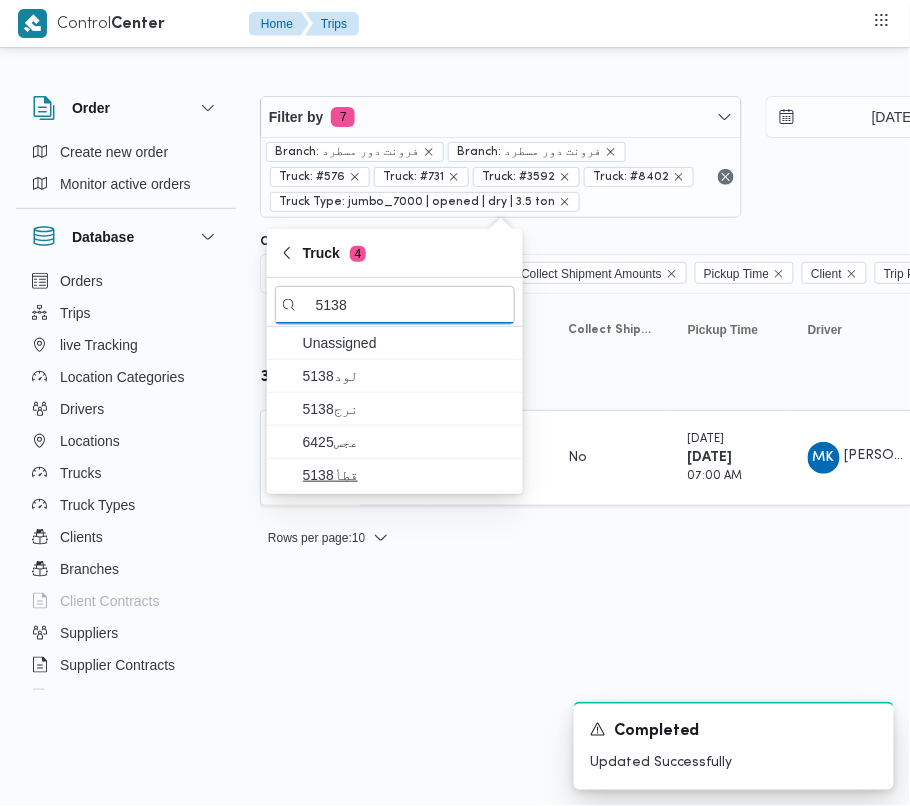 type on "5138" 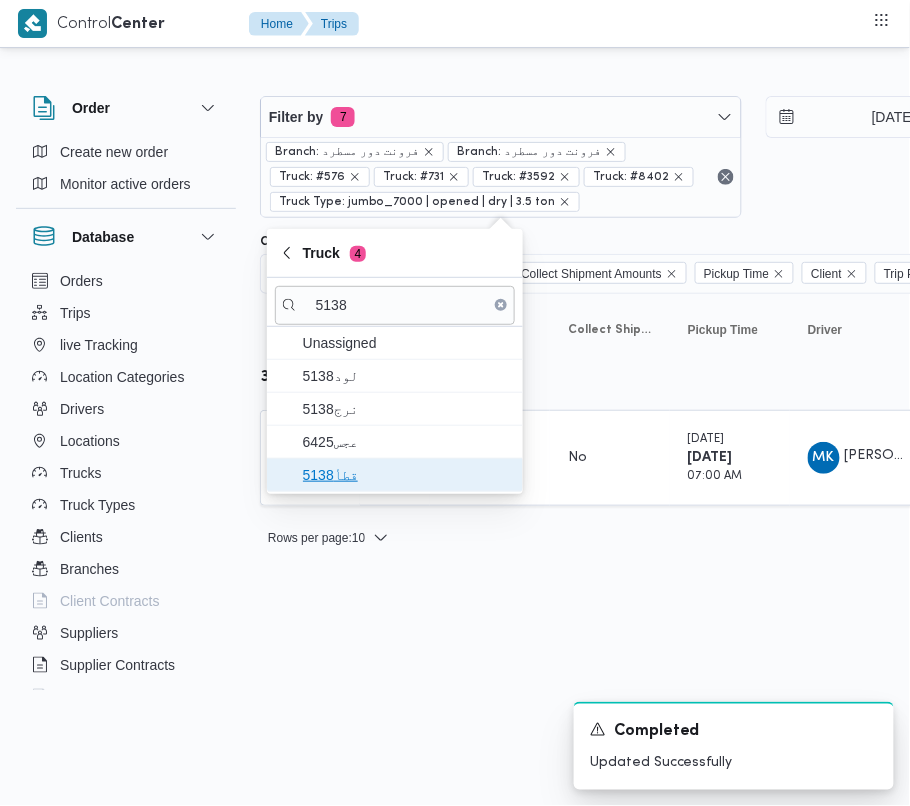 click on "قطأ5138" at bounding box center (395, 475) 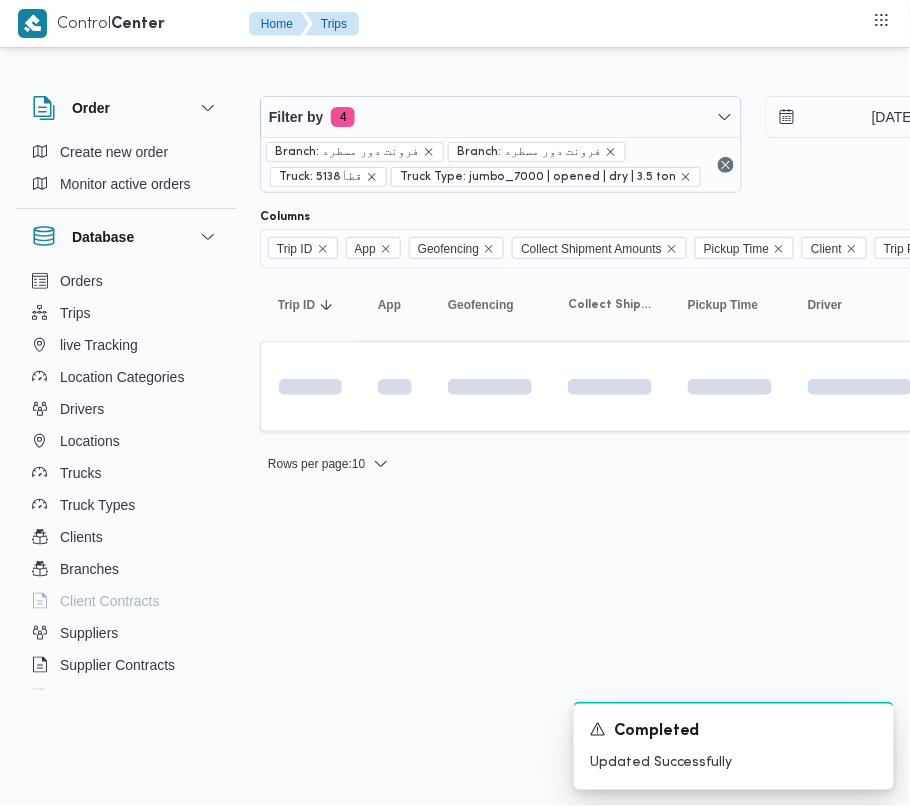 click on "Control  Center Home Trips Order Create new order Monitor active orders Database Orders Trips live Tracking Location Categories Drivers Locations Trucks Truck Types Clients Branches Client Contracts Suppliers Supplier Contracts Devices Users Projects SP Projects Admins organization assignees Tags Filter by 4 Branch: فرونت دور مسطرد Branch: فرونت دور مسطرد  Truck: قطأ5138 Truck Type: jumbo_7000 | opened | dry | 3.5 ton [DATE] → [DATE] Group By Truck Columns Trip ID App Geofencing Collect Shipment Amounts Pickup Time Client Trip Points Driver Supplier Truck Status Platform Sorting Trip ID Click to sort in ascending order App Click to sort in ascending order Geofencing Click to sort in ascending order Collect Shipment Amounts Pickup Time Click to sort in ascending order Client Click to sort in ascending order Trip Points Driver Click to sort in ascending order Supplier Click to sort in ascending order Truck Click to sort in ascending order Status Platform Actions :  10 1 1" at bounding box center [455, 403] 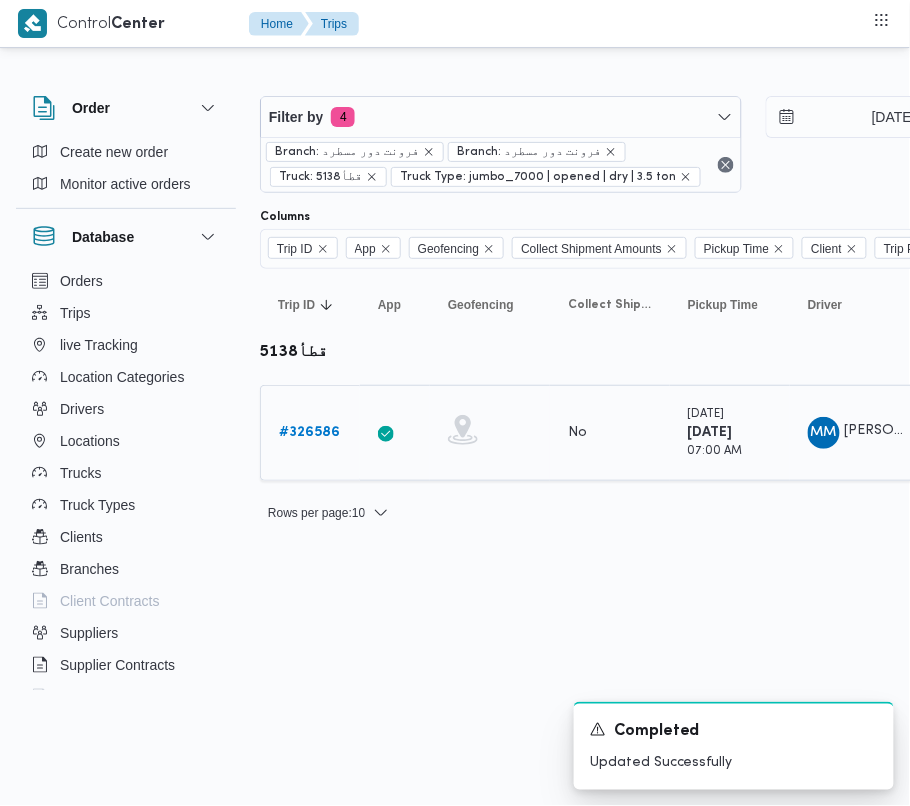 click on "# 326586" at bounding box center [309, 432] 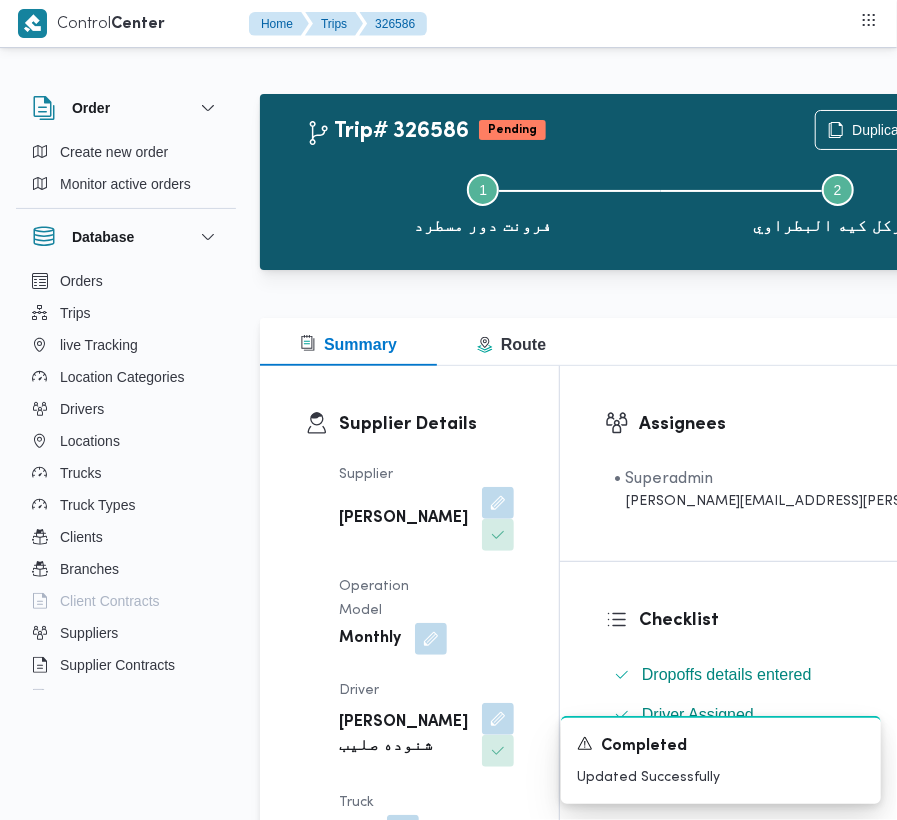 scroll, scrollTop: 2533, scrollLeft: 0, axis: vertical 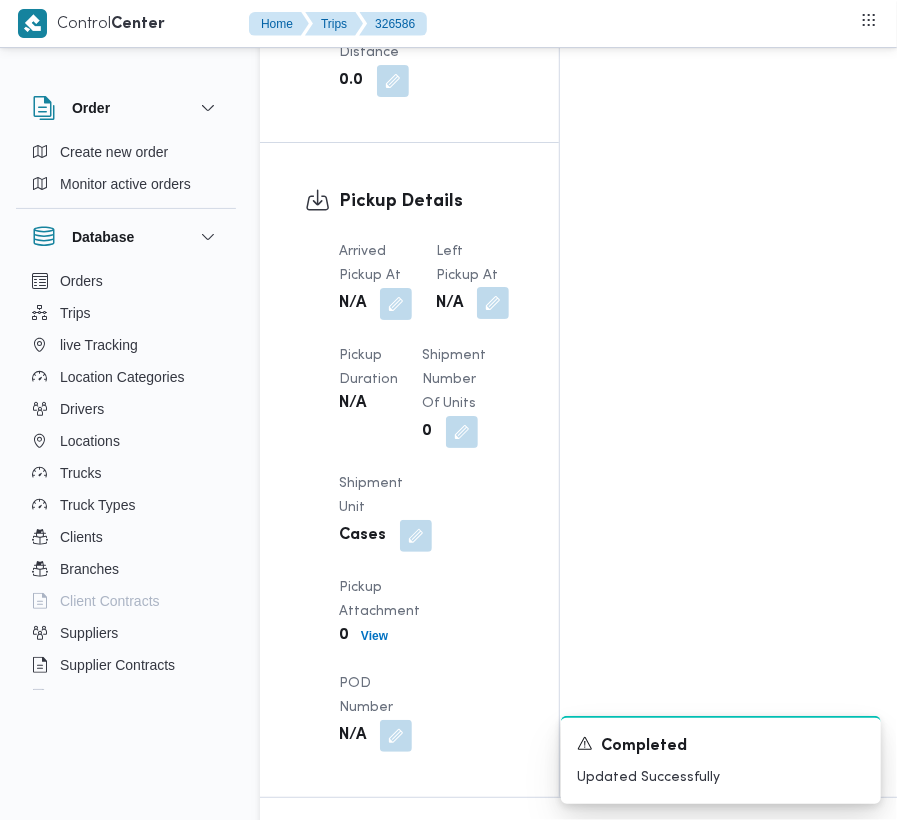 click at bounding box center [493, 303] 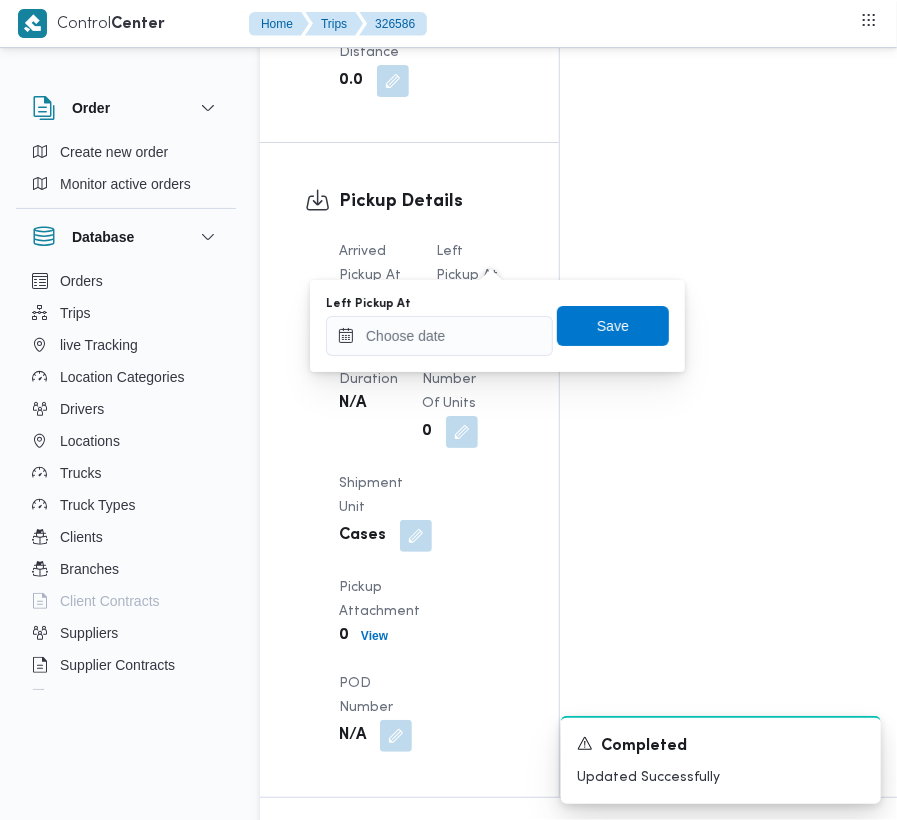 click on "You are in a dialog. To close this dialog, hit escape. Left Pickup At Save" at bounding box center [497, 326] 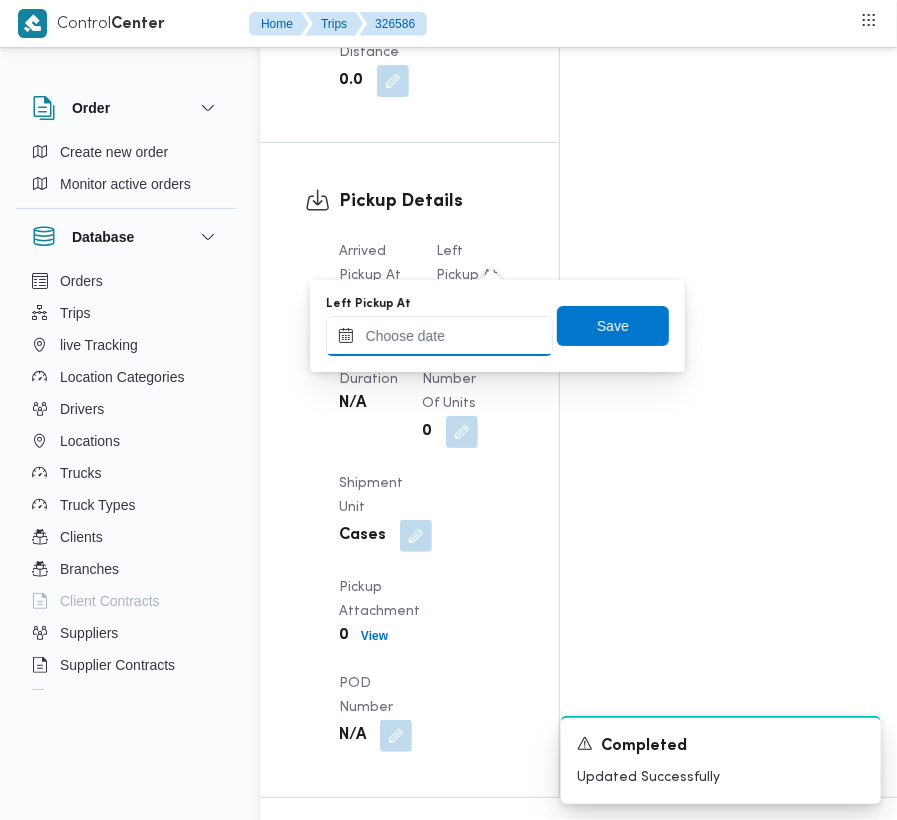 drag, startPoint x: 461, startPoint y: 342, endPoint x: 536, endPoint y: 350, distance: 75.42546 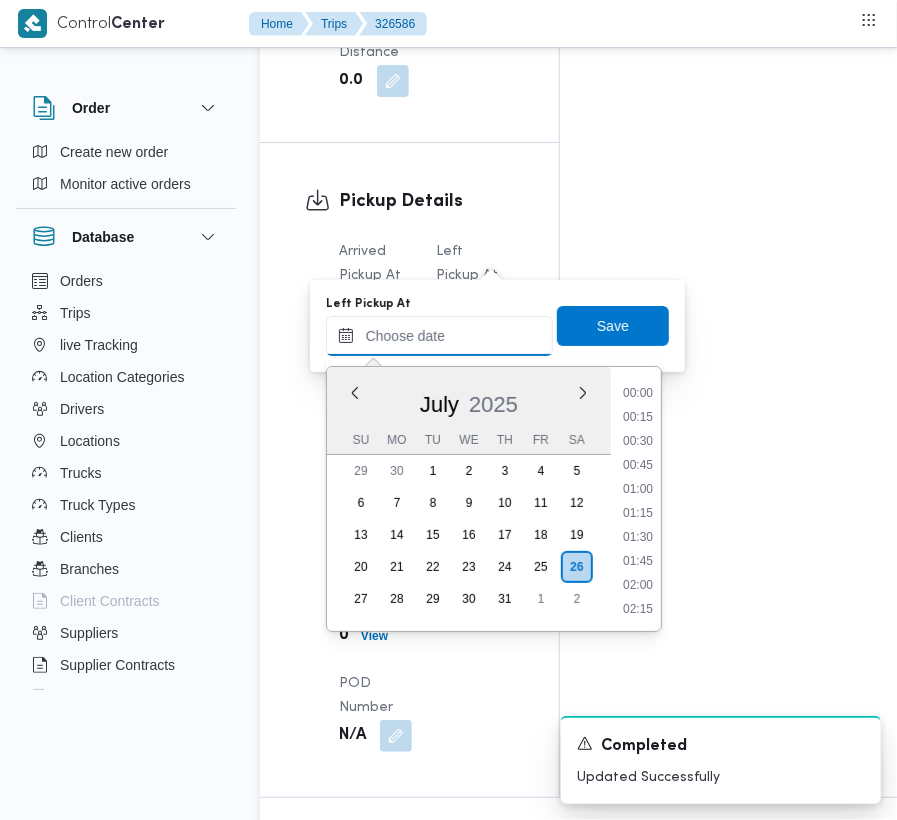 scroll, scrollTop: 697, scrollLeft: 0, axis: vertical 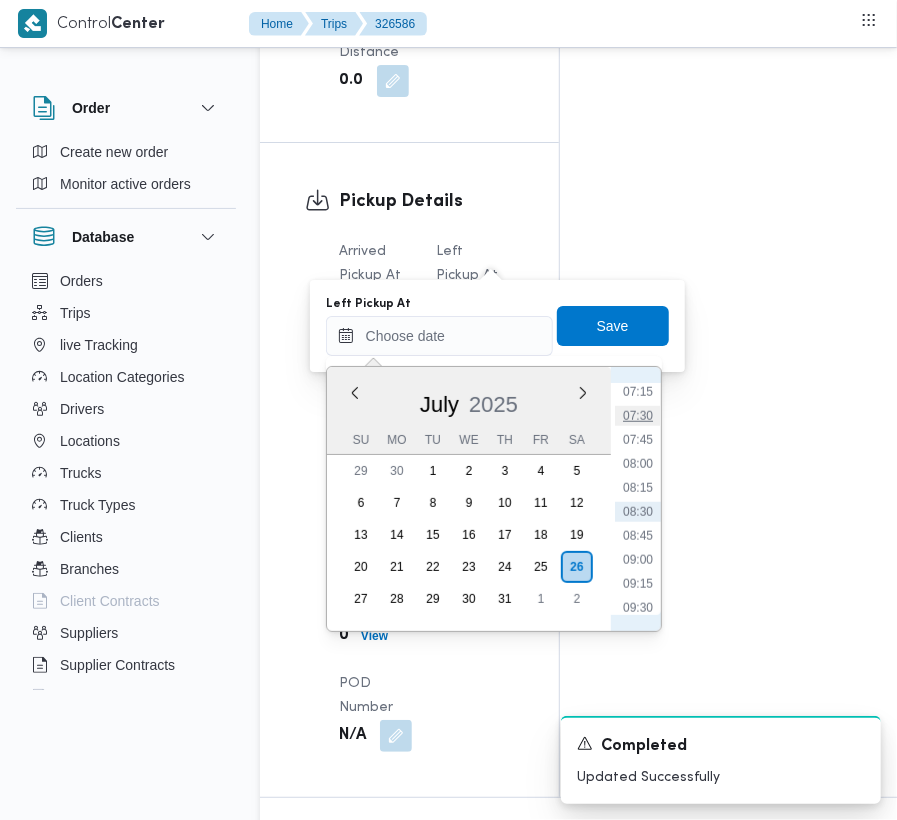 click on "07:30" at bounding box center [638, 416] 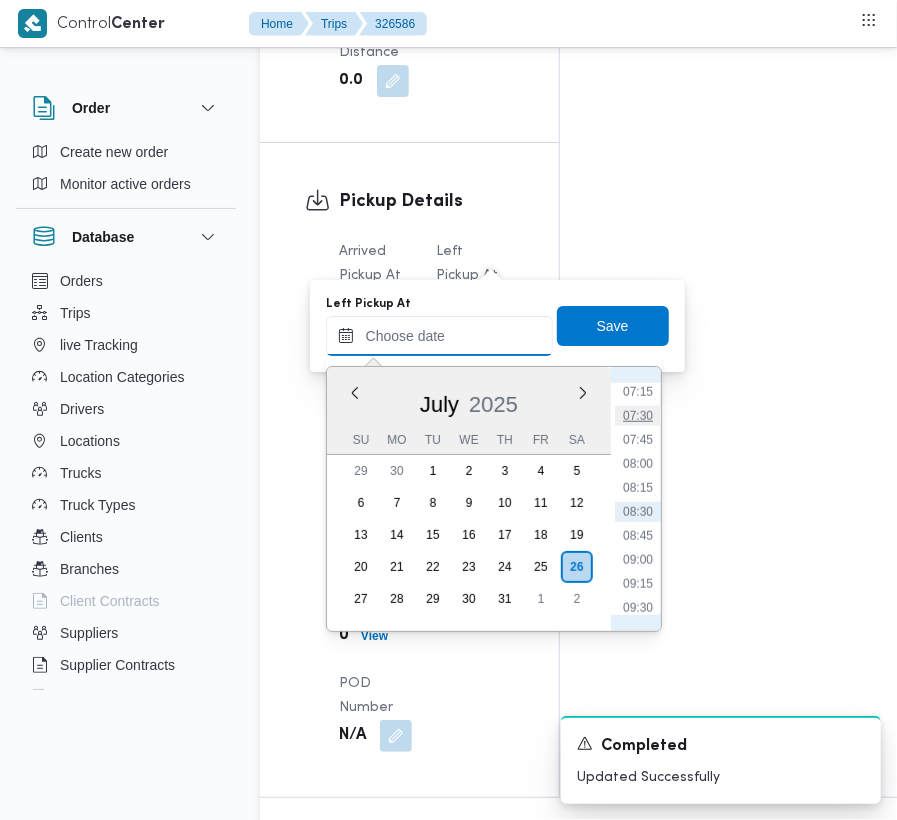 type on "[DATE] 07:30" 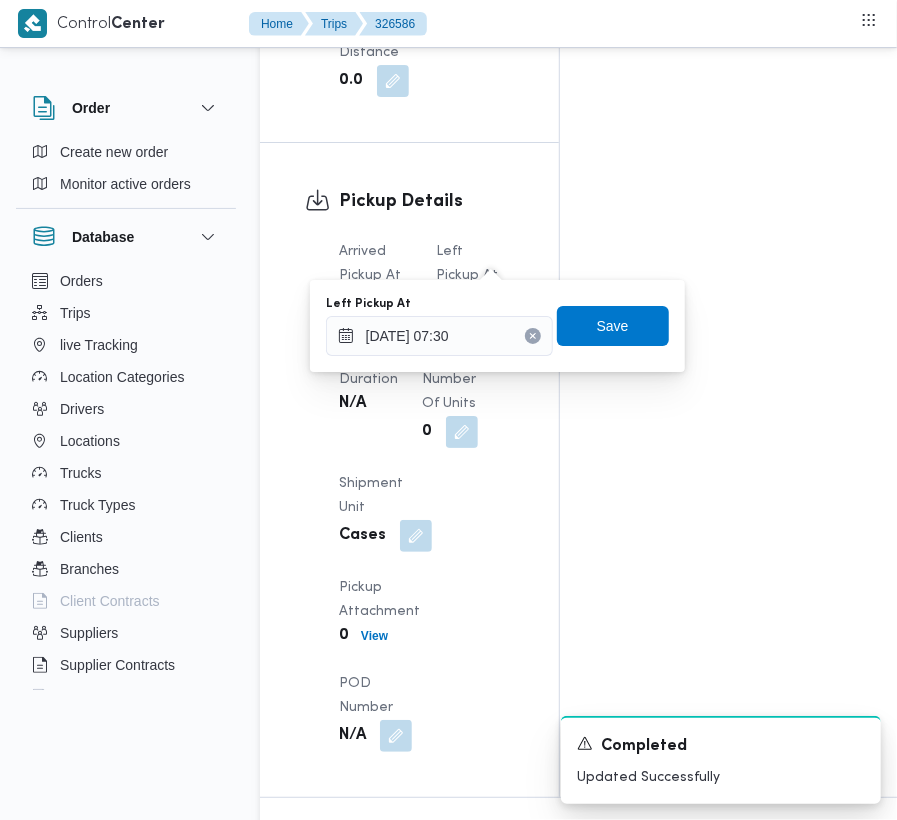 click on "Left Pickup At [DATE] 07:30 Save" at bounding box center [497, 326] 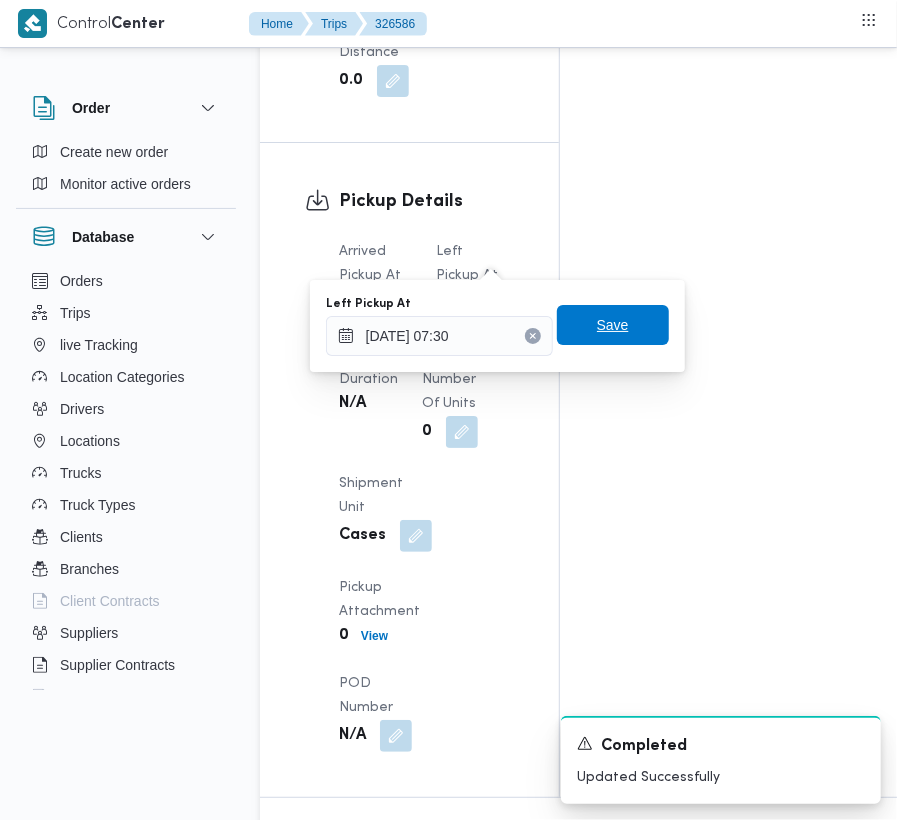 click on "Save" at bounding box center [613, 325] 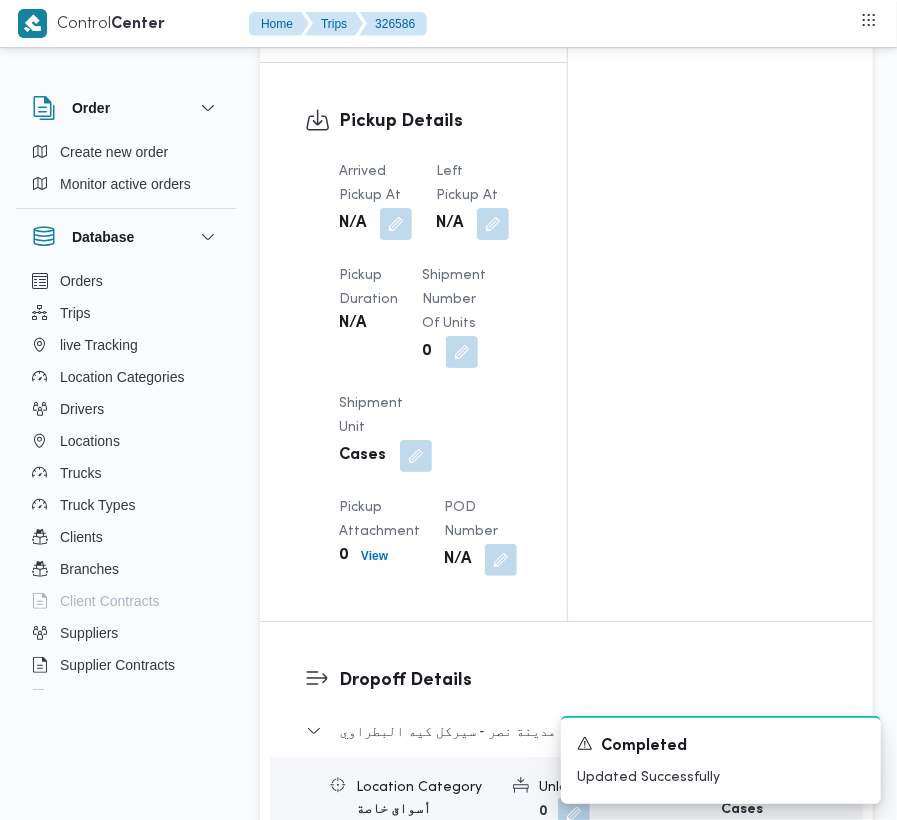 drag, startPoint x: 380, startPoint y: 252, endPoint x: 416, endPoint y: 257, distance: 36.345562 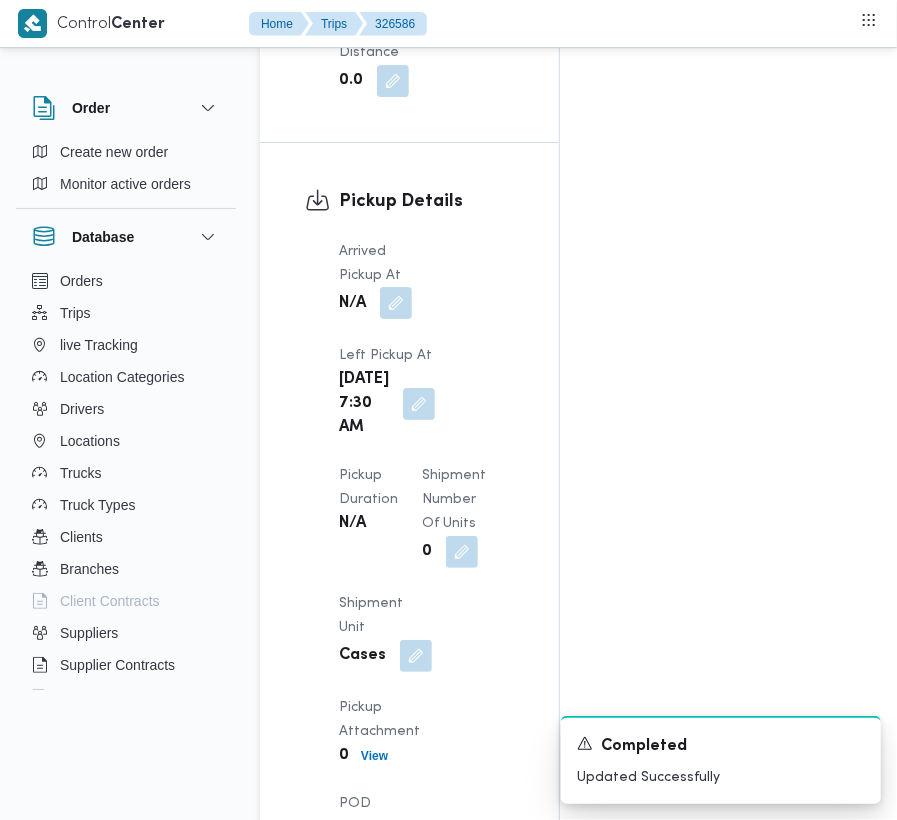 click at bounding box center [396, 303] 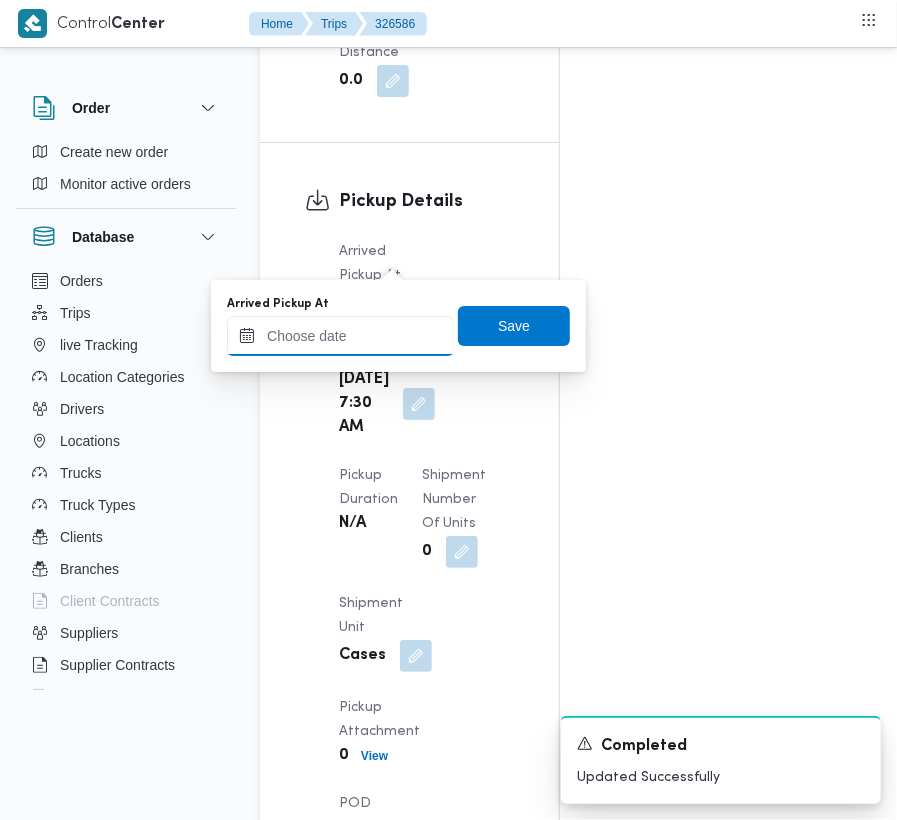 click on "Arrived Pickup At" at bounding box center [340, 336] 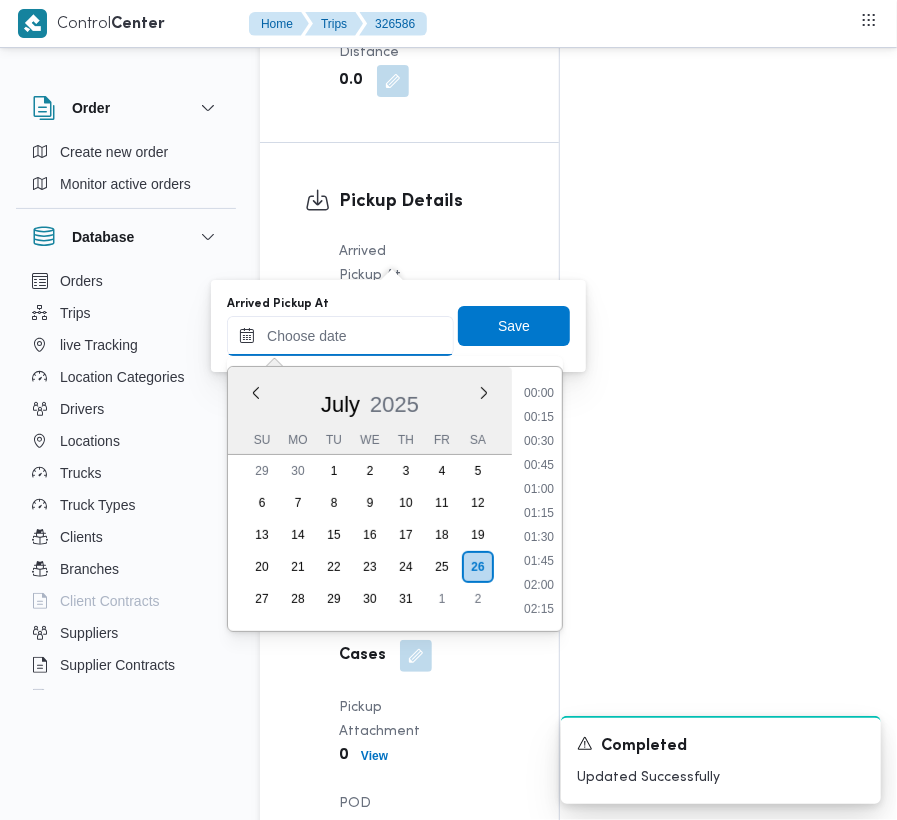 scroll, scrollTop: 697, scrollLeft: 0, axis: vertical 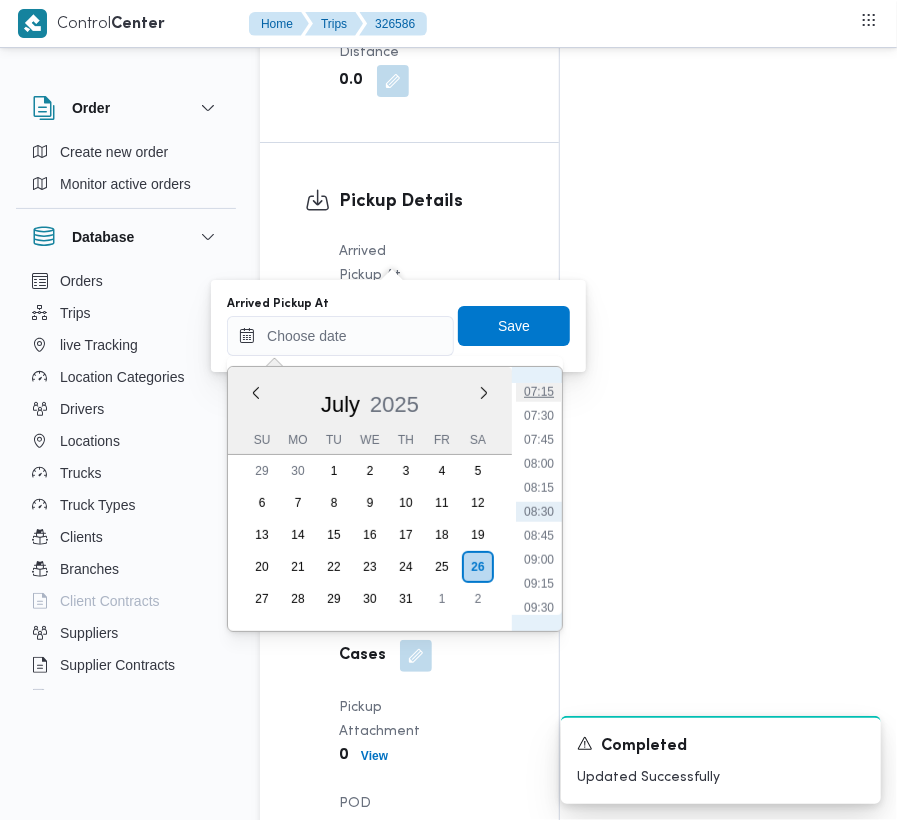 click on "07:15" at bounding box center [539, 392] 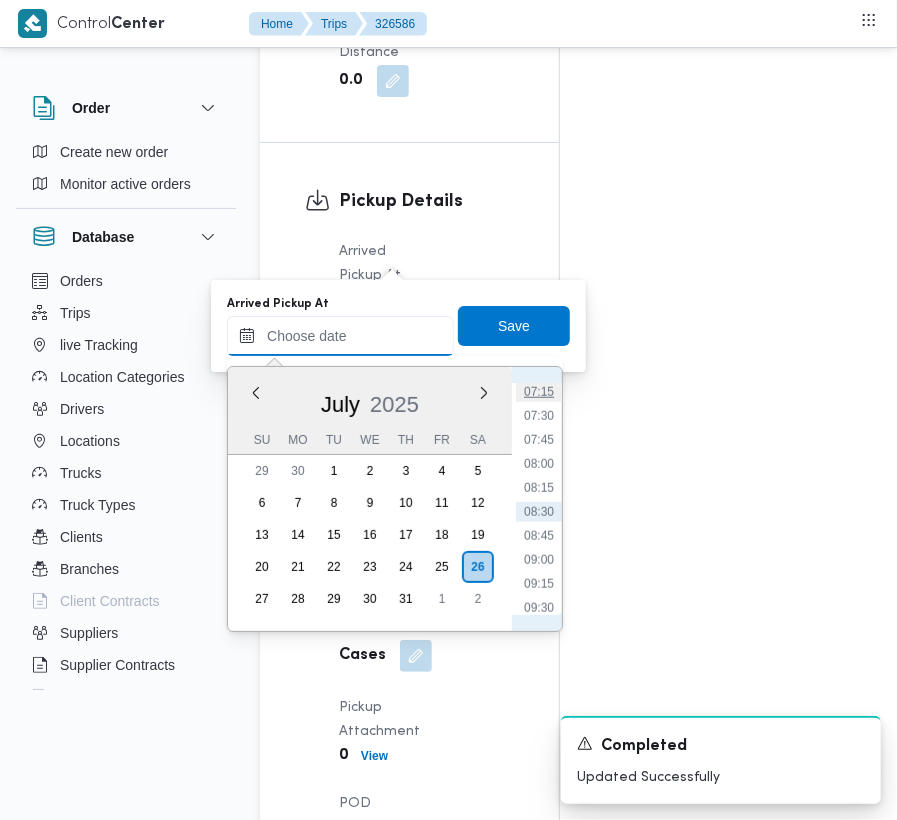 type on "[DATE] 07:15" 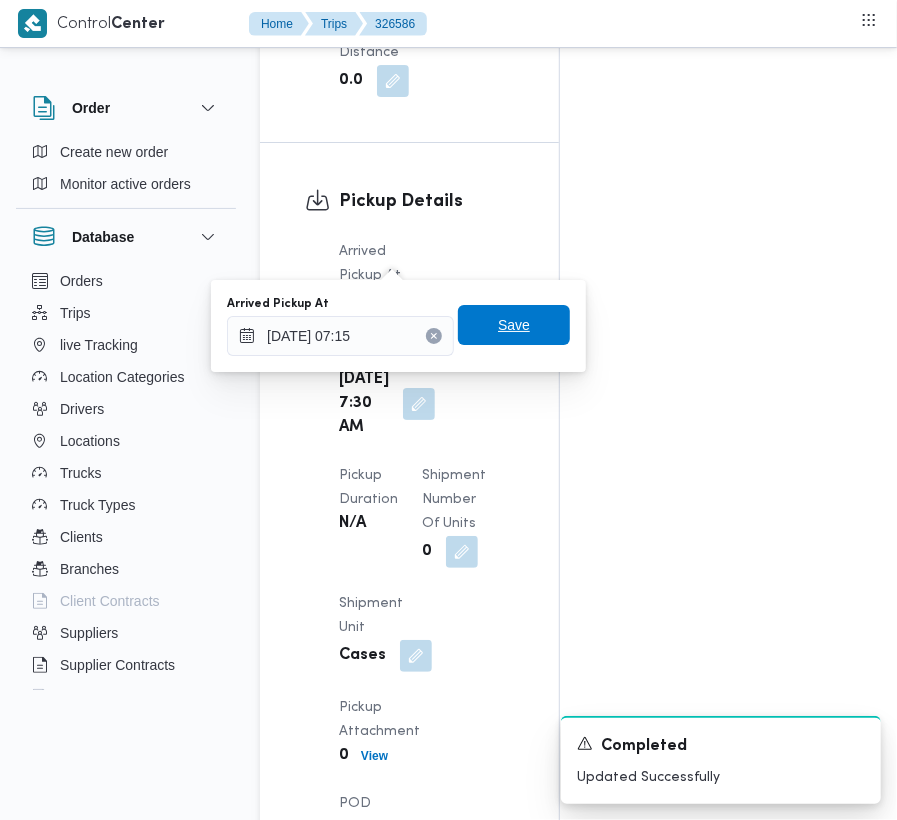 click on "Save" at bounding box center (514, 325) 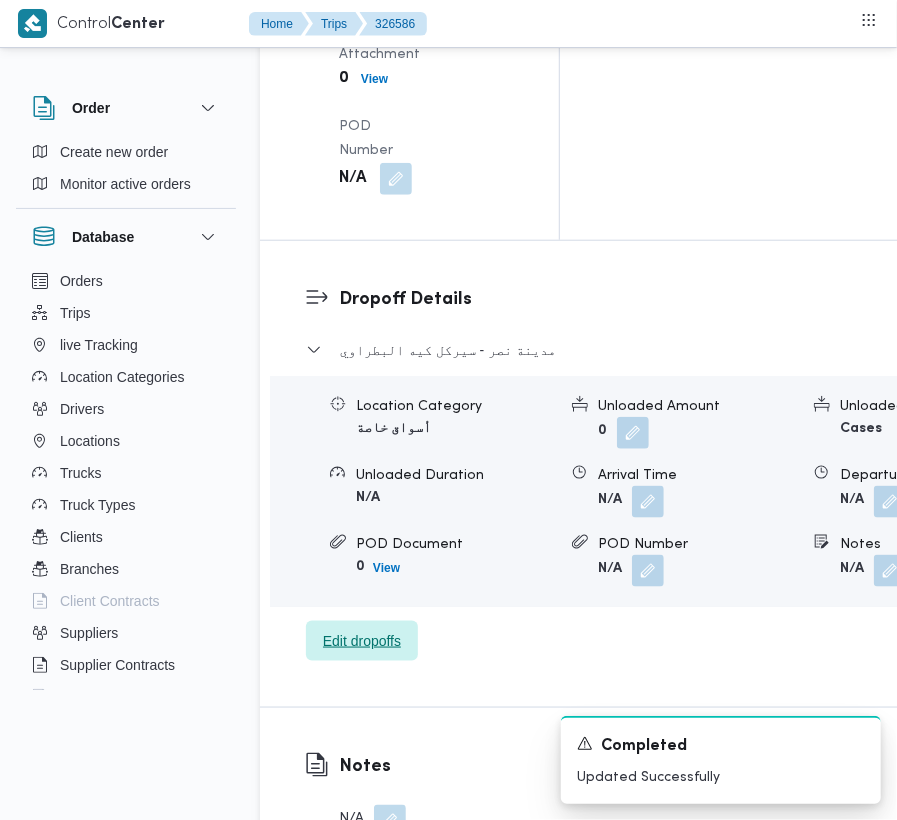 click on "Edit dropoffs" at bounding box center (362, 641) 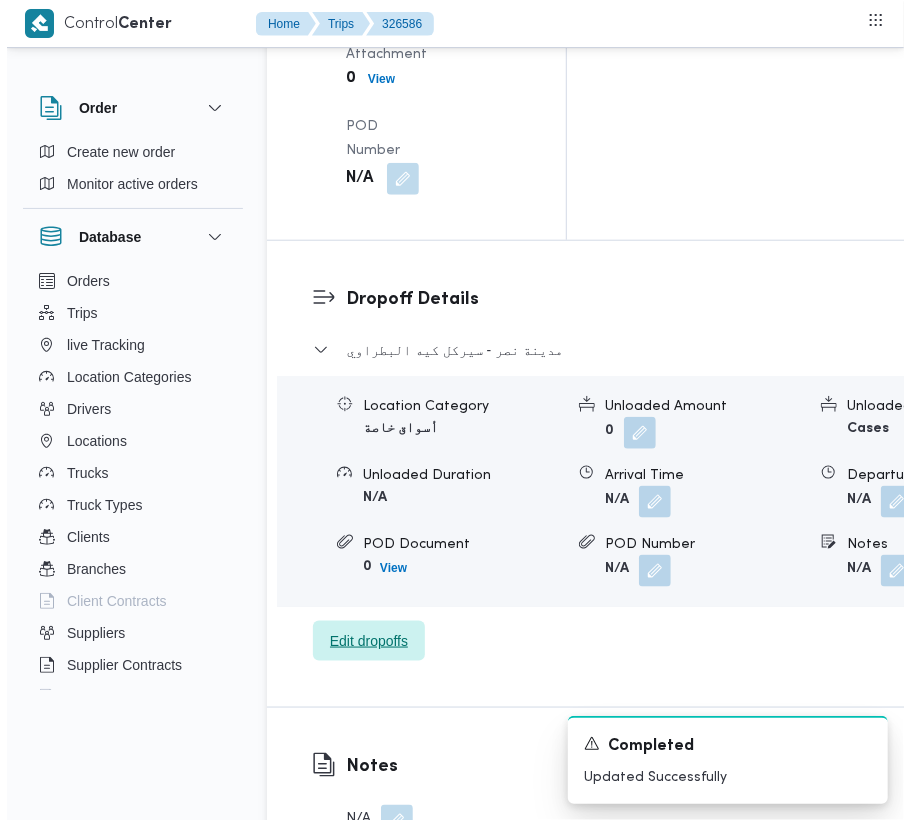 scroll, scrollTop: 3018, scrollLeft: 0, axis: vertical 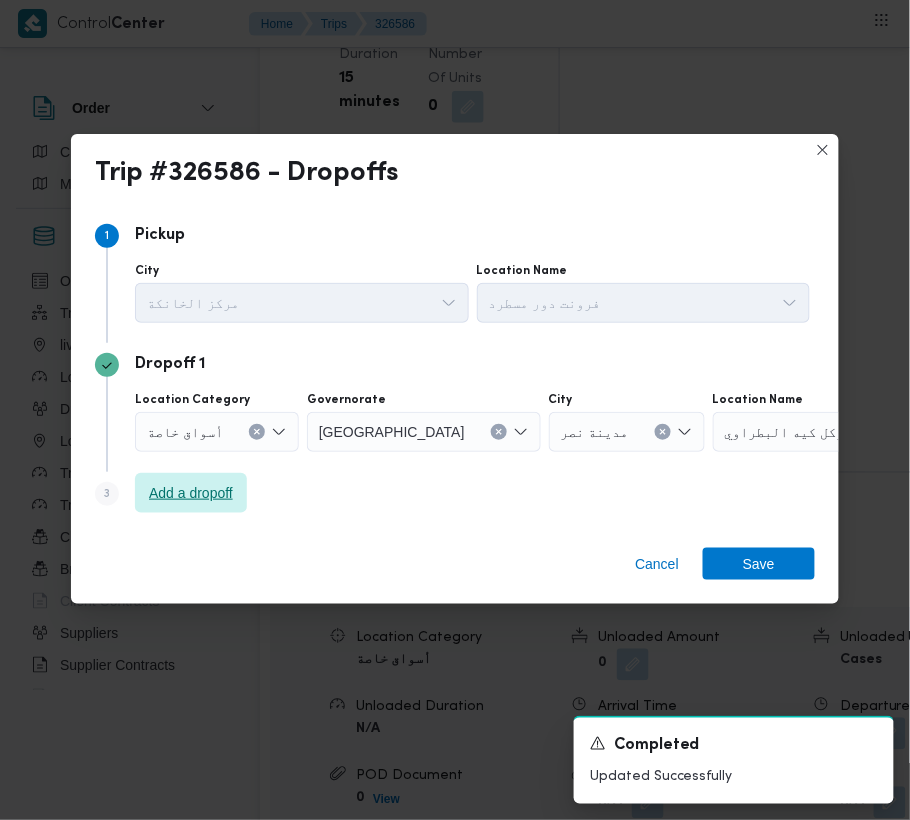 click on "Add a dropoff" at bounding box center (191, 493) 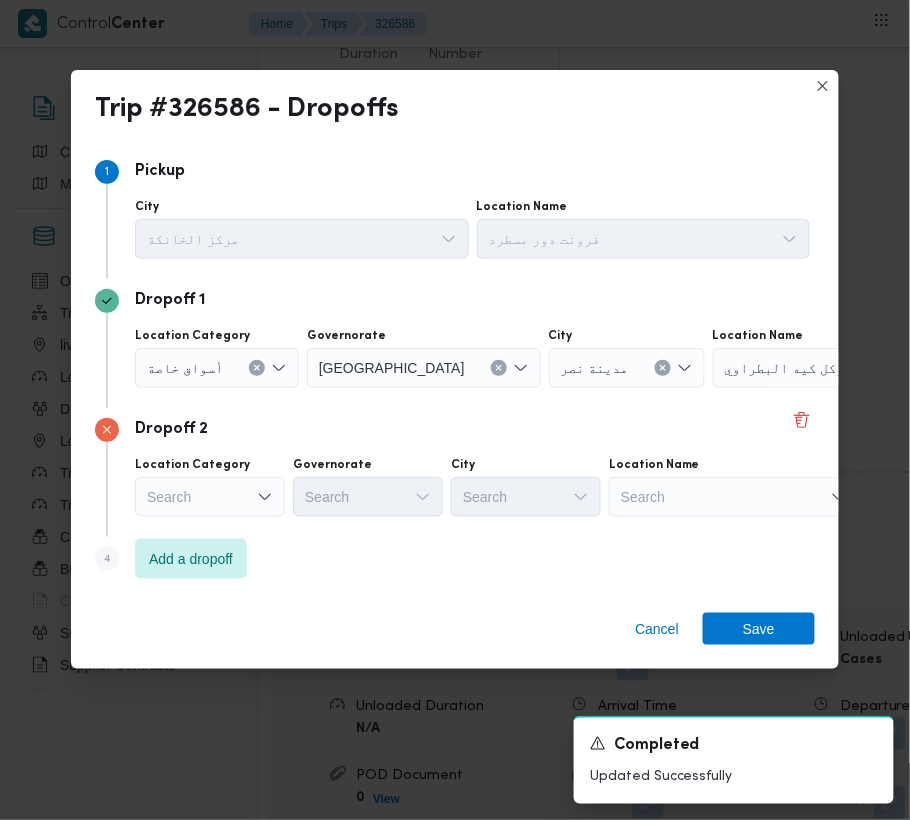click on "Location Category Search Governorate Search City Search Location Name Search" at bounding box center (472, 487) 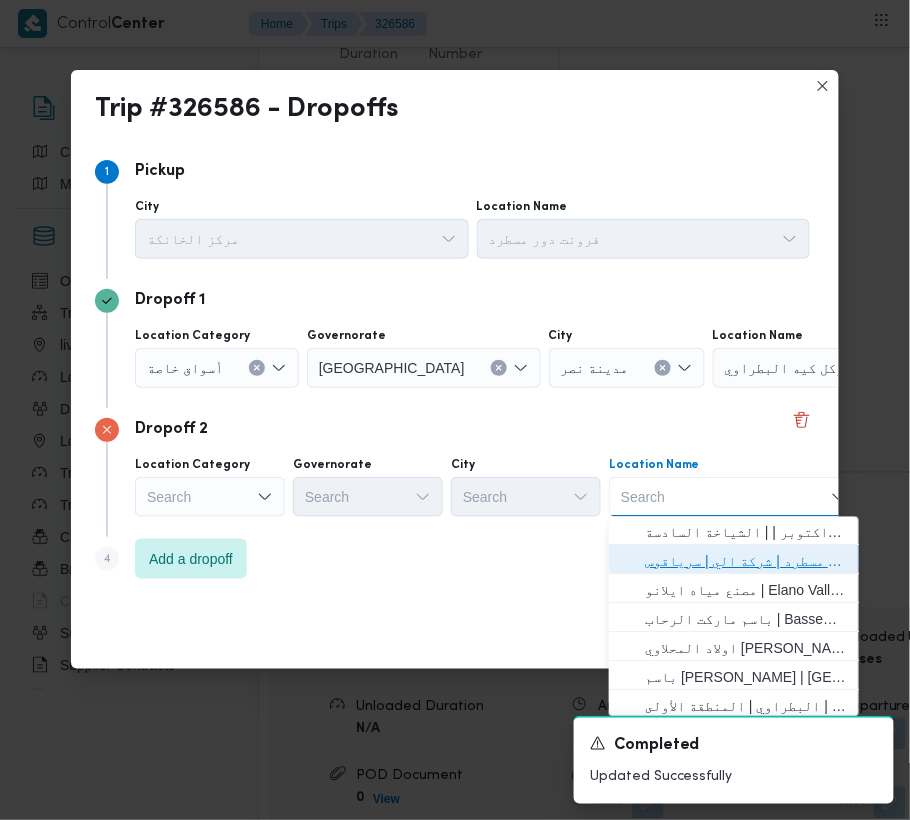 drag, startPoint x: 742, startPoint y: 561, endPoint x: 408, endPoint y: 497, distance: 340.07648 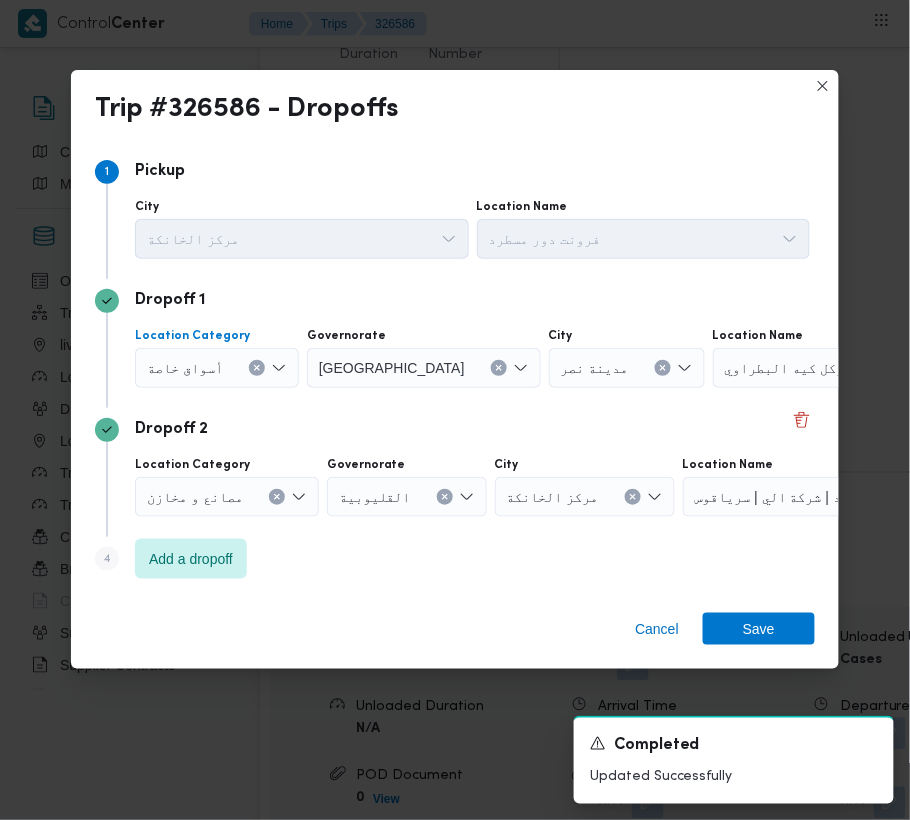 click on "أسواق خاصة" at bounding box center [185, 367] 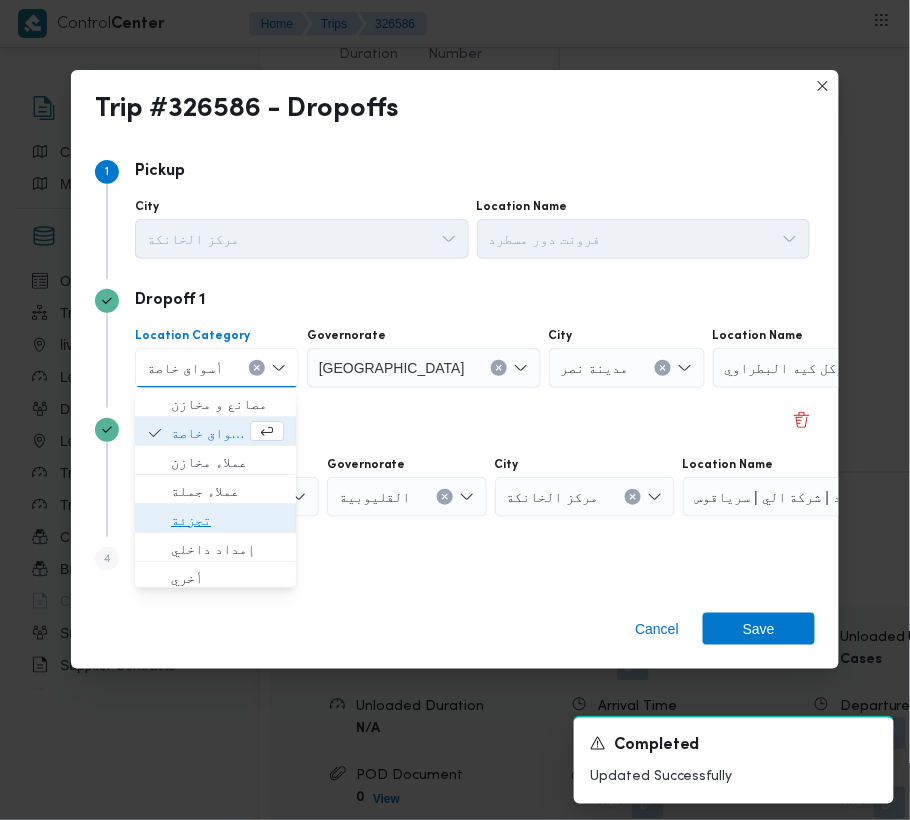 click on "تجزئة" at bounding box center [215, 520] 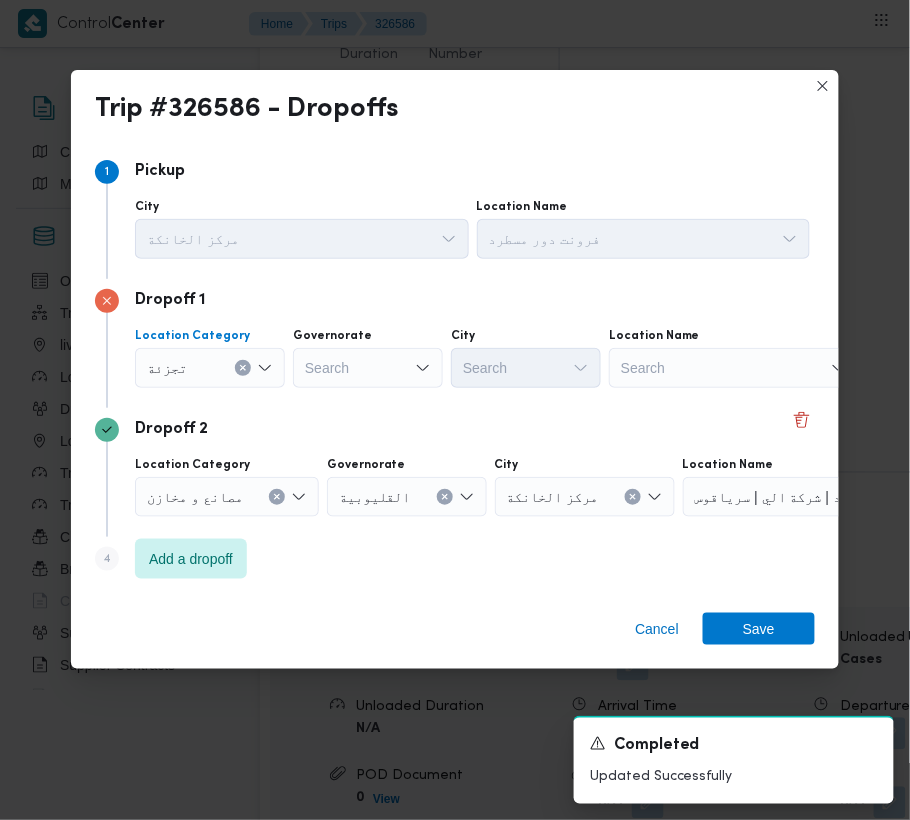 click on "Search" at bounding box center [368, 368] 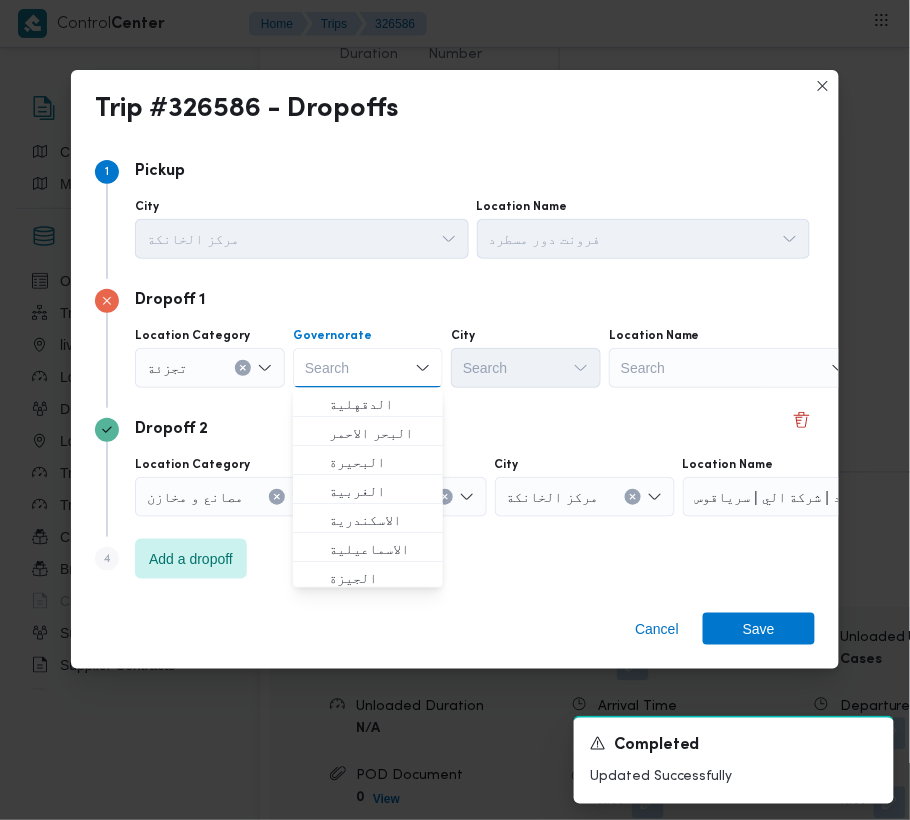 paste on "جيزة" 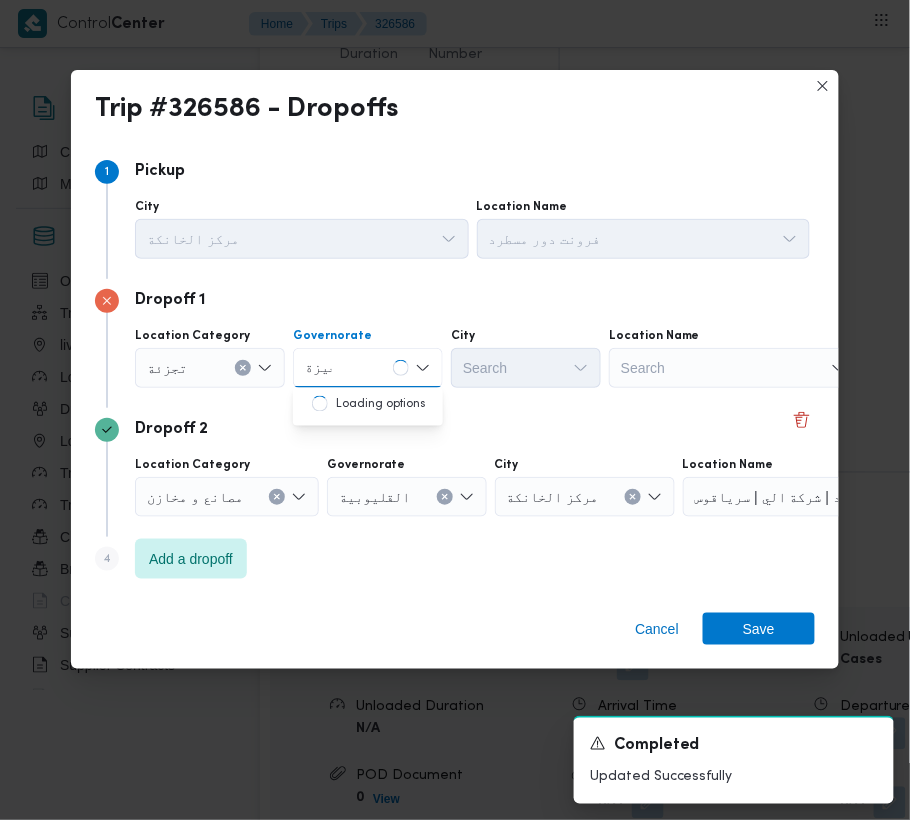 type on "جيزة" 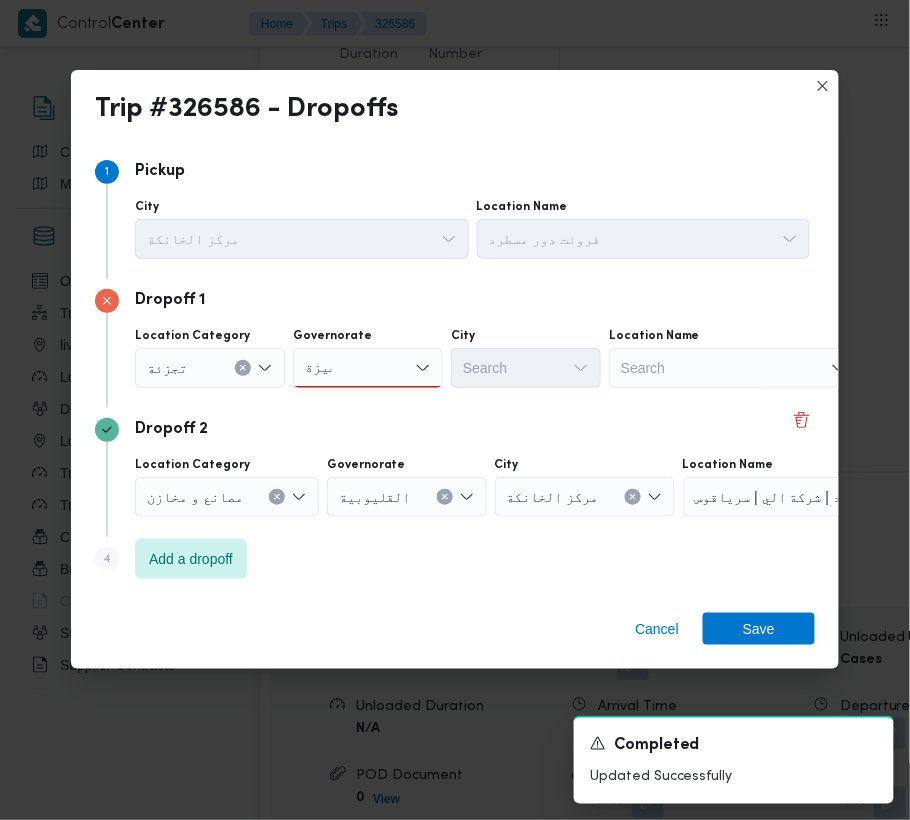 click on "جيزة جيزة" at bounding box center (368, 368) 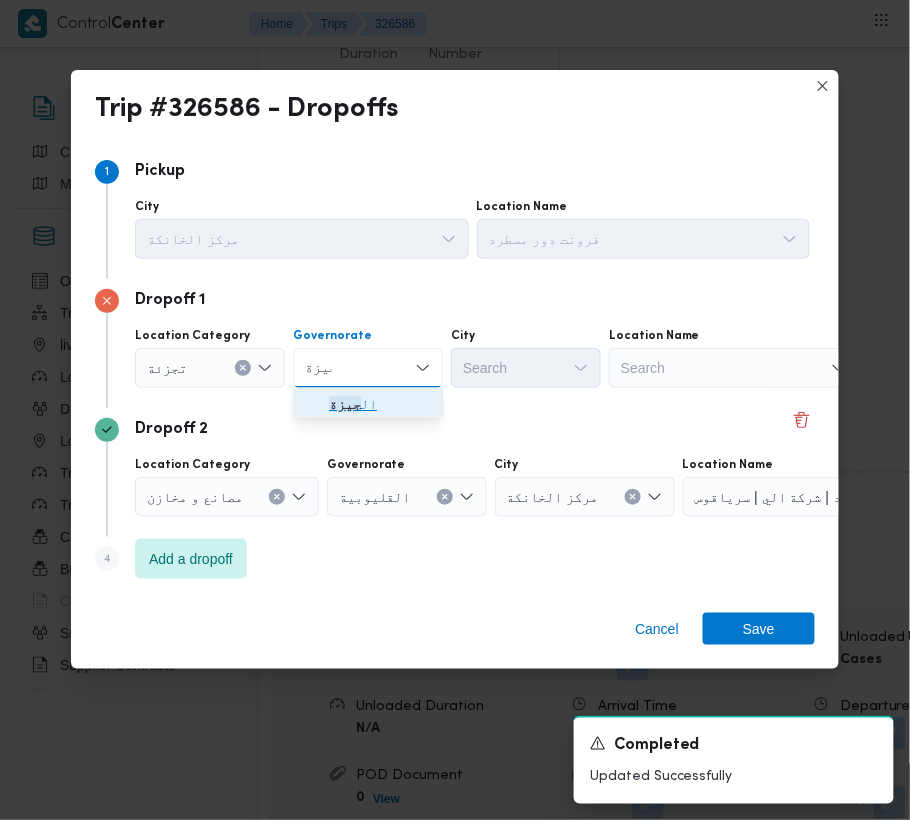 click on "ال جيزة" at bounding box center [380, 404] 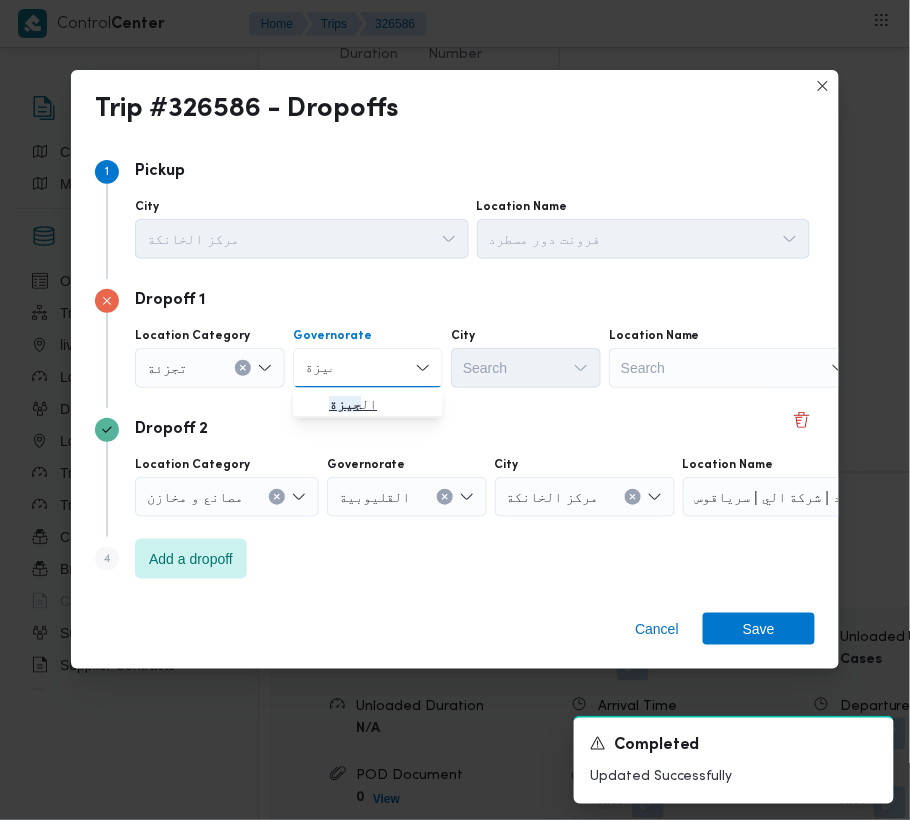 type 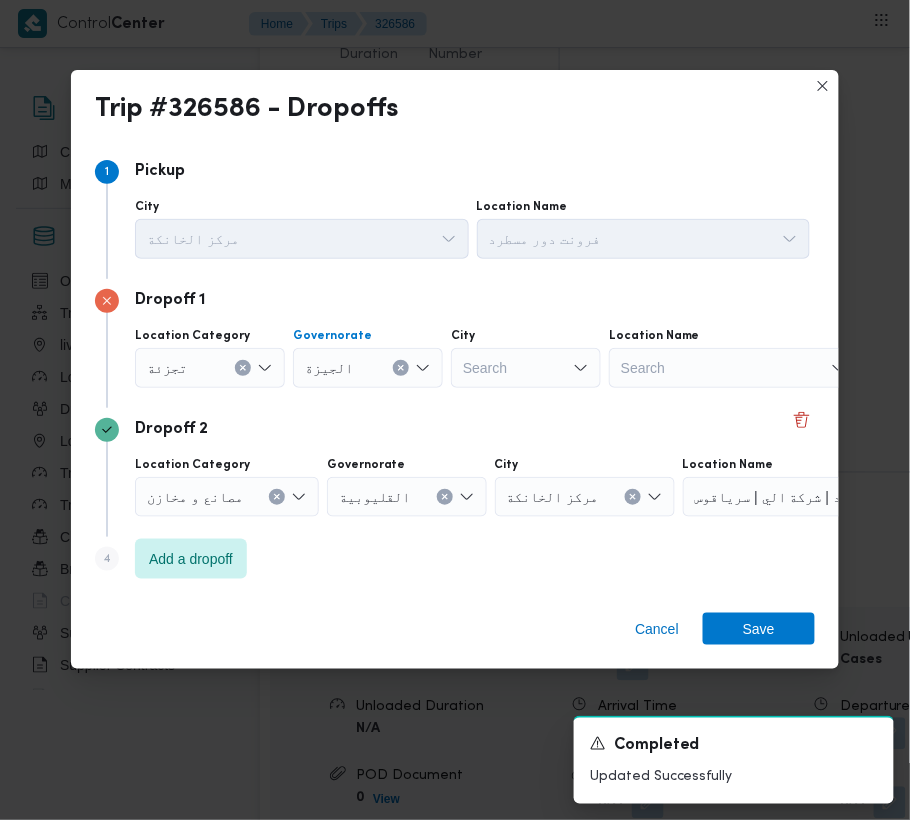 click on "Search" at bounding box center [526, 368] 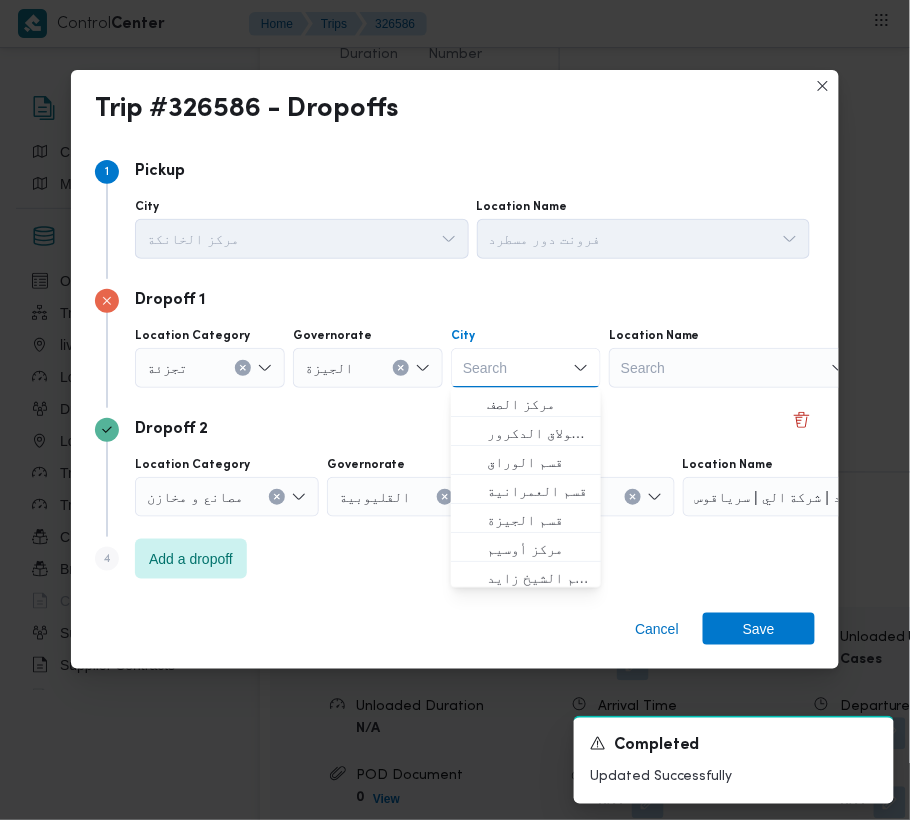 paste on "زايد" 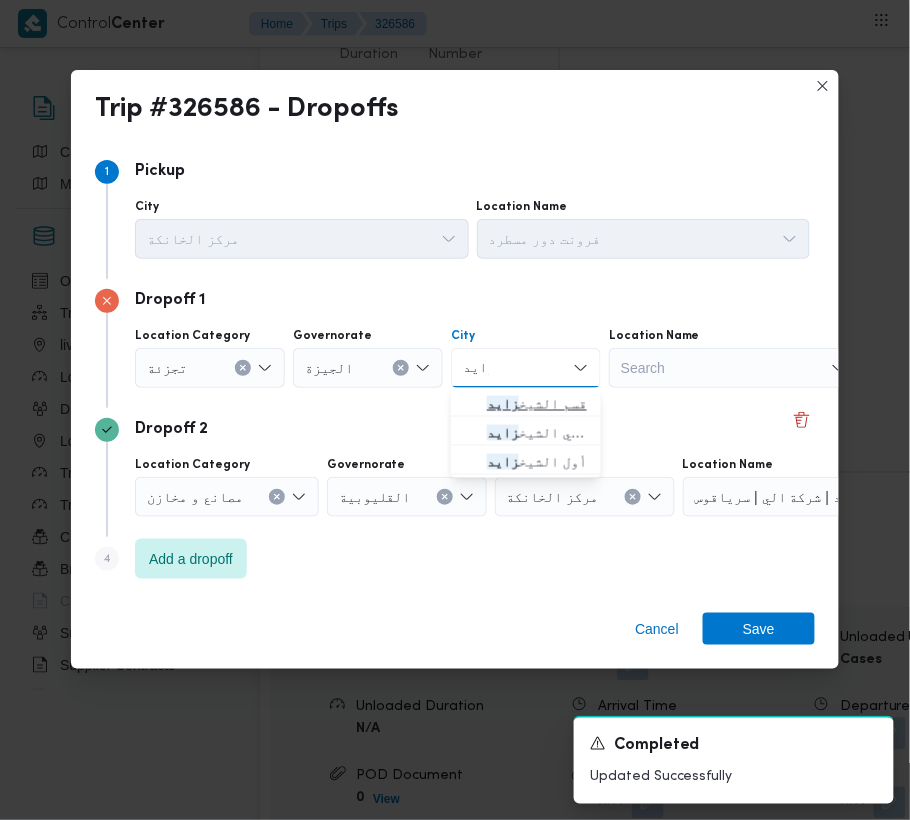 type on "زايد" 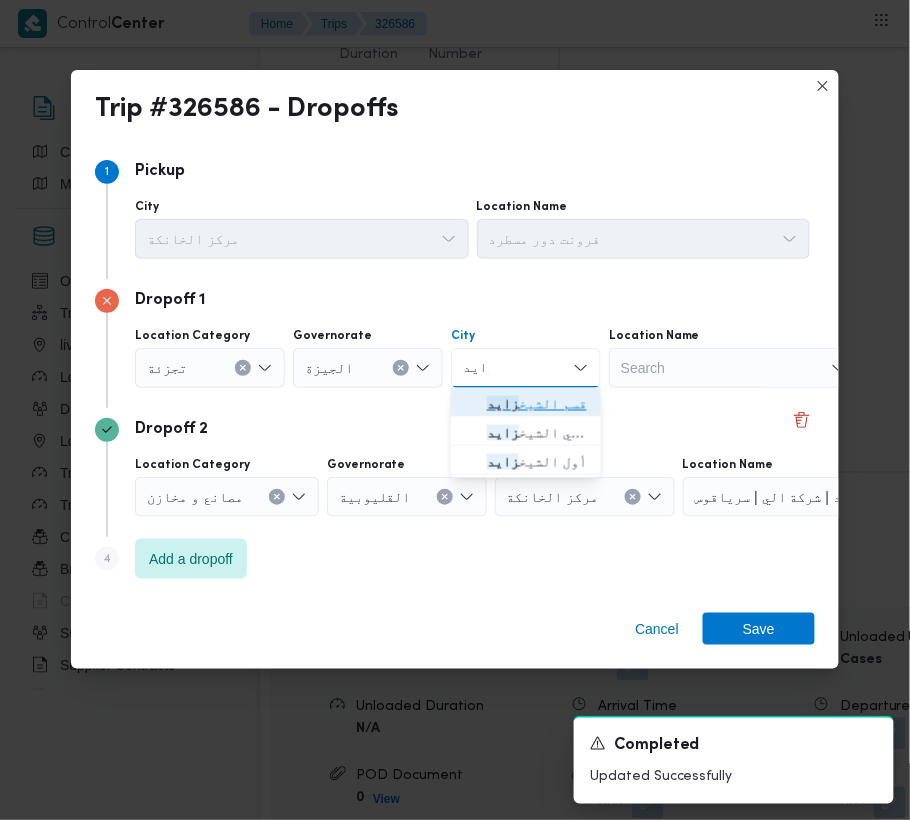 click on "قسم الشيخ  زايد" at bounding box center [526, 404] 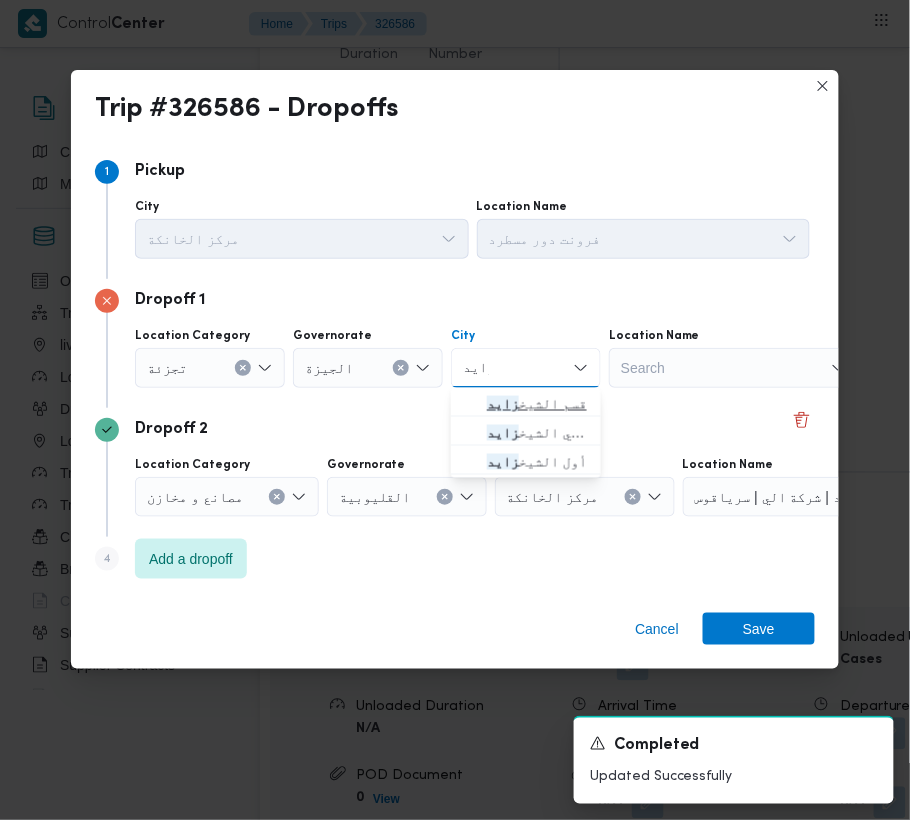 type 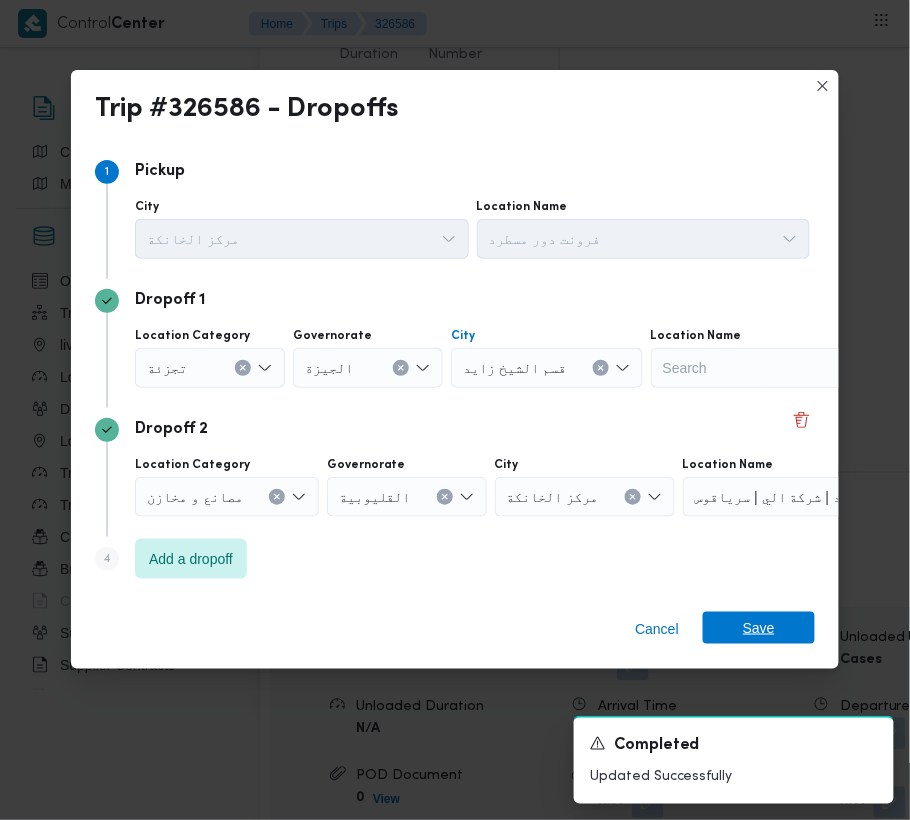 click on "Save" at bounding box center (759, 628) 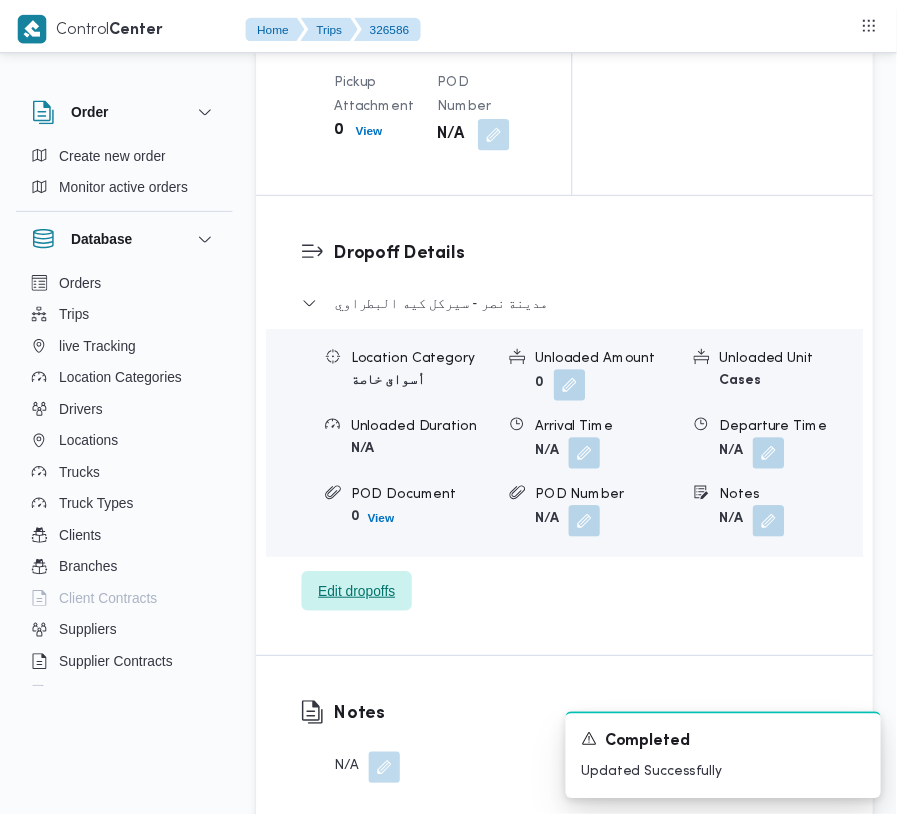 scroll, scrollTop: 3250, scrollLeft: 0, axis: vertical 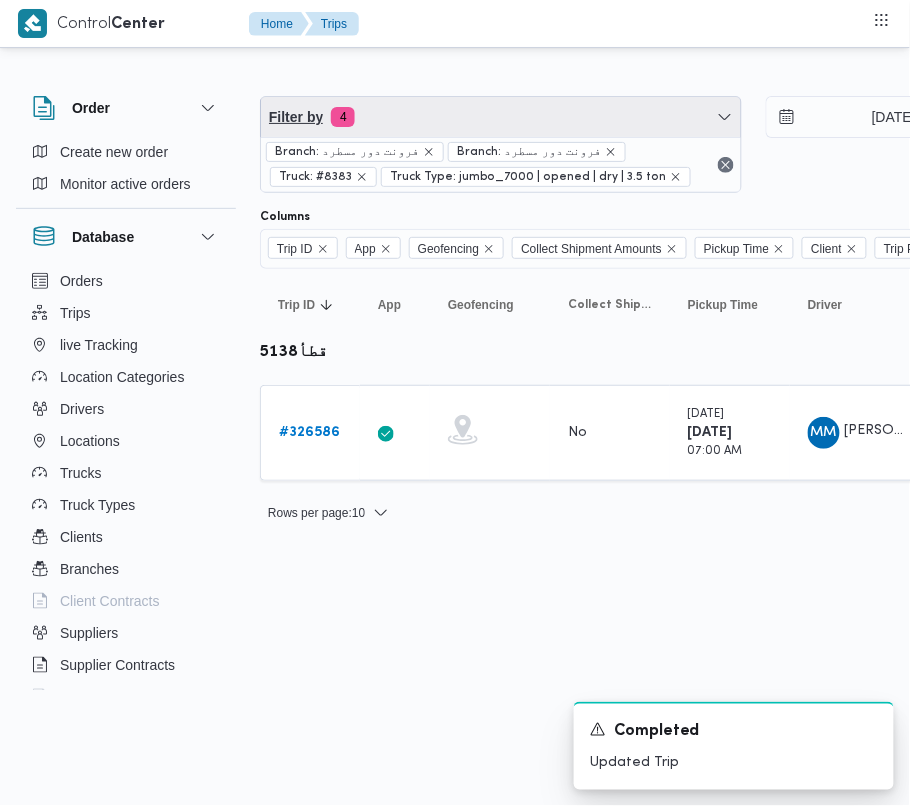 click on "Filter by 4" at bounding box center (501, 117) 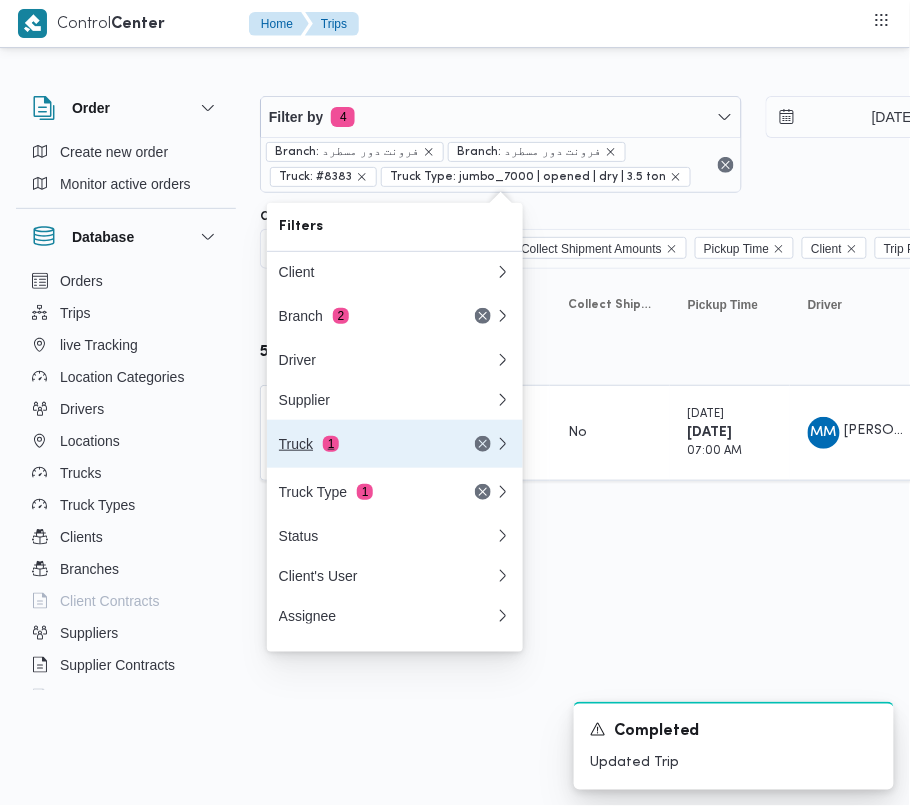 click on "Truck 1" at bounding box center (363, 444) 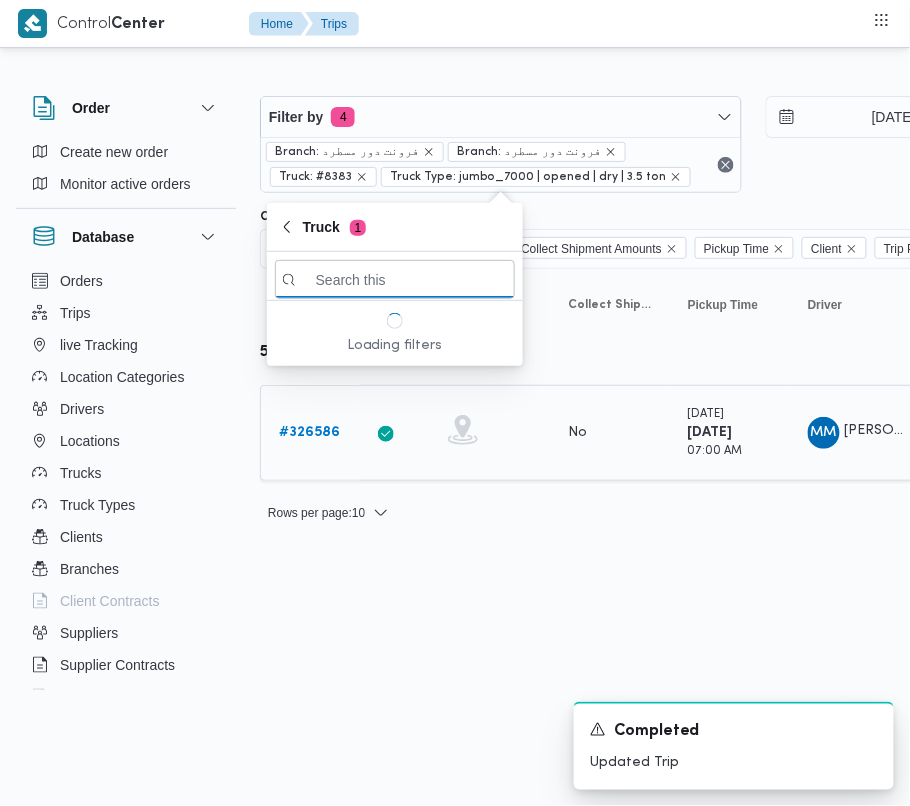 paste on "1372" 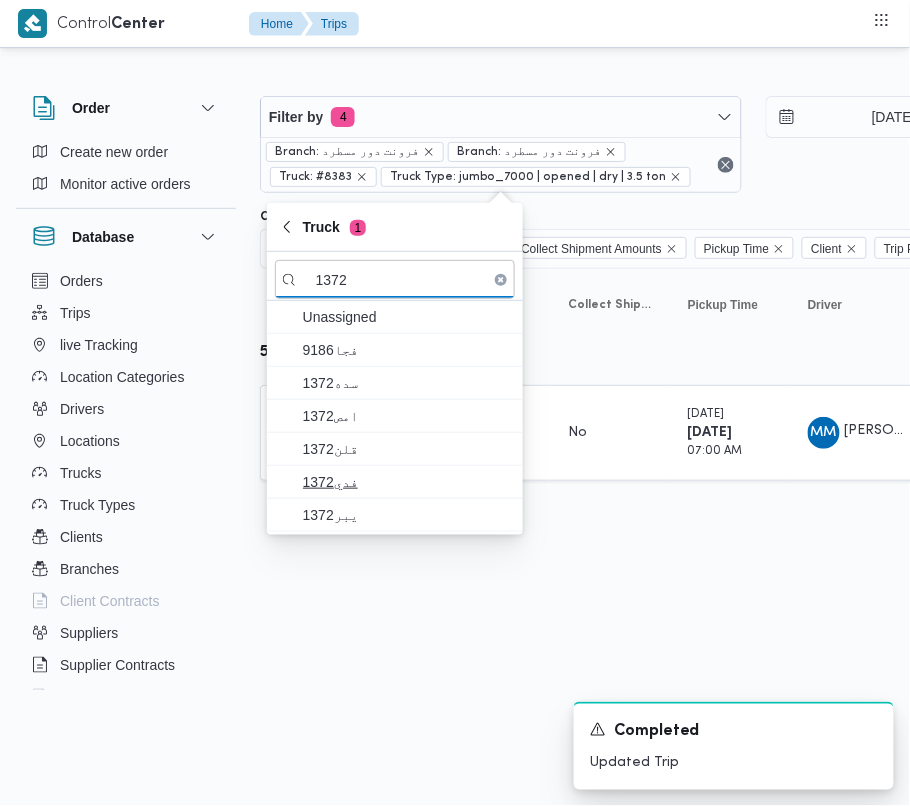 type on "1372" 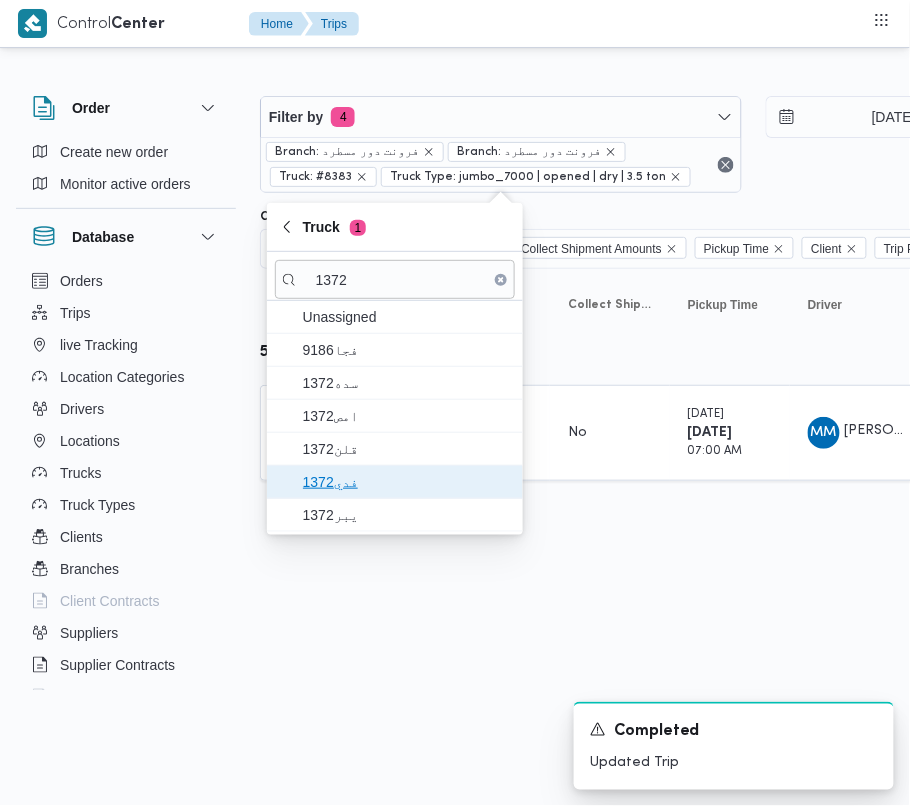 click on "فدي1372" at bounding box center (407, 482) 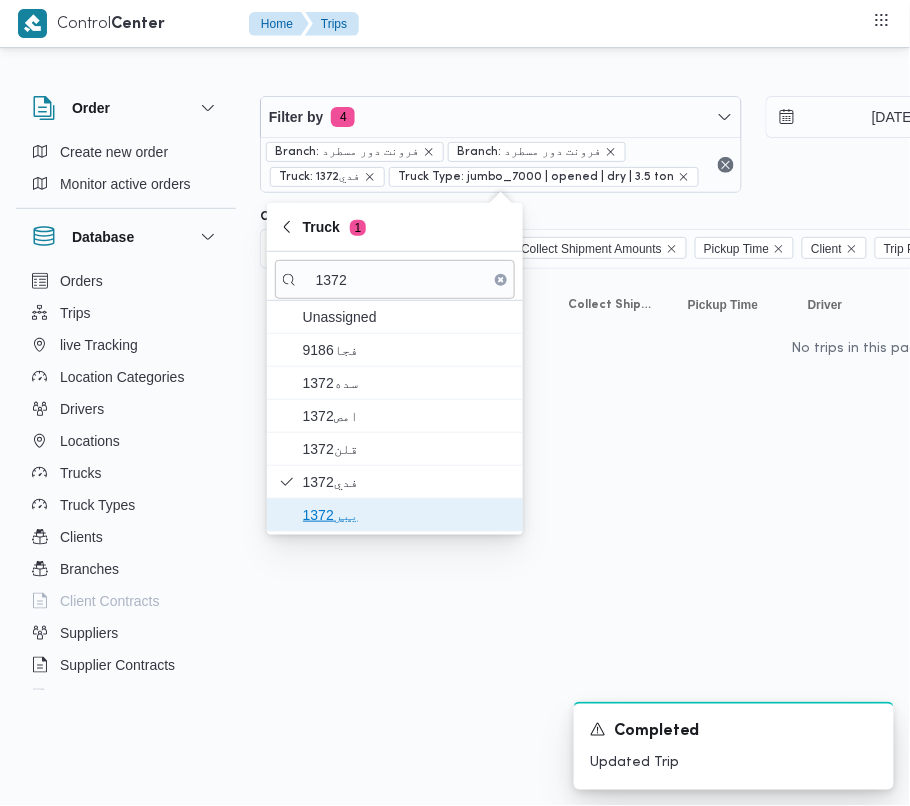 click on "يبر1372" at bounding box center [407, 515] 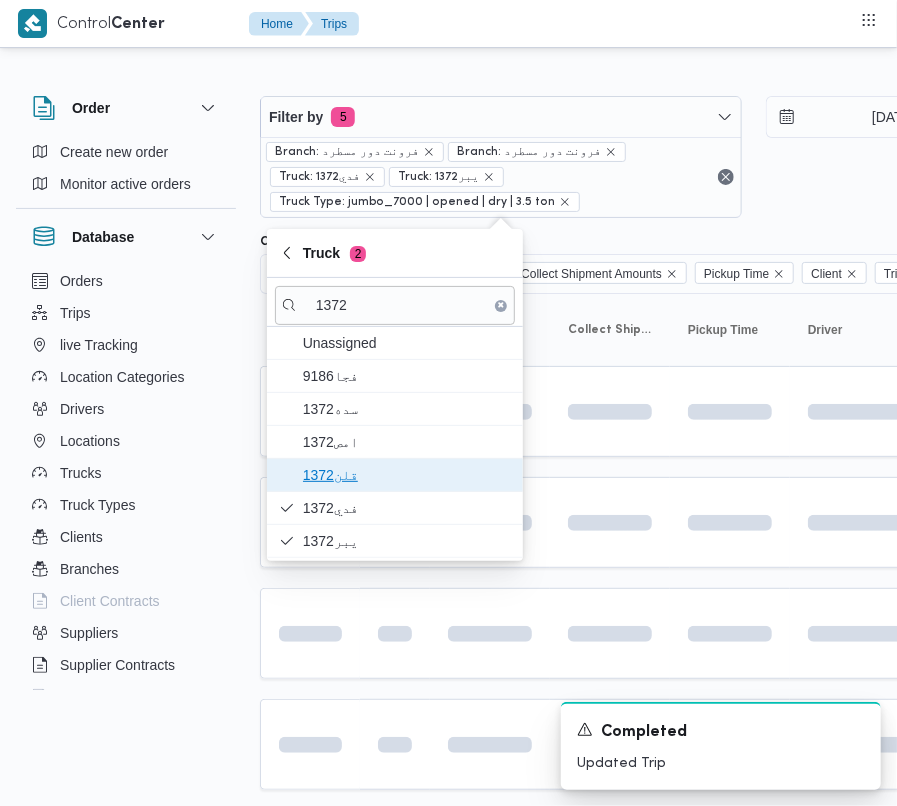 click on "قلن1372" at bounding box center [407, 475] 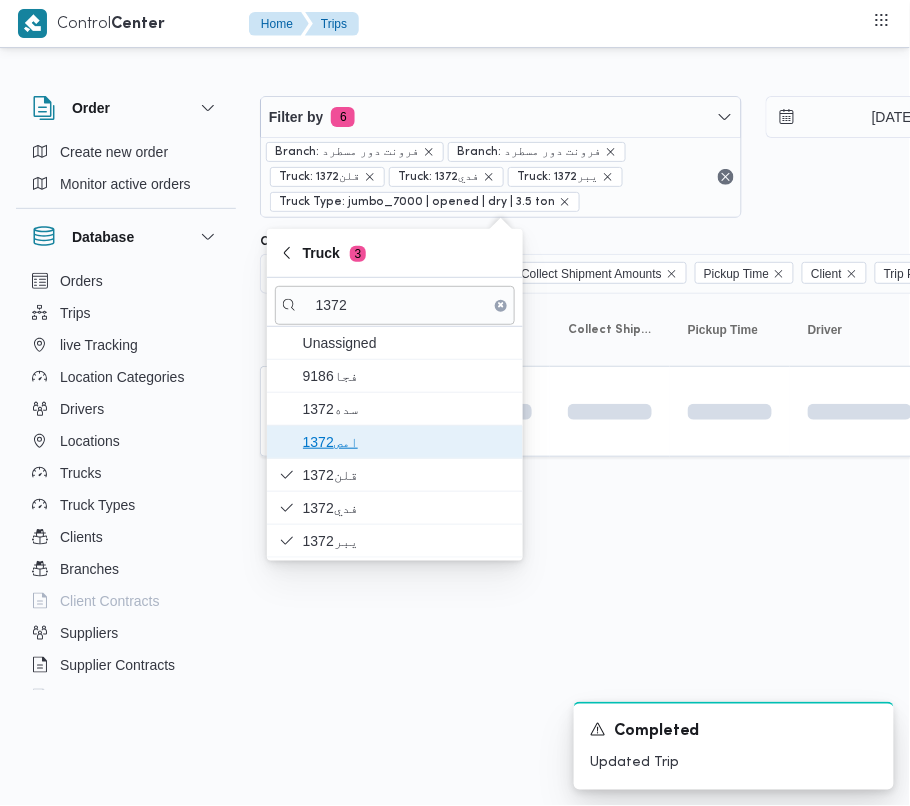 click on "امص1372" at bounding box center [407, 442] 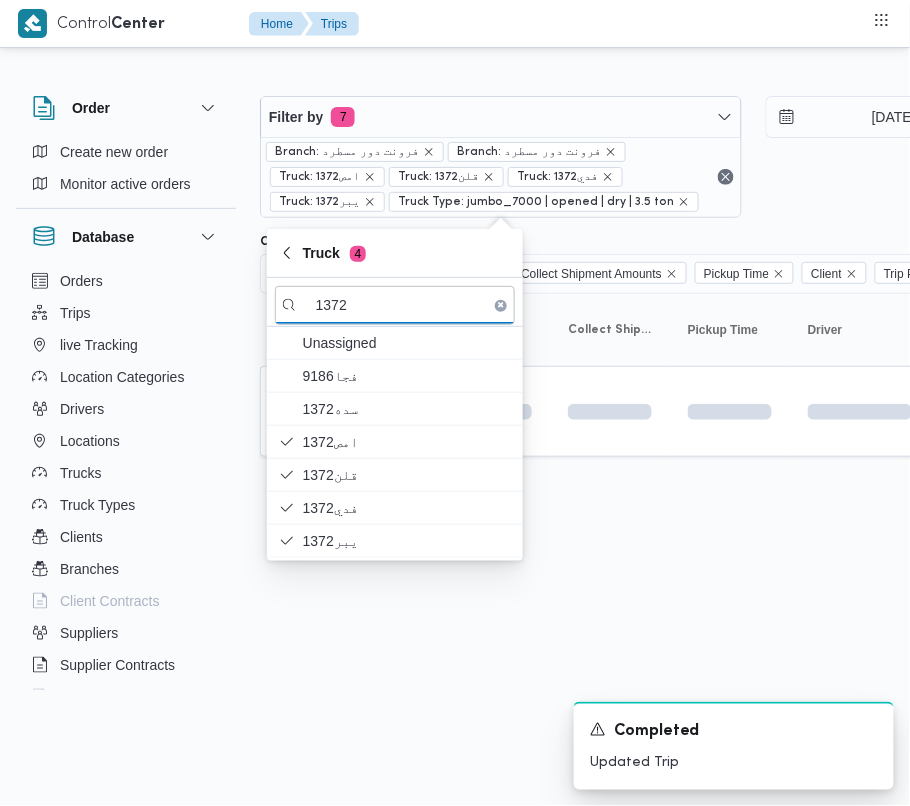 click on "Control  Center Home Trips Order Create new order Monitor active orders Database Orders Trips live Tracking Location Categories Drivers Locations Trucks Truck Types Clients Branches Client Contracts Suppliers Supplier Contracts Devices Users Projects SP Projects Admins organization assignees Tags Filter by 7 Branch: فرونت دور مسطرد Branch: فرونت دور مسطرد  Truck: امص1372 Truck: قلن1372 Truck: فدي1372 Truck: يبر1372 Truck Type: jumbo_7000 | opened | dry | 3.5 ton [DATE] → [DATE] Group By Truck Columns Trip ID App Geofencing Collect Shipment Amounts Pickup Time Client Trip Points Driver Supplier Truck Status Platform Sorting Trip ID Click to sort in ascending order App Click to sort in ascending order Geofencing Click to sort in ascending order Collect Shipment Amounts Pickup Time Click to sort in ascending order Client Click to sort in ascending order Trip Points Driver Click to sort in ascending order Supplier Click to sort in ascending order Truck Status Platform" at bounding box center (455, 403) 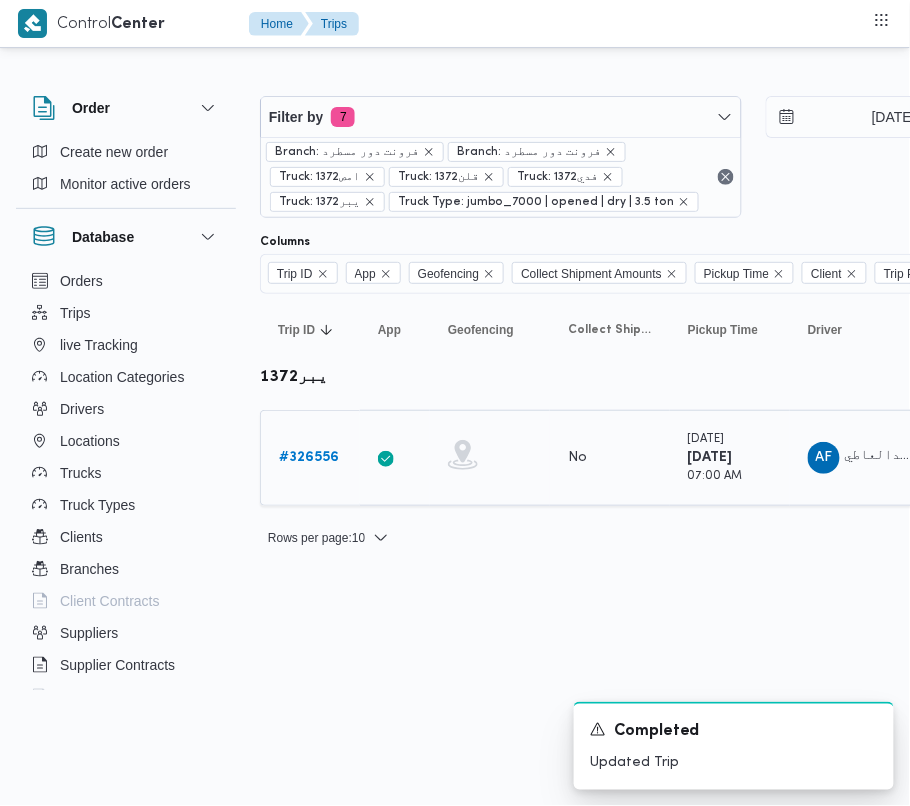 click on "# 326556" at bounding box center (309, 457) 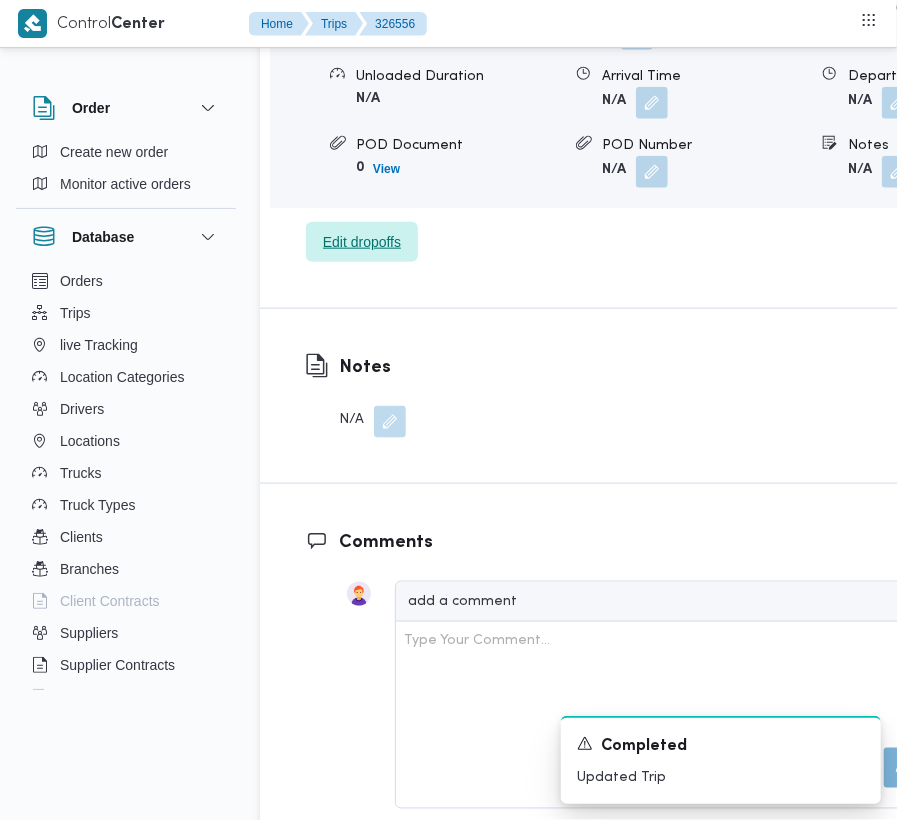 click on "Edit dropoffs" at bounding box center [362, 242] 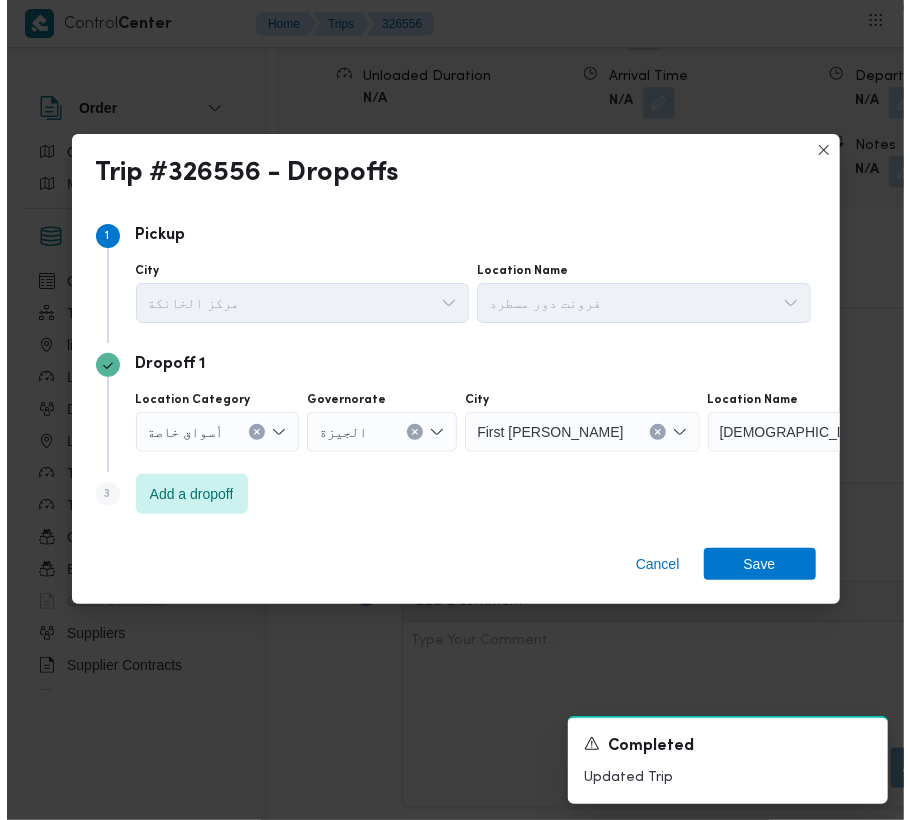 scroll, scrollTop: 3369, scrollLeft: 0, axis: vertical 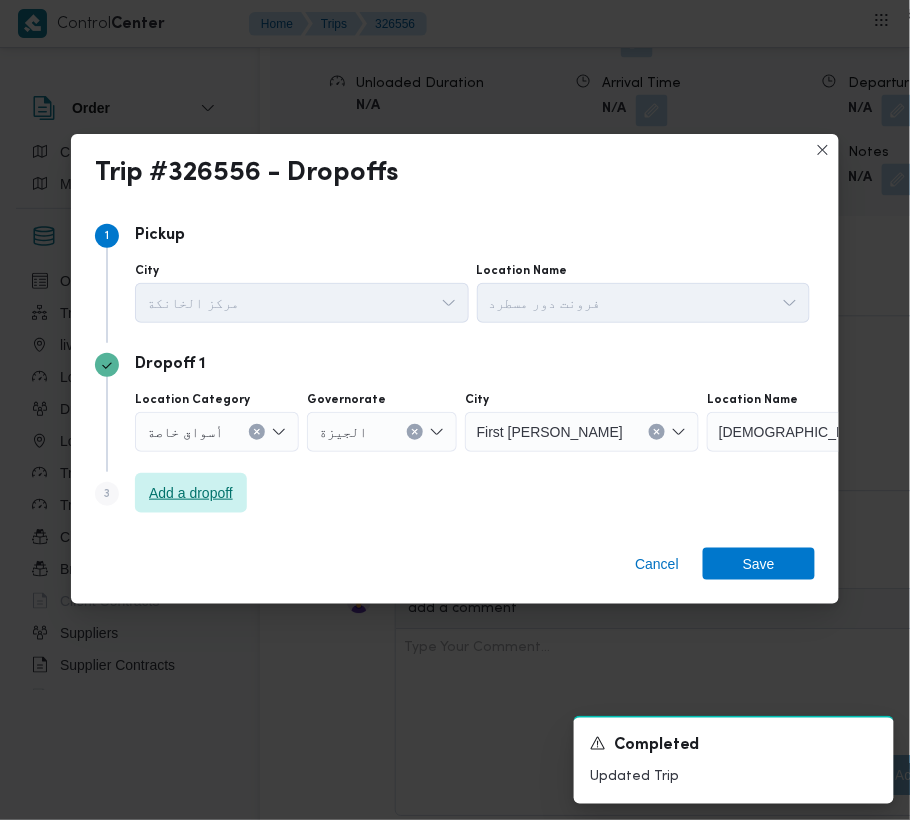 click on "Add a dropoff" at bounding box center [191, 493] 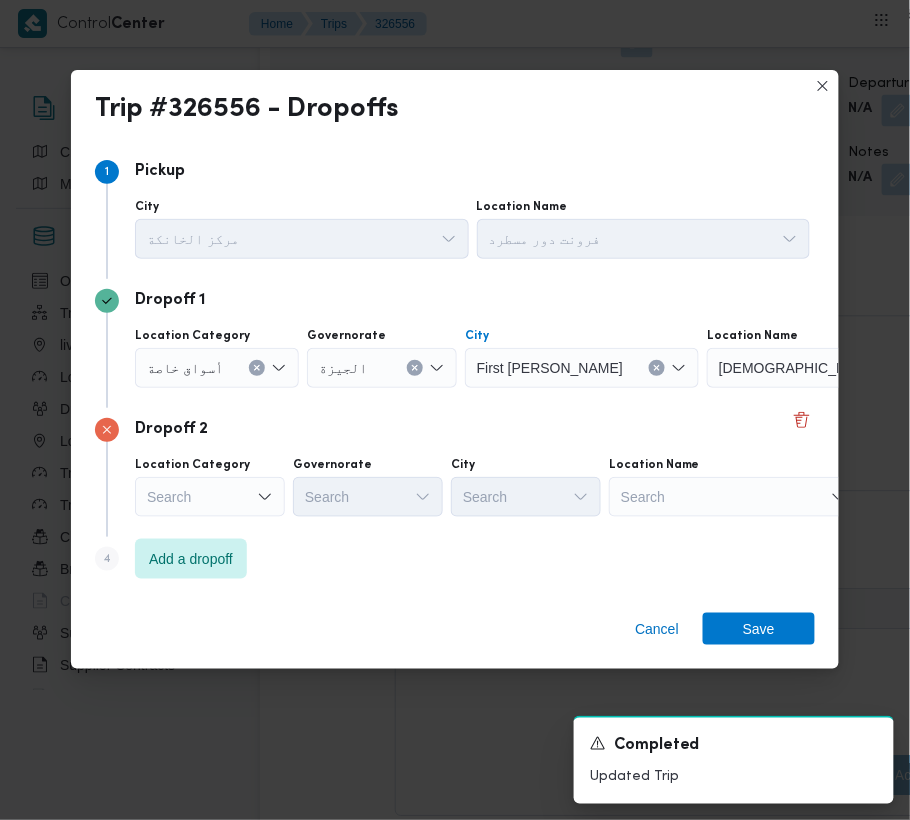 click 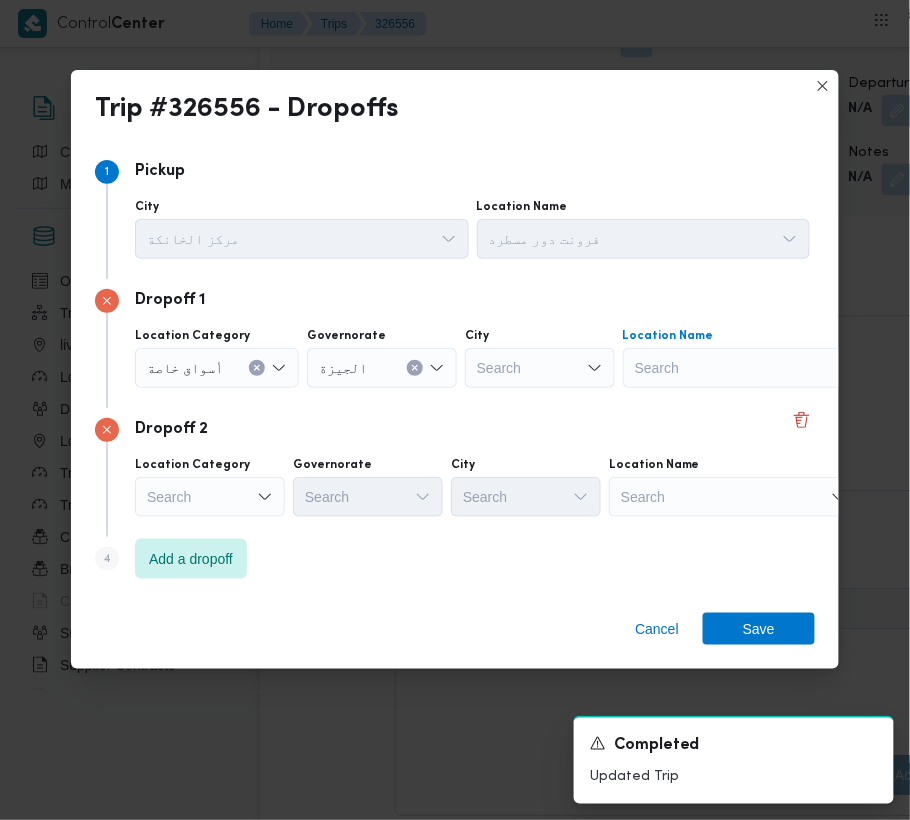 click on "Search" at bounding box center (748, 368) 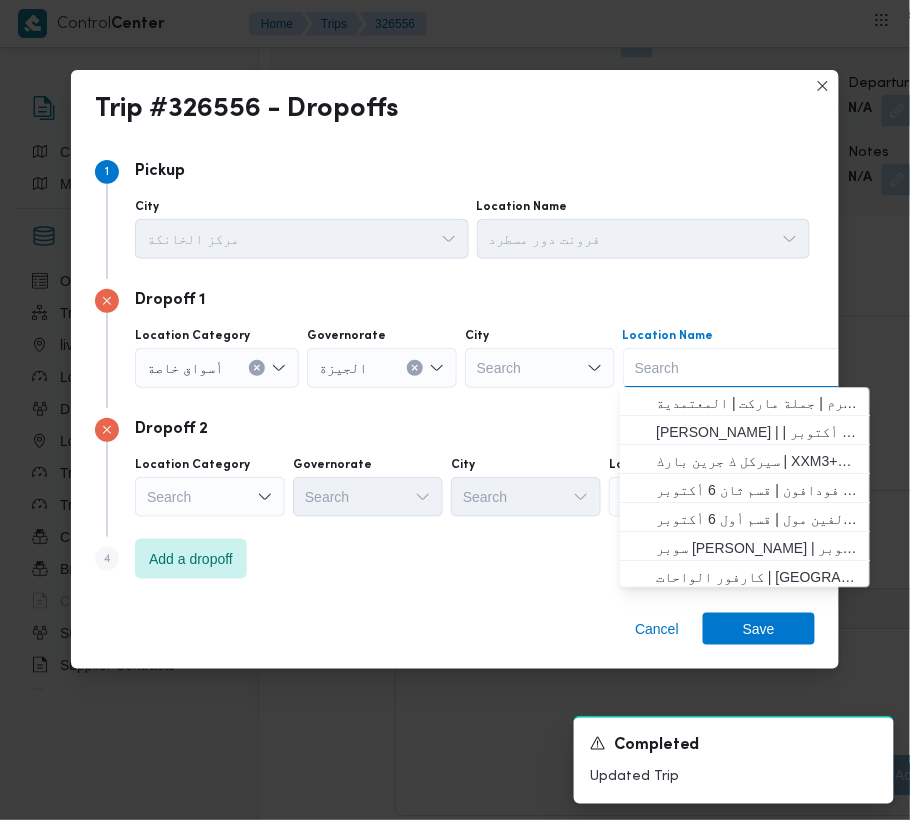 paste on "Carrefour Dandy mall" 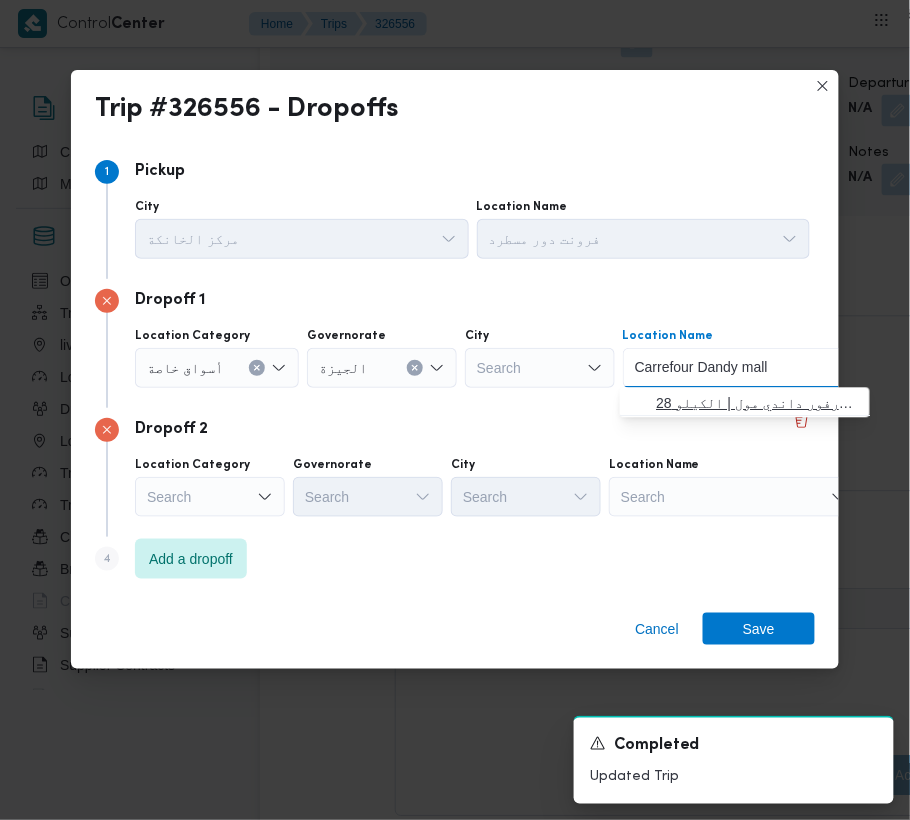 type on "Carrefour Dandy mall" 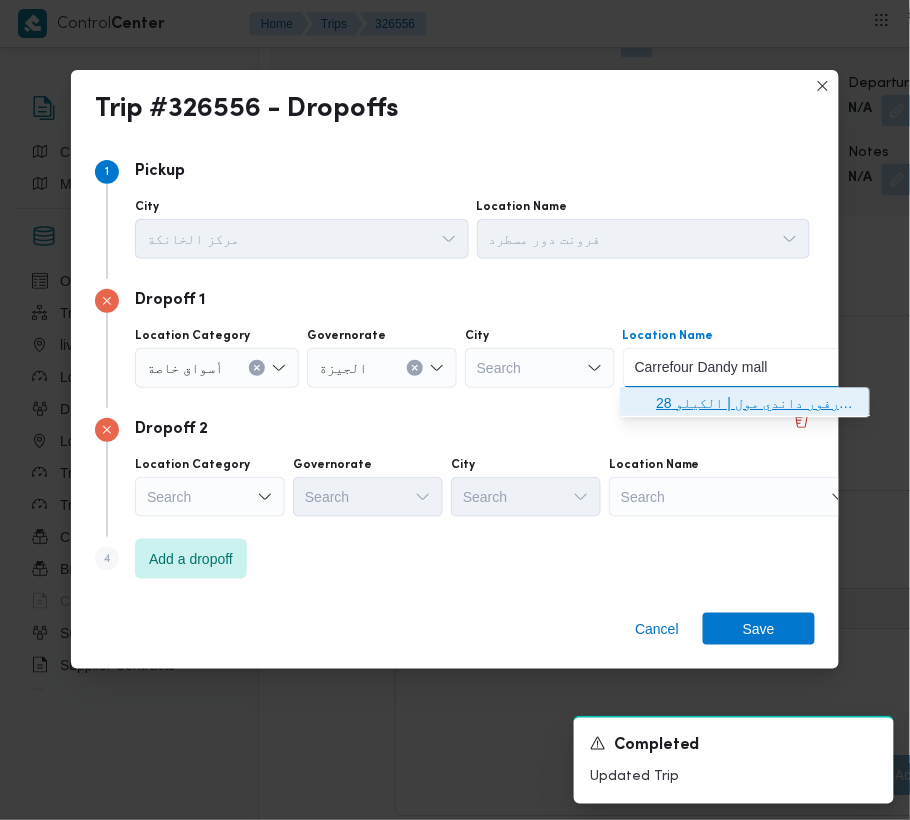 click on "كارفور داندي مول | الكيلو 28 | null" at bounding box center (757, 404) 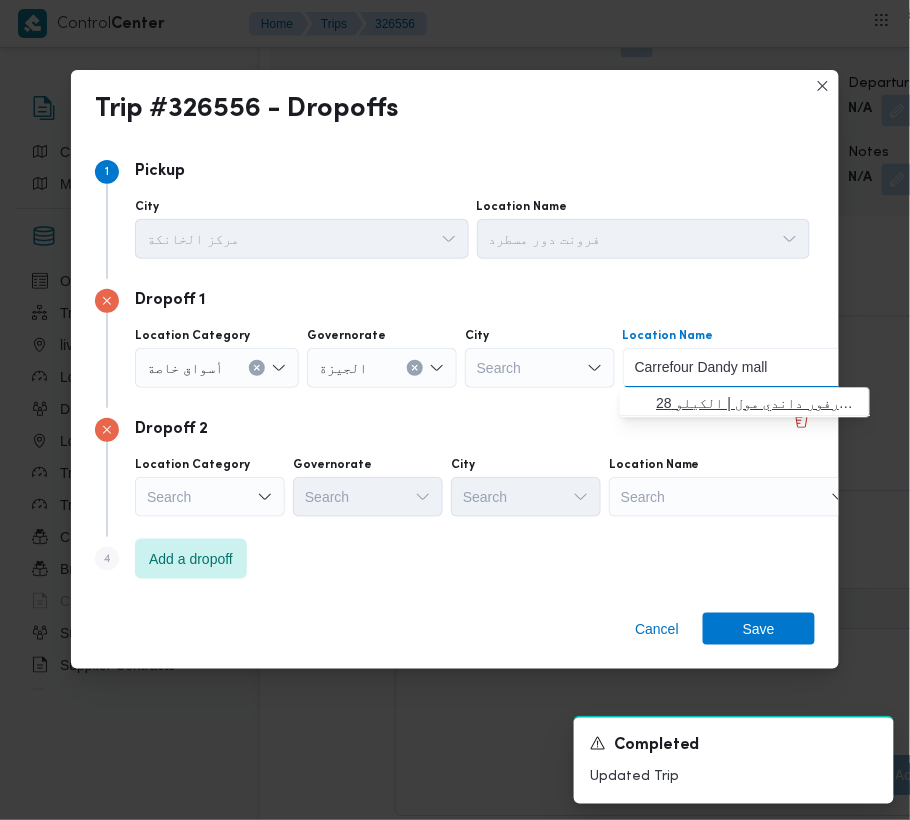 type 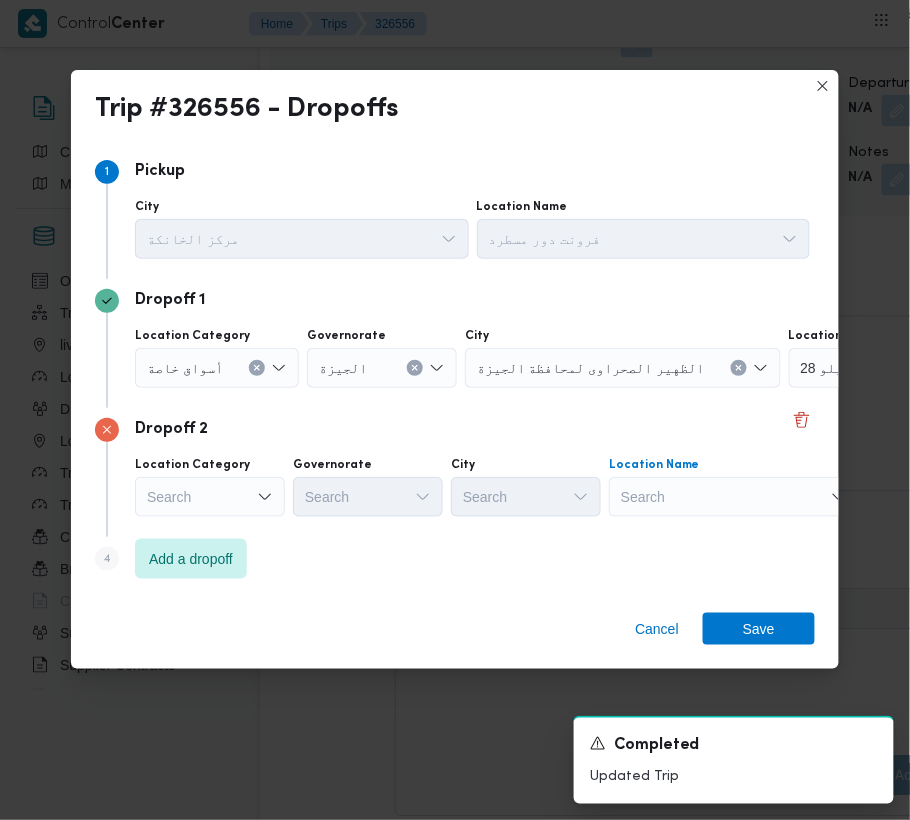 click on "Search" at bounding box center [914, 368] 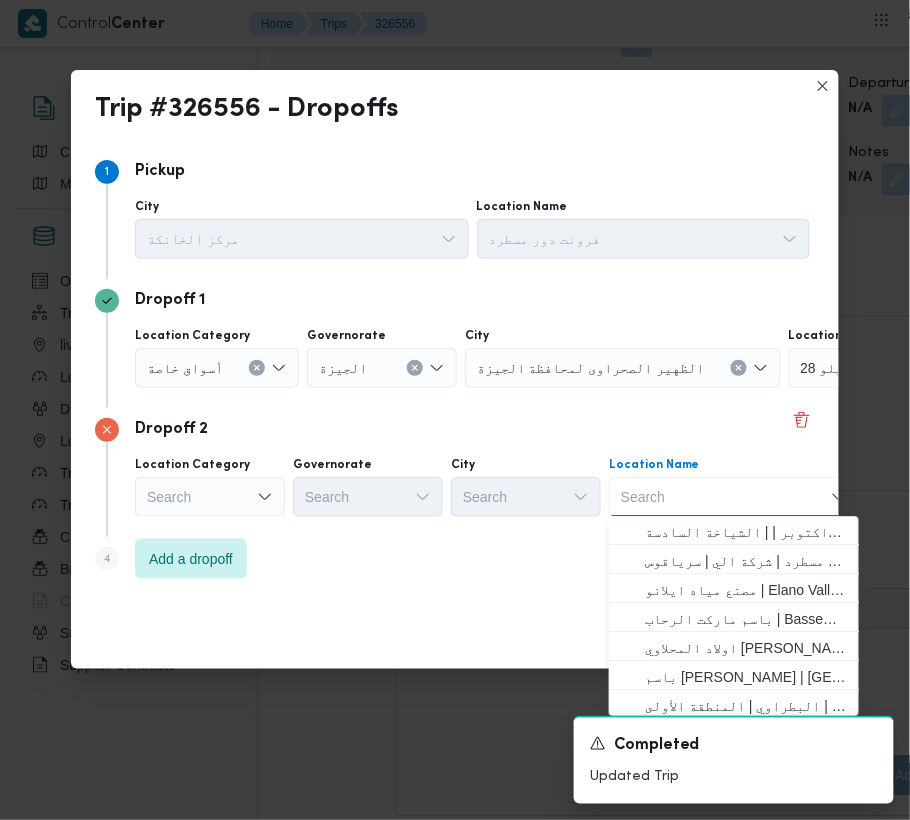 paste on "دريمز" 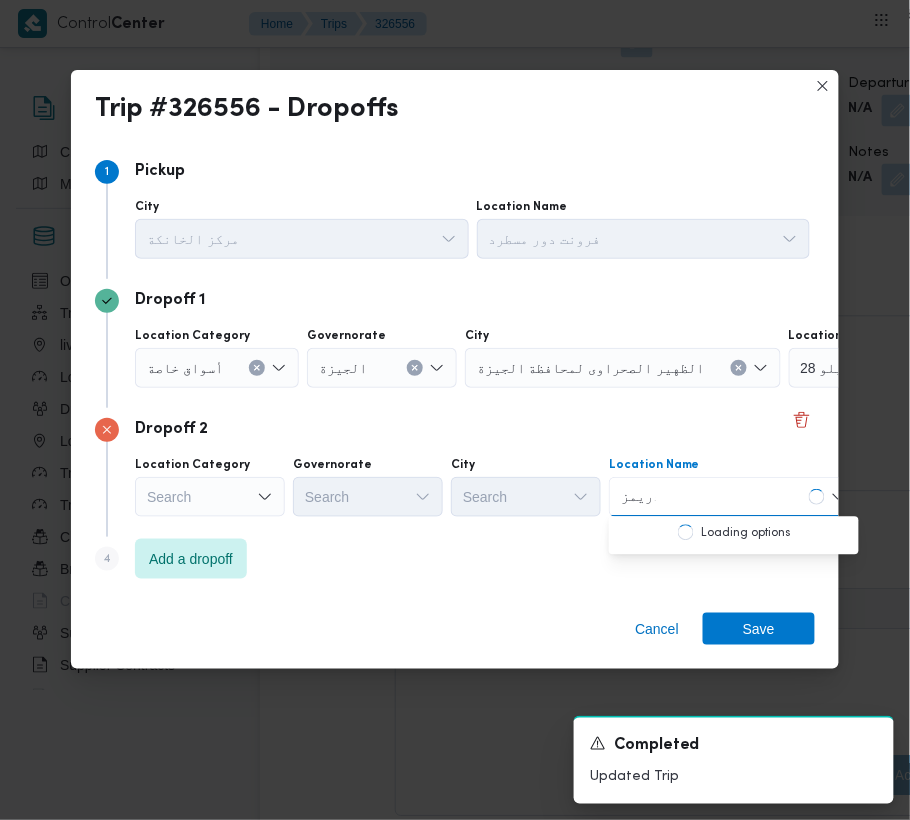 type on "دريمز" 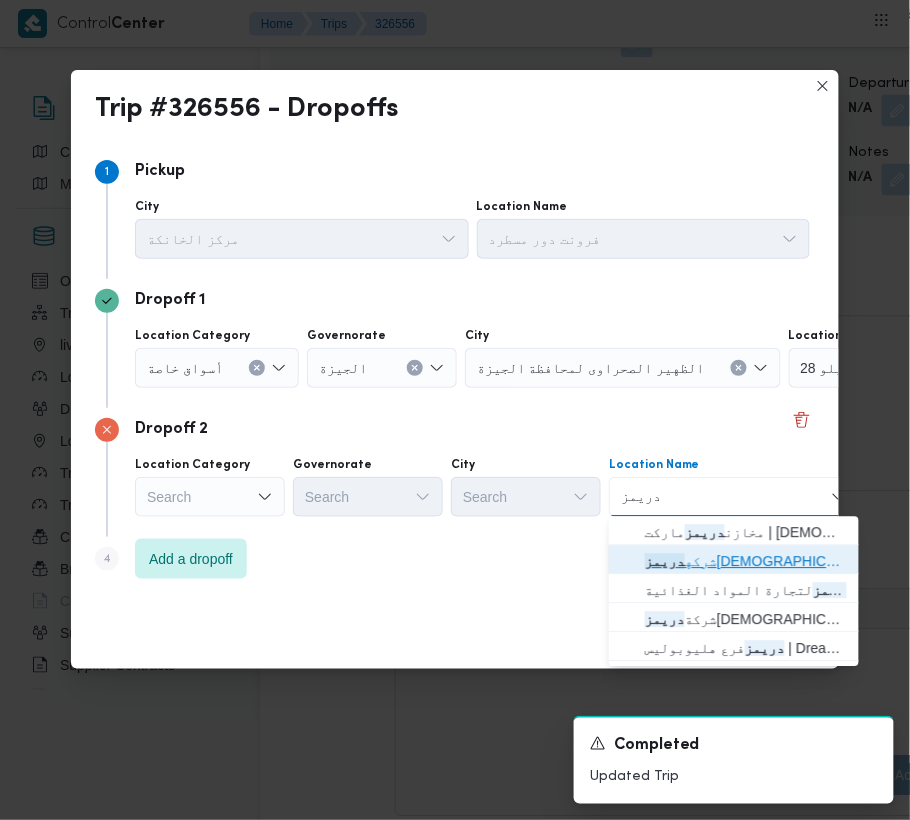 click on "شركه  دريمز  لتجاره المواد الغذائية  | X529+W7C | زاوية أبو مسلم" at bounding box center (746, 562) 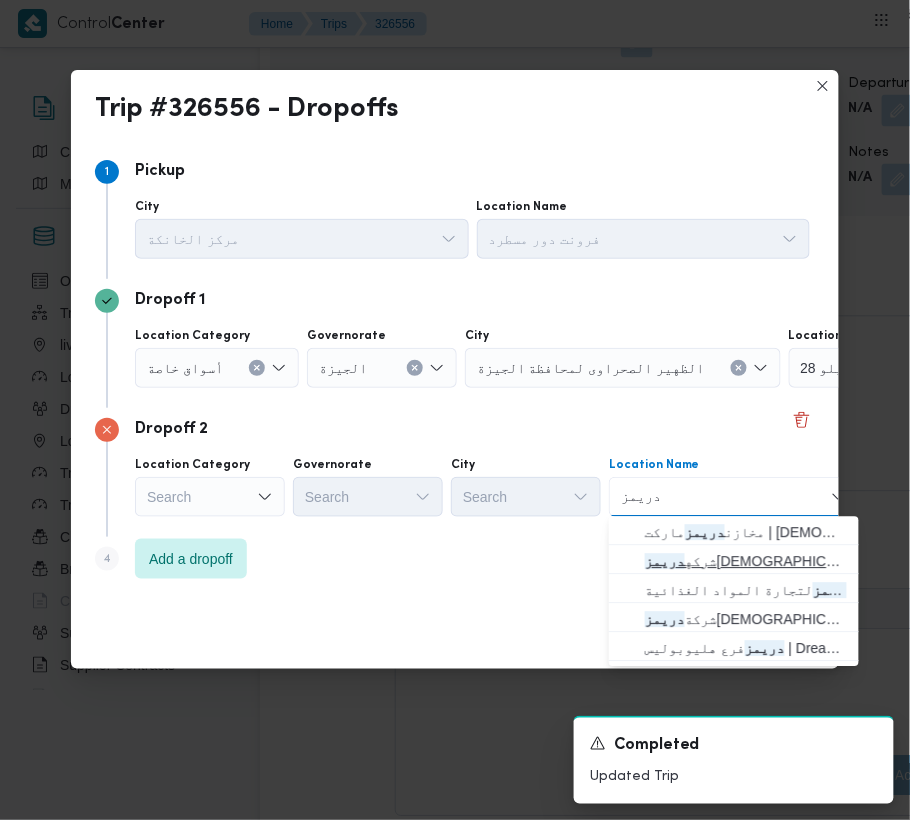 type 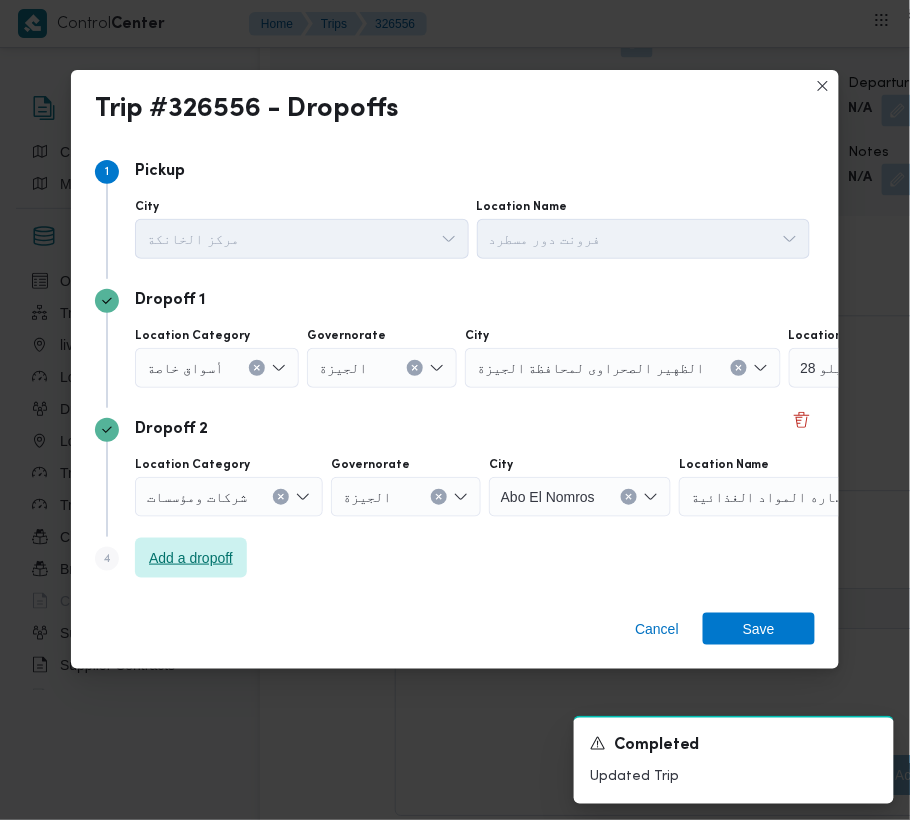 click on "Add a dropoff" at bounding box center [191, 558] 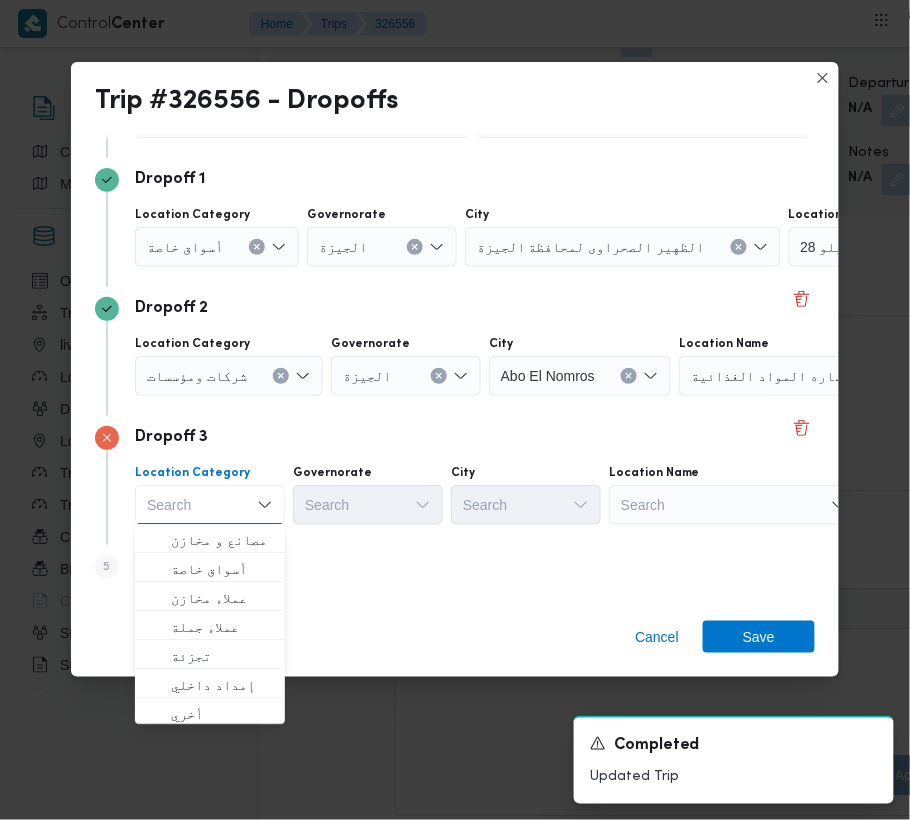click on "Location Name Search" at bounding box center [644, 108] 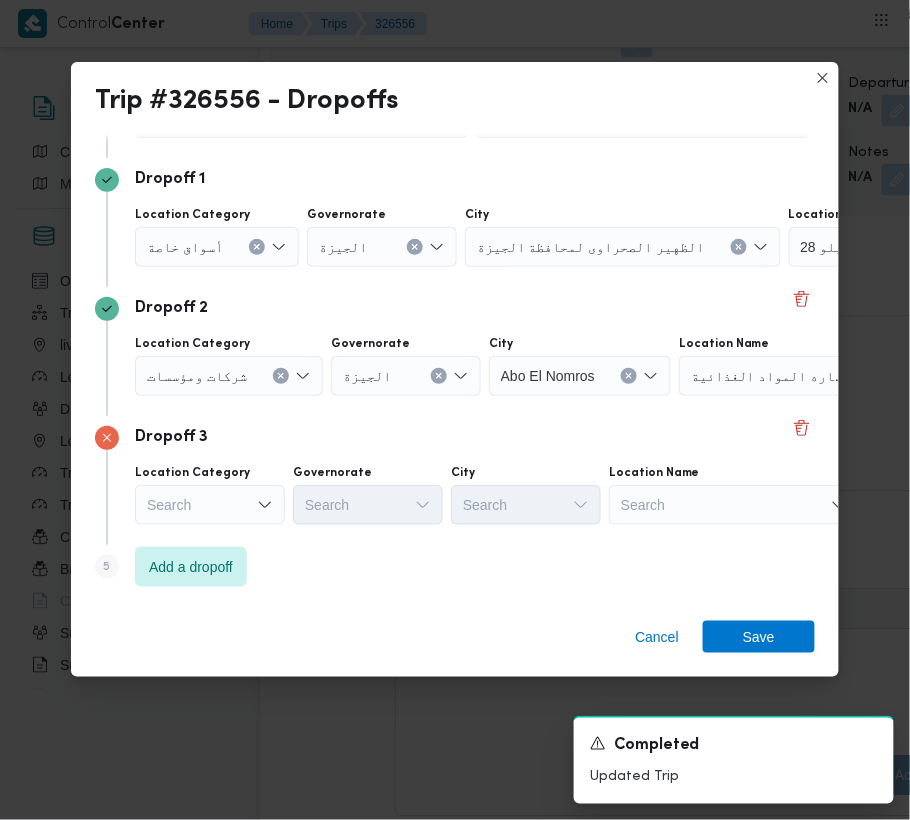 click on "Search" at bounding box center (914, 247) 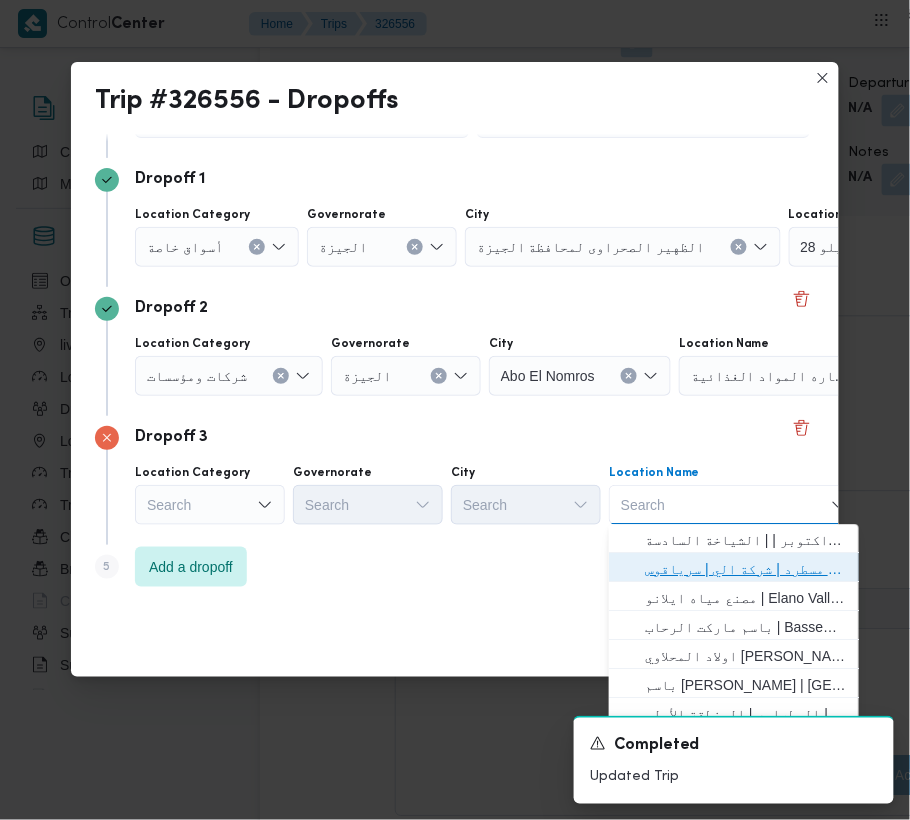 click on "فرونت دور مسطرد | شركة الي | سرياقوس" at bounding box center [746, 570] 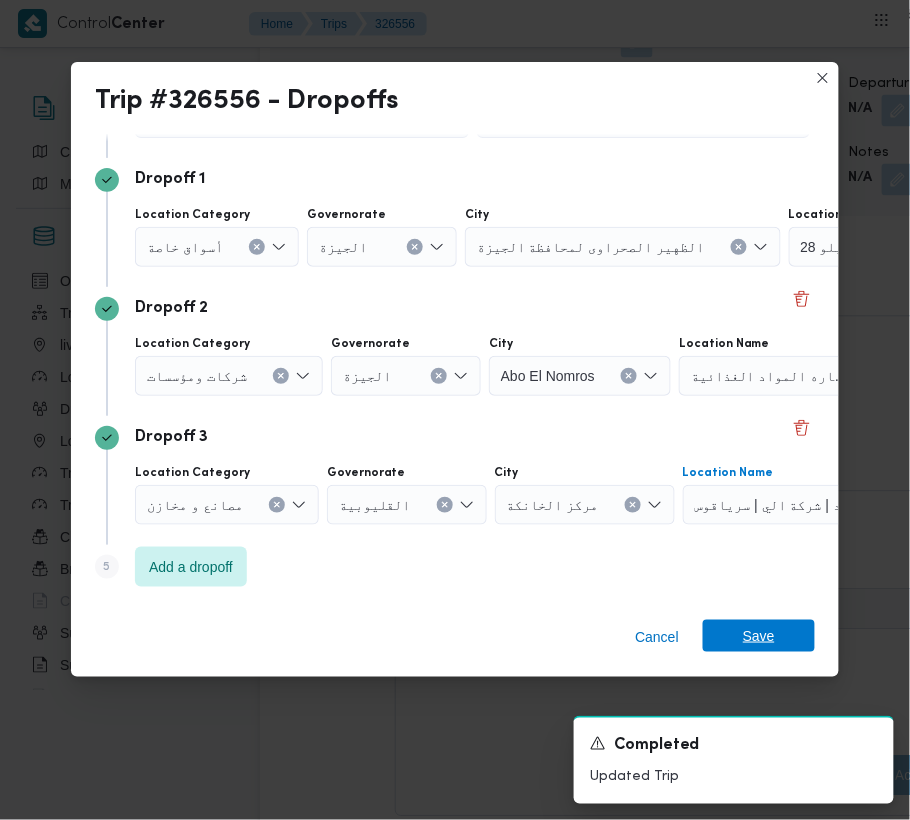 click on "Save" at bounding box center (759, 636) 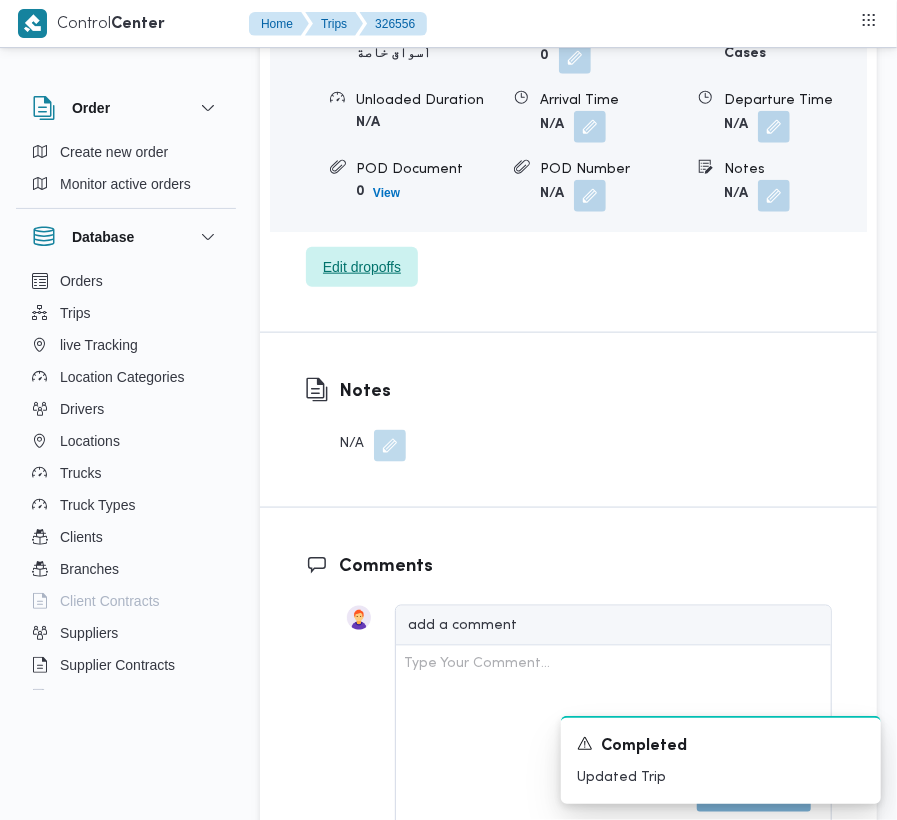 scroll, scrollTop: 2660, scrollLeft: 0, axis: vertical 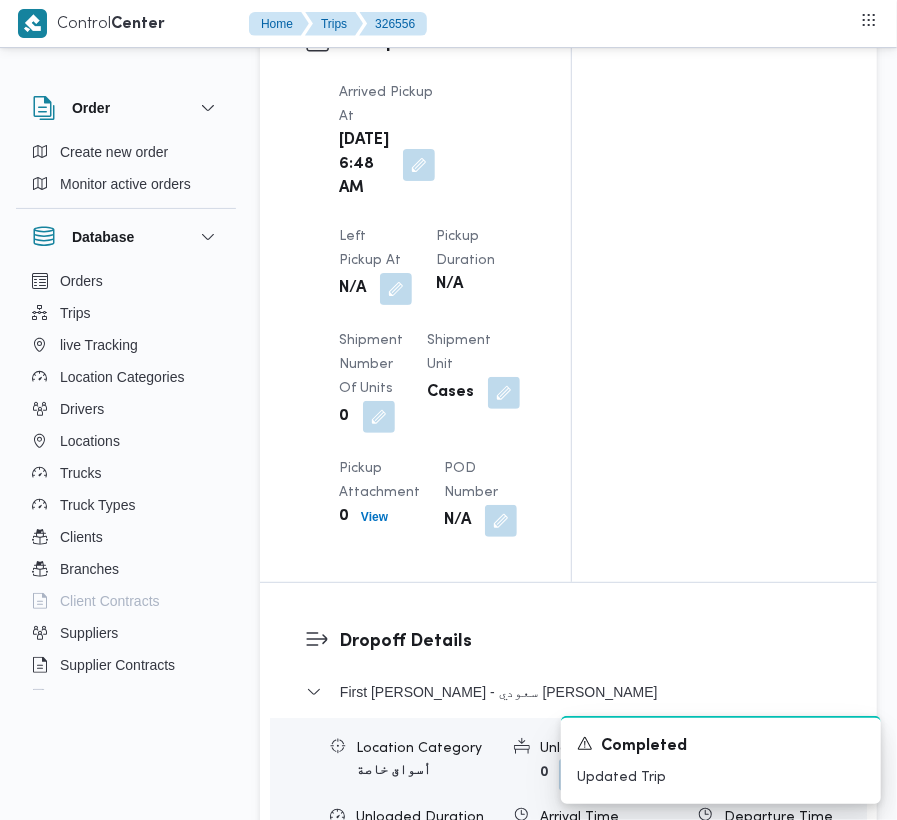 click on "N/A" at bounding box center [375, 289] 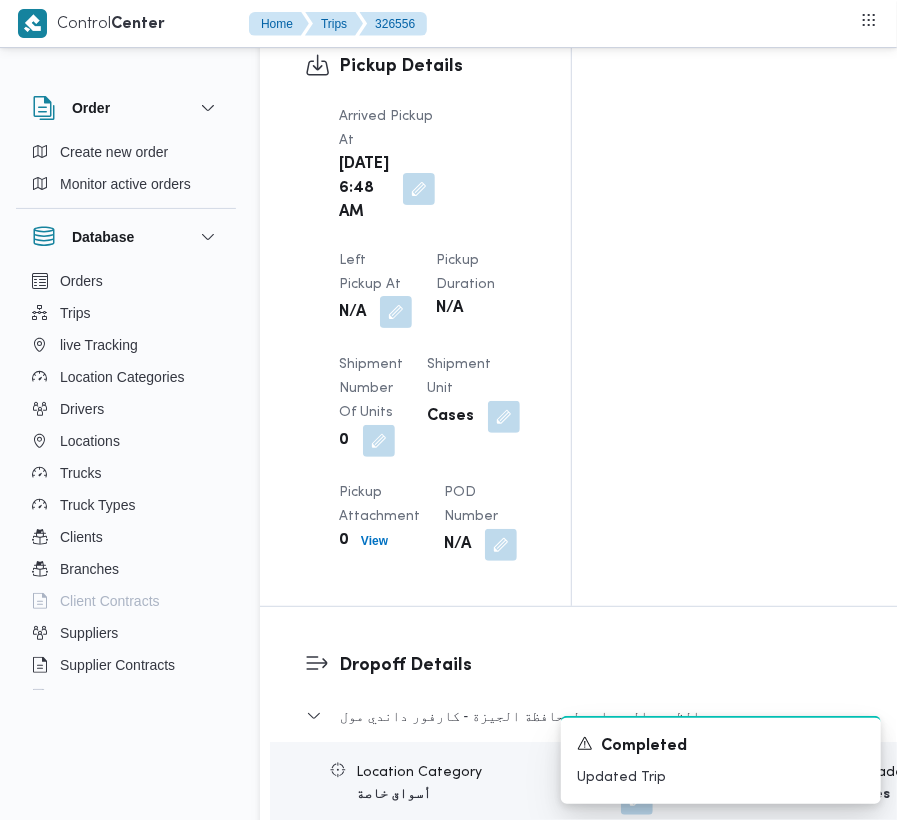click at bounding box center (396, 312) 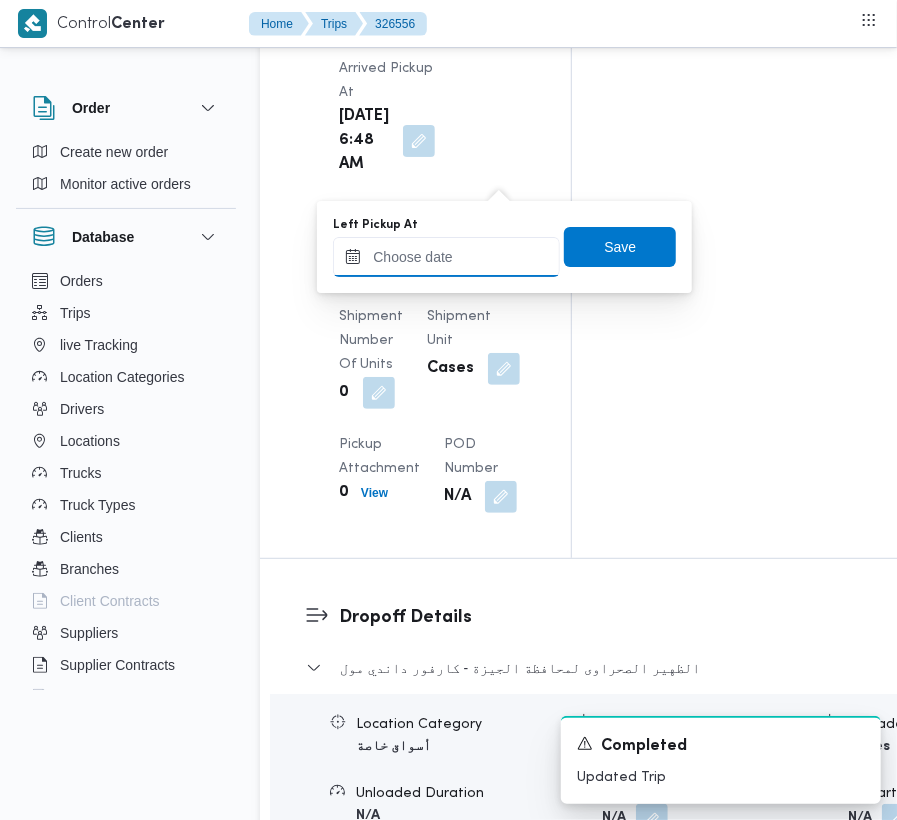 drag, startPoint x: 522, startPoint y: 265, endPoint x: 564, endPoint y: 274, distance: 42.953465 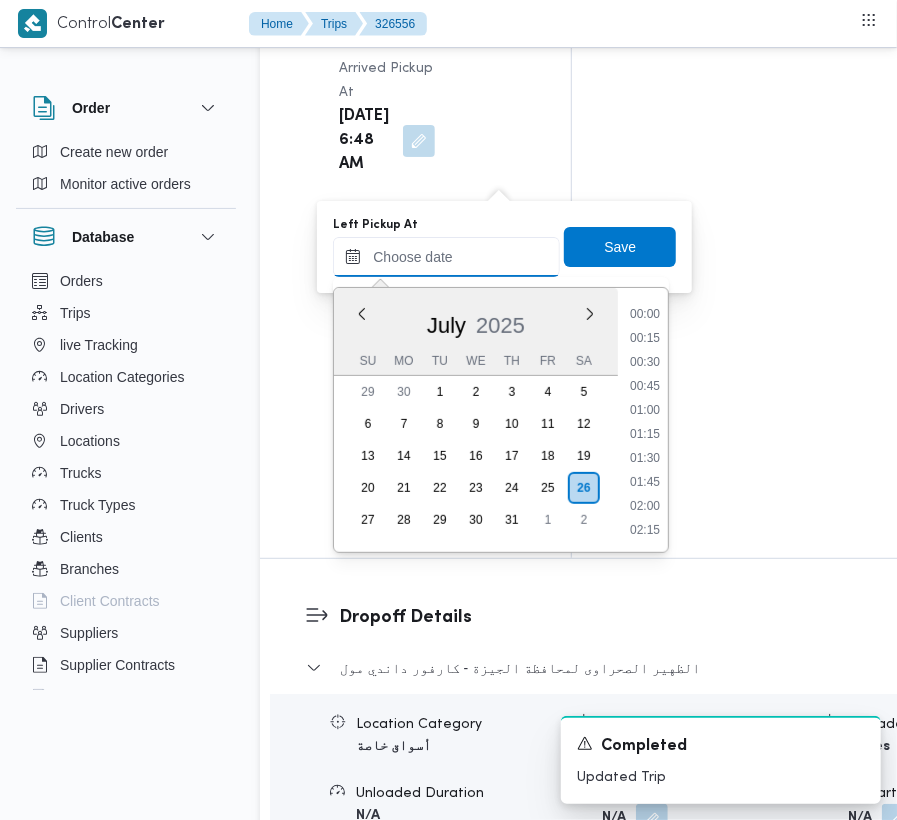 scroll, scrollTop: 697, scrollLeft: 0, axis: vertical 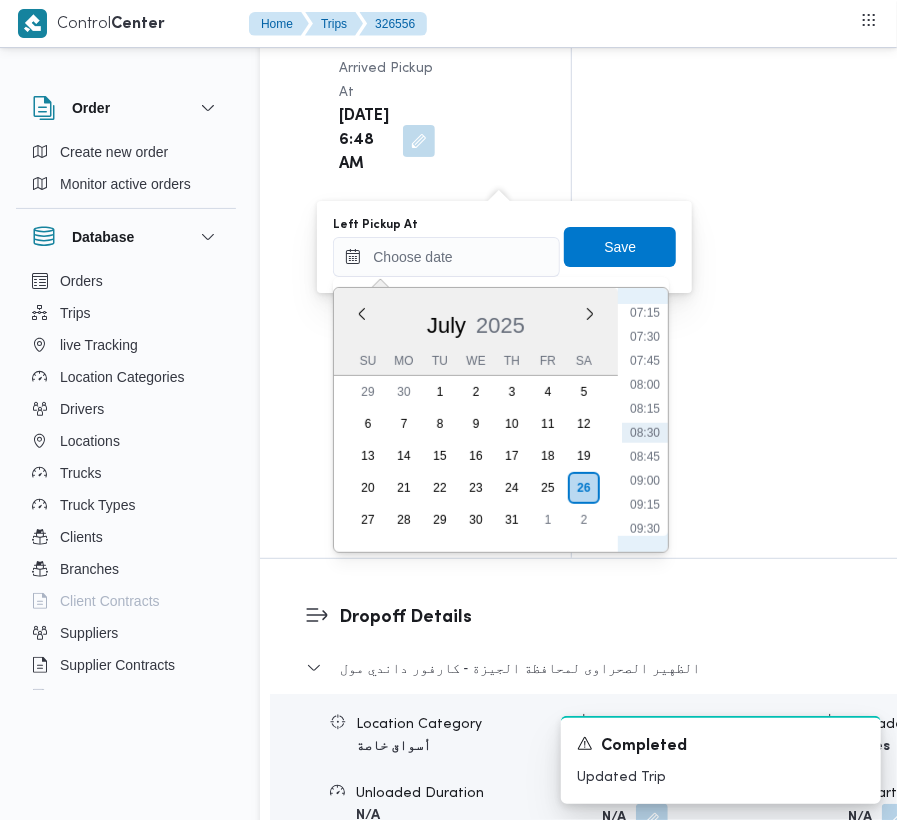 click on "00:00 00:15 00:30 00:45 01:00 01:15 01:30 01:45 02:00 02:15 02:30 02:45 03:00 03:15 03:30 03:45 04:00 04:15 04:30 04:45 05:00 05:15 05:30 05:45 06:00 06:15 06:30 06:45 07:00 07:15 07:30 07:45 08:00 08:15 08:30 08:45 09:00 09:15 09:30 09:45 10:00 10:15 10:30 10:45 11:00 11:15 11:30 11:45 12:00 12:15 12:30 12:45 13:00 13:15 13:30 13:45 14:00 14:15 14:30 14:45 15:00 15:15 15:30 15:45 16:00 16:15 16:30 16:45 17:00 17:15 17:30 17:45 18:00 18:15 18:30 18:45 19:00 19:15 19:30 19:45 20:00 20:15 20:30 20:45 21:00 21:15 21:30 21:45 22:00 22:15 22:30 22:45 23:00 23:15 23:30 23:45" at bounding box center (645, 420) 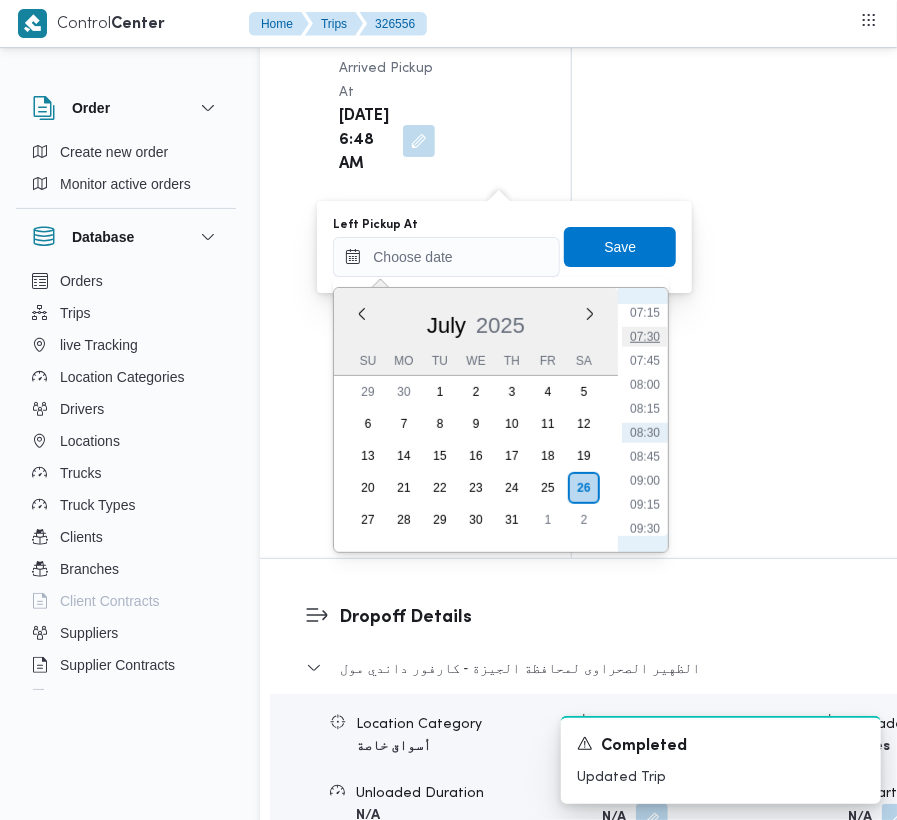 click on "07:30" at bounding box center (645, 337) 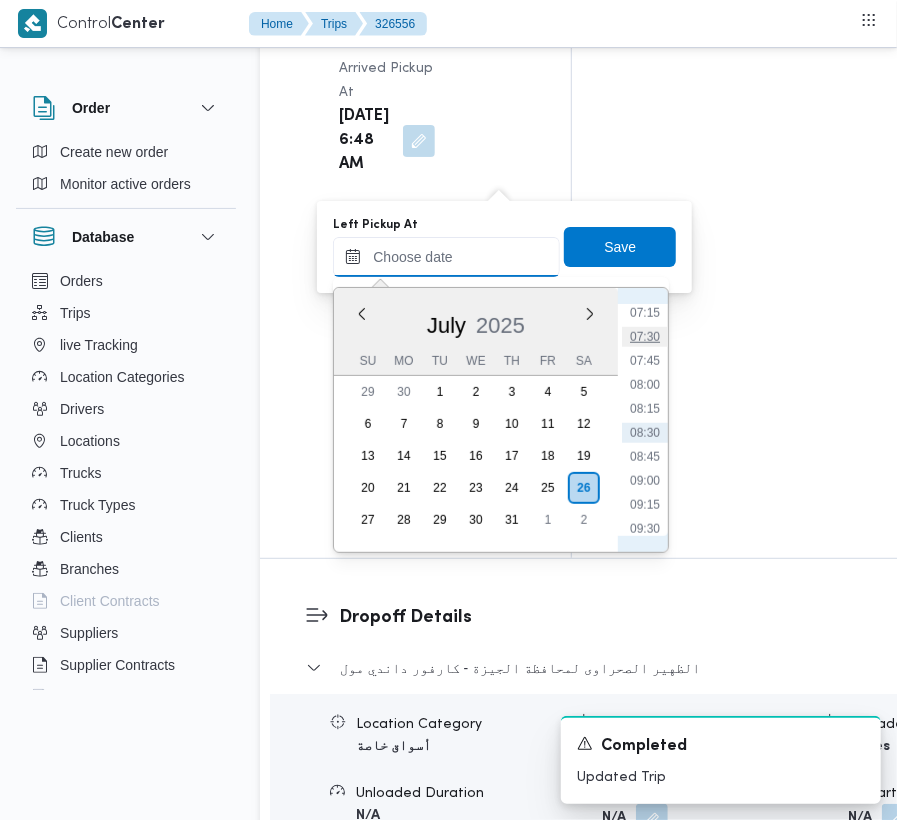 type on "[DATE] 07:30" 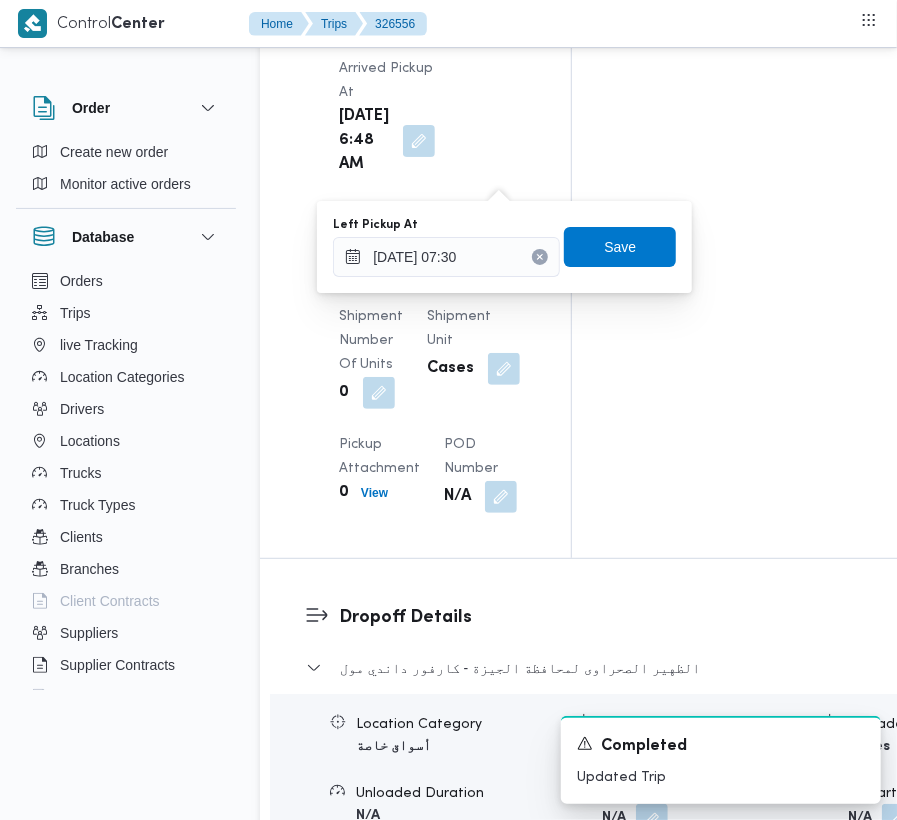 click on "Left Pickup At [DATE] 07:30 Save" at bounding box center [504, 247] 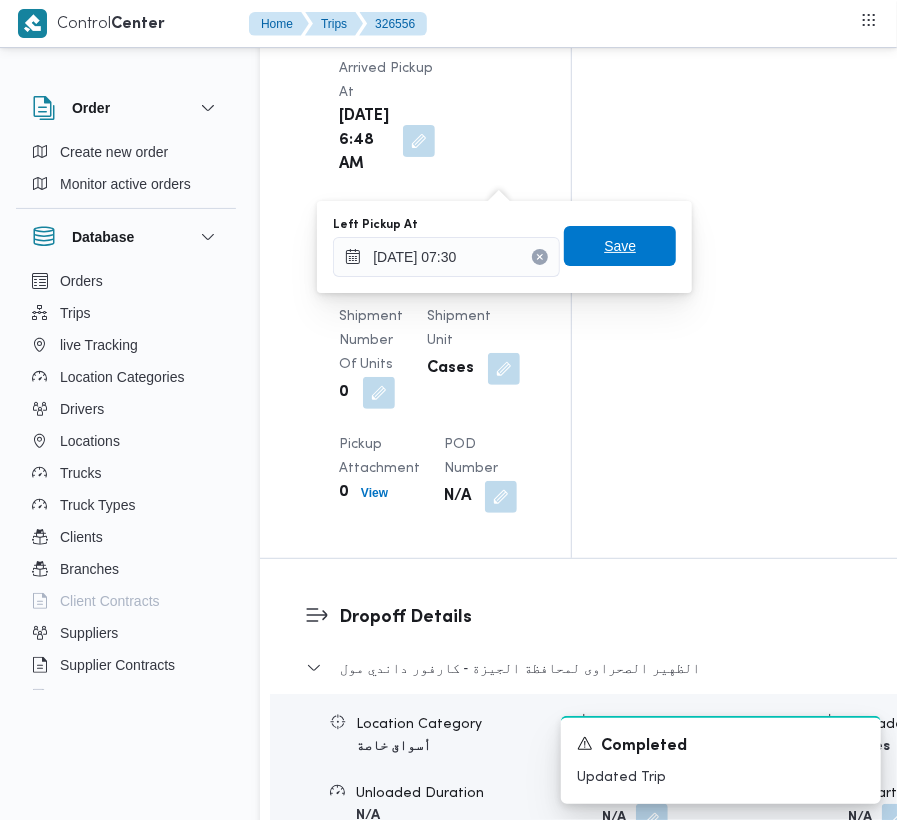 click on "Save" at bounding box center (620, 246) 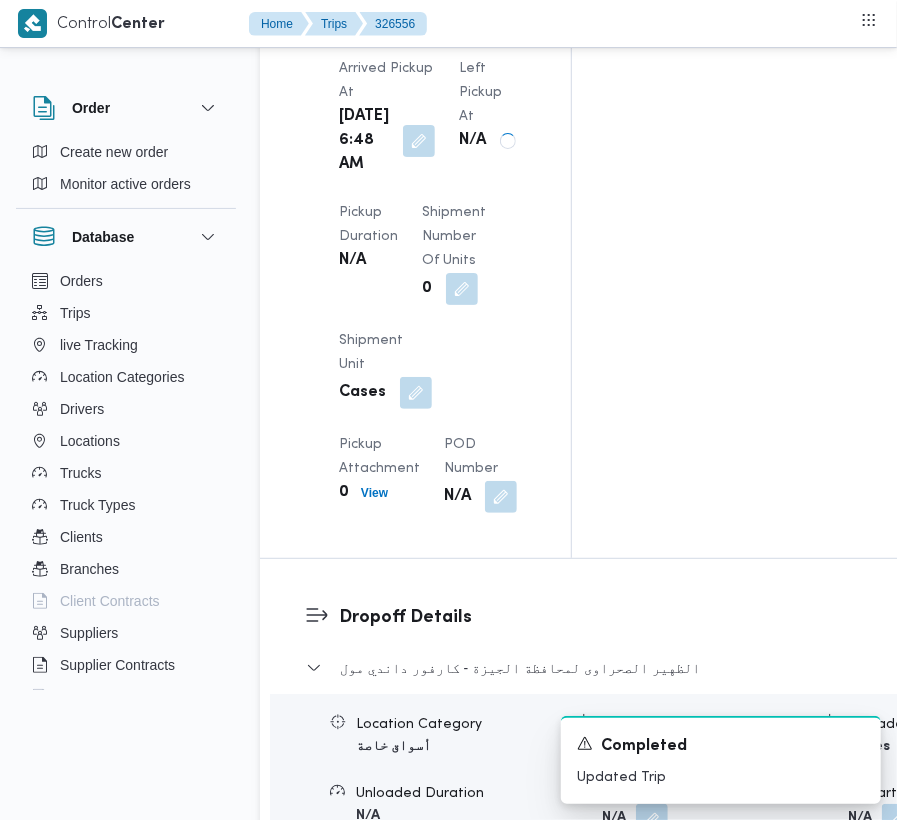 click on "Assignees •   Superadmin [EMAIL_ADDRESS][PERSON_NAME][DOMAIN_NAME] Checklist Dropoffs details entered Driver Assigned Truck Assigned Documents for pickup Documents for dropoff Confirmed Data" at bounding box center [817, -868] 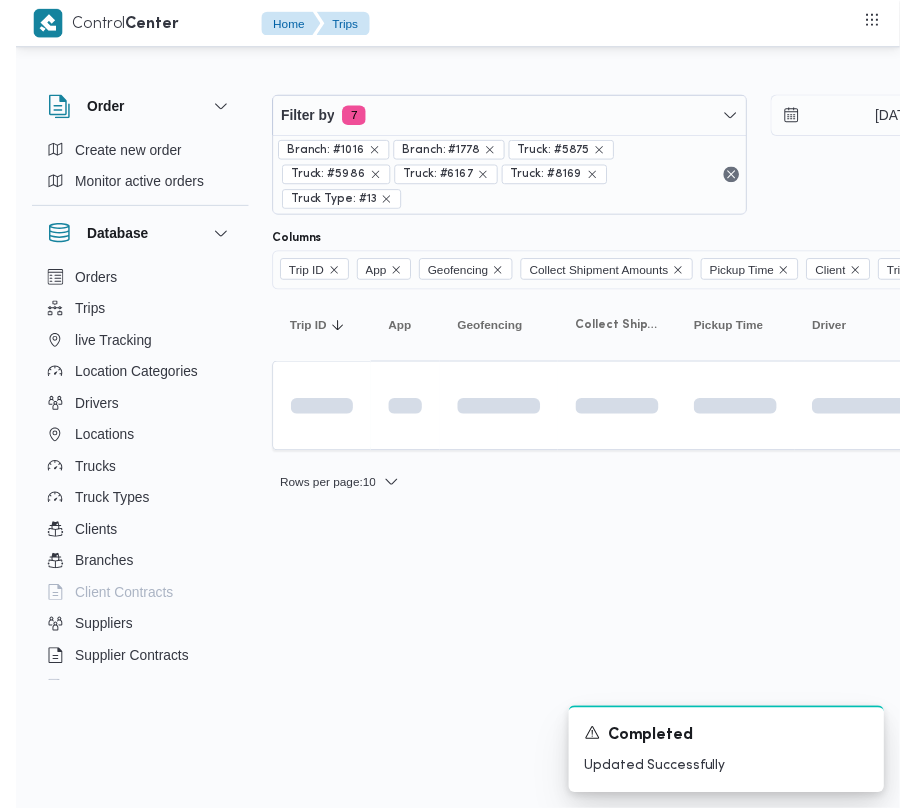 scroll, scrollTop: 0, scrollLeft: 0, axis: both 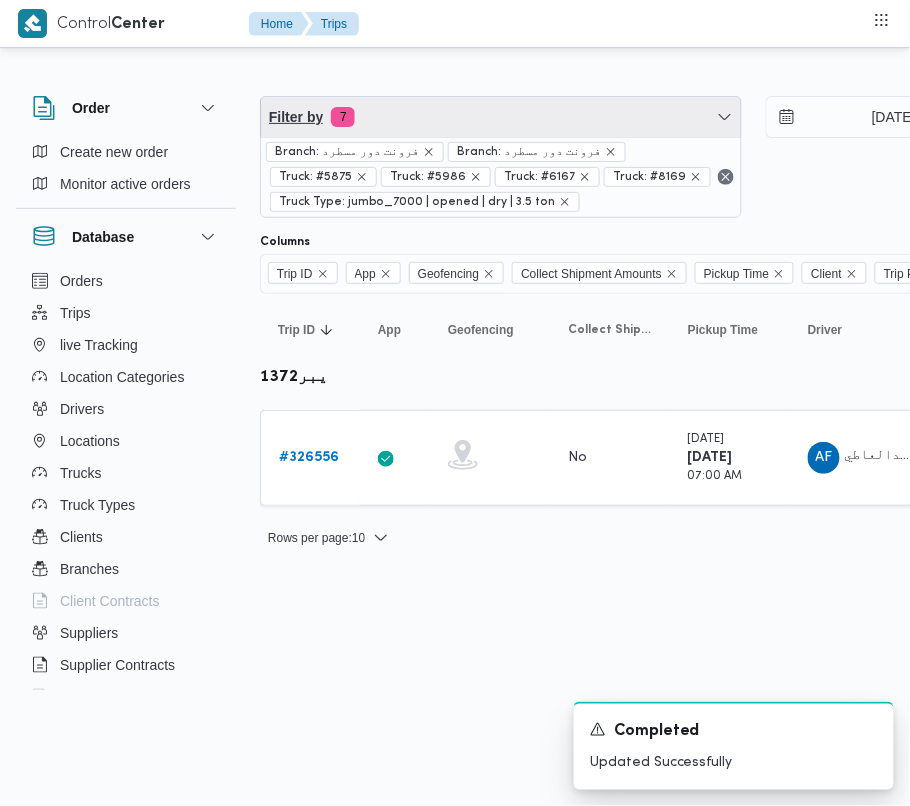 click on "Filter by 7" at bounding box center (501, 117) 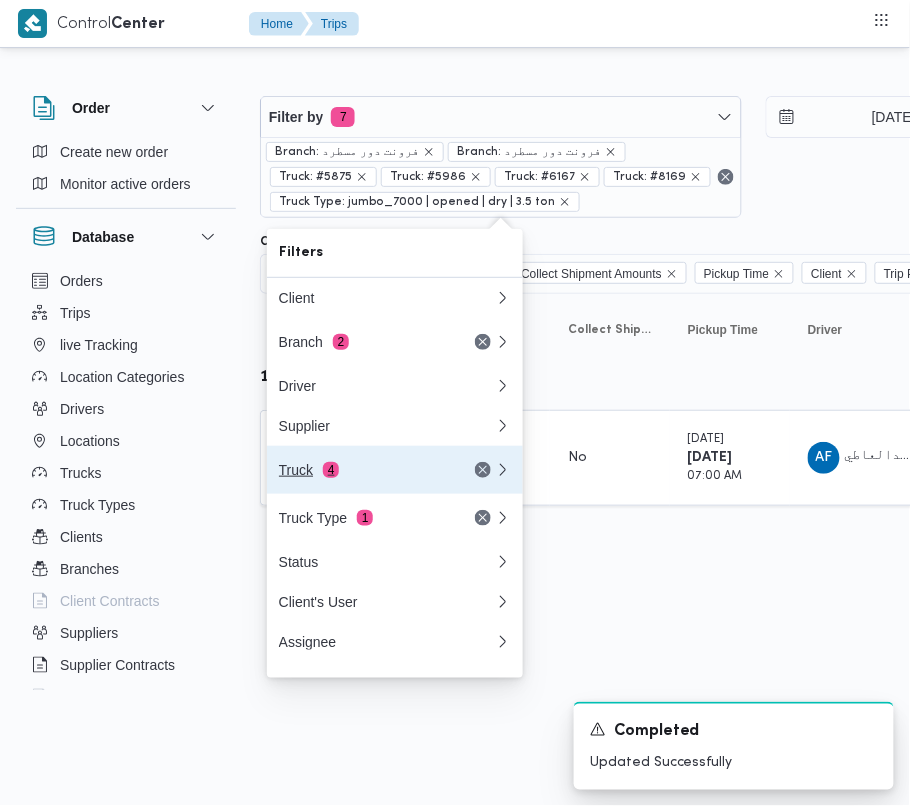 click on "Truck 4" at bounding box center (363, 470) 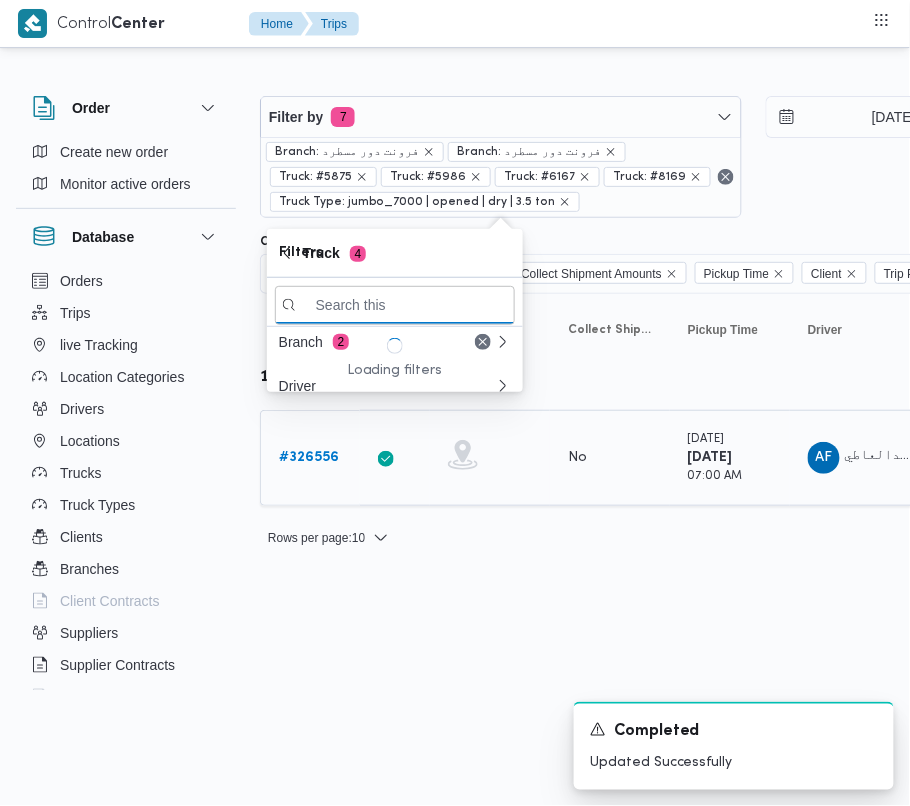 paste on "9583" 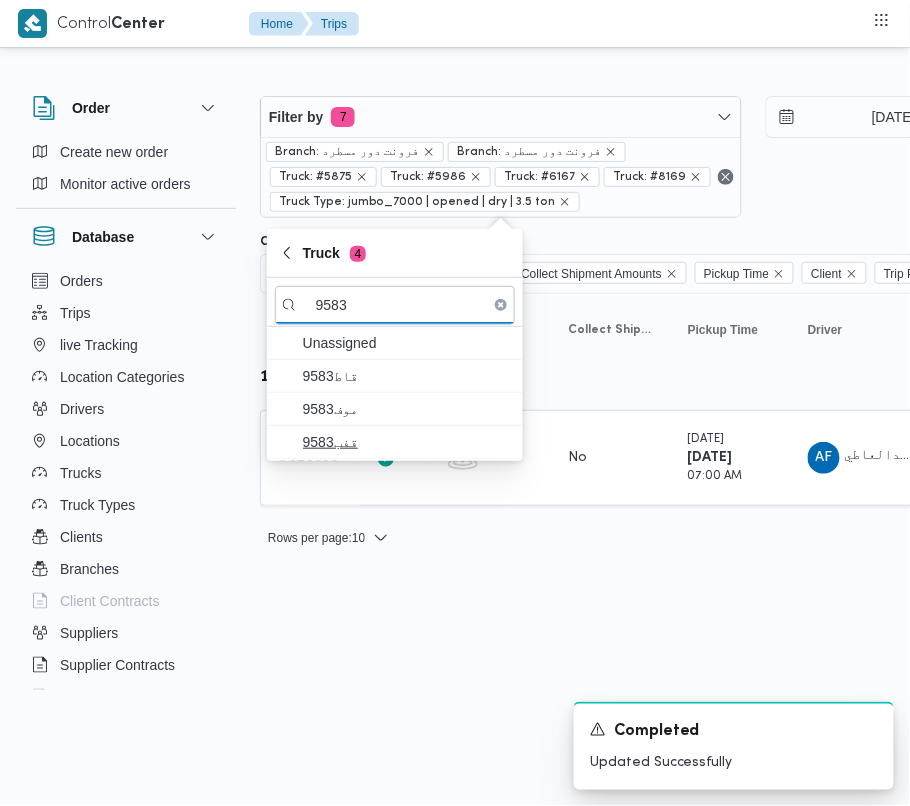 type on "9583" 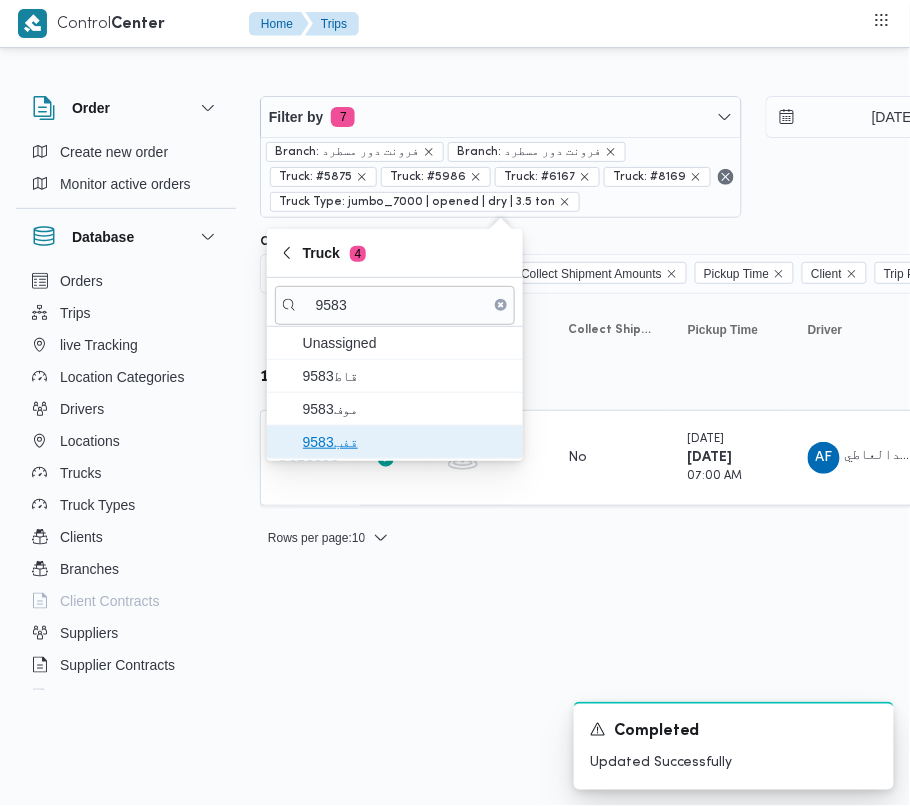click on "قفب9583" at bounding box center [407, 442] 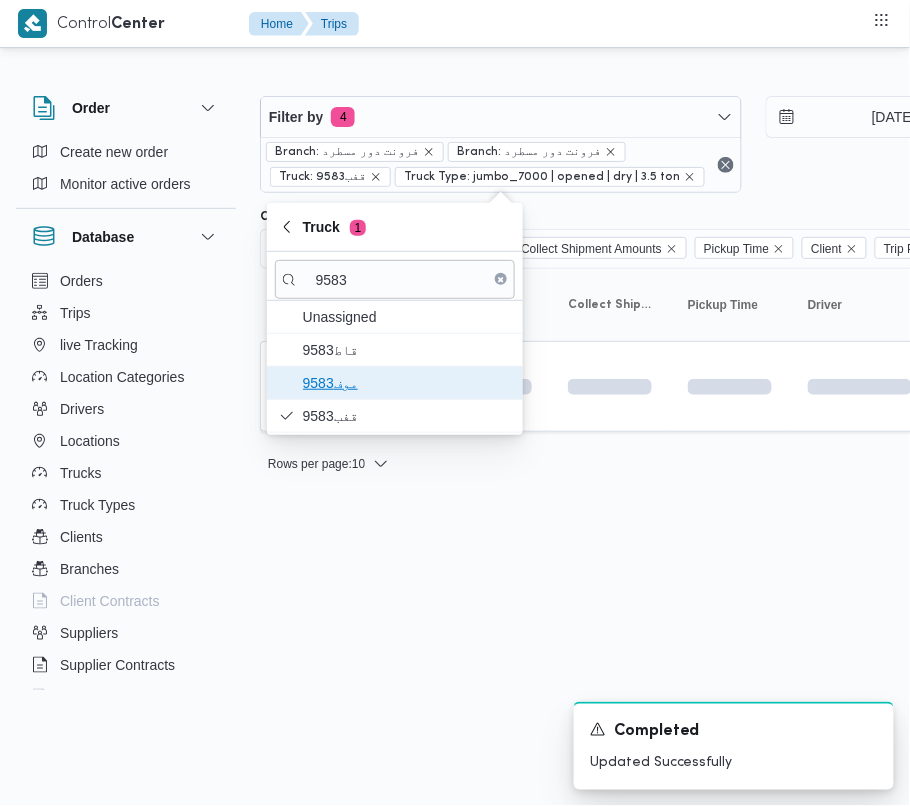 click on "موف9583" at bounding box center (407, 383) 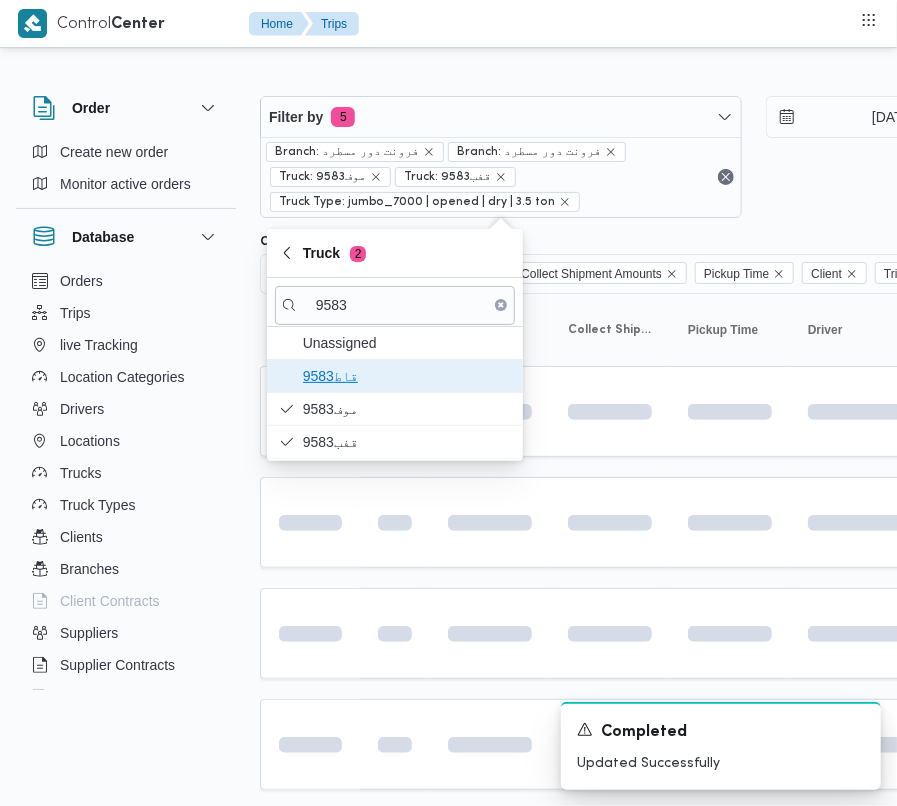 click on "9583قاط" at bounding box center (407, 376) 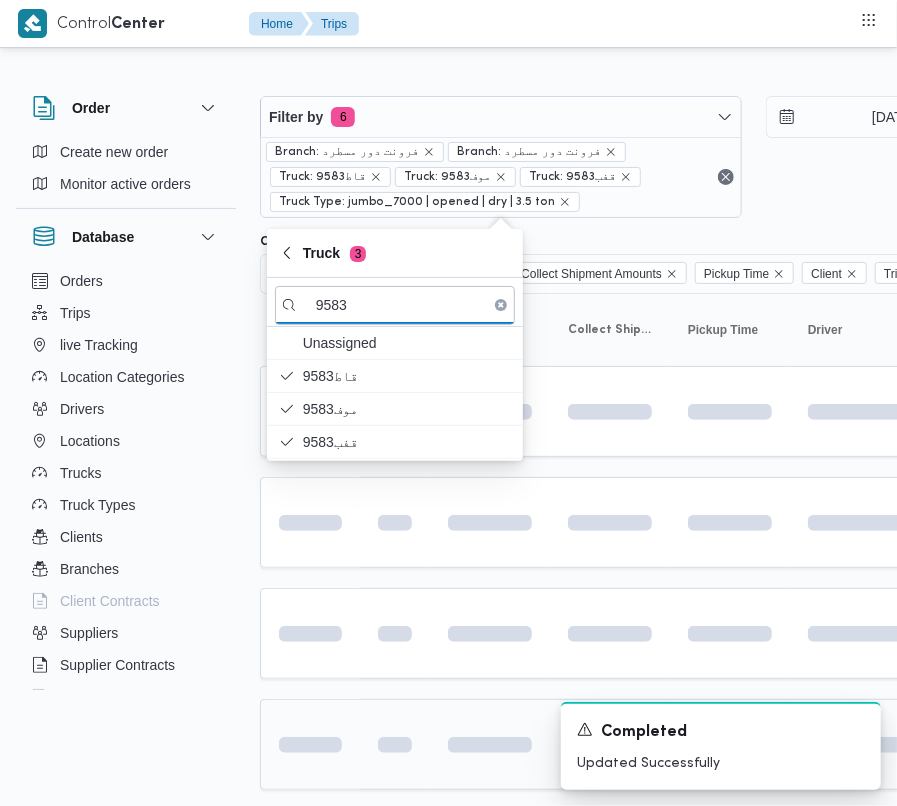 click at bounding box center [395, 744] 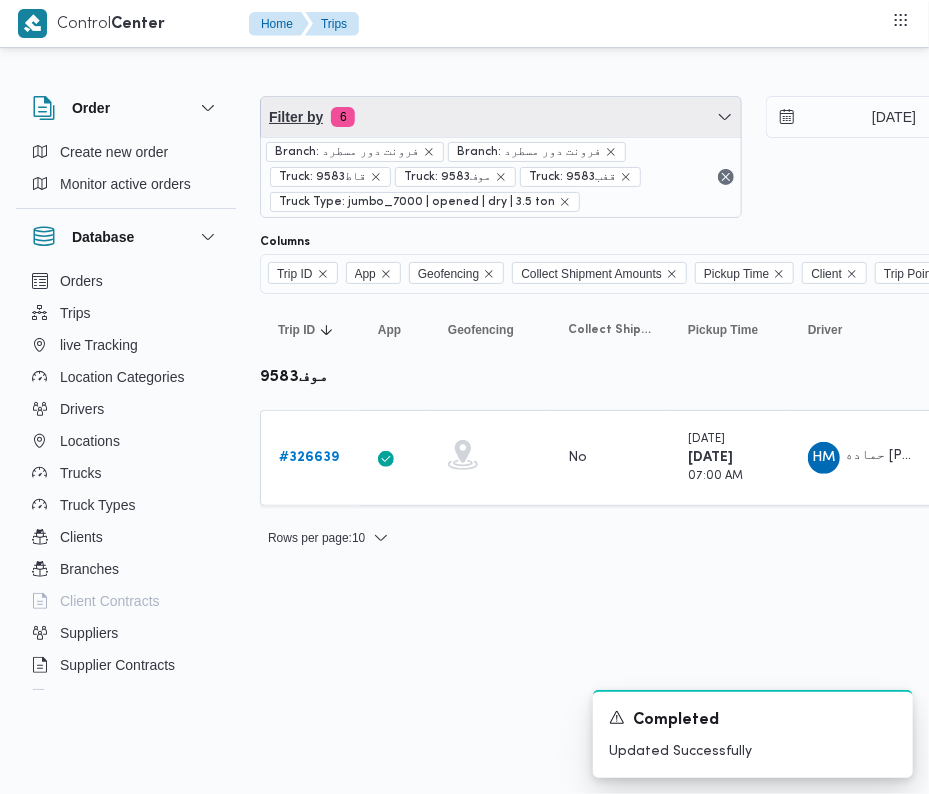 click on "Filter by 6" at bounding box center [501, 117] 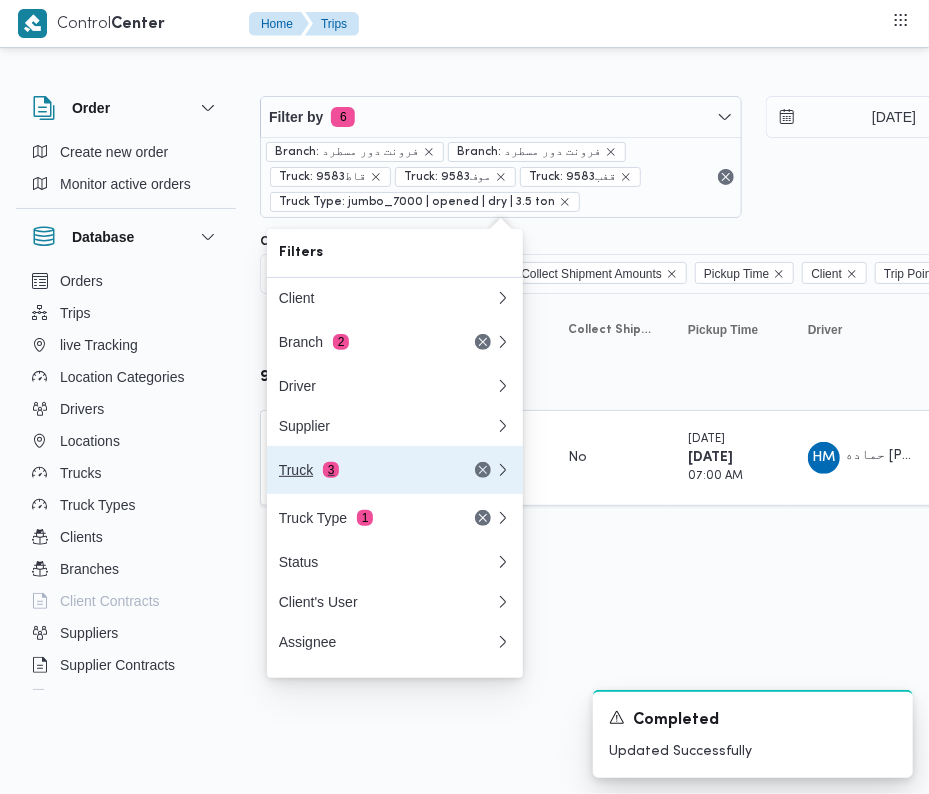 click on "Truck 3" at bounding box center (363, 470) 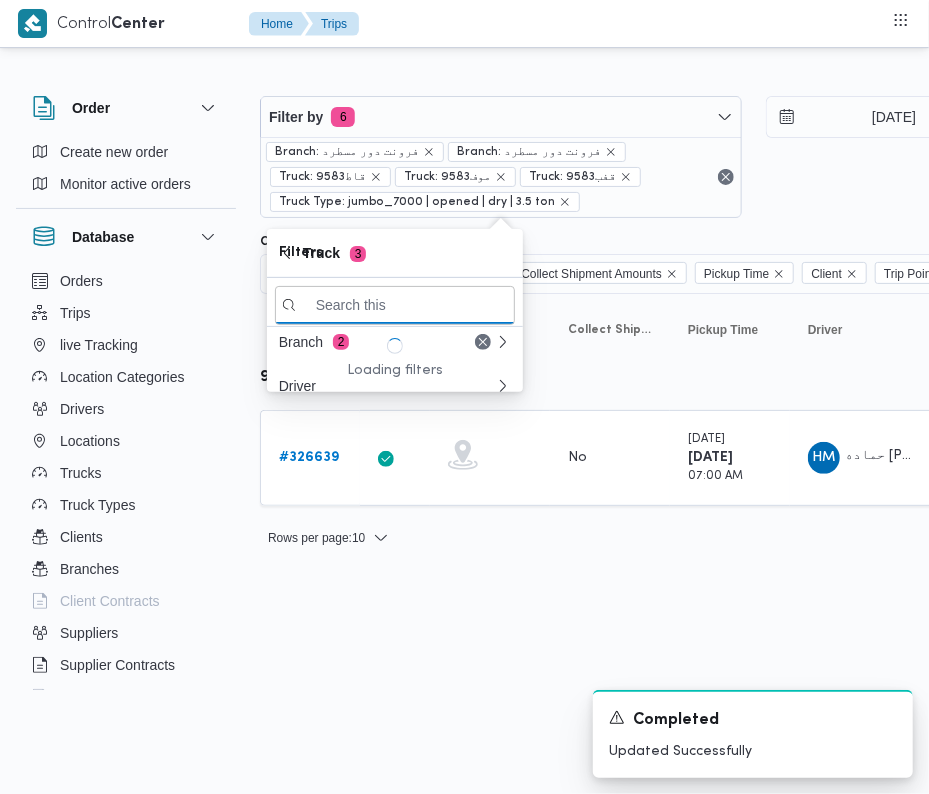 paste on "9583" 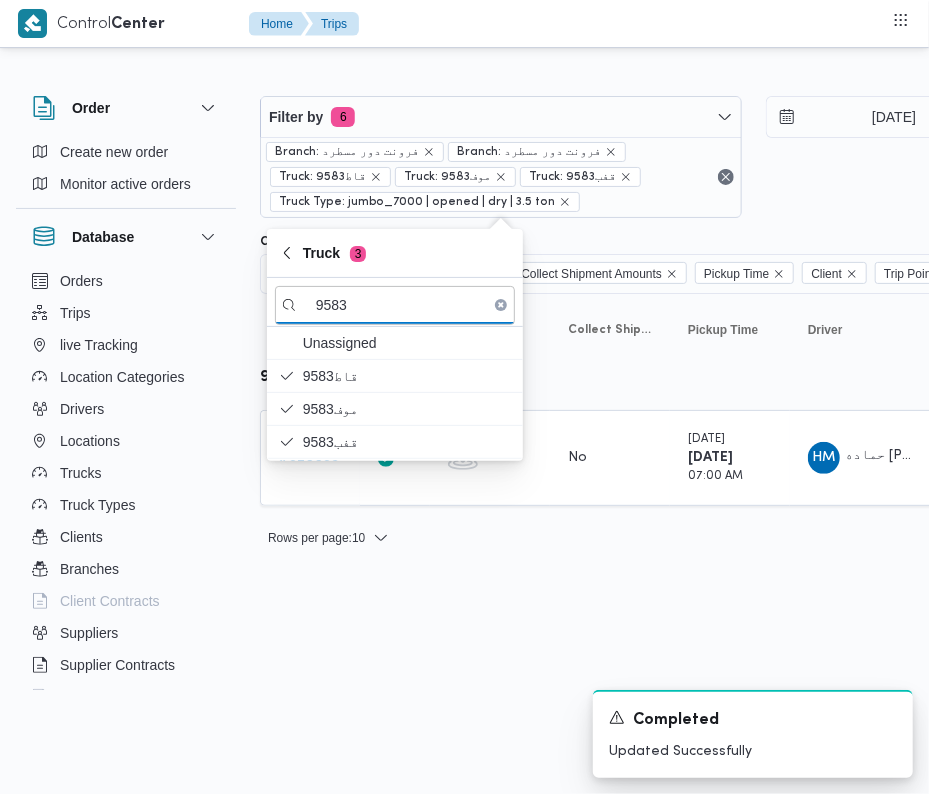 type on "9583" 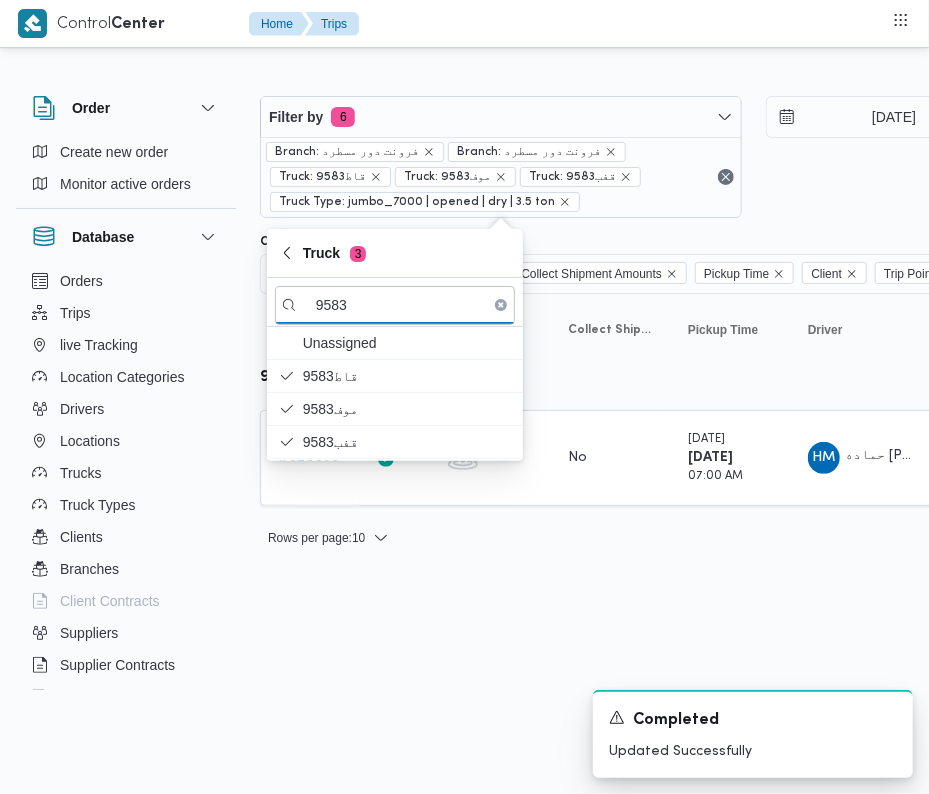 click on "Control  Center Home Trips Order Create new order Monitor active orders Database Orders Trips live Tracking Location Categories Drivers Locations Trucks Truck Types Clients Branches Client Contracts Suppliers Supplier Contracts Devices Users Projects SP Projects Admins organization assignees Tags Filter by 6 Branch: فرونت دور مسطرد Branch: فرونت دور مسطرد  Truck: 9583قاط Truck: موف9583 Truck: قفب9583 Truck Type: jumbo_7000 | opened | dry | 3.5 ton [DATE] → [DATE] Group By Truck Columns Trip ID App Geofencing Collect Shipment Amounts Pickup Time Client Trip Points Driver Supplier Truck Status Platform Sorting Trip ID Click to sort in ascending order App Click to sort in ascending order Geofencing Click to sort in ascending order Collect Shipment Amounts Pickup Time Click to sort in ascending order Client Click to sort in ascending order Trip Points Driver Click to sort in ascending order Supplier Click to sort in ascending order Truck Click to sort in ascending order" at bounding box center [464, 397] 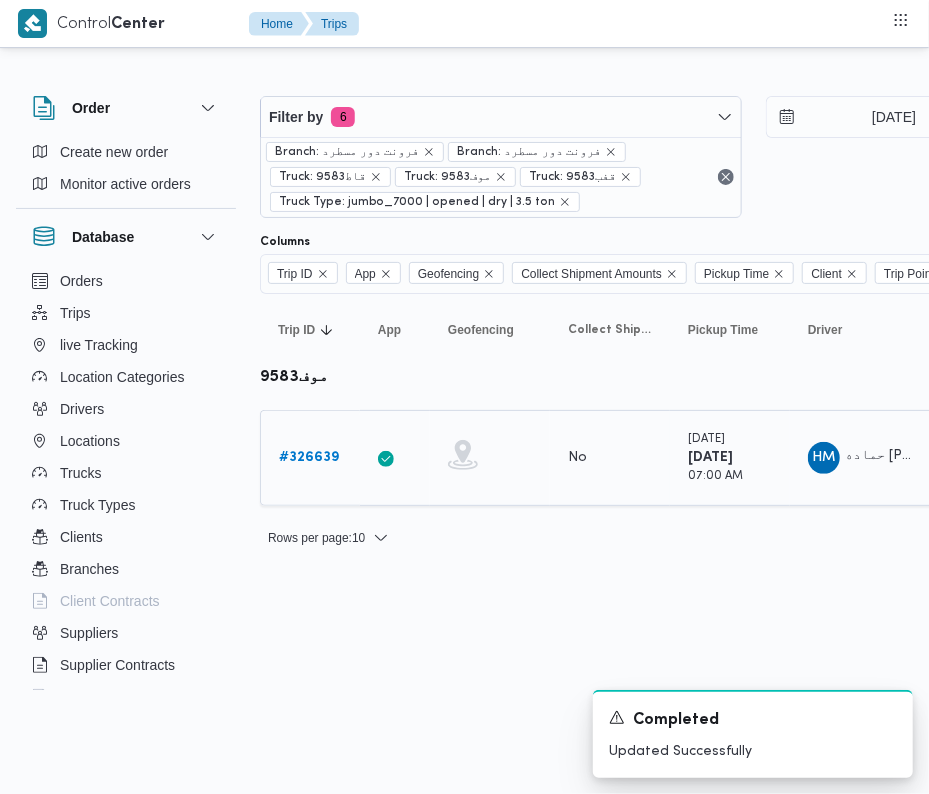 click on "# 326639" at bounding box center (309, 458) 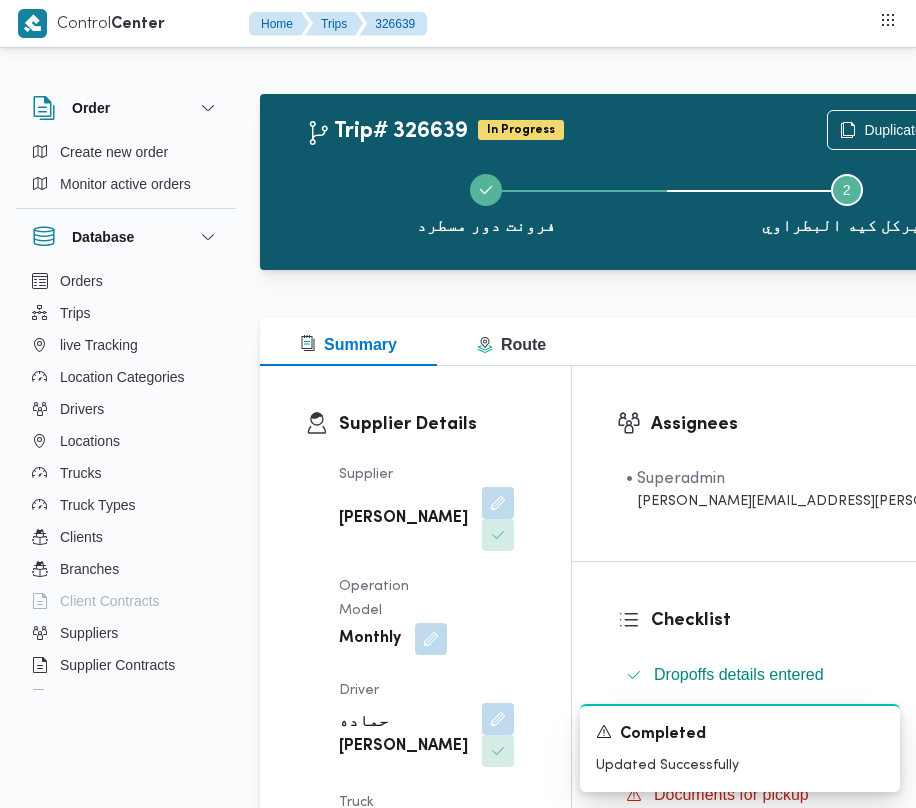 scroll, scrollTop: 2533, scrollLeft: 0, axis: vertical 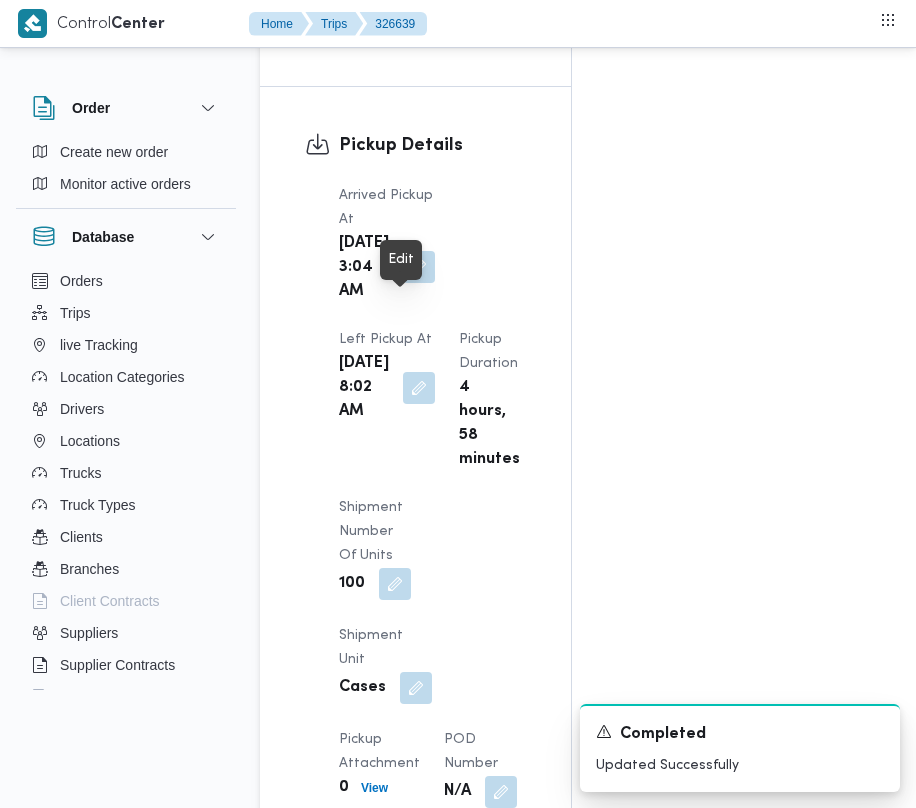 click at bounding box center [419, 267] 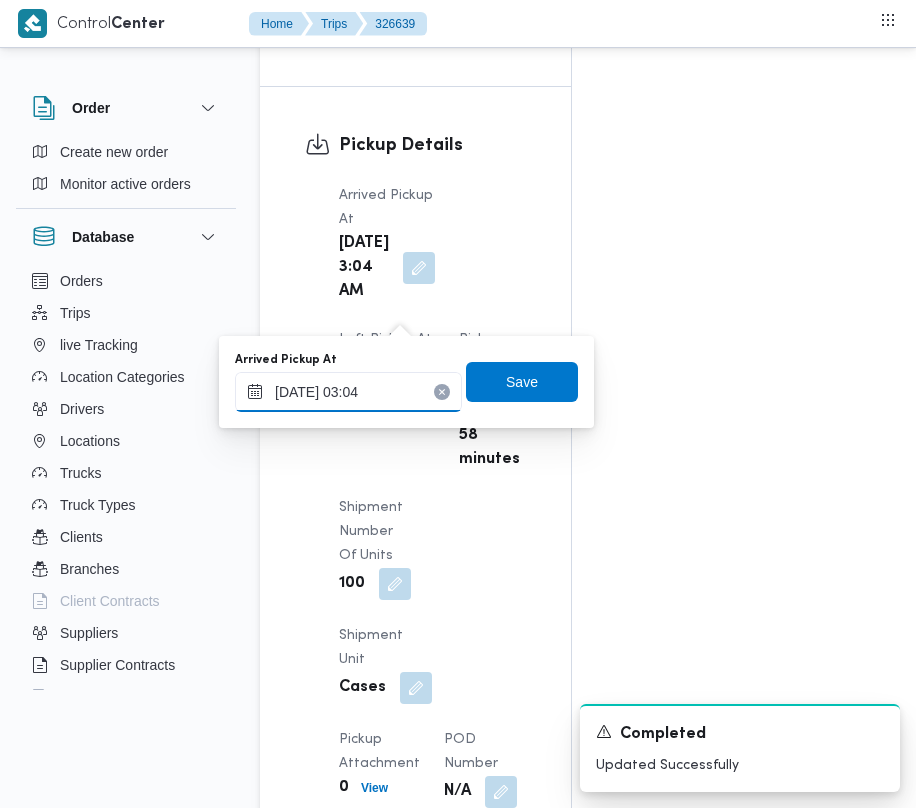 click on "[DATE] 03:04" at bounding box center [348, 392] 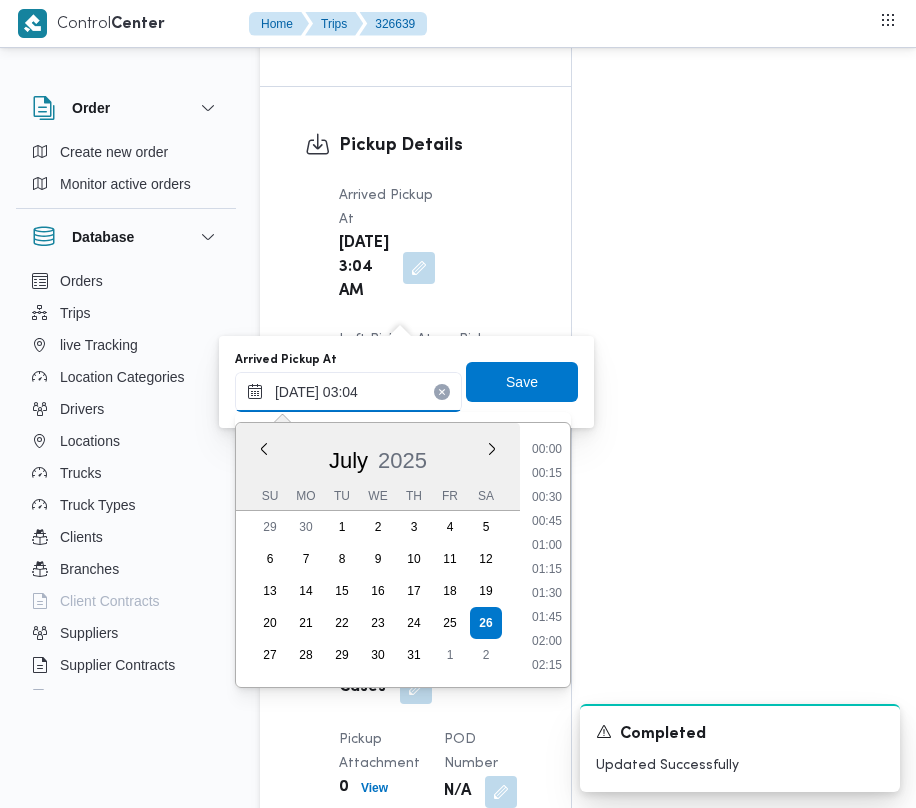 scroll, scrollTop: 168, scrollLeft: 0, axis: vertical 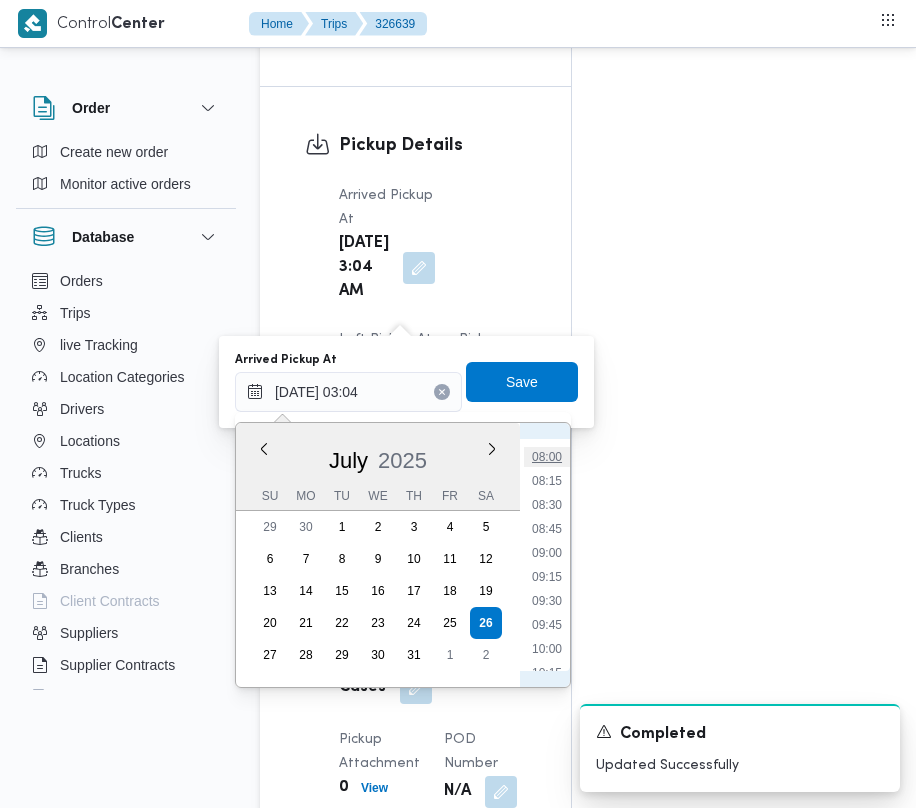 click on "08:00" at bounding box center [547, 457] 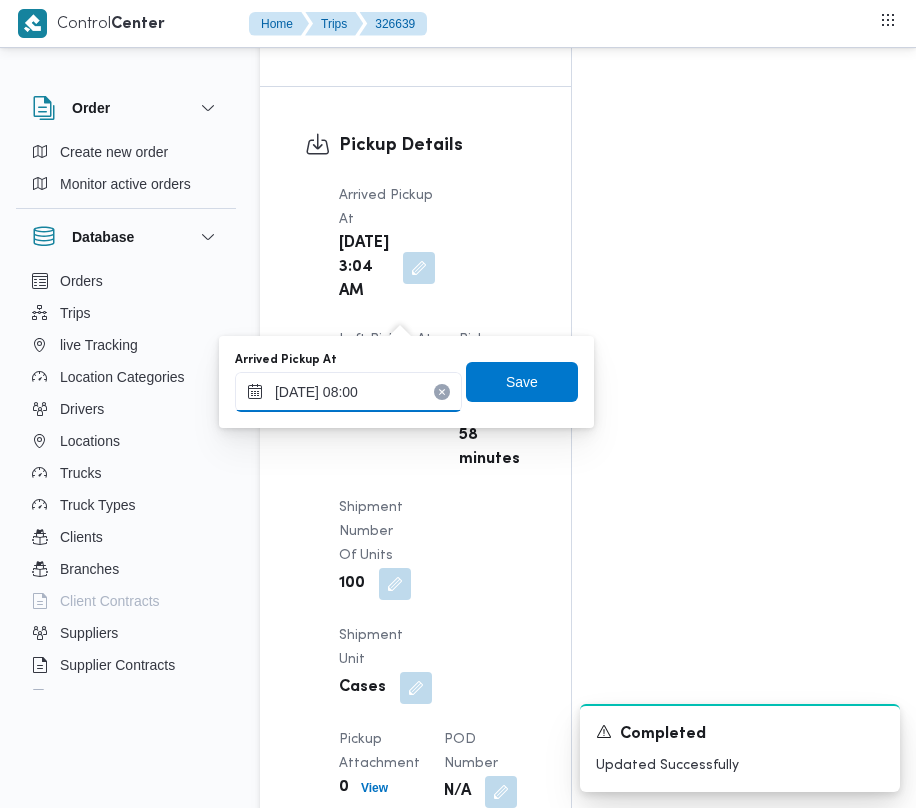 click on "[DATE] 08:00" at bounding box center (348, 392) 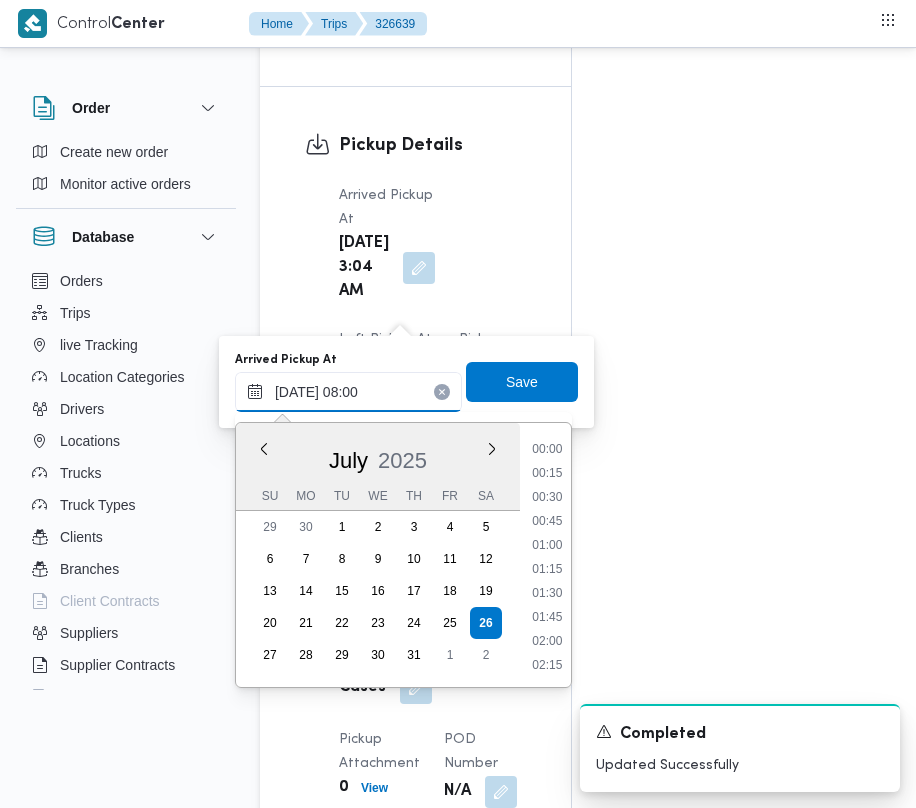 scroll, scrollTop: 648, scrollLeft: 0, axis: vertical 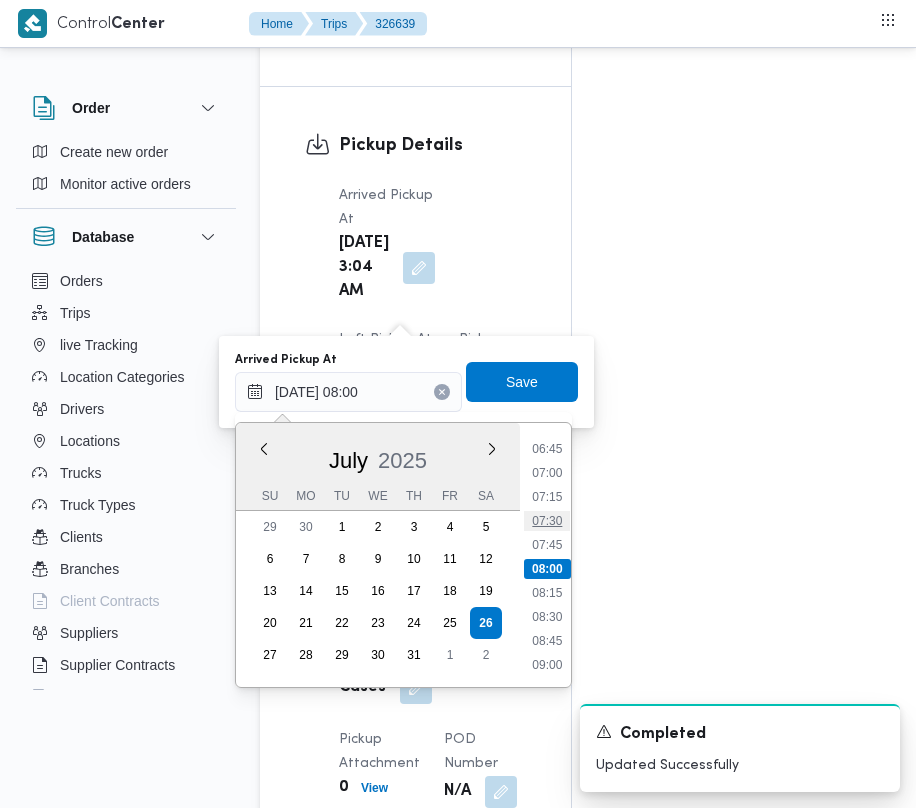 click on "07:30" at bounding box center (547, 521) 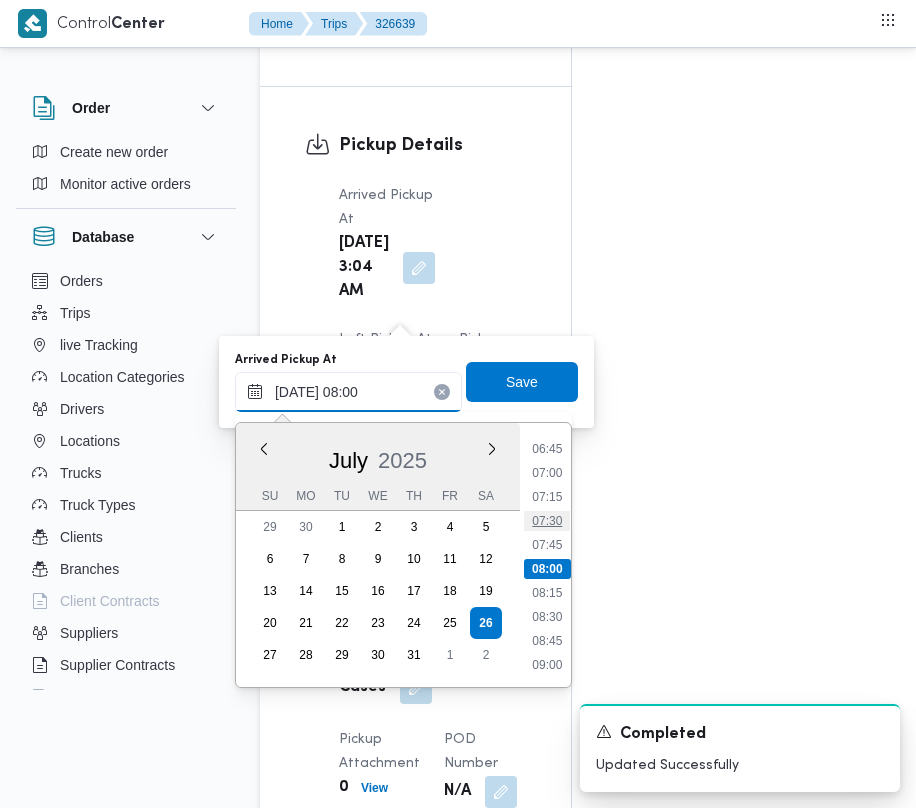 type on "[DATE] 07:30" 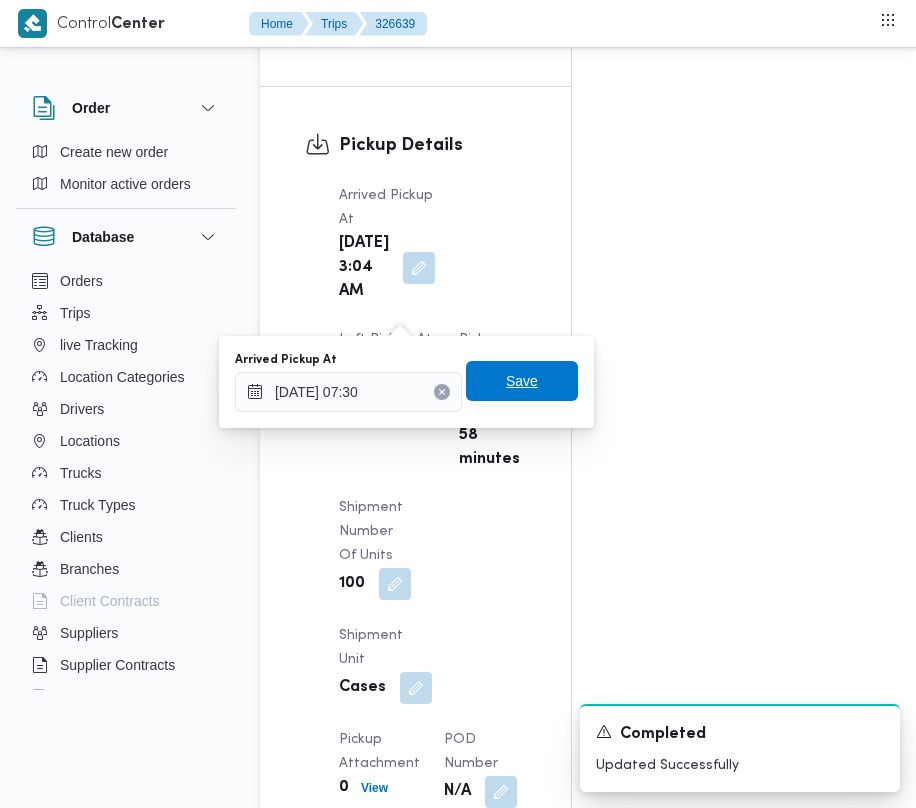 click on "Save" at bounding box center [522, 381] 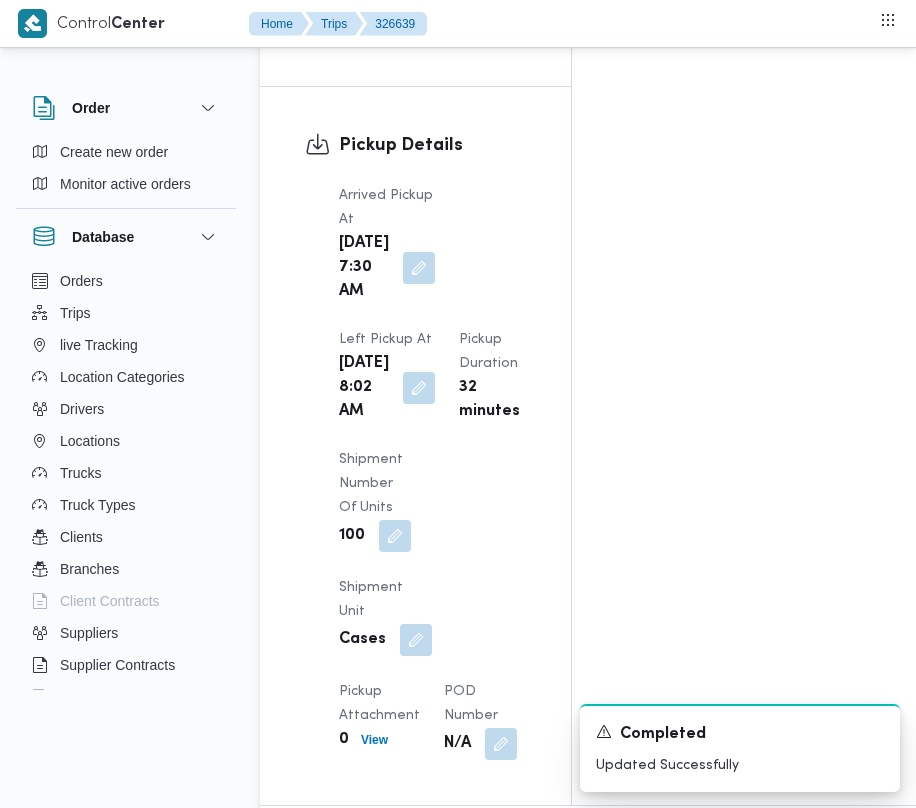 click on "Assignees •   Superadmin [EMAIL_ADDRESS][PERSON_NAME][DOMAIN_NAME] Checklist Dropoffs details entered Driver Assigned Truck Assigned Documents for pickup Documents for dropoff Confirmed Data" at bounding box center (817, -681) 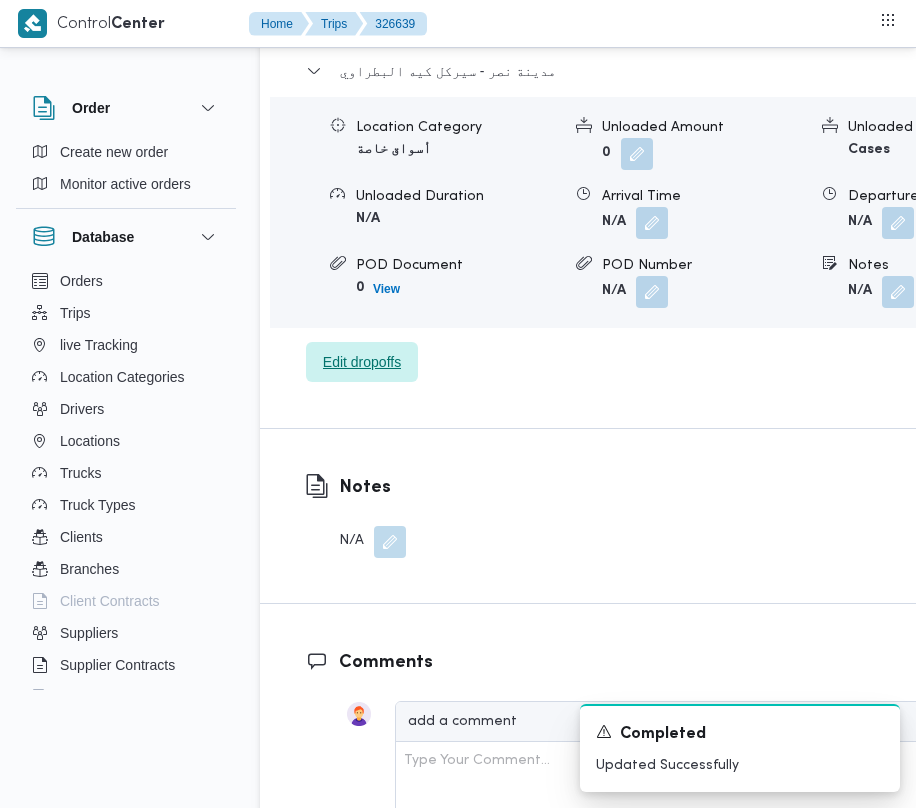 click on "Edit dropoffs" at bounding box center (362, 362) 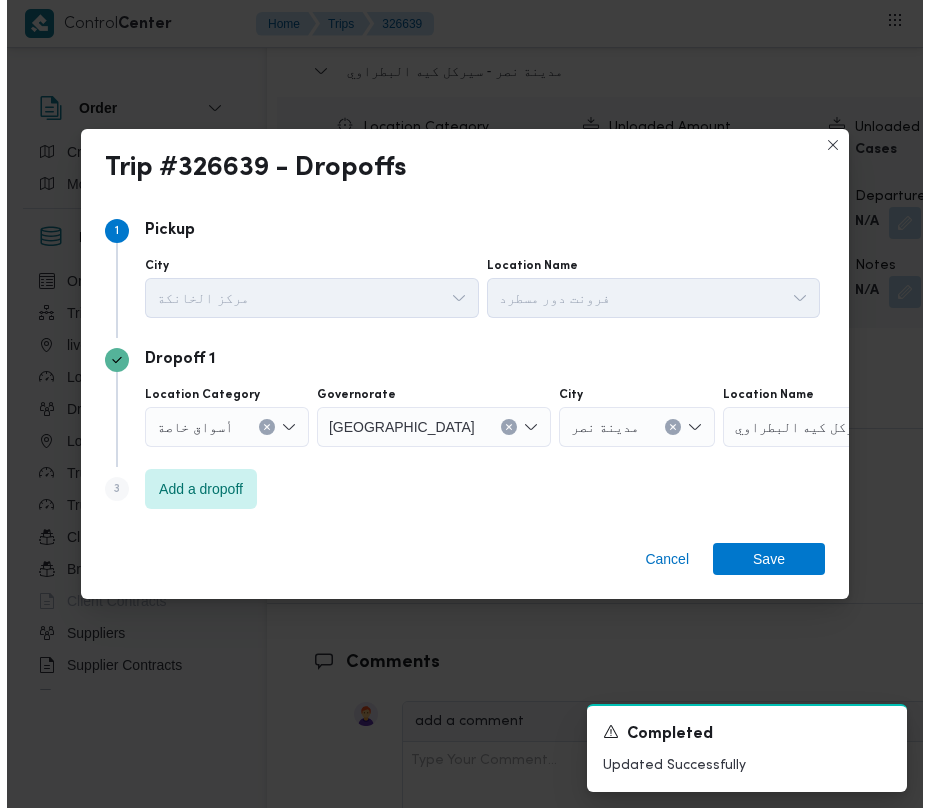 scroll, scrollTop: 3161, scrollLeft: 0, axis: vertical 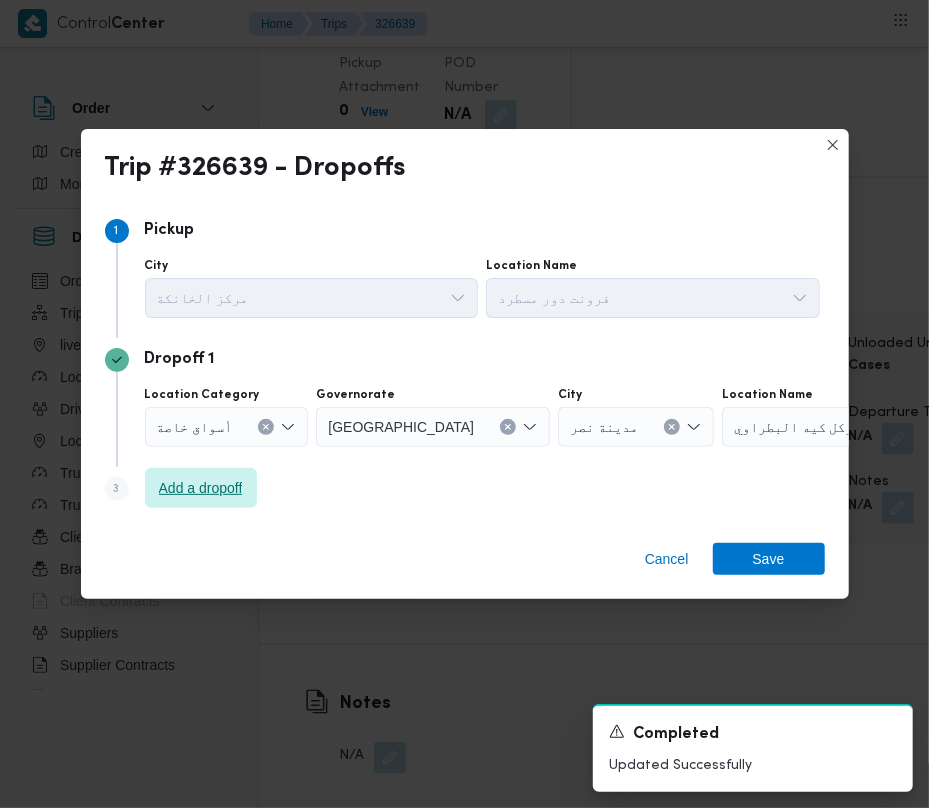 click on "Add a dropoff" at bounding box center [201, 488] 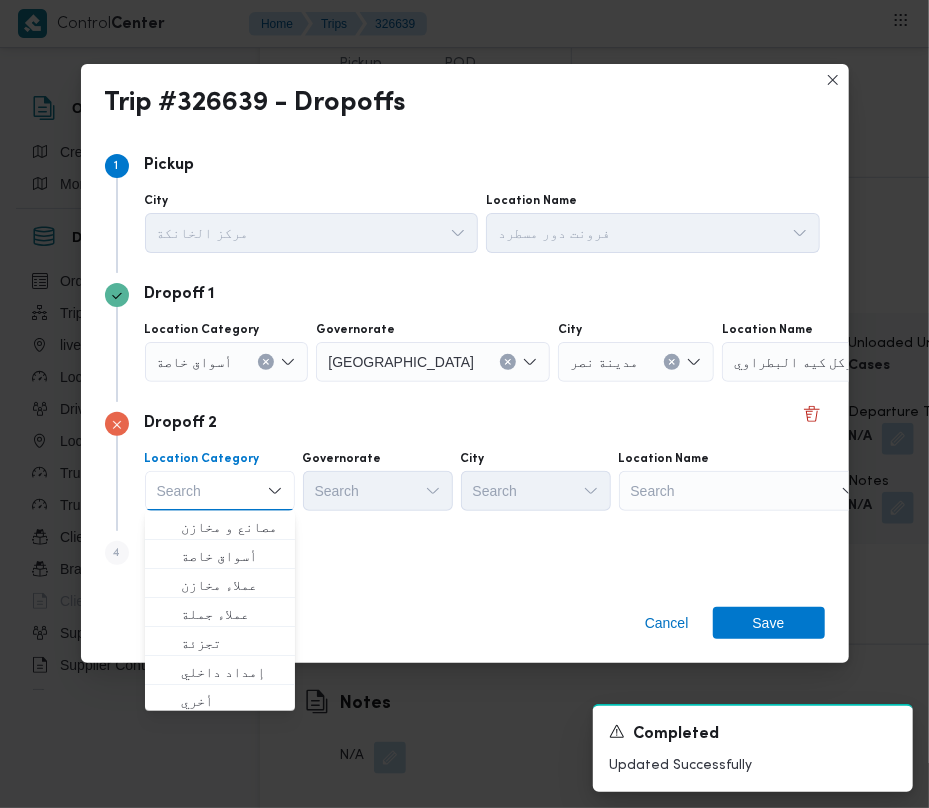 click on "Search" at bounding box center [847, 362] 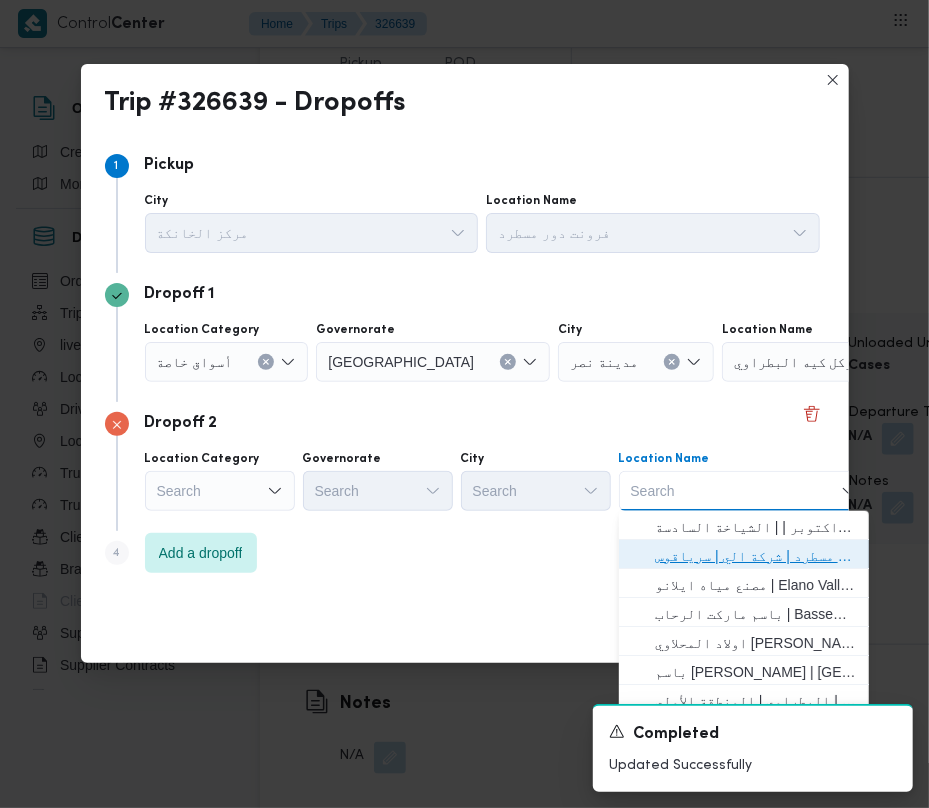 click on "فرونت دور مسطرد | شركة الي | سرياقوس" at bounding box center (744, 556) 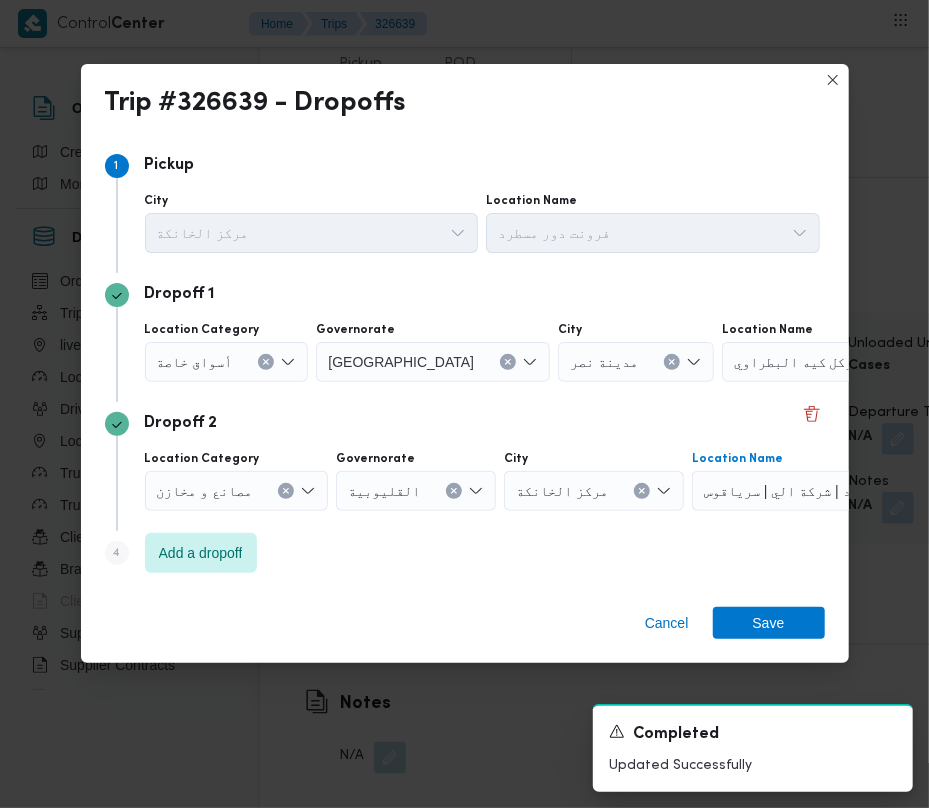 click on "أسواق خاصة" at bounding box center [195, 361] 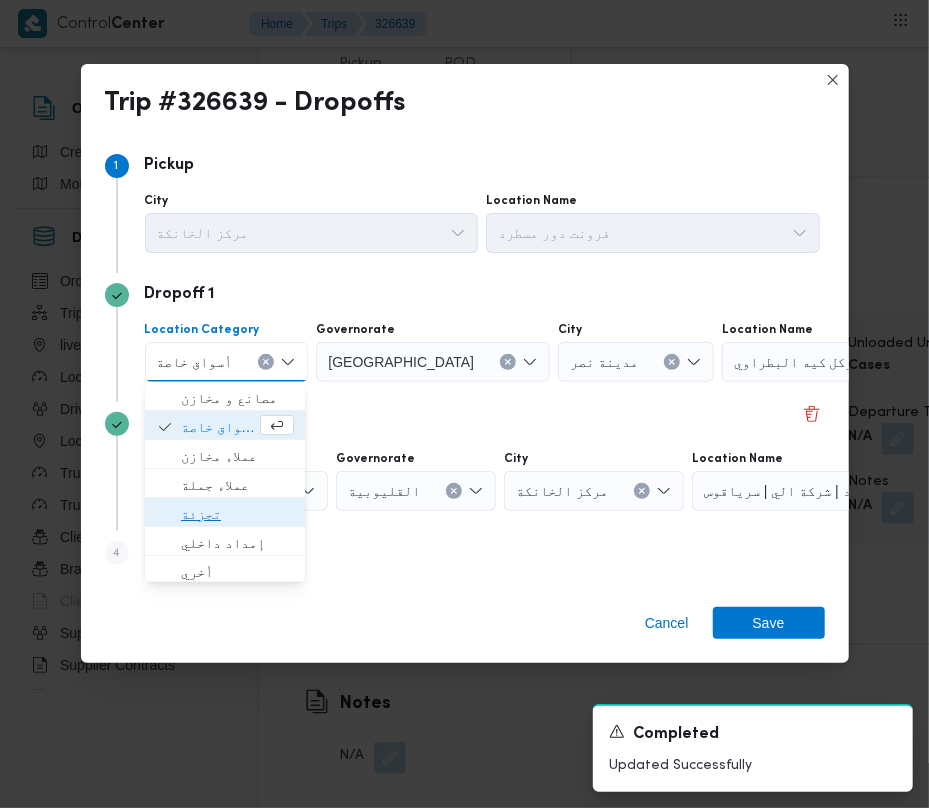 click on "تجزئة" at bounding box center (225, 514) 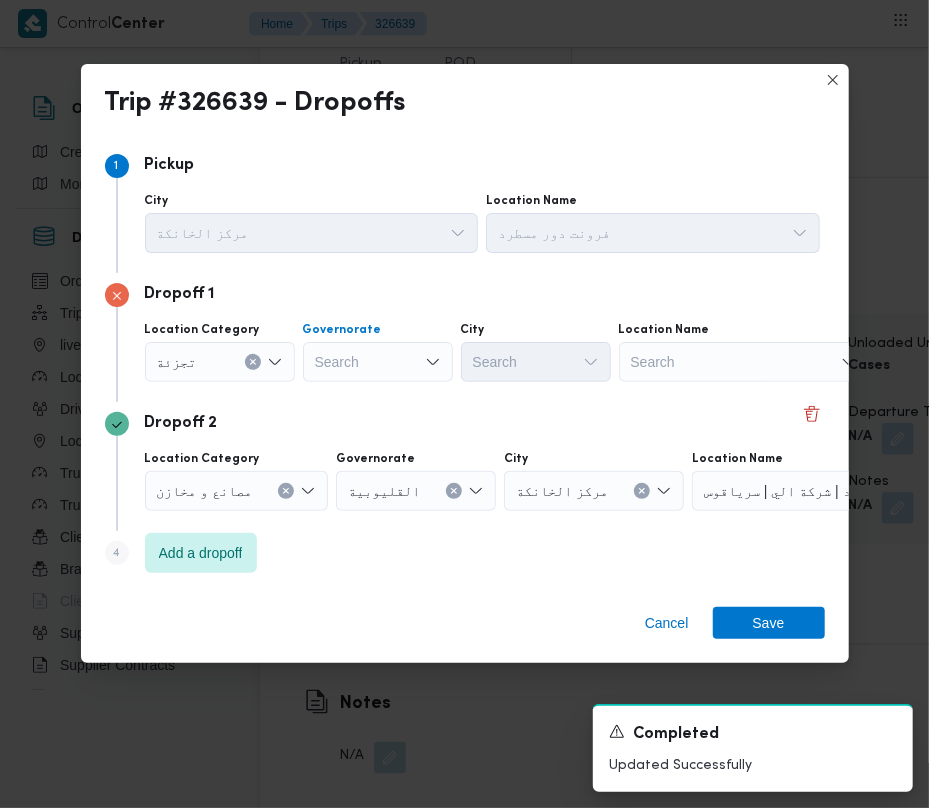 click on "Search" at bounding box center (378, 362) 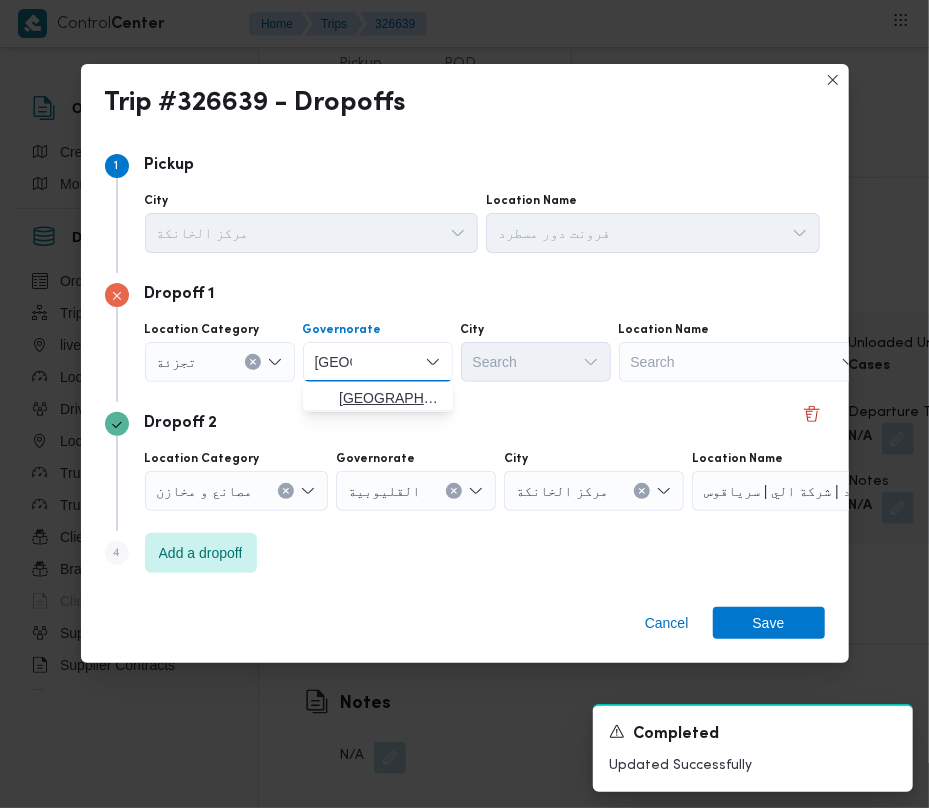 type on "[GEOGRAPHIC_DATA]" 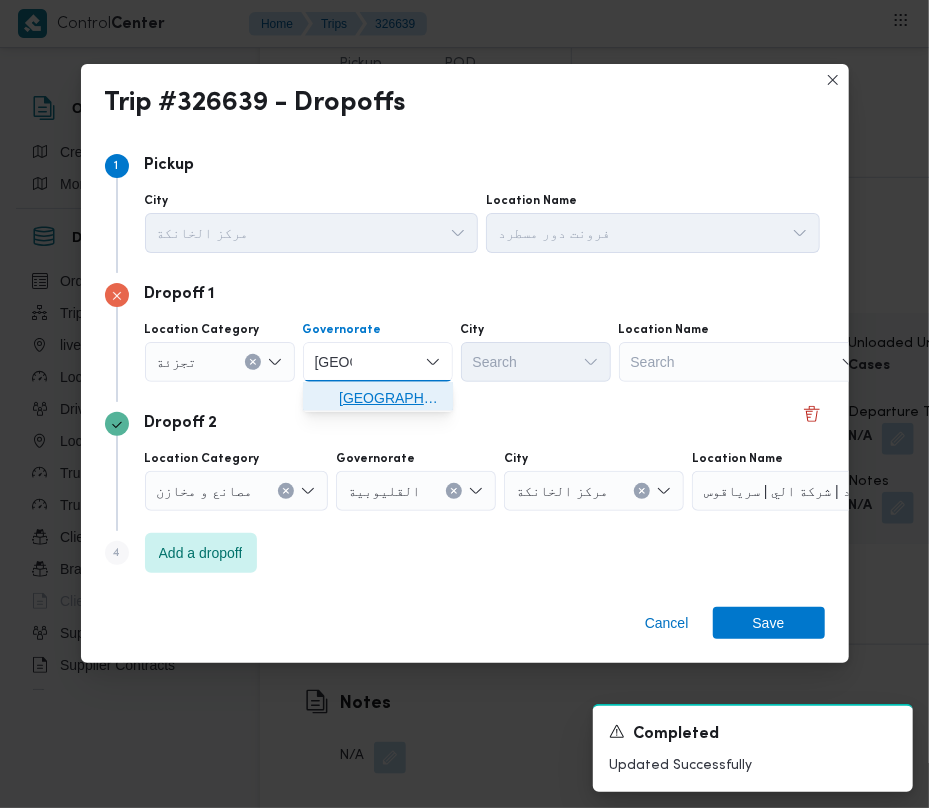 click on "[GEOGRAPHIC_DATA]" at bounding box center (390, 398) 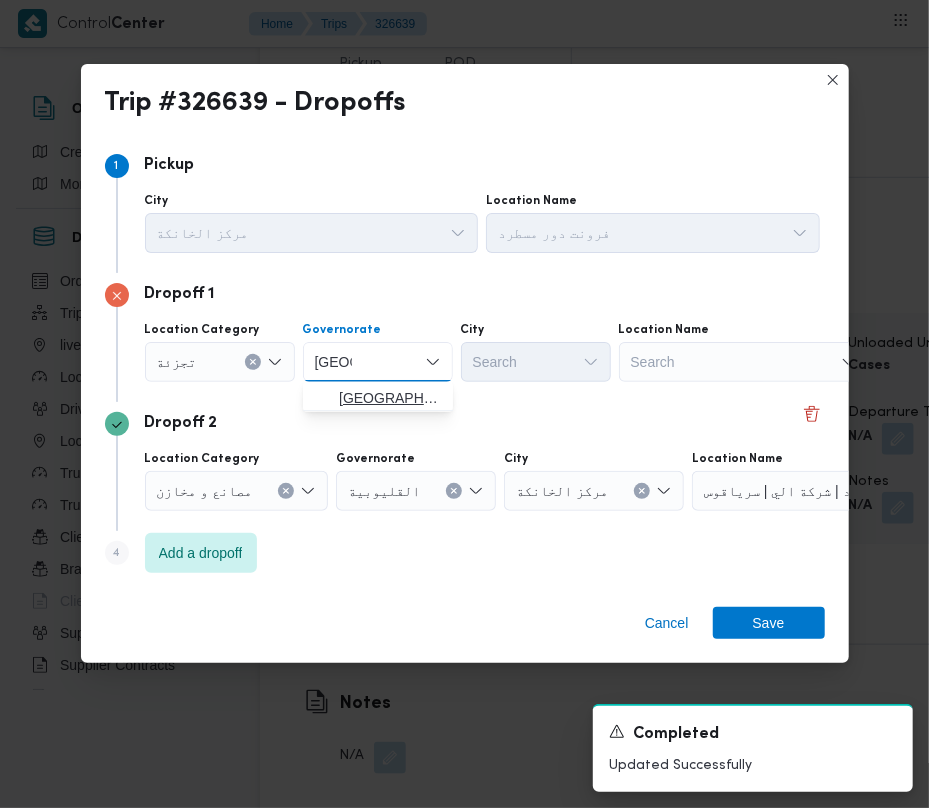 type 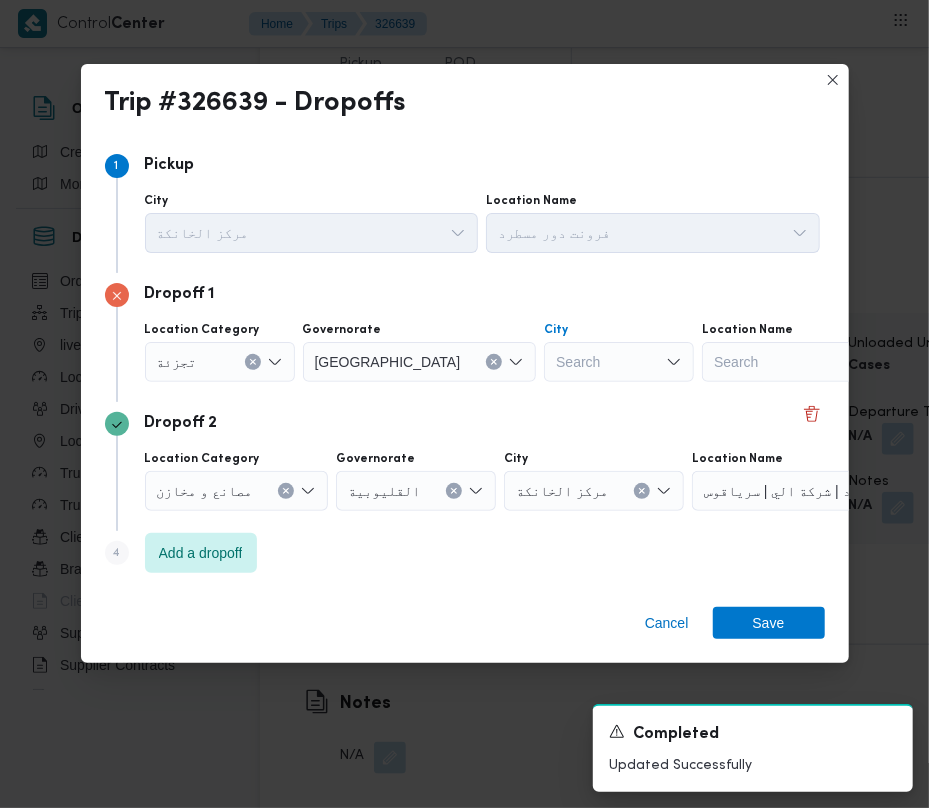click on "Search" at bounding box center [619, 362] 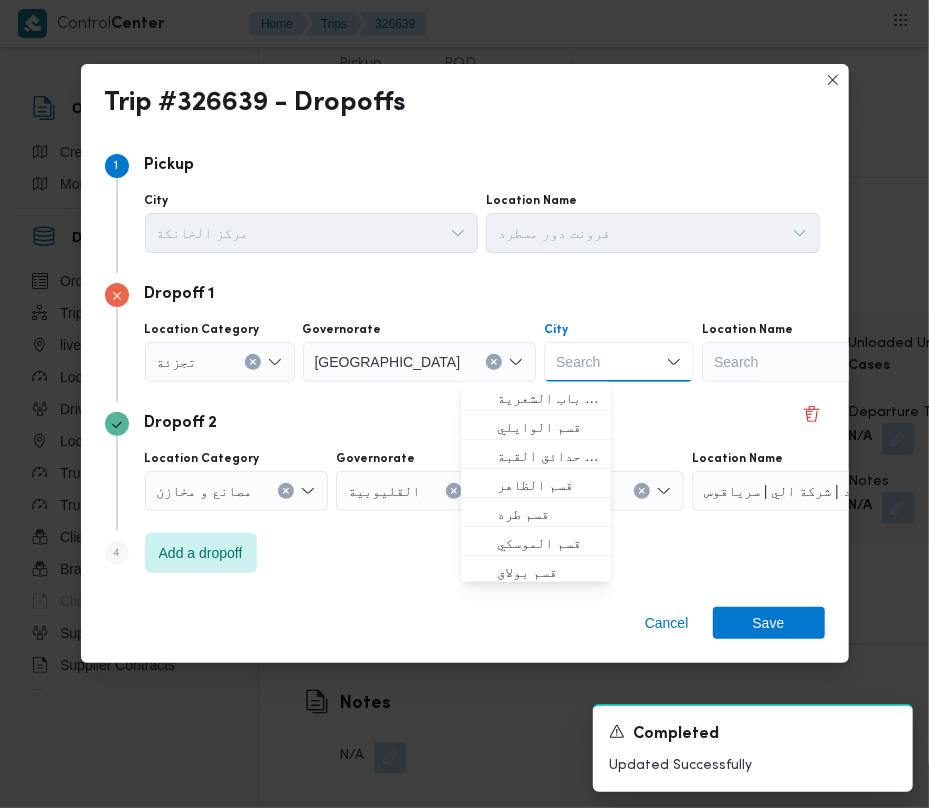 paste on "[GEOGRAPHIC_DATA]" 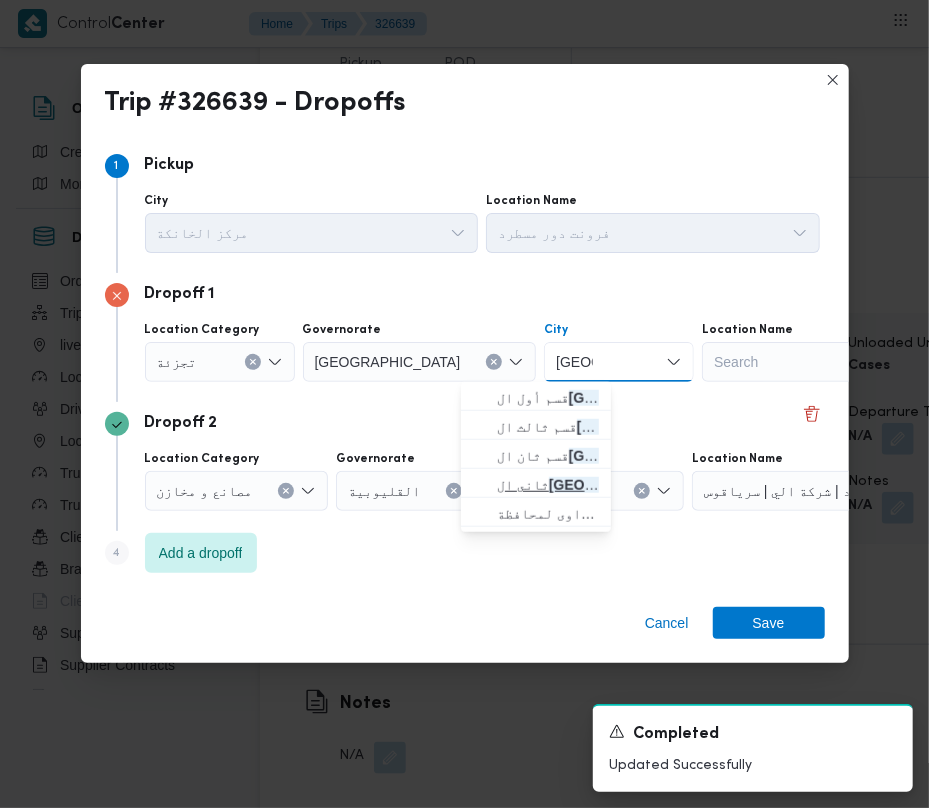 type on "[GEOGRAPHIC_DATA]" 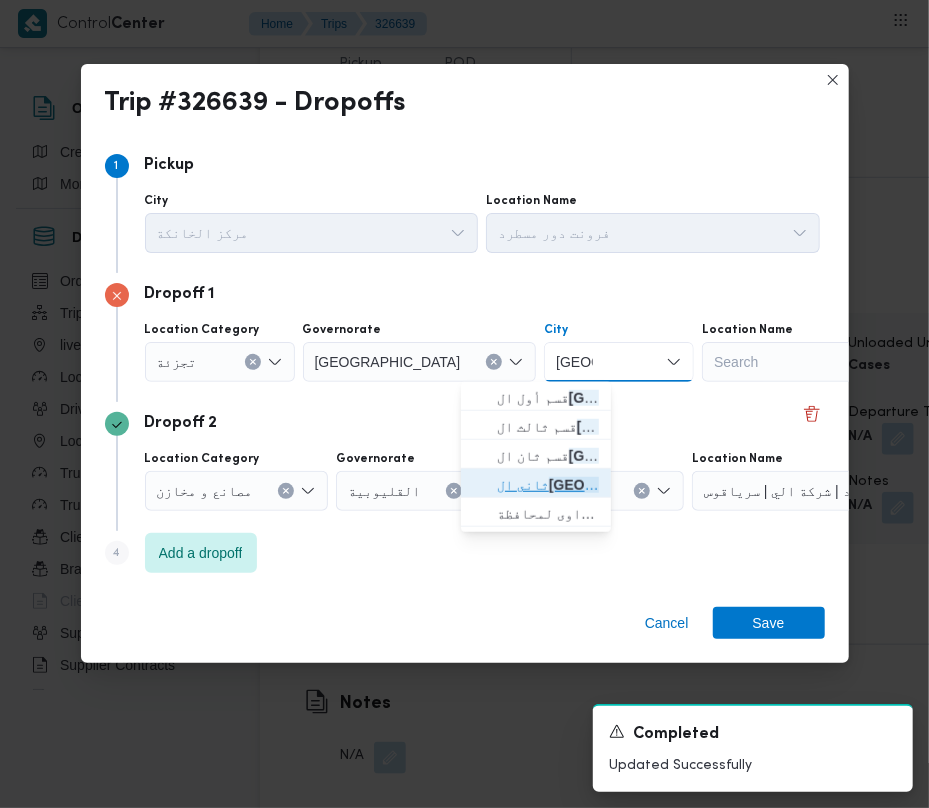 click on "ثانى ال قاهرة  الجديدة" at bounding box center [548, 485] 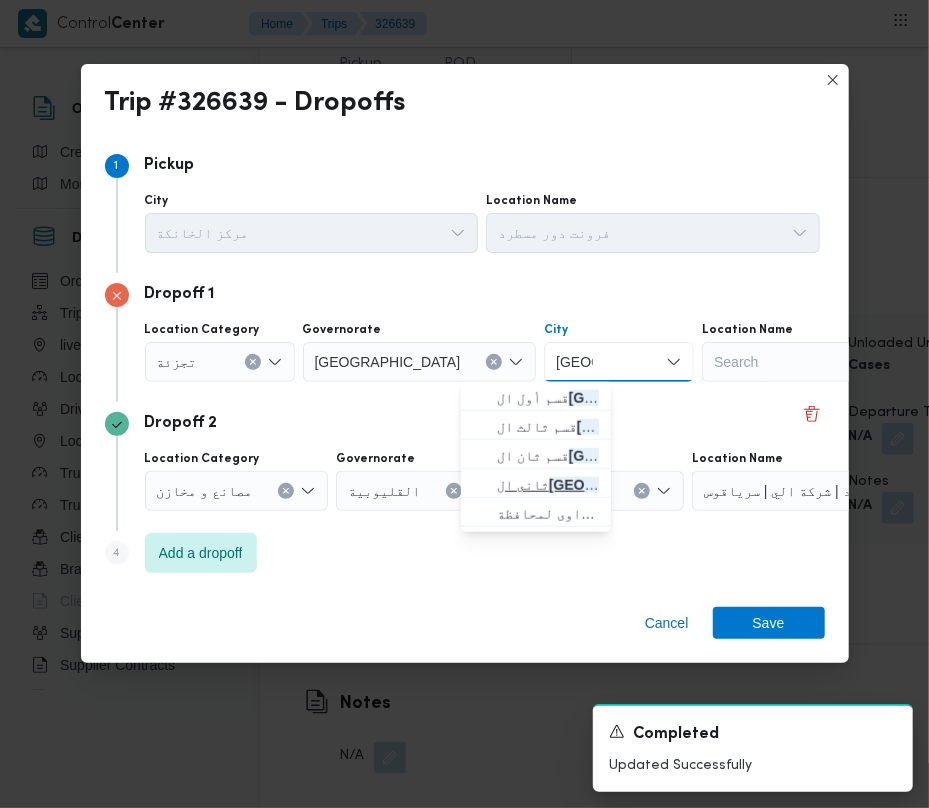 type 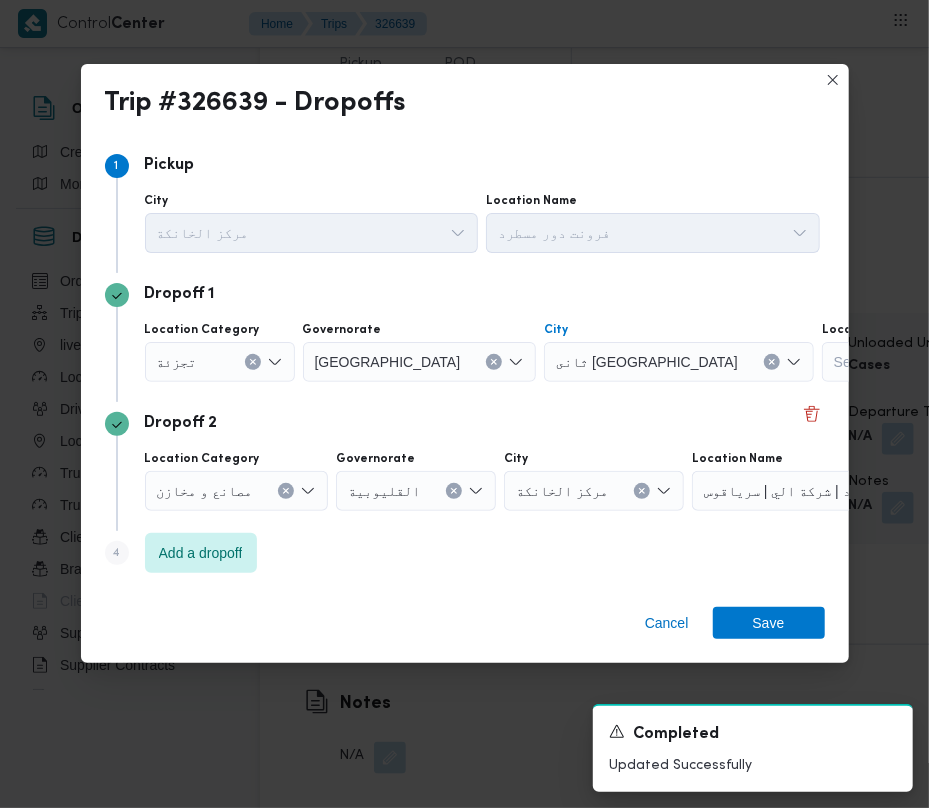 click on "Dropoff 1 Location Category تجزئة Governorate [GEOGRAPHIC_DATA] ثانى [GEOGRAPHIC_DATA] [GEOGRAPHIC_DATA] Combo box. Selected. ثانى [GEOGRAPHIC_DATA]. Press Backspace to delete ثانى [GEOGRAPHIC_DATA]. Combo box input. Search. Type some text or, to display a list of choices, press Down Arrow. To exit the list of choices, press Escape. Location Name Search" at bounding box center [465, 337] 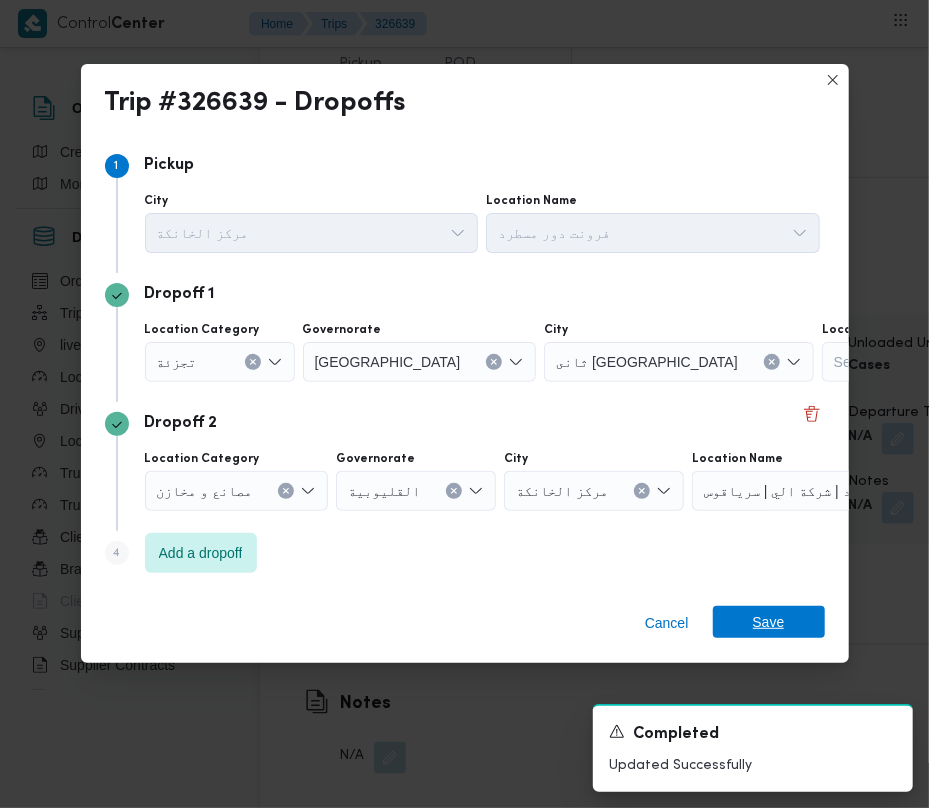 click on "Save" at bounding box center (769, 622) 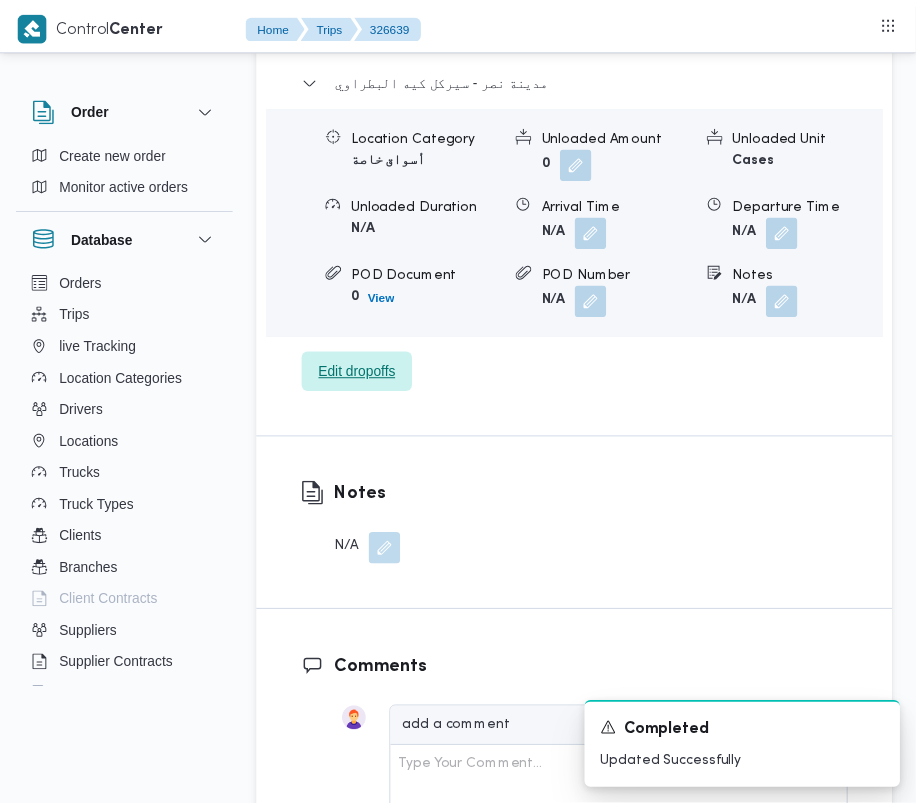 scroll, scrollTop: 3377, scrollLeft: 0, axis: vertical 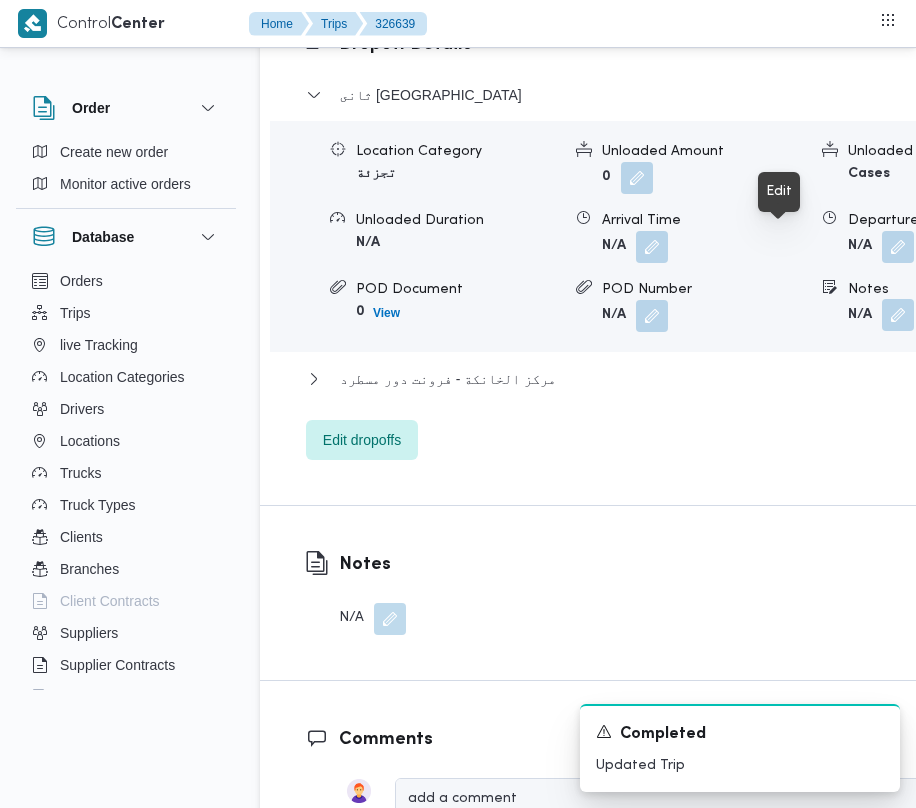 click at bounding box center [898, 315] 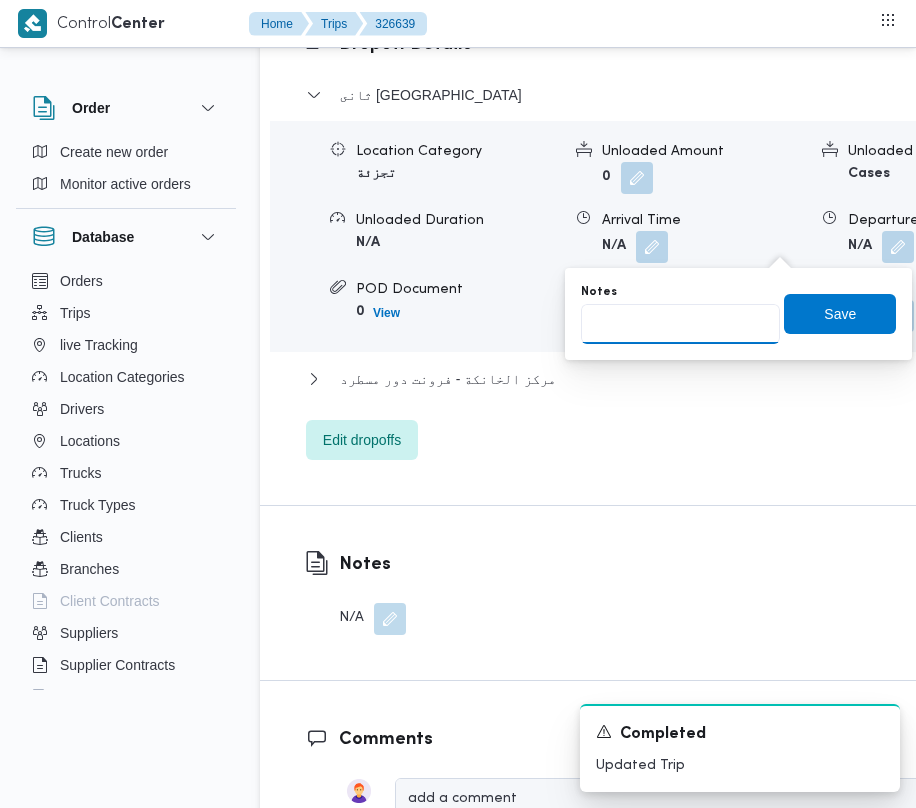 click on "Notes" at bounding box center [680, 324] 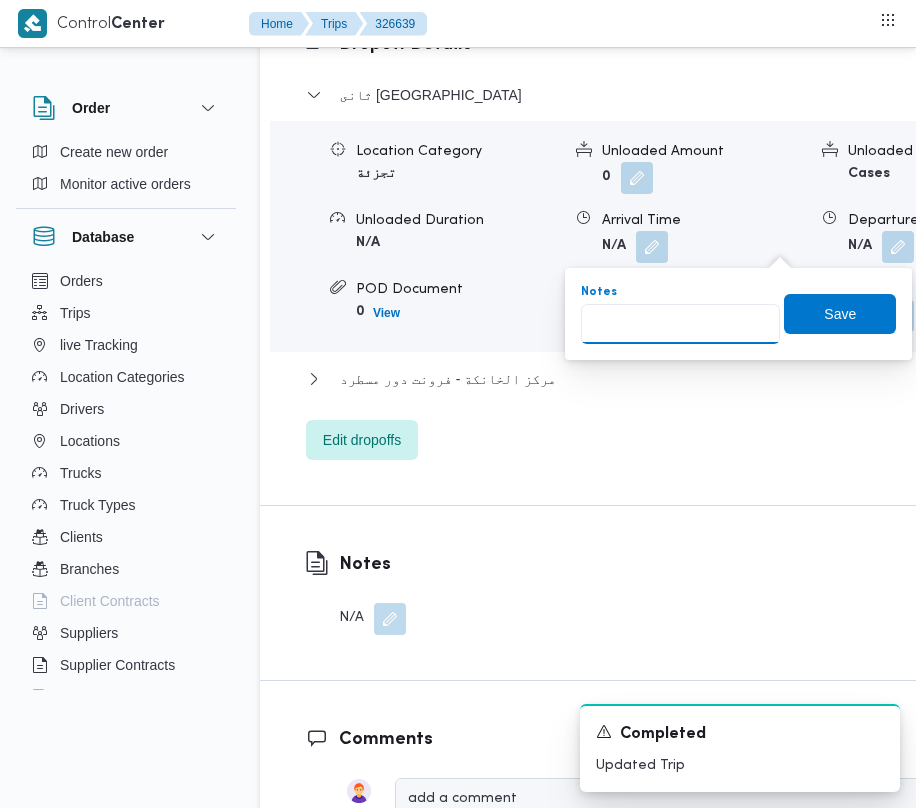 paste on "مدينتى" 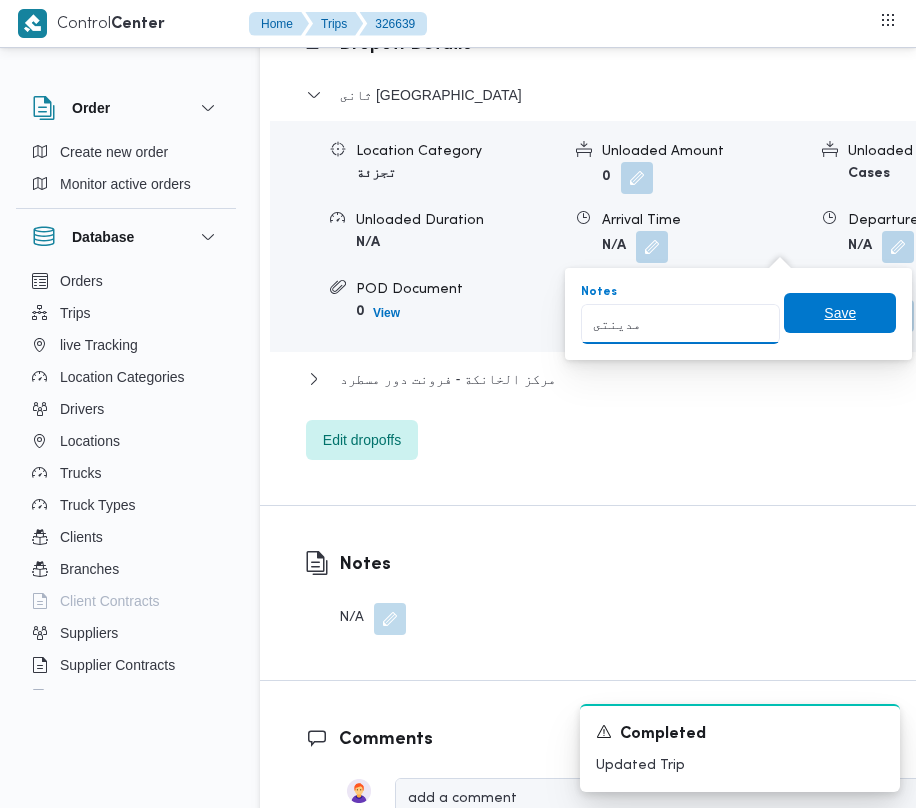 type on "مدينتى" 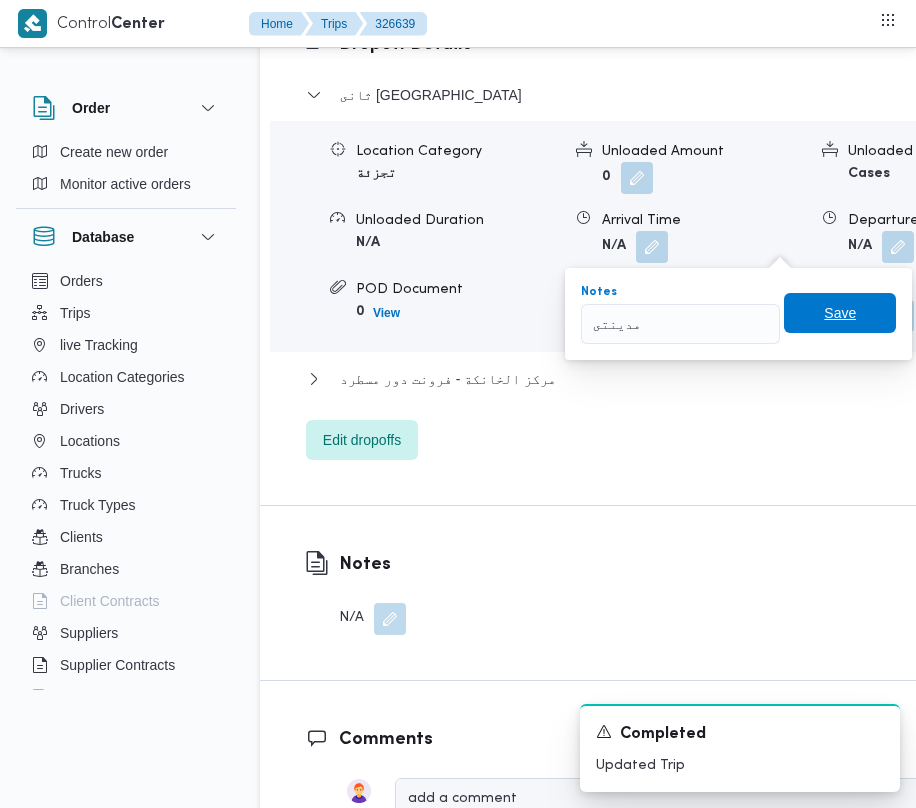 click on "Save" at bounding box center (840, 313) 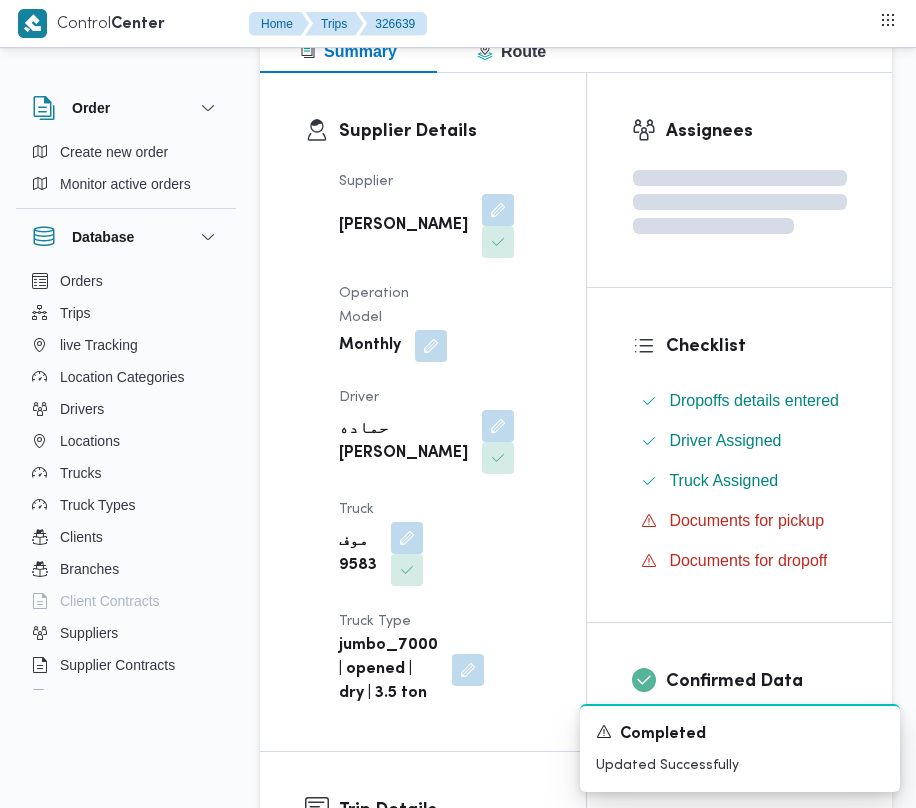 scroll, scrollTop: 0, scrollLeft: 0, axis: both 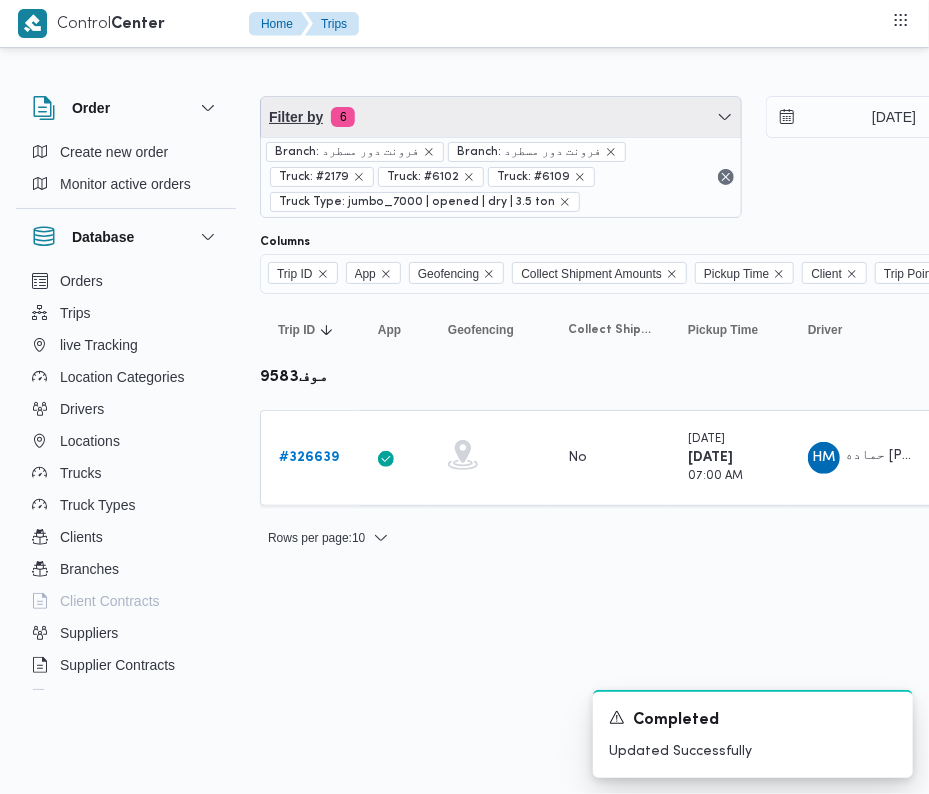 click on "Filter by 6" at bounding box center [501, 117] 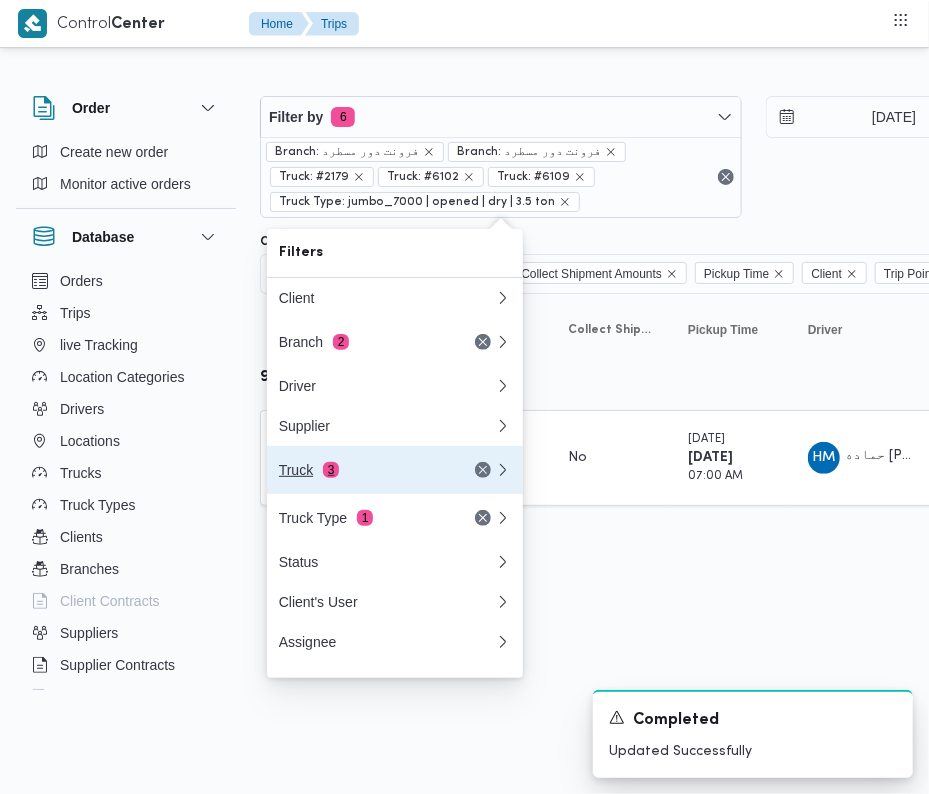 click on "Truck 3" at bounding box center [363, 470] 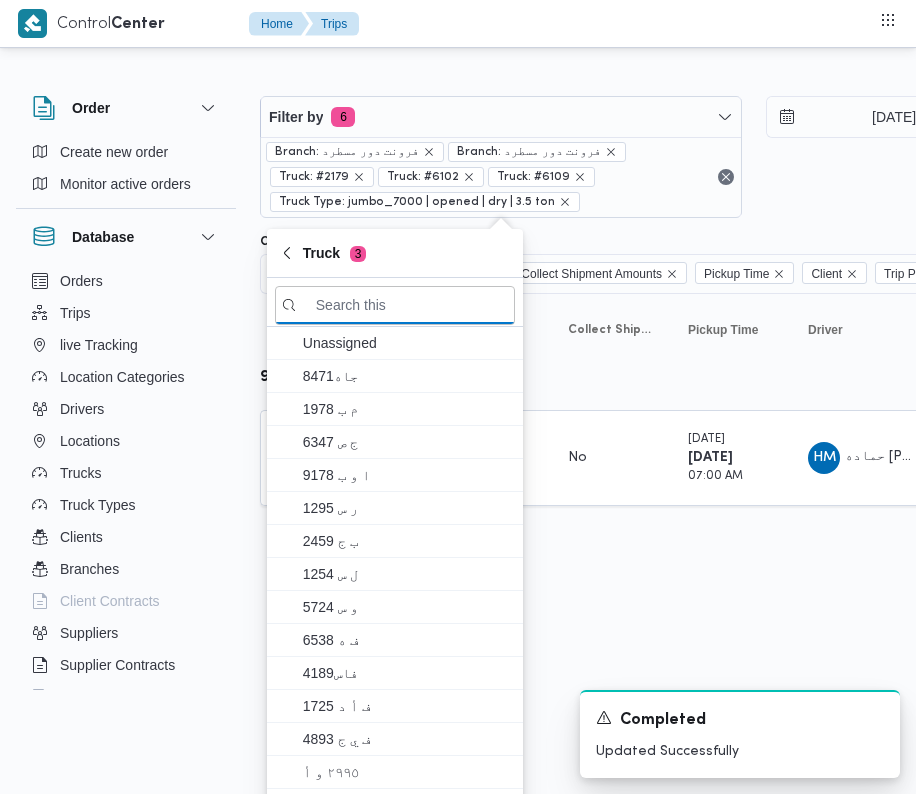 paste on "رنب163" 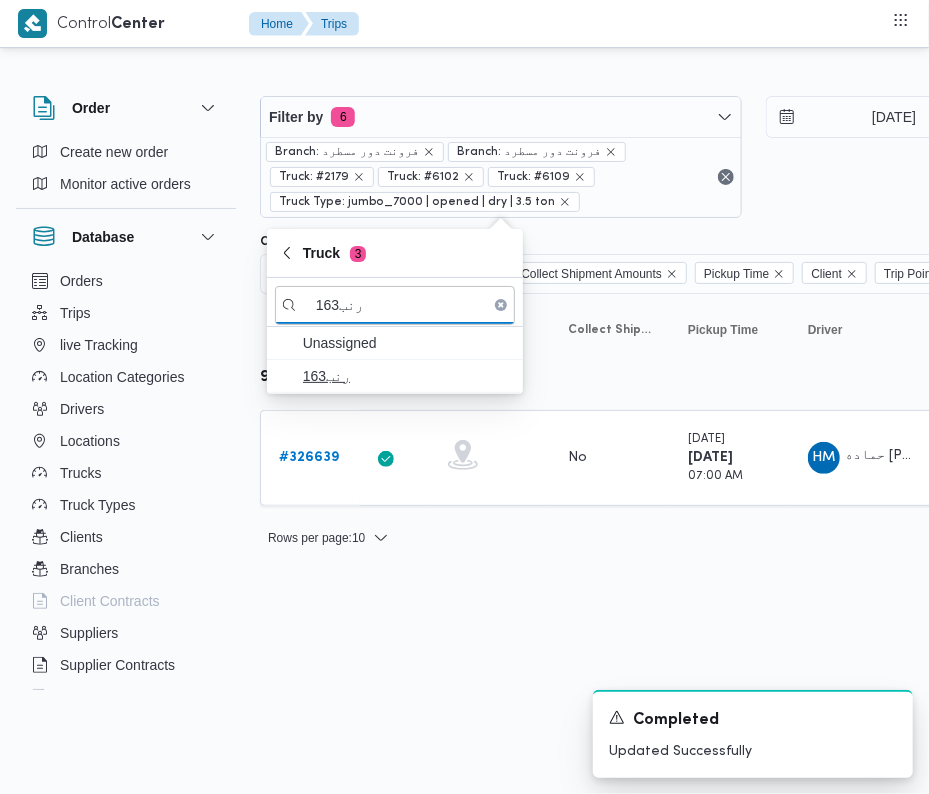 type on "رنب163" 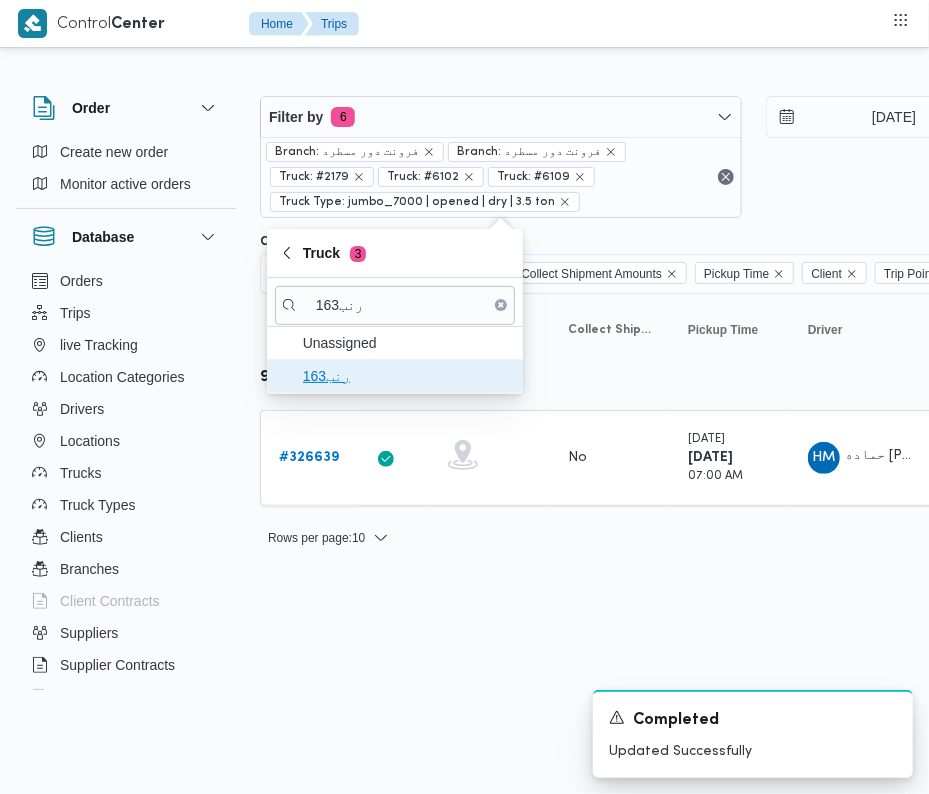 click on "رنب163" at bounding box center (407, 376) 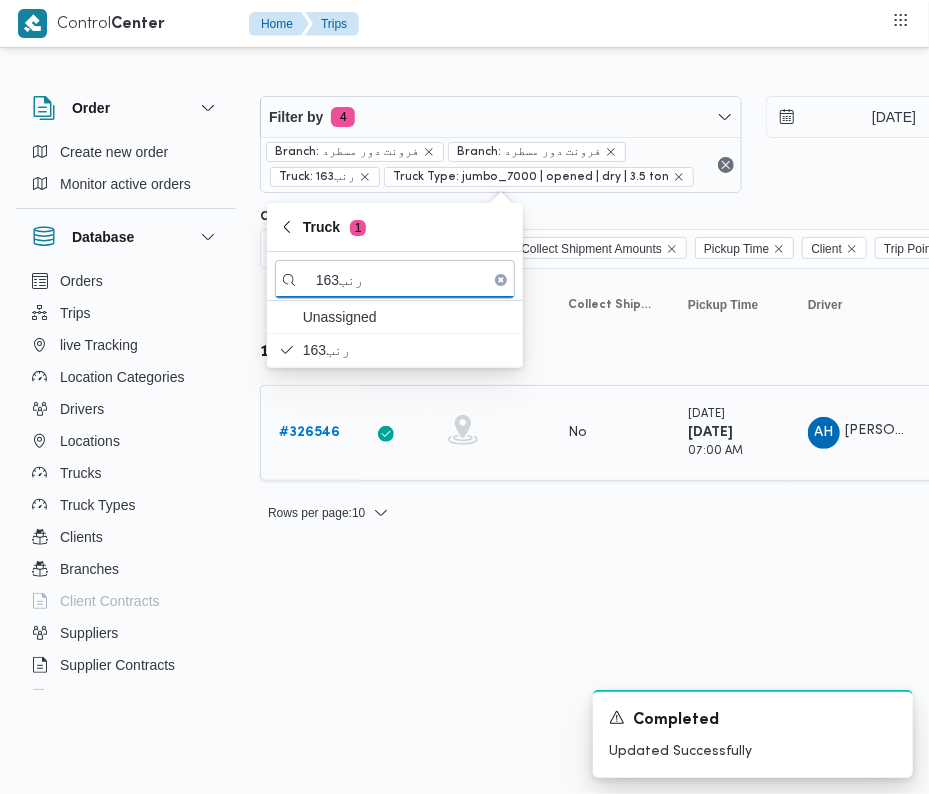 click on "# 326546" at bounding box center [309, 432] 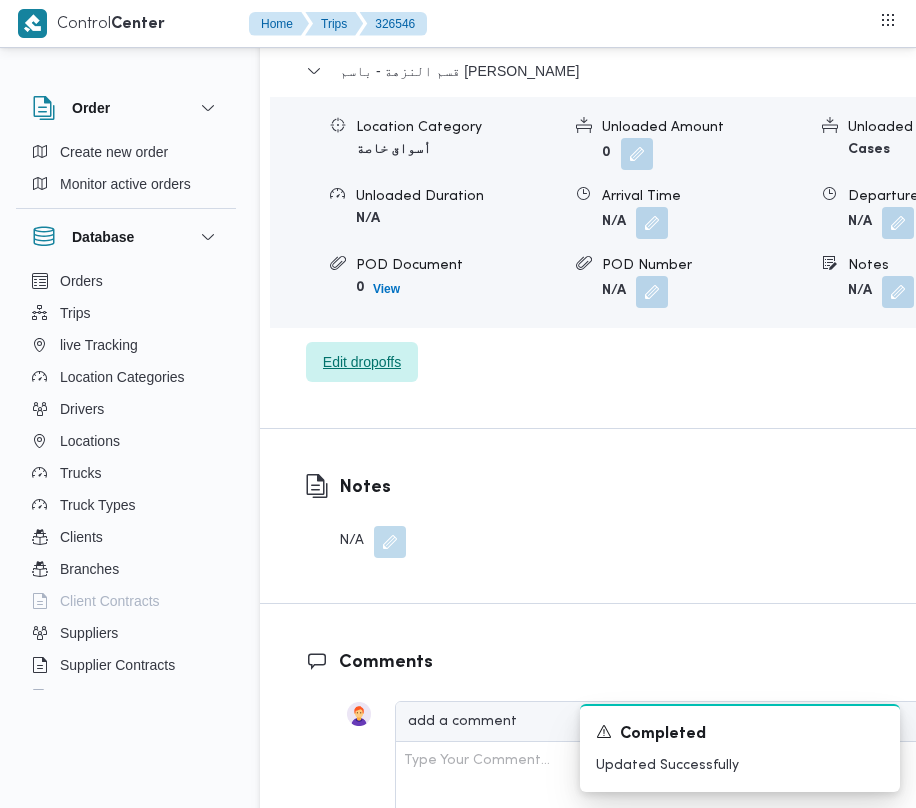 click on "Edit dropoffs" at bounding box center (362, 362) 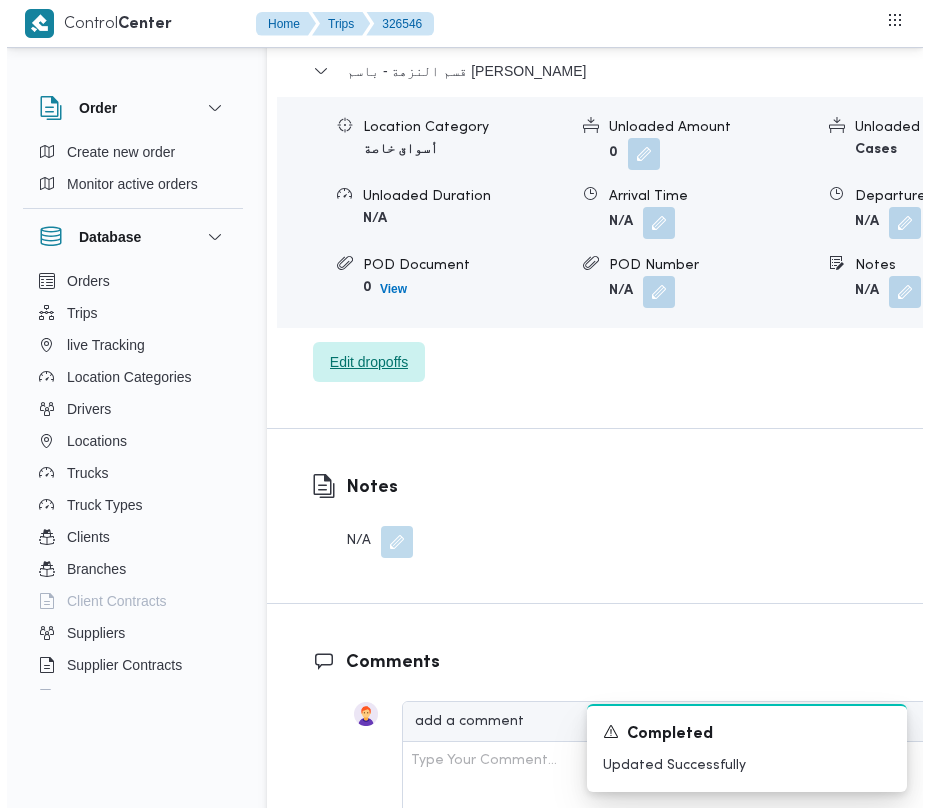 scroll, scrollTop: 3169, scrollLeft: 0, axis: vertical 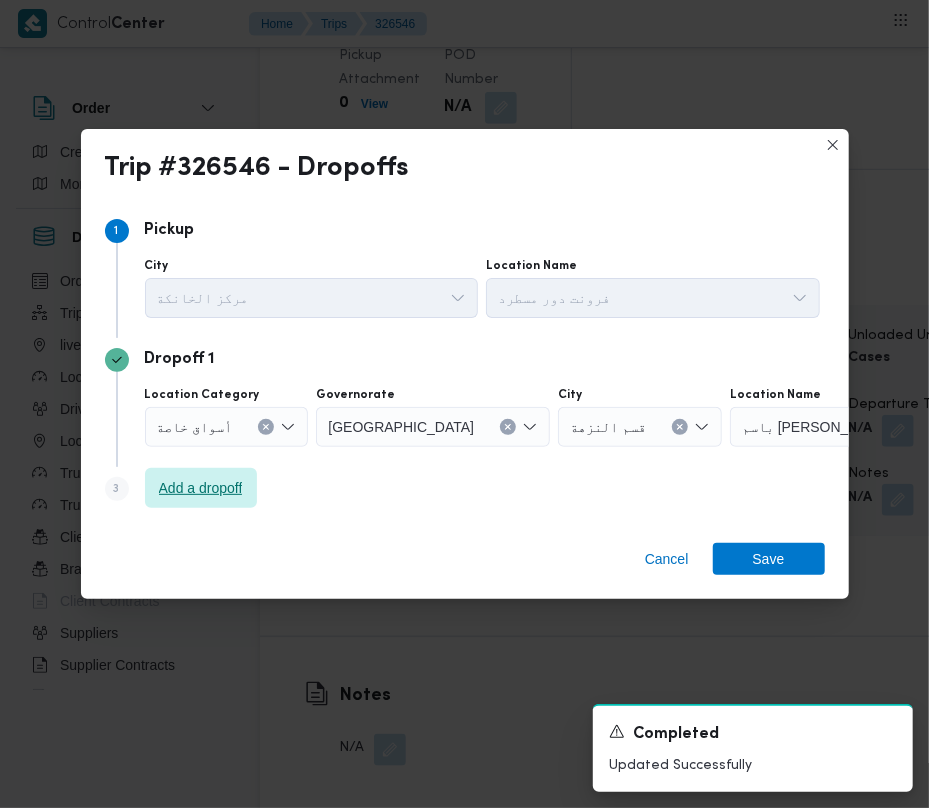 click on "Add a dropoff" at bounding box center [201, 488] 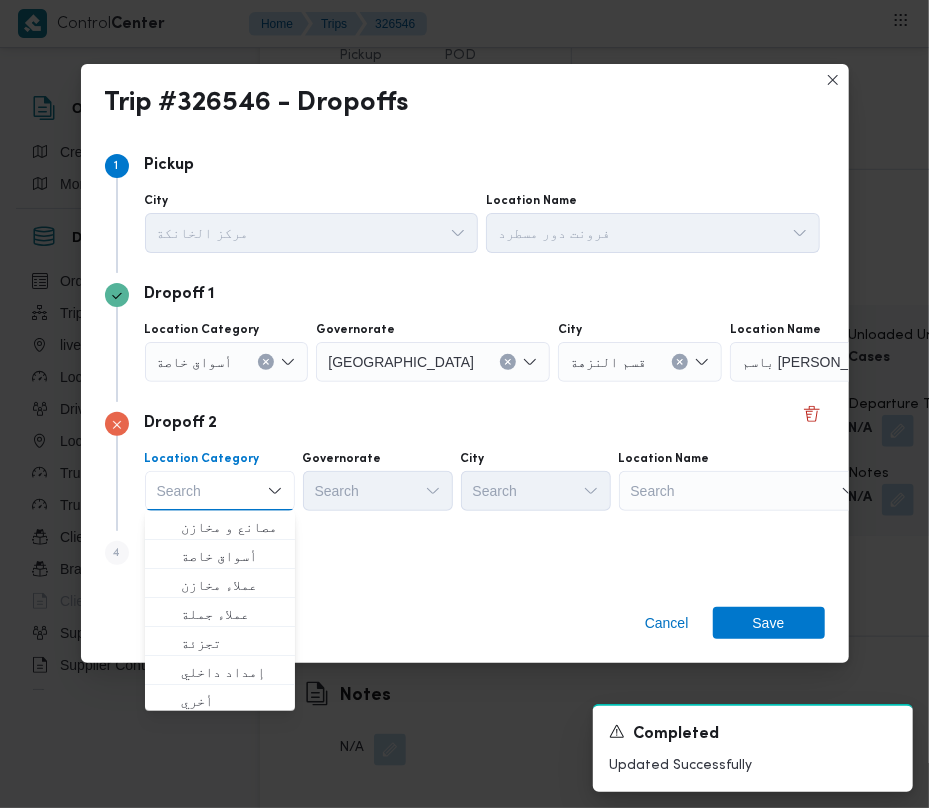 click on "Dropoff 2 Location Category Search Combo box. Selected. Combo box input. Search. Type some text or, to display a list of choices, press Down Arrow. To exit the list of choices, press Escape. Governorate Search City Search Location Name Search" at bounding box center (465, 466) 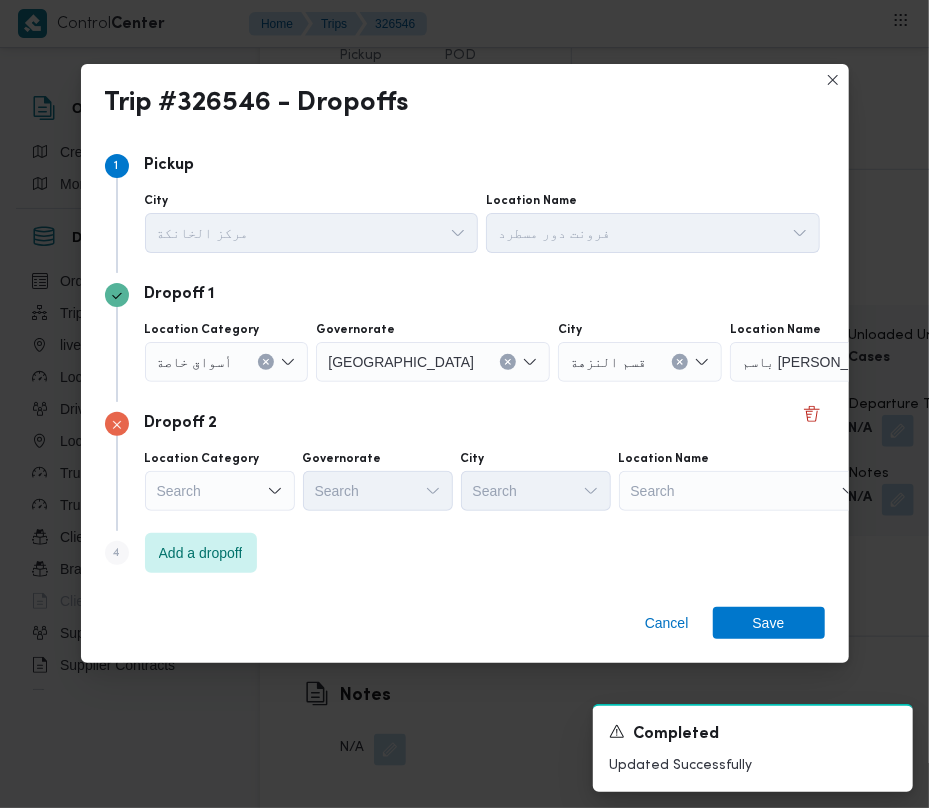 click on "Location Name Search" at bounding box center [653, 223] 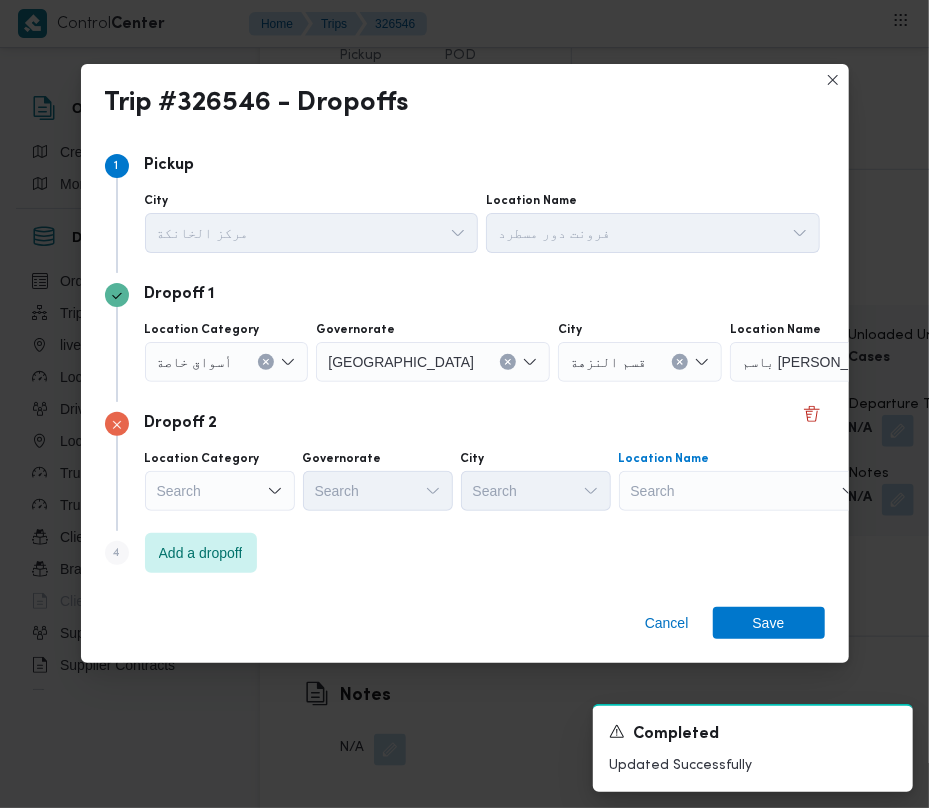 click on "Search" at bounding box center [855, 362] 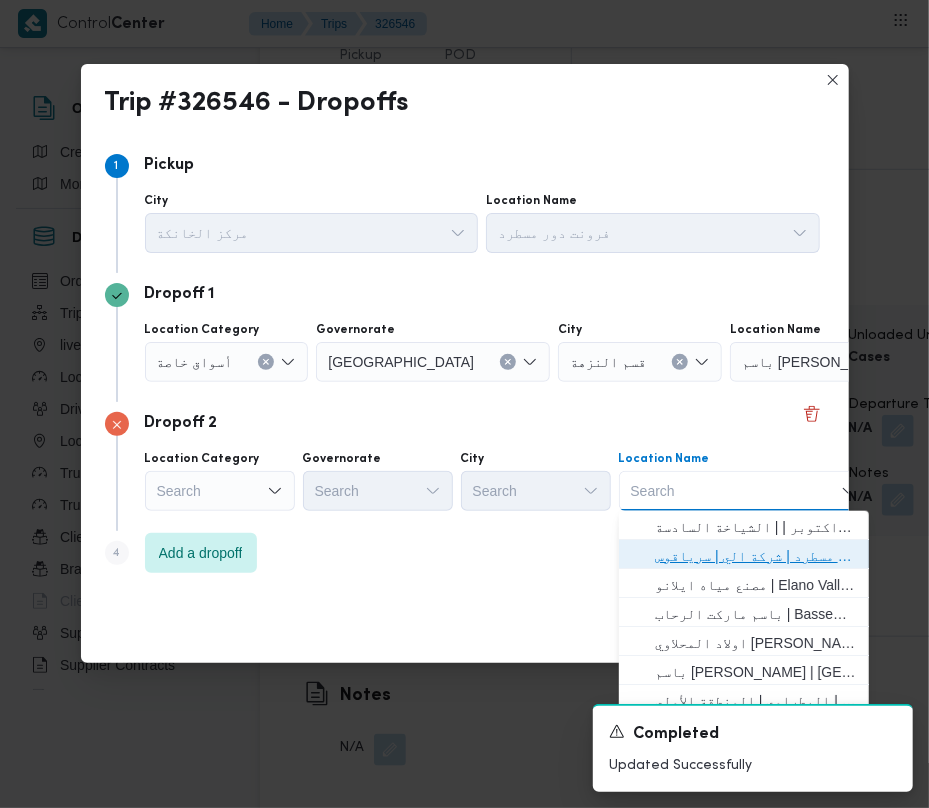 click on "فرونت دور مسطرد | شركة الي | سرياقوس" at bounding box center [756, 556] 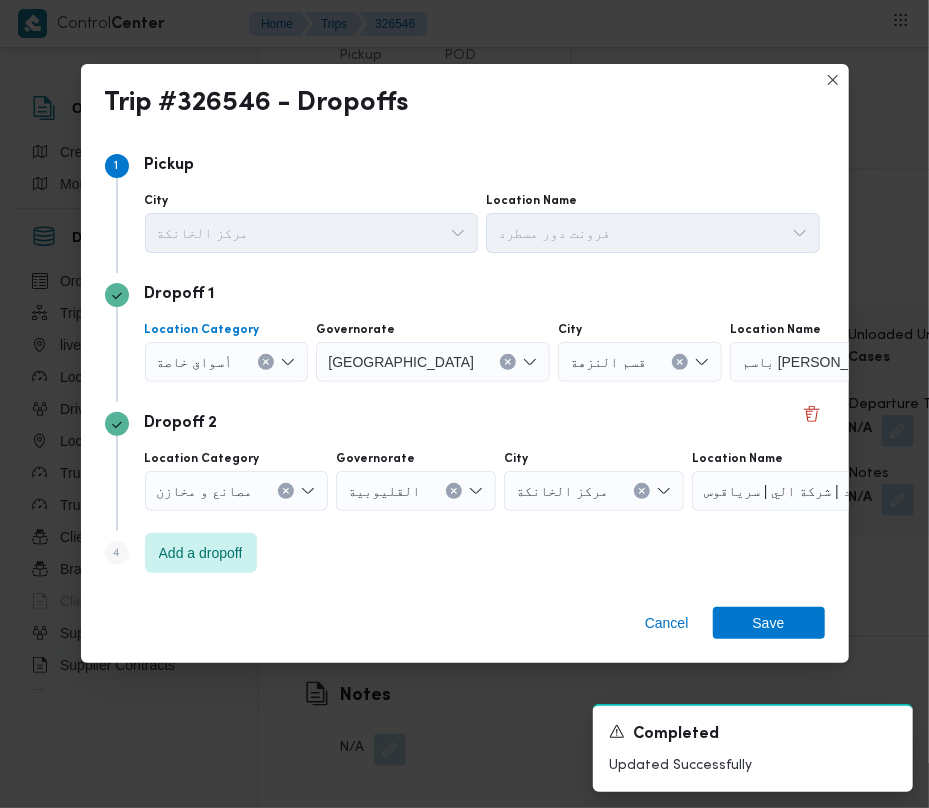 drag, startPoint x: 218, startPoint y: 358, endPoint x: 228, endPoint y: 376, distance: 20.59126 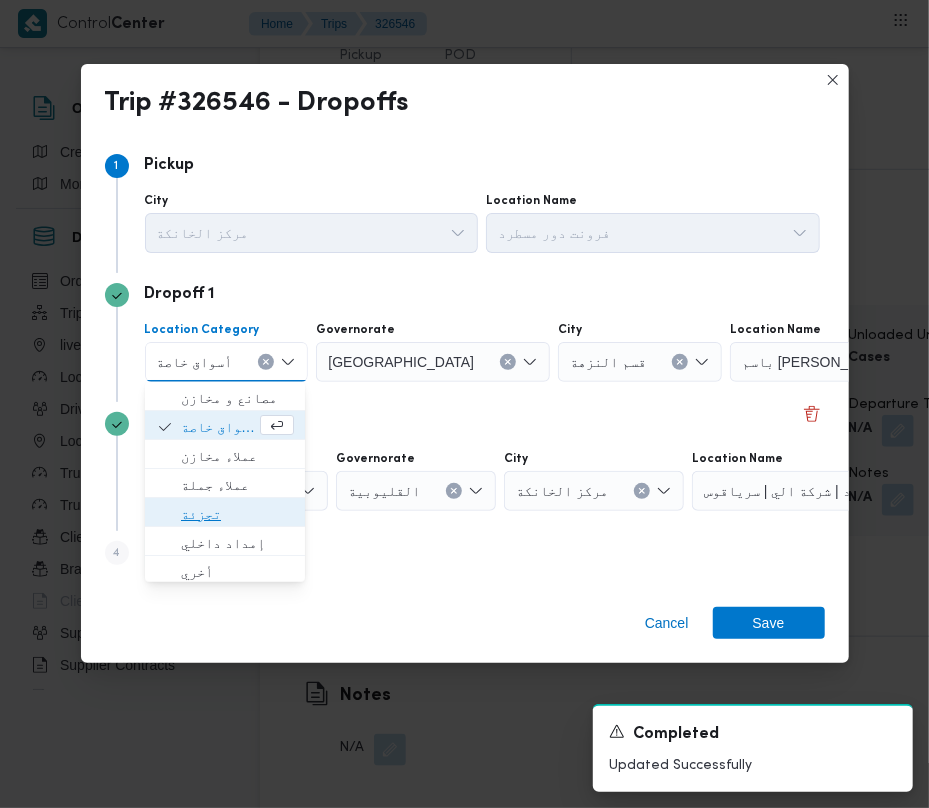 click on "تجزئة" at bounding box center (237, 514) 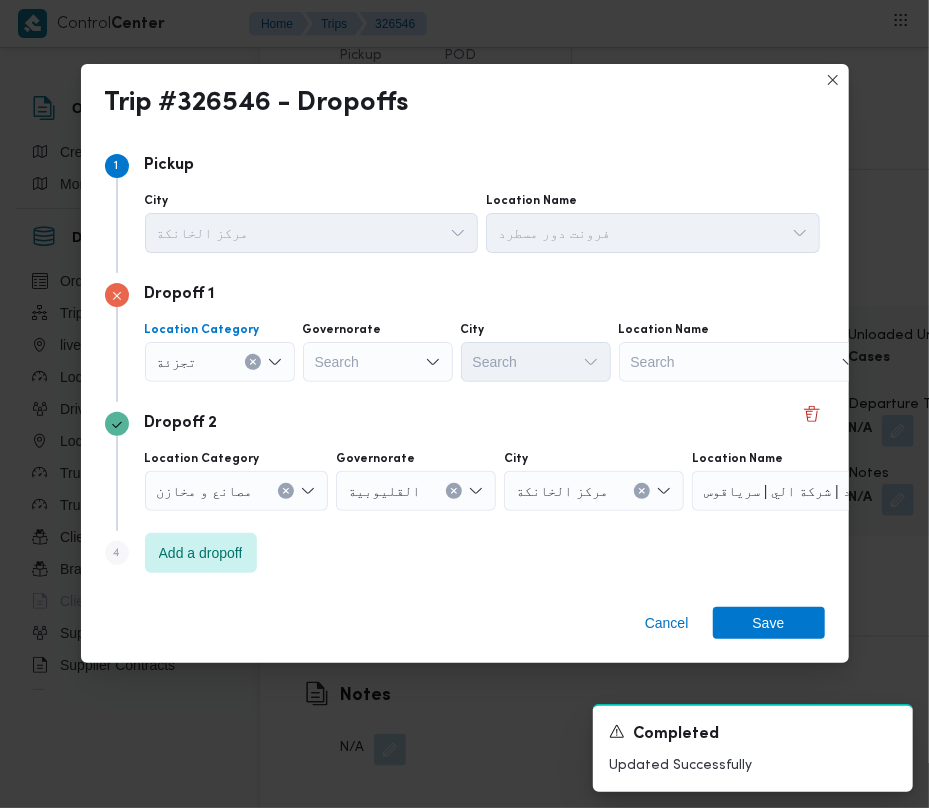 click on "Governorate" at bounding box center (378, 330) 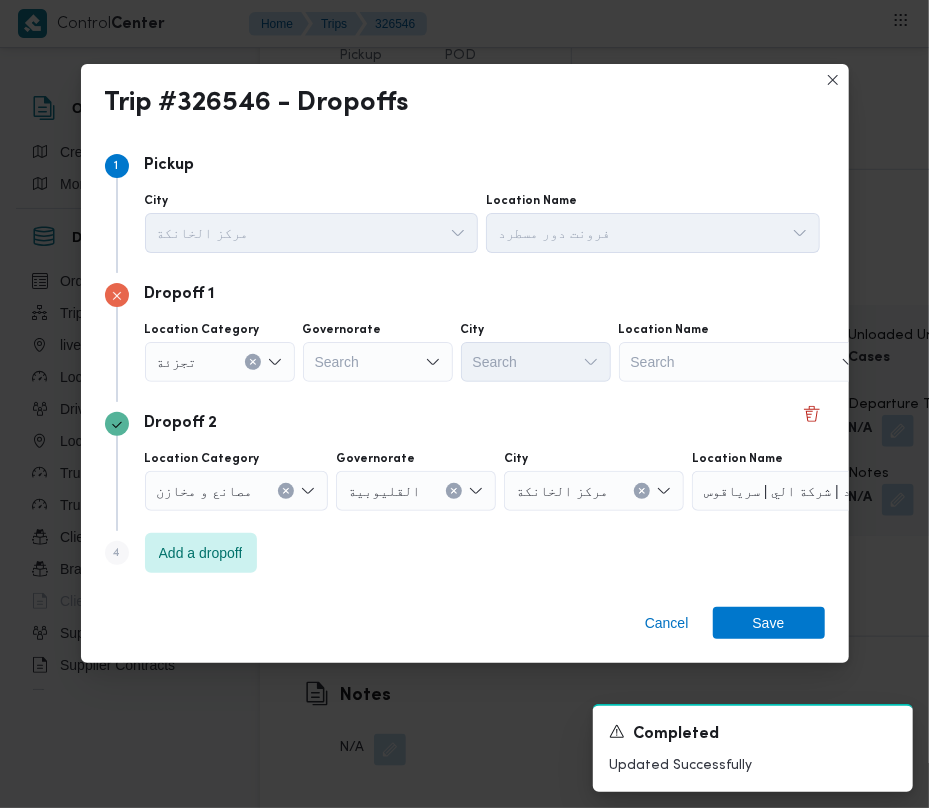 click on "Search" at bounding box center (378, 362) 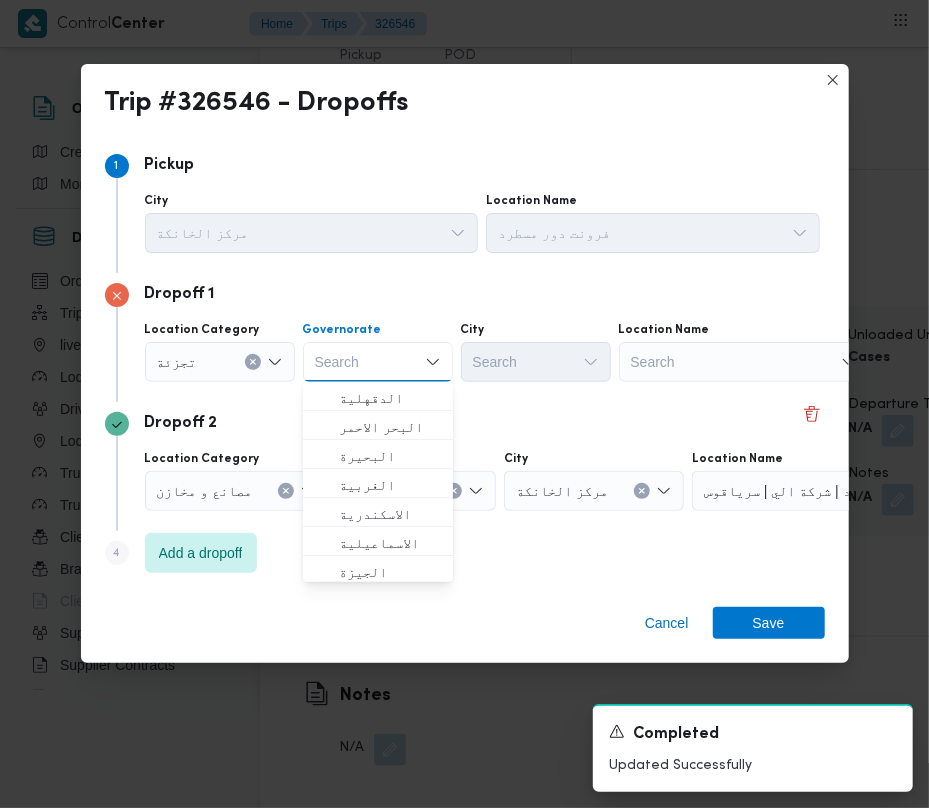 paste on "[GEOGRAPHIC_DATA]" 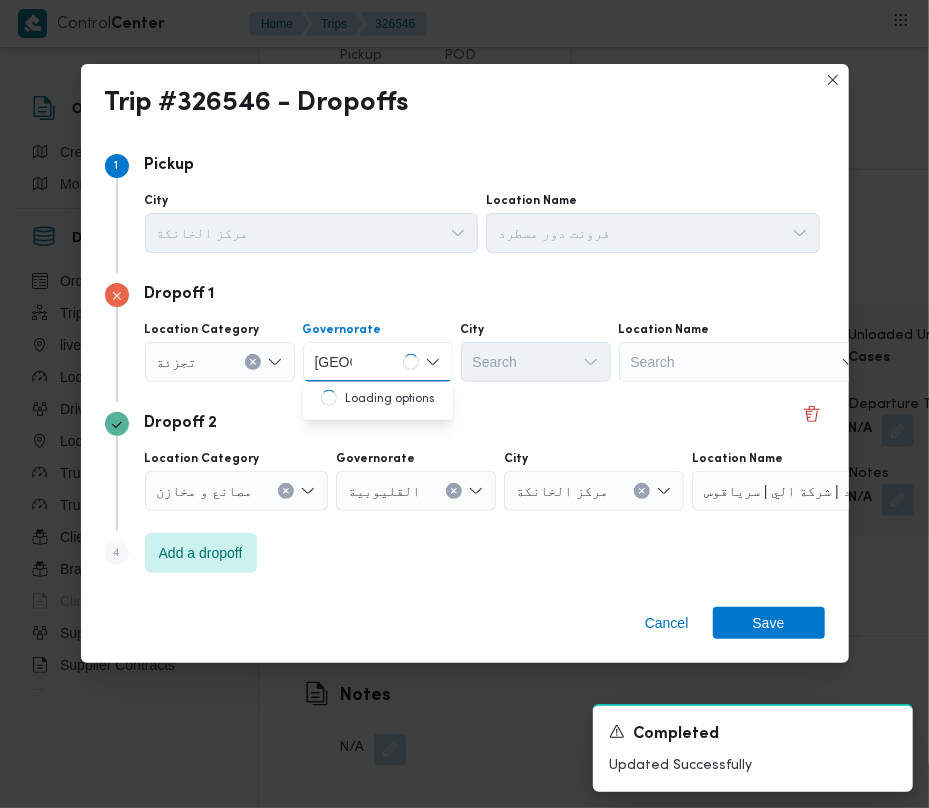 type on "[GEOGRAPHIC_DATA]" 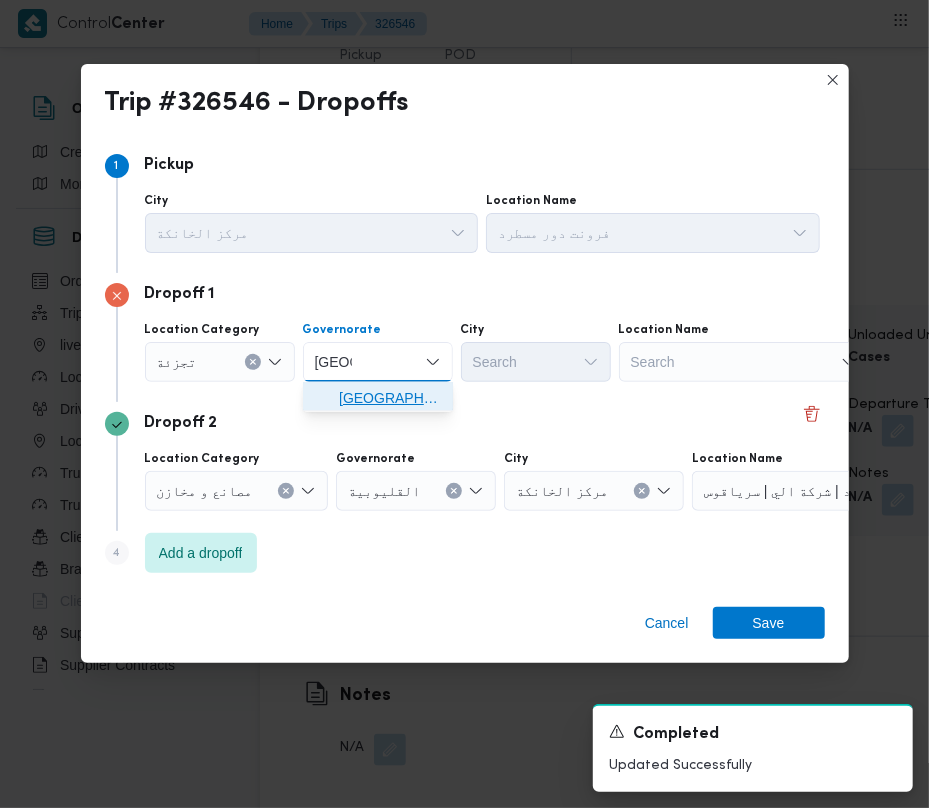 click on "[GEOGRAPHIC_DATA]" at bounding box center (390, 398) 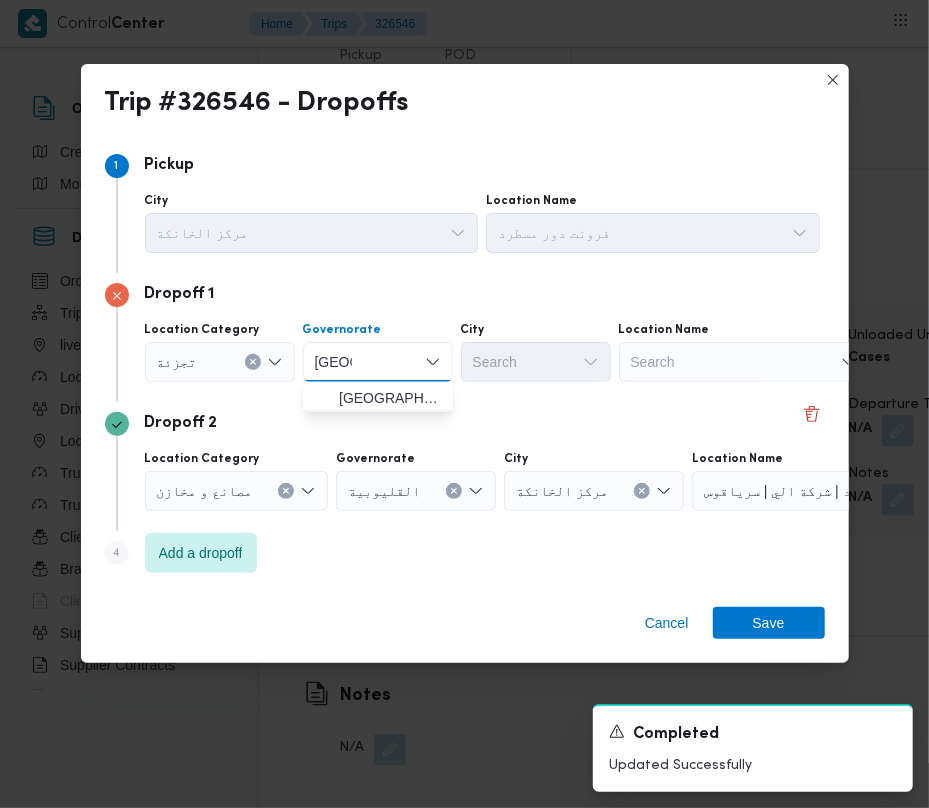 type 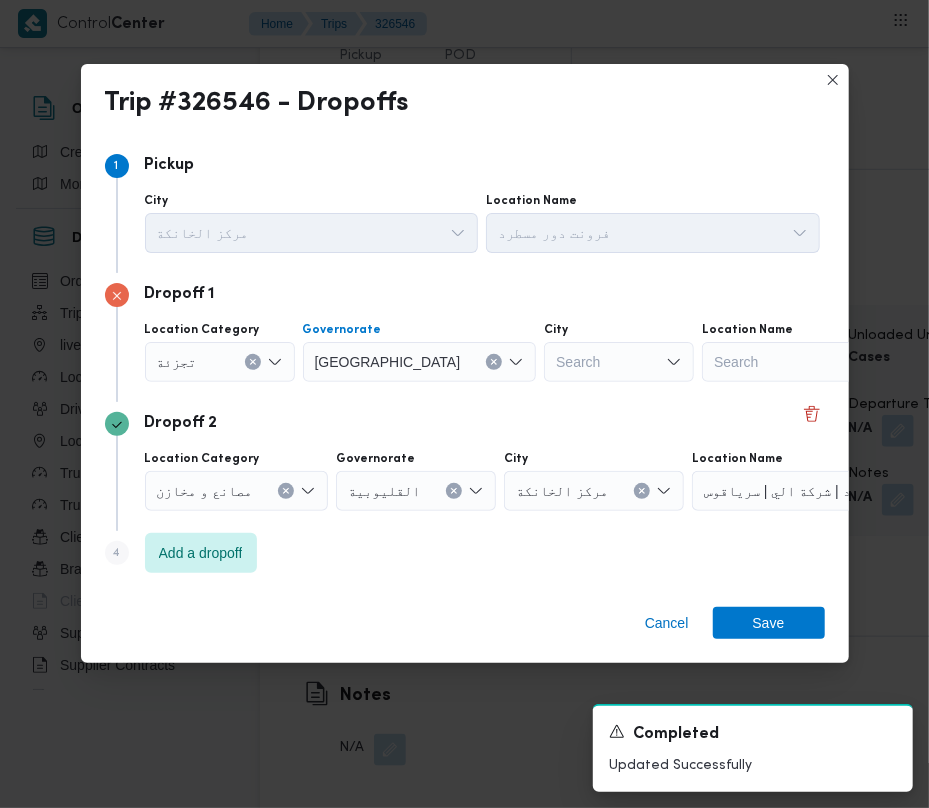 click on "Search" at bounding box center [619, 362] 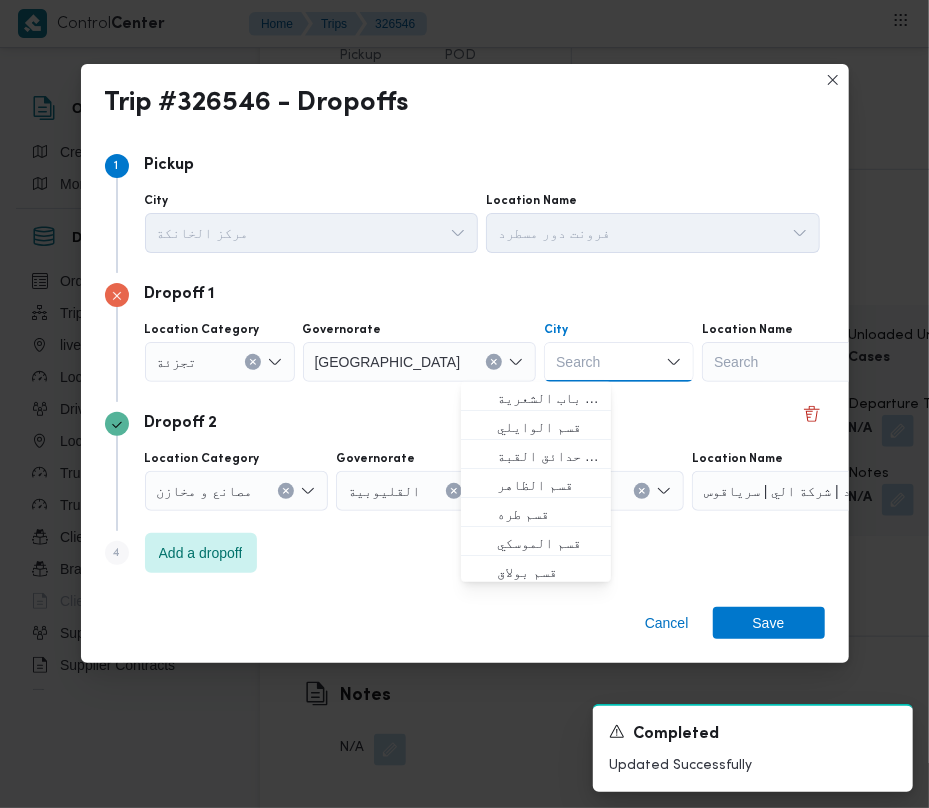 paste on "[GEOGRAPHIC_DATA]" 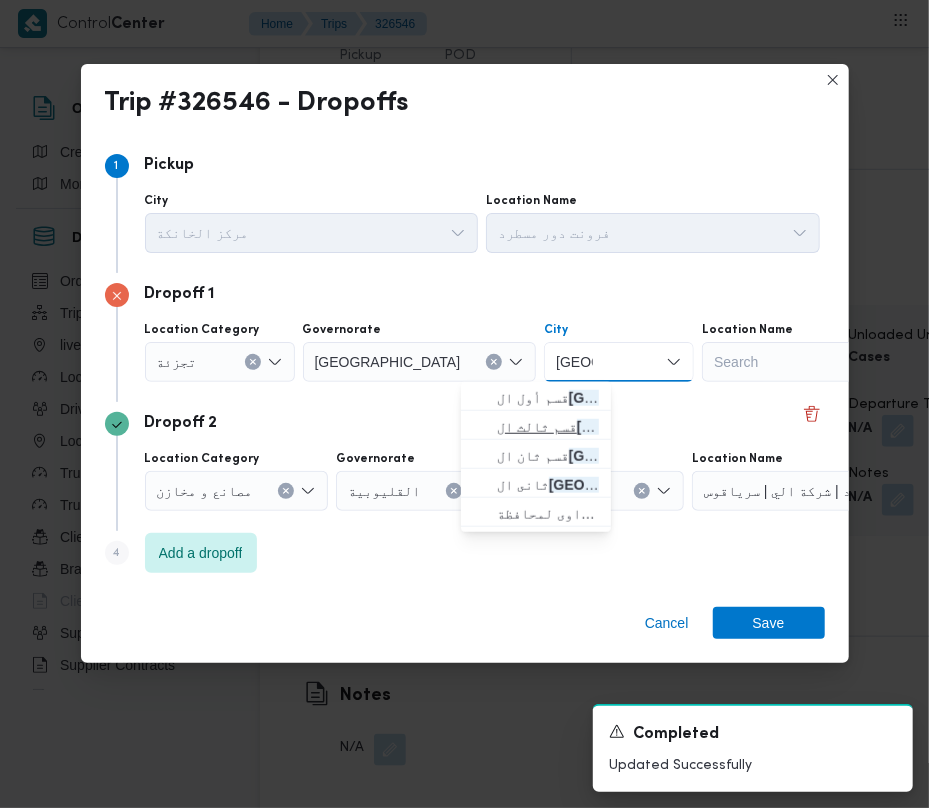type on "[GEOGRAPHIC_DATA]" 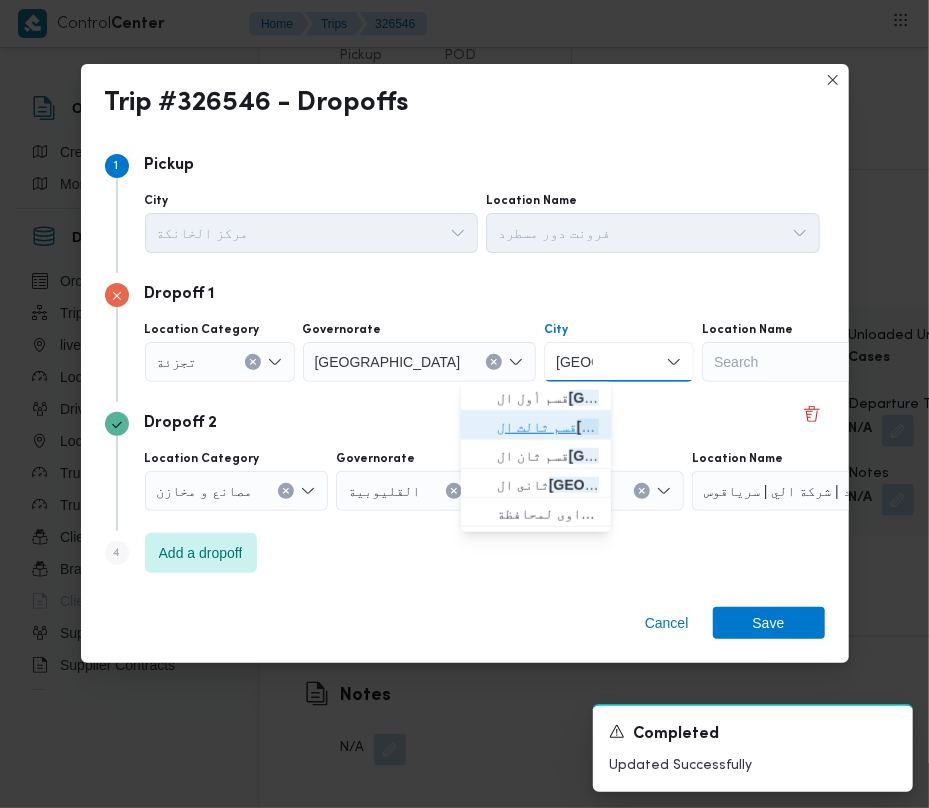 click on "قسم ثالث ال قاهرة  الجديدة" at bounding box center [548, 427] 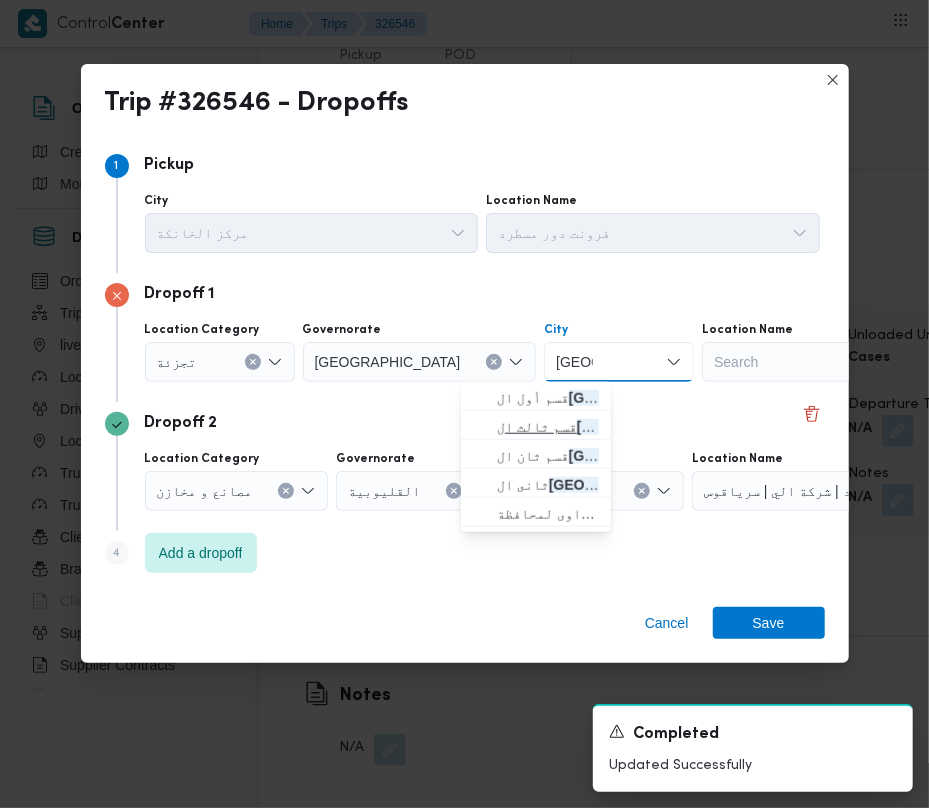 type 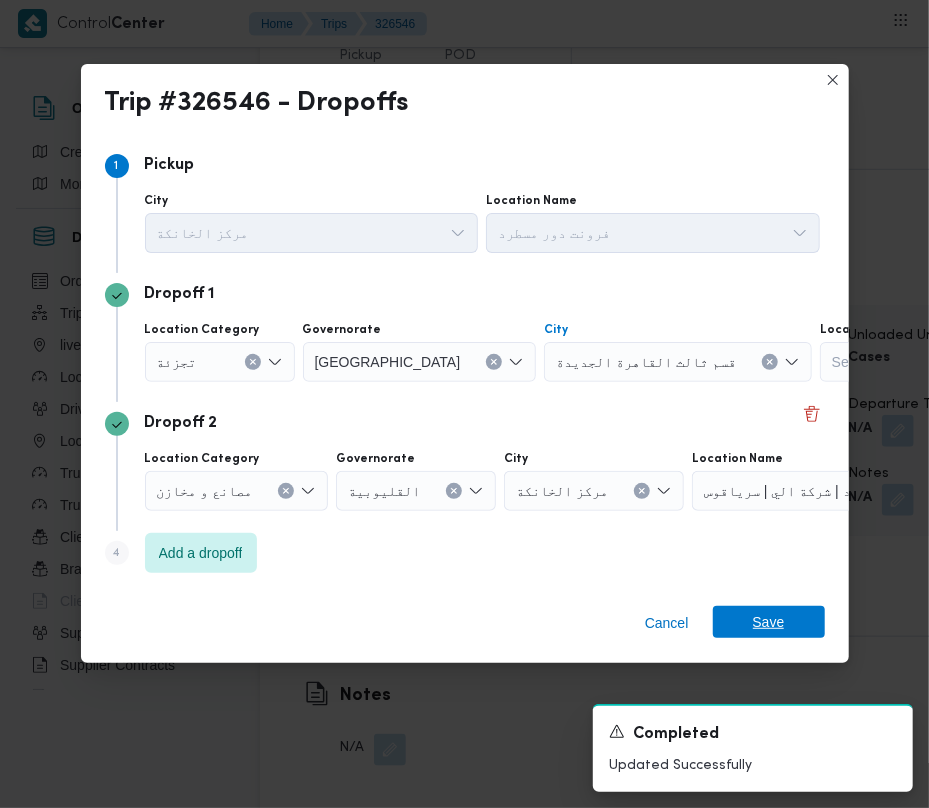 click on "Save" at bounding box center [769, 622] 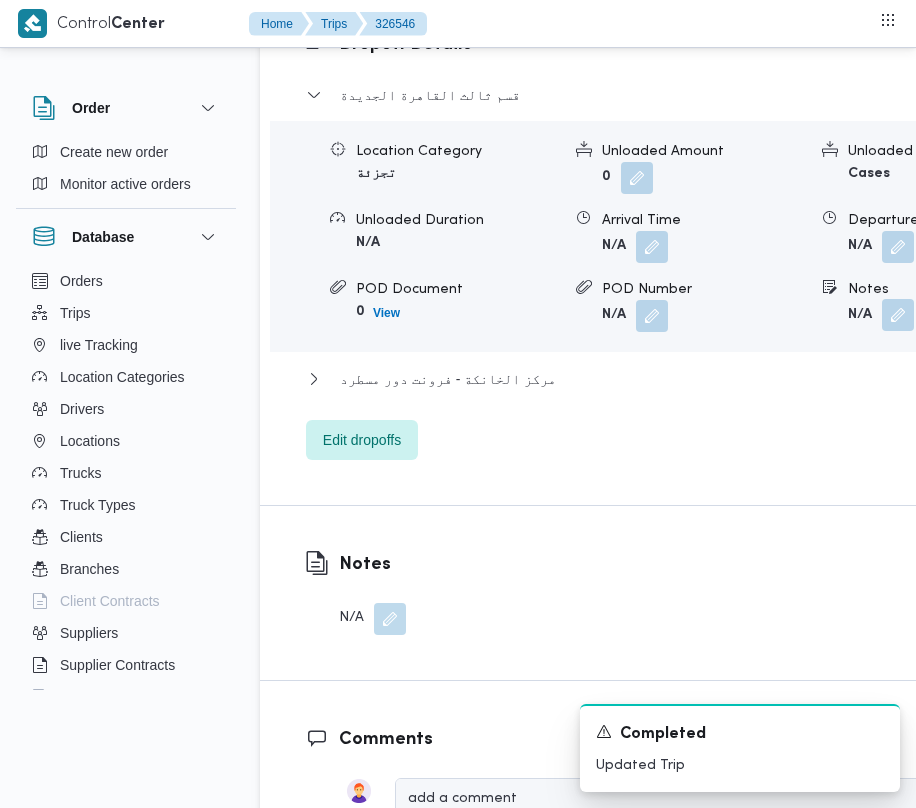 scroll, scrollTop: 3401, scrollLeft: 0, axis: vertical 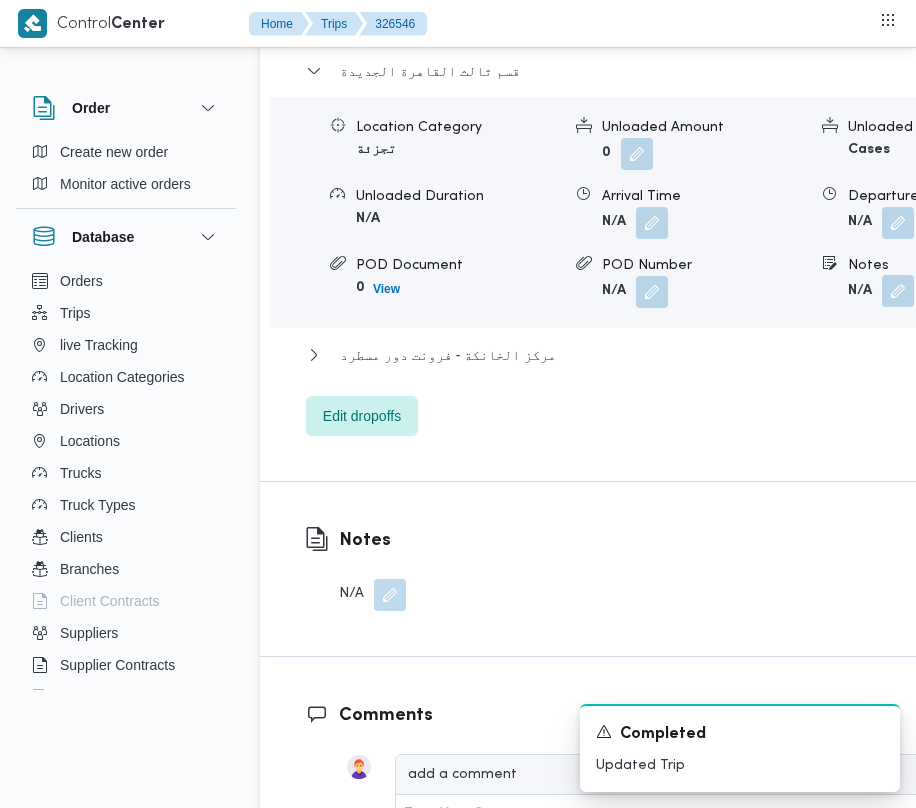 click at bounding box center [898, 291] 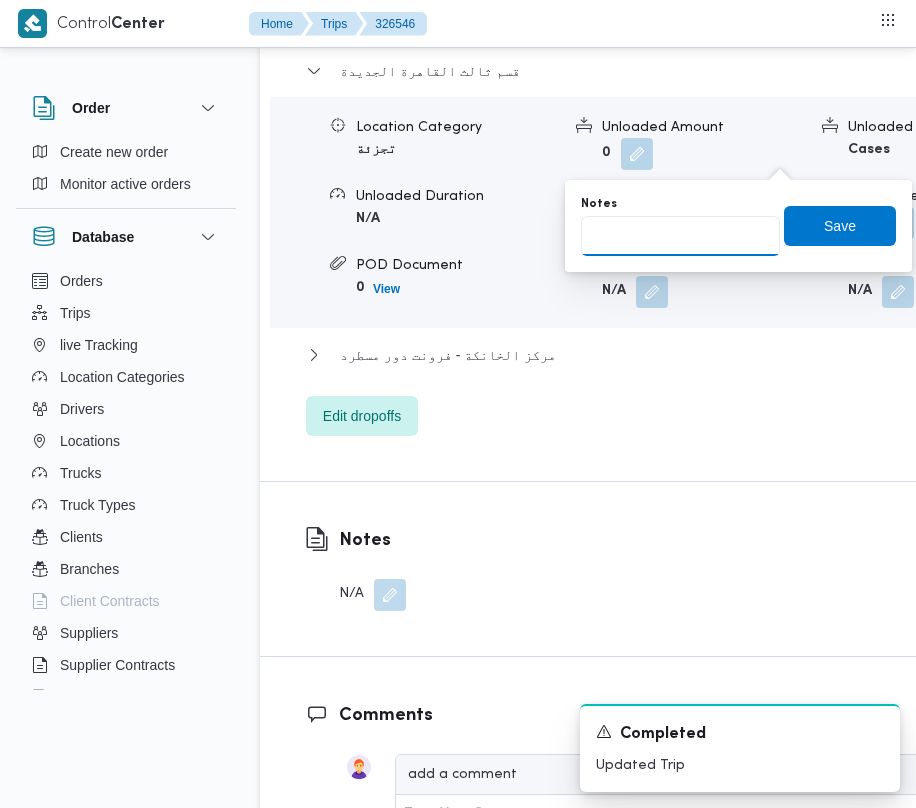 click on "Notes" at bounding box center [680, 236] 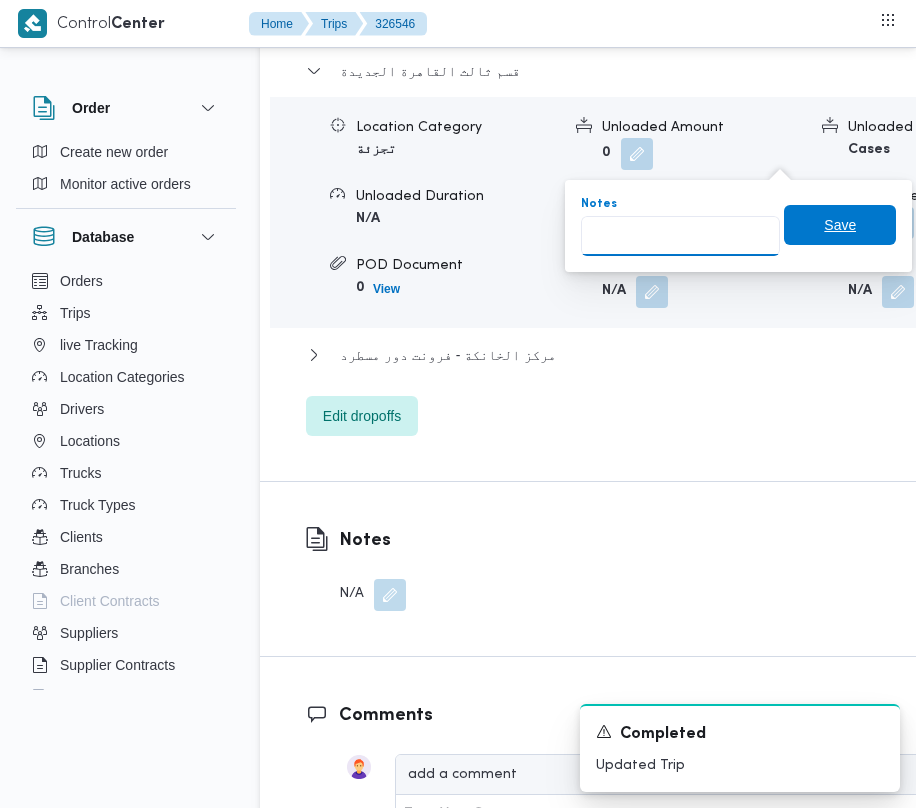 paste on "تجمع" 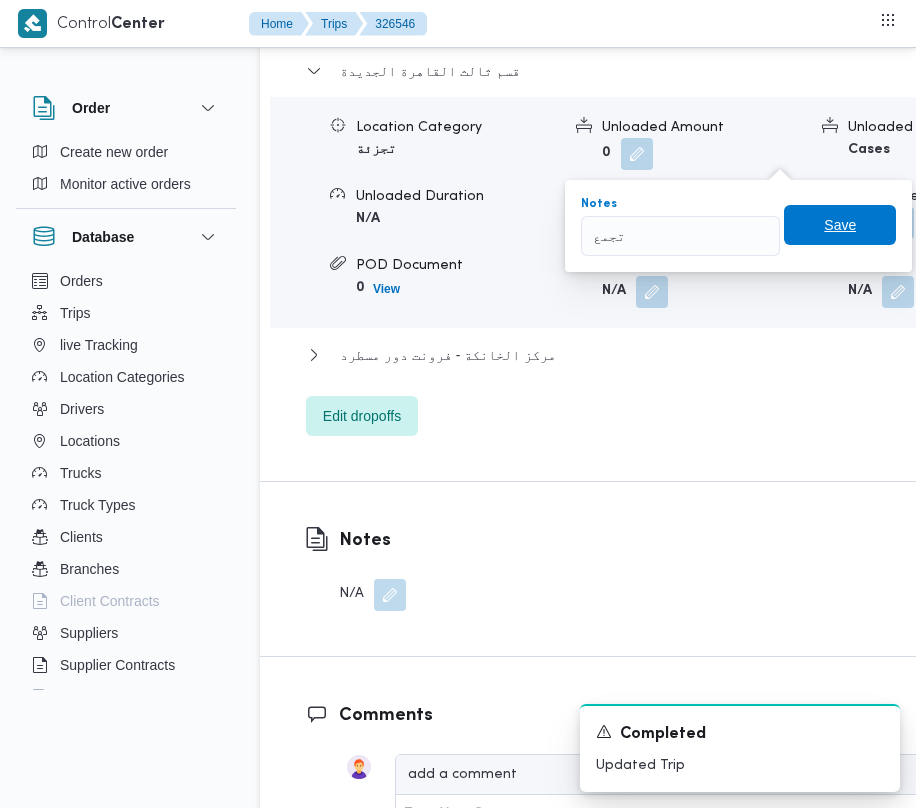 click on "Save" at bounding box center [840, 225] 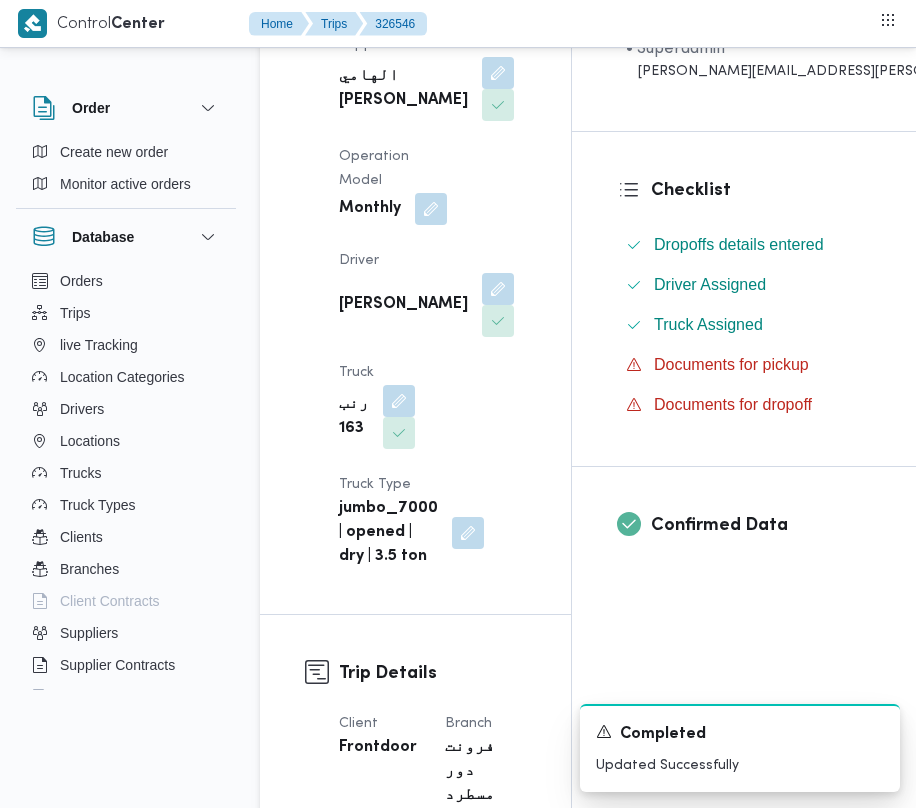 scroll, scrollTop: 0, scrollLeft: 0, axis: both 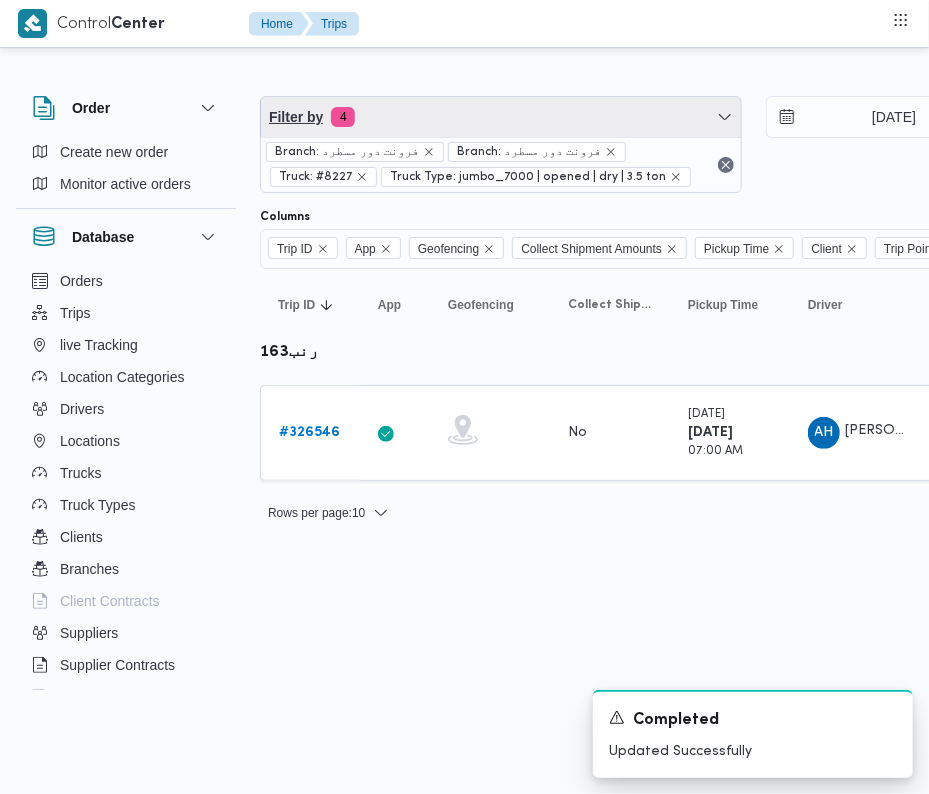 click on "Filter by 4" at bounding box center [501, 117] 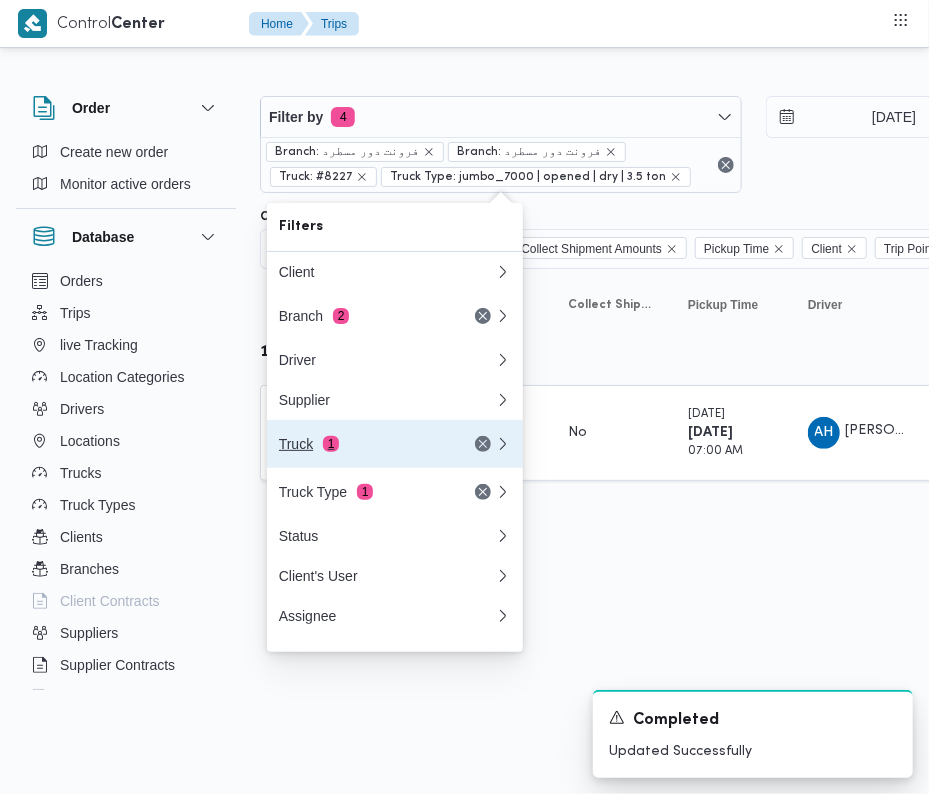 click on "Truck 1" at bounding box center (387, 444) 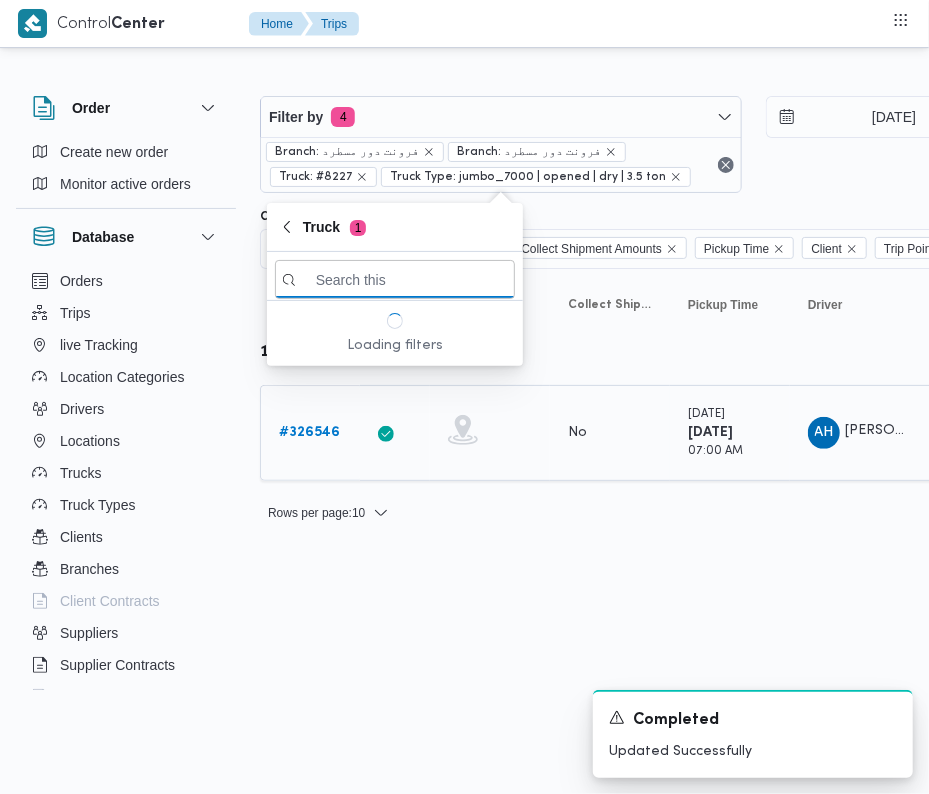 paste on "6487" 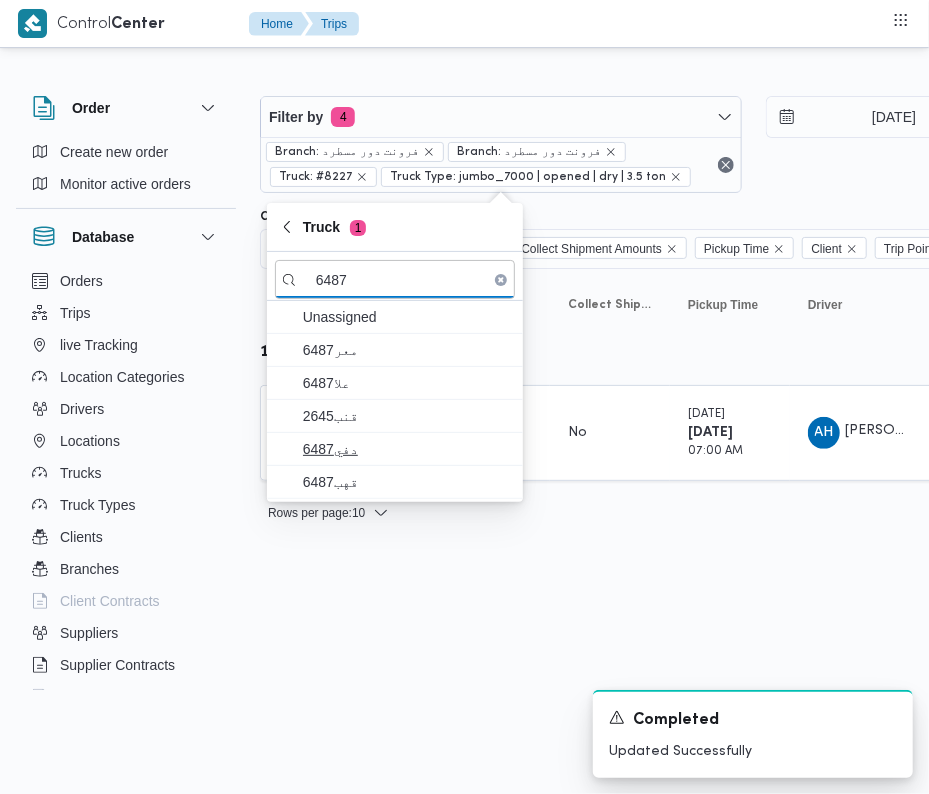 type on "6487" 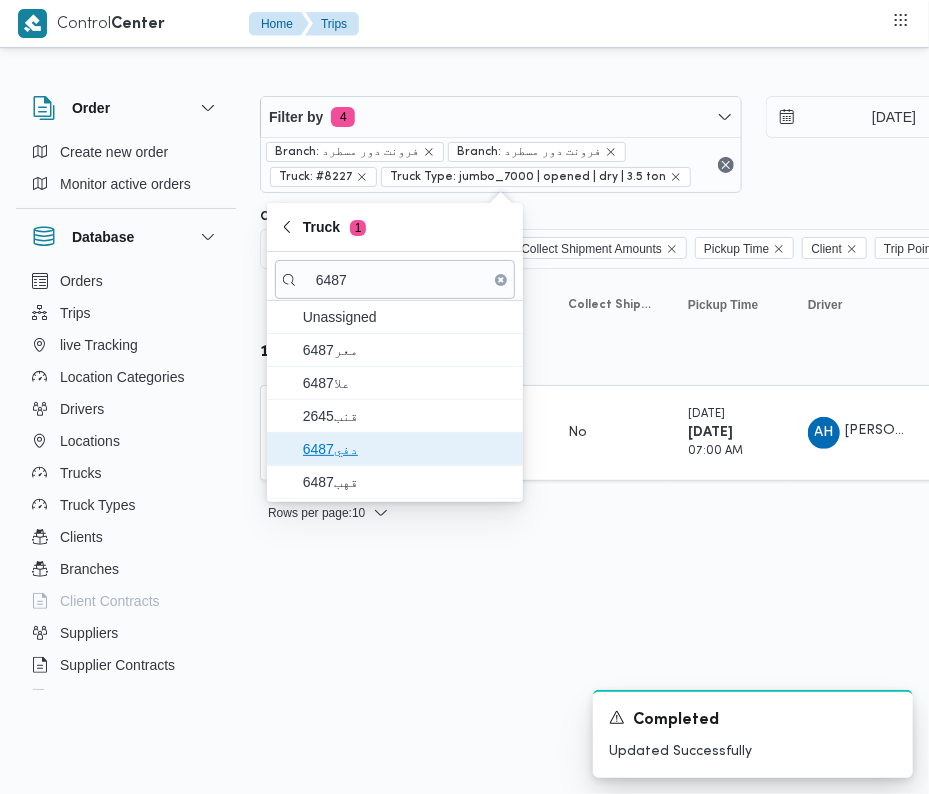 click on "دفي6487" at bounding box center [395, 449] 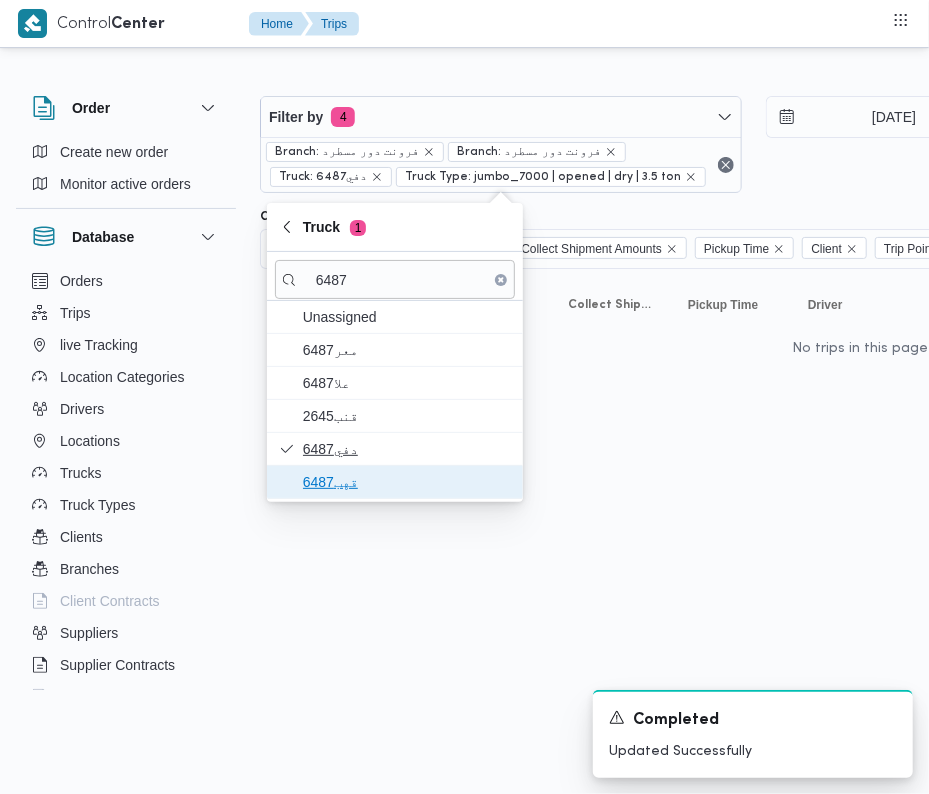 drag, startPoint x: 324, startPoint y: 469, endPoint x: 328, endPoint y: 485, distance: 16.492422 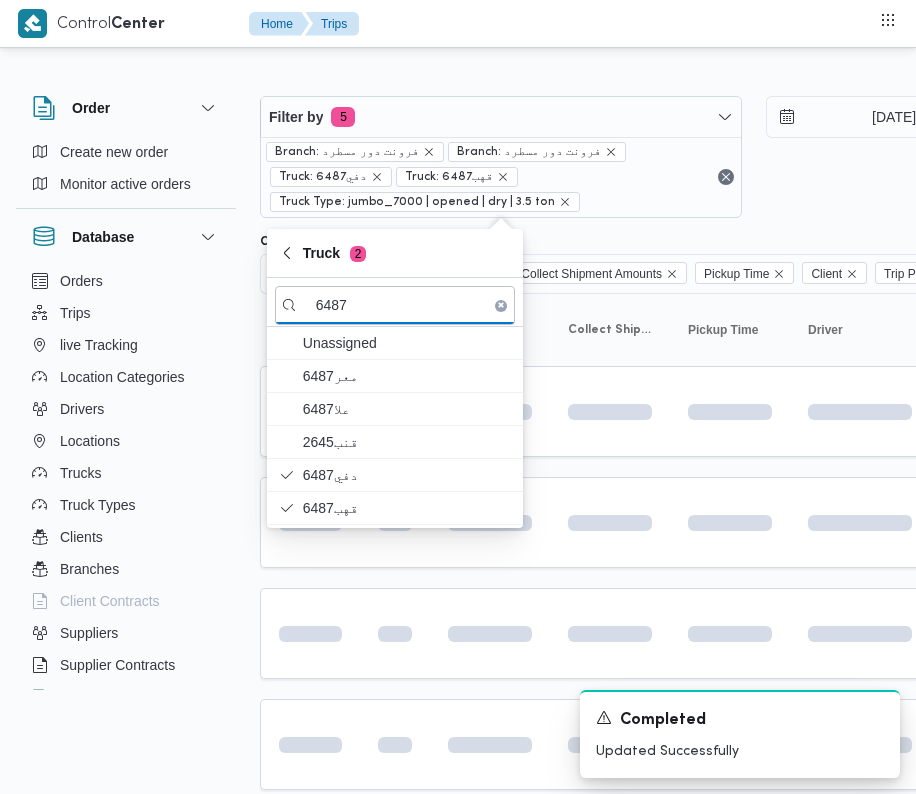 click on "Trip ID Click to sort in ascending order App Click to sort in ascending order Geofencing Click to sort in ascending order Collect Shipment Amounts Pickup Time Click to sort in ascending order Client Click to sort in ascending order Trip Points Driver Click to sort in ascending order Supplier Click to sort in ascending order Truck Click to sort in ascending order Status Click to sort in ascending order Platform Click to sort in ascending order Actions" at bounding box center [860, 885] 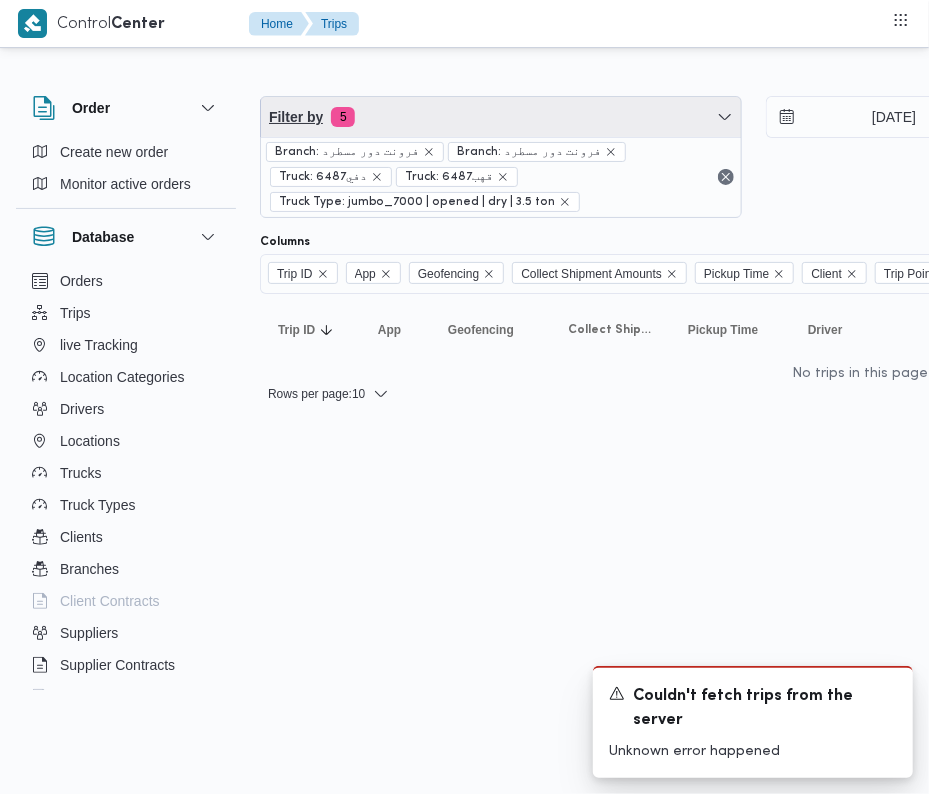 click on "Filter by 5" at bounding box center [501, 117] 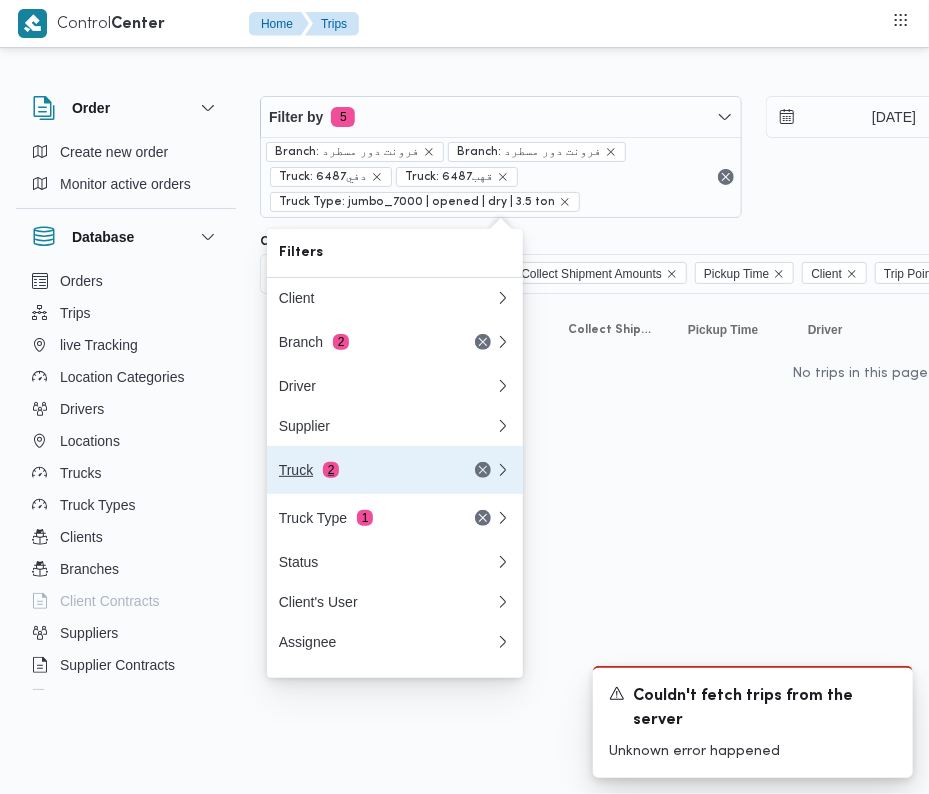 click on "Truck 2" at bounding box center [363, 470] 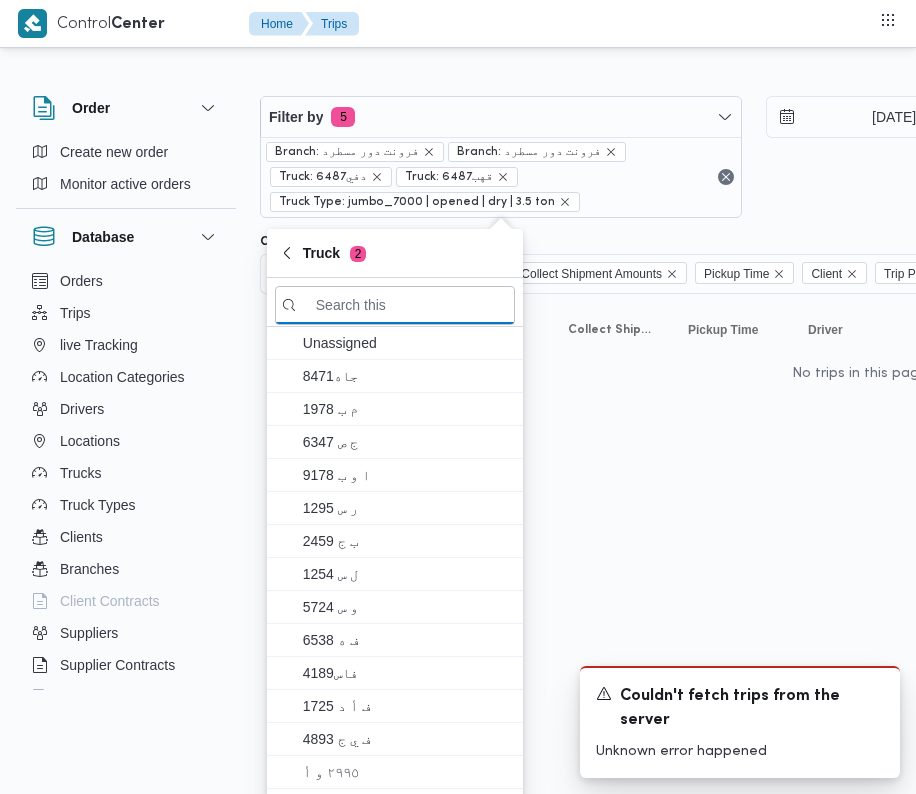 paste on "6487" 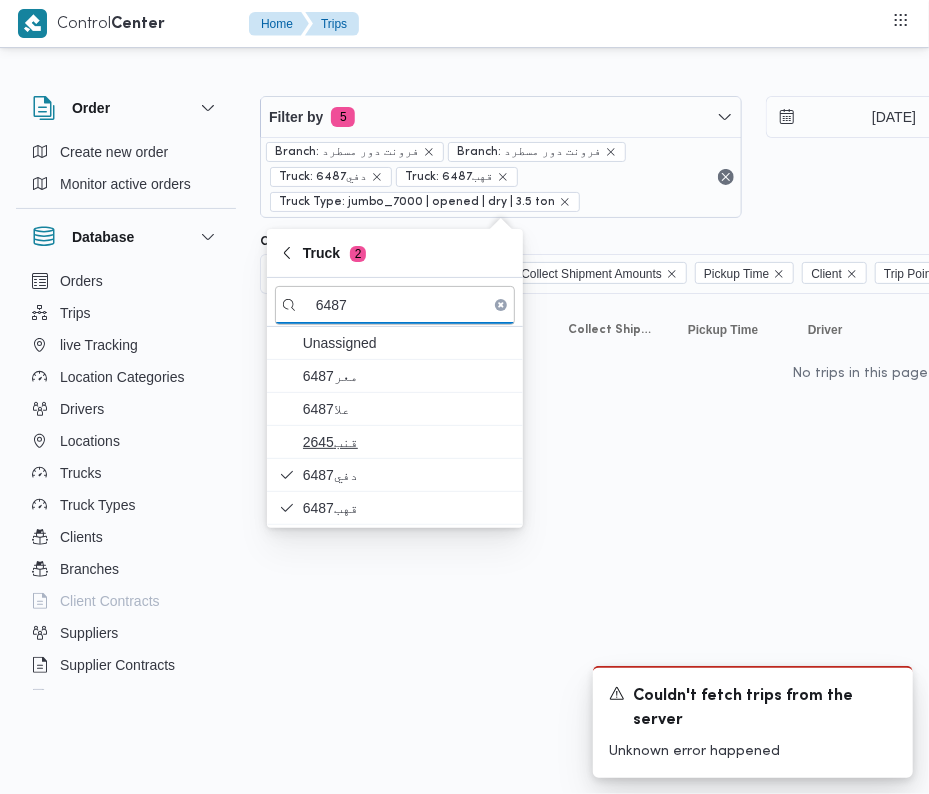 type on "6487" 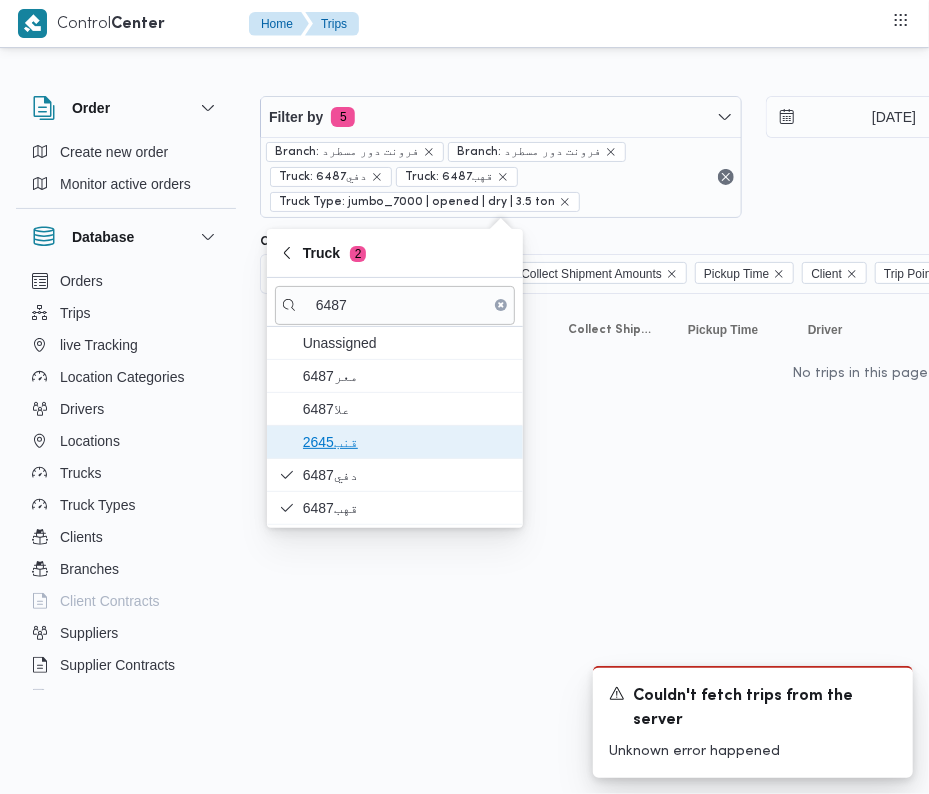 click on "قنب2645" at bounding box center [407, 442] 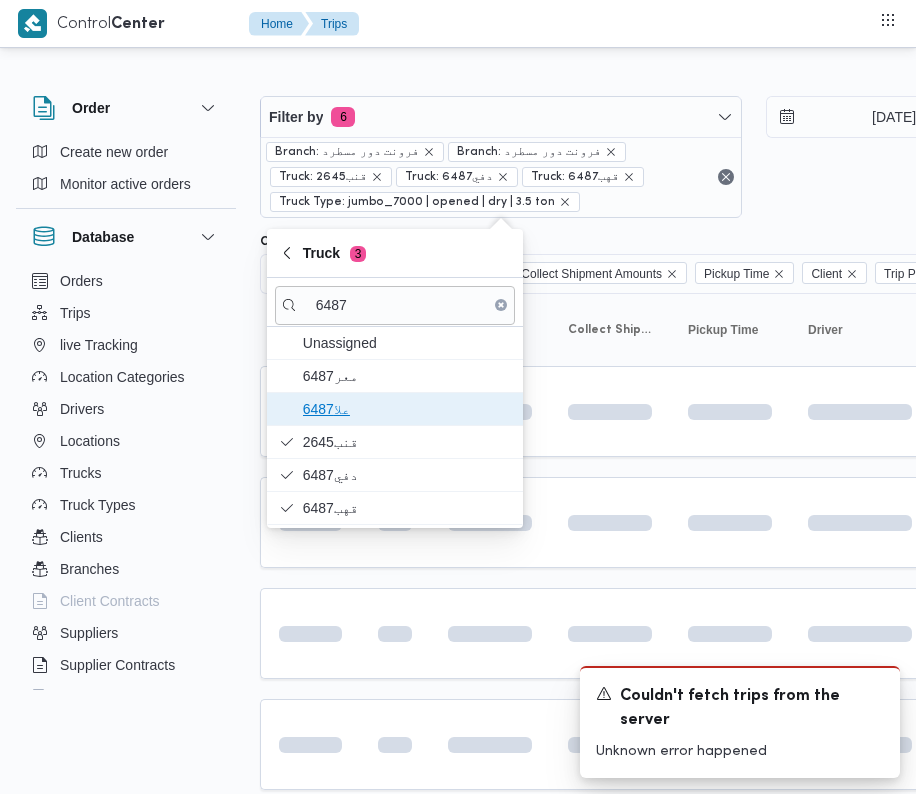 click on "علا6487" at bounding box center [407, 409] 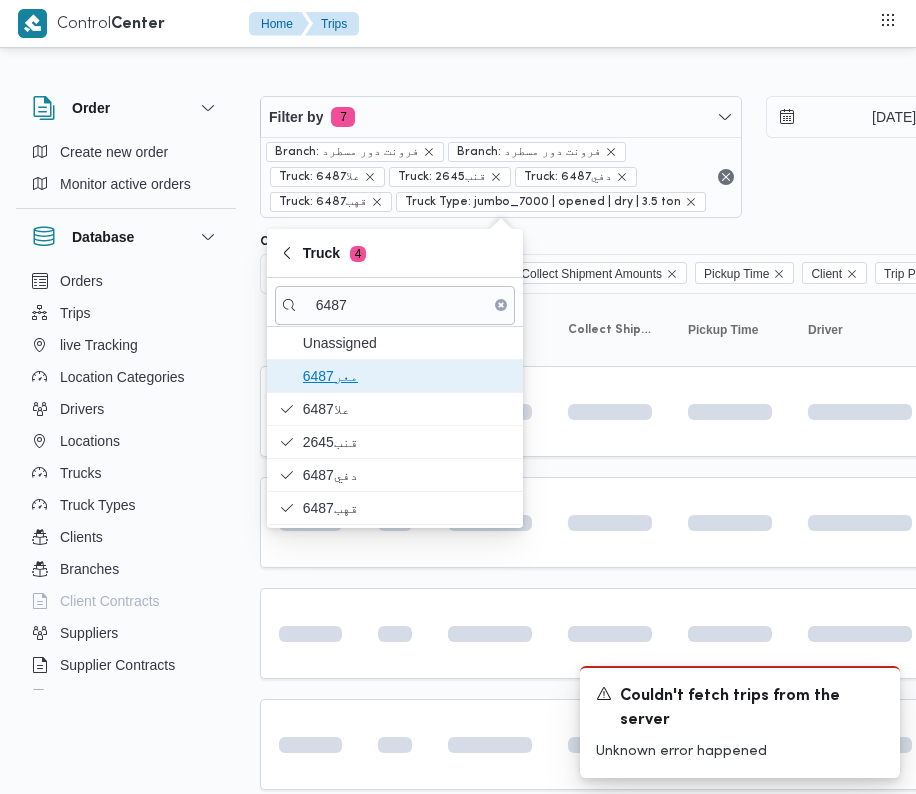 click on "معر6487" at bounding box center (395, 376) 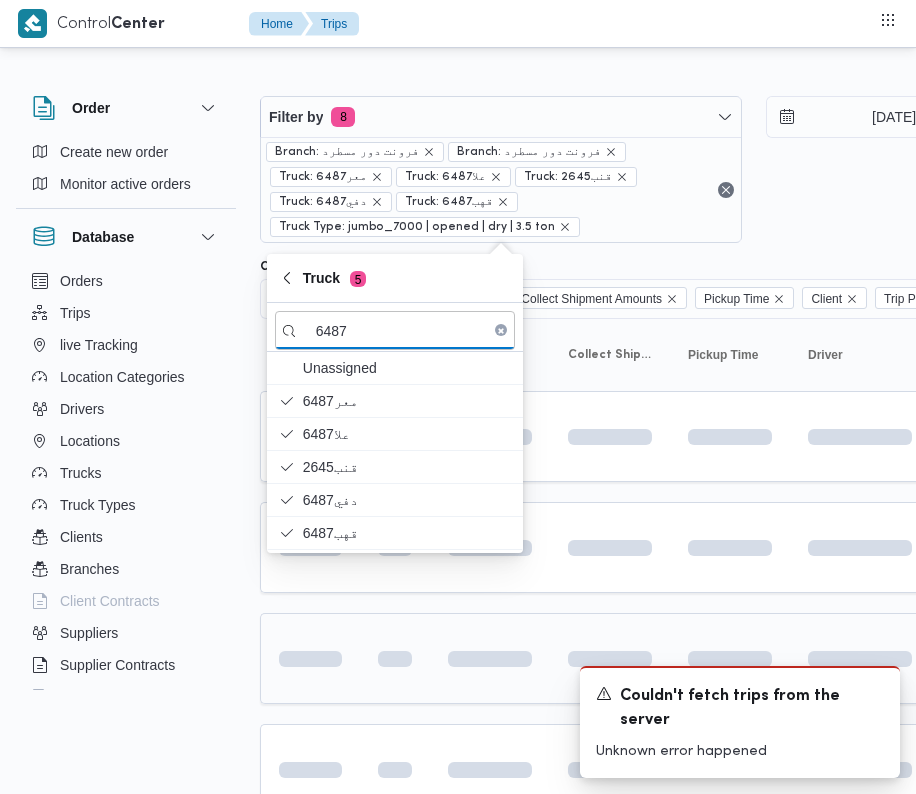 click at bounding box center [310, 658] 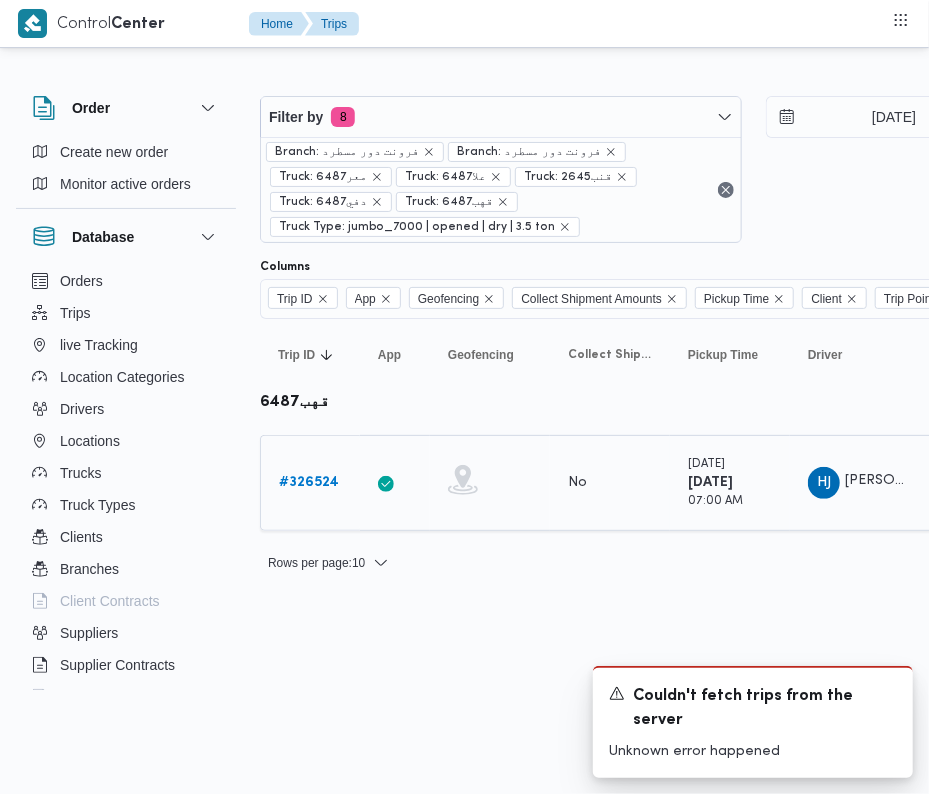 click on "Trip ID # 326524" at bounding box center [310, 483] 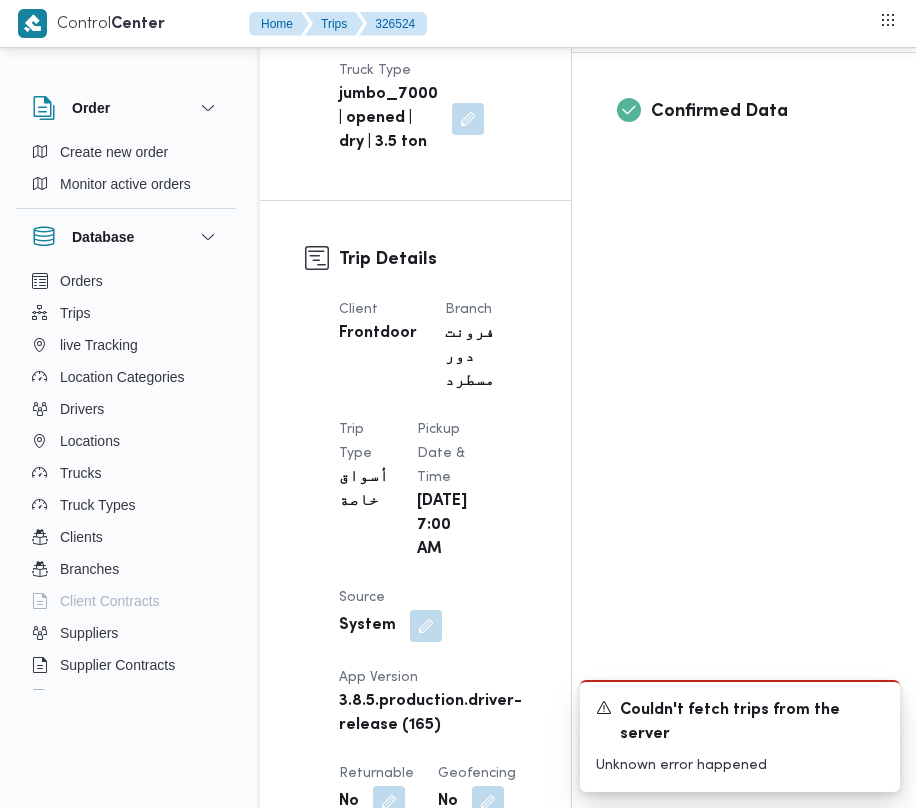 scroll, scrollTop: 1689, scrollLeft: 0, axis: vertical 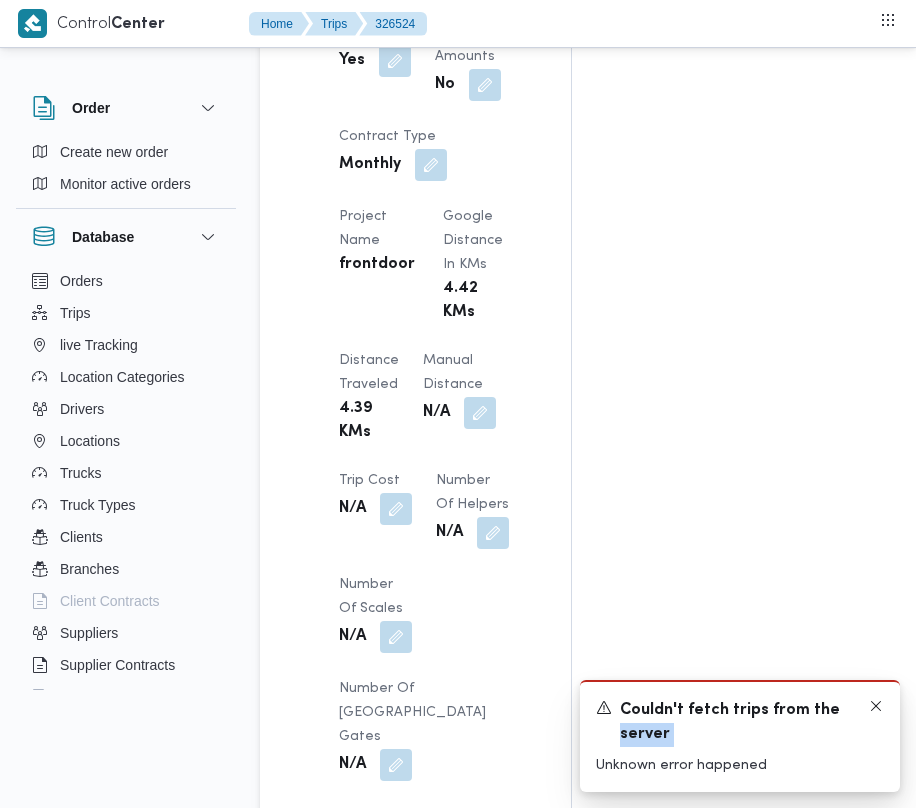 drag, startPoint x: 882, startPoint y: 697, endPoint x: 880, endPoint y: 712, distance: 15.132746 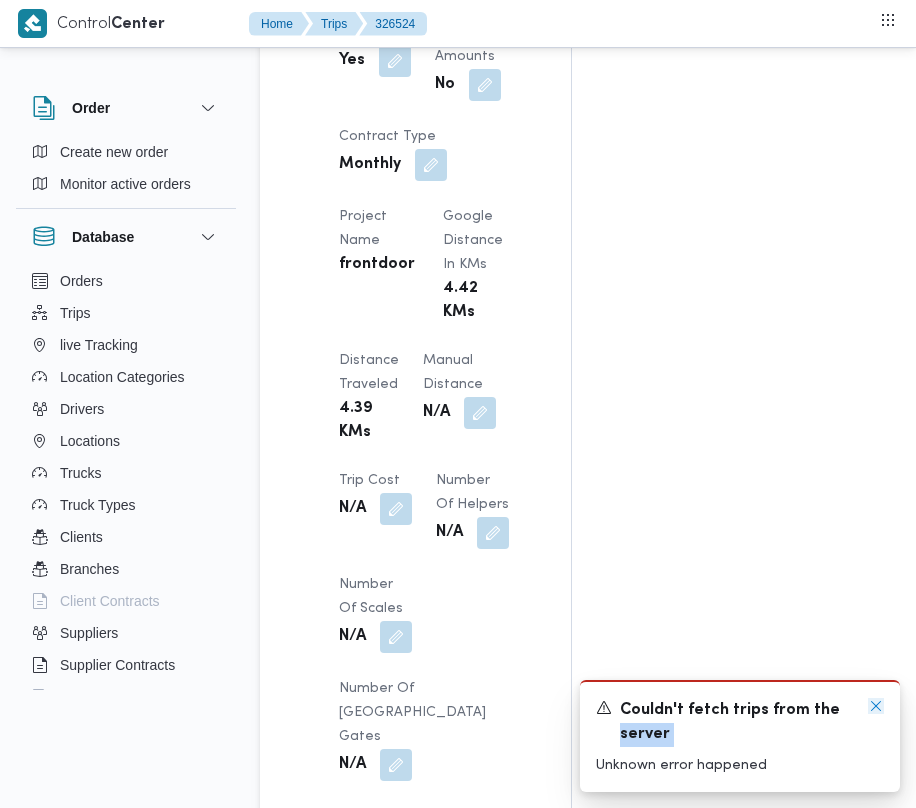 click 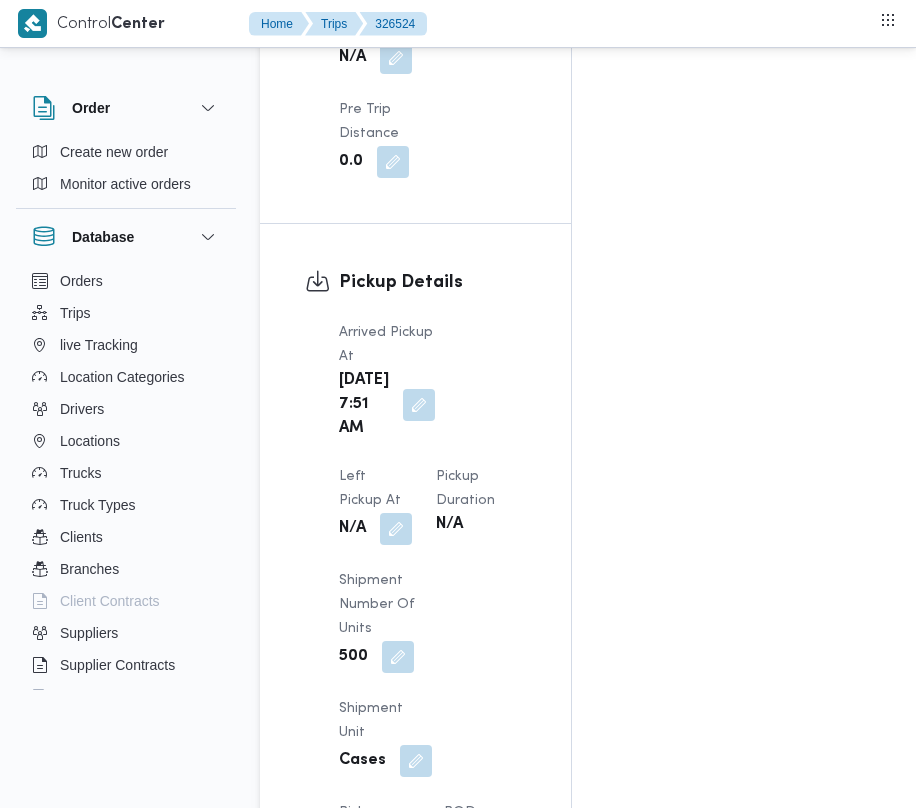 scroll, scrollTop: 3102, scrollLeft: 0, axis: vertical 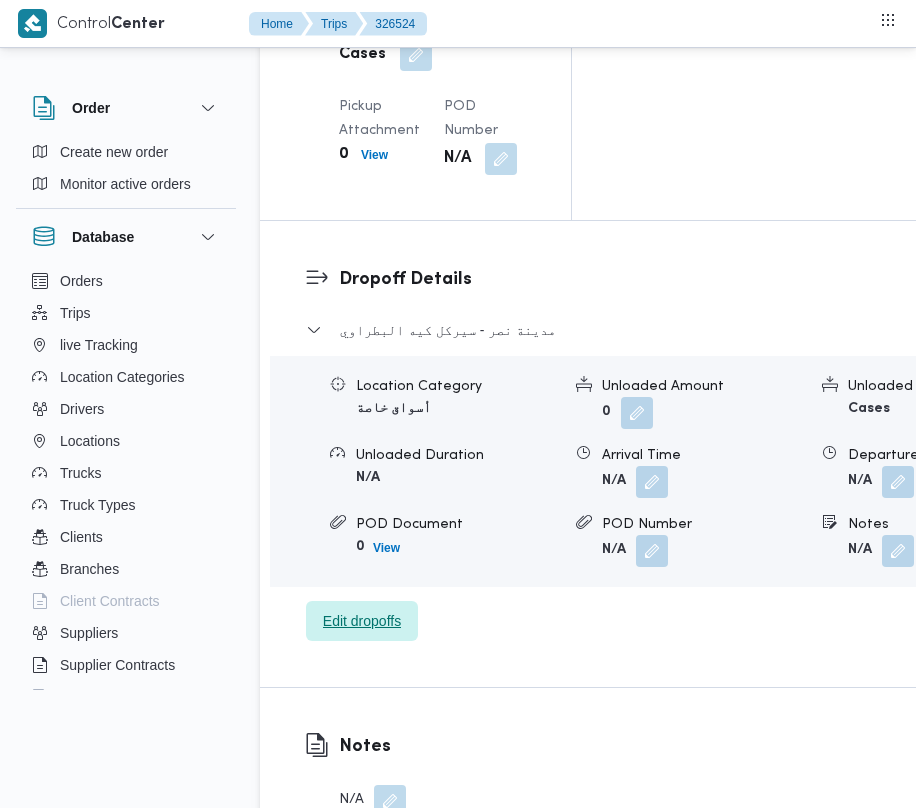 click on "Edit dropoffs" at bounding box center (362, 621) 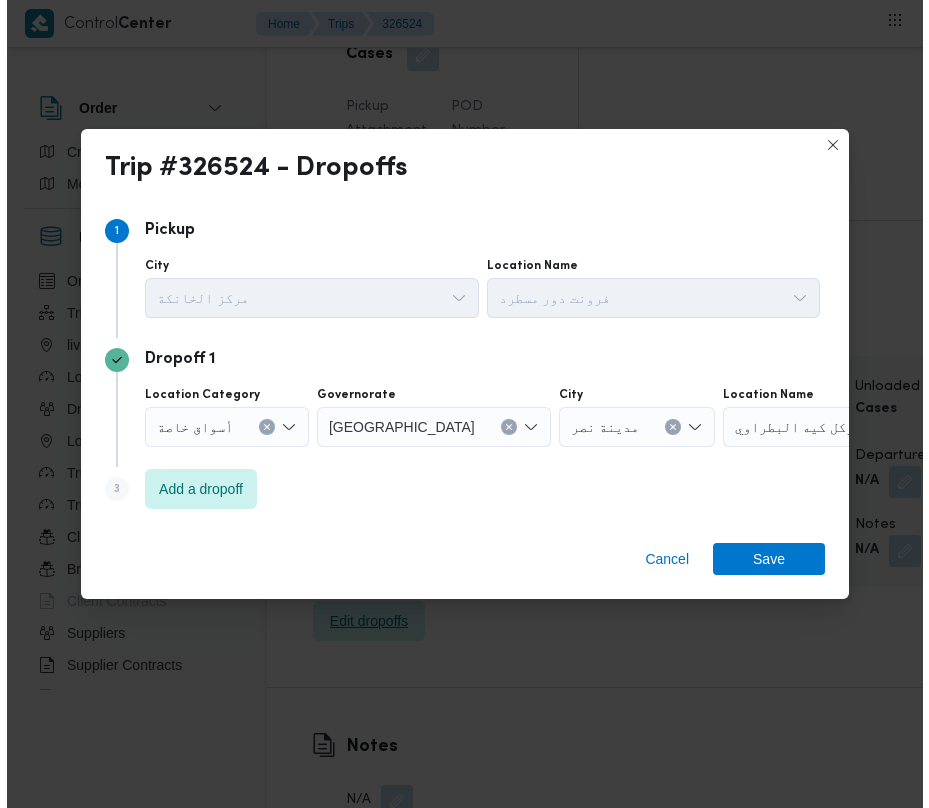 scroll, scrollTop: 2894, scrollLeft: 0, axis: vertical 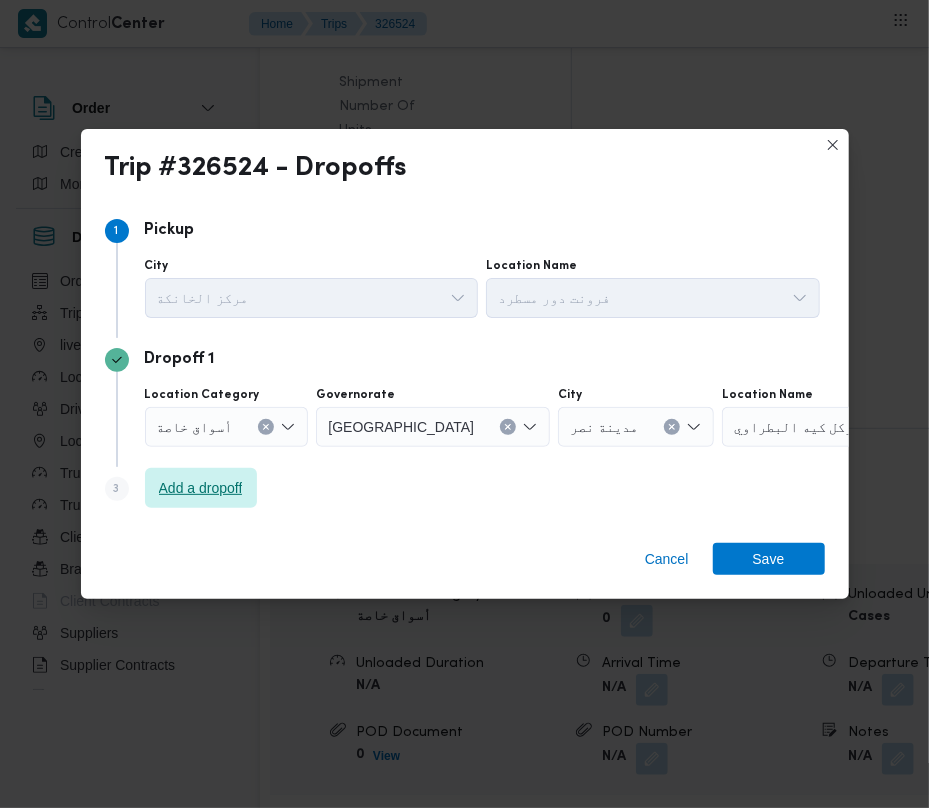 click on "Add a dropoff" at bounding box center [201, 488] 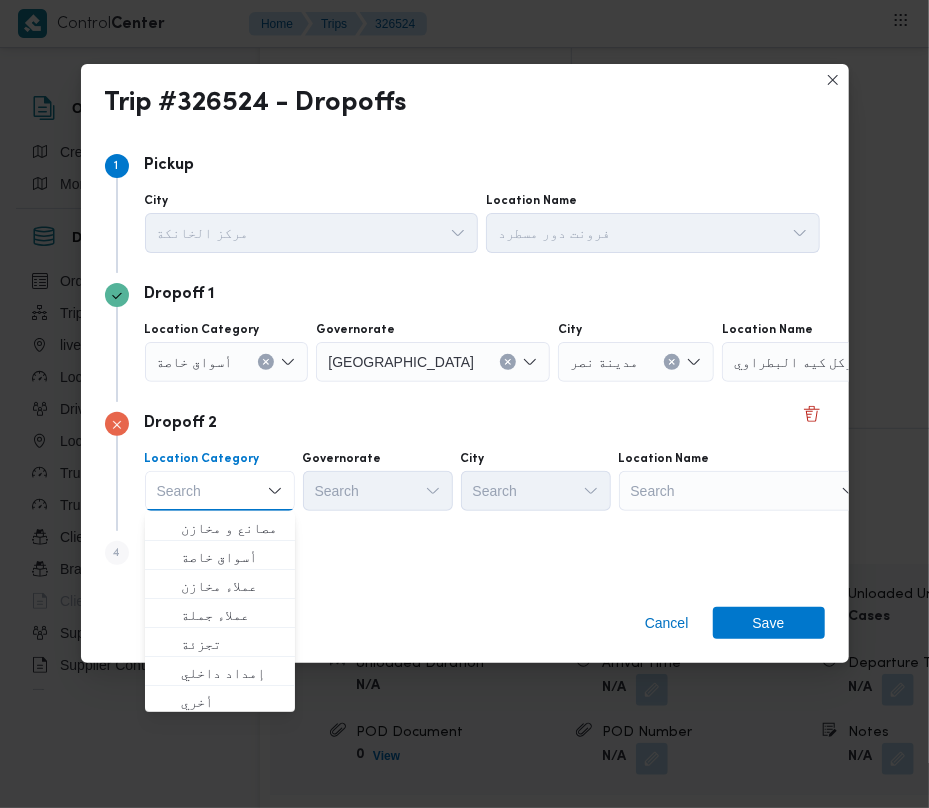 click on "Search" at bounding box center (847, 362) 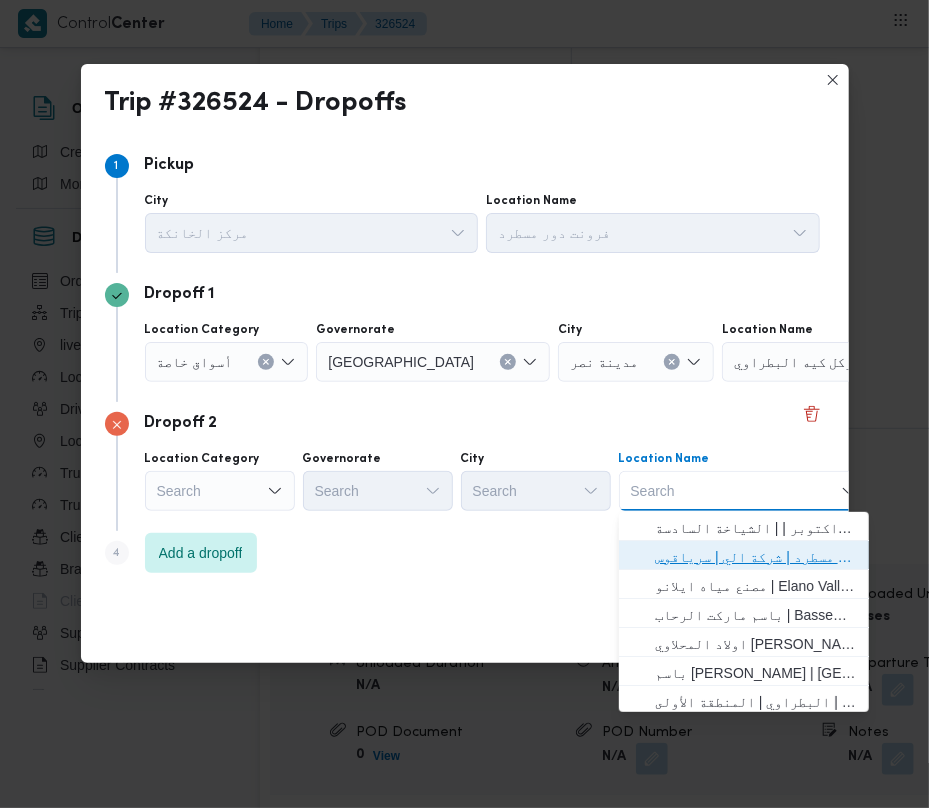 click on "فرونت دور مسطرد | شركة الي | سرياقوس" at bounding box center [756, 557] 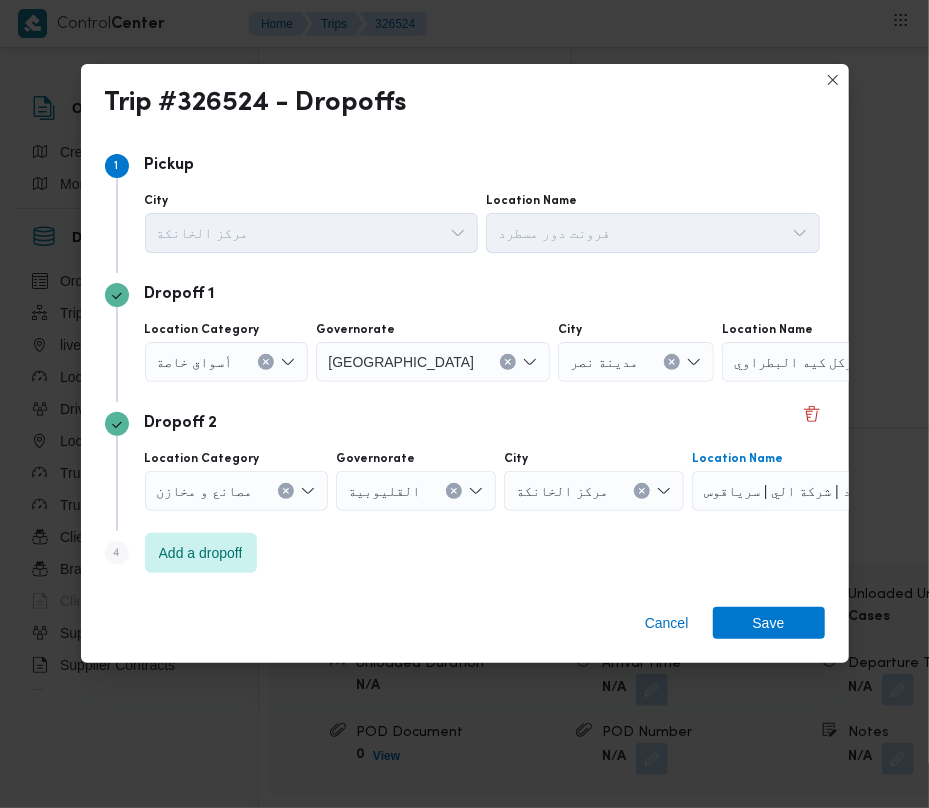 click on "أسواق خاصة" at bounding box center [195, 361] 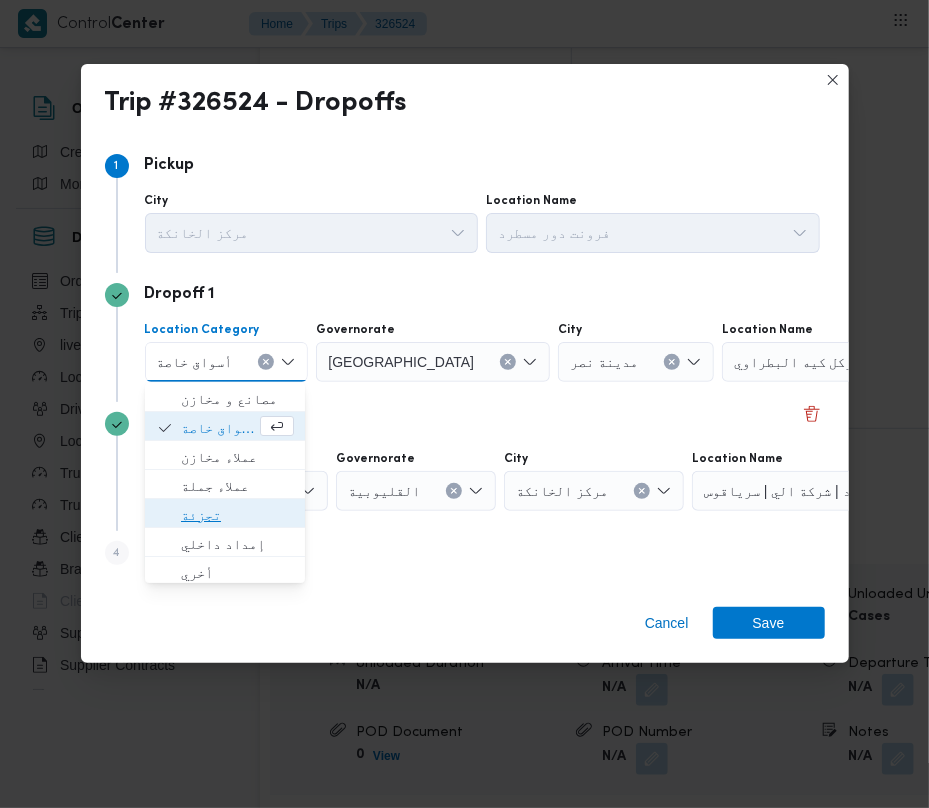 drag, startPoint x: 222, startPoint y: 509, endPoint x: 252, endPoint y: 508, distance: 30.016663 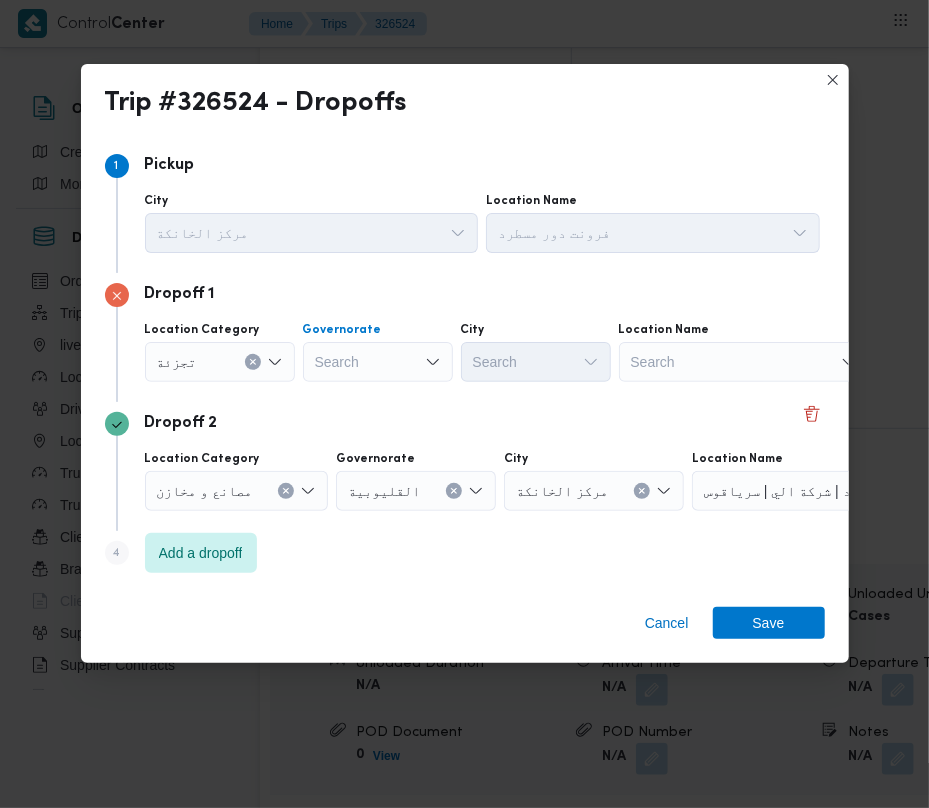 click on "Search" at bounding box center [378, 362] 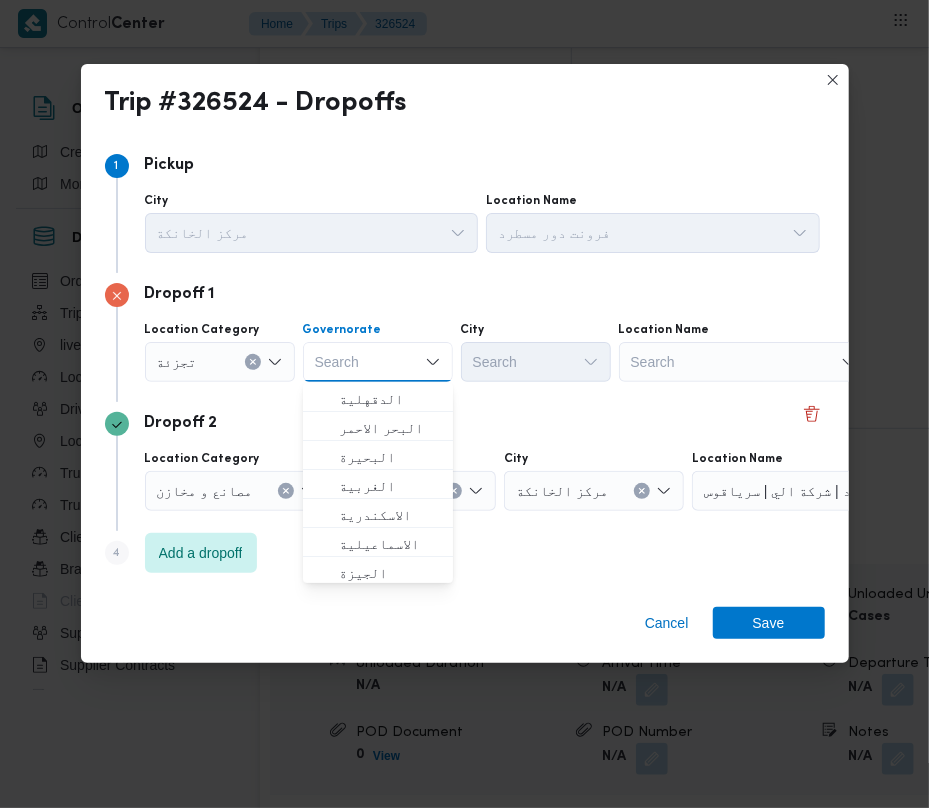 paste on "[GEOGRAPHIC_DATA]" 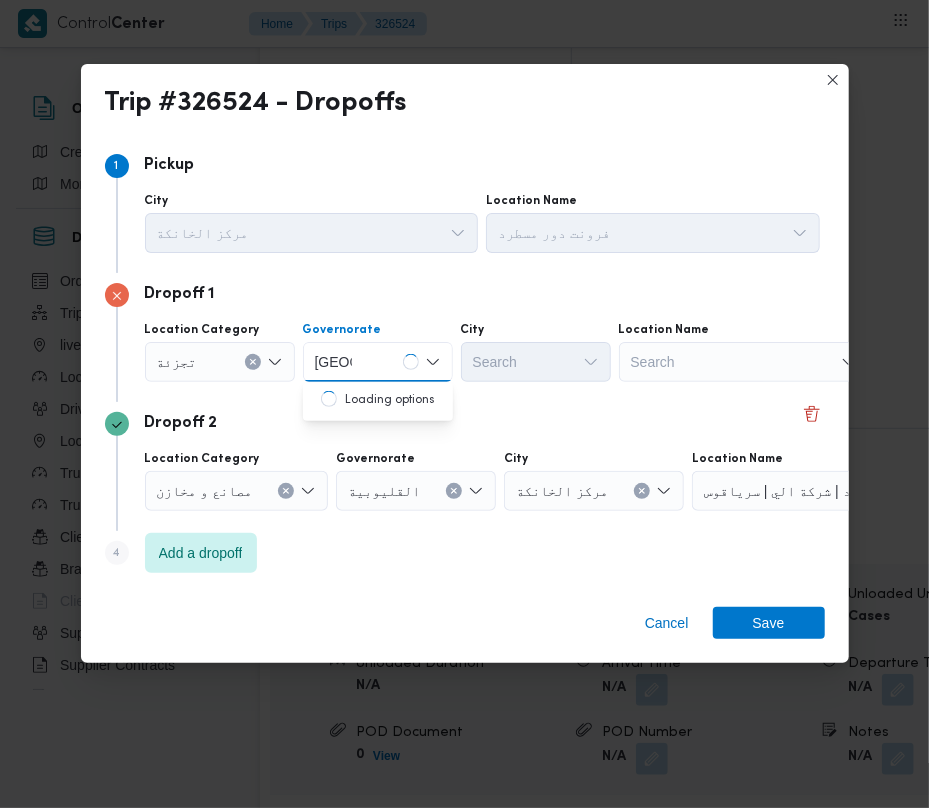 type on "[GEOGRAPHIC_DATA]" 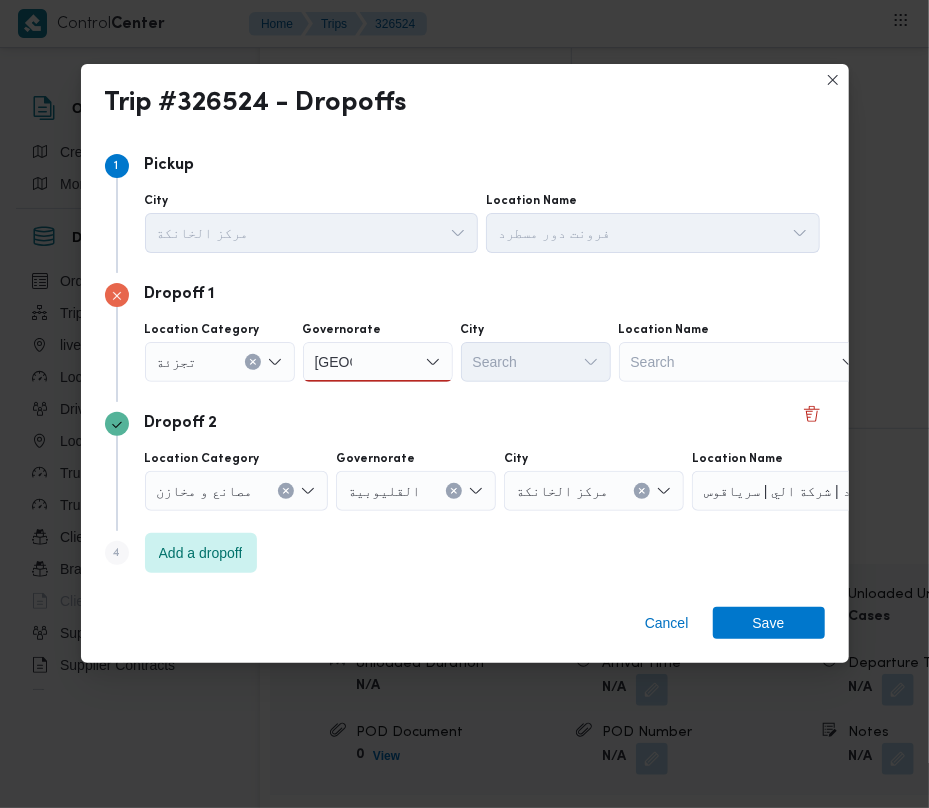 click on "[GEOGRAPHIC_DATA] [GEOGRAPHIC_DATA]" at bounding box center (378, 362) 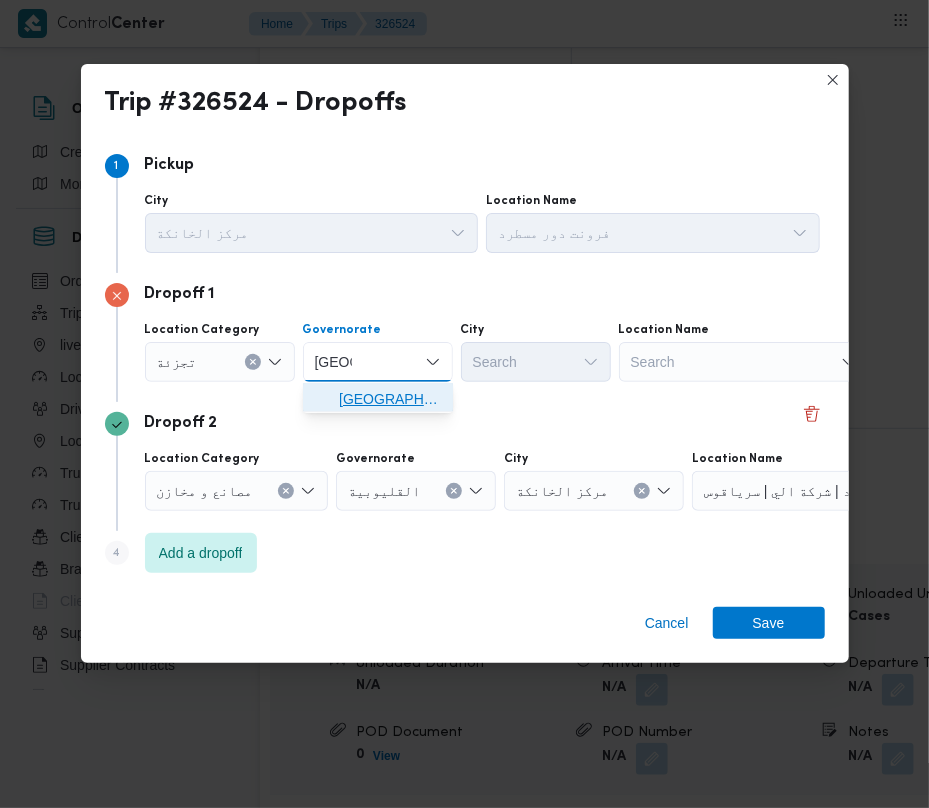 click on "[GEOGRAPHIC_DATA]" at bounding box center (390, 399) 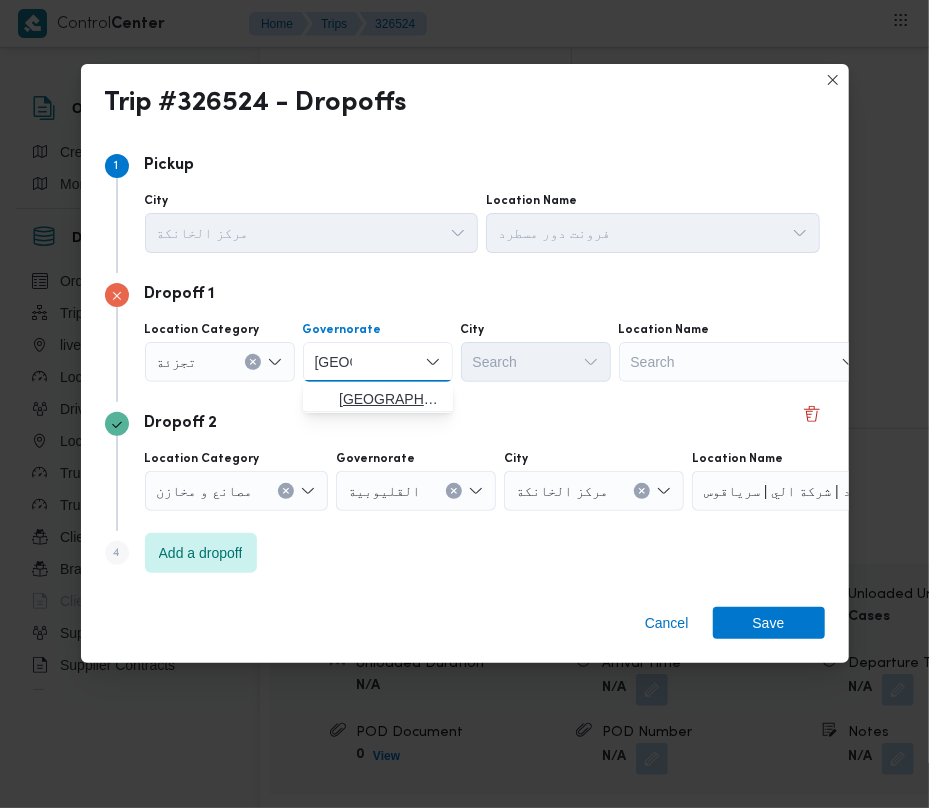 type 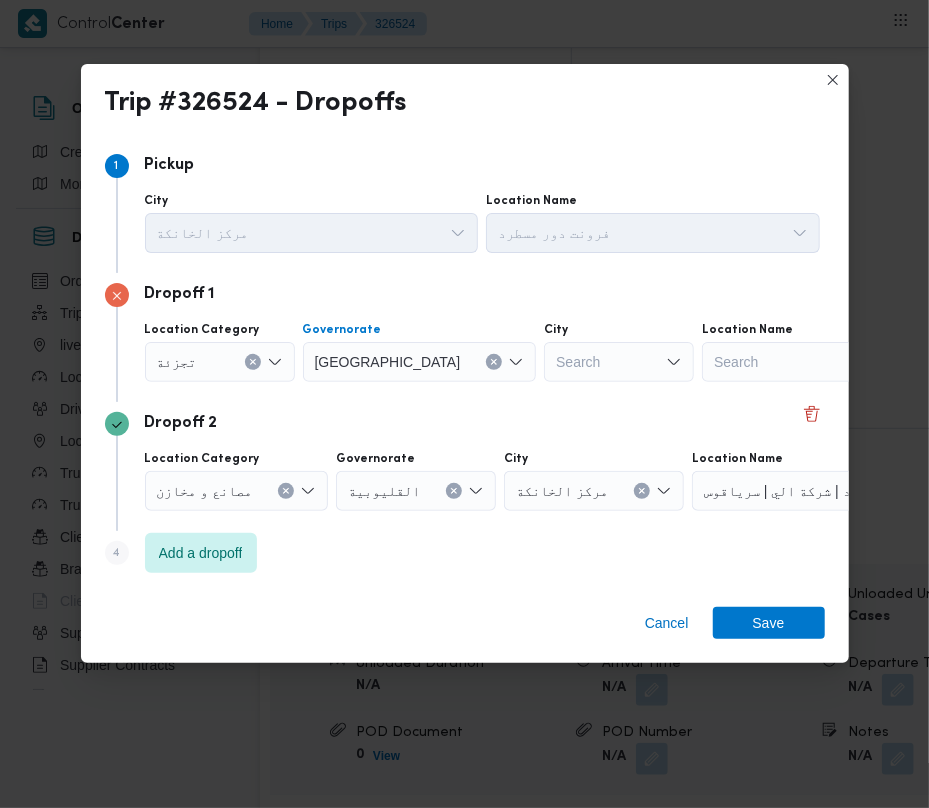 click on "Search" at bounding box center [619, 362] 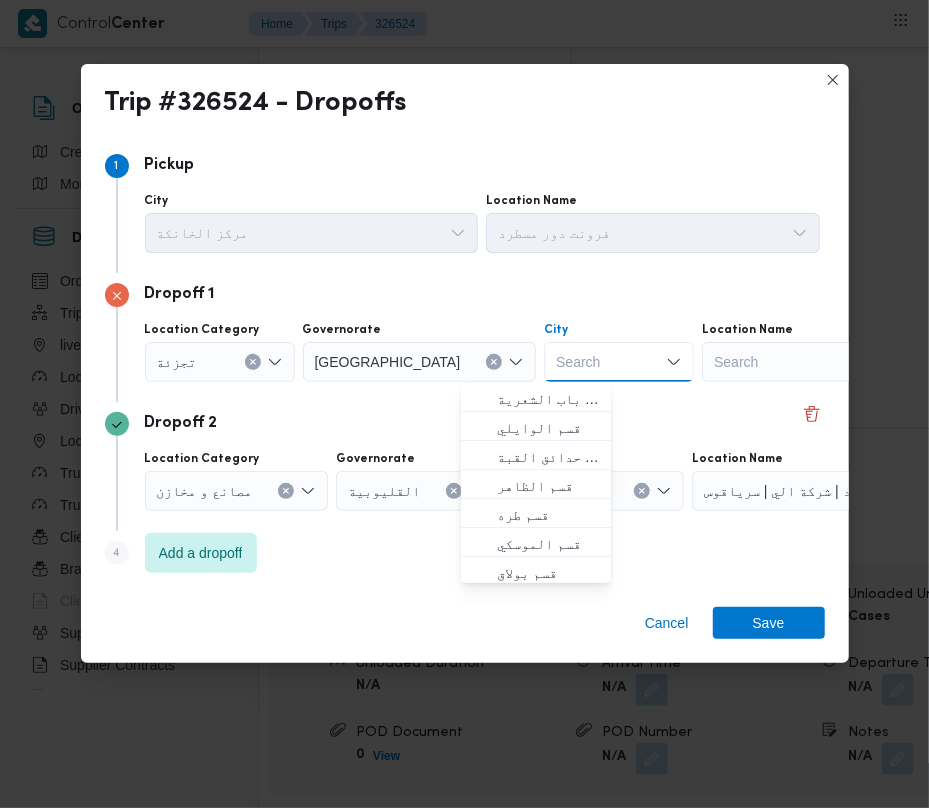 paste on "المعادي" 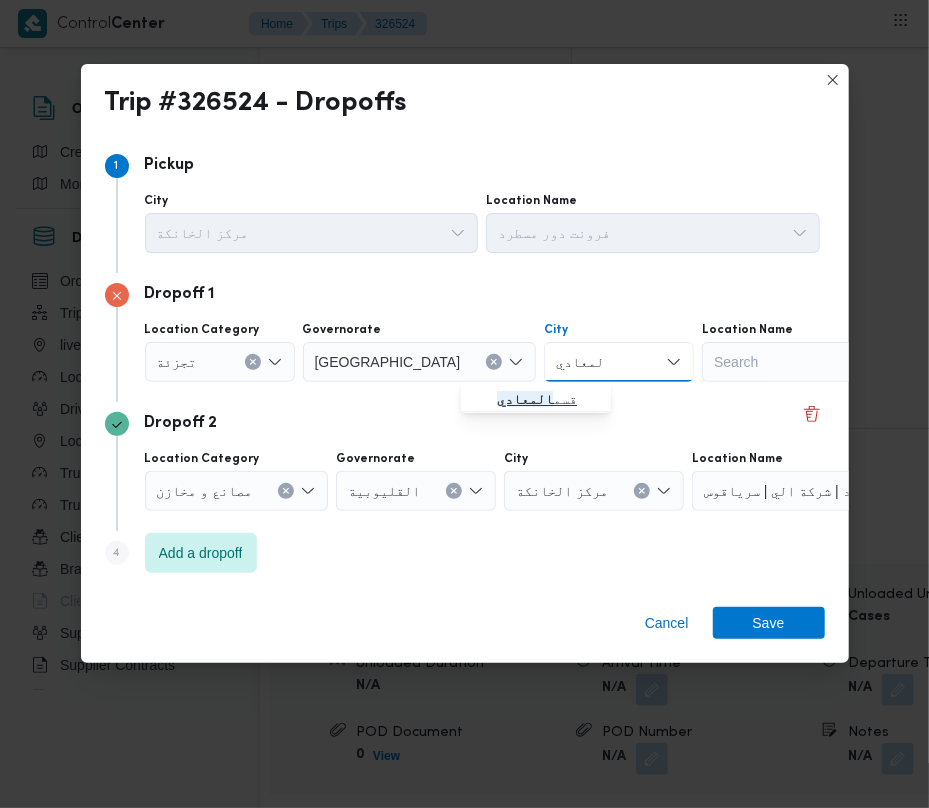 type on "المعادي" 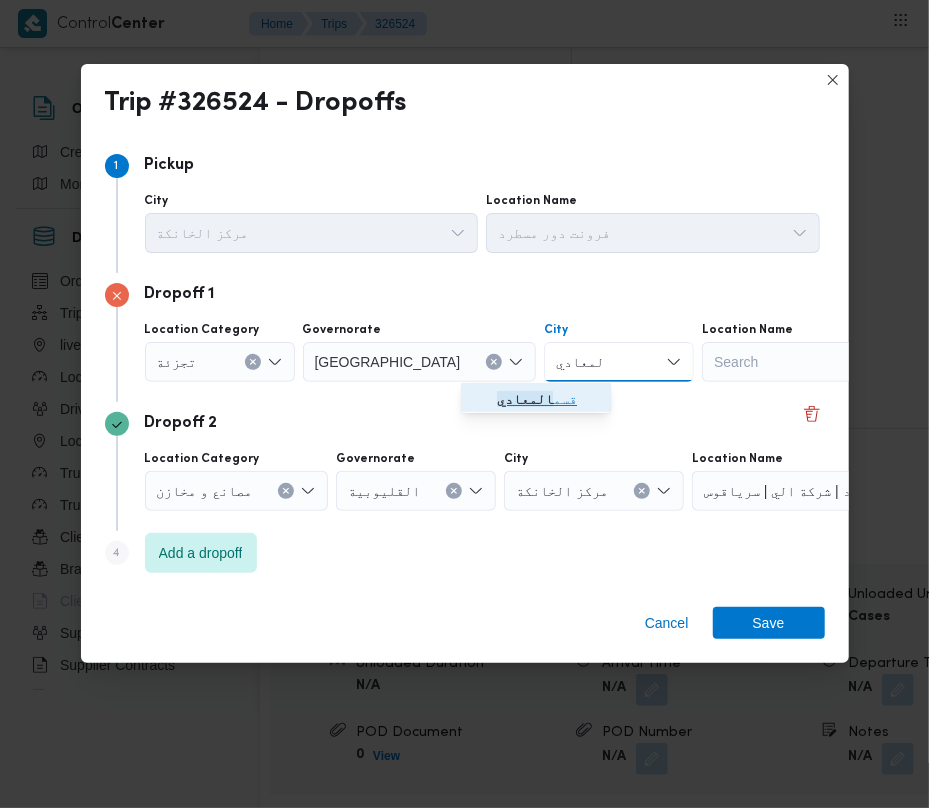 click on "قسم  المعادي" at bounding box center [536, 399] 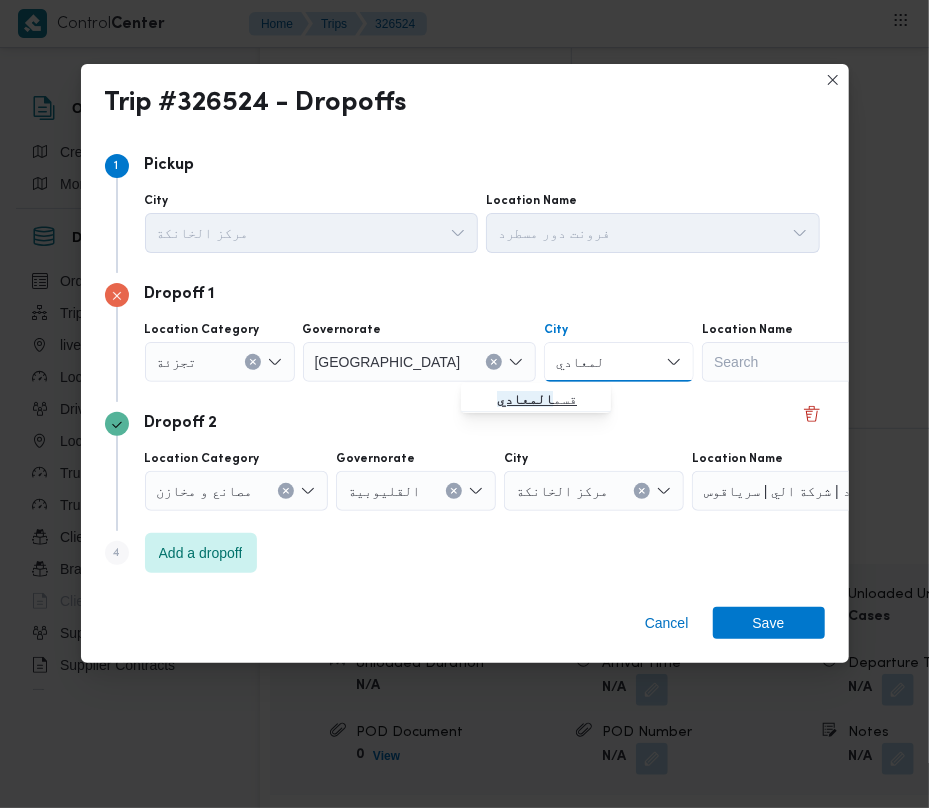 type 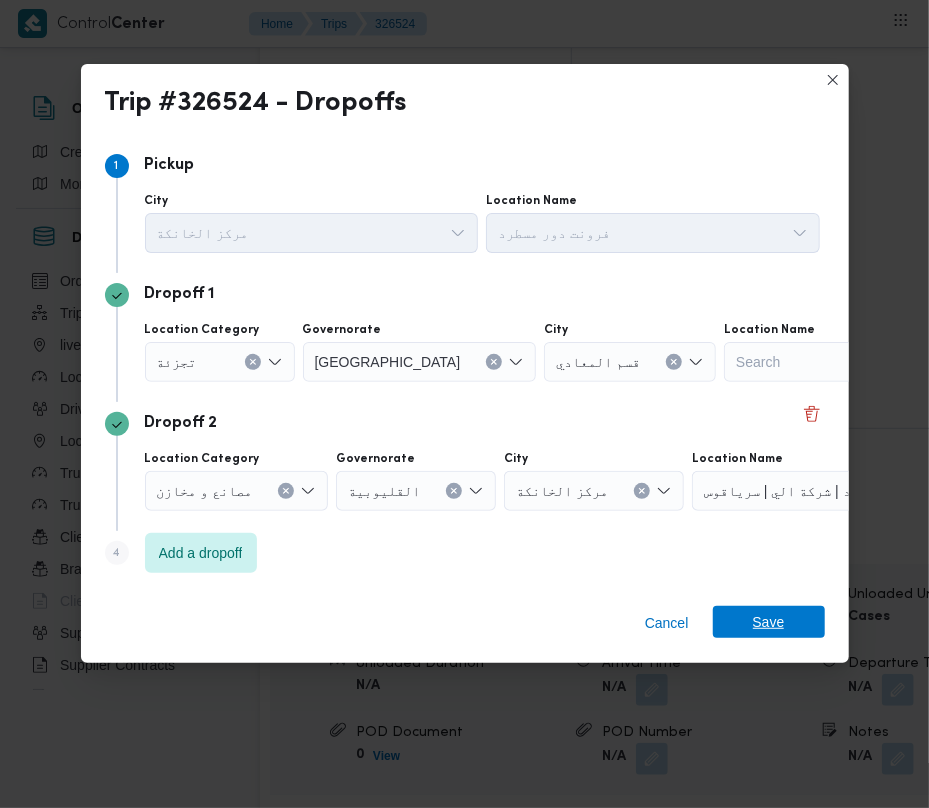 click on "Save" at bounding box center (769, 622) 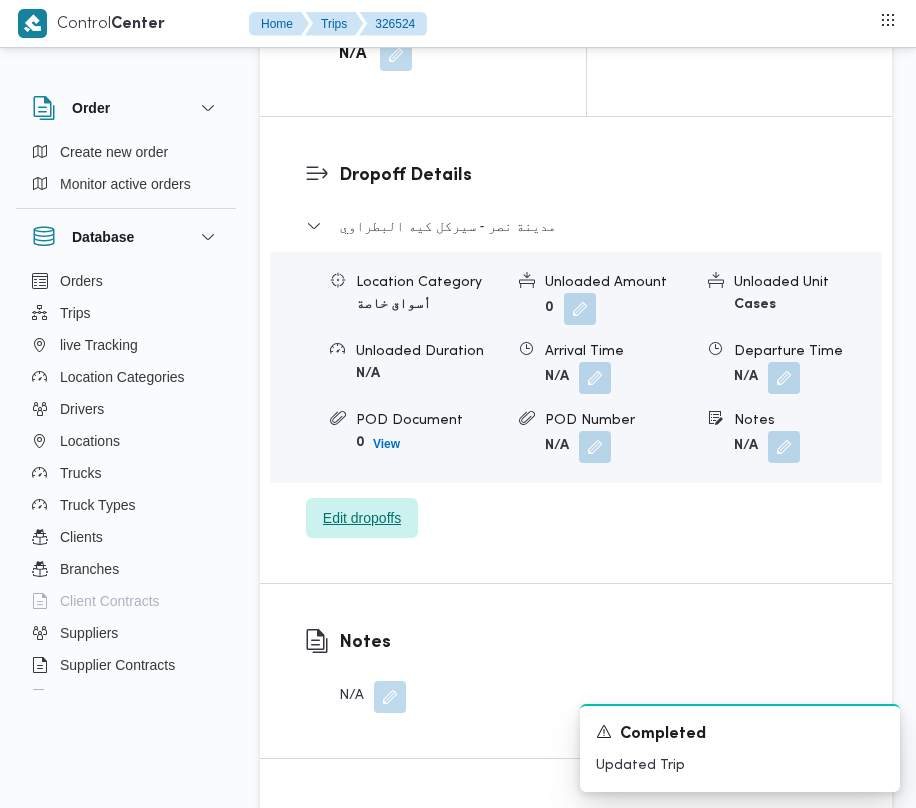 scroll, scrollTop: 2396, scrollLeft: 0, axis: vertical 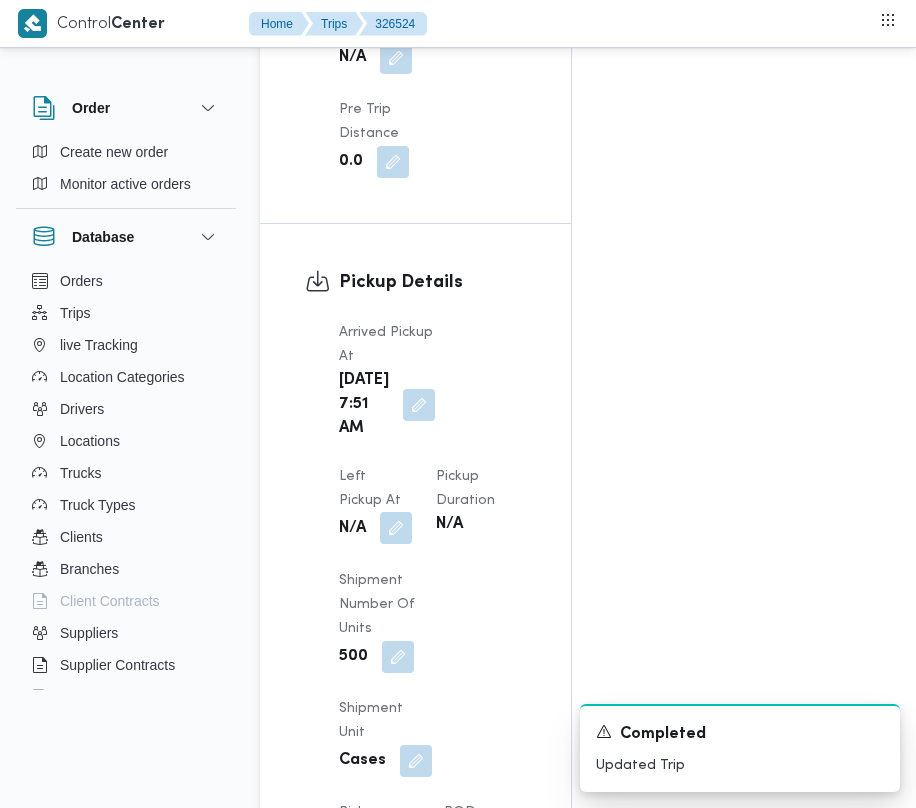 click at bounding box center [396, 528] 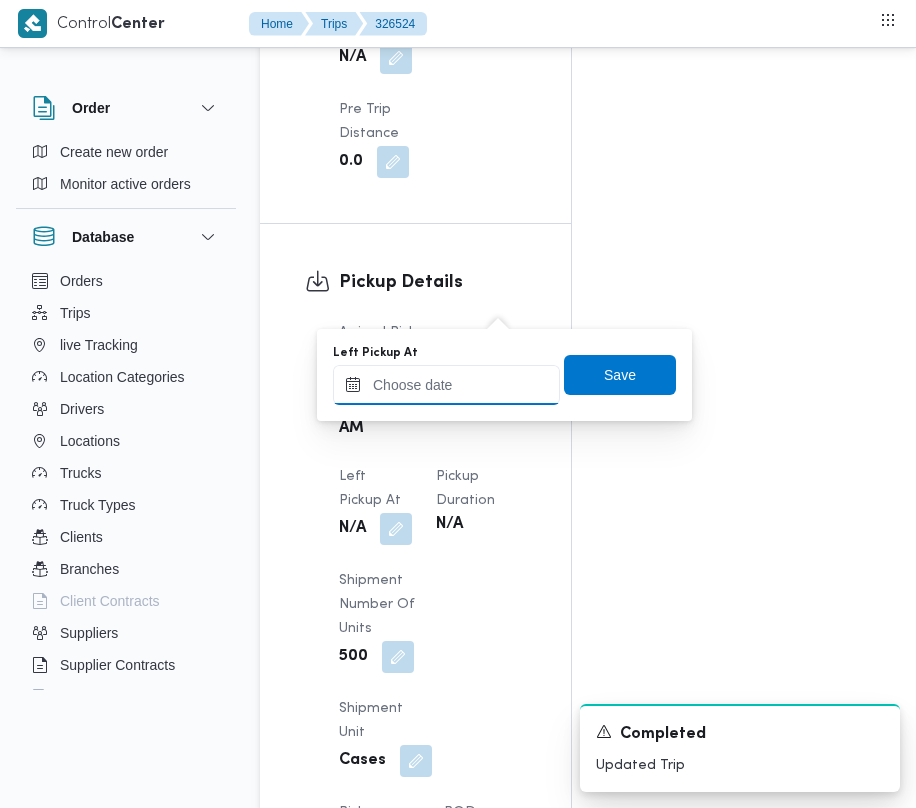 drag, startPoint x: 508, startPoint y: 310, endPoint x: 477, endPoint y: 372, distance: 69.31811 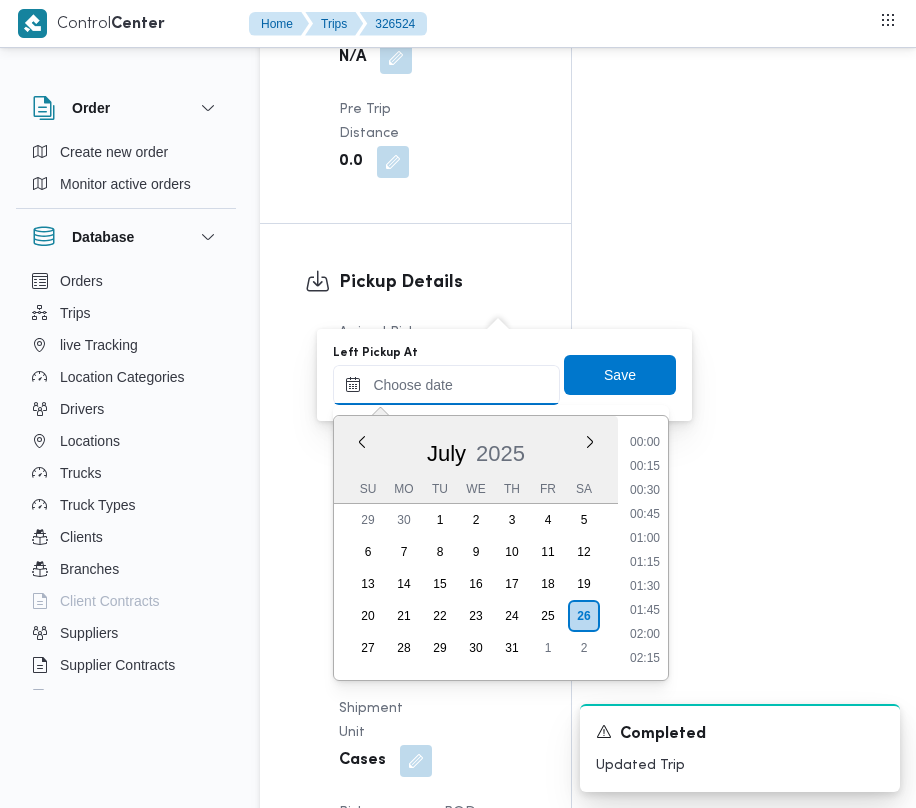 paste on "[DATE] 07:30" 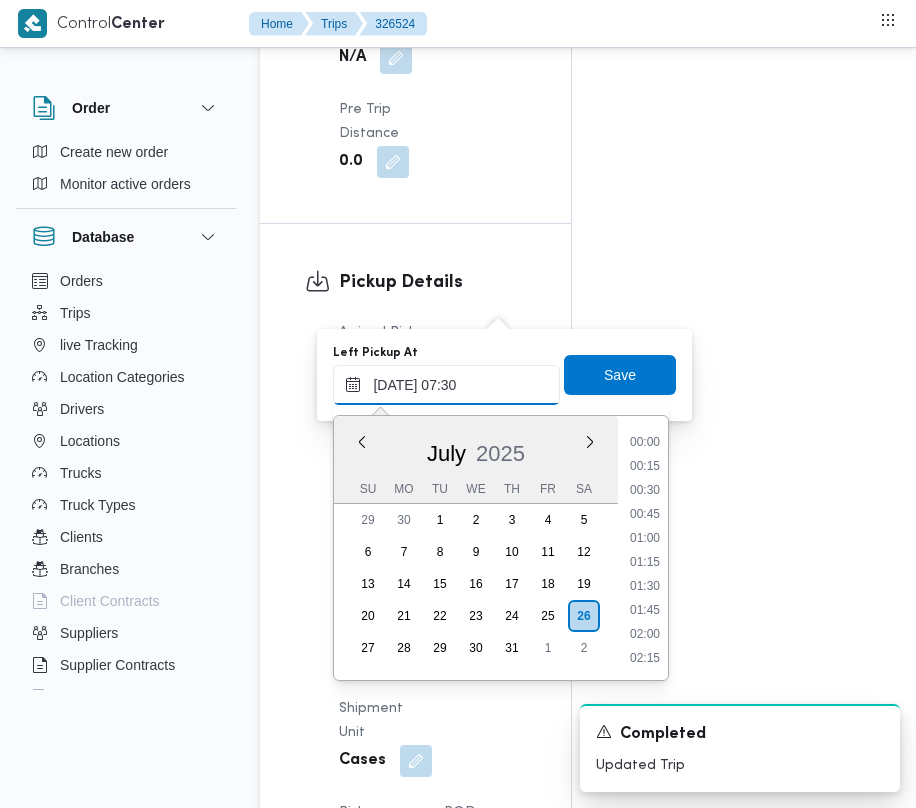 scroll, scrollTop: 720, scrollLeft: 0, axis: vertical 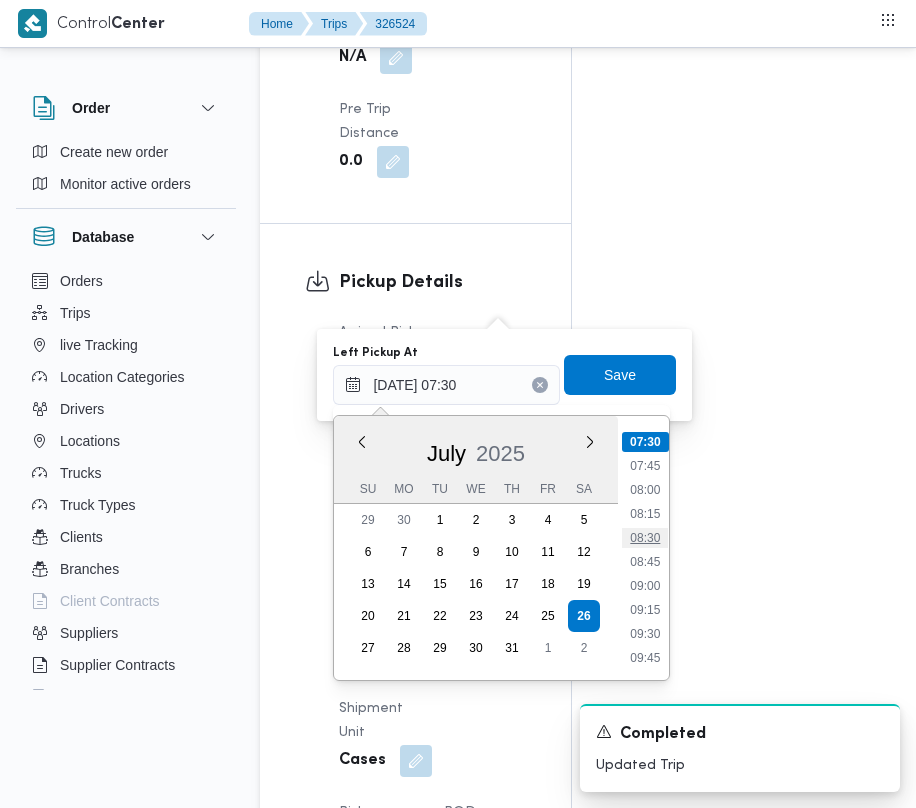 click on "08:30" at bounding box center (646, 538) 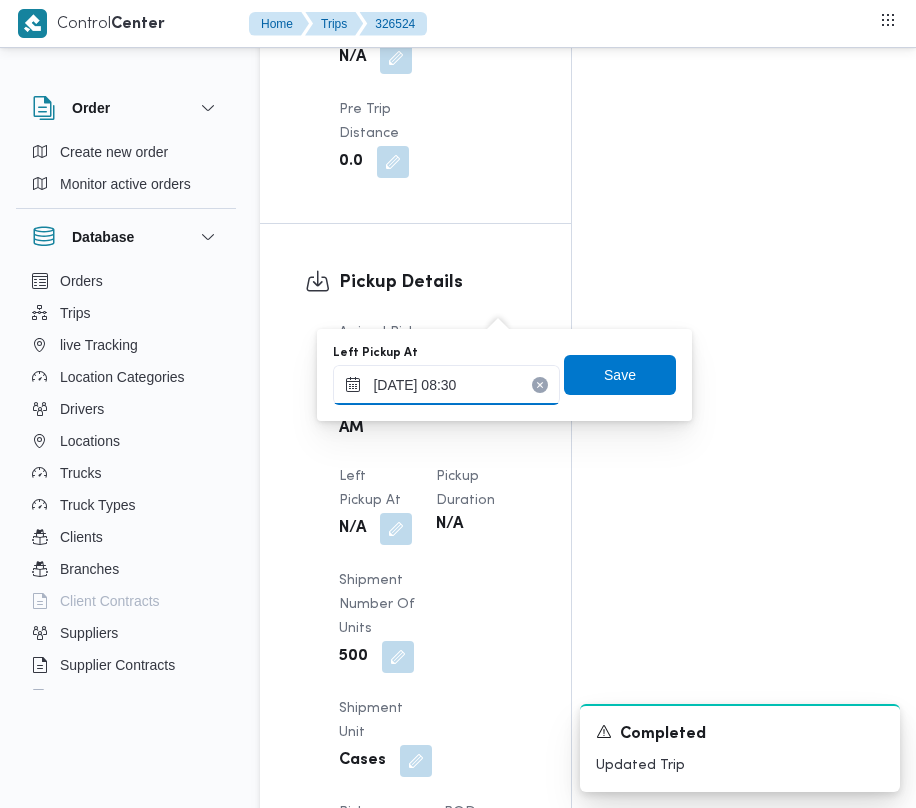 drag, startPoint x: 485, startPoint y: 378, endPoint x: 517, endPoint y: 388, distance: 33.526108 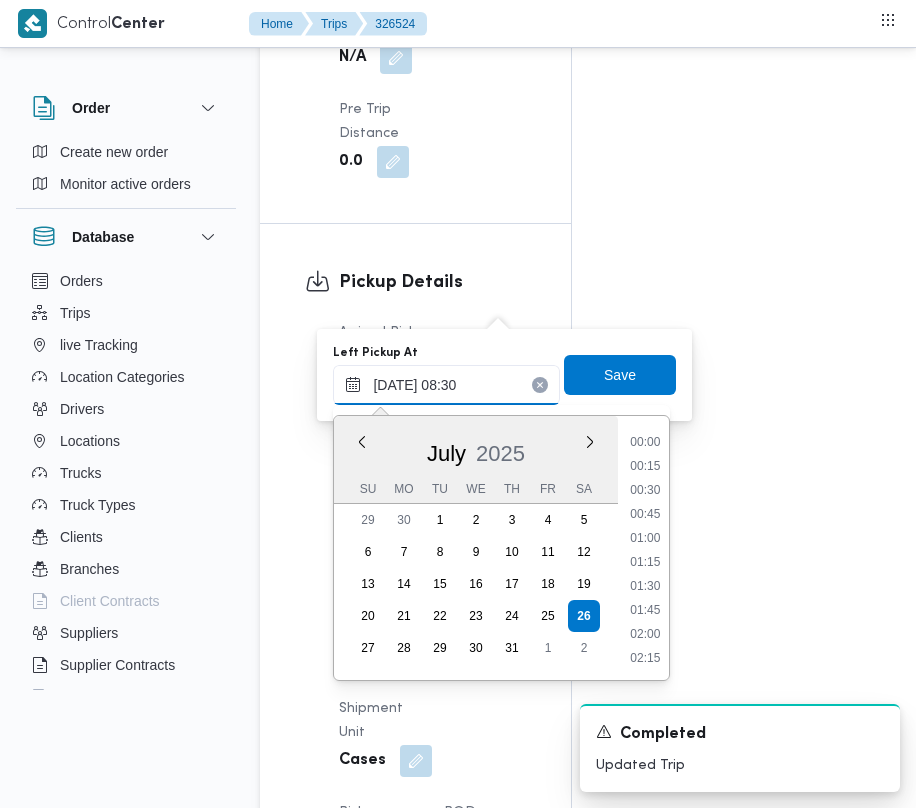 scroll, scrollTop: 696, scrollLeft: 0, axis: vertical 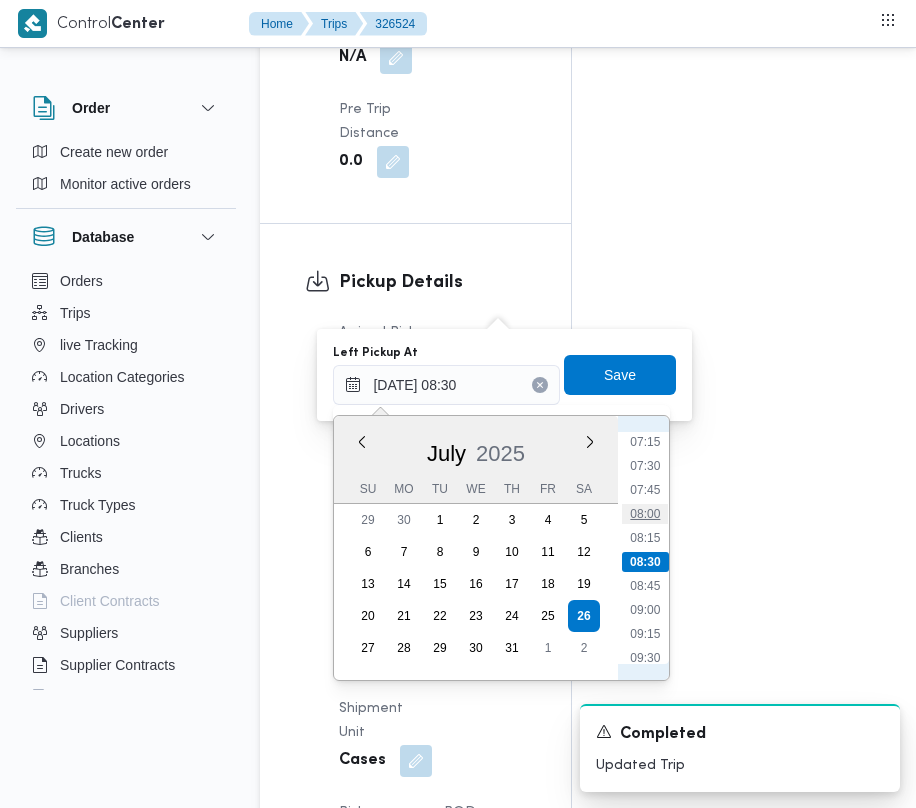 click on "08:00" at bounding box center (646, 514) 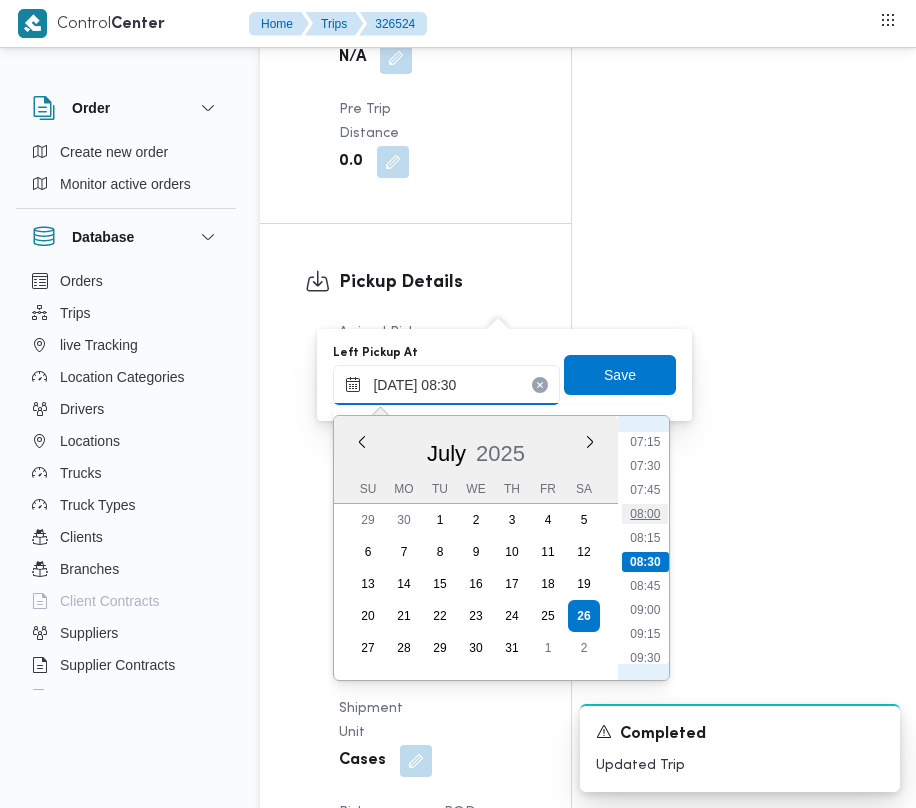 type on "[DATE] 08:00" 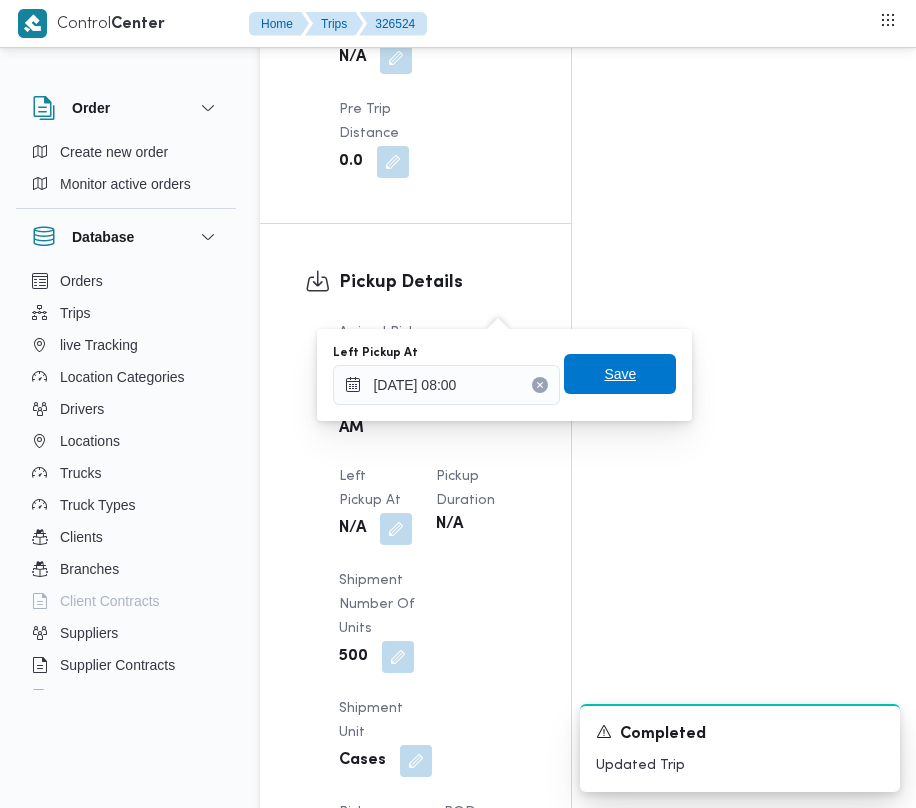 click on "Save" at bounding box center [620, 374] 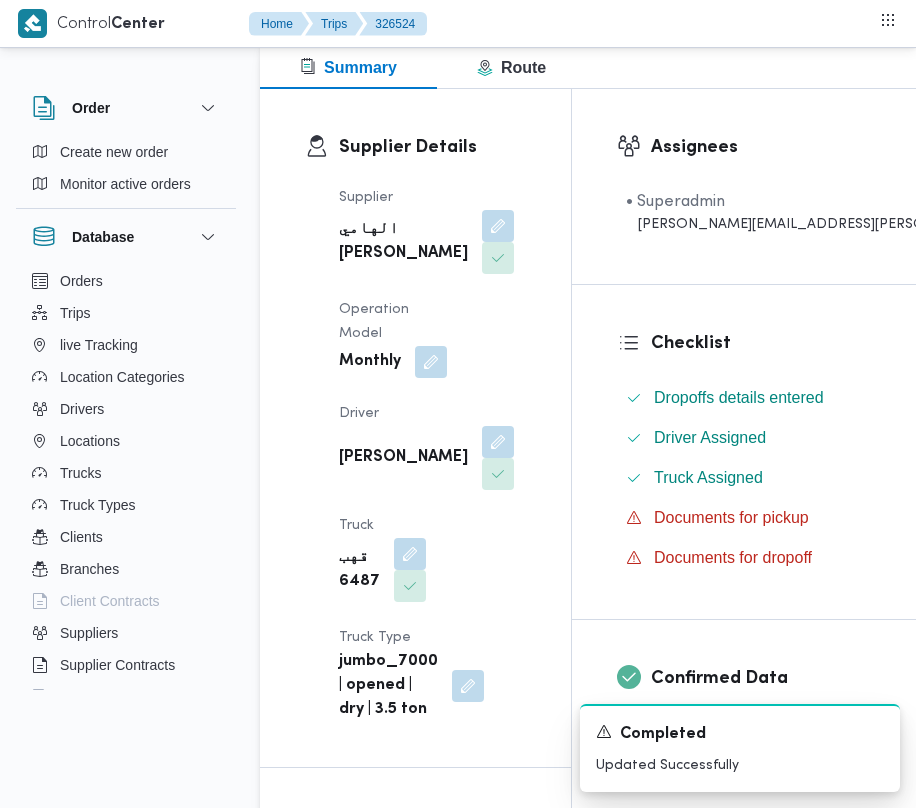 scroll, scrollTop: 0, scrollLeft: 0, axis: both 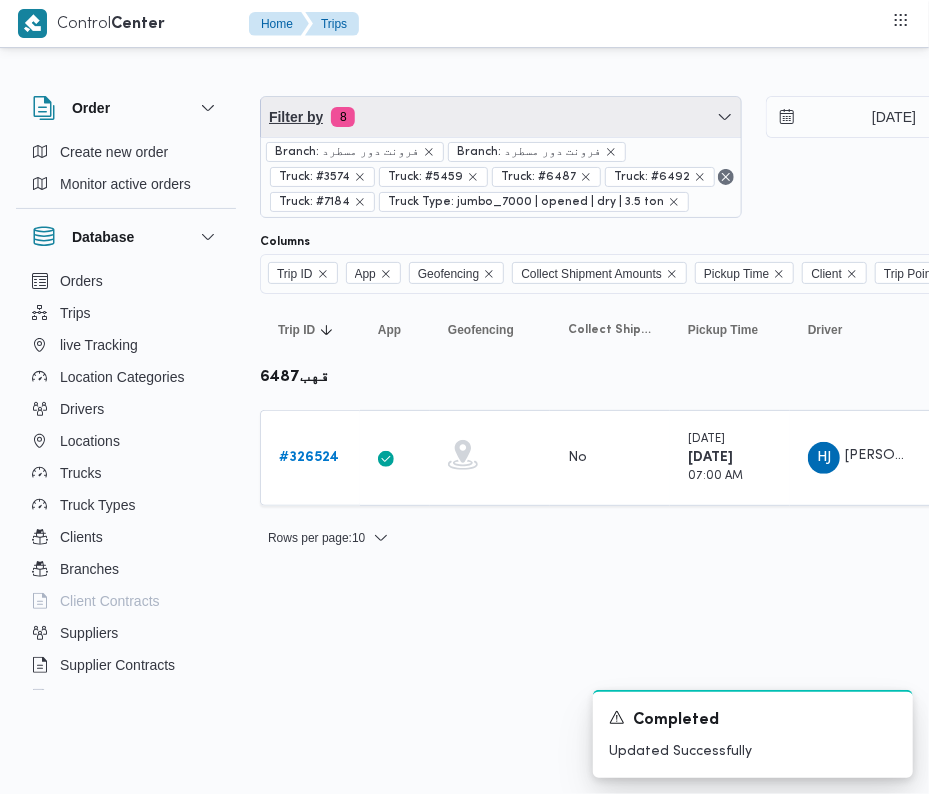 click on "Filter by 8" at bounding box center [501, 117] 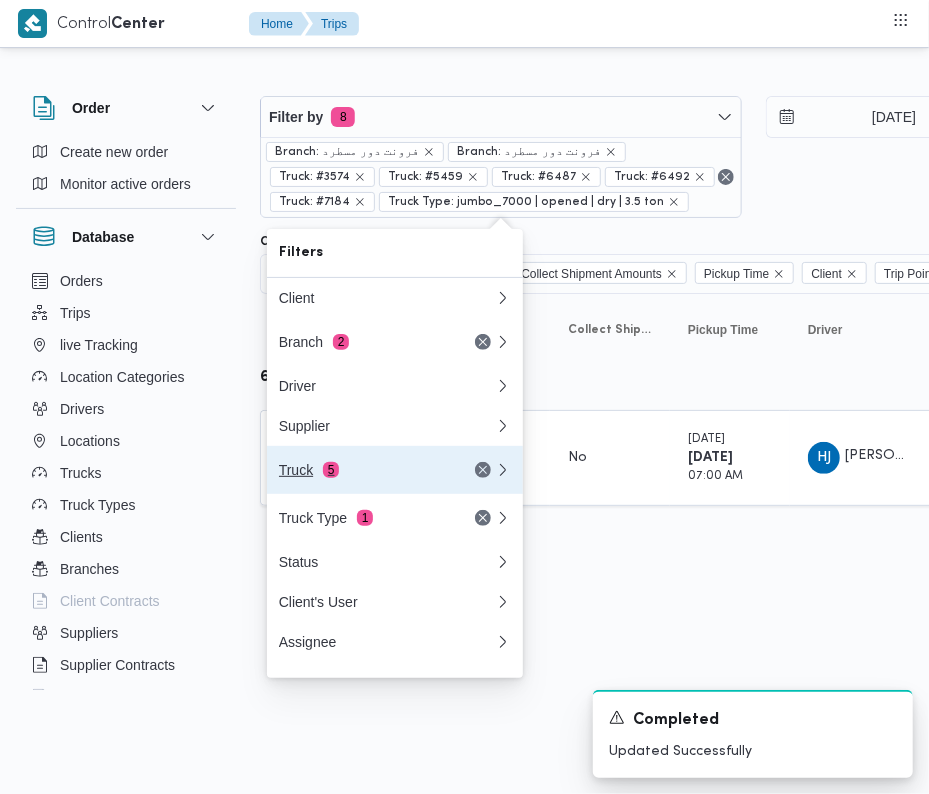 click on "Truck 5" at bounding box center [387, 470] 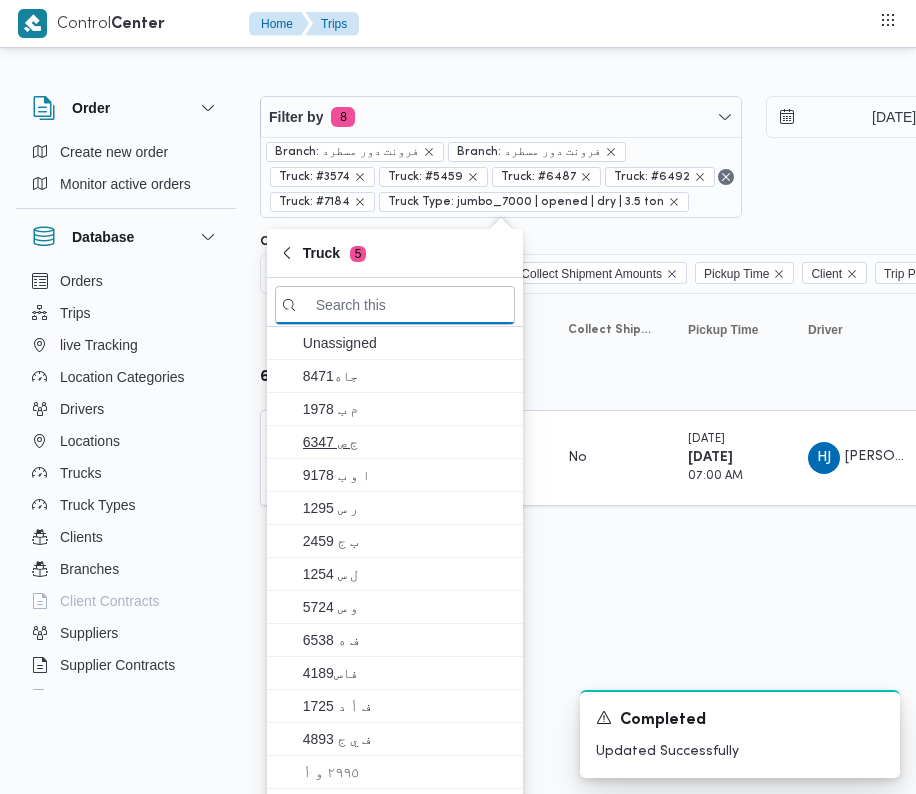 paste on "6238" 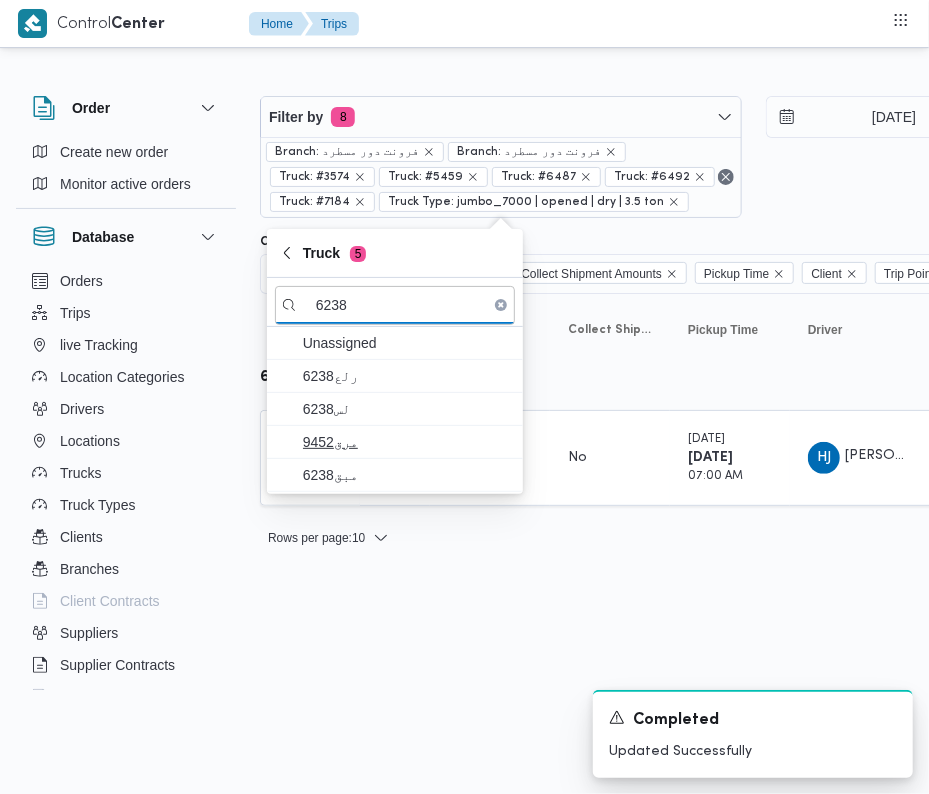 type on "6238" 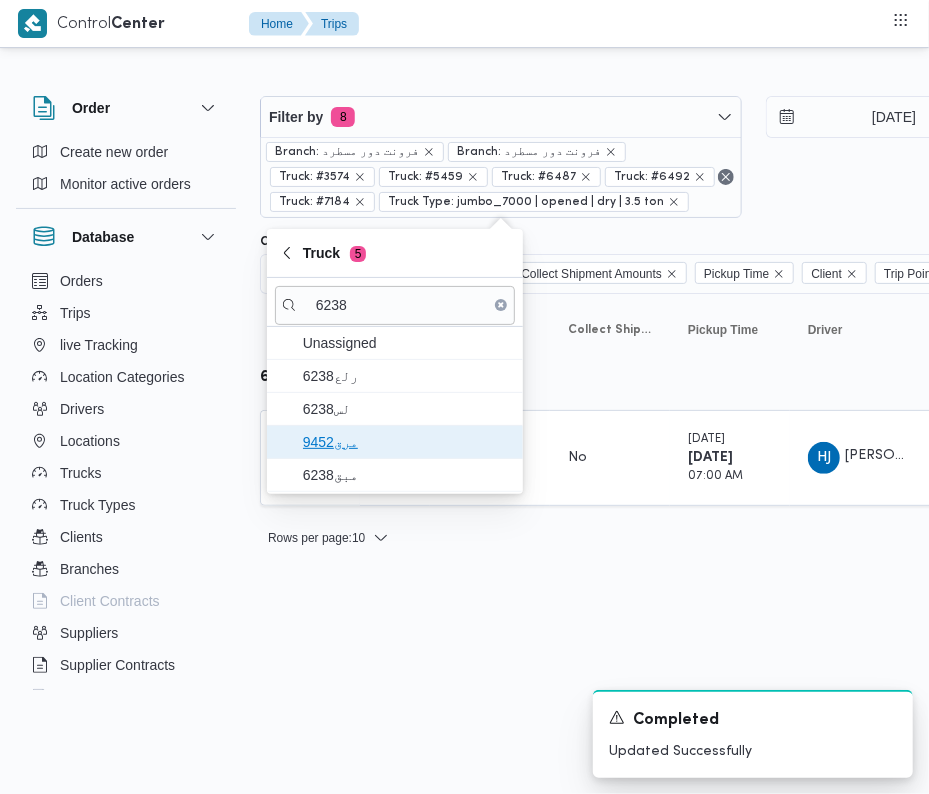 click on "مرق9452" at bounding box center (407, 442) 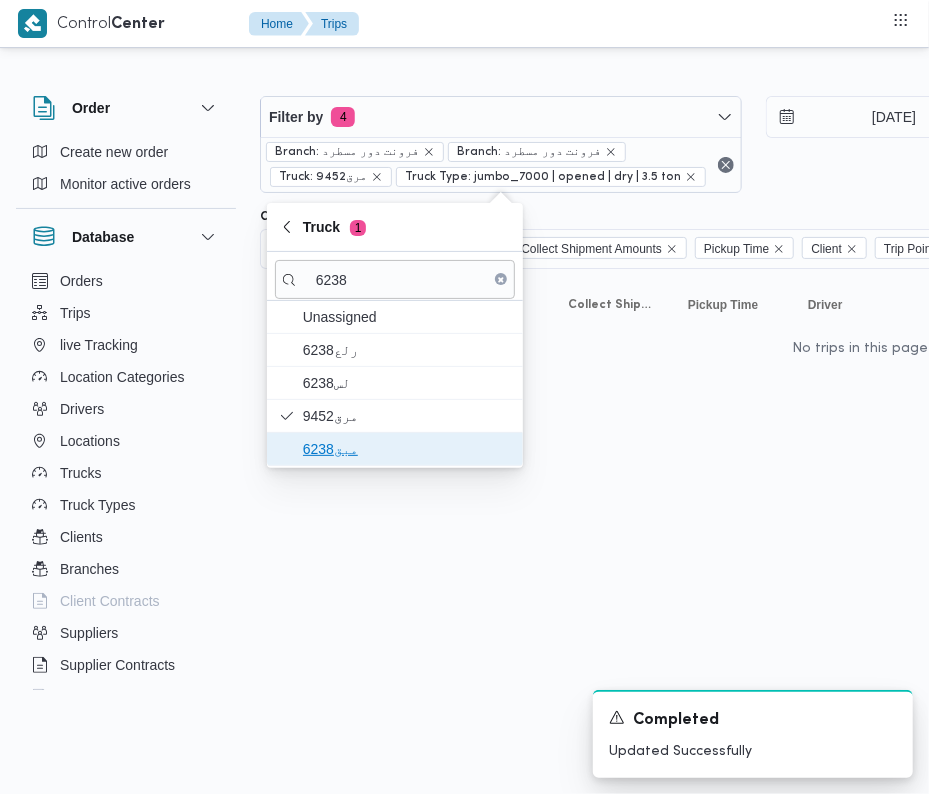 click on "مبق6238" at bounding box center (407, 449) 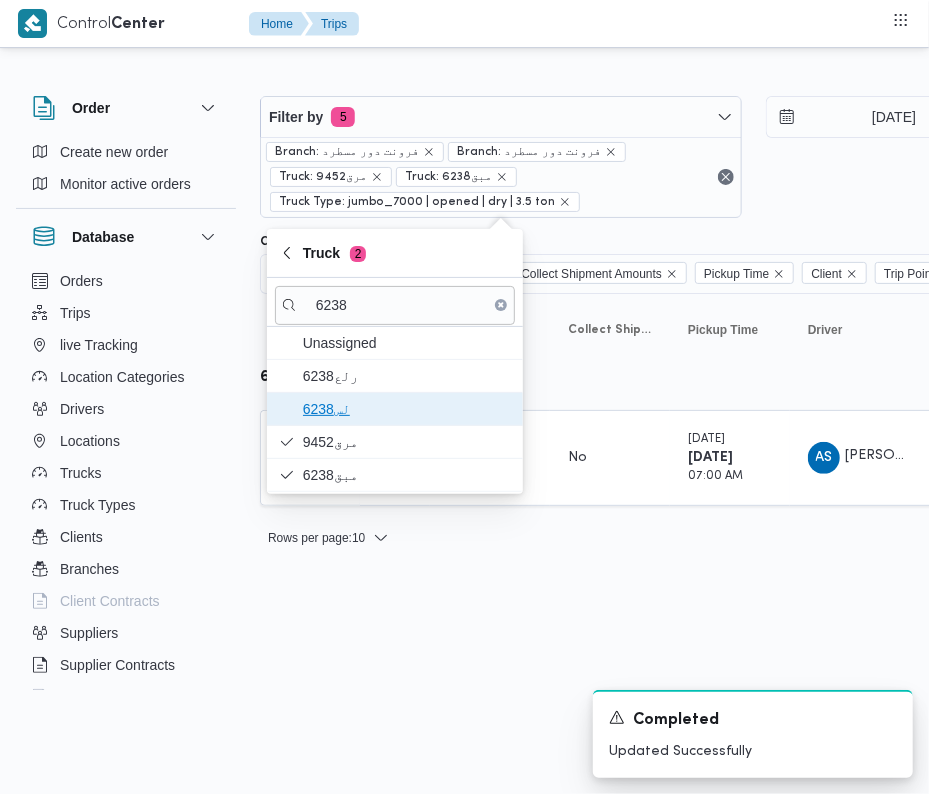 click on "6238لس" at bounding box center (407, 409) 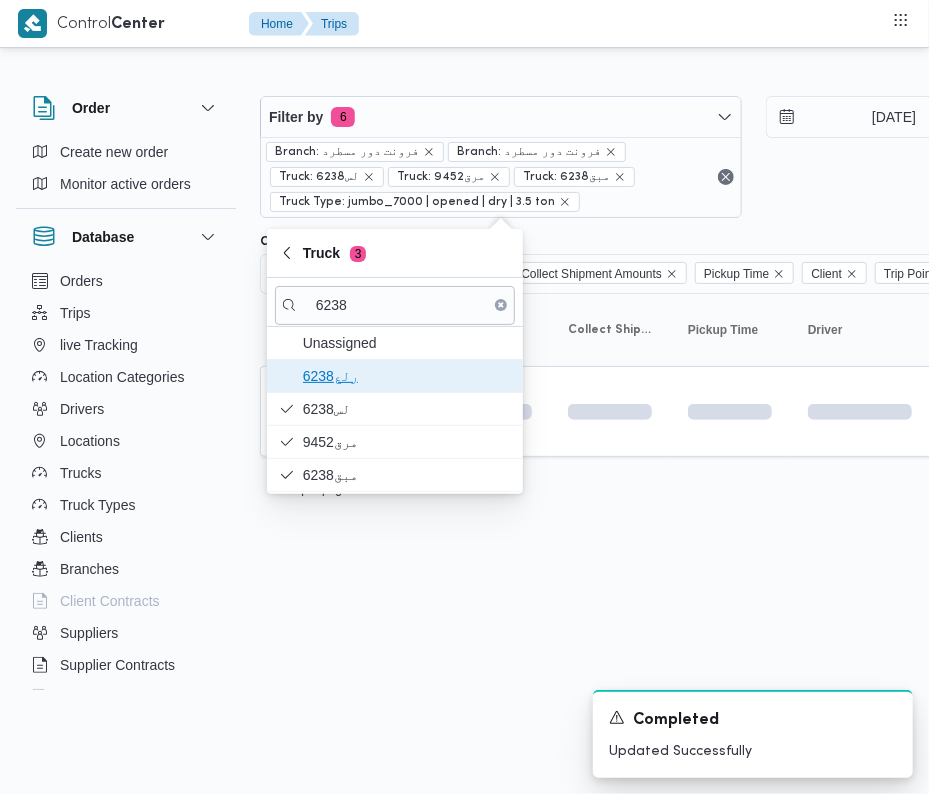 click on "رلع6238" at bounding box center (407, 376) 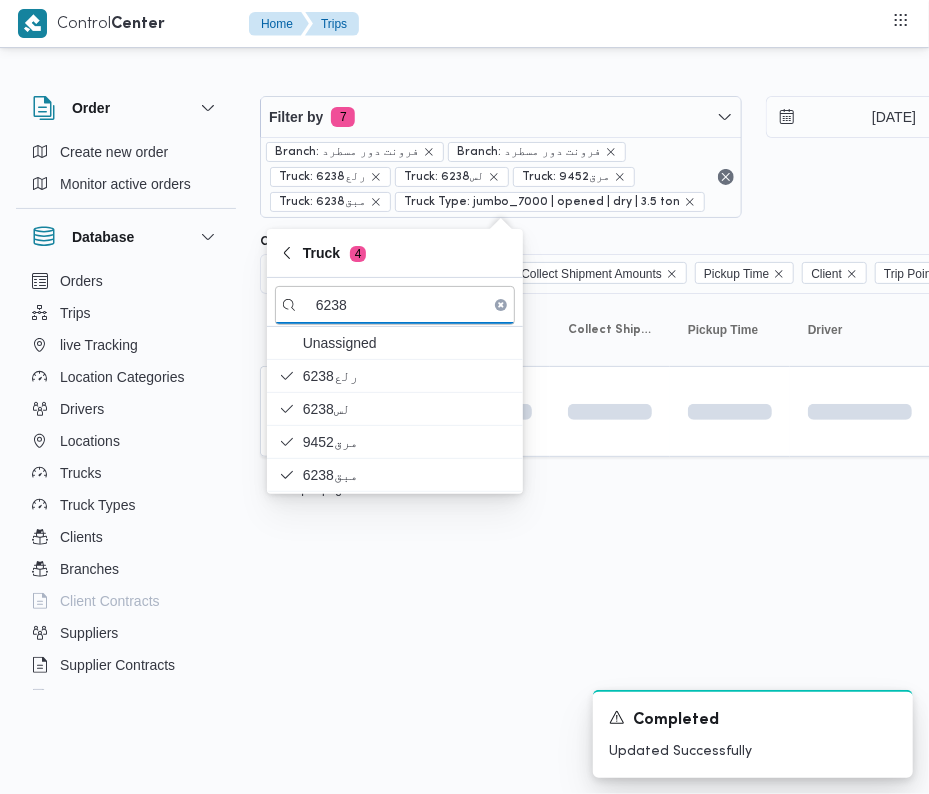 click on "Control  Center Home Trips Order Create new order Monitor active orders Database Orders Trips live Tracking Location Categories Drivers Locations Trucks Truck Types Clients Branches Client Contracts Suppliers Supplier Contracts Devices Users Projects SP Projects Admins organization assignees Tags Filter by 7 Branch: فرونت دور مسطرد Branch: فرونت دور مسطرد  Truck: رلع6238 Truck: 6238لس Truck: مرق9452 Truck: مبق6238 Truck Type: jumbo_7000 | opened | dry | 3.5 ton [DATE] → [DATE] Group By Truck Columns Trip ID App Geofencing Collect Shipment Amounts Pickup Time Client Trip Points Driver Supplier Truck Status Platform Sorting Trip ID Click to sort in ascending order App Click to sort in ascending order Geofencing Click to sort in ascending order Collect Shipment Amounts Pickup Time Click to sort in ascending order Client Click to sort in ascending order Trip Points Driver Click to sort in ascending order Supplier Click to sort in ascending order Truck Status Platform 1" at bounding box center (464, 397) 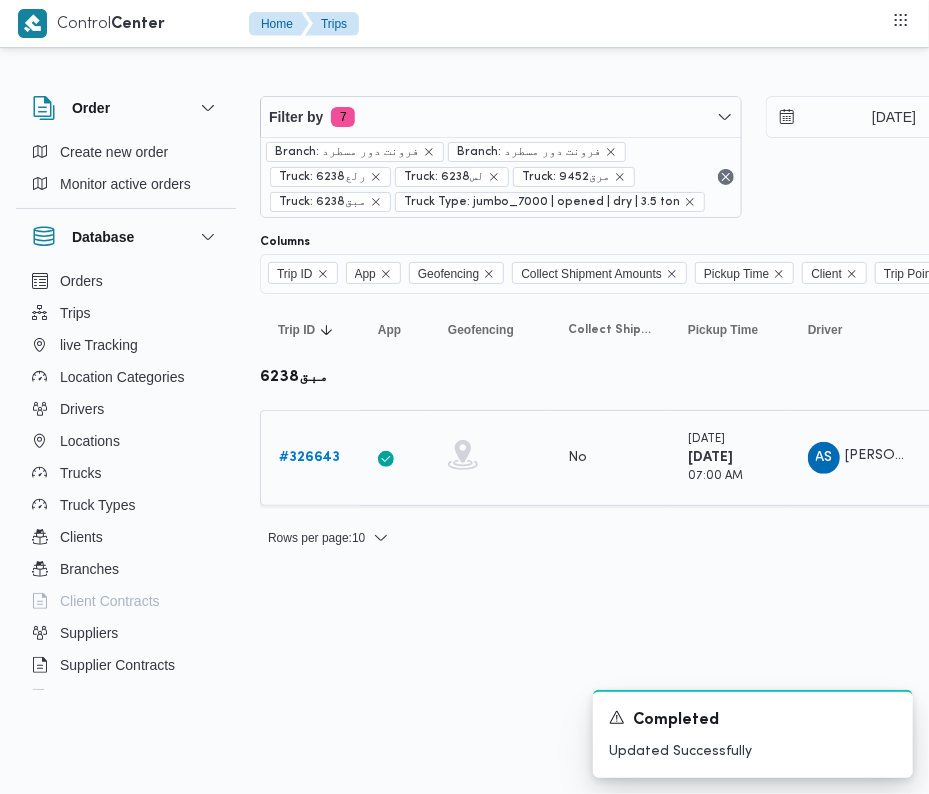 click on "# 326643" at bounding box center (309, 458) 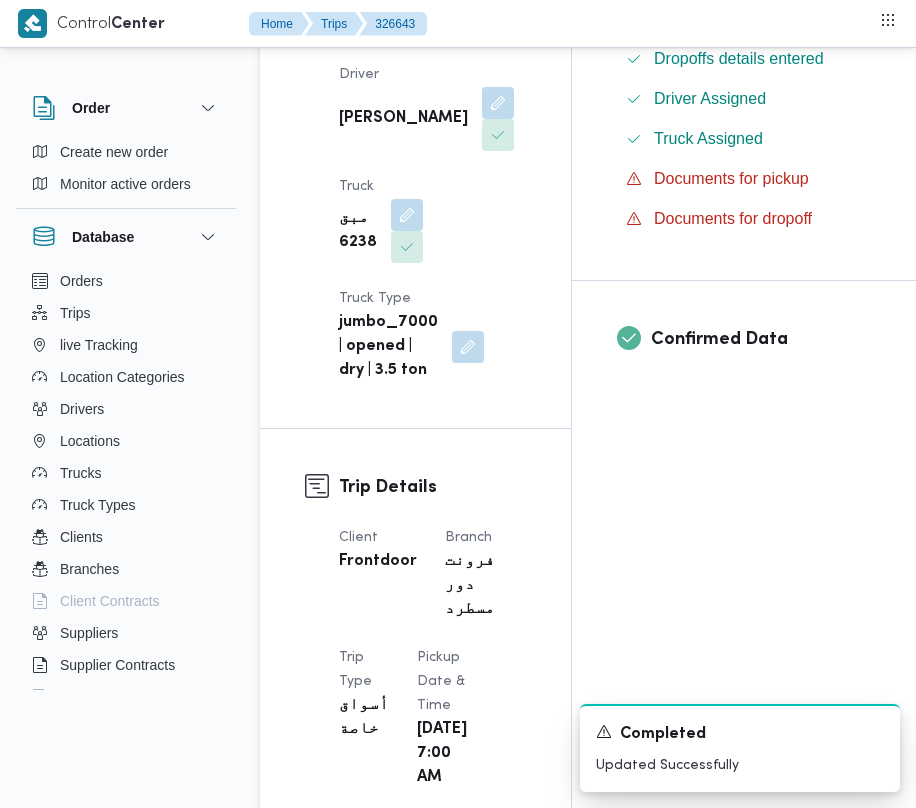 scroll, scrollTop: 737, scrollLeft: 0, axis: vertical 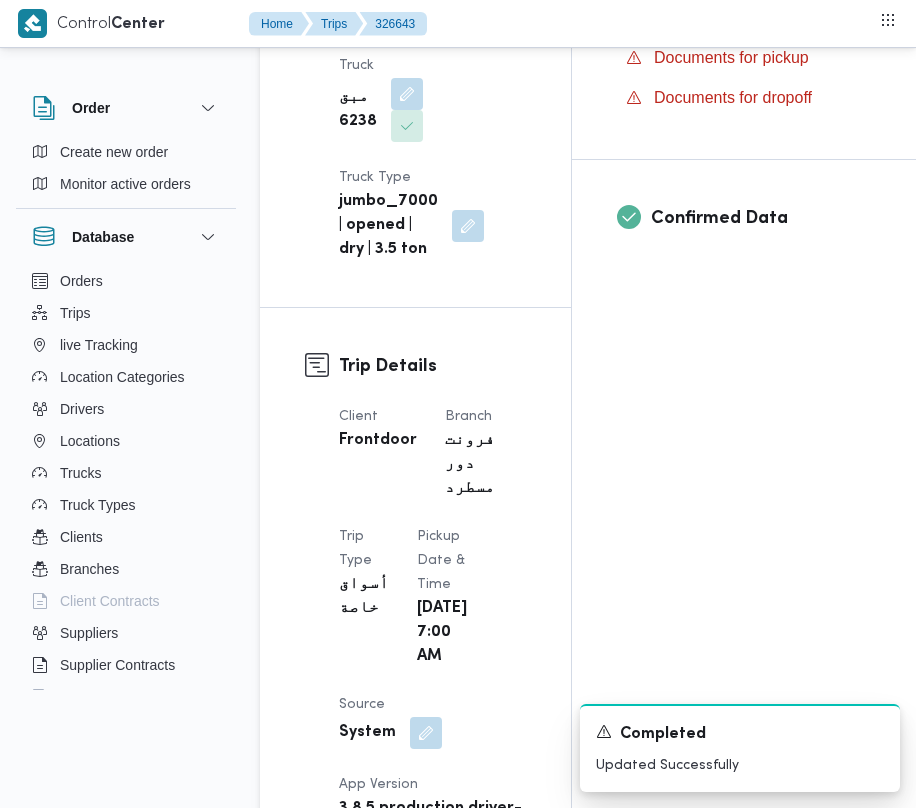 drag, startPoint x: 904, startPoint y: 205, endPoint x: 929, endPoint y: 308, distance: 105.99056 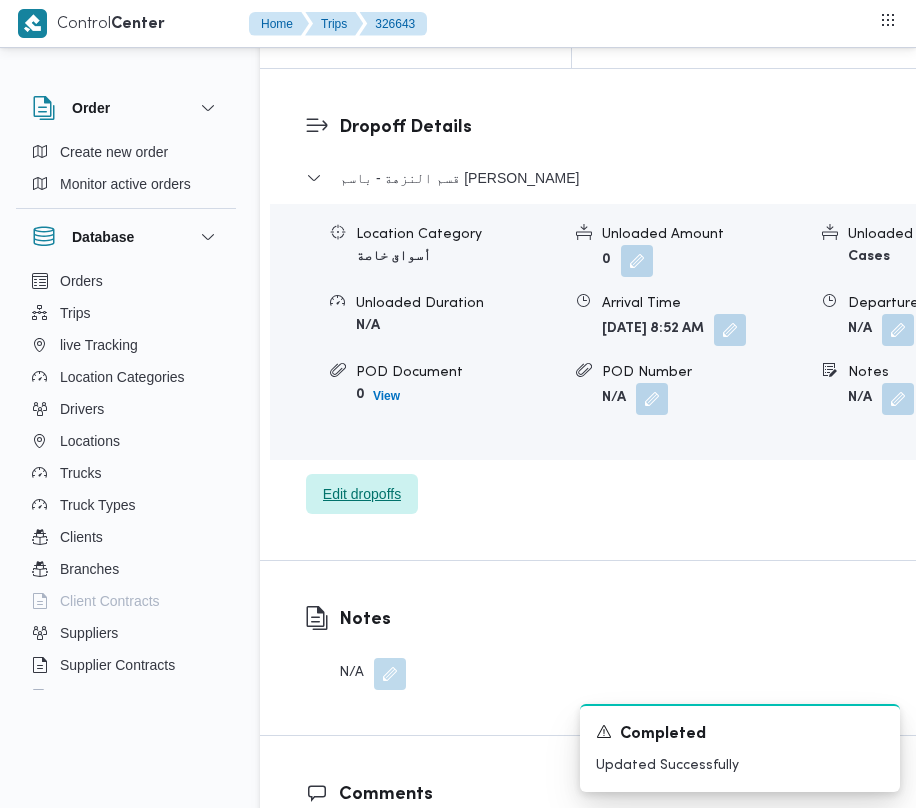 click on "Edit dropoffs" at bounding box center [362, 494] 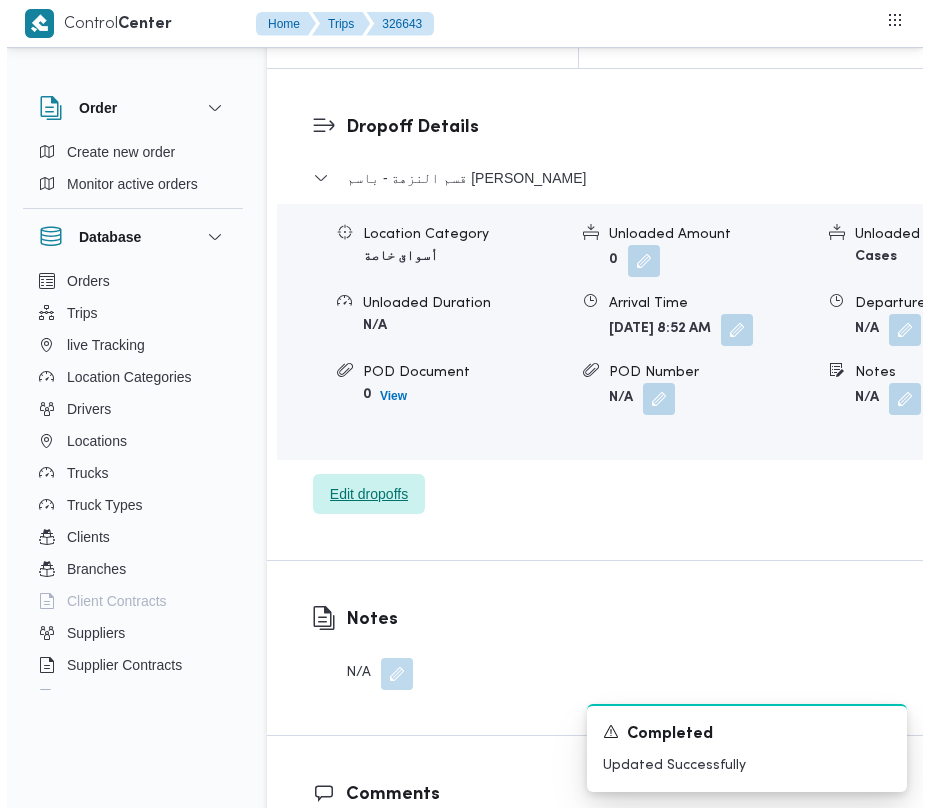 scroll, scrollTop: 3166, scrollLeft: 0, axis: vertical 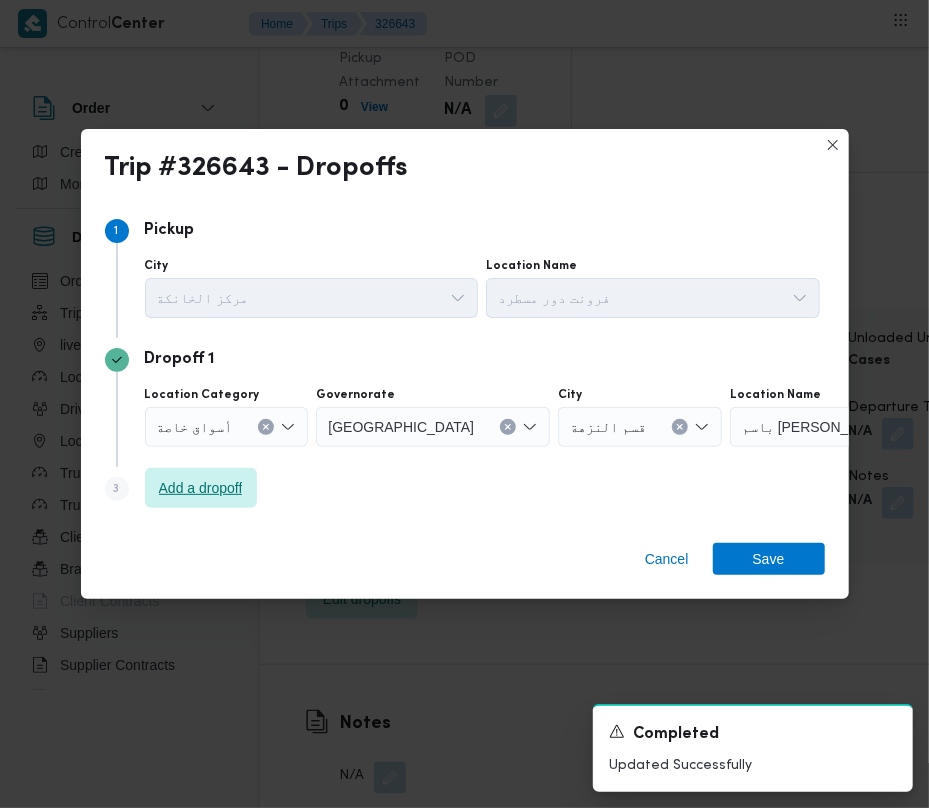 click on "Add a dropoff" at bounding box center [201, 488] 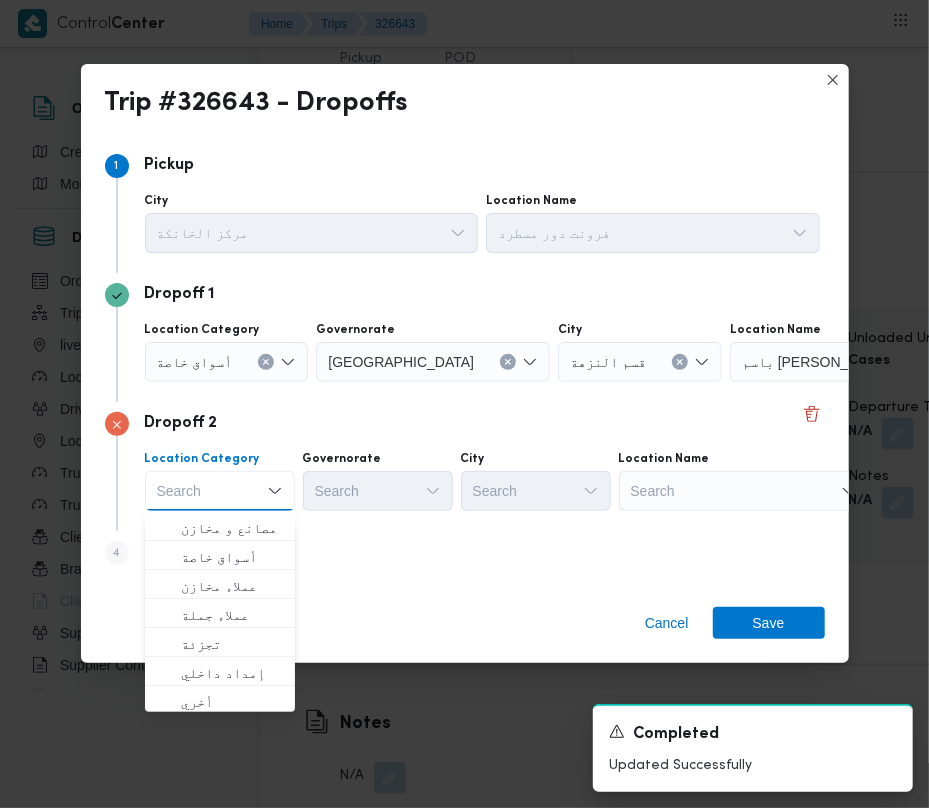 click on "Search" at bounding box center [855, 362] 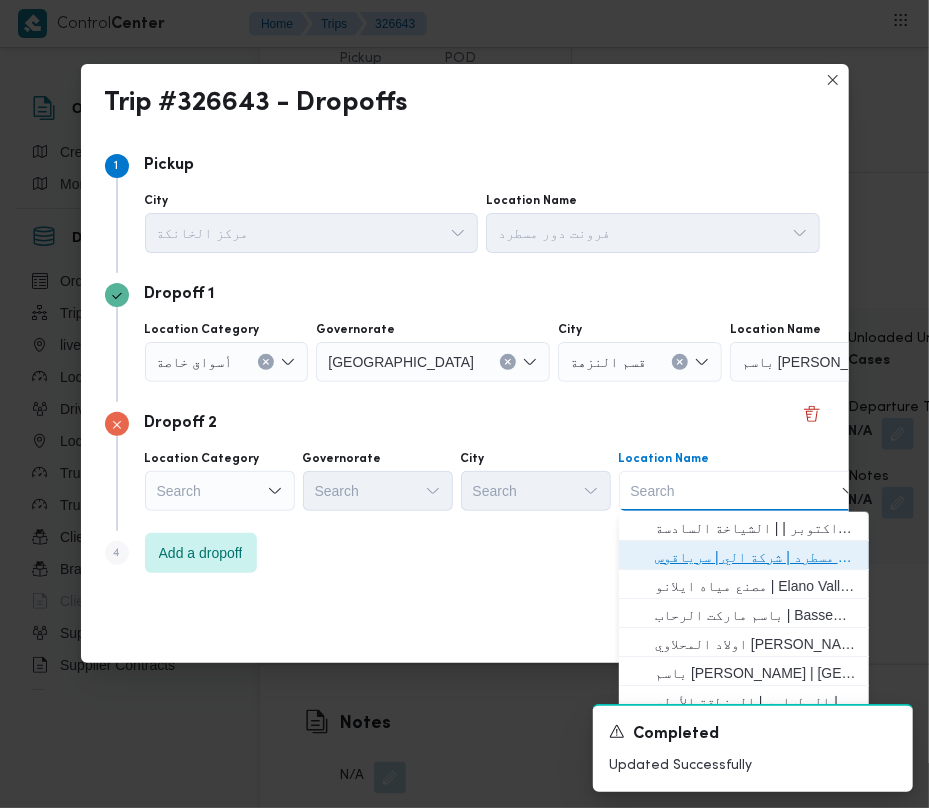 click on "فرونت دور مسطرد | شركة الي | سرياقوس" at bounding box center (756, 557) 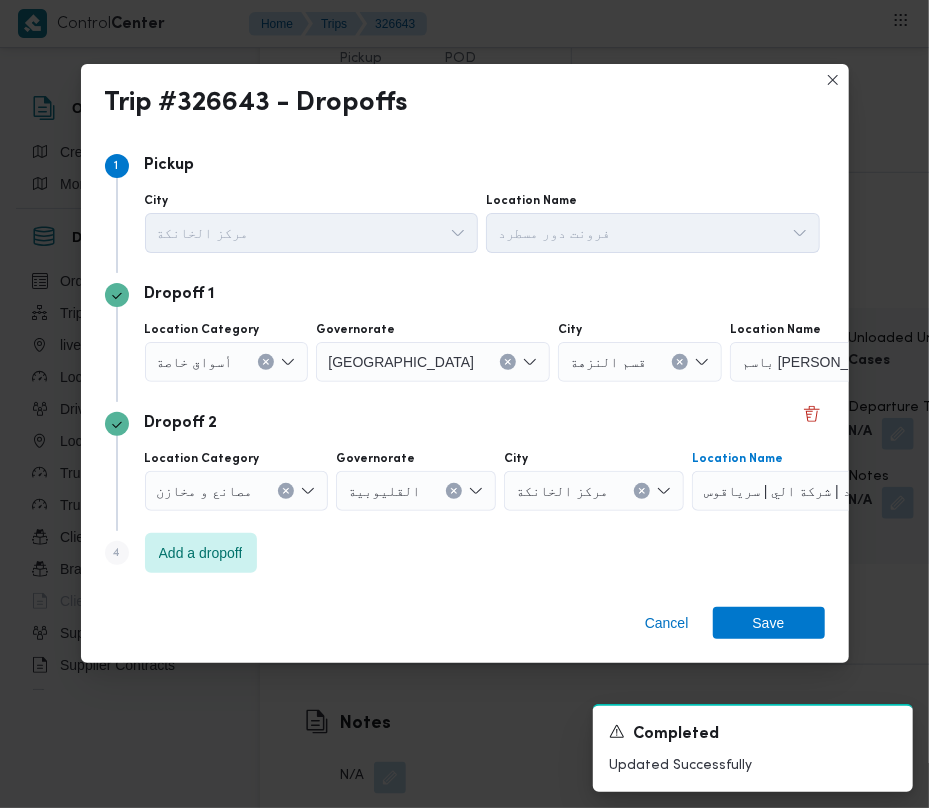 click on "أسواق خاصة" at bounding box center (195, 361) 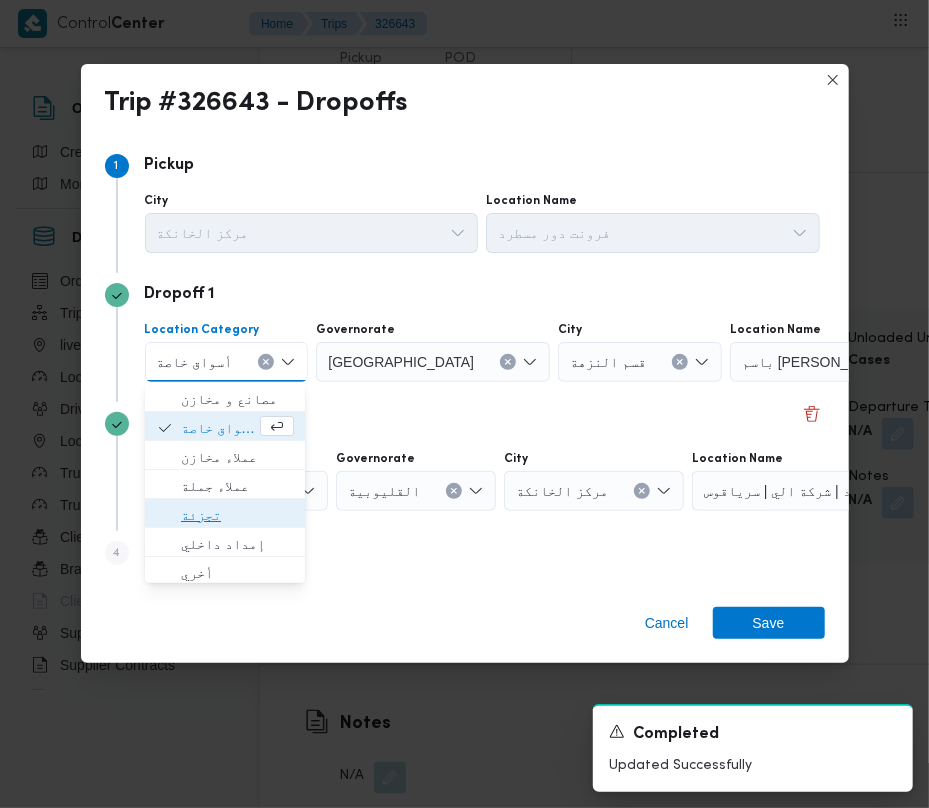 click on "تجزئة" at bounding box center [237, 515] 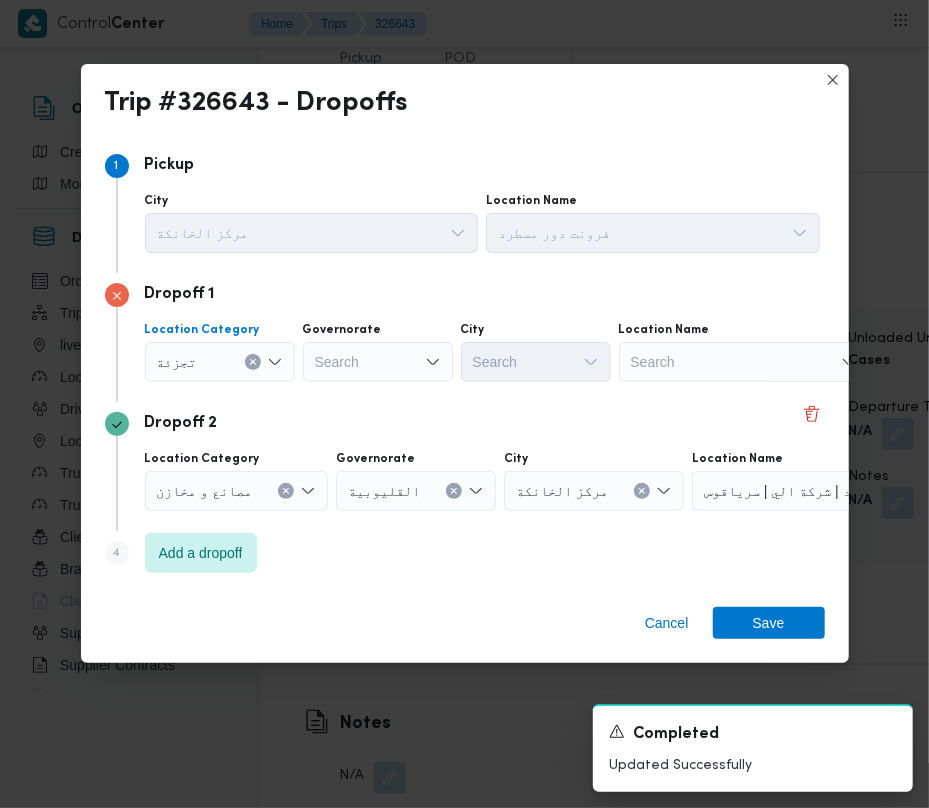 click on "Search" at bounding box center (378, 362) 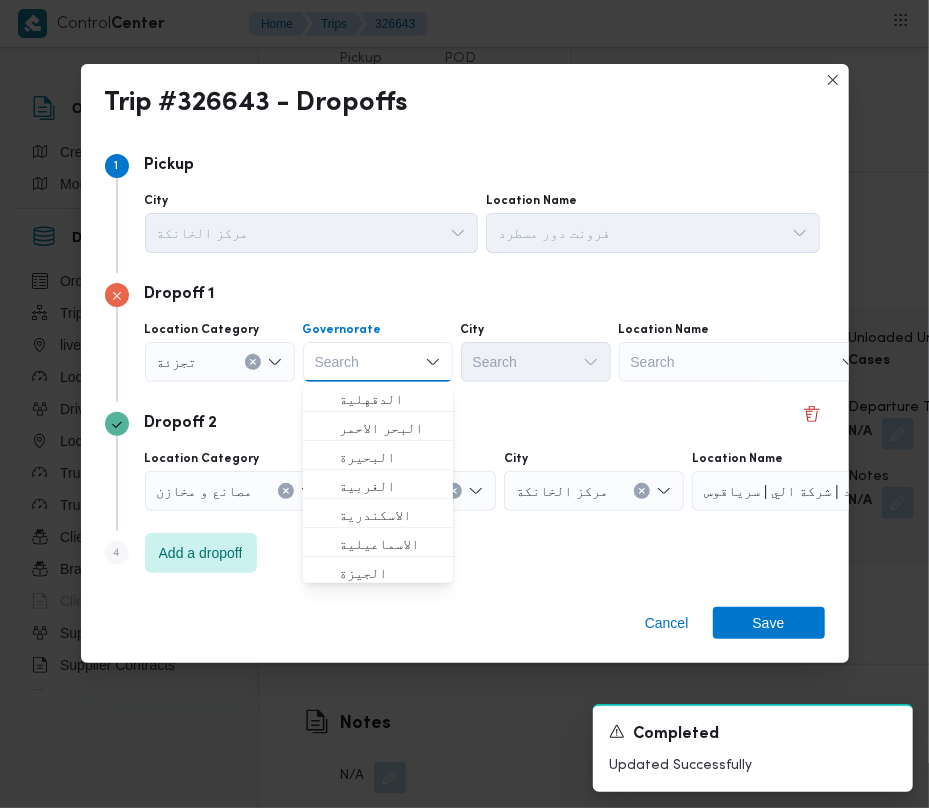paste on "[GEOGRAPHIC_DATA]" 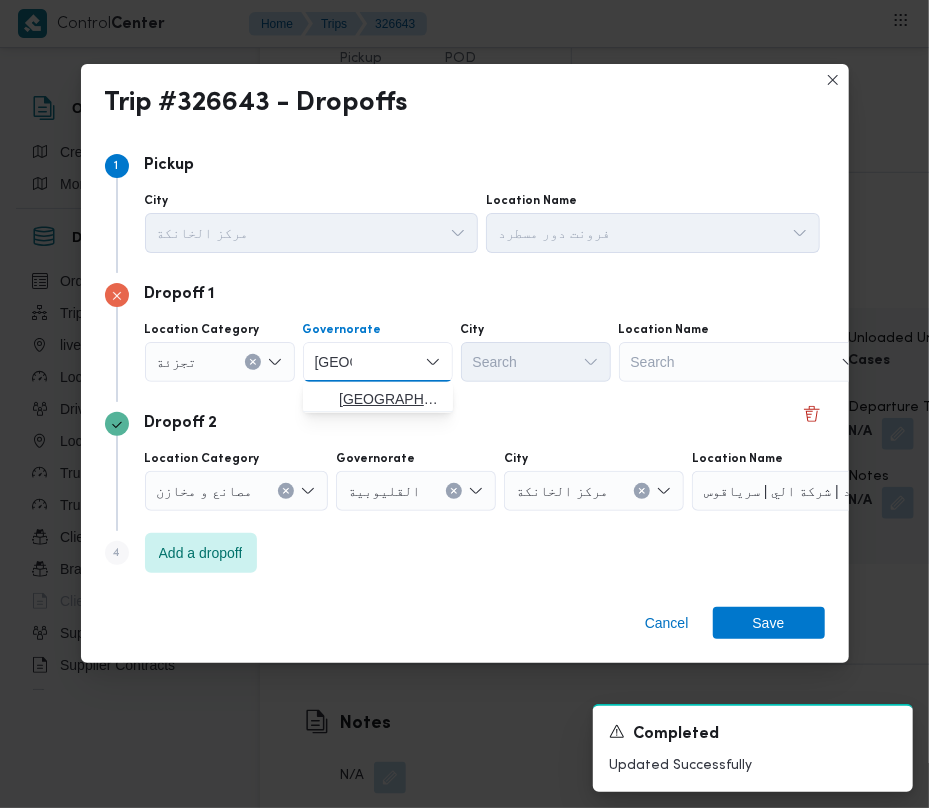 type on "[GEOGRAPHIC_DATA]" 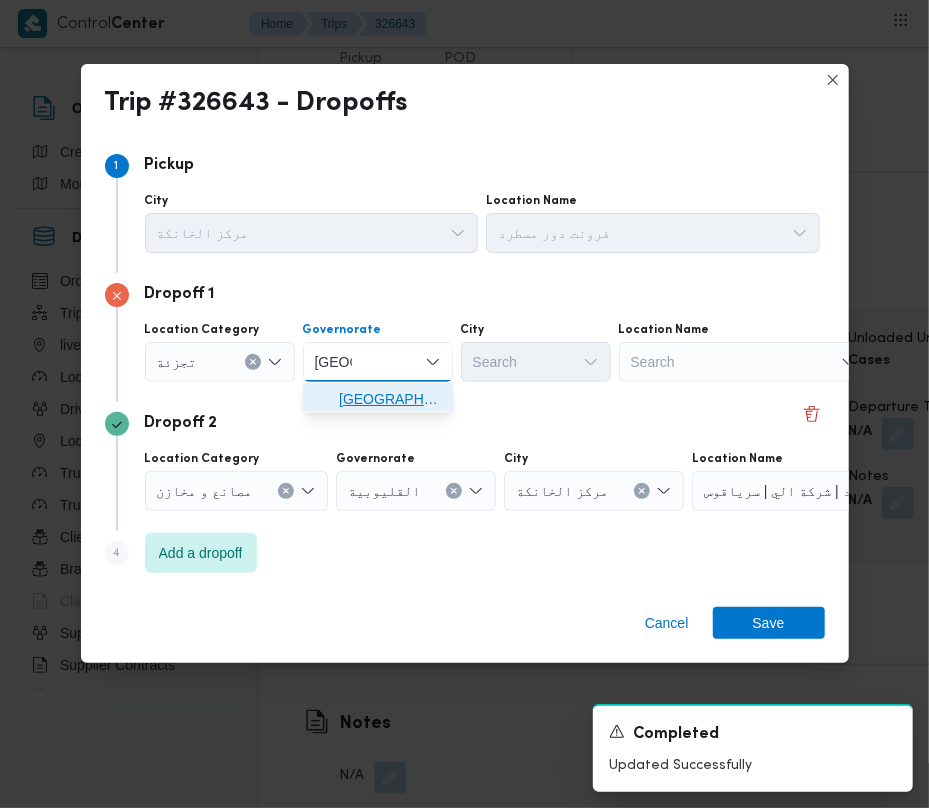 click on "[GEOGRAPHIC_DATA]" at bounding box center [390, 399] 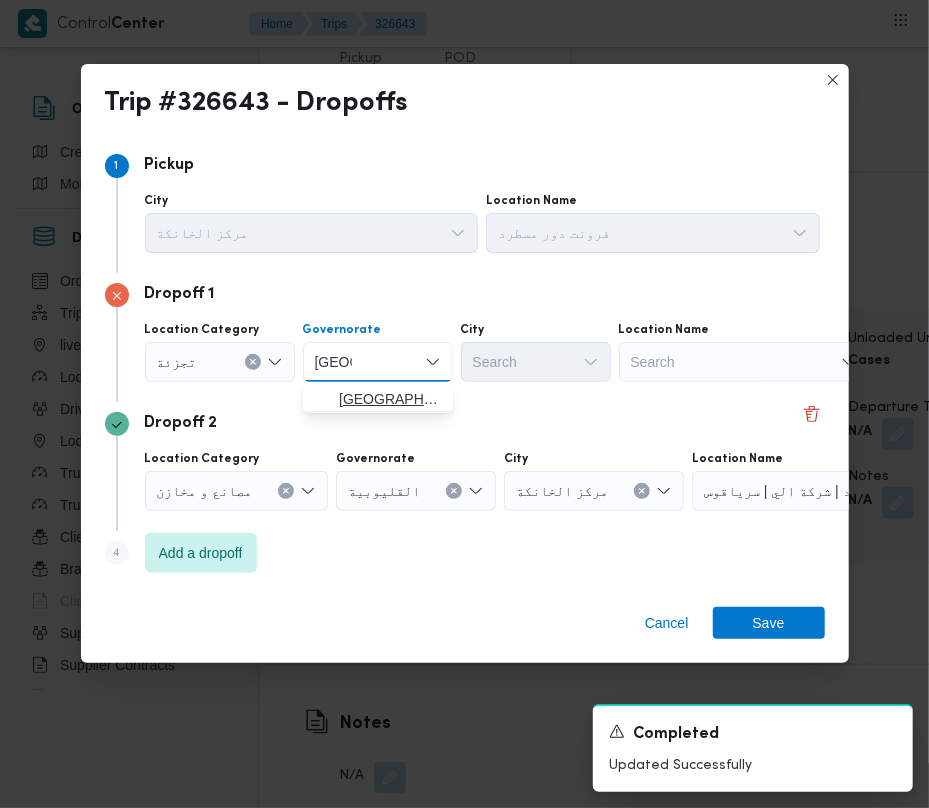 type 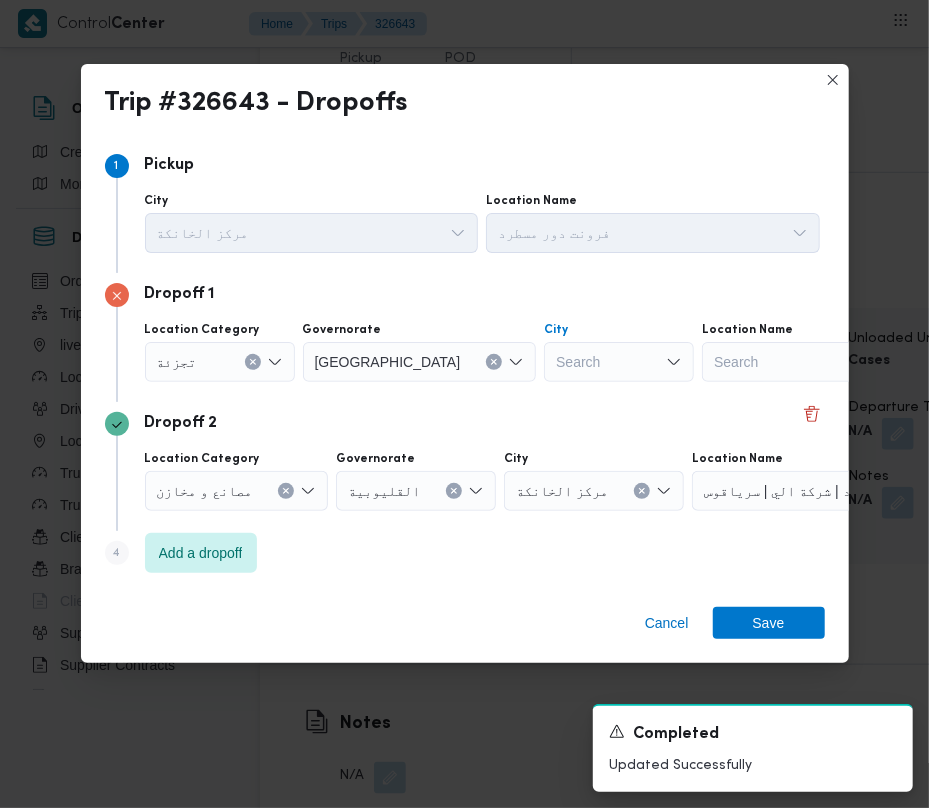 click on "Search" at bounding box center (619, 362) 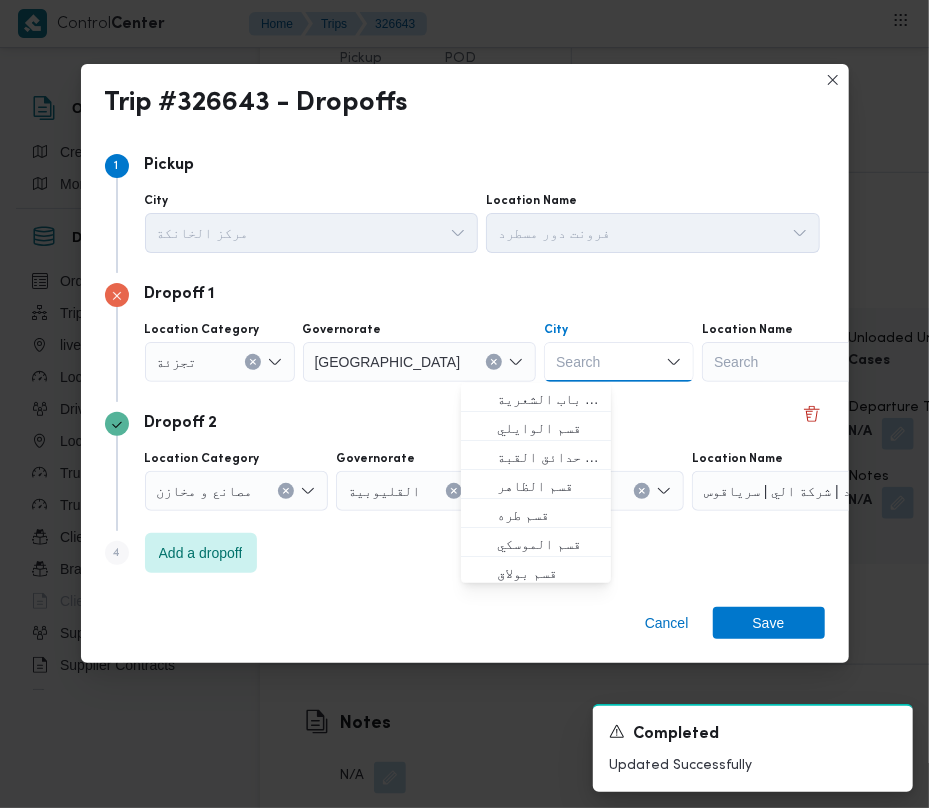 paste on "[GEOGRAPHIC_DATA]" 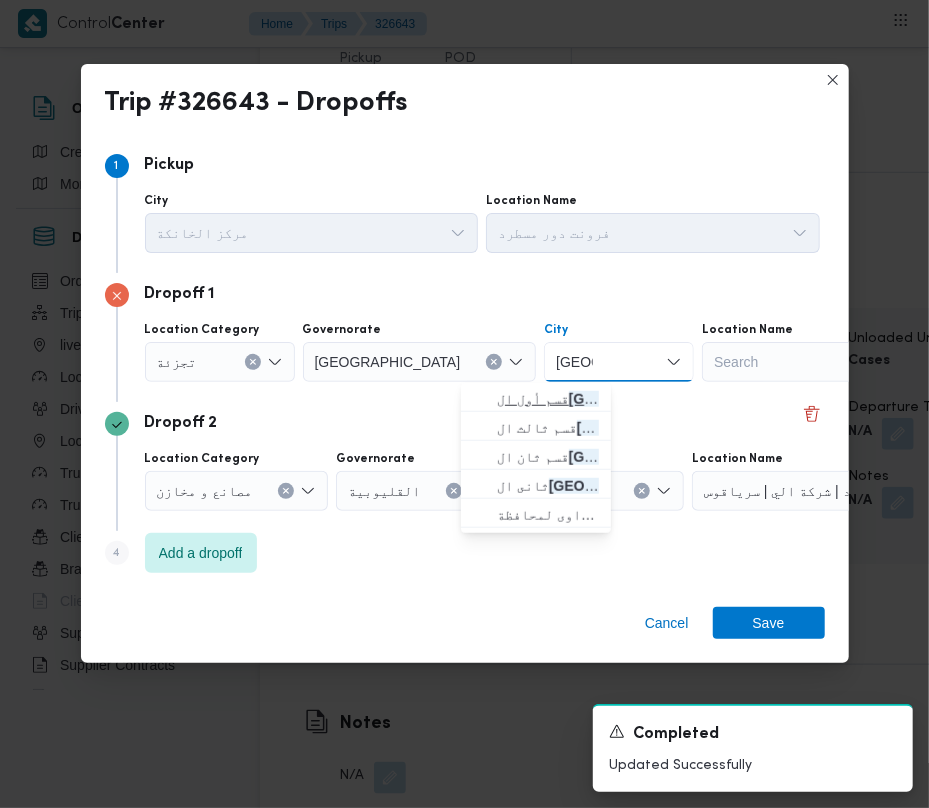 type on "[GEOGRAPHIC_DATA]" 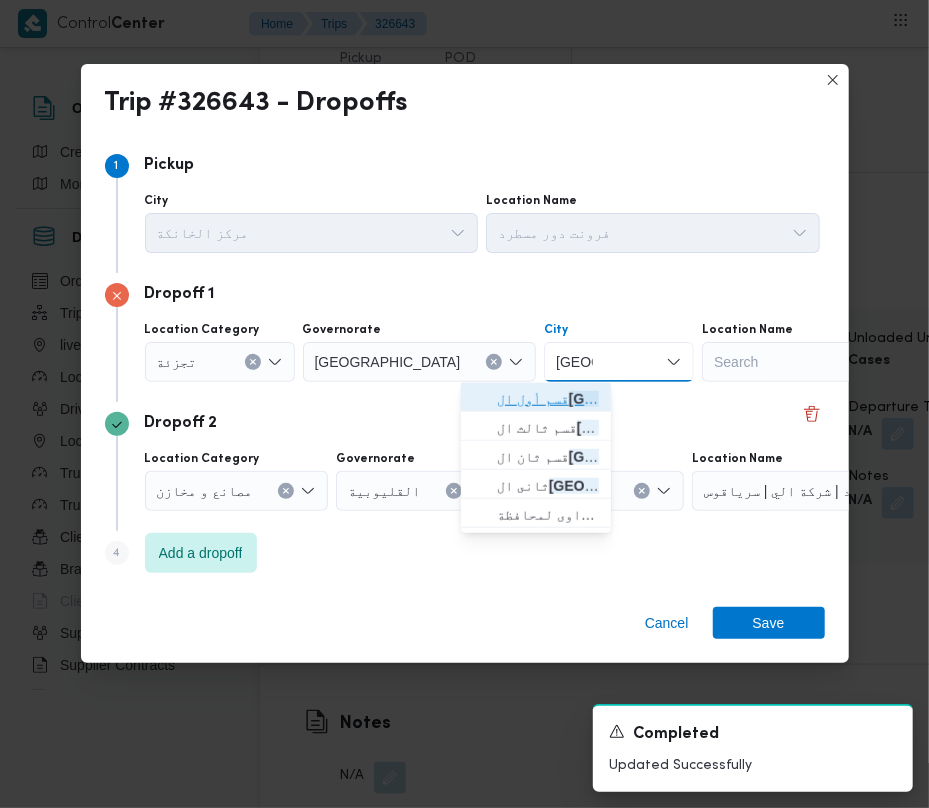 click on "قسم أول ال قاهرة  الجديدة" at bounding box center (548, 399) 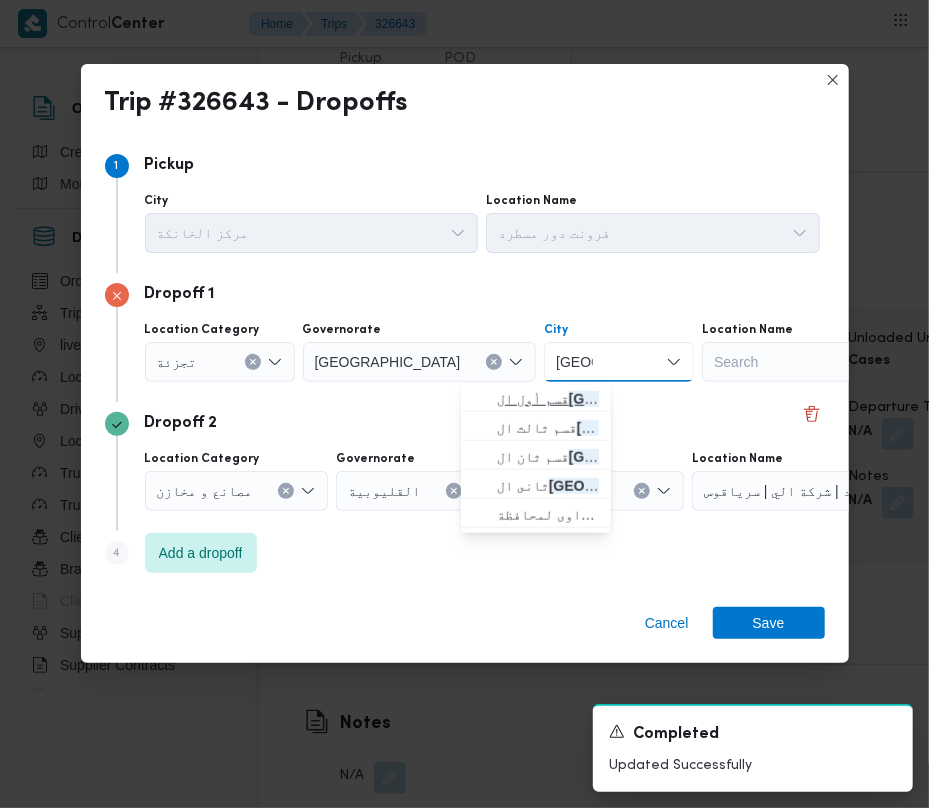 type 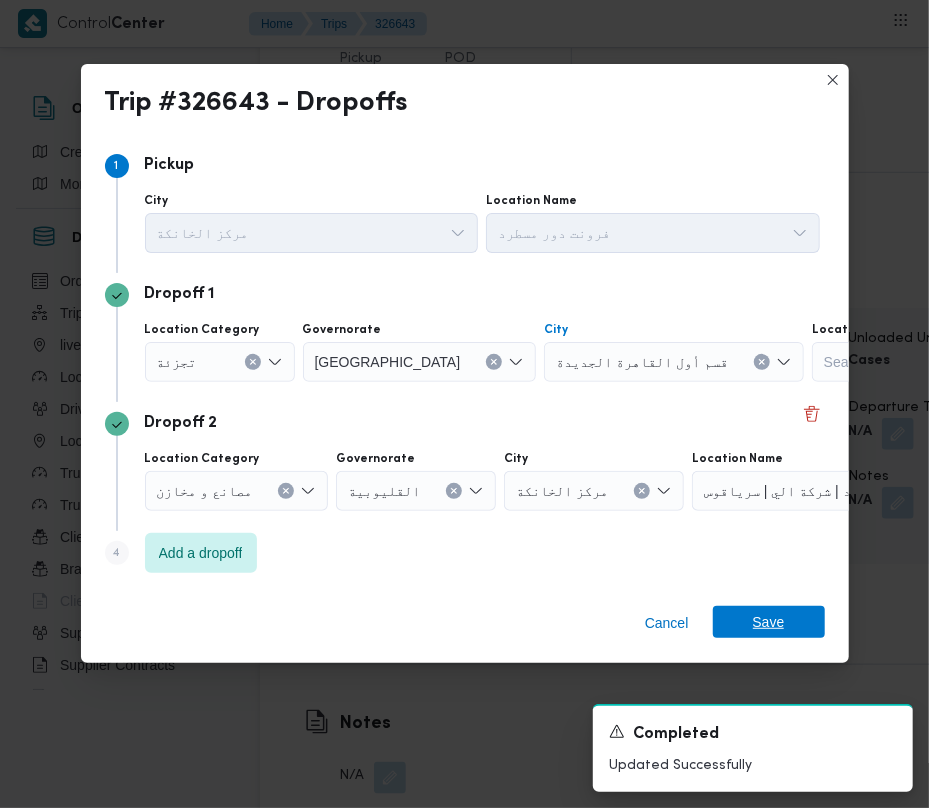 click on "Save" at bounding box center (769, 622) 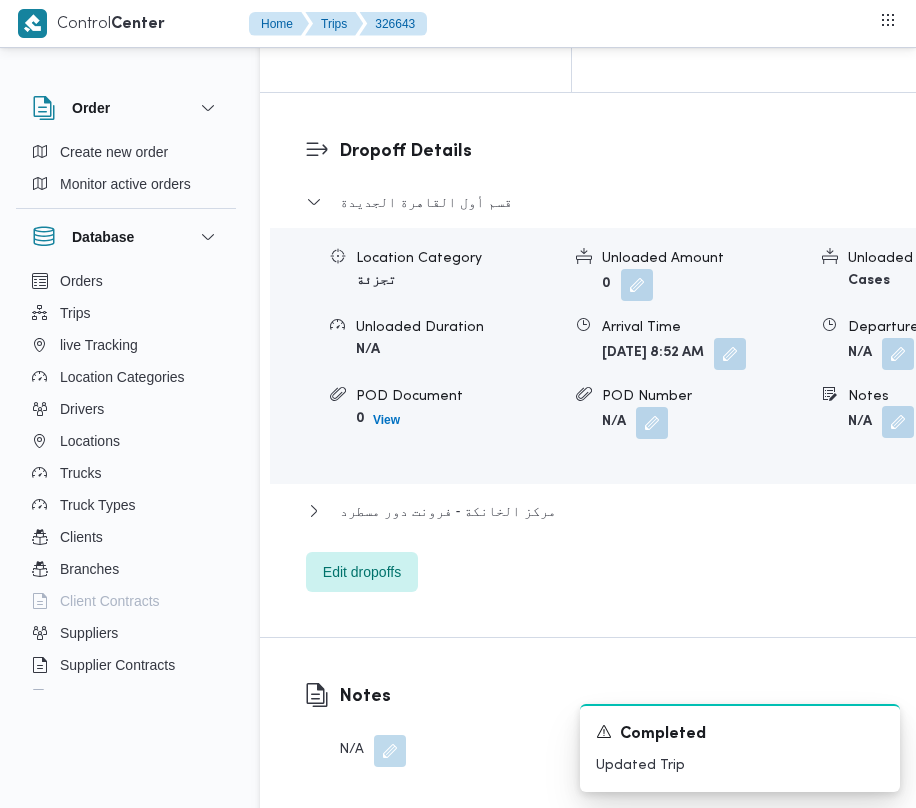 scroll, scrollTop: 3294, scrollLeft: 0, axis: vertical 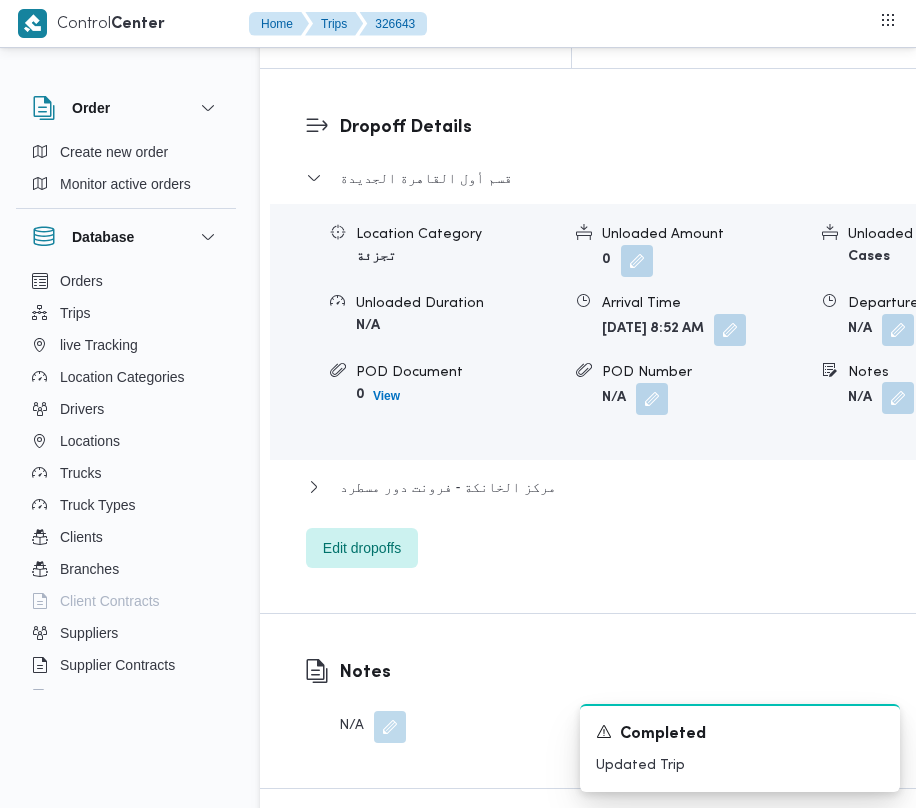 click at bounding box center (898, 398) 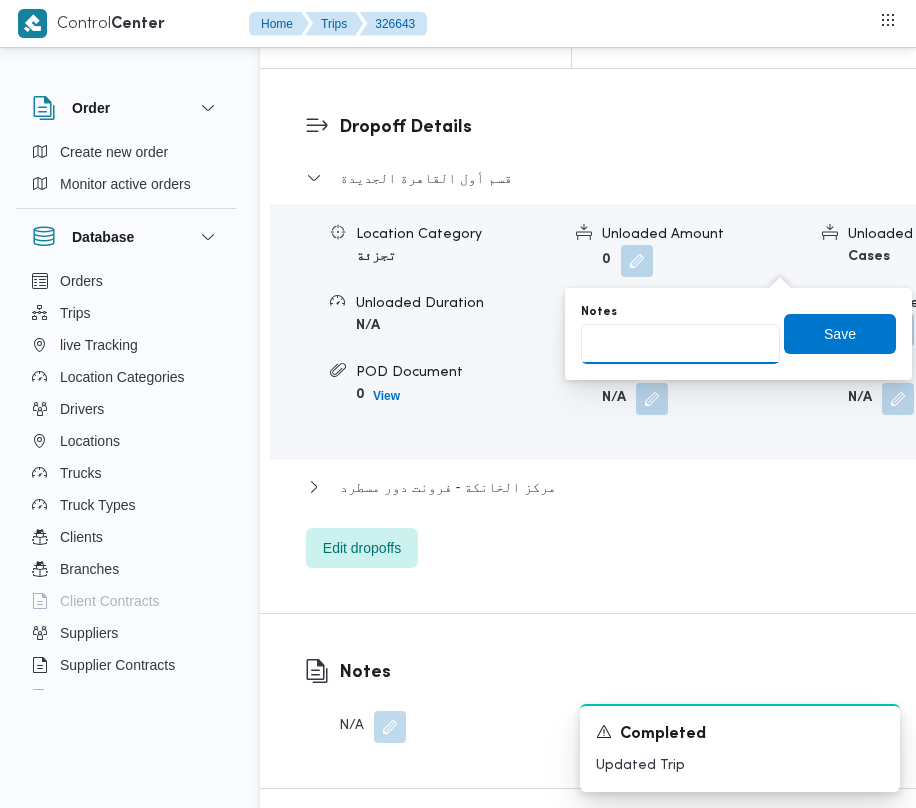click on "Notes" at bounding box center (680, 344) 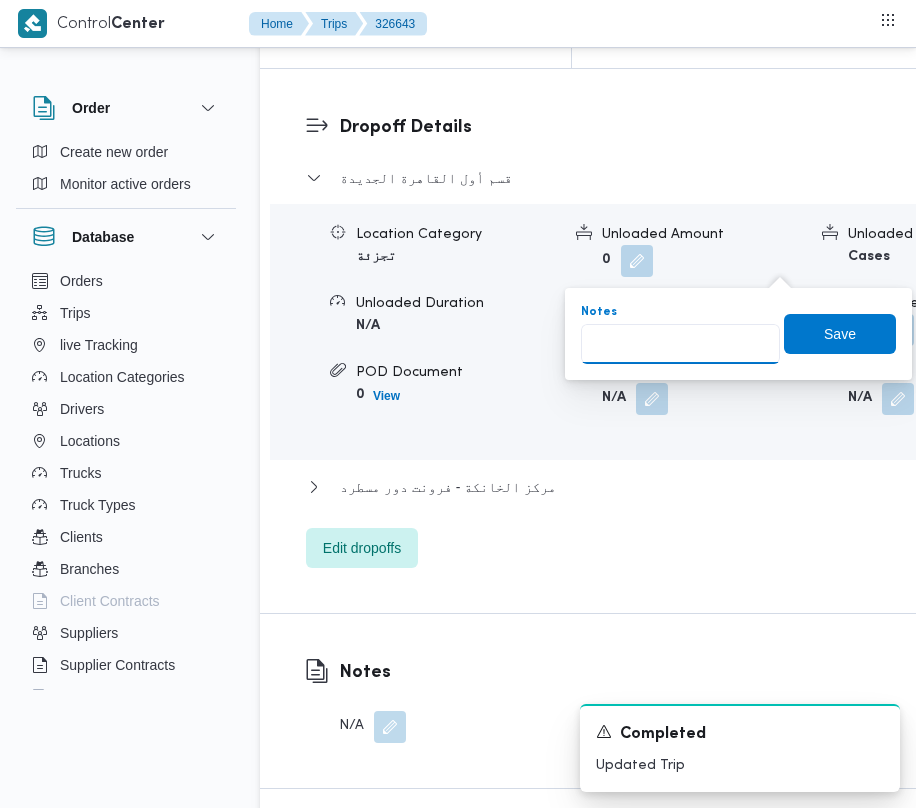 paste on "تجمع" 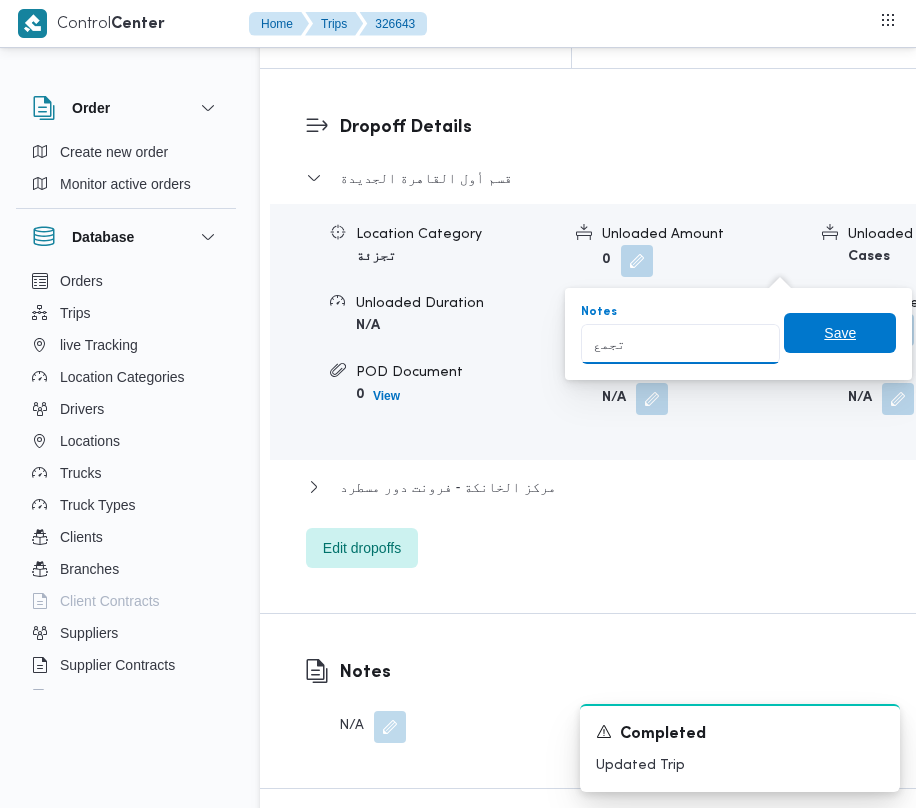 type on "تجمع" 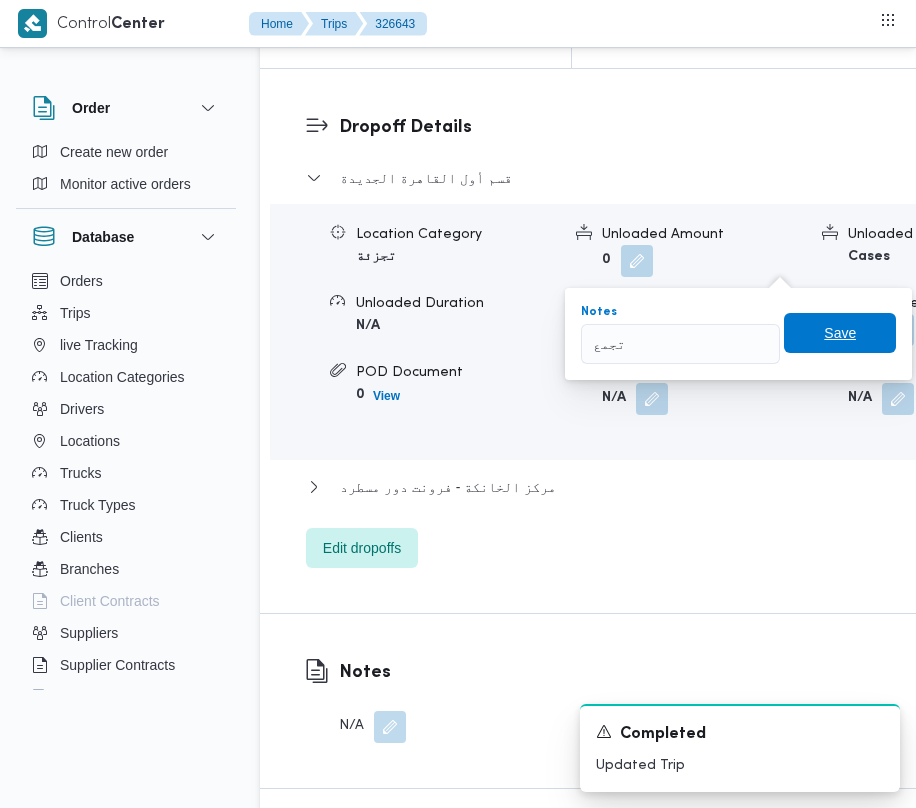 click on "Save" at bounding box center (840, 333) 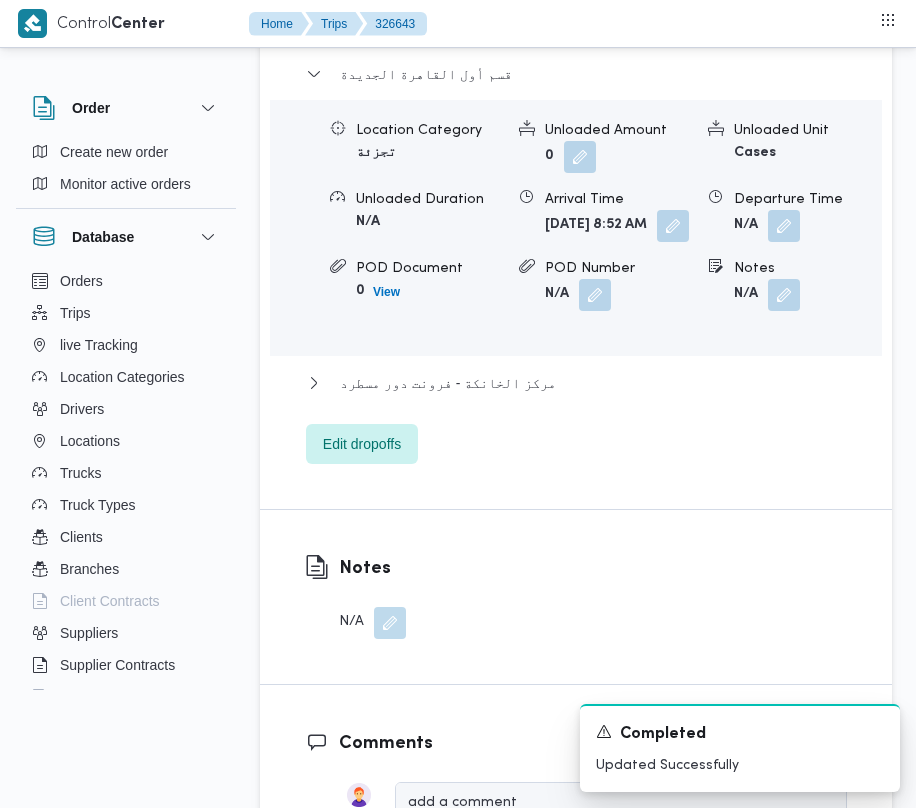 click on "Order Create new order Monitor active orders Database Orders Trips live Tracking Location Categories Drivers Locations Trucks Truck Types Clients Branches Client Contracts Suppliers Supplier Contracts Devices Users Projects SP Projects Admins organization assignees Tags Trip# 326643 Arrived Duplicate Trip   فرونت دور مسطرد قسم أول القاهرة الجديدة Step 3 is incomplete 3 فرونت دور مسطرد Summary Route Supplier Details Supplier [PERSON_NAME] Operation Model Monthly Driver [PERSON_NAME] Truck مبق 6238 Truck Type jumbo_7000 | opened | dry | 3.5 ton Trip Details Client Frontdoor Branch فرونت دور مسطرد Trip Type تجزئة Pickup date & time [DATE] 7:00 AM Source System App Version 3.8.5.production.driver-release (165) Returnable No Geofencing No Auto Ending Yes Collect Shipment Amounts No Contract Type Monthly Project Name frontdoor Google distance in KMs 43.7 KMs Distance Traveled 0" at bounding box center (458, -439) 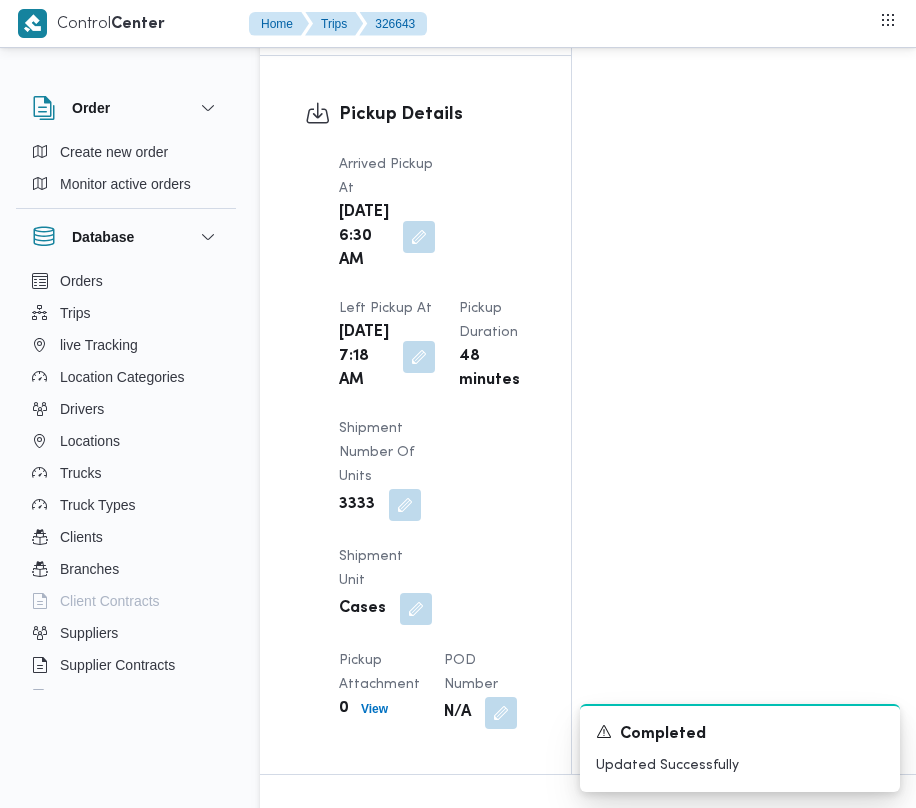 scroll, scrollTop: 0, scrollLeft: 0, axis: both 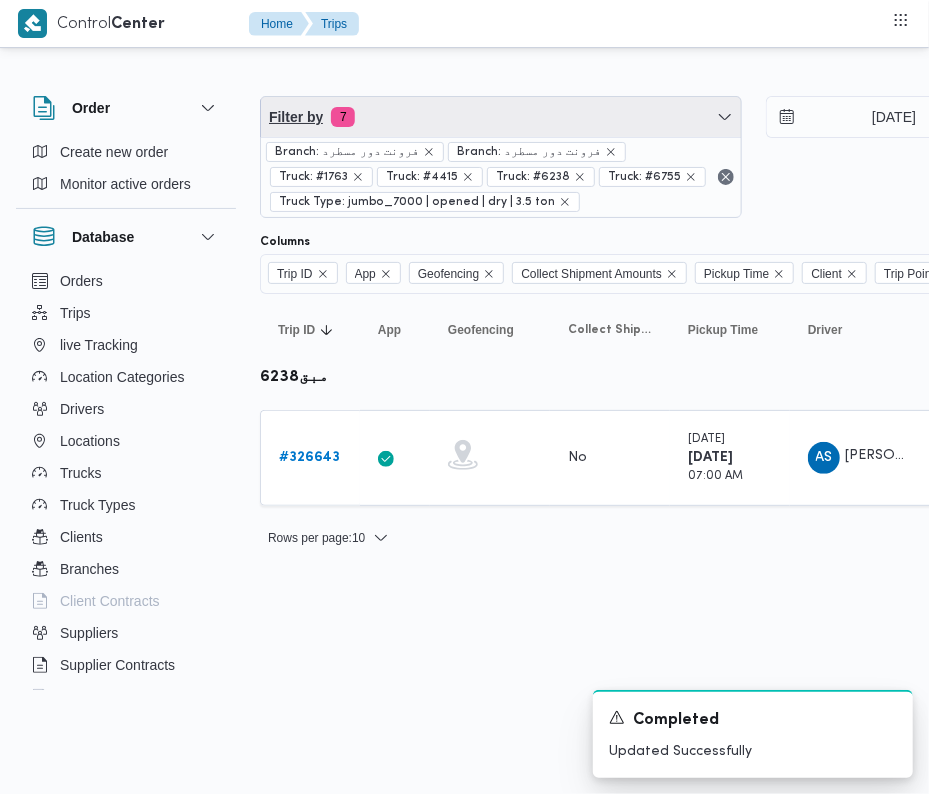 click on "Filter by 7" at bounding box center [501, 117] 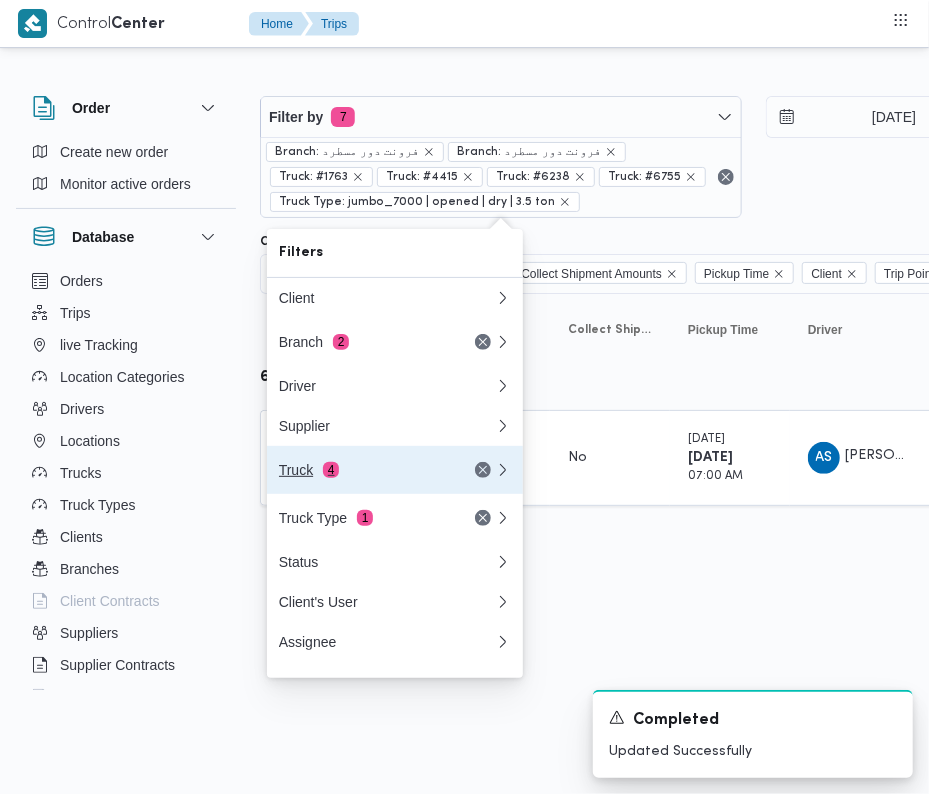 click on "Truck 4" at bounding box center [387, 470] 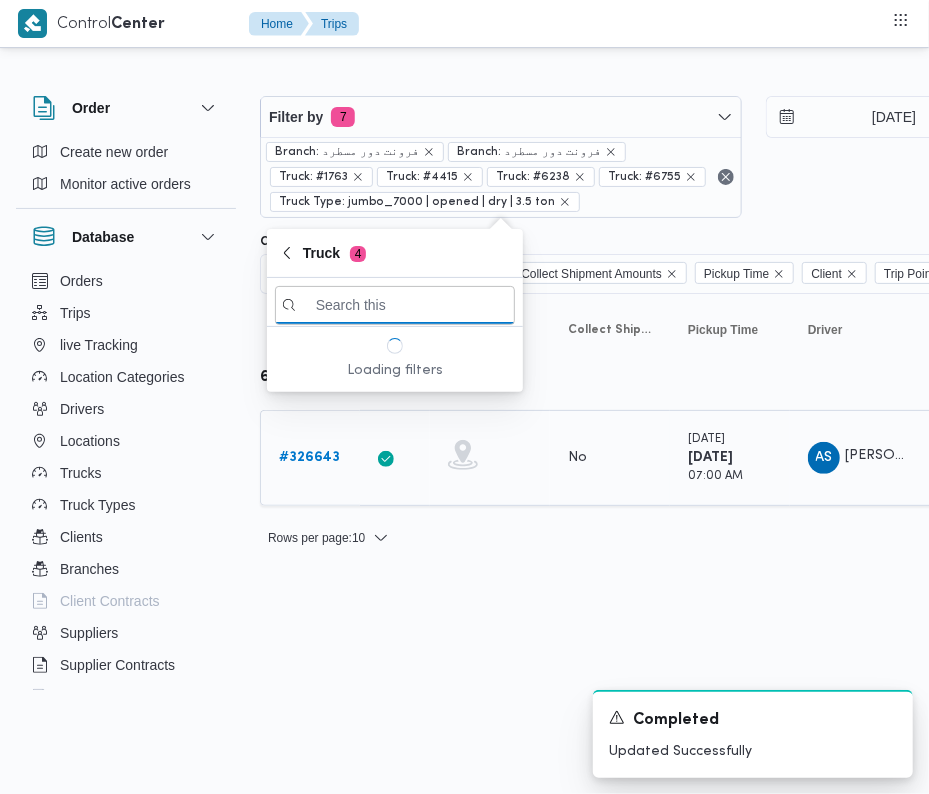 paste on "4361" 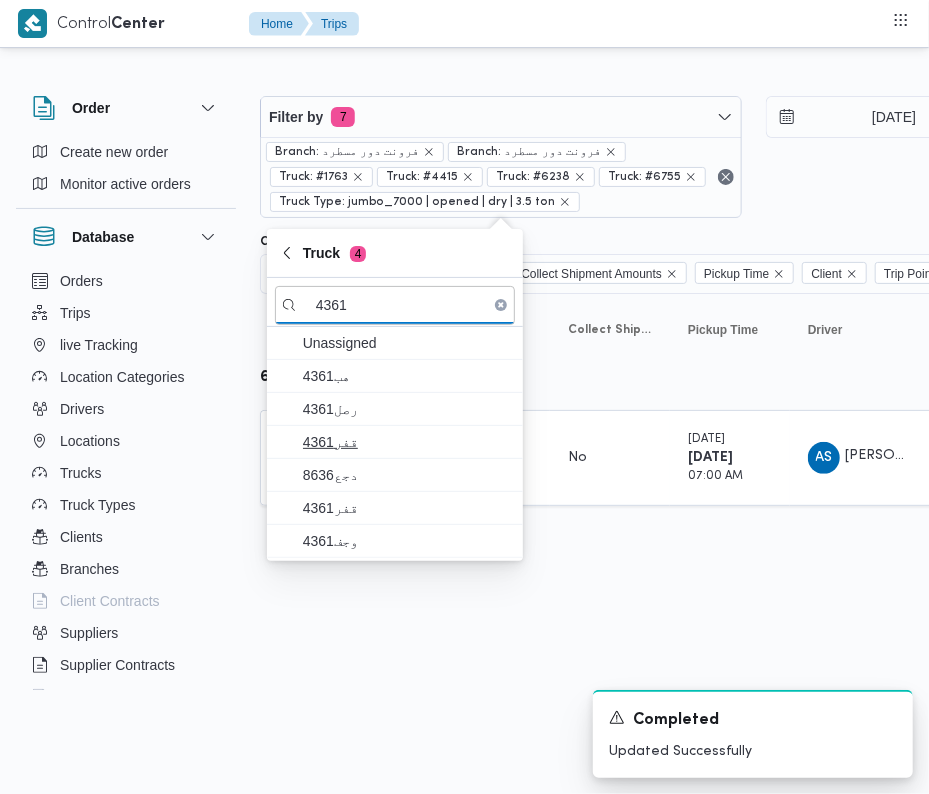 type on "4361" 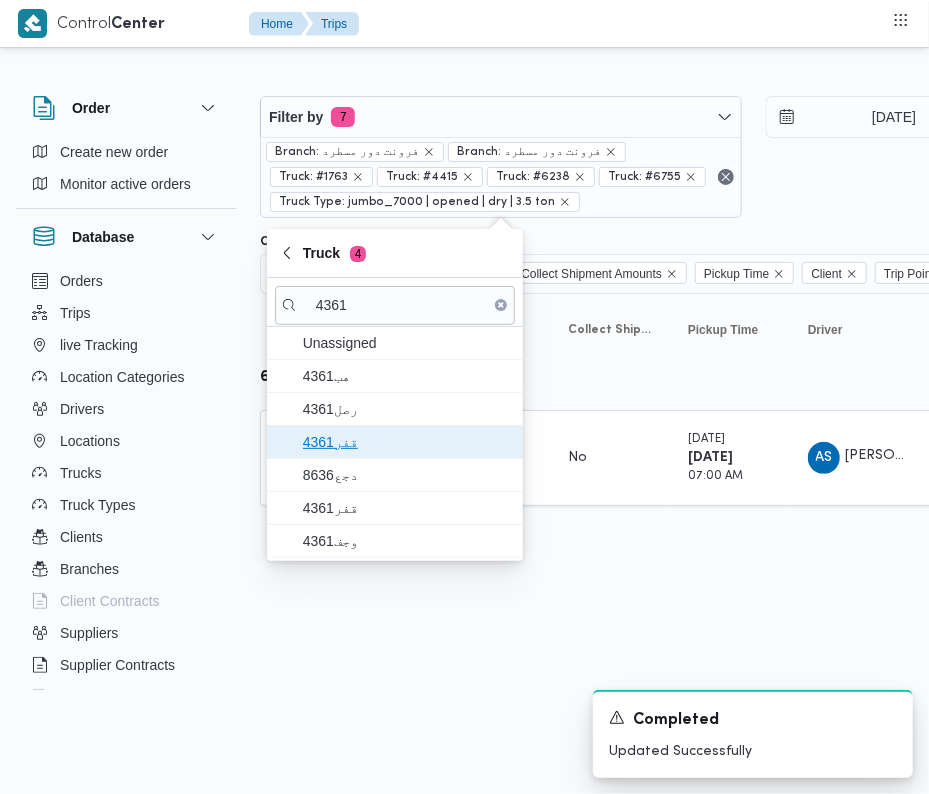 click on "4361قفر" at bounding box center (407, 442) 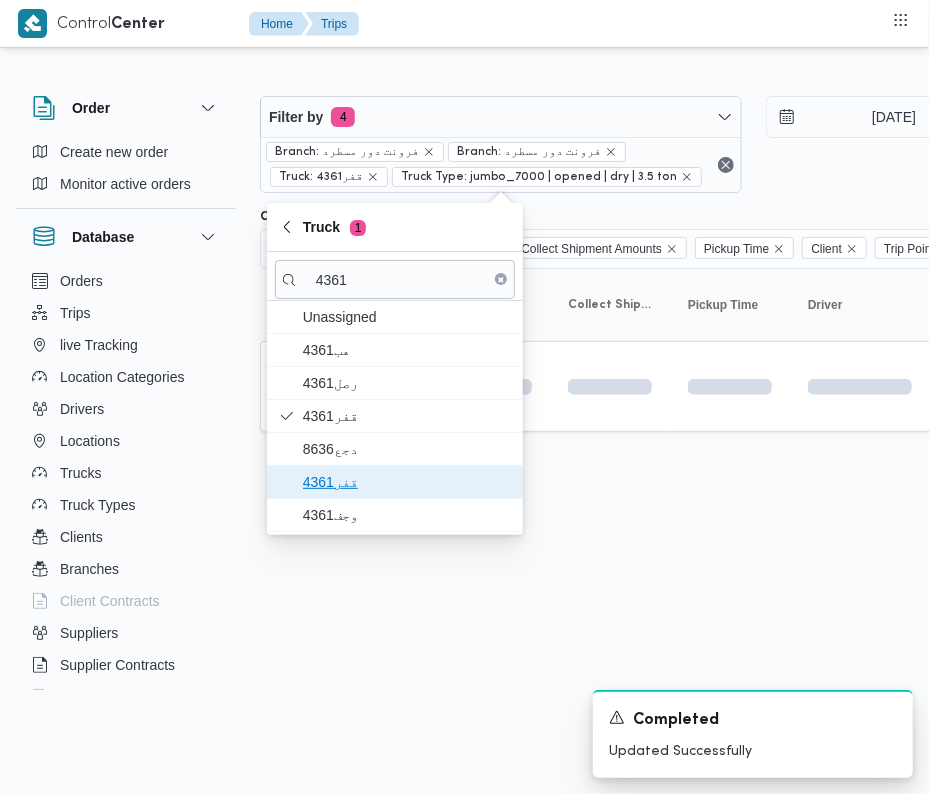 click on "قفر4361" at bounding box center [407, 482] 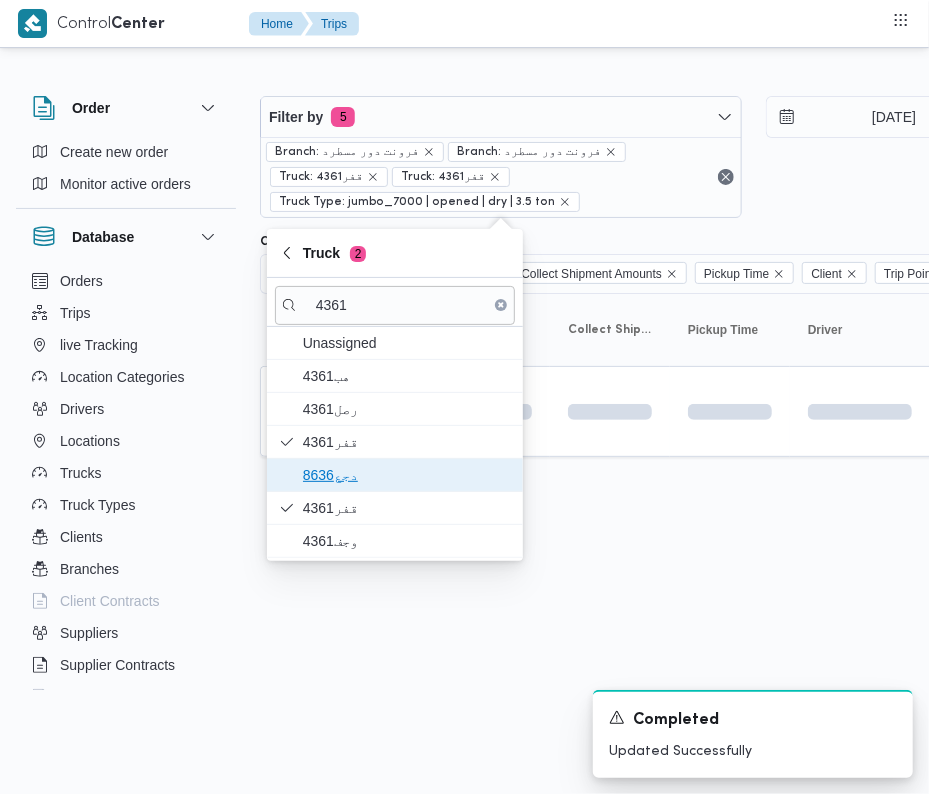 click on "دجع8636" at bounding box center (395, 475) 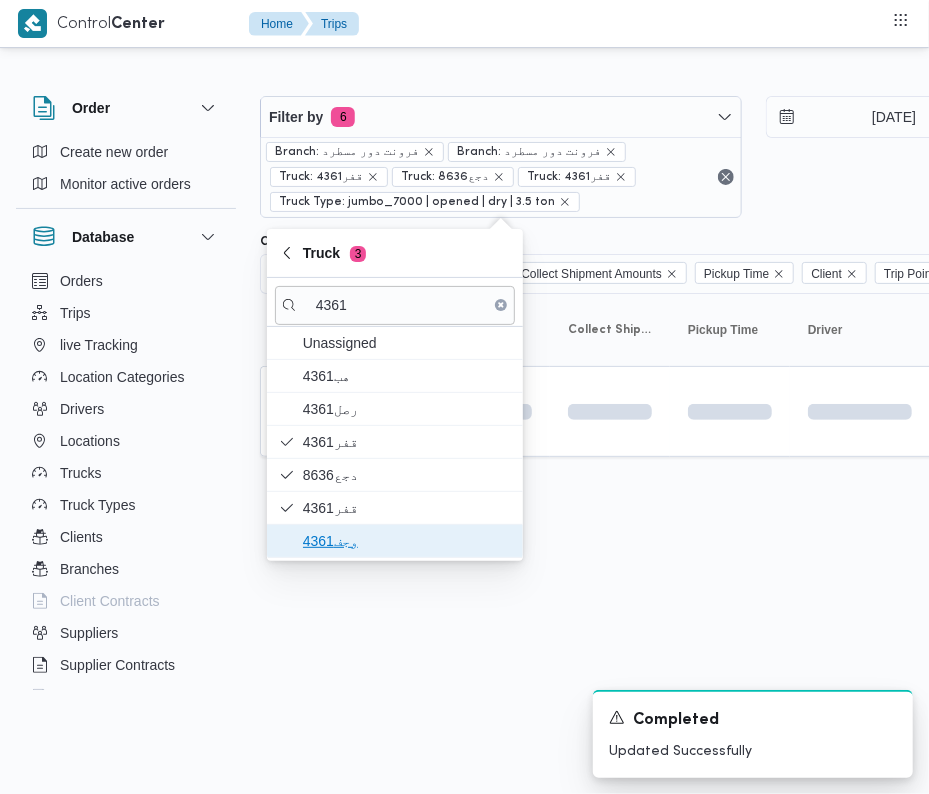 click on "وجف4361" at bounding box center (407, 541) 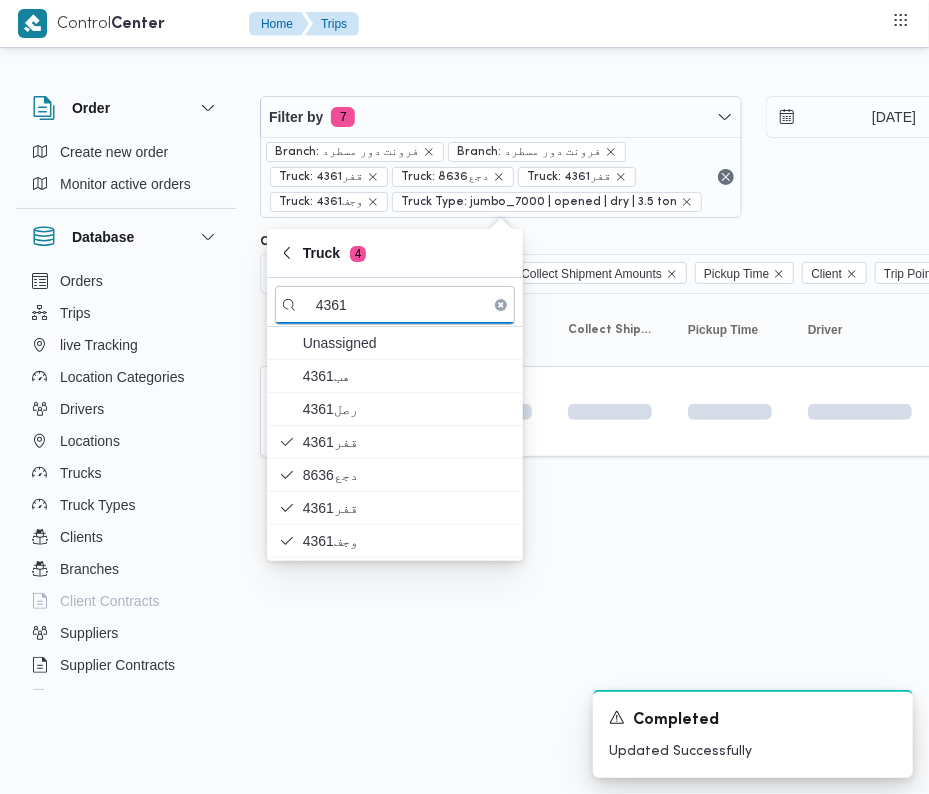 click on "Control  Center Home Trips Order Create new order Monitor active orders Database Orders Trips live Tracking Location Categories Drivers Locations Trucks Truck Types Clients Branches Client Contracts Suppliers Supplier Contracts Devices Users Projects SP Projects Admins organization assignees Tags Filter by 7 Branch: فرونت دور مسطرد Branch: فرونت دور مسطرد  Truck: 4361قفر Truck: دجع8636 Truck: قفر4361 Truck: وجف4361 Truck Type: jumbo_7000 | opened | dry | 3.5 ton [DATE] → [DATE] Group By Truck Columns Trip ID App Geofencing Collect Shipment Amounts Pickup Time Client Trip Points Driver Supplier Truck Status Platform Sorting Trip ID Click to sort in ascending order App Click to sort in ascending order Geofencing Click to sort in ascending order Collect Shipment Amounts Pickup Time Click to sort in ascending order Client Click to sort in ascending order Trip Points Driver Click to sort in ascending order Supplier Click to sort in ascending order Truck Status Platform" at bounding box center [464, 397] 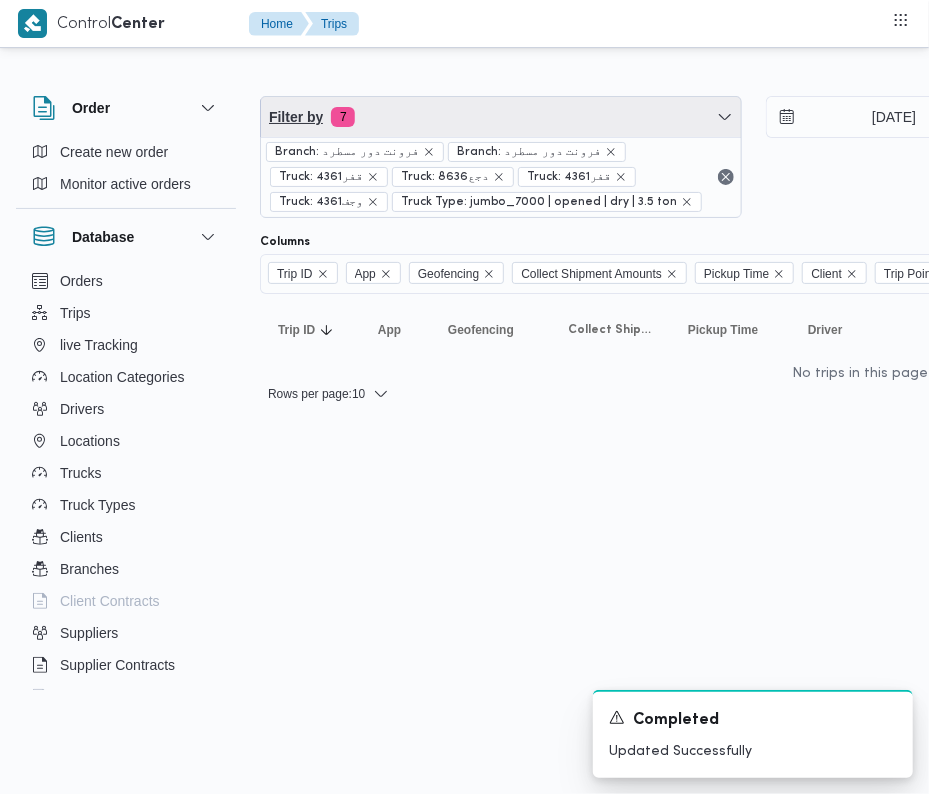 click on "Filter by 7" at bounding box center (501, 117) 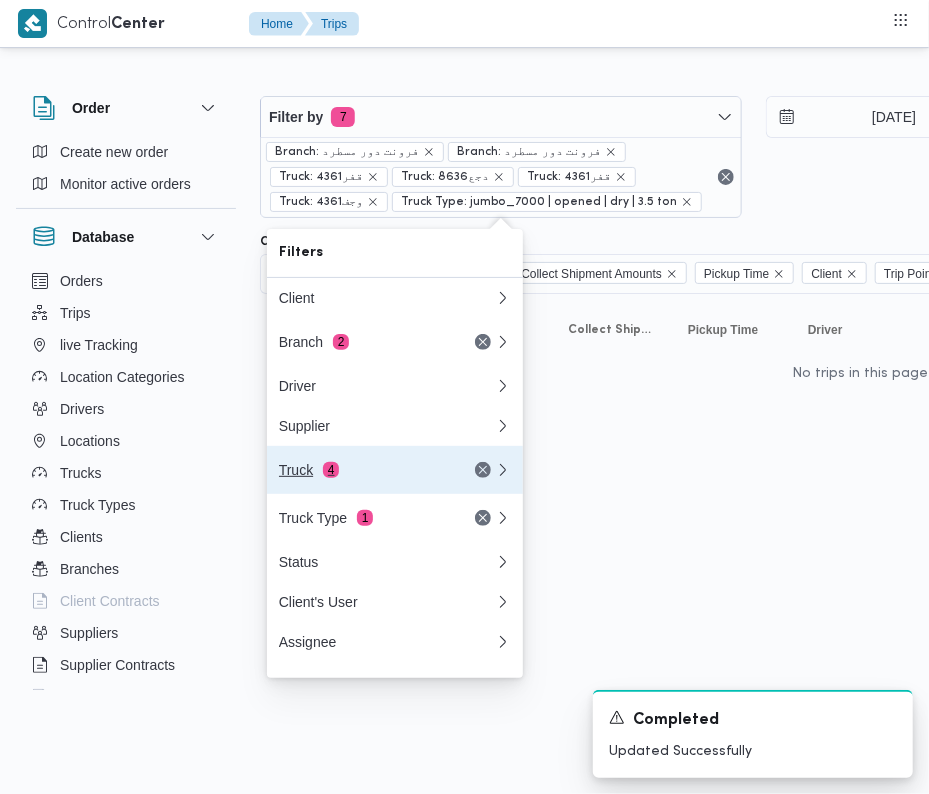click on "Truck 4" at bounding box center [363, 470] 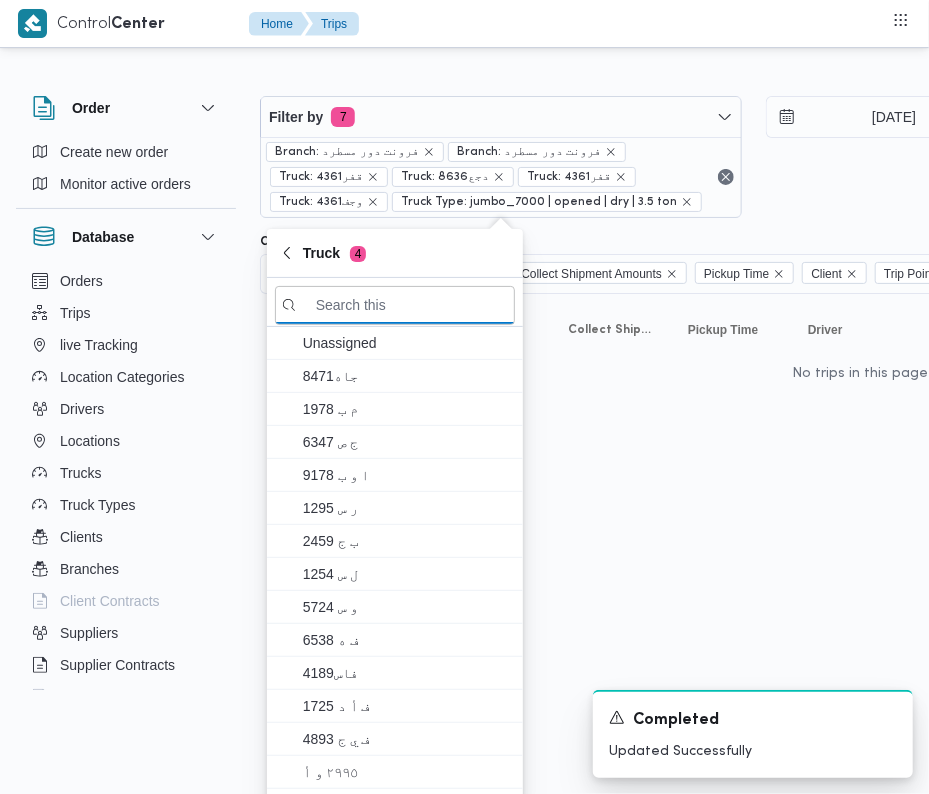 paste on "4361" 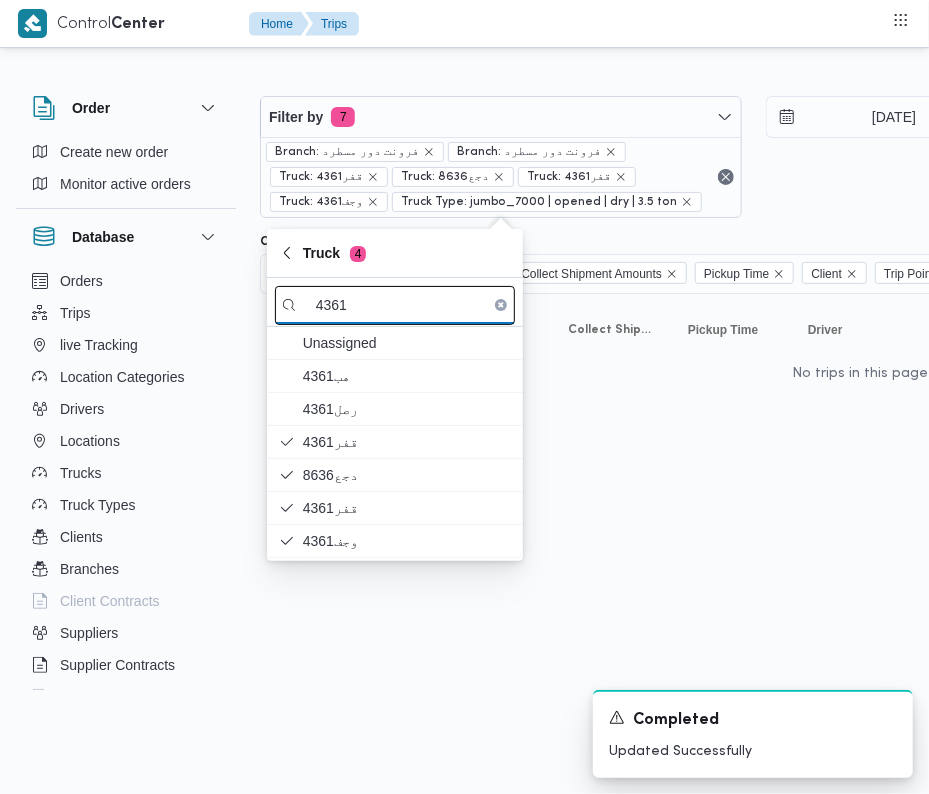 click on "4361" at bounding box center [395, 305] 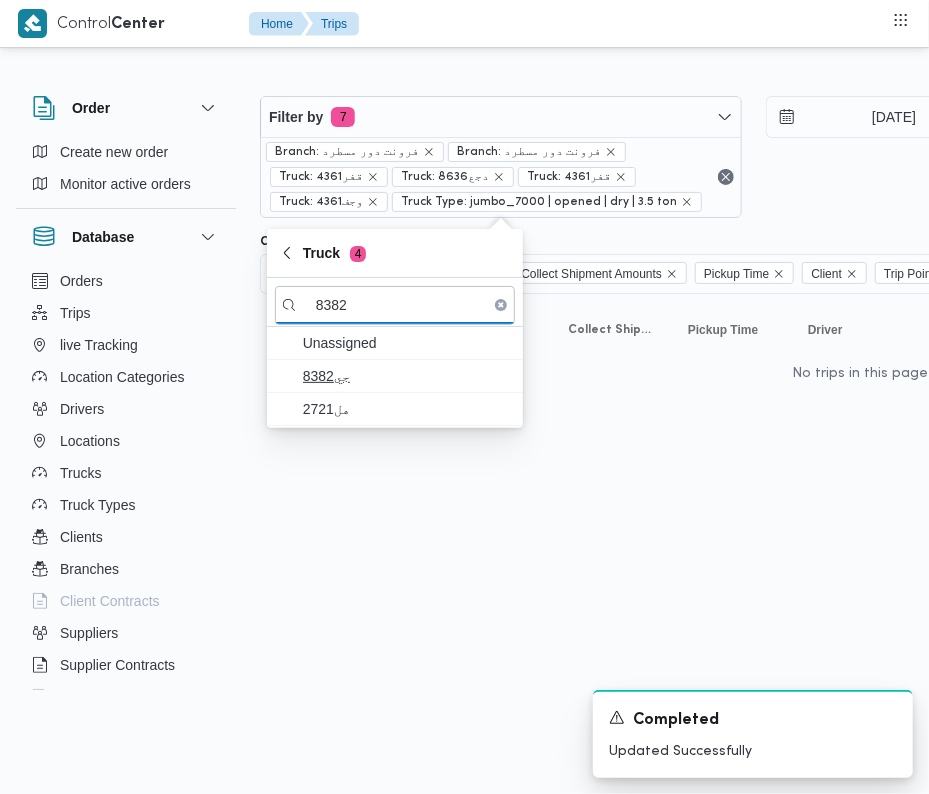 type on "8382" 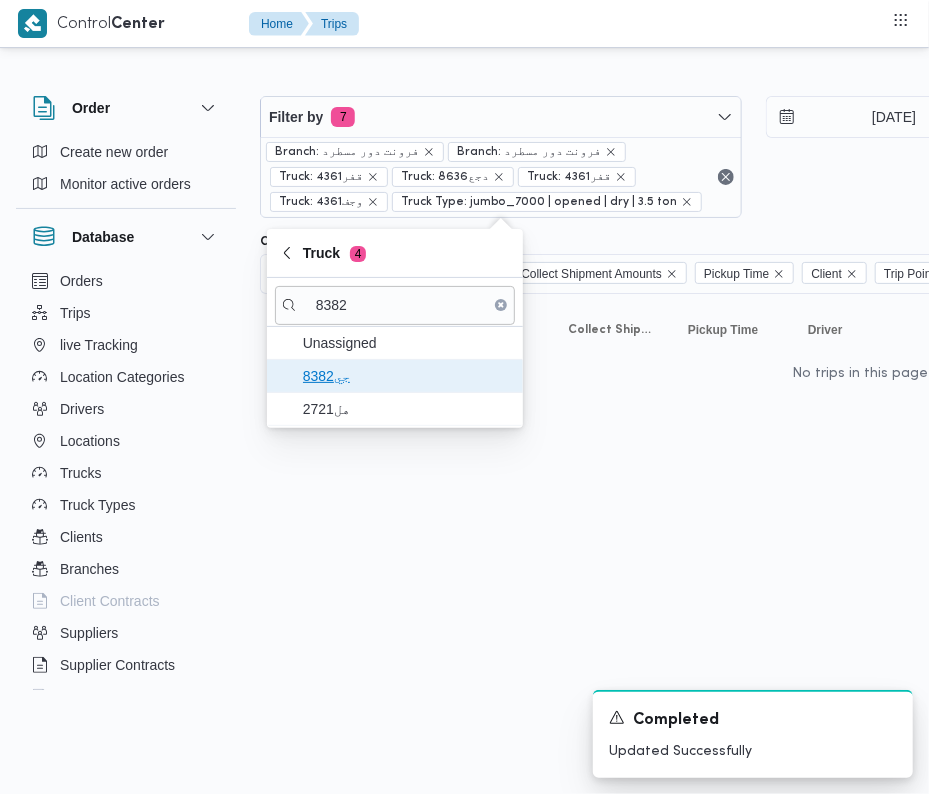 click on "جي8382" at bounding box center [407, 376] 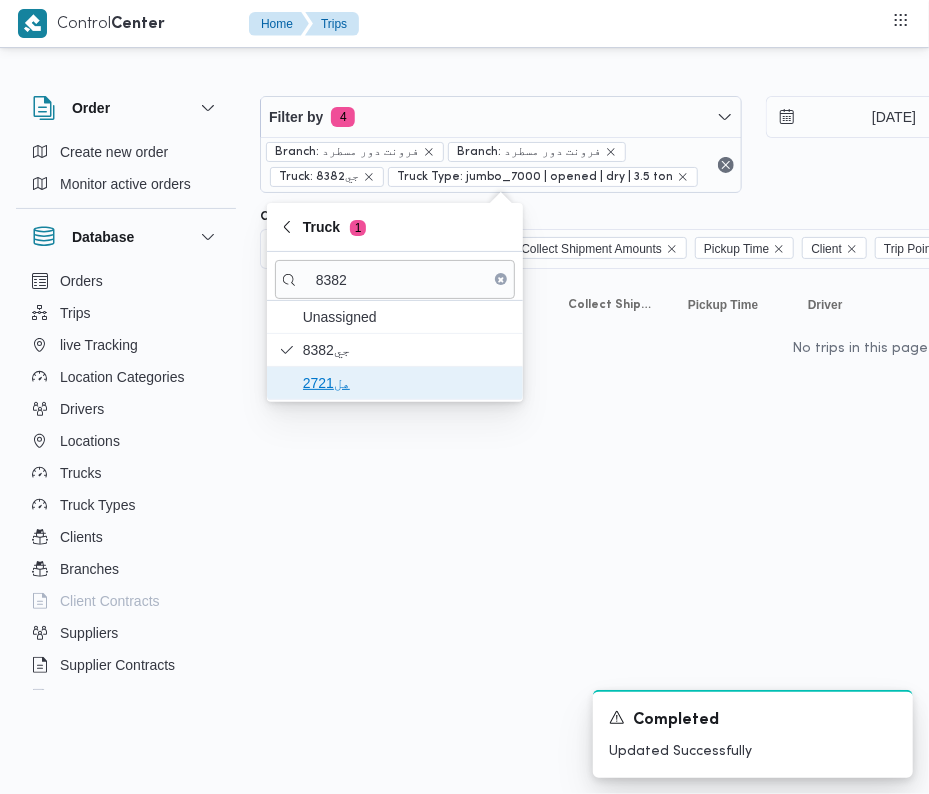 click on "هل2721" at bounding box center (407, 383) 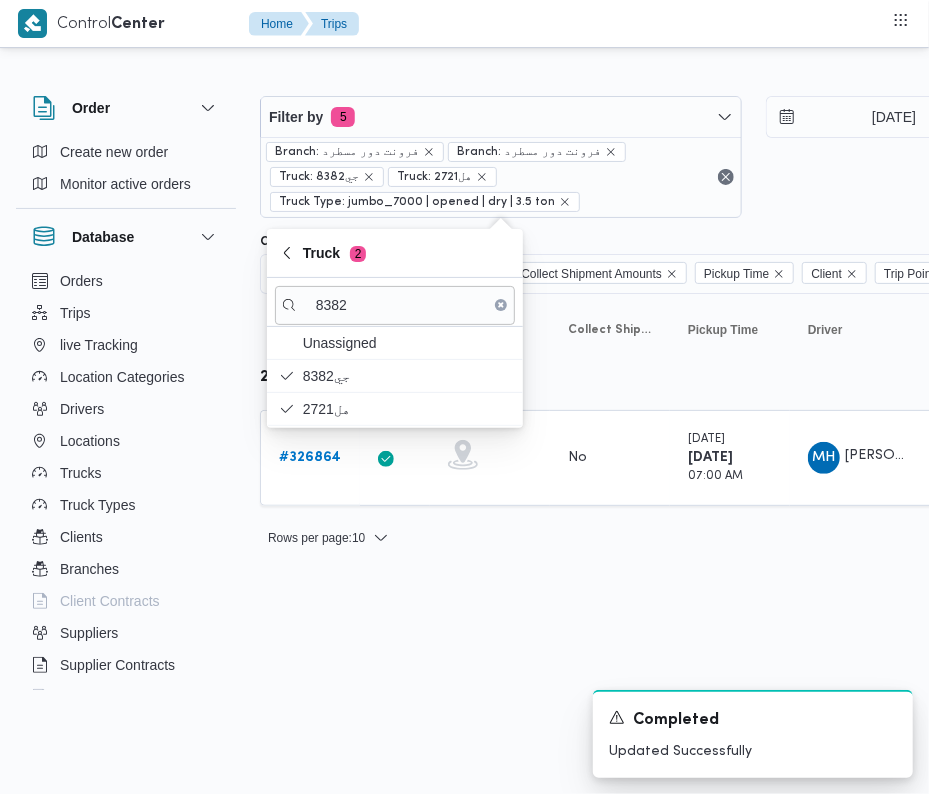 click on "Control  Center Home Trips Order Create new order Monitor active orders Database Orders Trips live Tracking Location Categories Drivers Locations Trucks Truck Types Clients Branches Client Contracts Suppliers Supplier Contracts Devices Users Projects SP Projects Admins organization assignees Tags Filter by 5 Branch: فرونت دور مسطرد Branch: فرونت دور مسطرد  Truck: جي8382 Truck: هل2721 Truck Type: jumbo_7000 | opened | dry | 3.5 ton [DATE] → [DATE] Group By Truck Columns Trip ID App Geofencing Collect Shipment Amounts Pickup Time Client Trip Points Driver Supplier Truck Status Platform Sorting Trip ID Click to sort in ascending order App Click to sort in ascending order Geofencing Click to sort in ascending order Collect Shipment Amounts Pickup Time Click to sort in ascending order Client Click to sort in ascending order Trip Points Driver Click to sort in ascending order Supplier Click to sort in ascending order Truck Click to sort in ascending order Status Platform # App" at bounding box center [464, 397] 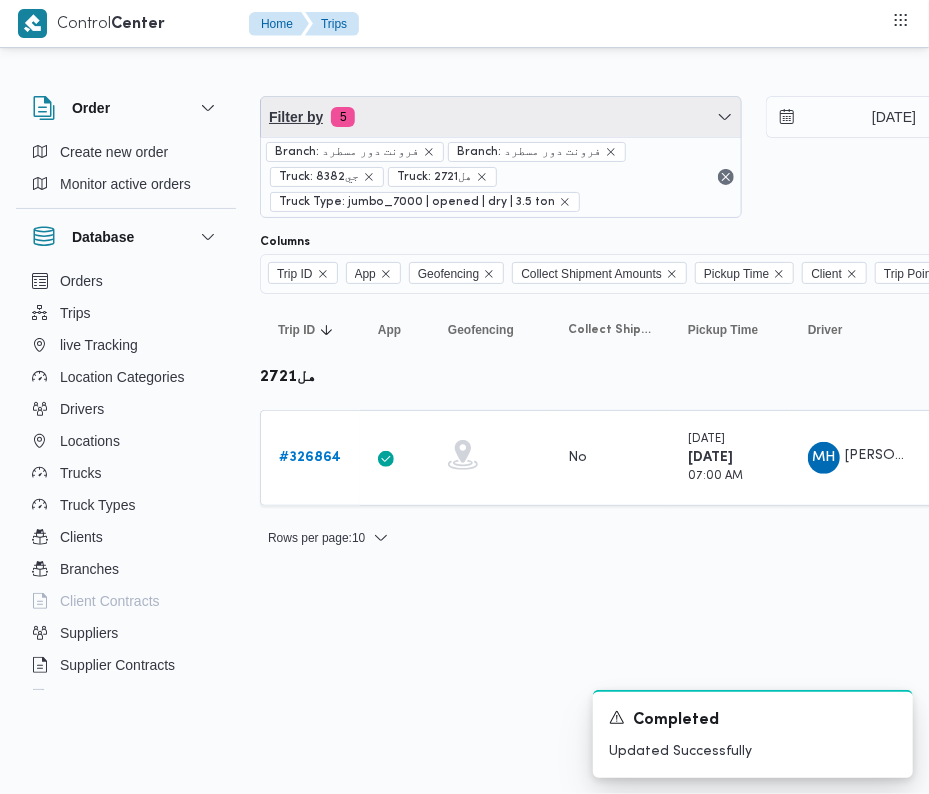 click on "Filter by 5" at bounding box center [501, 117] 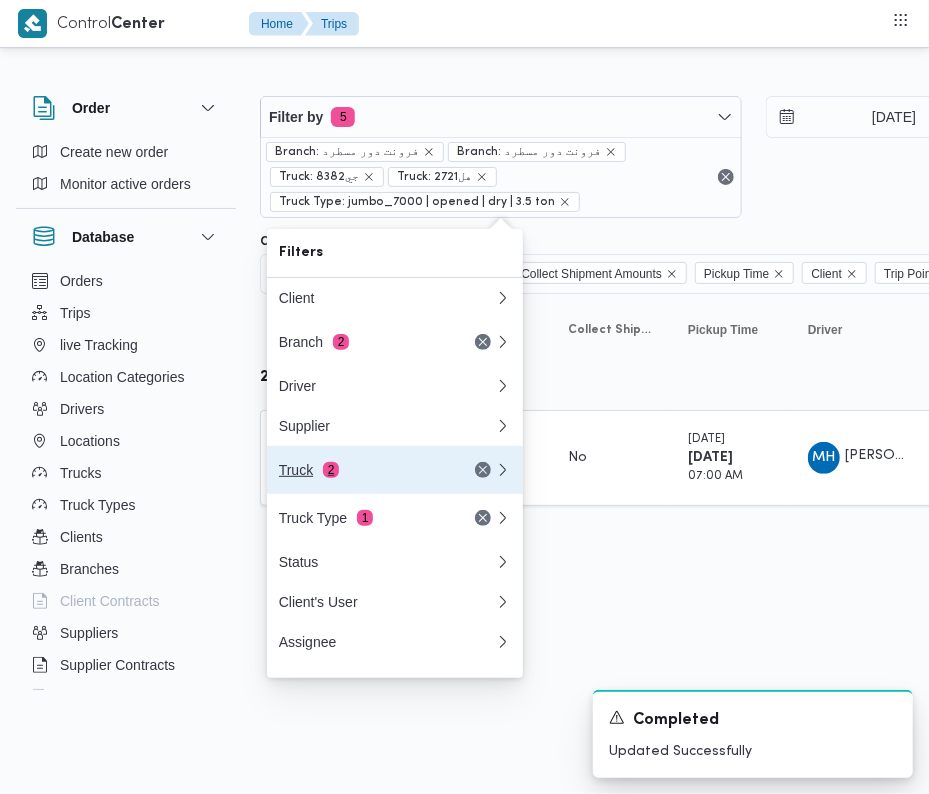 click on "Truck 2" at bounding box center (363, 470) 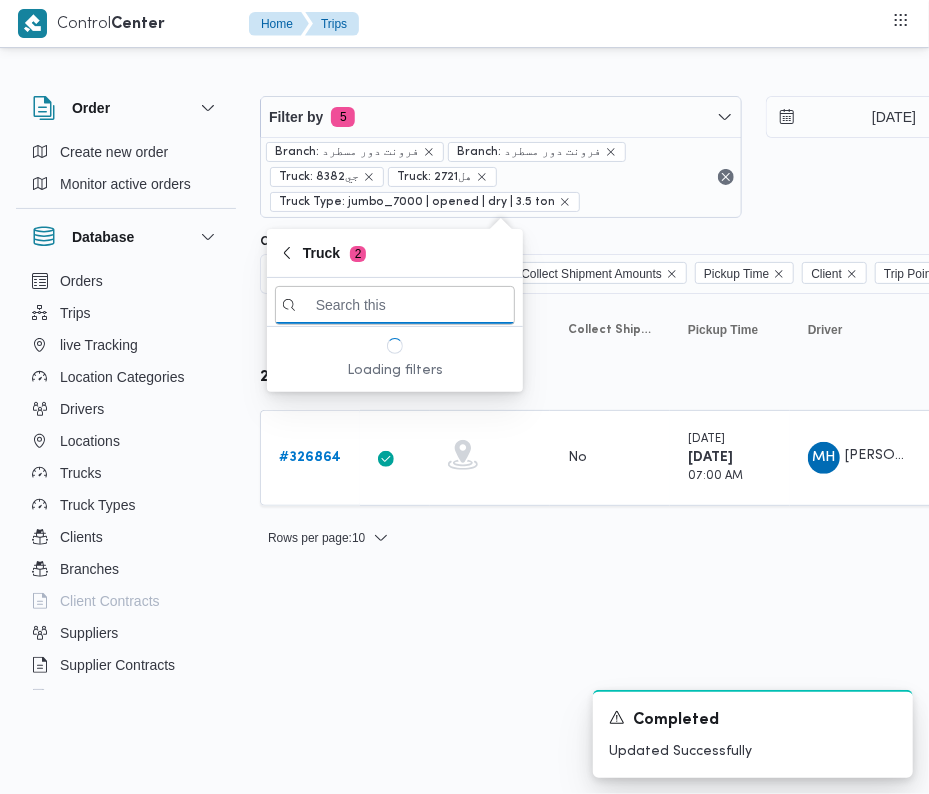 paste on "9851" 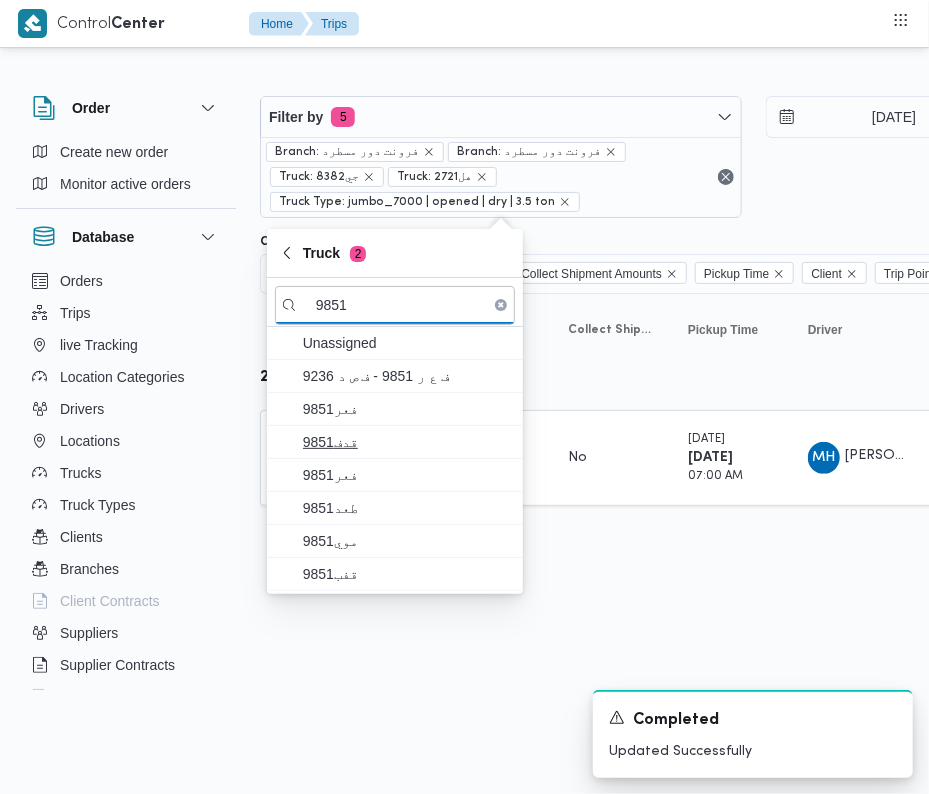 type on "9851" 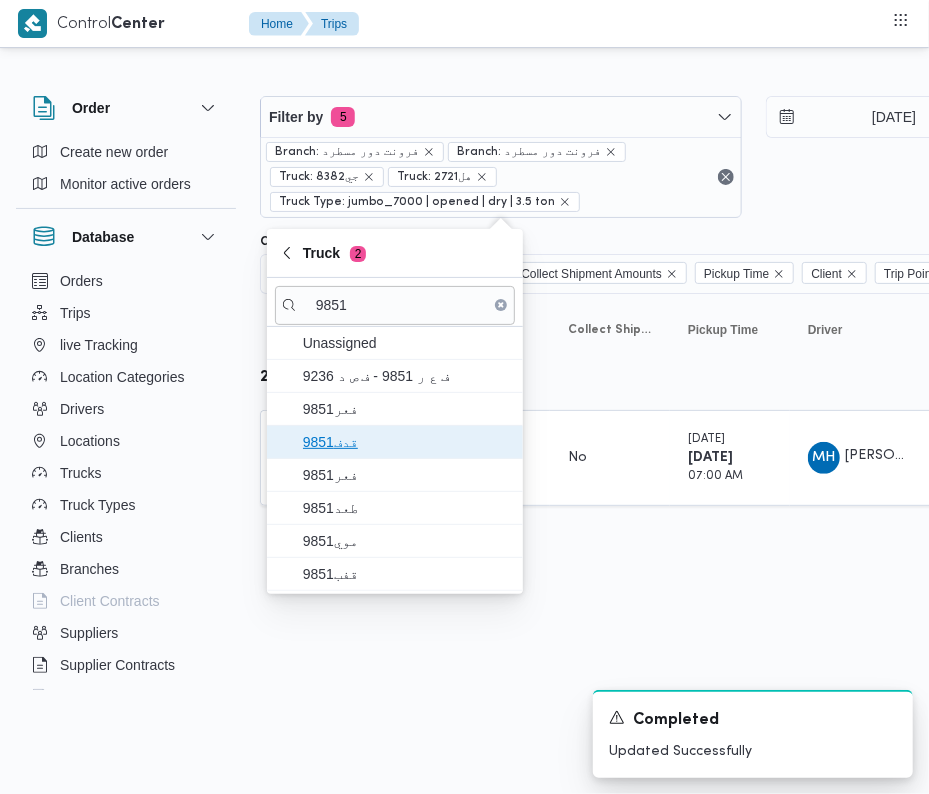 click on "9851قدف" at bounding box center [407, 442] 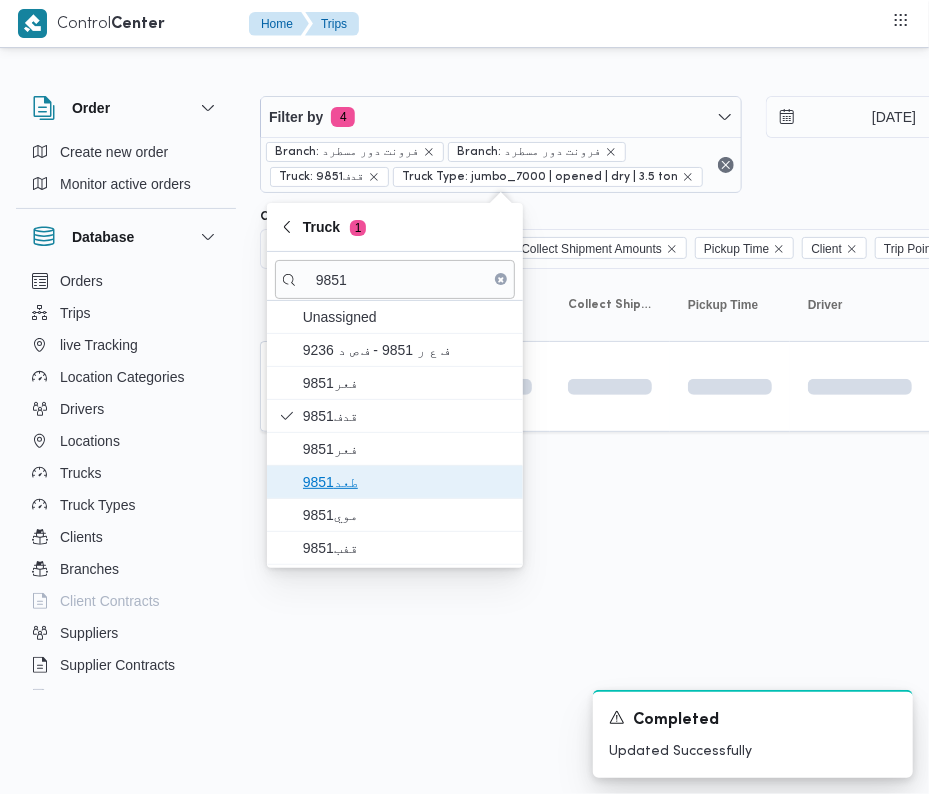 click on "طعد9851" at bounding box center [407, 482] 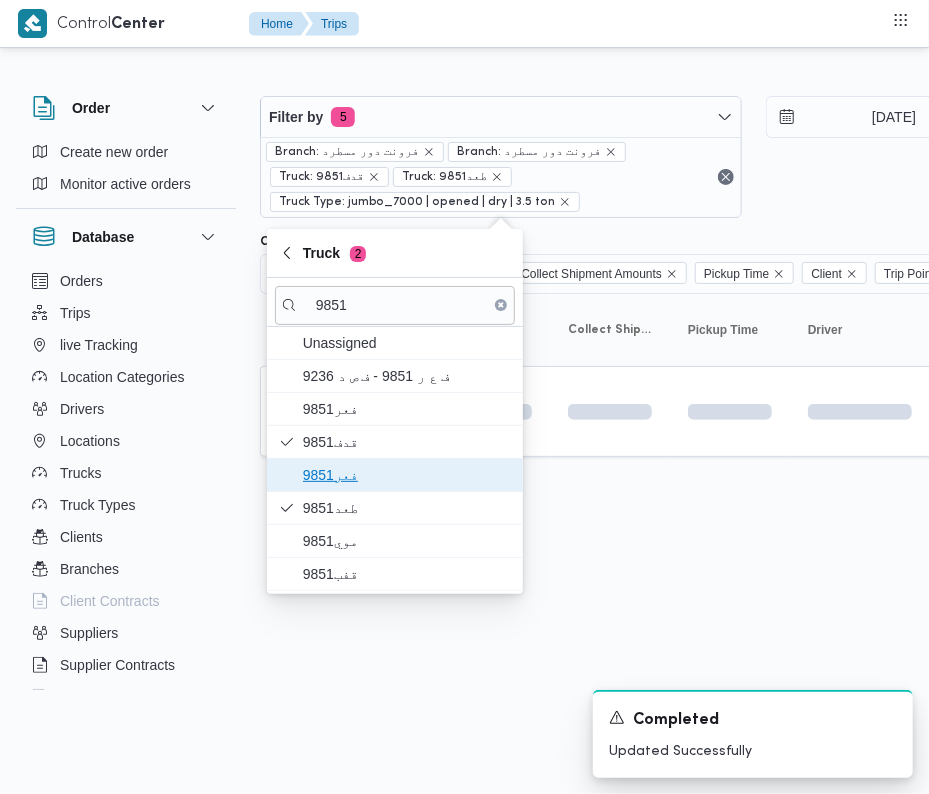 click on "فعر9851" at bounding box center (395, 475) 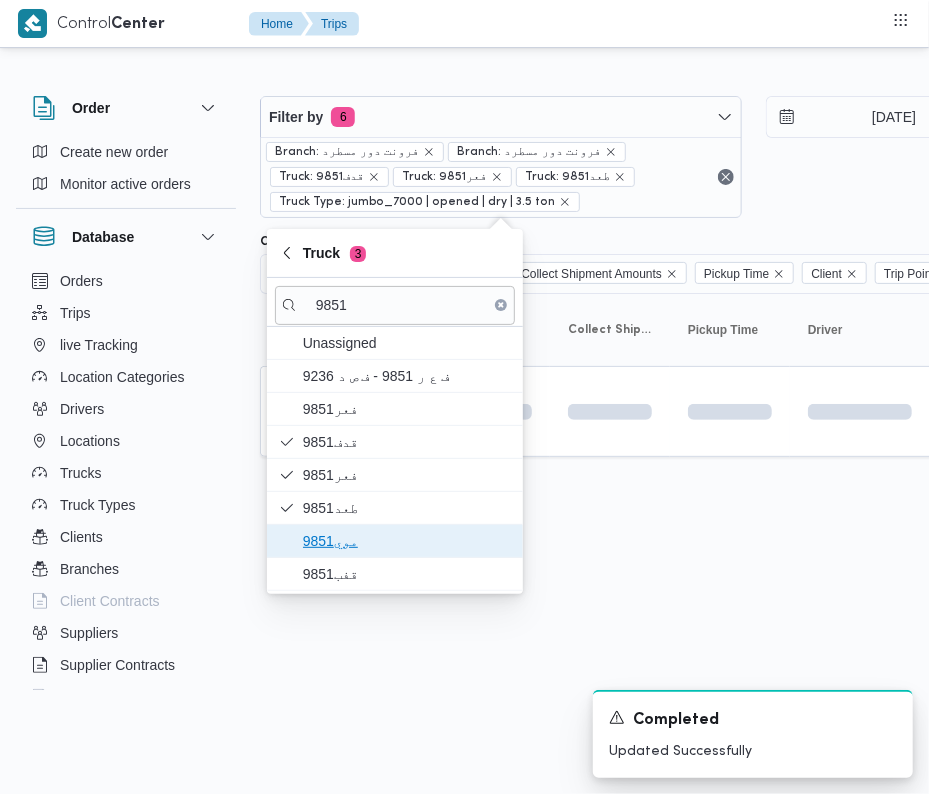 click on "موي9851" at bounding box center (407, 541) 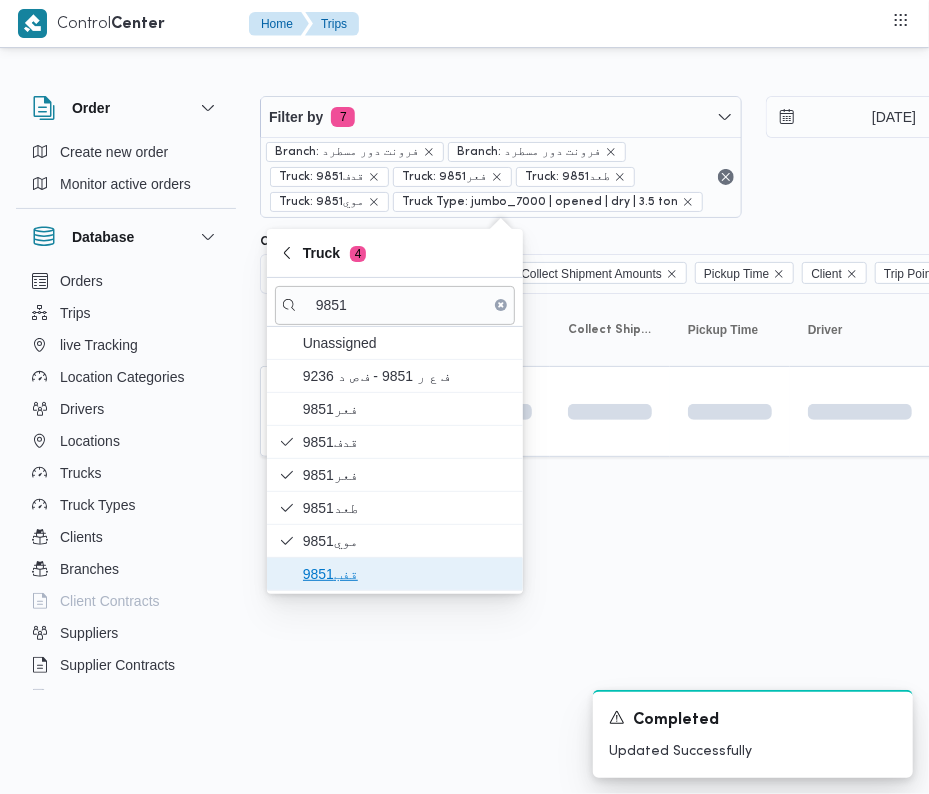 click on "قفب9851" at bounding box center (407, 574) 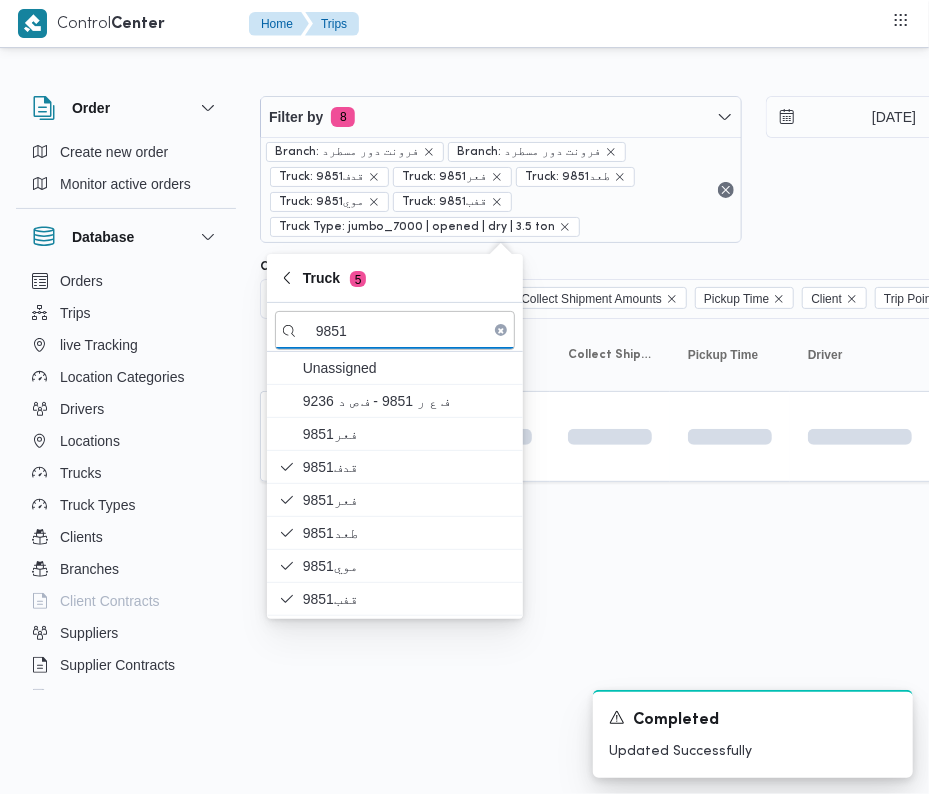 click on "Control  Center Home Trips Order Create new order Monitor active orders Database Orders Trips live Tracking Location Categories Drivers Locations Trucks Truck Types Clients Branches Client Contracts Suppliers Supplier Contracts Devices Users Projects SP Projects Admins organization assignees Tags Filter by 8 Branch: فرونت دور مسطرد Branch: فرونت دور مسطرد  Truck: 9851قدف Truck: فعر9851 Truck: طعد9851 Truck: موي9851 Truck: قفب9851 Truck Type: jumbo_7000 | opened | dry | 3.5 ton [DATE] → [DATE] Group By Truck Columns Trip ID App Geofencing Collect Shipment Amounts Pickup Time Client Trip Points Driver Supplier Truck Status Platform Sorting Trip ID Click to sort in ascending order App Click to sort in ascending order Geofencing Click to sort in ascending order Collect Shipment Amounts Pickup Time Click to sort in ascending order Client Click to sort in ascending order Trip Points Driver Click to sort in ascending order Supplier Click to sort in ascending order :" at bounding box center [464, 397] 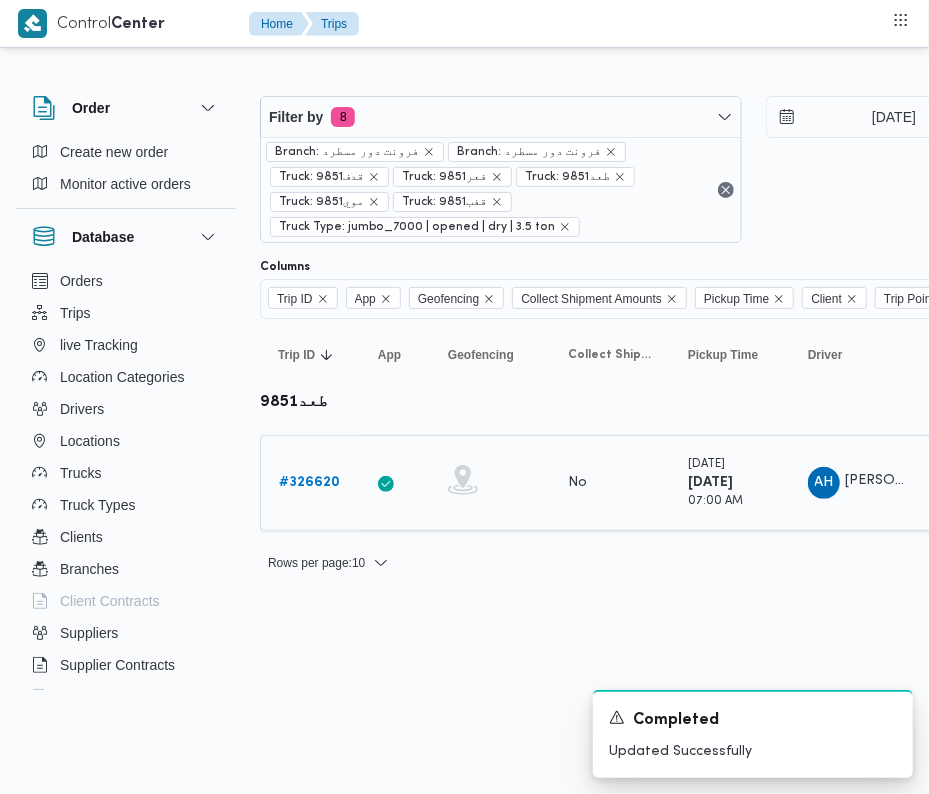 click on "# 326620" at bounding box center (309, 482) 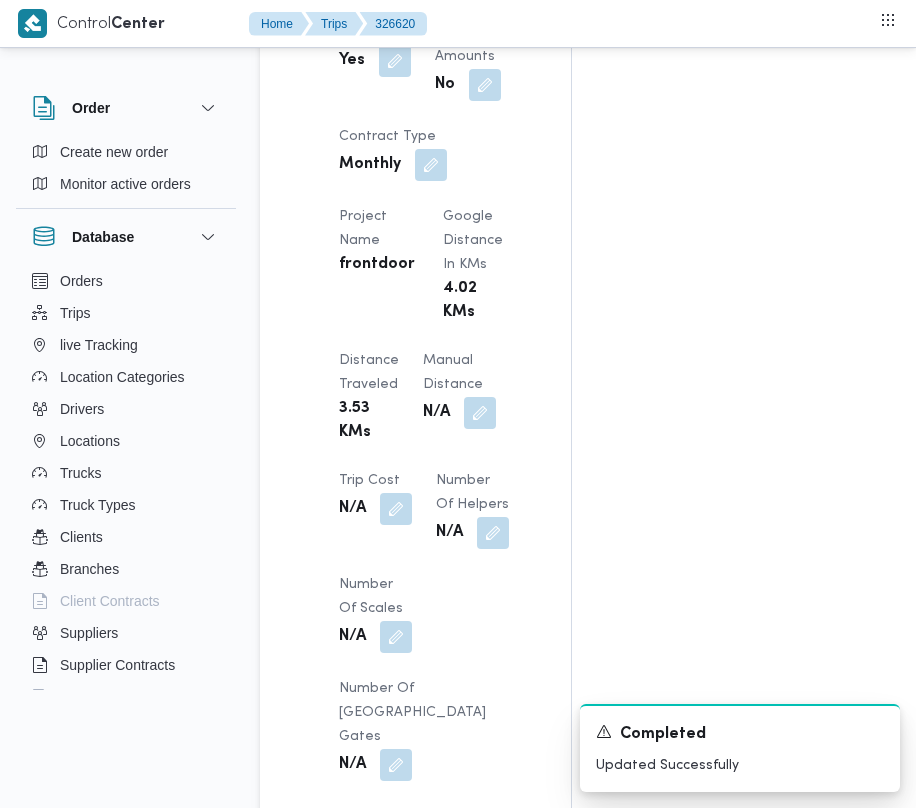 scroll, scrollTop: 2533, scrollLeft: 0, axis: vertical 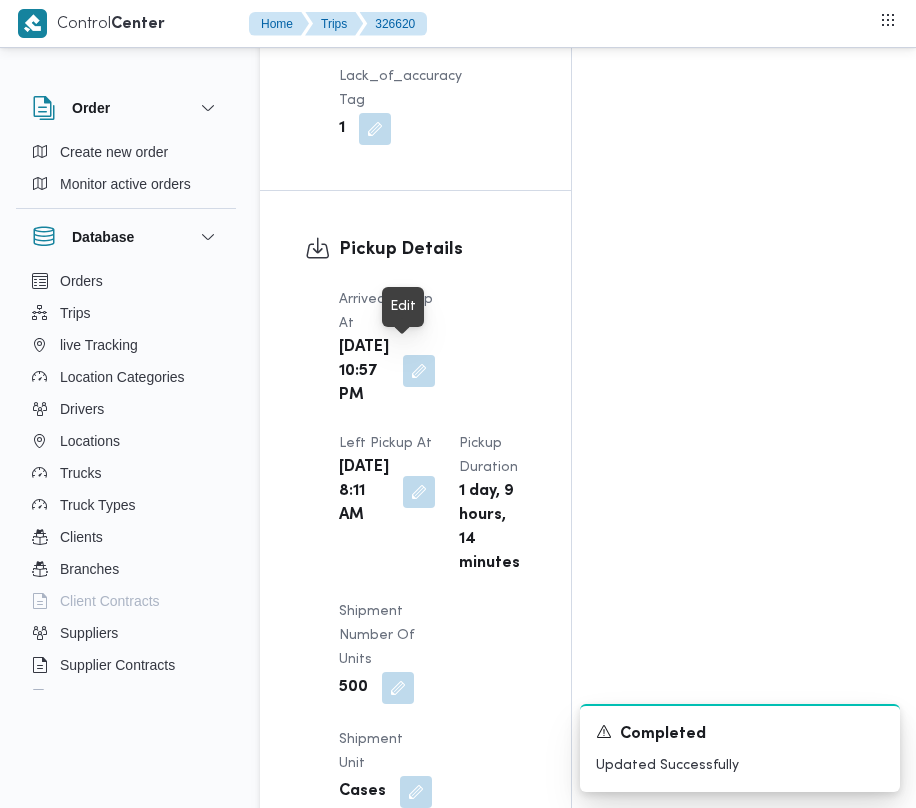 click at bounding box center (419, 371) 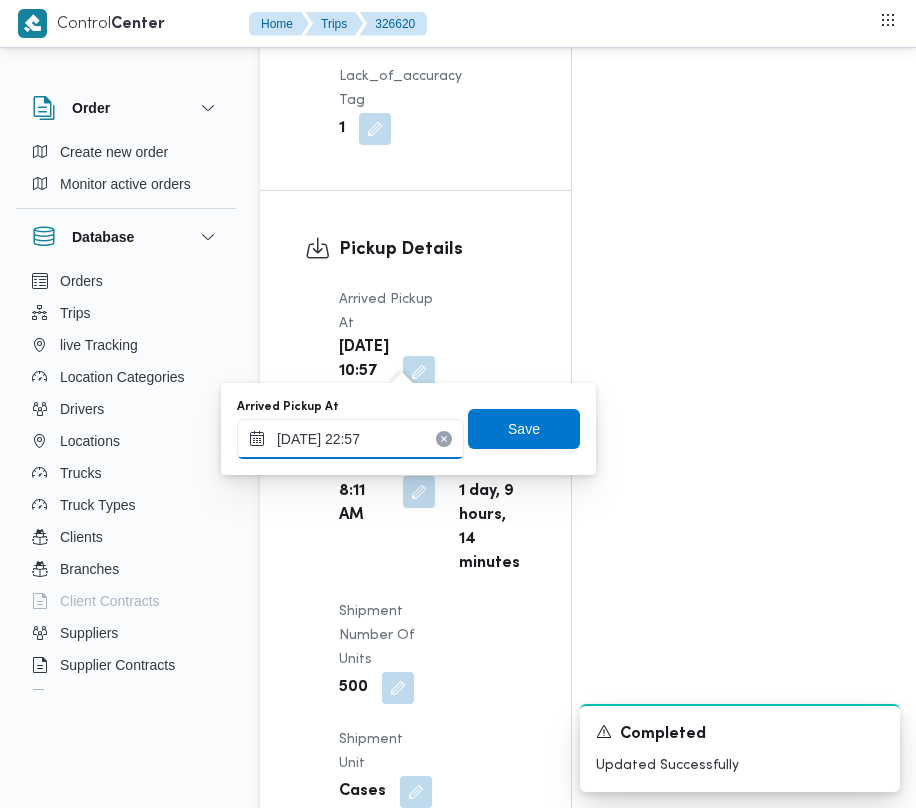 click on "[DATE] 22:57" at bounding box center (350, 439) 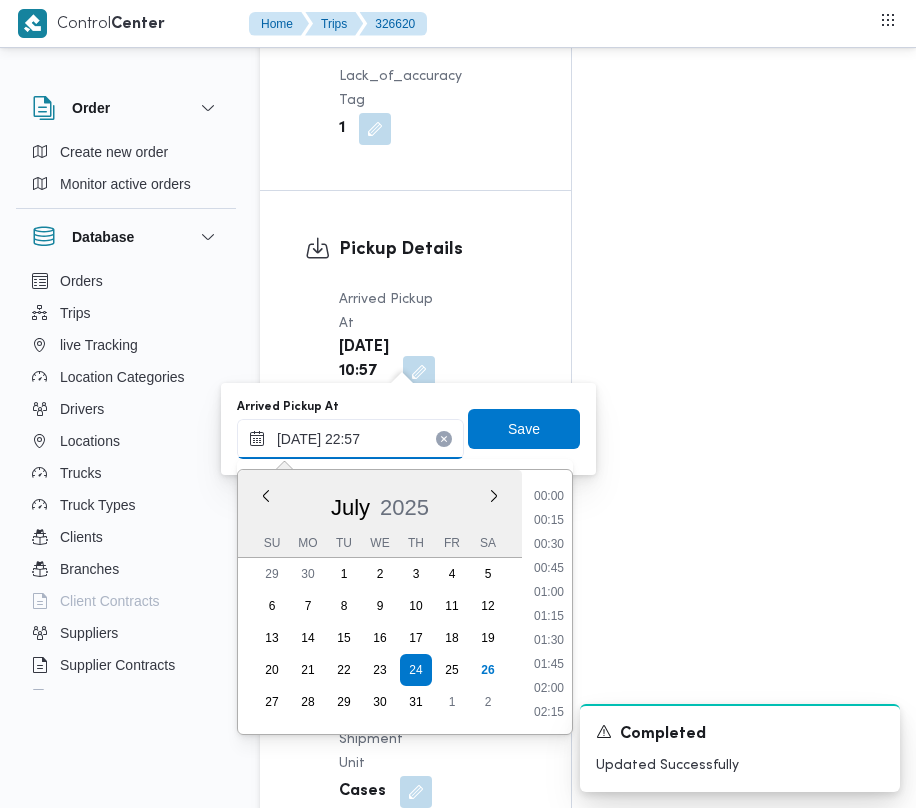scroll, scrollTop: 2064, scrollLeft: 0, axis: vertical 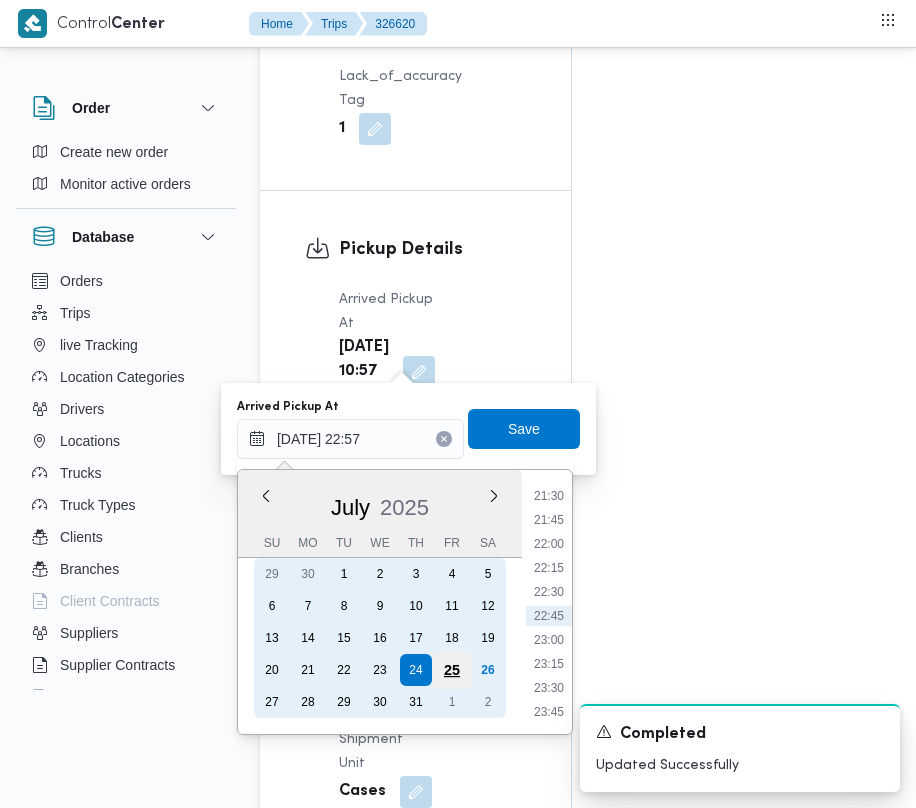 click on "25" at bounding box center (452, 670) 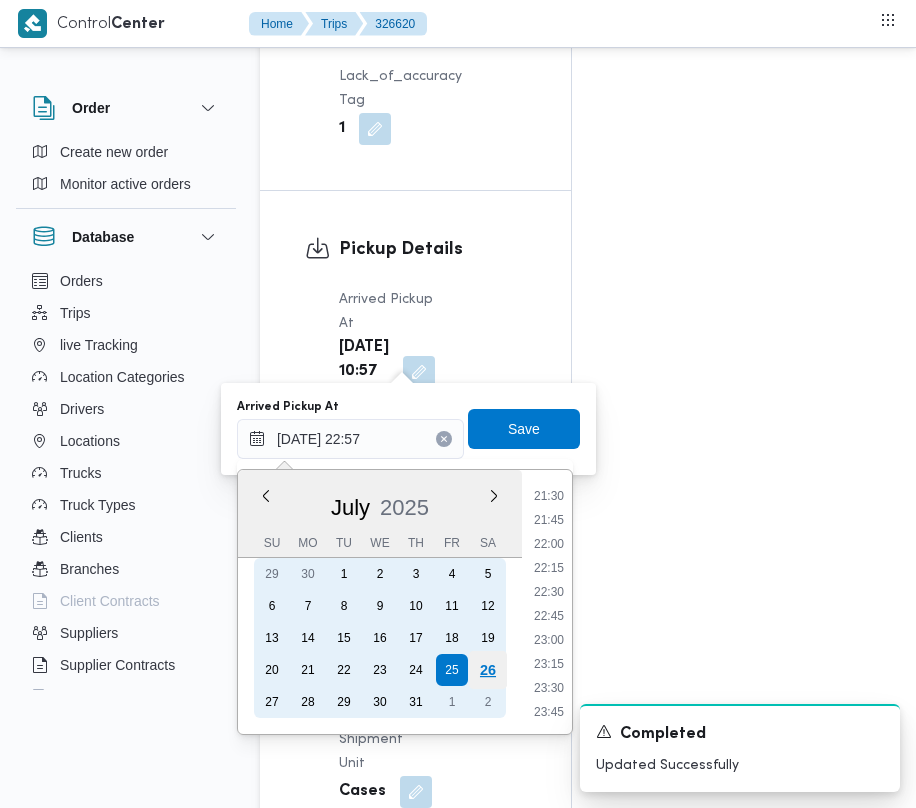 click on "26" at bounding box center (488, 670) 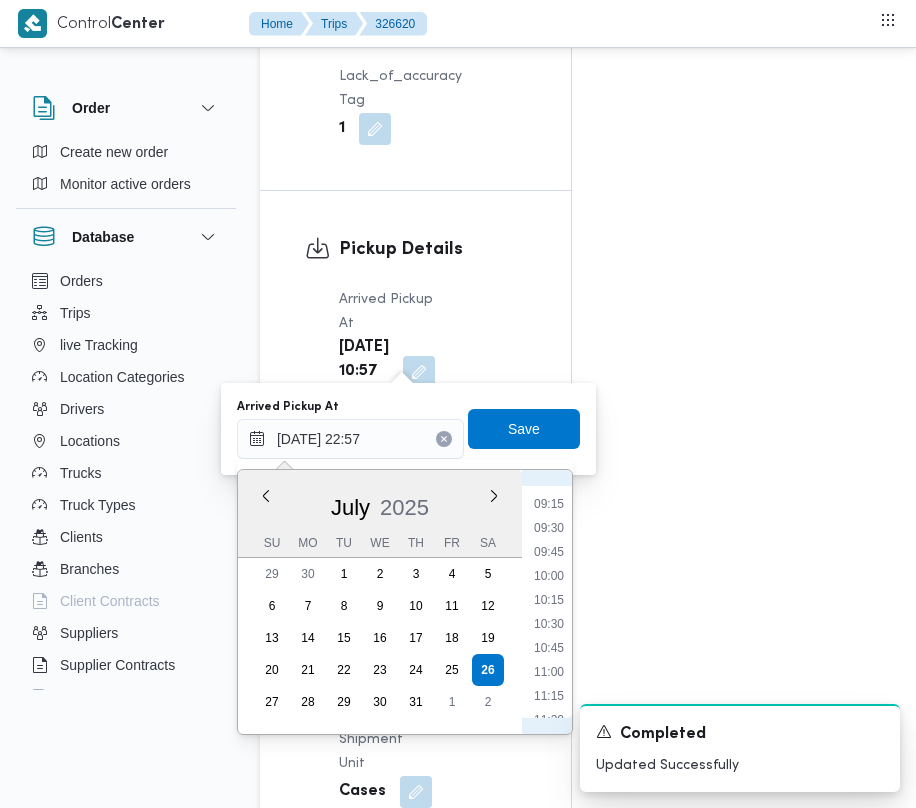 scroll, scrollTop: 682, scrollLeft: 0, axis: vertical 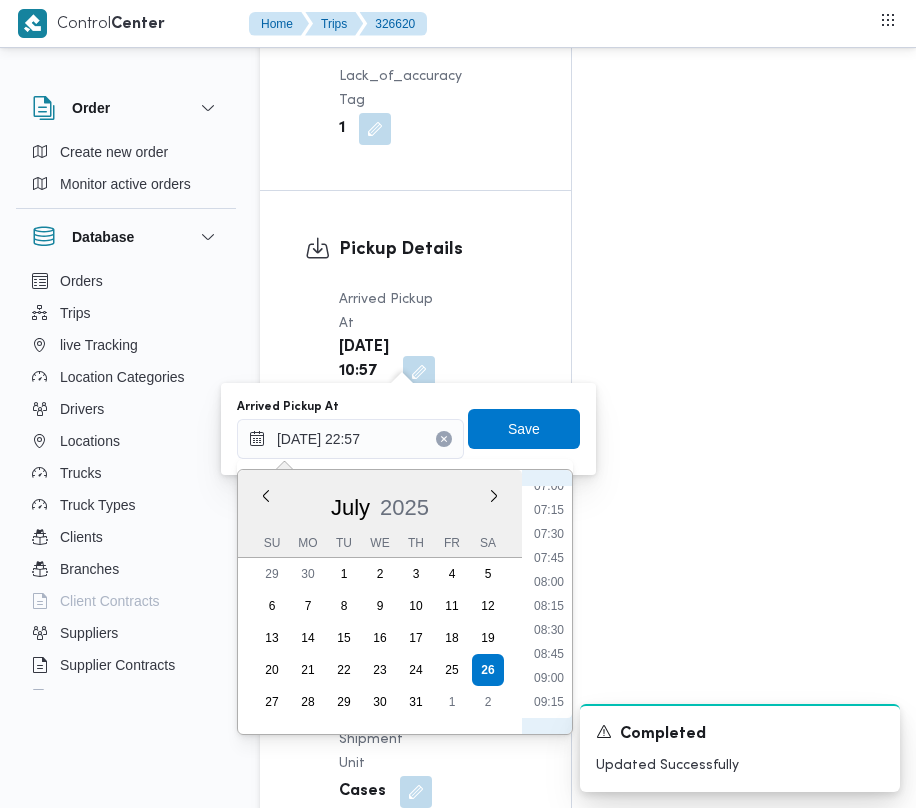 click on "00:00 00:15 00:30 00:45 01:00 01:15 01:30 01:45 02:00 02:15 02:30 02:45 03:00 03:15 03:30 03:45 04:00 04:15 04:30 04:45 05:00 05:15 05:30 05:45 06:00 06:15 06:30 06:45 07:00 07:15 07:30 07:45 08:00 08:15 08:30 08:45 09:00 09:15 09:30 09:45 10:00 10:15 10:30 10:45 11:00 11:15 11:30 11:45 12:00 12:15 12:30 12:45 13:00 13:15 13:30 13:45 14:00 14:15 14:30 14:45 15:00 15:15 15:30 15:45 16:00 16:15 16:30 16:45 17:00 17:15 17:30 17:45 18:00 18:15 18:30 18:45 19:00 19:15 19:30 19:45 20:00 20:15 20:30 20:45 21:00 21:15 21:30 21:45 22:00 22:15 22:30 22:45 23:00 23:15 23:30 23:45" at bounding box center [549, 602] 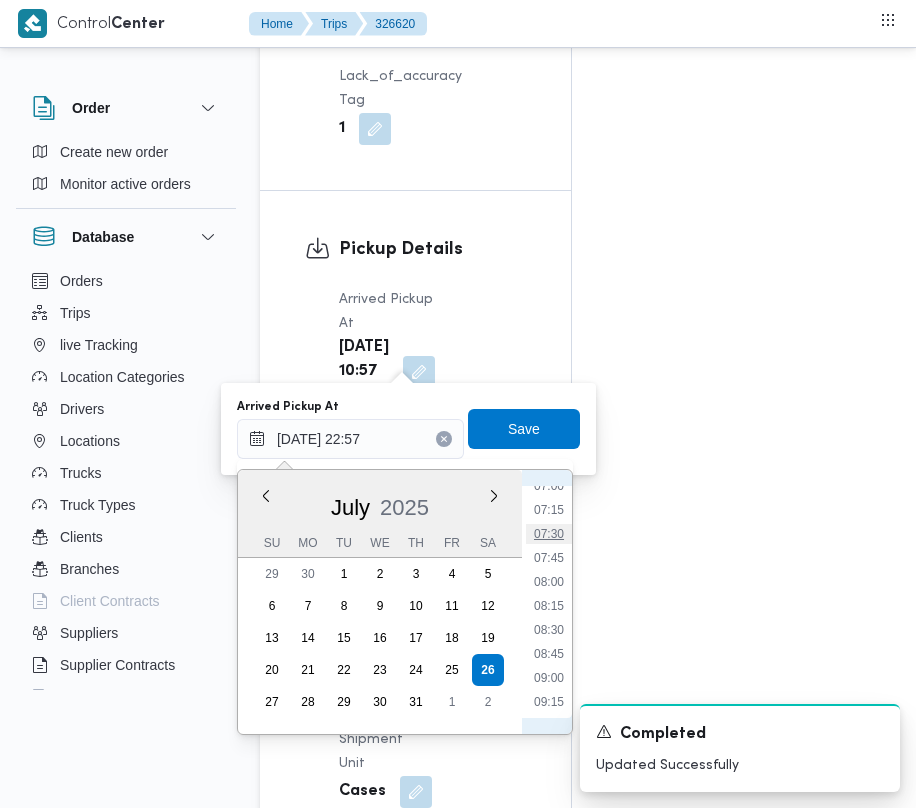 click on "07:30" at bounding box center [549, 534] 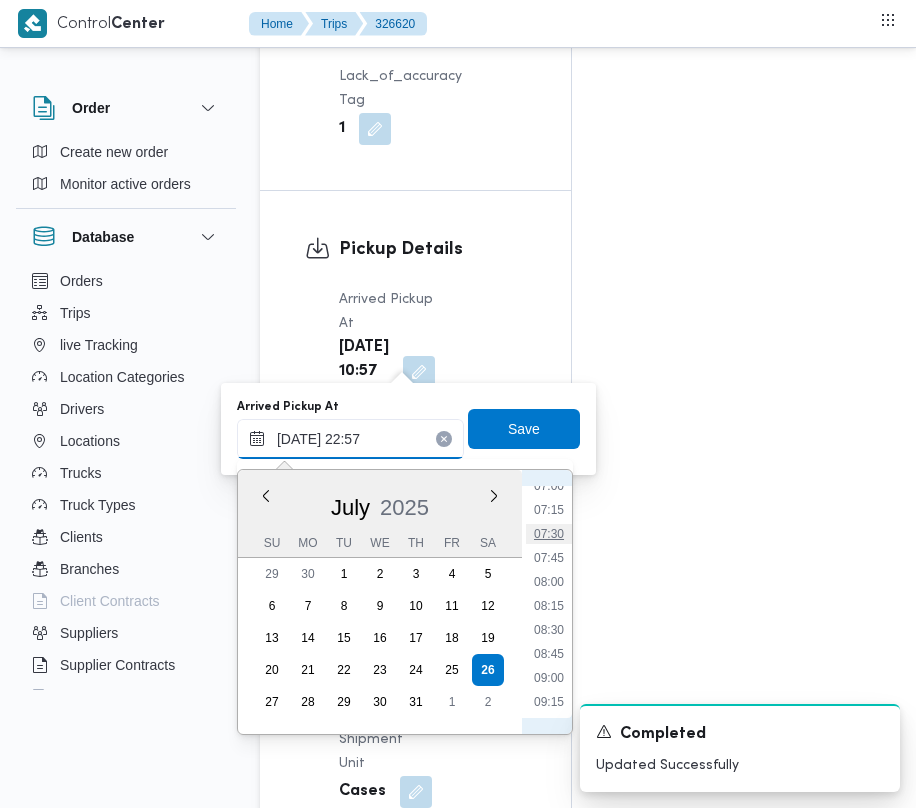 type on "[DATE] 07:30" 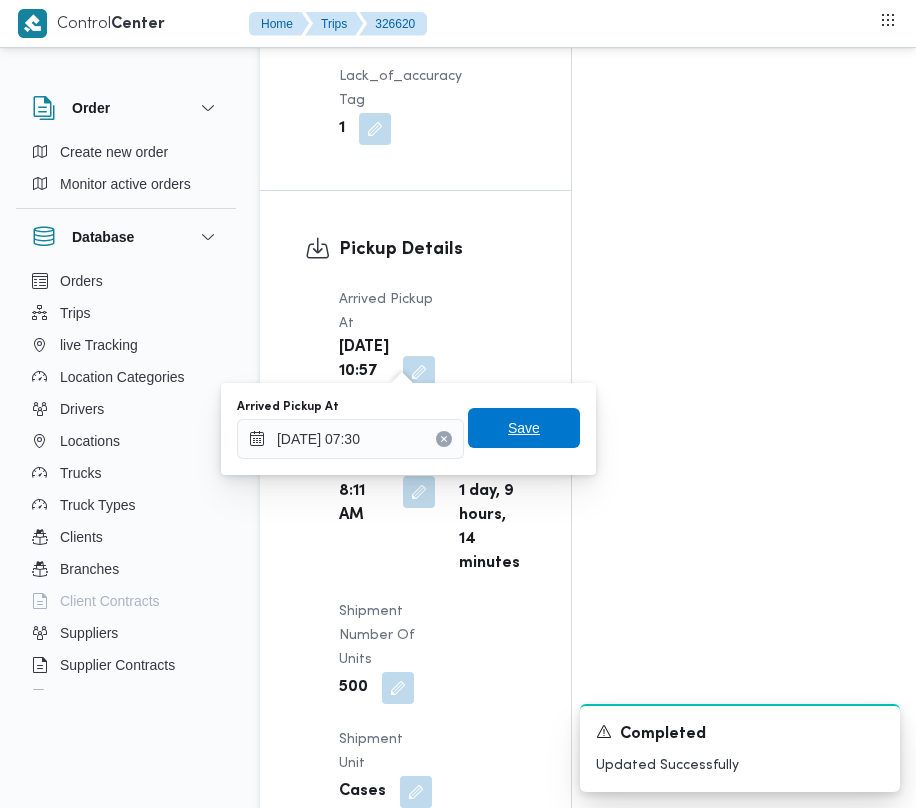 click on "Save" at bounding box center [524, 428] 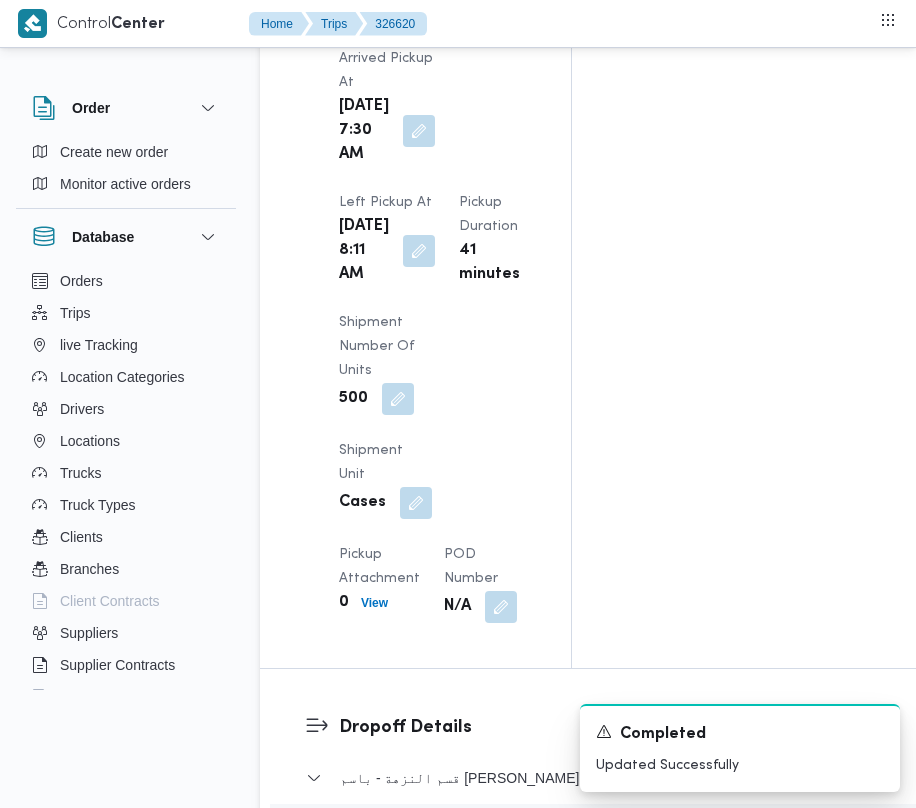 scroll, scrollTop: 2784, scrollLeft: 0, axis: vertical 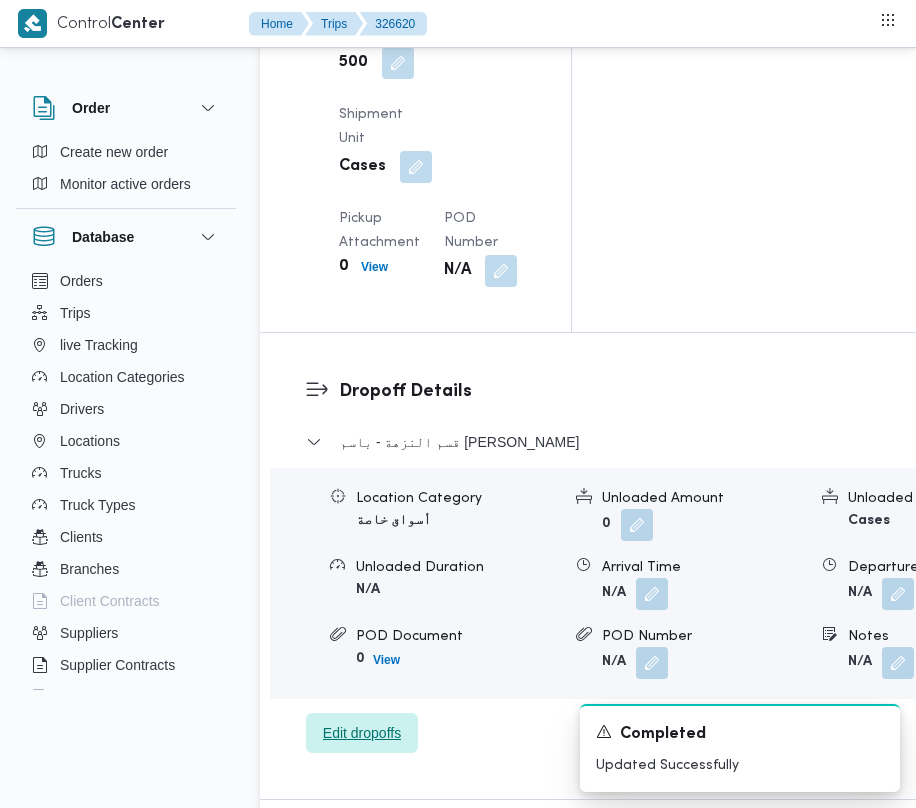 click on "Edit dropoffs" at bounding box center (362, 733) 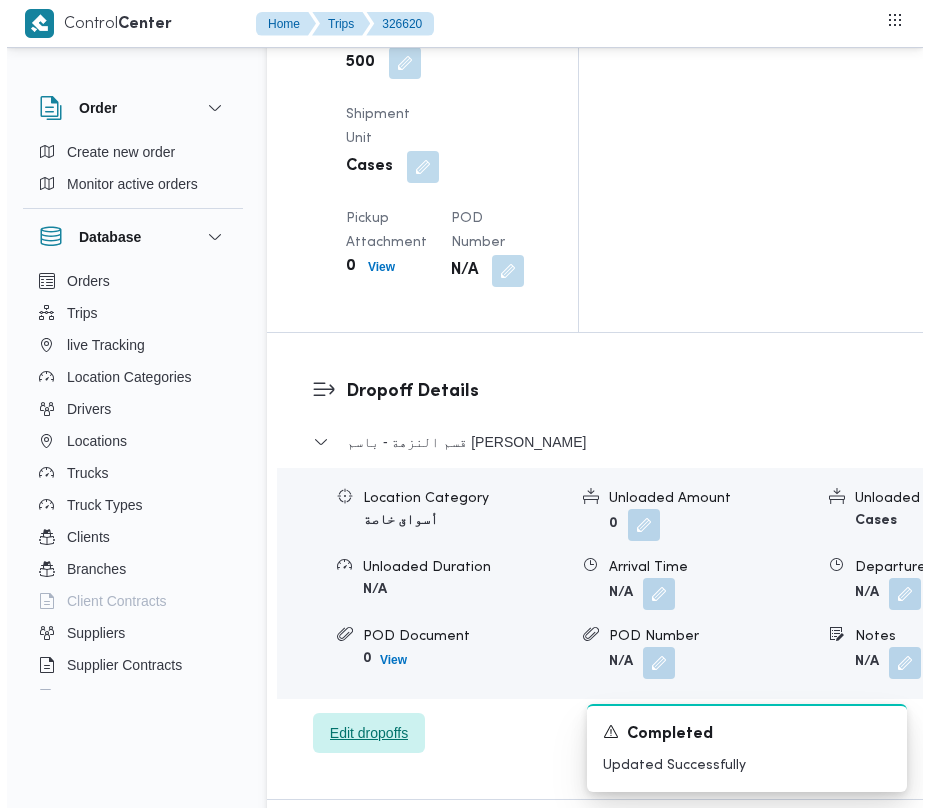scroll, scrollTop: 3014, scrollLeft: 0, axis: vertical 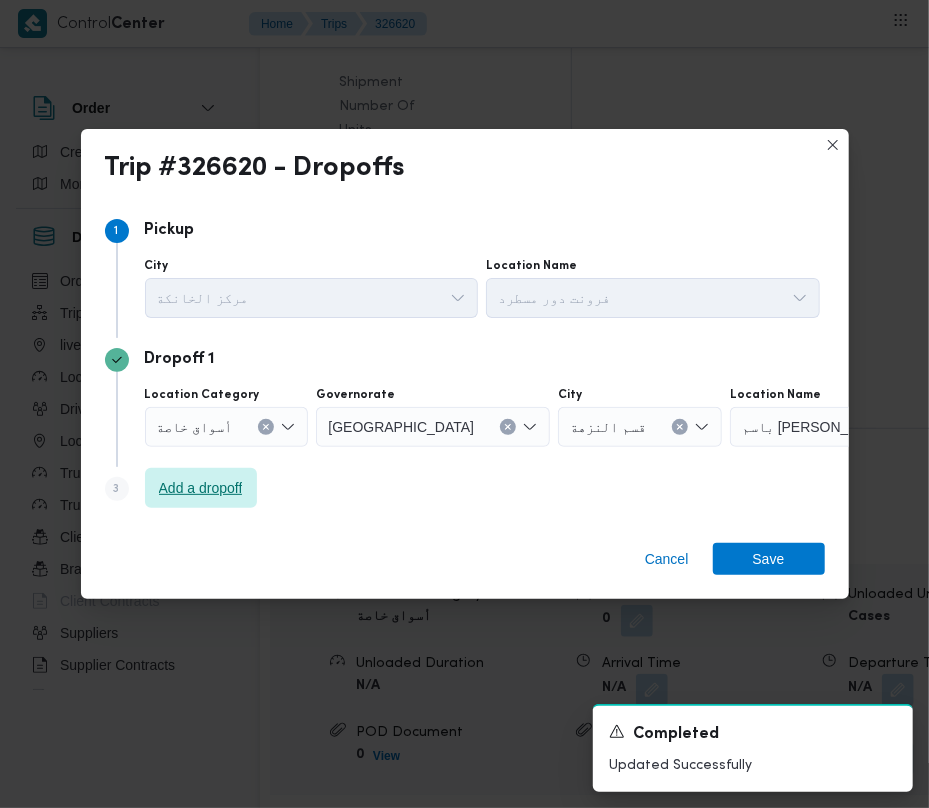 click on "Add a dropoff" at bounding box center (201, 488) 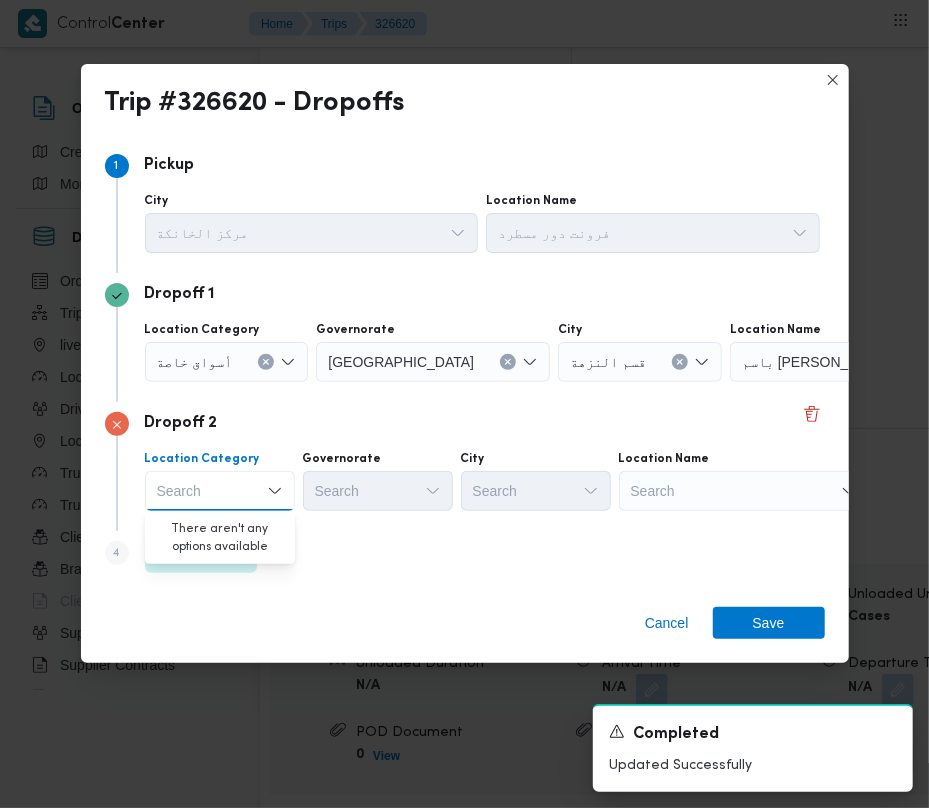 click on "Search" at bounding box center (855, 362) 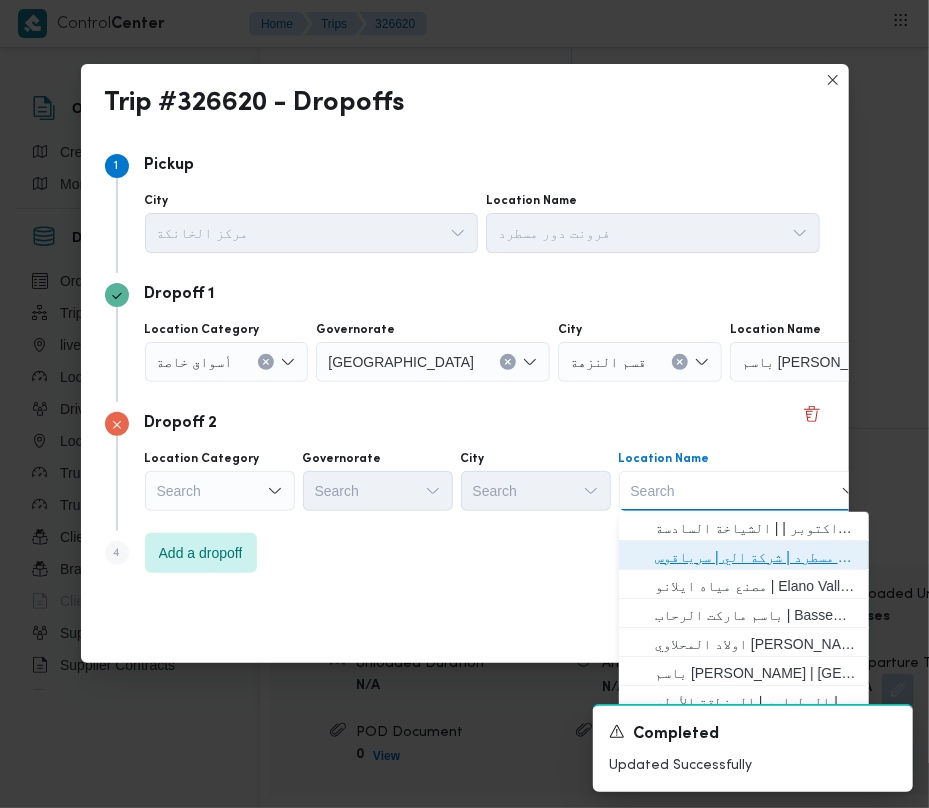 click on "فرونت دور مسطرد | شركة الي | سرياقوس" at bounding box center (756, 557) 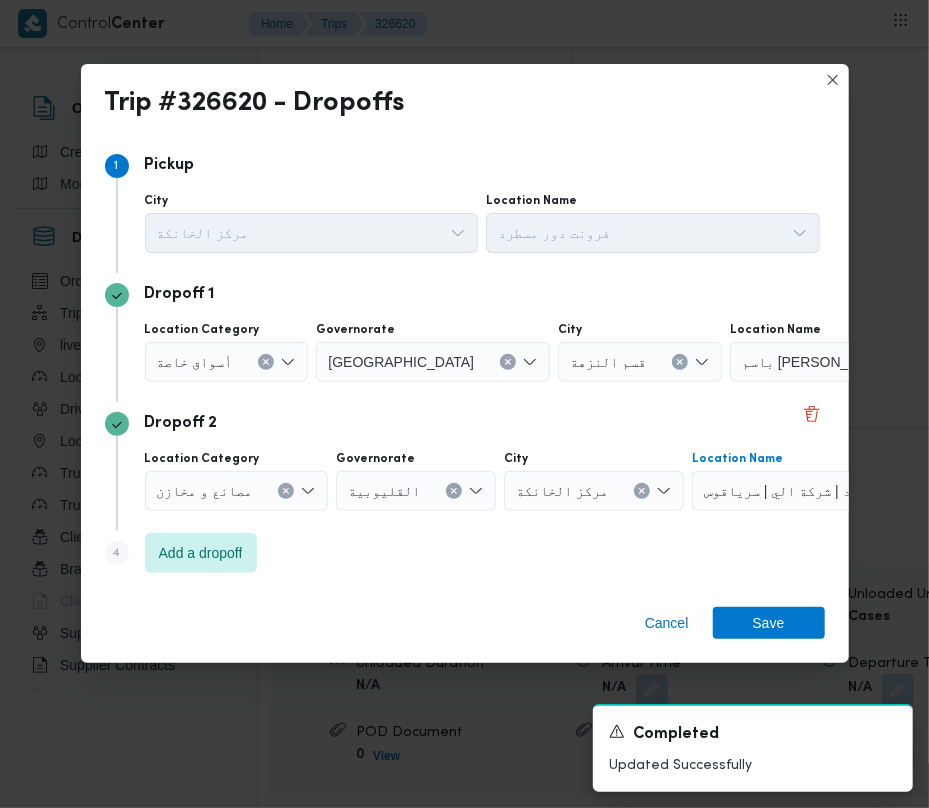 click at bounding box center [241, 362] 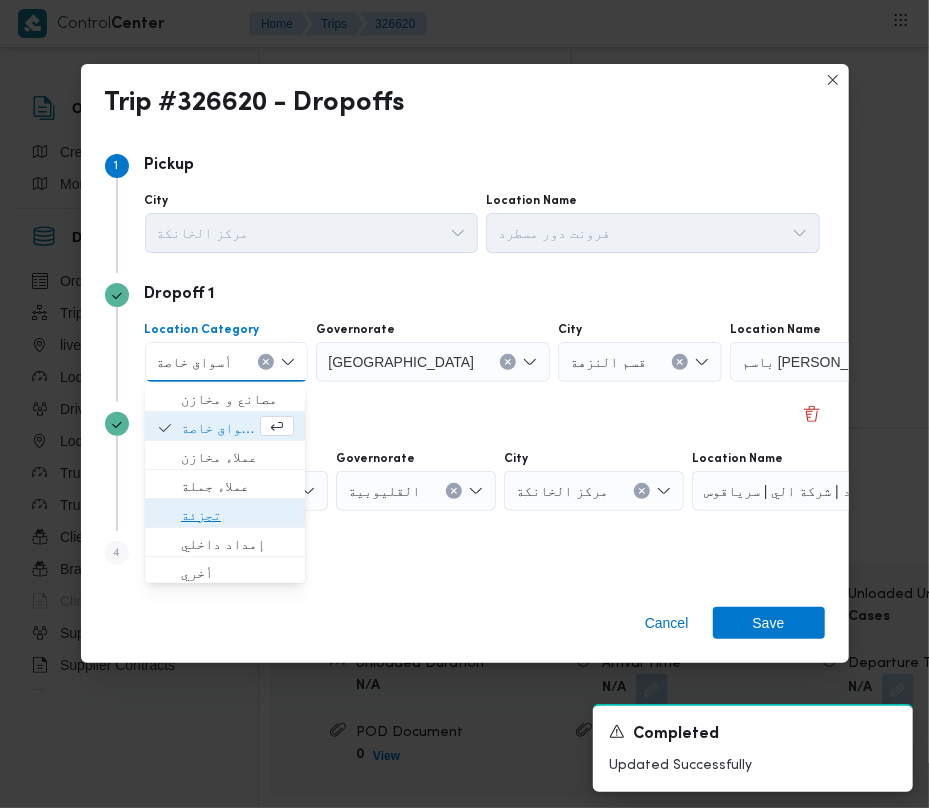 click on "تجزئة" at bounding box center (237, 515) 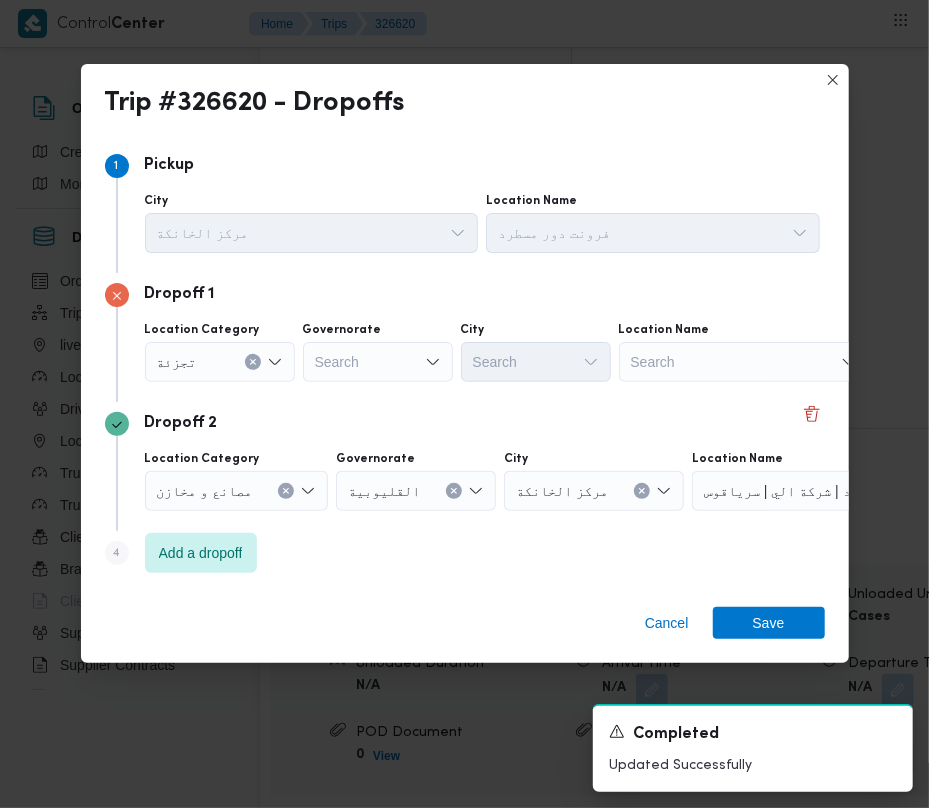 click on "Search" at bounding box center [378, 362] 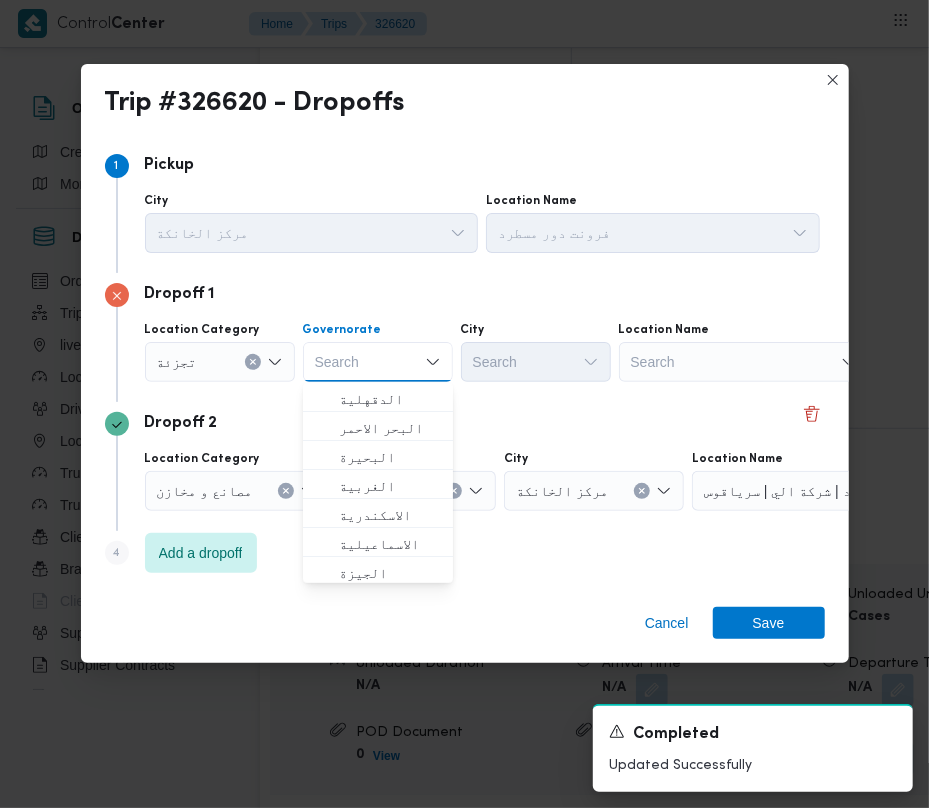 paste on "[GEOGRAPHIC_DATA]" 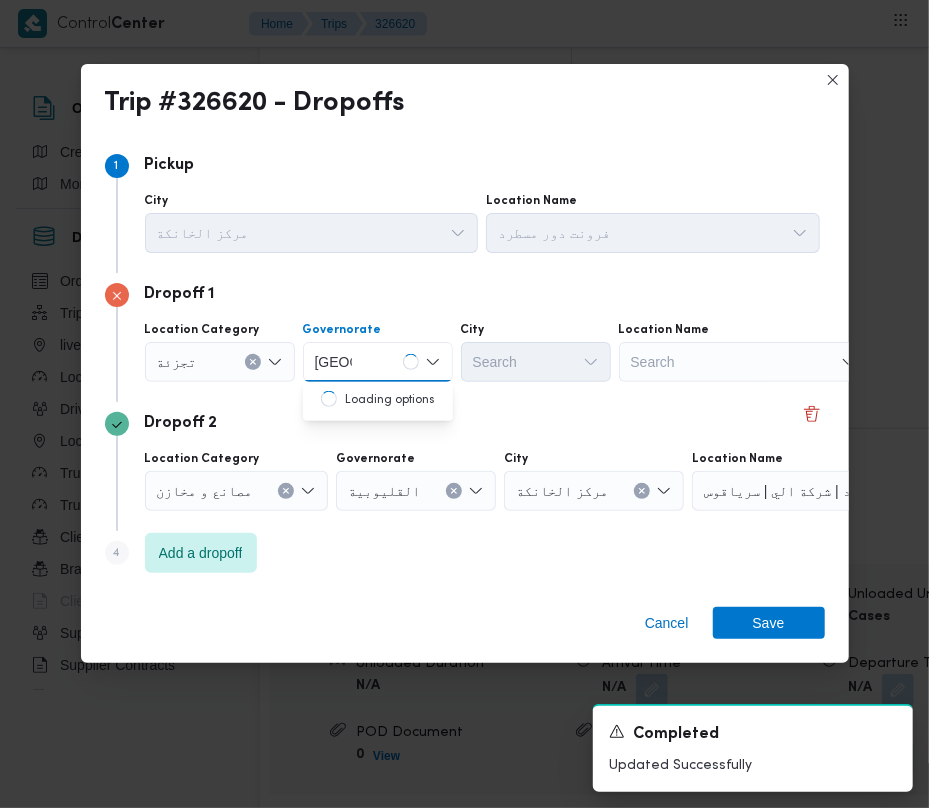 type on "[GEOGRAPHIC_DATA]" 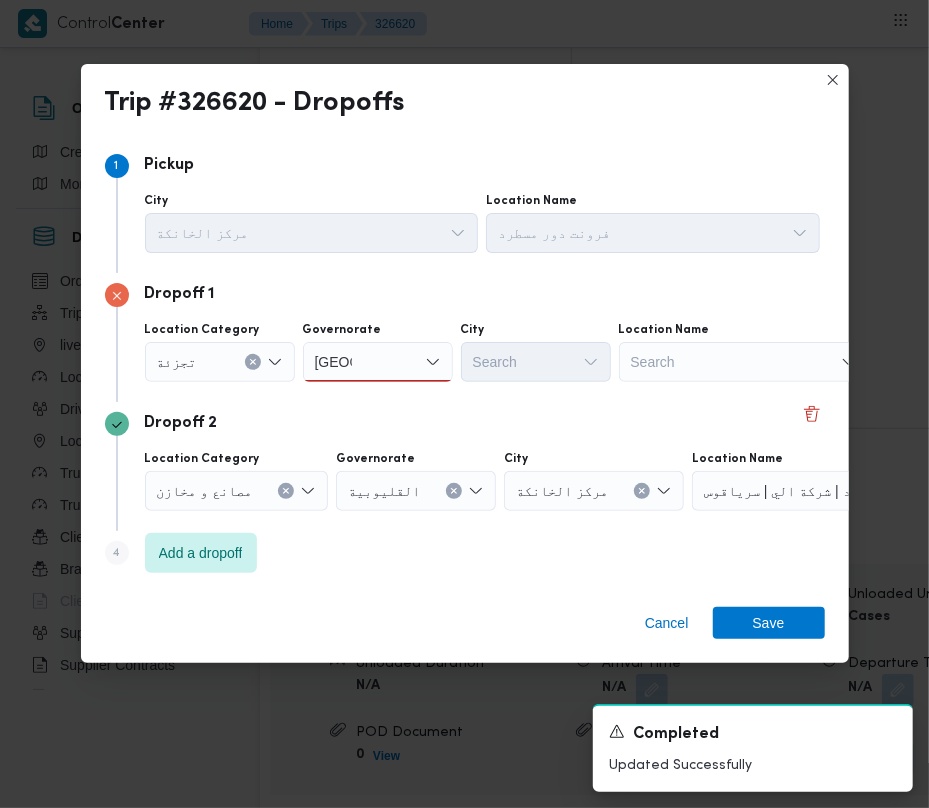 click on "[GEOGRAPHIC_DATA] [GEOGRAPHIC_DATA]" at bounding box center [378, 362] 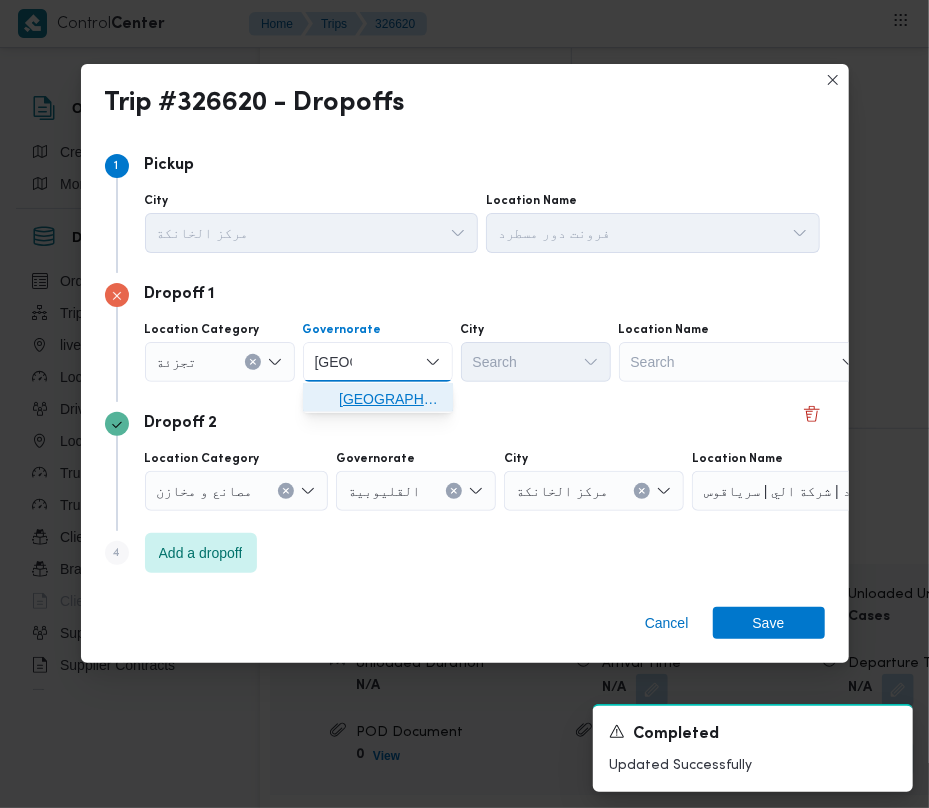 click on "[GEOGRAPHIC_DATA]" at bounding box center [390, 399] 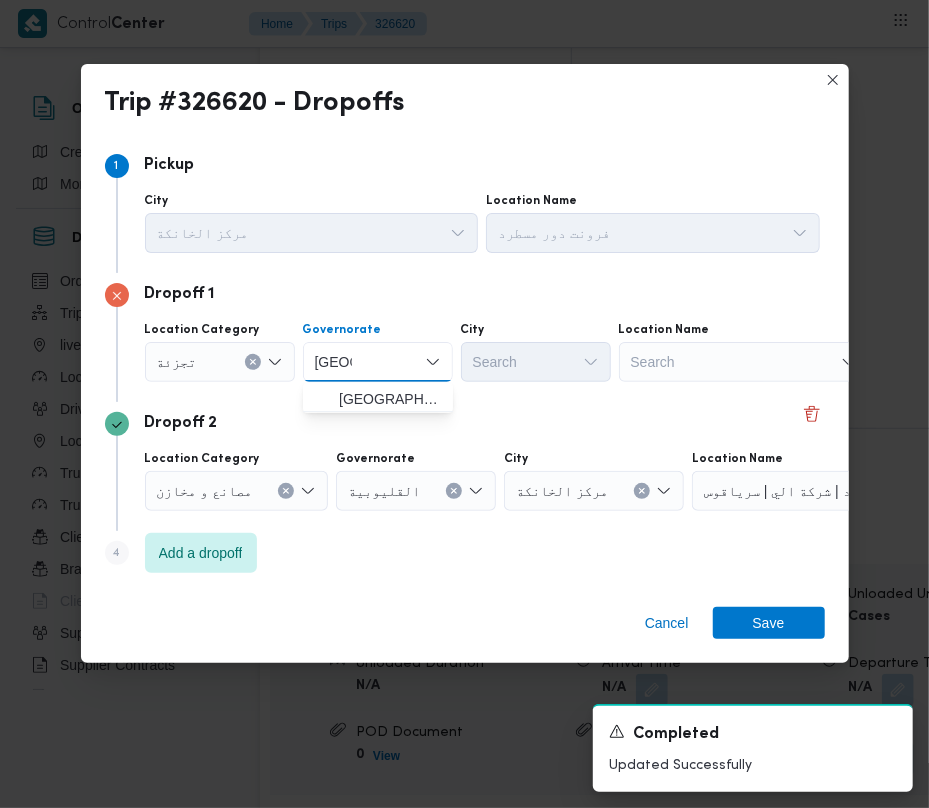 type 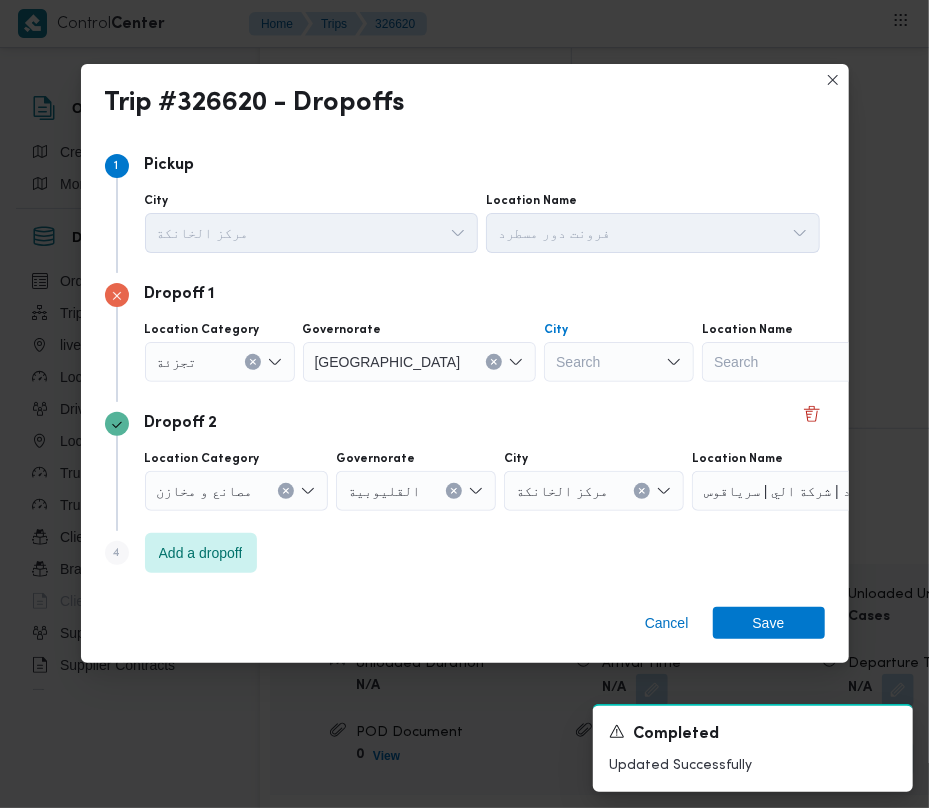 click on "Search" at bounding box center (619, 362) 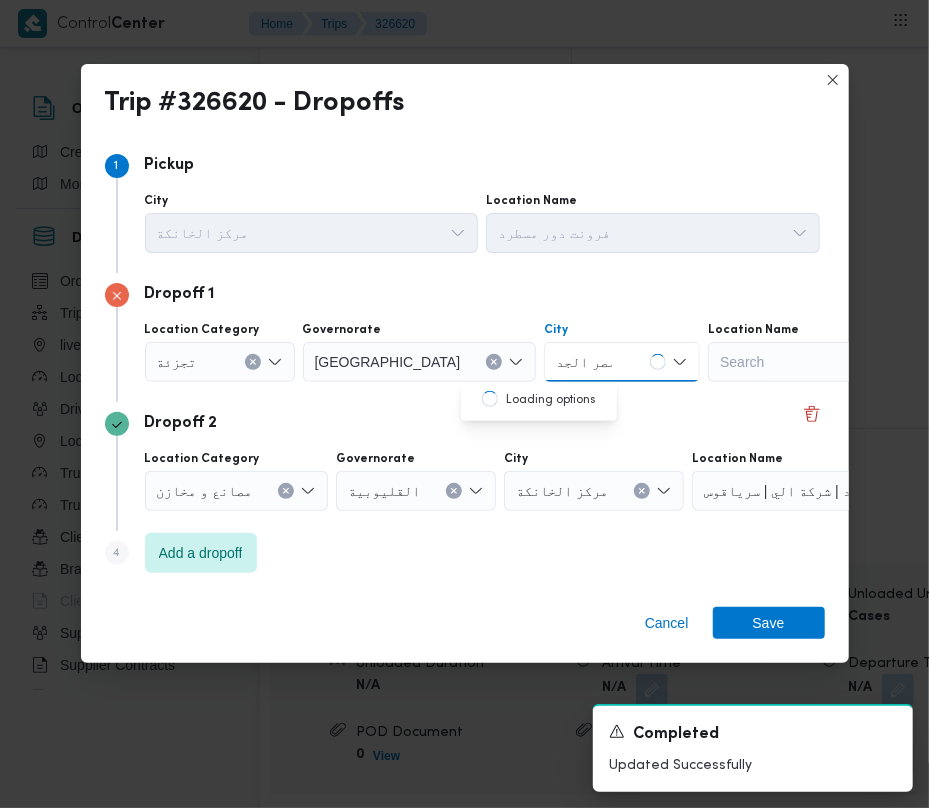 type on "مصر الجديدة" 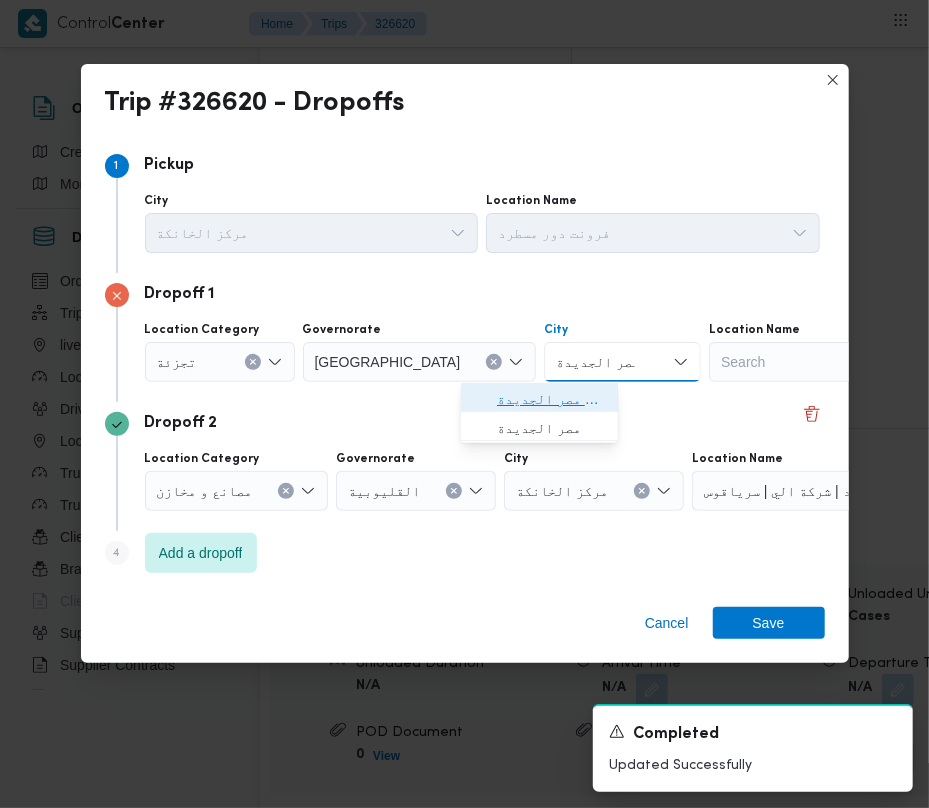 click 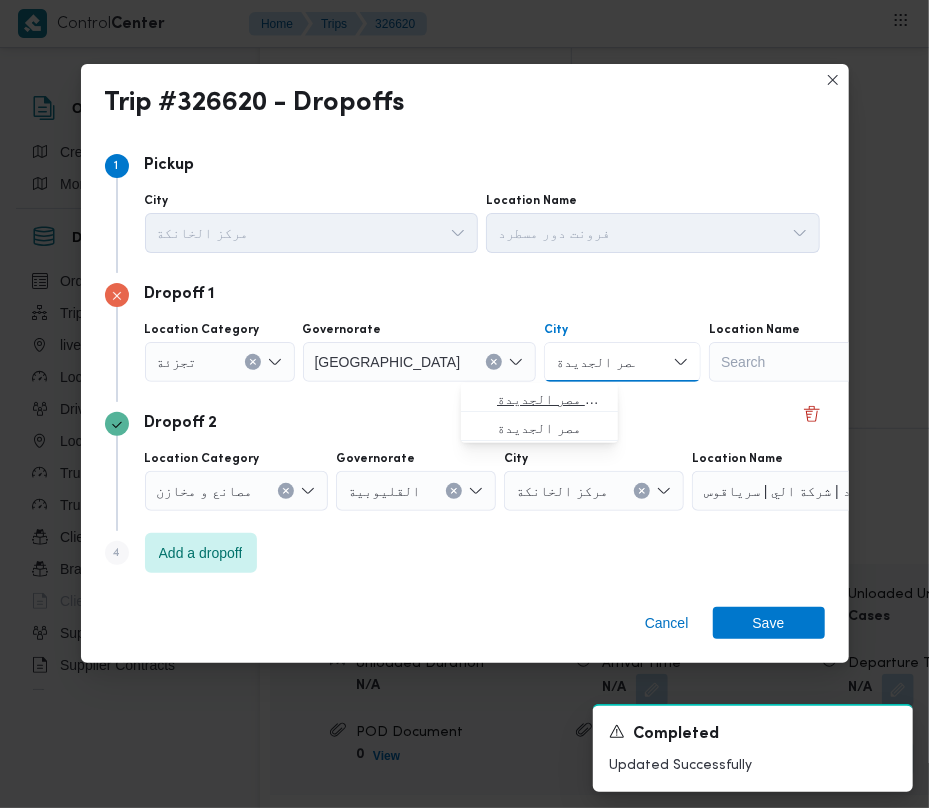 type 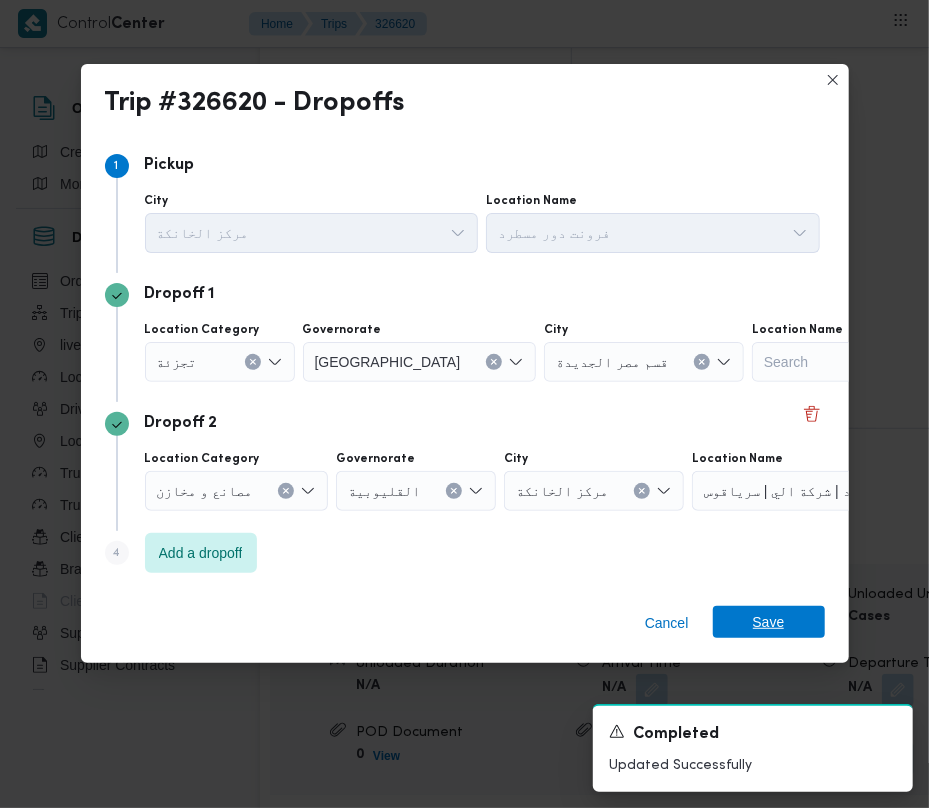 click on "Save" at bounding box center (769, 622) 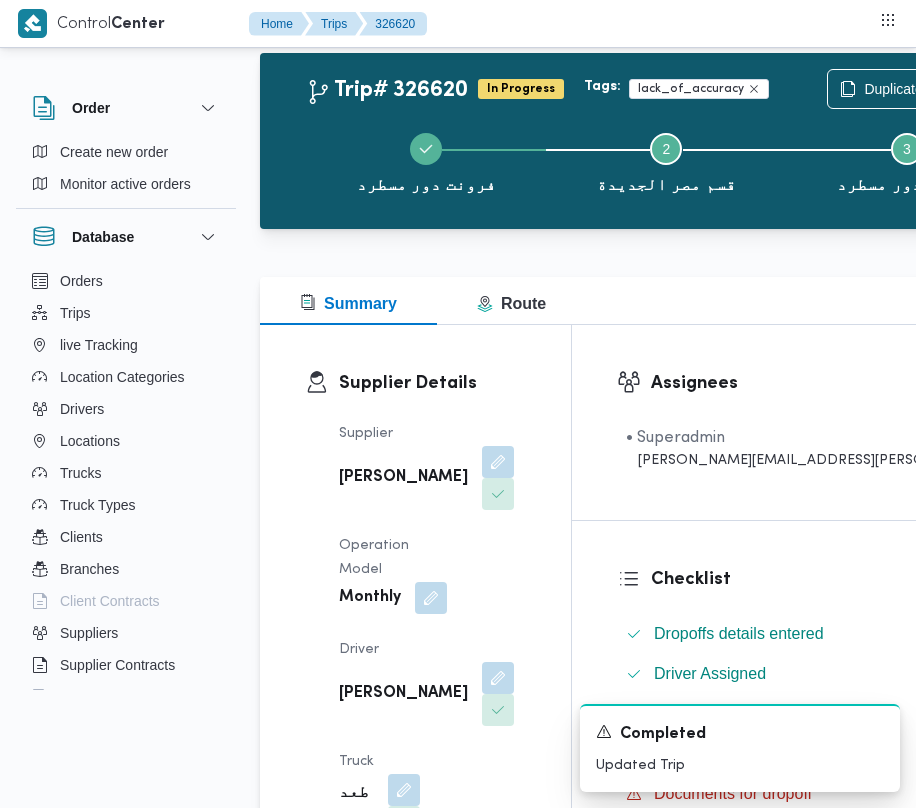scroll, scrollTop: 0, scrollLeft: 0, axis: both 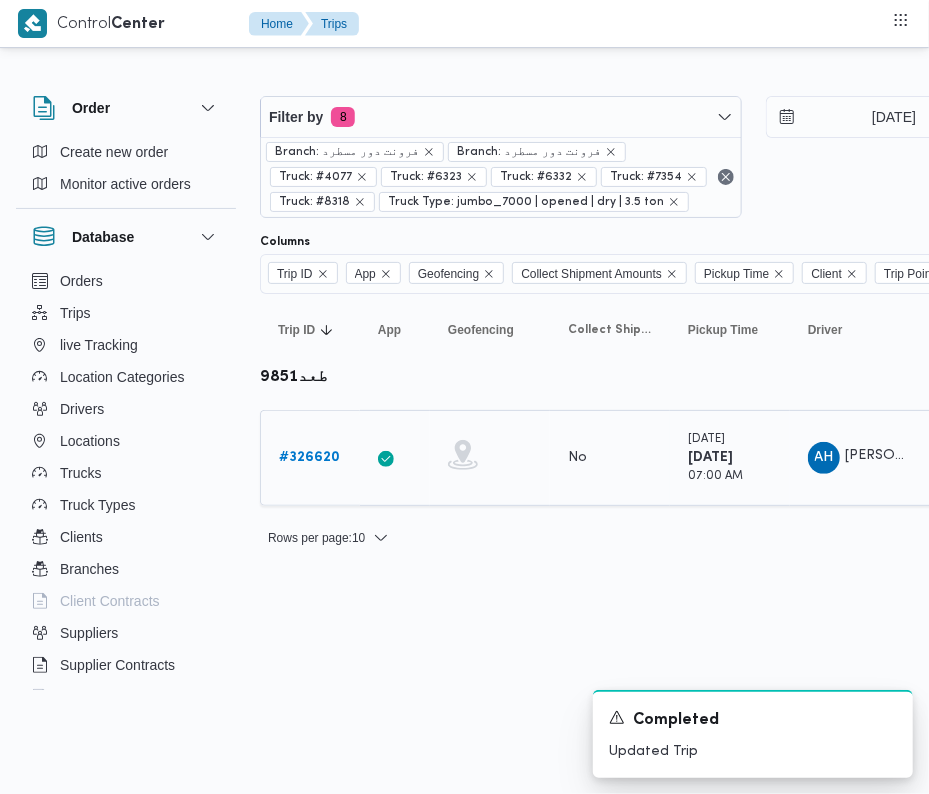 click on "# 326620" at bounding box center (309, 458) 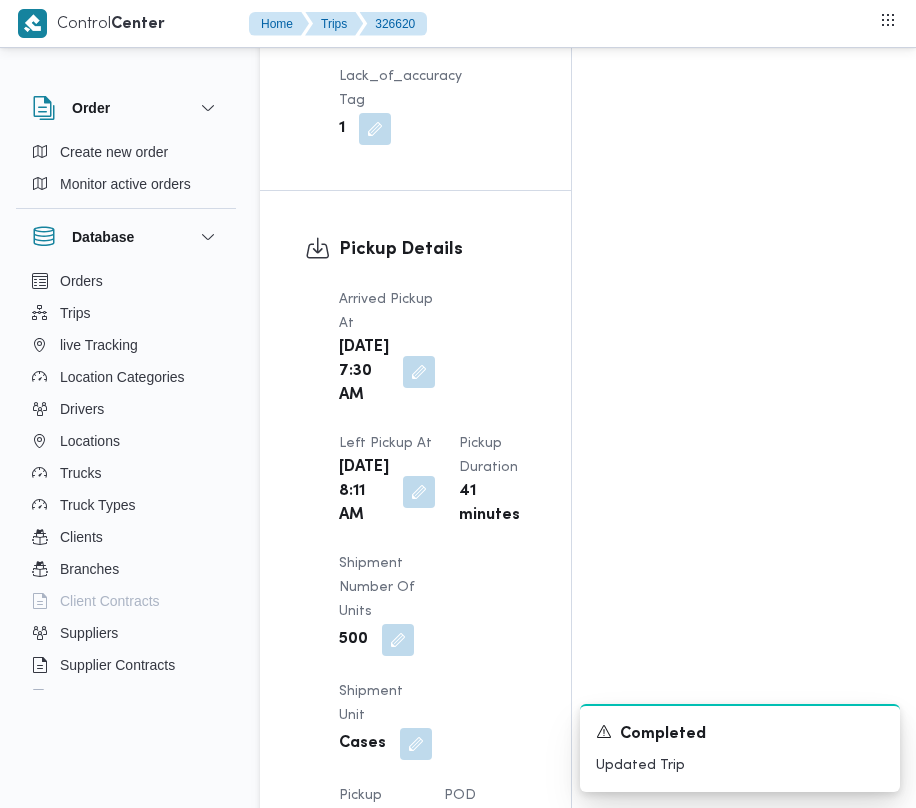 scroll, scrollTop: 0, scrollLeft: 0, axis: both 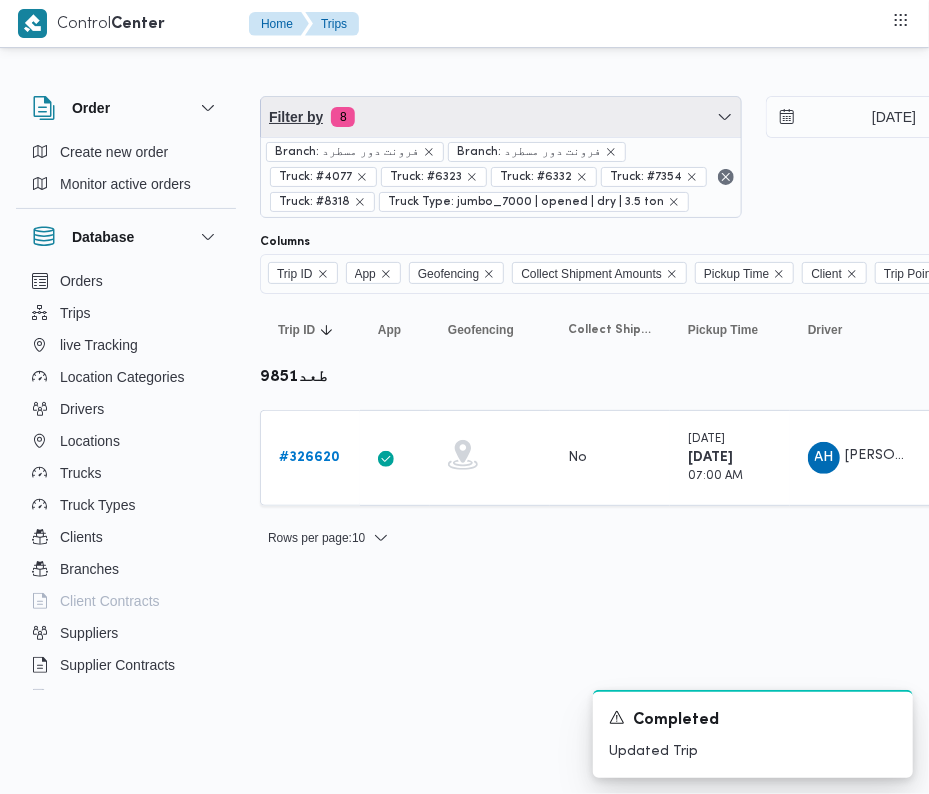 click on "Filter by 8" at bounding box center [501, 117] 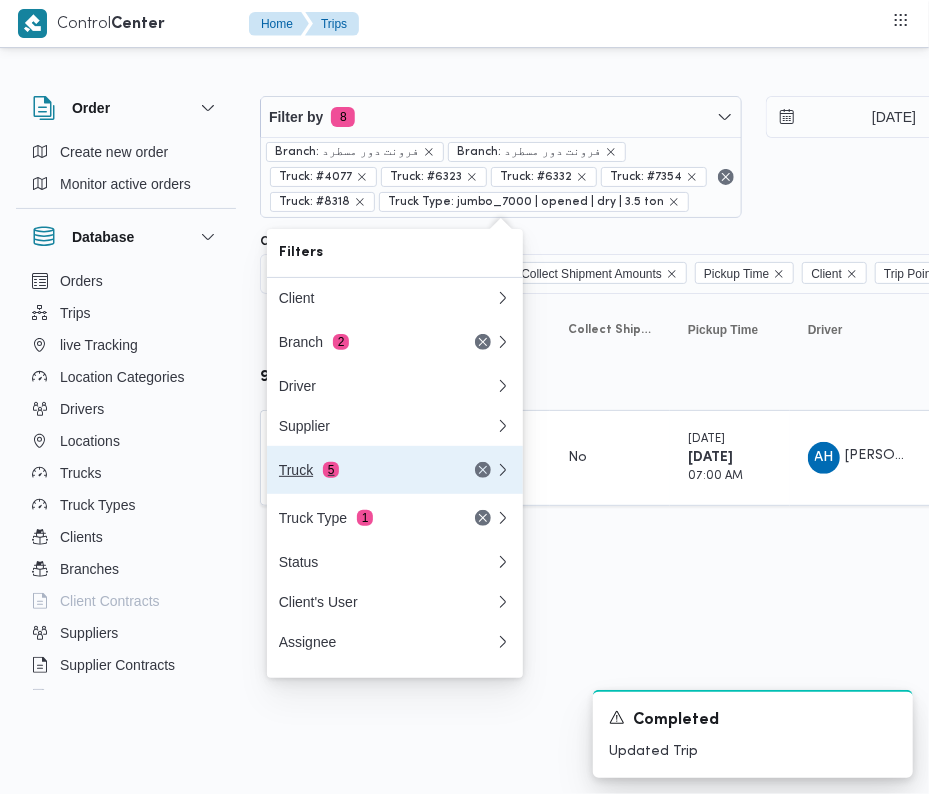 click on "Truck 5" at bounding box center (387, 470) 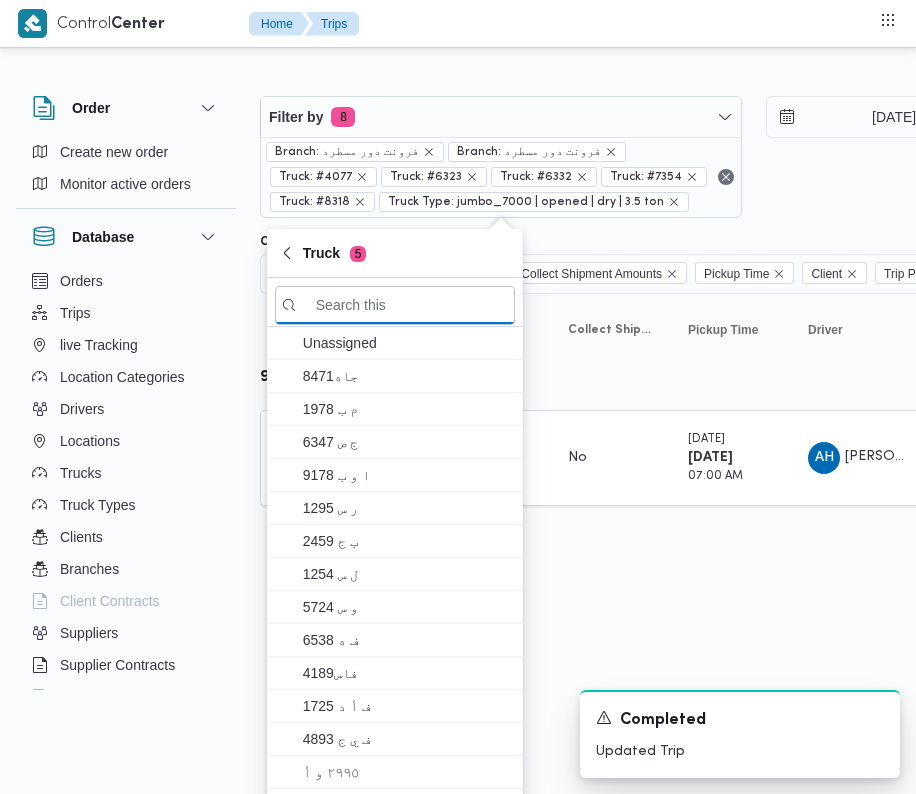 paste on "يلص769" 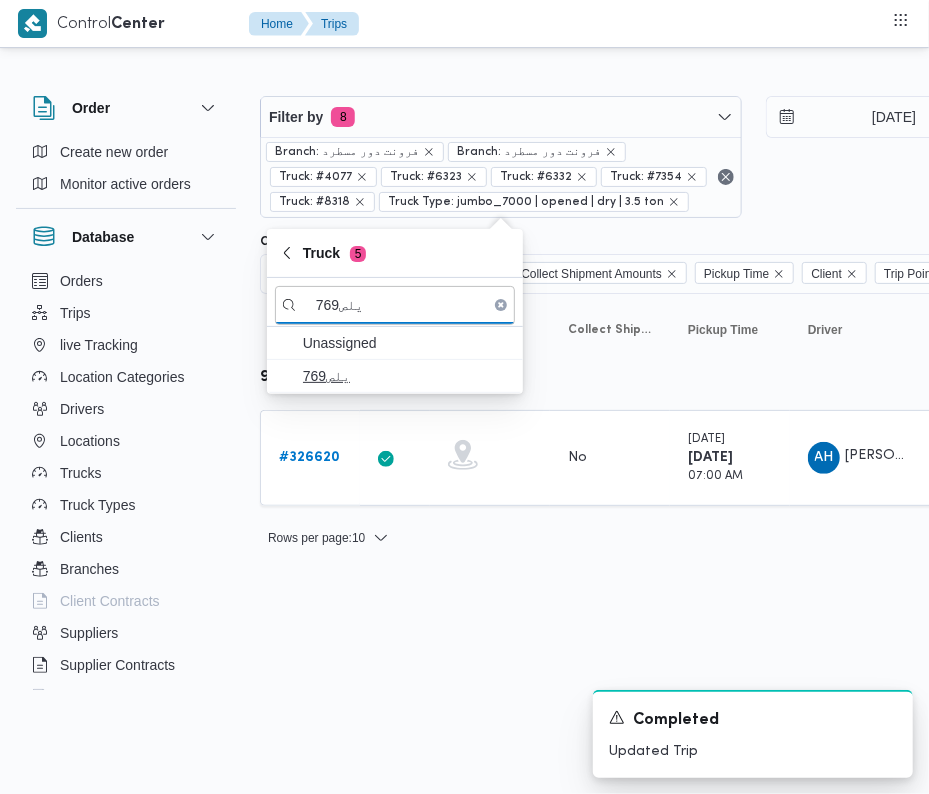 type on "يلص769" 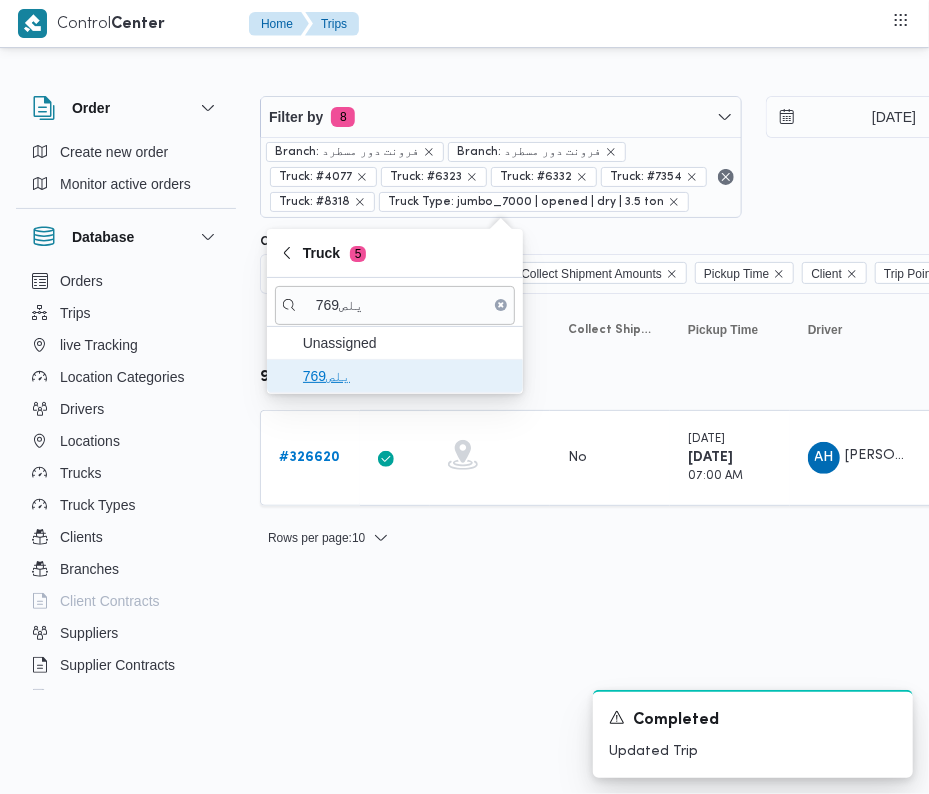 click on "يلص769" at bounding box center (407, 376) 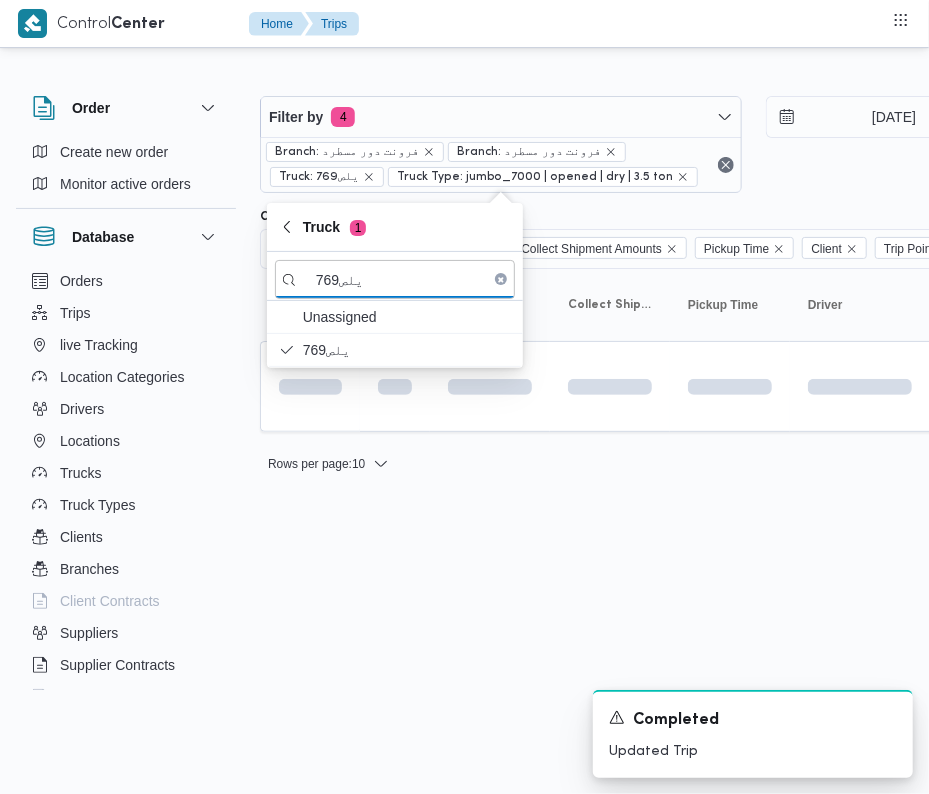 click on "Control  Center Home Trips Order Create new order Monitor active orders Database Orders Trips live Tracking Location Categories Drivers Locations Trucks Truck Types Clients Branches Client Contracts Suppliers Supplier Contracts Devices Users Projects SP Projects Admins organization assignees Tags Filter by 4 Branch: فرونت دور مسطرد Branch: فرونت دور مسطرد  Truck: يلص769 Truck Type: jumbo_7000 | opened | dry | 3.5 ton [DATE] → [DATE] Group By Truck Columns Trip ID App Geofencing Collect Shipment Amounts Pickup Time Client Trip Points Driver Supplier Truck Status Platform Sorting Trip ID Click to sort in ascending order App Click to sort in ascending order Geofencing Click to sort in ascending order Collect Shipment Amounts Pickup Time Click to sort in ascending order Client Click to sort in ascending order Trip Points Driver Click to sort in ascending order Supplier Click to sort in ascending order Truck Click to sort in ascending order Status Platform Actions Rows per page" at bounding box center [464, 397] 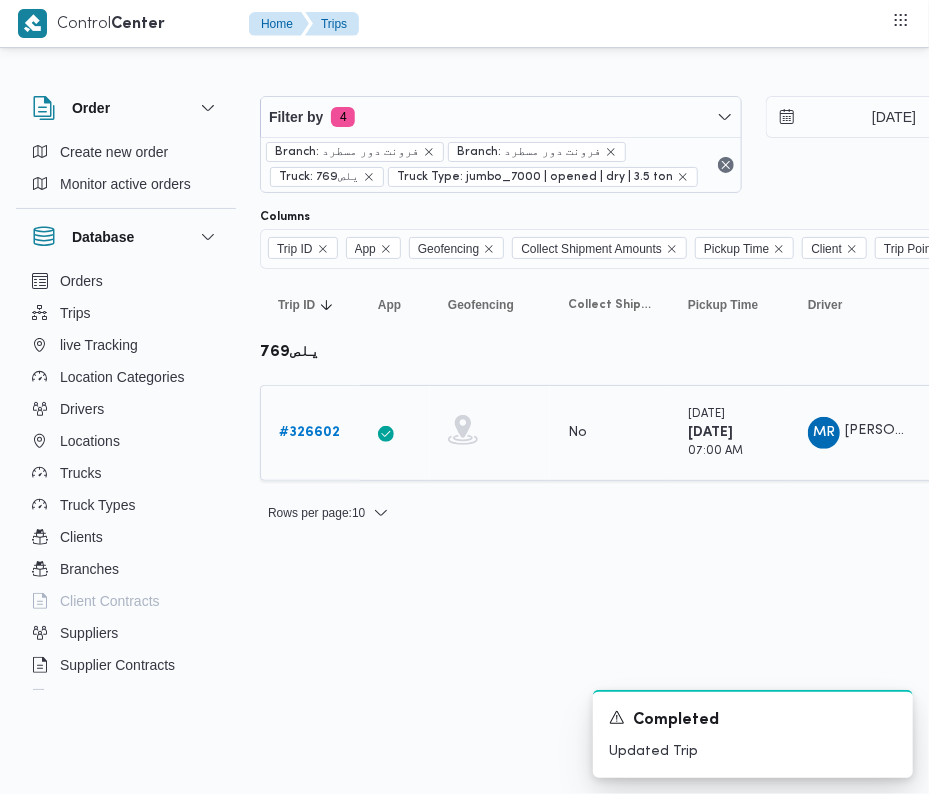 click on "# 326602" at bounding box center [309, 432] 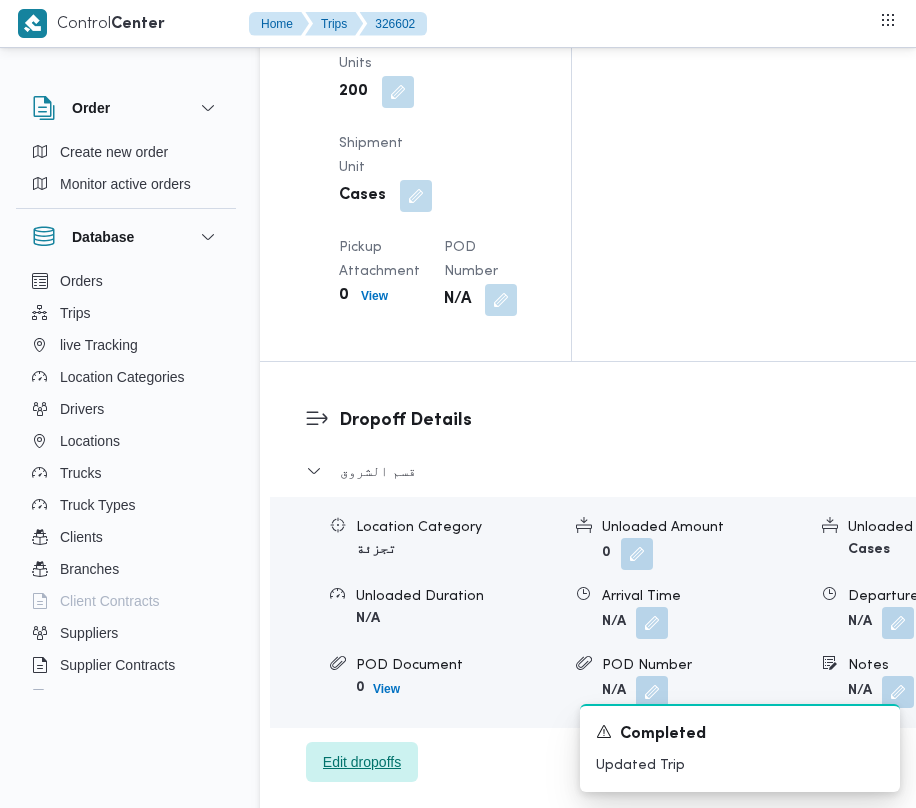 click on "Edit dropoffs" at bounding box center (362, 762) 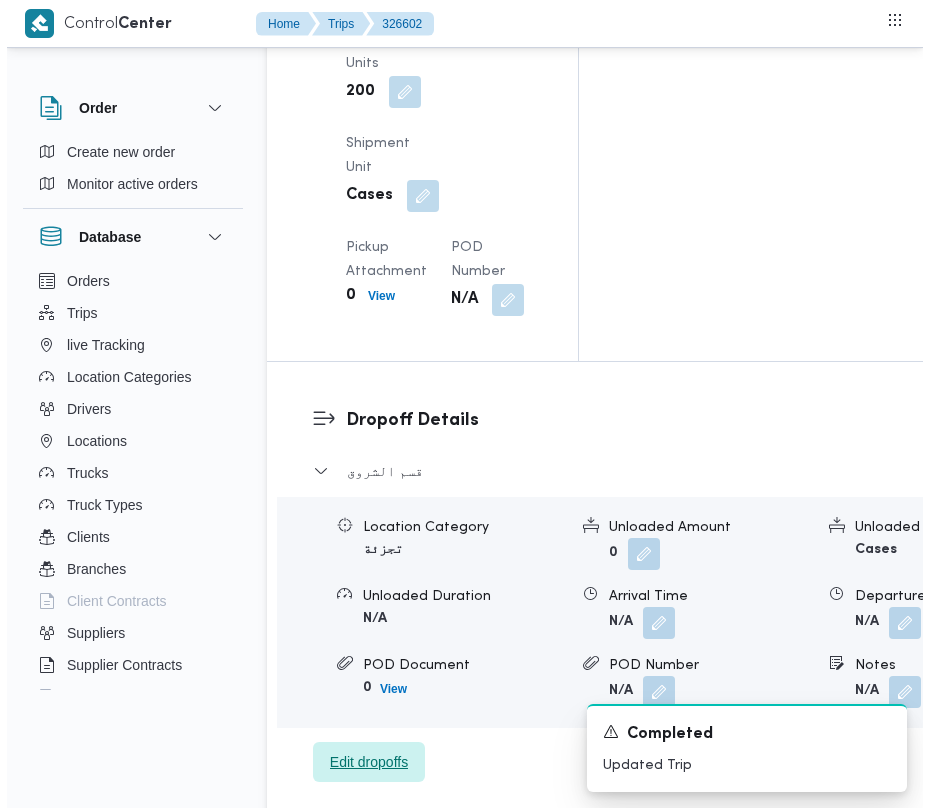 scroll, scrollTop: 2769, scrollLeft: 0, axis: vertical 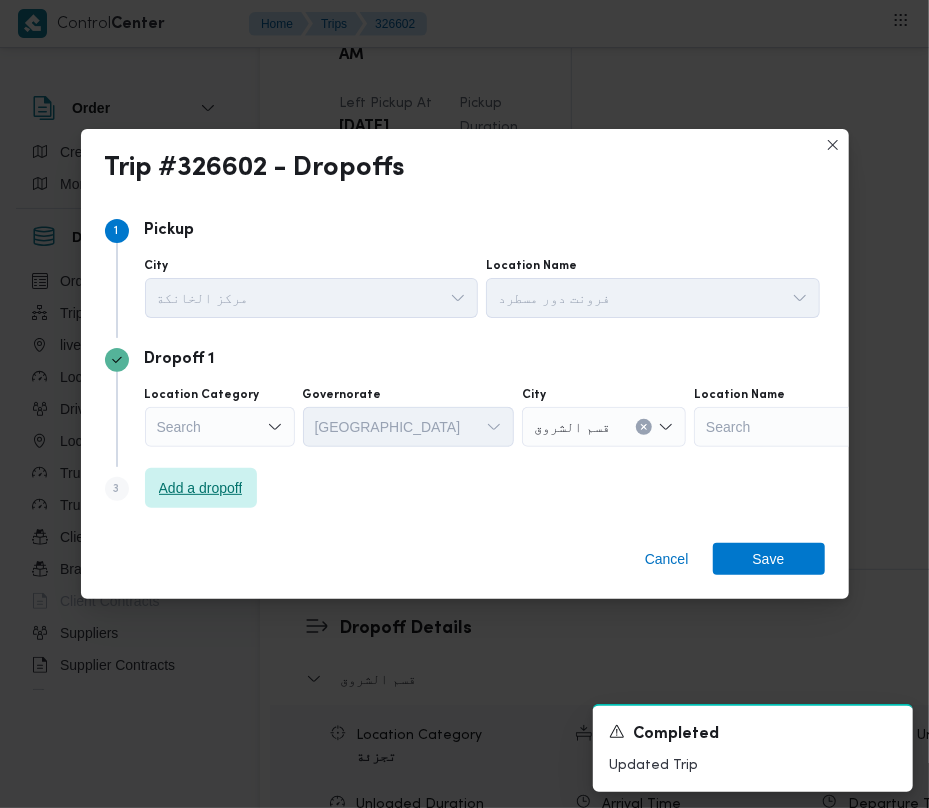 click on "Add a dropoff" at bounding box center (201, 488) 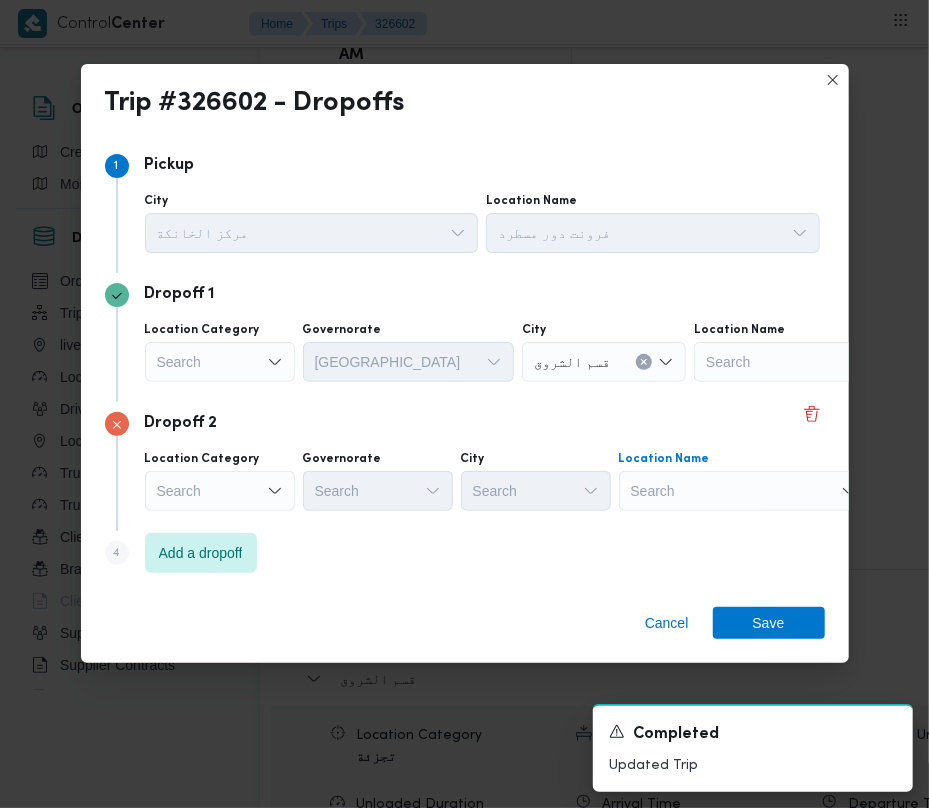 drag, startPoint x: 674, startPoint y: 489, endPoint x: 696, endPoint y: 502, distance: 25.553865 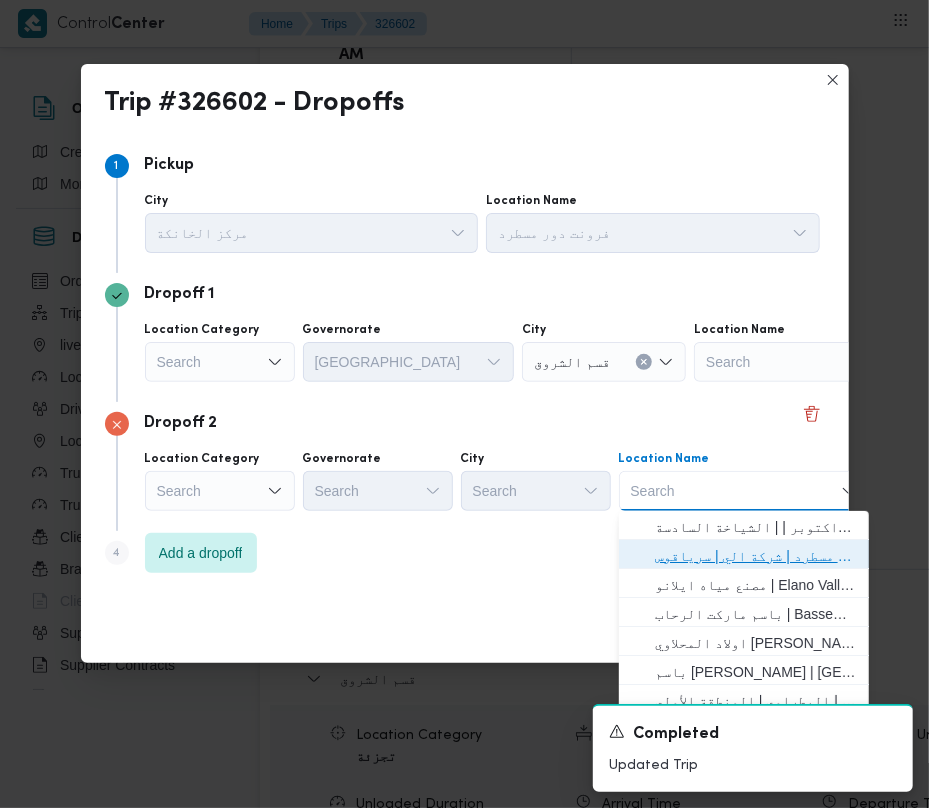 drag, startPoint x: 730, startPoint y: 552, endPoint x: 649, endPoint y: 560, distance: 81.394104 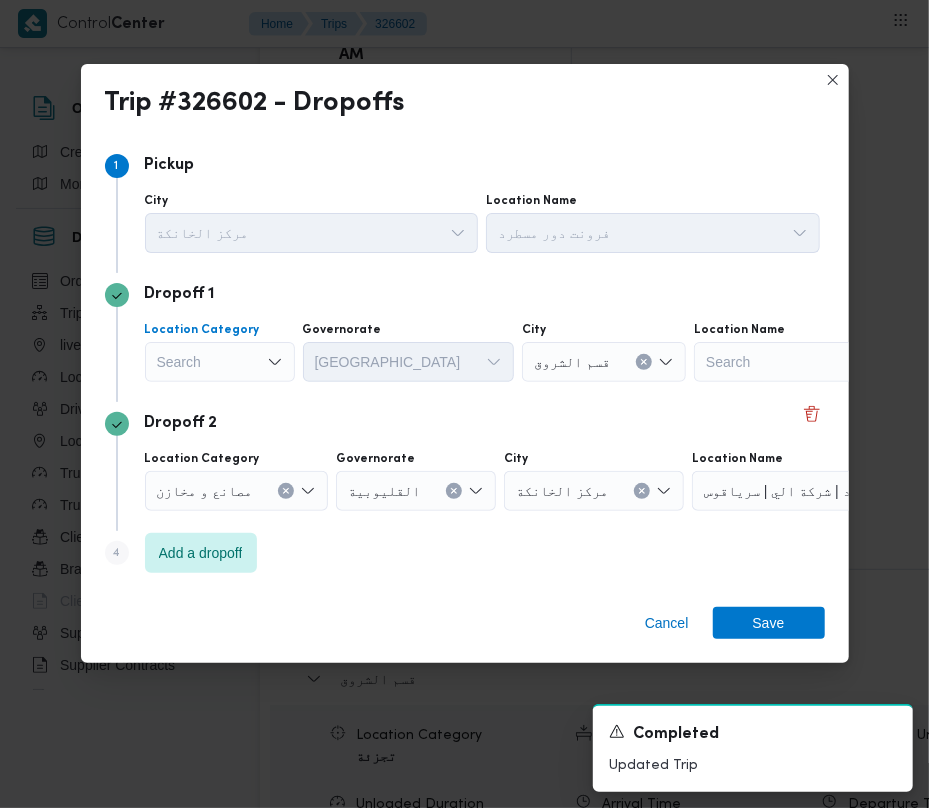 click on "Search" at bounding box center [220, 362] 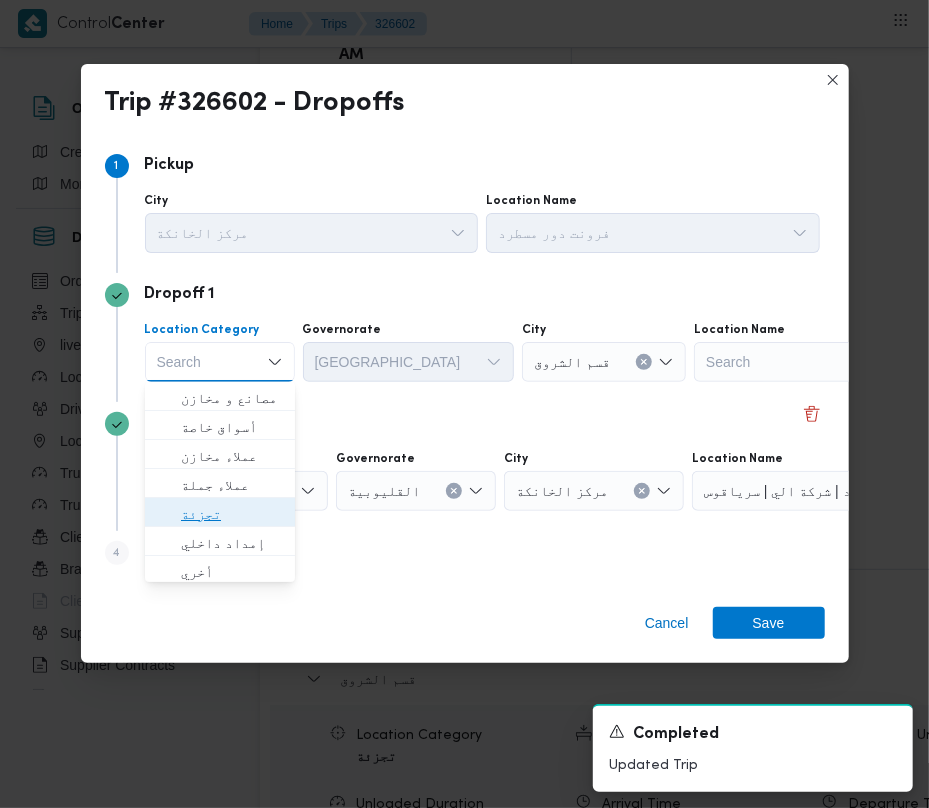 click on "تجزئة" at bounding box center [232, 514] 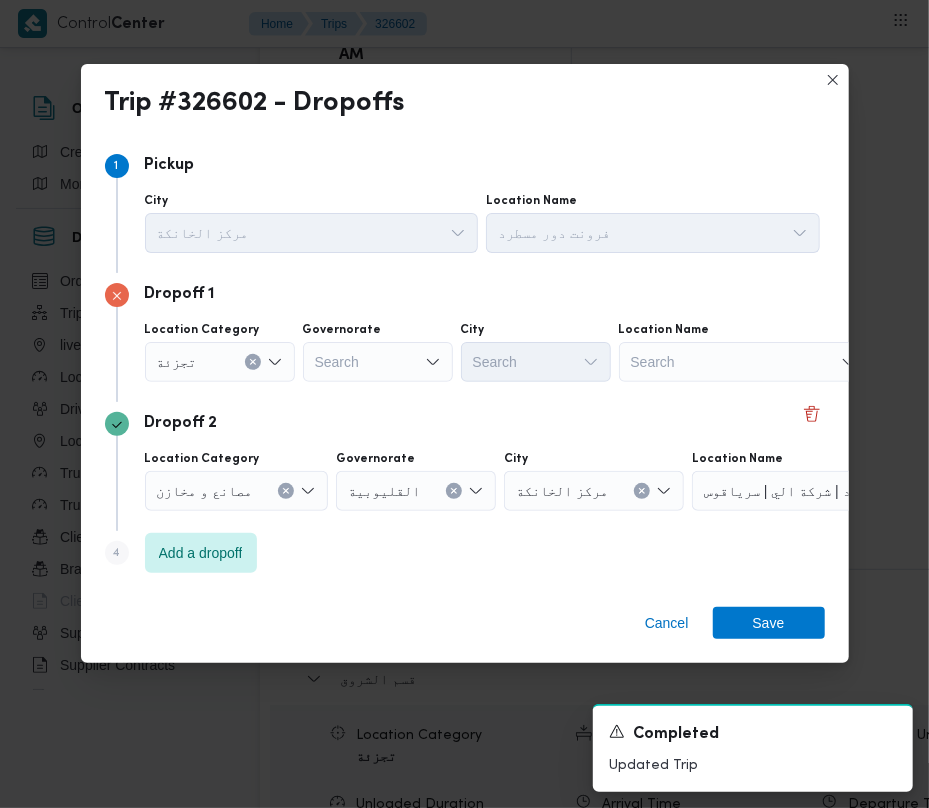 click on "Location Category تجزئة Governorate Search City Search Location Name Search" at bounding box center [482, 352] 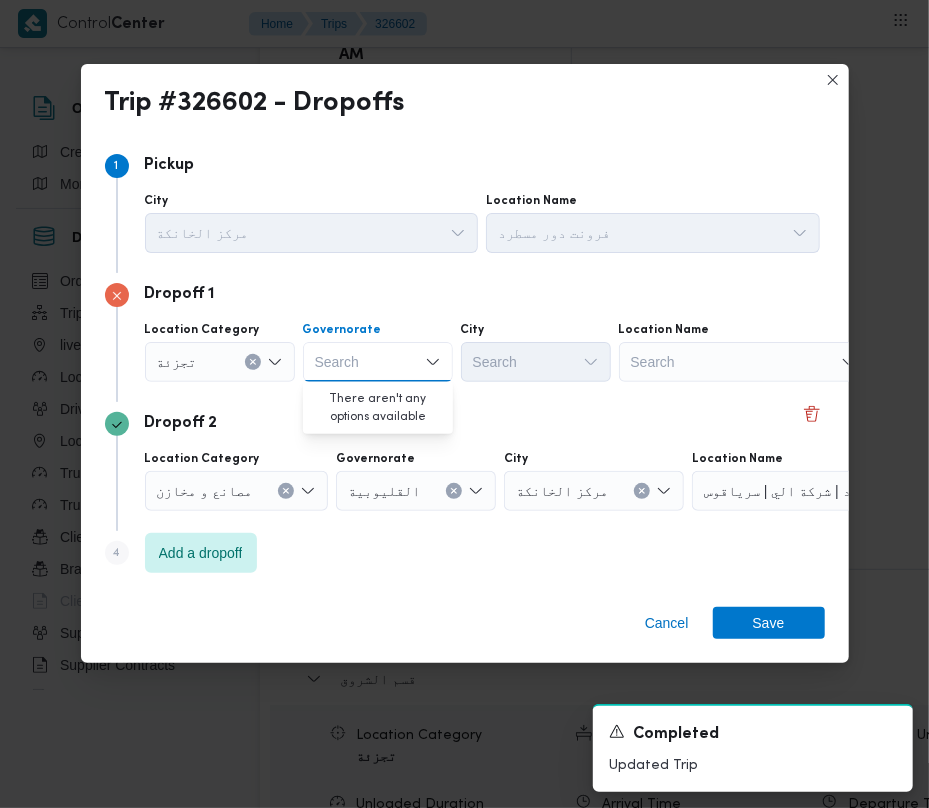 paste on "[GEOGRAPHIC_DATA]" 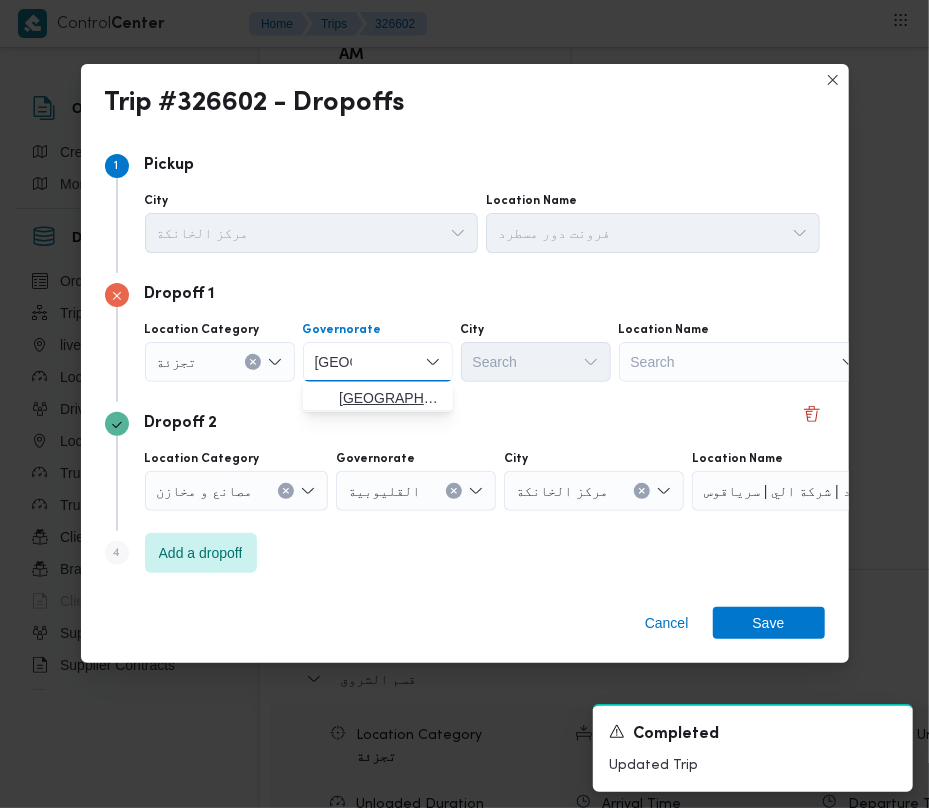 type on "[GEOGRAPHIC_DATA]" 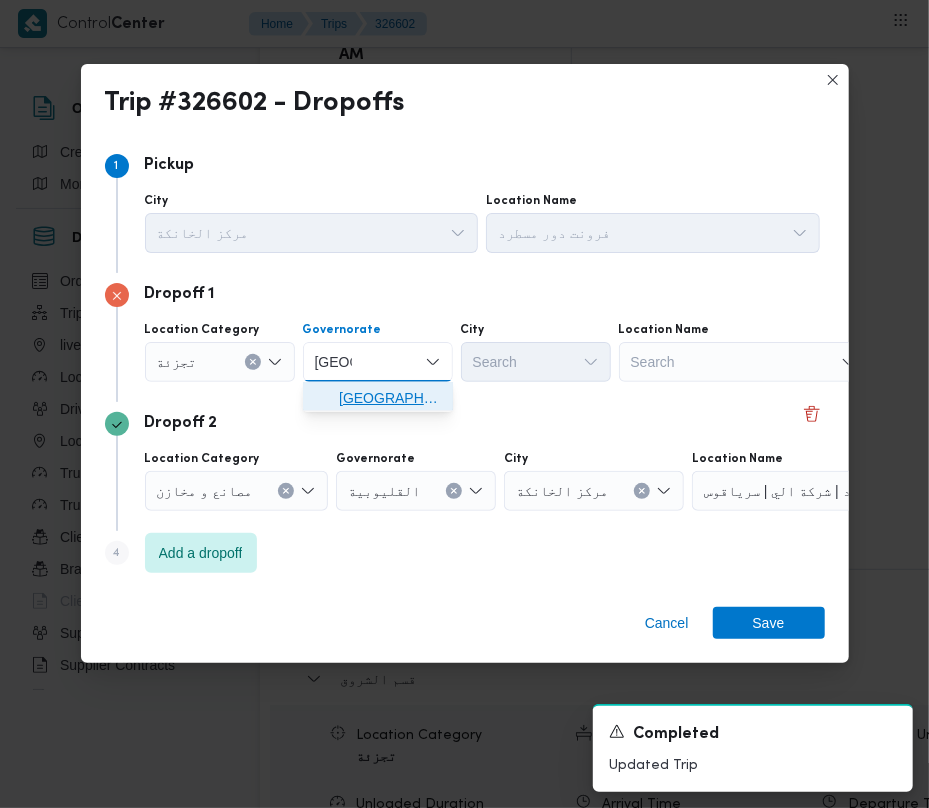 click on "[GEOGRAPHIC_DATA]" at bounding box center (390, 398) 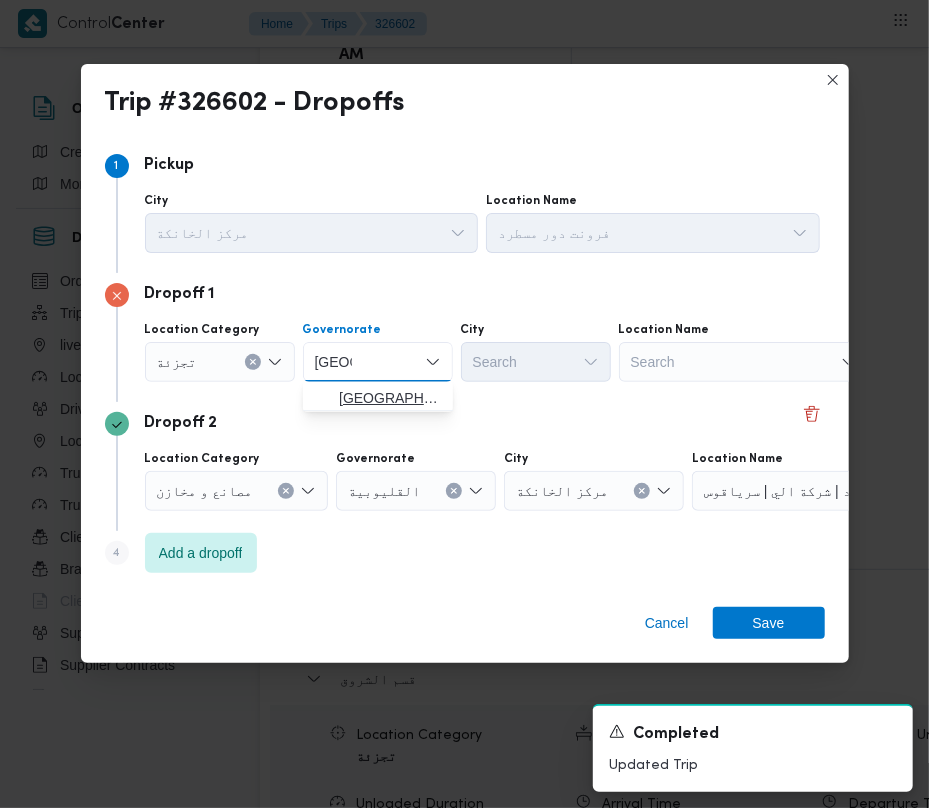 type 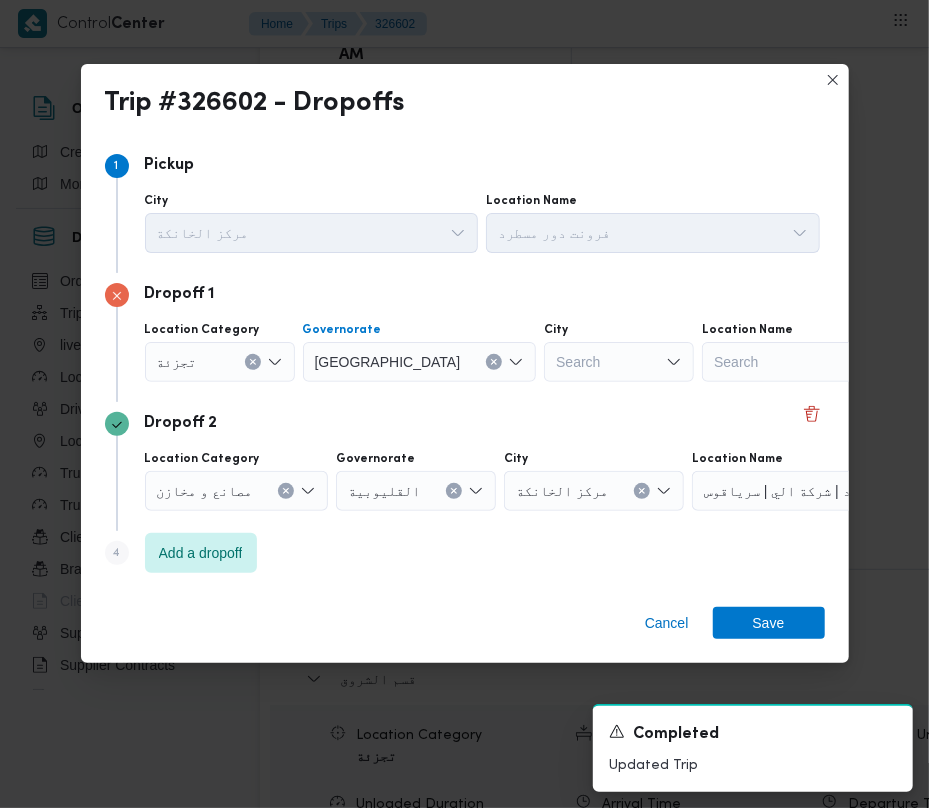 click on "Dropoff 2" at bounding box center [465, 424] 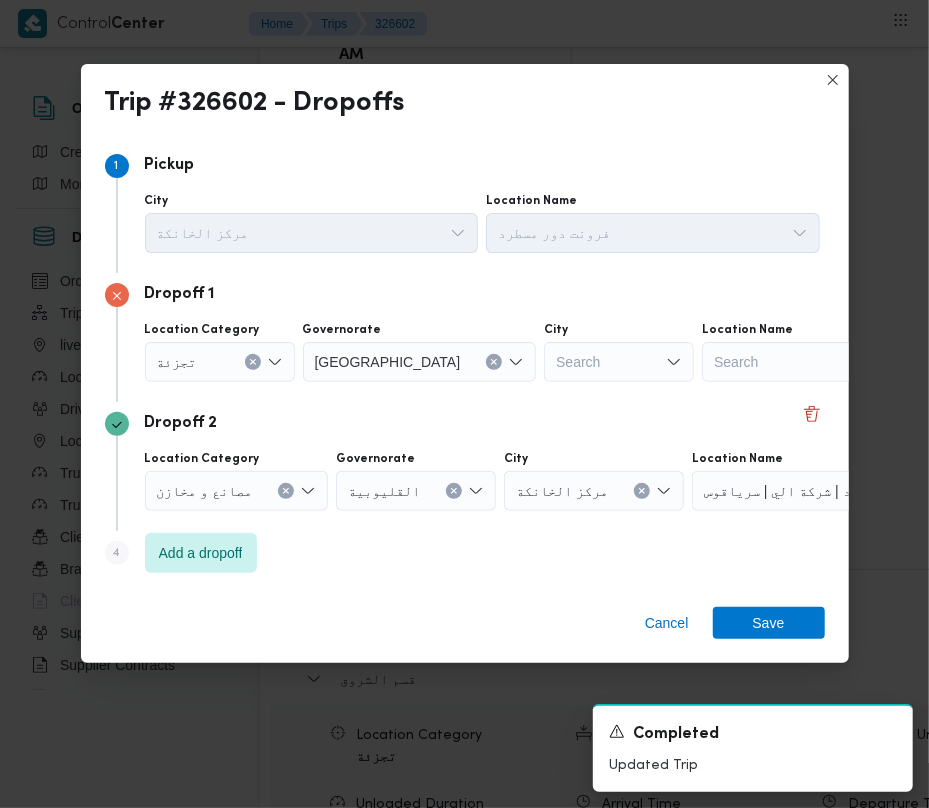 click on "Search" at bounding box center [619, 362] 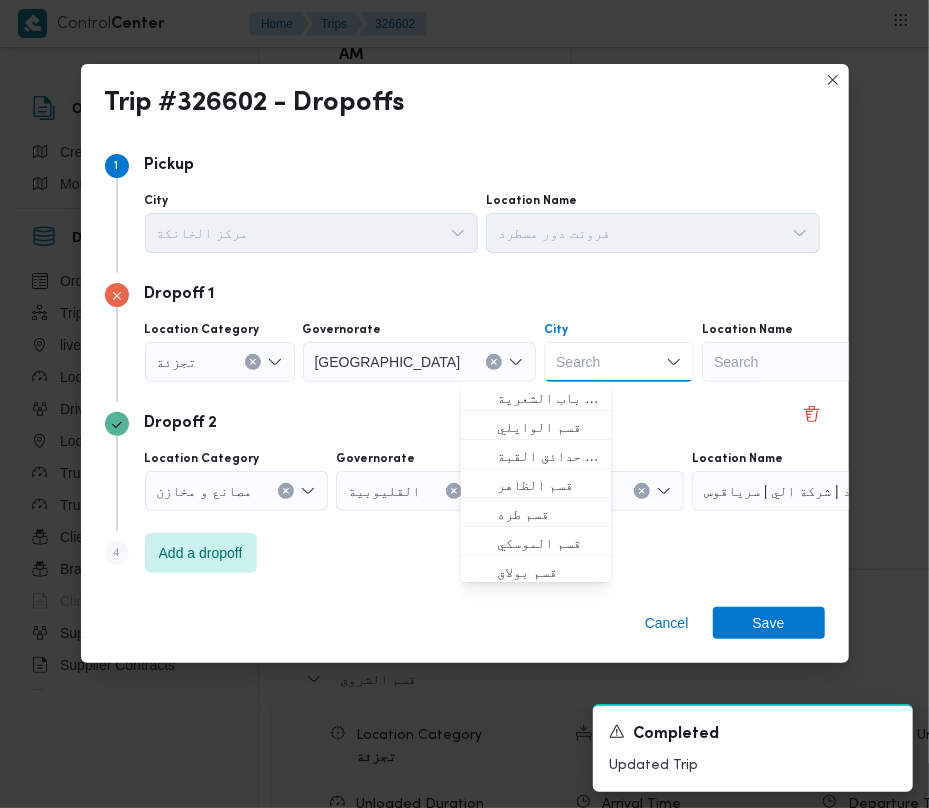 paste on "مصر الجد" 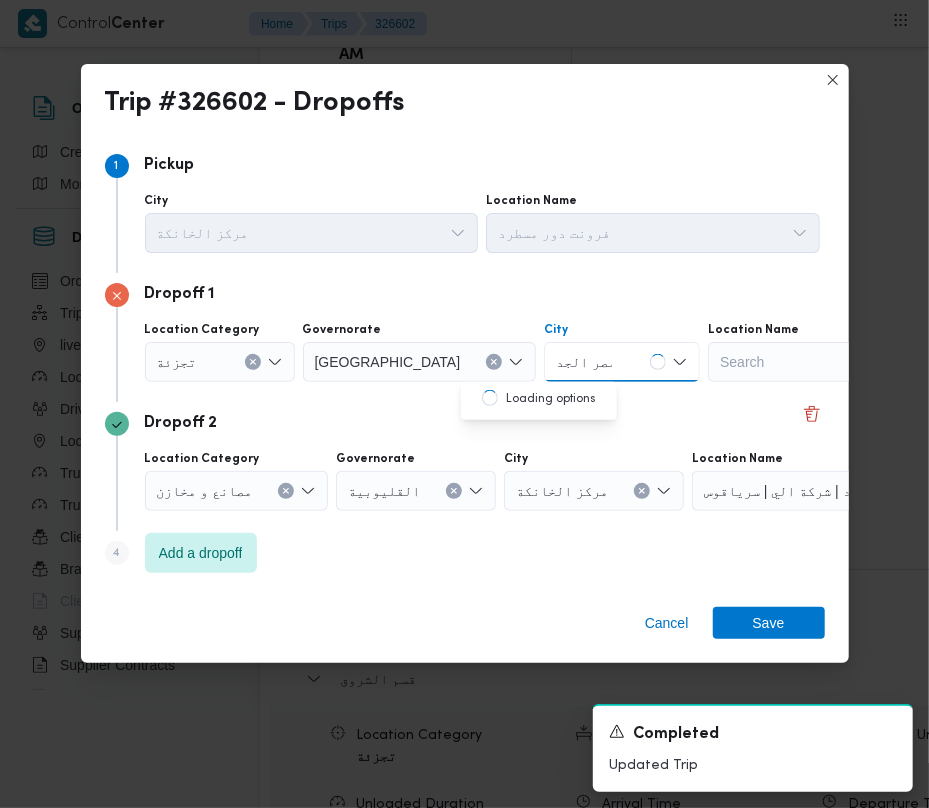 type on "مصر الجديدة" 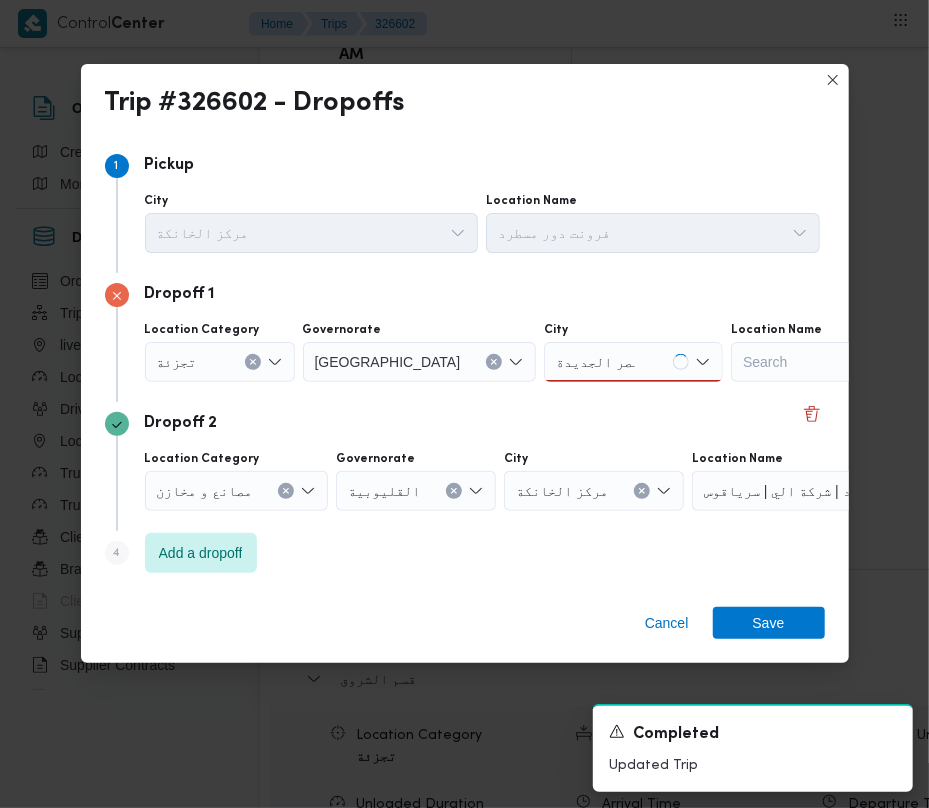 click on "مصر الجديدة [GEOGRAPHIC_DATA]" at bounding box center (633, 362) 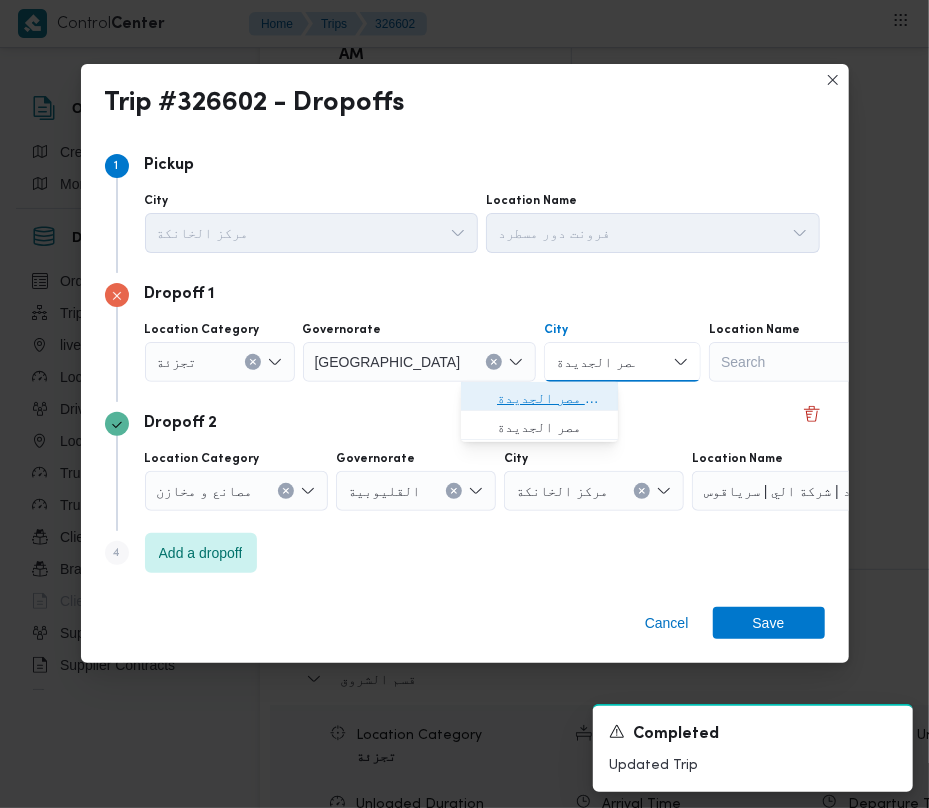 click on "قسم مصر الجديدة" at bounding box center [551, 398] 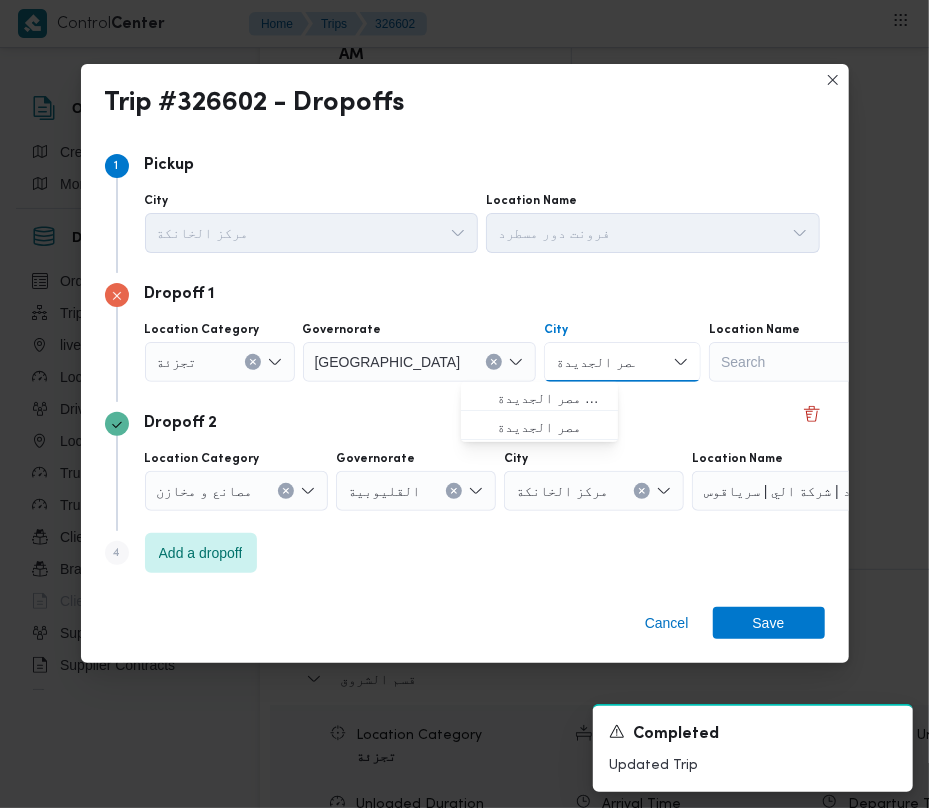 type 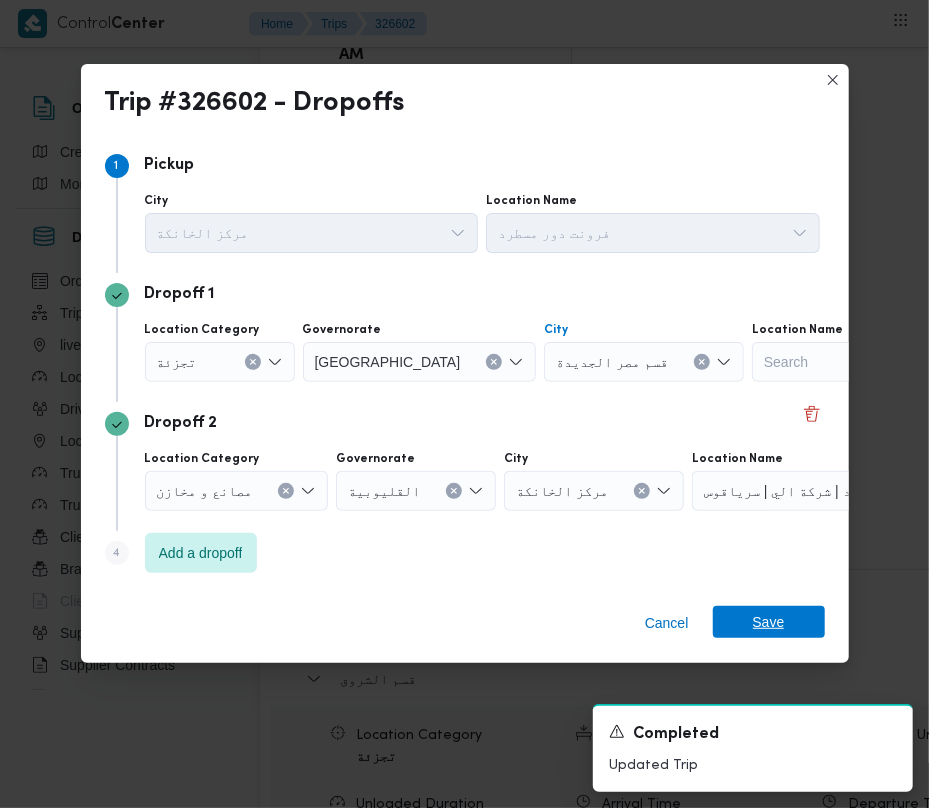 click on "Save" at bounding box center (769, 622) 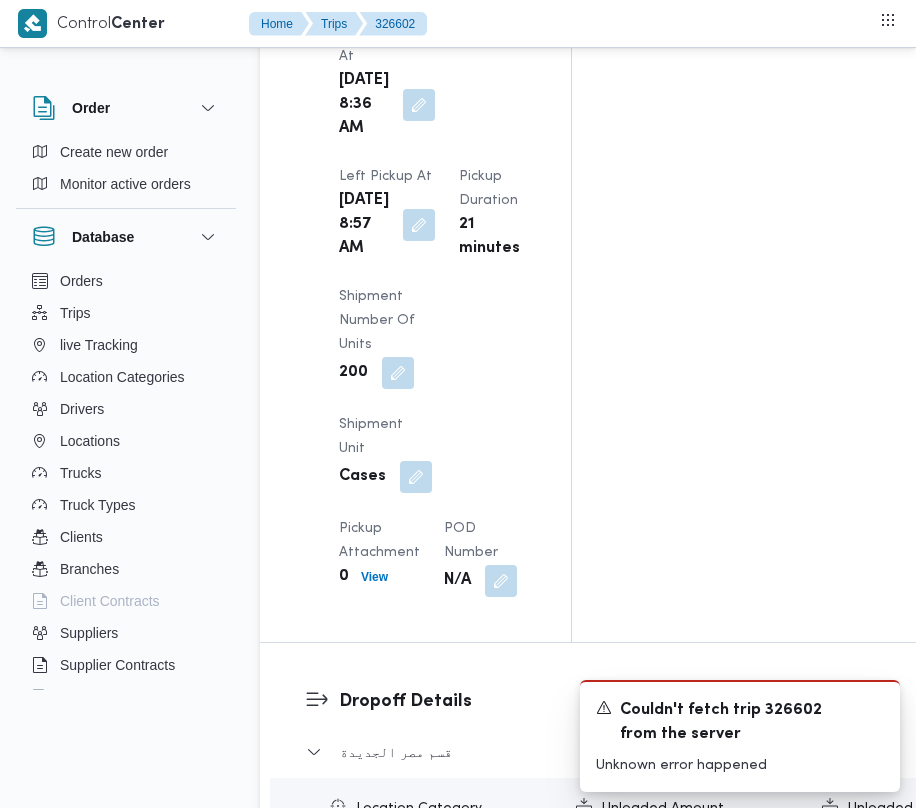 scroll, scrollTop: 2649, scrollLeft: 0, axis: vertical 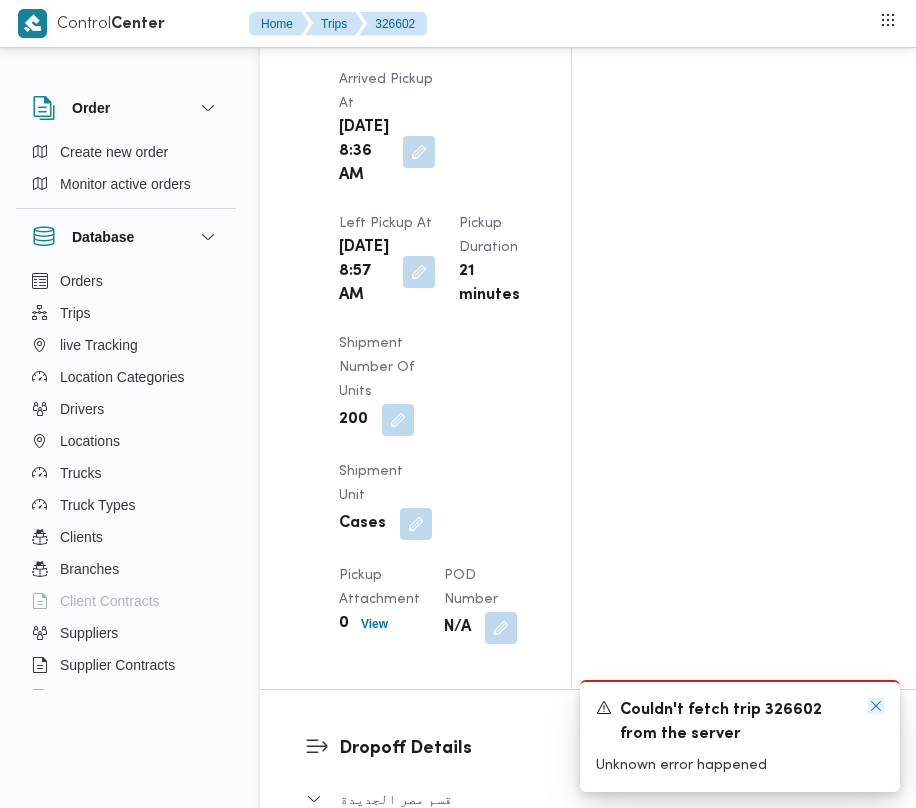 click 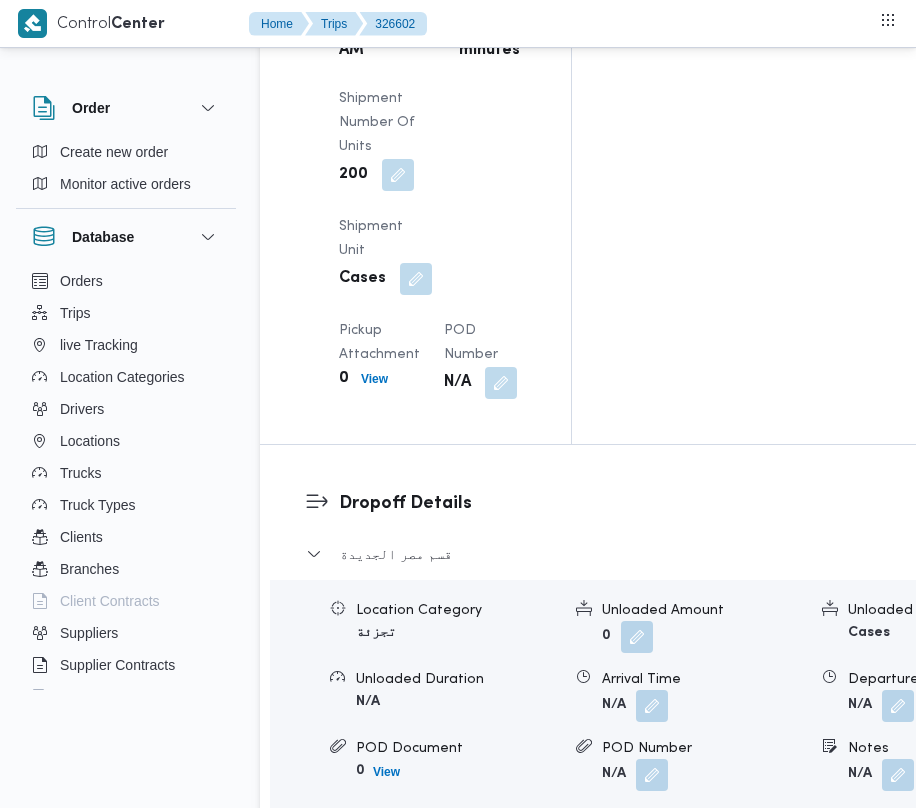 scroll, scrollTop: 2980, scrollLeft: 0, axis: vertical 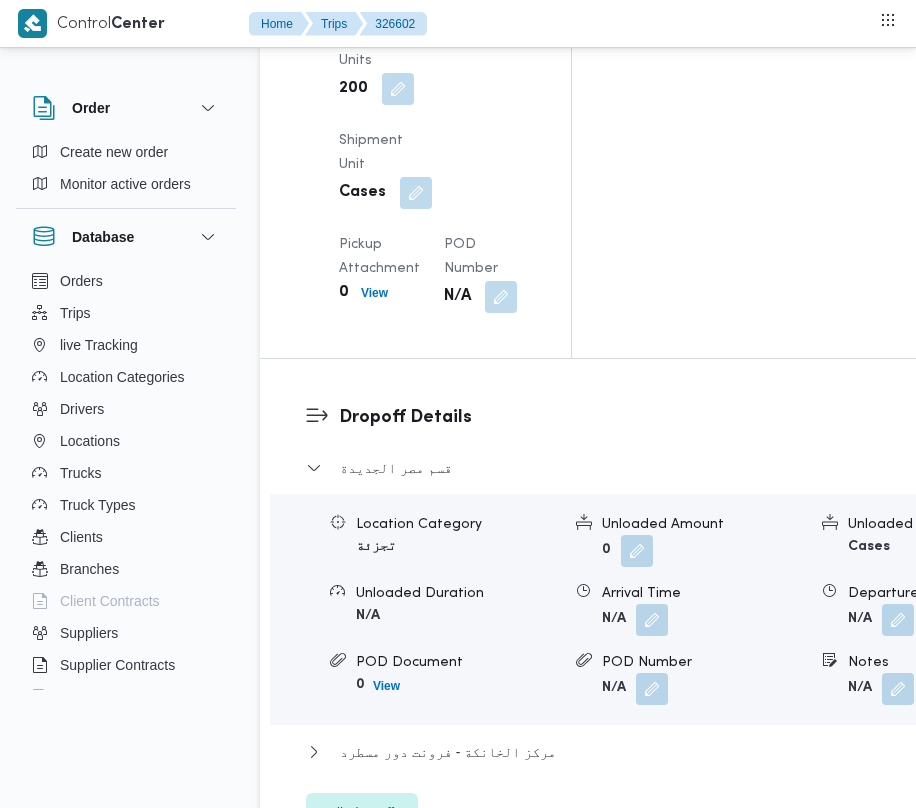 click on "Dropoff Details قسم [GEOGRAPHIC_DATA] Location Category تجزئة Unloaded Amount 0 Unloaded Unit Cases Unloaded Duration N/A Arrival Time N/A Departure Time N/A POD Document 0 View POD Number N/A Notes N/A مركز الخانكة -
فرونت دور مسطرد Location Category مصانع و مخازن Unloaded Amount 0 Unloaded Unit Cases Unloaded Duration N/A Arrival Time N/A Departure Time N/A POD Document 0 View POD Number N/A Notes N/A Edit dropoffs" at bounding box center (678, 618) 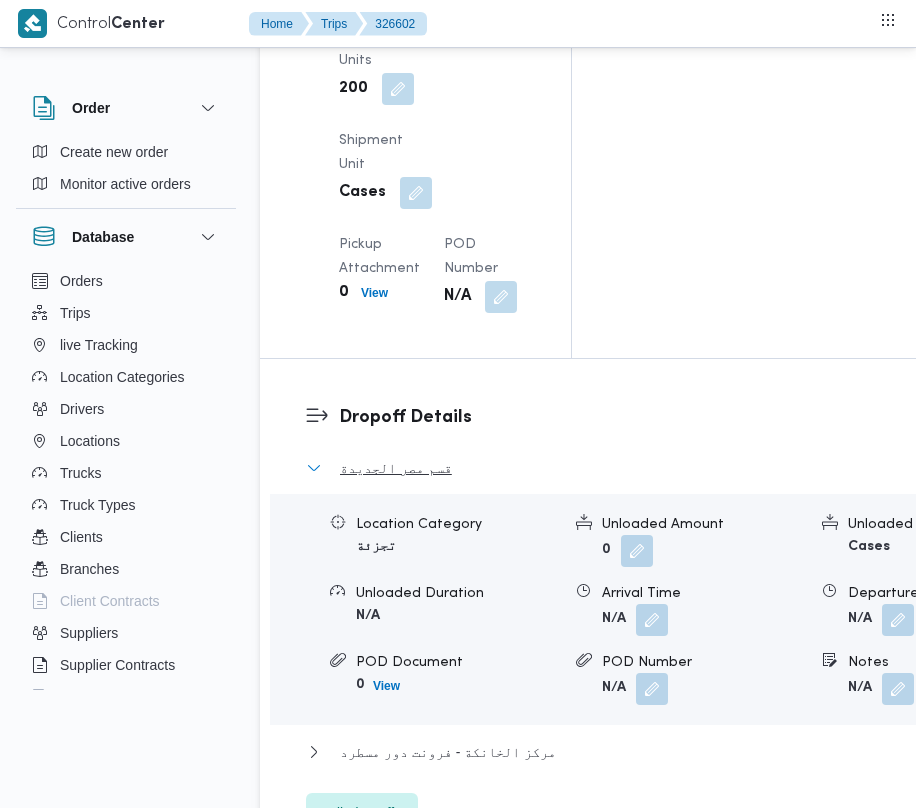 click on "قسم مصر الجديدة" at bounding box center [396, 468] 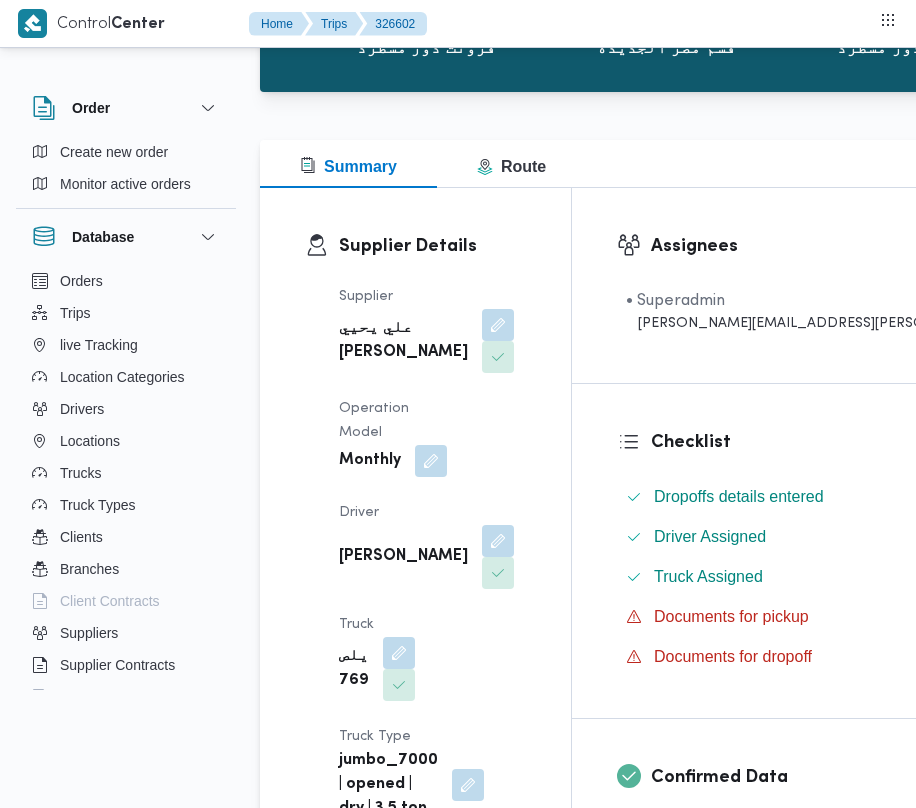 scroll, scrollTop: 0, scrollLeft: 0, axis: both 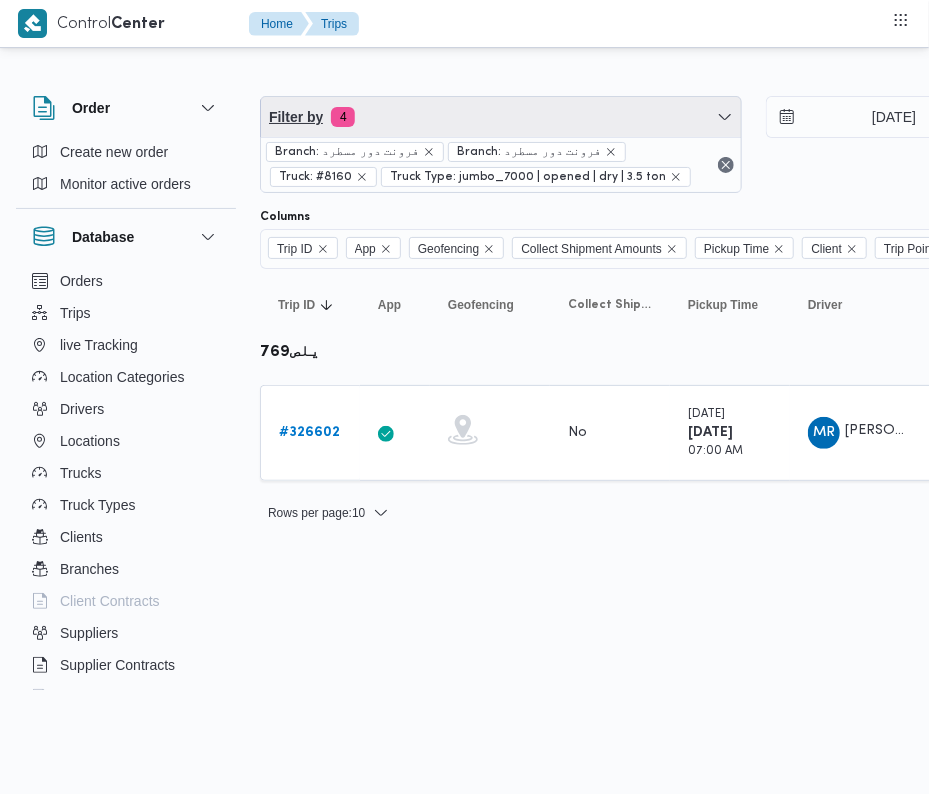 click on "Filter by 4" at bounding box center (501, 117) 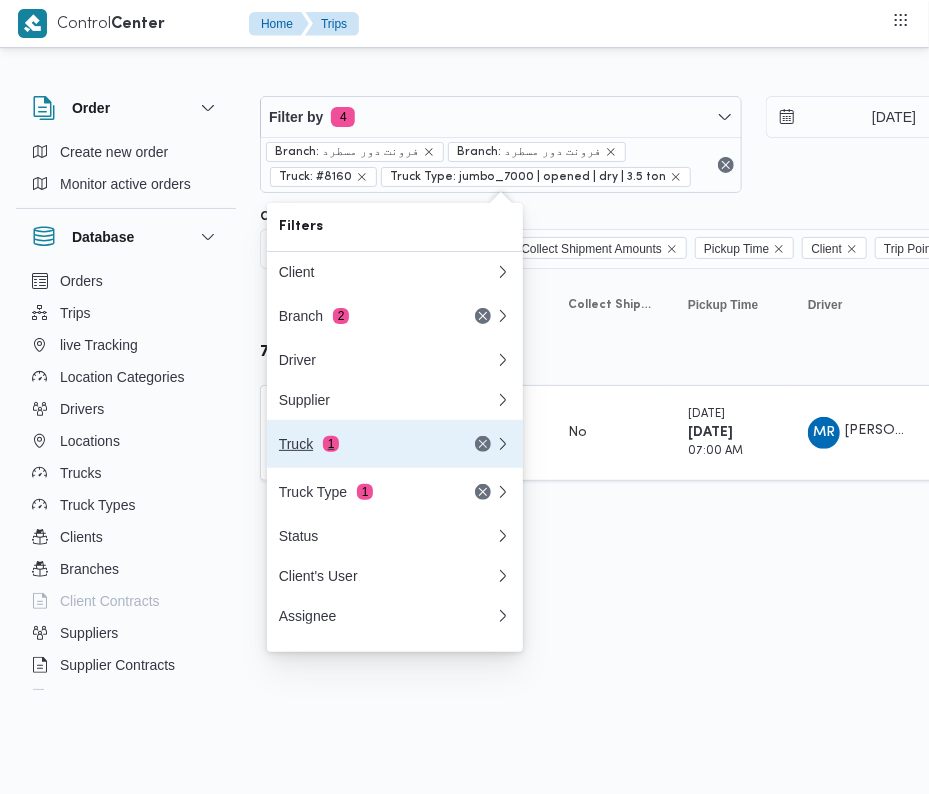 click on "Truck 1" at bounding box center (395, 444) 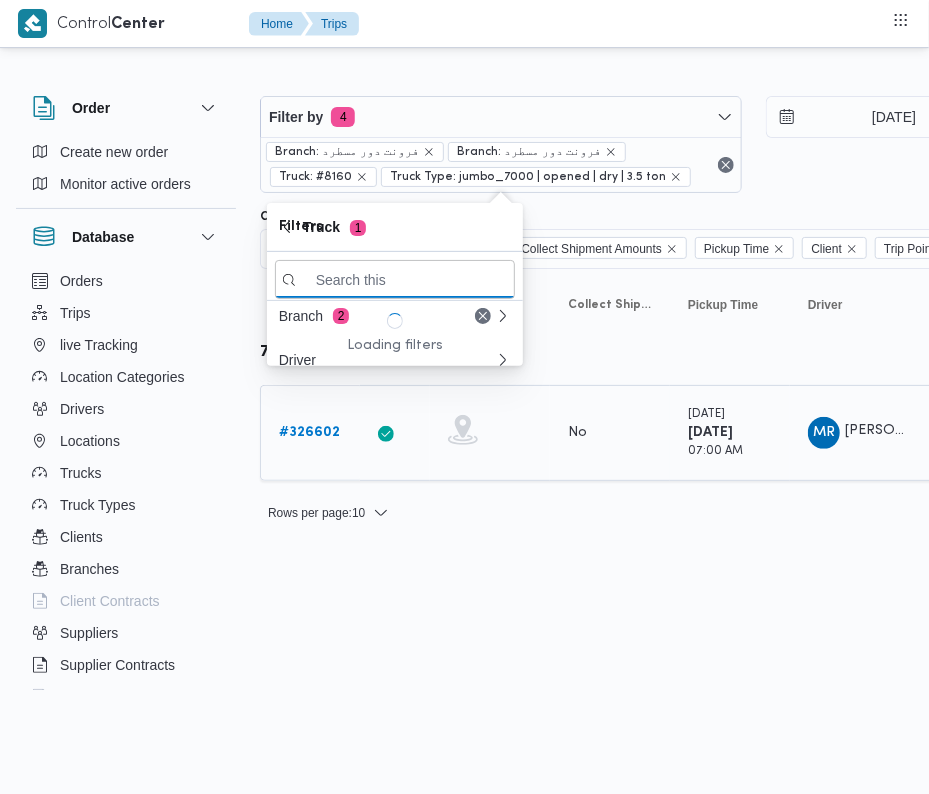 paste on "6121" 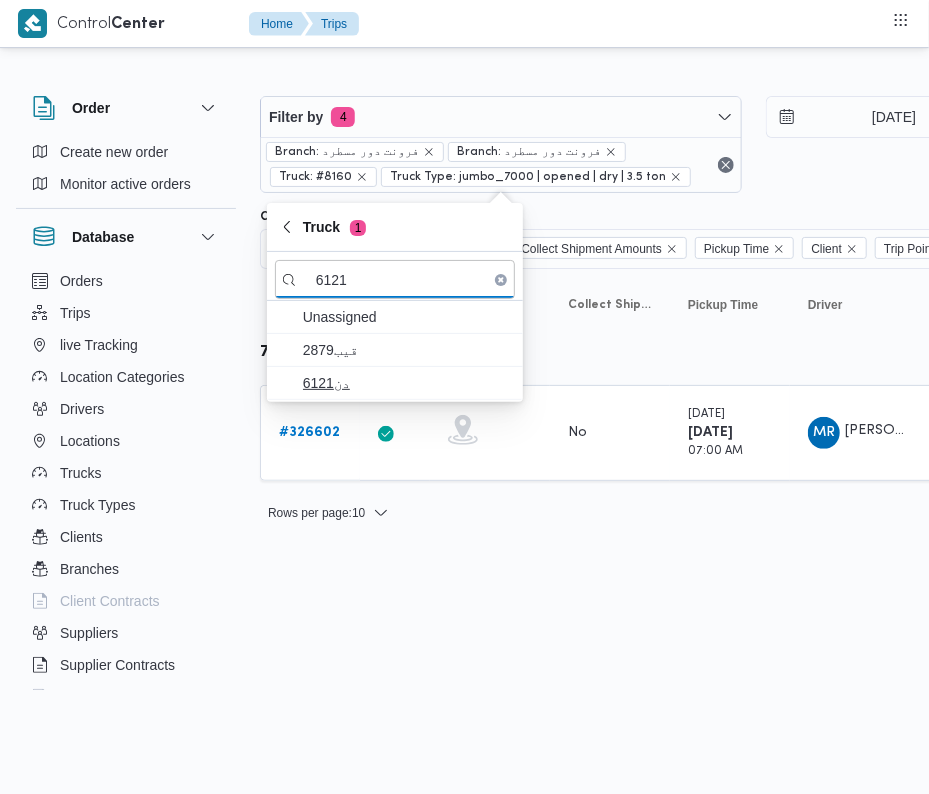 type on "6121" 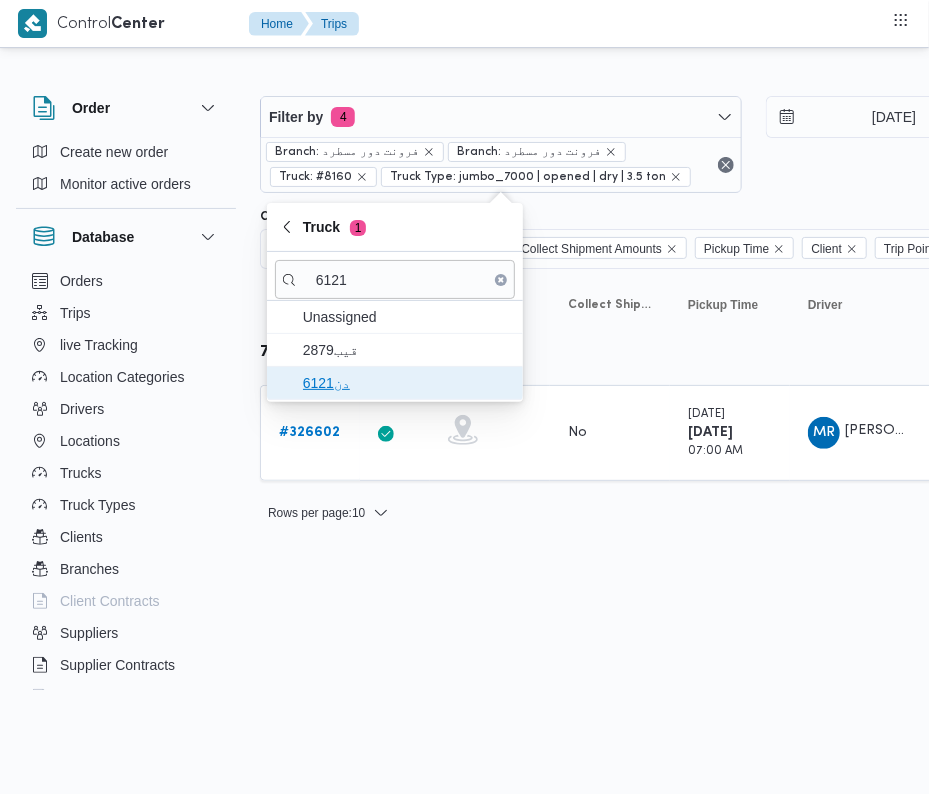 click on "دن6121" at bounding box center (407, 383) 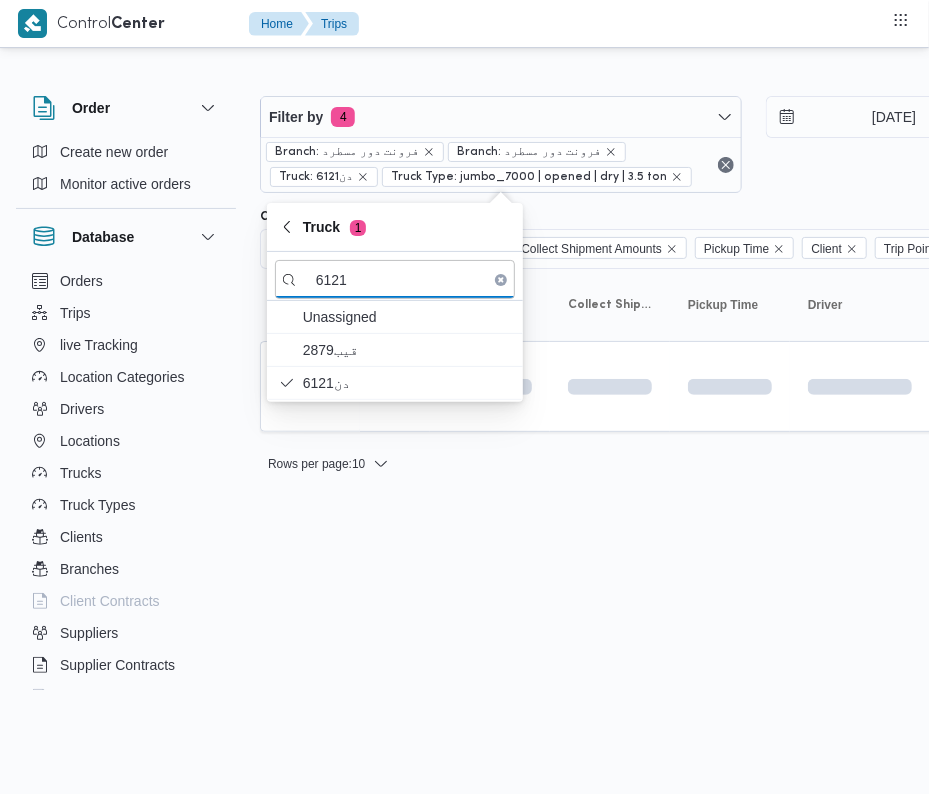 click on "Control  Center Home Trips Order Create new order Monitor active orders Database Orders Trips live Tracking Location Categories Drivers Locations Trucks Truck Types Clients Branches Client Contracts Suppliers Supplier Contracts Devices Users Projects SP Projects Admins organization assignees Tags Filter by 4 Branch: فرونت دور مسطرد Branch: فرونت دور مسطرد  Truck: دن6121 Truck Type: jumbo_7000 | opened | dry | 3.5 ton [DATE] → [DATE] Group By Truck Columns Trip ID App Geofencing Collect Shipment Amounts Pickup Time Client Trip Points Driver Supplier Truck Status Platform Sorting Trip ID Click to sort in ascending order App Click to sort in ascending order Geofencing Click to sort in ascending order Collect Shipment Amounts Pickup Time Click to sort in ascending order Client Click to sort in ascending order Trip Points Driver Click to sort in ascending order Supplier Click to sort in ascending order Truck Click to sort in ascending order Status Platform Actions Rows per page" at bounding box center [464, 397] 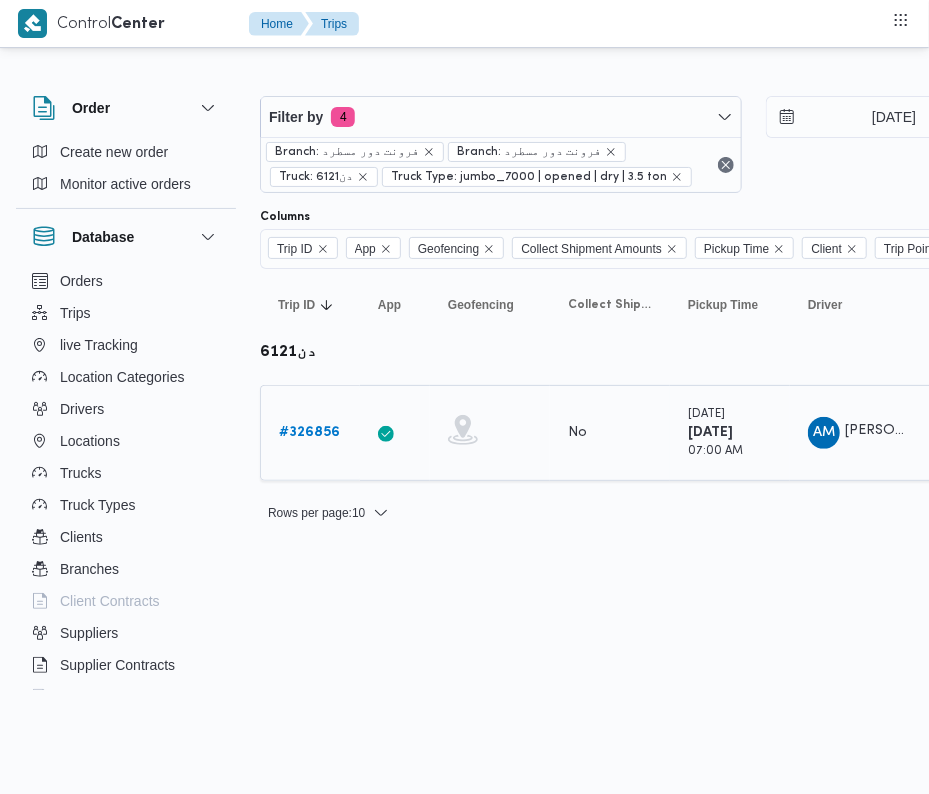 click on "# 326856" at bounding box center [309, 432] 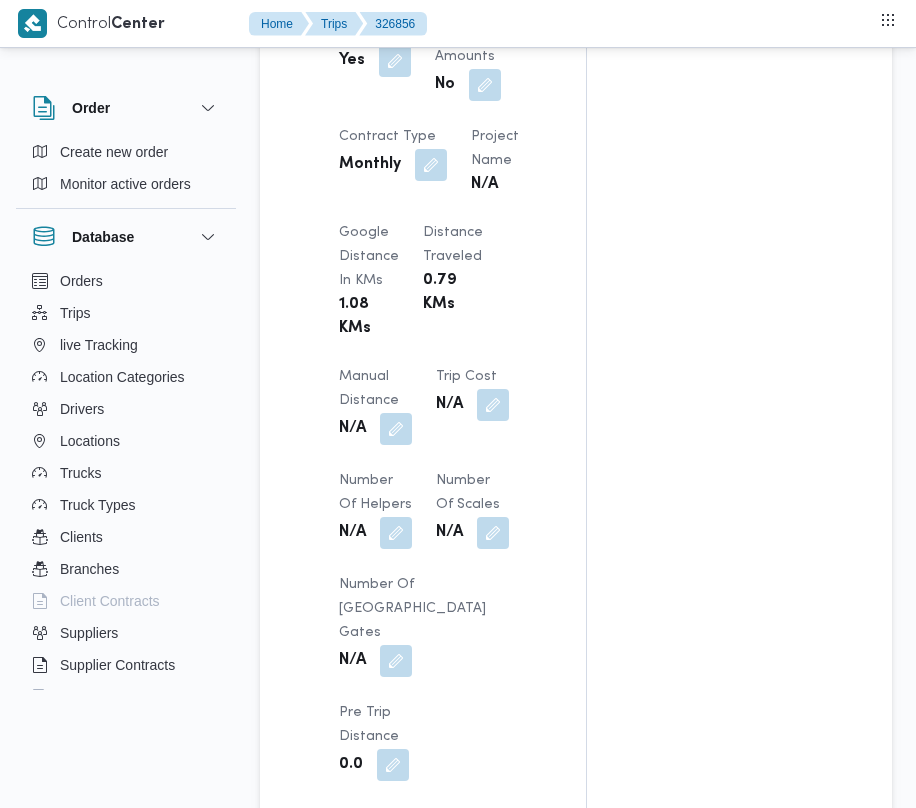 scroll, scrollTop: 2533, scrollLeft: 0, axis: vertical 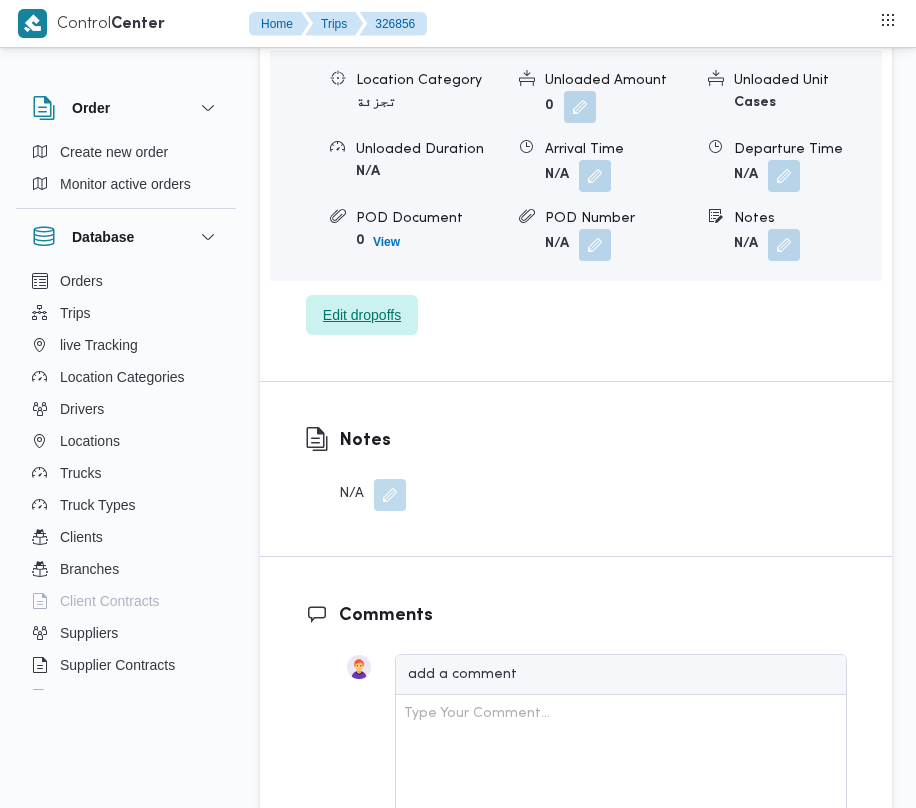 click on "Edit dropoffs" at bounding box center (362, 315) 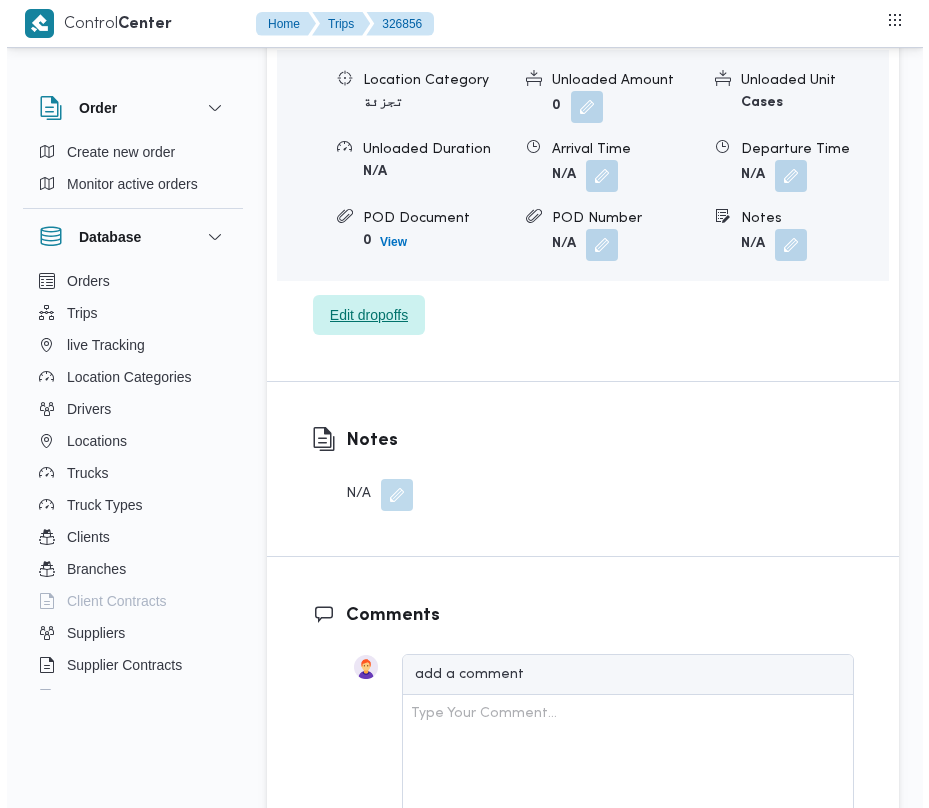 scroll, scrollTop: 3136, scrollLeft: 0, axis: vertical 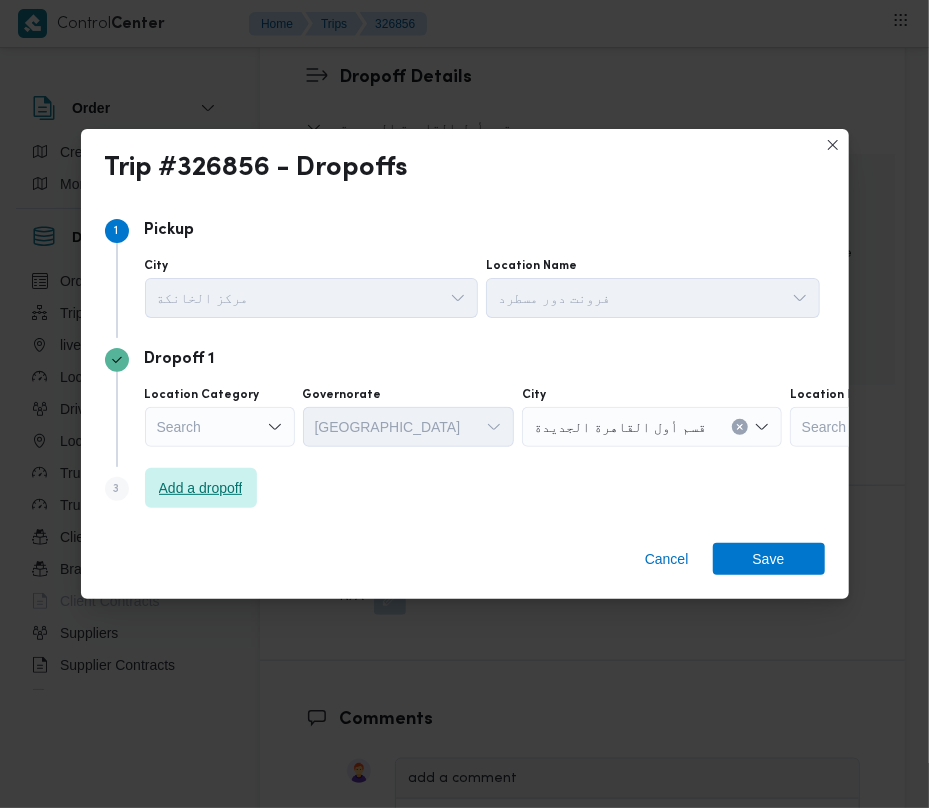 click on "Add a dropoff" at bounding box center (201, 488) 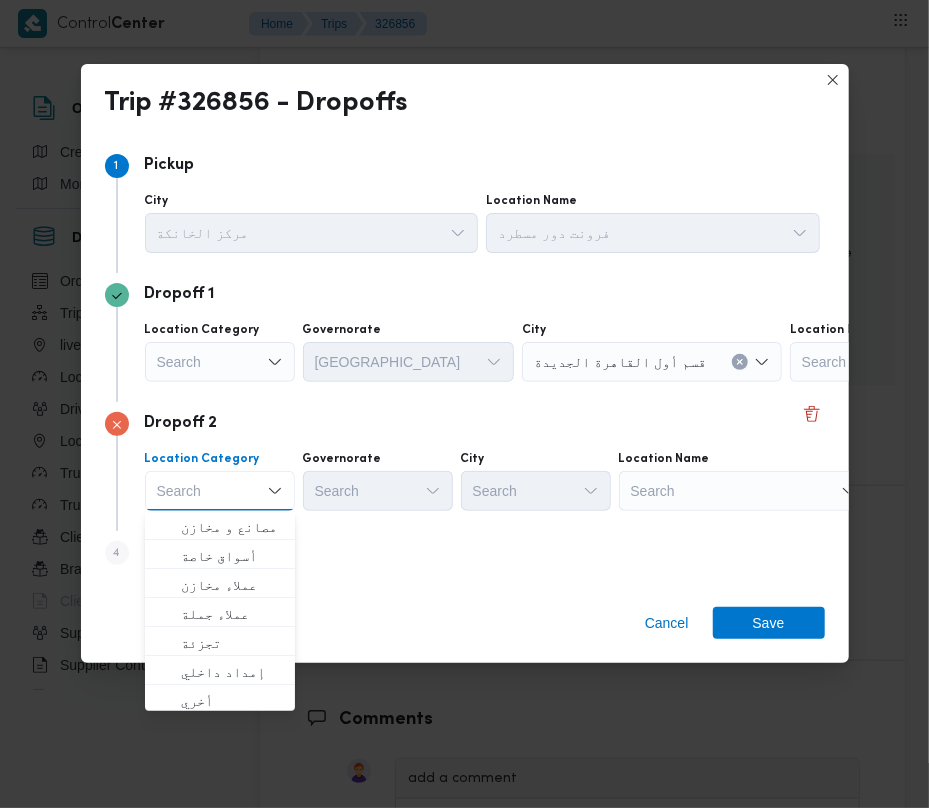 click on "Search" at bounding box center [915, 362] 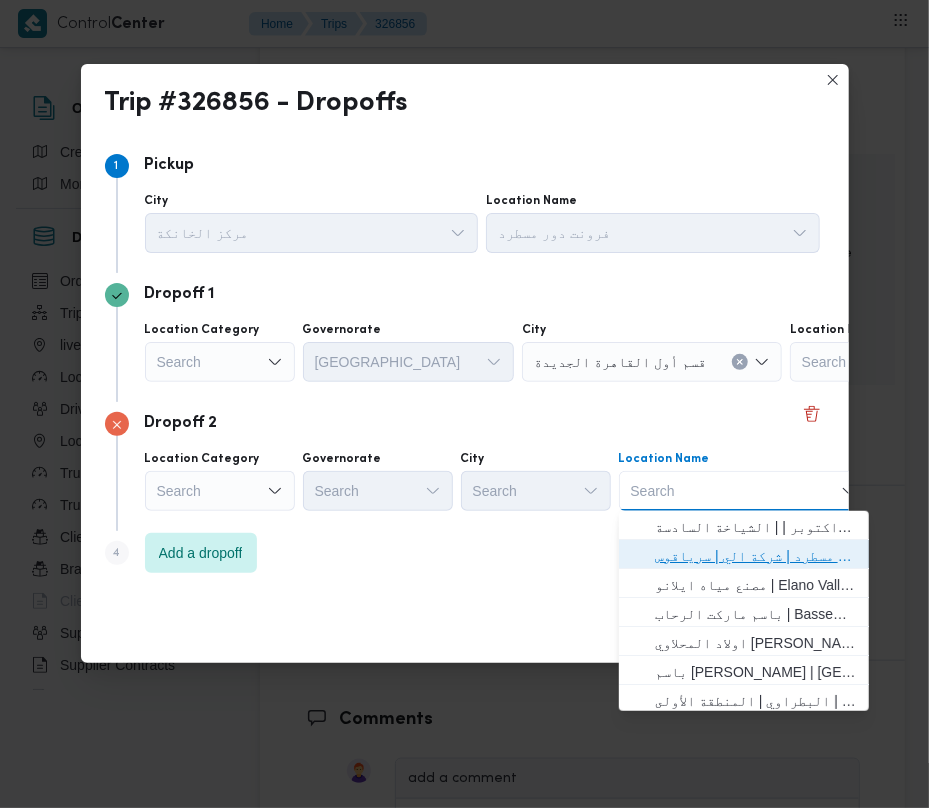 click on "فرونت دور مسطرد | شركة الي | سرياقوس" at bounding box center [756, 556] 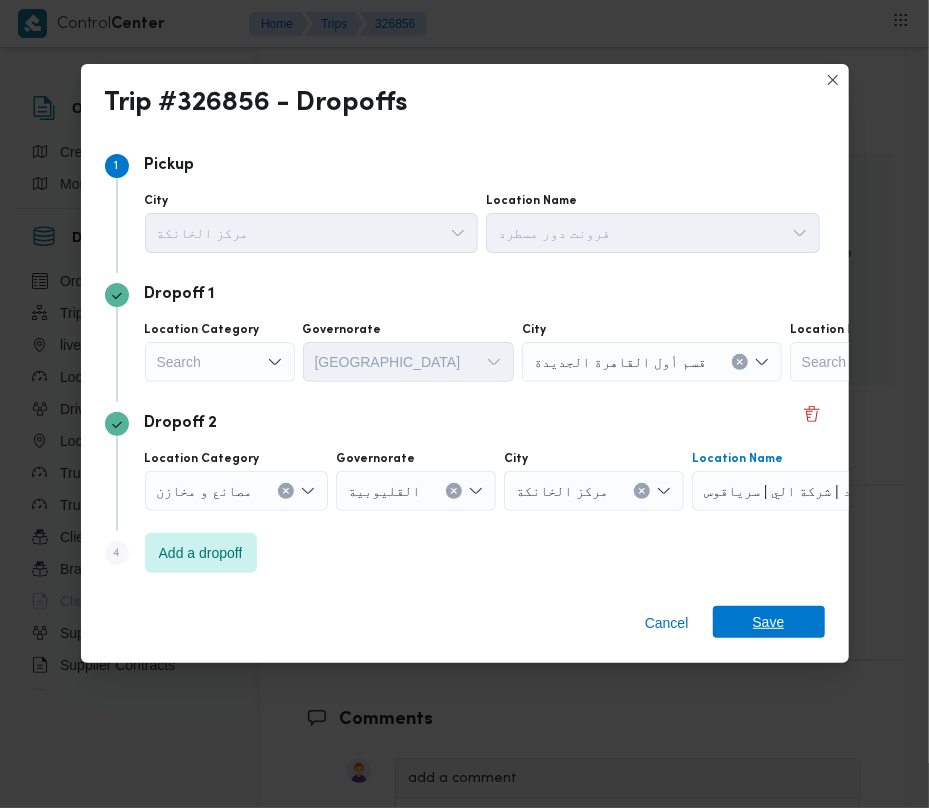 click on "Save" at bounding box center (769, 622) 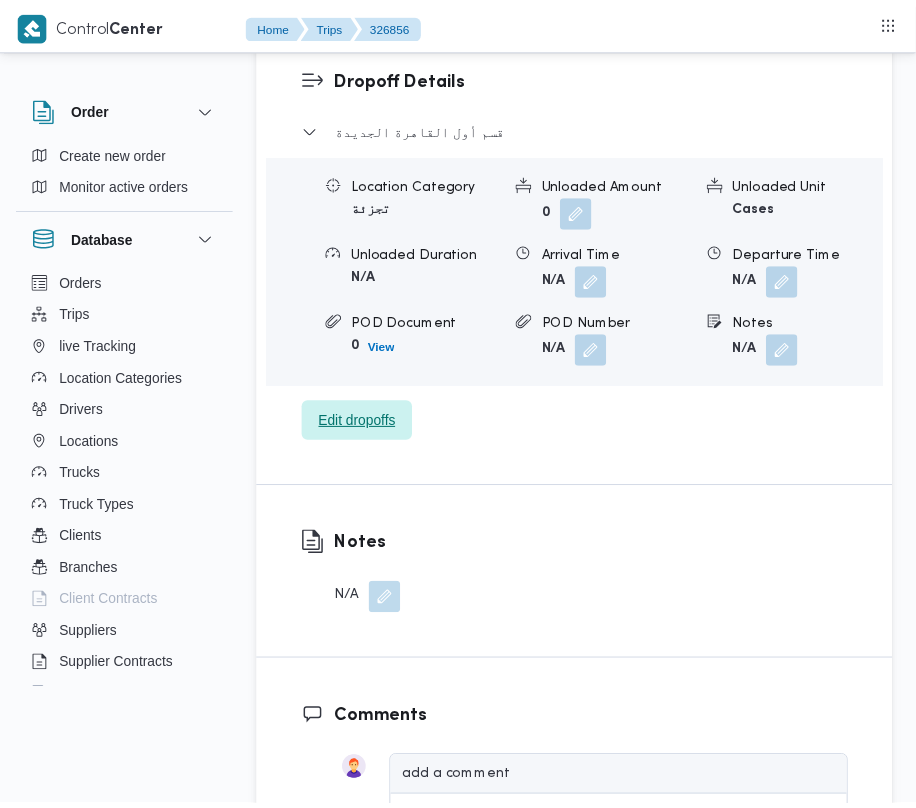 scroll, scrollTop: 3240, scrollLeft: 0, axis: vertical 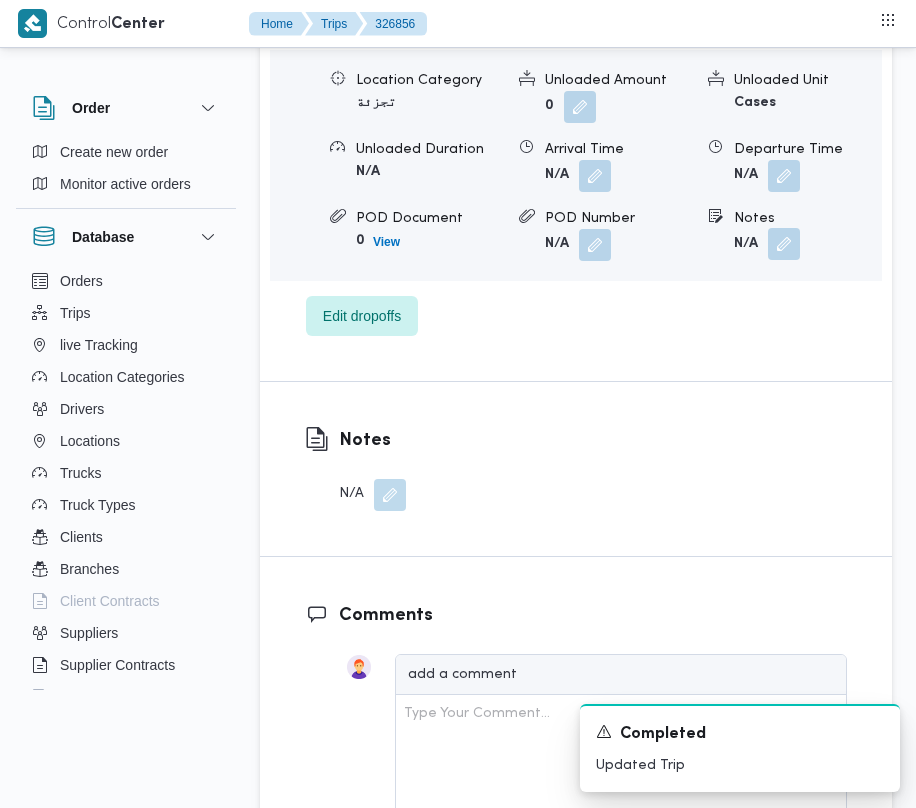click at bounding box center (784, 244) 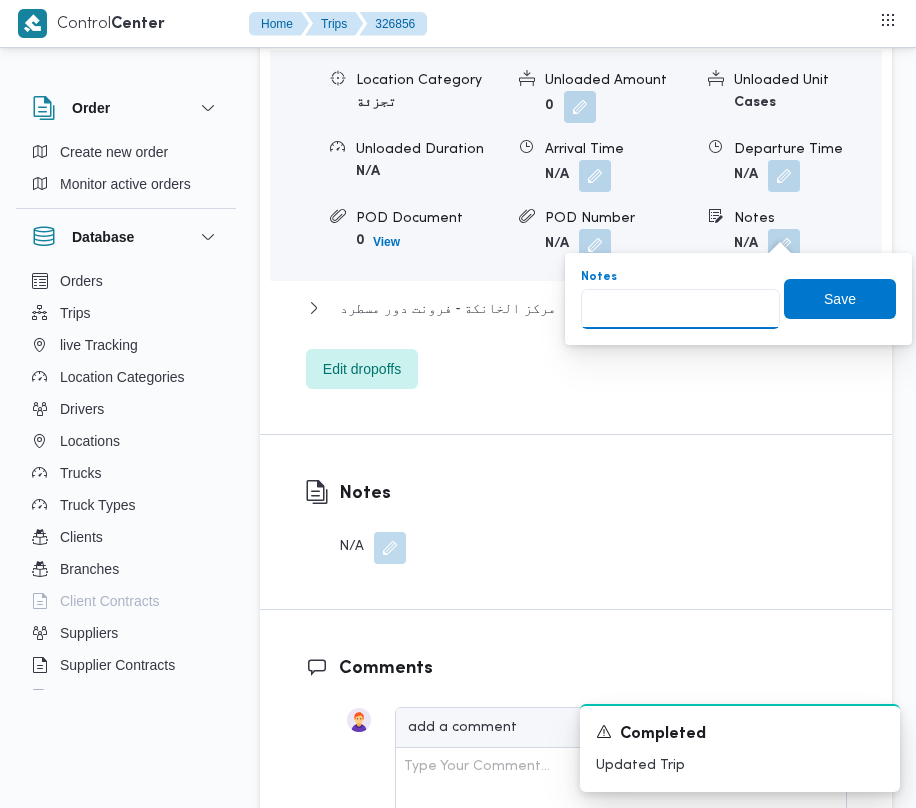 click on "Notes" at bounding box center (680, 309) 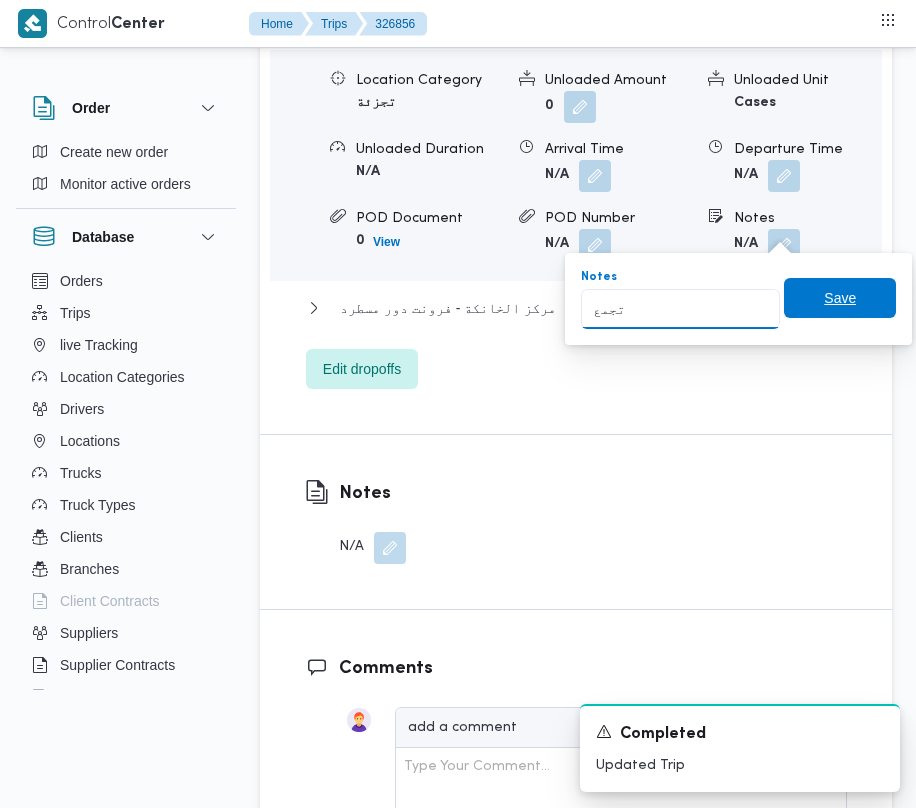 type on "تجمع" 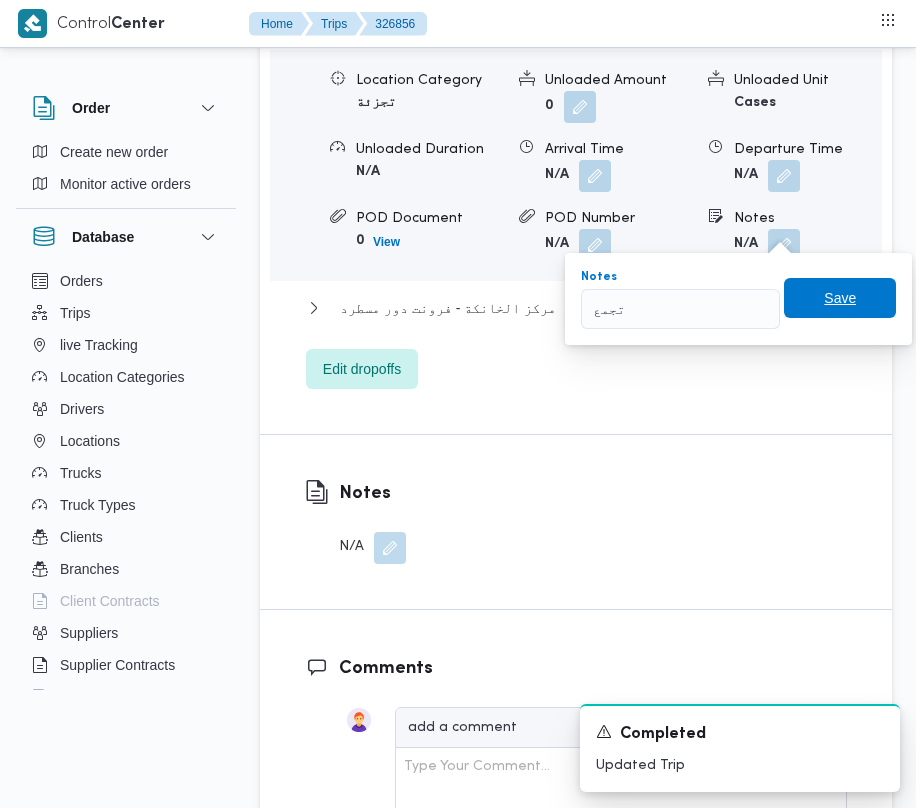 click on "Save" at bounding box center (840, 298) 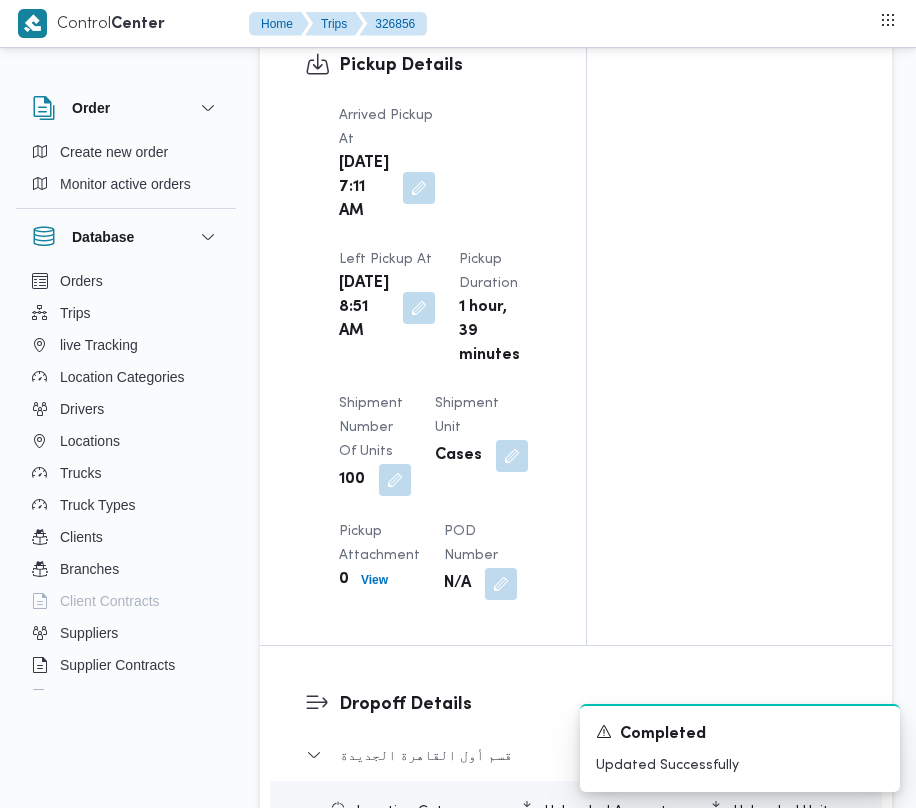 scroll, scrollTop: 3377, scrollLeft: 0, axis: vertical 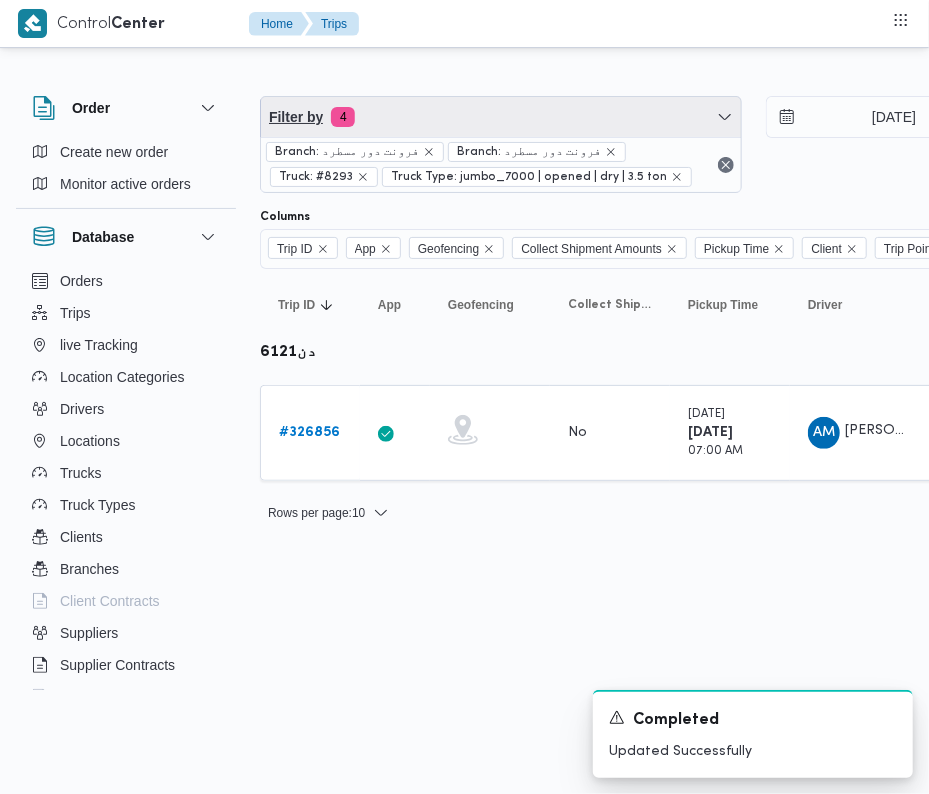 click on "Filter by 4" at bounding box center [501, 117] 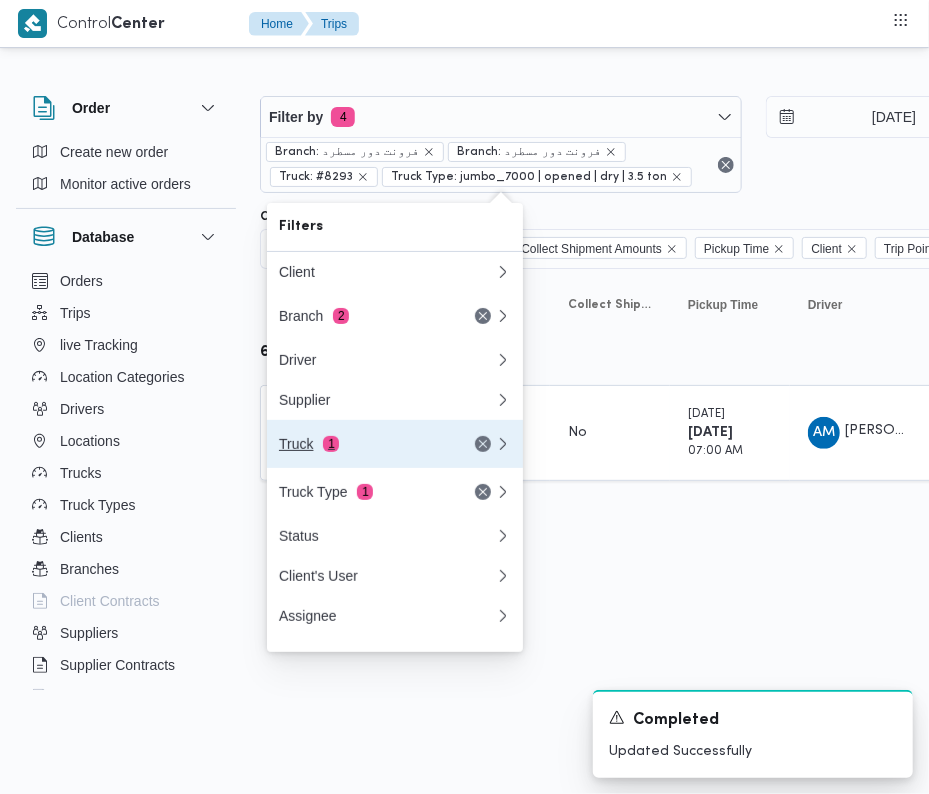 click on "Truck 1" at bounding box center [363, 444] 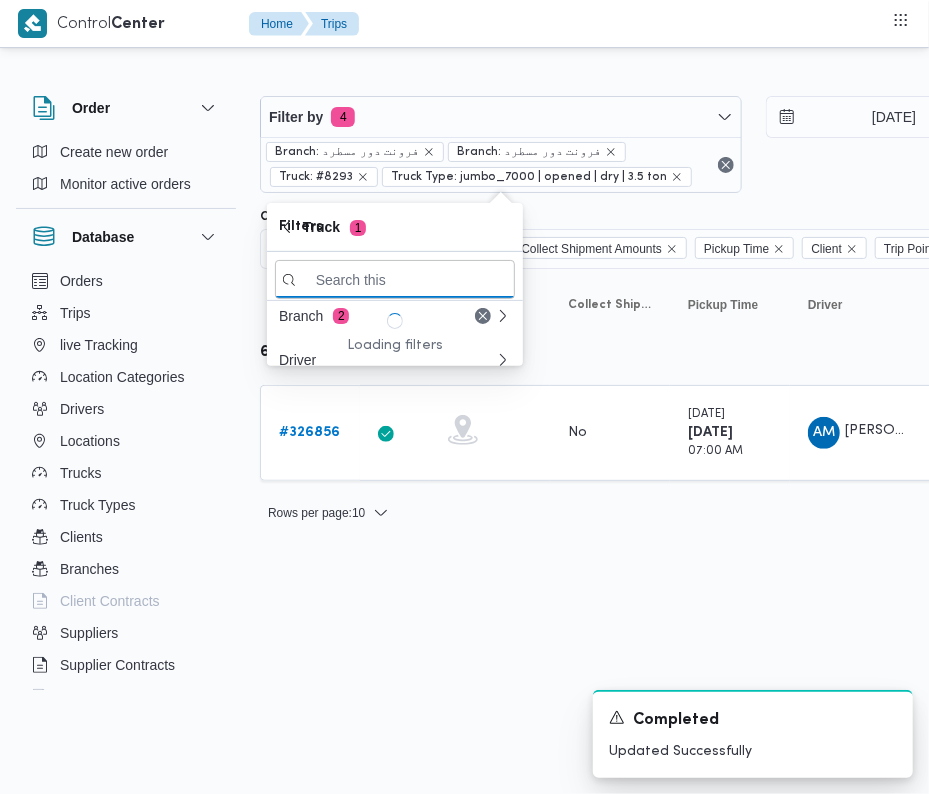 paste on "1737" 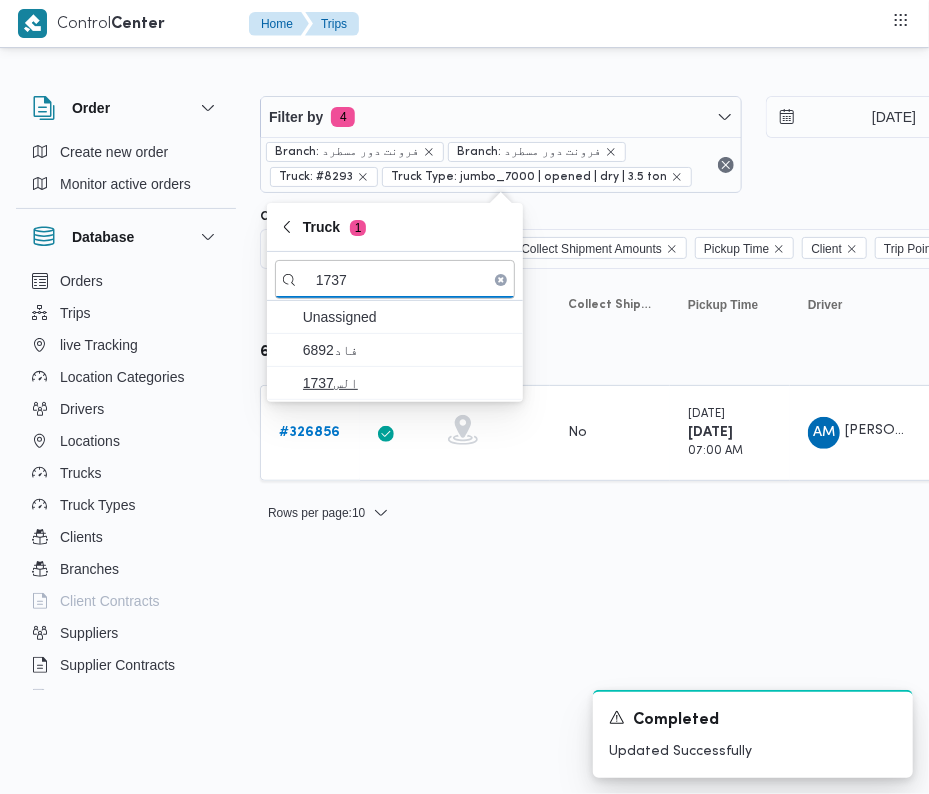 type on "1737" 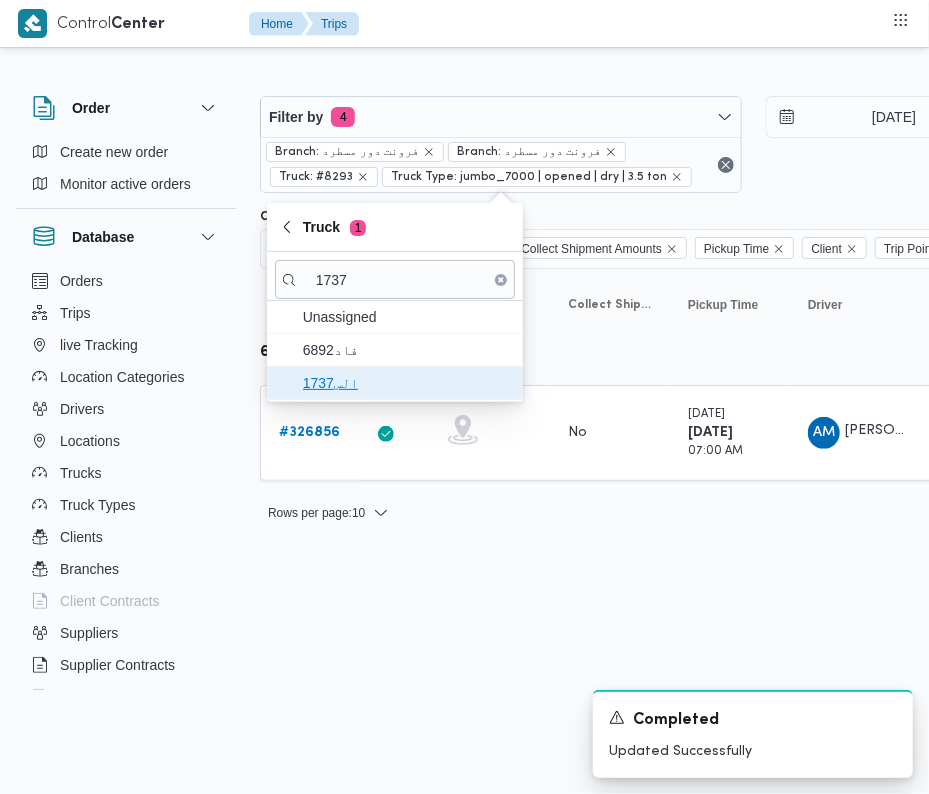 click on "الس1737" at bounding box center (407, 383) 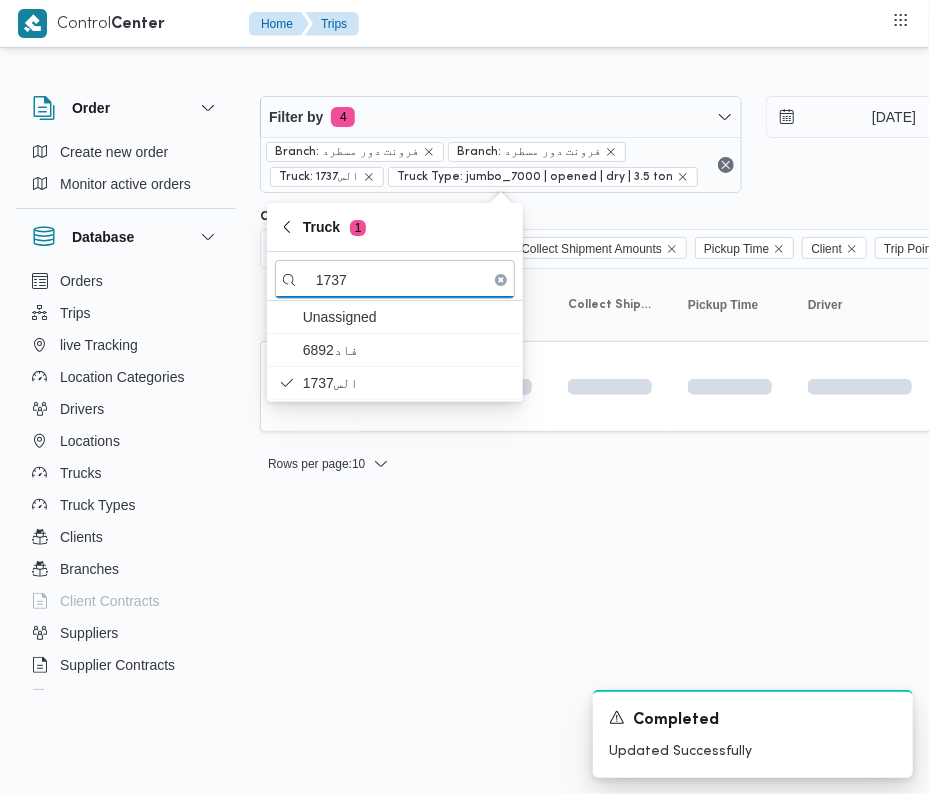 click on "Control  Center Home Trips Order Create new order Monitor active orders Database Orders Trips live Tracking Location Categories Drivers Locations Trucks Truck Types Clients Branches Client Contracts Suppliers Supplier Contracts Devices Users Projects SP Projects Admins organization assignees Tags Filter by 4 Branch: فرونت دور مسطرد Branch: فرونت دور مسطرد  Truck: الس1737 Truck Type: jumbo_7000 | opened | dry | 3.5 ton [DATE] → [DATE] Group By Truck Columns Trip ID App Geofencing Collect Shipment Amounts Pickup Time Client Trip Points Driver Supplier Truck Status Platform Sorting Trip ID Click to sort in ascending order App Click to sort in ascending order Geofencing Click to sort in ascending order Collect Shipment Amounts Pickup Time Click to sort in ascending order Client Click to sort in ascending order Trip Points Driver Click to sort in ascending order Supplier Click to sort in ascending order Truck Click to sort in ascending order Status Platform Actions :  10 1 1" at bounding box center [464, 397] 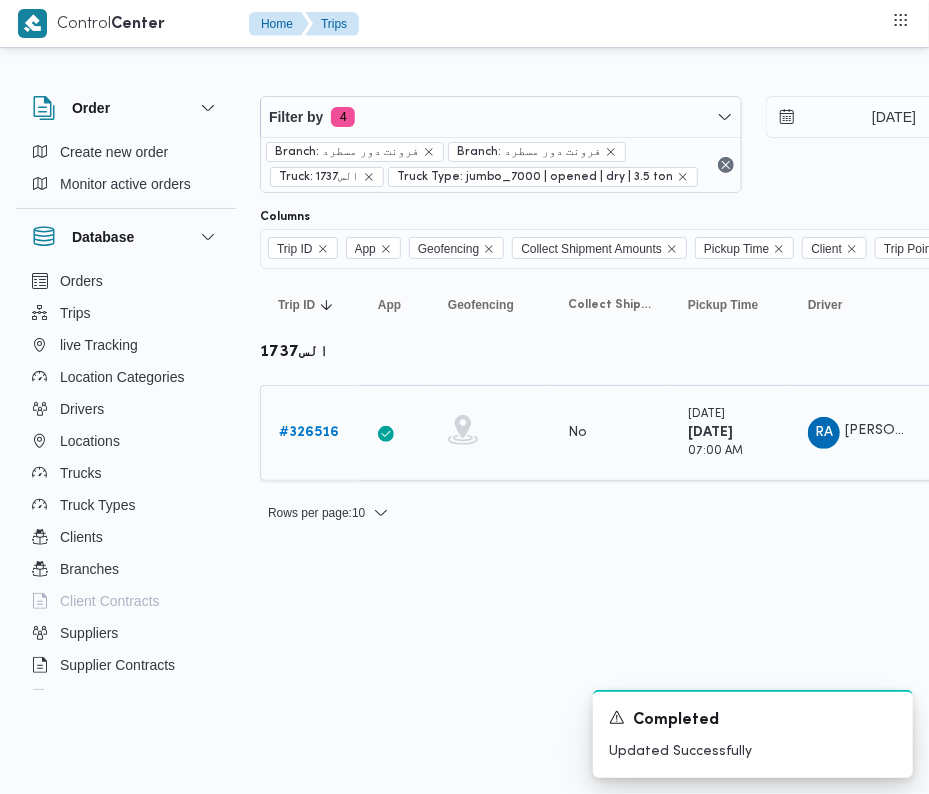click on "# 326516" at bounding box center [309, 432] 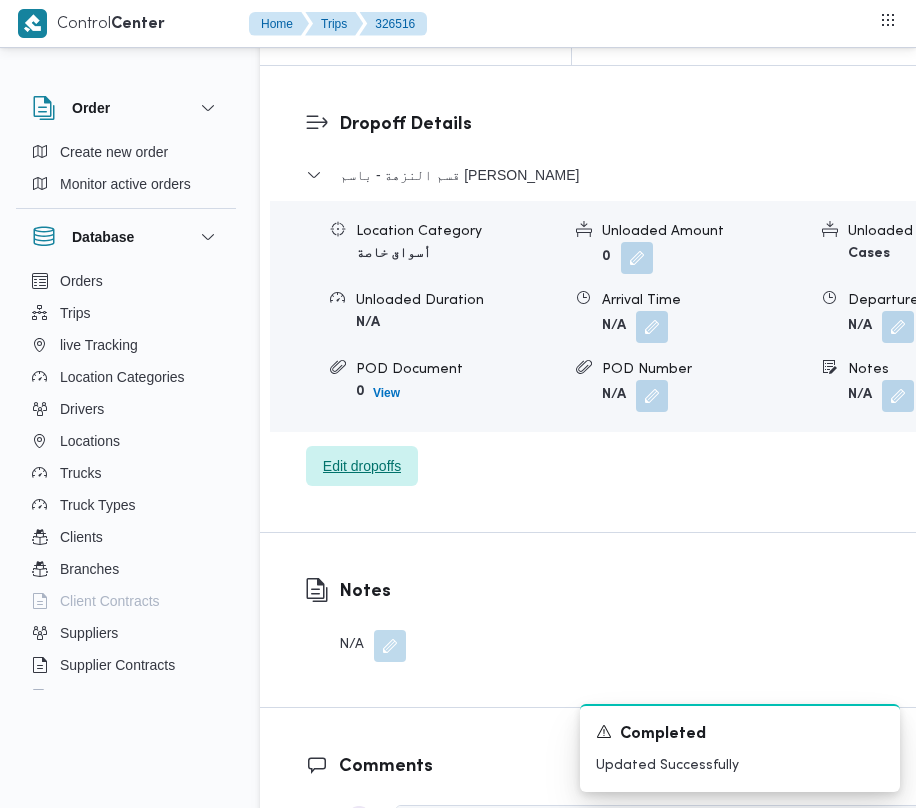 click on "Edit dropoffs" at bounding box center (362, 466) 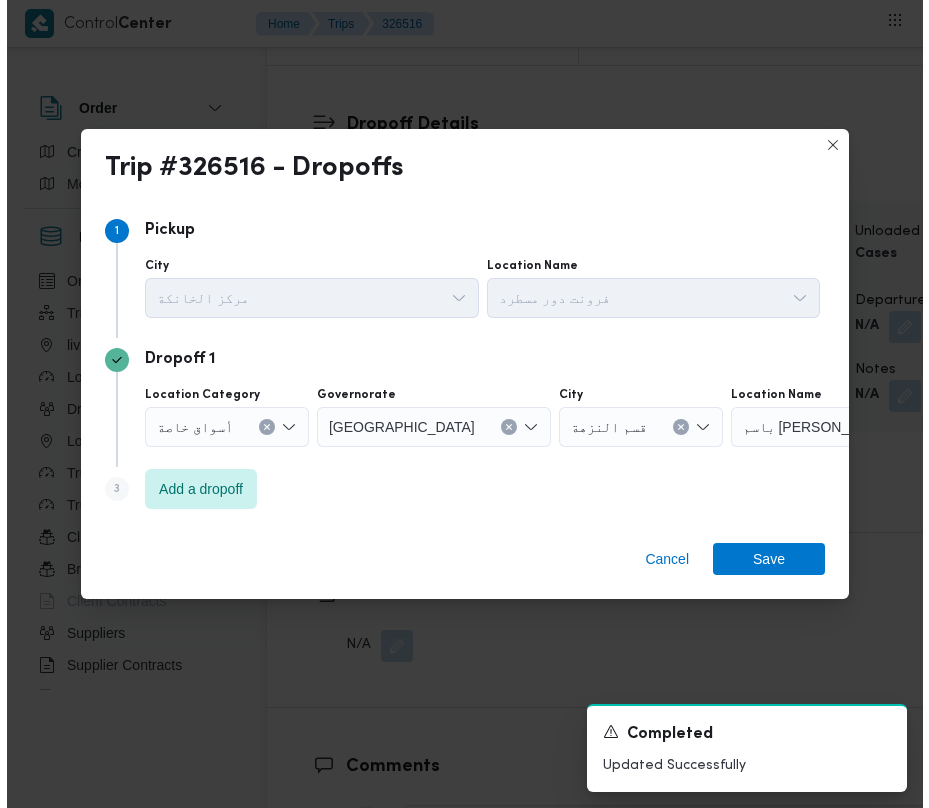 scroll, scrollTop: 3169, scrollLeft: 0, axis: vertical 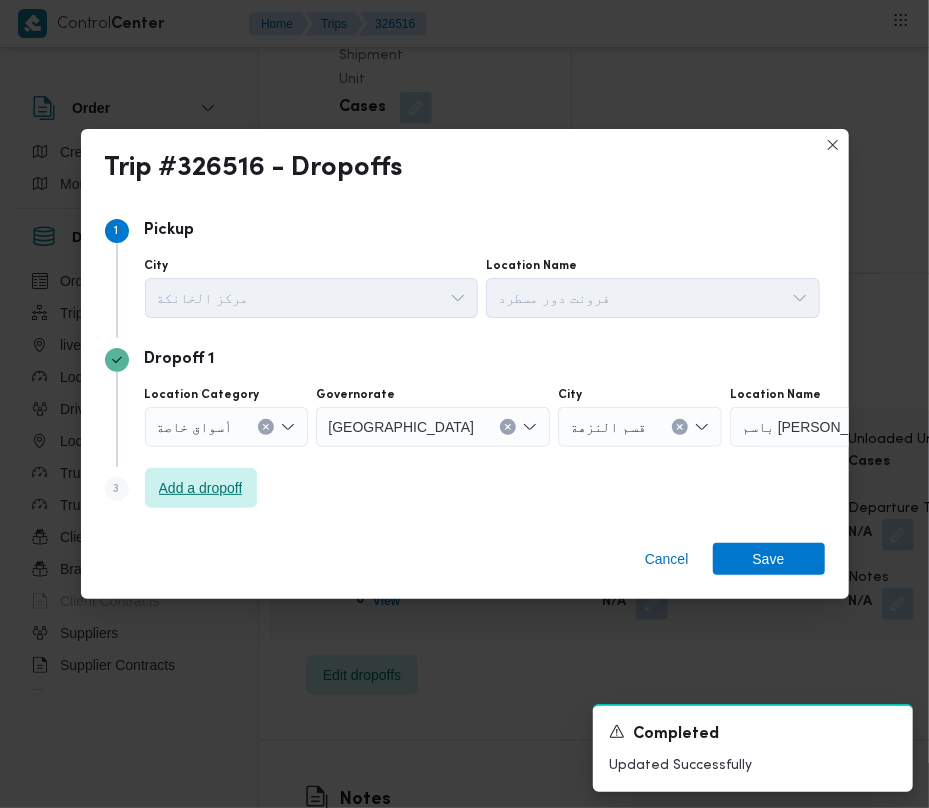 click on "Add a dropoff" at bounding box center (201, 488) 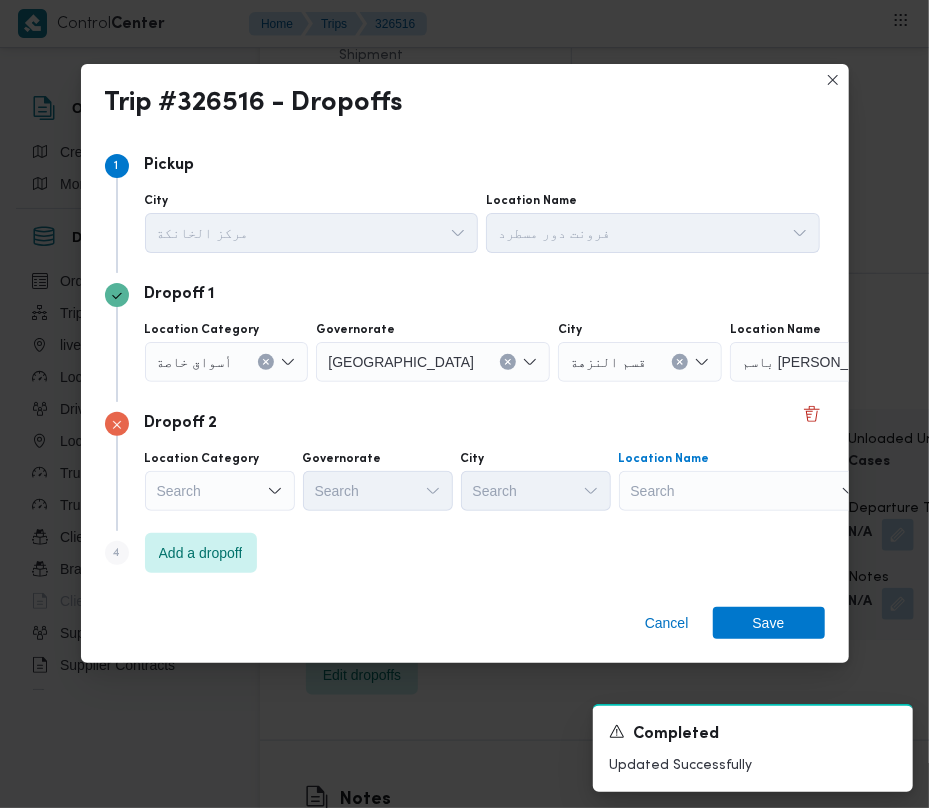 click on "Search" at bounding box center [855, 362] 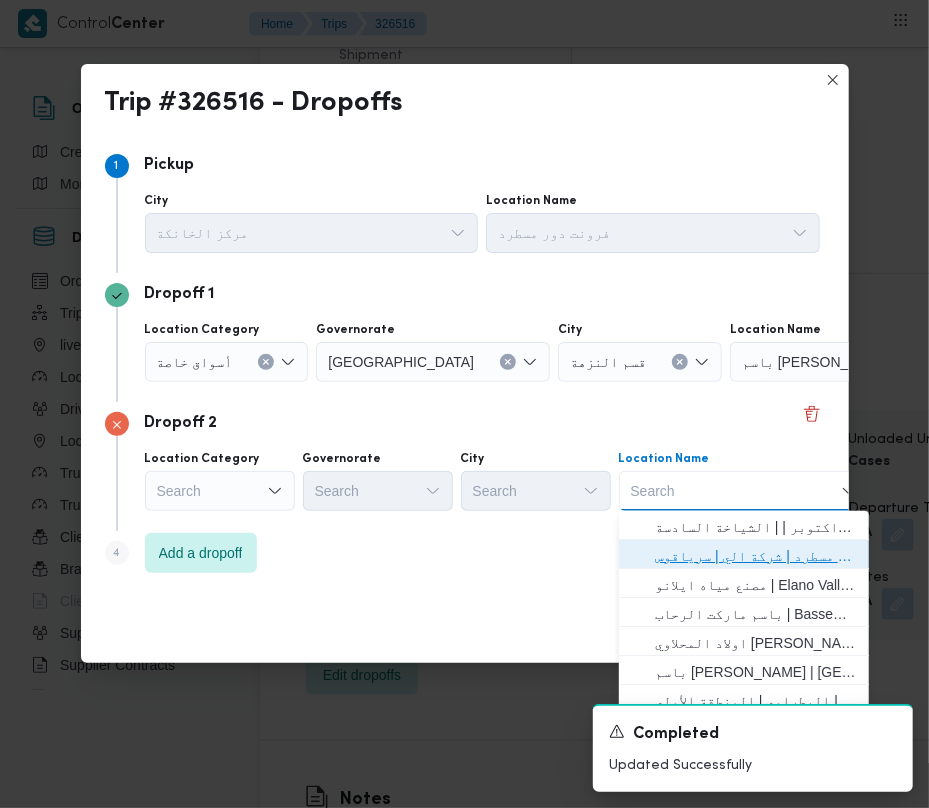 click on "فرونت دور مسطرد | شركة الي | سرياقوس" at bounding box center (756, 556) 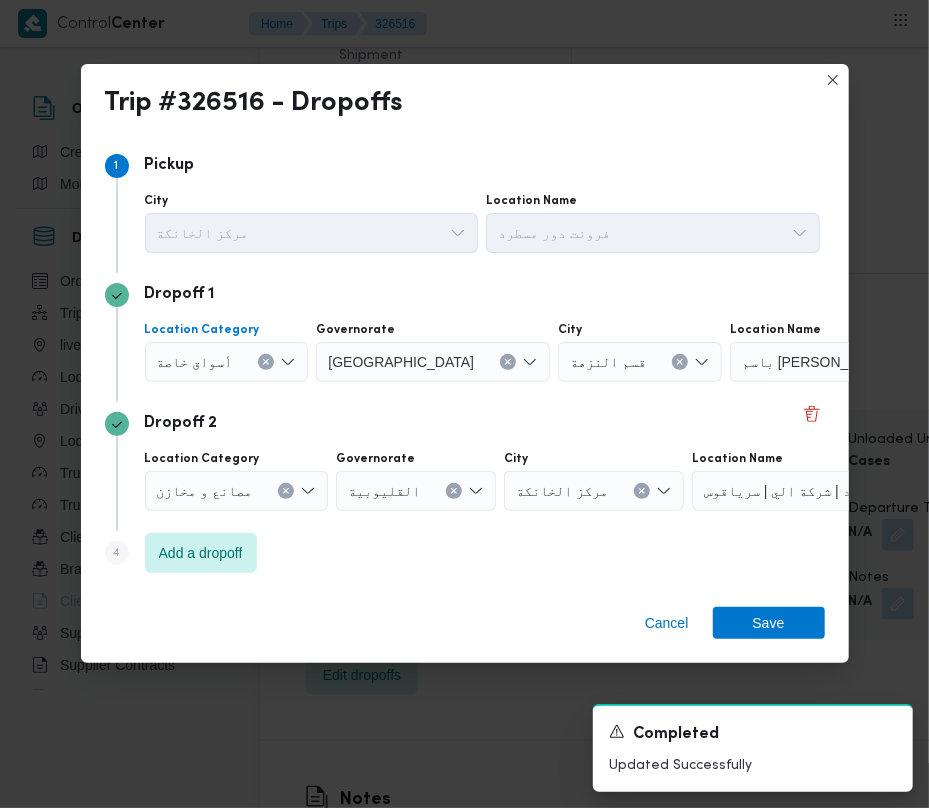 click at bounding box center (241, 362) 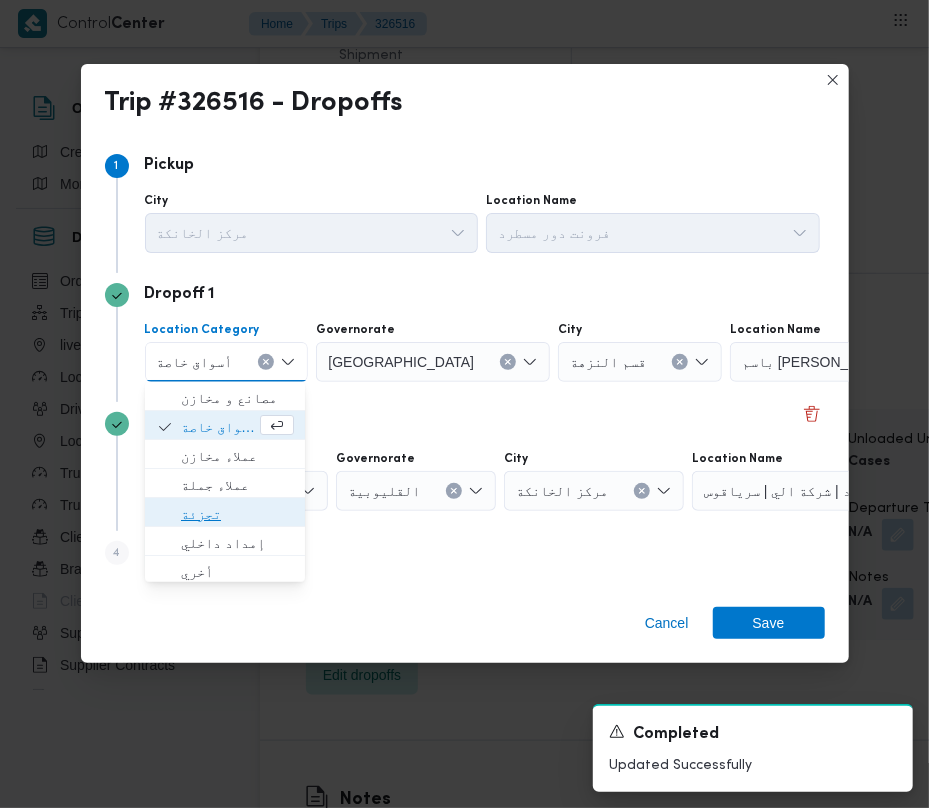 click on "تجزئة" at bounding box center (237, 514) 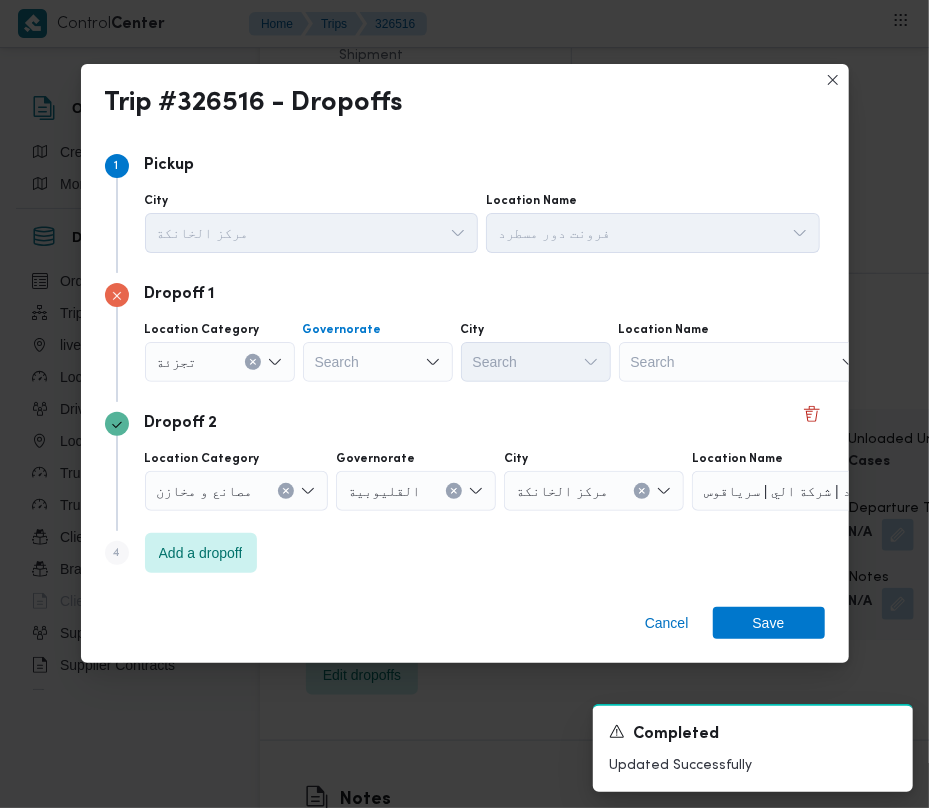 click on "Search" at bounding box center [378, 362] 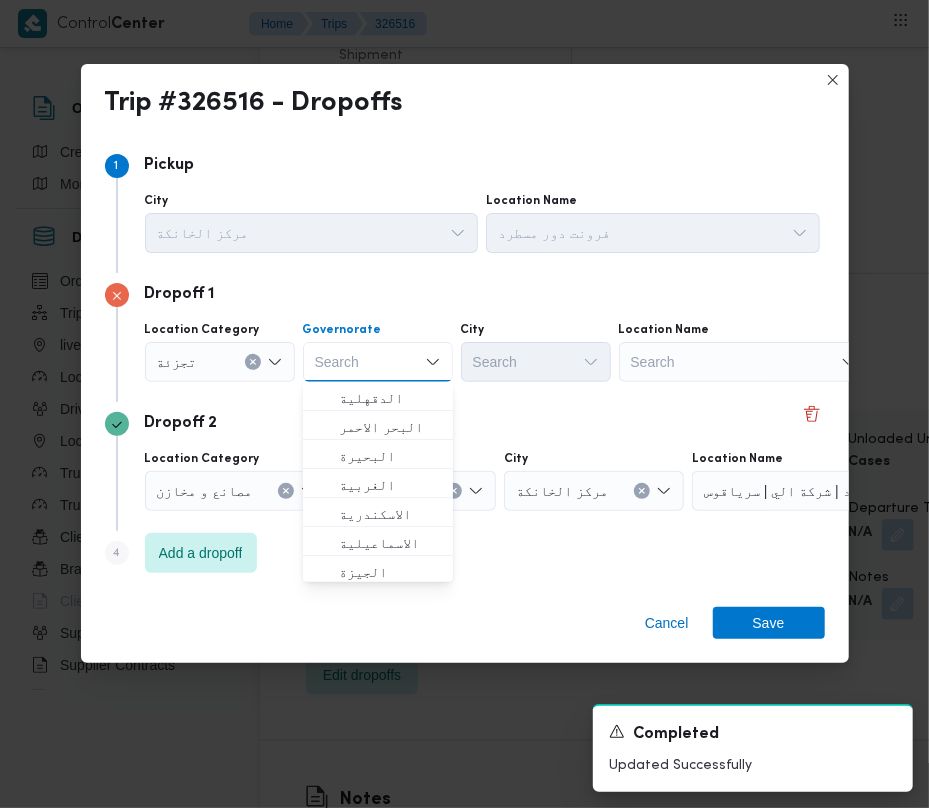 paste on "[GEOGRAPHIC_DATA]" 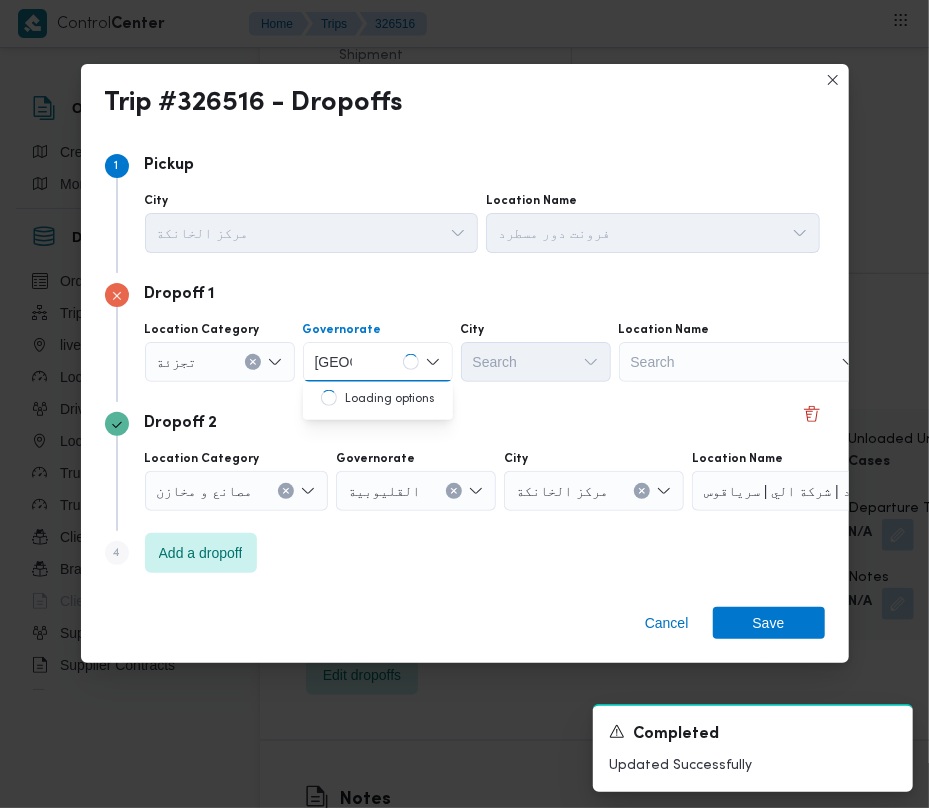 type on "[GEOGRAPHIC_DATA]" 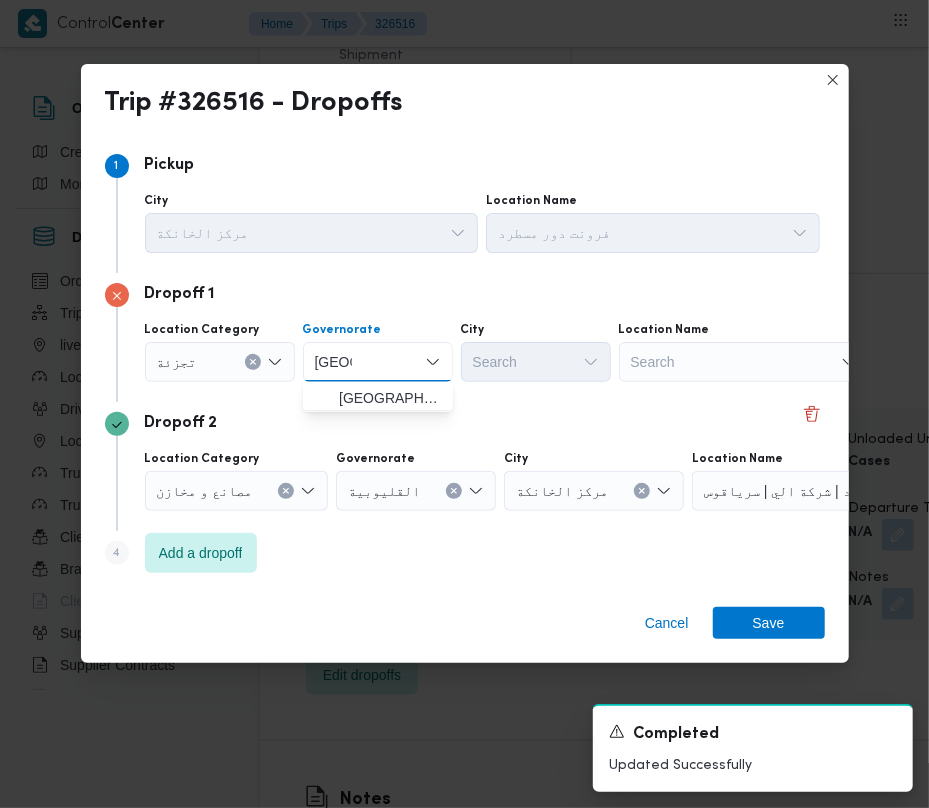 click on "[GEOGRAPHIC_DATA] [GEOGRAPHIC_DATA]" at bounding box center (378, 362) 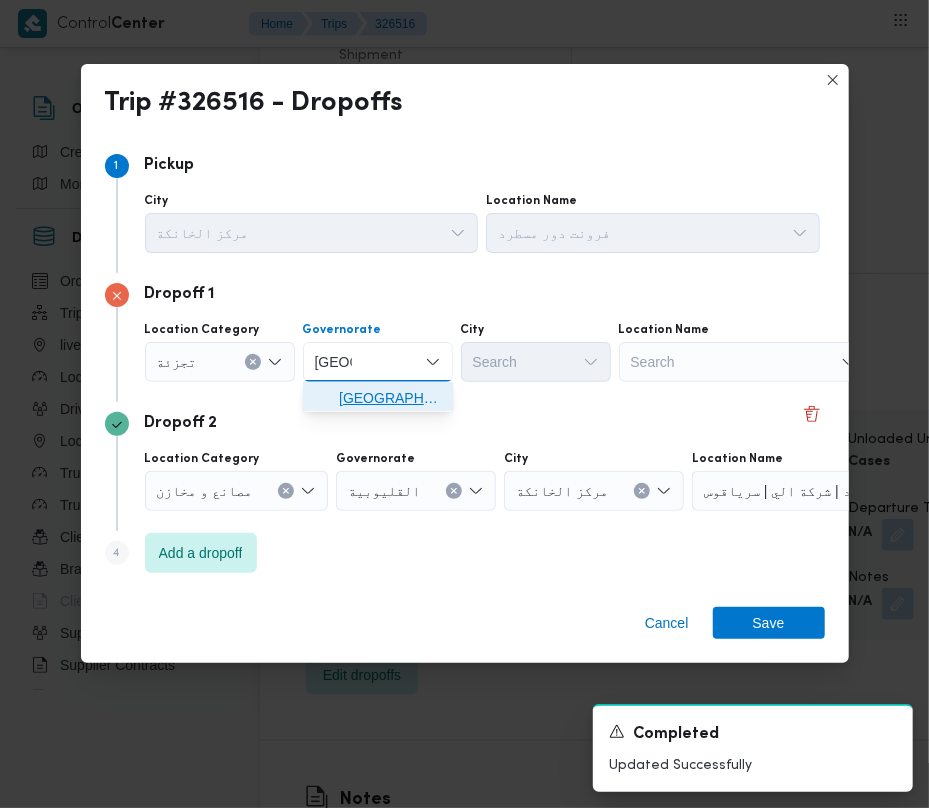 drag, startPoint x: 390, startPoint y: 402, endPoint x: 506, endPoint y: 388, distance: 116.841774 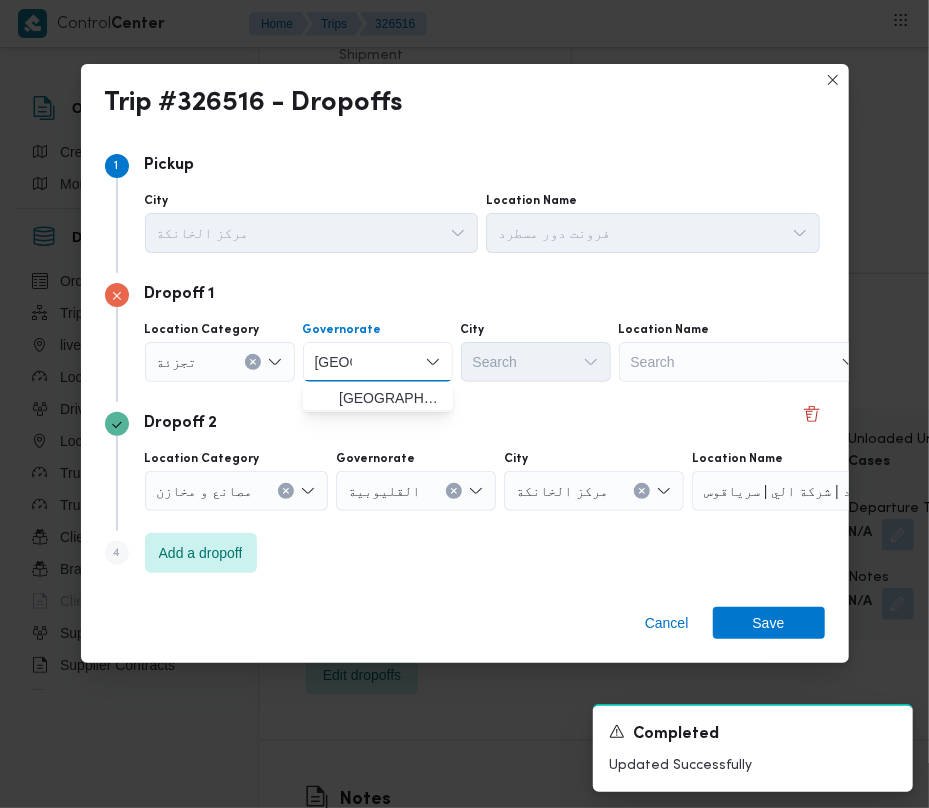 type 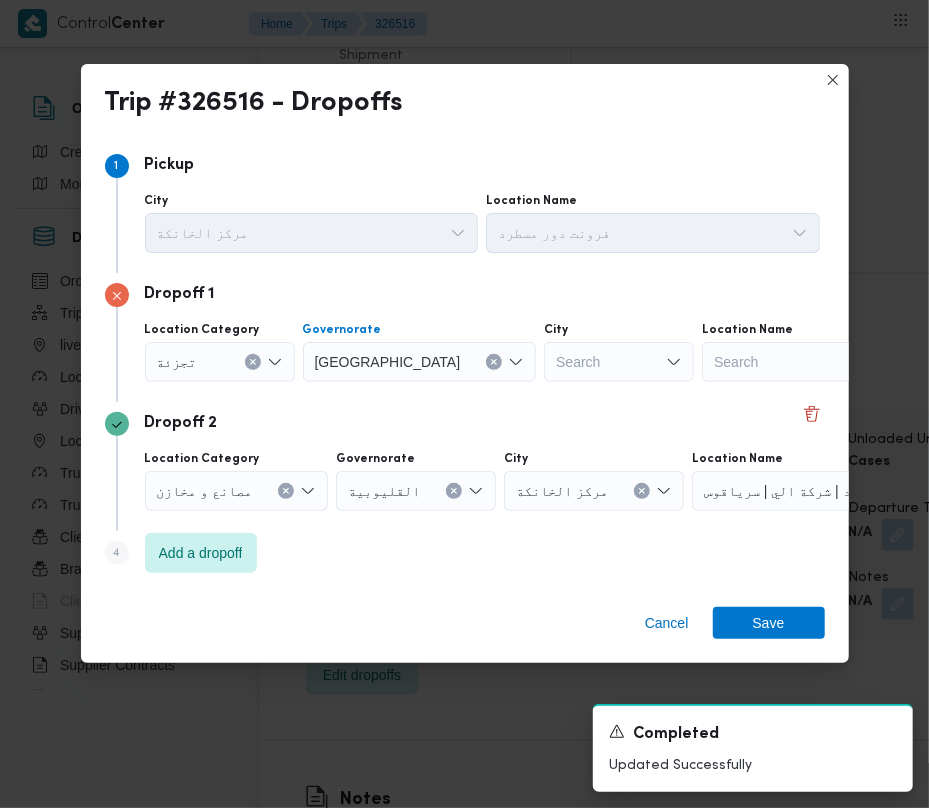 click on "Search" at bounding box center [619, 362] 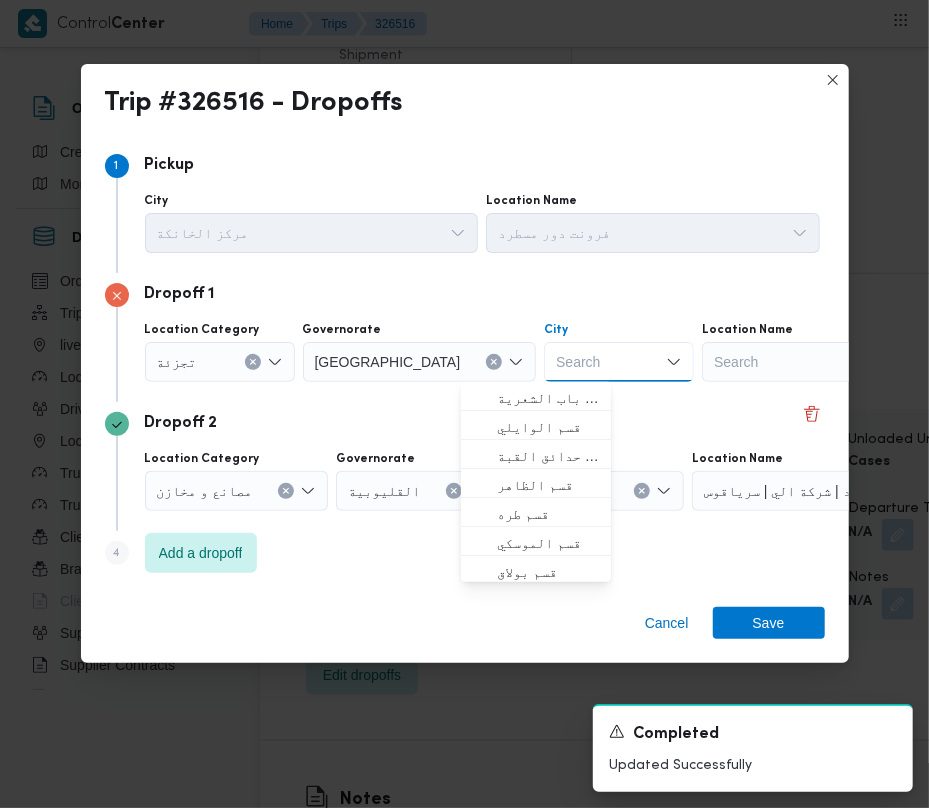 paste on "[PERSON_NAME]" 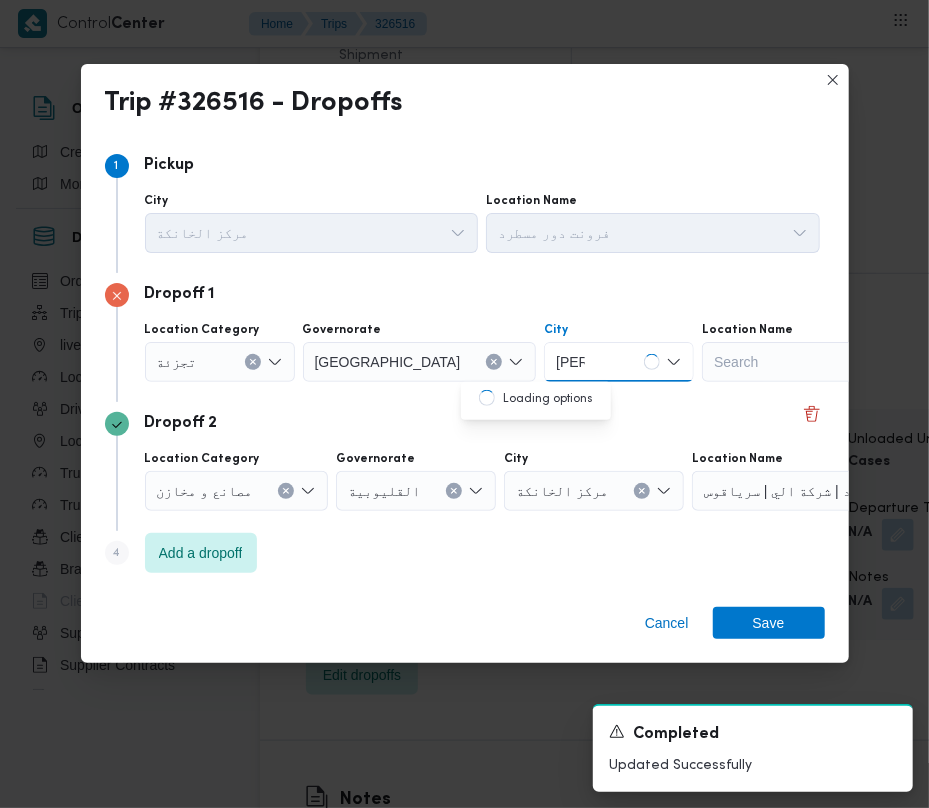 type on "[PERSON_NAME]" 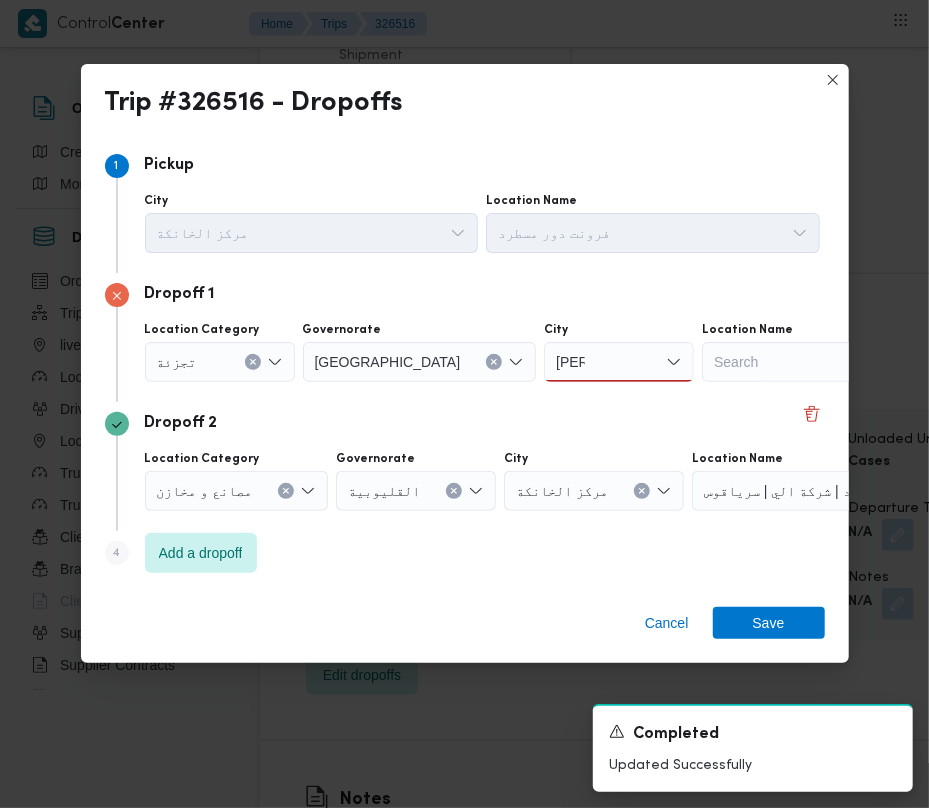 drag, startPoint x: 529, startPoint y: 348, endPoint x: 530, endPoint y: 373, distance: 25.019993 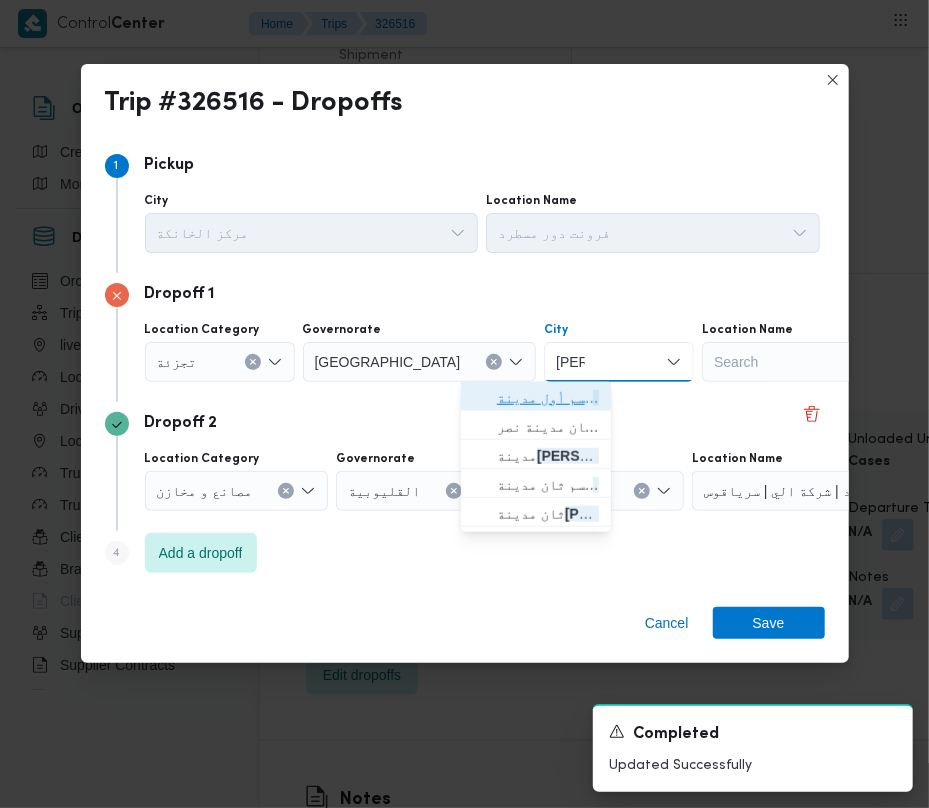 drag, startPoint x: 524, startPoint y: 392, endPoint x: 600, endPoint y: 450, distance: 95.60335 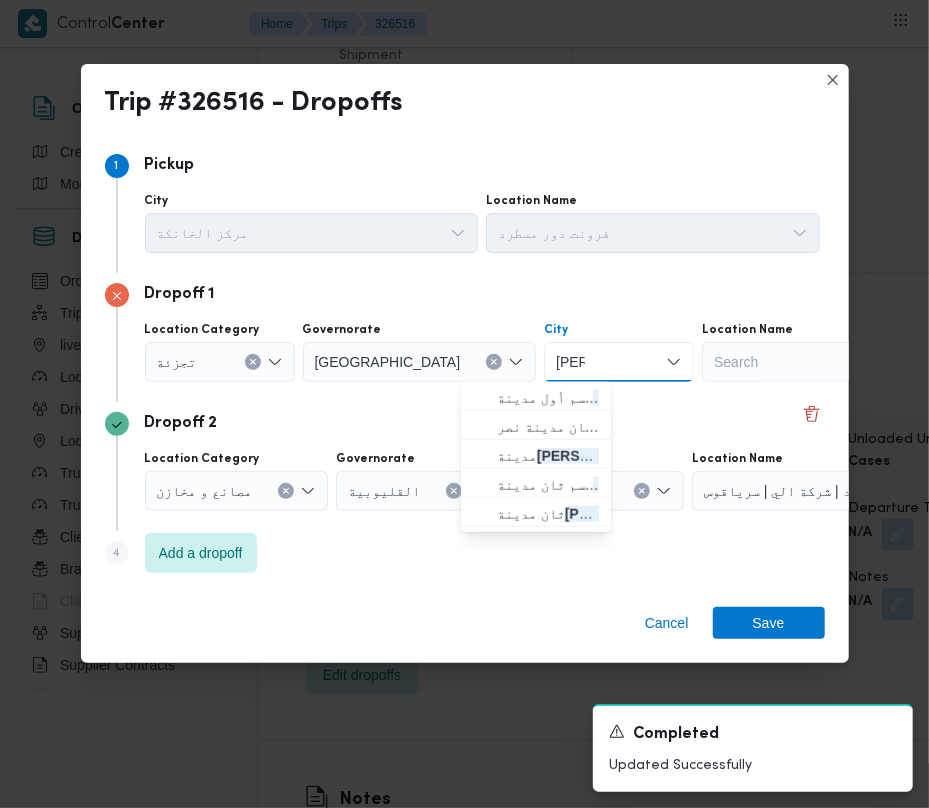 type 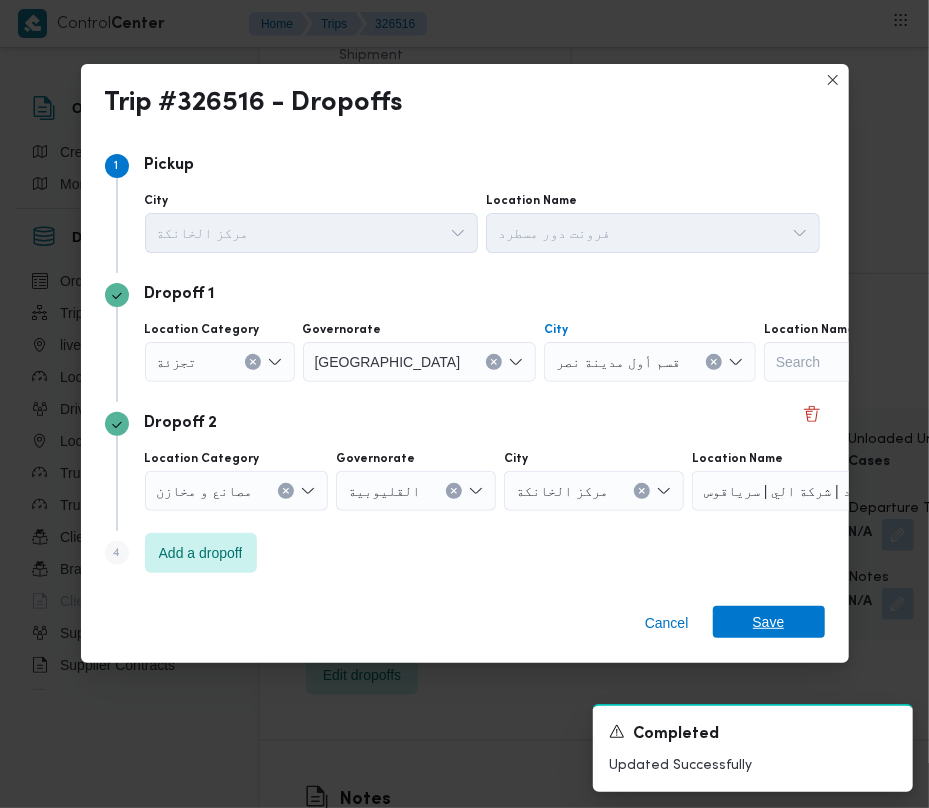 click on "Save" at bounding box center [769, 622] 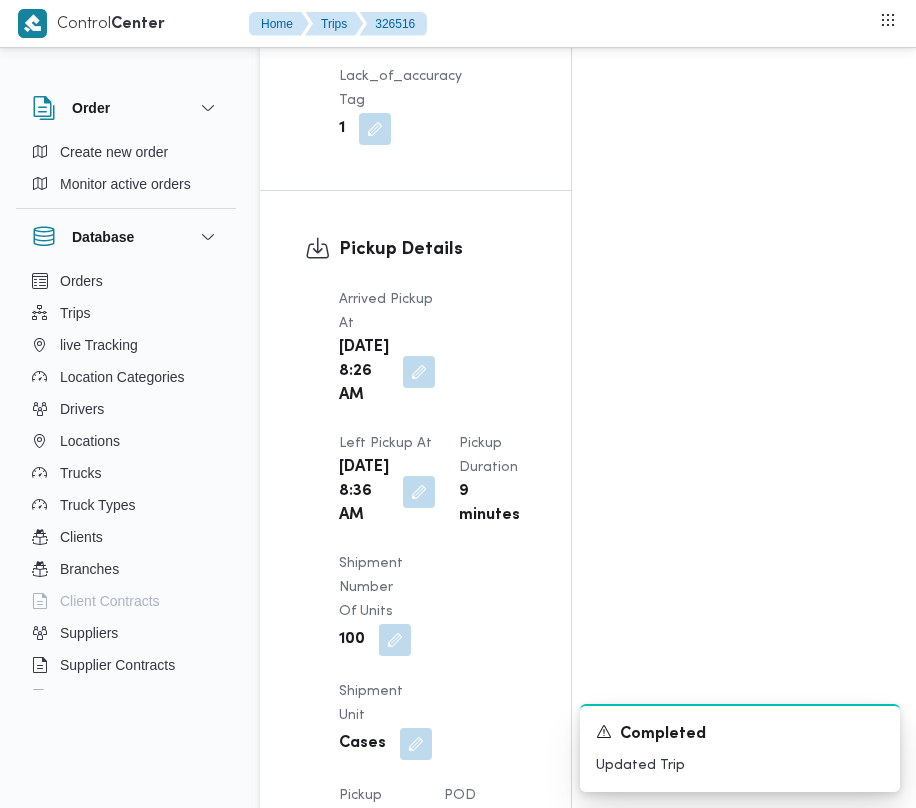 scroll, scrollTop: 0, scrollLeft: 0, axis: both 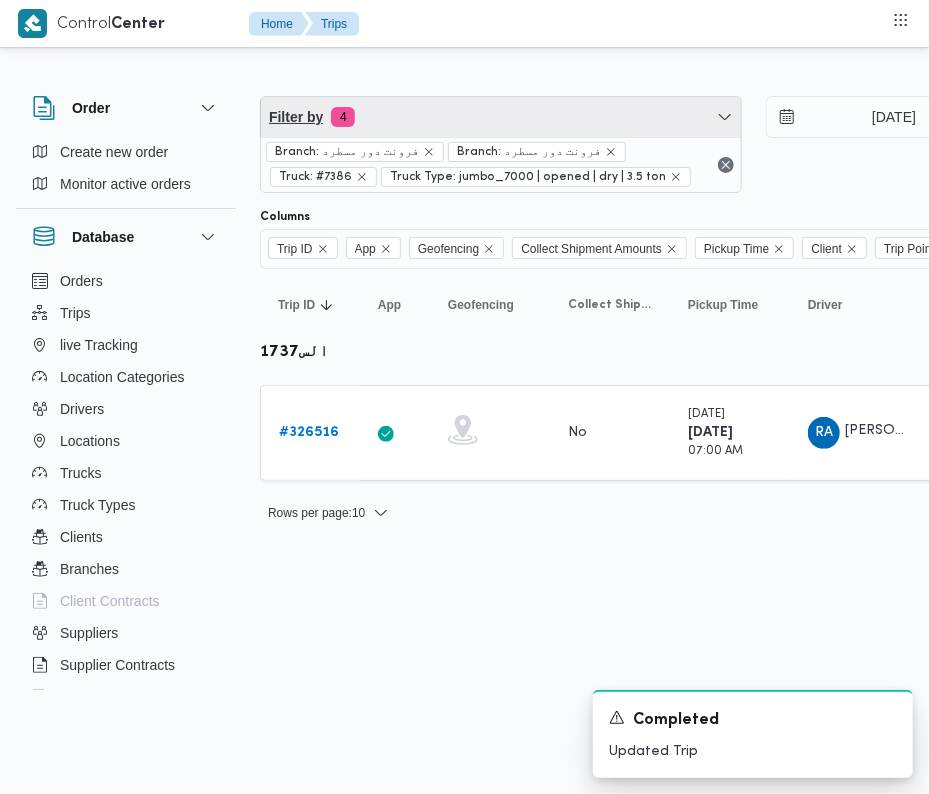 click on "Filter by 4" at bounding box center [501, 117] 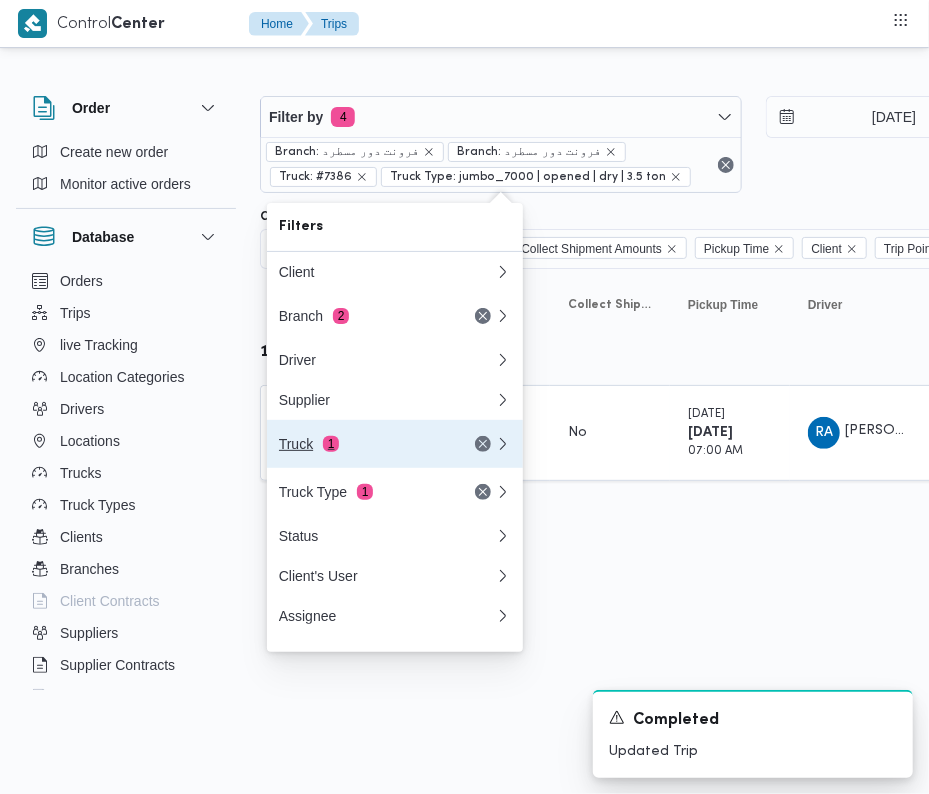 click on "Truck 1" at bounding box center [363, 444] 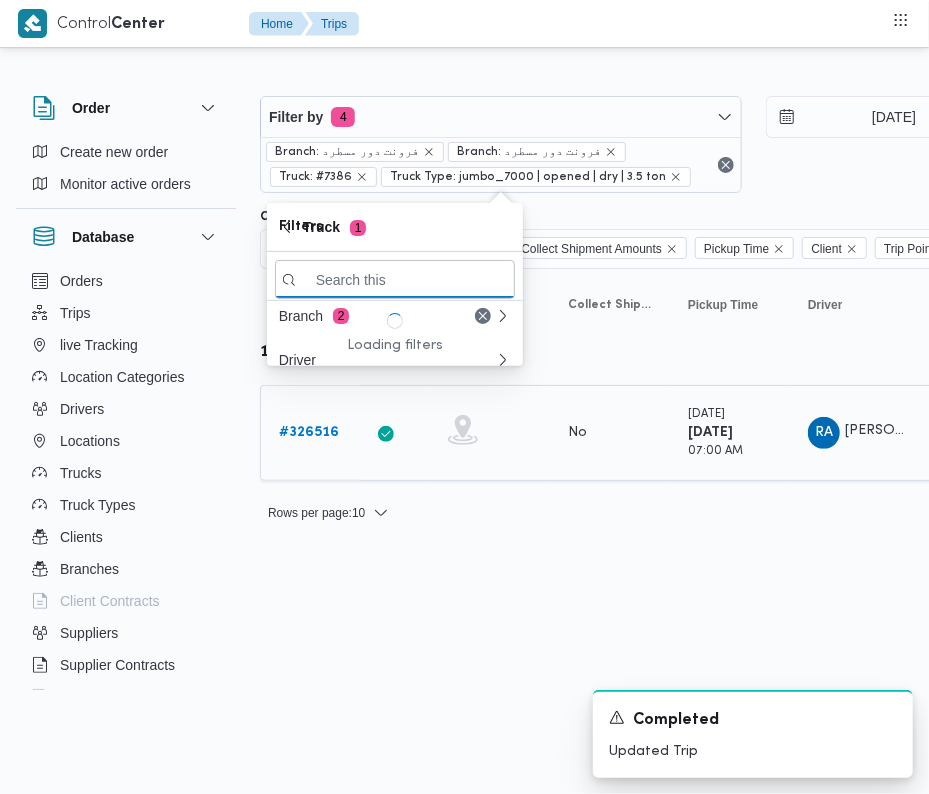 paste on "5386" 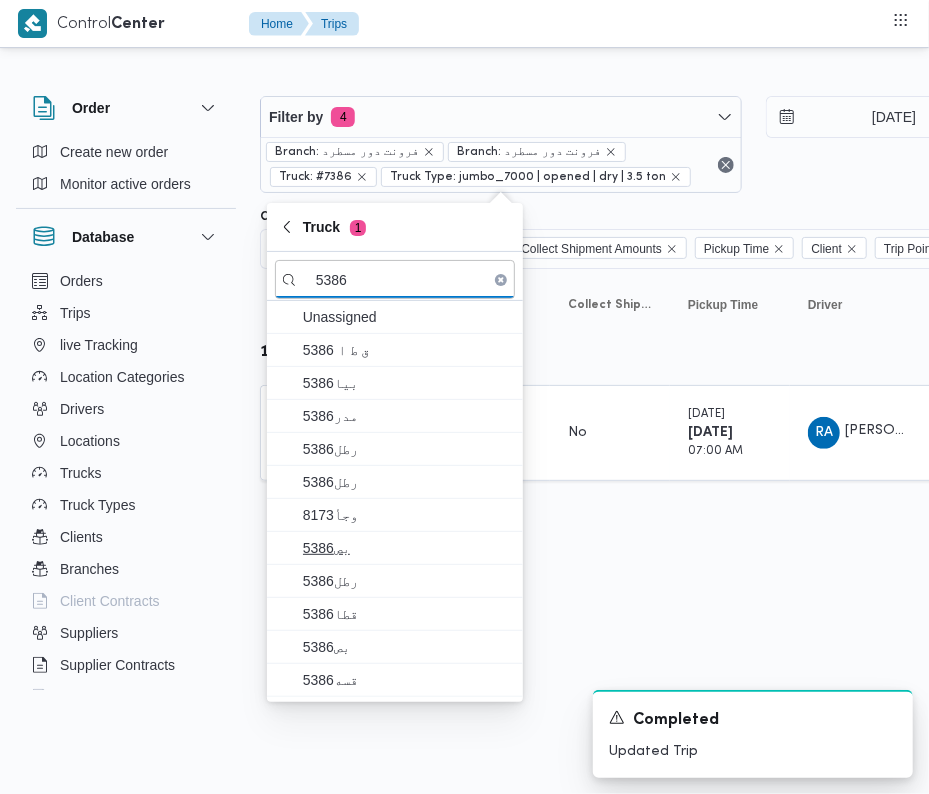 type on "5386" 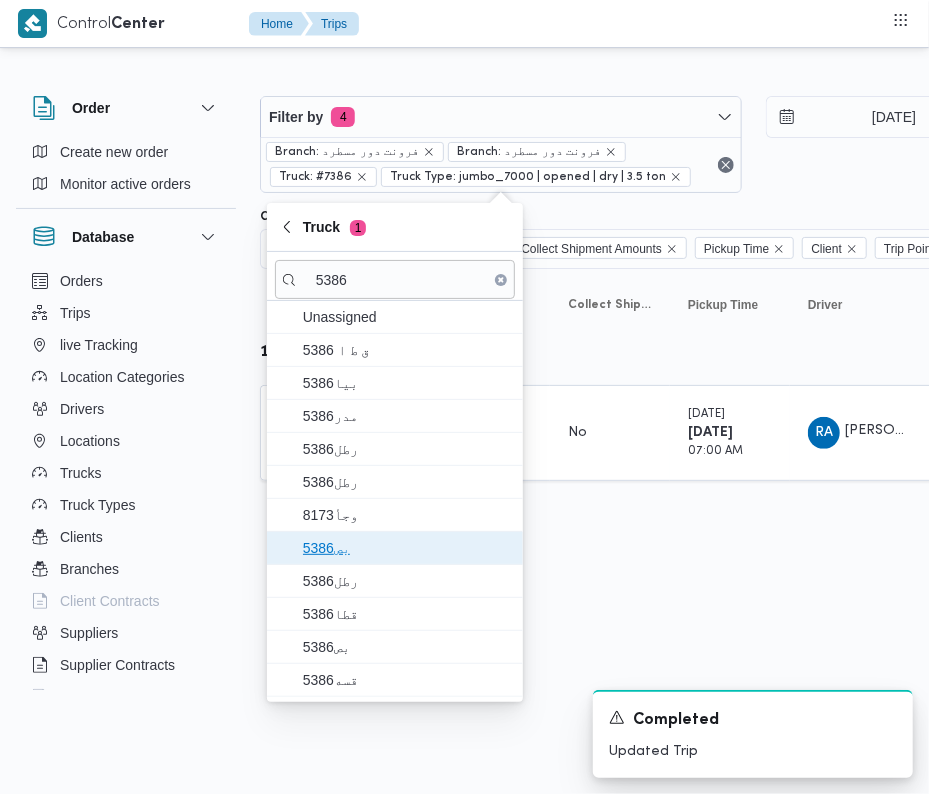 click on "بص5386" at bounding box center [407, 548] 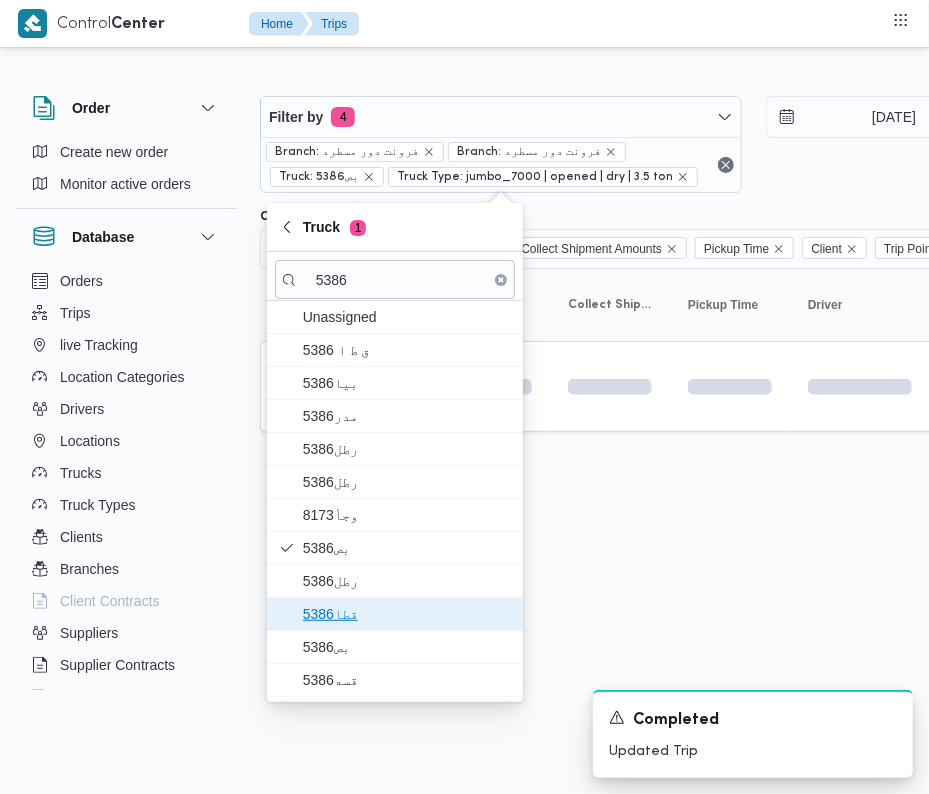 click on "قطا5386" at bounding box center (407, 614) 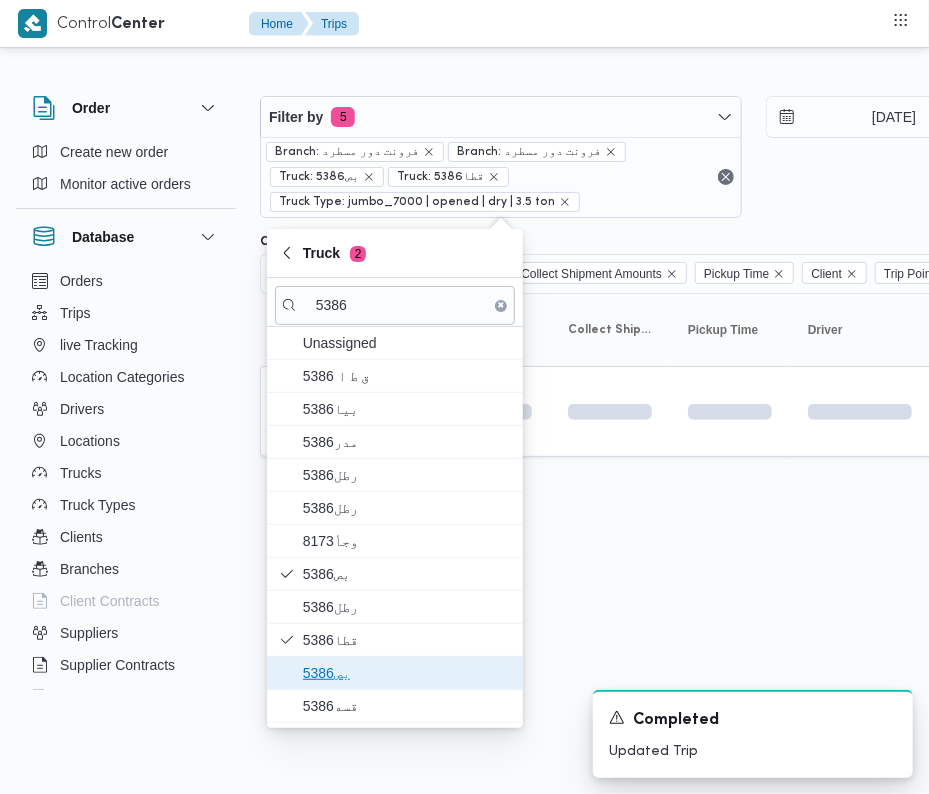 drag, startPoint x: 357, startPoint y: 676, endPoint x: 353, endPoint y: 690, distance: 14.56022 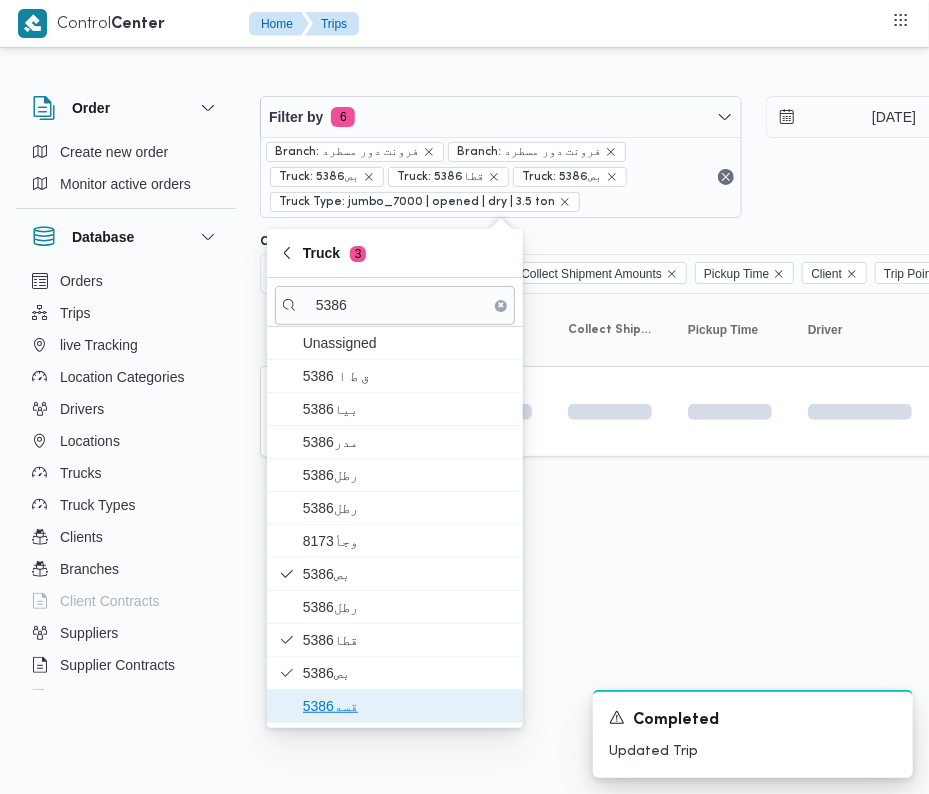 click on "قسه5386" at bounding box center (407, 706) 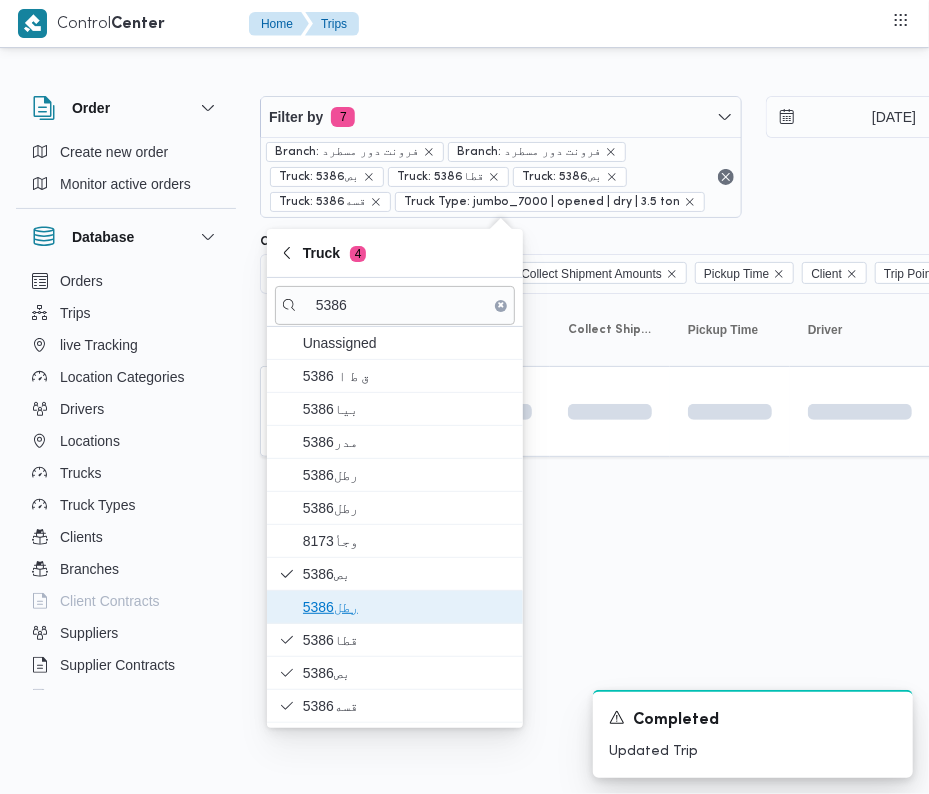 click on "رطل5386" at bounding box center [407, 607] 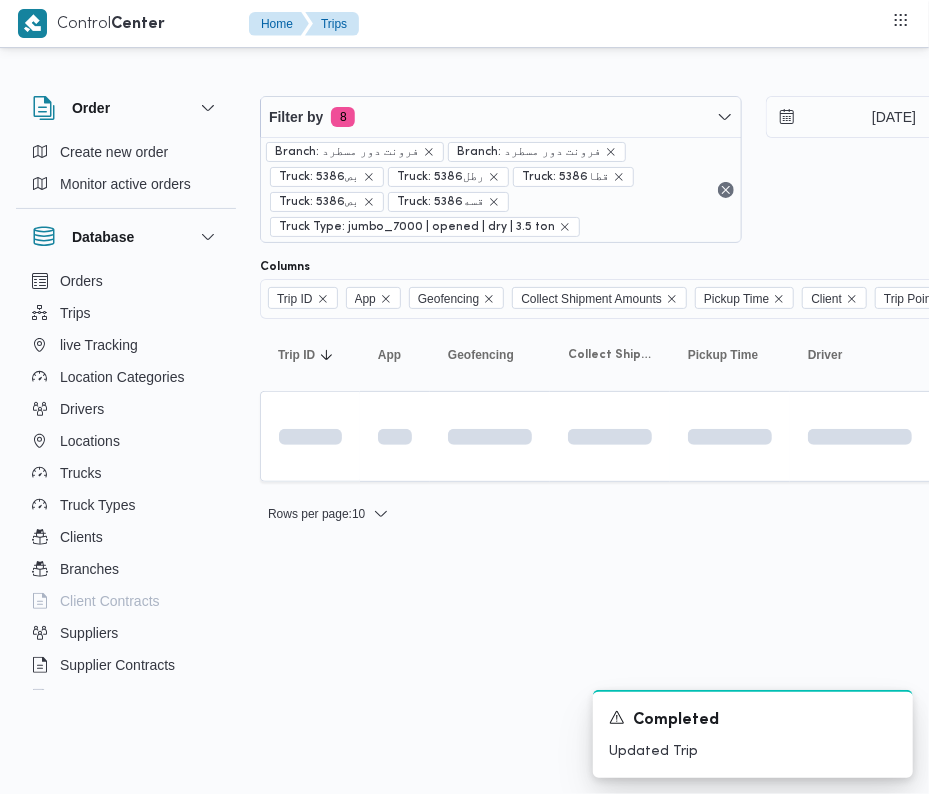 click on "Control  Center Home Trips Order Create new order Monitor active orders Database Orders Trips live Tracking Location Categories Drivers Locations Trucks Truck Types Clients Branches Client Contracts Suppliers Supplier Contracts Devices Users Projects SP Projects Admins organization assignees Tags Filter by 8 Branch: فرونت دور مسطرد Branch: فرونت دور مسطرد  Truck: بص5386 Truck: رطل5386 Truck: قطا5386 Truck: بص5386 Truck: قسه5386 Truck Type: jumbo_7000 | opened | dry | 3.5 ton [DATE] → [DATE] Group By Truck Columns Trip ID App Geofencing Collect Shipment Amounts Pickup Time Client Trip Points Driver Supplier Truck Status Platform Sorting Trip ID Click to sort in ascending order App Click to sort in ascending order Geofencing Click to sort in ascending order Collect Shipment Amounts Pickup Time Click to sort in ascending order Client Click to sort in ascending order Trip Points Driver Click to sort in ascending order Supplier Click to sort in ascending order Truck 1" at bounding box center [464, 397] 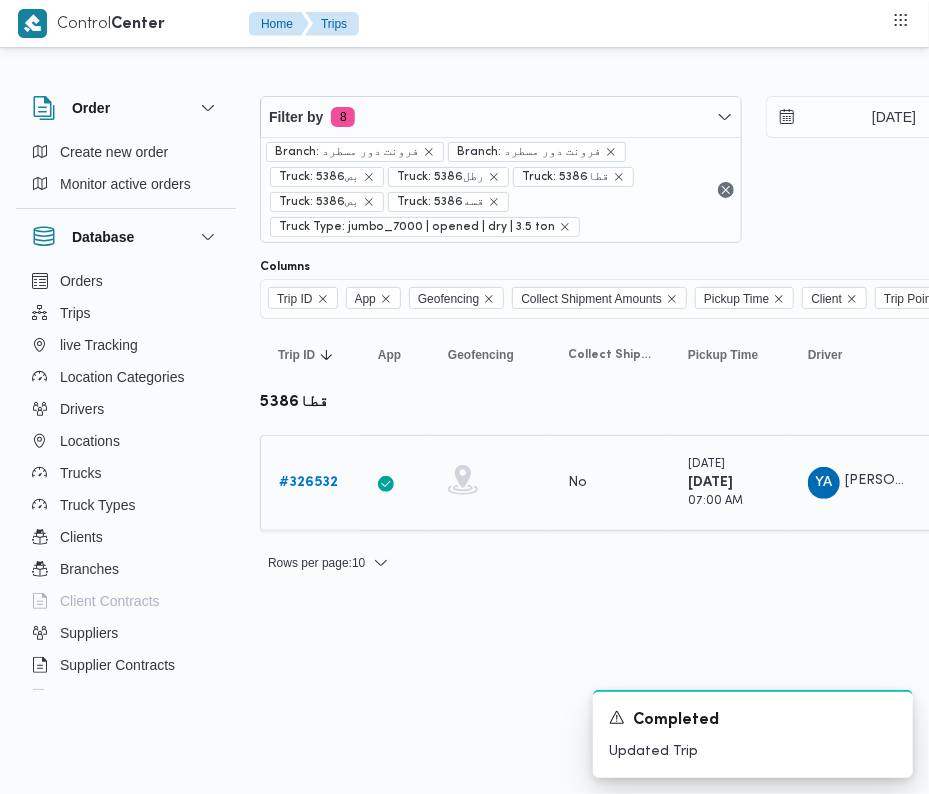 click on "# 326532" at bounding box center (308, 482) 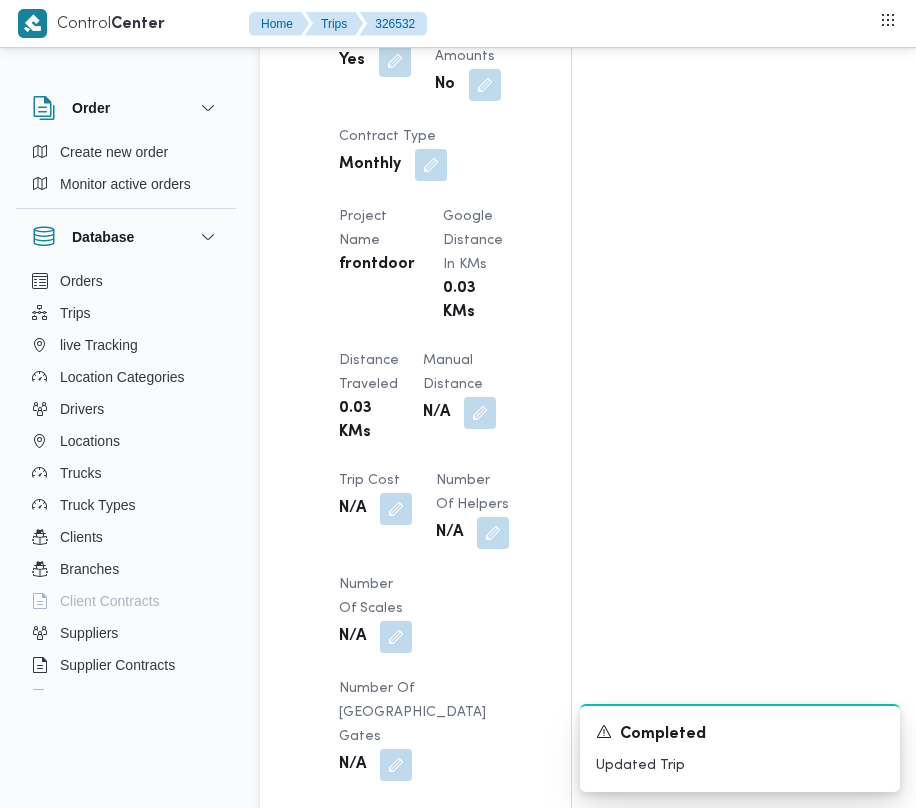 scroll, scrollTop: 3377, scrollLeft: 0, axis: vertical 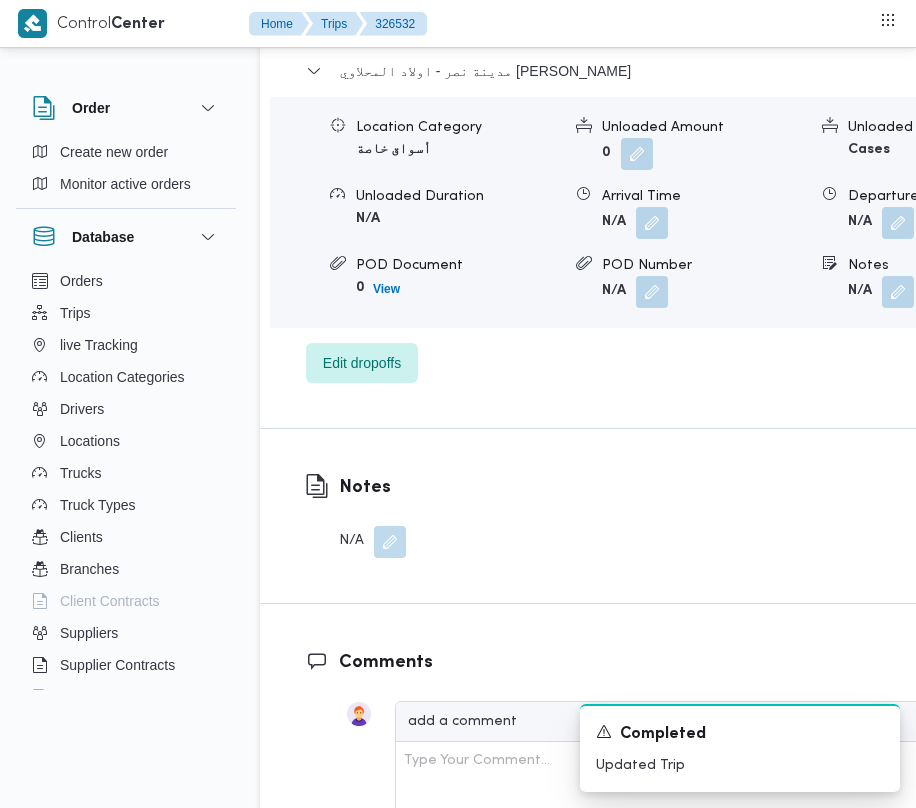 click on "Location Category أسواق خاصة Unloaded Amount 0 Unloaded Unit Cases Unloaded Duration N/A Arrival Time N/A Departure Time N/A POD Document 0 View POD Number N/A Notes N/A" at bounding box center [661, 212] 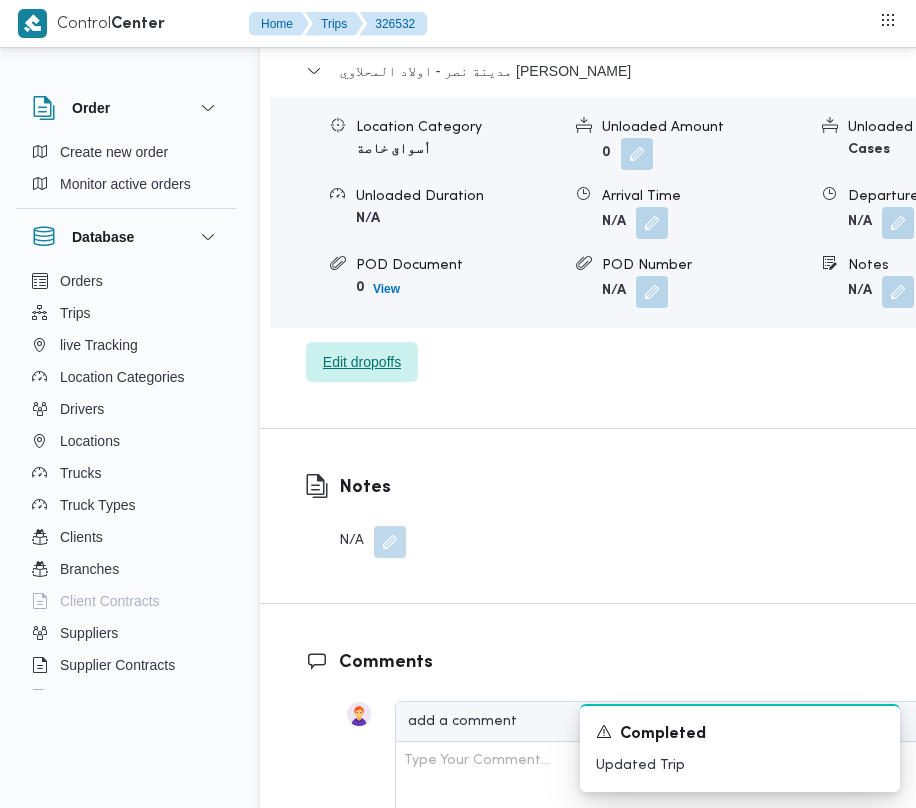 click on "Edit dropoffs" at bounding box center [362, 362] 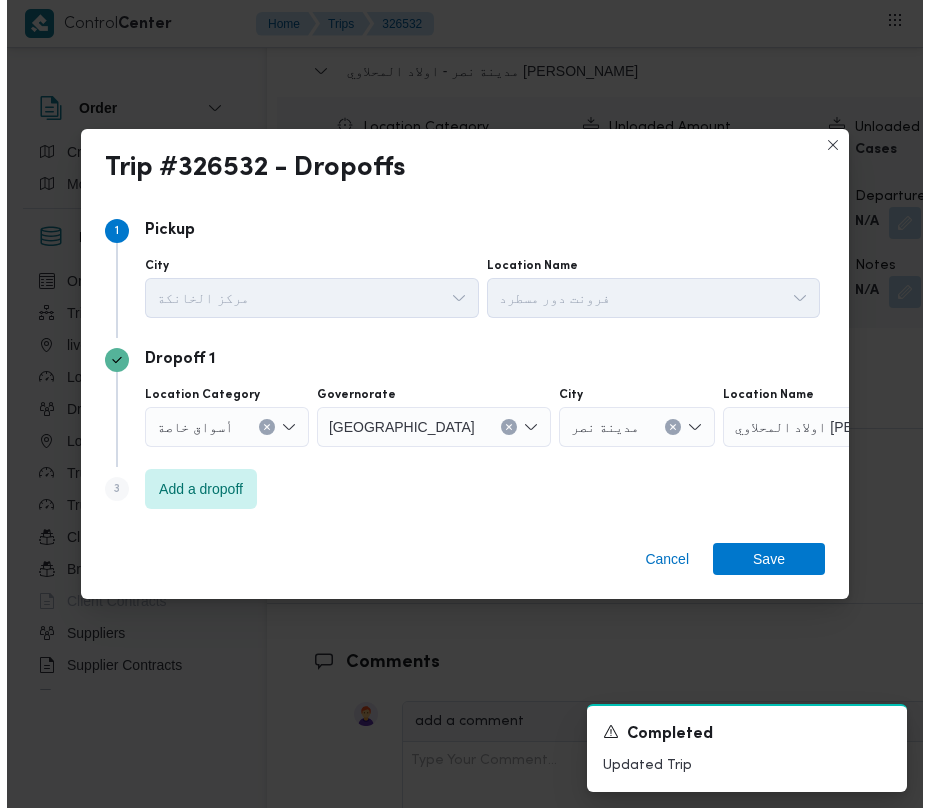 scroll, scrollTop: 3169, scrollLeft: 0, axis: vertical 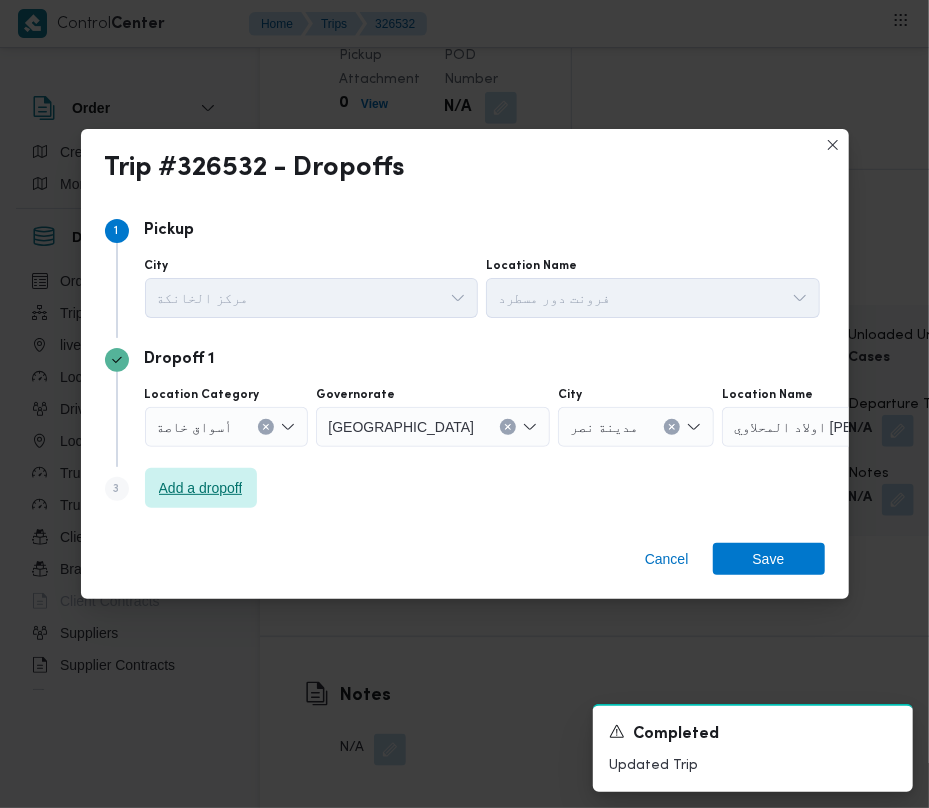 click on "Add a dropoff" at bounding box center [201, 488] 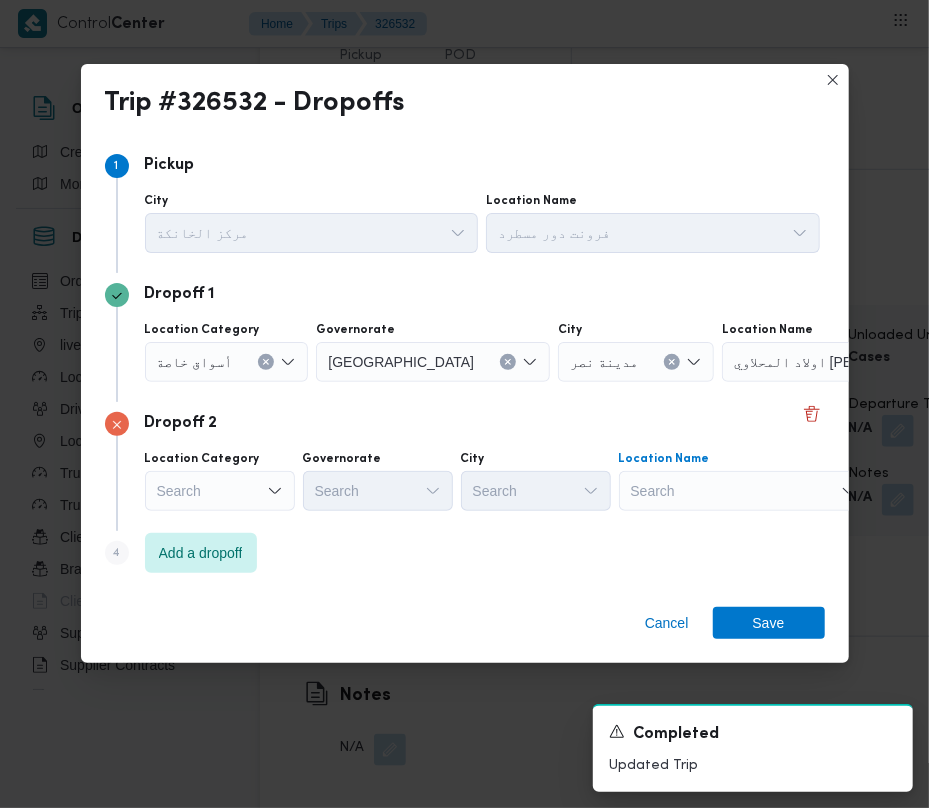 drag, startPoint x: 680, startPoint y: 496, endPoint x: 714, endPoint y: 505, distance: 35.17101 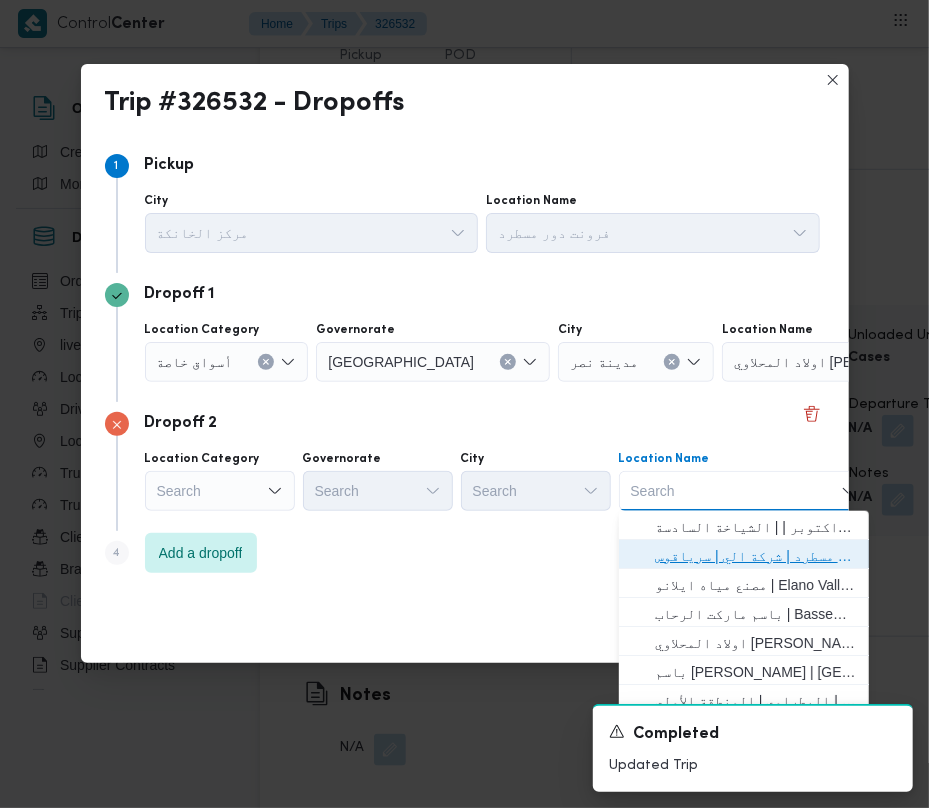 click on "فرونت دور مسطرد | شركة الي | سرياقوس" at bounding box center [756, 556] 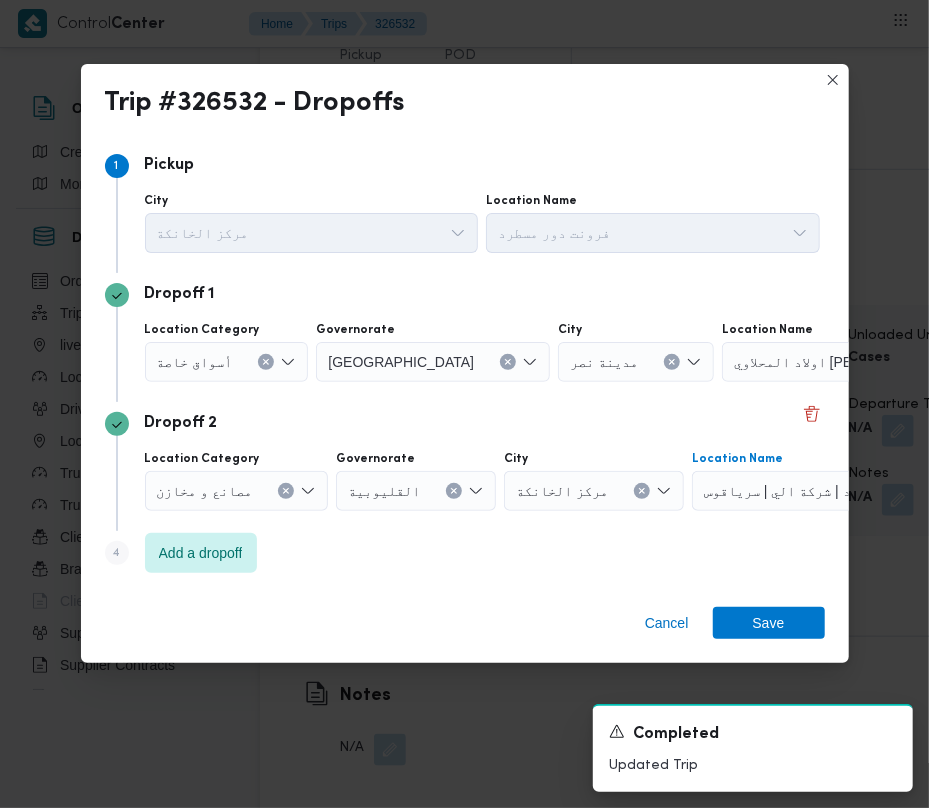 click on "أسواق خاصة" at bounding box center (195, 361) 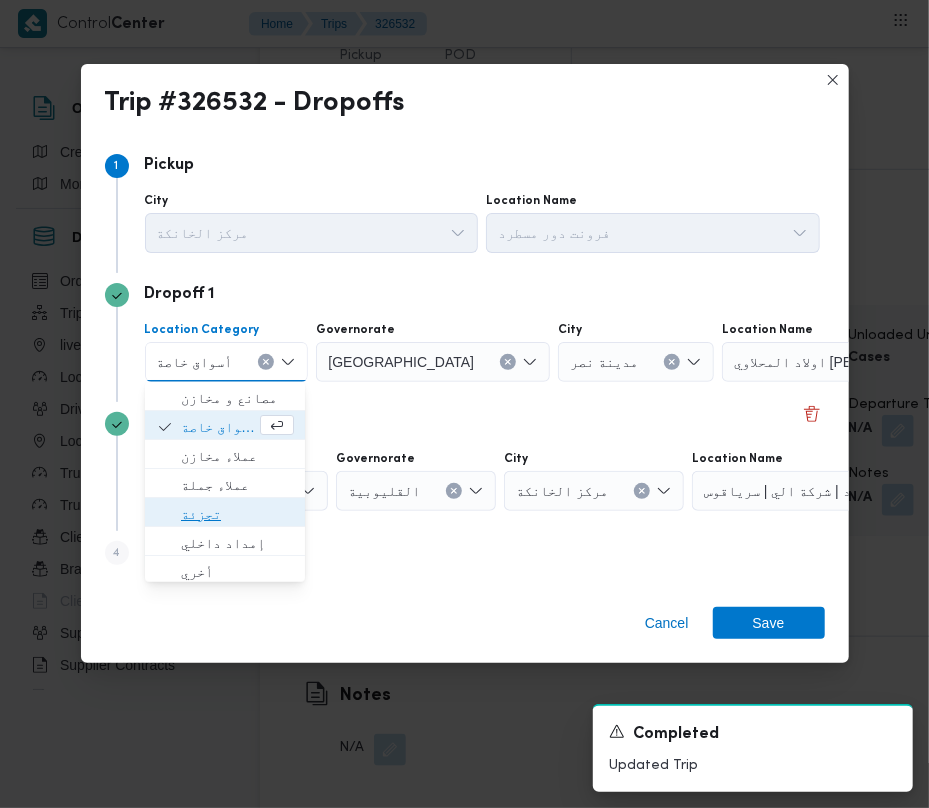 click on "تجزئة" at bounding box center (237, 514) 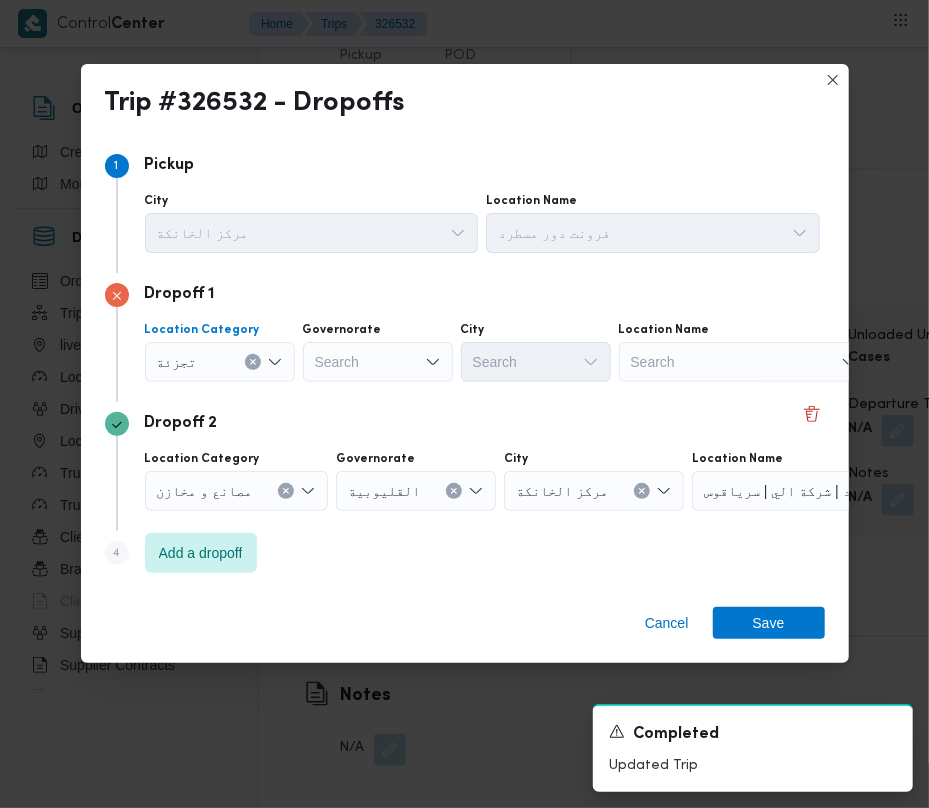 click on "Search" at bounding box center (378, 362) 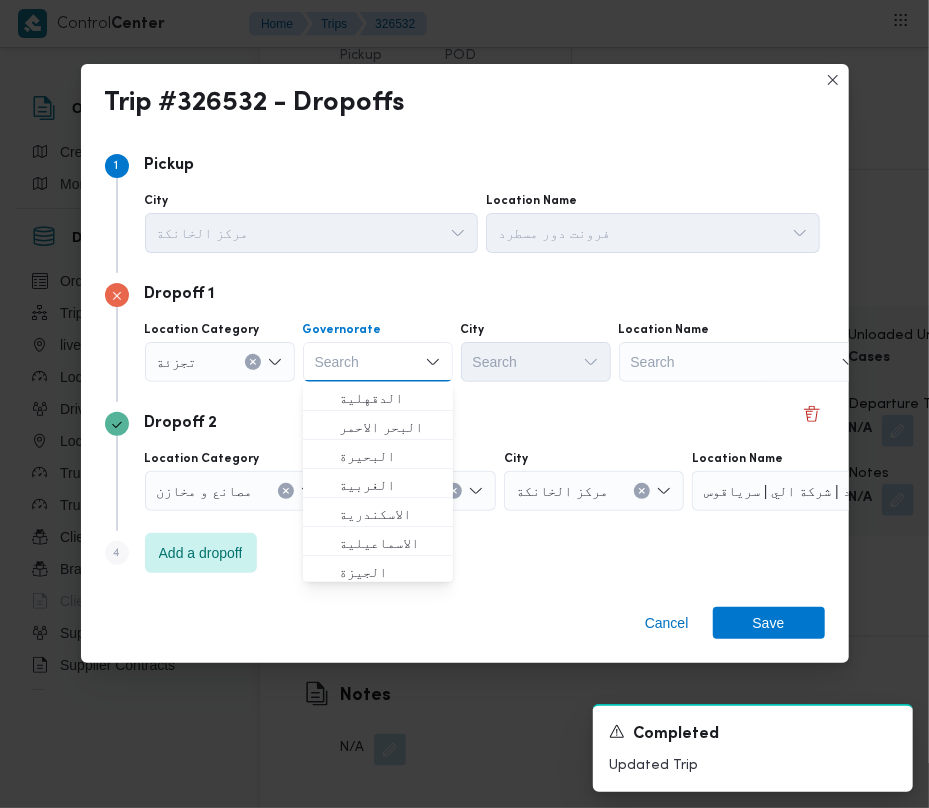paste on "[GEOGRAPHIC_DATA]" 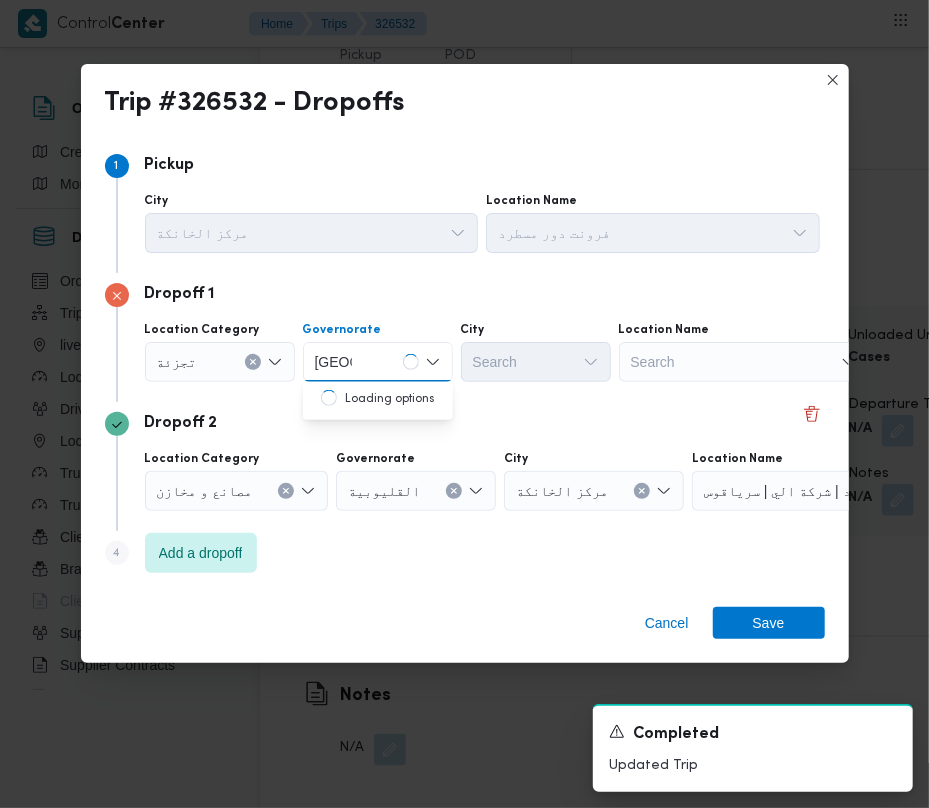 type on "[GEOGRAPHIC_DATA]" 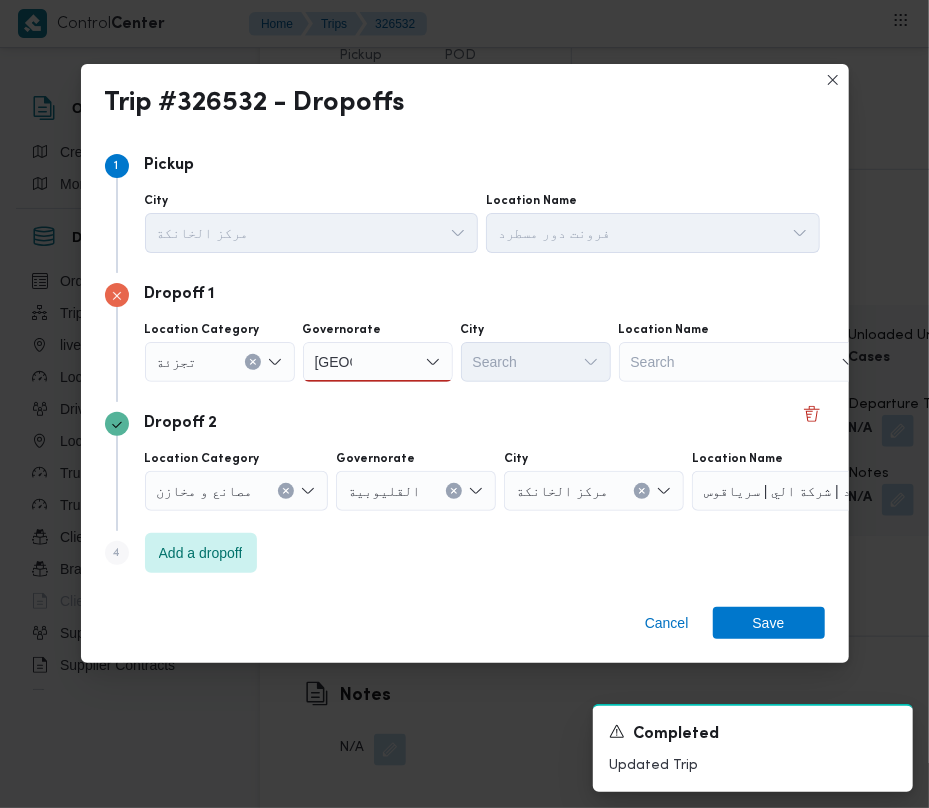 click on "[GEOGRAPHIC_DATA] [GEOGRAPHIC_DATA]" at bounding box center (378, 362) 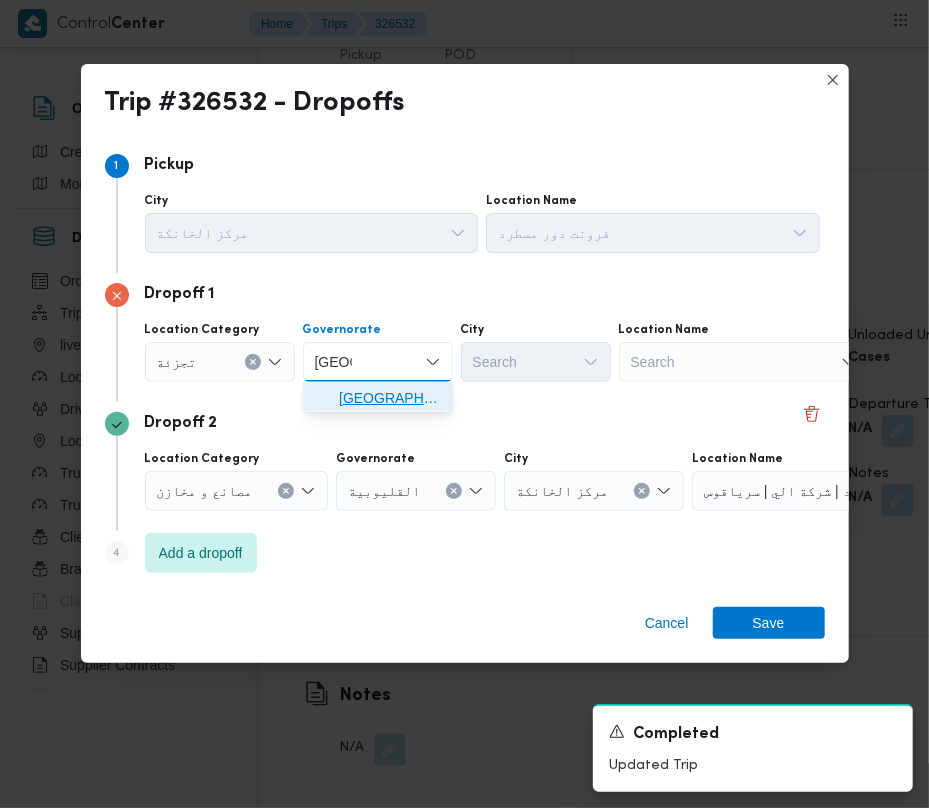 click on "[GEOGRAPHIC_DATA]" at bounding box center [390, 398] 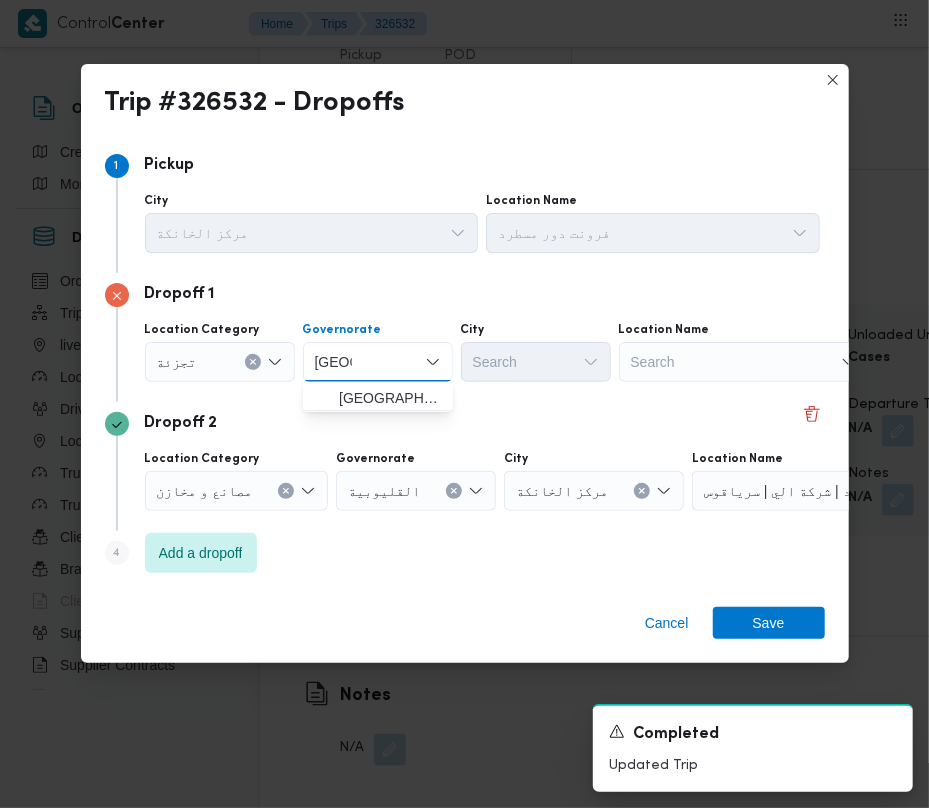 type 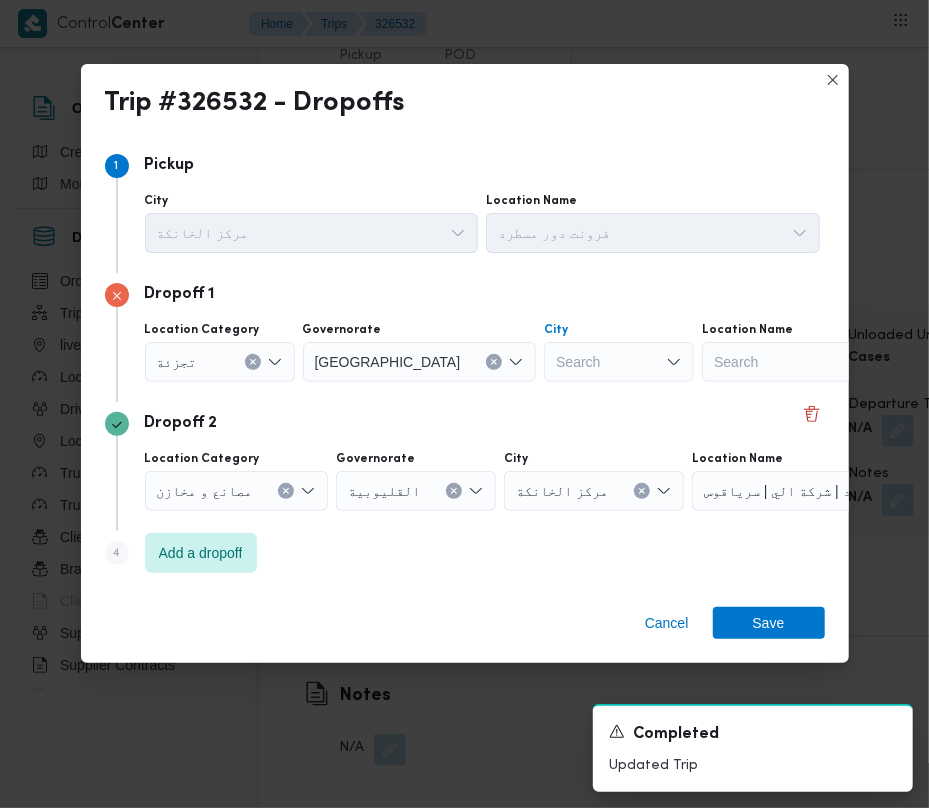 click on "Search" at bounding box center (619, 362) 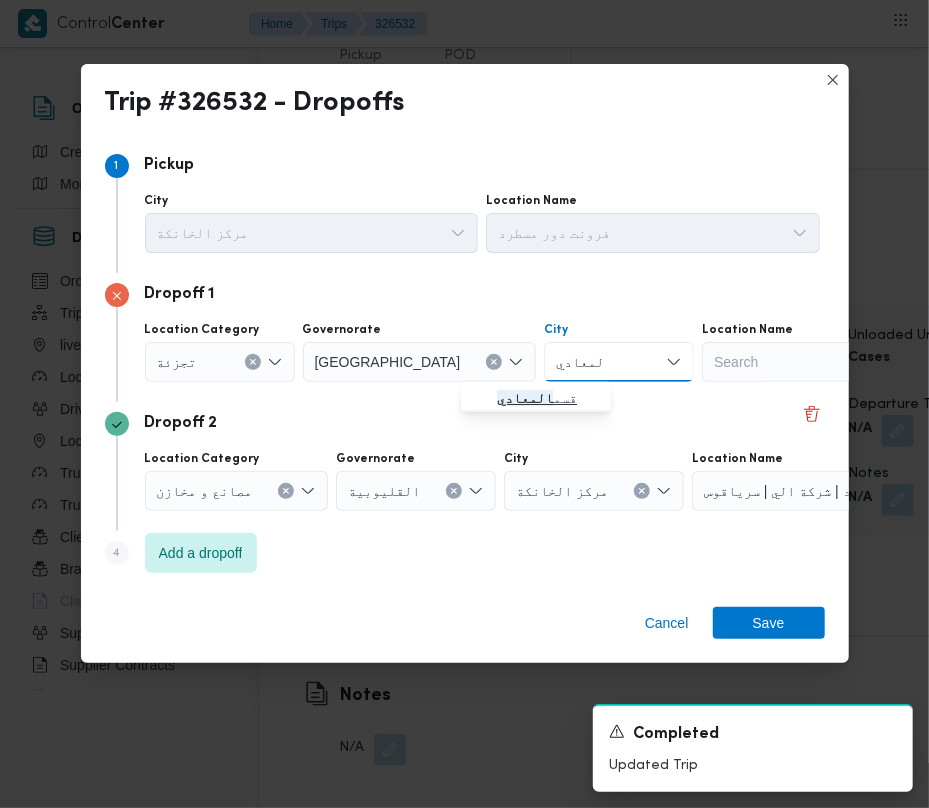 type on "المعادي" 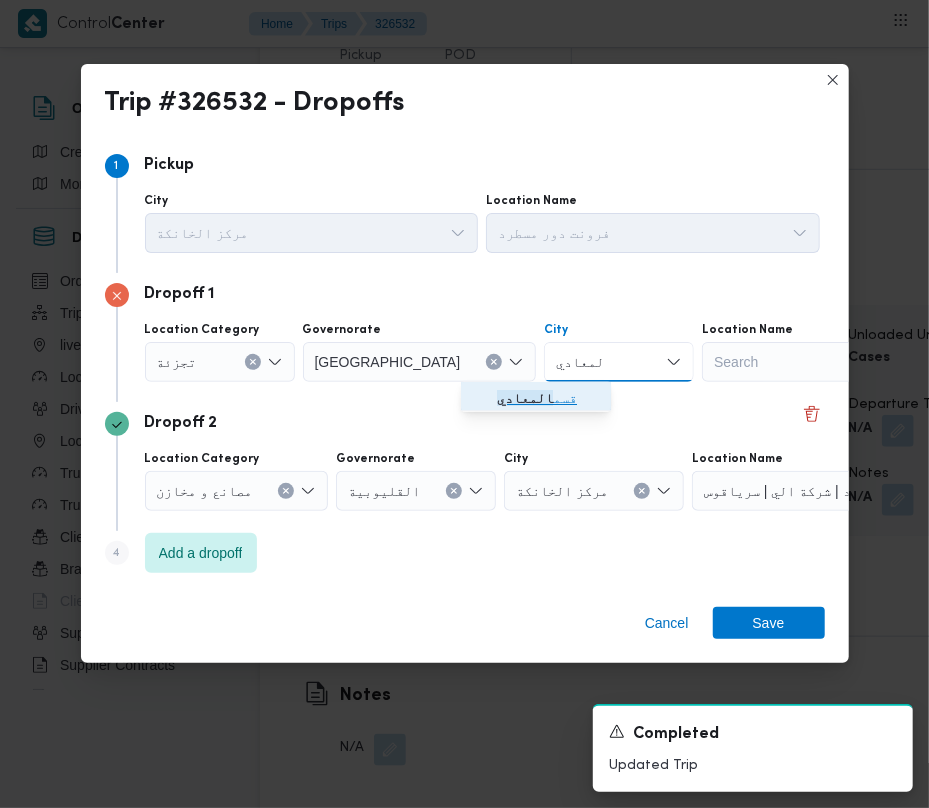 click 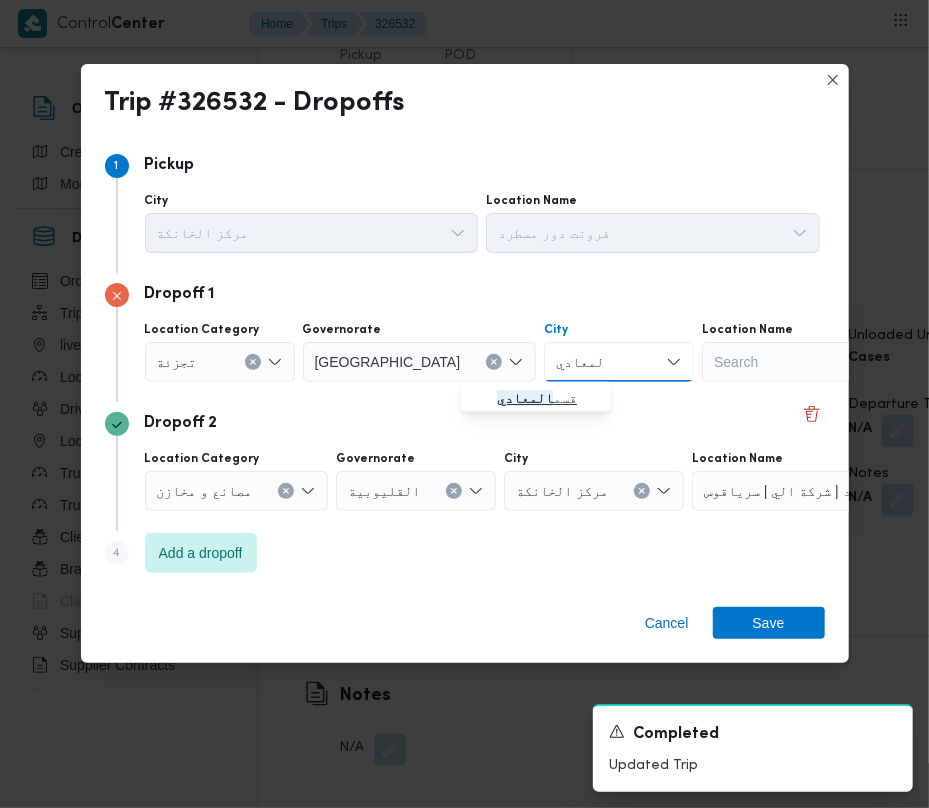 type 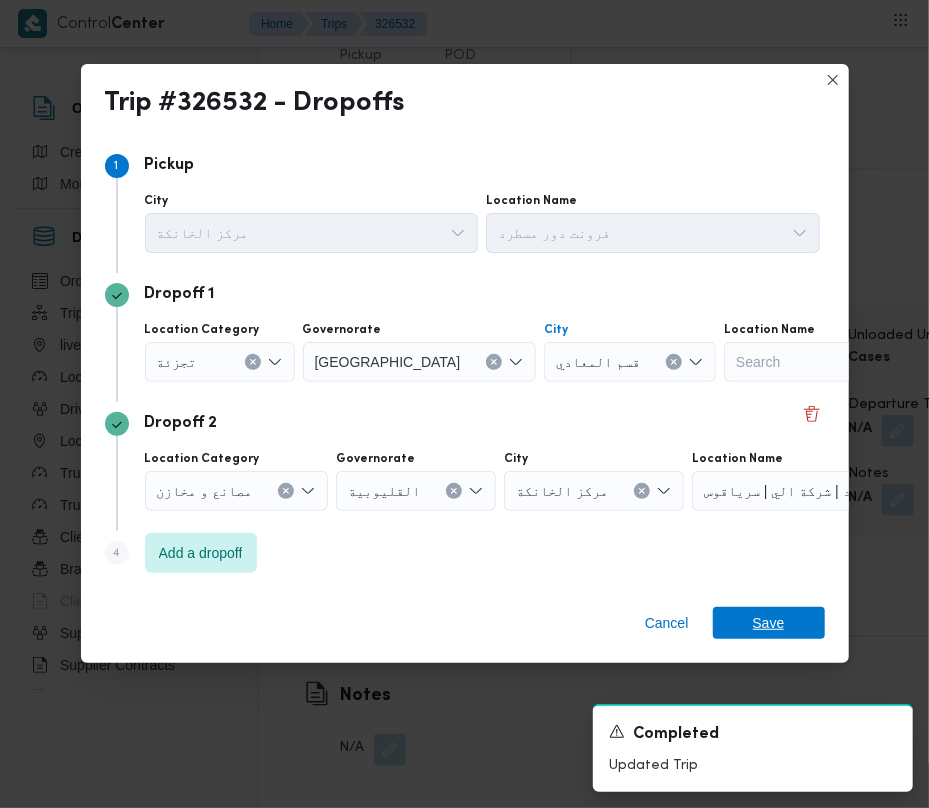 click on "Save" at bounding box center (769, 623) 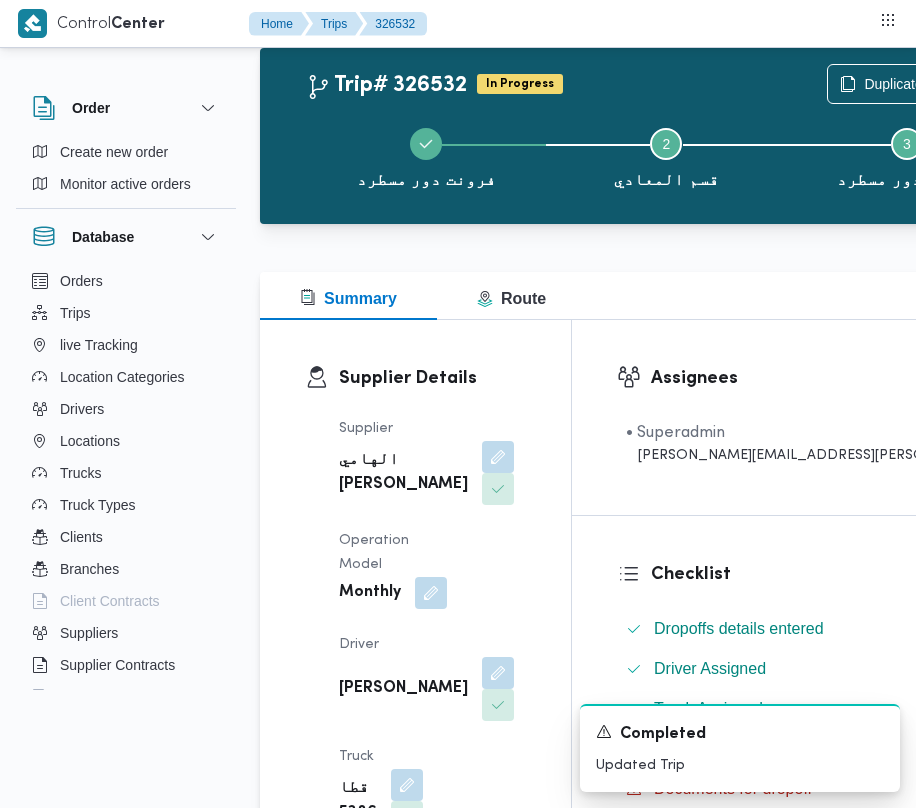scroll, scrollTop: 0, scrollLeft: 0, axis: both 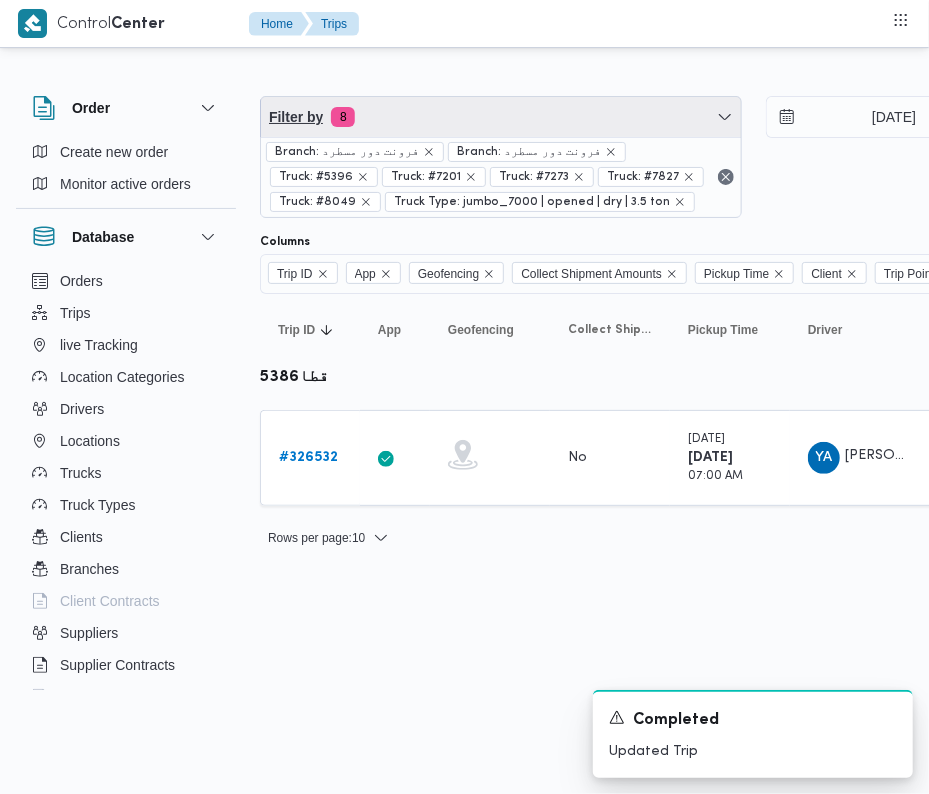 click on "Filter by 8" at bounding box center (501, 117) 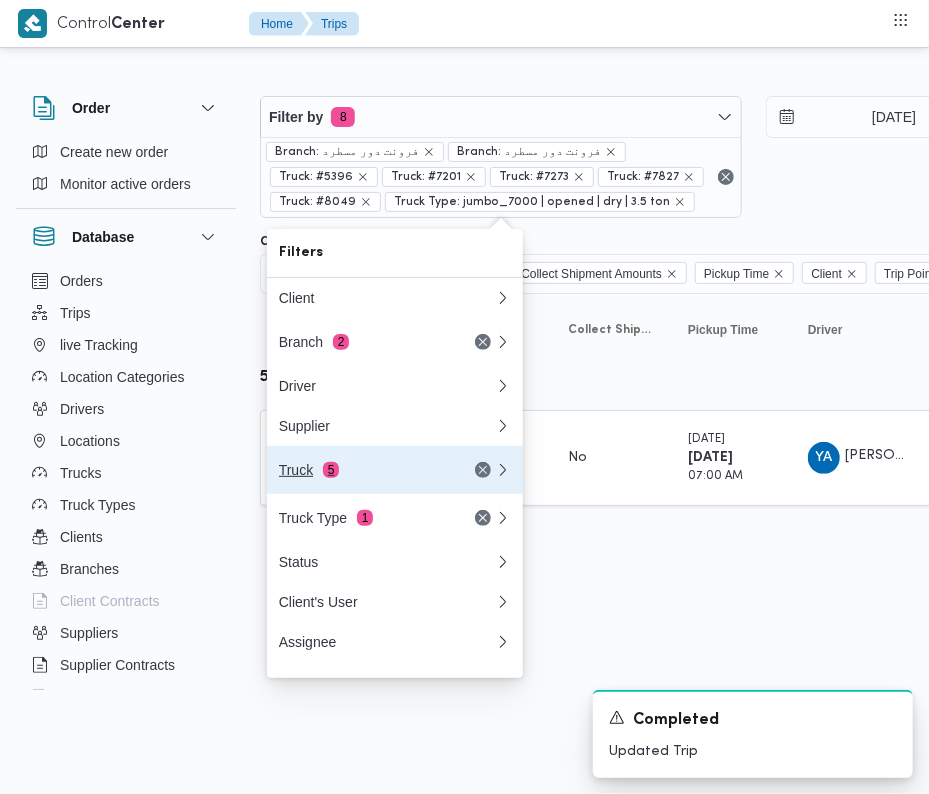 click on "Truck 5" at bounding box center [363, 470] 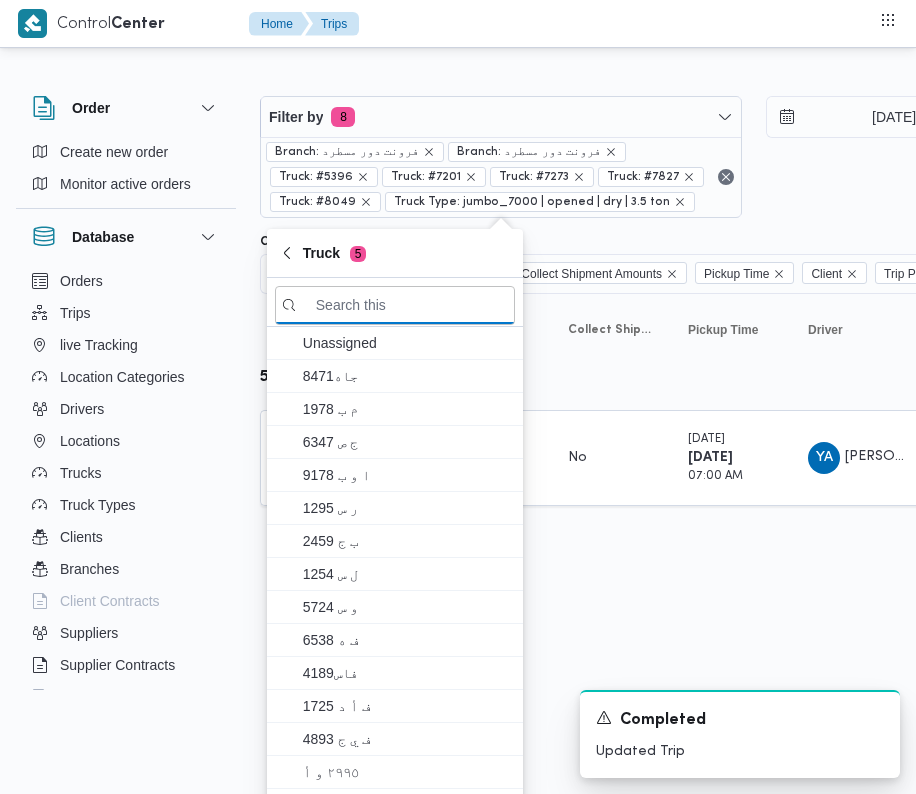 paste on "جهف418" 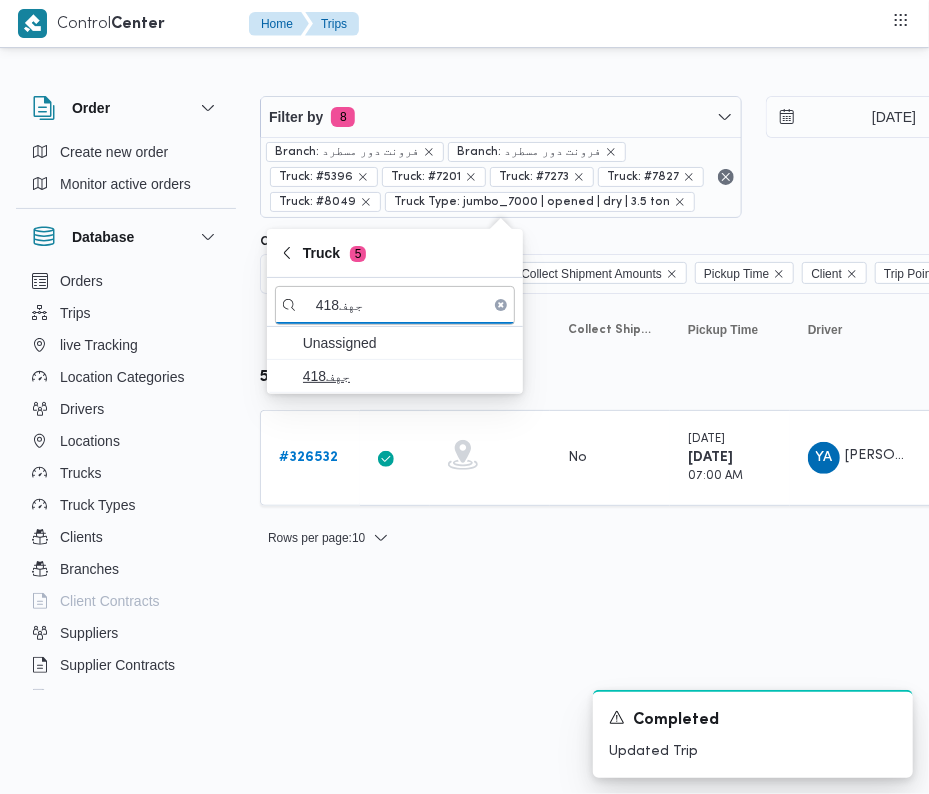 type on "جهف418" 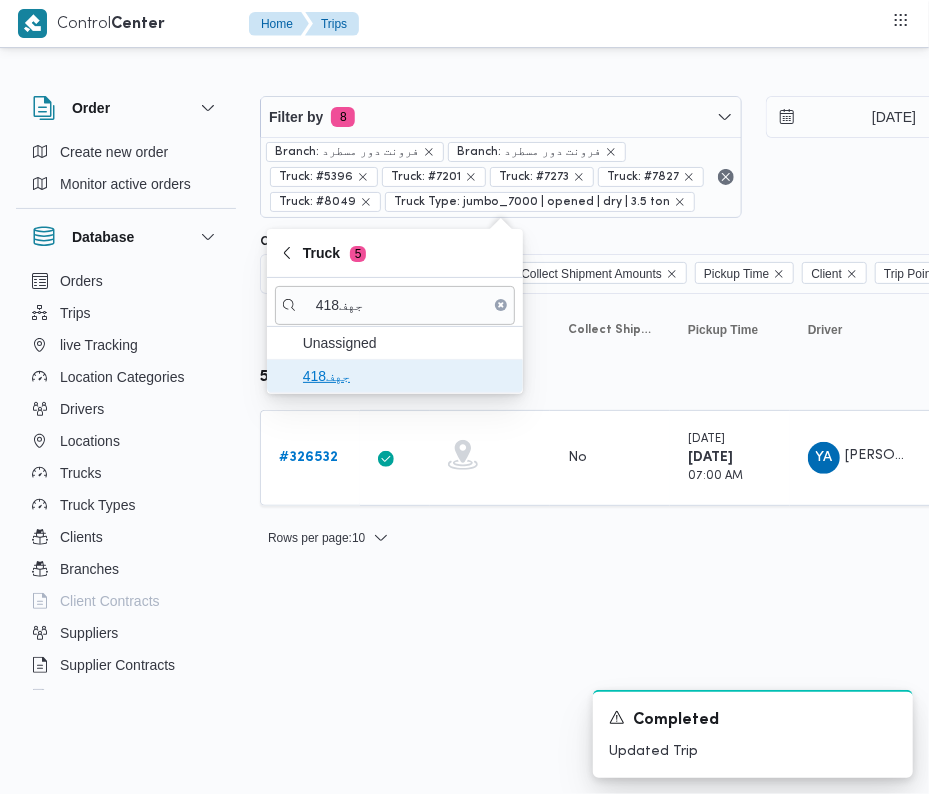 click on "جهف418" at bounding box center [407, 376] 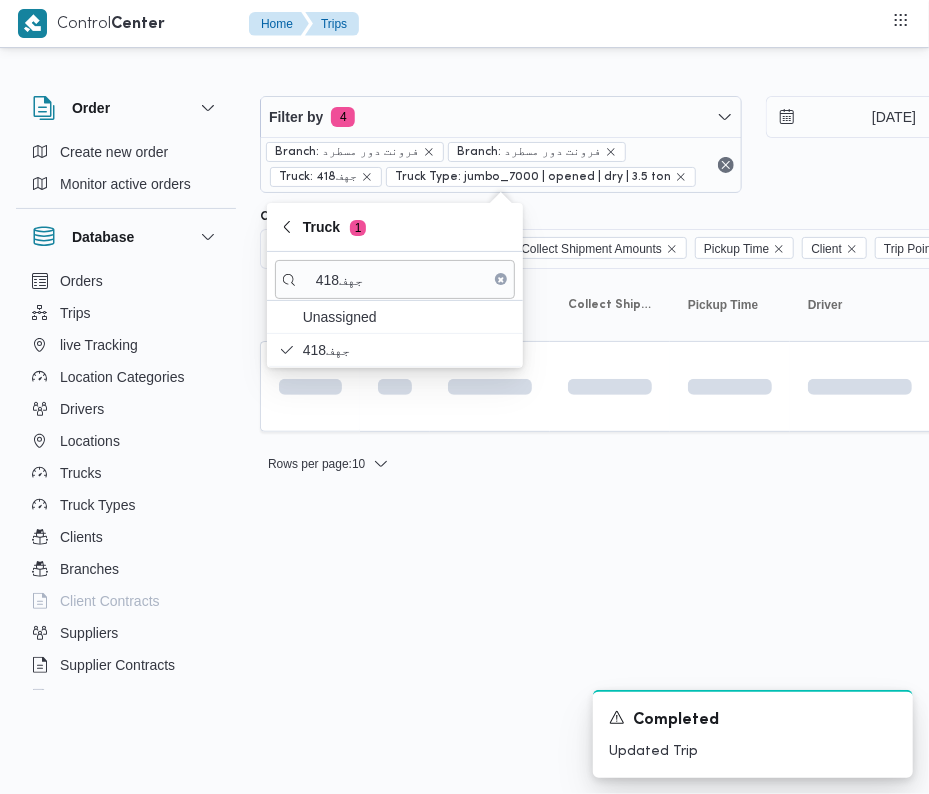 click on "Control  Center Home Trips Order Create new order Monitor active orders Database Orders Trips live Tracking Location Categories Drivers Locations Trucks Truck Types Clients Branches Client Contracts Suppliers Supplier Contracts Devices Users Projects SP Projects Admins organization assignees Tags Filter by 4 Branch: فرونت دور مسطرد Branch: فرونت دور مسطرد  Truck: جهف418 Truck Type: jumbo_7000 | opened | dry | 3.5 ton [DATE] → [DATE] Group By Truck Columns Trip ID App Geofencing Collect Shipment Amounts Pickup Time Client Trip Points Driver Supplier Truck Status Platform Sorting Trip ID Click to sort in ascending order App Click to sort in ascending order Geofencing Click to sort in ascending order Collect Shipment Amounts Pickup Time Click to sort in ascending order Client Click to sort in ascending order Trip Points Driver Click to sort in ascending order Supplier Click to sort in ascending order Truck Click to sort in ascending order Status Platform Actions Rows per page" at bounding box center (464, 397) 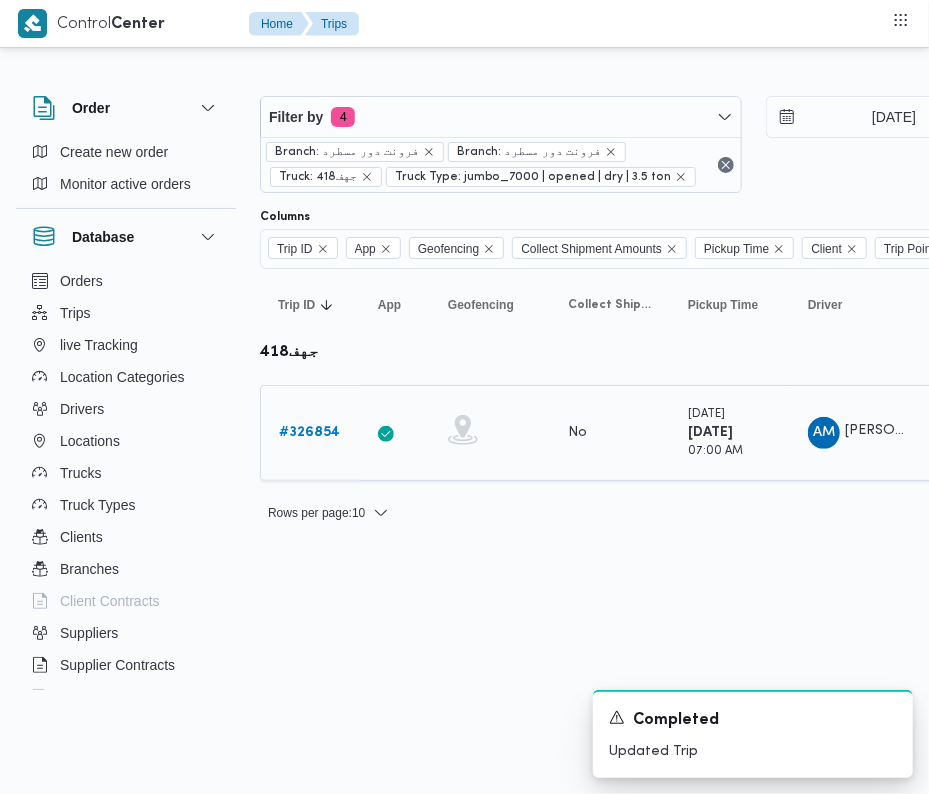 click on "# 326854" at bounding box center [309, 433] 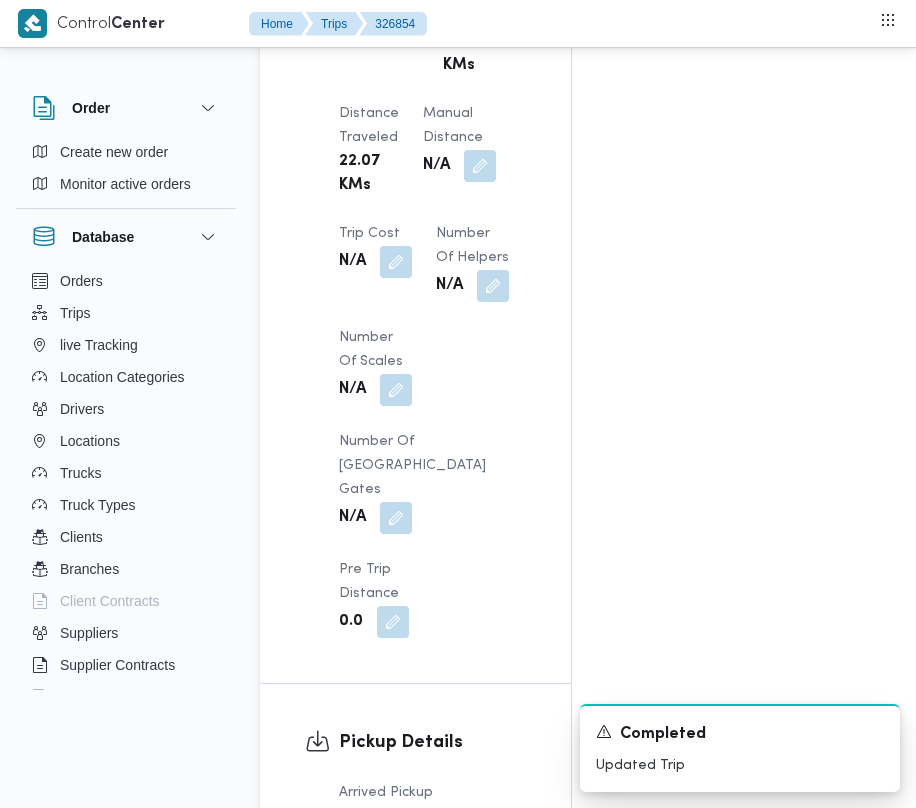 scroll, scrollTop: 2533, scrollLeft: 0, axis: vertical 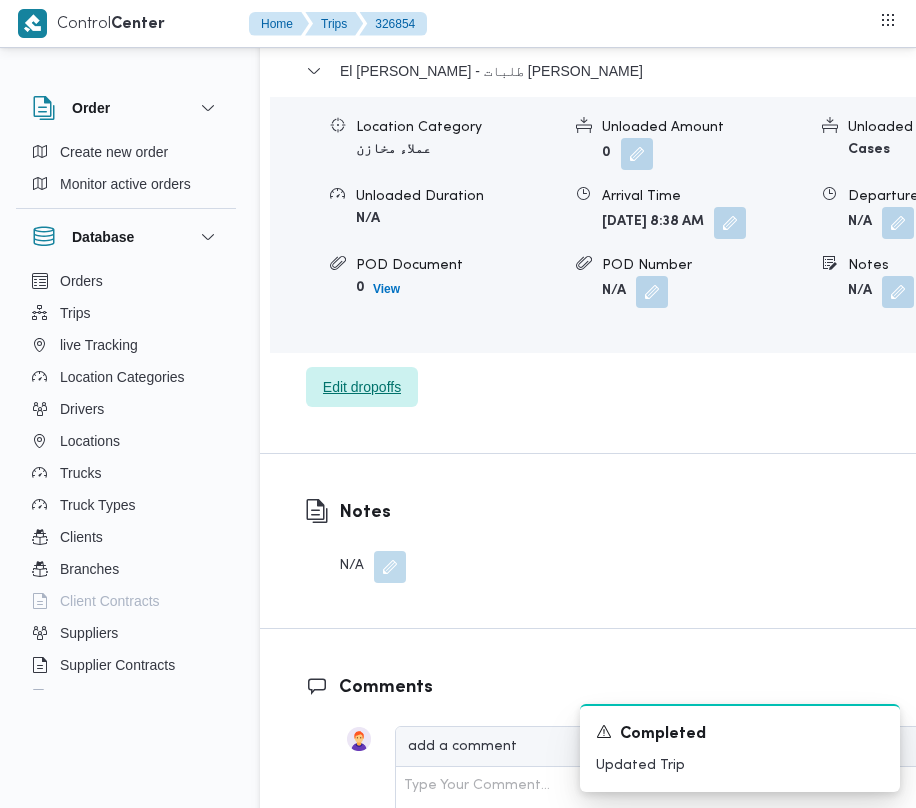 click on "Edit dropoffs" at bounding box center (362, 387) 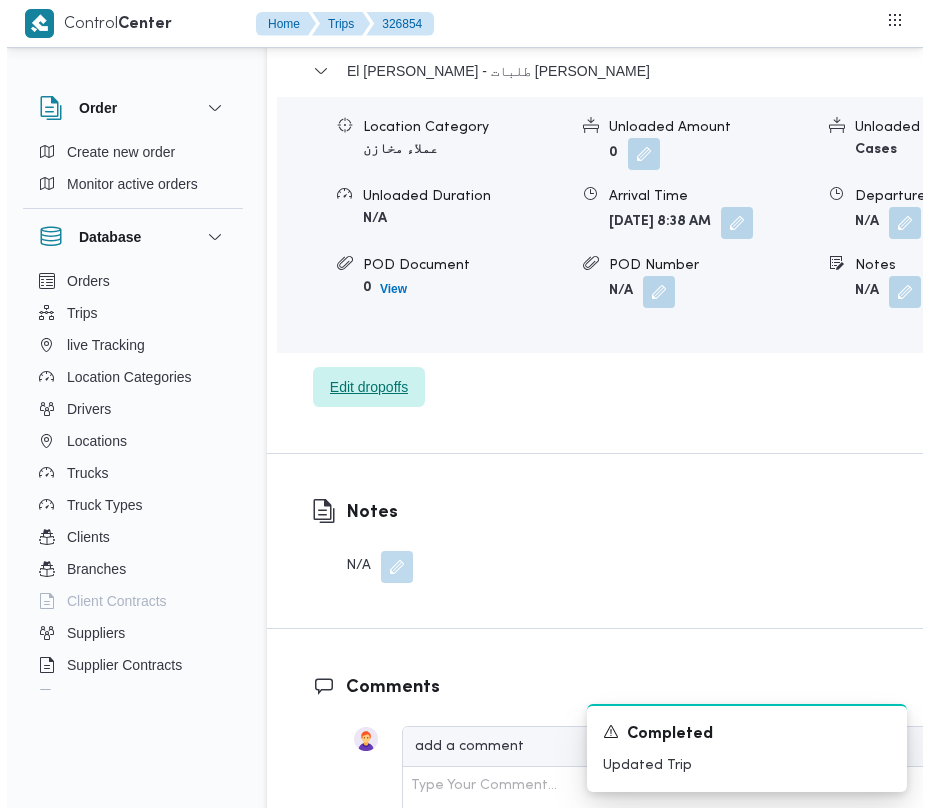scroll, scrollTop: 3281, scrollLeft: 0, axis: vertical 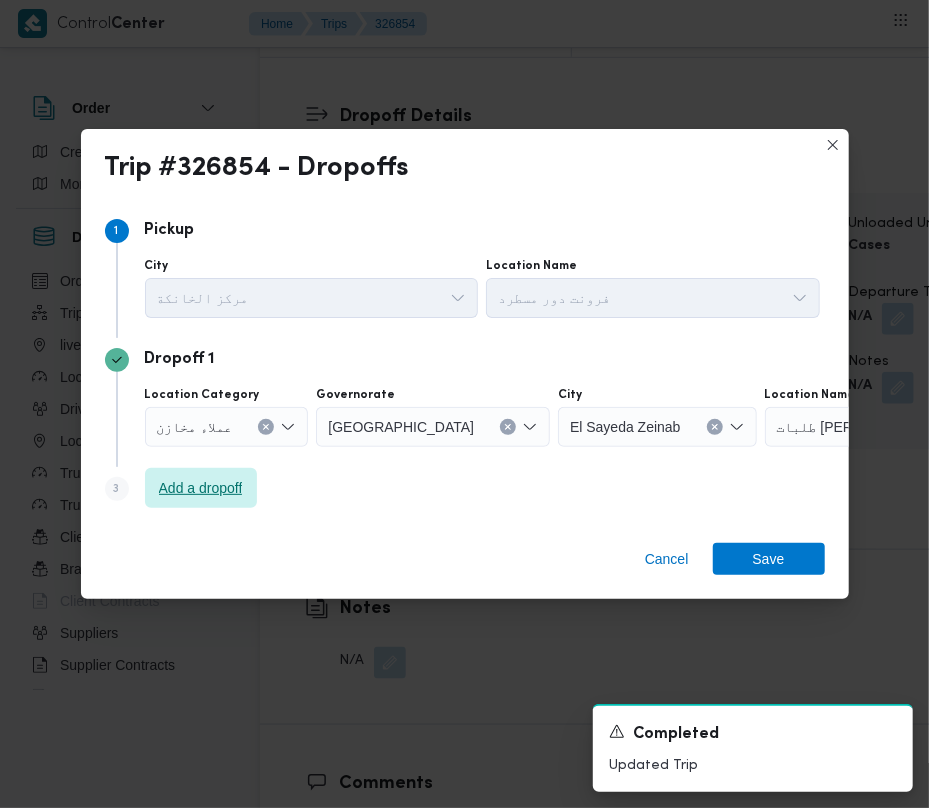 click on "Add a dropoff" at bounding box center [201, 488] 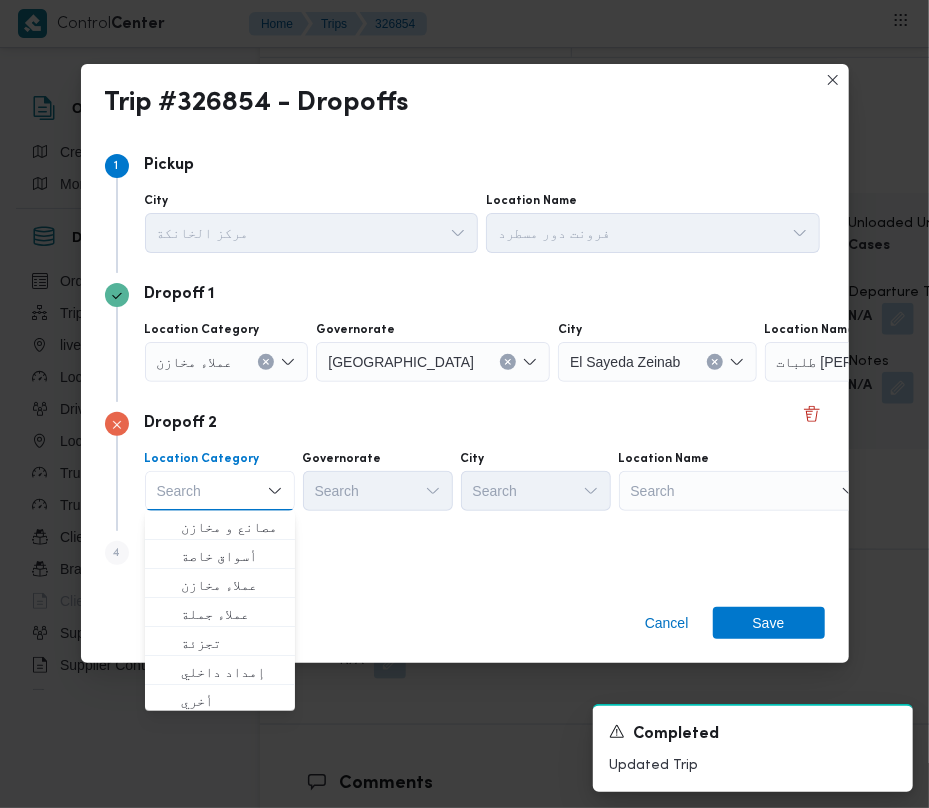 click on "Search" at bounding box center [890, 362] 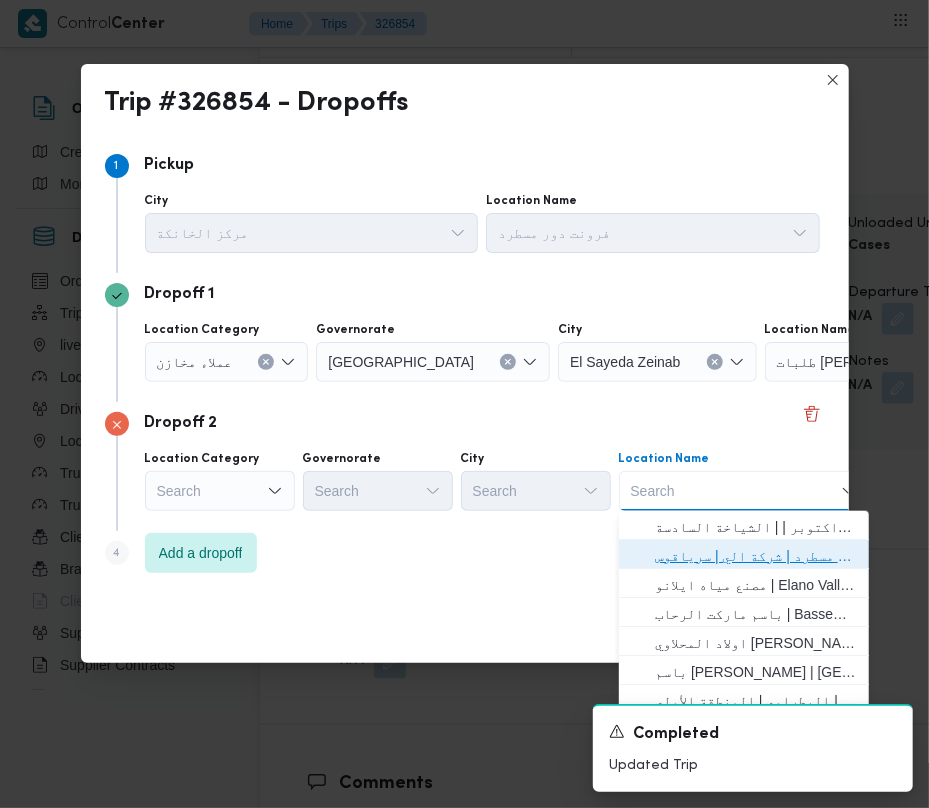 click on "فرونت دور مسطرد | شركة الي | سرياقوس" at bounding box center [756, 556] 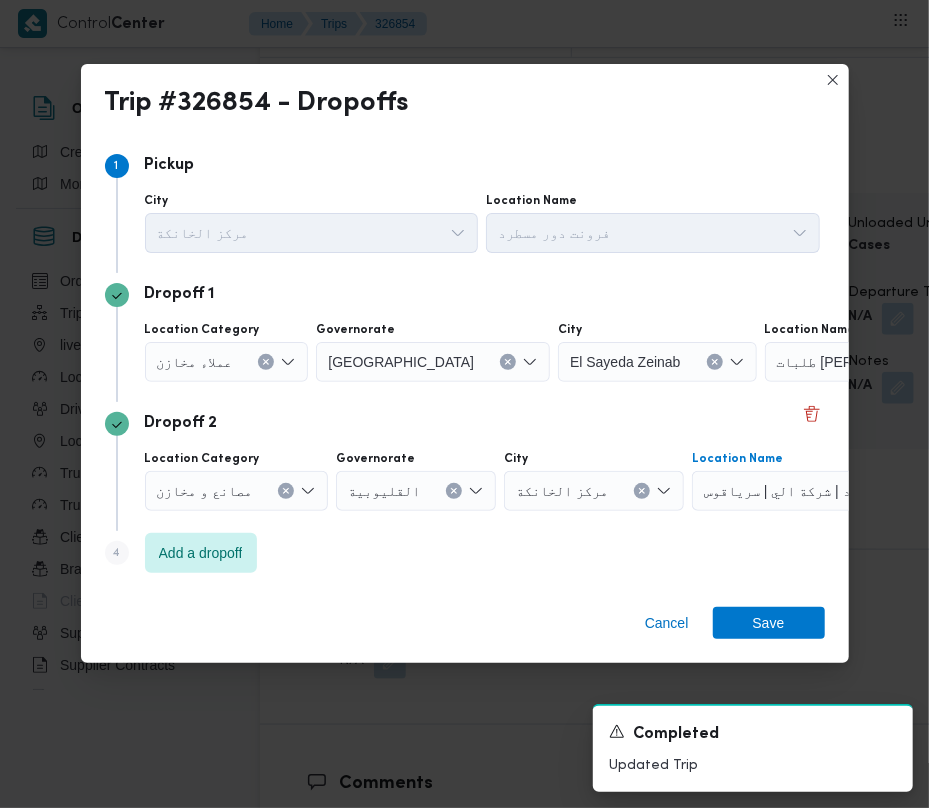 click at bounding box center [241, 362] 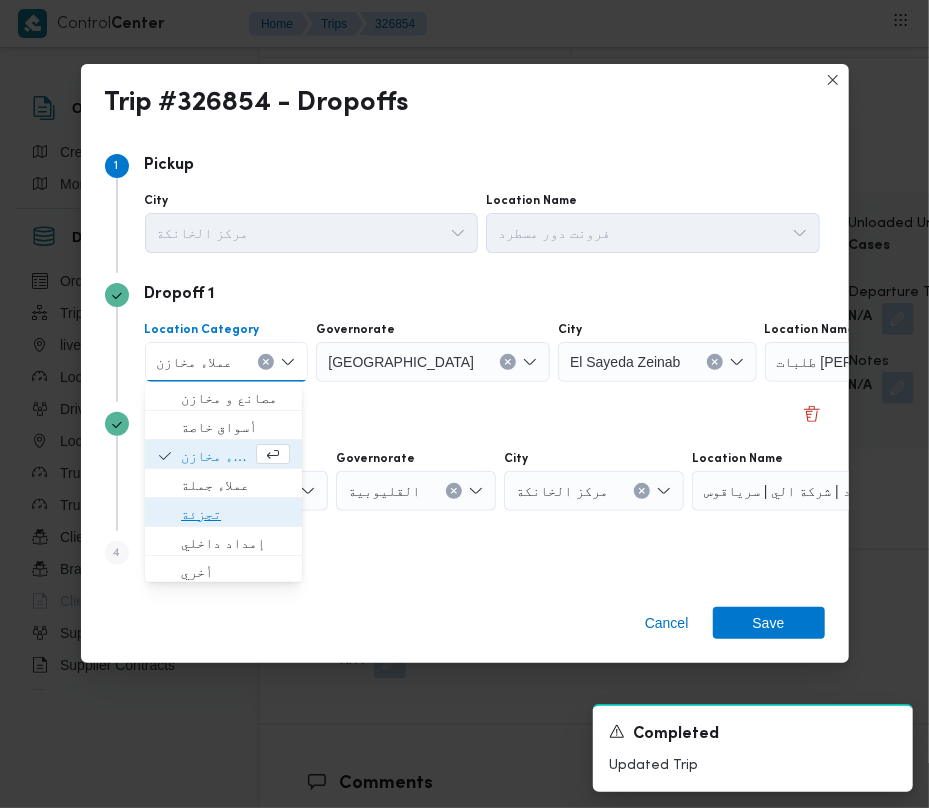click on "تجزئة" at bounding box center [235, 514] 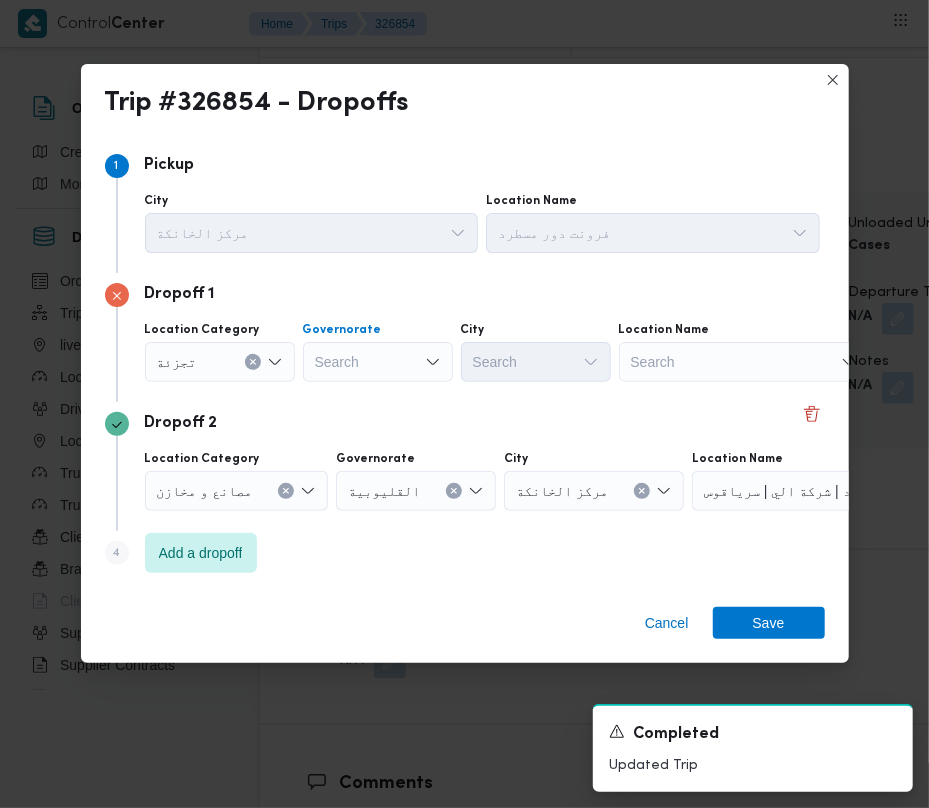 click on "Search" at bounding box center [378, 362] 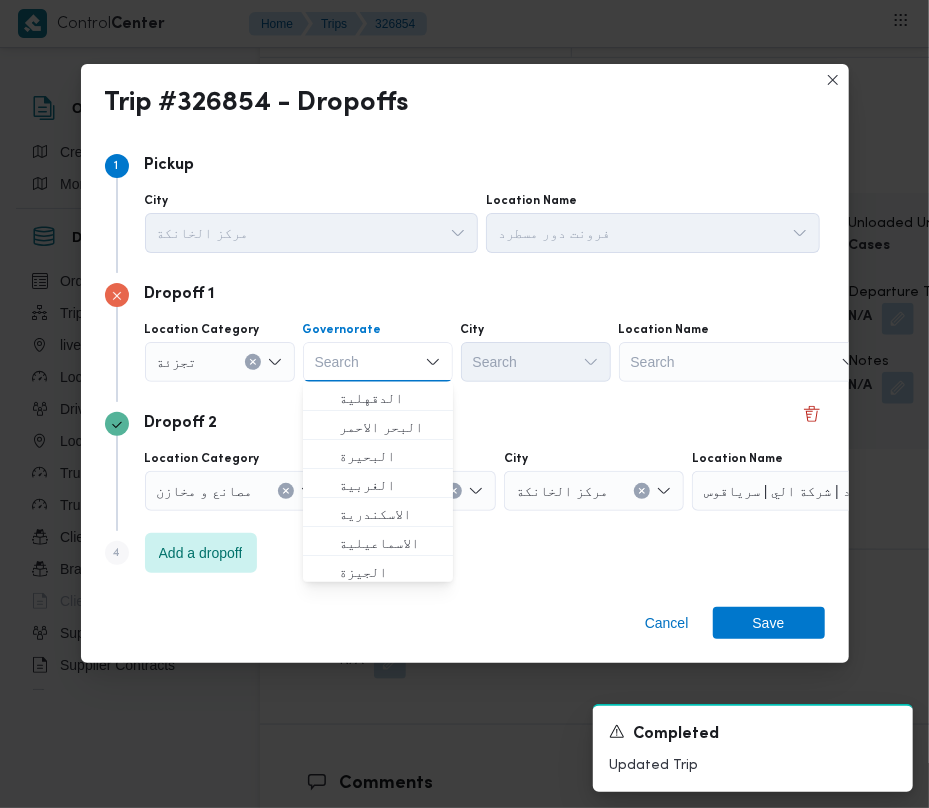 paste on "[GEOGRAPHIC_DATA]" 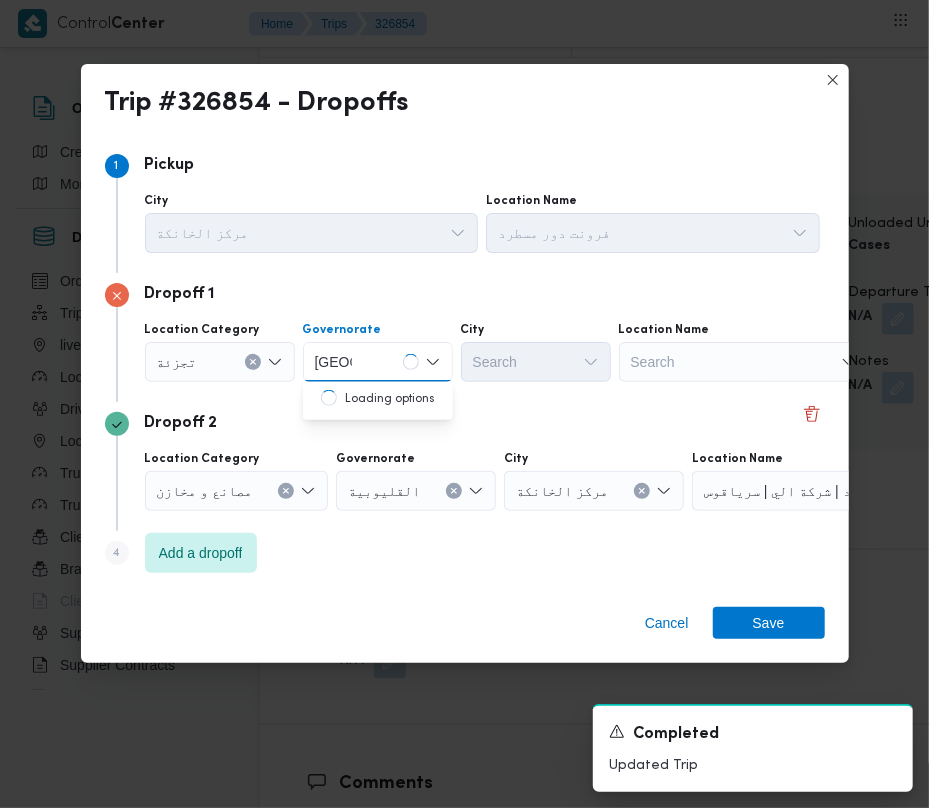 type on "[GEOGRAPHIC_DATA]" 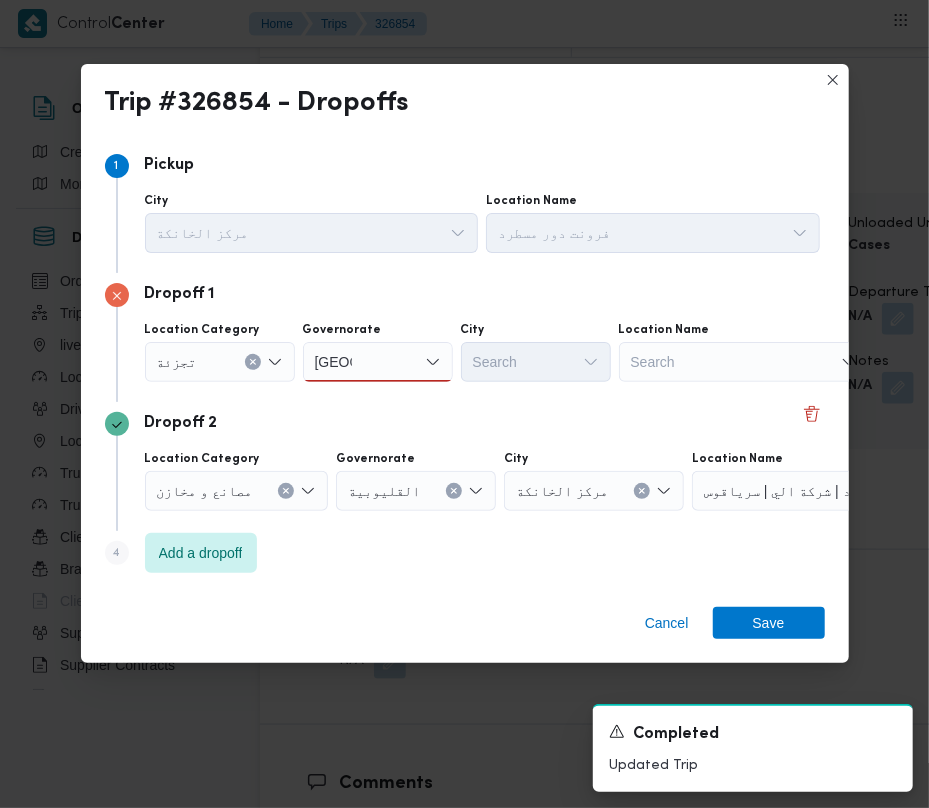 click on "[GEOGRAPHIC_DATA] [GEOGRAPHIC_DATA]" at bounding box center (378, 362) 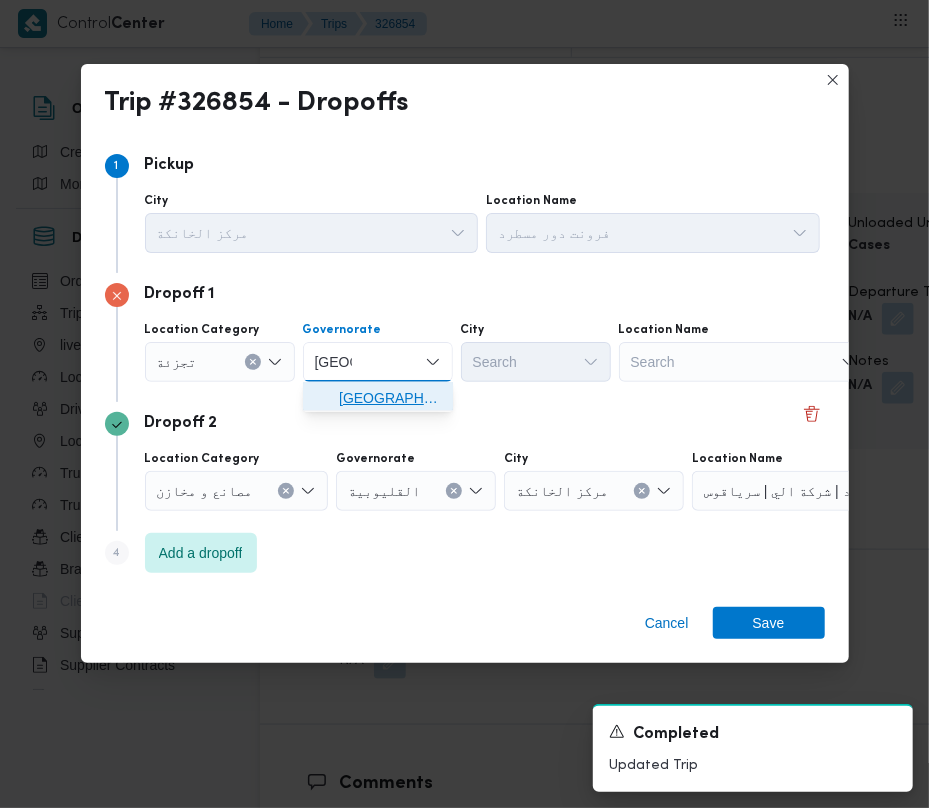 drag, startPoint x: 393, startPoint y: 405, endPoint x: 496, endPoint y: 381, distance: 105.75916 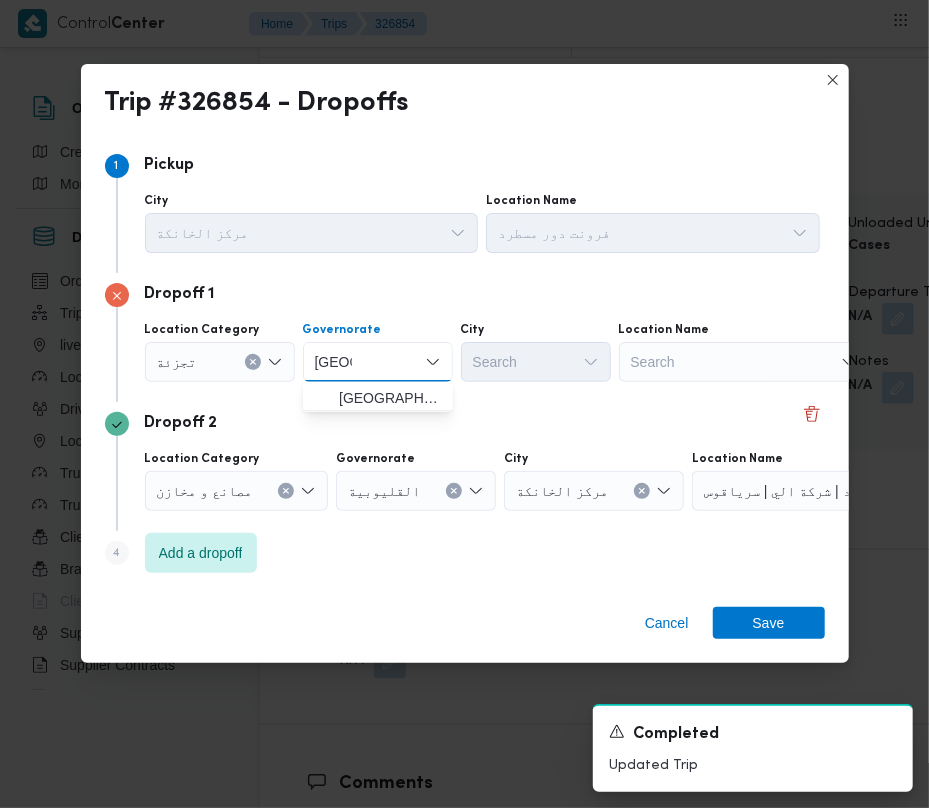 type 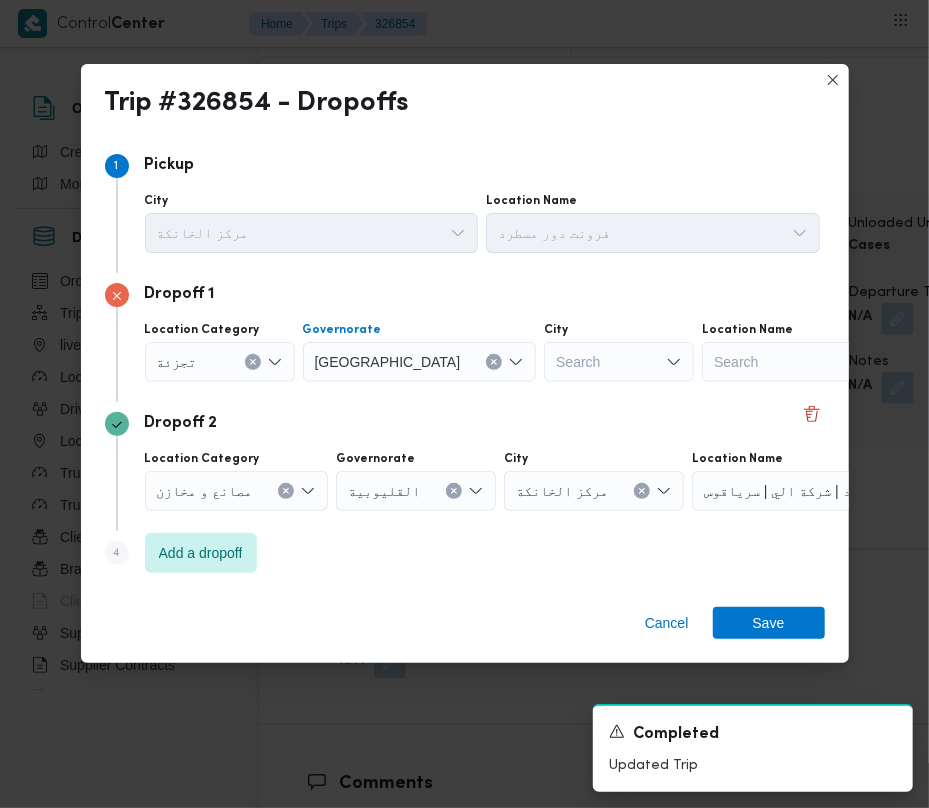 click on "Search" at bounding box center [619, 362] 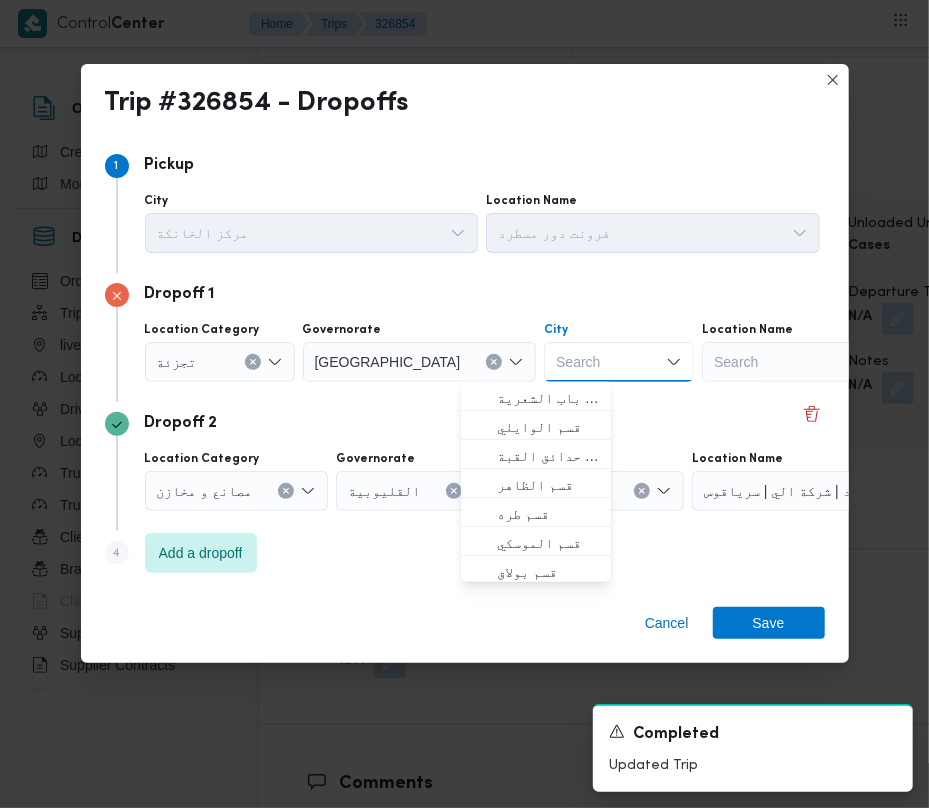 paste on "[PERSON_NAME]" 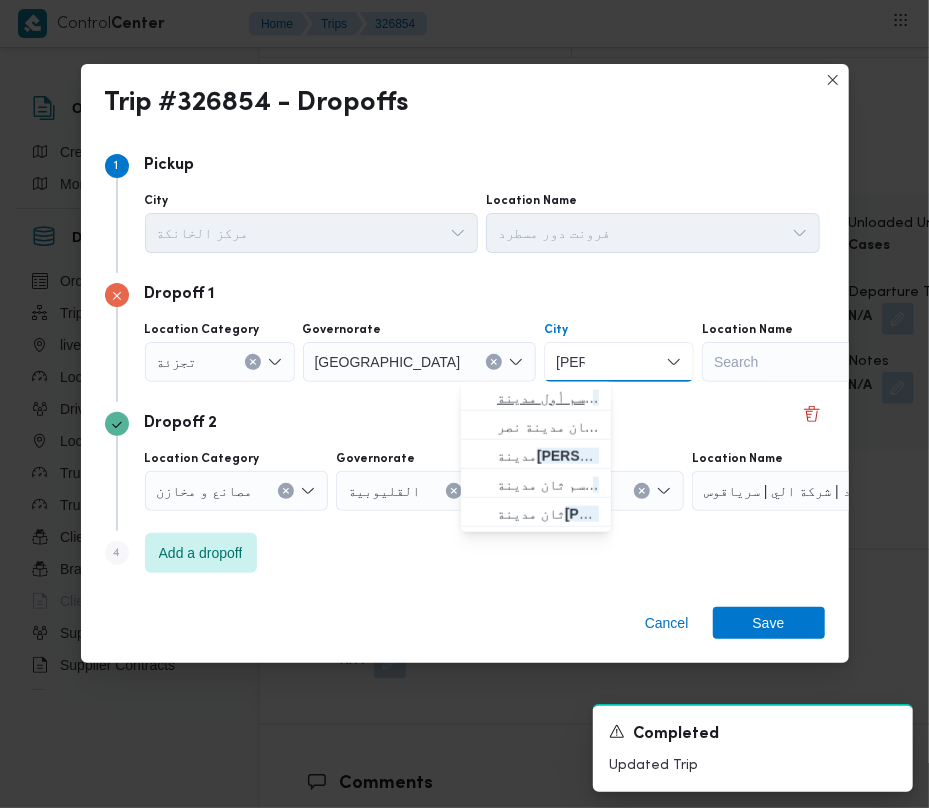 type on "[PERSON_NAME]" 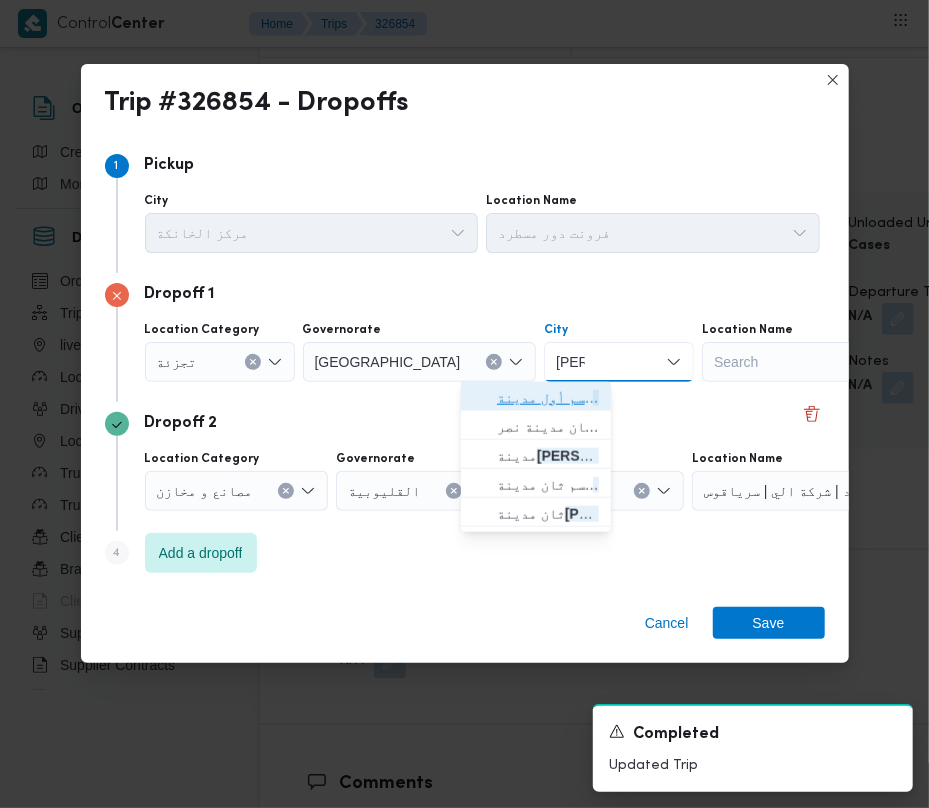 click on "قسم أول مدينة  نصر" at bounding box center [536, 398] 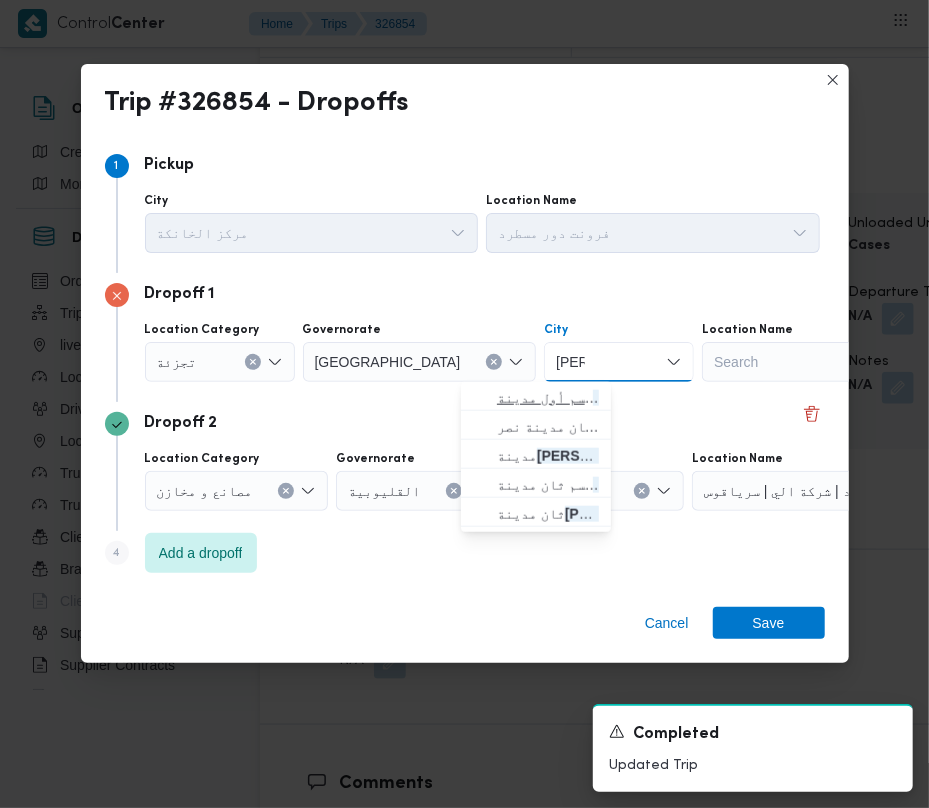 type 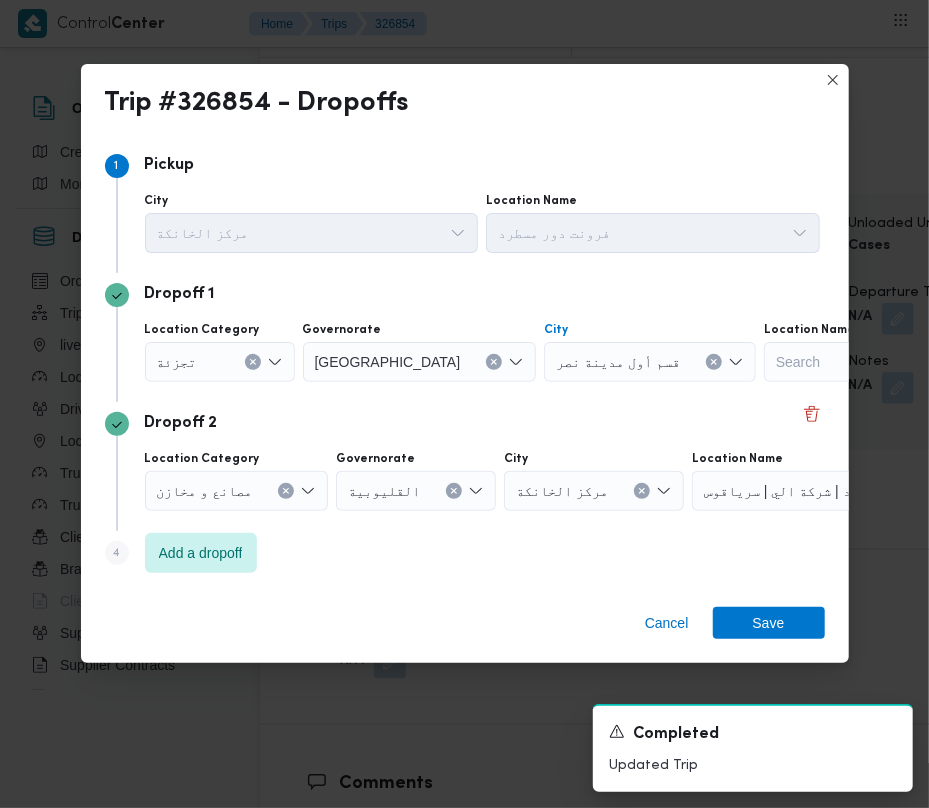 click on "Cancel Save" at bounding box center (465, 627) 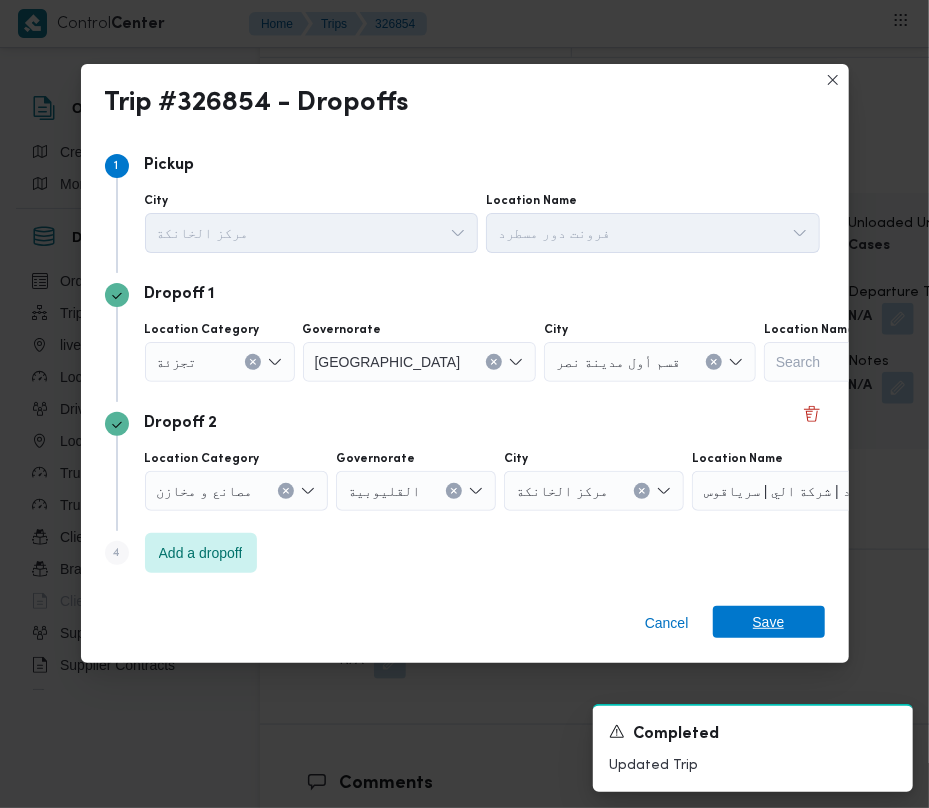click on "Save" at bounding box center [769, 622] 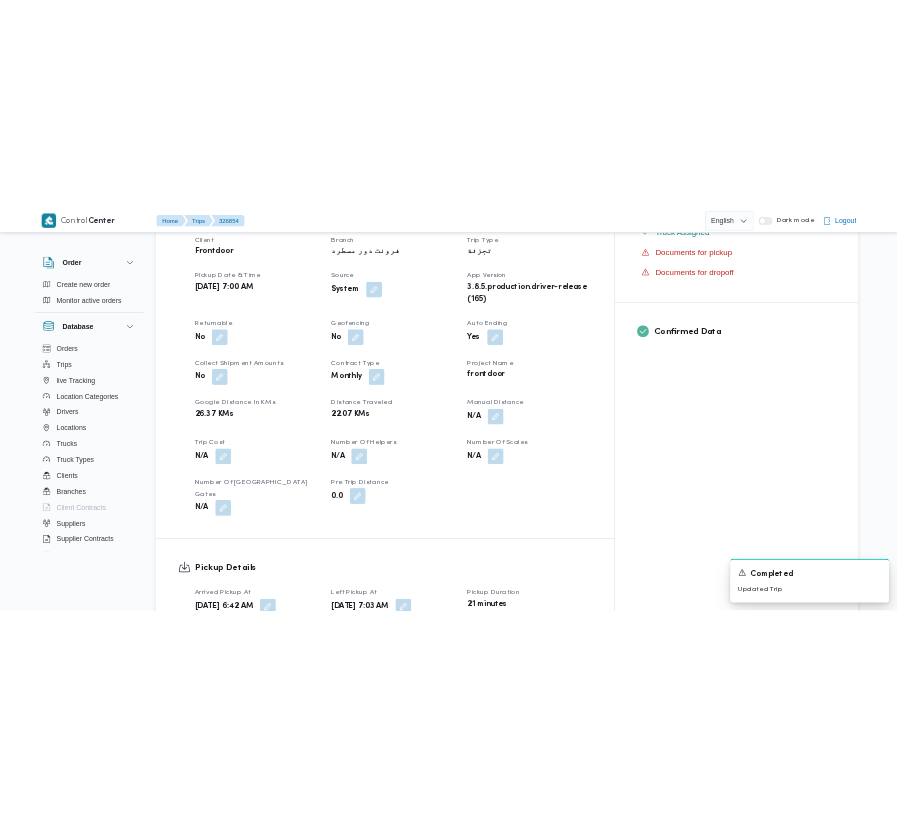 scroll, scrollTop: 0, scrollLeft: 0, axis: both 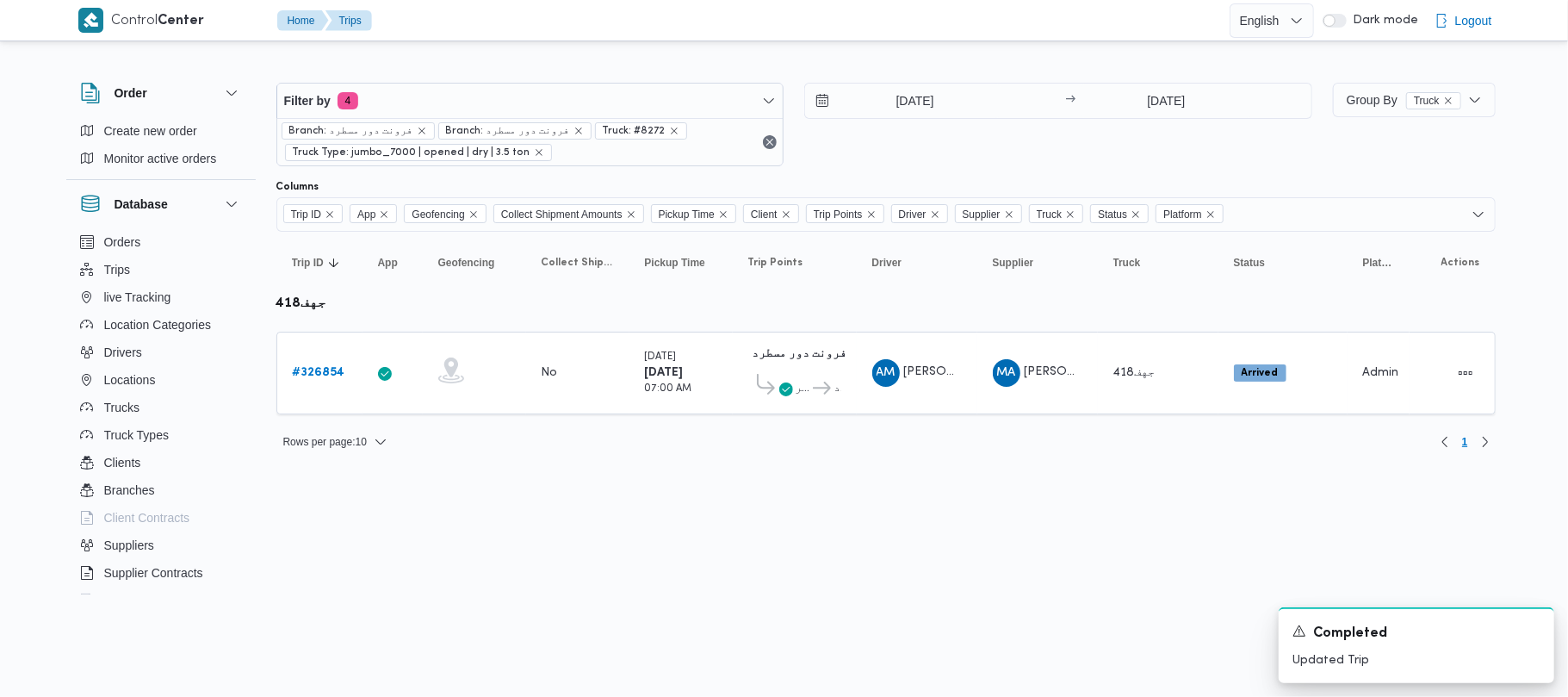 click on "Control  Center Home Trips English عربي Dark mode Logout Order Create new order Monitor active orders Database Orders Trips live Tracking Location Categories Drivers Locations Trucks Truck Types Clients Branches Client Contracts Suppliers Supplier Contracts Devices Users Projects SP Projects Admins organization assignees Tags Filter by 4 Branch: فرونت دور مسطرد Branch: فرونت دور مسطرد  Truck: #8272 Truck Type: jumbo_7000 | opened | dry | 3.5 ton [DATE] → [DATE] Group By Truck Columns Trip ID App Geofencing Collect Shipment Amounts Pickup Time Client Trip Points Driver Supplier Truck Status Platform Sorting Trip ID Click to sort in ascending order App Click to sort in ascending order Geofencing Click to sort in ascending order Collect Shipment Amounts Pickup Time Click to sort in ascending order Client Click to sort in ascending order Trip Points Driver Click to sort in ascending order Supplier Click to sort in ascending order Truck Click to sort in ascending order Status" at bounding box center (784, 348) 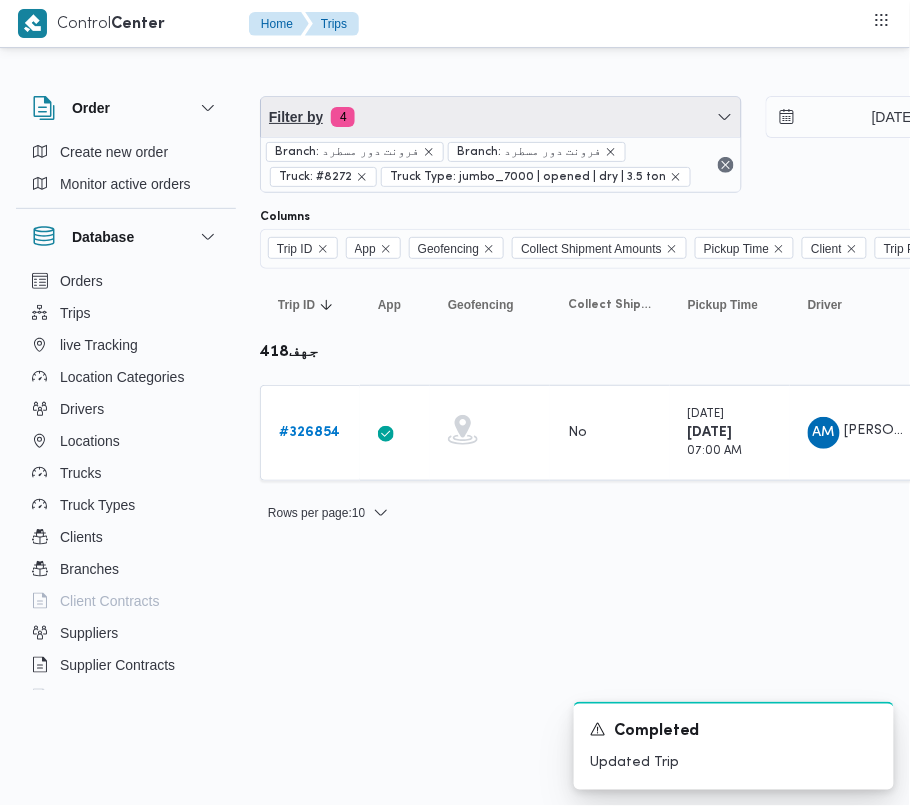 drag, startPoint x: 408, startPoint y: 114, endPoint x: 425, endPoint y: 133, distance: 25.495098 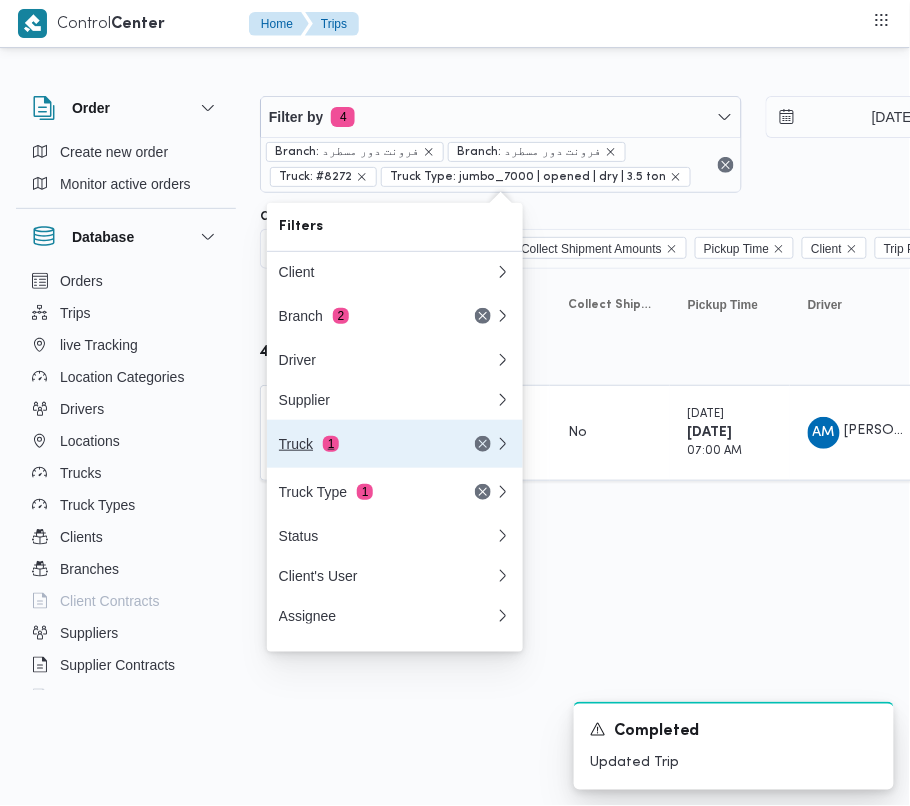 click on "Truck 1" at bounding box center (395, 444) 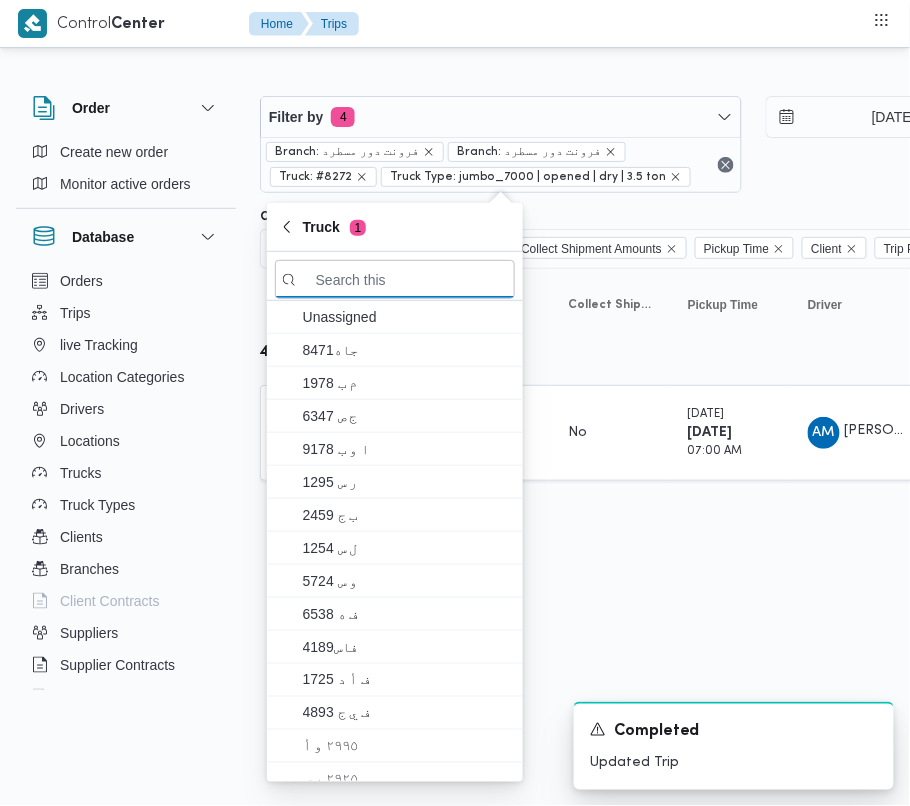 paste on "5984" 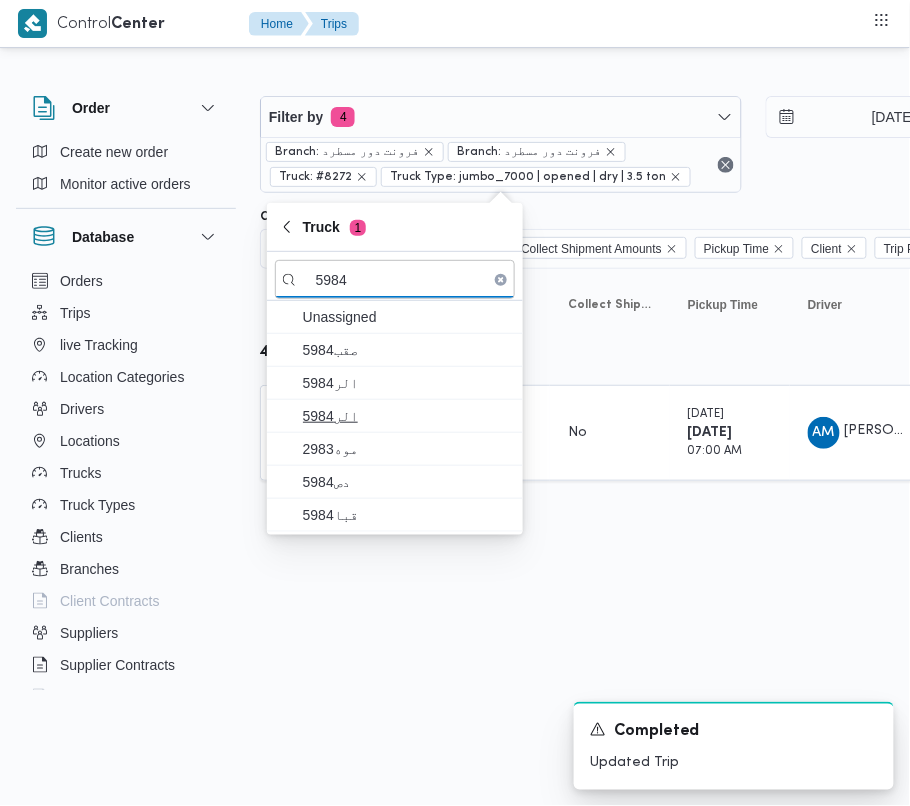 type on "5984" 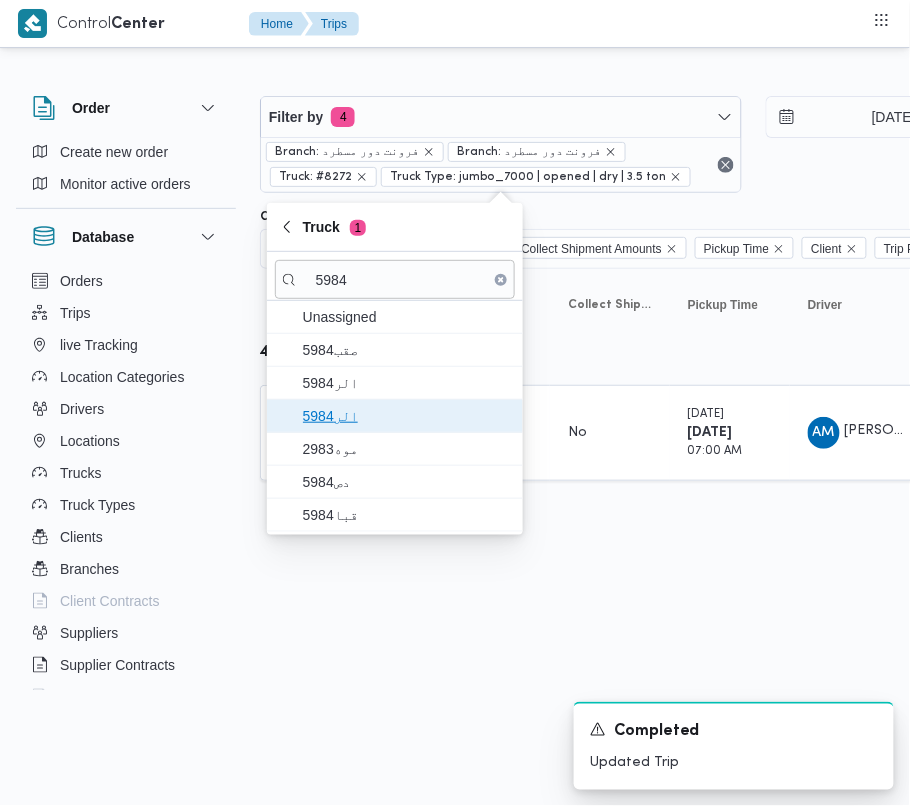 click on "5984الر" at bounding box center (407, 416) 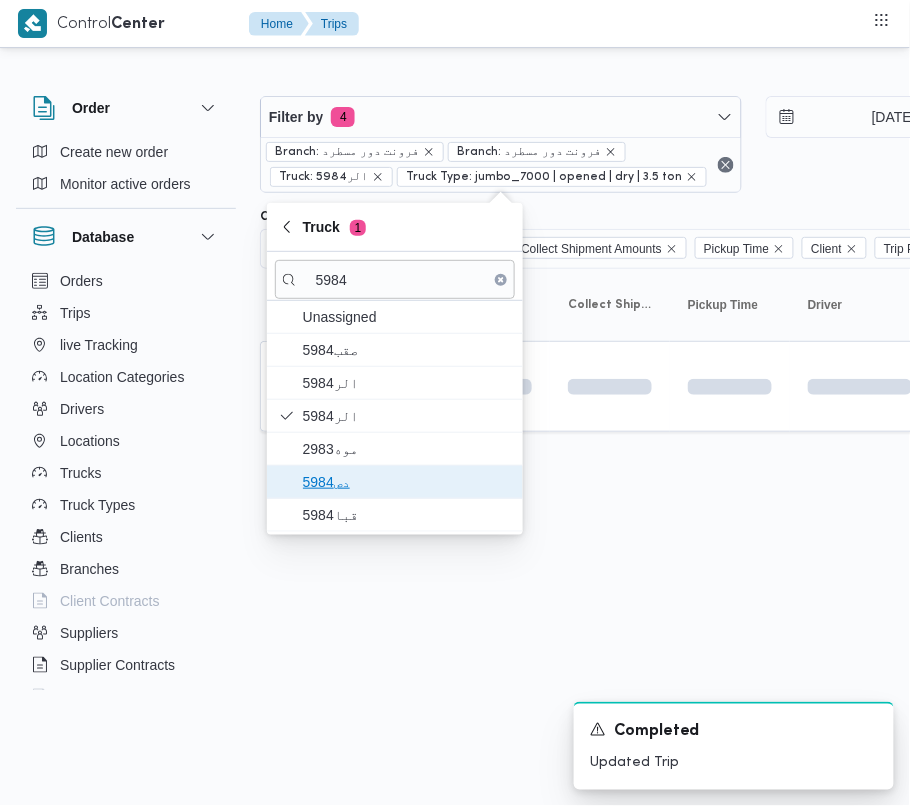 click on "دص5984" at bounding box center (395, 482) 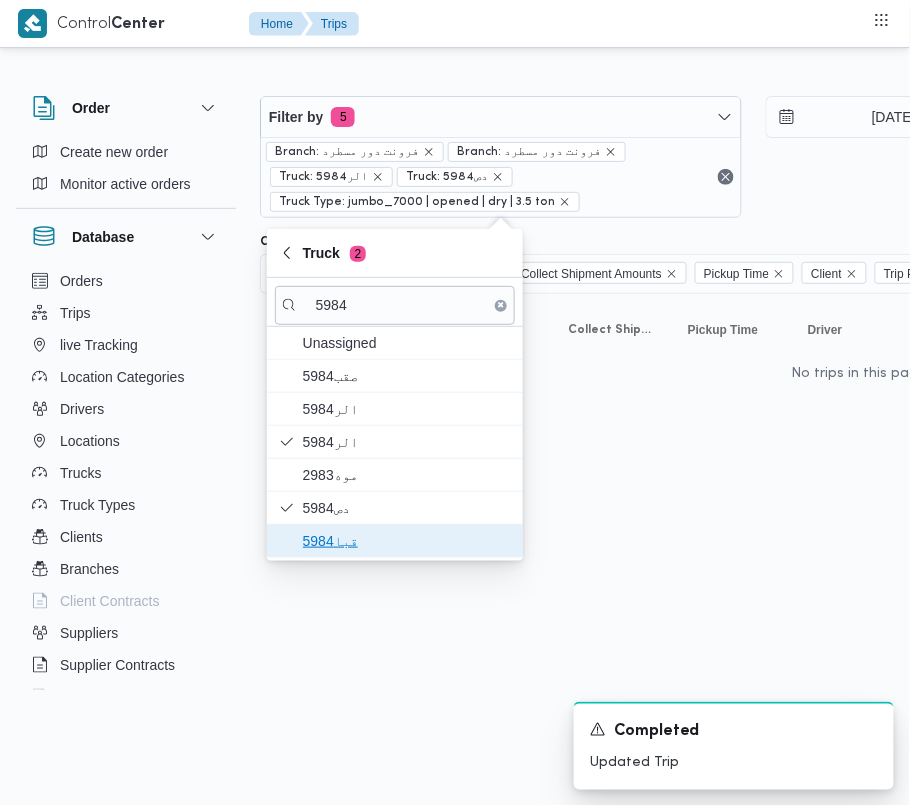 click on "قبا5984" at bounding box center [407, 541] 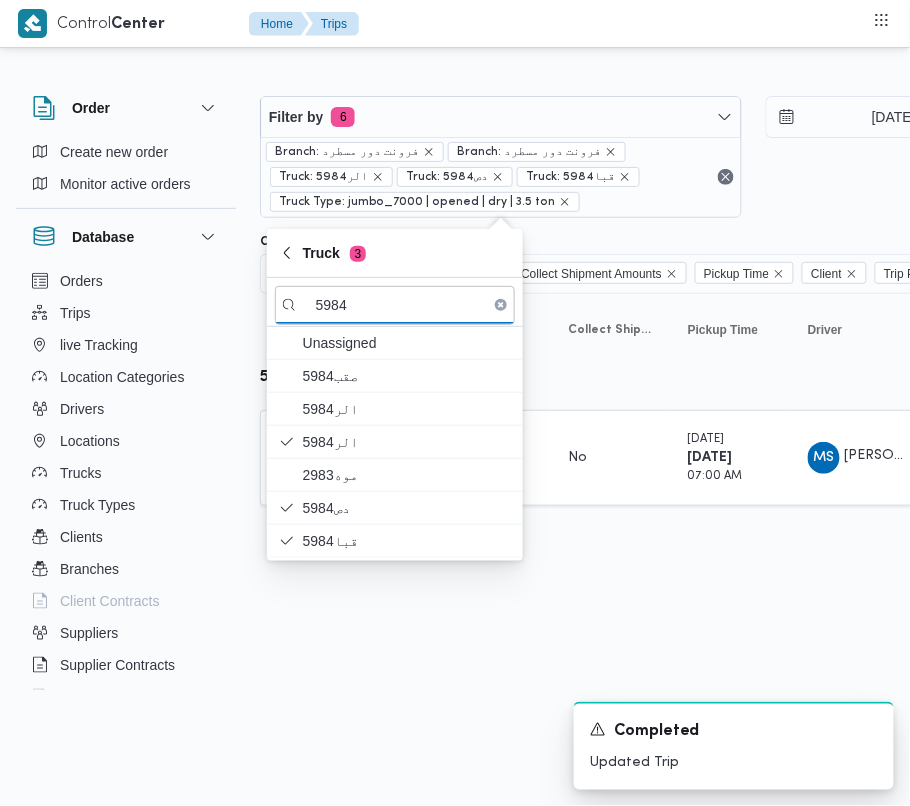 click on "Control  Center Home Trips Order Create new order Monitor active orders Database Orders Trips live Tracking Location Categories Drivers Locations Trucks Truck Types Clients Branches Client Contracts Suppliers Supplier Contracts Devices Users Projects SP Projects Admins organization assignees Tags Filter by 6 Branch: فرونت دور مسطرد Branch: فرونت دور مسطرد  Truck: 5984الر Truck: دص5984 Truck: قبا5984 Truck Type: jumbo_7000 | opened | dry | 3.5 ton [DATE] → [DATE] Group By Truck Columns Trip ID App Geofencing Collect Shipment Amounts Pickup Time Client Trip Points Driver Supplier Truck Status Platform Sorting Trip ID Click to sort in ascending order App Click to sort in ascending order Geofencing Click to sort in ascending order Collect Shipment Amounts Pickup Time Click to sort in ascending order Client Click to sort in ascending order Trip Points Driver Click to sort in ascending order Supplier Click to sort in ascending order Truck Click to sort in ascending order #" at bounding box center [455, 403] 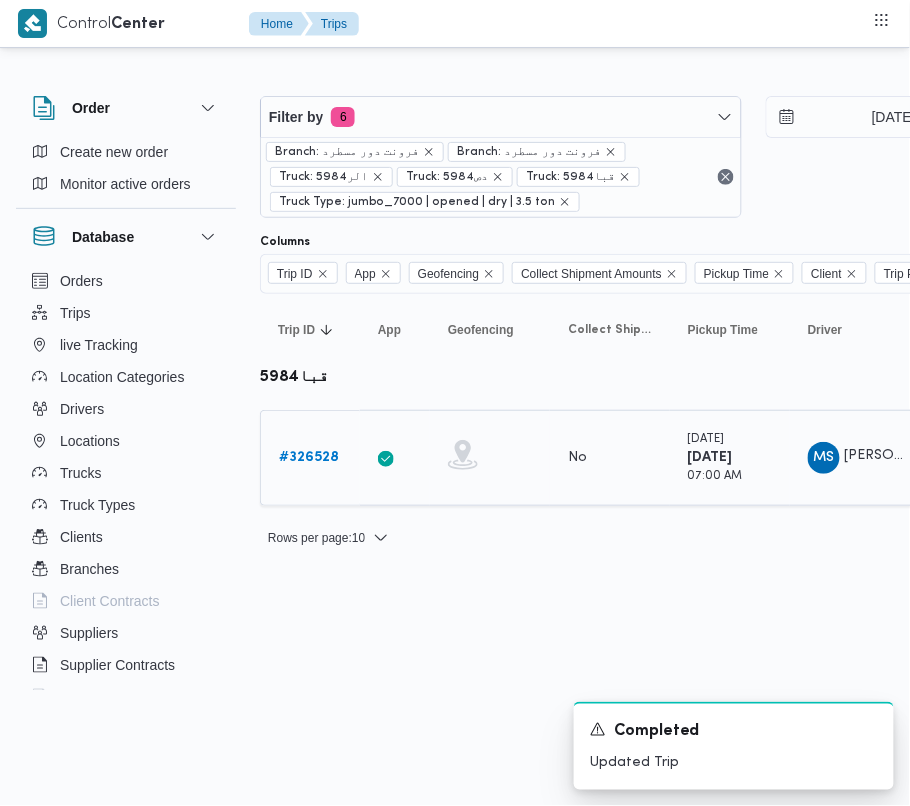 click on "# 326528" at bounding box center [309, 458] 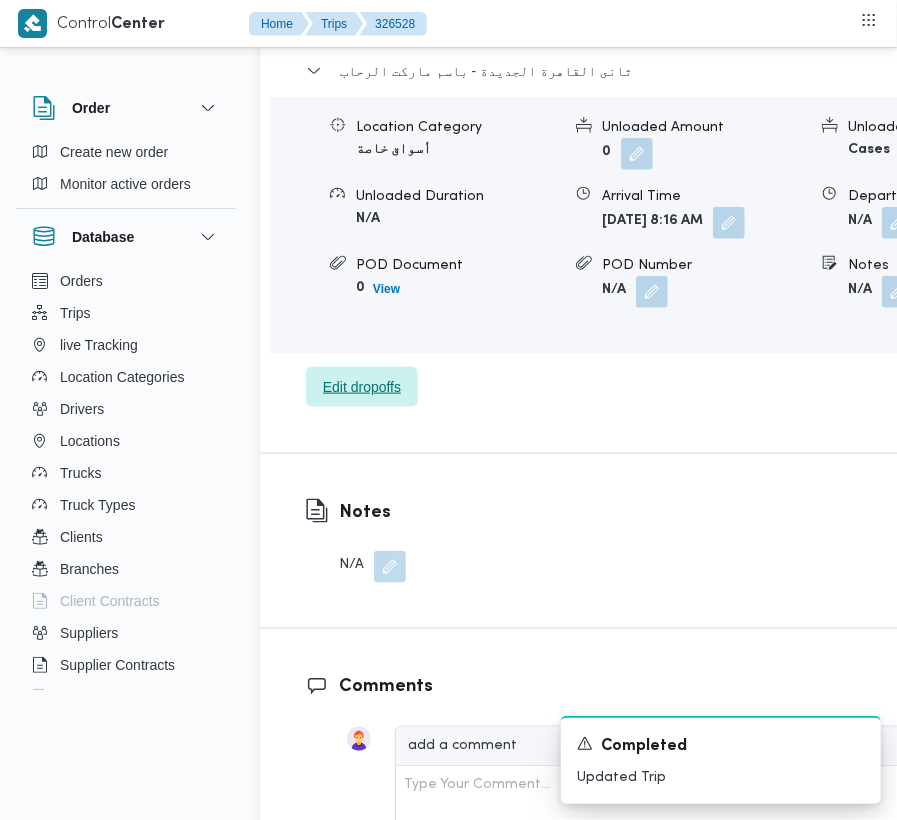 click on "Edit dropoffs" at bounding box center (362, 387) 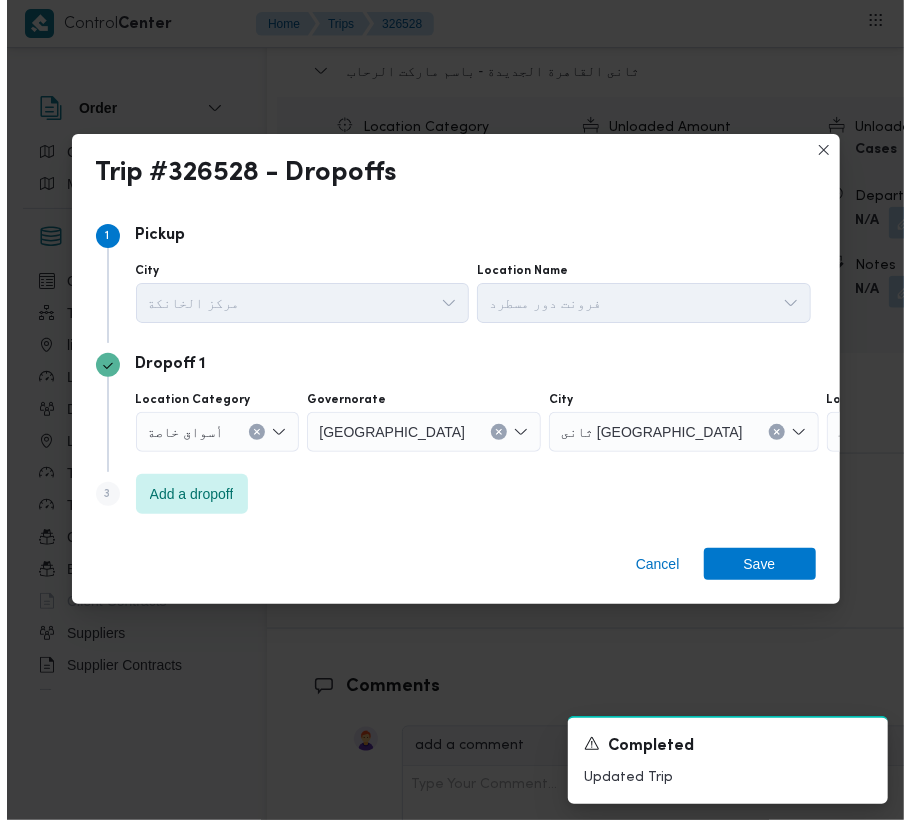 scroll, scrollTop: 3241, scrollLeft: 0, axis: vertical 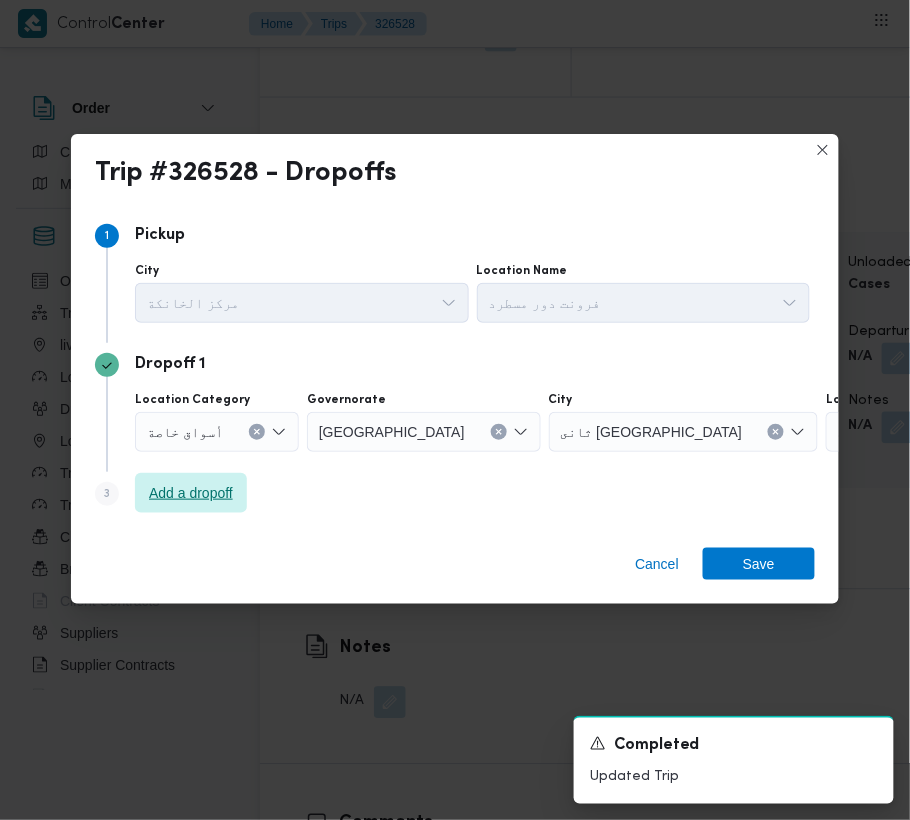 click on "Add a dropoff" at bounding box center (191, 493) 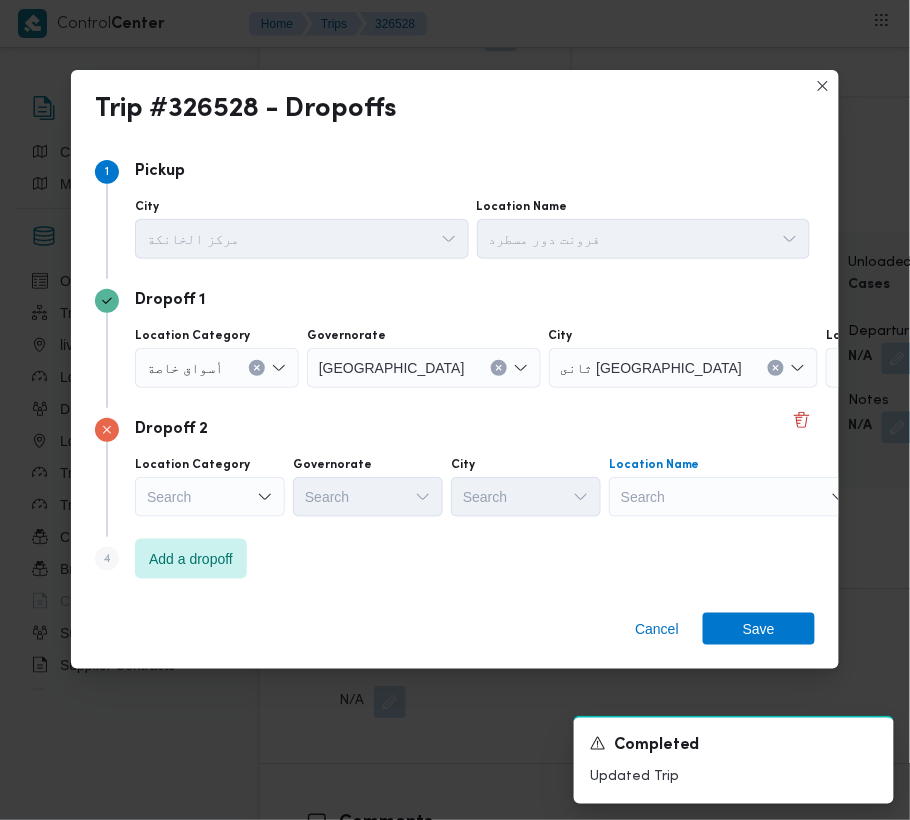 click on "Search" at bounding box center (951, 368) 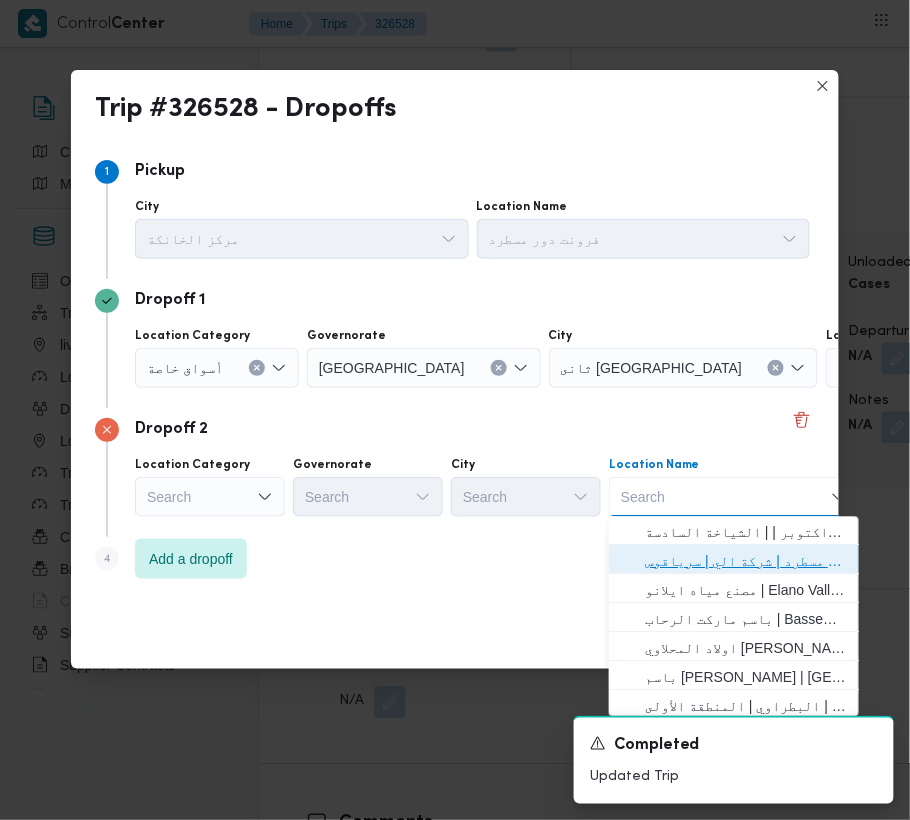 click on "فرونت دور مسطرد | شركة الي | سرياقوس" at bounding box center (746, 562) 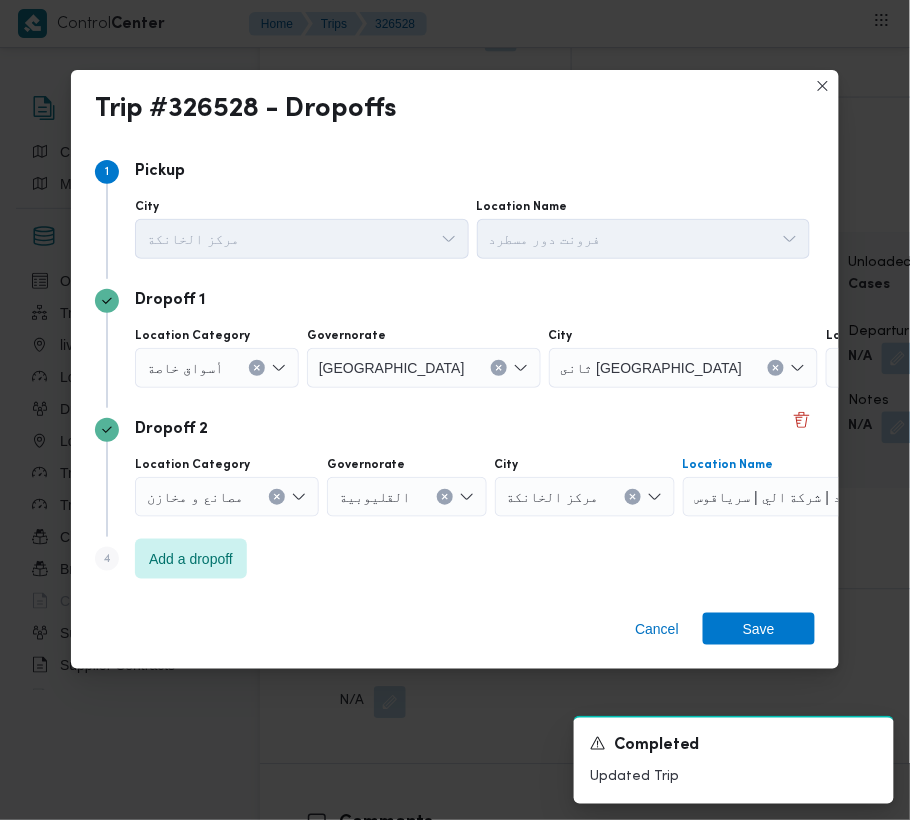 click on "Location Category" at bounding box center [192, 336] 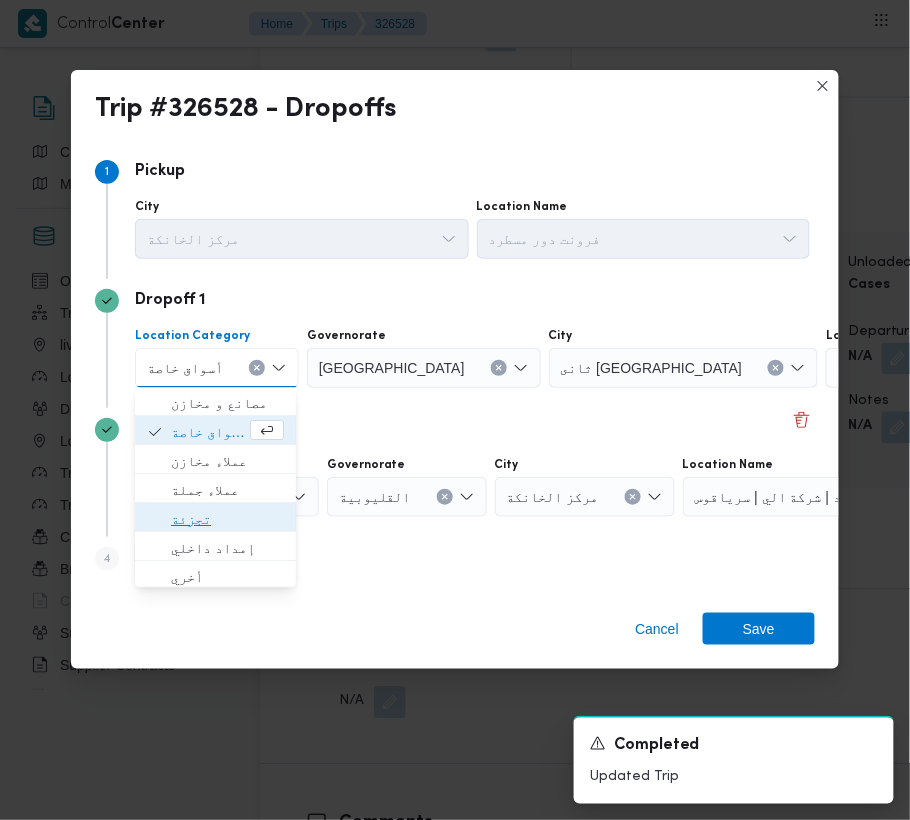 drag, startPoint x: 205, startPoint y: 518, endPoint x: 330, endPoint y: 418, distance: 160.07811 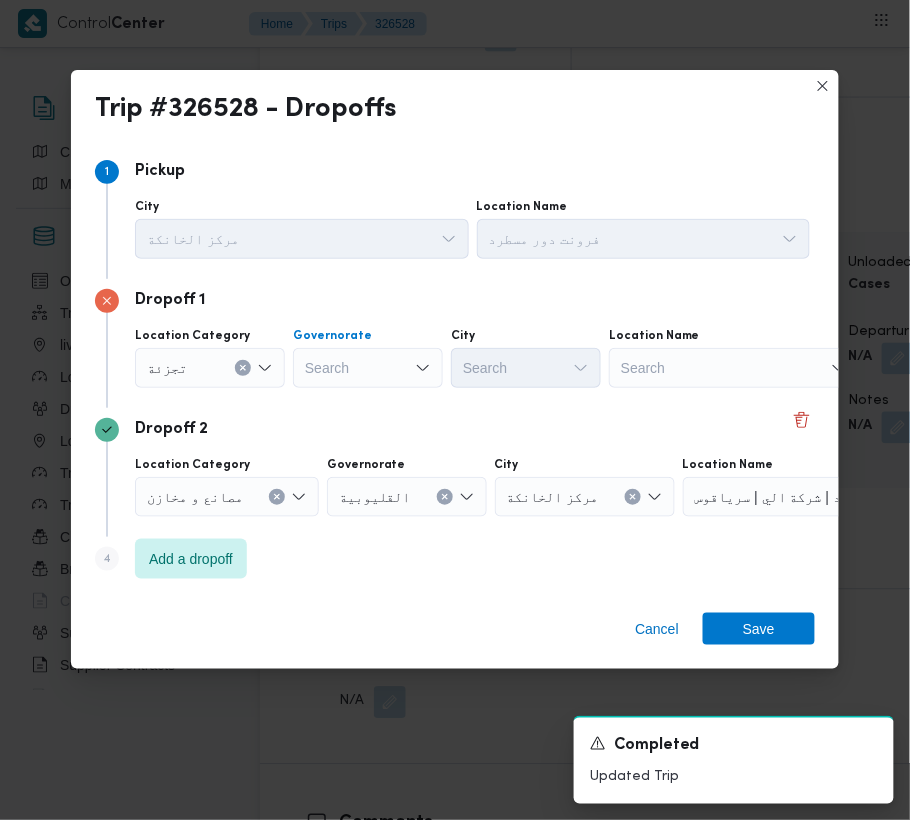click on "Search" at bounding box center [368, 368] 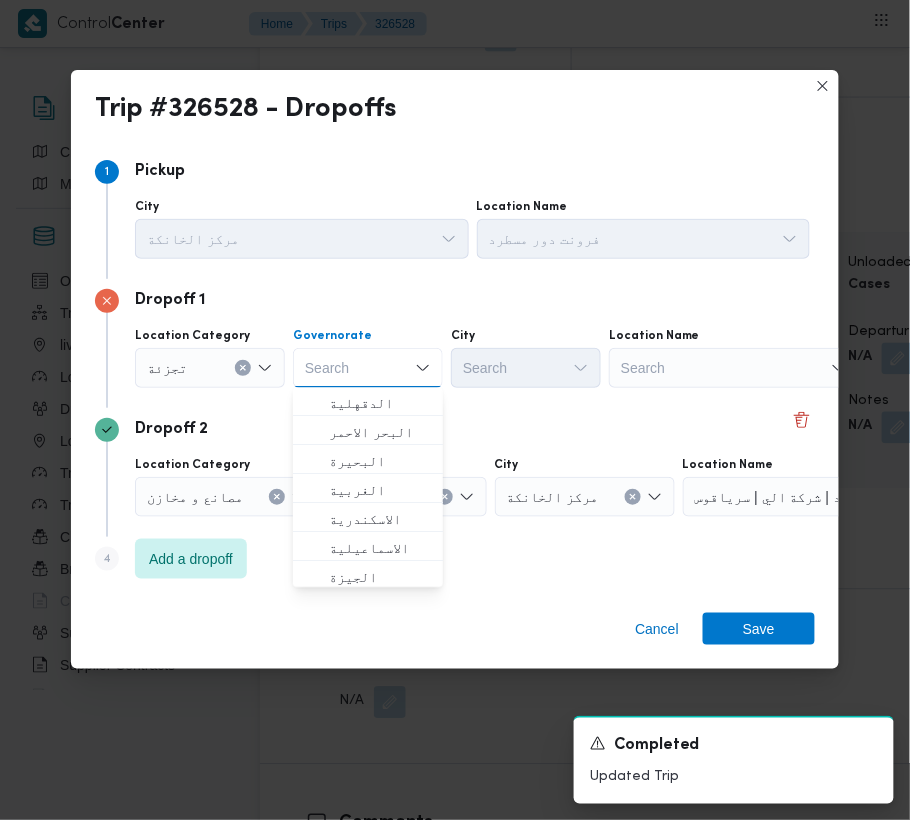 paste on "[GEOGRAPHIC_DATA]" 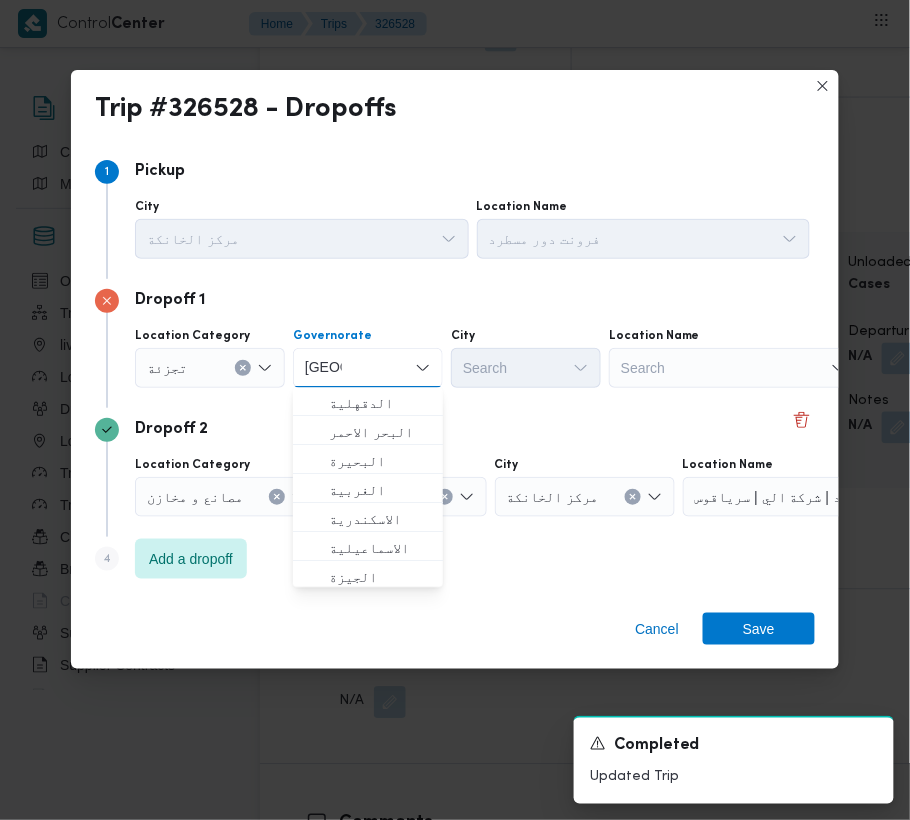 type on "[GEOGRAPHIC_DATA]" 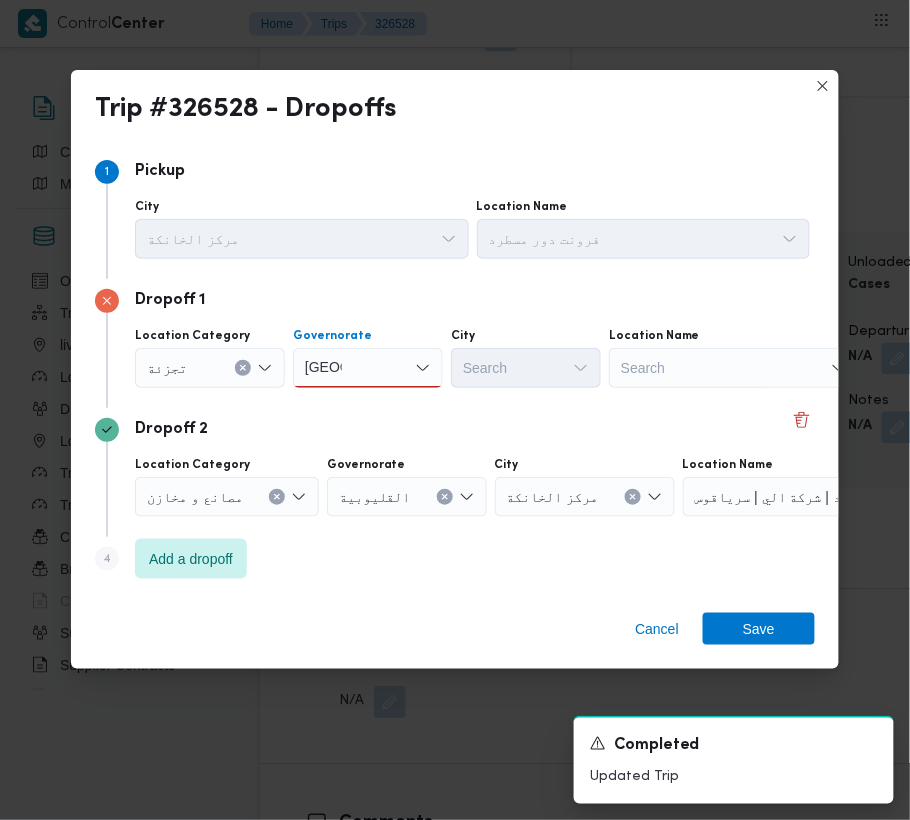 click on "[GEOGRAPHIC_DATA] [GEOGRAPHIC_DATA]" at bounding box center [368, 368] 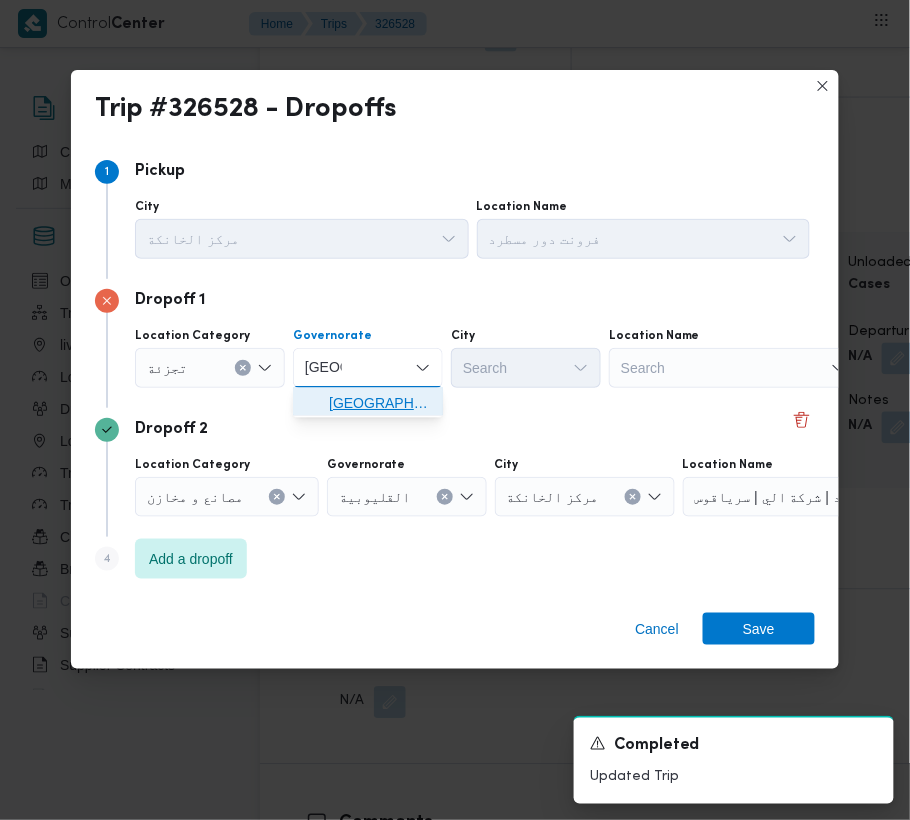 click on "[GEOGRAPHIC_DATA]" at bounding box center (380, 404) 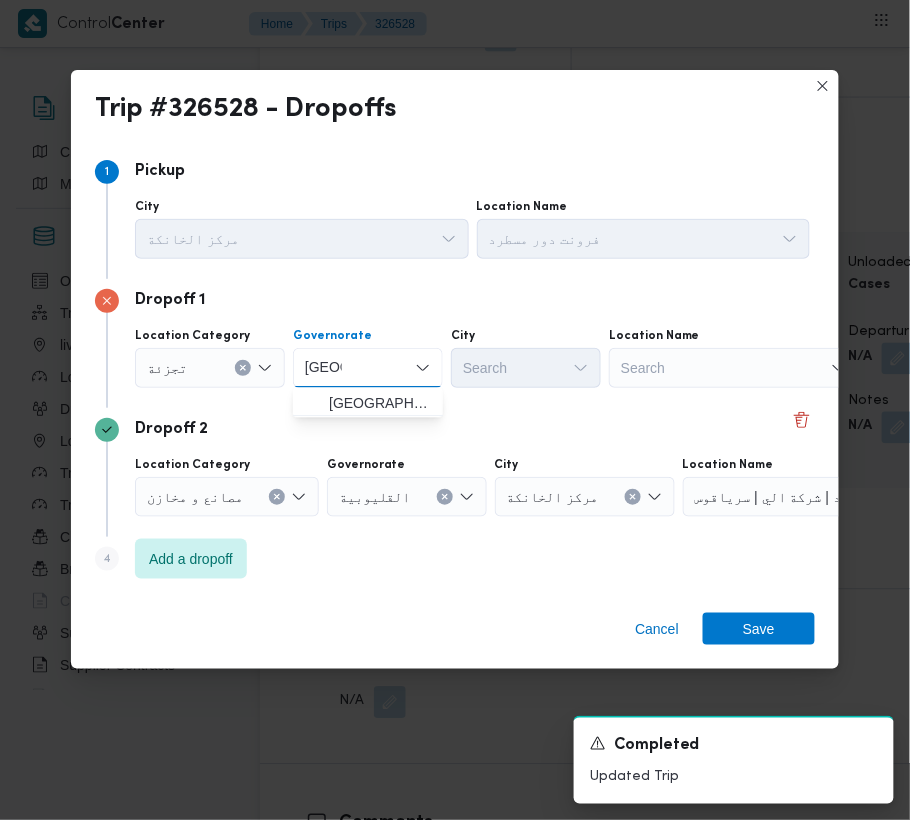 type 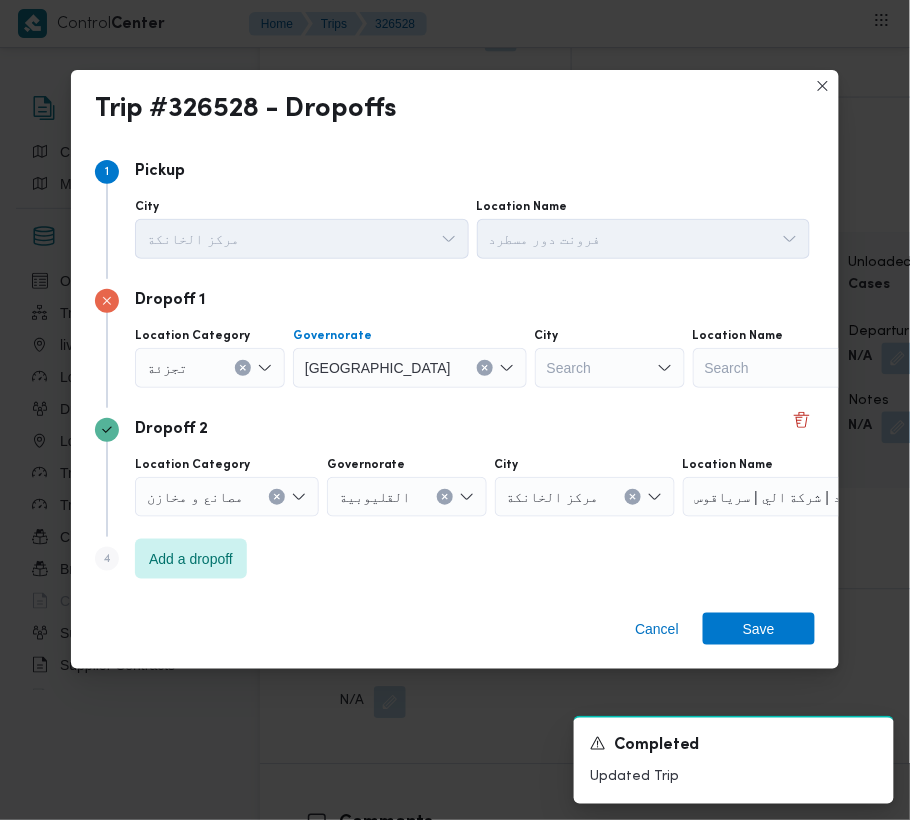 click on "Search" at bounding box center [610, 368] 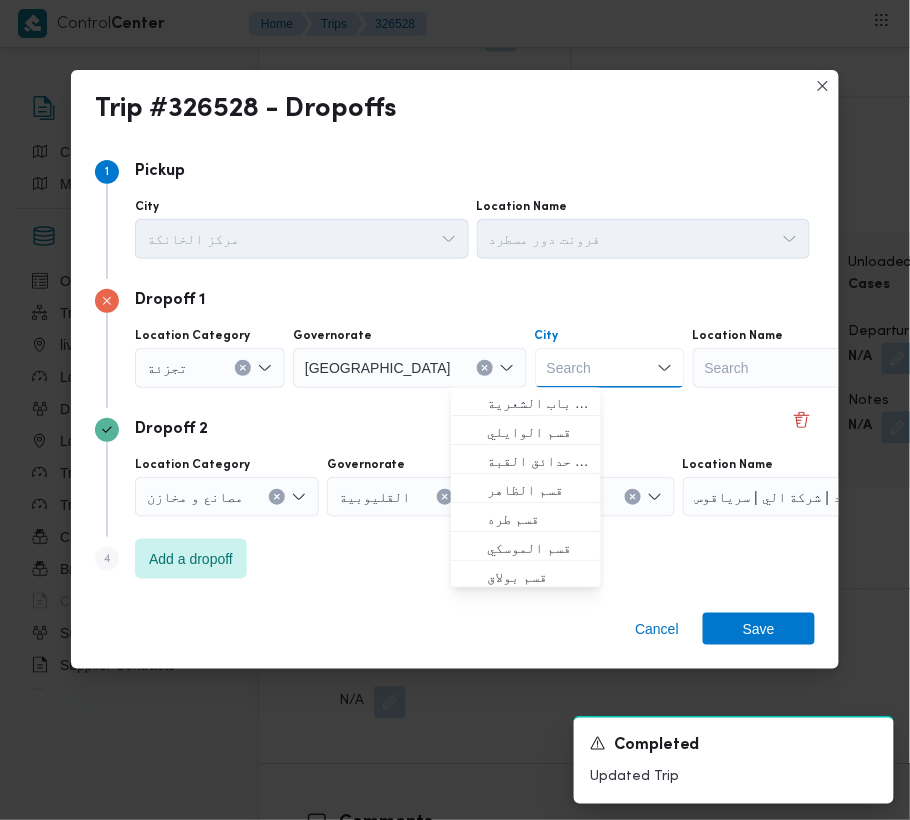 paste on "[GEOGRAPHIC_DATA]" 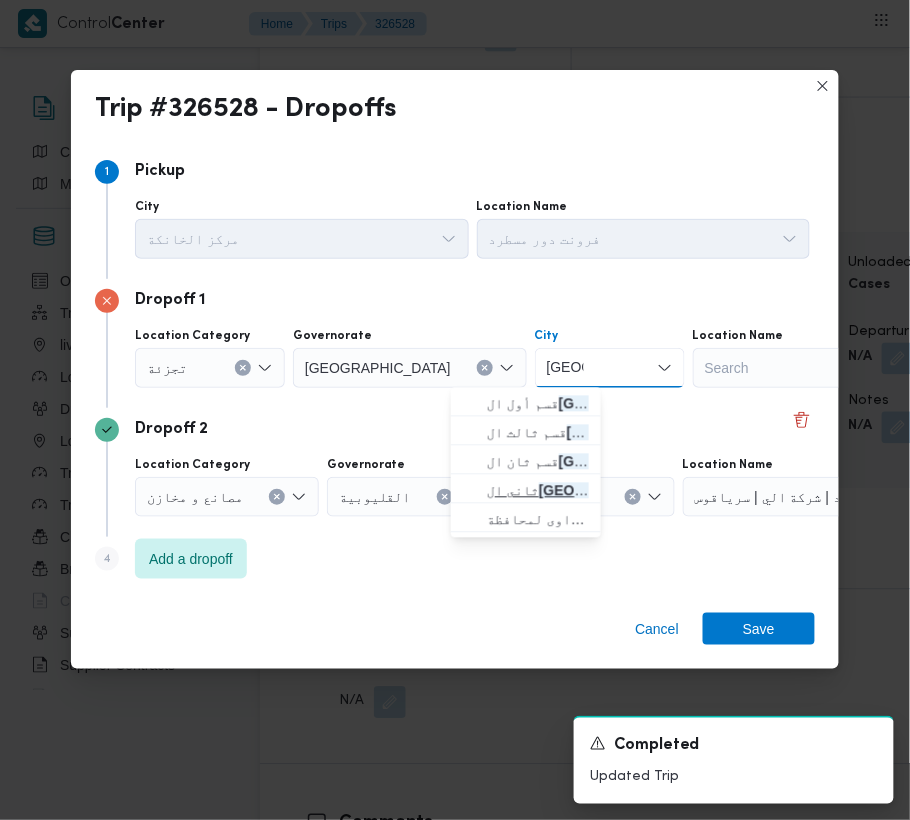 type on "[GEOGRAPHIC_DATA]" 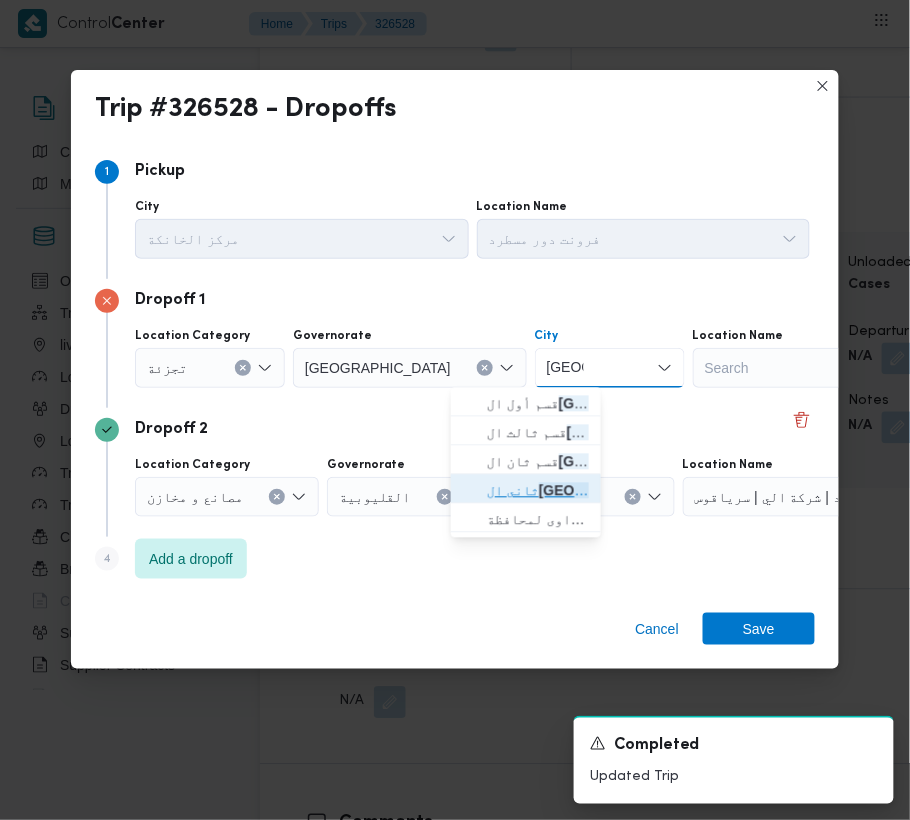 click on "ثانى ال قاهرة  الجديدة" at bounding box center [538, 491] 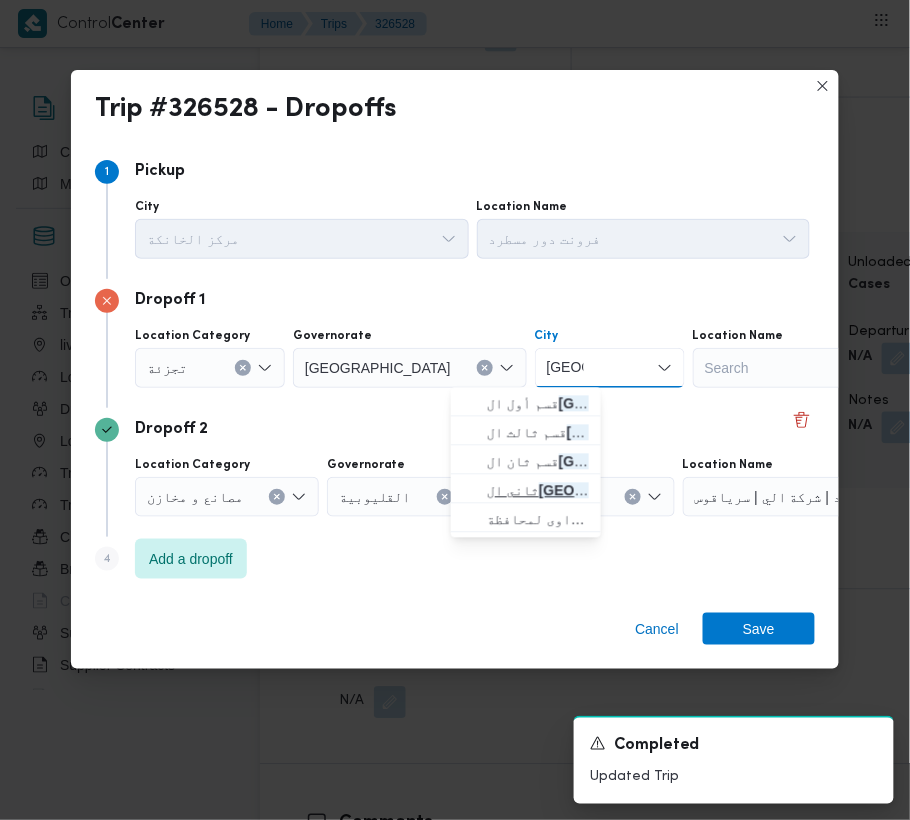 type 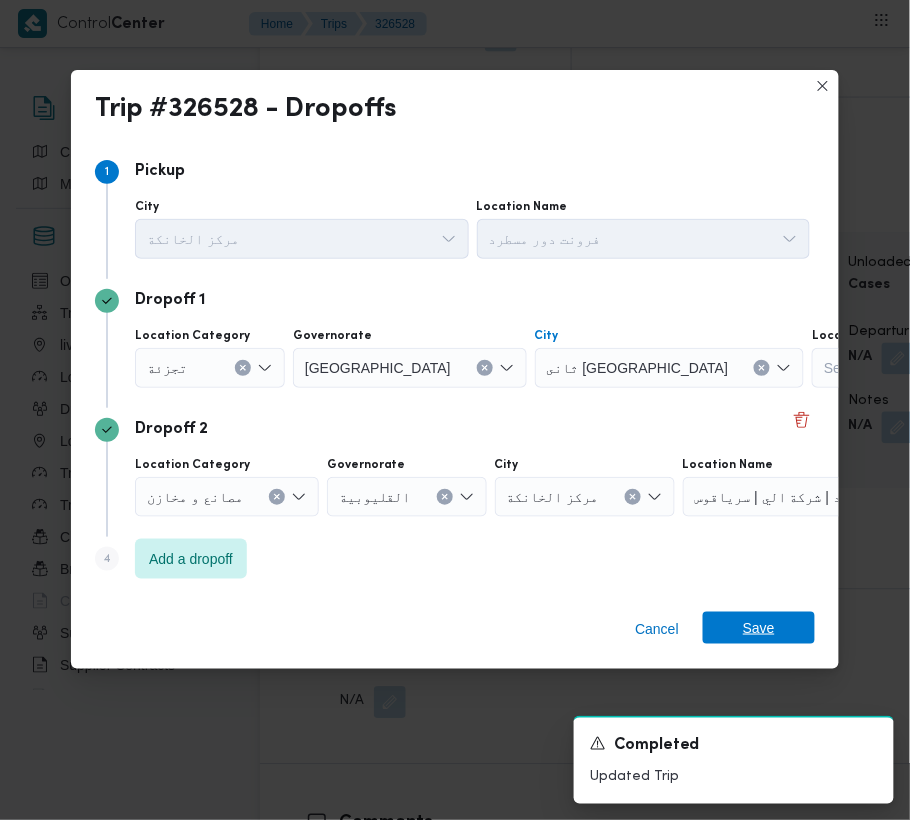 drag, startPoint x: 729, startPoint y: 626, endPoint x: 662, endPoint y: 634, distance: 67.47592 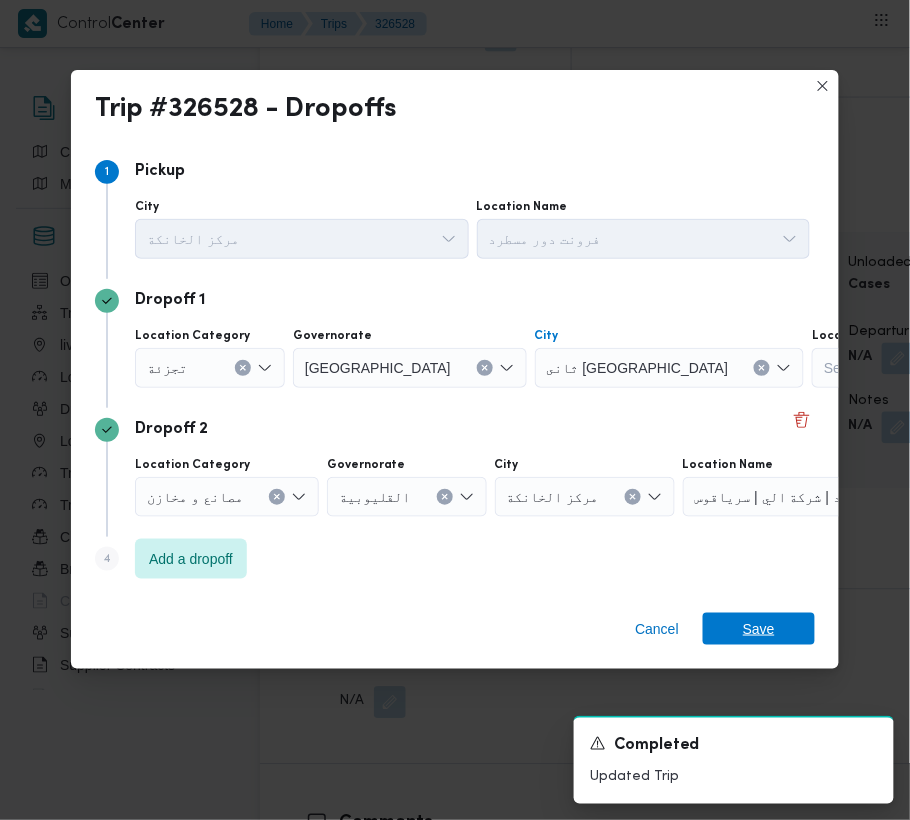click on "Save" at bounding box center [759, 629] 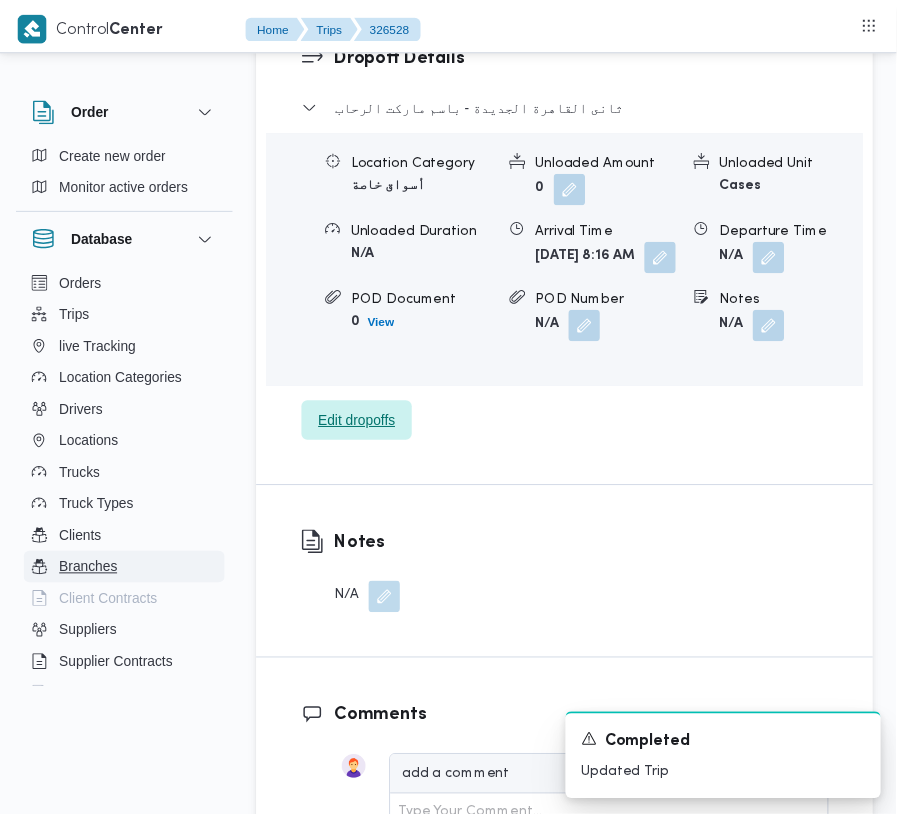 scroll, scrollTop: 3577, scrollLeft: 0, axis: vertical 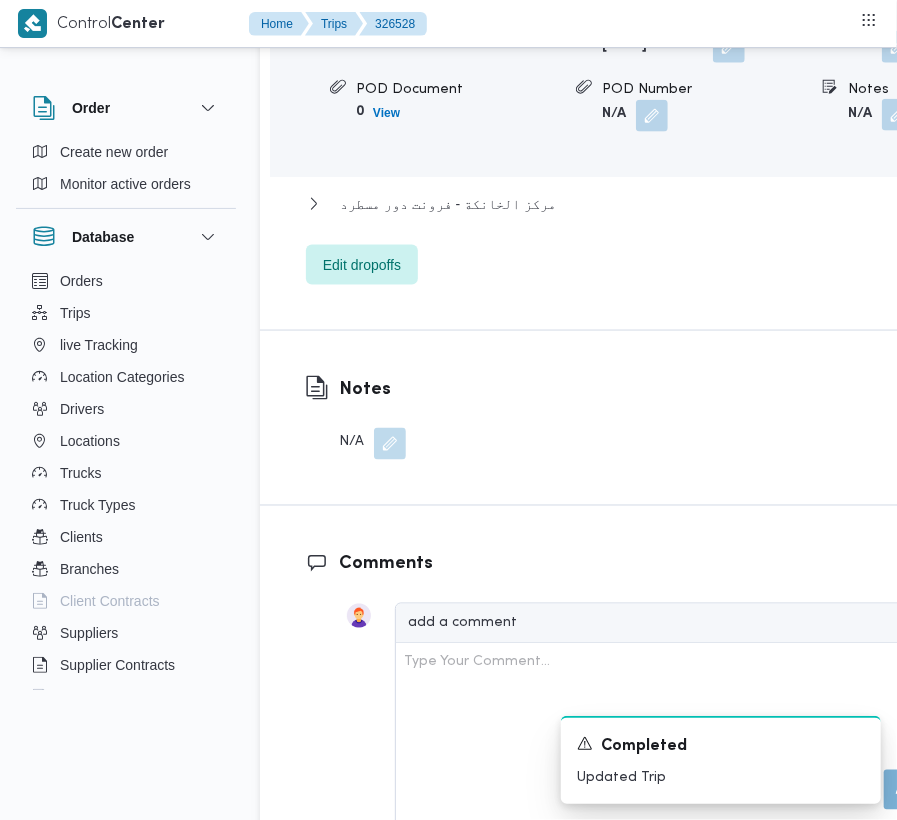 click at bounding box center (898, 115) 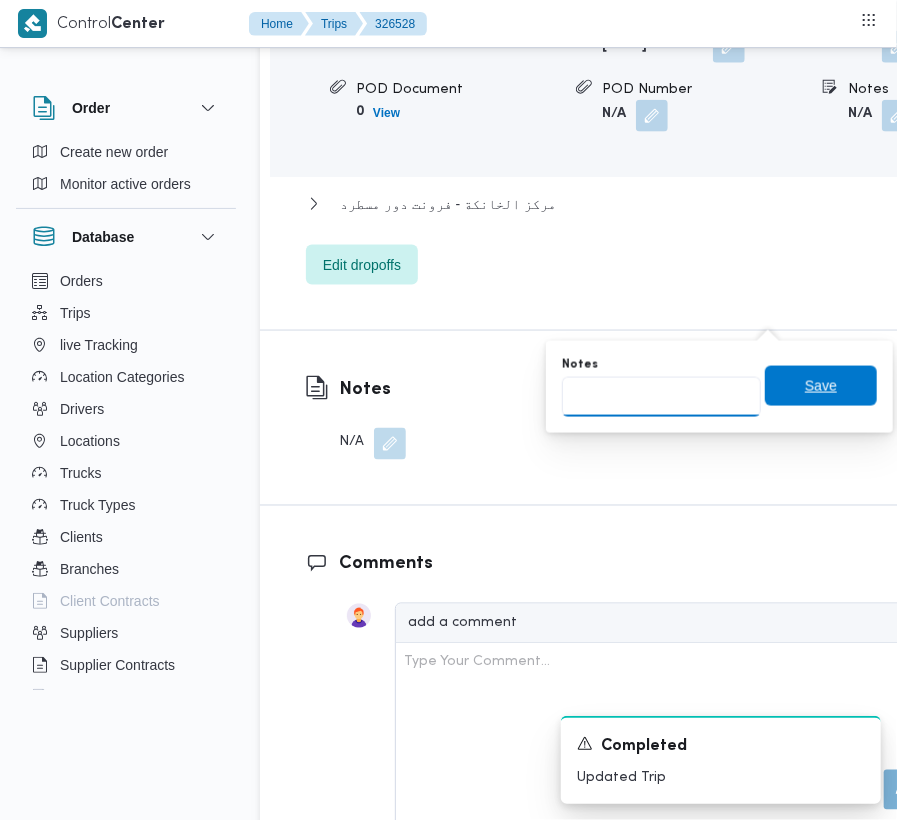drag, startPoint x: 721, startPoint y: 386, endPoint x: 754, endPoint y: 388, distance: 33.06055 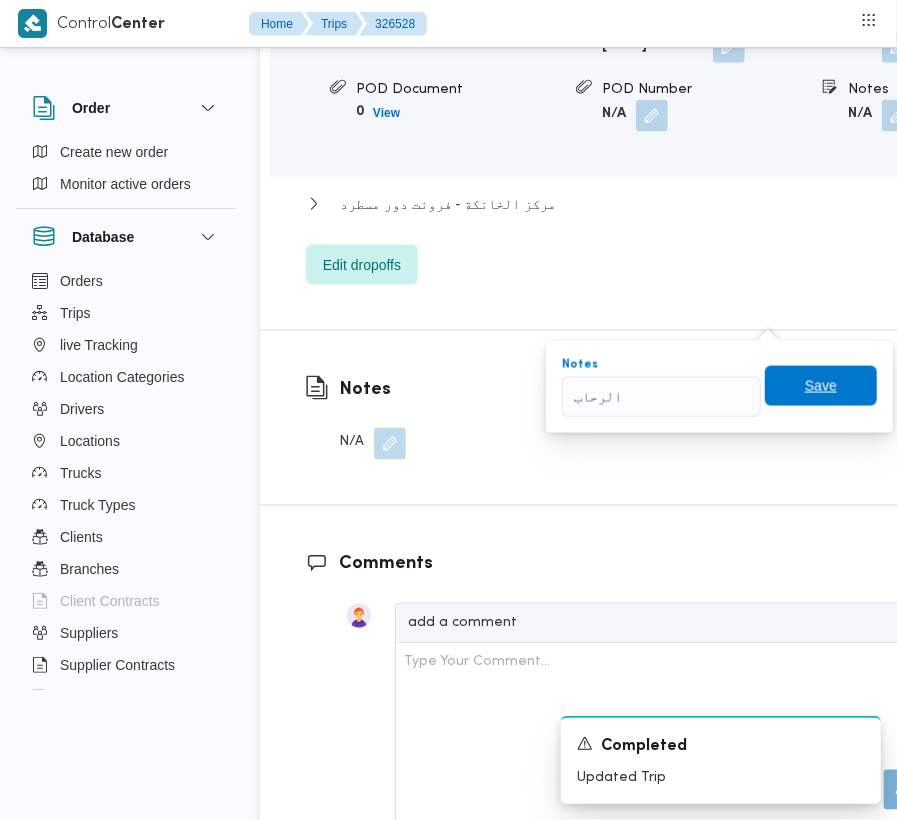 click on "Save" at bounding box center (821, 386) 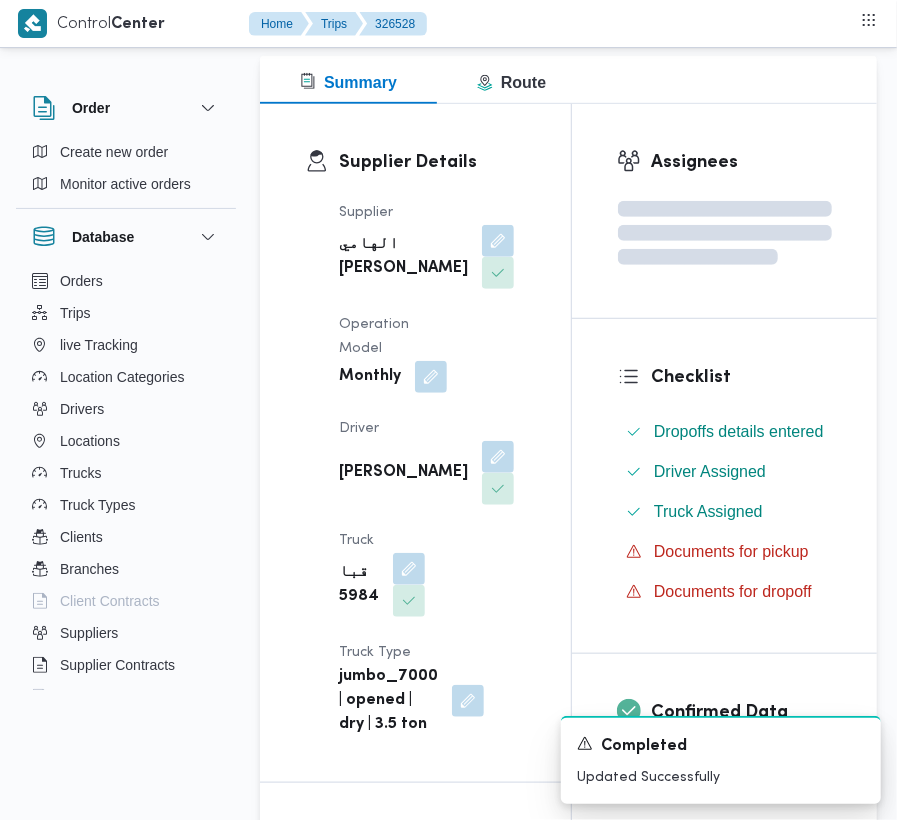 scroll, scrollTop: 0, scrollLeft: 0, axis: both 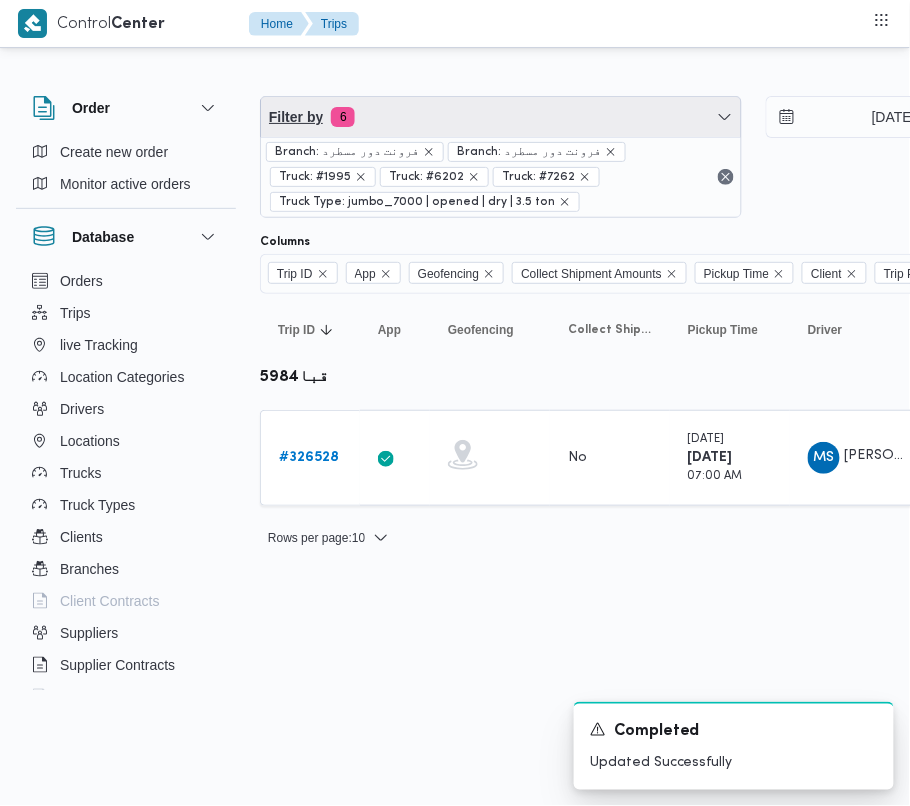 click on "Filter by 6" at bounding box center (501, 117) 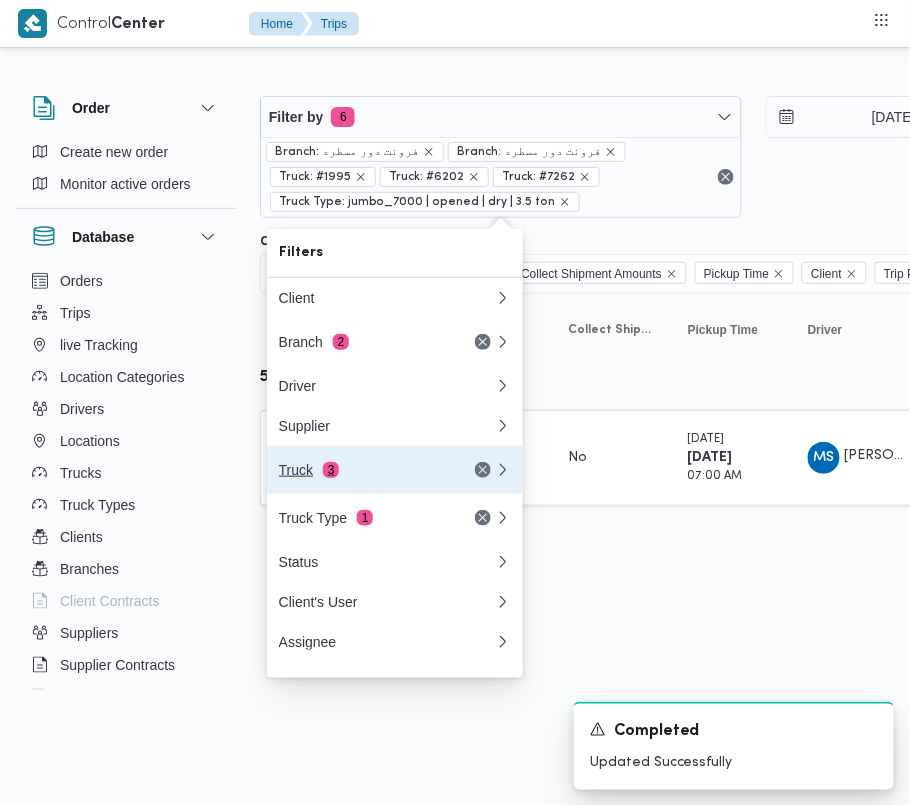 click on "Truck 3" at bounding box center (363, 470) 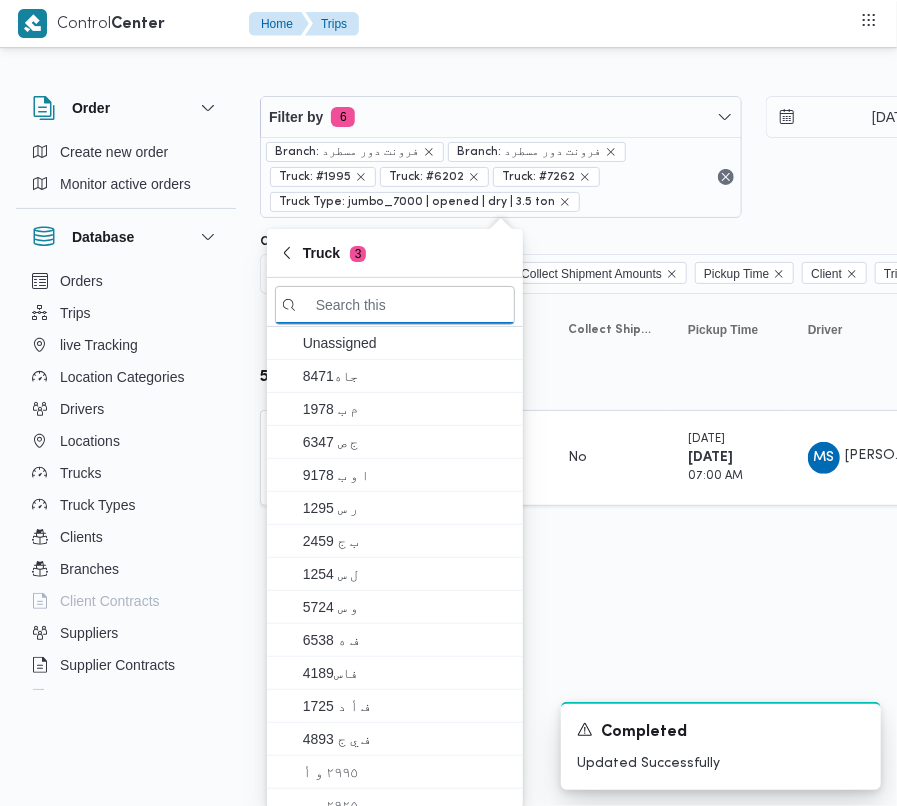paste on "6435" 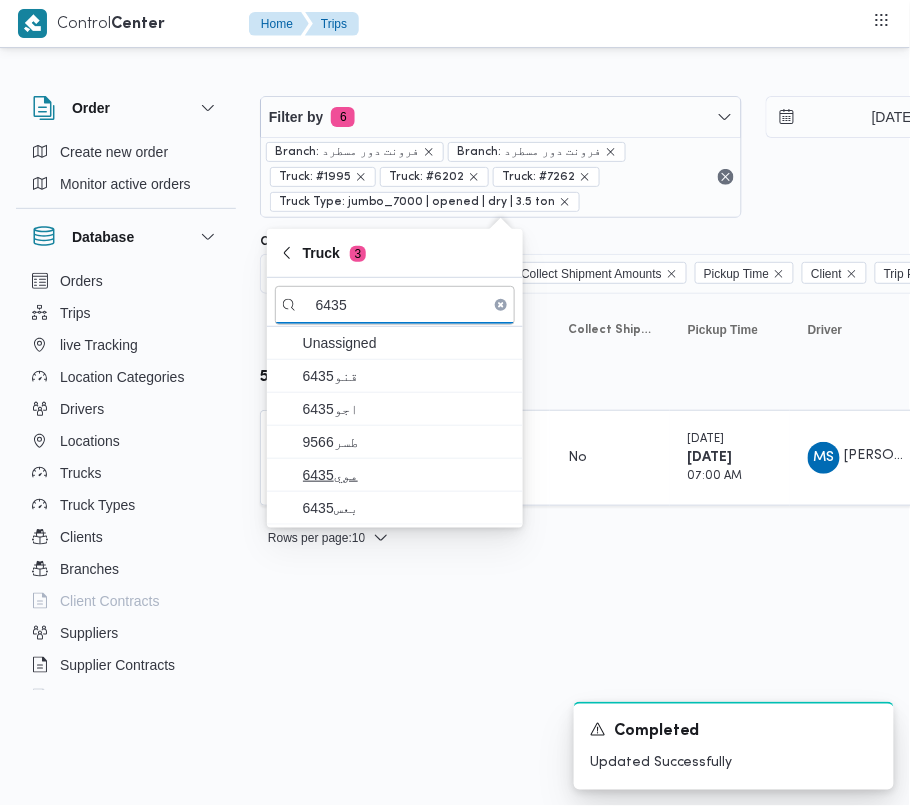 type on "6435" 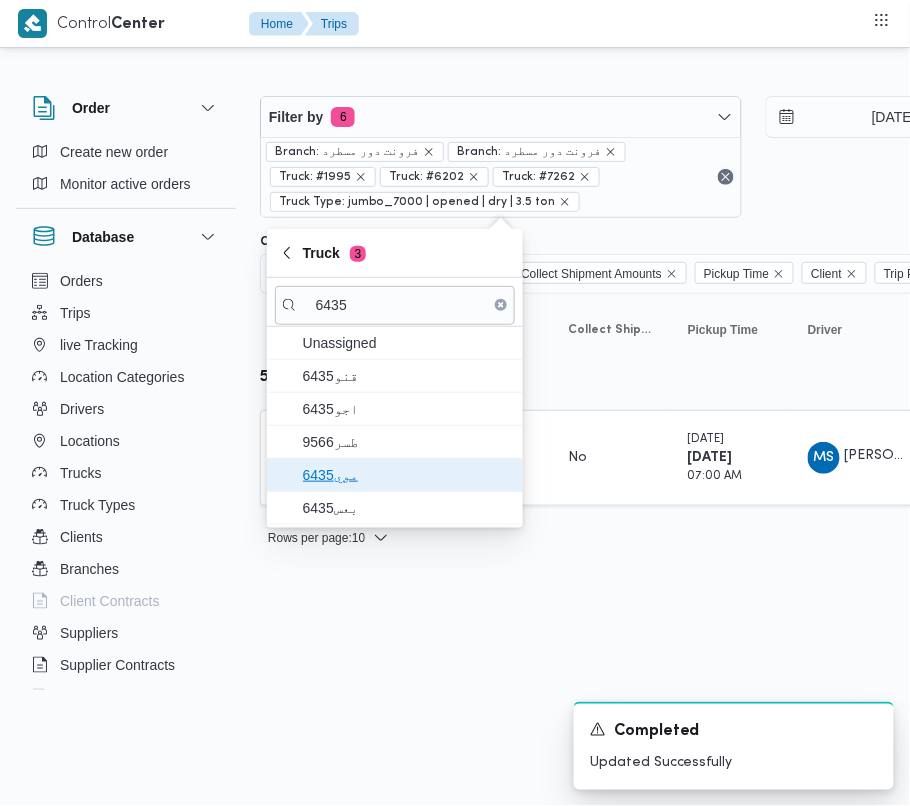 click on "موي6435" at bounding box center [407, 475] 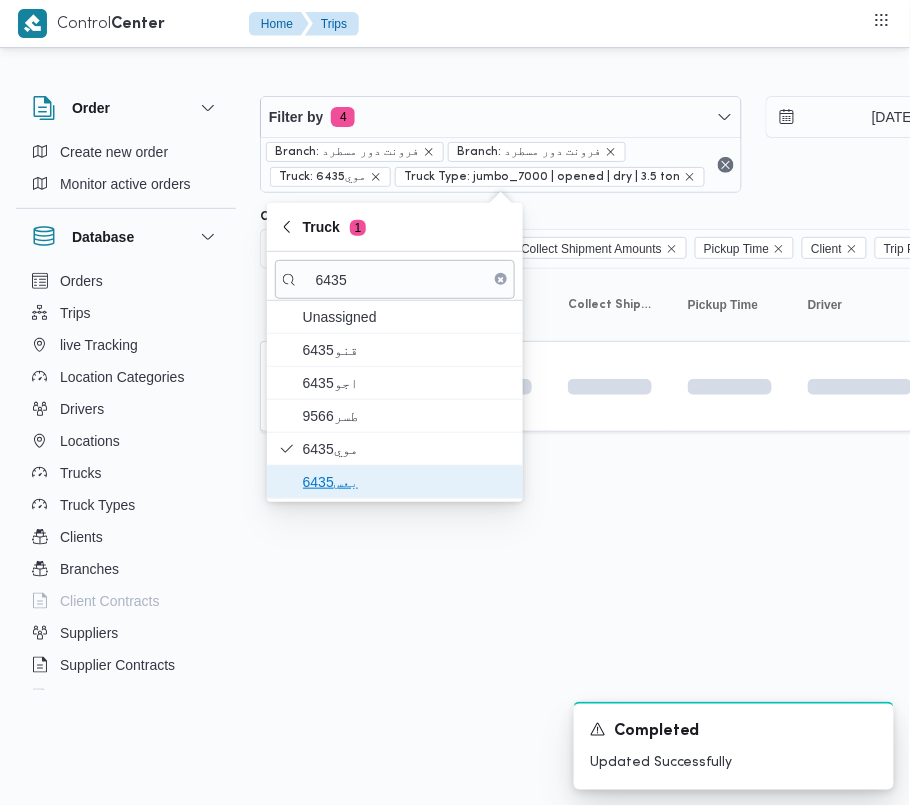 click on "بعس6435" at bounding box center [407, 482] 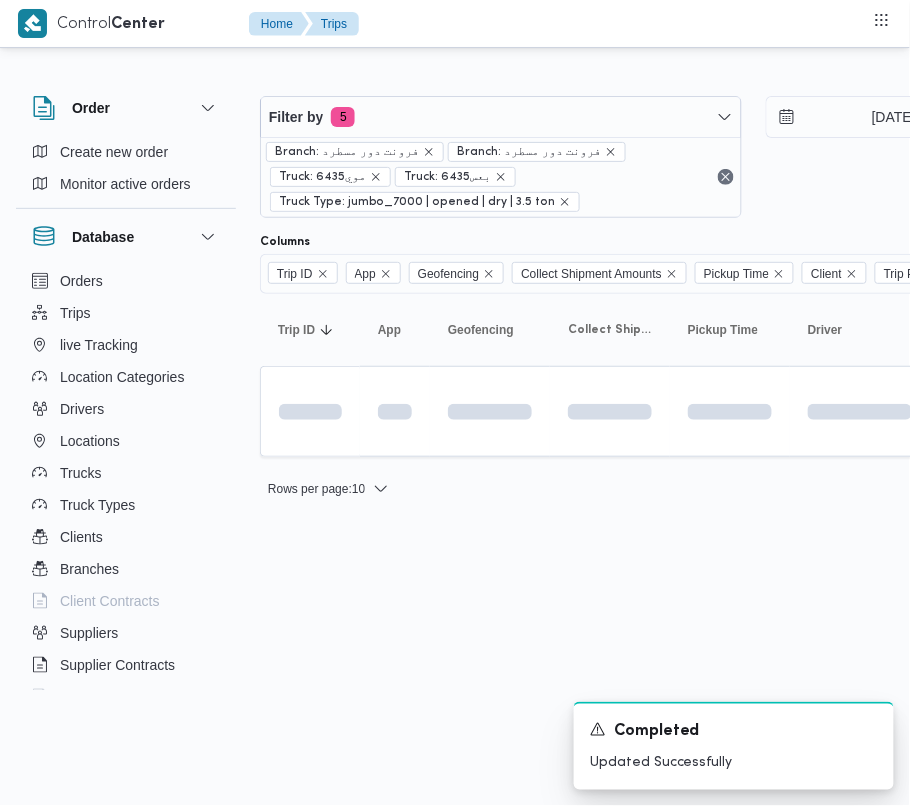 click on "Control  Center Home Trips Order Create new order Monitor active orders Database Orders Trips live Tracking Location Categories Drivers Locations Trucks Truck Types Clients Branches Client Contracts Suppliers Supplier Contracts Devices Users Projects SP Projects Admins organization assignees Tags Filter by 5 Branch: فرونت دور مسطرد Branch: فرونت دور مسطرد  Truck: موي6435 Truck: بعس6435 Truck Type: jumbo_7000 | opened | dry | 3.5 ton [DATE] → [DATE] Group By Truck Columns Trip ID App Geofencing Collect Shipment Amounts Pickup Time Client Trip Points Driver Supplier Truck Status Platform Sorting Trip ID Click to sort in ascending order App Click to sort in ascending order Geofencing Click to sort in ascending order Collect Shipment Amounts Pickup Time Click to sort in ascending order Client Click to sort in ascending order Trip Points Driver Click to sort in ascending order Supplier Click to sort in ascending order Truck Click to sort in ascending order Status Platform :" at bounding box center (455, 403) 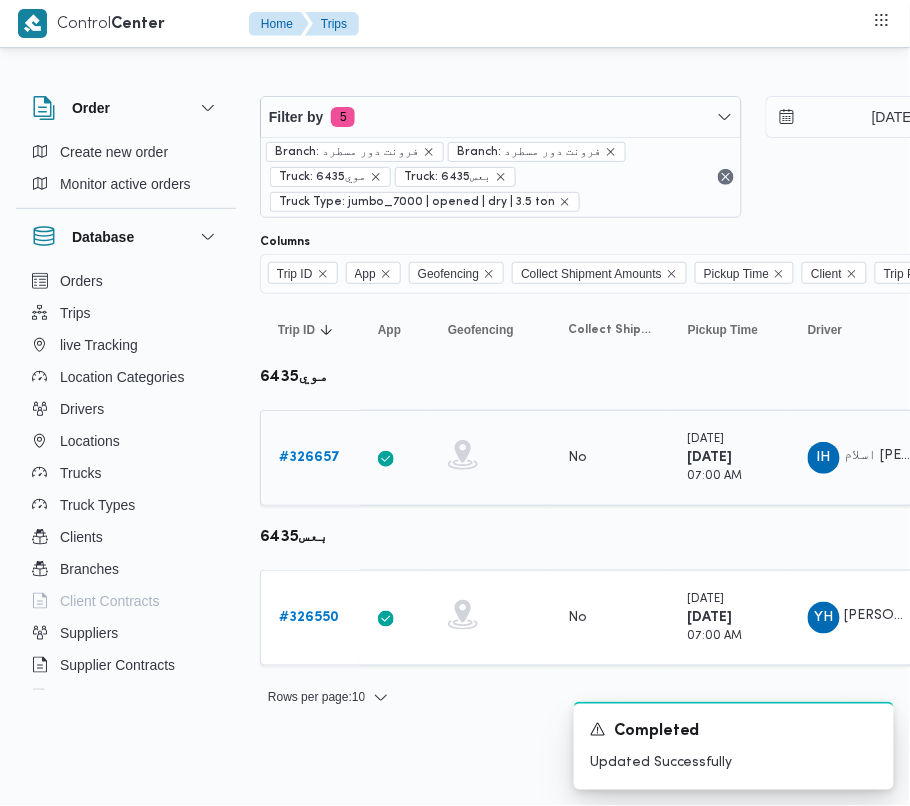click on "Trip ID # 326657" at bounding box center (310, 458) 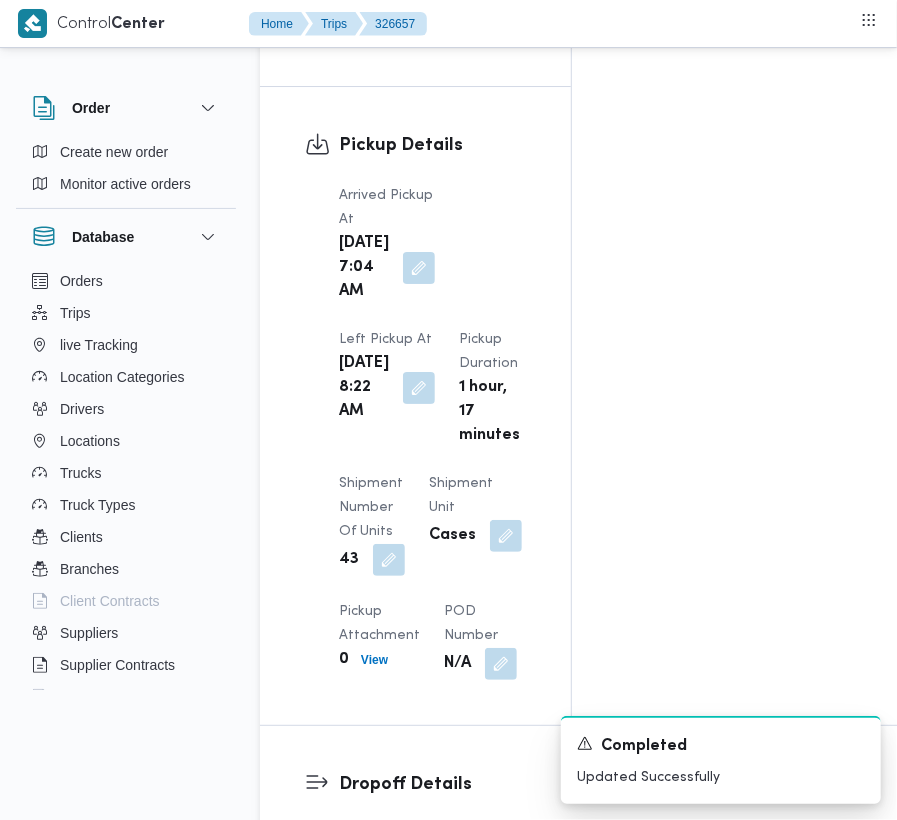scroll, scrollTop: 3377, scrollLeft: 0, axis: vertical 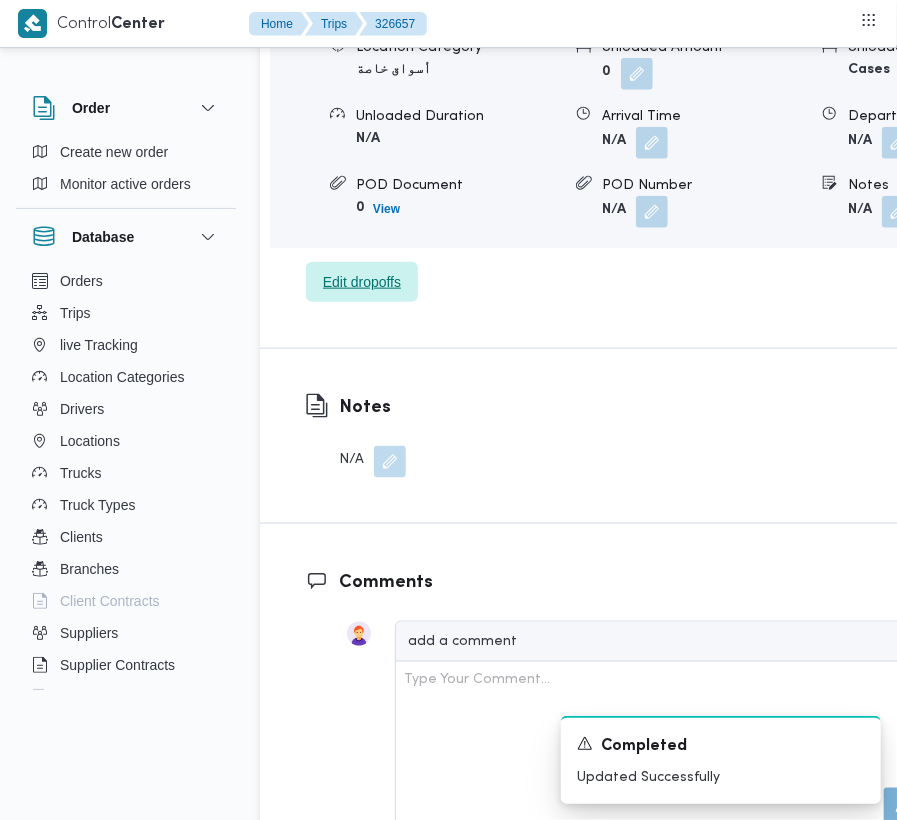 click on "Edit dropoffs" at bounding box center [362, 282] 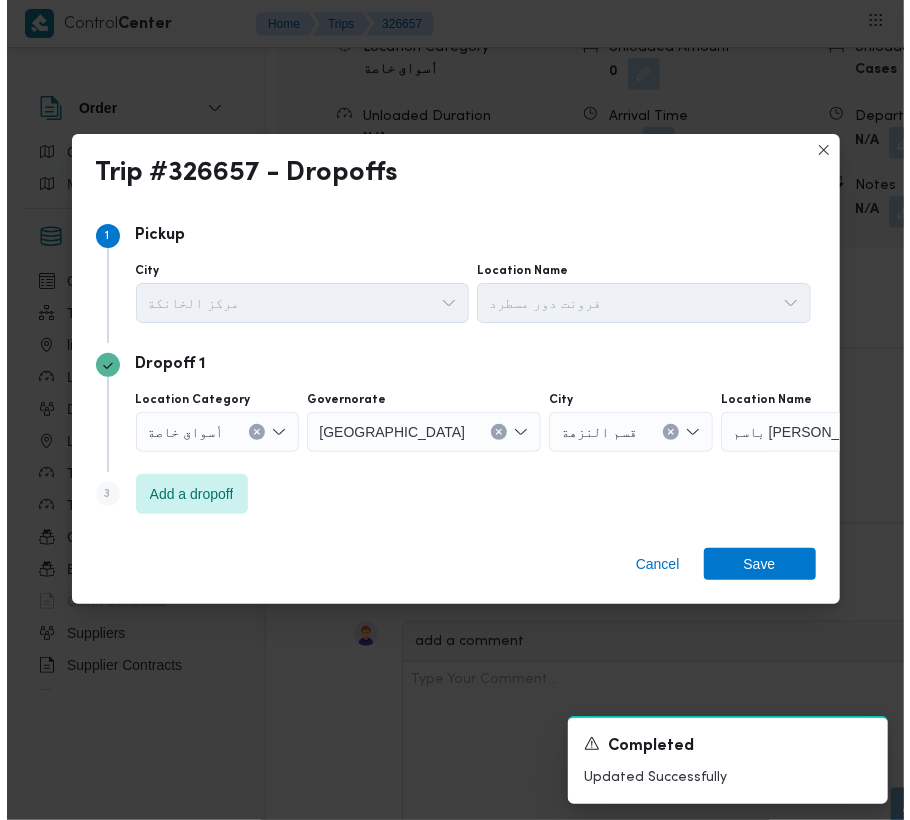 scroll, scrollTop: 3249, scrollLeft: 0, axis: vertical 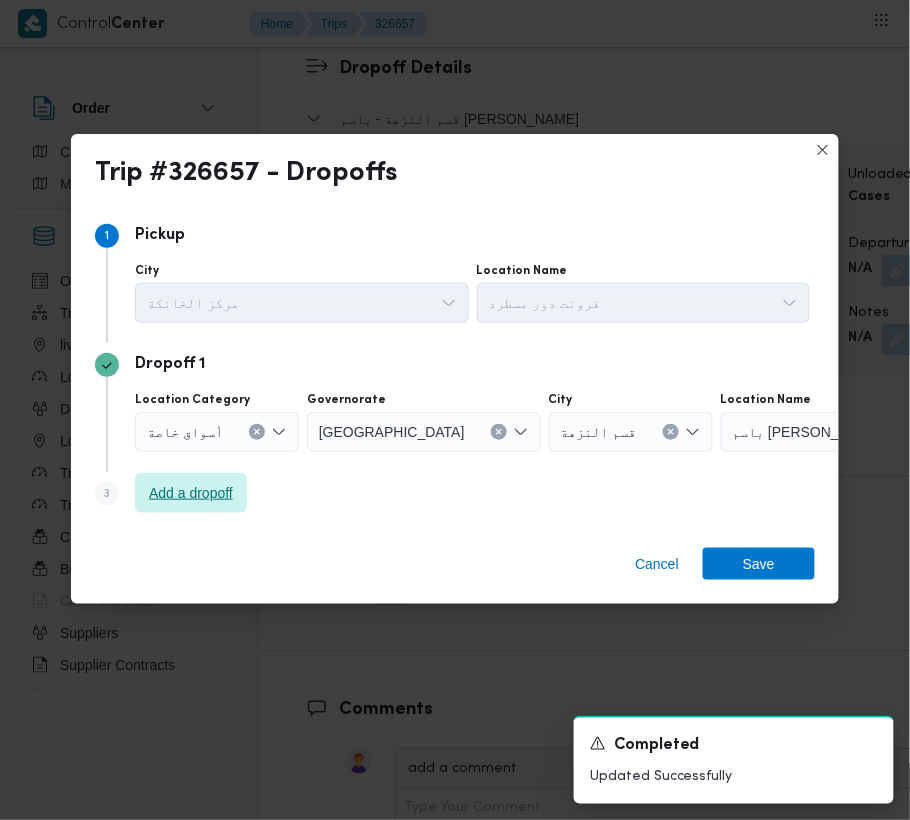 click on "Add a dropoff" at bounding box center [191, 493] 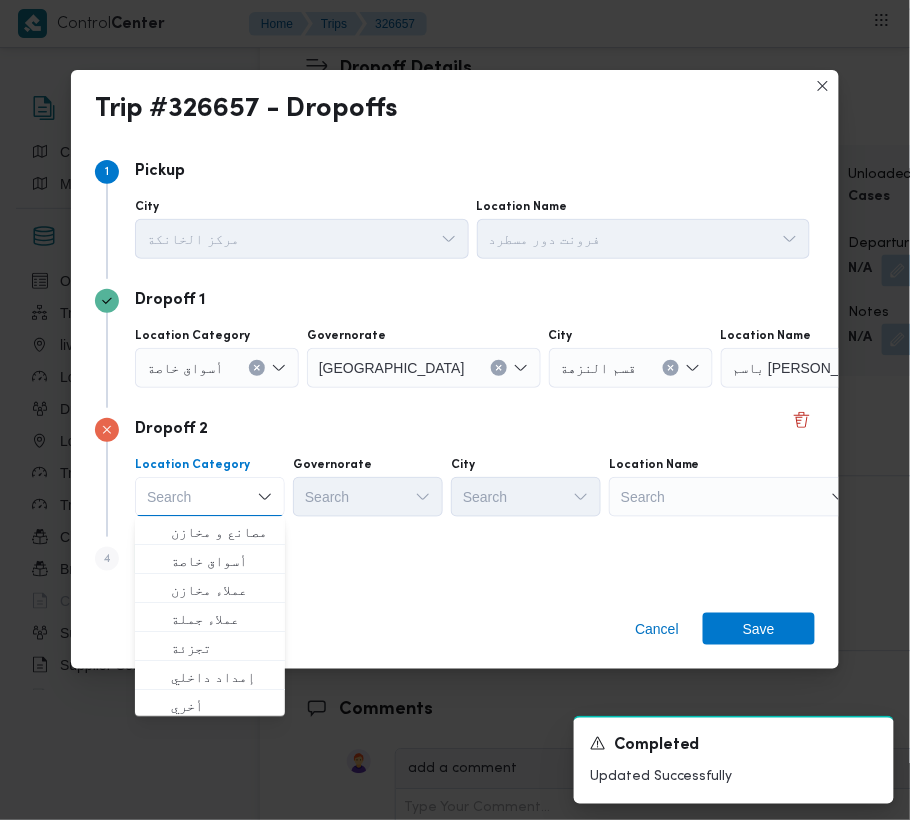 click on "Search" at bounding box center (846, 368) 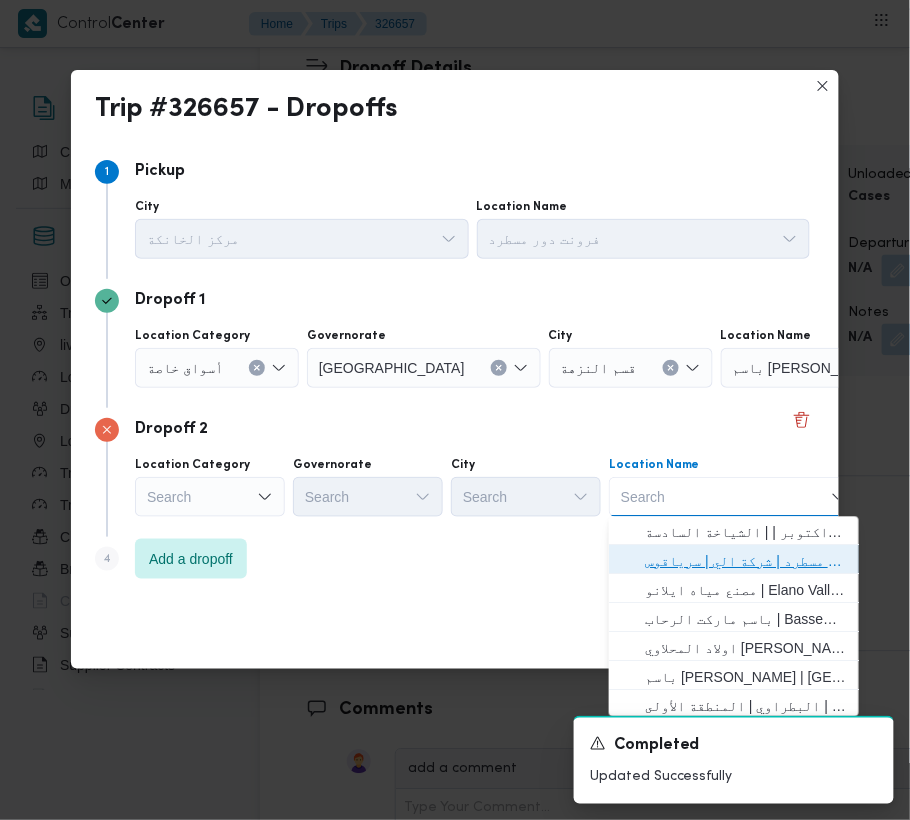 click on "فرونت دور مسطرد | شركة الي | سرياقوس" at bounding box center (746, 562) 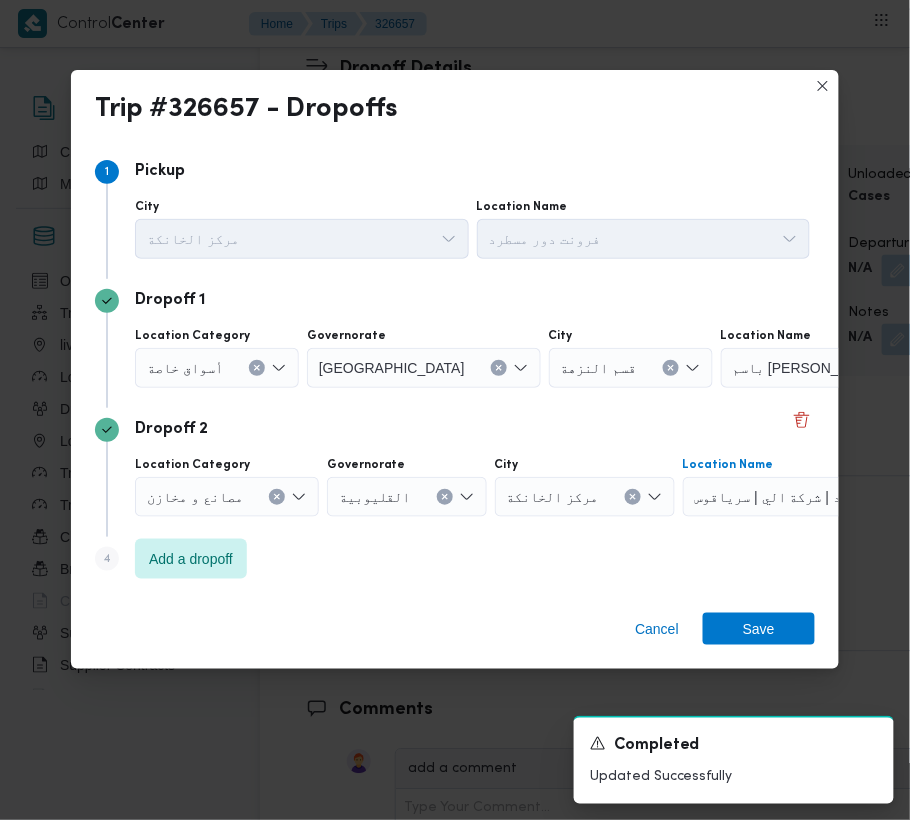 click on "أسواق خاصة" at bounding box center (185, 367) 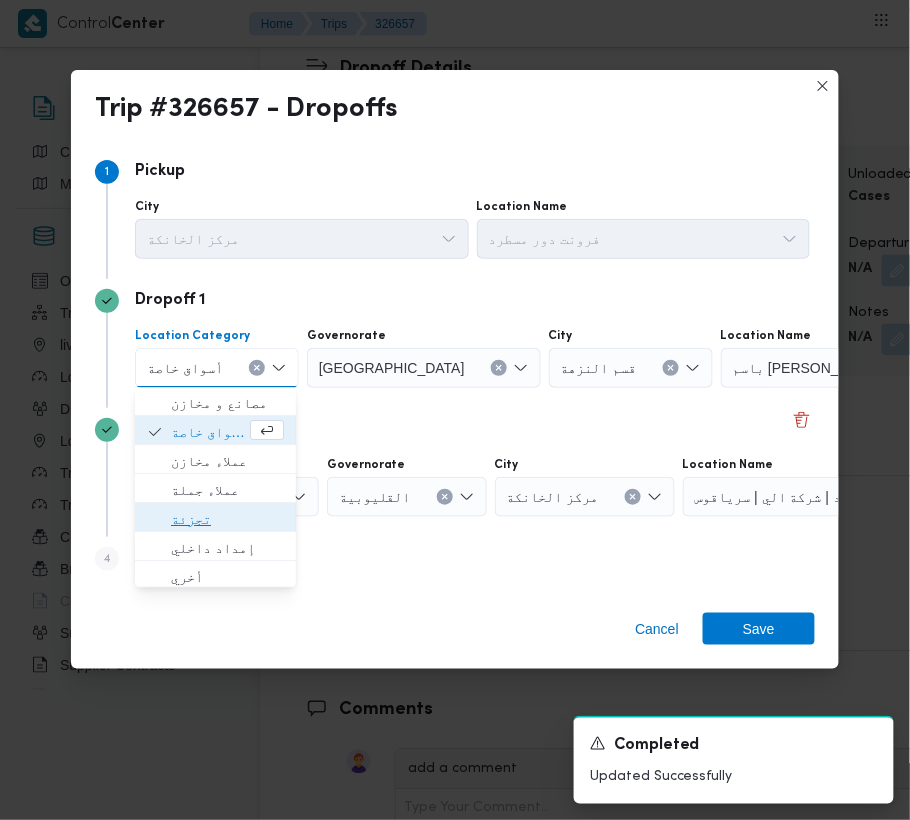 click on "تجزئة" at bounding box center [227, 520] 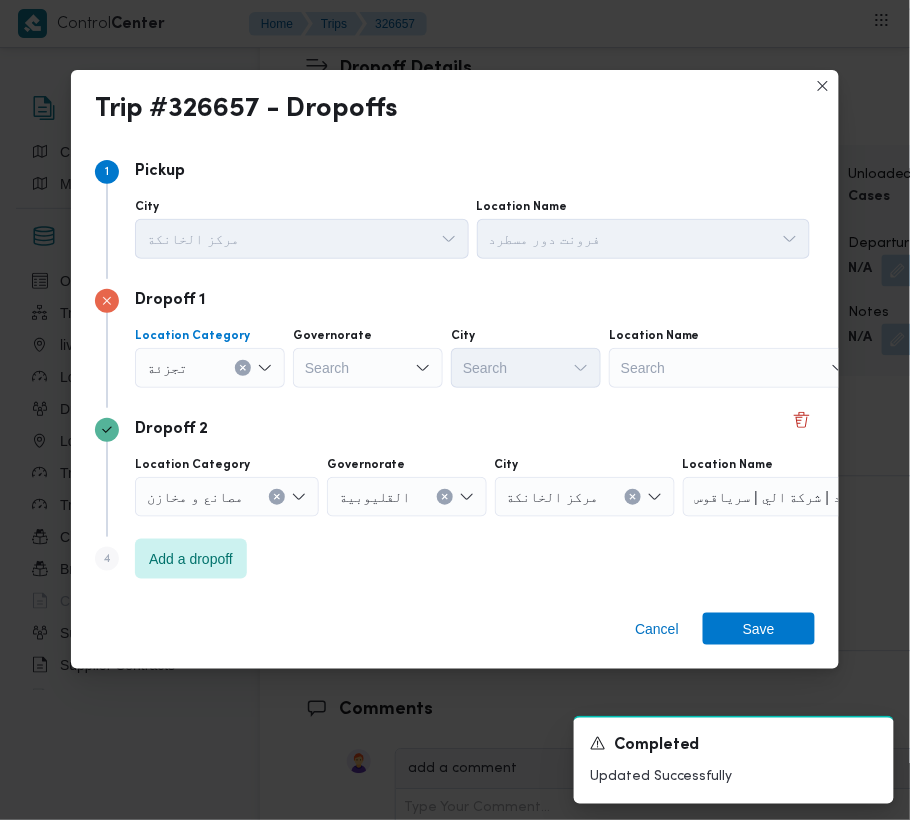 click on "Search" at bounding box center (368, 368) 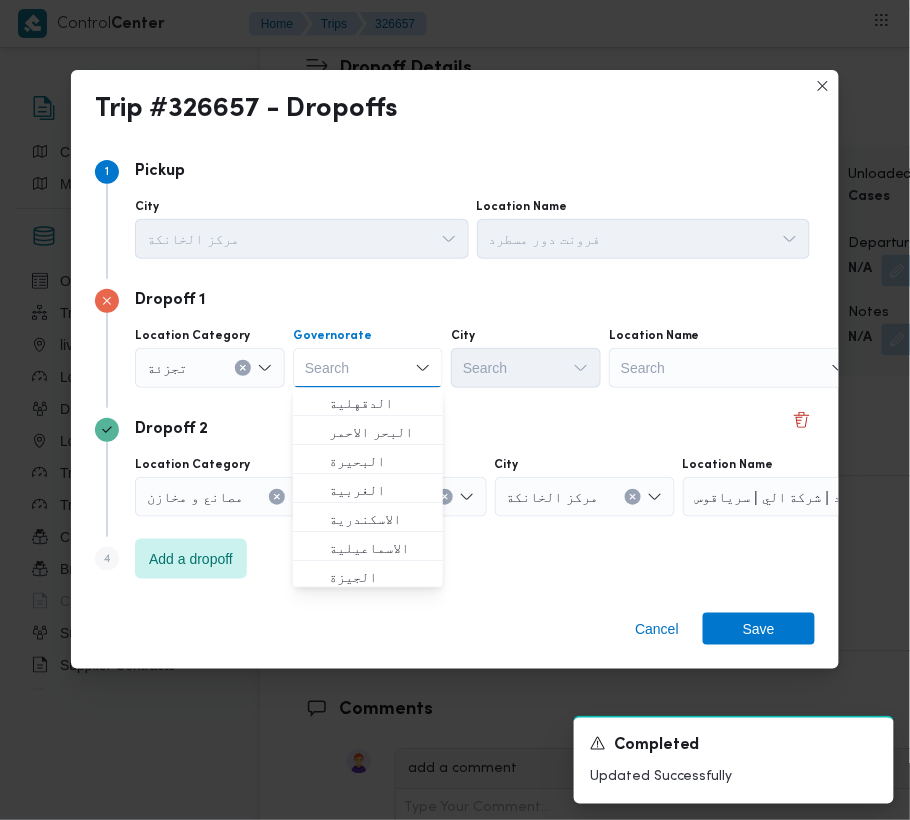 paste on "[GEOGRAPHIC_DATA]" 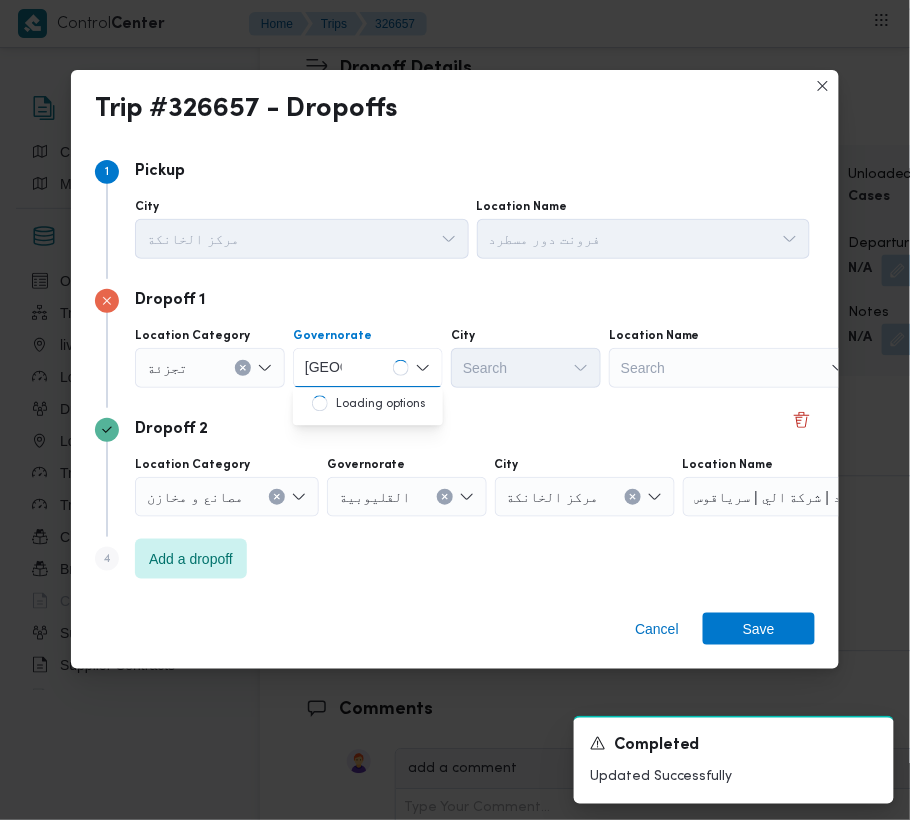 type on "[GEOGRAPHIC_DATA]" 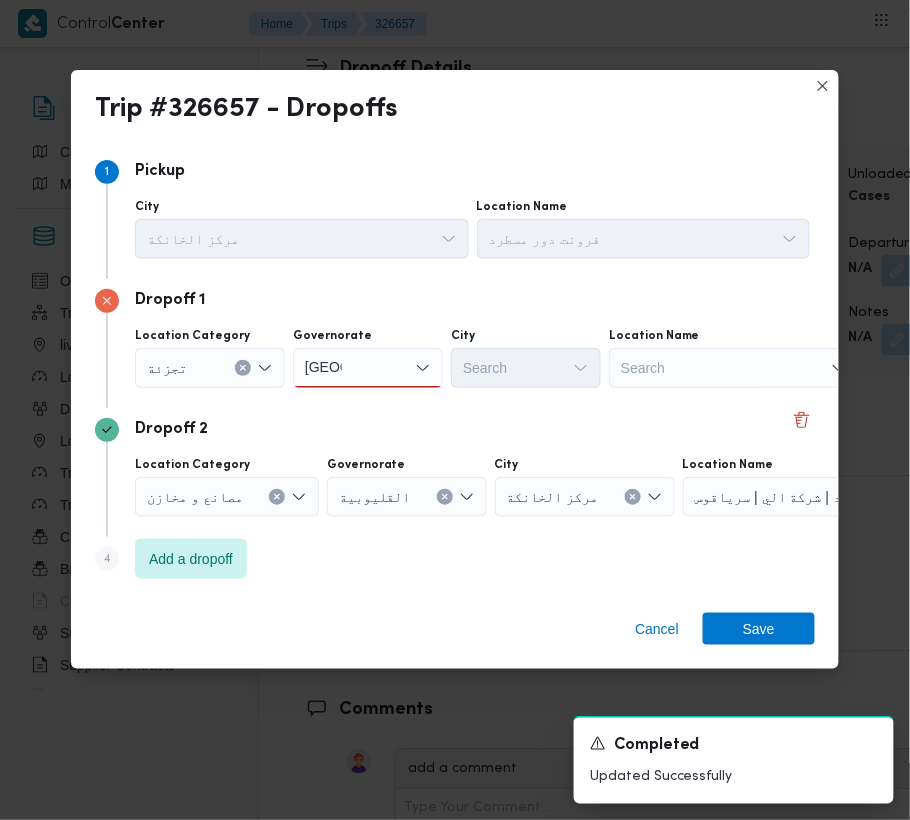click on "[GEOGRAPHIC_DATA] [GEOGRAPHIC_DATA]" at bounding box center (368, 368) 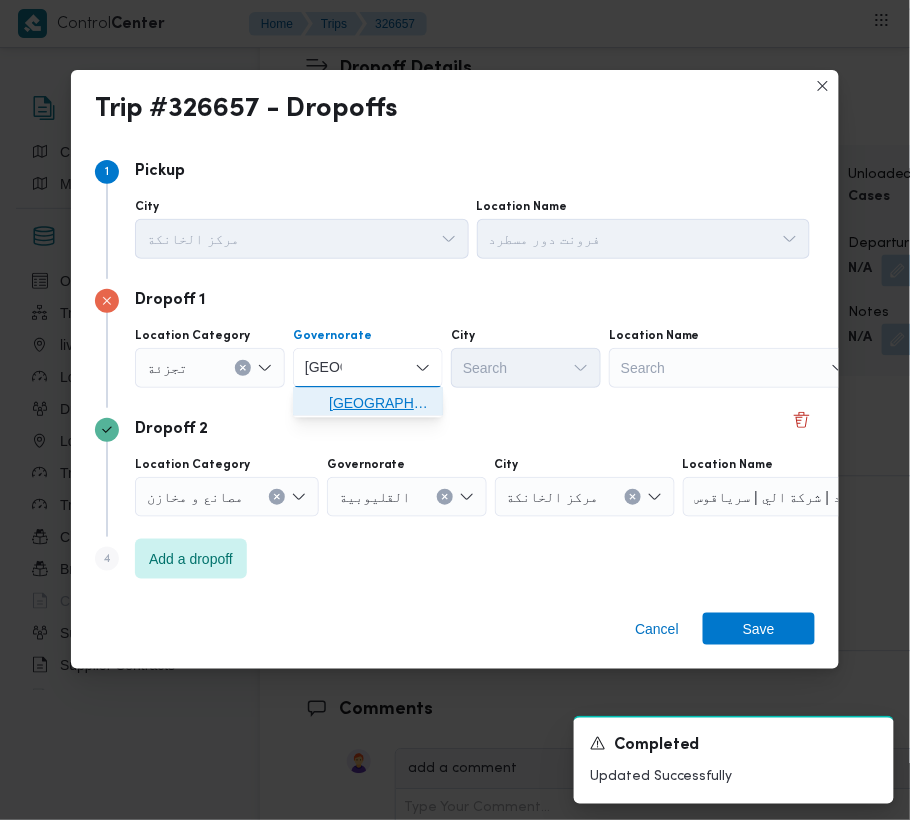 click on "[GEOGRAPHIC_DATA]" at bounding box center (380, 404) 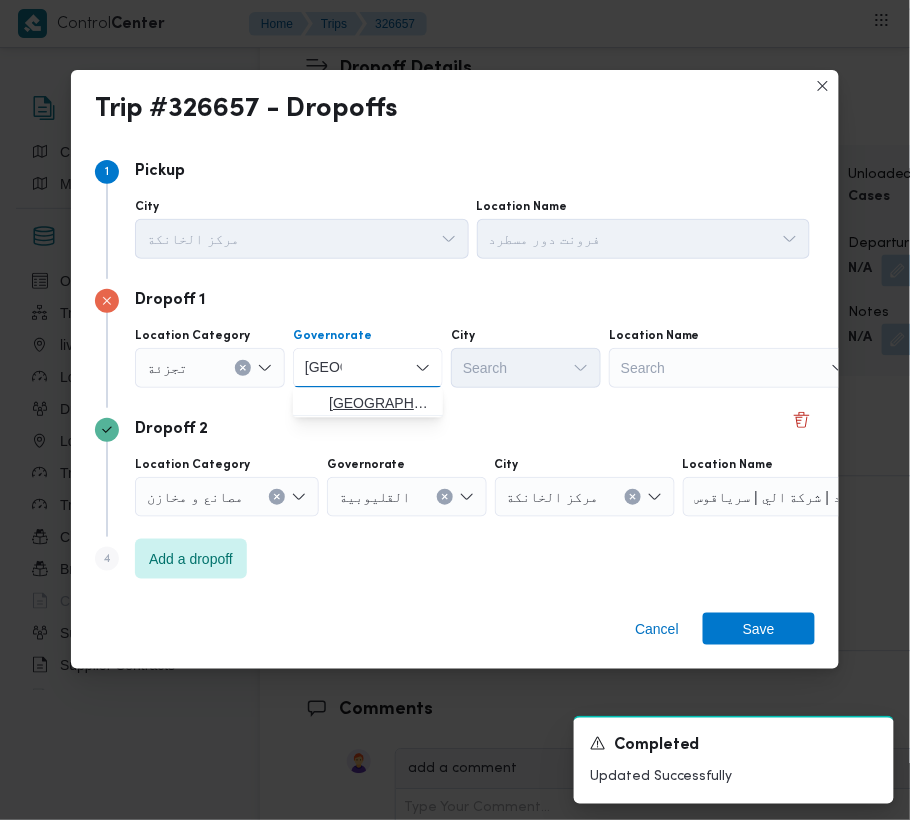 type 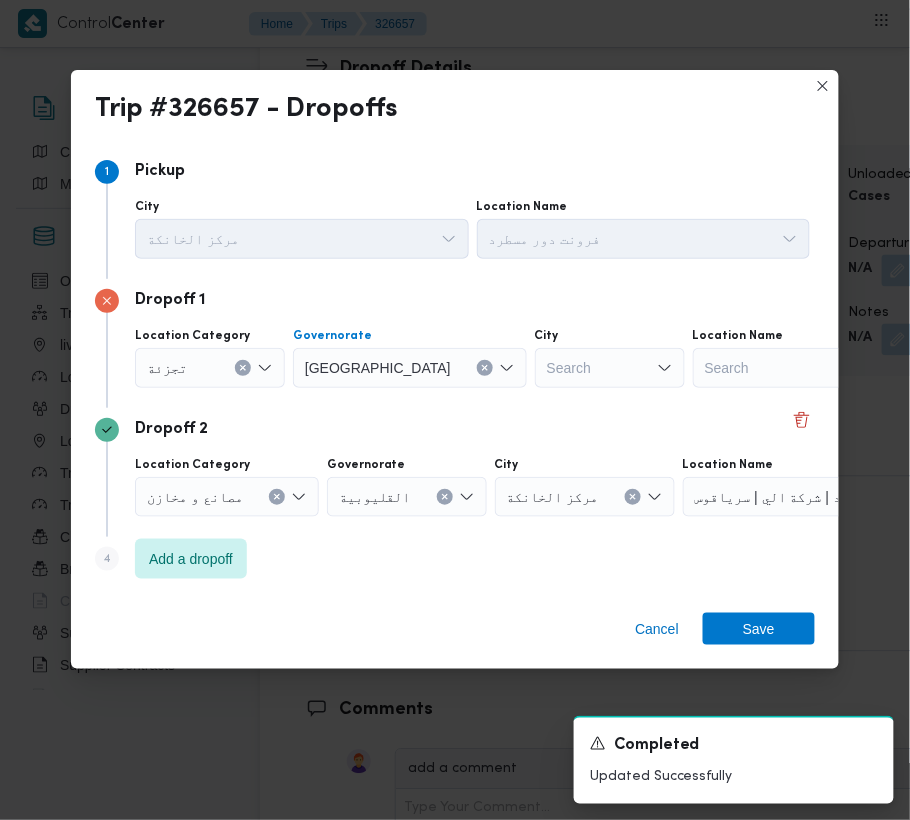 click on "Search" at bounding box center [610, 368] 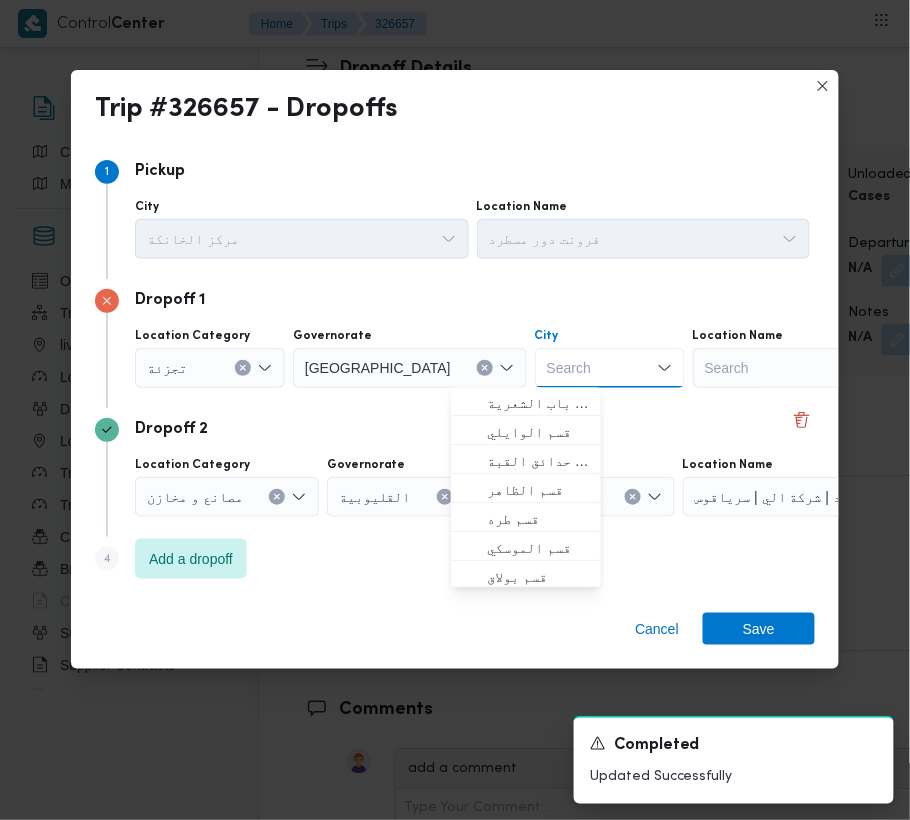 paste on "مقطم" 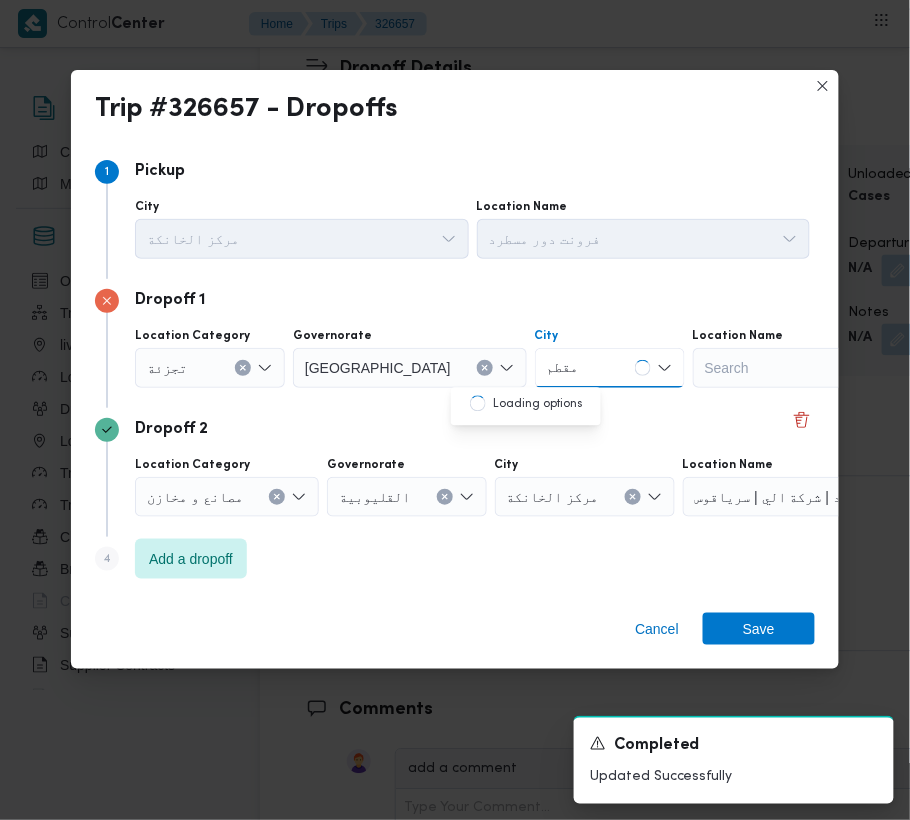 type on "مقطم" 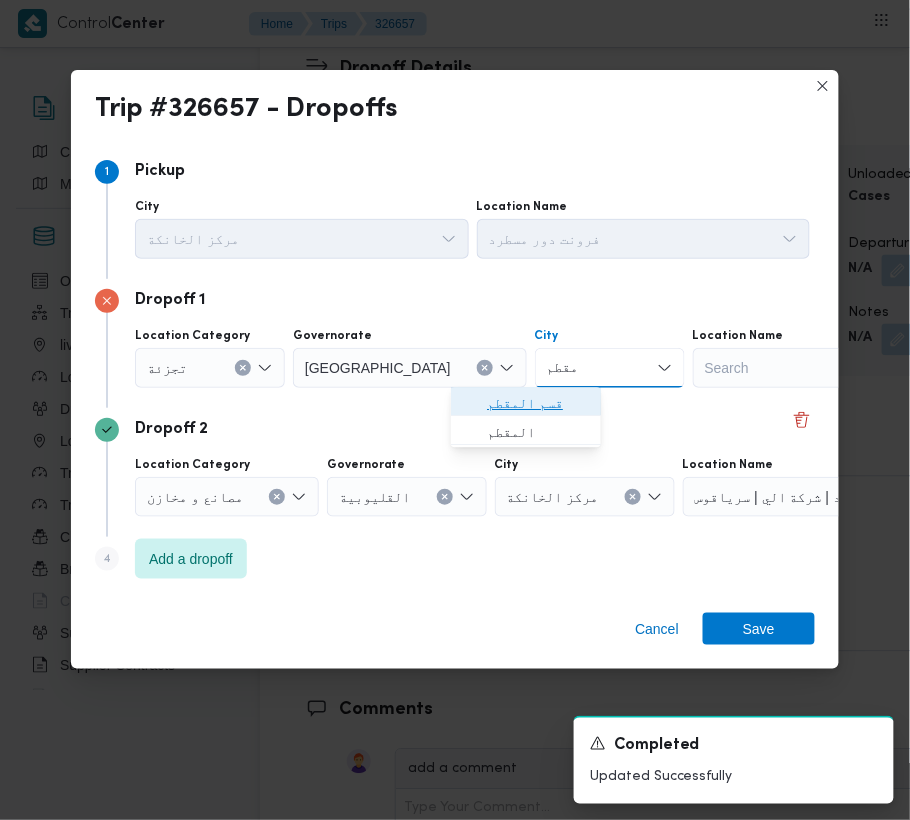 click on "قسم المقطم" at bounding box center [526, 404] 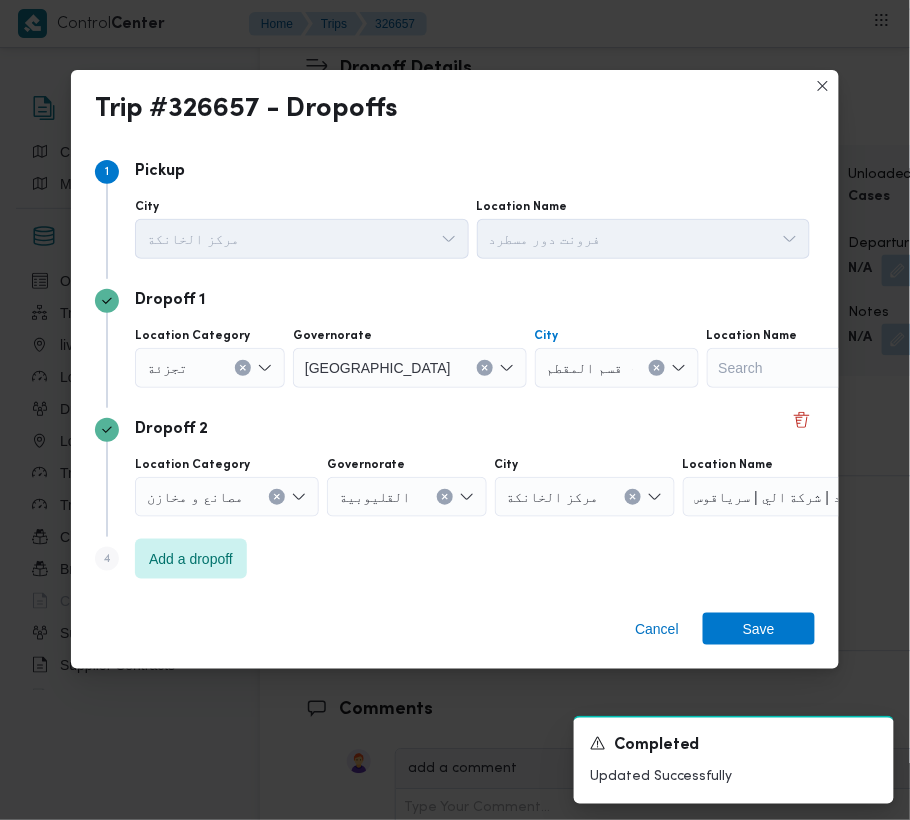 type 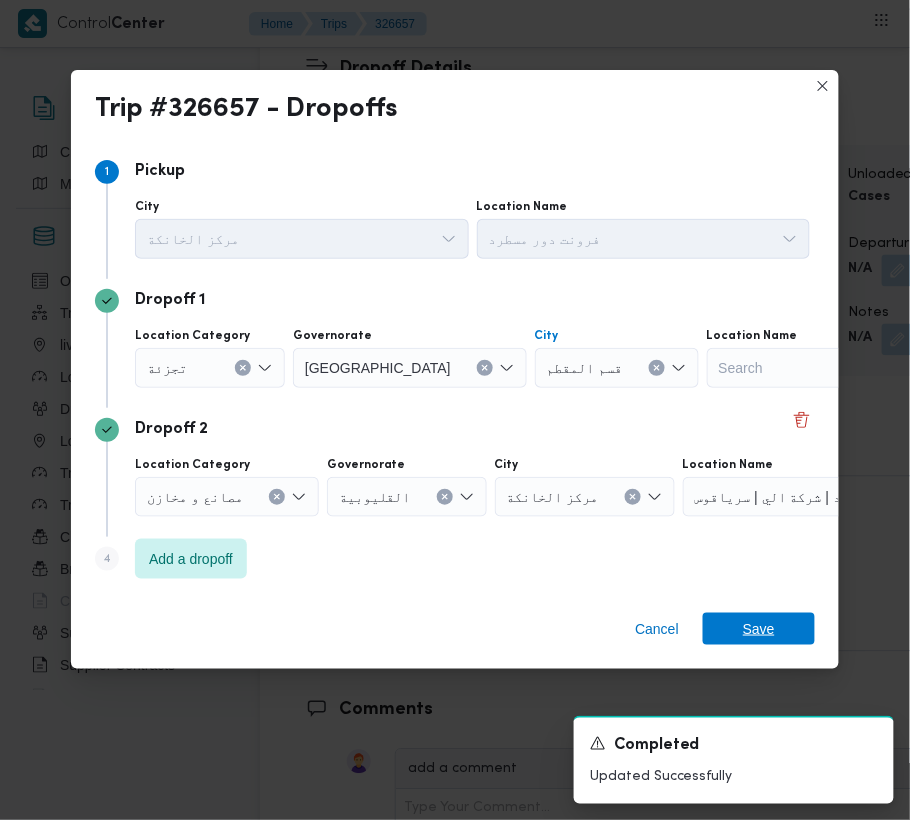 drag, startPoint x: 757, startPoint y: 624, endPoint x: 788, endPoint y: 592, distance: 44.553337 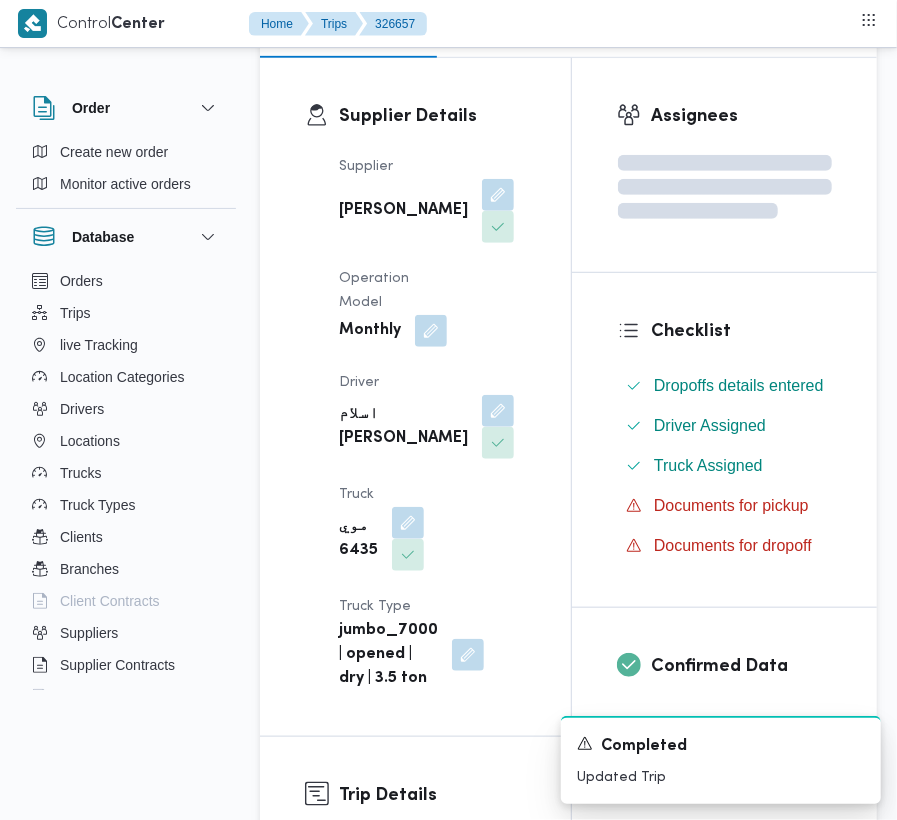 scroll, scrollTop: 0, scrollLeft: 0, axis: both 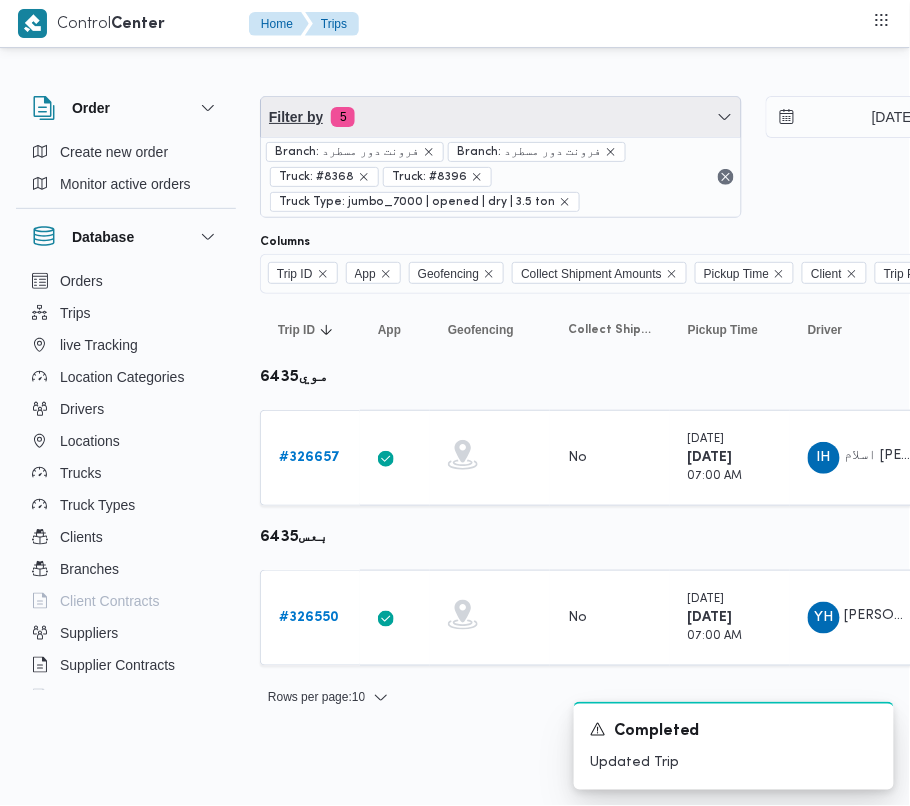 click on "Filter by 5" at bounding box center [501, 117] 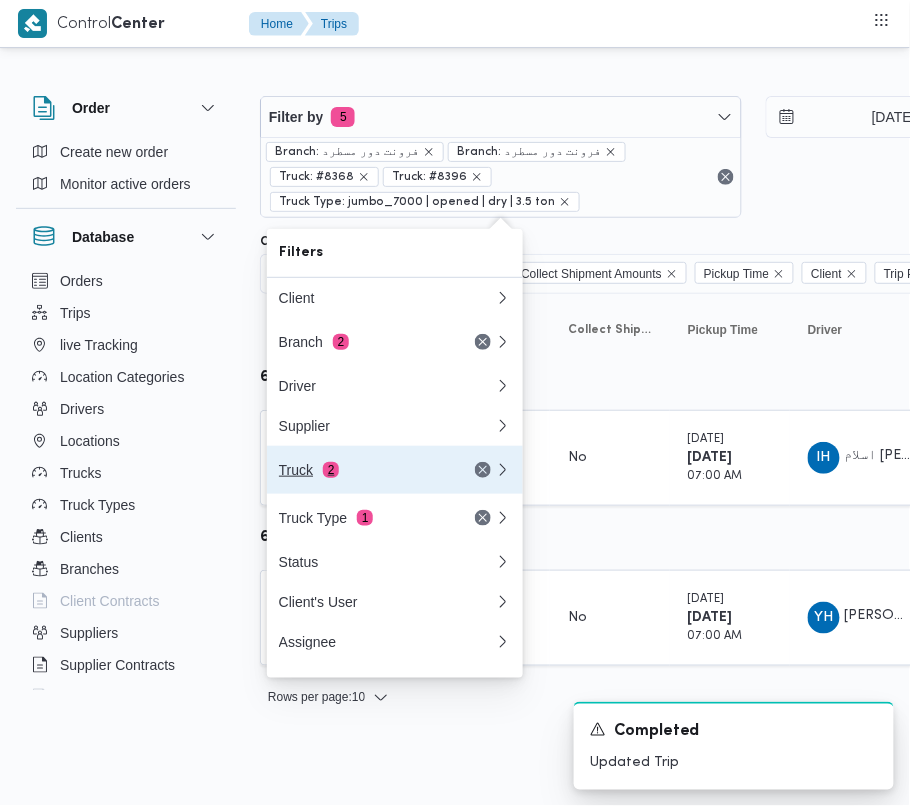 click on "Truck 2" at bounding box center [363, 470] 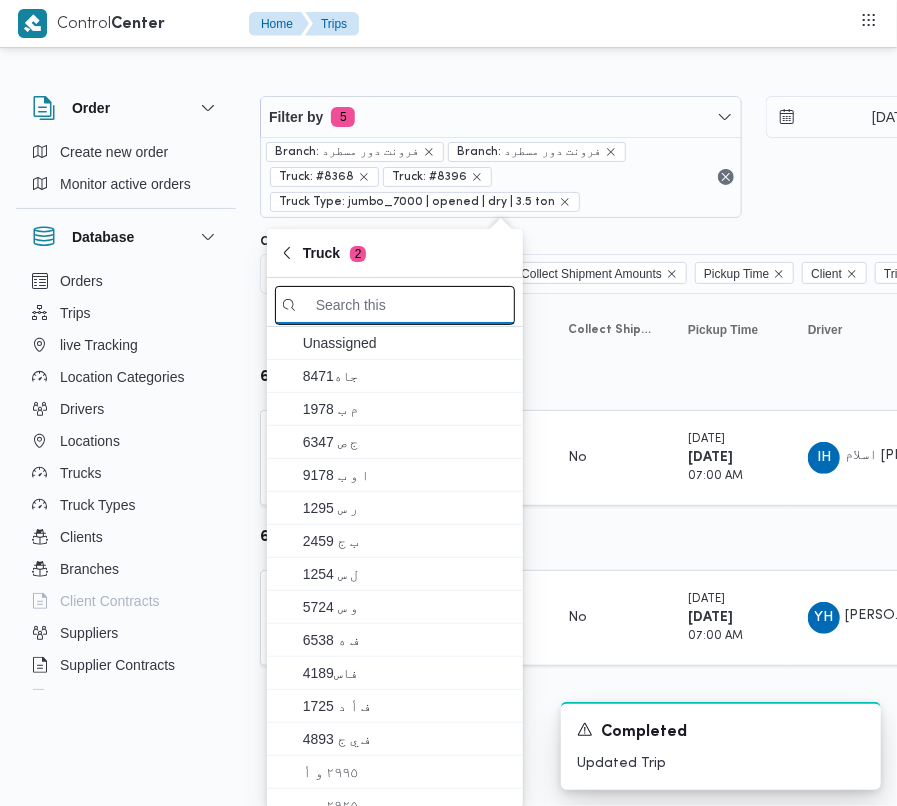 paste on "4961" 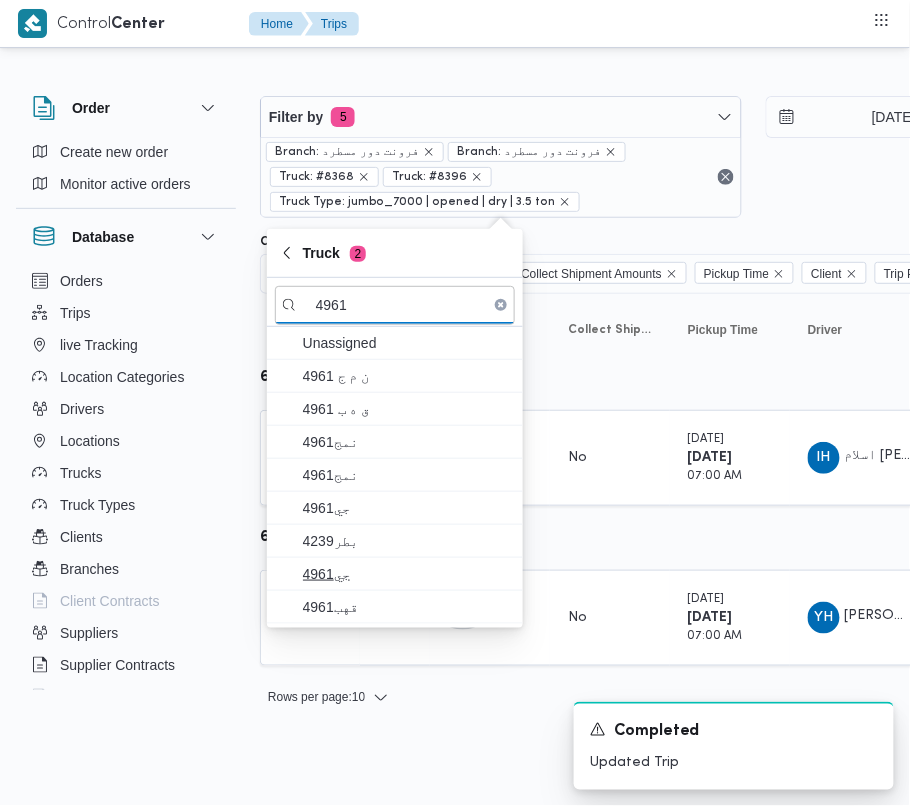 type on "4961" 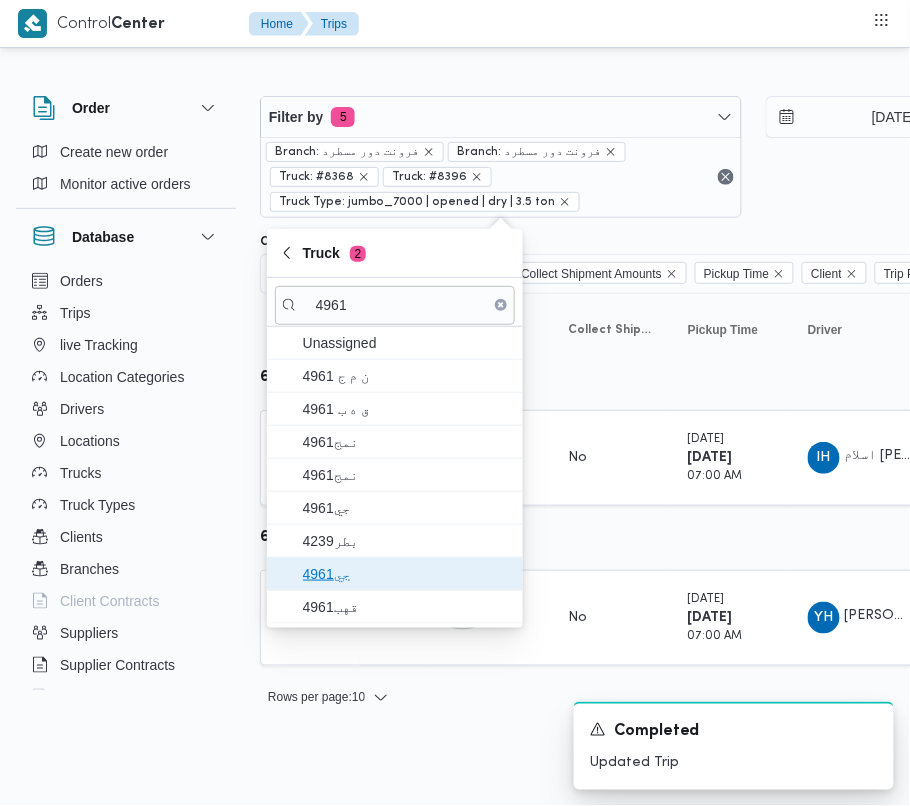 click on "جي4961" at bounding box center [395, 574] 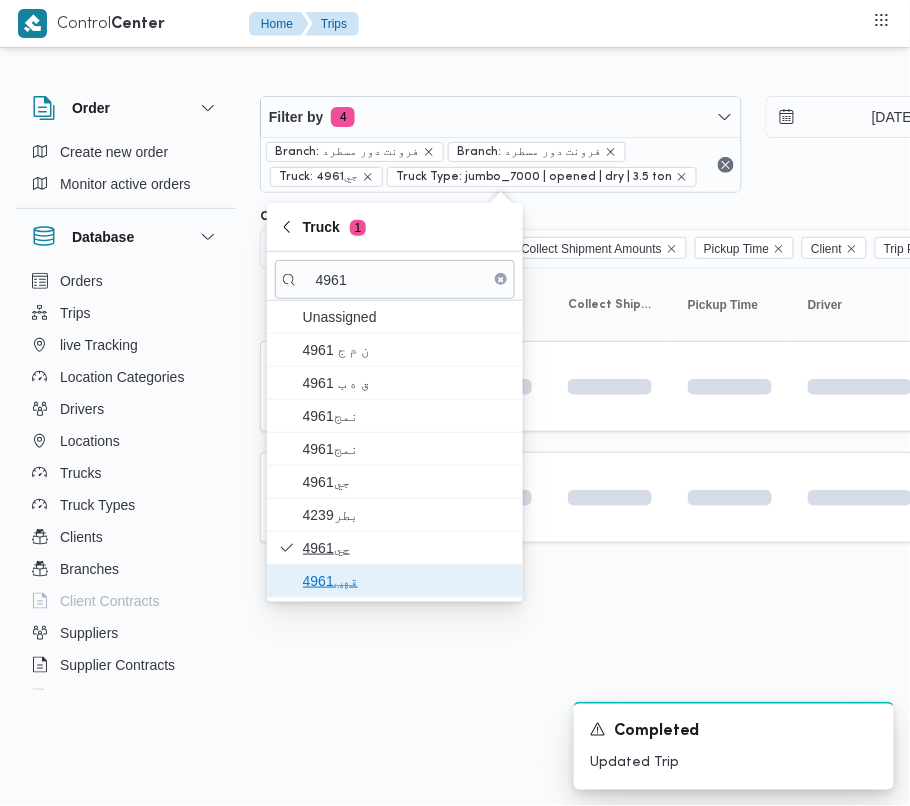 click on "قهب4961" at bounding box center (407, 581) 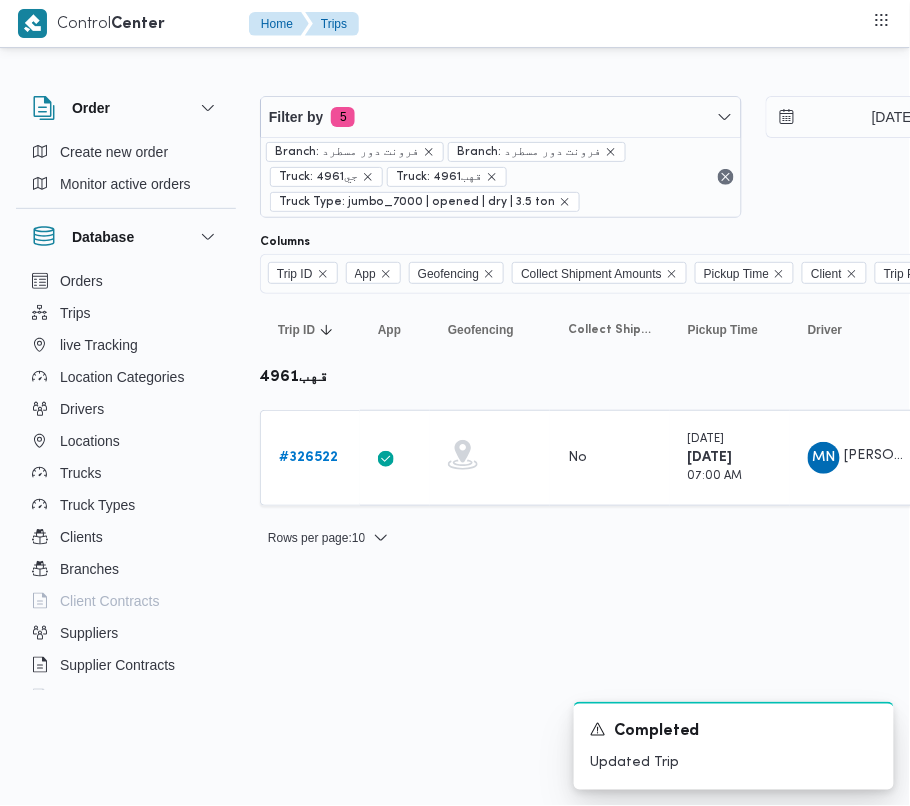 click on "Control  Center Home Trips Order Create new order Monitor active orders Database Orders Trips live Tracking Location Categories Drivers Locations Trucks Truck Types Clients Branches Client Contracts Suppliers Supplier Contracts Devices Users Projects SP Projects Admins organization assignees Tags Filter by 5 Branch: فرونت دور مسطرد Branch: فرونت دور مسطرد  Truck: جي4961 Truck: قهب4961 Truck Type: jumbo_7000 | opened | dry | 3.5 ton [DATE] → [DATE] Group By Truck Columns Trip ID App Geofencing Collect Shipment Amounts Pickup Time Client Trip Points Driver Supplier Truck Status Platform Sorting Trip ID Click to sort in ascending order App Click to sort in ascending order Geofencing Click to sort in ascending order Collect Shipment Amounts Pickup Time Click to sort in ascending order Client Click to sort in ascending order Trip Points Driver Click to sort in ascending order Supplier Click to sort in ascending order Truck Click to sort in ascending order Status Platform # No" at bounding box center [455, 403] 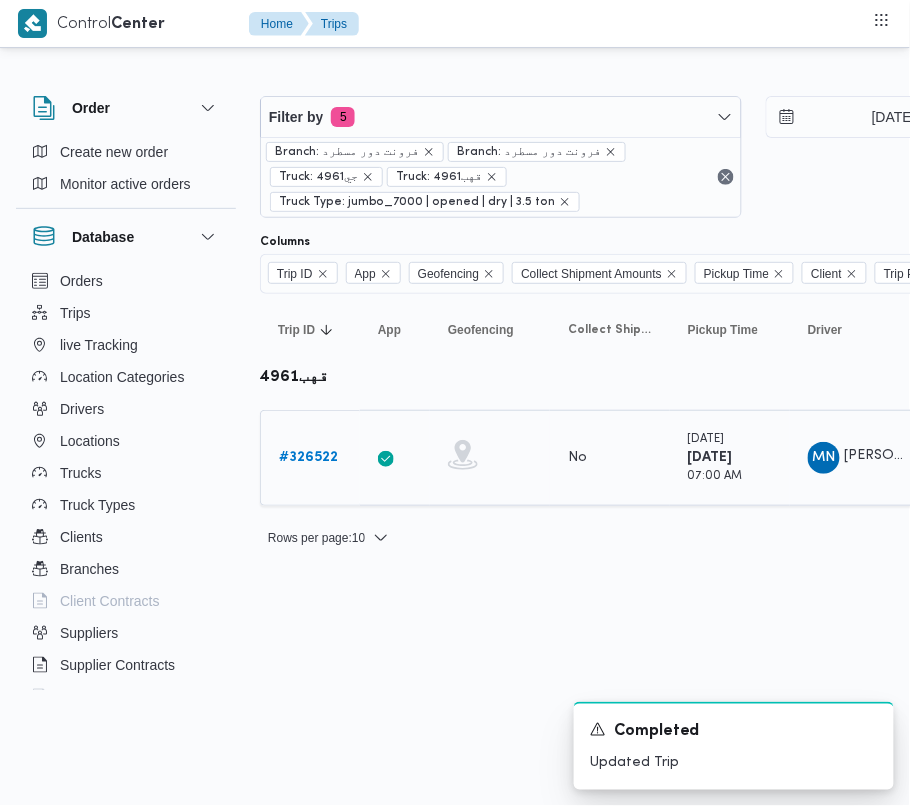 click on "# 326522" at bounding box center [310, 458] 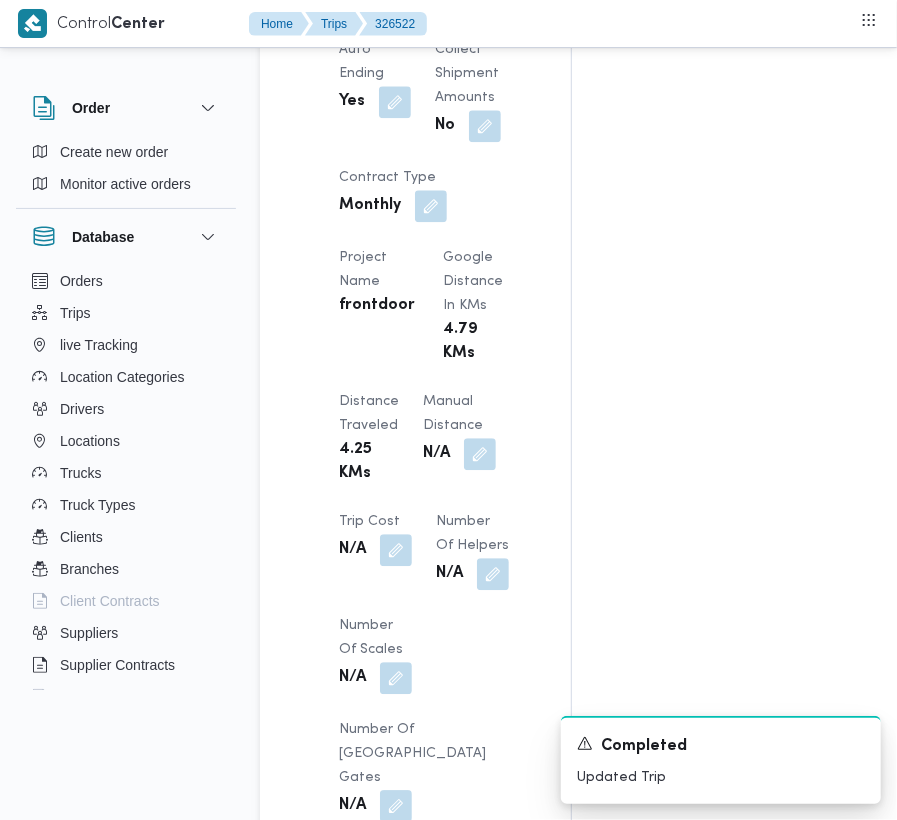 scroll, scrollTop: 2533, scrollLeft: 0, axis: vertical 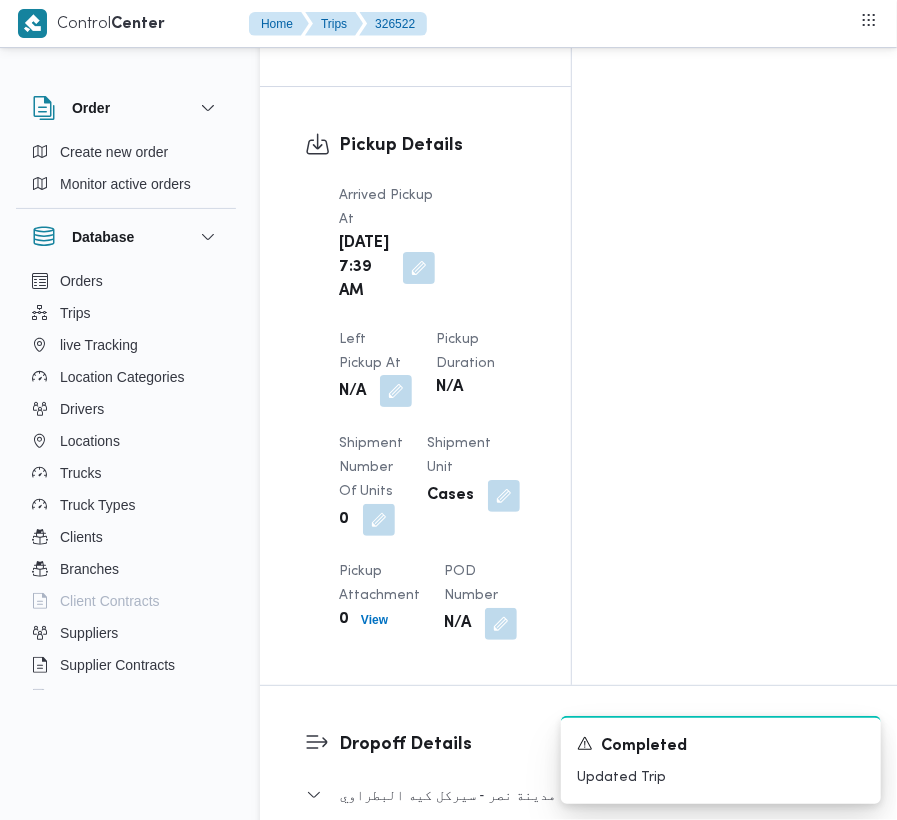 click at bounding box center [396, 391] 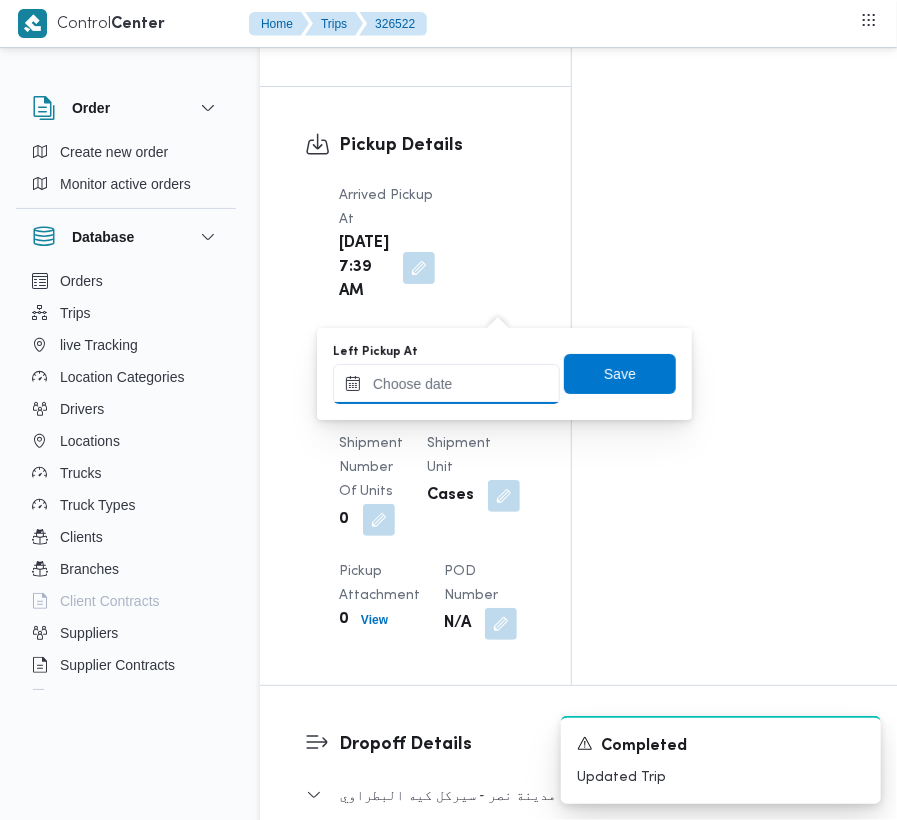 click on "Left Pickup At" at bounding box center (446, 384) 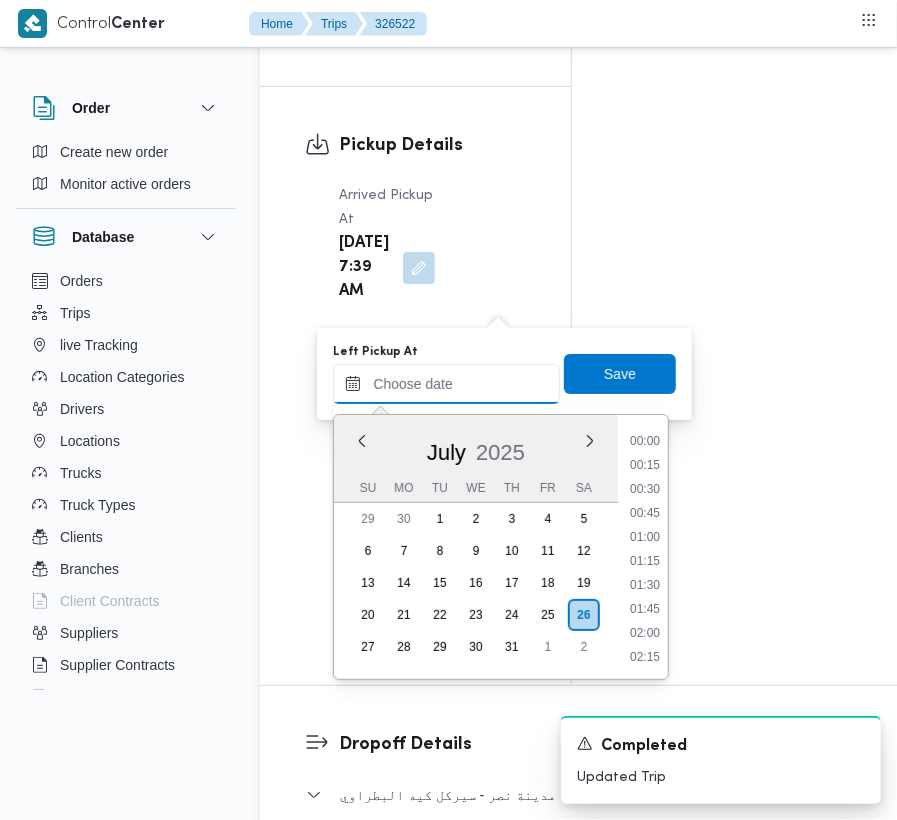 scroll, scrollTop: 769, scrollLeft: 0, axis: vertical 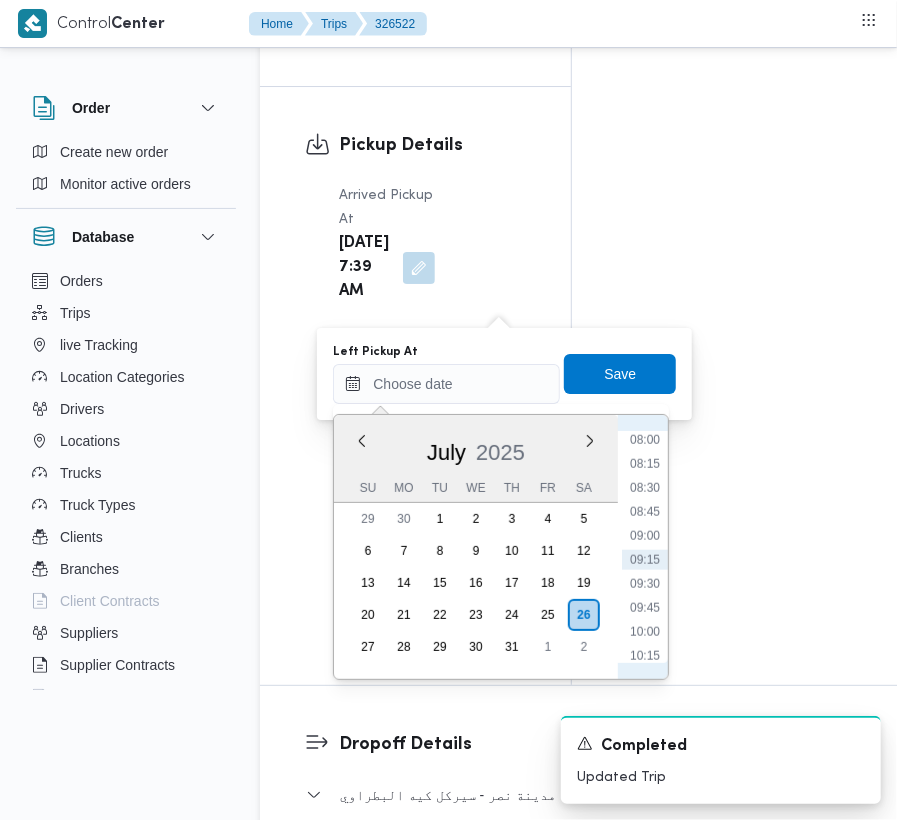 click on "Time You are a in a time selector. Use the up and down keys to select from other common times then press enter to confirm. 09:15 AM is currently
focused. 00:00 00:15 00:30 00:45 01:00 01:15 01:30 01:45 02:00 02:15 02:30 02:45 03:00 03:15 03:30 03:45 04:00 04:15 04:30 04:45 05:00 05:15 05:30 05:45 06:00 06:15 06:30 06:45 07:00 07:15 07:30 07:45 08:00 08:15 08:30 08:45 09:00 09:15 09:30 09:45 10:00 10:15 10:30 10:45 11:00 11:15 11:30 11:45 12:00 12:15 12:30 12:45 13:00 13:15 13:30 13:45 14:00 14:15 14:30 14:45 15:00 15:15 15:30 15:45 16:00 16:15 16:30 16:45 17:00 17:15 17:30 17:45 18:00 18:15 18:30 18:45 19:00 19:15 19:30 19:45 20:00 20:15 20:30 20:45 21:00 21:15 21:30 21:45 22:00 22:15 22:30 22:45 23:00 23:15 23:30 23:45" at bounding box center (643, 547) 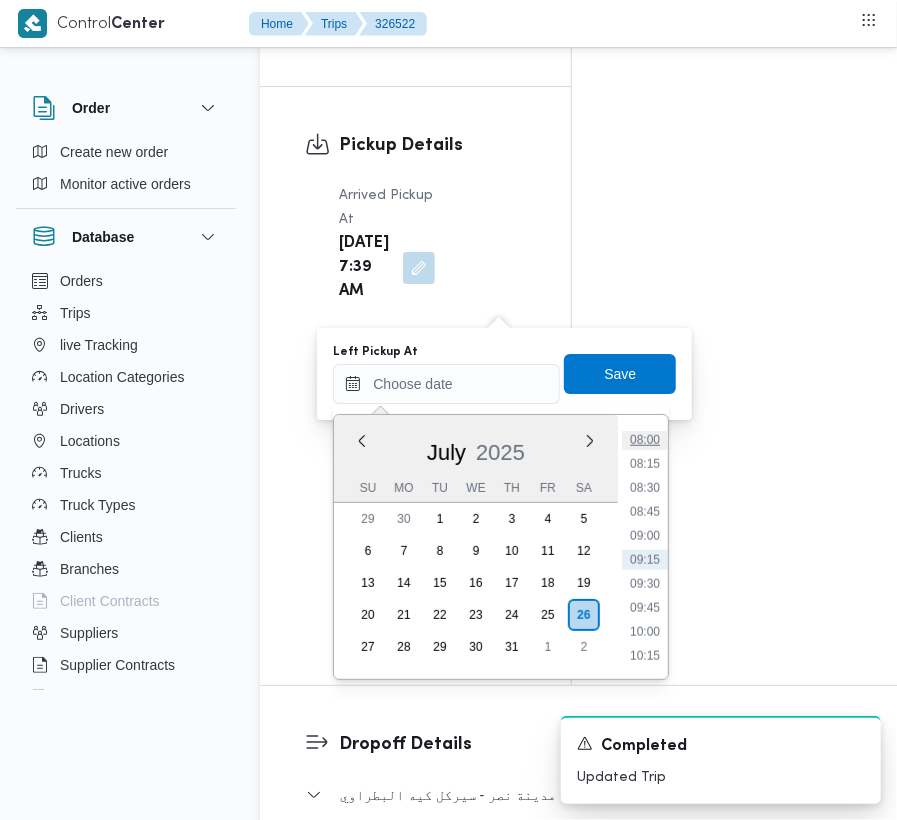 click on "08:00" at bounding box center (645, 440) 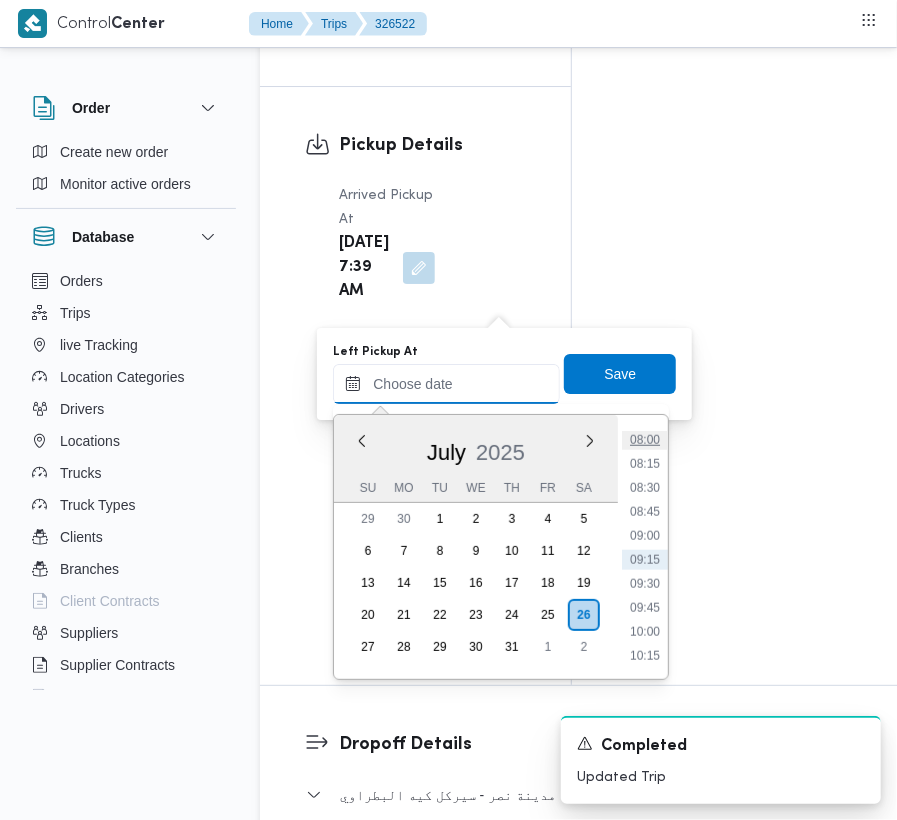 type on "[DATE] 08:00" 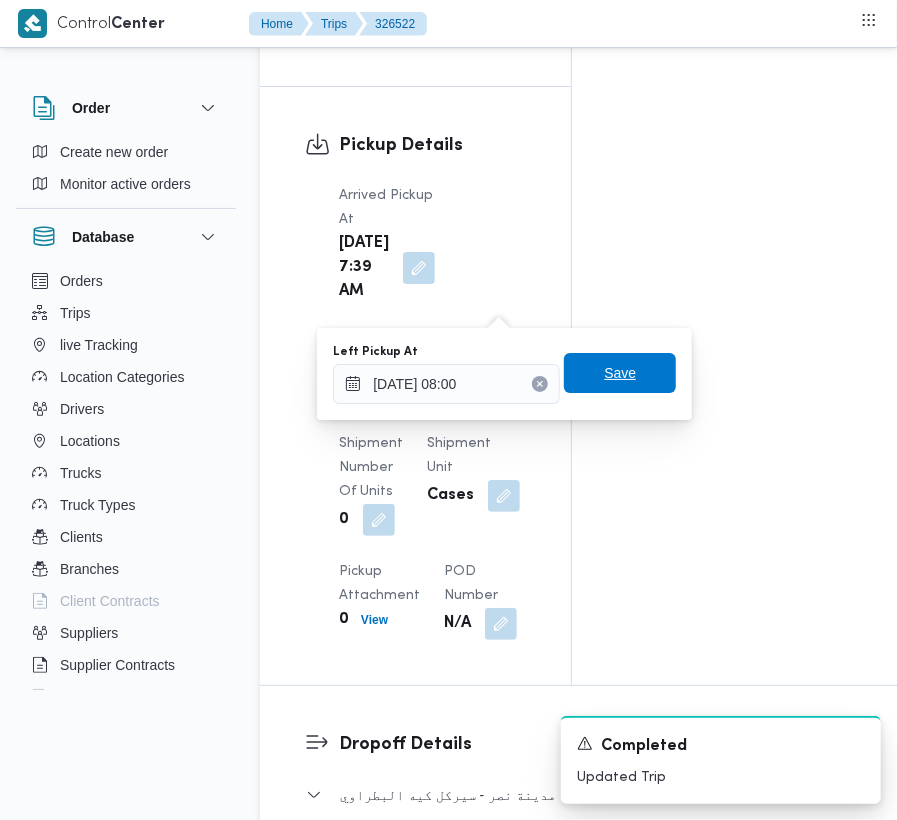 click on "Save" at bounding box center (620, 373) 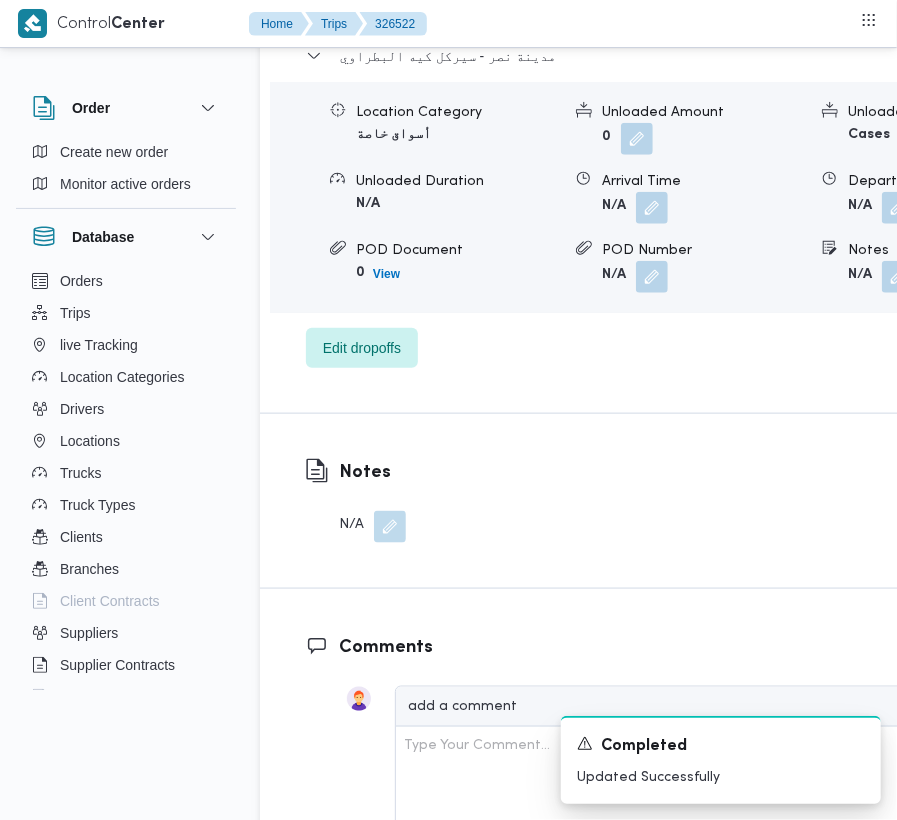 scroll, scrollTop: 3345, scrollLeft: 0, axis: vertical 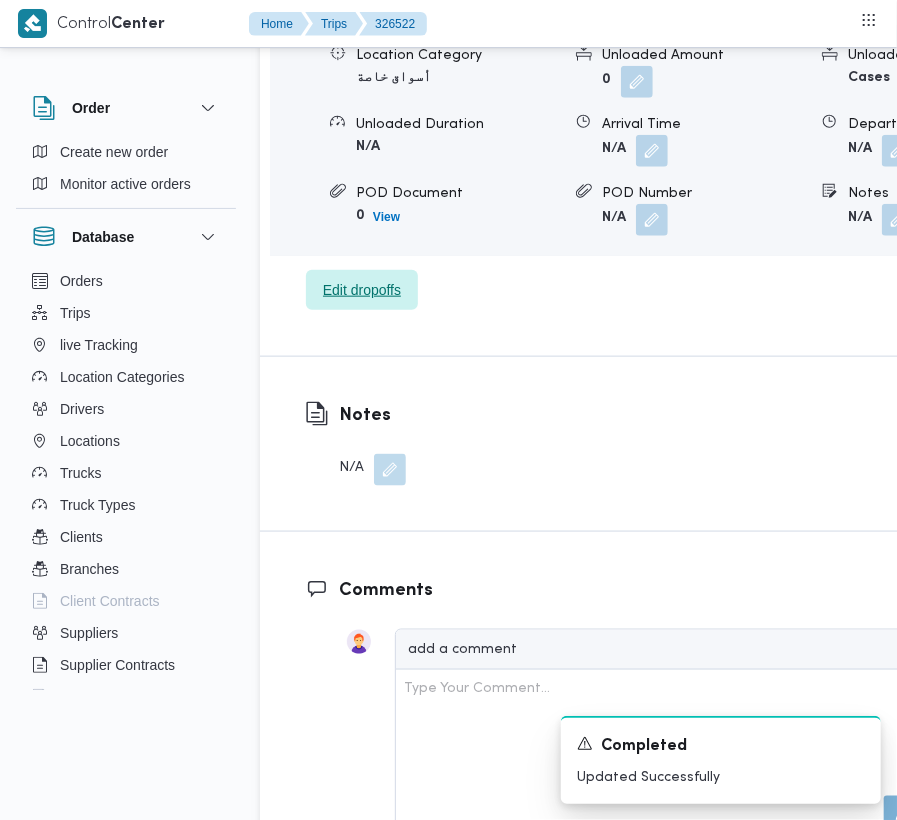 click on "Edit dropoffs" at bounding box center (362, 290) 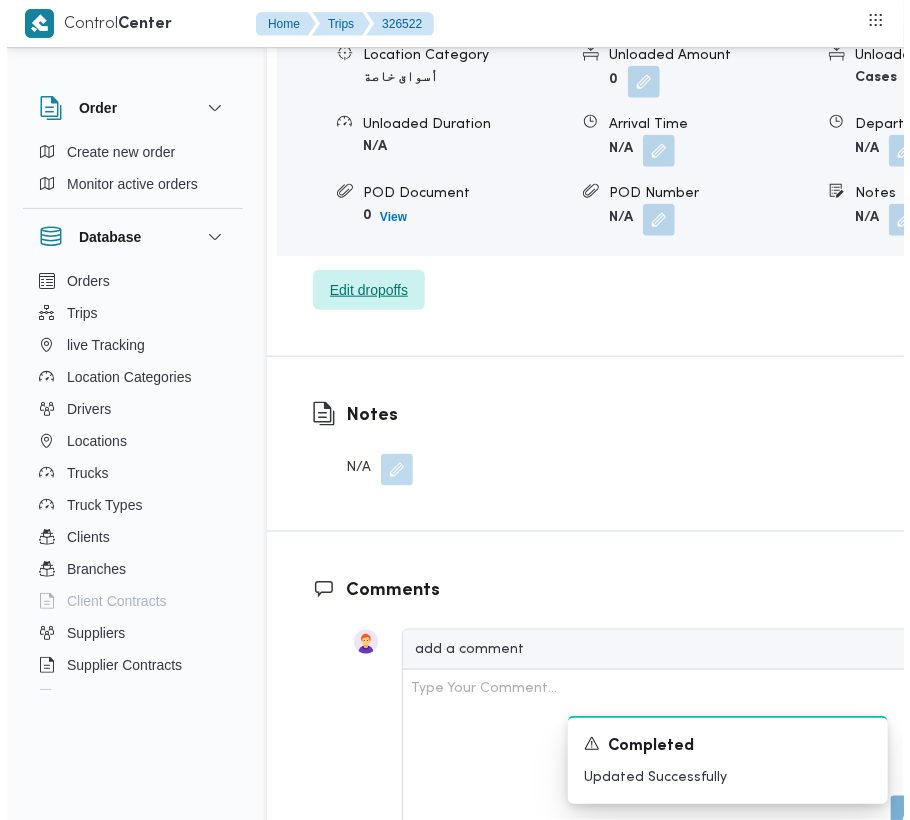 scroll, scrollTop: 3321, scrollLeft: 0, axis: vertical 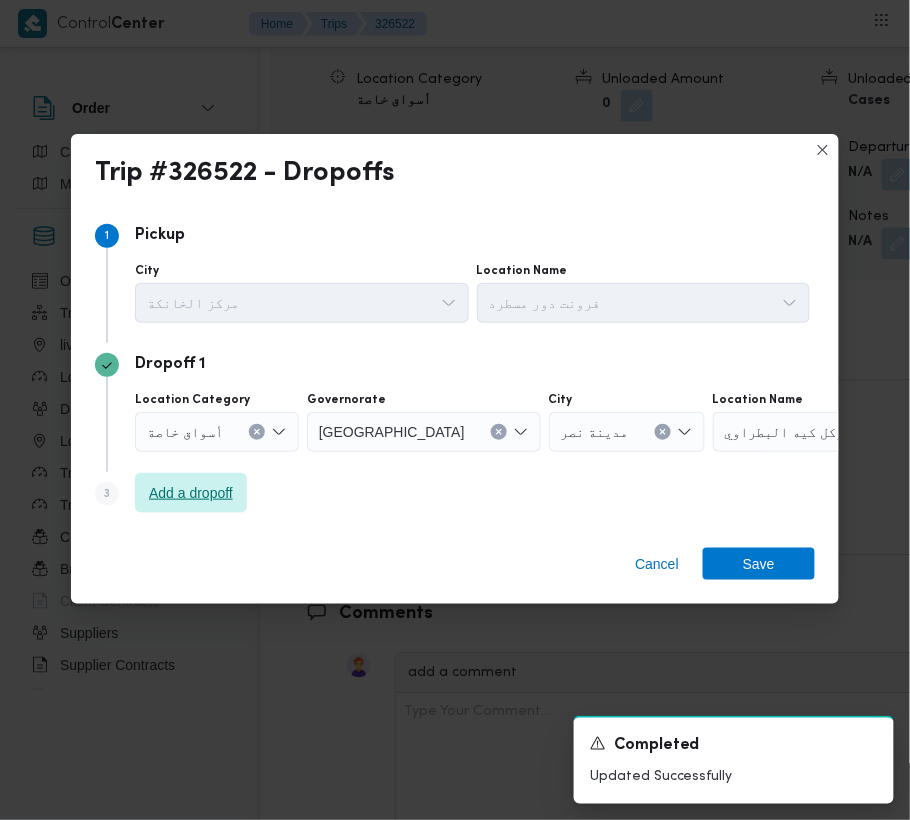 click on "Add a dropoff" at bounding box center [191, 493] 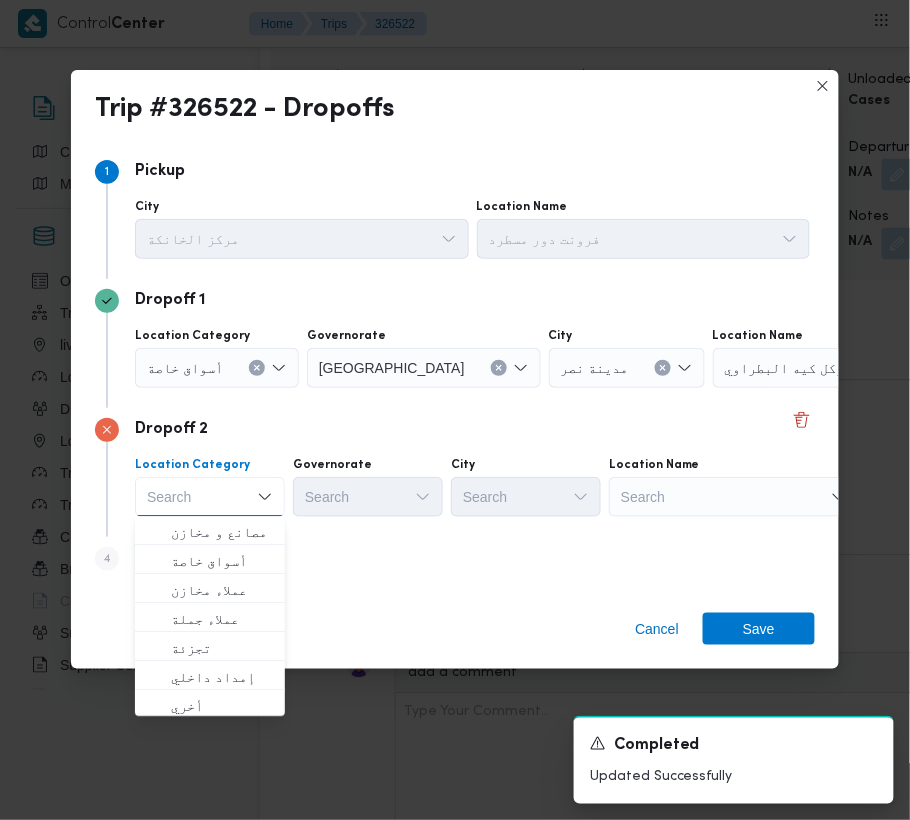 click on "Search" at bounding box center [838, 368] 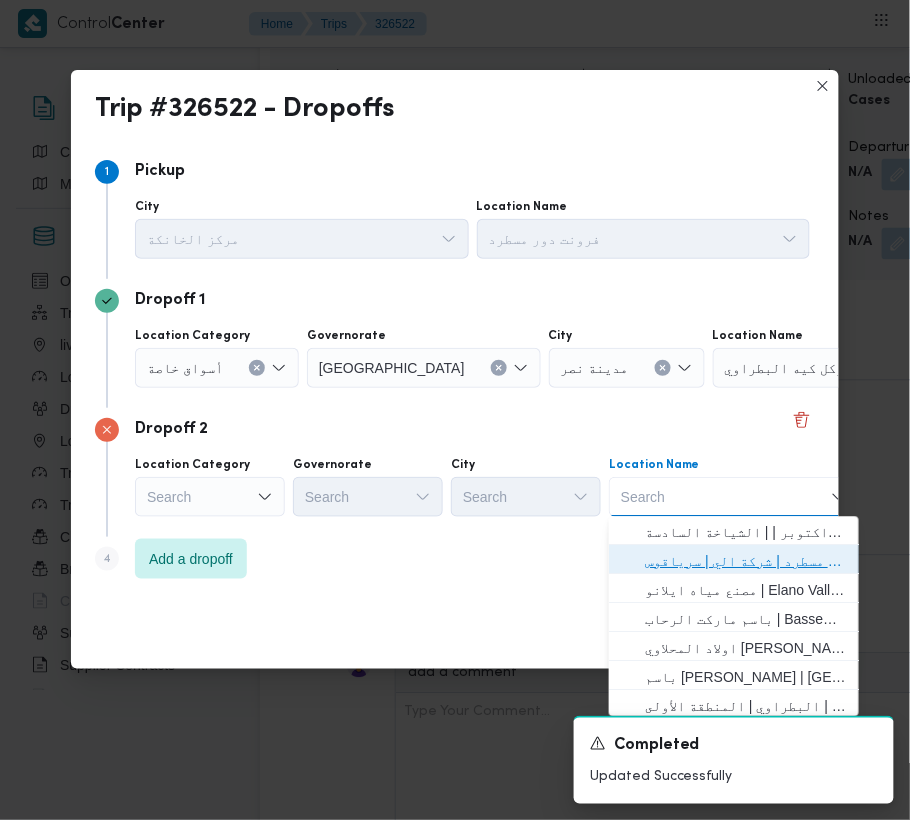 click on "فرونت دور مسطرد | شركة الي | سرياقوس" at bounding box center (746, 562) 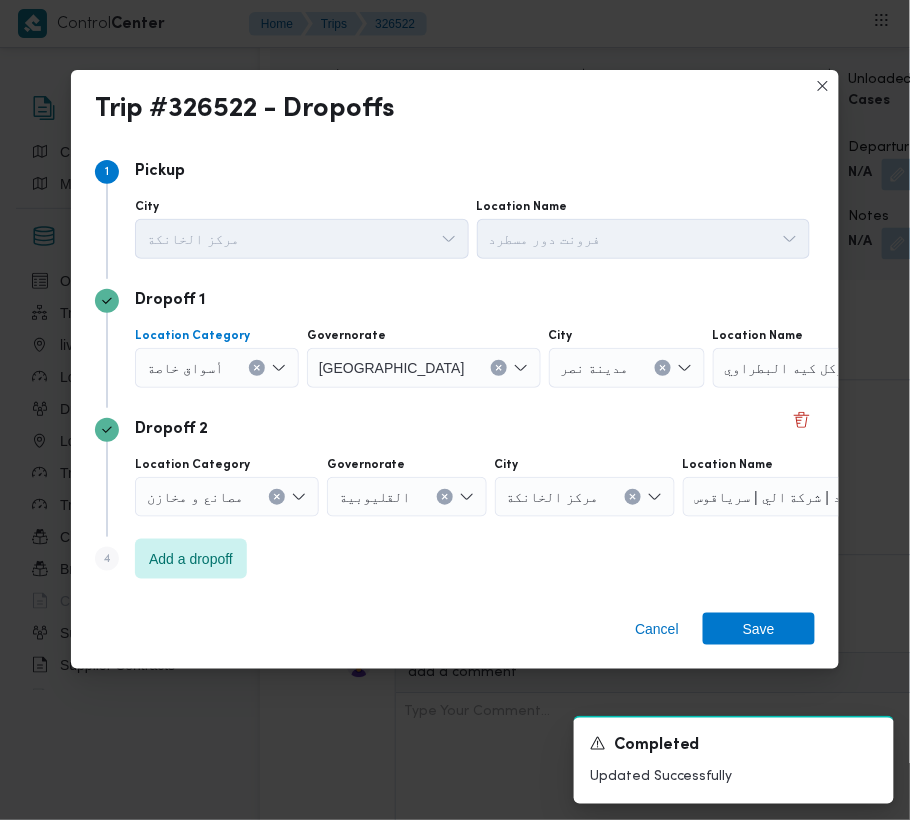 click at bounding box center [232, 368] 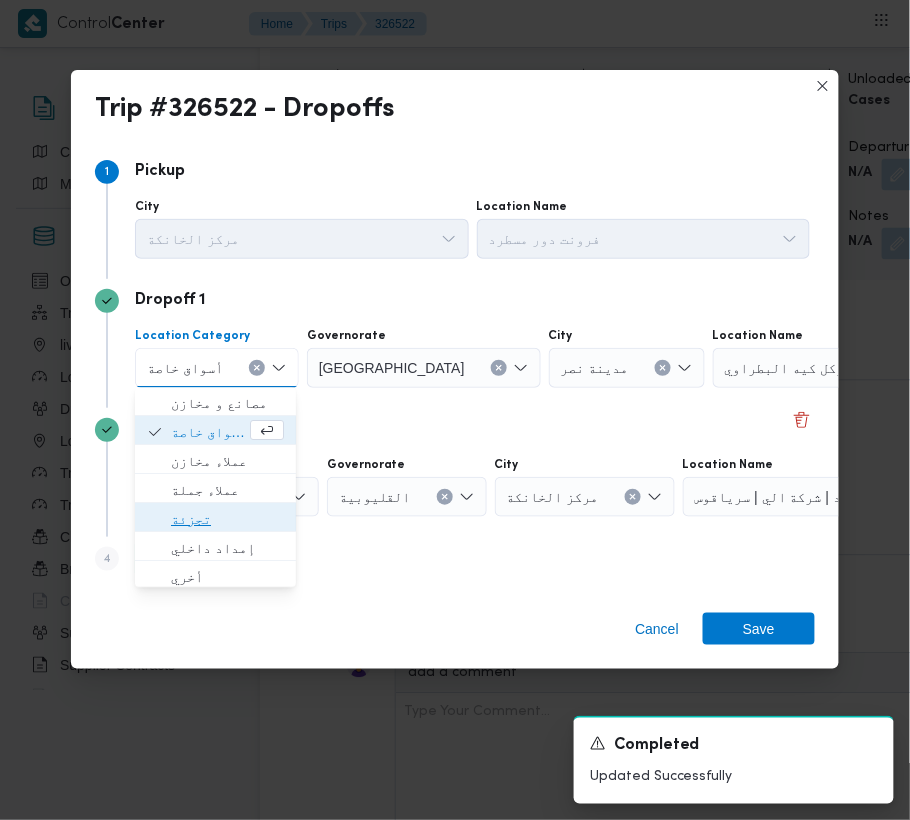 drag, startPoint x: 214, startPoint y: 517, endPoint x: 332, endPoint y: 426, distance: 149.01343 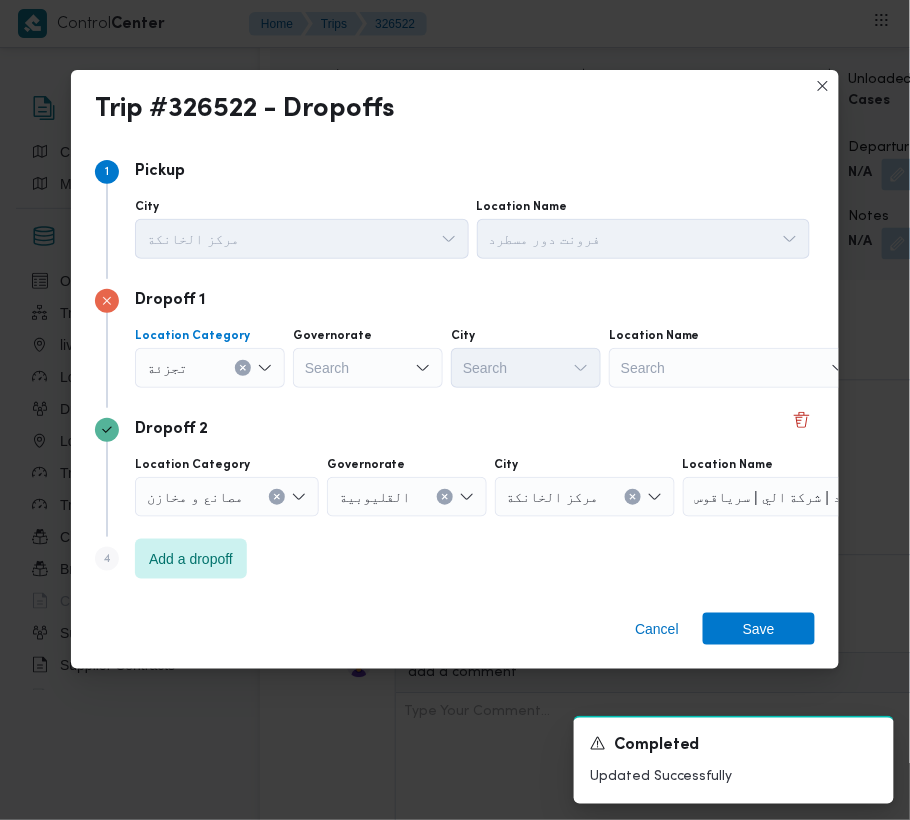 click on "Search" at bounding box center (368, 368) 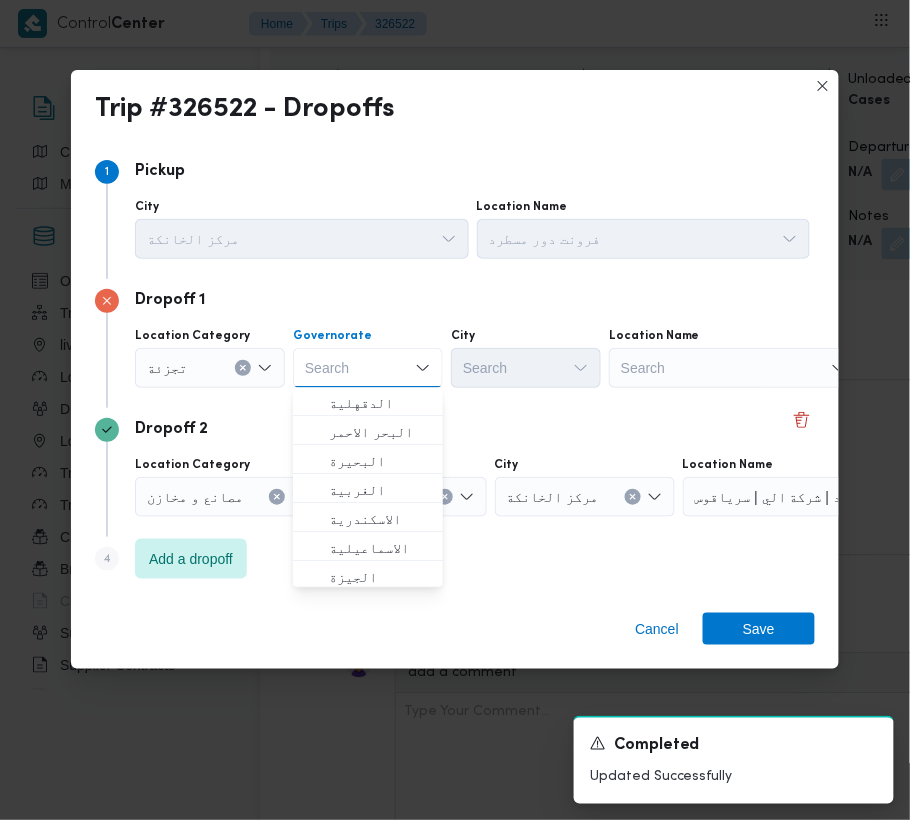 paste on "جيزة" 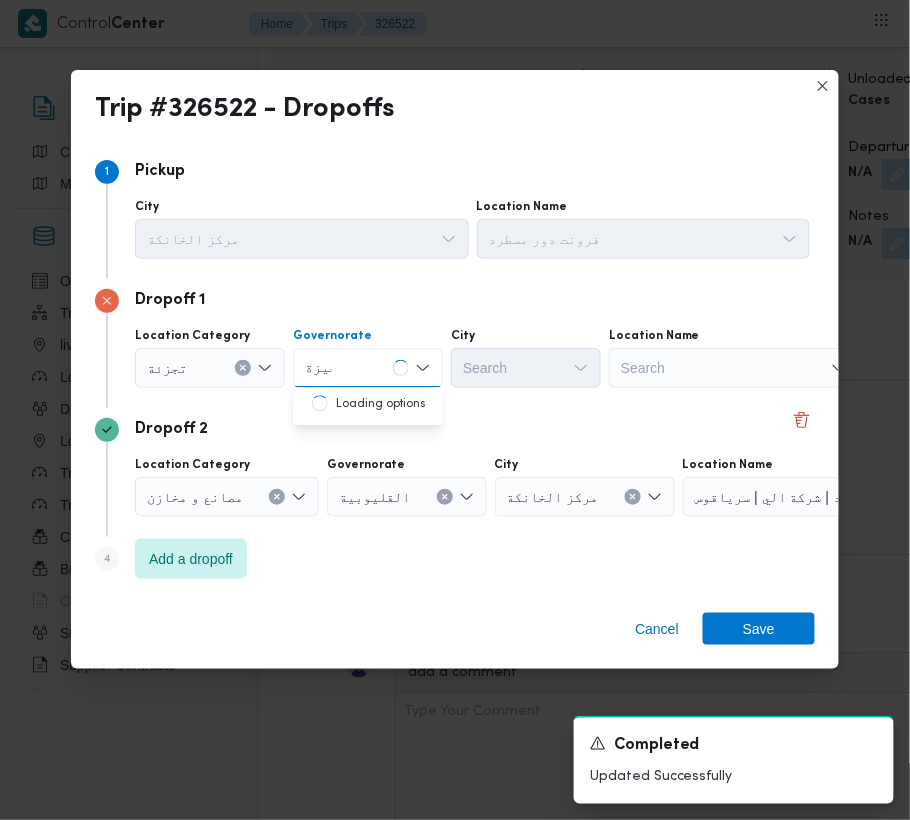 type on "جيزة" 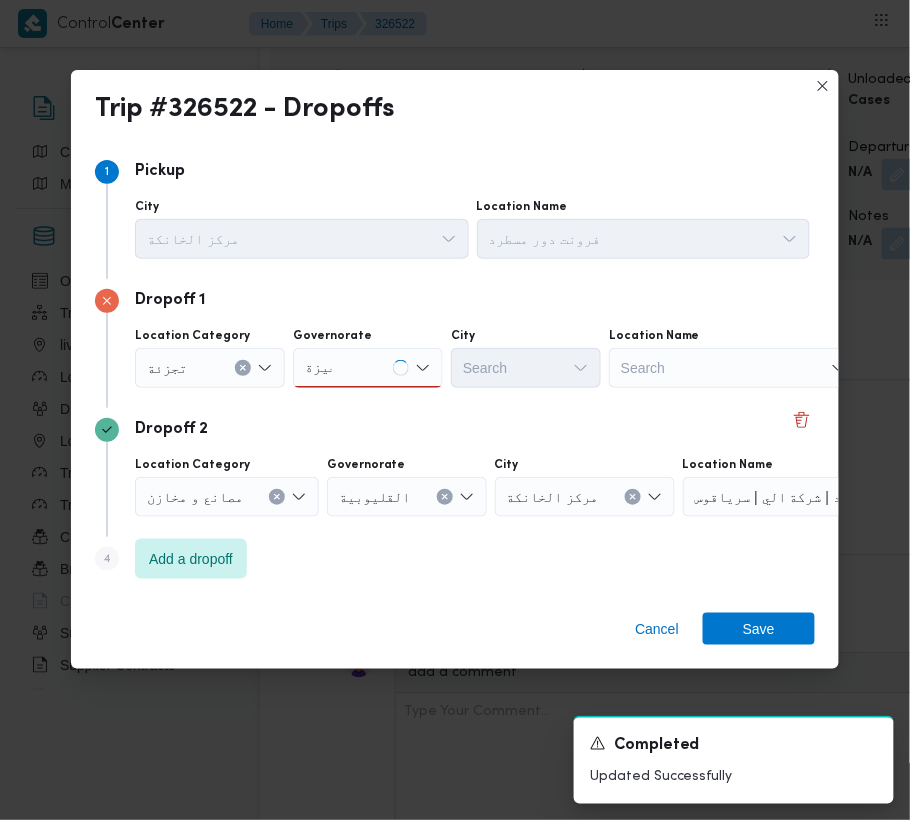 click on "جيزة جيزة" at bounding box center [368, 368] 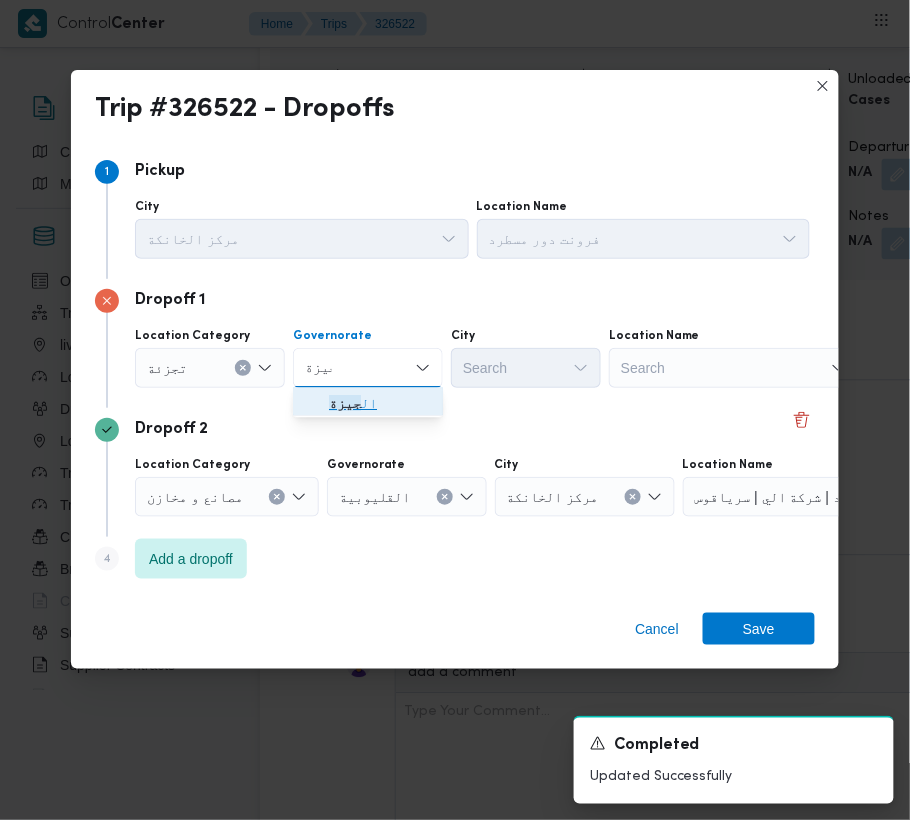 click on "ال جيزة" at bounding box center (380, 404) 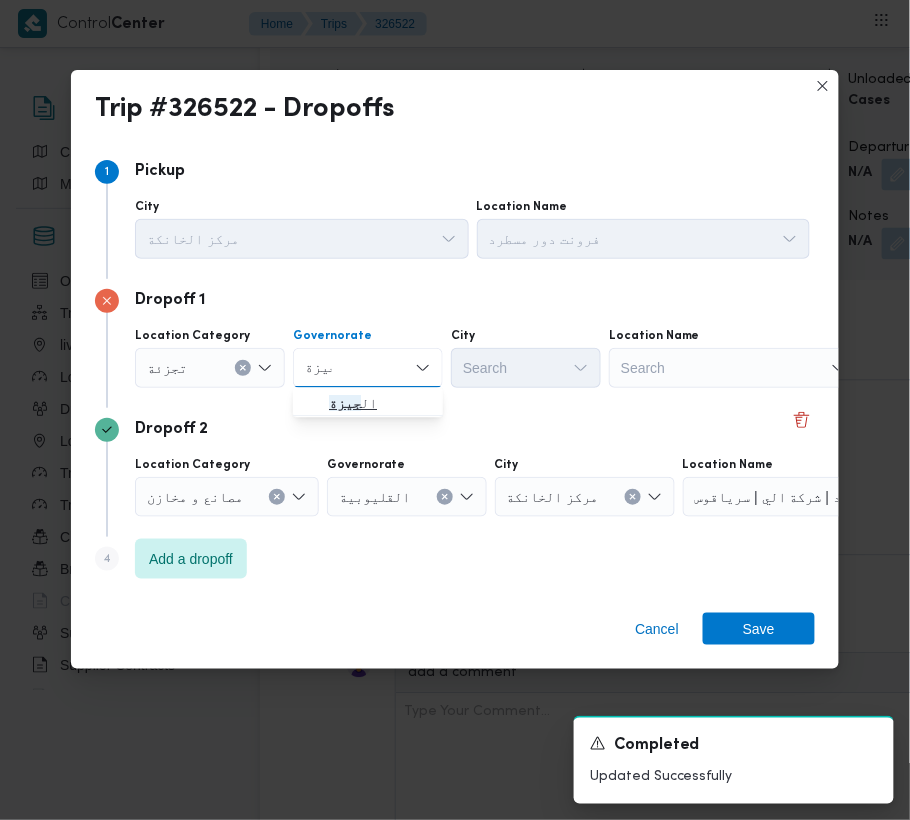 type 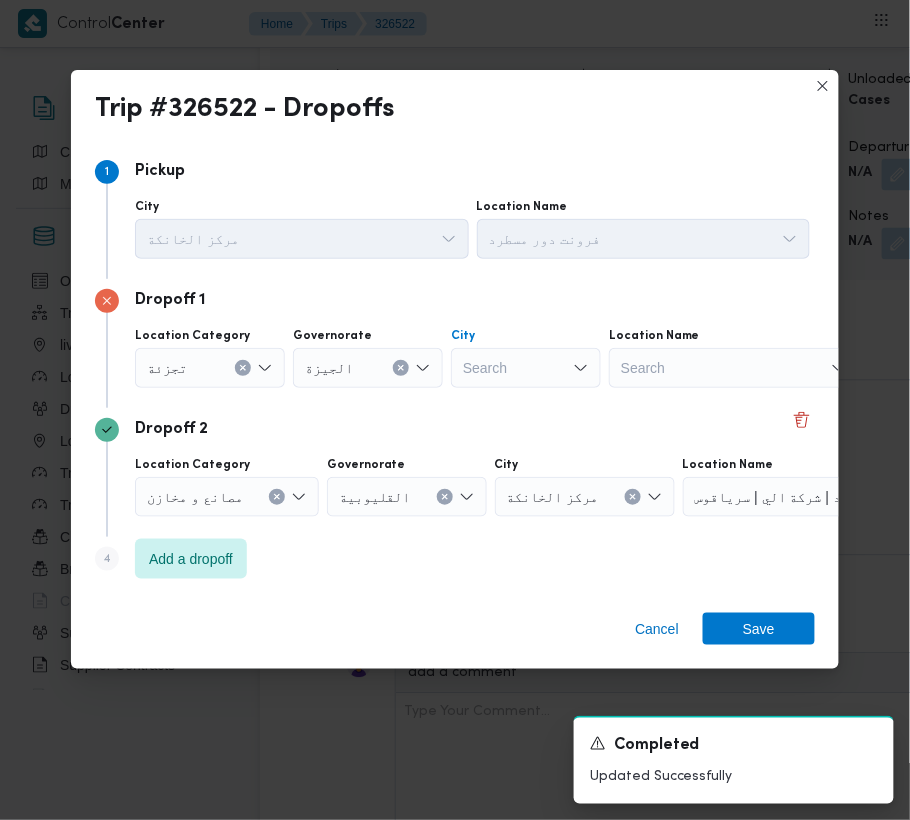 click on "Search" at bounding box center (526, 368) 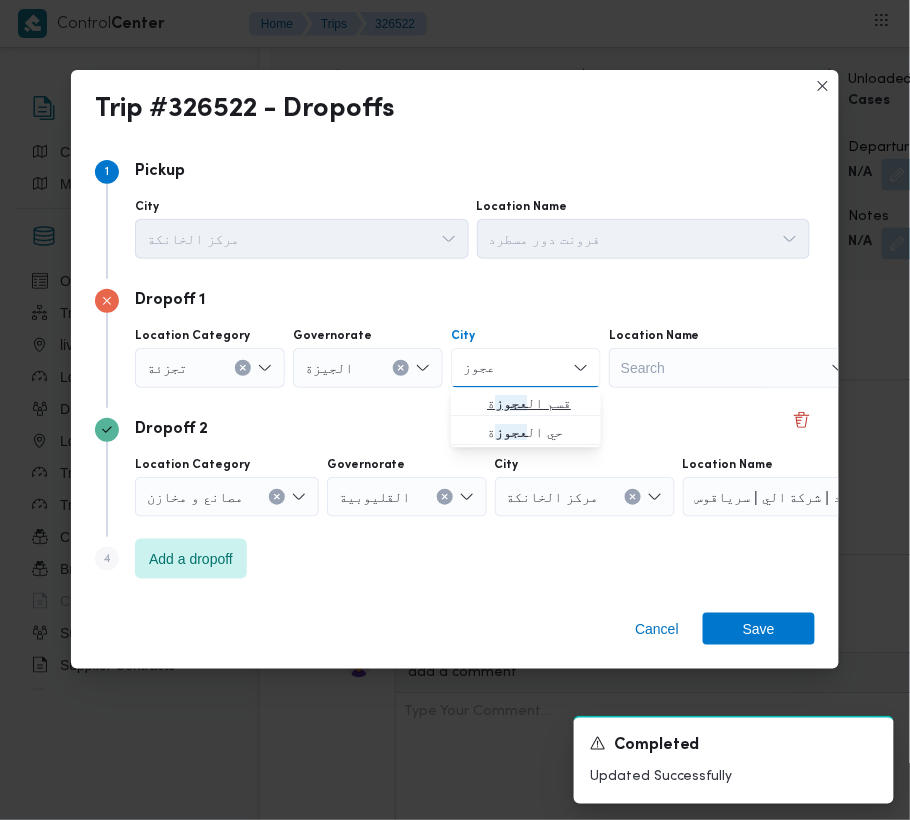 type on "عجوز" 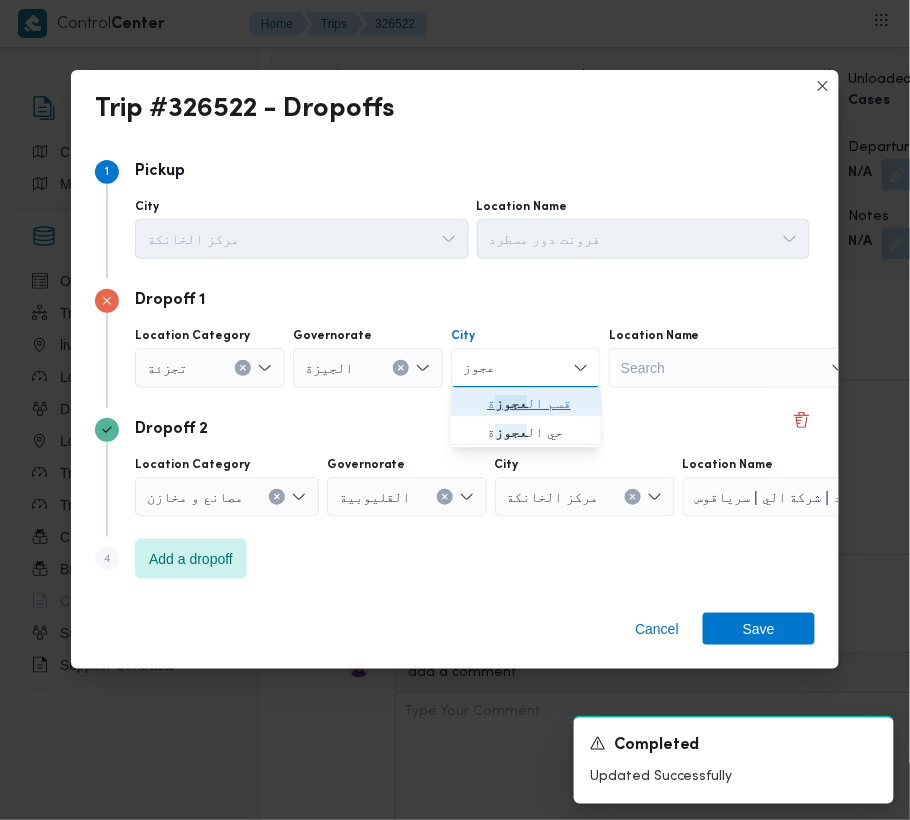click on "قسم ال عجوز ة" at bounding box center (526, 402) 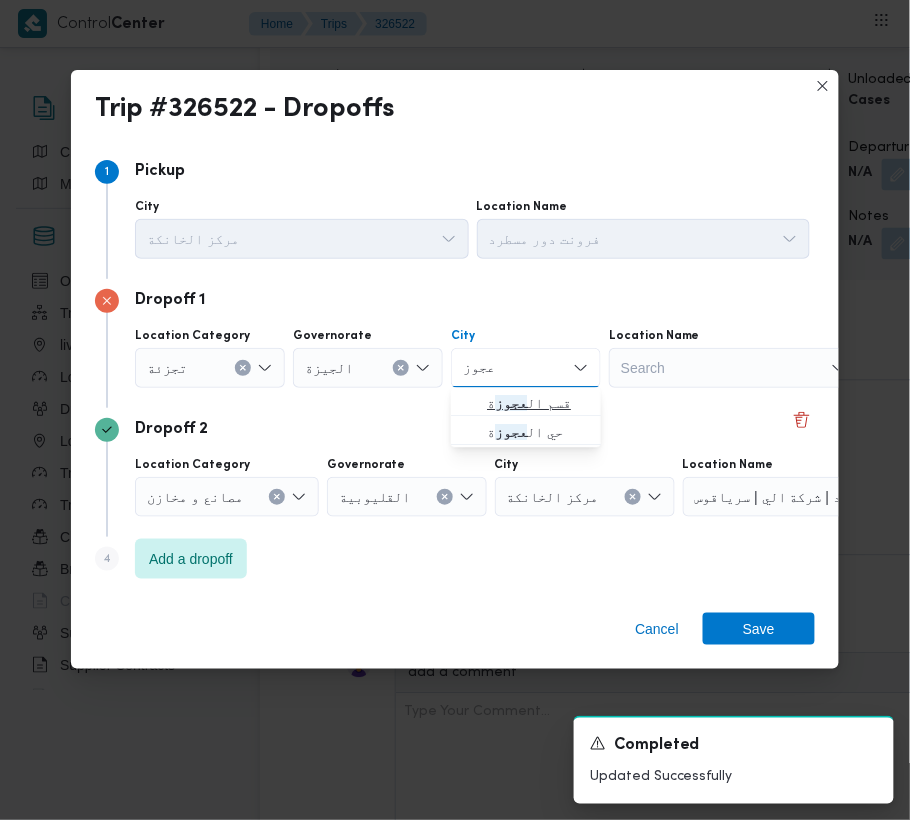 type 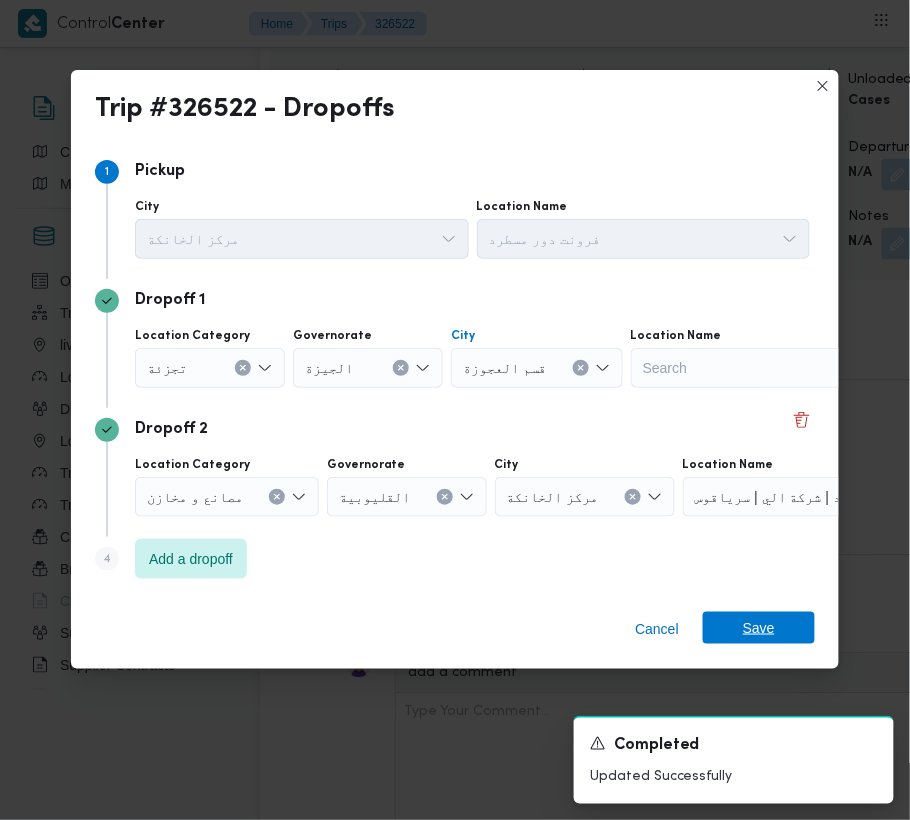 click on "Save" at bounding box center [759, 628] 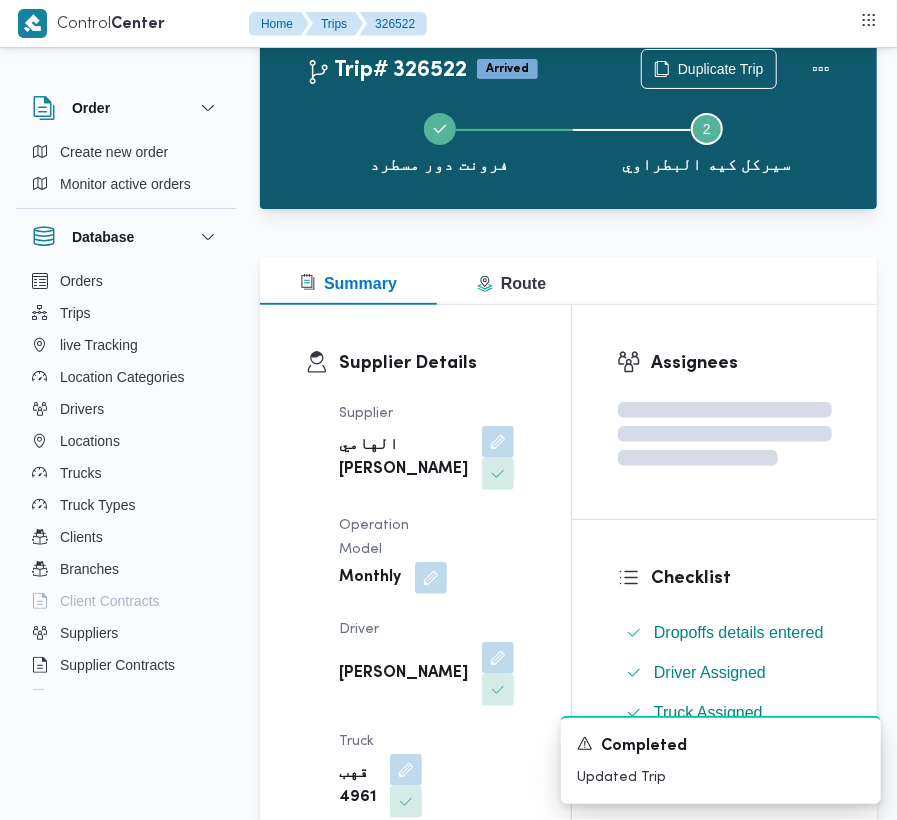 scroll, scrollTop: 0, scrollLeft: 0, axis: both 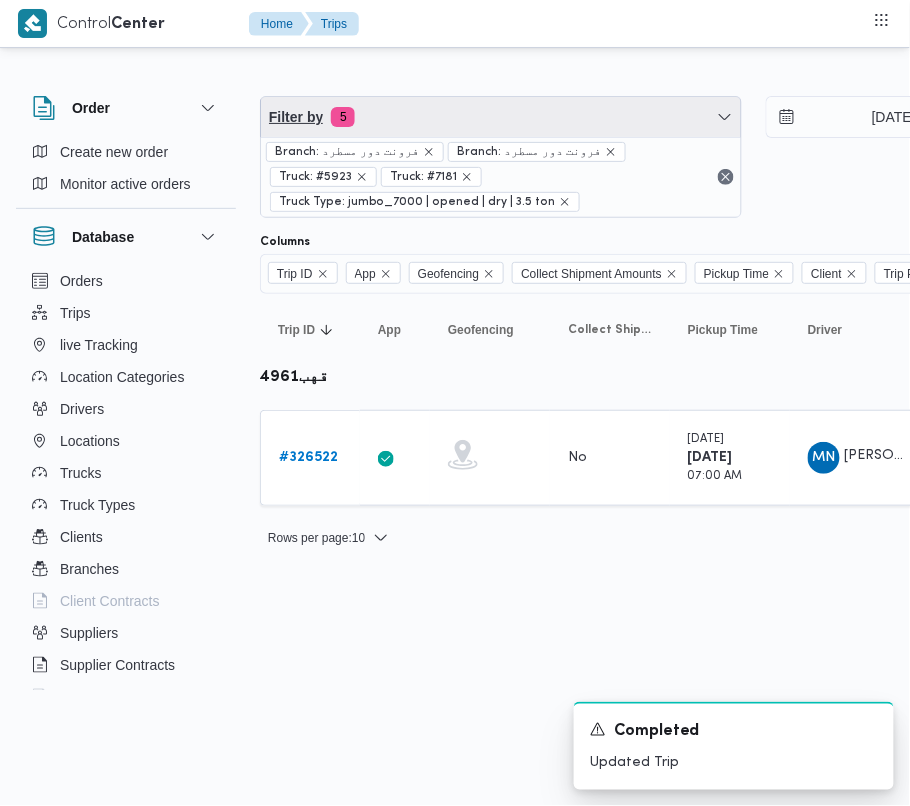 click on "Filter by 5" at bounding box center (501, 117) 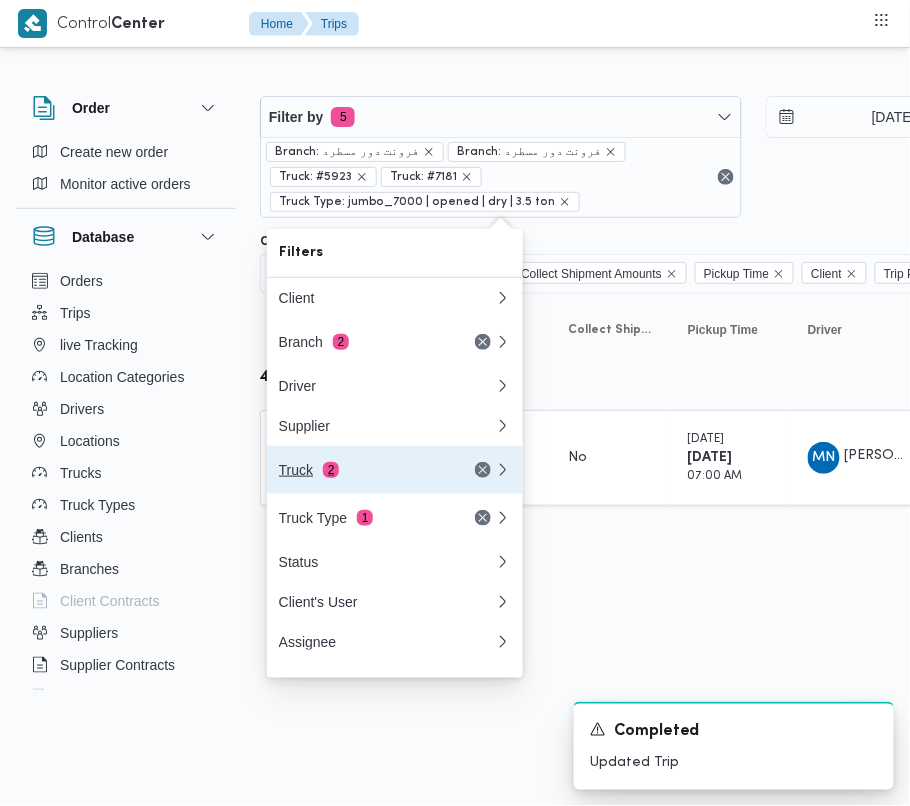 click on "Truck 2" at bounding box center [363, 470] 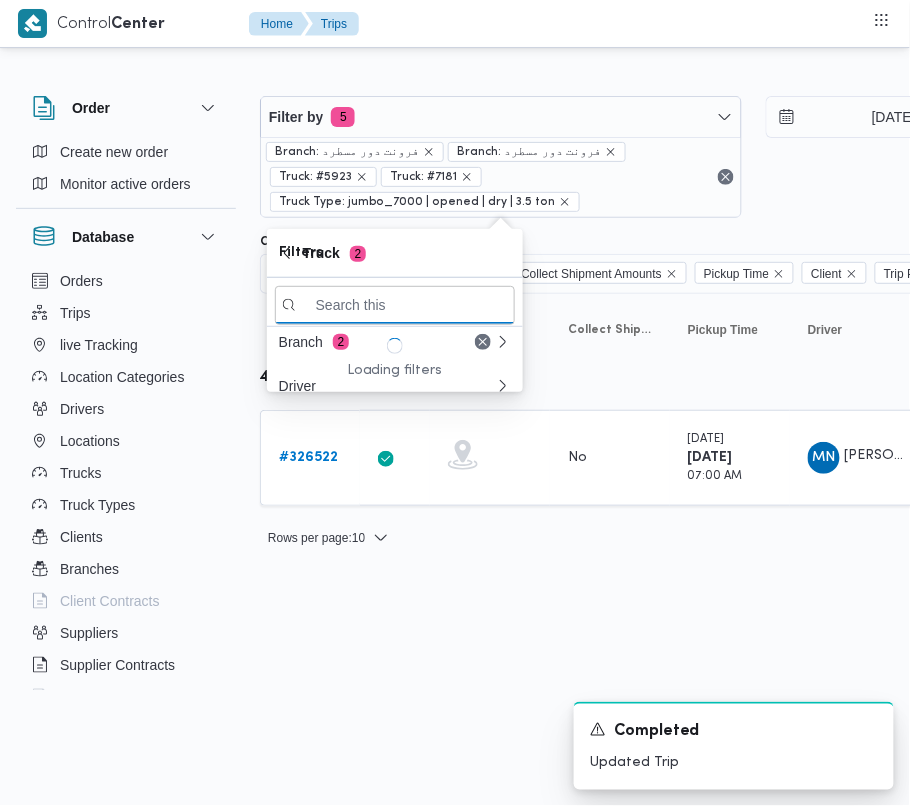 paste on "6941" 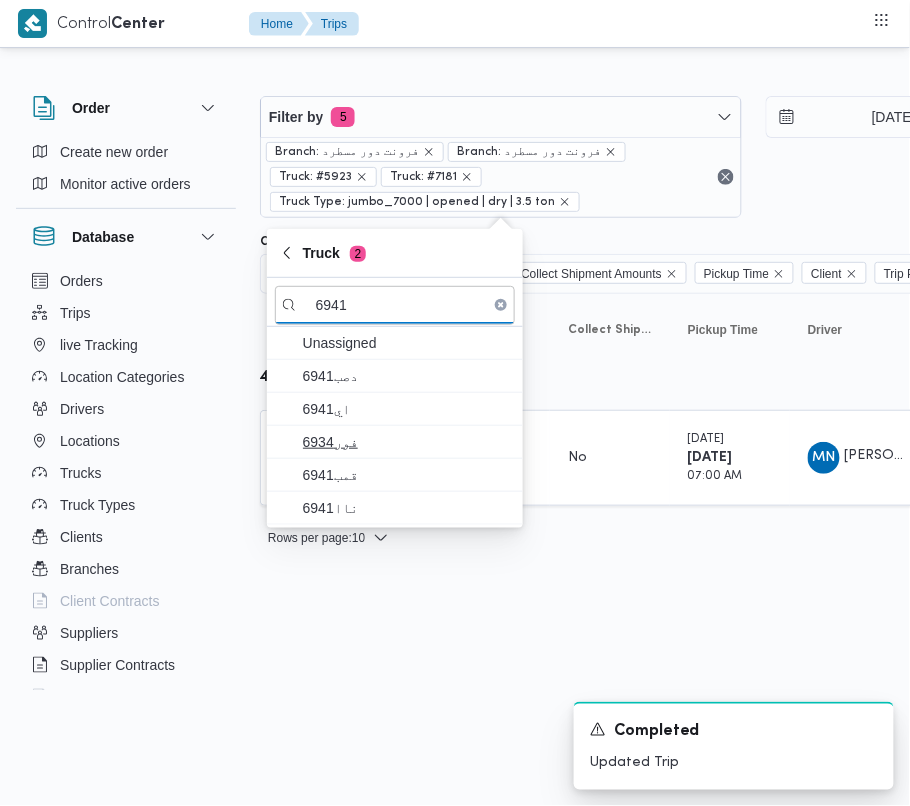 type on "6941" 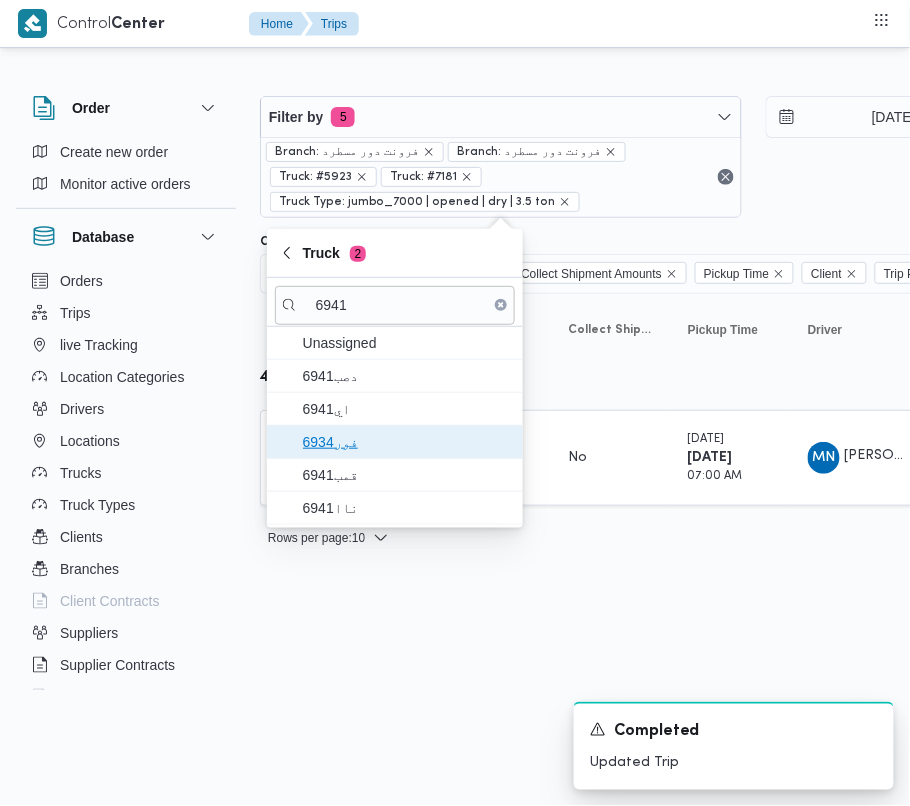 click on "فور6934" at bounding box center (407, 442) 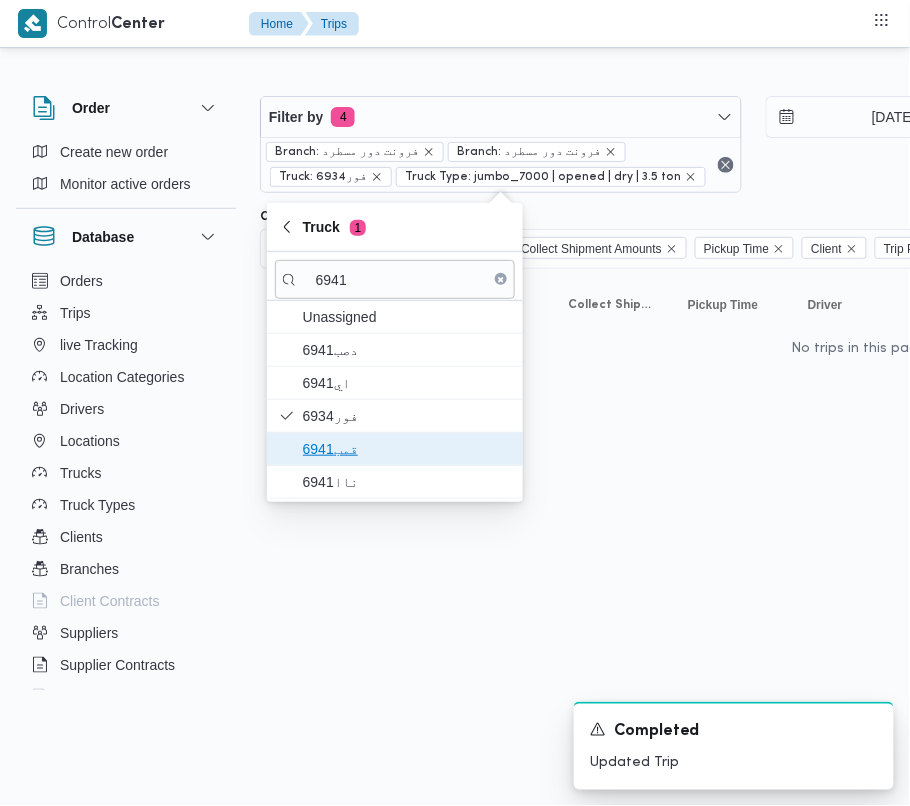 click on "قمب6941" at bounding box center (407, 449) 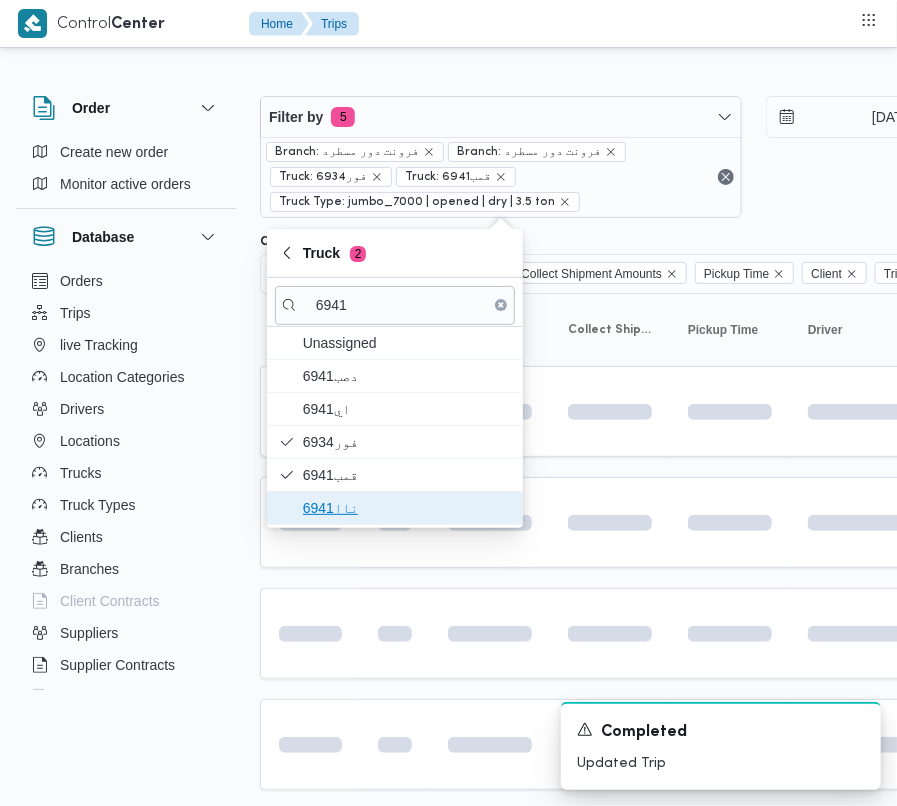 click on "ناا6941" at bounding box center [395, 508] 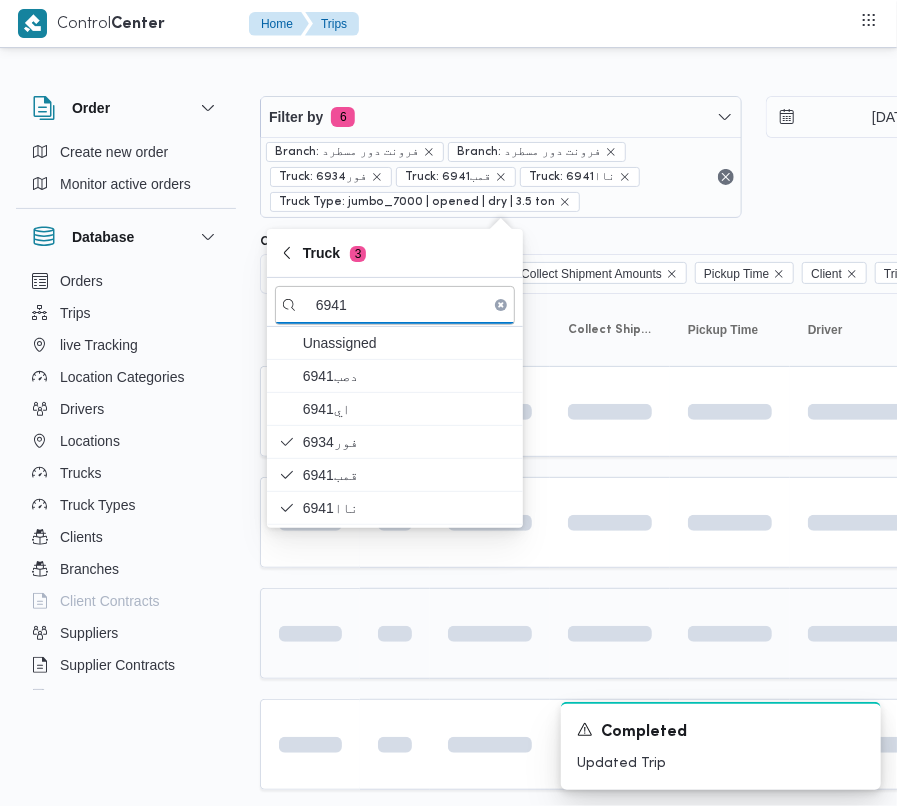 click at bounding box center (310, 633) 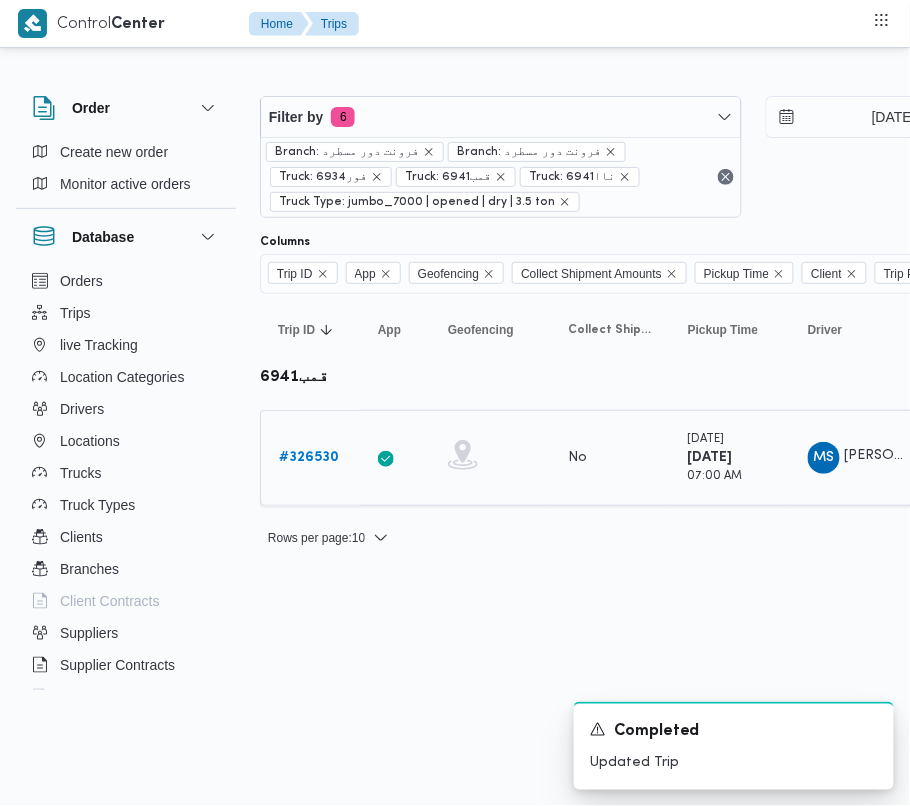 click on "# 326530" at bounding box center (309, 457) 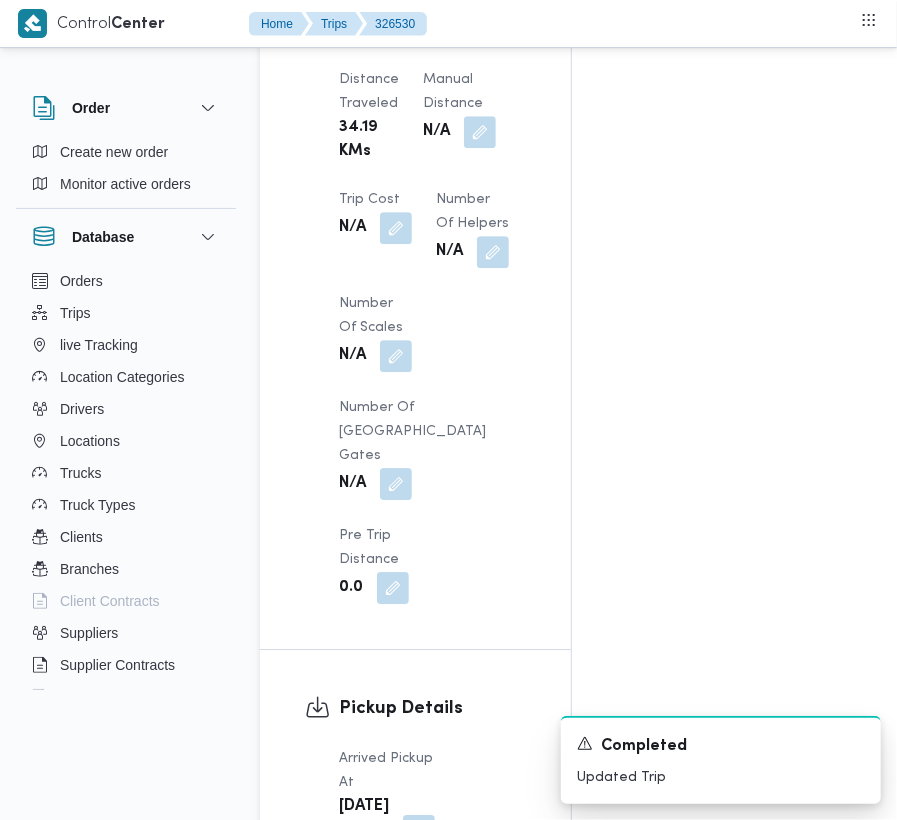 scroll, scrollTop: 3377, scrollLeft: 0, axis: vertical 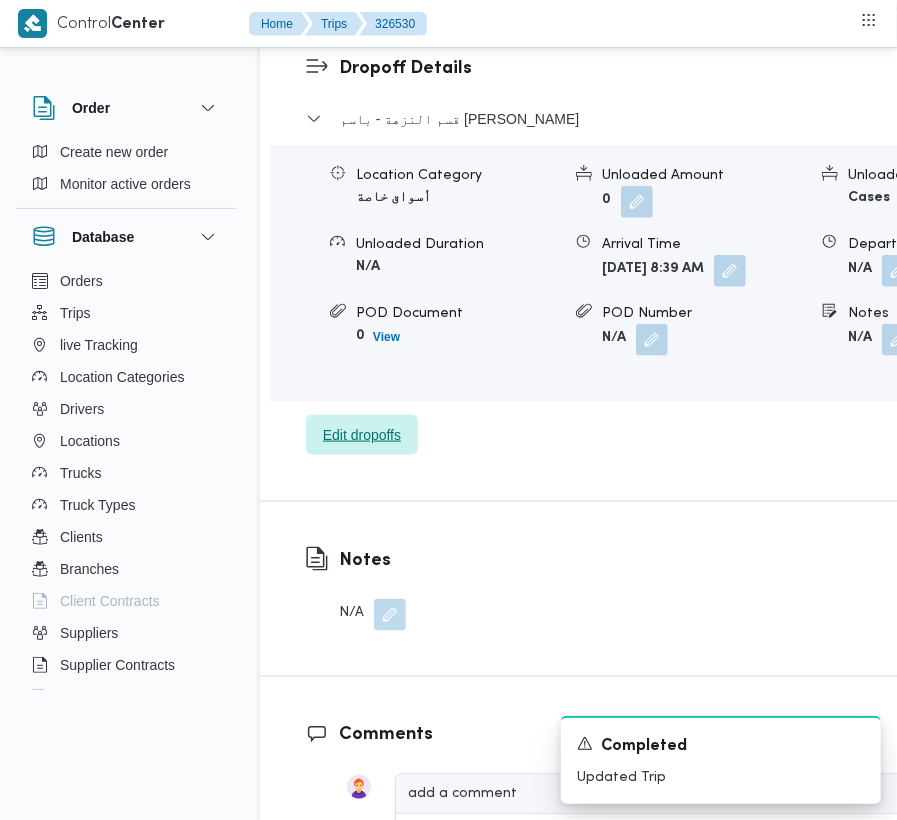 click on "Edit dropoffs" at bounding box center (362, 435) 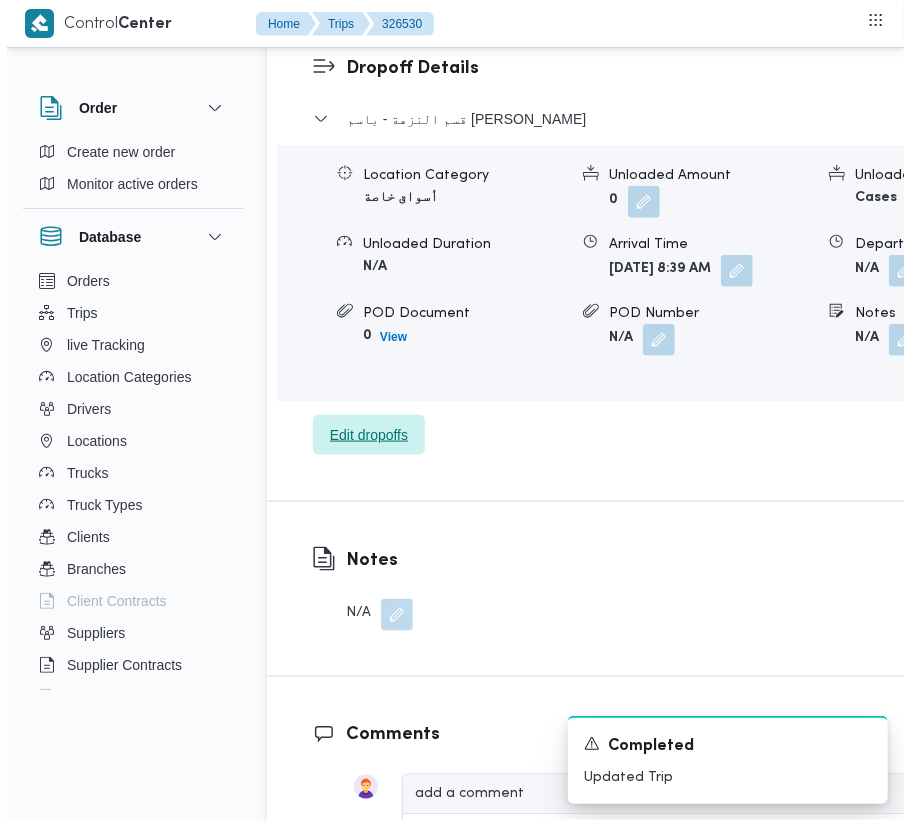 scroll, scrollTop: 3353, scrollLeft: 0, axis: vertical 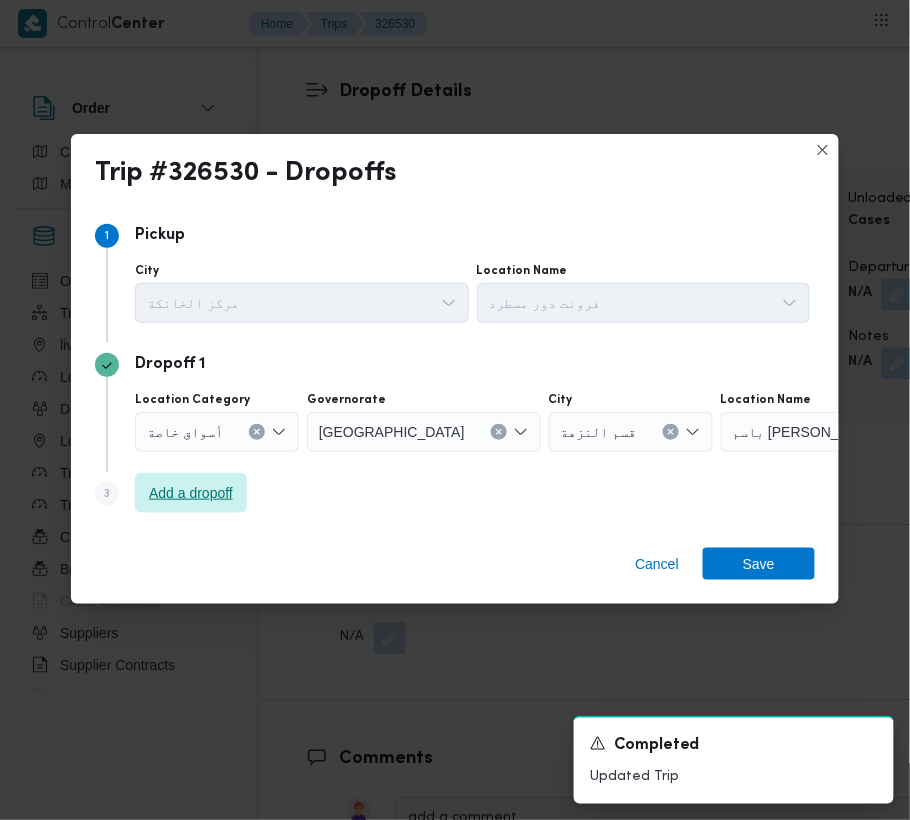 click on "Add a dropoff" at bounding box center (191, 493) 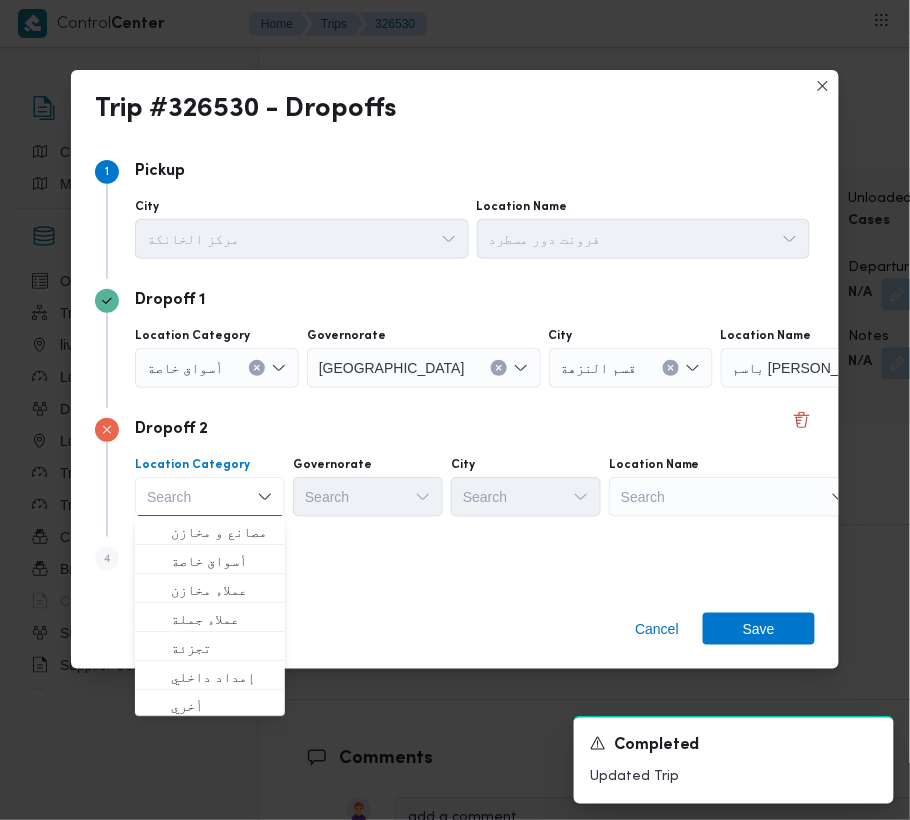 click on "Step 4 is disabled 4 Add a dropoff" at bounding box center [455, 563] 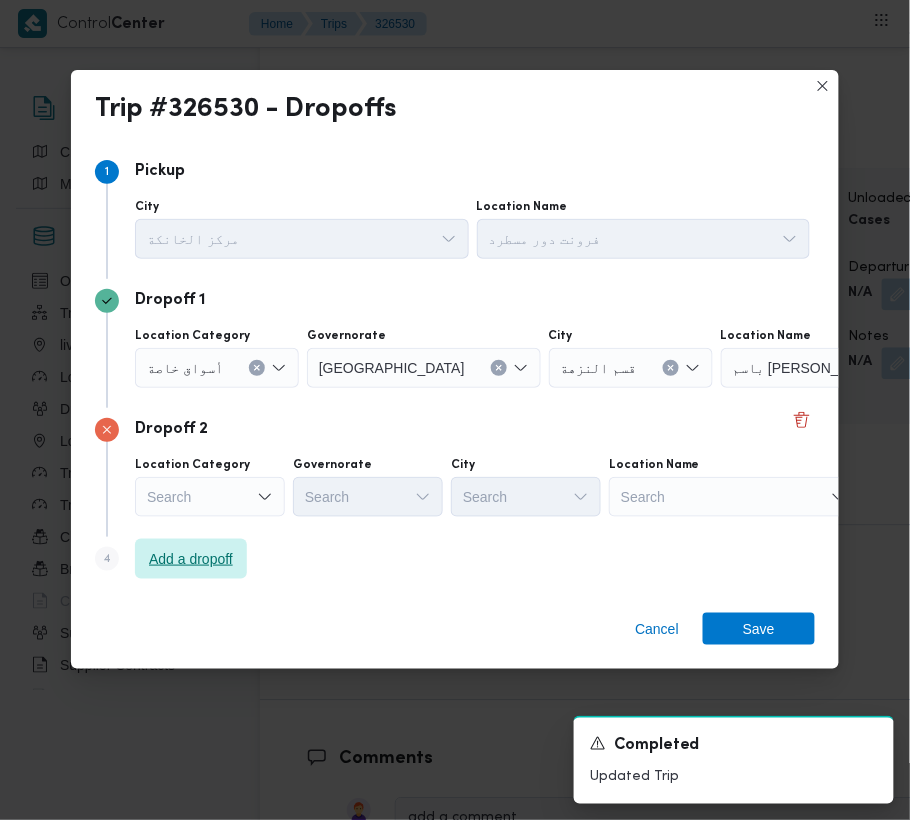 click on "Add a dropoff" at bounding box center [191, 559] 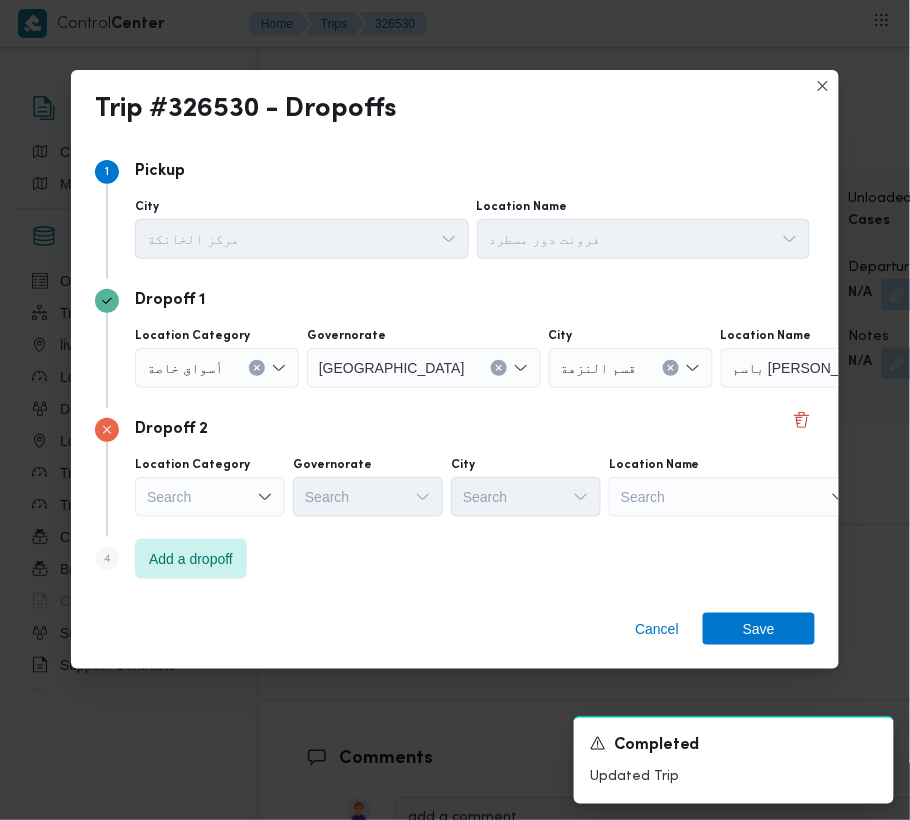 scroll, scrollTop: 113, scrollLeft: 0, axis: vertical 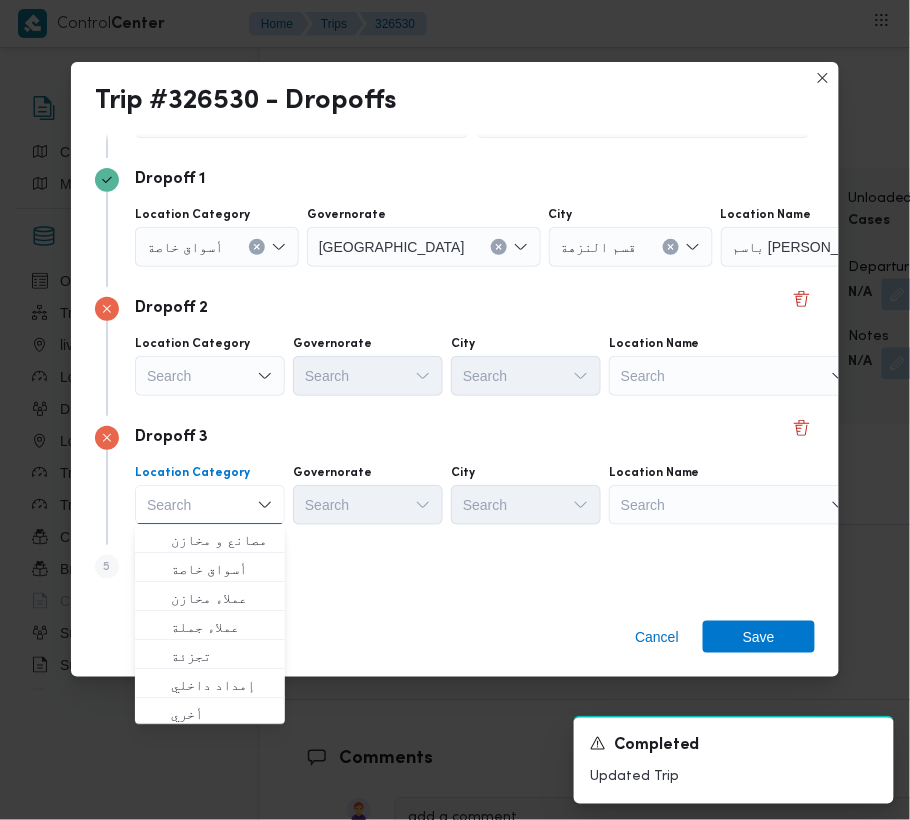 click on "Search" at bounding box center (846, 247) 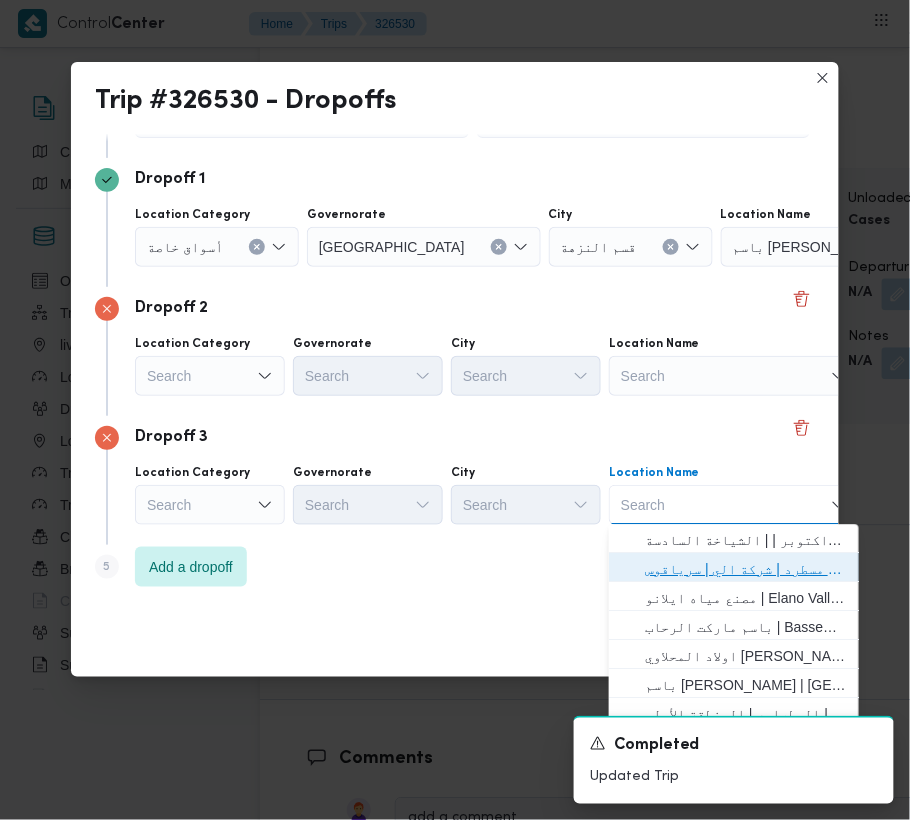 click on "فرونت دور مسطرد | شركة الي | سرياقوس" at bounding box center [746, 570] 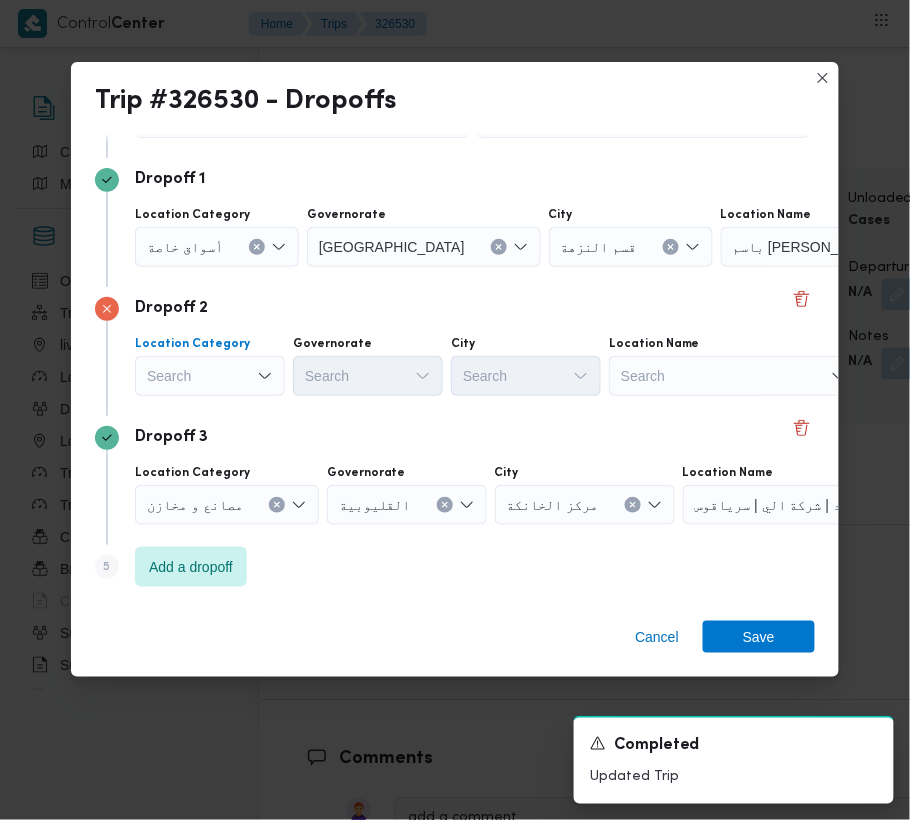 click on "Search" at bounding box center (217, 247) 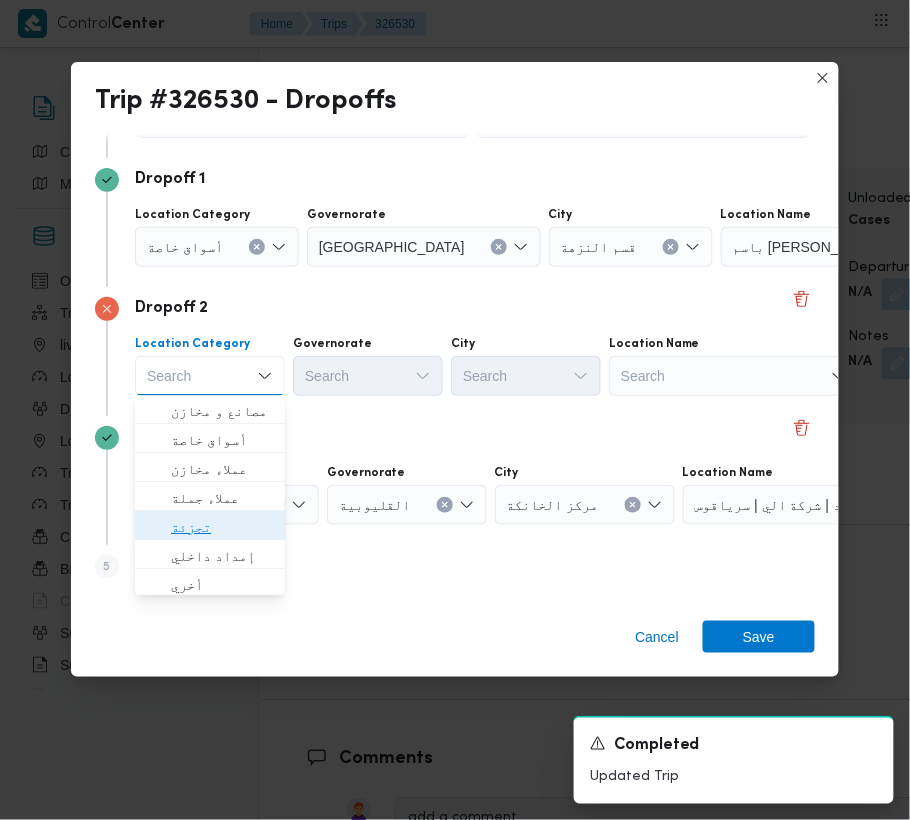 click on "تجزئة" at bounding box center (222, 528) 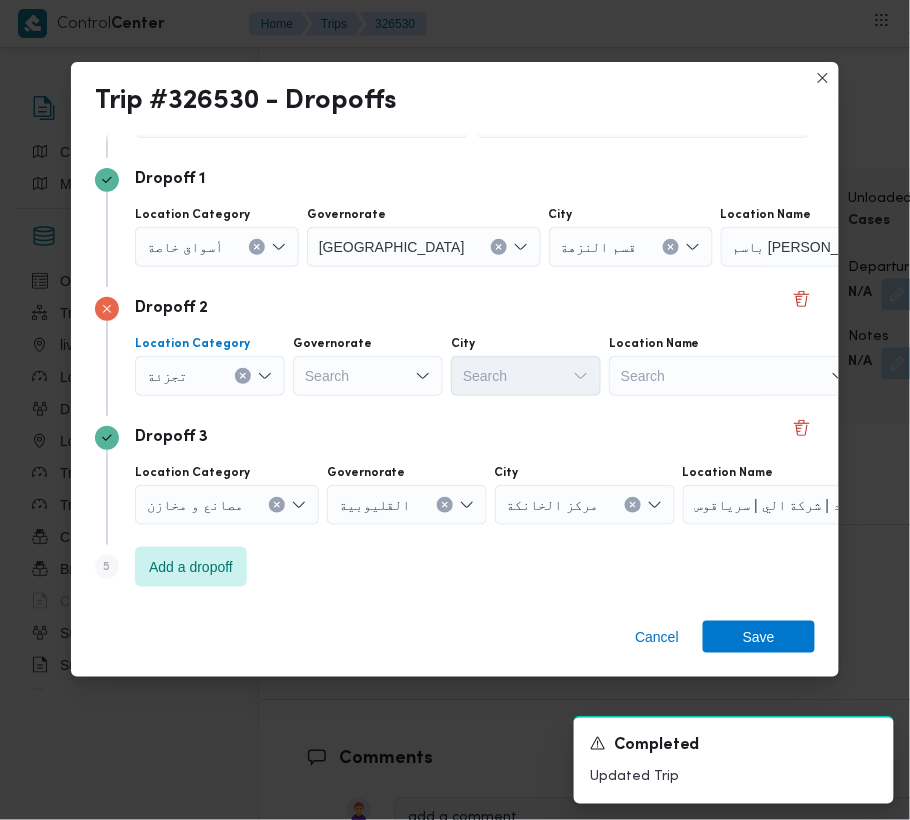 click on "أسواق خاصة" at bounding box center [217, 247] 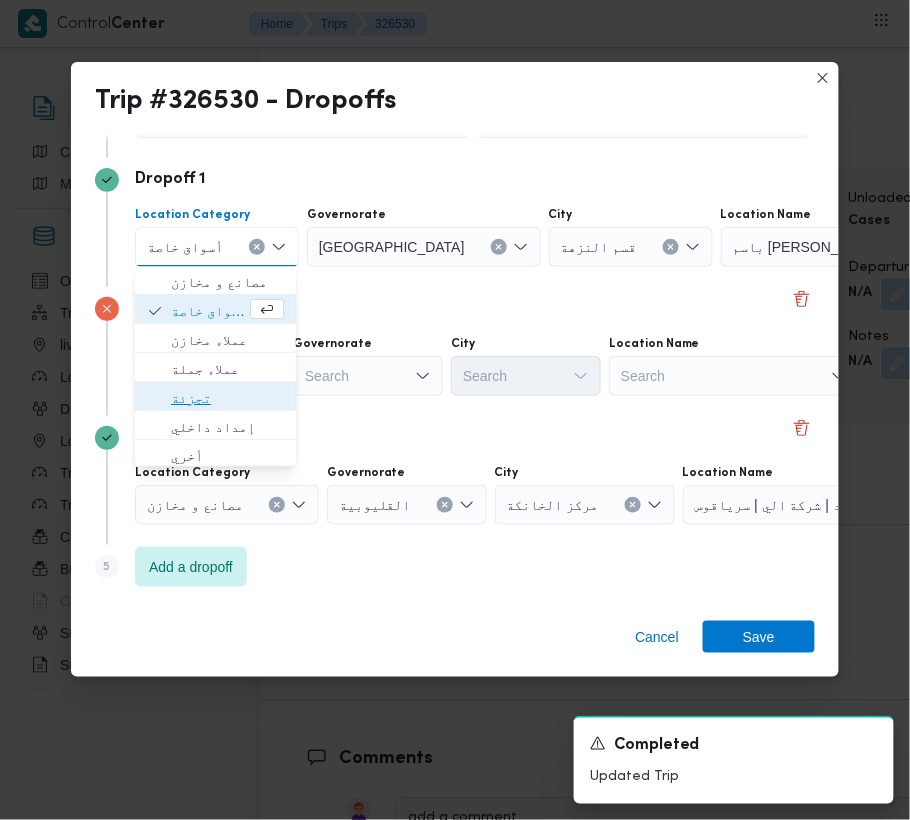 drag, startPoint x: 238, startPoint y: 396, endPoint x: 288, endPoint y: 394, distance: 50.039986 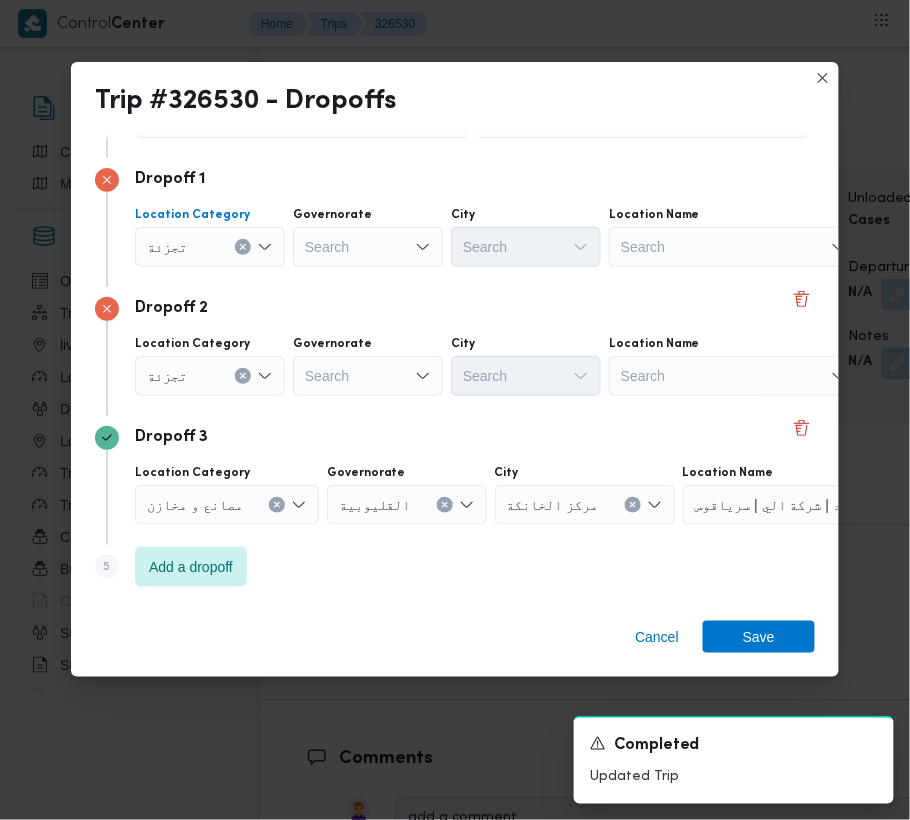 click on "Search" at bounding box center (368, 247) 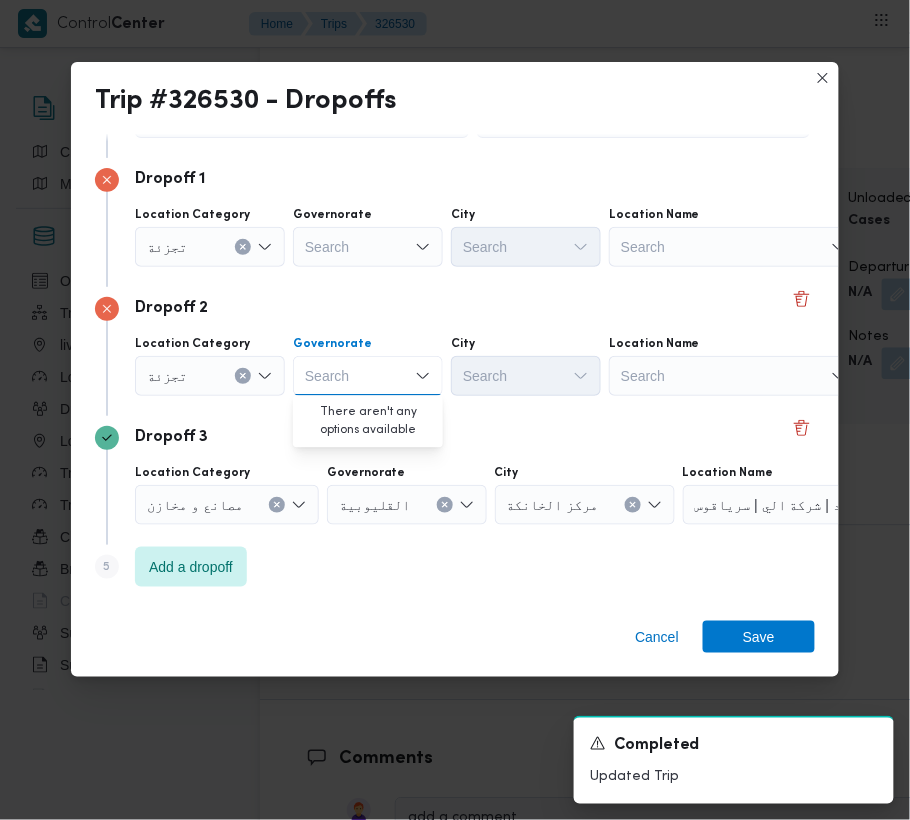 paste on "جيزة" 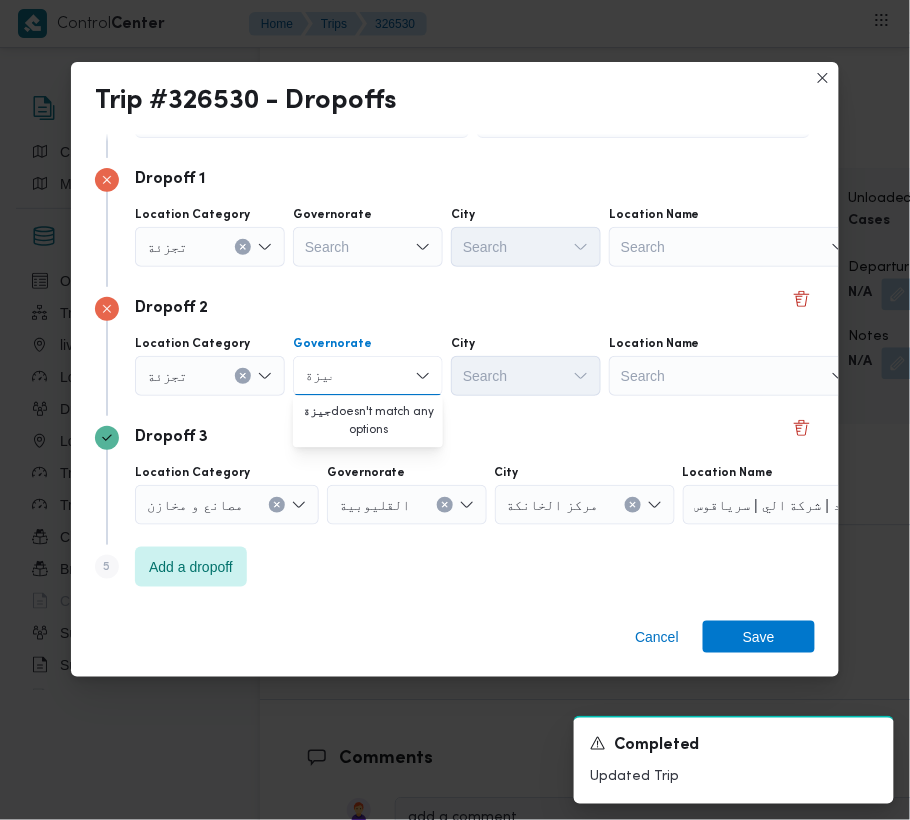 type on "جيزة" 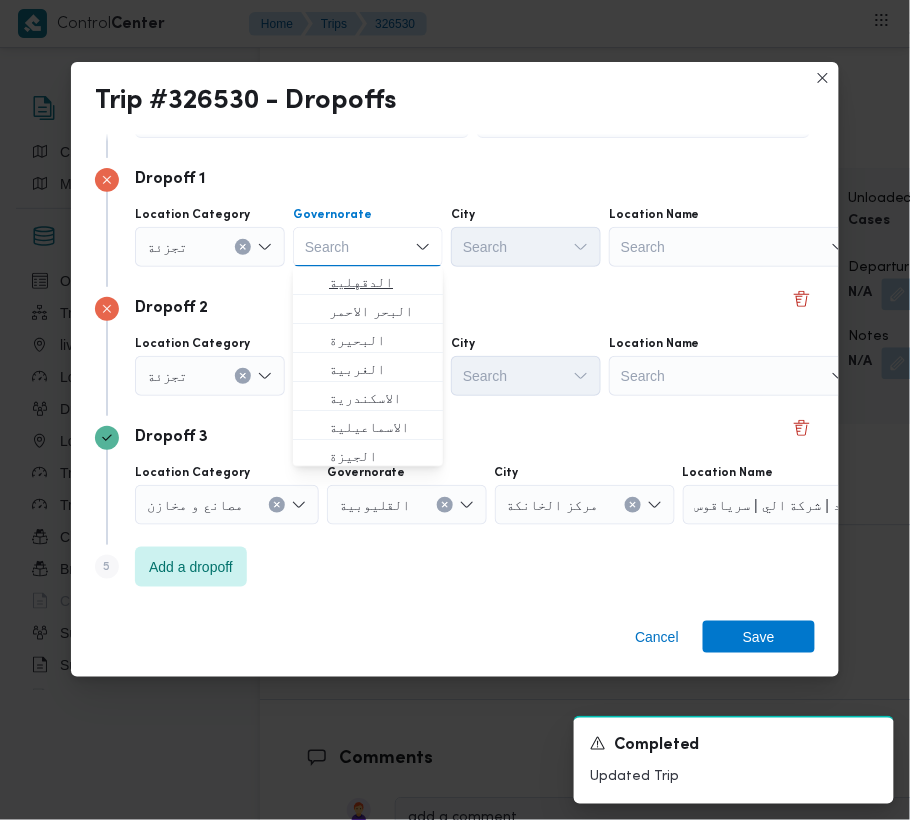 paste on "جيزة" 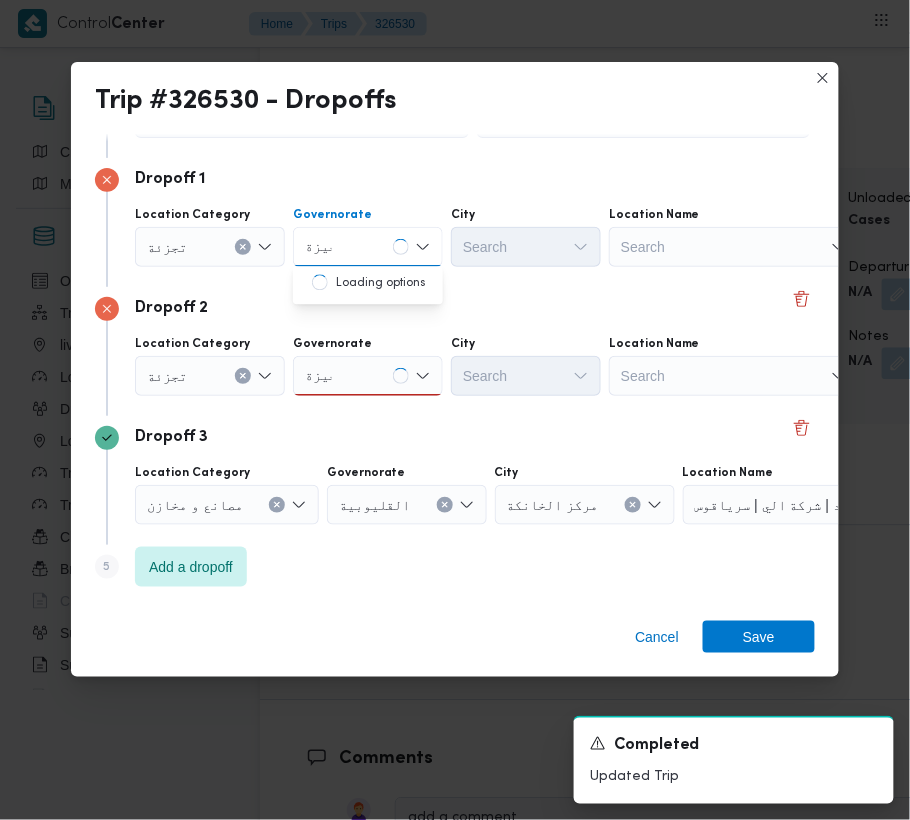type on "جيزة" 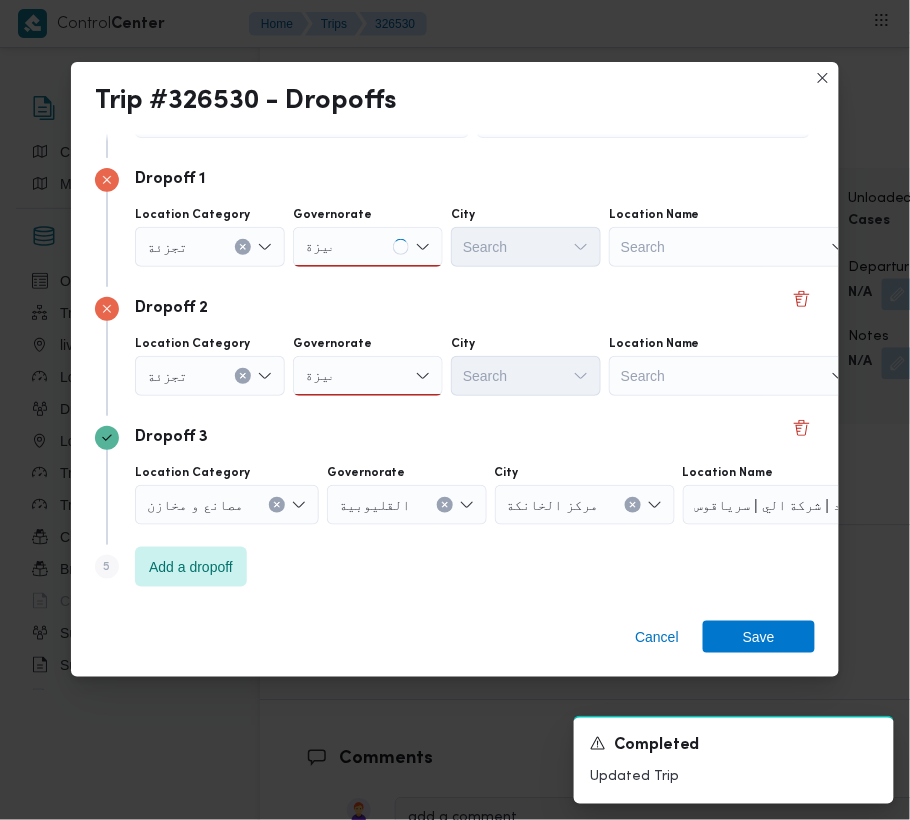 click on "جيزة" at bounding box center (318, 247) 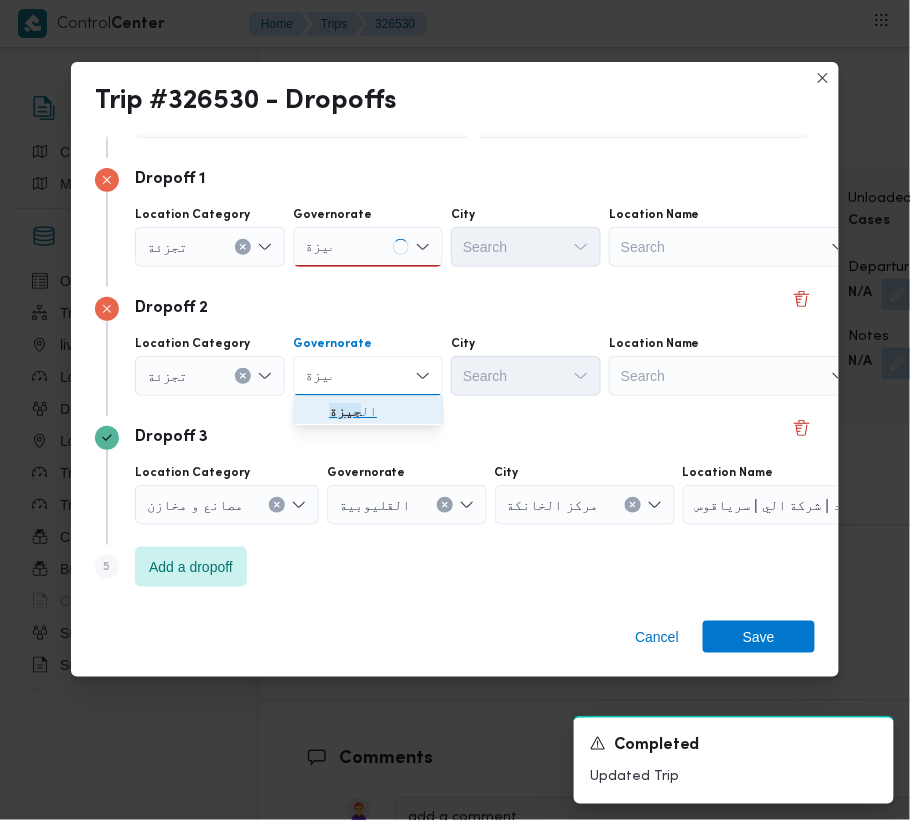 click on "ال جيزة" at bounding box center [380, 412] 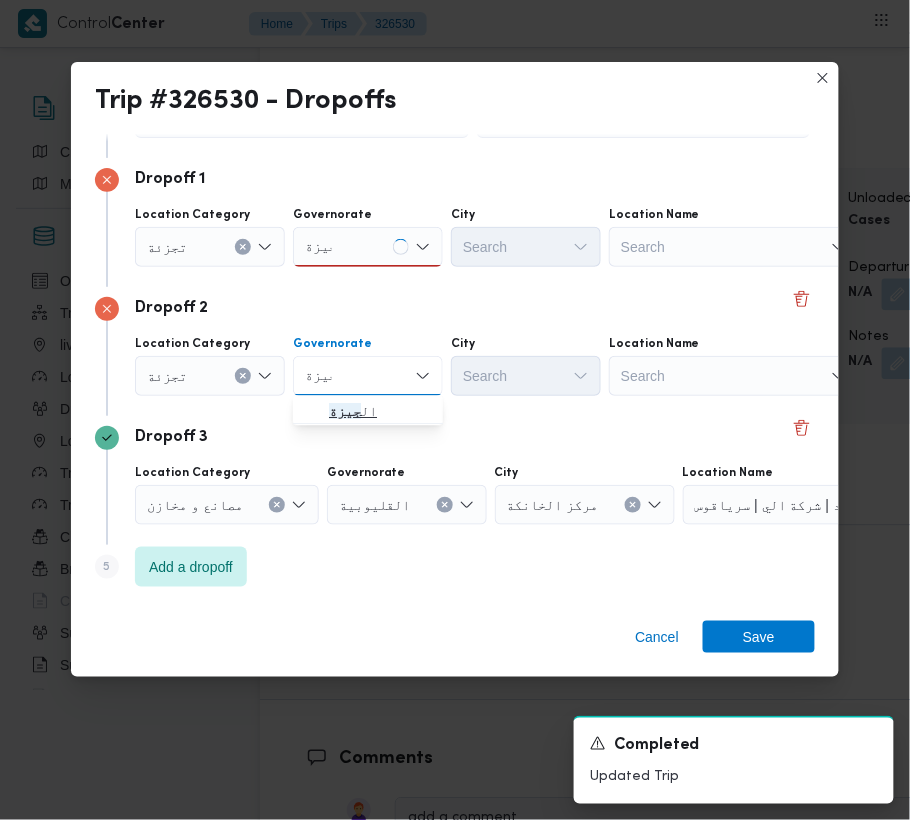 type 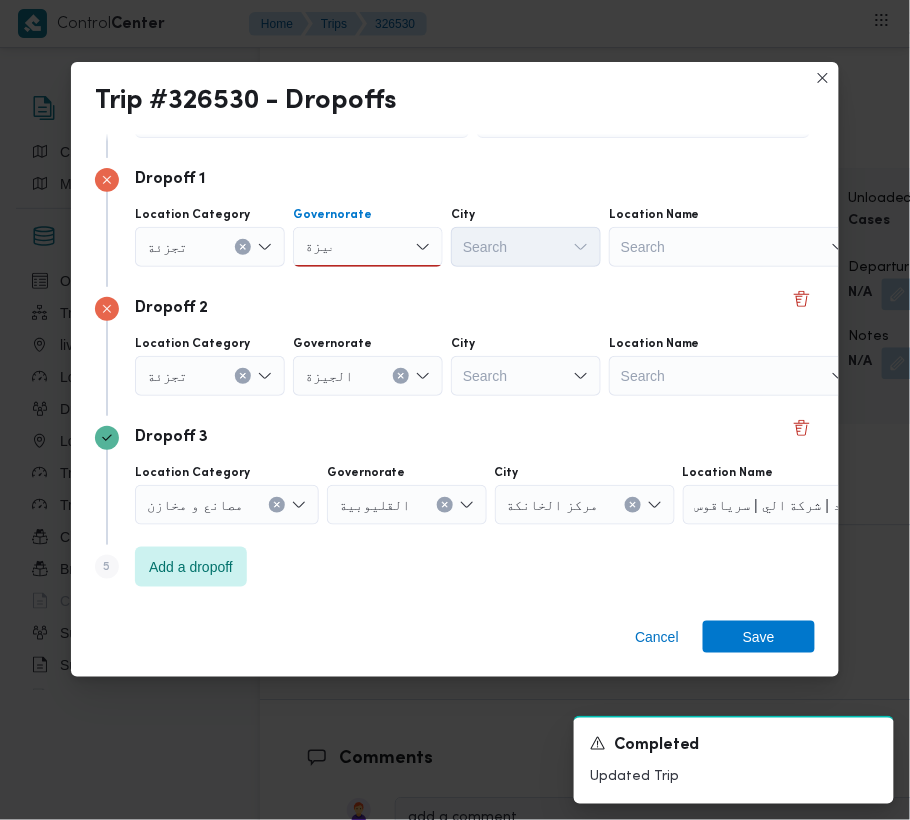 click on "جيزة جيزة" at bounding box center (368, 247) 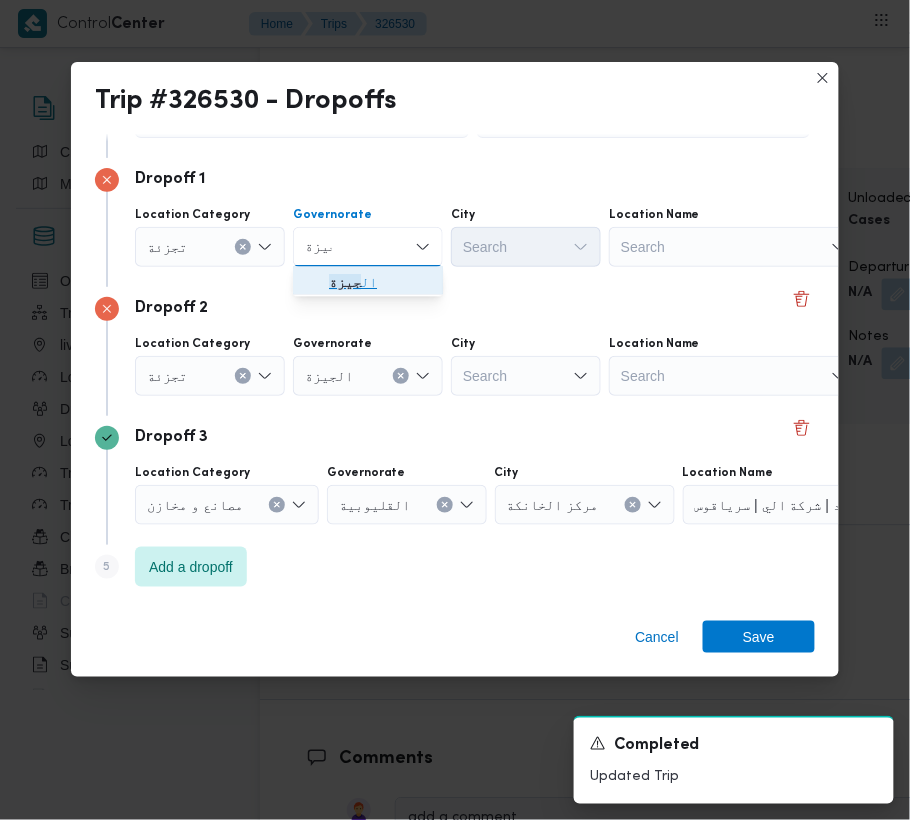 click on "ال جيزة" at bounding box center [380, 283] 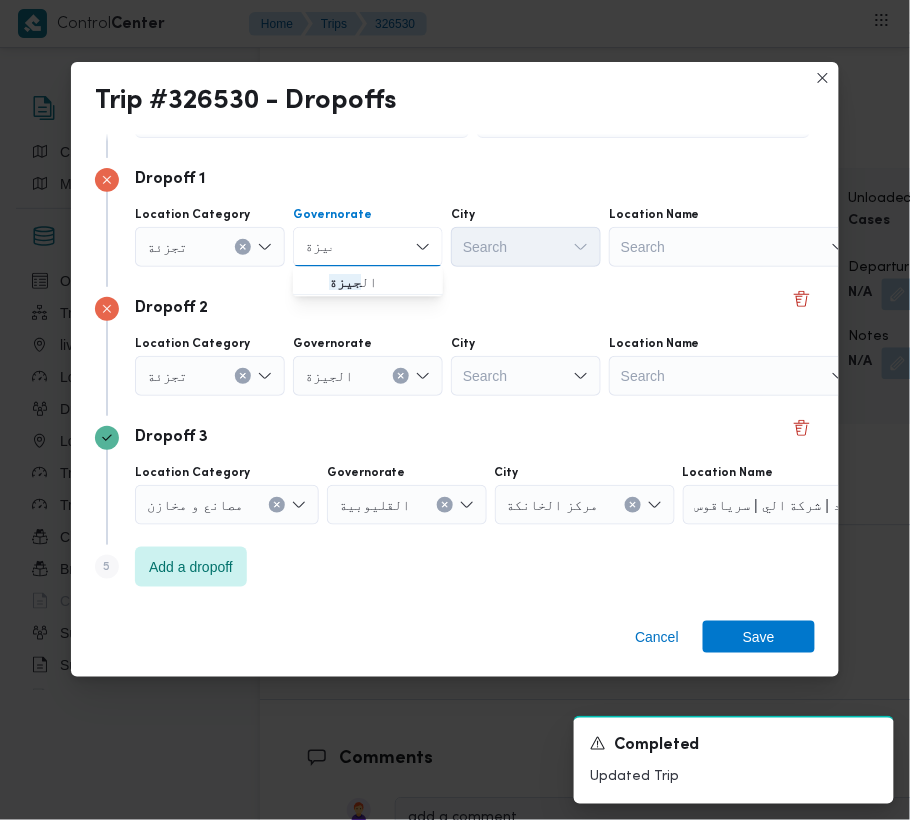 type 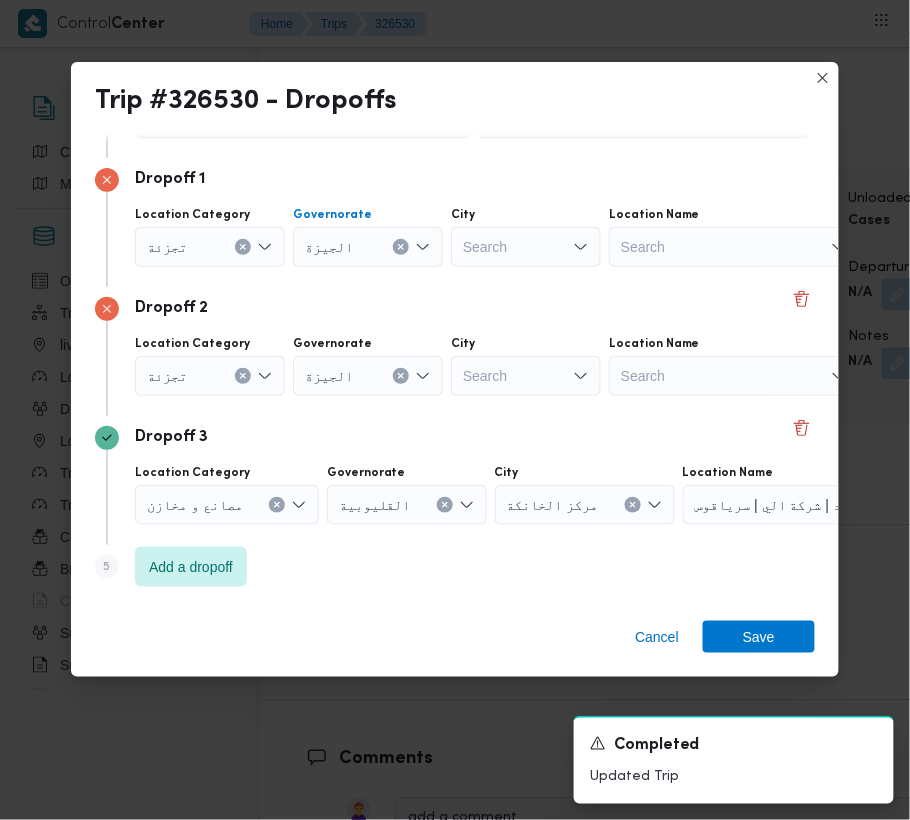 click on "Search" at bounding box center (526, 247) 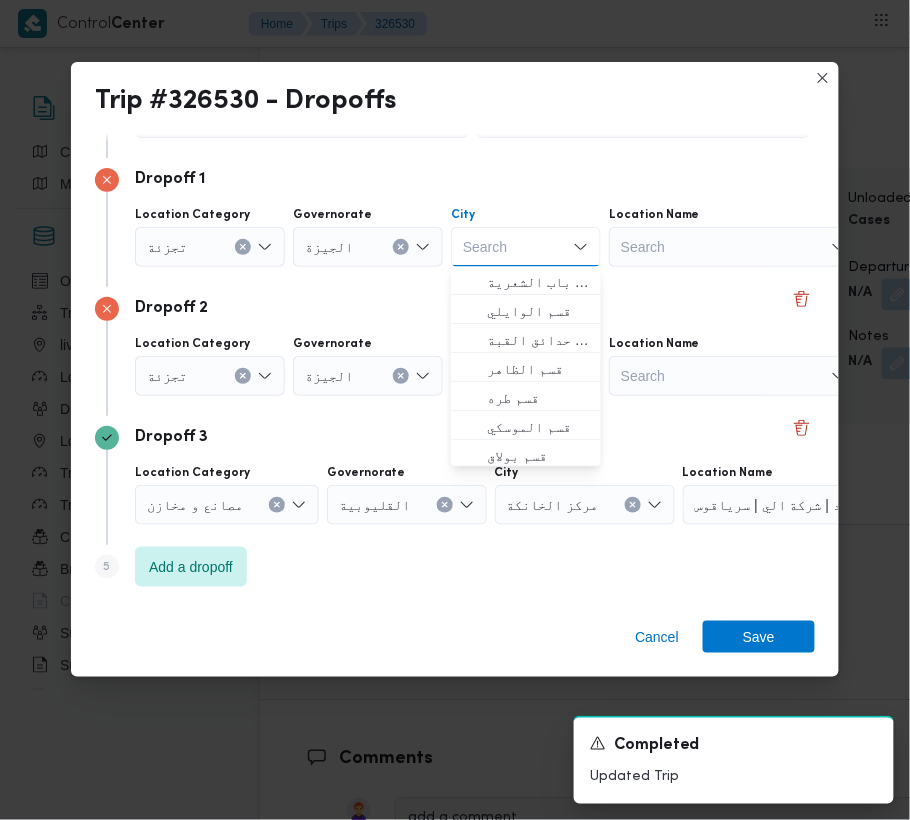 paste on "دقي" 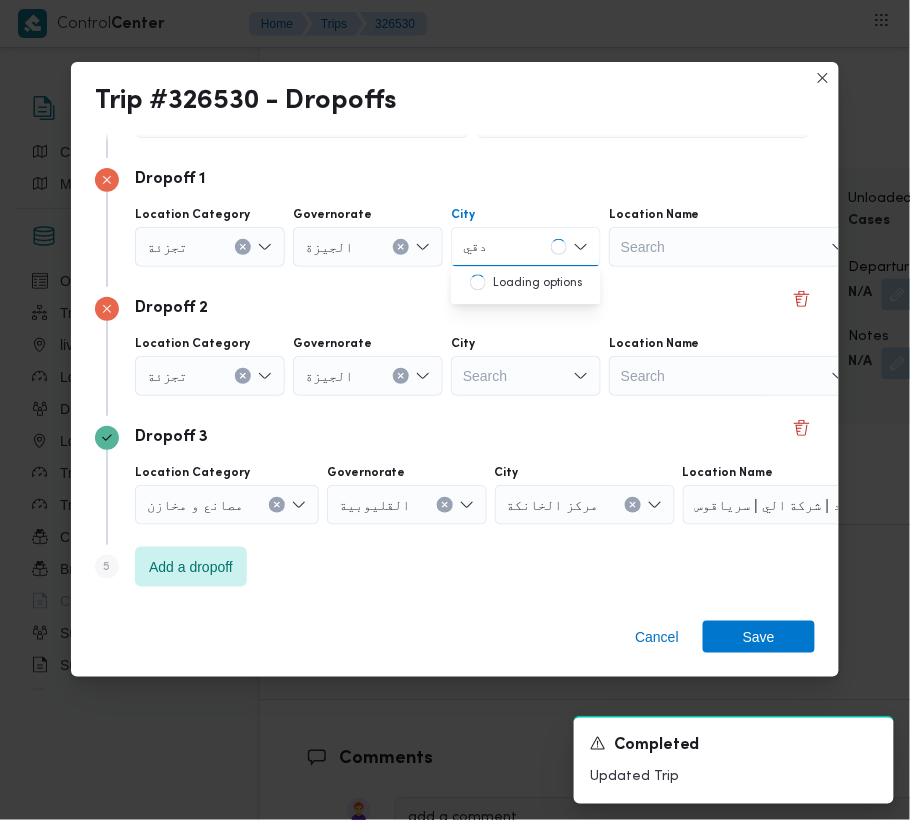 type on "دقي" 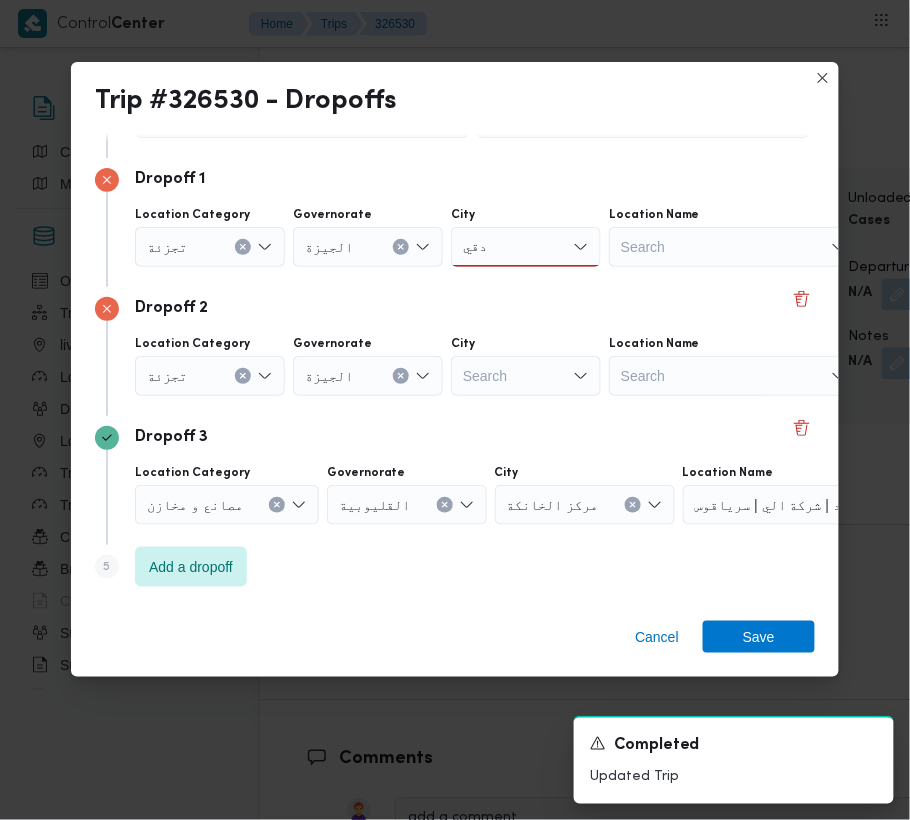 drag, startPoint x: 478, startPoint y: 378, endPoint x: 492, endPoint y: 349, distance: 32.202484 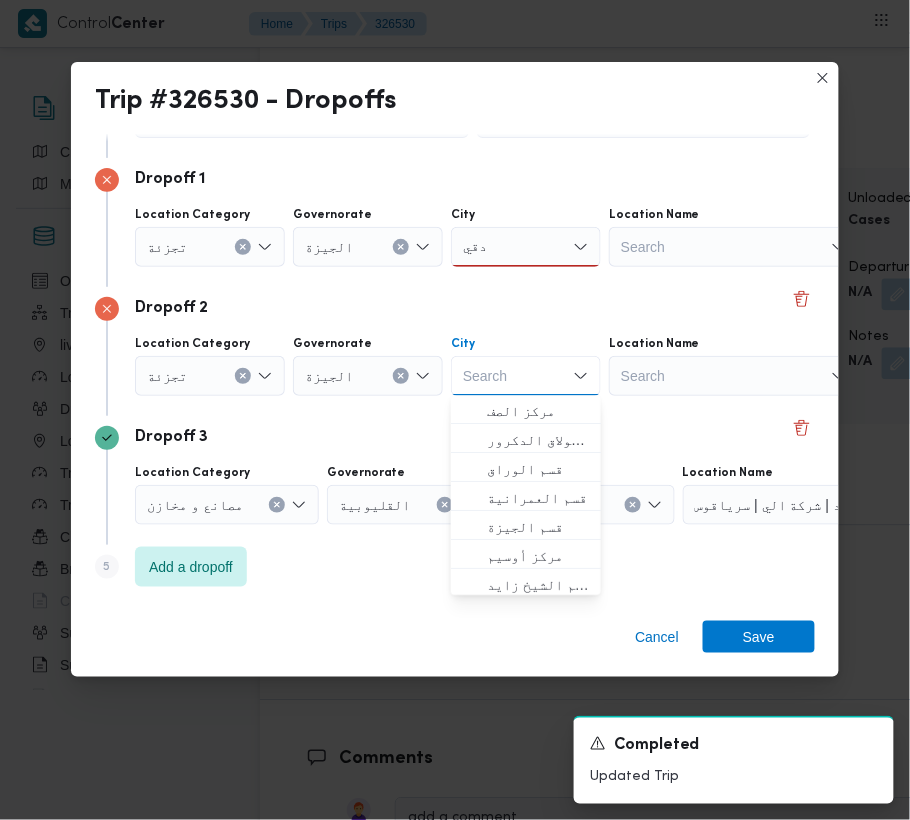 paste on "عجوز" 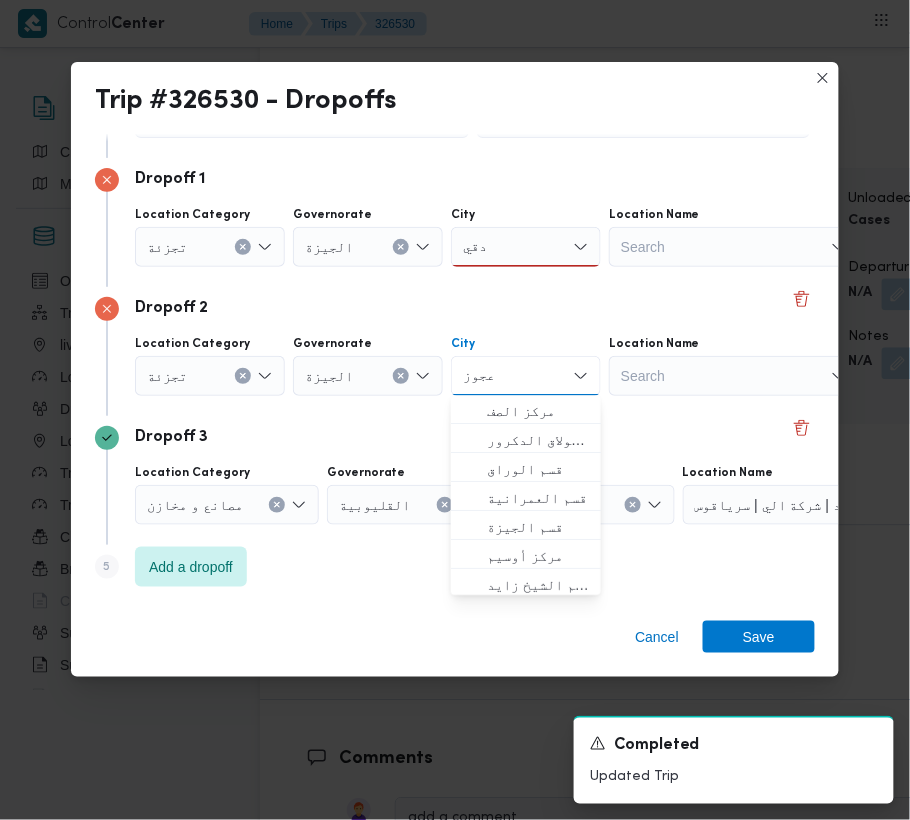 type on "عجوز" 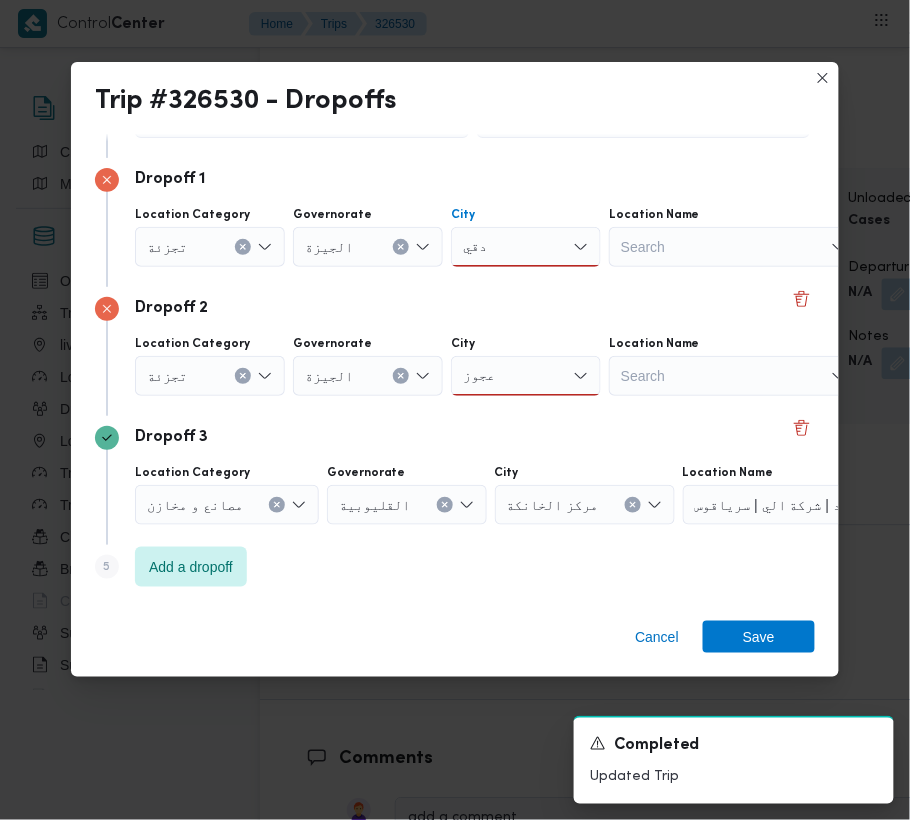 click on "دقي دقي" at bounding box center [526, 247] 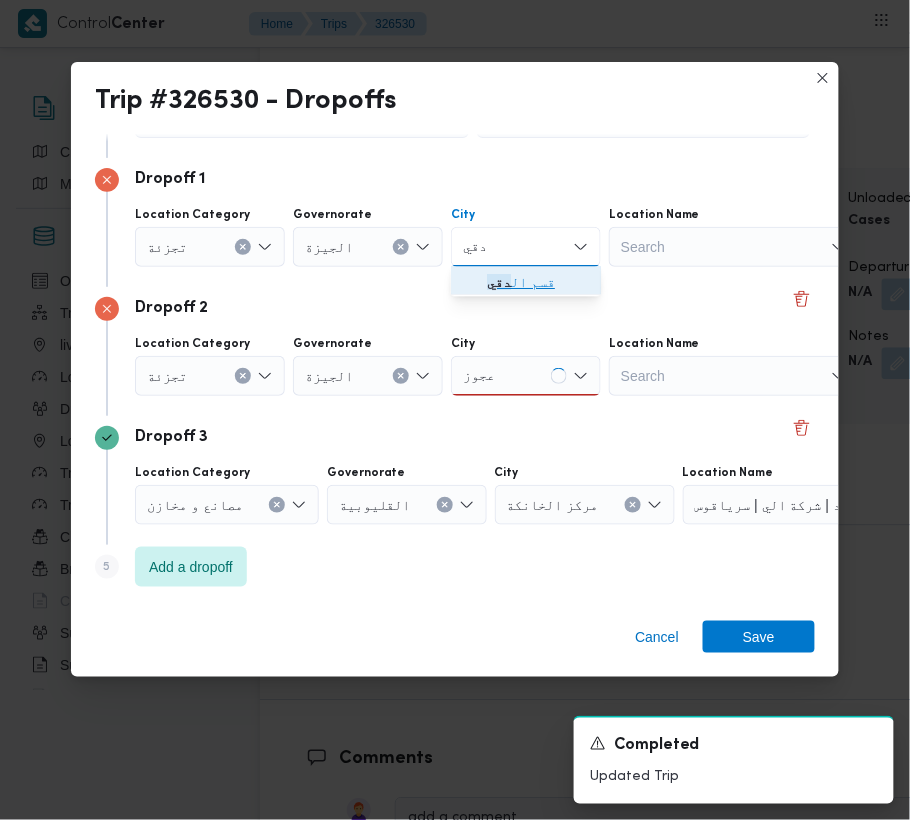 click on "قسم ال دقي" at bounding box center [538, 283] 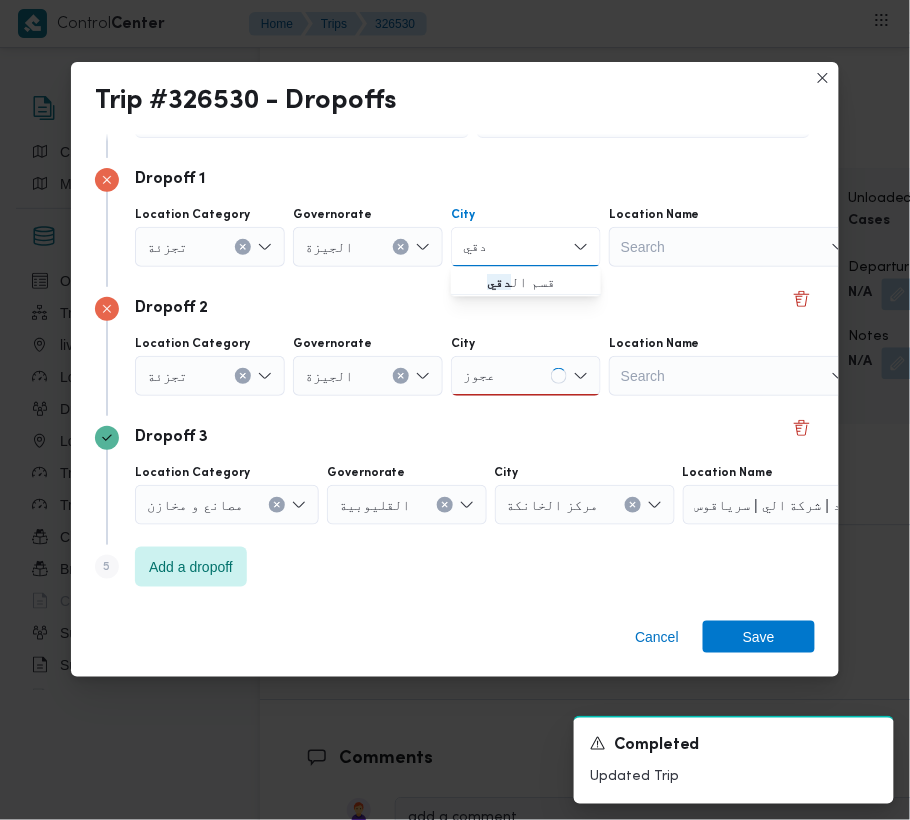type 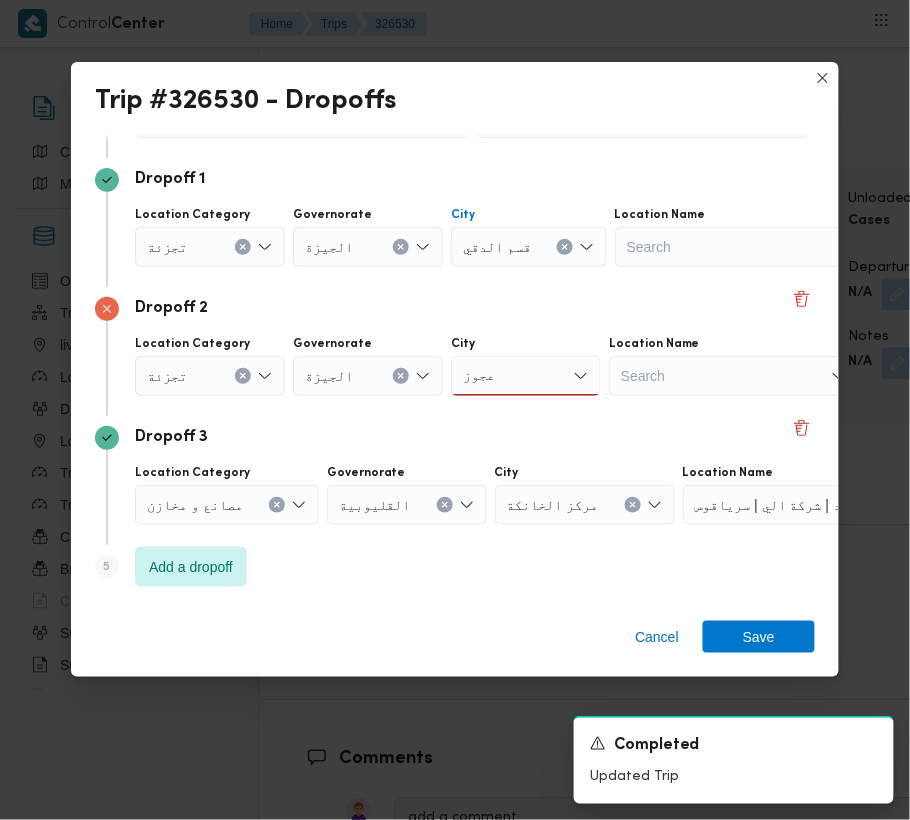 click on "عجوز عجوز" at bounding box center [526, 376] 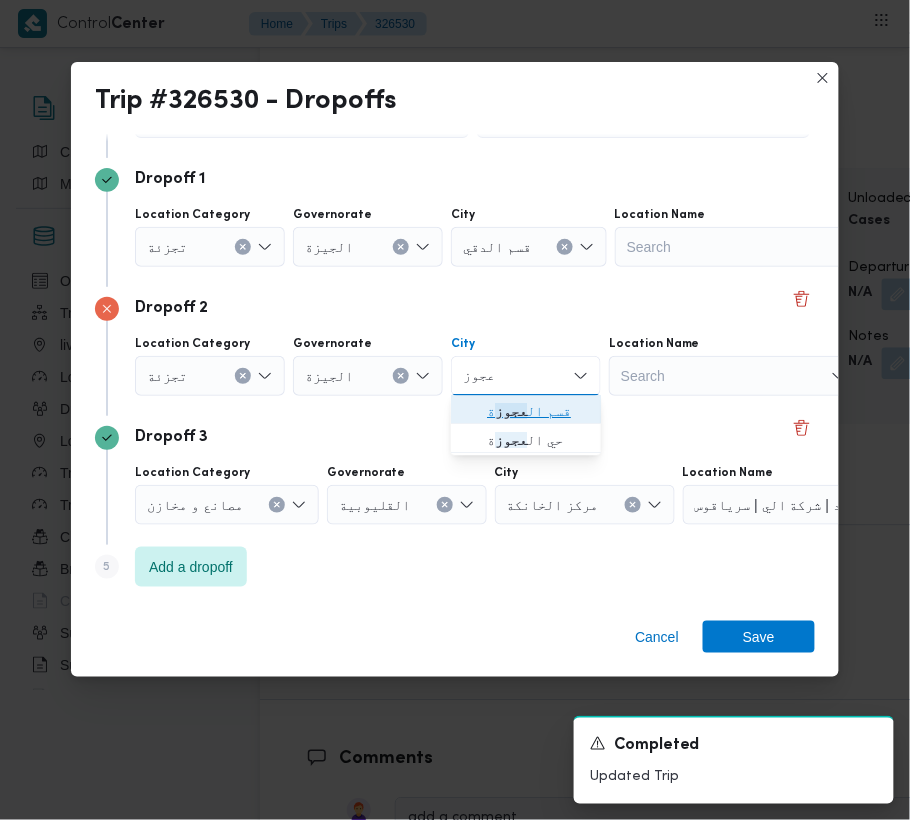 click on "قسم ال عجوز ة" at bounding box center [538, 412] 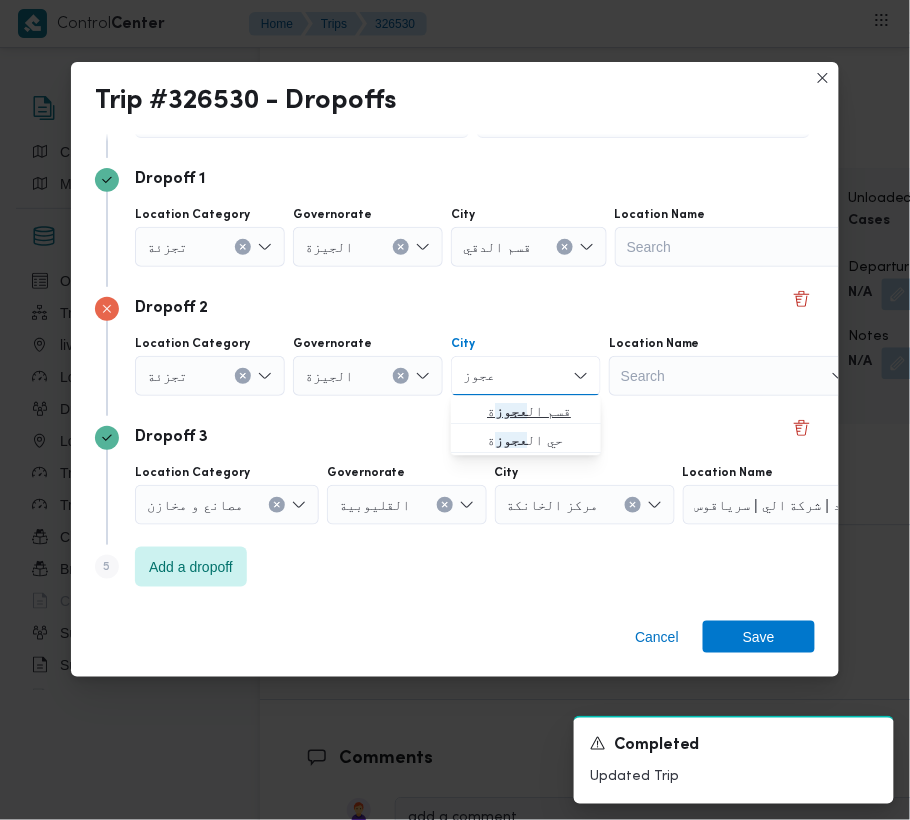 type 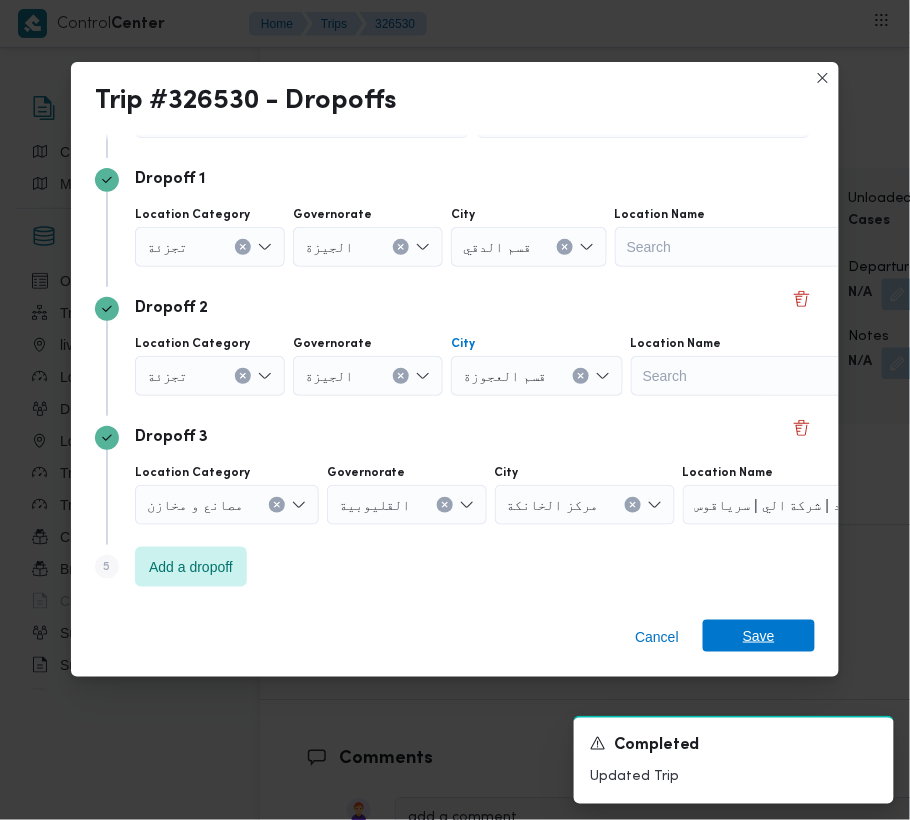 click on "Save" at bounding box center (759, 636) 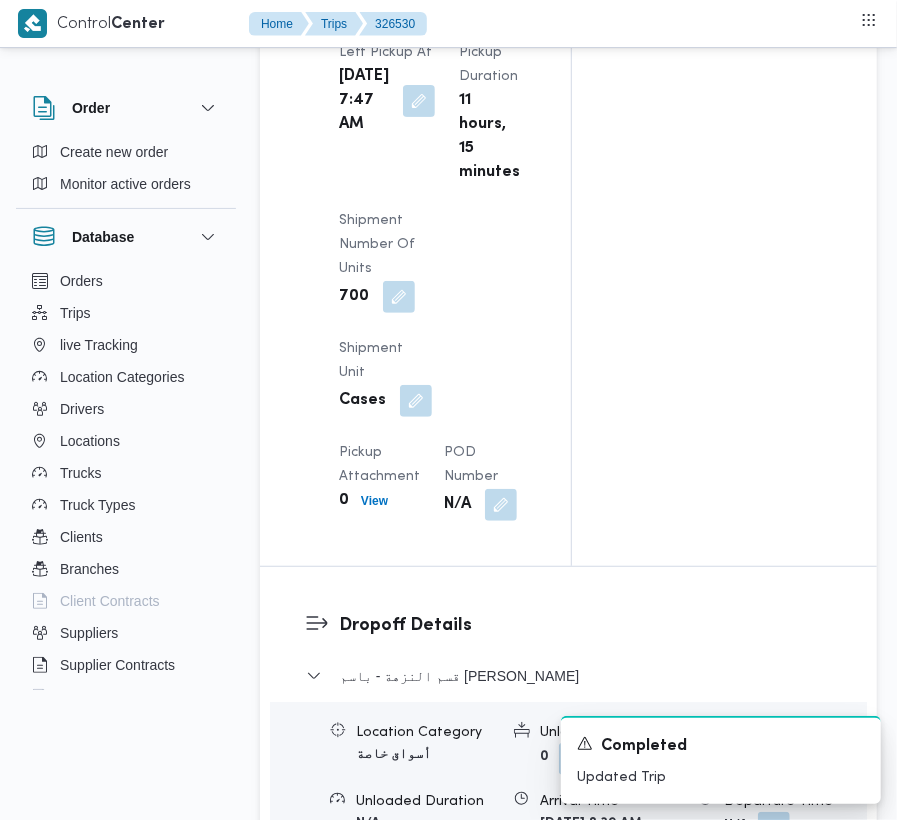 scroll, scrollTop: 2844, scrollLeft: 0, axis: vertical 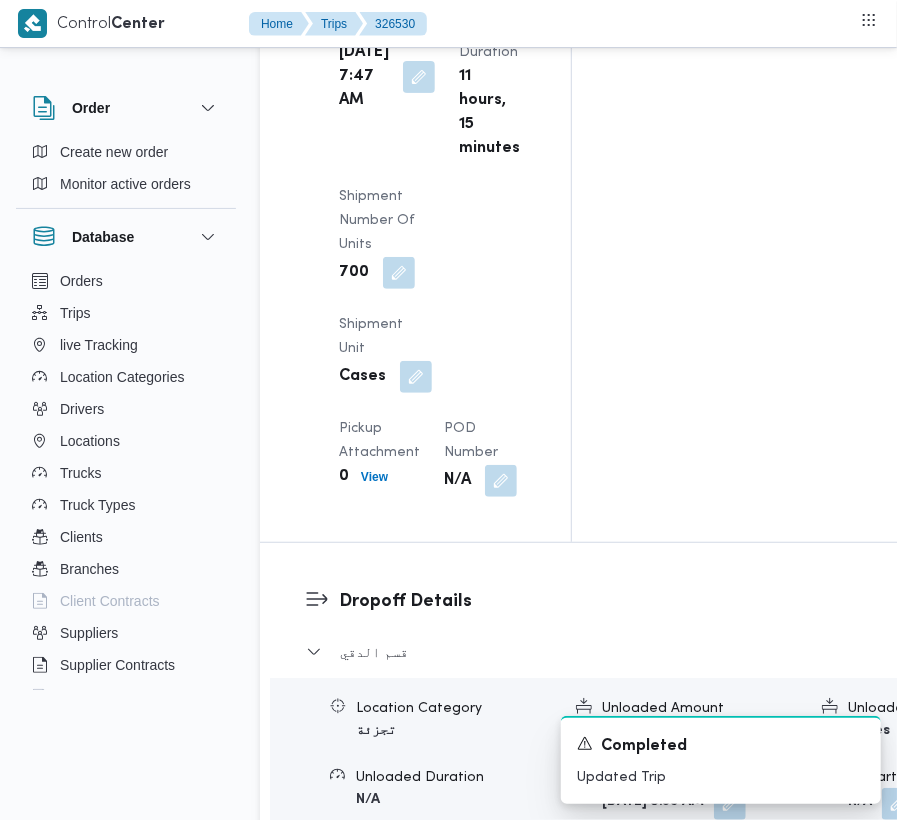 drag, startPoint x: 896, startPoint y: 461, endPoint x: 896, endPoint y: 421, distance: 40 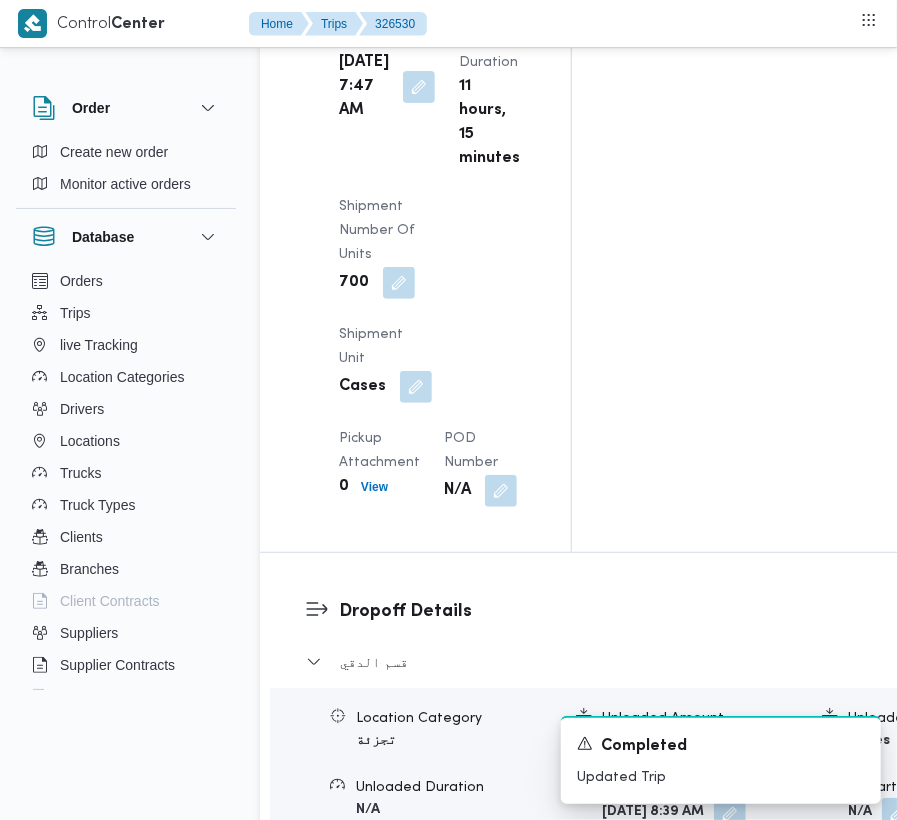 click on "Order Create new order Monitor active orders Database Orders Trips live Tracking Location Categories Drivers Locations Trucks Truck Types Clients Branches Client Contracts Suppliers Supplier Contracts Devices Users Projects SP Projects Admins organization assignees Tags Trip# 326530 Arrived Duplicate Trip   فرونت دور مسطرد قسم الدقي Step 3 is incomplete 3 قسم العجوزة Step 4 is incomplete 4 فرونت دور مسطرد Summary Route Supplier Details Supplier الهامي [PERSON_NAME] Operation Model Monthly Driver [PERSON_NAME] قمب 6941 Truck Type jumbo_7000 | opened | dry | 3.5 ton Trip Details Client Frontdoor Branch فرونت دور مسطرد Trip Type تجزئة Pickup date & time [DATE] 7:00 AM Source System App Version 3.8.5.production.driver-release (165) Returnable No Geofencing No Auto Ending Yes Collect Shipment Amounts No Contract Type Monthly Project Name frontdoor Google distance in KMs 33.32 KMs Distance Traveled" at bounding box center (448, -28) 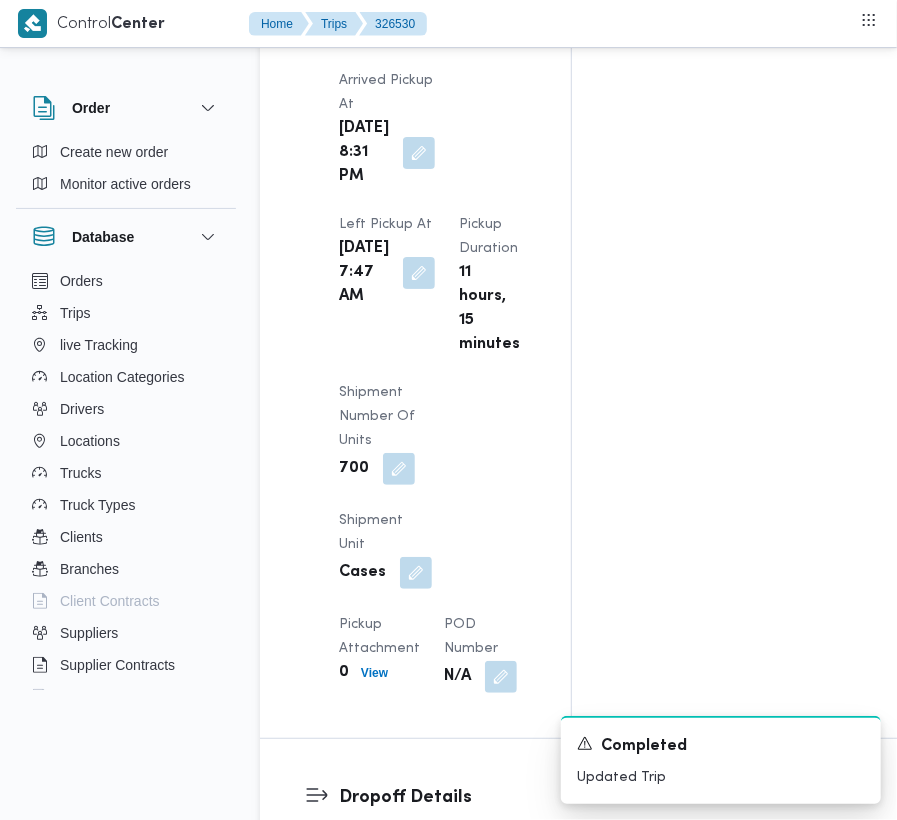 scroll, scrollTop: 2512, scrollLeft: 0, axis: vertical 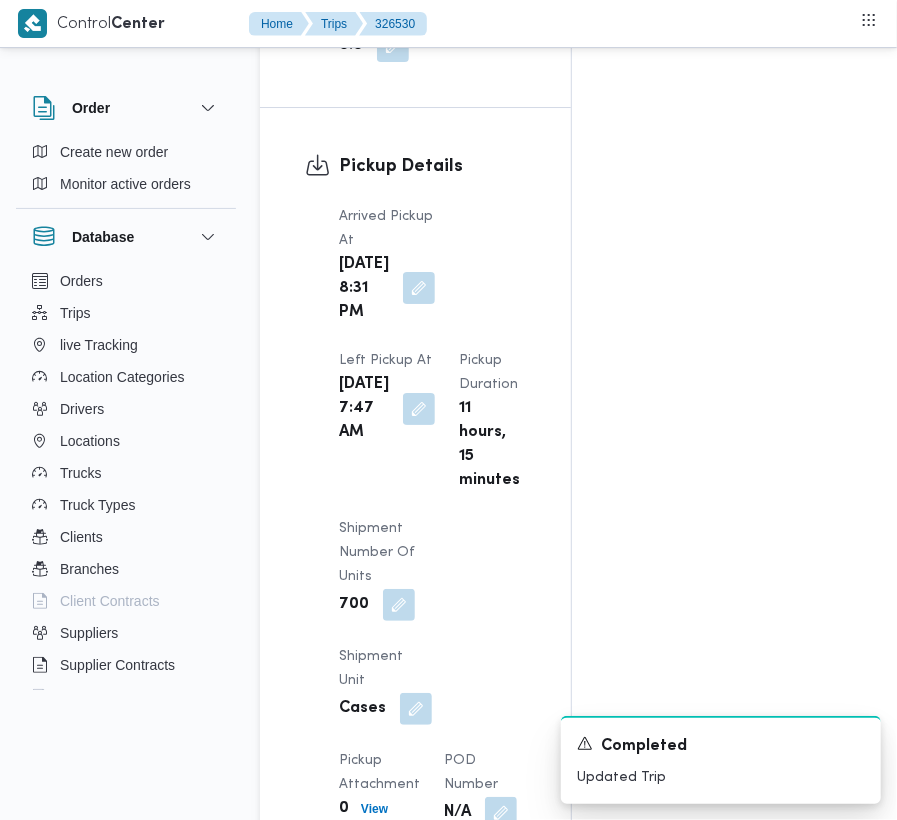 click at bounding box center [419, 288] 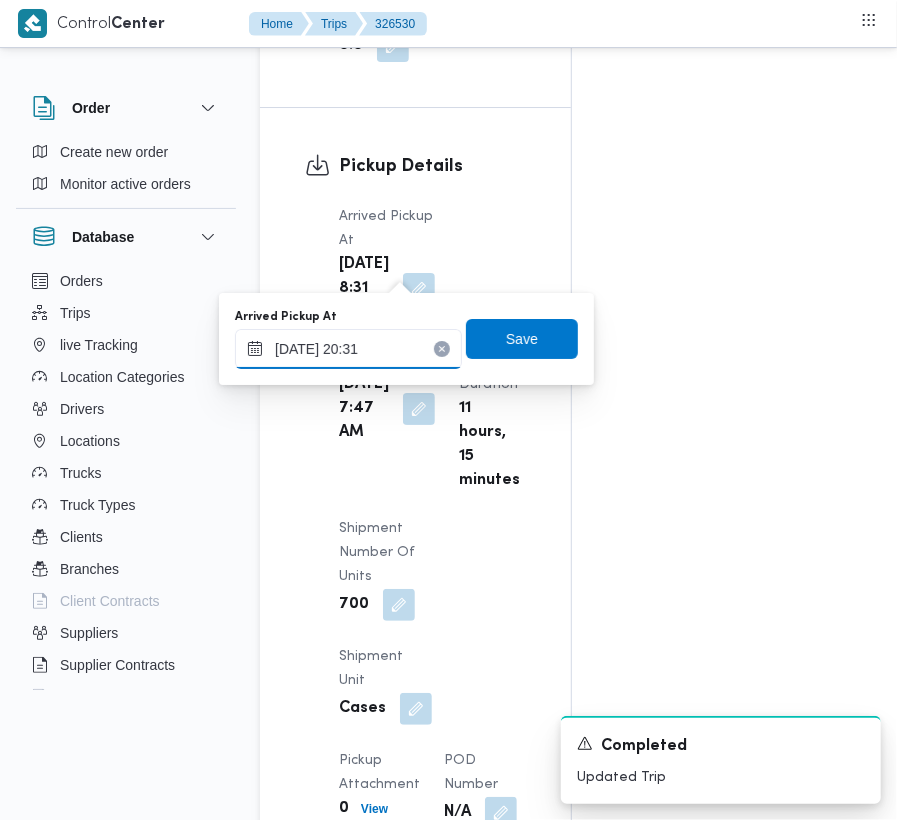 click on "[DATE] 20:31" at bounding box center [348, 349] 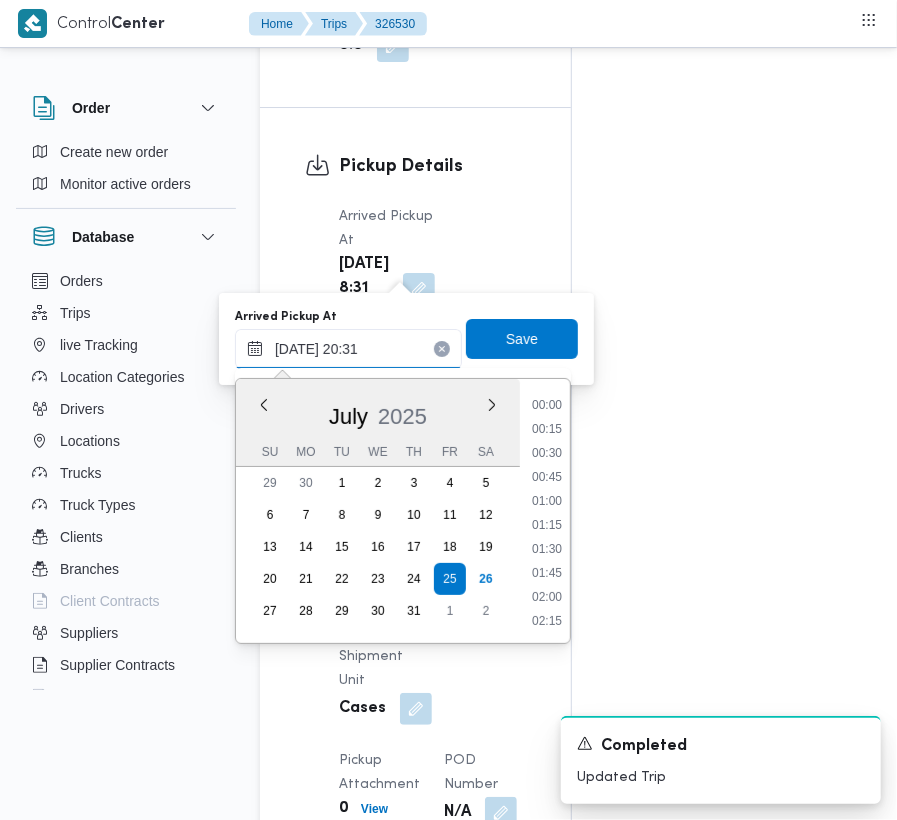 click on "[DATE] 20:31" at bounding box center [348, 349] 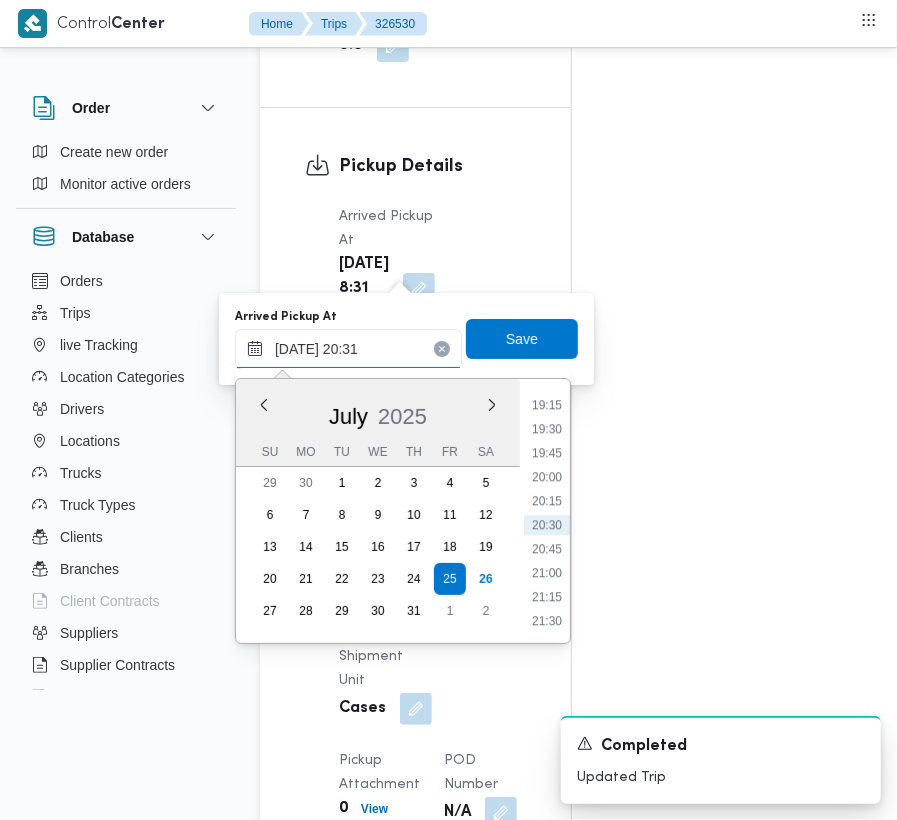 click on "[DATE] 20:31" at bounding box center (348, 349) 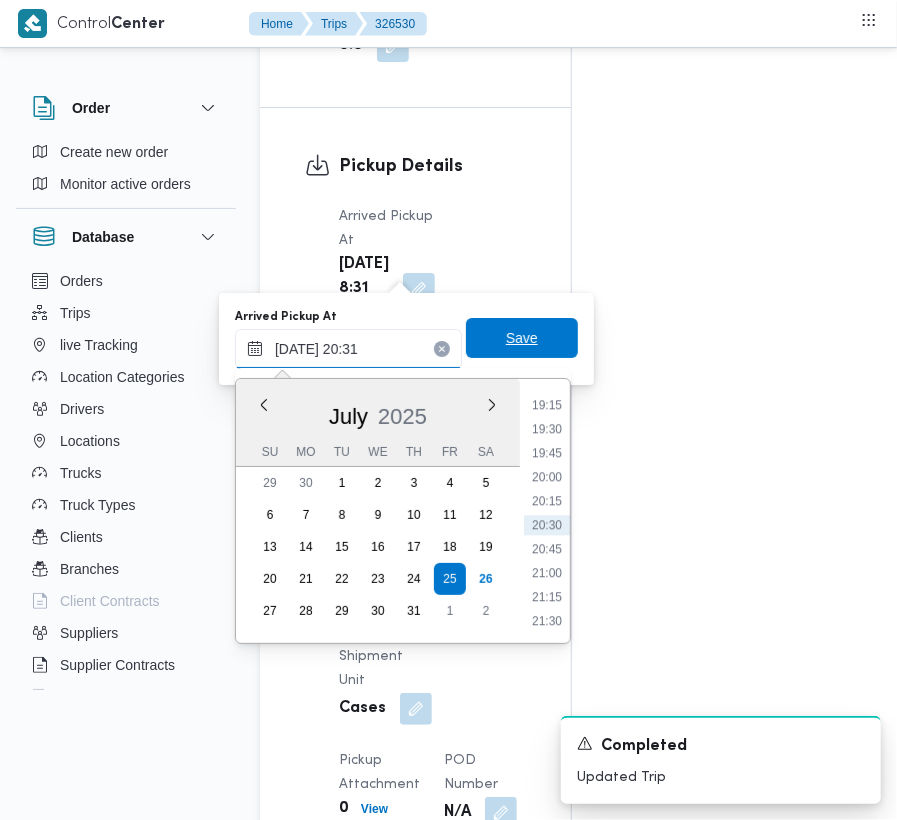paste on "[DATE]  7:00:00 AM" 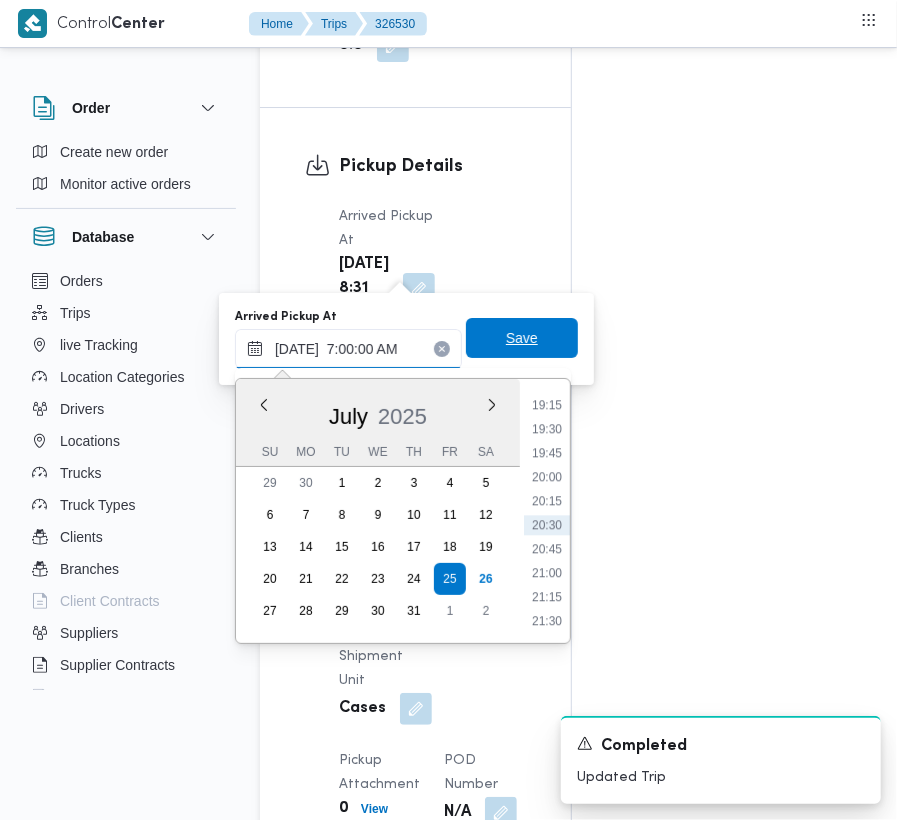 scroll, scrollTop: 672, scrollLeft: 0, axis: vertical 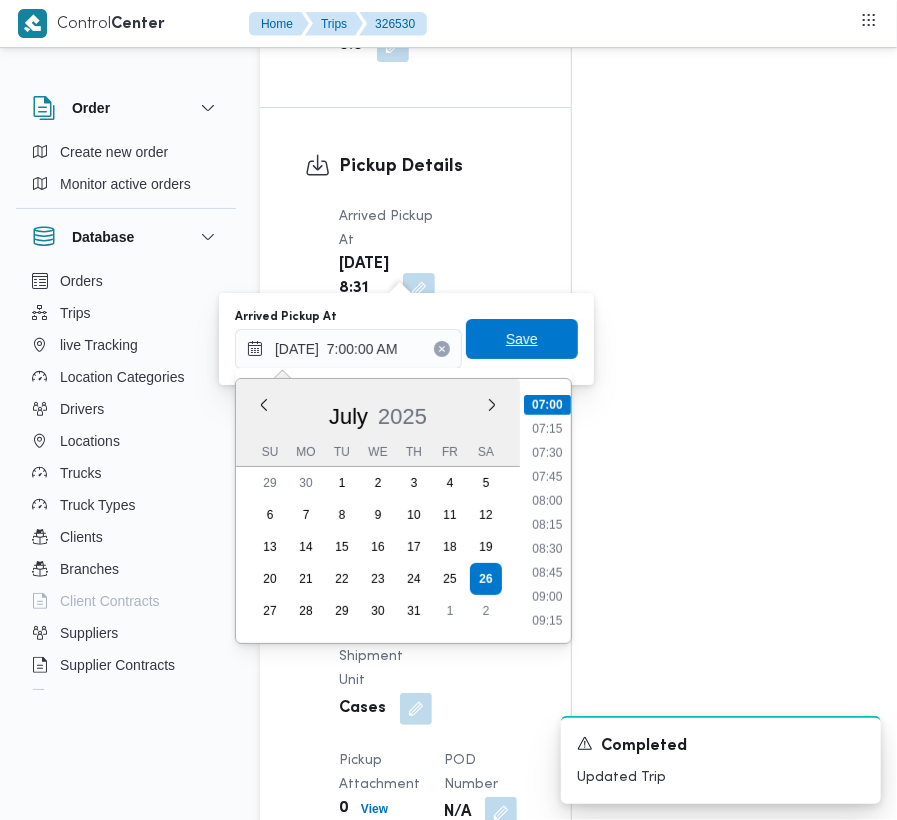 type on "[DATE] 07:00" 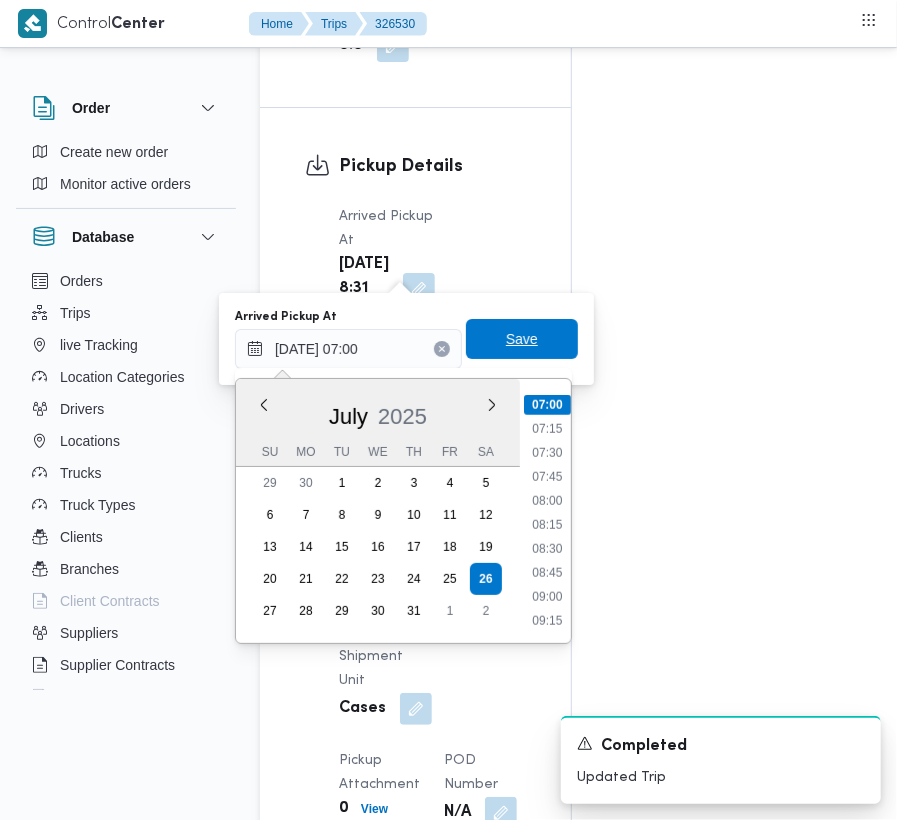 click on "Save" at bounding box center [522, 339] 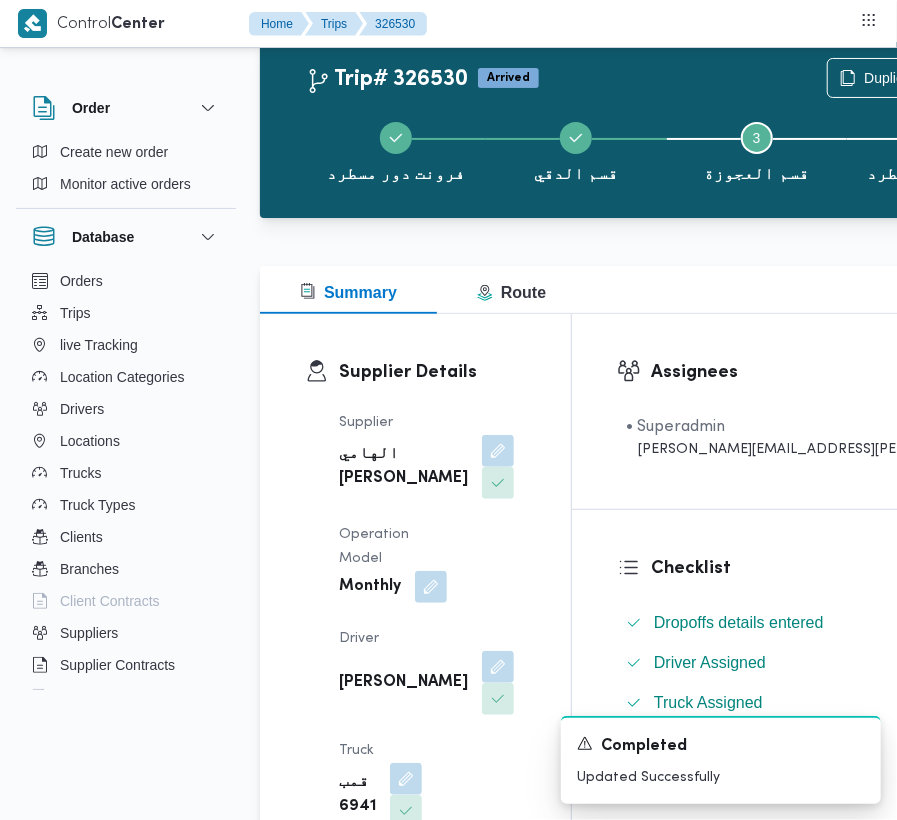 scroll, scrollTop: 0, scrollLeft: 0, axis: both 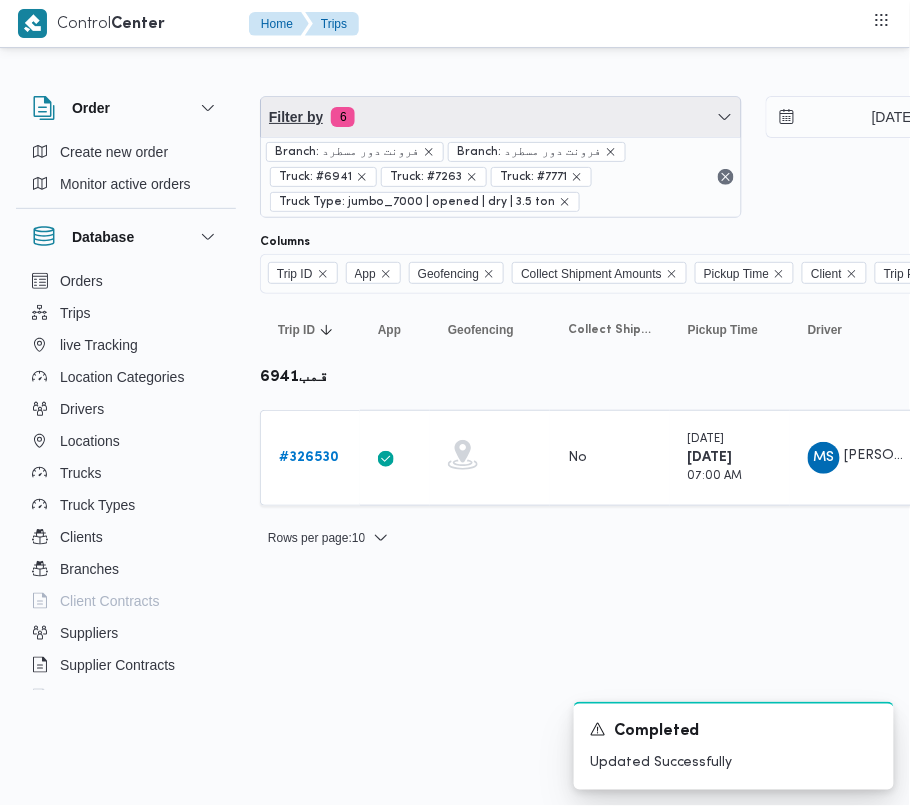 click on "Filter by 6" at bounding box center [501, 117] 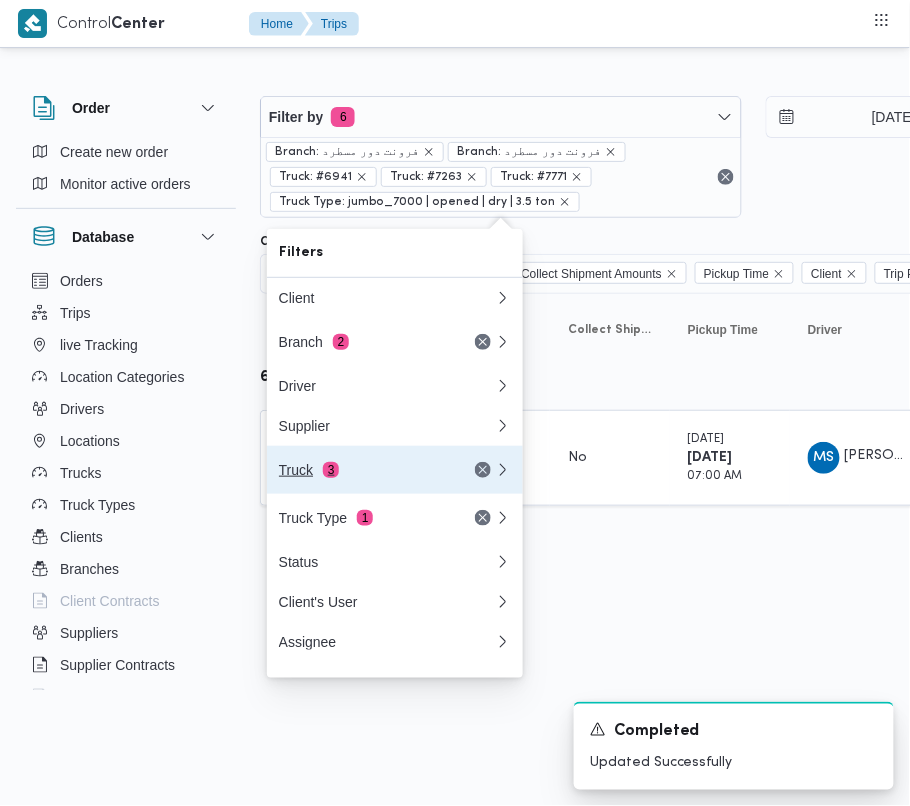 click on "Truck 3" at bounding box center (363, 470) 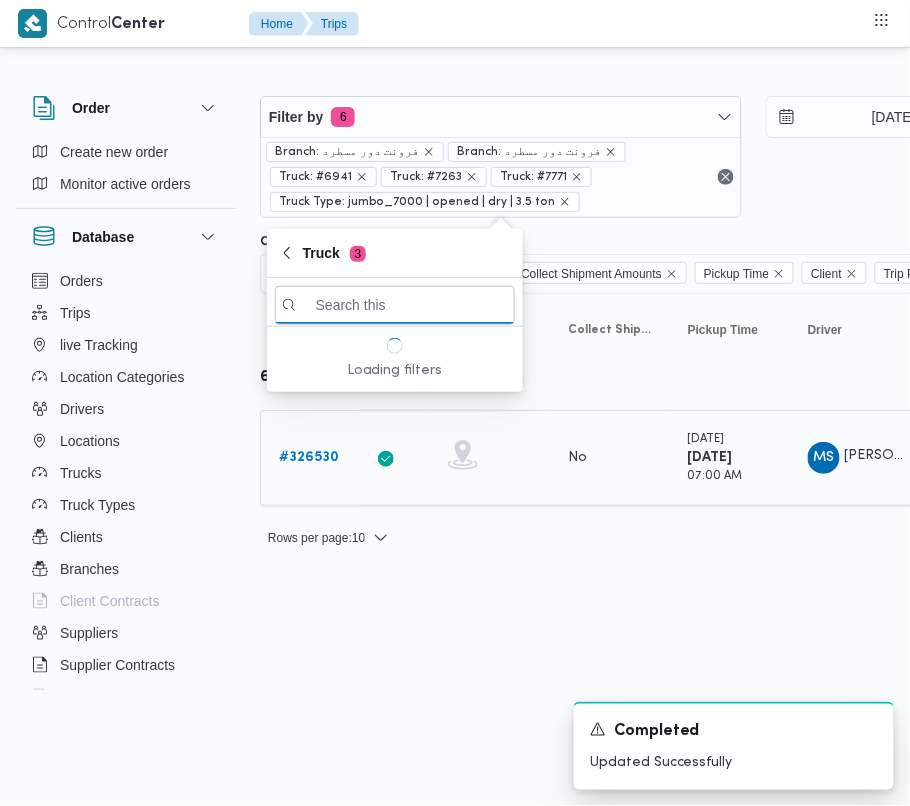 paste on "7121" 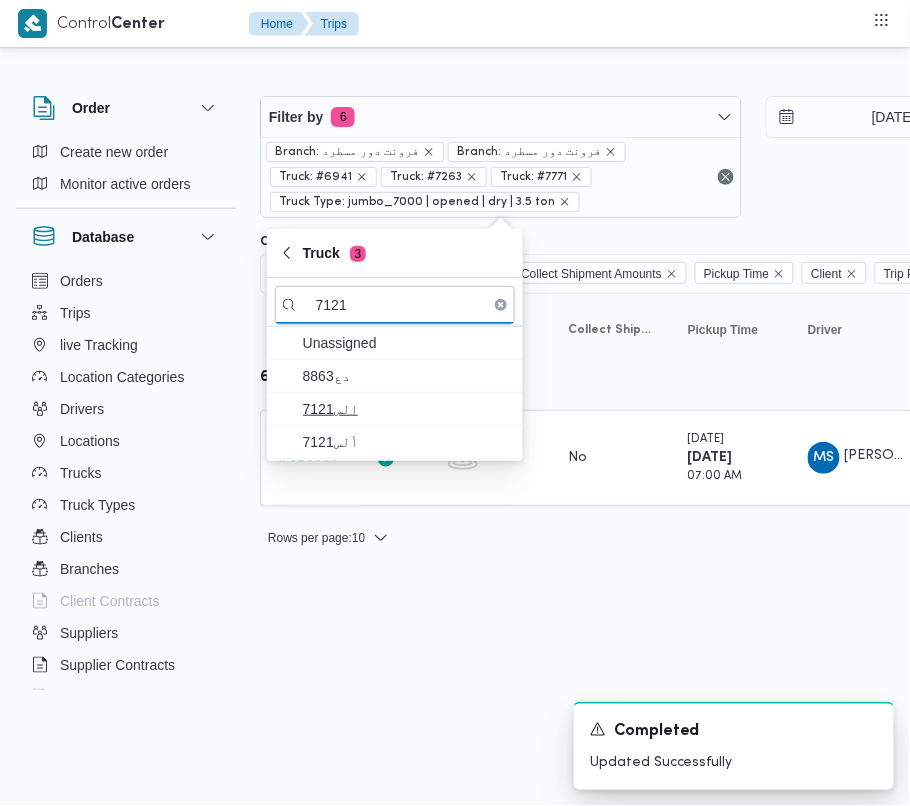 type on "7121" 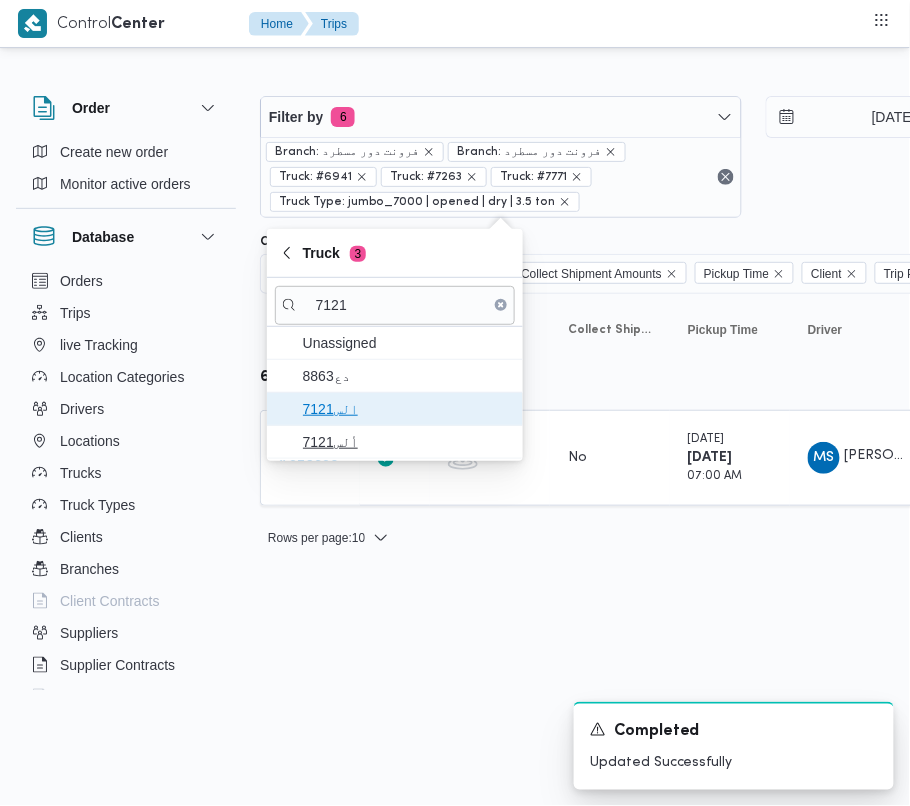 click on "الس7121" at bounding box center (407, 409) 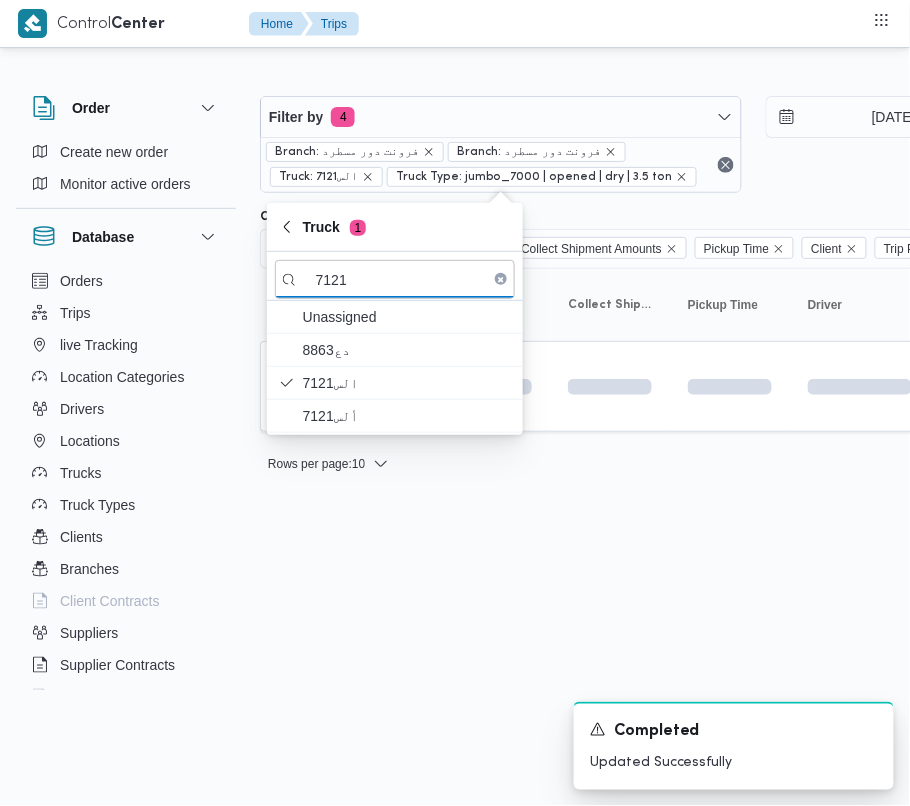 click on "Control  Center Home Trips Order Create new order Monitor active orders Database Orders Trips live Tracking Location Categories Drivers Locations Trucks Truck Types Clients Branches Client Contracts Suppliers Supplier Contracts Devices Users Projects SP Projects Admins organization assignees Tags Filter by 4 Branch: فرونت دور مسطرد Branch: فرونت دور مسطرد  Truck: الس7121 Truck Type: jumbo_7000 | opened | dry | 3.5 ton [DATE] → [DATE] Group By Truck Columns Trip ID App Geofencing Collect Shipment Amounts Pickup Time Client Trip Points Driver Supplier Truck Status Platform Sorting Trip ID Click to sort in ascending order App Click to sort in ascending order Geofencing Click to sort in ascending order Collect Shipment Amounts Pickup Time Click to sort in ascending order Client Click to sort in ascending order Trip Points Driver Click to sort in ascending order Supplier Click to sort in ascending order Truck Click to sort in ascending order Status Platform Actions :  10 1 1" at bounding box center (455, 403) 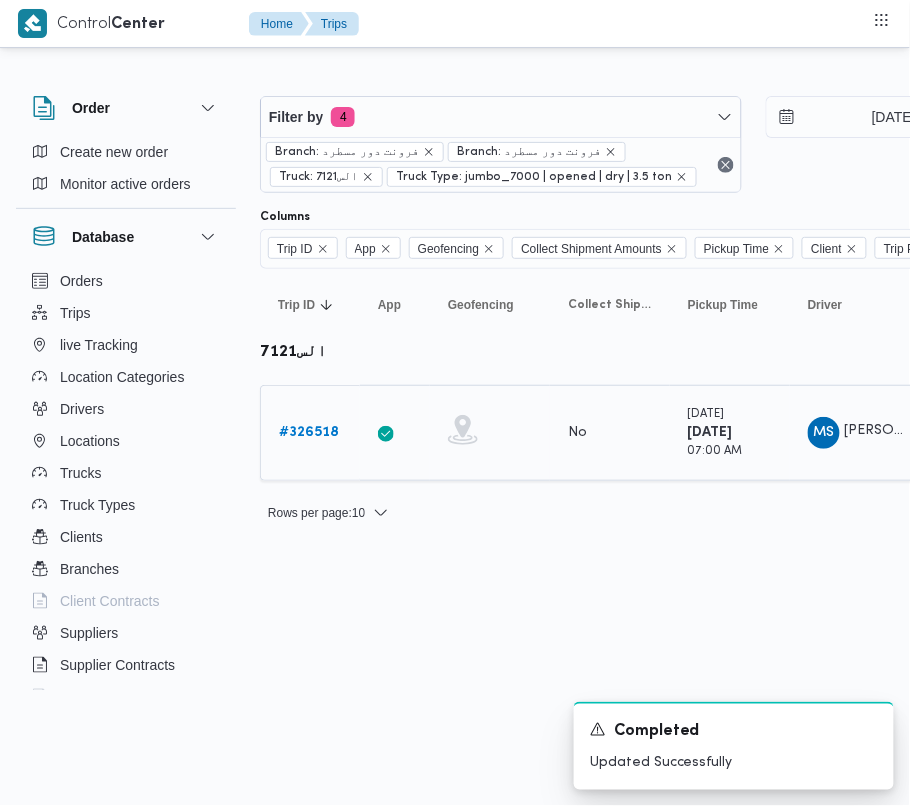 click on "# 326518" at bounding box center (309, 432) 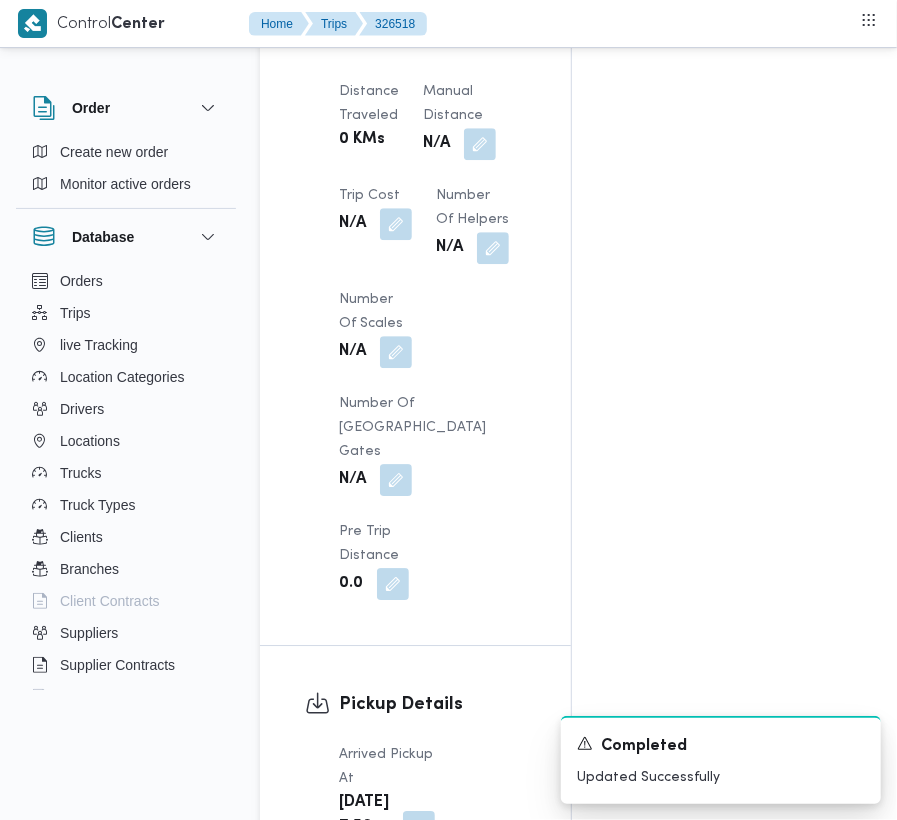 scroll, scrollTop: 2533, scrollLeft: 0, axis: vertical 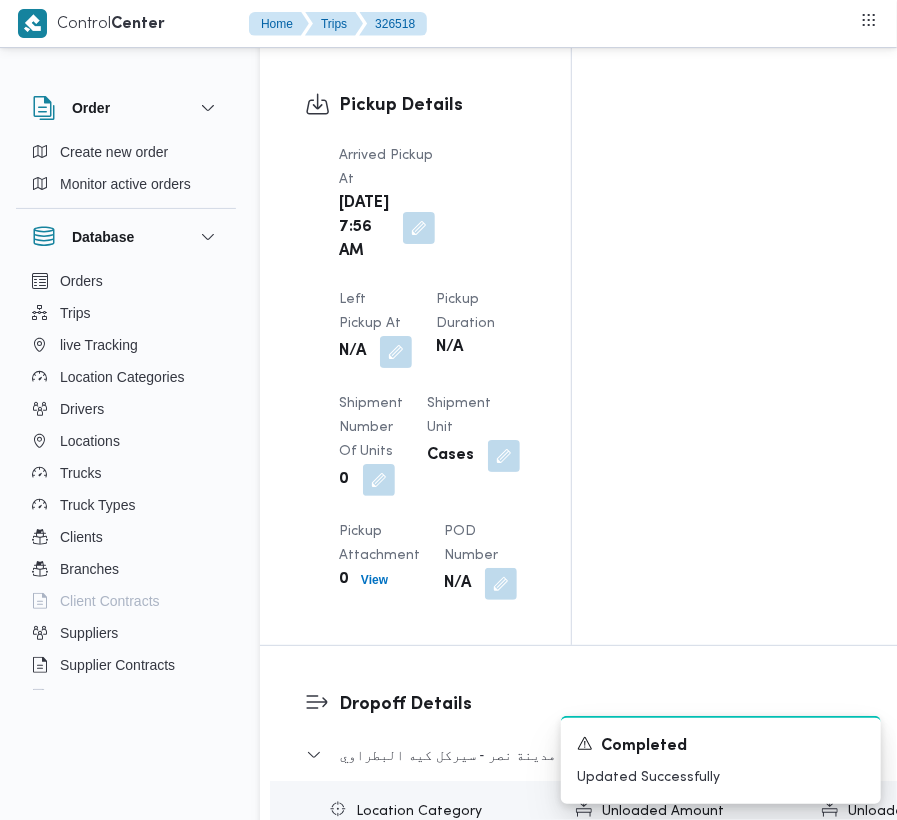 click on "Left Pickup At N/A" at bounding box center (375, 328) 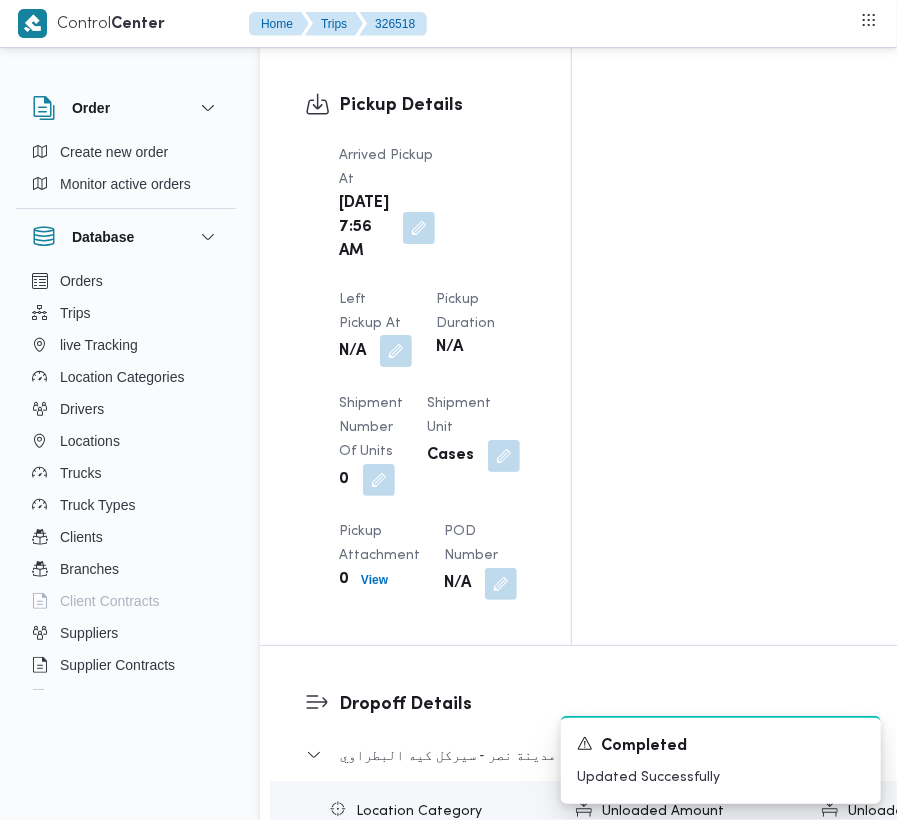 click at bounding box center [396, 351] 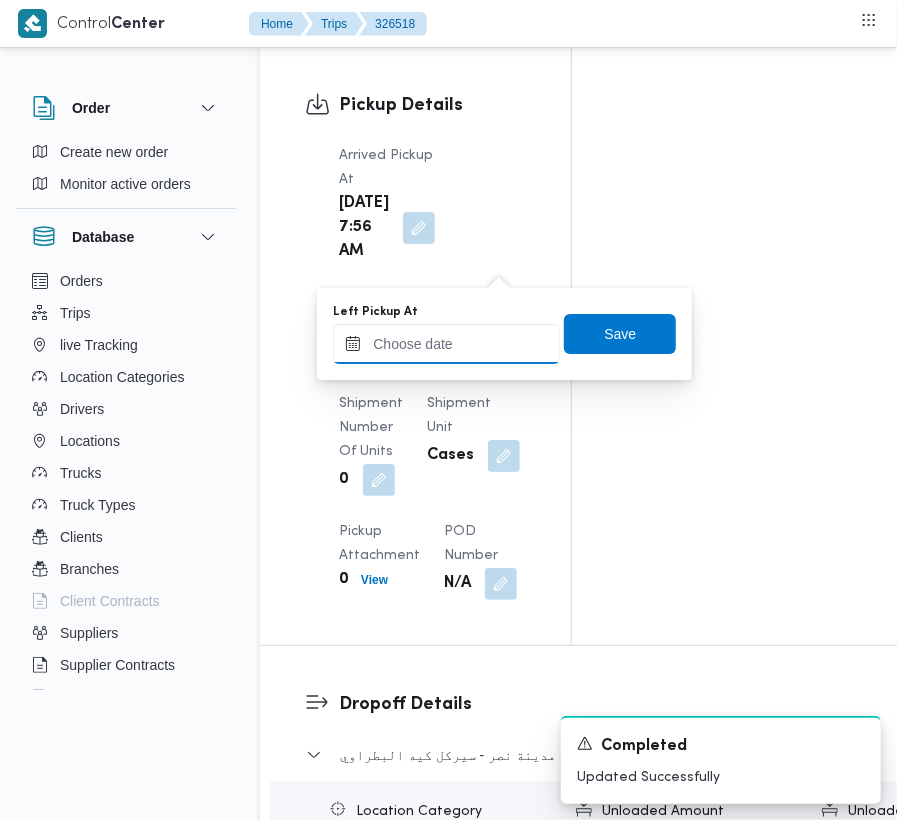 click on "Left Pickup At" at bounding box center (446, 344) 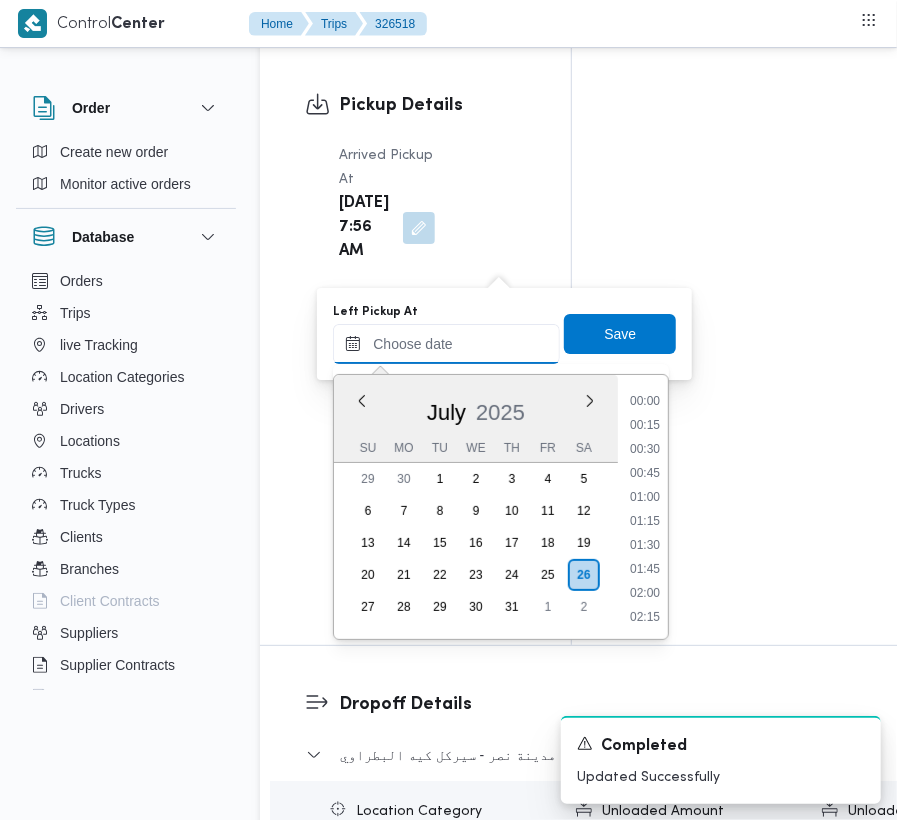 scroll, scrollTop: 769, scrollLeft: 0, axis: vertical 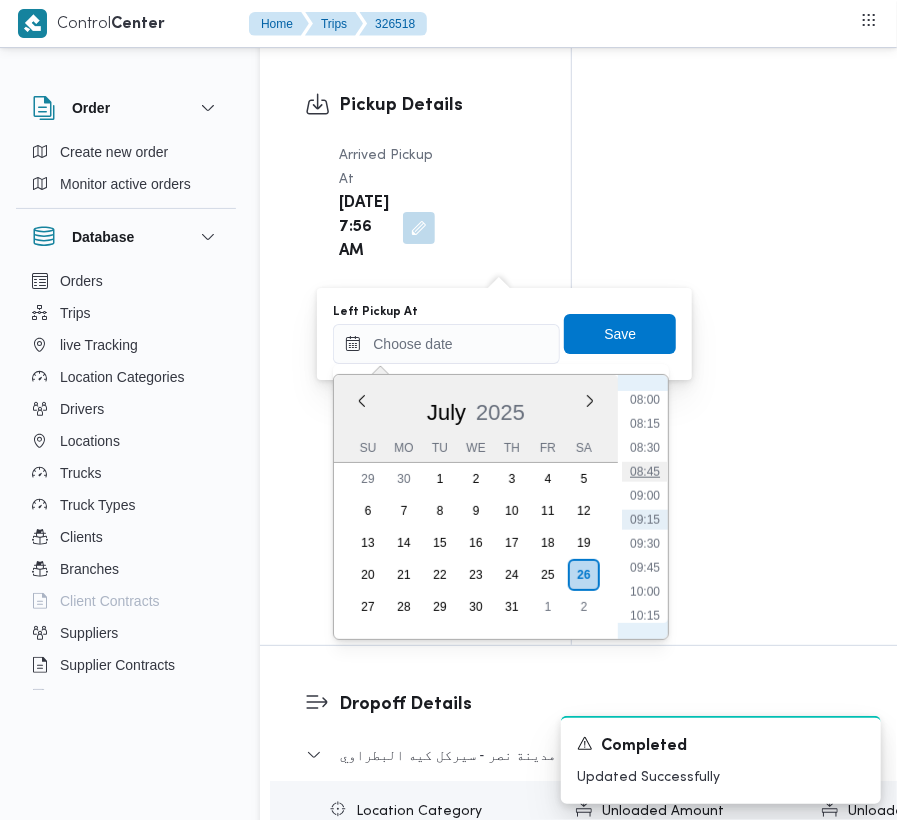 click on "08:45" at bounding box center (645, 472) 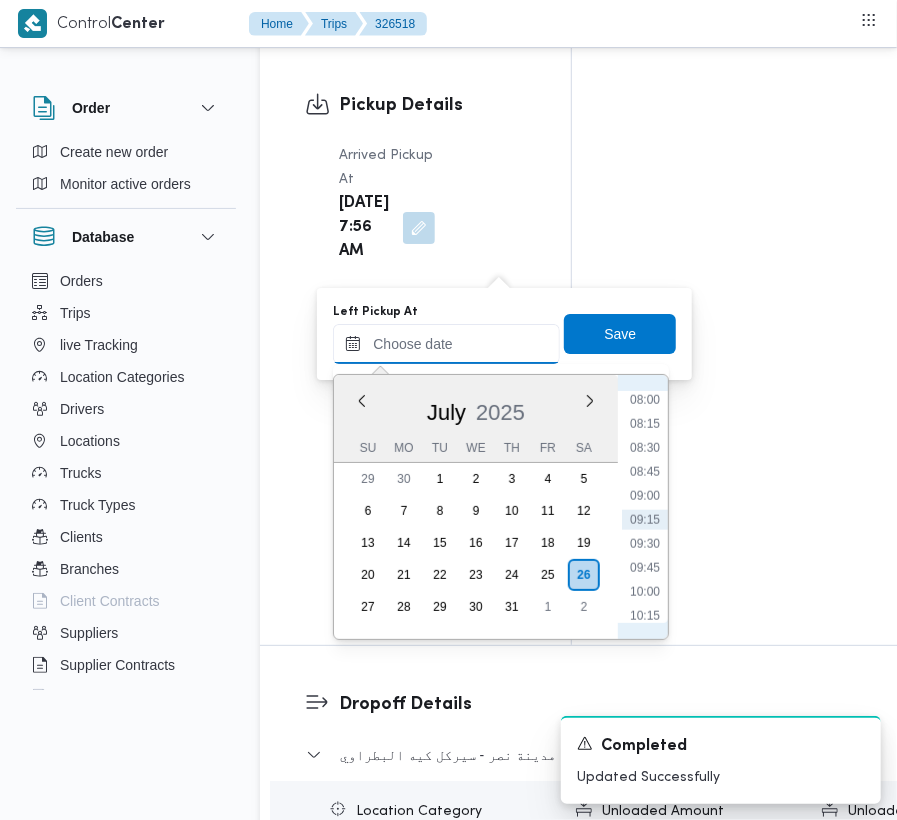 type on "[DATE] 08:45" 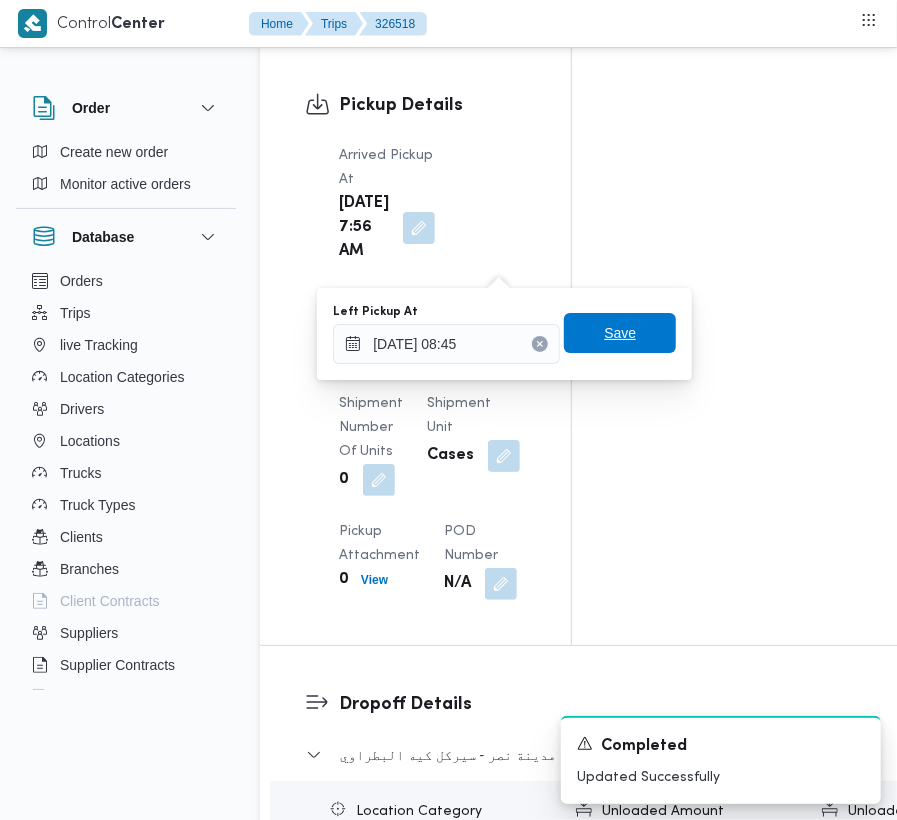 click on "Save" at bounding box center (620, 333) 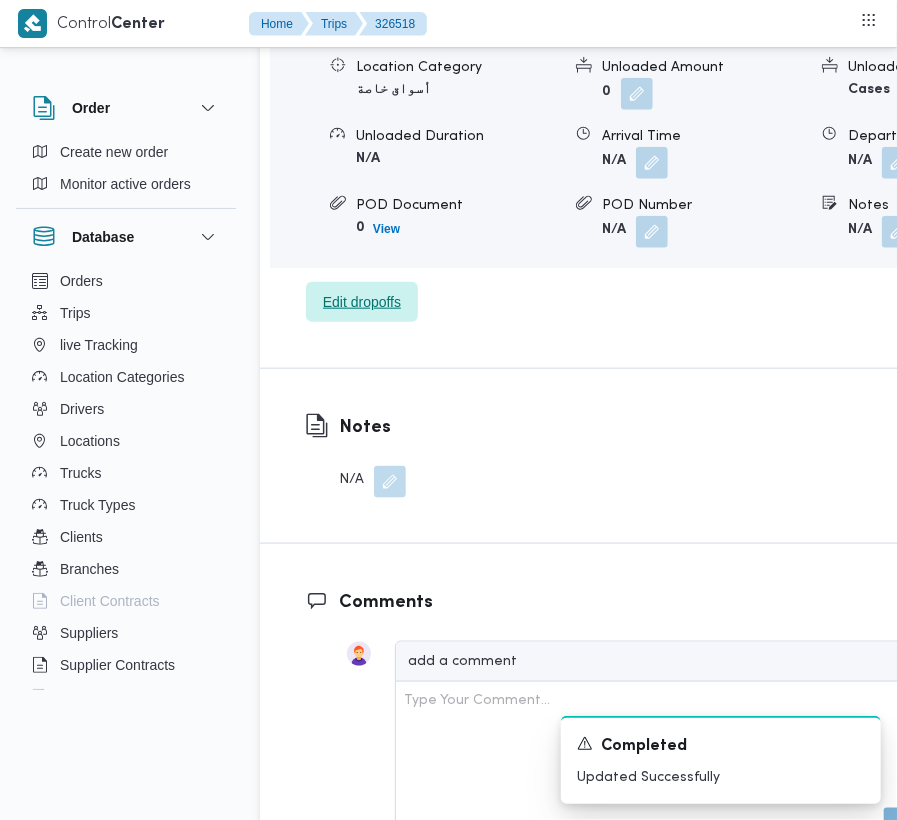 click on "Edit dropoffs" at bounding box center (362, 302) 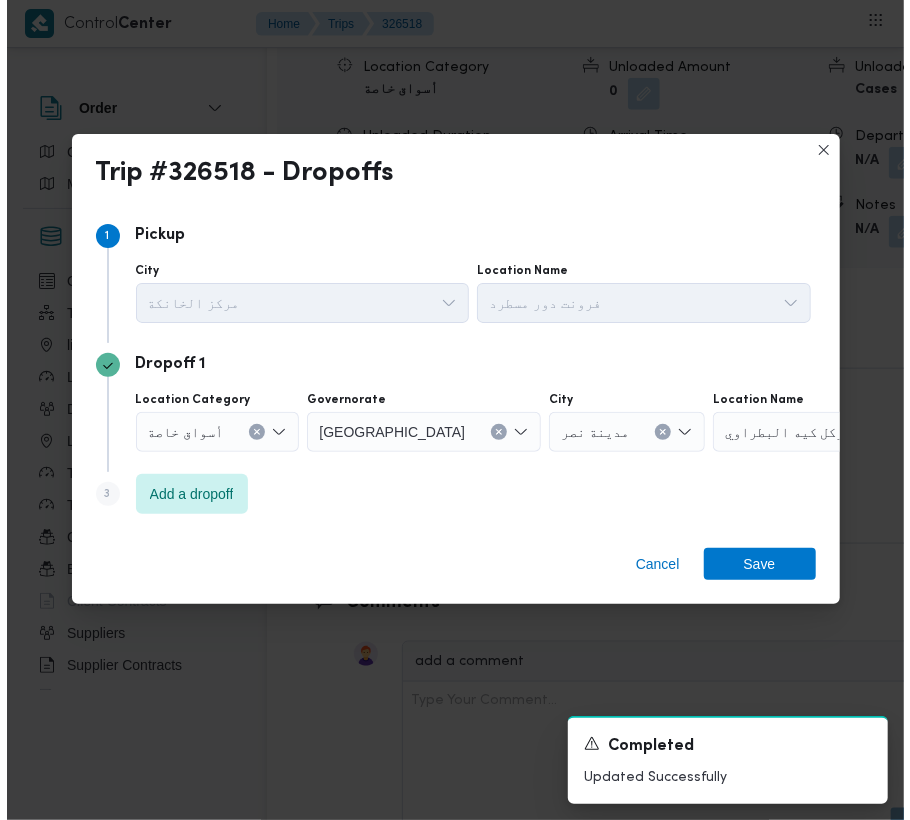 scroll, scrollTop: 3157, scrollLeft: 0, axis: vertical 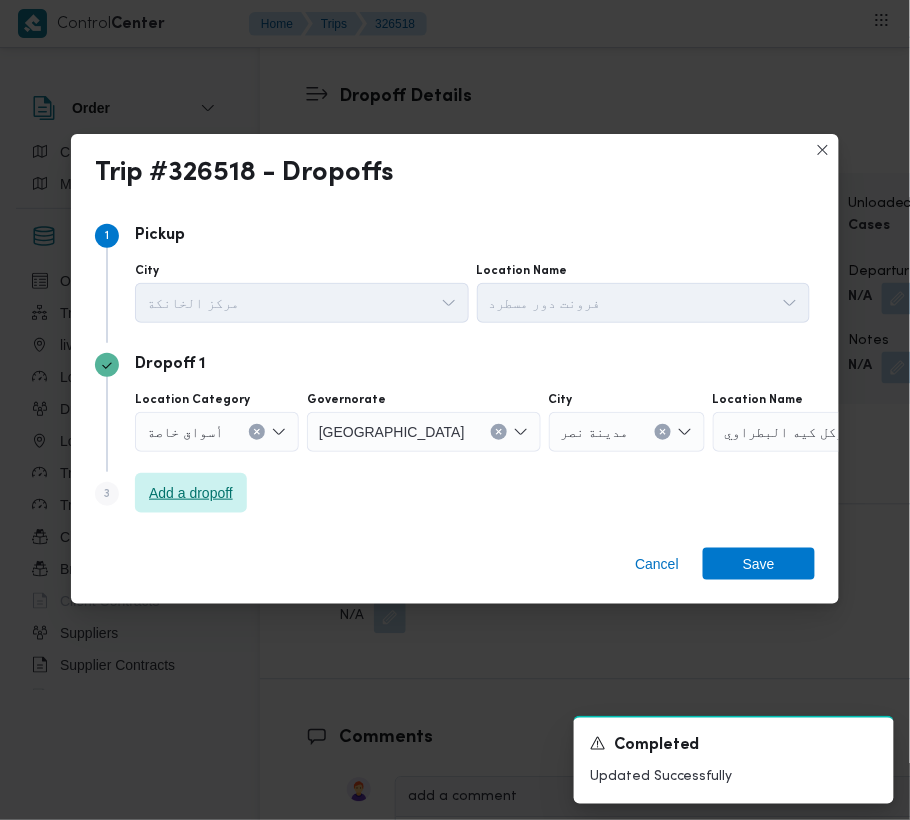 click on "Add a dropoff" at bounding box center (191, 493) 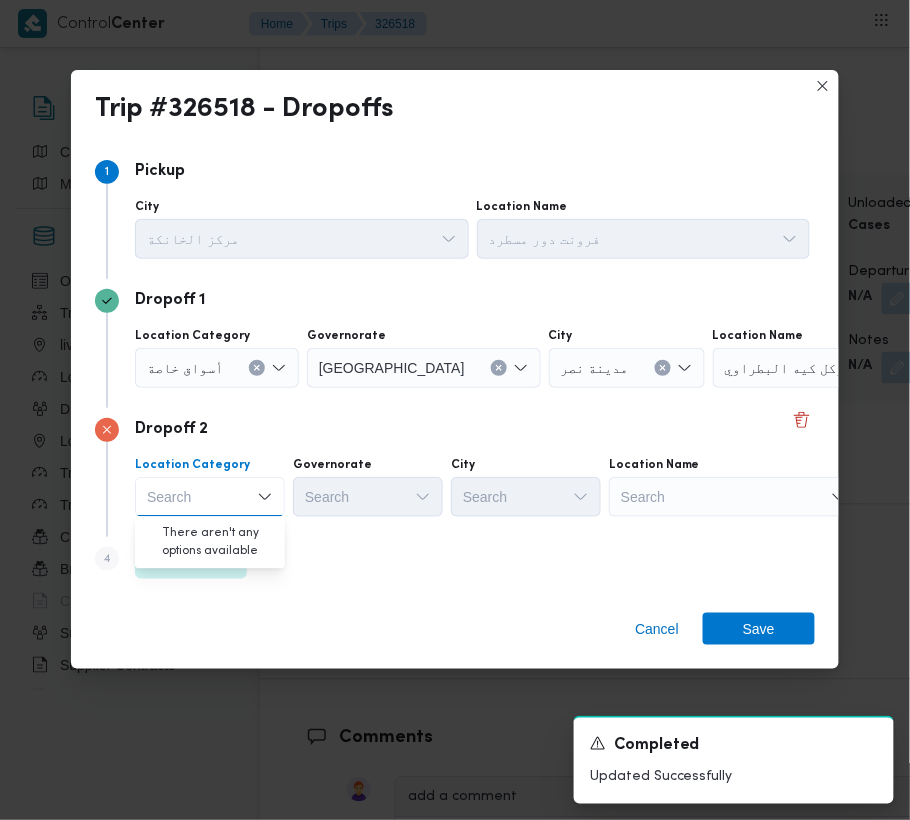 click on "Search" at bounding box center [838, 368] 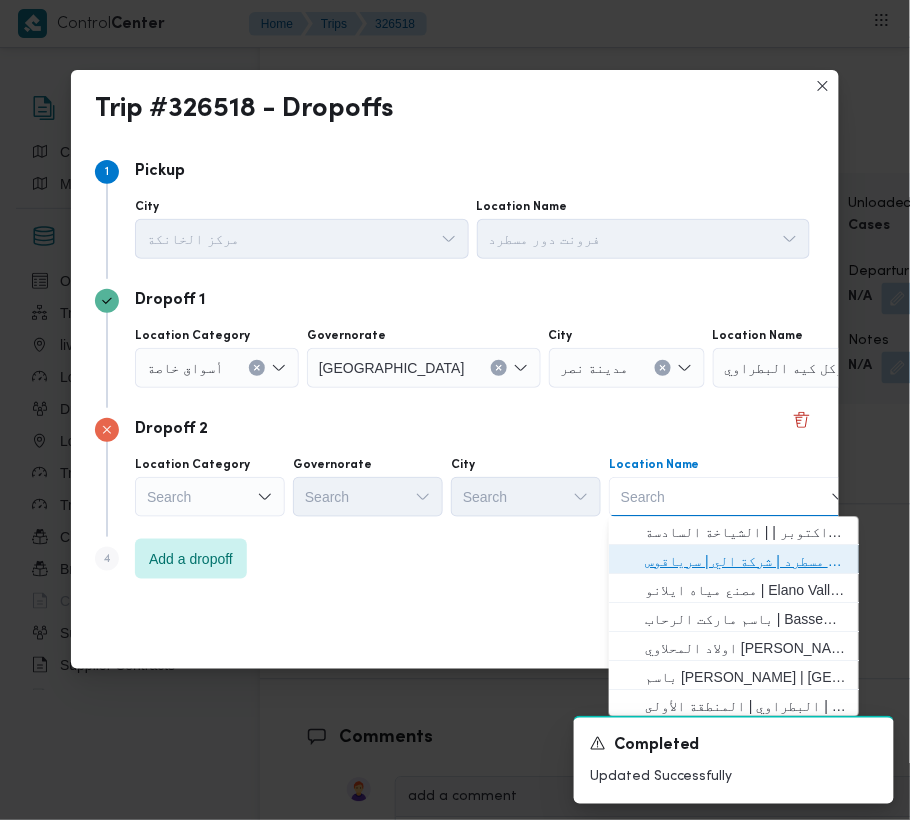 click on "فرونت دور مسطرد | شركة الي | سرياقوس" at bounding box center [746, 562] 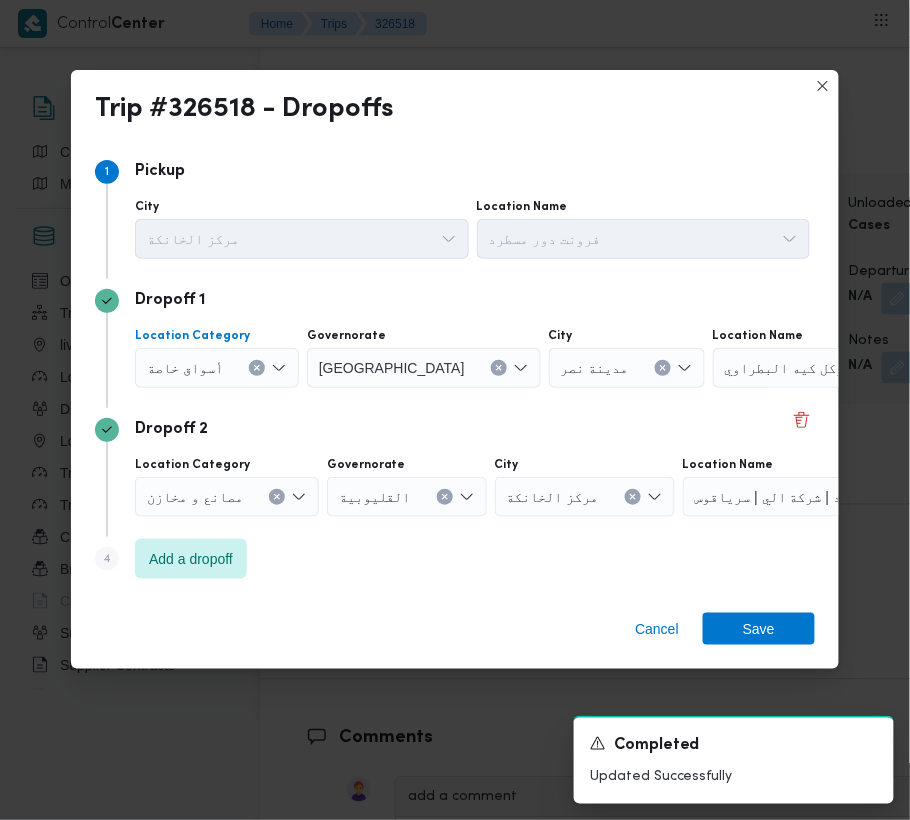click on "أسواق خاصة" at bounding box center (185, 367) 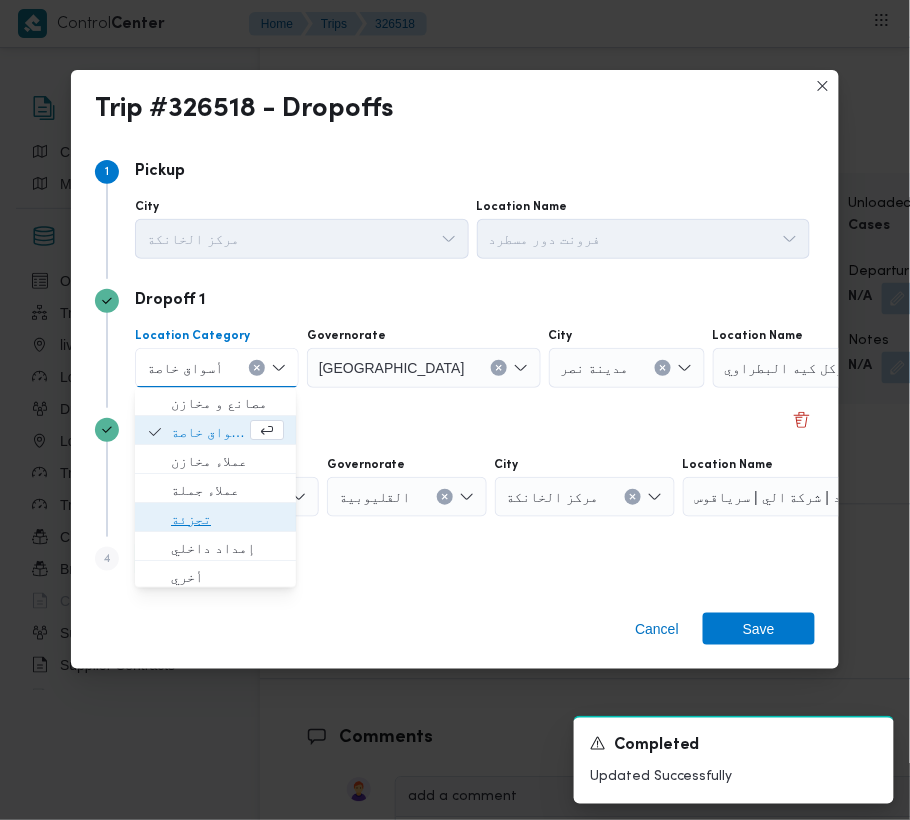 drag, startPoint x: 230, startPoint y: 513, endPoint x: 312, endPoint y: 414, distance: 128.5496 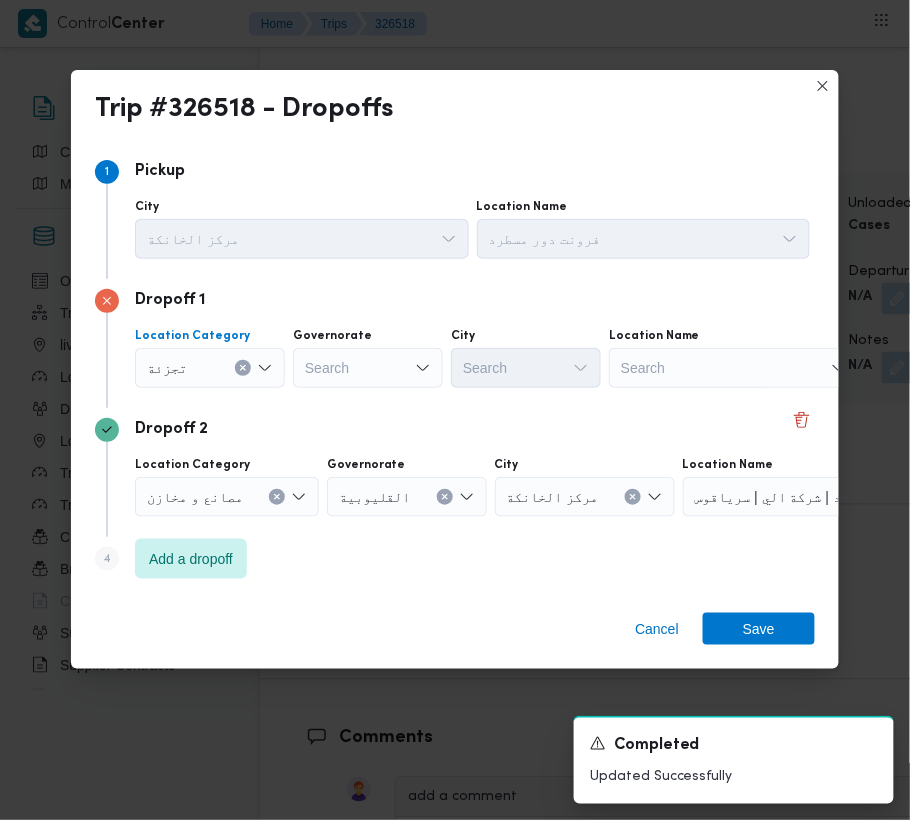 click on "Search" at bounding box center [368, 368] 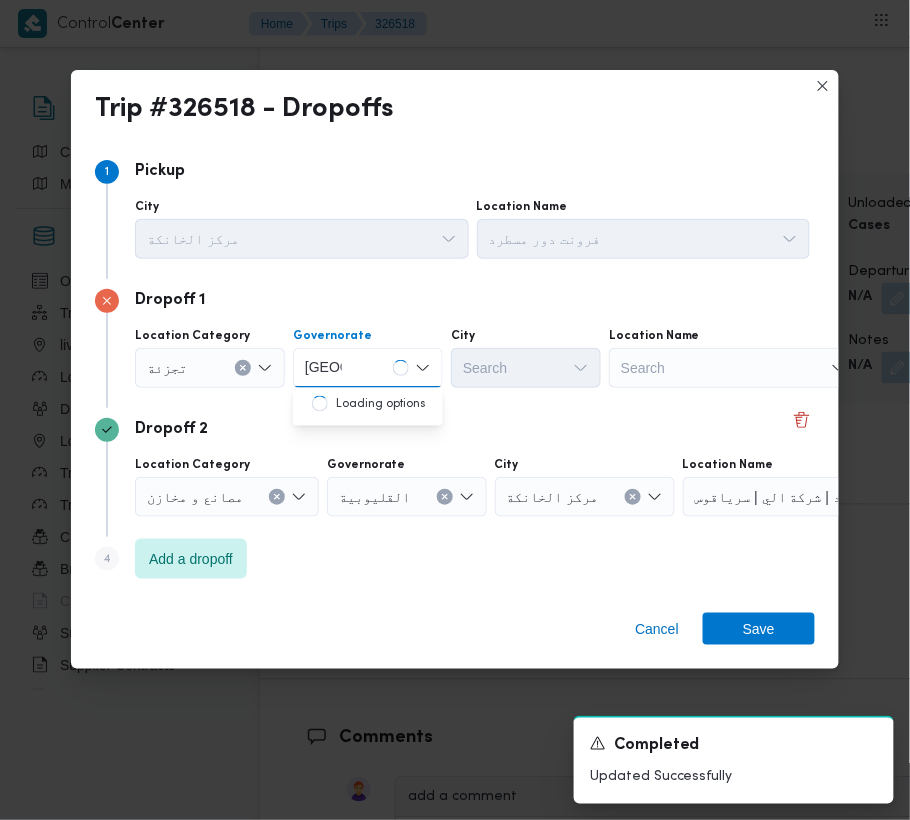 type on "[GEOGRAPHIC_DATA]" 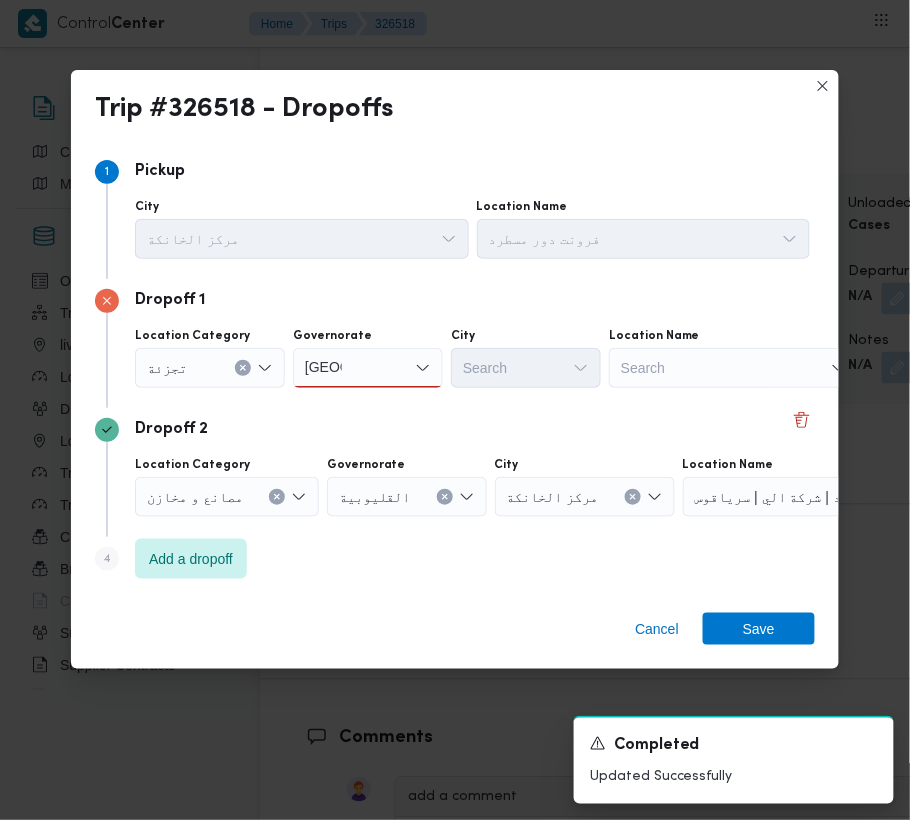 click on "[GEOGRAPHIC_DATA] [GEOGRAPHIC_DATA]" at bounding box center (368, 368) 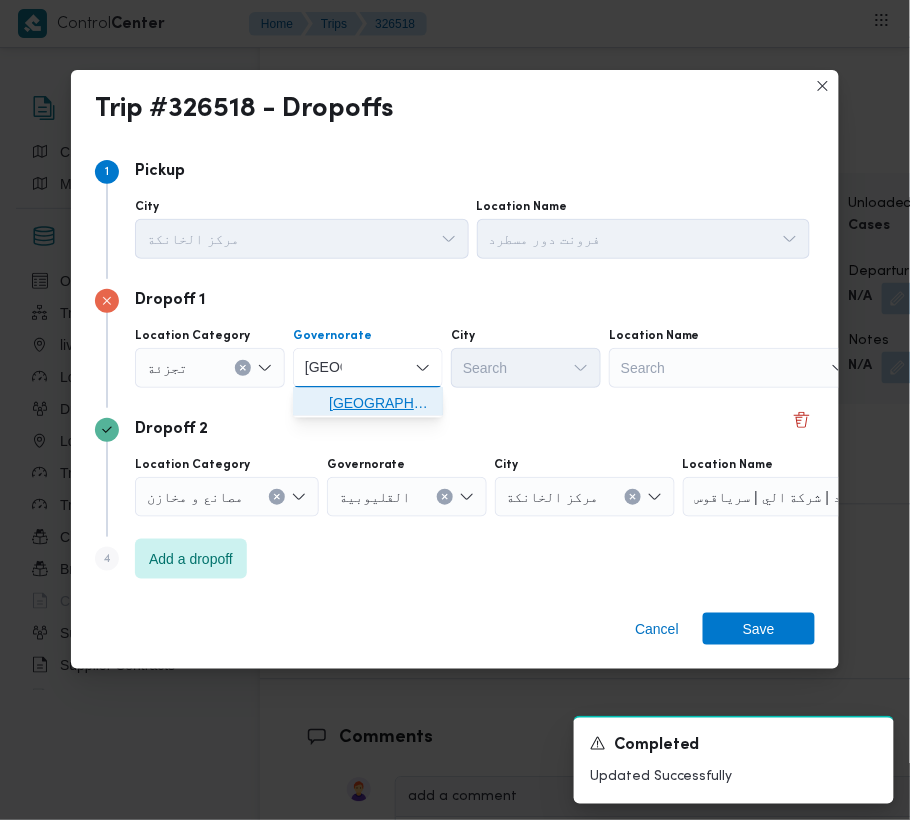 click on "[GEOGRAPHIC_DATA]" at bounding box center (380, 404) 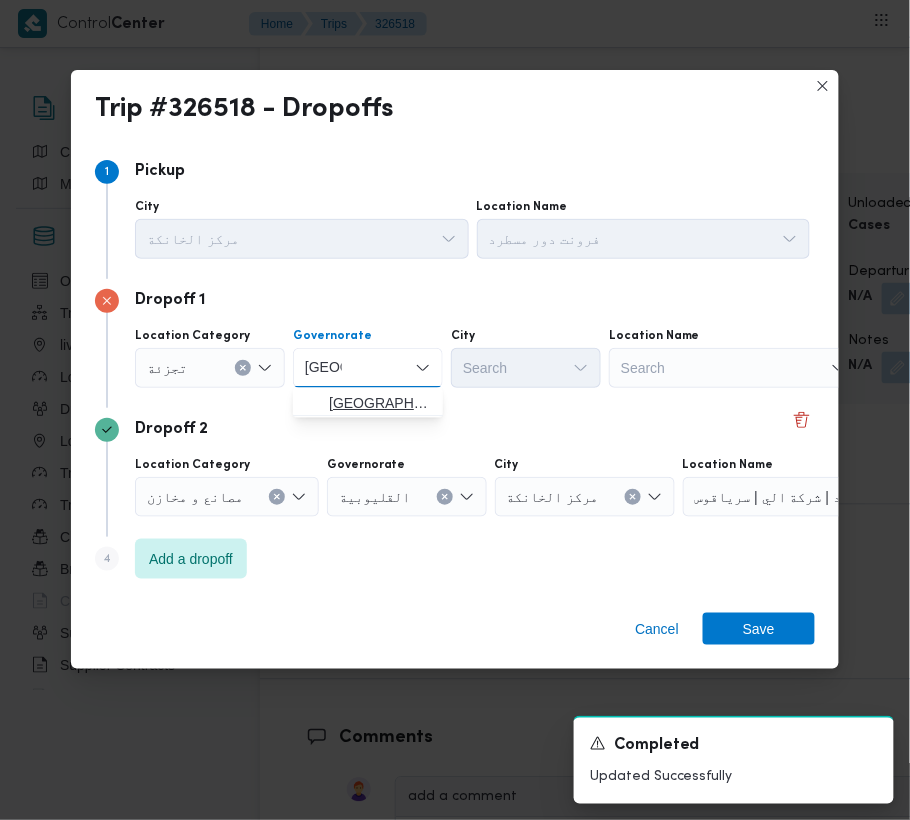 type 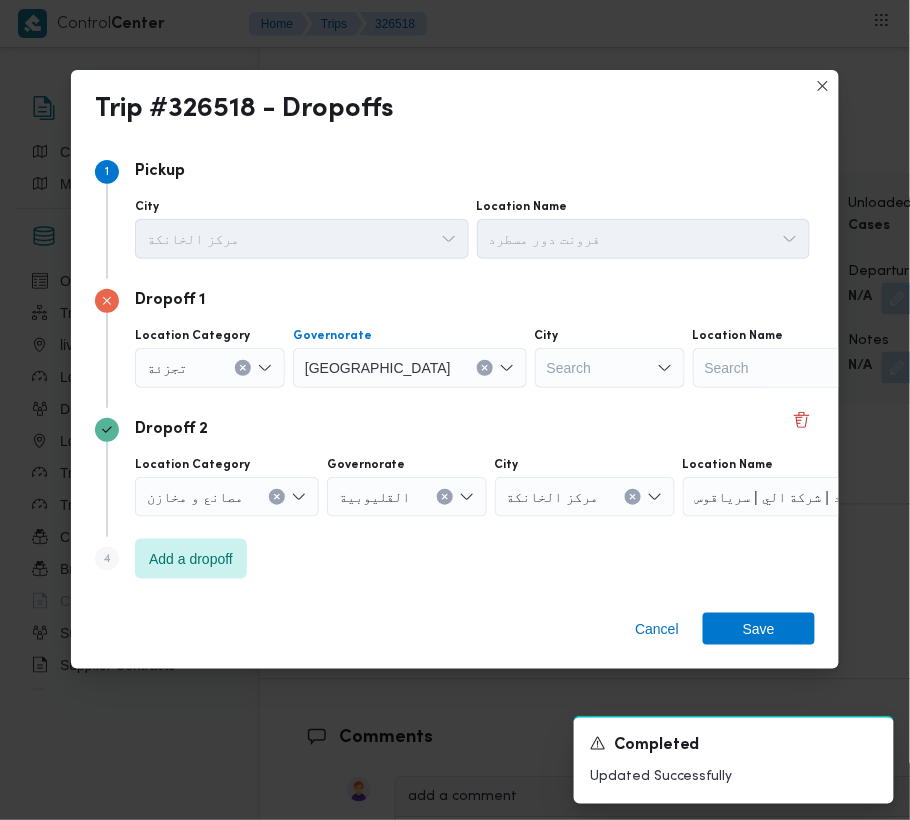 click on "Search" at bounding box center (610, 368) 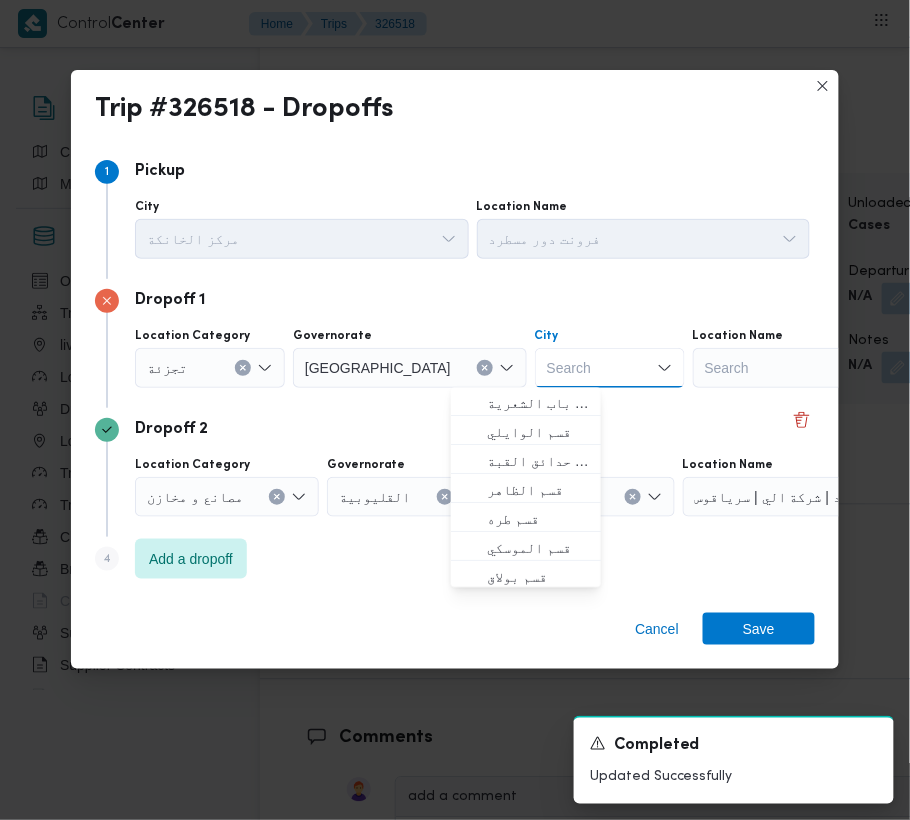 paste on "[GEOGRAPHIC_DATA]" 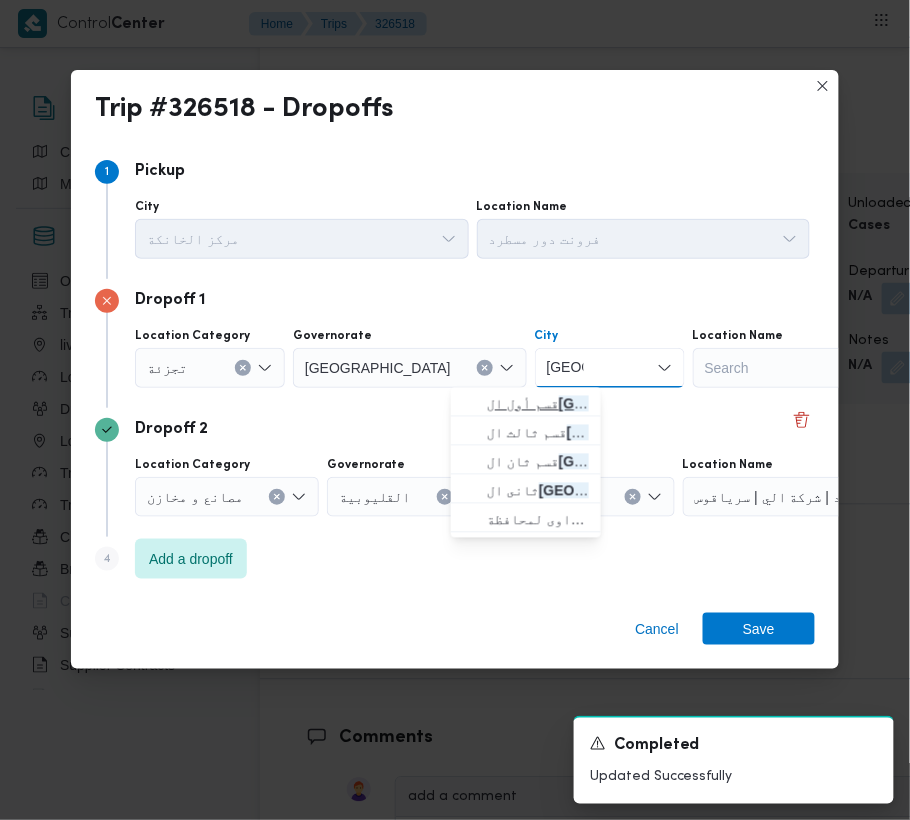 type on "[GEOGRAPHIC_DATA]" 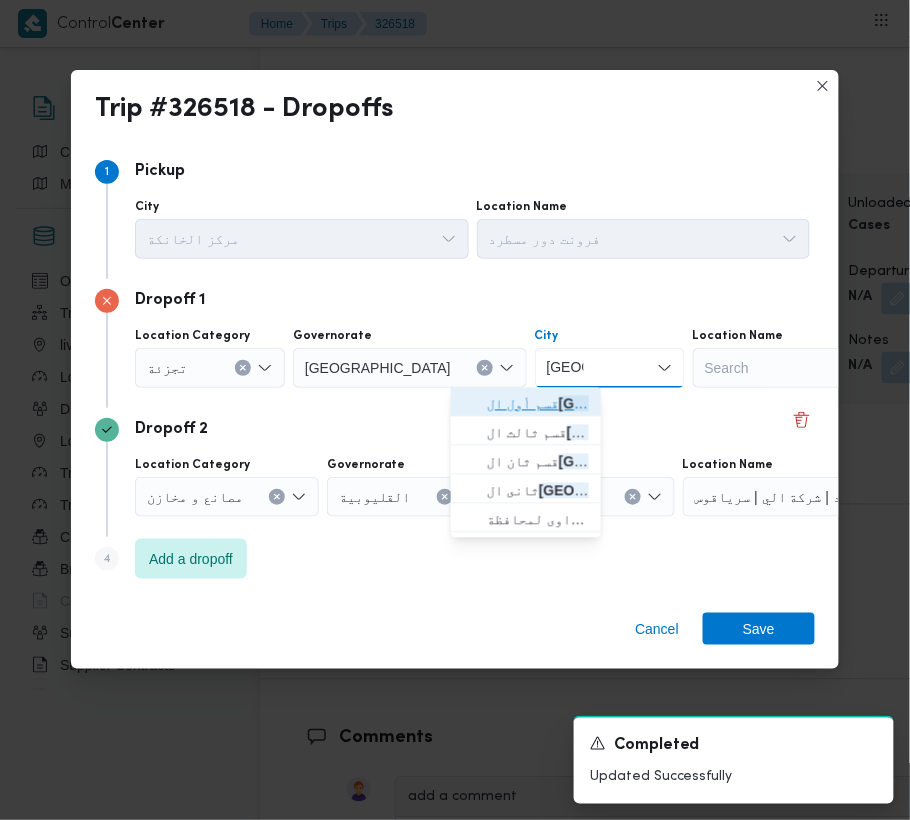 click on "قسم أول ال قاهرة  الجديدة" at bounding box center (526, 404) 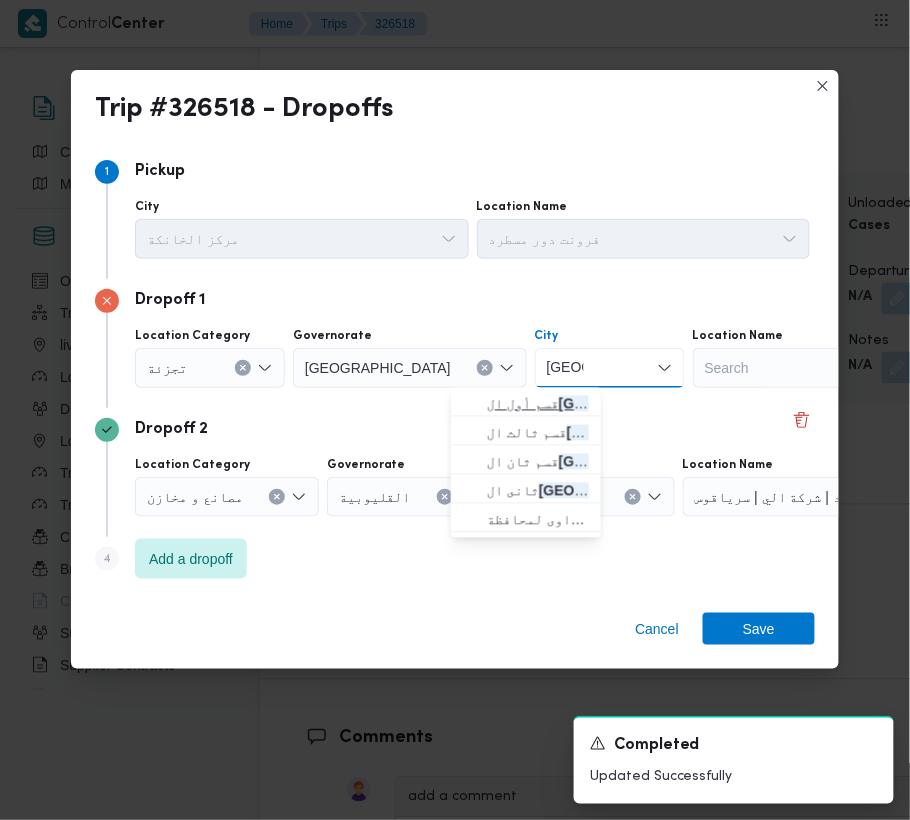 type 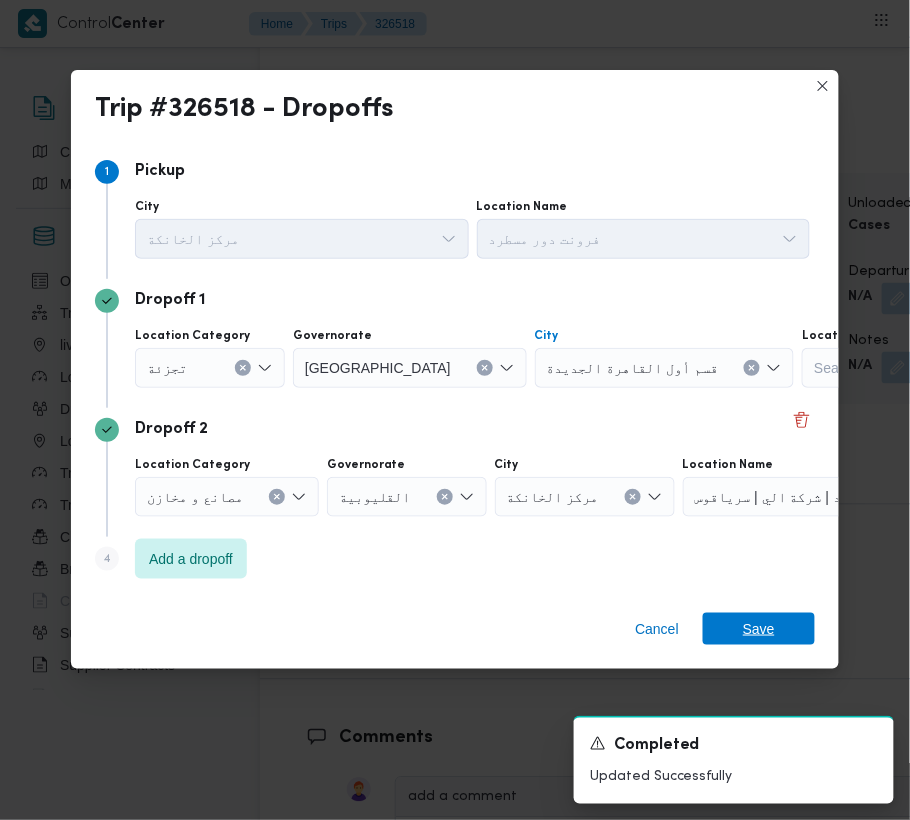 click on "Save" at bounding box center (759, 629) 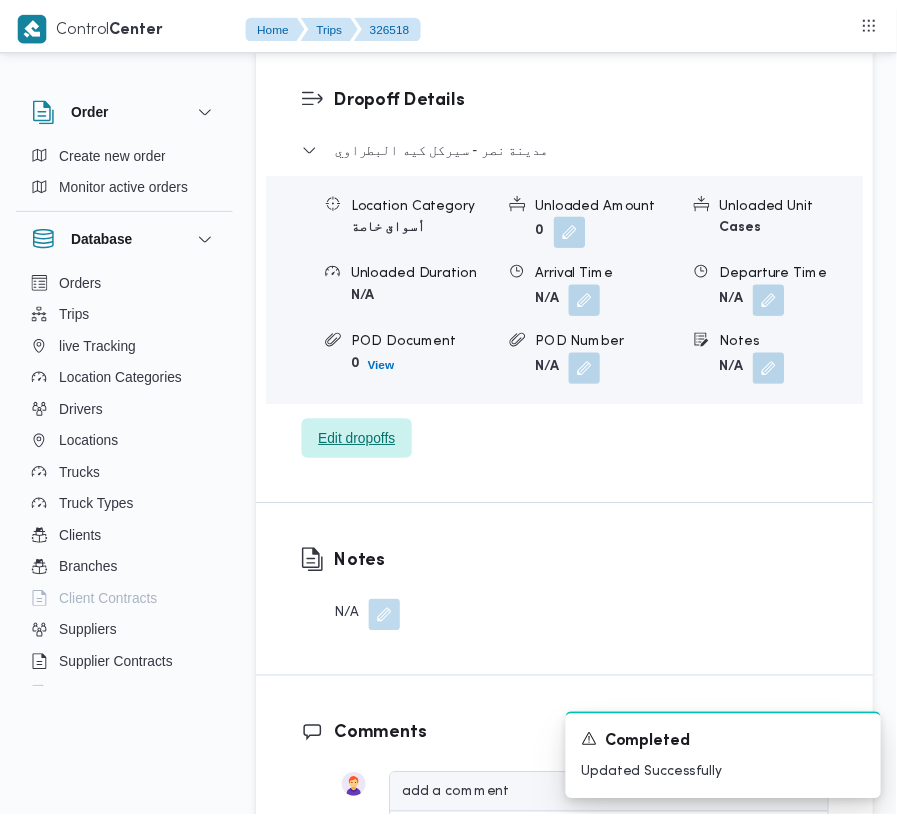 scroll, scrollTop: 3293, scrollLeft: 0, axis: vertical 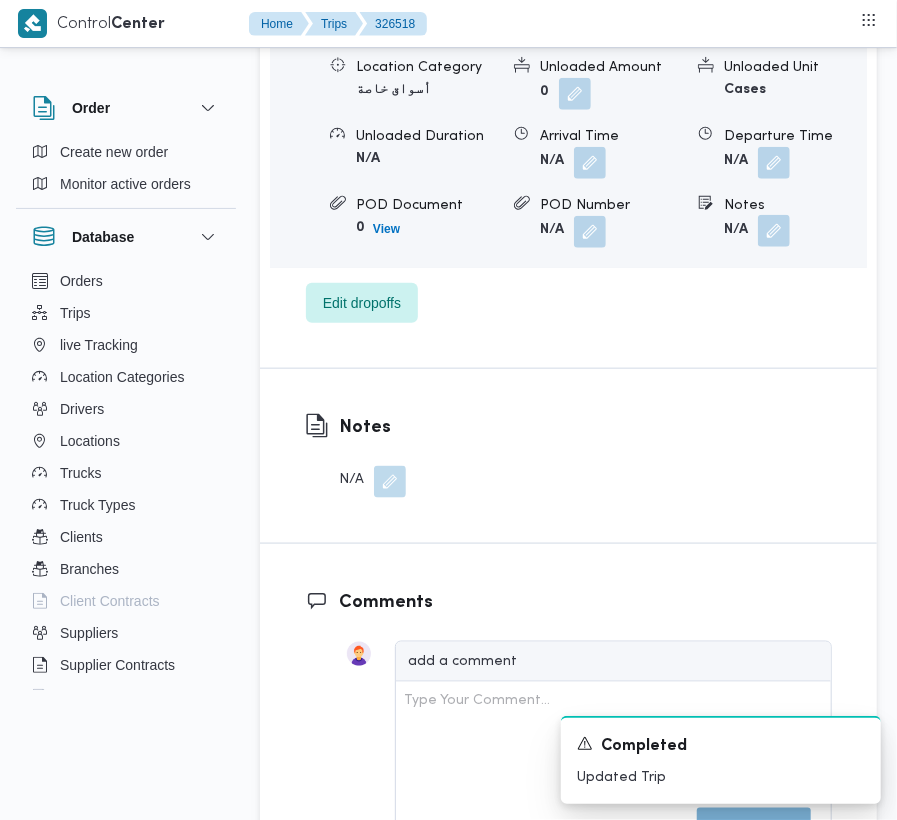 click at bounding box center (774, 231) 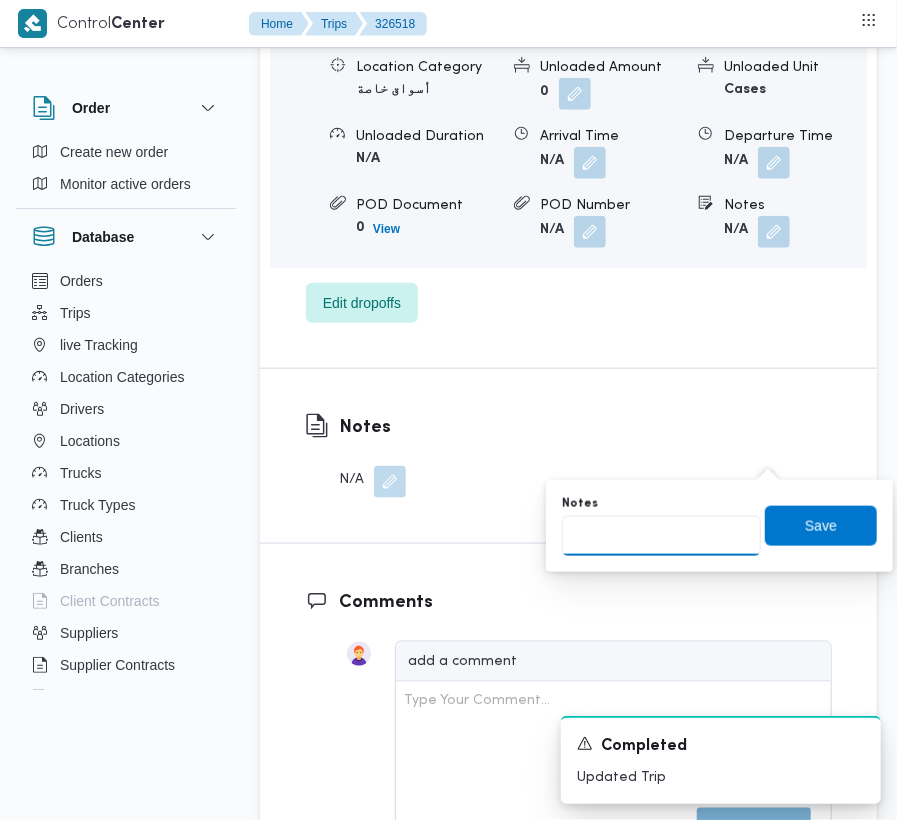 click on "Notes" at bounding box center (661, 536) 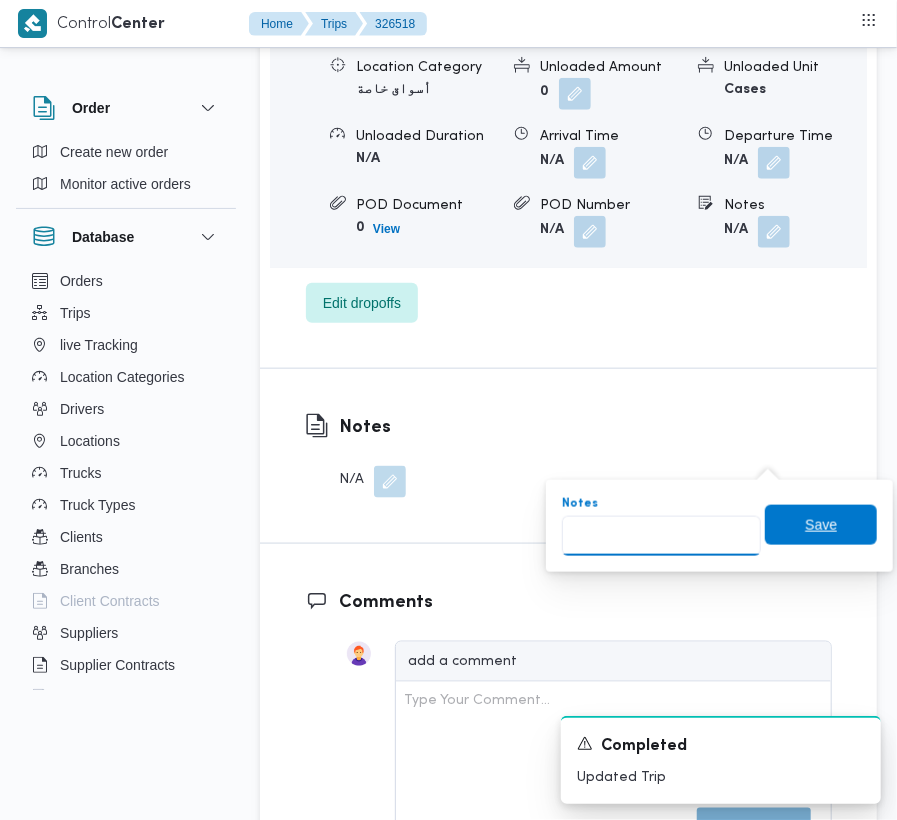 paste on "تجمع" 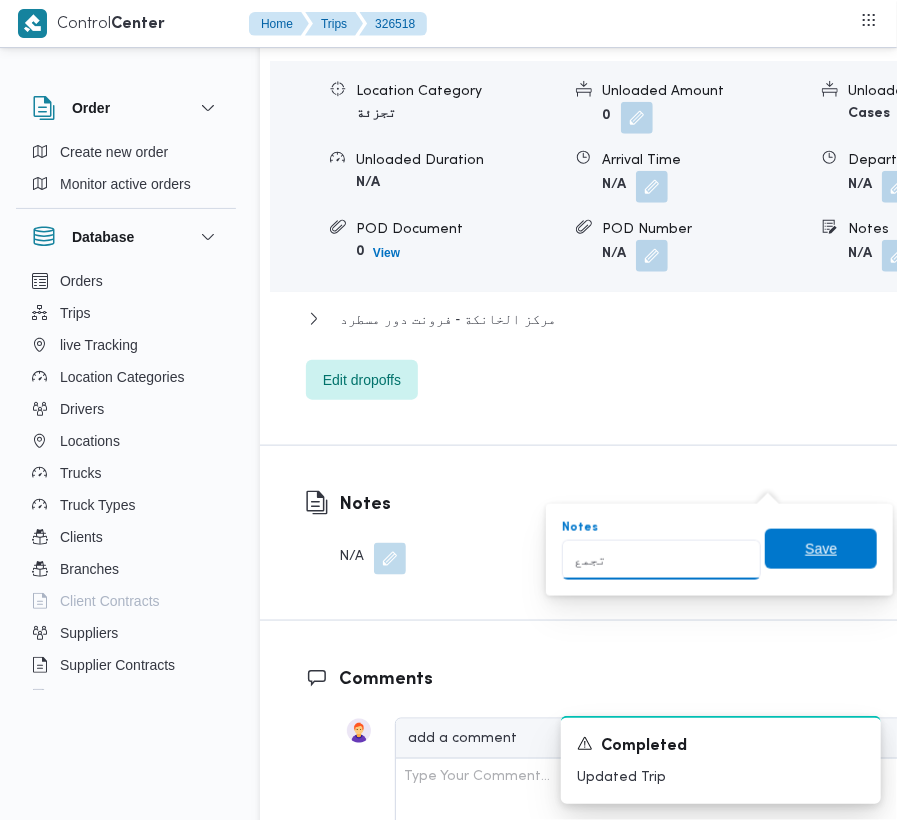 scroll, scrollTop: 3317, scrollLeft: 0, axis: vertical 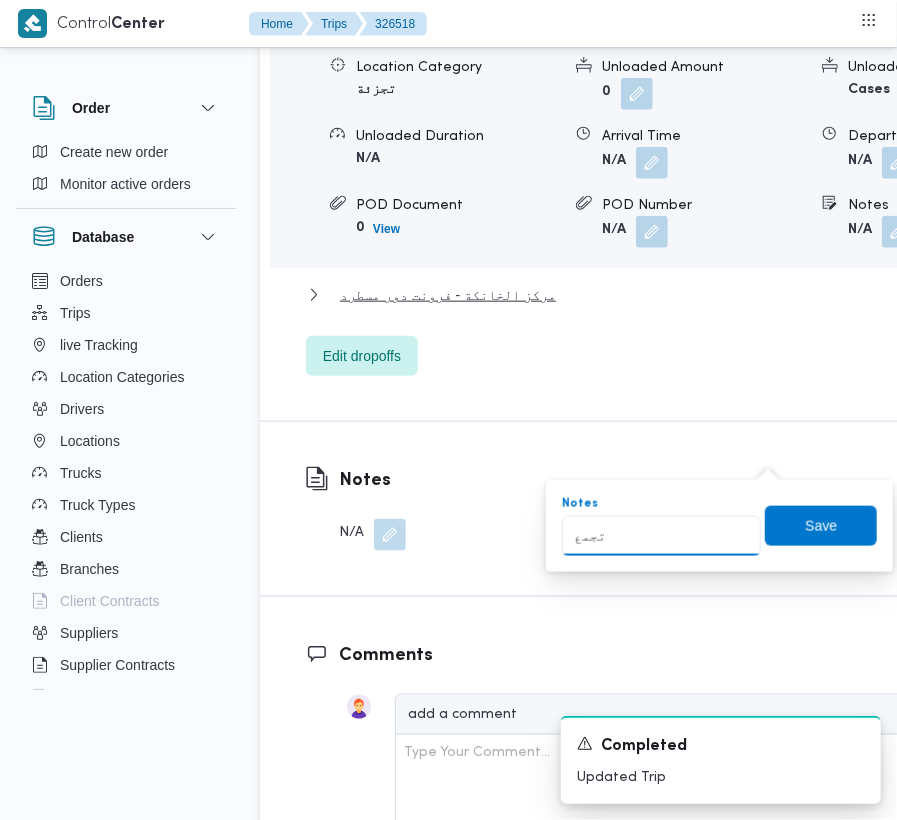 type on "تجمع" 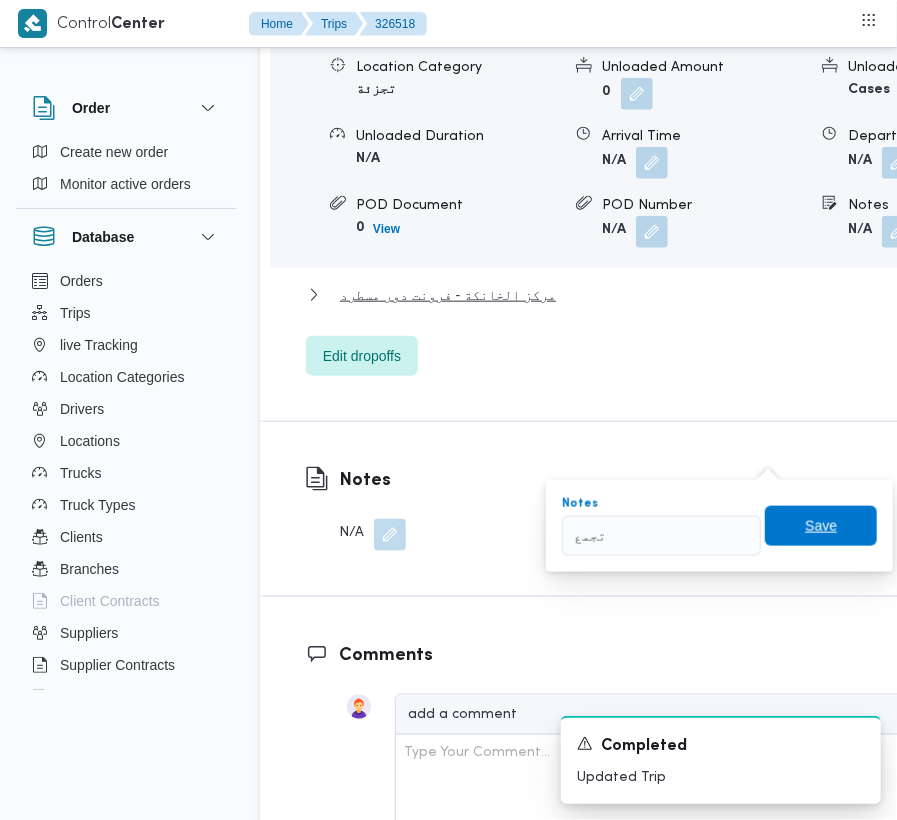 click on "Save" at bounding box center [821, 526] 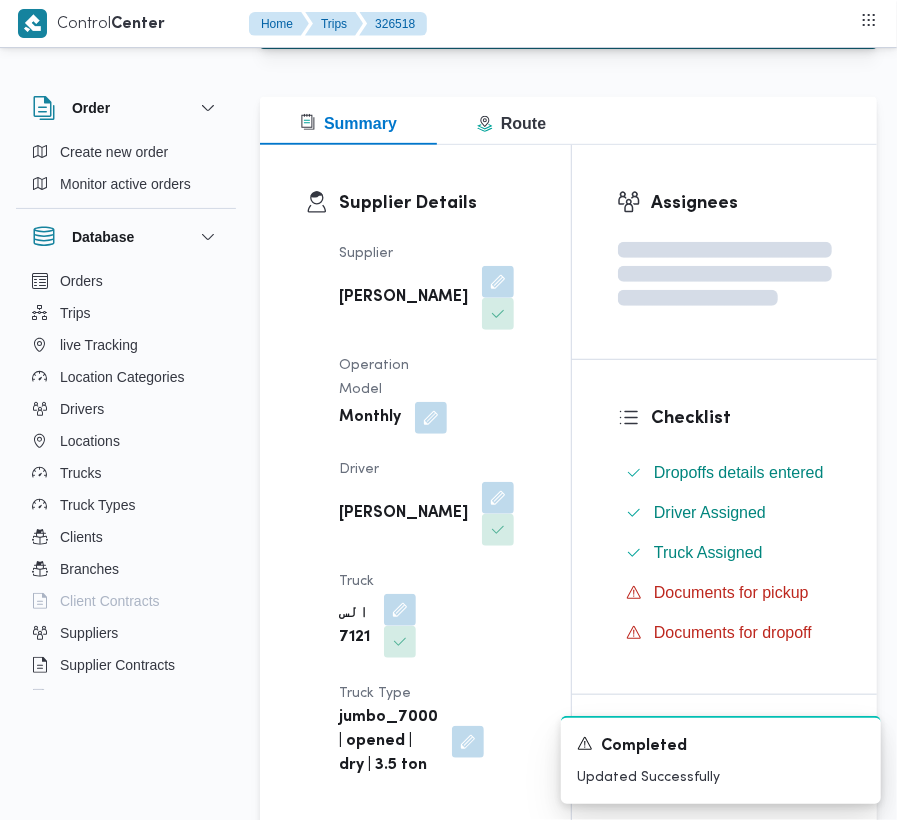 scroll, scrollTop: 0, scrollLeft: 0, axis: both 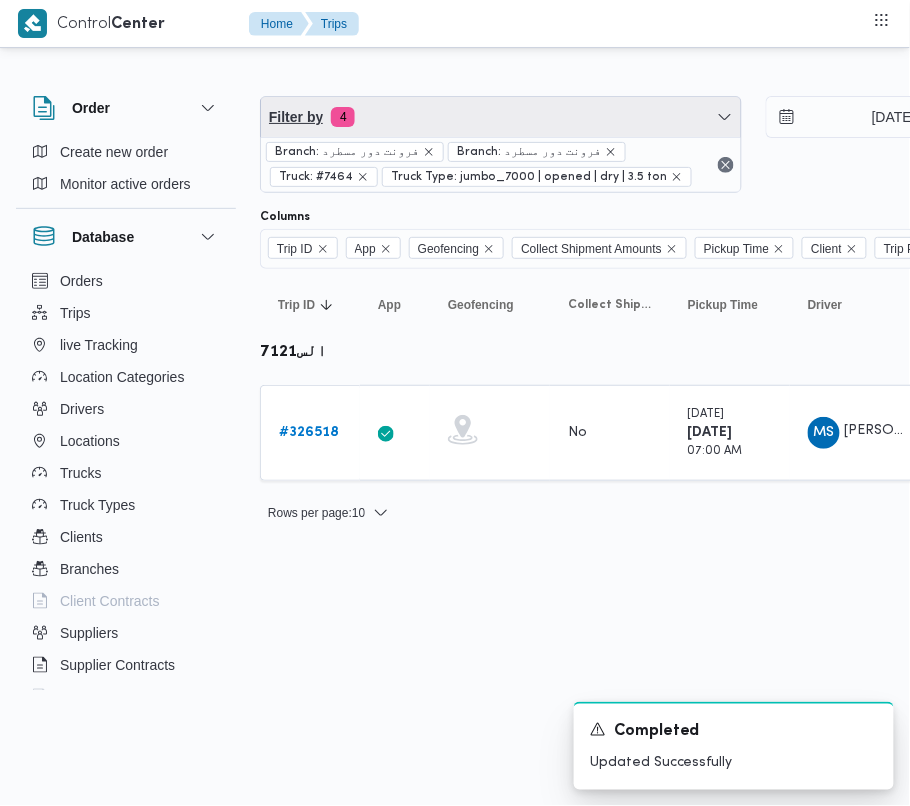 drag, startPoint x: 497, startPoint y: 110, endPoint x: 500, endPoint y: 121, distance: 11.401754 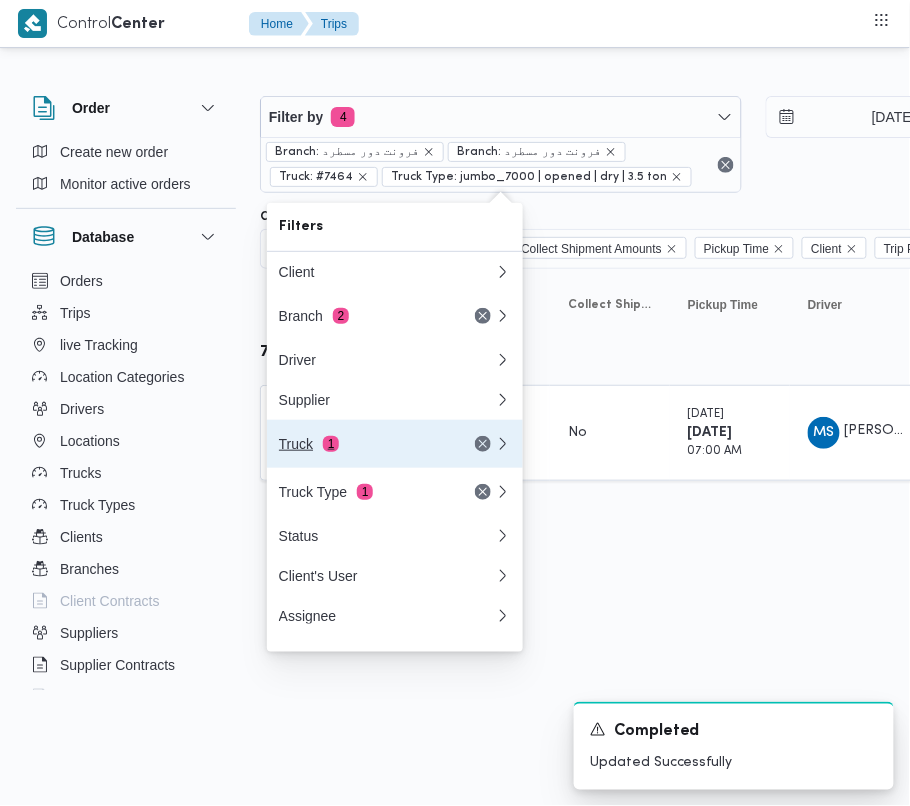 click on "1" at bounding box center (331, 444) 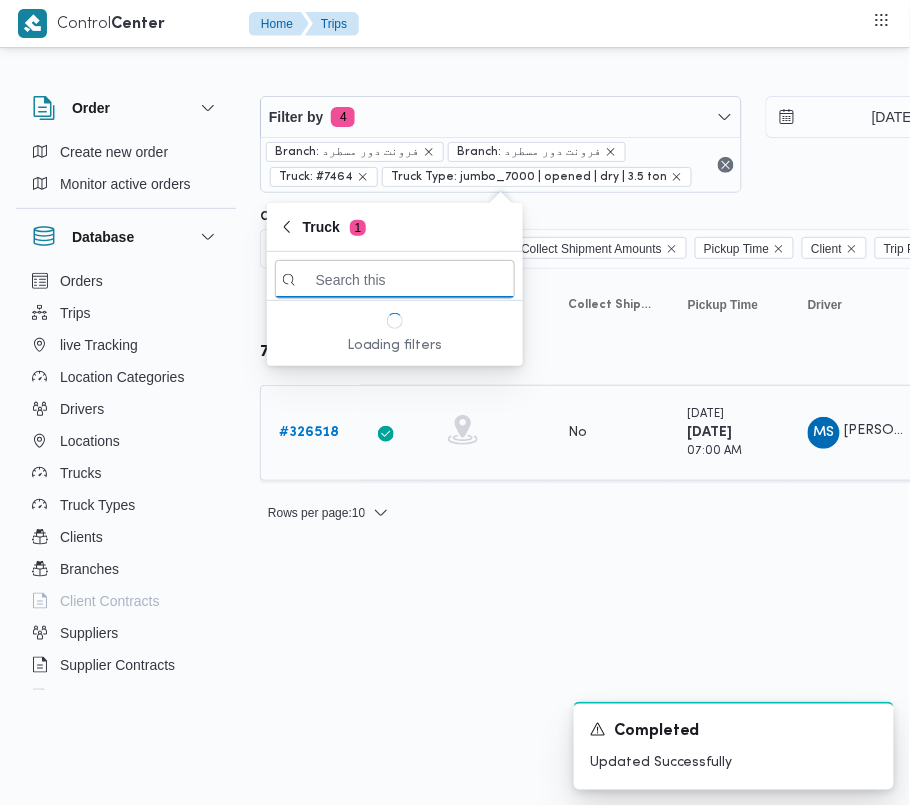 paste on "3597" 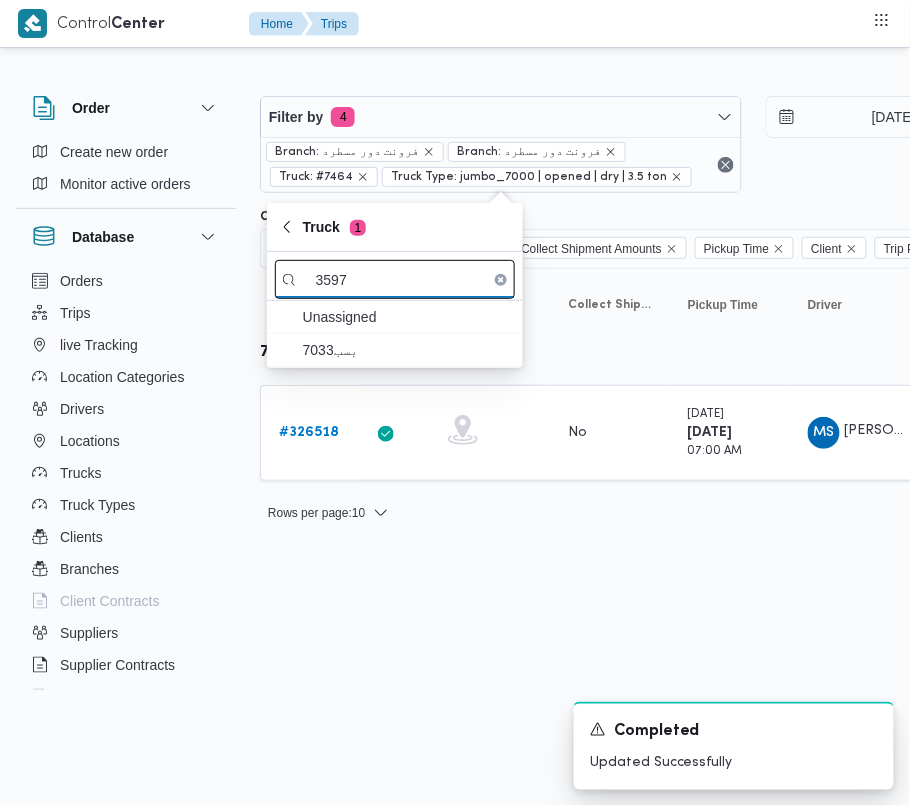 click on "3597" at bounding box center (395, 279) 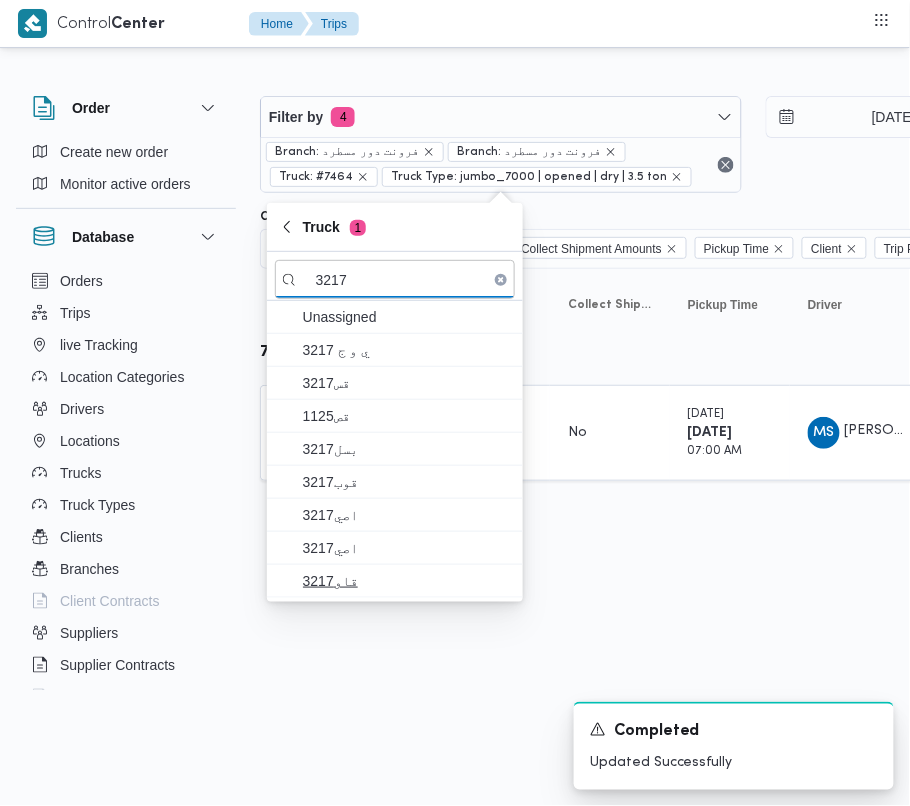 type on "3217" 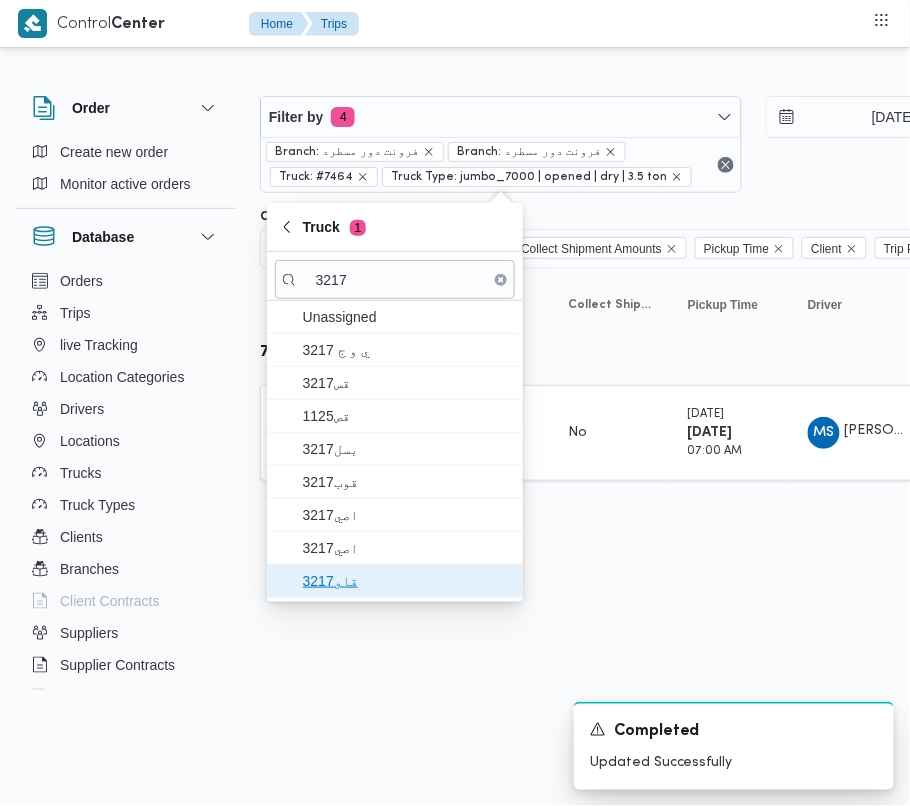 click on "قاو3217" at bounding box center [407, 581] 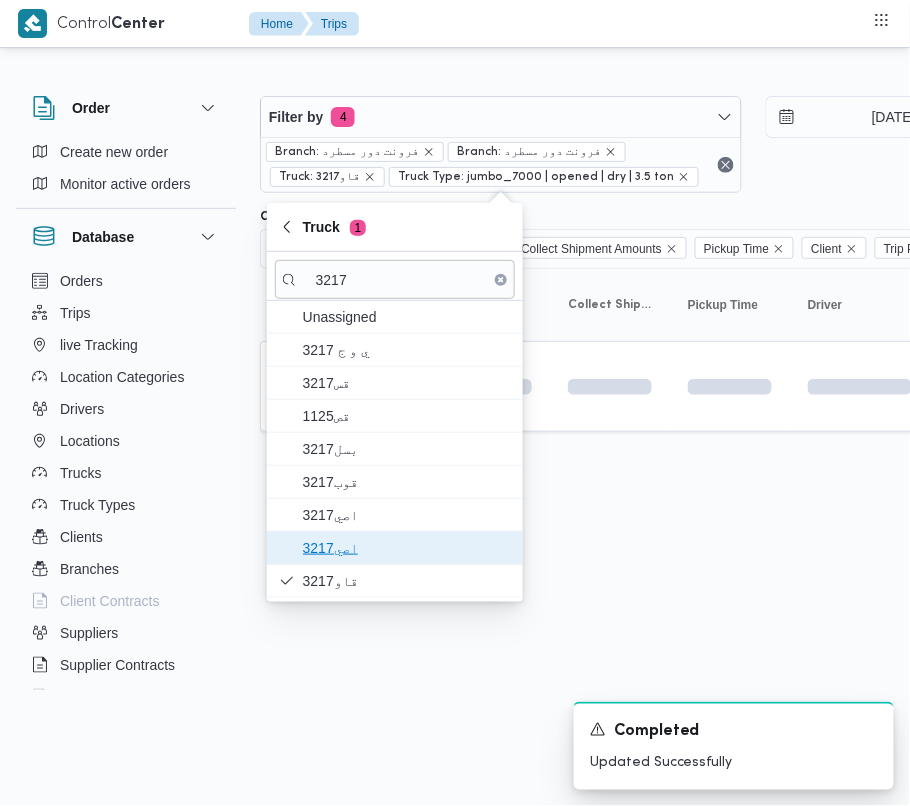 drag, startPoint x: 338, startPoint y: 544, endPoint x: 345, endPoint y: 554, distance: 12.206555 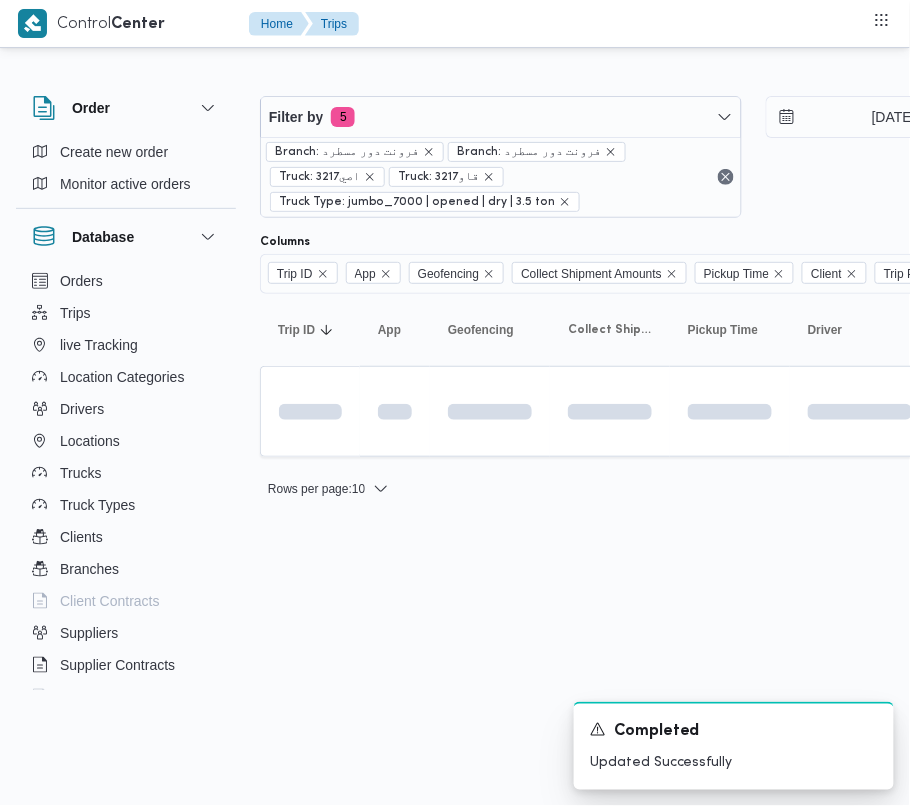 drag, startPoint x: 661, startPoint y: 562, endPoint x: 589, endPoint y: 544, distance: 74.215904 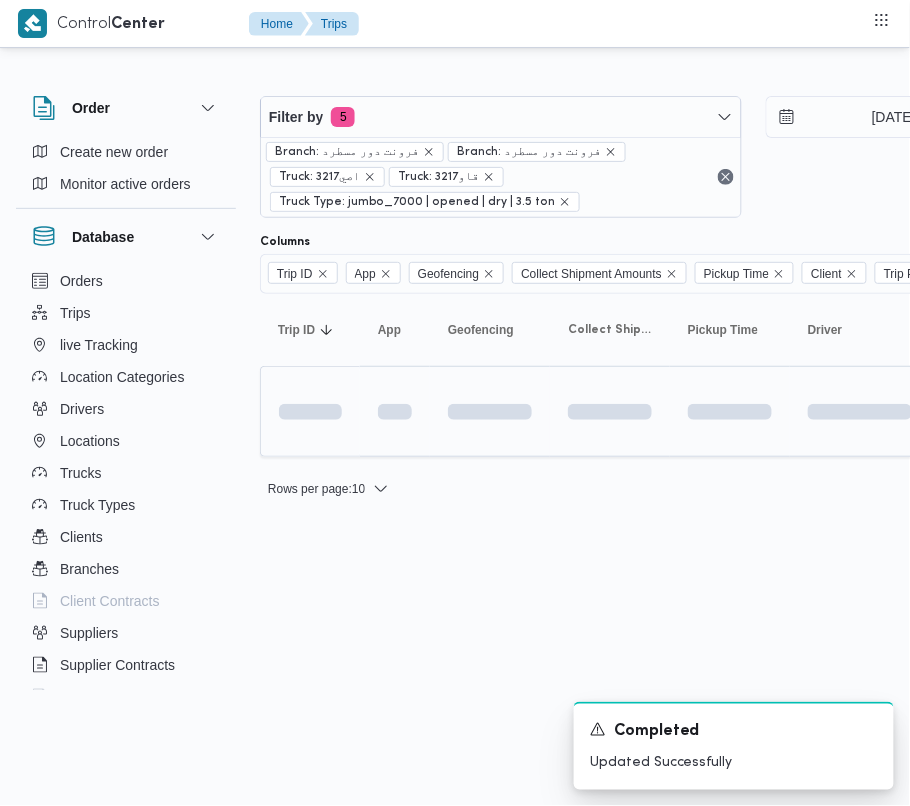 click at bounding box center (310, 411) 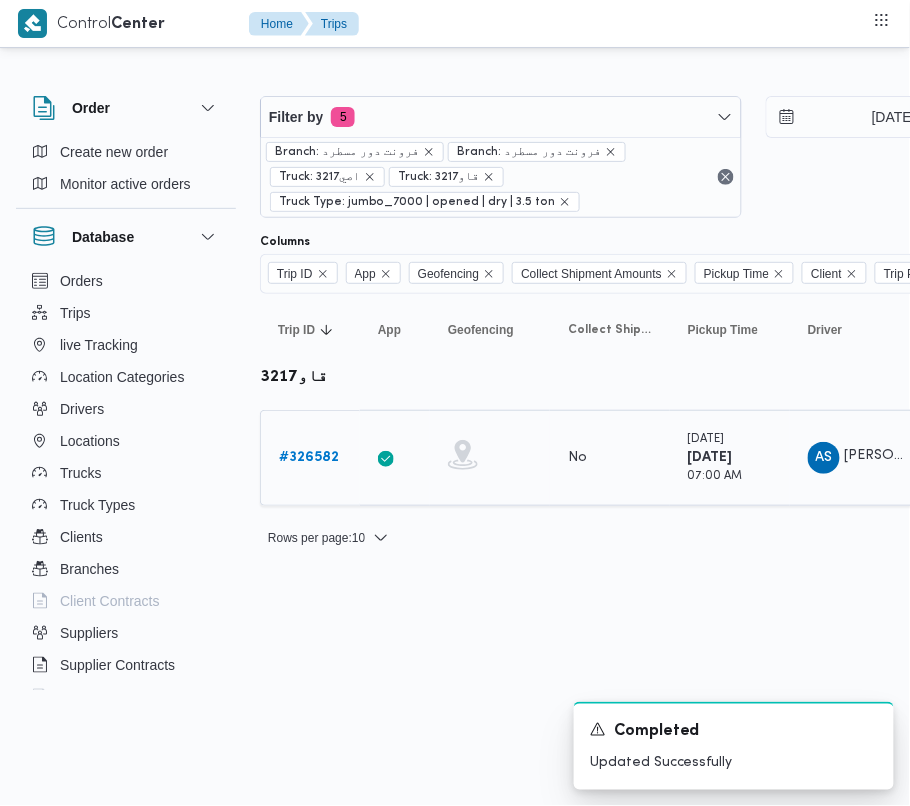 click on "# 326582" at bounding box center [309, 458] 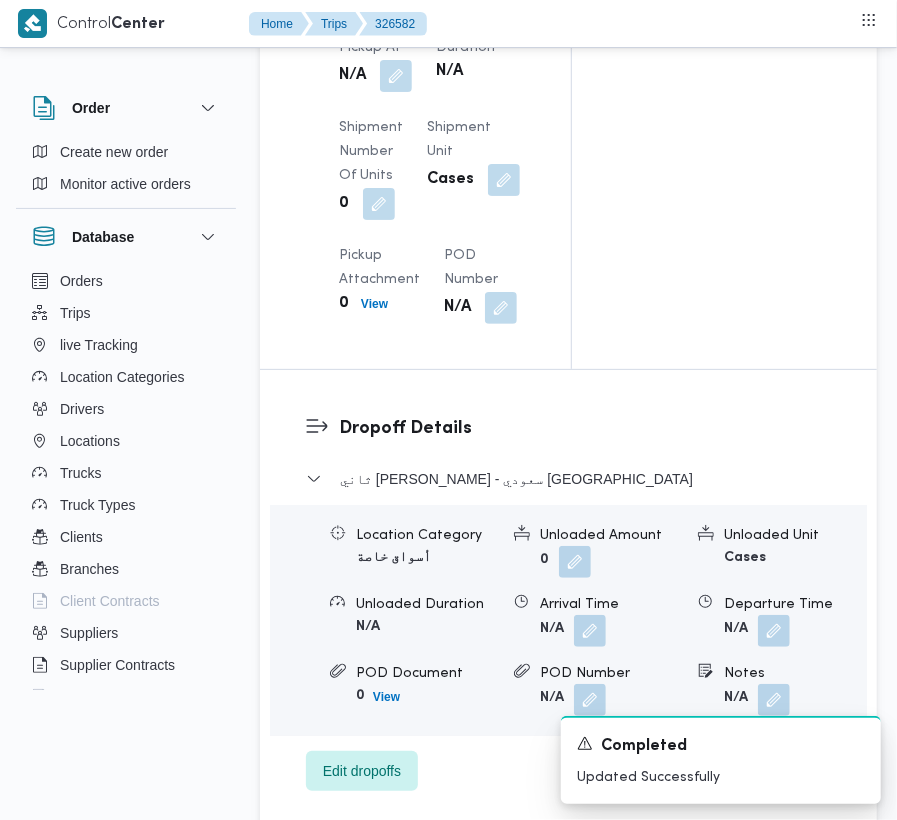 scroll, scrollTop: 3377, scrollLeft: 0, axis: vertical 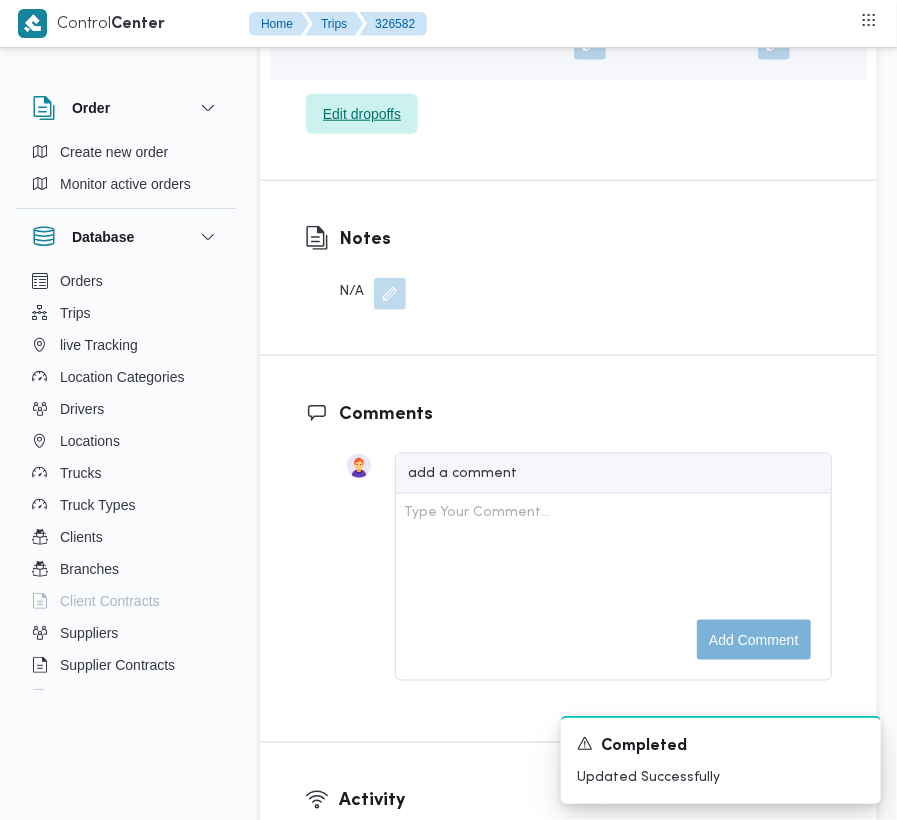 click on "Edit dropoffs" at bounding box center [362, 114] 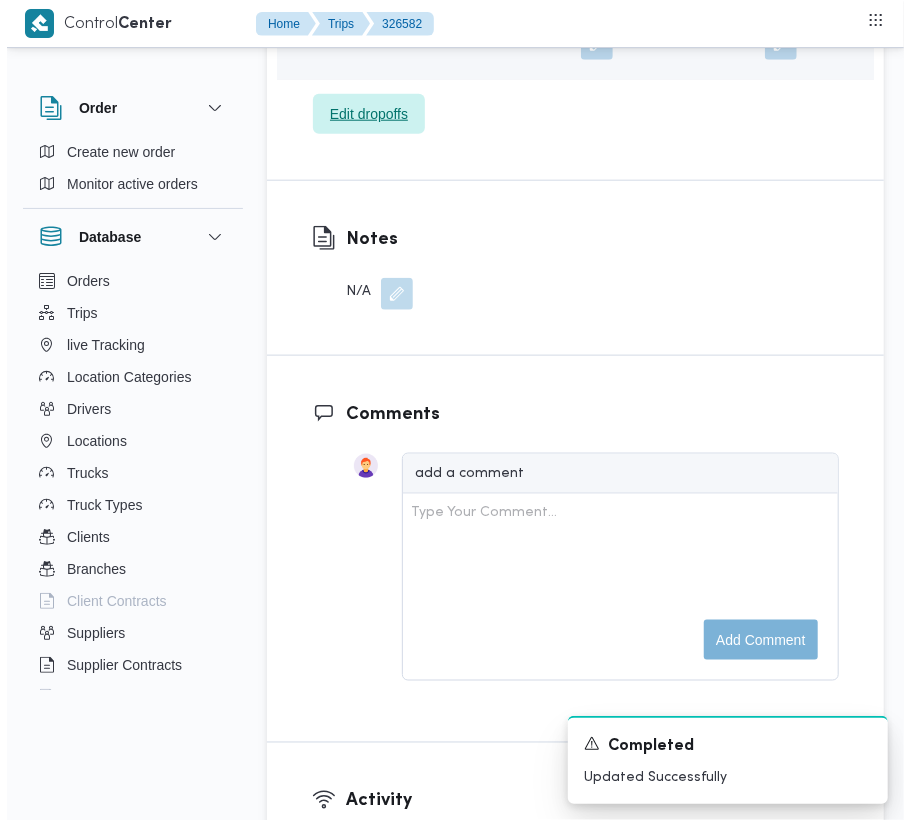 scroll, scrollTop: 3369, scrollLeft: 0, axis: vertical 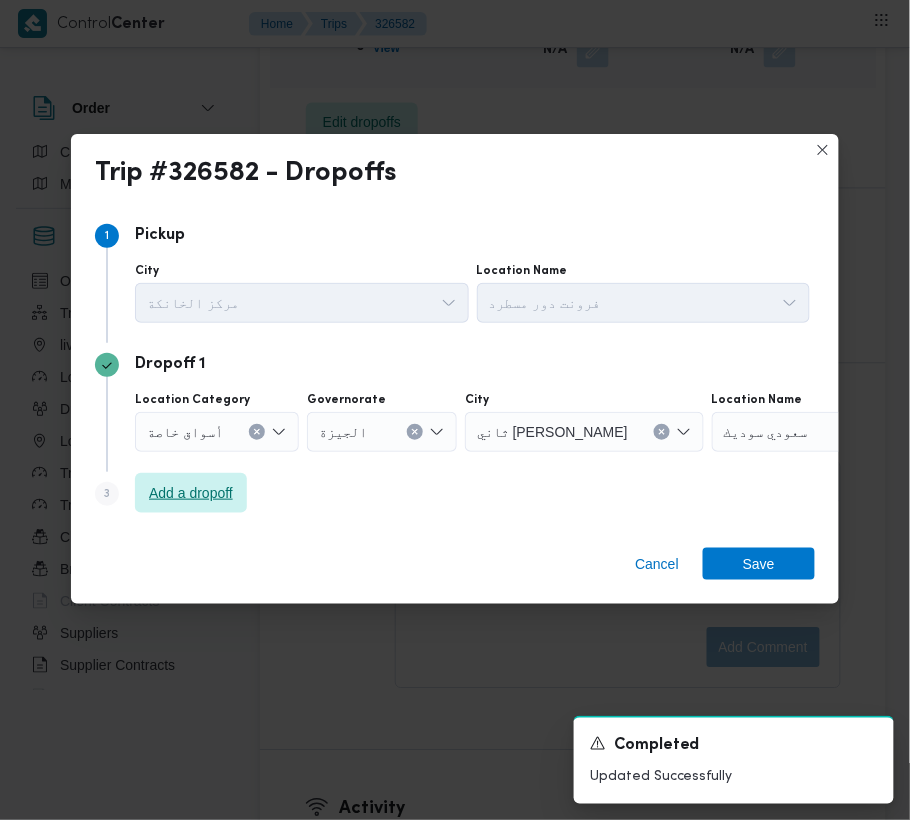click on "Add a dropoff" at bounding box center (191, 493) 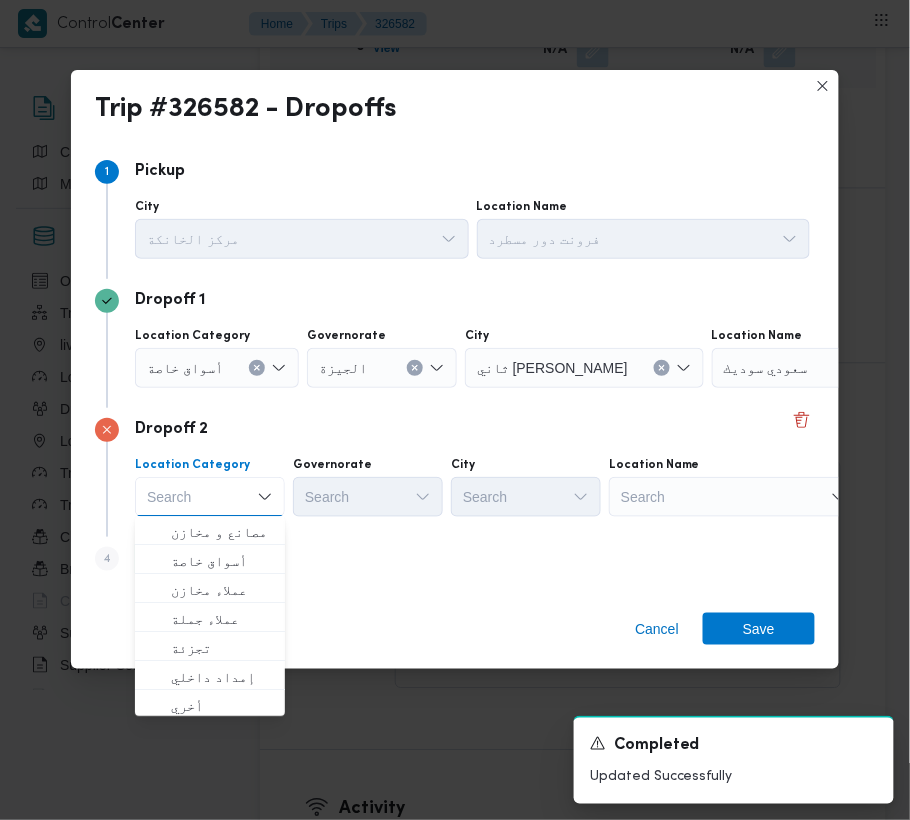 click on "Step 4 is disabled 4 Add a dropoff" at bounding box center [455, 563] 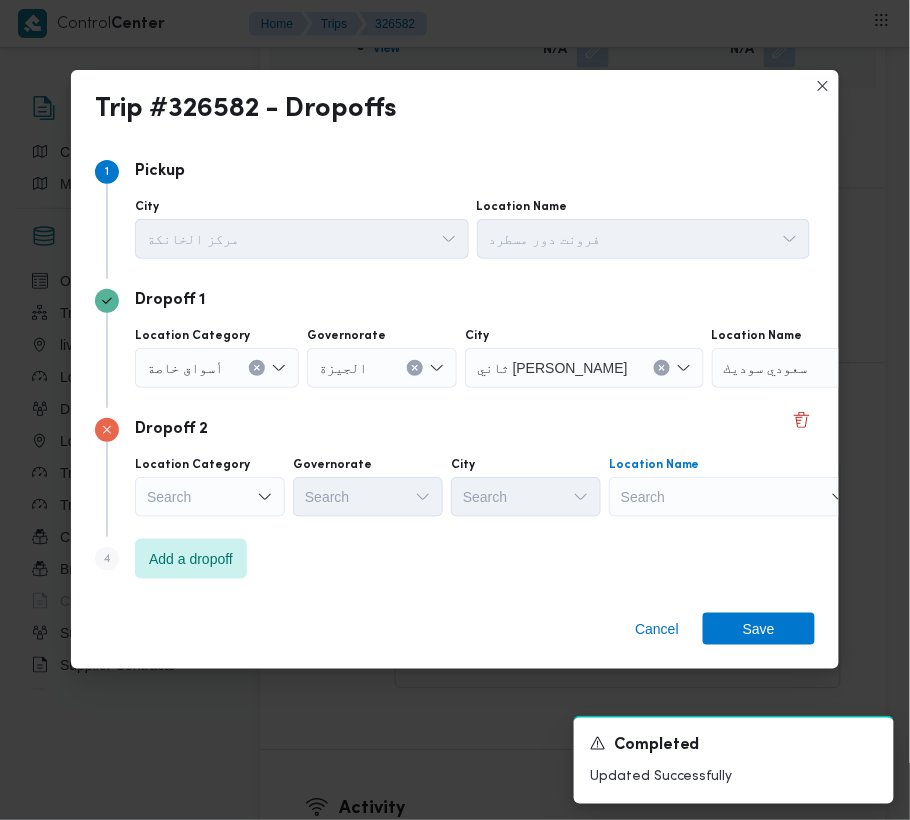 click on "Search" at bounding box center [837, 368] 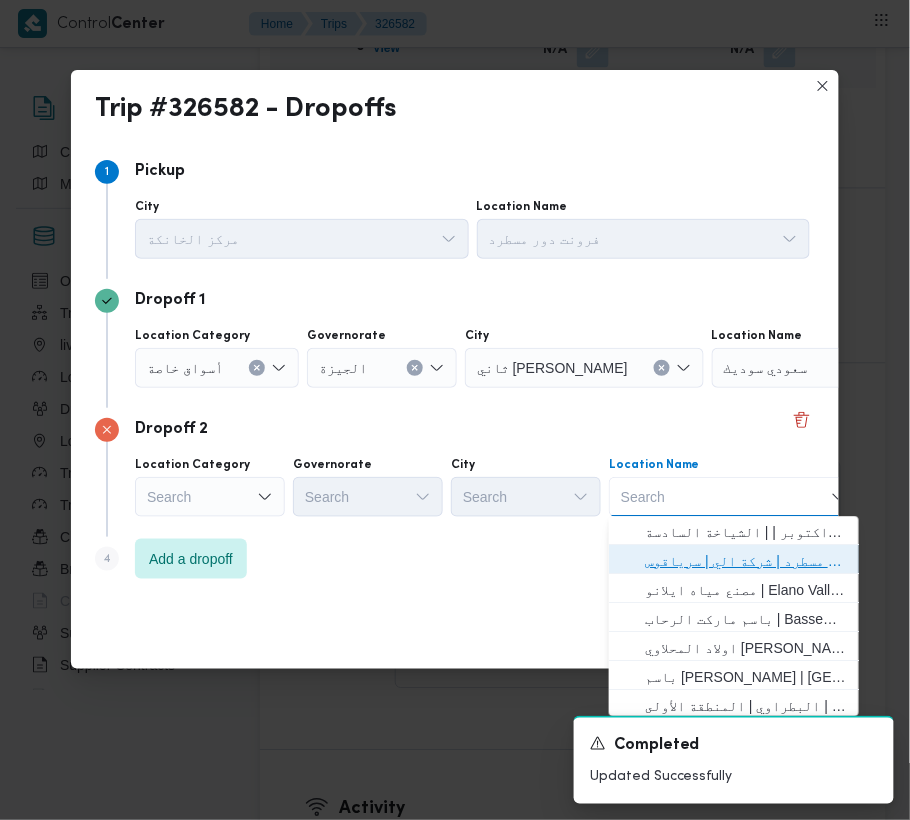 click on "فرونت دور مسطرد | شركة الي | سرياقوس" at bounding box center (734, 562) 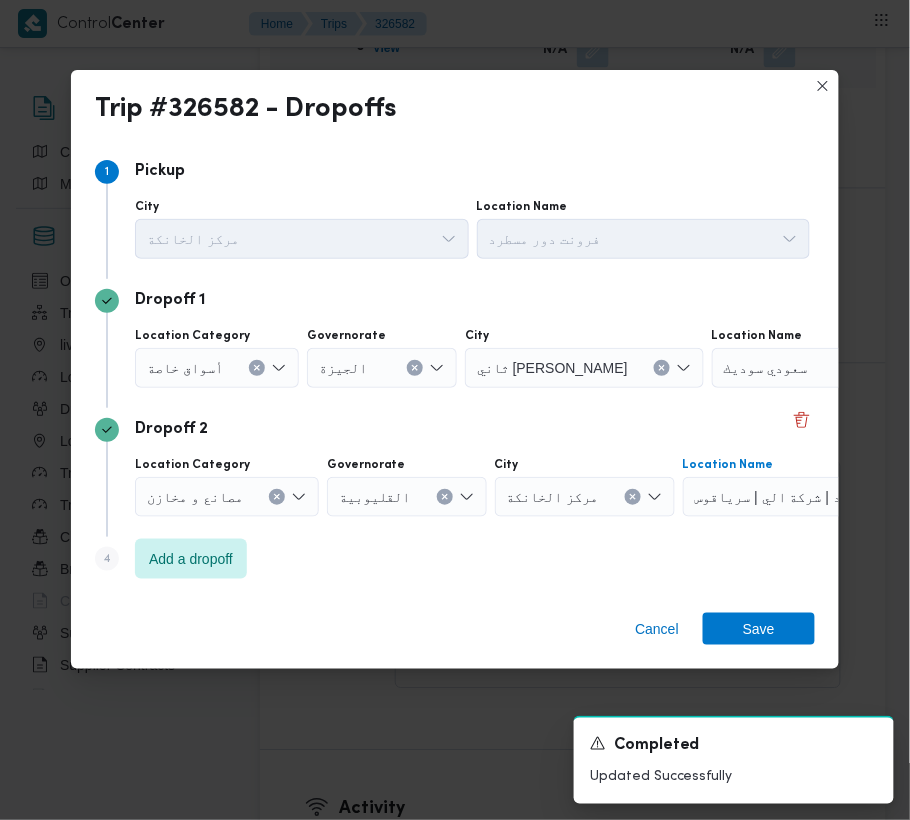 click at bounding box center (232, 368) 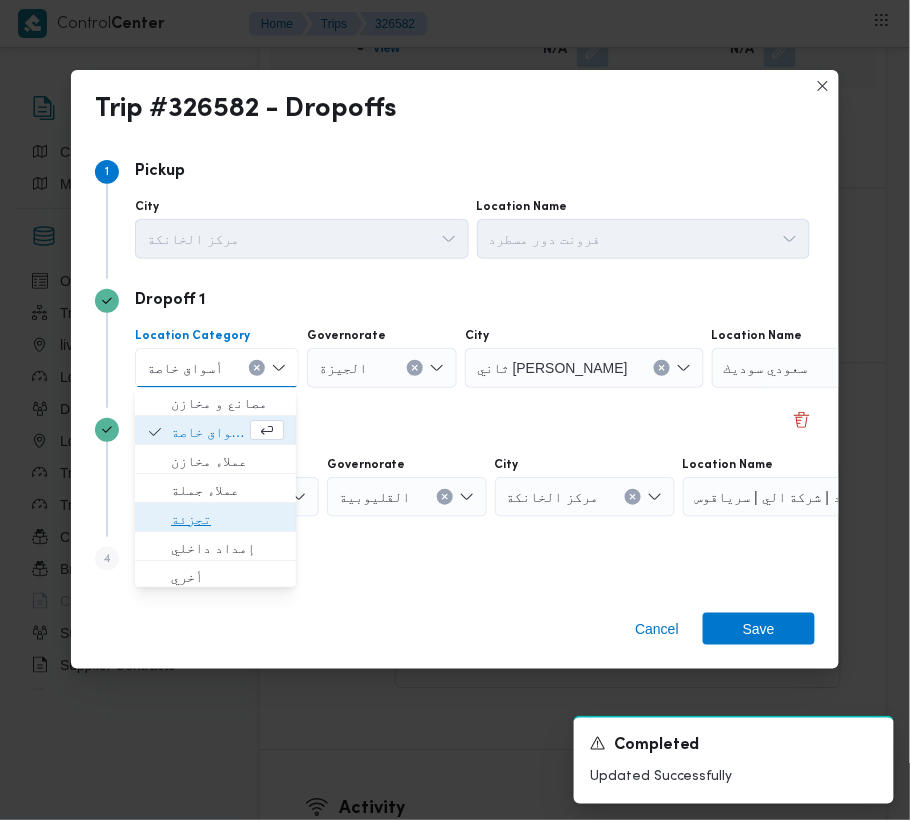 click on "تجزئة" at bounding box center [227, 520] 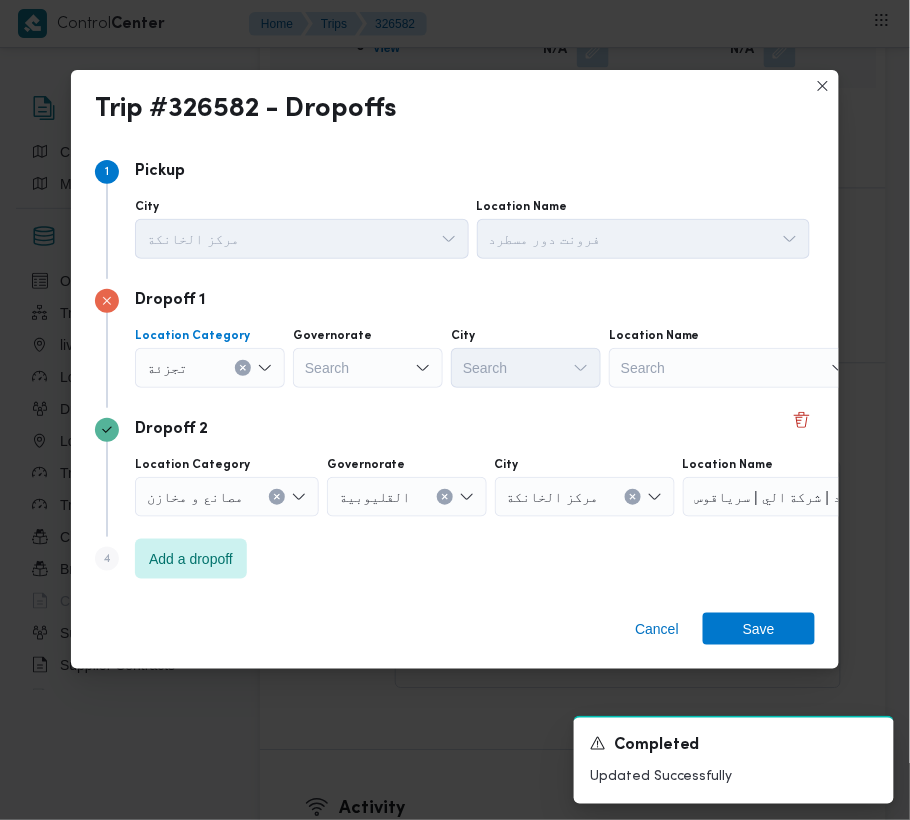click on "Search" at bounding box center (368, 368) 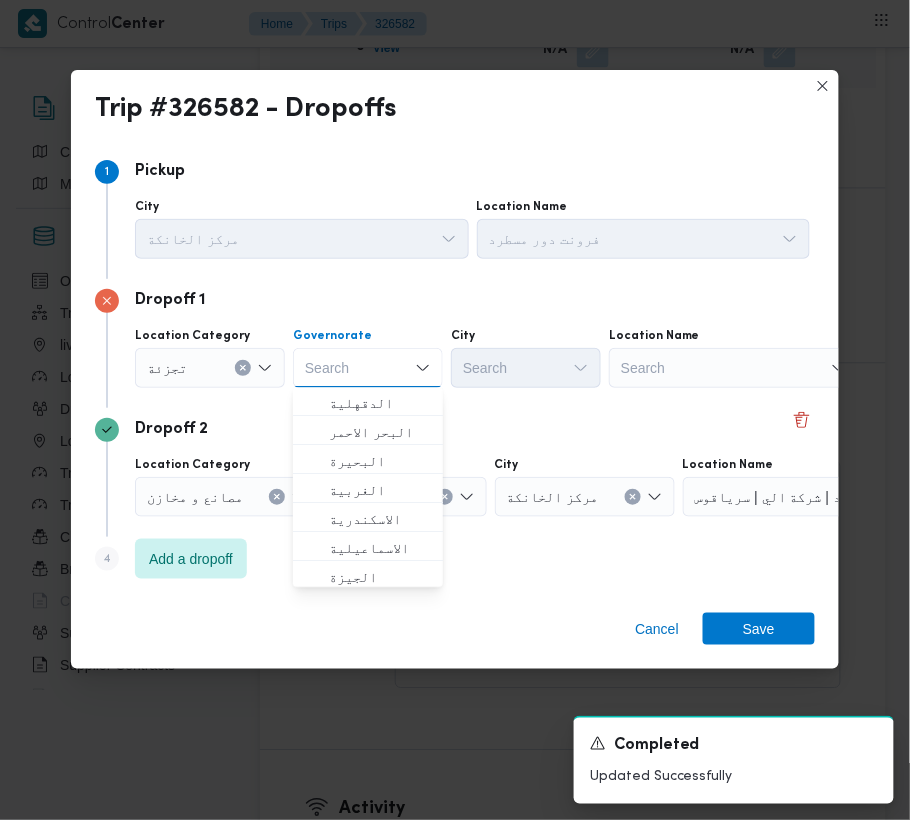 paste 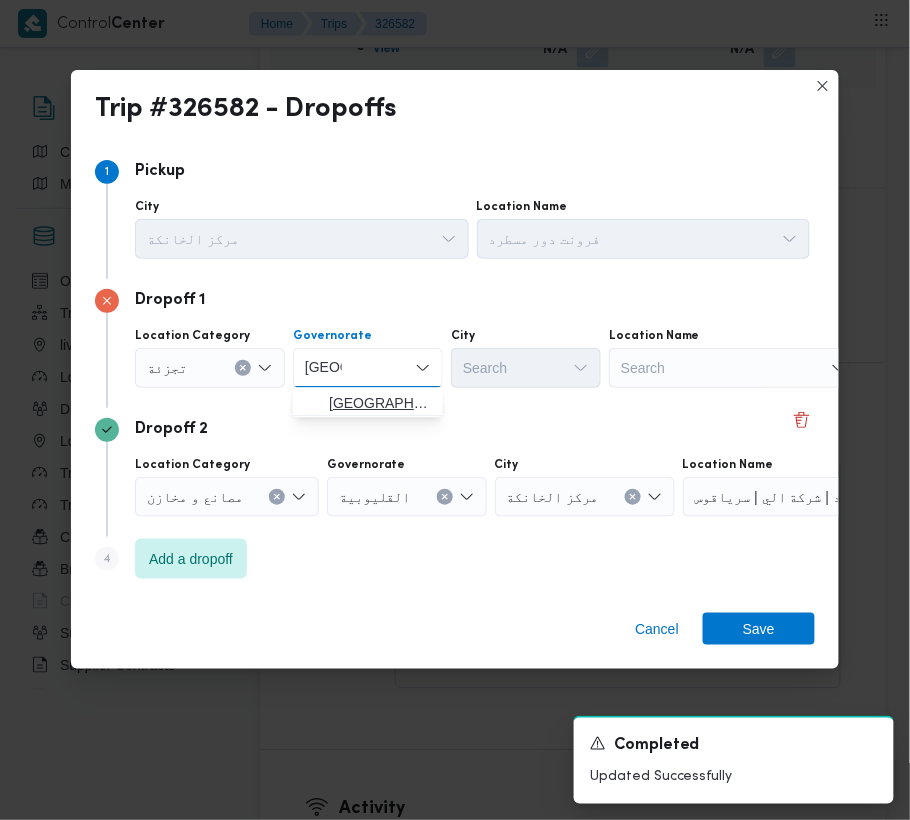 type on "[GEOGRAPHIC_DATA]" 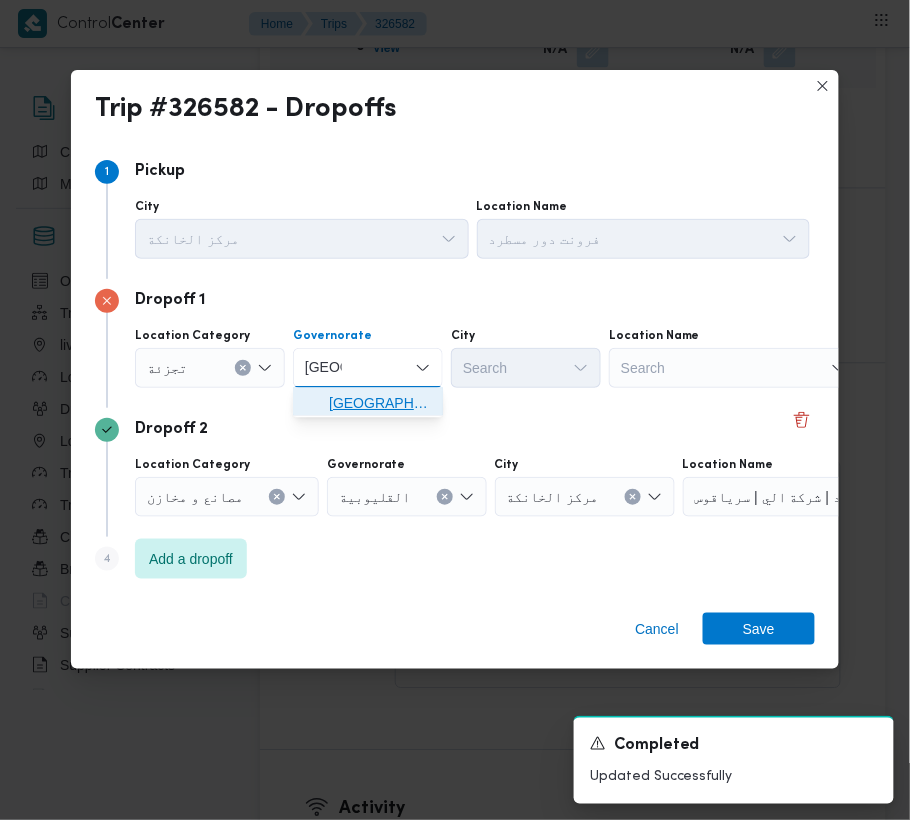 click on "[GEOGRAPHIC_DATA]" at bounding box center [380, 404] 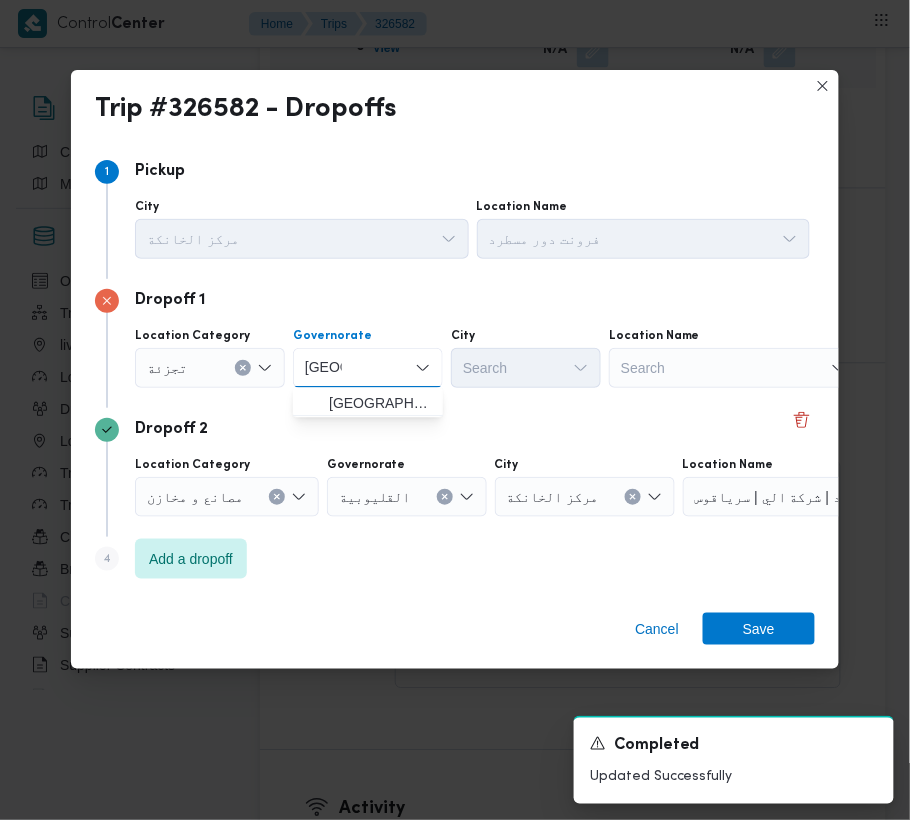 type 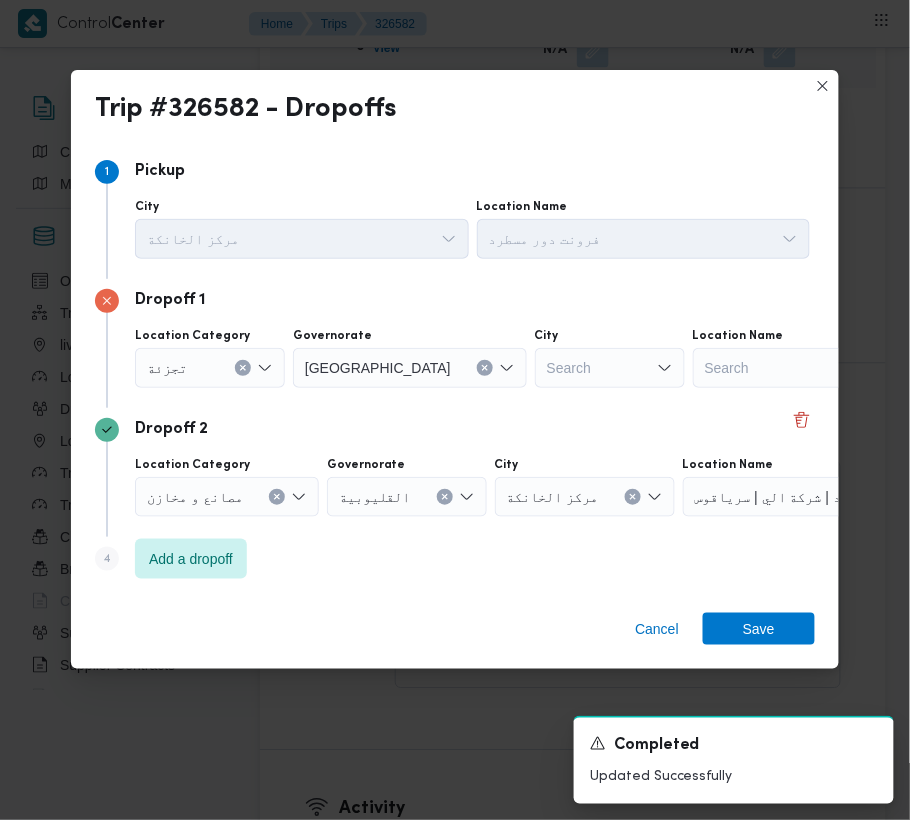 click on "Search" at bounding box center (610, 368) 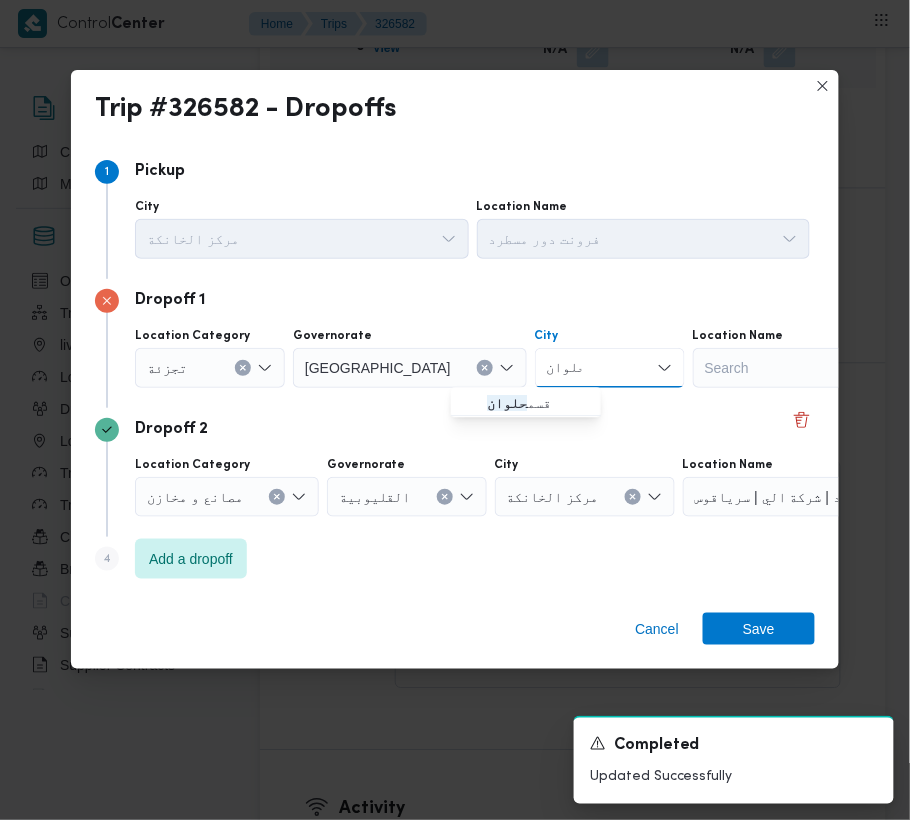 type on "حلوان" 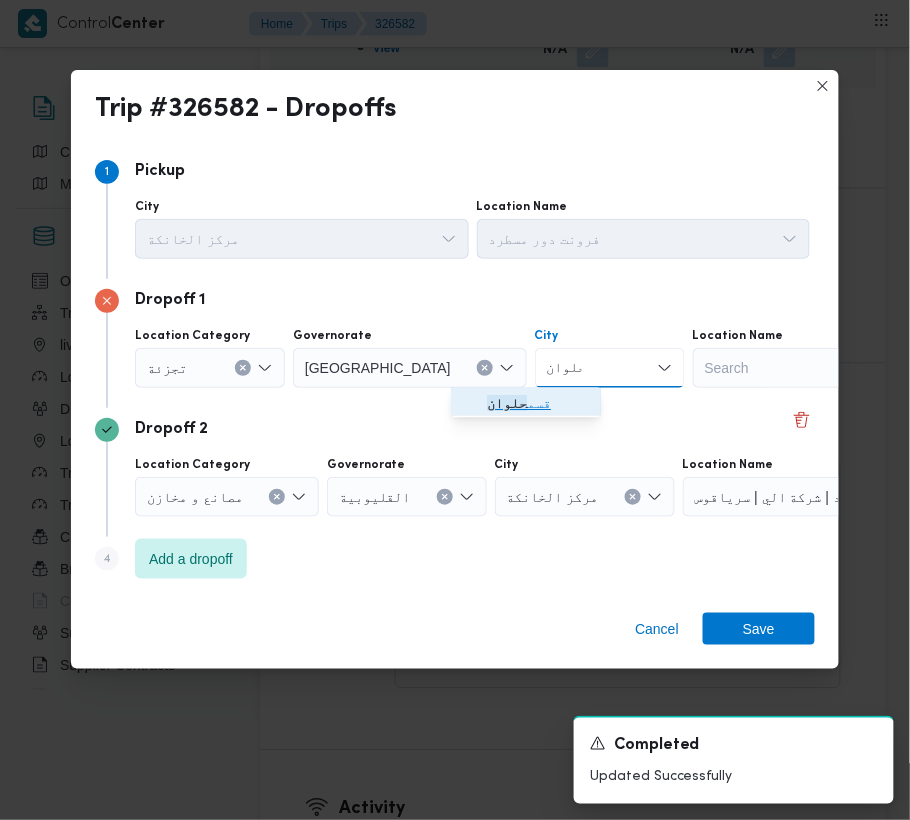 click on "قسم  حلوان" at bounding box center (538, 404) 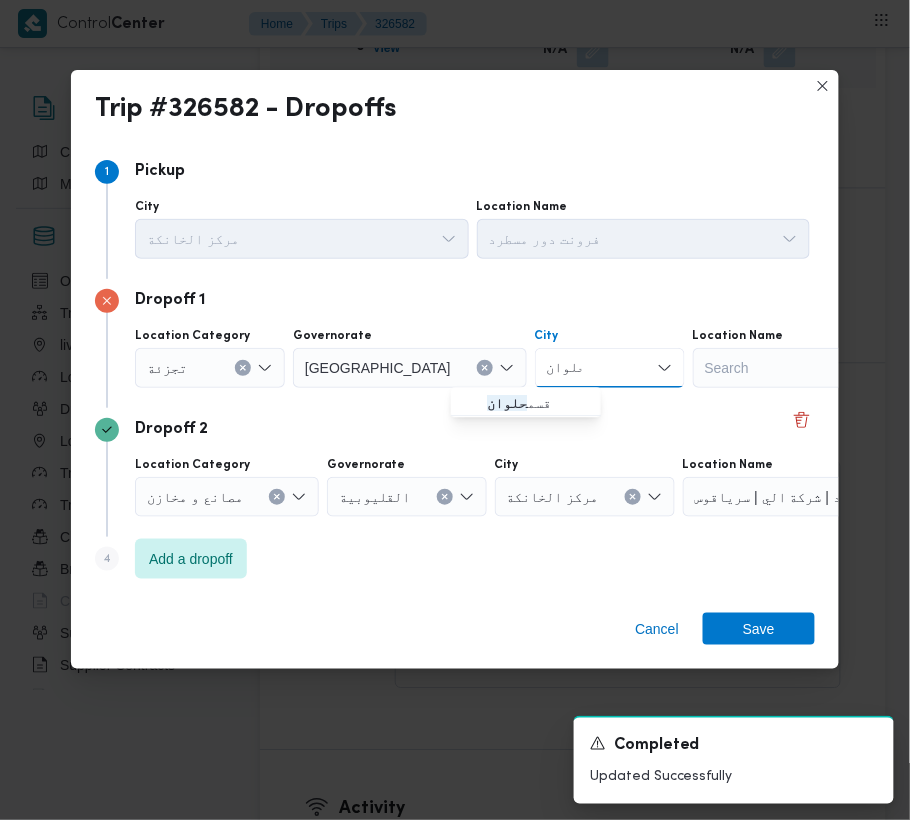 type 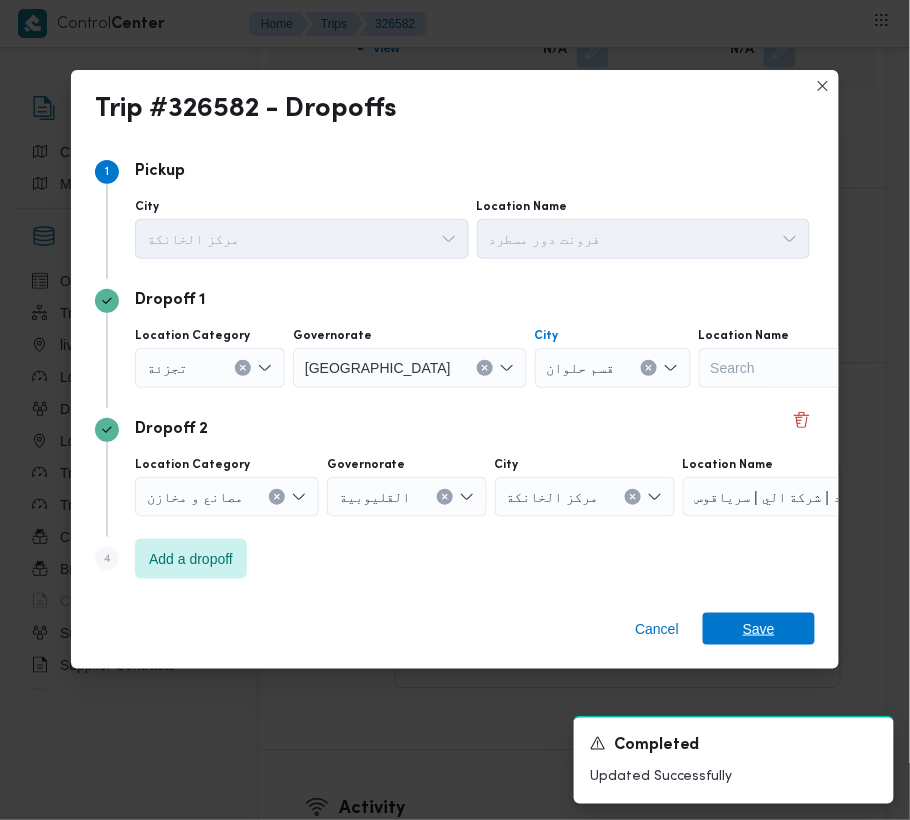 click on "Save" at bounding box center [759, 629] 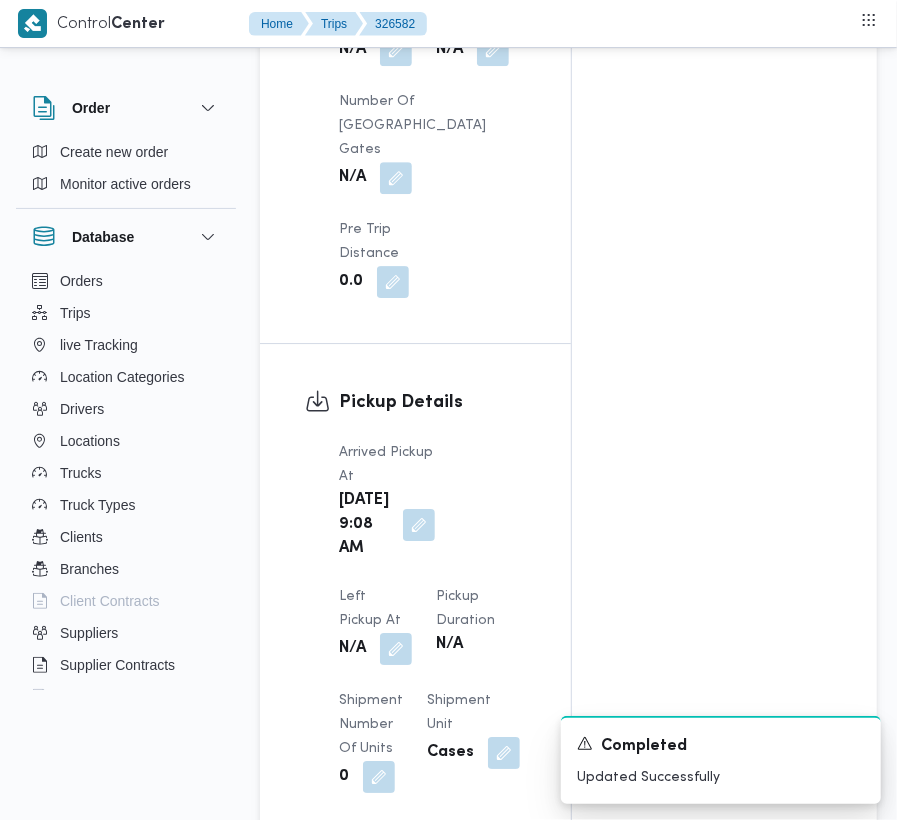 scroll, scrollTop: 2173, scrollLeft: 0, axis: vertical 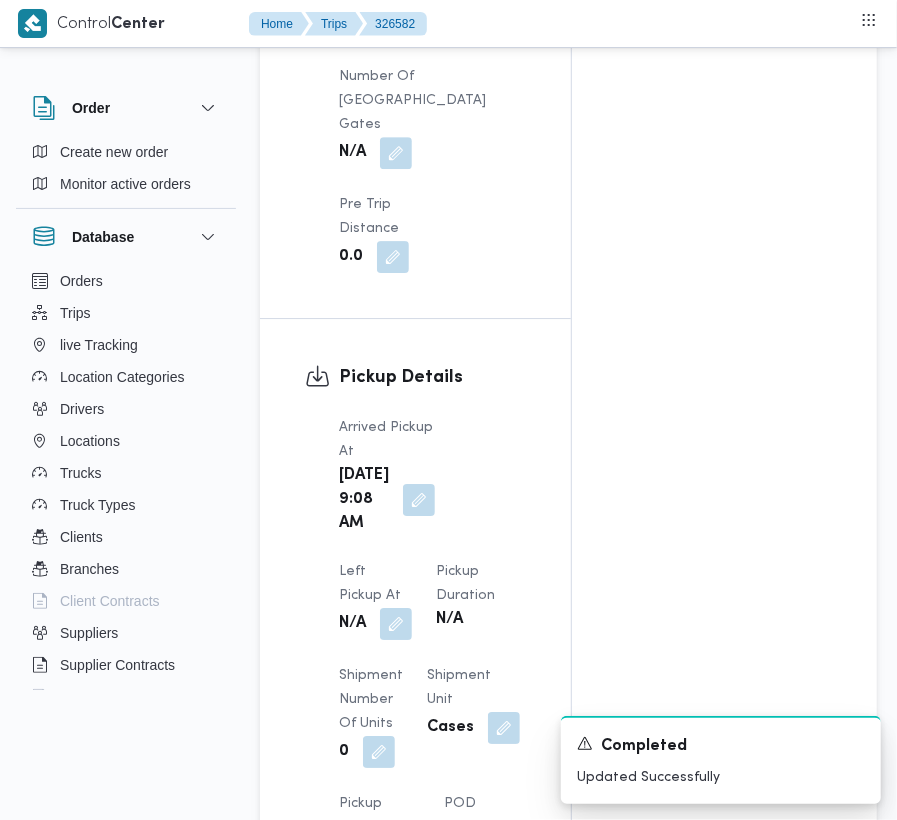 click on "Arrived Pickup At [DATE] 9:08 AM Left Pickup At N/A Pickup Duration N/A Shipment Number of Units 0 Shipment Unit Cases Pickup Attachment 0 View POD Number N/A" at bounding box center [432, 644] 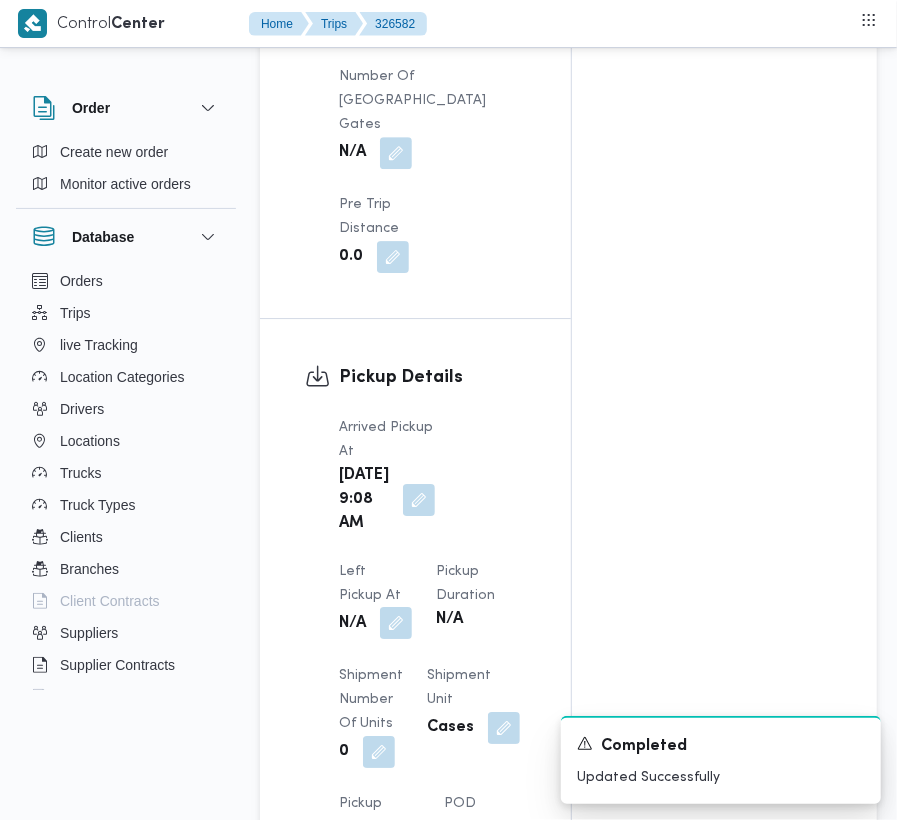 click at bounding box center [396, 623] 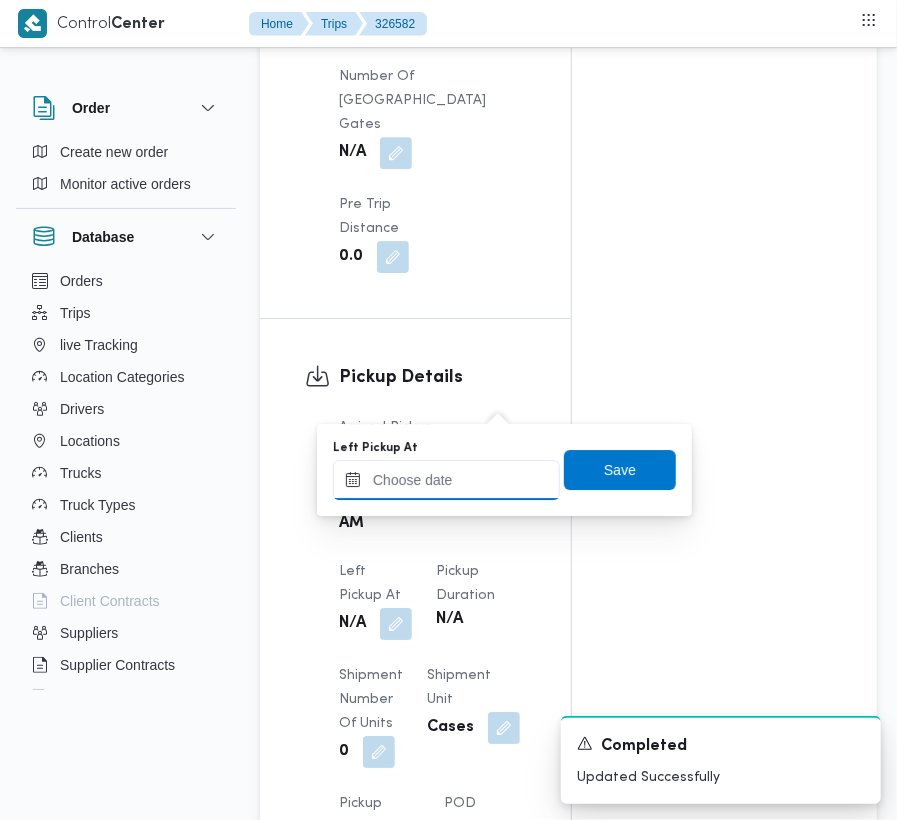 click on "Left Pickup At" at bounding box center [446, 480] 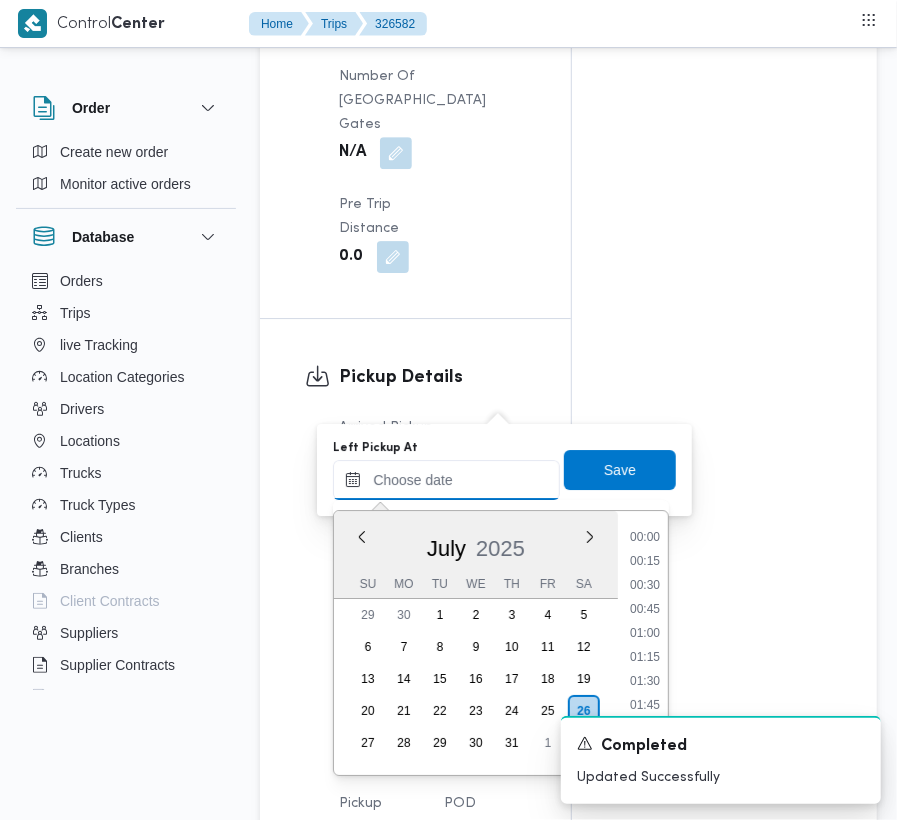scroll, scrollTop: 769, scrollLeft: 0, axis: vertical 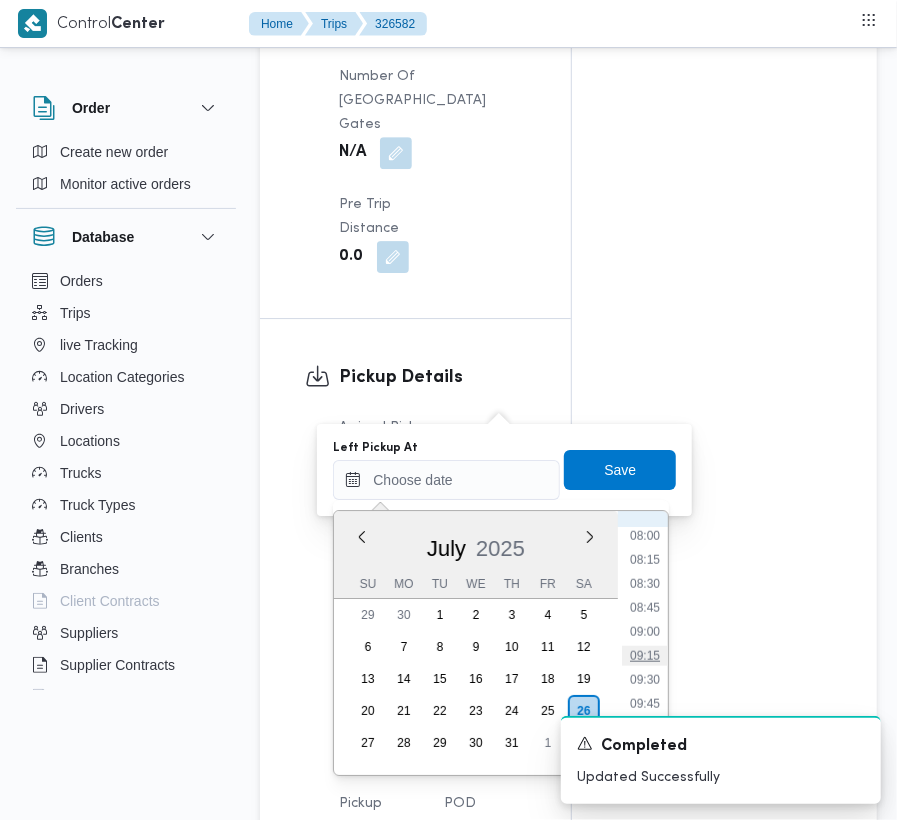 click on "09:15" at bounding box center (645, 656) 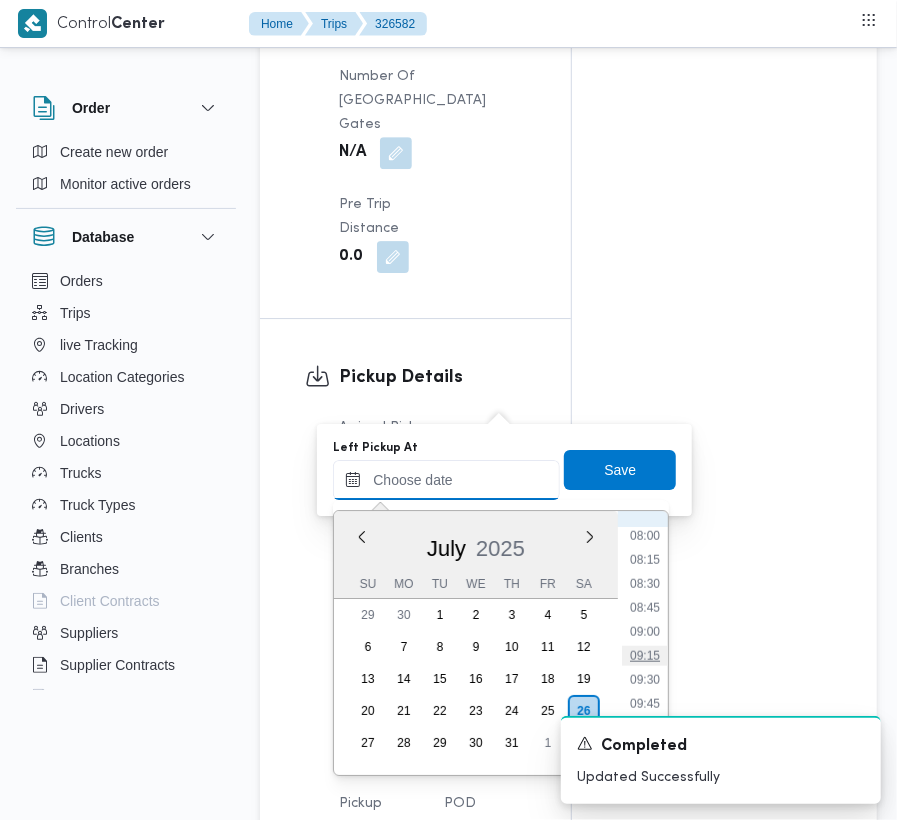 type on "[DATE] 09:15" 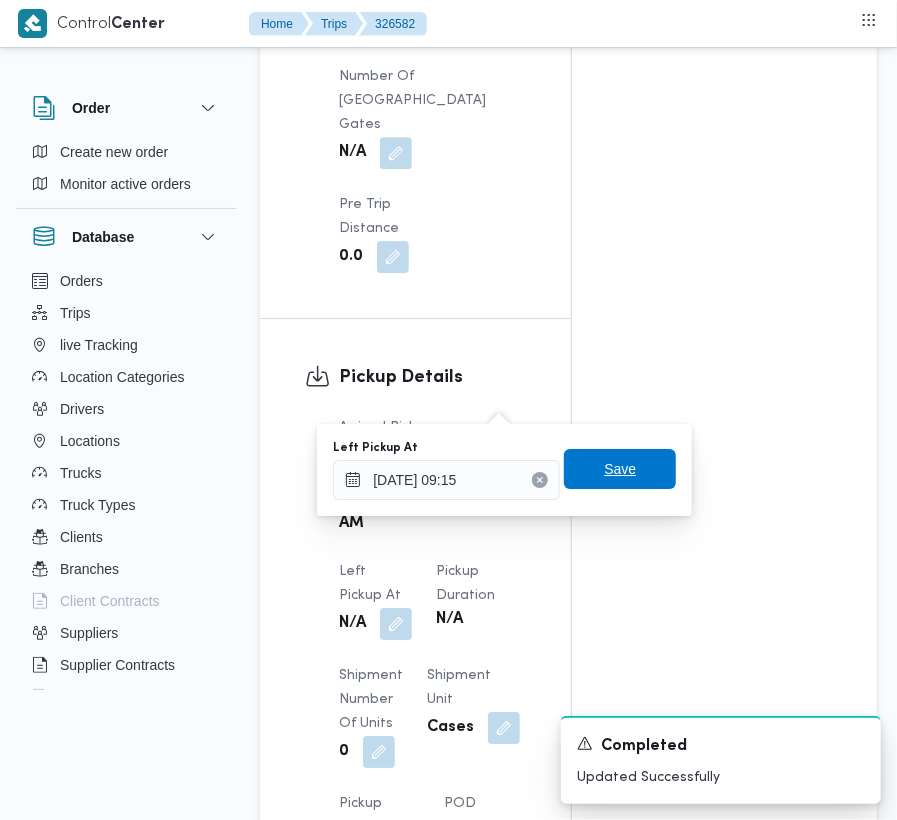 click on "Save" at bounding box center [620, 469] 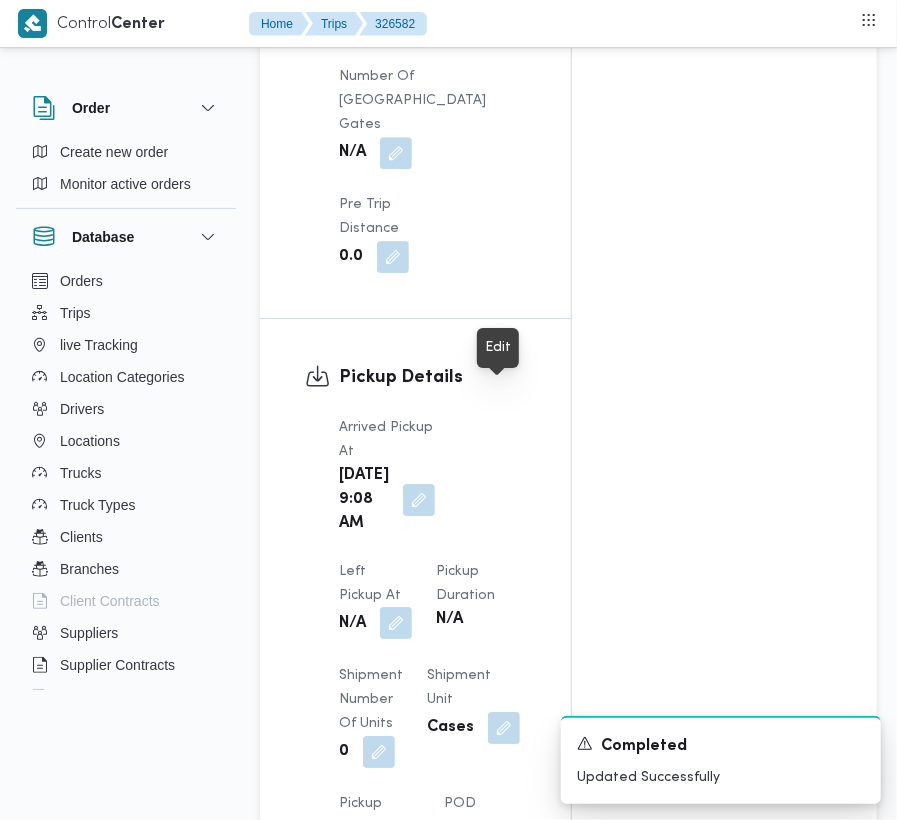 click on "Arrived Pickup At [DATE] 9:08 AM Left Pickup At N/A Pickup Duration N/A Shipment Number of Units 0 Shipment Unit Cases Pickup Attachment 0 View POD Number N/A" at bounding box center [432, 644] 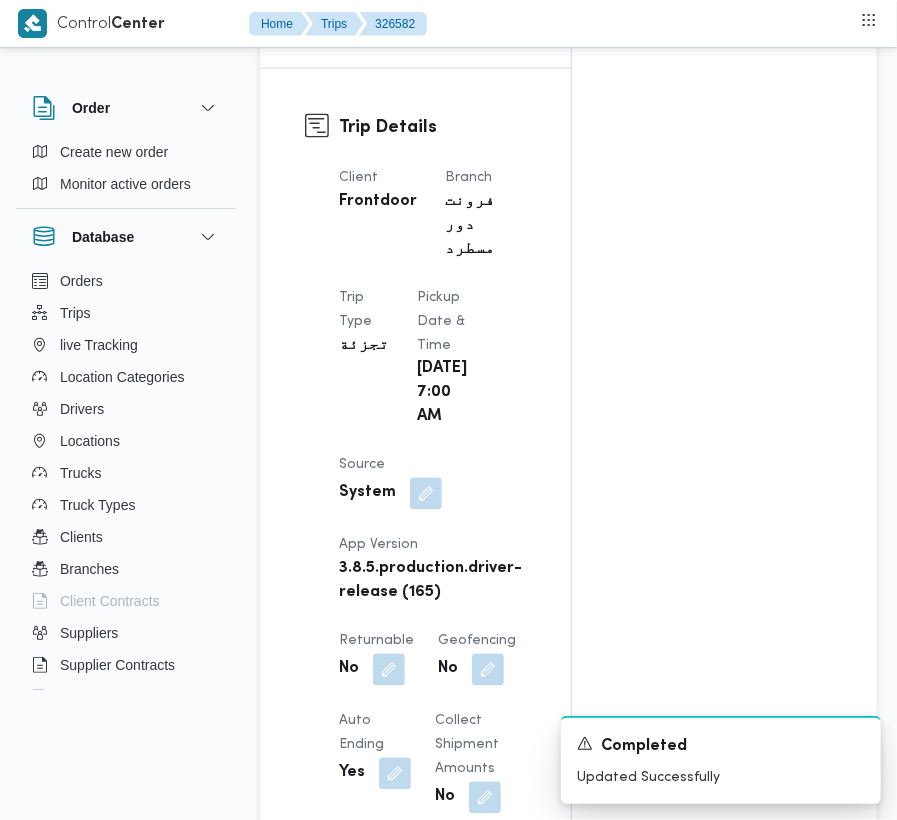 scroll, scrollTop: 0, scrollLeft: 0, axis: both 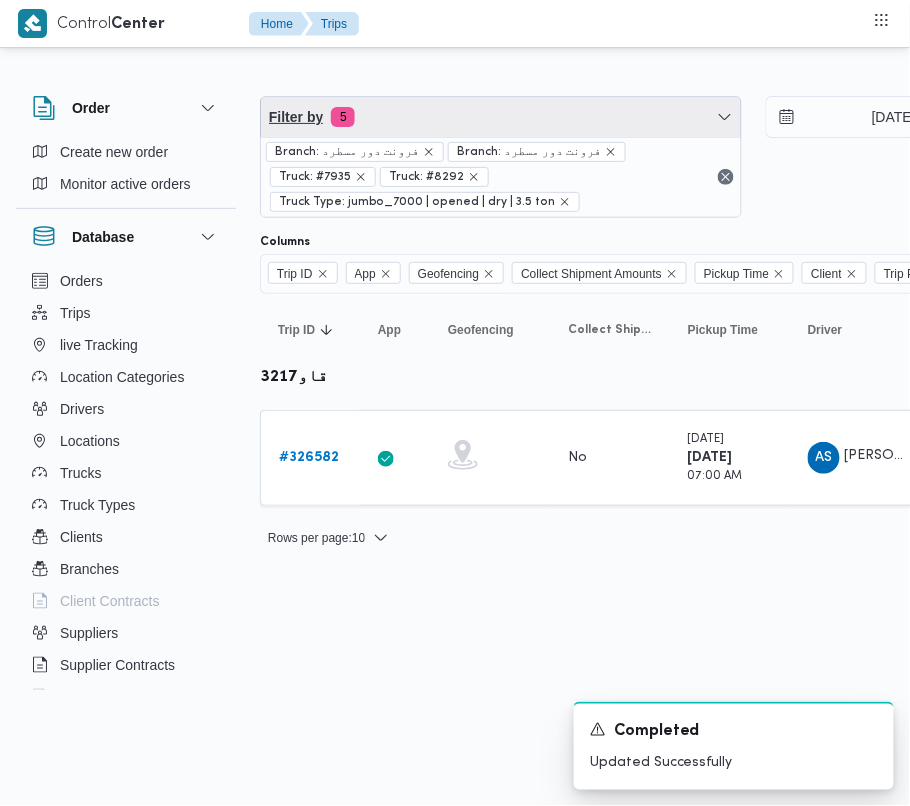 click on "Filter by 5" at bounding box center (501, 117) 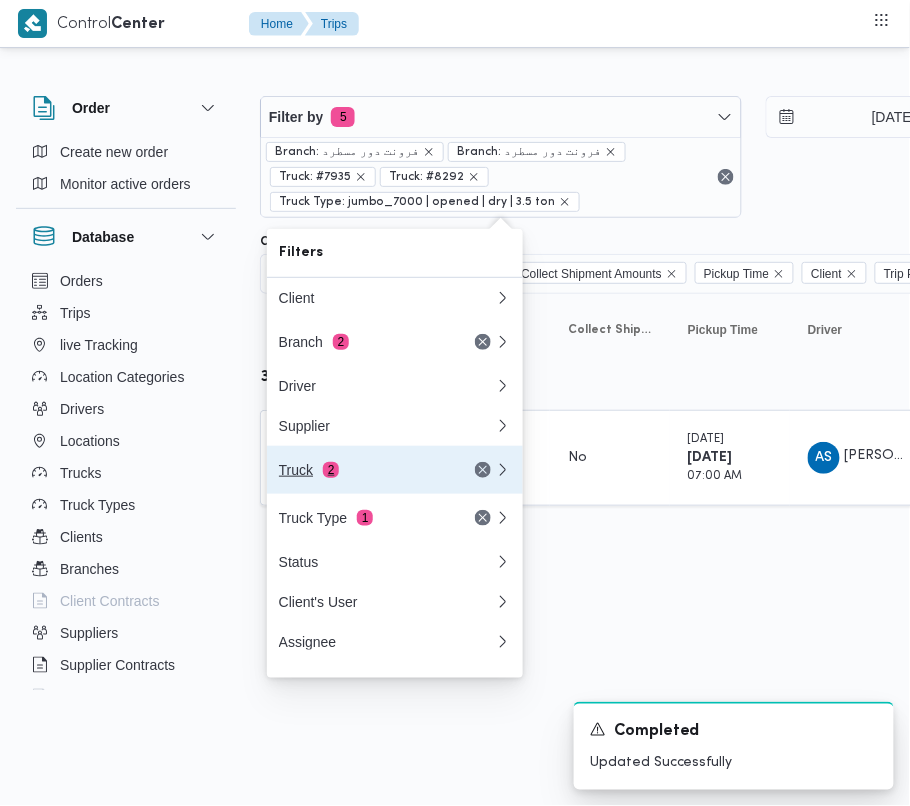 click on "Truck 2" at bounding box center (387, 470) 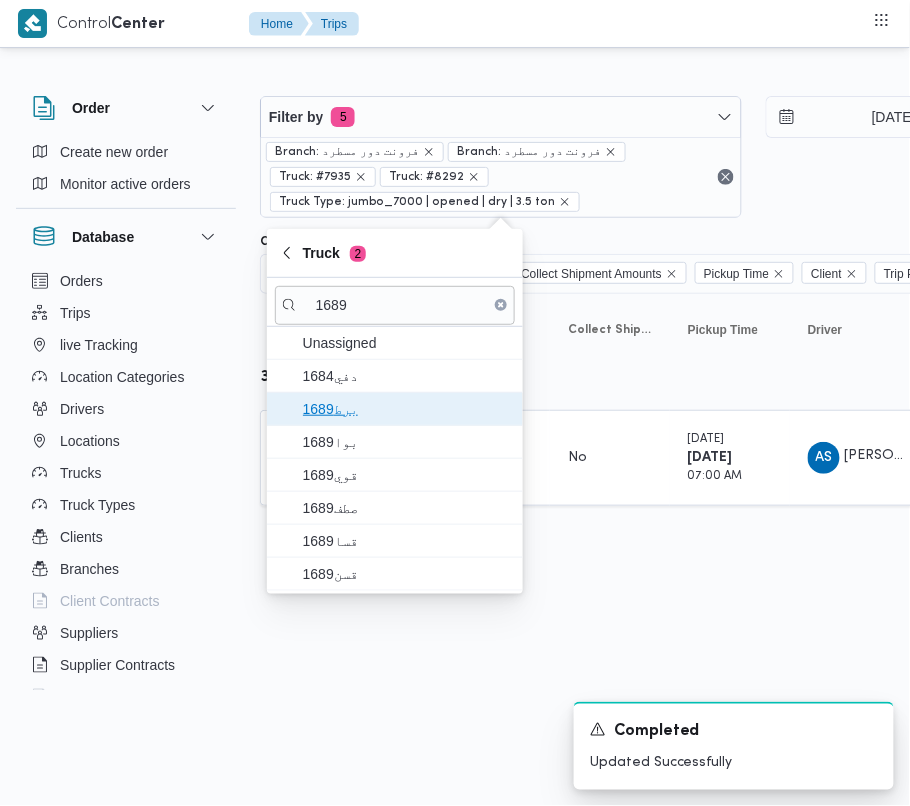 click on "برط1689" at bounding box center [407, 409] 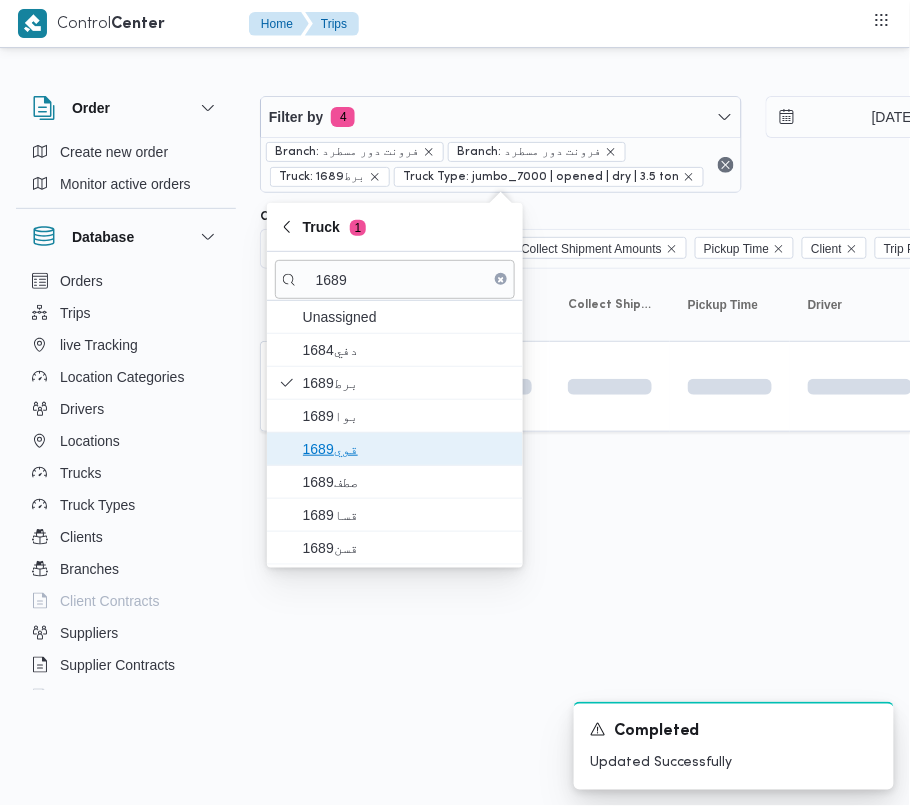 click on "قوي1689" at bounding box center [407, 449] 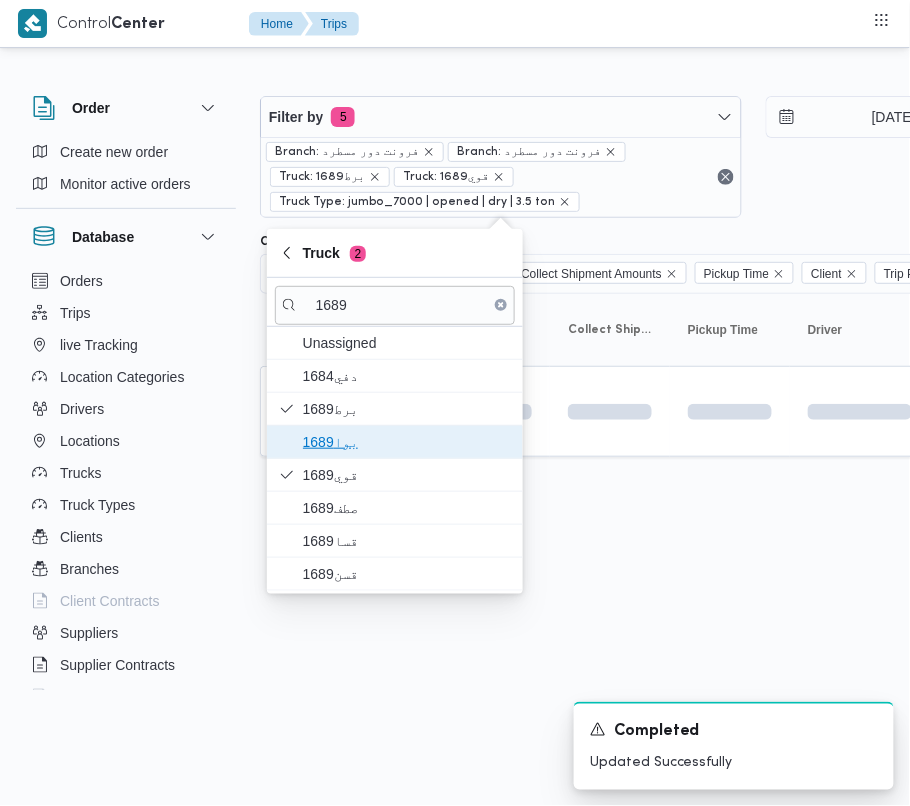click on "1689بوا" at bounding box center (407, 442) 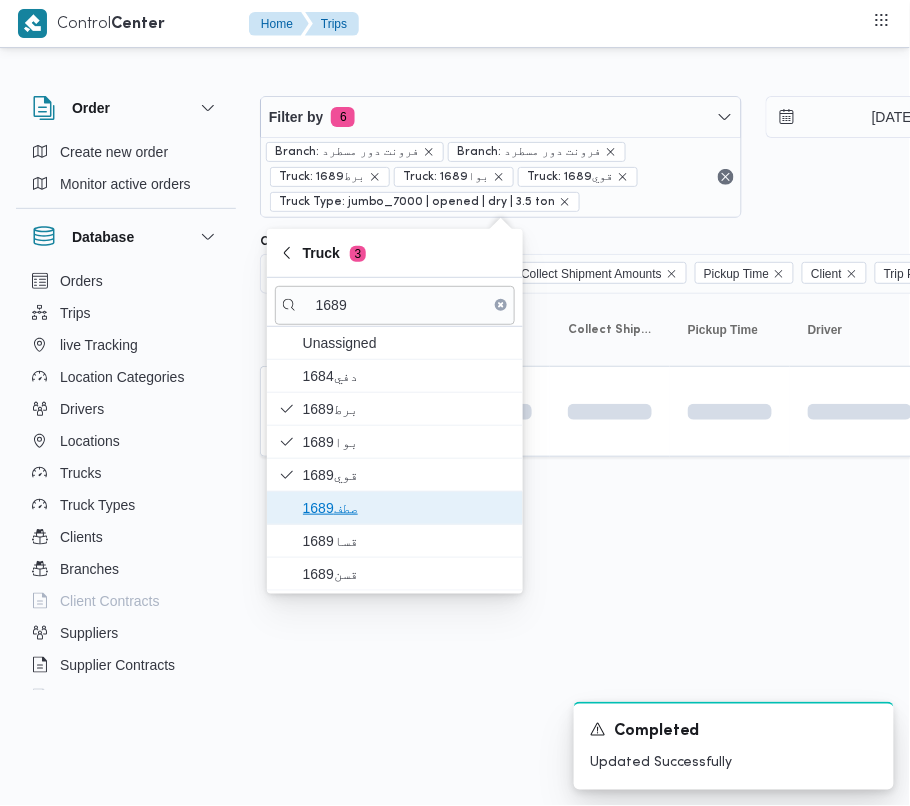 drag, startPoint x: 372, startPoint y: 494, endPoint x: 373, endPoint y: 520, distance: 26.019224 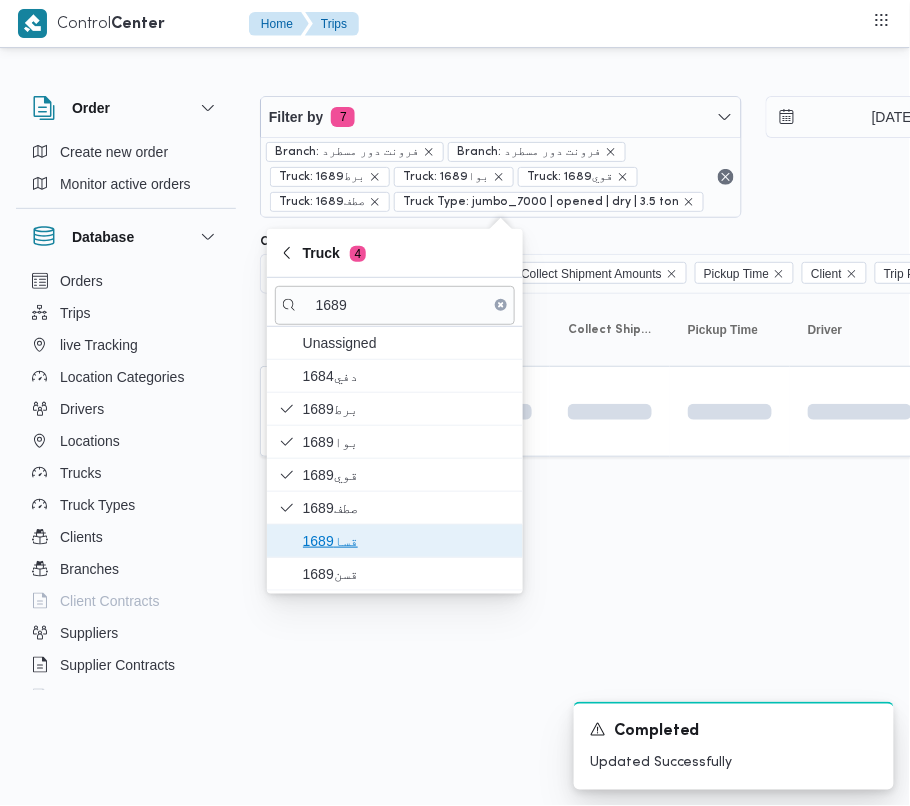 click on "قسا1689" at bounding box center (395, 541) 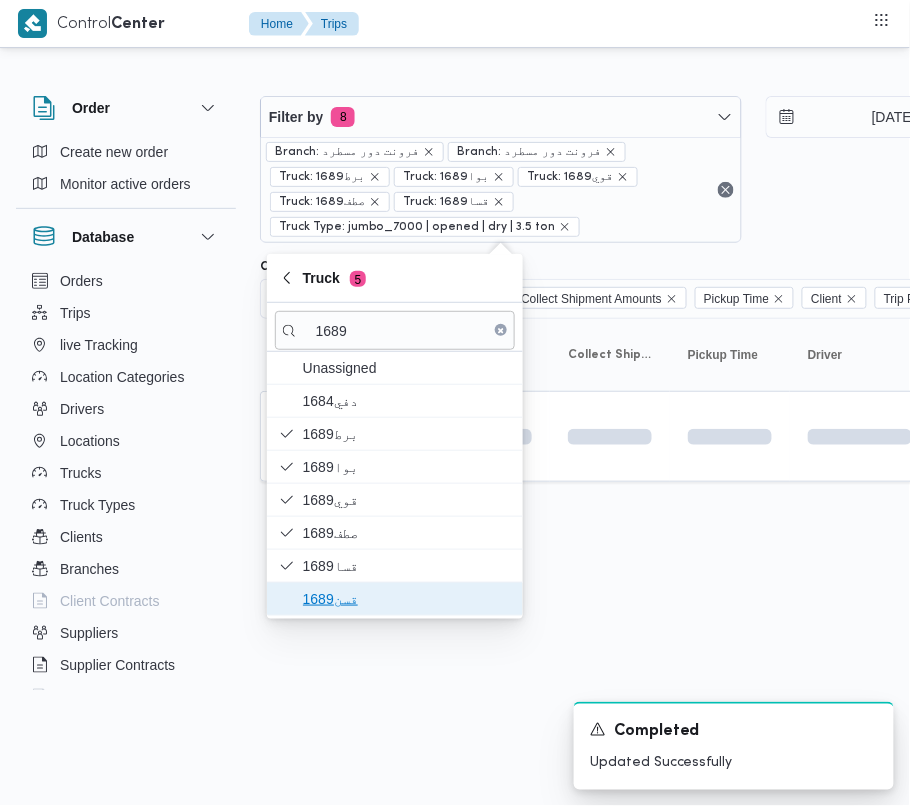 click on "قسن1689" at bounding box center [407, 599] 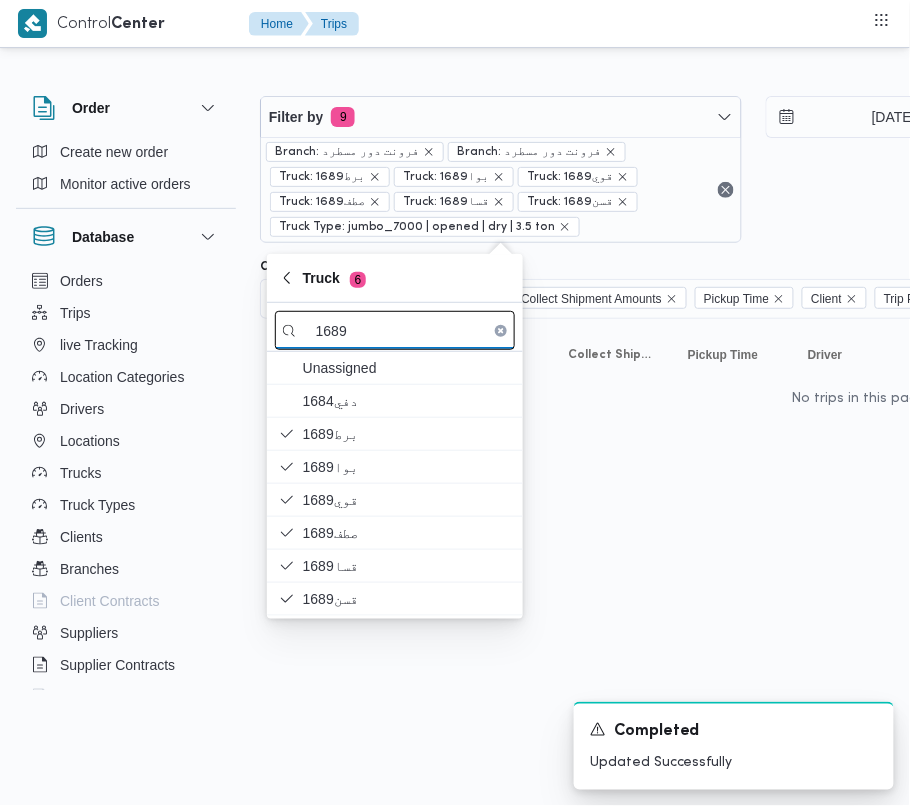 click on "1689" at bounding box center (395, 330) 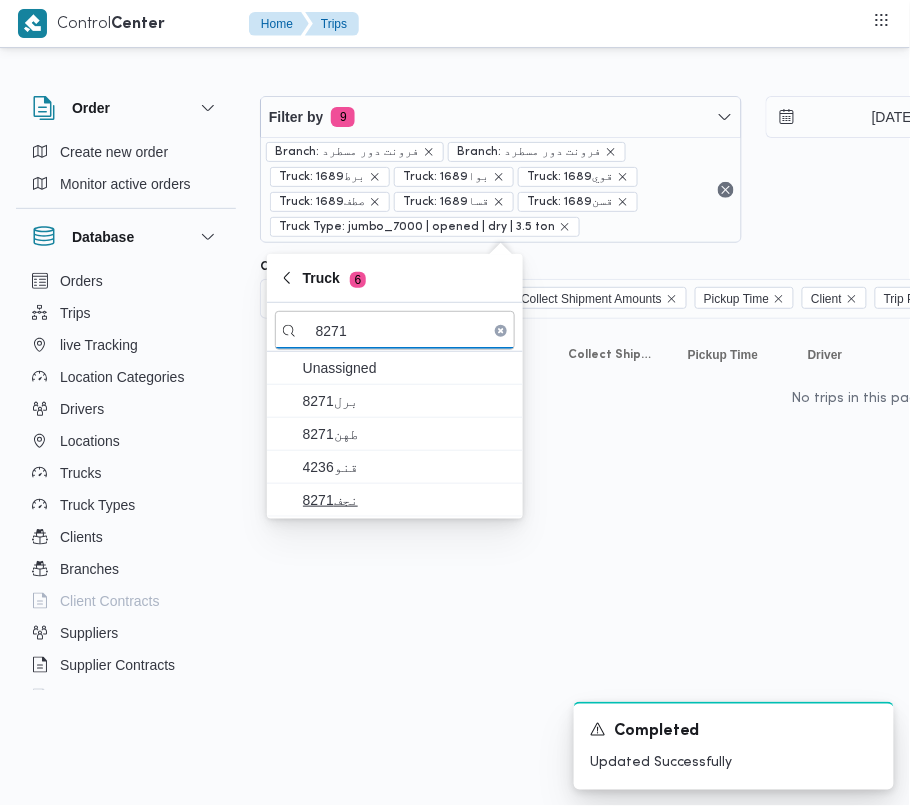 type on "8271" 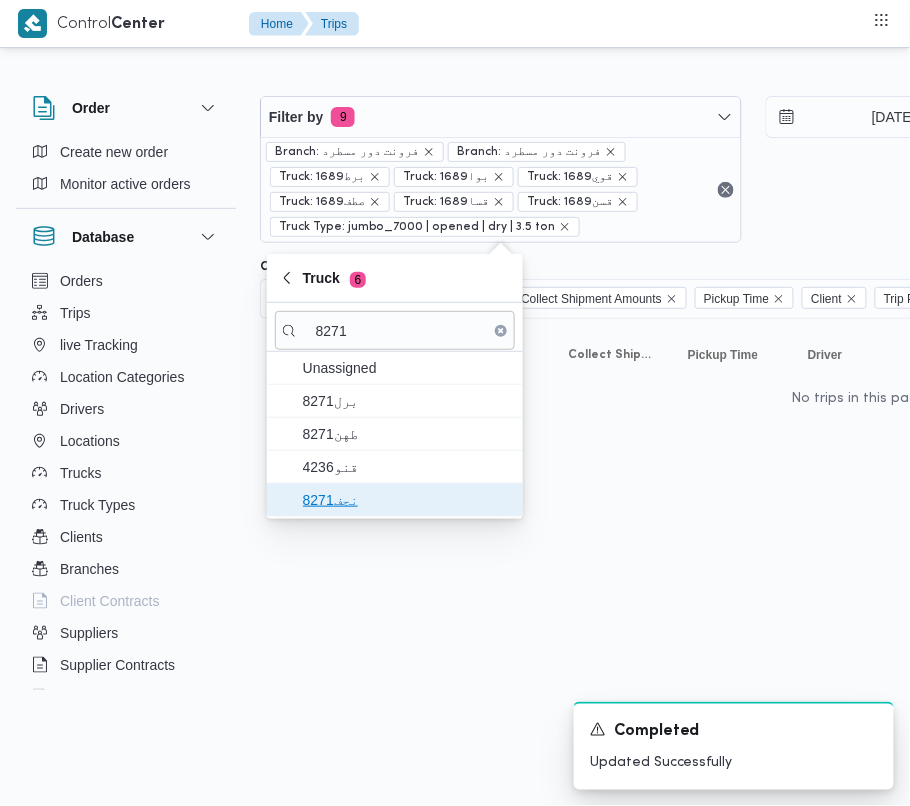 drag, startPoint x: 360, startPoint y: 501, endPoint x: 369, endPoint y: 510, distance: 12.727922 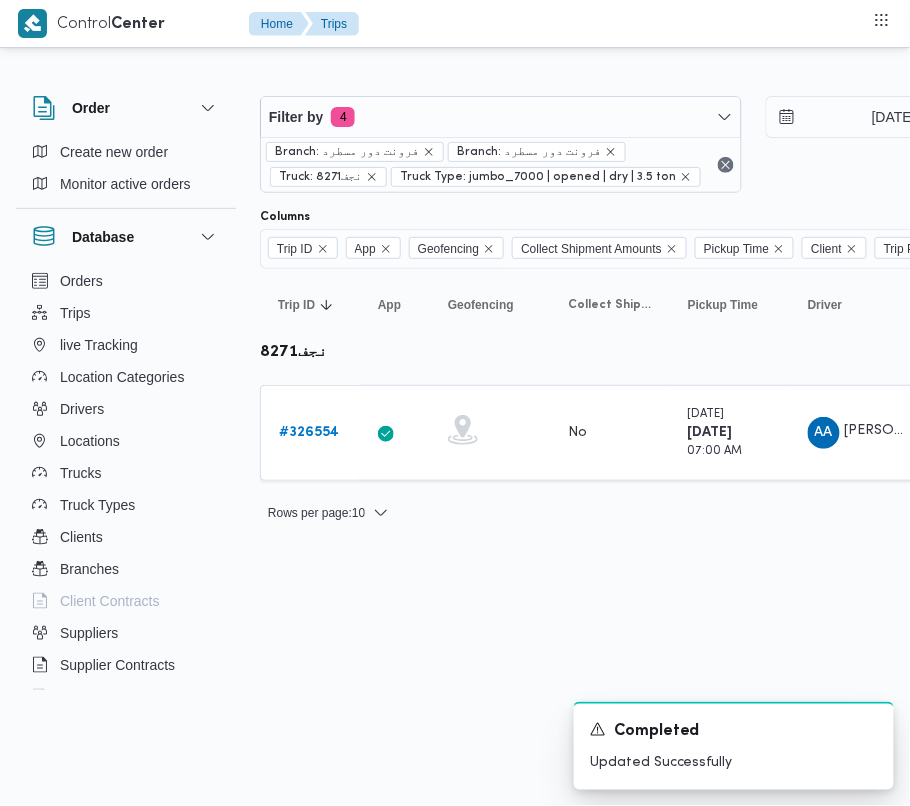 drag, startPoint x: 430, startPoint y: 540, endPoint x: 406, endPoint y: 501, distance: 45.79301 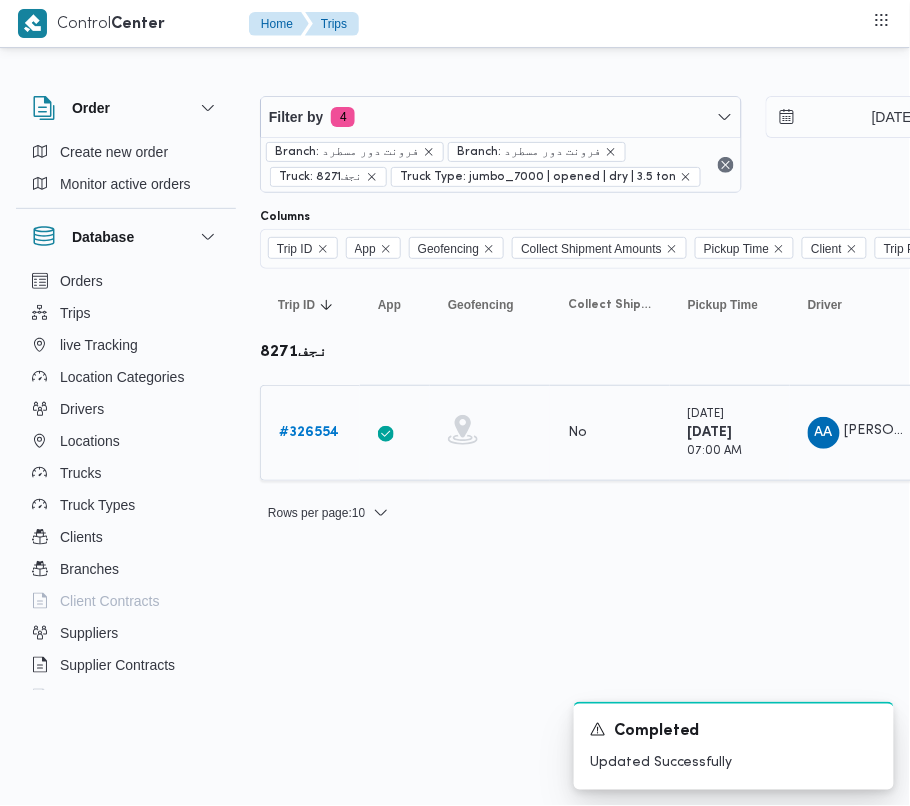 click on "# 326554" at bounding box center [309, 432] 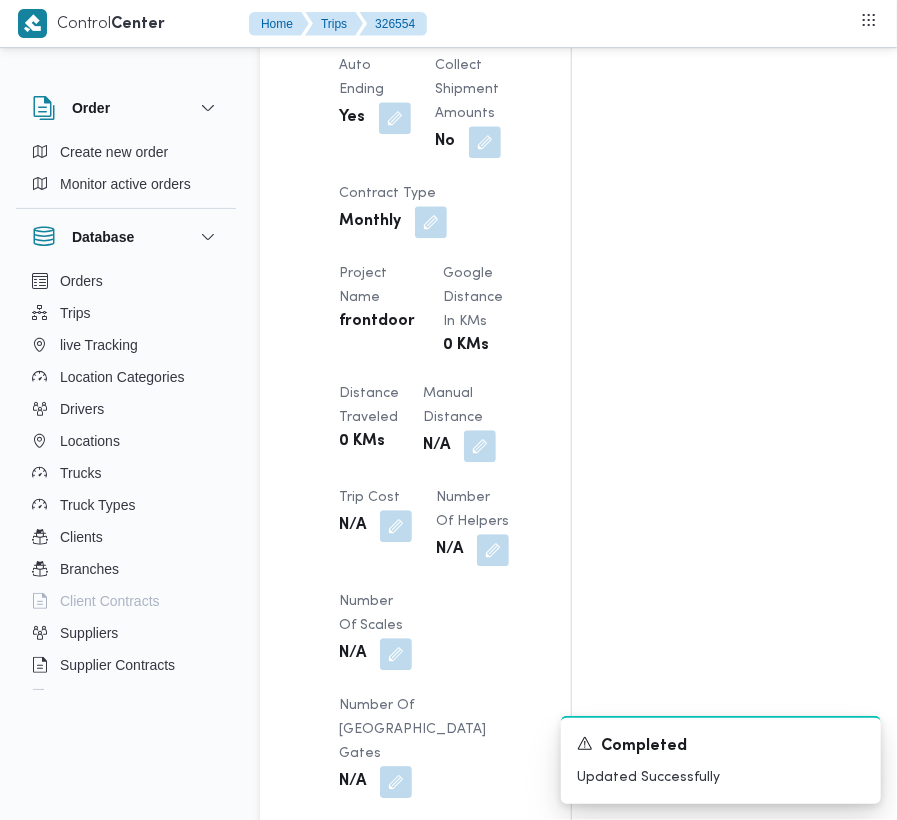 scroll, scrollTop: 2533, scrollLeft: 0, axis: vertical 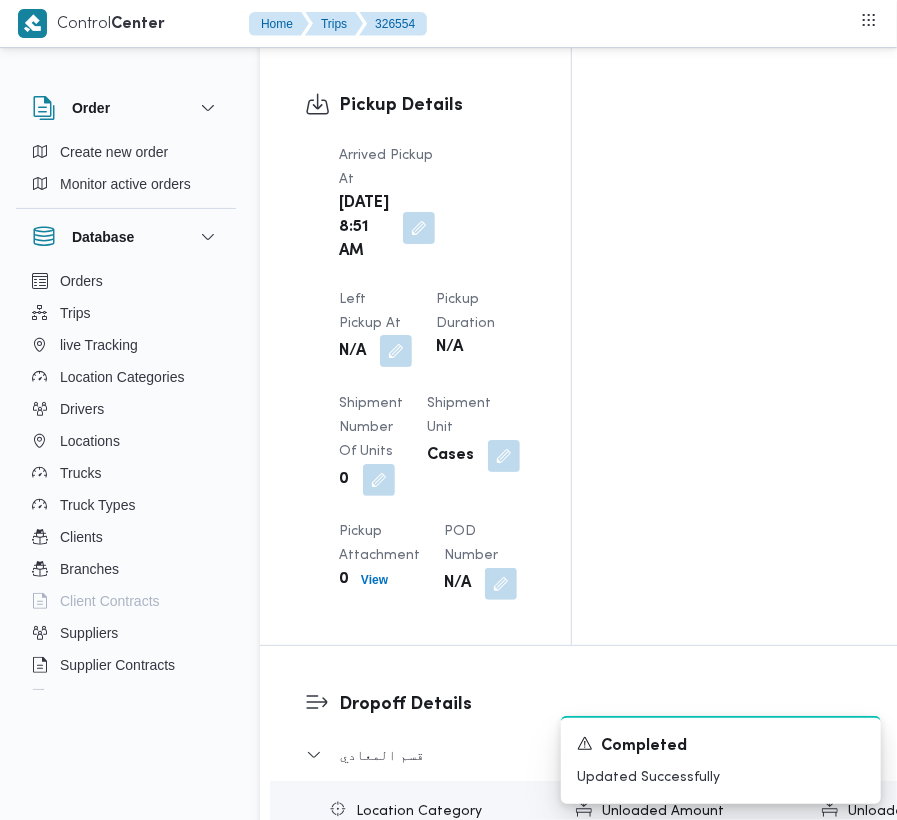 click at bounding box center (396, 351) 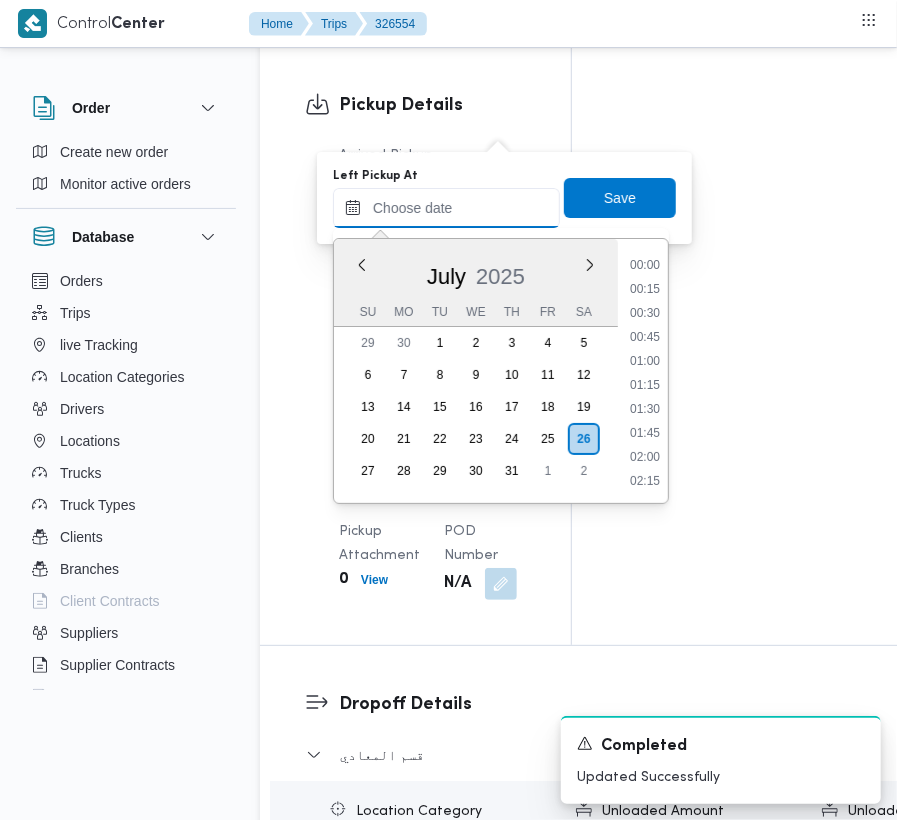 click on "Left Pickup At" at bounding box center (446, 208) 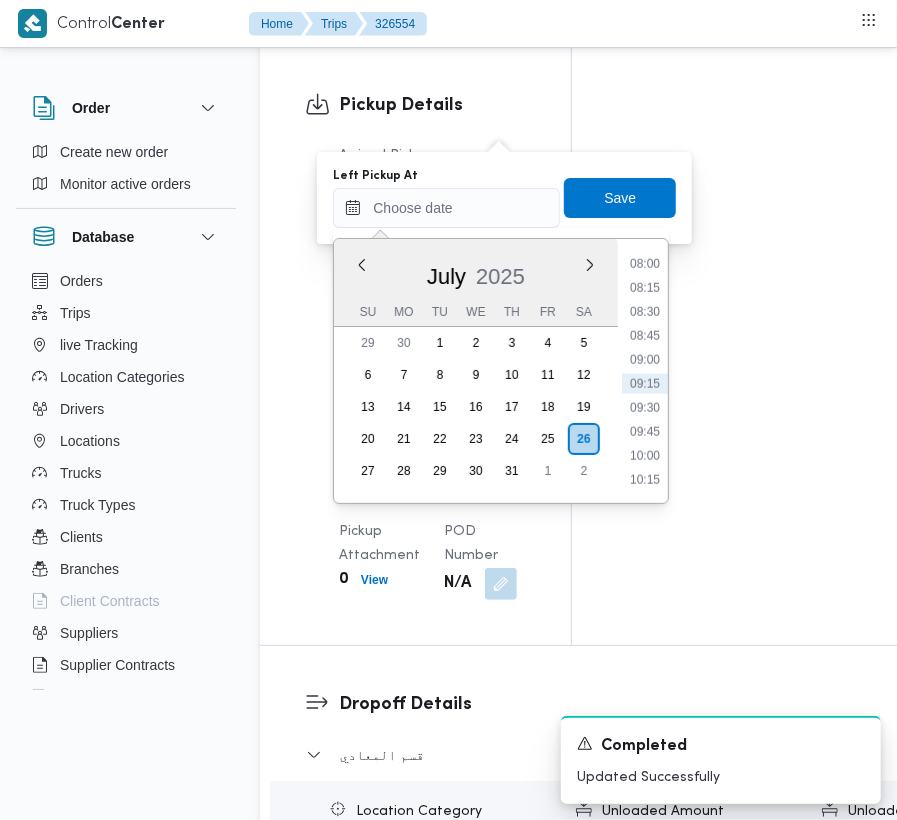 click on "Assignees •   Superadmin [EMAIL_ADDRESS][PERSON_NAME][DOMAIN_NAME] Checklist Dropoffs details entered Driver Assigned Truck Assigned Documents for pickup Documents for dropoff Confirmed Data" at bounding box center [817, -761] 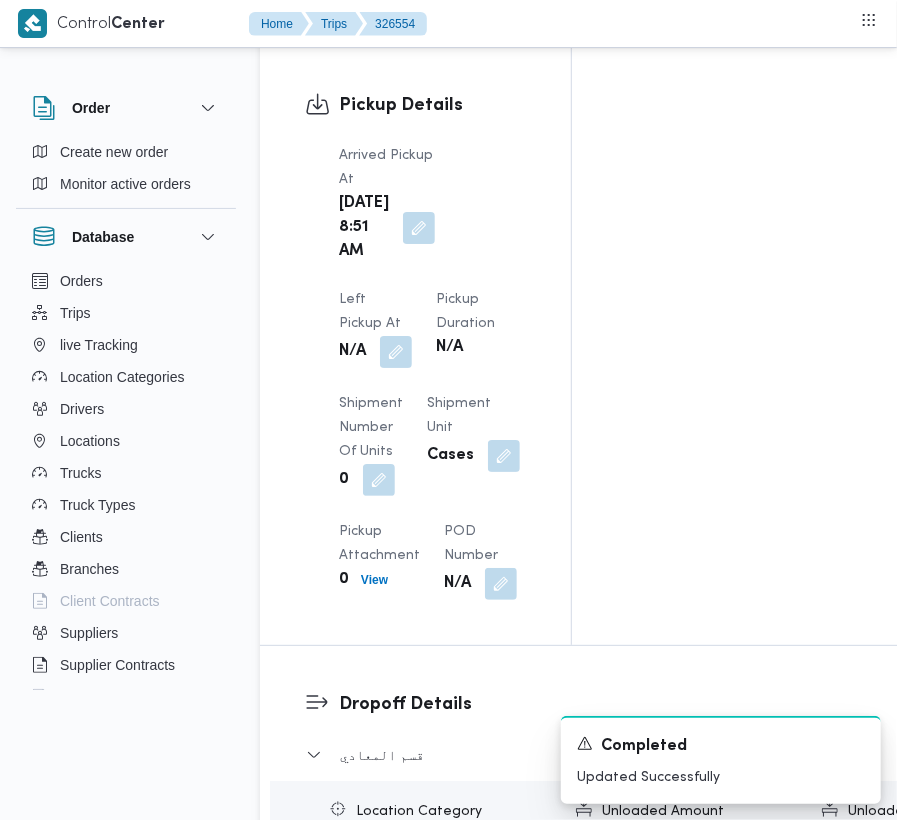 scroll, scrollTop: 0, scrollLeft: 0, axis: both 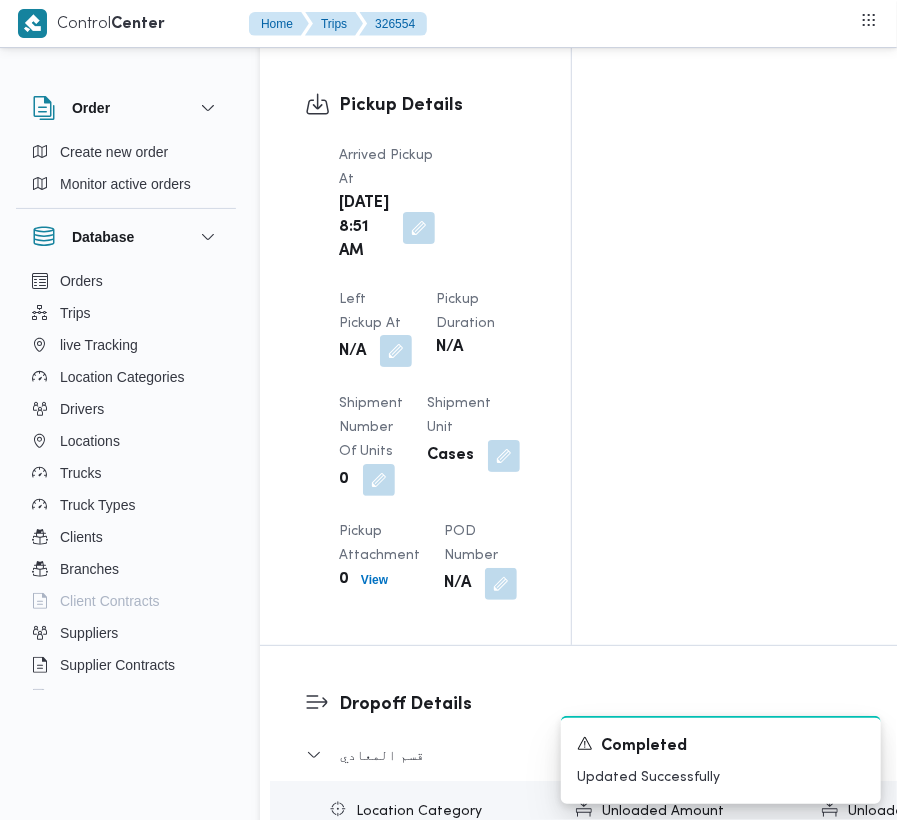 click at bounding box center (396, 351) 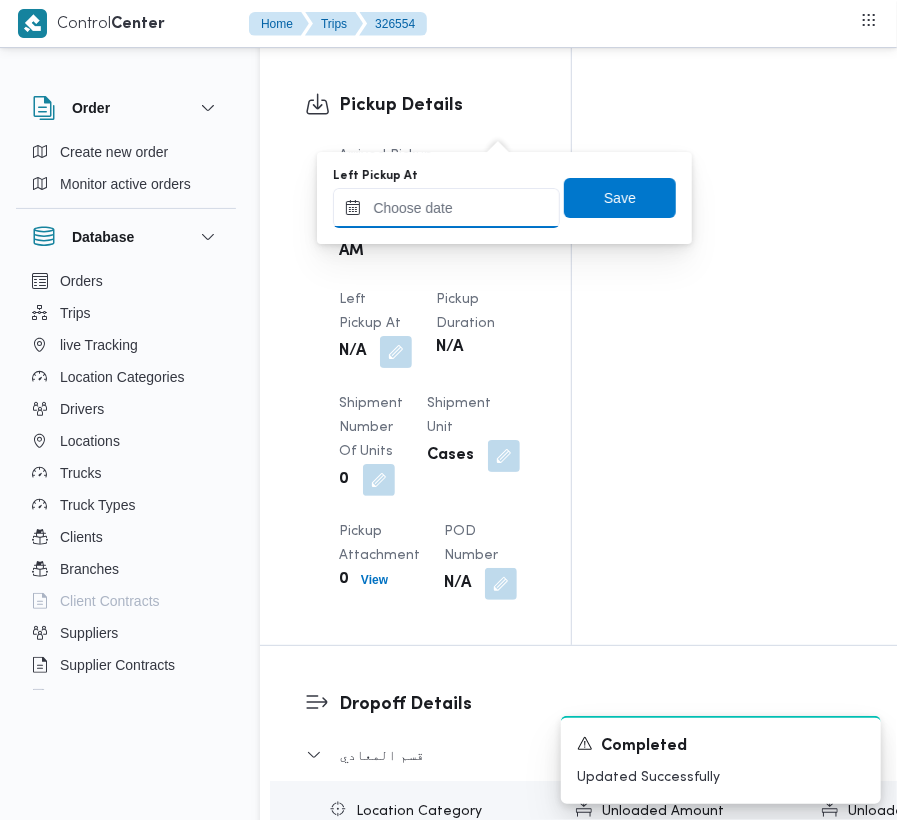 click on "Left Pickup At" at bounding box center (446, 208) 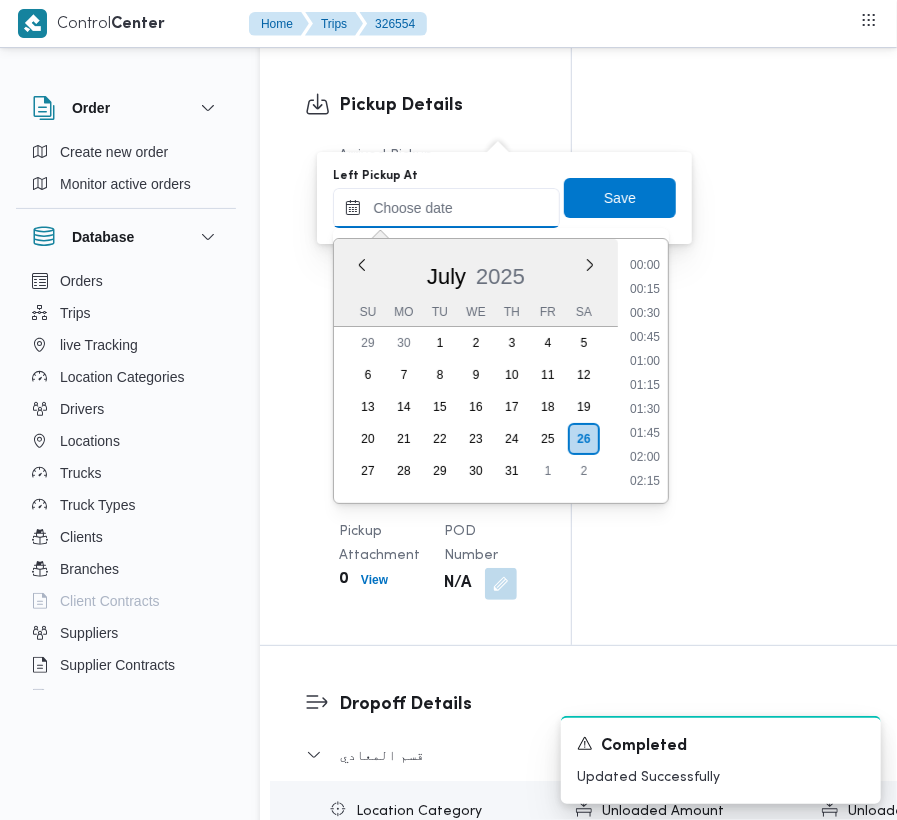 scroll, scrollTop: 769, scrollLeft: 0, axis: vertical 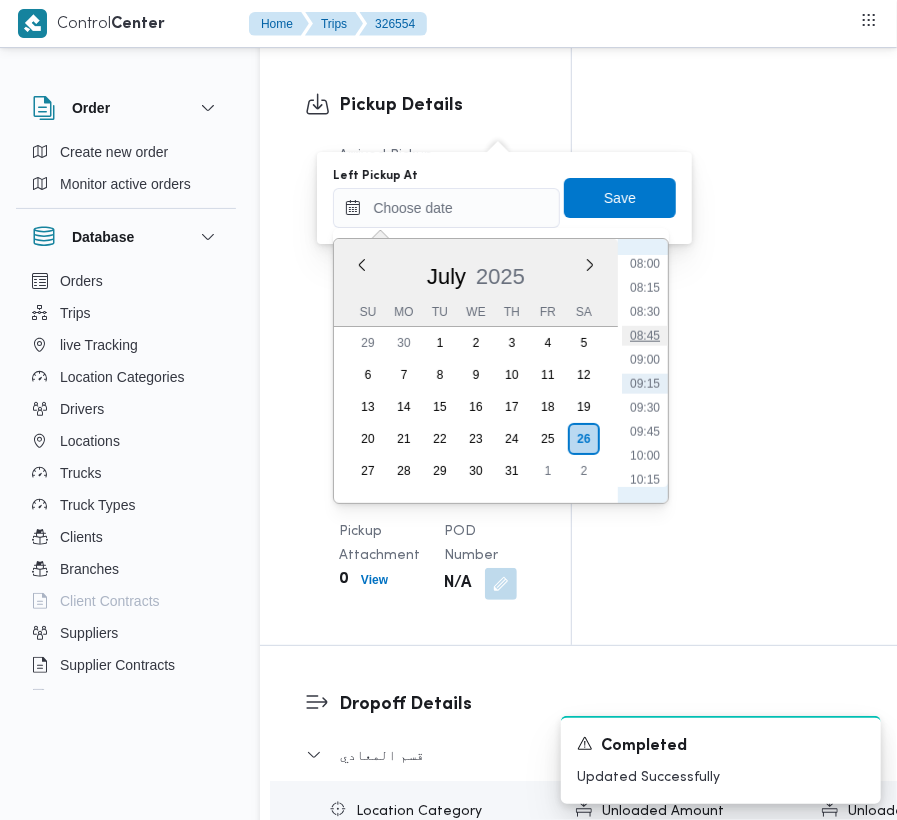 click on "08:45" at bounding box center [645, 336] 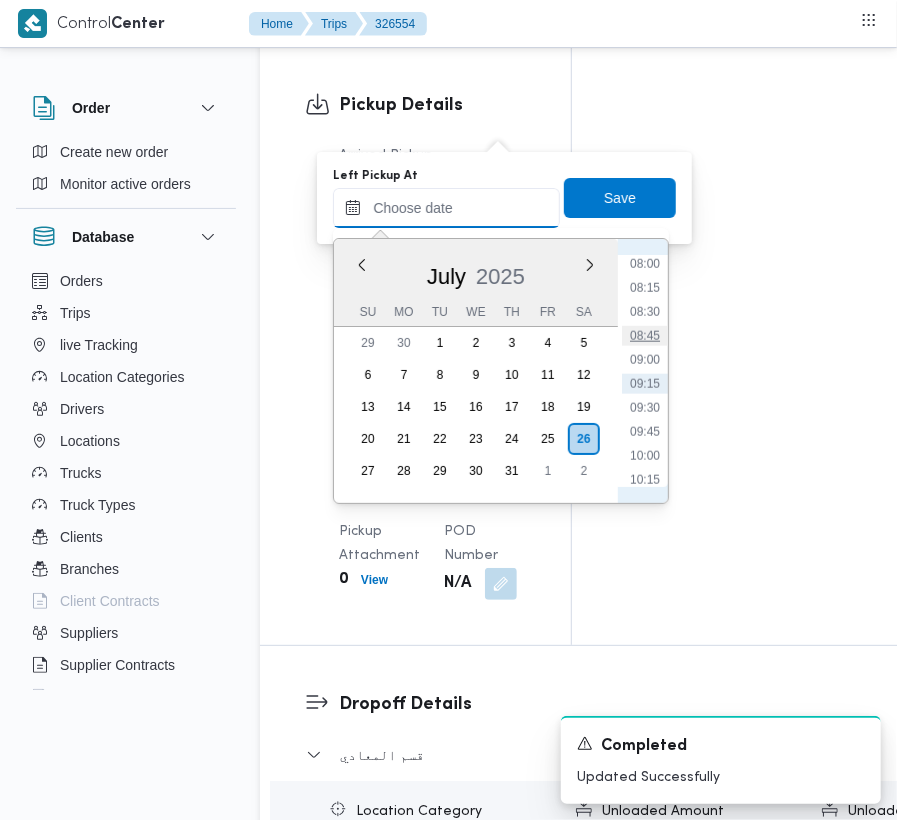type on "[DATE] 08:45" 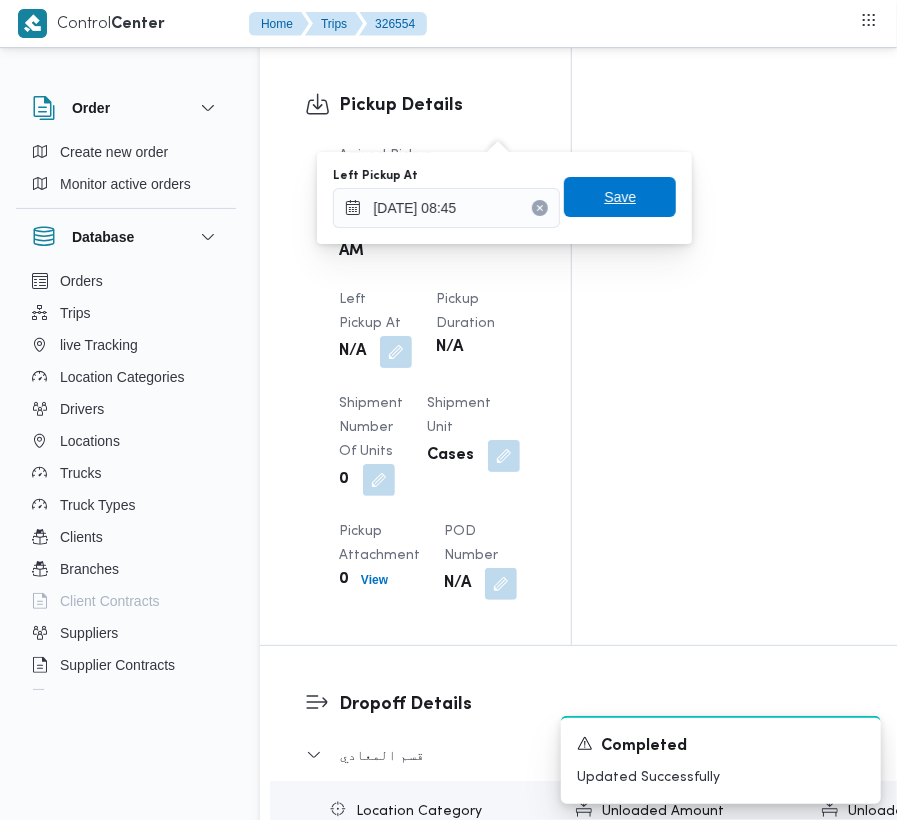 click on "Save" at bounding box center [620, 197] 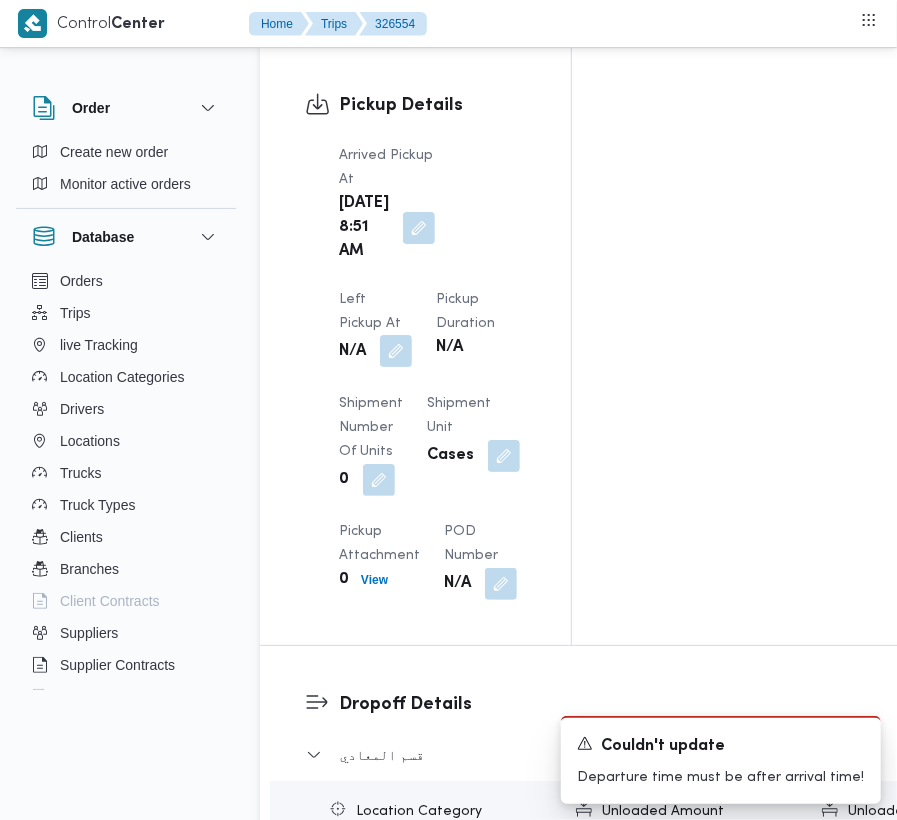 click at bounding box center [396, 351] 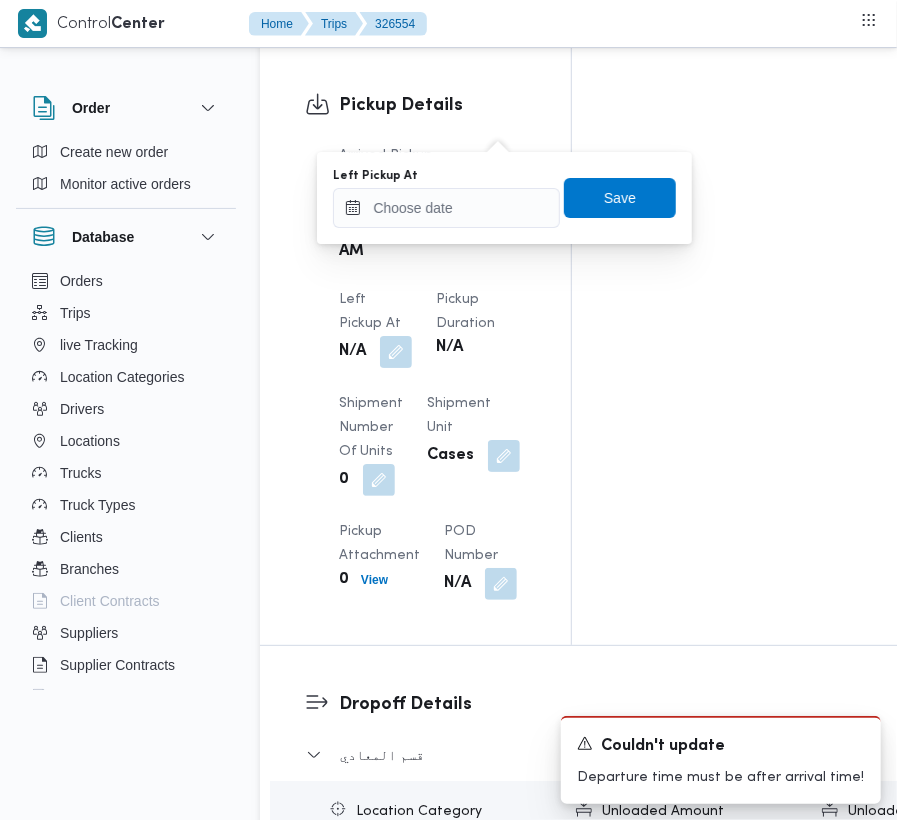 click on "Left Pickup At" at bounding box center [446, 176] 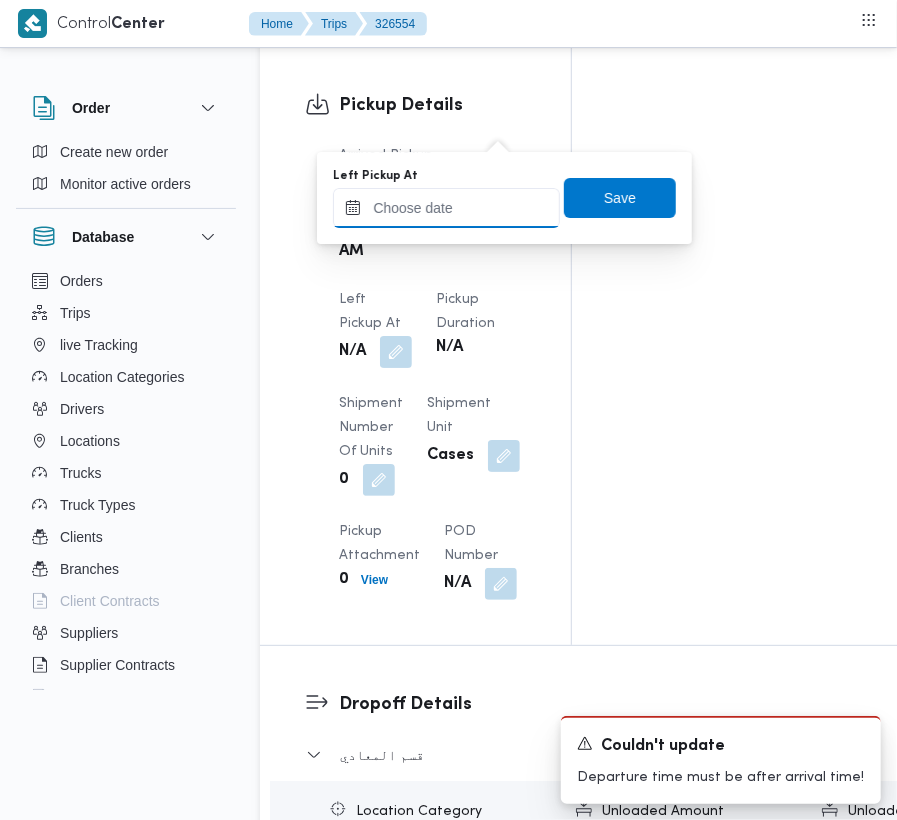 click on "Left Pickup At" at bounding box center [446, 208] 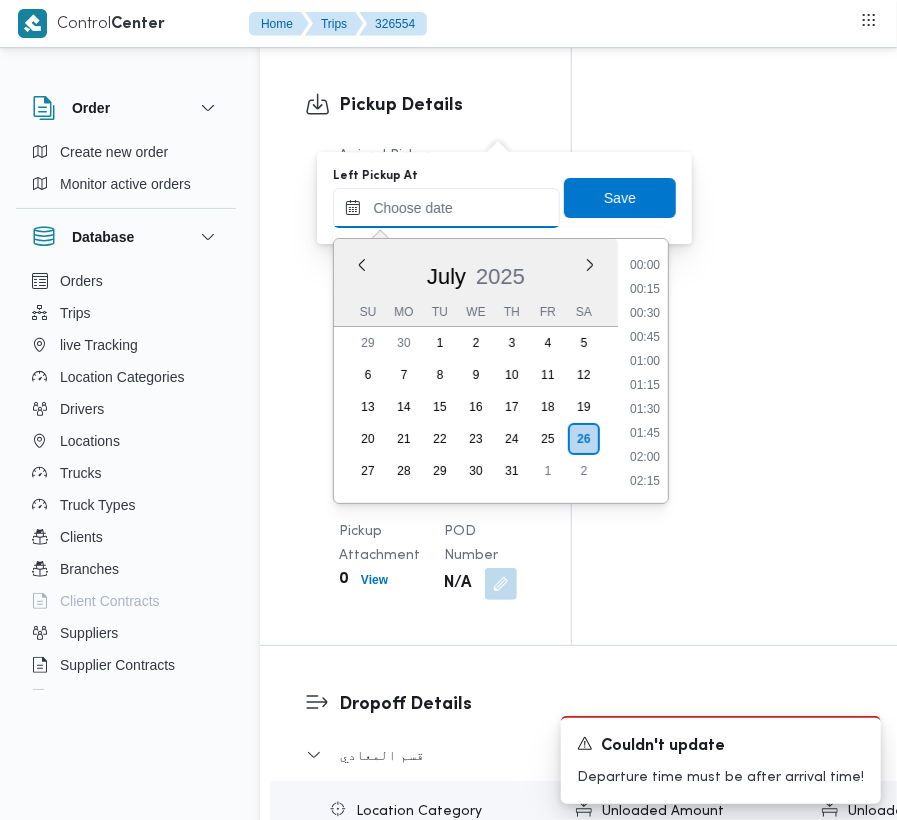 scroll, scrollTop: 769, scrollLeft: 0, axis: vertical 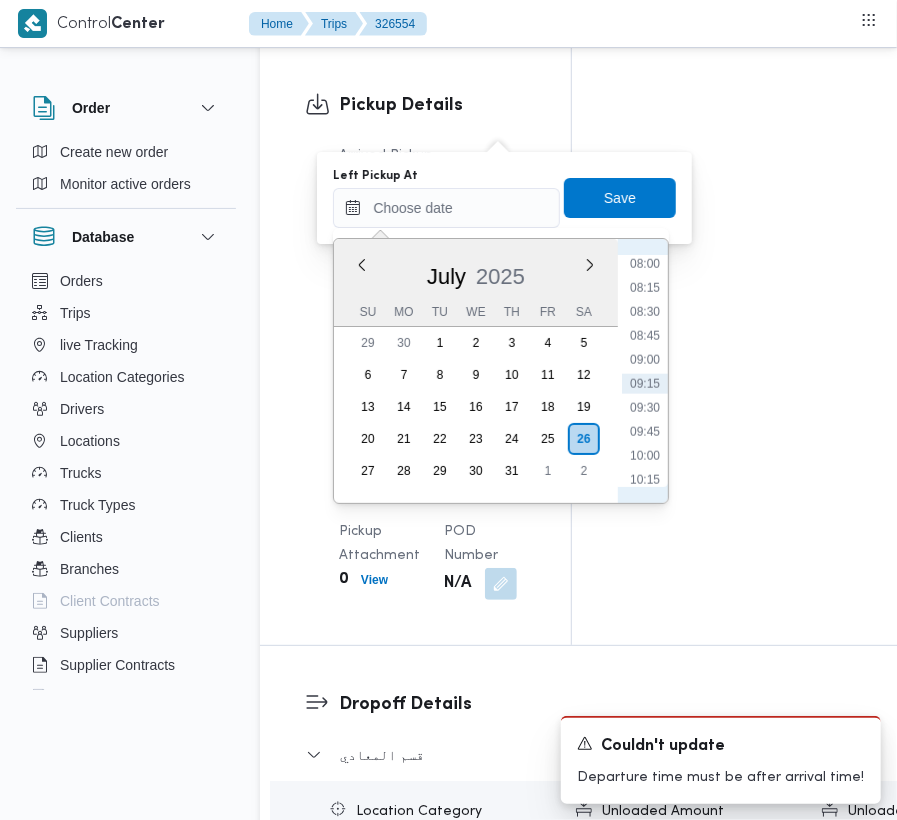 click on "09:15" at bounding box center (645, 384) 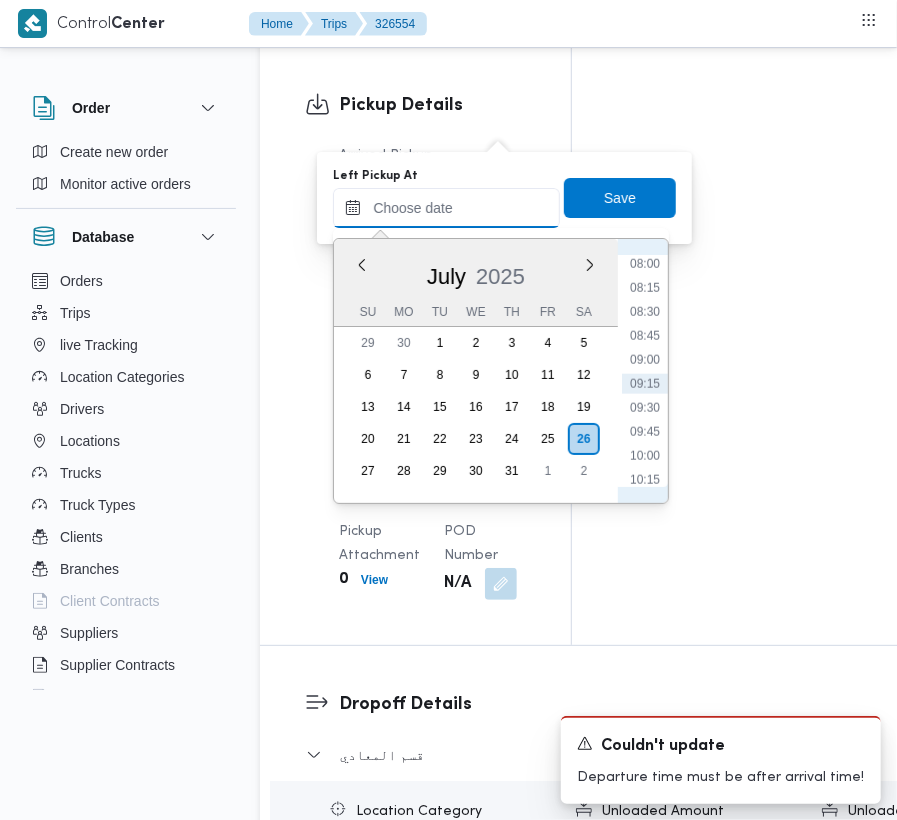 type 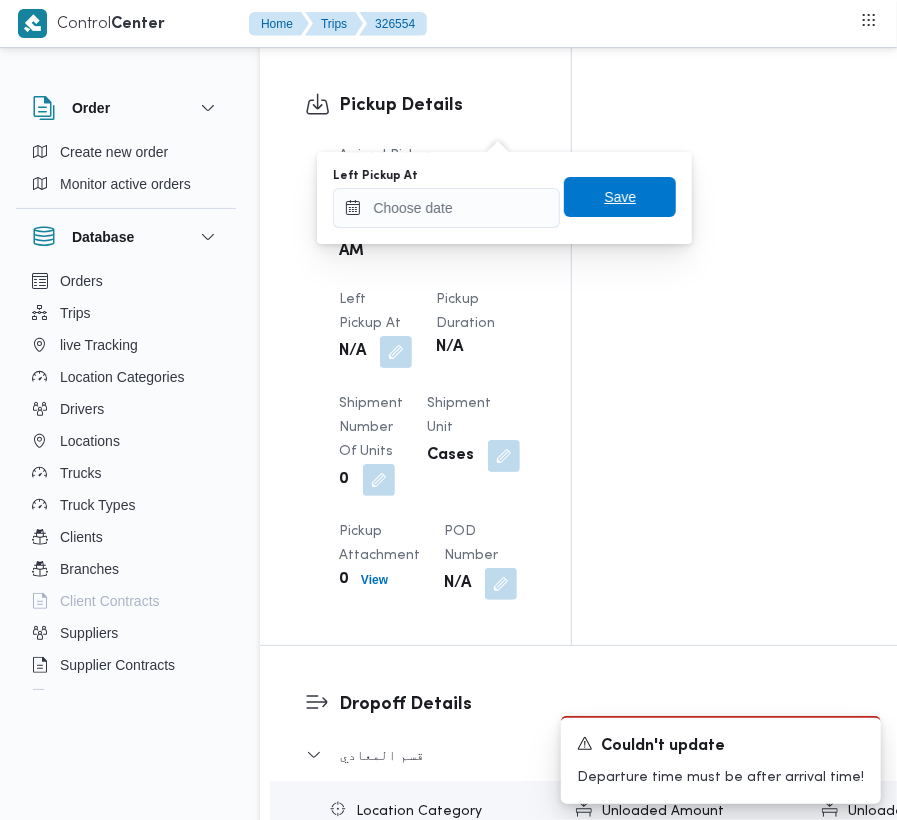 click on "Save" at bounding box center (620, 197) 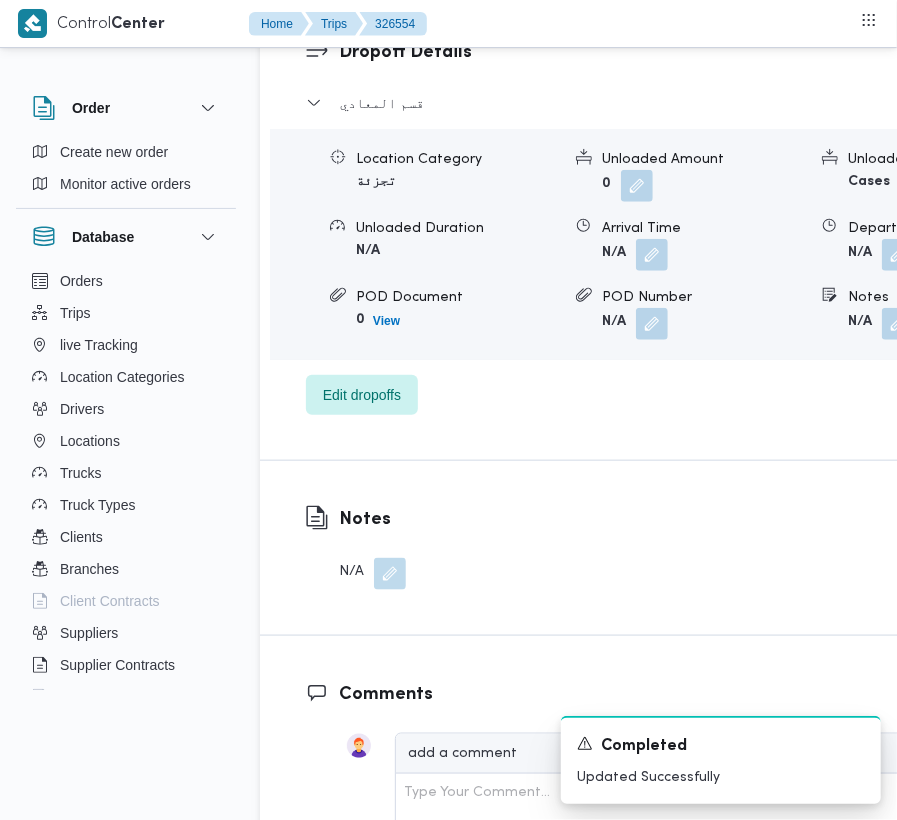 scroll, scrollTop: 3228, scrollLeft: 0, axis: vertical 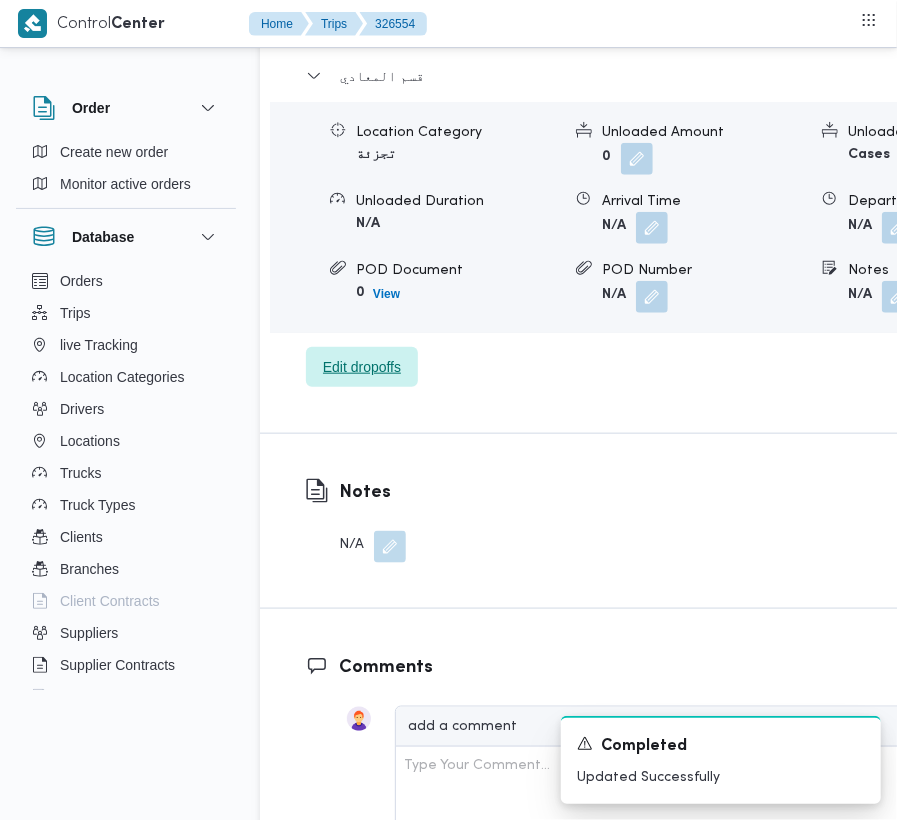 click on "Edit dropoffs" at bounding box center [362, 367] 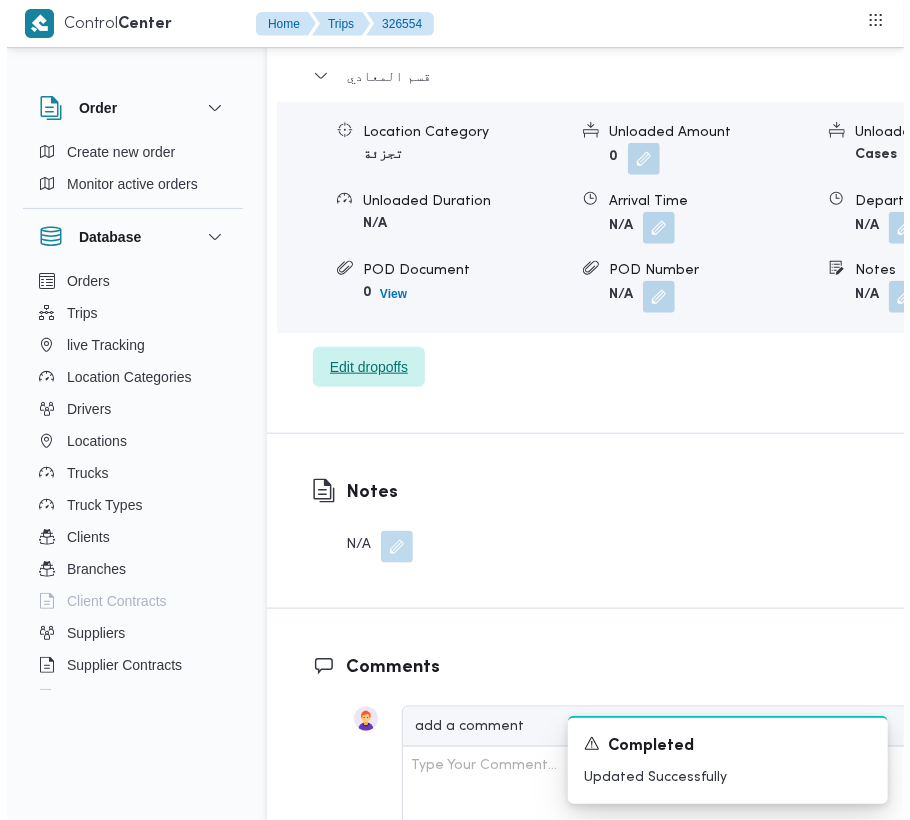 scroll, scrollTop: 3204, scrollLeft: 0, axis: vertical 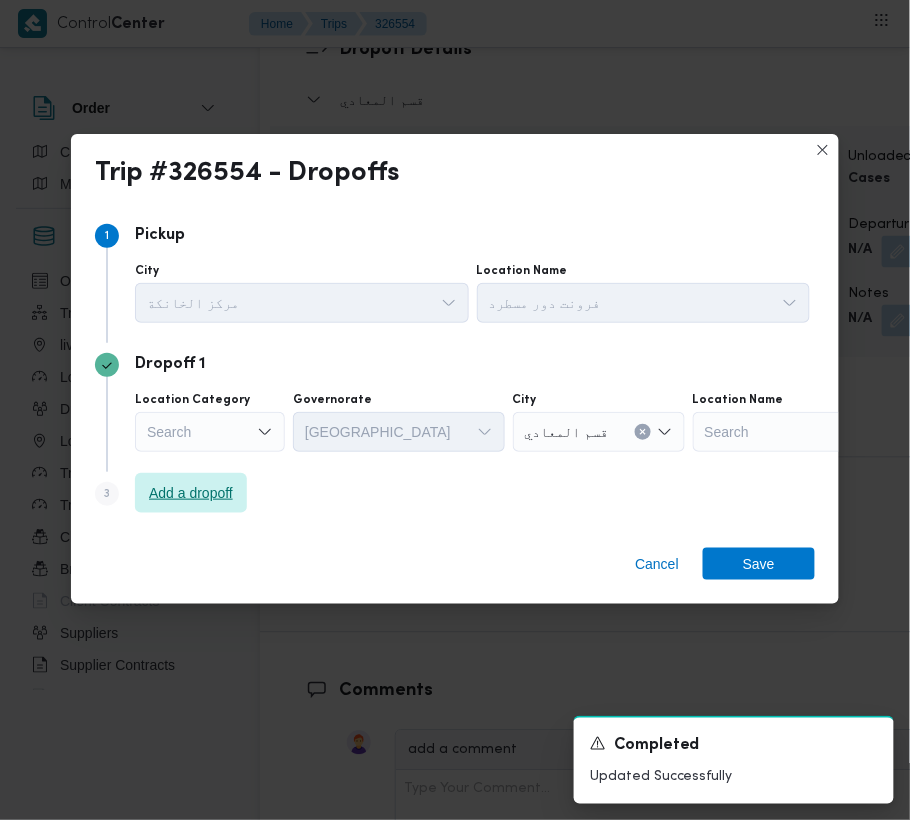 click on "Add a dropoff" at bounding box center [191, 493] 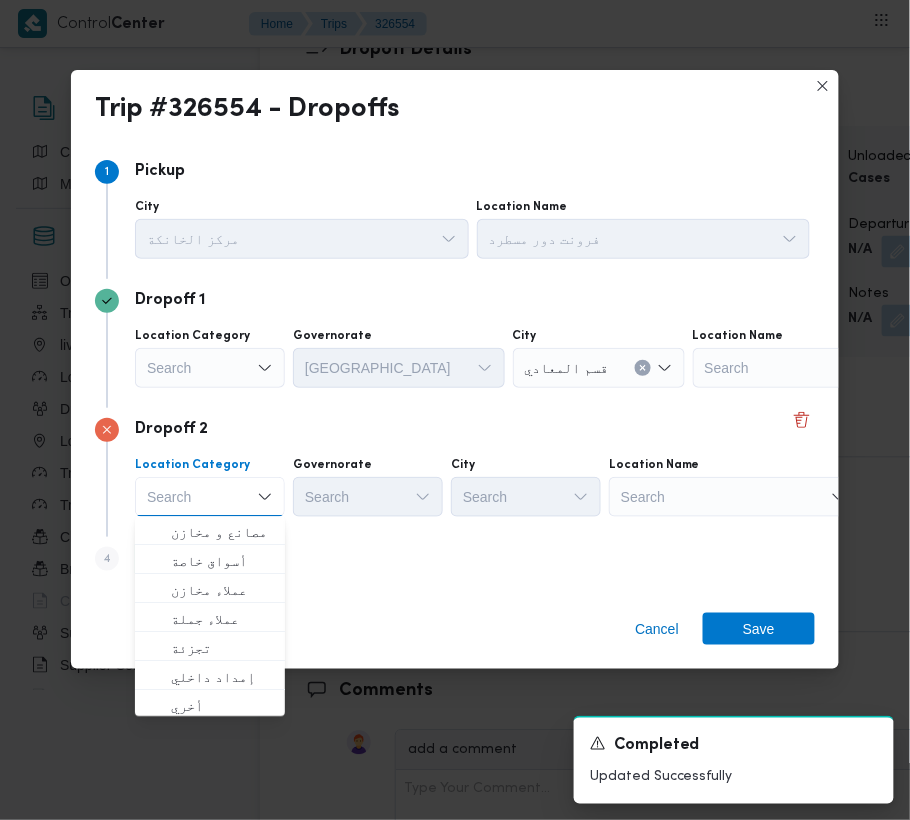 drag, startPoint x: 514, startPoint y: 552, endPoint x: 528, endPoint y: 556, distance: 14.56022 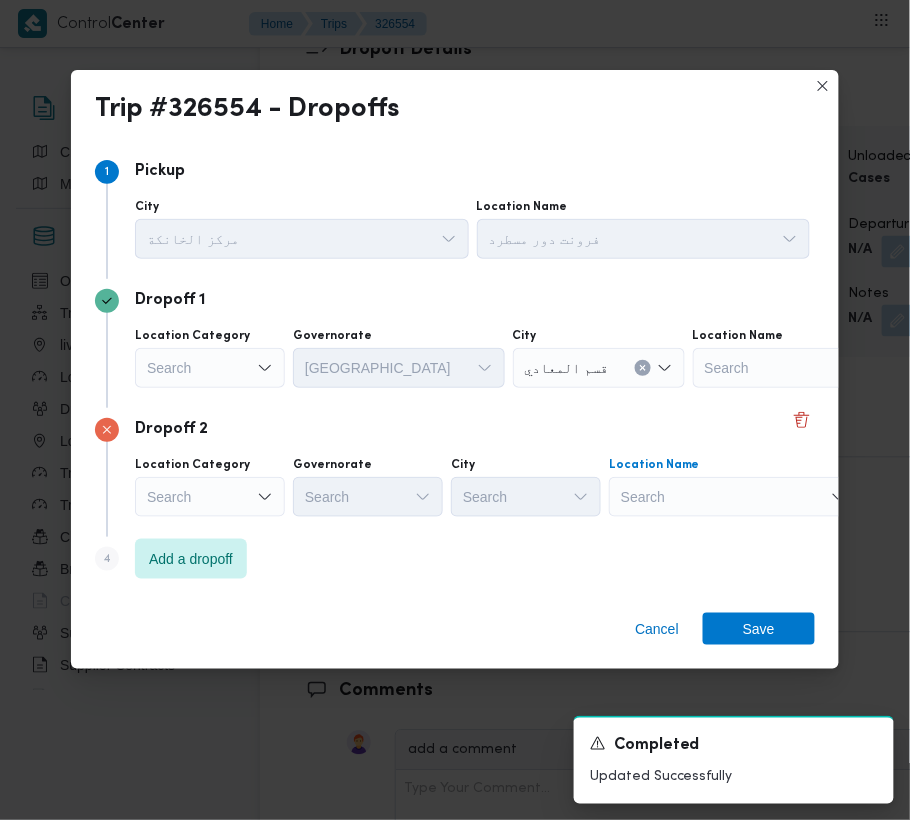 click on "Search" at bounding box center [818, 368] 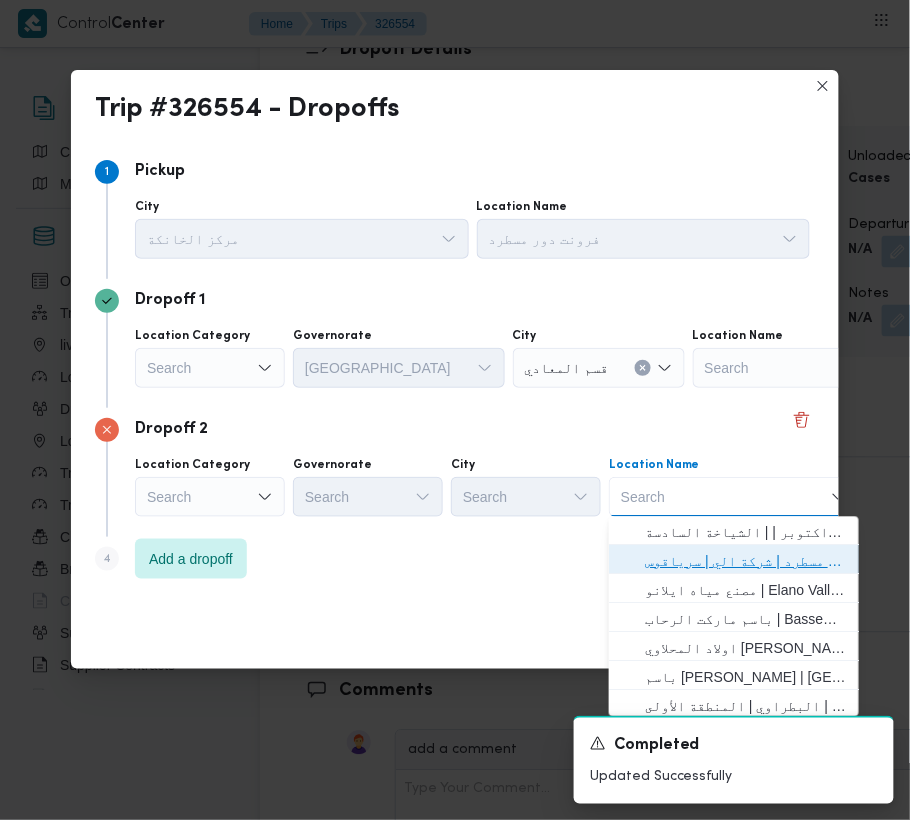 click on "فرونت دور مسطرد | شركة الي | سرياقوس" at bounding box center [746, 562] 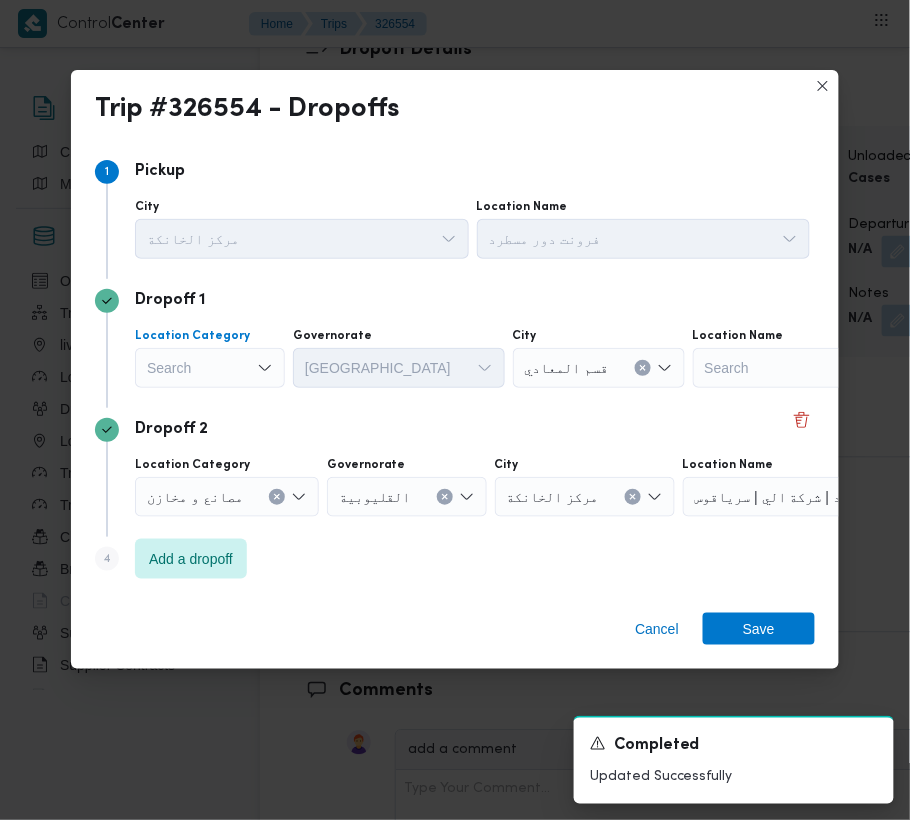 click on "Search" at bounding box center [210, 368] 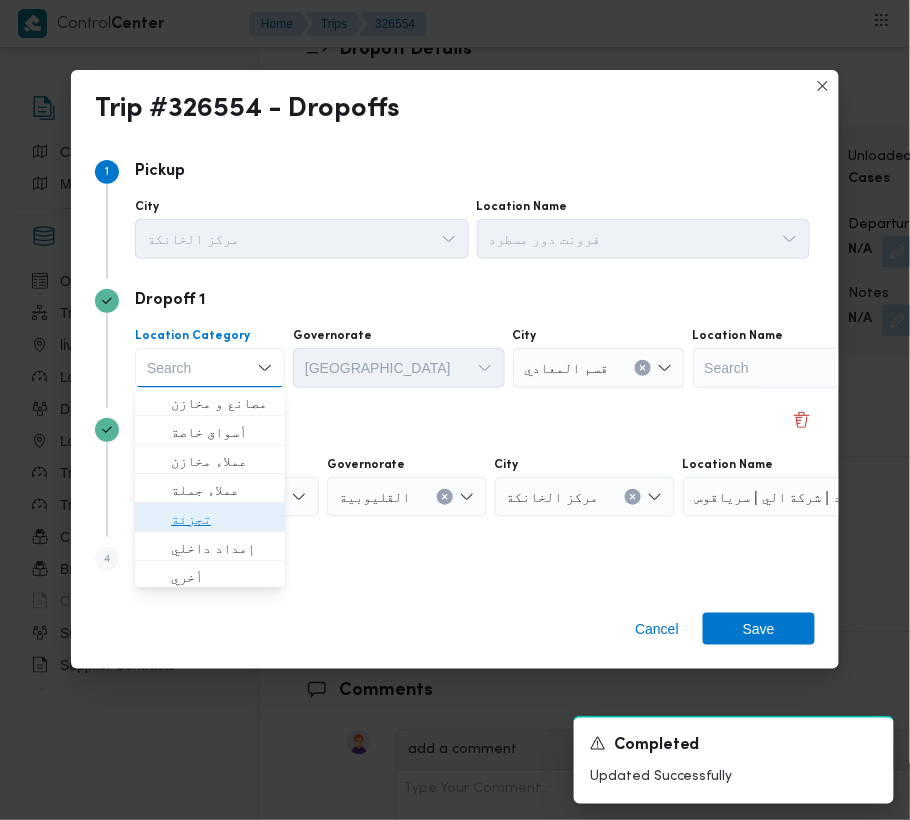 click on "تجزئة" at bounding box center [222, 520] 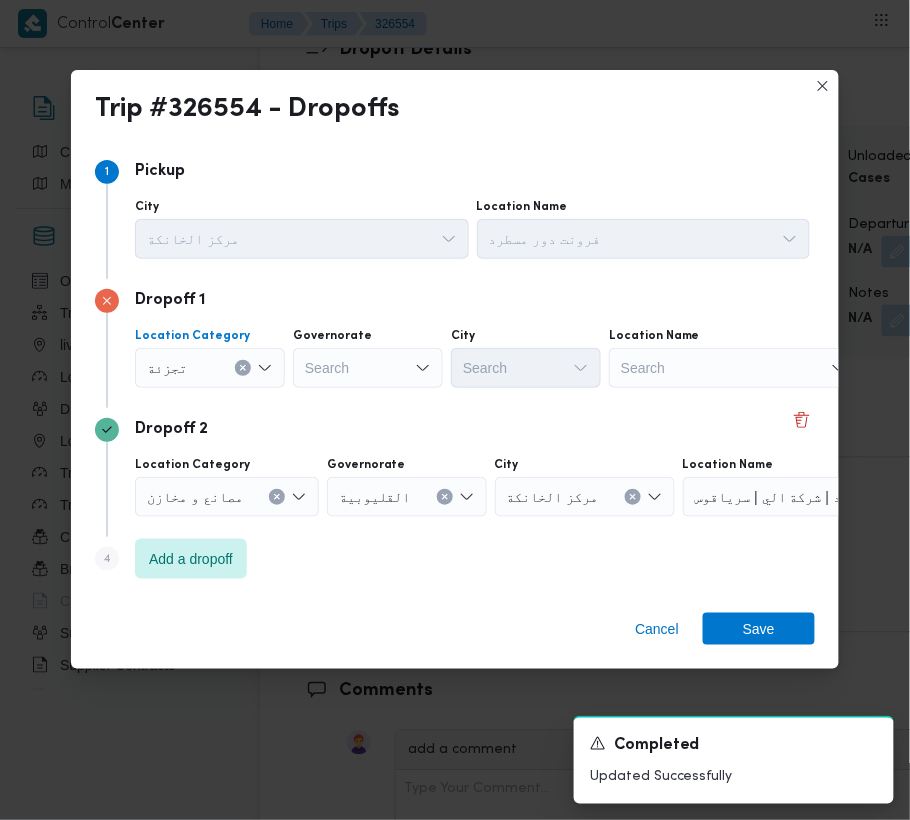 click on "Search" at bounding box center (368, 368) 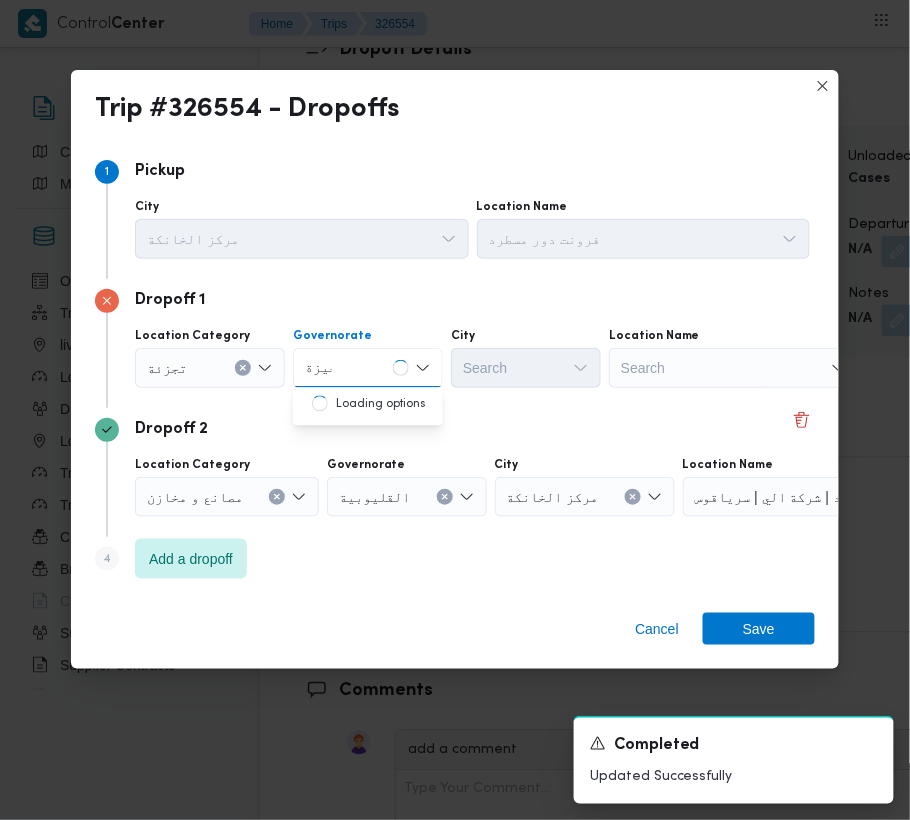 type on "جيزة" 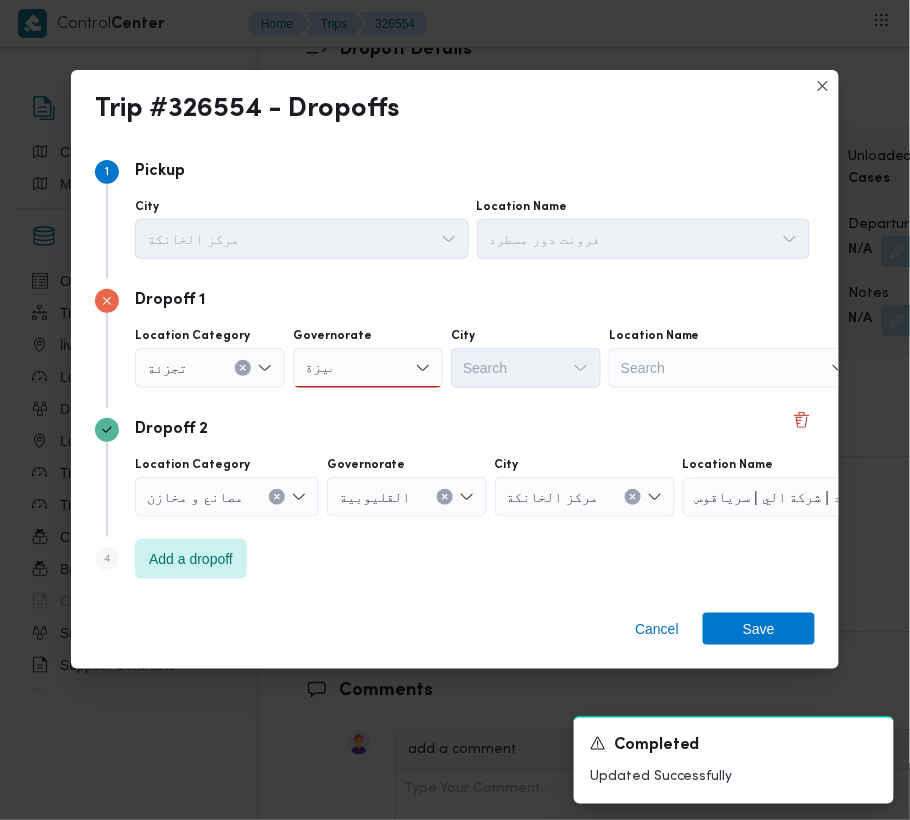 click on "جيزة جيزة" at bounding box center [368, 368] 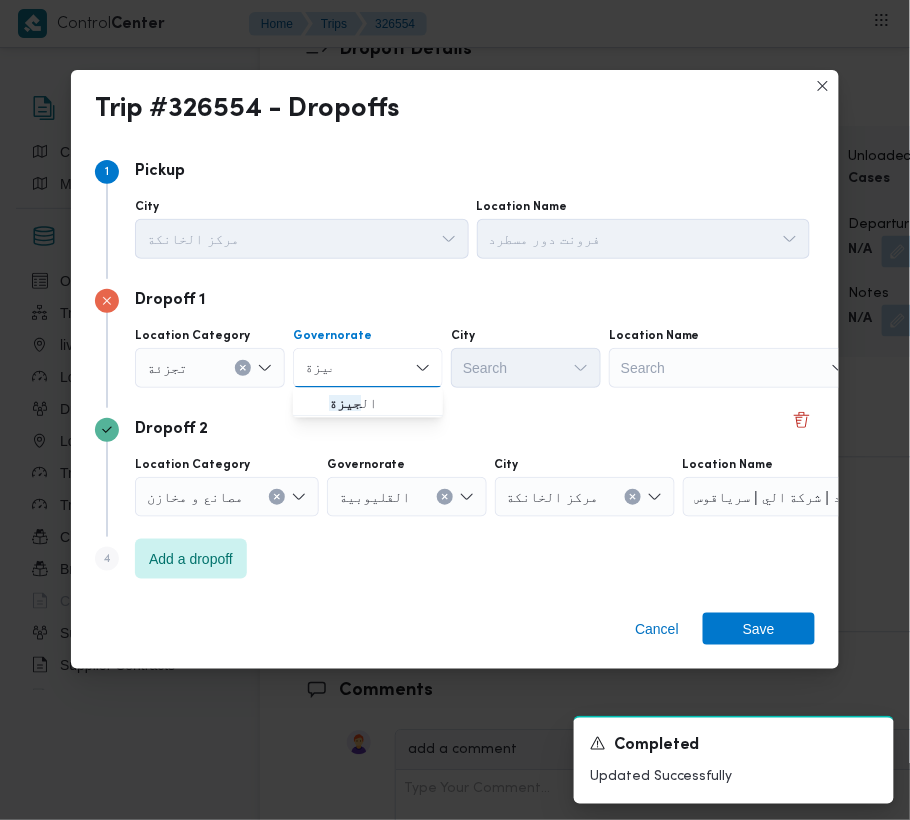 click on "جيزة جيزة Combo box. Selected. [GEOGRAPHIC_DATA]. Selected. Combo box input. Search. Type some text or, to display a list of choices, press Down Arrow. To exit the list of choices, press Escape." at bounding box center [368, 368] 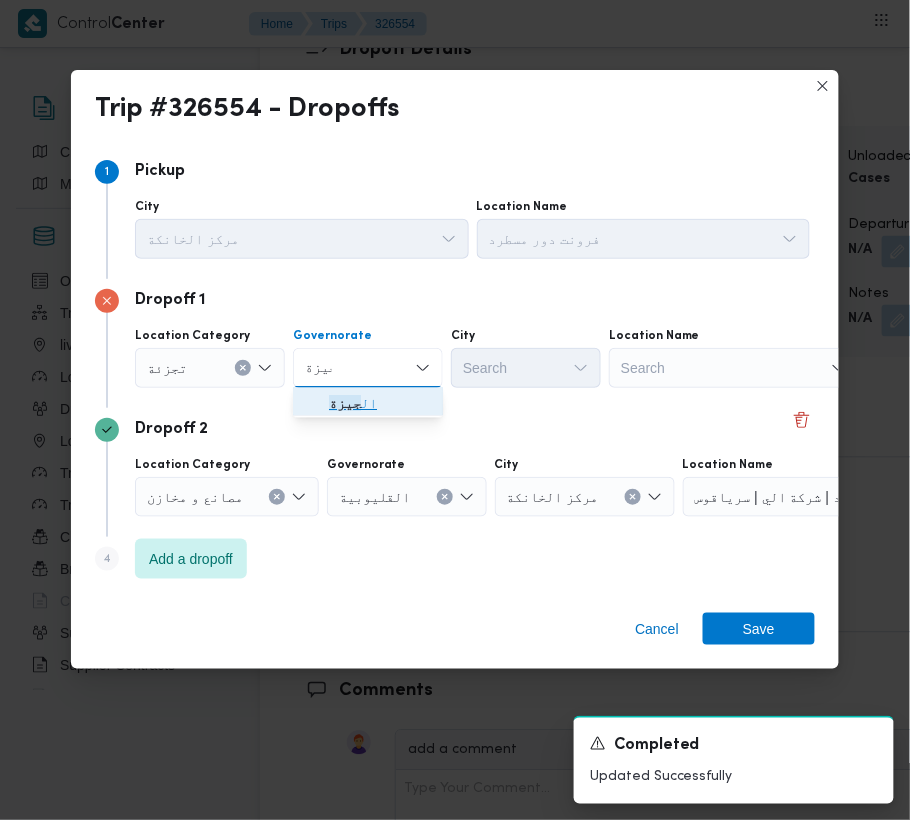 click on "ال جيزة" at bounding box center [380, 404] 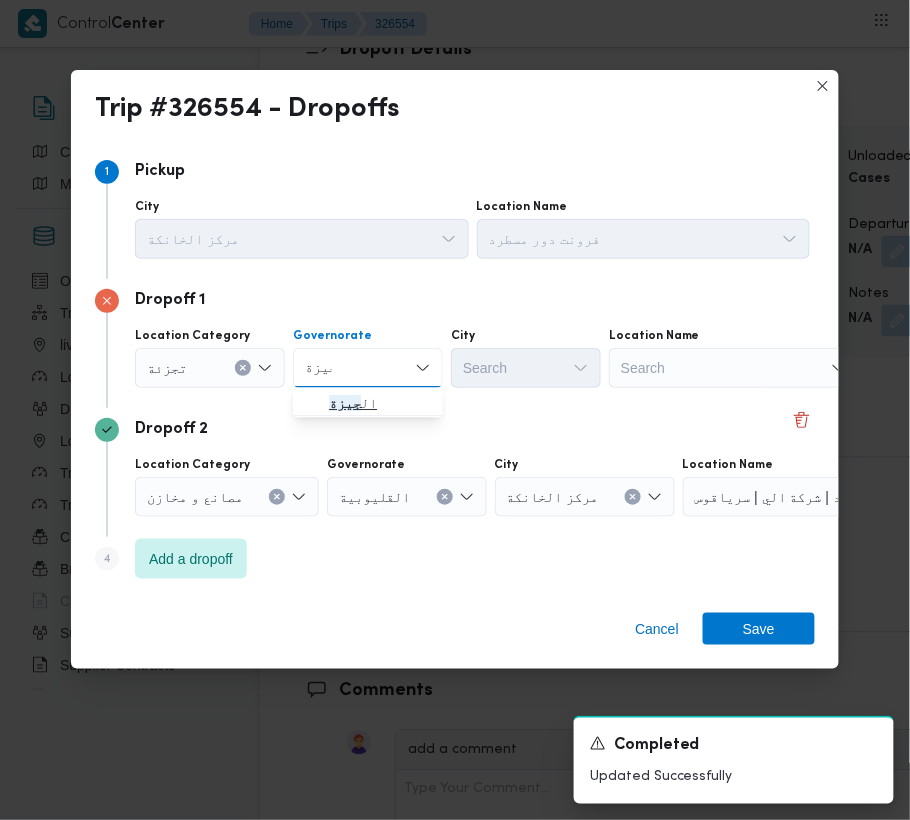 type 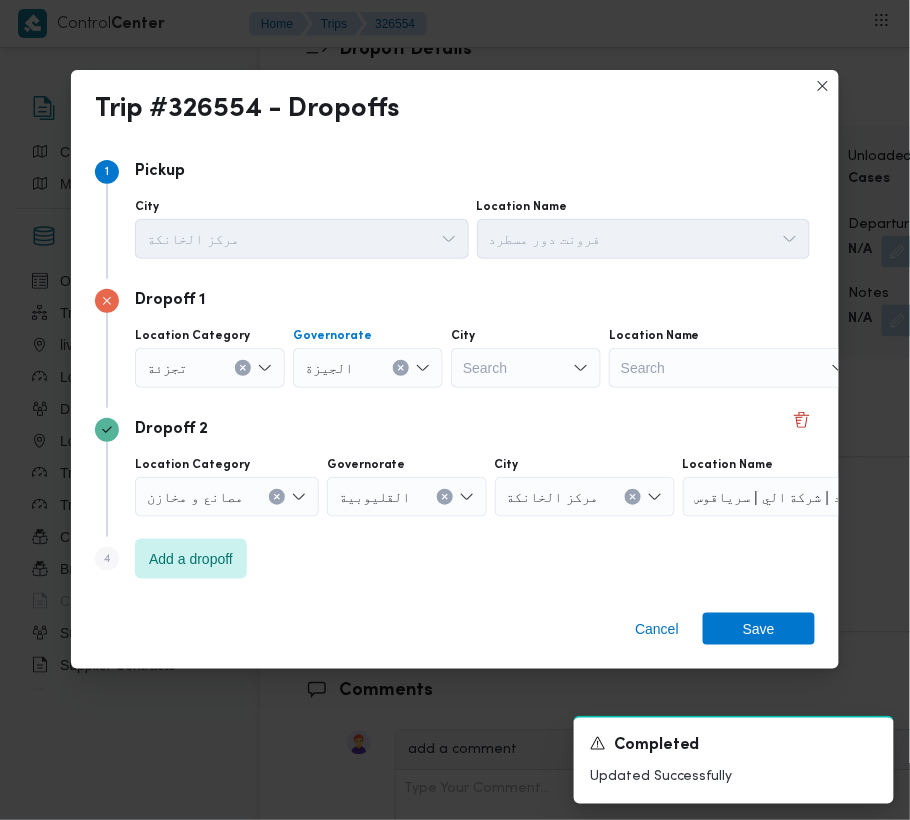 click on "Search" at bounding box center (526, 368) 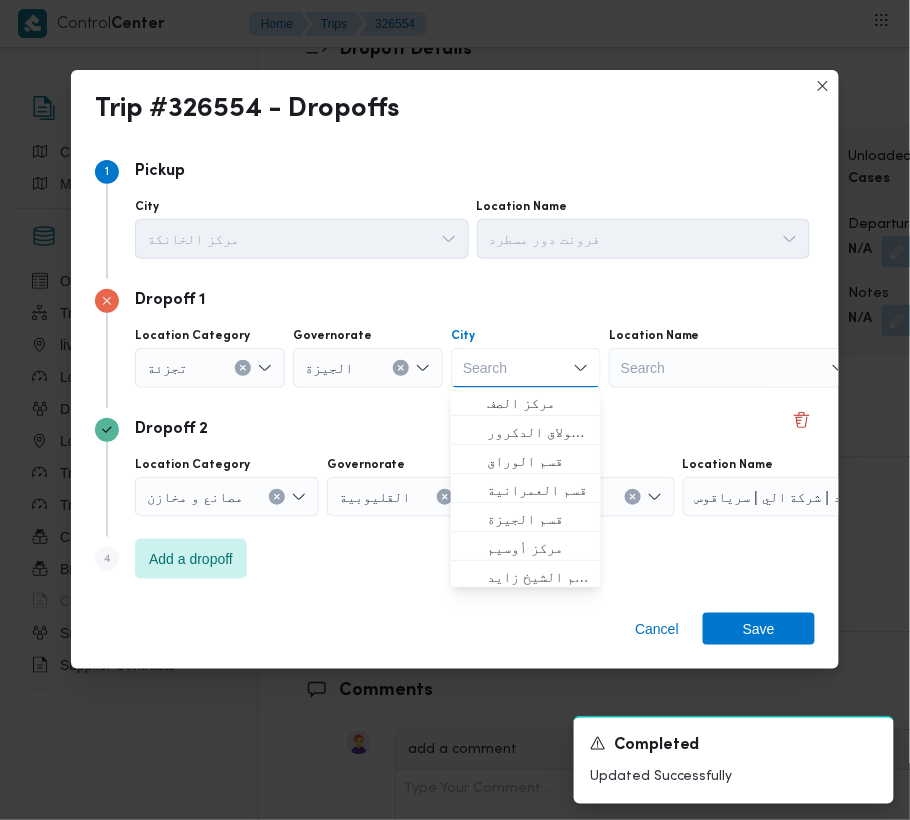 click on "Search Combo box. Selected. Combo box input. Search. Type some text or, to display a list of choices, press Down Arrow. To exit the list of choices, press Escape." at bounding box center (526, 368) 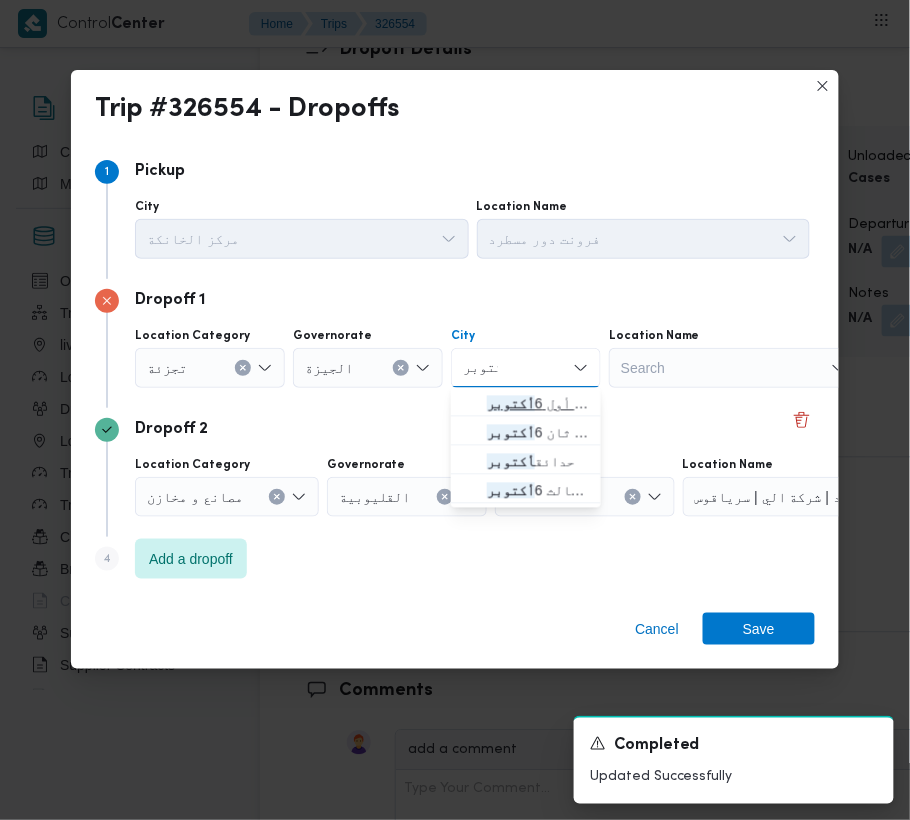 type on "أكتوبر" 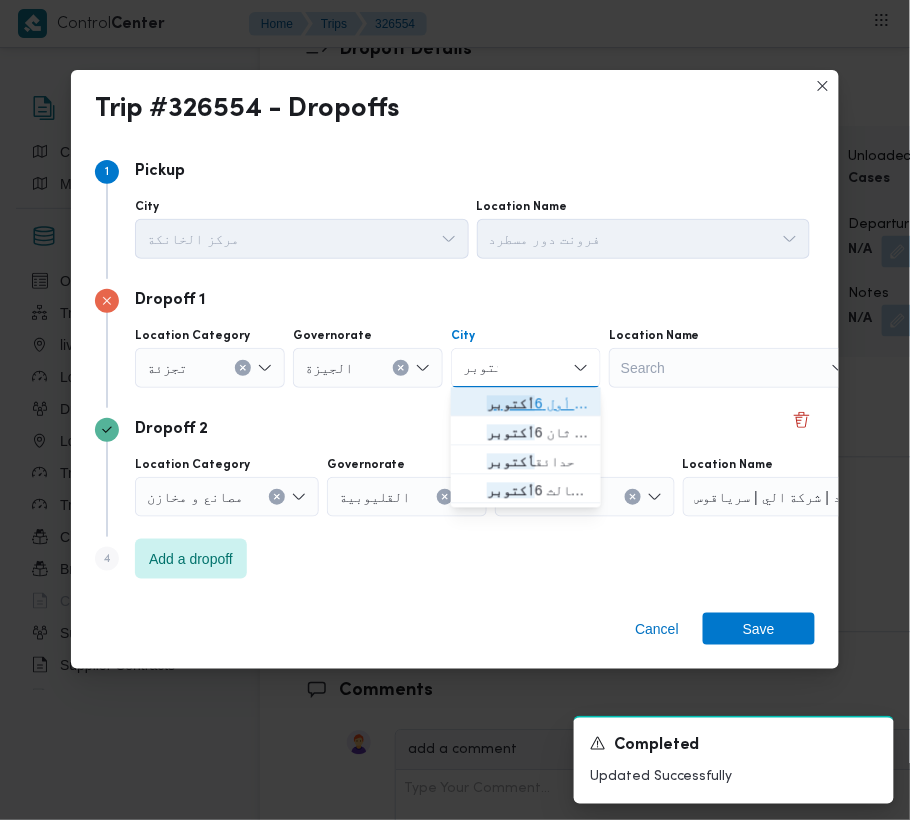 click on "قسم أول 6  أكتوبر" at bounding box center (526, 404) 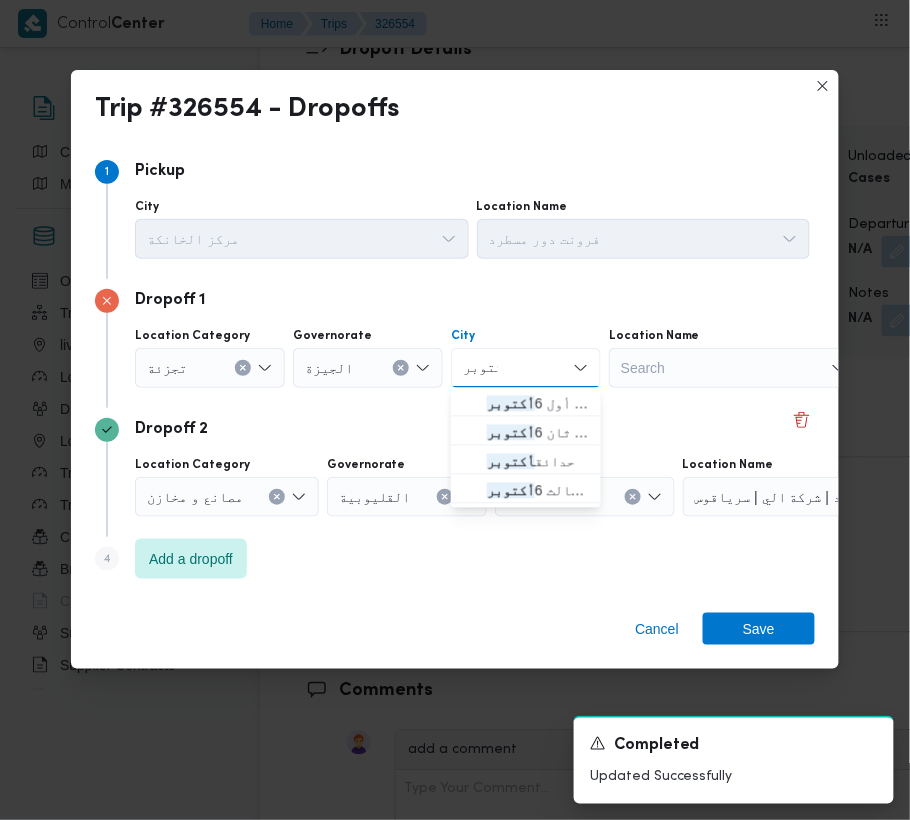 type 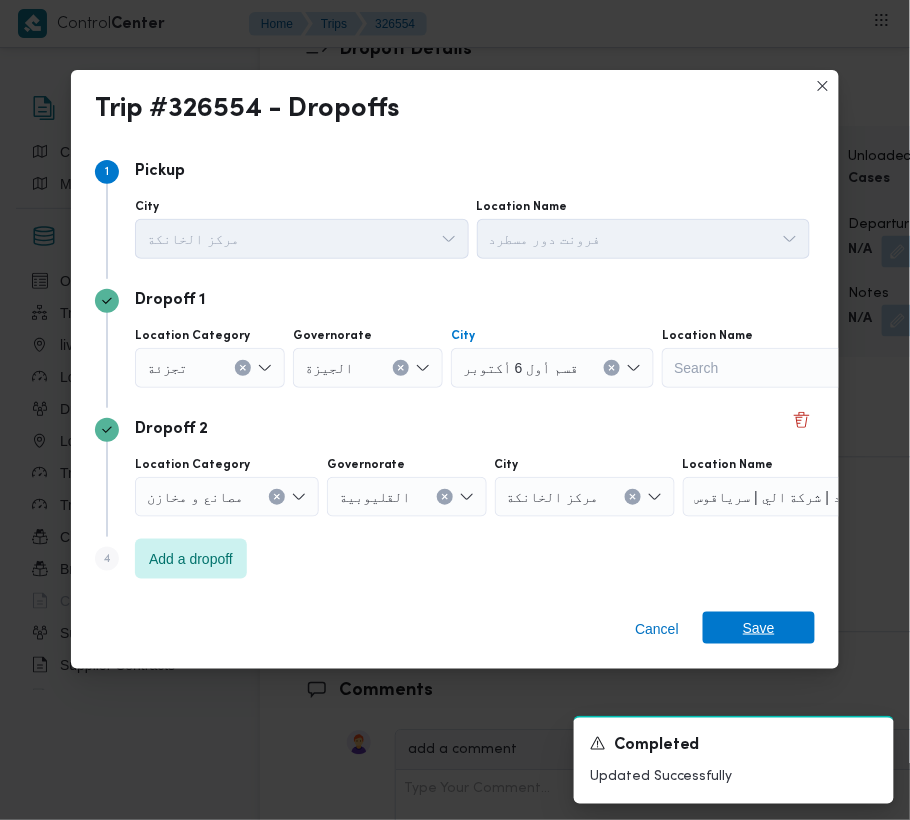 click on "Save" at bounding box center (759, 628) 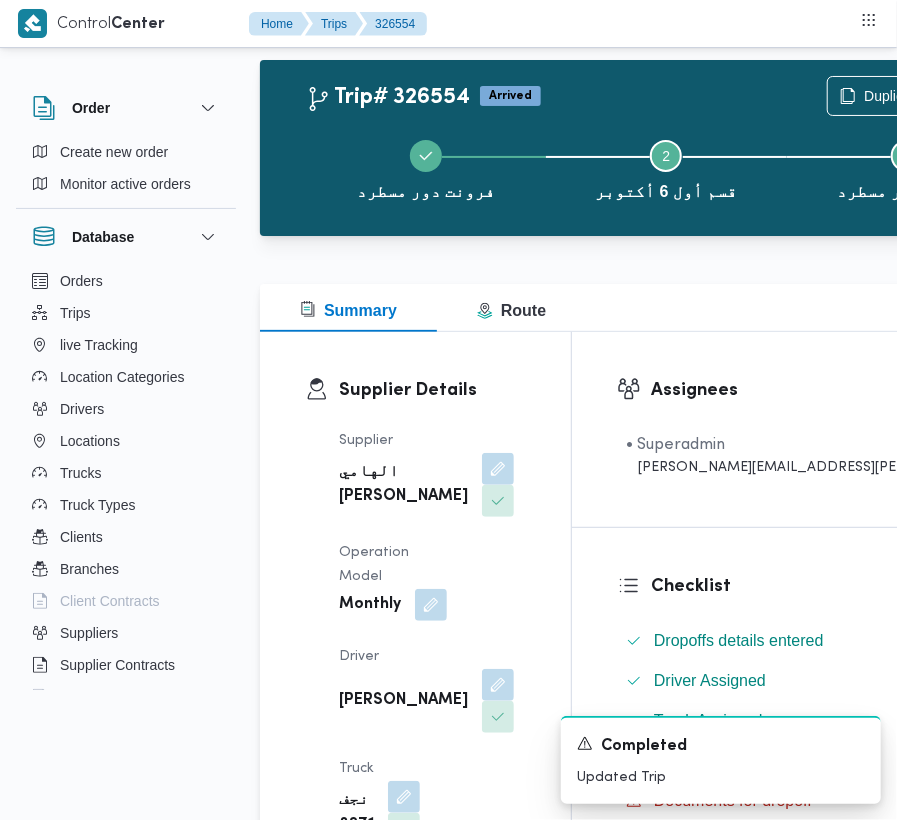 scroll, scrollTop: 0, scrollLeft: 0, axis: both 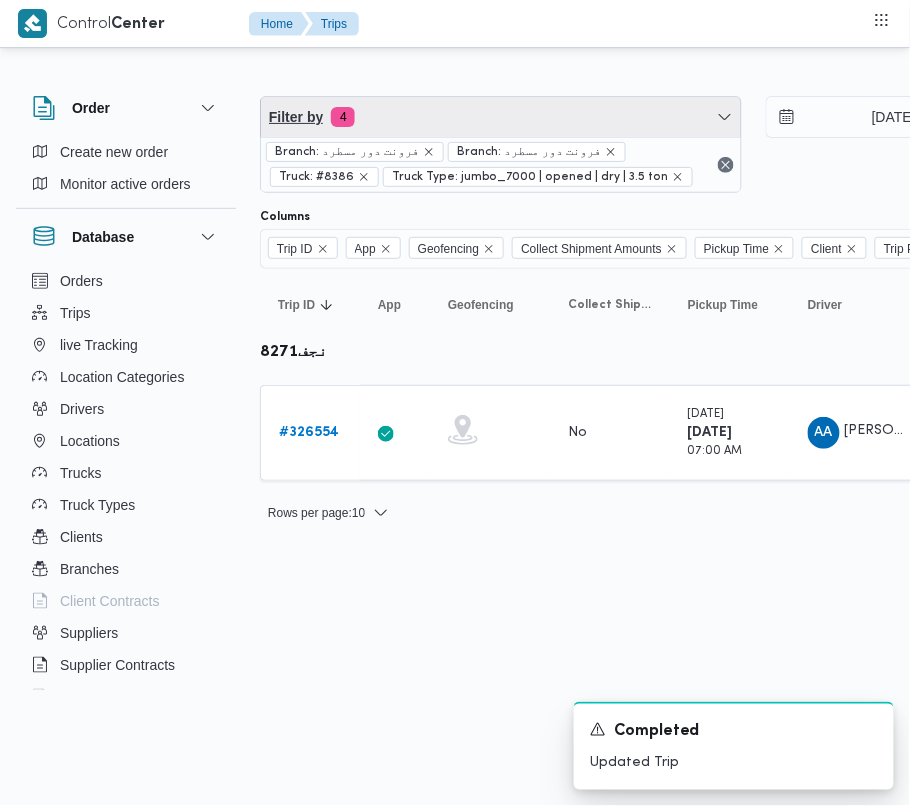 click on "Filter by 4" at bounding box center [501, 117] 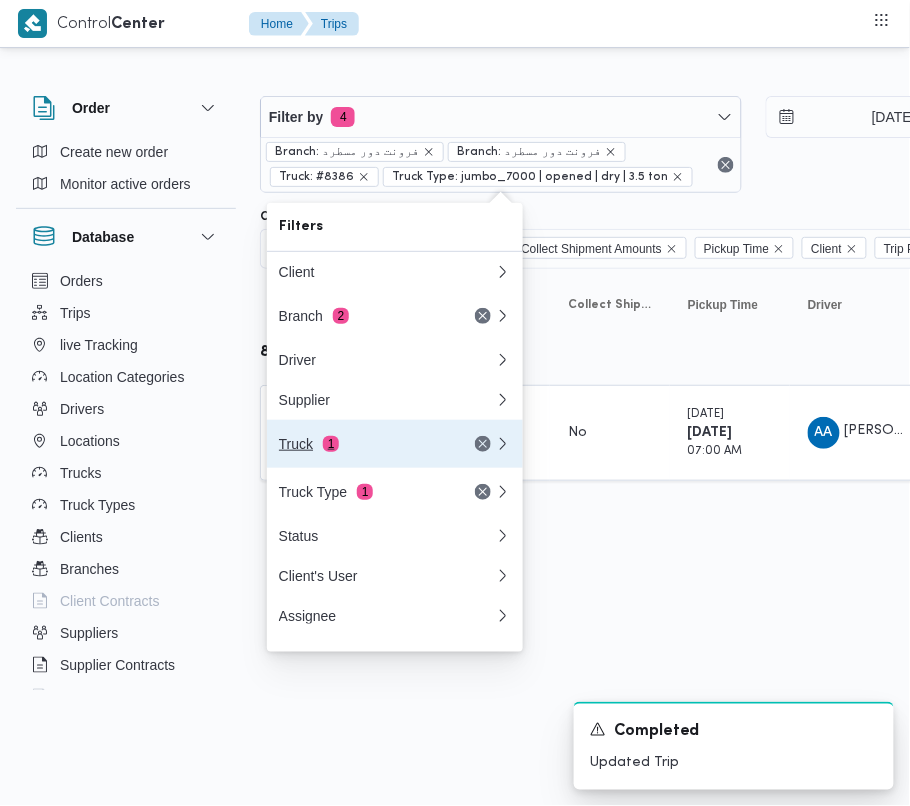 click on "Truck 1" at bounding box center [363, 444] 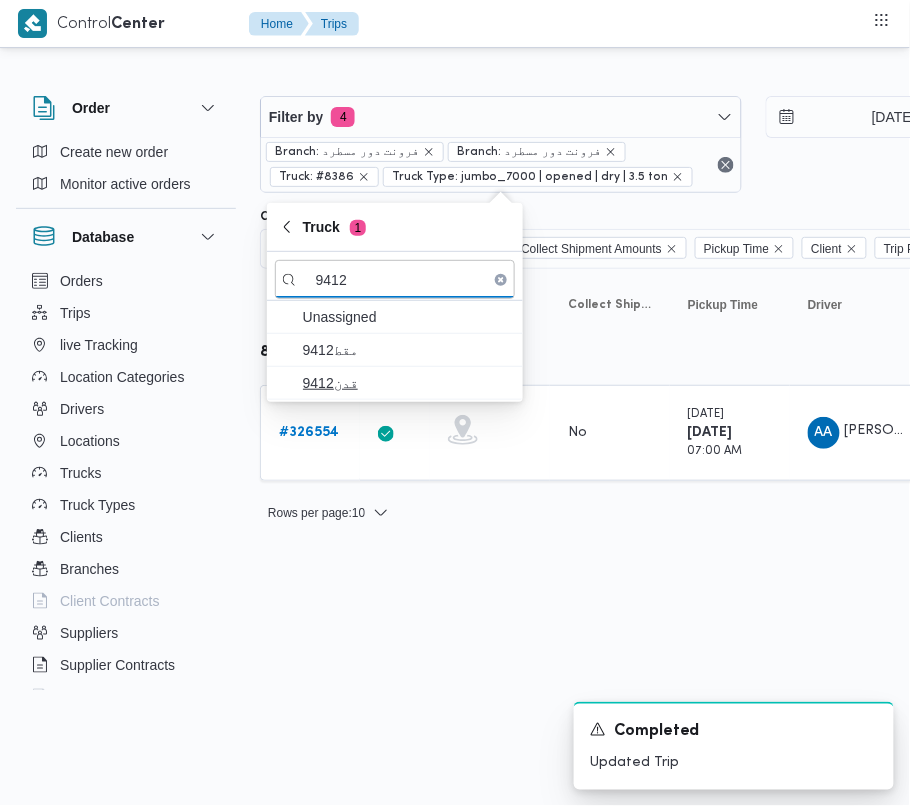 type on "9412" 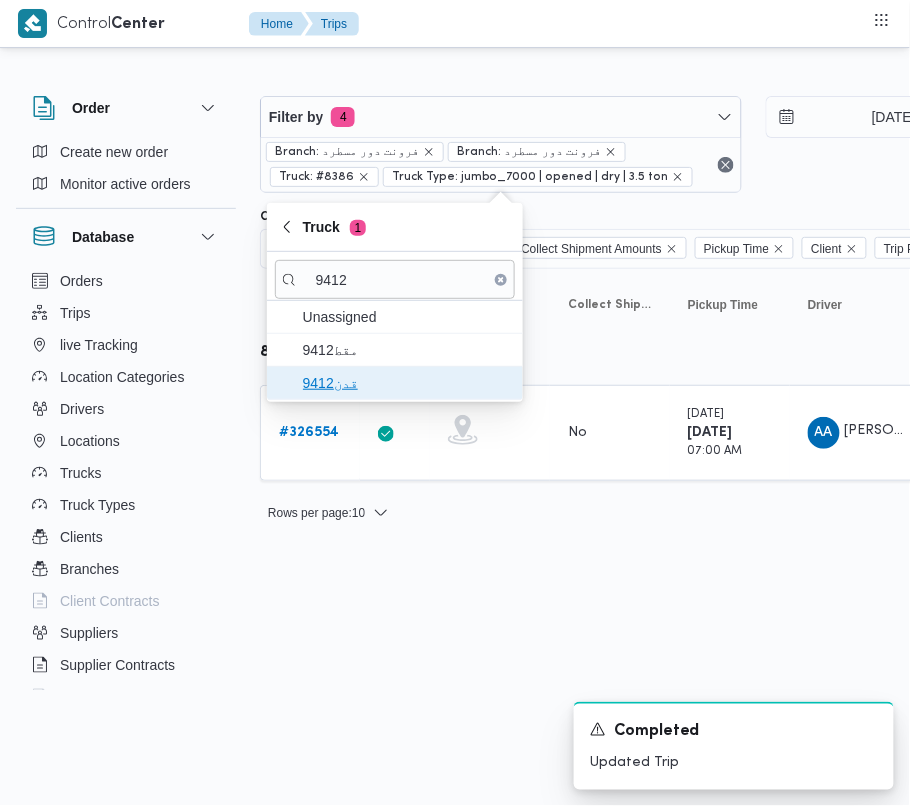 click on "قدن9412" at bounding box center [407, 383] 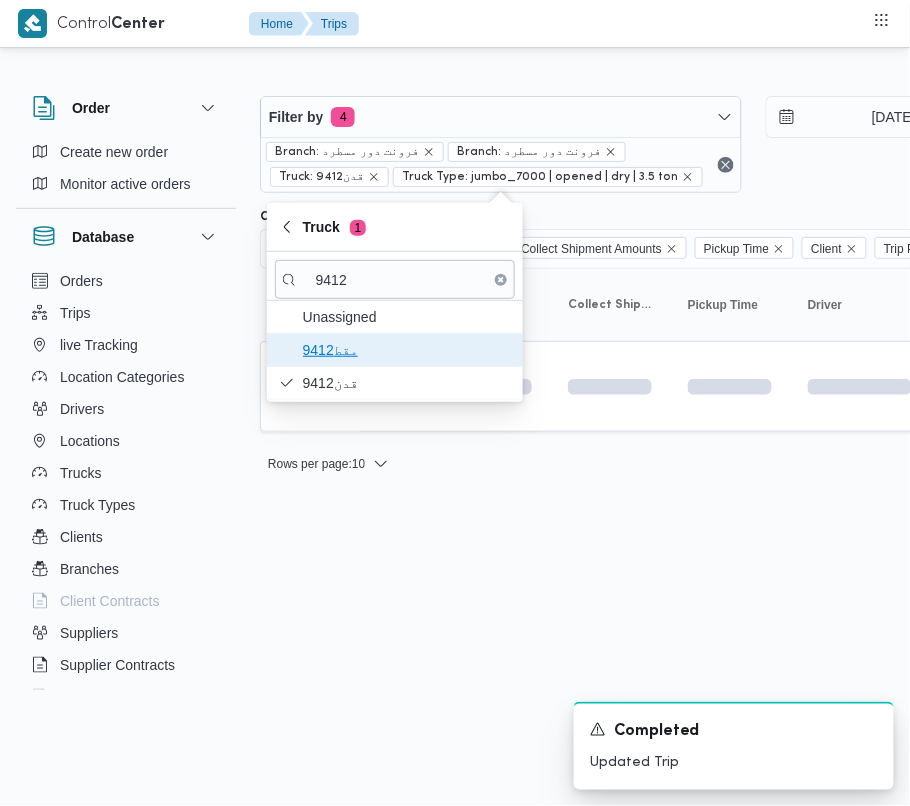 click on "مقط9412" at bounding box center (407, 350) 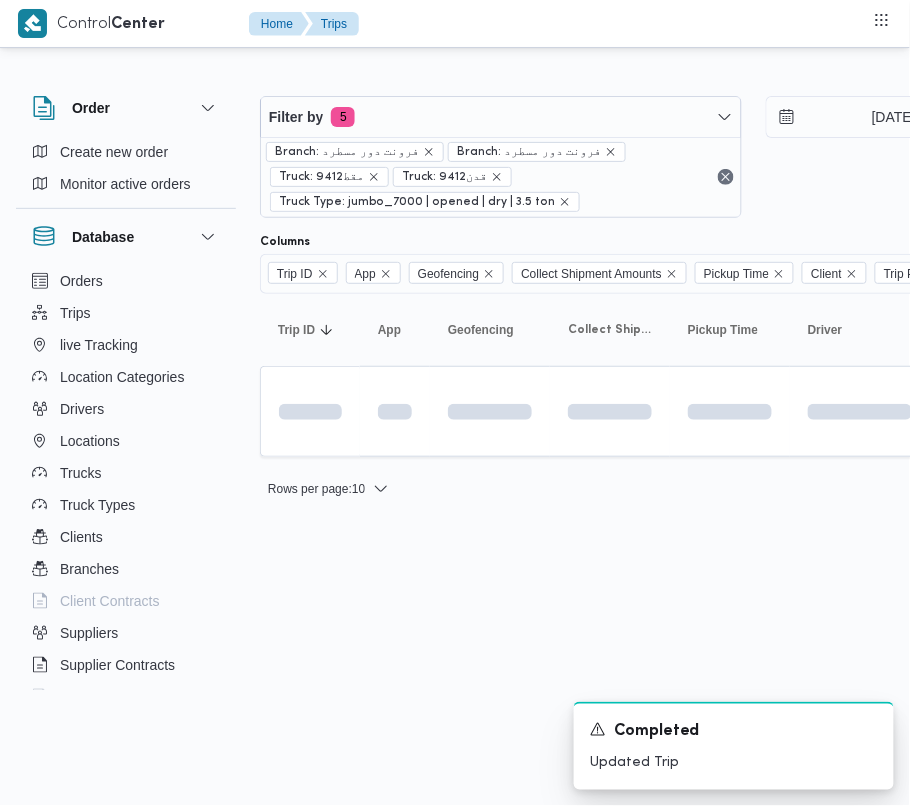 click on "Control  Center Home Trips Order Create new order Monitor active orders Database Orders Trips live Tracking Location Categories Drivers Locations Trucks Truck Types Clients Branches Client Contracts Suppliers Supplier Contracts Devices Users Projects SP Projects Admins organization assignees Tags Filter by 5 Branch: فرونت دور مسطرد Branch: فرونت دور مسطرد  Truck: مقط9412 Truck: قدن9412 Truck Type: jumbo_7000 | opened | dry | 3.5 ton [DATE] → [DATE] Group By Truck Columns Trip ID App Geofencing Collect Shipment Amounts Pickup Time Client Trip Points Driver Supplier Truck Status Platform Sorting Trip ID Click to sort in ascending order App Click to sort in ascending order Geofencing Click to sort in ascending order Collect Shipment Amounts Pickup Time Click to sort in ascending order Client Click to sort in ascending order Trip Points Driver Click to sort in ascending order Supplier Click to sort in ascending order Truck Click to sort in ascending order Status Platform :" at bounding box center (455, 403) 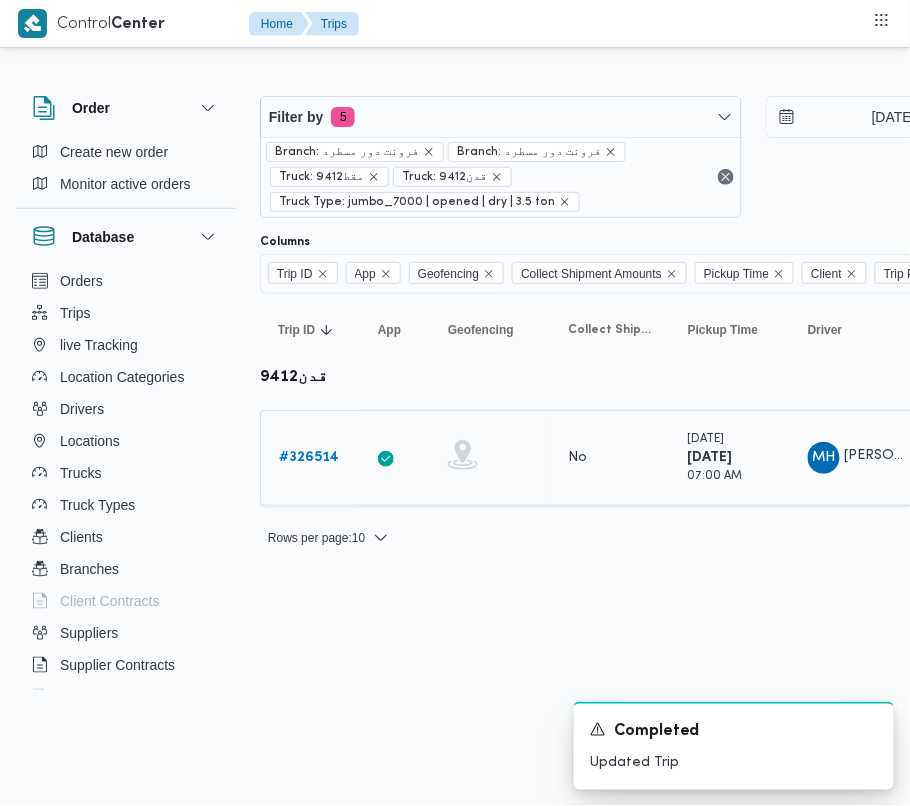 click on "# 326514" at bounding box center [309, 458] 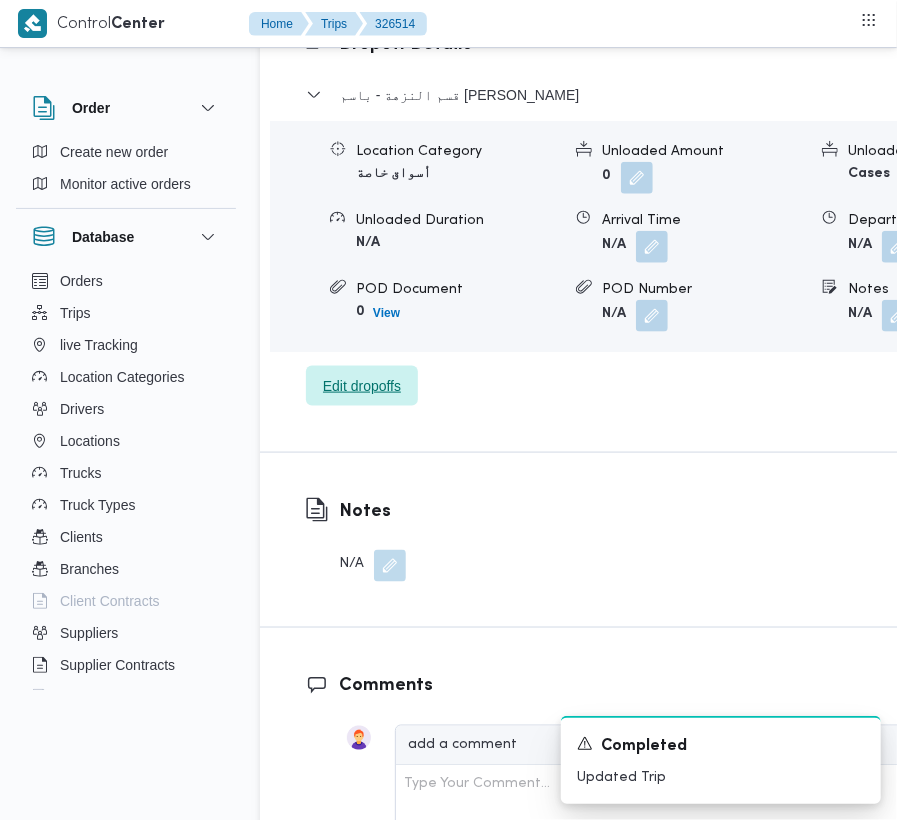 click on "Edit dropoffs" at bounding box center [362, 386] 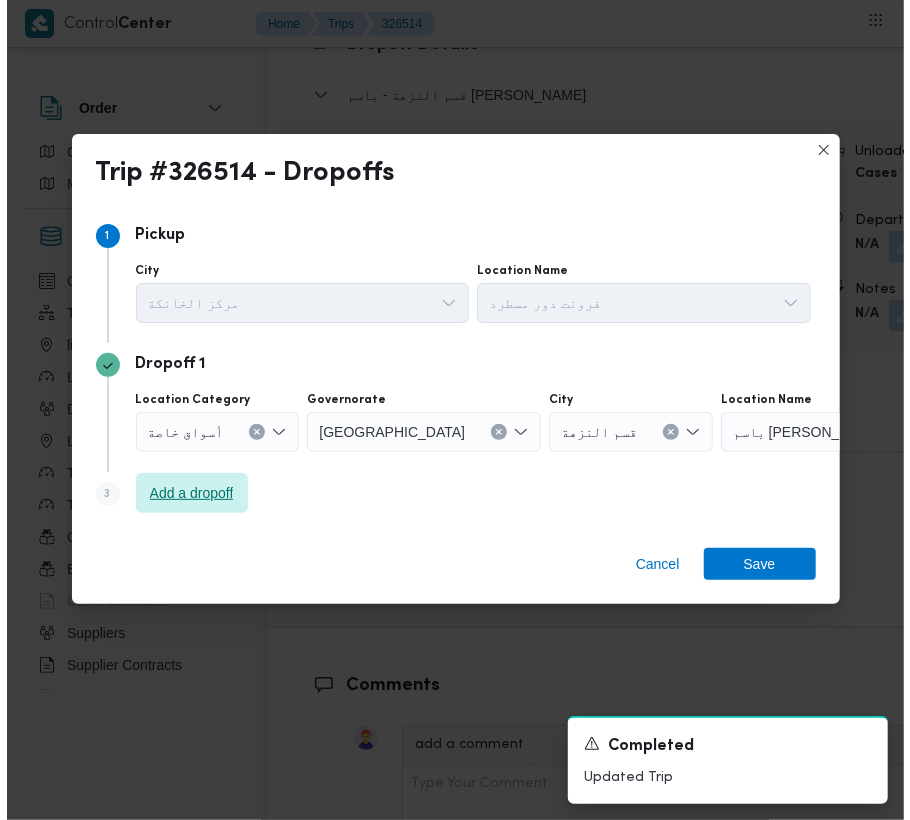 scroll, scrollTop: 3241, scrollLeft: 0, axis: vertical 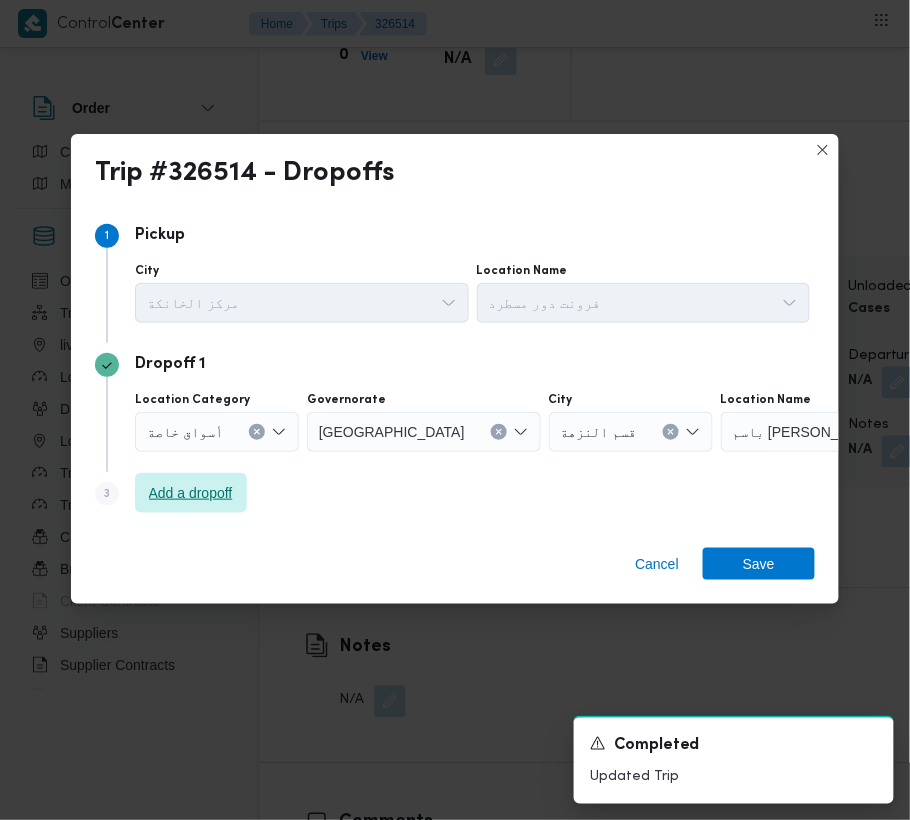 click on "Step 3 is disabled 3 Add a dropoff" at bounding box center [455, 498] 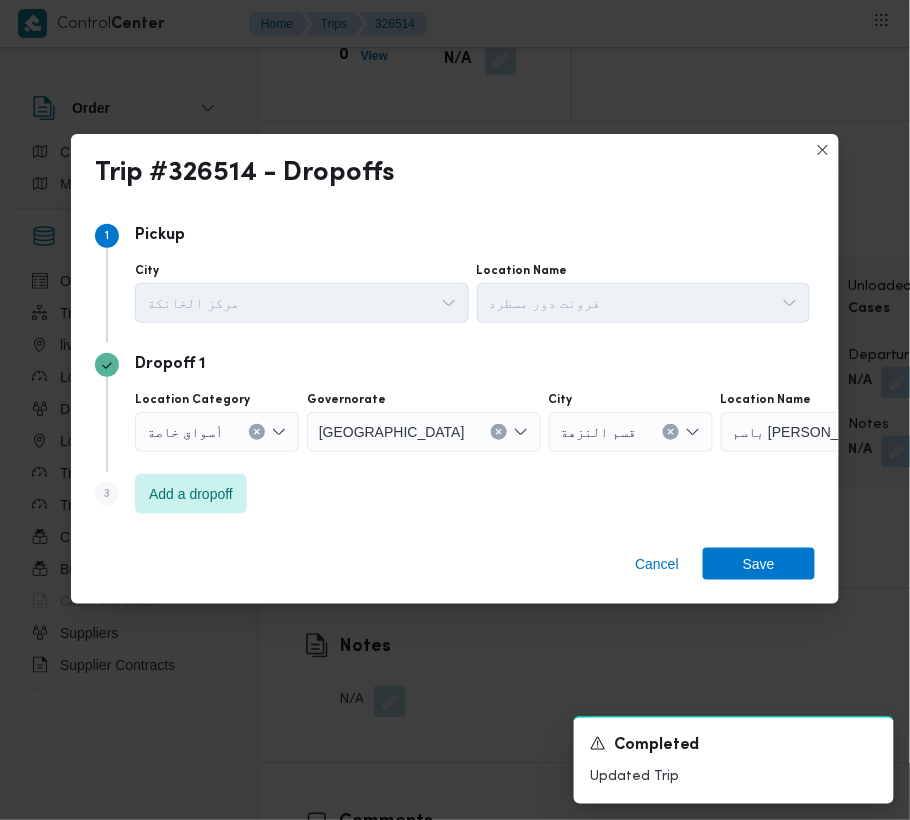 click on "Step 3 is disabled 3" at bounding box center (115, 498) 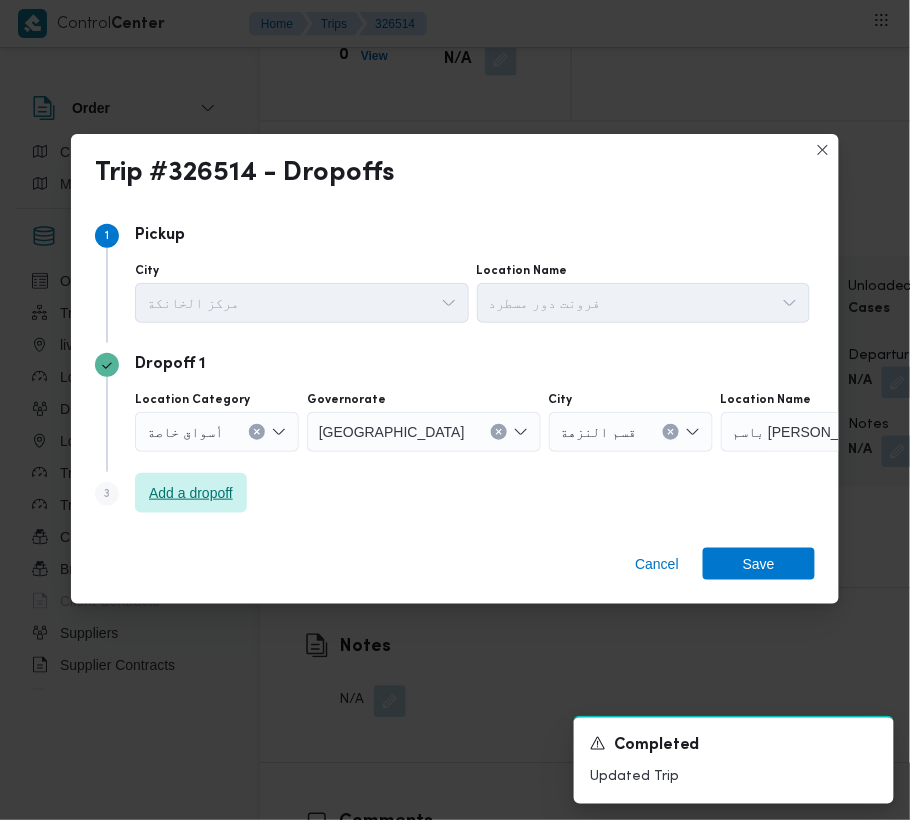 click on "Add a dropoff" at bounding box center (191, 493) 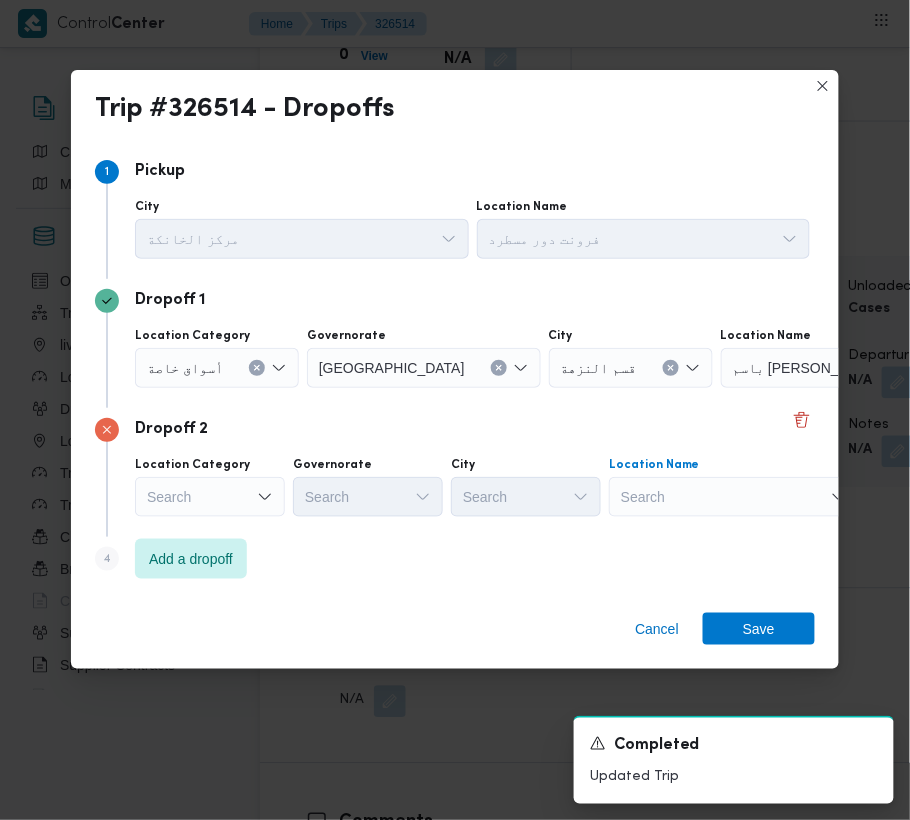 click on "Search" at bounding box center [846, 368] 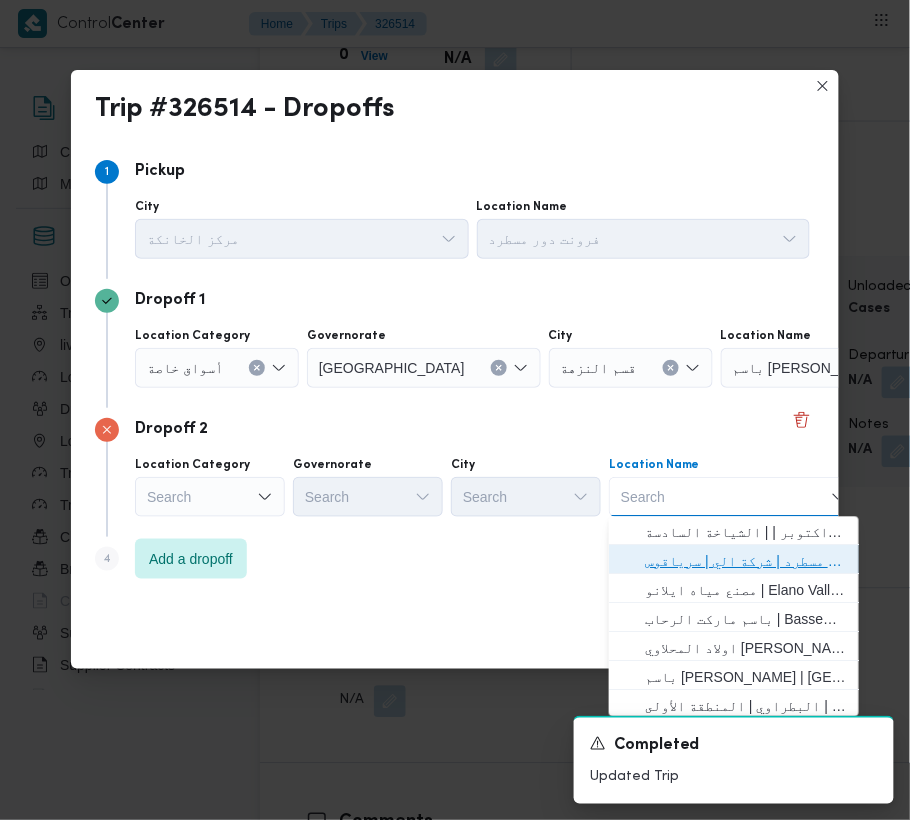 click on "فرونت دور مسطرد | شركة الي | سرياقوس" at bounding box center [746, 562] 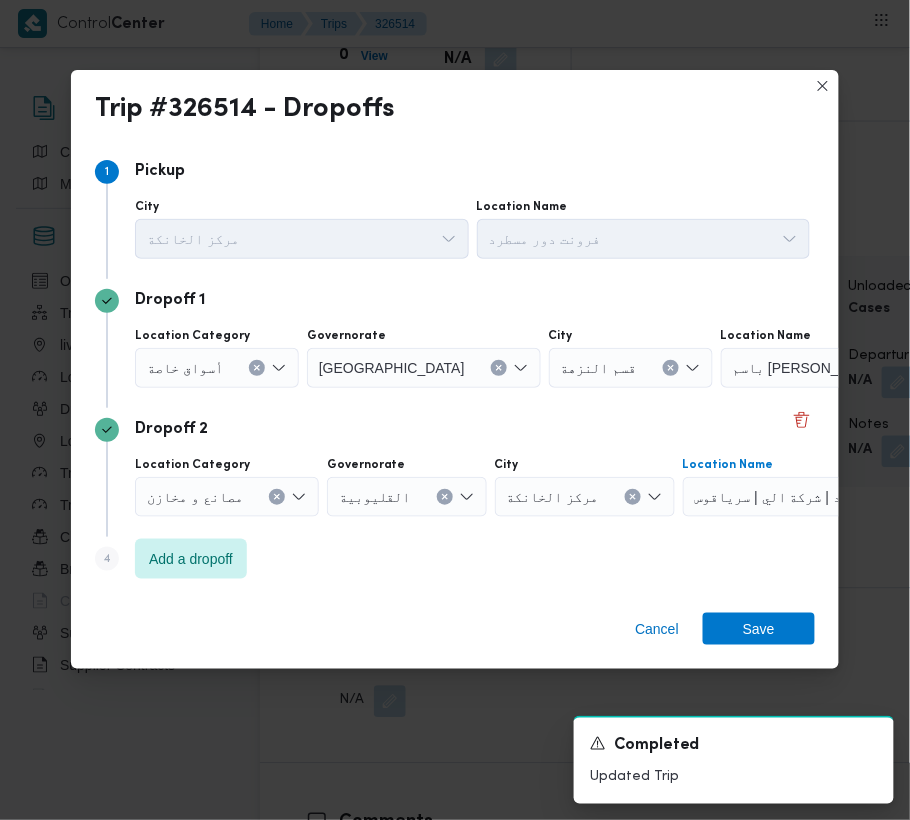 click at bounding box center [232, 368] 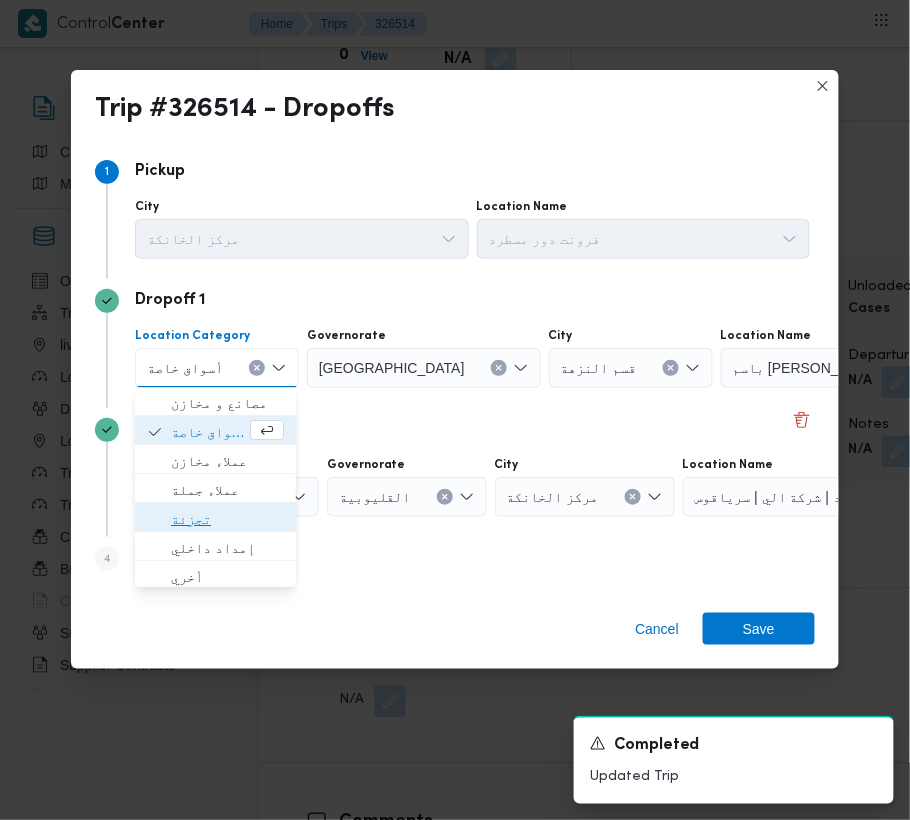 click on "تجزئة" at bounding box center (227, 520) 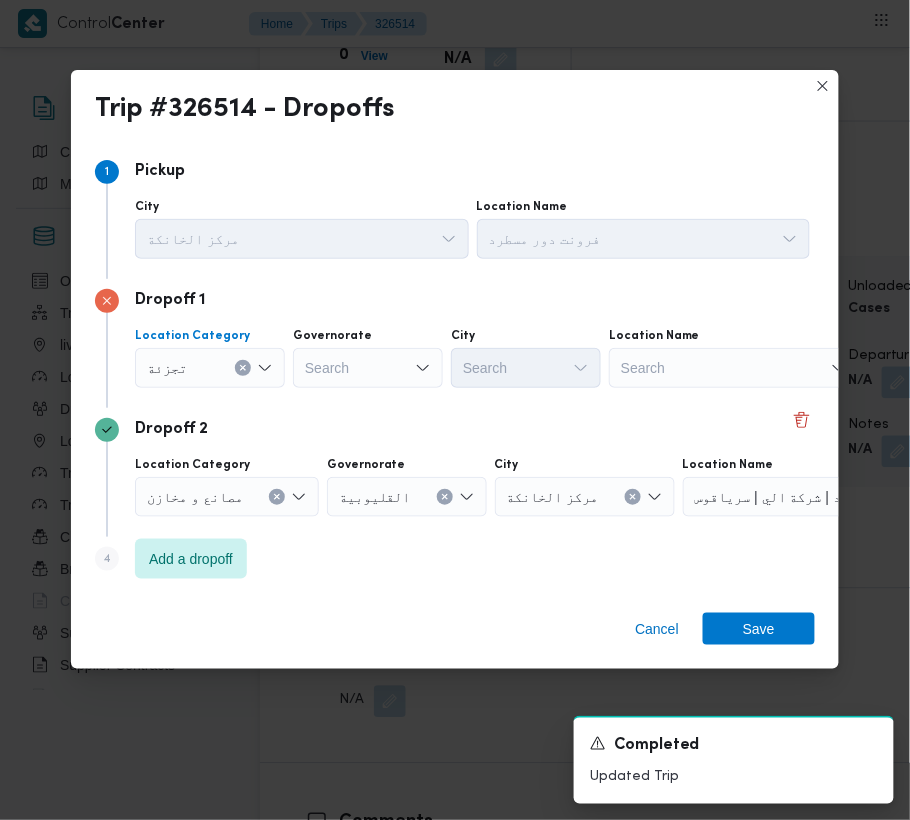 click on "Search" at bounding box center (368, 368) 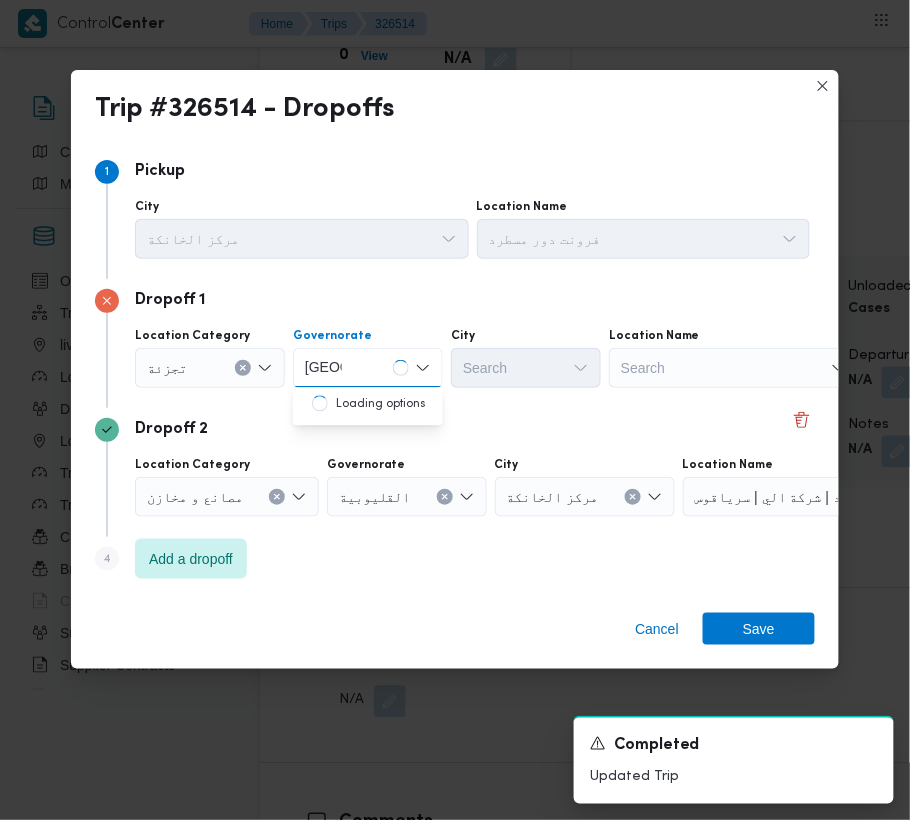 type on "[GEOGRAPHIC_DATA]" 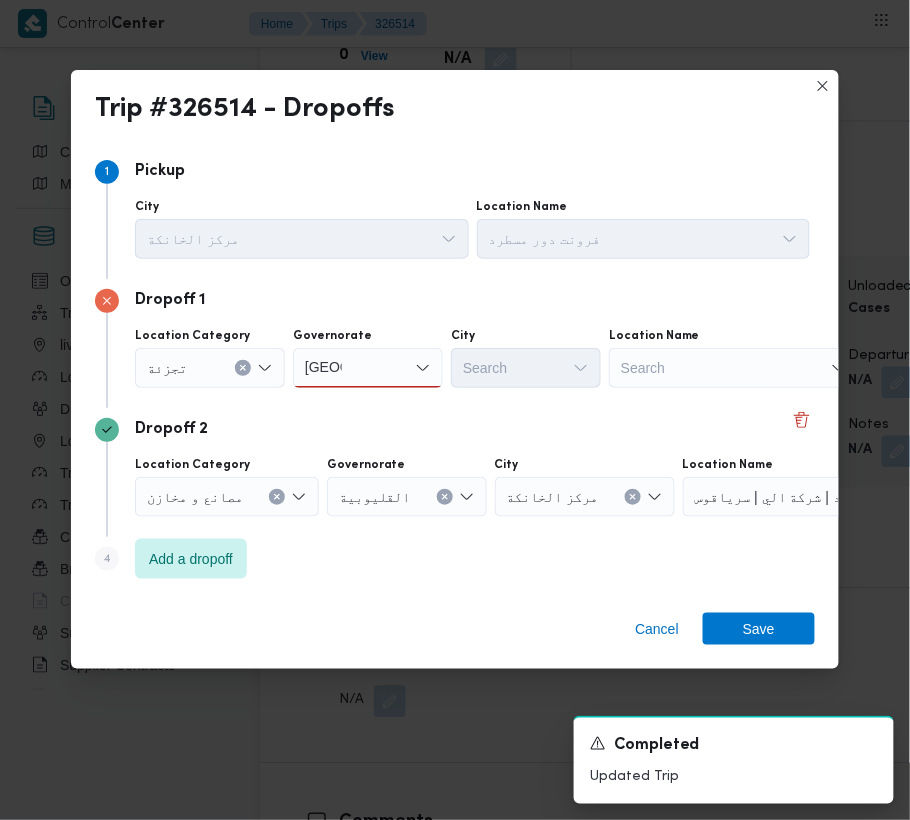 click on "[GEOGRAPHIC_DATA] [GEOGRAPHIC_DATA]" at bounding box center (368, 368) 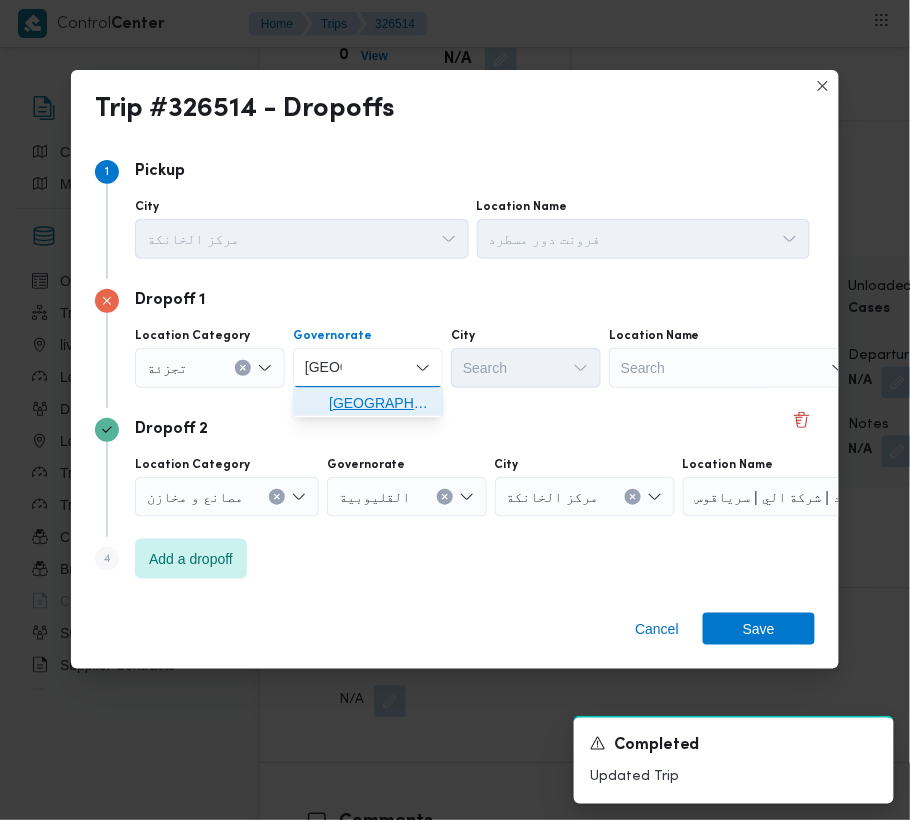 click on "[GEOGRAPHIC_DATA]" at bounding box center [380, 404] 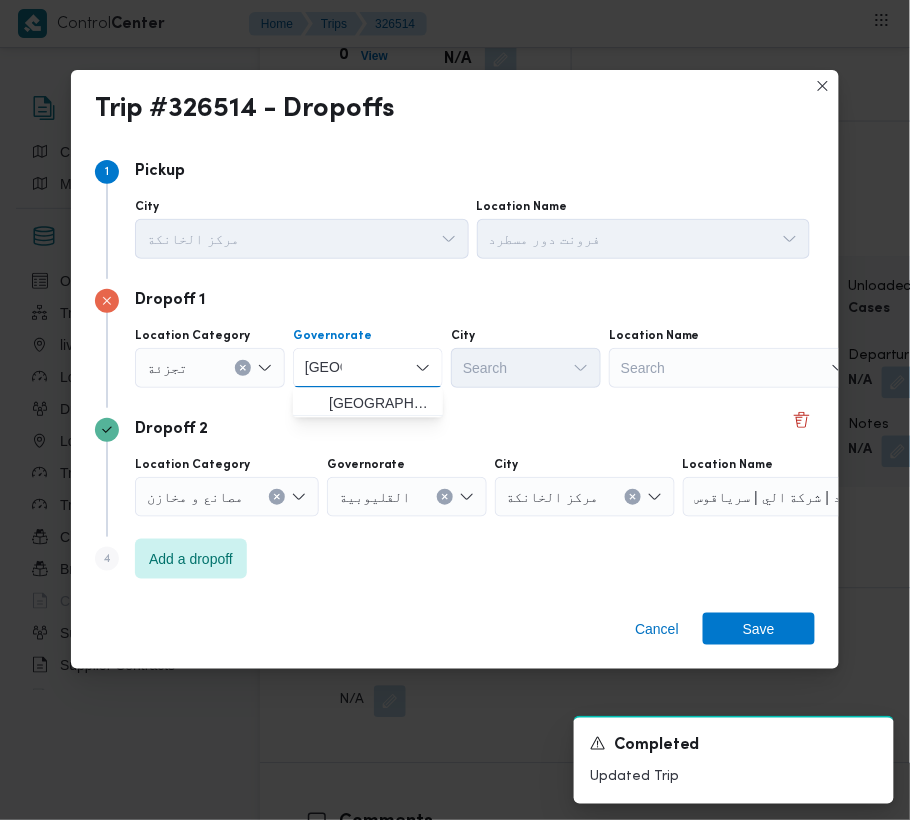 type 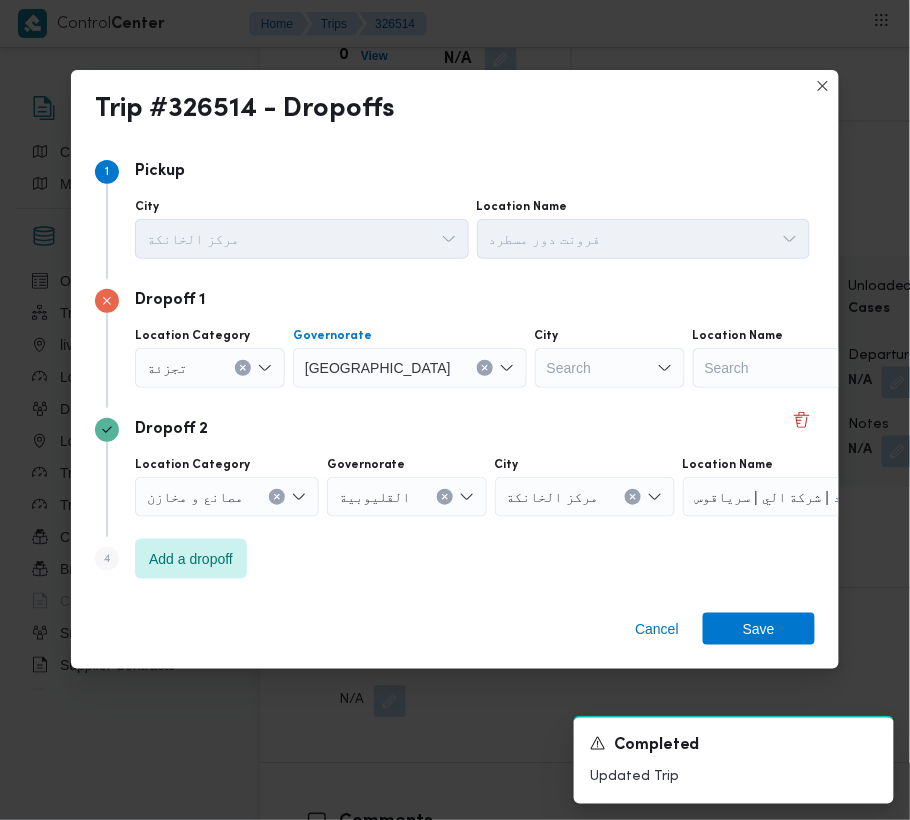 click on "Search" at bounding box center (610, 368) 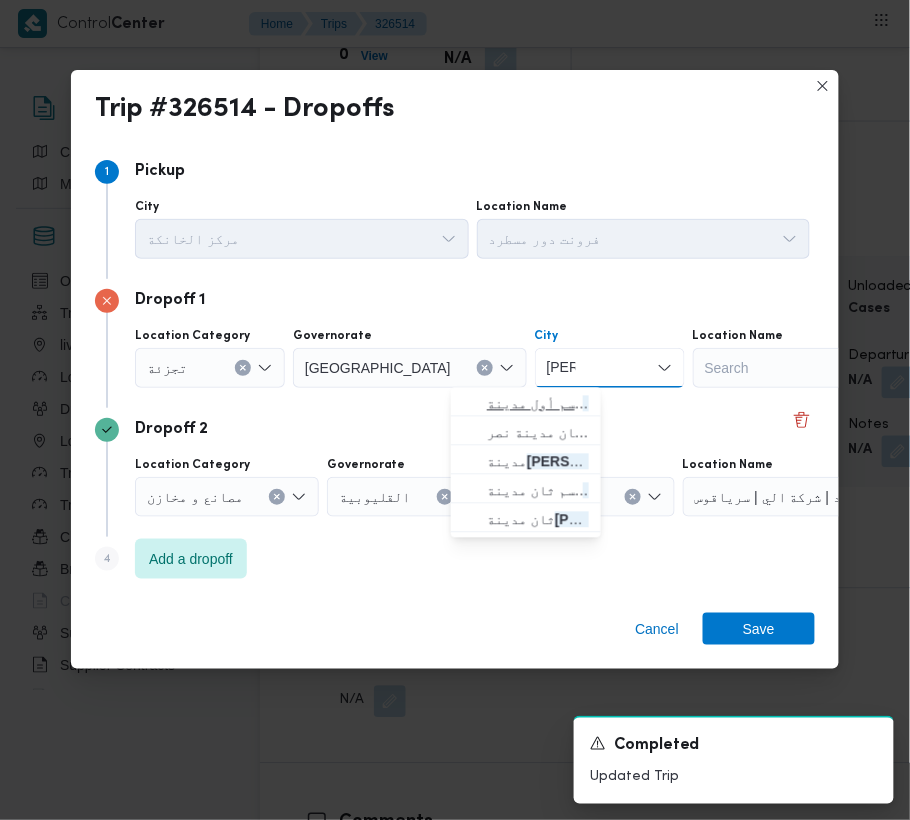 type on "[PERSON_NAME]" 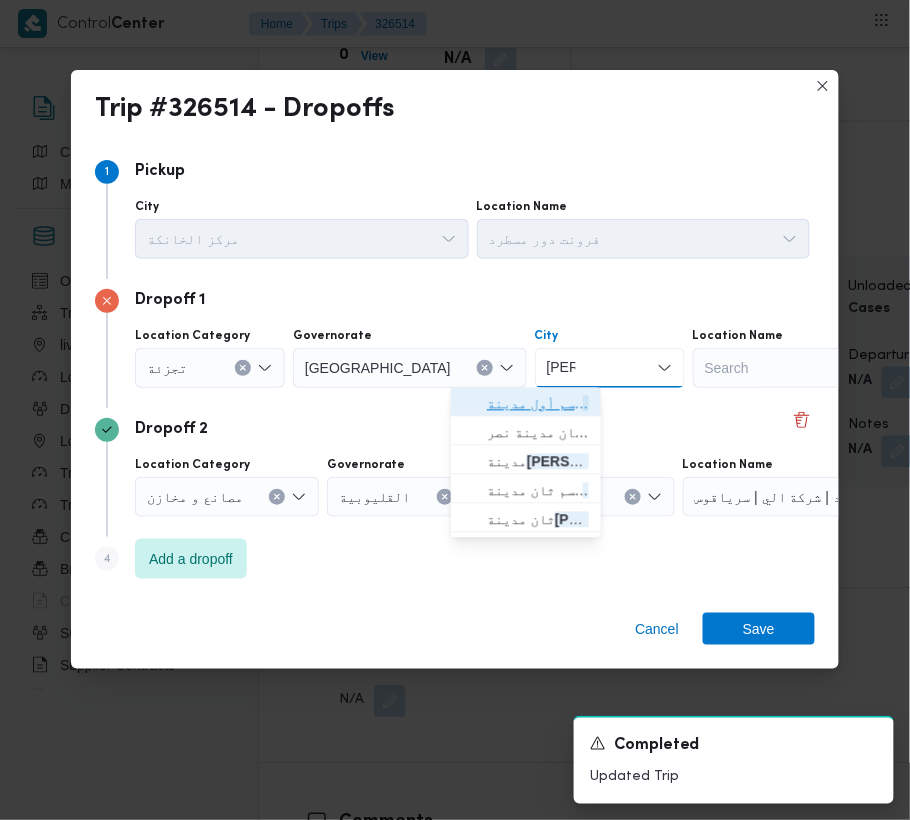 click 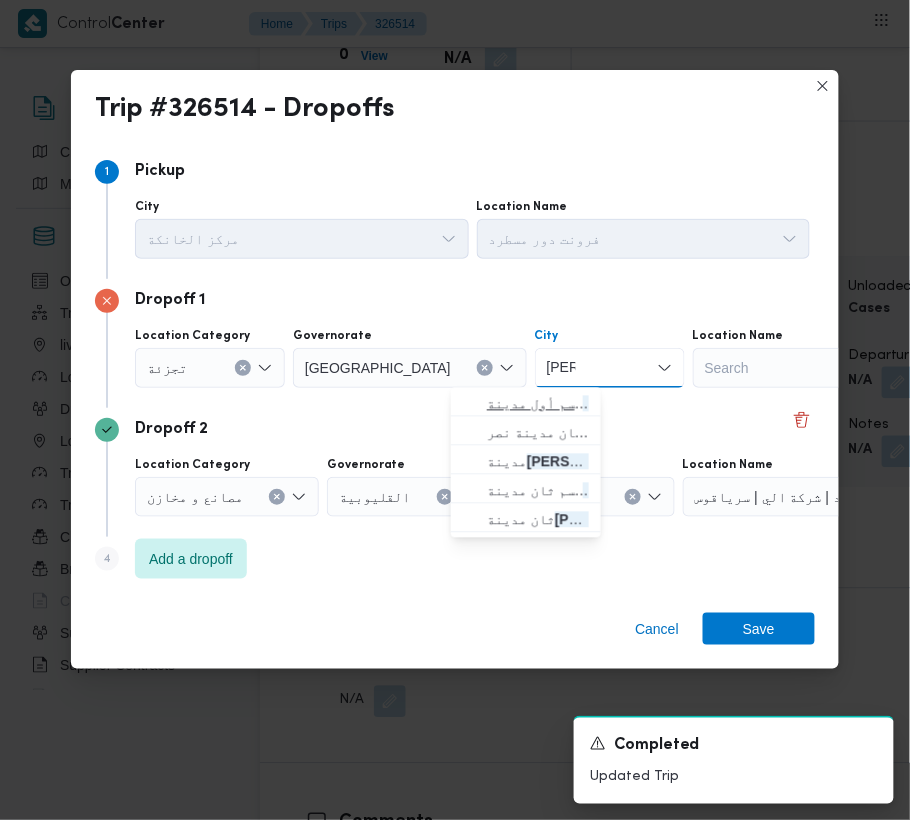 type 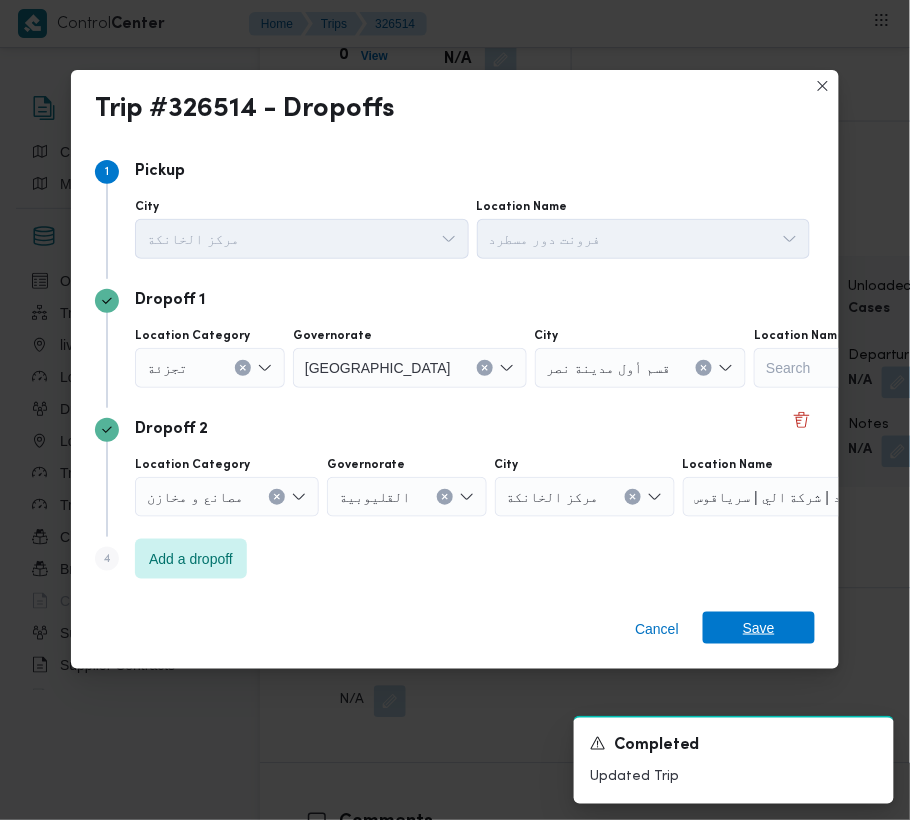 click on "Save" at bounding box center (759, 628) 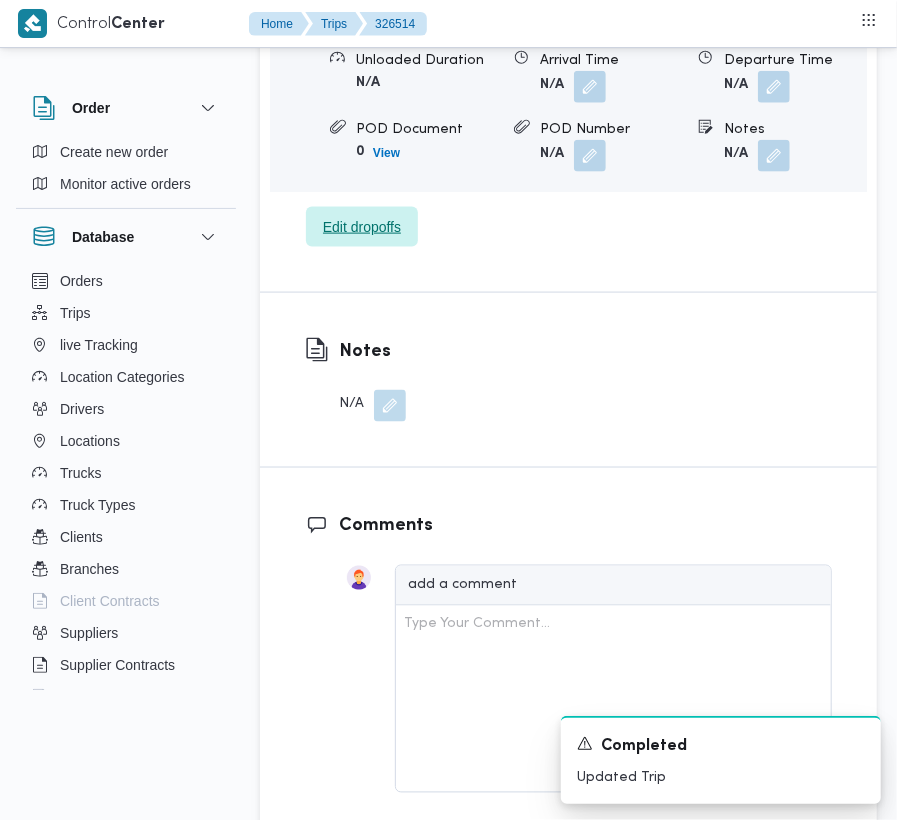 scroll, scrollTop: 2820, scrollLeft: 0, axis: vertical 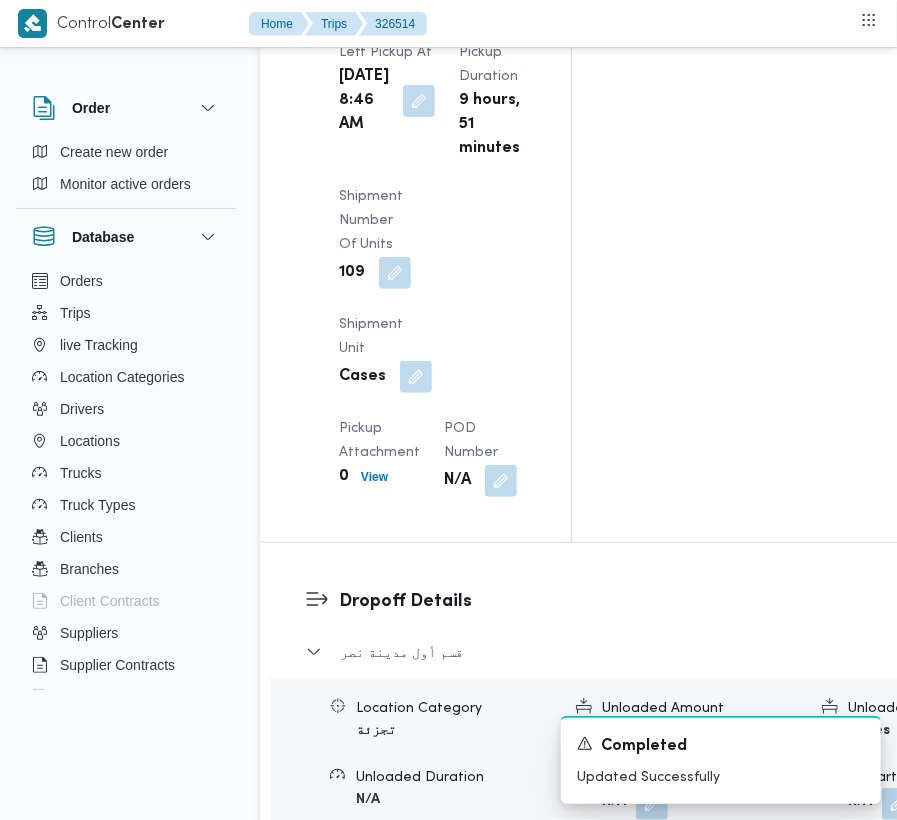 click at bounding box center (419, -20) 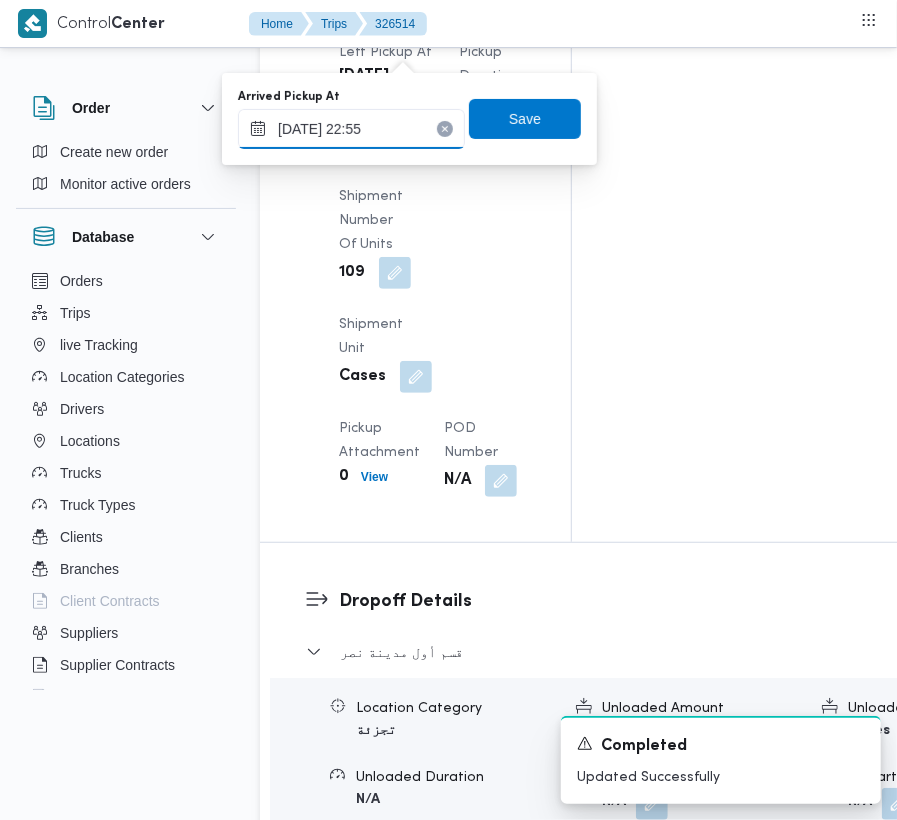 click on "[DATE] 22:55" at bounding box center [351, 129] 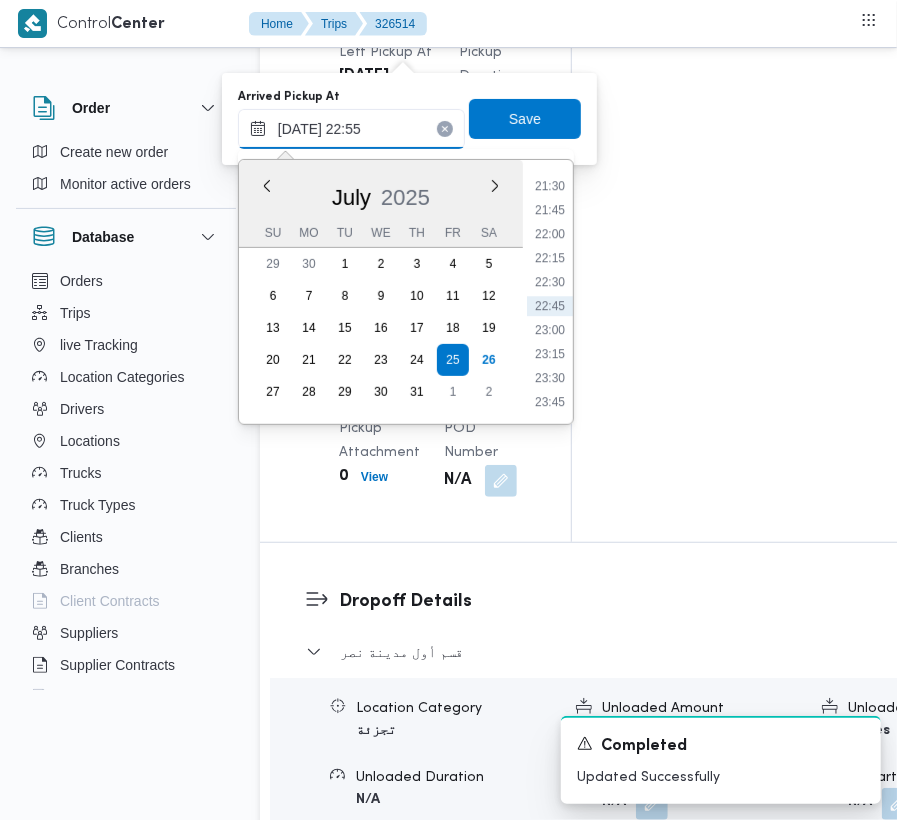 click on "[DATE] 22:55" at bounding box center (351, 129) 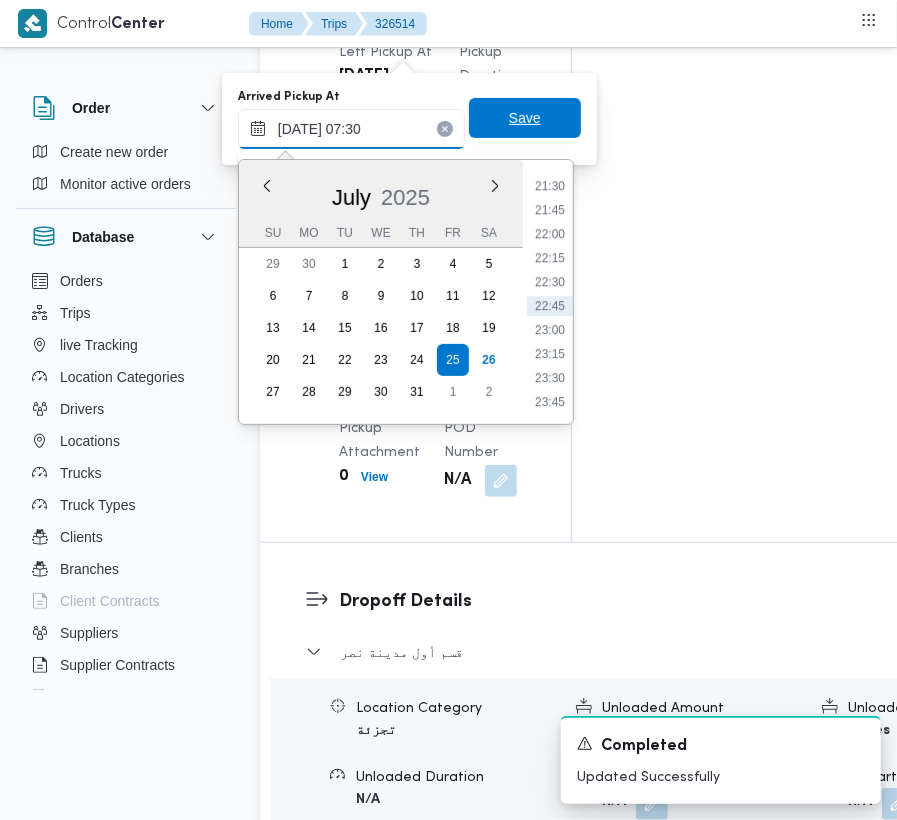 scroll, scrollTop: 720, scrollLeft: 0, axis: vertical 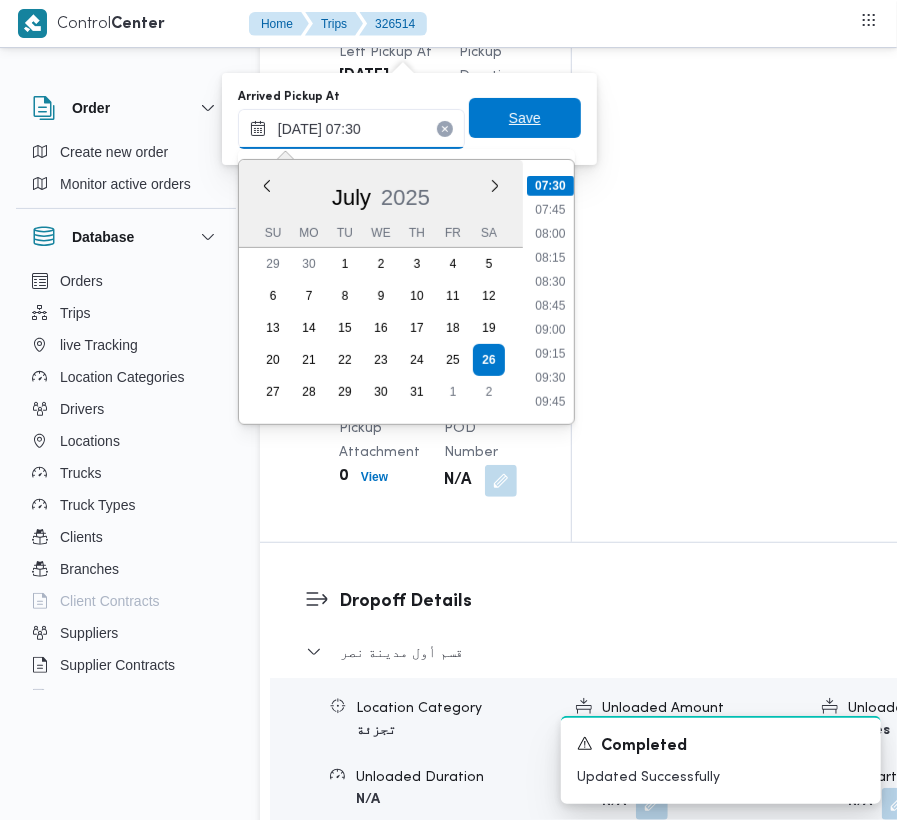 type on "[DATE] 07:30" 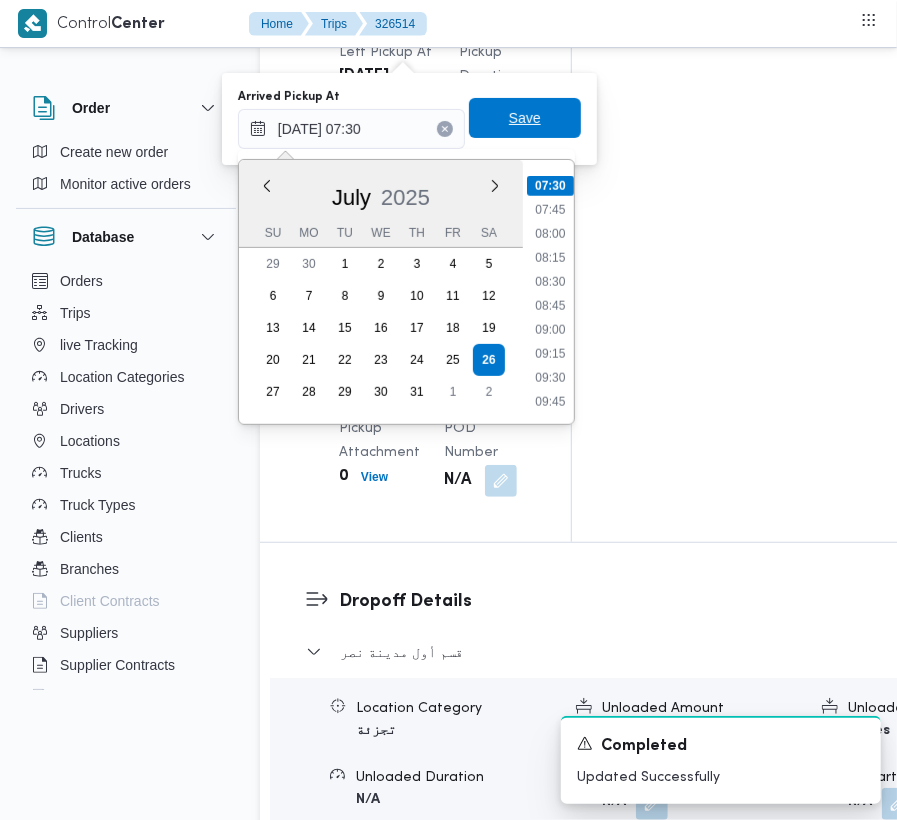 type 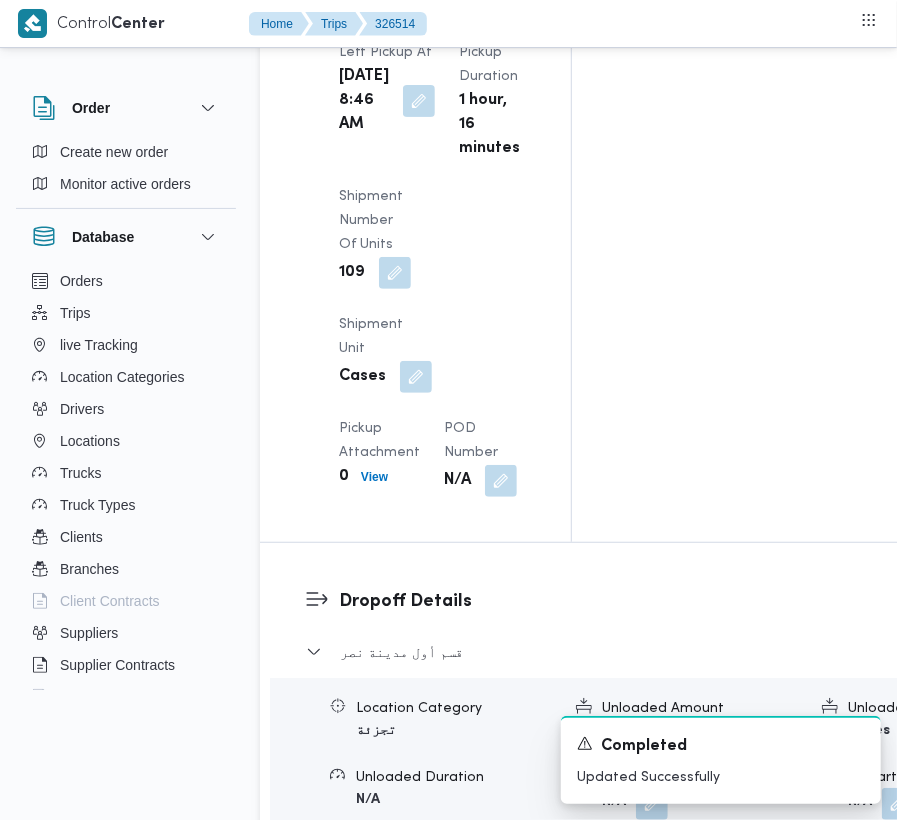 scroll, scrollTop: 0, scrollLeft: 0, axis: both 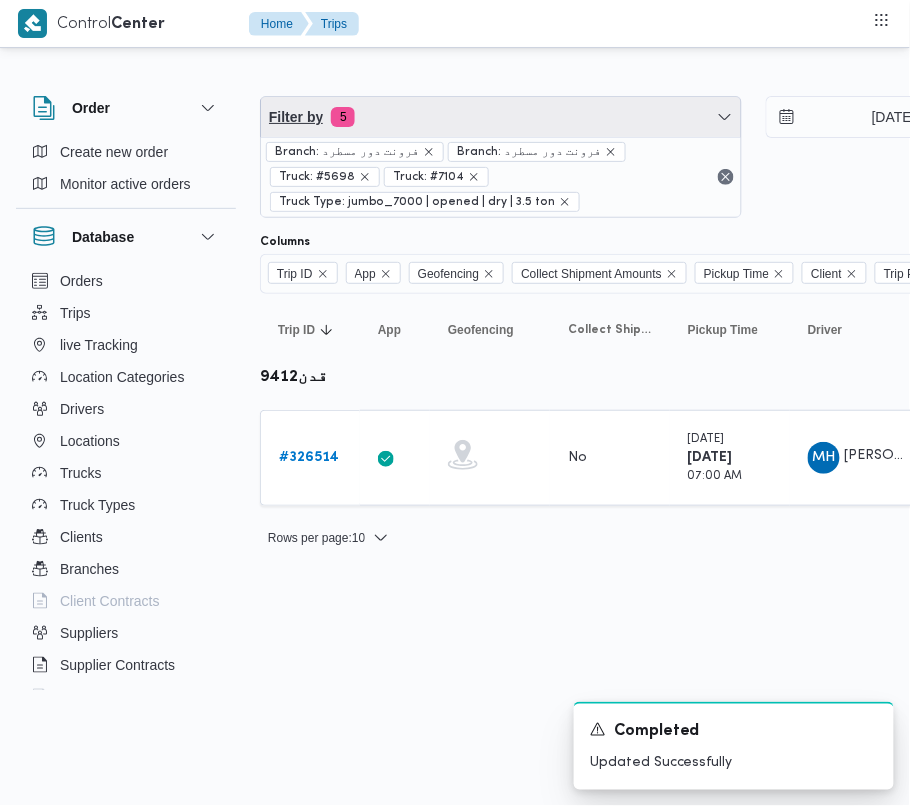 click on "Filter by 5" at bounding box center (501, 117) 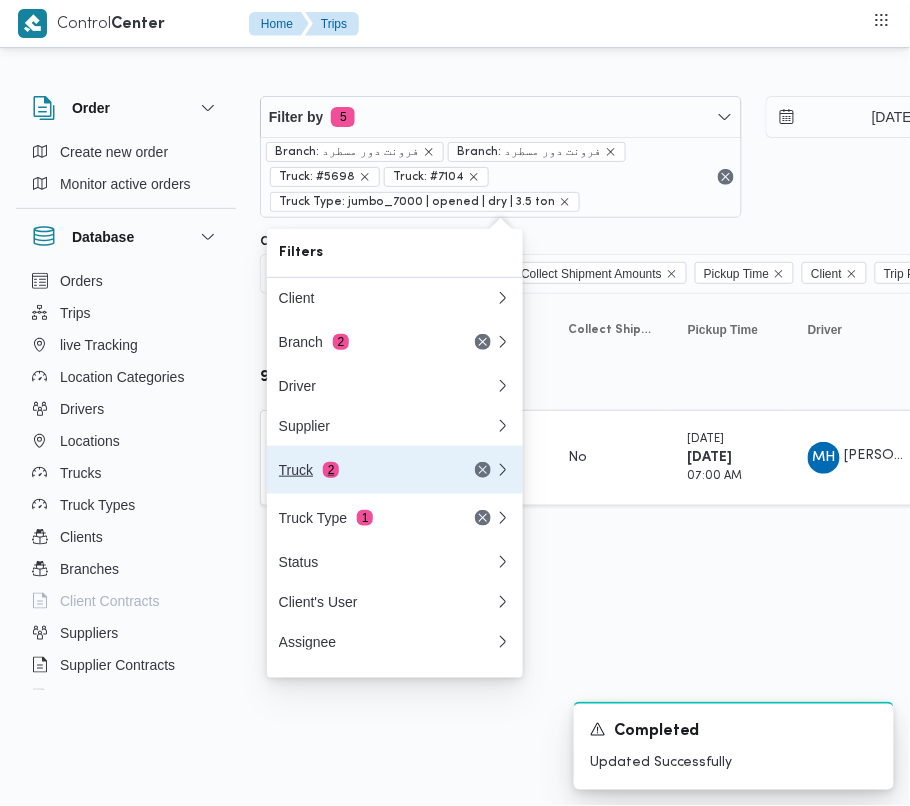 click on "Truck 2" at bounding box center [363, 470] 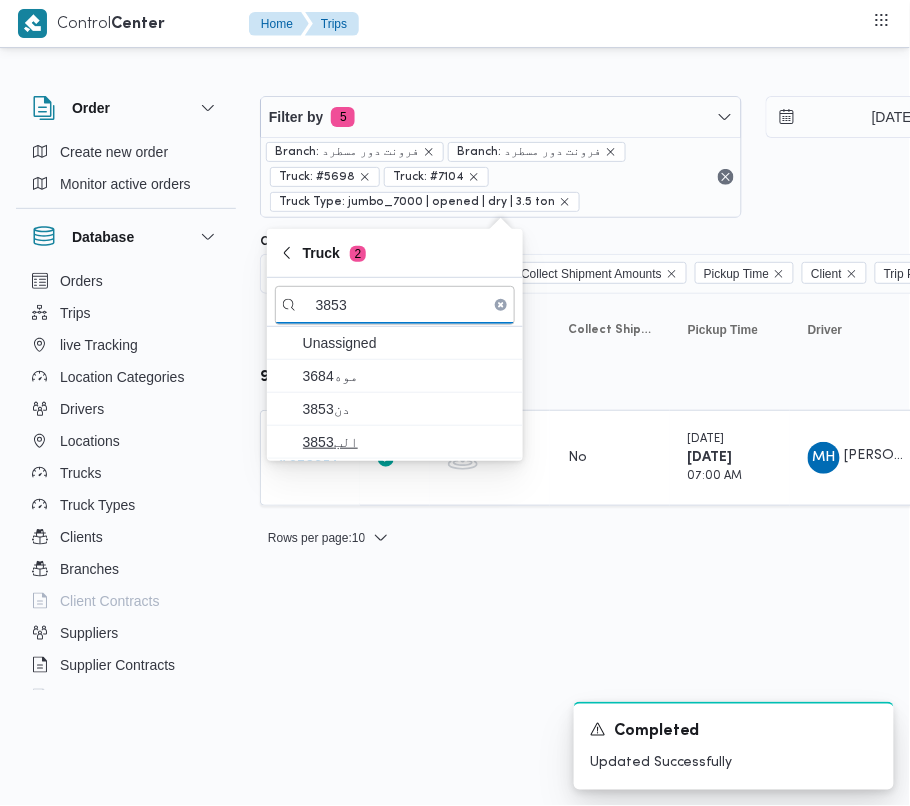 type on "3853" 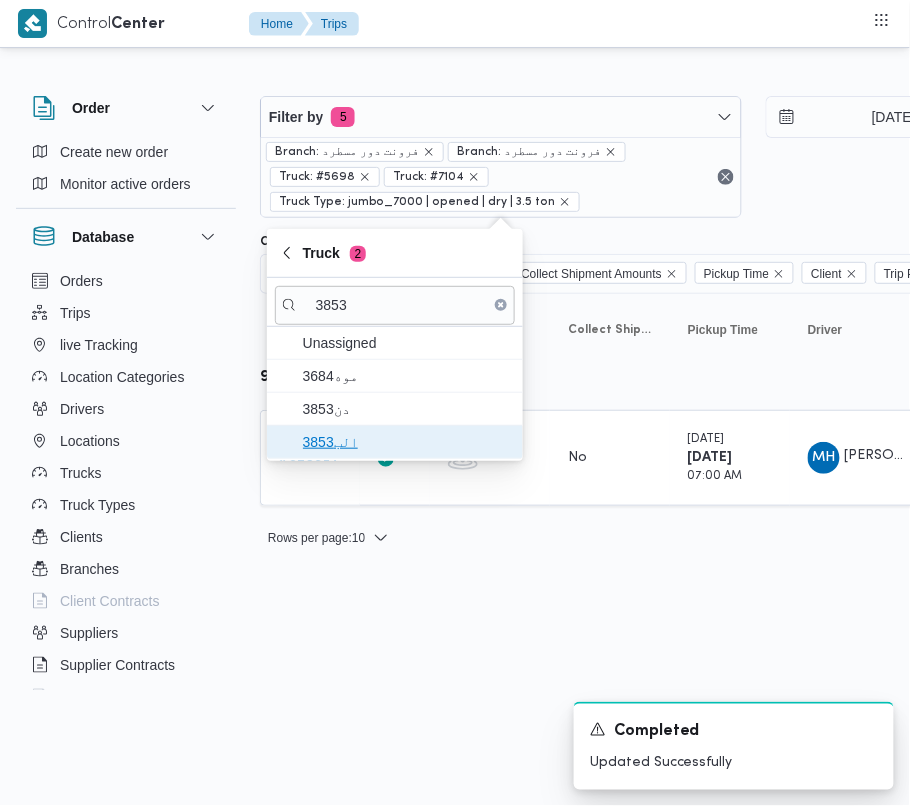 click on "الب3853" at bounding box center [407, 442] 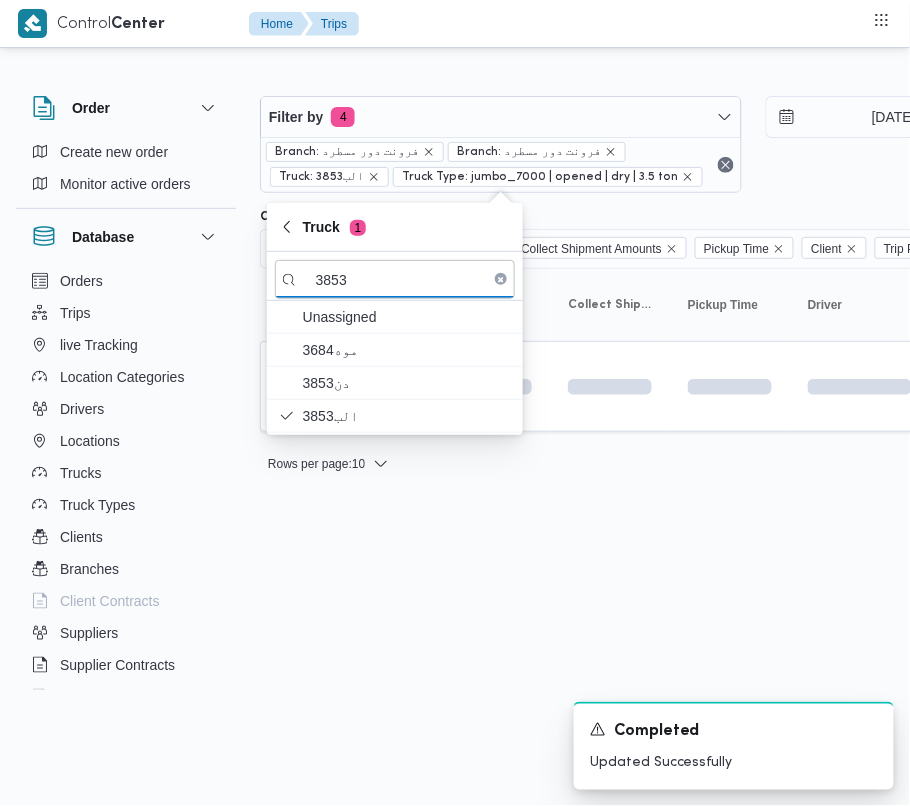 click on "Control  Center Home Trips Order Create new order Monitor active orders Database Orders Trips live Tracking Location Categories Drivers Locations Trucks Truck Types Clients Branches Client Contracts Suppliers Supplier Contracts Devices Users Projects SP Projects Admins organization assignees Tags Filter by 4 Branch: فرونت دور مسطرد Branch: فرونت دور مسطرد  Truck: الب3853 Truck Type: jumbo_7000 | opened | dry | 3.5 ton [DATE] → [DATE] Group By Truck Columns Trip ID App Geofencing Collect Shipment Amounts Pickup Time Client Trip Points Driver Supplier Truck Status Platform Sorting Trip ID Click to sort in ascending order App Click to sort in ascending order Geofencing Click to sort in ascending order Collect Shipment Amounts Pickup Time Click to sort in ascending order Client Click to sort in ascending order Trip Points Driver Click to sort in ascending order Supplier Click to sort in ascending order Truck Click to sort in ascending order Status Platform Actions :  10 1 1" at bounding box center (455, 403) 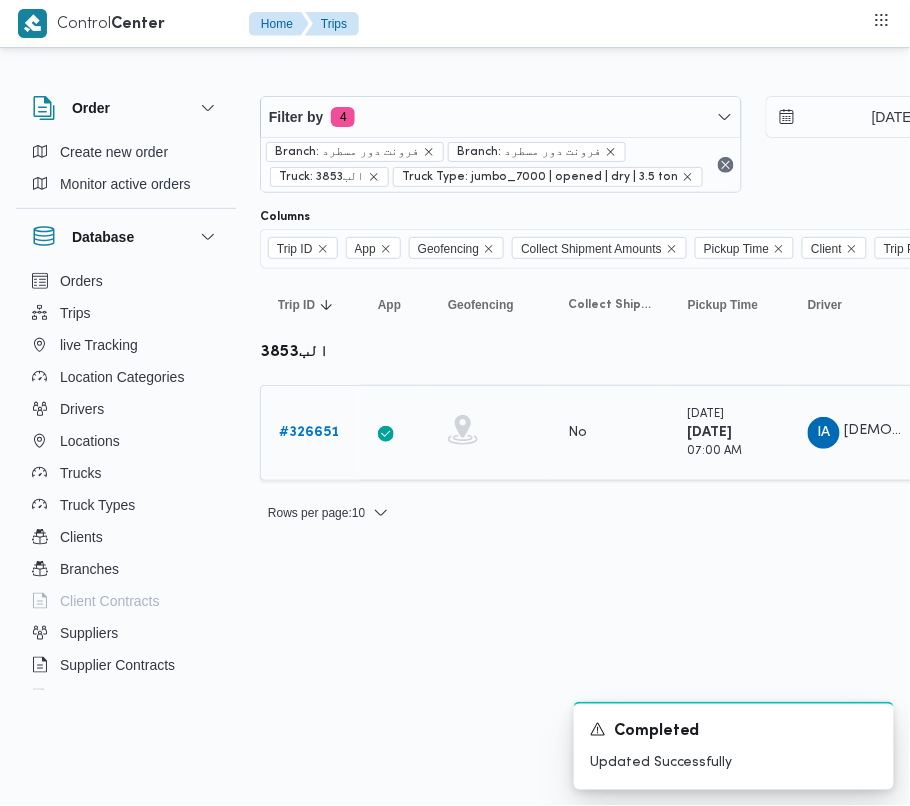 click on "# 326651" at bounding box center (309, 432) 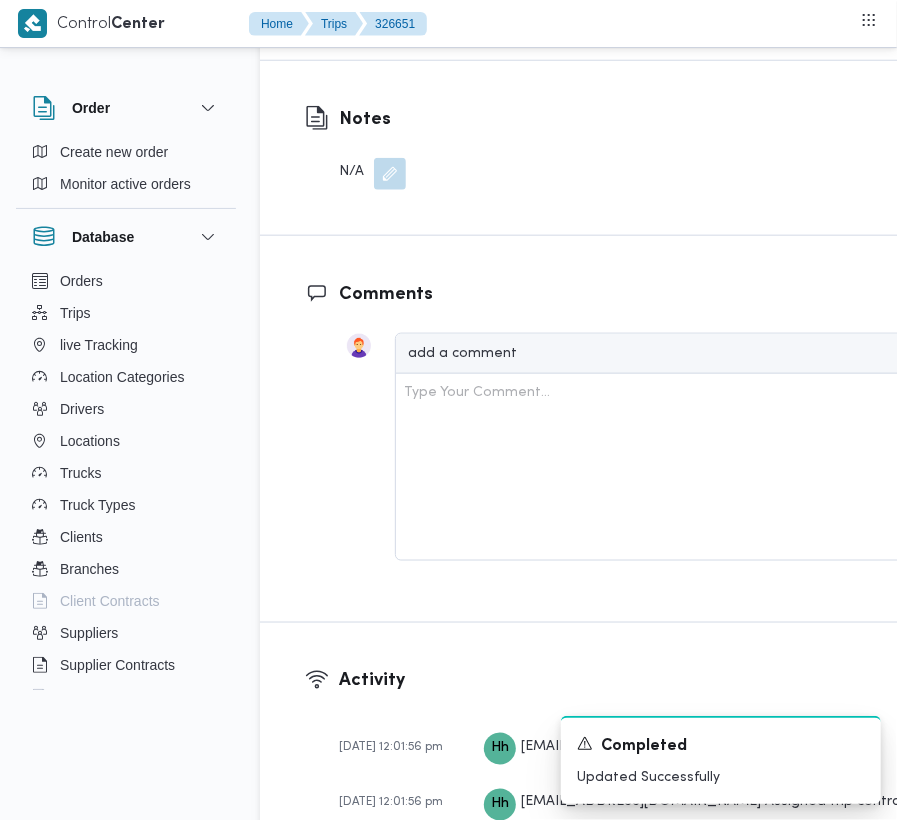 click on "Edit dropoffs" at bounding box center (362, -6) 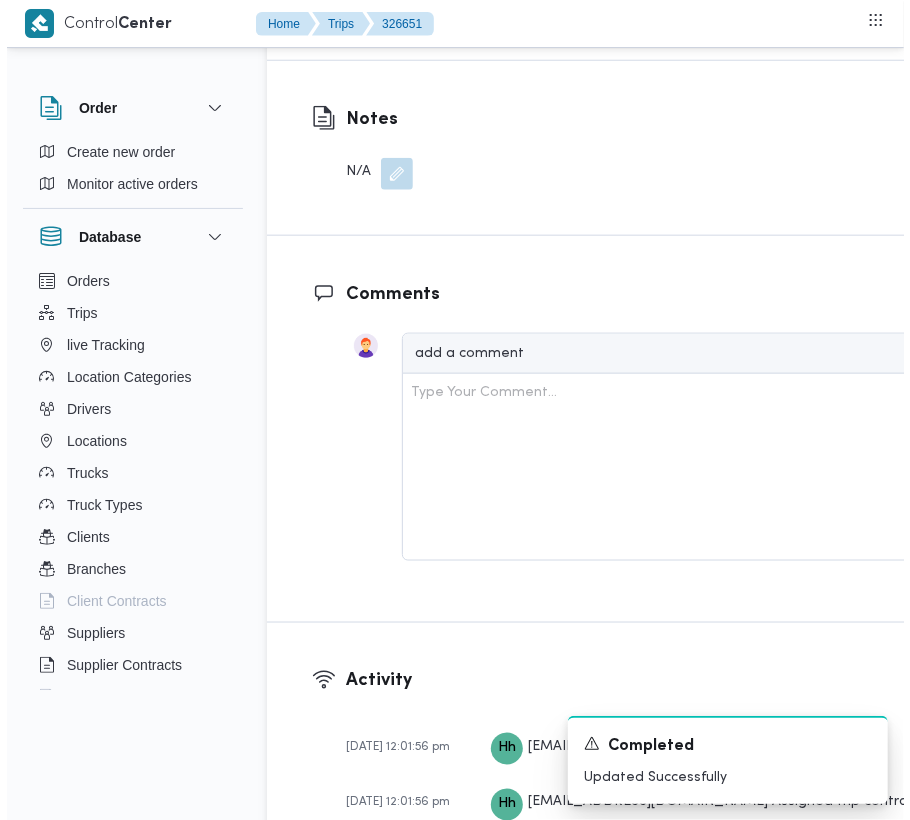 scroll, scrollTop: 3161, scrollLeft: 0, axis: vertical 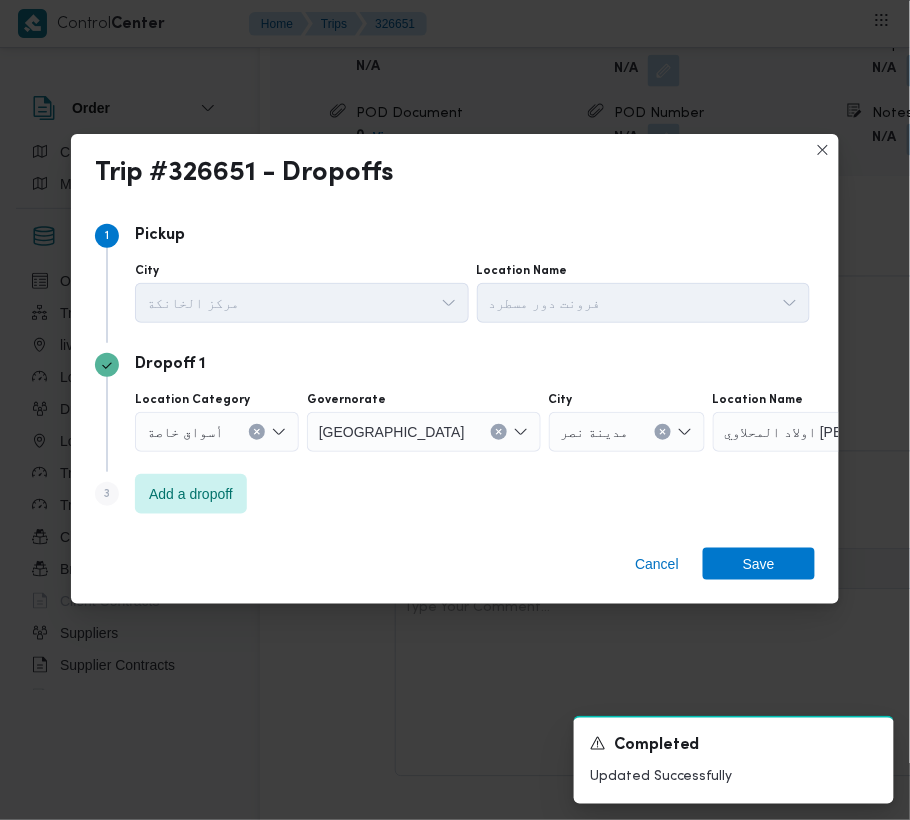 click on "Dropoff 1 Location Category أسواق خاصة Governorate [GEOGRAPHIC_DATA] City مدينة نصر Location Name اولاد المحلاوي مصطفي النحاس" at bounding box center (455, 407) 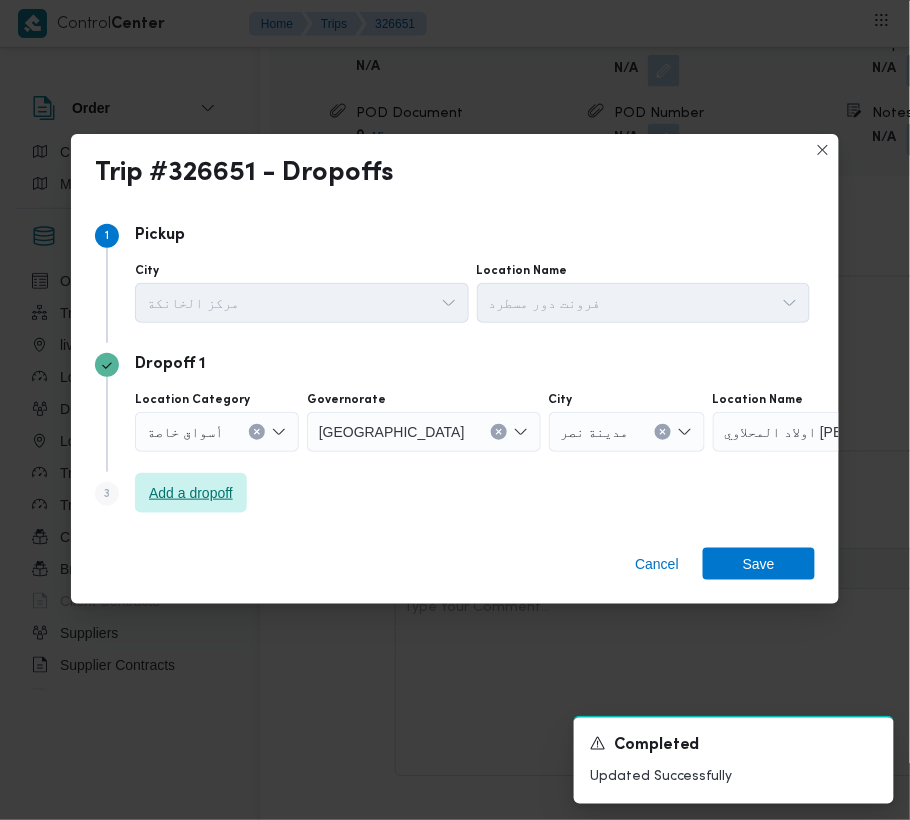 click on "Add a dropoff" at bounding box center (191, 493) 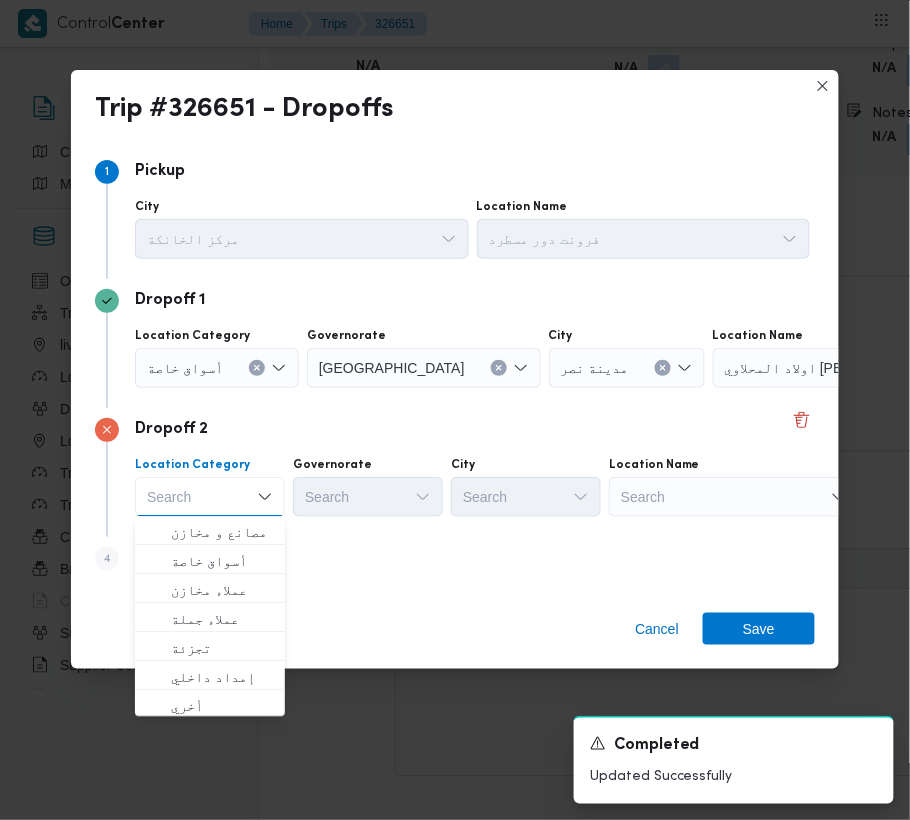 click on "Search" at bounding box center (838, 368) 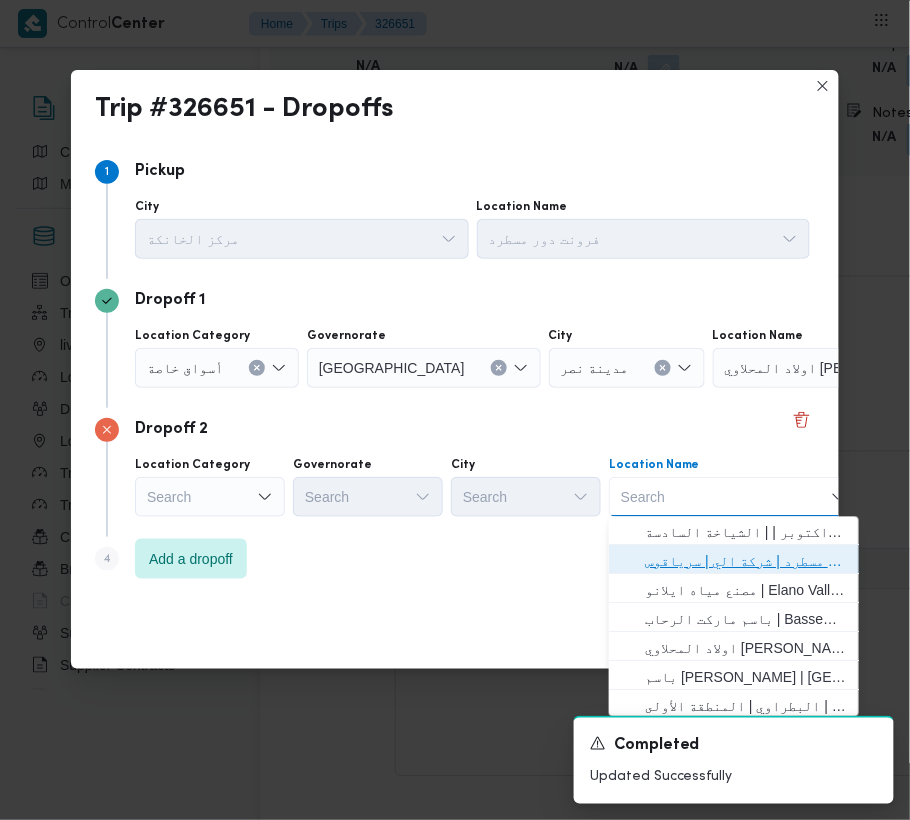 click on "فرونت دور مسطرد | شركة الي | سرياقوس" at bounding box center (746, 562) 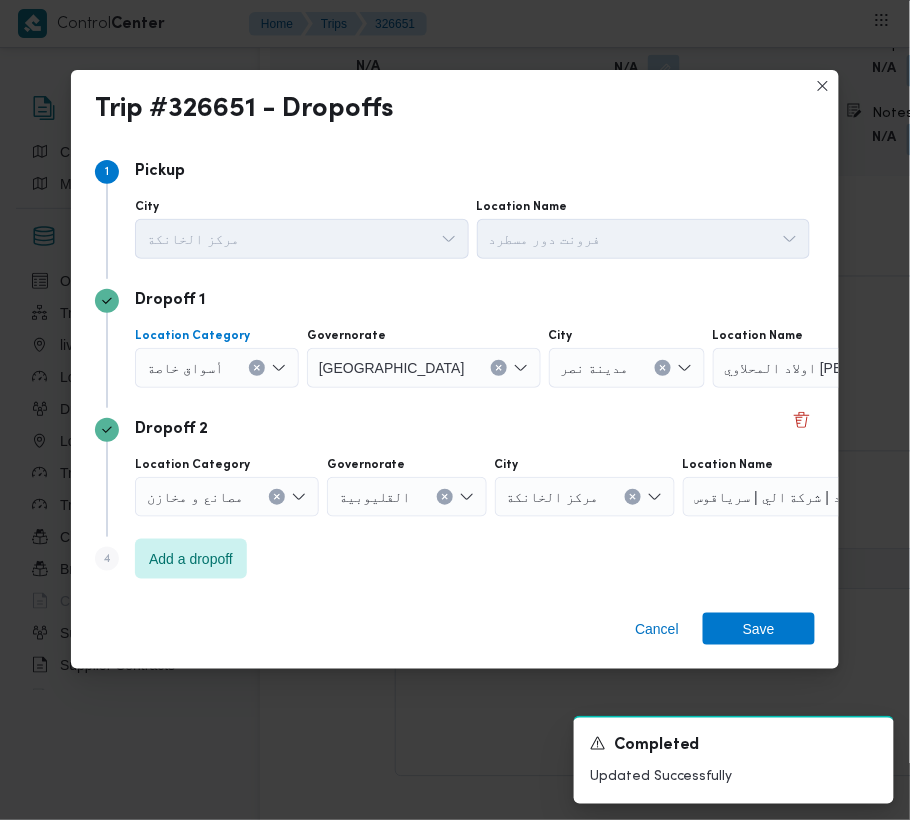 click on "أسواق خاصة" at bounding box center (185, 367) 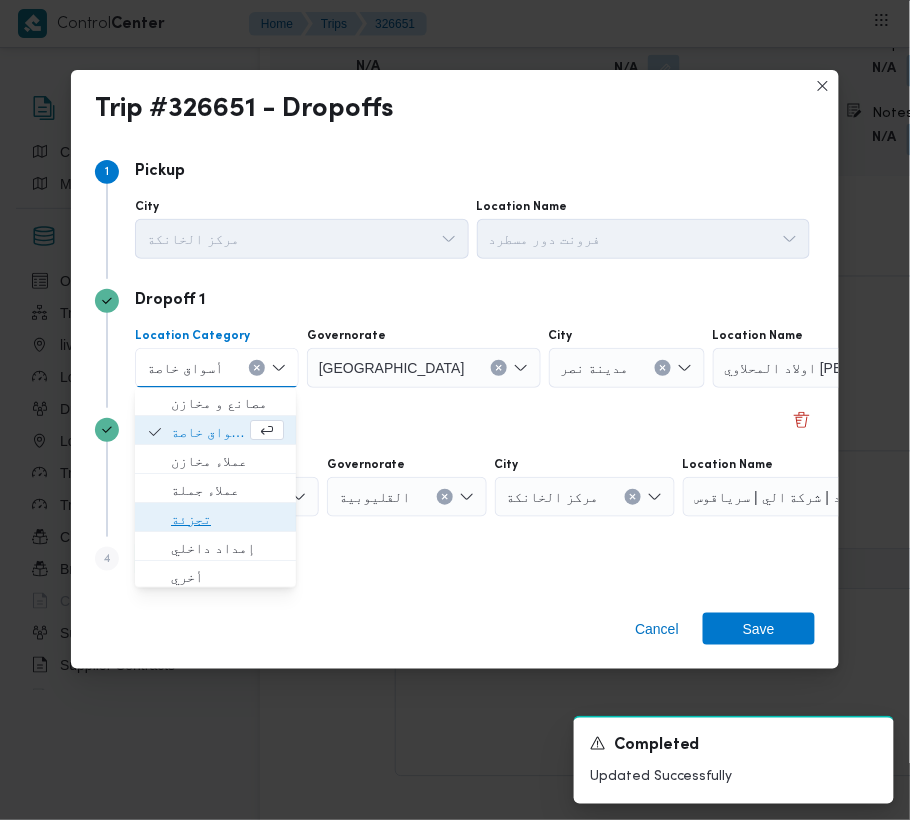 click on "تجزئة" at bounding box center [227, 520] 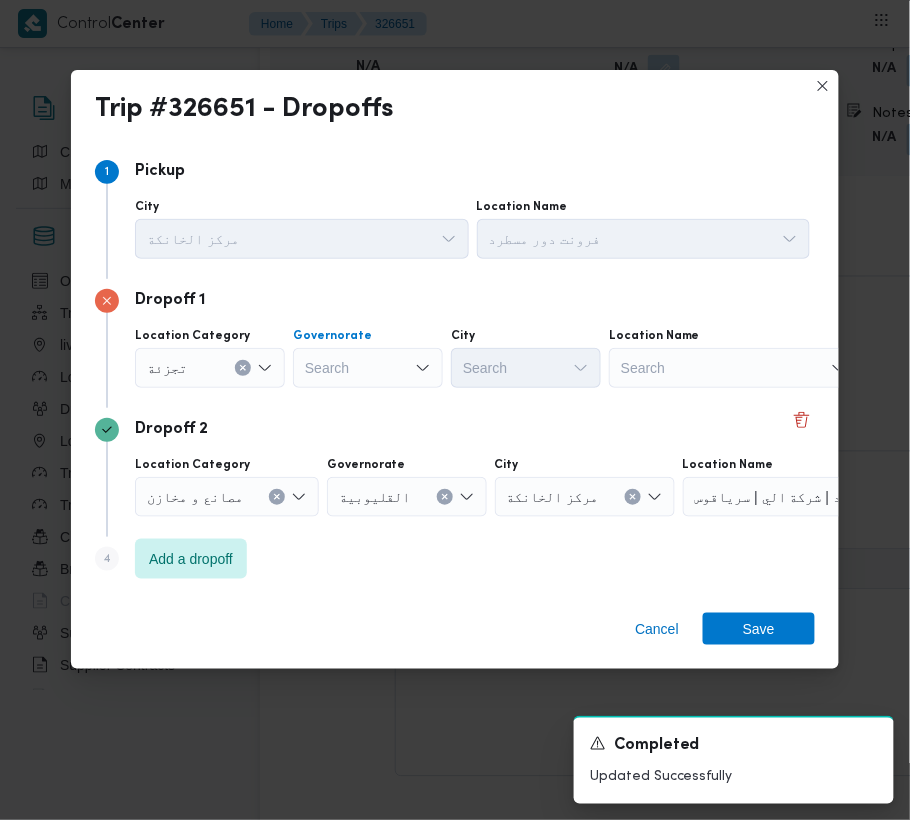 click on "Search" at bounding box center (368, 368) 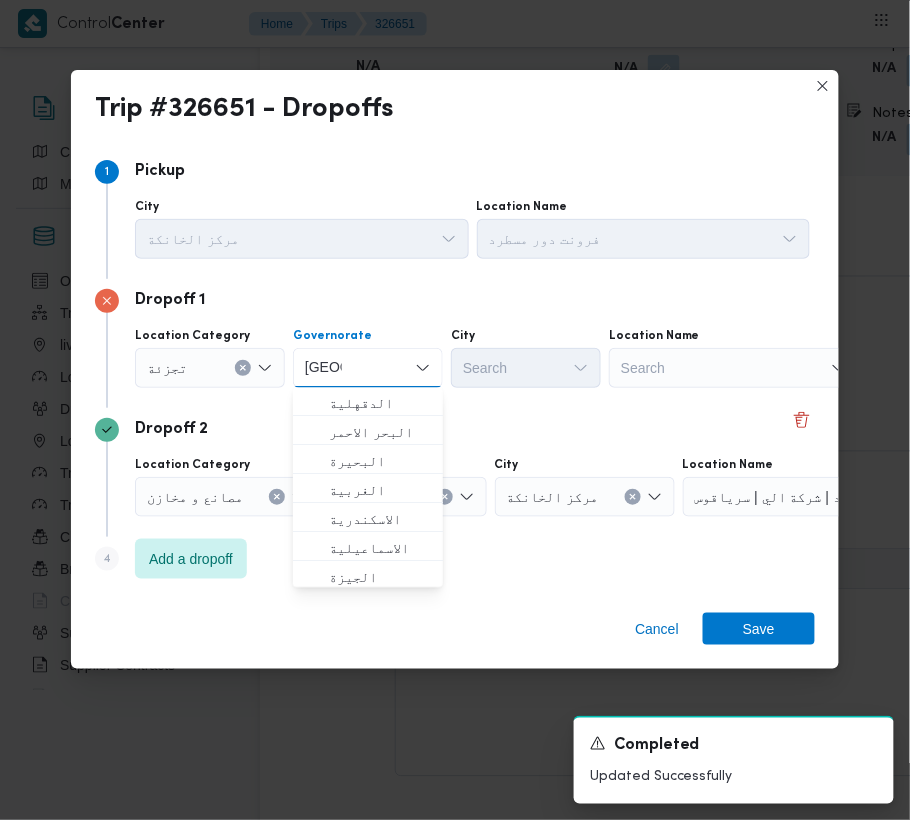 type on "[GEOGRAPHIC_DATA]" 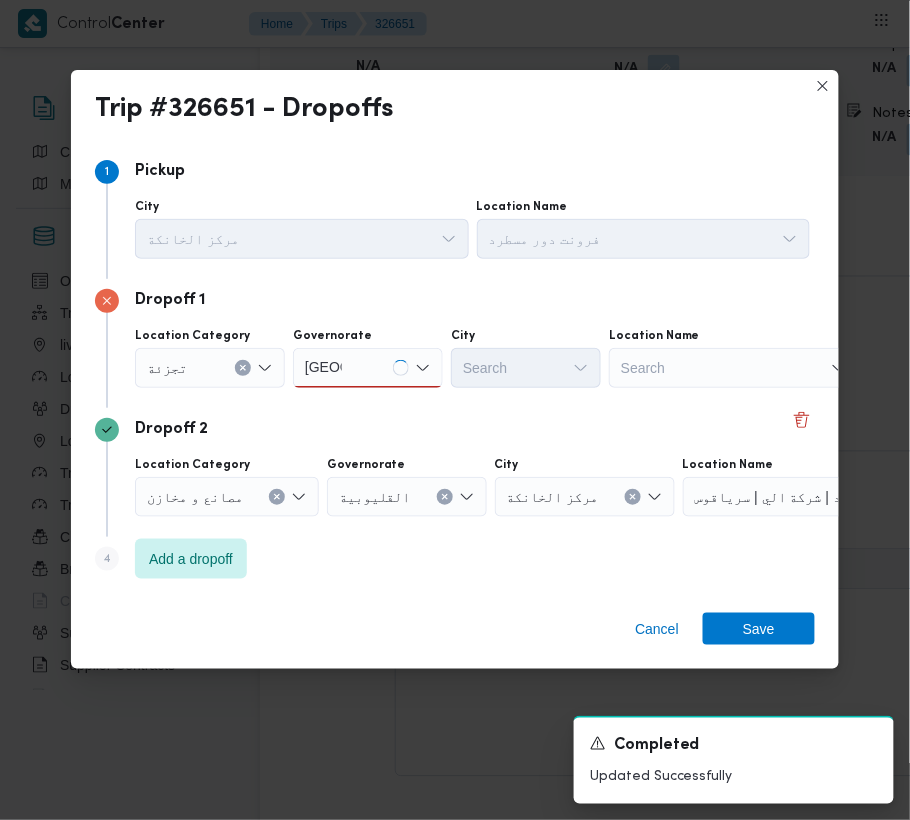 click on "[GEOGRAPHIC_DATA] [GEOGRAPHIC_DATA]" at bounding box center (368, 368) 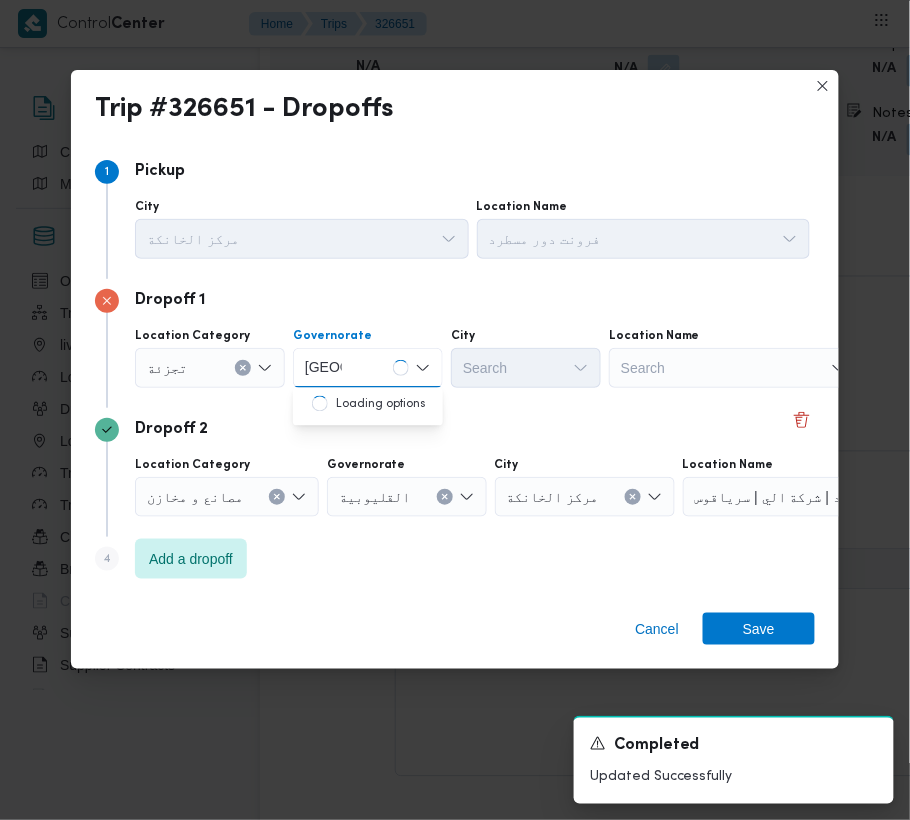 click on "[GEOGRAPHIC_DATA] [GEOGRAPHIC_DATA]  Combo box. Selected. [GEOGRAPHIC_DATA] . Selected. Combo box input. Search. Type some text or, to display a list of choices, press Down Arrow. To exit the list of choices, press Escape." at bounding box center [368, 368] 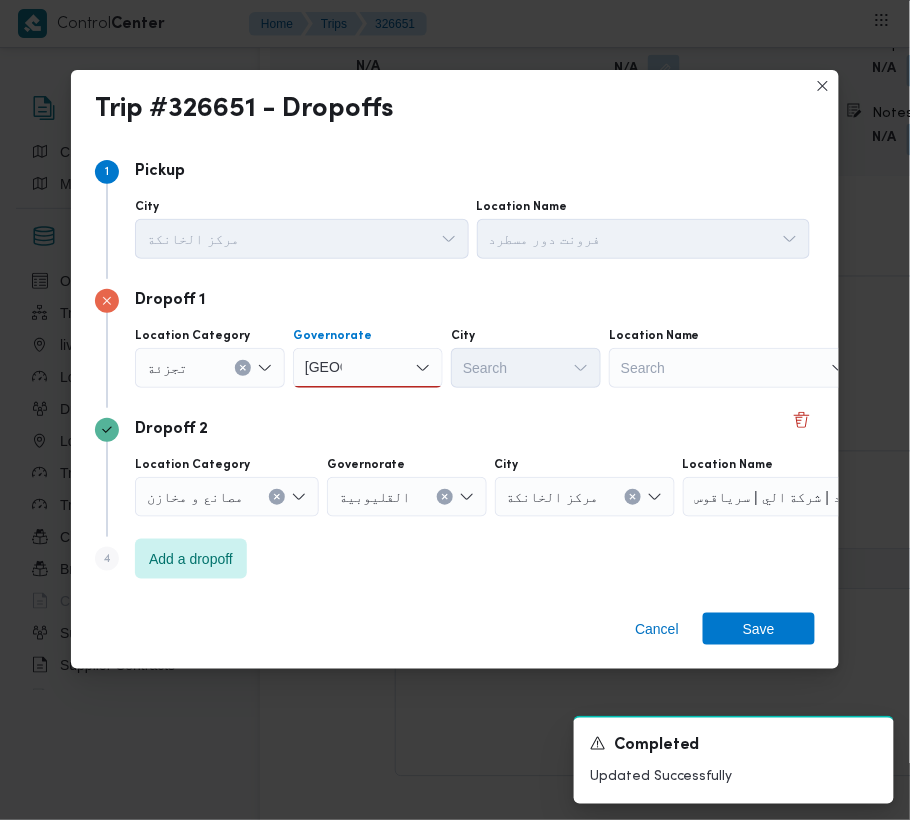 click on "[GEOGRAPHIC_DATA] [GEOGRAPHIC_DATA]" at bounding box center (368, 368) 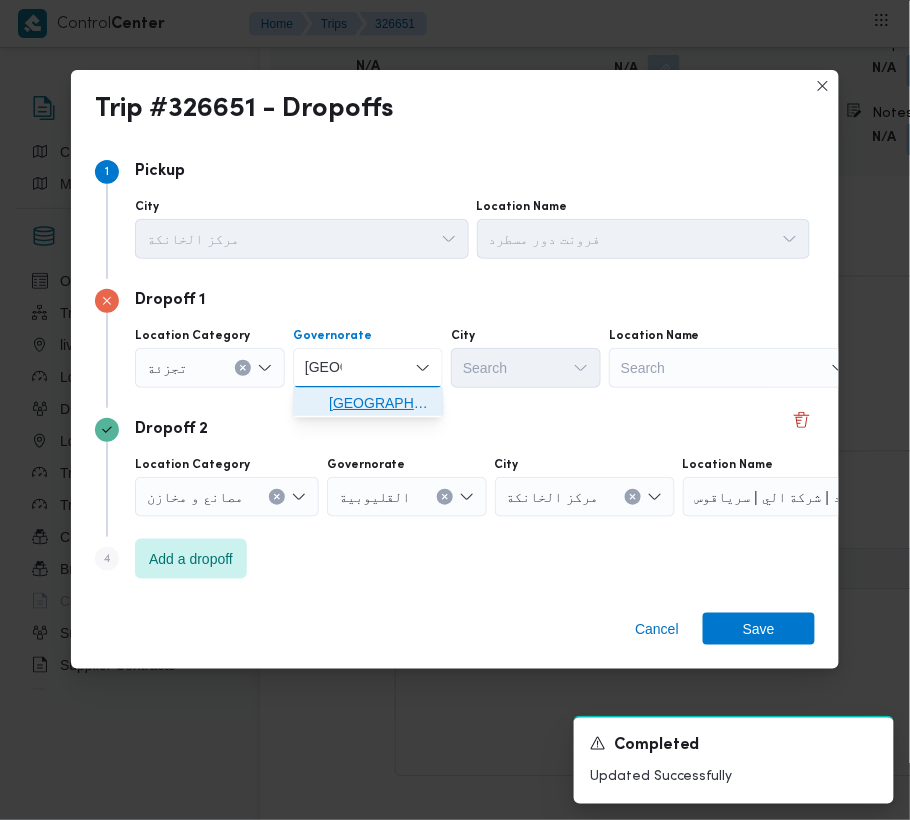 click on "[GEOGRAPHIC_DATA]" at bounding box center [380, 404] 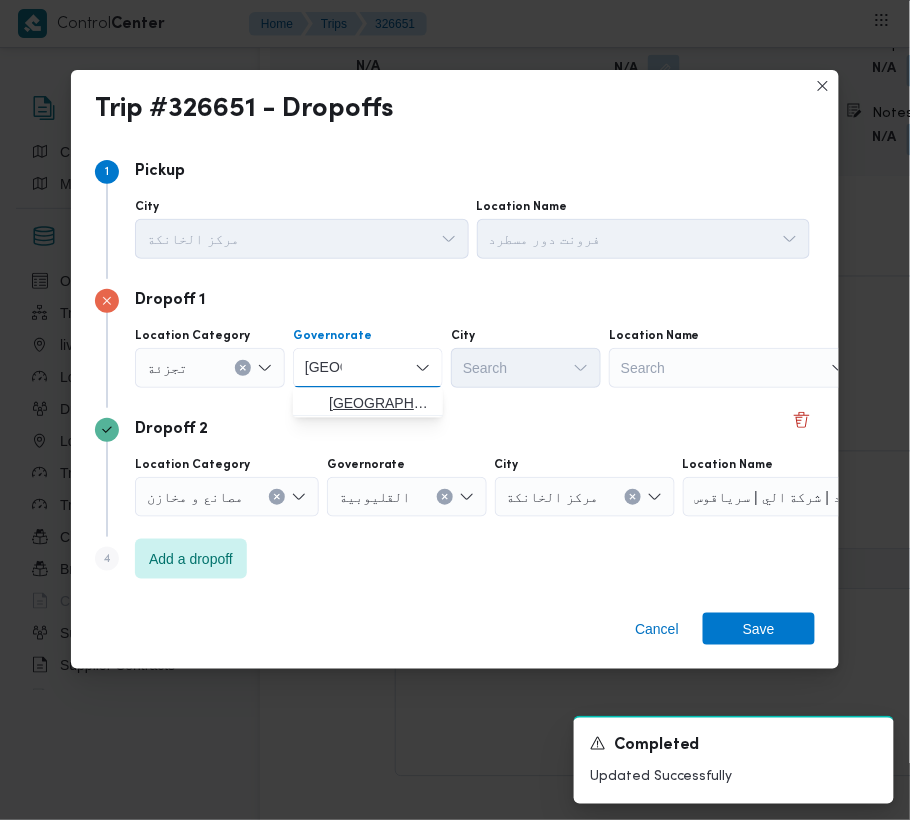 type 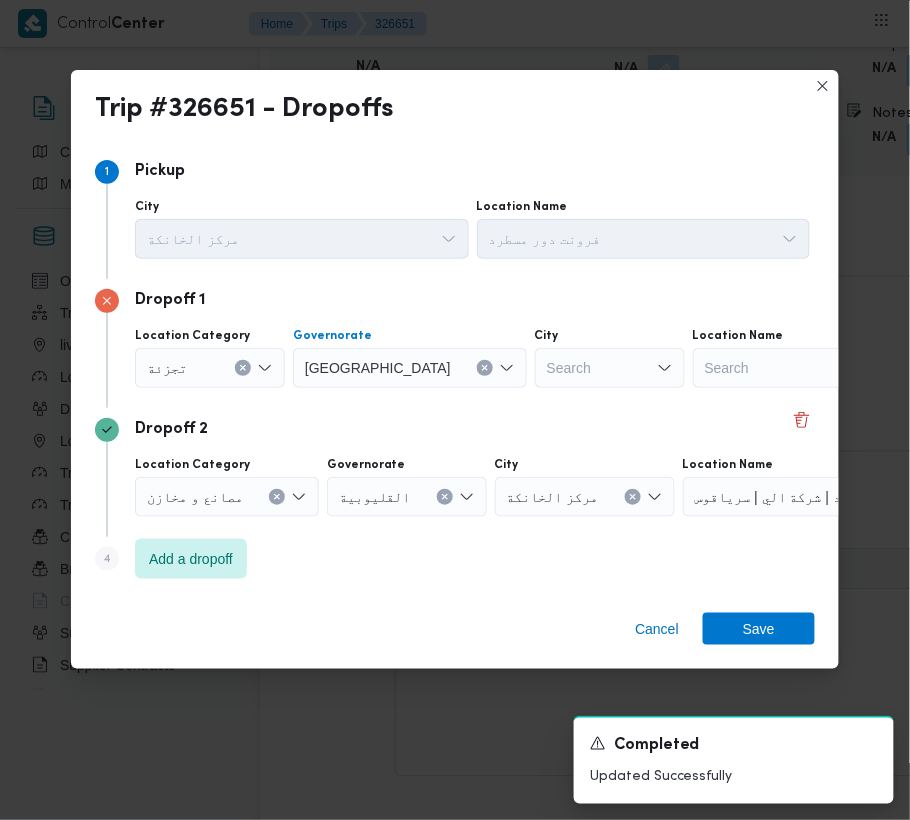 click on "Search" at bounding box center (610, 368) 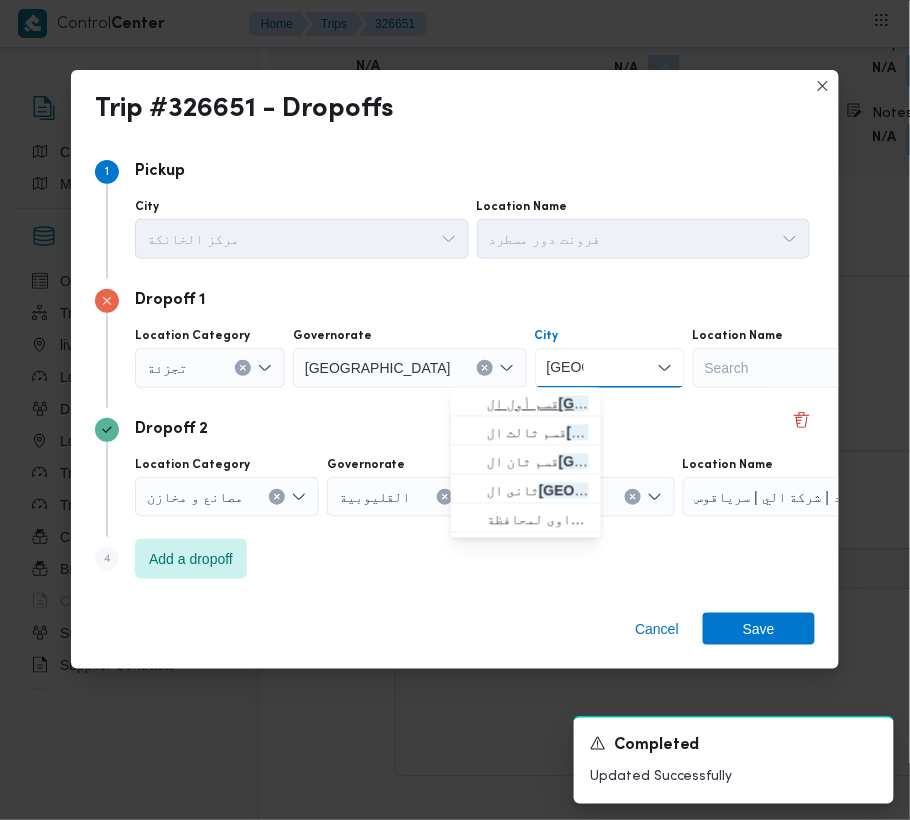 type on "[GEOGRAPHIC_DATA]" 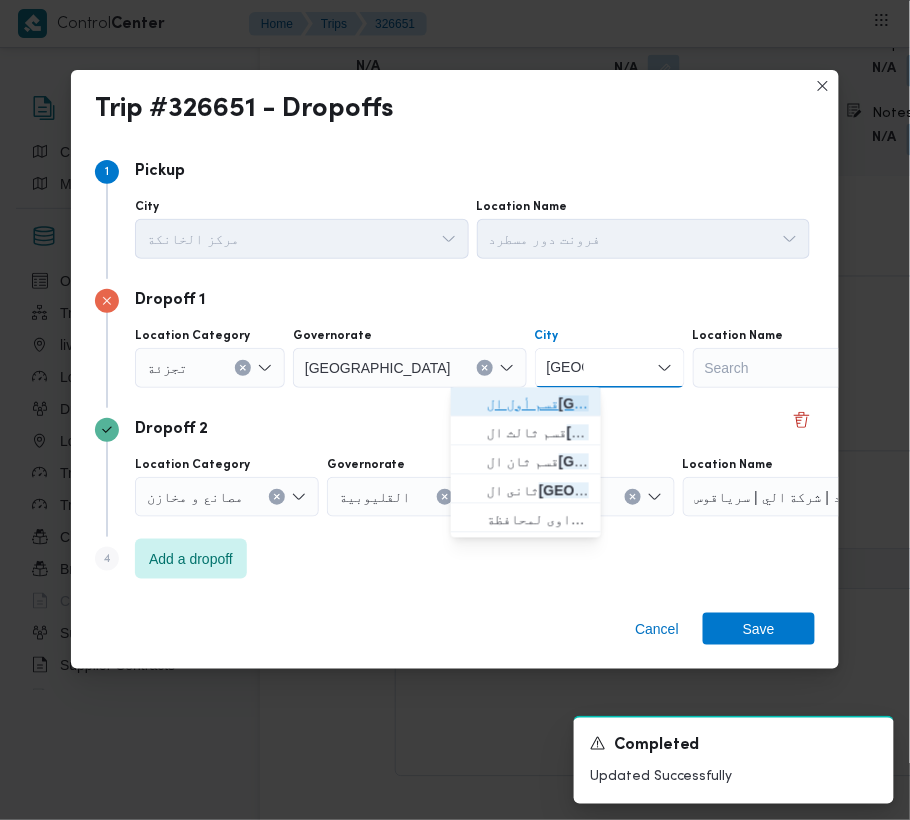 click on "قسم أول ال قاهرة  الجديدة" at bounding box center [538, 404] 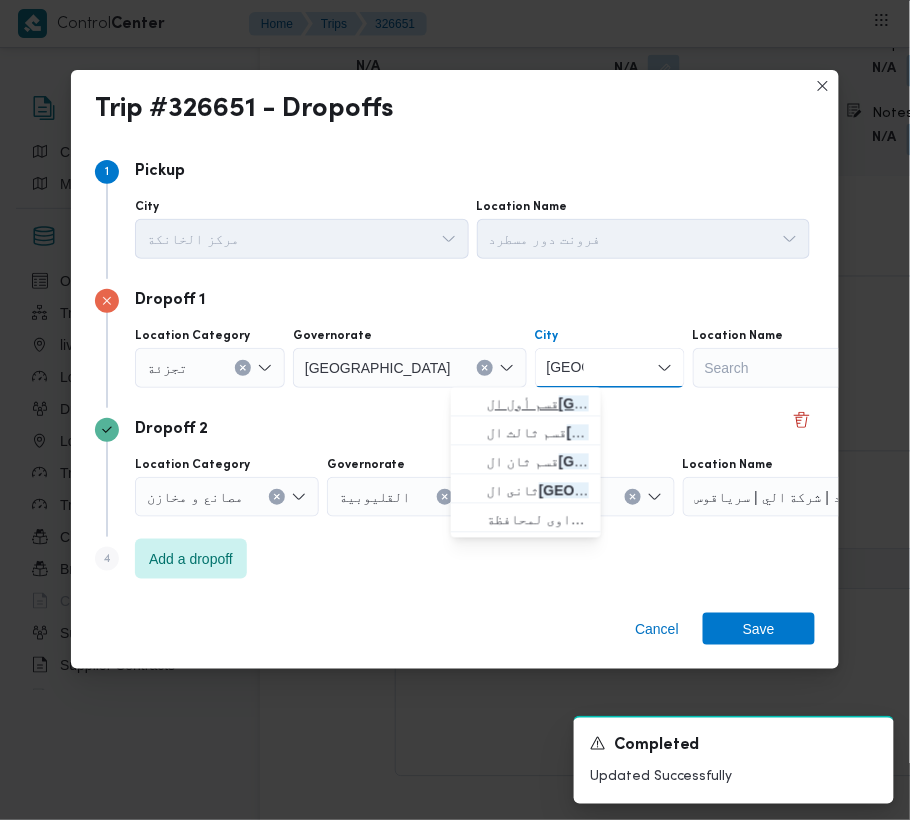 type 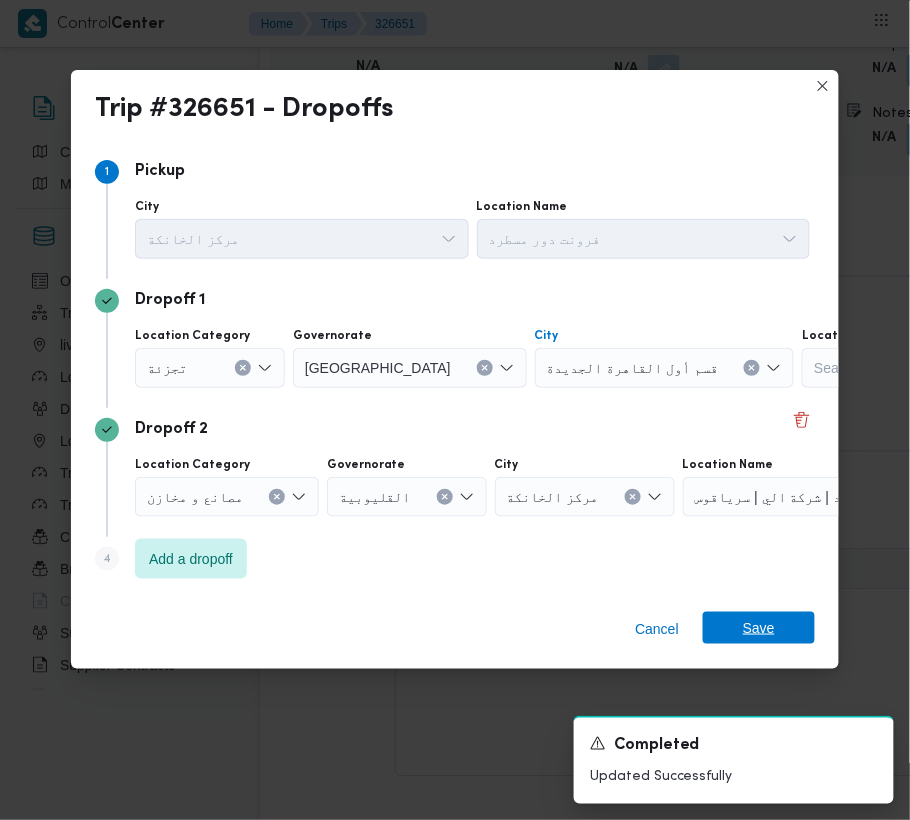 click on "Save" at bounding box center (759, 628) 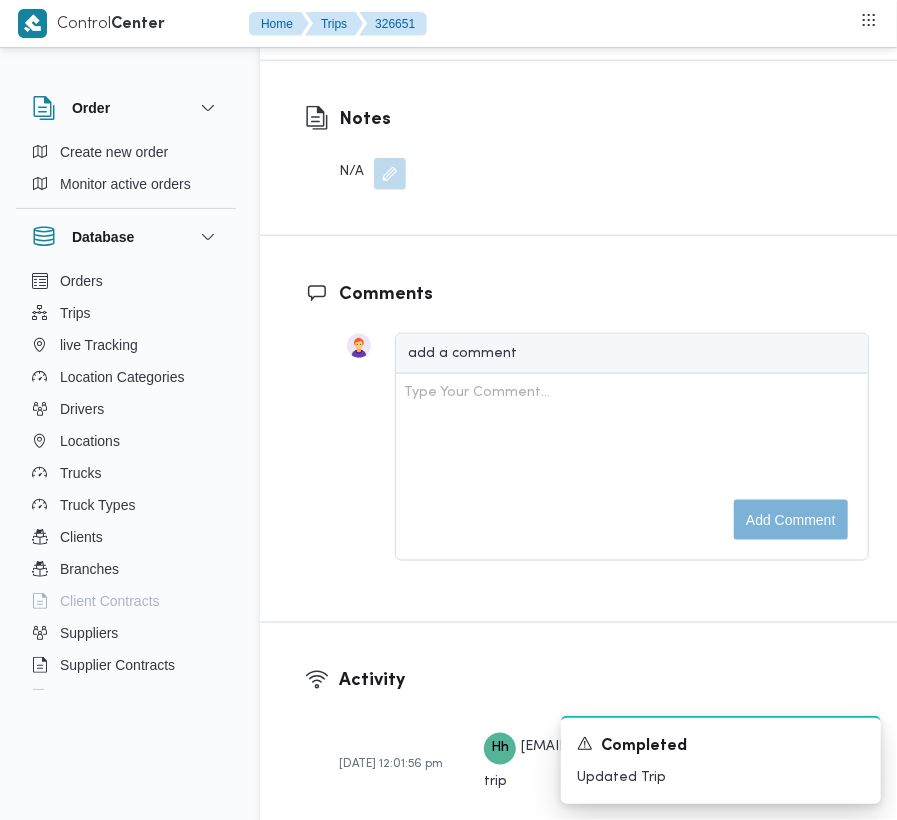 scroll, scrollTop: 3401, scrollLeft: 0, axis: vertical 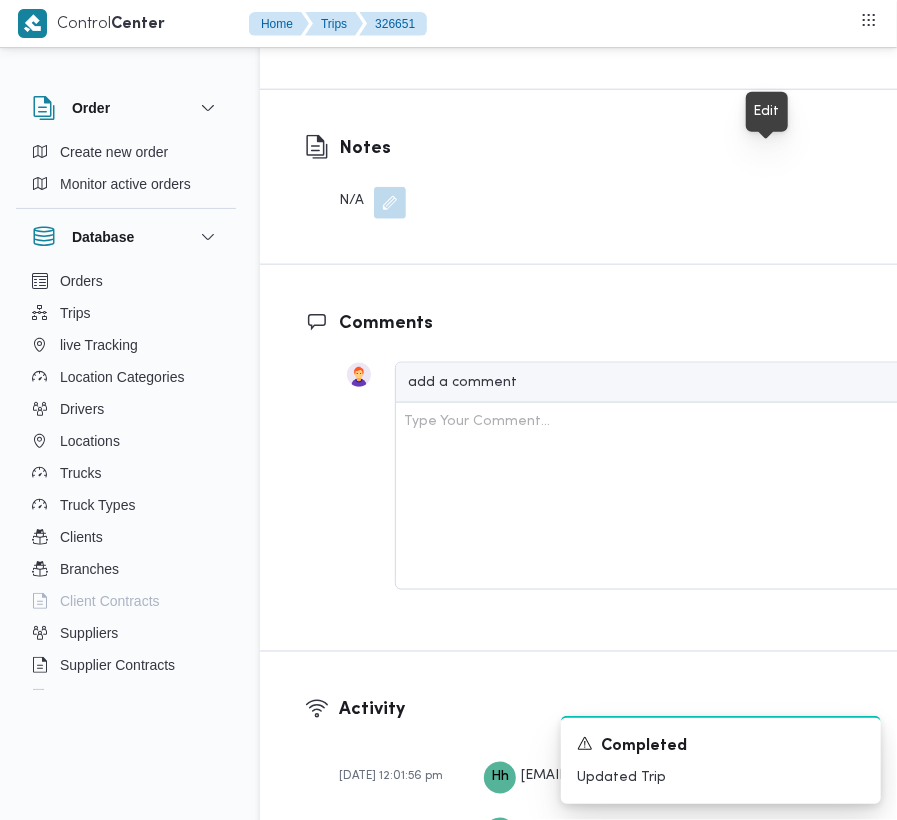 click at bounding box center (923, -101) 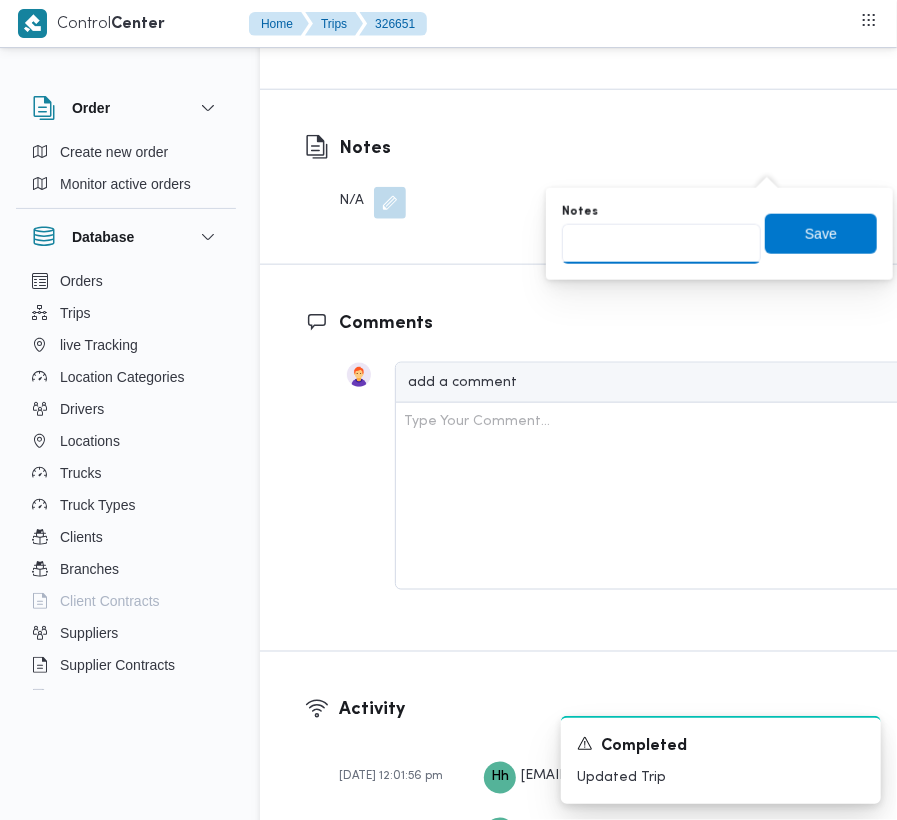 click on "Notes" at bounding box center [661, 244] 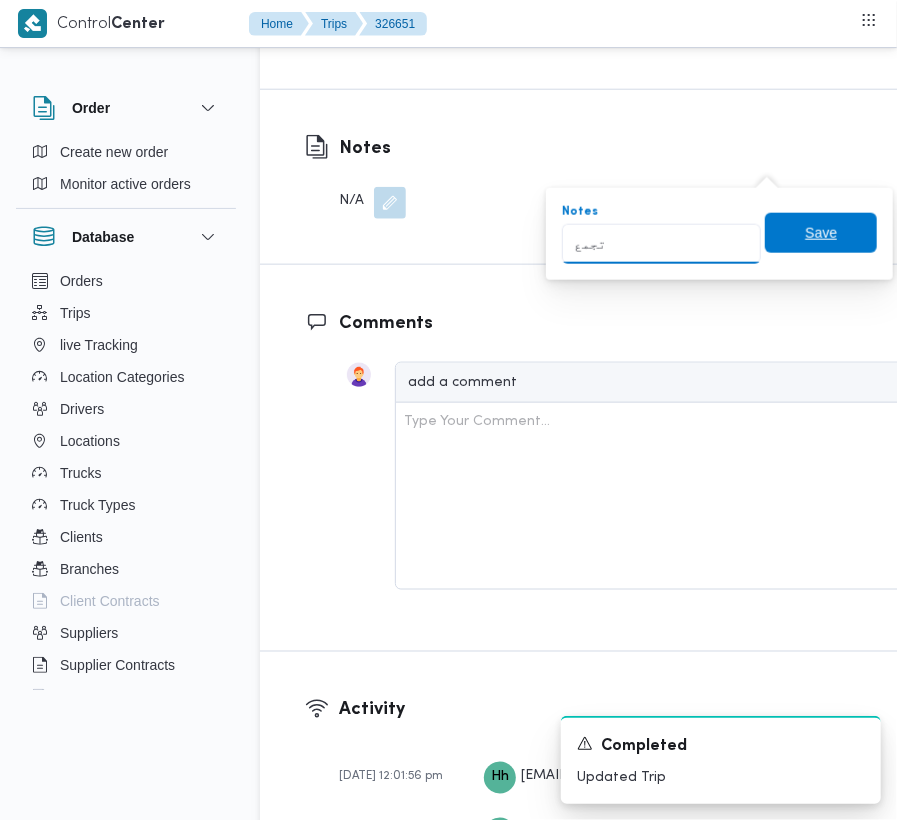 type on "تجمع" 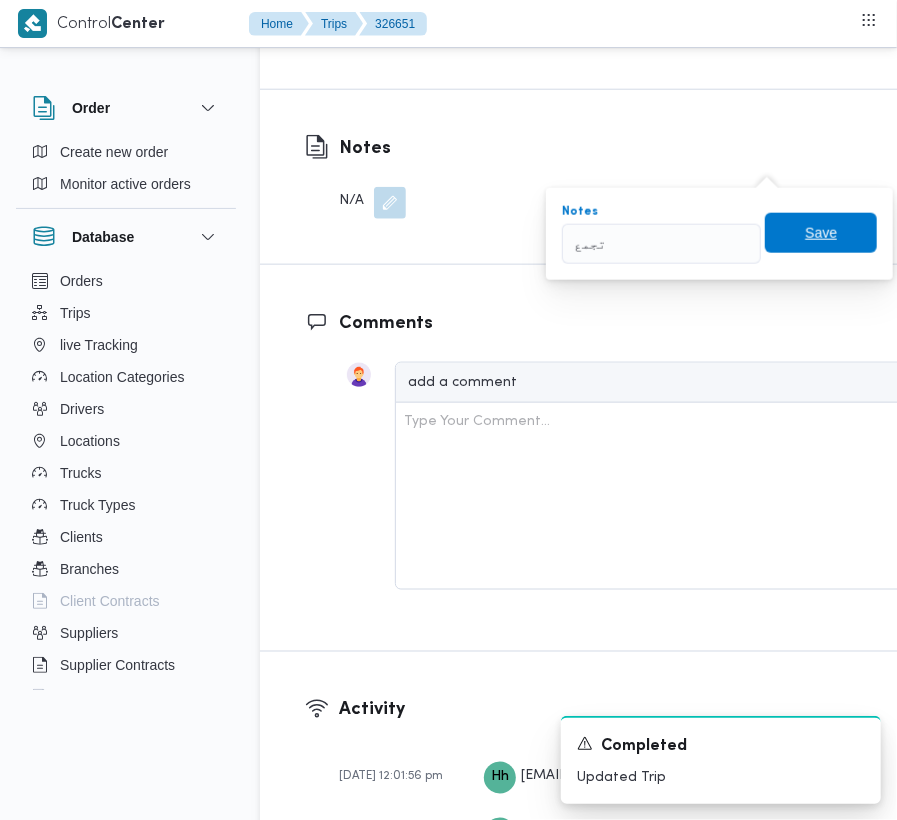 click on "Save" at bounding box center (821, 233) 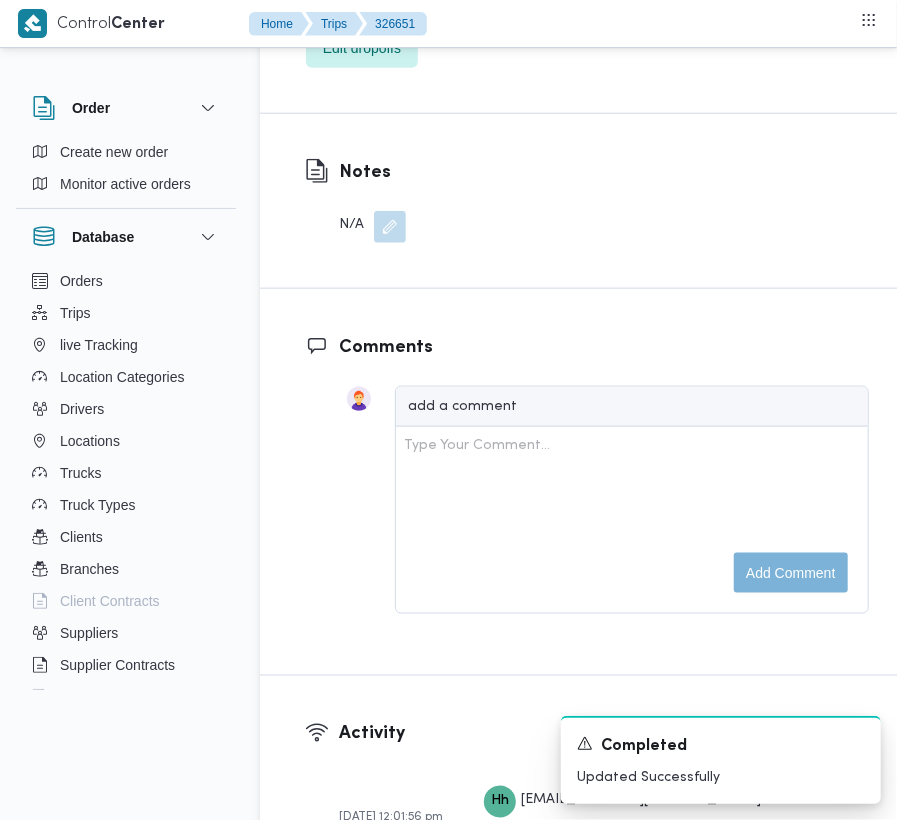 scroll, scrollTop: 2684, scrollLeft: 0, axis: vertical 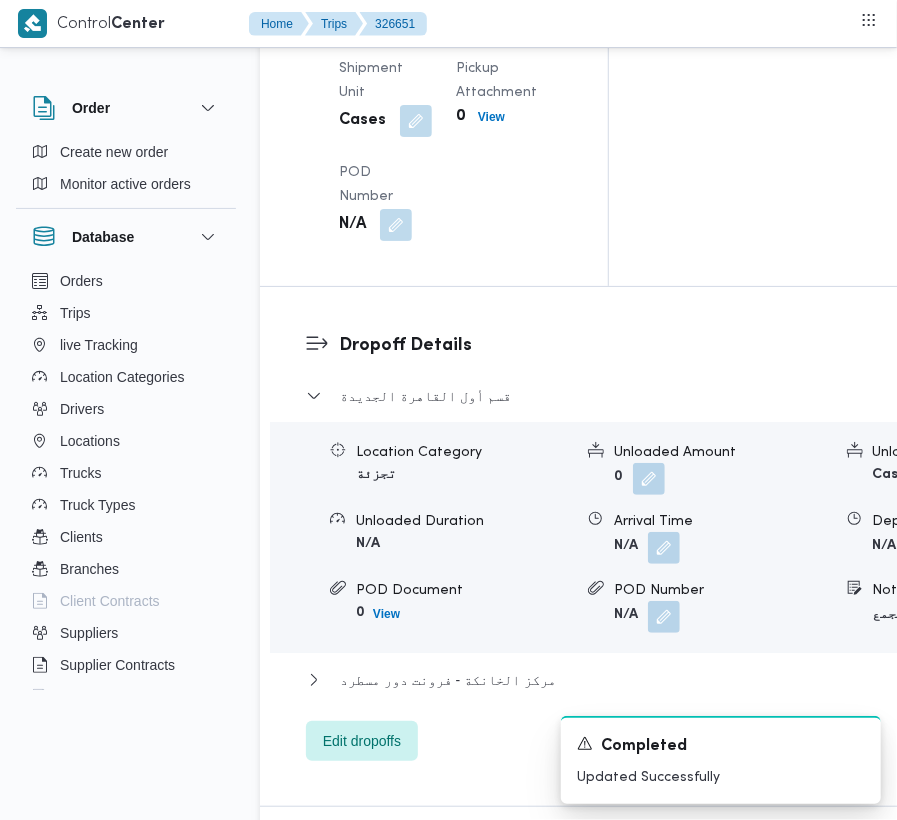 click at bounding box center [396, -112] 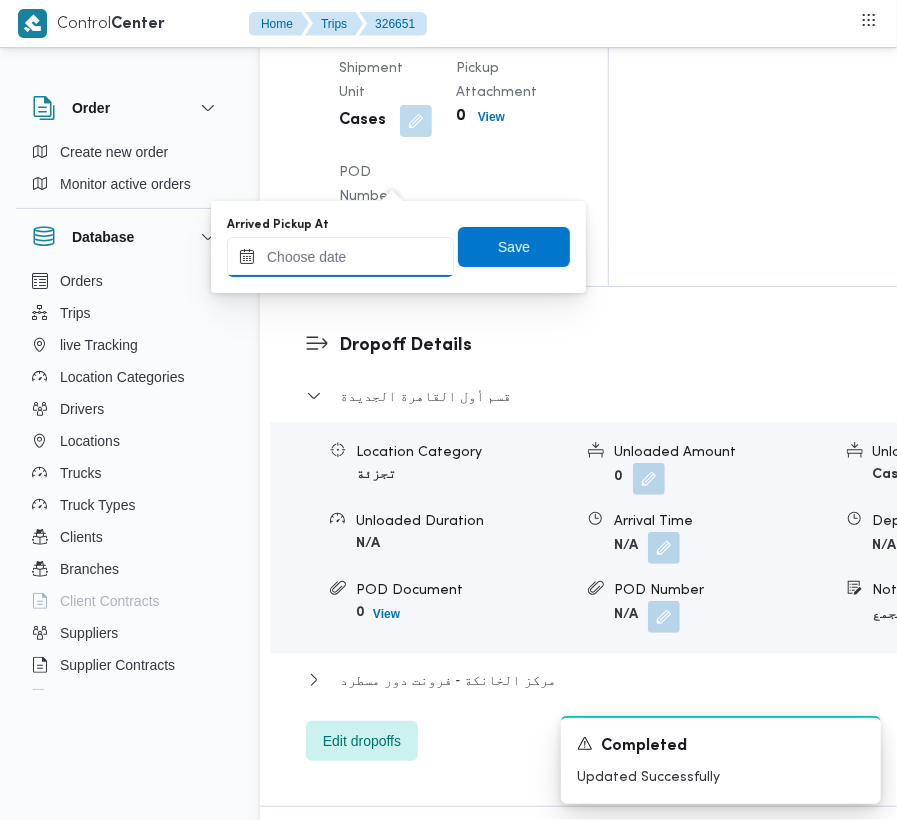 click on "Arrived Pickup At" at bounding box center (340, 257) 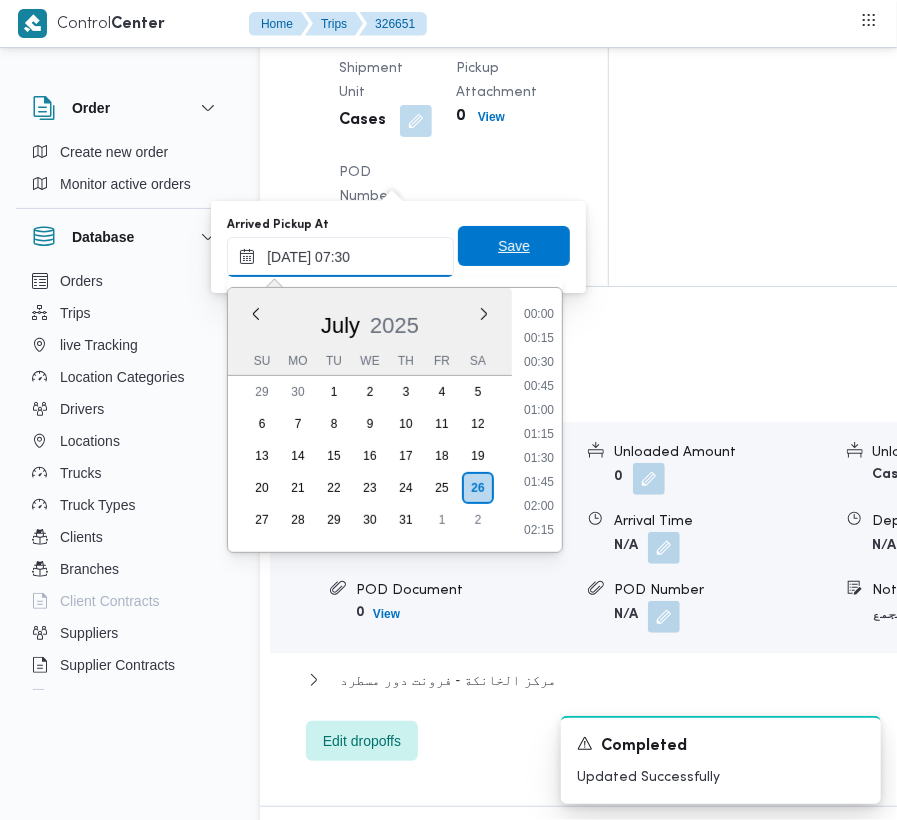 scroll, scrollTop: 720, scrollLeft: 0, axis: vertical 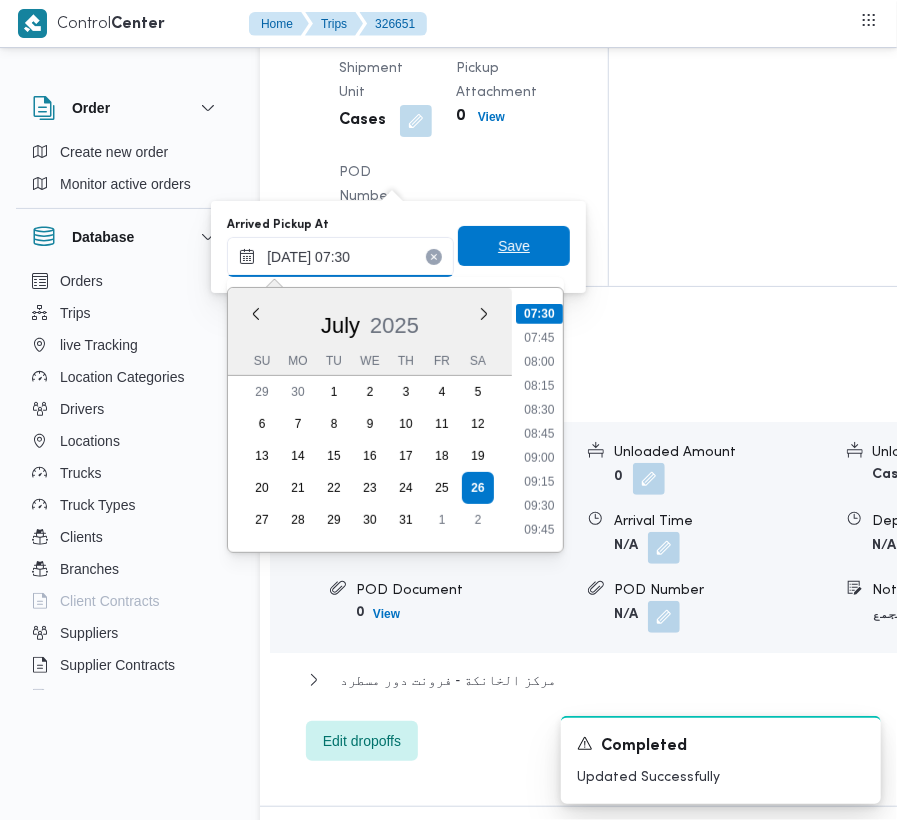 type on "[DATE] 07:30" 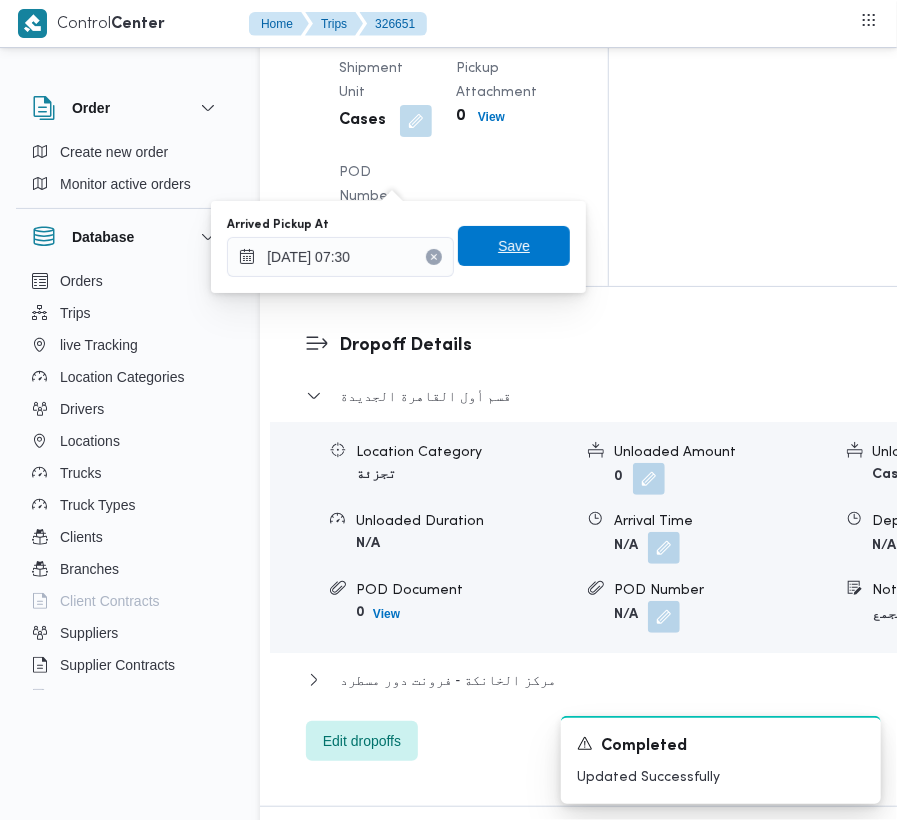 click on "Save" at bounding box center (514, 246) 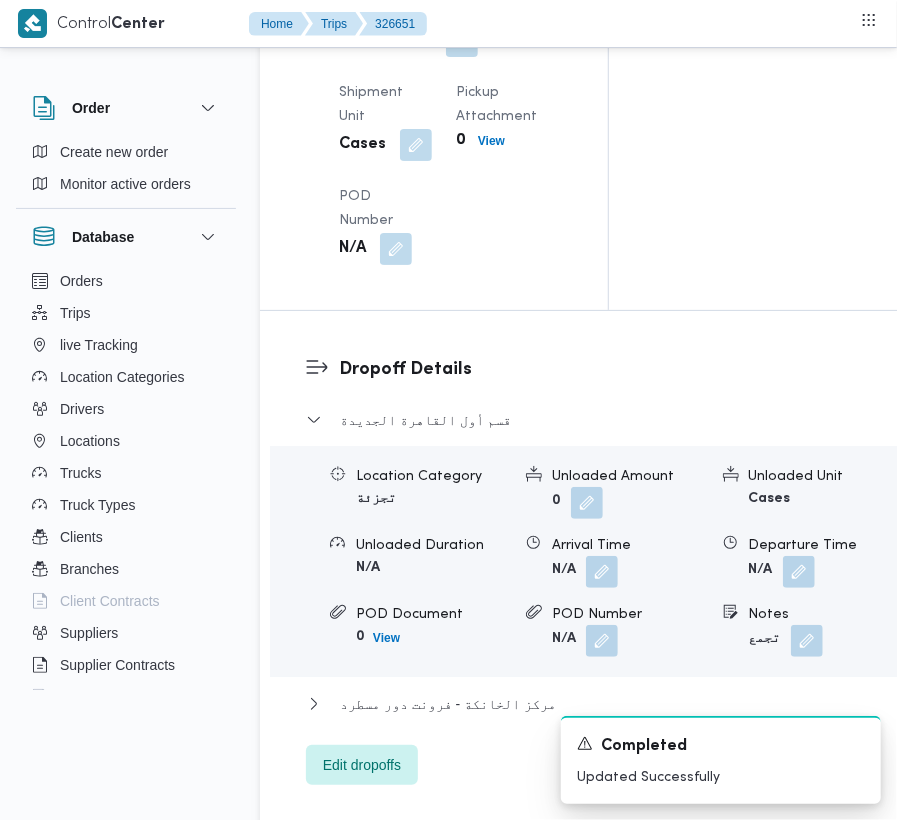 click at bounding box center [493, -88] 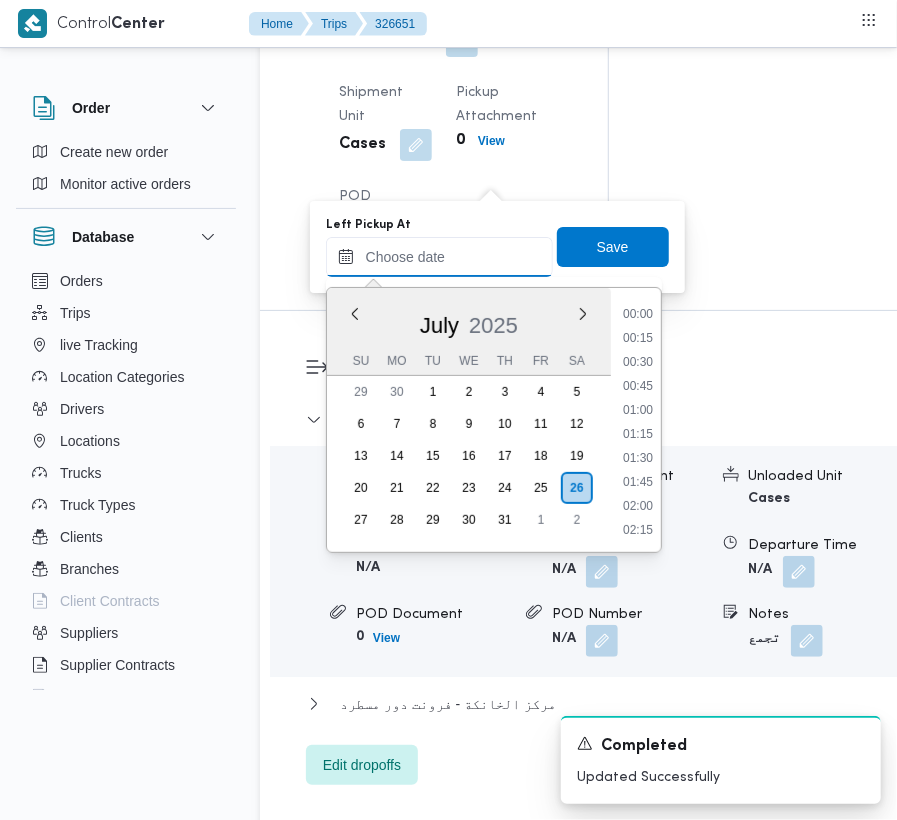 click on "Left Pickup At" at bounding box center [439, 257] 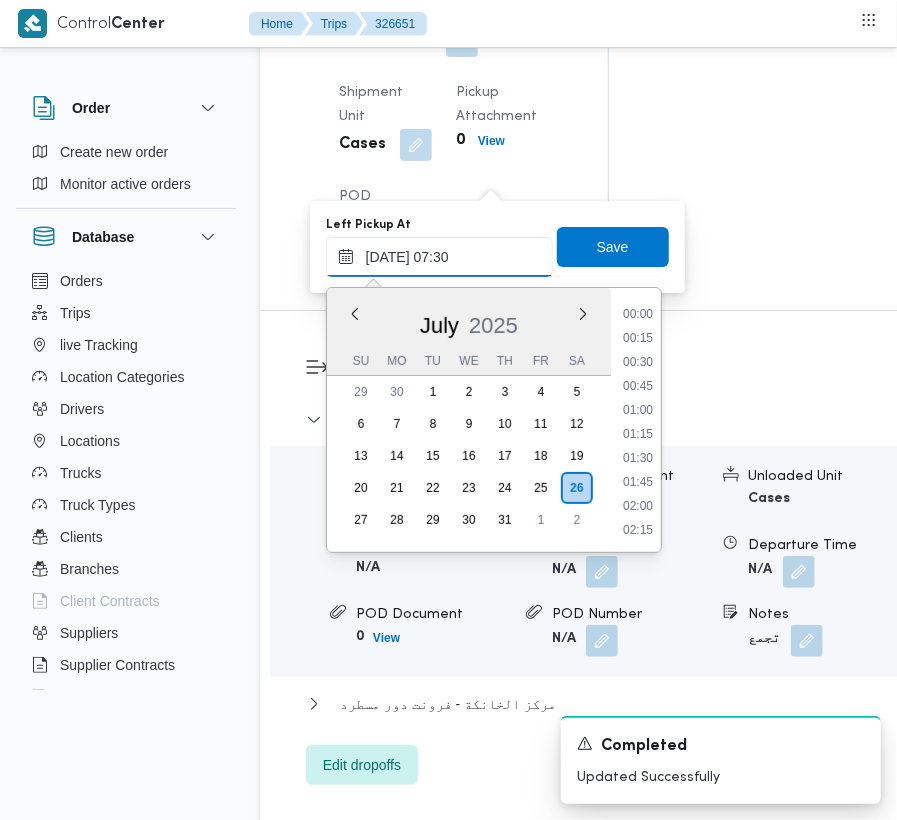 scroll, scrollTop: 720, scrollLeft: 0, axis: vertical 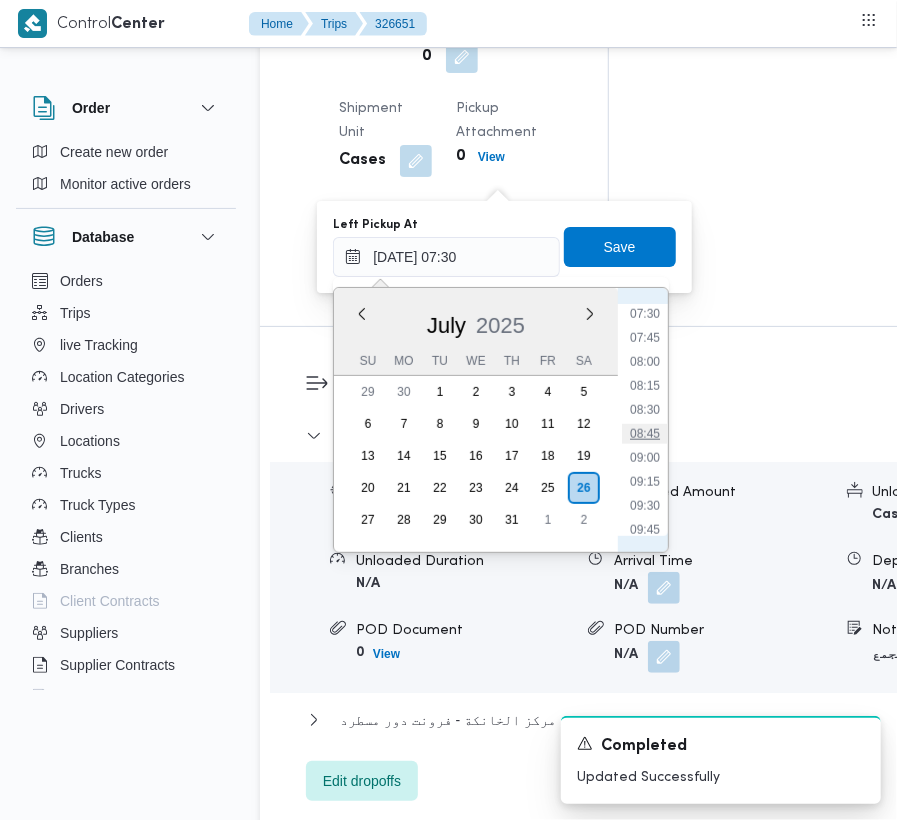 click on "08:45" at bounding box center [645, 434] 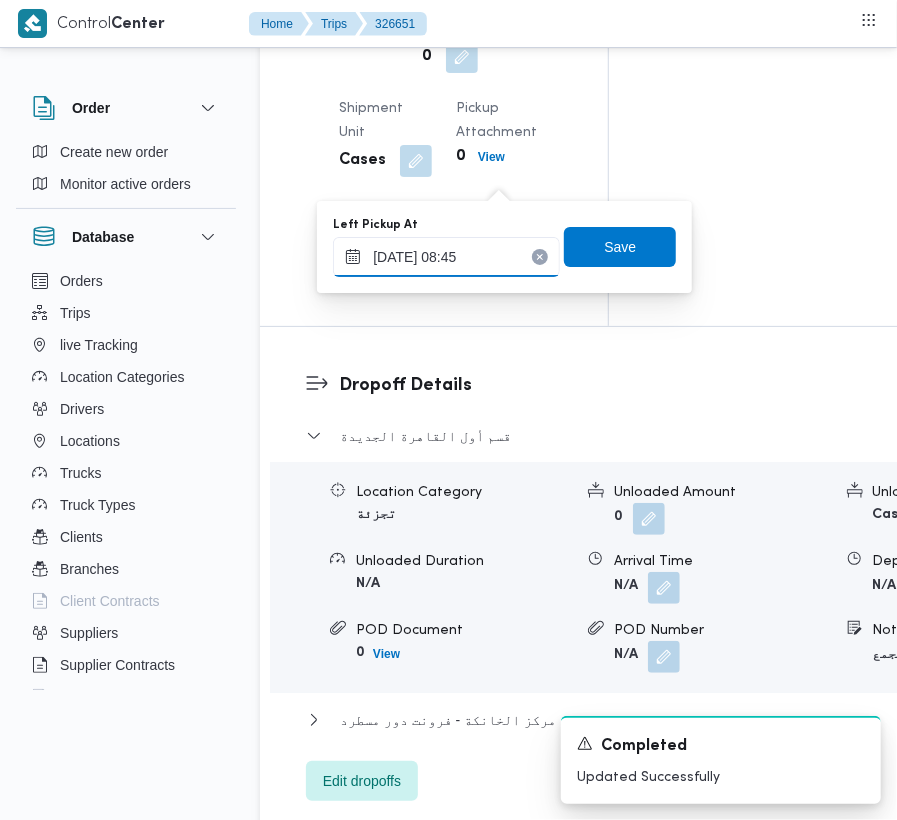 click on "[DATE] 08:45" at bounding box center (446, 257) 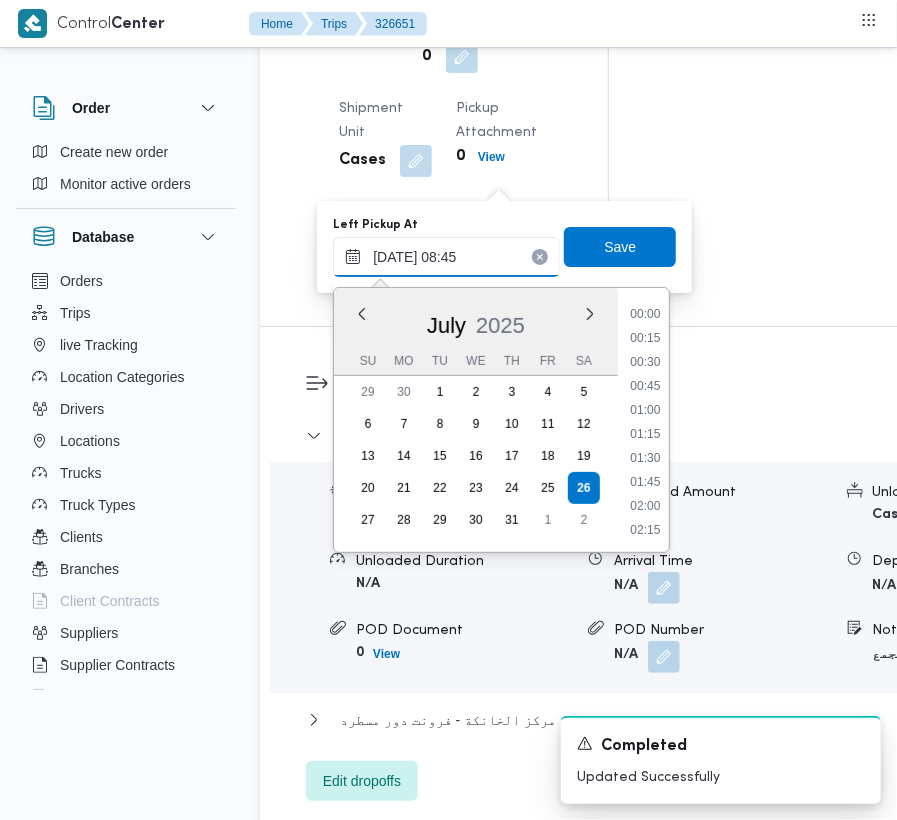 scroll, scrollTop: 720, scrollLeft: 0, axis: vertical 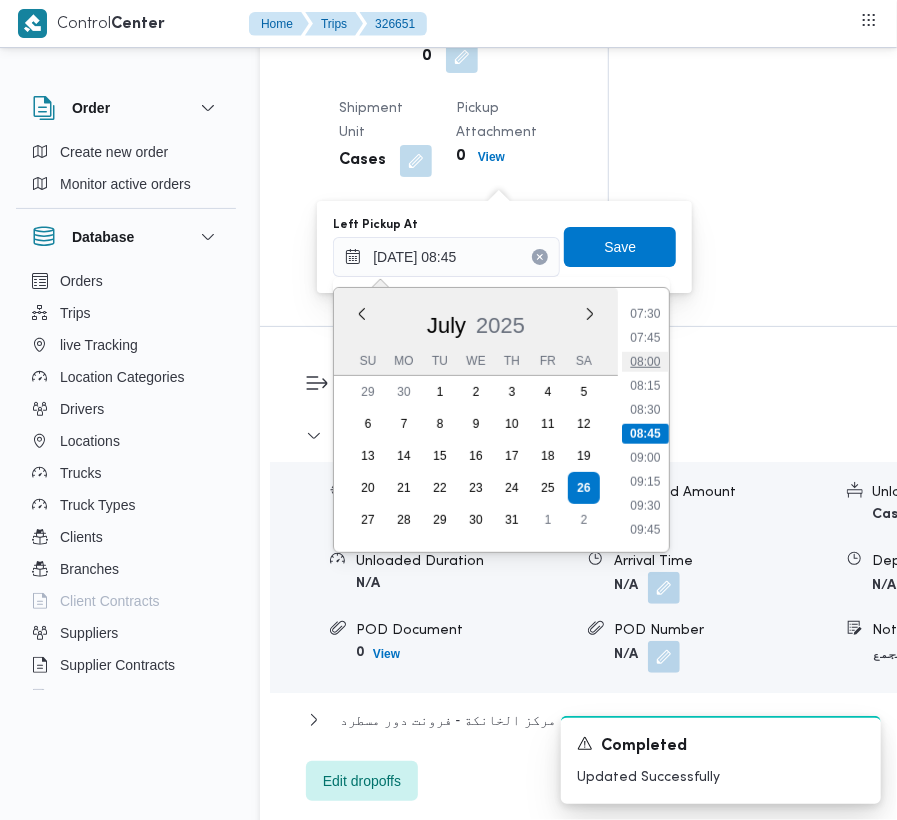 click on "08:00" at bounding box center [646, 362] 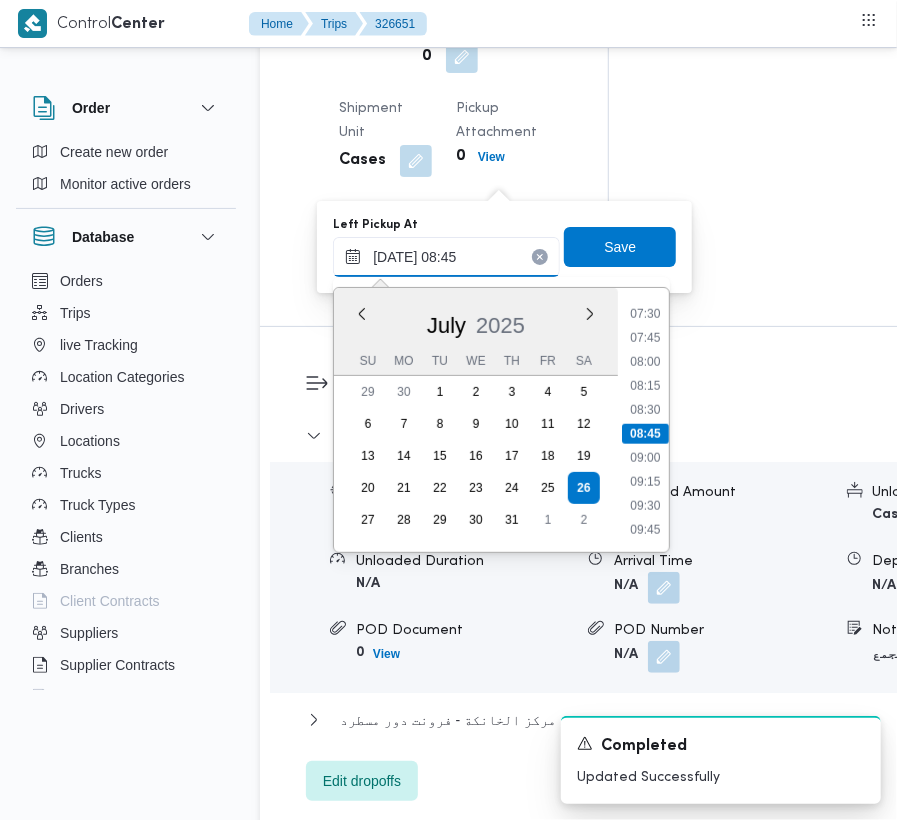 type on "[DATE] 08:00" 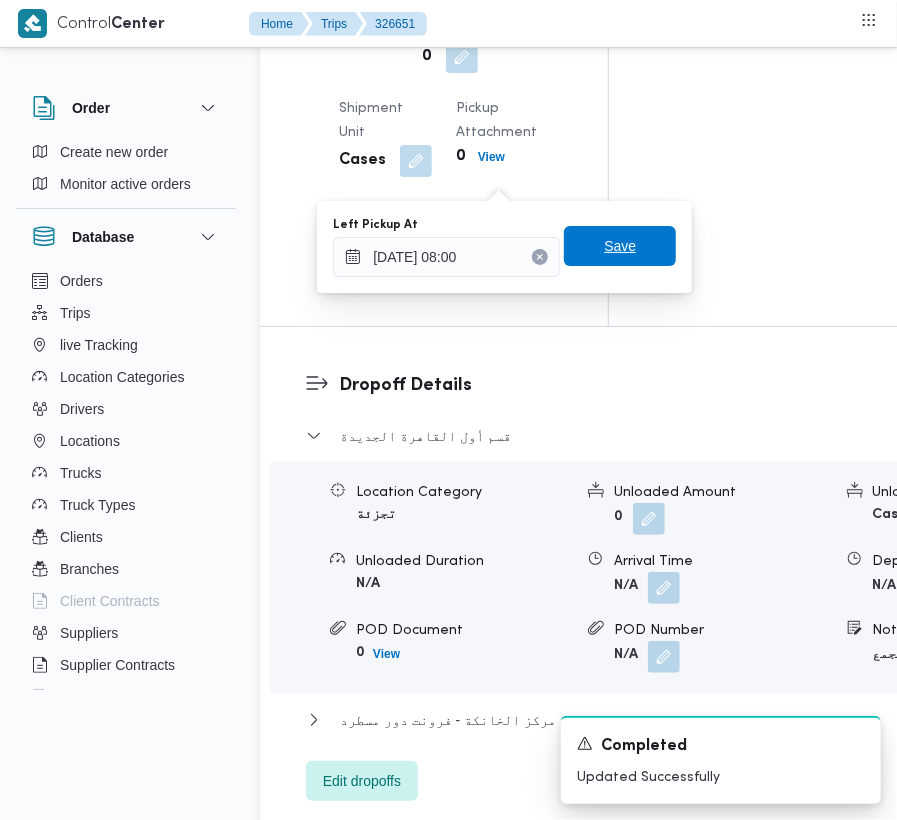 click on "Save" at bounding box center [620, 246] 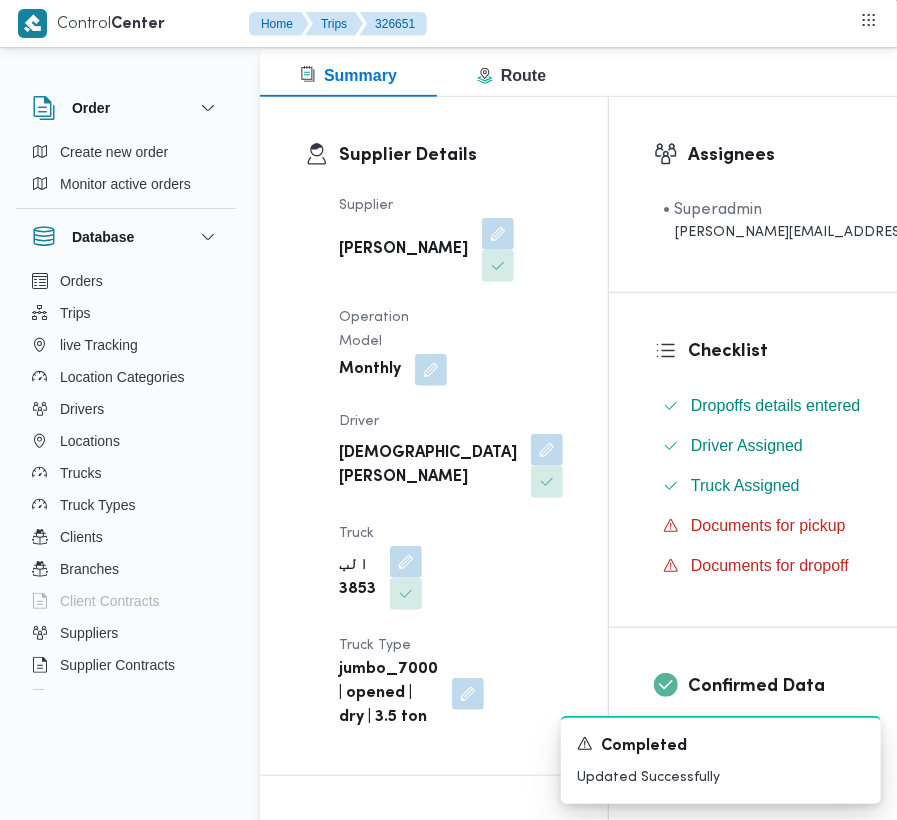 scroll, scrollTop: 0, scrollLeft: 0, axis: both 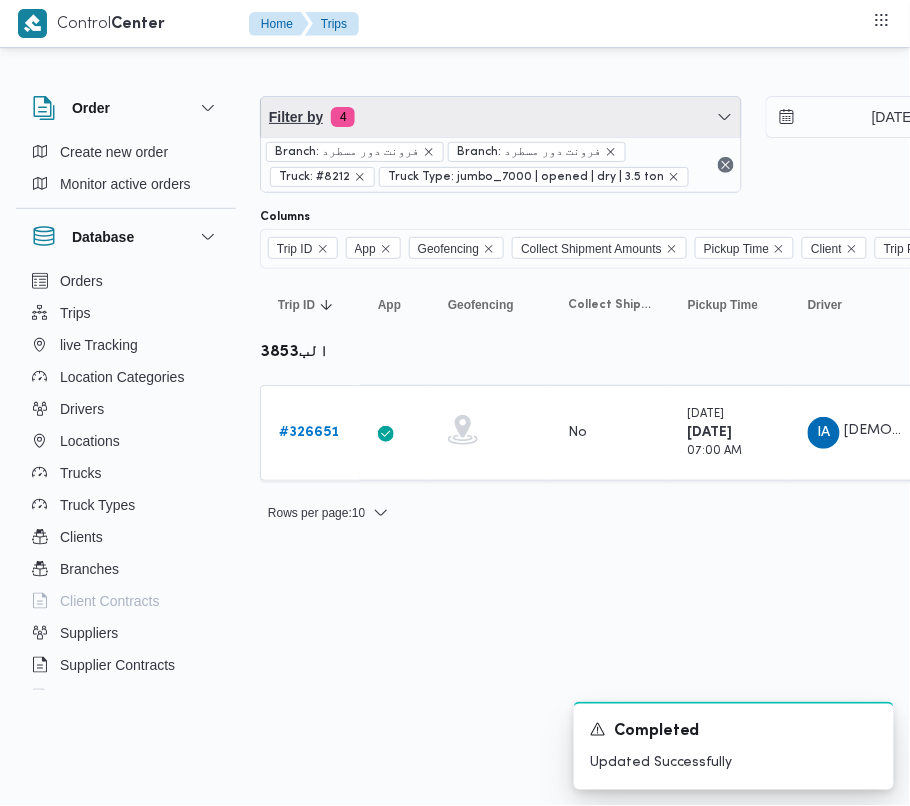 click on "Filter by 4" at bounding box center (501, 117) 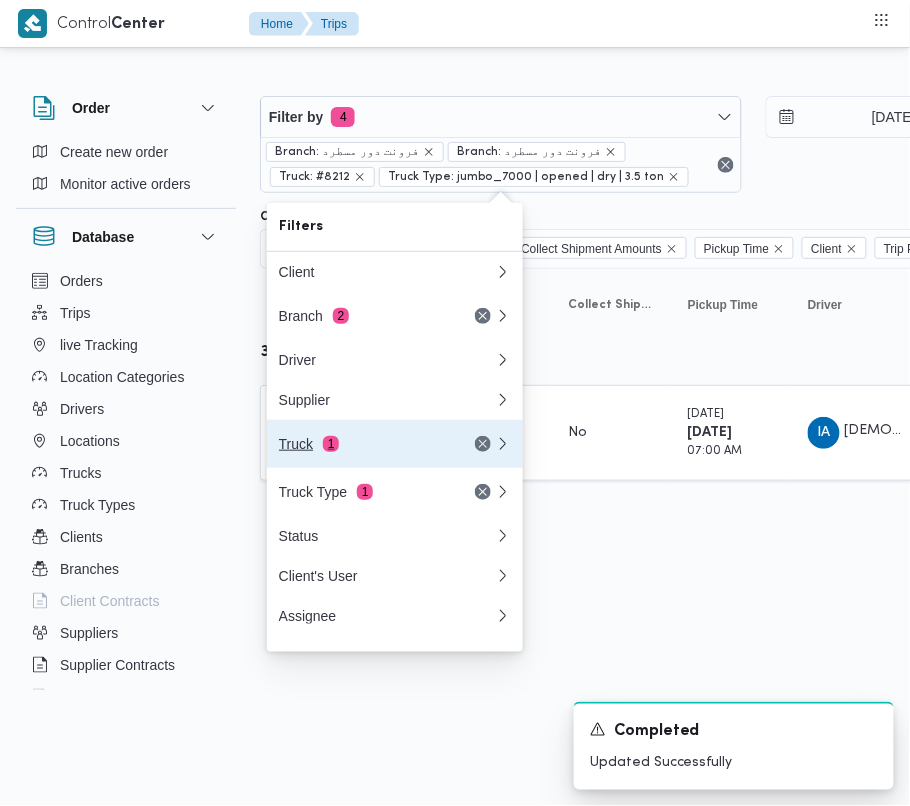 click on "Truck 1" at bounding box center [363, 444] 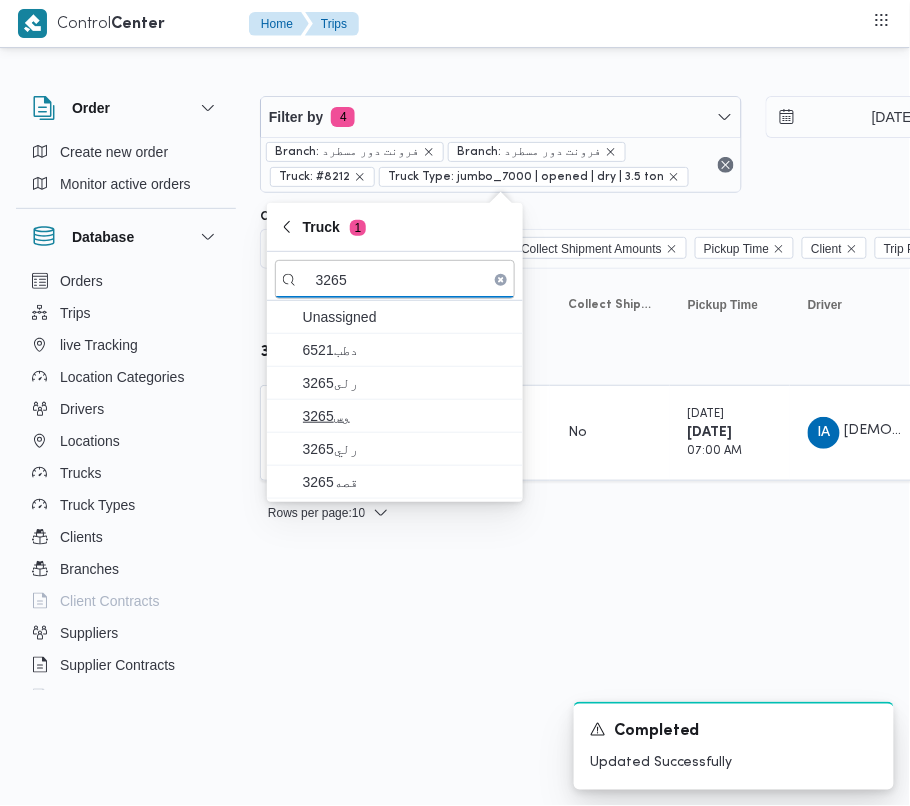 type on "3265" 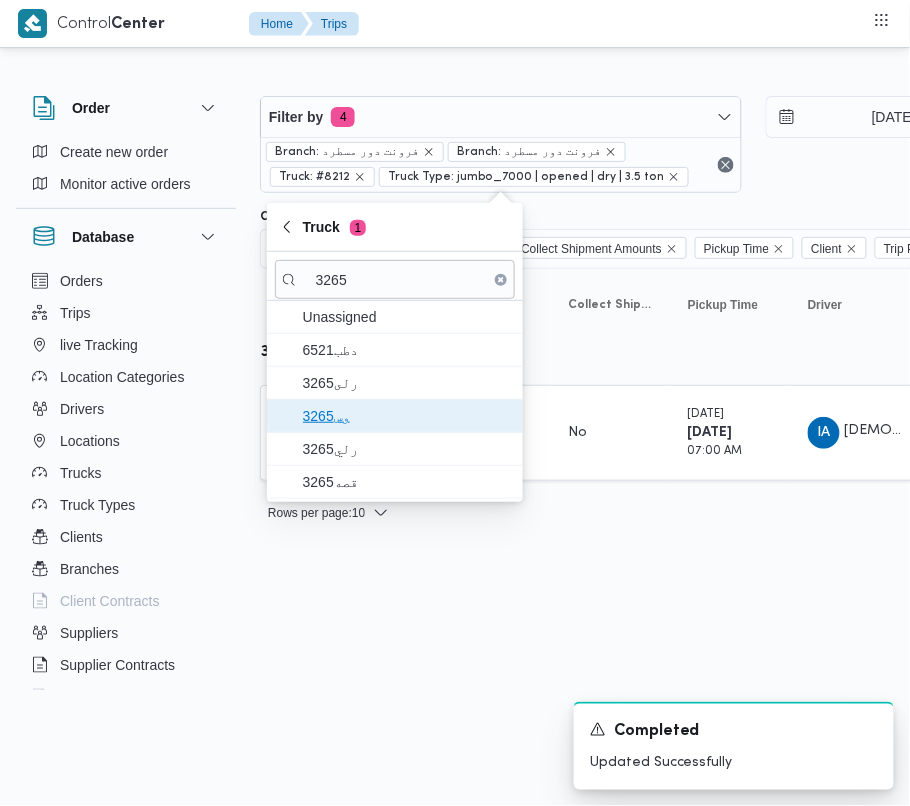 click on "وس3265" at bounding box center [407, 416] 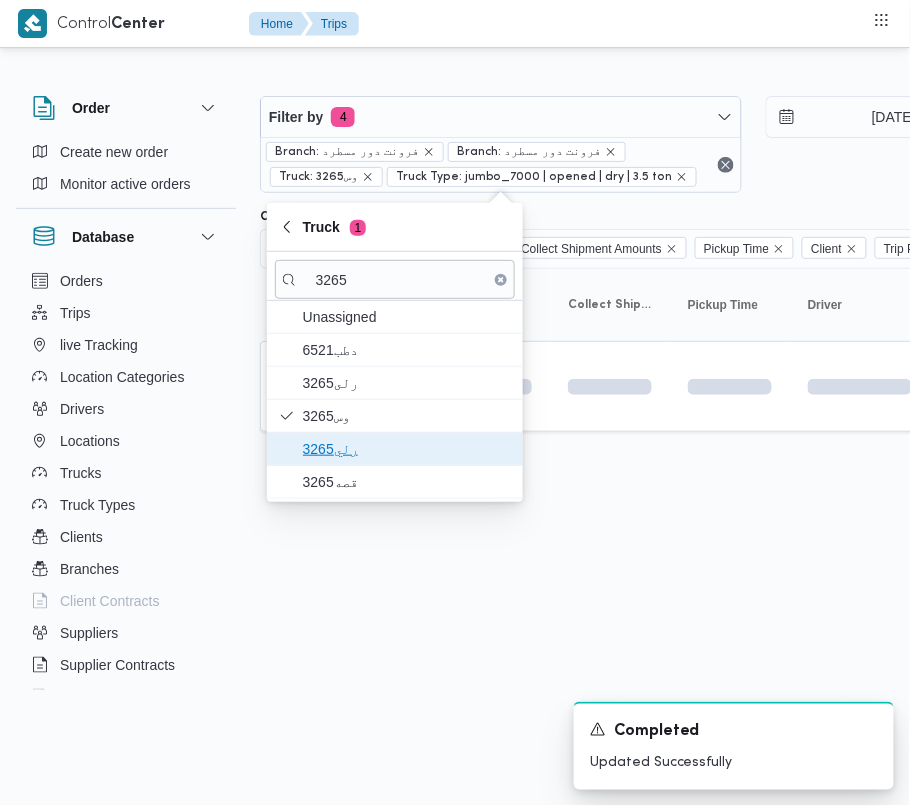 click on "رلي3265" at bounding box center (407, 449) 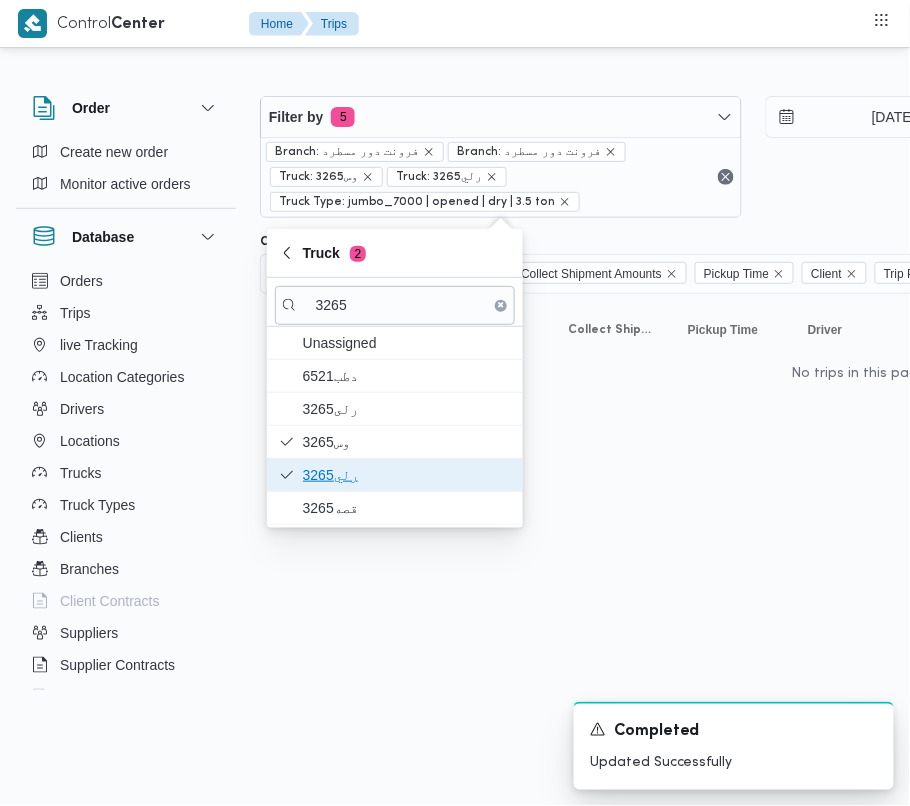 click on "رلي3265" at bounding box center (395, 475) 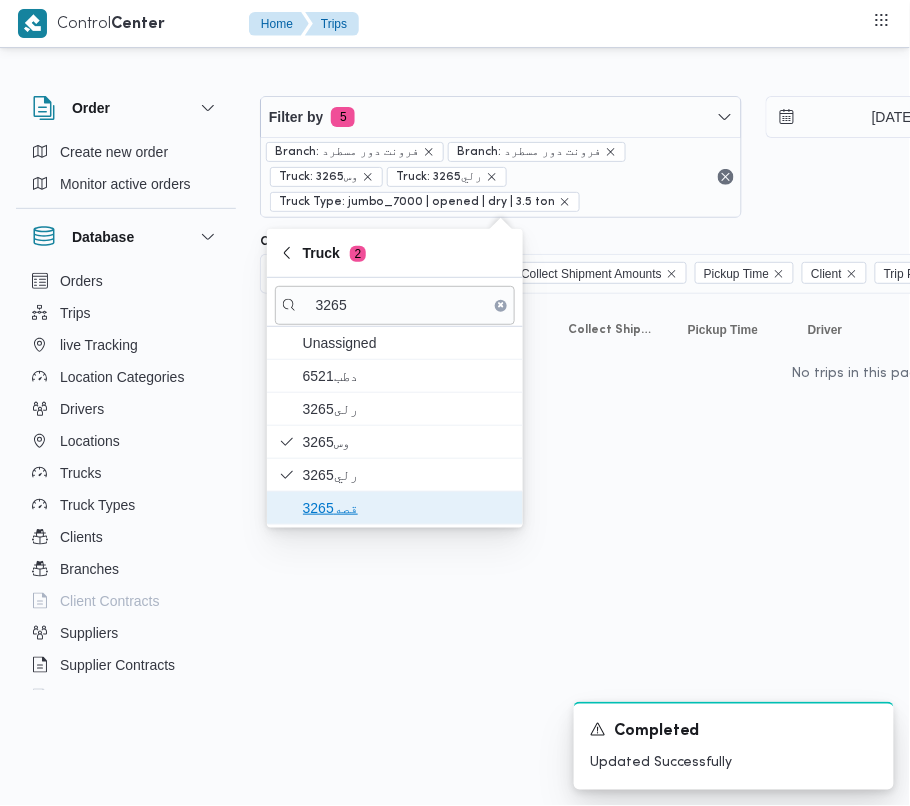 click on "قصه3265" at bounding box center (407, 508) 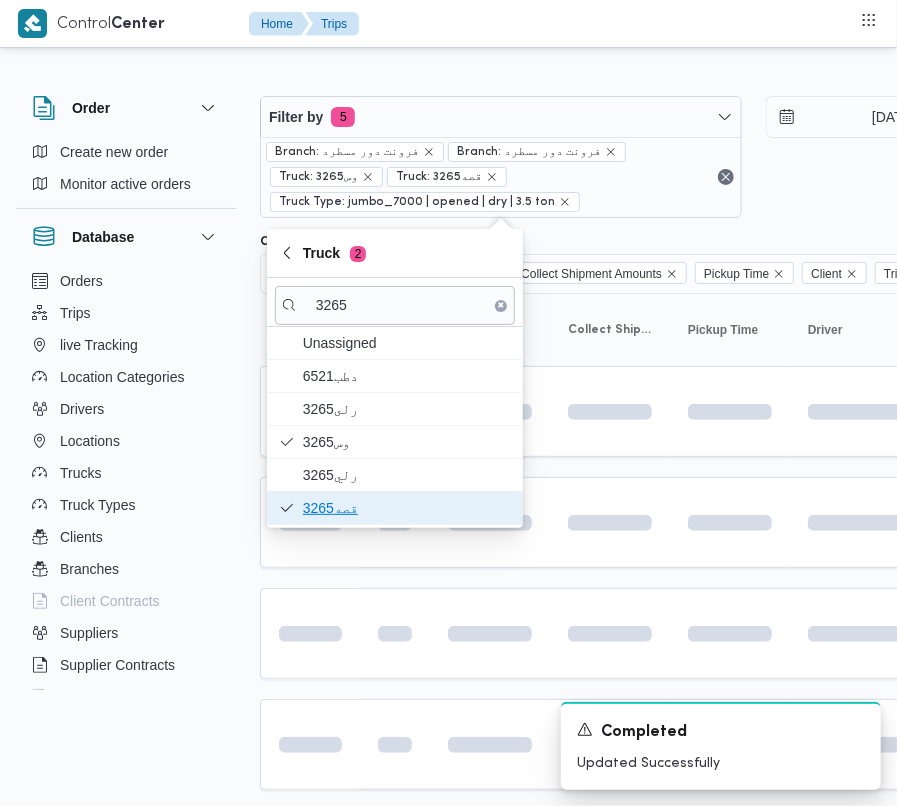click on "قصه3265" at bounding box center (395, 508) 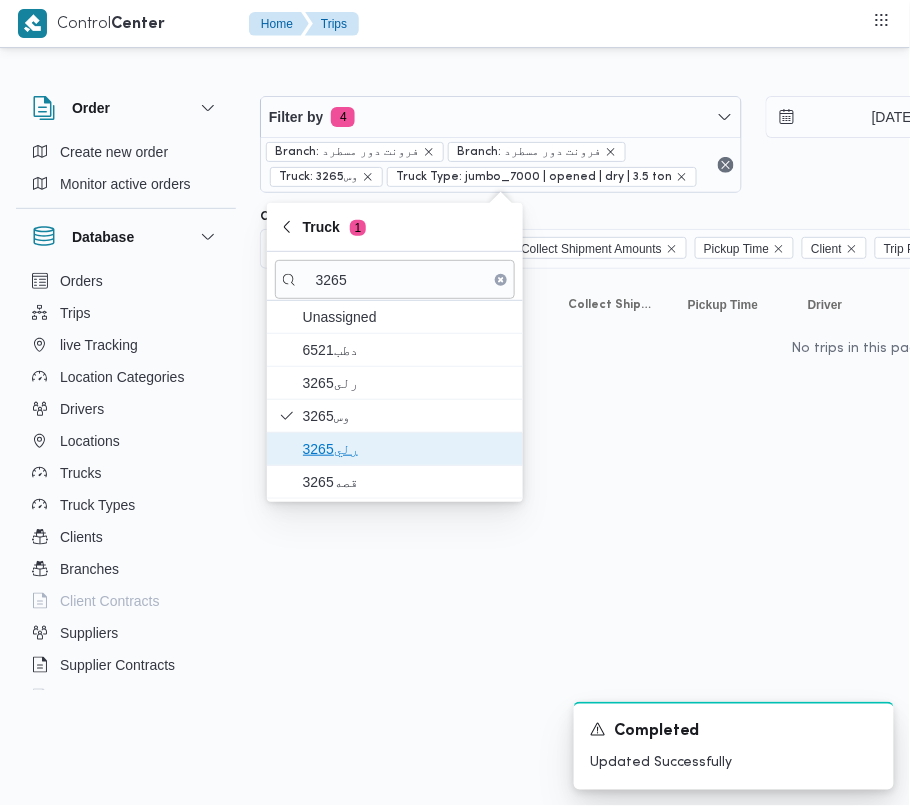 click on "رلي3265" at bounding box center [407, 449] 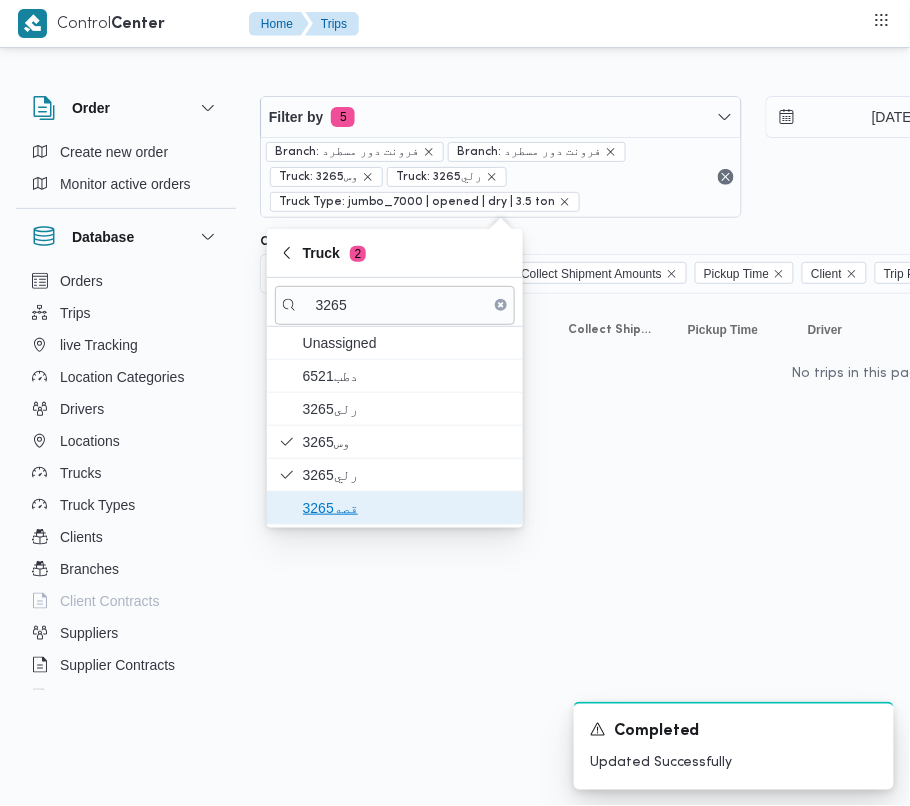 click on "قصه3265" at bounding box center (407, 508) 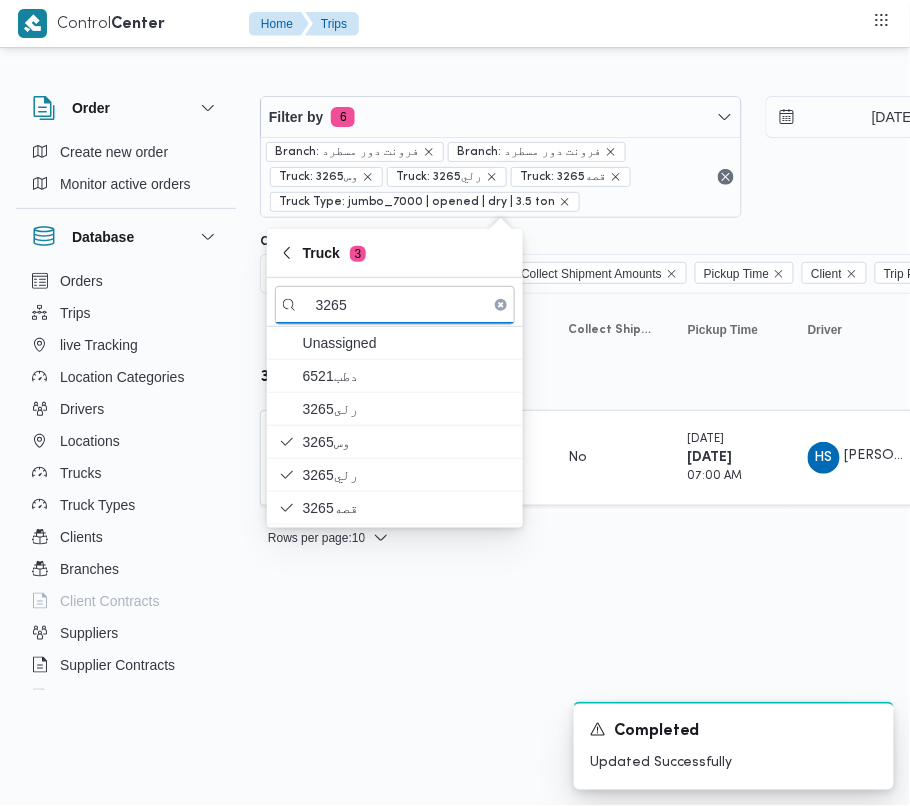 click on "Control  Center Home Trips Order Create new order Monitor active orders Database Orders Trips live Tracking Location Categories Drivers Locations Trucks Truck Types Clients Branches Client Contracts Suppliers Supplier Contracts Devices Users Projects SP Projects Admins organization assignees Tags Filter by 6 Branch: فرونت دور مسطرد Branch: فرونت دور مسطرد  Truck: وس3265 Truck: رلي3265 Truck: قصه3265 Truck Type: jumbo_7000 | opened | dry | 3.5 ton [DATE] → [DATE] Group By Truck Columns Trip ID App Geofencing Collect Shipment Amounts Pickup Time Client Trip Points Driver Supplier Truck Status Platform Sorting Trip ID Click to sort in ascending order App Click to sort in ascending order Geofencing Click to sort in ascending order Collect Shipment Amounts Pickup Time Click to sort in ascending order Client Click to sort in ascending order Trip Points Driver Click to sort in ascending order Supplier Click to sort in ascending order Truck Click to sort in ascending order #" at bounding box center [455, 403] 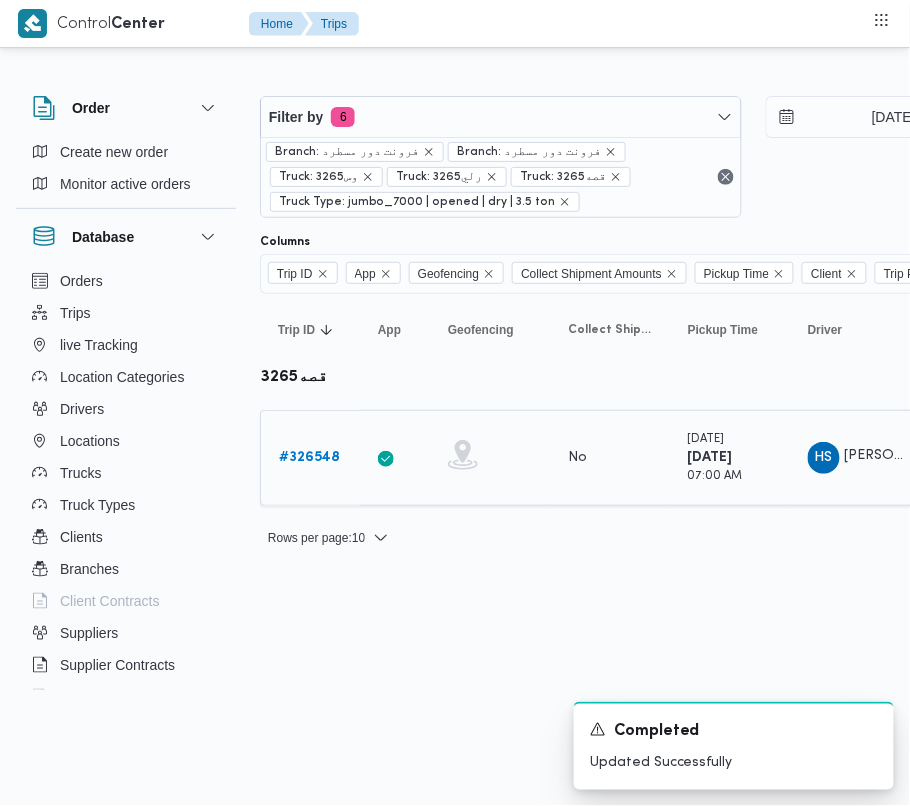 click on "# 326548" at bounding box center [309, 457] 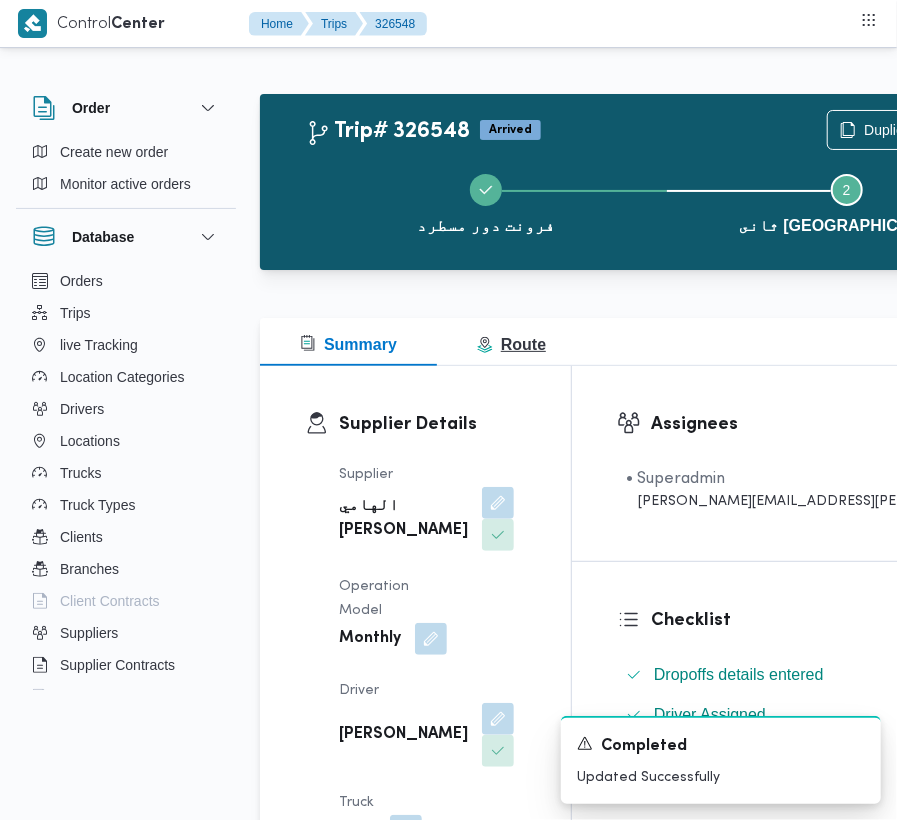 scroll, scrollTop: 2533, scrollLeft: 0, axis: vertical 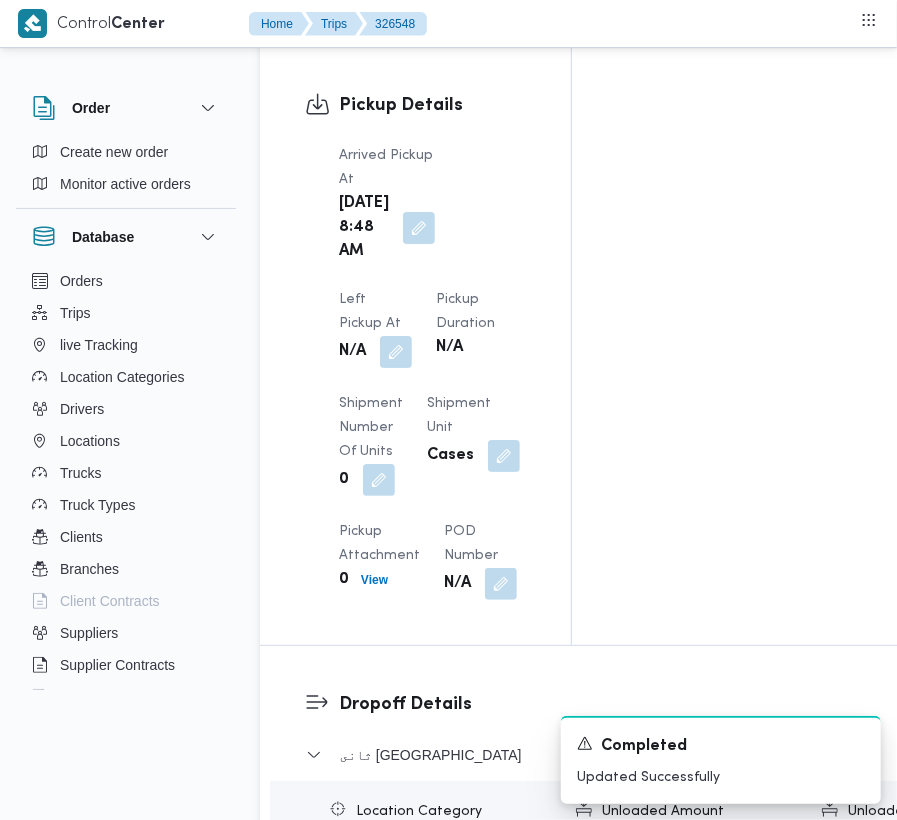 click on "Left Pickup At" at bounding box center (375, 312) 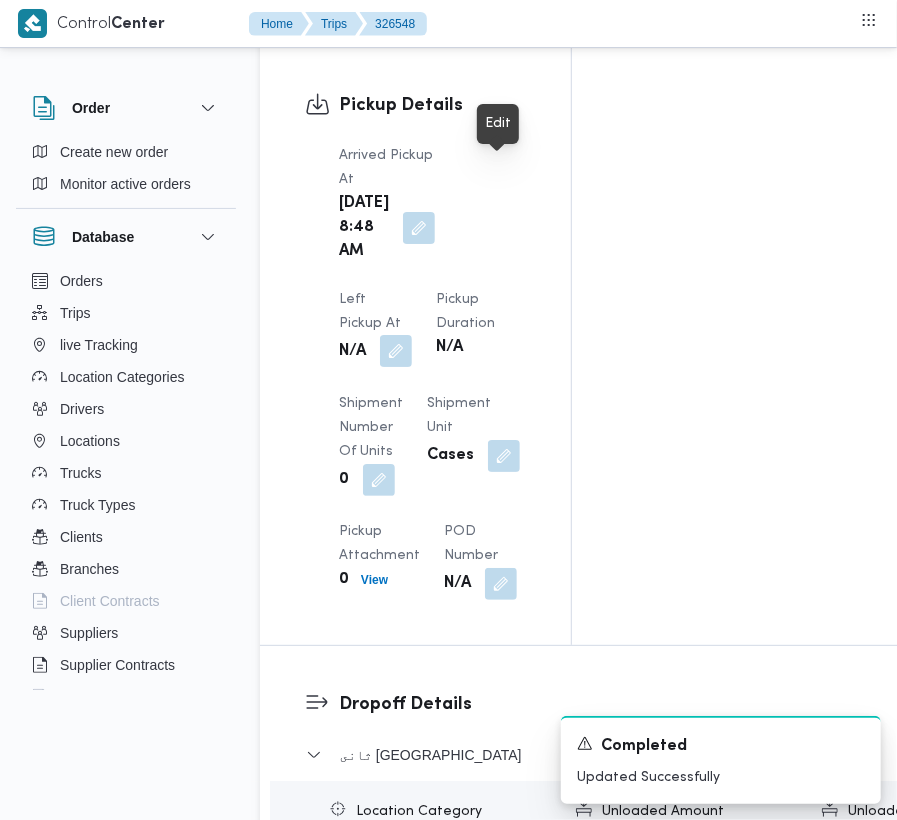 click at bounding box center [396, 351] 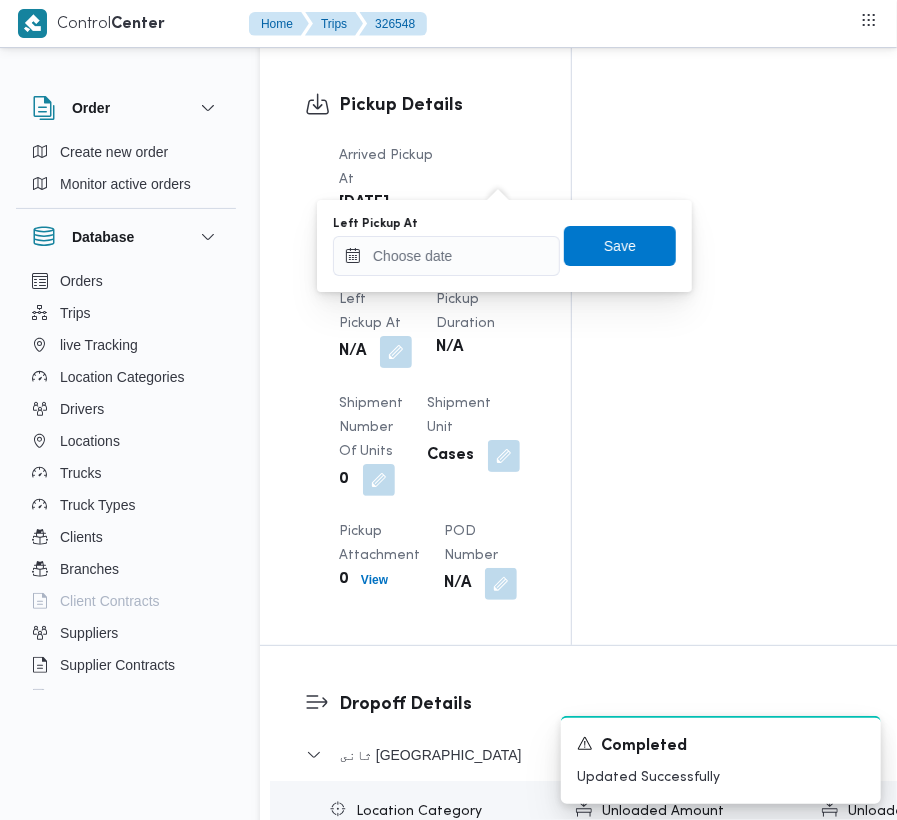 click on "Left Pickup At" at bounding box center [446, 246] 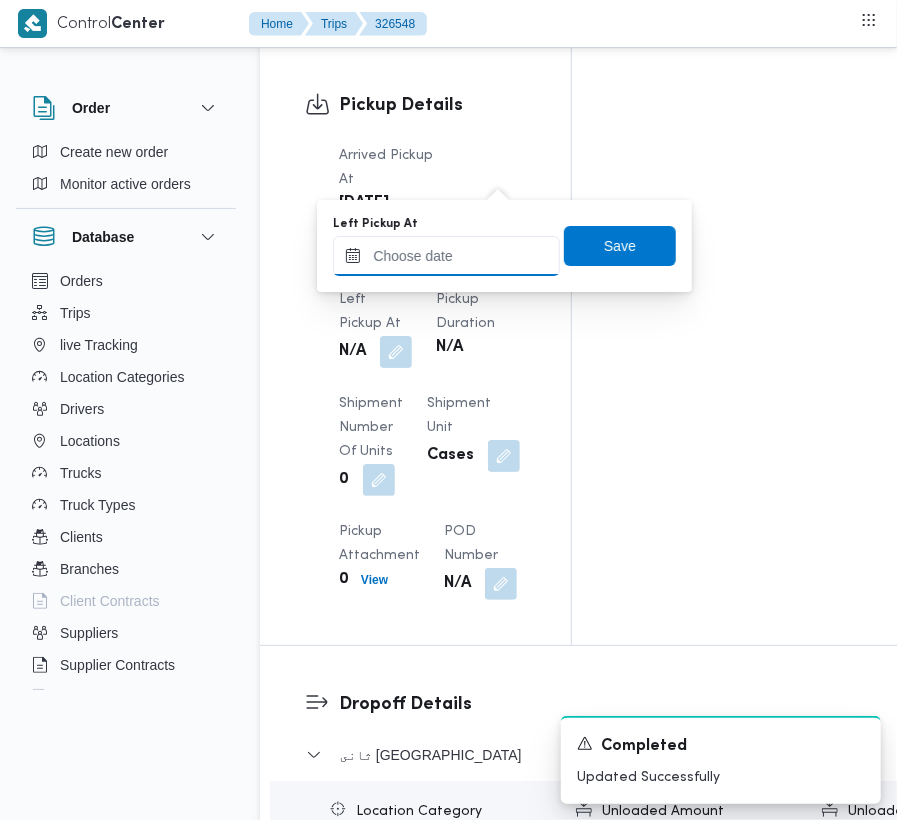 click on "Left Pickup At" at bounding box center [446, 256] 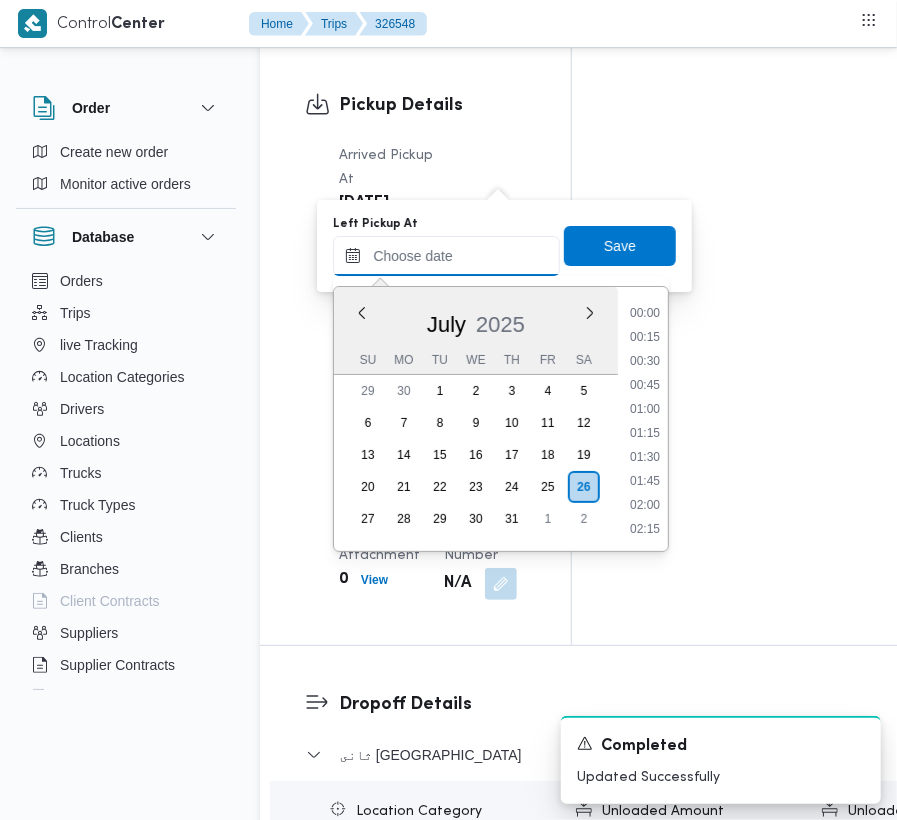 scroll, scrollTop: 769, scrollLeft: 0, axis: vertical 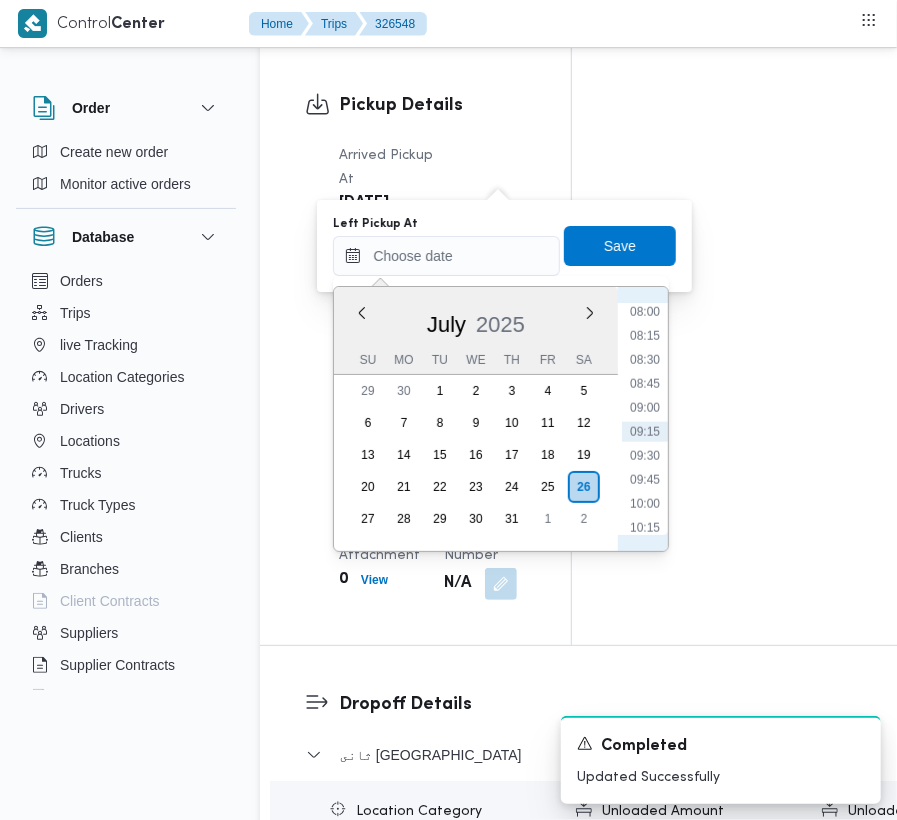 click on "00:00 00:15 00:30 00:45 01:00 01:15 01:30 01:45 02:00 02:15 02:30 02:45 03:00 03:15 03:30 03:45 04:00 04:15 04:30 04:45 05:00 05:15 05:30 05:45 06:00 06:15 06:30 06:45 07:00 07:15 07:30 07:45 08:00 08:15 08:30 08:45 09:00 09:15 09:30 09:45 10:00 10:15 10:30 10:45 11:00 11:15 11:30 11:45 12:00 12:15 12:30 12:45 13:00 13:15 13:30 13:45 14:00 14:15 14:30 14:45 15:00 15:15 15:30 15:45 16:00 16:15 16:30 16:45 17:00 17:15 17:30 17:45 18:00 18:15 18:30 18:45 19:00 19:15 19:30 19:45 20:00 20:15 20:30 20:45 21:00 21:15 21:30 21:45 22:00 22:15 22:30 22:45 23:00 23:15 23:30 23:45" at bounding box center (645, 419) 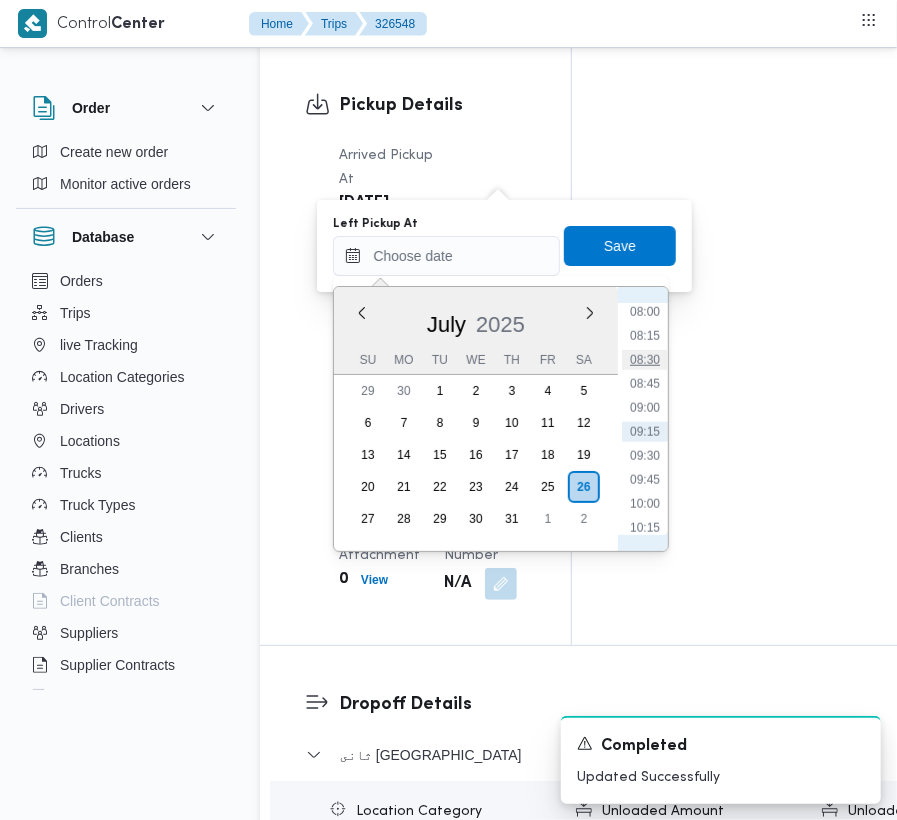 click on "08:30" at bounding box center [645, 360] 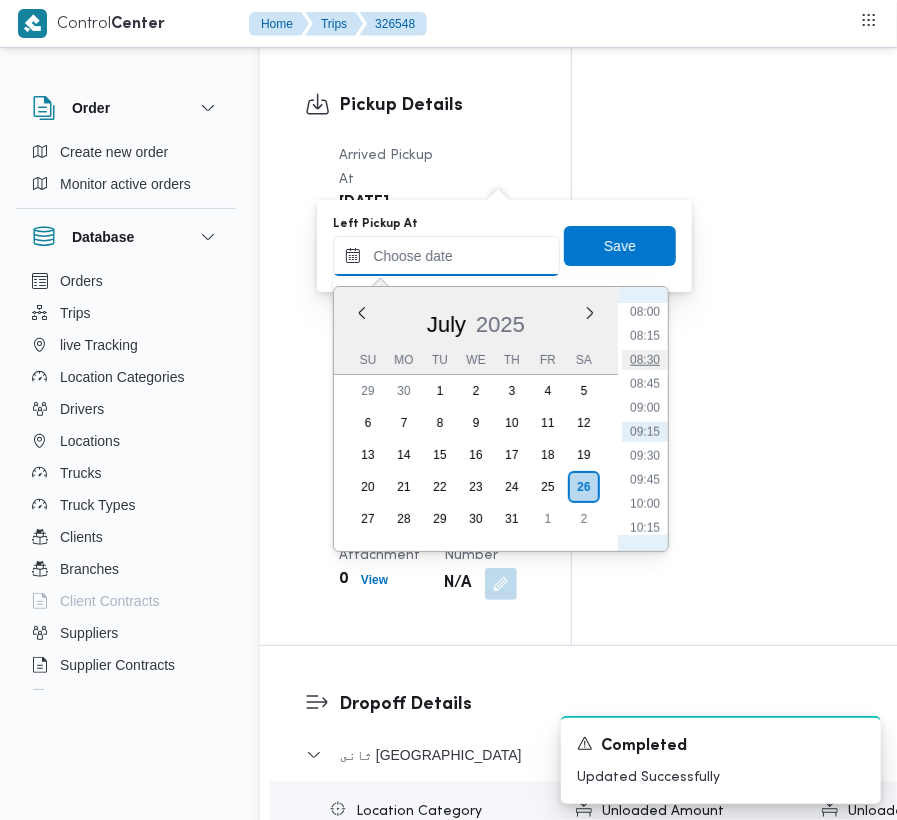 type on "[DATE] 08:30" 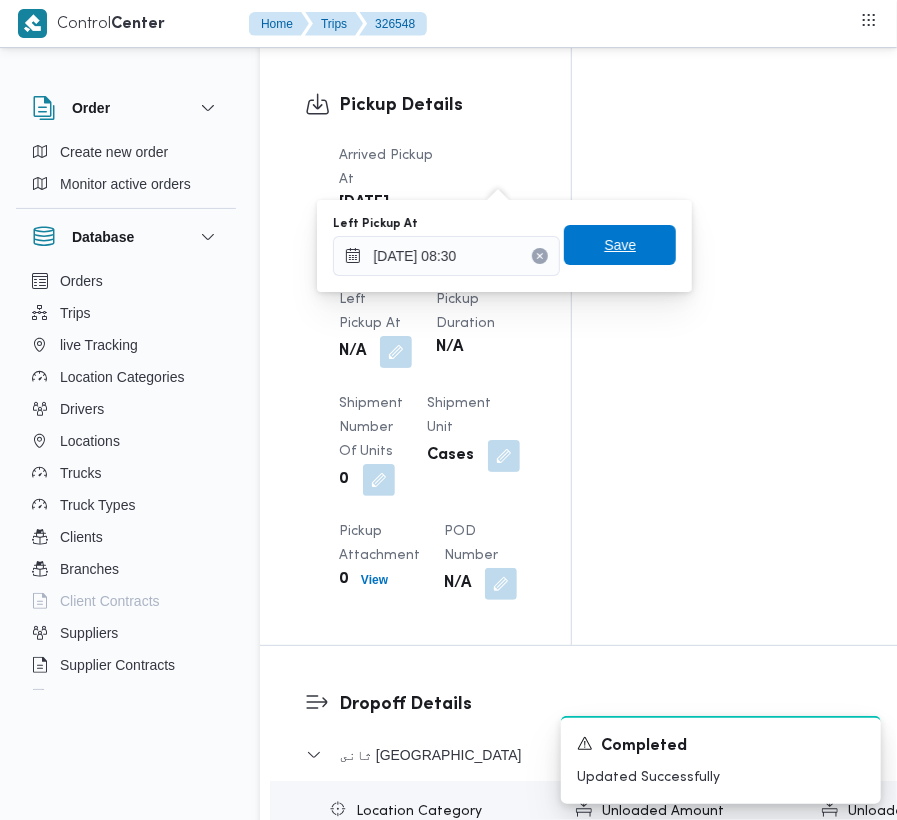 click on "Save" at bounding box center (620, 245) 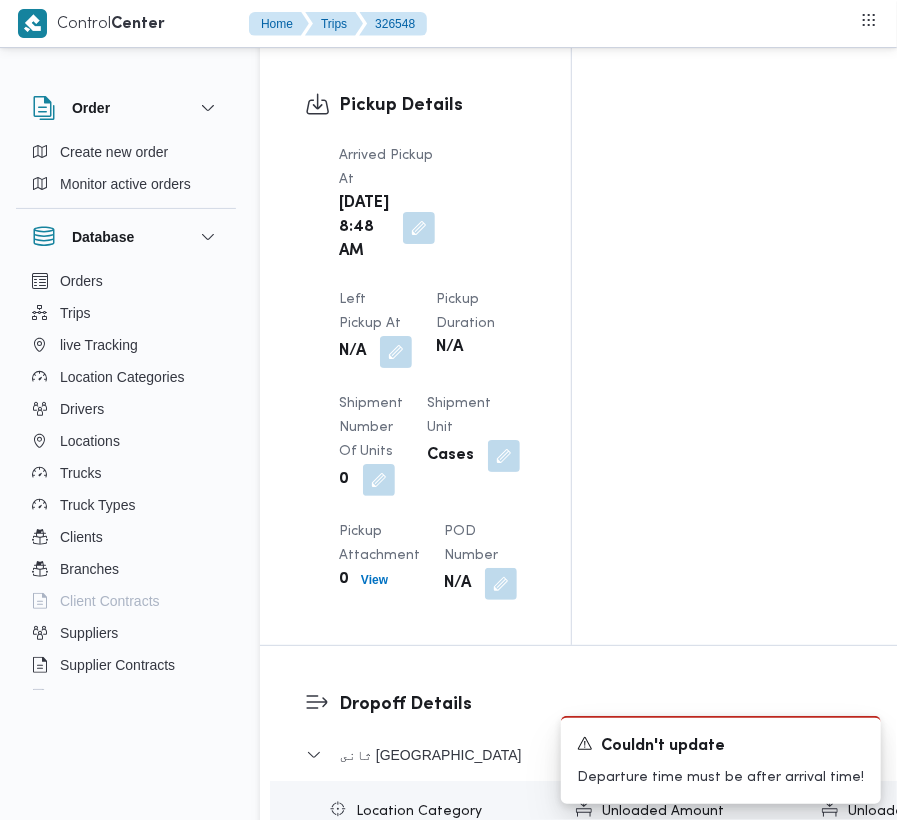 click on "Arrived Pickup At [DATE] 8:48 AM Left Pickup At N/A Pickup Duration N/A Shipment Number of Units 0 Shipment Unit Cases Pickup Attachment 0 View POD Number N/A" at bounding box center (432, 372) 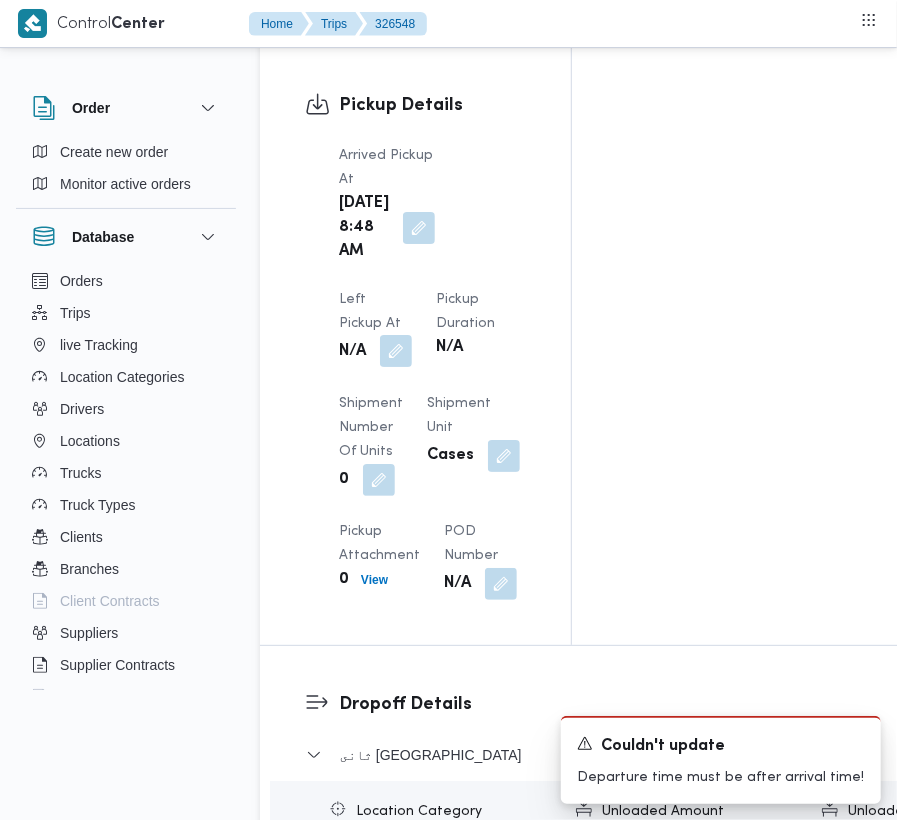 click at bounding box center [396, 351] 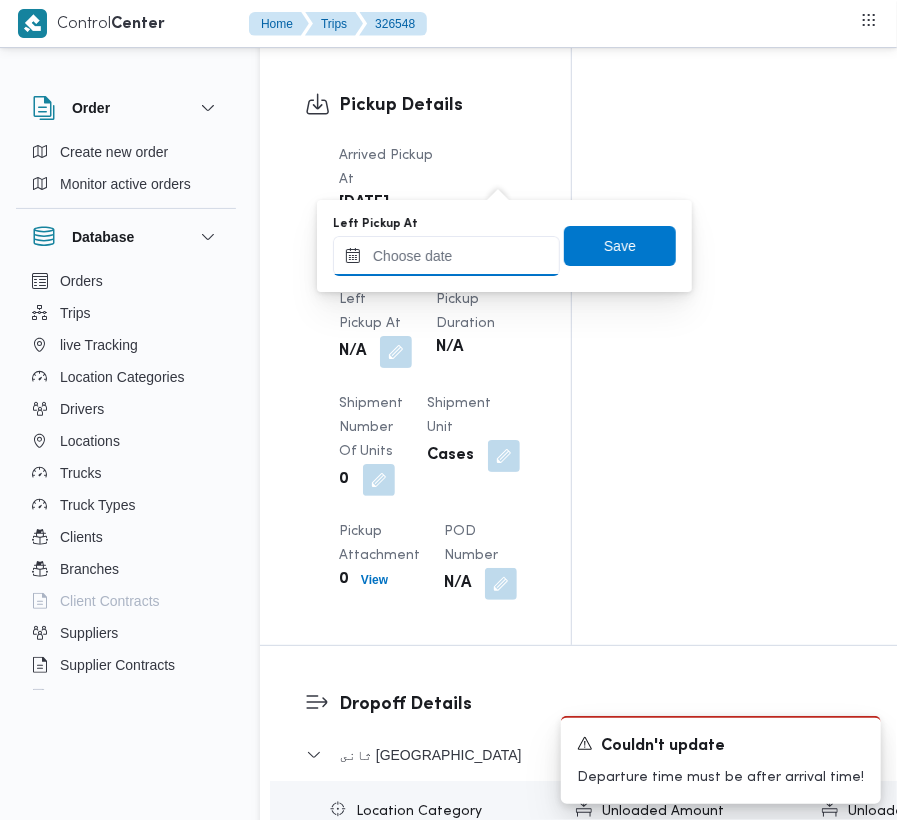 drag, startPoint x: 509, startPoint y: 238, endPoint x: 524, endPoint y: 248, distance: 18.027756 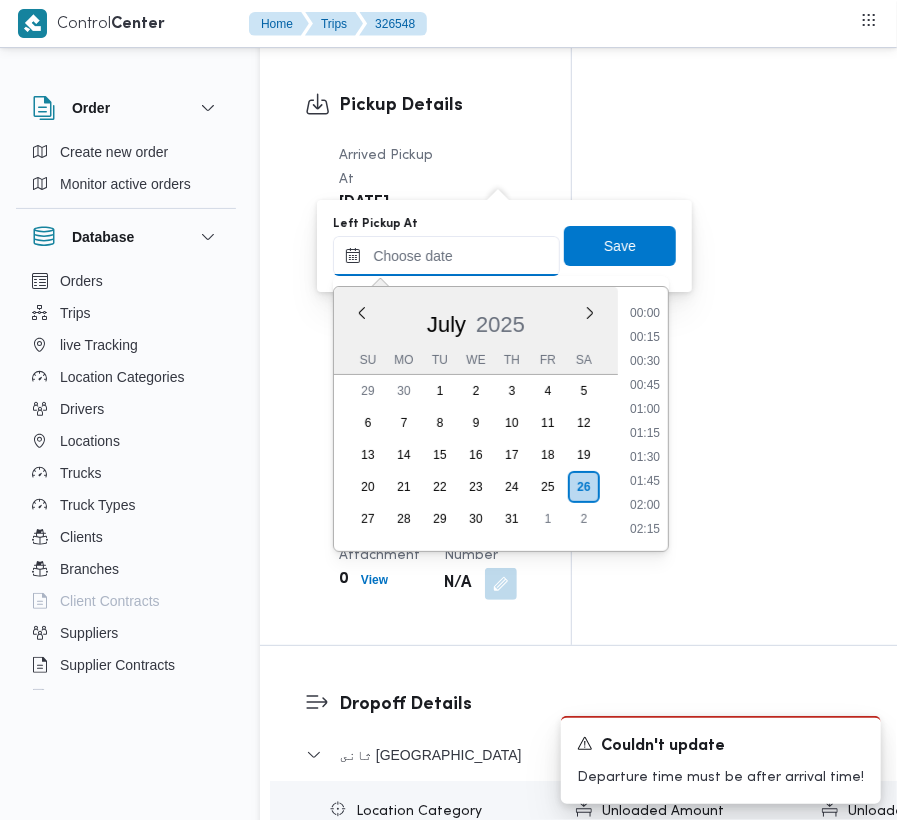 scroll, scrollTop: 769, scrollLeft: 0, axis: vertical 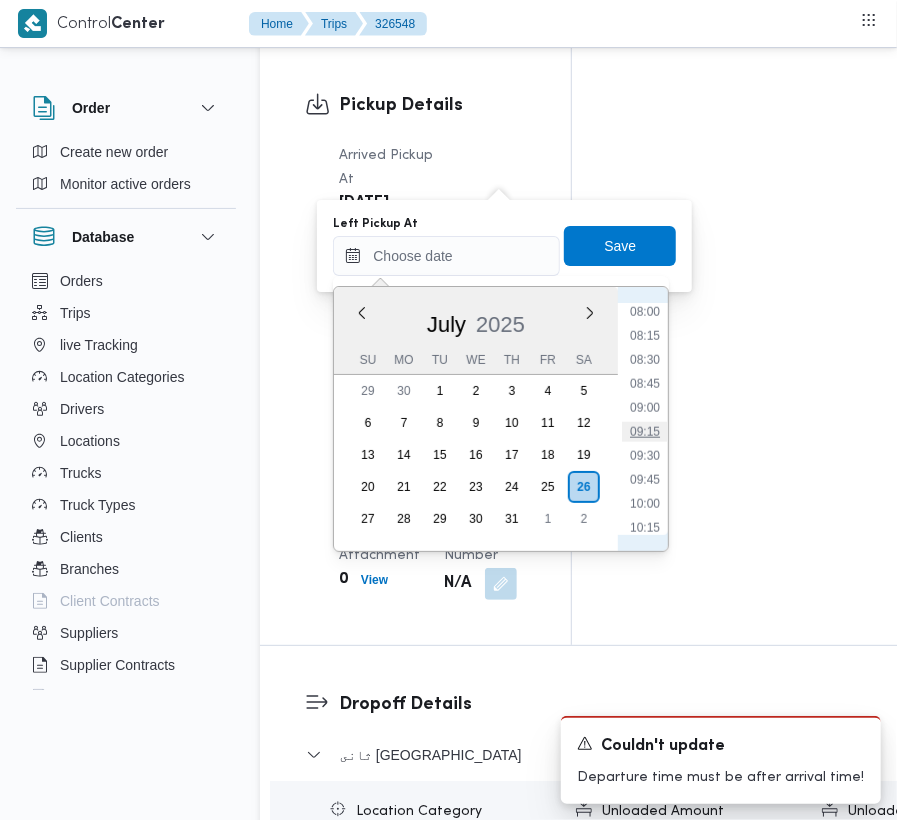 click on "09:15" at bounding box center (645, 432) 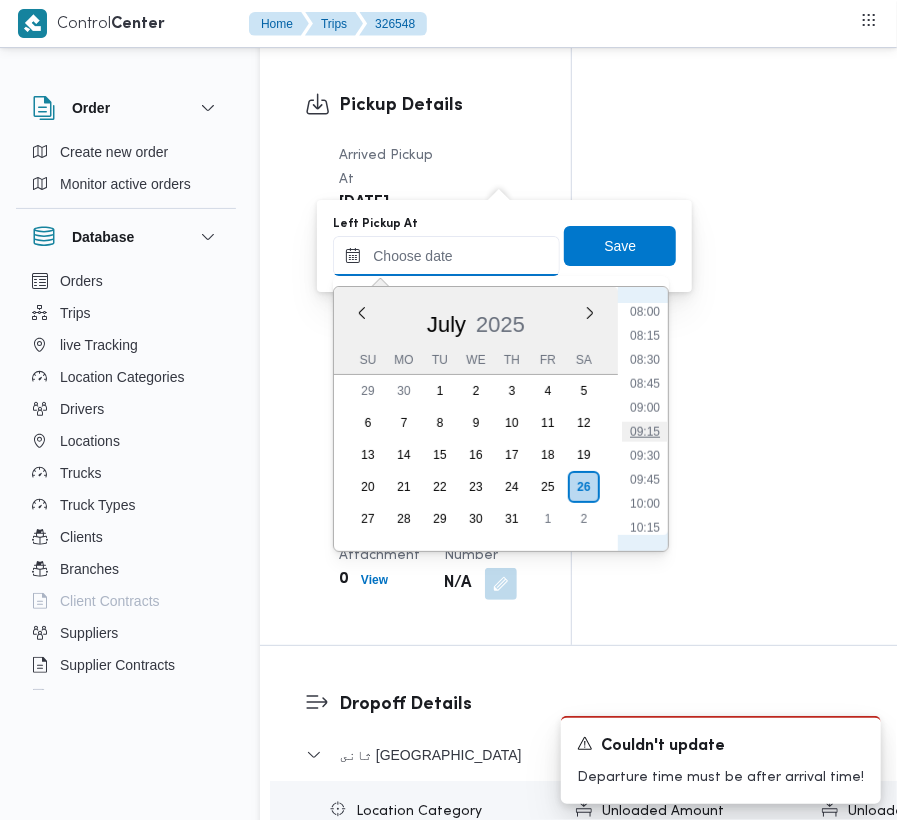 type 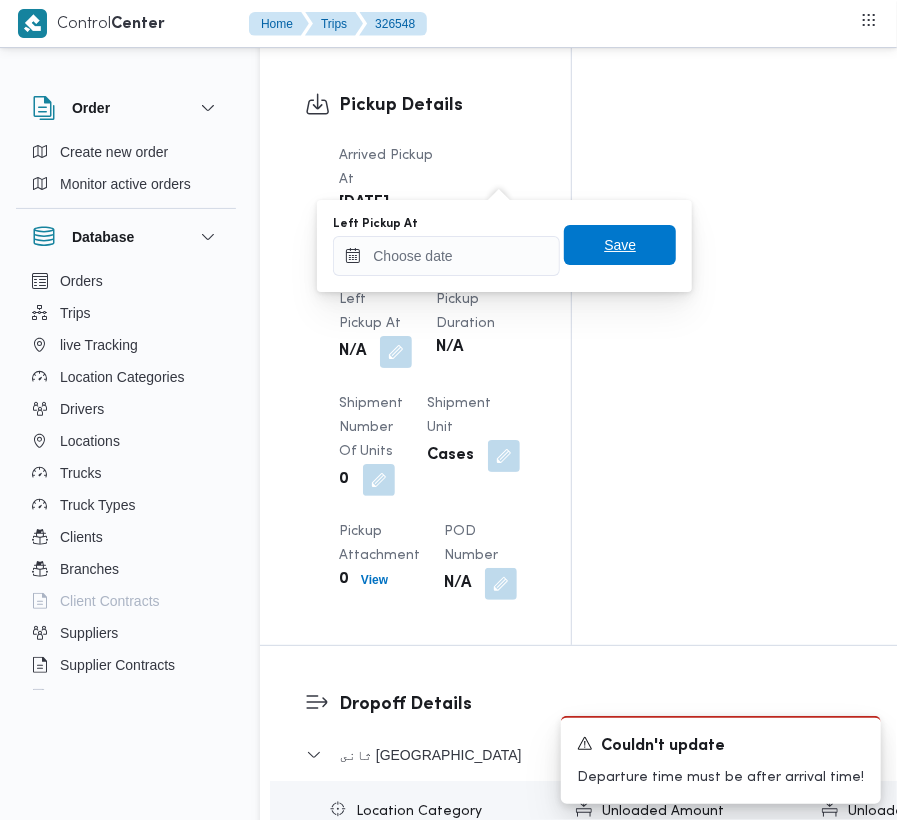 click on "Save" at bounding box center [620, 245] 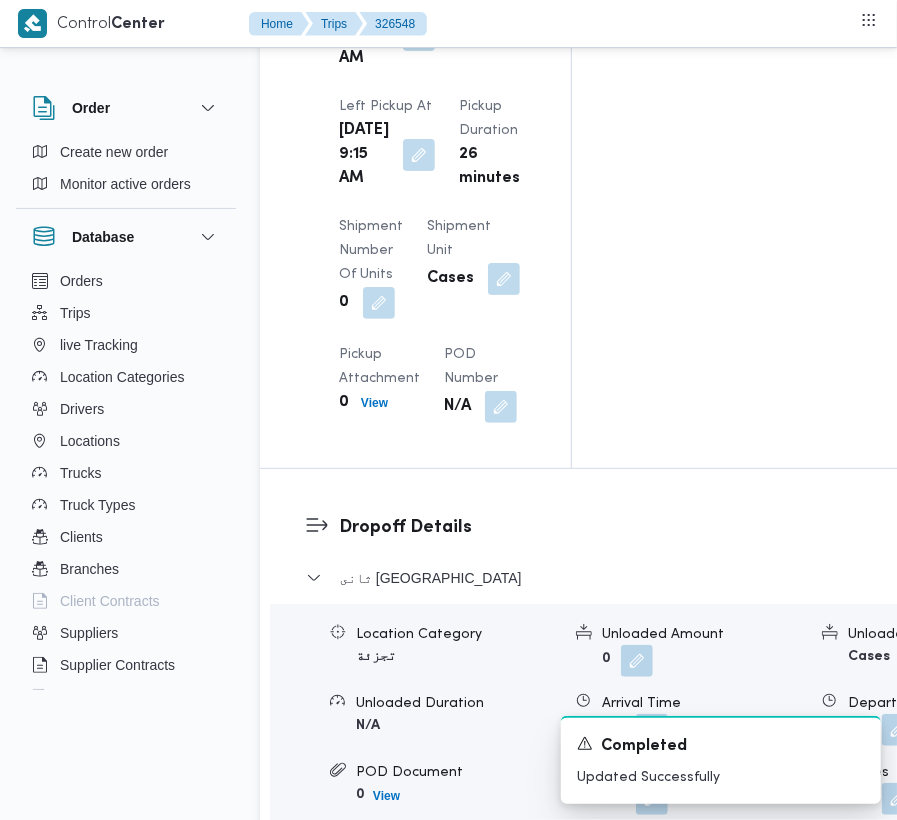 scroll, scrollTop: 2938, scrollLeft: 0, axis: vertical 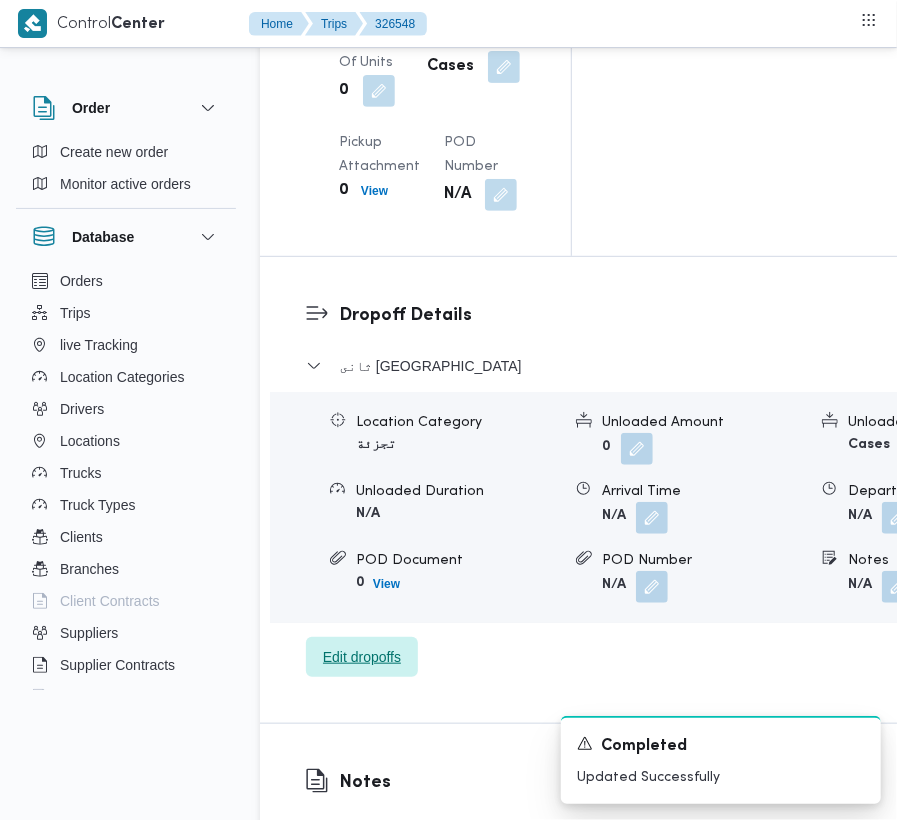 click on "Edit dropoffs" at bounding box center [362, 657] 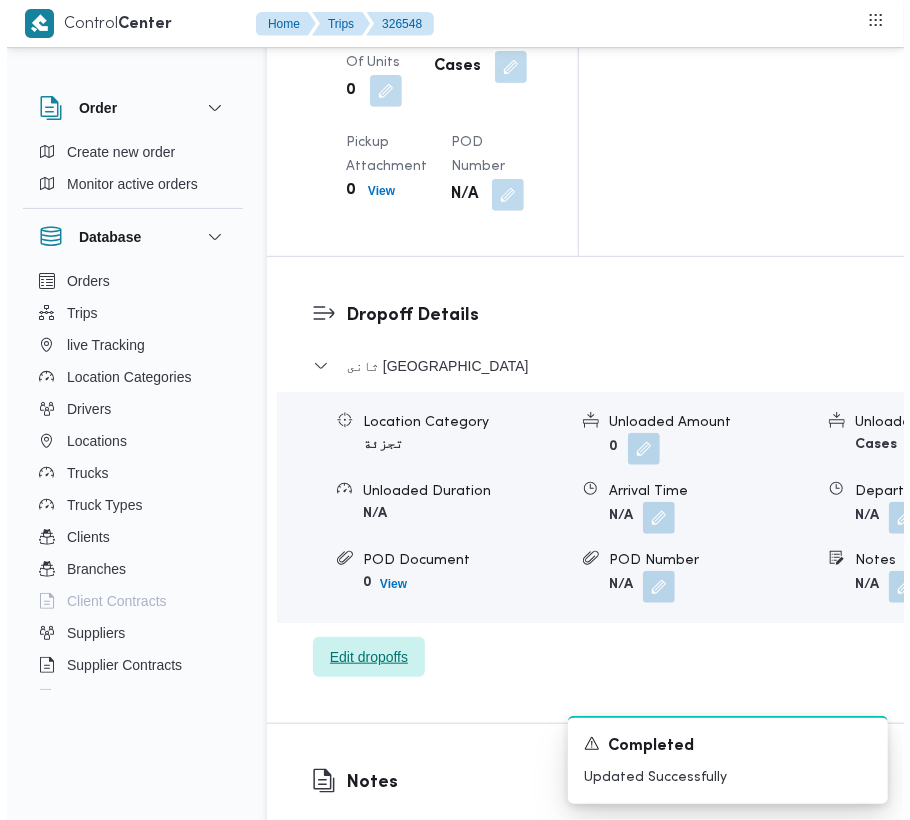 scroll, scrollTop: 2914, scrollLeft: 0, axis: vertical 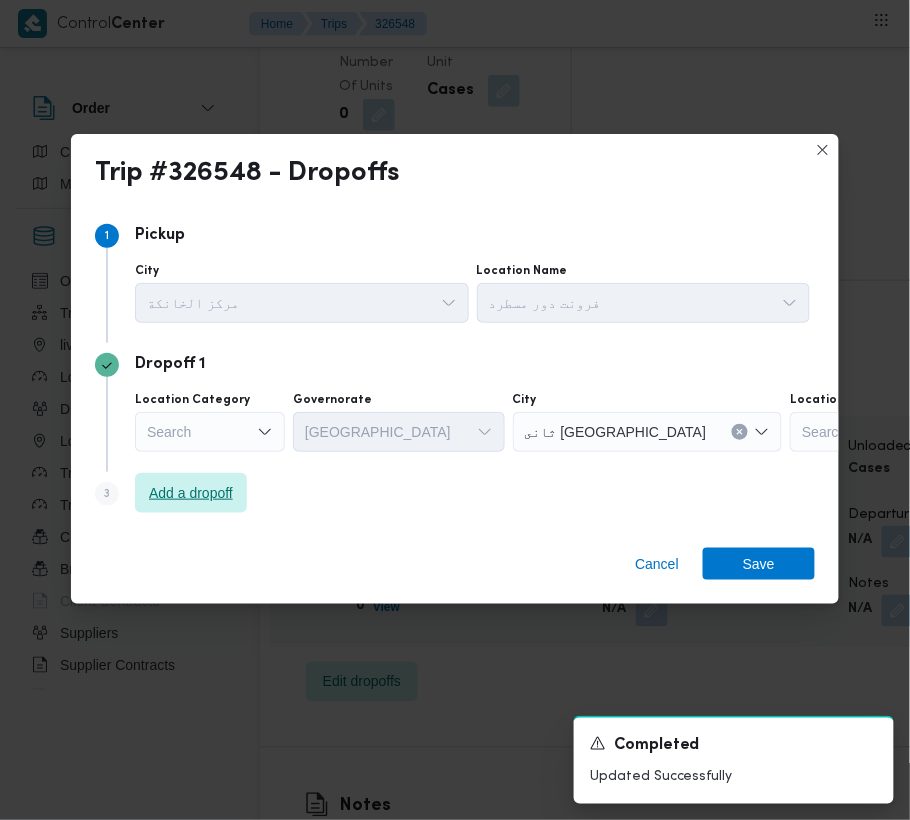 click on "Add a dropoff" at bounding box center [191, 493] 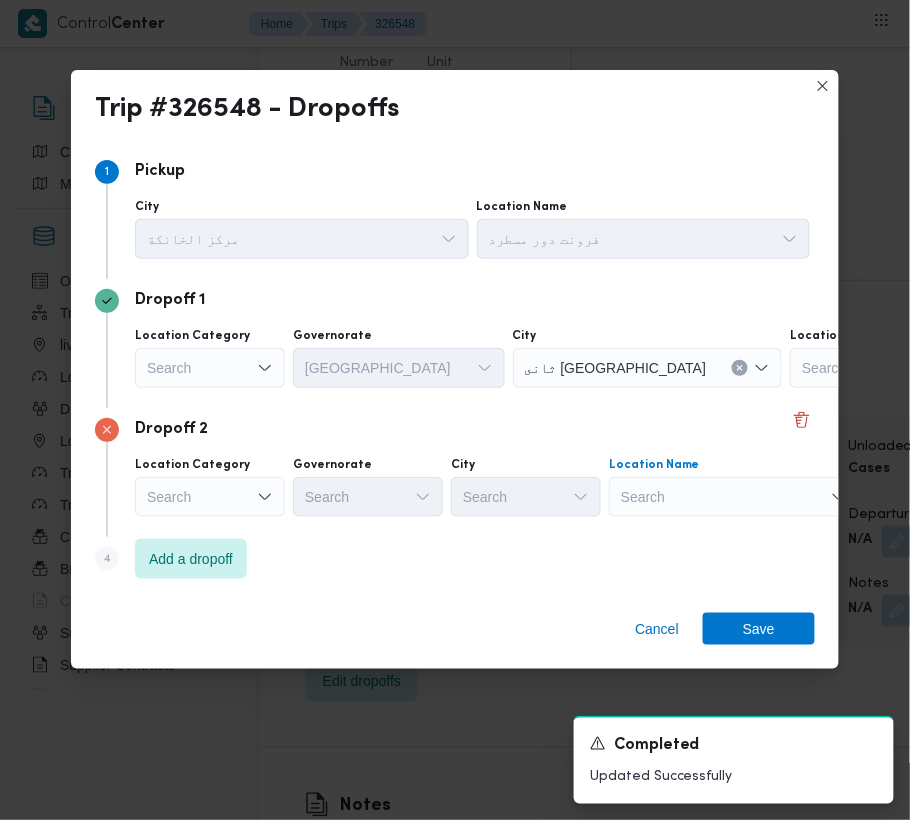click on "Search" at bounding box center (915, 368) 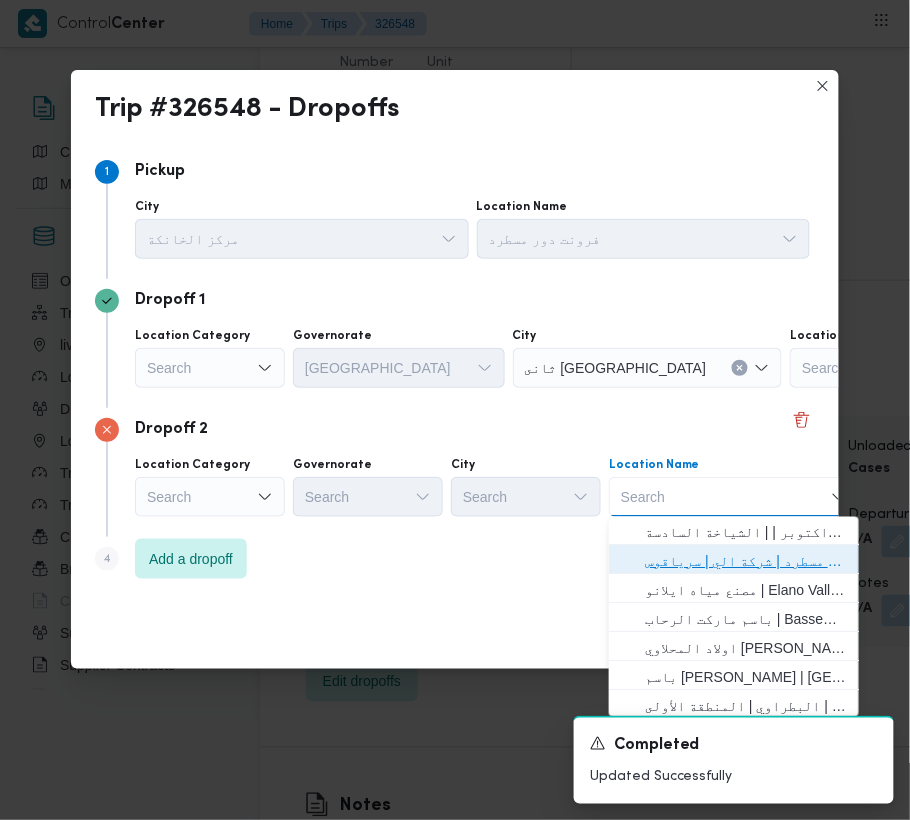 click on "فرونت دور مسطرد | شركة الي | سرياقوس" at bounding box center [746, 562] 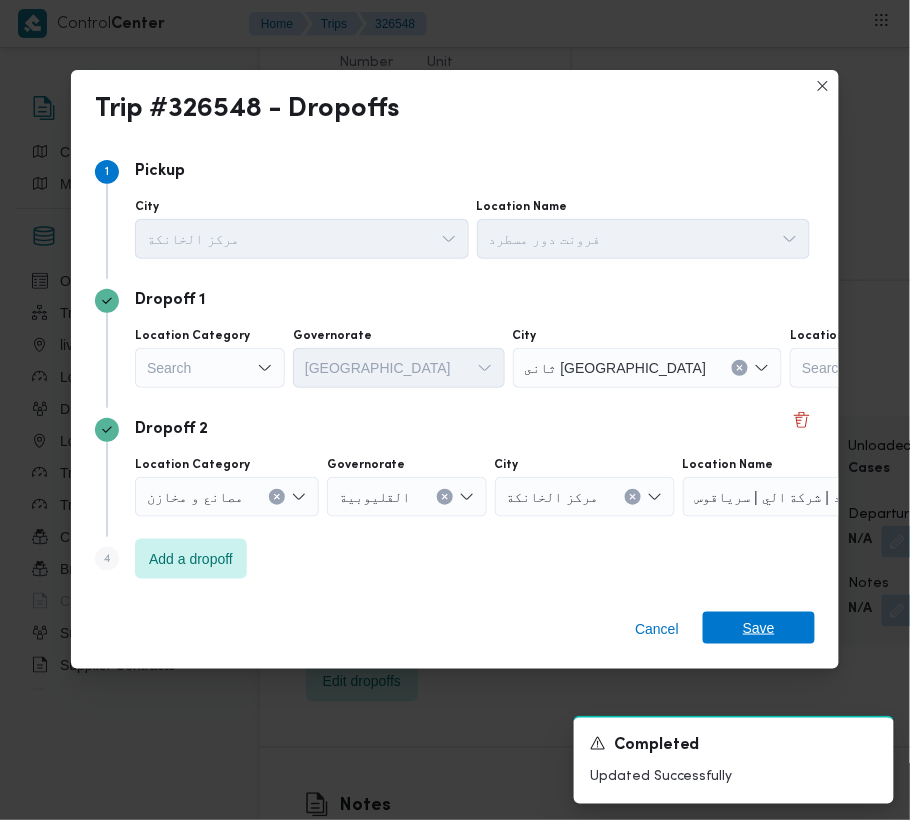 click on "Save" at bounding box center [759, 628] 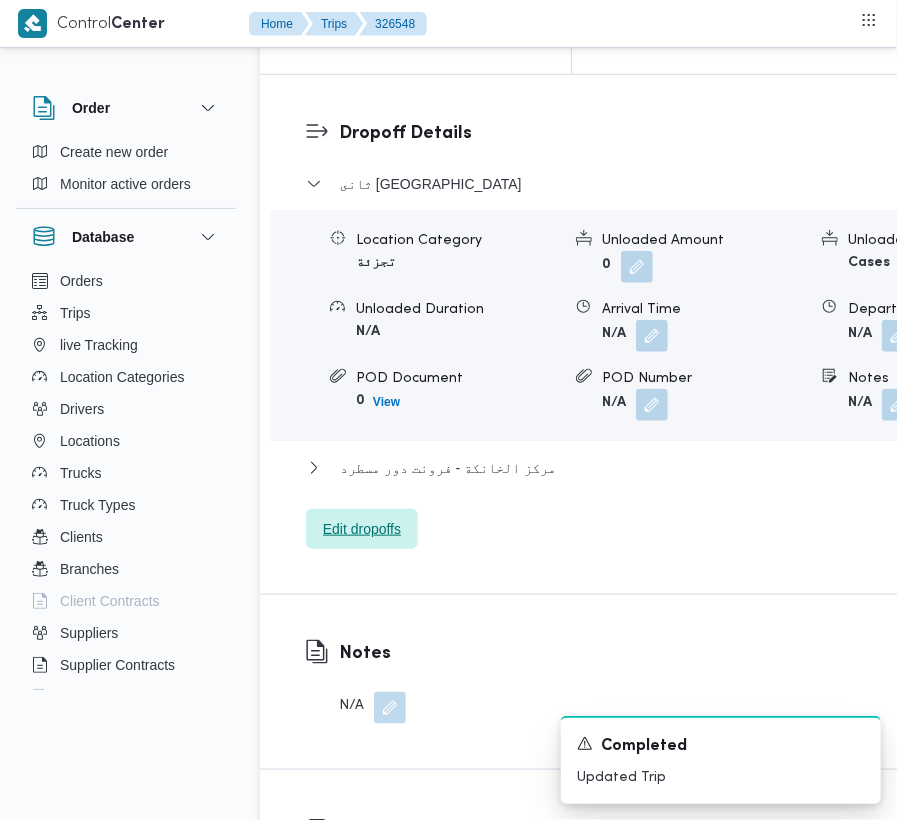scroll, scrollTop: 3162, scrollLeft: 0, axis: vertical 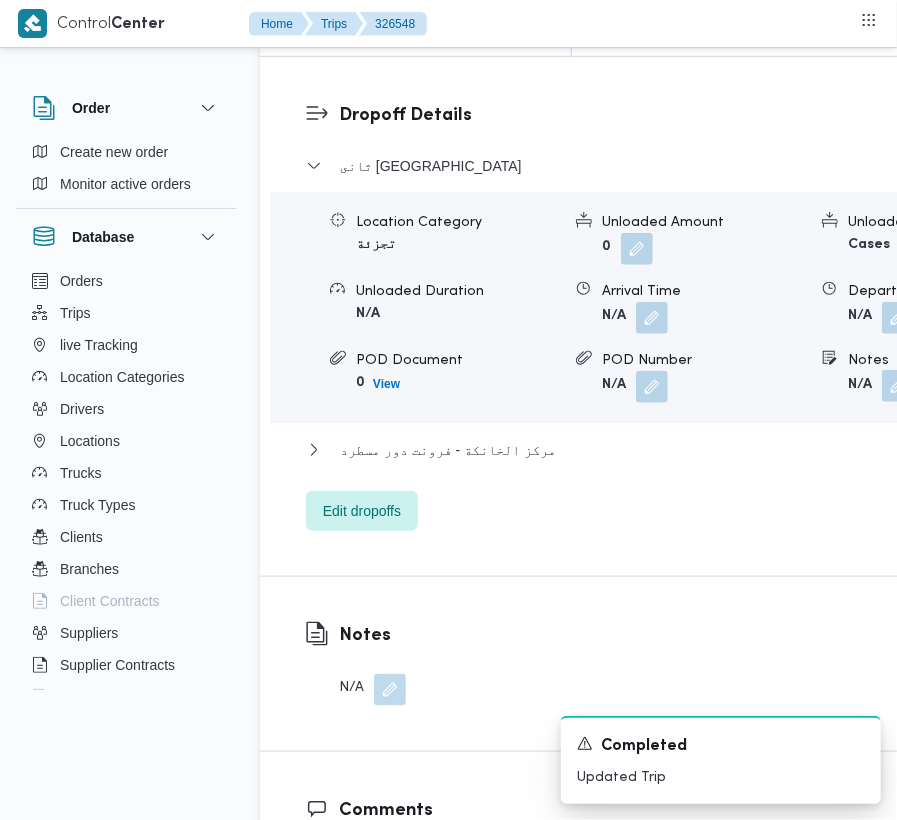 click at bounding box center [898, 386] 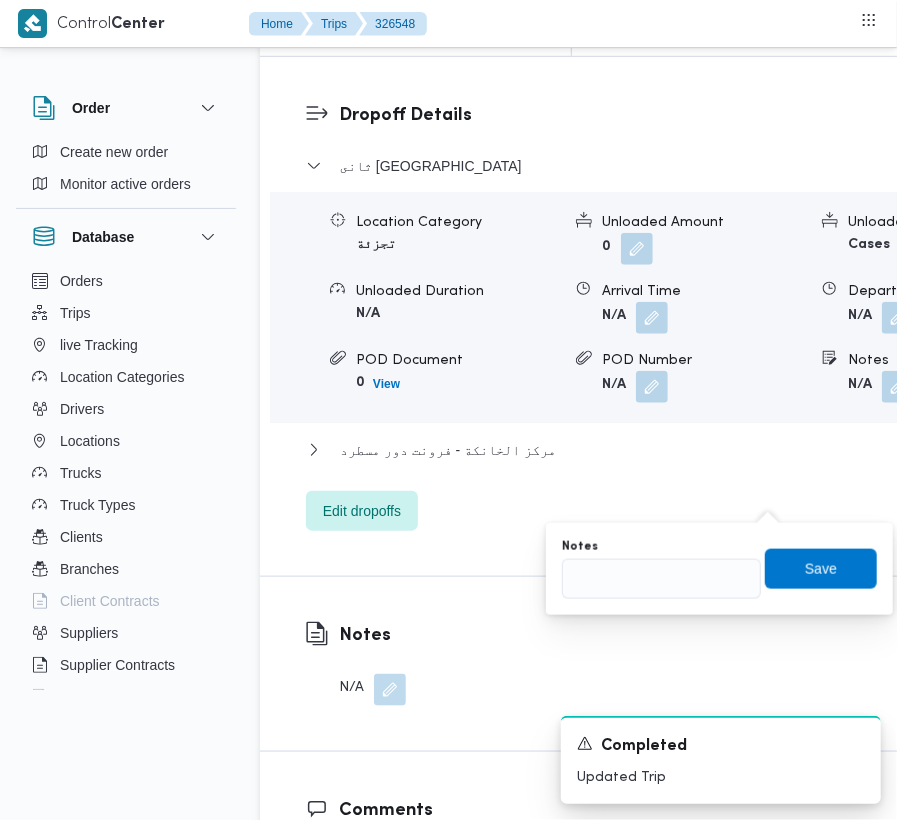 click on "You are in a dialog. To close this dialog, hit escape. Notes Save" at bounding box center [719, 569] 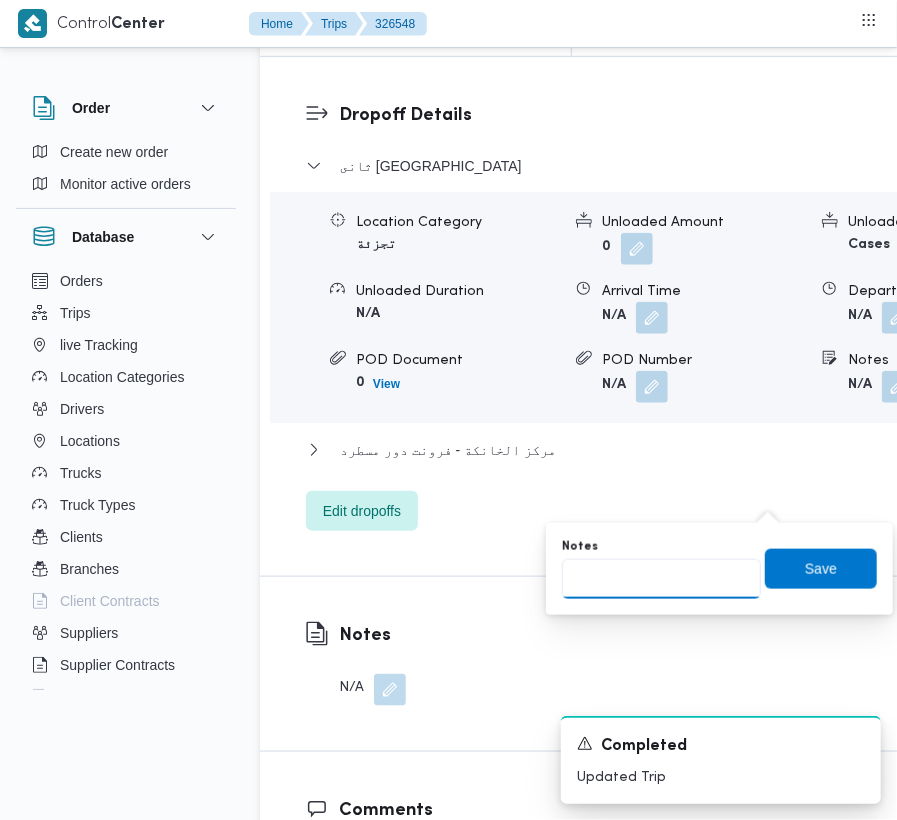 click on "Notes" at bounding box center (661, 579) 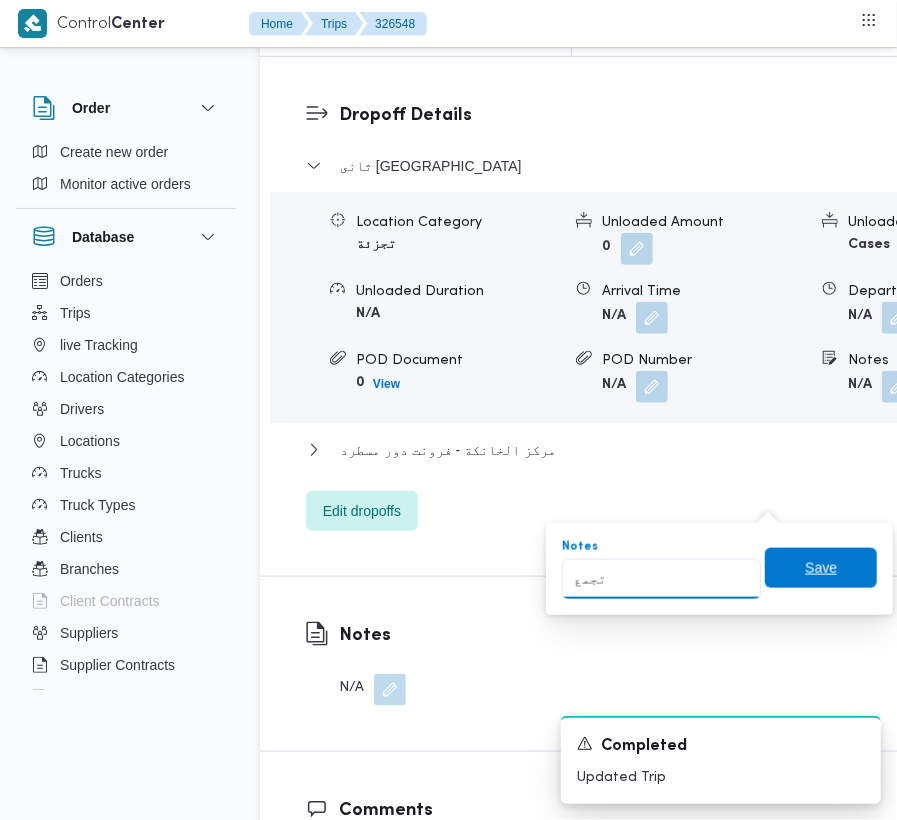 type on "تجمع" 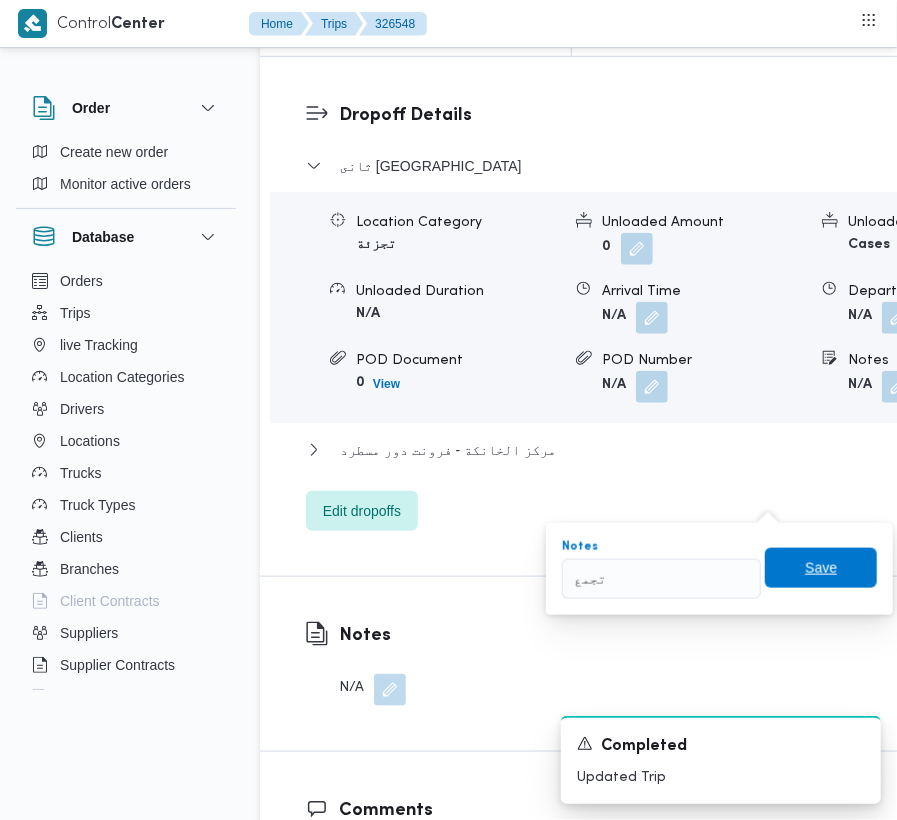 click on "Save" at bounding box center (821, 568) 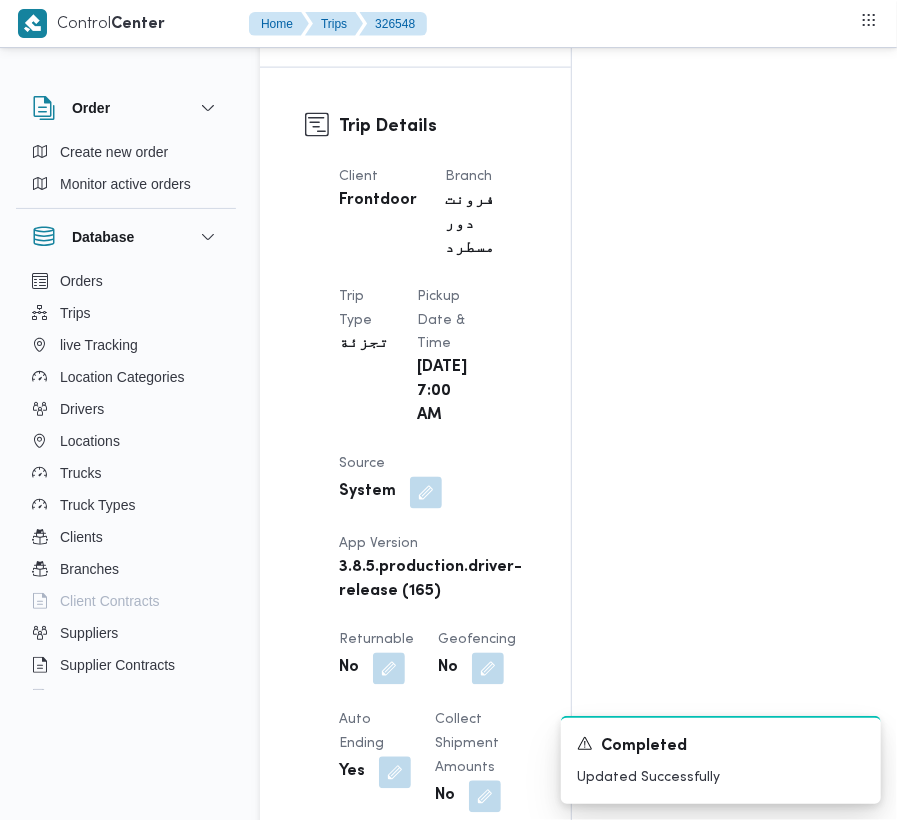 scroll, scrollTop: 0, scrollLeft: 0, axis: both 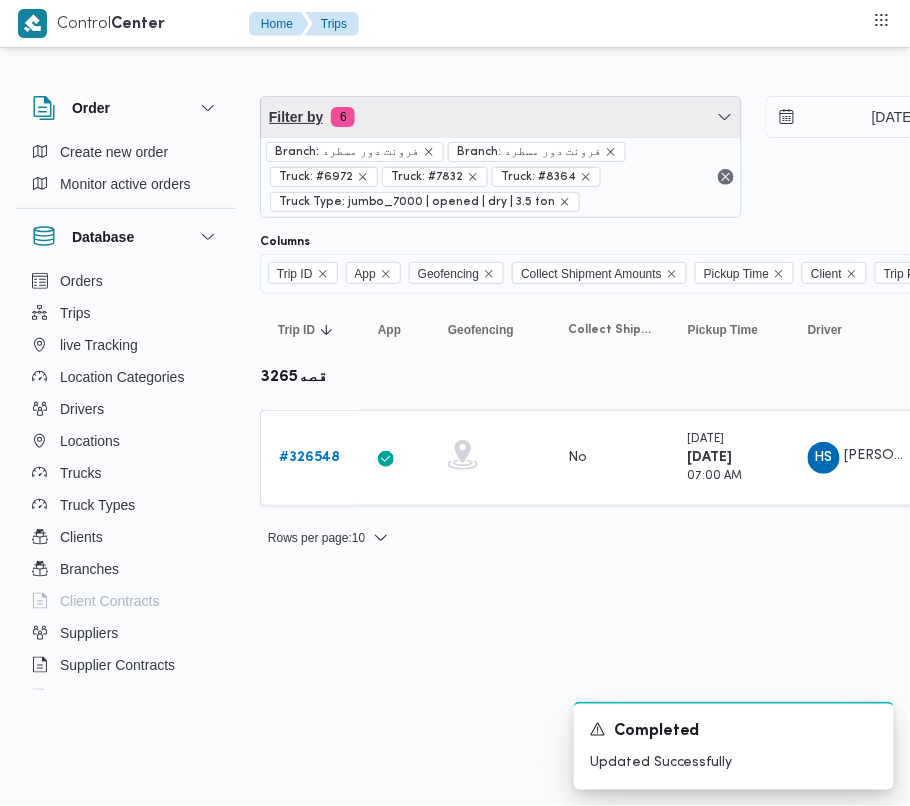 click on "Filter by 6" at bounding box center [501, 117] 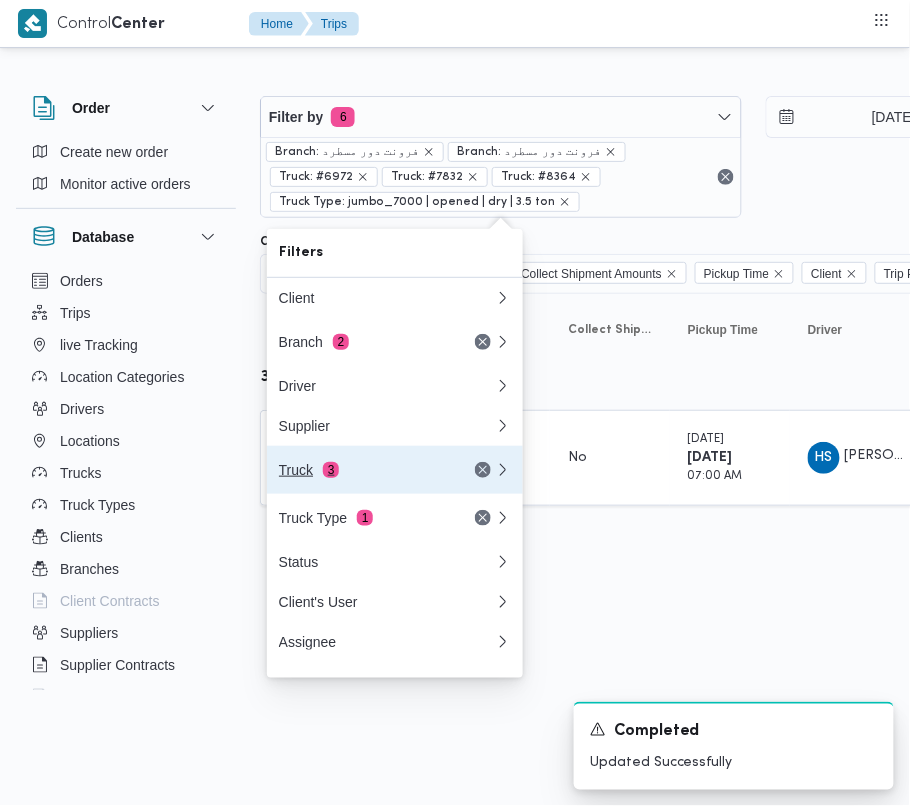 click on "Truck 3" at bounding box center (363, 470) 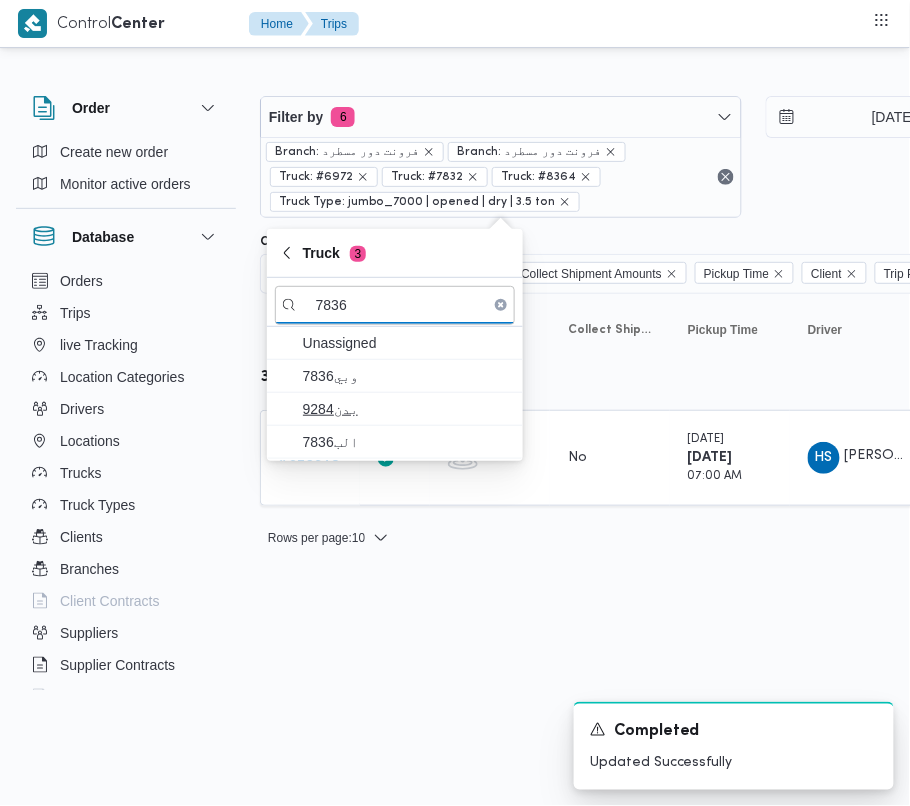 type on "7836" 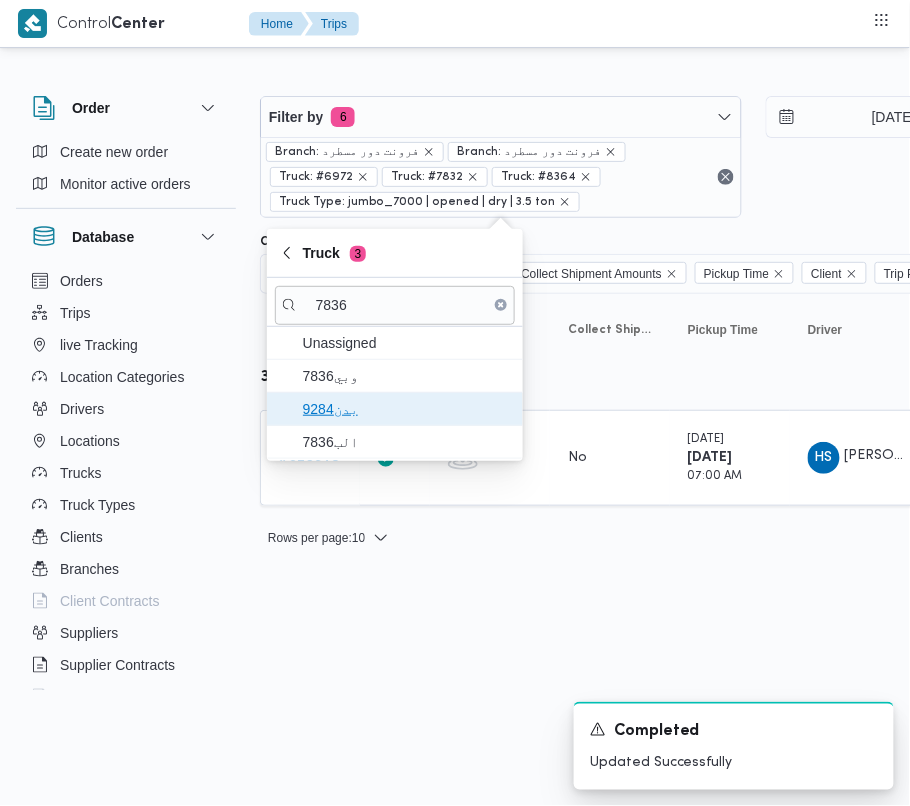click on "بدن9284" at bounding box center (407, 409) 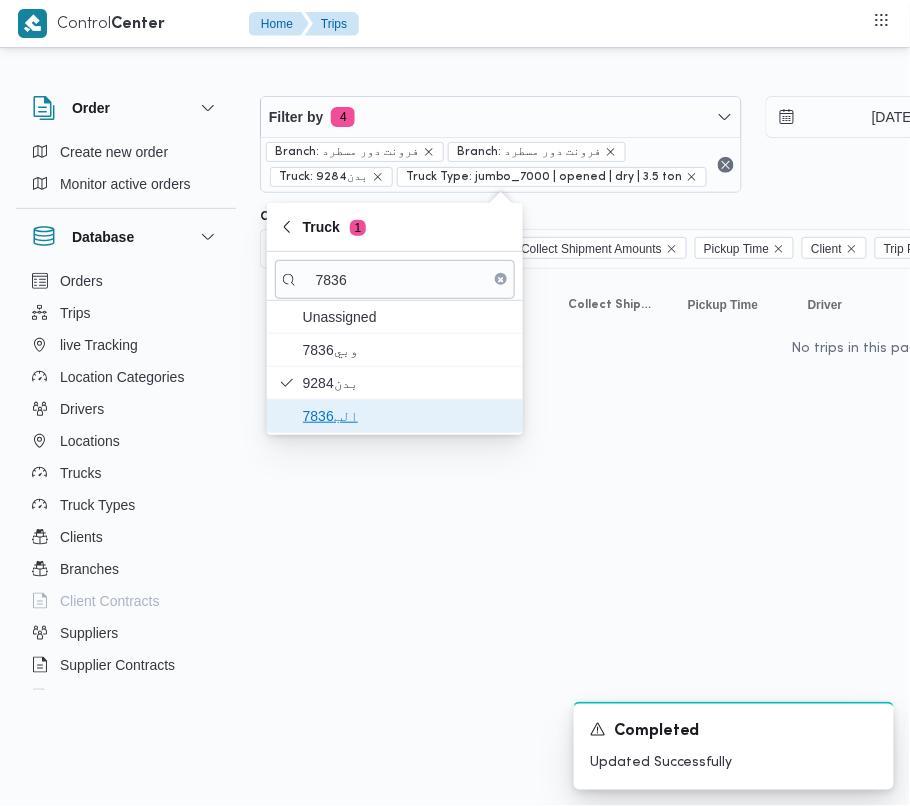 click on "الب7836" at bounding box center [407, 416] 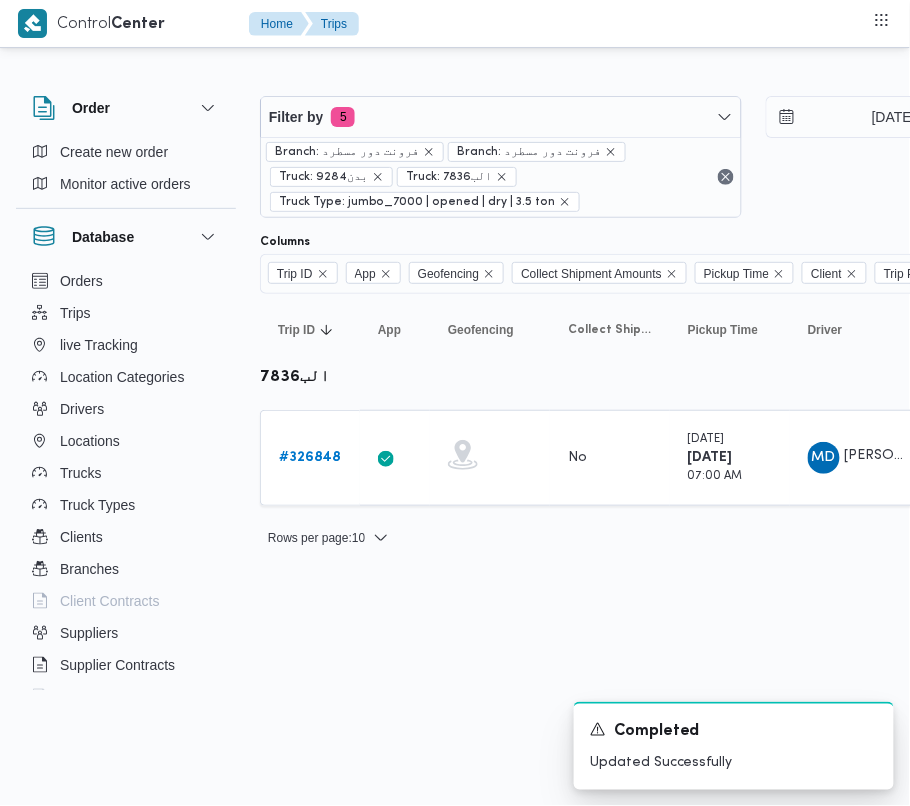 click on "Control  Center Home Trips Order Create new order Monitor active orders Database Orders Trips live Tracking Location Categories Drivers Locations Trucks Truck Types Clients Branches Client Contracts Suppliers Supplier Contracts Devices Users Projects SP Projects Admins organization assignees Tags Filter by 5 Branch: فرونت دور مسطرد Branch: فرونت دور مسطرد  Truck: بدن9284 Truck: الب7836 Truck Type: jumbo_7000 | opened | dry | 3.5 ton [DATE] → [DATE] Group By Truck Columns Trip ID App Geofencing Collect Shipment Amounts Pickup Time Client Trip Points Driver Supplier Truck Status Platform Sorting Trip ID Click to sort in ascending order App Click to sort in ascending order Geofencing Click to sort in ascending order Collect Shipment Amounts Pickup Time Click to sort in ascending order Client Click to sort in ascending order Trip Points Driver Click to sort in ascending order Supplier Click to sort in ascending order Truck Click to sort in ascending order Status Platform #" at bounding box center [455, 403] 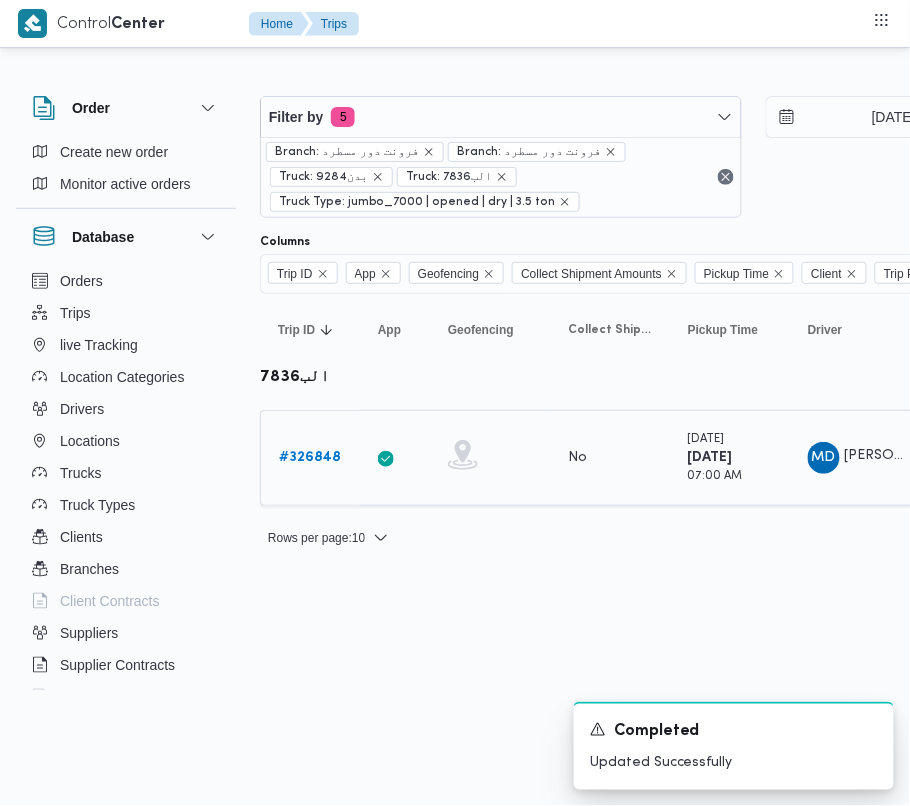 click on "# 326848" at bounding box center (310, 457) 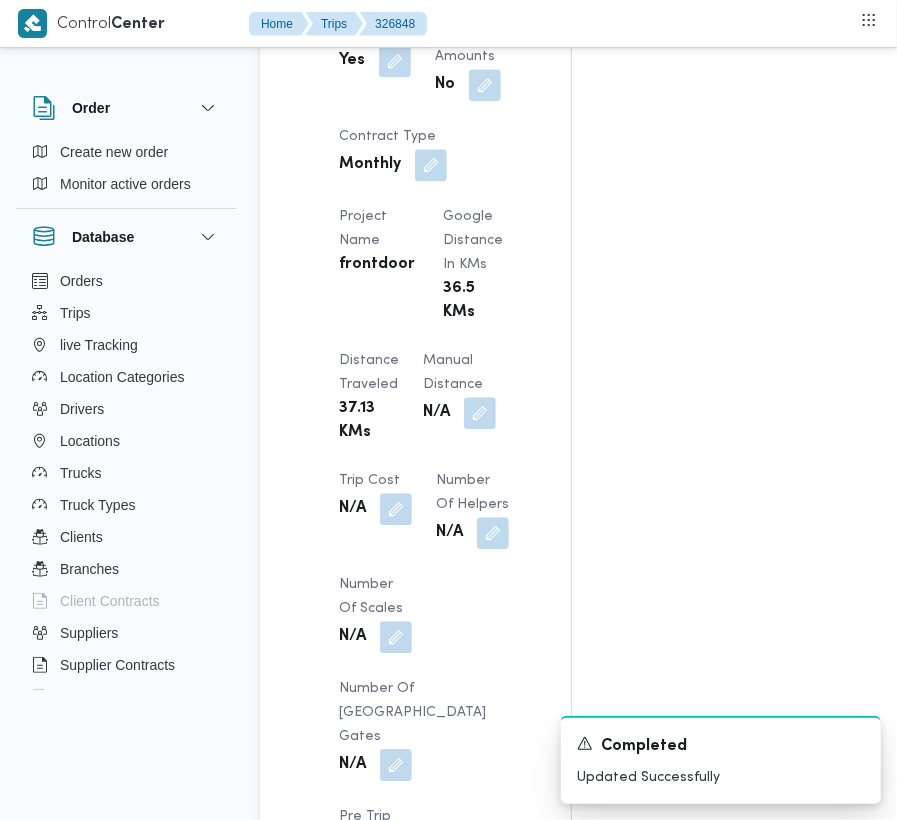 scroll, scrollTop: 2533, scrollLeft: 0, axis: vertical 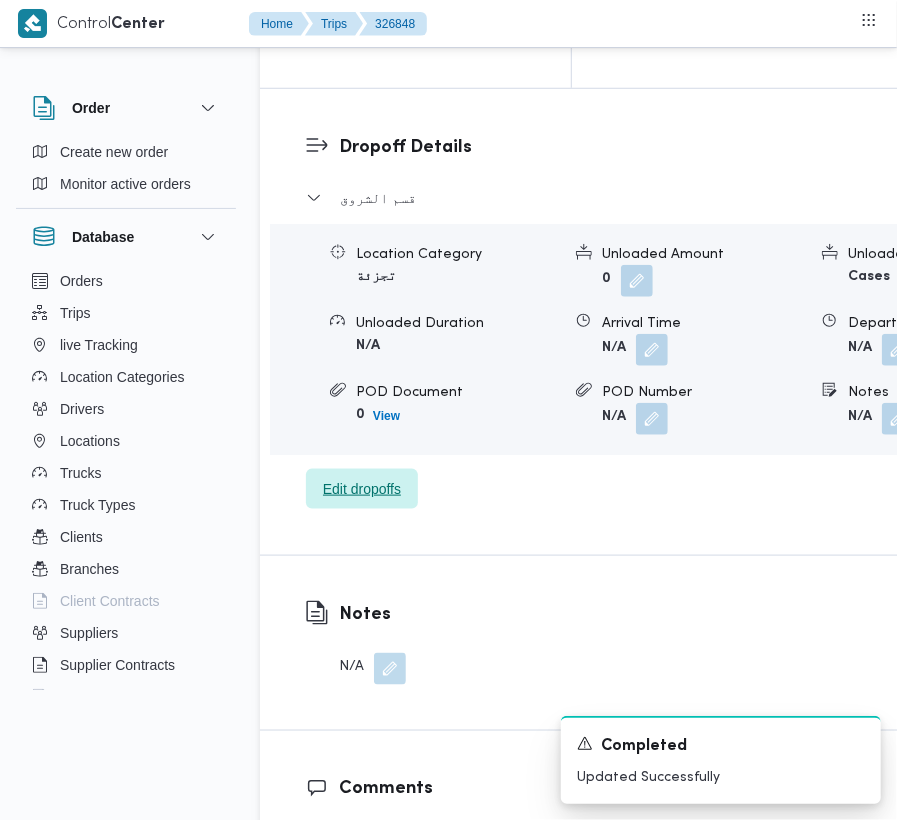 click on "Edit dropoffs" at bounding box center [362, 489] 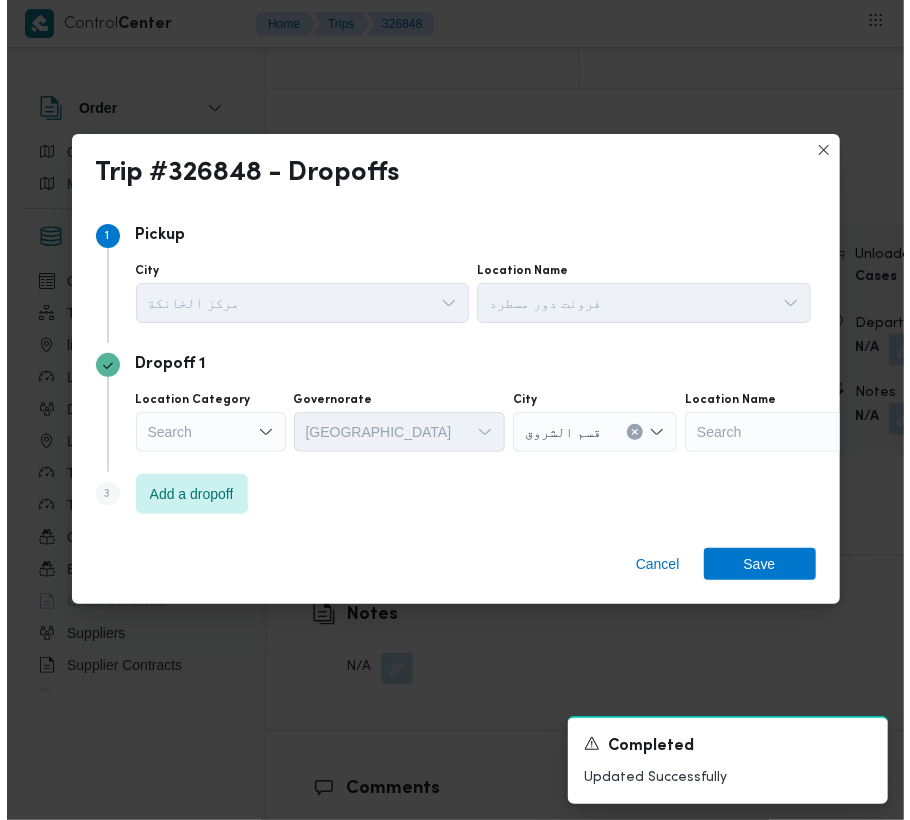 scroll, scrollTop: 3114, scrollLeft: 0, axis: vertical 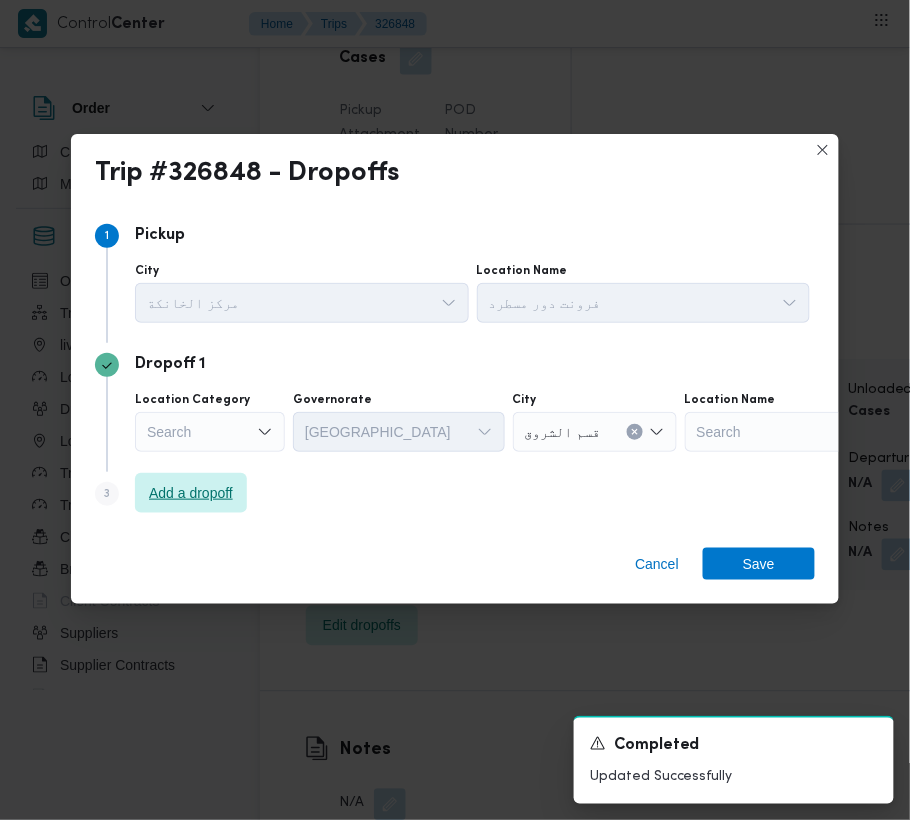 click on "Add a dropoff" at bounding box center [191, 493] 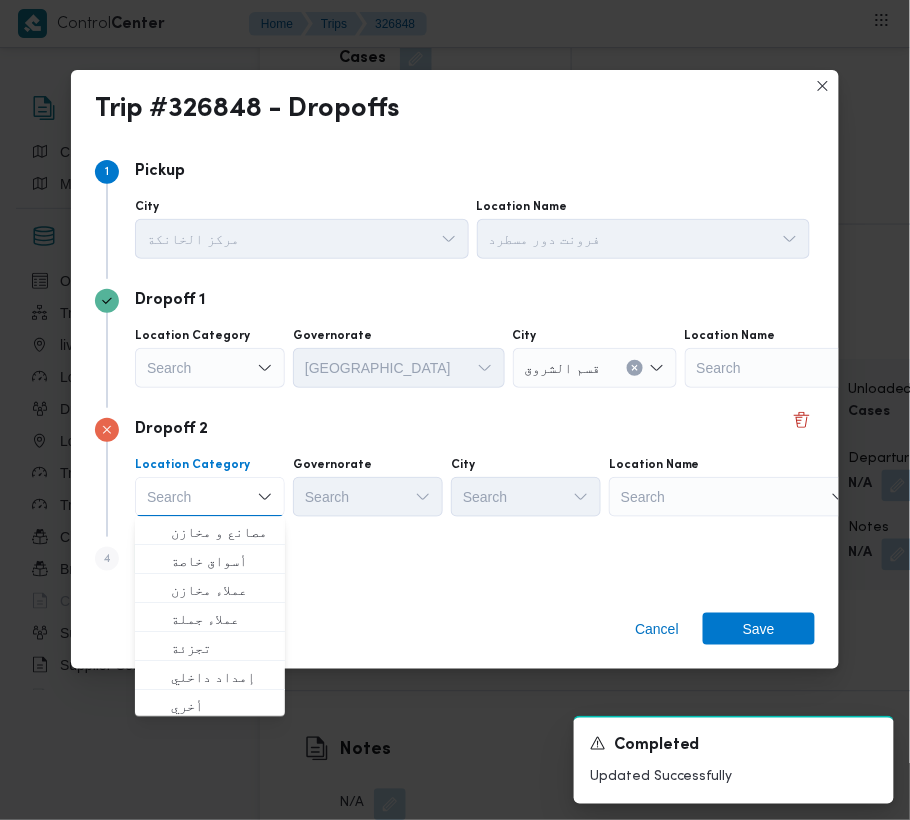 click on "Search" at bounding box center [810, 368] 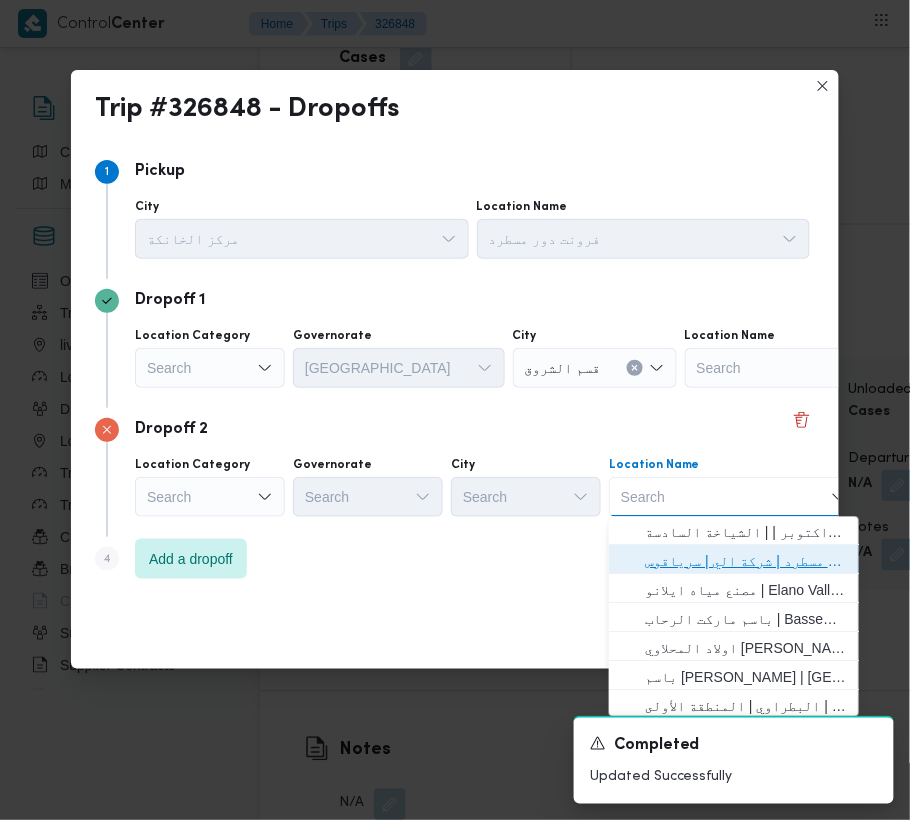click on "فرونت دور مسطرد | شركة الي | سرياقوس" at bounding box center (746, 562) 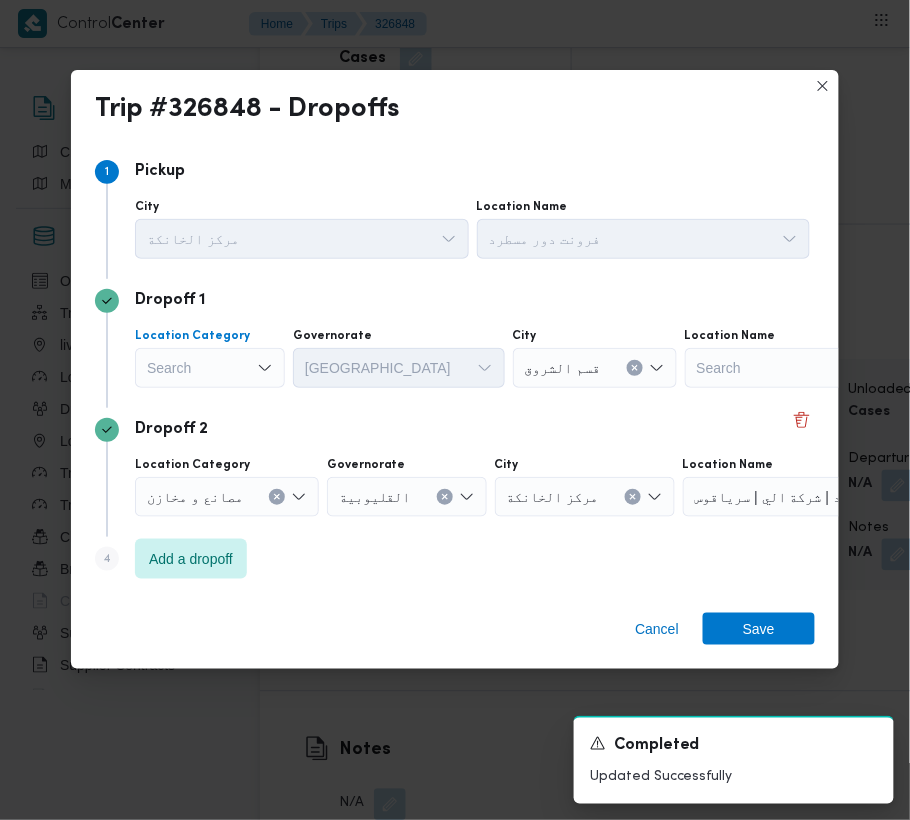 click on "Search" at bounding box center (210, 368) 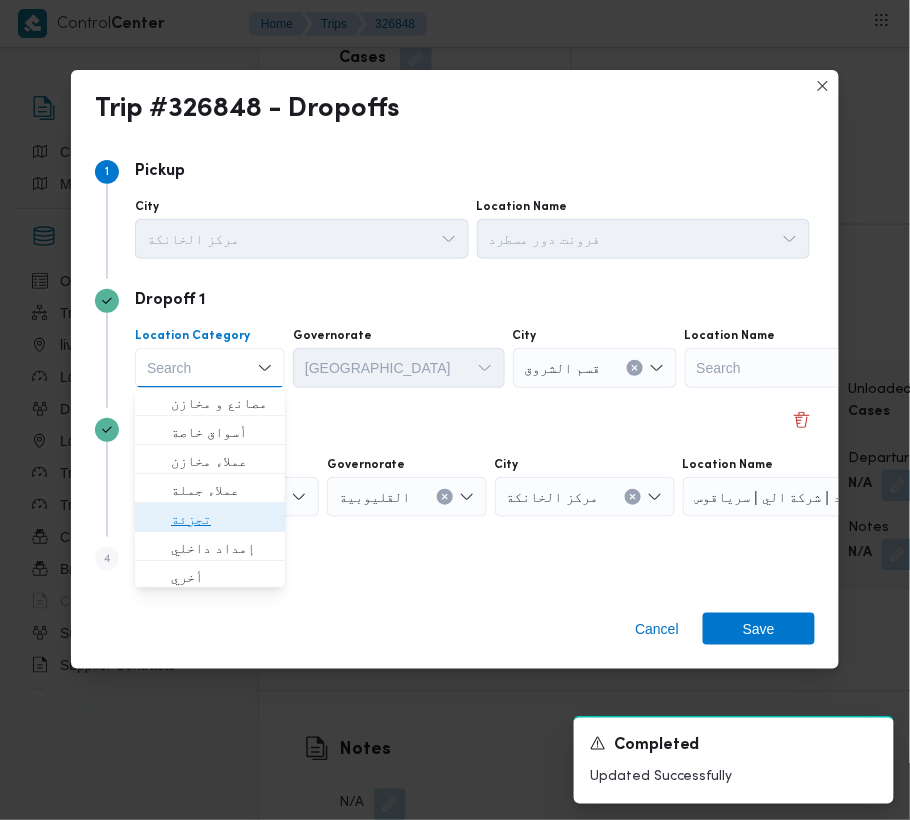 click on "تجزئة" at bounding box center [222, 520] 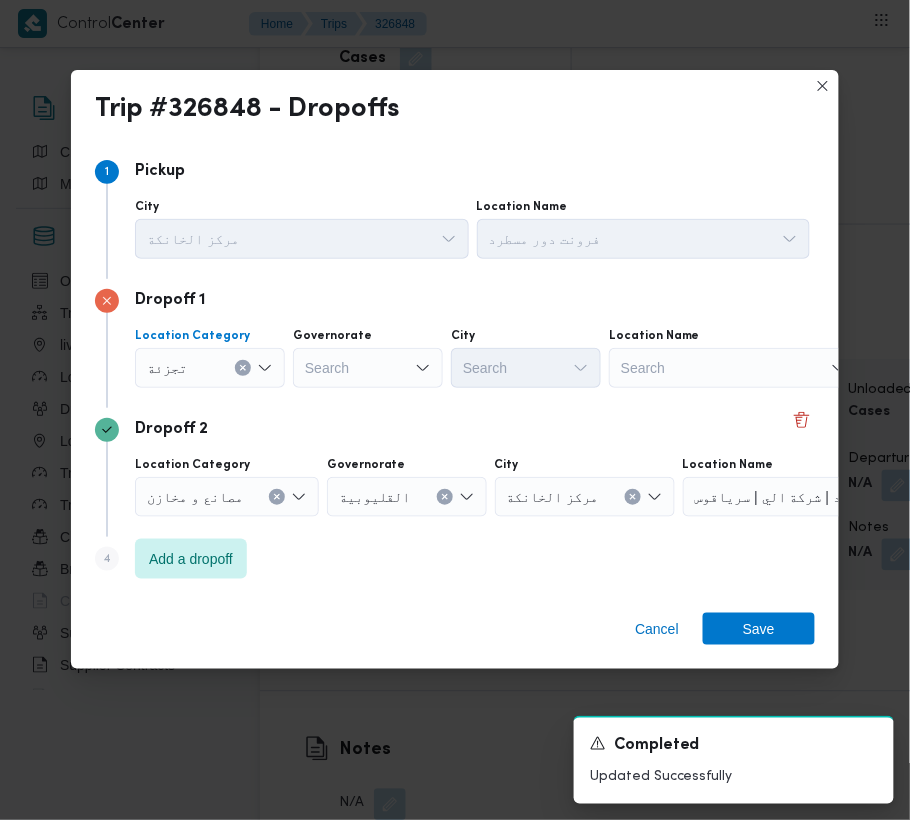 click on "Search" at bounding box center (368, 368) 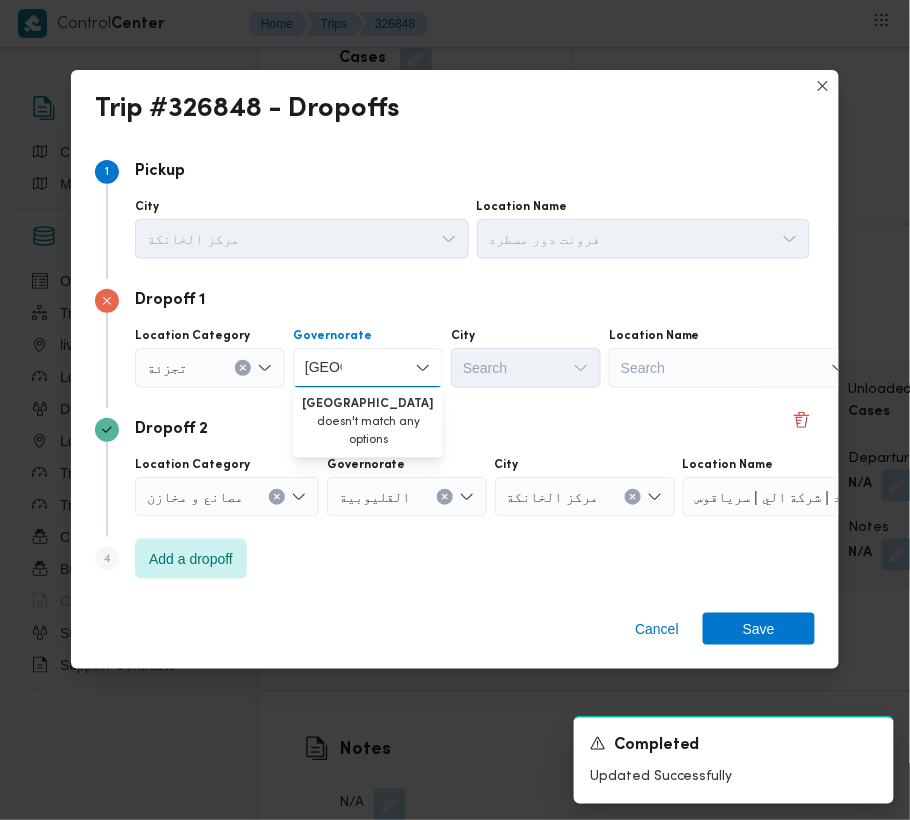 type on "[GEOGRAPHIC_DATA]" 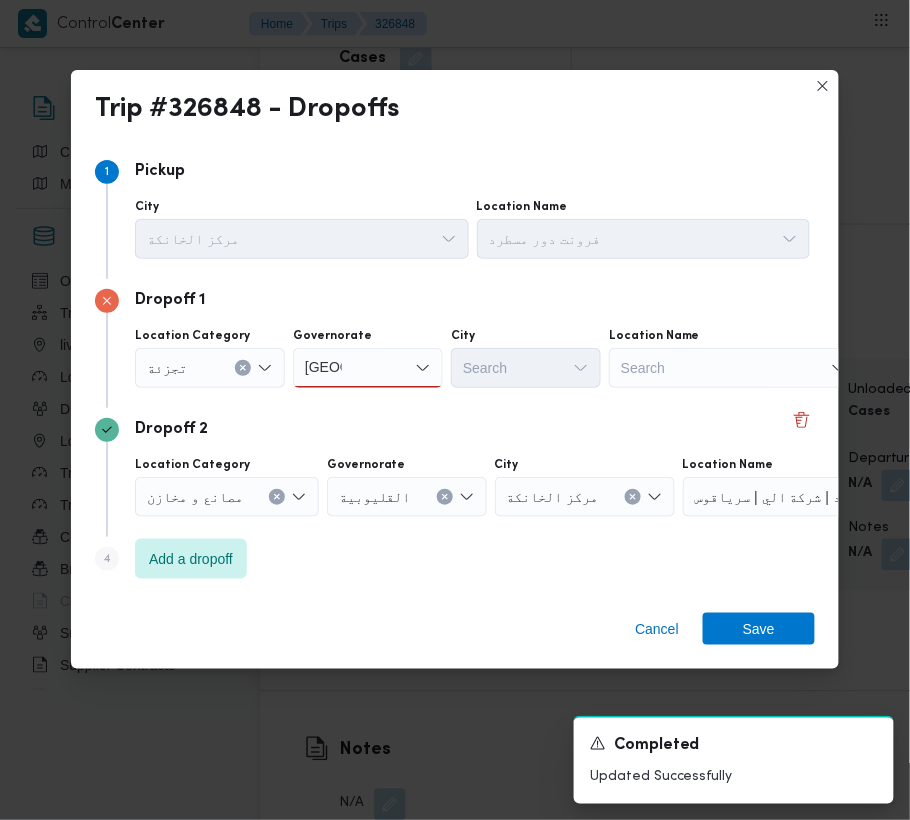 drag, startPoint x: 465, startPoint y: 409, endPoint x: 428, endPoint y: 393, distance: 40.311287 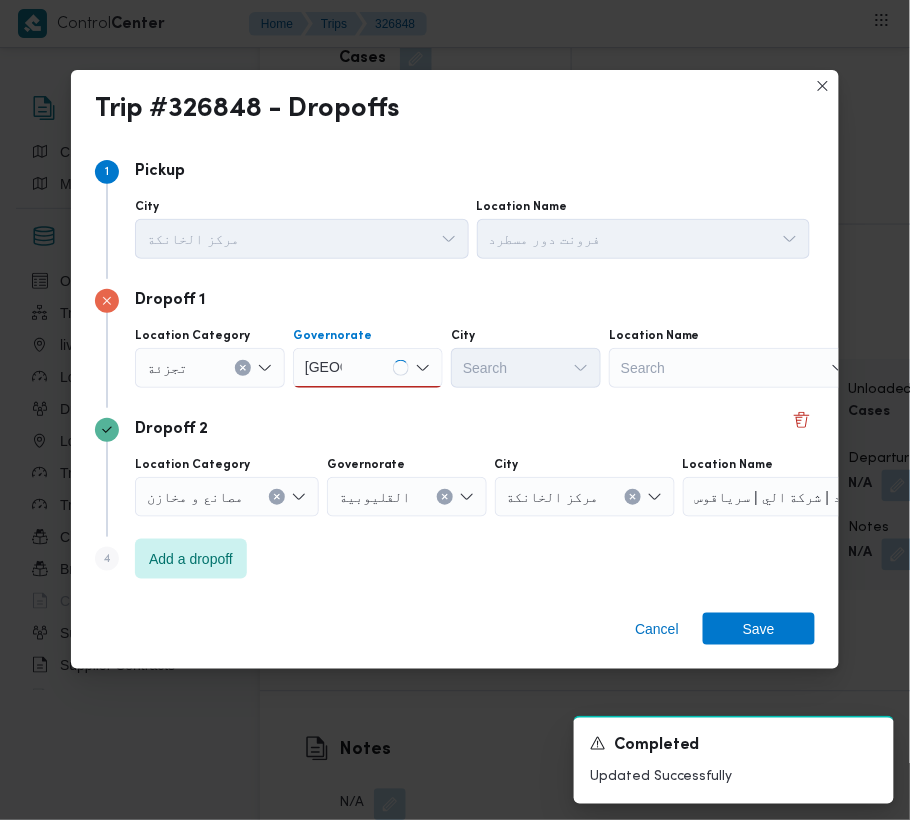 click on "[GEOGRAPHIC_DATA] [GEOGRAPHIC_DATA]" at bounding box center [368, 368] 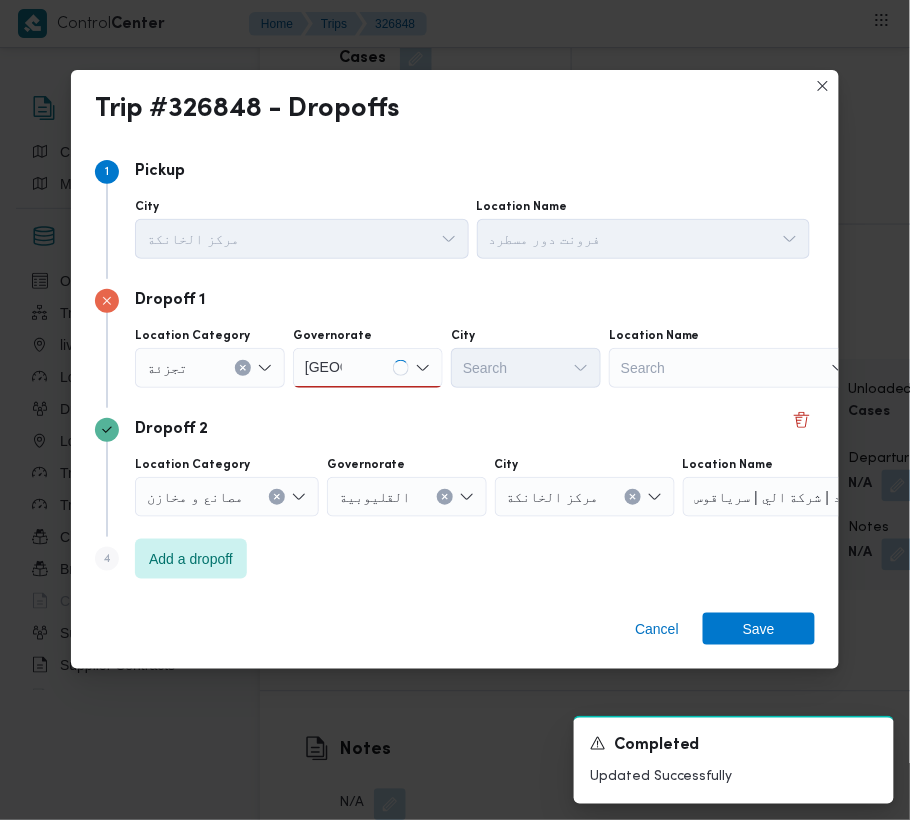 click on "[GEOGRAPHIC_DATA] [GEOGRAPHIC_DATA]" at bounding box center (368, 368) 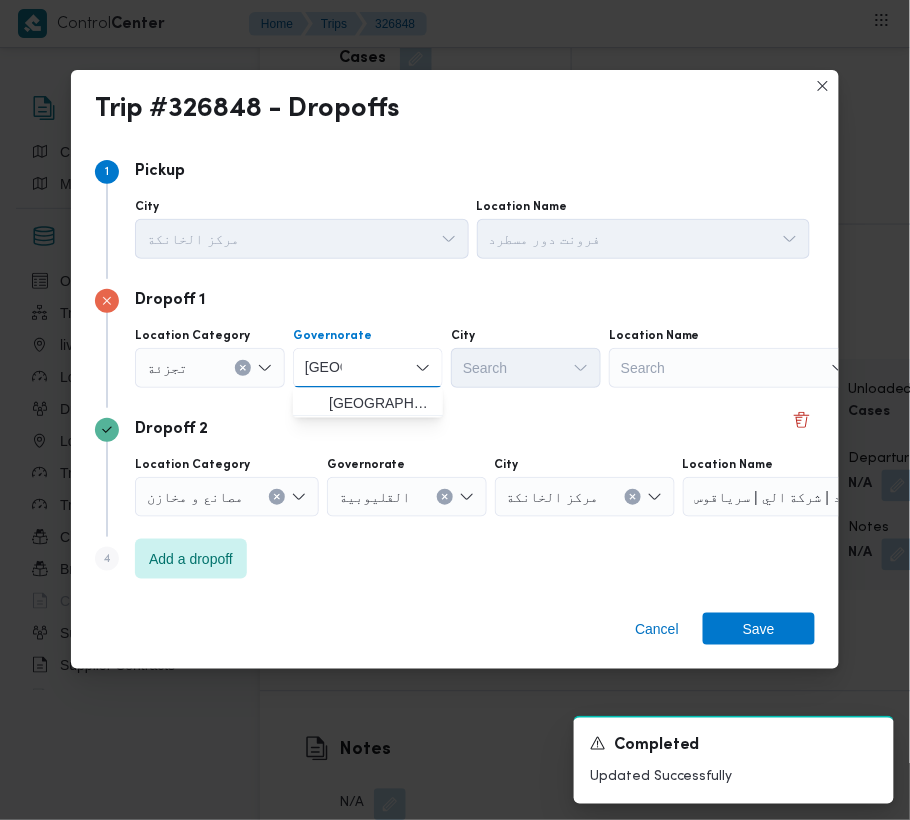 click on "Dropoff 2" at bounding box center [455, 430] 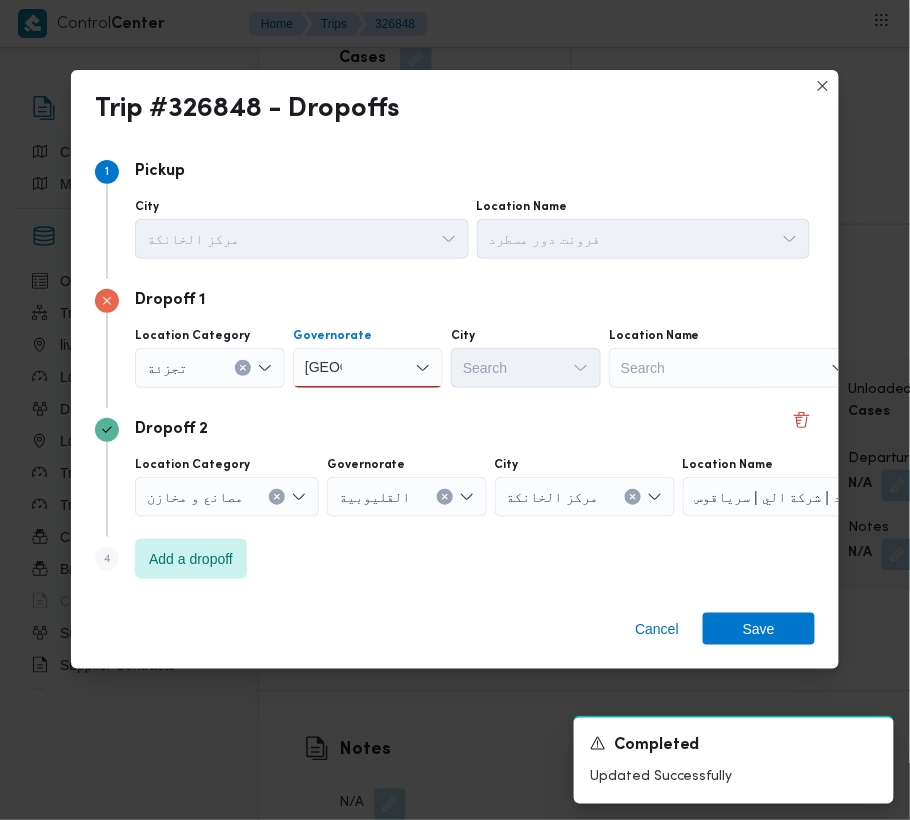 click on "[GEOGRAPHIC_DATA] [GEOGRAPHIC_DATA]" at bounding box center [368, 368] 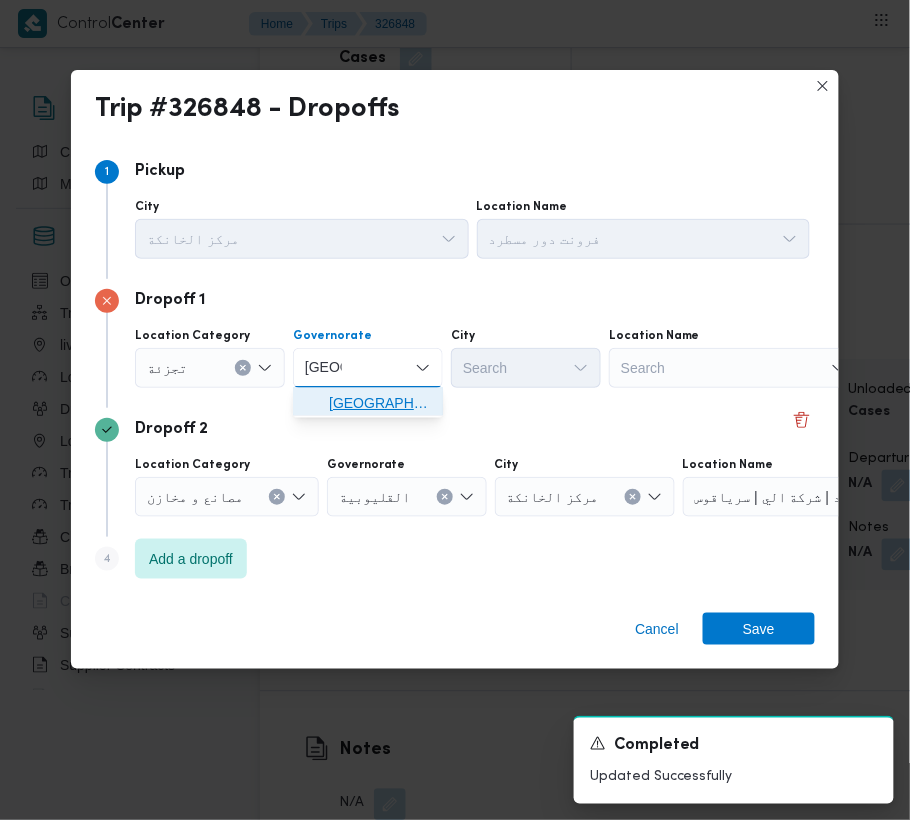 click on "[GEOGRAPHIC_DATA]" at bounding box center (380, 404) 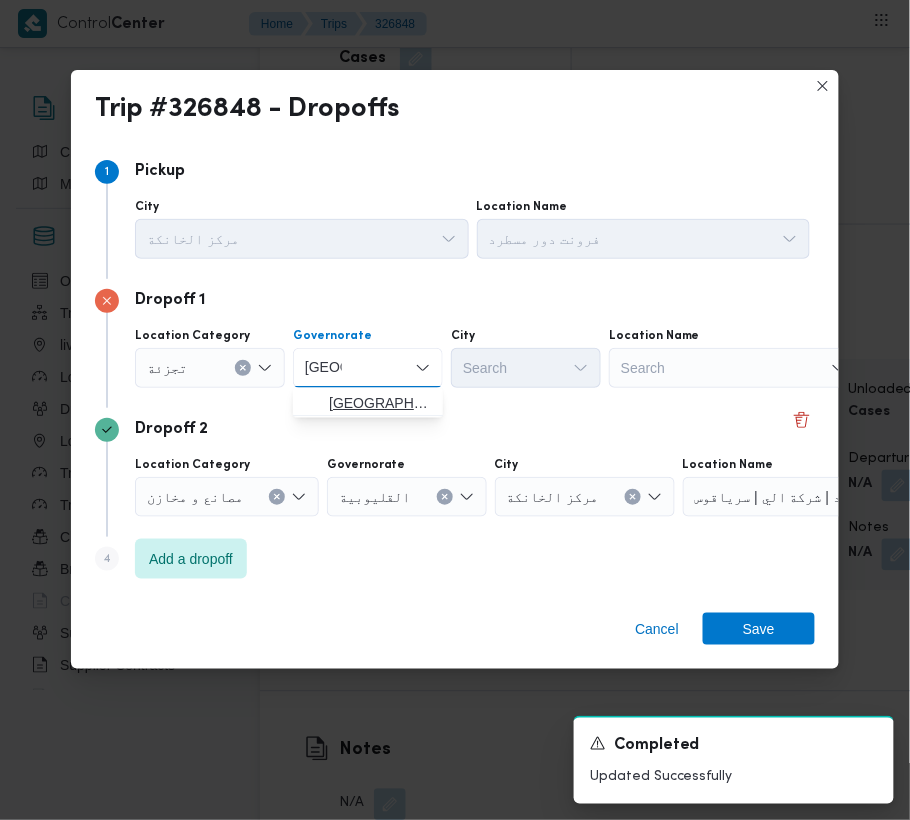 type 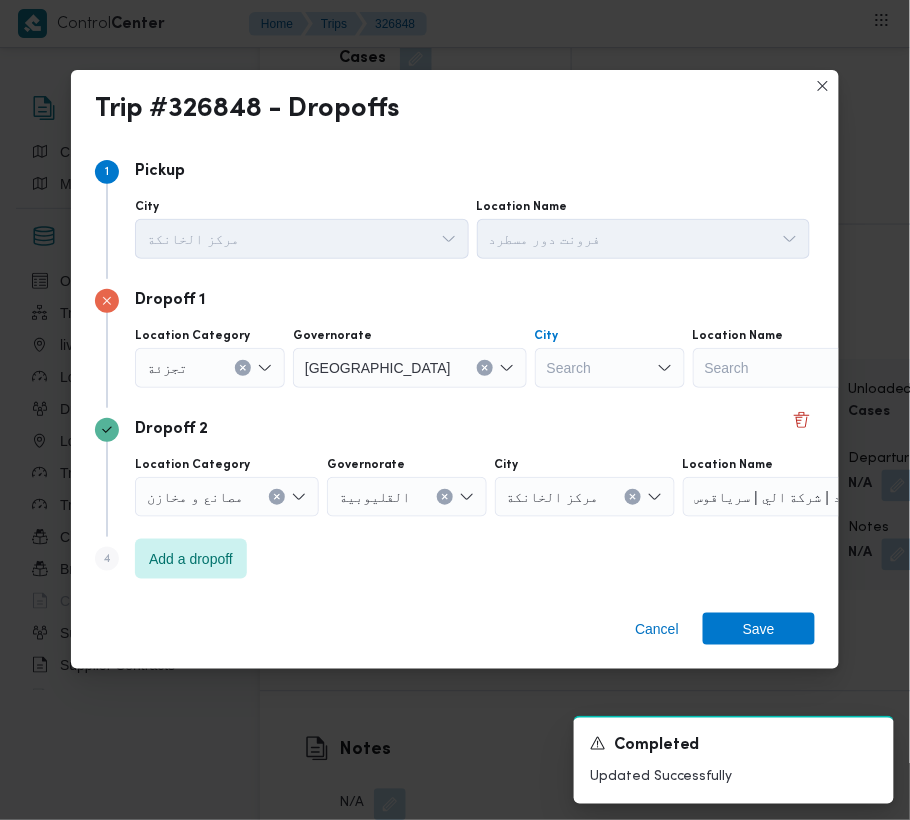 click on "Search" at bounding box center [610, 368] 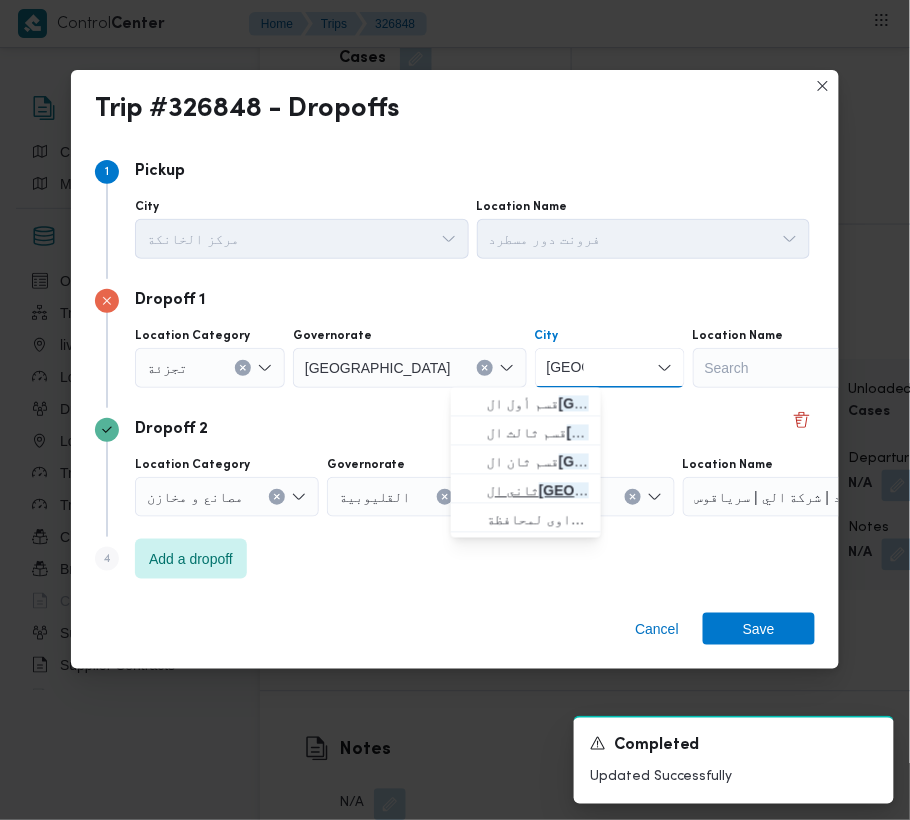 type on "[GEOGRAPHIC_DATA]" 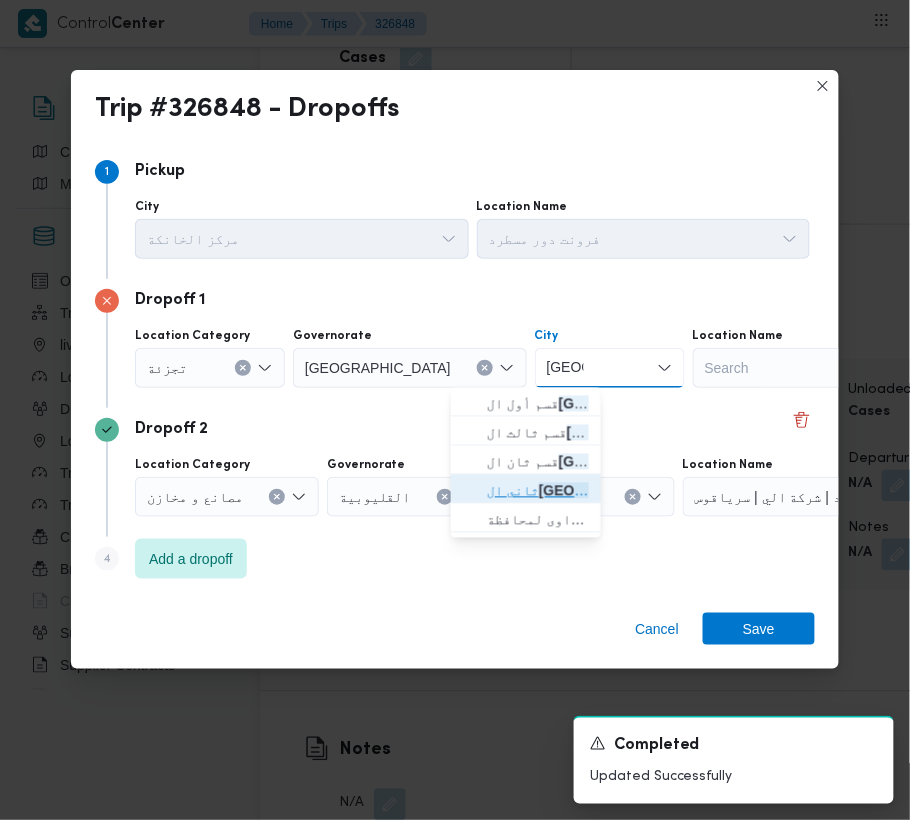 click on "[GEOGRAPHIC_DATA]" at bounding box center [614, 491] 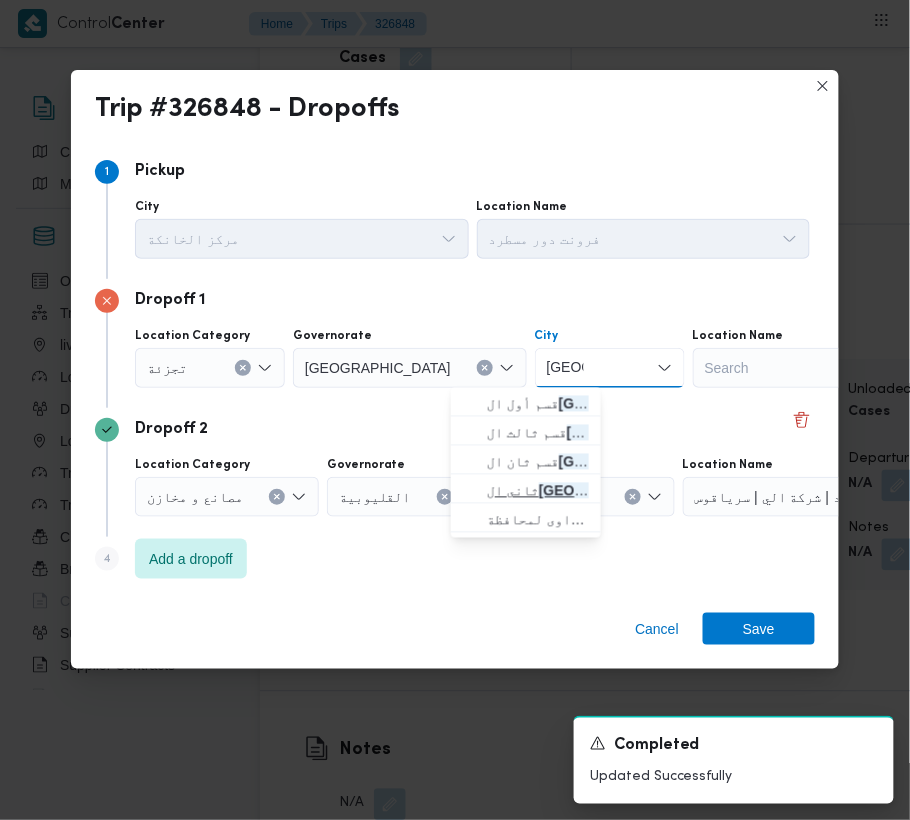 type 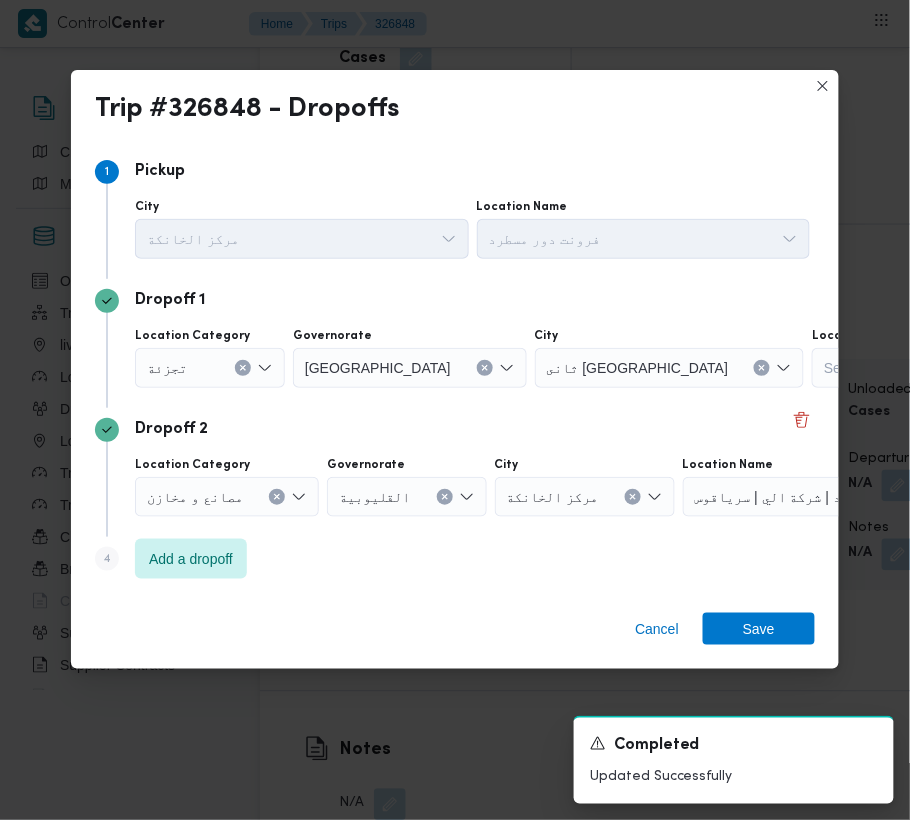 click on "Dropoff 2 Location Category مصانع و [GEOGRAPHIC_DATA] القليوبية City مركز الخانكة Location Name فرونت دور مسطرد | شركة الي | سرياقوس" at bounding box center (455, 472) 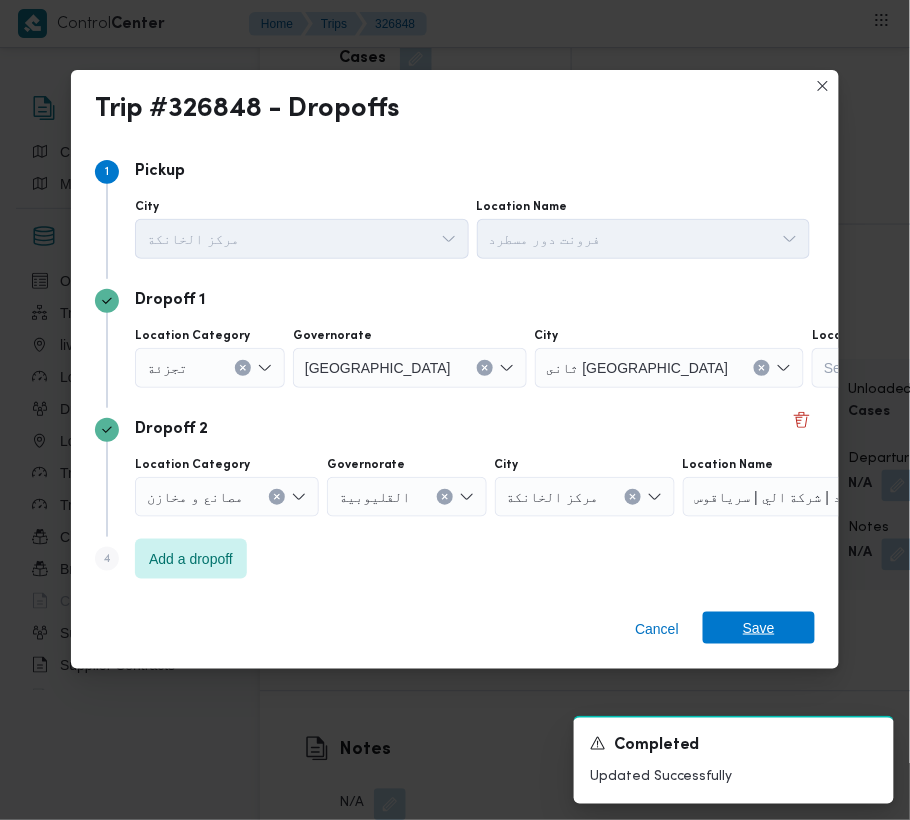 click on "Save" at bounding box center [759, 628] 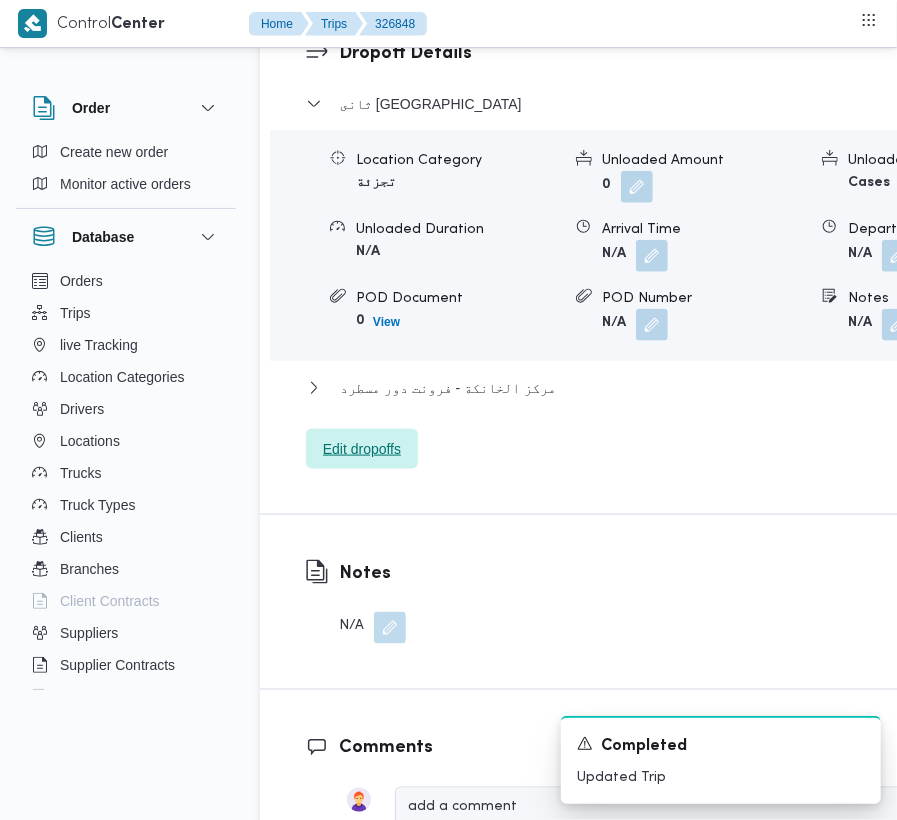 scroll, scrollTop: 3466, scrollLeft: 0, axis: vertical 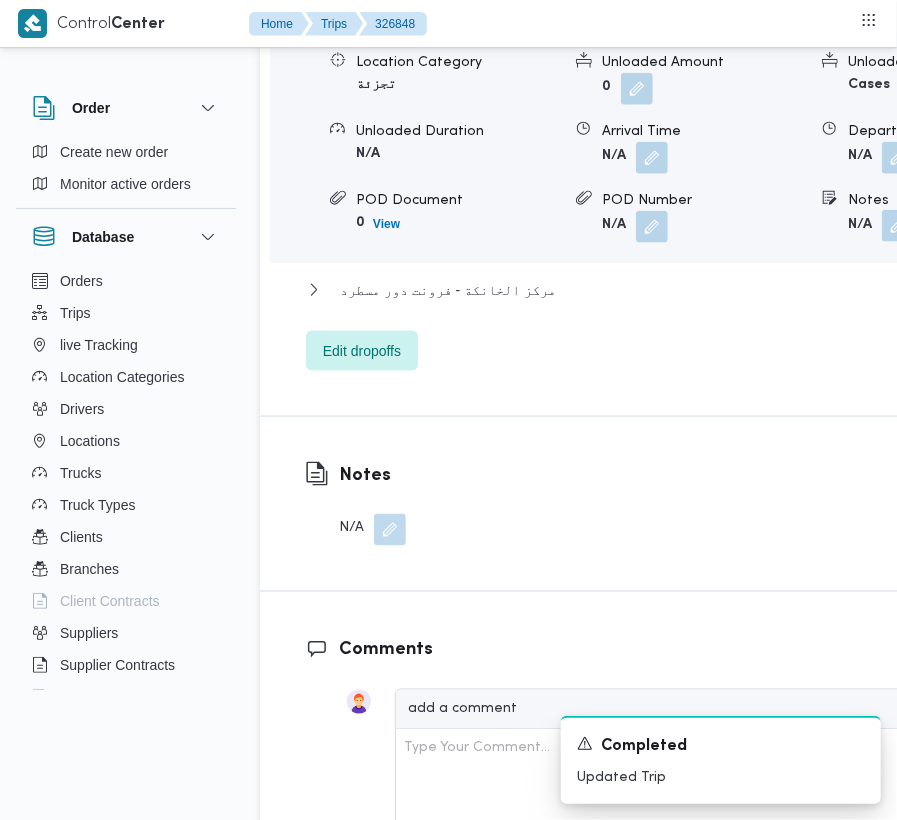 click at bounding box center [898, 226] 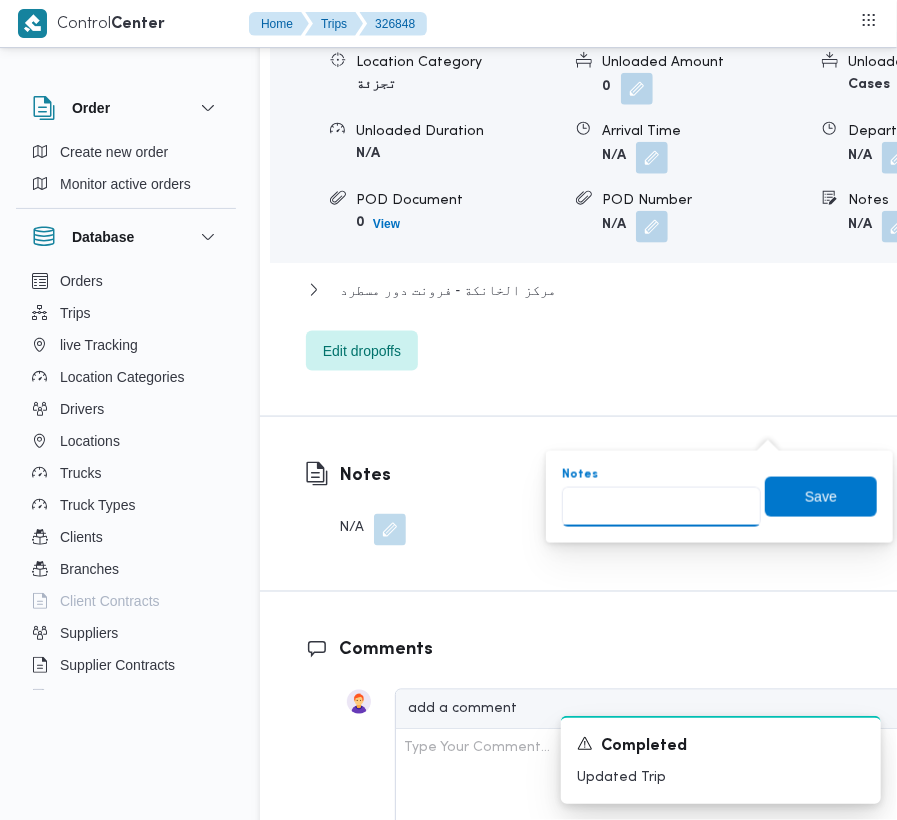click on "Notes" at bounding box center [661, 507] 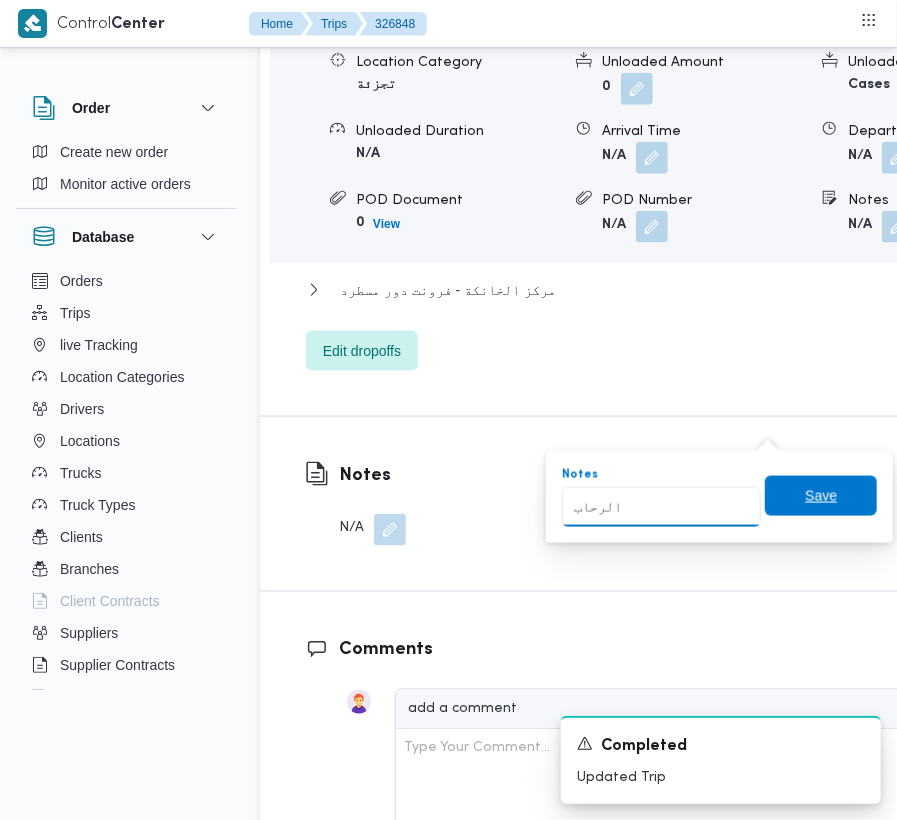 type on "الرحاب" 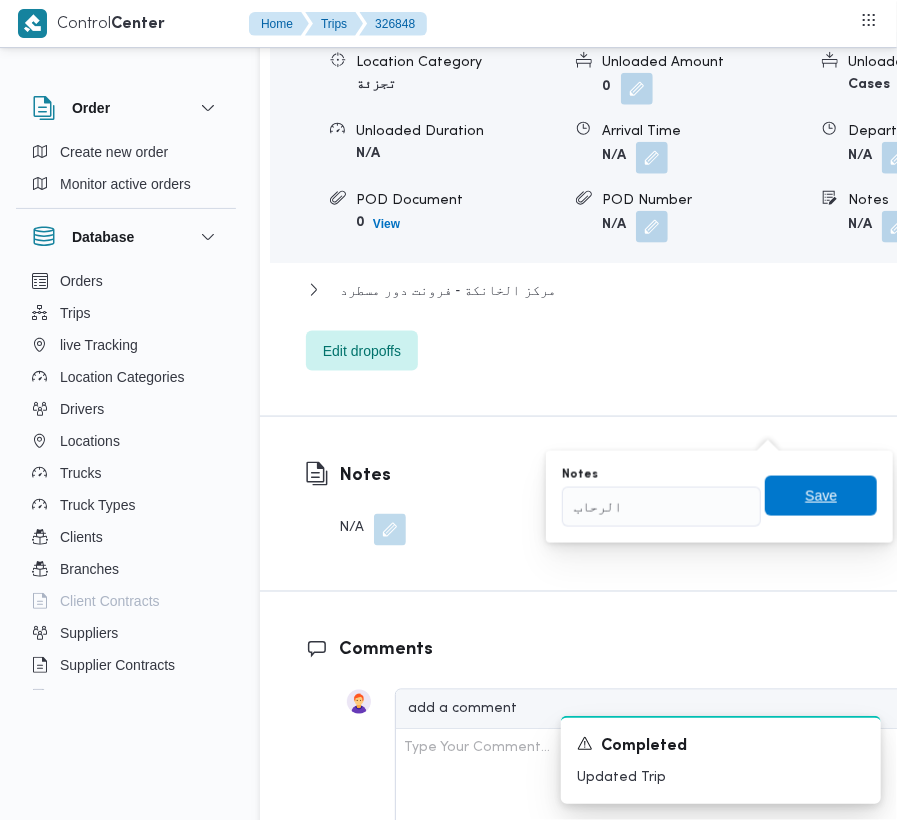 type 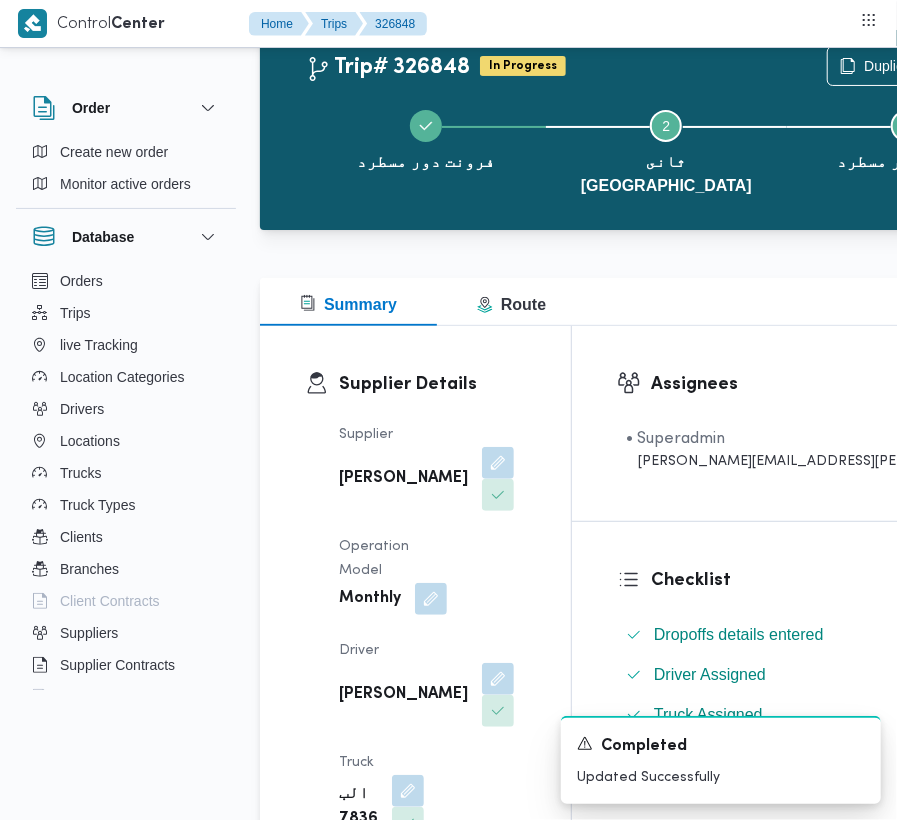 scroll, scrollTop: 0, scrollLeft: 0, axis: both 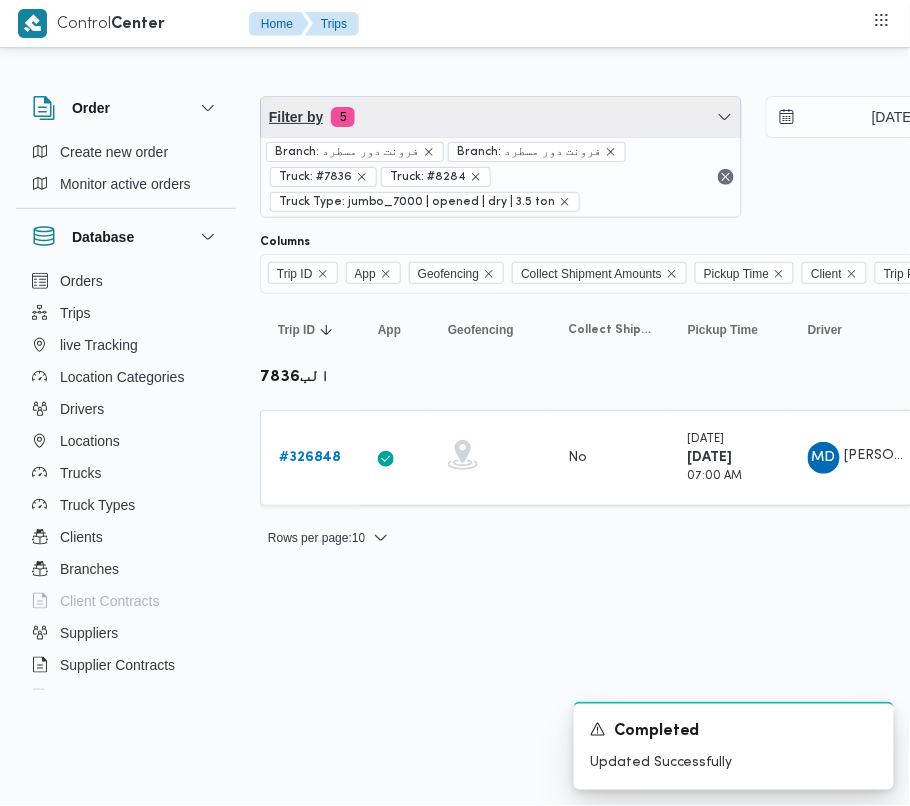 click on "Filter by 5" at bounding box center [501, 117] 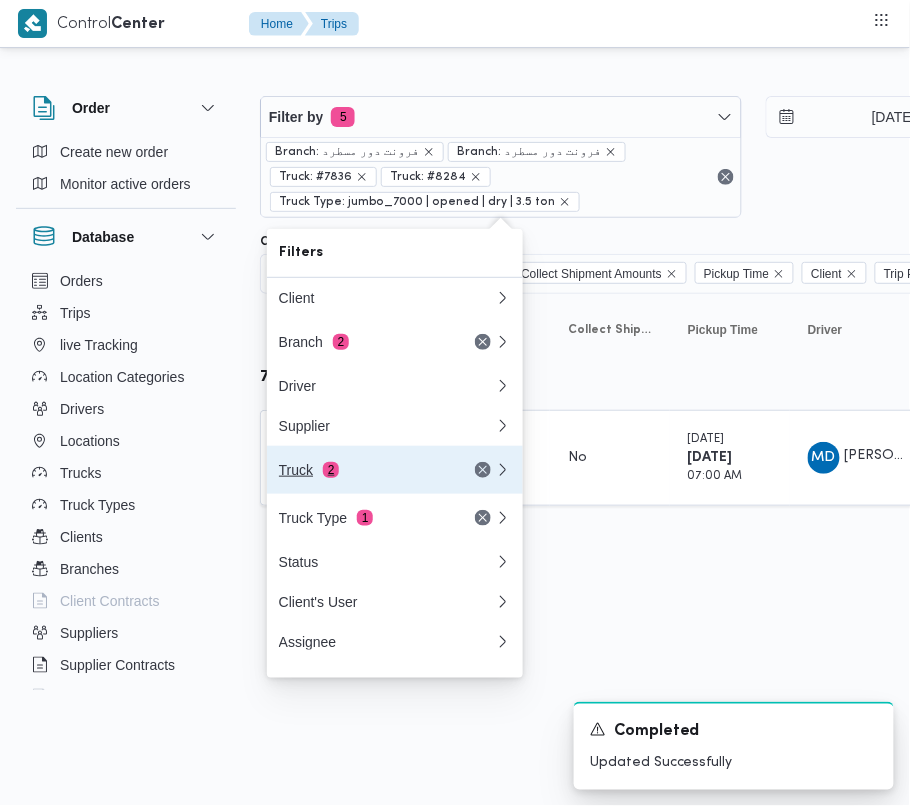 click on "Truck 2" at bounding box center (395, 470) 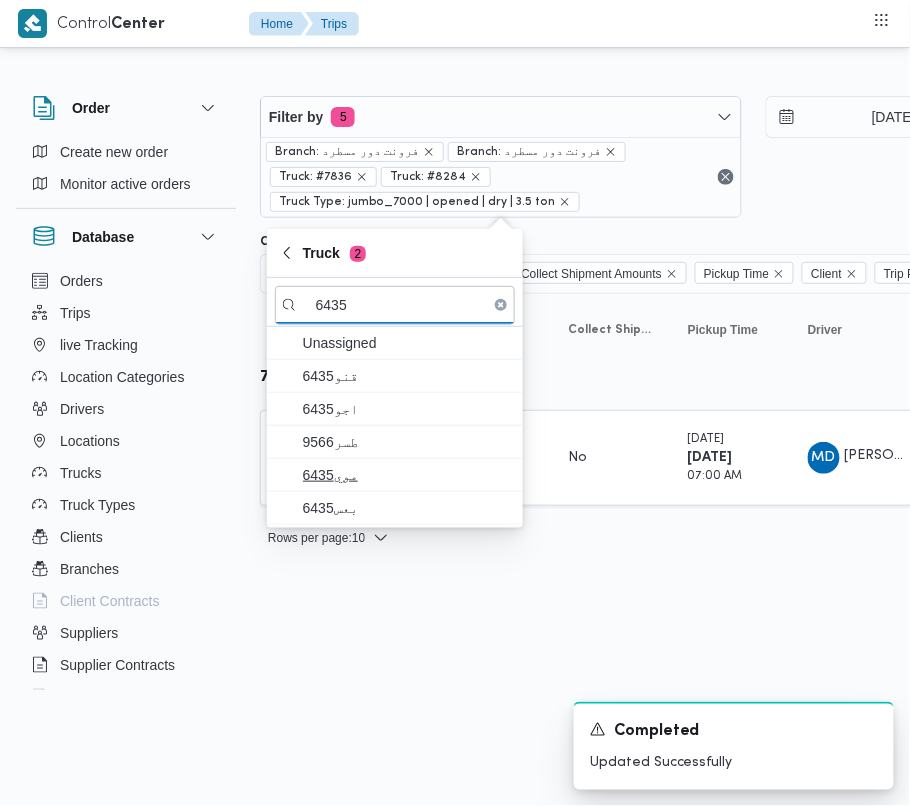 type on "6435" 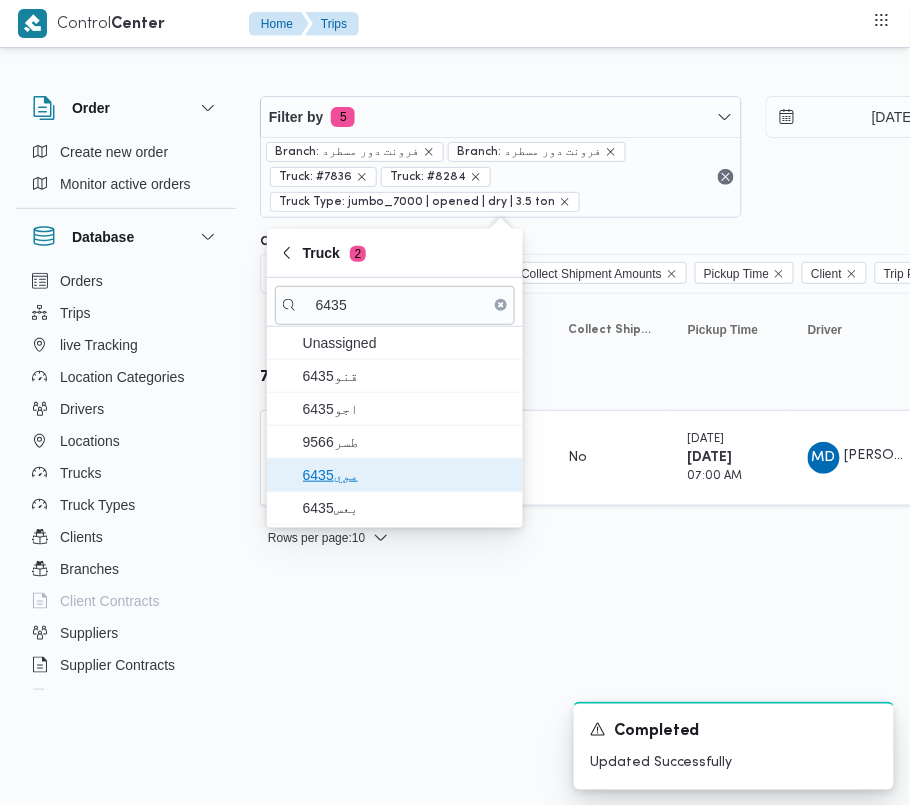 click on "موي6435" at bounding box center [395, 475] 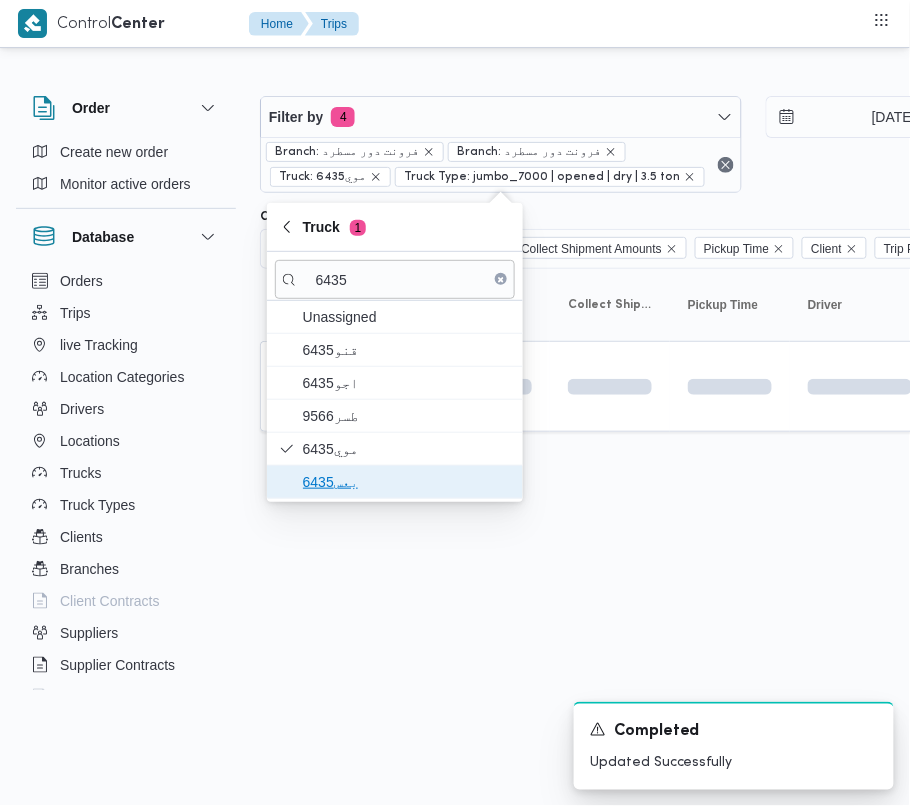 click on "بعس6435" at bounding box center (407, 482) 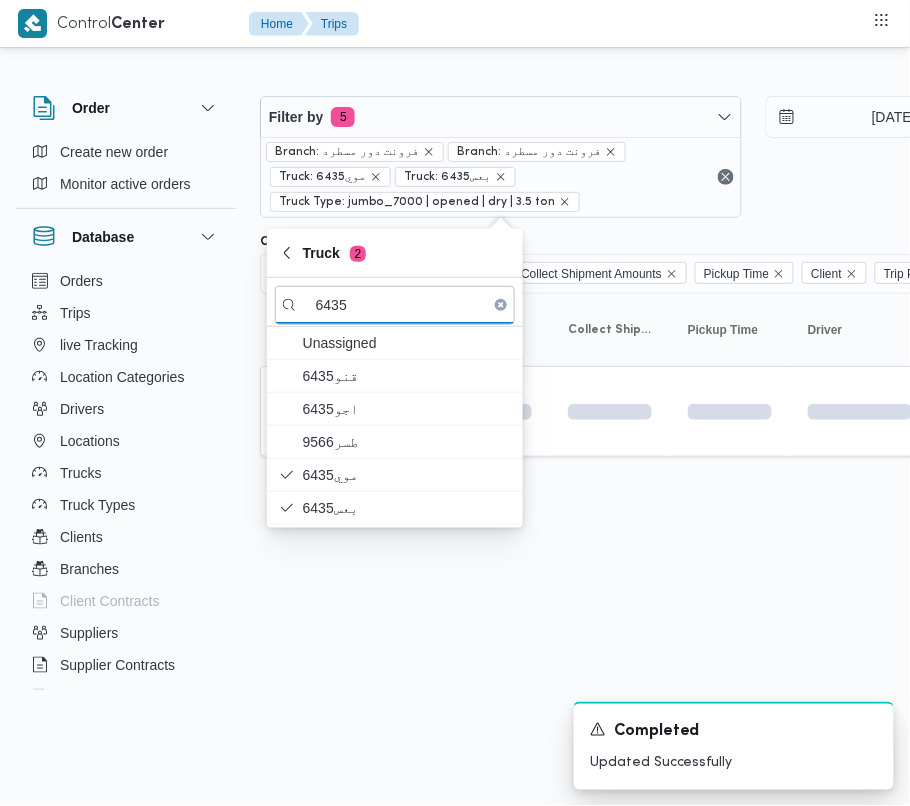 click on "Control  Center Home Trips Order Create new order Monitor active orders Database Orders Trips live Tracking Location Categories Drivers Locations Trucks Truck Types Clients Branches Client Contracts Suppliers Supplier Contracts Devices Users Projects SP Projects Admins organization assignees Tags Filter by 5 Branch: فرونت دور مسطرد Branch: فرونت دور مسطرد  Truck: موي6435 Truck: بعس6435 Truck Type: jumbo_7000 | opened | dry | 3.5 ton [DATE] → [DATE] Group By Truck Columns Trip ID App Geofencing Collect Shipment Amounts Pickup Time Client Trip Points Driver Supplier Truck Status Platform Sorting Trip ID Click to sort in ascending order App Click to sort in ascending order Geofencing Click to sort in ascending order Collect Shipment Amounts Pickup Time Click to sort in ascending order Client Click to sort in ascending order Trip Points Driver Click to sort in ascending order Supplier Click to sort in ascending order Truck Click to sort in ascending order Status Platform :" at bounding box center (455, 403) 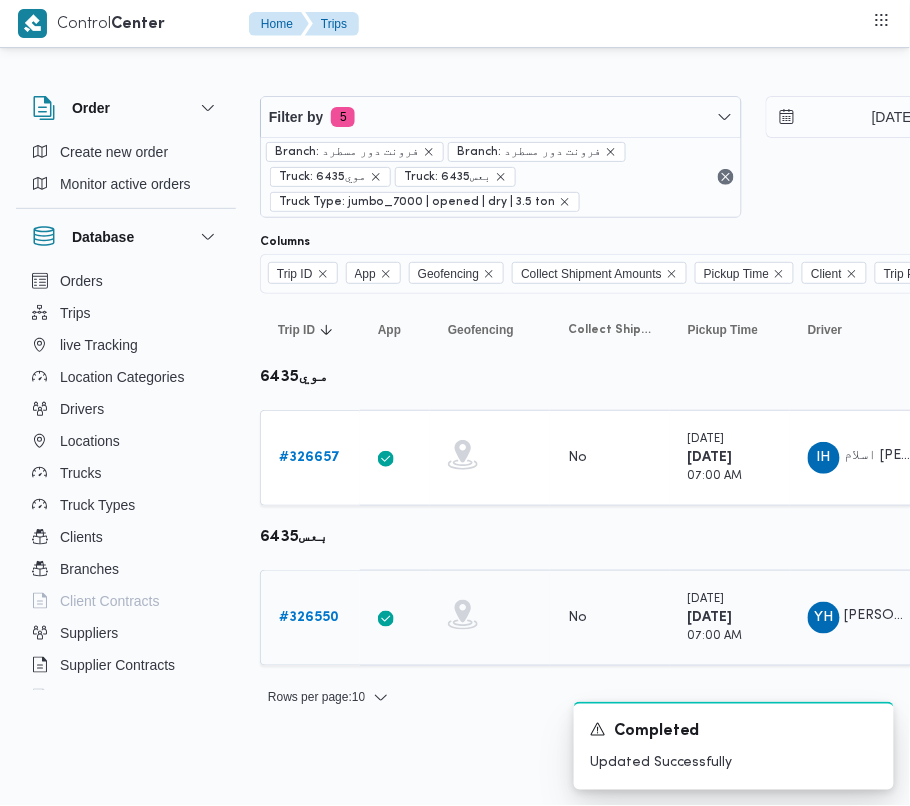click on "# 326550" at bounding box center [309, 618] 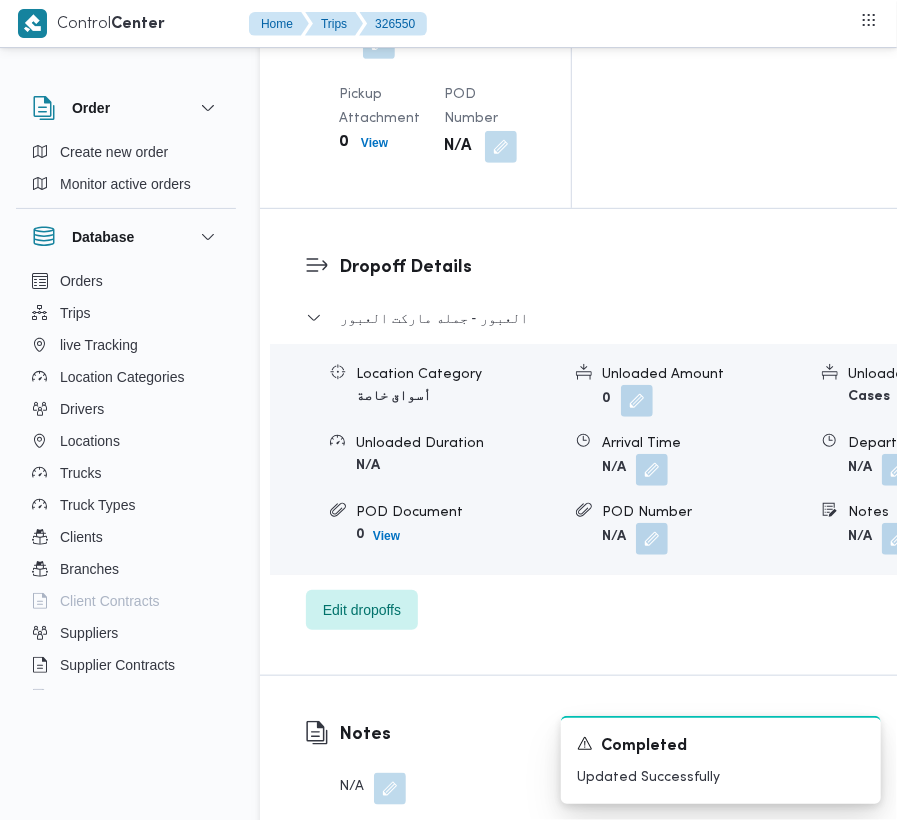 scroll, scrollTop: 3377, scrollLeft: 0, axis: vertical 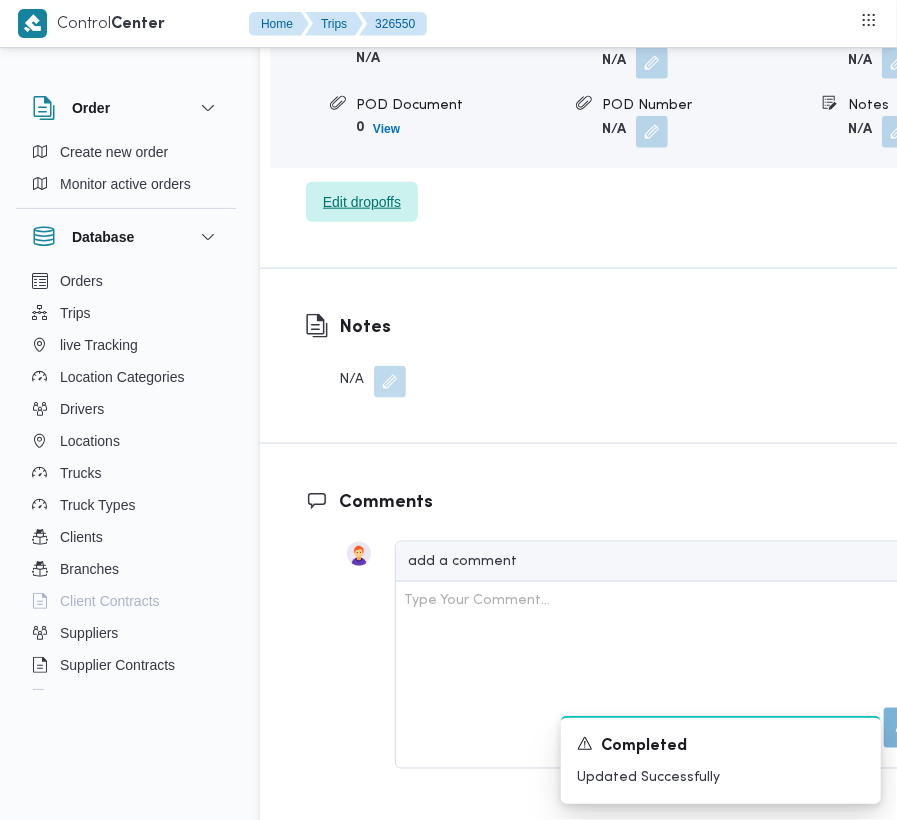 click on "Edit dropoffs" at bounding box center (362, 202) 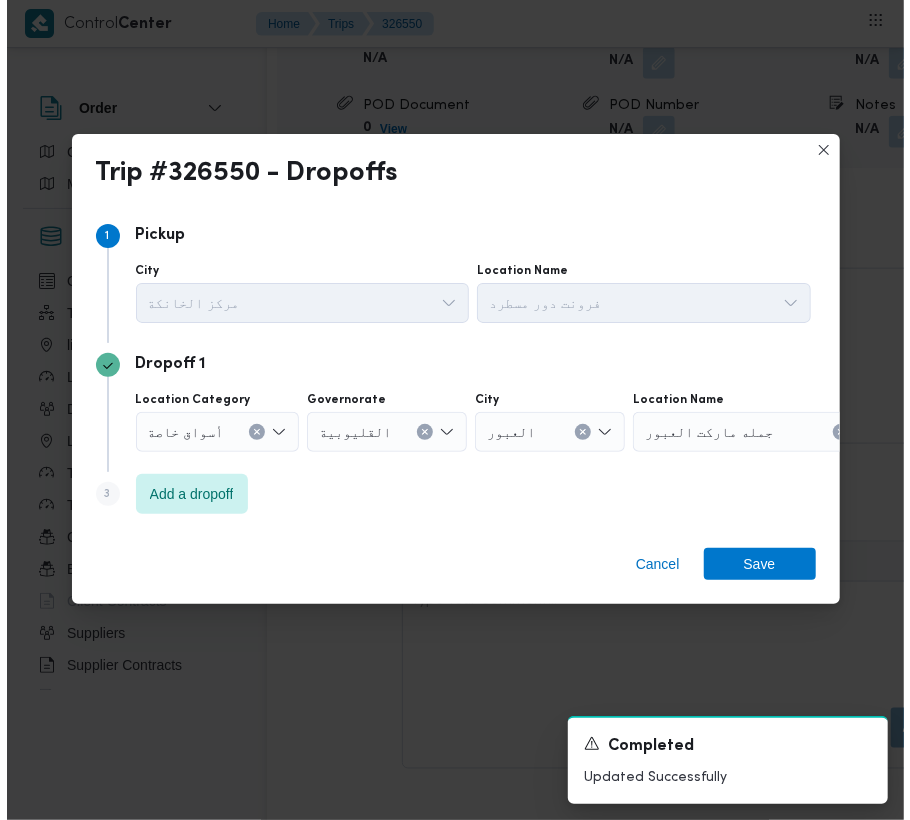 scroll, scrollTop: 3257, scrollLeft: 0, axis: vertical 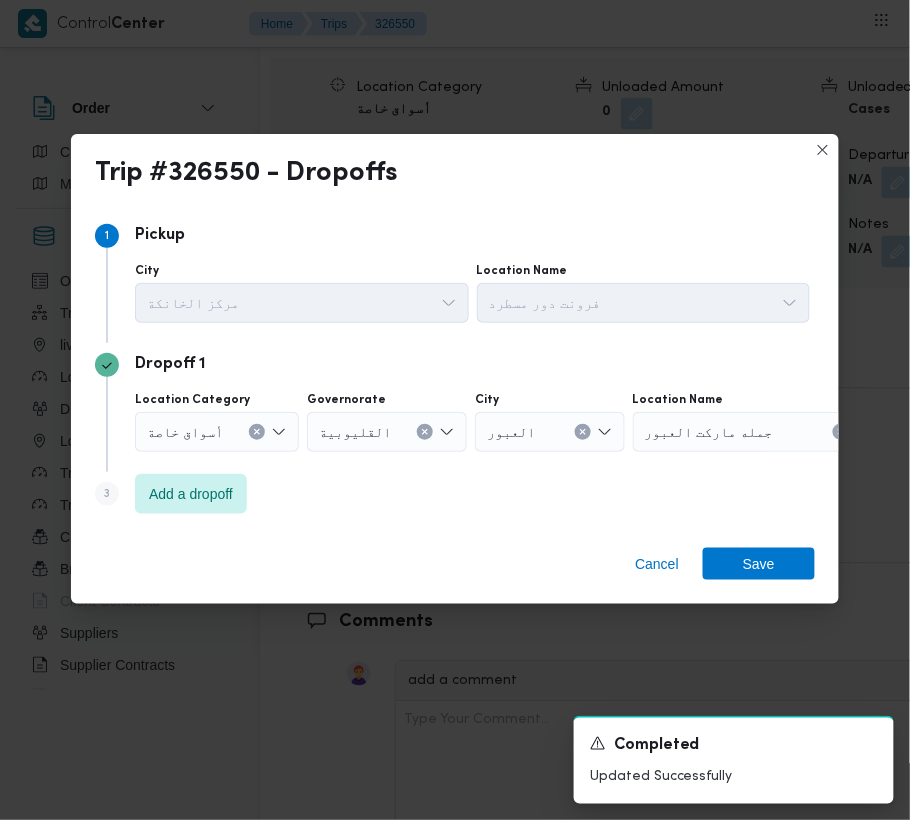 click on "أسواق خاصة" at bounding box center [185, 431] 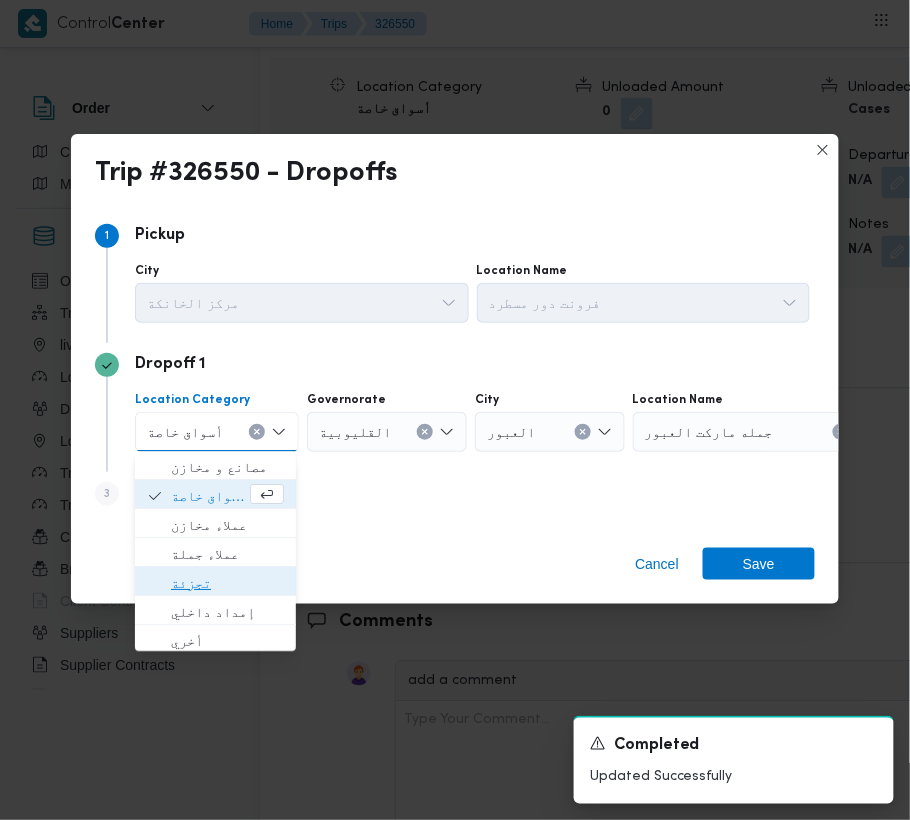 click on "تجزئة" at bounding box center (227, 584) 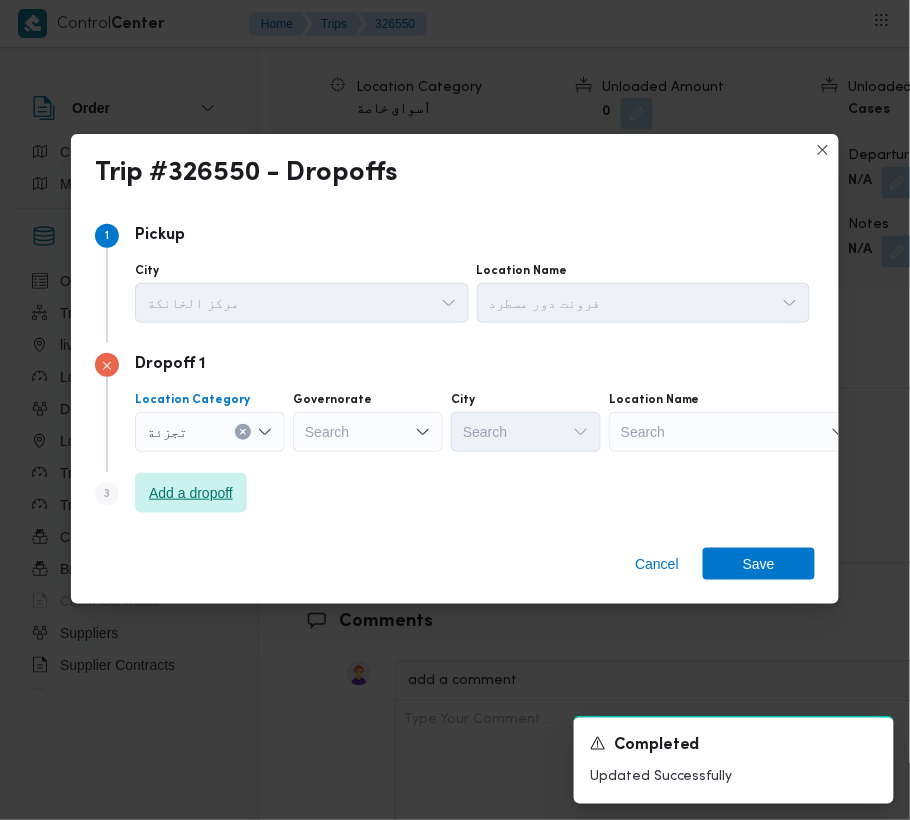 click on "Add a dropoff" at bounding box center (191, 493) 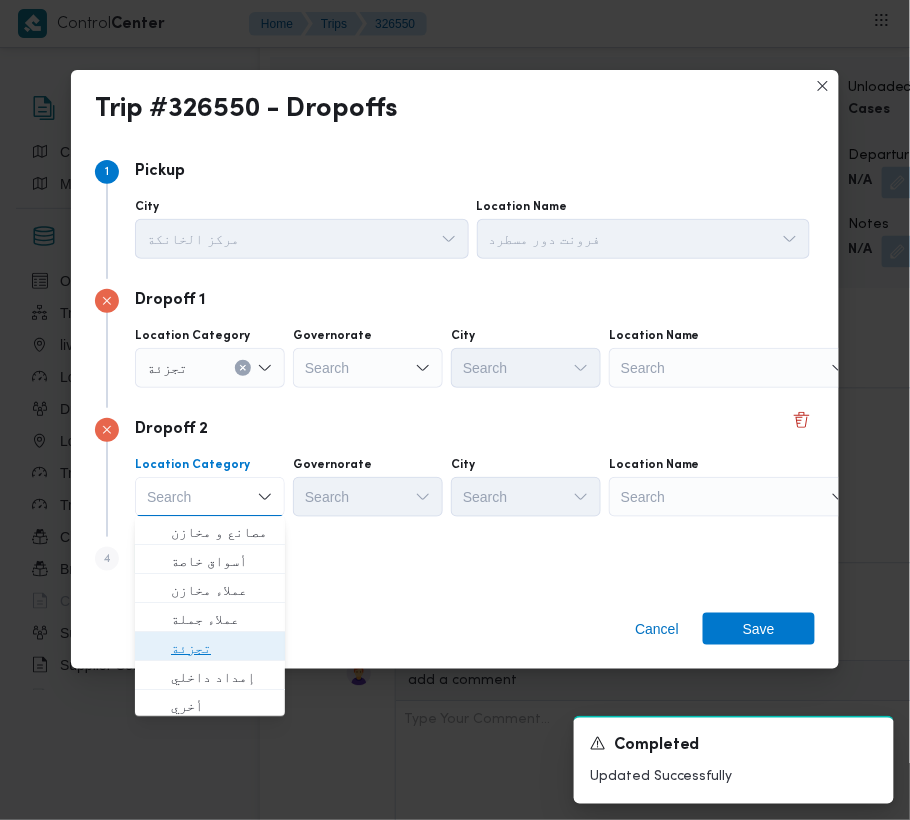 click on "تجزئة" at bounding box center [210, 649] 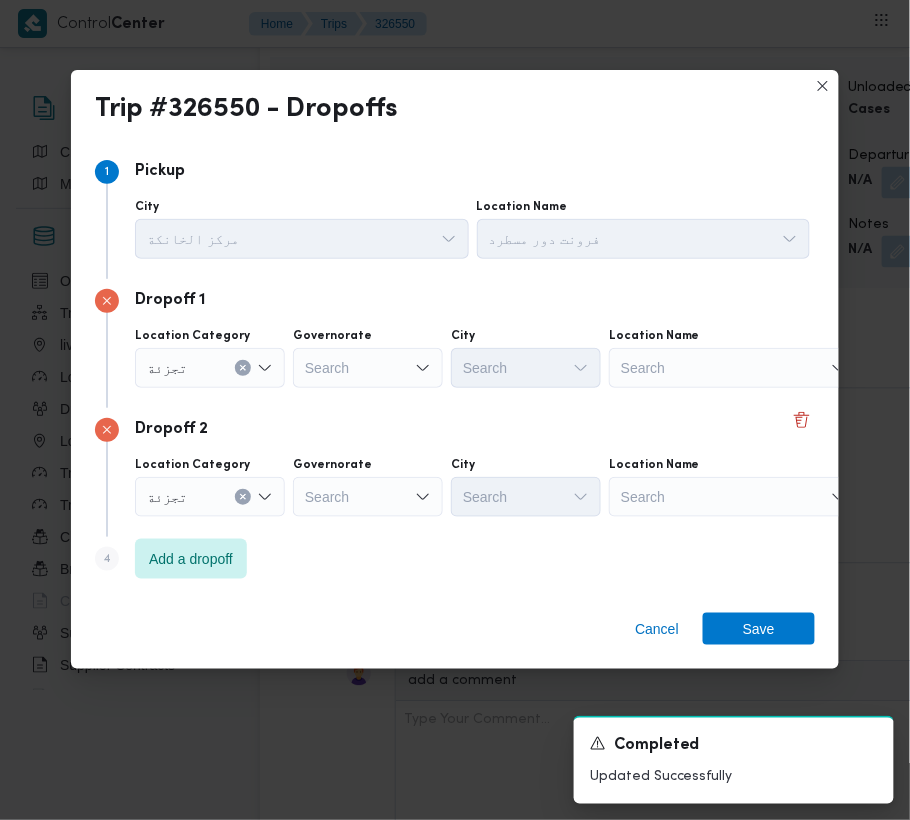 click on "Dropoff 2 Location Category تجزئة Governorate Search City Search Location Name Search" at bounding box center (455, 472) 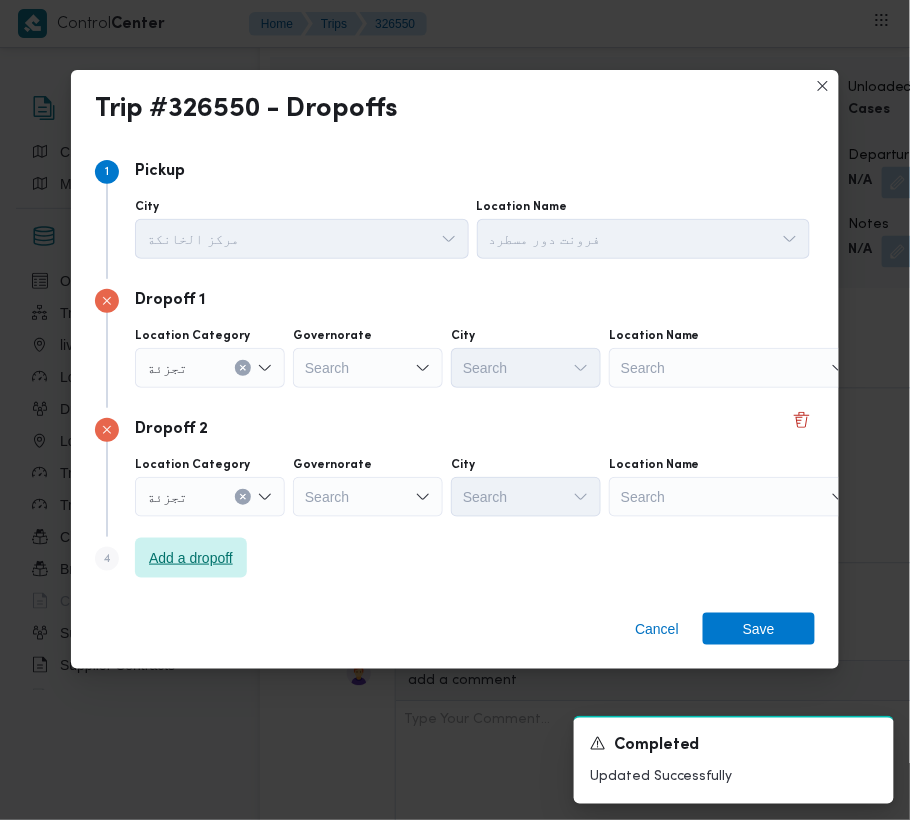 click on "Add a dropoff" at bounding box center (191, 558) 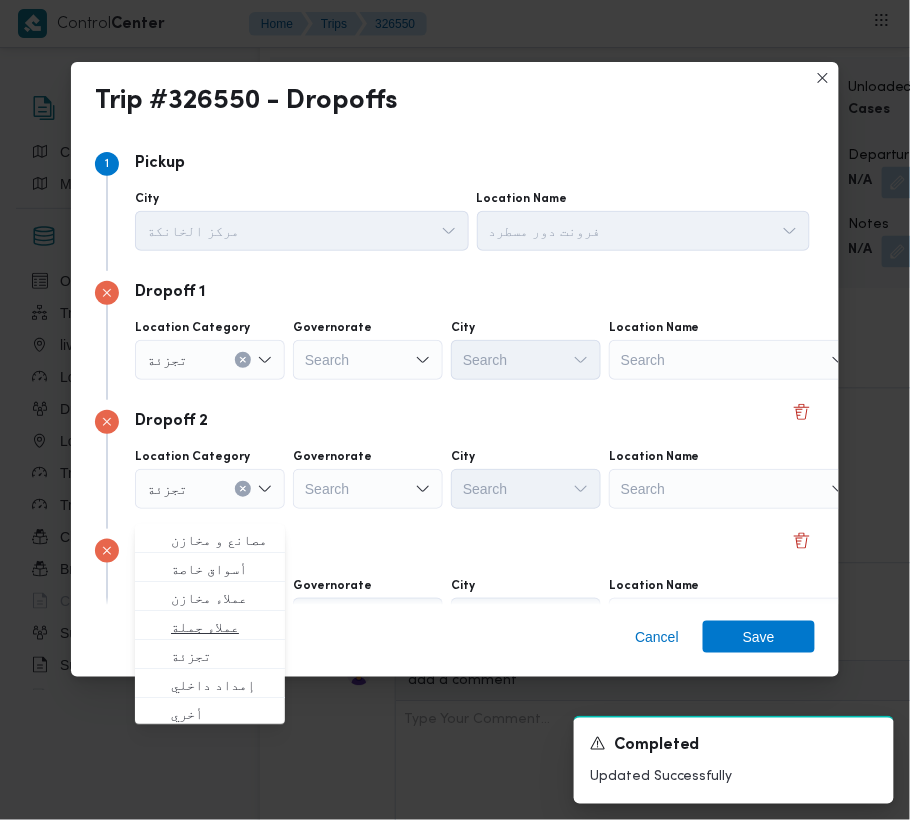 scroll, scrollTop: 113, scrollLeft: 0, axis: vertical 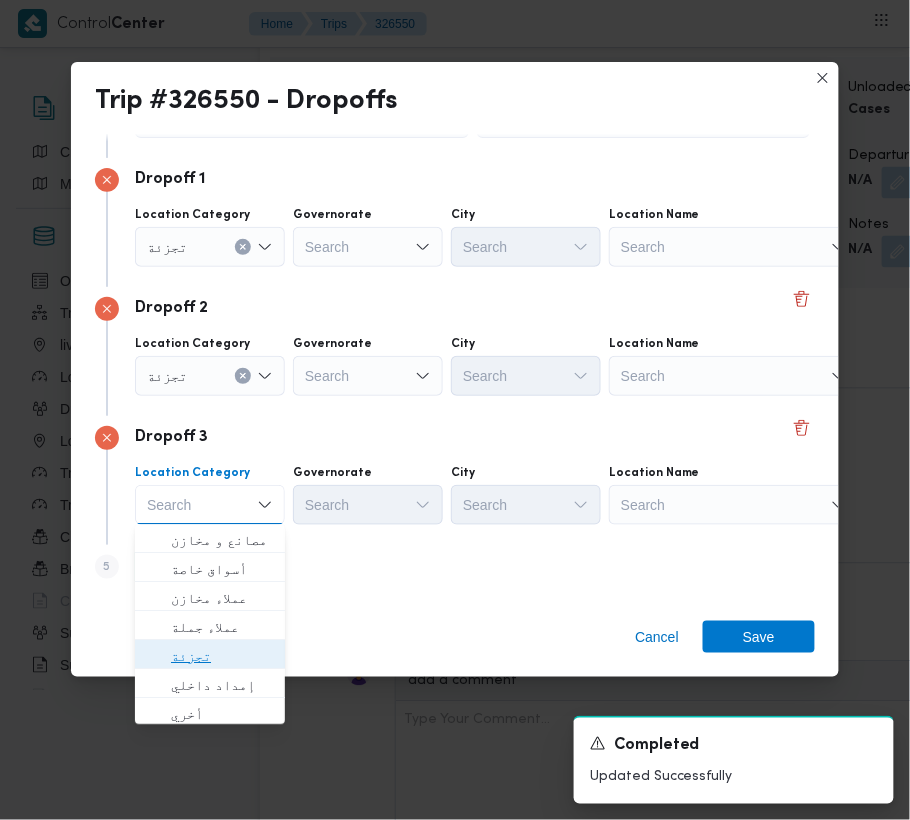 click on "تجزئة" at bounding box center [222, 657] 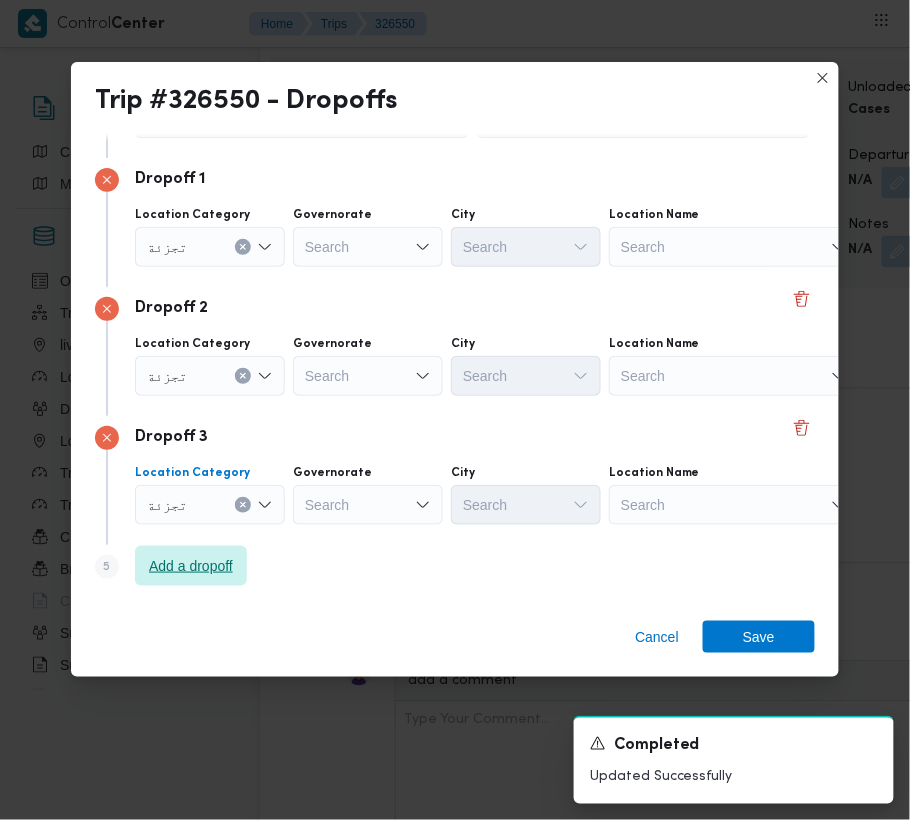 click on "Add a dropoff" at bounding box center (191, 566) 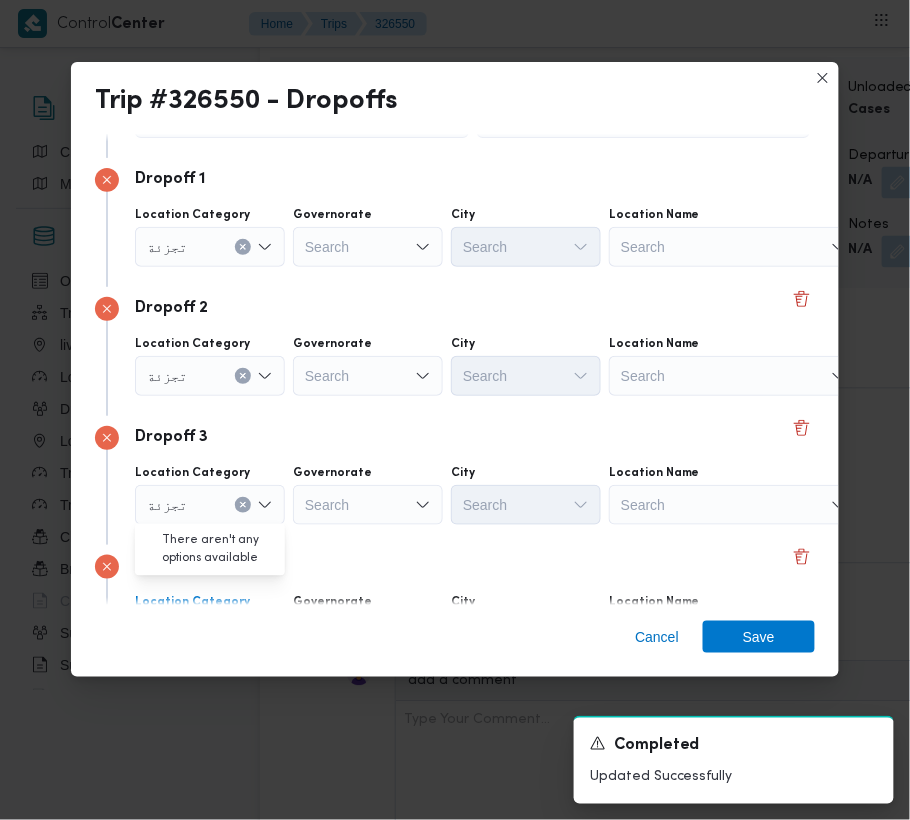 scroll, scrollTop: 242, scrollLeft: 0, axis: vertical 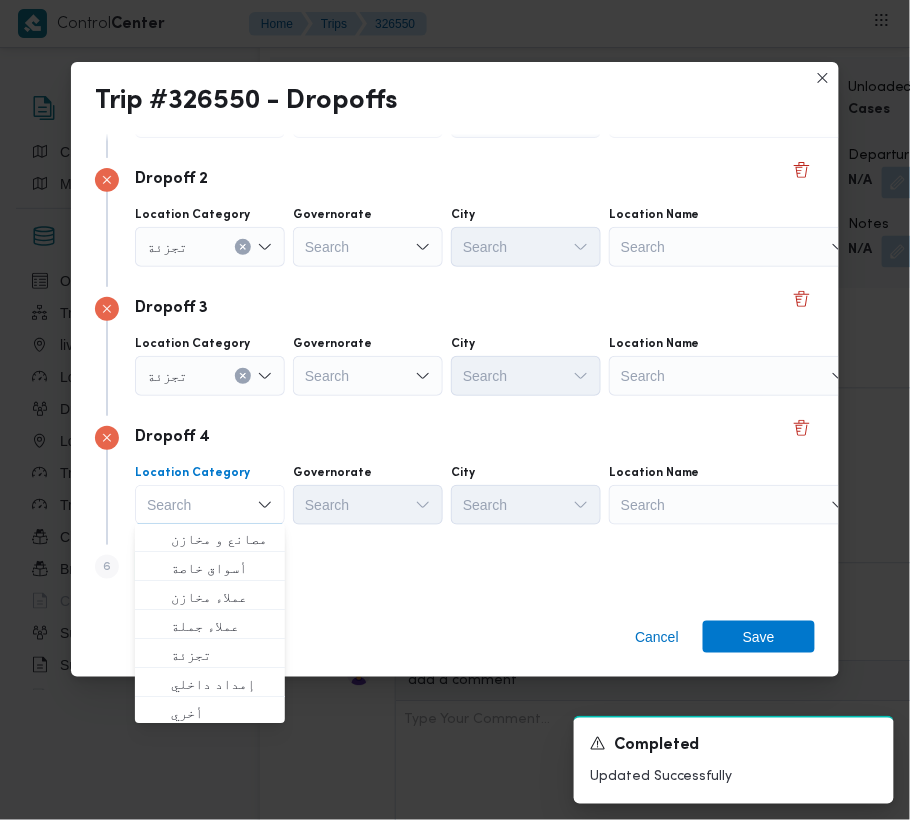click on "Search" at bounding box center [734, 118] 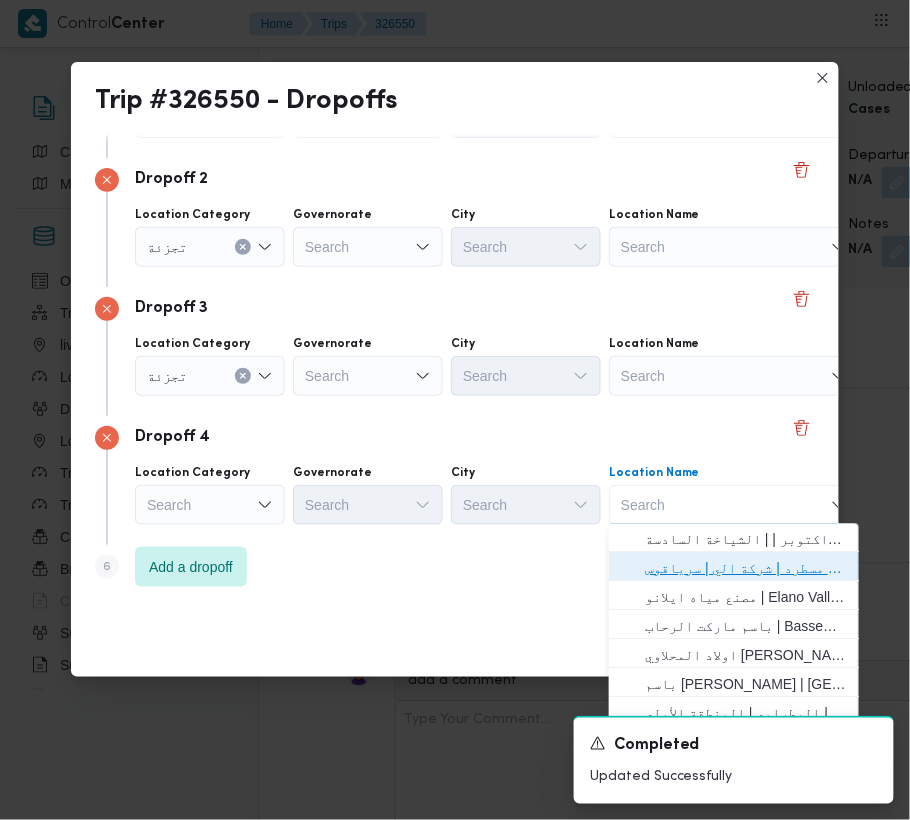 click on "فرونت دور مسطرد | شركة الي | سرياقوس" at bounding box center (746, 569) 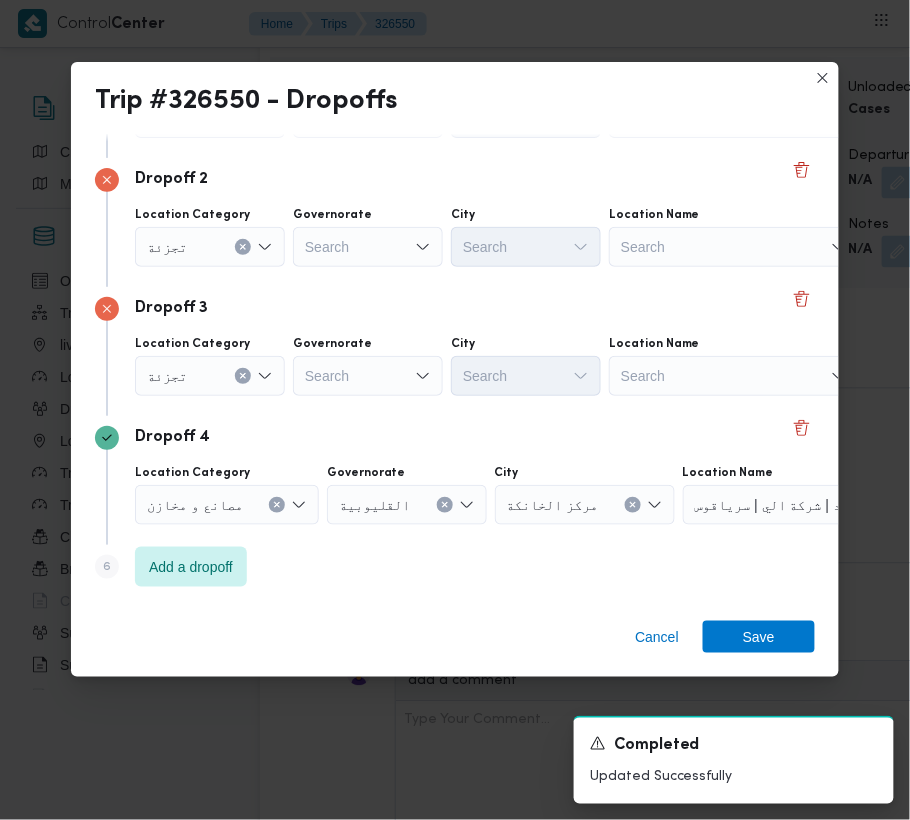 click 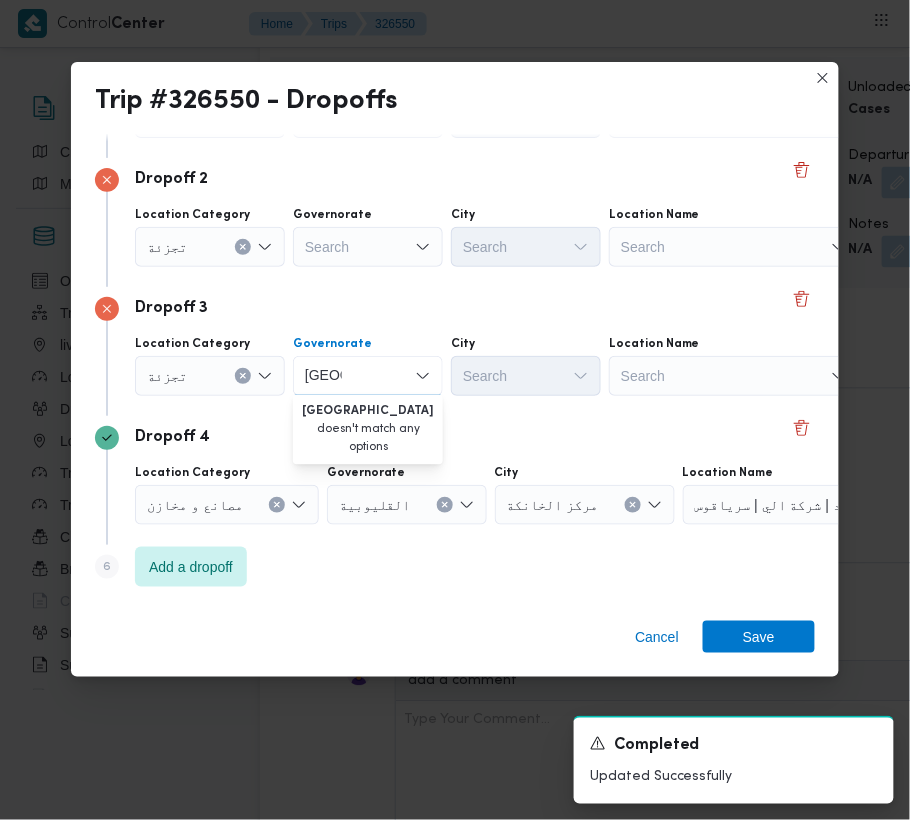 type on "[GEOGRAPHIC_DATA]" 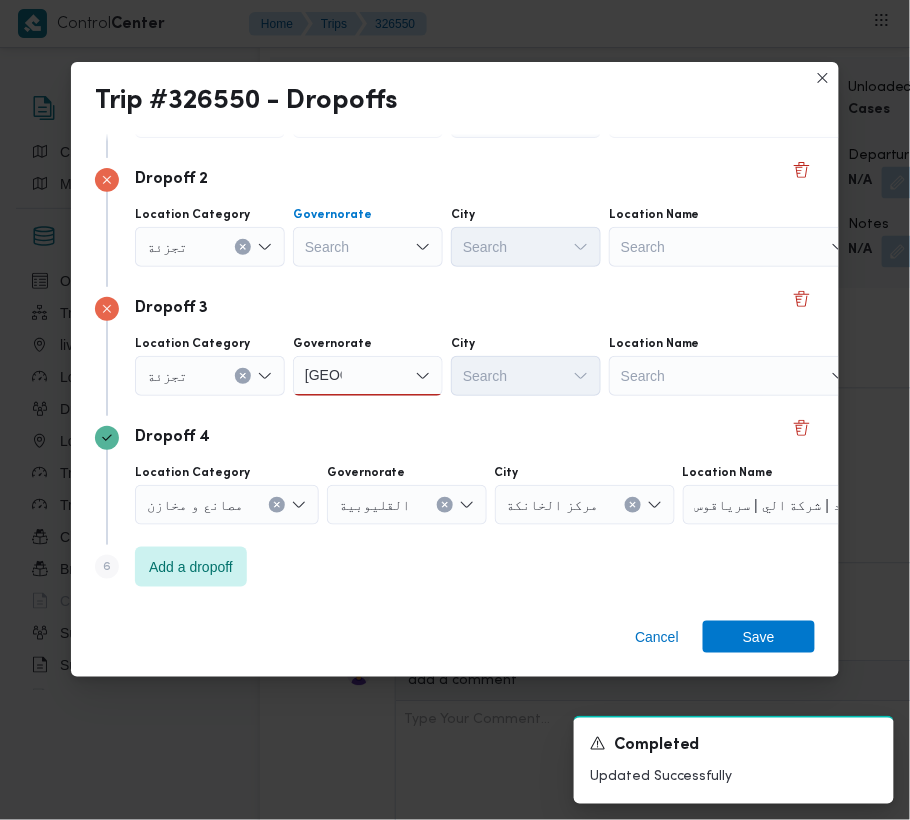 click on "Search" at bounding box center [368, 118] 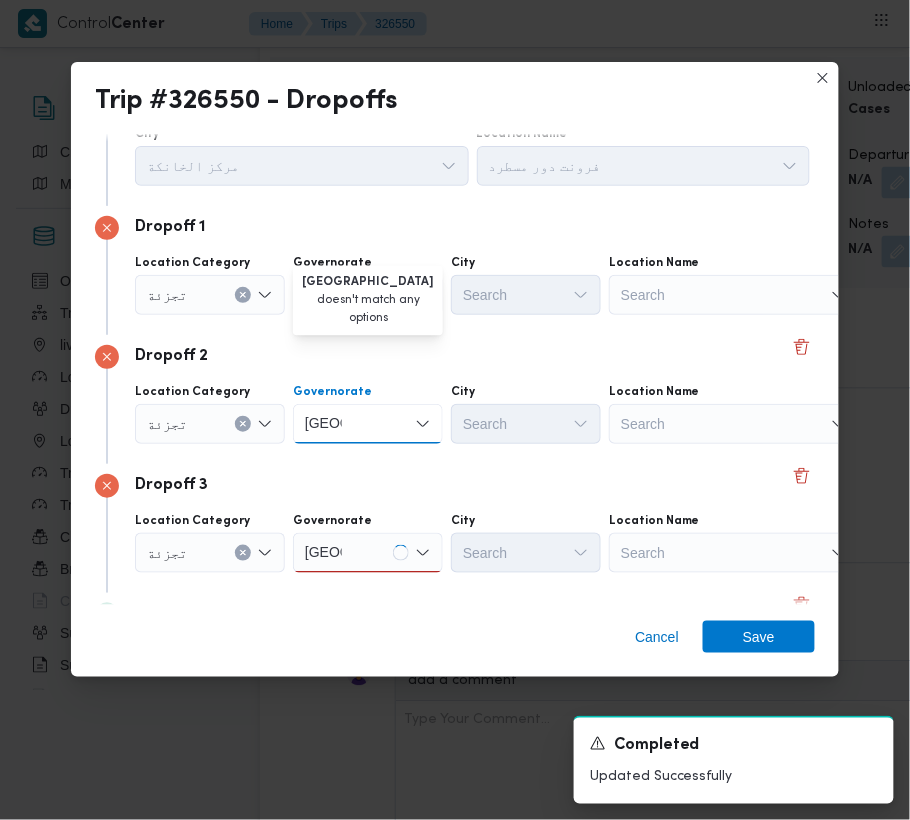 scroll, scrollTop: 0, scrollLeft: 0, axis: both 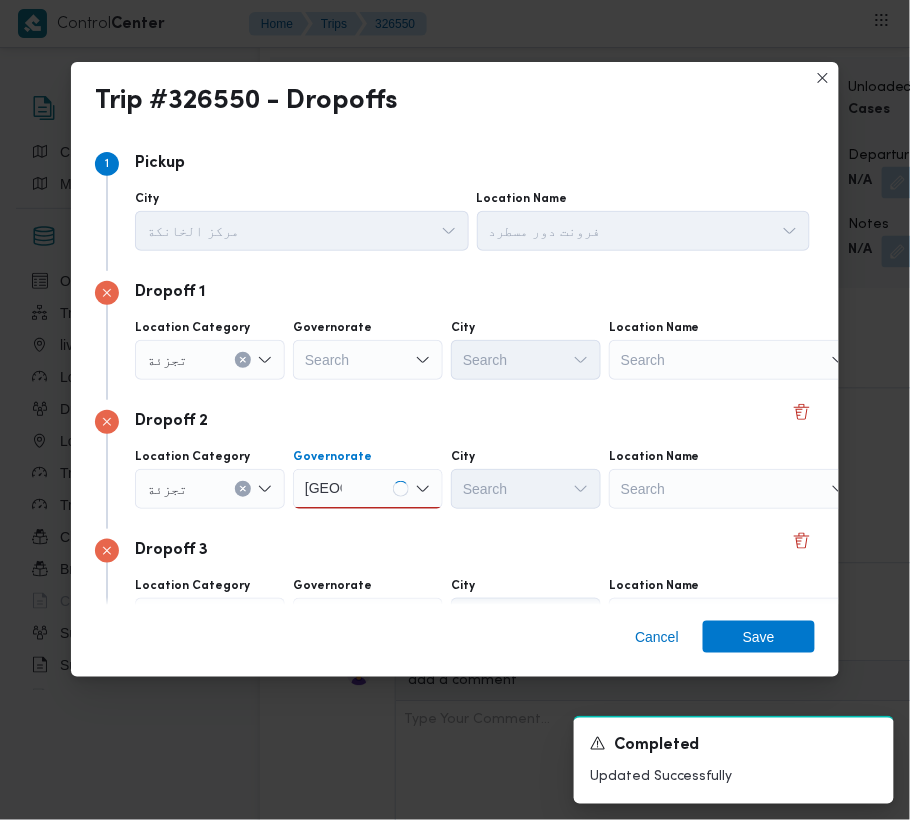 type on "[GEOGRAPHIC_DATA]" 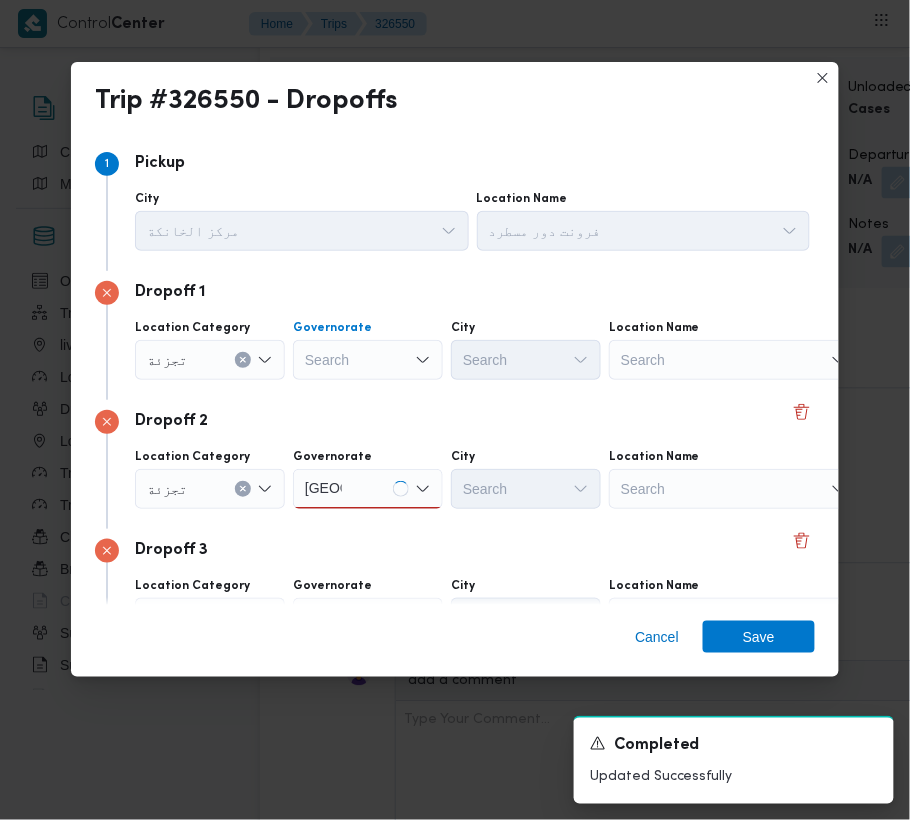 click on "Search" at bounding box center [368, 360] 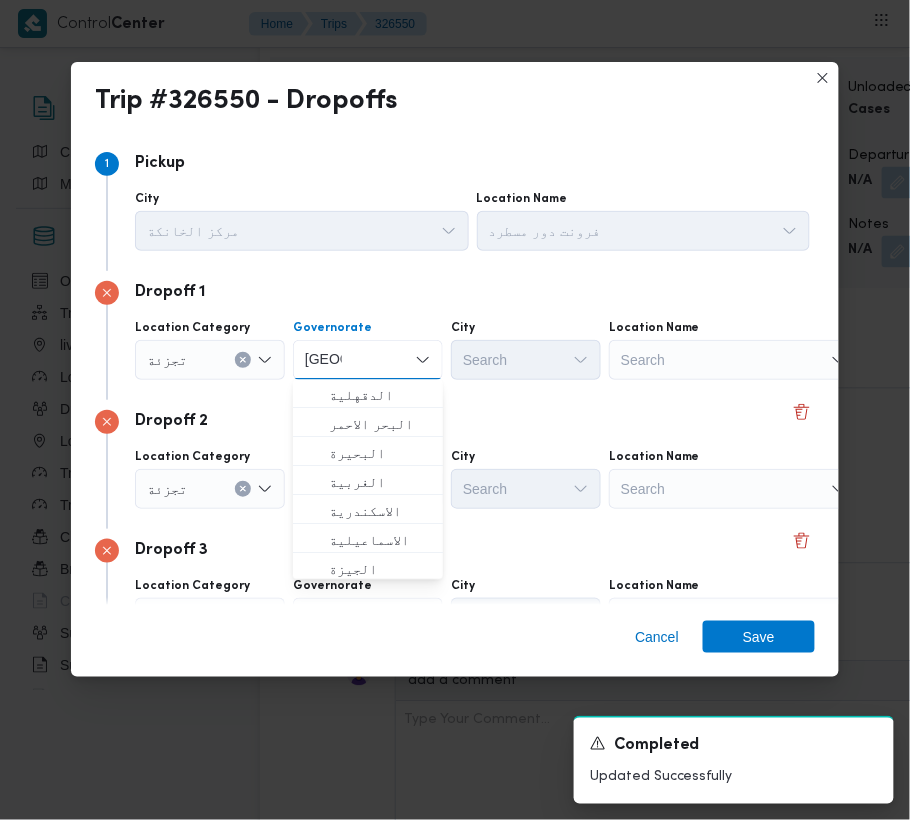 type 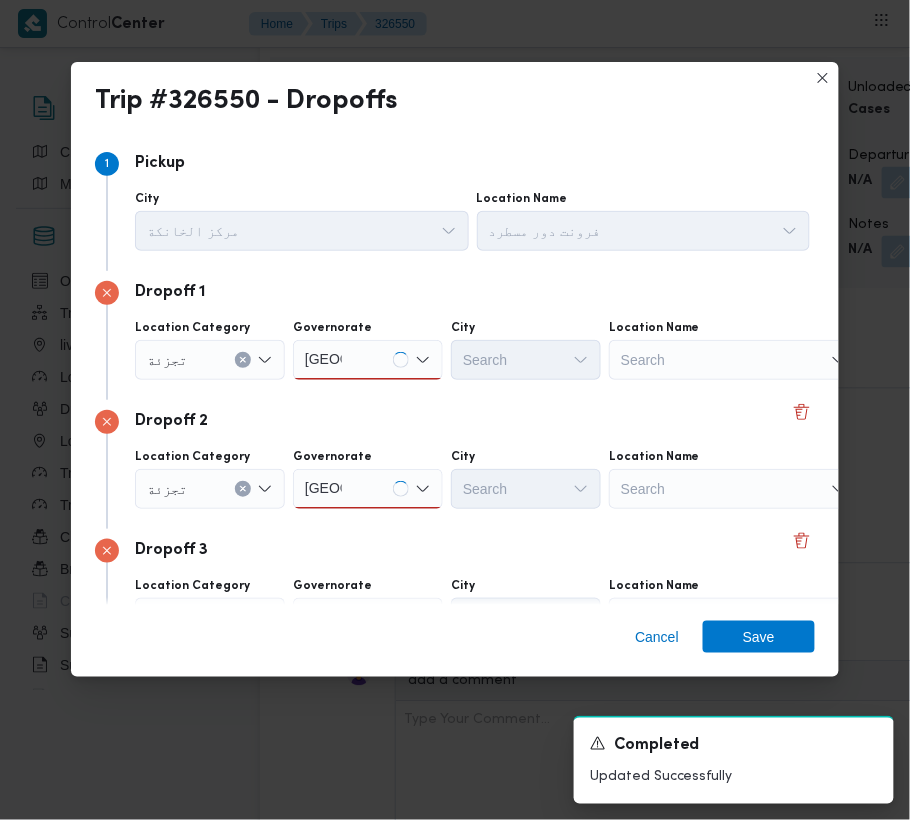 click on "Dropoff 2" at bounding box center [455, 422] 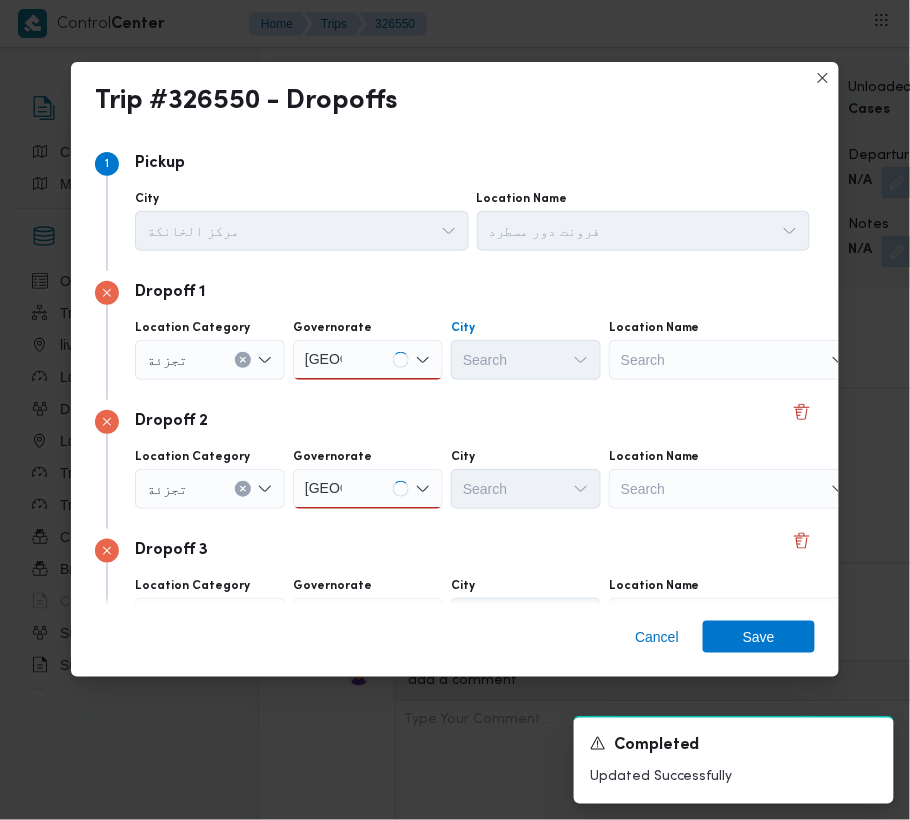 click on "[GEOGRAPHIC_DATA] [GEOGRAPHIC_DATA]" at bounding box center (323, 360) 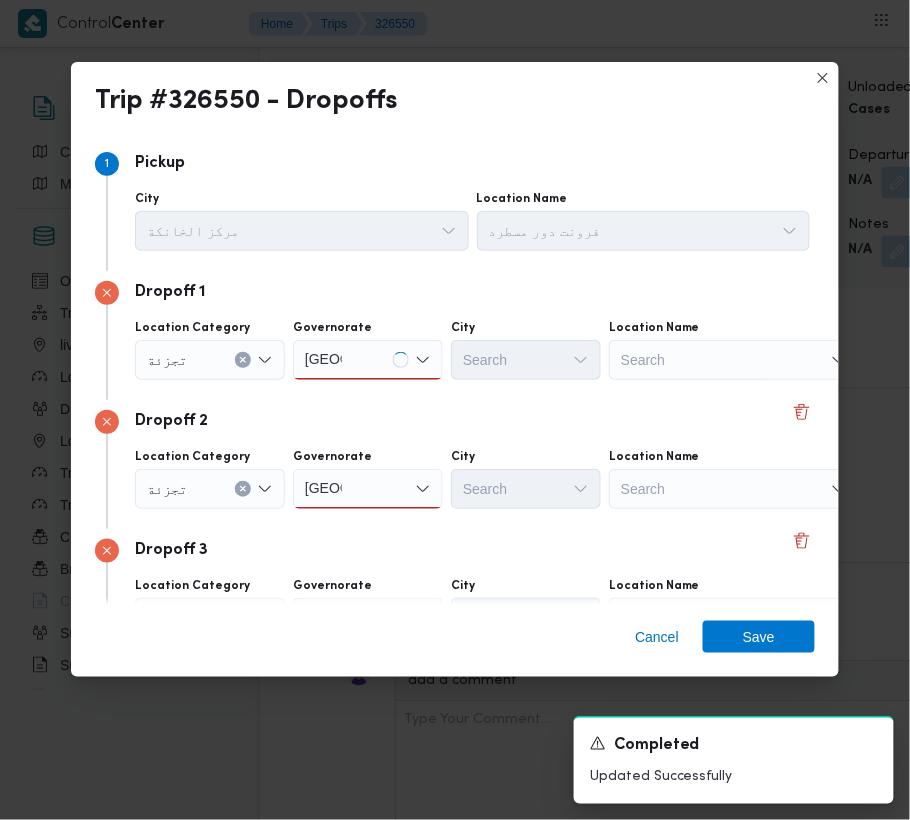 drag, startPoint x: 349, startPoint y: 394, endPoint x: 350, endPoint y: 408, distance: 14.035668 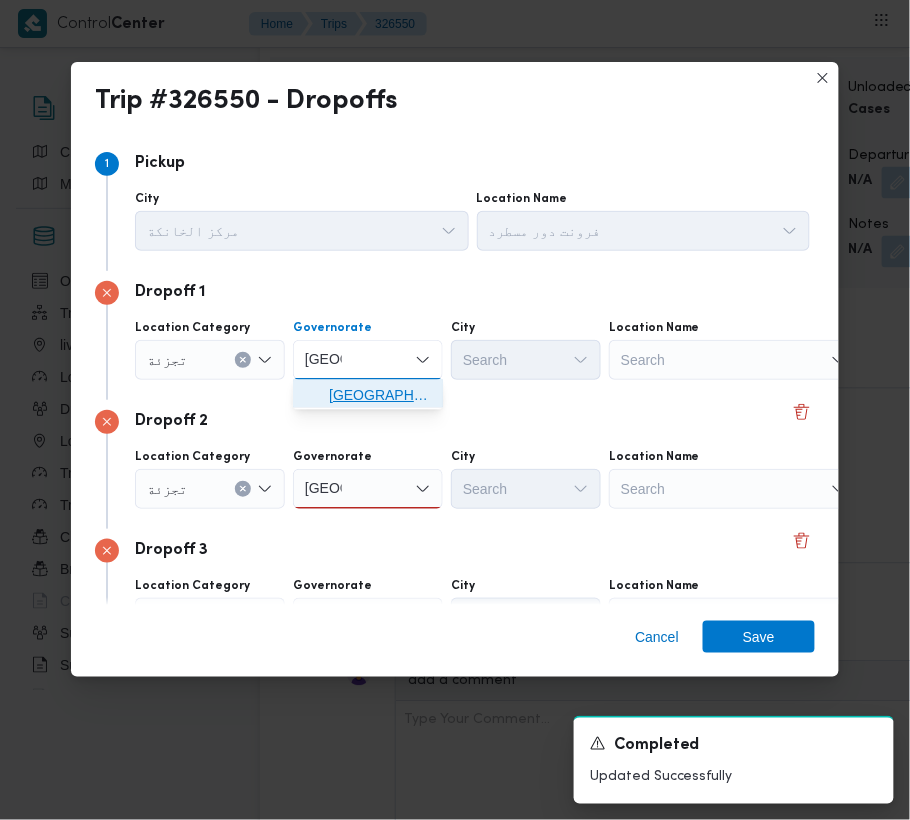click on "[GEOGRAPHIC_DATA]" at bounding box center [380, 396] 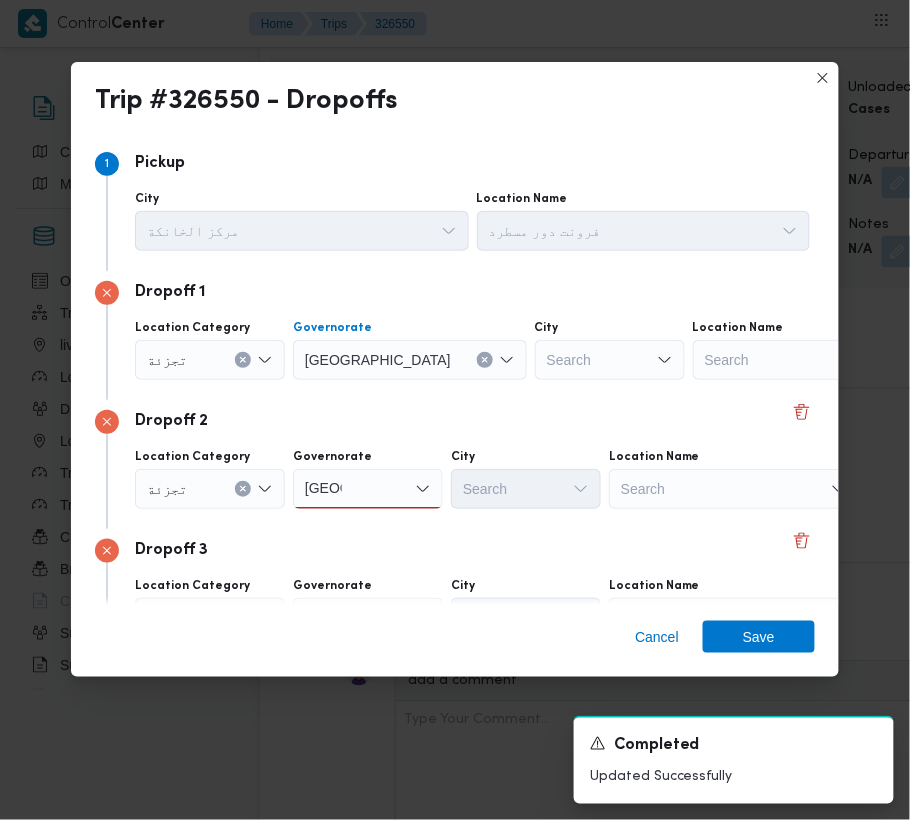click on "Search" at bounding box center (610, 360) 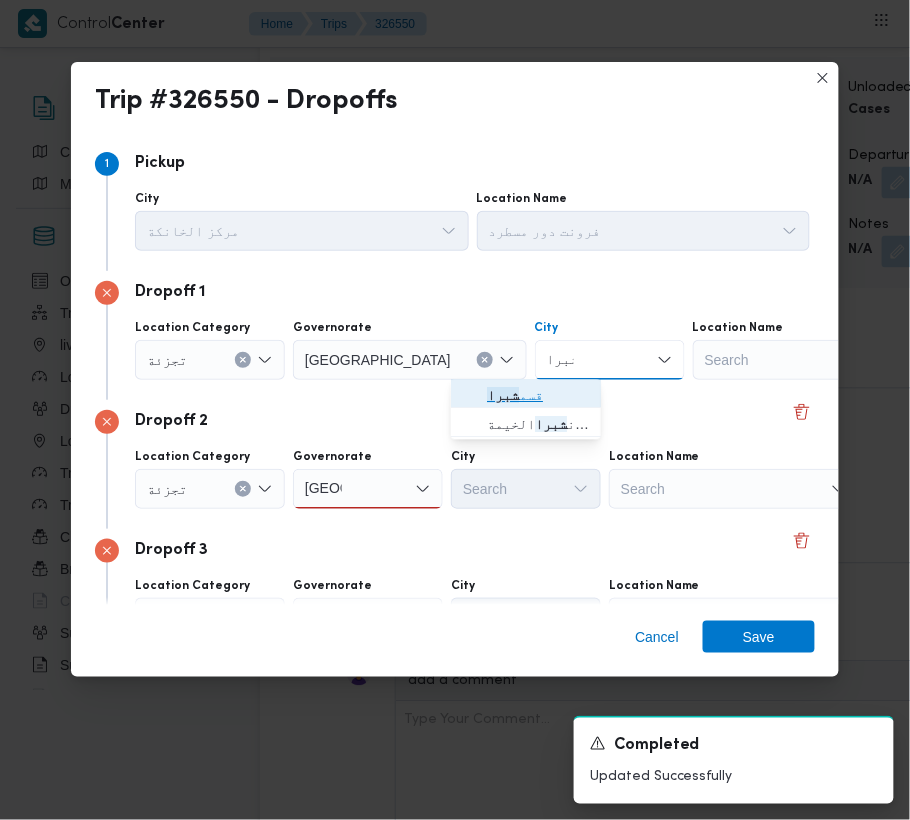 click on "قسم  شبرا" at bounding box center [538, 396] 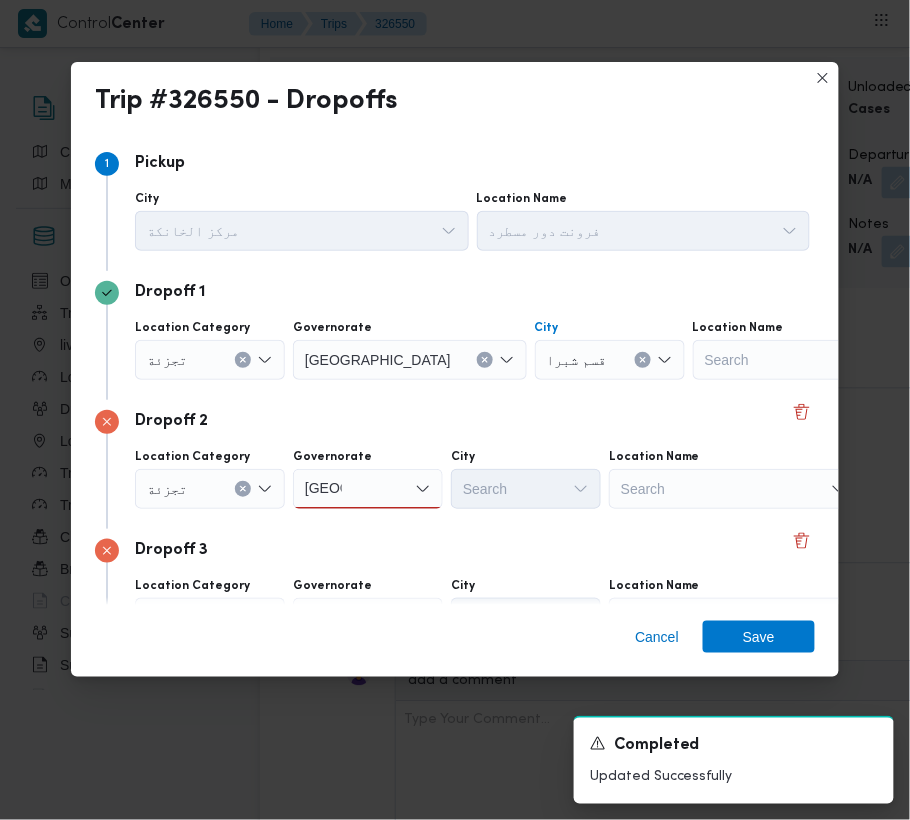 scroll, scrollTop: 242, scrollLeft: 0, axis: vertical 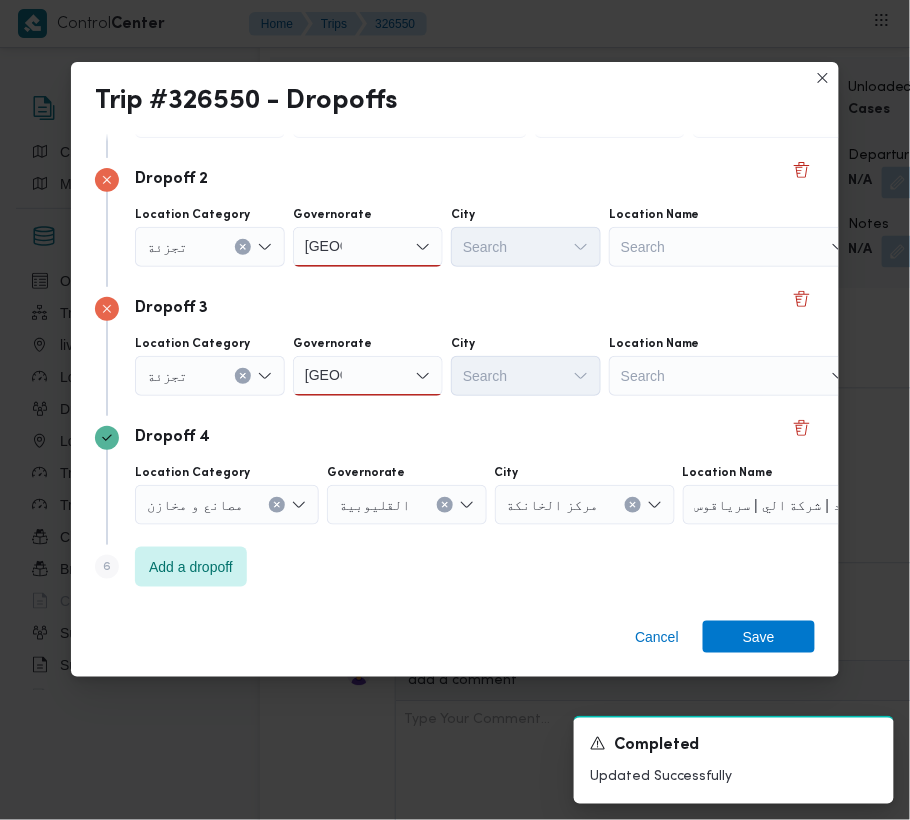 click on "Governorate" at bounding box center (410, 86) 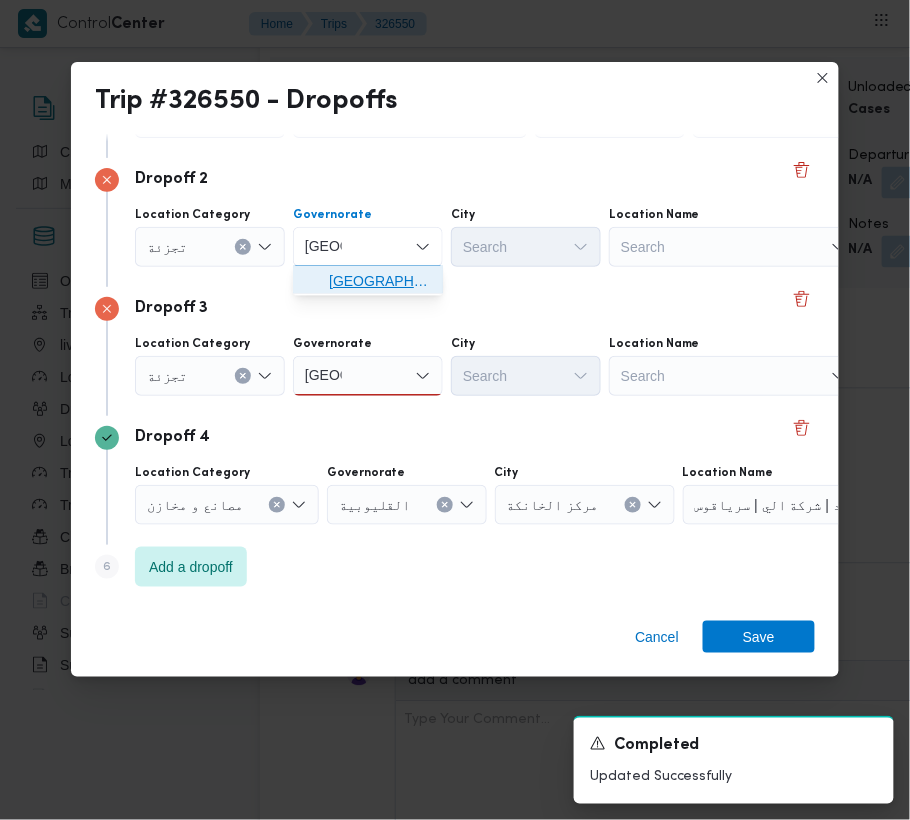 click on "[GEOGRAPHIC_DATA]" at bounding box center (380, 282) 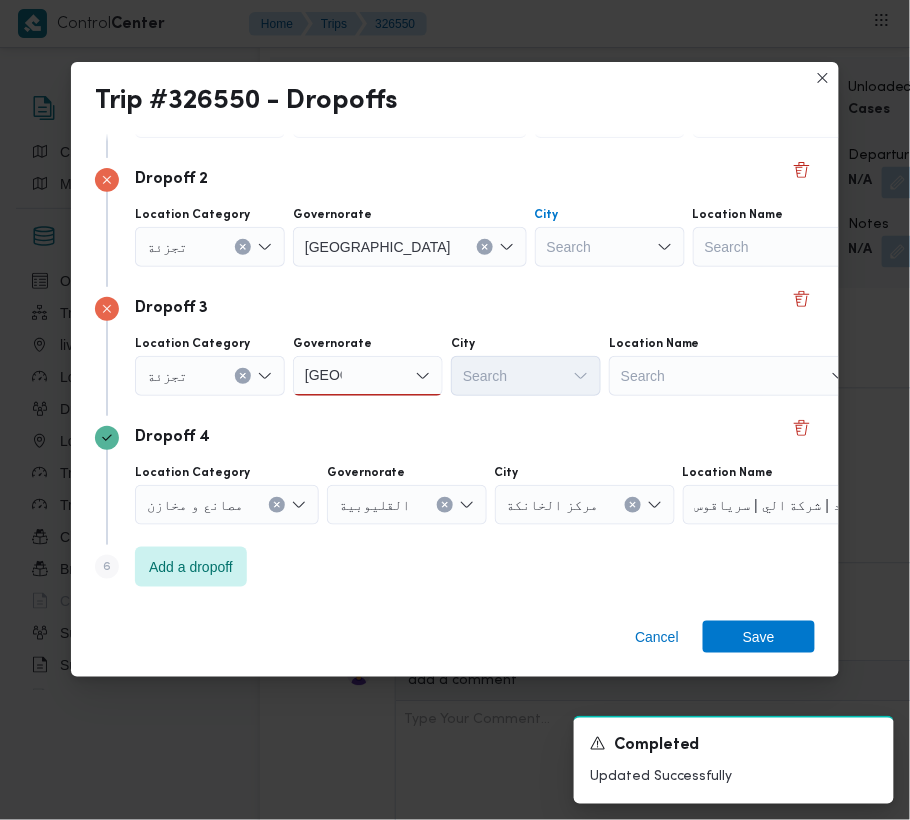 click on "Search" at bounding box center [610, 118] 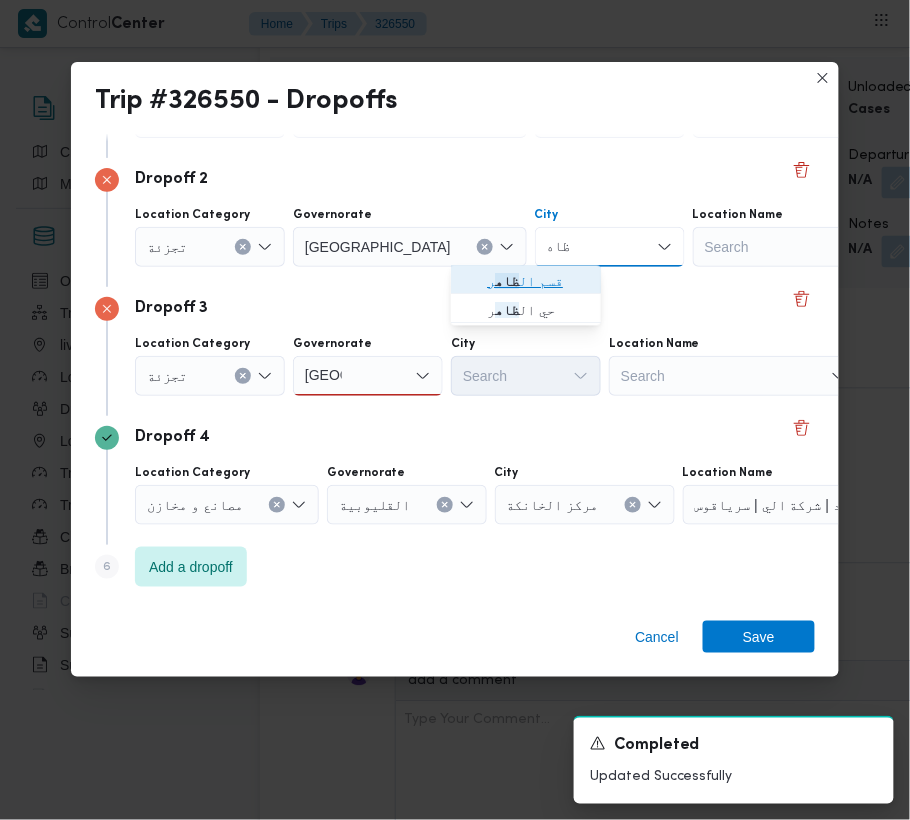 click on "ظاه" at bounding box center (507, 282) 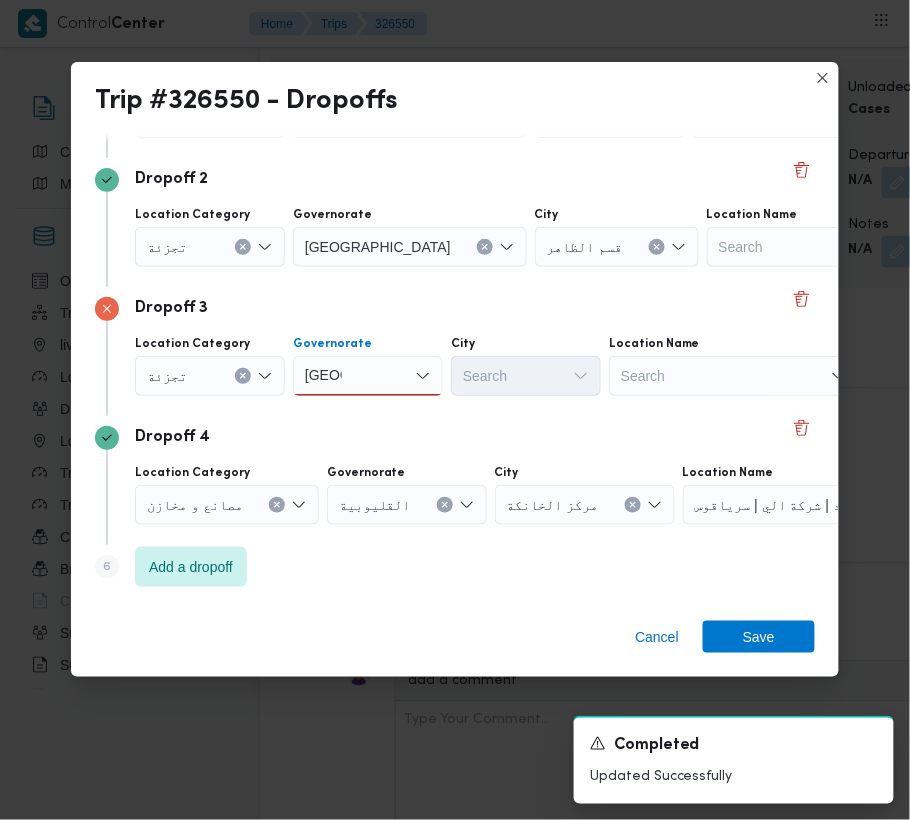 click on "[GEOGRAPHIC_DATA] [GEOGRAPHIC_DATA]" at bounding box center [368, 376] 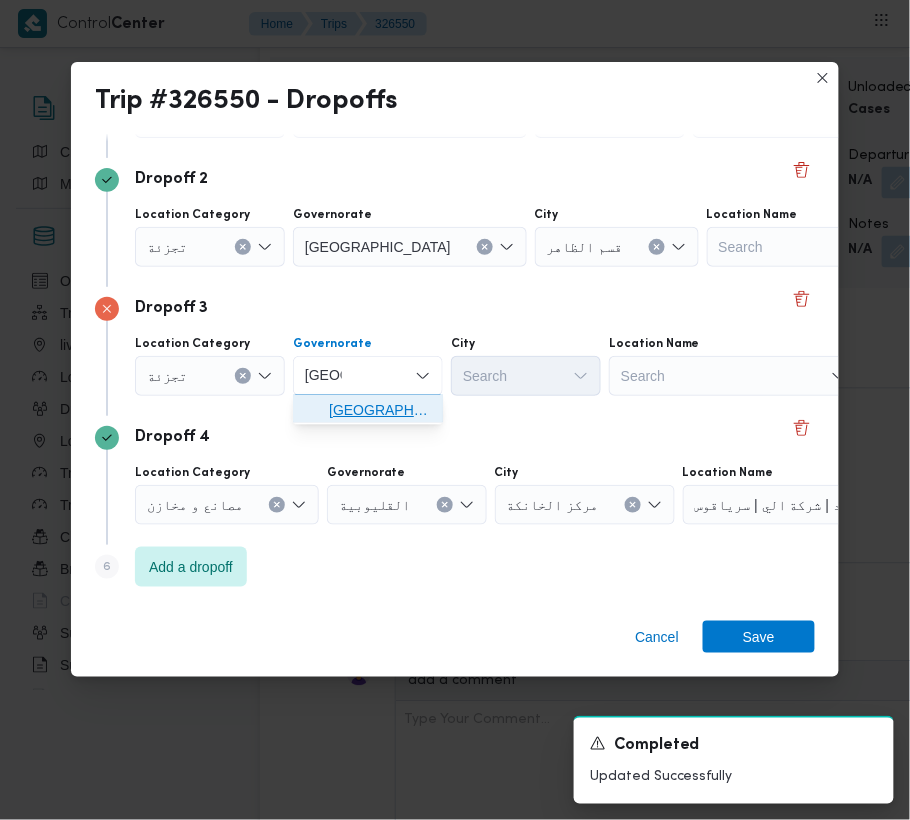 click on "[GEOGRAPHIC_DATA]" at bounding box center [380, 411] 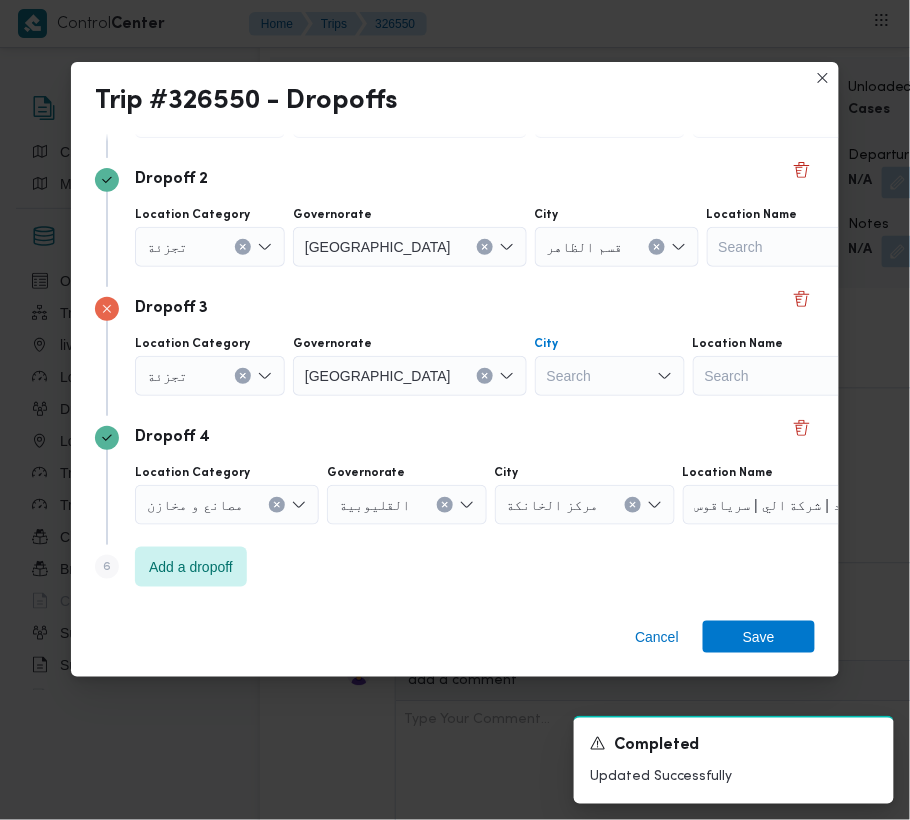 click on "Search" at bounding box center [610, 118] 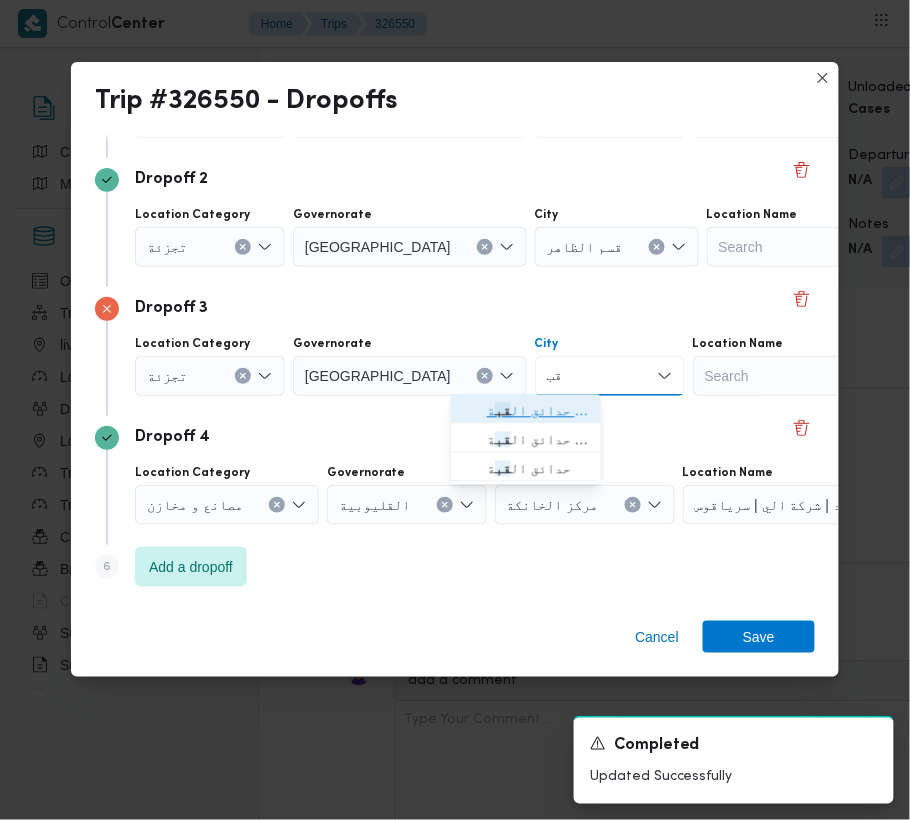 click on "قسم حدائق ال قب ة" at bounding box center (526, 411) 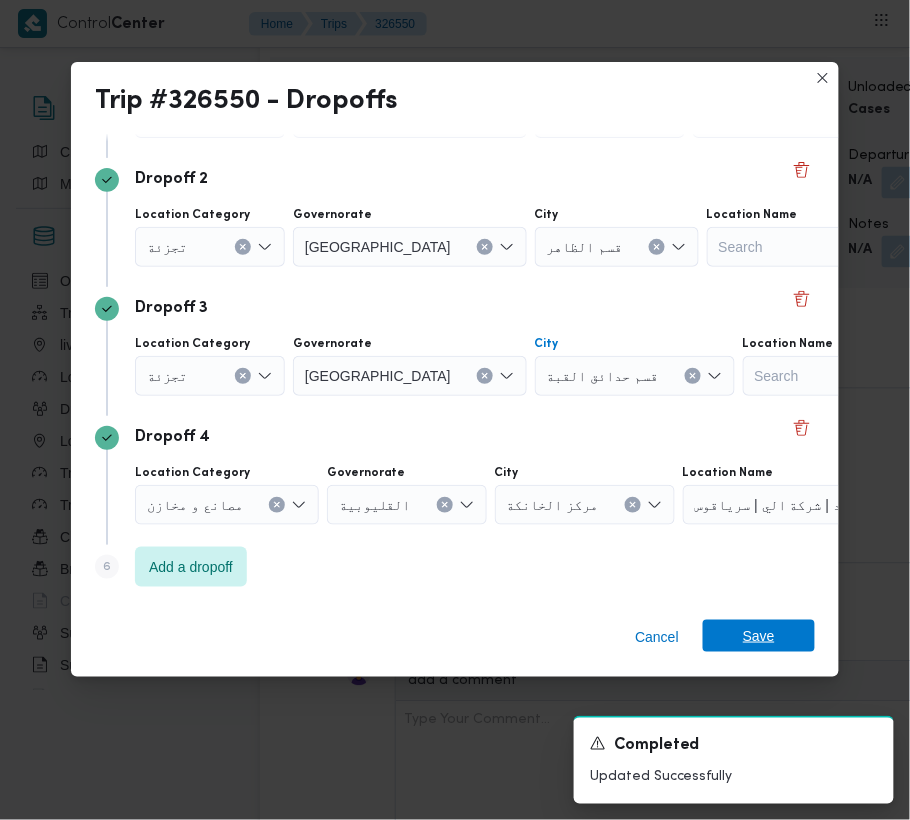 click on "Save" at bounding box center [759, 636] 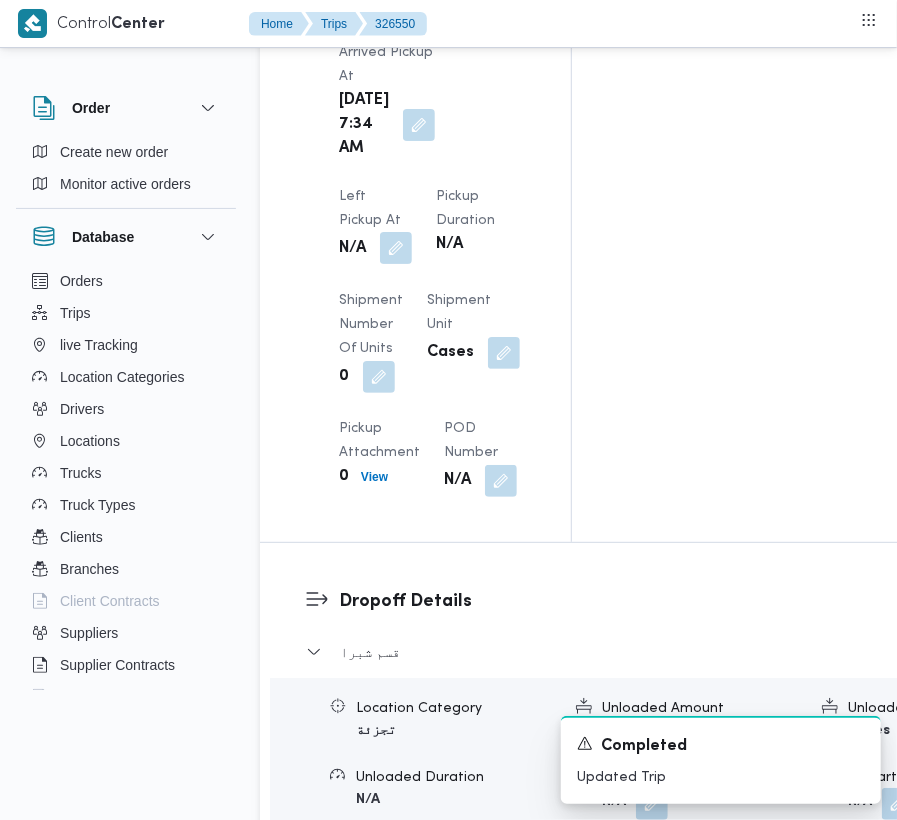 scroll, scrollTop: 2684, scrollLeft: 0, axis: vertical 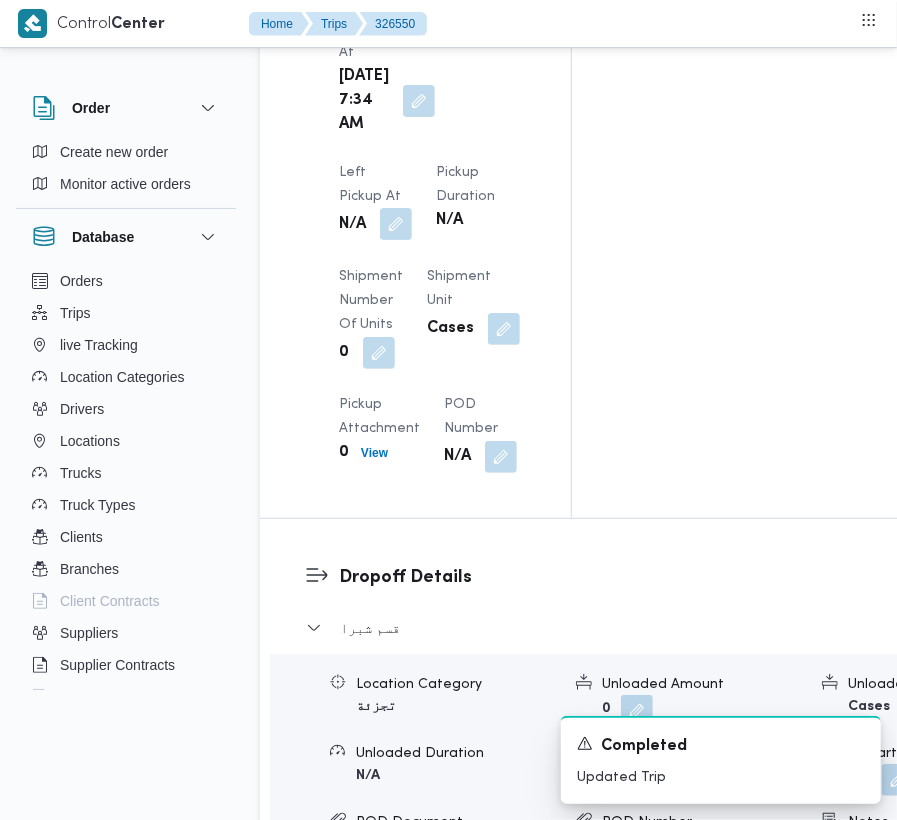 click at bounding box center (396, 224) 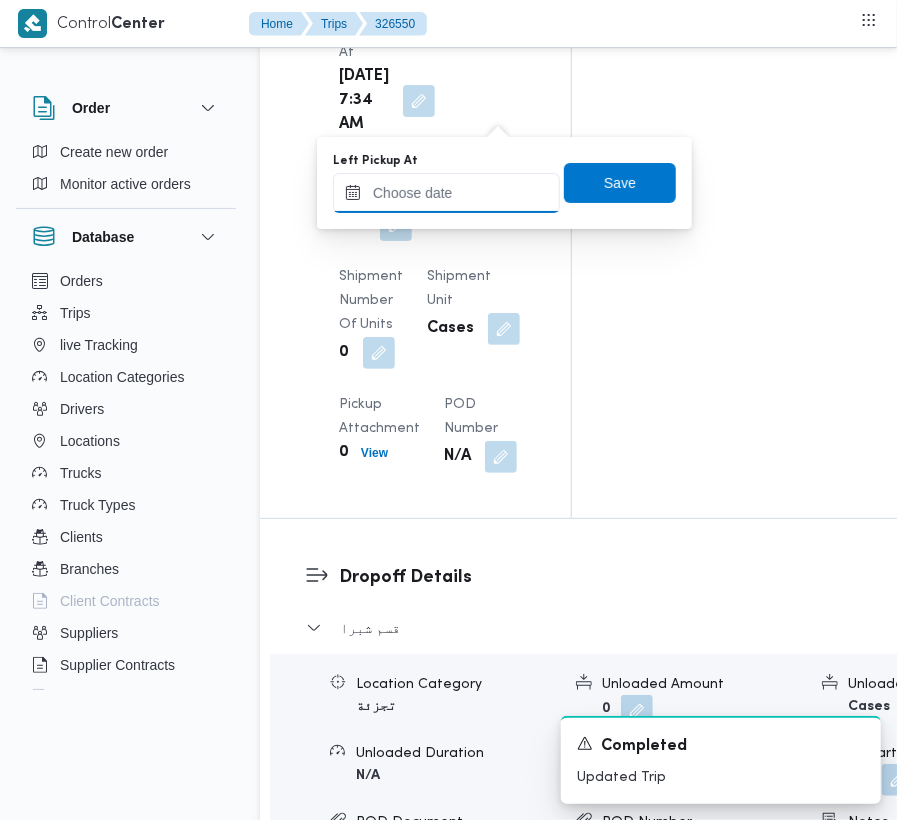 click on "Left Pickup At" at bounding box center [446, 193] 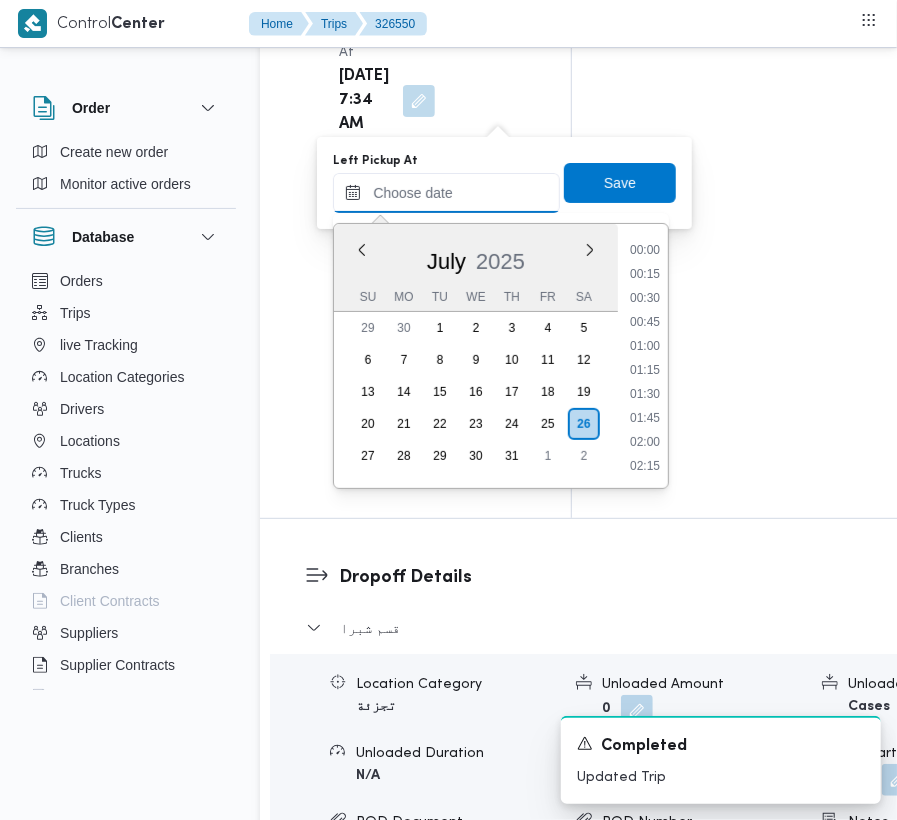 scroll, scrollTop: 769, scrollLeft: 0, axis: vertical 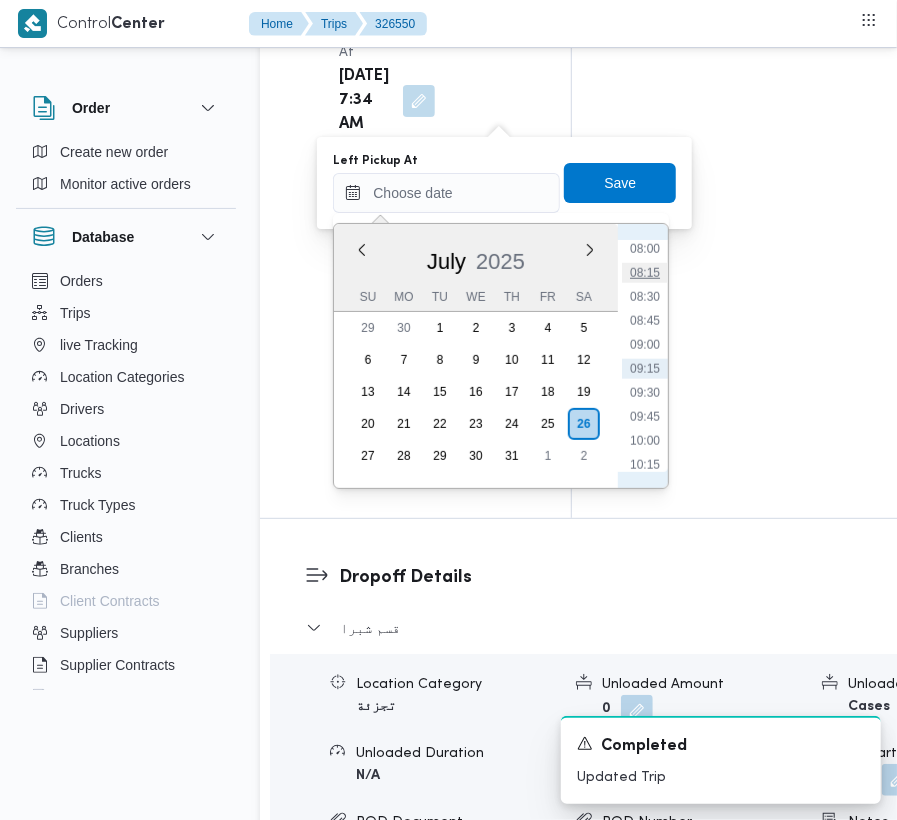 click on "08:15" at bounding box center [645, 273] 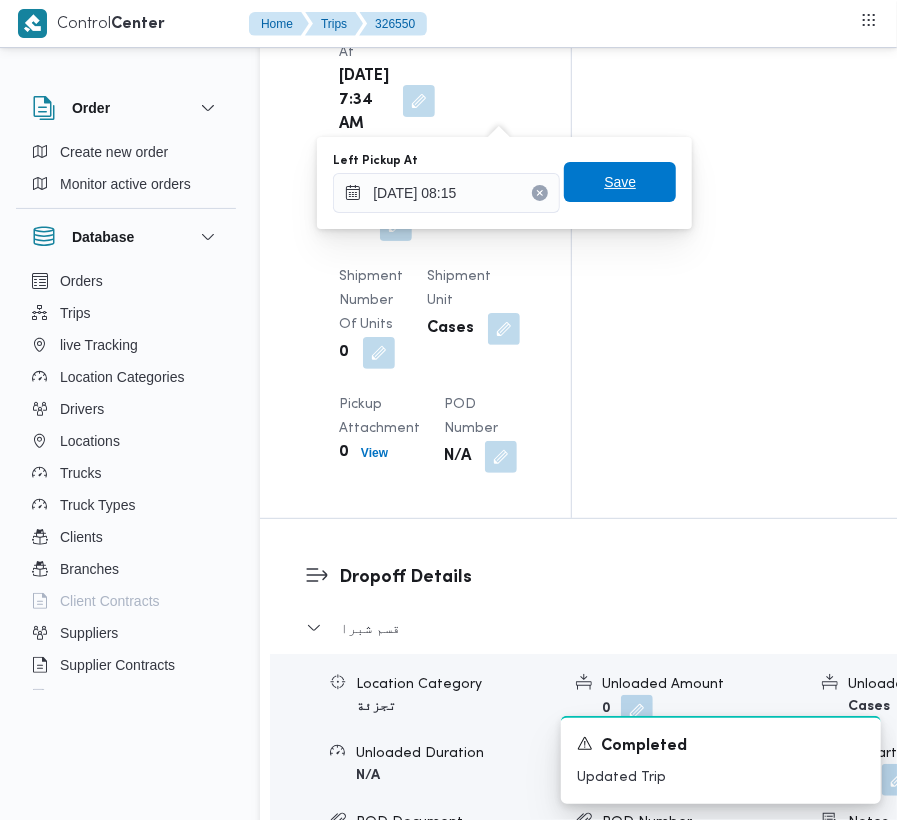 click on "Save" at bounding box center [620, 182] 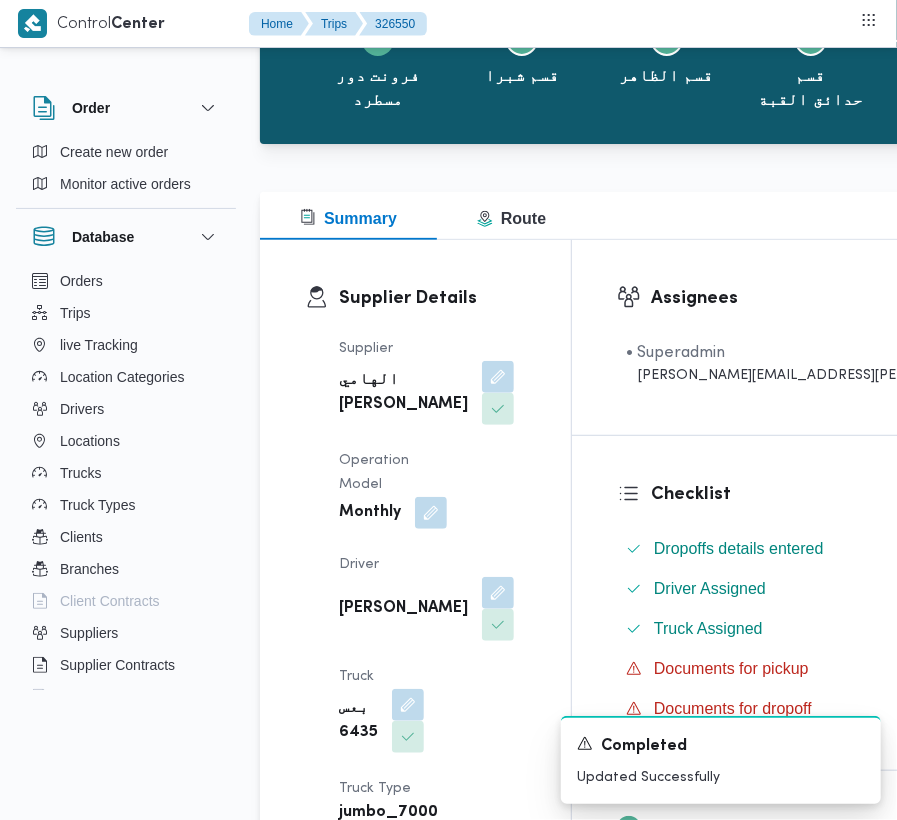 scroll, scrollTop: 0, scrollLeft: 0, axis: both 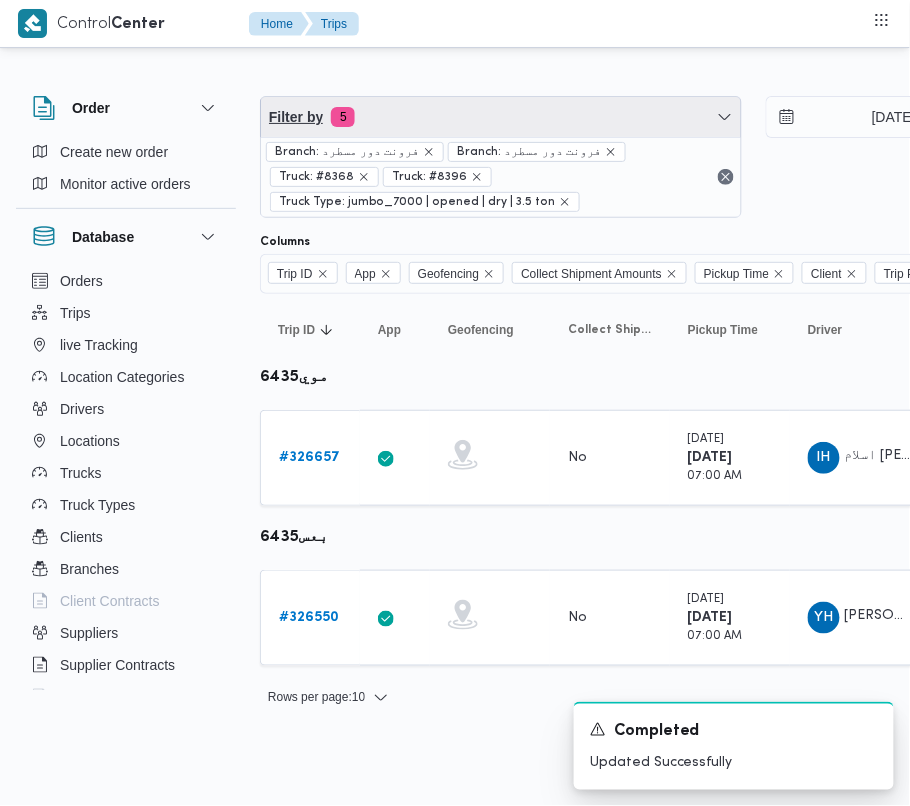 click on "Filter by 5" at bounding box center (501, 117) 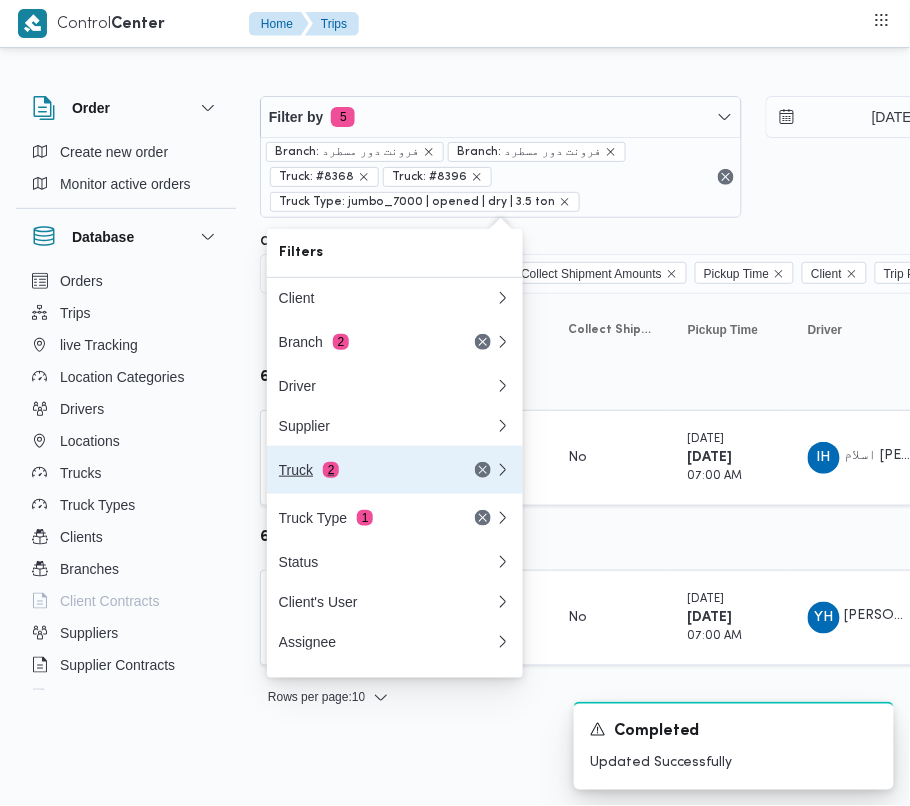 click on "Truck 2" at bounding box center [363, 470] 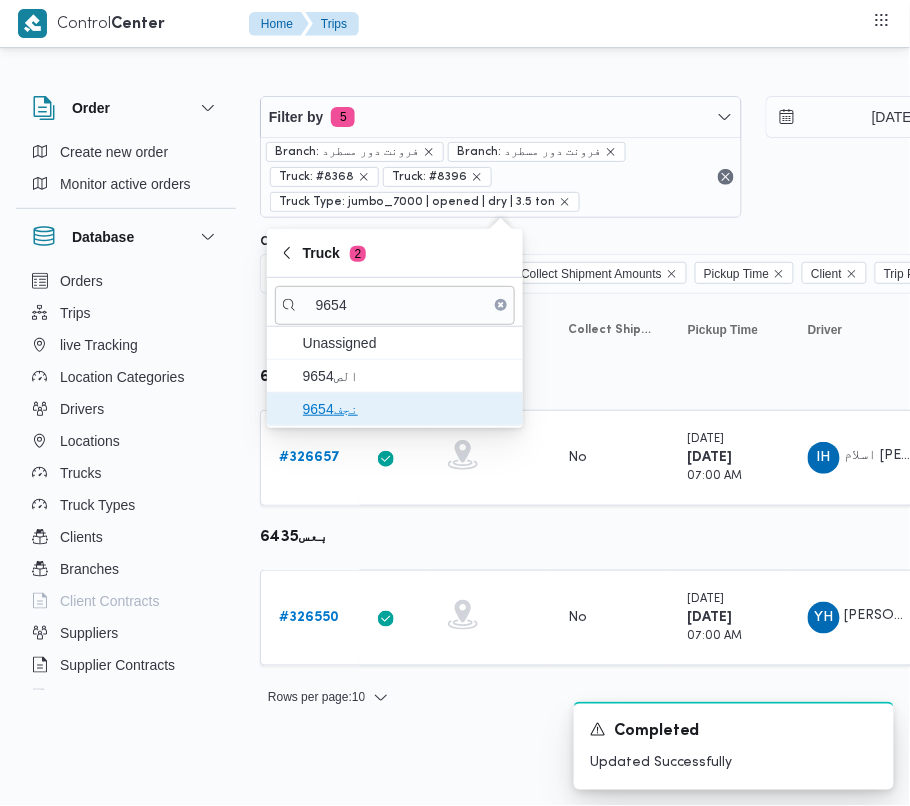 click on "نجف9654" at bounding box center [407, 409] 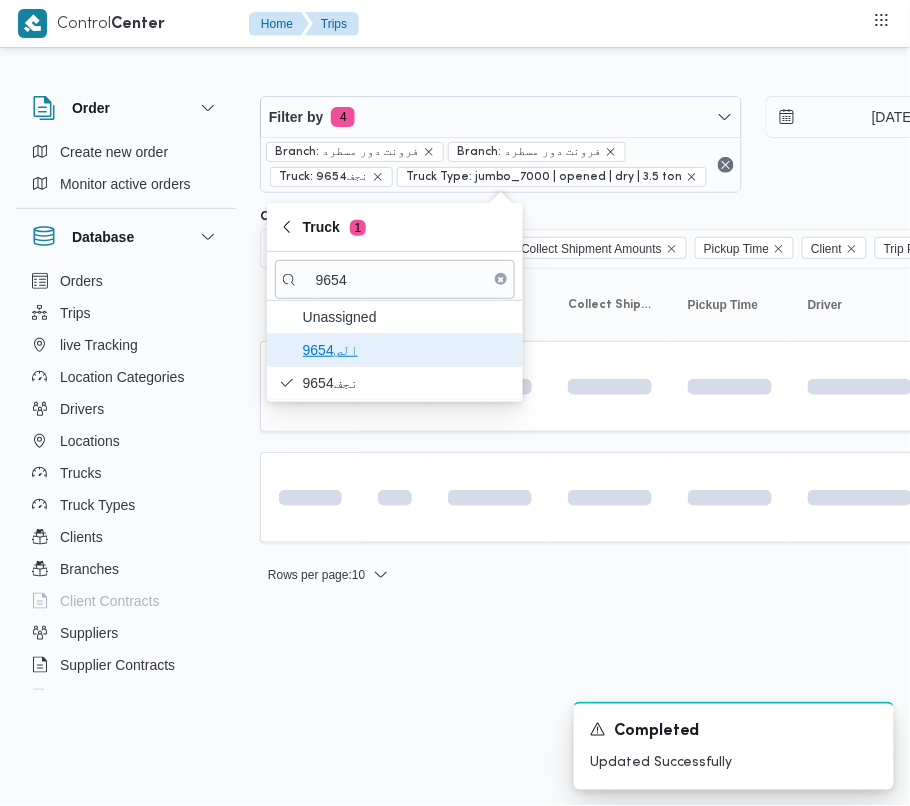 click on "الص9654" at bounding box center [407, 350] 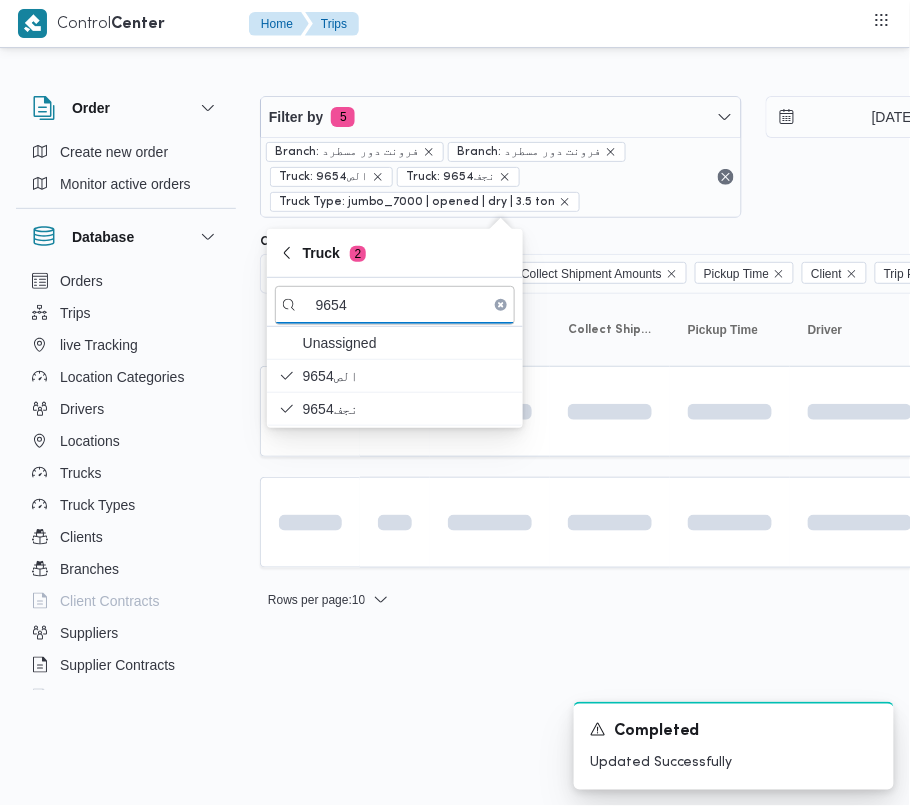 drag, startPoint x: 341, startPoint y: 644, endPoint x: 338, endPoint y: 662, distance: 18.248287 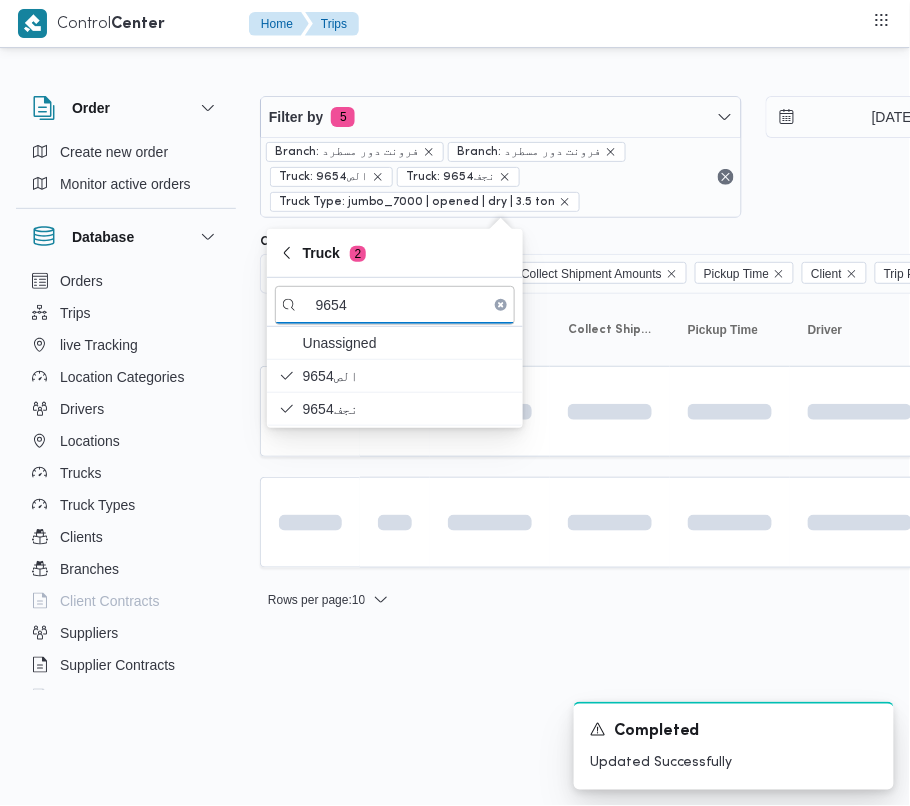 click on "Control  Center Home Trips Order Create new order Monitor active orders Database Orders Trips live Tracking Location Categories Drivers Locations Trucks Truck Types Clients Branches Client Contracts Suppliers Supplier Contracts Devices Users Projects SP Projects Admins organization assignees Tags Filter by 5 Branch: فرونت دور مسطرد Branch: فرونت دور مسطرد  Truck: الص9654 Truck: نجف9654 Truck Type: jumbo_7000 | opened | dry | 3.5 ton [DATE] → [DATE] Group By Truck Columns Trip ID App Geofencing Collect Shipment Amounts Pickup Time Client Trip Points Driver Supplier Truck Status Platform Sorting Trip ID Click to sort in ascending order App Click to sort in ascending order Geofencing Click to sort in ascending order Collect Shipment Amounts Pickup Time Click to sort in ascending order Client Click to sort in ascending order Trip Points Driver Click to sort in ascending order Supplier Click to sort in ascending order Truck Click to sort in ascending order Status Platform :" at bounding box center (455, 403) 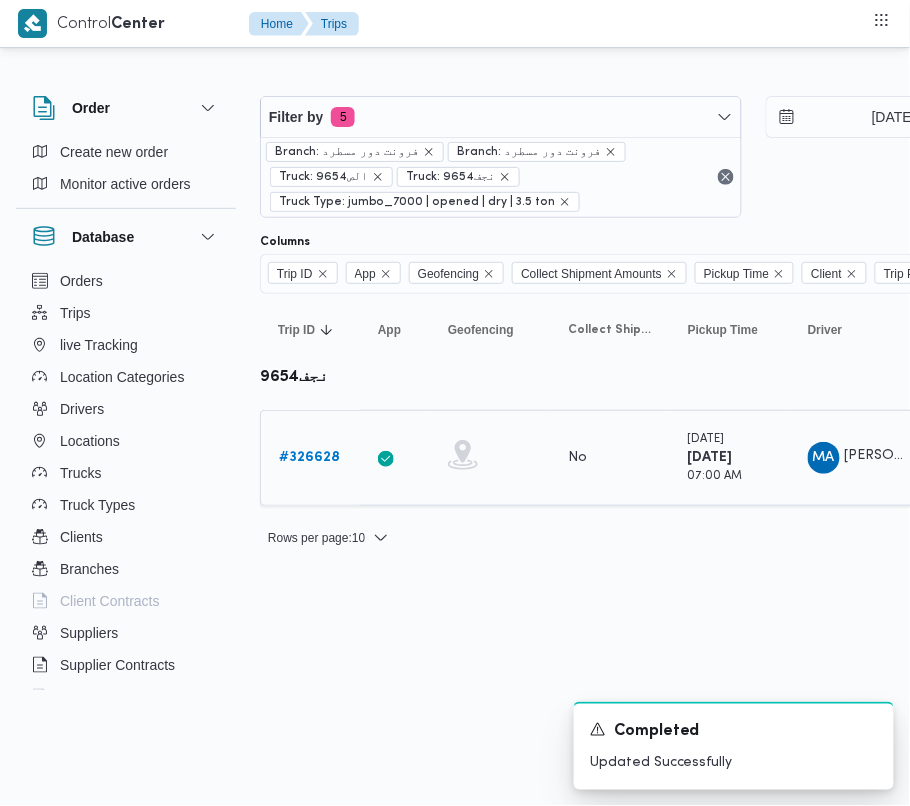 click on "# 326628" at bounding box center (309, 458) 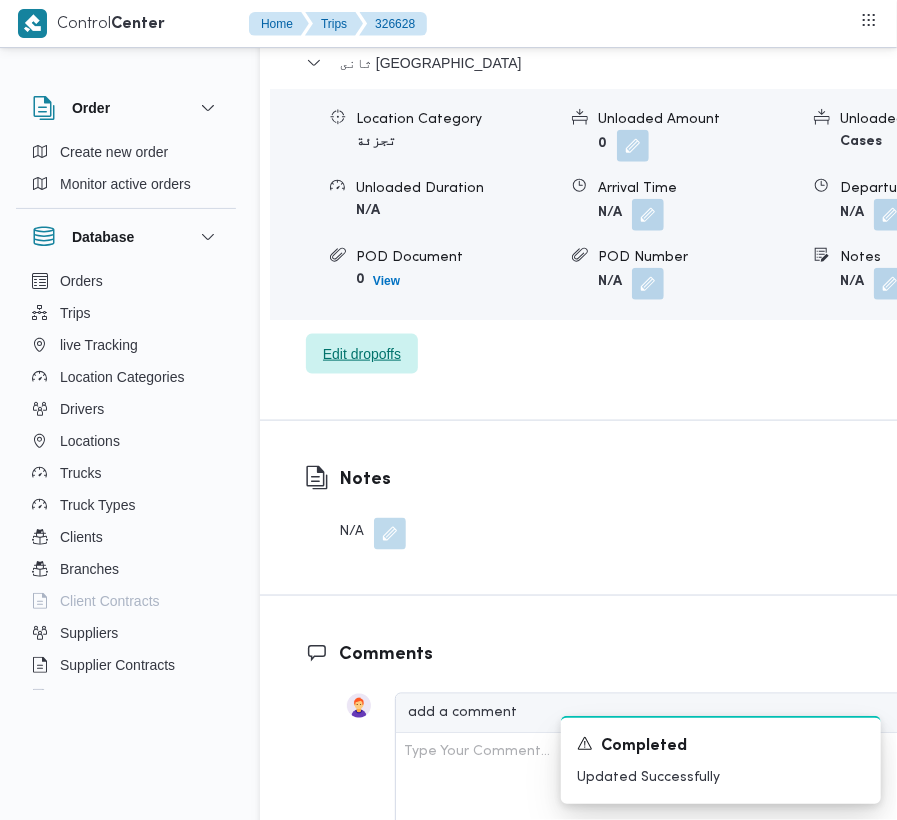 click on "Edit dropoffs" at bounding box center [362, 354] 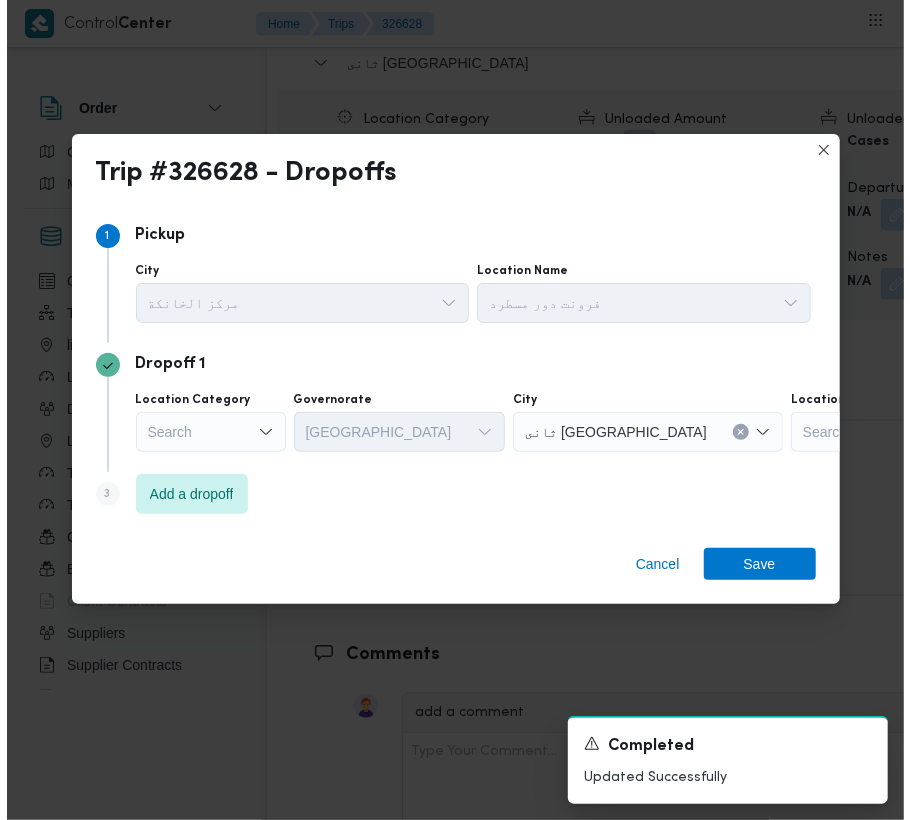 scroll, scrollTop: 3273, scrollLeft: 0, axis: vertical 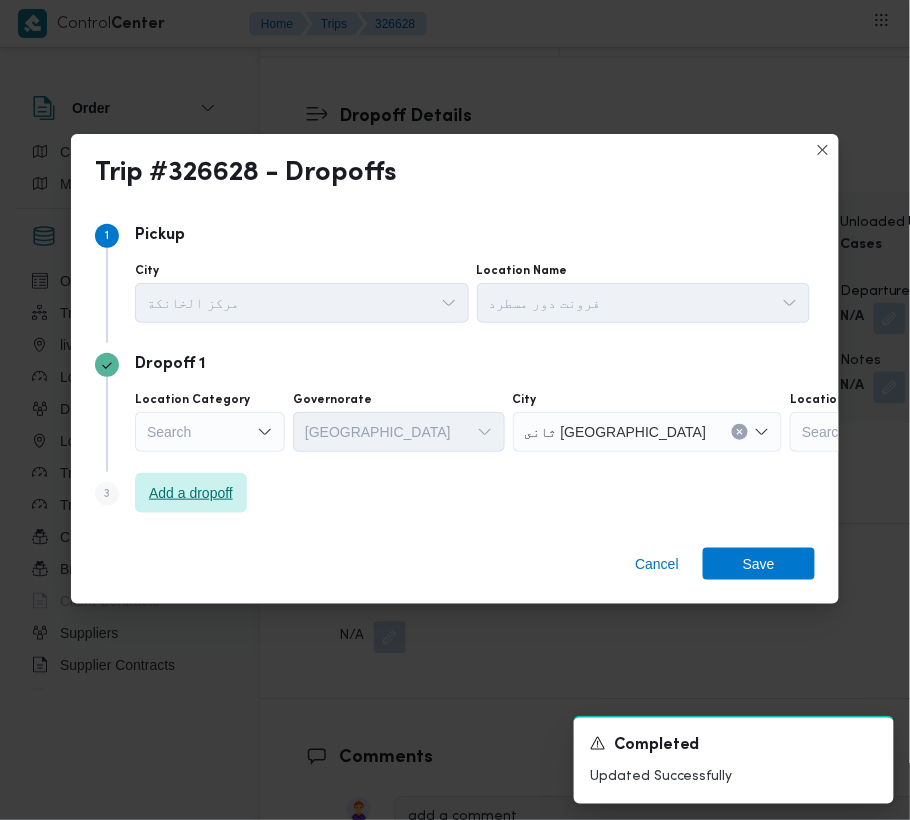 click on "Add a dropoff" at bounding box center (191, 493) 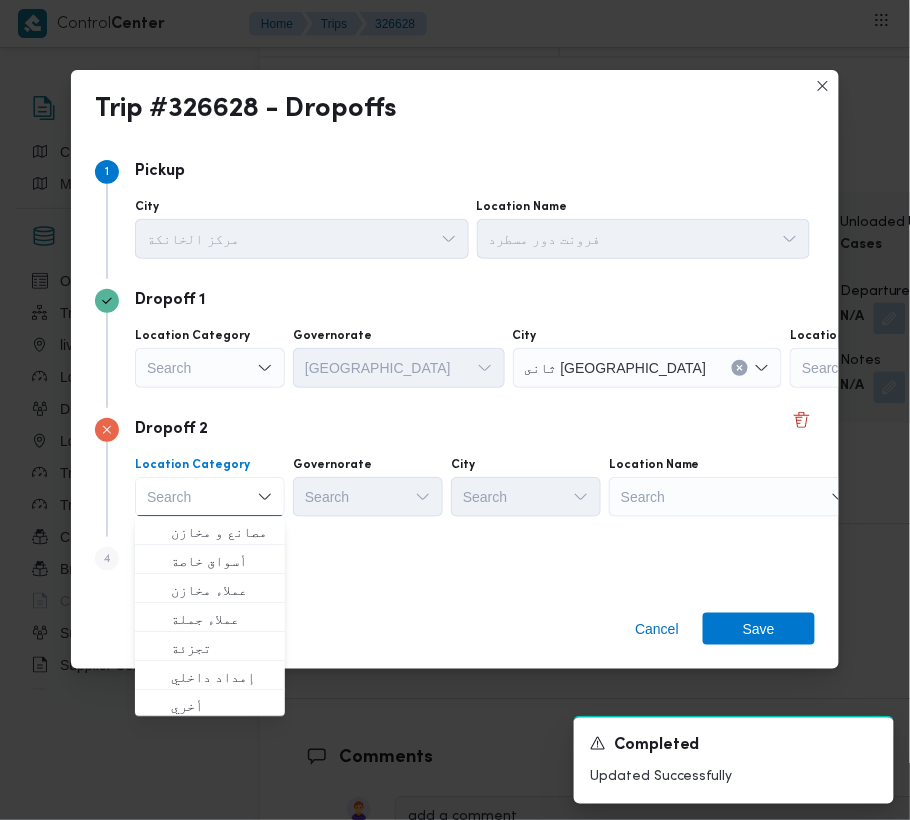 click on "Search" at bounding box center (915, 368) 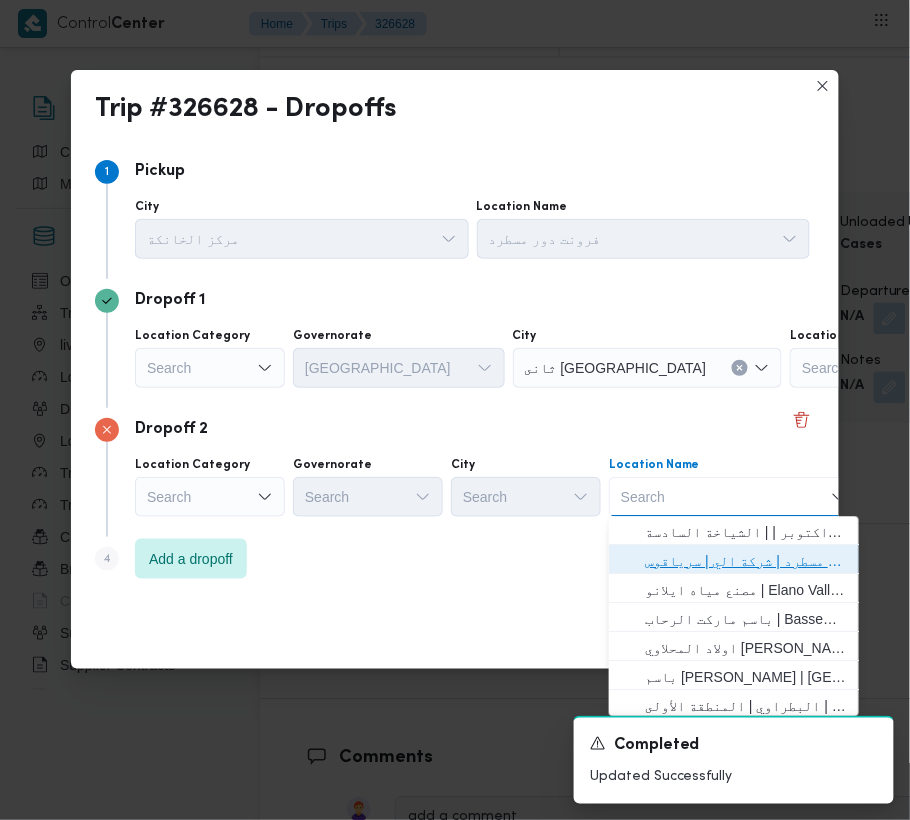 drag, startPoint x: 746, startPoint y: 556, endPoint x: 756, endPoint y: 565, distance: 13.453624 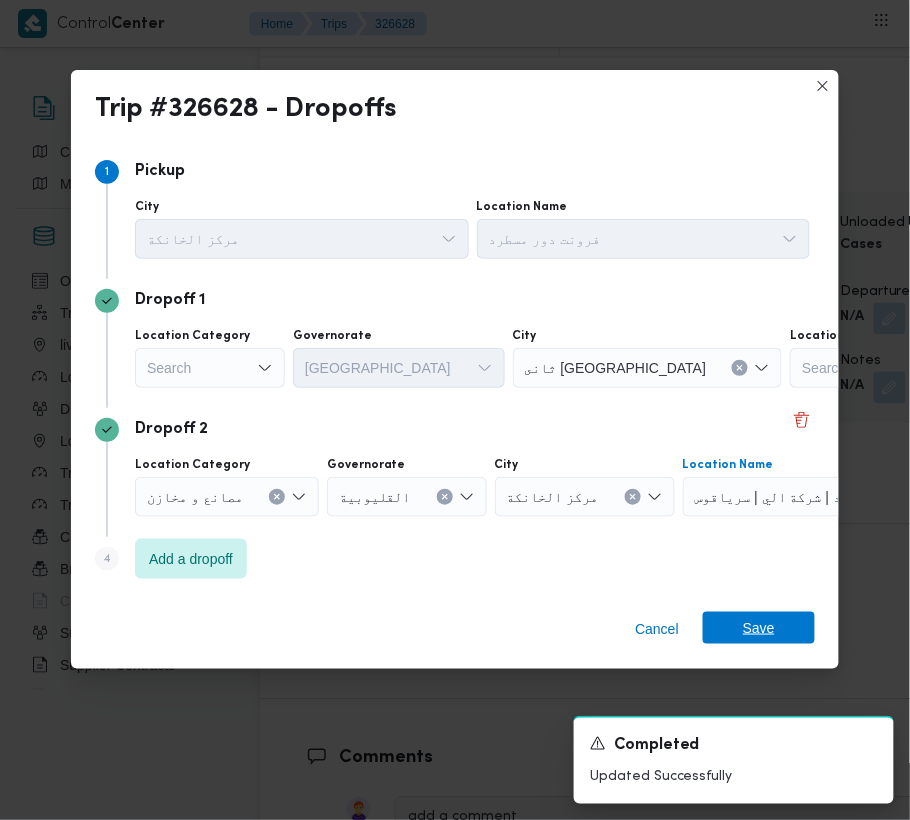 click on "Save" at bounding box center [759, 628] 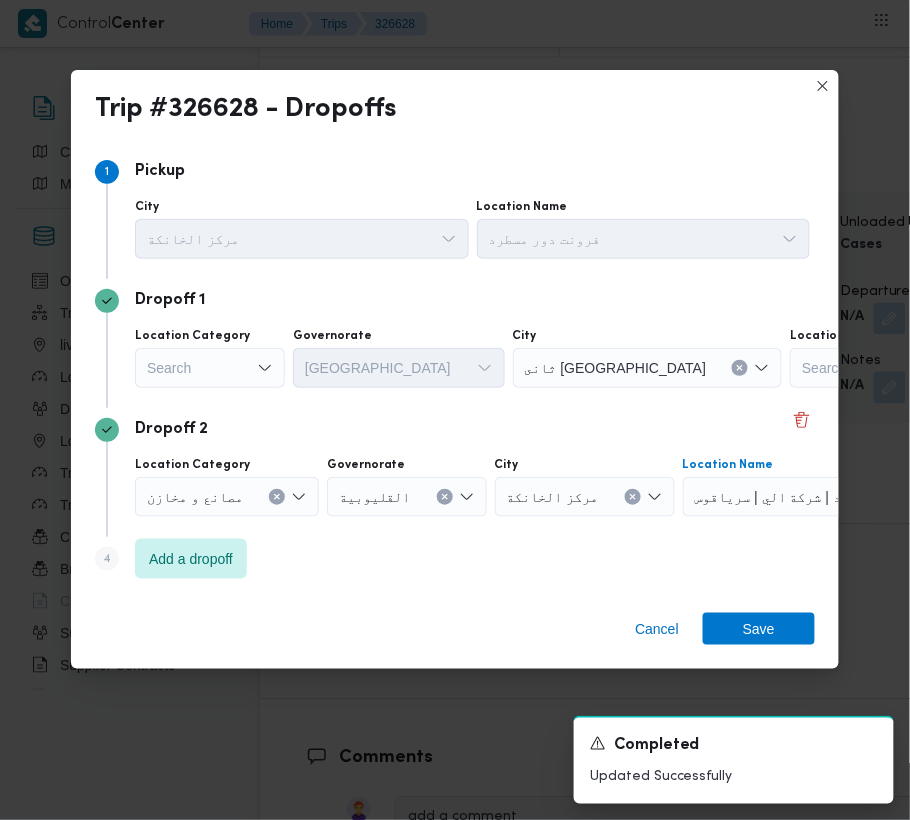 click on "Type Your Comment..." at bounding box center [700, 931] 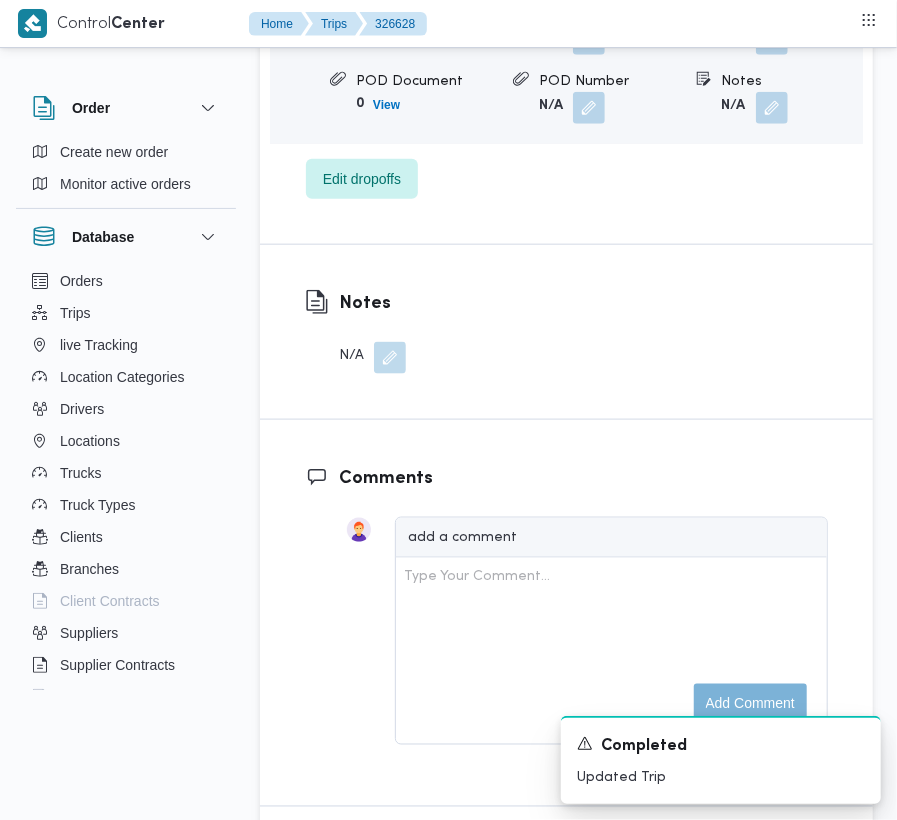 scroll, scrollTop: 3429, scrollLeft: 0, axis: vertical 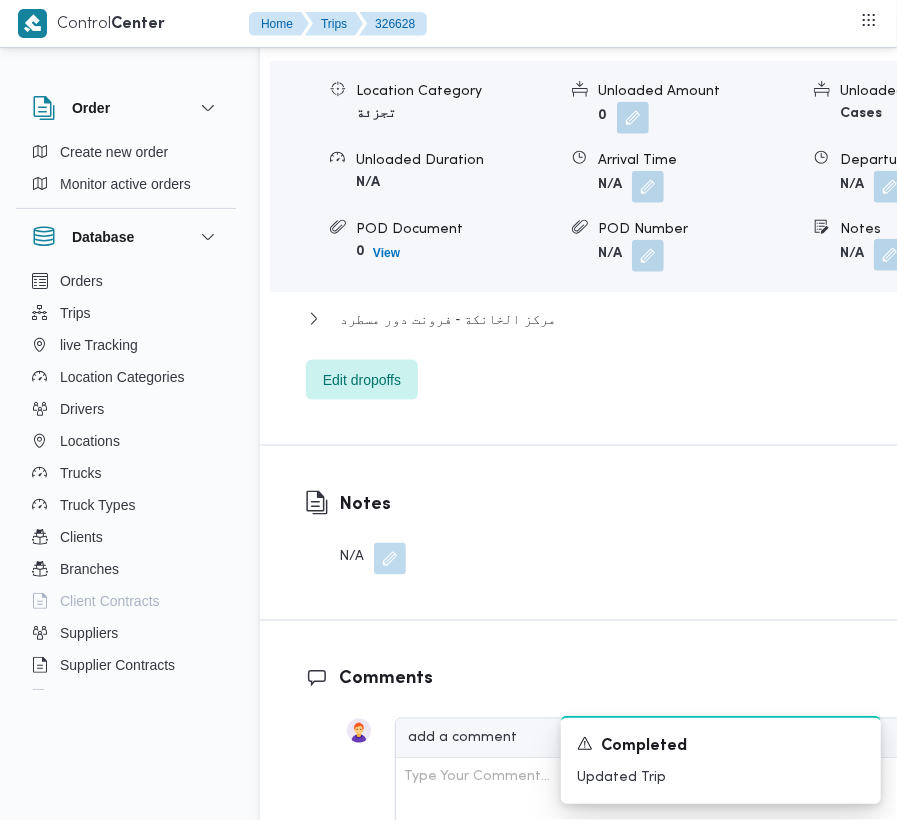 click at bounding box center (890, 255) 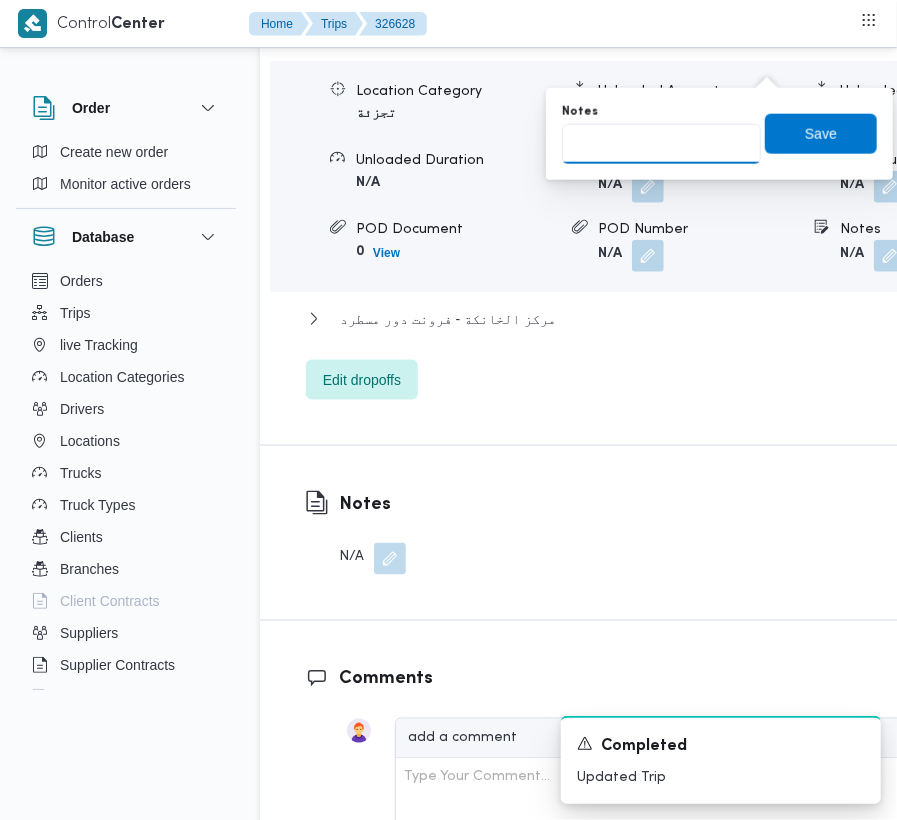 drag, startPoint x: 669, startPoint y: 144, endPoint x: 689, endPoint y: 148, distance: 20.396078 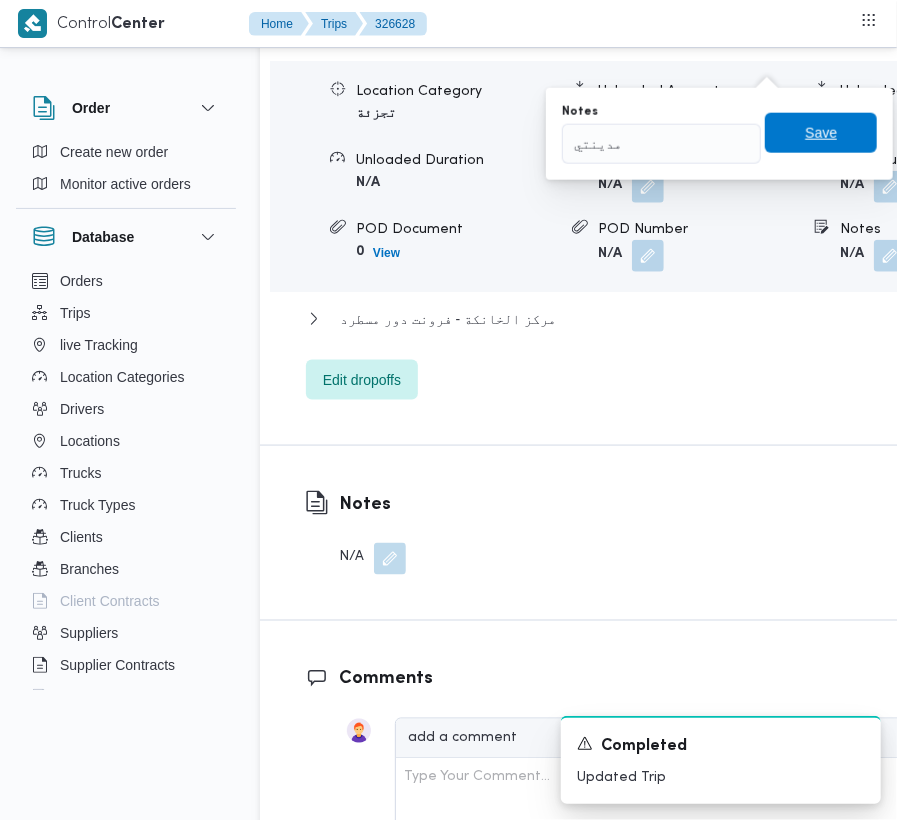 click on "Save" at bounding box center [821, 133] 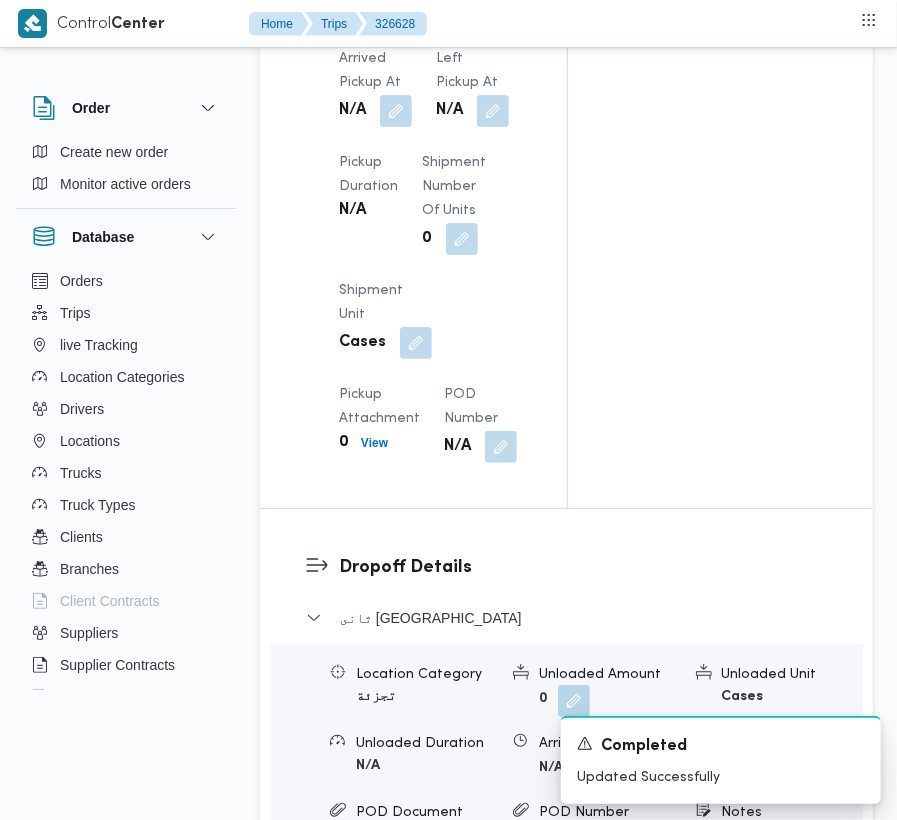 scroll, scrollTop: 2414, scrollLeft: 0, axis: vertical 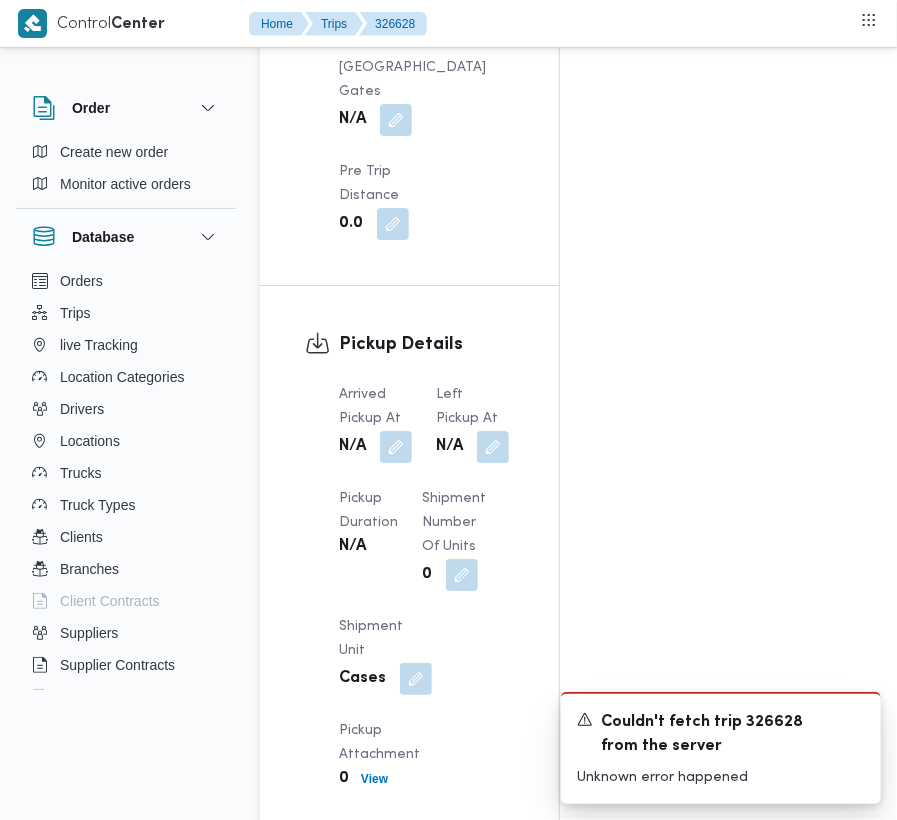 click on "Arrived Pickup At N/A Left Pickup At N/A Pickup Duration N/A Shipment Number of Units 0 Shipment Unit Cases Pickup Attachment 0 View POD Number N/A" at bounding box center [426, 639] 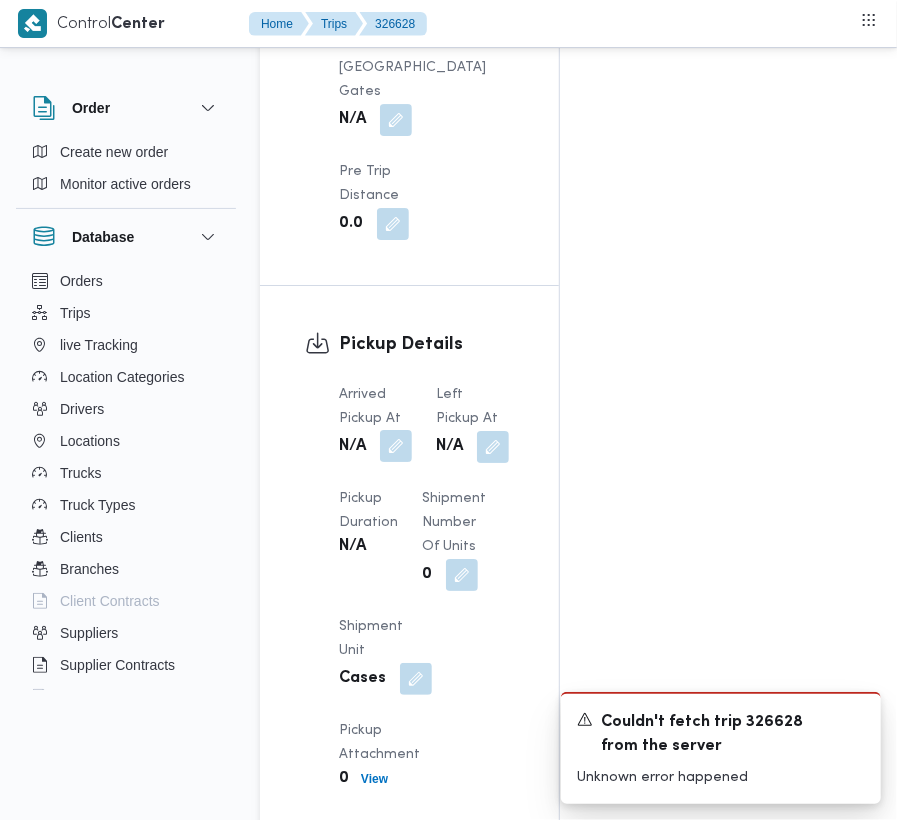 click at bounding box center (396, 446) 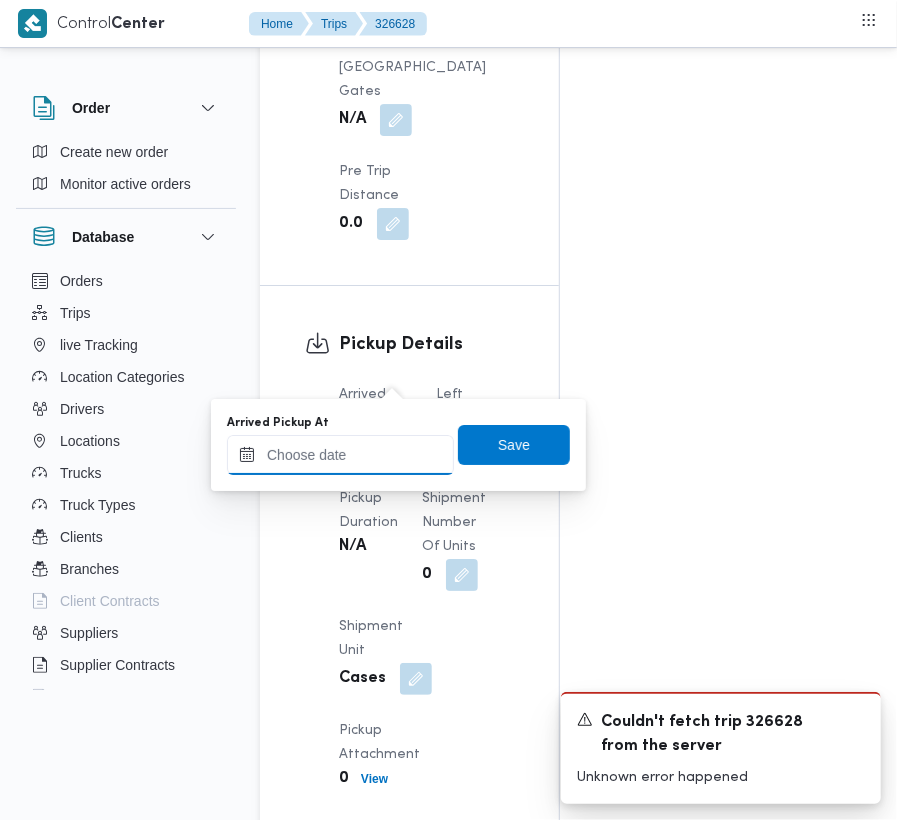 click on "Arrived Pickup At" at bounding box center [340, 455] 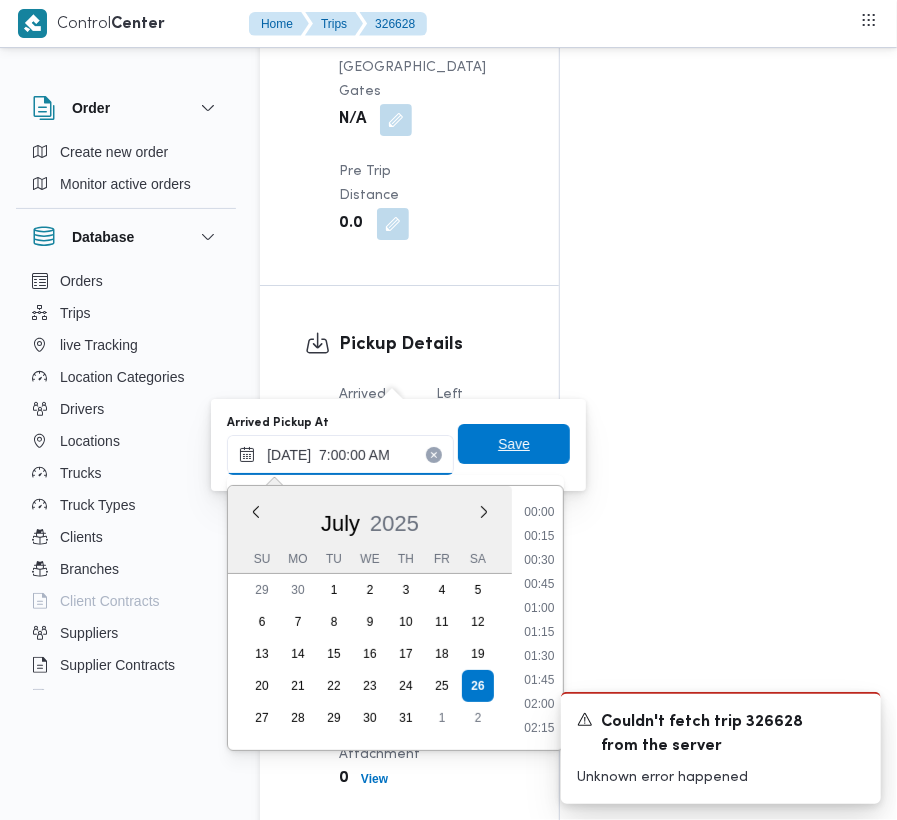 scroll, scrollTop: 672, scrollLeft: 0, axis: vertical 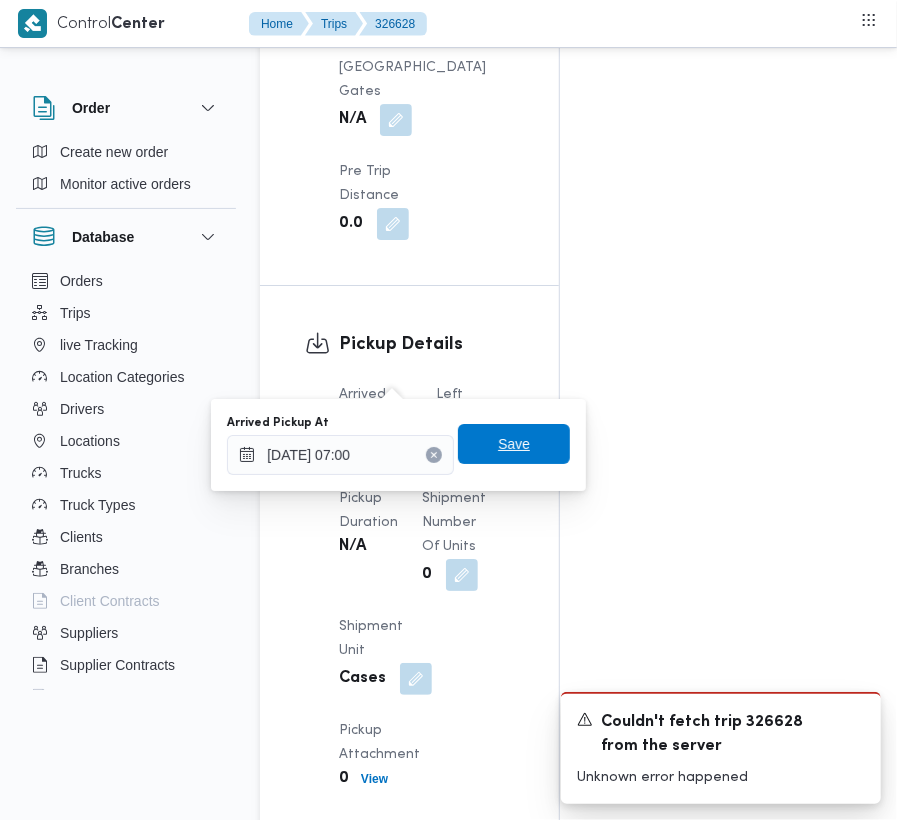 drag, startPoint x: 506, startPoint y: 438, endPoint x: 497, endPoint y: 390, distance: 48.83646 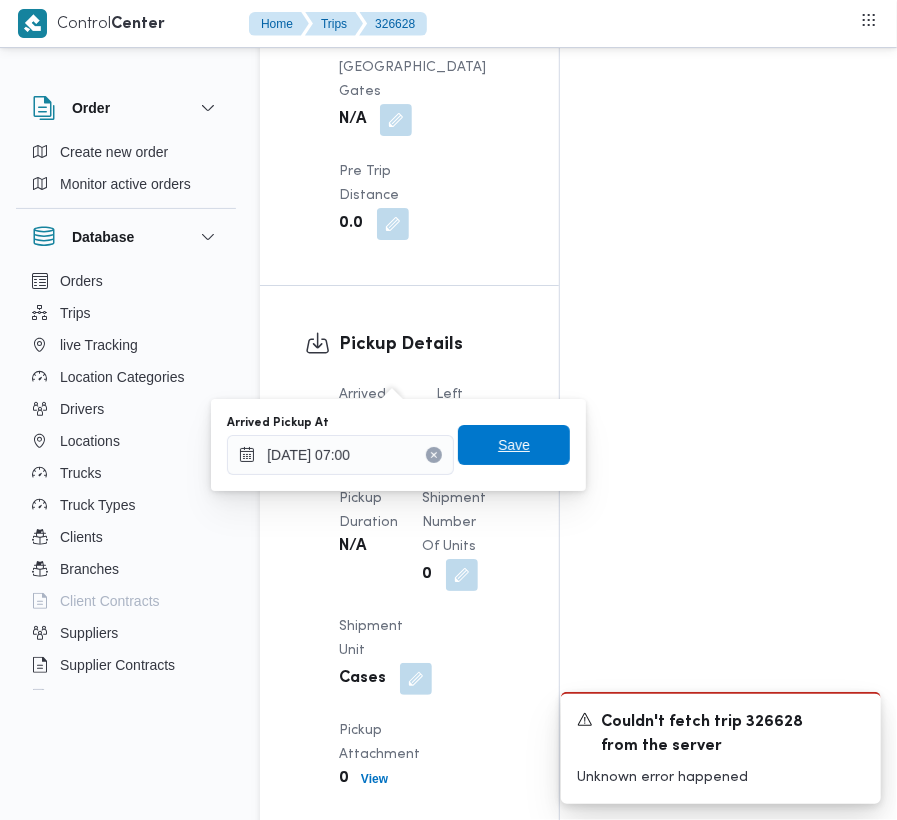 click on "Save" at bounding box center (514, 445) 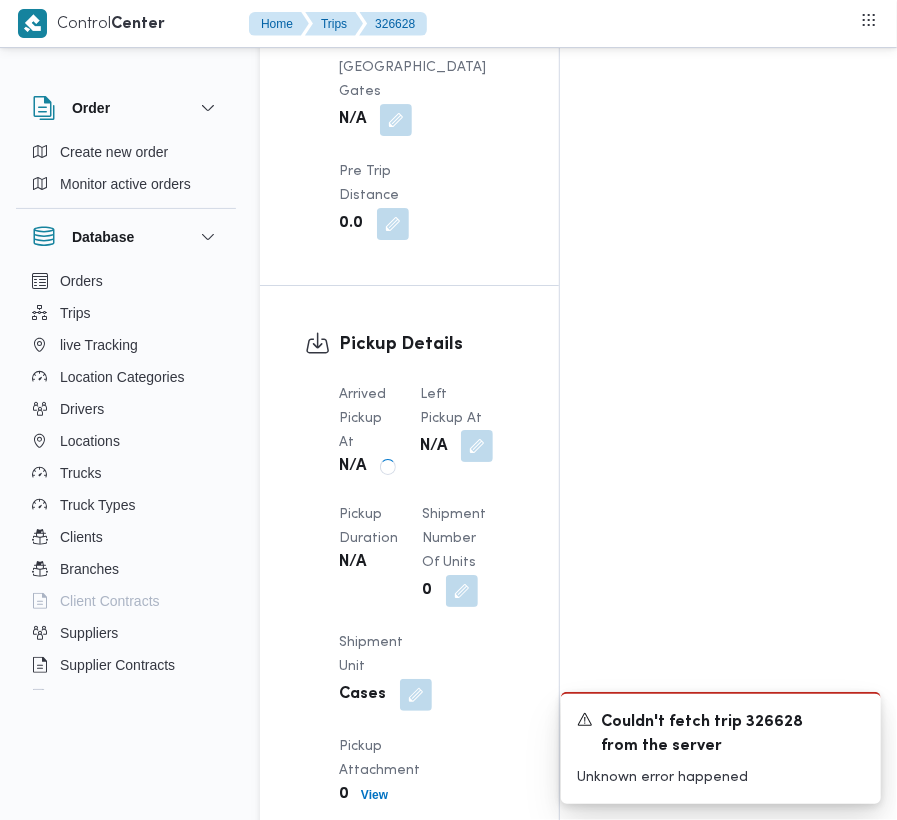click at bounding box center (477, 446) 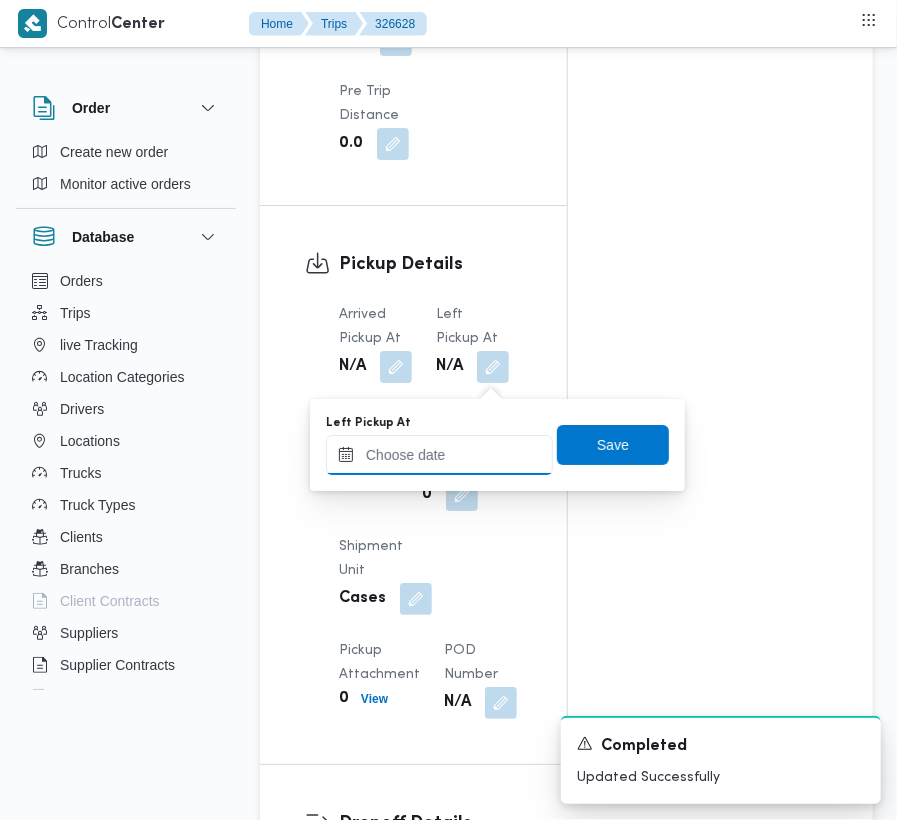 click on "Left Pickup At" at bounding box center (439, 455) 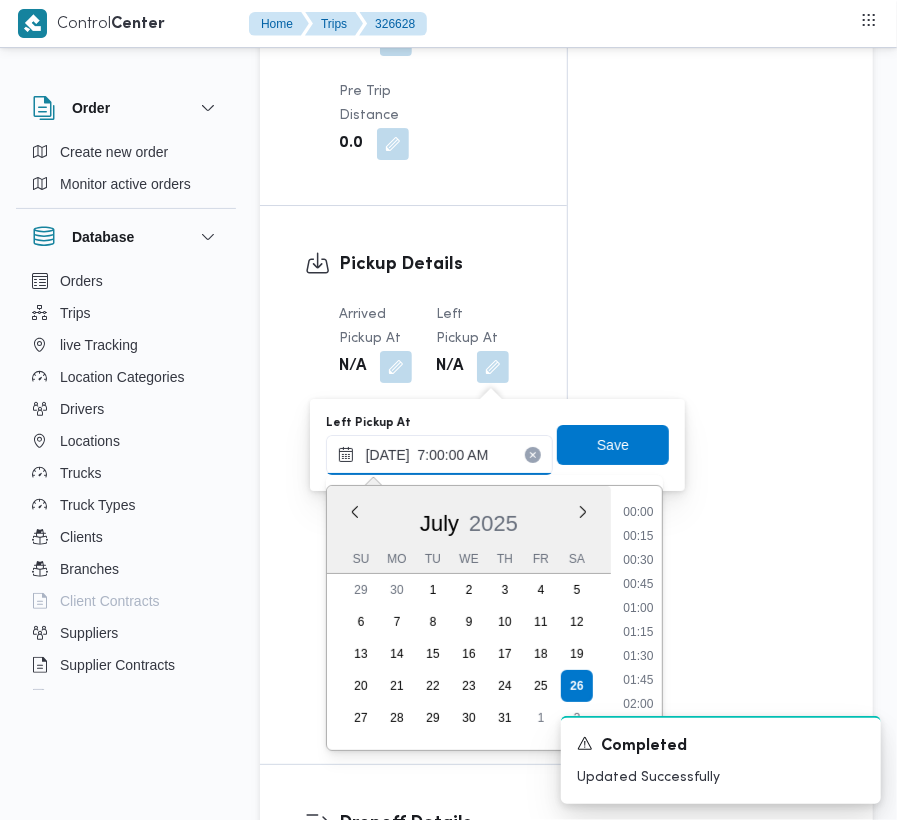 scroll, scrollTop: 672, scrollLeft: 0, axis: vertical 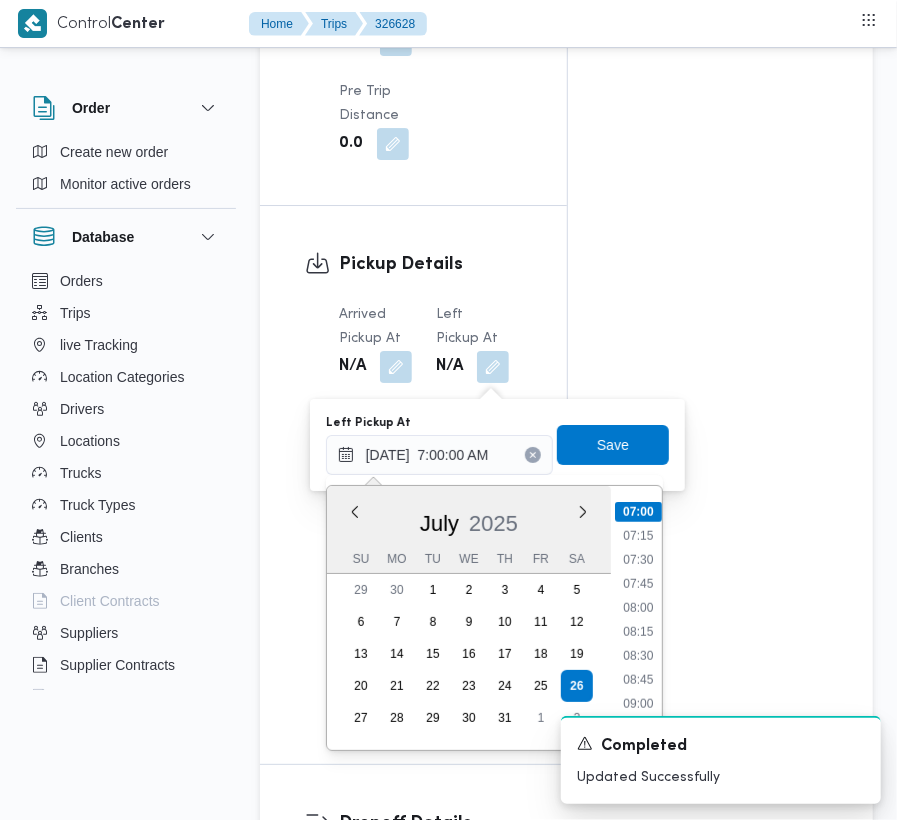click on "07:30" at bounding box center [638, 560] 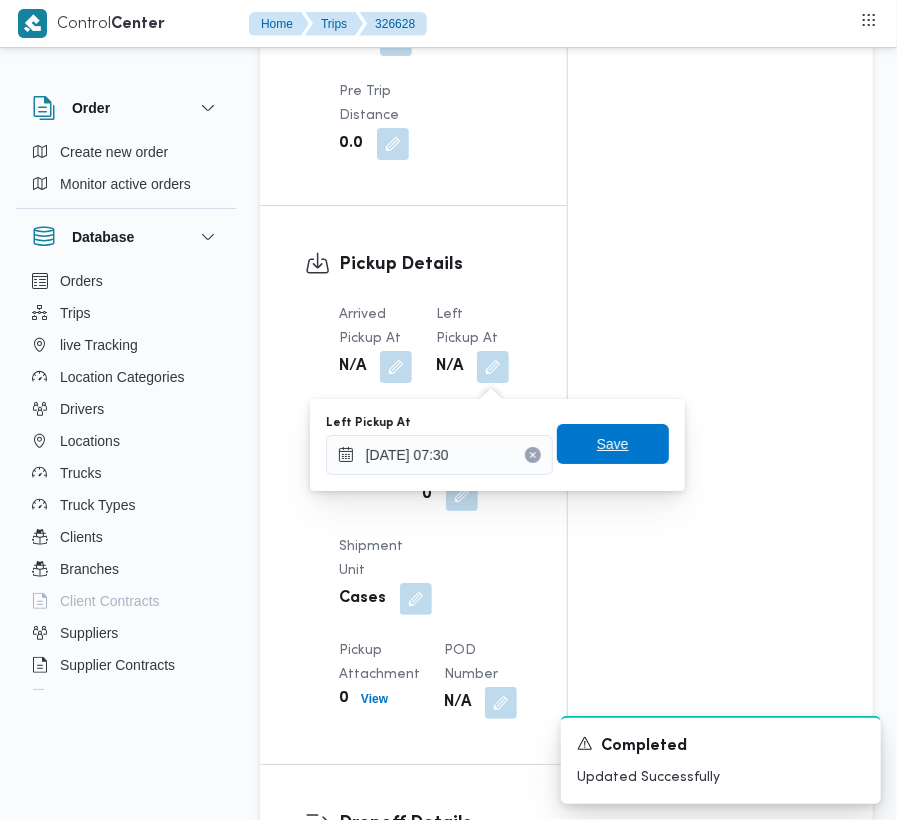 click on "Save" at bounding box center (613, 444) 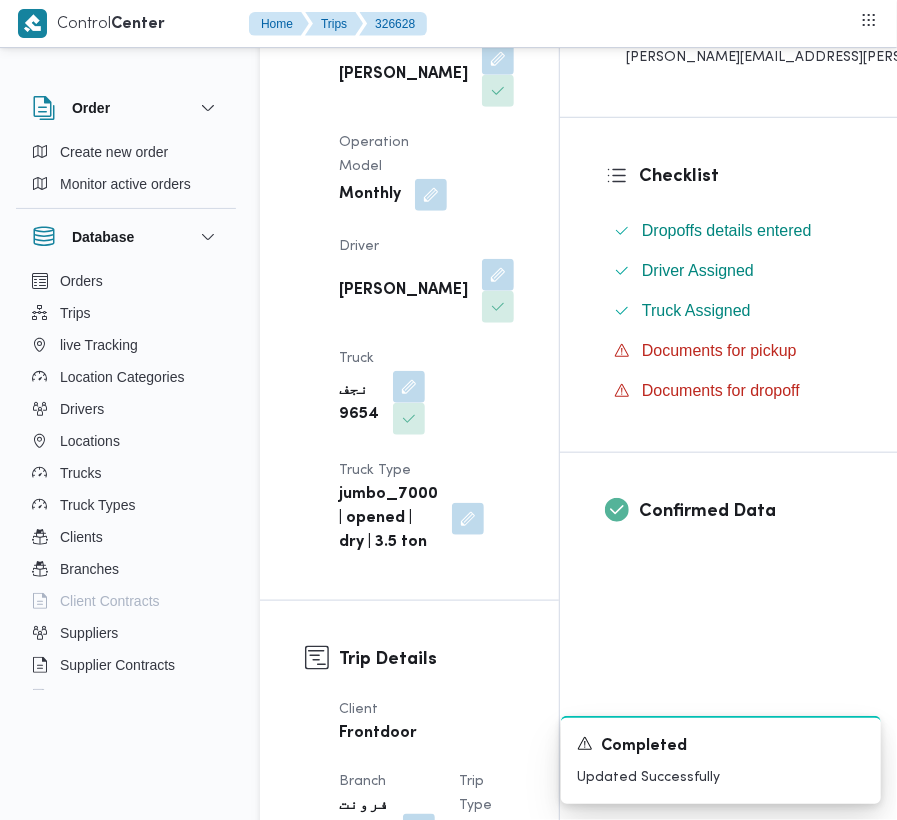 scroll, scrollTop: 0, scrollLeft: 0, axis: both 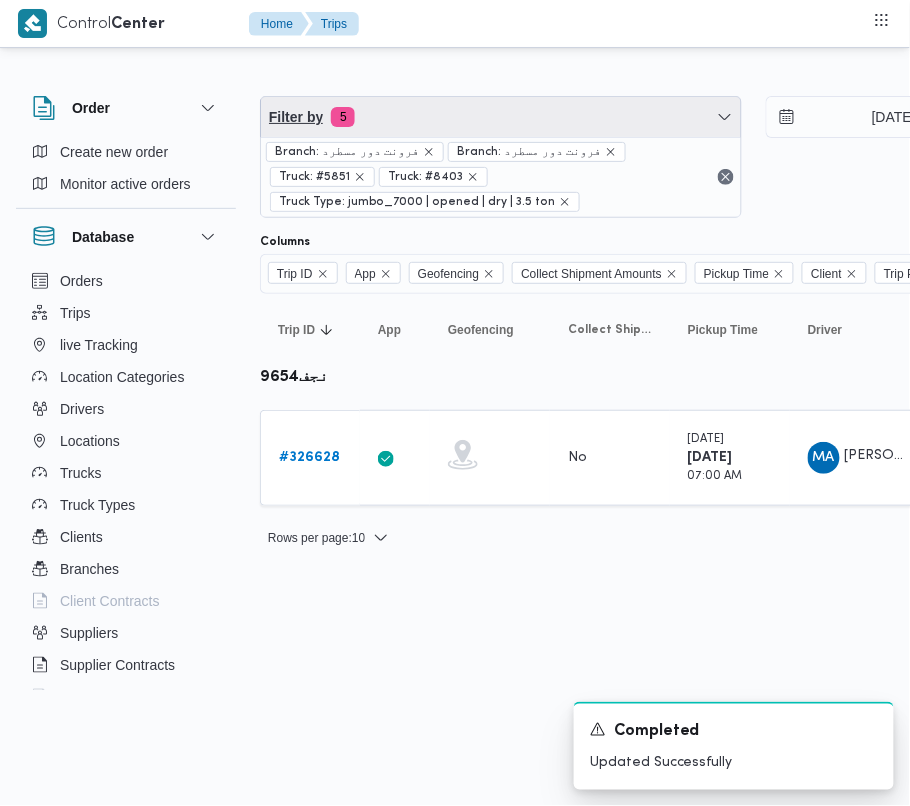 click on "Filter by 5" at bounding box center [501, 117] 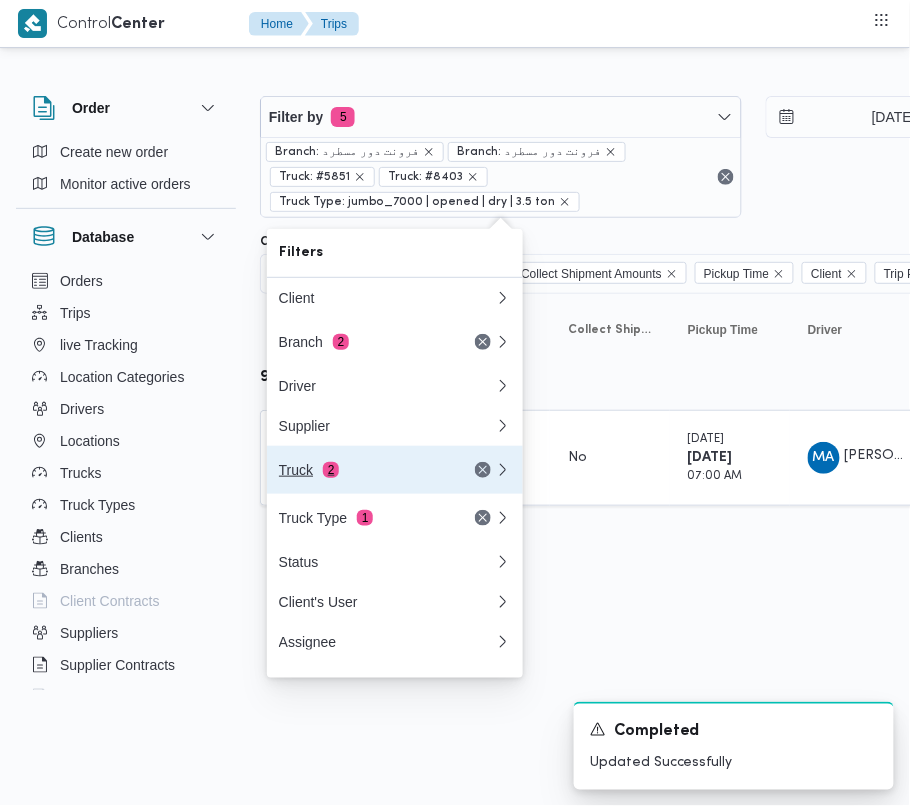 click on "Truck 2" at bounding box center (363, 470) 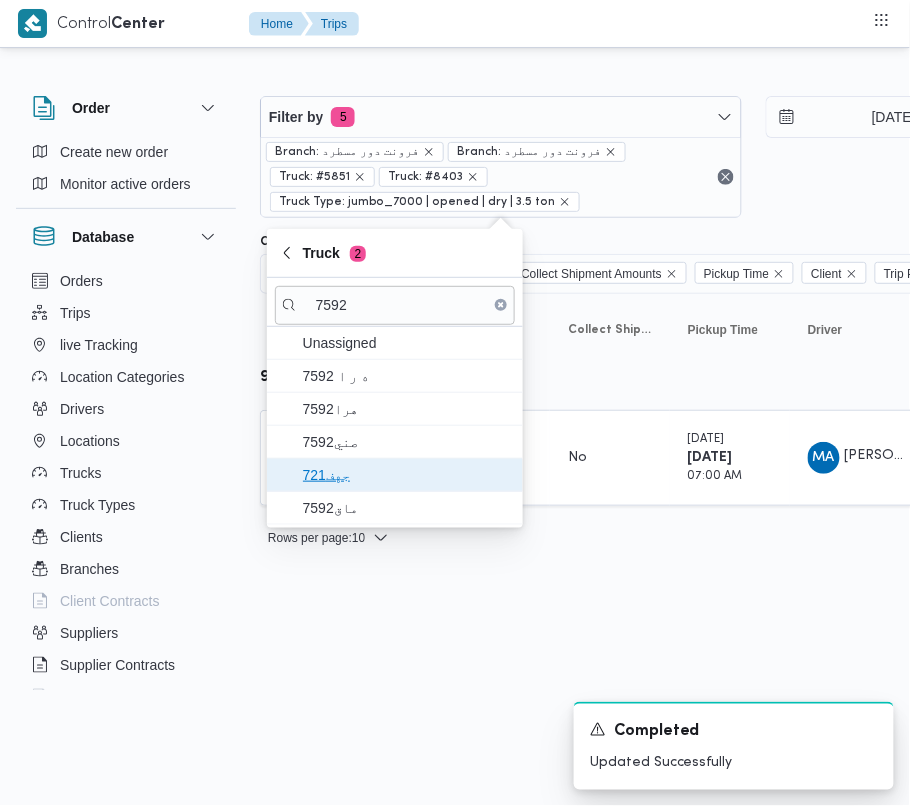 click on "جهف721" at bounding box center [407, 475] 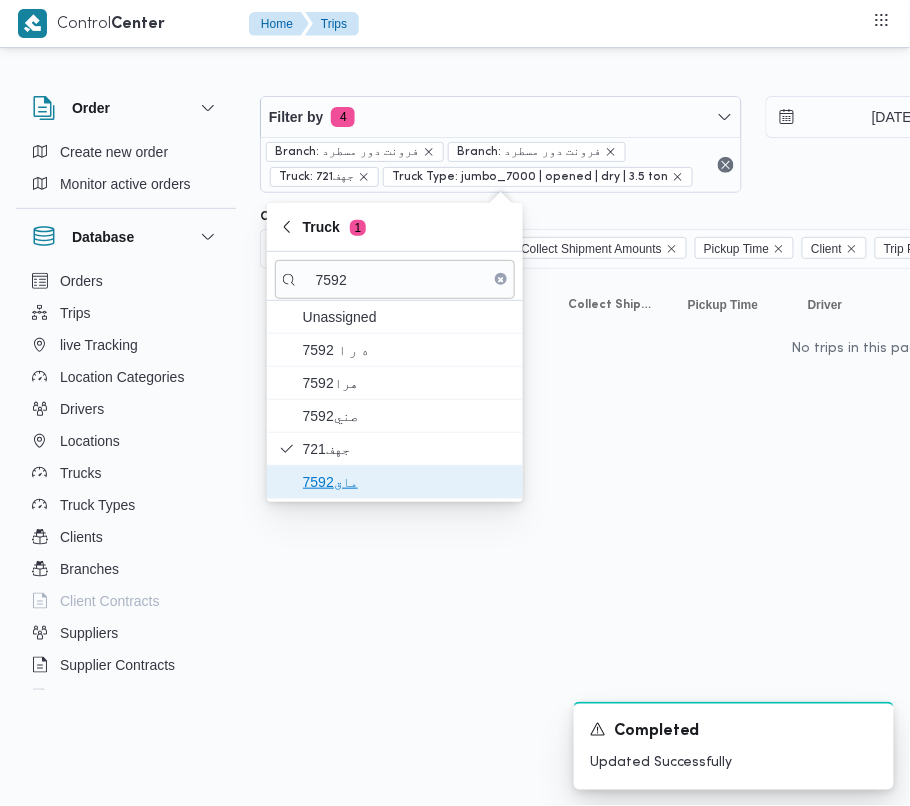 click on "ماق7592" at bounding box center [407, 482] 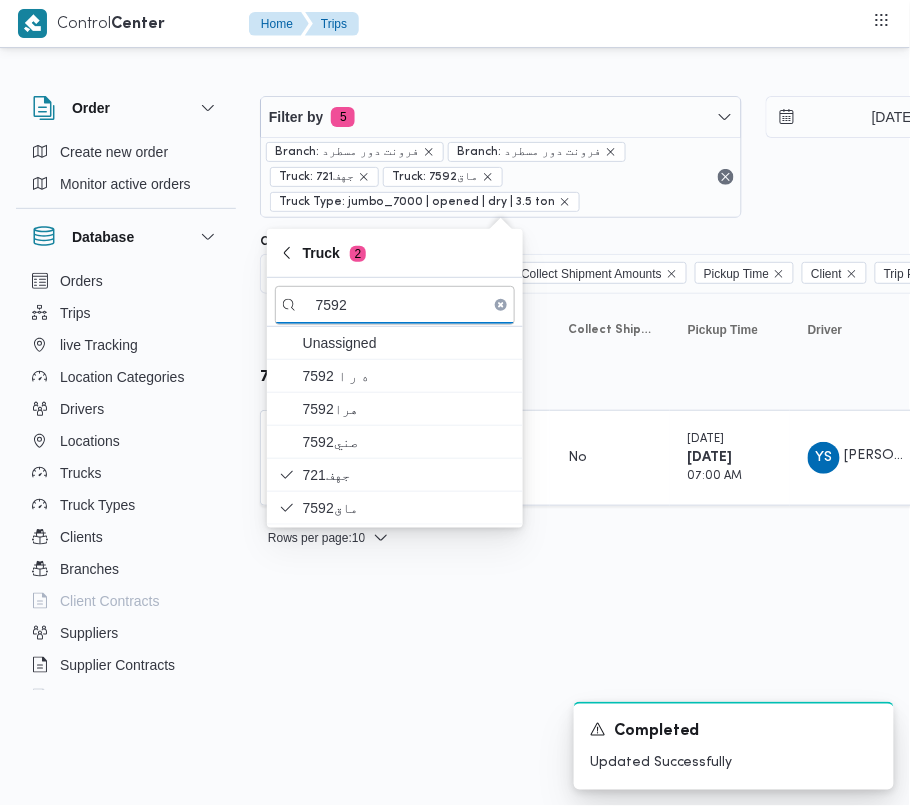click on "Control  Center Home Trips Order Create new order Monitor active orders Database Orders Trips live Tracking Location Categories Drivers Locations Trucks Truck Types Clients Branches Client Contracts Suppliers Supplier Contracts Devices Users Projects SP Projects Admins organization assignees Tags Filter by 5 Branch: فرونت دور مسطرد Branch: فرونت دور مسطرد  Truck: جهف721 Truck: ماق7592 Truck Type: jumbo_7000 | opened | dry | 3.5 ton [DATE] → [DATE] Group By Truck Columns Trip ID App Geofencing Collect Shipment Amounts Pickup Time Client Trip Points Driver Supplier Truck Status Platform Sorting Trip ID Click to sort in ascending order App Click to sort in ascending order Geofencing Click to sort in ascending order Collect Shipment Amounts Pickup Time Click to sort in ascending order Client Click to sort in ascending order Trip Points Driver Click to sort in ascending order Supplier Click to sort in ascending order Truck Click to sort in ascending order Status Platform #" at bounding box center [455, 403] 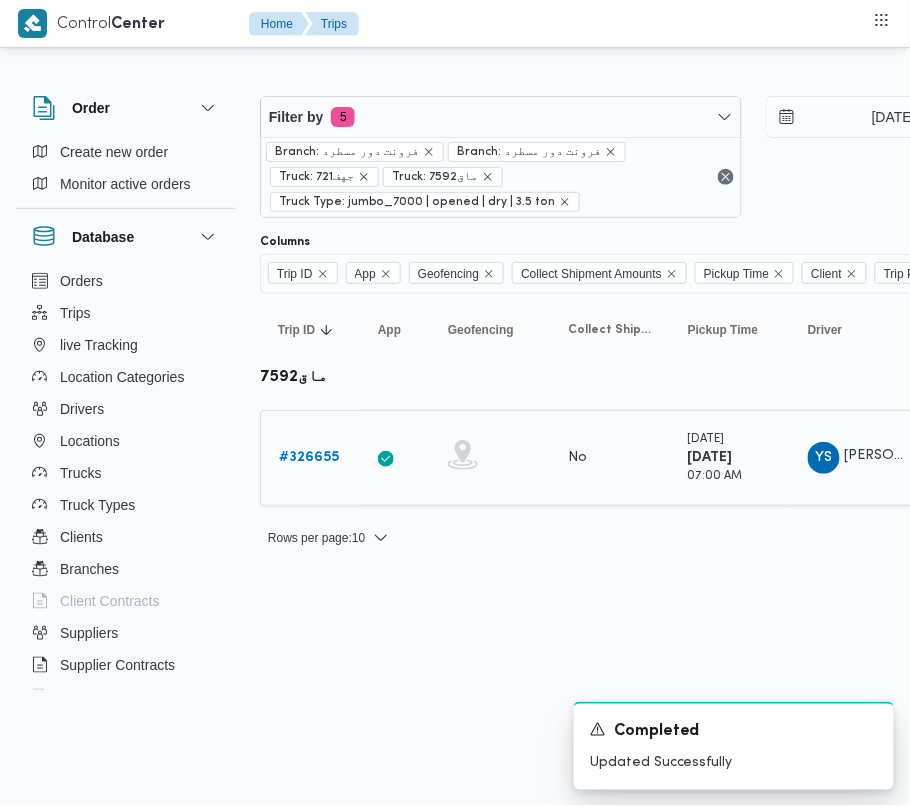 click on "# 326655" at bounding box center (309, 457) 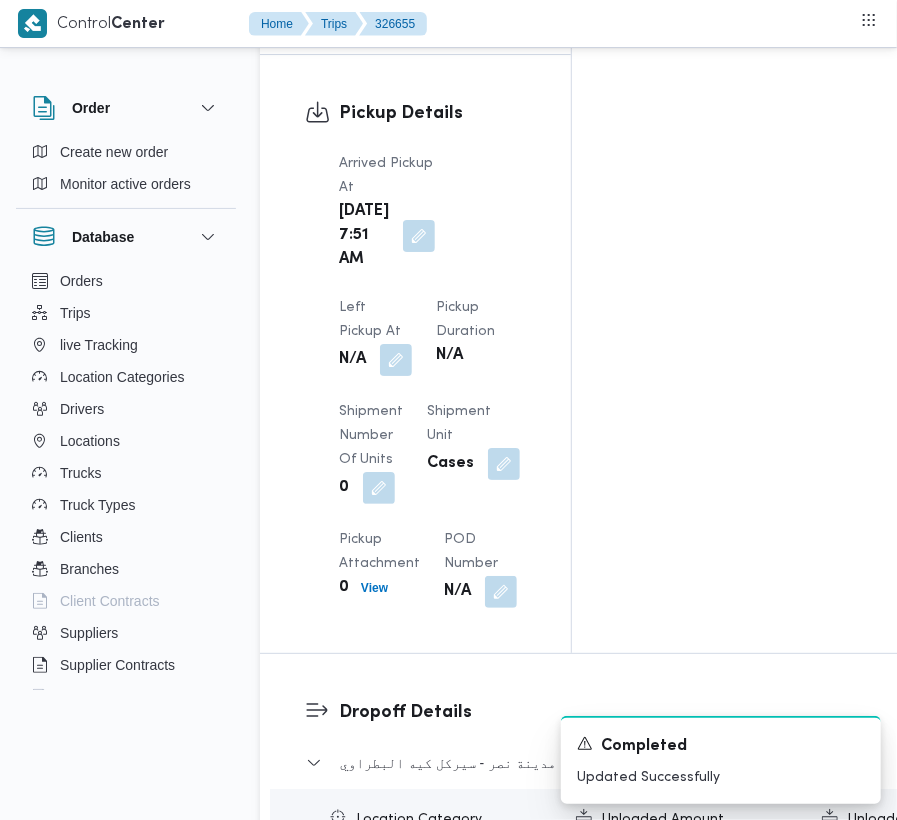 scroll, scrollTop: 2533, scrollLeft: 0, axis: vertical 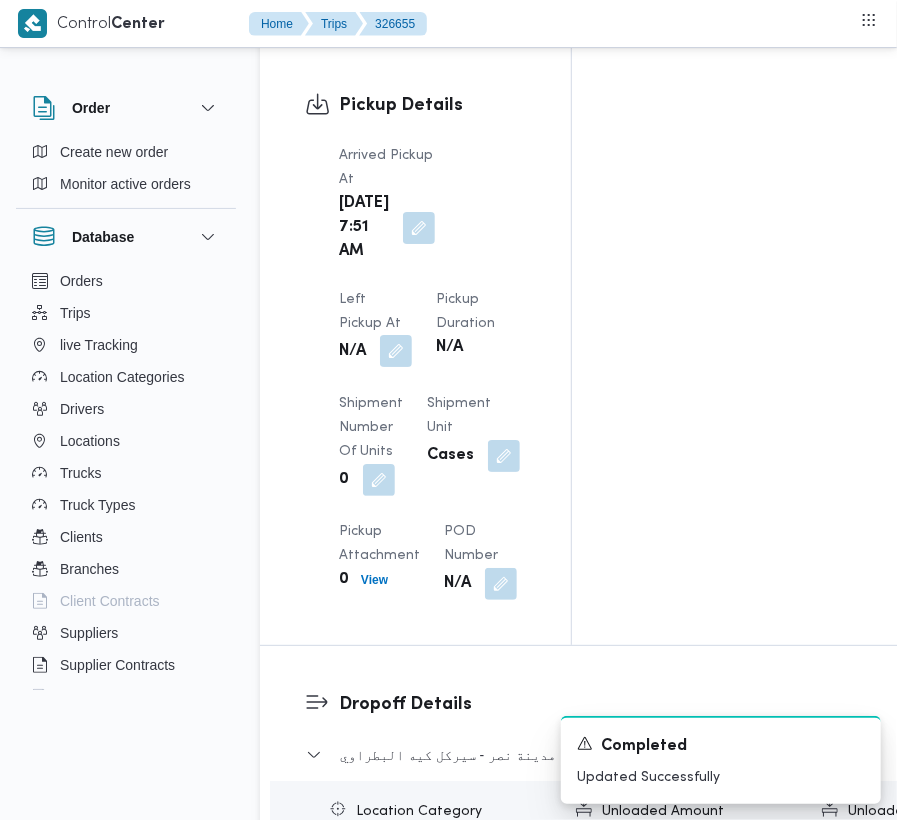 click at bounding box center [396, 351] 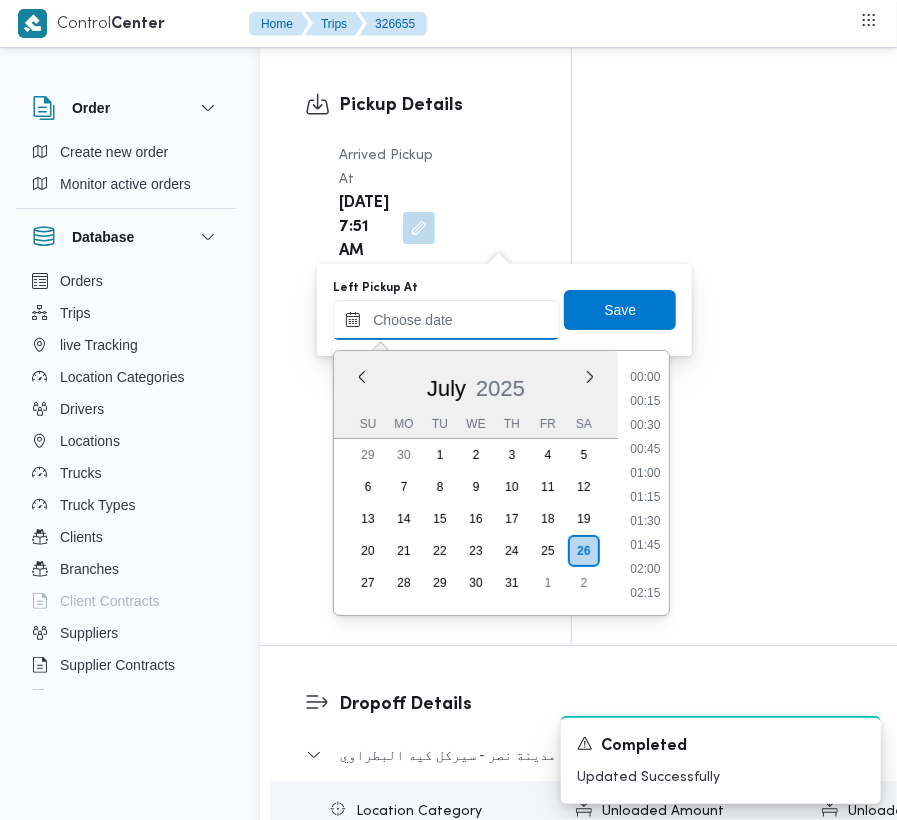 click on "Left Pickup At" at bounding box center [446, 320] 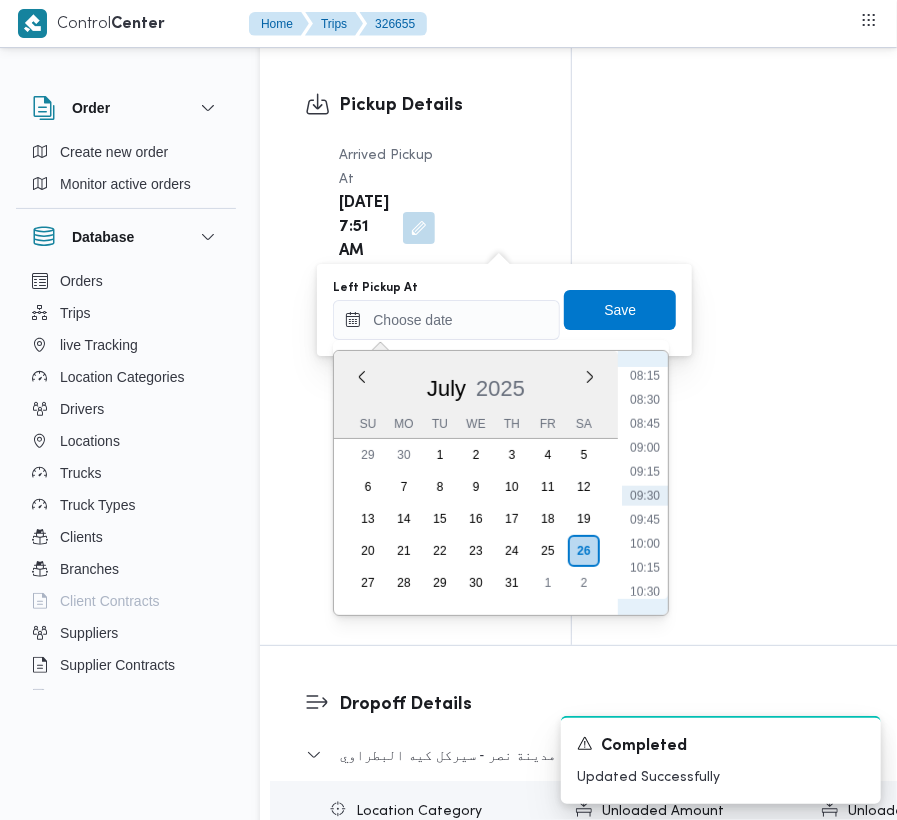 scroll, scrollTop: 597, scrollLeft: 0, axis: vertical 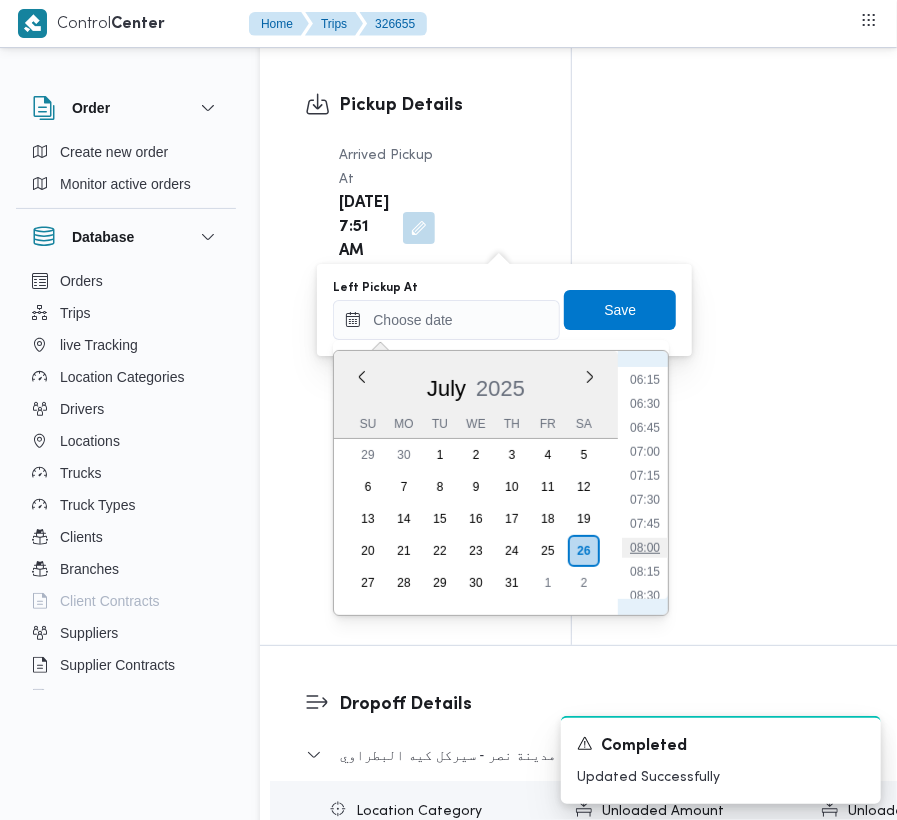 click on "08:00" at bounding box center [645, 548] 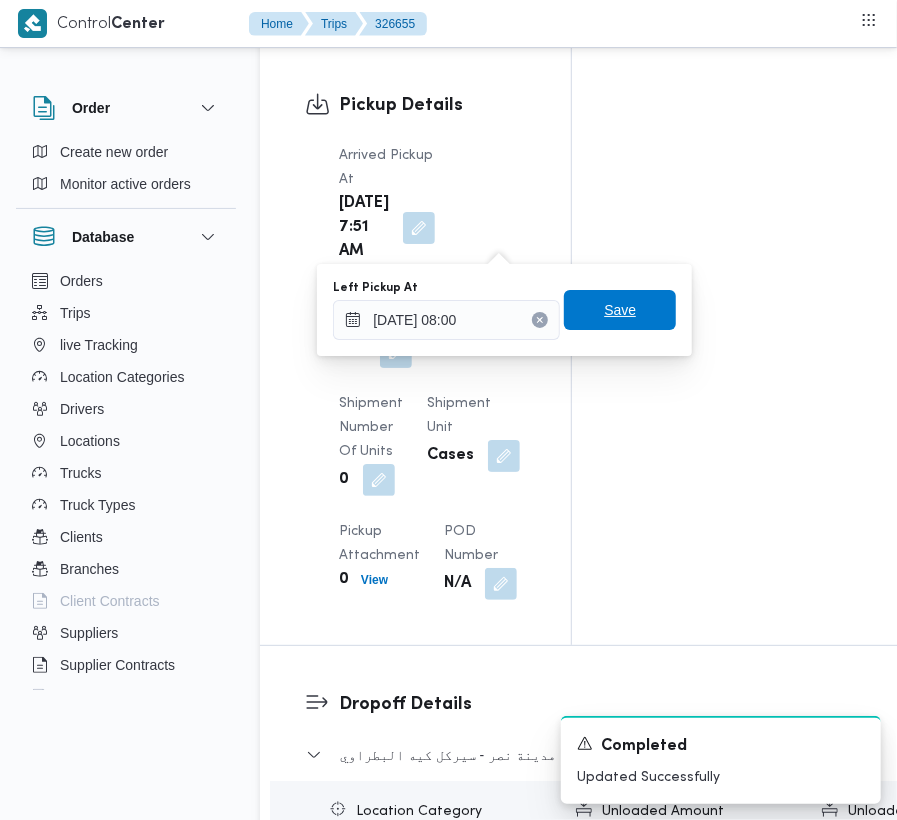 drag, startPoint x: 621, startPoint y: 316, endPoint x: 662, endPoint y: 313, distance: 41.109608 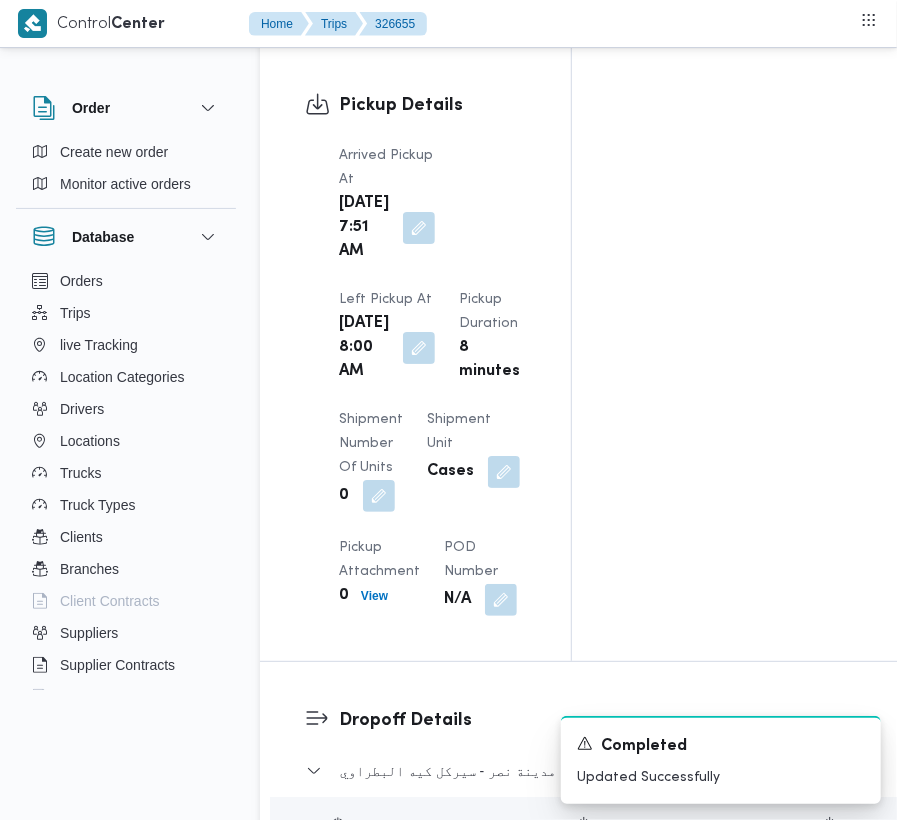 click on "Arrived Pickup At [DATE] 7:51 AM Left Pickup At [DATE] 8:00 AM Pickup Duration 8 minutes Shipment Number of Units 0 Shipment Unit Cases Pickup Attachment 0 View POD Number N/A" at bounding box center [432, 380] 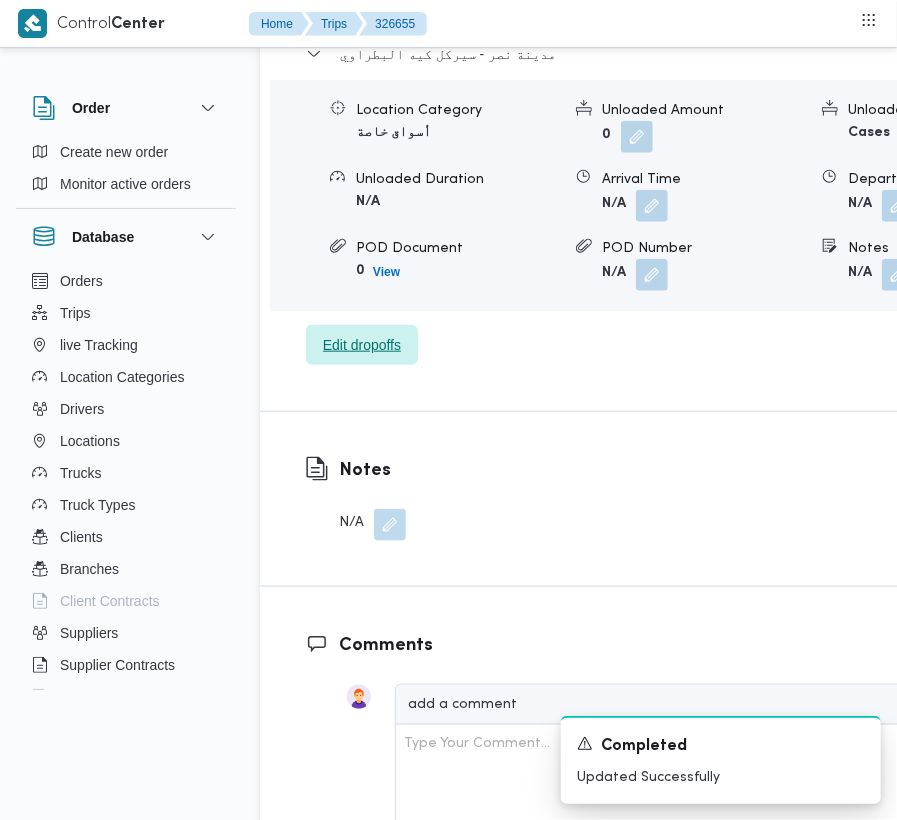 click on "Edit dropoffs" at bounding box center (362, 345) 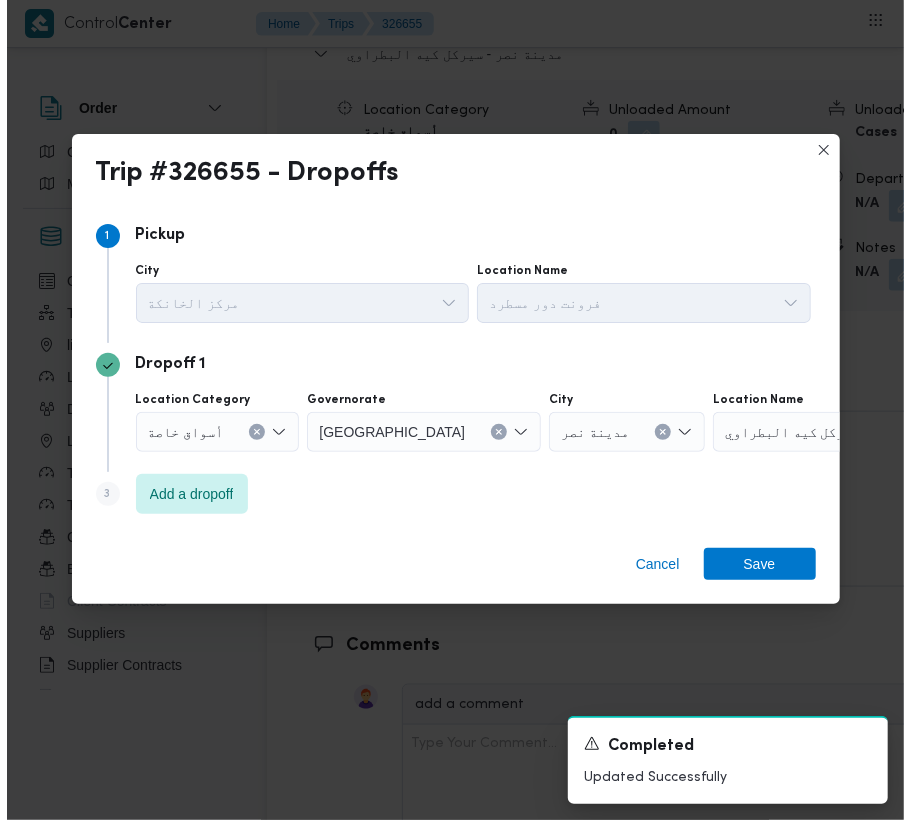 scroll, scrollTop: 3114, scrollLeft: 0, axis: vertical 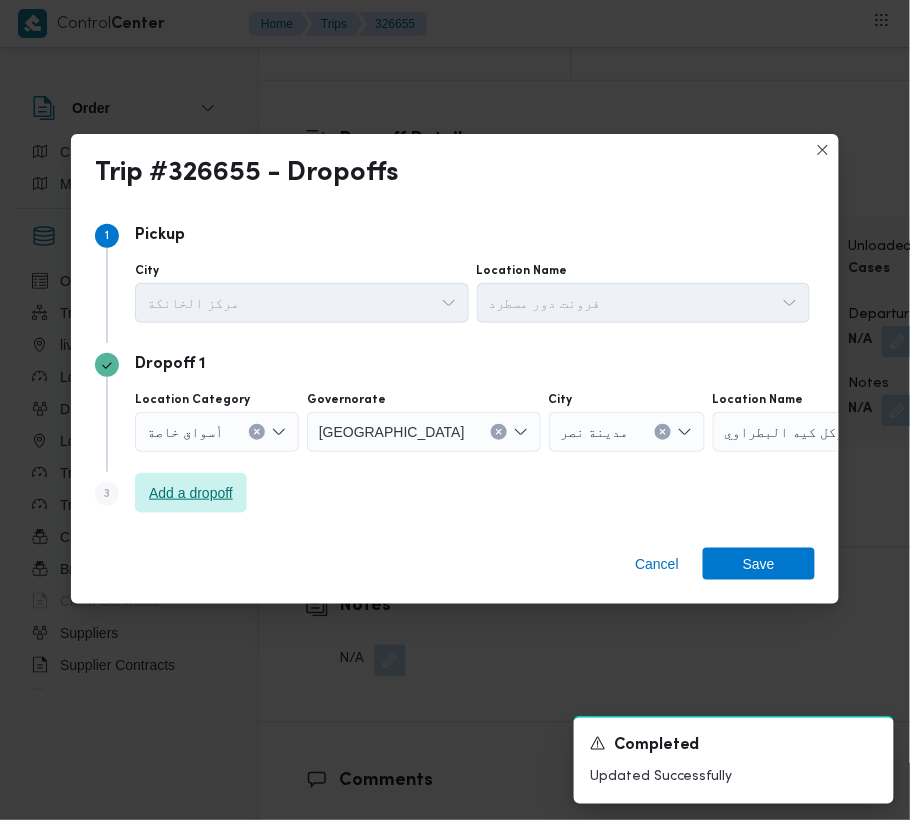 click on "Add a dropoff" at bounding box center (191, 493) 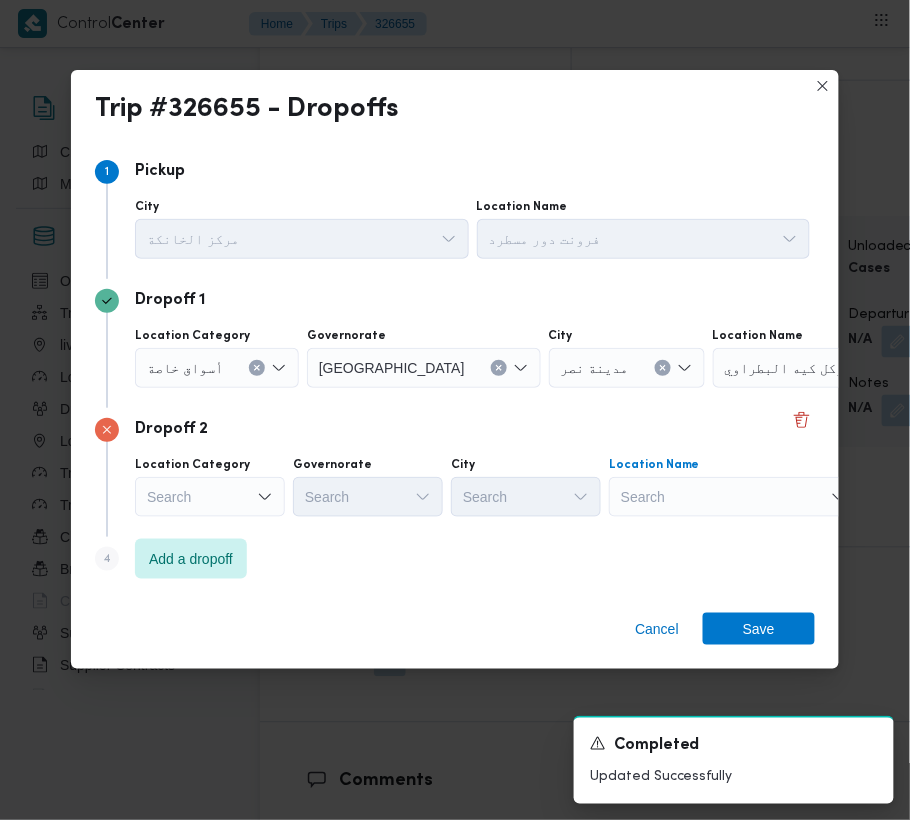 click on "Search" at bounding box center [838, 368] 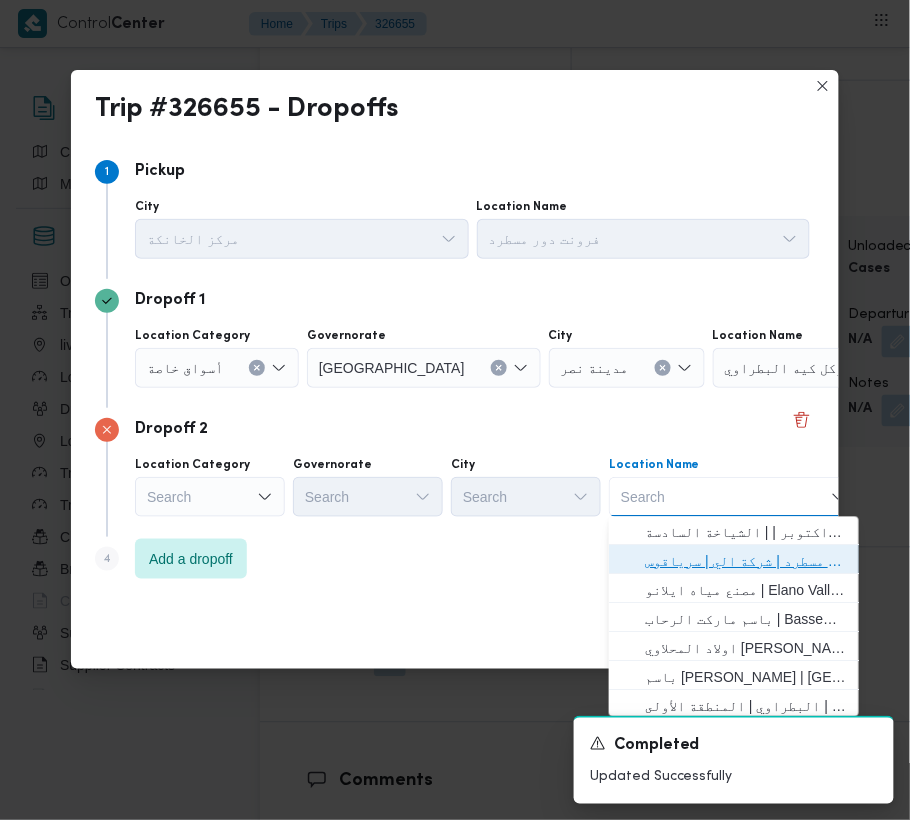 click on "فرونت دور مسطرد | شركة الي | سرياقوس" at bounding box center (746, 562) 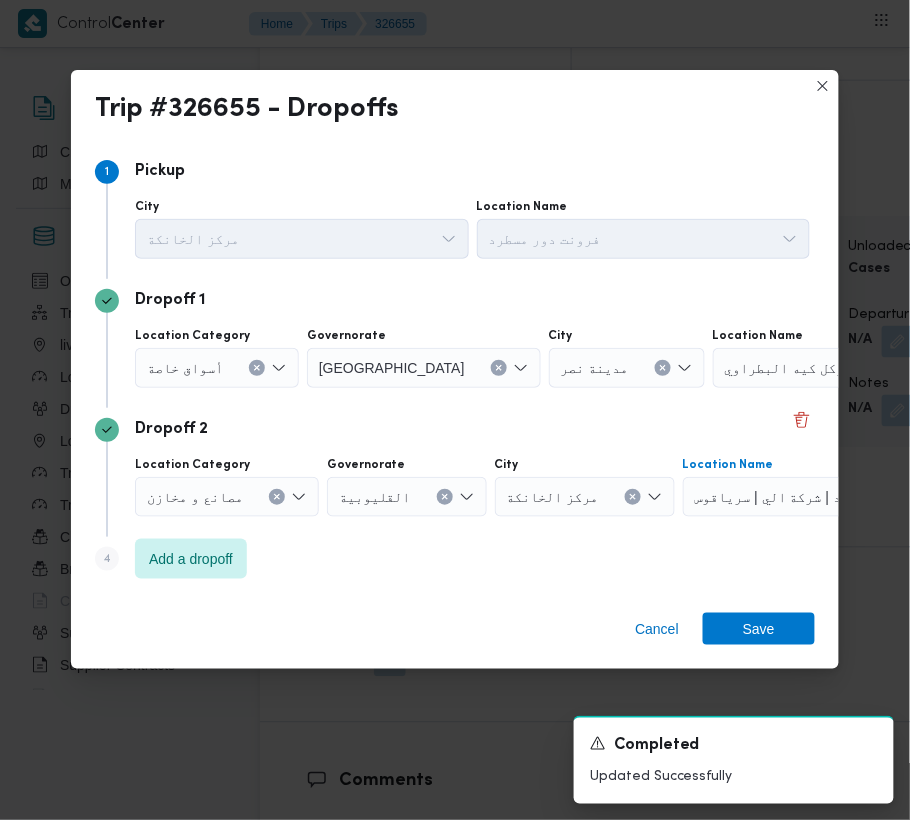 click on "أسواق خاصة" at bounding box center (217, 368) 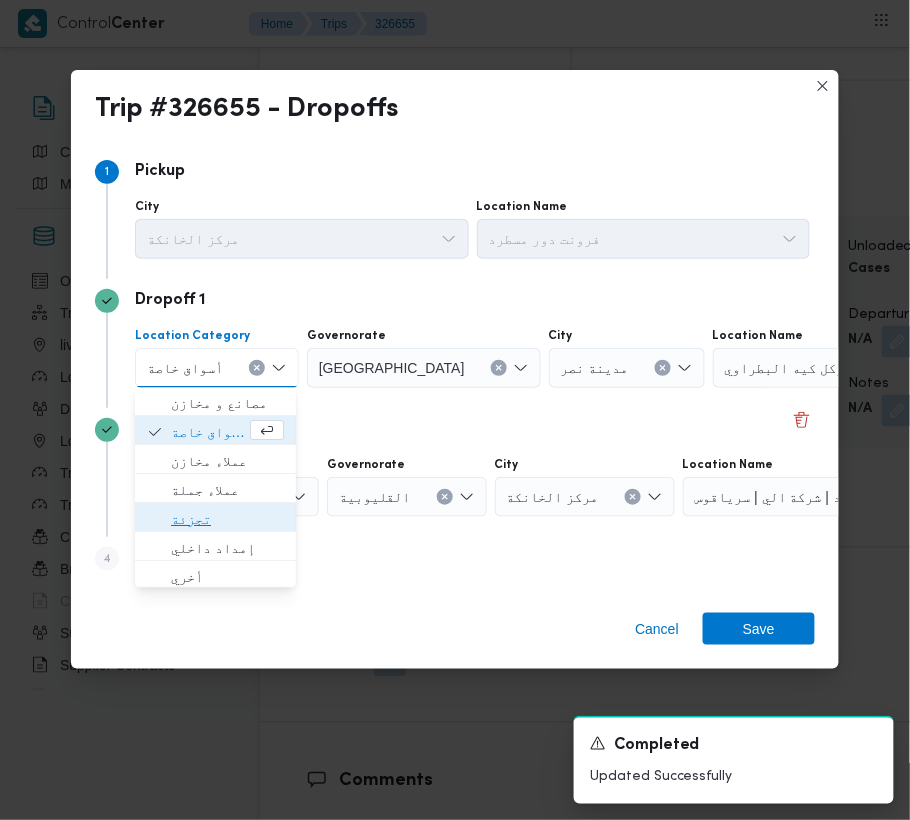 click on "تجزئة" at bounding box center (227, 520) 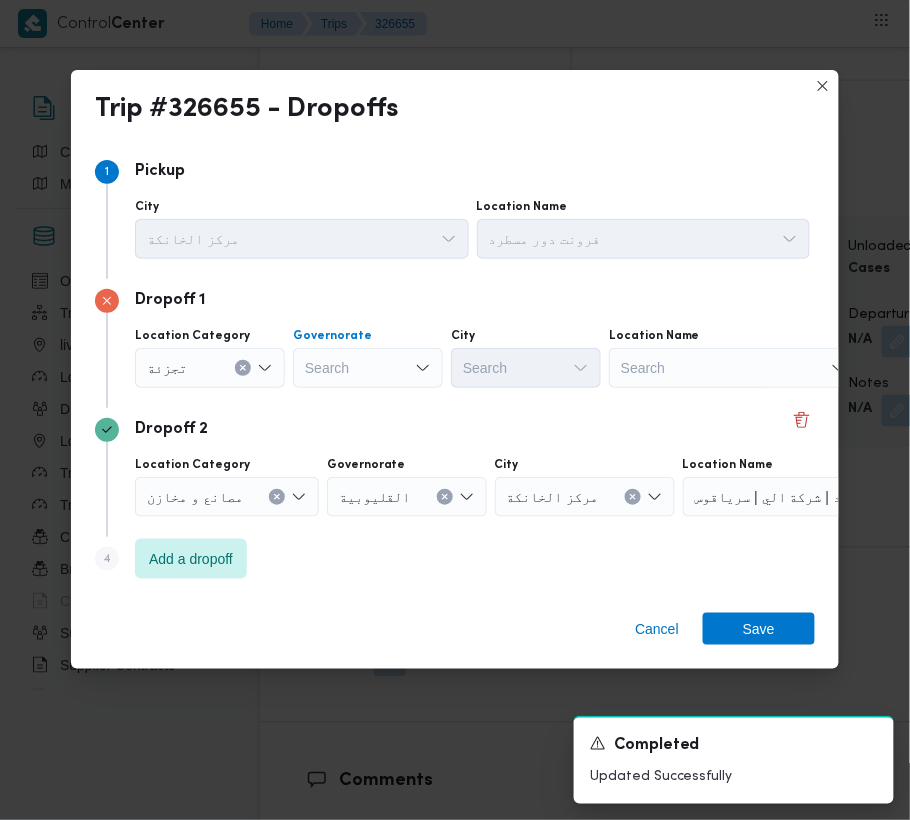 click on "Search" at bounding box center (368, 368) 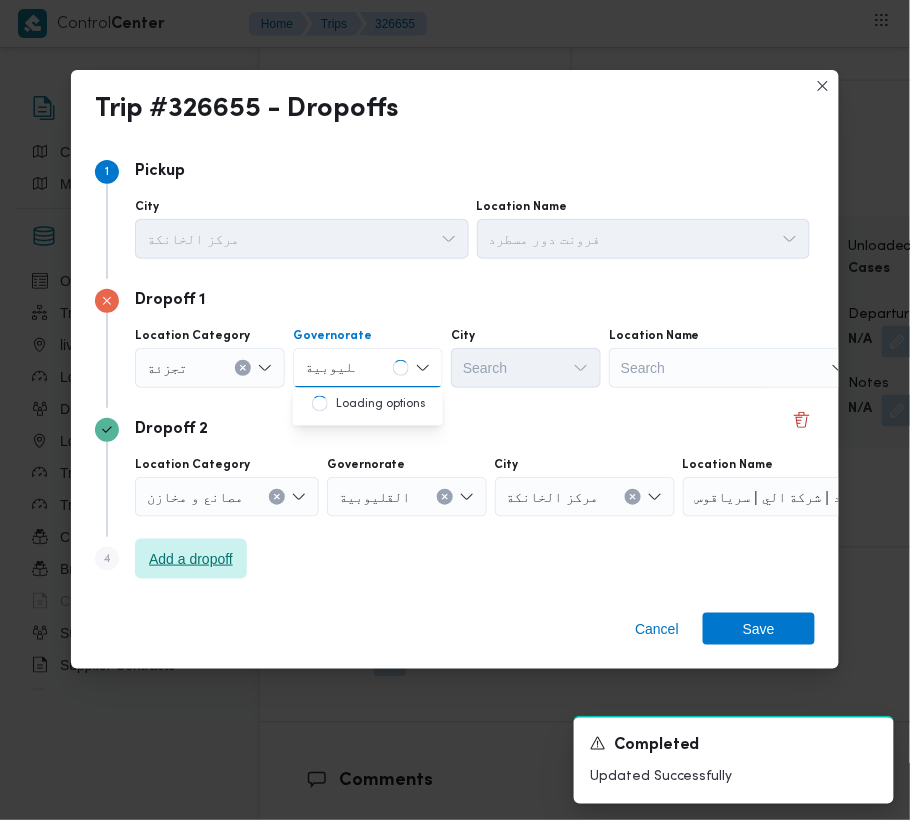 click on "Add a dropoff" at bounding box center (191, 559) 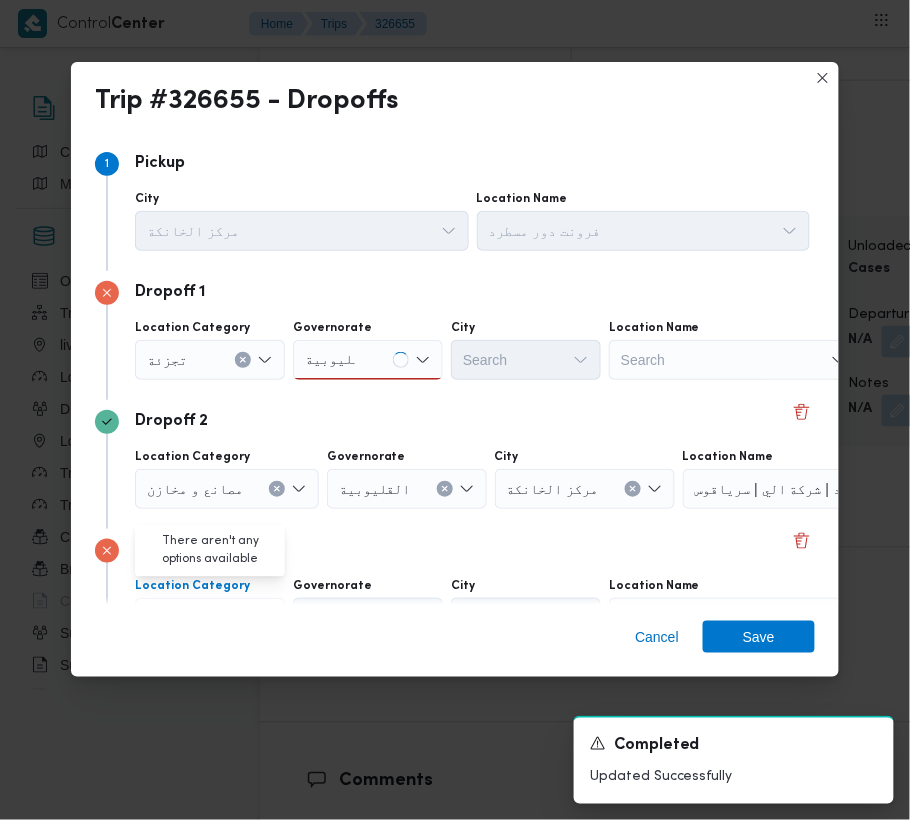 scroll, scrollTop: 113, scrollLeft: 0, axis: vertical 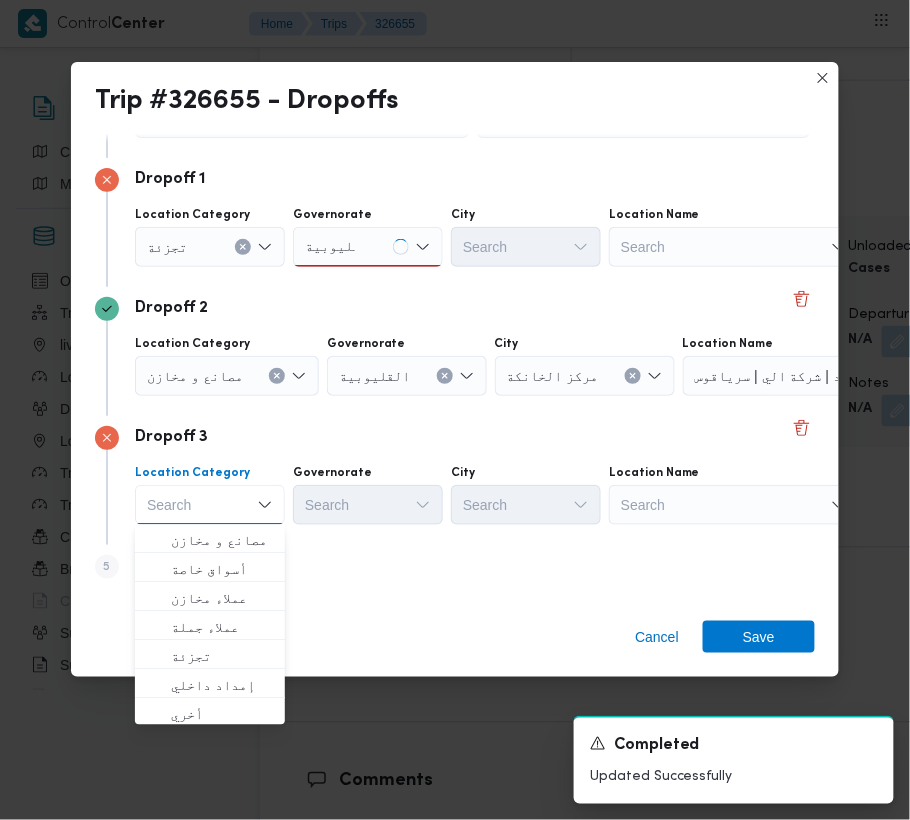 click on "Search" at bounding box center [734, 247] 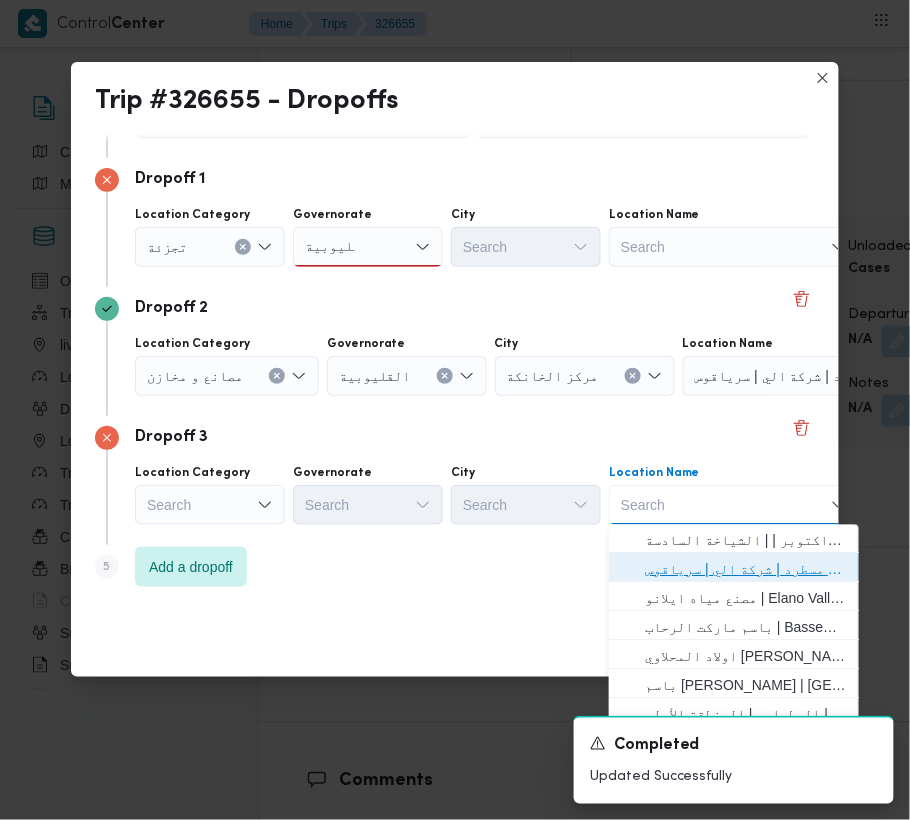 click on "فرونت دور مسطرد | شركة الي | سرياقوس" at bounding box center (746, 570) 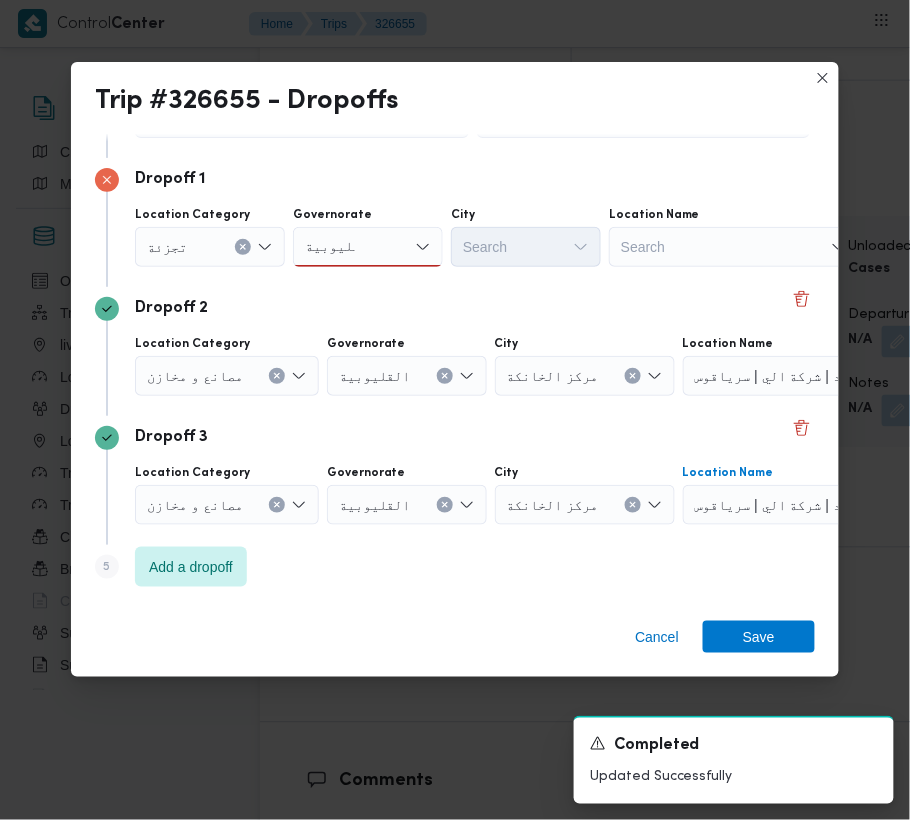 click on "مصانع و مخازن" at bounding box center (167, 246) 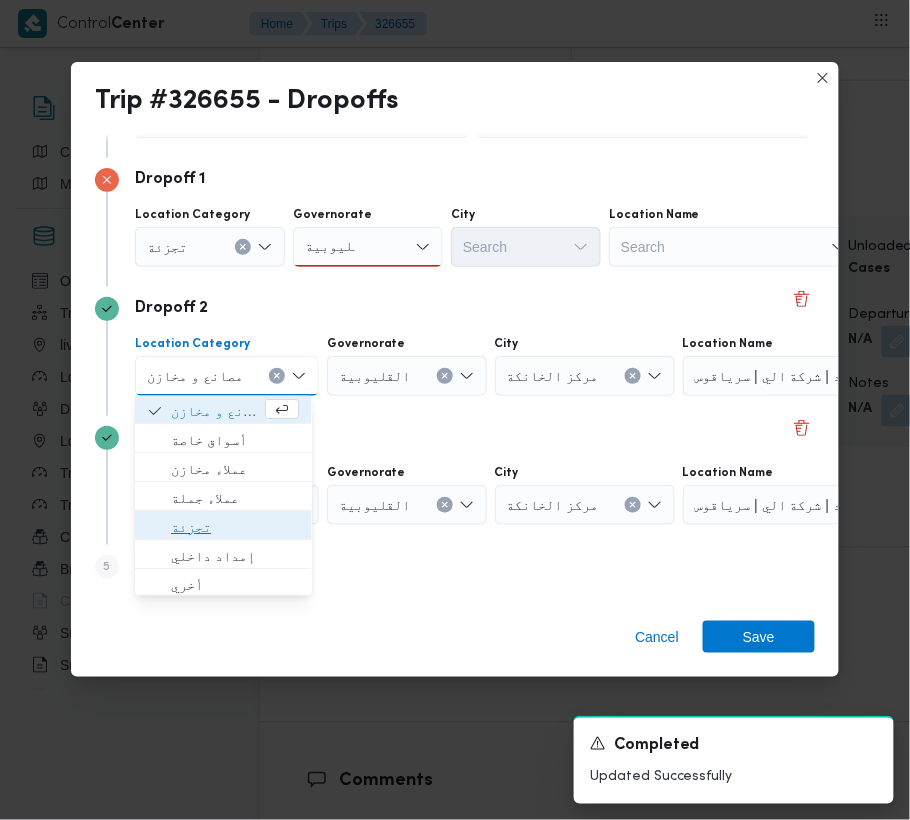click on "تجزئة" at bounding box center (235, 528) 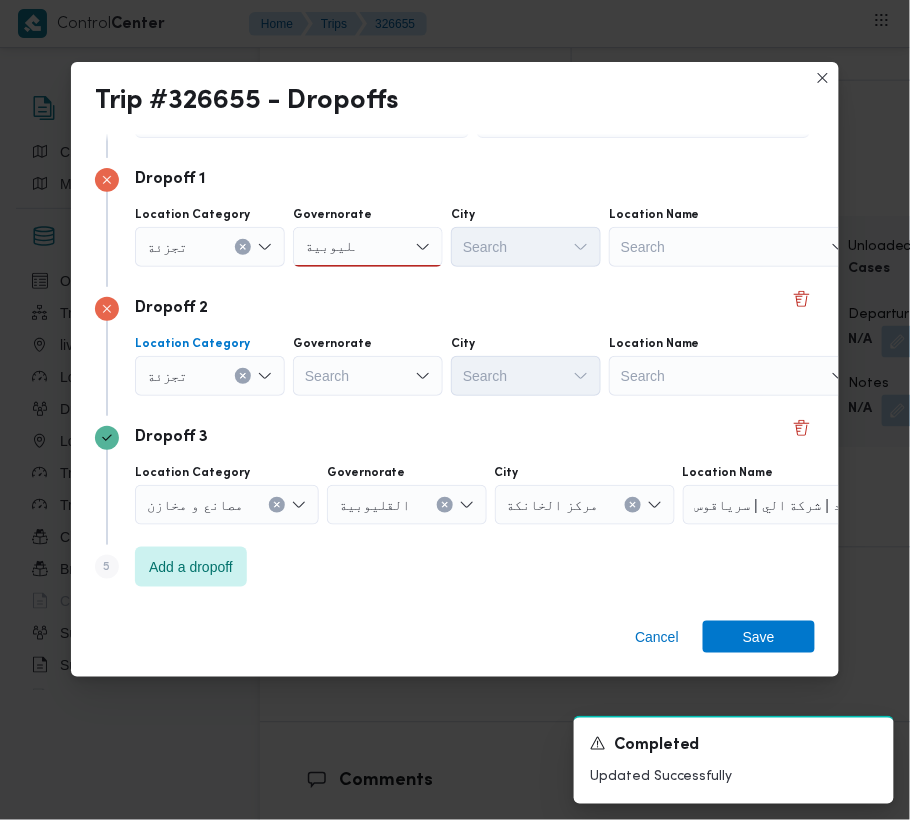 click on "Search" at bounding box center (368, 247) 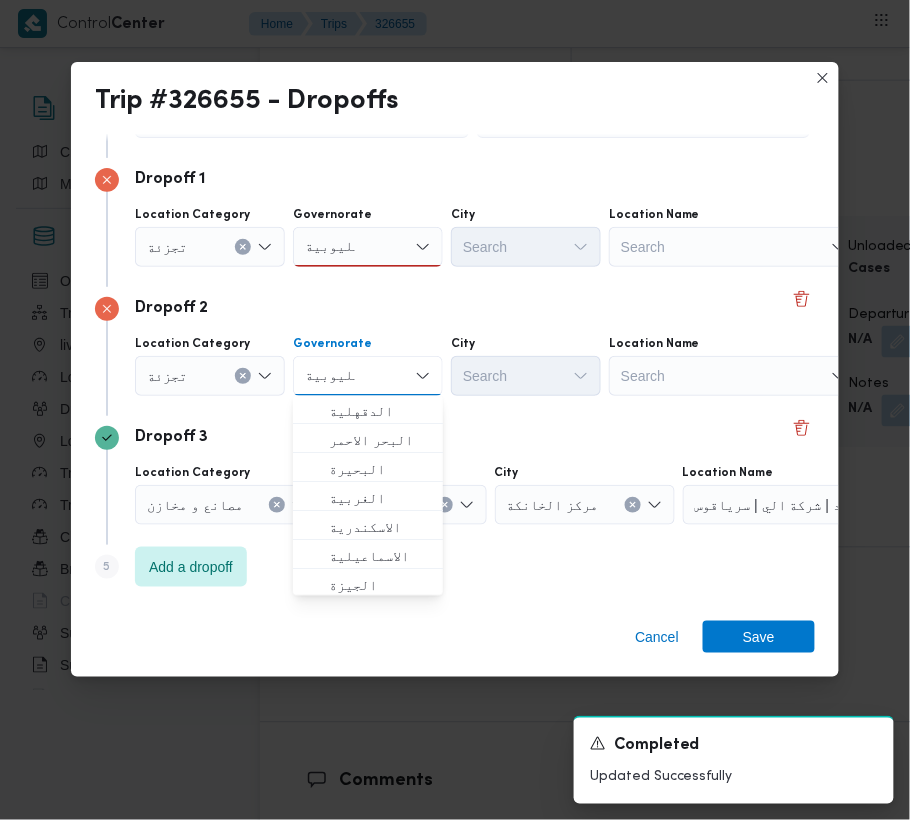 click on "Governorate" at bounding box center (368, 215) 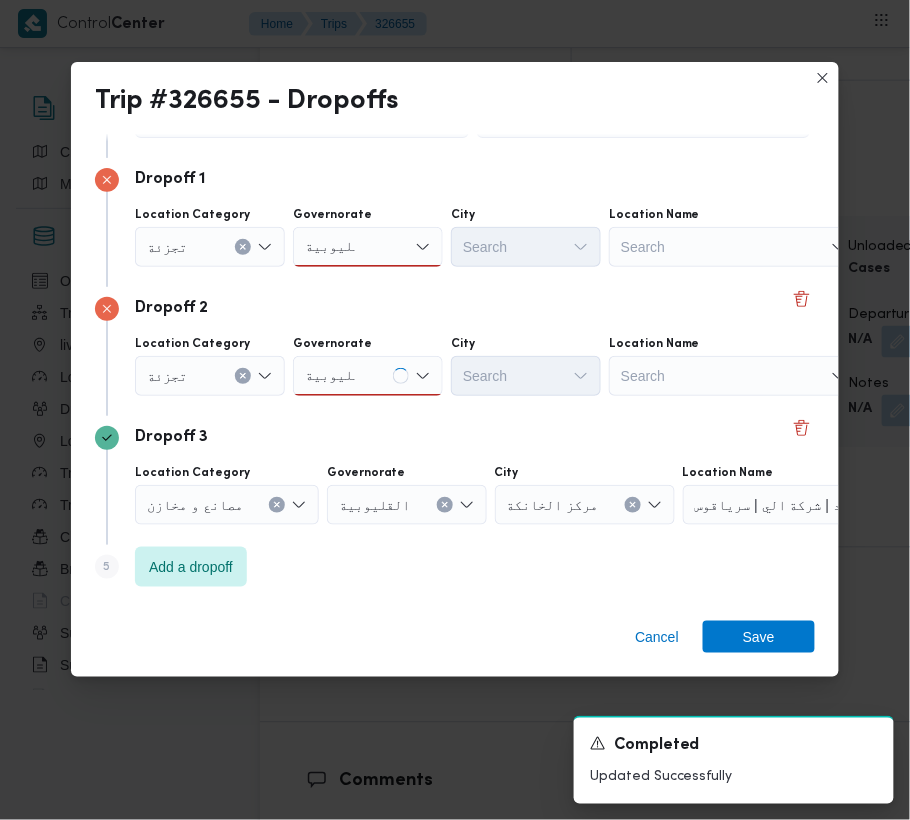 click on "القليوبية القليوبية" at bounding box center (368, 247) 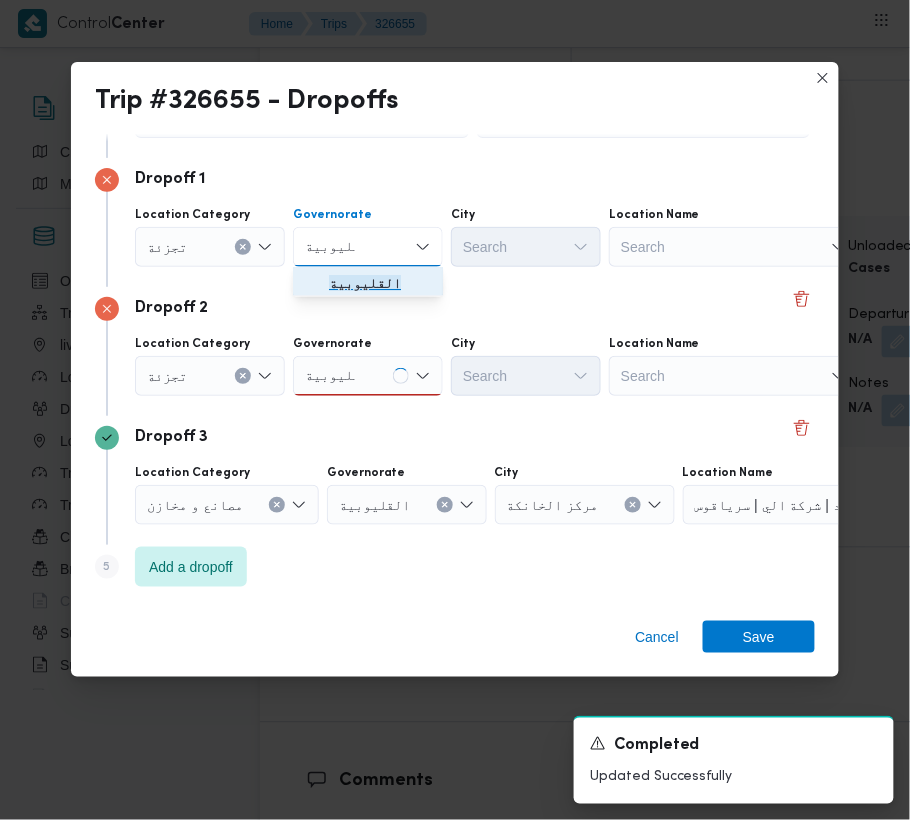 click on "القليوبية" 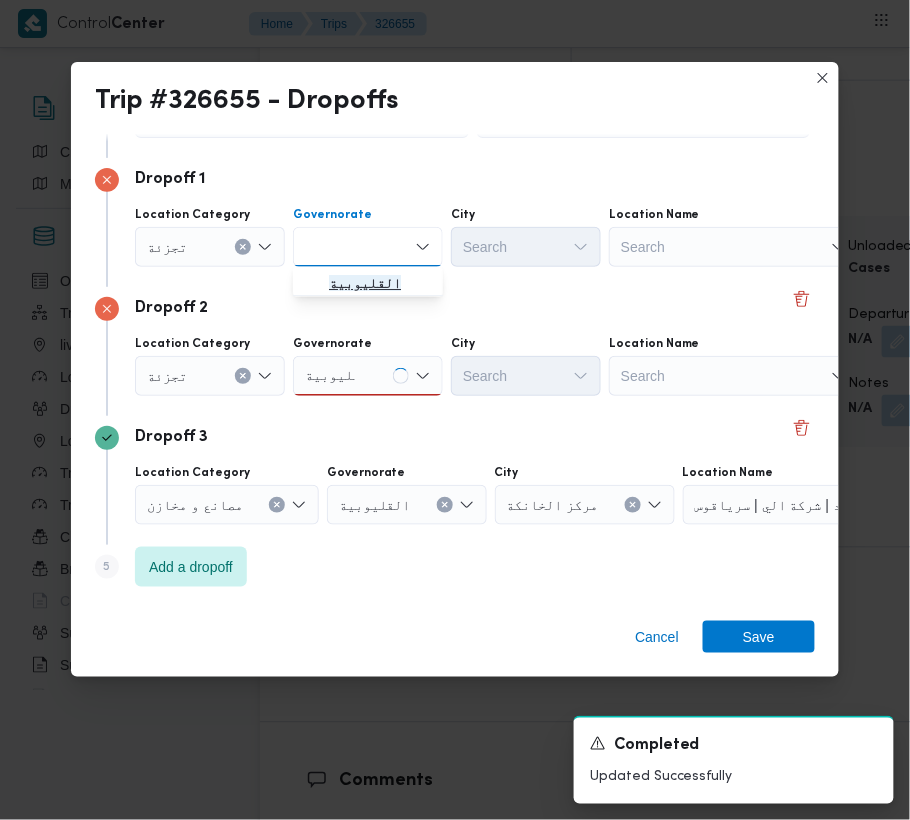 click on "Dropoff 1 Location Category تجزئة Governorate القليوبية Combo box. Selected. القليوبية. Selected. Combo box input. Search. Type some text or, to display a list of choices, press Down Arrow. To exit the list of choices, press Escape. City Search Location Name Search" at bounding box center (455, 222) 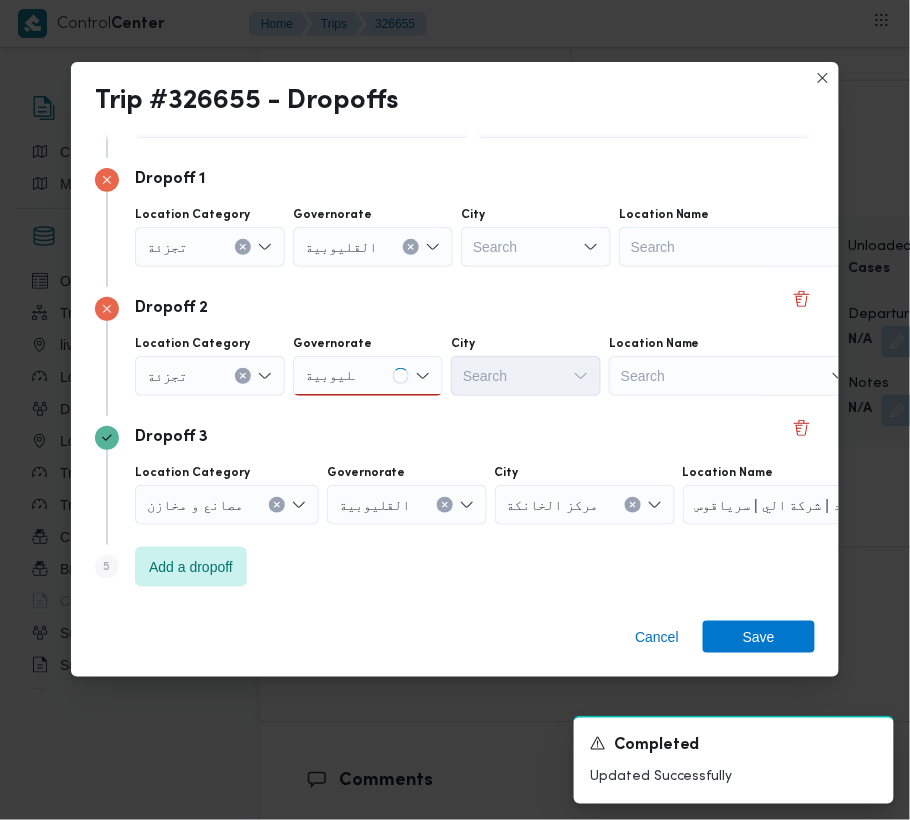 click on "القليوبية القليوبية" at bounding box center [368, 376] 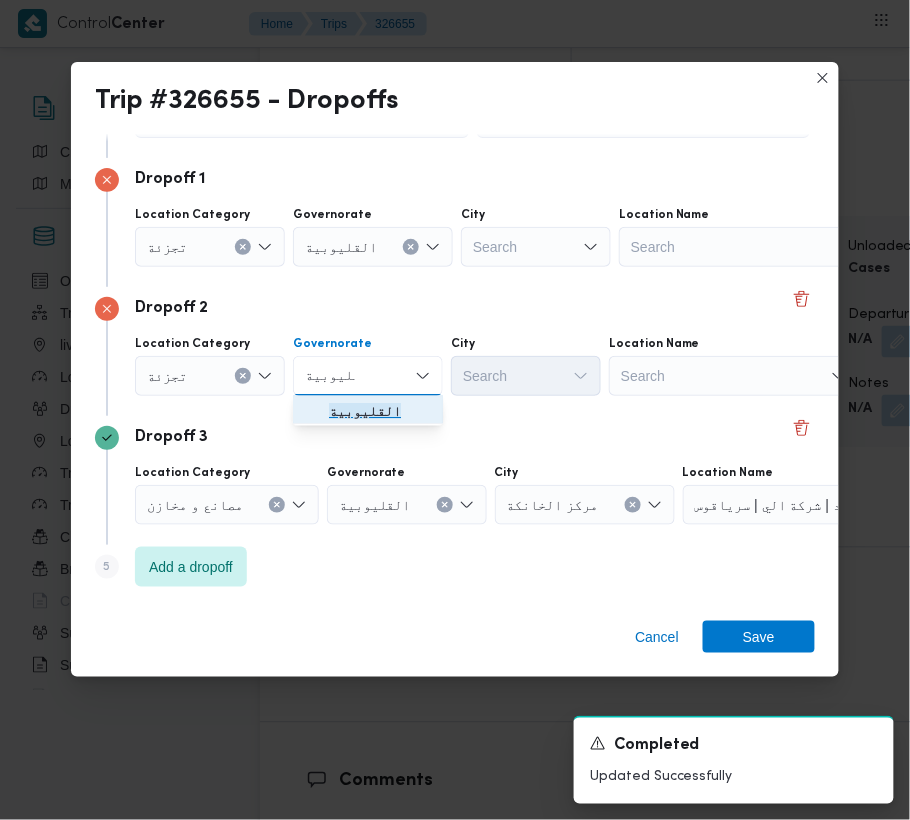 click on "القليوبية" 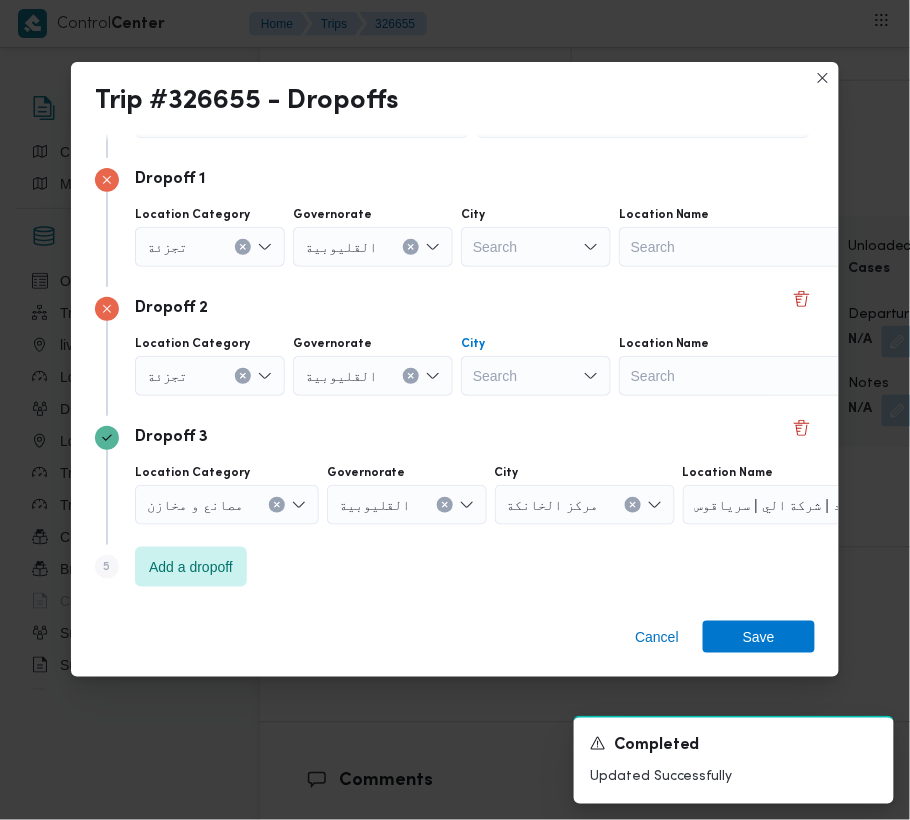 click 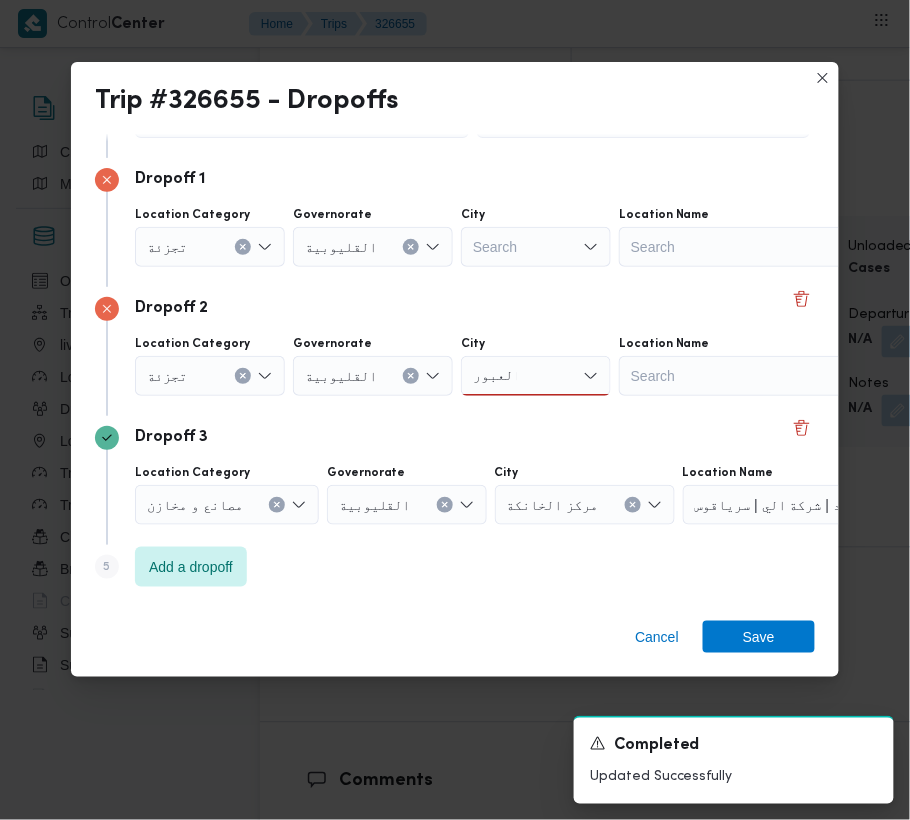 click on "Search" at bounding box center [536, 247] 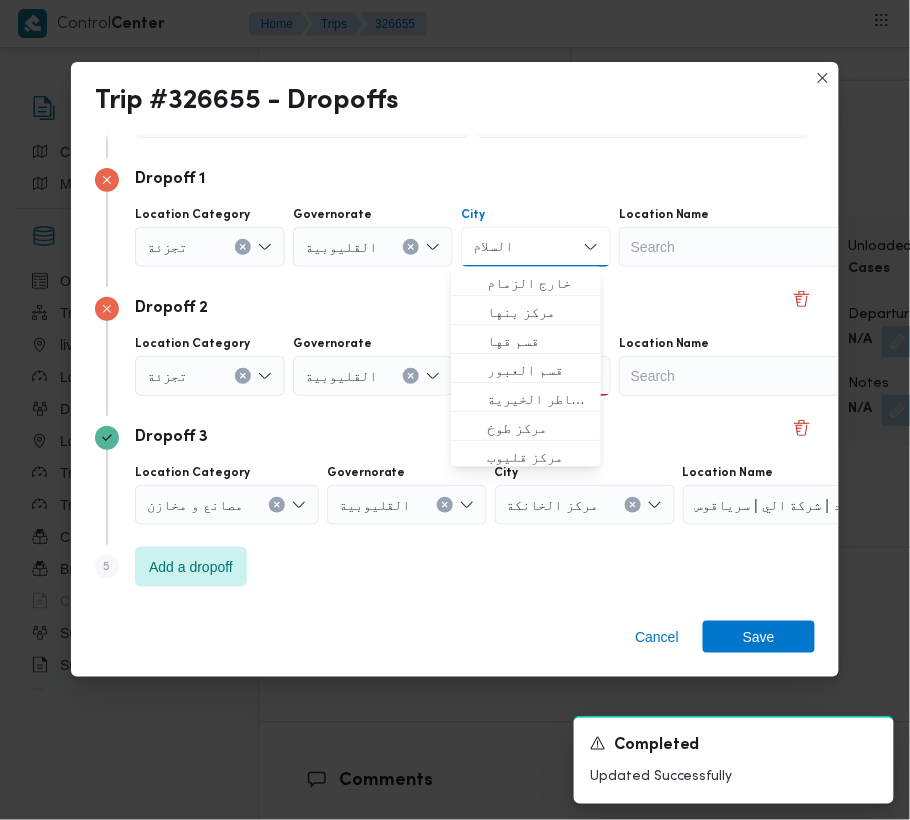 click on "Dropoff 2" at bounding box center (455, 309) 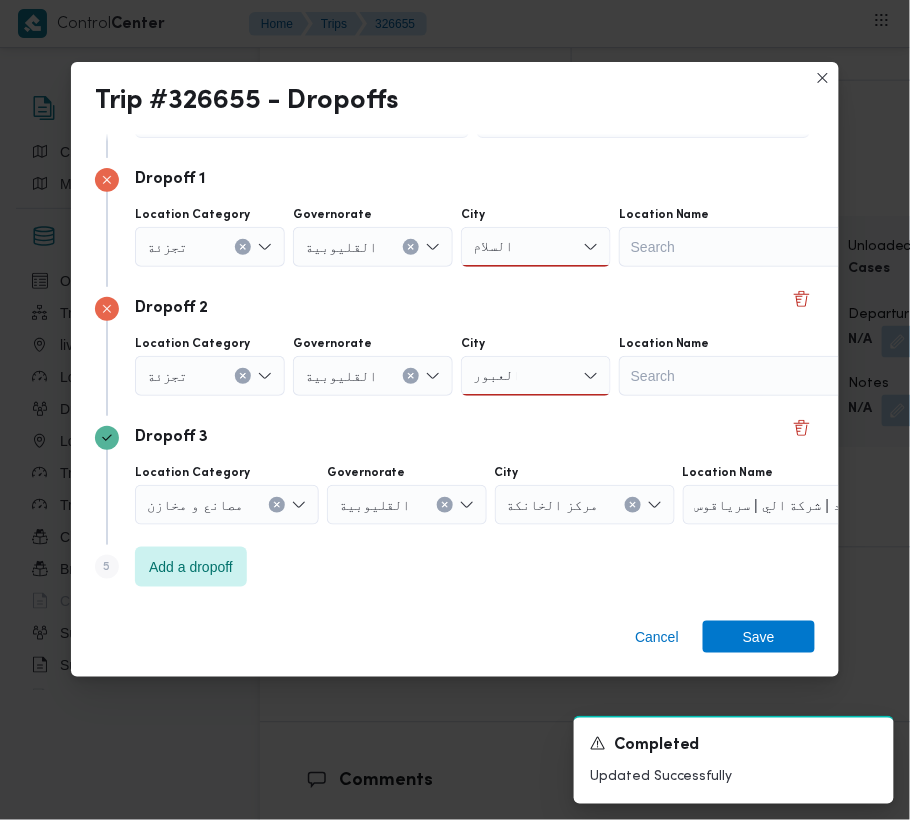 click on "العبور  العبور" at bounding box center (536, 247) 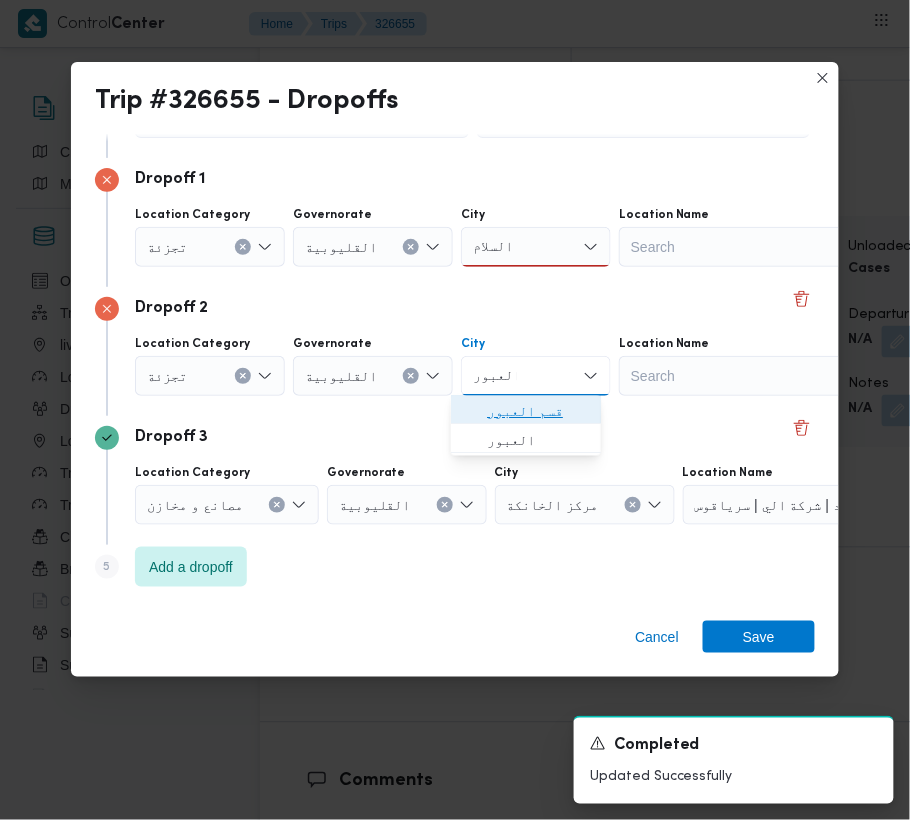 click on "قسم العبور" at bounding box center [538, 412] 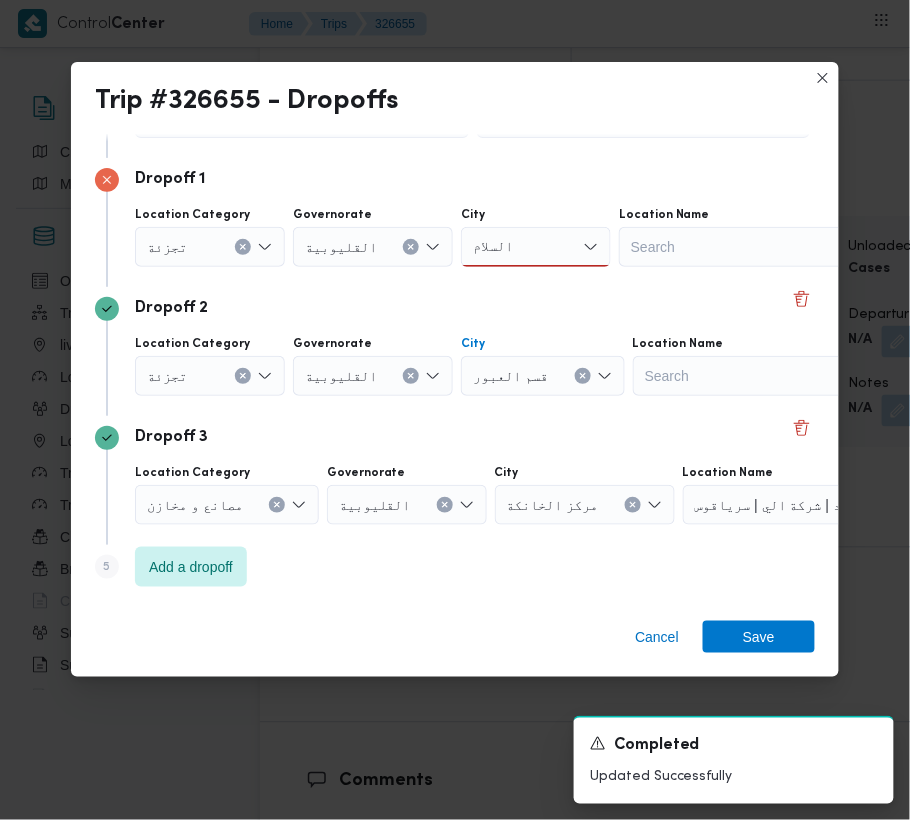 click on "[DEMOGRAPHIC_DATA]" at bounding box center [536, 247] 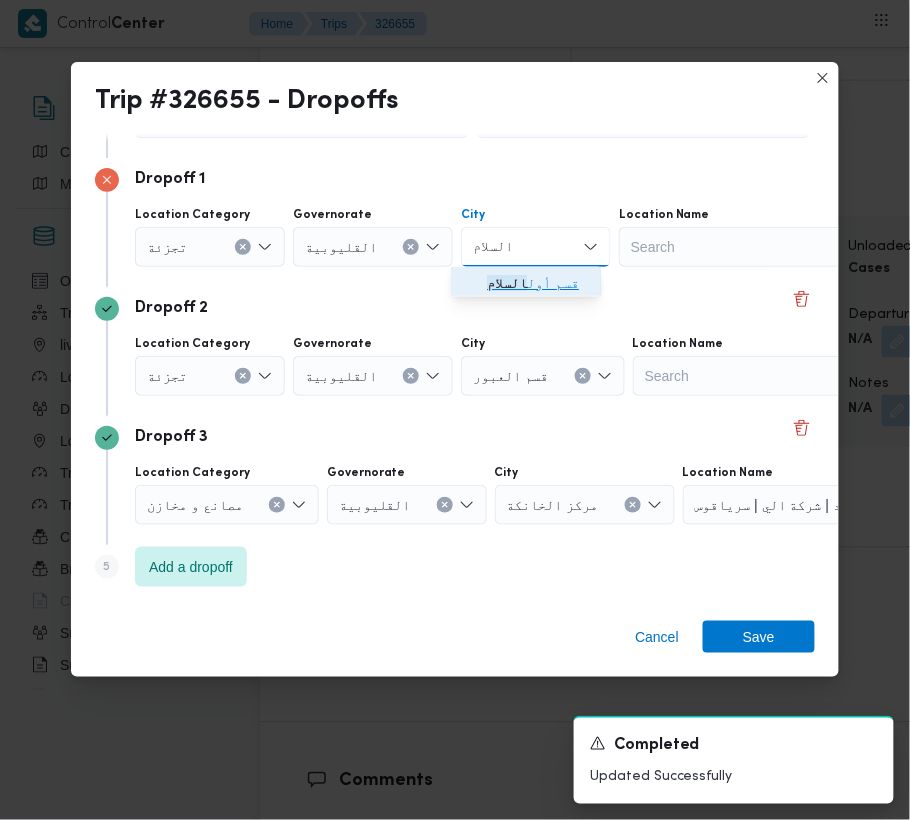 drag, startPoint x: 544, startPoint y: 270, endPoint x: 573, endPoint y: 308, distance: 47.801674 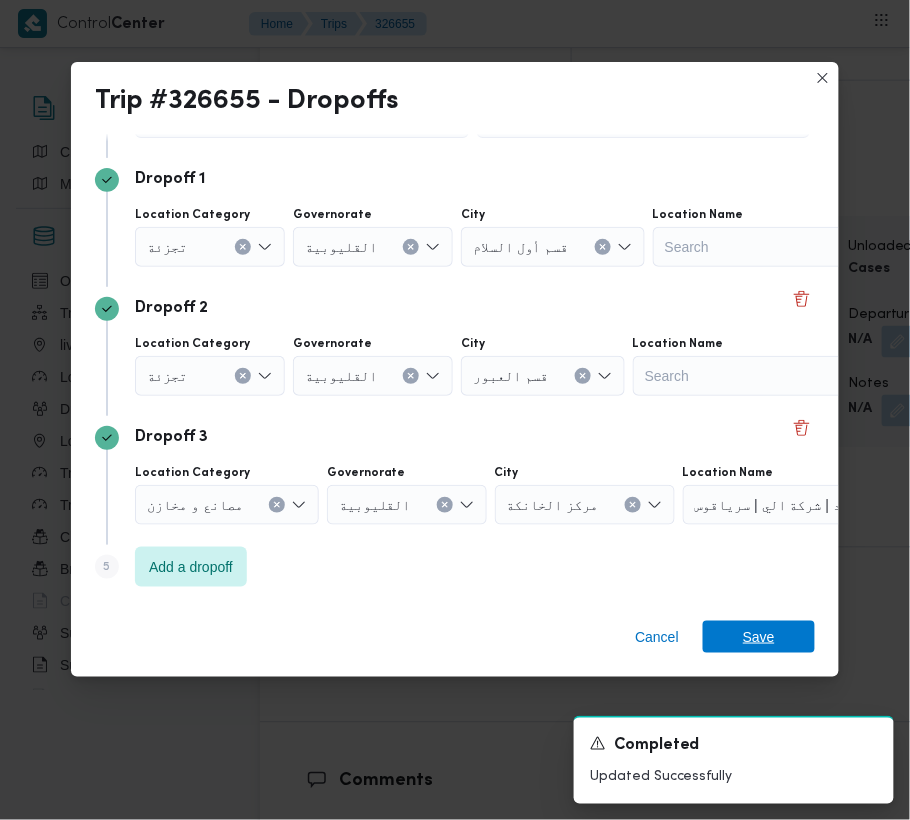 click on "Save" at bounding box center (759, 637) 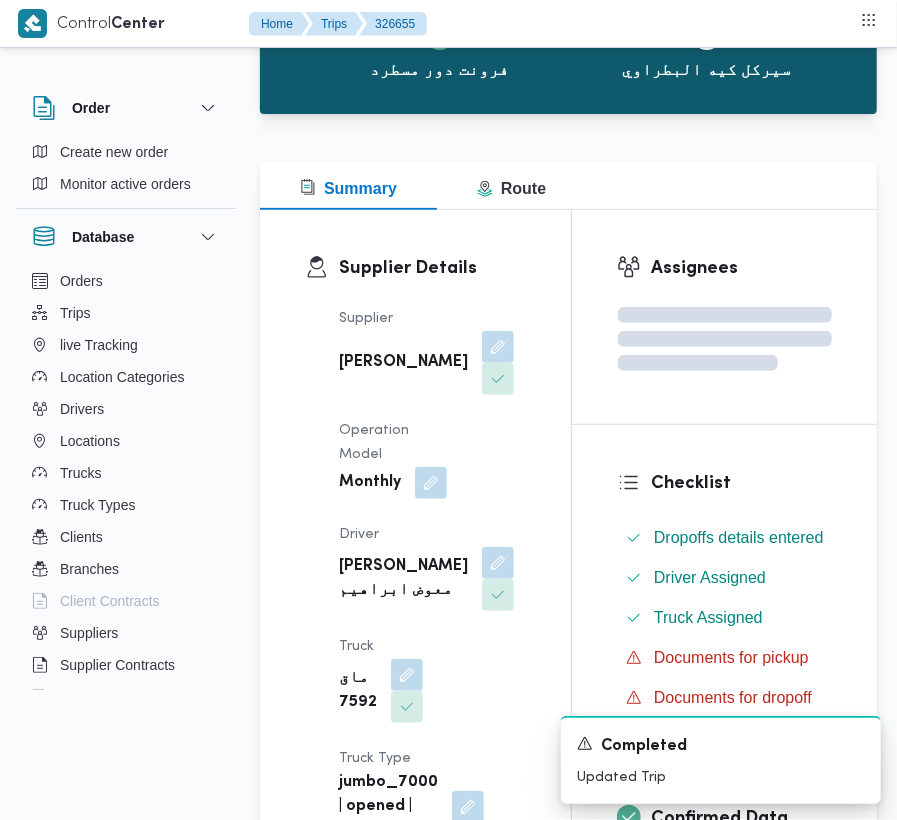 scroll, scrollTop: 0, scrollLeft: 0, axis: both 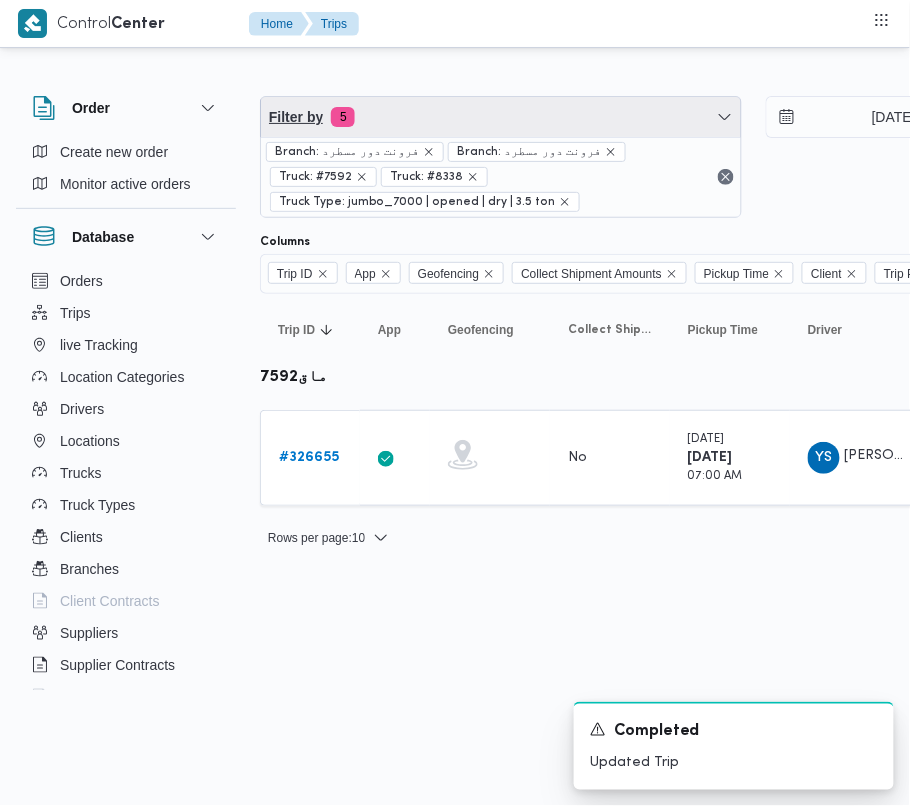 click on "Filter by 5" at bounding box center [501, 117] 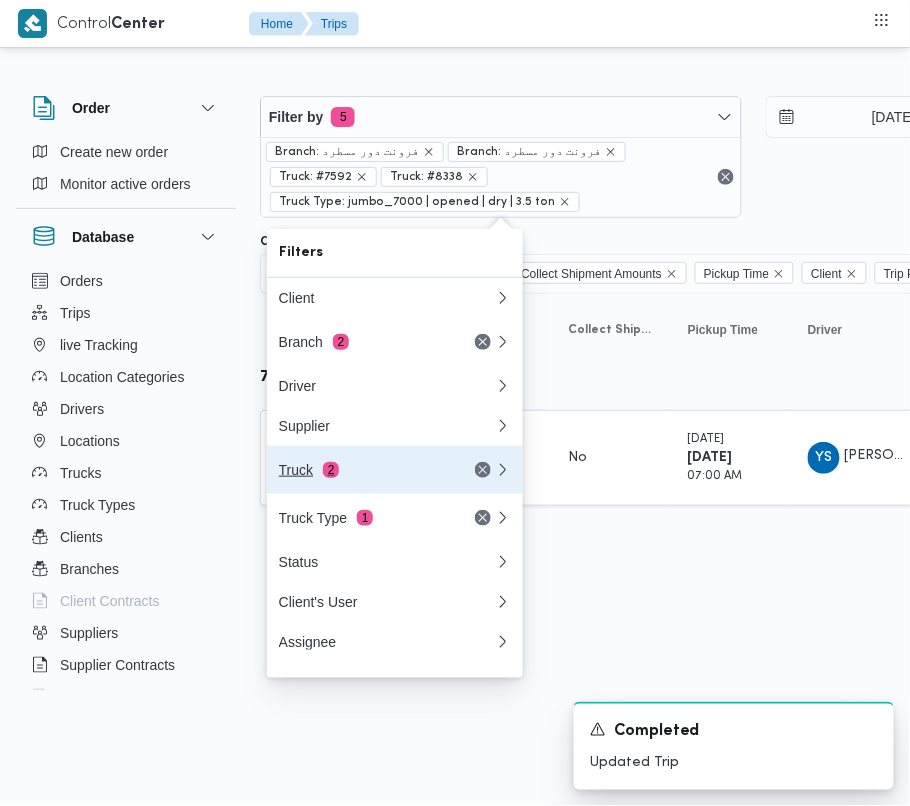 click on "Truck 2" at bounding box center [363, 470] 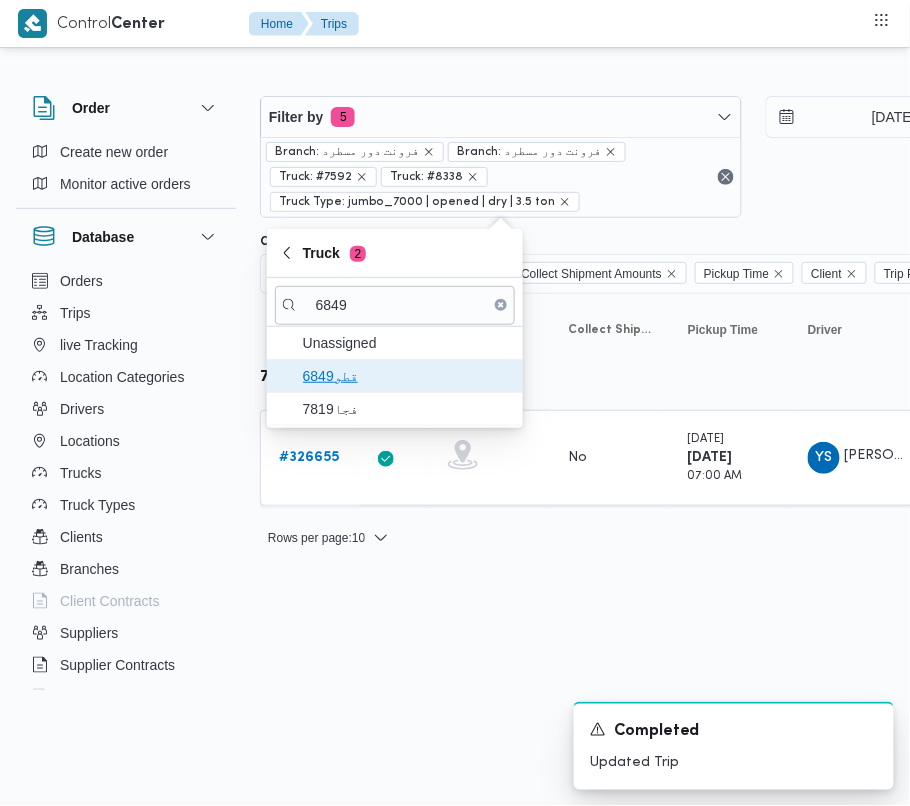 click on "قطو6849" at bounding box center (407, 376) 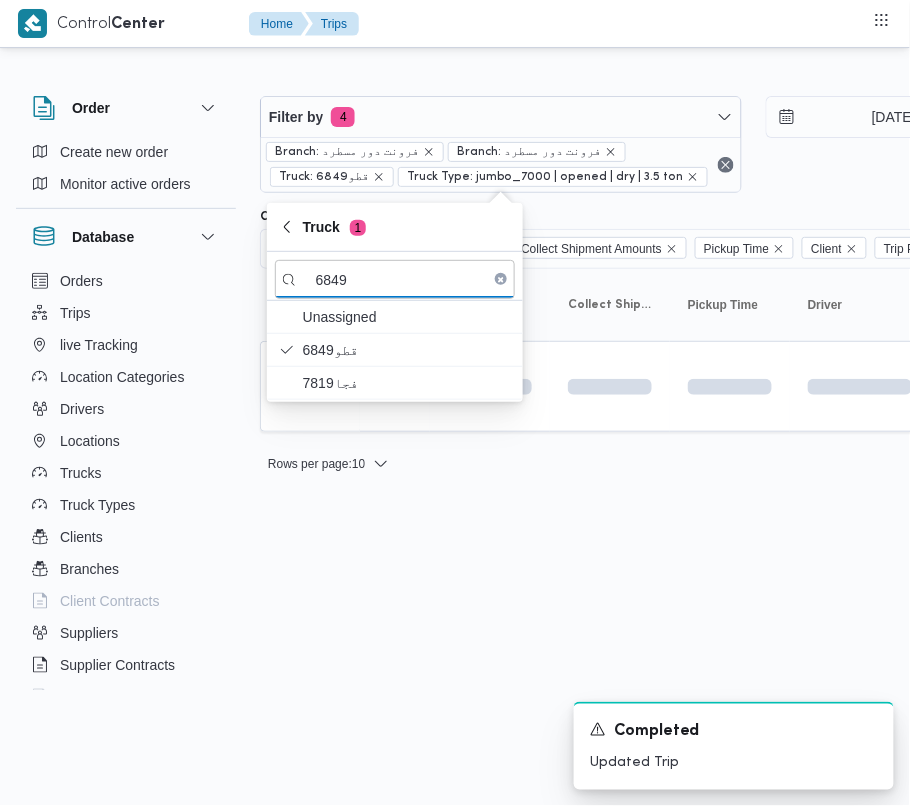 click on "Control  Center Home Trips Order Create new order Monitor active orders Database Orders Trips live Tracking Location Categories Drivers Locations Trucks Truck Types Clients Branches Client Contracts Suppliers Supplier Contracts Devices Users Projects SP Projects Admins organization assignees Tags Filter by 4 Branch: فرونت دور مسطرد Branch: فرونت دور مسطرد  Truck: قطو6849 Truck Type: jumbo_7000 | opened | dry | 3.5 ton [DATE] → [DATE] Group By Truck Columns Trip ID App Geofencing Collect Shipment Amounts Pickup Time Client Trip Points Driver Supplier Truck Status Platform Sorting Trip ID Click to sort in ascending order App Click to sort in ascending order Geofencing Click to sort in ascending order Collect Shipment Amounts Pickup Time Click to sort in ascending order Client Click to sort in ascending order Trip Points Driver Click to sort in ascending order Supplier Click to sort in ascending order Truck Click to sort in ascending order Status Platform Actions :  10 1 1" at bounding box center (455, 403) 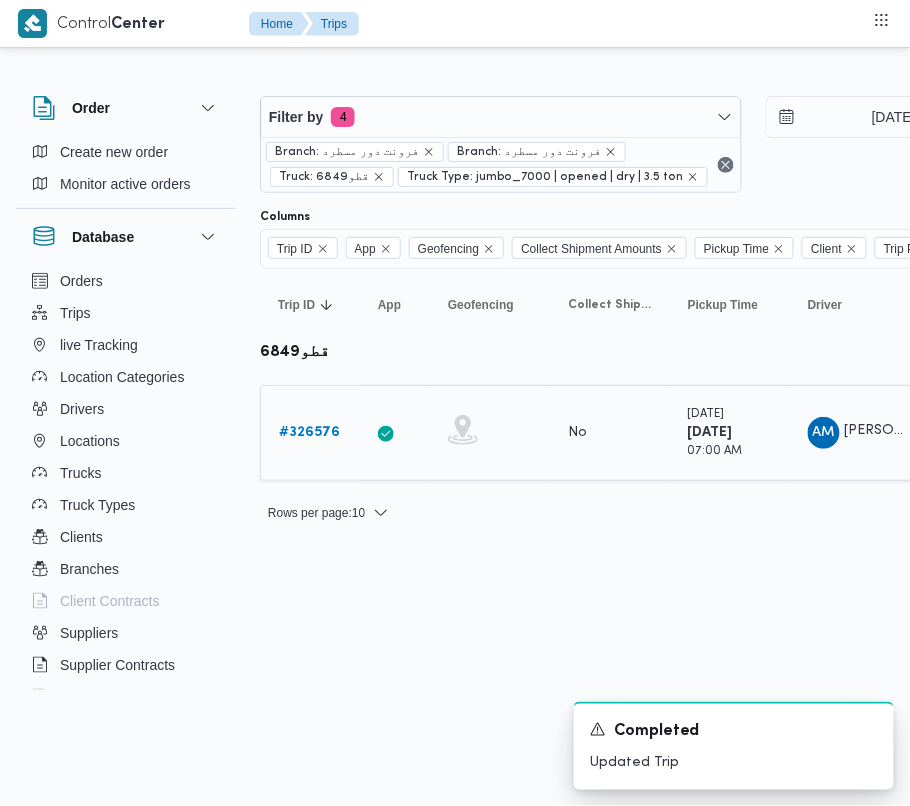click on "# 326576" at bounding box center (310, 433) 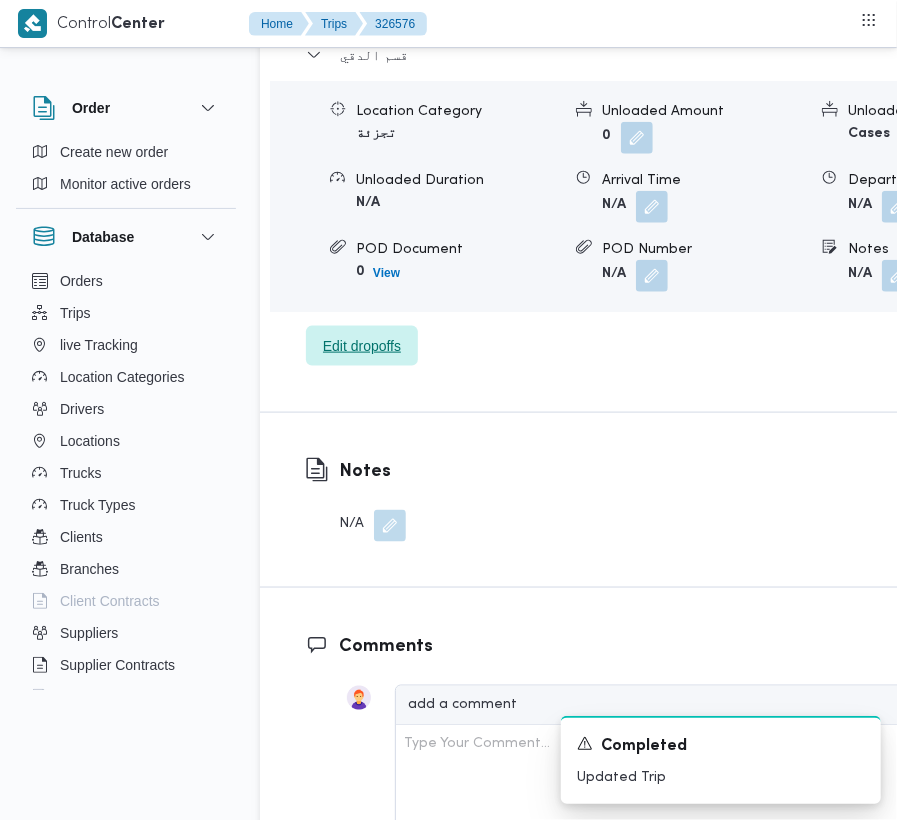 click on "Edit dropoffs" at bounding box center (362, 346) 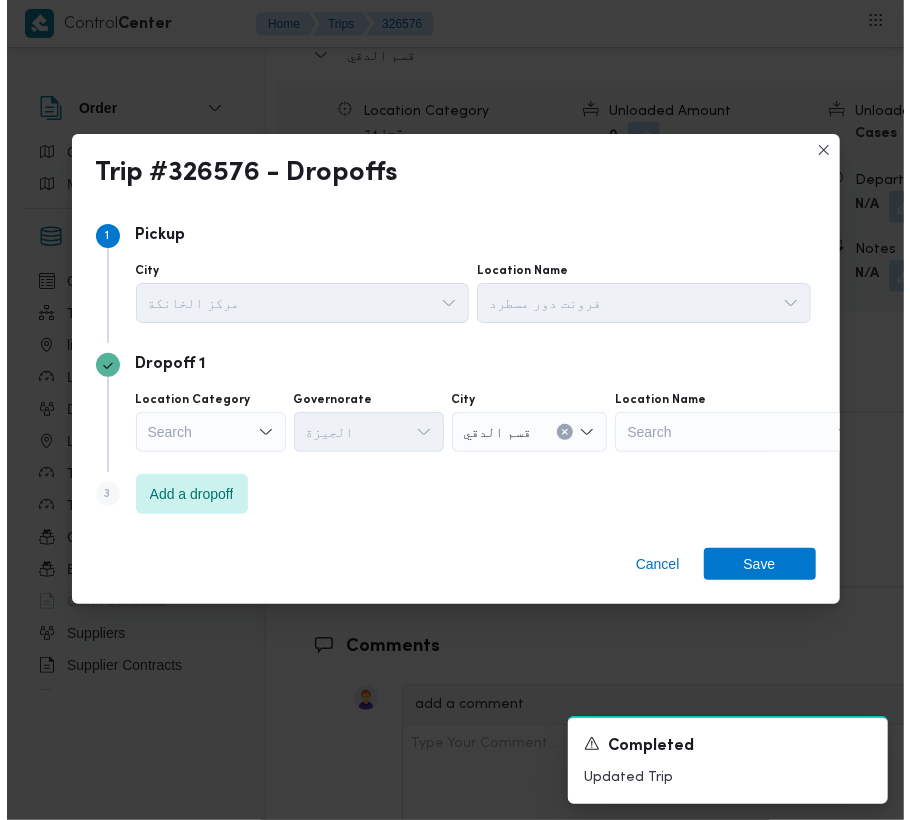 scroll, scrollTop: 3257, scrollLeft: 0, axis: vertical 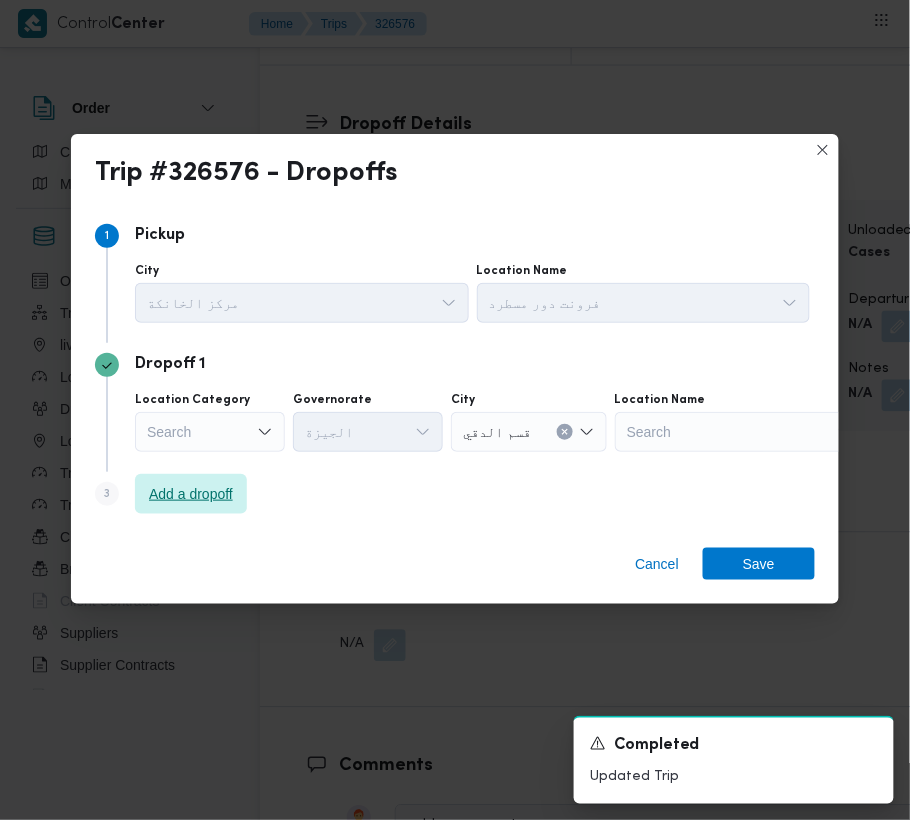 drag, startPoint x: 186, startPoint y: 504, endPoint x: 232, endPoint y: 521, distance: 49.0408 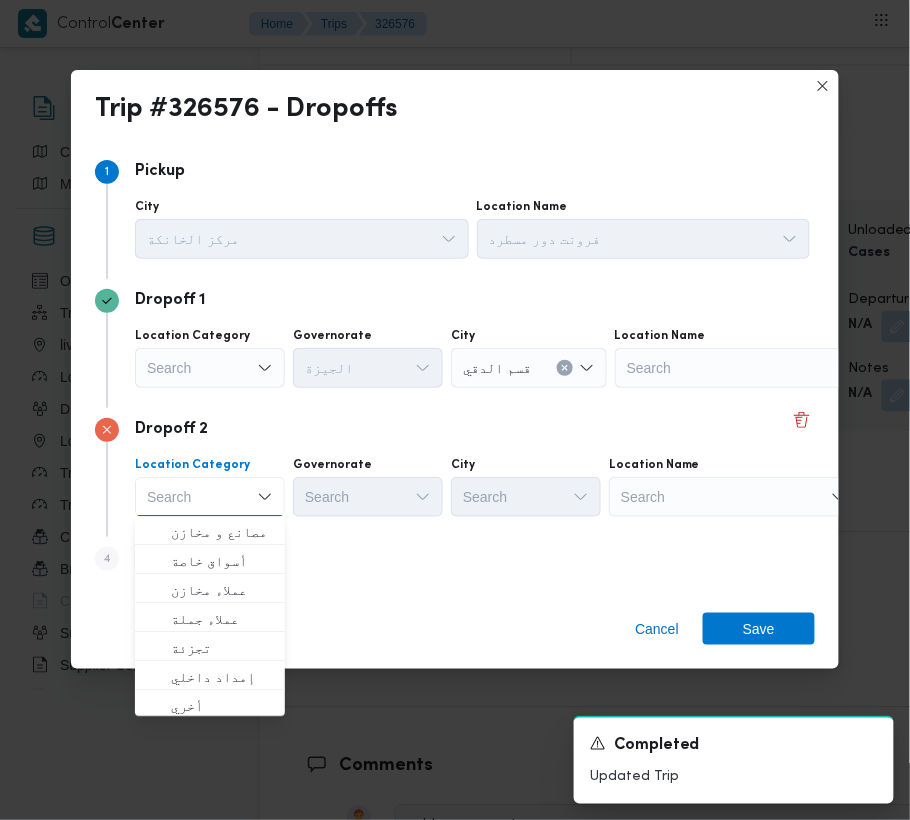 drag, startPoint x: 516, startPoint y: 552, endPoint x: 354, endPoint y: 574, distance: 163.487 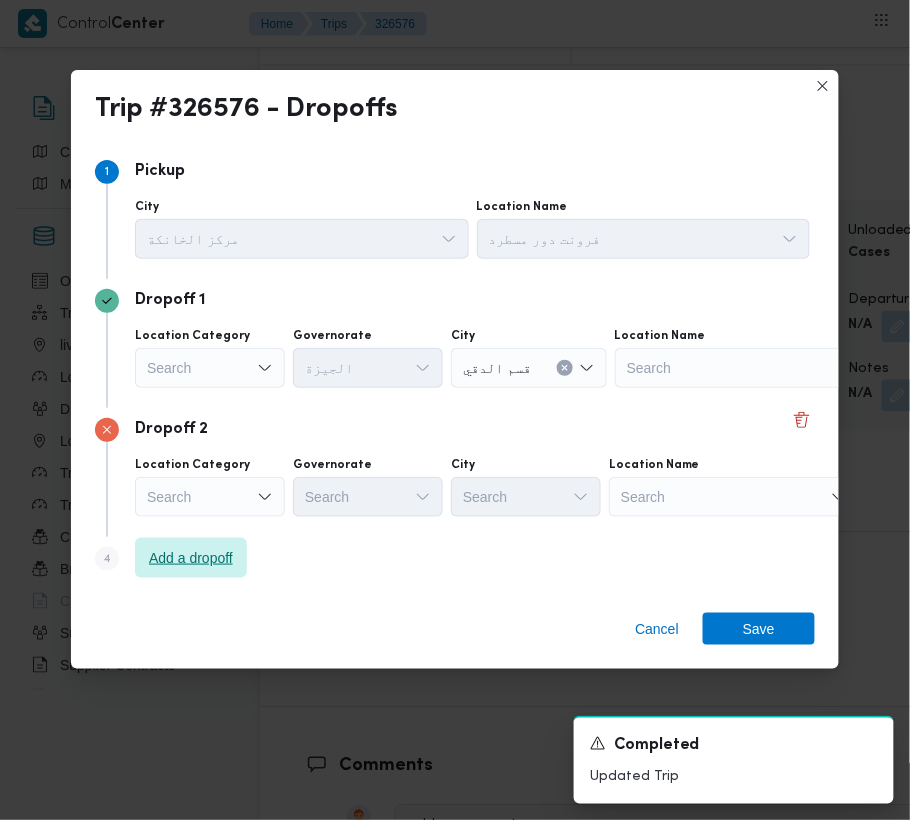 click on "Add a dropoff" at bounding box center (191, 558) 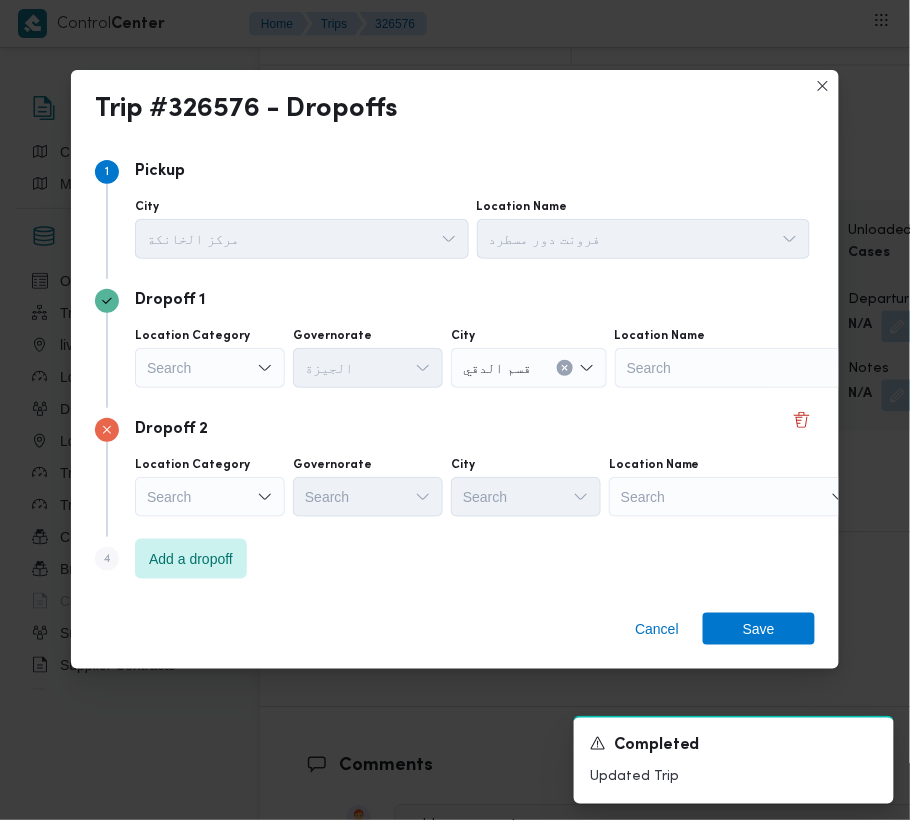 scroll, scrollTop: 113, scrollLeft: 0, axis: vertical 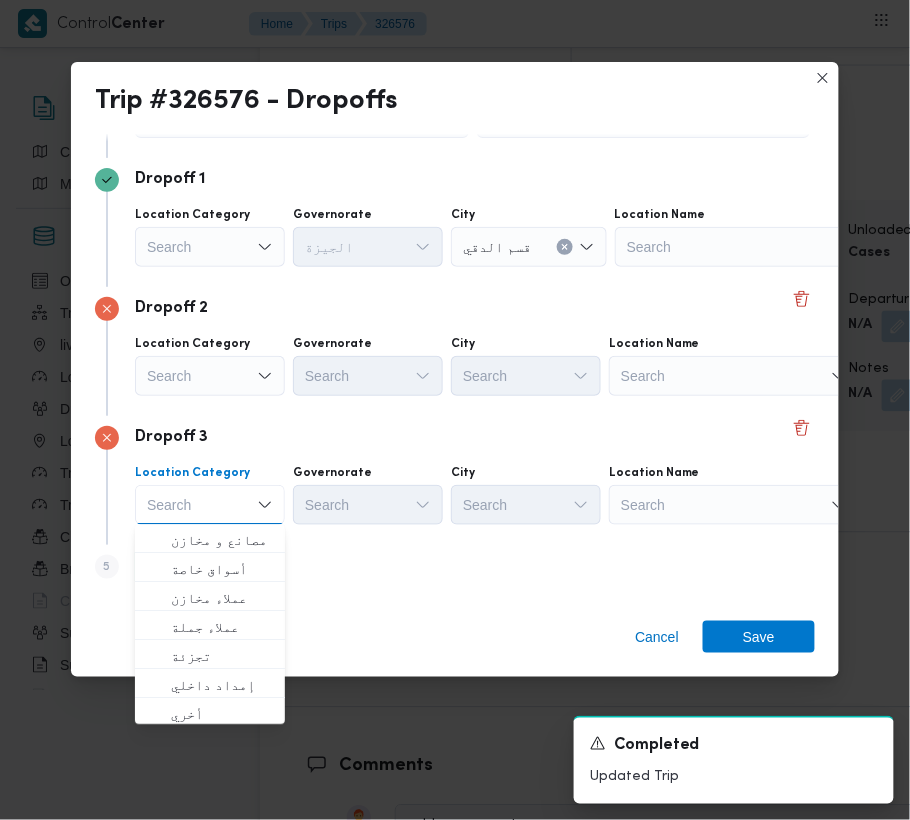 click on "Location Name" at bounding box center (644, 86) 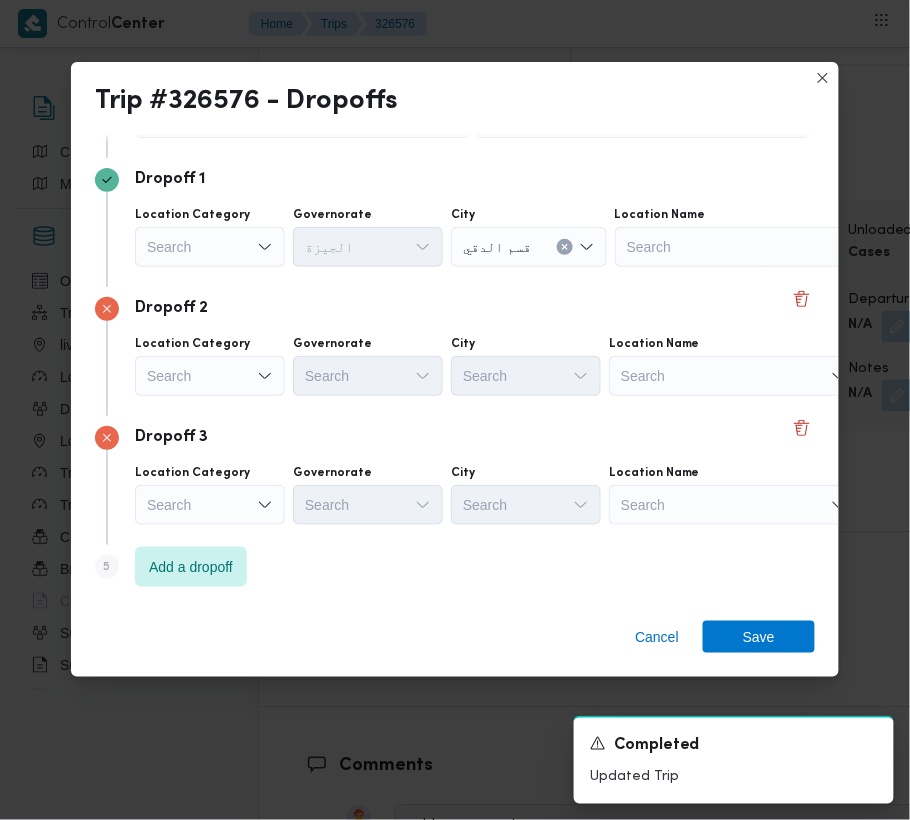 click on "Search" at bounding box center (740, 247) 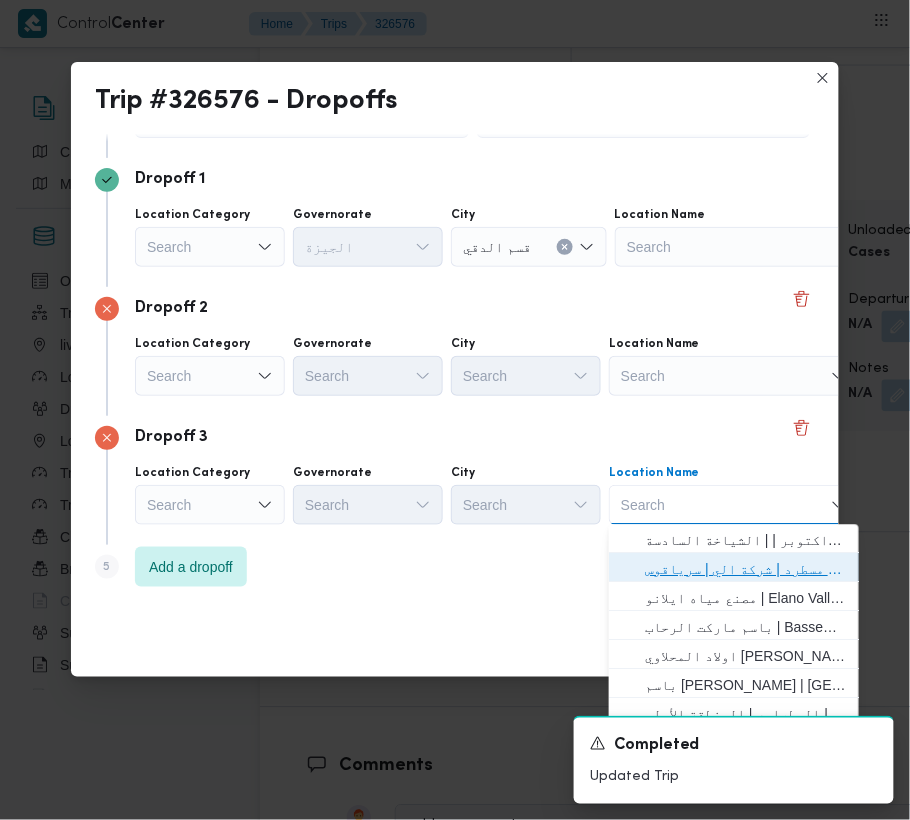 click on "فرونت دور مسطرد | شركة الي | سرياقوس" at bounding box center [746, 570] 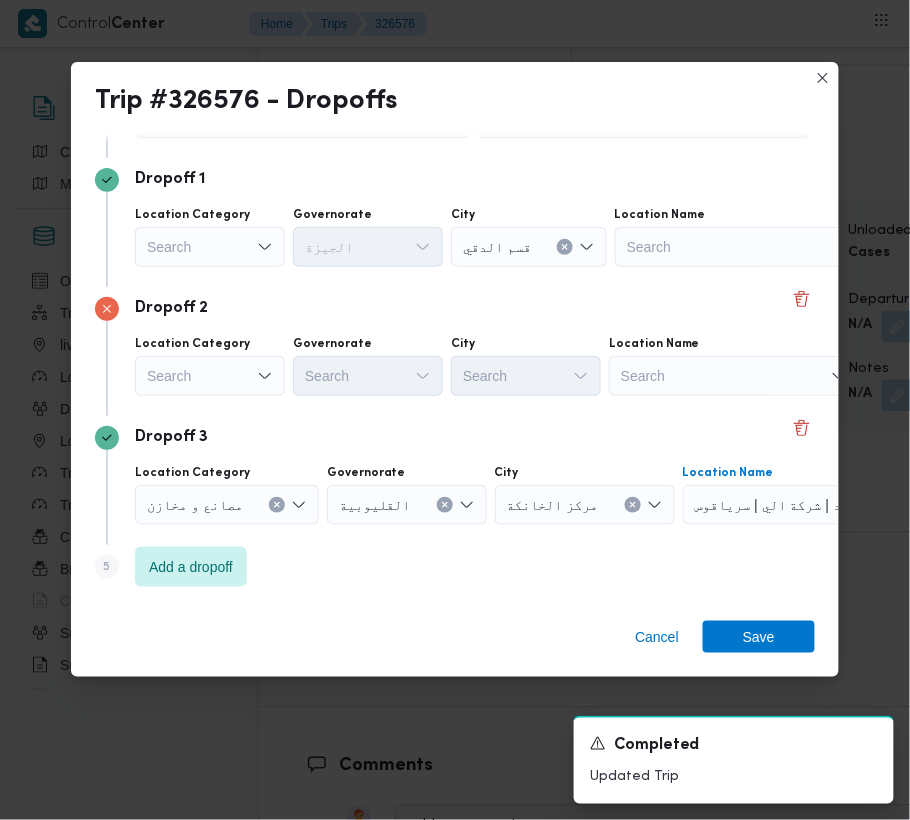 click on "Search" at bounding box center (210, 247) 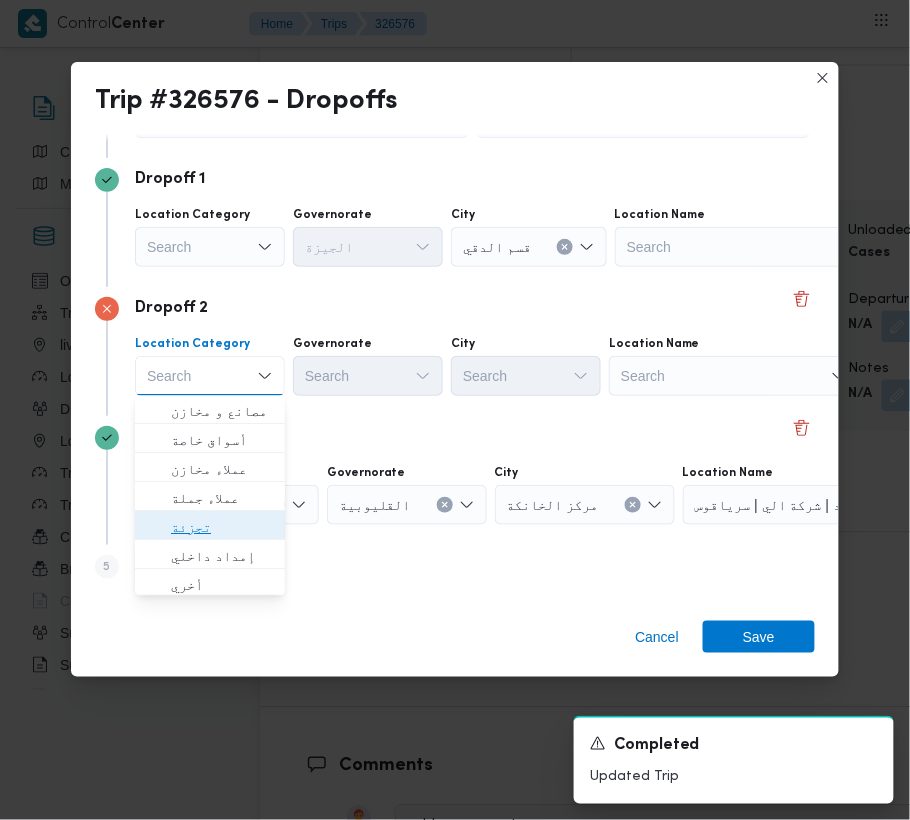 click on "تجزئة" at bounding box center [222, 528] 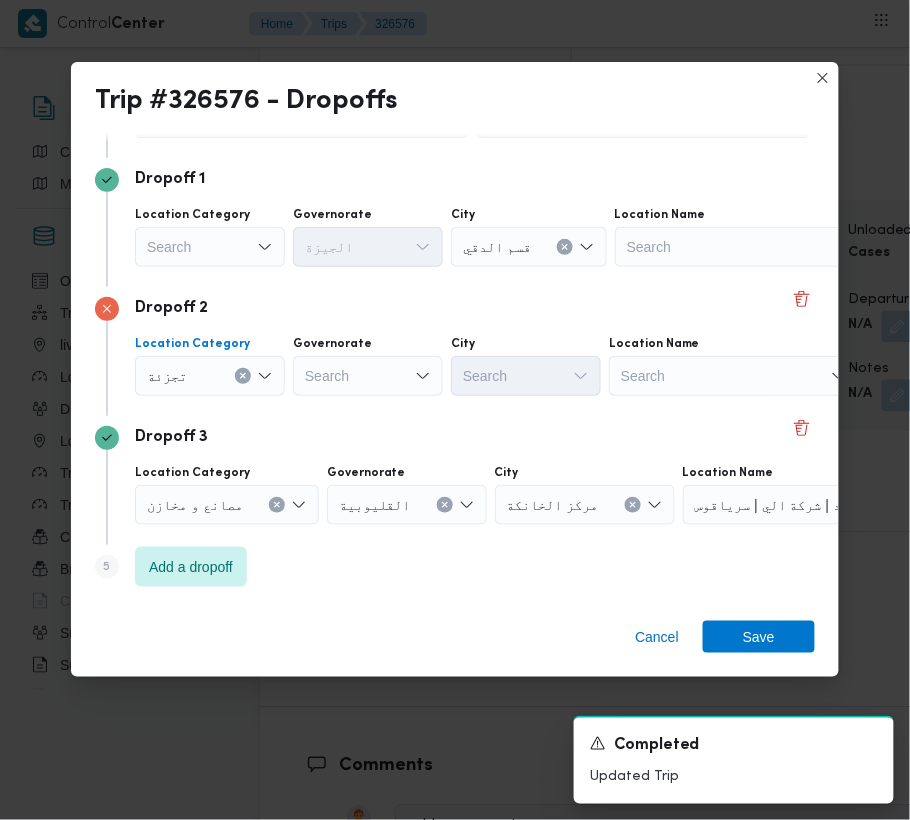 click on "Search" at bounding box center [368, 376] 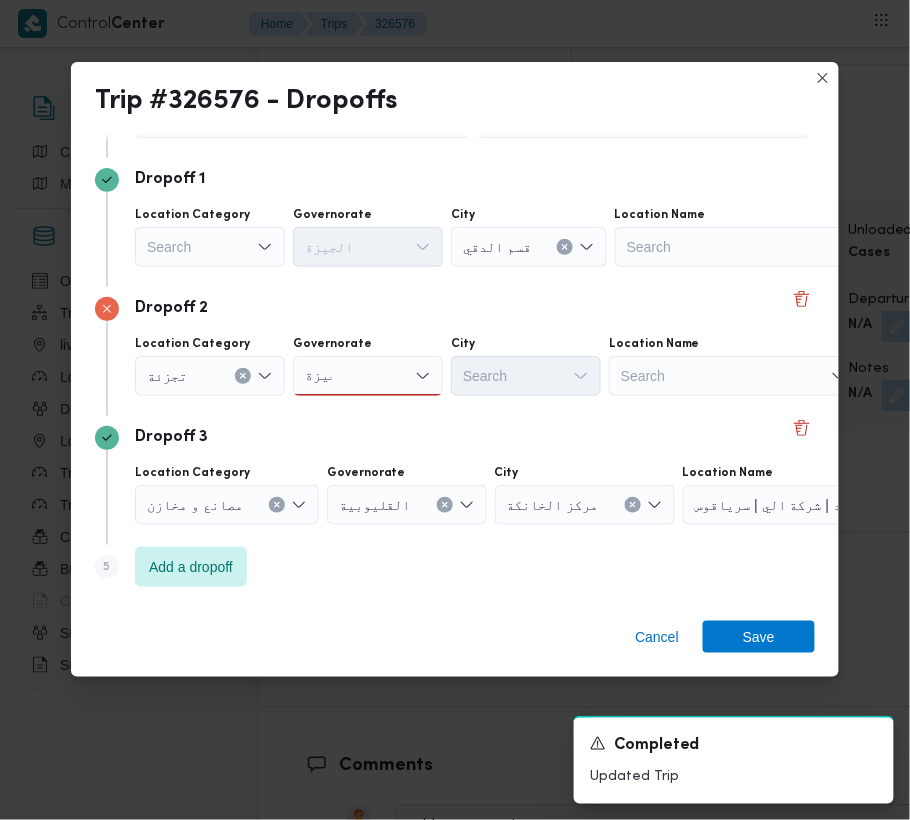 click on "جيزة جيزة" at bounding box center (368, 376) 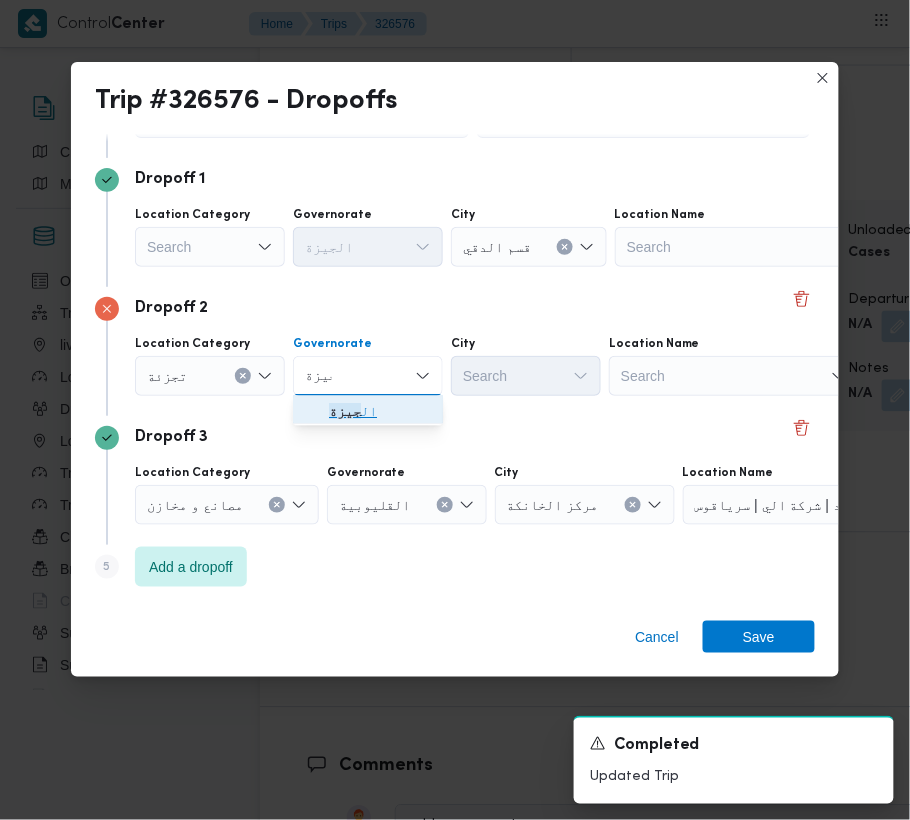 click on "ال جيزة" at bounding box center (380, 412) 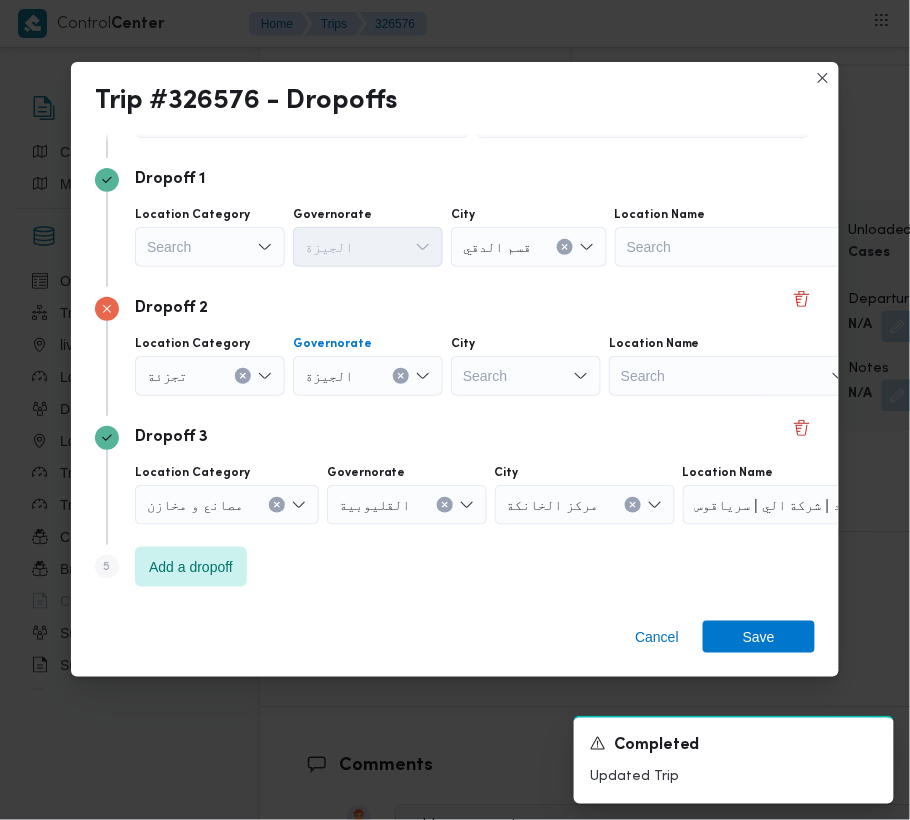 click on "Search" at bounding box center [529, 247] 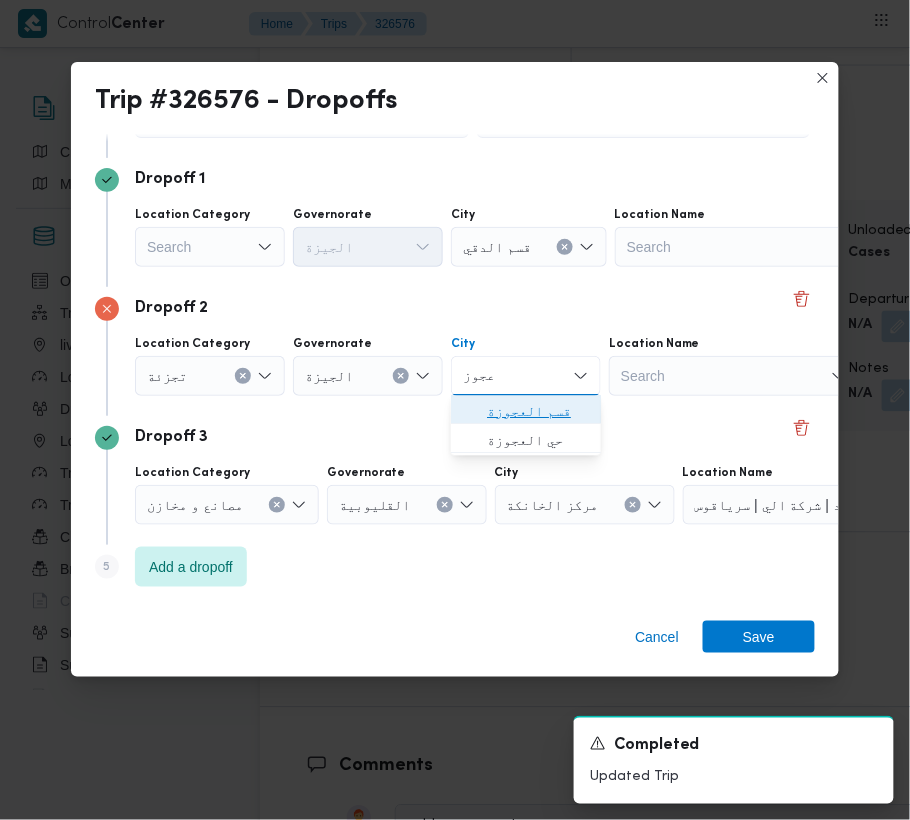 click on "قسم العجوزة" at bounding box center [526, 412] 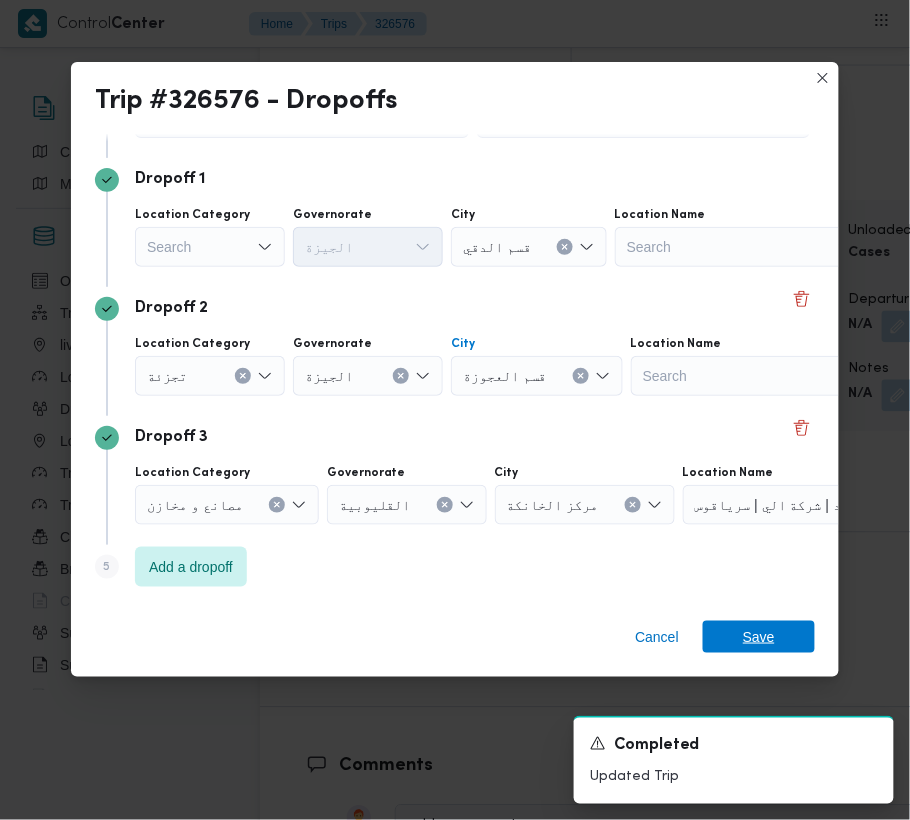 click on "Save" at bounding box center (759, 637) 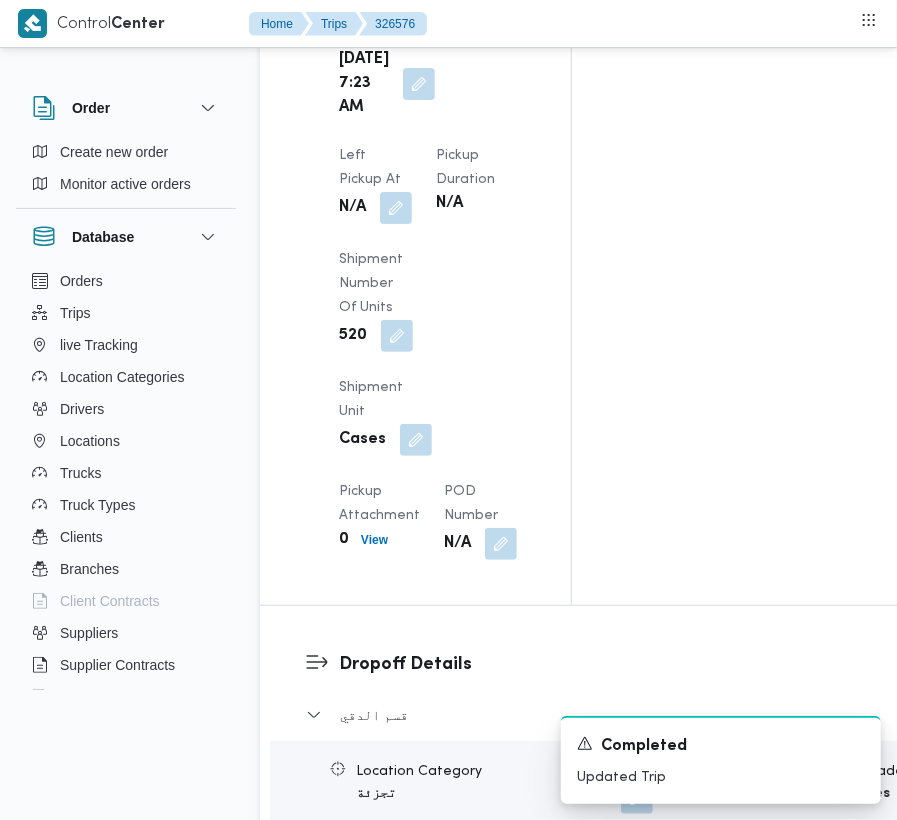 scroll, scrollTop: 2661, scrollLeft: 0, axis: vertical 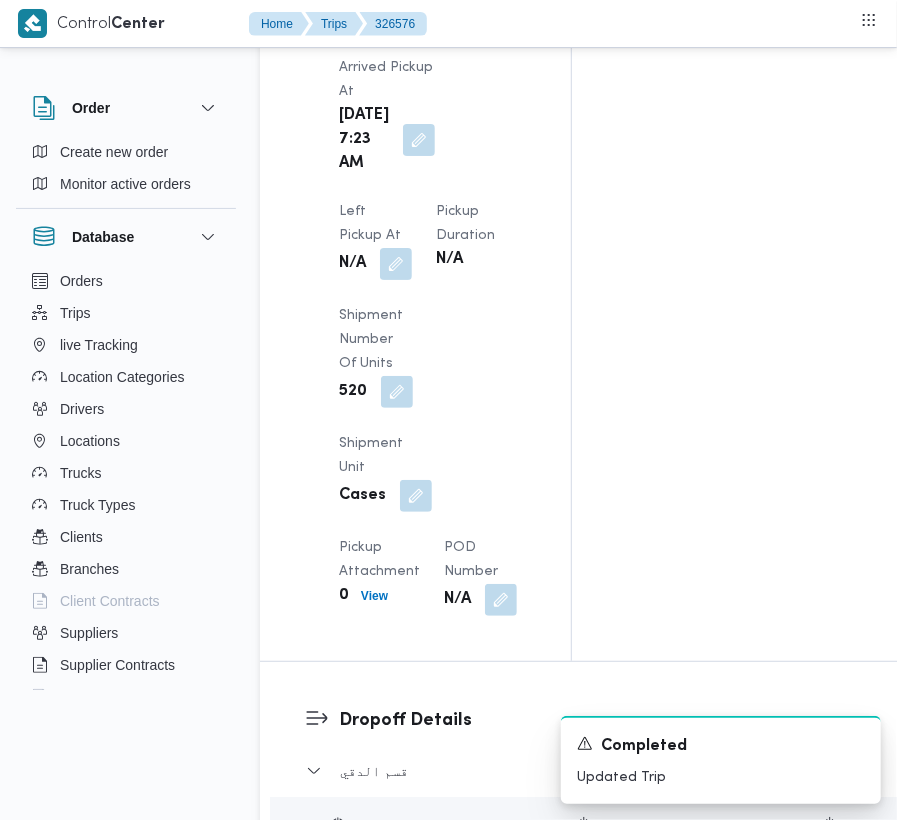 click on "Arrived Pickup At [DATE] 7:23 AM Left Pickup At N/A Pickup Duration N/A Shipment Number of Units 520 Shipment Unit Cases Pickup Attachment 0 View POD Number N/A" at bounding box center (432, 336) 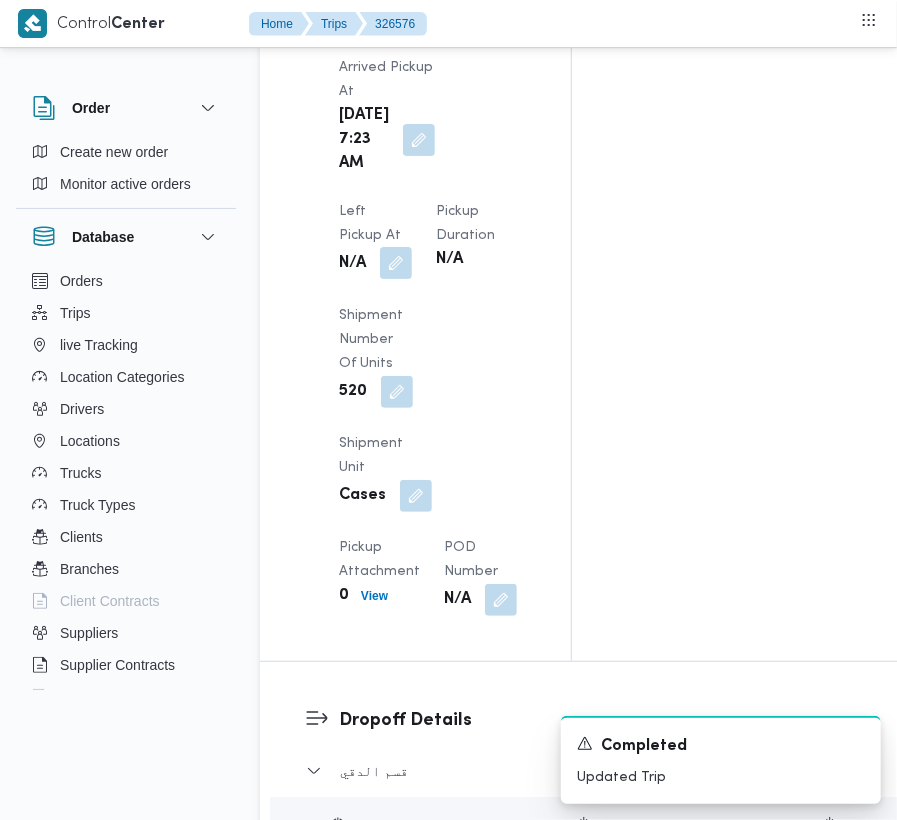 click at bounding box center [396, 263] 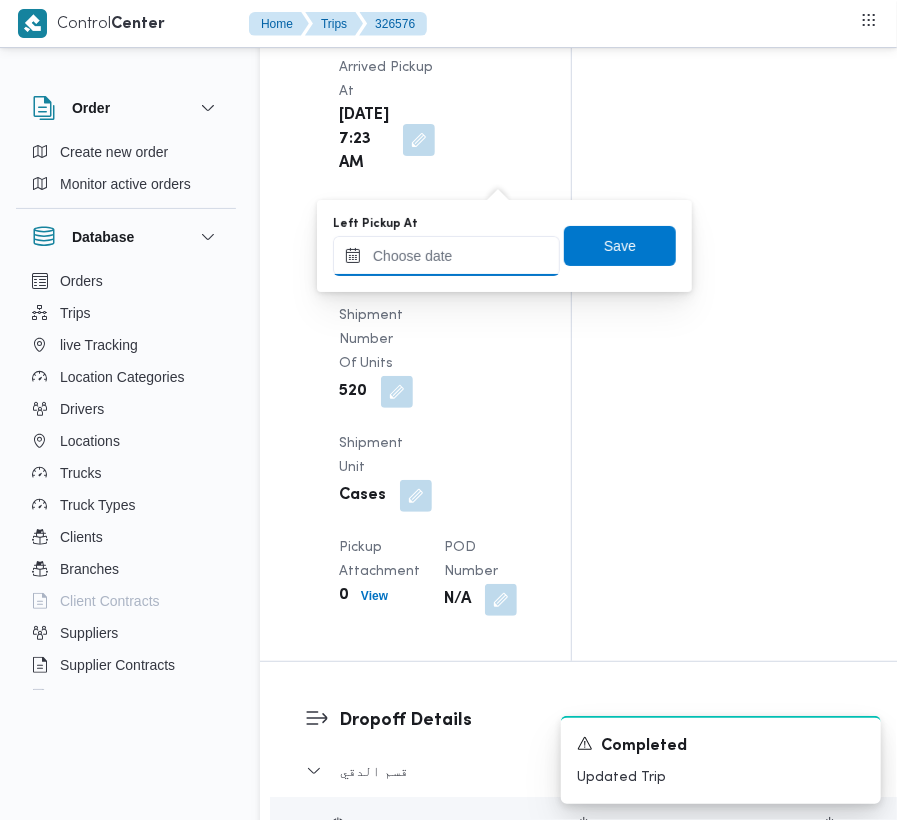 click on "Left Pickup At" at bounding box center (446, 256) 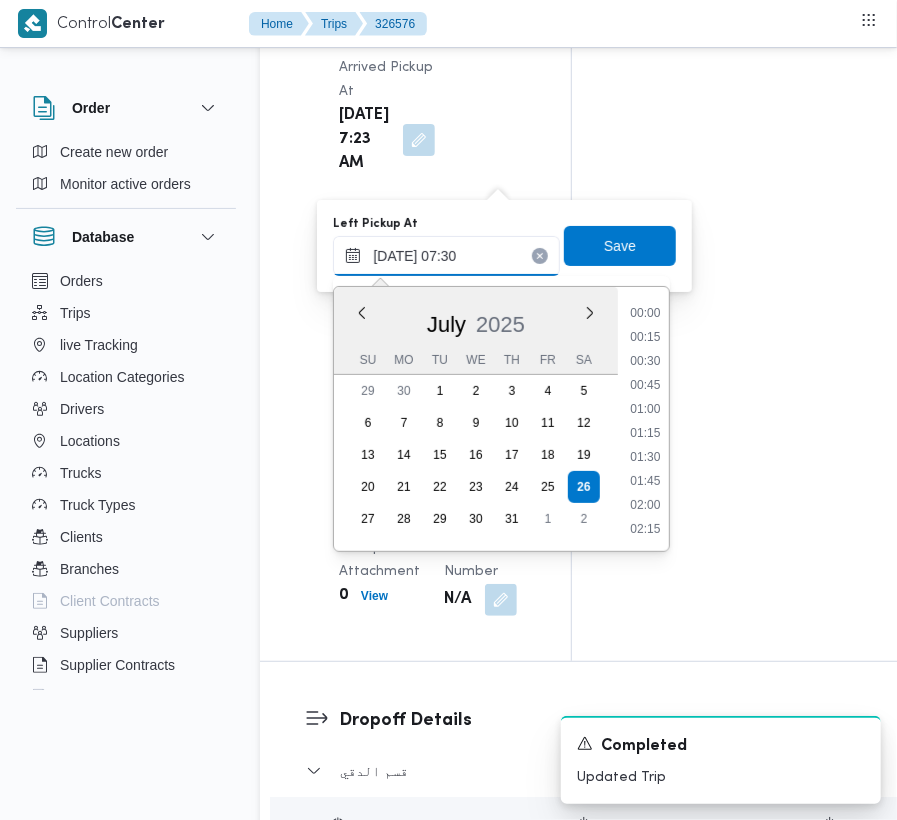 scroll, scrollTop: 720, scrollLeft: 0, axis: vertical 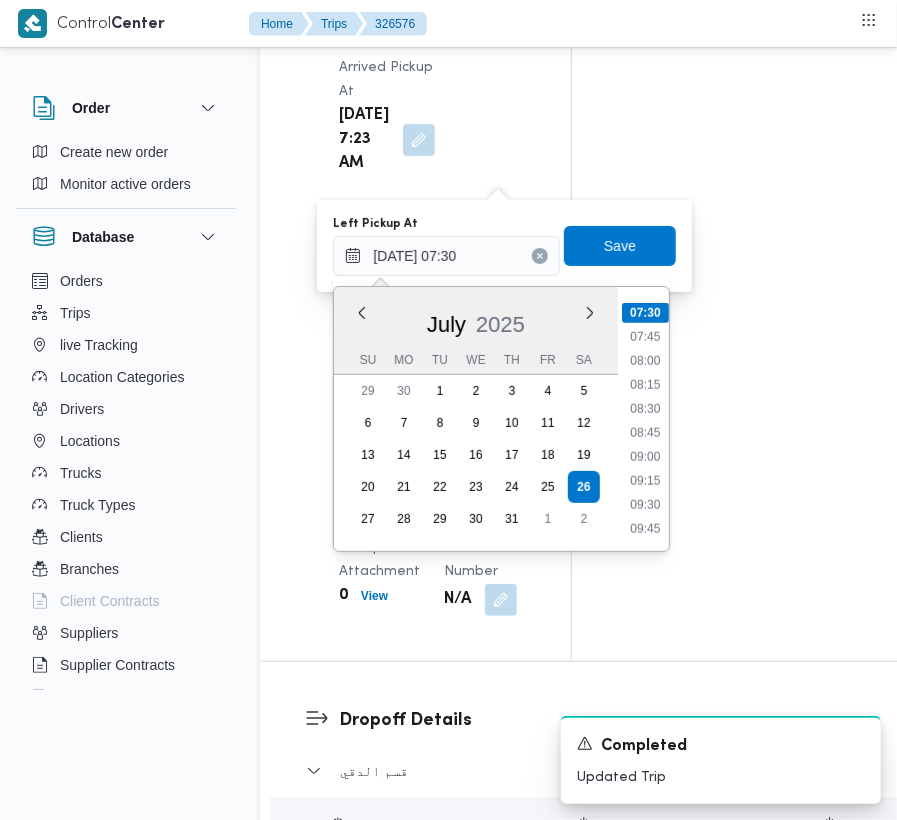 click on "00:00 00:15 00:30 00:45 01:00 01:15 01:30 01:45 02:00 02:15 02:30 02:45 03:00 03:15 03:30 03:45 04:00 04:15 04:30 04:45 05:00 05:15 05:30 05:45 06:00 06:15 06:30 06:45 07:00 07:15 07:30 07:45 08:00 08:15 08:30 08:45 09:00 09:15 09:30 09:45 10:00 10:15 10:30 10:45 11:00 11:15 11:30 11:45 12:00 12:15 12:30 12:45 13:00 13:15 13:30 13:45 14:00 14:15 14:30 14:45 15:00 15:15 15:30 15:45 16:00 16:15 16:30 16:45 17:00 17:15 17:30 17:45 18:00 18:15 18:30 18:45 19:00 19:15 19:30 19:45 20:00 20:15 20:30 20:45 21:00 21:15 21:30 21:45 22:00 22:15 22:30 22:45 23:00 23:15 23:30 23:45" at bounding box center [645, 419] 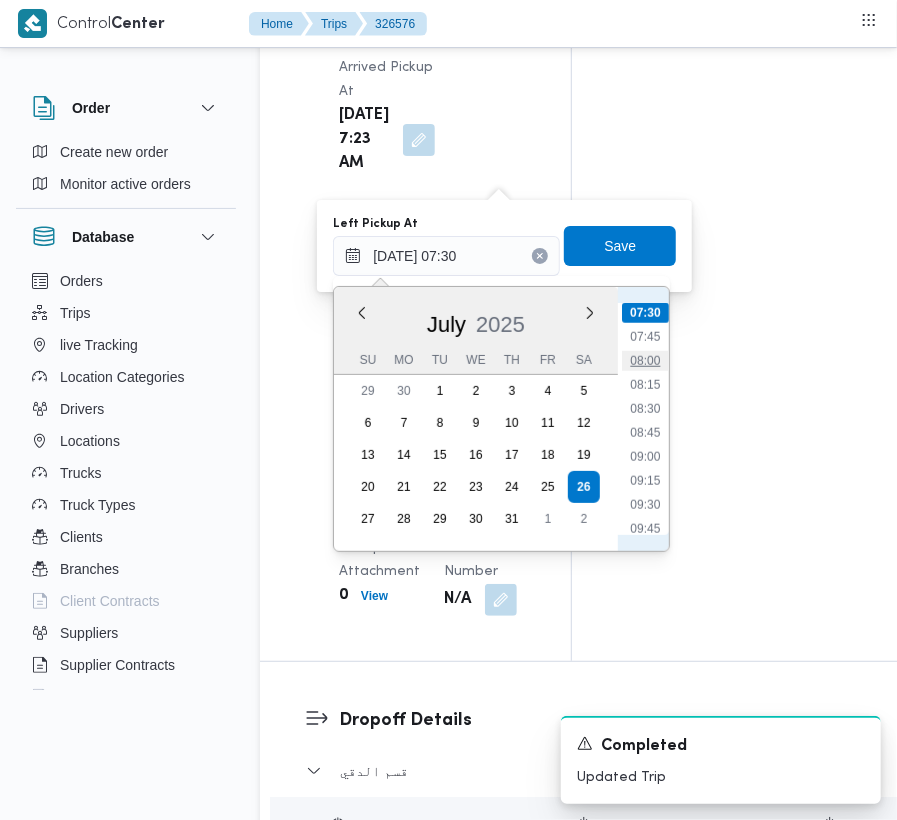 click on "08:00" at bounding box center (646, 361) 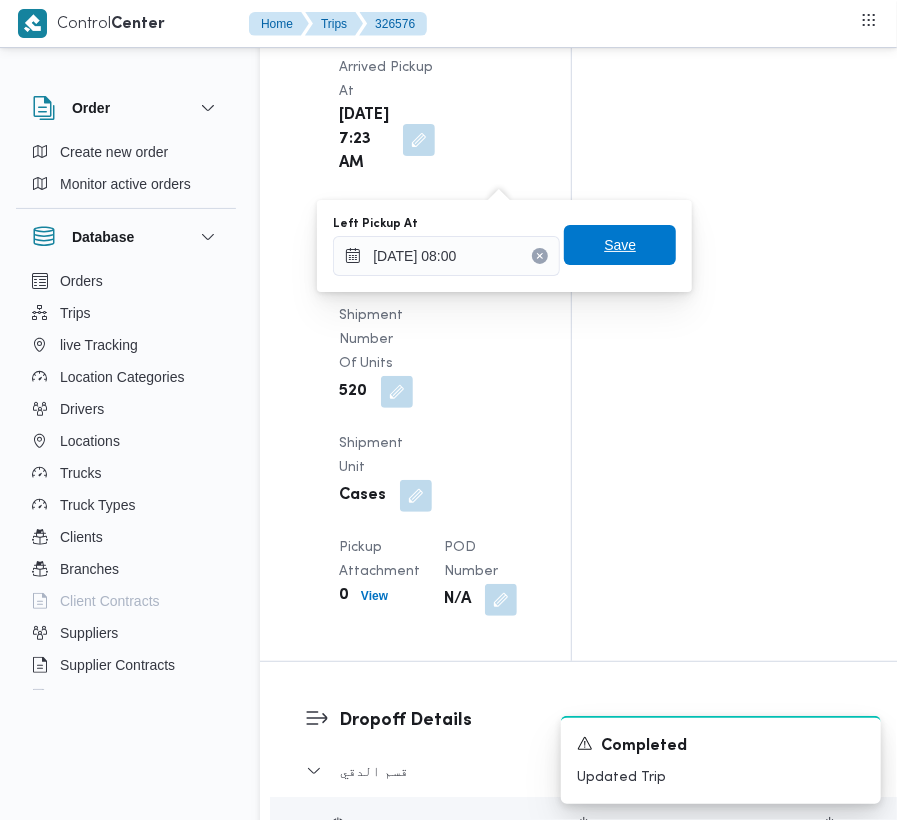 click on "Save" at bounding box center [620, 245] 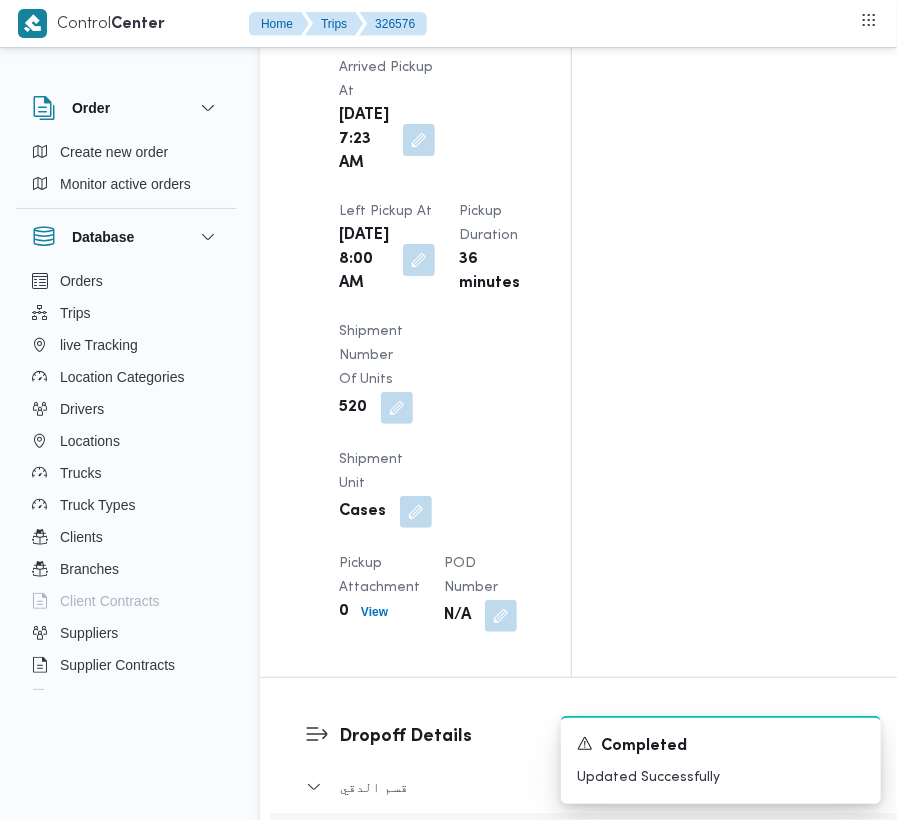 click on "Pickup Details Arrived Pickup At [DATE] 7:23 AM Left Pickup At [DATE] 8:00 AM Pickup Duration 36 minutes Shipment Number of Units 520 Shipment Unit Cases Pickup Attachment 0 View POD Number N/A" at bounding box center [415, 318] 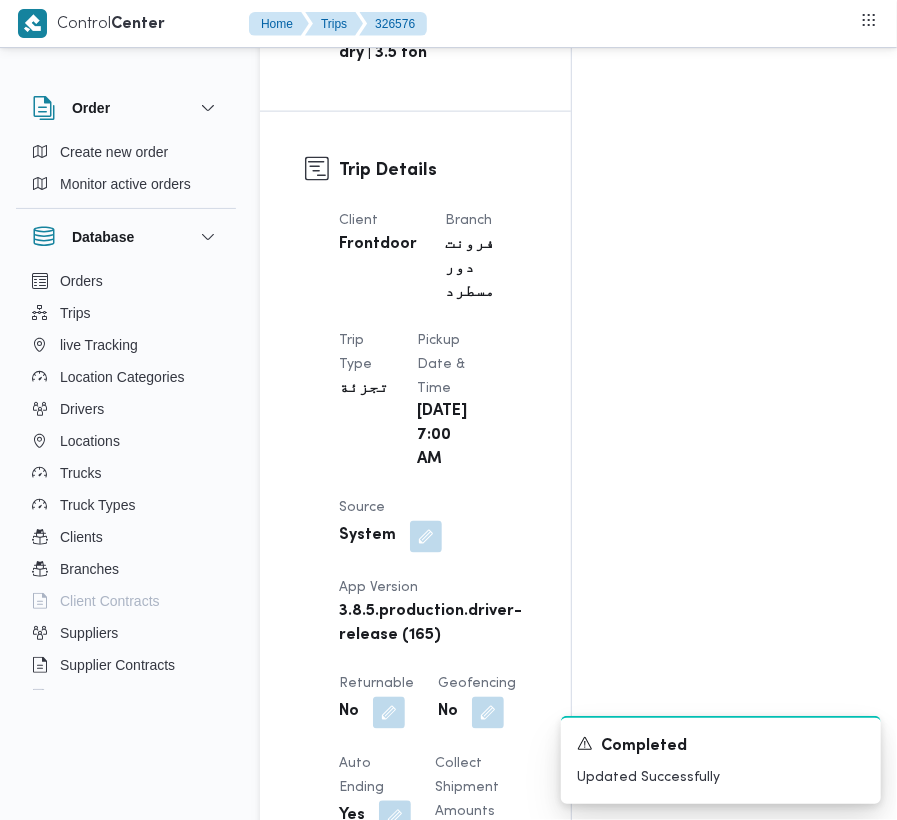 scroll, scrollTop: 0, scrollLeft: 0, axis: both 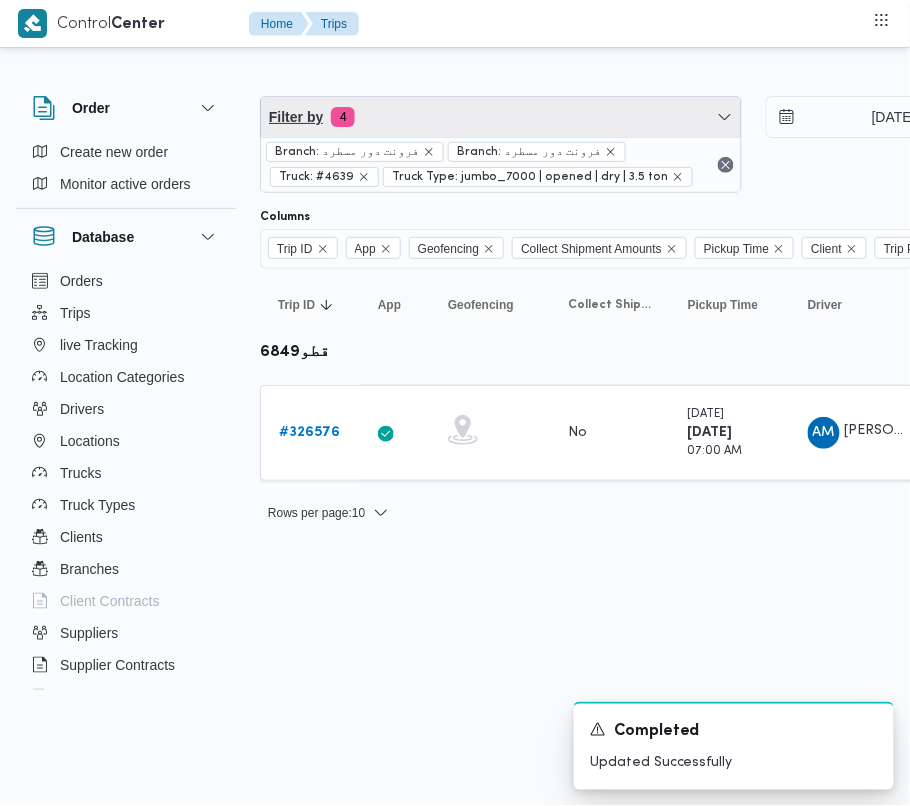 click on "Filter by 4" at bounding box center [501, 117] 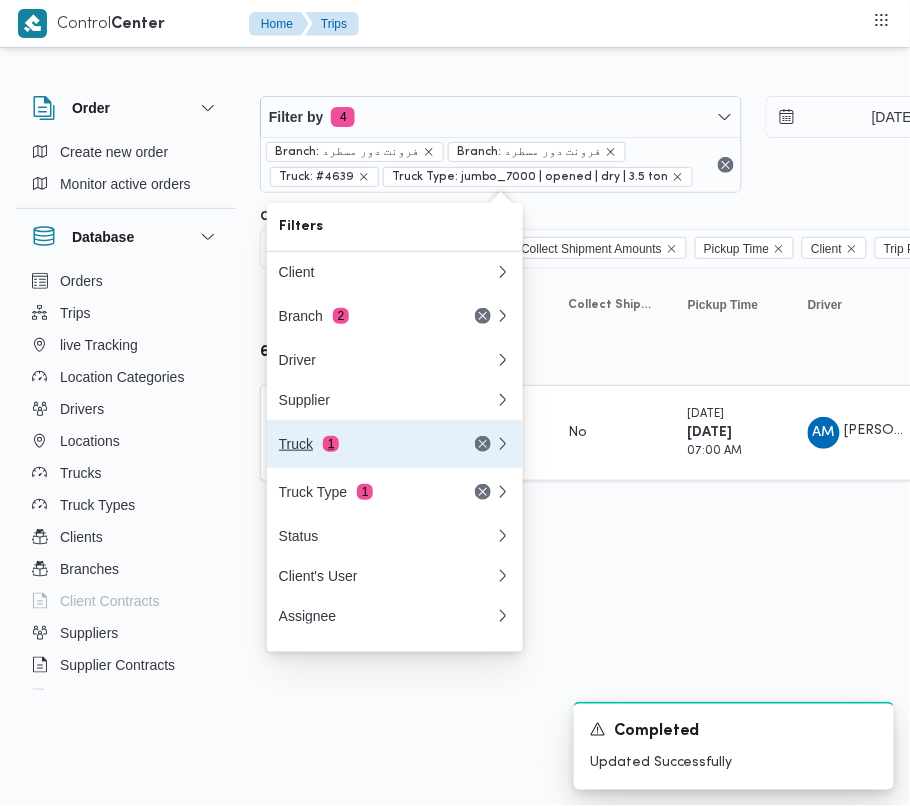 click on "Truck 1" at bounding box center (363, 444) 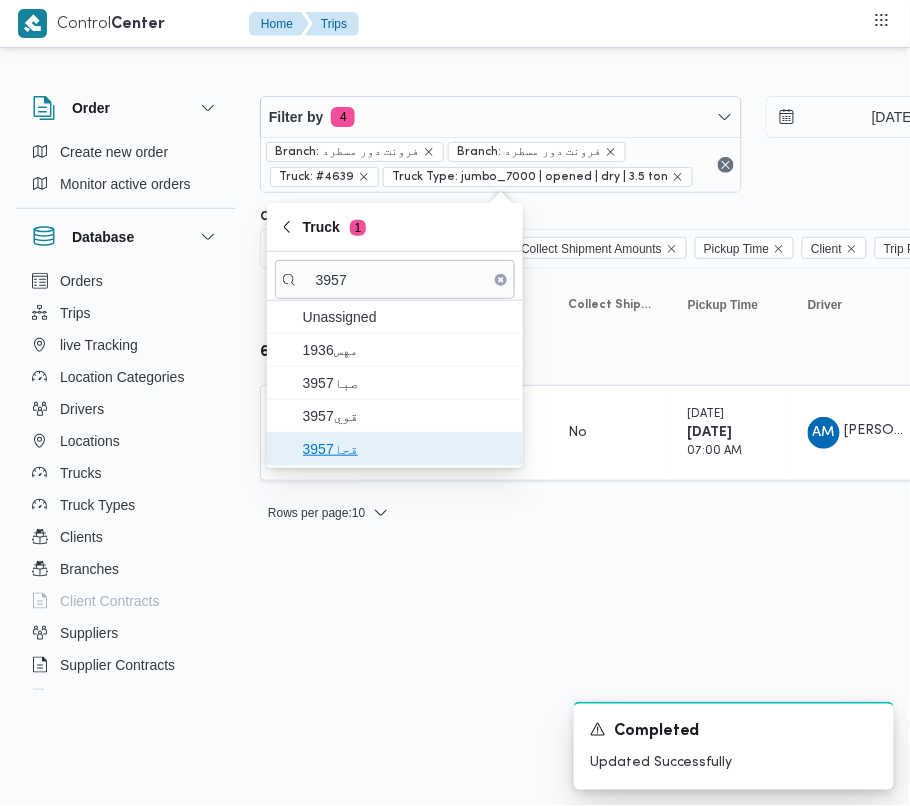 click on "قحا3957" at bounding box center [407, 449] 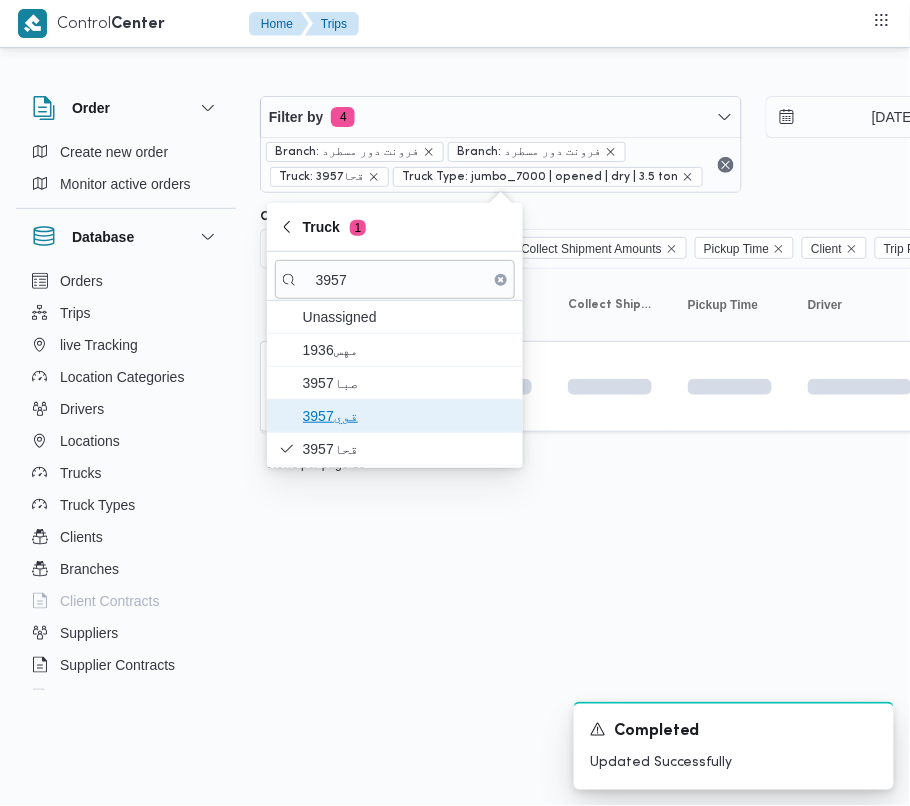 click on "قوي3957" at bounding box center (407, 416) 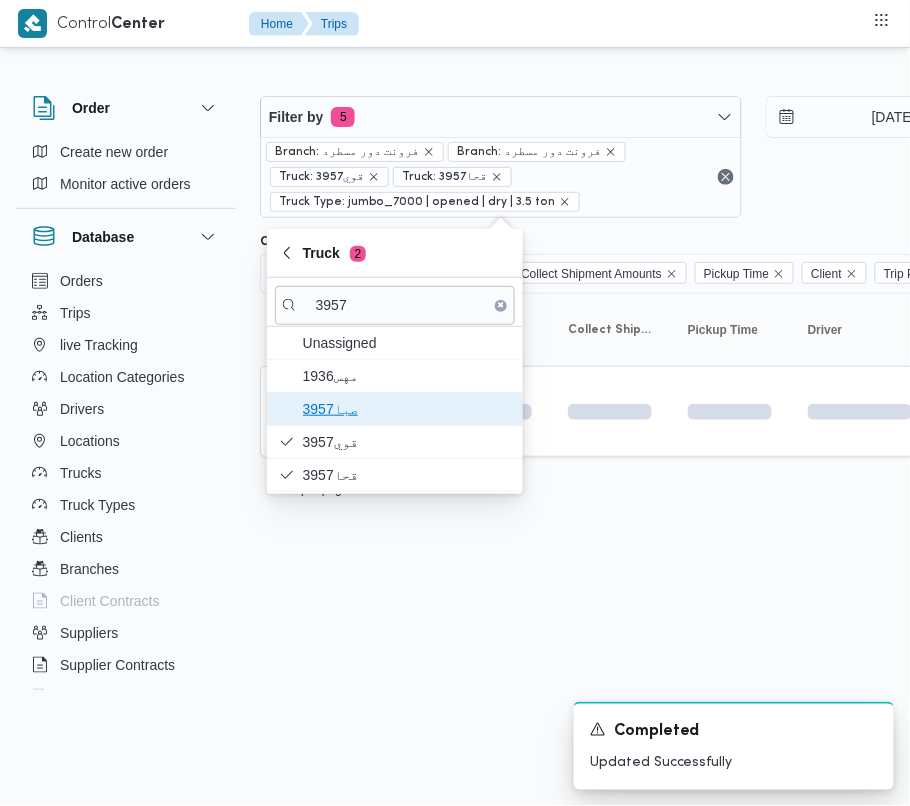 click on "3957صبا" at bounding box center (407, 409) 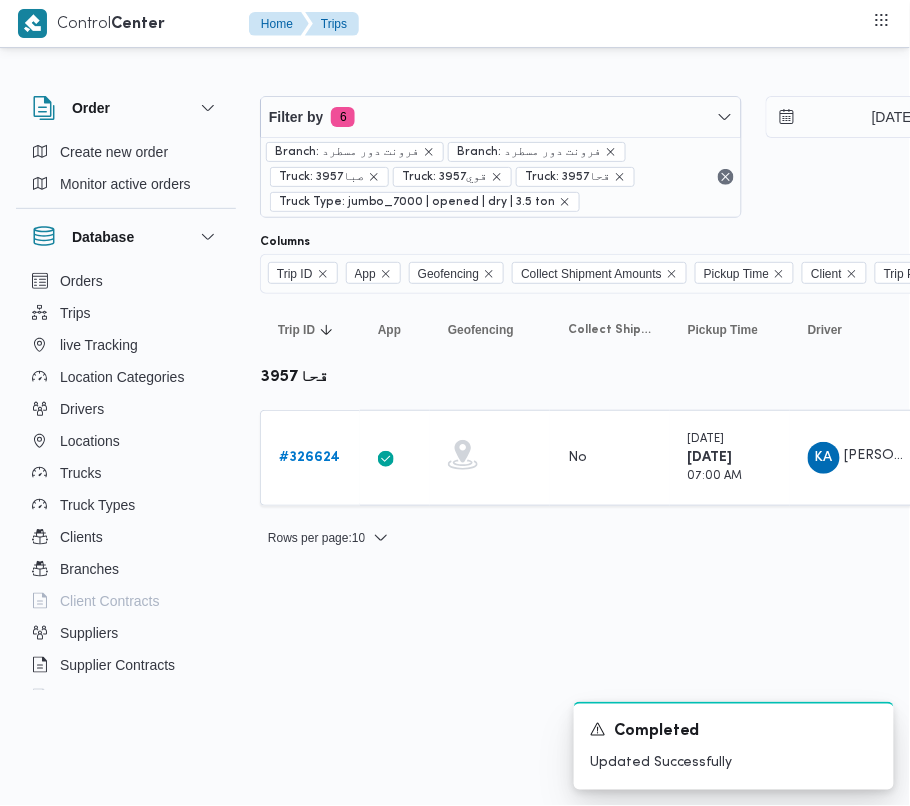 drag, startPoint x: 358, startPoint y: 614, endPoint x: 352, endPoint y: 570, distance: 44.407207 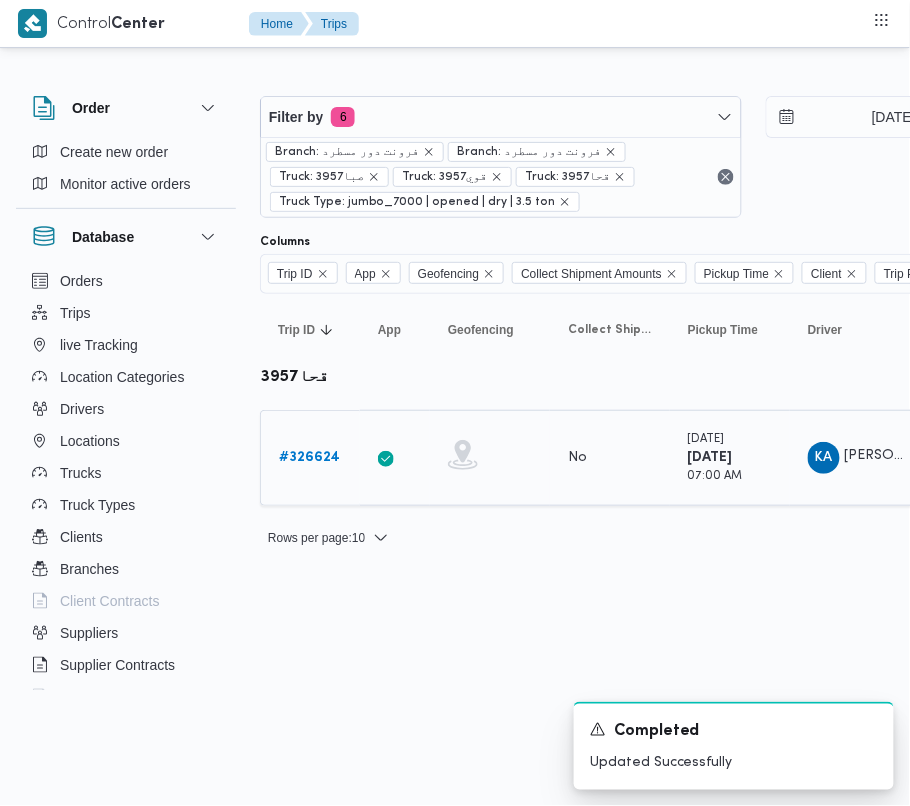 click on "# 326624" at bounding box center (309, 457) 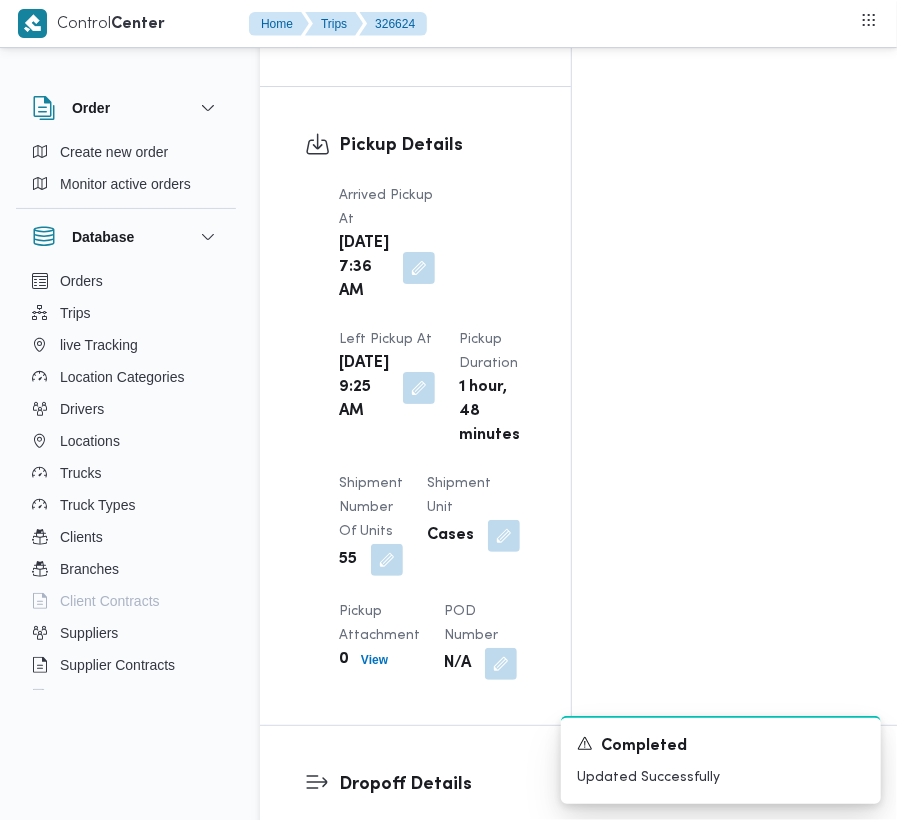 scroll, scrollTop: 3377, scrollLeft: 0, axis: vertical 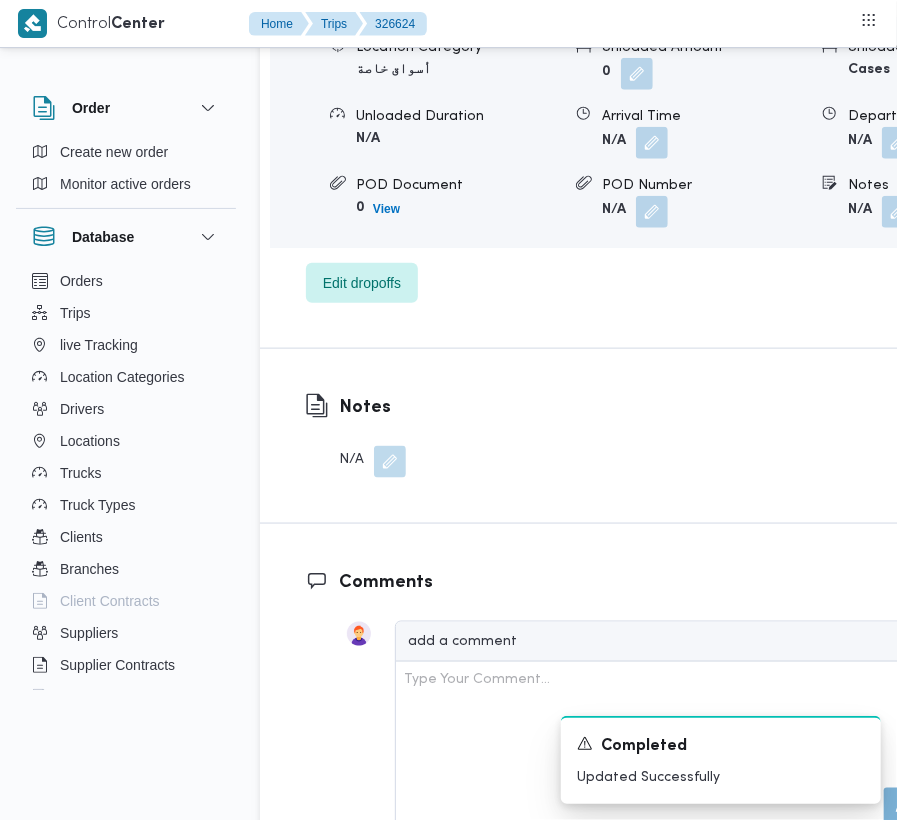 click on "قسم النزهة -
باسم [PERSON_NAME] Location Category أسواق خاصة Unloaded Amount 0 Unloaded Unit Cases Unloaded Duration N/A Arrival Time N/A Departure Time N/A POD Document 0 View POD Number N/A Notes N/A Edit dropoffs" at bounding box center (662, 141) 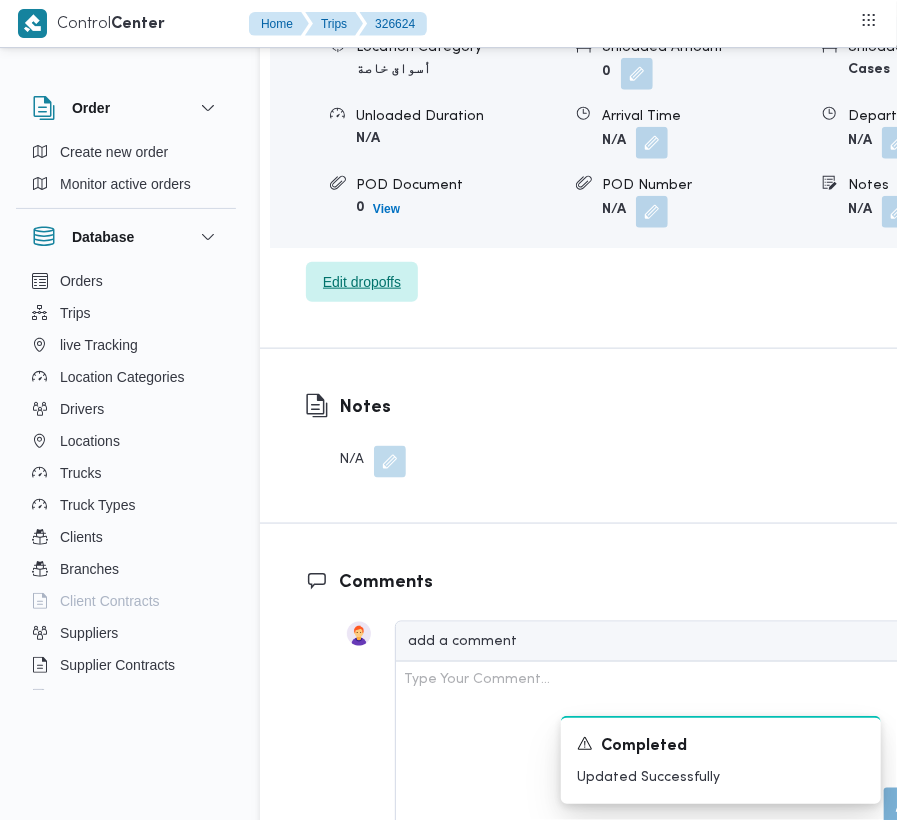 click on "Edit dropoffs" at bounding box center (362, 282) 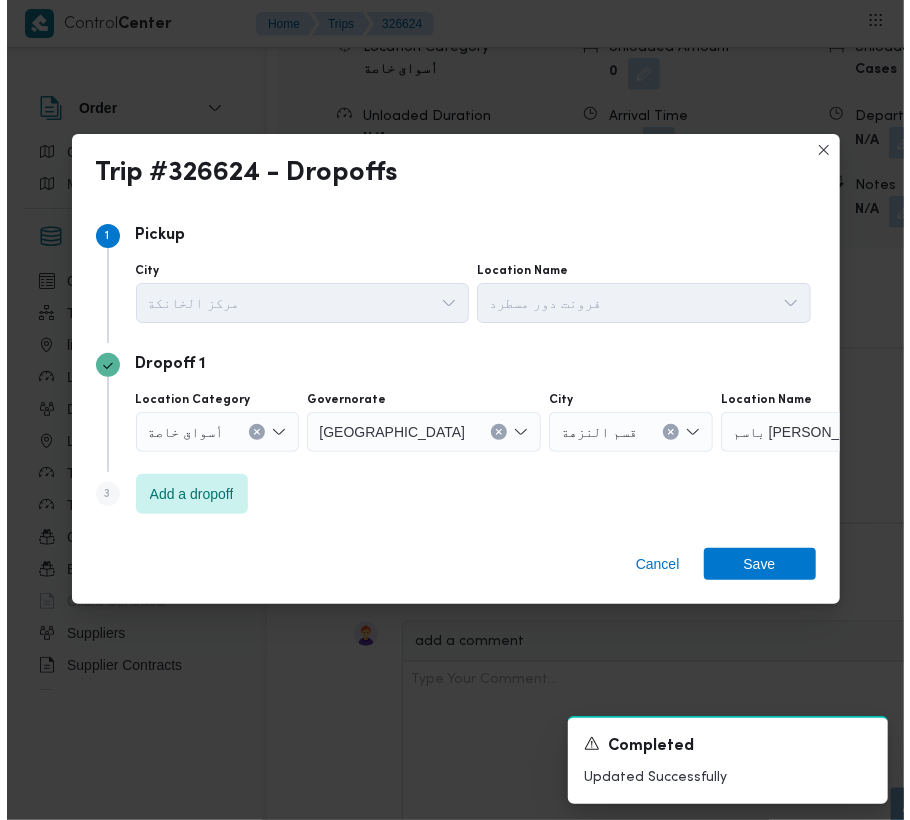 scroll, scrollTop: 3353, scrollLeft: 0, axis: vertical 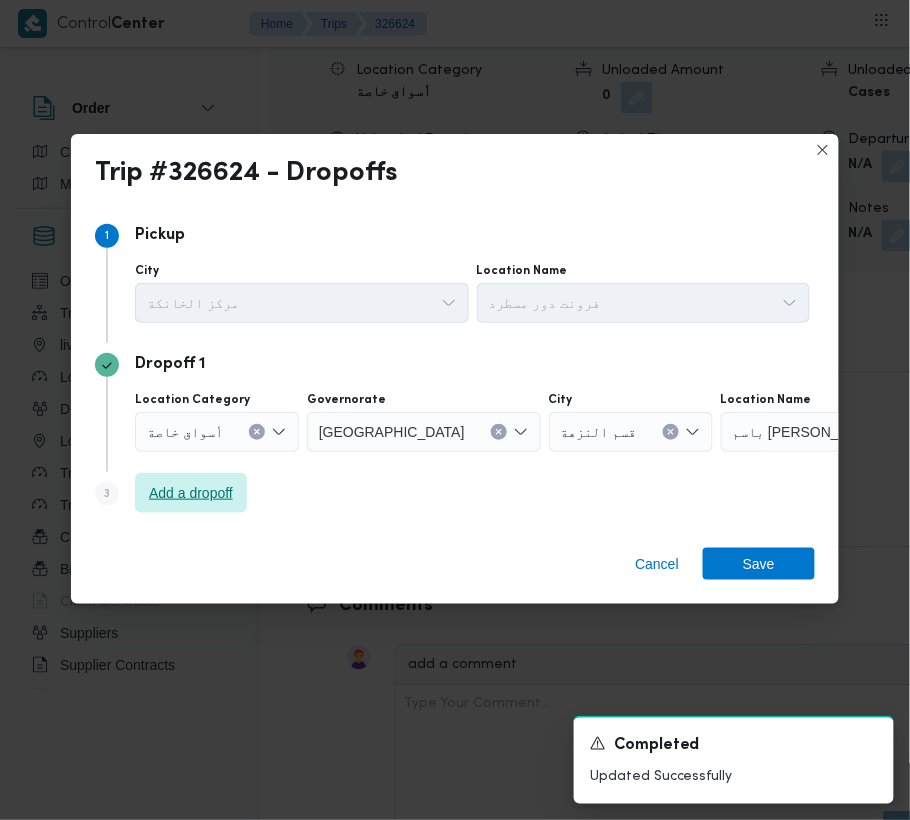 click on "Add a dropoff" at bounding box center (191, 493) 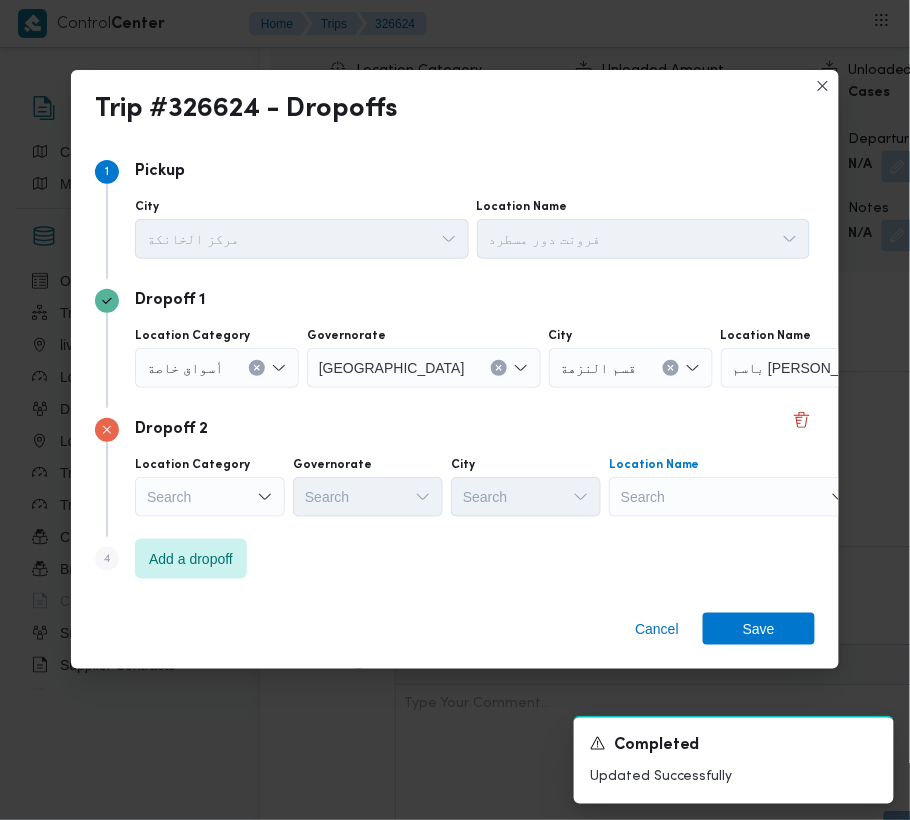 drag, startPoint x: 629, startPoint y: 504, endPoint x: 689, endPoint y: 509, distance: 60.207973 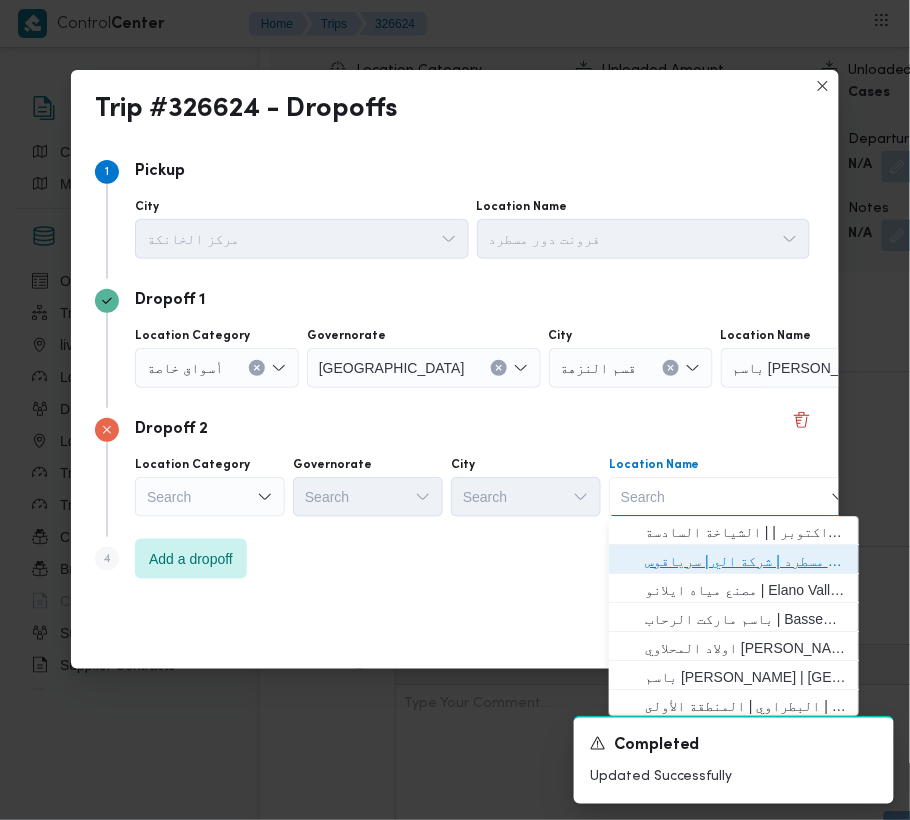 click on "فرونت دور مسطرد | شركة الي | سرياقوس" at bounding box center [746, 562] 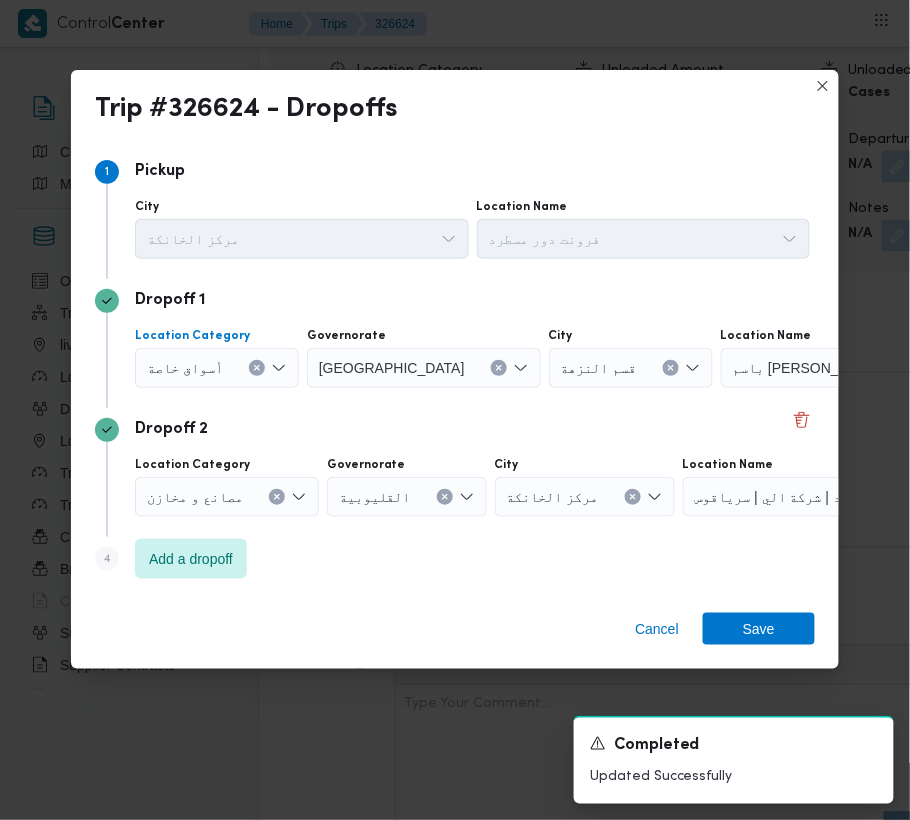 click at bounding box center [232, 368] 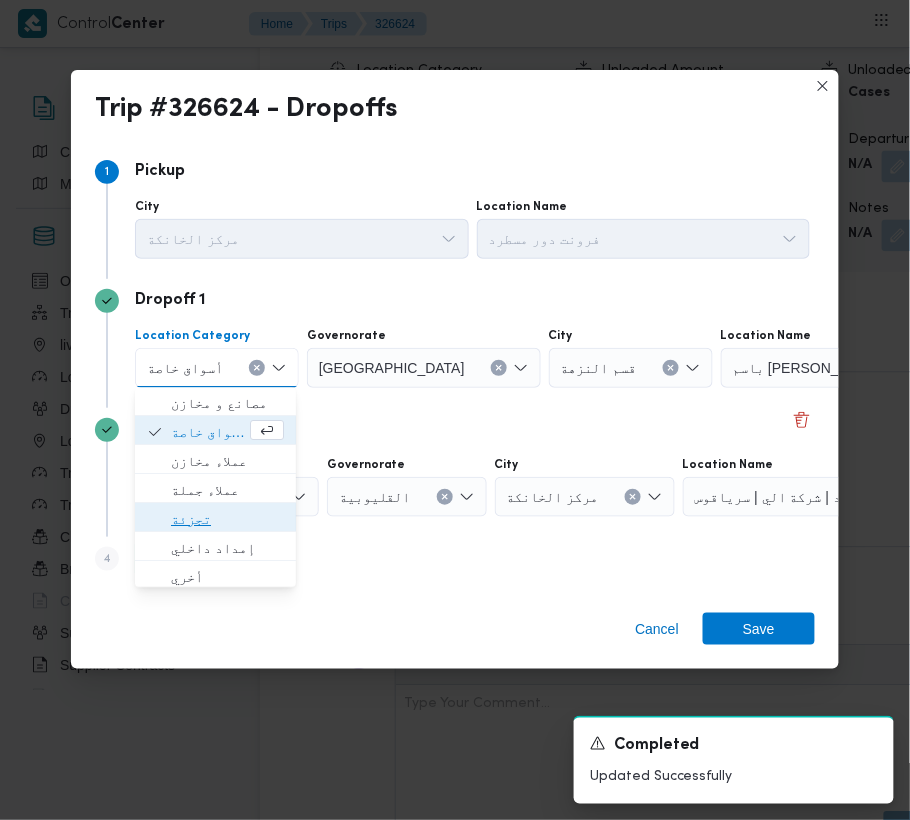 click on "تجزئة" at bounding box center [227, 520] 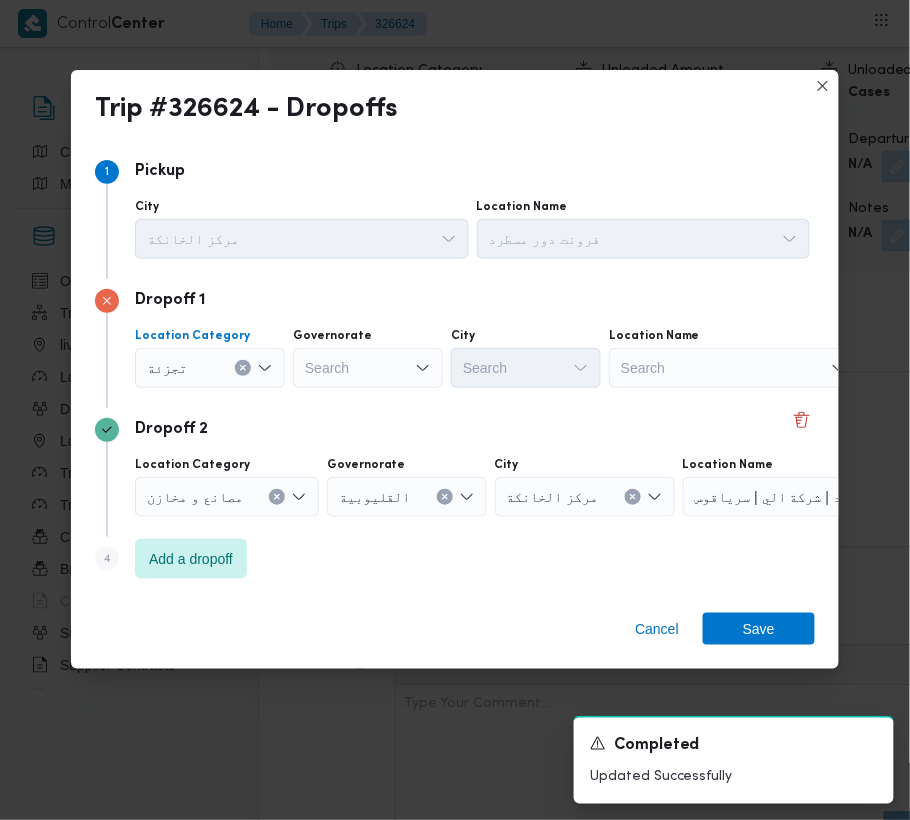 click on "Search" at bounding box center [368, 368] 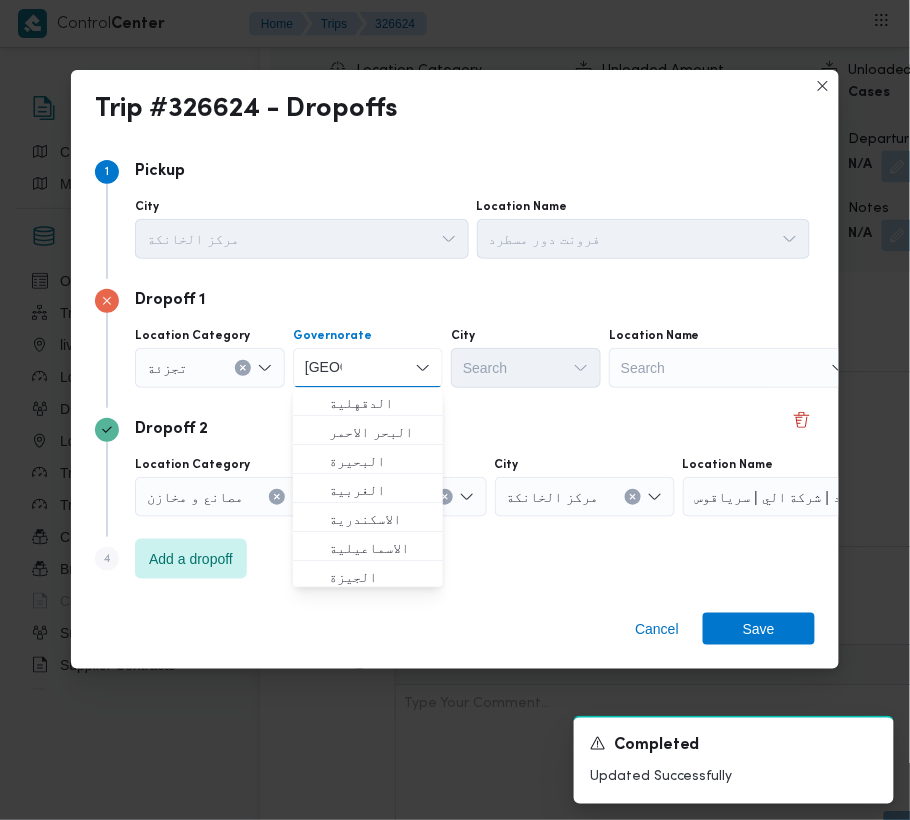 click on "Dropoff 2 Location Category مصانع و [GEOGRAPHIC_DATA] القليوبية City مركز الخانكة Location Name فرونت دور مسطرد | شركة الي | سرياقوس" at bounding box center (455, 472) 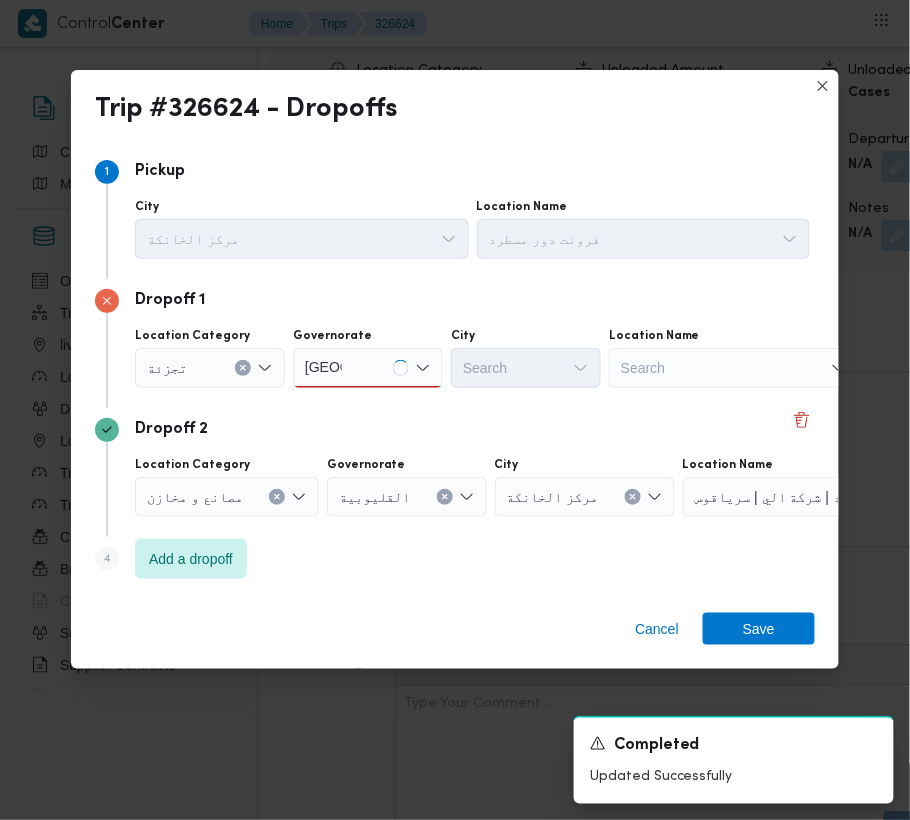 click on "[GEOGRAPHIC_DATA] [GEOGRAPHIC_DATA]" at bounding box center (368, 368) 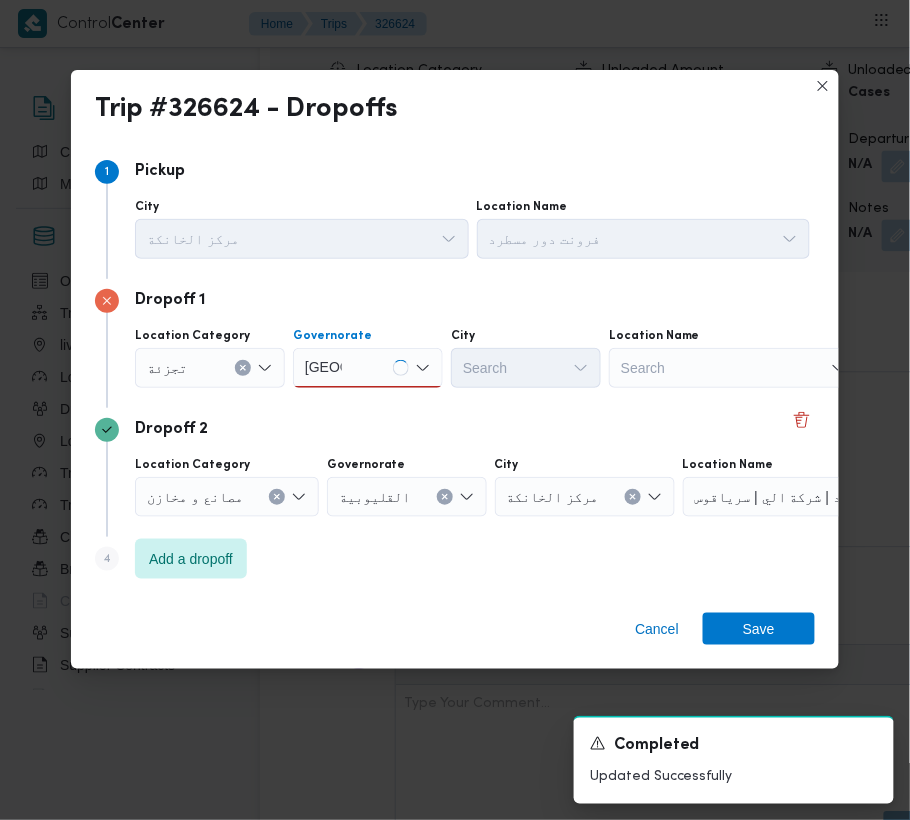 click on "[GEOGRAPHIC_DATA] [GEOGRAPHIC_DATA]" at bounding box center (368, 368) 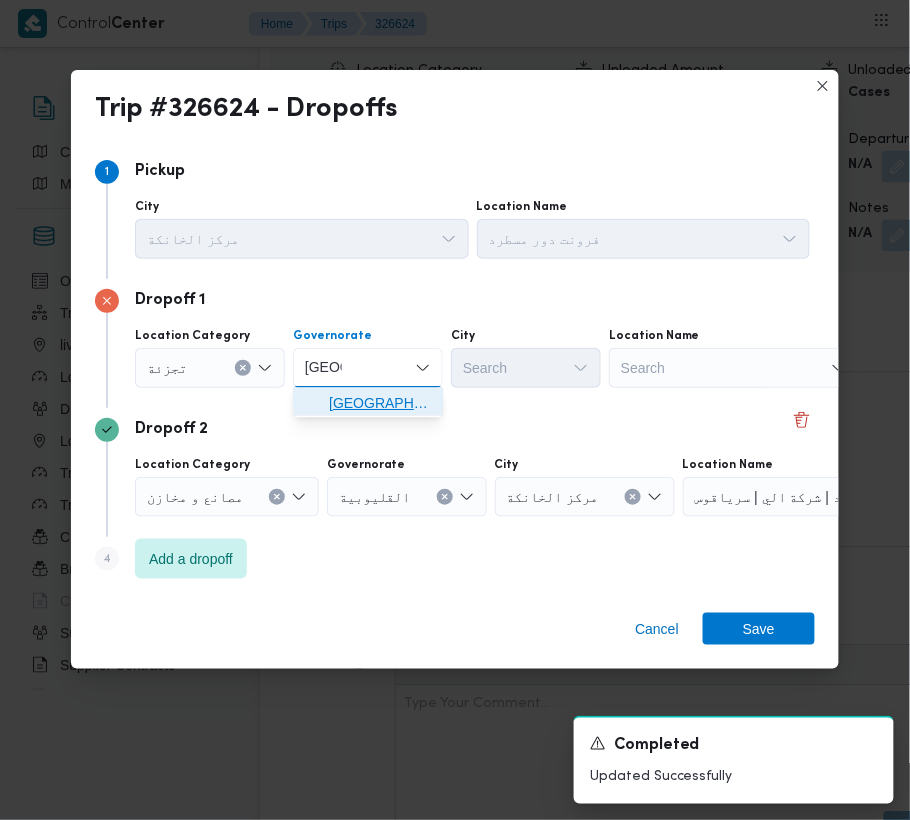 click on "[GEOGRAPHIC_DATA]" at bounding box center [380, 404] 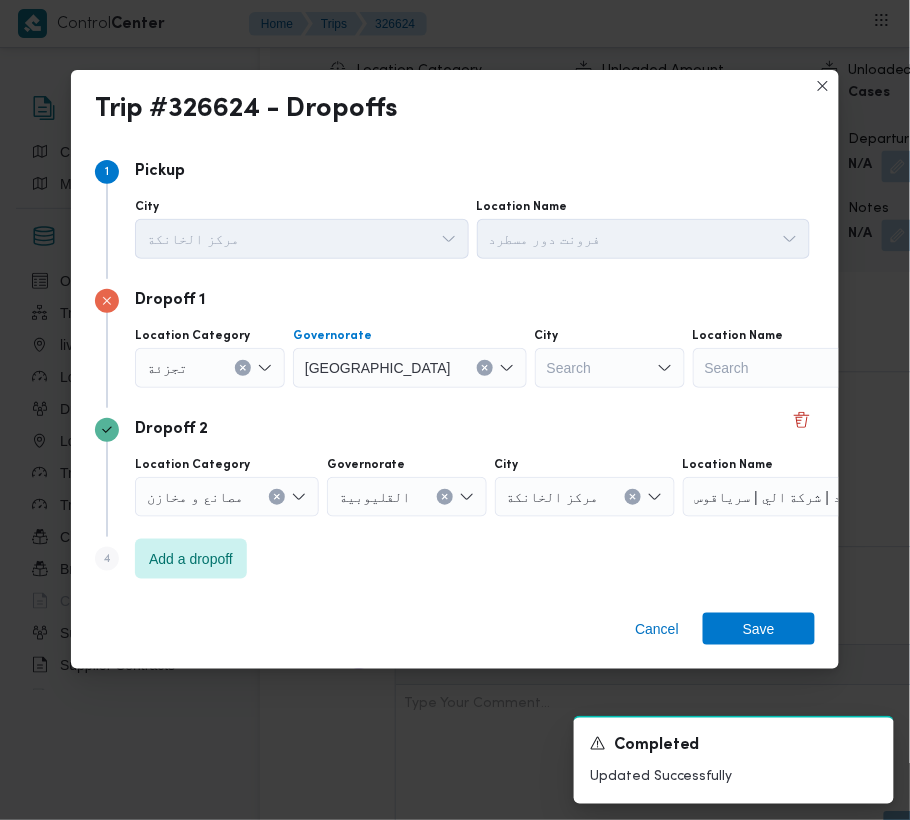 click on "Search" at bounding box center [610, 368] 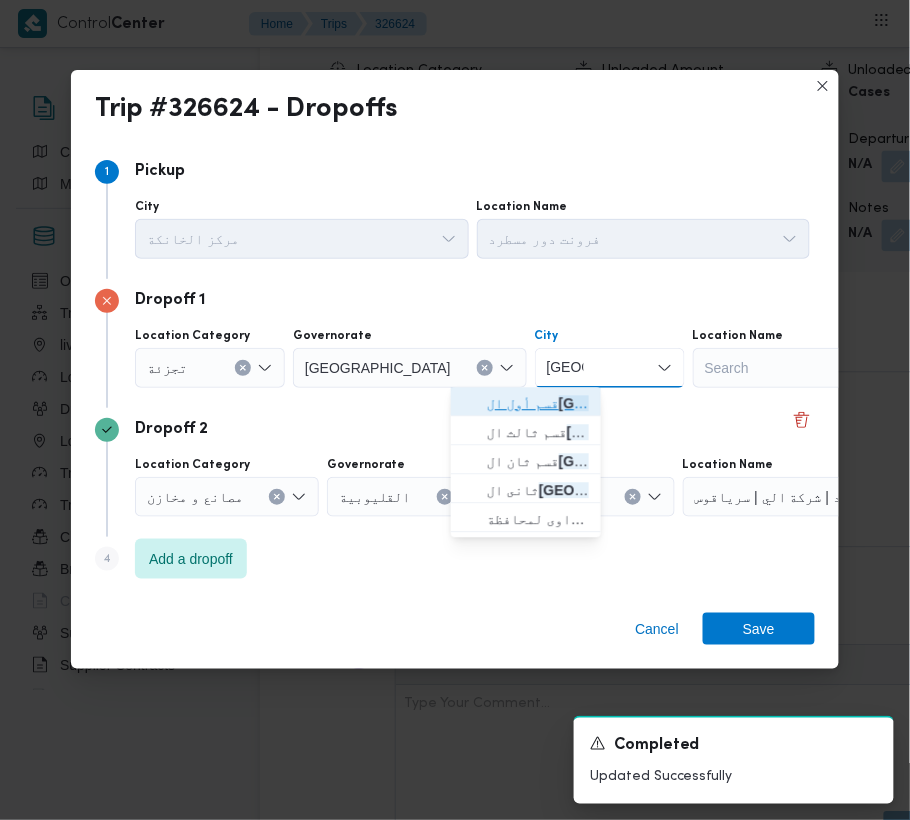 click on "قسم أول ال قاهرة  الجديدة" at bounding box center [538, 404] 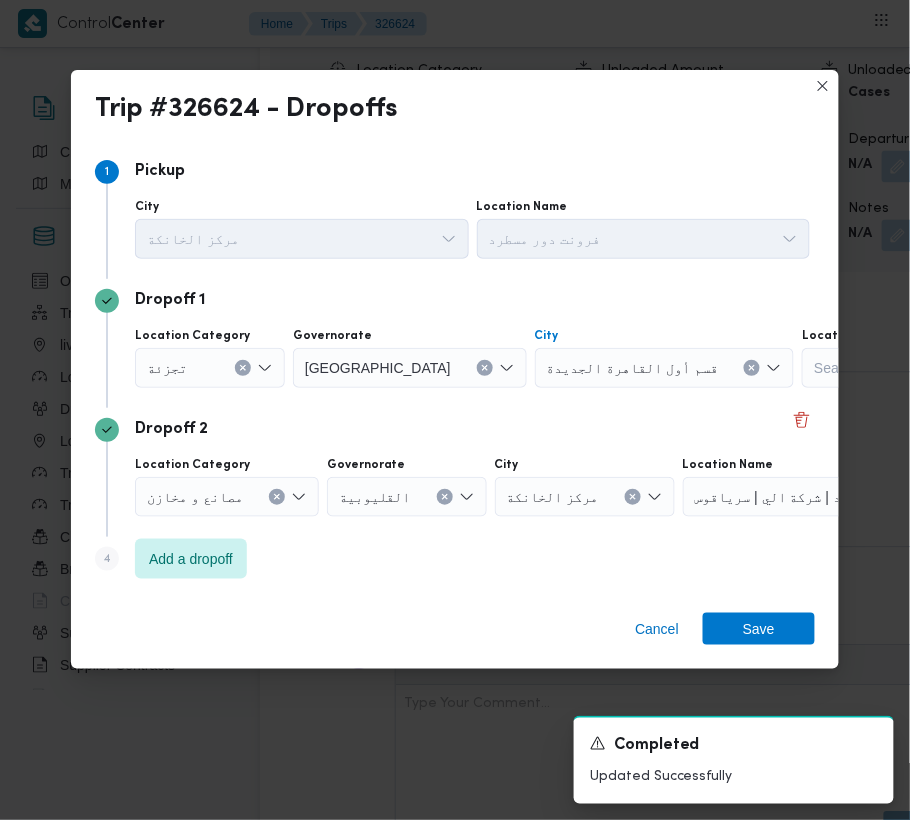 click on "Cancel Save" at bounding box center (455, 633) 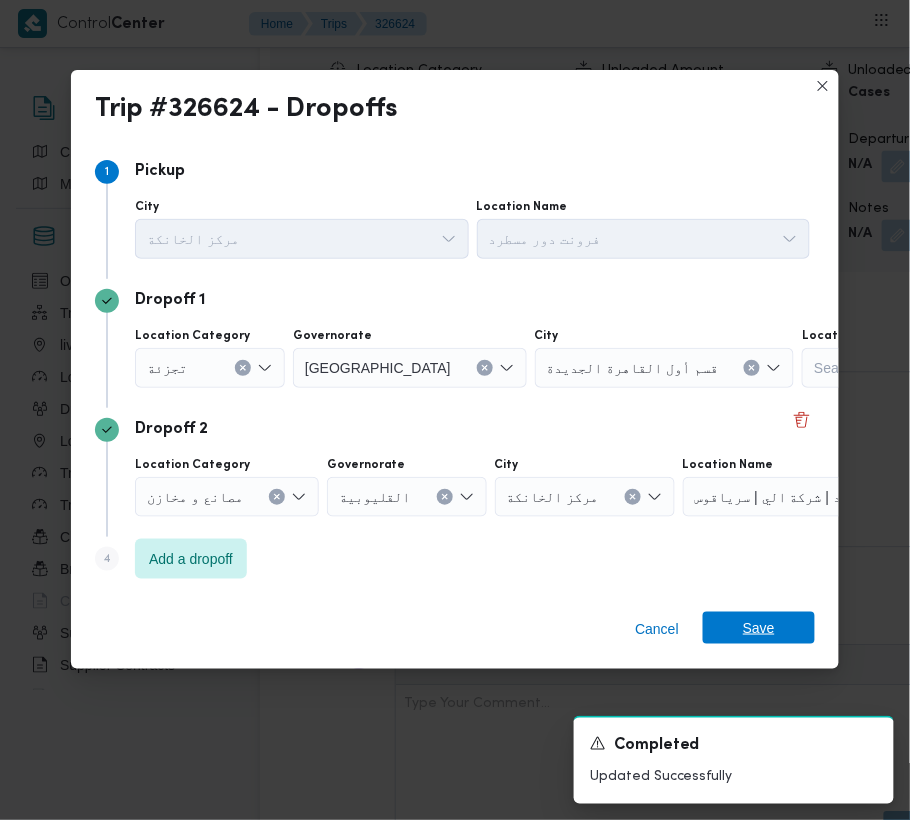 click on "Save" at bounding box center (759, 628) 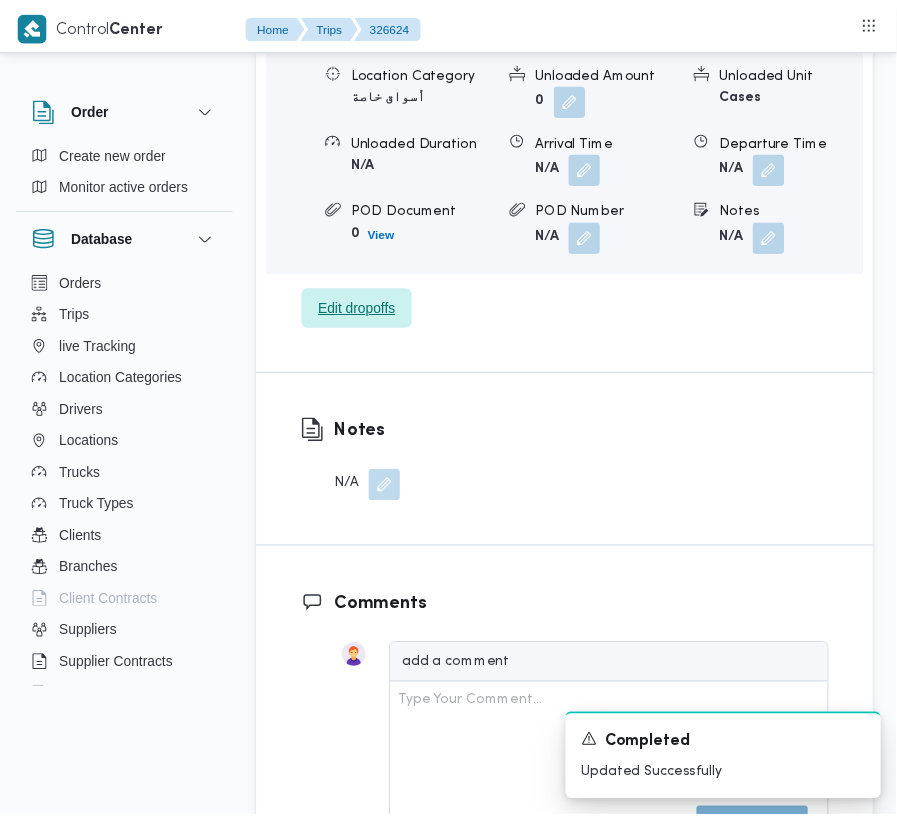 scroll, scrollTop: 3481, scrollLeft: 0, axis: vertical 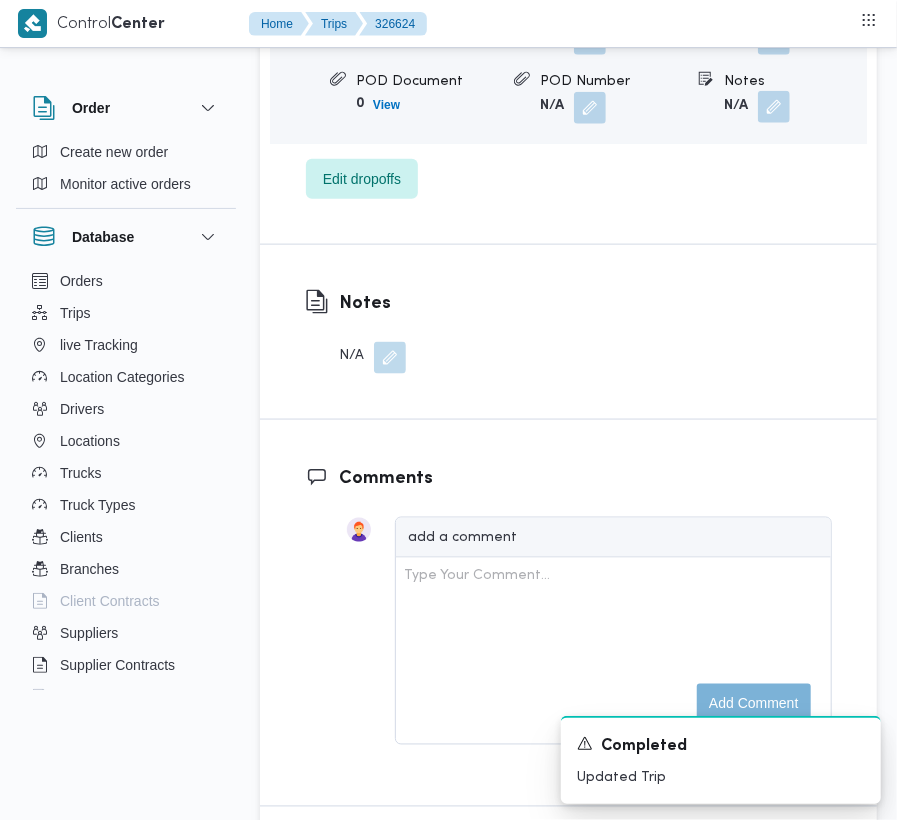 click at bounding box center (774, 107) 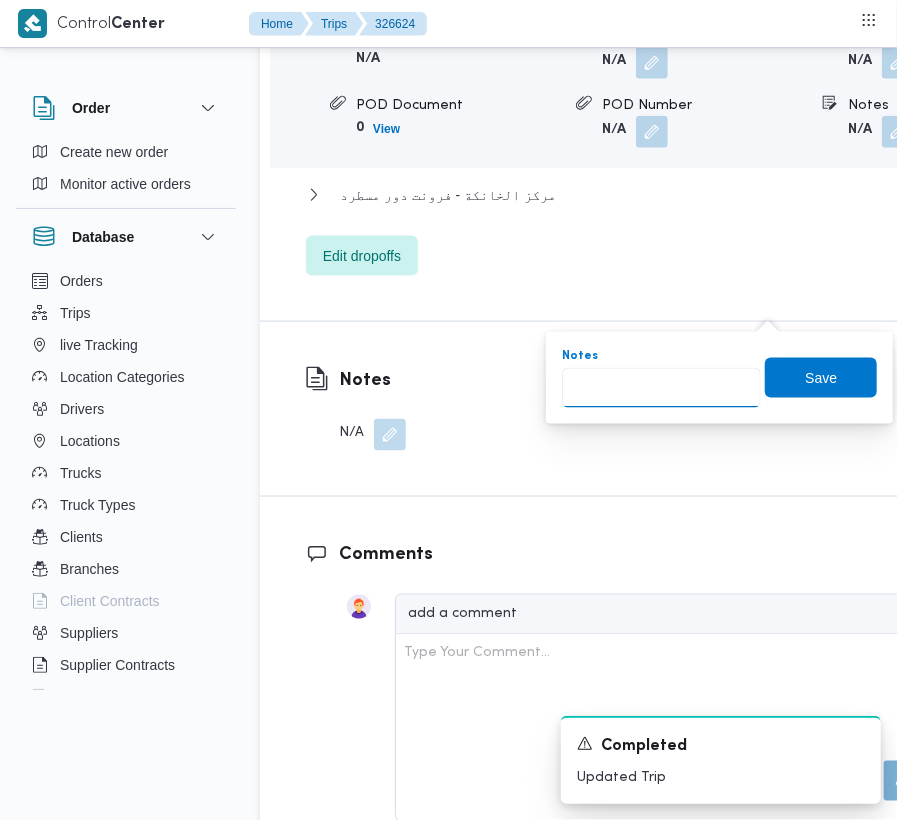 click on "Notes" at bounding box center (661, 388) 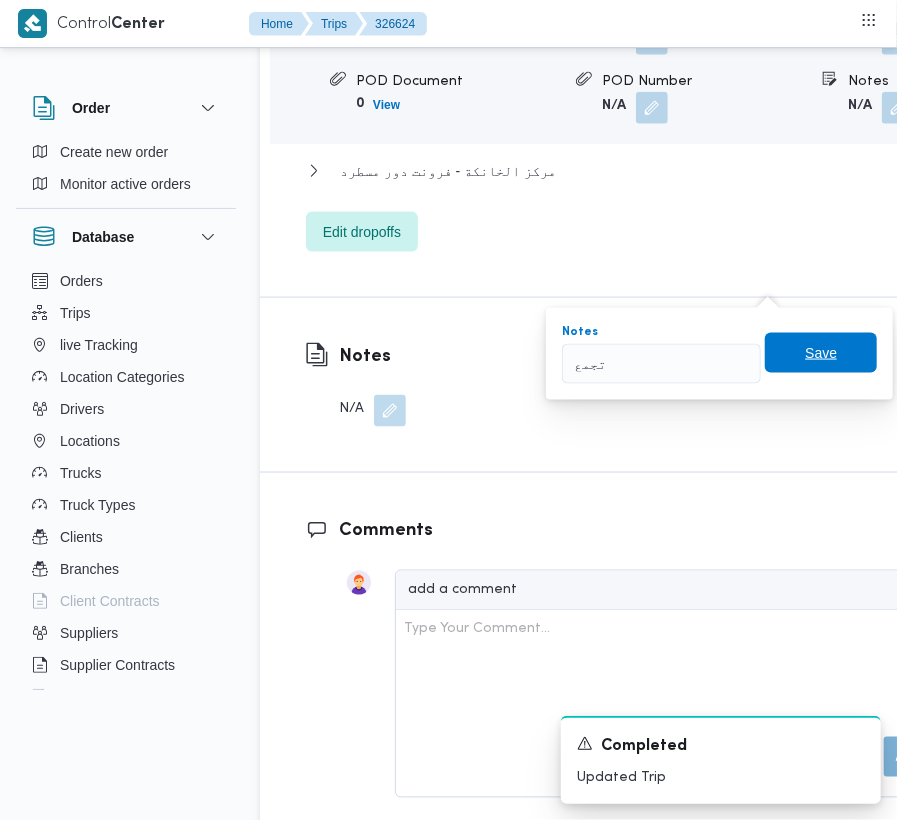 click on "Save" at bounding box center (821, 353) 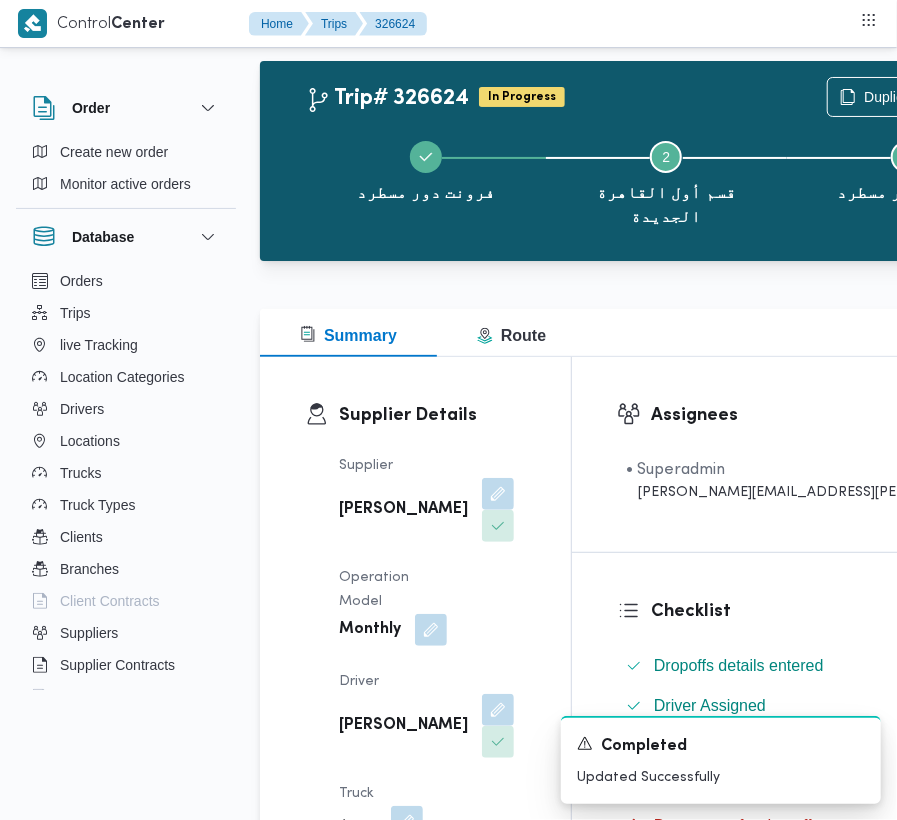 scroll, scrollTop: 0, scrollLeft: 0, axis: both 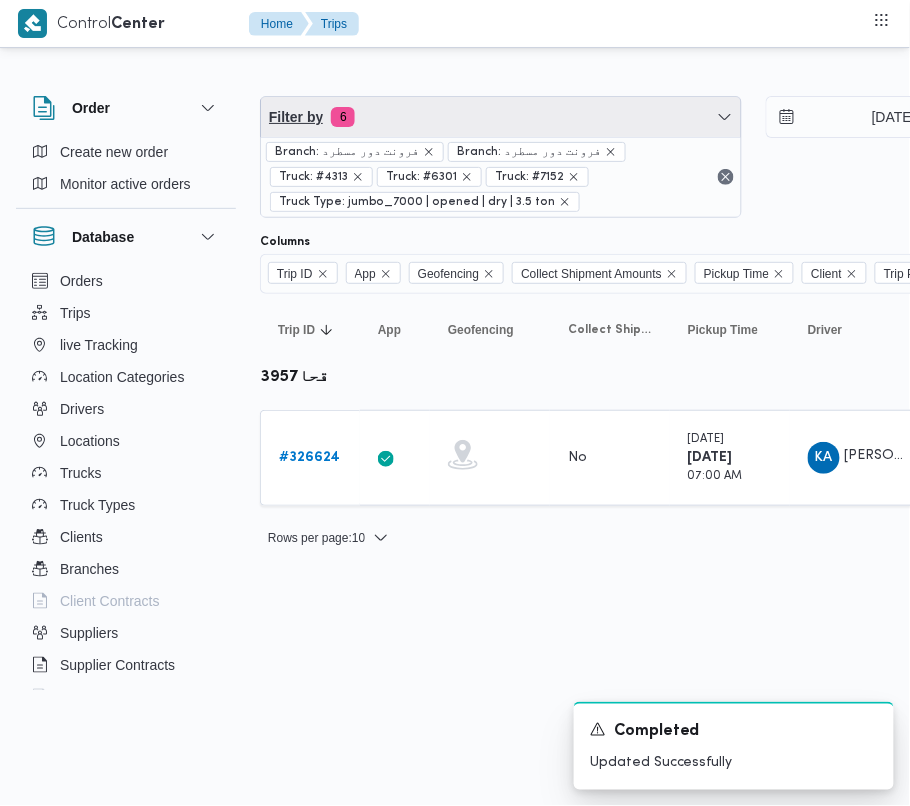 drag, startPoint x: 478, startPoint y: 117, endPoint x: 478, endPoint y: 137, distance: 20 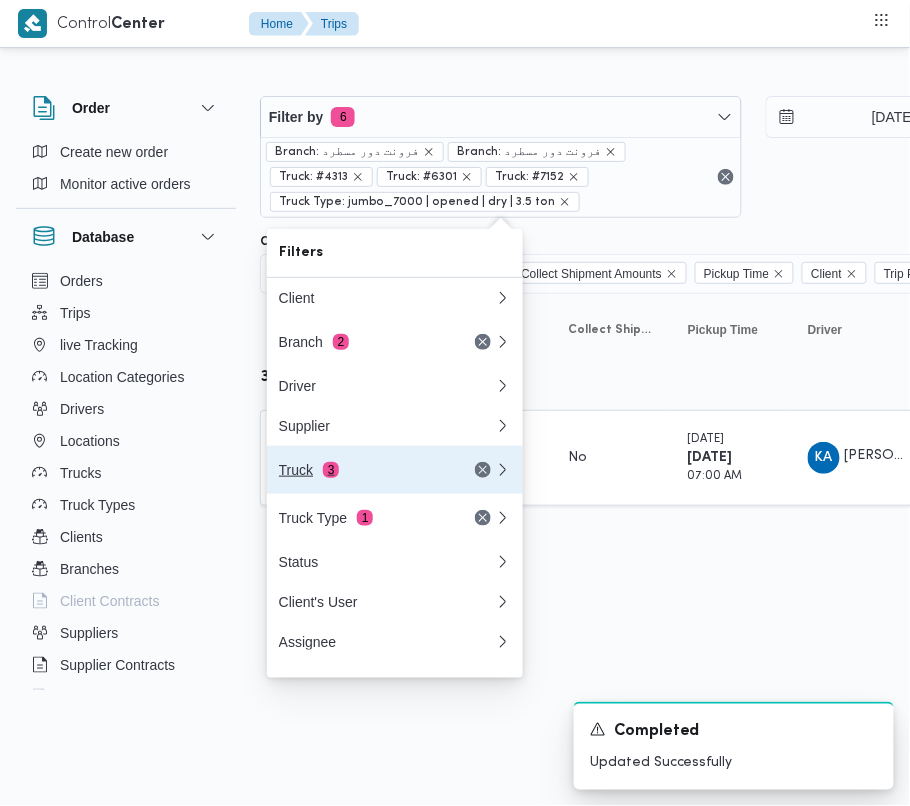 click on "Truck 3" at bounding box center (395, 470) 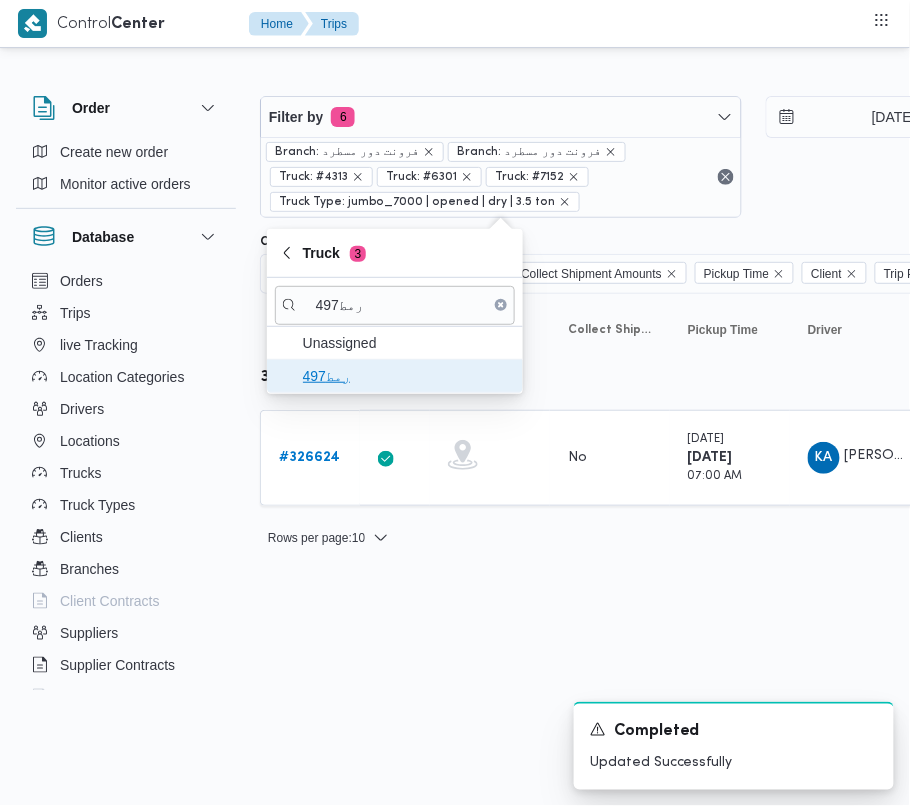 click on "رمط497" at bounding box center [407, 376] 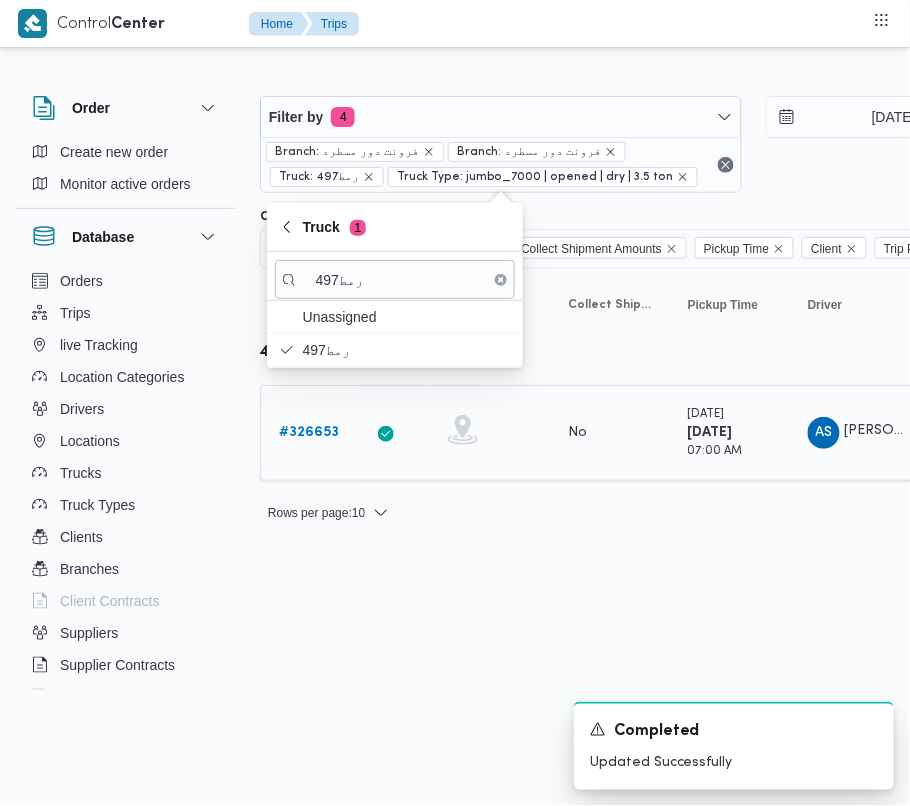 click on "# 326653" at bounding box center (309, 432) 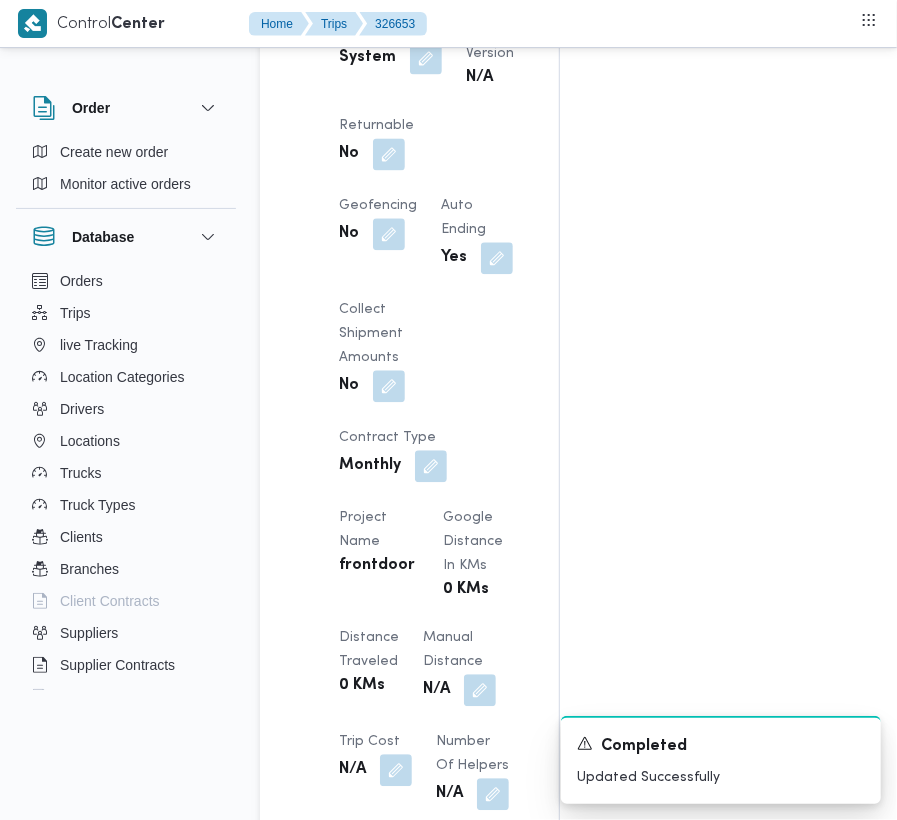 scroll, scrollTop: 1689, scrollLeft: 0, axis: vertical 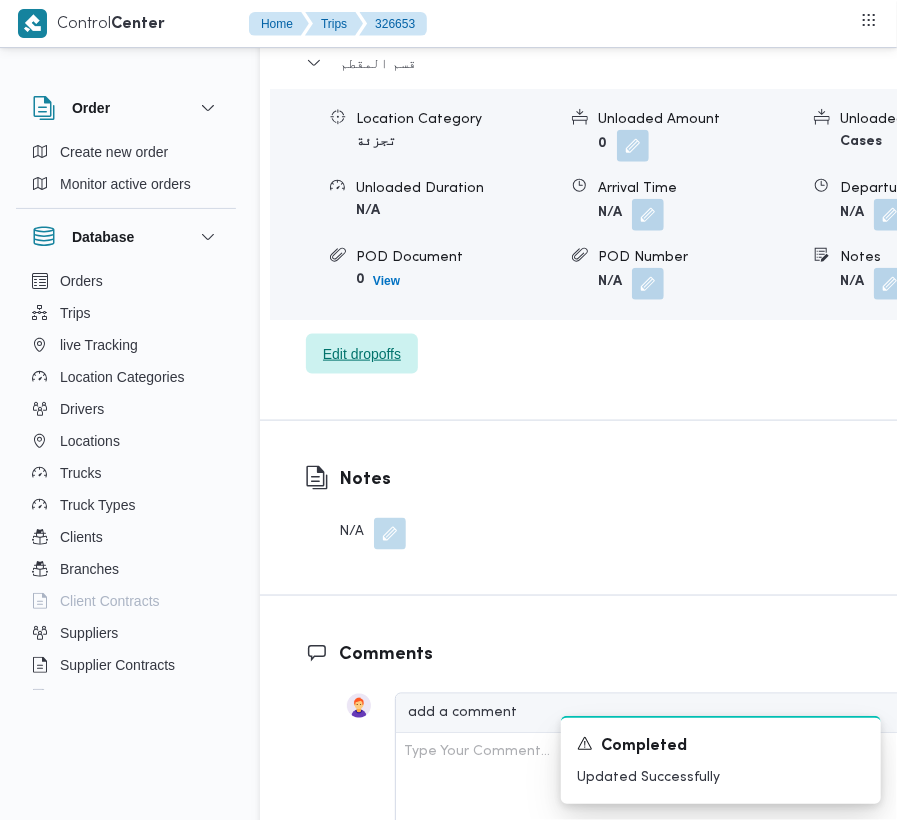 click on "Edit dropoffs" at bounding box center [362, 354] 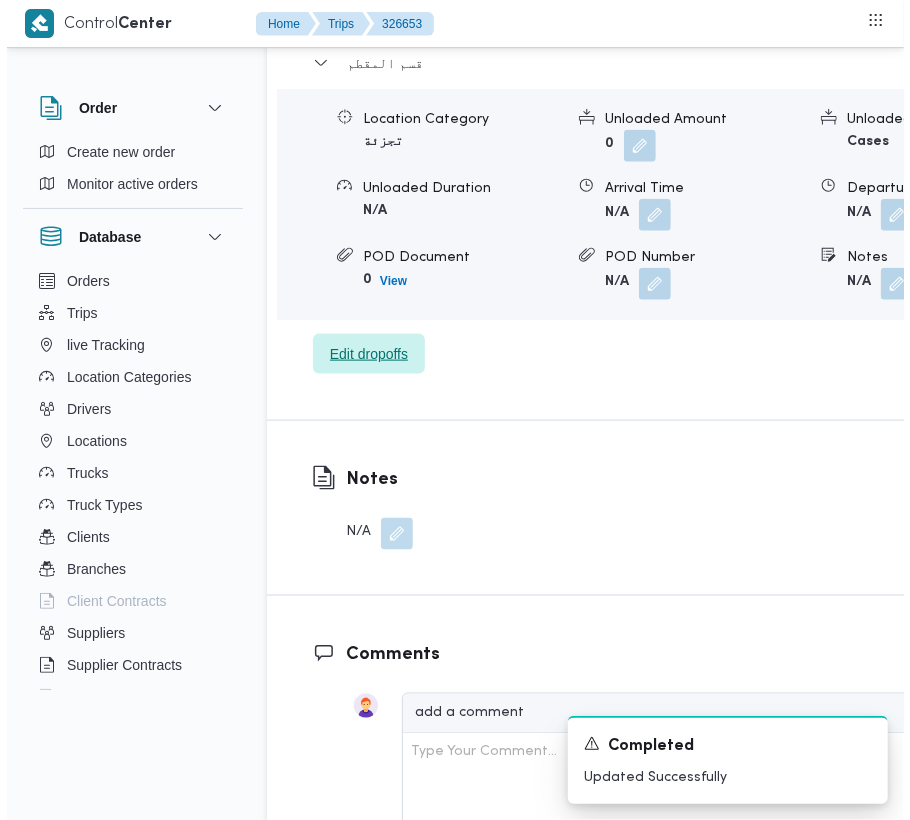 scroll, scrollTop: 3273, scrollLeft: 0, axis: vertical 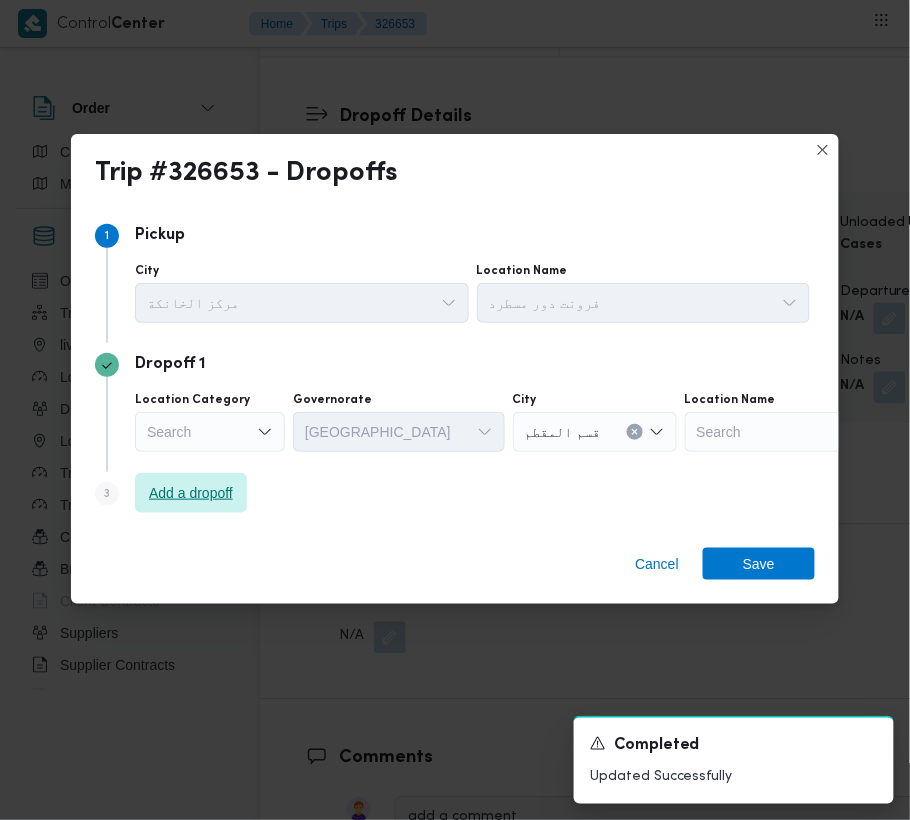 click on "Add a dropoff" at bounding box center [191, 493] 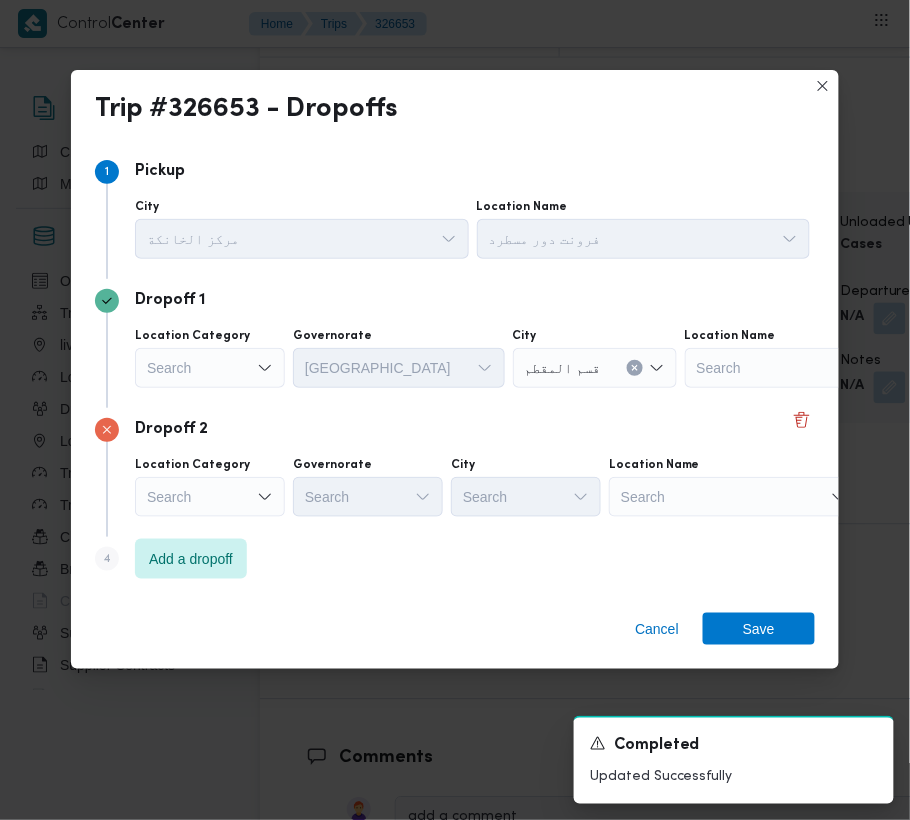 click on "Dropoff 2 Location Category Search Governorate Search City Search Location Name Search" at bounding box center [455, 472] 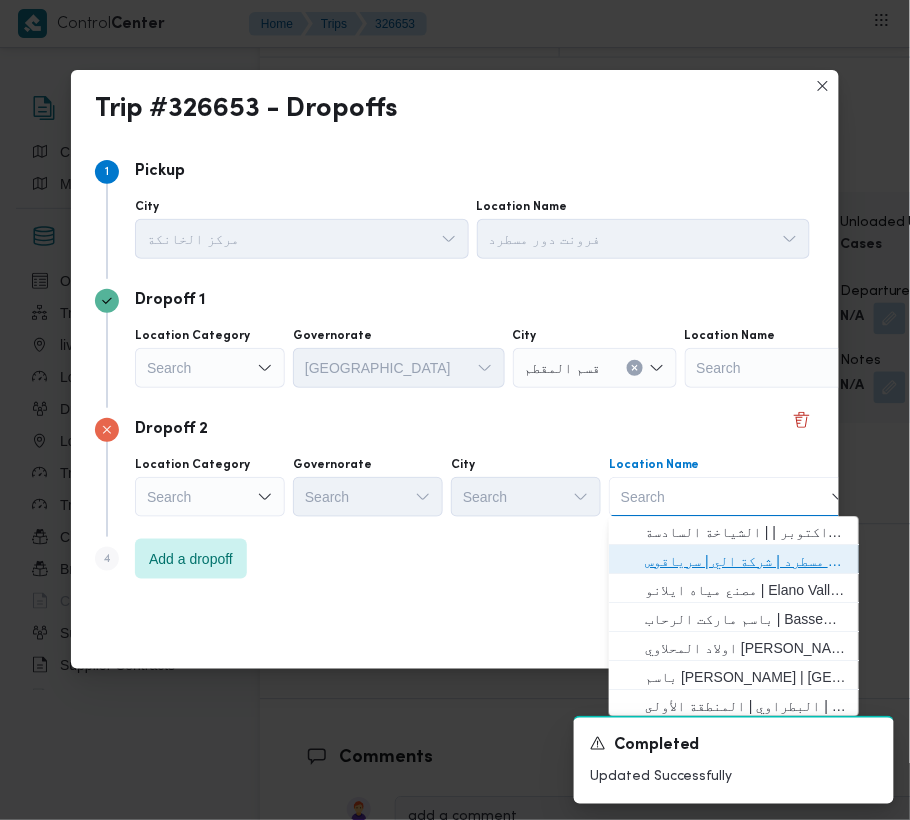 click on "فرونت دور مسطرد | شركة الي | سرياقوس" at bounding box center [746, 562] 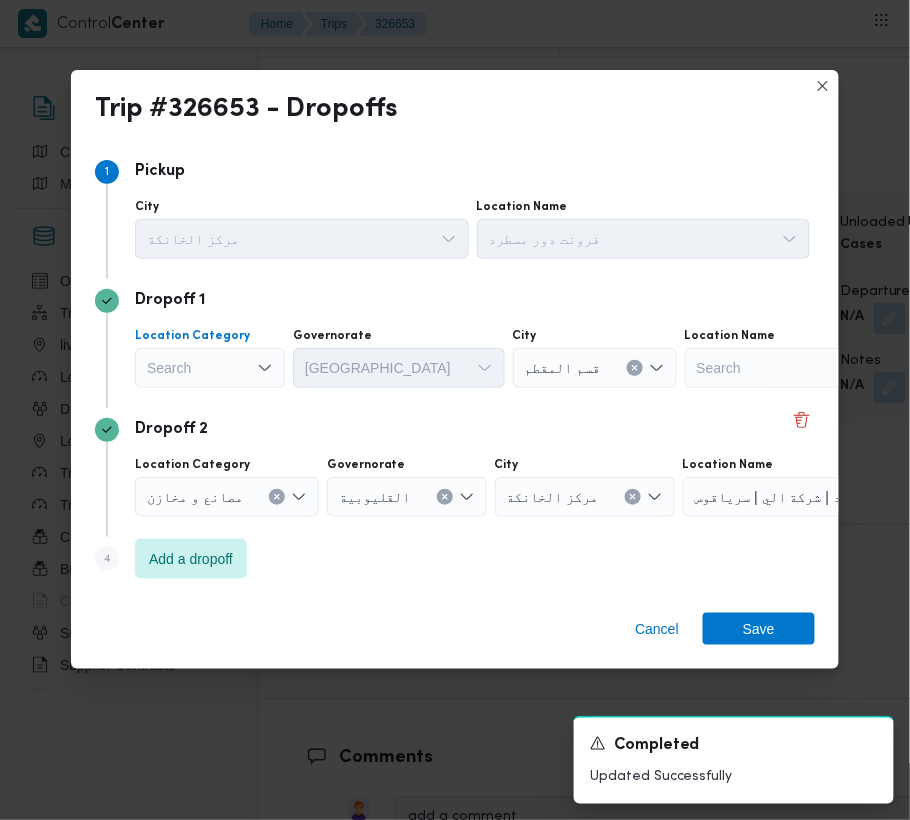 click on "Search" at bounding box center [210, 368] 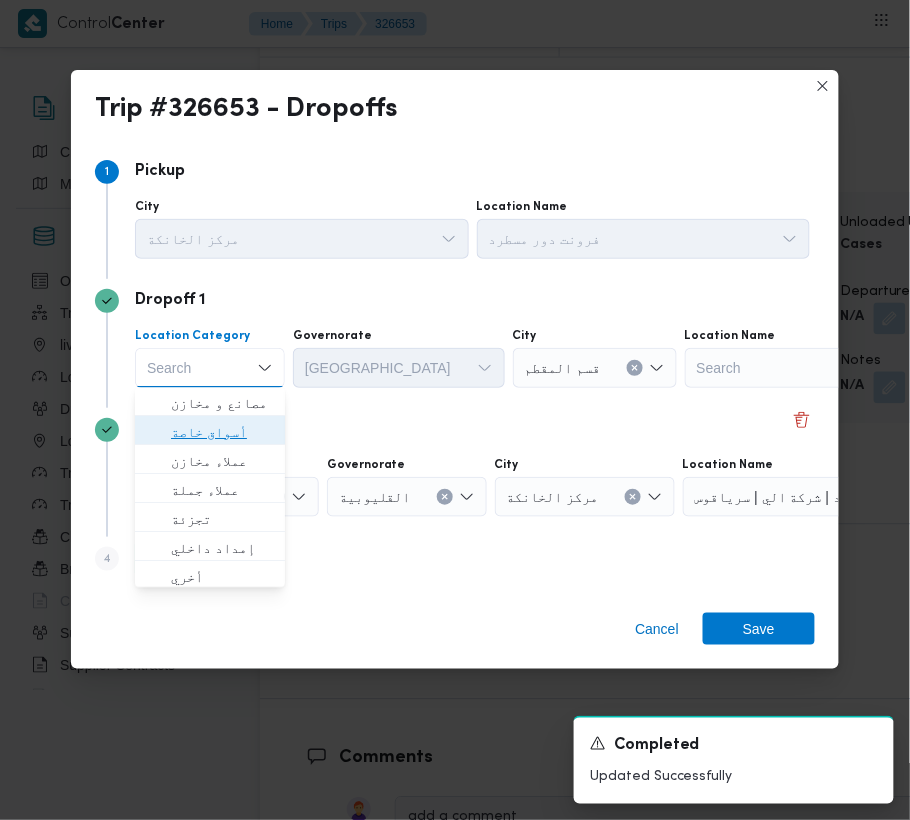 drag, startPoint x: 244, startPoint y: 441, endPoint x: 284, endPoint y: 436, distance: 40.311287 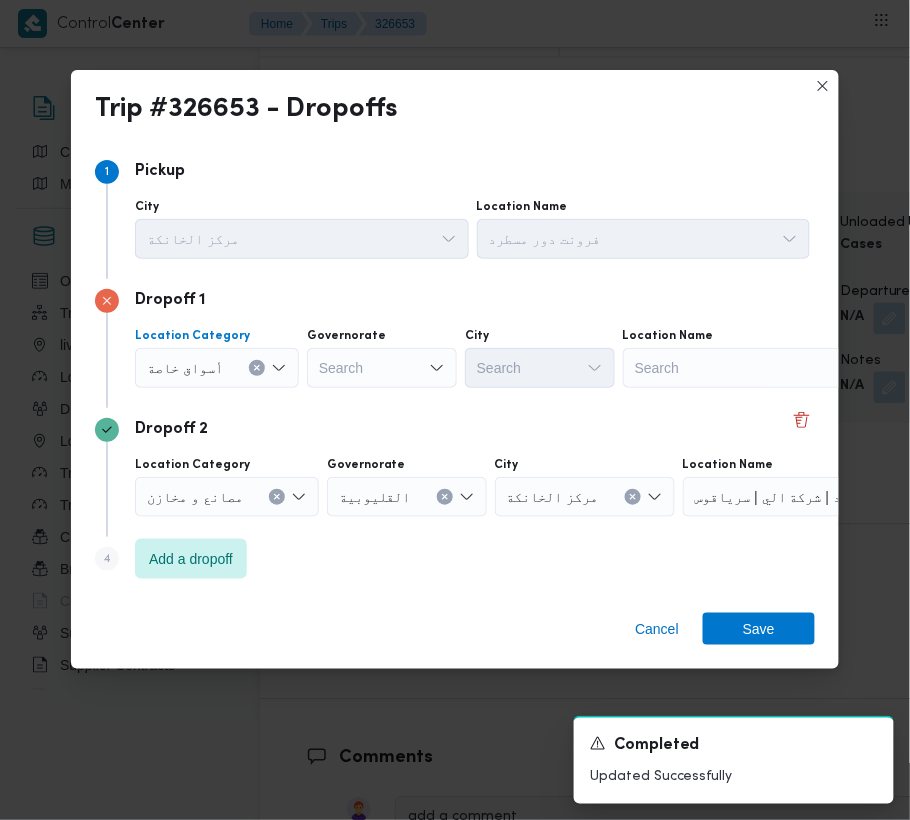 click on "Search" at bounding box center [748, 368] 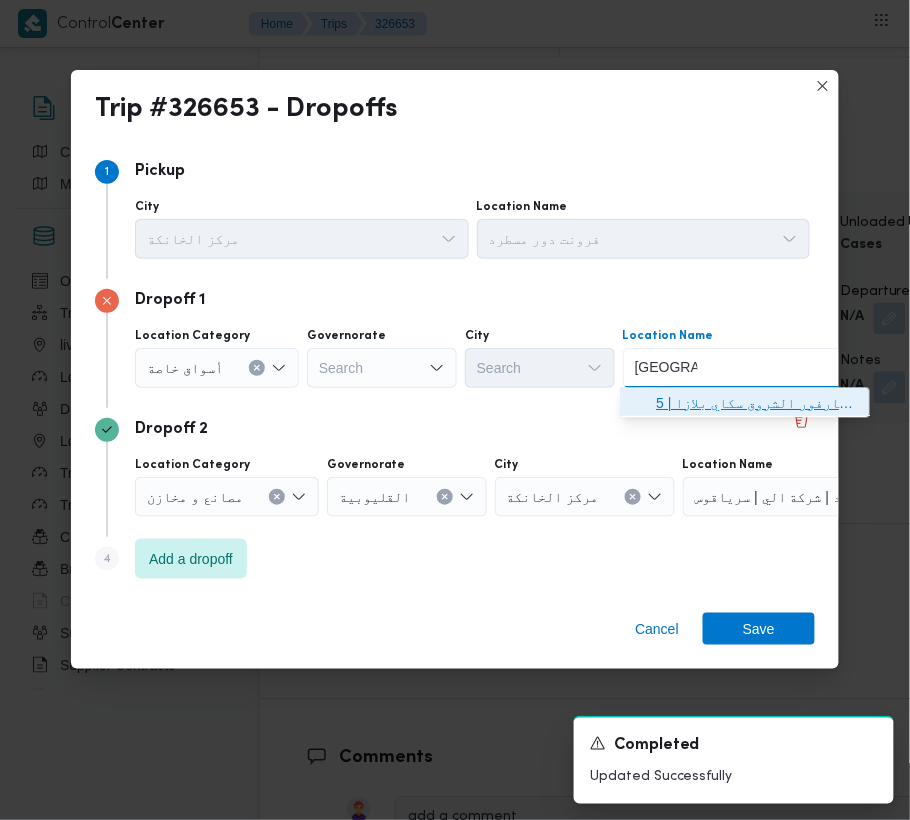 click on "كارفور الشروق سكاي بلازا  | 5HFV+CJW | null" at bounding box center (757, 404) 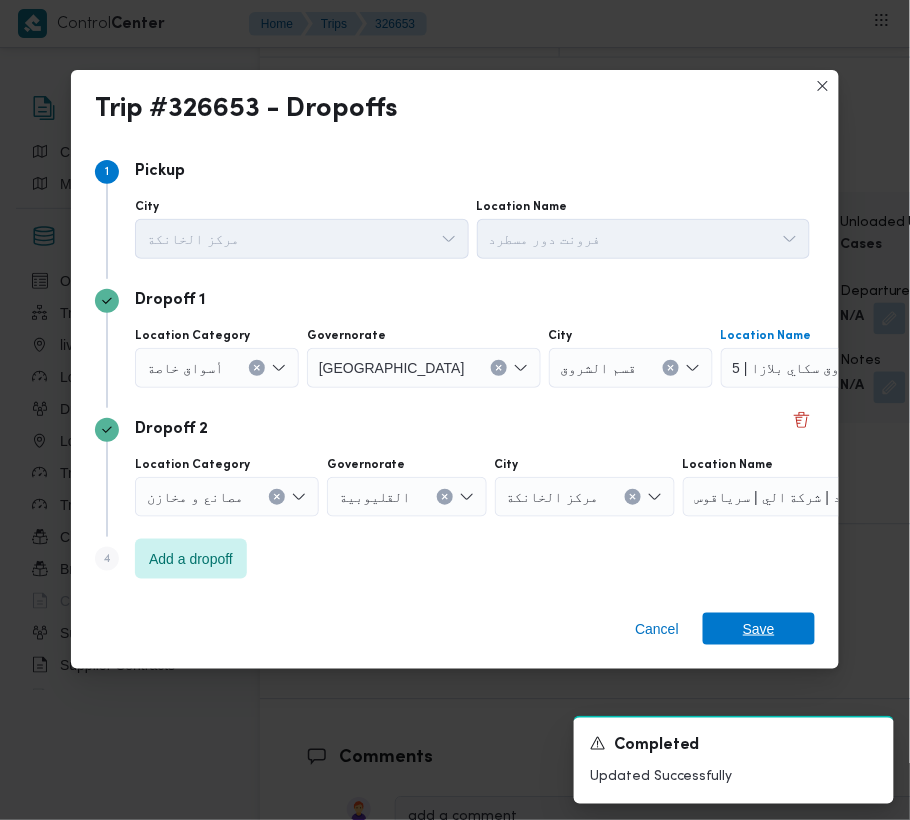 click on "Save" at bounding box center (759, 629) 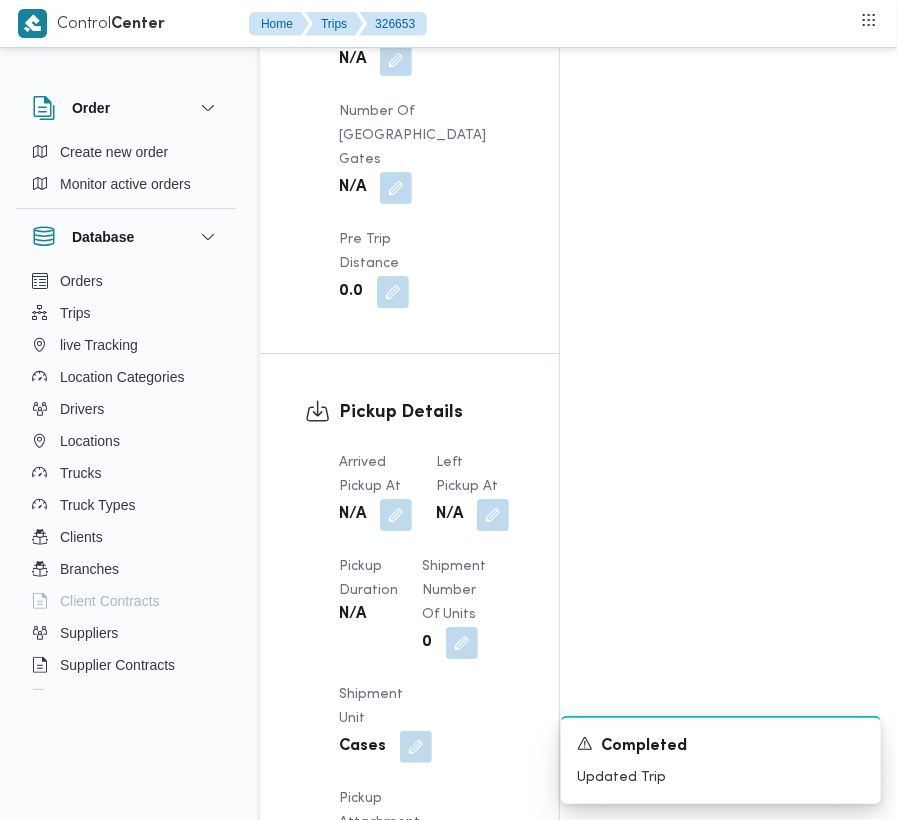 scroll, scrollTop: 2329, scrollLeft: 0, axis: vertical 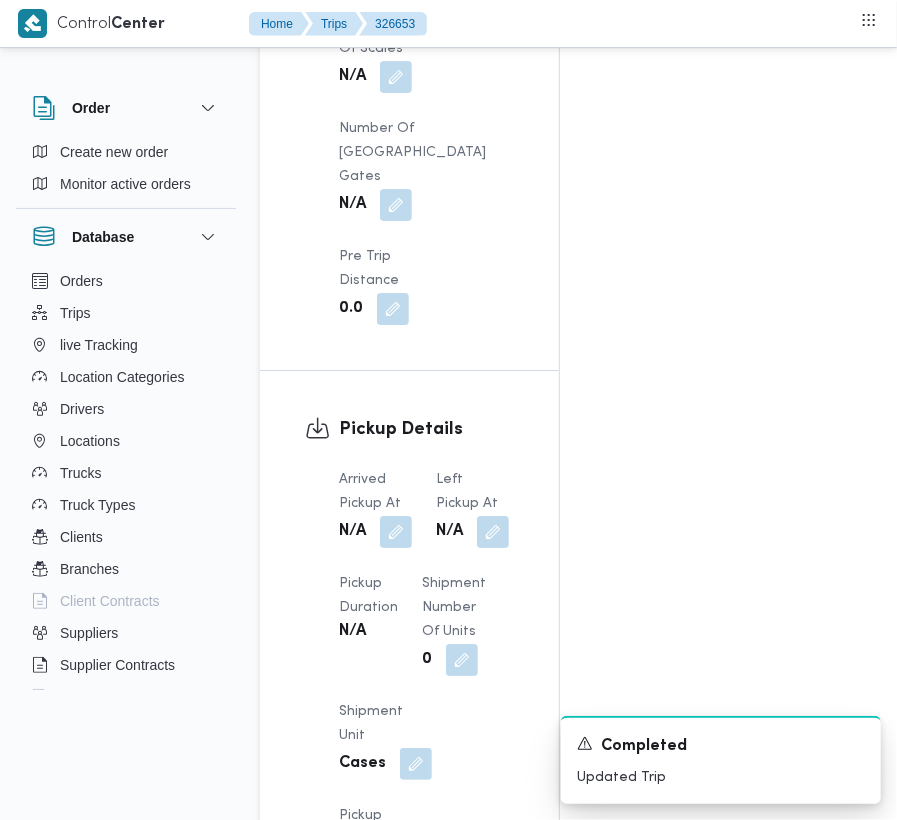 drag, startPoint x: 409, startPoint y: 393, endPoint x: 409, endPoint y: 416, distance: 23 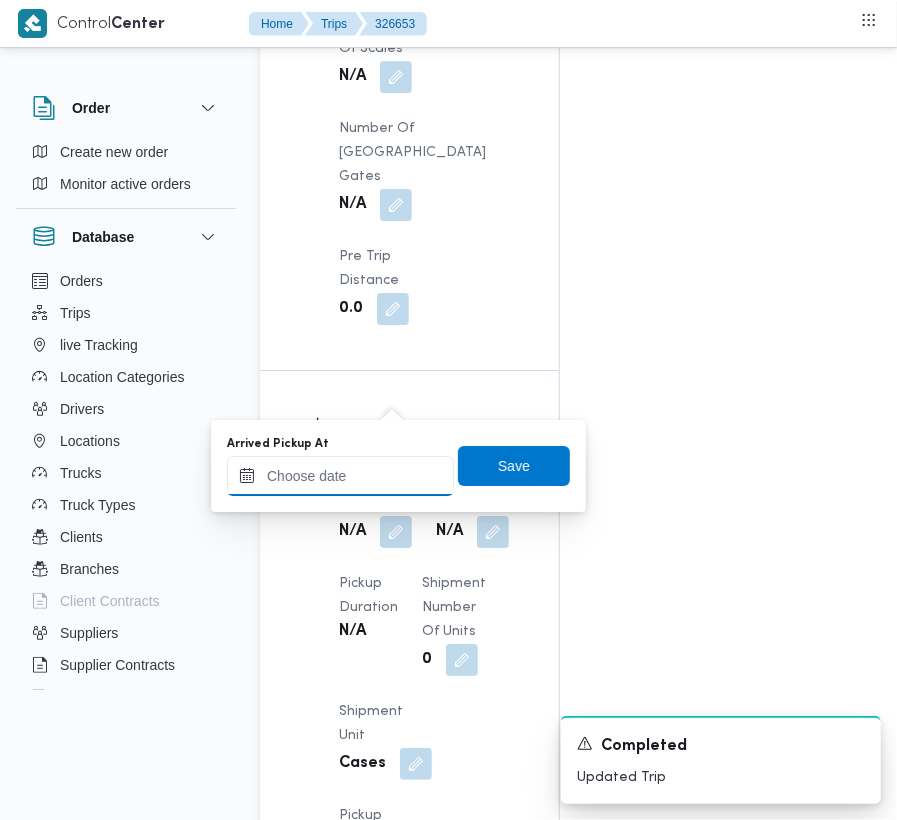 click on "Arrived Pickup At" at bounding box center (340, 476) 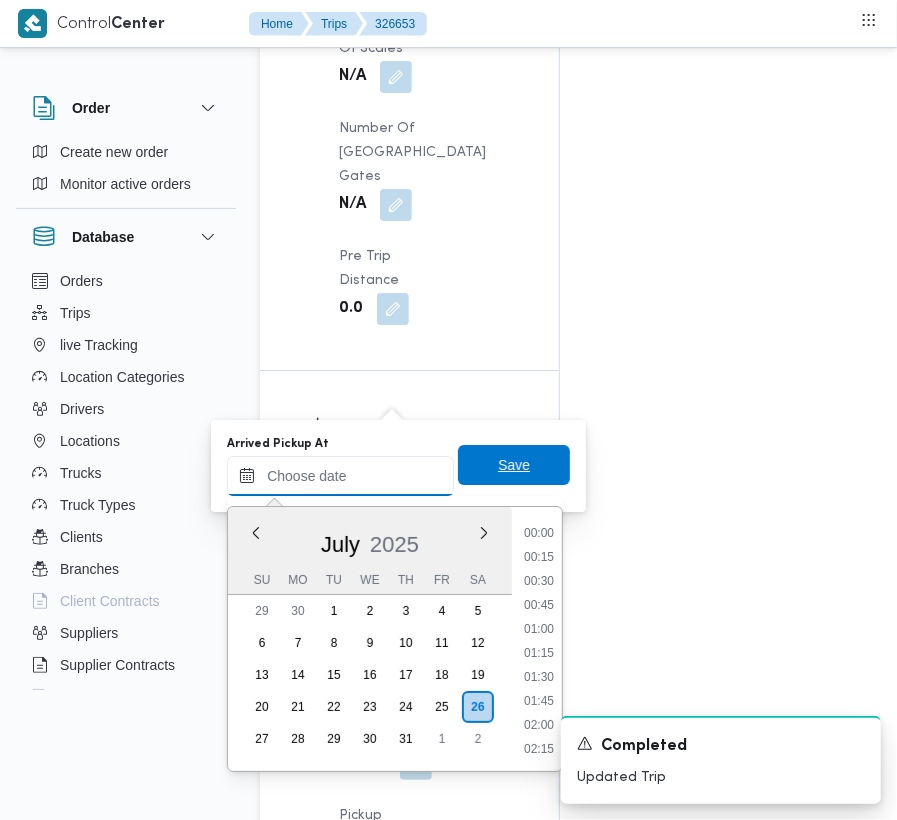 scroll, scrollTop: 672, scrollLeft: 0, axis: vertical 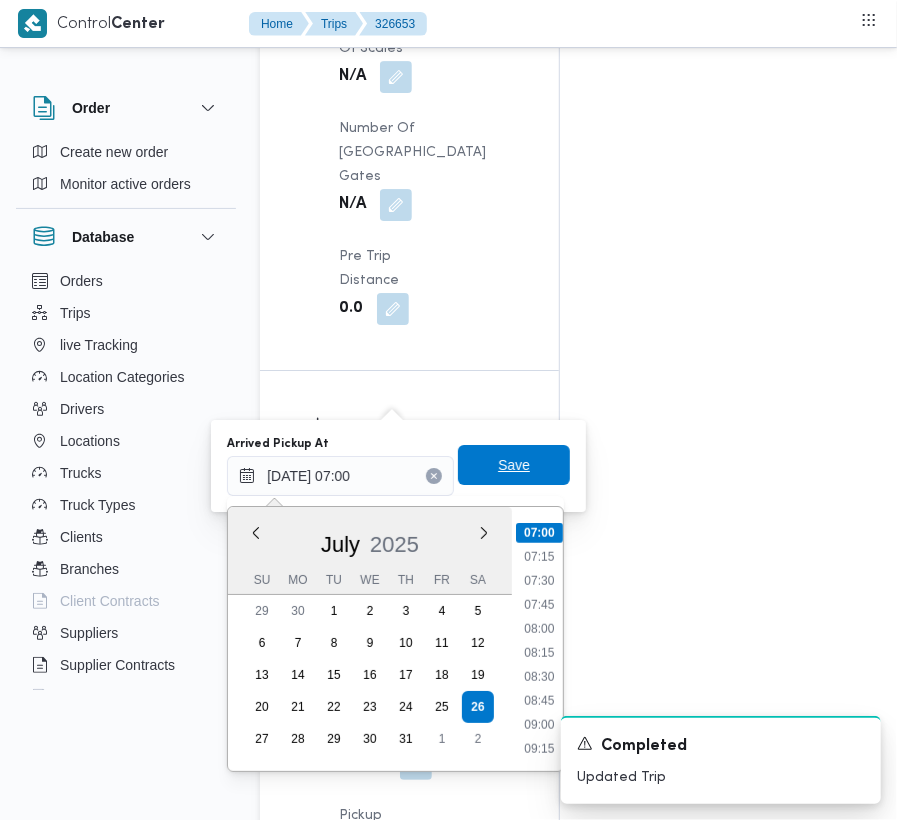 drag, startPoint x: 488, startPoint y: 461, endPoint x: 470, endPoint y: 390, distance: 73.24616 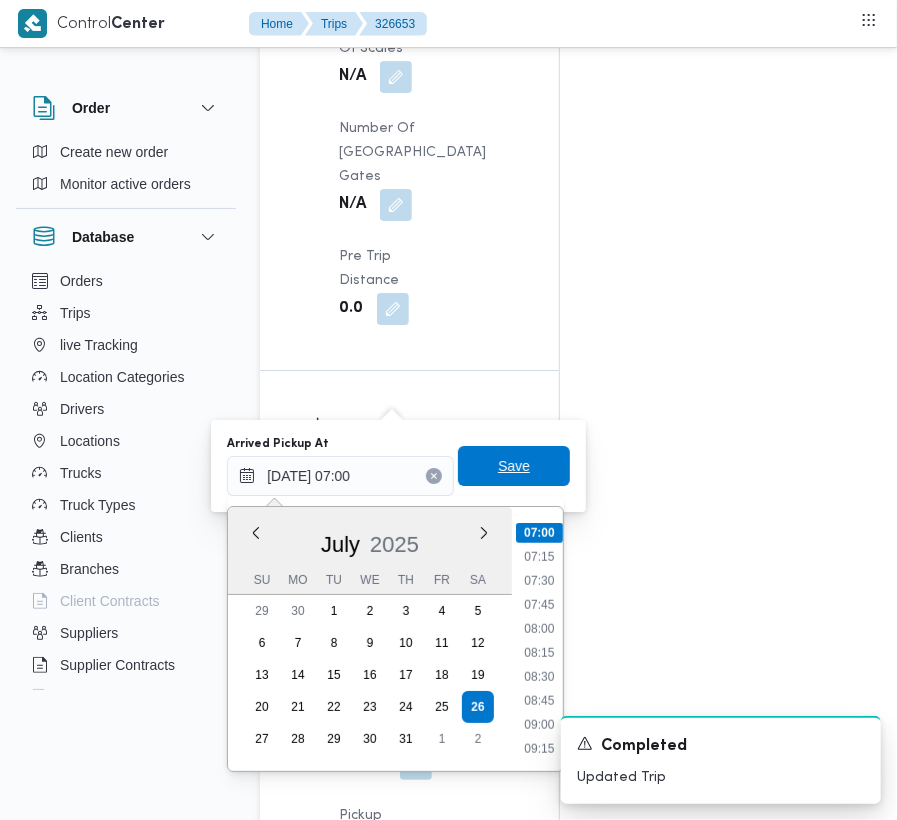 click on "Save" at bounding box center [514, 466] 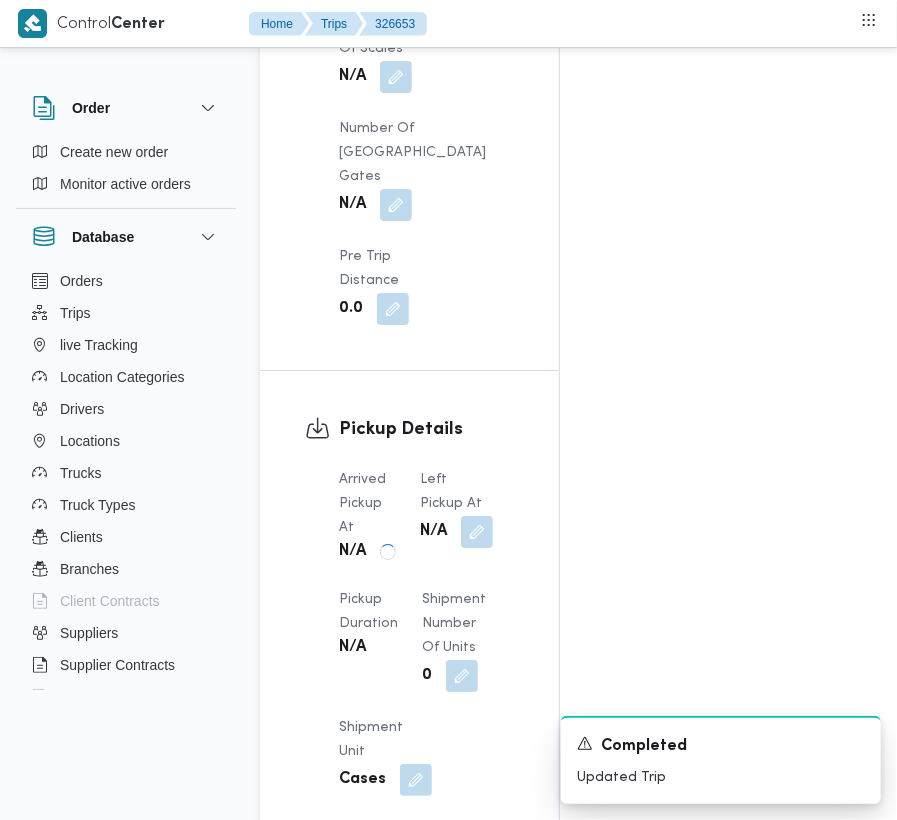 click on "Left Pickup At" at bounding box center [456, 492] 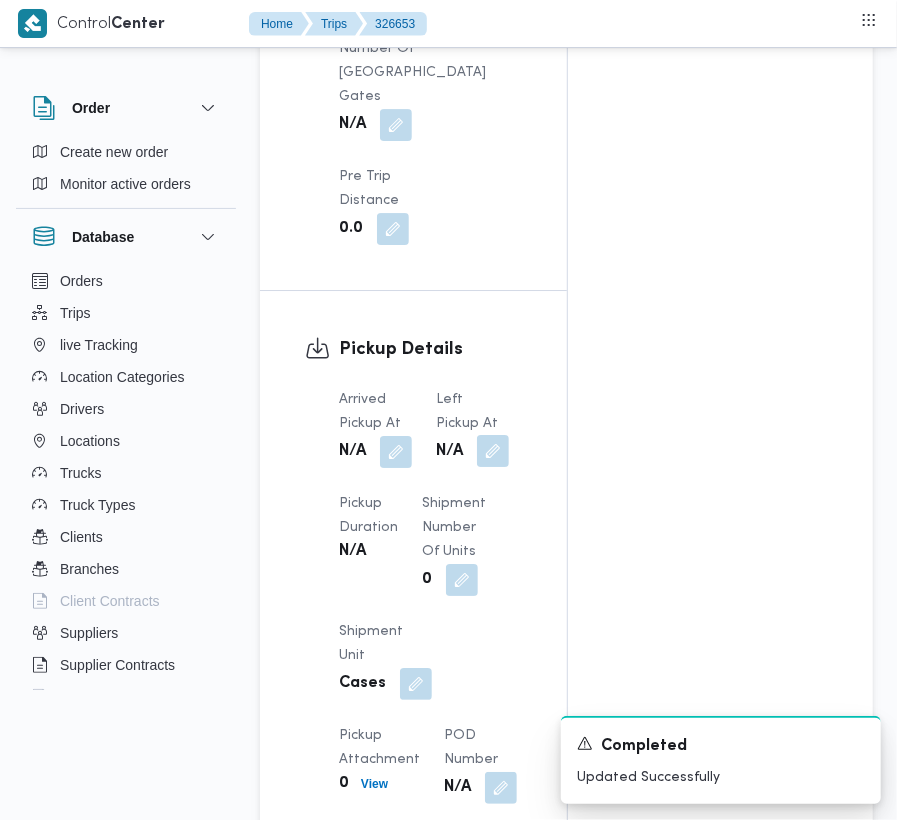 click at bounding box center [493, 451] 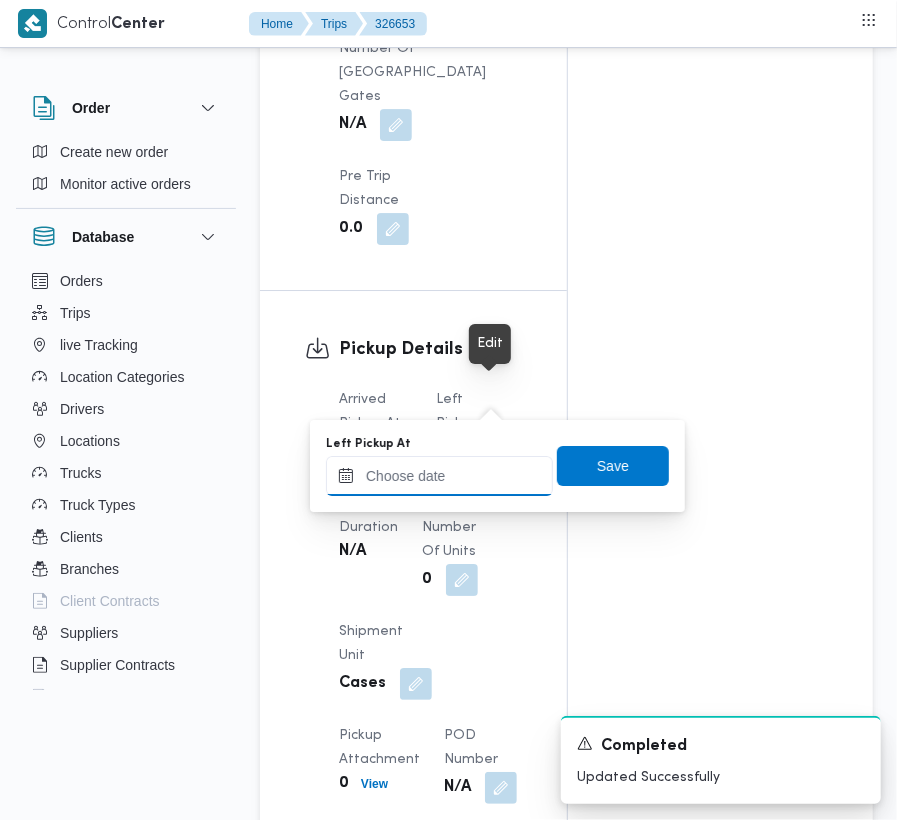 click on "Left Pickup At" at bounding box center [439, 476] 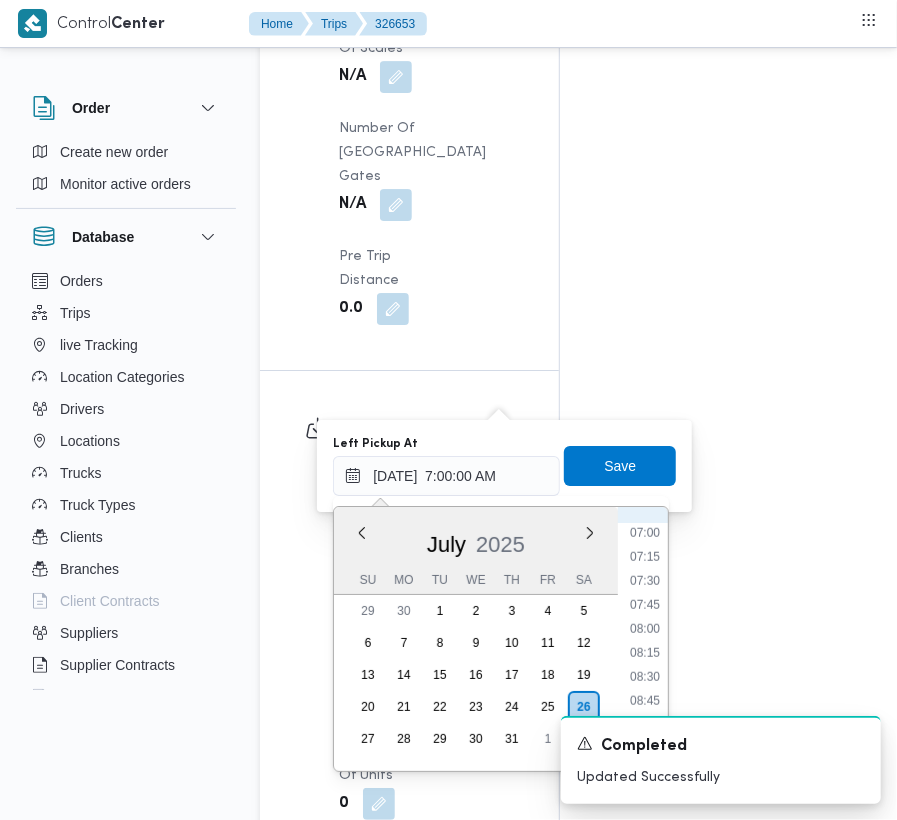 scroll, scrollTop: 549, scrollLeft: 0, axis: vertical 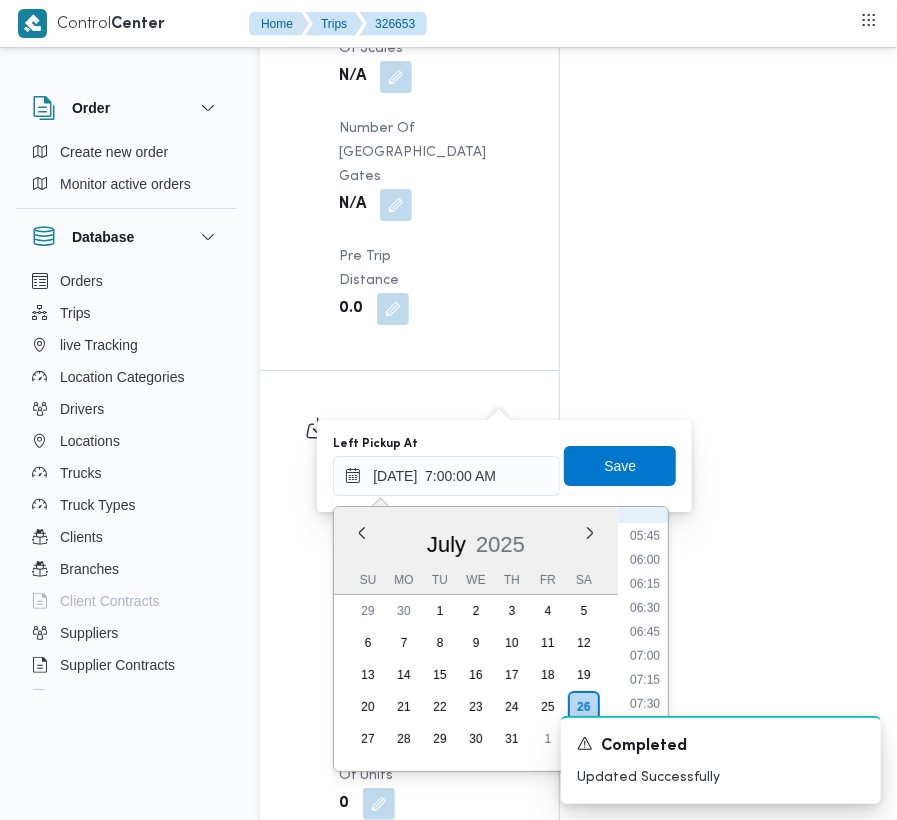 click on "07:15" at bounding box center [645, 680] 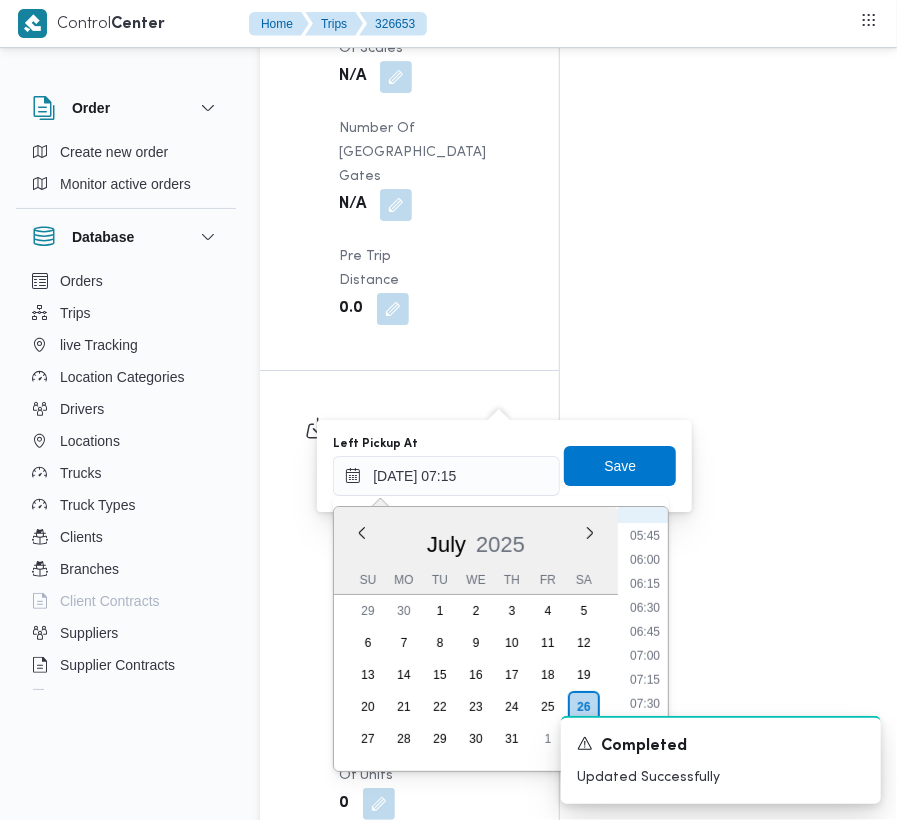 click on "Assignees •   Superadmin [EMAIL_ADDRESS][PERSON_NAME][DOMAIN_NAME] Checklist Dropoffs details entered Driver Assigned Truck Assigned Documents for pickup Documents for dropoff Confirmed Data" at bounding box center [805, -385] 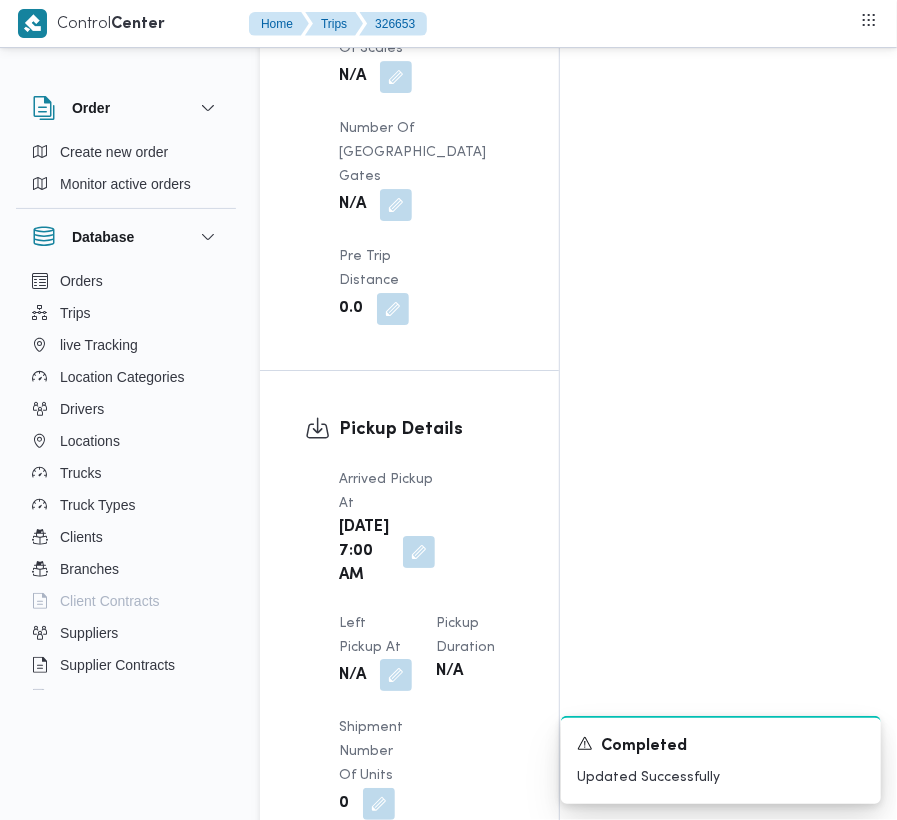 click at bounding box center [396, 675] 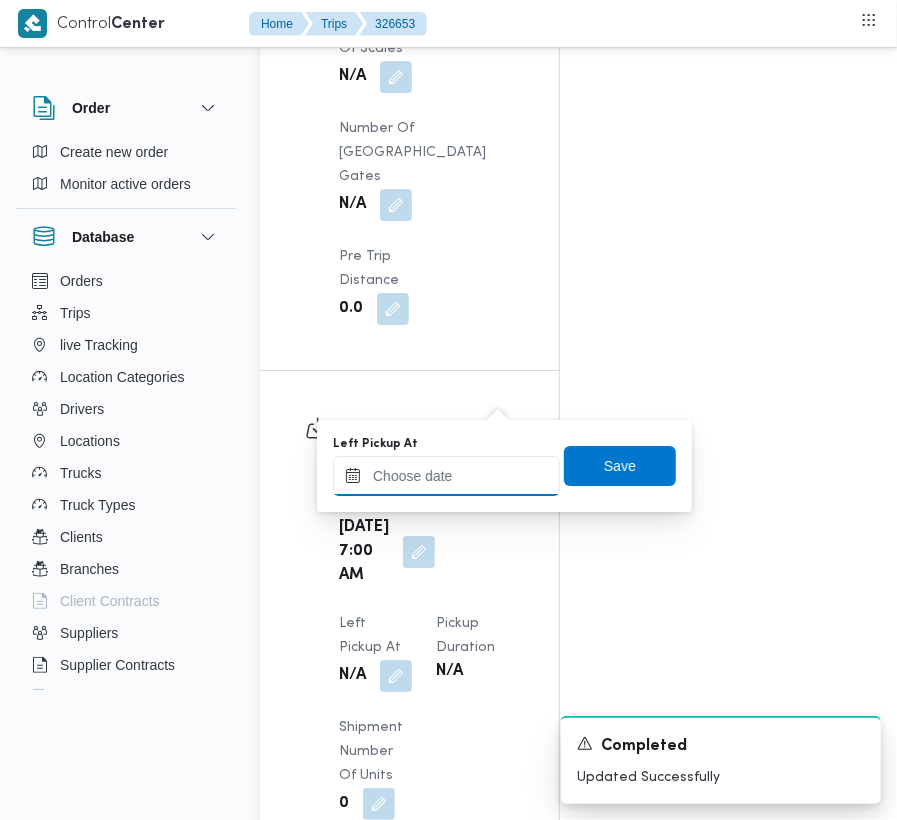 click on "Left Pickup At" at bounding box center [446, 476] 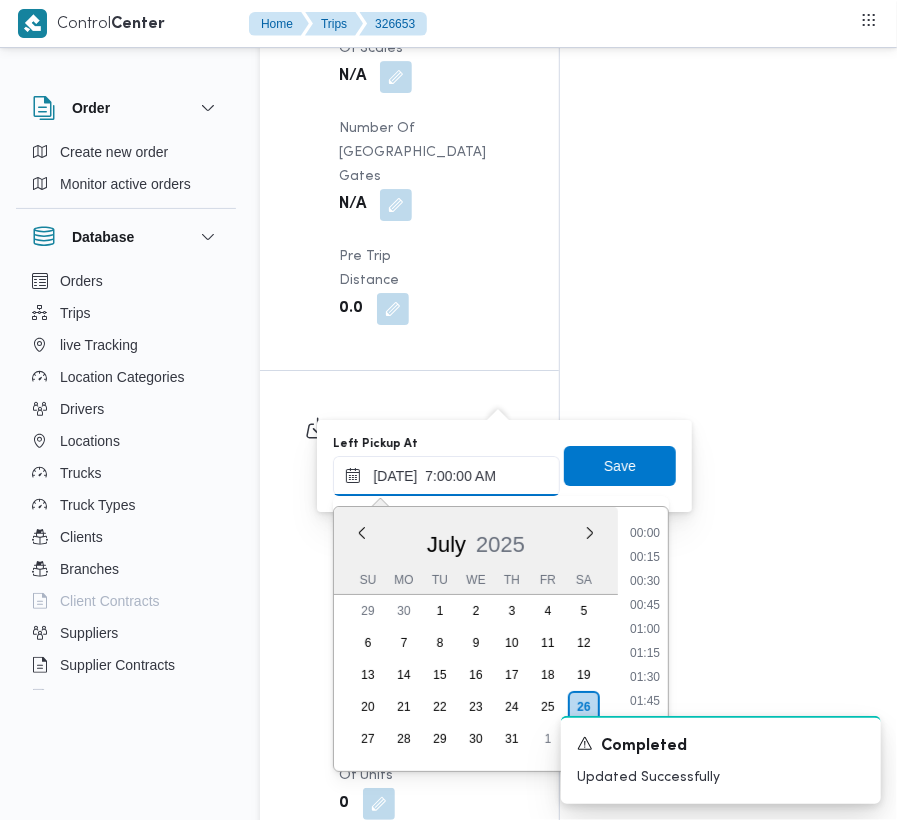 scroll, scrollTop: 672, scrollLeft: 0, axis: vertical 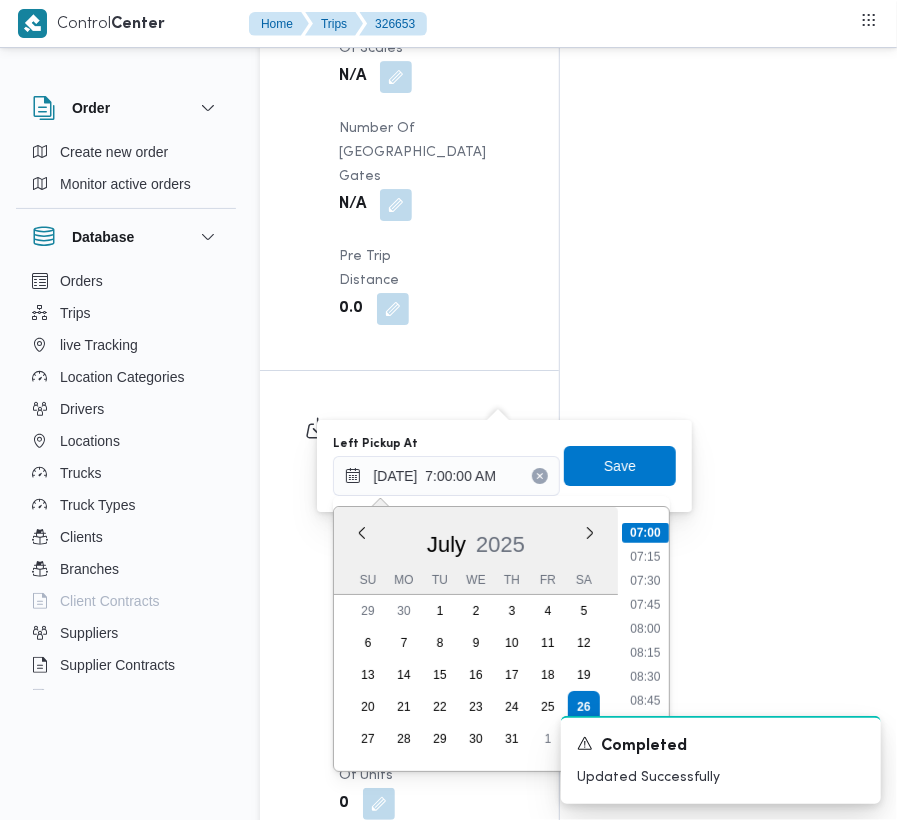 click on "08:00" at bounding box center [646, 629] 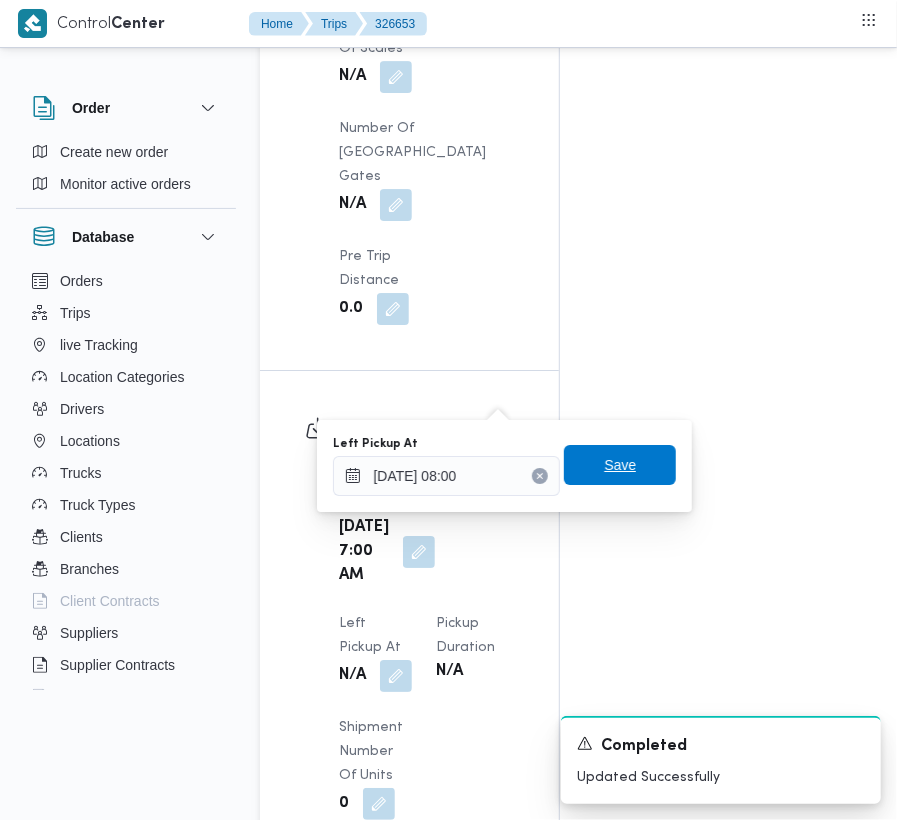 click on "Save" at bounding box center (620, 465) 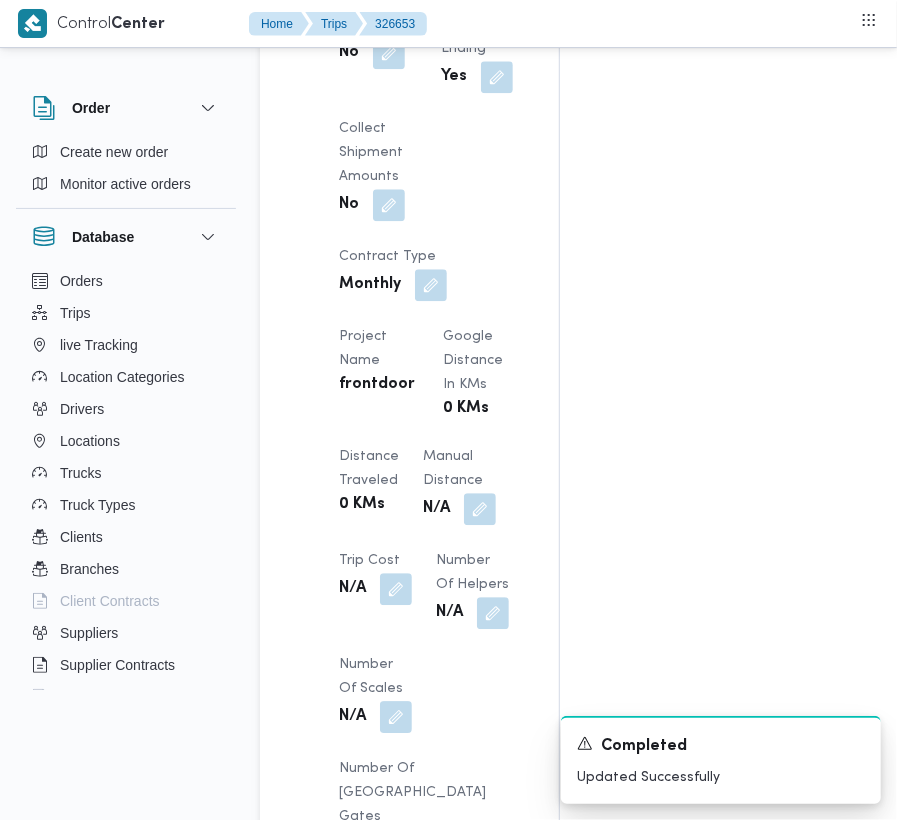 scroll, scrollTop: 0, scrollLeft: 0, axis: both 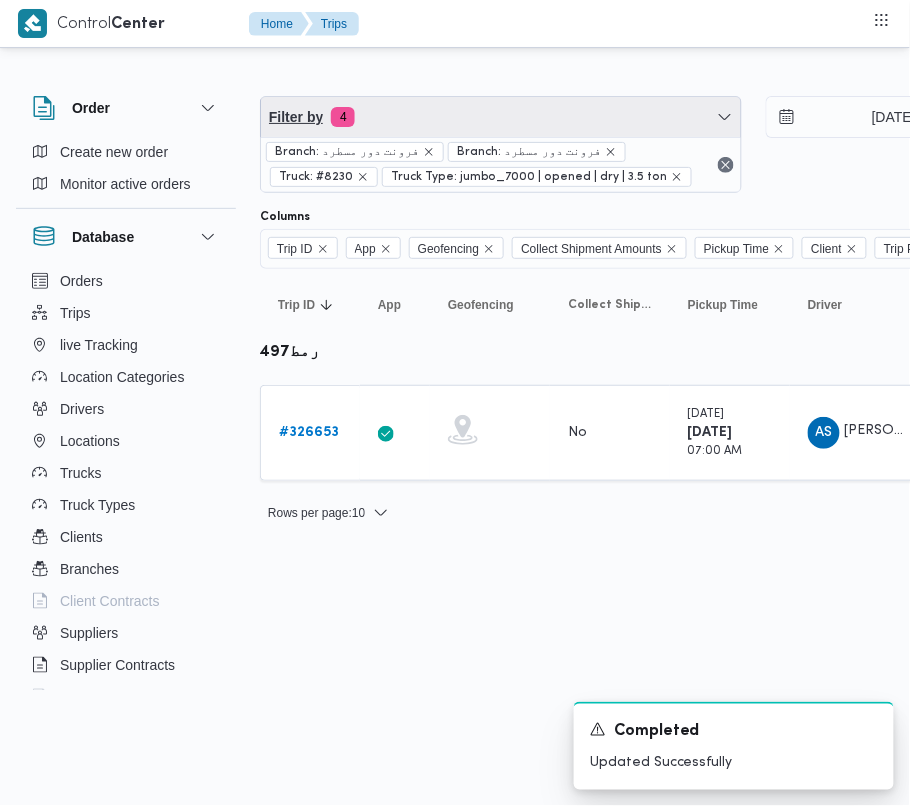 click on "Filter by 4" at bounding box center (501, 117) 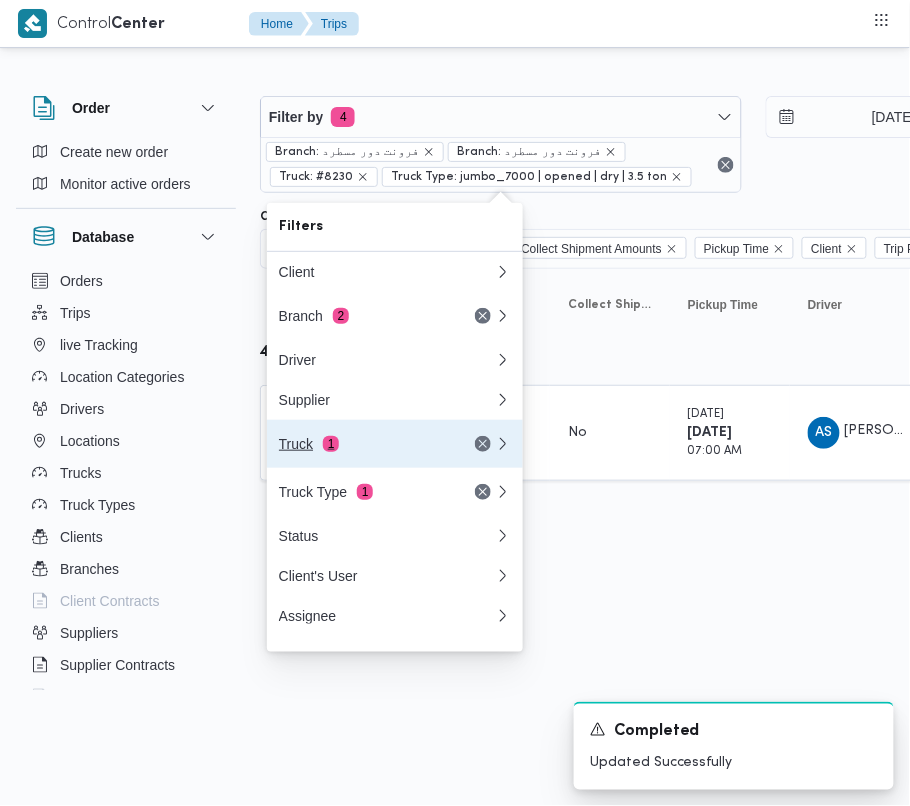 click on "1" at bounding box center (331, 444) 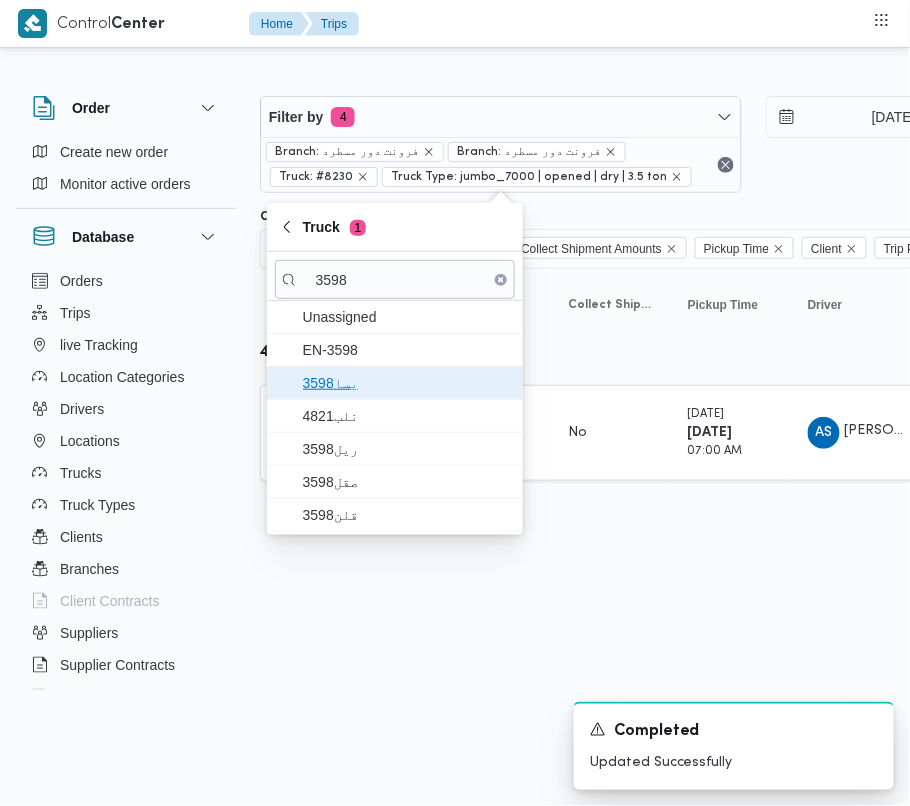 click on "3598يسا" at bounding box center (407, 383) 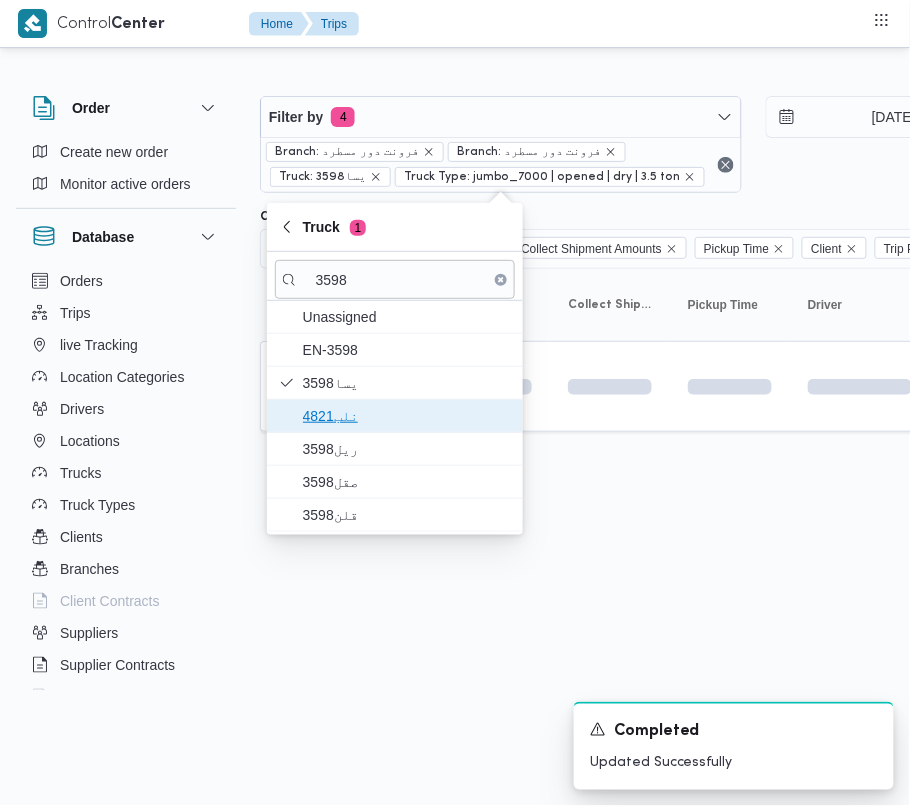 click on "نلب4821" at bounding box center [407, 416] 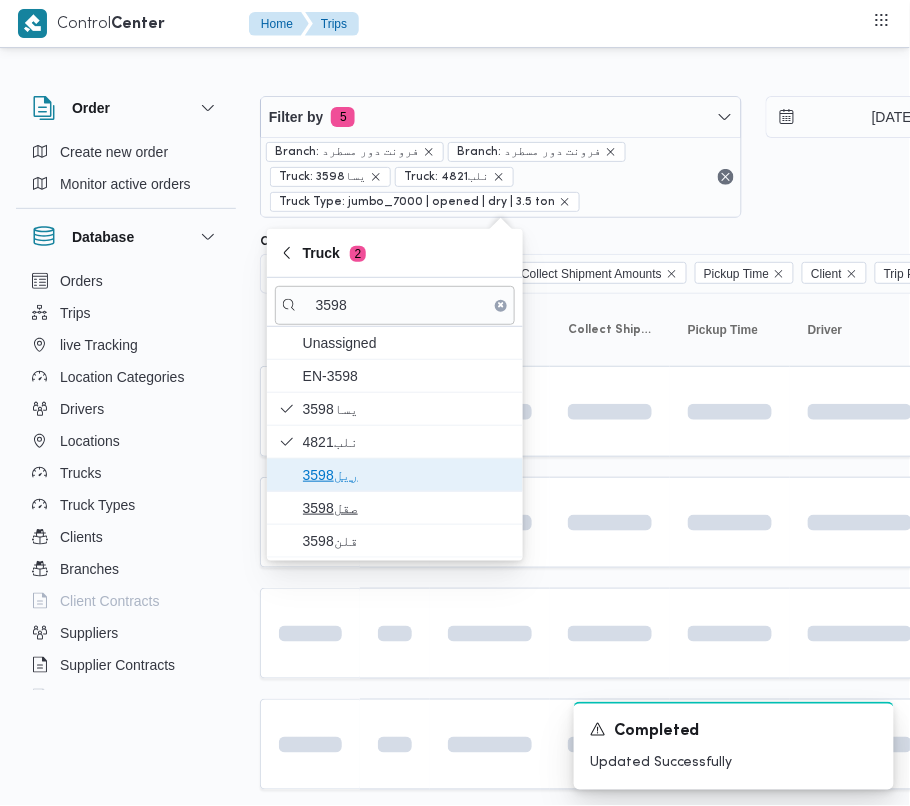 drag, startPoint x: 344, startPoint y: 472, endPoint x: 345, endPoint y: 506, distance: 34.0147 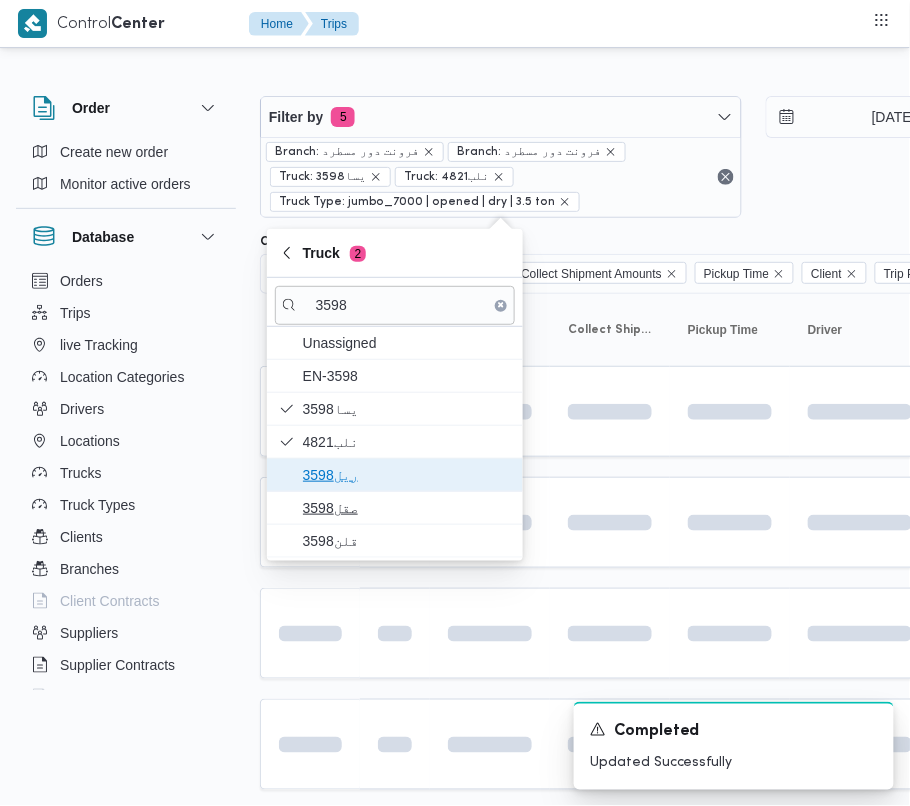 click on "ريل3598" at bounding box center (407, 475) 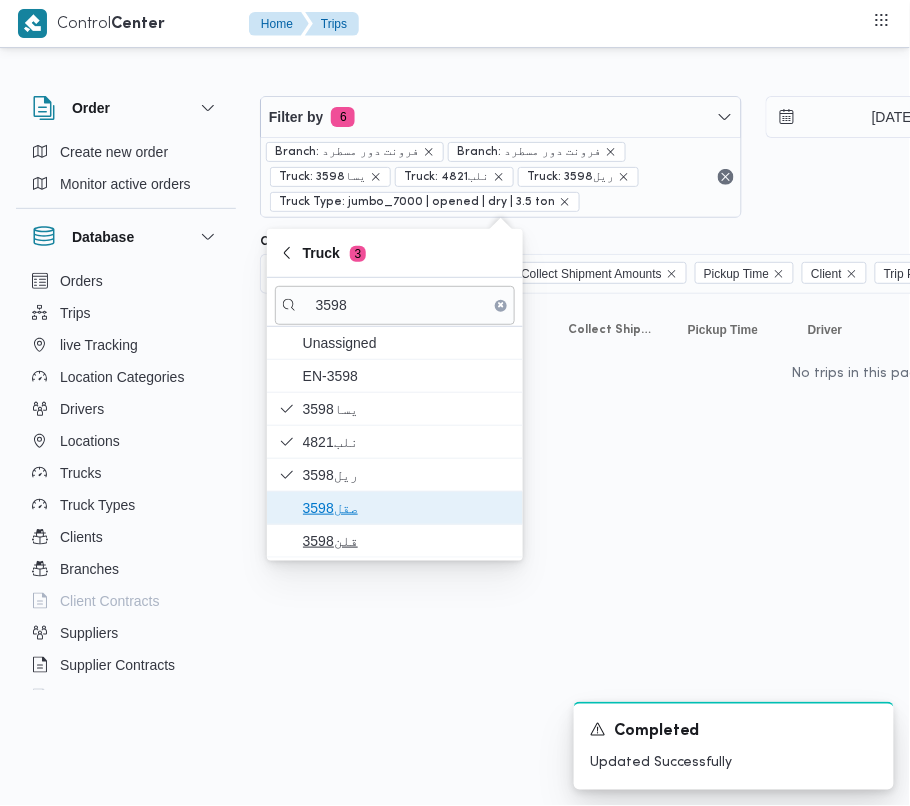 click on "Unassigned EN-3598 3598يسا نلب4821 ريل3598 صقل3598 قلن3598" at bounding box center [395, 442] 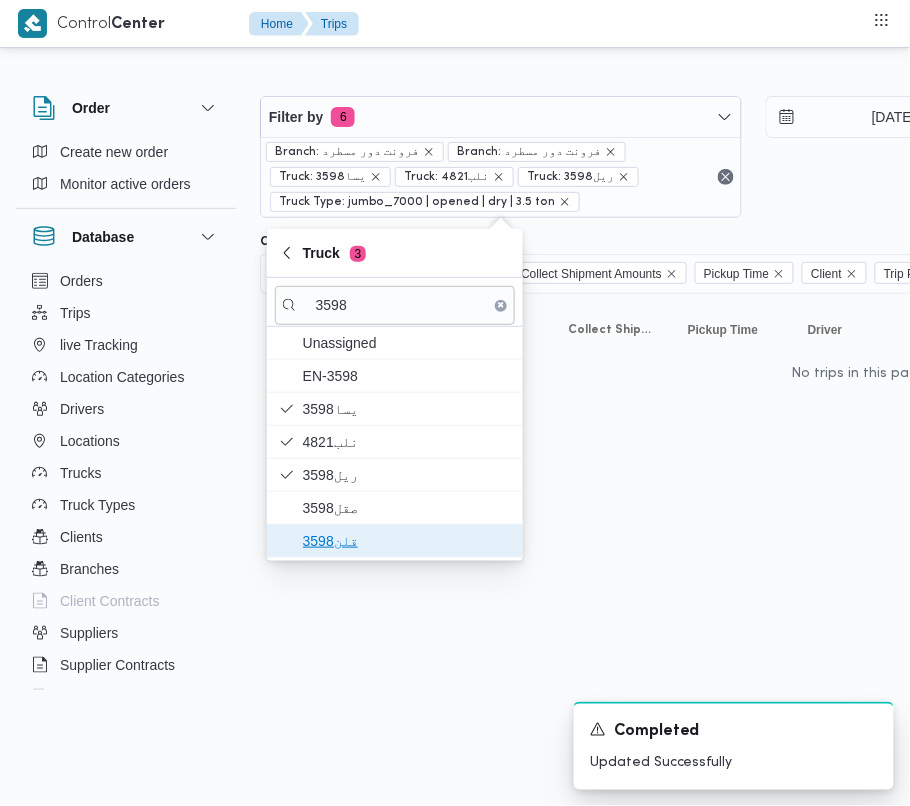 click on "قلن3598" at bounding box center (407, 541) 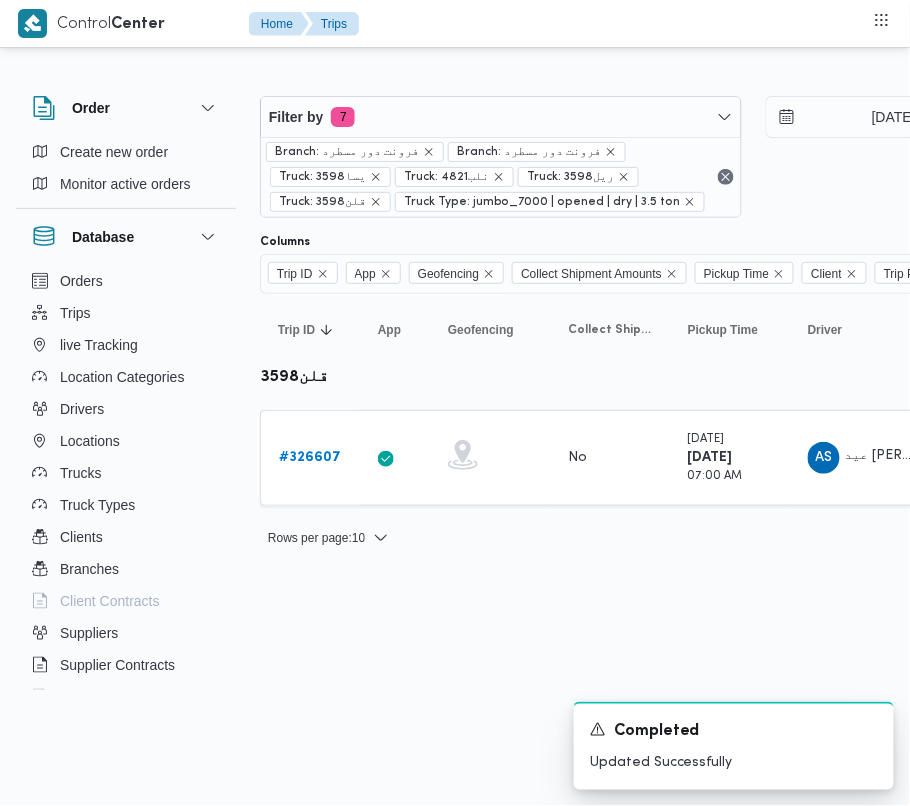 click on "Control  Center Home Trips Order Create new order Monitor active orders Database Orders Trips live Tracking Location Categories Drivers Locations Trucks Truck Types Clients Branches Client Contracts Suppliers Supplier Contracts Devices Users Projects SP Projects Admins organization assignees Tags Filter by 7 Branch: فرونت دور مسطرد Branch: فرونت دور مسطرد  Truck: 3598يسا Truck: نلب4821 Truck: ريل3598 Truck: قلن3598 Truck Type: jumbo_7000 | opened | dry | 3.5 ton [DATE] → [DATE] Group By Truck Columns Trip ID App Geofencing Collect Shipment Amounts Pickup Time Client Trip Points Driver Supplier Truck Status Platform Sorting Trip ID Click to sort in ascending order App Click to sort in ascending order Geofencing Click to sort in ascending order Collect Shipment Amounts Pickup Time Click to sort in ascending order Client Click to sort in ascending order Trip Points Driver Click to sort in ascending order Supplier Click to sort in ascending order Truck Status Platform" at bounding box center [455, 403] 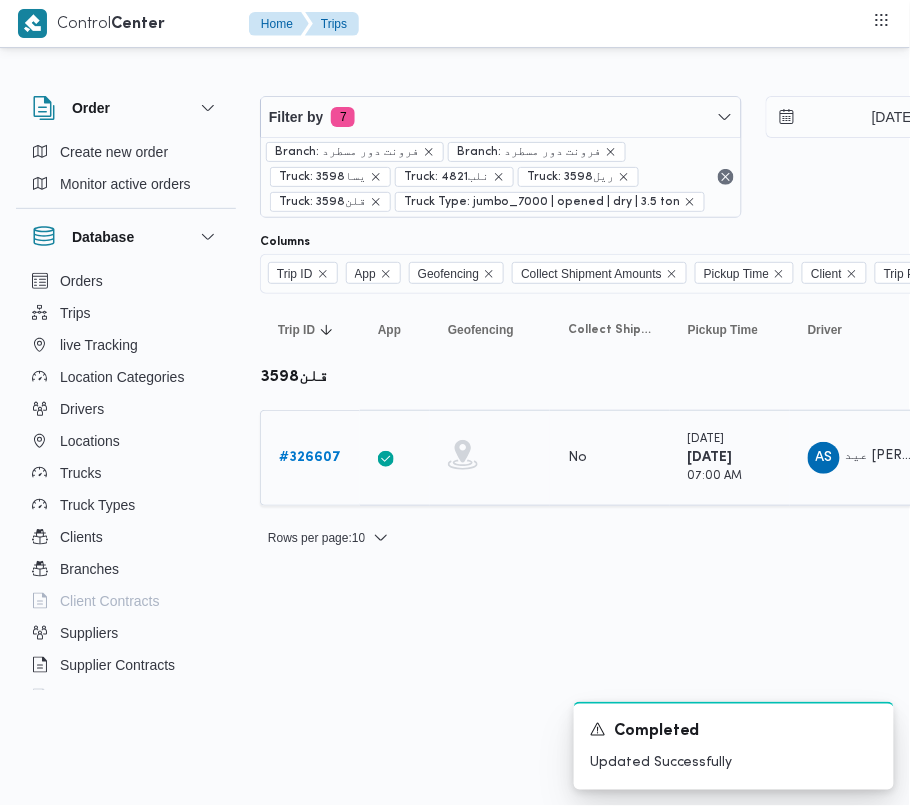 click on "# 326607" at bounding box center [310, 458] 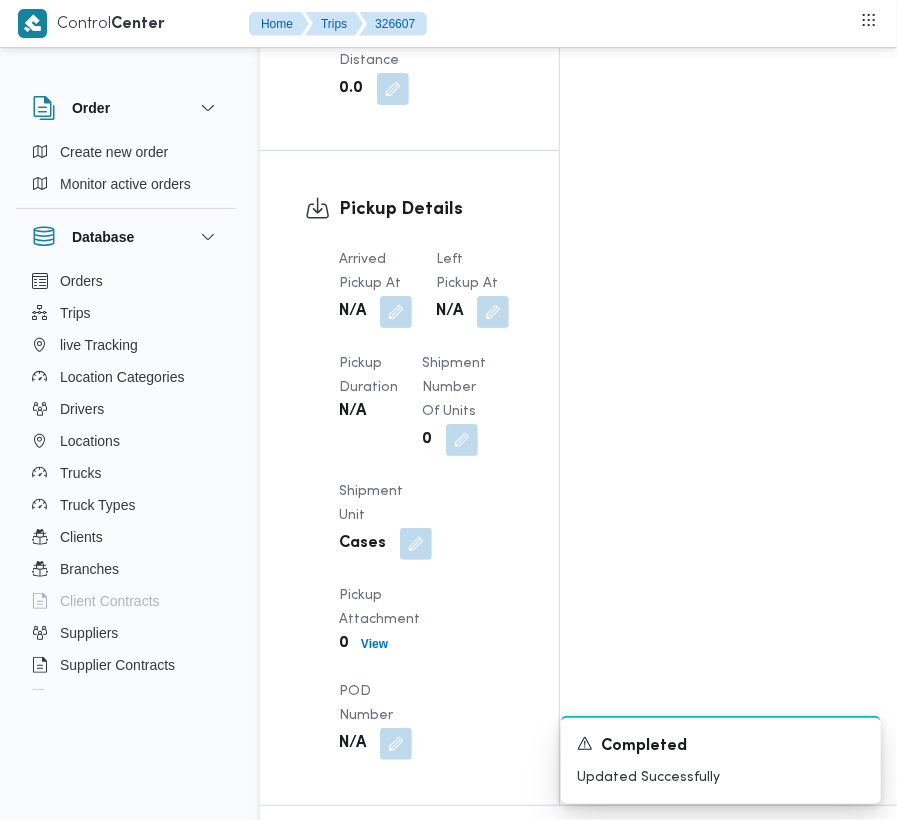scroll, scrollTop: 3377, scrollLeft: 0, axis: vertical 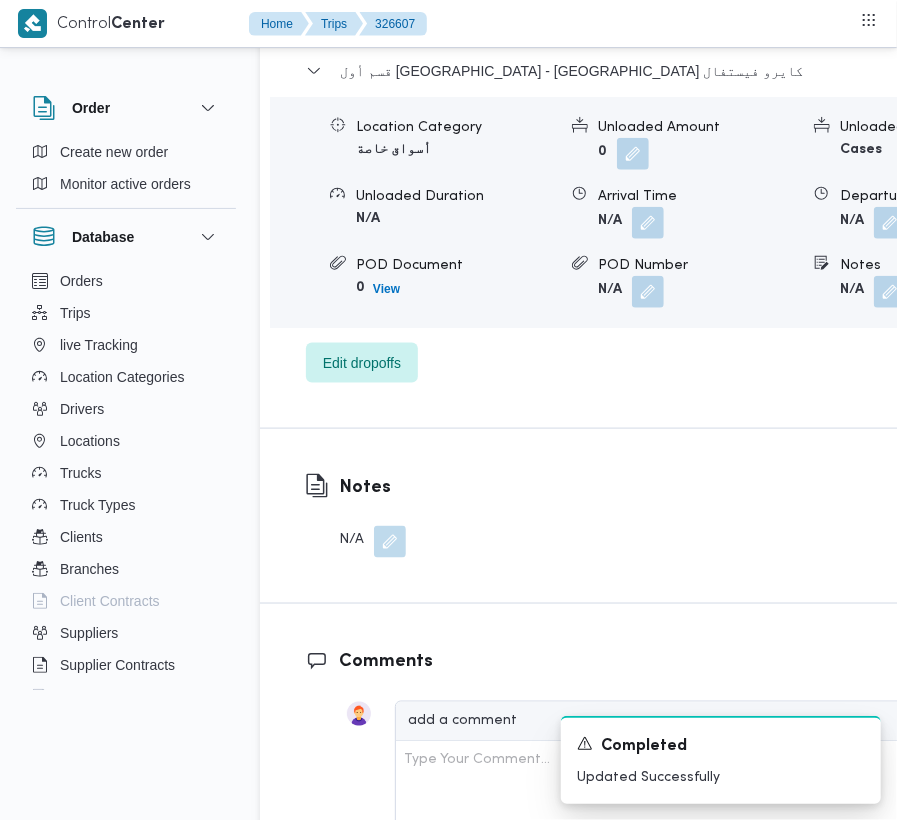 click on "قسم أول القاهرة الجديدة -
[GEOGRAPHIC_DATA] كايرو فيستفال Location Category أسواق خاصة Unloaded Amount 0 Unloaded Unit Cases Unloaded Duration N/A Arrival Time N/A Departure Time N/A POD Document 0 View POD Number N/A Notes N/A Edit dropoffs" at bounding box center [656, 221] 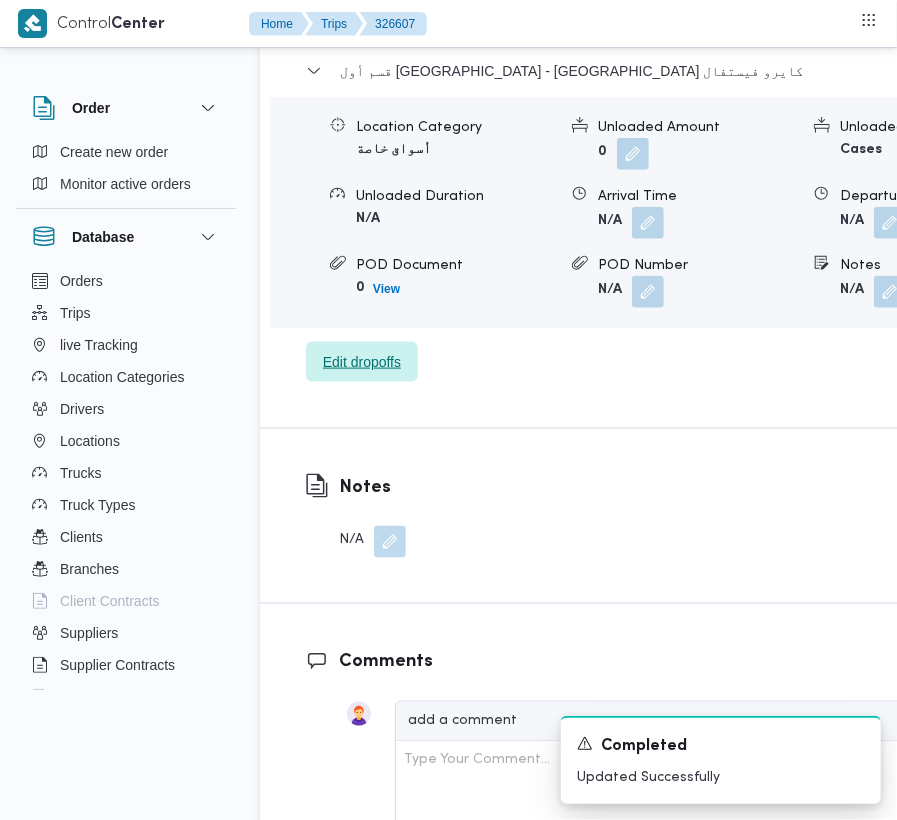 click on "Edit dropoffs" at bounding box center (362, 362) 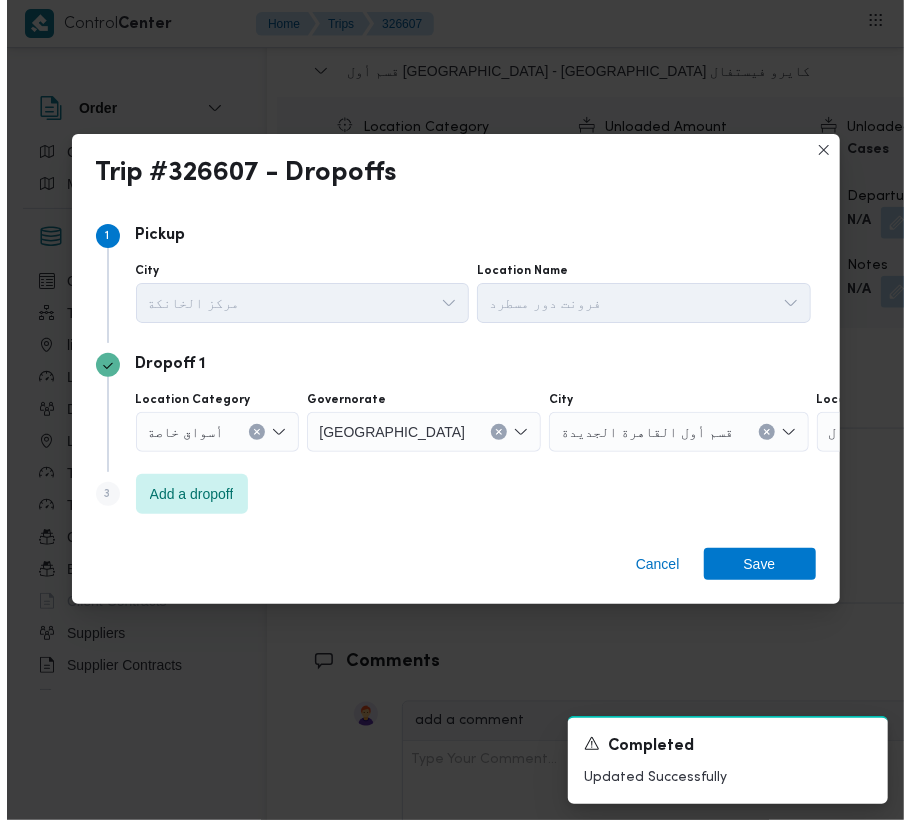scroll, scrollTop: 3161, scrollLeft: 0, axis: vertical 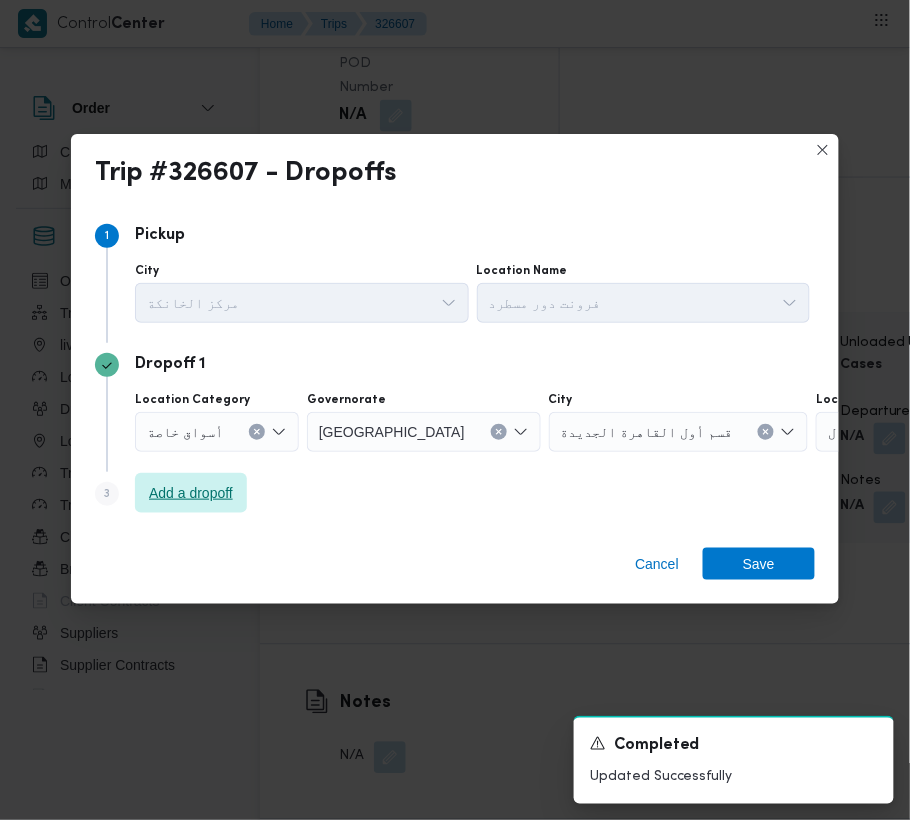 click on "Add a dropoff" at bounding box center [191, 493] 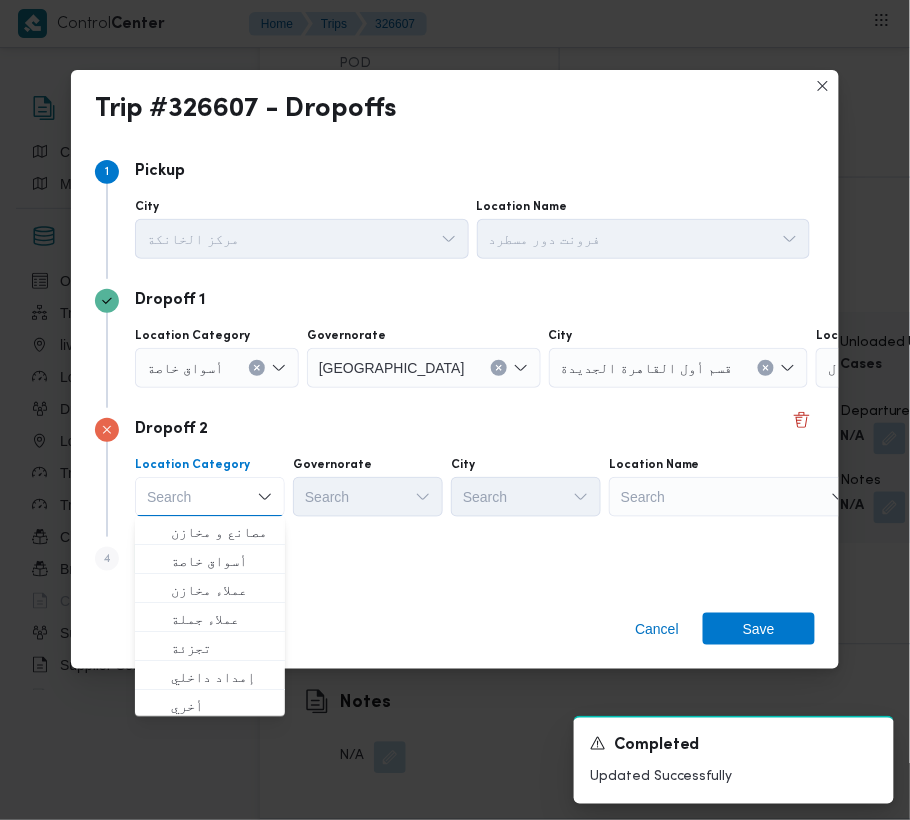 click on "Search" at bounding box center (941, 368) 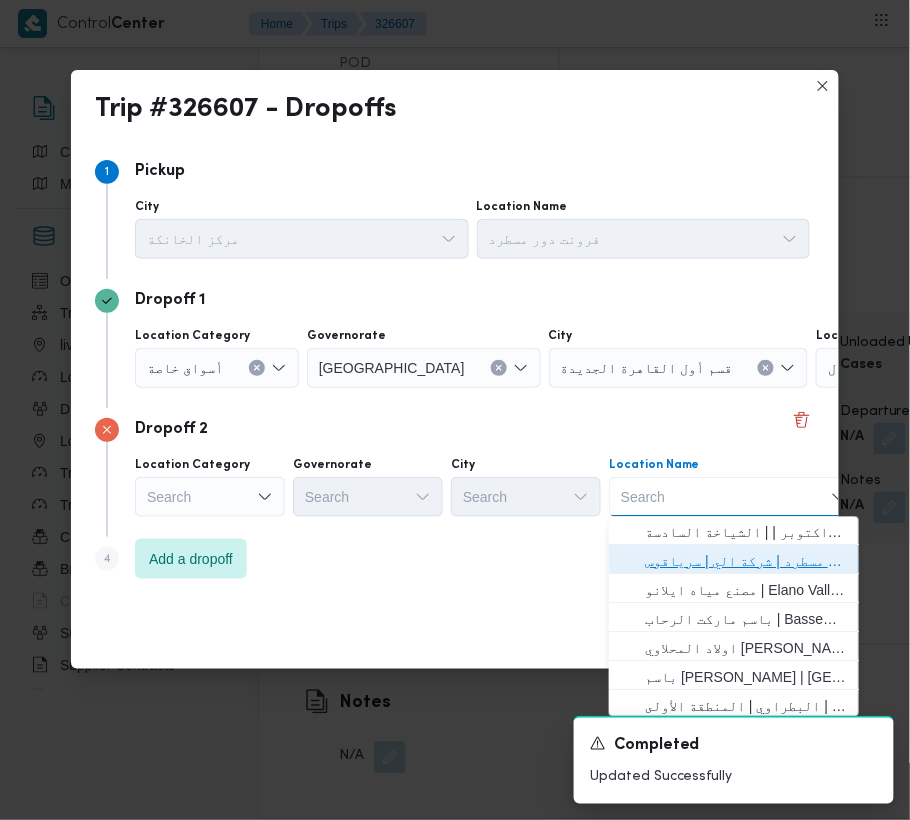 click on "فرونت دور مسطرد | شركة الي | سرياقوس" at bounding box center [746, 562] 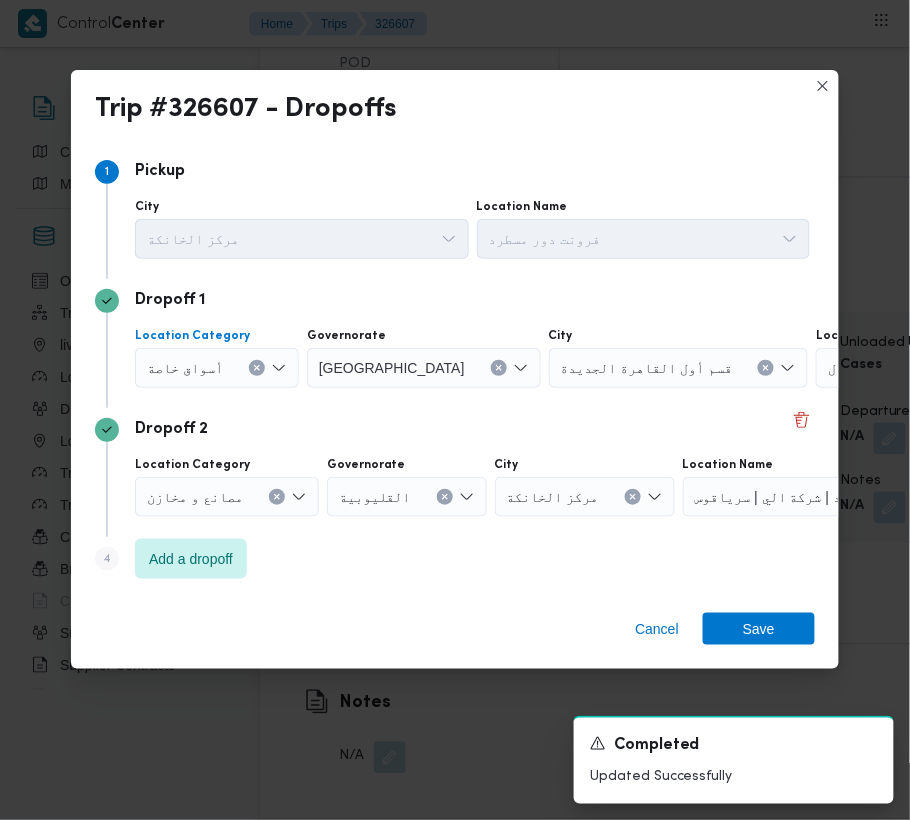 click on "أسواق خاصة" at bounding box center [185, 367] 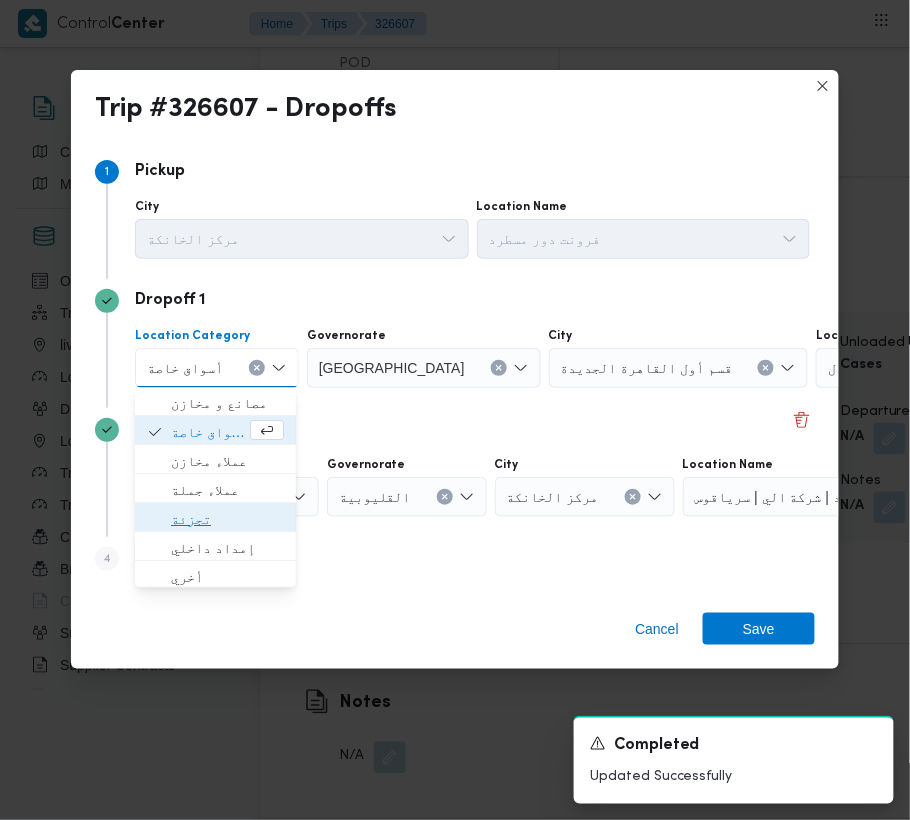 click on "تجزئة" at bounding box center (227, 520) 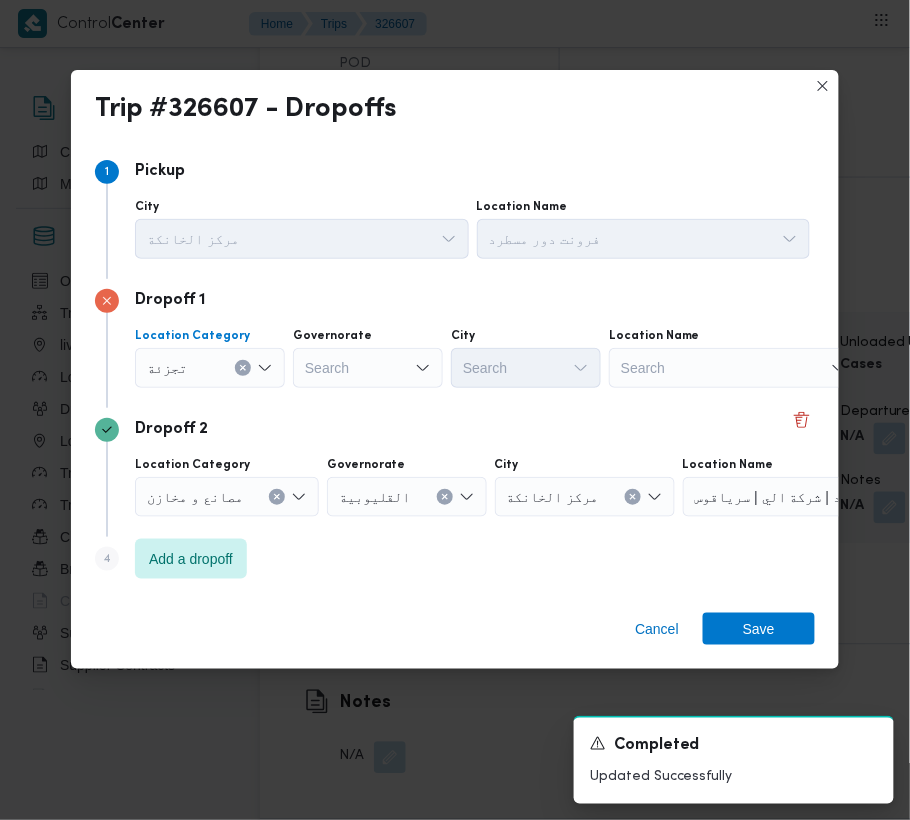 click on "Search" at bounding box center (368, 368) 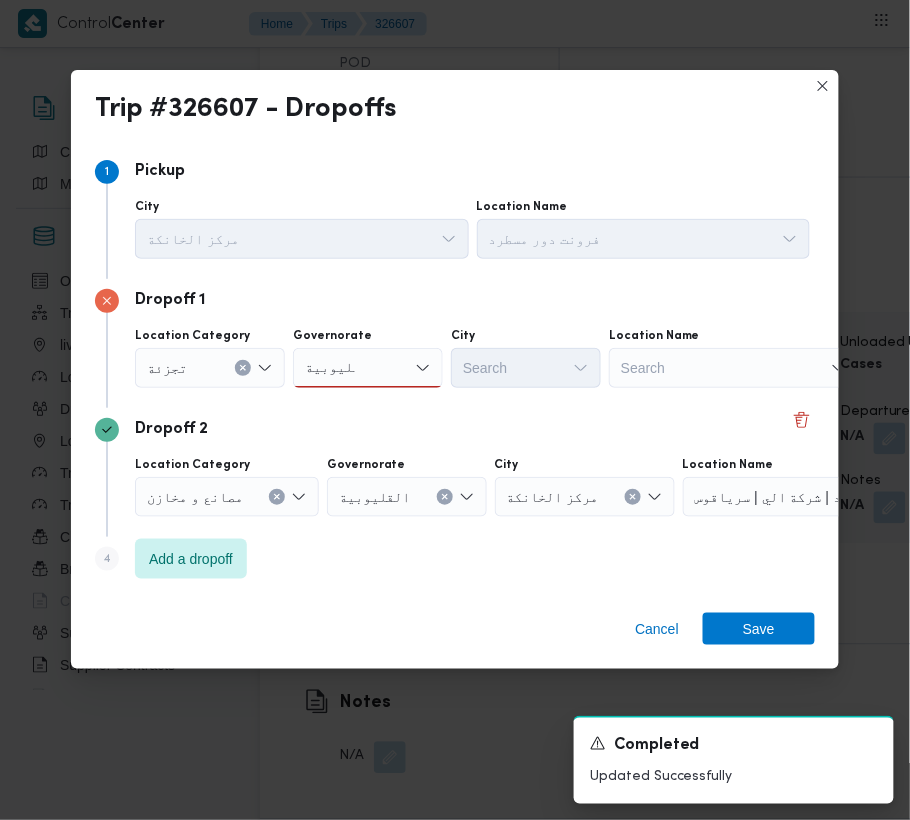 drag, startPoint x: 424, startPoint y: 365, endPoint x: 409, endPoint y: 365, distance: 15 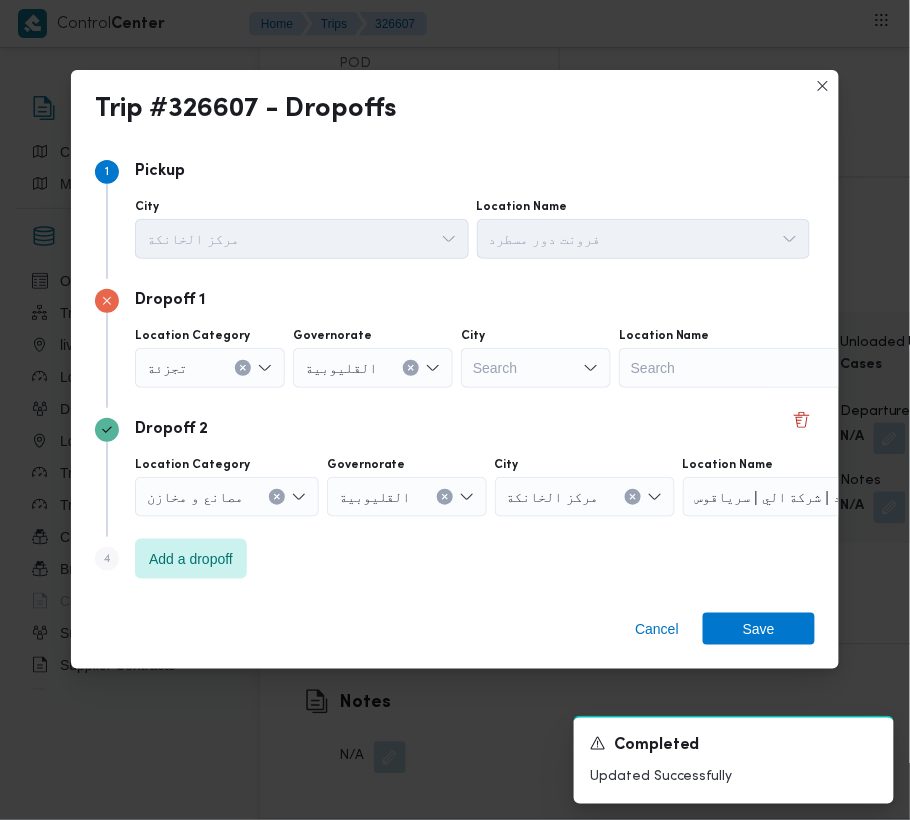 drag, startPoint x: 396, startPoint y: 398, endPoint x: 388, endPoint y: 385, distance: 15.264338 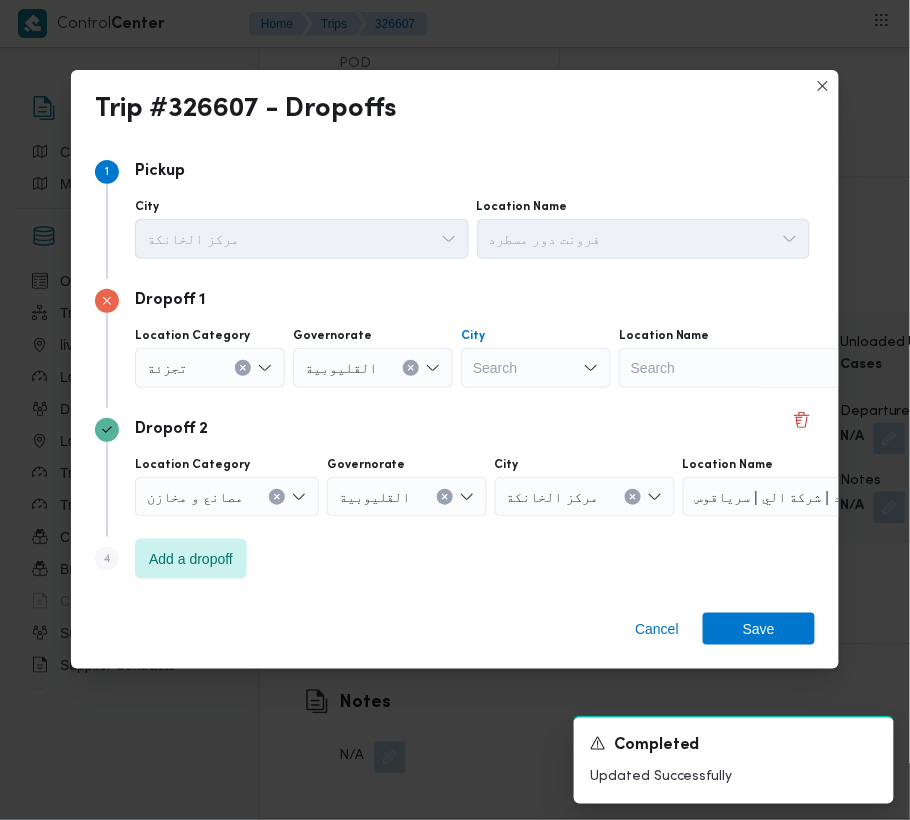 click on "Search" at bounding box center (536, 368) 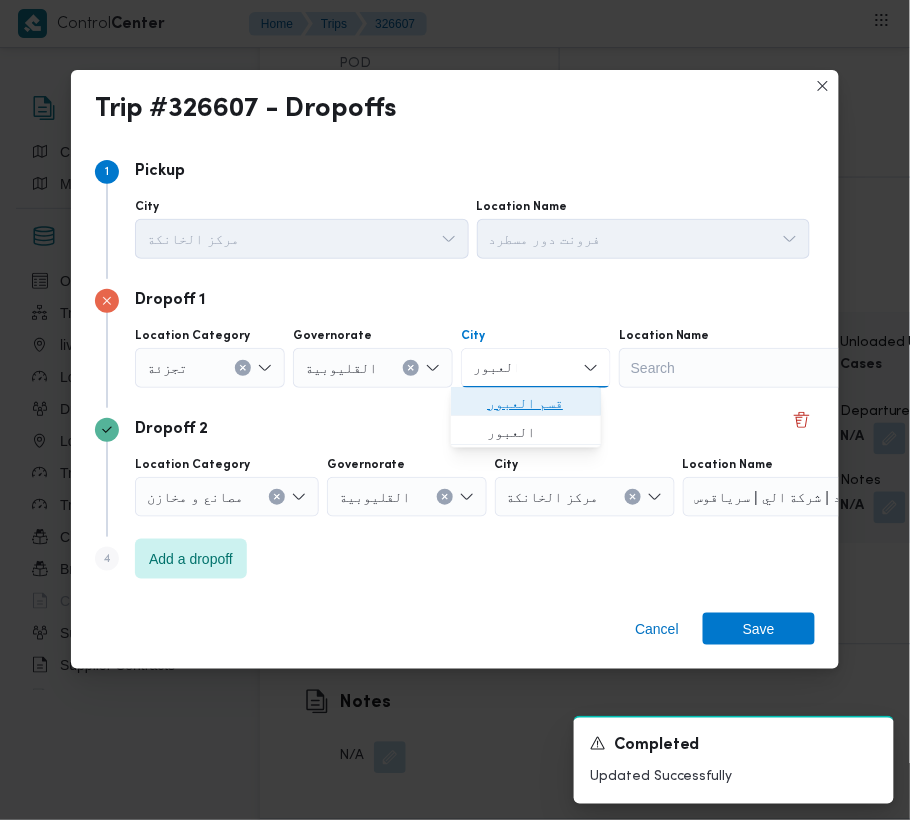 click on "قسم العبور" at bounding box center [538, 404] 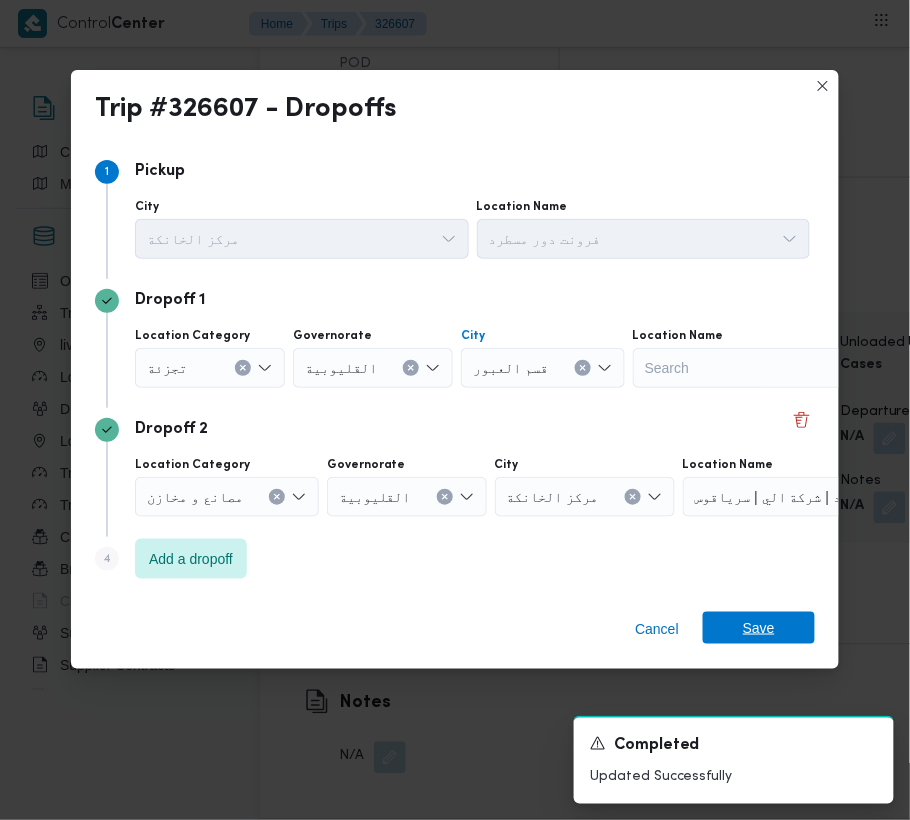 click on "Save" at bounding box center [759, 628] 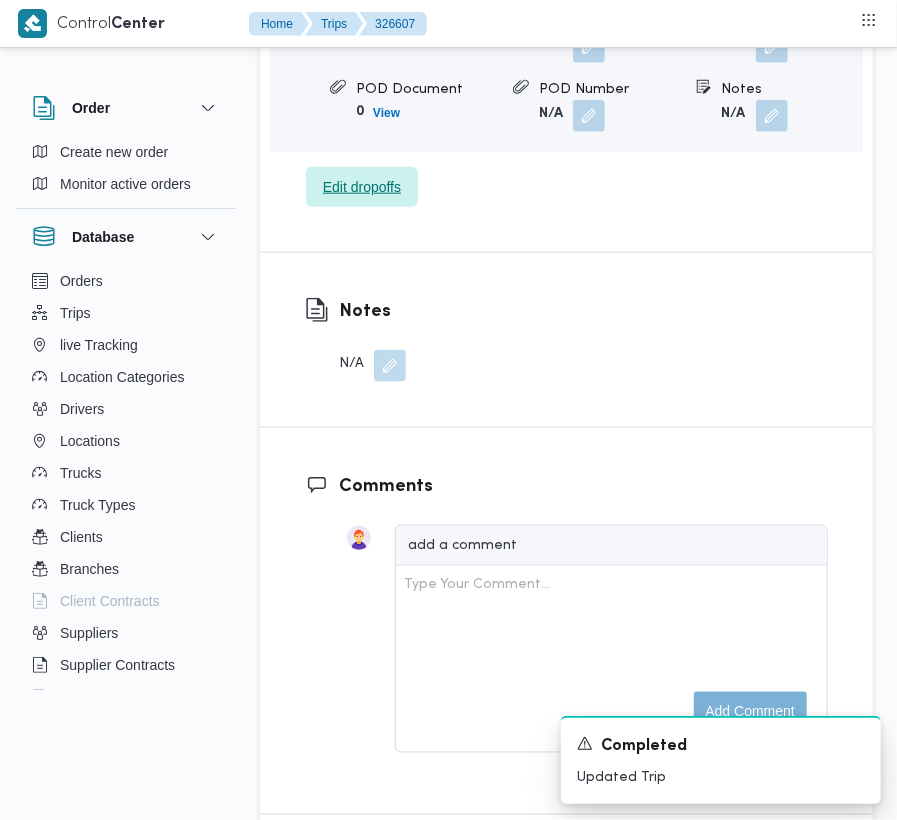 scroll, scrollTop: 2660, scrollLeft: 0, axis: vertical 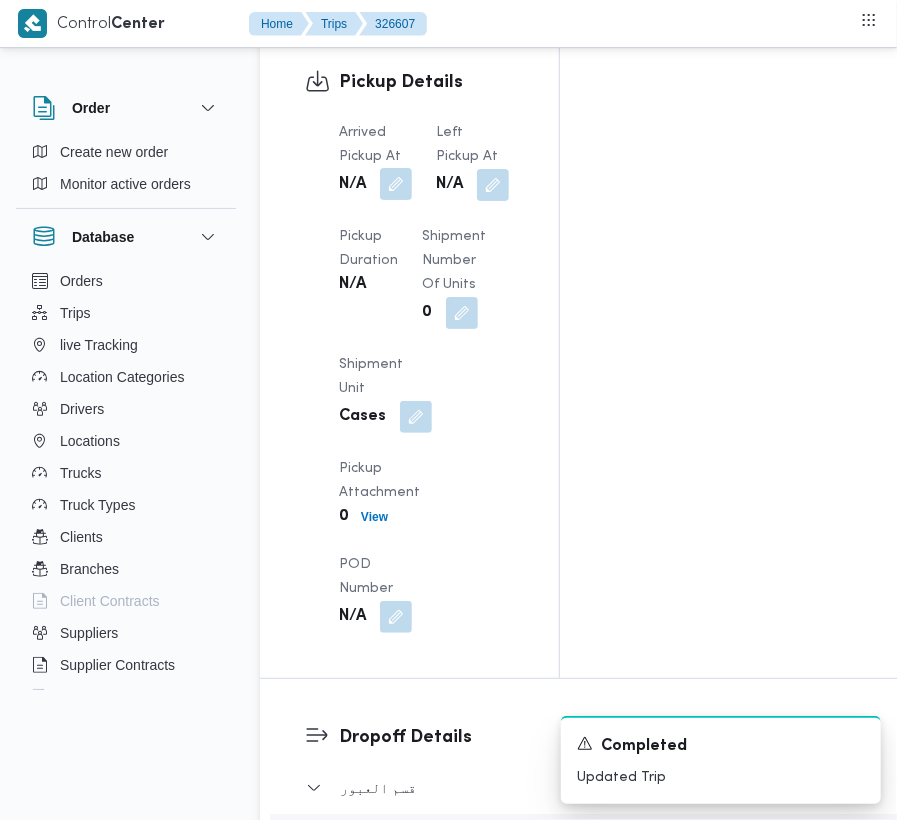 click at bounding box center [396, 184] 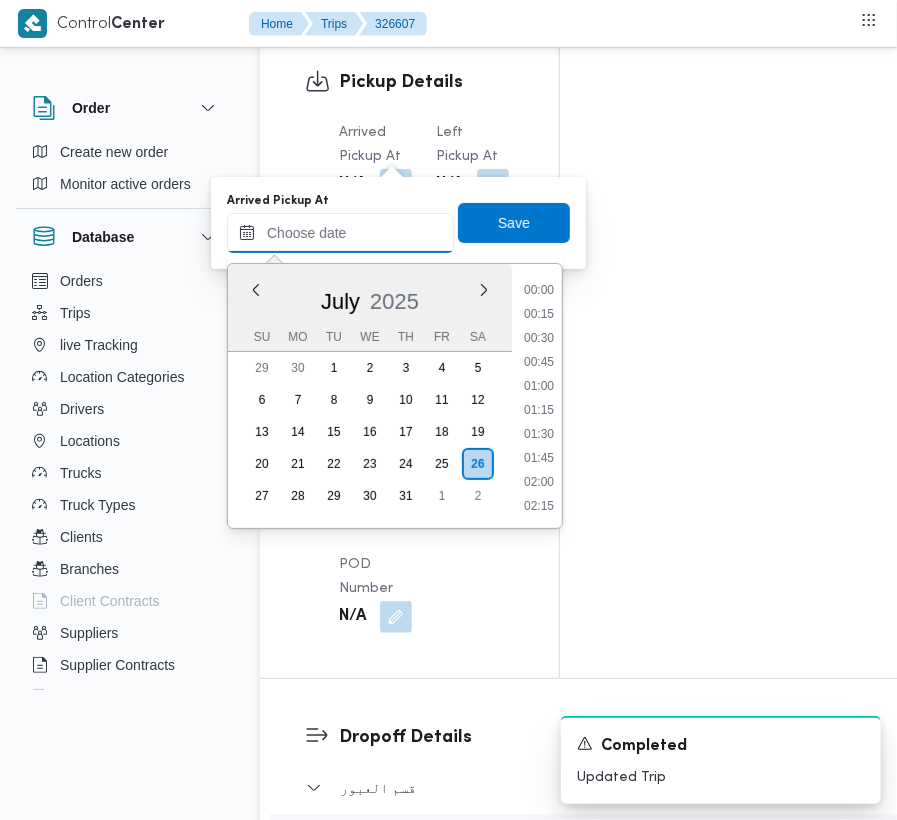 click on "Arrived Pickup At" at bounding box center [340, 233] 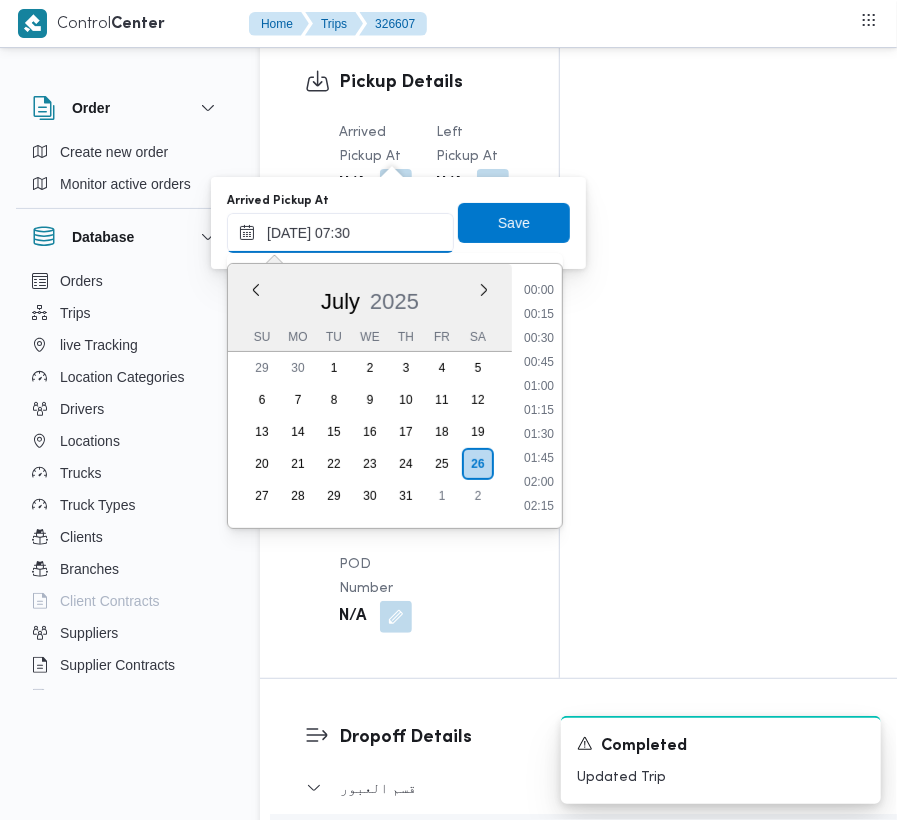 scroll, scrollTop: 720, scrollLeft: 0, axis: vertical 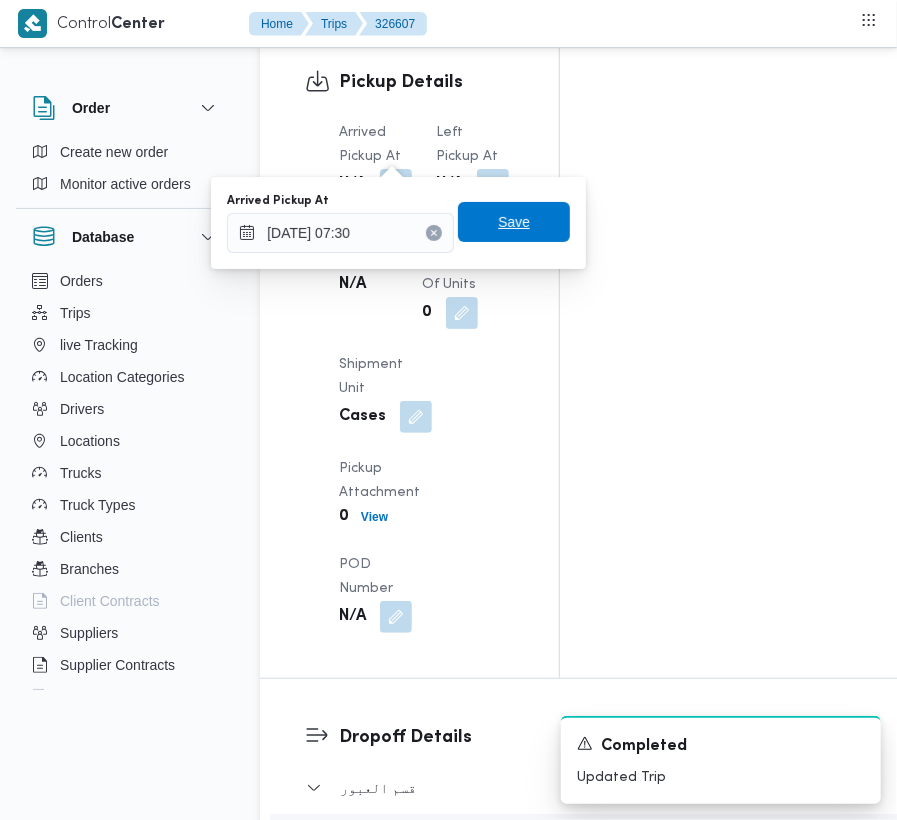 click on "Save" at bounding box center [514, 222] 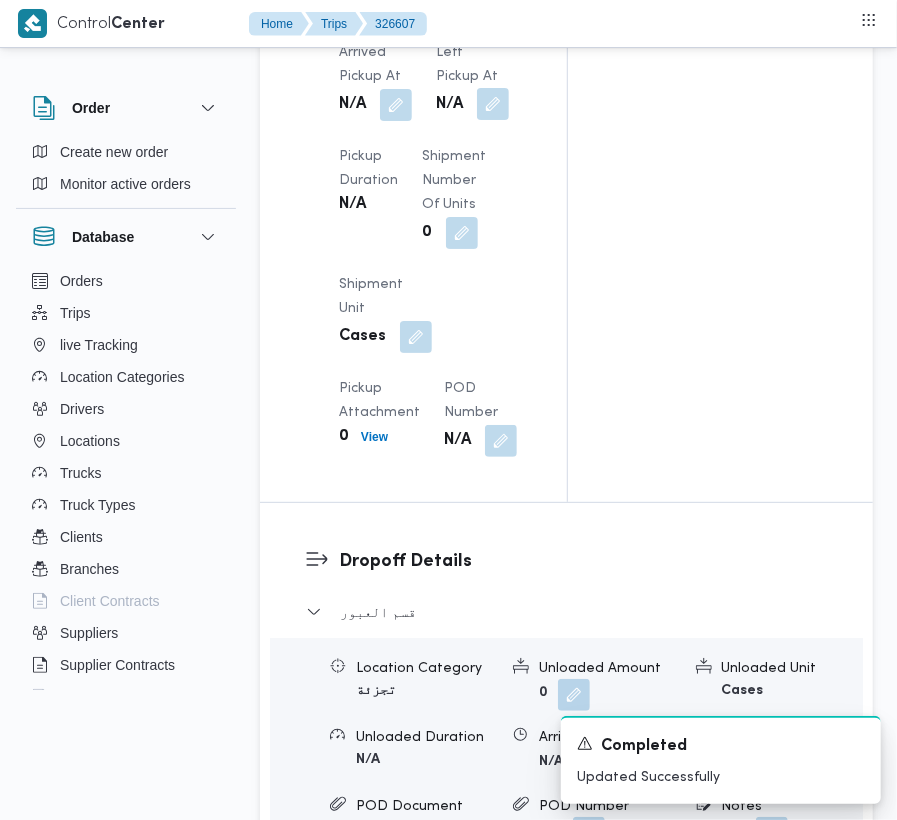 click at bounding box center (493, 104) 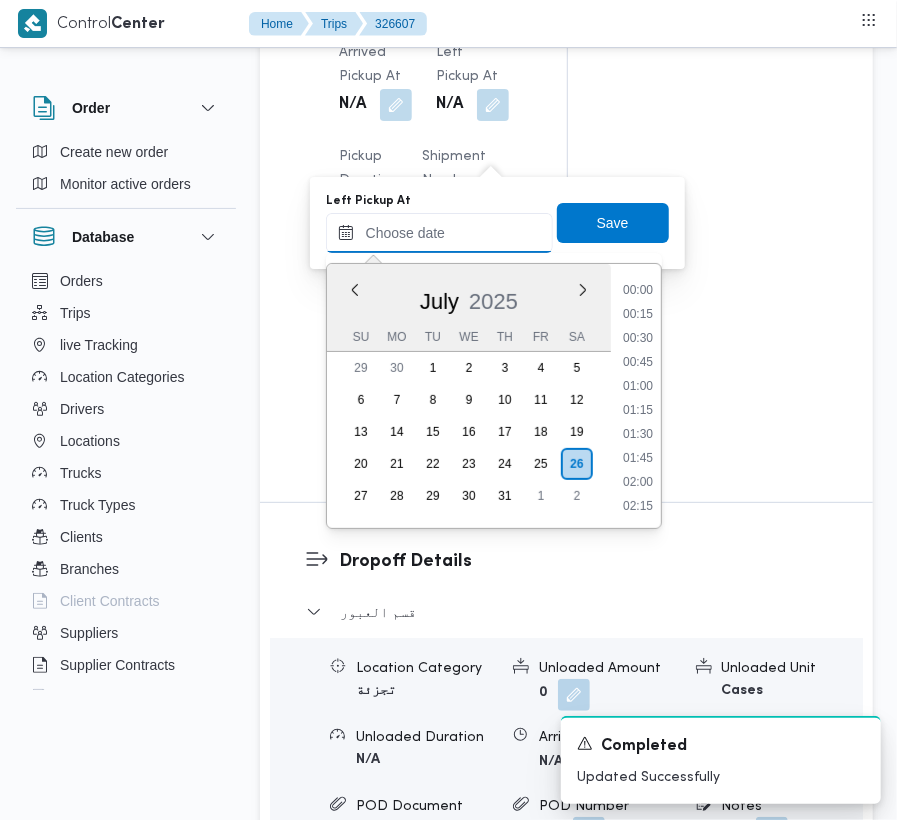 click on "Left Pickup At" at bounding box center [439, 233] 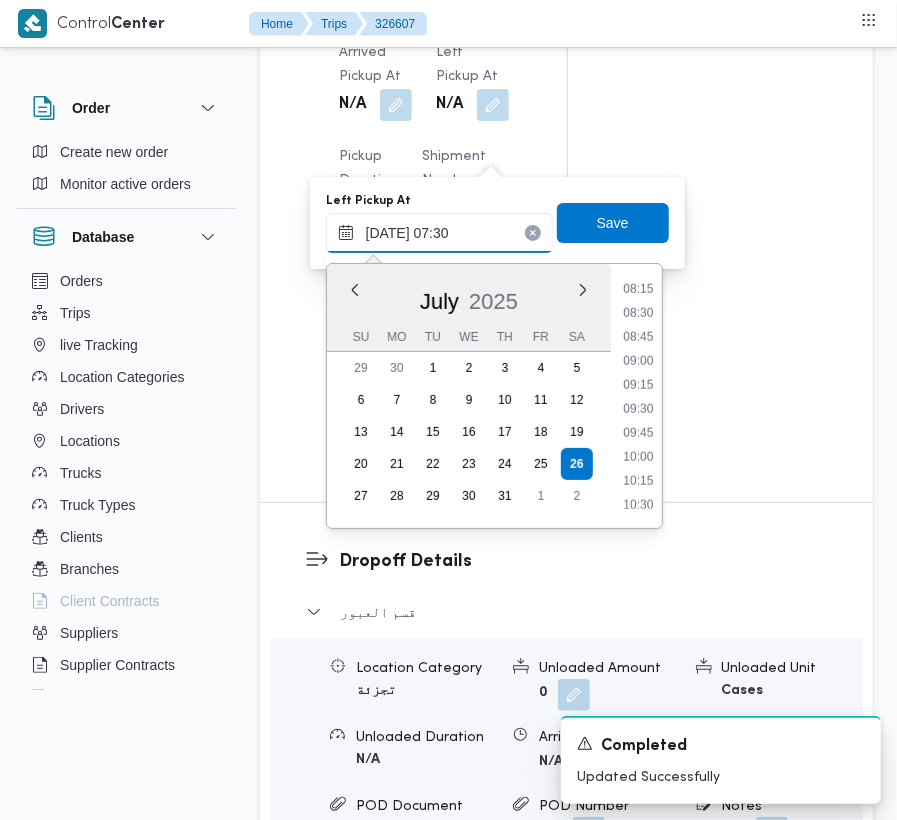 scroll, scrollTop: 720, scrollLeft: 0, axis: vertical 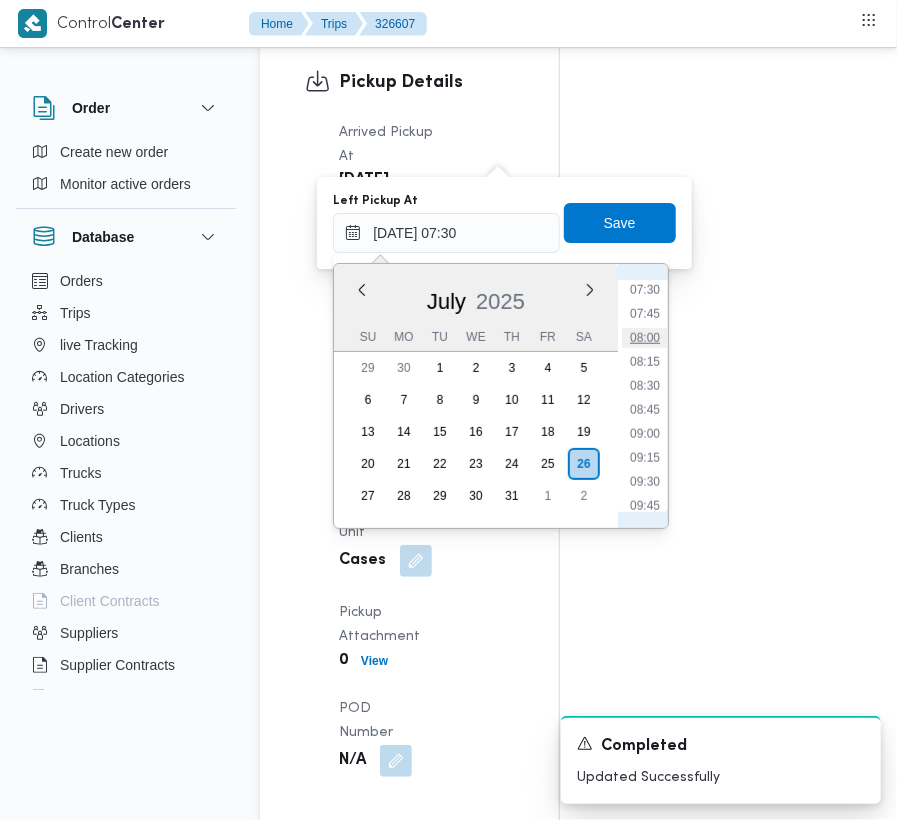 click on "08:00" at bounding box center [645, 338] 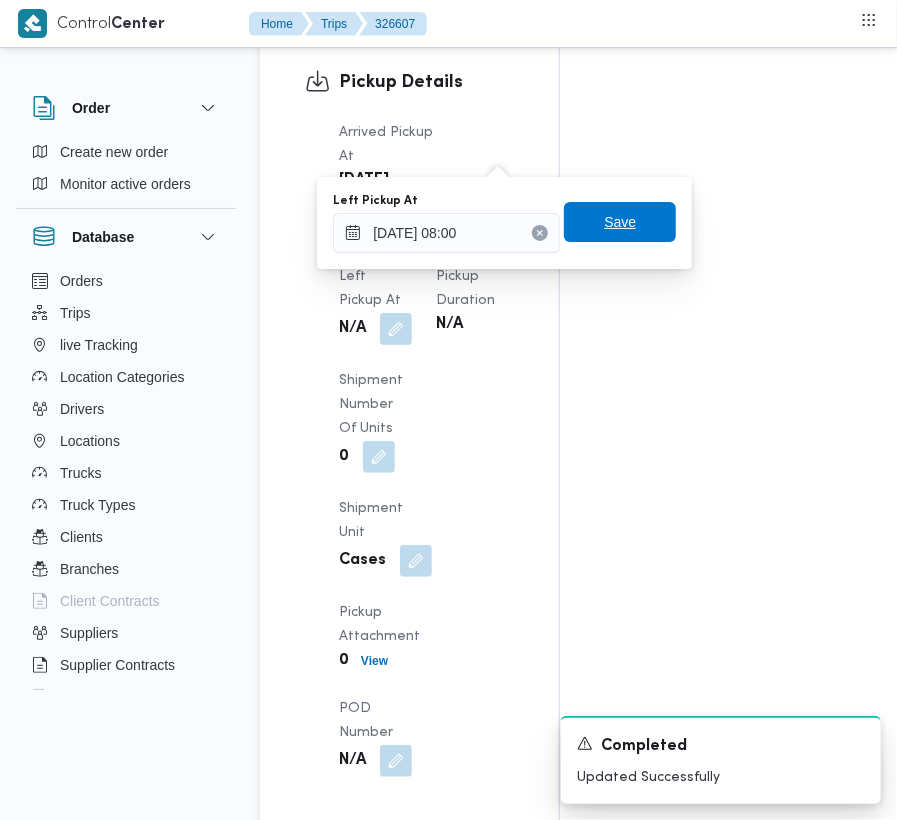 click on "Save" at bounding box center (620, 222) 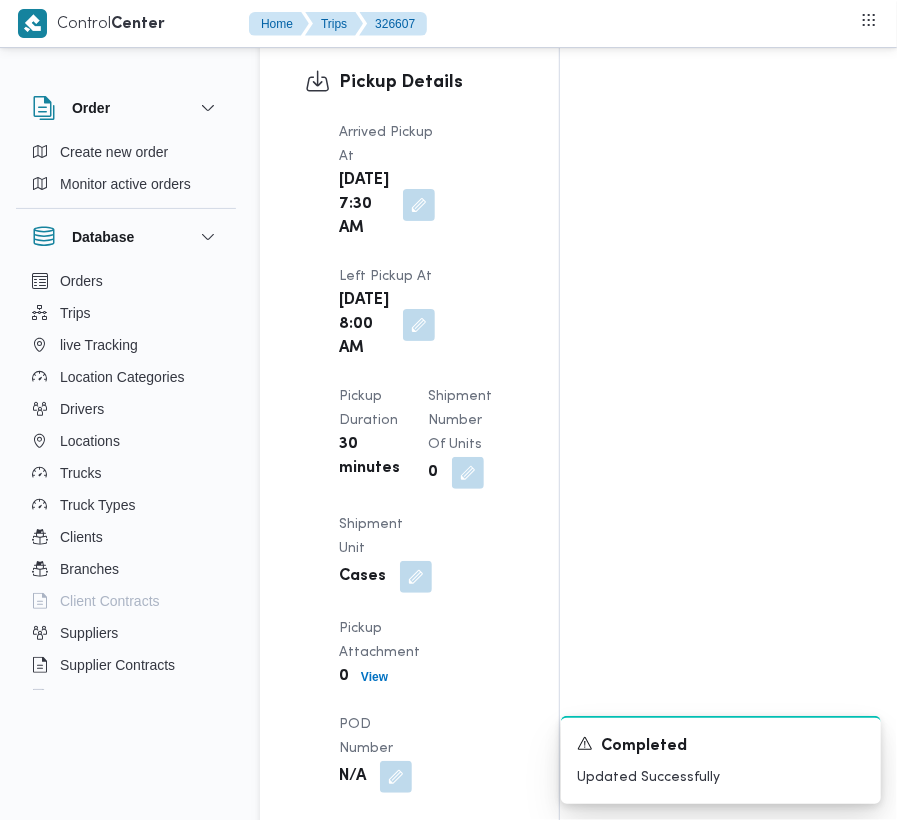 click on "Pickup Details Arrived Pickup At [DATE] 7:30 AM Left Pickup At [DATE] 8:00 AM Pickup Duration 30 minutes Shipment Number of Units 0 Shipment Unit Cases Pickup Attachment 0 View POD Number N/A" at bounding box center (409, 431) 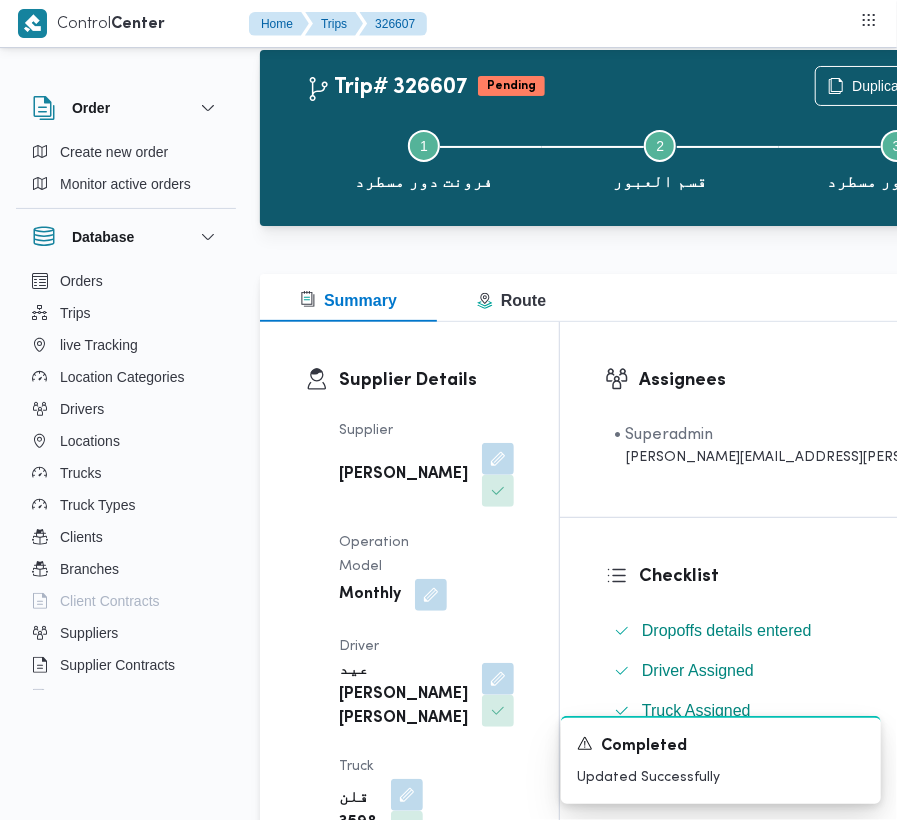 scroll, scrollTop: 0, scrollLeft: 0, axis: both 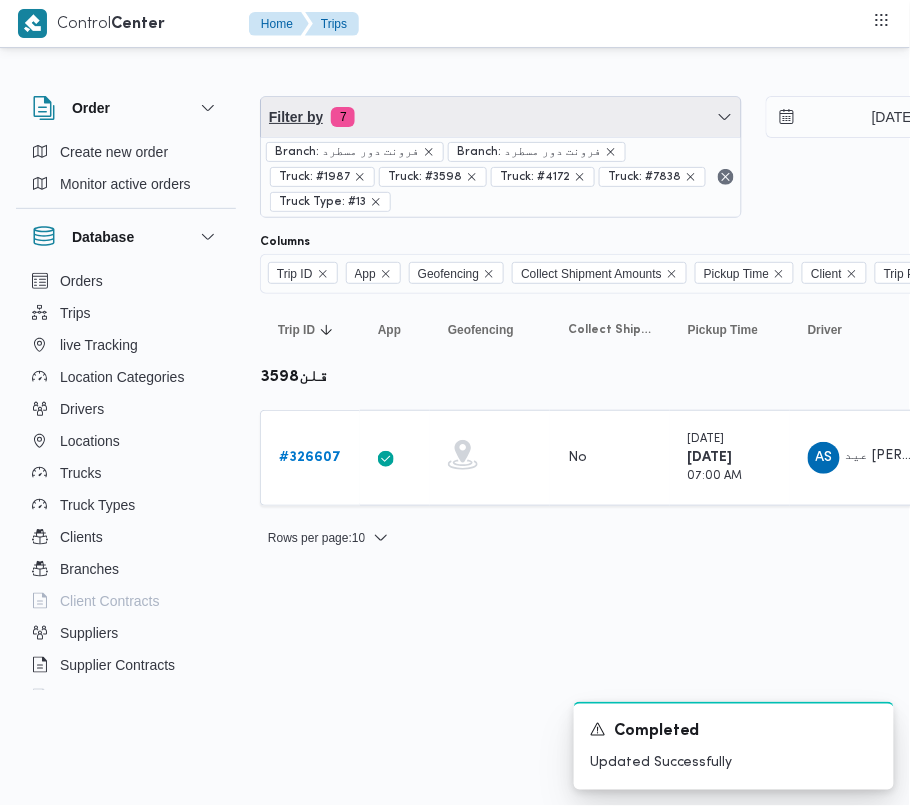 click on "Filter by 7" at bounding box center (501, 117) 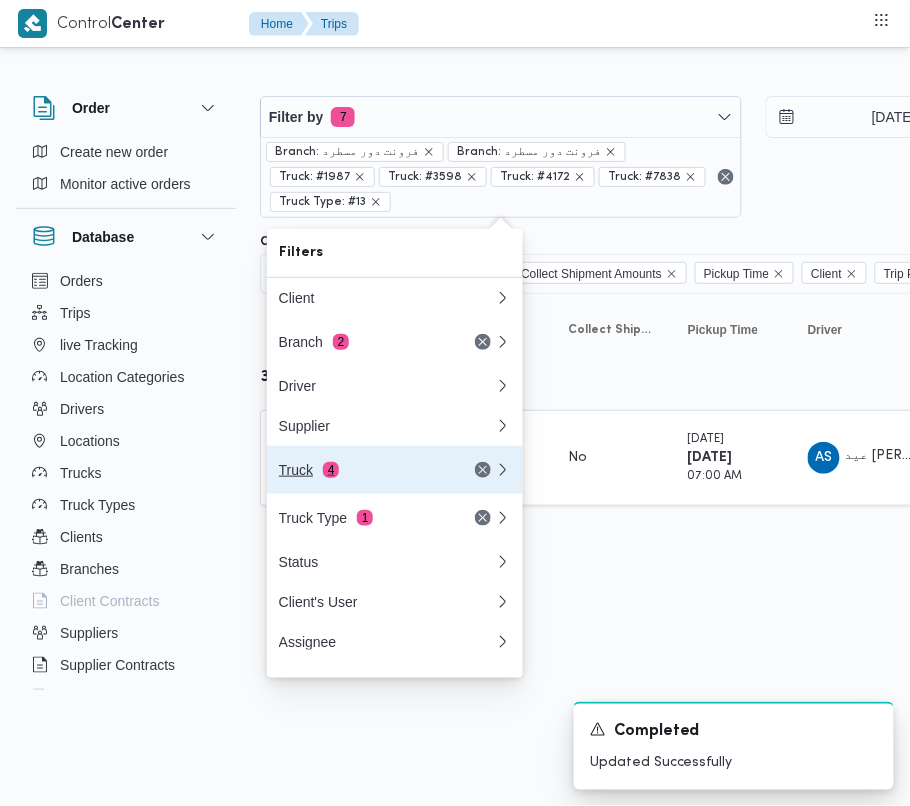 click on "Truck 4" at bounding box center [363, 470] 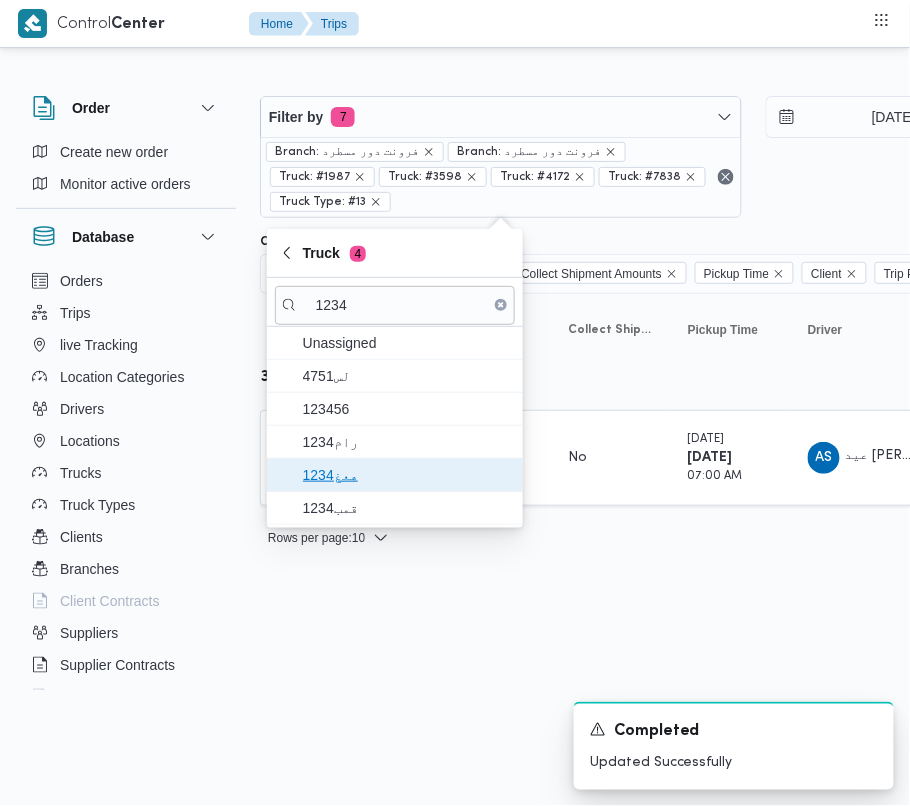 drag, startPoint x: 348, startPoint y: 472, endPoint x: 356, endPoint y: 508, distance: 36.878178 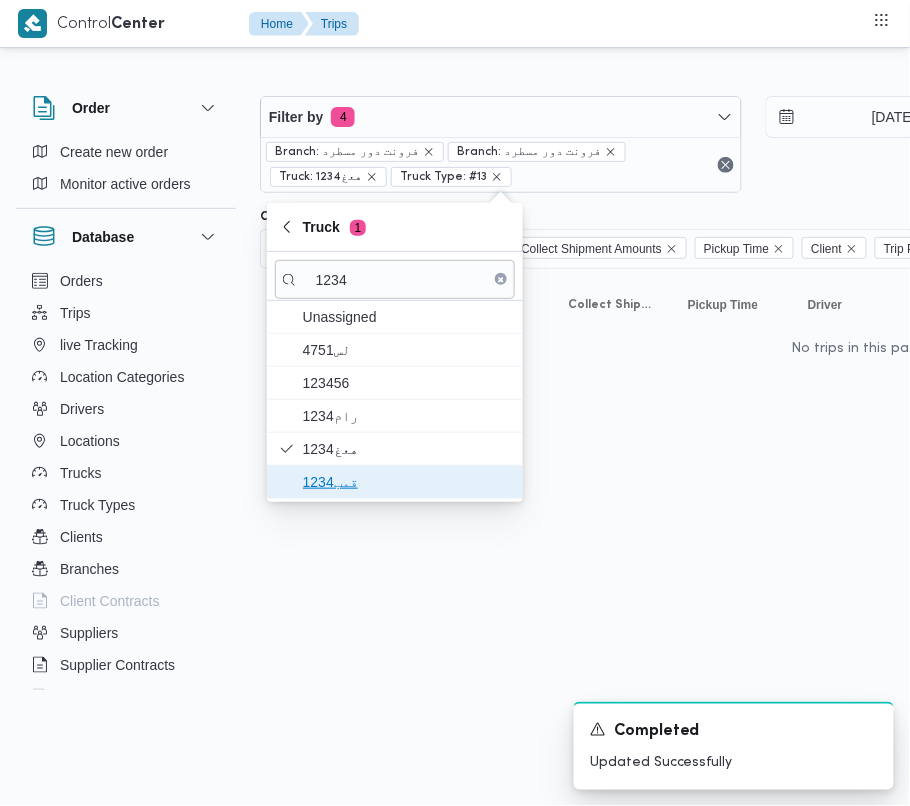 click on "قمب1234" at bounding box center (407, 482) 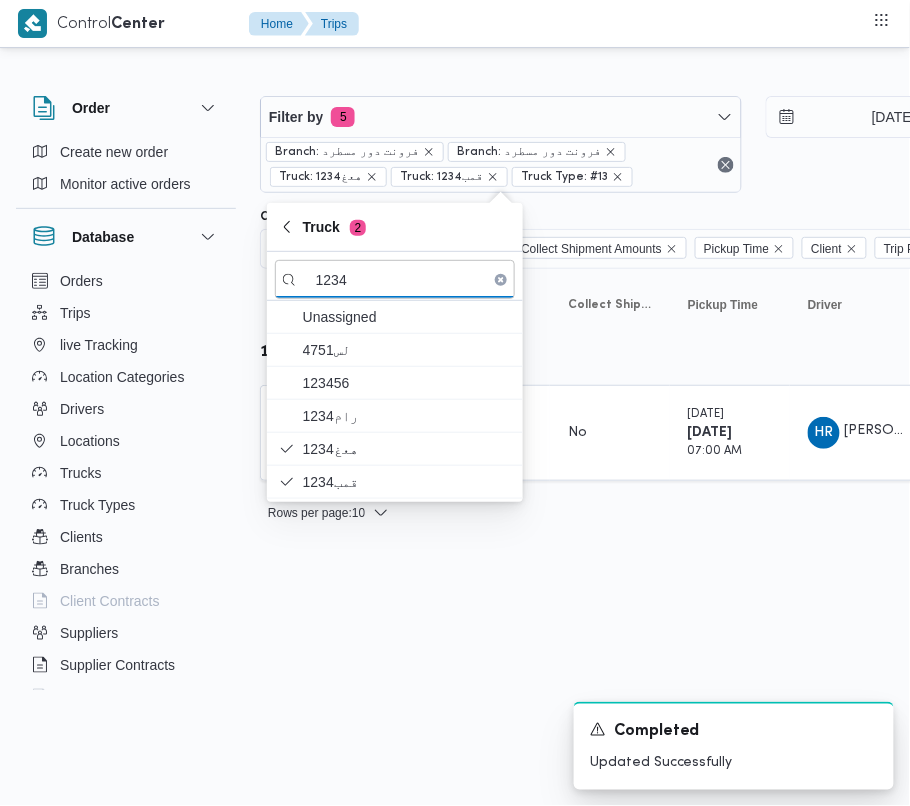click on "Control  Center Home Trips Order Create new order Monitor active orders Database Orders Trips live Tracking Location Categories Drivers Locations Trucks Truck Types Clients Branches Client Contracts Suppliers Supplier Contracts Devices Users Projects SP Projects Admins organization assignees Tags Filter by 5 Branch: فرونت دور مسطرد Branch: فرونت دور مسطرد  Truck: هعغ1234 Truck: قمب1234 Truck Type: #13 [DATE] → [DATE] Group By Truck Columns Trip ID App Geofencing Collect Shipment Amounts Pickup Time Client Trip Points Driver Supplier Truck Status Platform Sorting Trip ID Click to sort in ascending order App Click to sort in ascending order Geofencing Click to sort in ascending order Collect Shipment Amounts Pickup Time Click to sort in ascending order Client Click to sort in ascending order Trip Points Driver Click to sort in ascending order Supplier Click to sort in ascending order Truck Click to sort in ascending order Status Click to sort in ascending order Platform #" at bounding box center (455, 403) 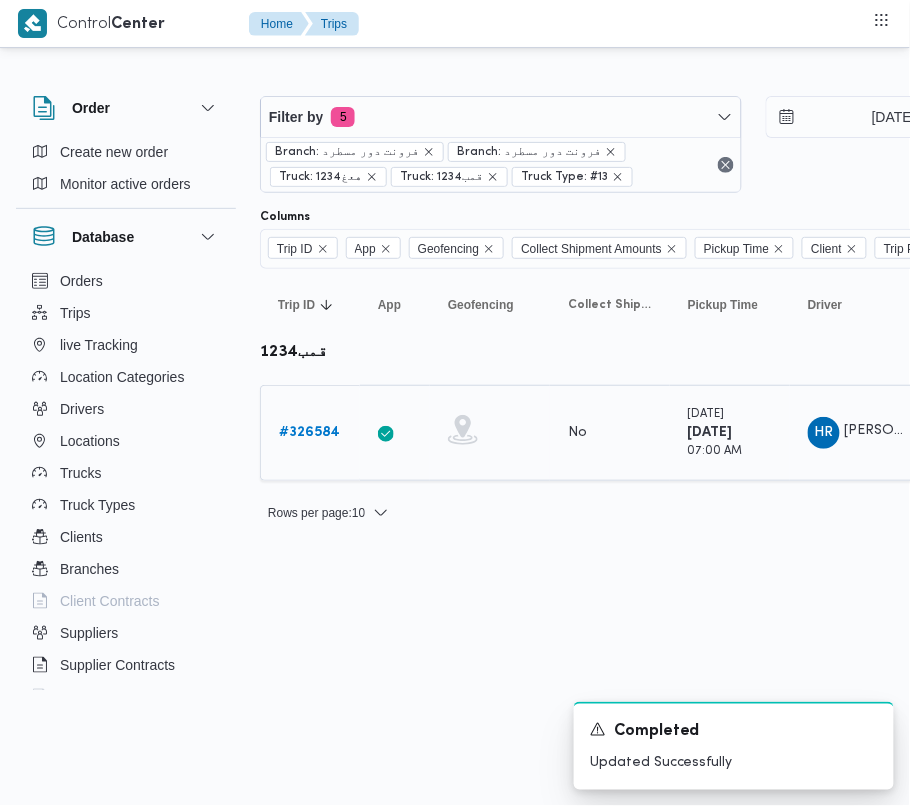 click on "# 326584" at bounding box center (309, 432) 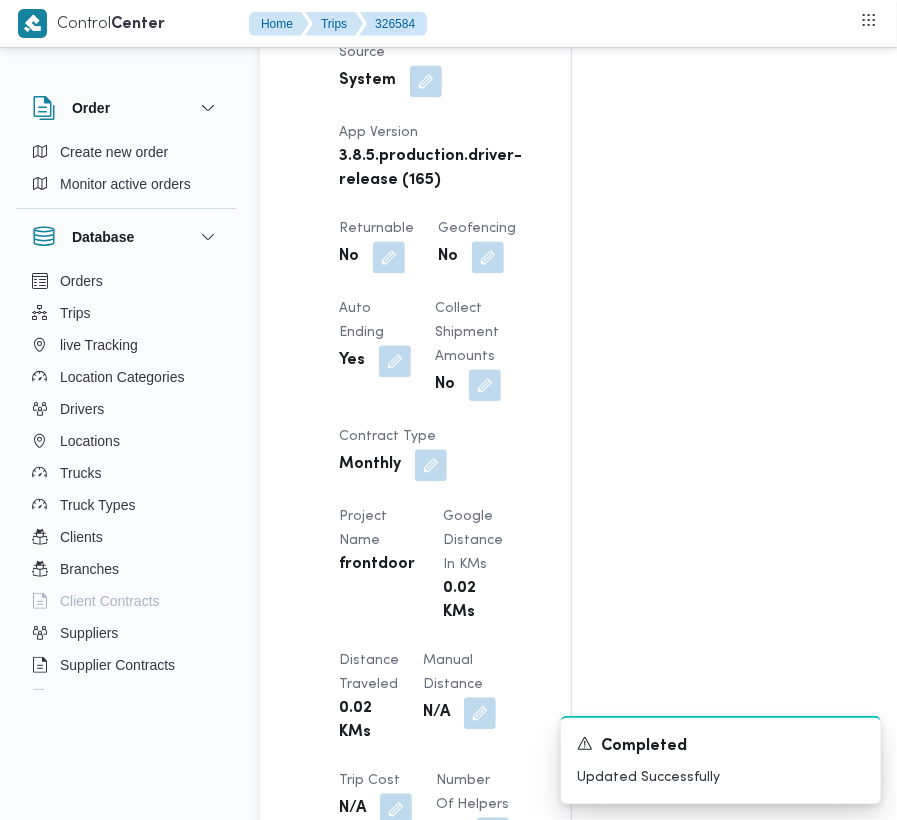 scroll, scrollTop: 2533, scrollLeft: 0, axis: vertical 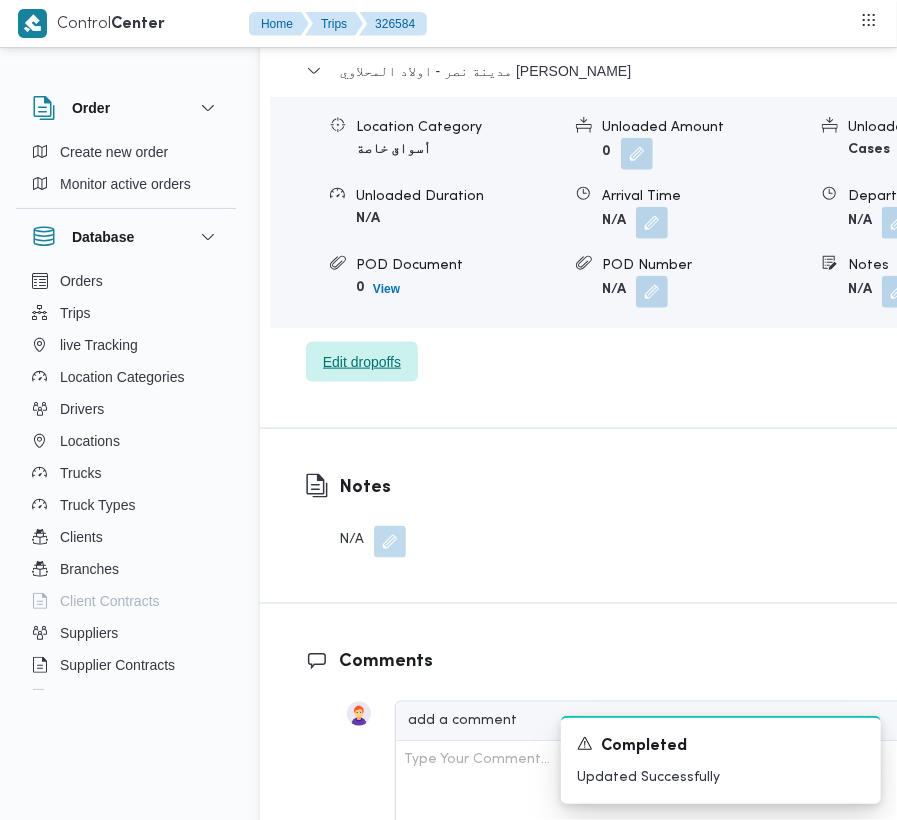 click on "Edit dropoffs" at bounding box center (362, 362) 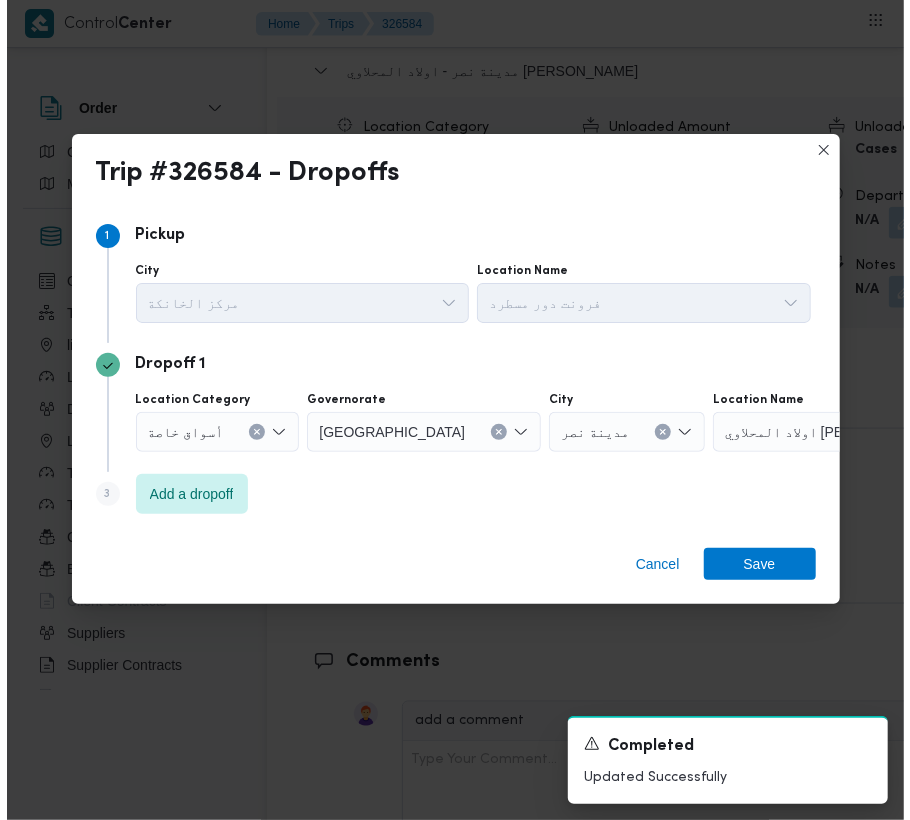 scroll, scrollTop: 3353, scrollLeft: 0, axis: vertical 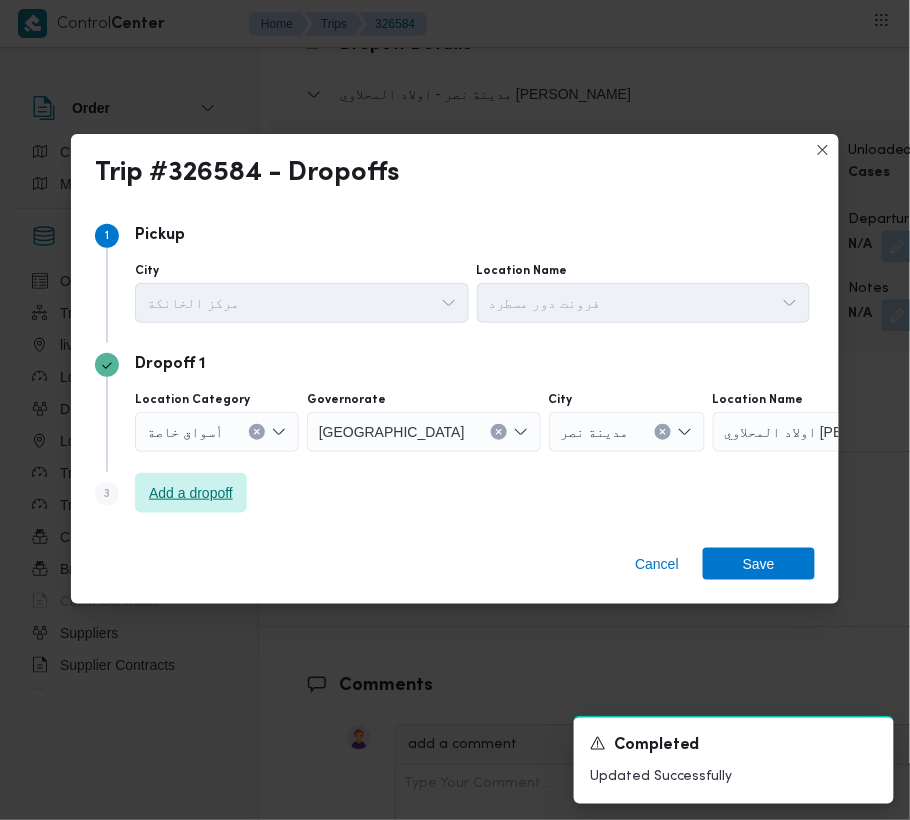 click on "Add a dropoff" at bounding box center (191, 493) 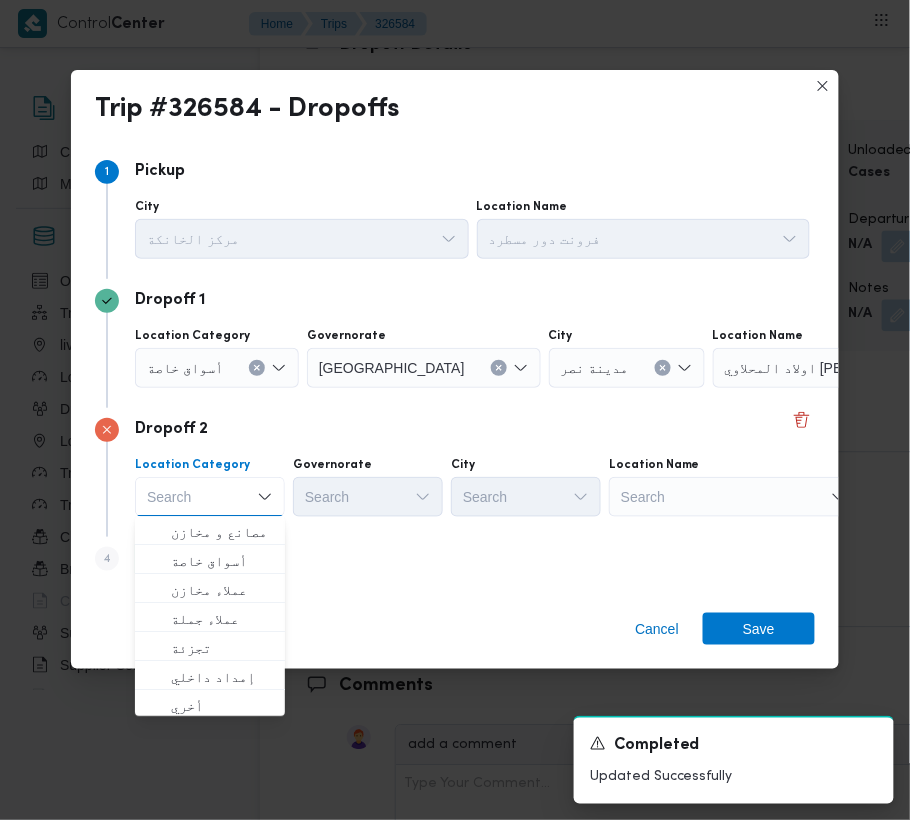 click on "Step 4 is disabled 4 Add a dropoff" at bounding box center [455, 563] 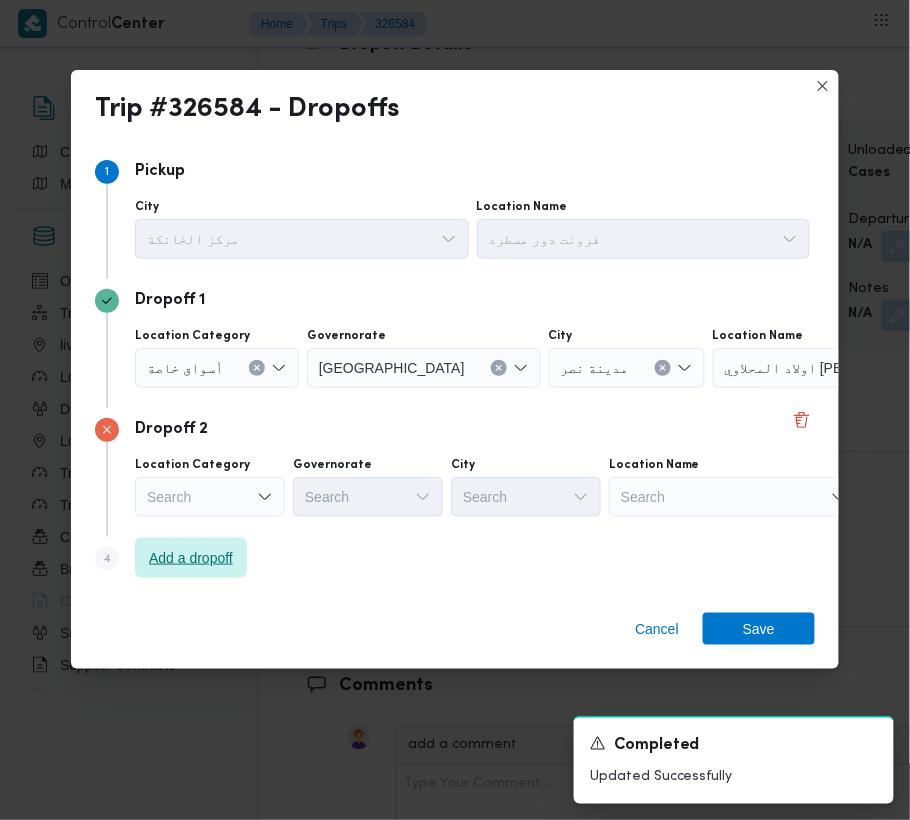click on "Add a dropoff" at bounding box center (191, 558) 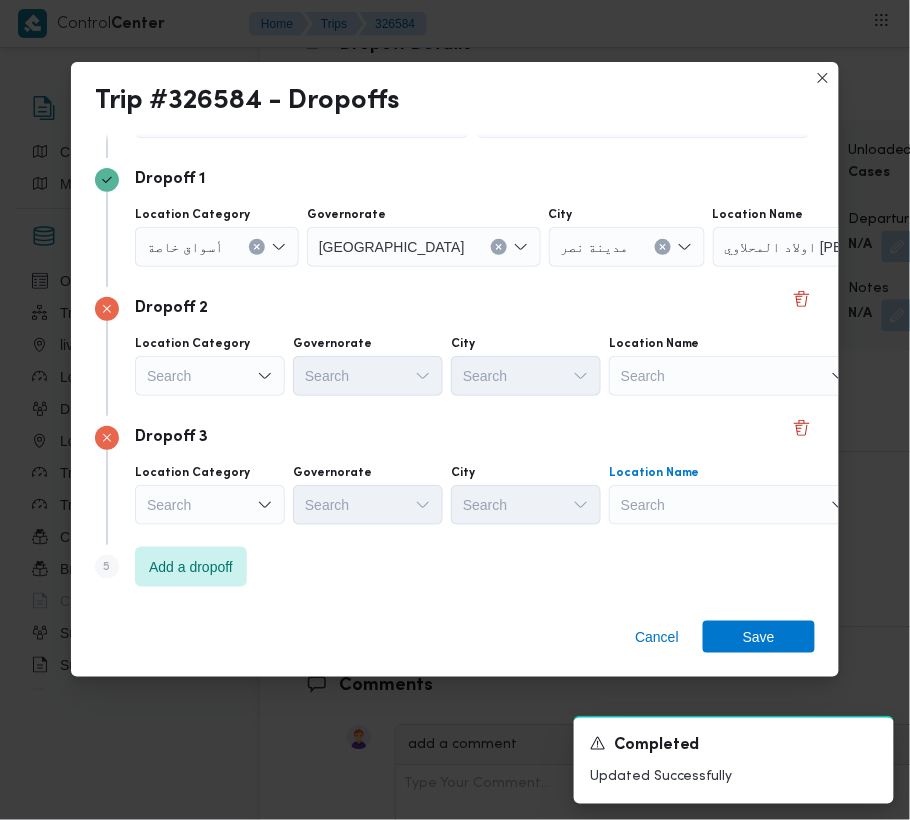 click on "Search" at bounding box center (838, 247) 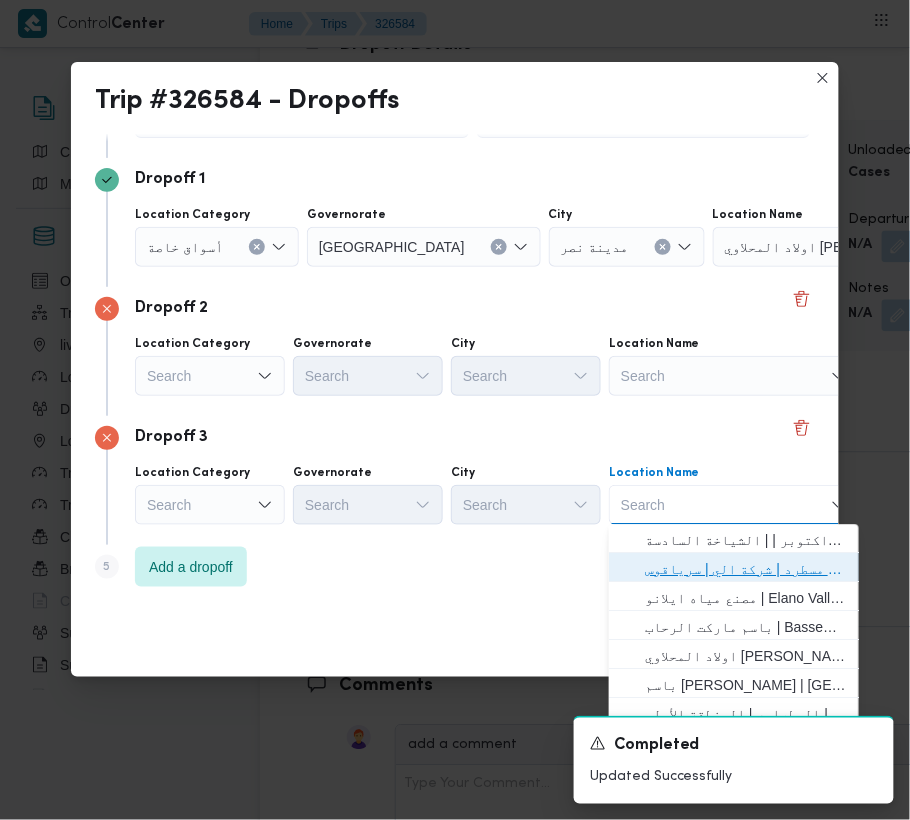 click on "فرونت دور مسطرد | شركة الي | سرياقوس" at bounding box center (734, 570) 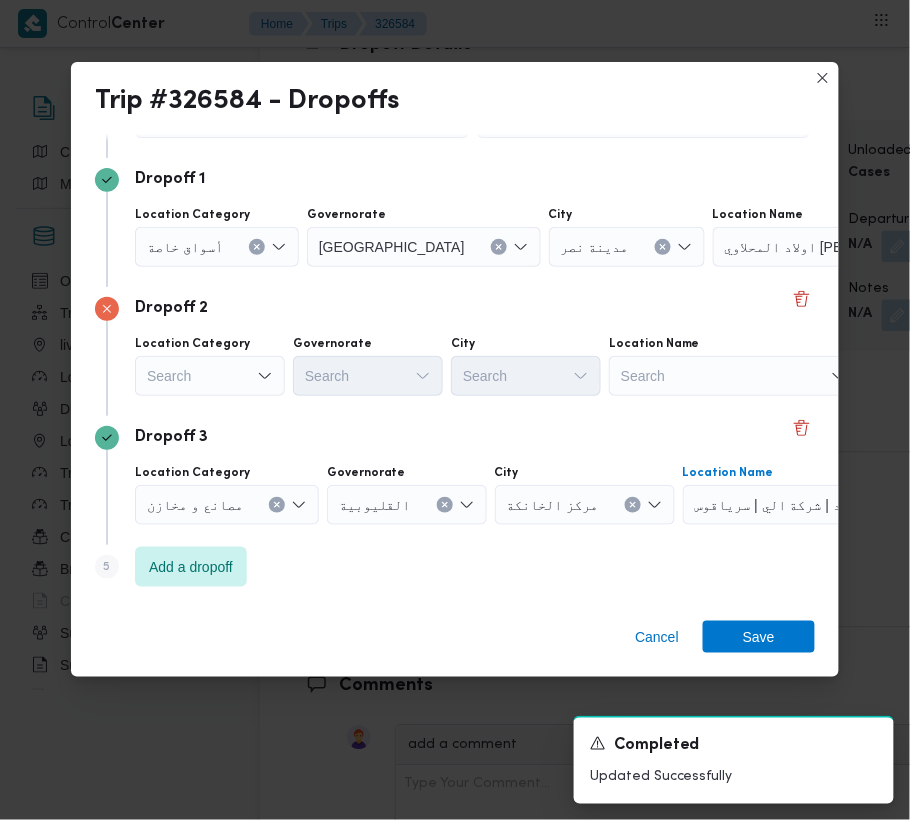 click on "Search" at bounding box center [217, 247] 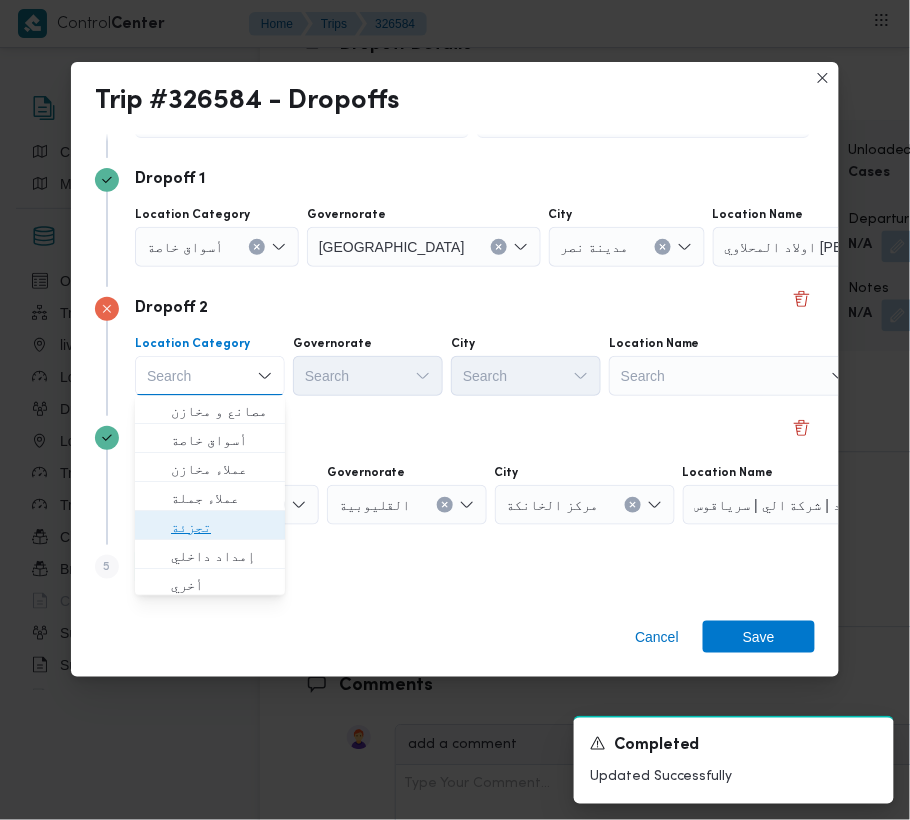 click on "تجزئة" at bounding box center [222, 528] 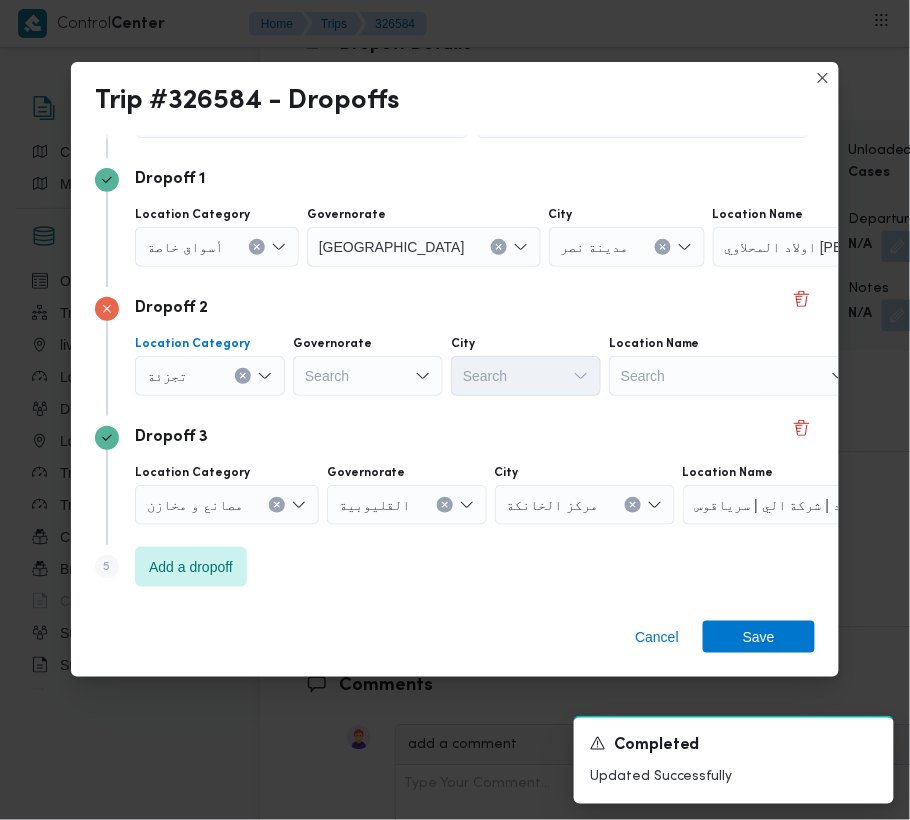 click on "أسواق خاصة" at bounding box center (185, 246) 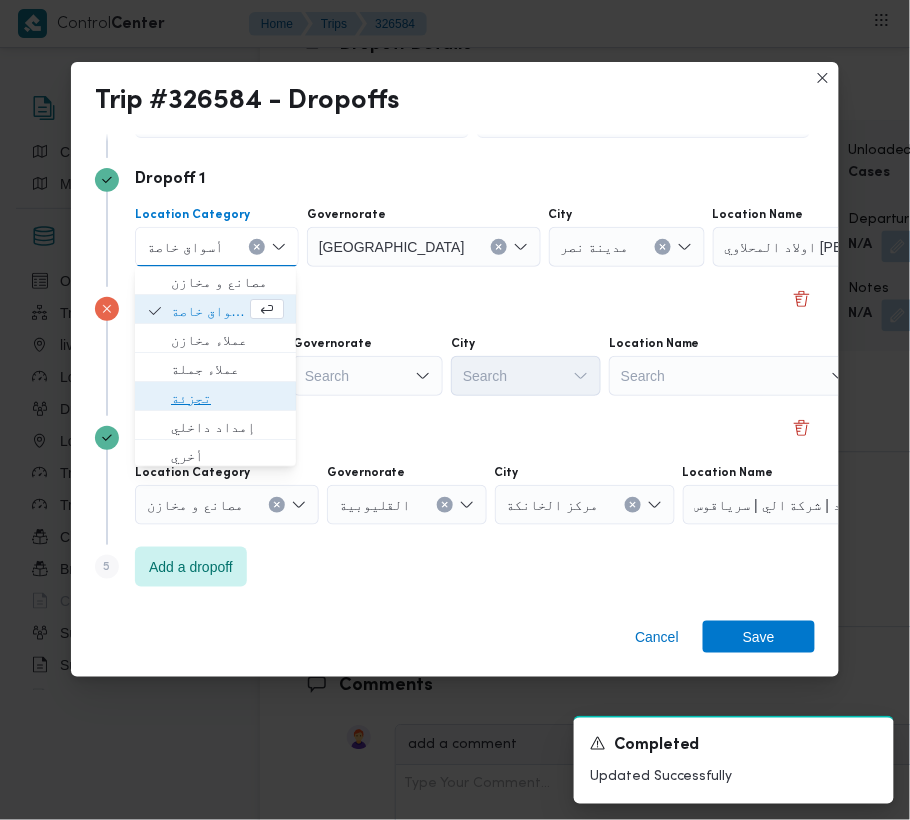 click on "تجزئة" at bounding box center [227, 399] 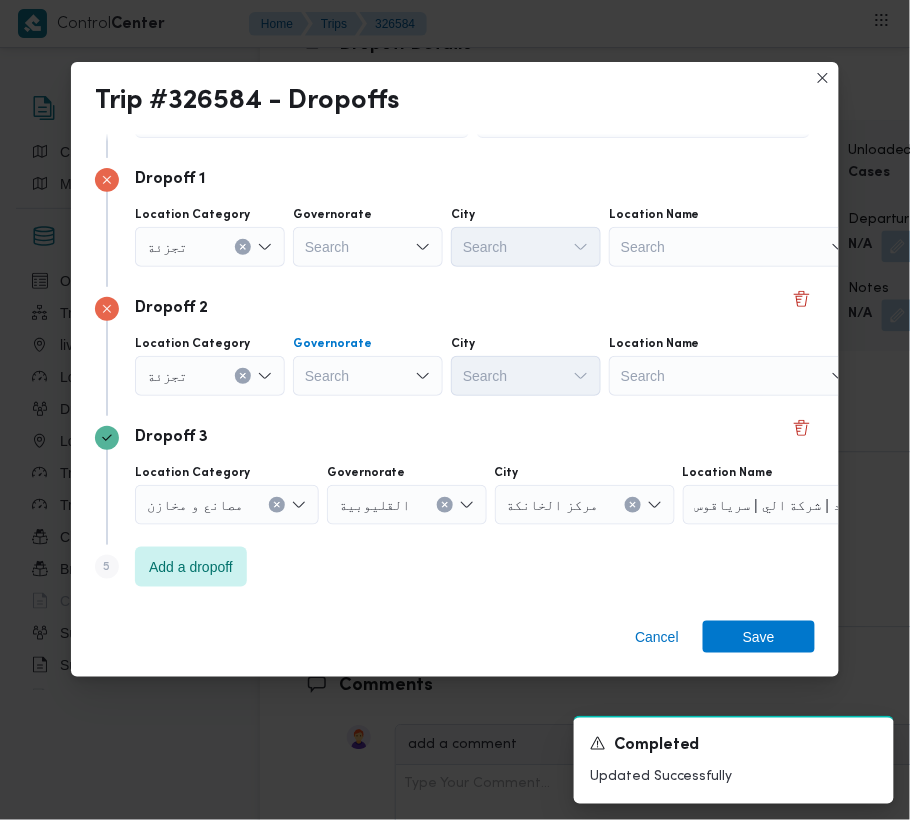 click on "Search" at bounding box center [368, 247] 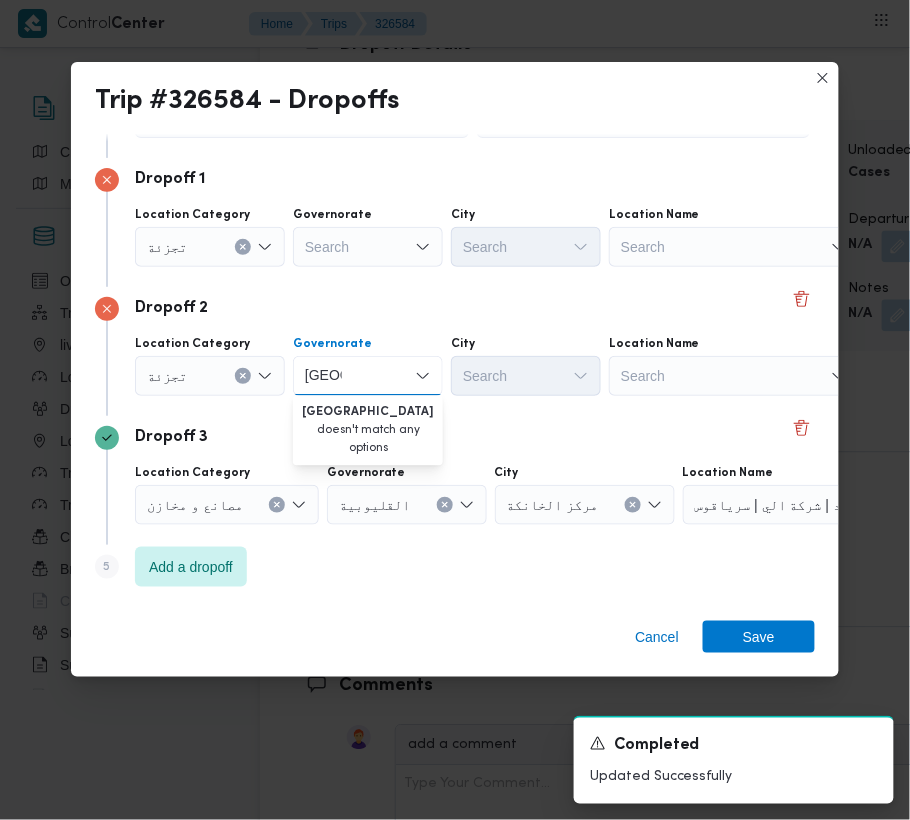 click on "Search" at bounding box center [368, 247] 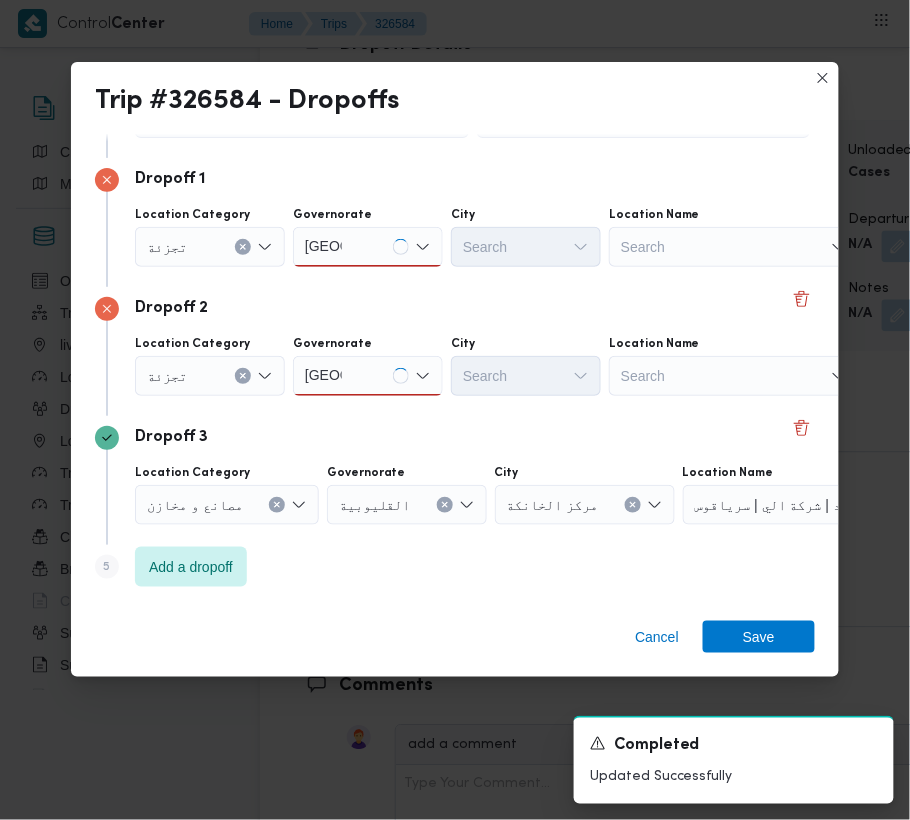 click on "Dropoff 2" at bounding box center [455, 309] 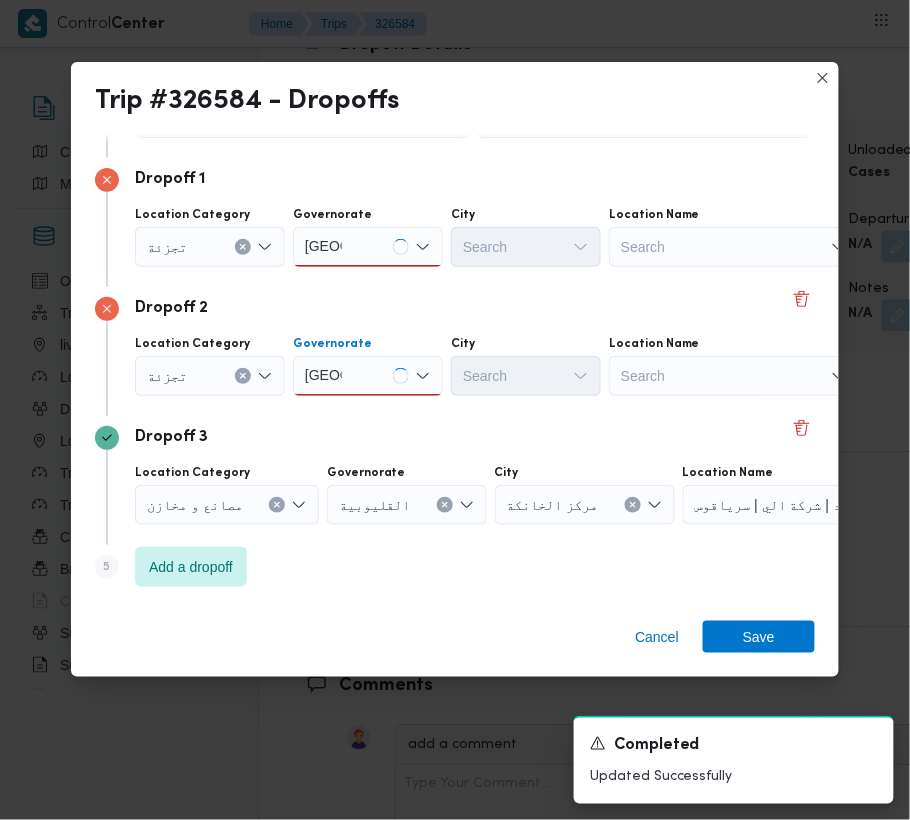 click on "[GEOGRAPHIC_DATA] [GEOGRAPHIC_DATA]" at bounding box center [368, 247] 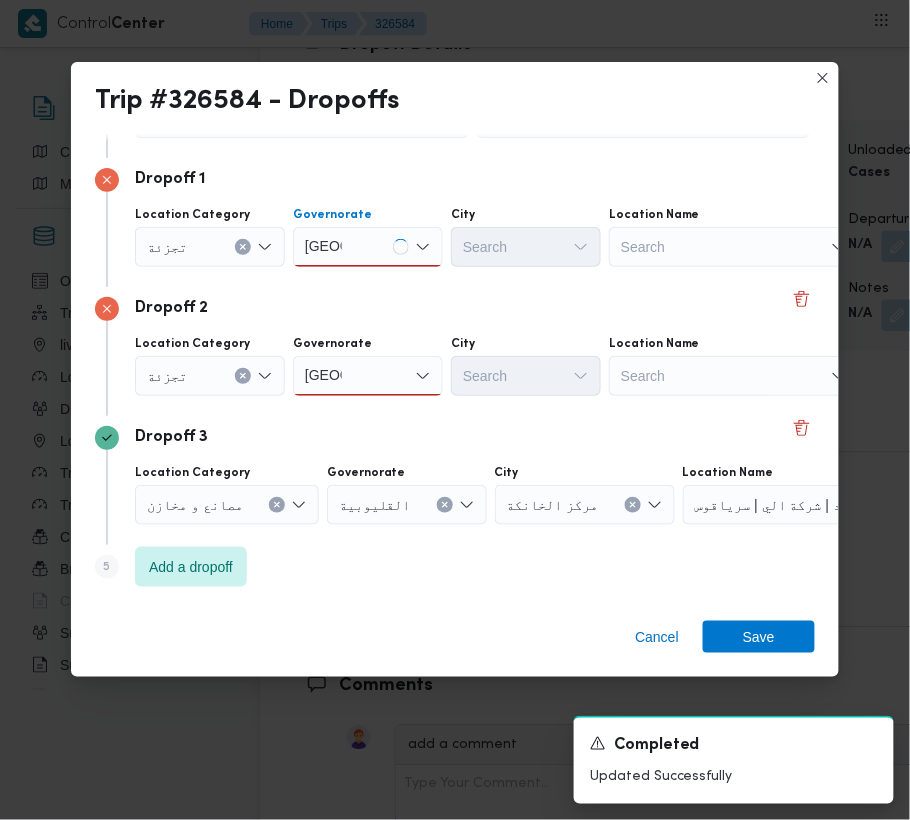 click on "[GEOGRAPHIC_DATA] [GEOGRAPHIC_DATA]" at bounding box center (368, 247) 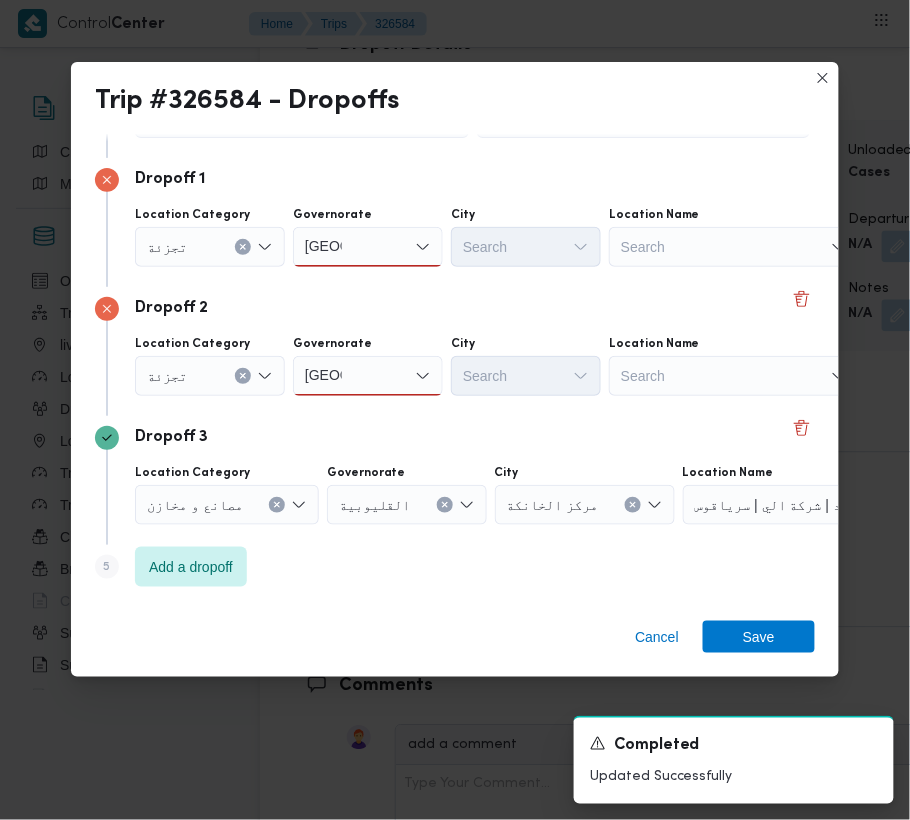 click on "[GEOGRAPHIC_DATA] [GEOGRAPHIC_DATA]" at bounding box center (368, 247) 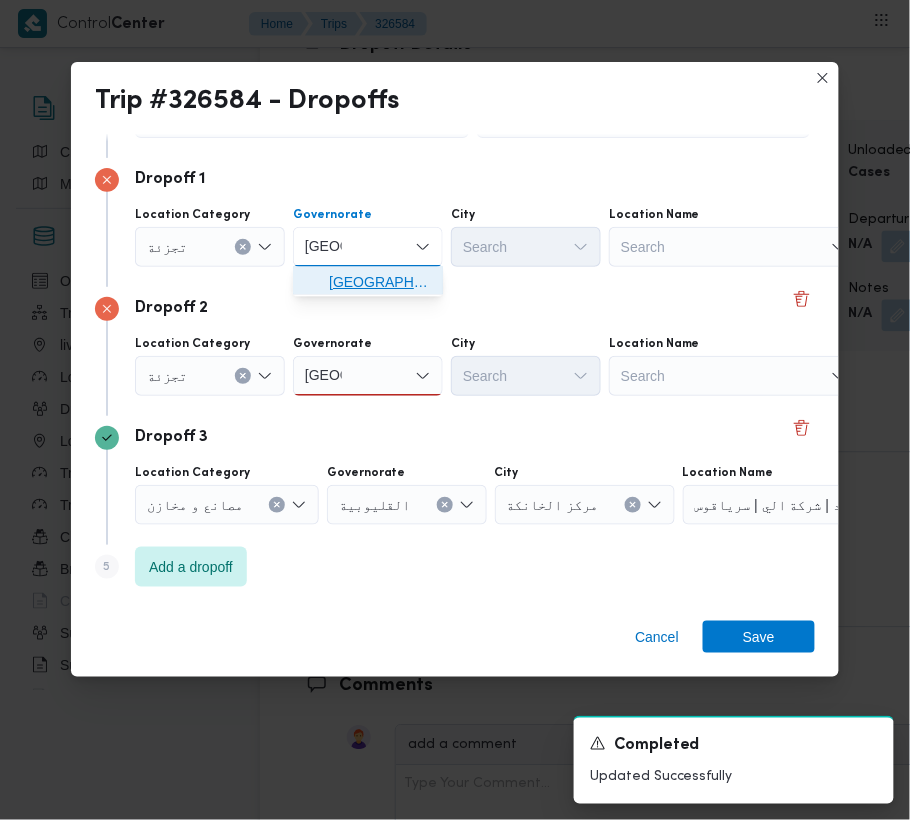 drag, startPoint x: 357, startPoint y: 274, endPoint x: 430, endPoint y: 269, distance: 73.171036 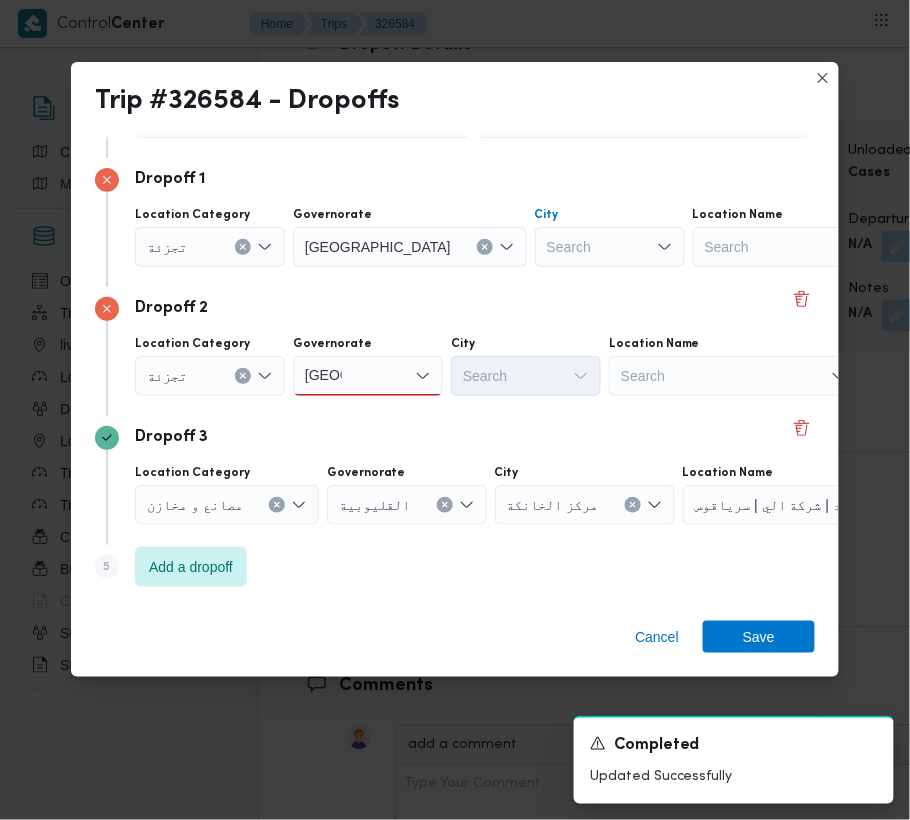 click on "Search" at bounding box center (610, 247) 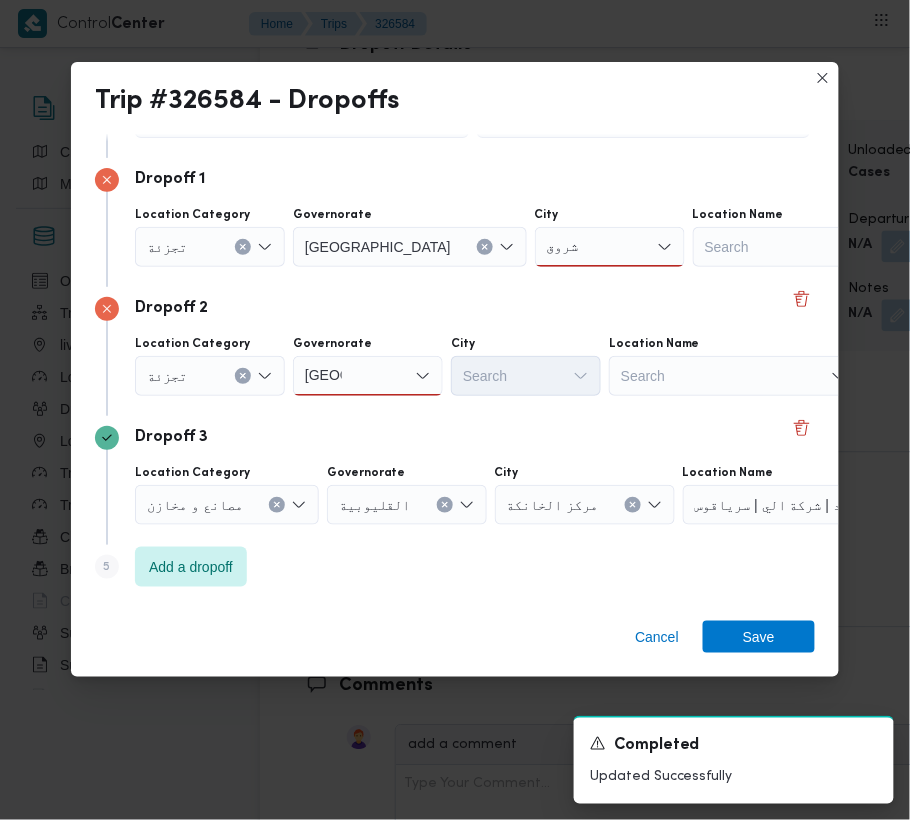 click on "[GEOGRAPHIC_DATA]" at bounding box center [323, 376] 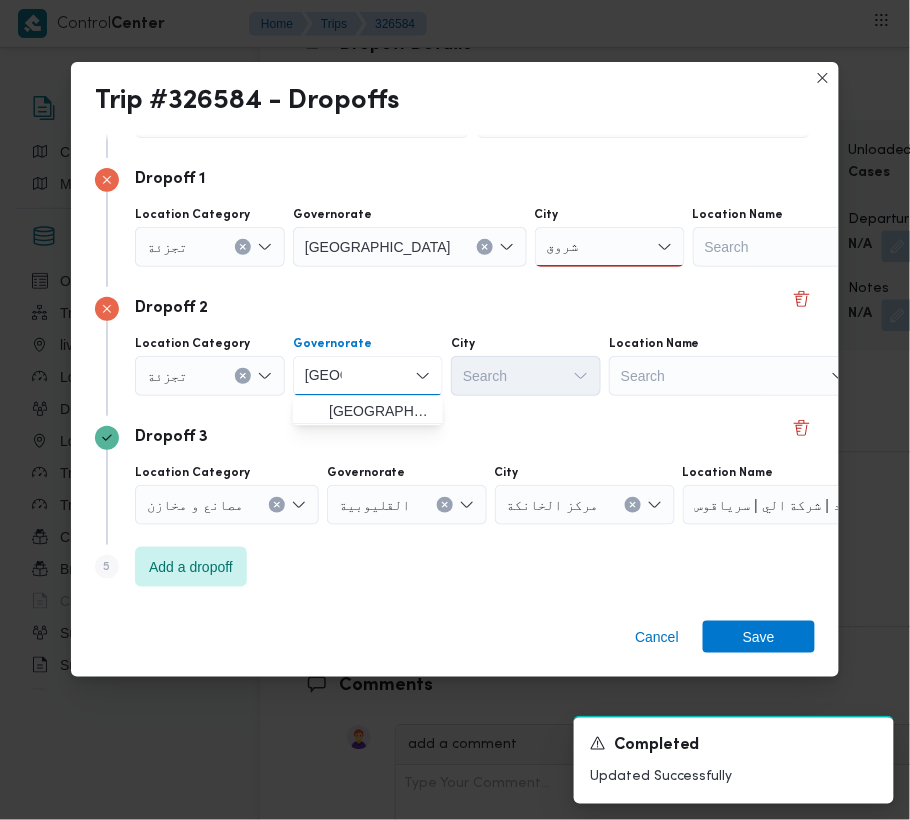 click on "[GEOGRAPHIC_DATA]" at bounding box center [323, 376] 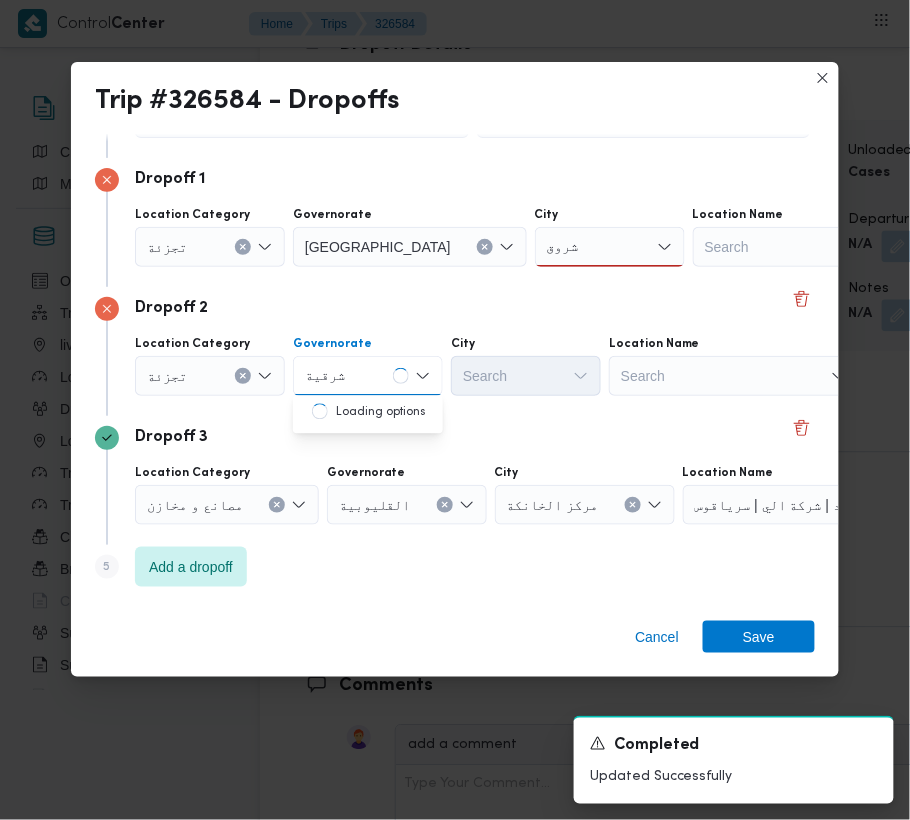 click on "شروق شروق" at bounding box center [610, 247] 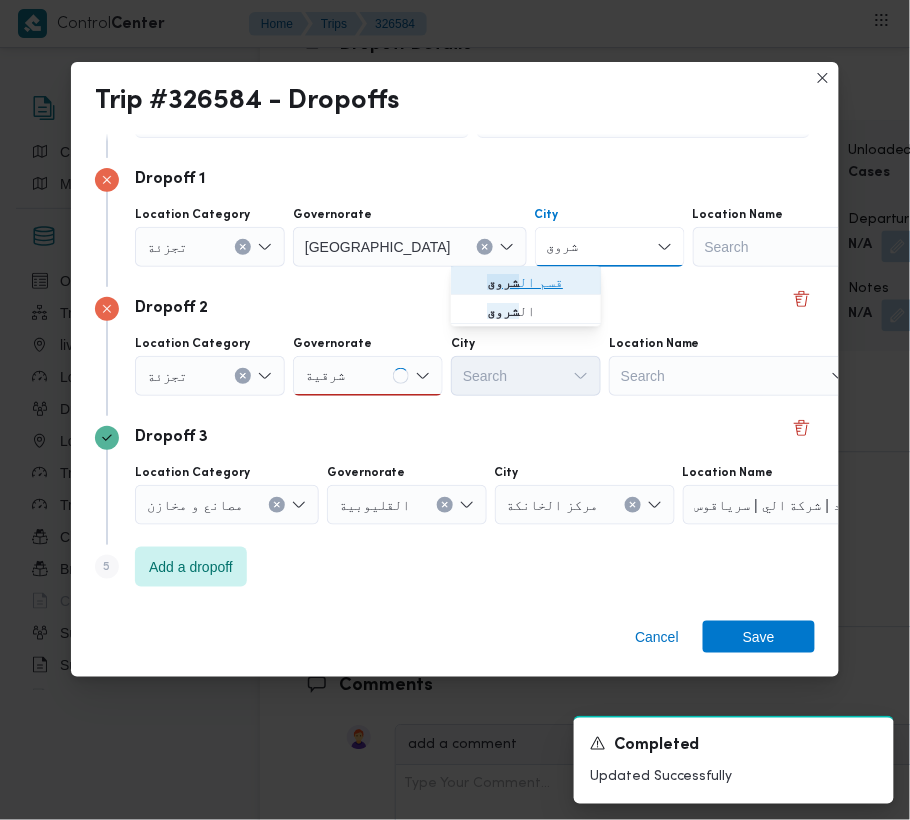 click on "قسم ال شروق" at bounding box center [538, 283] 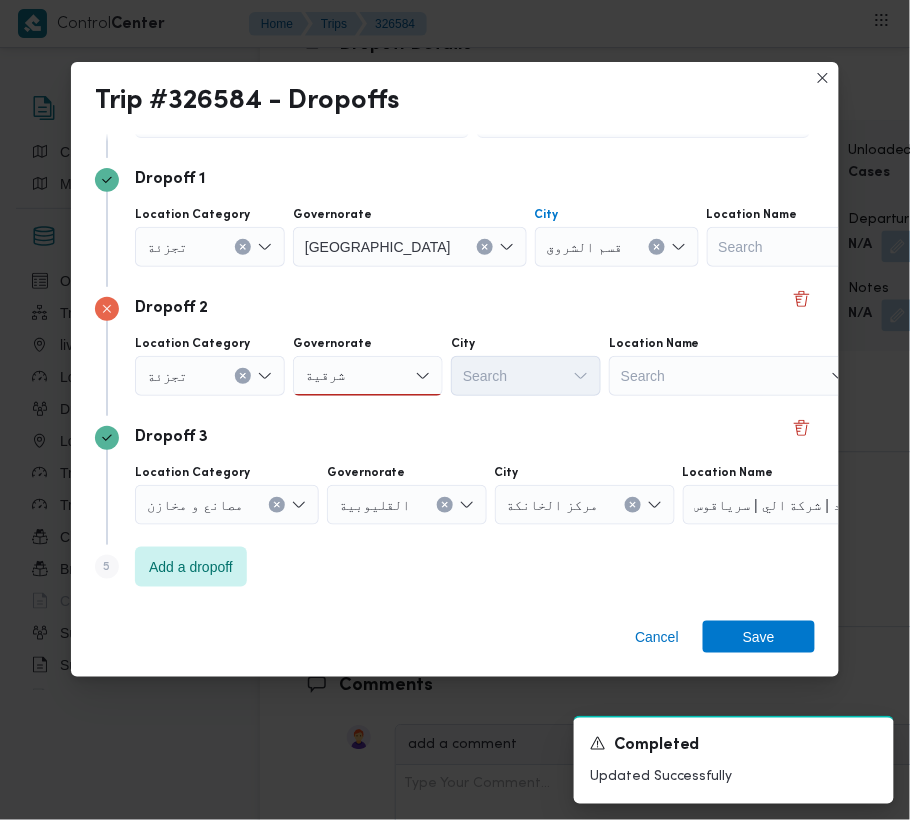 click on "شرقية شرقية" at bounding box center [368, 376] 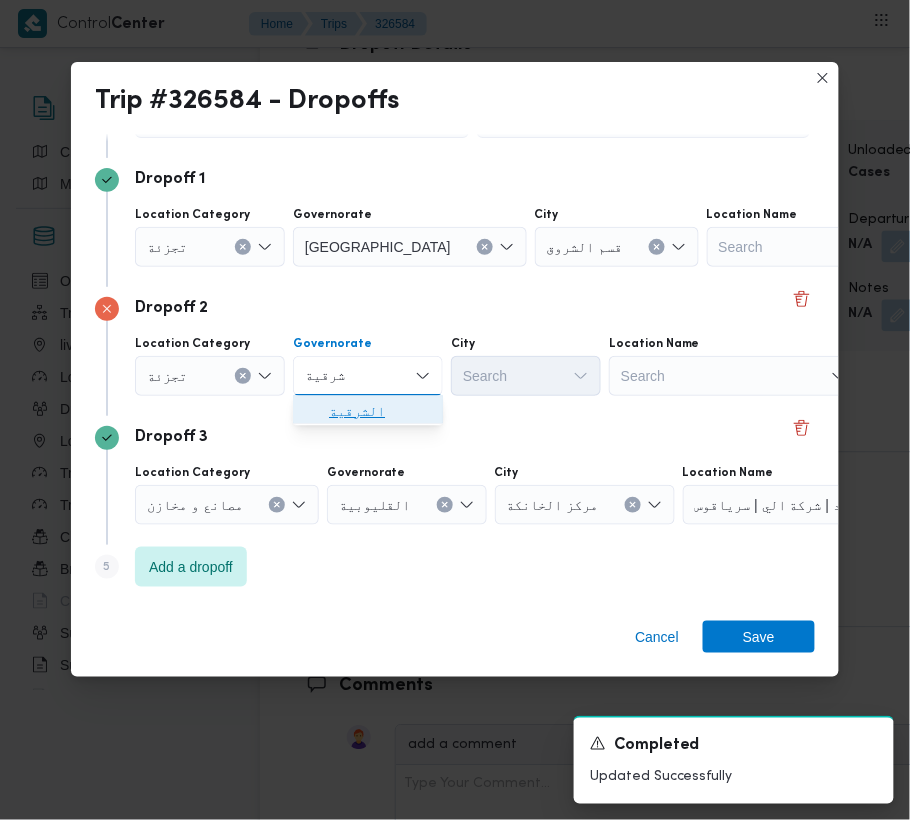 drag, startPoint x: 372, startPoint y: 398, endPoint x: 420, endPoint y: 401, distance: 48.09366 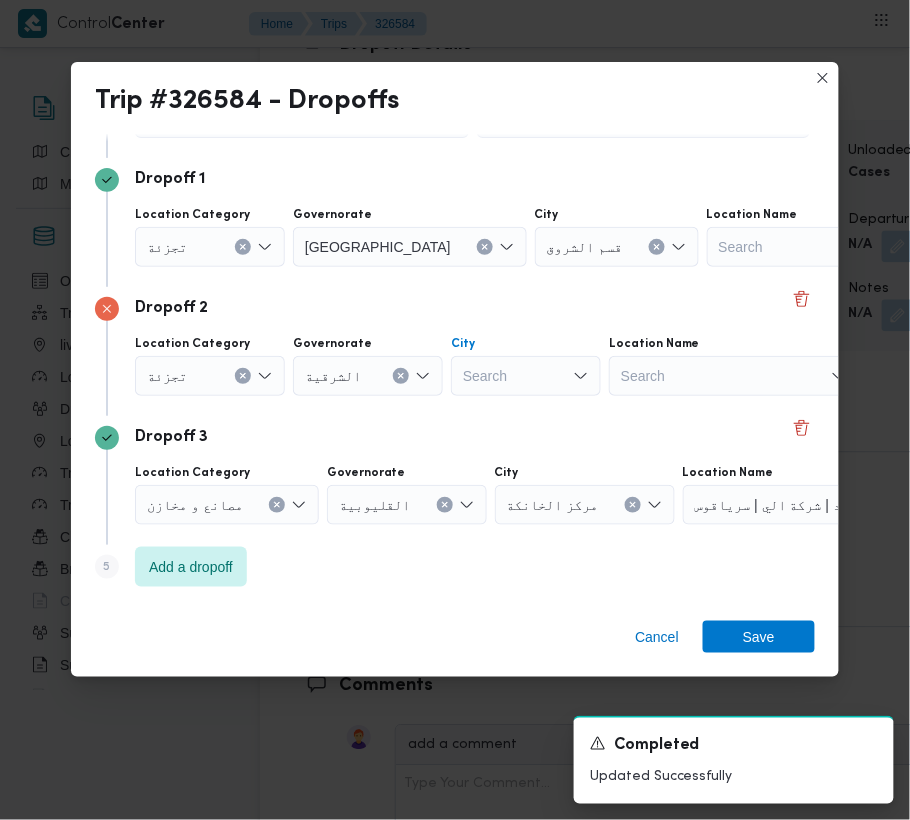 click on "Search" at bounding box center [617, 247] 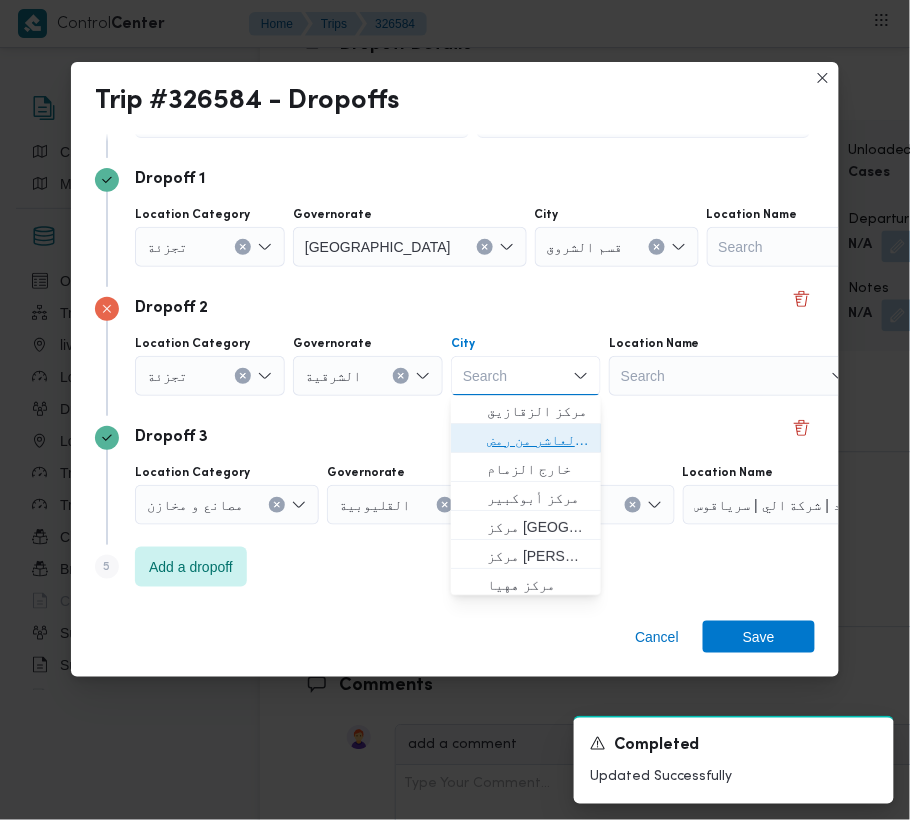 click on "قسم اول مدينة العاشر من رمض" at bounding box center [538, 441] 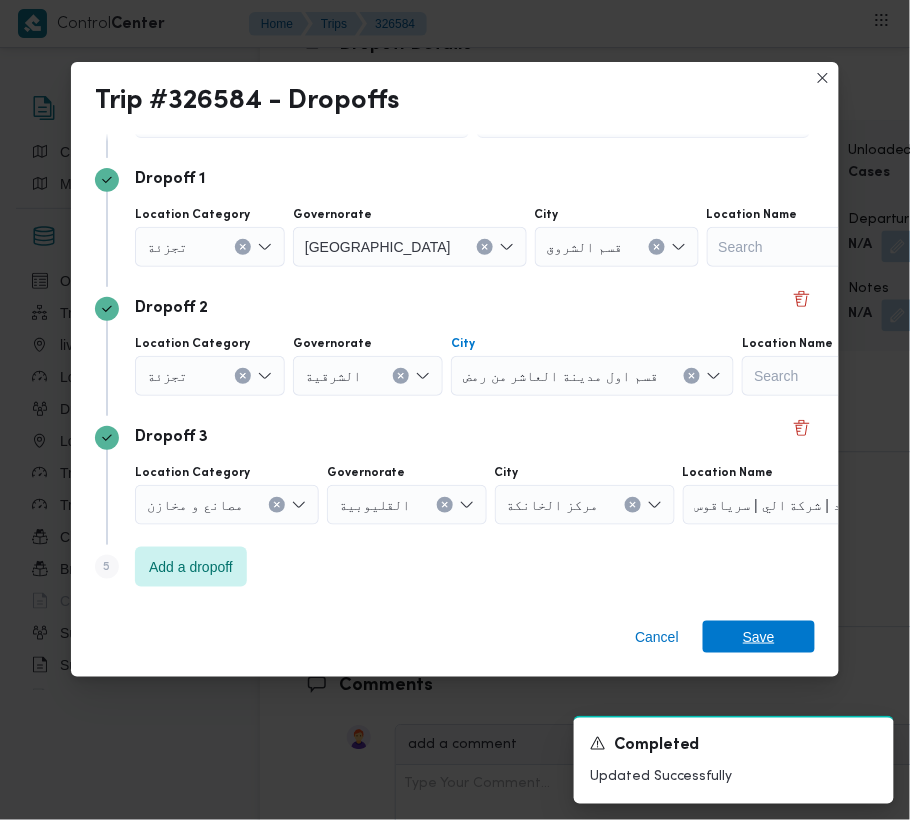 drag, startPoint x: 768, startPoint y: 624, endPoint x: 777, endPoint y: 636, distance: 15 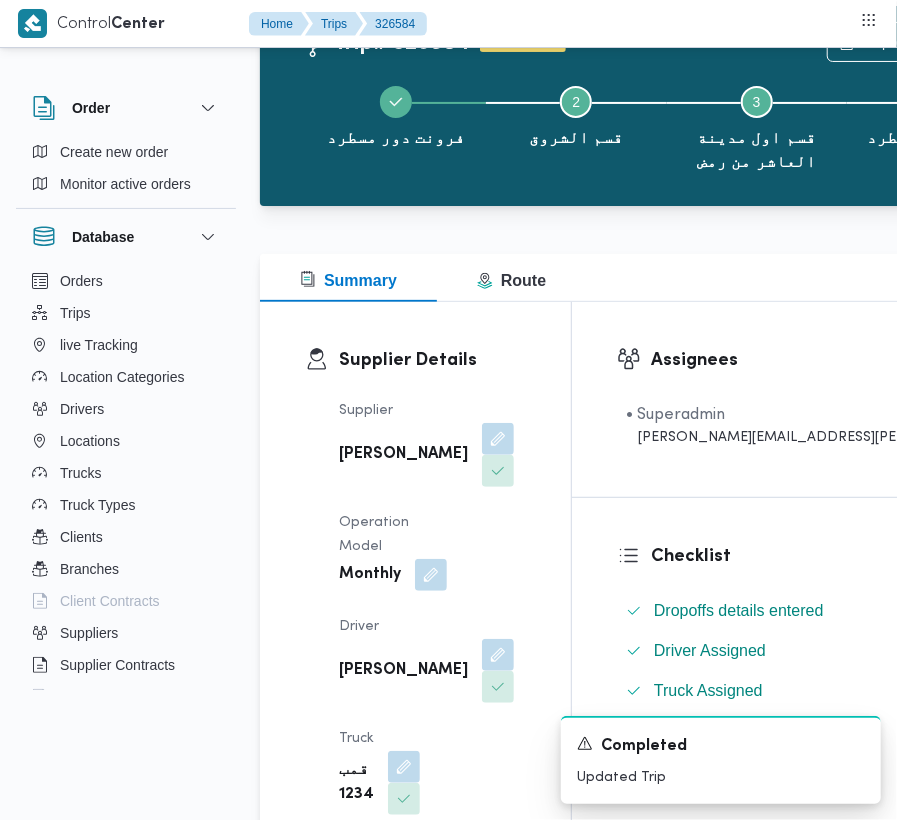 scroll, scrollTop: 0, scrollLeft: 0, axis: both 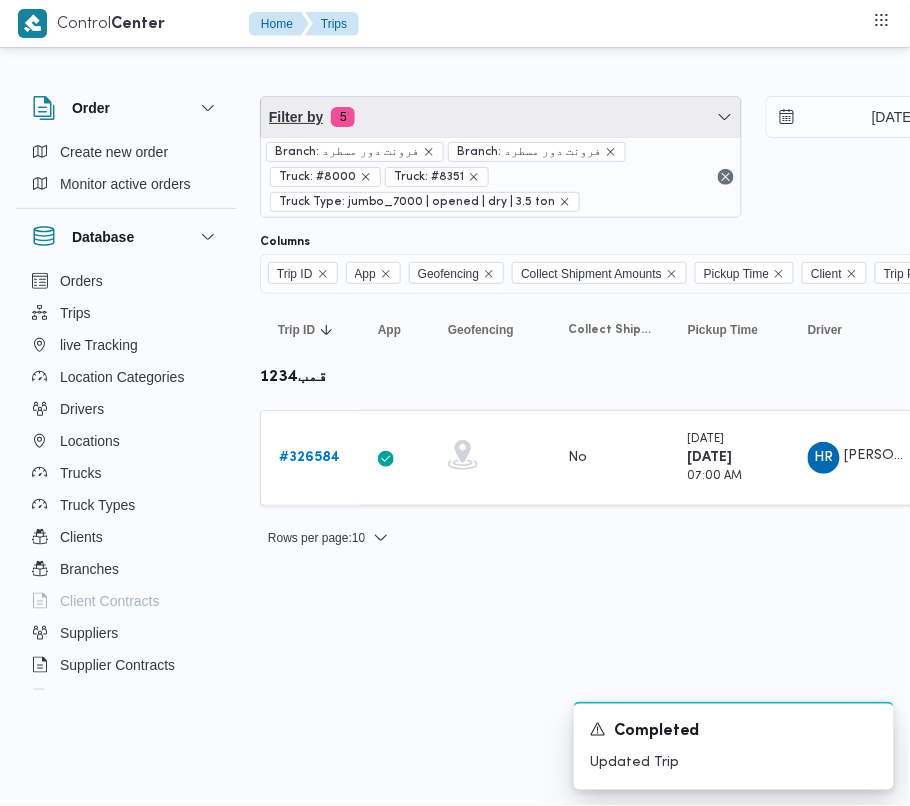 drag, startPoint x: 488, startPoint y: 109, endPoint x: 489, endPoint y: 122, distance: 13.038404 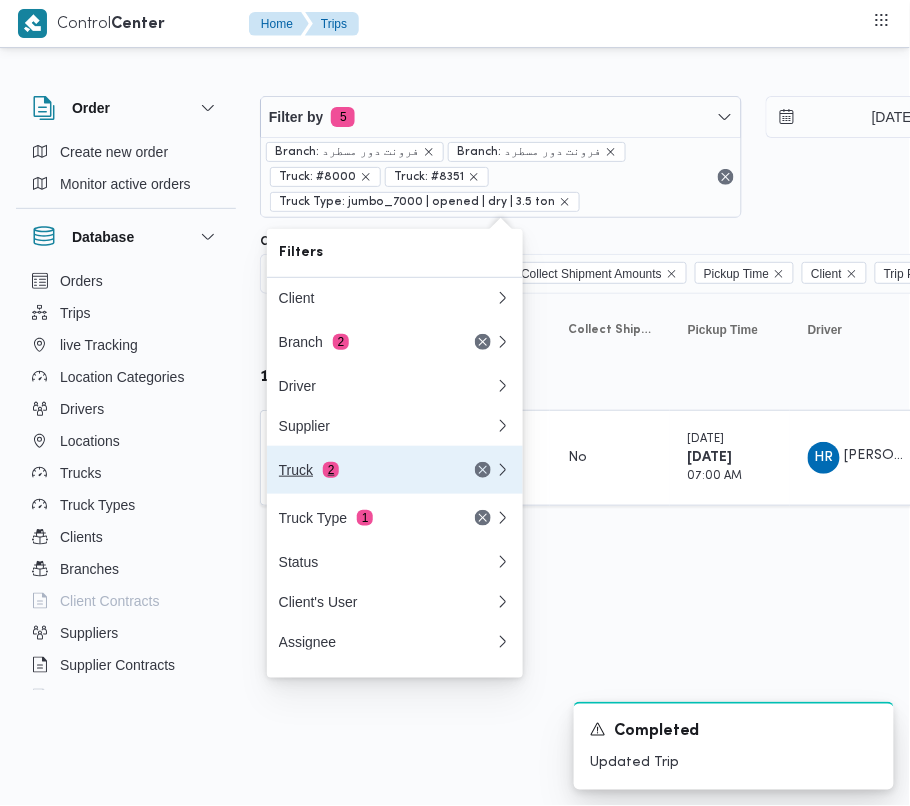click on "Truck 2" at bounding box center [395, 470] 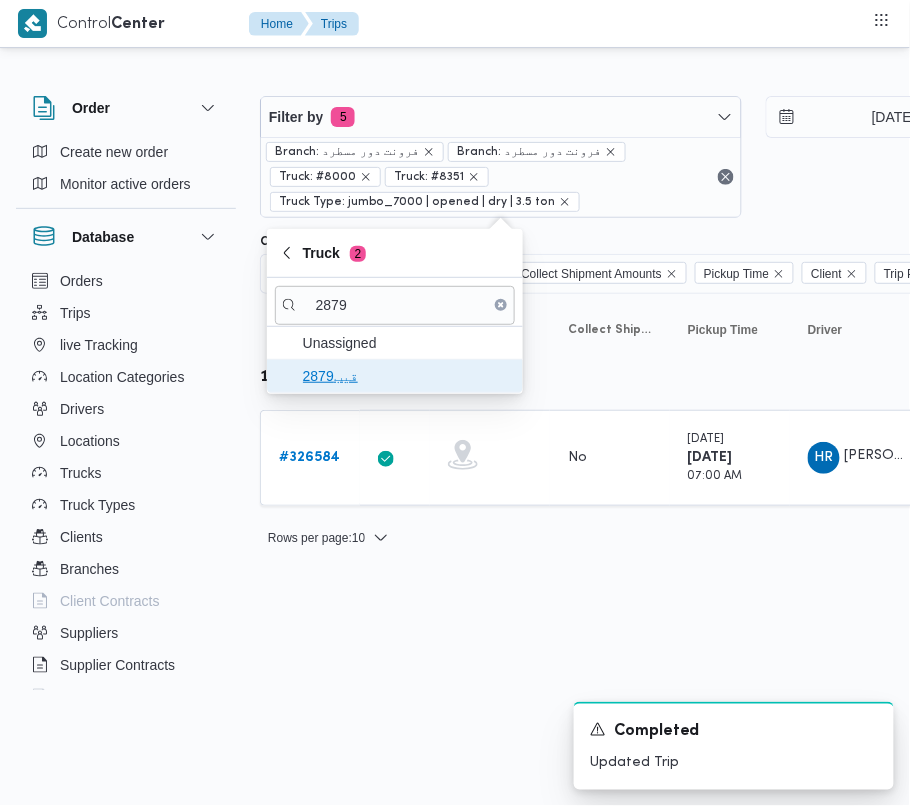 click on "قيب2879" at bounding box center (407, 376) 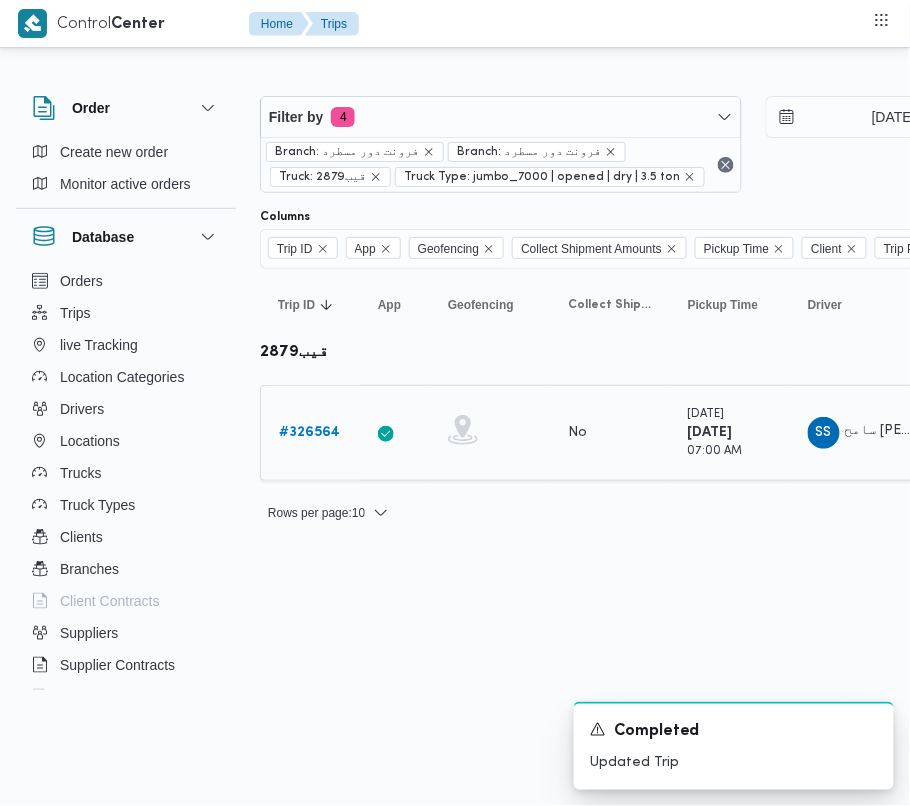 click on "# 326564" at bounding box center (310, 433) 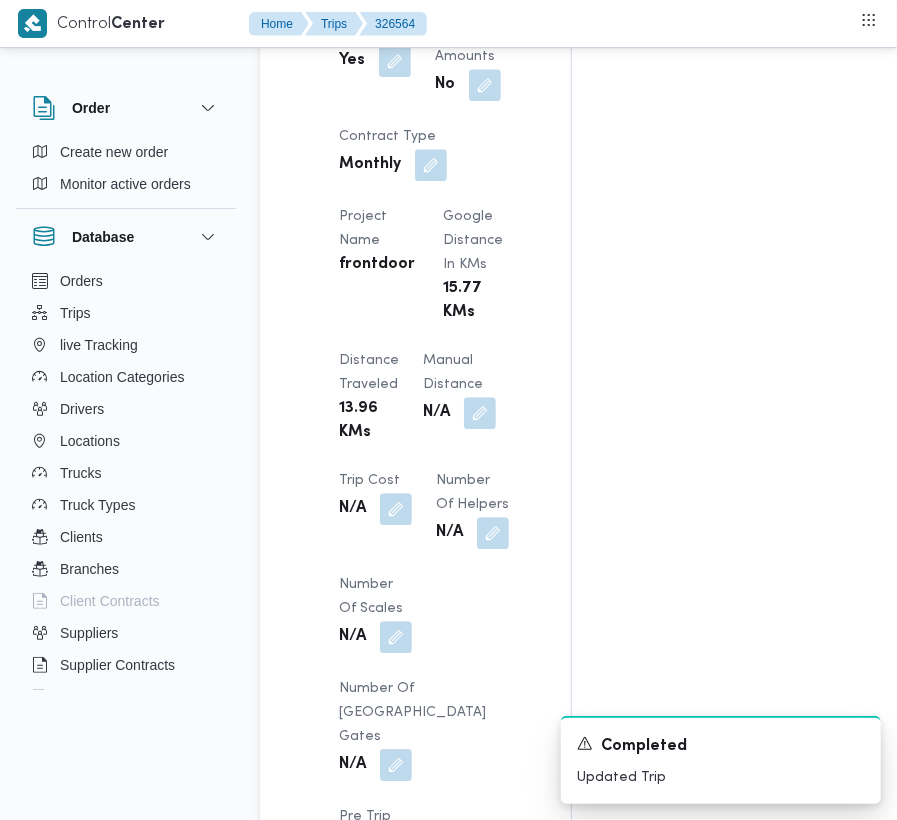 scroll, scrollTop: 3377, scrollLeft: 0, axis: vertical 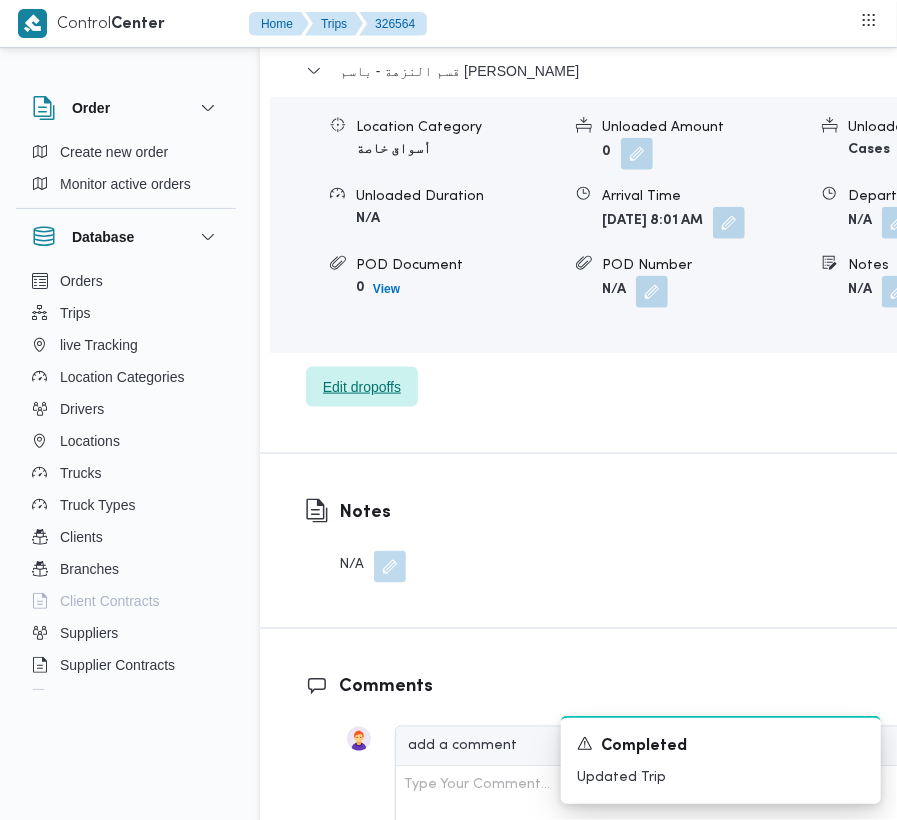 click on "Edit dropoffs" at bounding box center (362, 387) 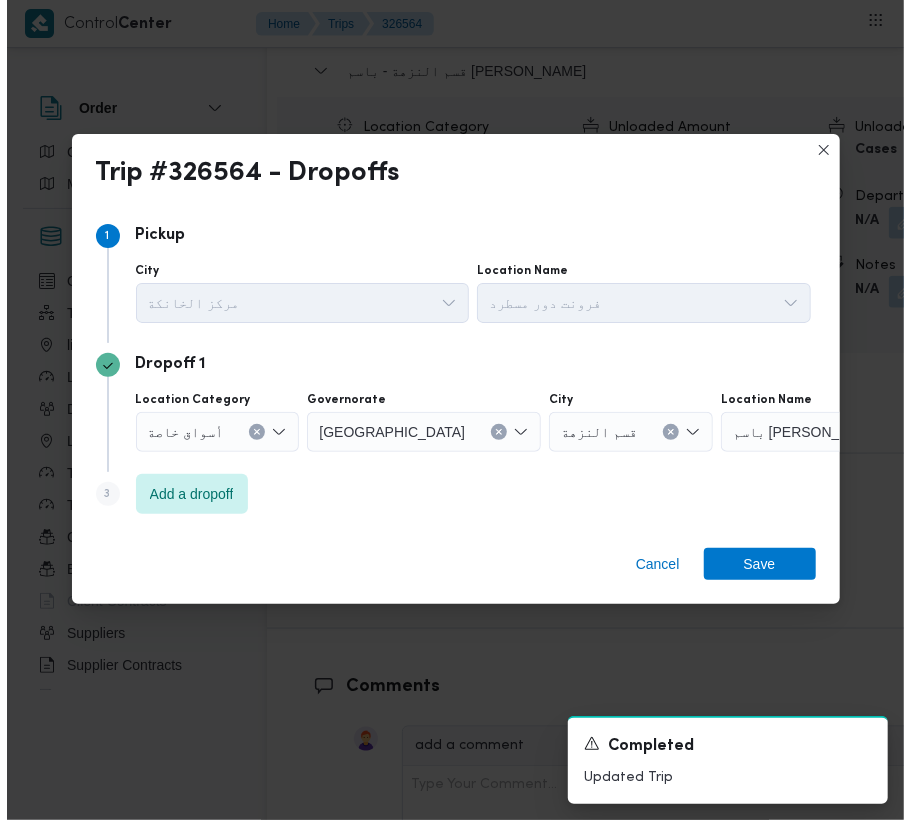 scroll, scrollTop: 3241, scrollLeft: 0, axis: vertical 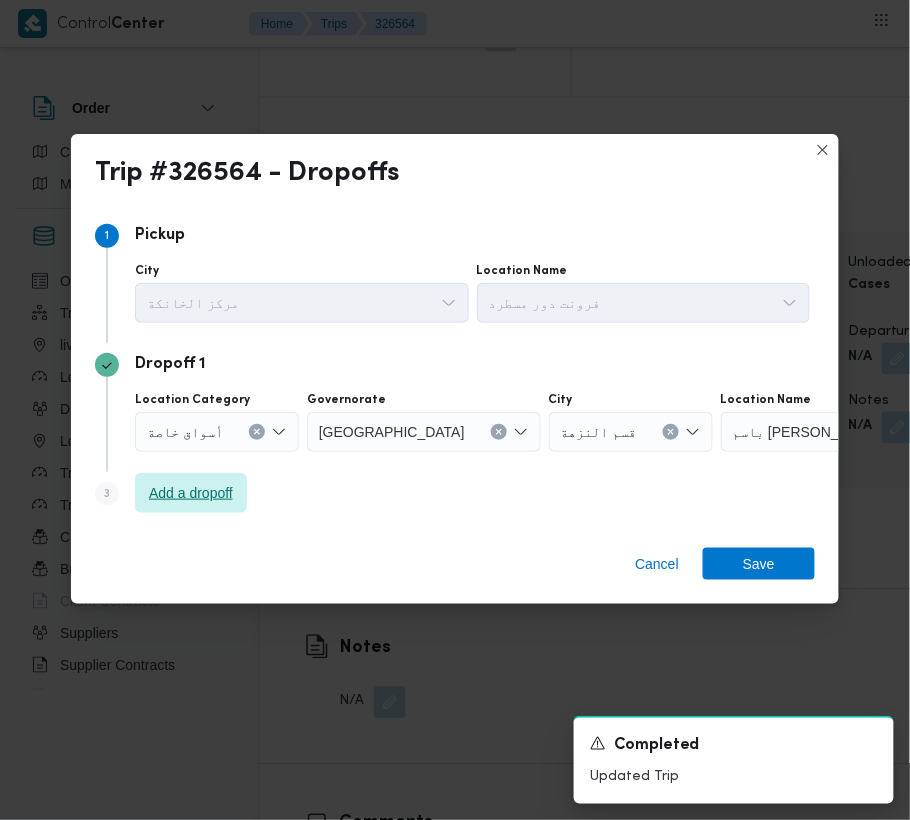 click on "Add a dropoff" at bounding box center [191, 493] 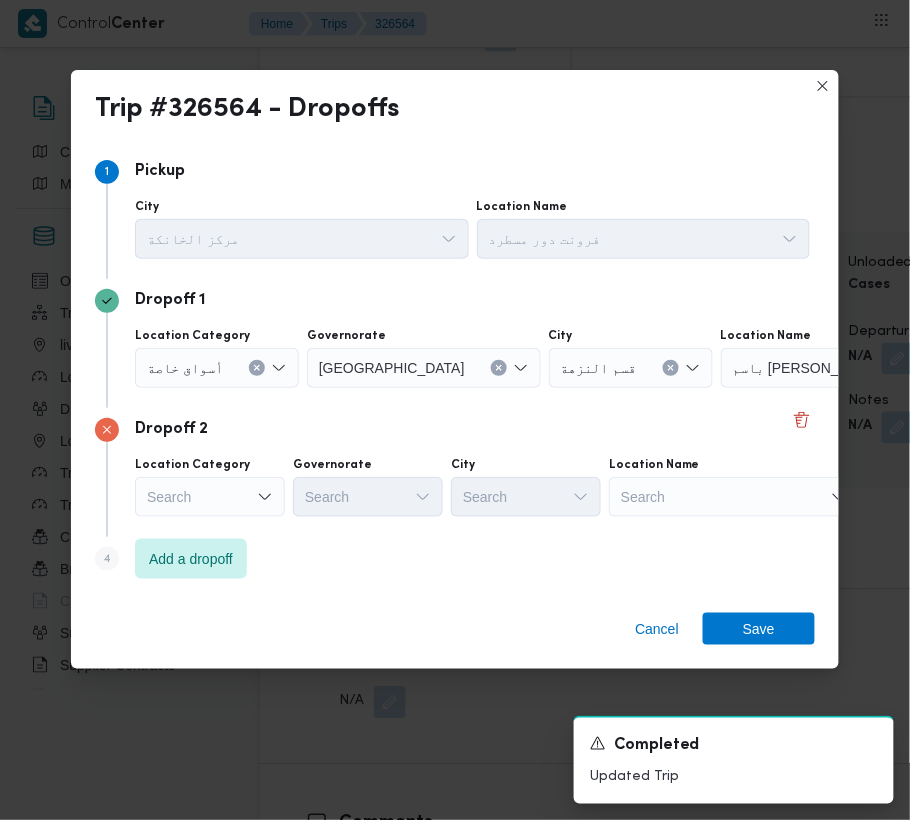 click on "Step 4 is disabled 4 Add a dropoff" at bounding box center (455, 563) 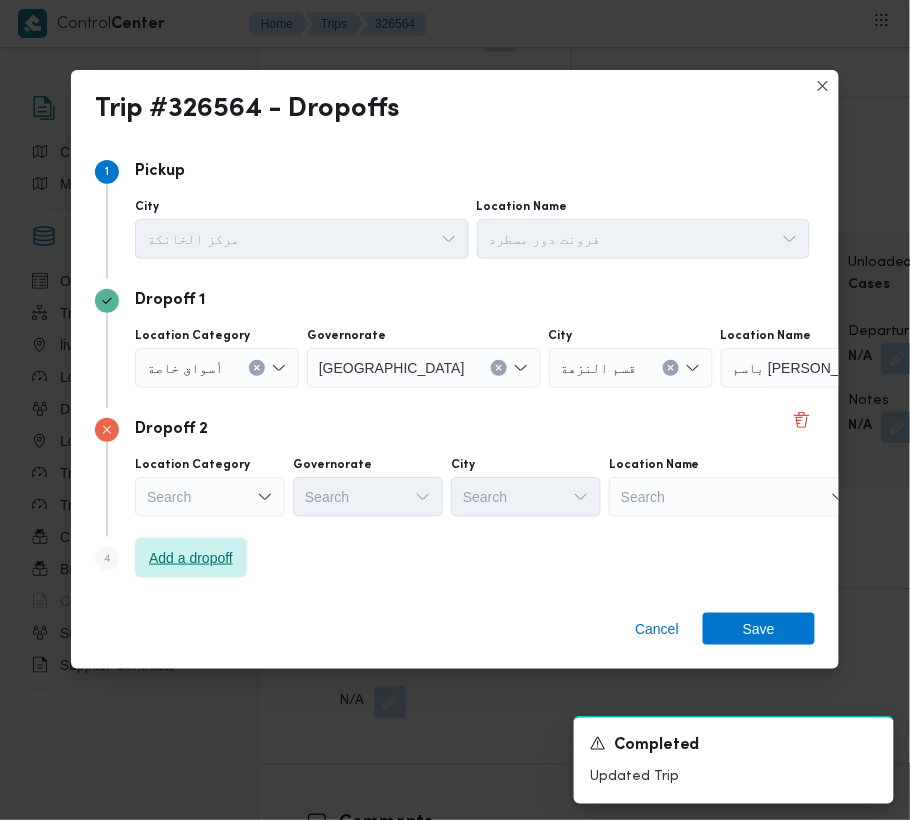 click on "Add a dropoff" at bounding box center [191, 558] 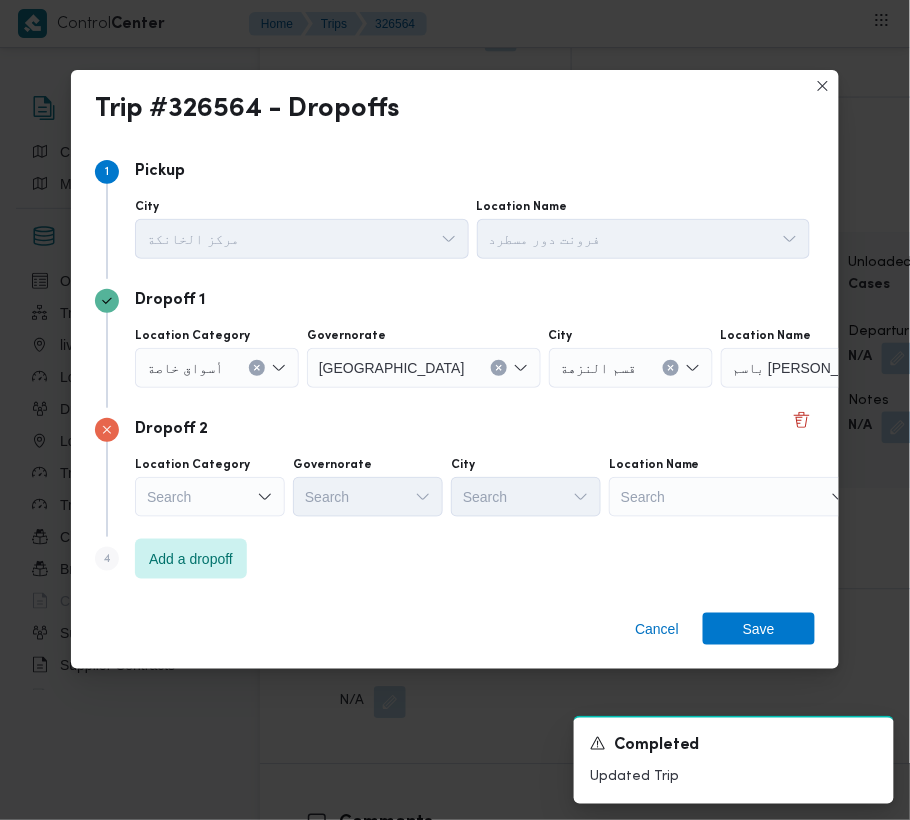 scroll, scrollTop: 113, scrollLeft: 0, axis: vertical 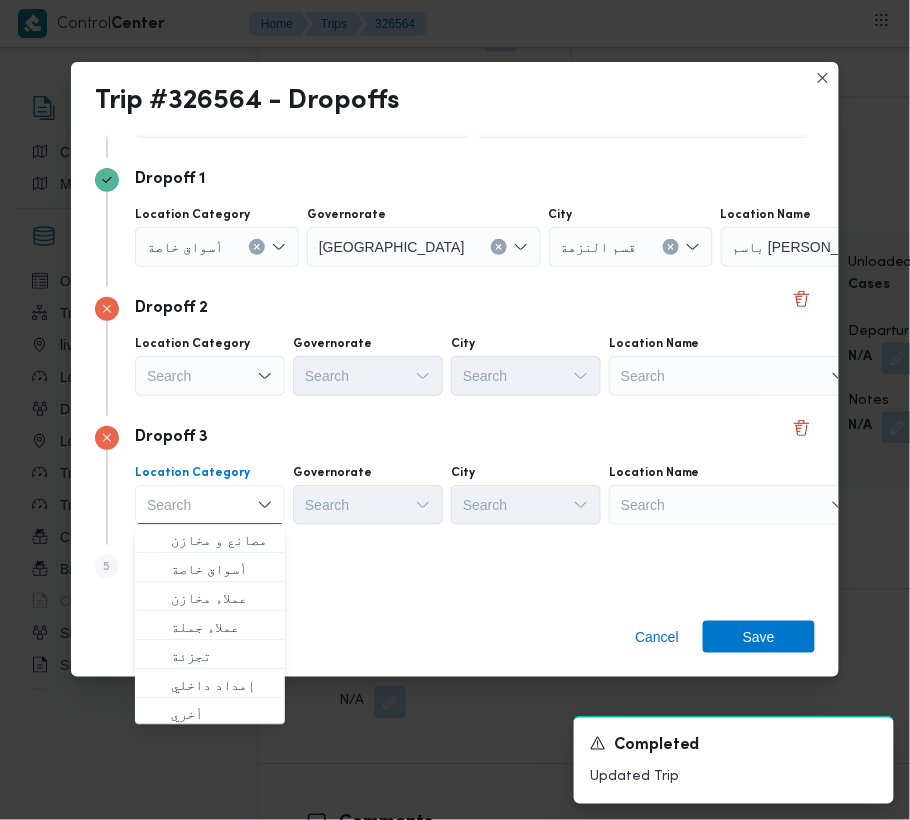 click on "Step 1 1 Pickup City مركز الخانكة Location Name فرونت دور مسطرد Dropoff 1 Location Category أسواق خاصة Governorate [GEOGRAPHIC_DATA] قسم النزهة Location Name باسم ماركت هيليوبلس Dropoff 2 Location Category Search Governorate Search City Search Location Name Search Dropoff 3 Location Category Search Combo box. Selected. Combo box input. Search. Type some text or, to display a list of choices, press Down Arrow. To exit the list of choices, press Escape. Governorate Search City Search Location Name Search Step 5 is disabled 5 Add a dropoff" at bounding box center (455, 369) 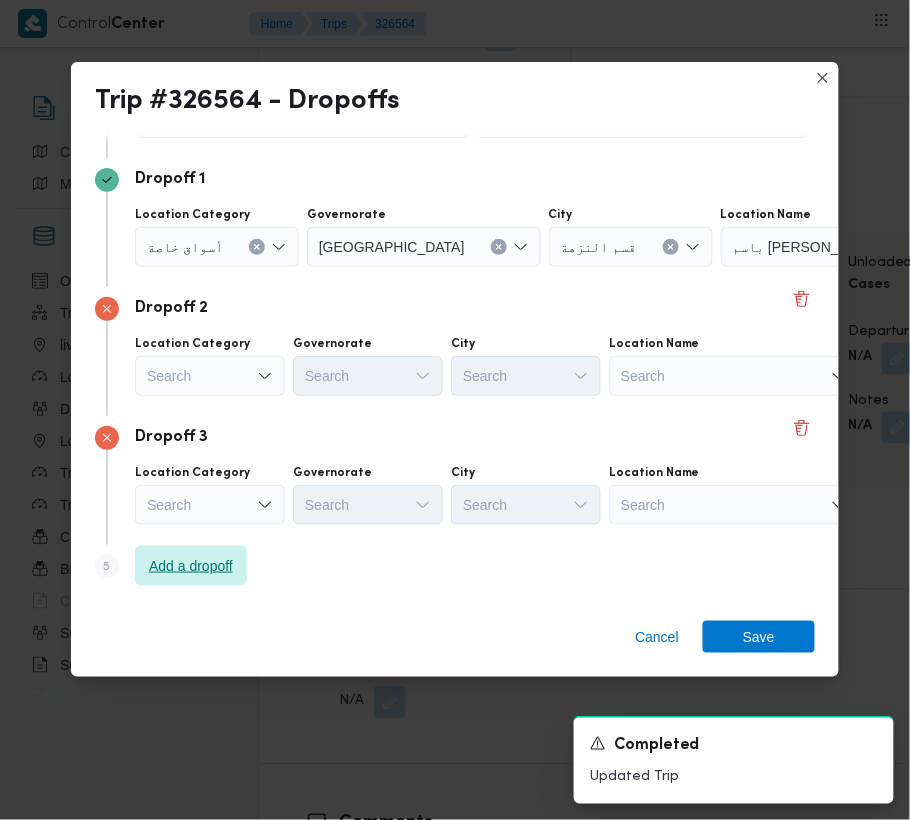 click on "Add a dropoff" at bounding box center (191, 566) 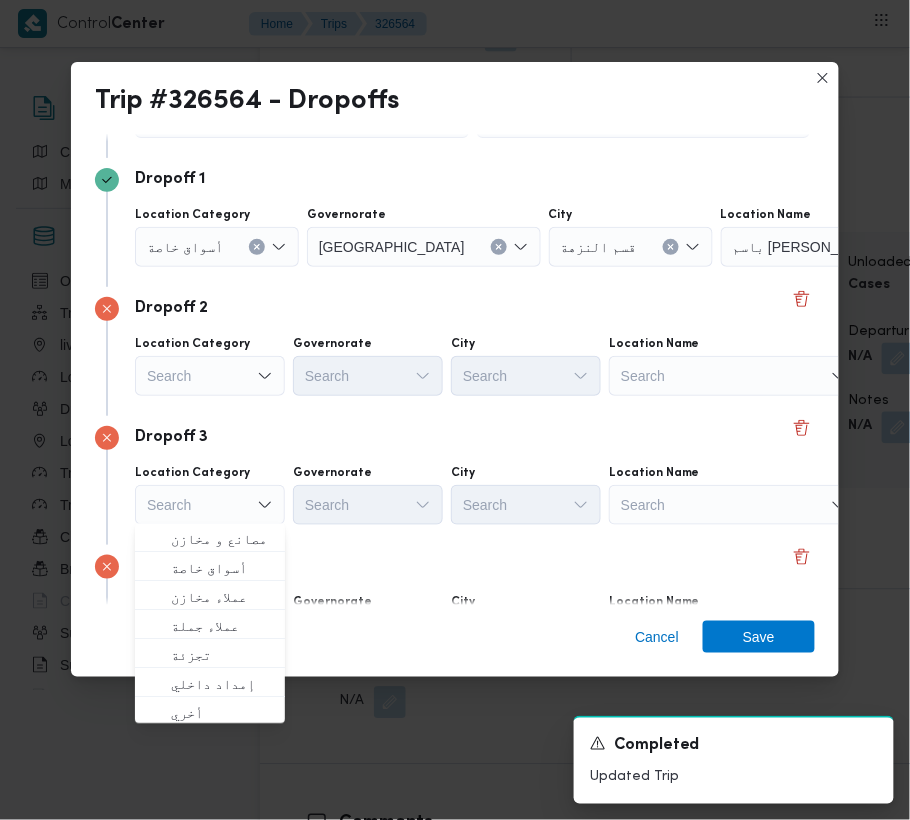 scroll, scrollTop: 242, scrollLeft: 0, axis: vertical 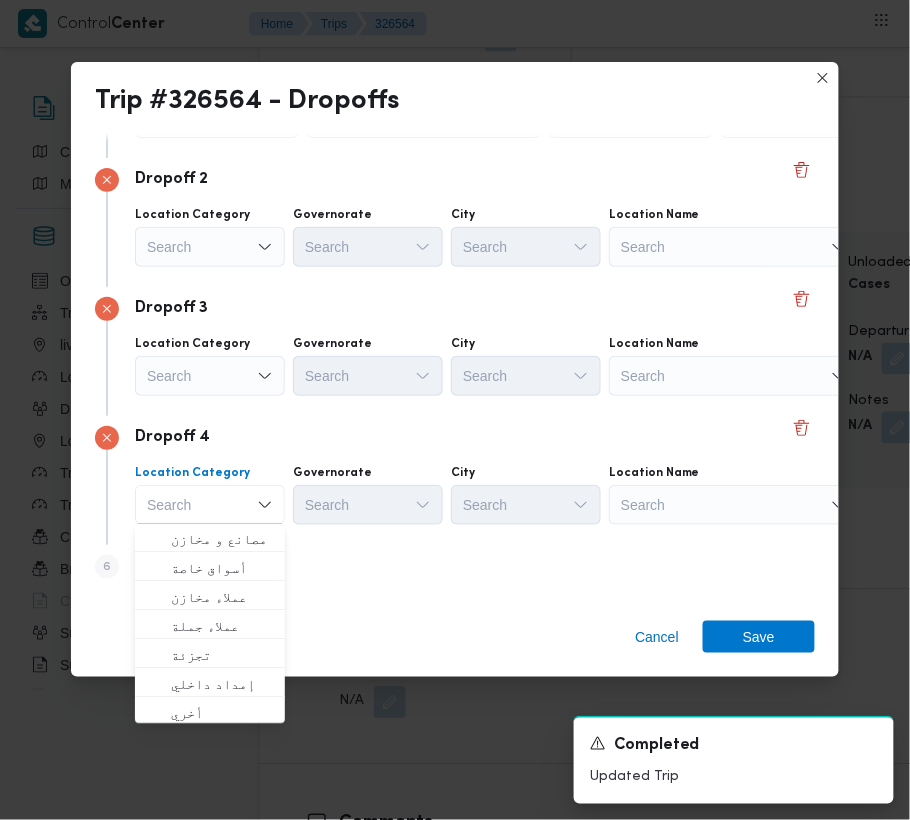 click on "Search" at bounding box center (846, 118) 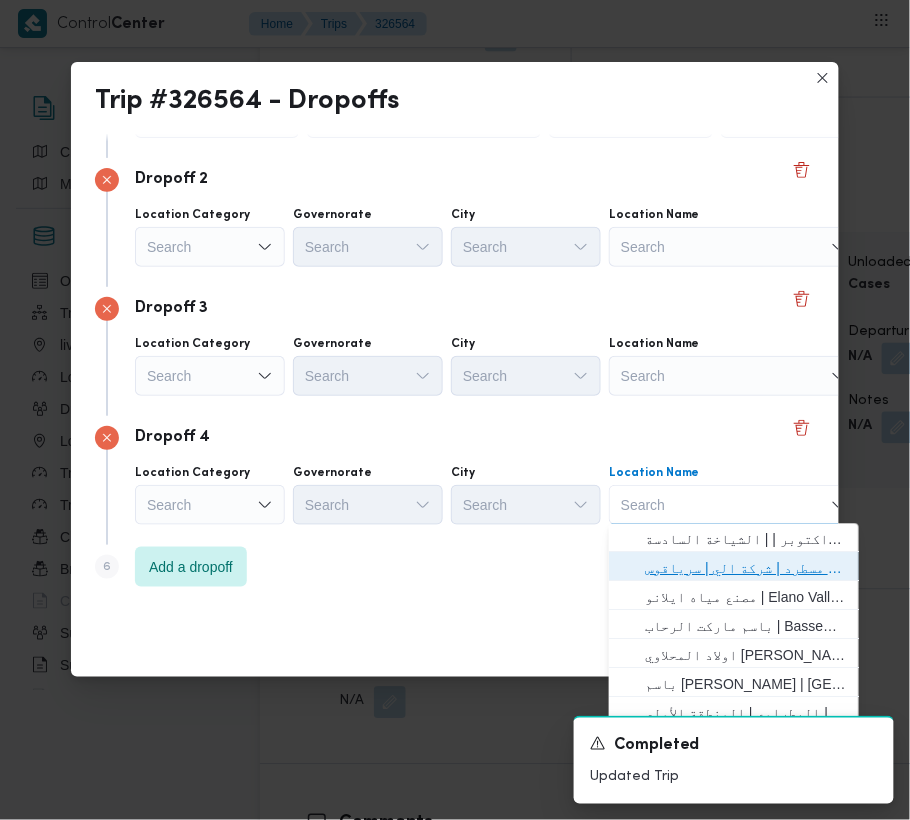 click on "فرونت دور مسطرد | شركة الي | سرياقوس" at bounding box center [746, 569] 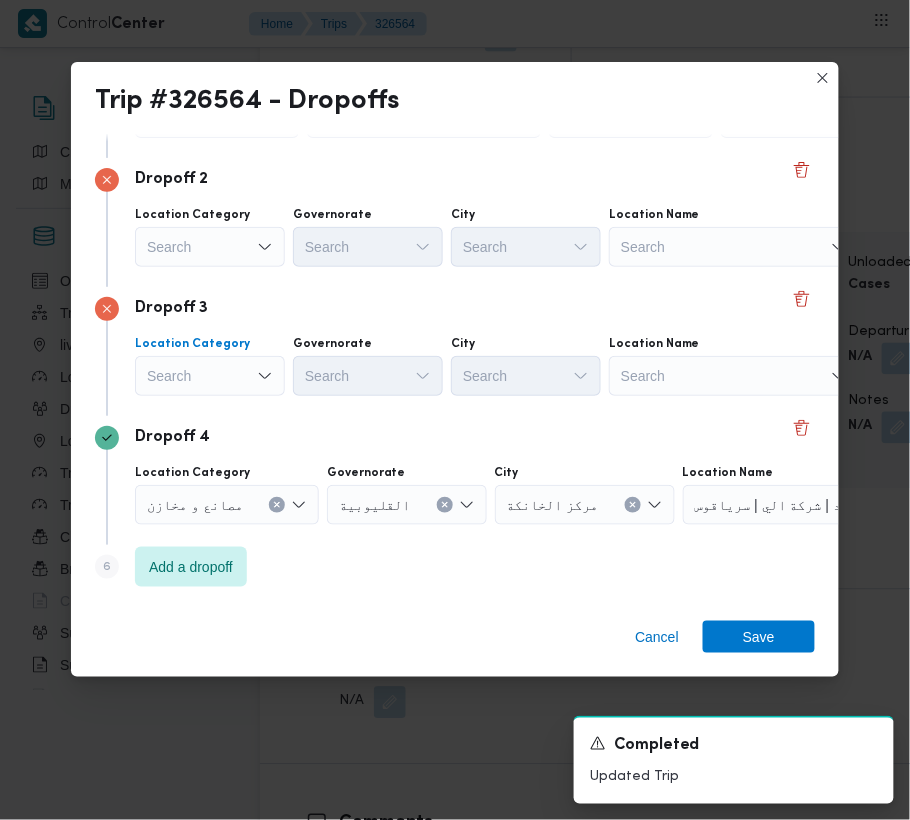 click on "Search" at bounding box center (217, 118) 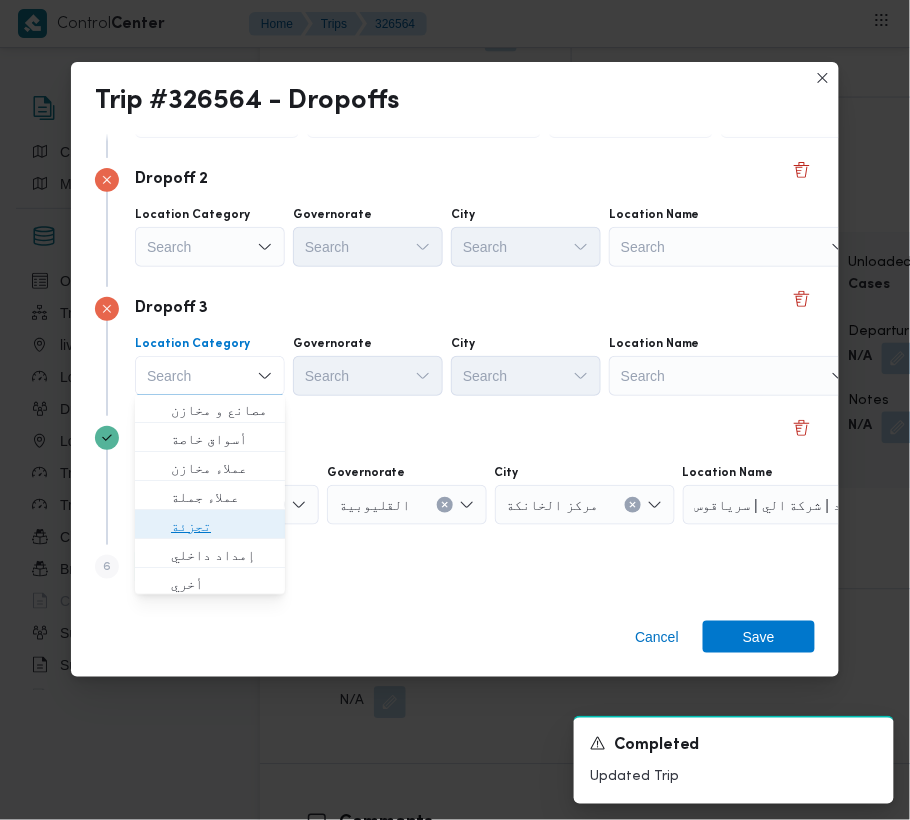 click on "تجزئة" at bounding box center [222, 527] 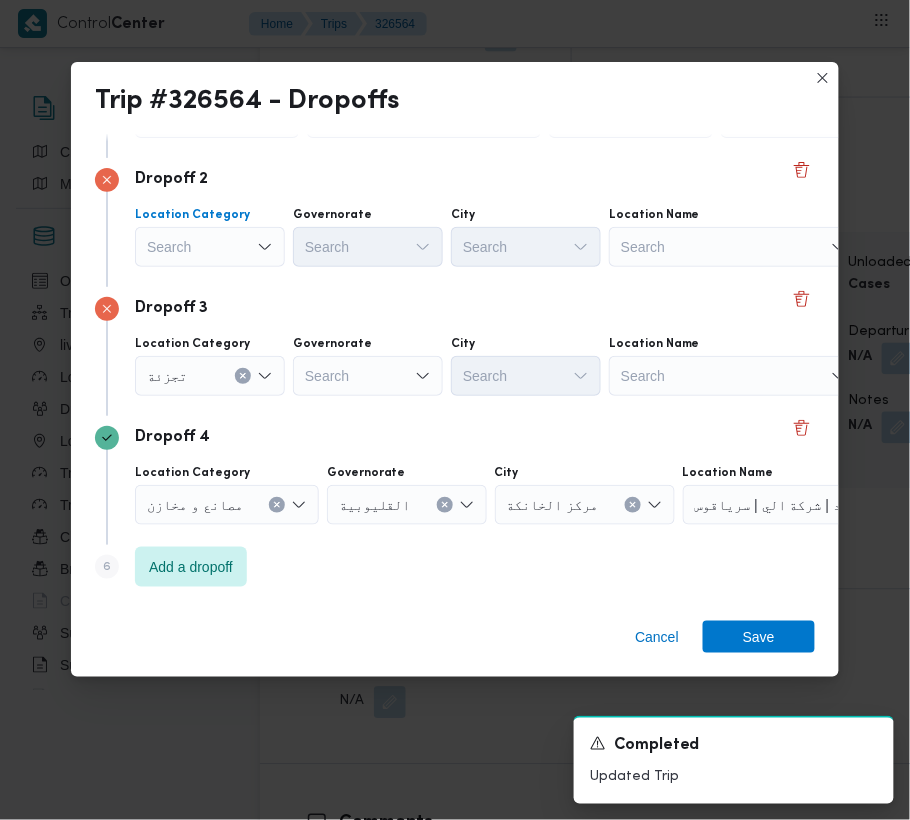 click on "Search" at bounding box center (217, 118) 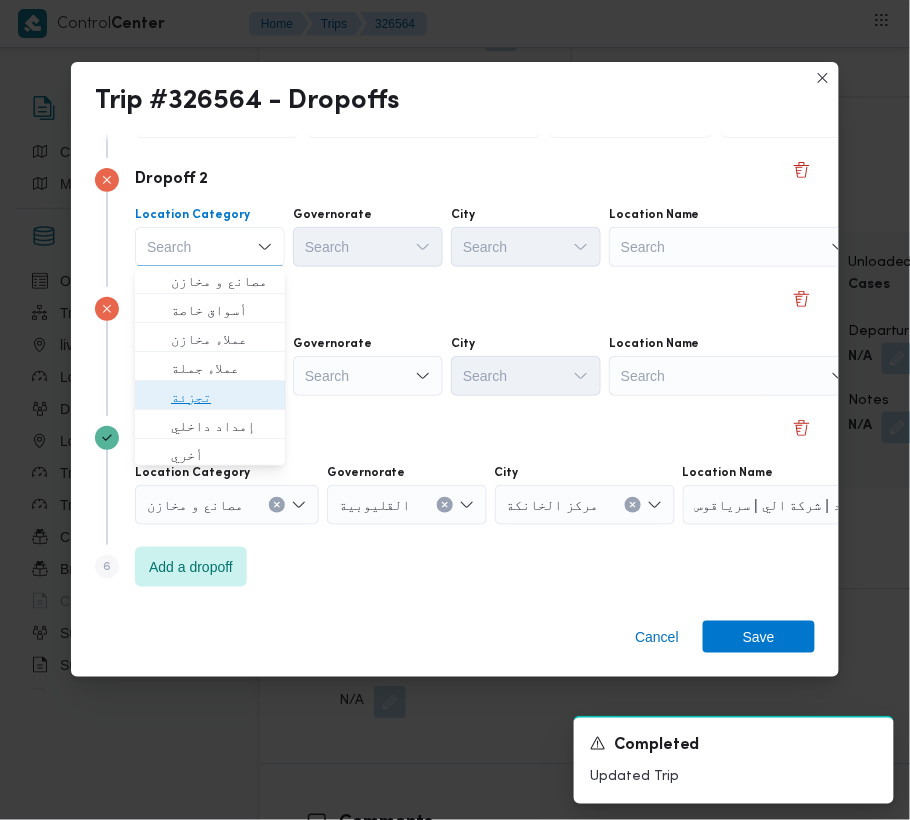 click on "تجزئة" at bounding box center (222, 398) 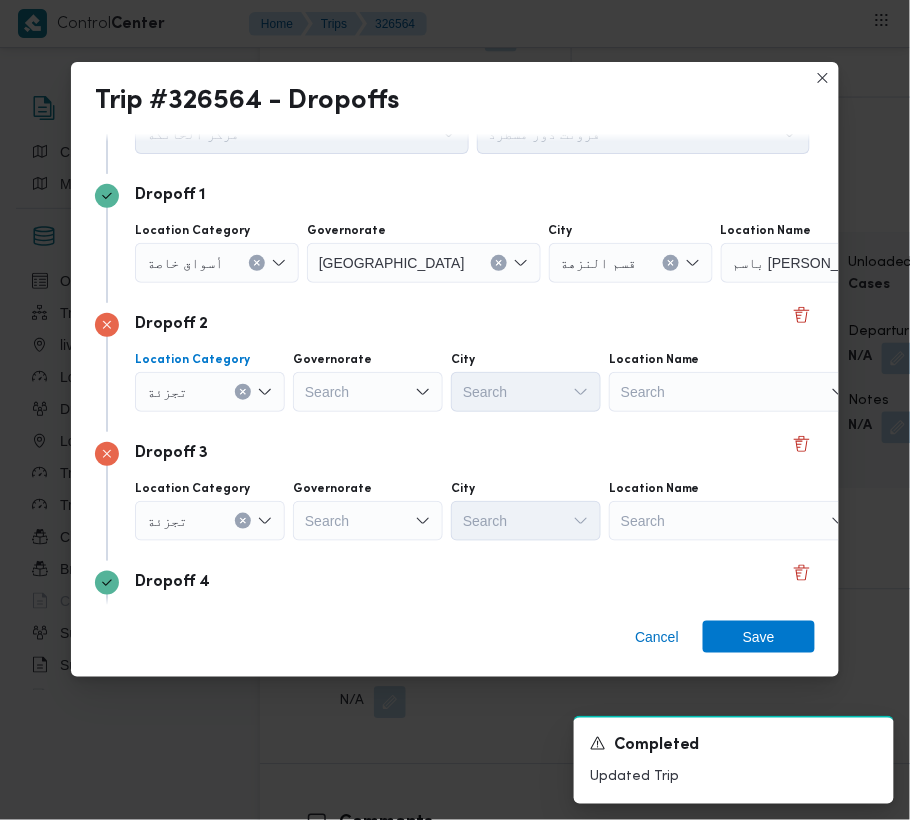 scroll, scrollTop: 0, scrollLeft: 0, axis: both 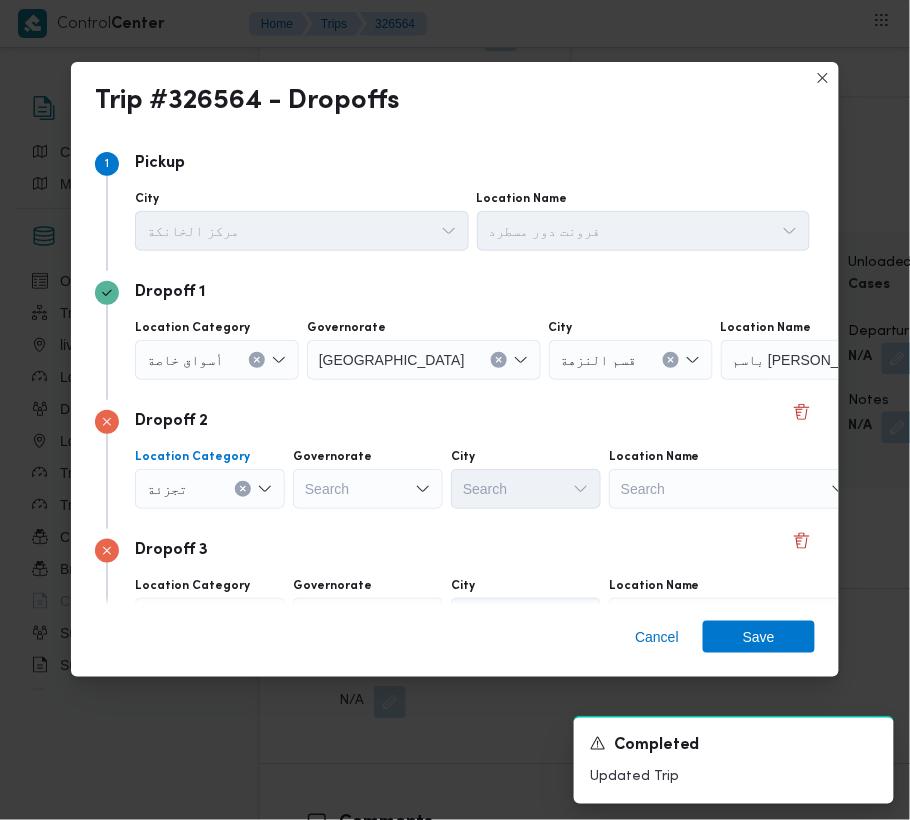 click on "أسواق خاصة" at bounding box center (217, 360) 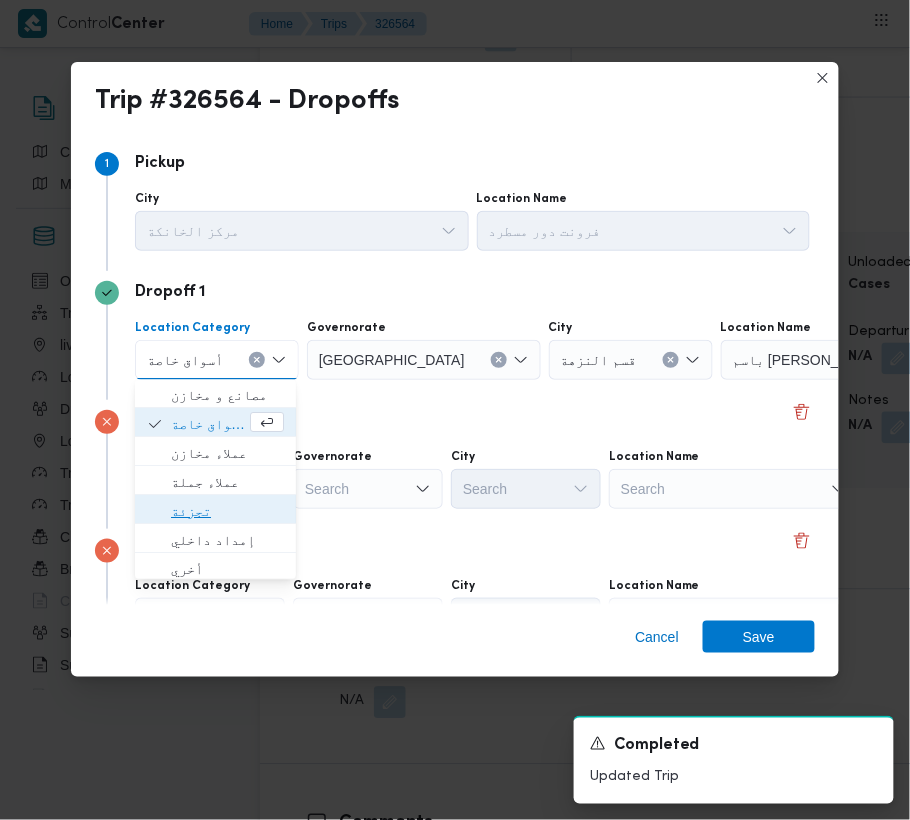 click on "تجزئة" at bounding box center (227, 512) 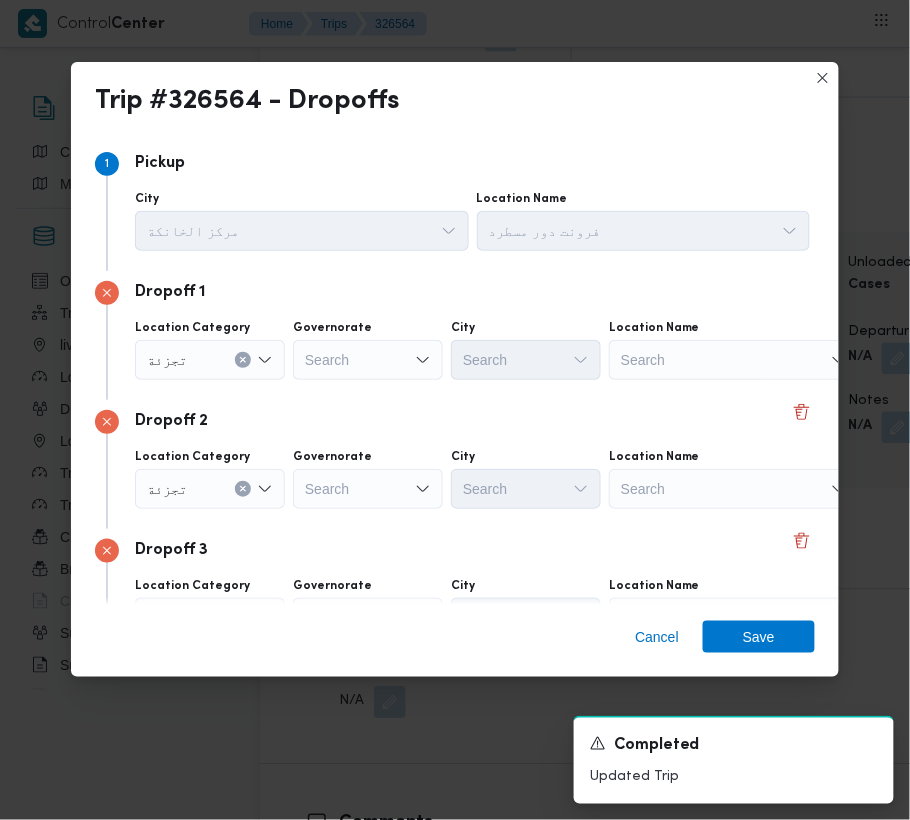 click on "Search" at bounding box center (368, 360) 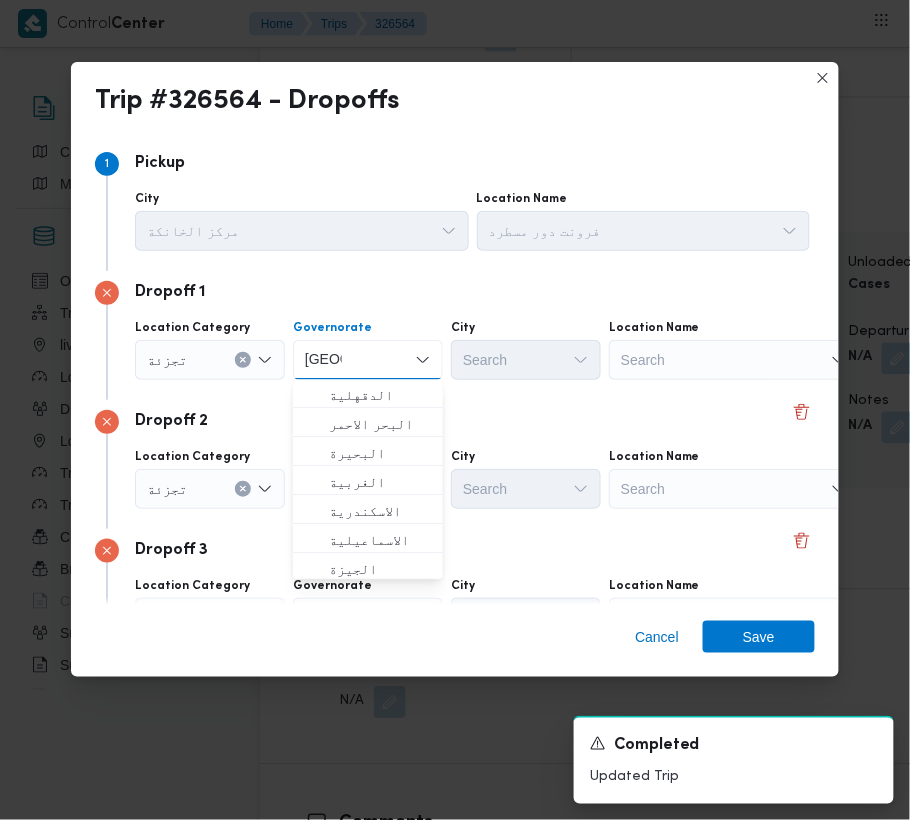 click on "Dropoff 1 Location Category [GEOGRAPHIC_DATA] [GEOGRAPHIC_DATA] [GEOGRAPHIC_DATA]  Combo box. Selected. [GEOGRAPHIC_DATA] . Selected. Combo box input. Search. Type some text or, to display a list of choices, press Down Arrow. To exit the list of choices, press Escape. City Search Location Name Search" at bounding box center (455, 335) 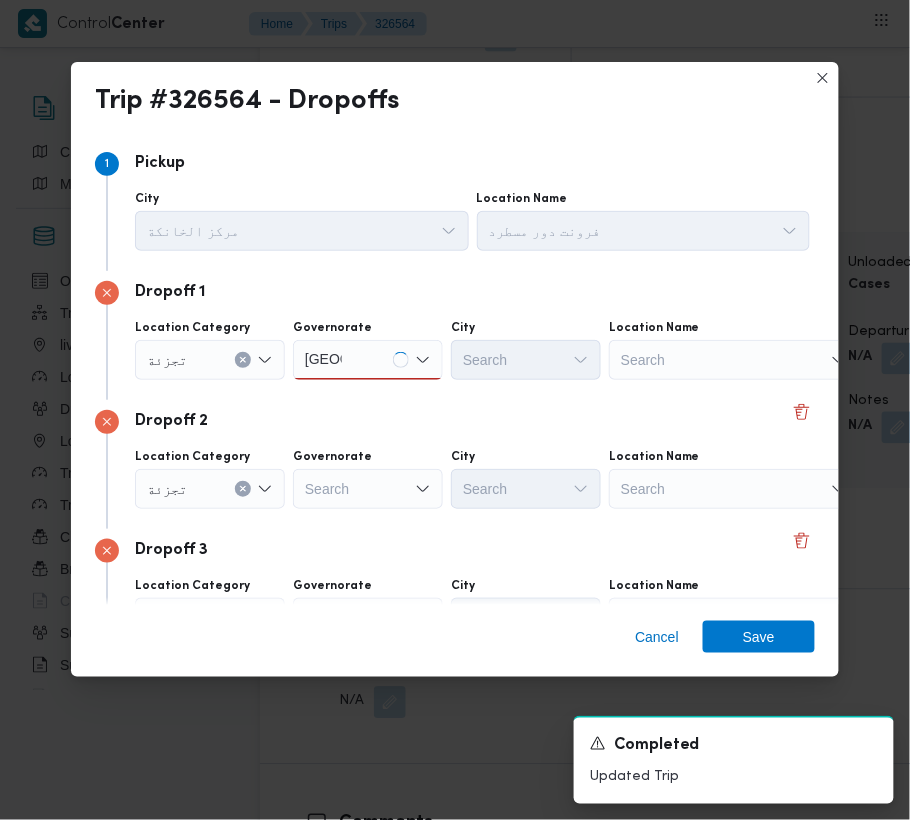click on "Search" at bounding box center [368, 360] 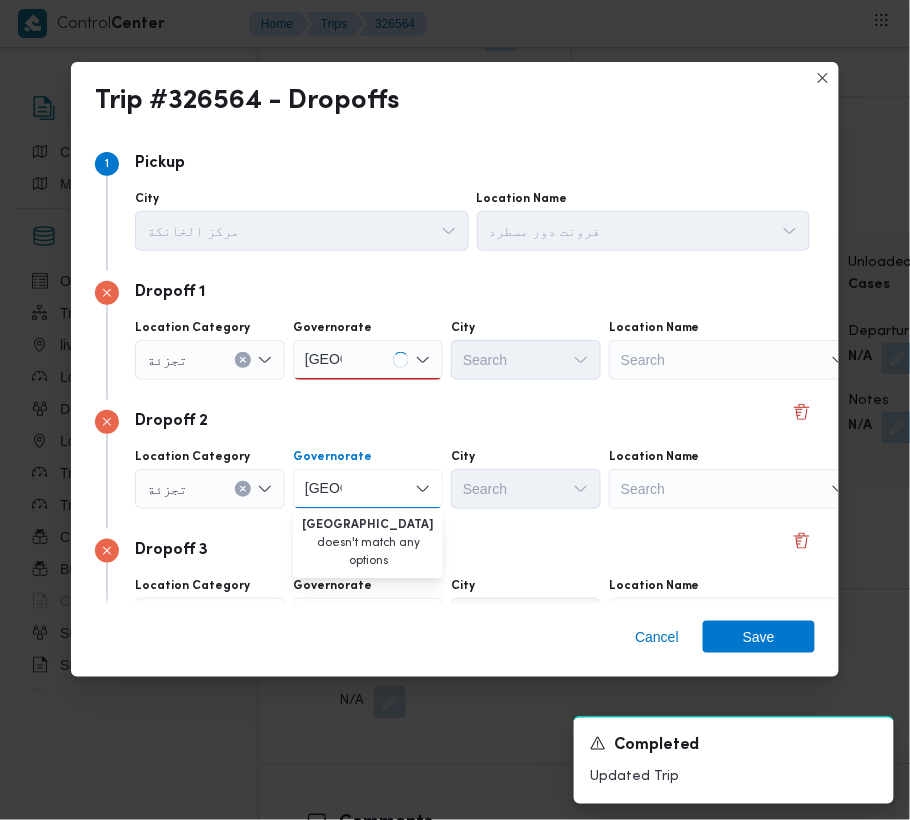 scroll, scrollTop: 242, scrollLeft: 0, axis: vertical 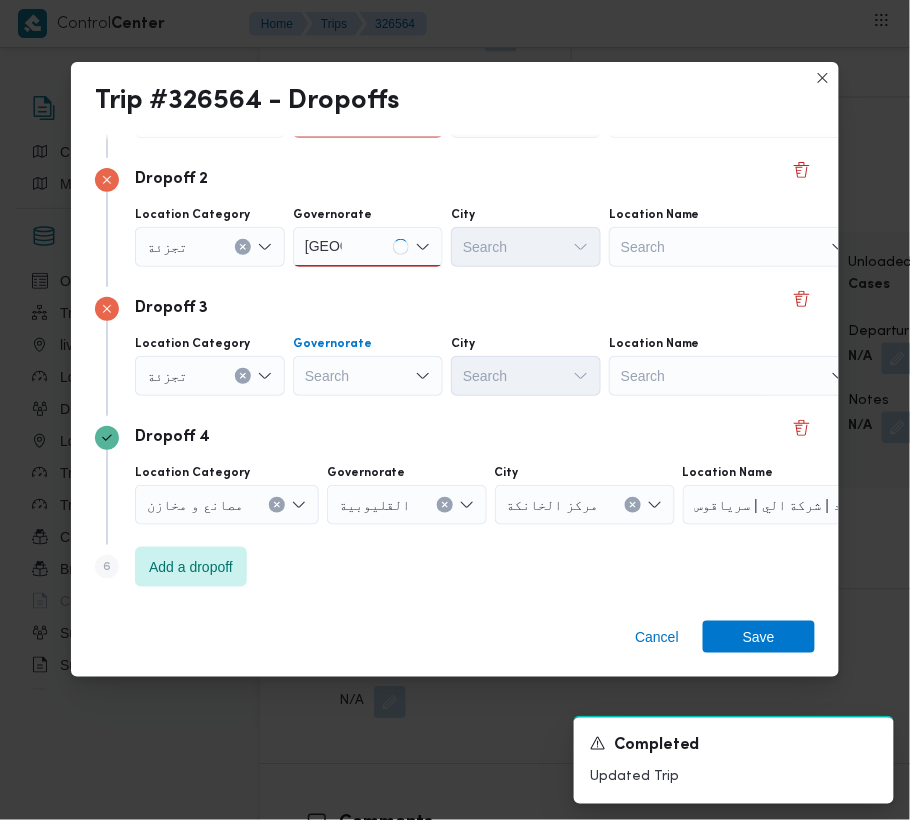 click on "Search" at bounding box center [368, 118] 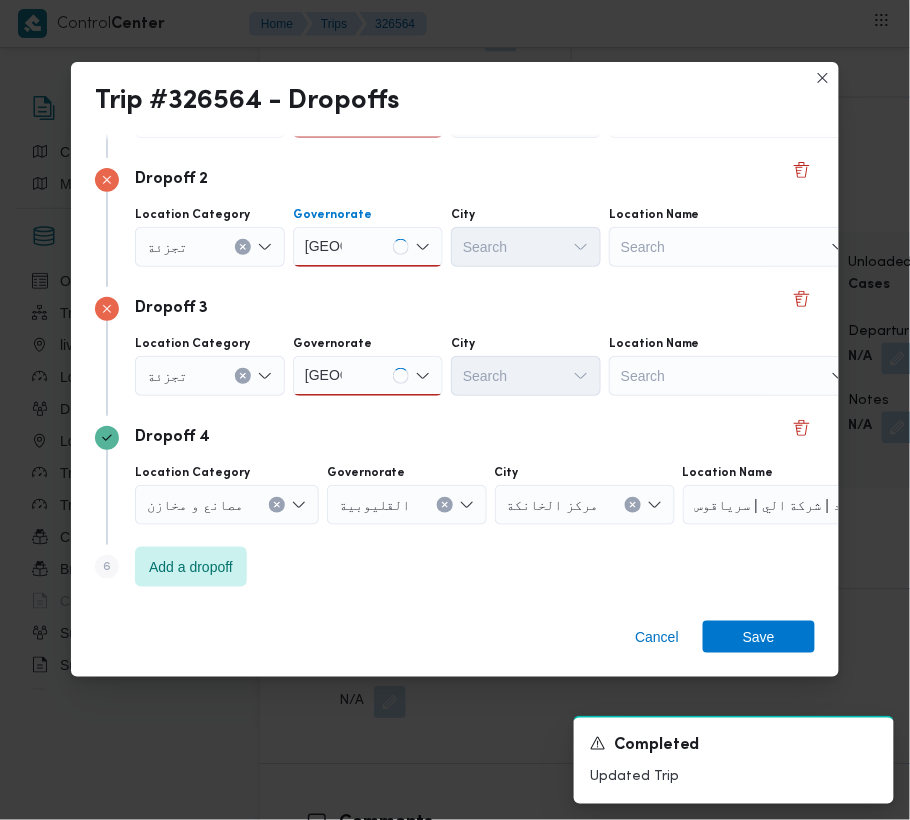 drag, startPoint x: 384, startPoint y: 254, endPoint x: 384, endPoint y: 241, distance: 13 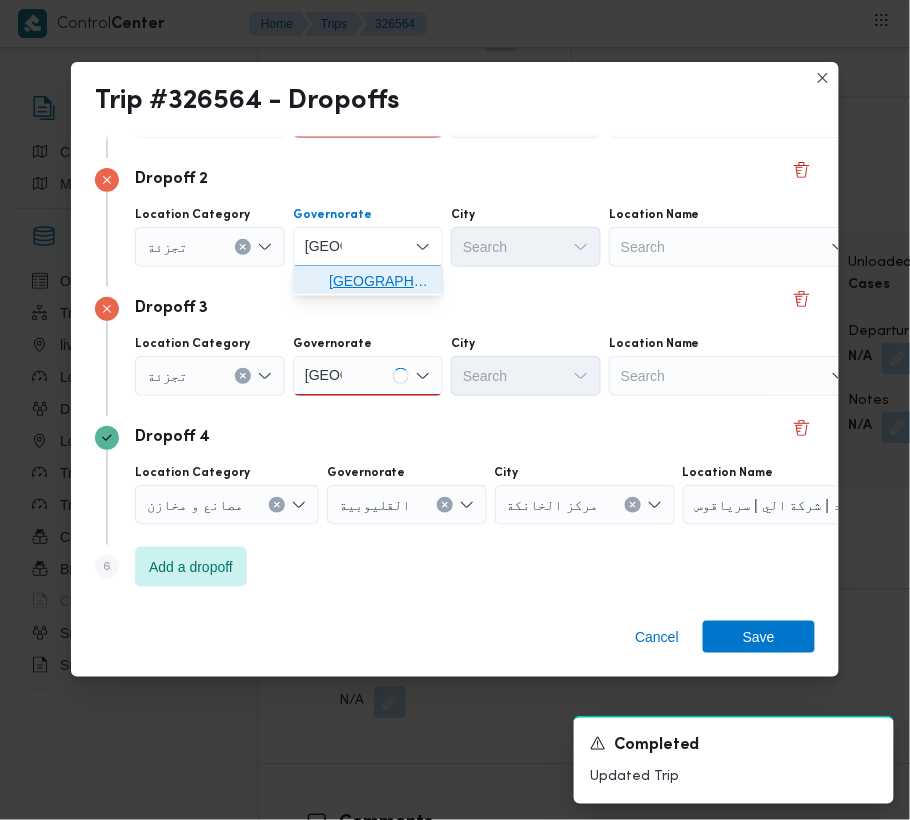 drag, startPoint x: 370, startPoint y: 290, endPoint x: 370, endPoint y: 304, distance: 14 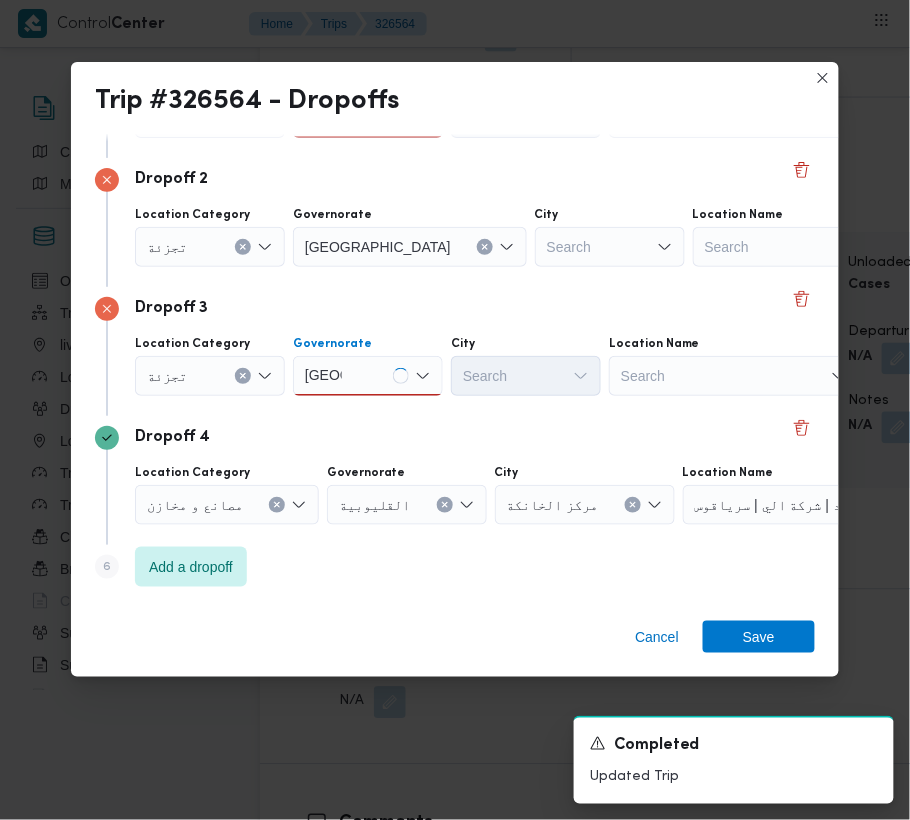 drag, startPoint x: 380, startPoint y: 372, endPoint x: 380, endPoint y: 393, distance: 21 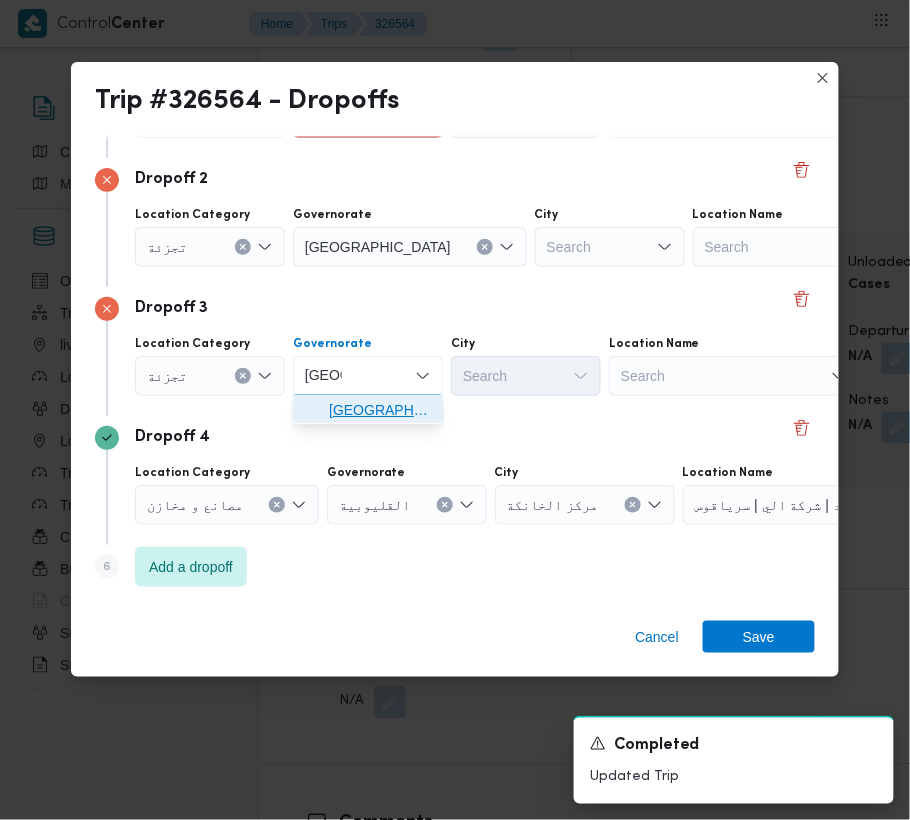 click on "[GEOGRAPHIC_DATA]" at bounding box center [380, 411] 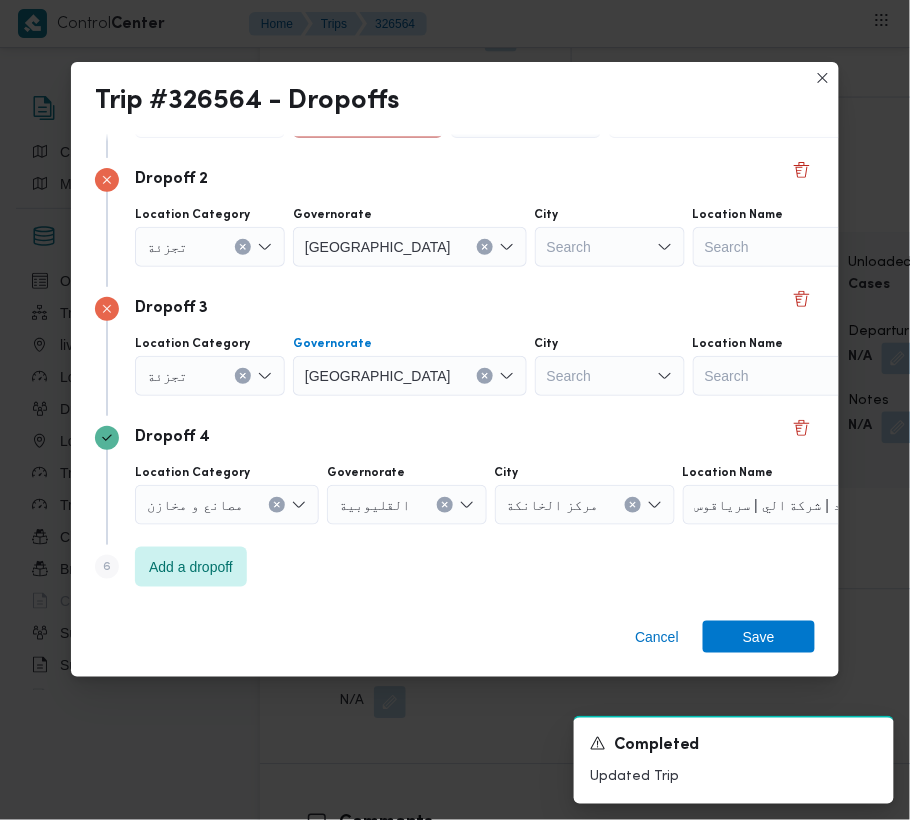 click on "Search" at bounding box center [610, 247] 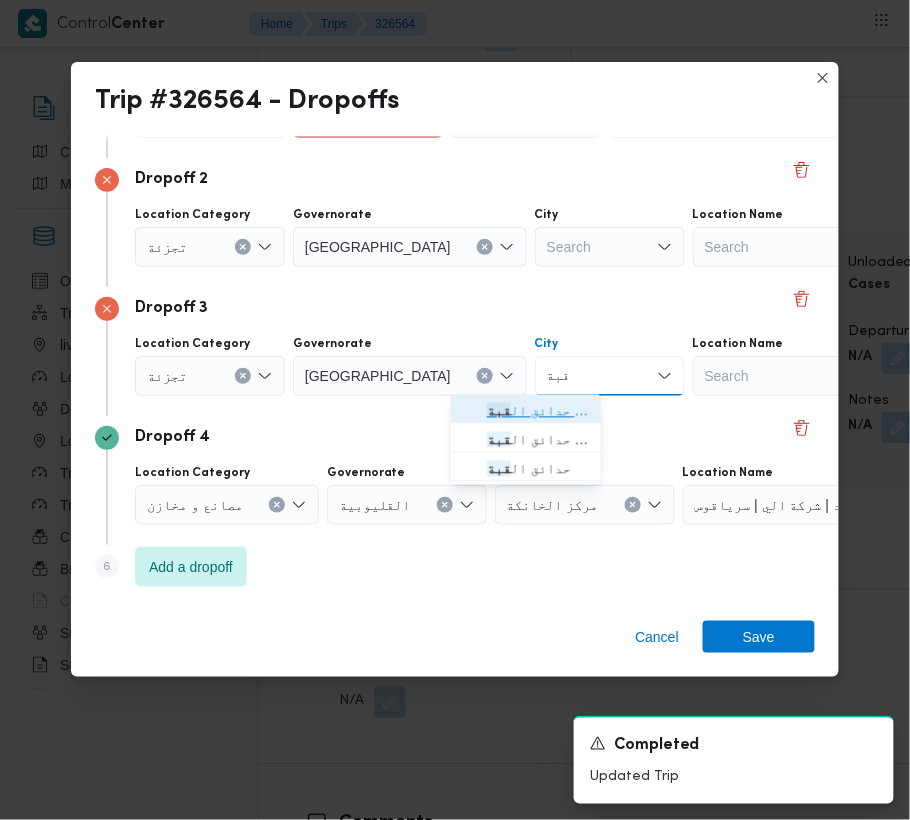 click on "قسم حدائق ال قبة" at bounding box center [526, 411] 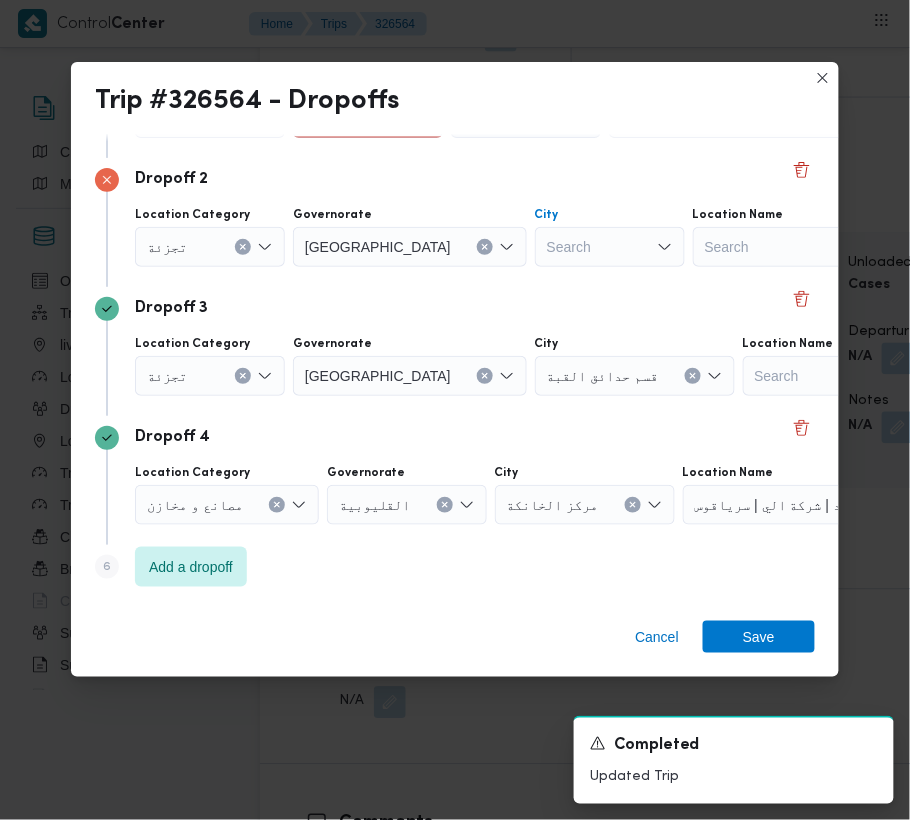 click on "Search" at bounding box center (610, 247) 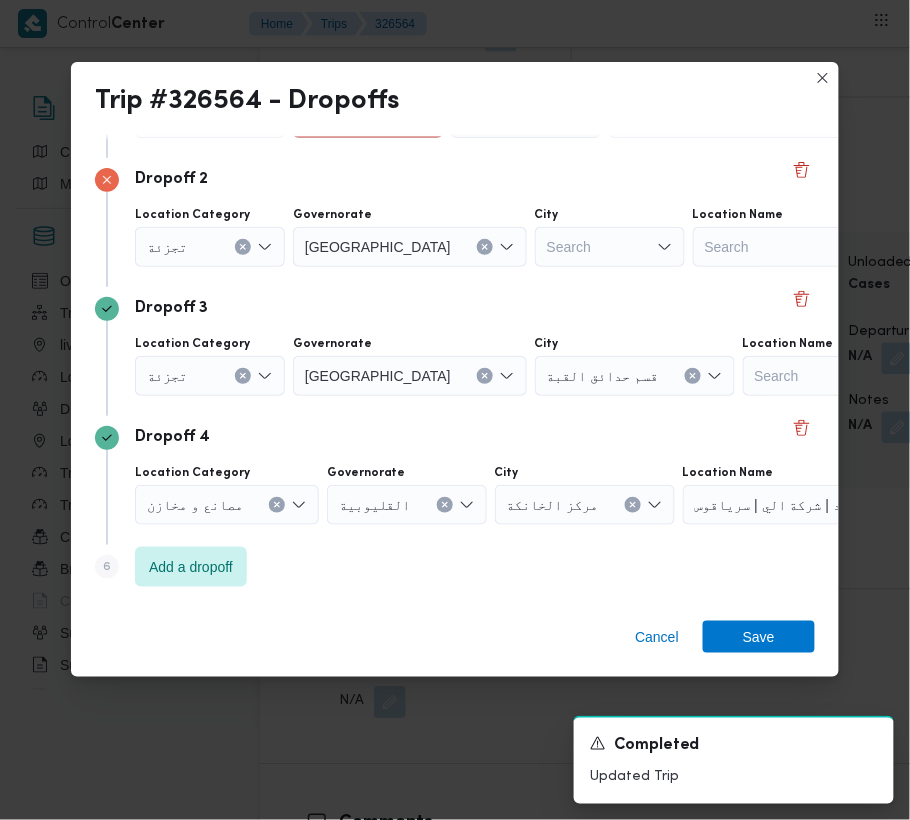 drag, startPoint x: 518, startPoint y: 253, endPoint x: 529, endPoint y: 246, distance: 13.038404 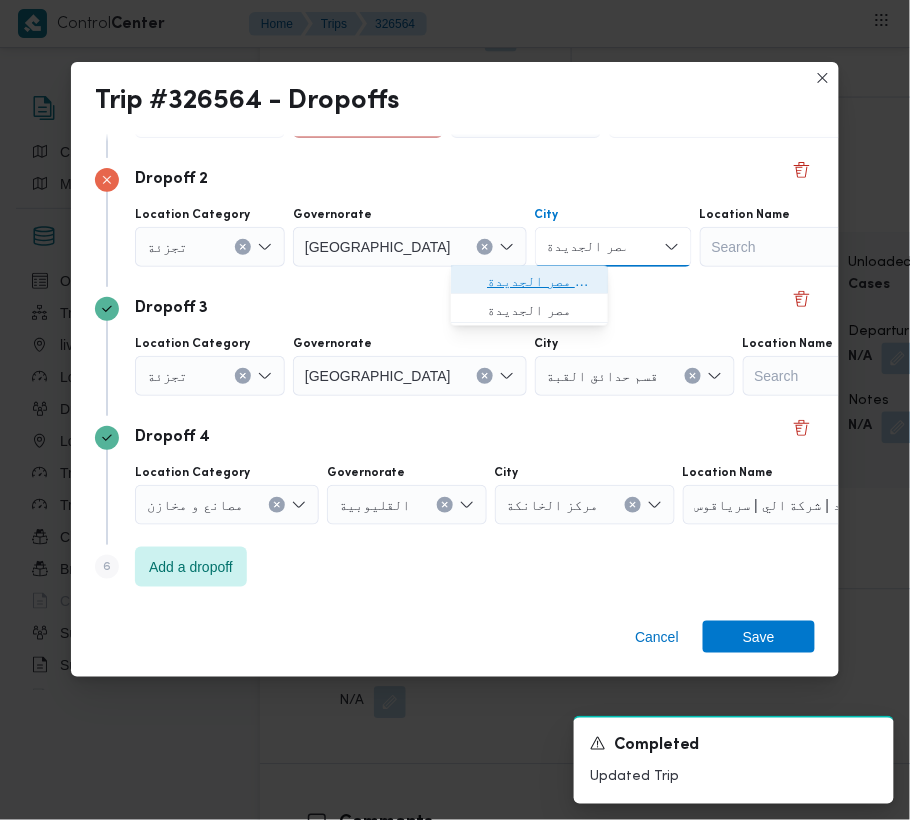 click on "قسم مصر الجديدة" at bounding box center [541, 282] 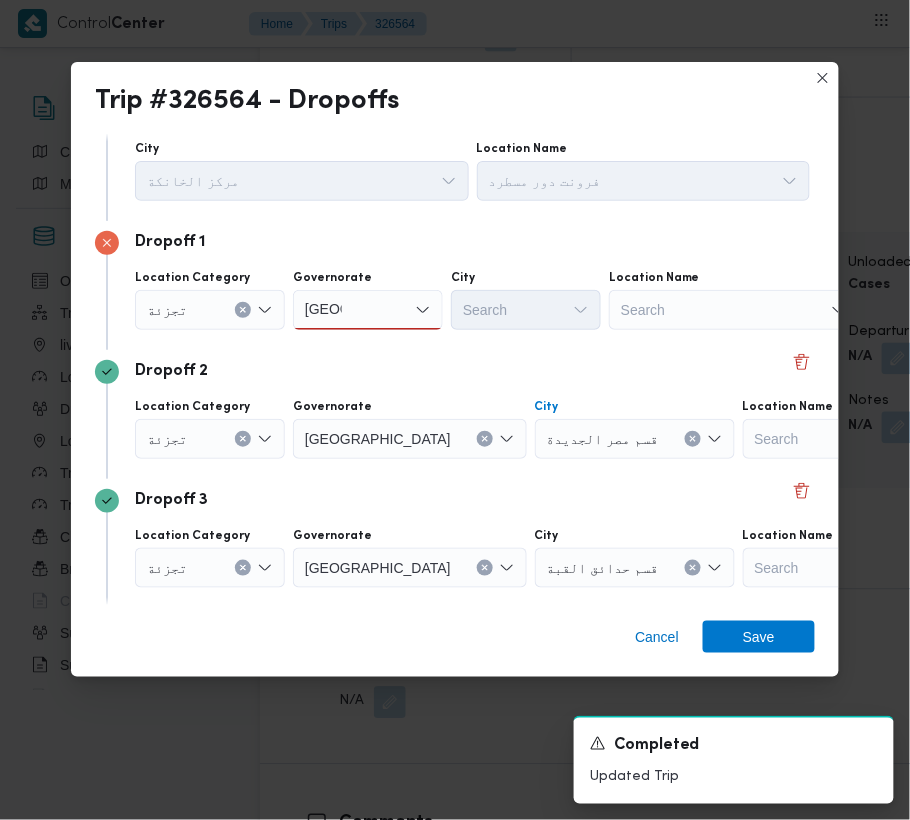 scroll, scrollTop: 0, scrollLeft: 0, axis: both 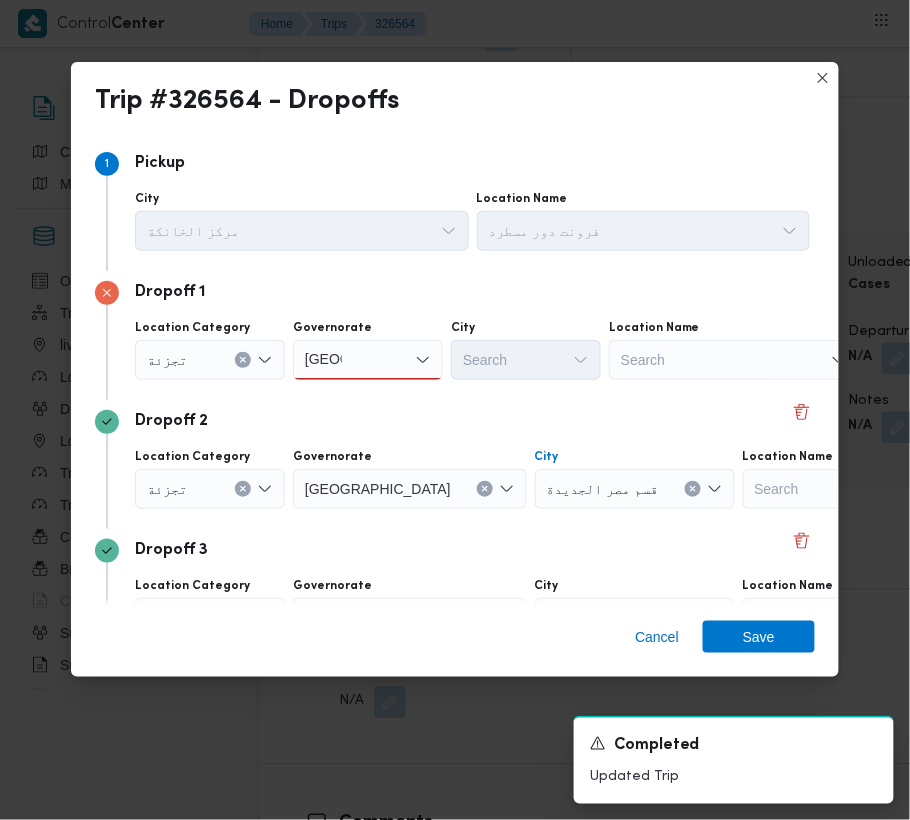 click on "[GEOGRAPHIC_DATA] [GEOGRAPHIC_DATA]" at bounding box center (368, 360) 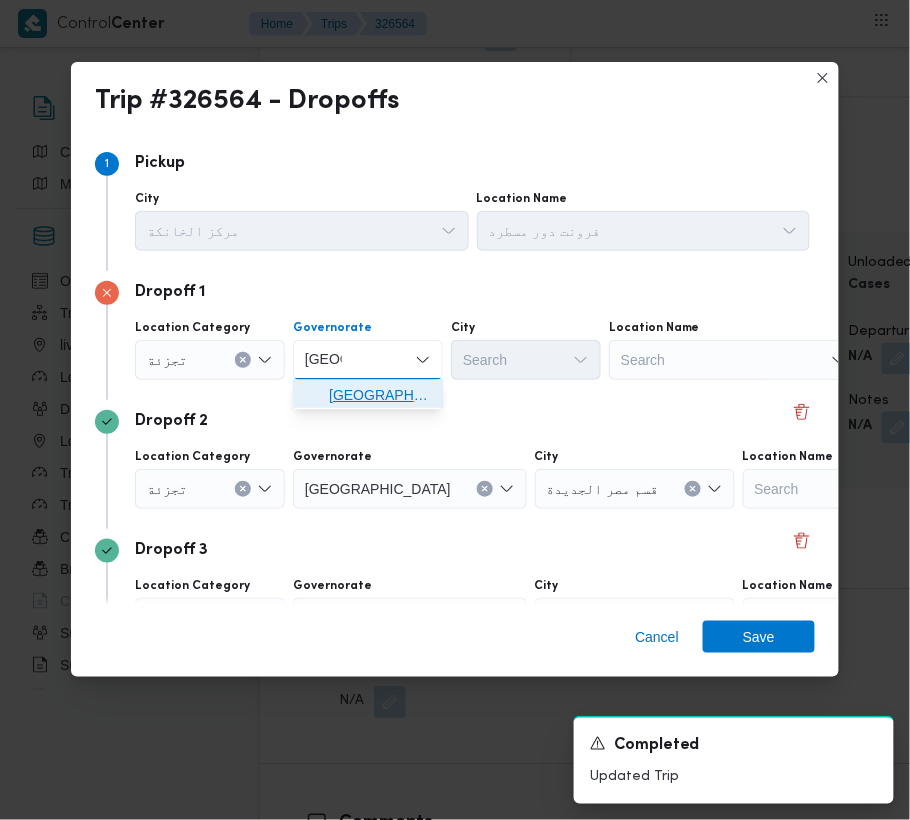 click on "[GEOGRAPHIC_DATA]" at bounding box center [380, 396] 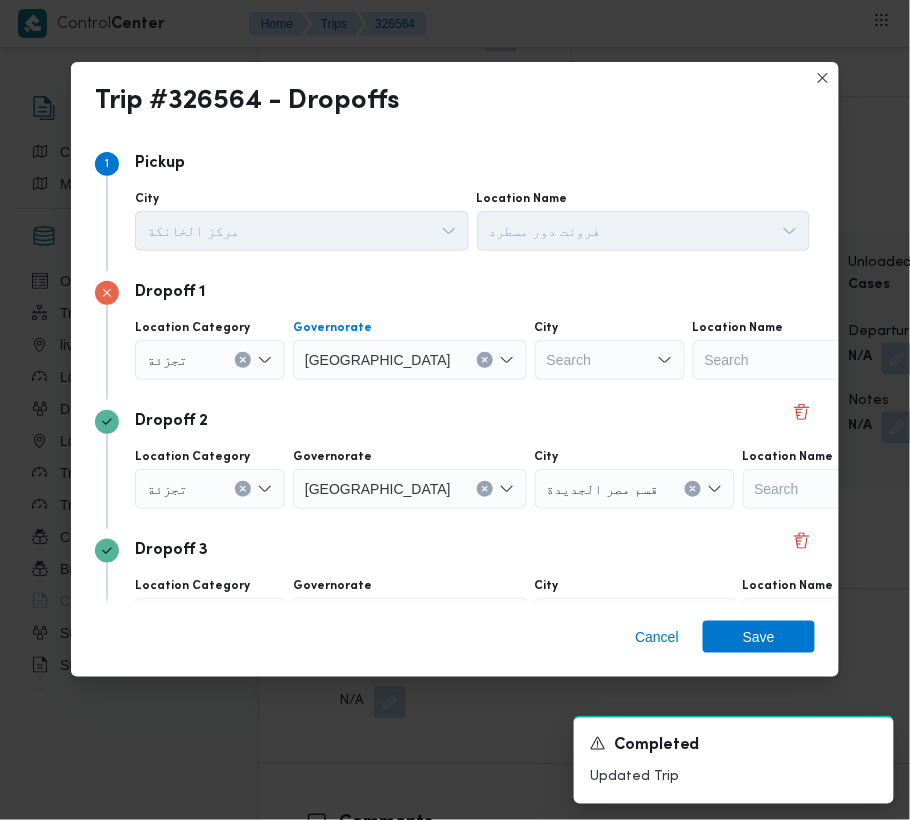 click on "Search" at bounding box center (610, 360) 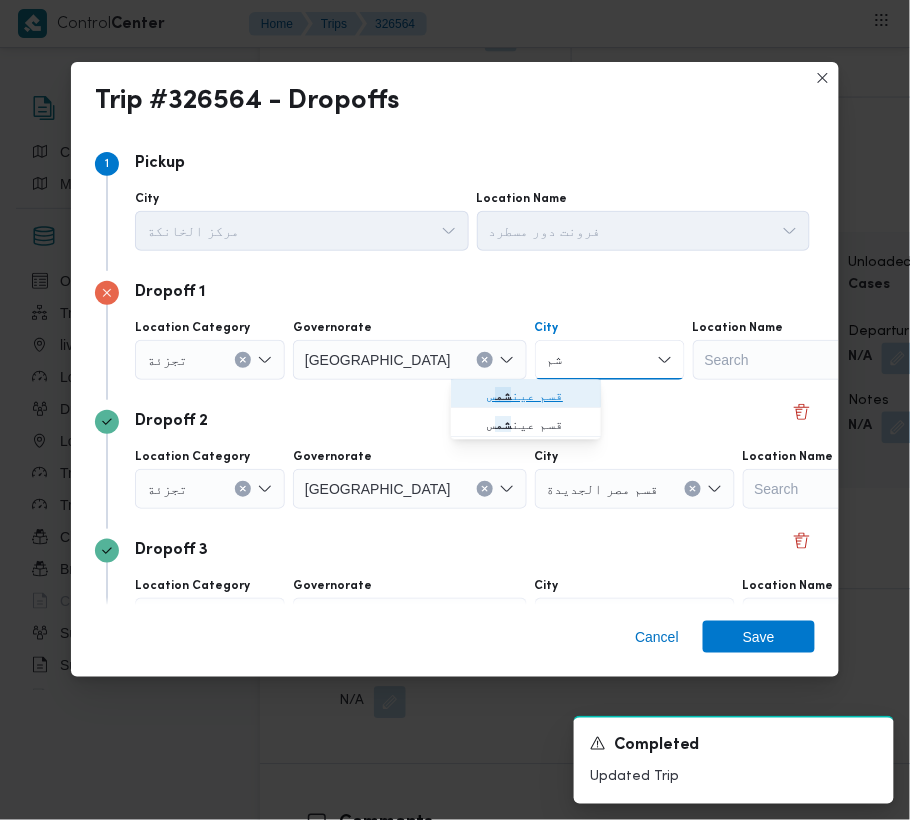 click on "قسم عين  شم س" at bounding box center [538, 396] 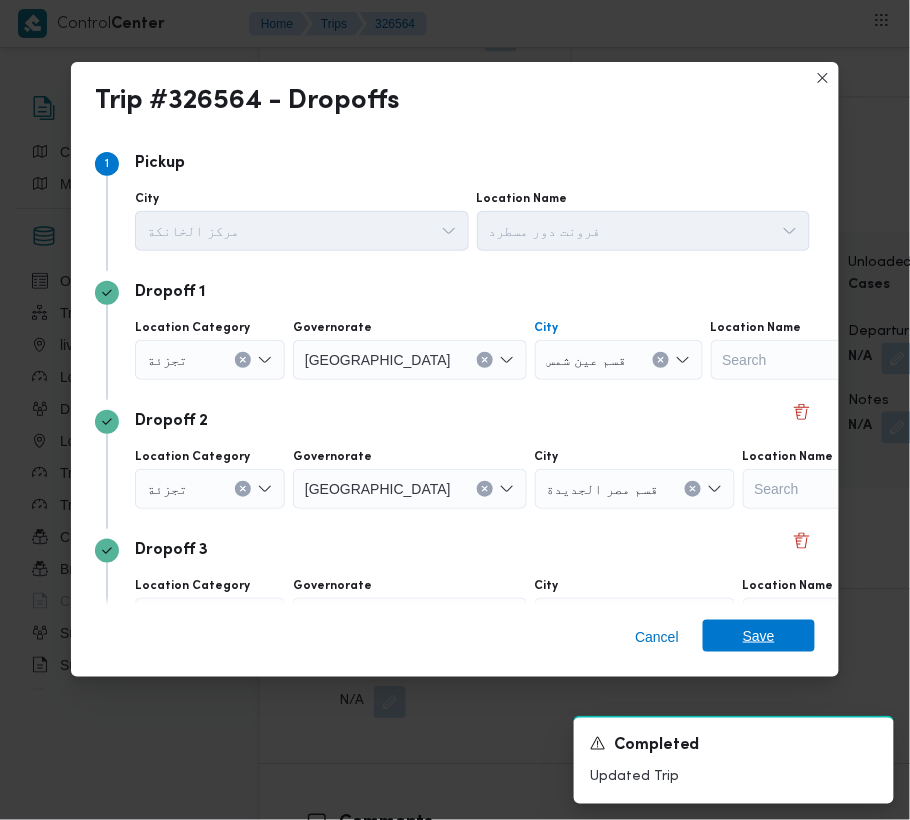 click on "Save" at bounding box center (759, 636) 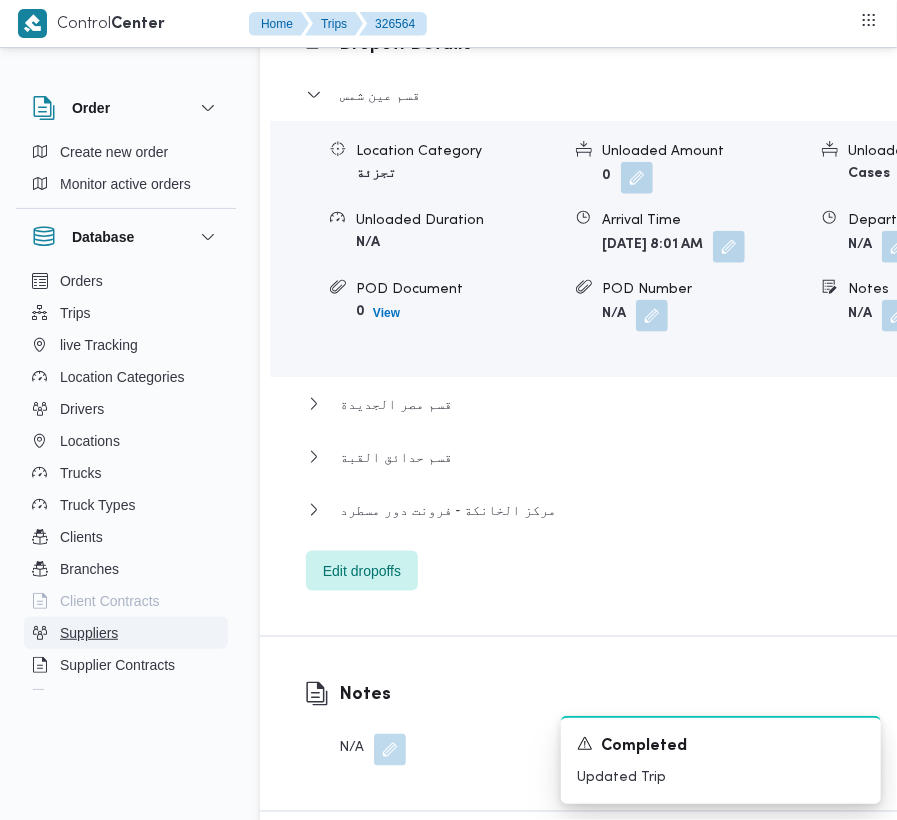 scroll, scrollTop: 3401, scrollLeft: 0, axis: vertical 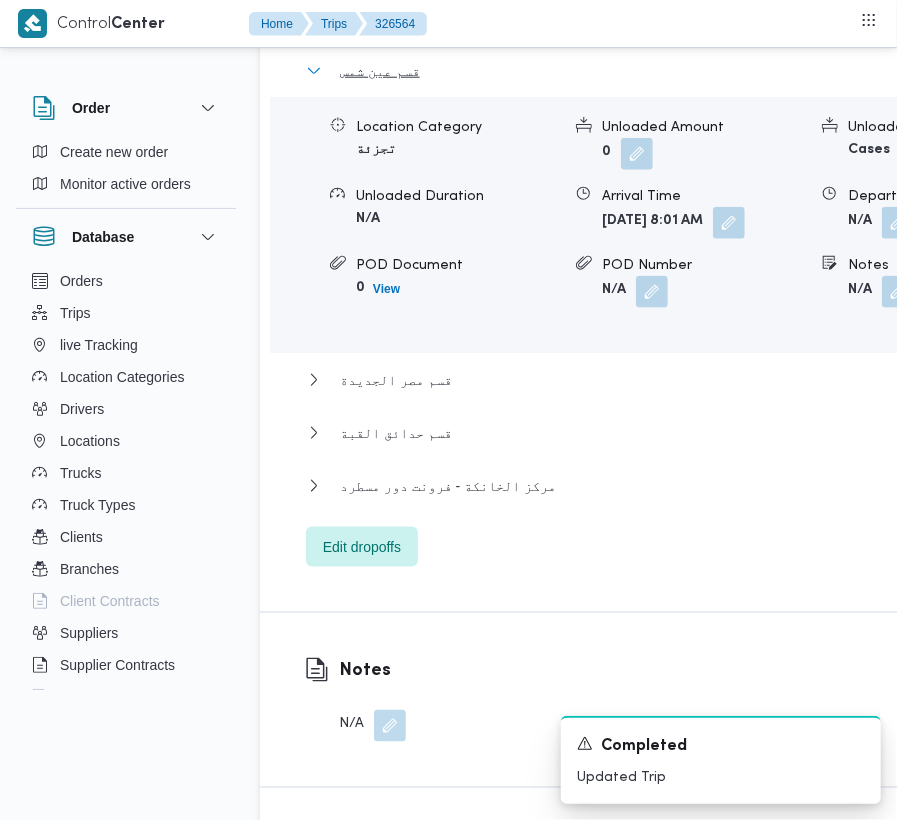 click on "قسم عين شمس" at bounding box center [380, 71] 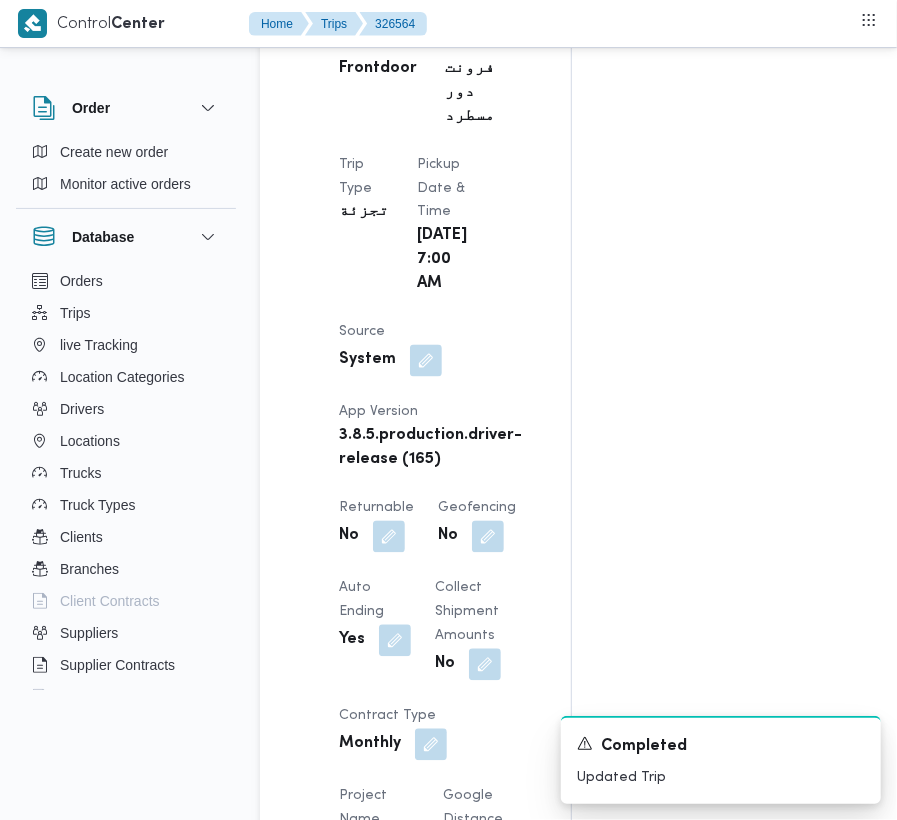 scroll, scrollTop: 0, scrollLeft: 0, axis: both 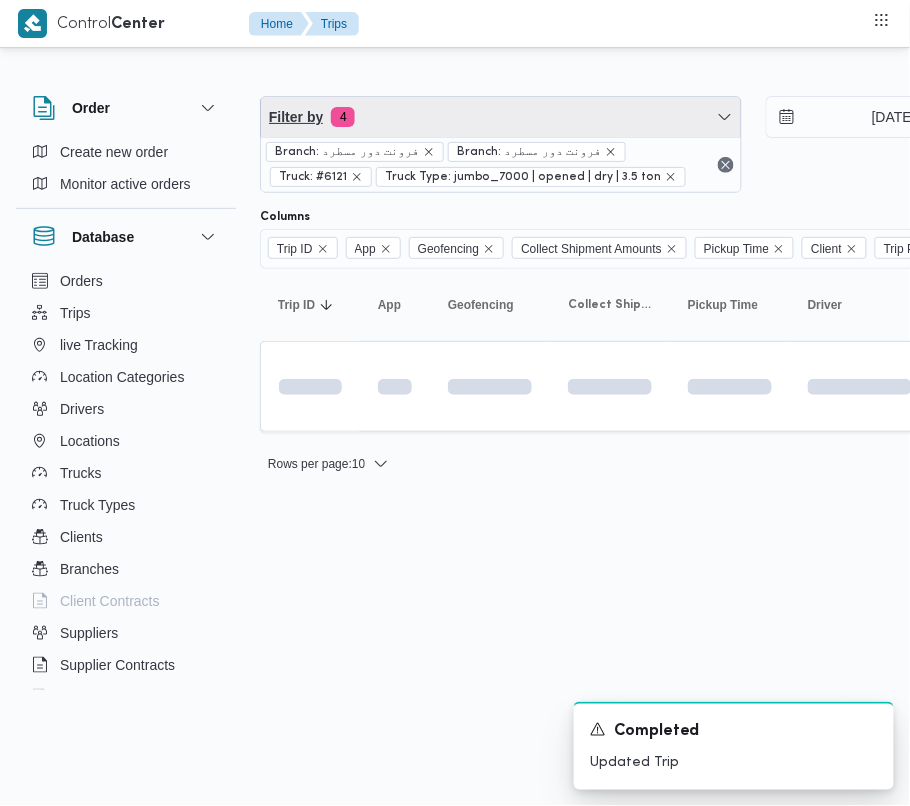 click on "Filter by 4" at bounding box center (501, 117) 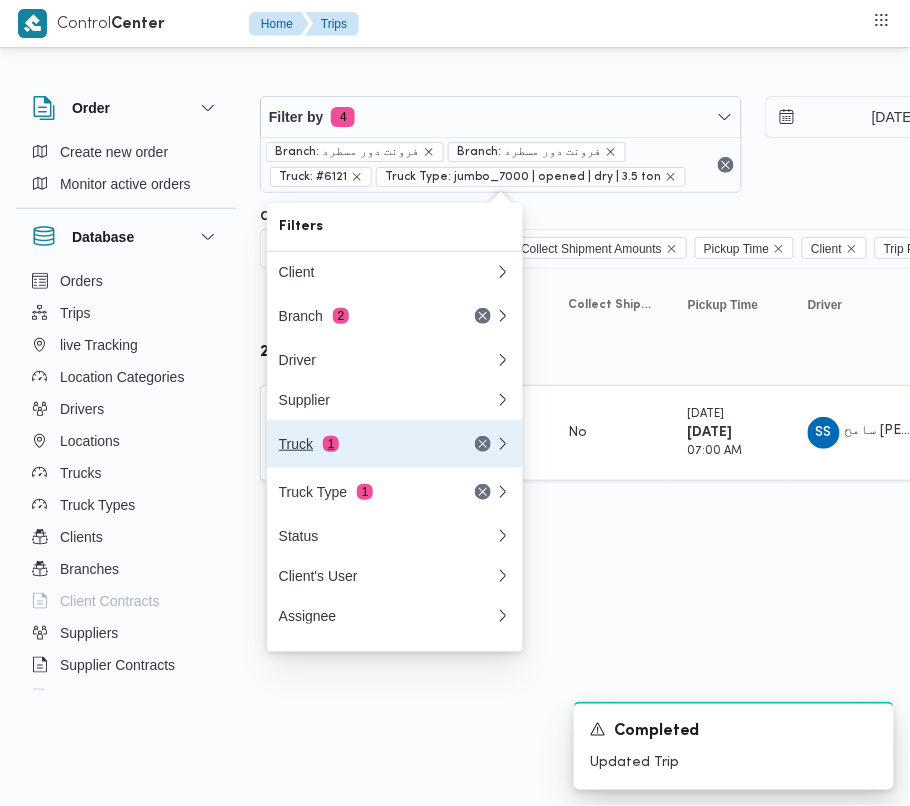click on "Truck 1" at bounding box center (363, 444) 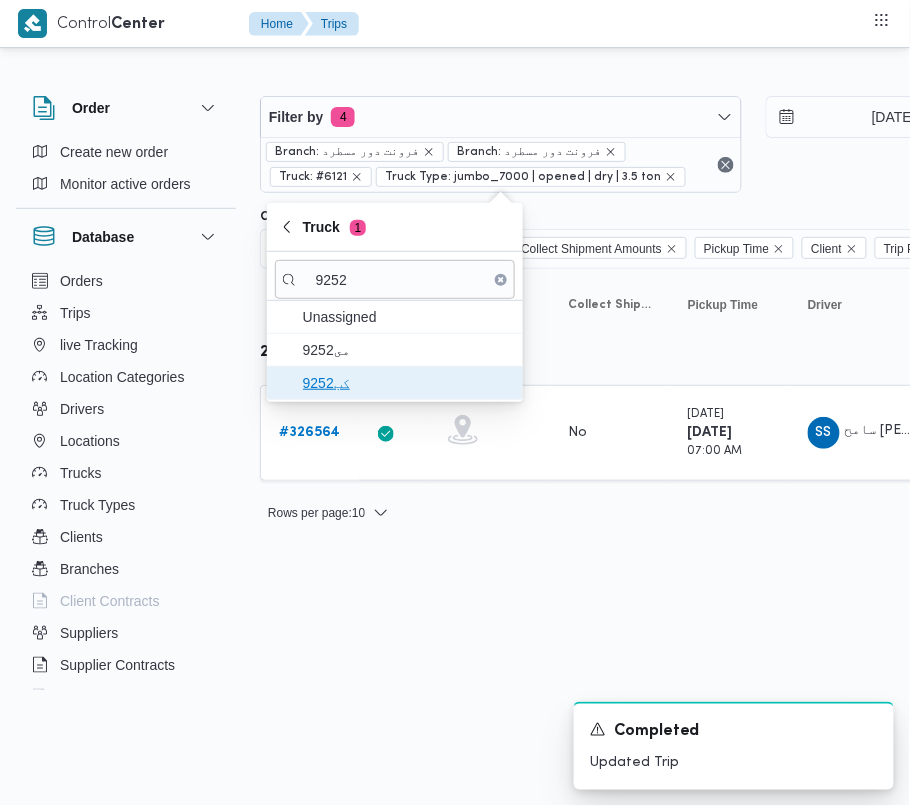 click on "كب9252" at bounding box center (407, 383) 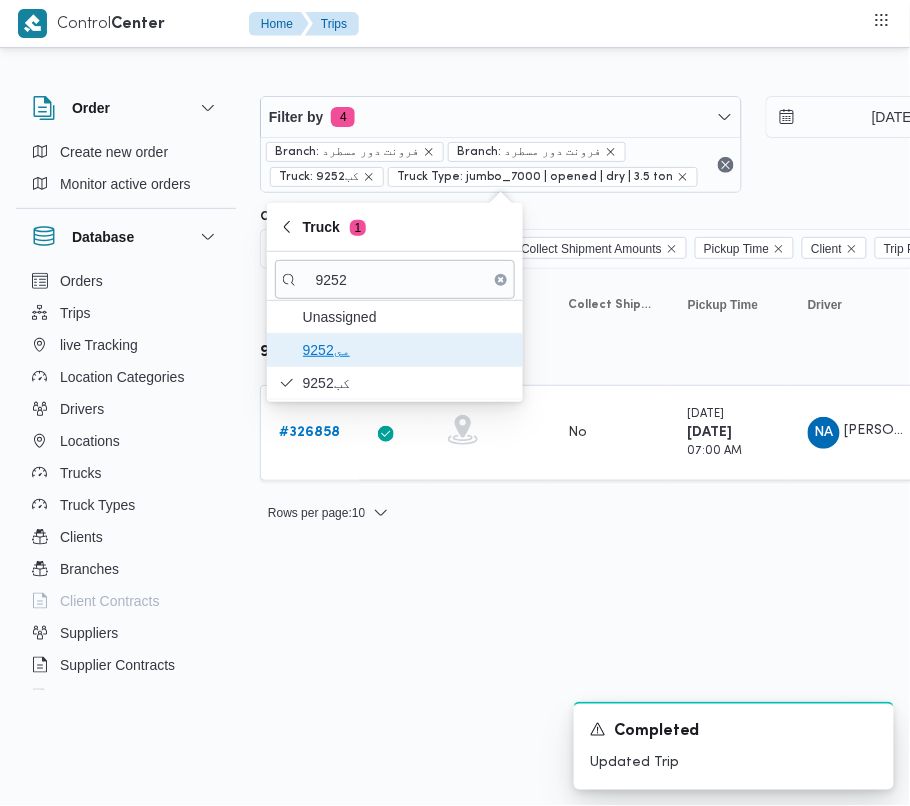 click on "9252مى" at bounding box center [407, 350] 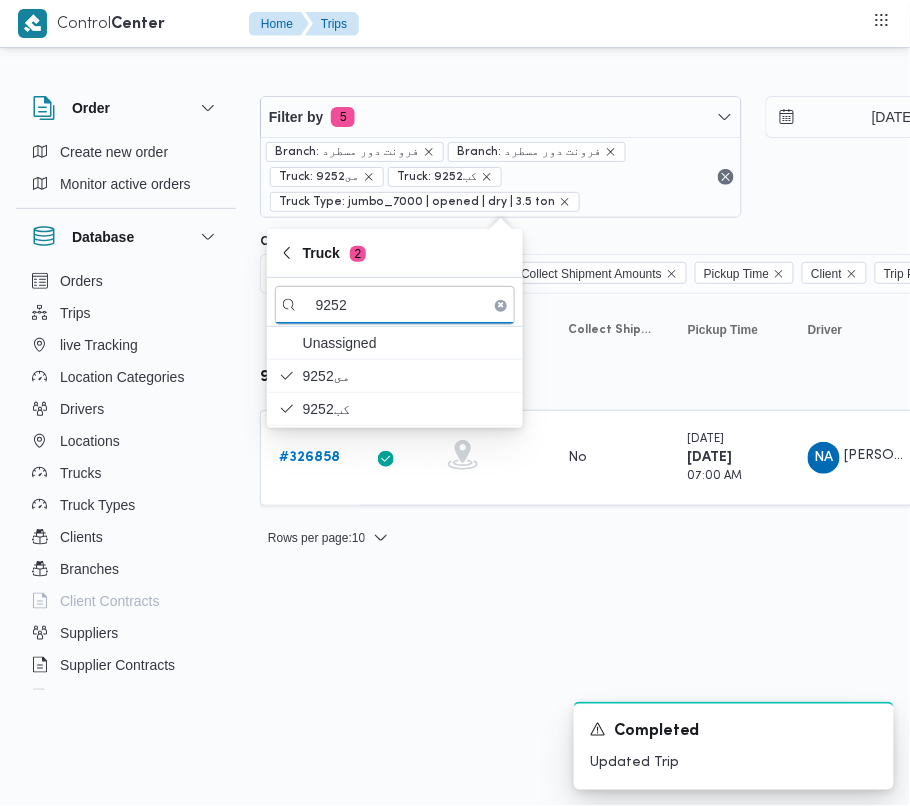click on "Filter by 5 Branch: فرونت دور مسطرد Branch: فرونت دور مسطرد  Truck: 9252مى Truck: كب9252 Truck Type: jumbo_7000 | opened | dry | 3.5 ton [DATE] → [DATE] Group By Truck Columns Trip ID App Geofencing Collect Shipment Amounts Pickup Time Client Trip Points Driver Supplier Truck Status Platform Sorting Trip ID Click to sort in ascending order App Click to sort in ascending order Geofencing Click to sort in ascending order Collect Shipment Amounts Pickup Time Click to sort in ascending order Client Click to sort in ascending order Trip Points Driver Click to sort in ascending order Supplier Click to sort in ascending order Truck Click to sort in ascending order Status Click to sort in ascending order Platform Click to sort in ascending order Actions كب9252 Trip ID # 326858 App Geofencing Collect Shipment Amounts No Pickup Time [DATE] 07:00 AM   Client Frontdoor Trip Points فرونت دور مسطرد 01:09 AM سعودي سوديك Driver NA Supplier AS Truck :" at bounding box center [443, 313] 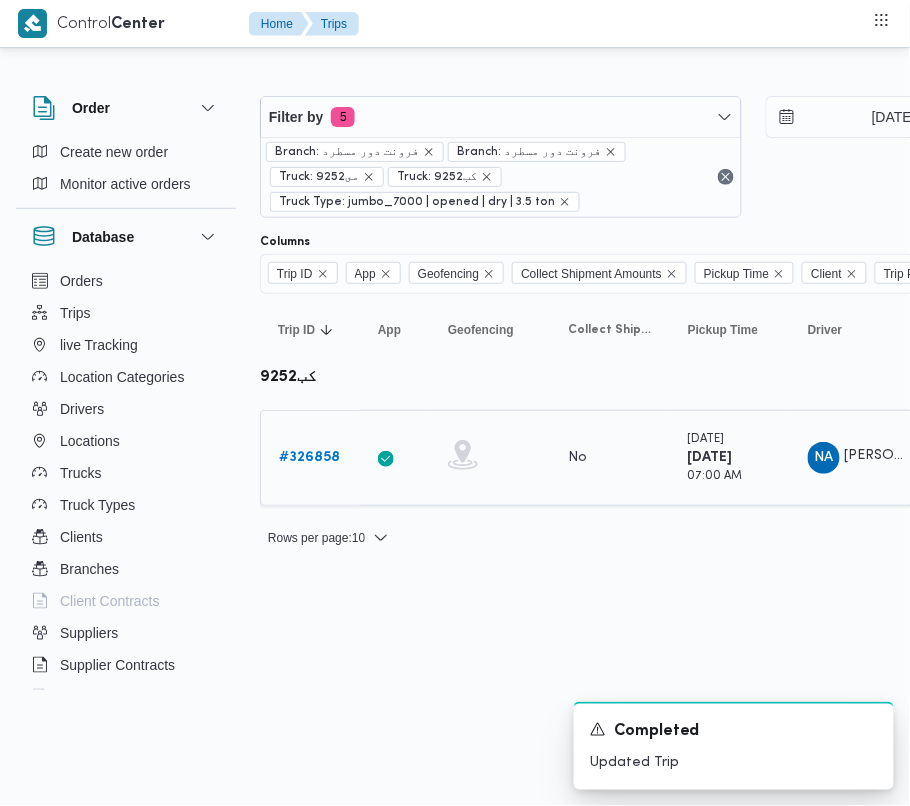click on "# 326858" at bounding box center [309, 457] 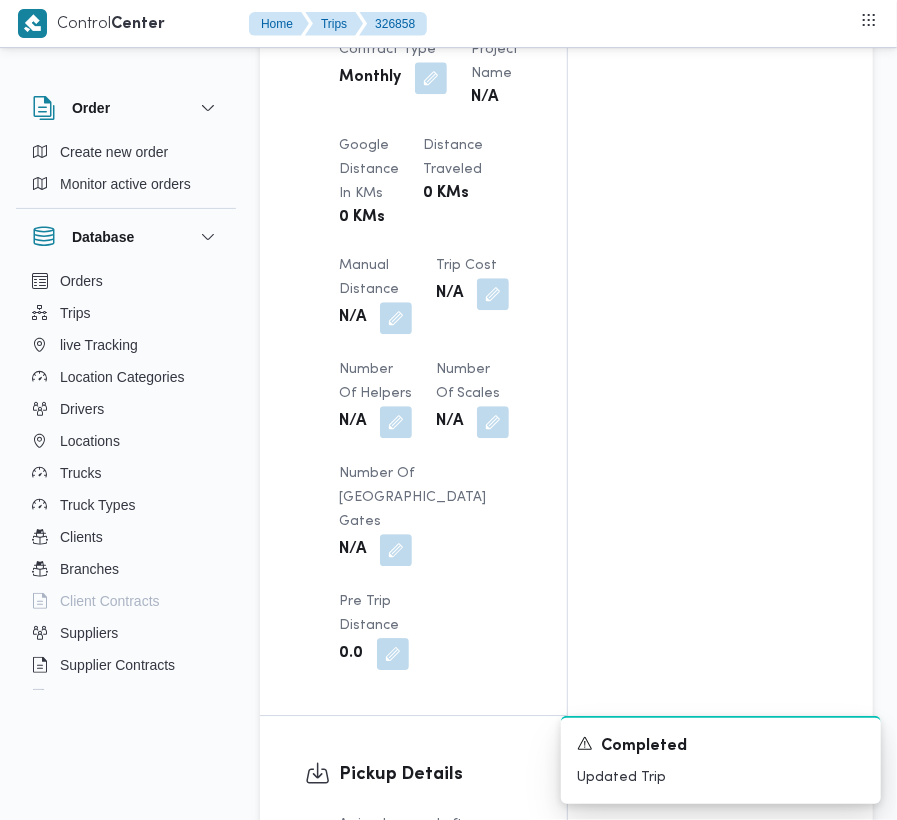 scroll, scrollTop: 2533, scrollLeft: 0, axis: vertical 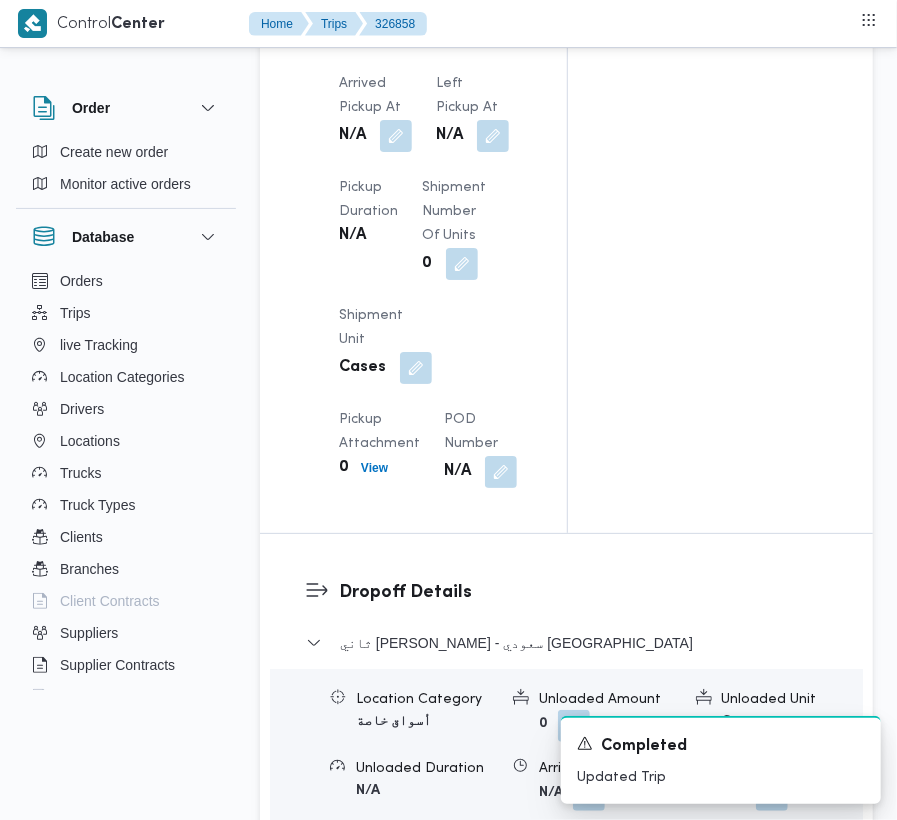 click at bounding box center [488, 136] 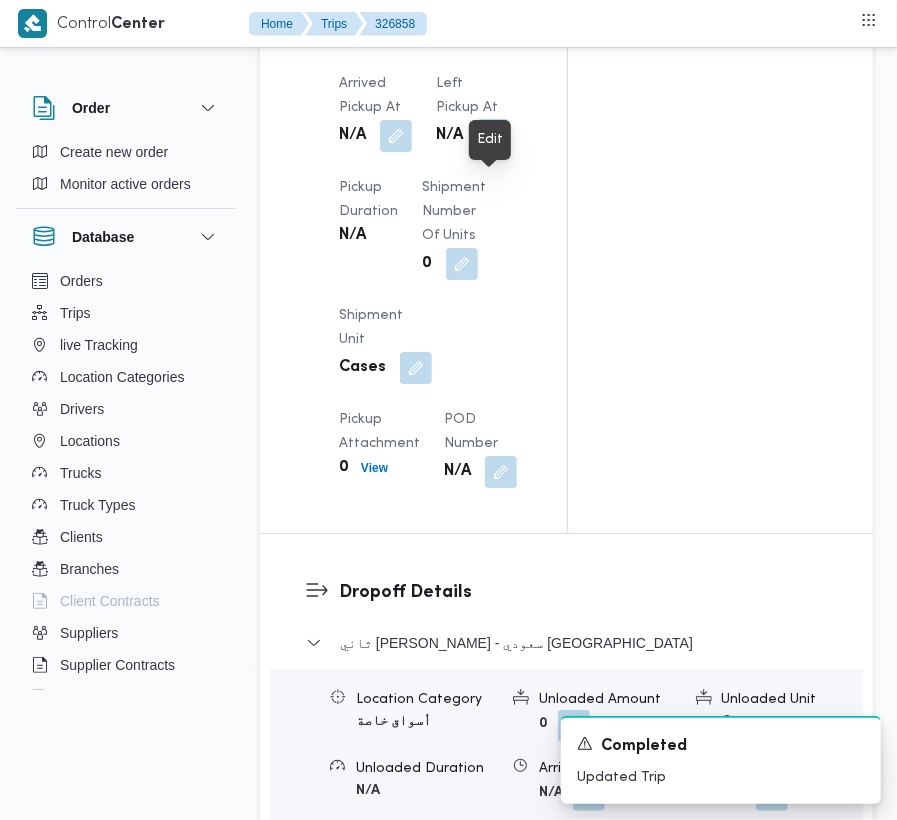 click at bounding box center [493, 135] 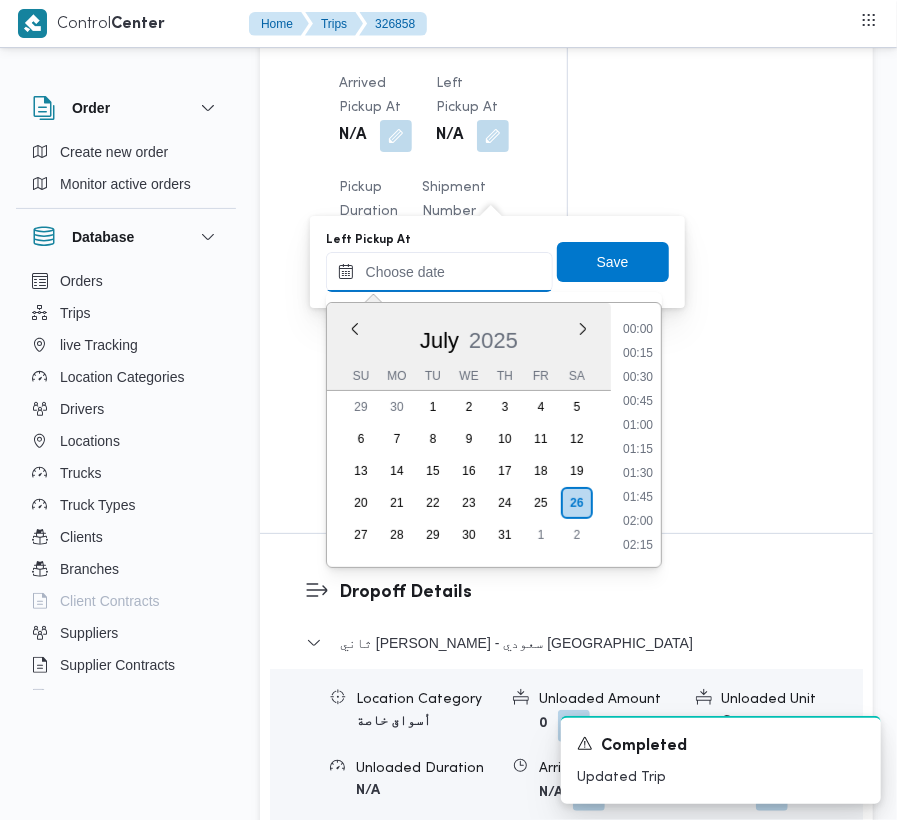 drag, startPoint x: 481, startPoint y: 254, endPoint x: 520, endPoint y: 280, distance: 46.872166 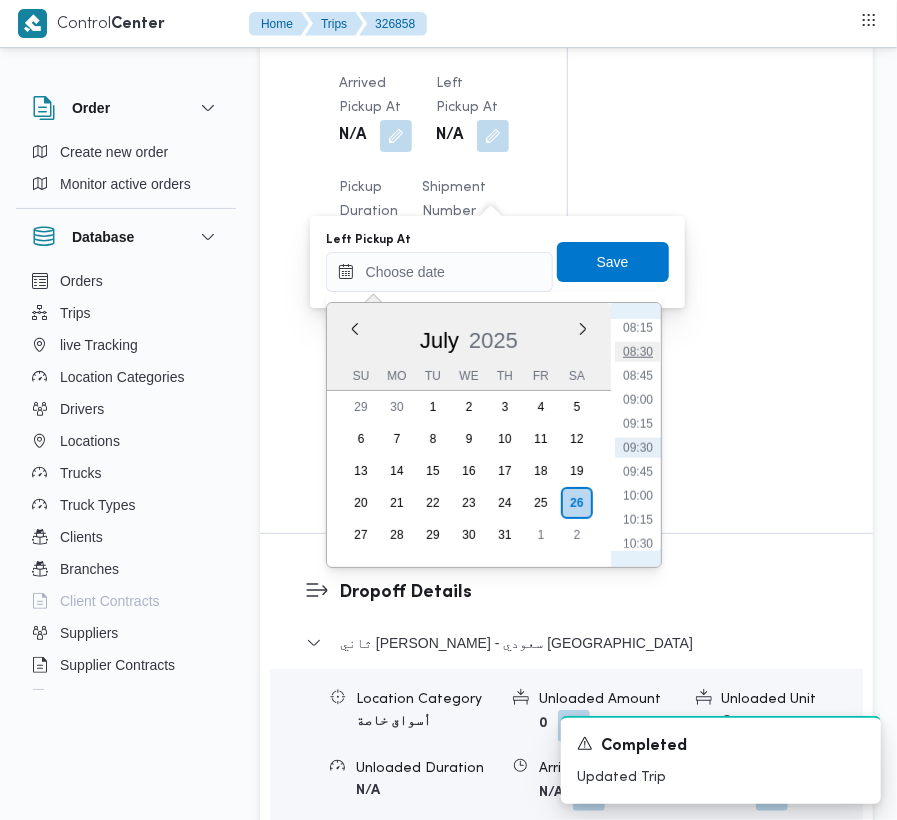 click on "08:30" at bounding box center [638, 352] 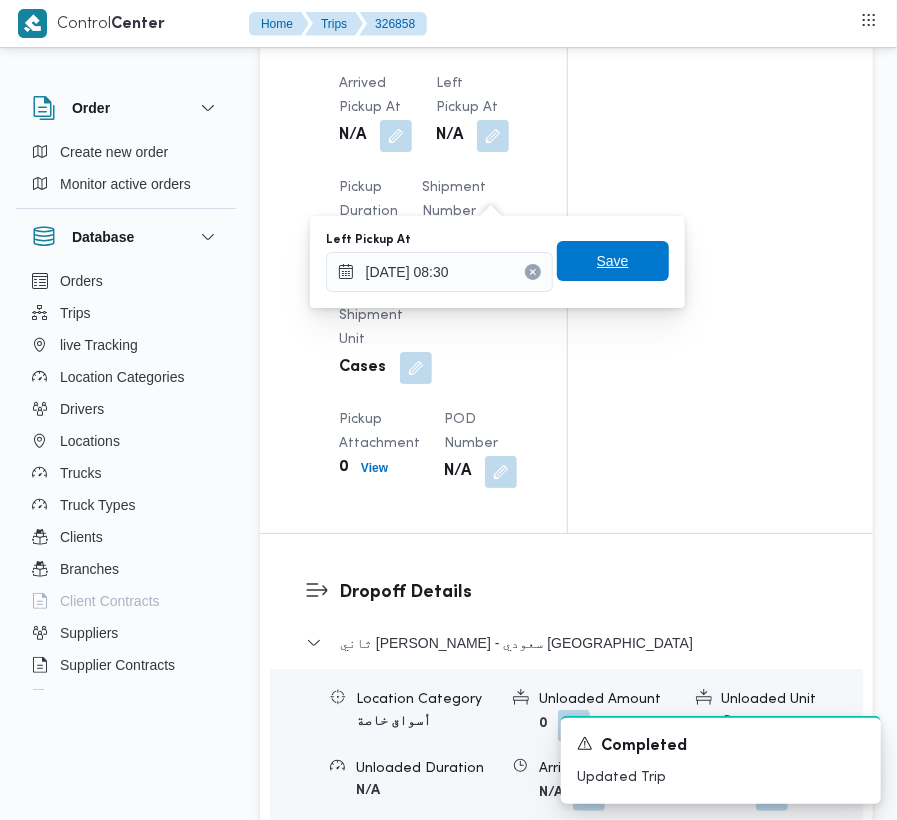 click on "Save" at bounding box center (613, 261) 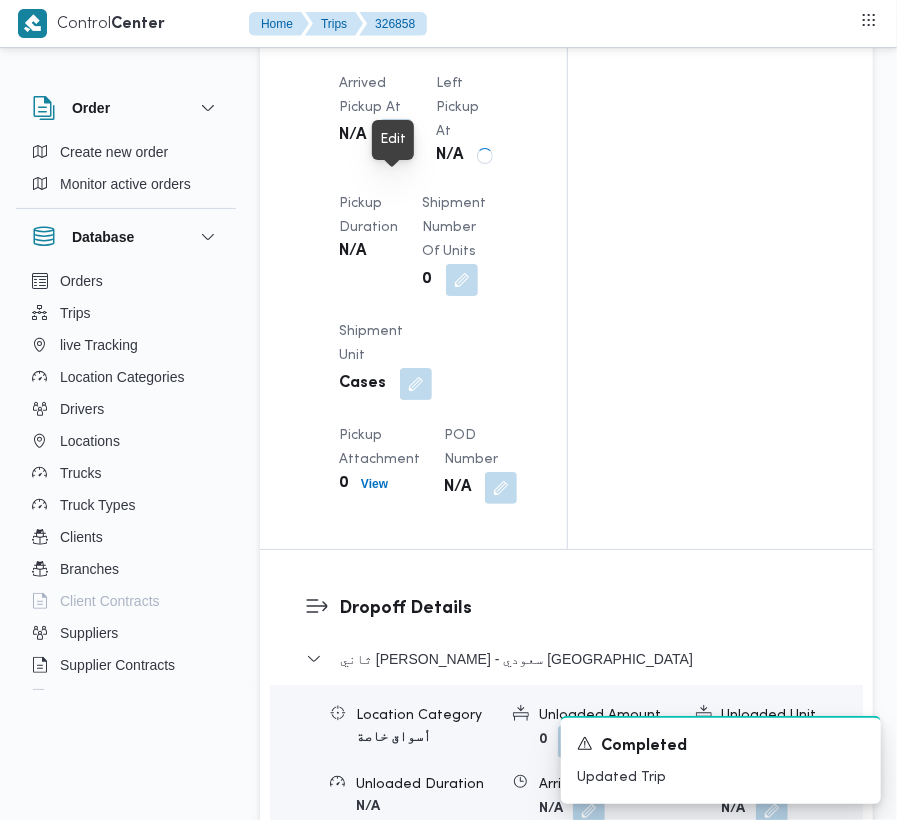 drag, startPoint x: 378, startPoint y: 189, endPoint x: 402, endPoint y: 186, distance: 24.186773 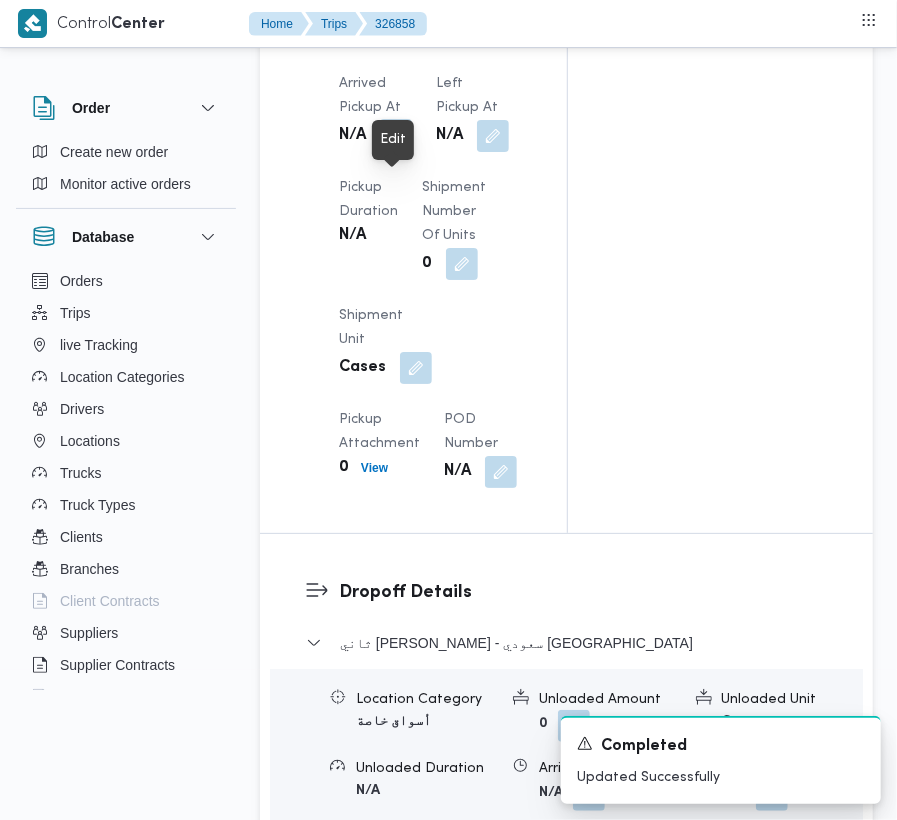 click at bounding box center (396, 135) 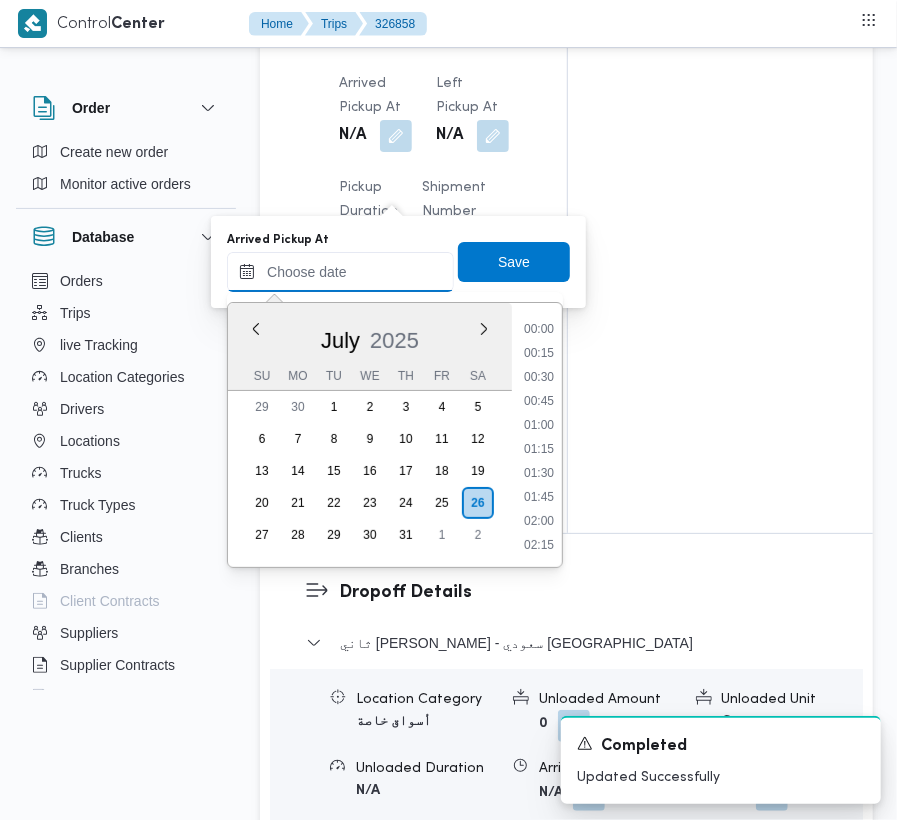 click on "Arrived Pickup At" at bounding box center [340, 272] 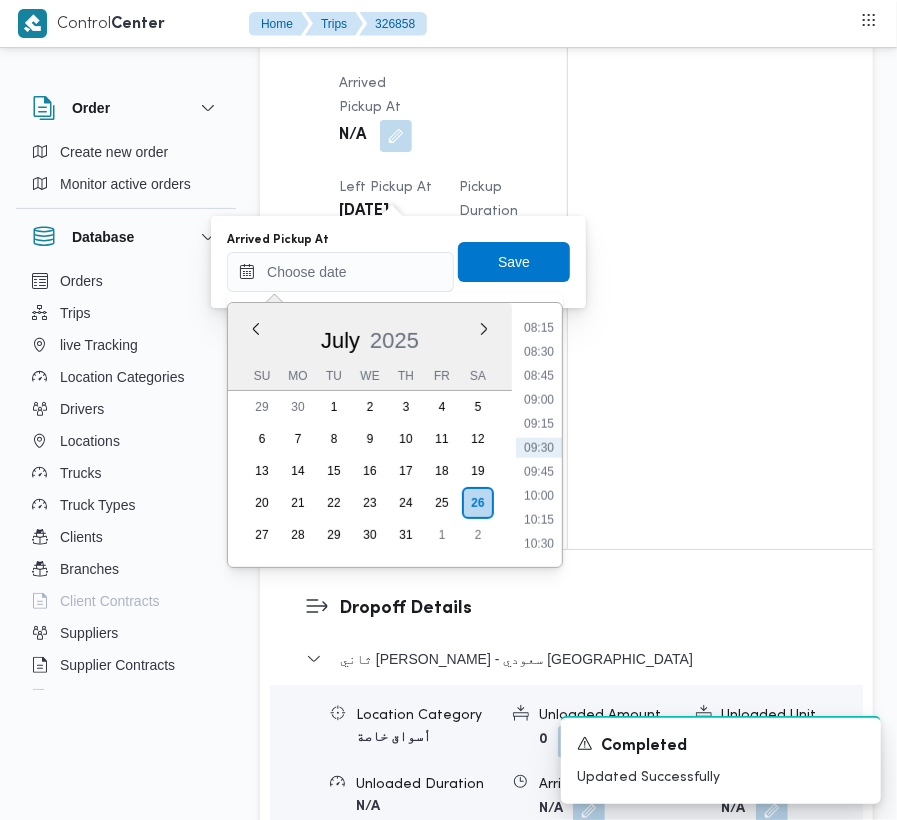 click on "Previous Month Next month [DATE] [DATE] Su Mo Tu We Th Fr Sa 29 30 1 2 3 4 5 6 7 8 9 10 11 12 13 14 15 16 17 18 19 20 21 22 23 24 25 26 27 28 29 30 31 1 2 Time 00:00 00:15 00:30 00:45 01:00 01:15 01:30 01:45 02:00 02:15 02:30 02:45 03:00 03:15 03:30 03:45 04:00 04:15 04:30 04:45 05:00 05:15 05:30 05:45 06:00 06:15 06:30 06:45 07:00 07:15 07:30 07:45 08:00 08:15 08:30 08:45 09:00 09:15 09:30 09:45 10:00 10:15 10:30 10:45 11:00 11:15 11:30 11:45 12:00 12:15 12:30 12:45 13:00 13:15 13:30 13:45 14:00 14:15 14:30 14:45 15:00 15:15 15:30 15:45 16:00 16:15 16:30 16:45 17:00 17:15 17:30 17:45 18:00 18:15 18:30 18:45 19:00 19:15 19:30 19:45 20:00 20:15 20:30 20:45 21:00 21:15 21:30 21:45 22:00 22:15 22:30 22:45 23:00 23:15 23:30 23:45" at bounding box center [395, 435] 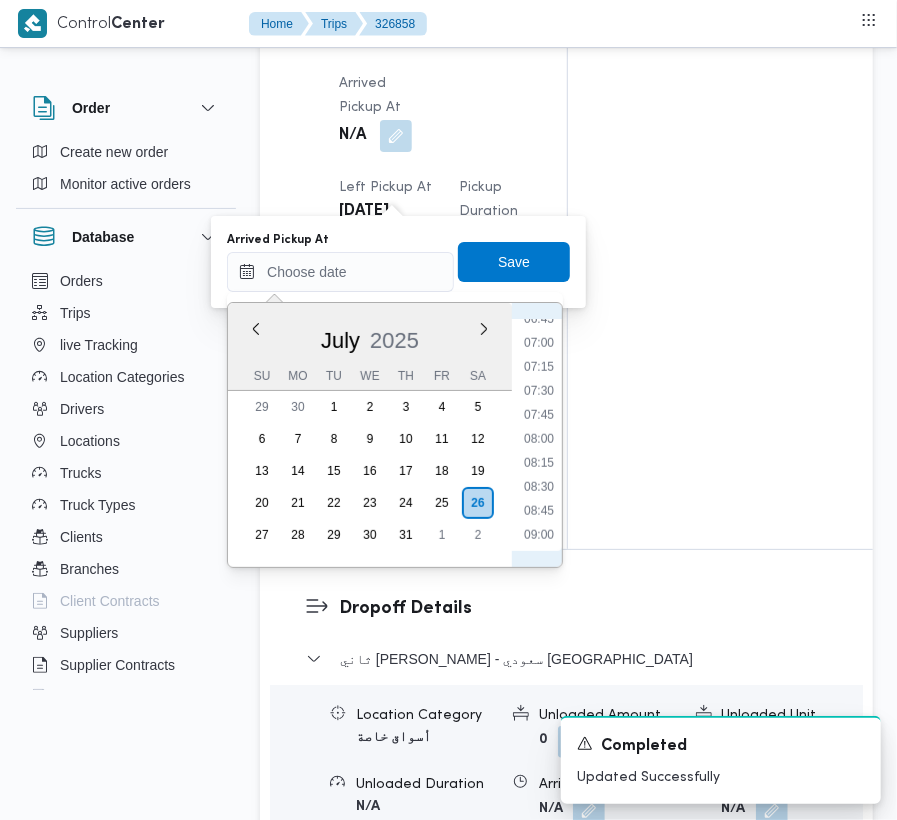 scroll, scrollTop: 597, scrollLeft: 0, axis: vertical 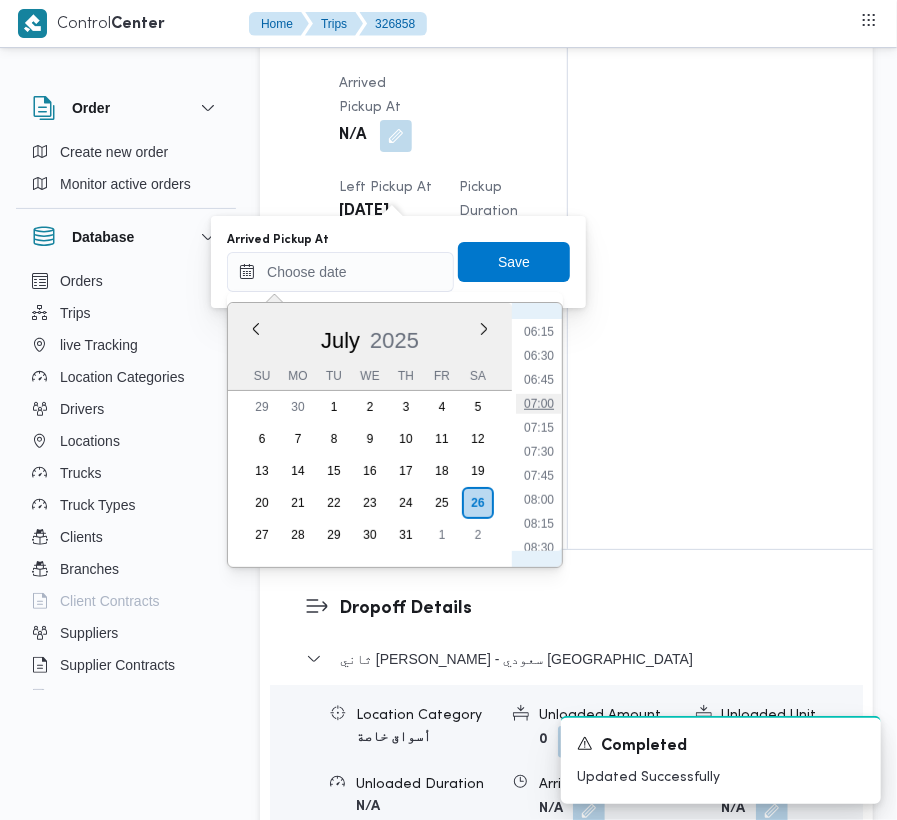 click on "07:00" at bounding box center [539, 404] 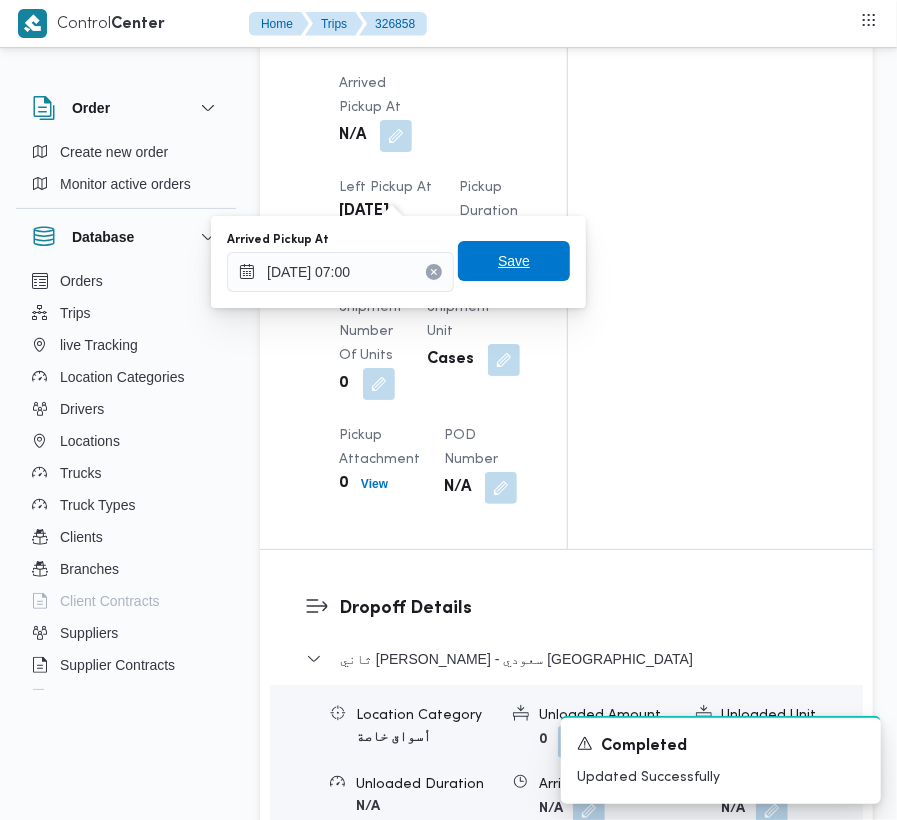 click on "Save" at bounding box center (514, 261) 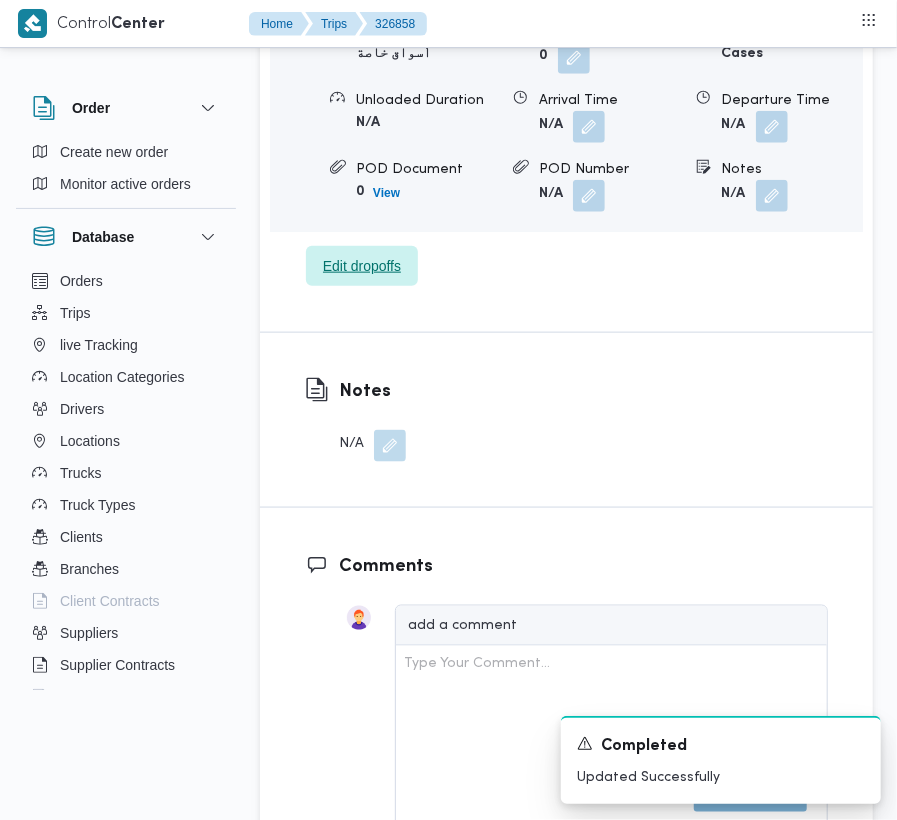 click on "Edit dropoffs" at bounding box center [362, 266] 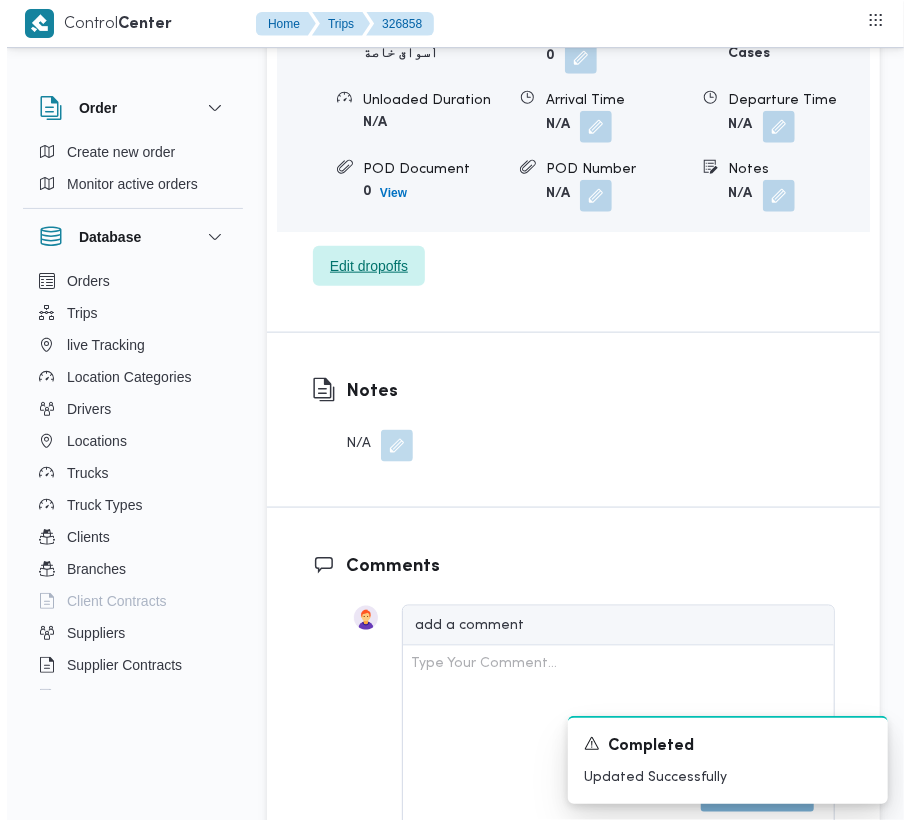 scroll, scrollTop: 3153, scrollLeft: 0, axis: vertical 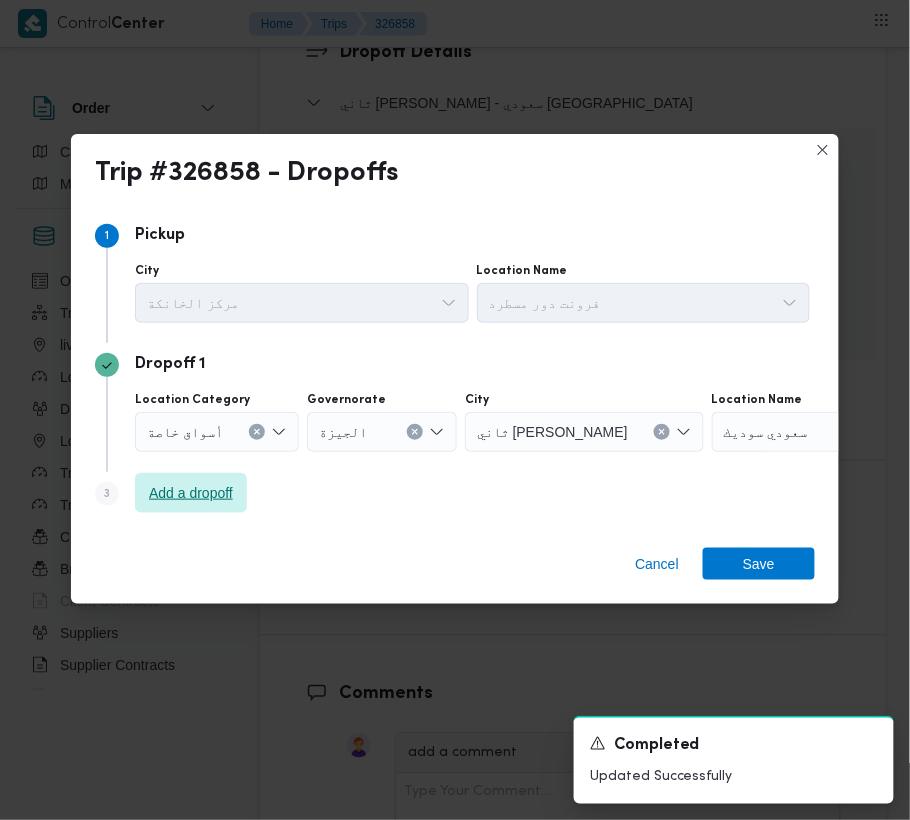 click on "Add a dropoff" at bounding box center (191, 493) 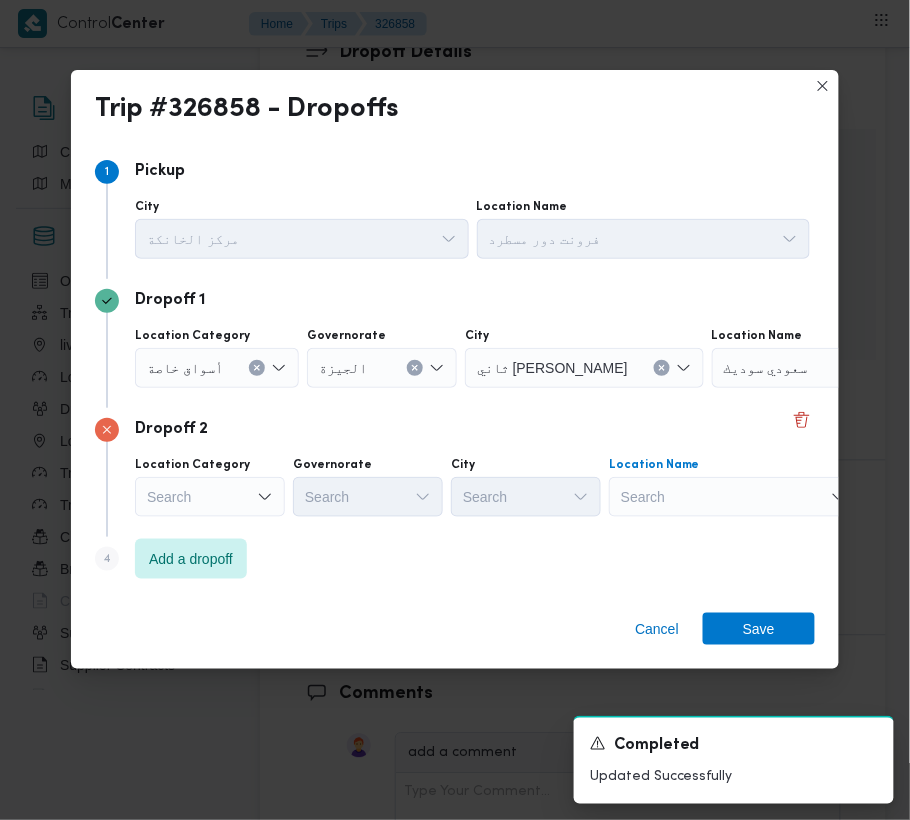 drag, startPoint x: 697, startPoint y: 490, endPoint x: 716, endPoint y: 513, distance: 29.832869 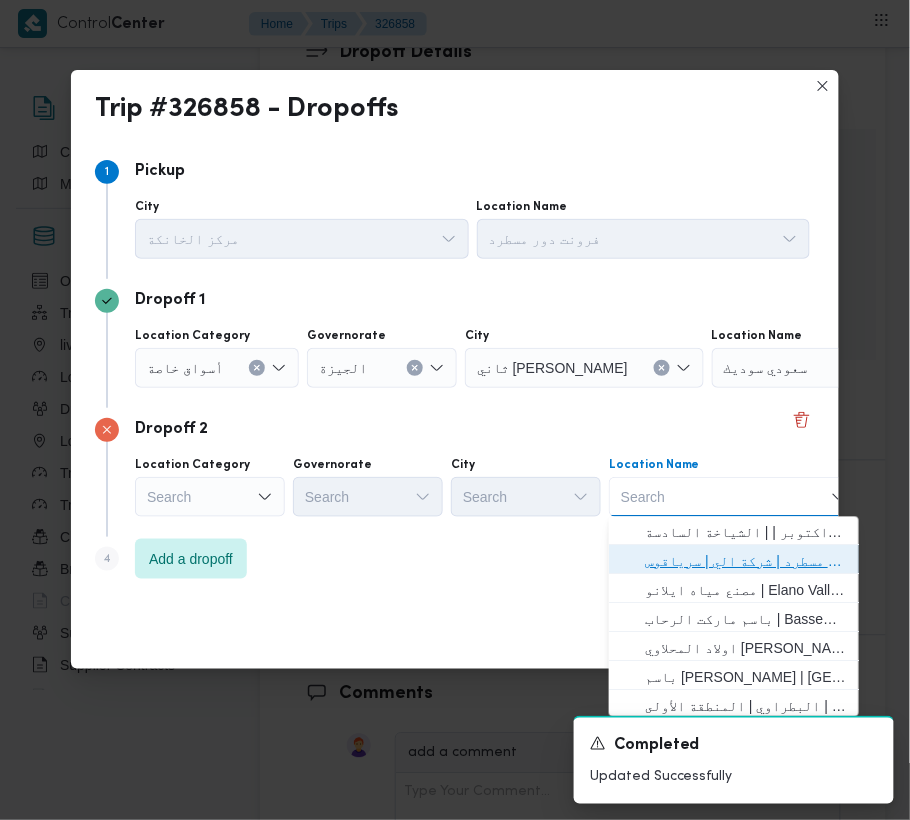 click on "فرونت دور مسطرد | شركة الي | سرياقوس" at bounding box center [746, 562] 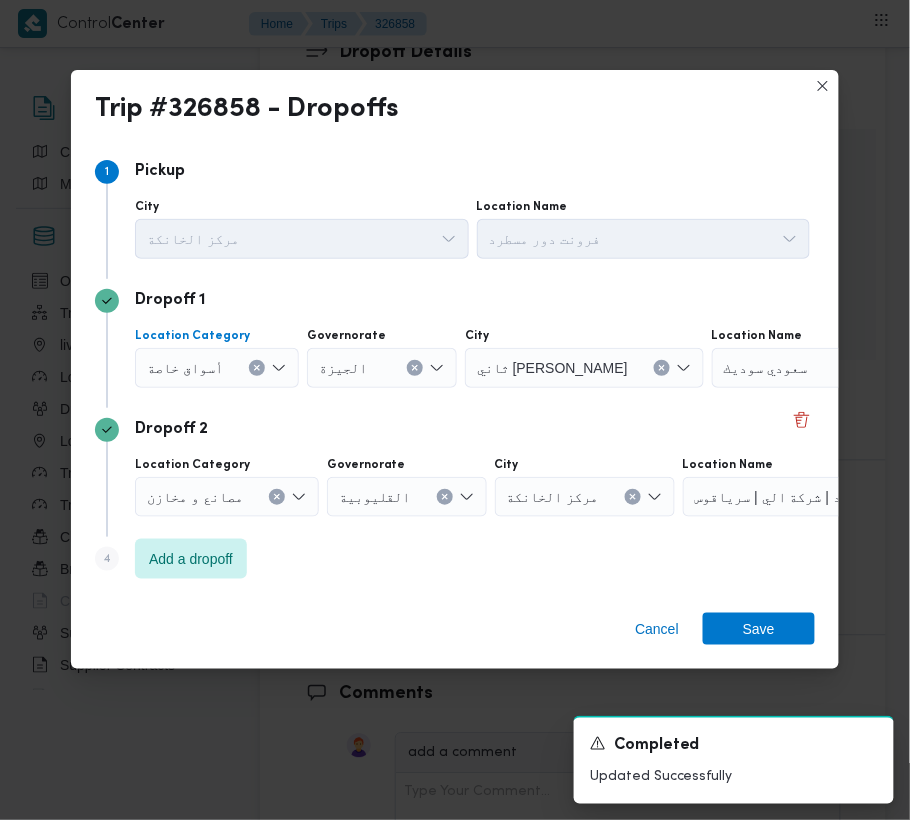 click on "أسواق خاصة" at bounding box center [217, 368] 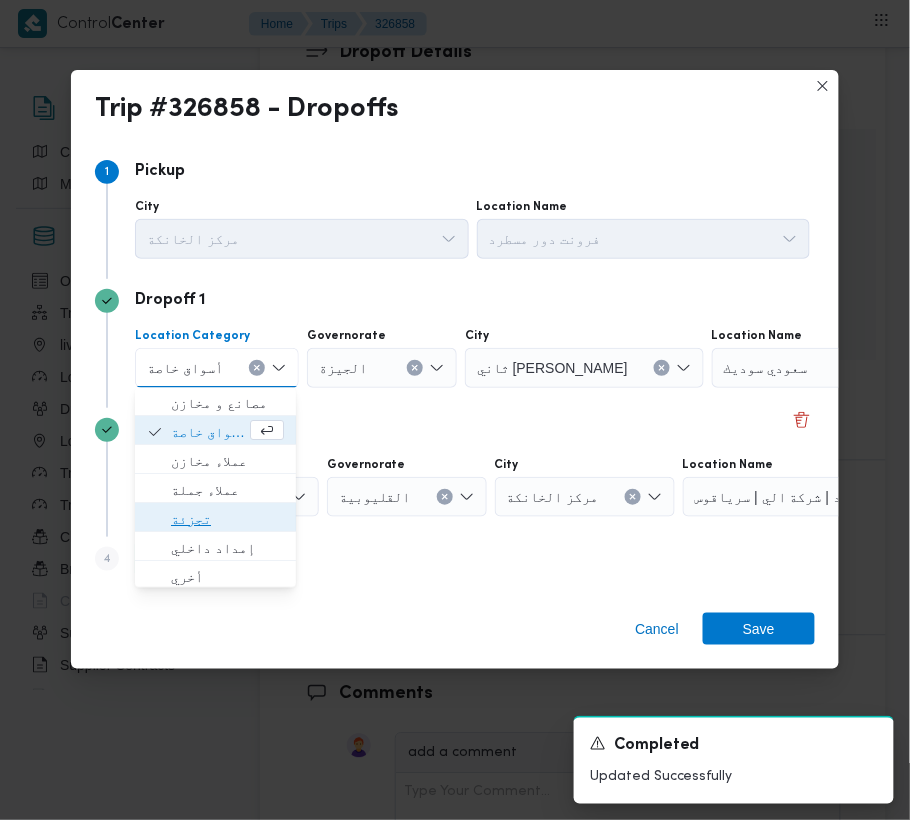 click on "تجزئة" at bounding box center [227, 520] 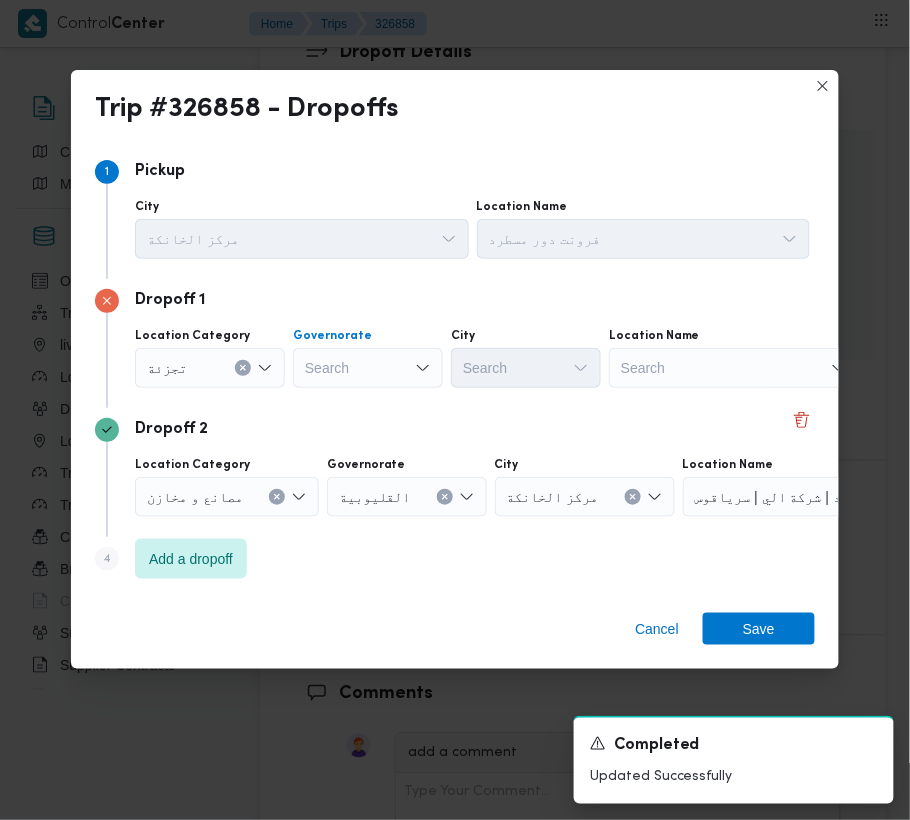 click on "Search" at bounding box center (368, 368) 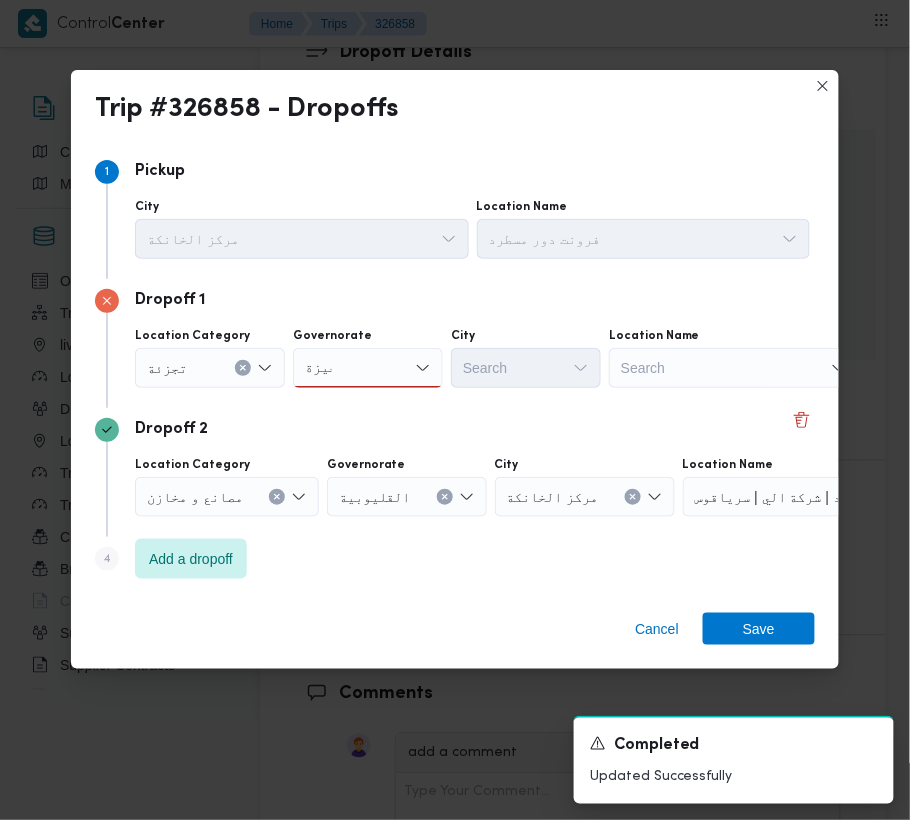 click on "جيزة جيزة" at bounding box center (368, 368) 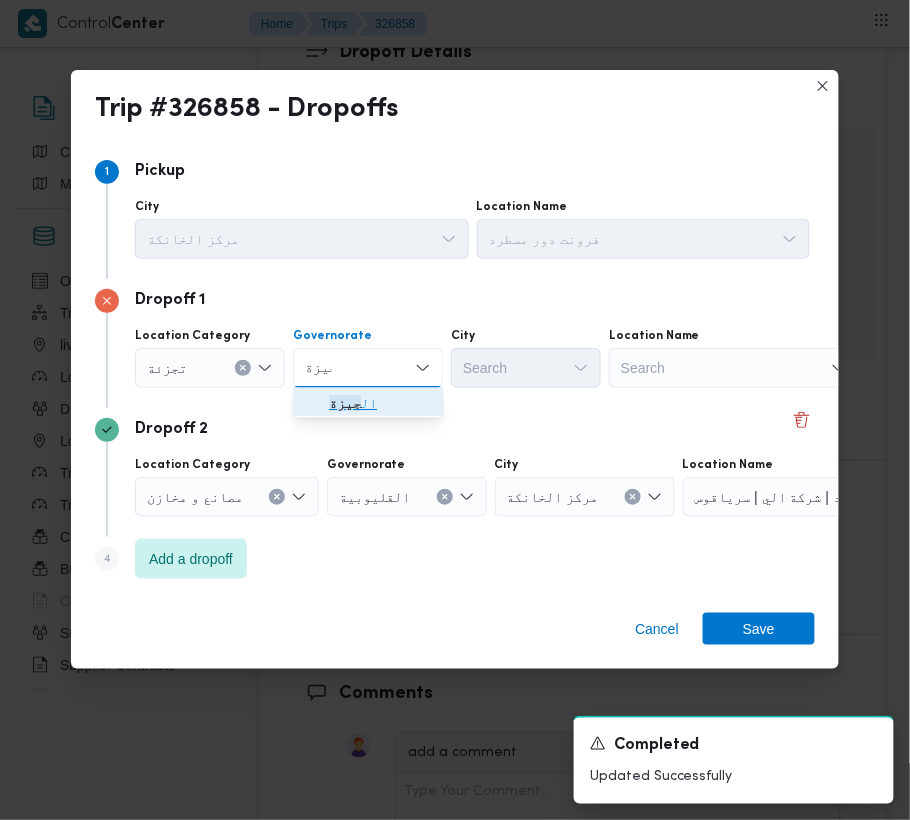 click on "ال جيزة" at bounding box center (380, 404) 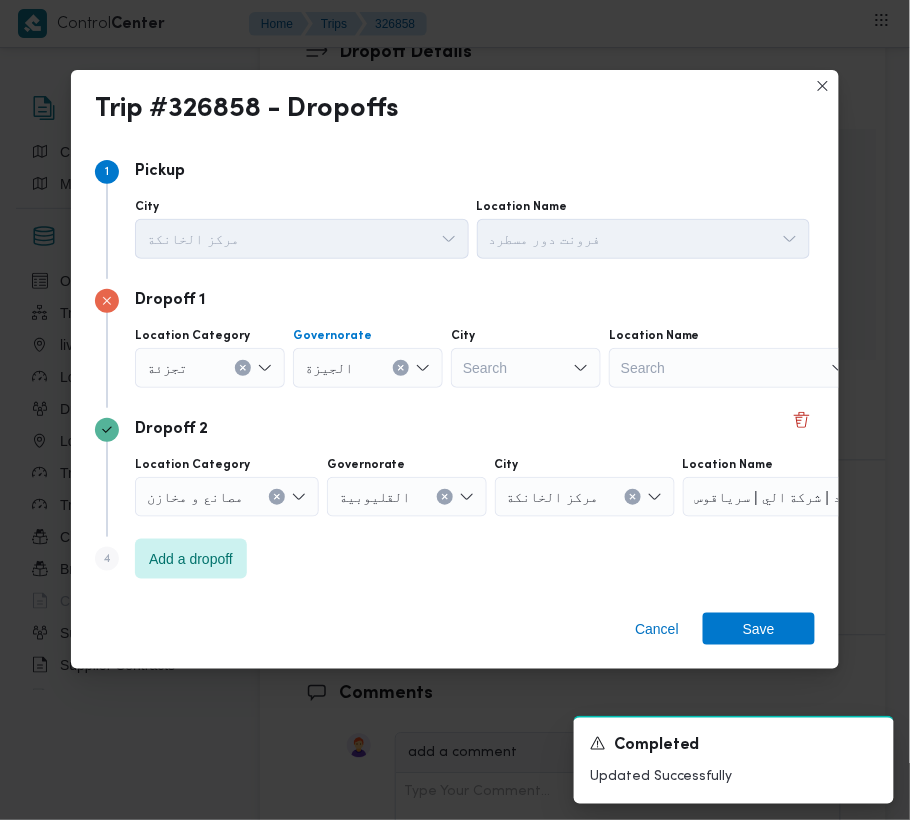 click on "Dropoff 1 Location Category تجزئة Governorate الجيزة Combo box. Selected. [GEOGRAPHIC_DATA]. Press Backspace to delete [GEOGRAPHIC_DATA]. Combo box input. Search. Type some text or, to display a list of choices, press Down Arrow. To exit the list of choices, press Escape. City Search Location Name Search" at bounding box center [455, 343] 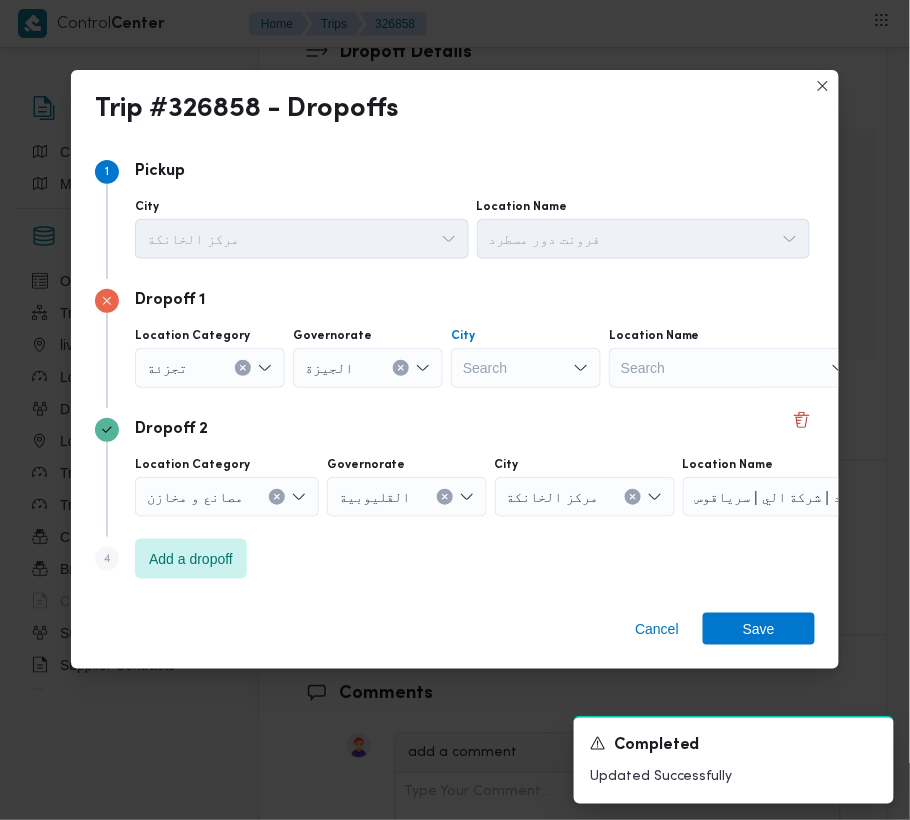 click on "Search" at bounding box center (526, 368) 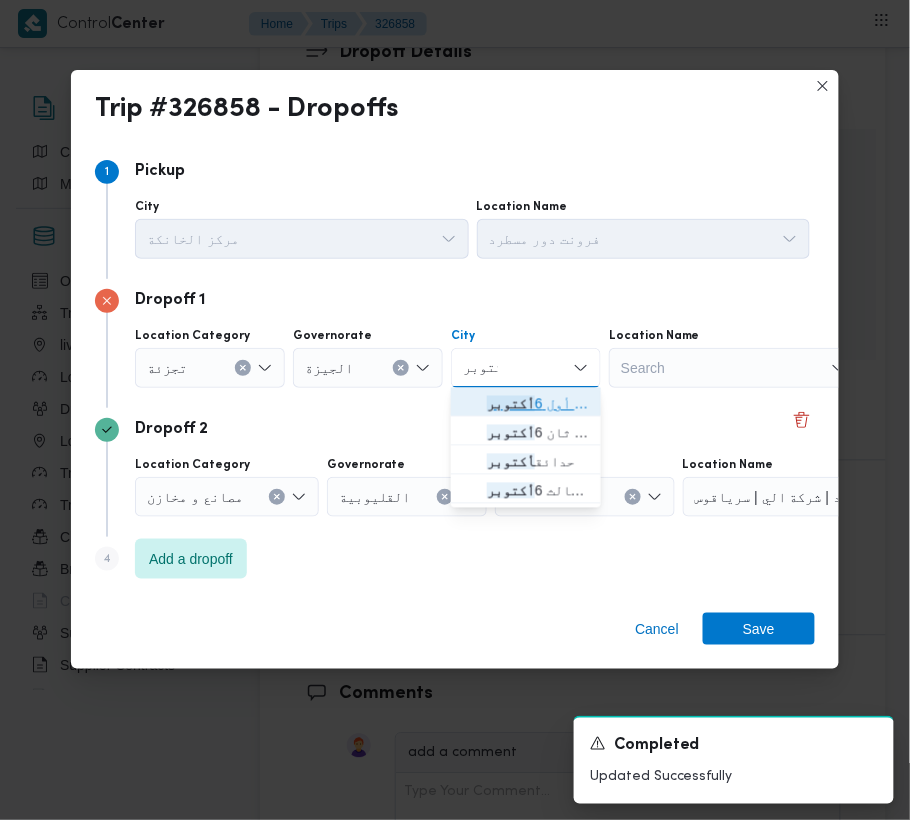 click on "أكتوبر" at bounding box center (511, 404) 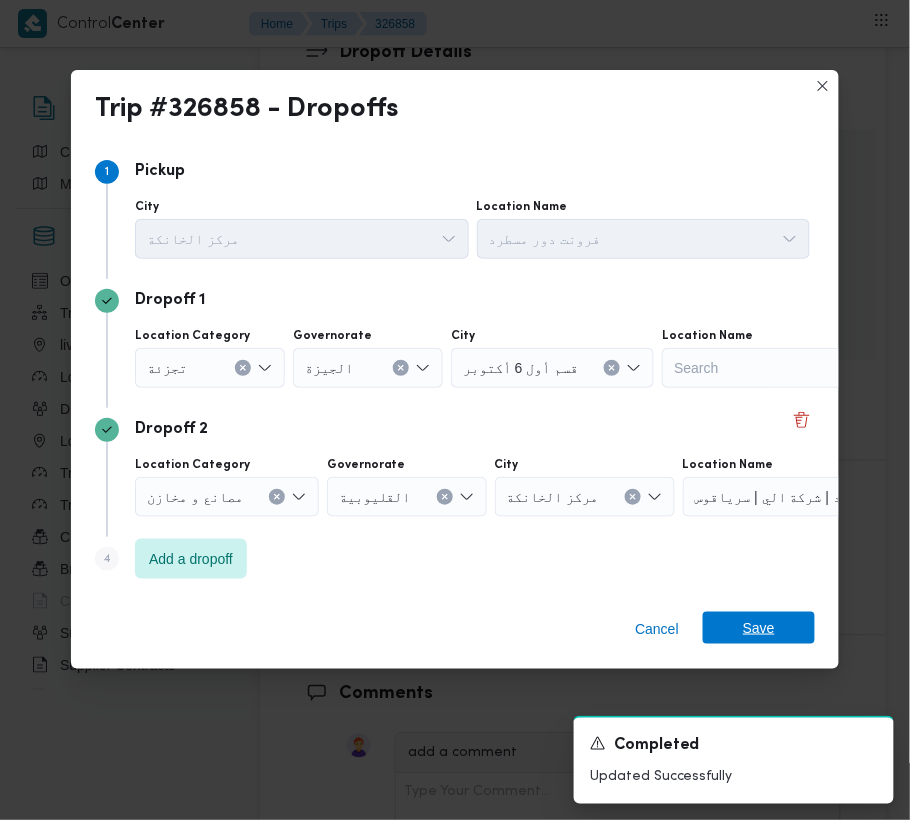 click on "Save" at bounding box center [759, 628] 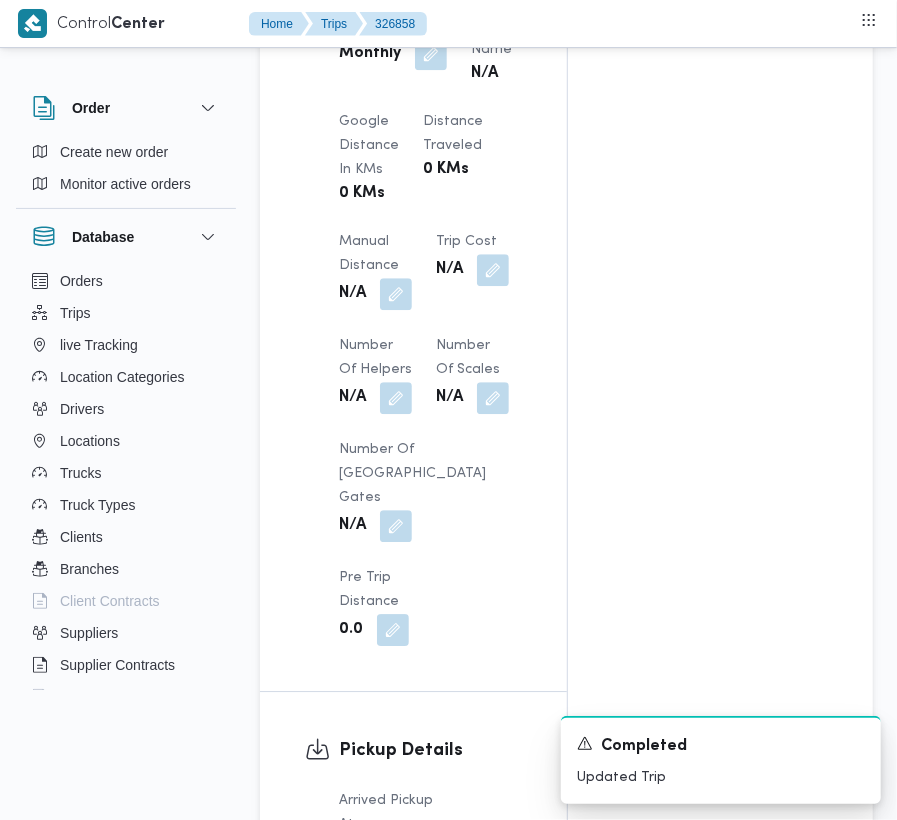 scroll, scrollTop: 2660, scrollLeft: 0, axis: vertical 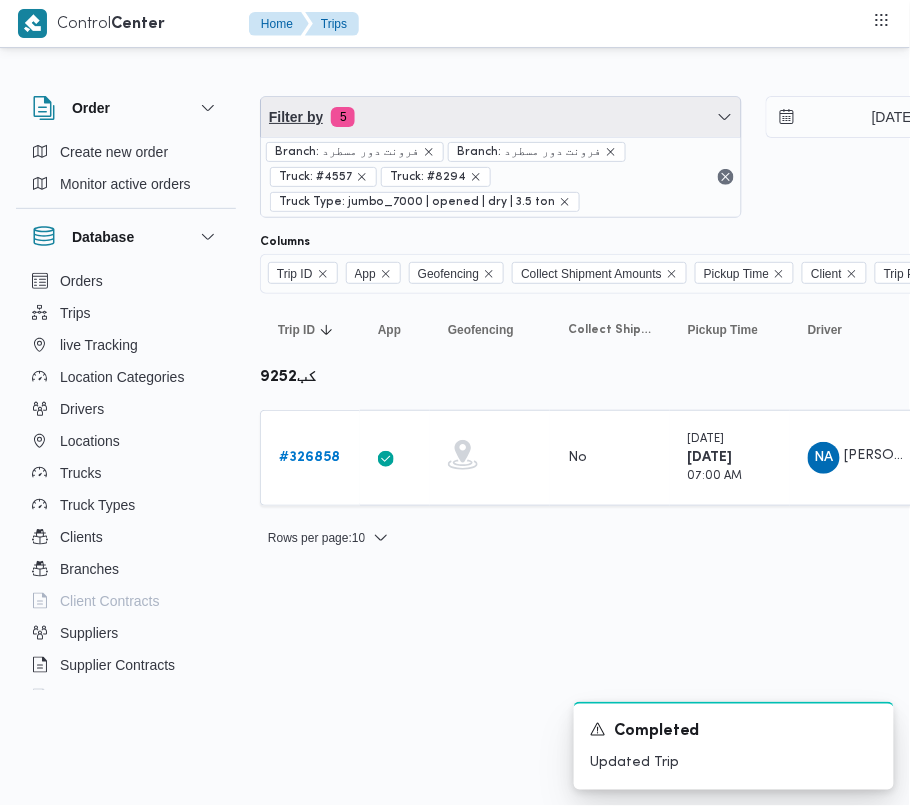 click on "Filter by 5" at bounding box center (501, 117) 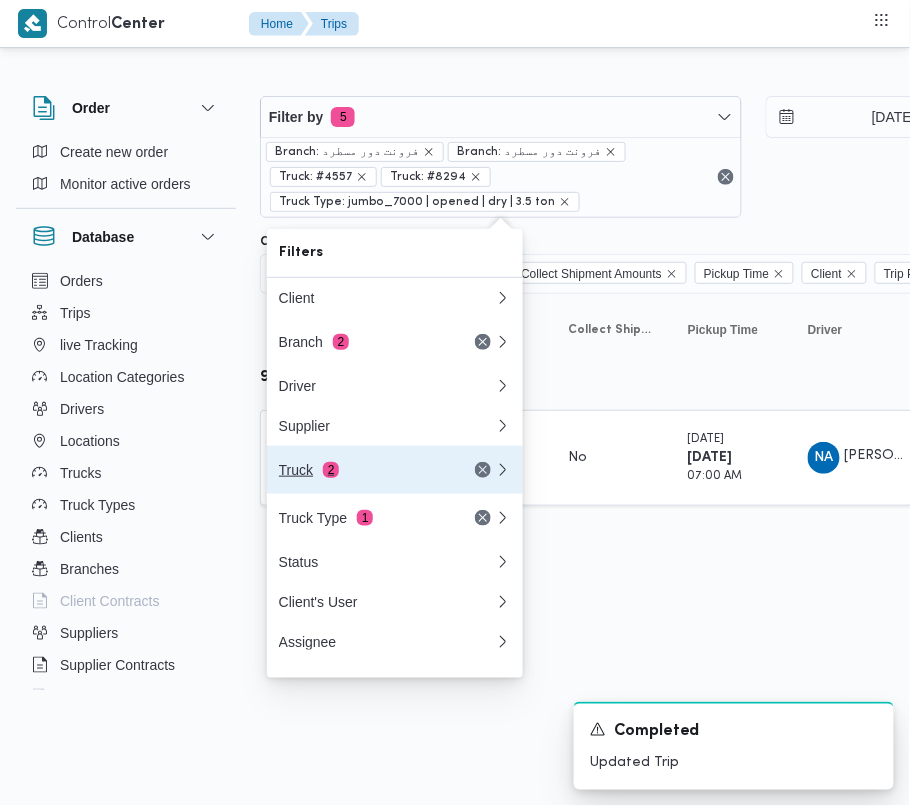 drag, startPoint x: 346, startPoint y: 472, endPoint x: 325, endPoint y: 465, distance: 22.135944 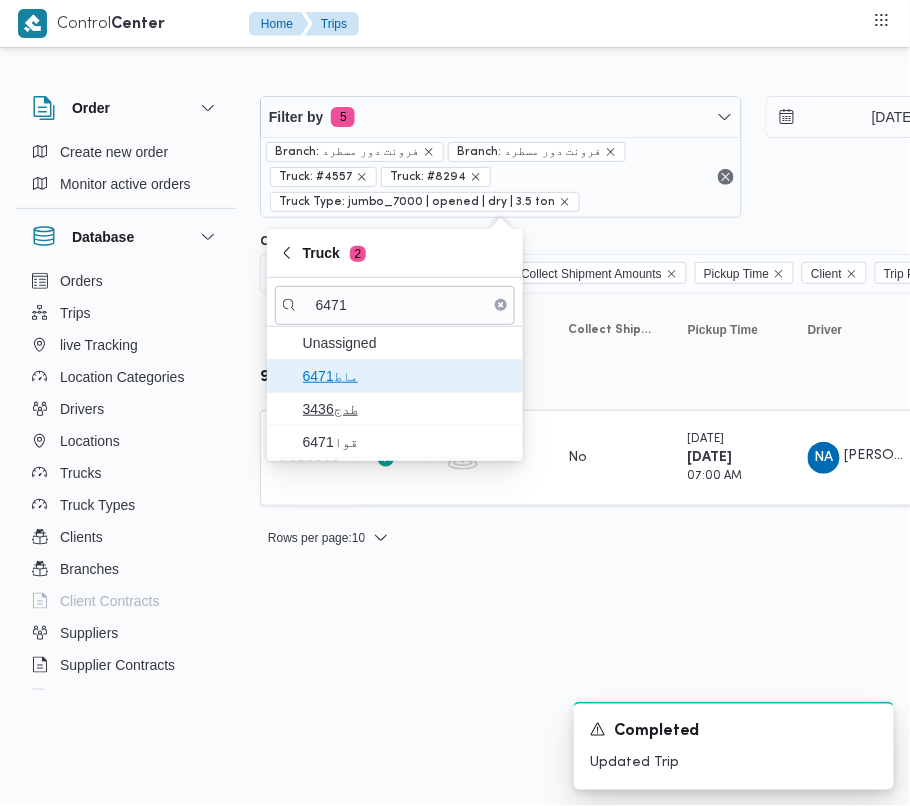 click on "ماط6471" at bounding box center [395, 376] 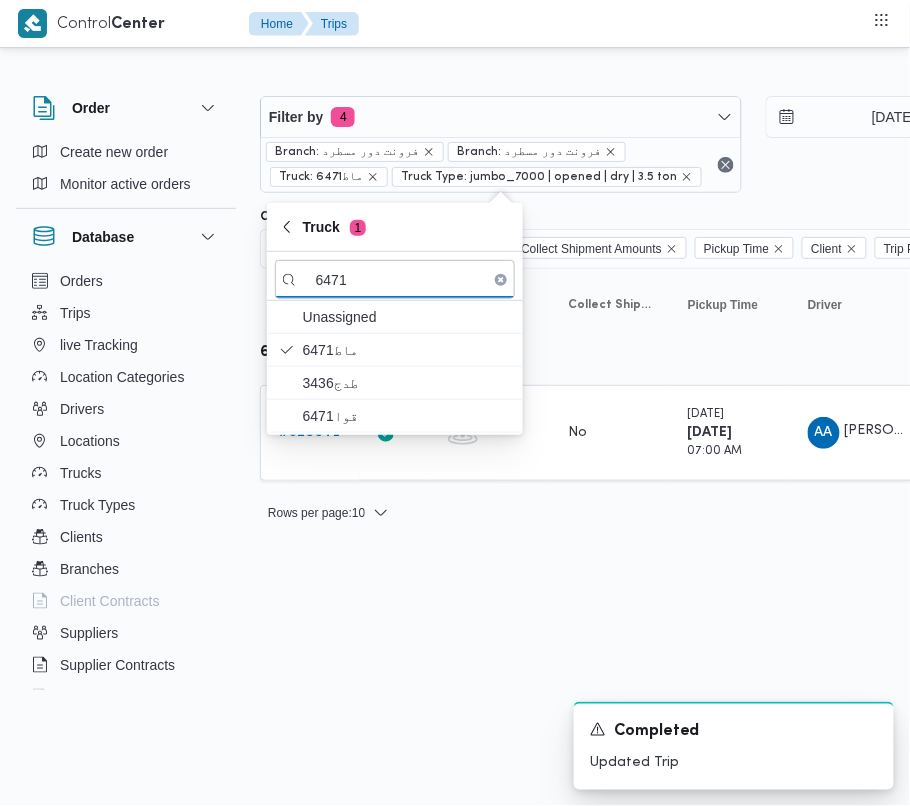 click on "Control  Center Home Trips Order Create new order Monitor active orders Database Orders Trips live Tracking Location Categories Drivers Locations Trucks Truck Types Clients Branches Client Contracts Suppliers Supplier Contracts Devices Users Projects SP Projects Admins organization assignees Tags Filter by 4 Branch: فرونت دور مسطرد Branch: فرونت دور مسطرد  Truck: ماط6471 Truck Type: jumbo_7000 | opened | dry | 3.5 ton [DATE] → [DATE] Group By Truck Columns Trip ID App Geofencing Collect Shipment Amounts Pickup Time Client Trip Points Driver Supplier Truck Status Platform Sorting Trip ID Click to sort in ascending order App Click to sort in ascending order Geofencing Click to sort in ascending order Collect Shipment Amounts Pickup Time Click to sort in ascending order Client Click to sort in ascending order Trip Points Driver Click to sort in ascending order Supplier Click to sort in ascending order Truck Click to sort in ascending order Status Platform Actions ماط6471 #" at bounding box center [455, 403] 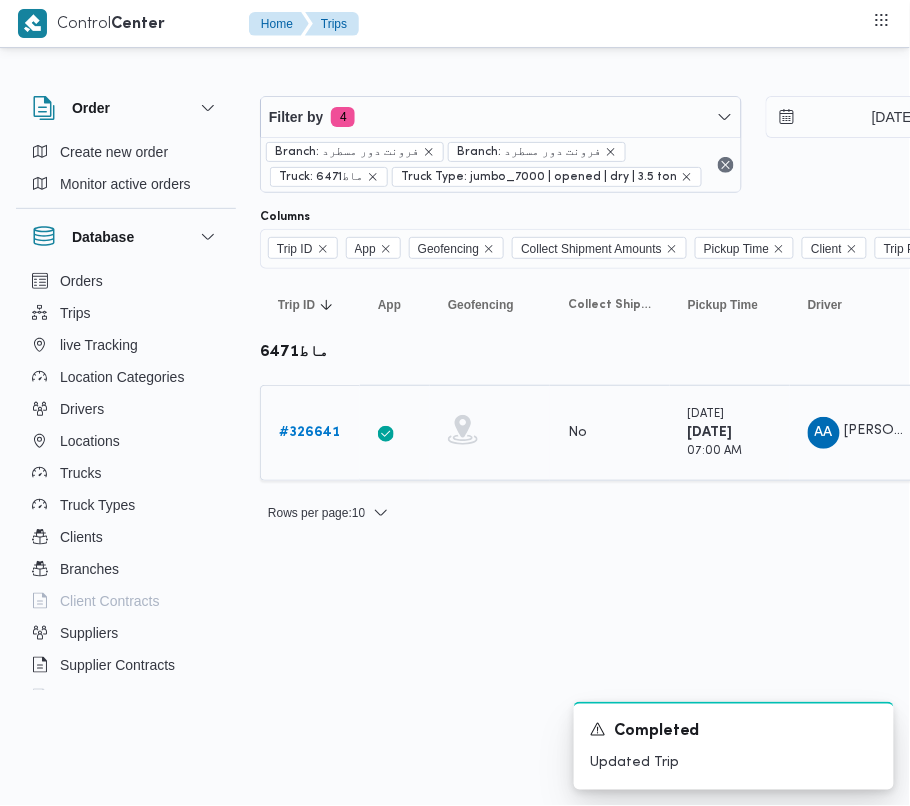 click on "# 326641" at bounding box center (309, 432) 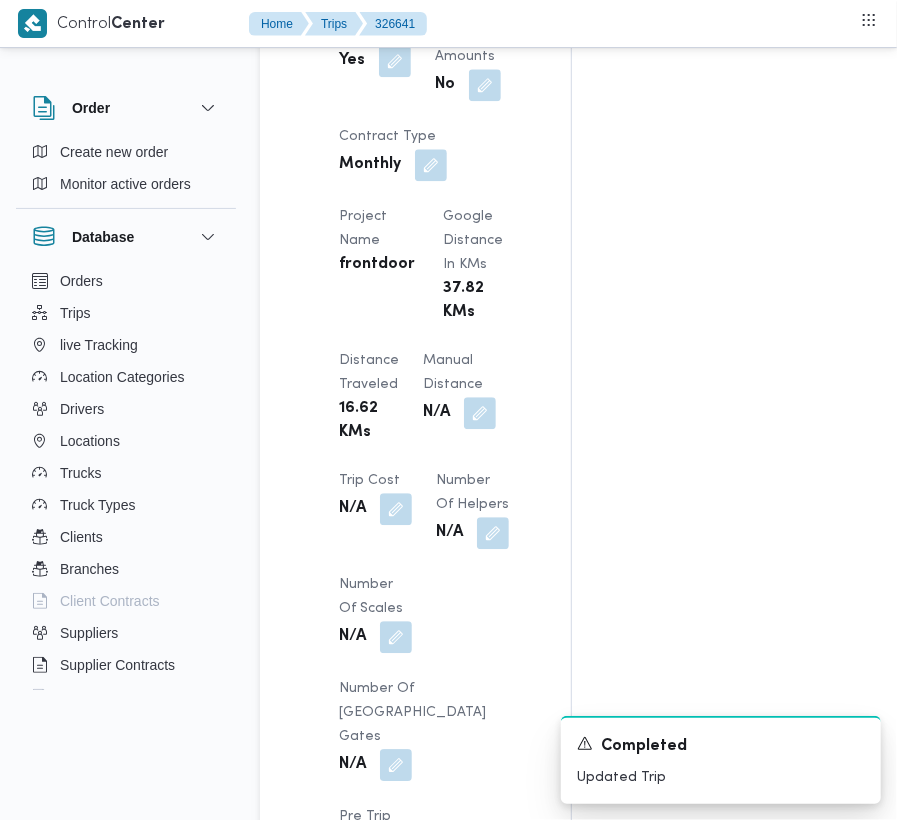 scroll, scrollTop: 2533, scrollLeft: 0, axis: vertical 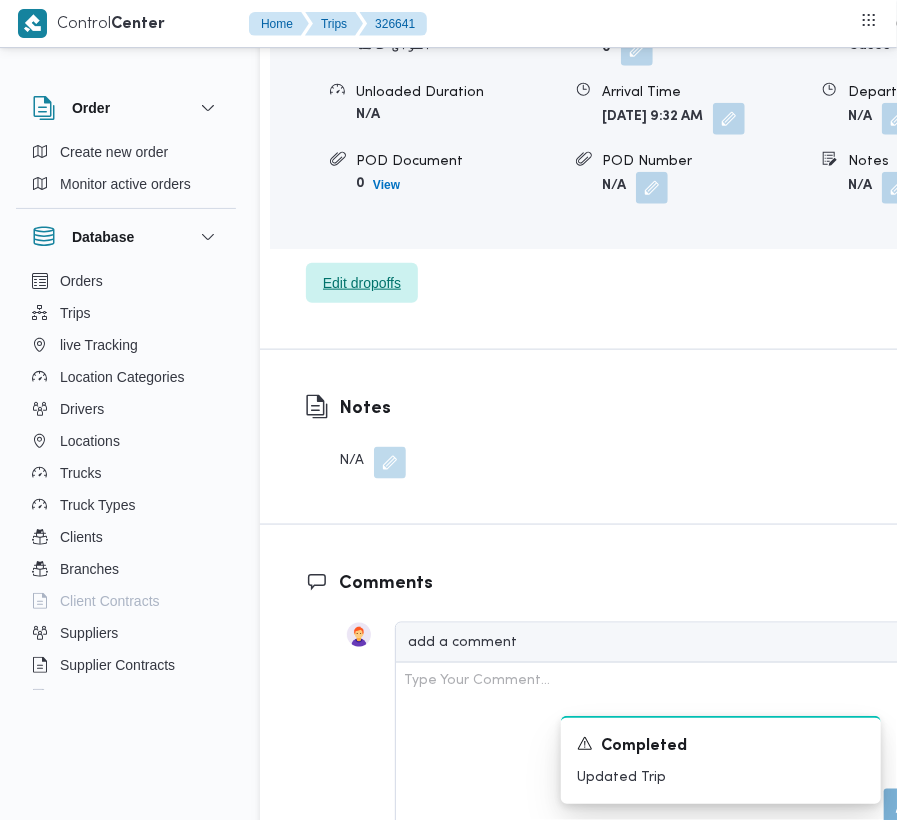 click on "Edit dropoffs" at bounding box center [362, 283] 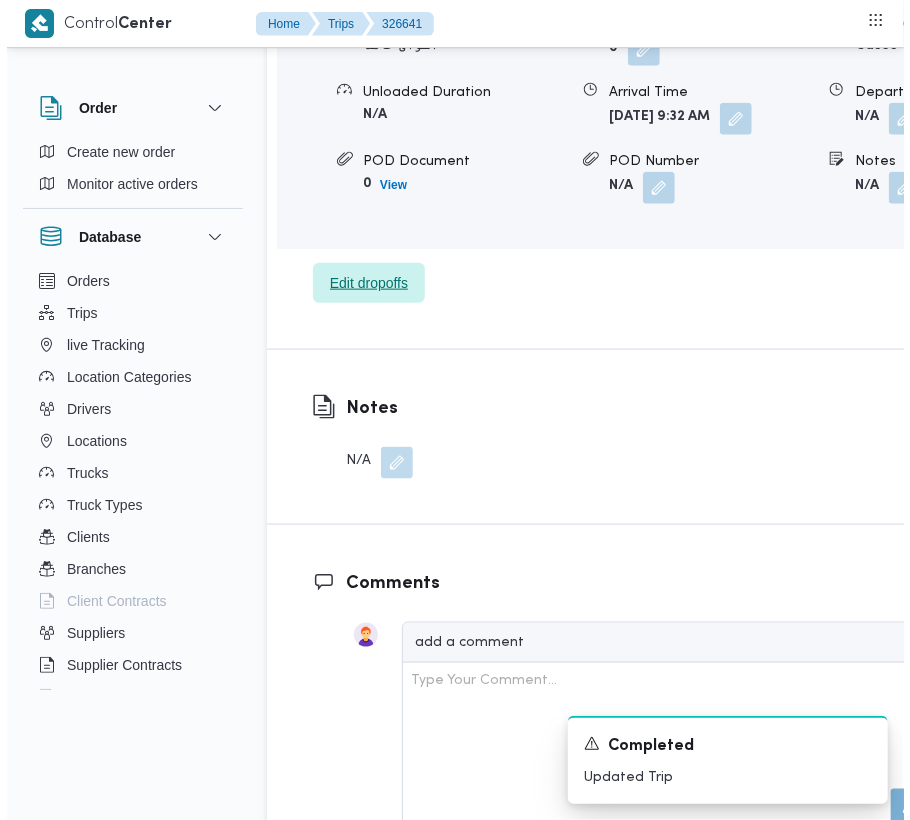 scroll, scrollTop: 3233, scrollLeft: 0, axis: vertical 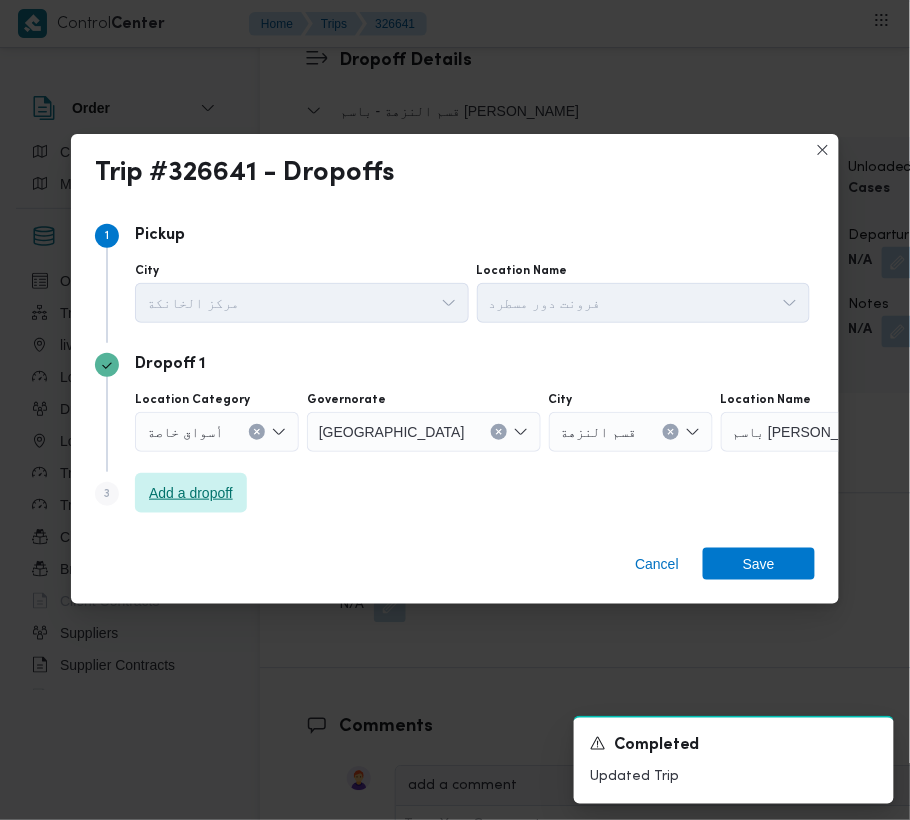 click on "Add a dropoff" at bounding box center (191, 493) 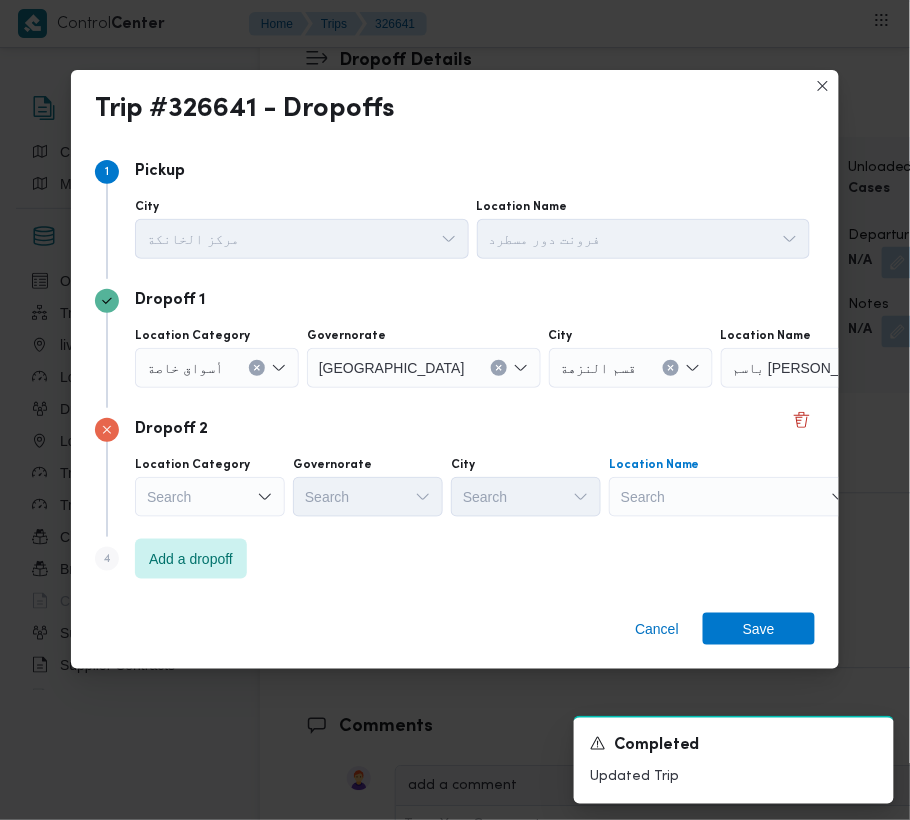 click on "Search" at bounding box center (846, 368) 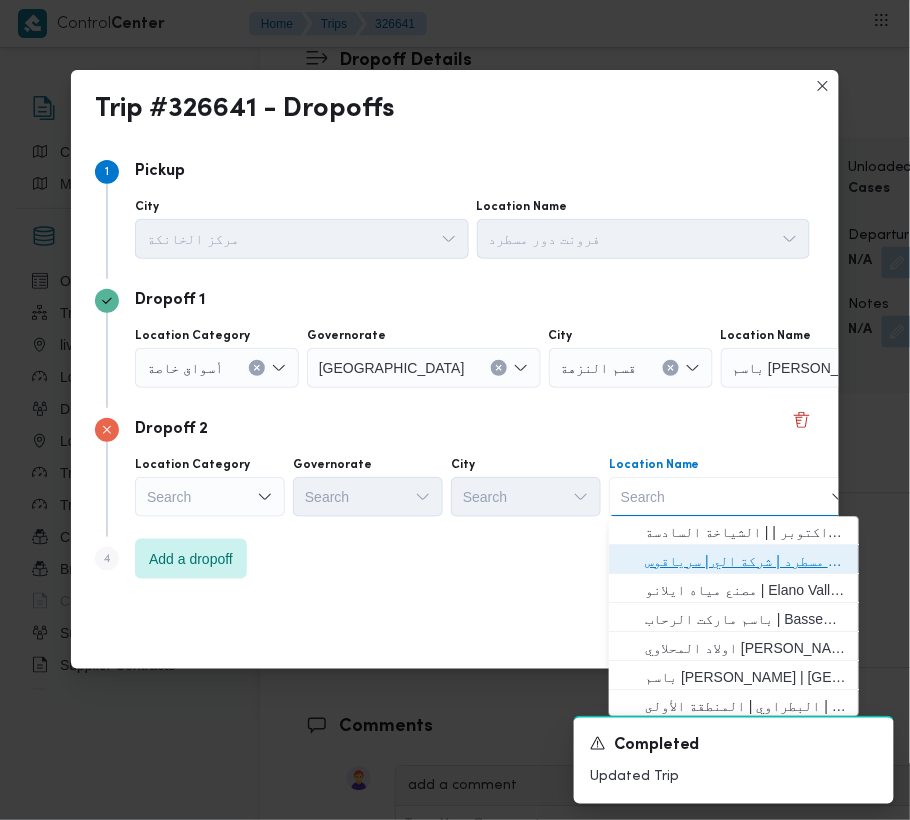 click on "فرونت دور مسطرد | شركة الي | سرياقوس" at bounding box center (746, 562) 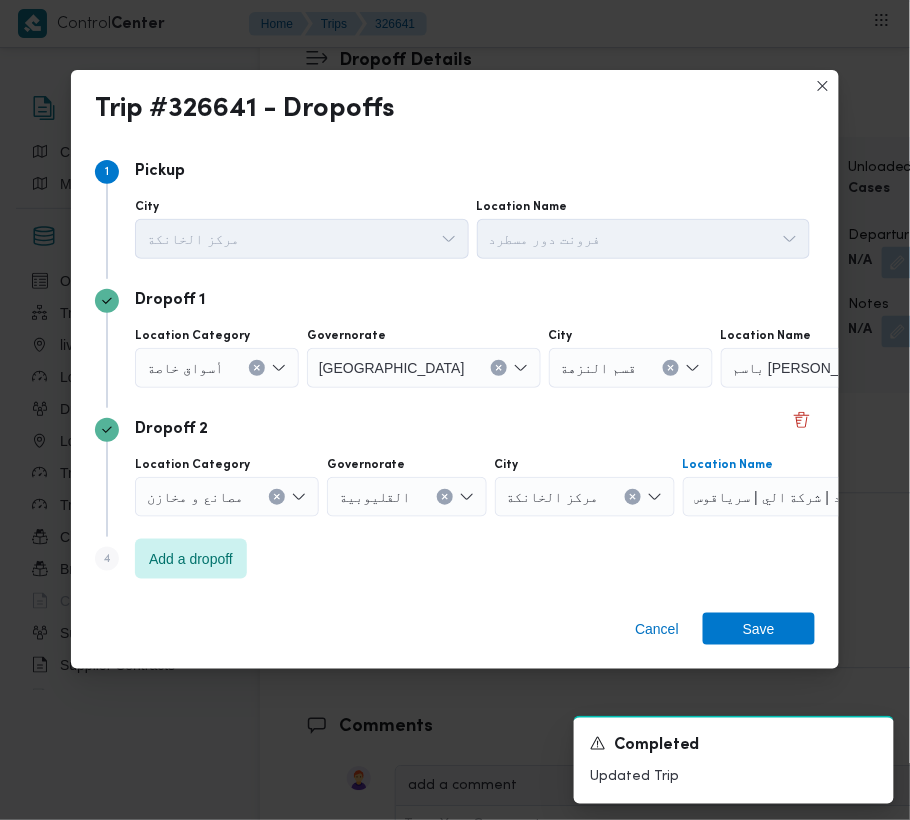 click on "أسواق خاصة" at bounding box center (217, 368) 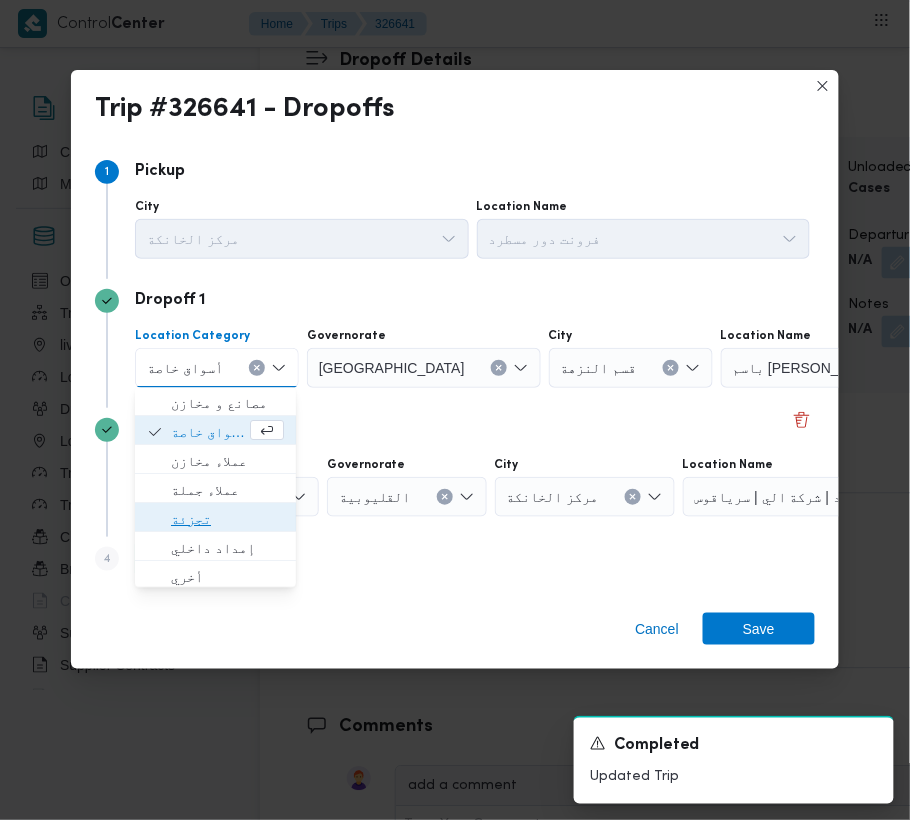 click on "تجزئة" at bounding box center [227, 520] 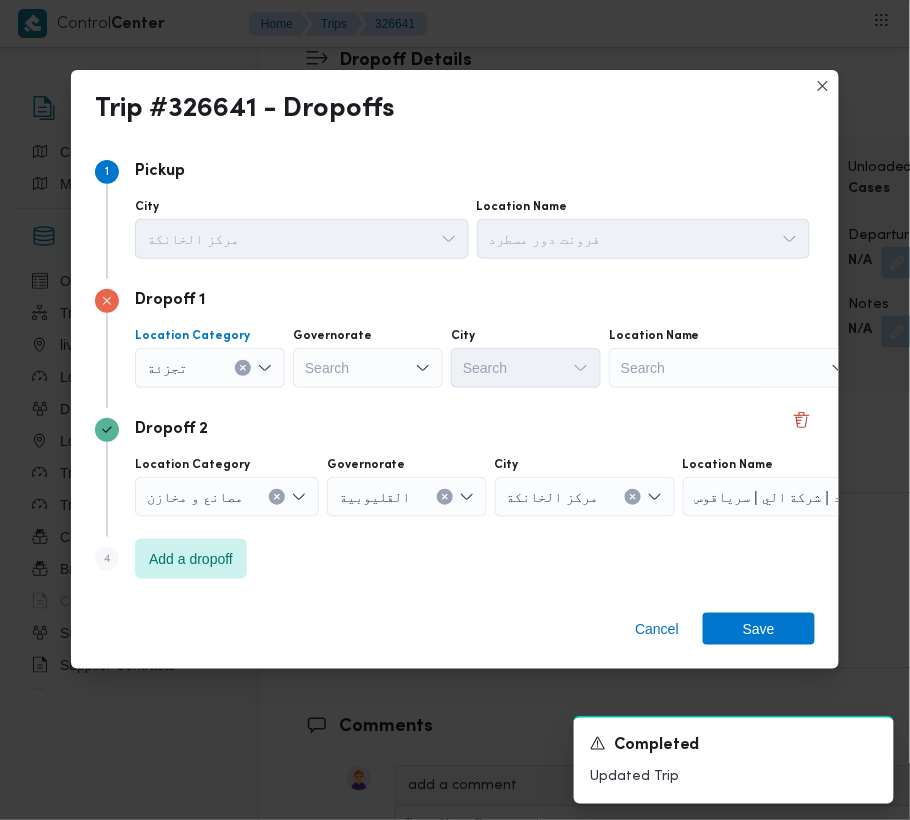 click on "Search" at bounding box center [368, 368] 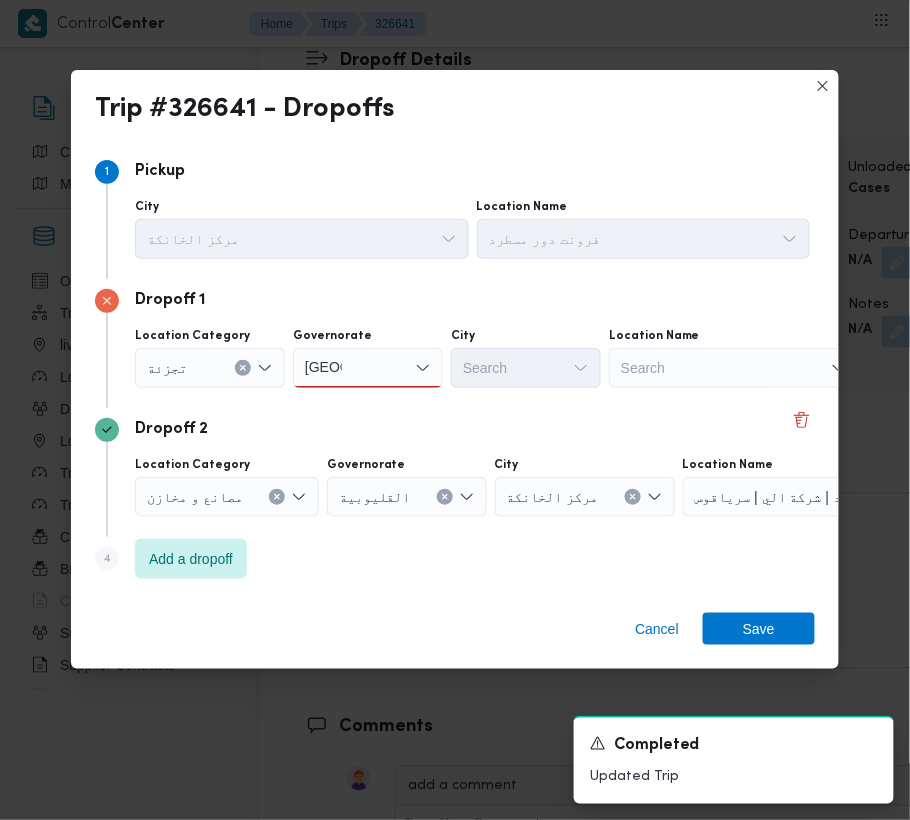 click on "[GEOGRAPHIC_DATA] [GEOGRAPHIC_DATA]" at bounding box center (368, 368) 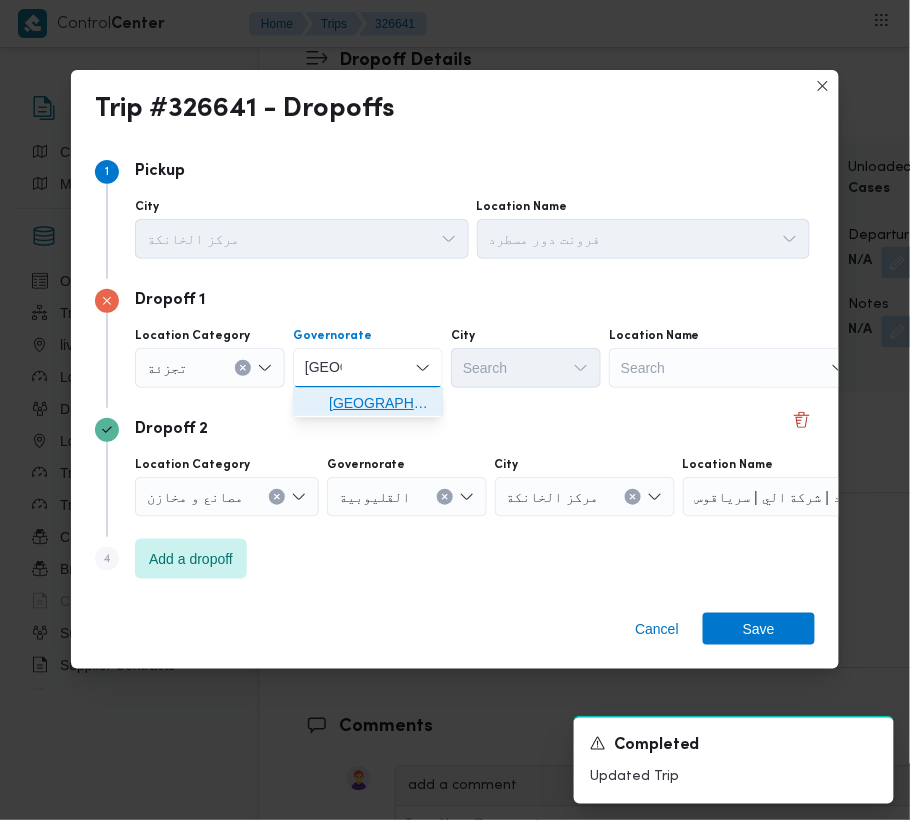 click on "[GEOGRAPHIC_DATA]" at bounding box center (380, 404) 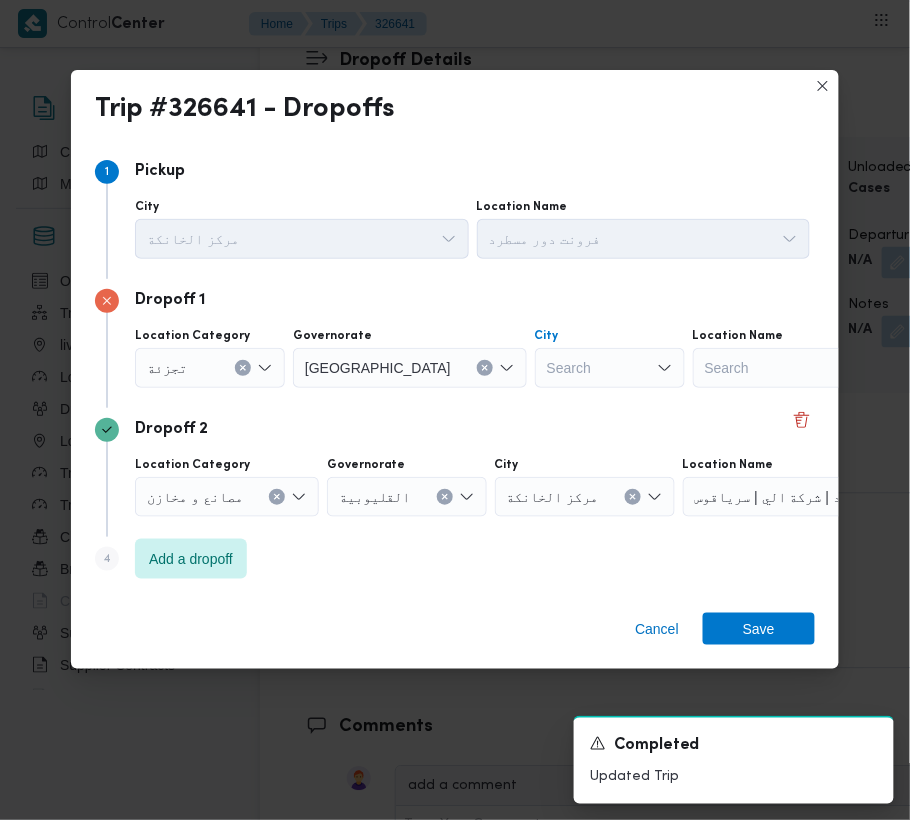 click on "Search" at bounding box center [610, 368] 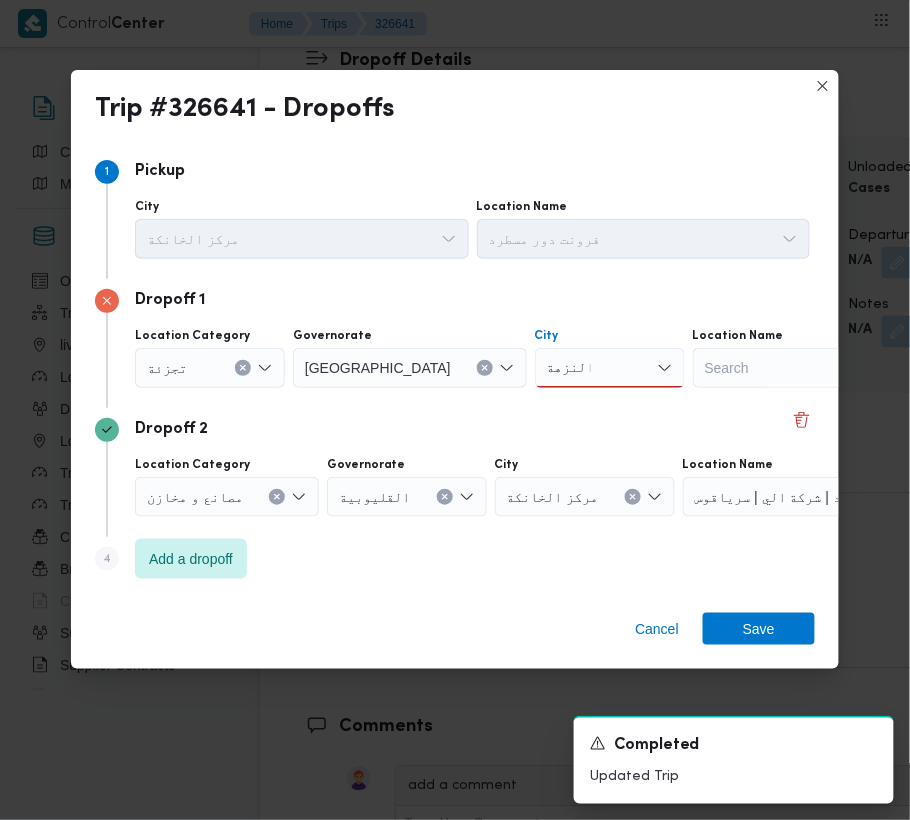 click on "النزهة  النزهة" at bounding box center [610, 368] 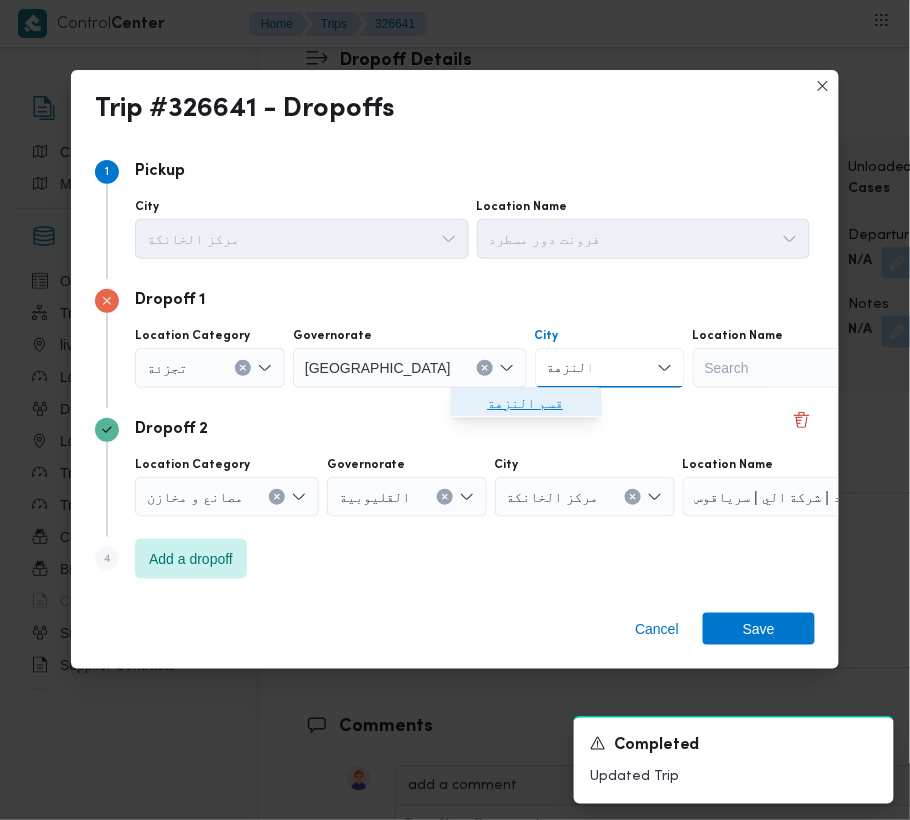 click on "قسم النزهة" at bounding box center (538, 404) 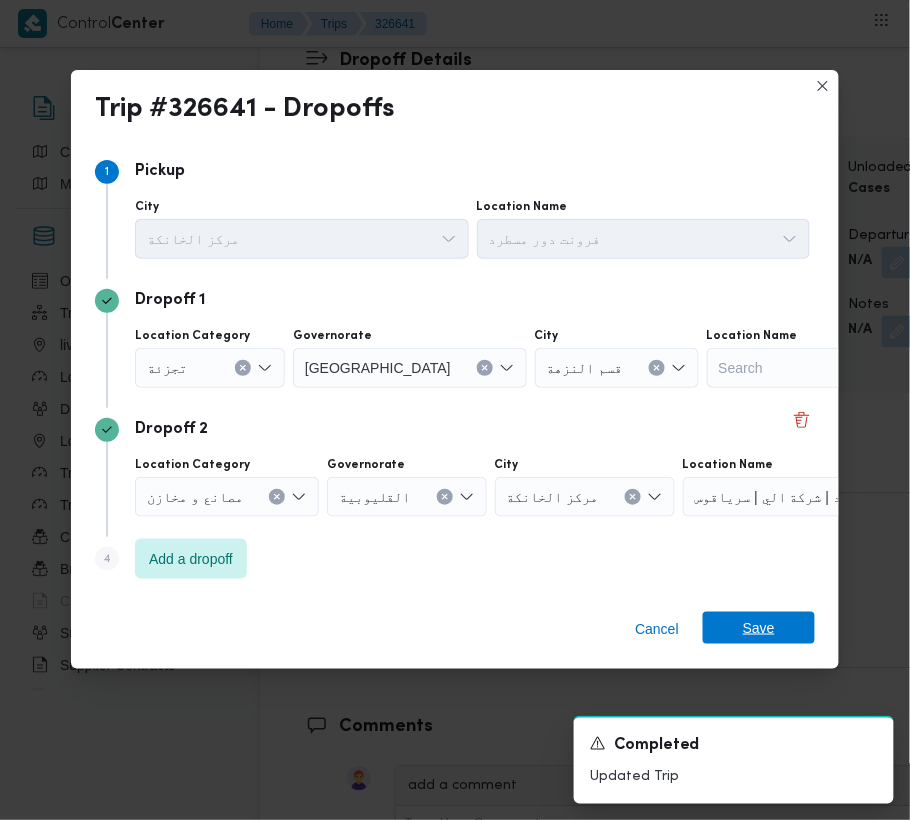 click on "Save" at bounding box center (759, 628) 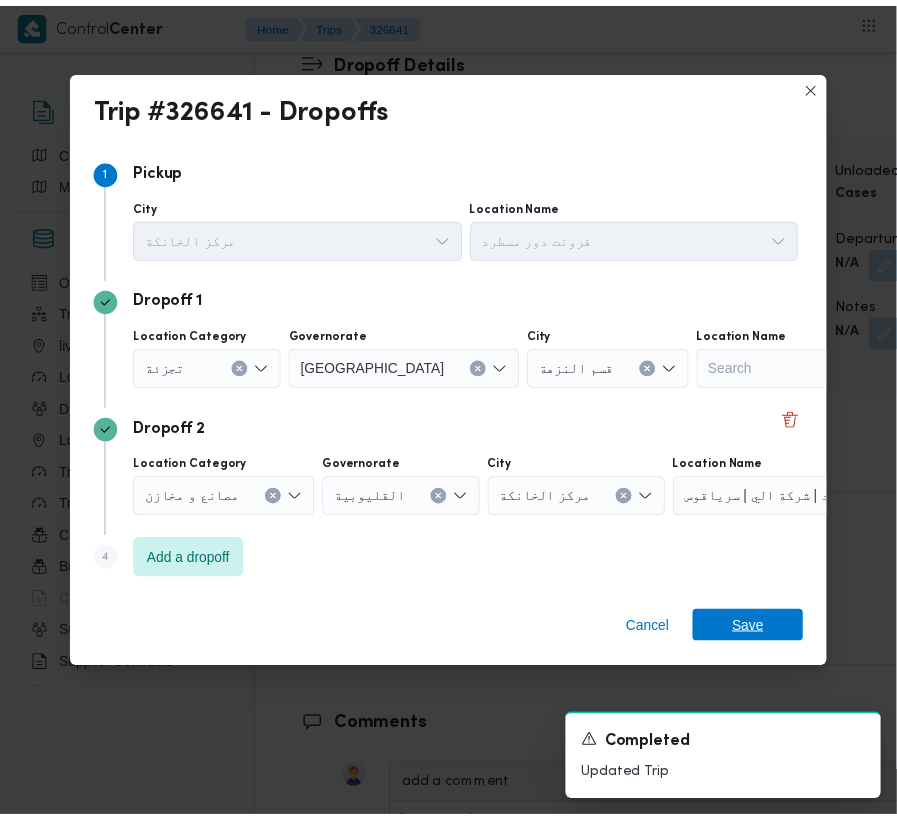 scroll, scrollTop: 3377, scrollLeft: 0, axis: vertical 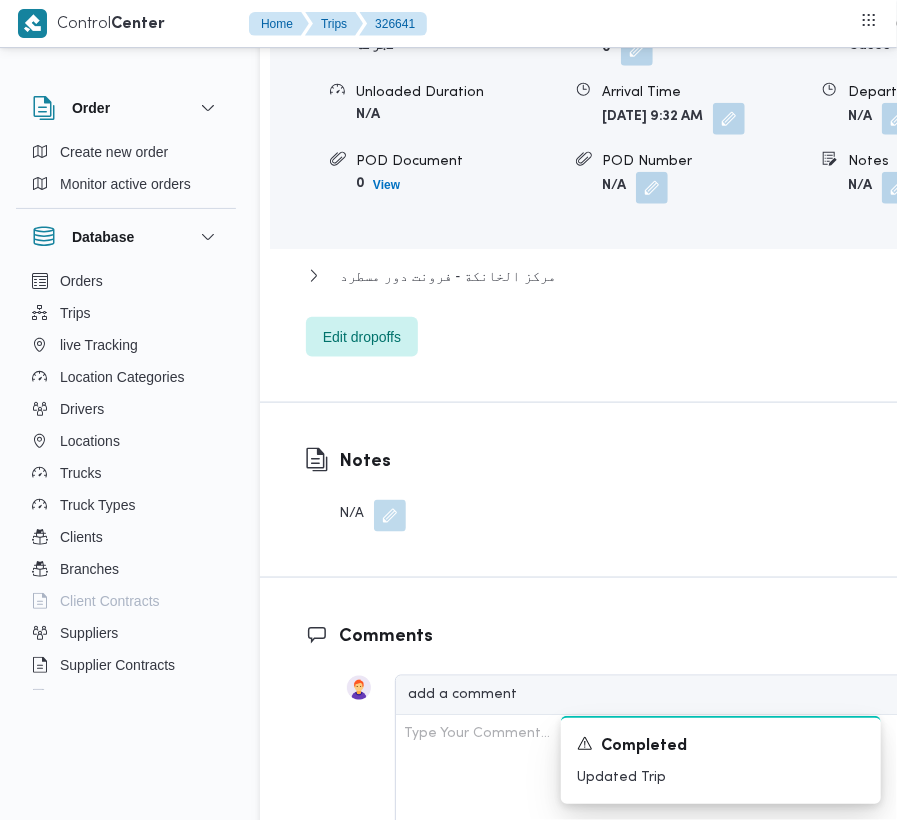 click on "Dropoff Details قسم النزهة Location Category تجزئة Unloaded Amount 0 Unloaded Unit Cases Unloaded Duration N/A Arrival Time [DATE] 9:32 AM Departure Time N/A POD Document 0 View POD Number N/A Notes N/A مركز الخانكة -
فرونت دور مسطرد Location Category مصانع و مخازن Unloaded Amount 0 Unloaded Unit Cases Unloaded Duration N/A Arrival Time N/A Departure Time N/A POD Document 0 View POD Number N/A Notes N/A Edit dropoffs" at bounding box center (678, 130) 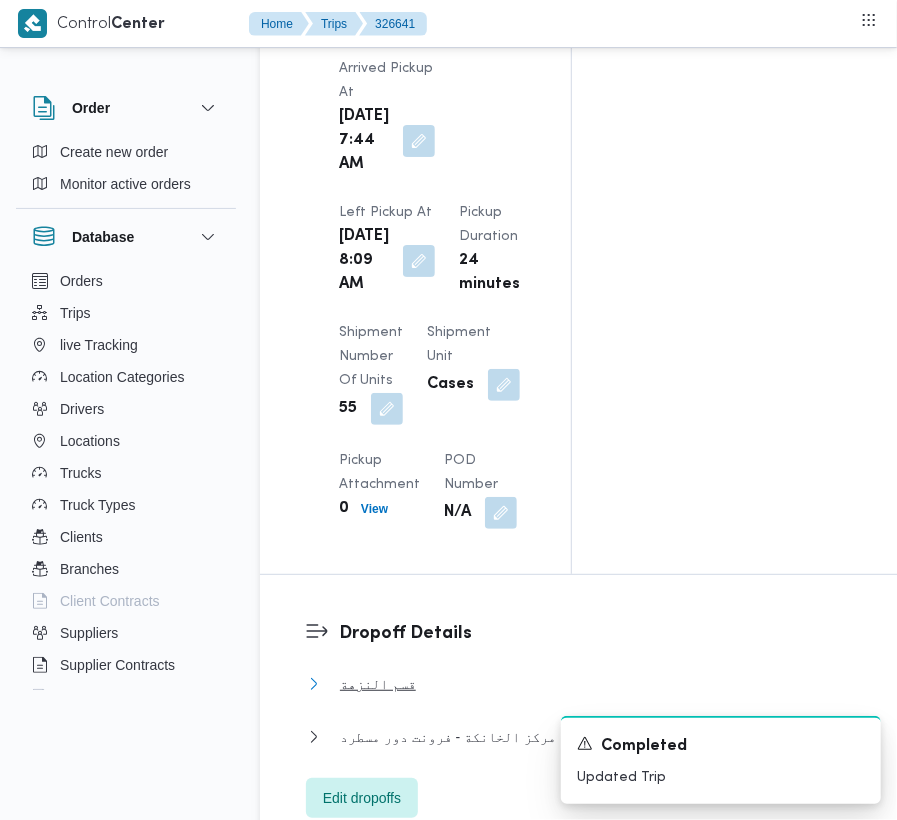 scroll, scrollTop: 126, scrollLeft: 0, axis: vertical 